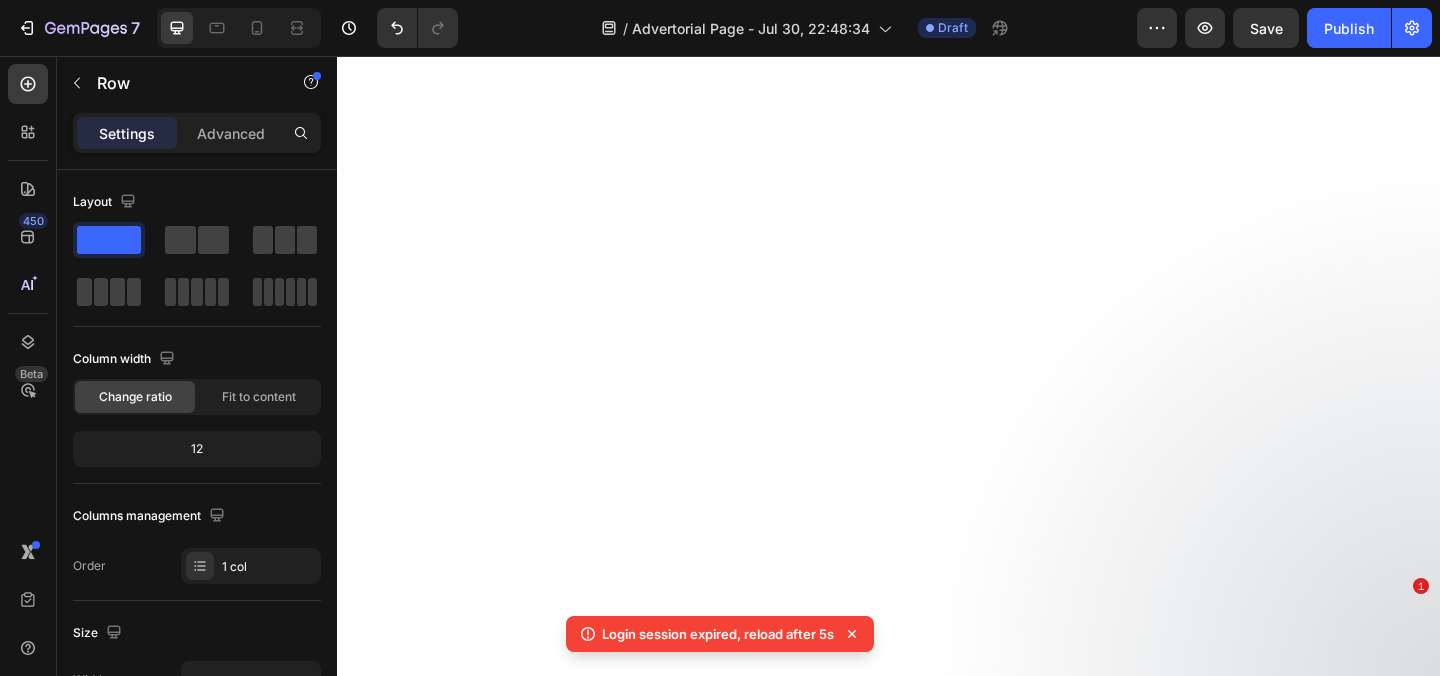 scroll, scrollTop: 0, scrollLeft: 0, axis: both 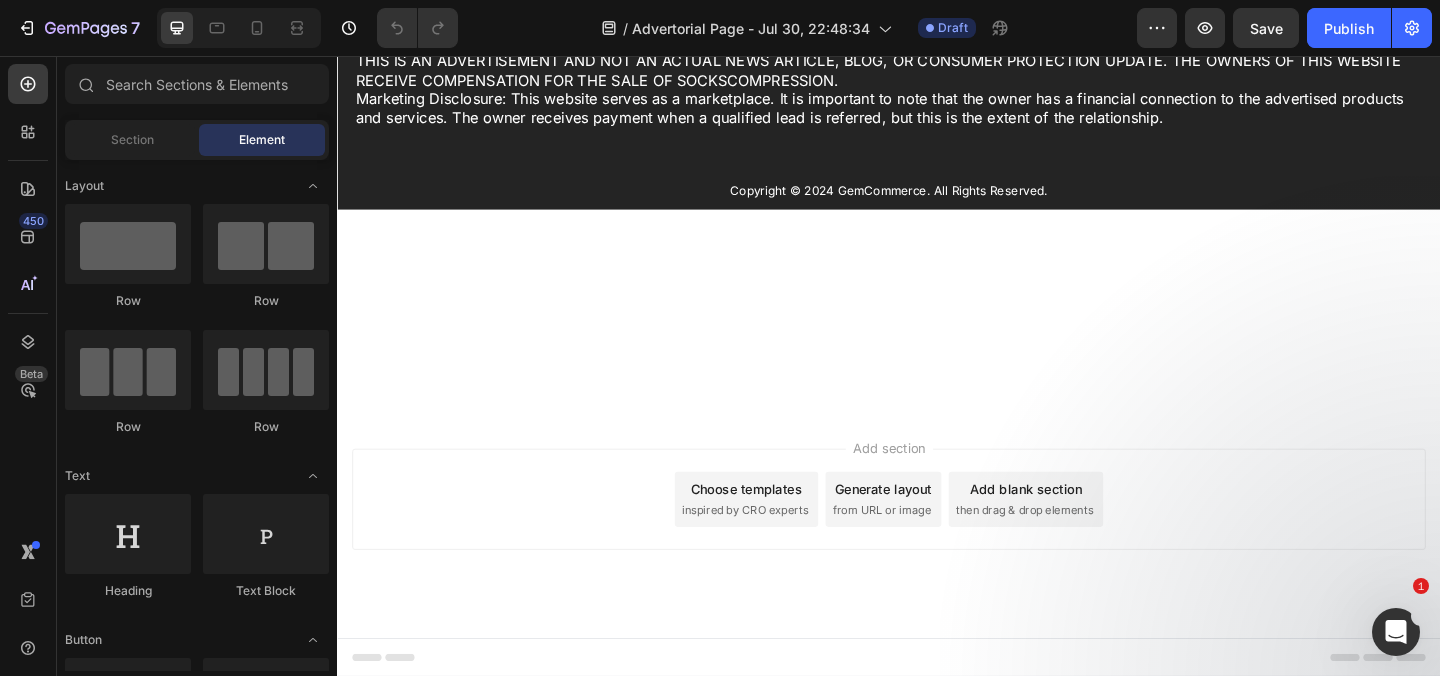 click on "See... That's The Kind of Results I Want You To Experience Text Block Image And I'm confident that it's going to help you too.   Just imagine...   ❌ No more wincing in pain with every step you take. ❌ No more embarrassment over the bulges at the side of your feet. ❌ No more struggling to find shoes that fit comfortably. ❌ No more worrying about expensive and risky surgery.   Imagine finally regaining control over your life and body again!   Doing all the things you love with your loved ones! That feeling is priceless.   There's a world of difference between living life with bunions and between being able to do what's dearest to you.   And I'm excited for you to experience it for yourself. Text Block What's This Life-Changing Technology Worth? Text Block Row" at bounding box center [937, -361] 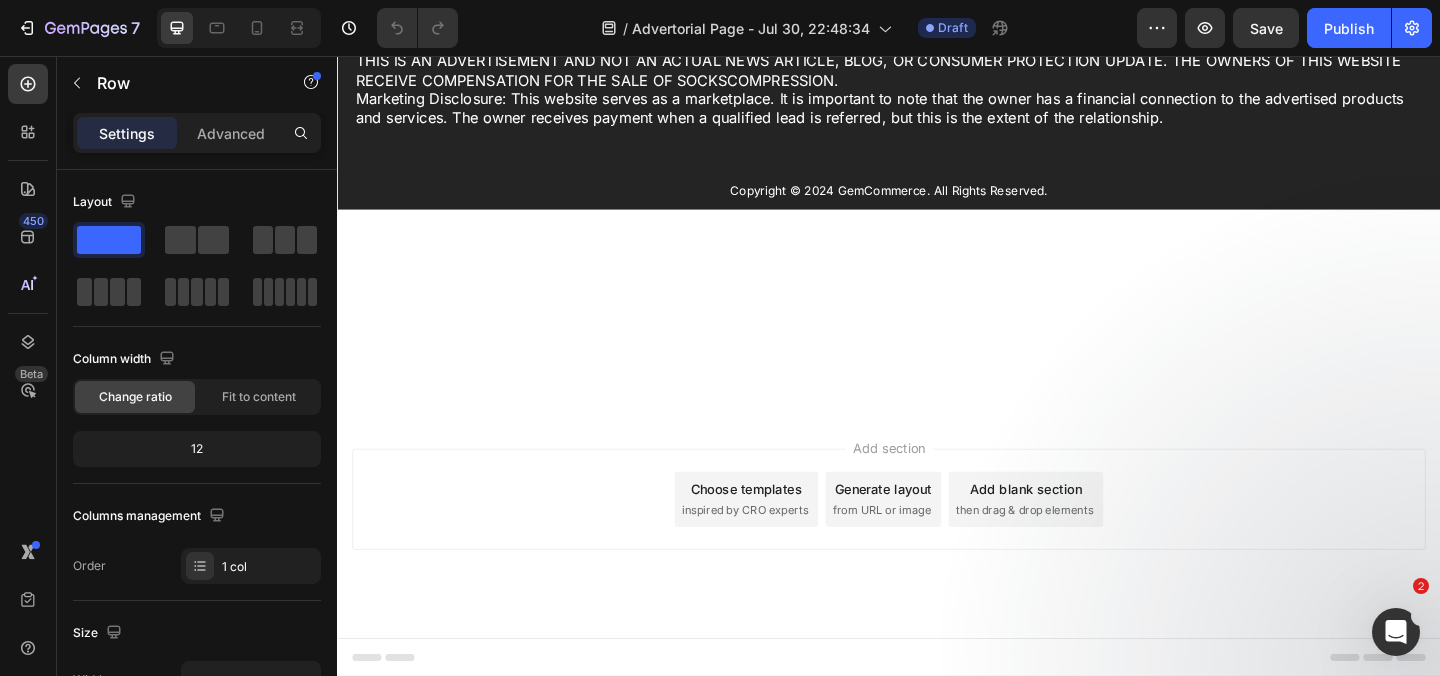 click on "What's This Life-Changing Technology Worth?" at bounding box center [699, -97] 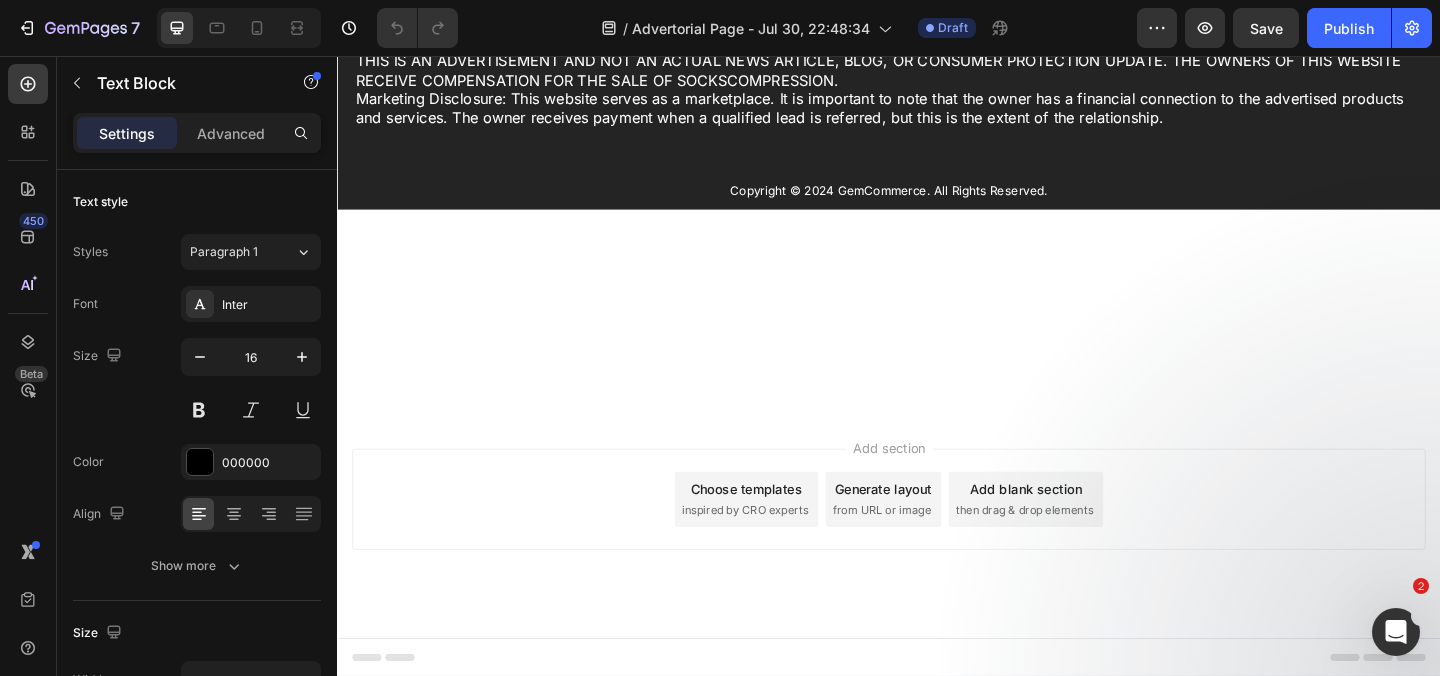 click on "See... That's The Kind of Results I Want You To Experience Text Block Image And I'm confident that it's going to help you too.   Just imagine...   ❌ No more wincing in pain with every step you take. ❌ No more embarrassment over the bulges at the side of your feet. ❌ No more struggling to find shoes that fit comfortably. ❌ No more worrying about expensive and risky surgery.   Imagine finally regaining control over your life and body again!   Doing all the things you love with your loved ones! That feeling is priceless.   There's a world of difference between living life with bunions and between being able to do what's dearest to you.   And I'm excited for you to experience it for yourself. Text Block What's This Life-Changing Technology Worth? Text Block Row   0" at bounding box center [937, -361] 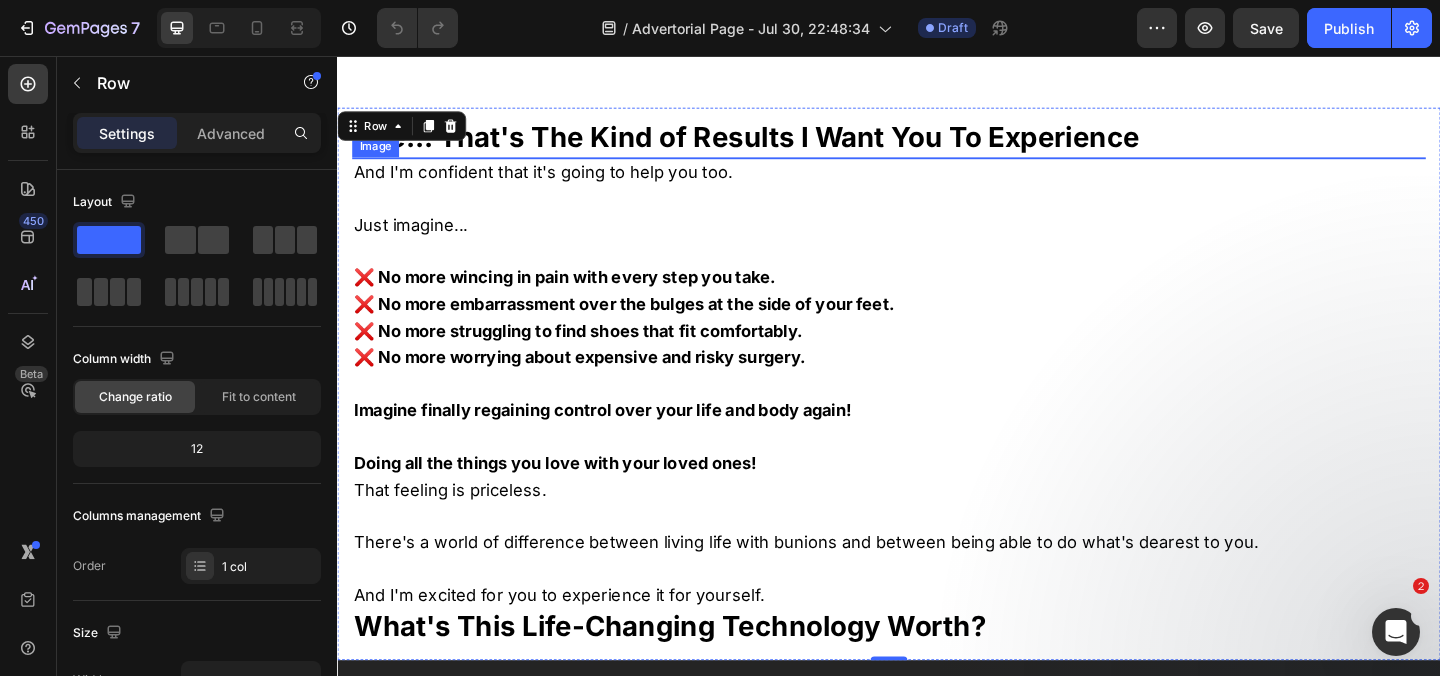 scroll, scrollTop: 21978, scrollLeft: 0, axis: vertical 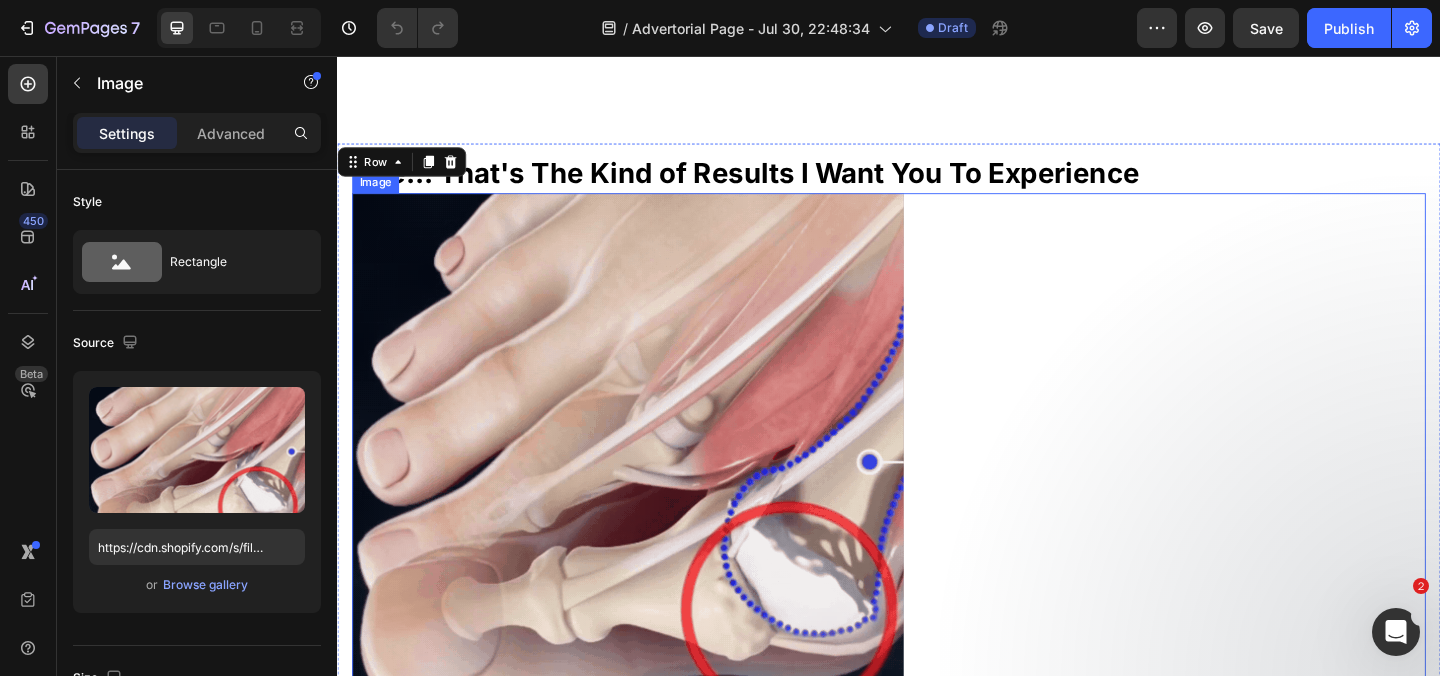 click at bounding box center (653, 493) 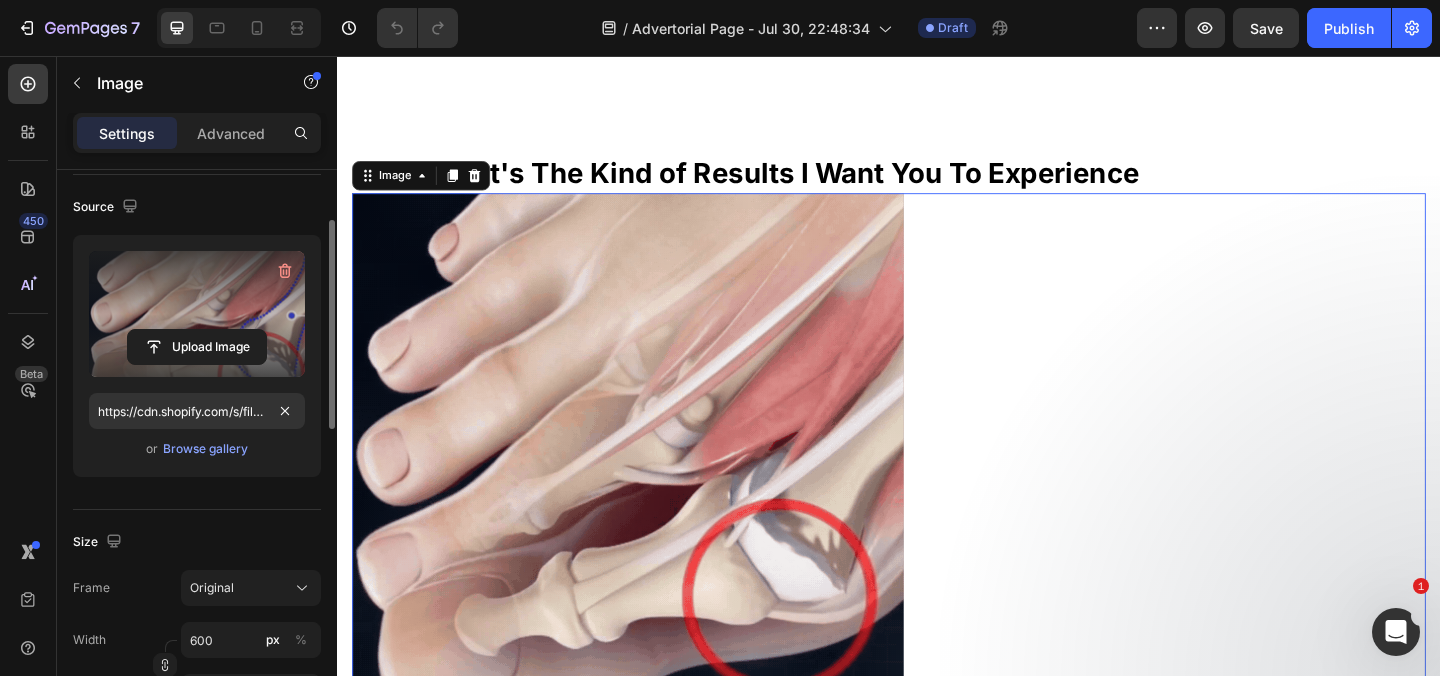 scroll, scrollTop: 301, scrollLeft: 0, axis: vertical 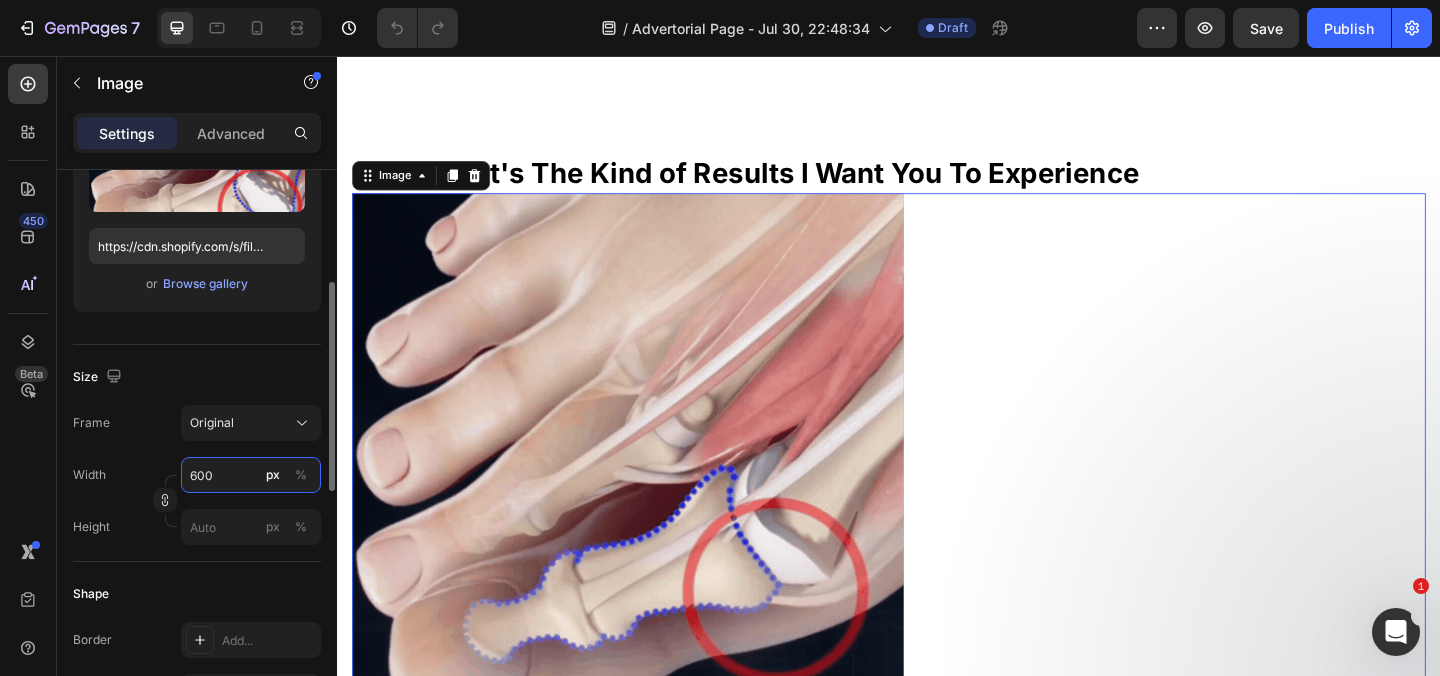 click on "600" at bounding box center (251, 475) 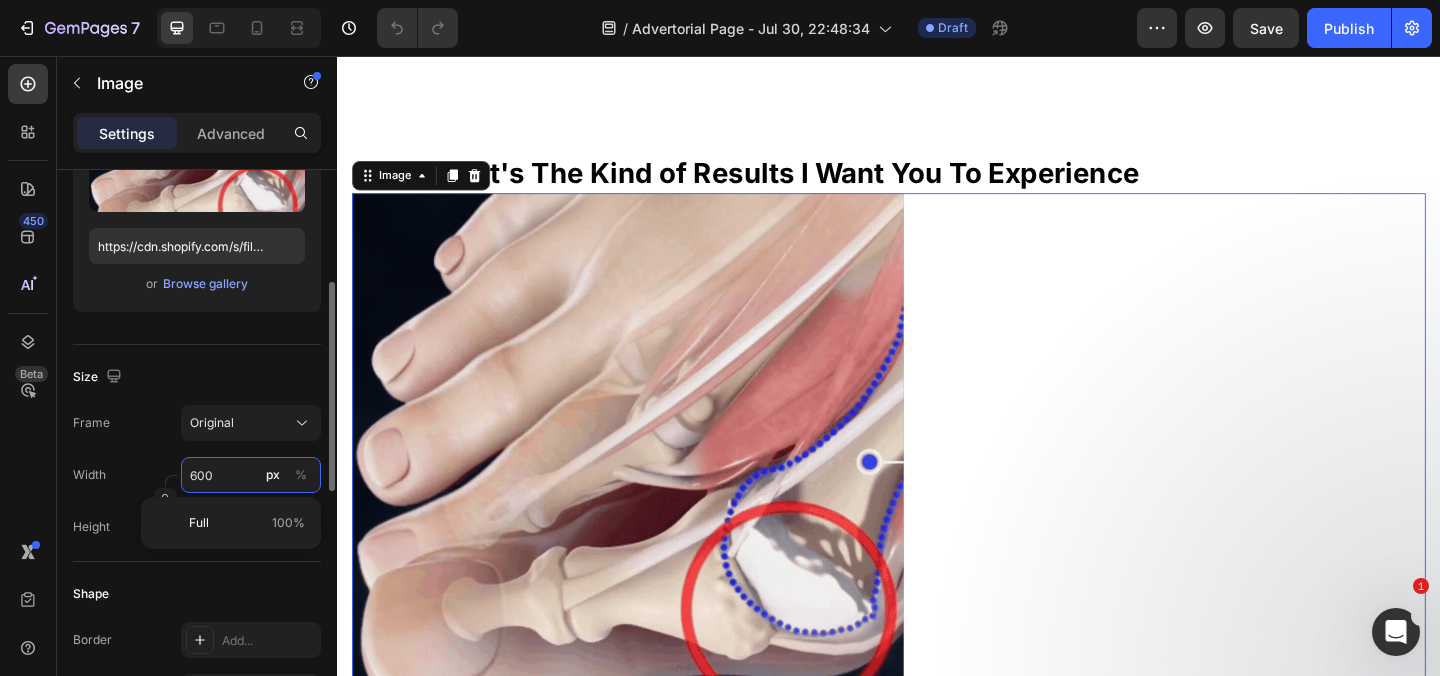 click on "600" at bounding box center [251, 475] 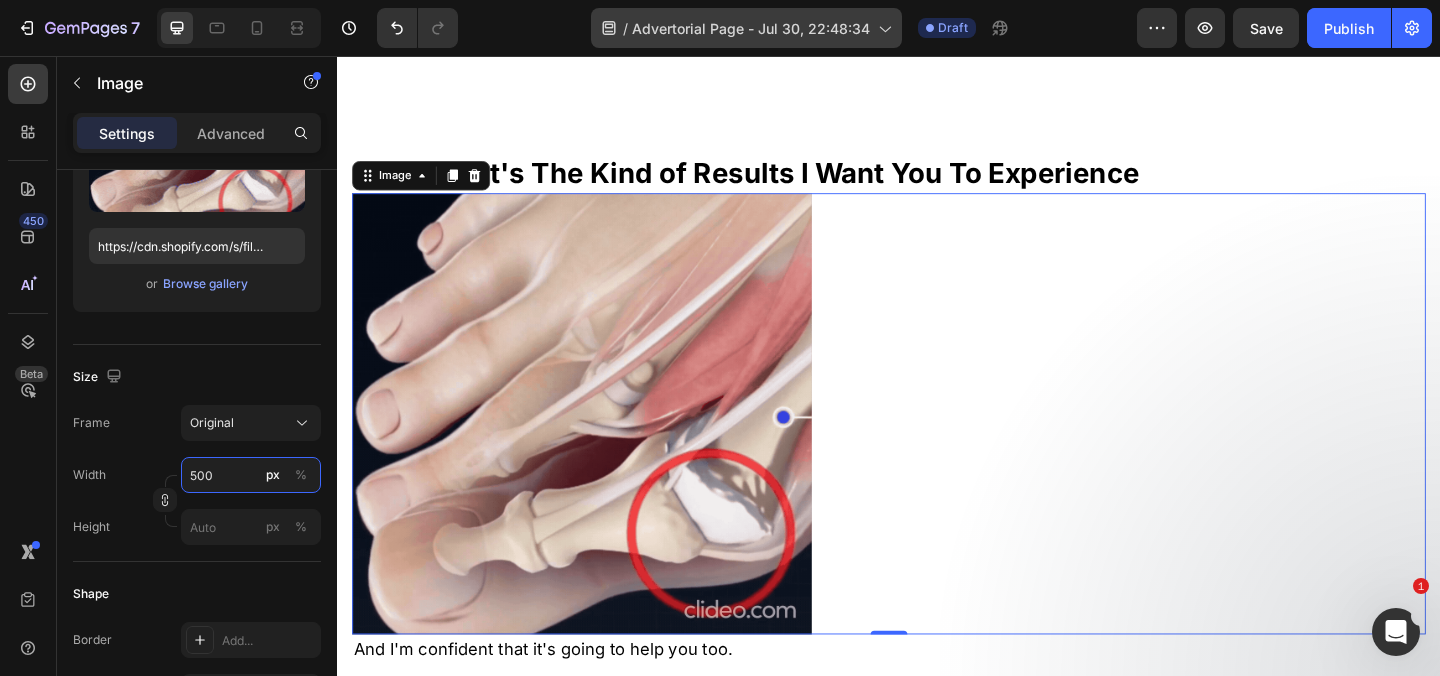type on "500" 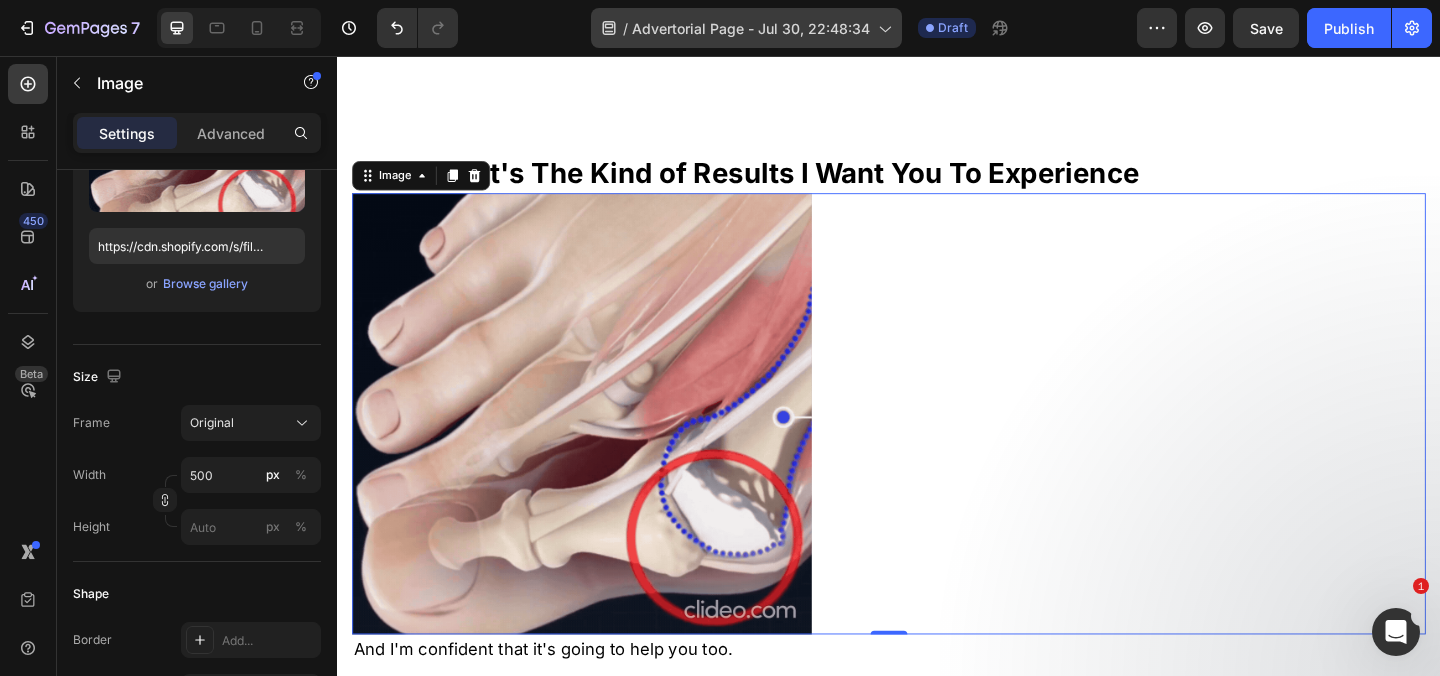 click on "/  Advertorial Page - Jul 30, 22:48:34" 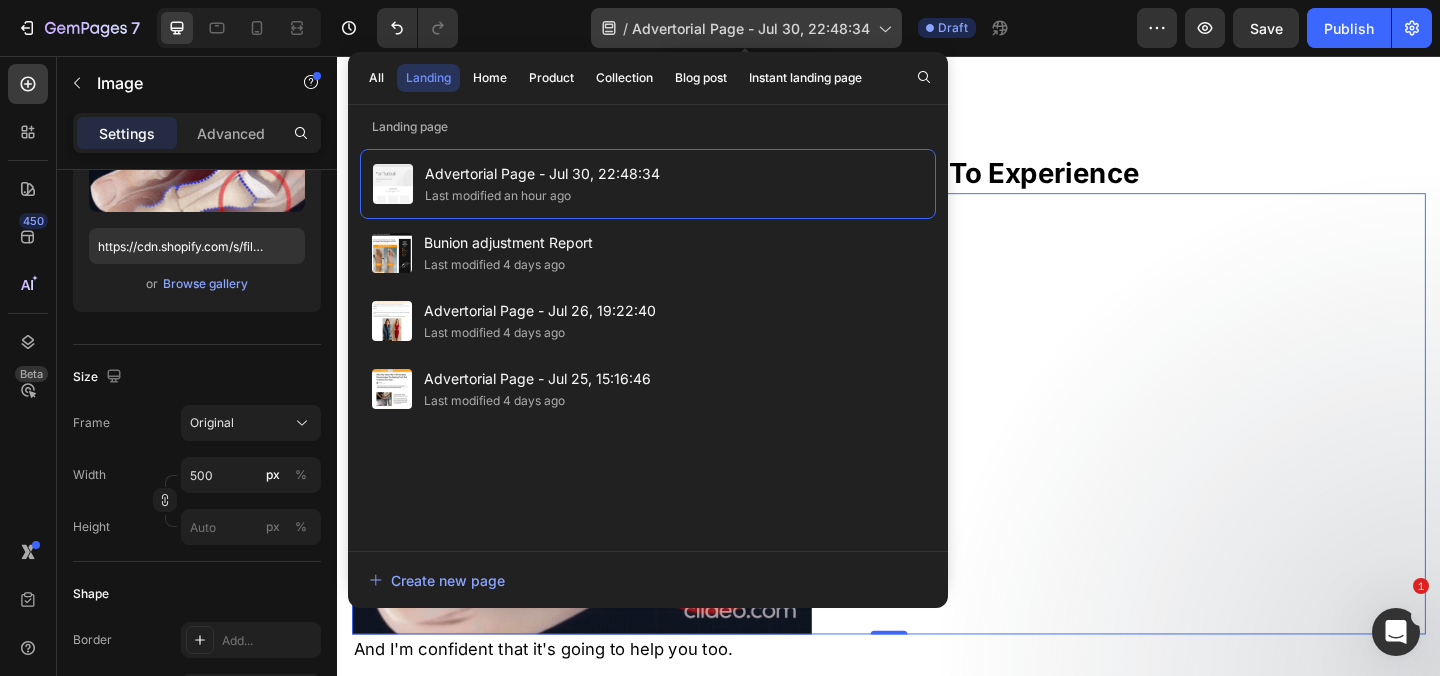 click on "/  Advertorial Page - Jul 30, 22:48:34" 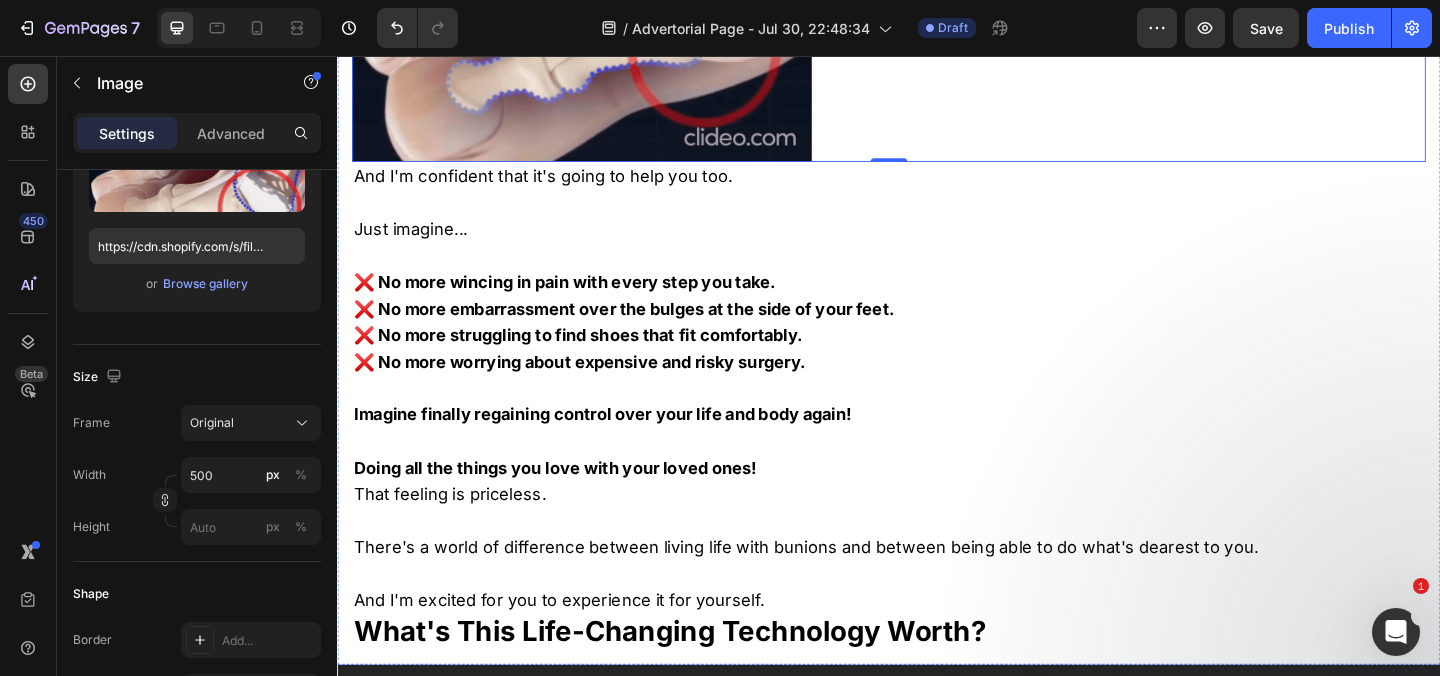 scroll, scrollTop: 22638, scrollLeft: 0, axis: vertical 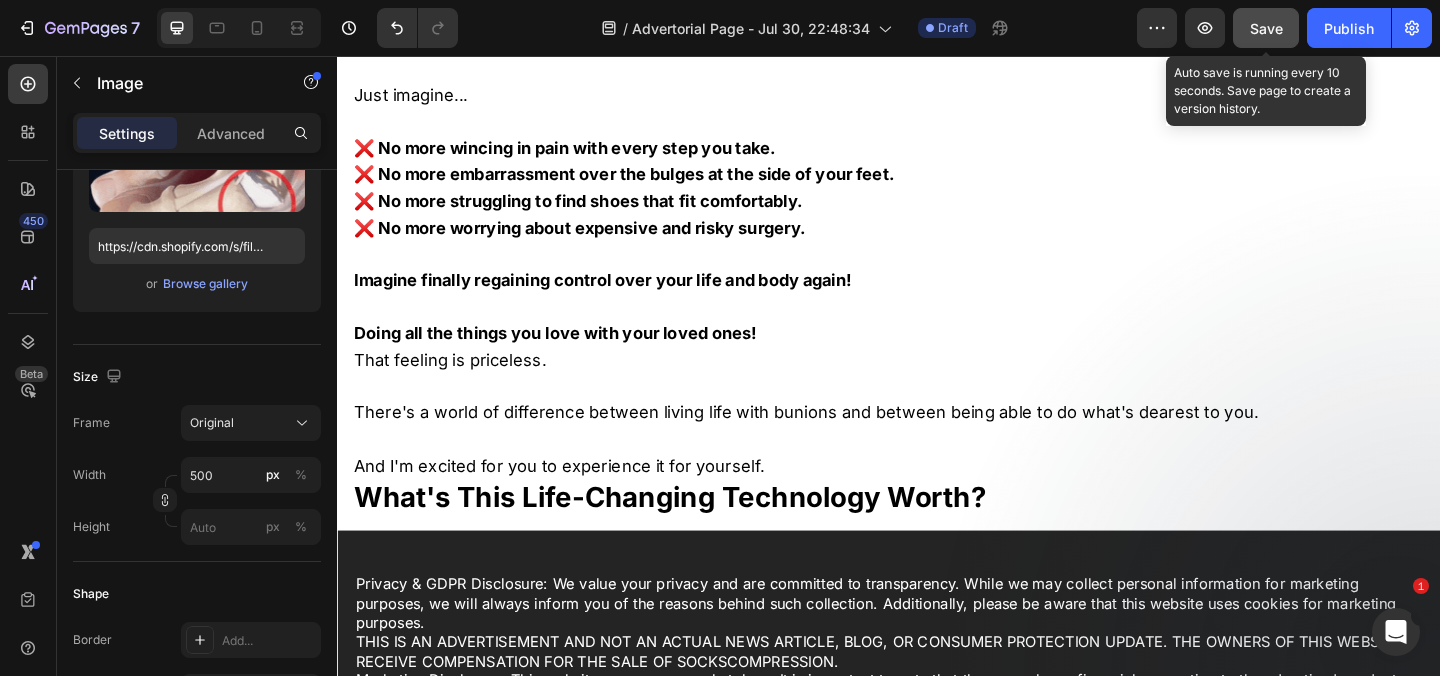click on "Save" 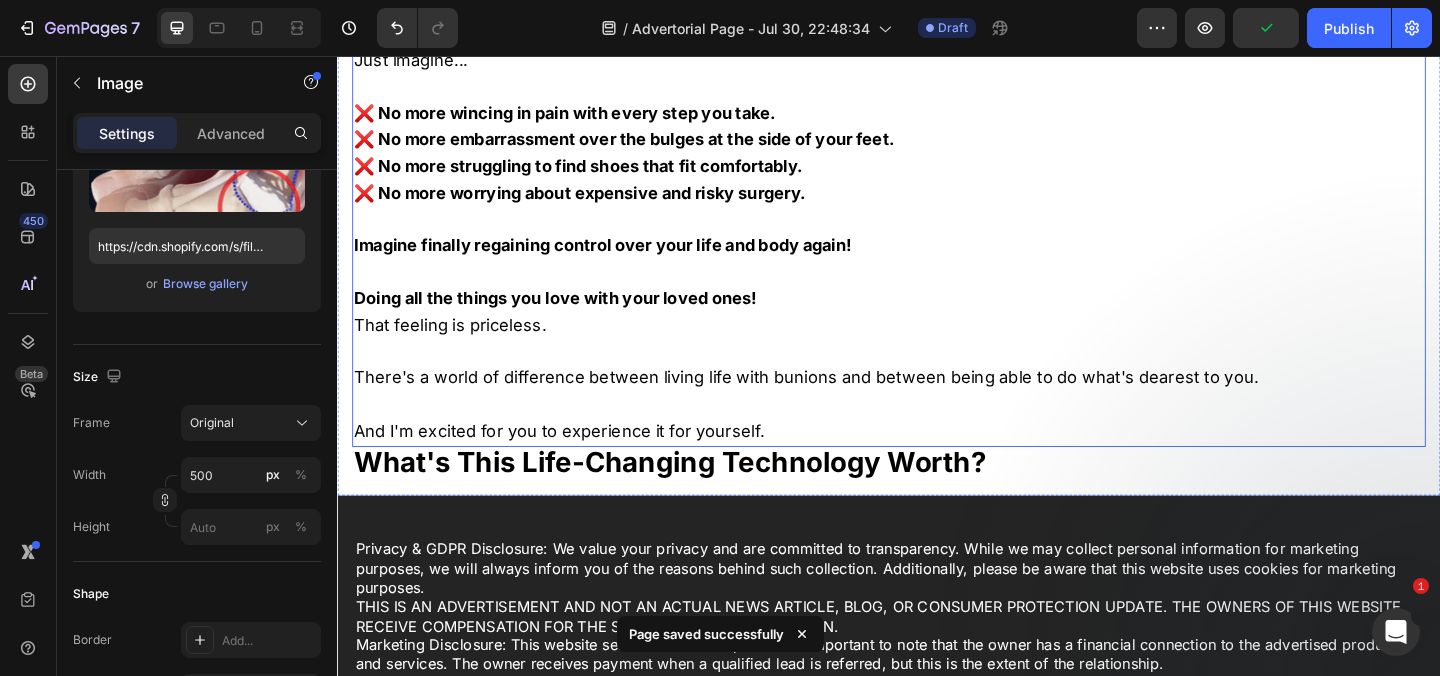 scroll, scrollTop: 22694, scrollLeft: 0, axis: vertical 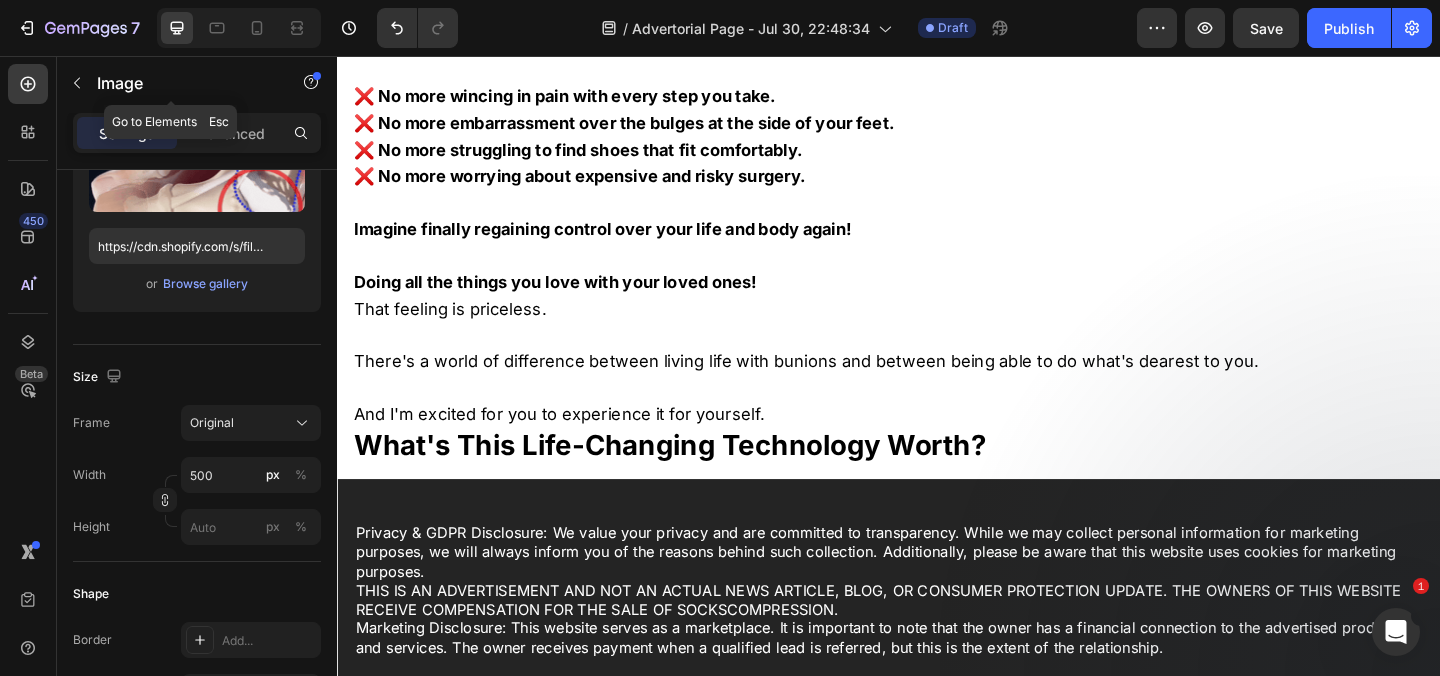 click on "Image" at bounding box center [182, 83] 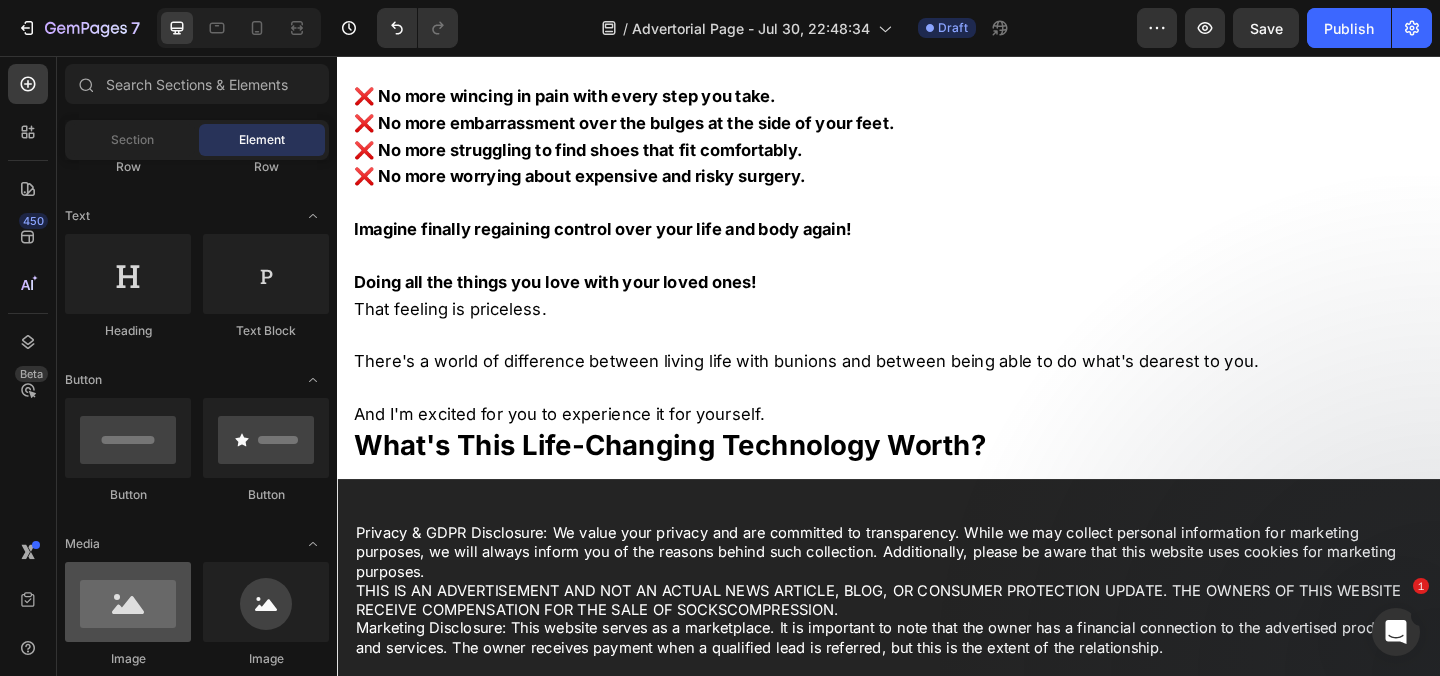 scroll, scrollTop: 278, scrollLeft: 0, axis: vertical 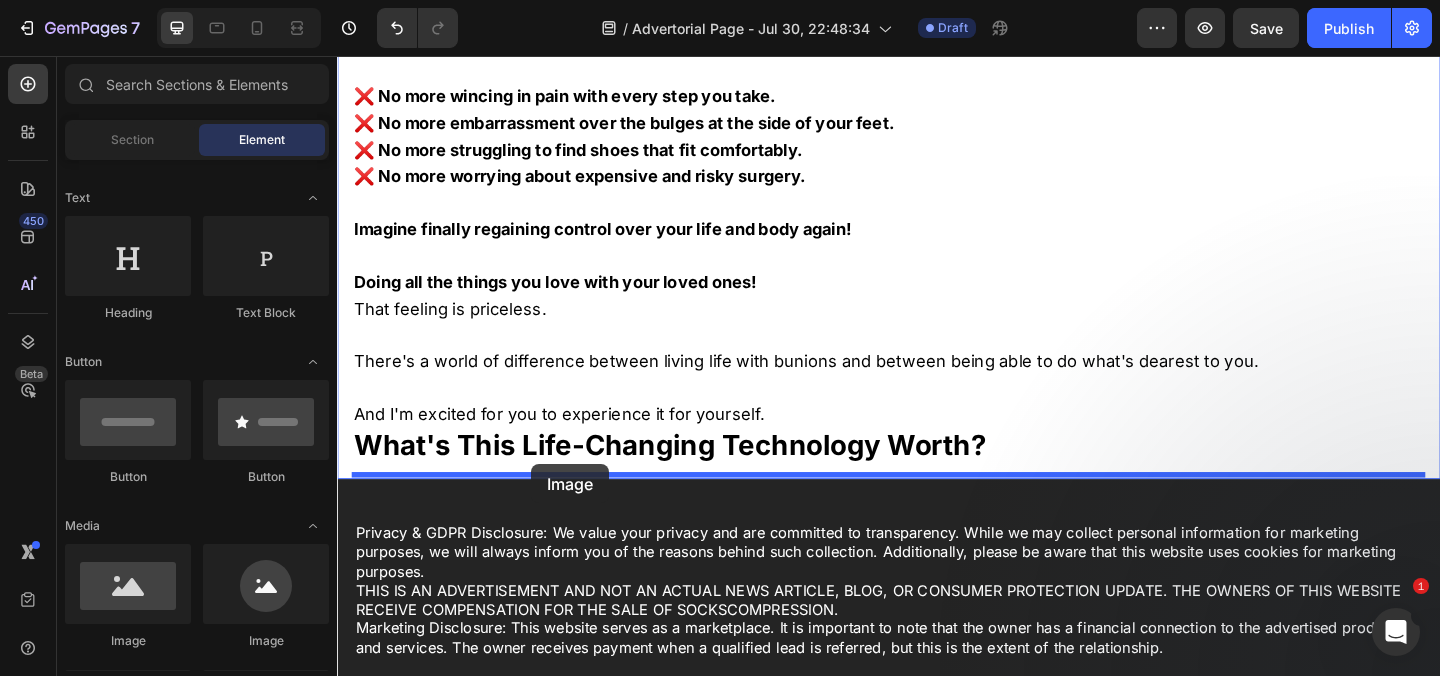 drag, startPoint x: 459, startPoint y: 647, endPoint x: 556, endPoint y: 500, distance: 176.11928 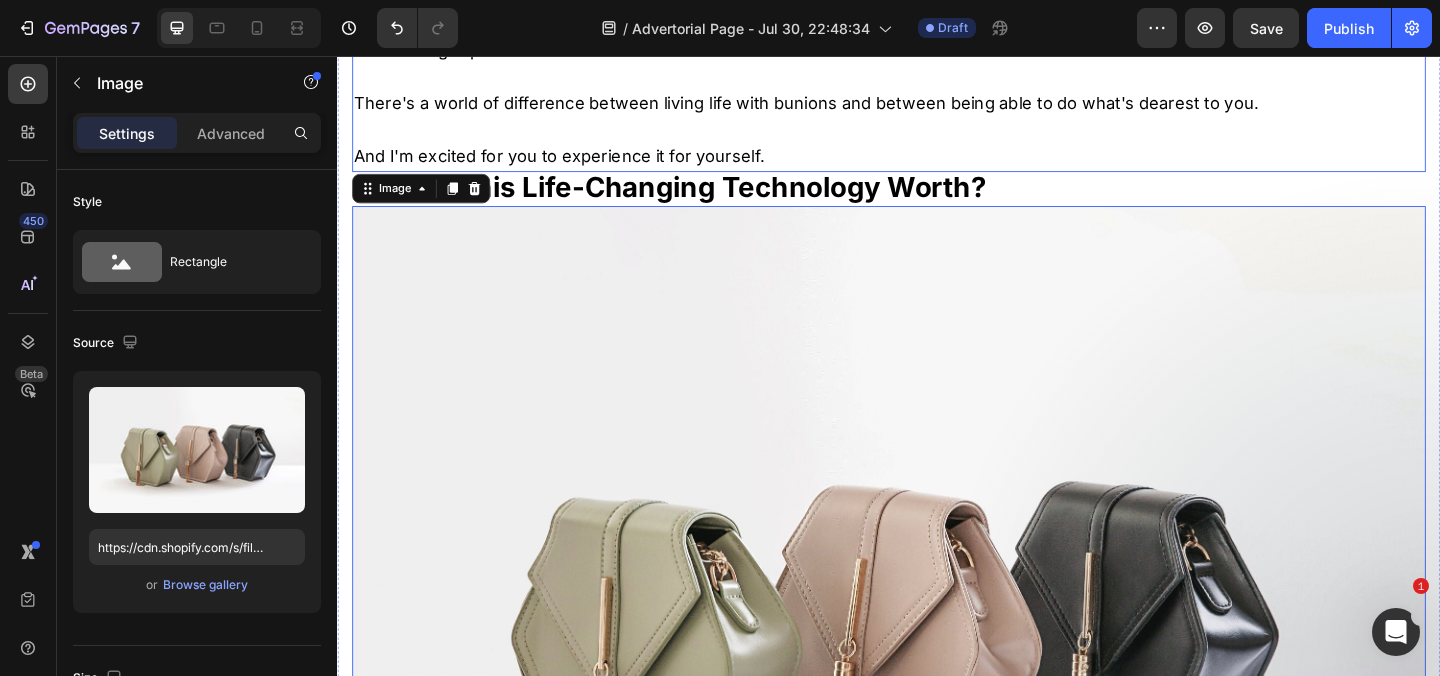 scroll, scrollTop: 23011, scrollLeft: 0, axis: vertical 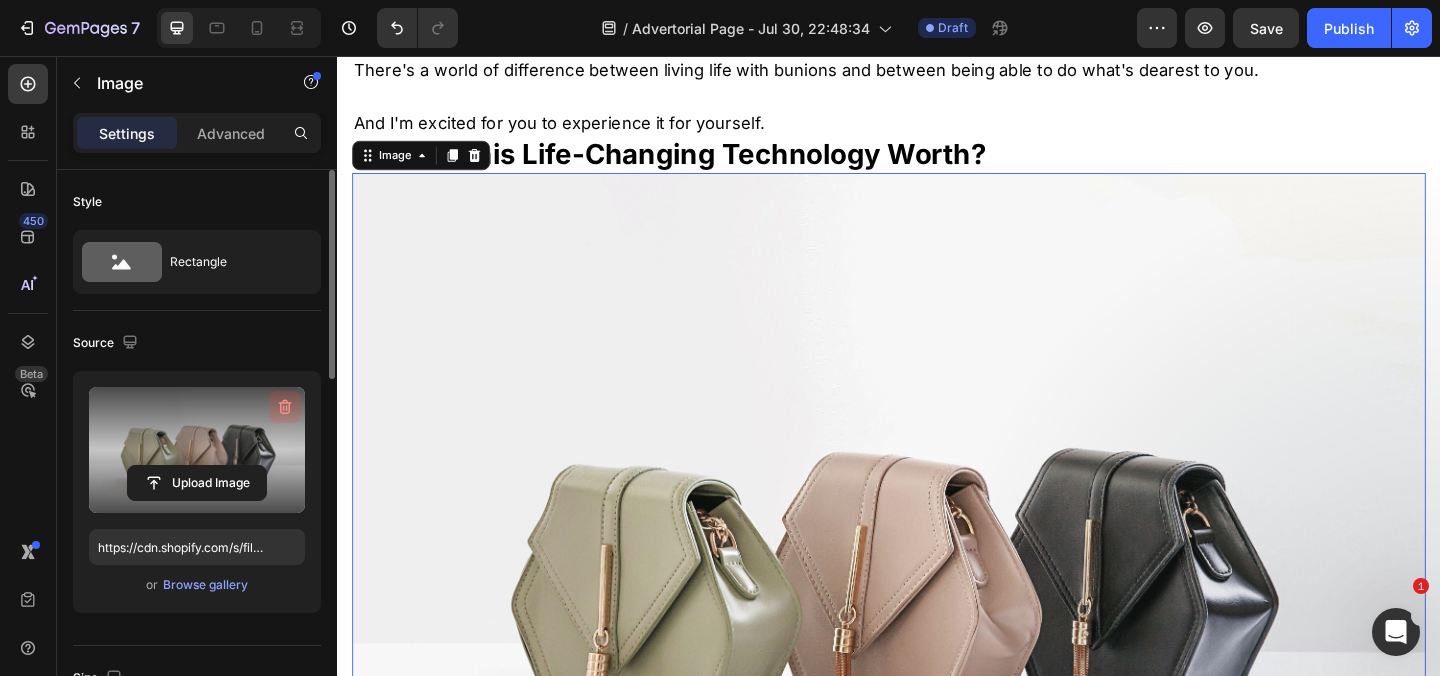 click 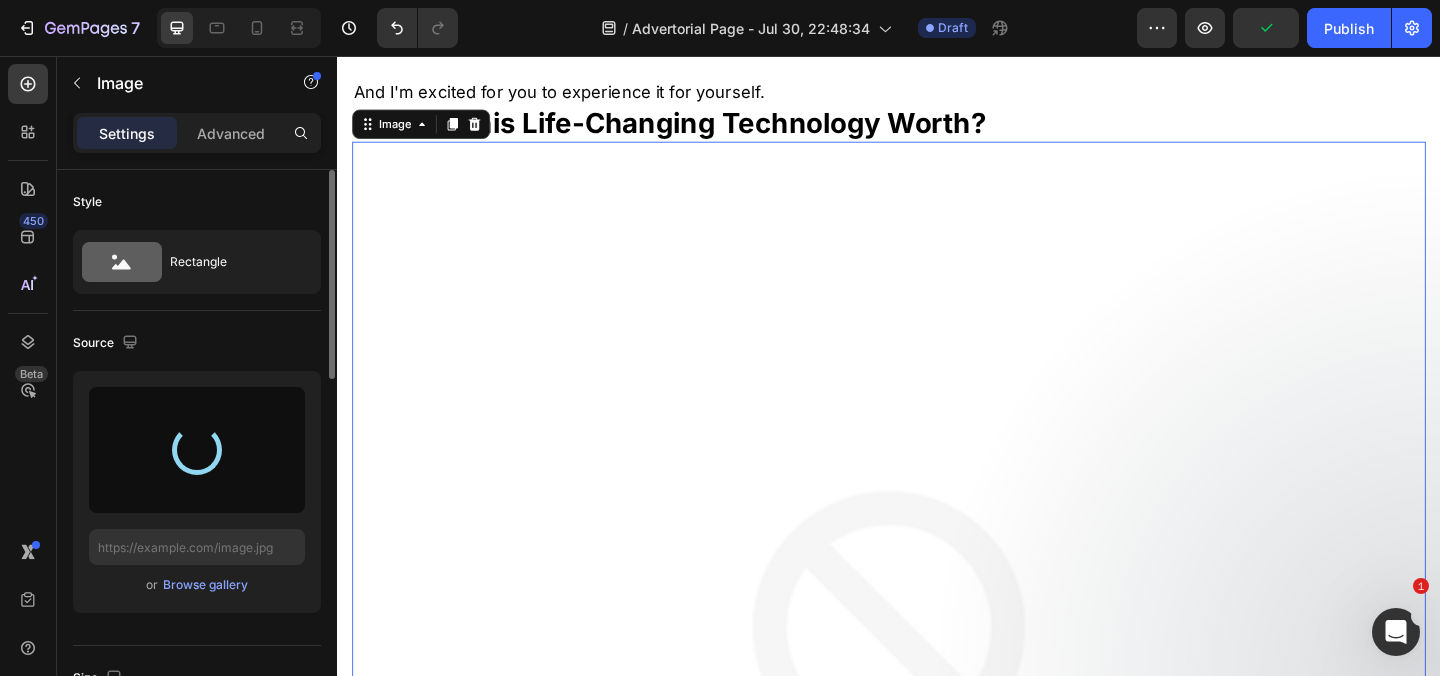 scroll, scrollTop: 22963, scrollLeft: 0, axis: vertical 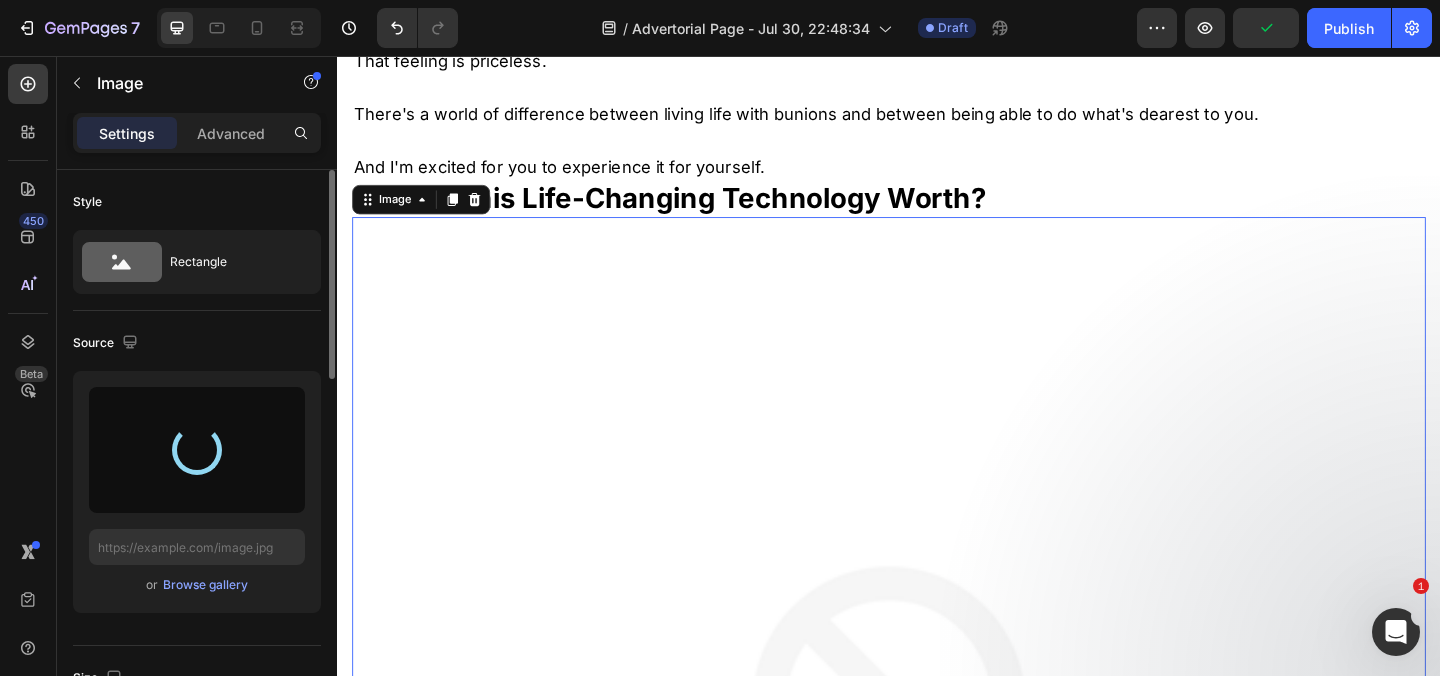 type on "https://cdn.shopify.com/s/files/1/0759/3626/8514/files/gempages_575601878851650122-952c2bd3-c090-42cb-800c-60f20312a8dc.png" 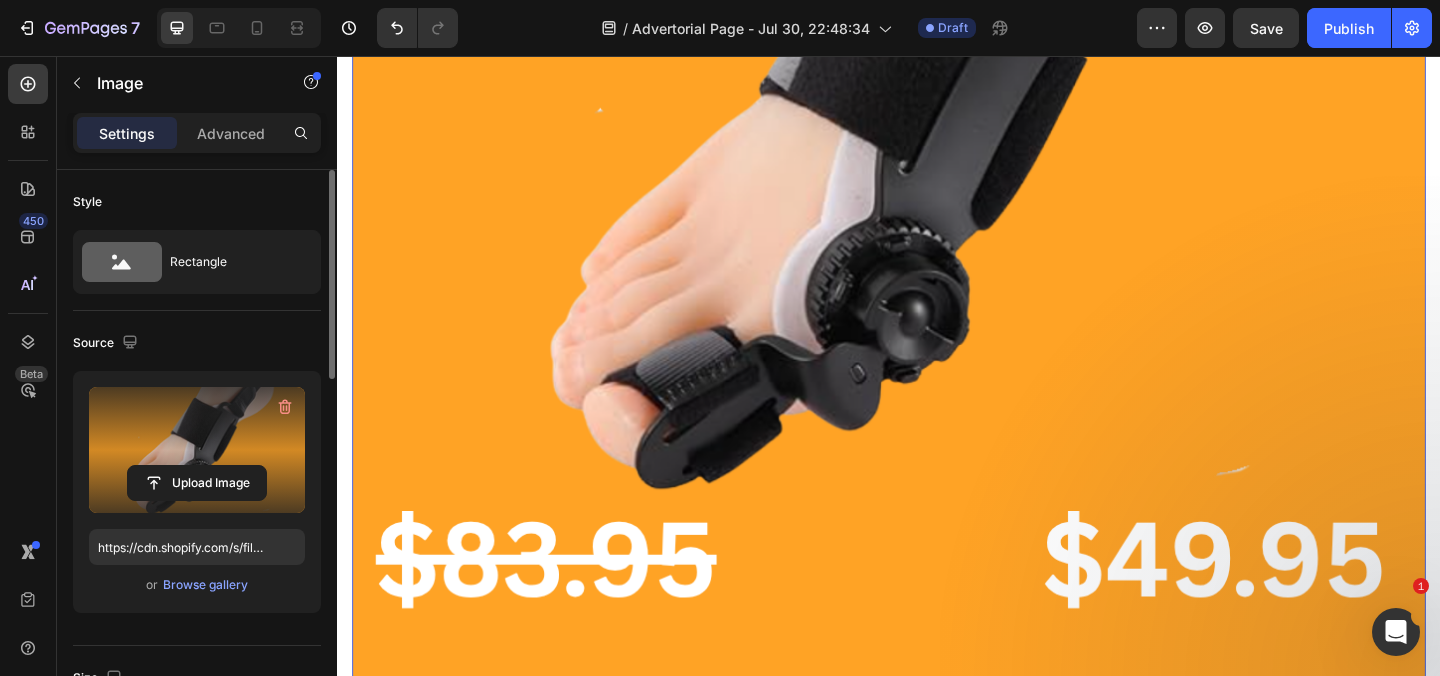 scroll, scrollTop: 23782, scrollLeft: 0, axis: vertical 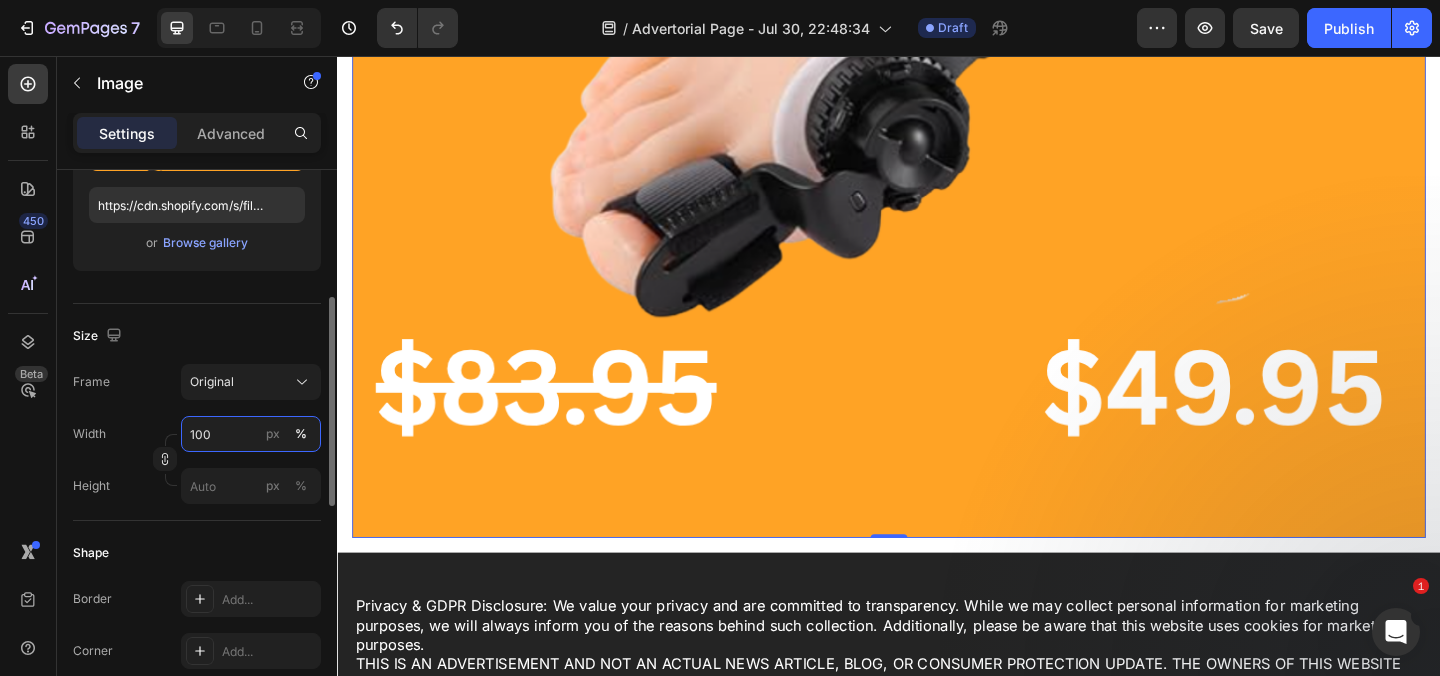 click on "100" at bounding box center (251, 434) 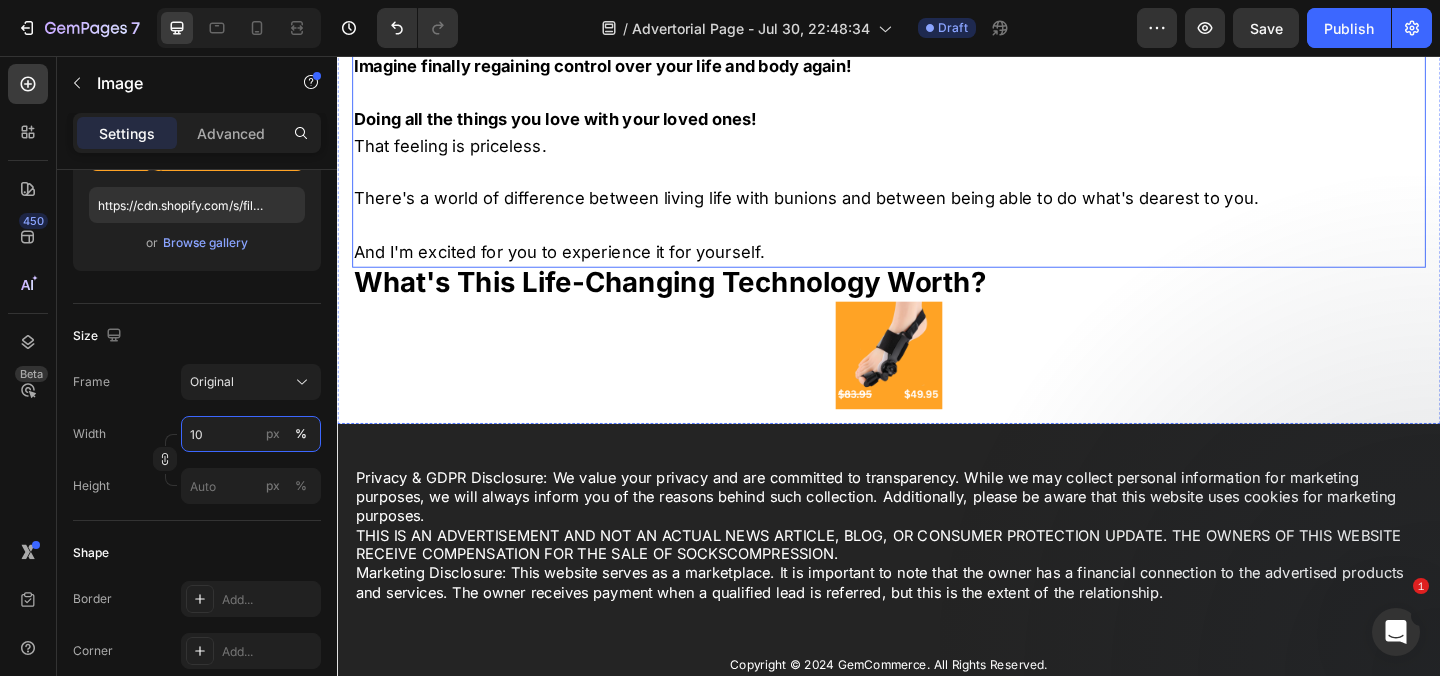 scroll, scrollTop: 22911, scrollLeft: 0, axis: vertical 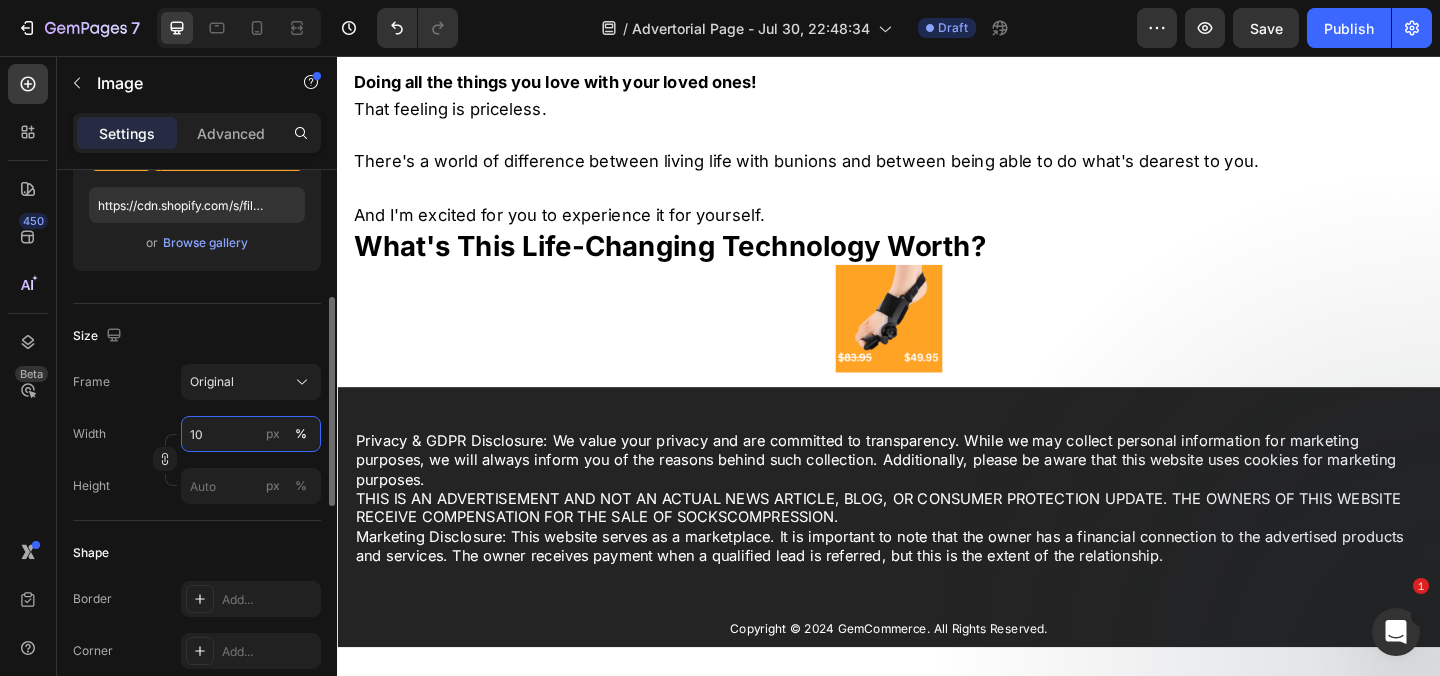 type on "1" 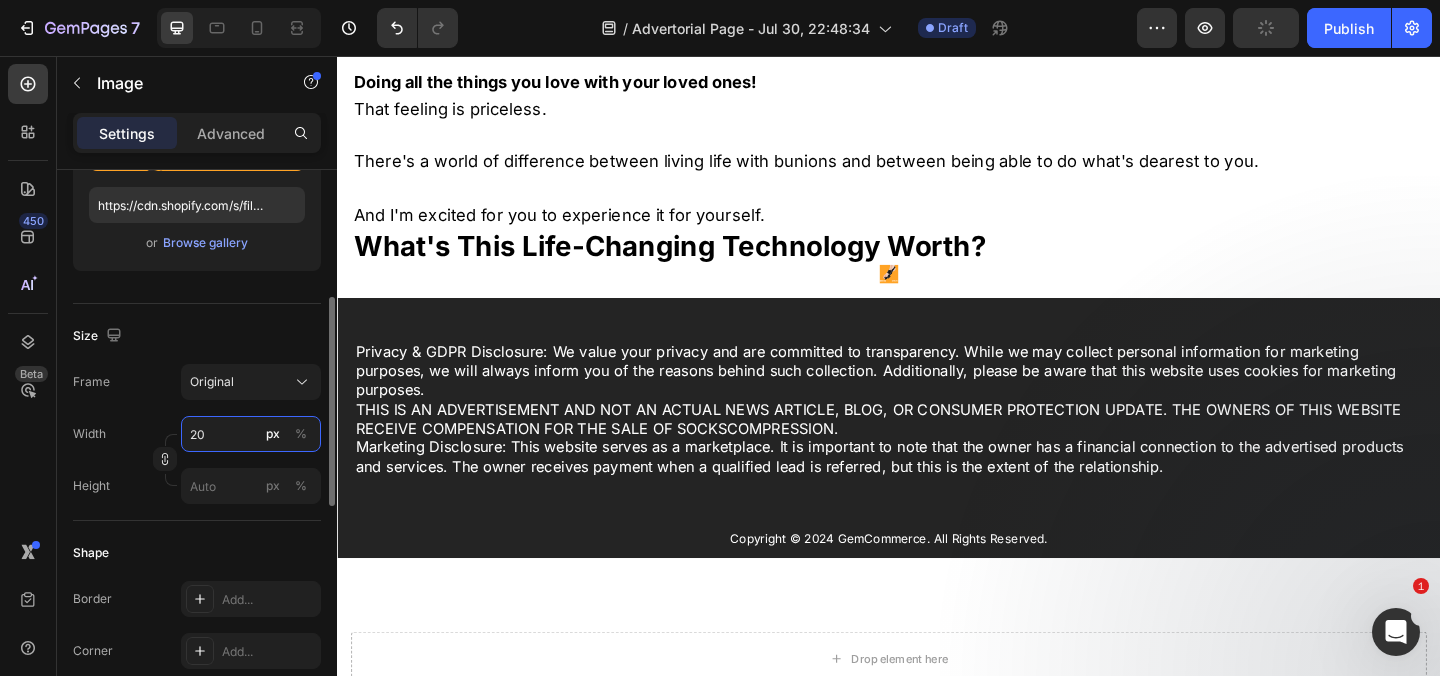 type on "2" 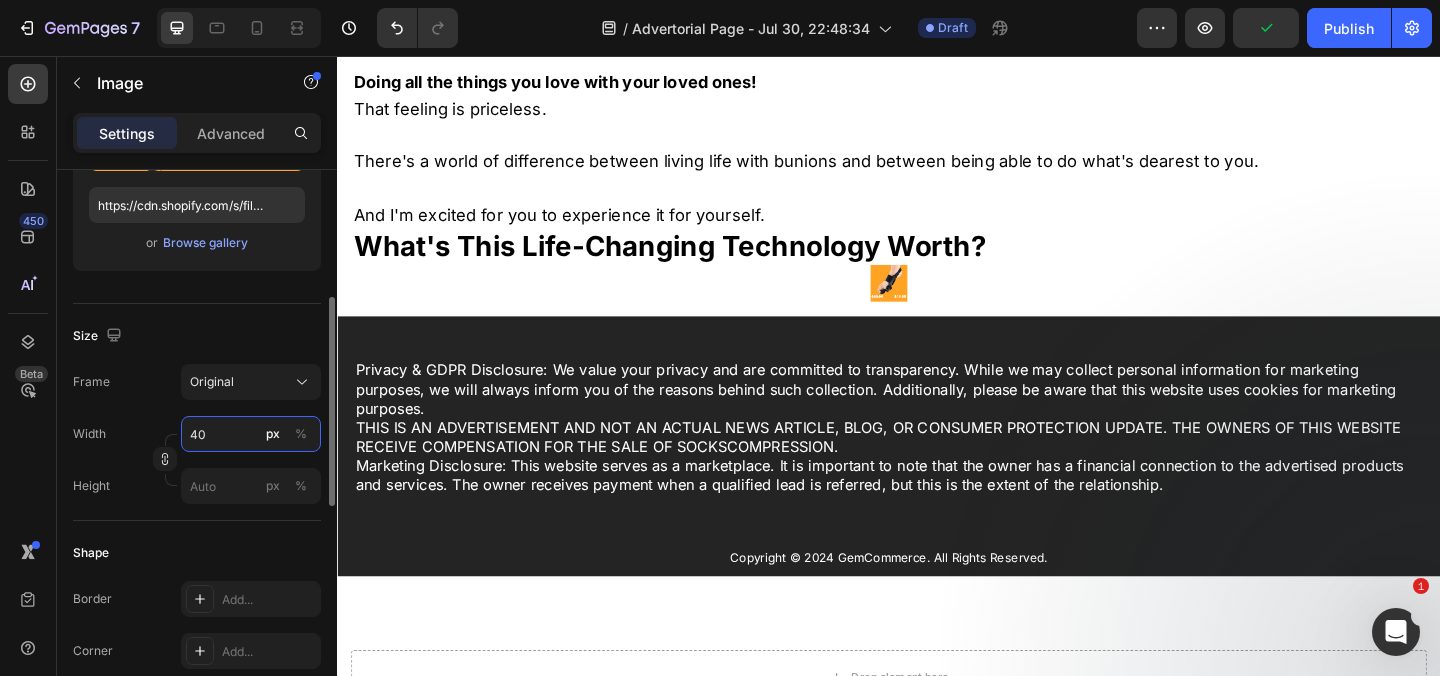 type on "4" 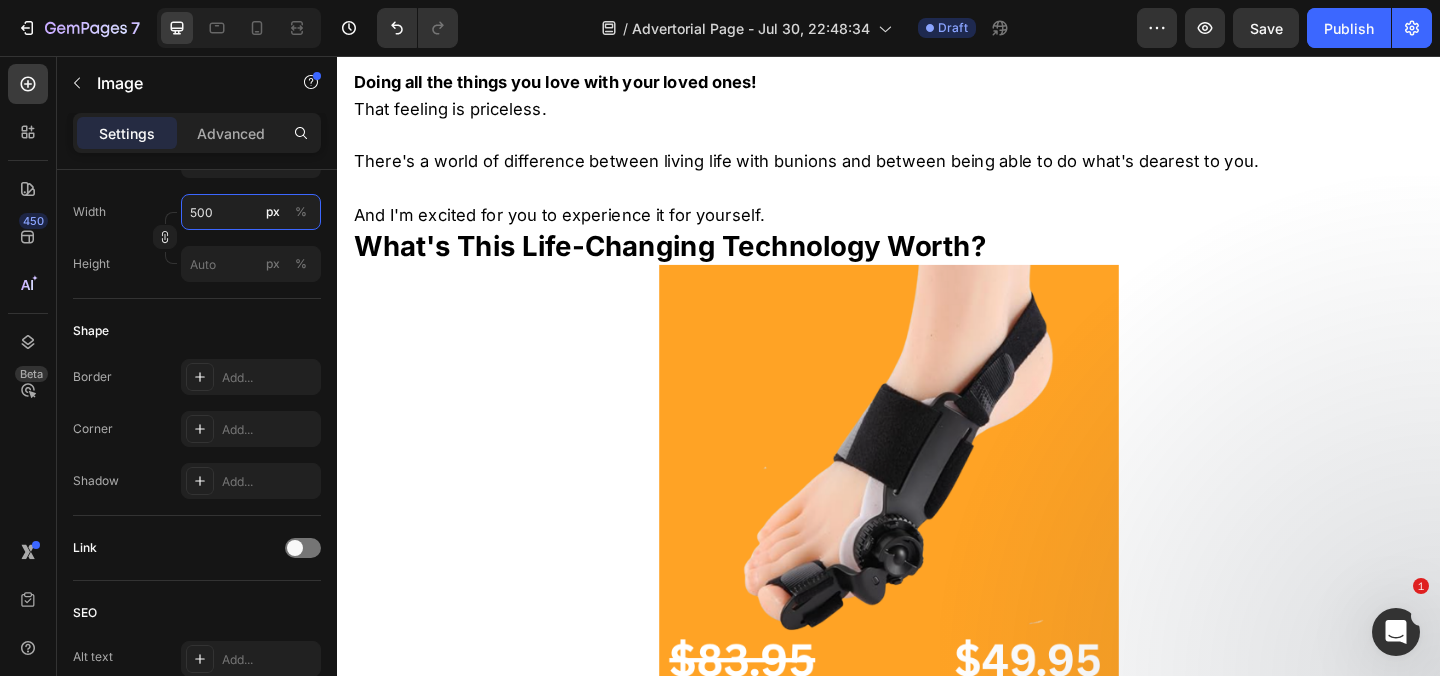scroll, scrollTop: 485, scrollLeft: 0, axis: vertical 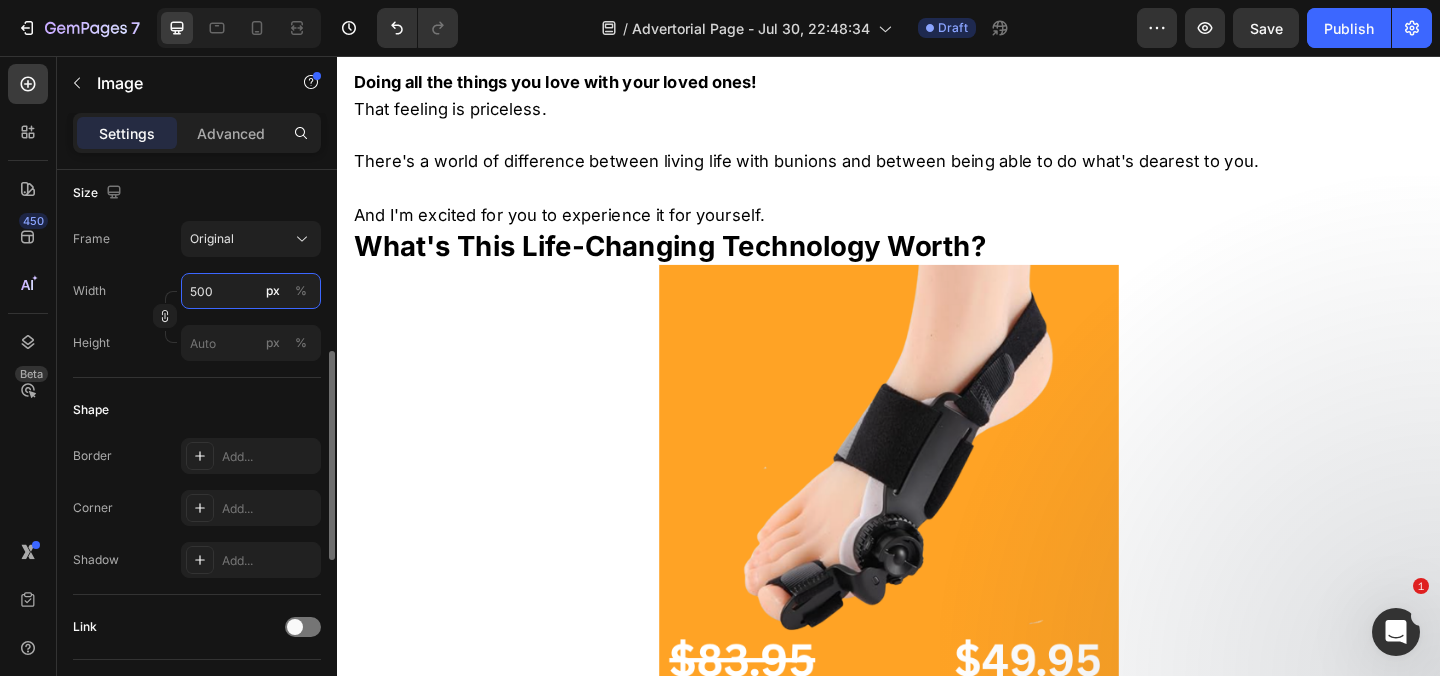 type on "500" 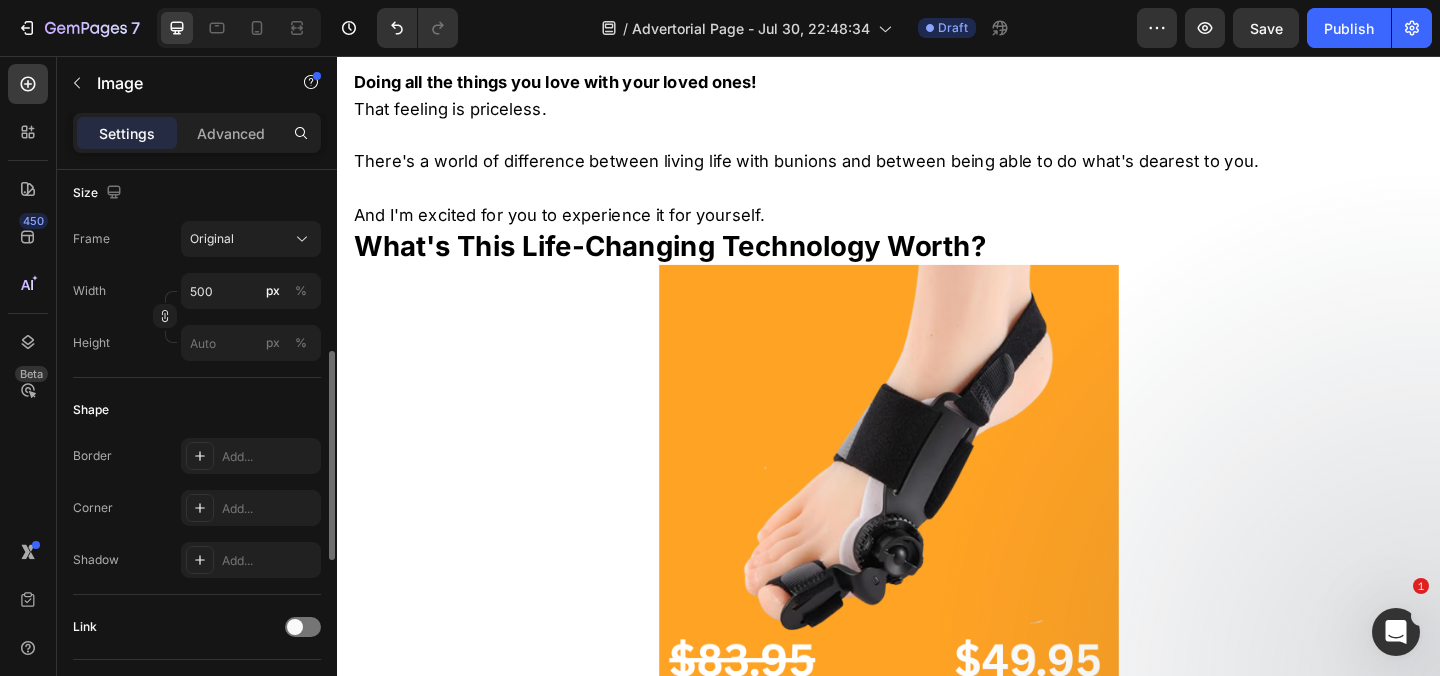 click on "Shape Border Add... Corner Add... Shadow Add..." 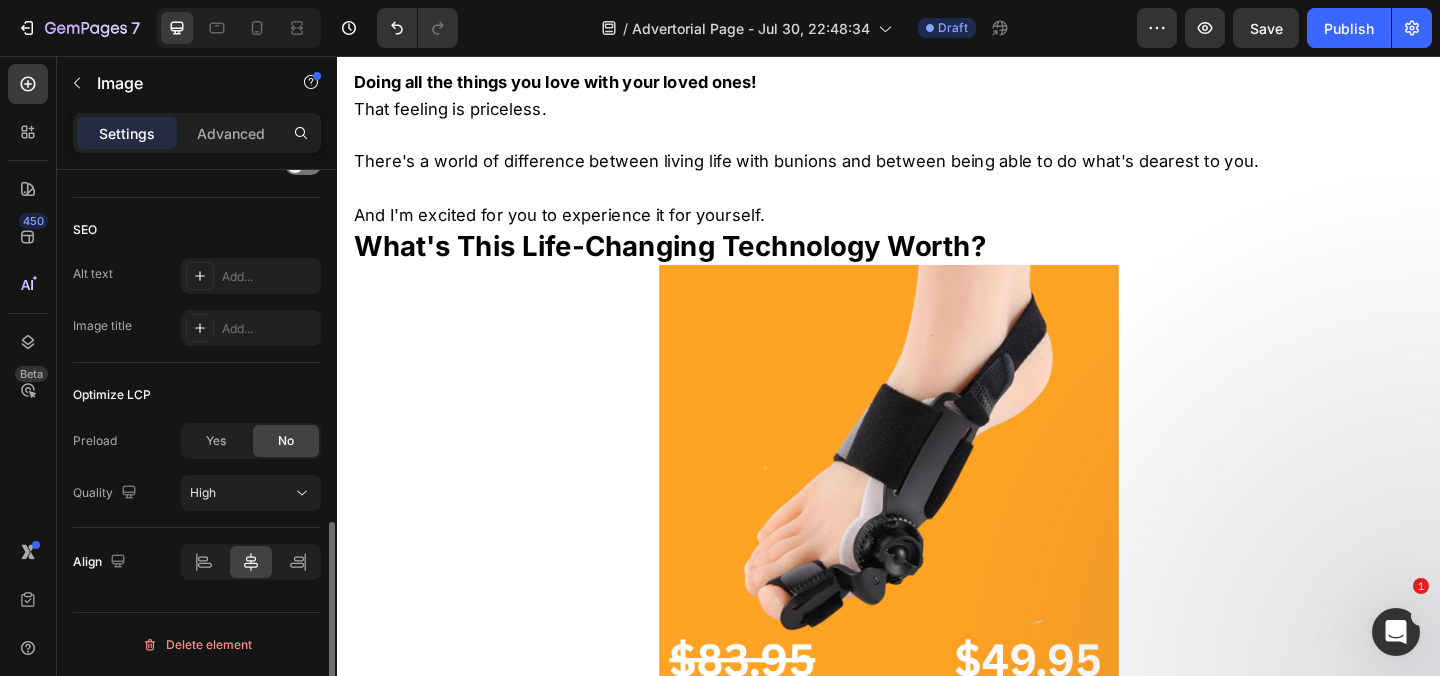 scroll, scrollTop: 901, scrollLeft: 0, axis: vertical 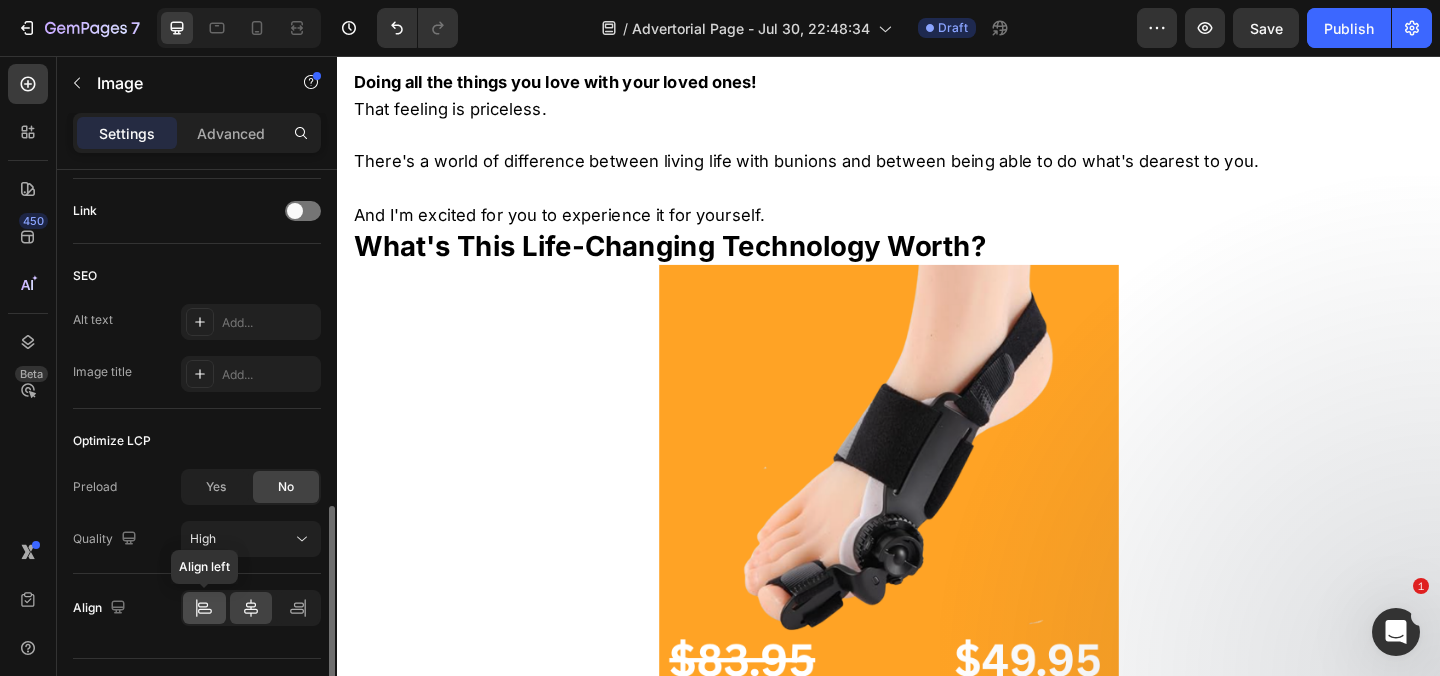 click 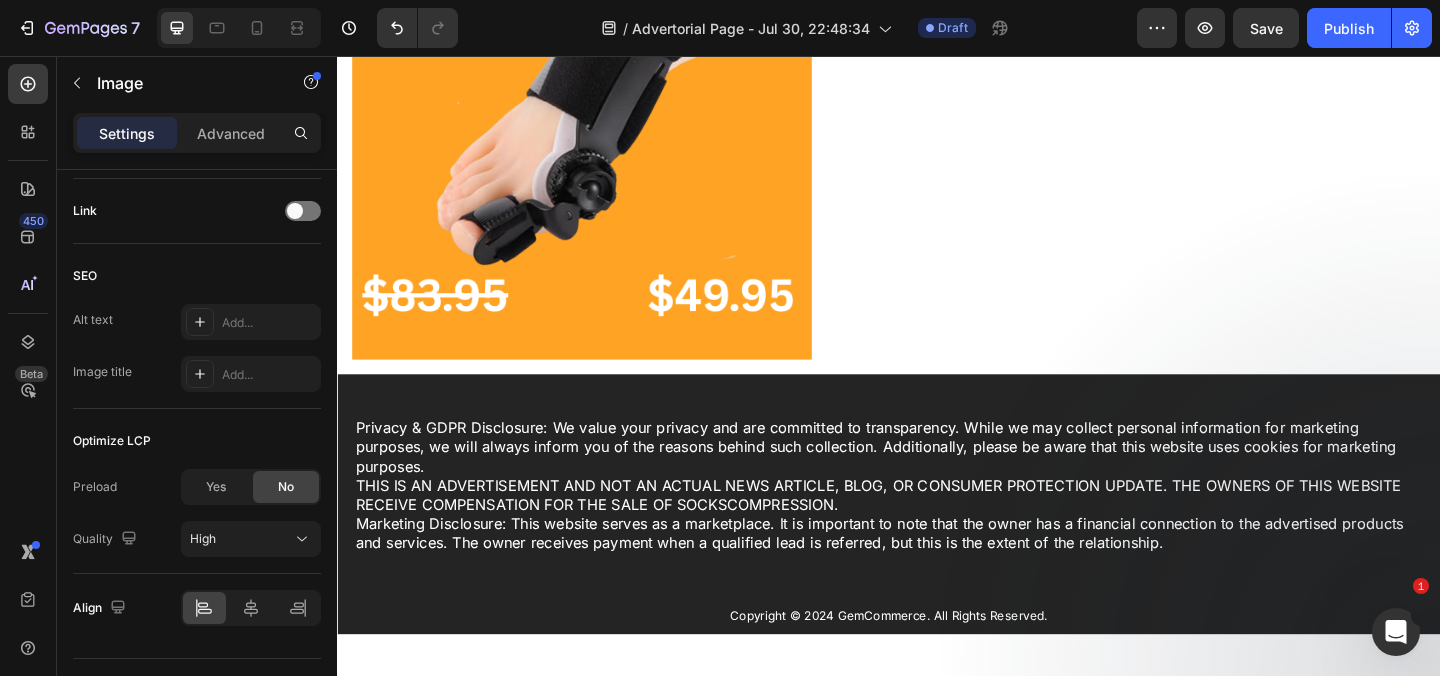 scroll, scrollTop: 23347, scrollLeft: 0, axis: vertical 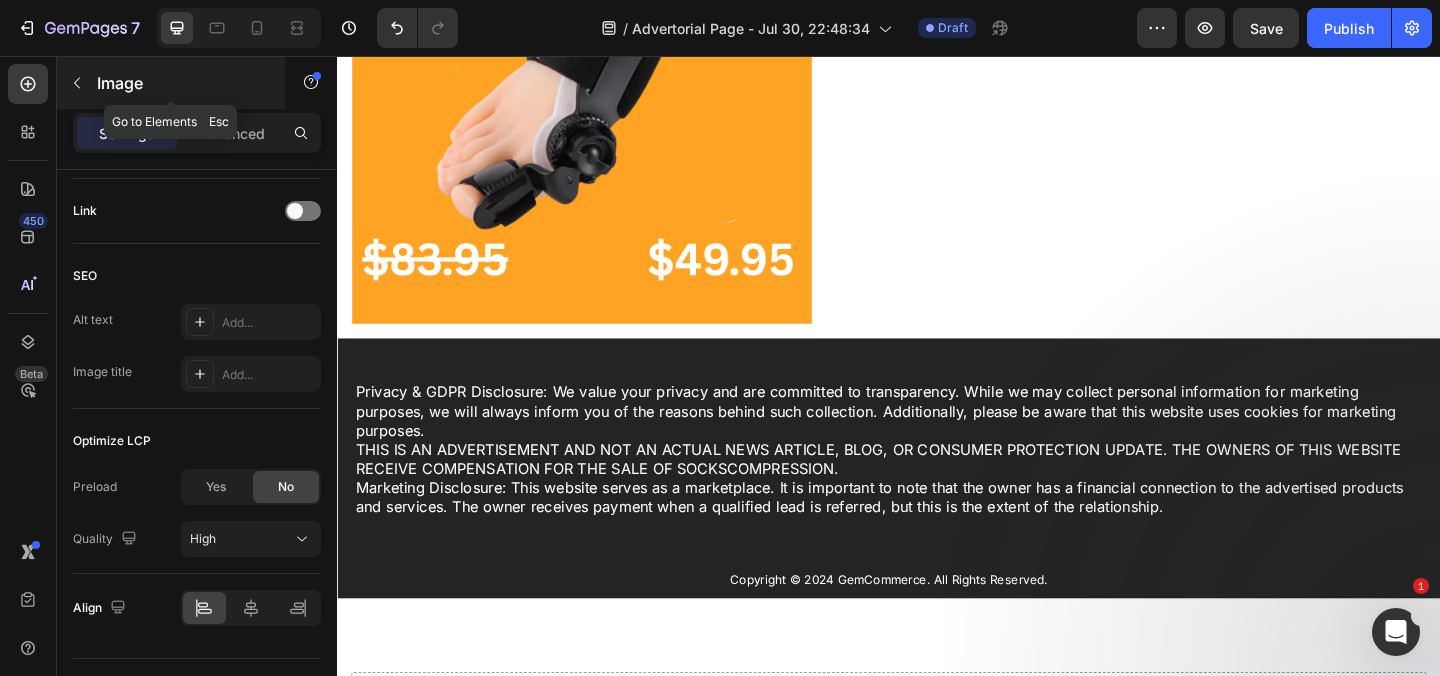 click on "Image" at bounding box center [171, 83] 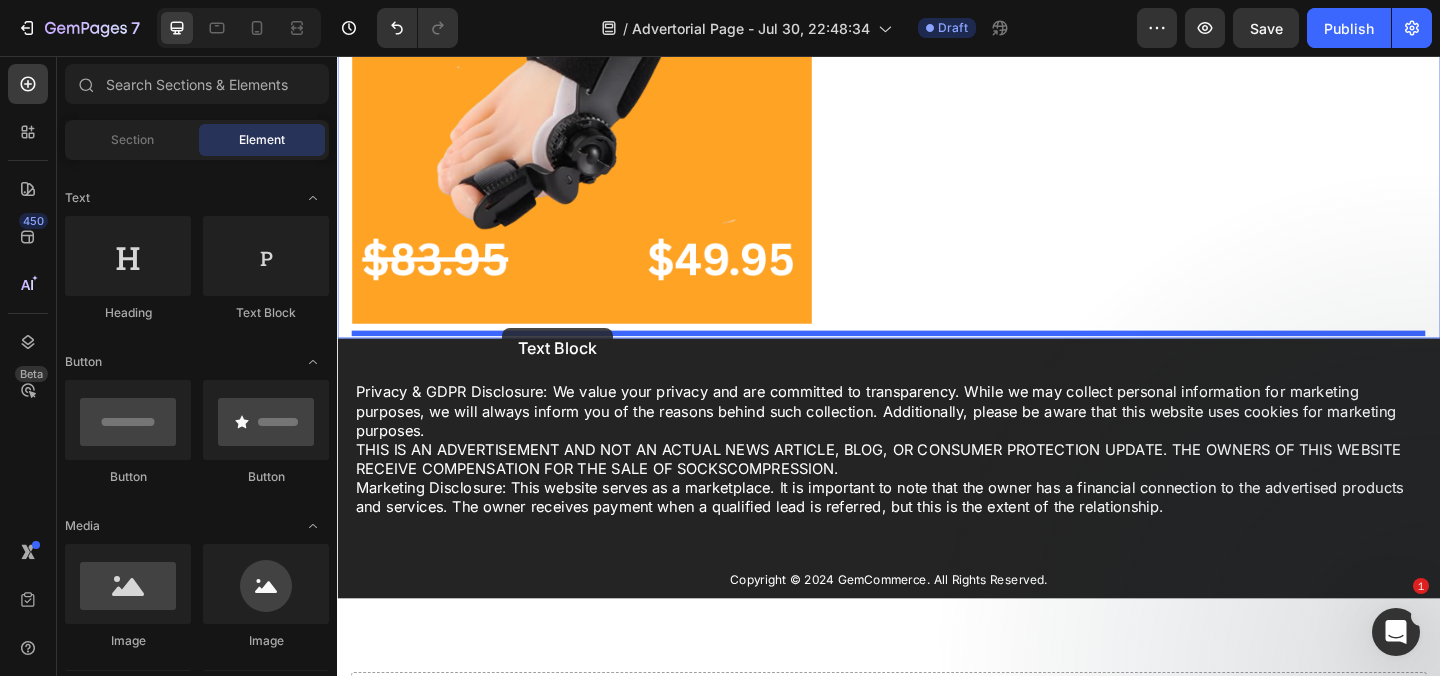 drag, startPoint x: 567, startPoint y: 343, endPoint x: 516, endPoint y: 352, distance: 51.78803 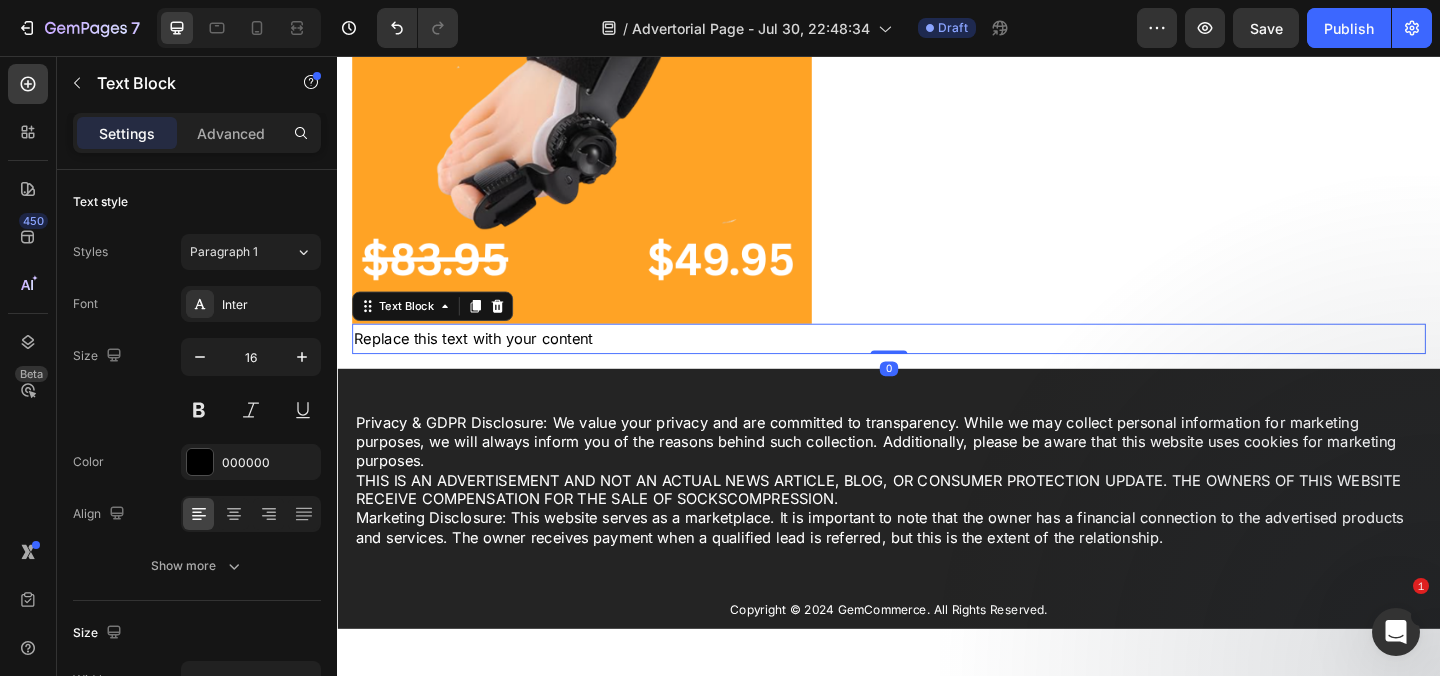 click on "Replace this text with your content" at bounding box center (937, 363) 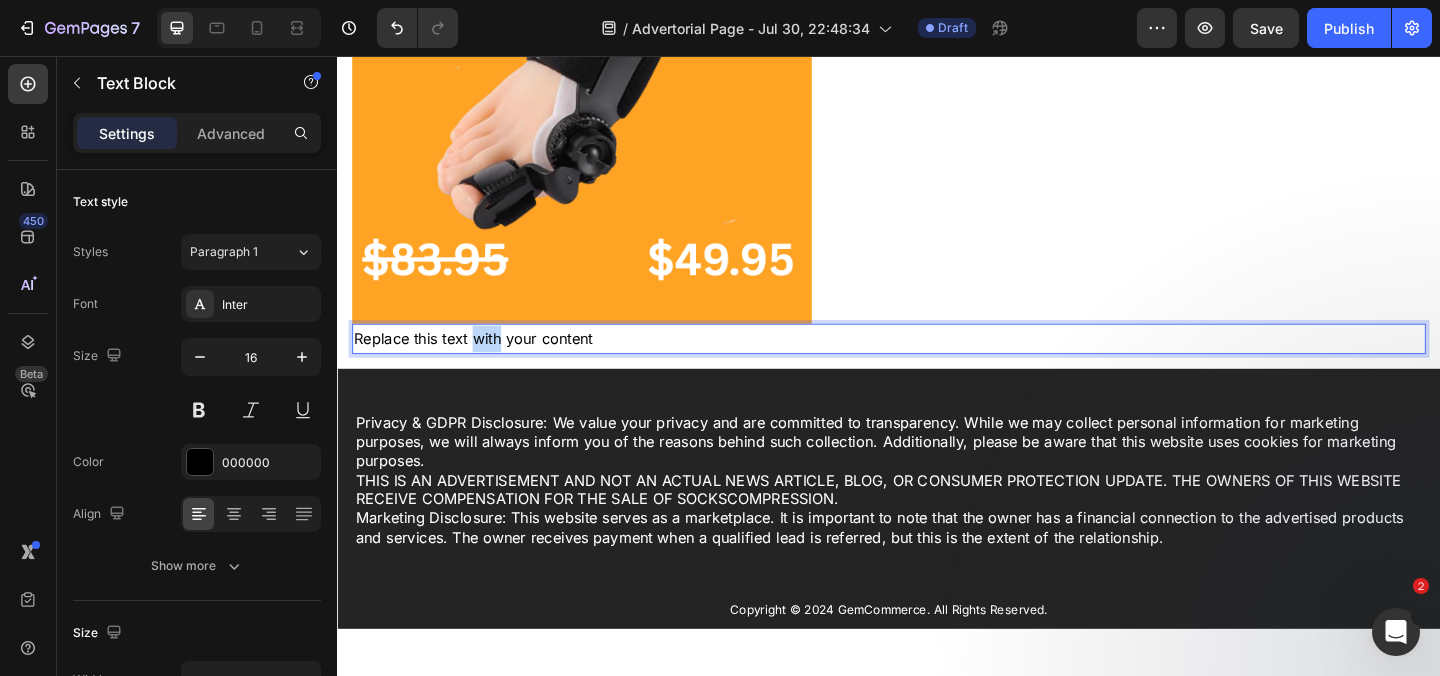 click on "Replace this text with your content" at bounding box center [937, 363] 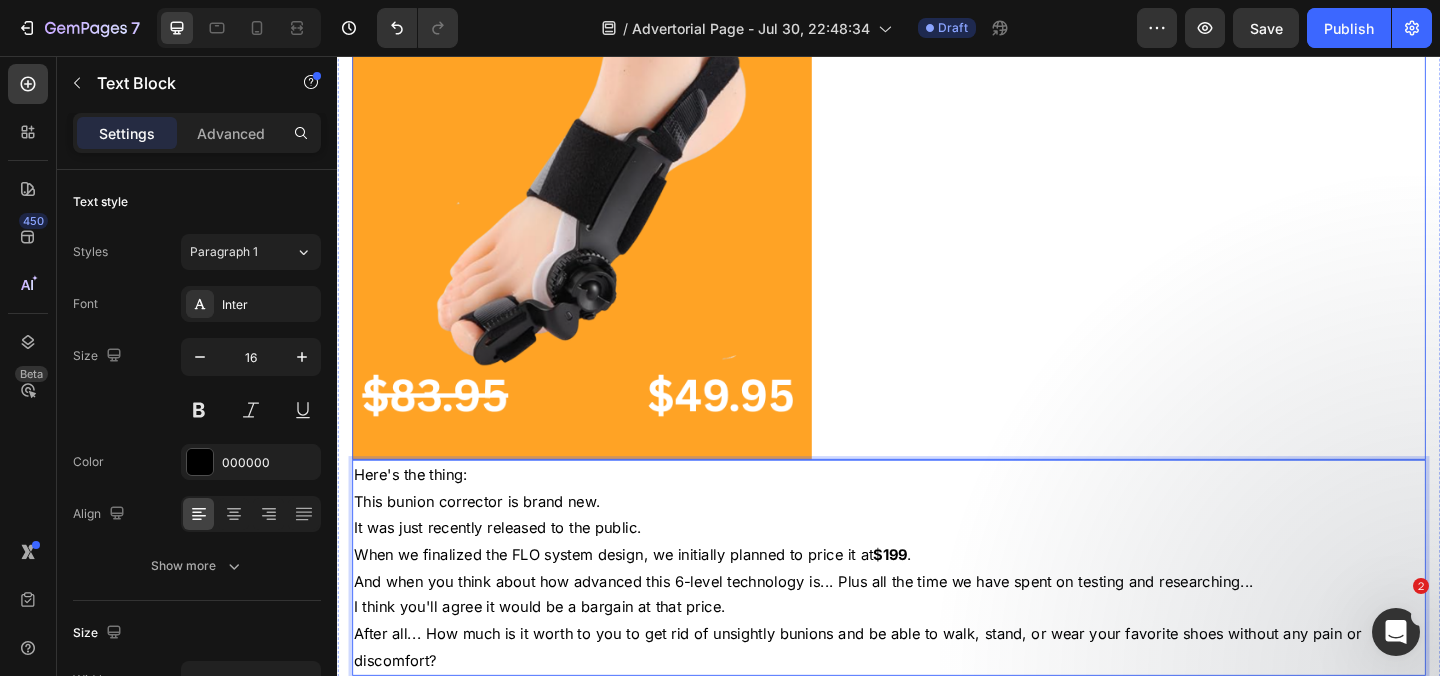 scroll, scrollTop: 23390, scrollLeft: 0, axis: vertical 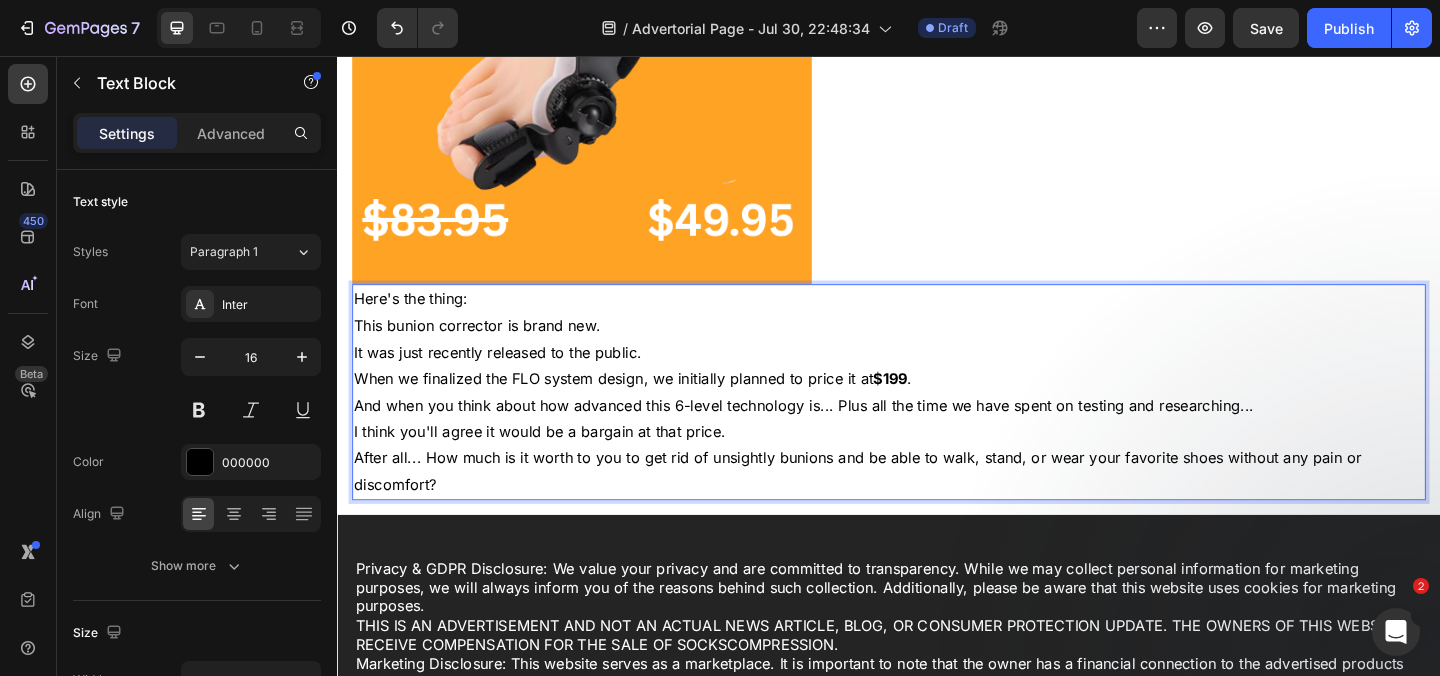 click on "Here's the thing:" at bounding box center (937, 320) 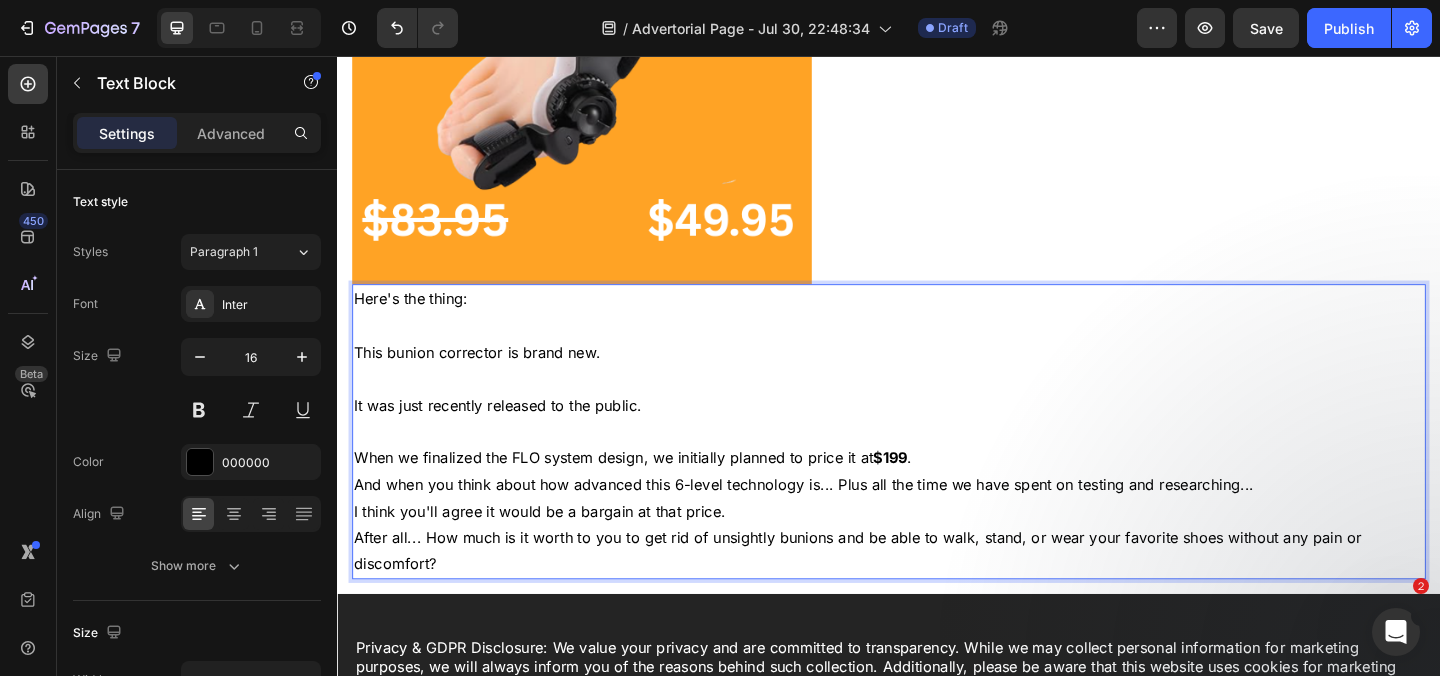 click on "When we finalized the FLO system design, we initially planned to price it at  $199 ." at bounding box center (937, 493) 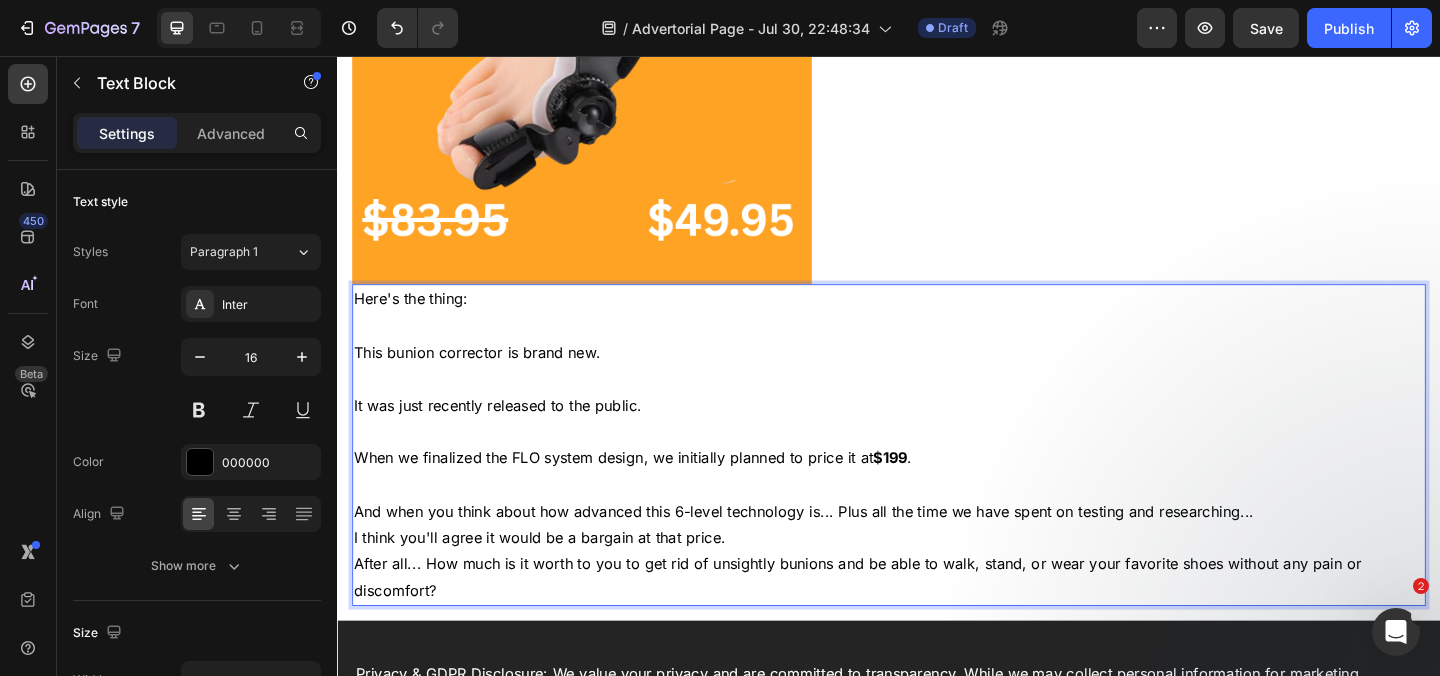 click on "And when you think about how advanced this 6-level technology is... Plus all the time we have spent on testing and researching..." at bounding box center [937, 551] 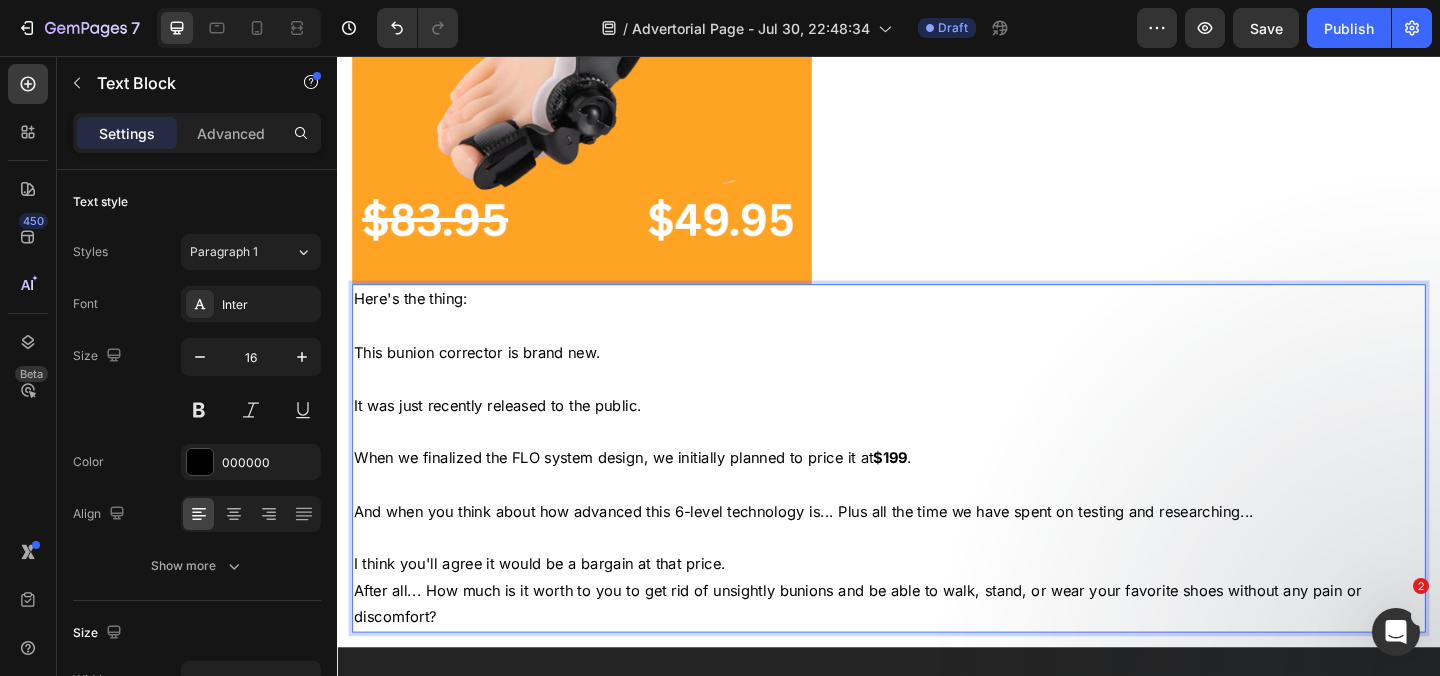 click on "I think you'll agree it would be a bargain at that price." at bounding box center (937, 608) 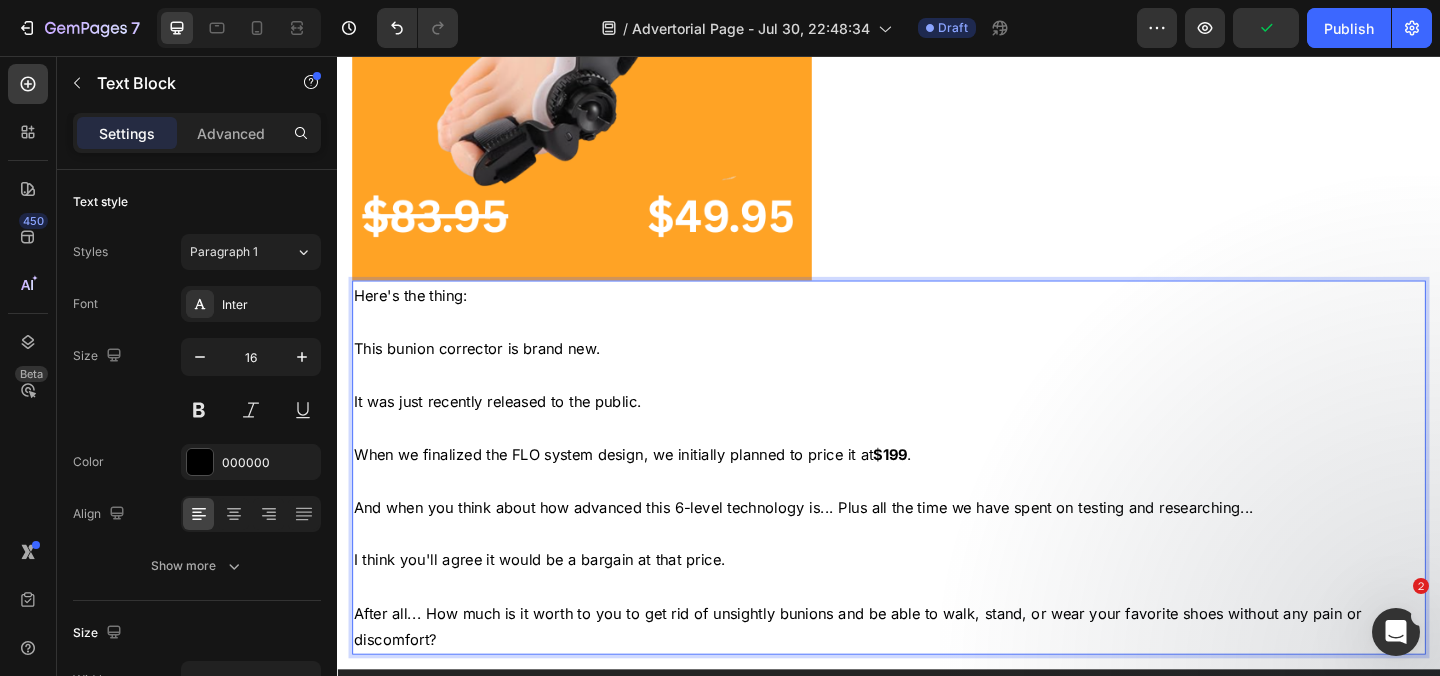 scroll, scrollTop: 23543, scrollLeft: 0, axis: vertical 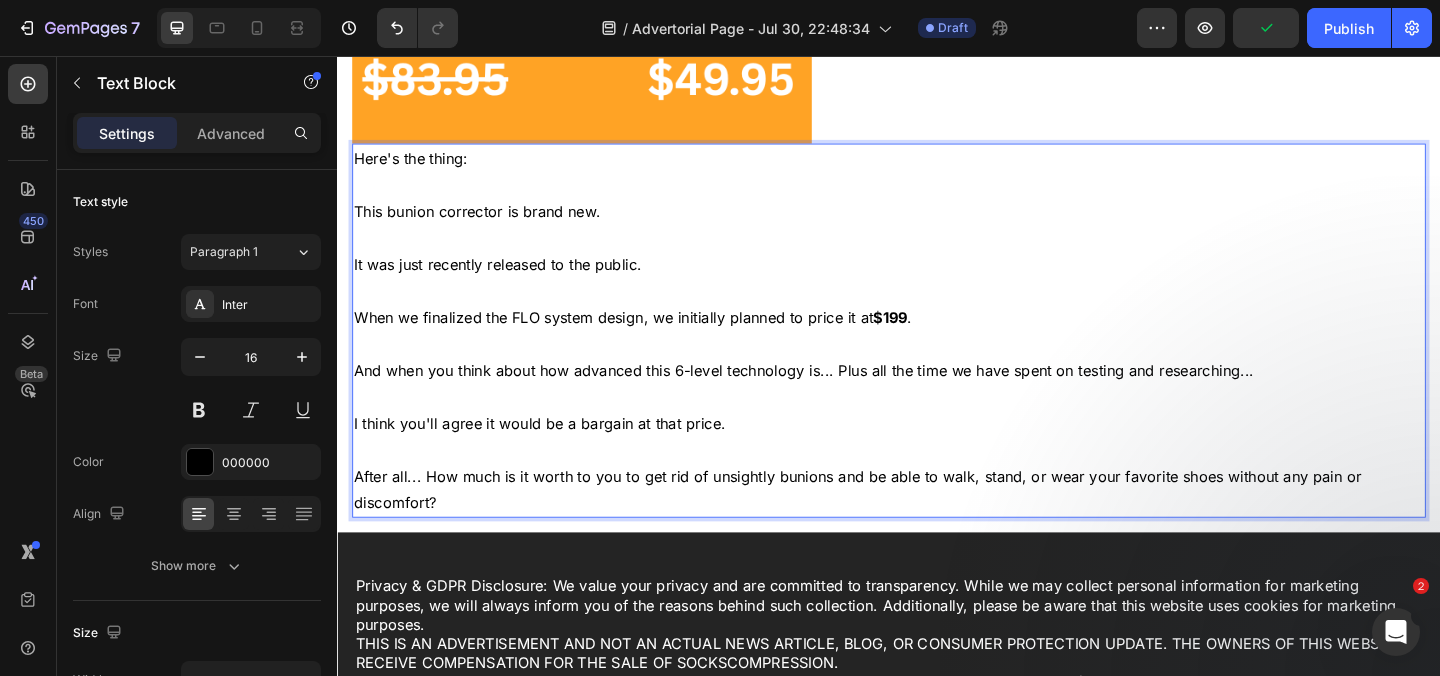 click at bounding box center [937, 484] 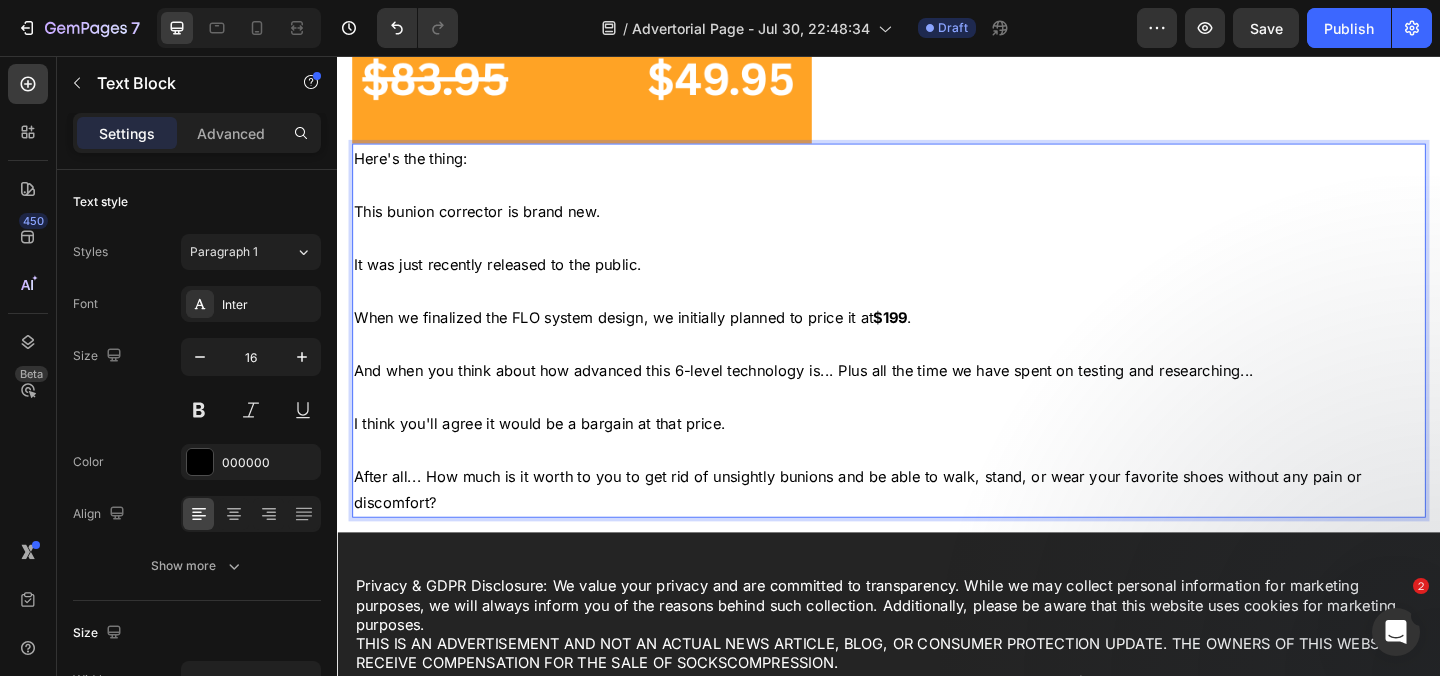 click on "After all... How much is it worth to you to get rid of unsightly bunions and be able to walk, stand, or wear your favorite shoes without any pain or discomfort?" at bounding box center [937, 528] 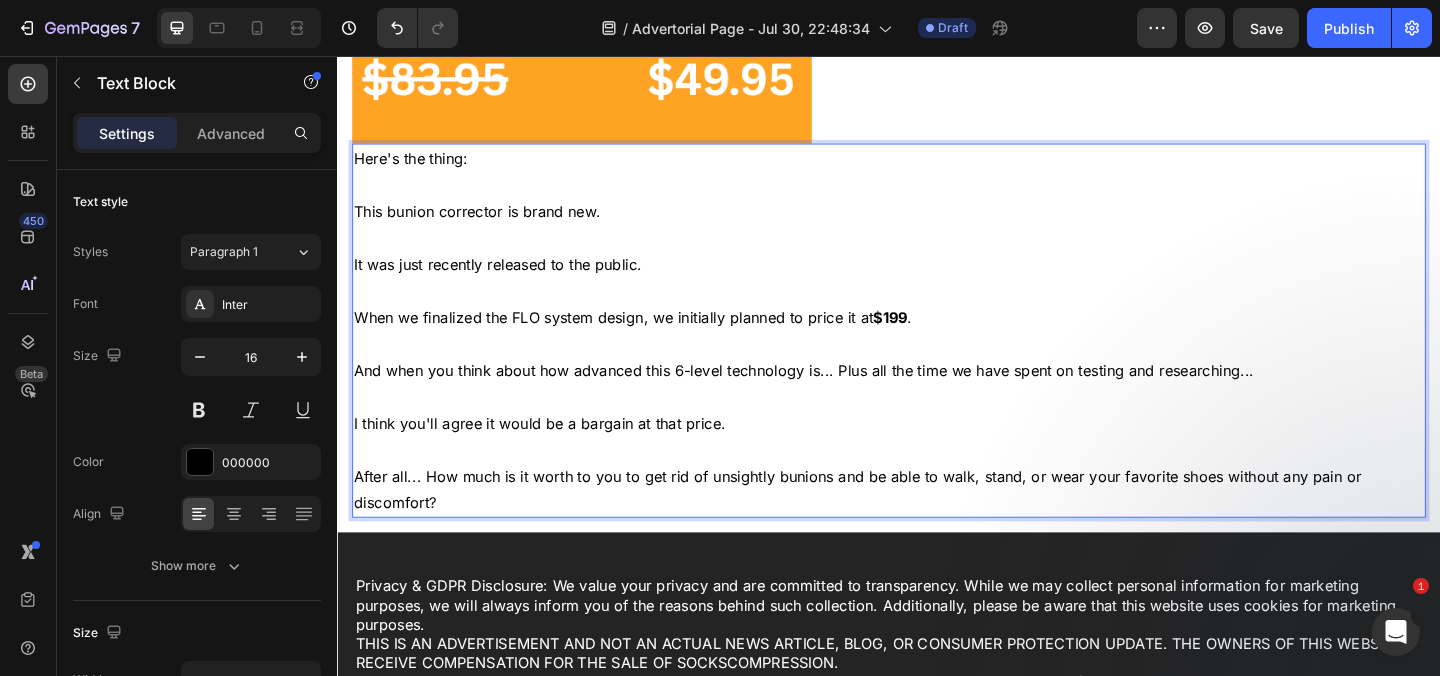click on "$199" at bounding box center [938, 340] 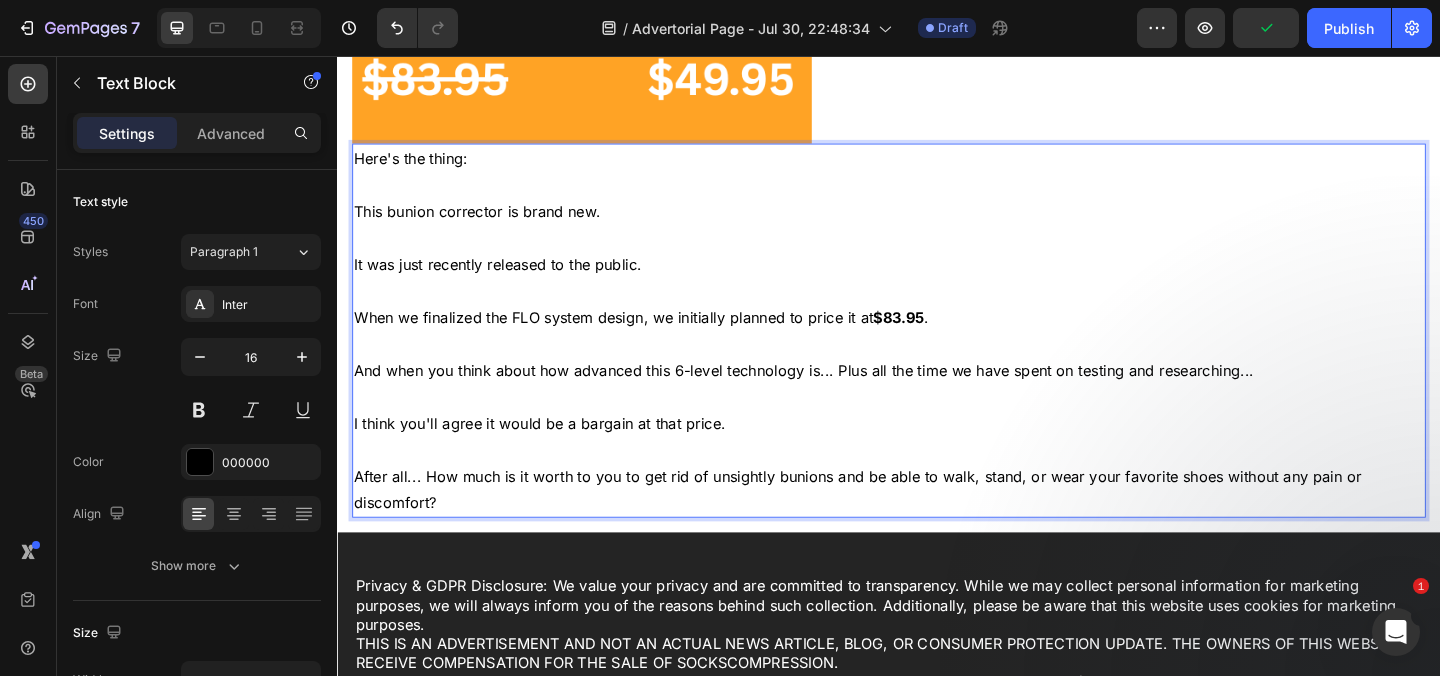 click at bounding box center (937, 484) 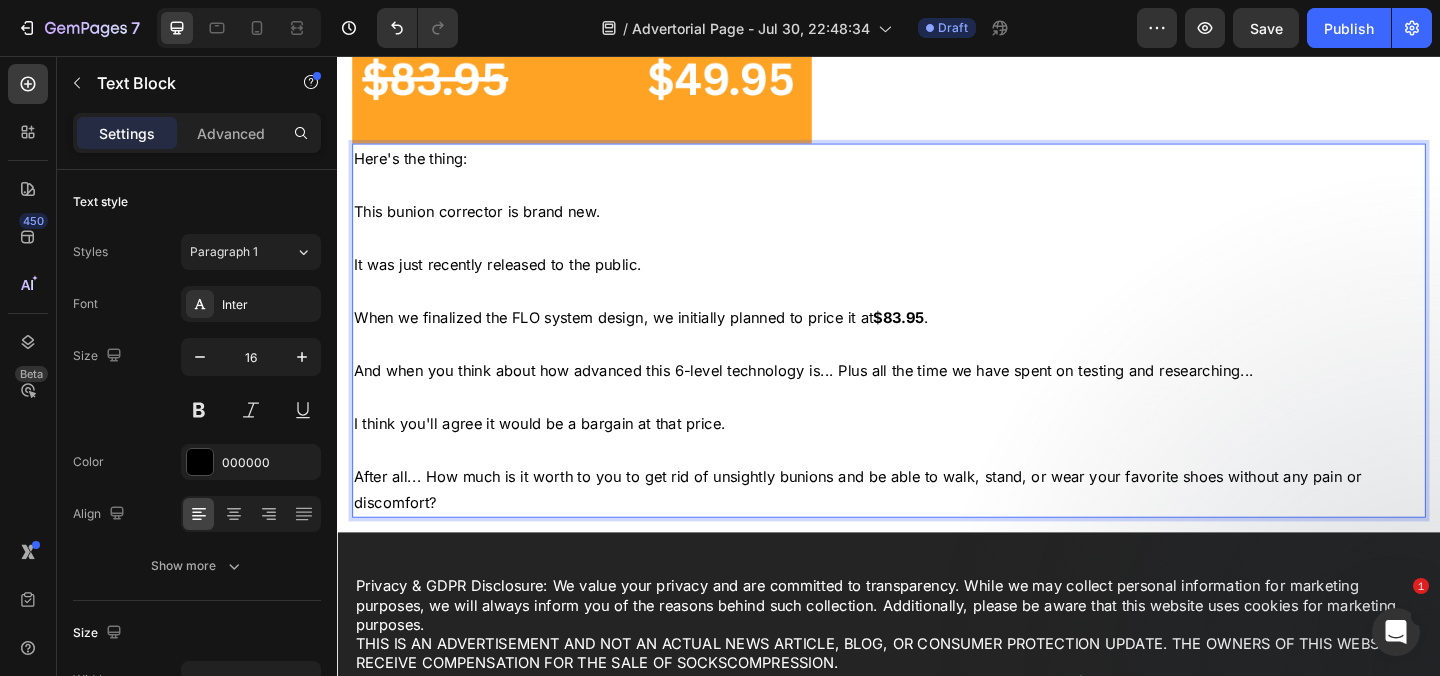 click on "After all... How much is it worth to you to get rid of unsightly bunions and be able to walk, stand, or wear your favorite shoes without any pain or discomfort?" at bounding box center [937, 528] 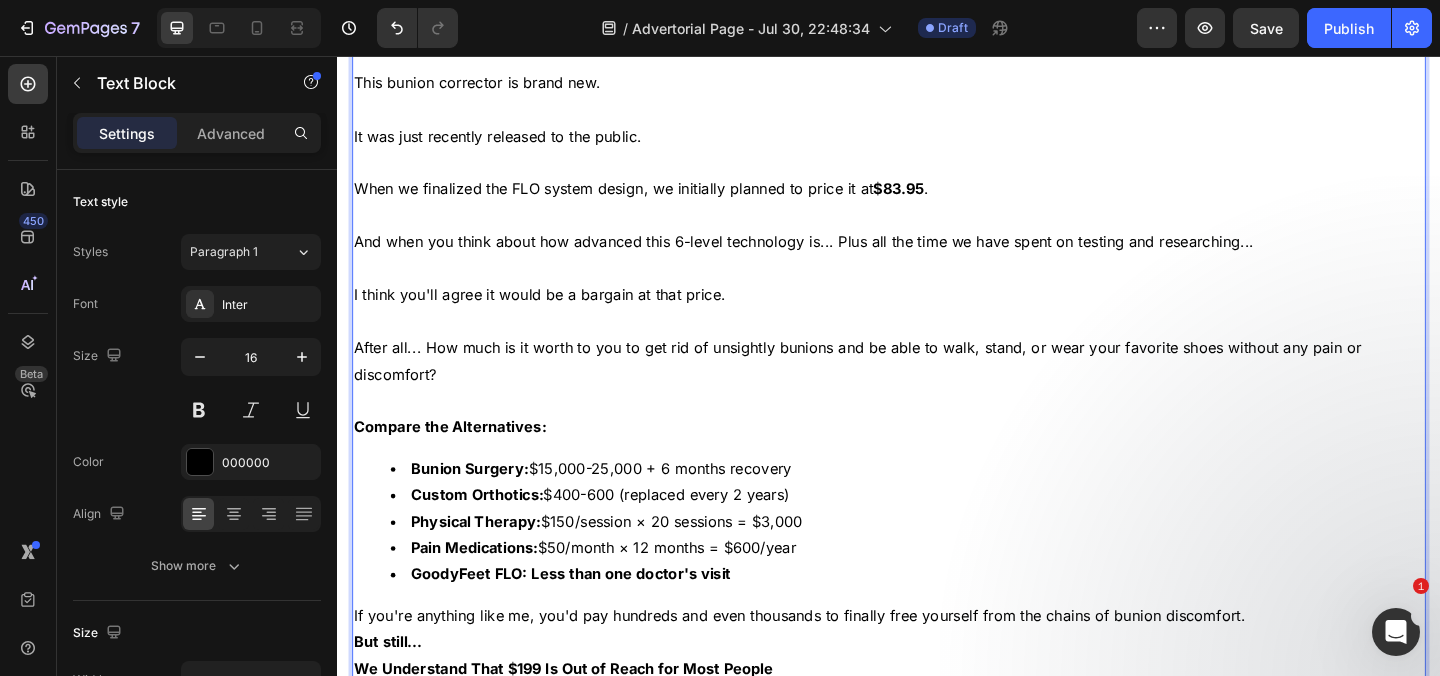 scroll, scrollTop: 23715, scrollLeft: 0, axis: vertical 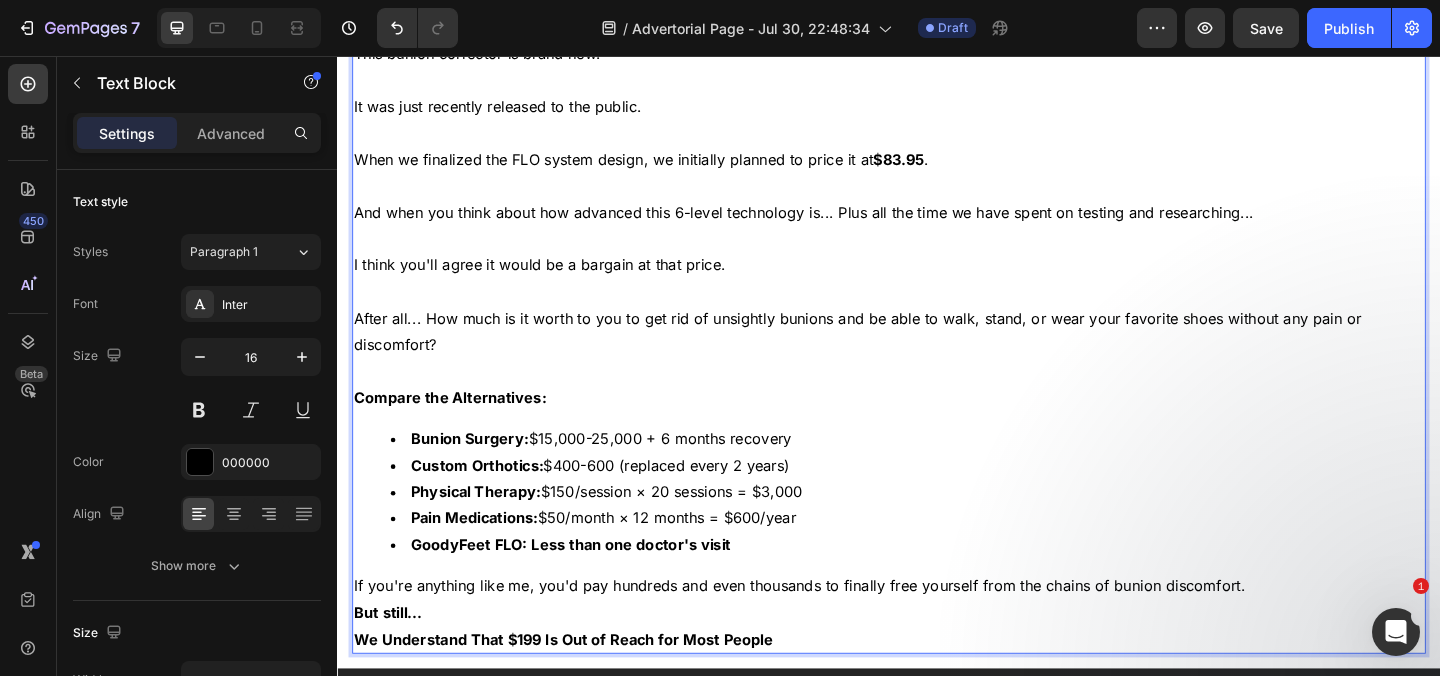 click at bounding box center (937, 398) 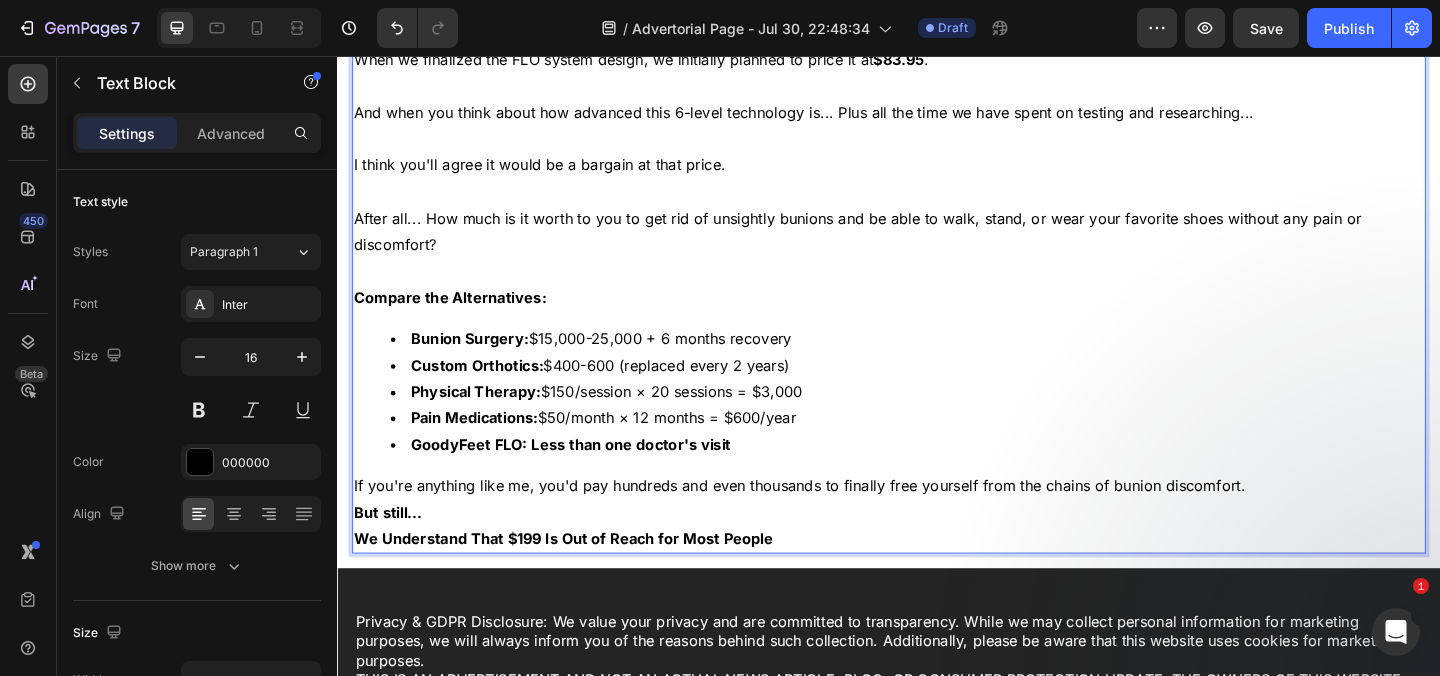 scroll, scrollTop: 23892, scrollLeft: 0, axis: vertical 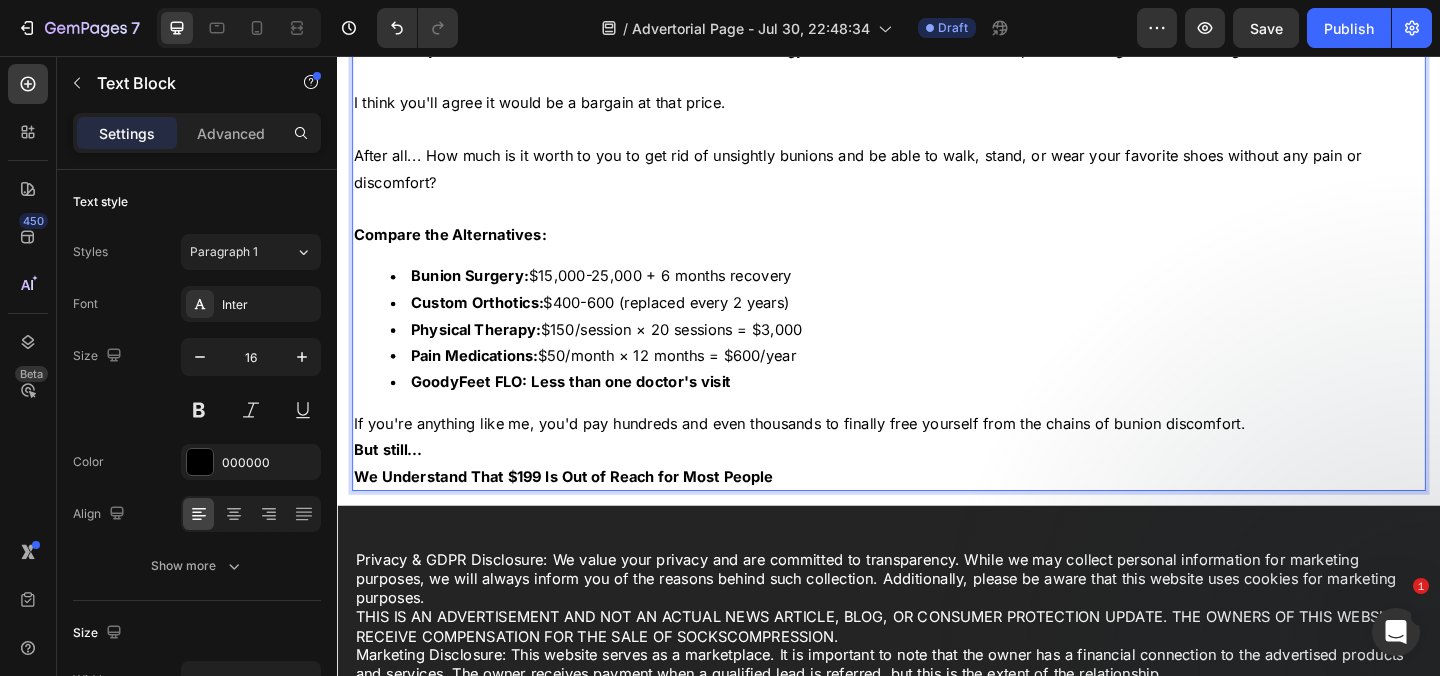 click on "If you're anything like me, you'd pay hundreds and even thousands to finally free yourself from the chains of bunion discomfort." at bounding box center [937, 455] 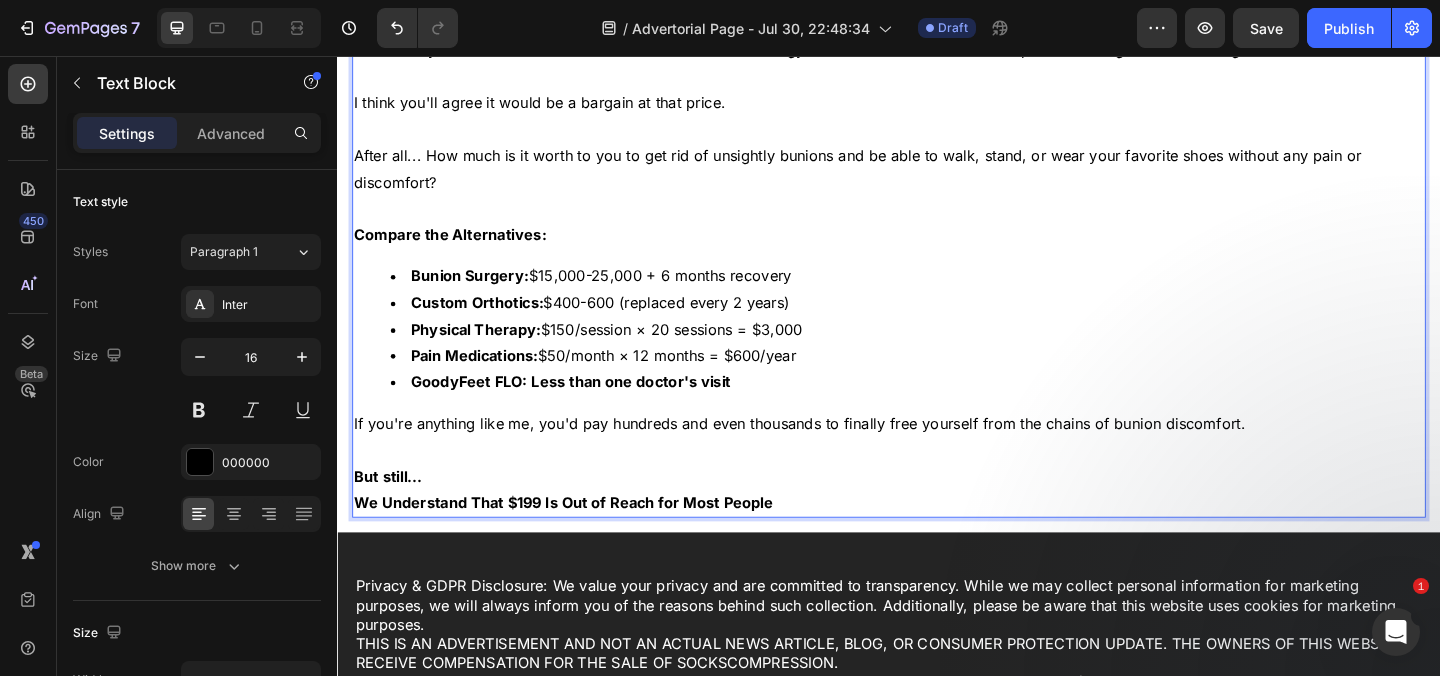 click on "But still..." at bounding box center [937, 513] 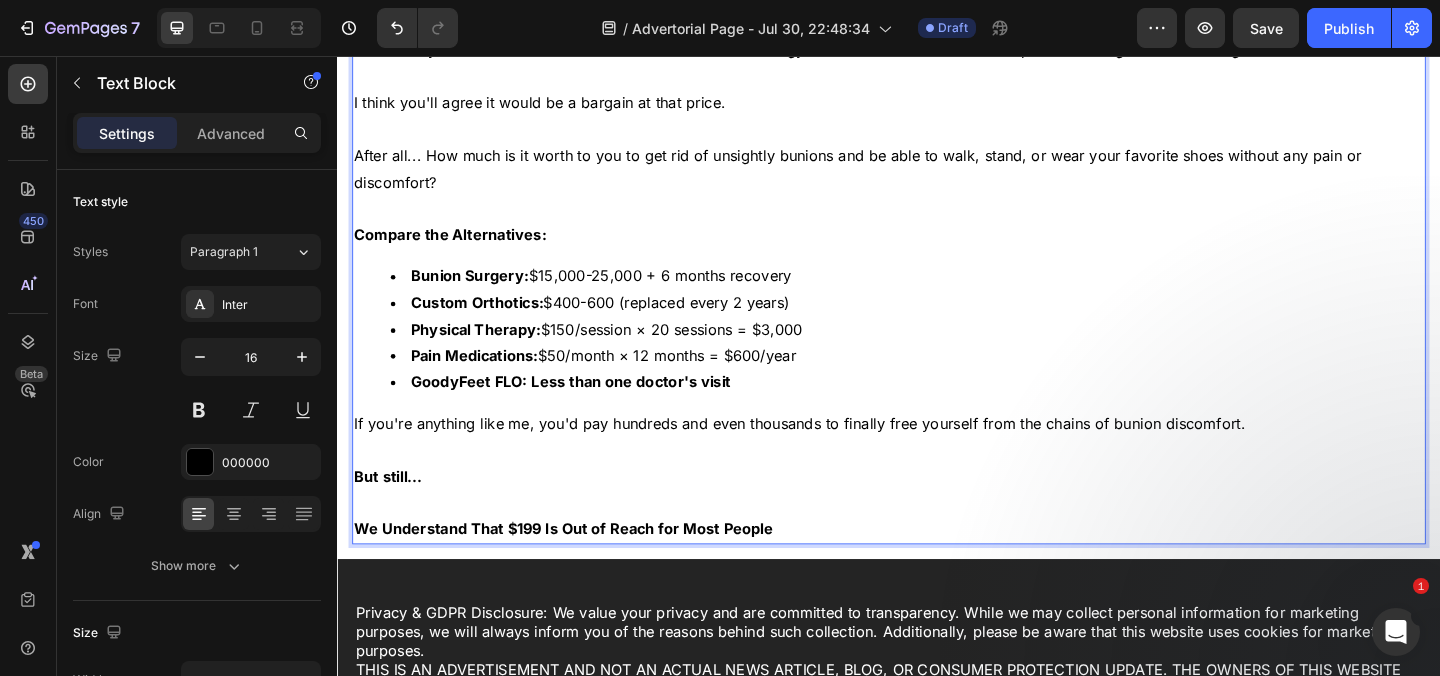 click on "We Understand That $199 Is Out of Reach for Most People" at bounding box center (583, 570) 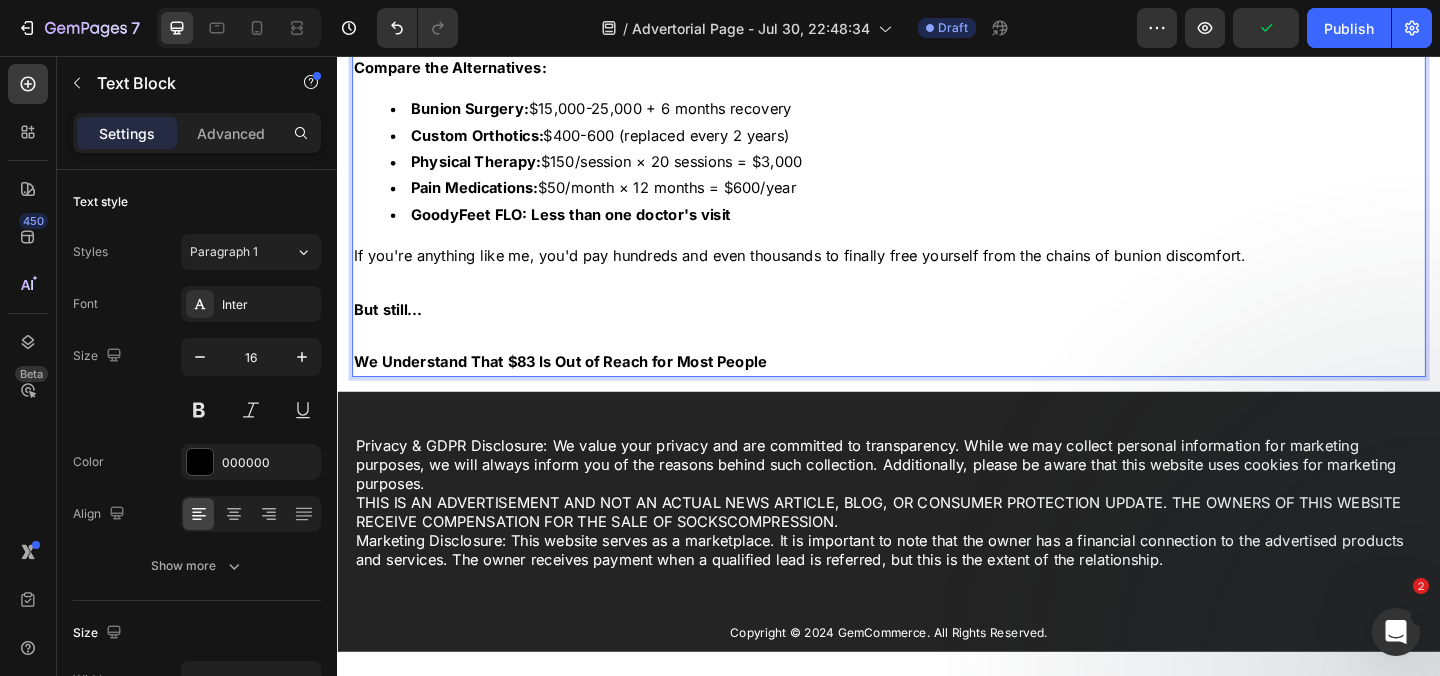scroll, scrollTop: 23753, scrollLeft: 0, axis: vertical 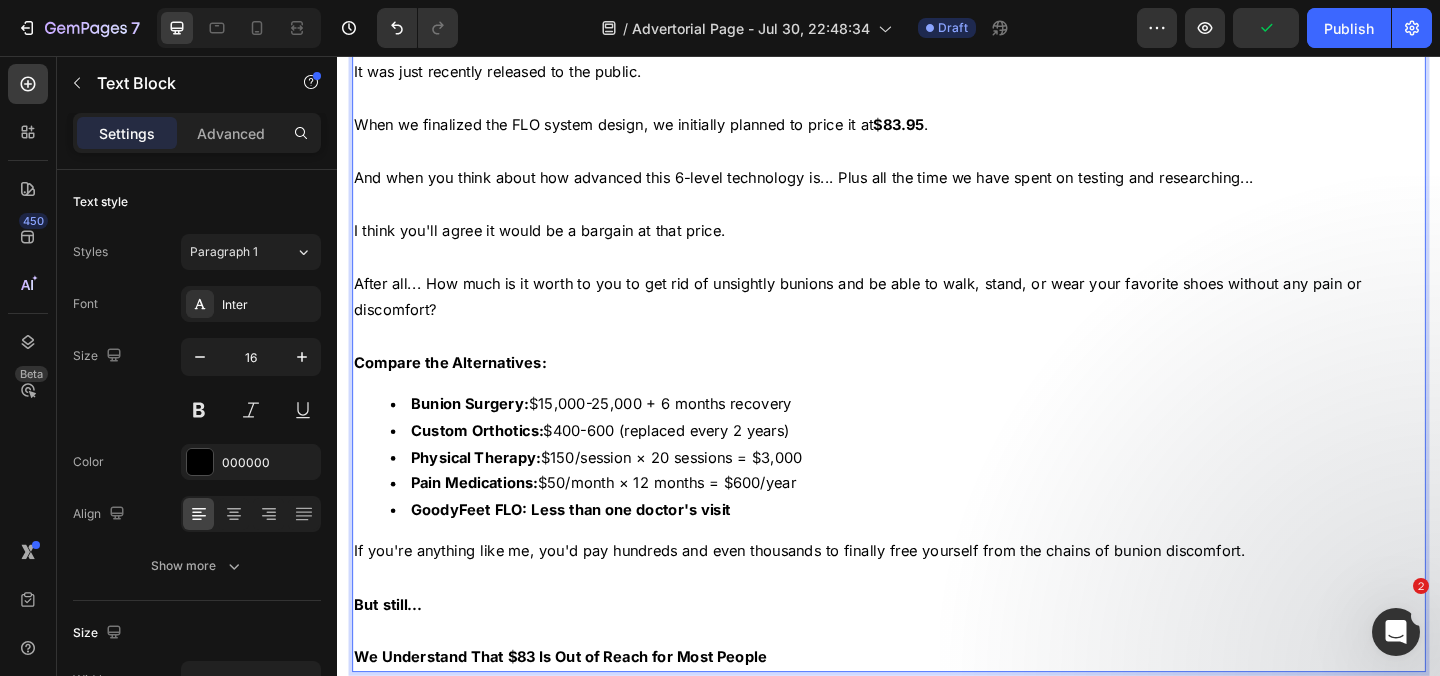 click on "When we finalized the FLO system design, we initially planned to price it at  $83.95 ." at bounding box center (937, 130) 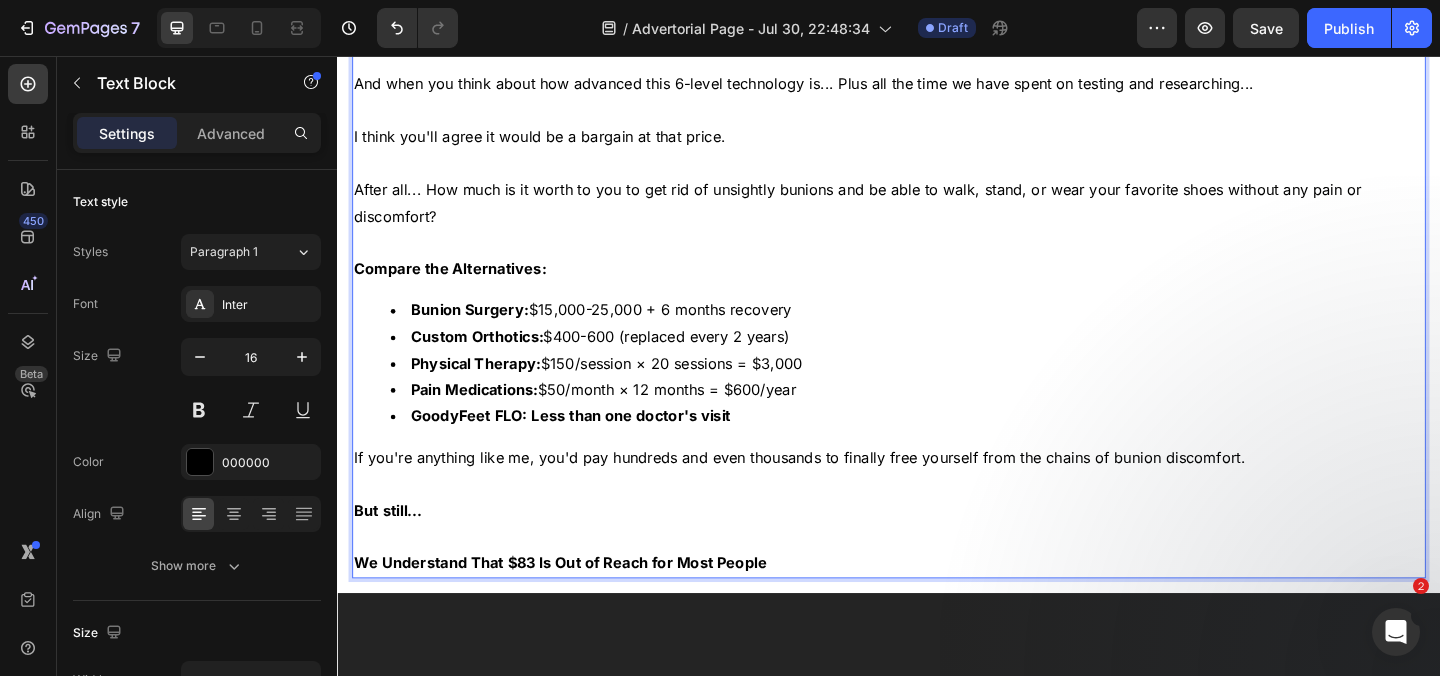 scroll, scrollTop: 24044, scrollLeft: 0, axis: vertical 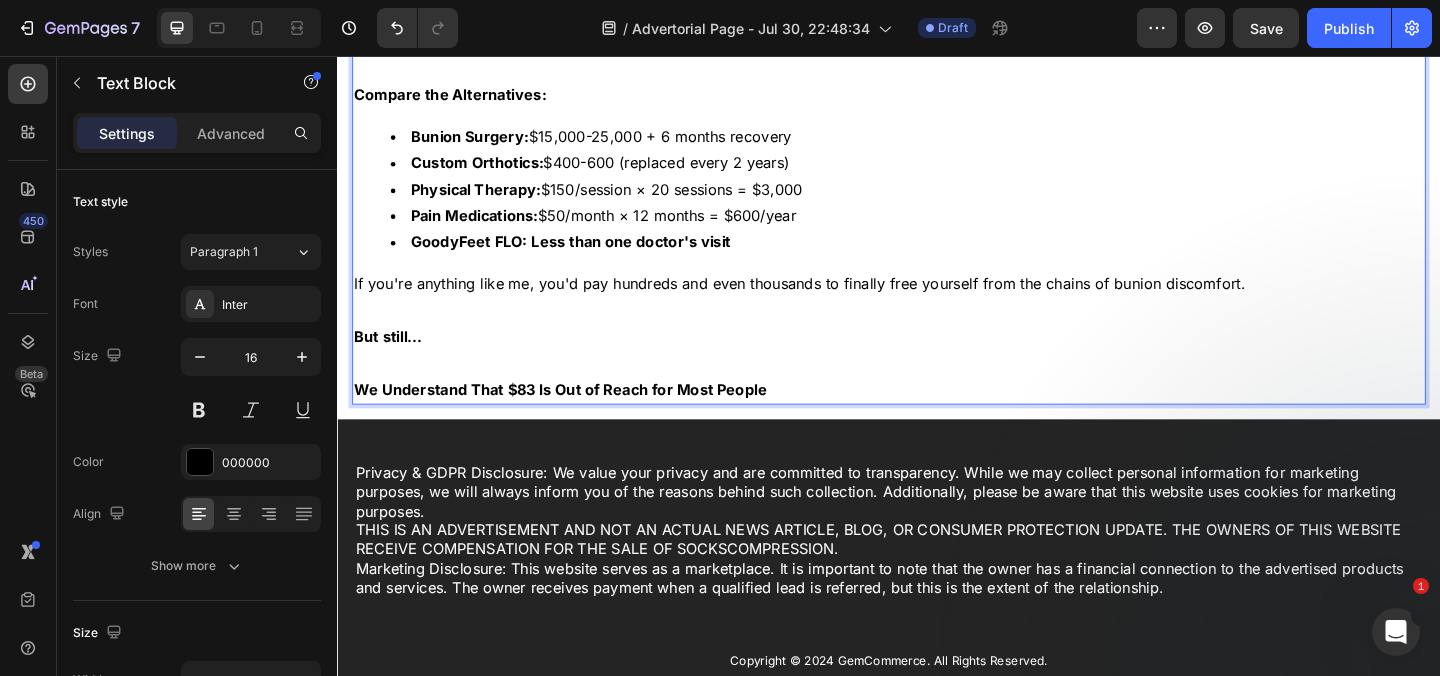 click on "We Understand That $83 Is Out of Reach for Most People" at bounding box center [579, 418] 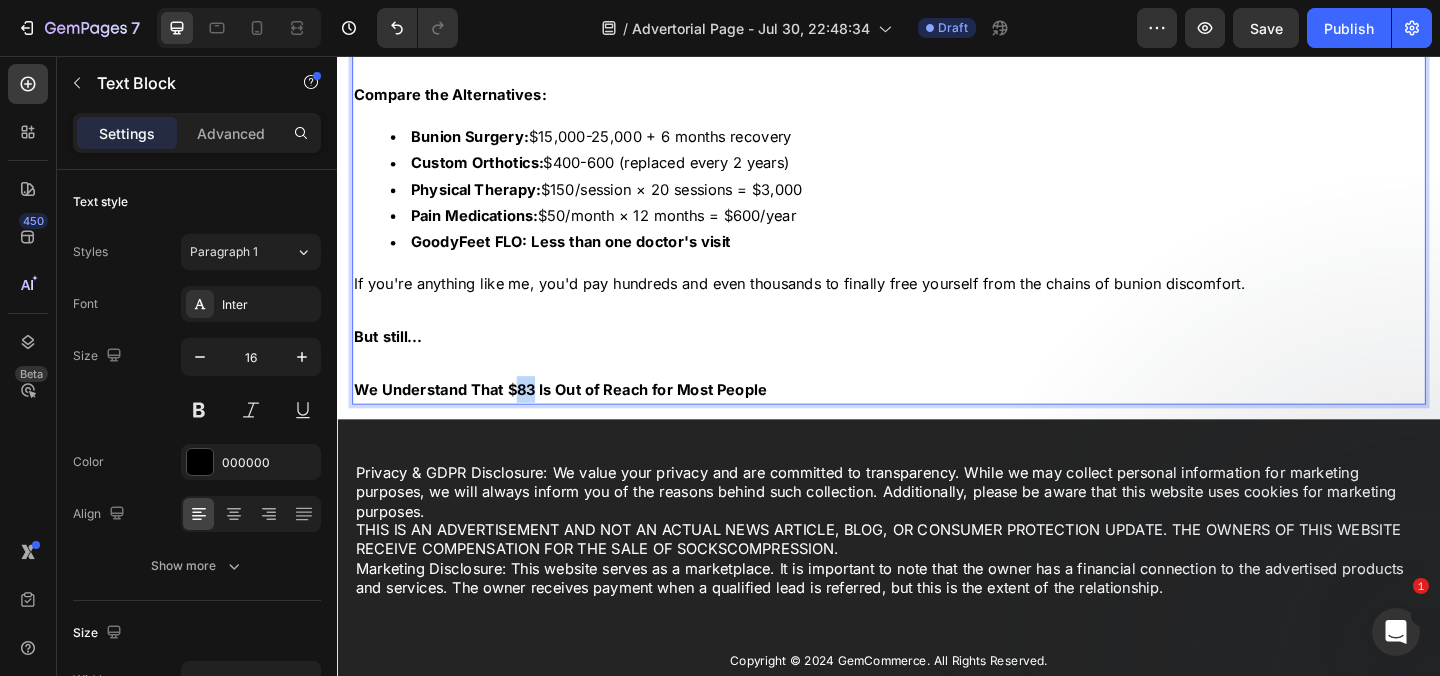 click on "We Understand That $83 Is Out of Reach for Most People" at bounding box center [579, 418] 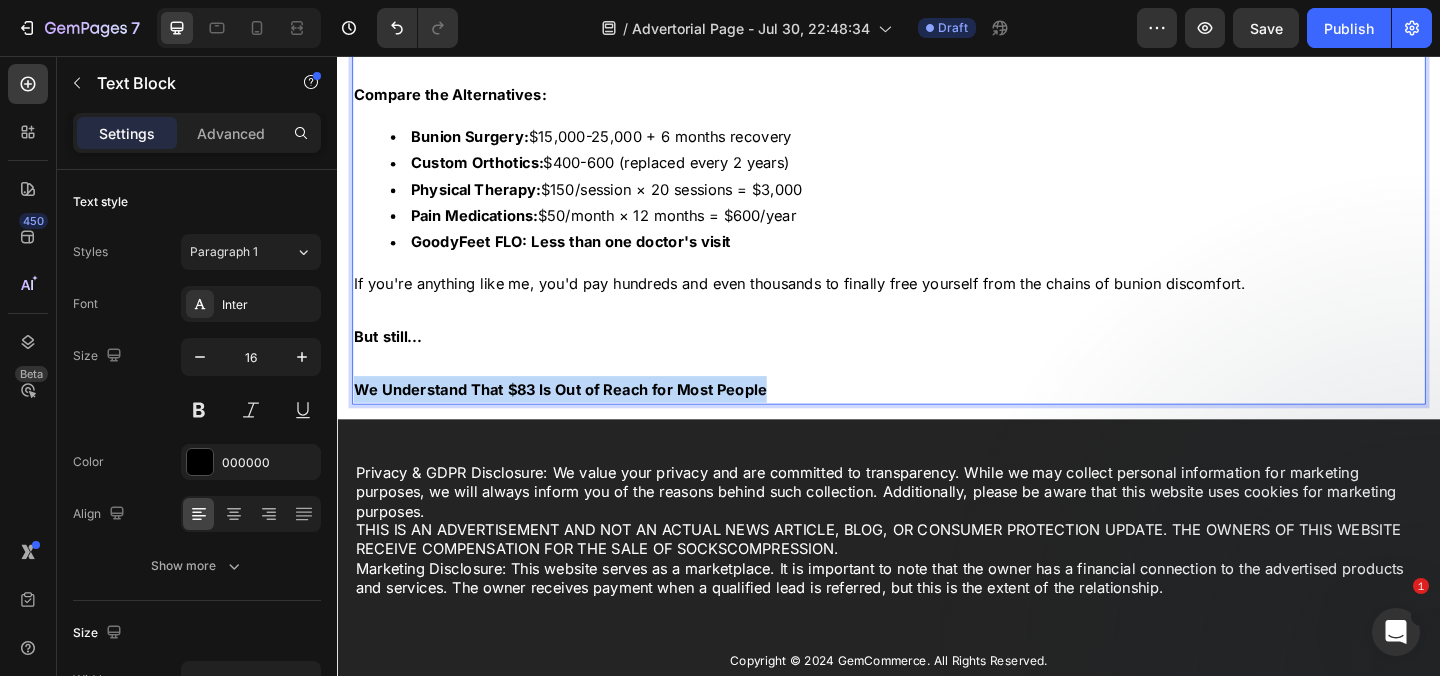 click on "We Understand That $83 Is Out of Reach for Most People" at bounding box center [579, 418] 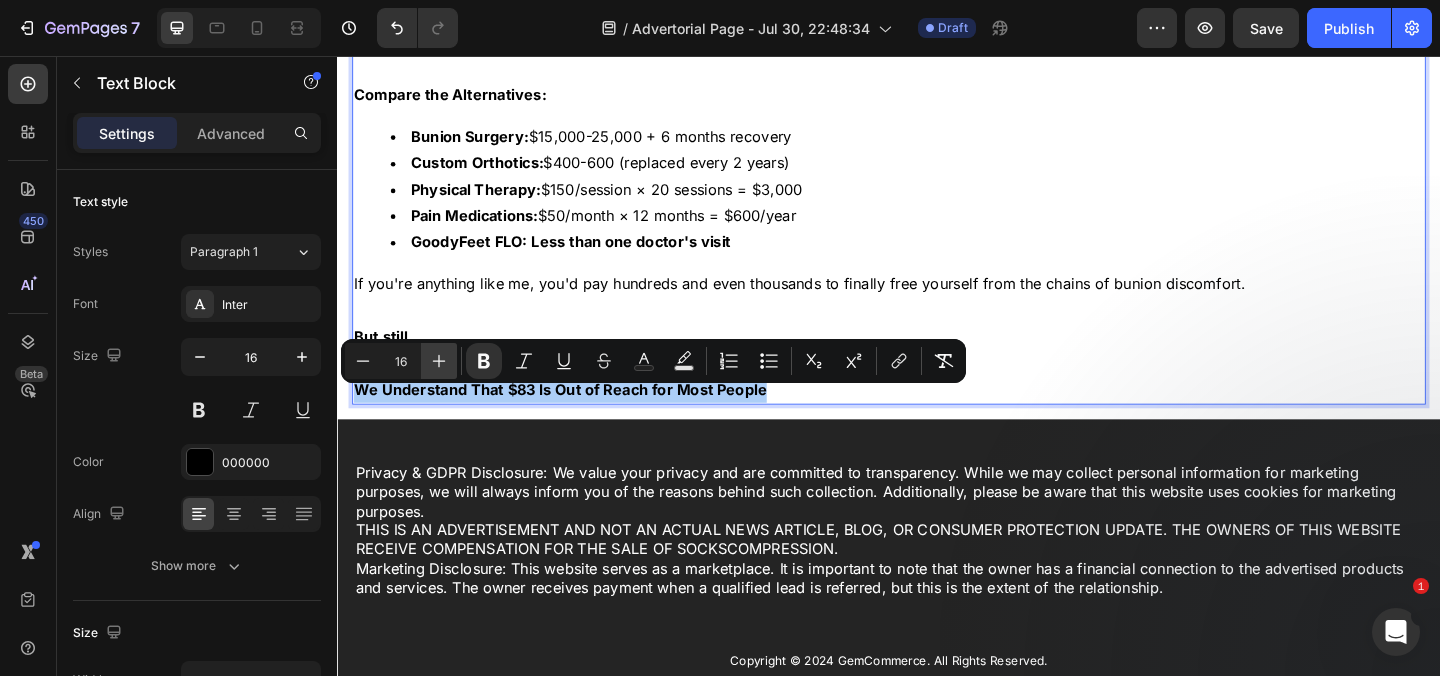 click 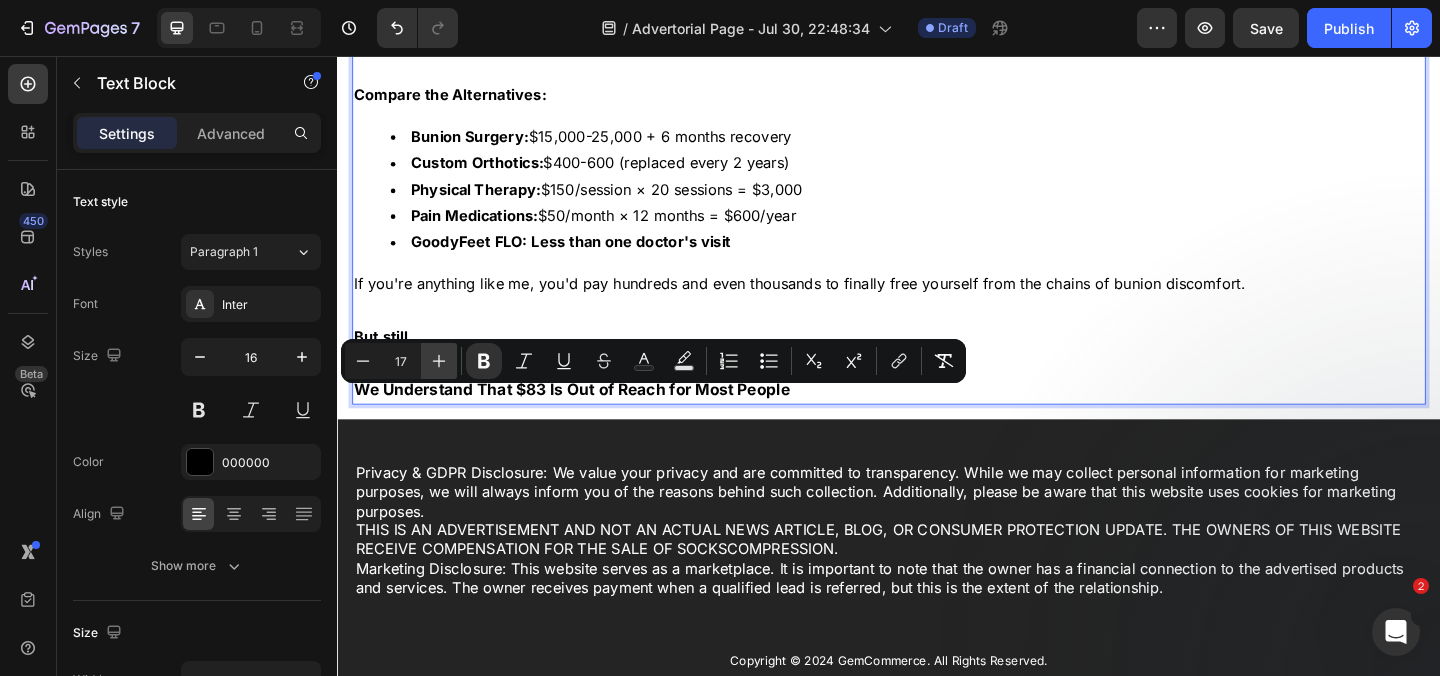 click 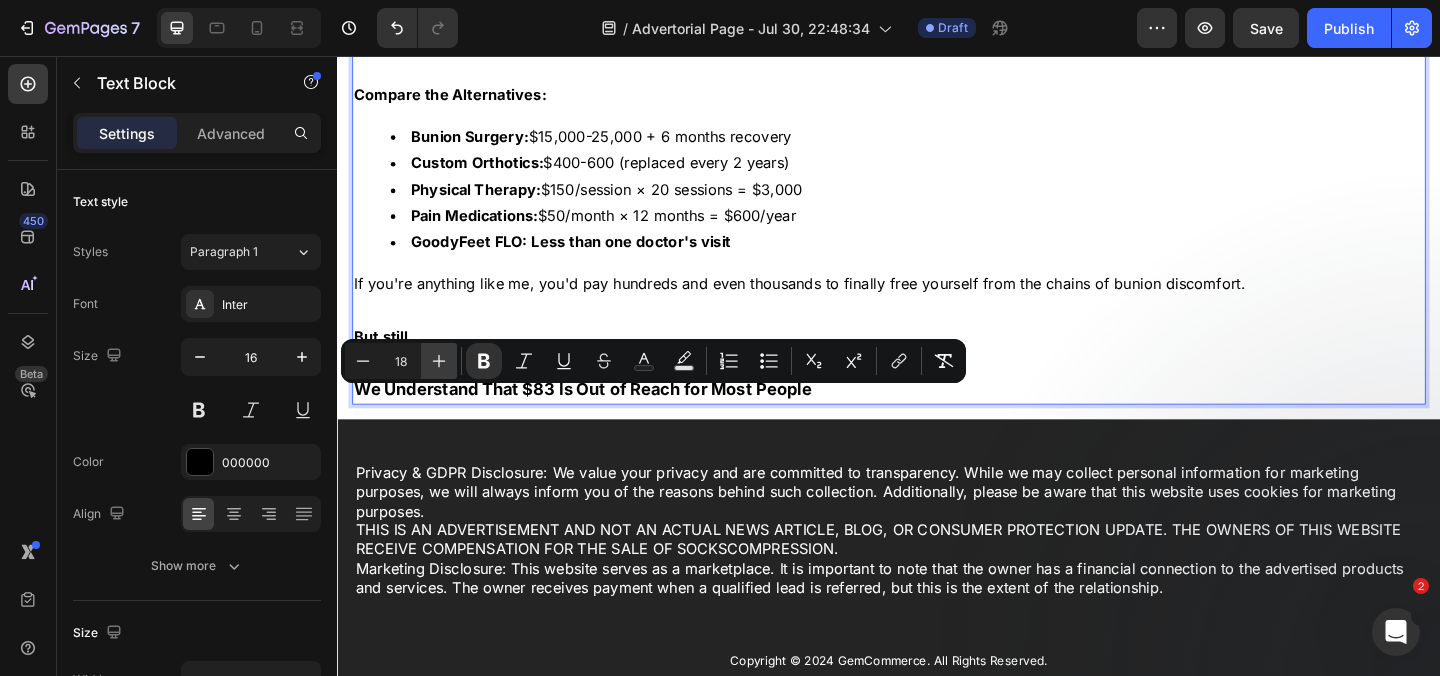 click 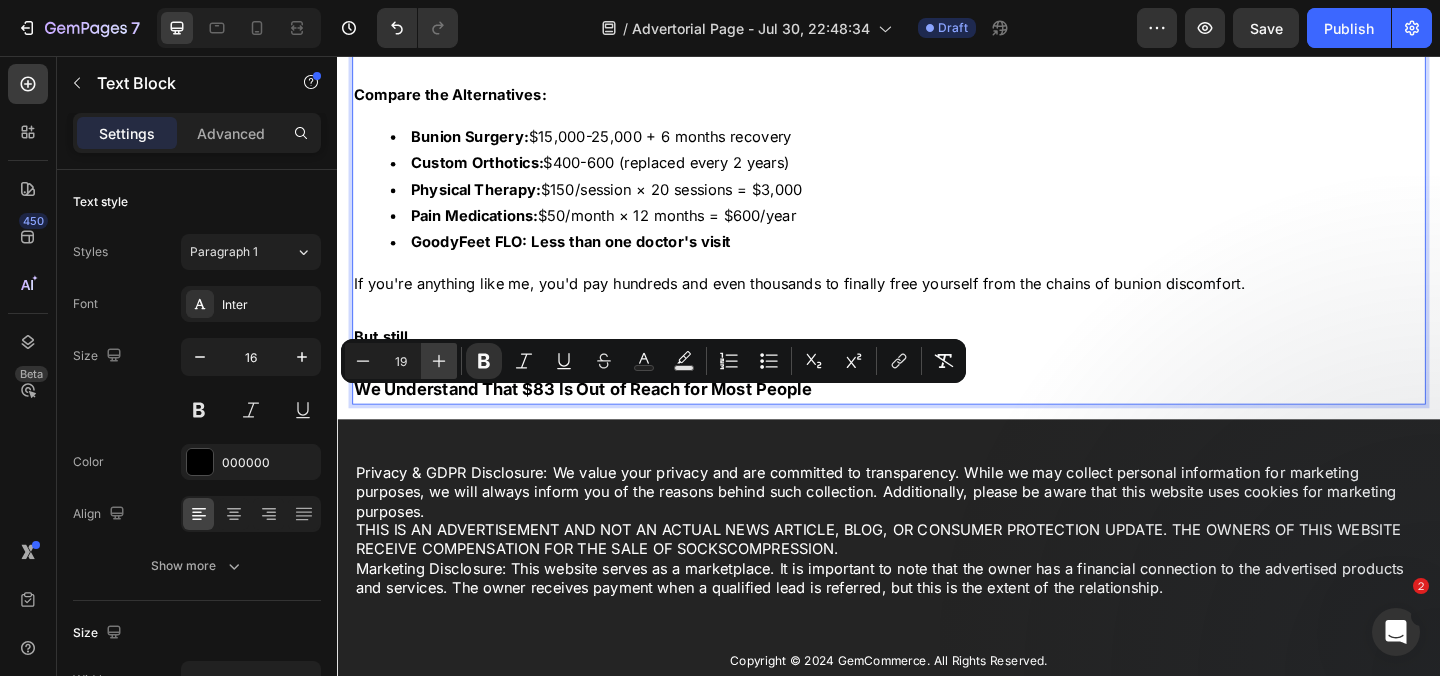 click 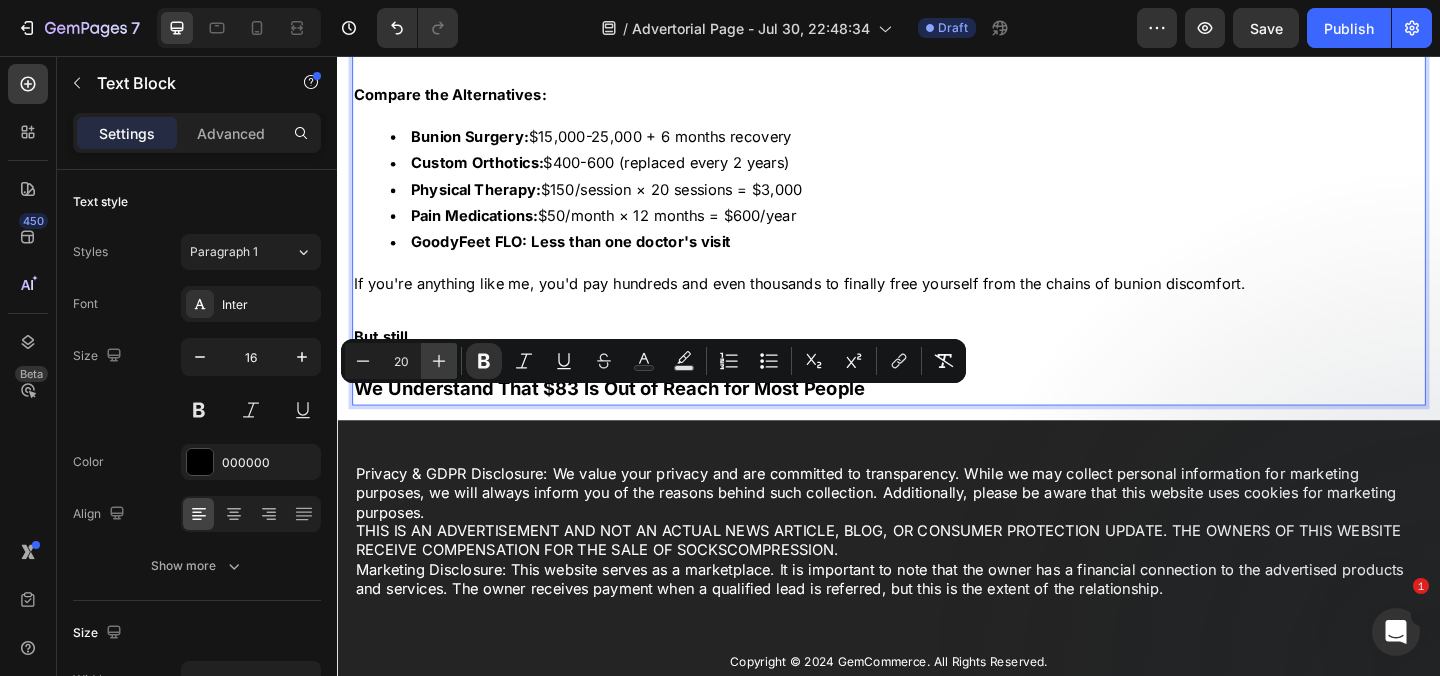 click 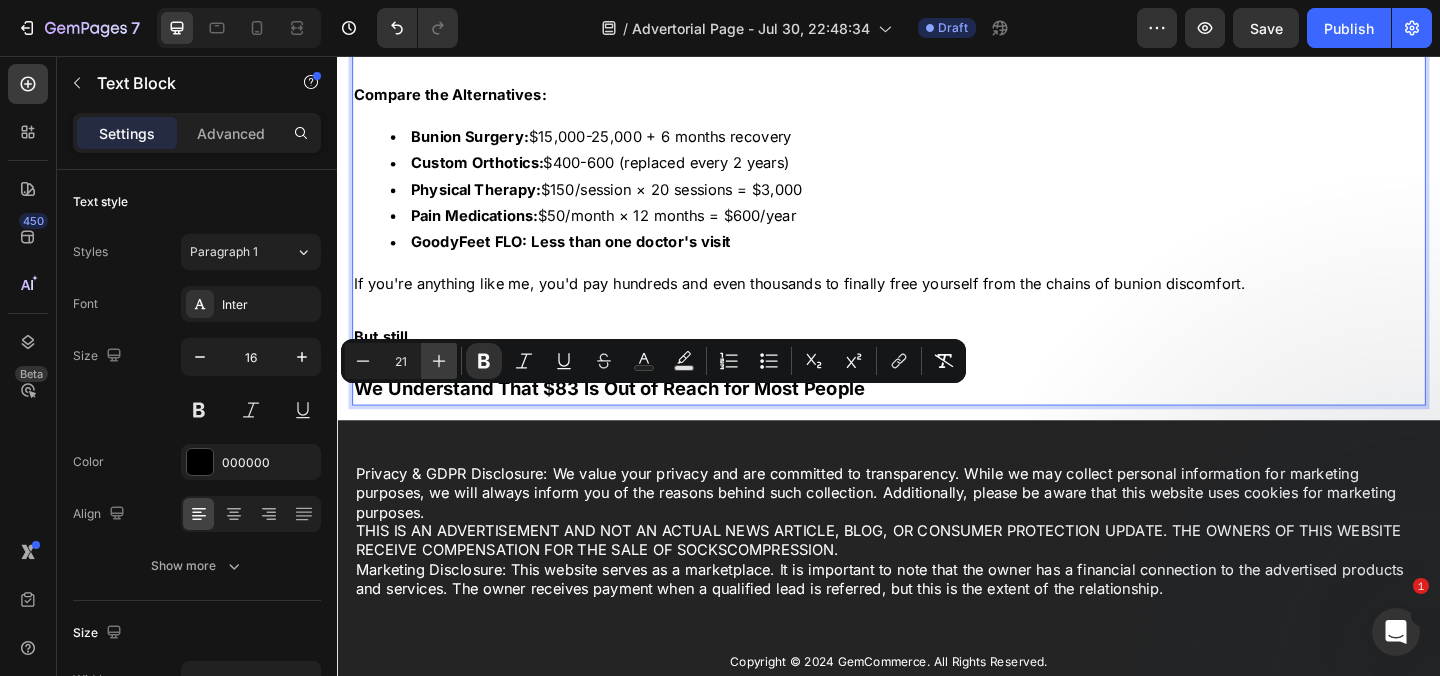 click 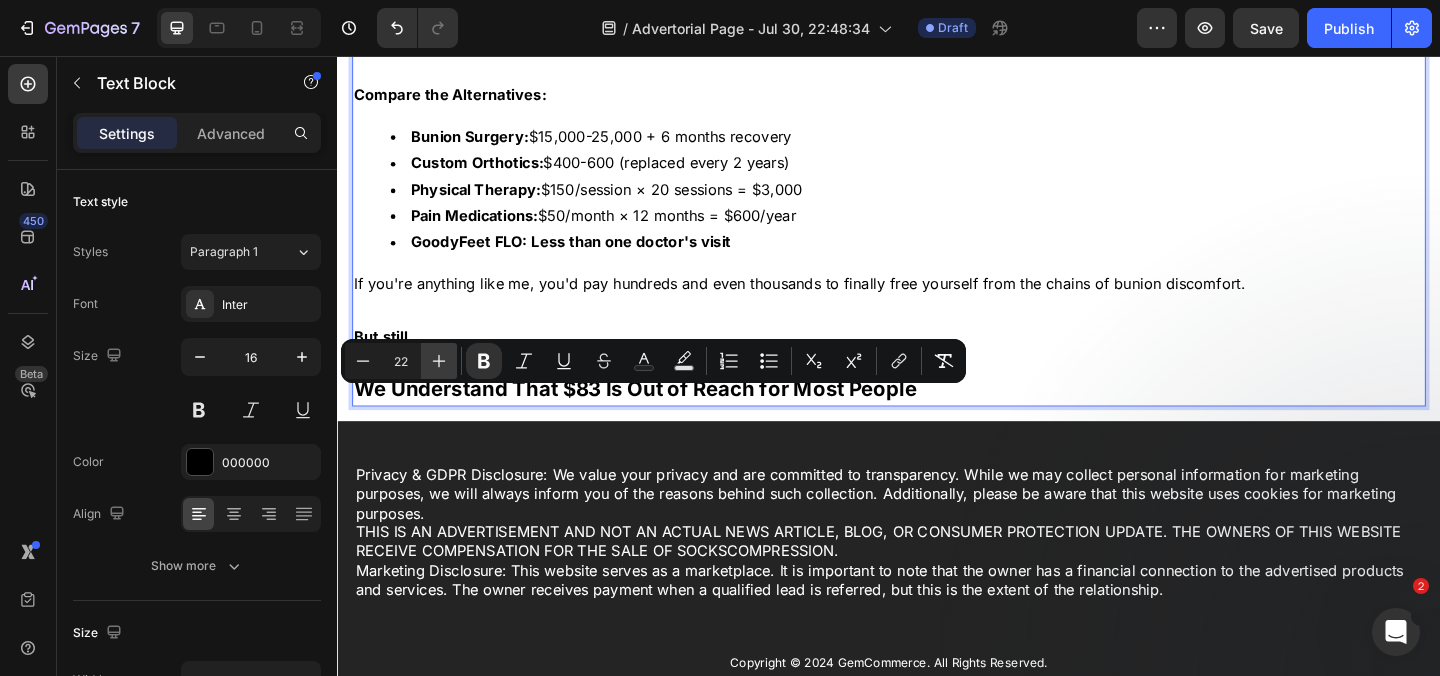 click 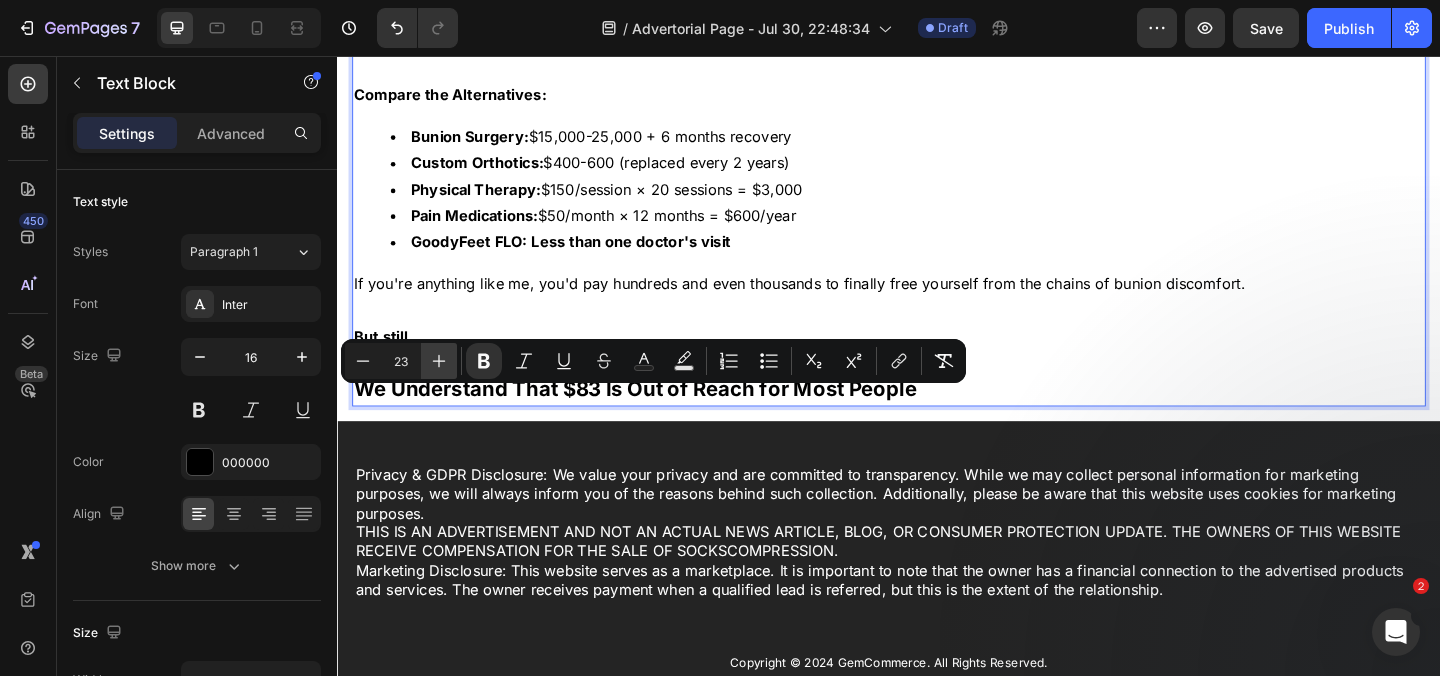 click 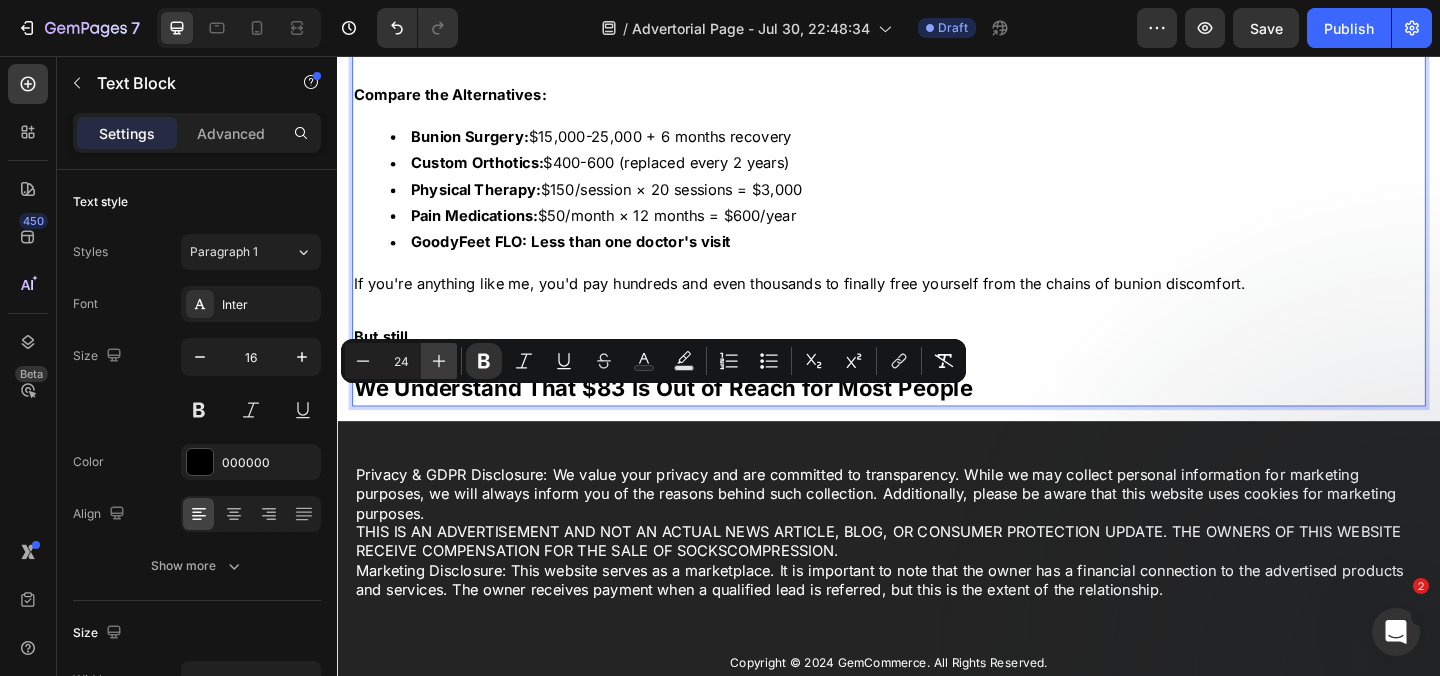 click 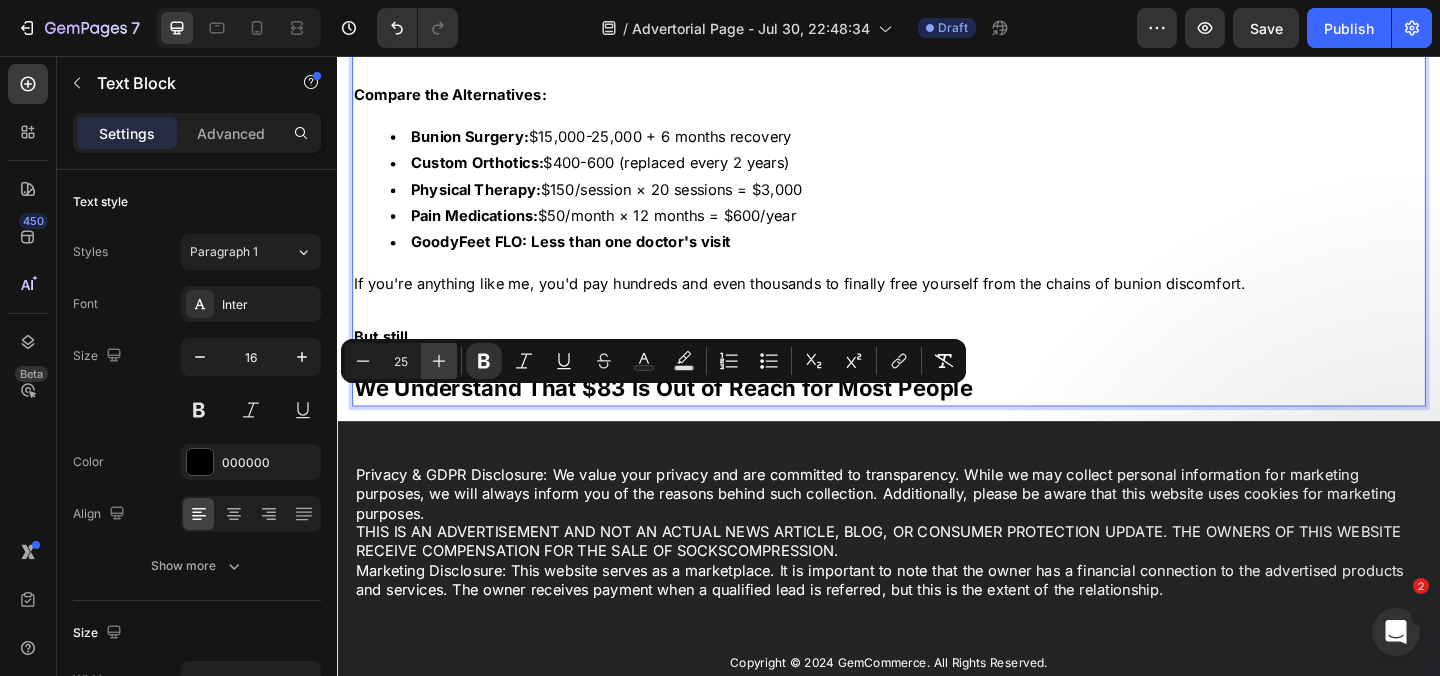 click 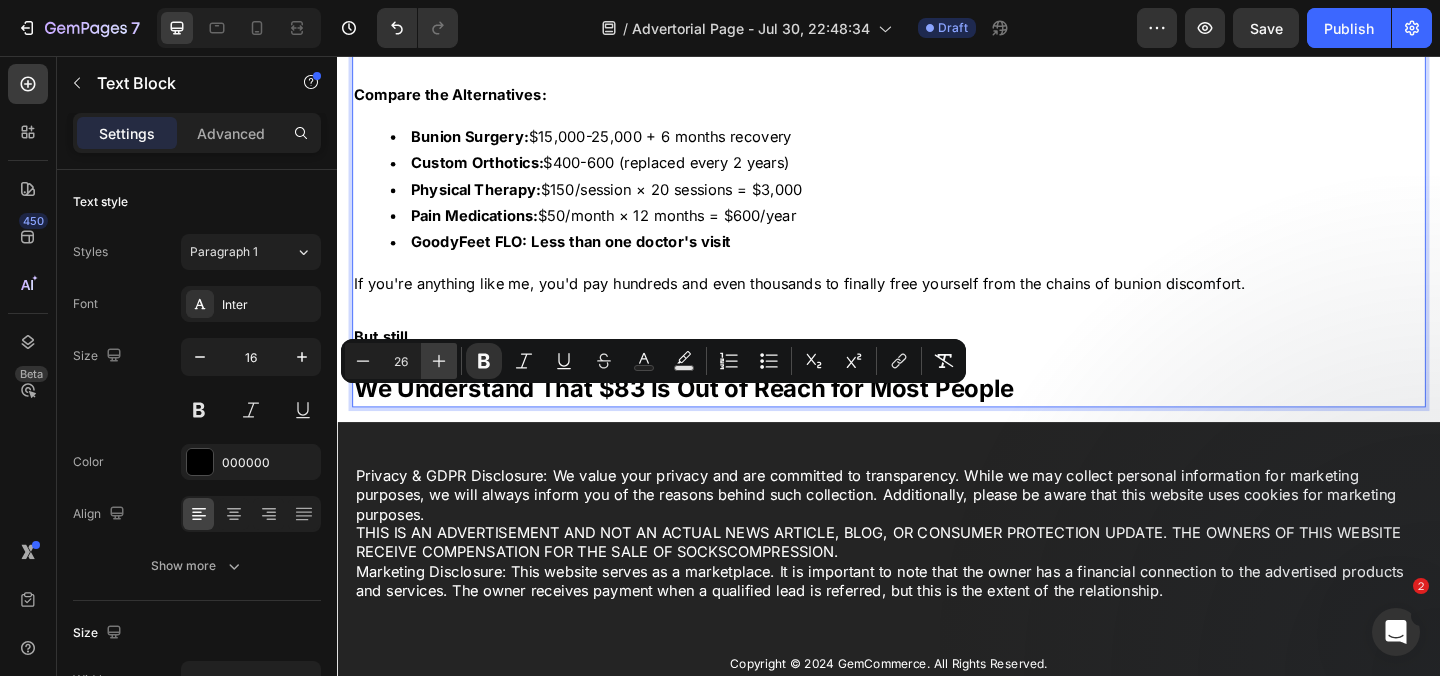 click 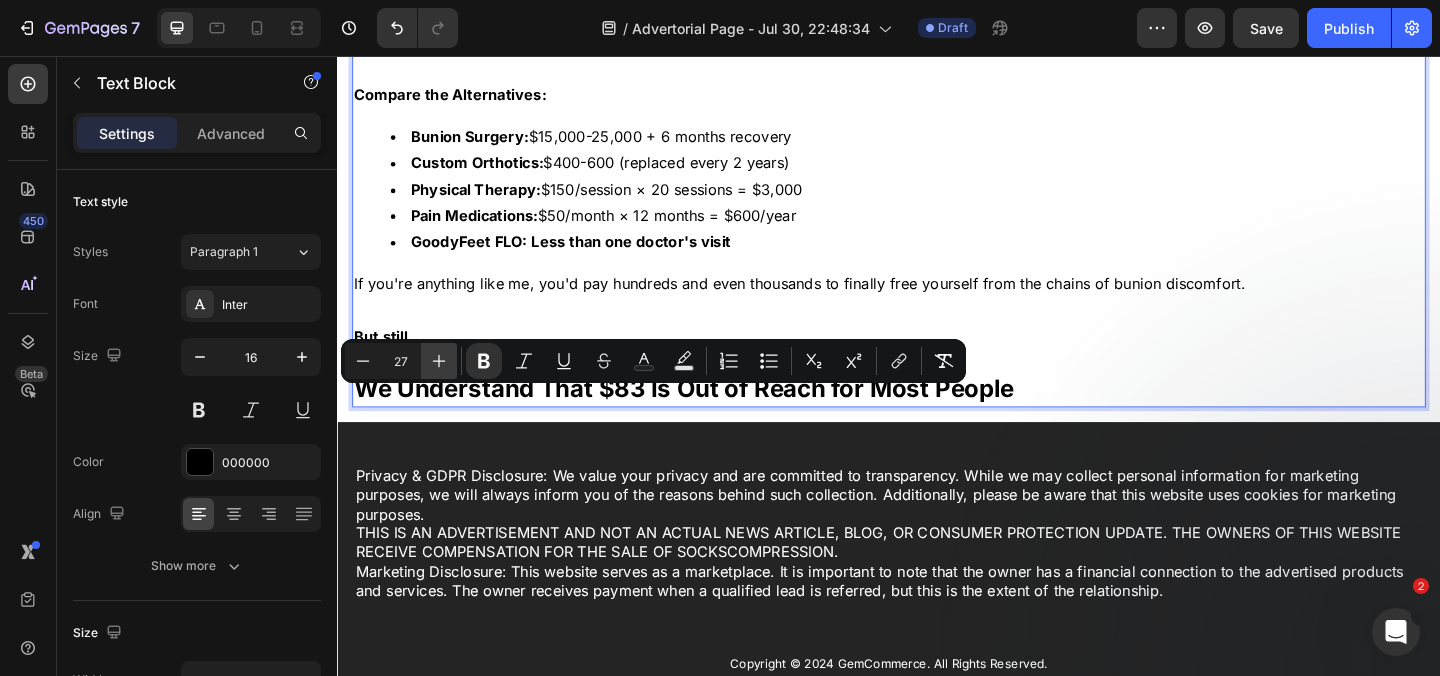 click 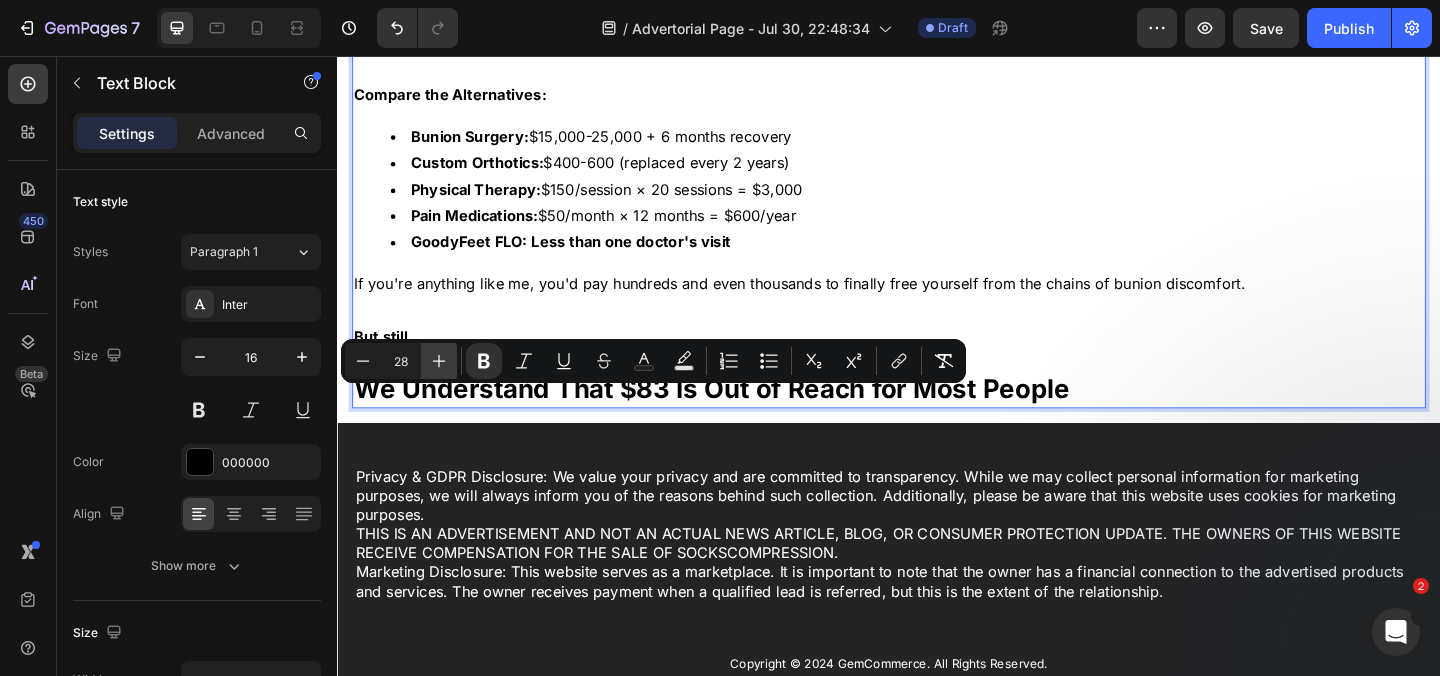 click 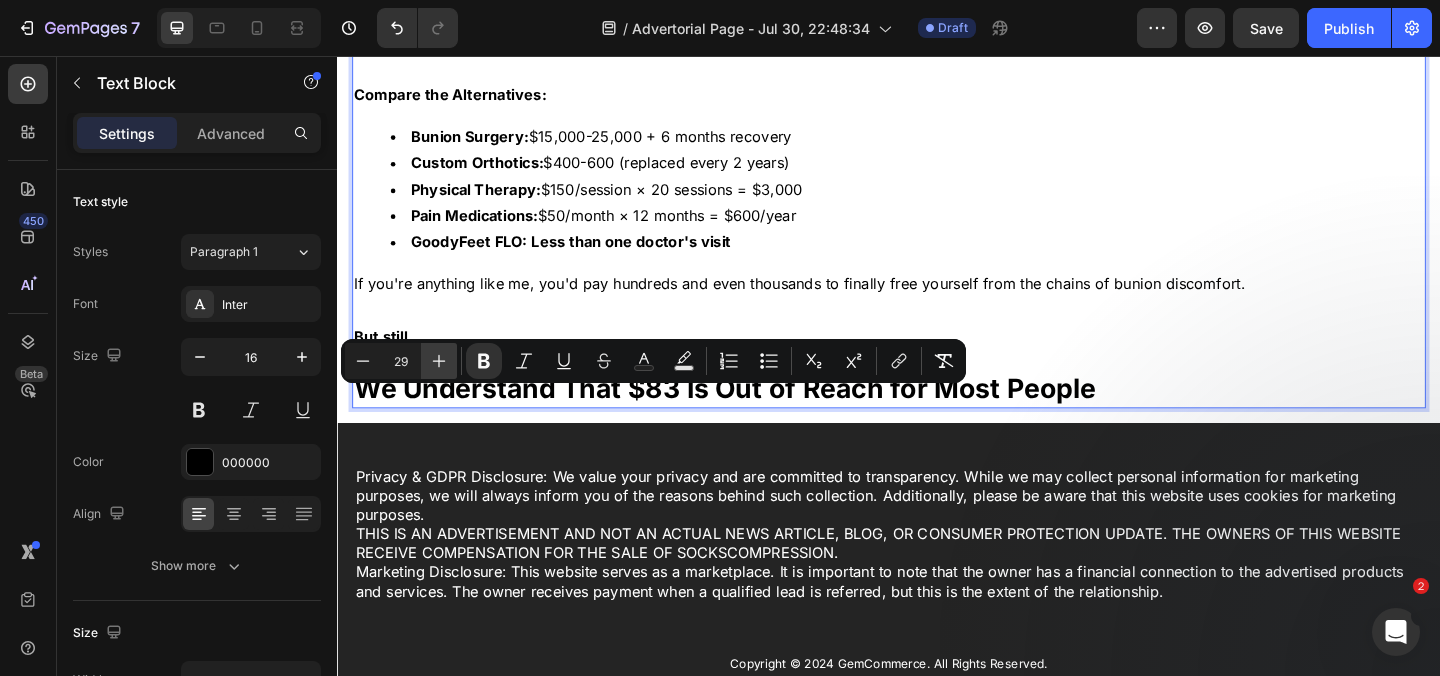 click 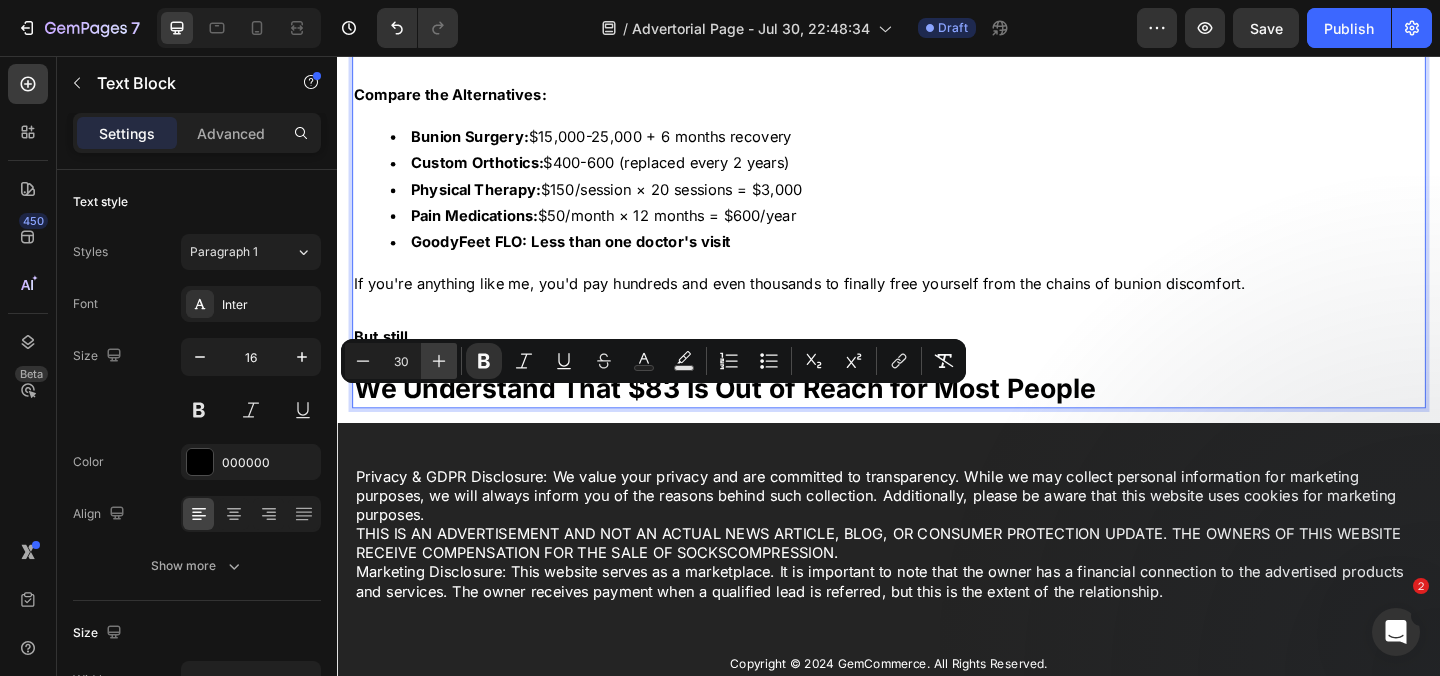 click 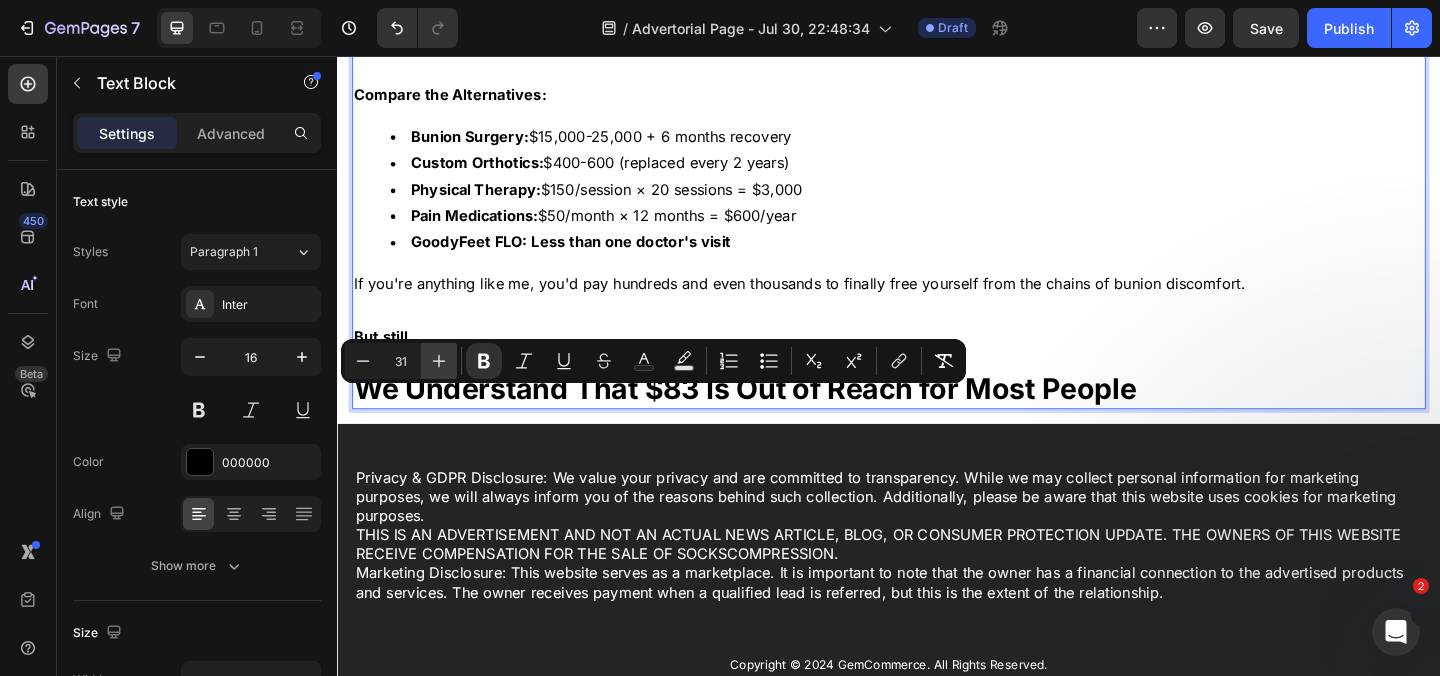 click 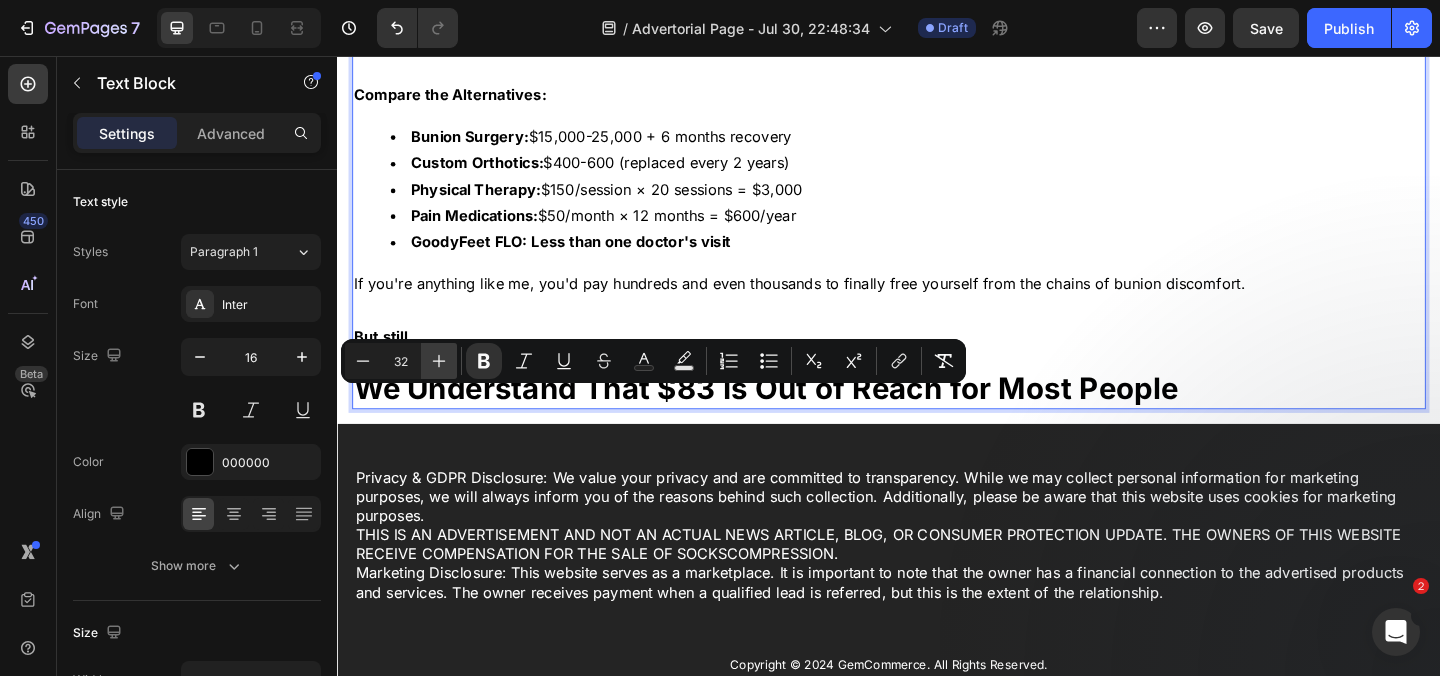 click 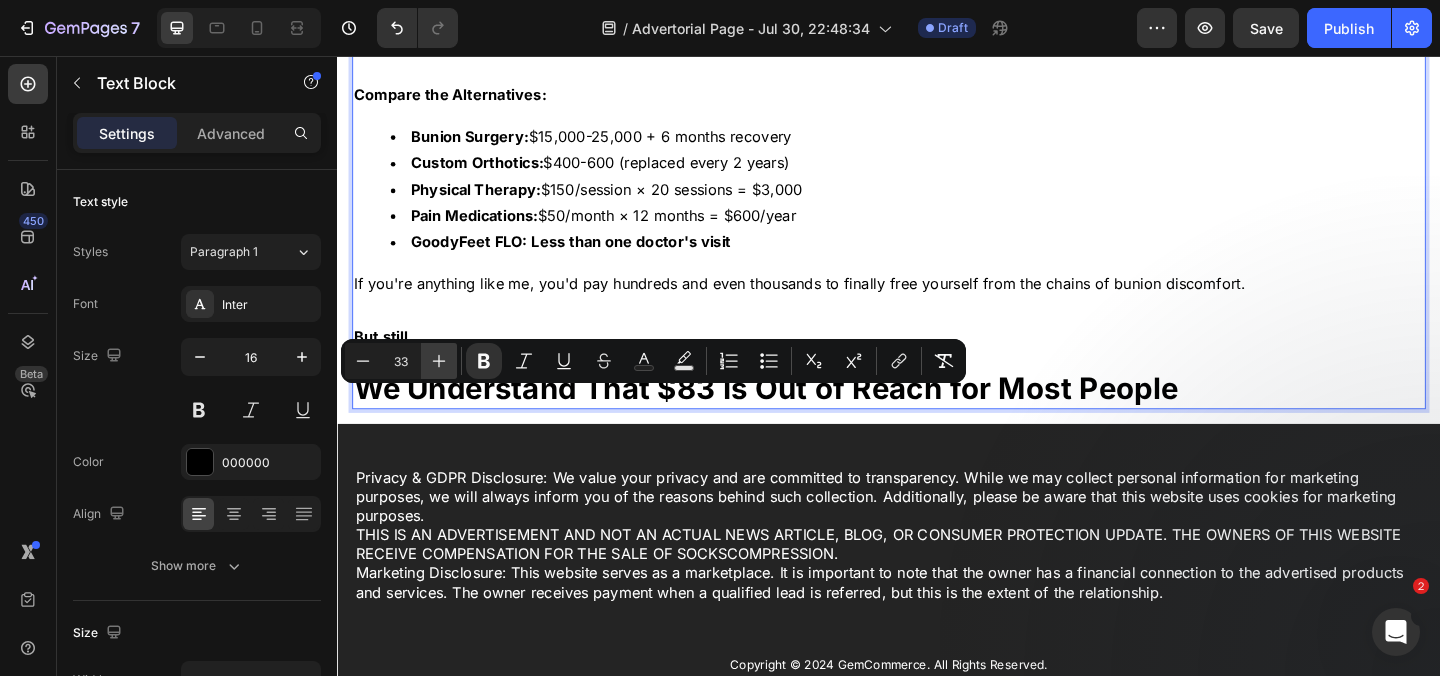click 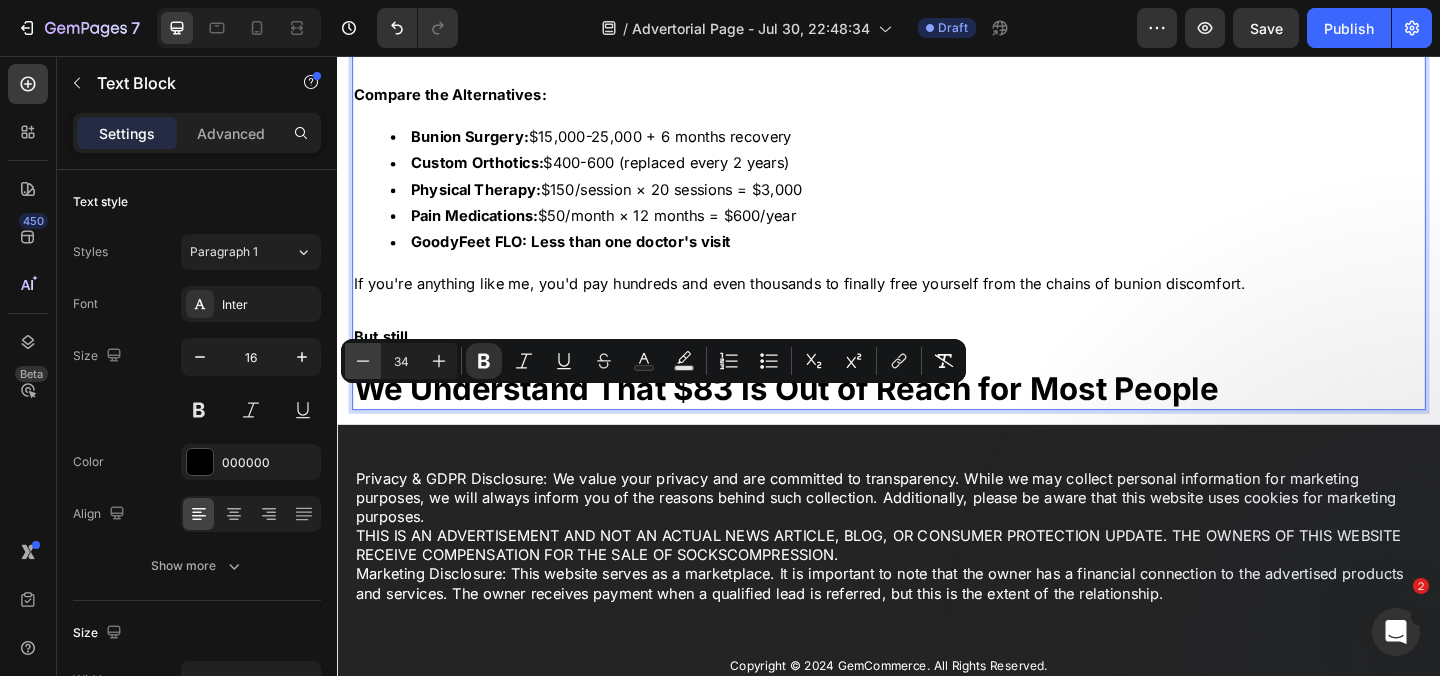 click on "Minus" at bounding box center [363, 361] 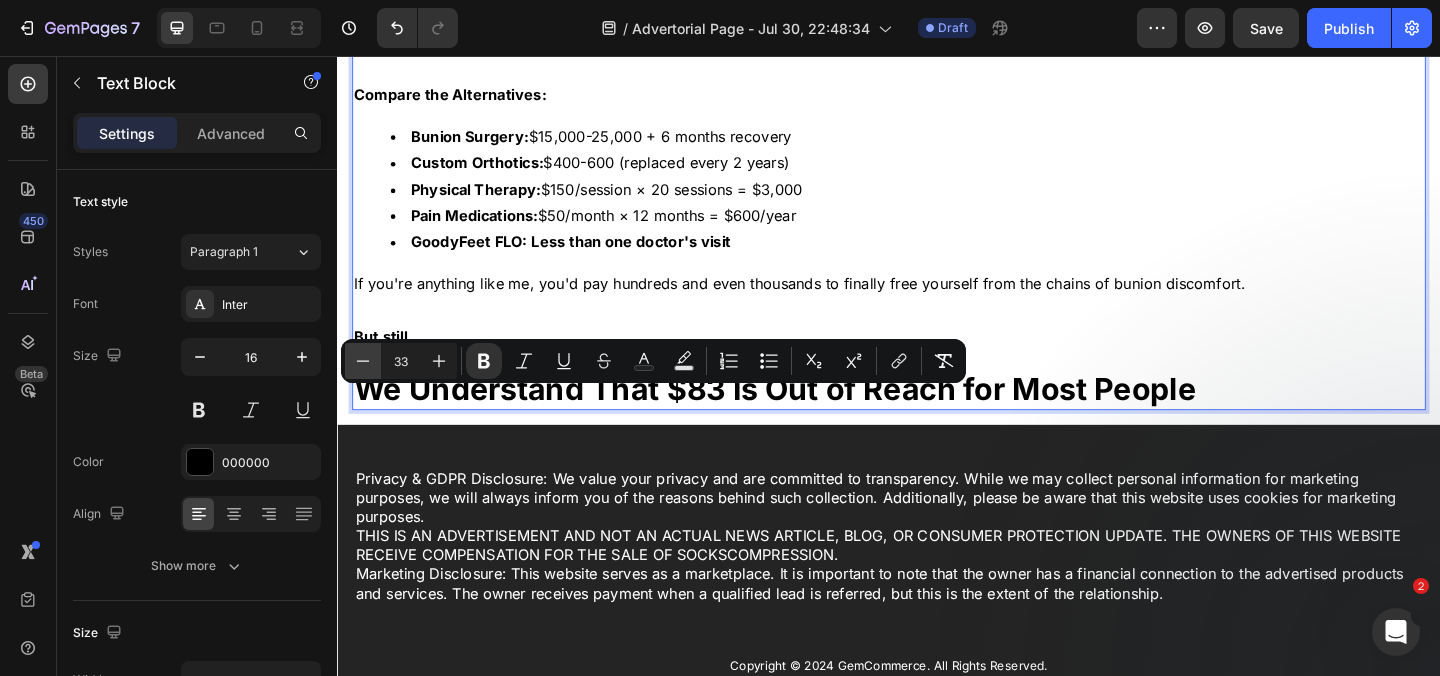 click on "Minus" at bounding box center [363, 361] 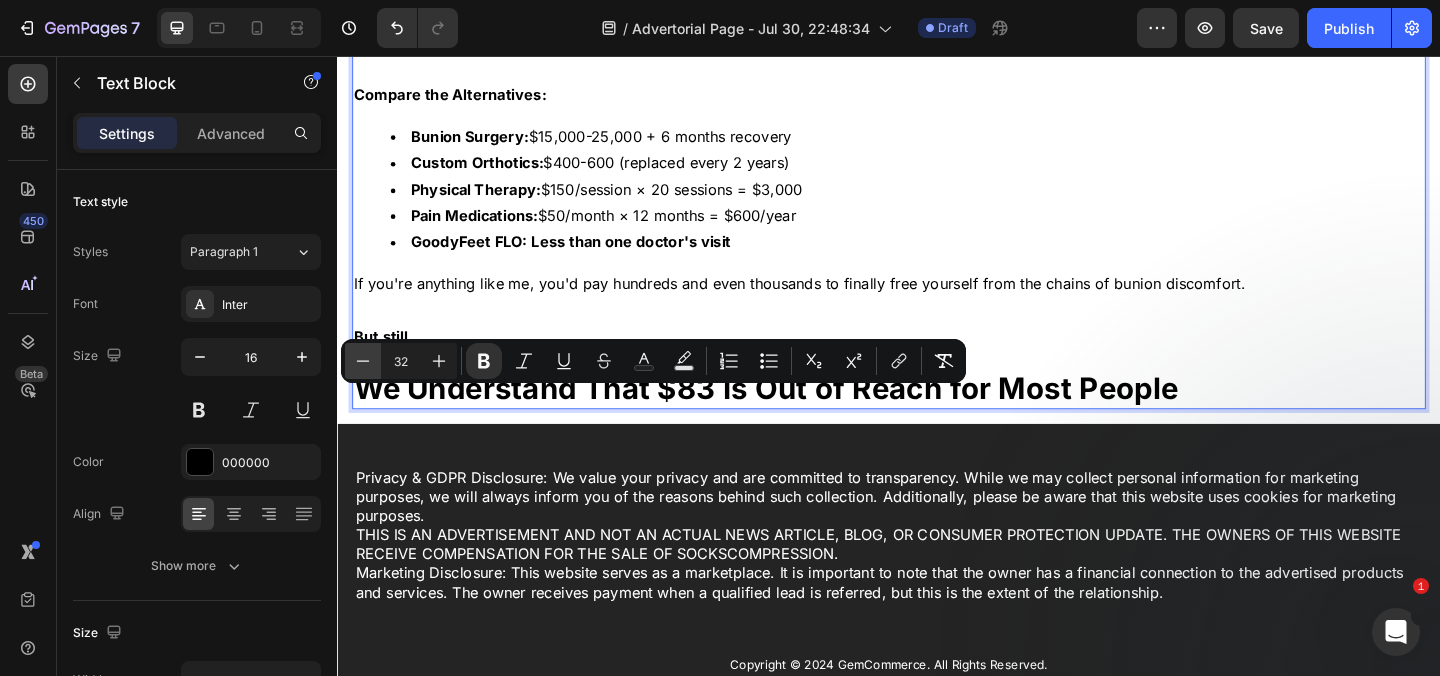 click on "Minus" at bounding box center [363, 361] 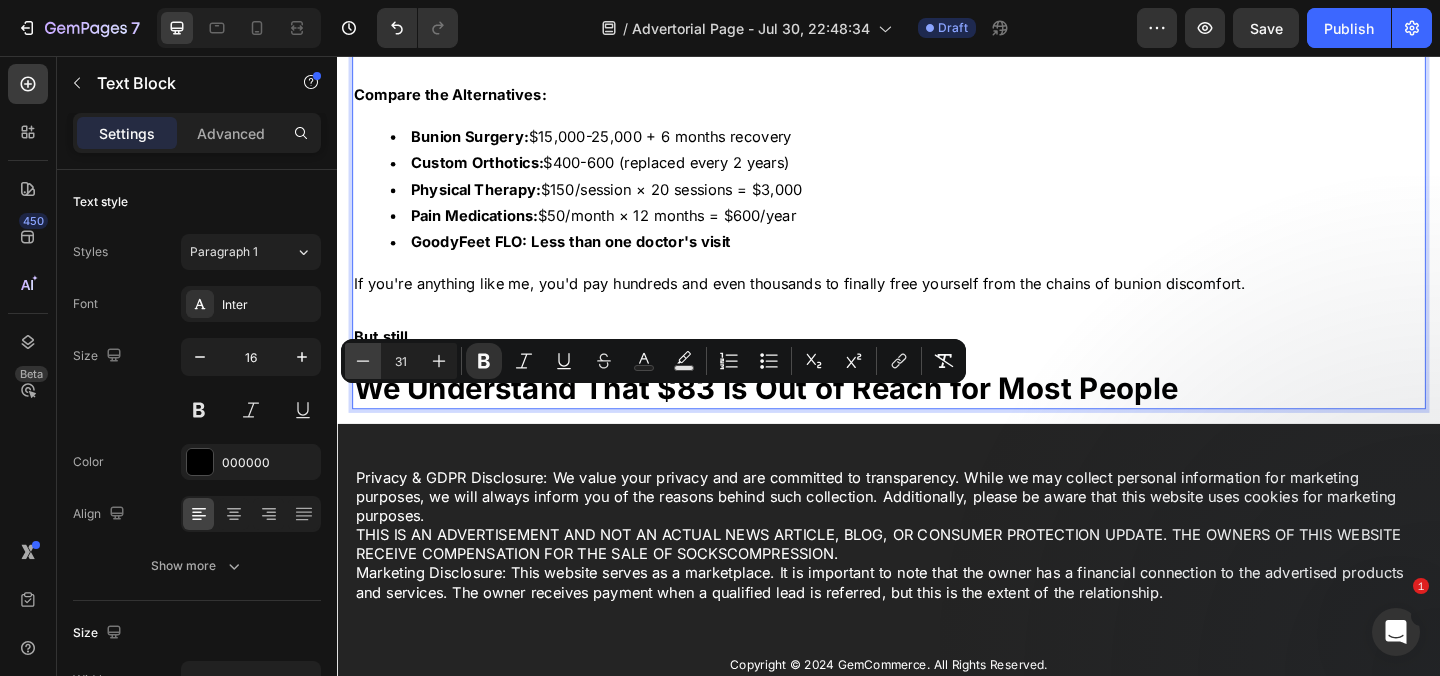 click on "Minus" at bounding box center [363, 361] 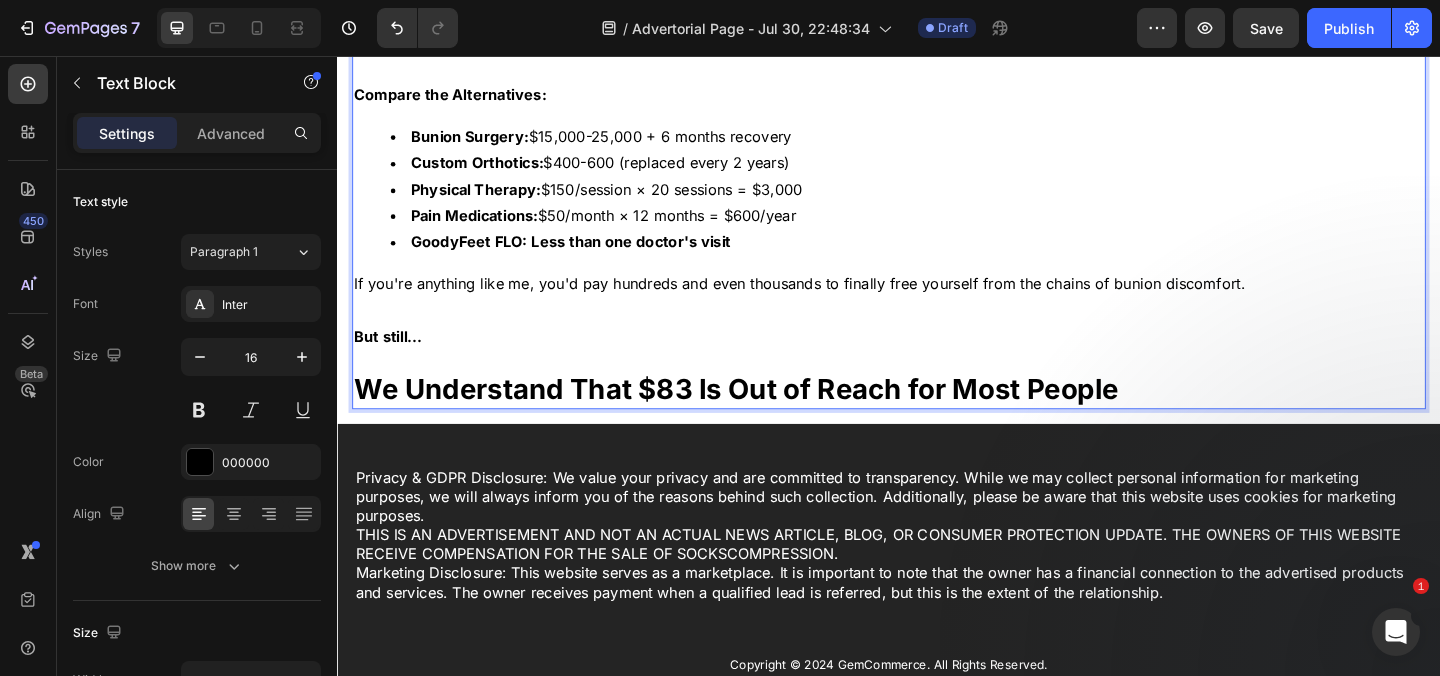 click on "If you're anything like me, you'd pay hundreds and even thousands to finally free yourself from the chains of bunion discomfort." at bounding box center (937, 303) 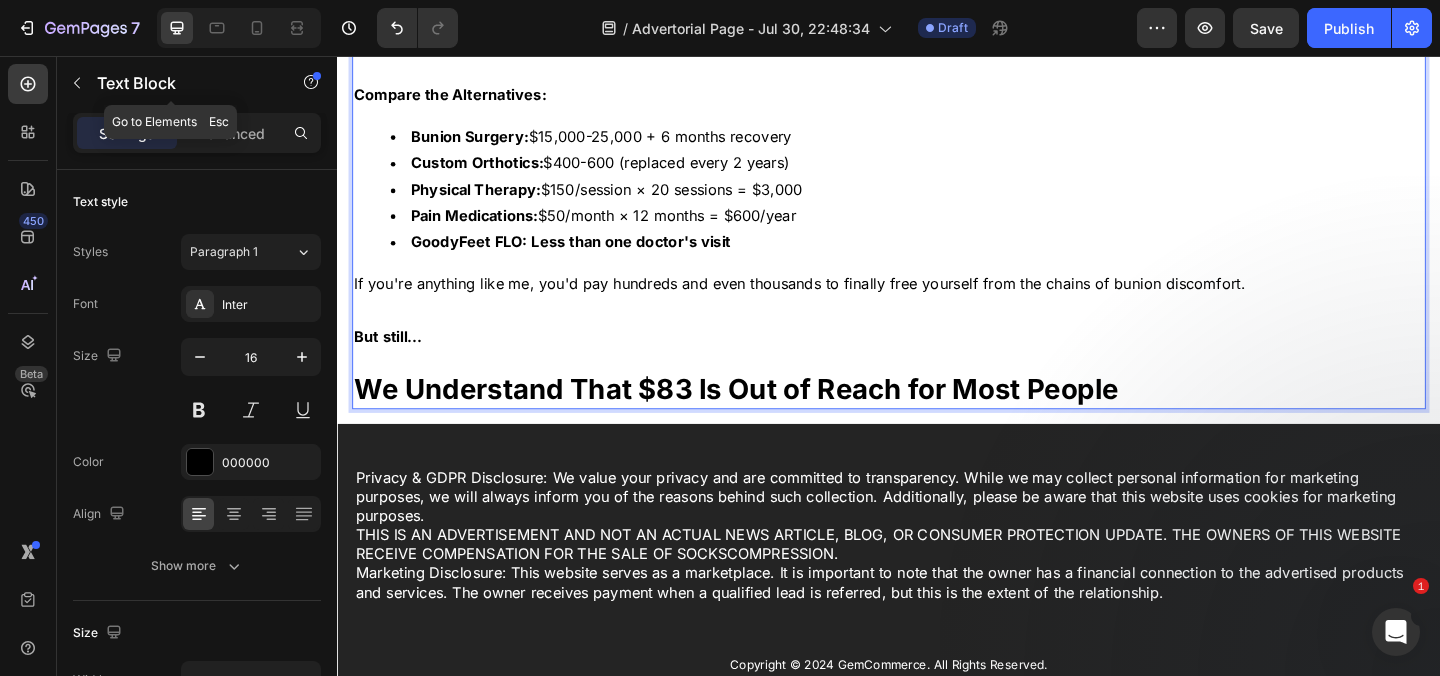 click on "Text Block" at bounding box center (182, 83) 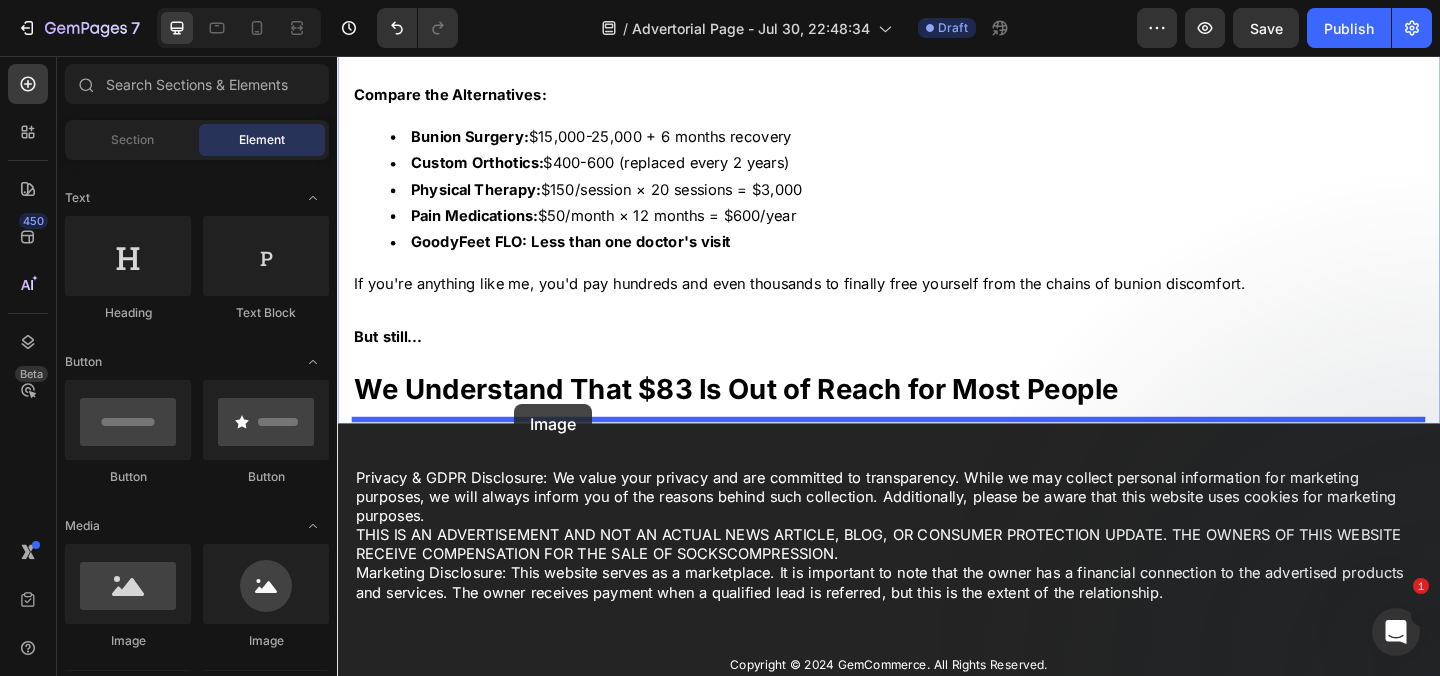 drag, startPoint x: 490, startPoint y: 646, endPoint x: 529, endPoint y: 436, distance: 213.59073 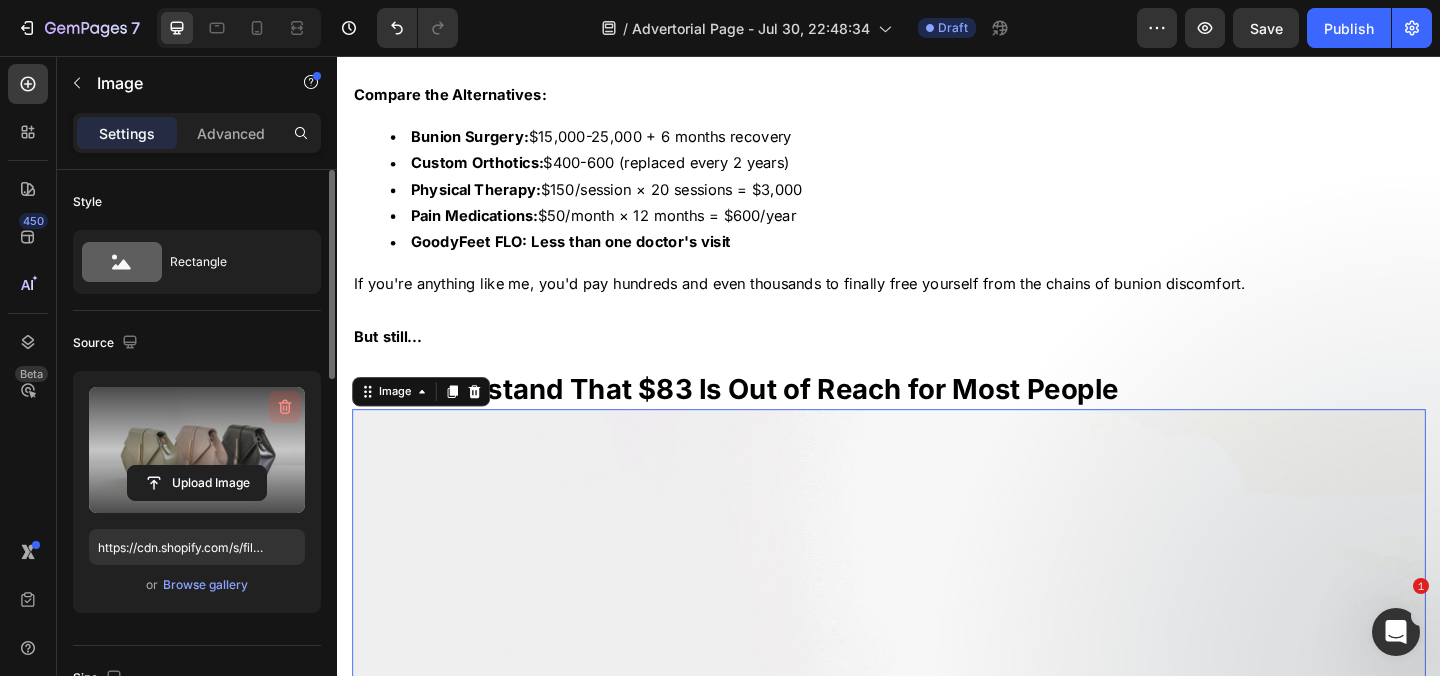click 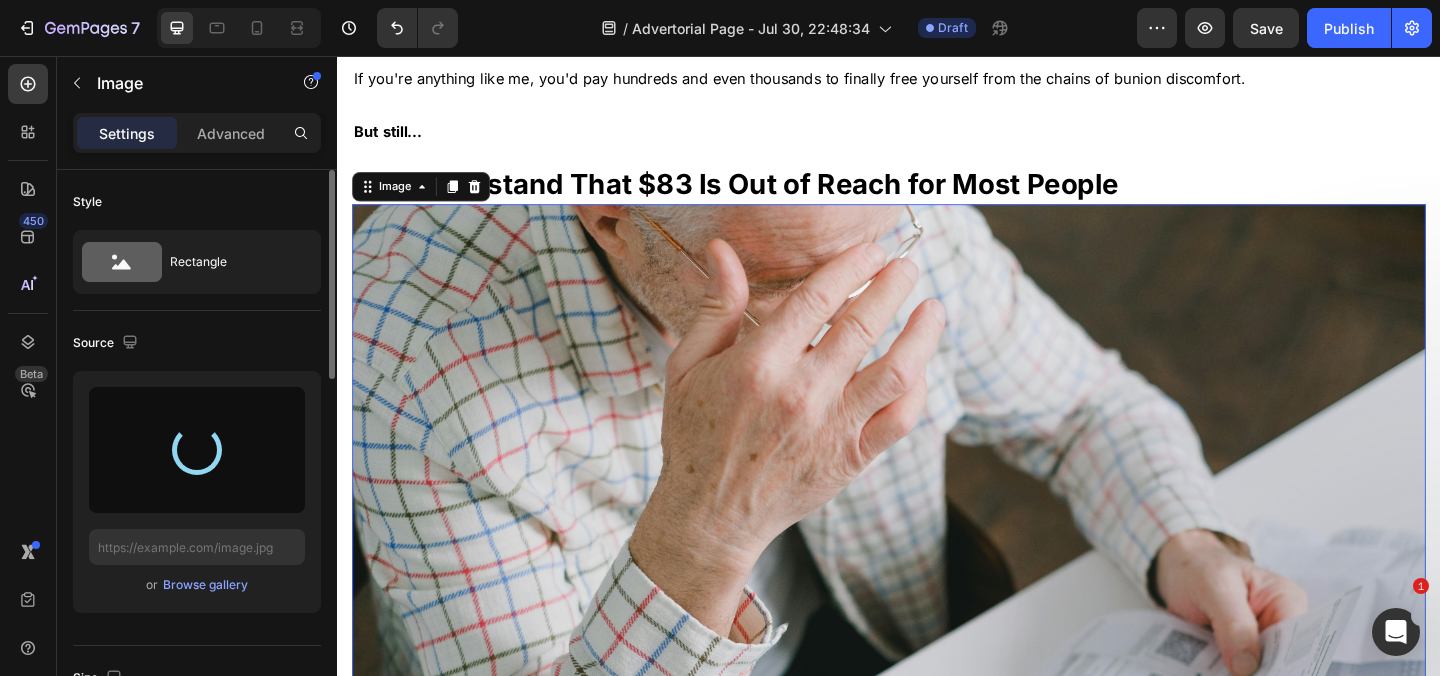 type on "https://cdn.shopify.com/s/files/1/0759/3626/8514/files/gempages_575601878851650122-35b84980-0993-442a-8c12-fdd41ab53271.jpg" 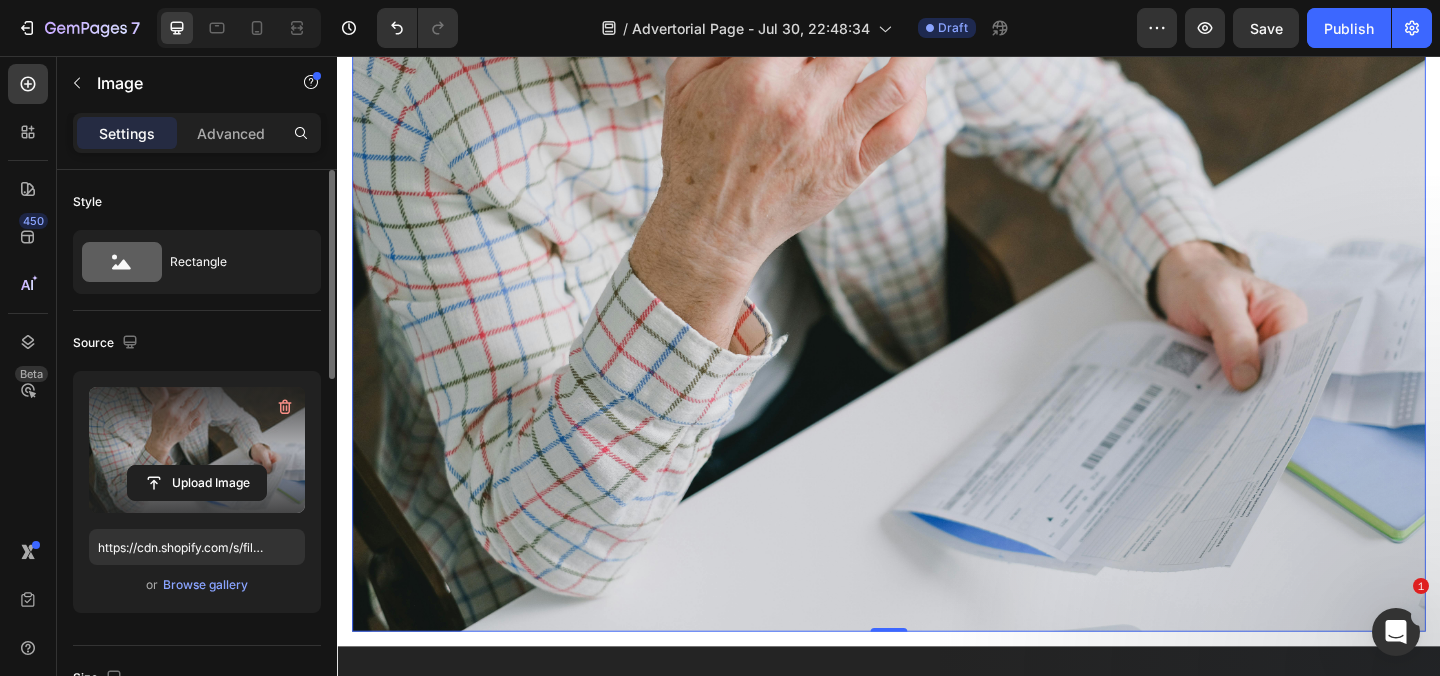 scroll, scrollTop: 24747, scrollLeft: 0, axis: vertical 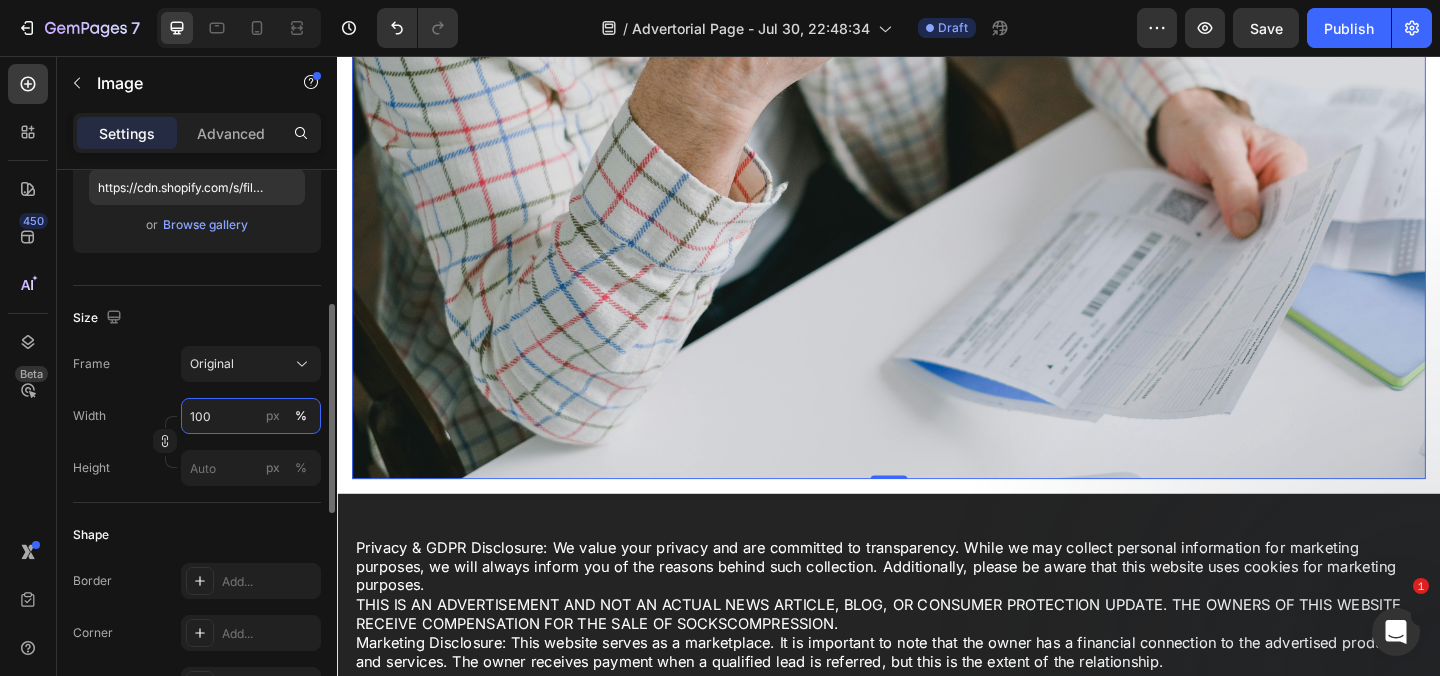 click on "100" at bounding box center [251, 416] 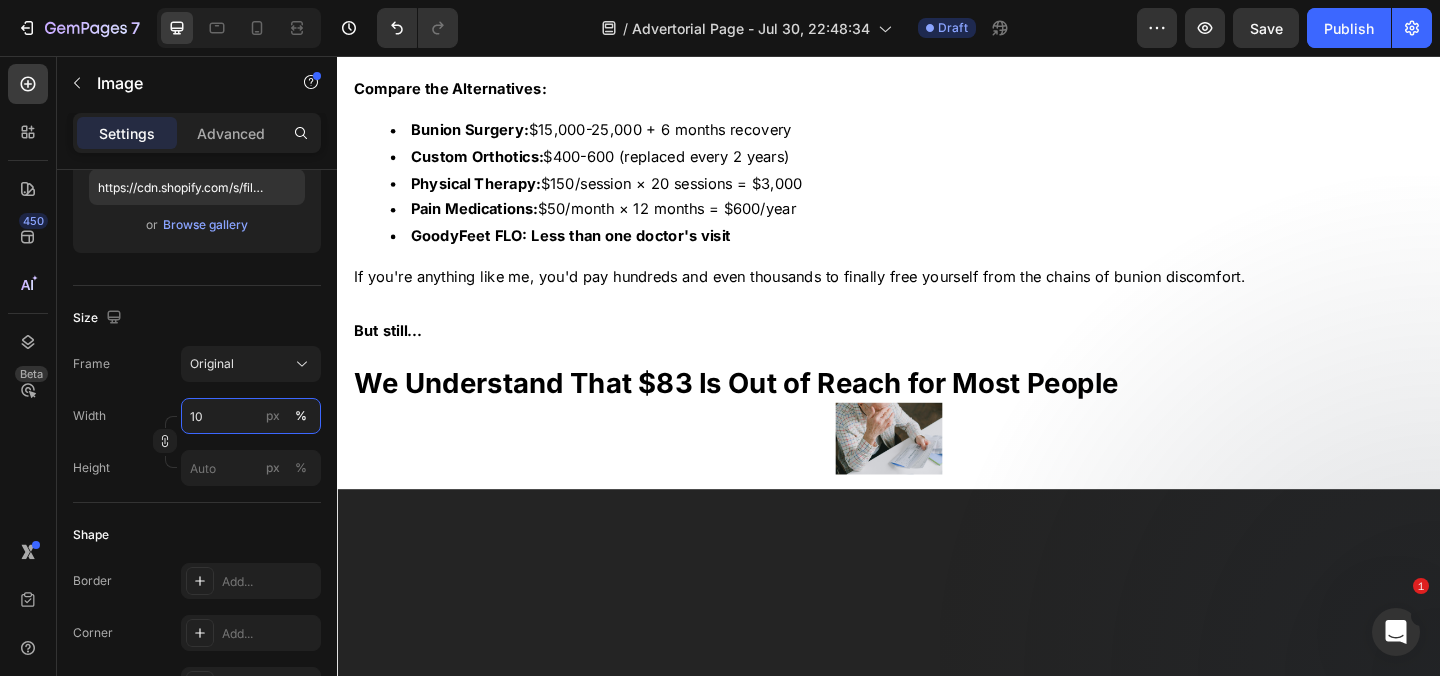 scroll, scrollTop: 24138, scrollLeft: 0, axis: vertical 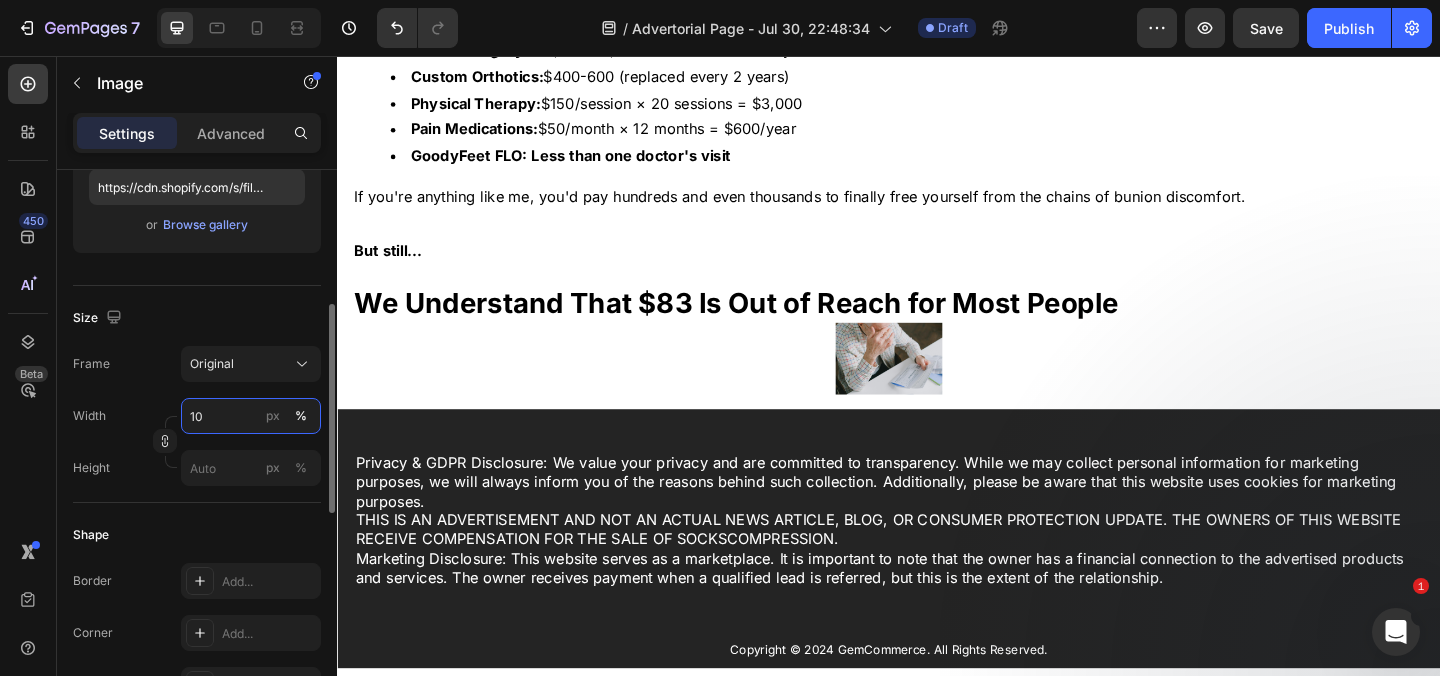 type on "1" 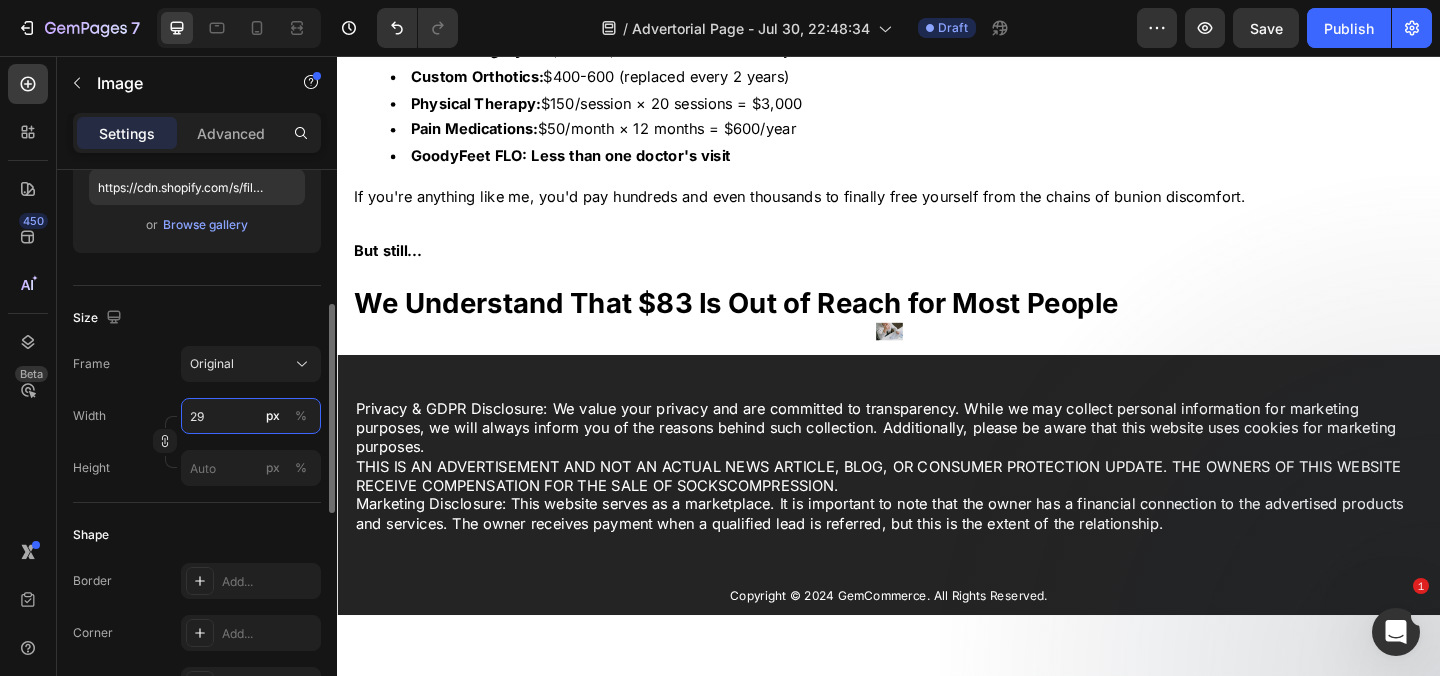 type on "2" 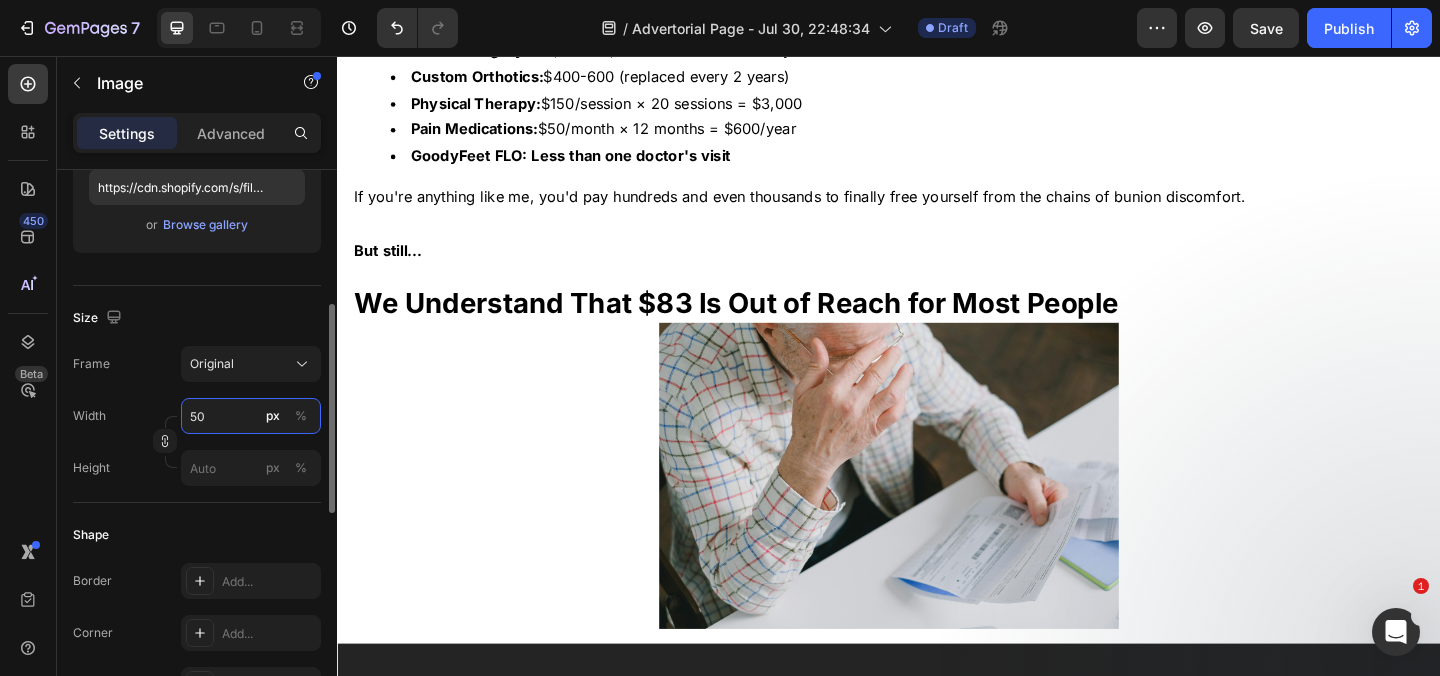 type on "5" 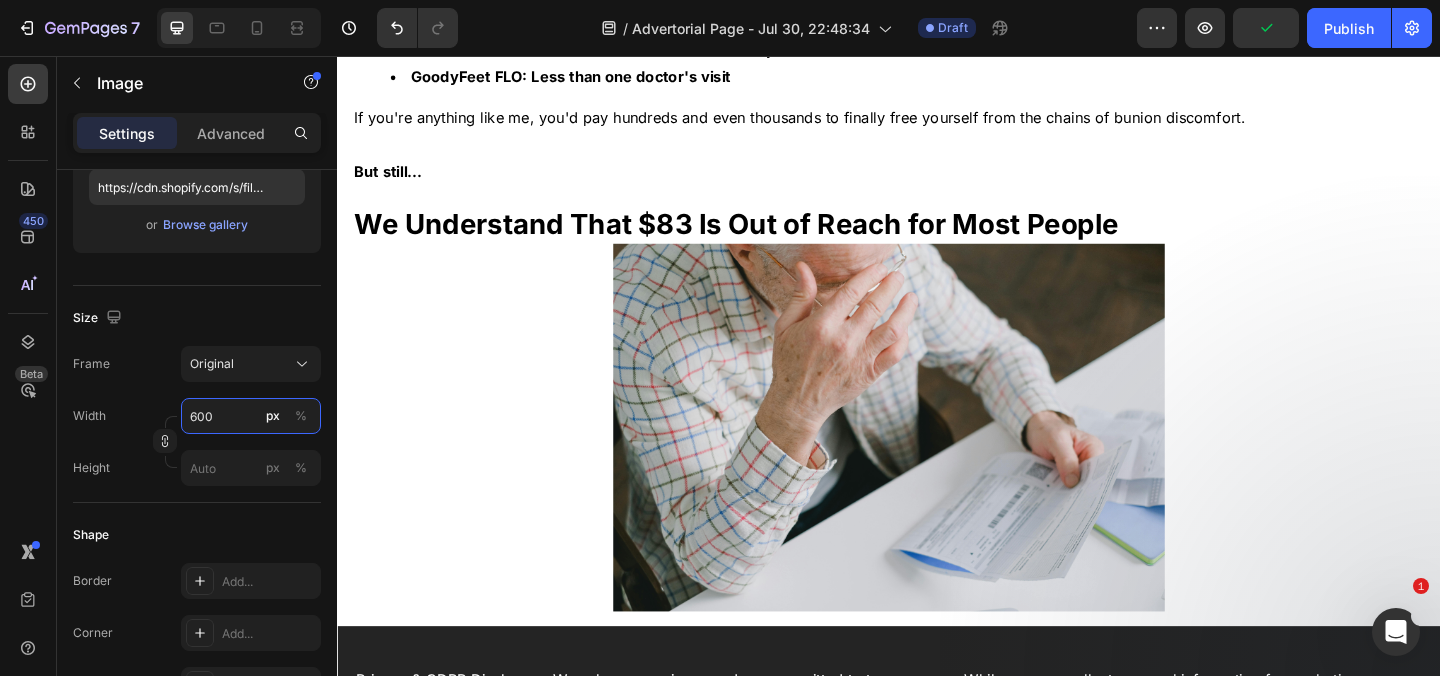 scroll, scrollTop: 24221, scrollLeft: 0, axis: vertical 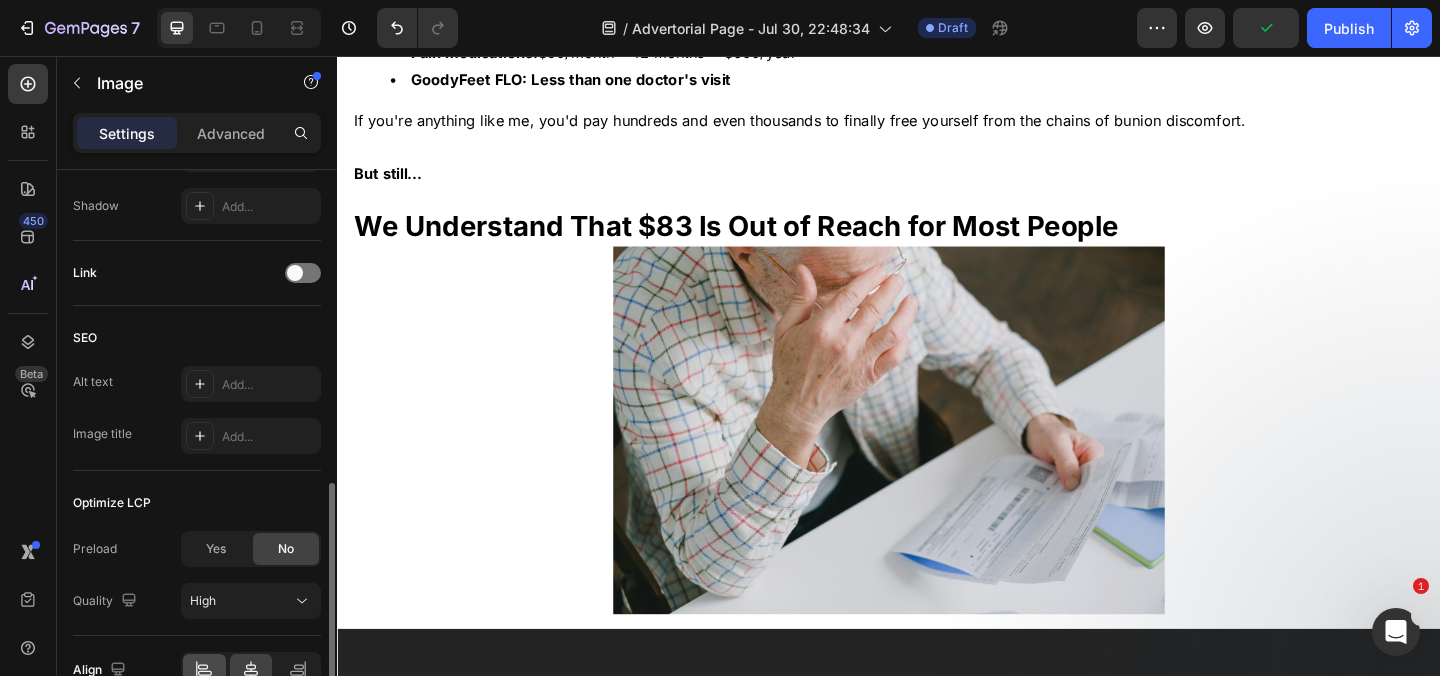 type on "600" 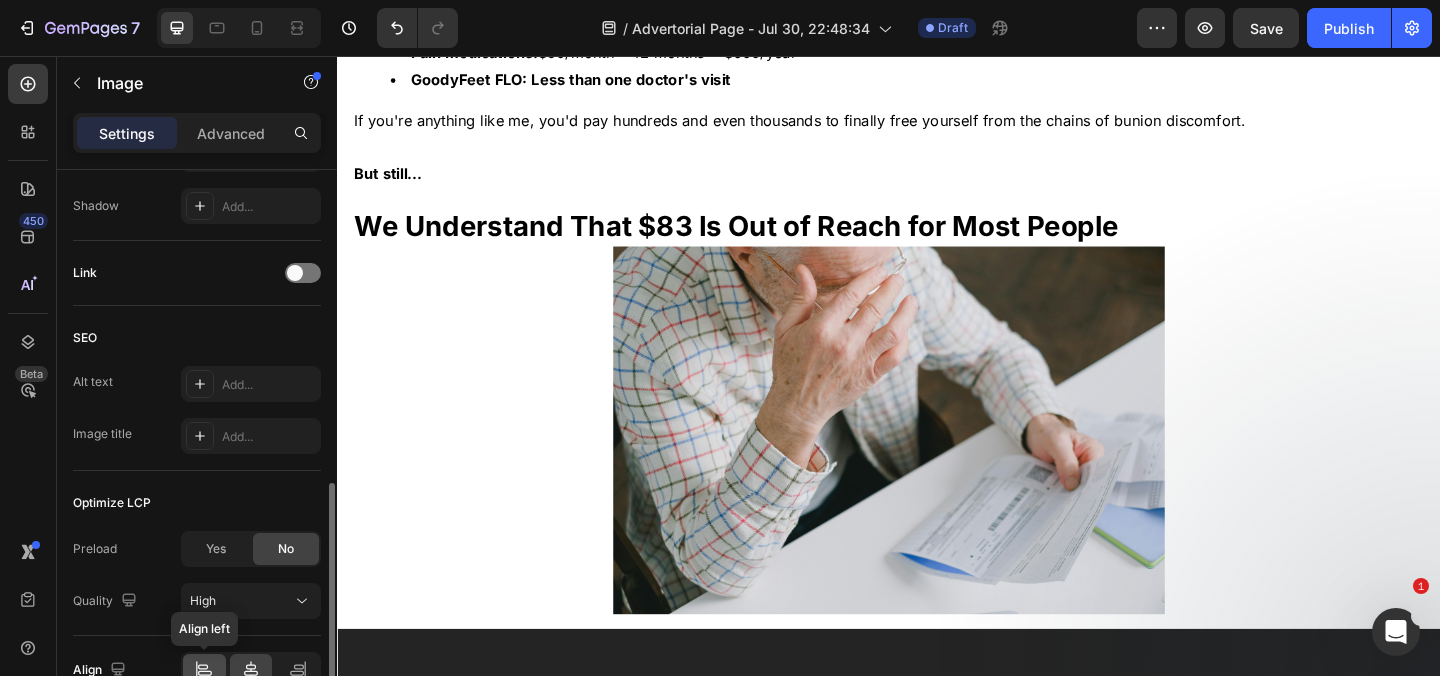 click 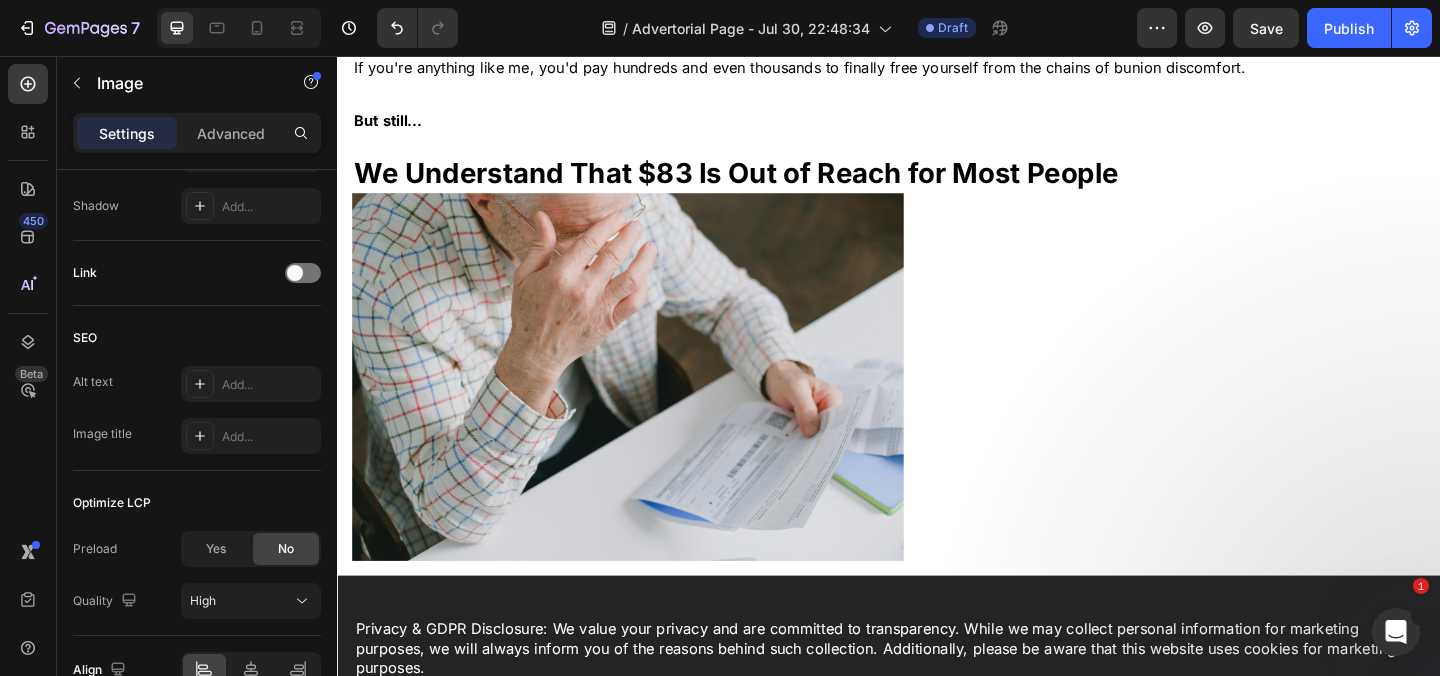 scroll, scrollTop: 24322, scrollLeft: 0, axis: vertical 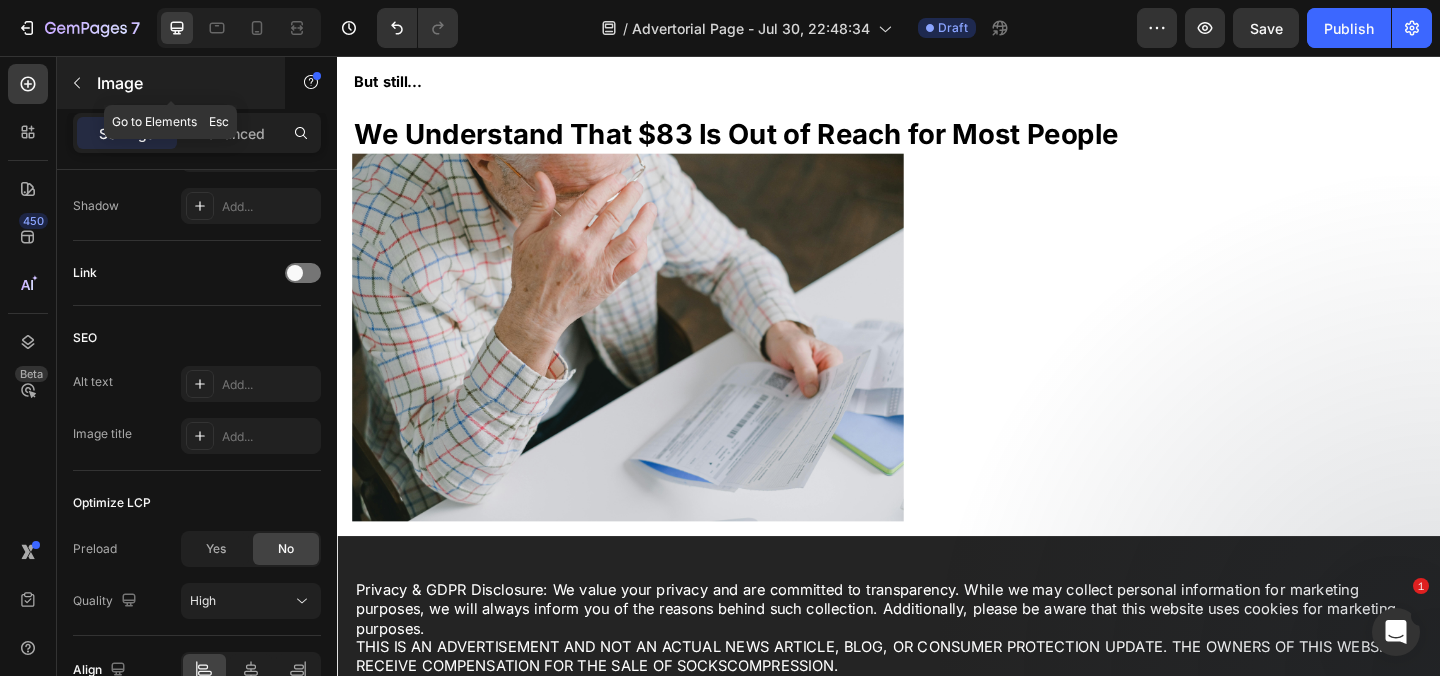 click on "Image" at bounding box center [171, 83] 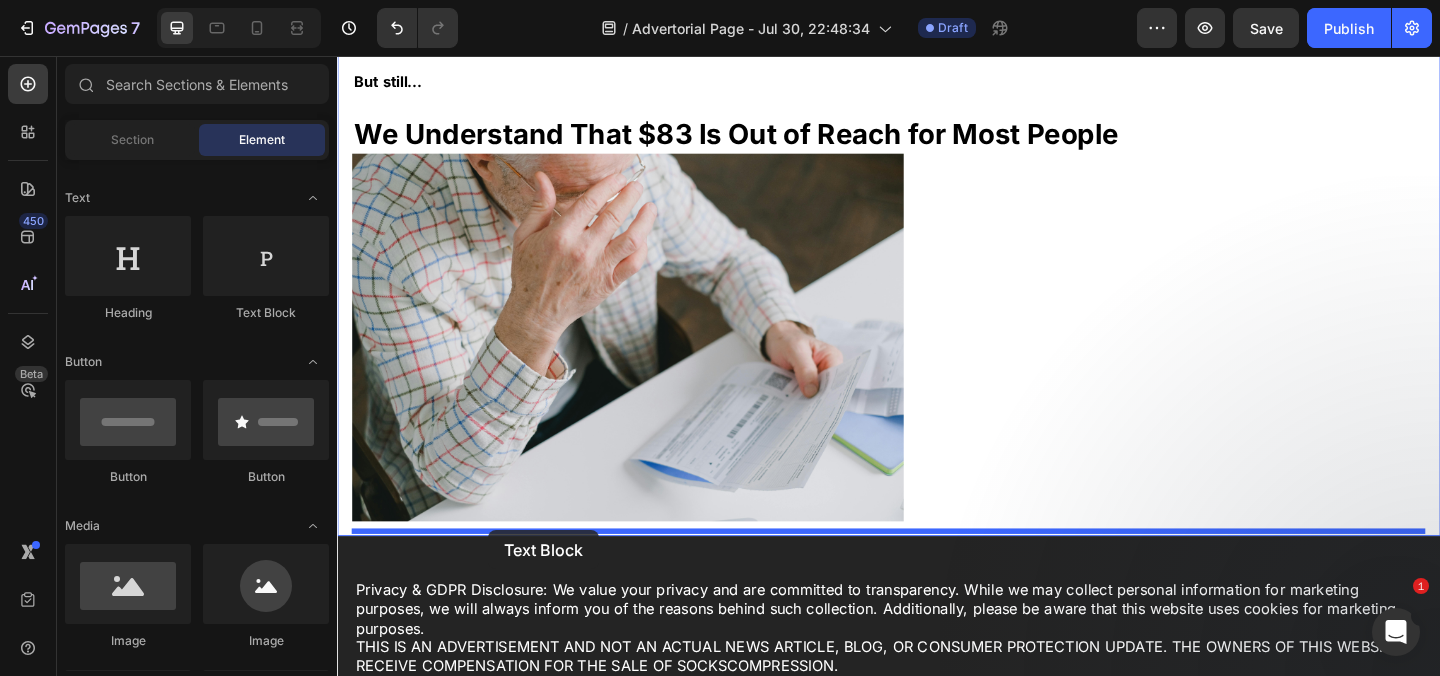 drag, startPoint x: 596, startPoint y: 316, endPoint x: 500, endPoint y: 572, distance: 273.4081 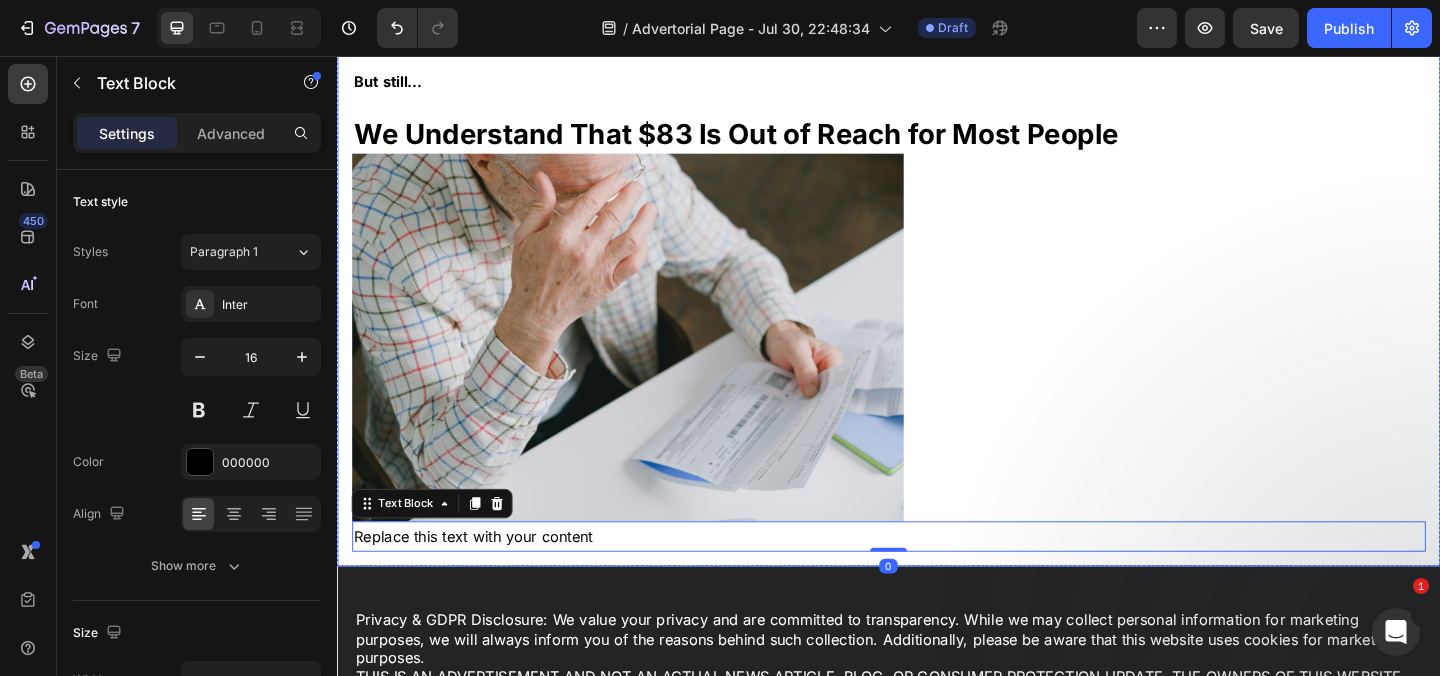 click on "Replace this text with your content" at bounding box center [937, 578] 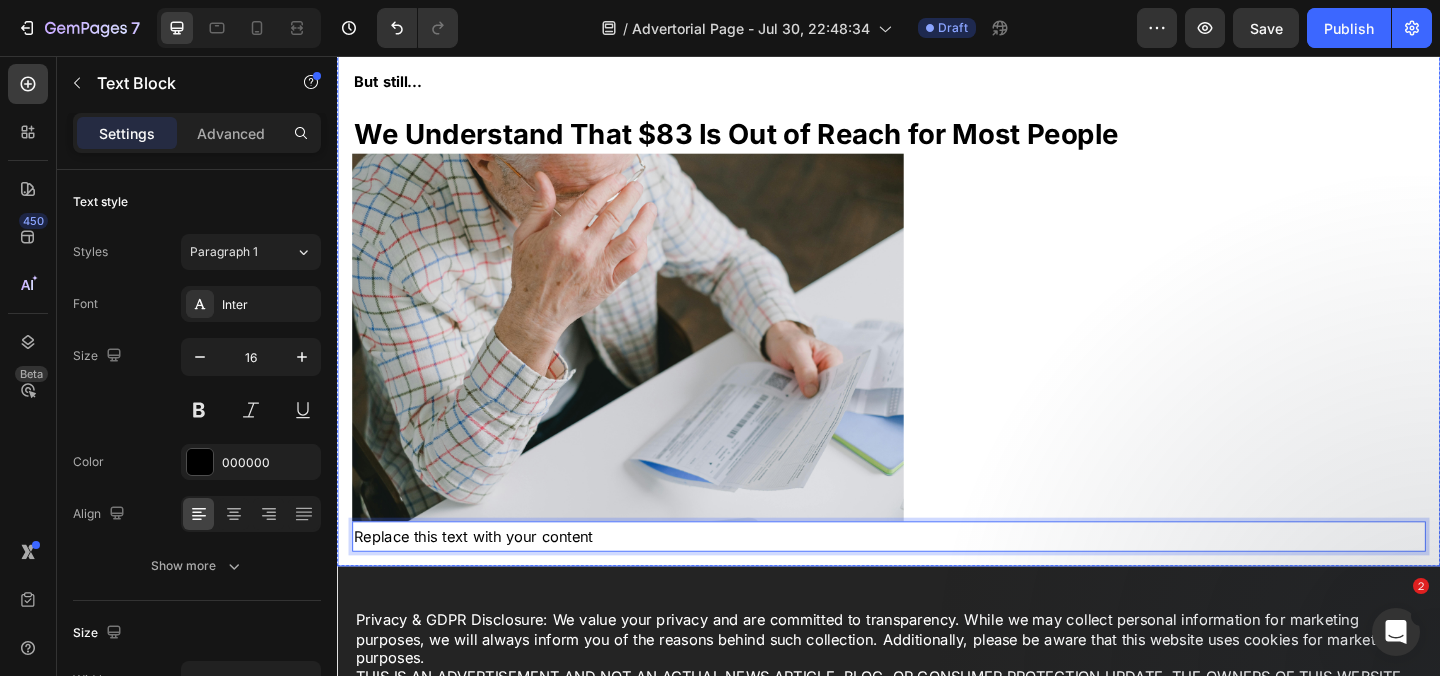 click on "See... That's The Kind of Results I Want You To Experience Text Block Image And I'm confident that it's going to help you too.   Just imagine...   ❌ No more wincing in pain with every step you take. ❌ No more embarrassment over the bulges at the side of your feet. ❌ No more struggling to find shoes that fit comfortably. ❌ No more worrying about expensive and risky surgery.   Imagine finally regaining control over your life and body again!   Doing all the things you love with your loved ones! That feeling is priceless.   There's a world of difference between living life with bunions and between being able to do what's dearest to you.   And I'm excited for you to experience it for yourself. Text Block What's This Life-Changing Technology Worth? Text Block Image Here's the thing:   This bunion corrector is brand new.   It was just recently released to the public.   When we finalized the FLO system design, we initially planned to price it at  $83.         Compare the Alternatives:         0" at bounding box center (937, -791) 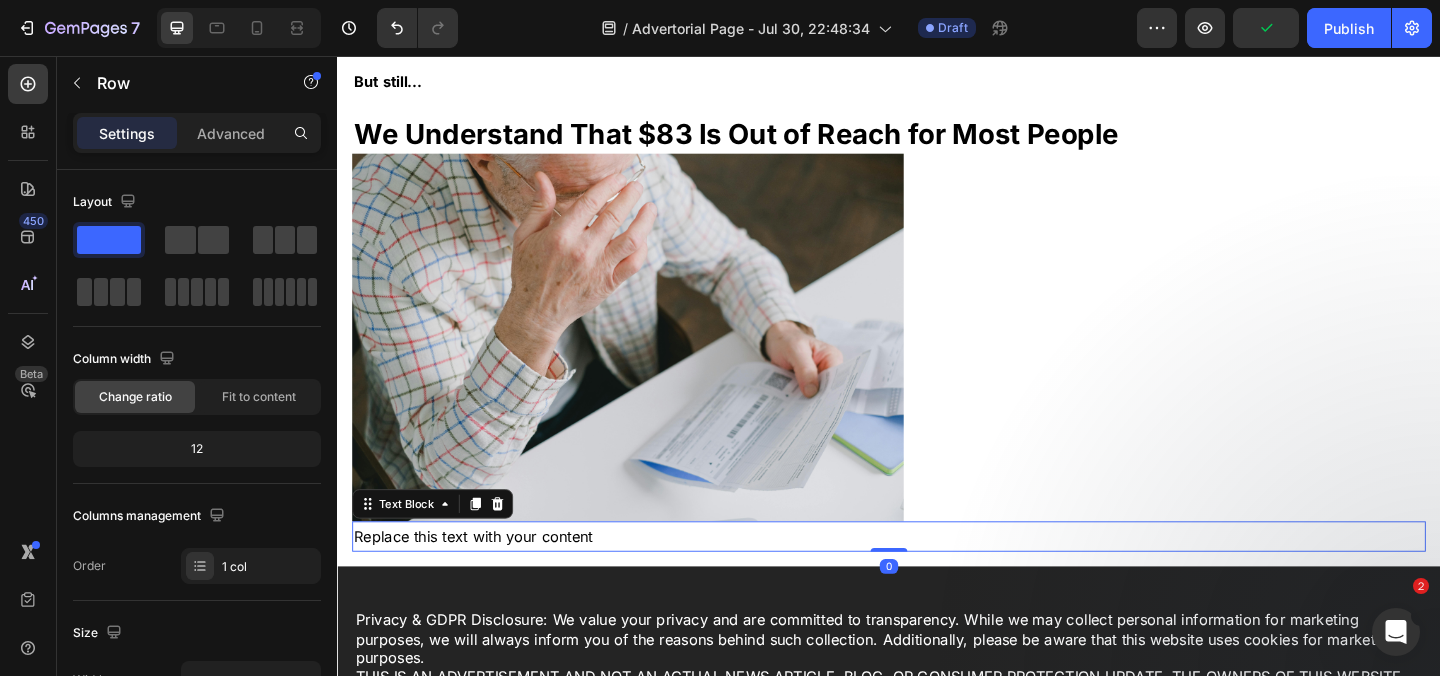 click on "Replace this text with your content" at bounding box center (937, 578) 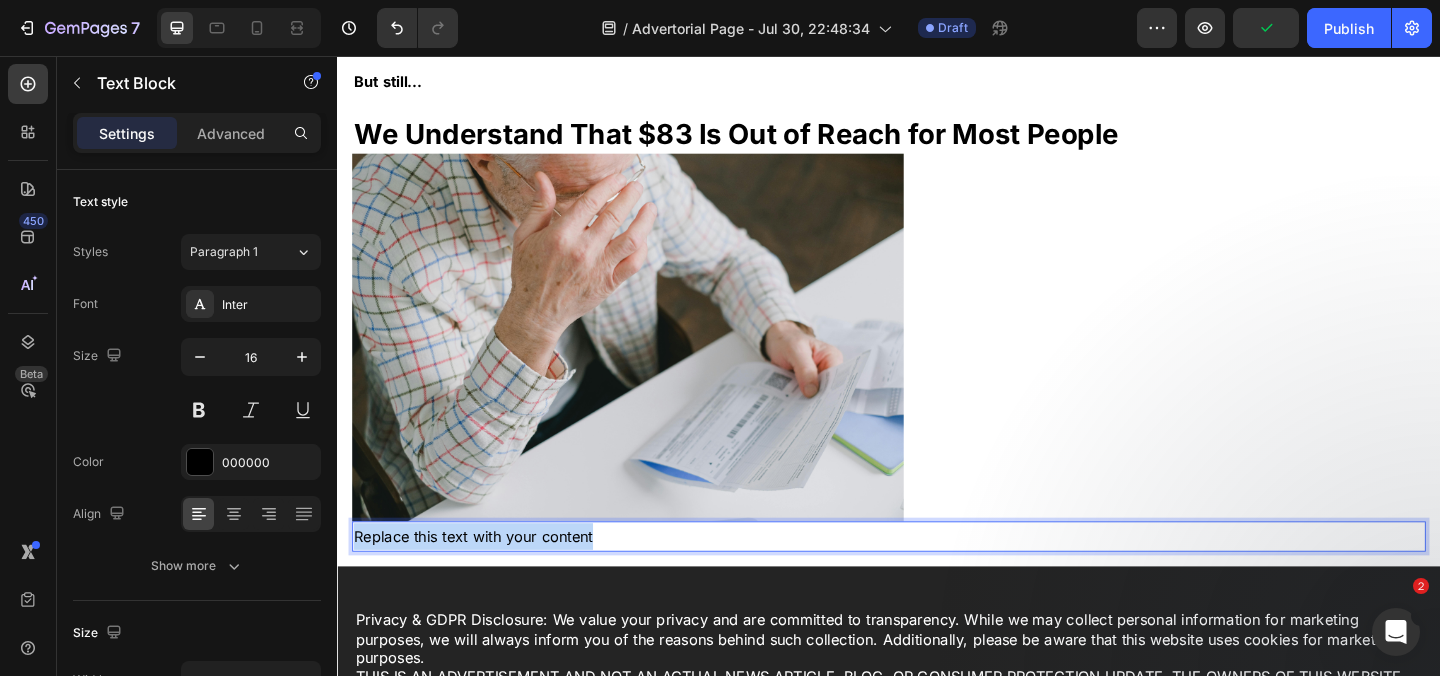 click on "Replace this text with your content" at bounding box center [937, 578] 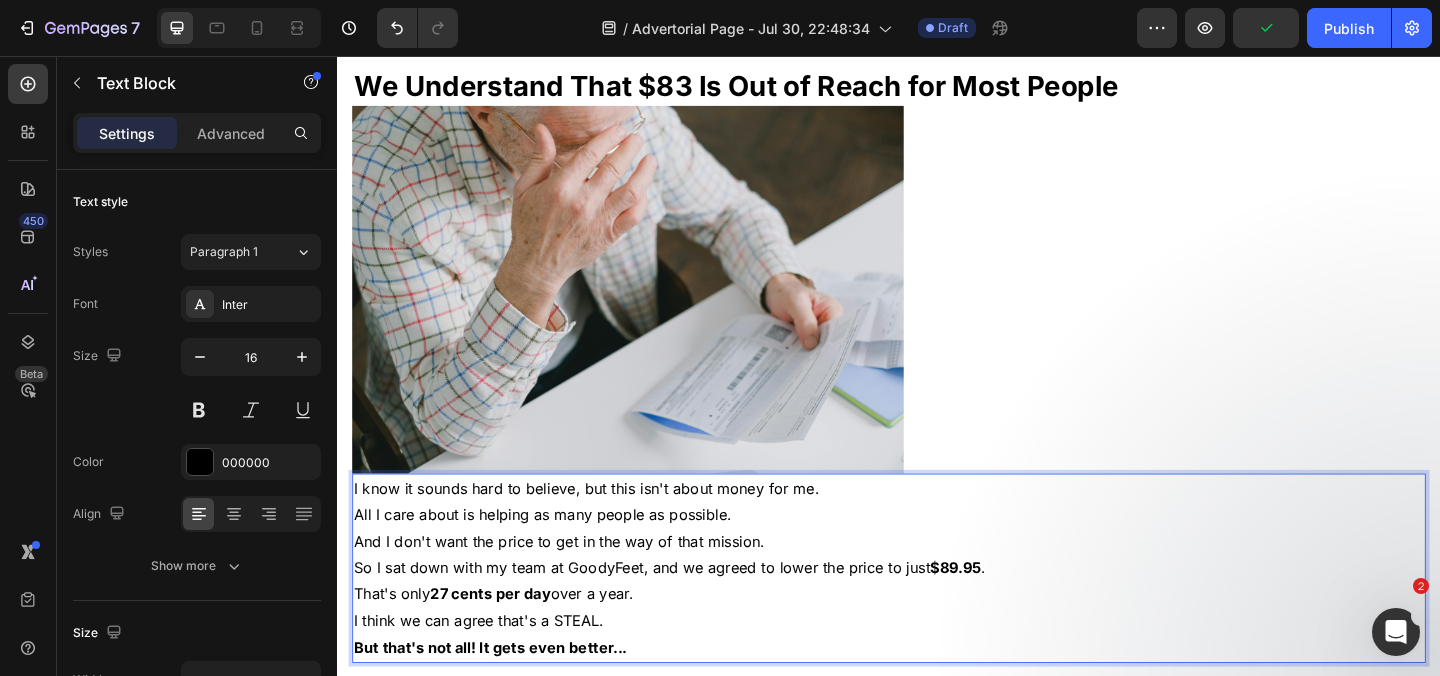 scroll, scrollTop: 24384, scrollLeft: 0, axis: vertical 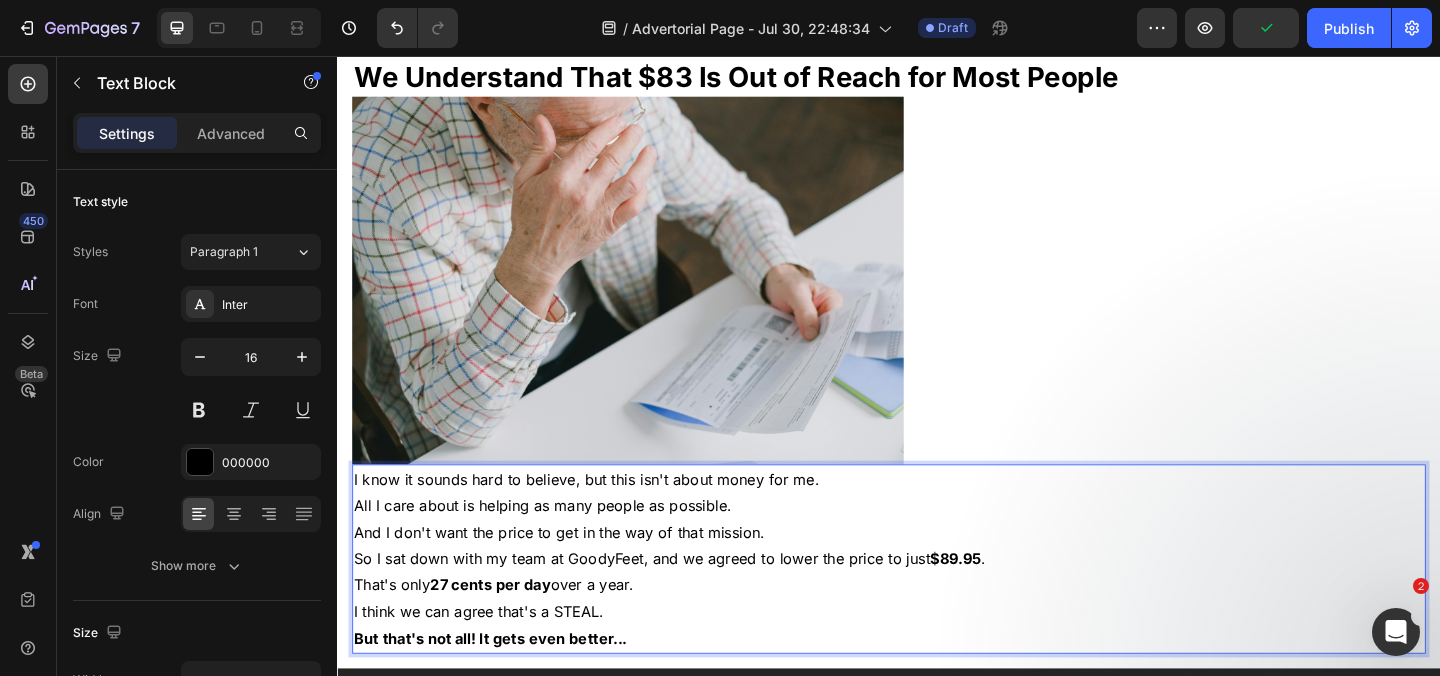 click on "I know it sounds hard to believe, but this isn't about money for me." at bounding box center [937, 516] 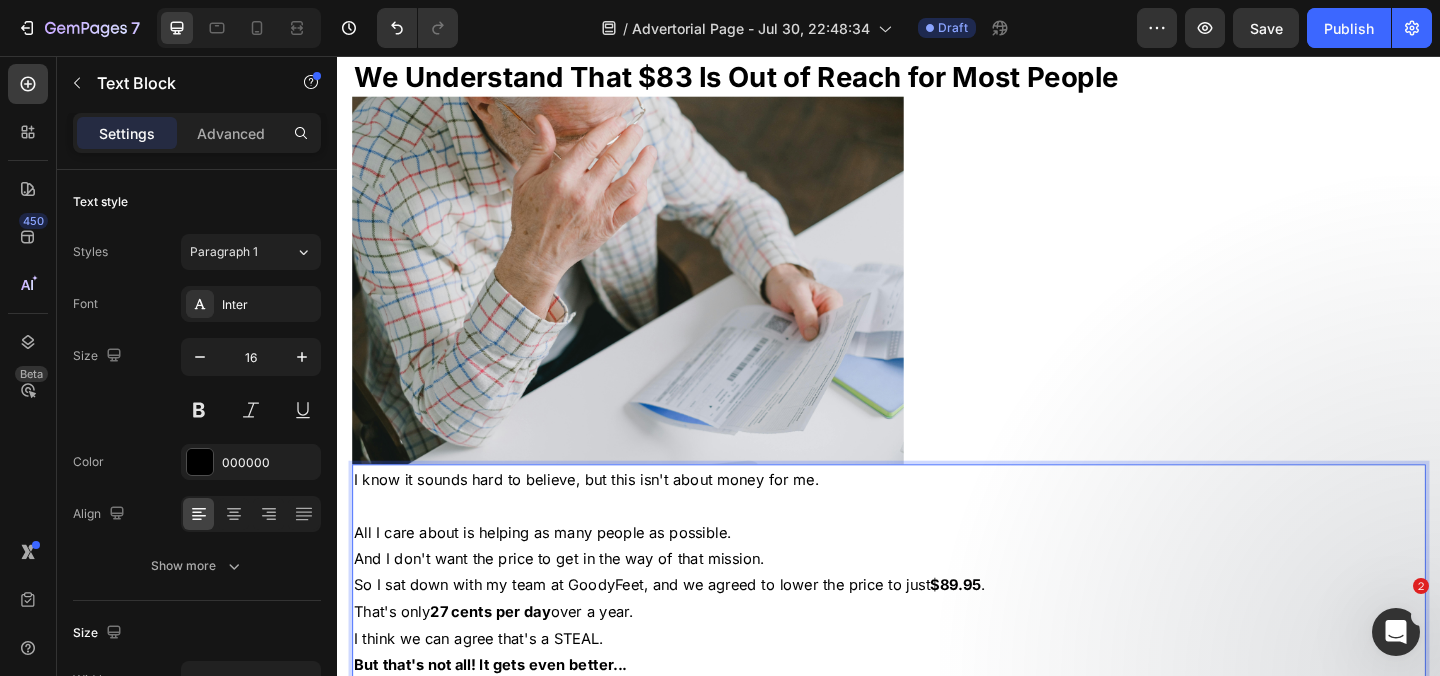 click on "All I care about is helping as many people as possible." at bounding box center (937, 574) 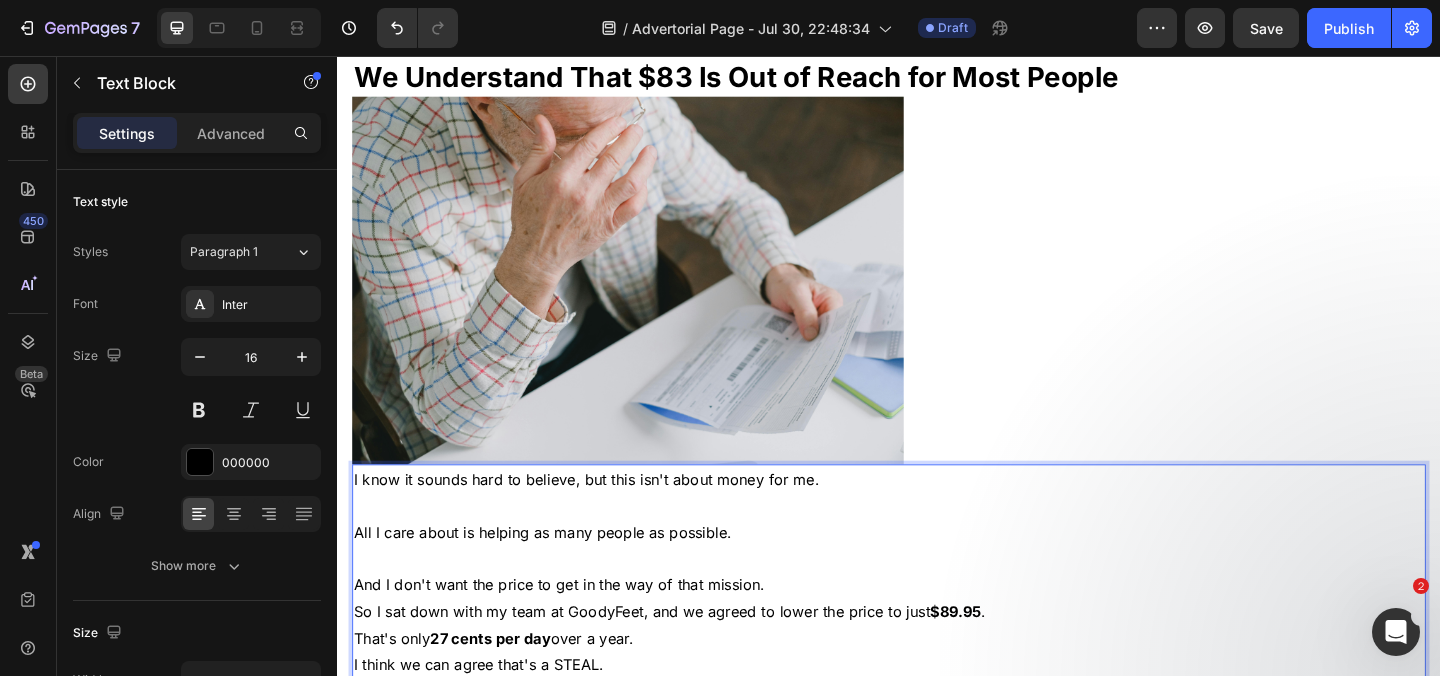 scroll, scrollTop: 24509, scrollLeft: 0, axis: vertical 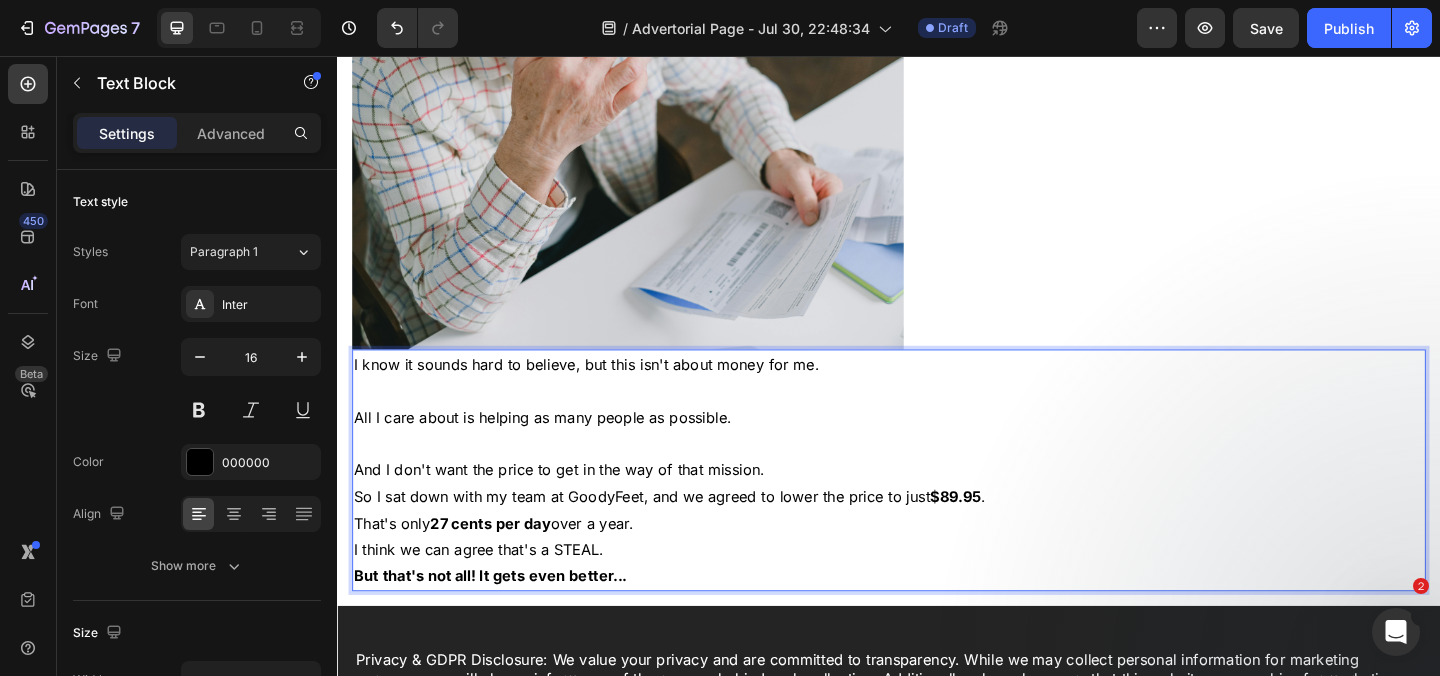 click on "And I don't want the price to get in the way of that mission." at bounding box center (937, 506) 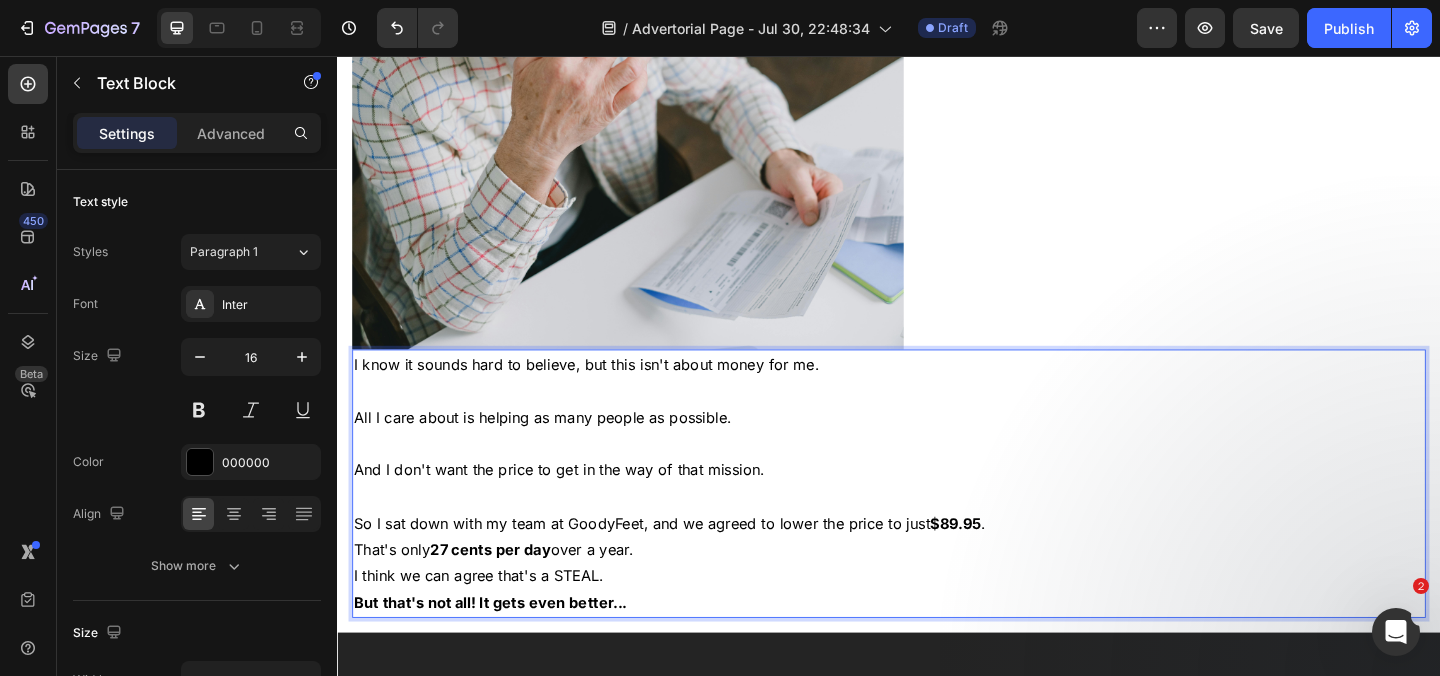 click on "So I sat down with my team at GoodyFeet, and we agreed to lower the price to just  $89.95 ." at bounding box center [937, 564] 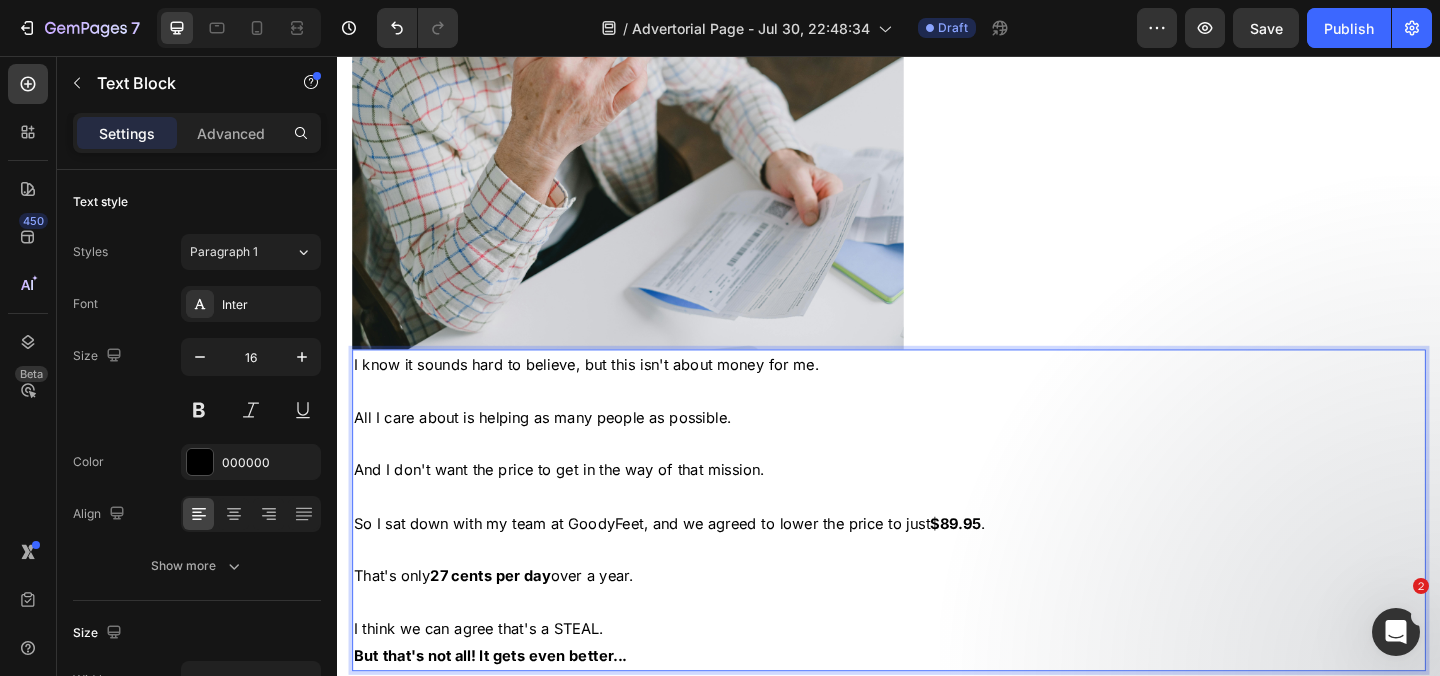click on "I think we can agree that's a STEAL." at bounding box center [937, 679] 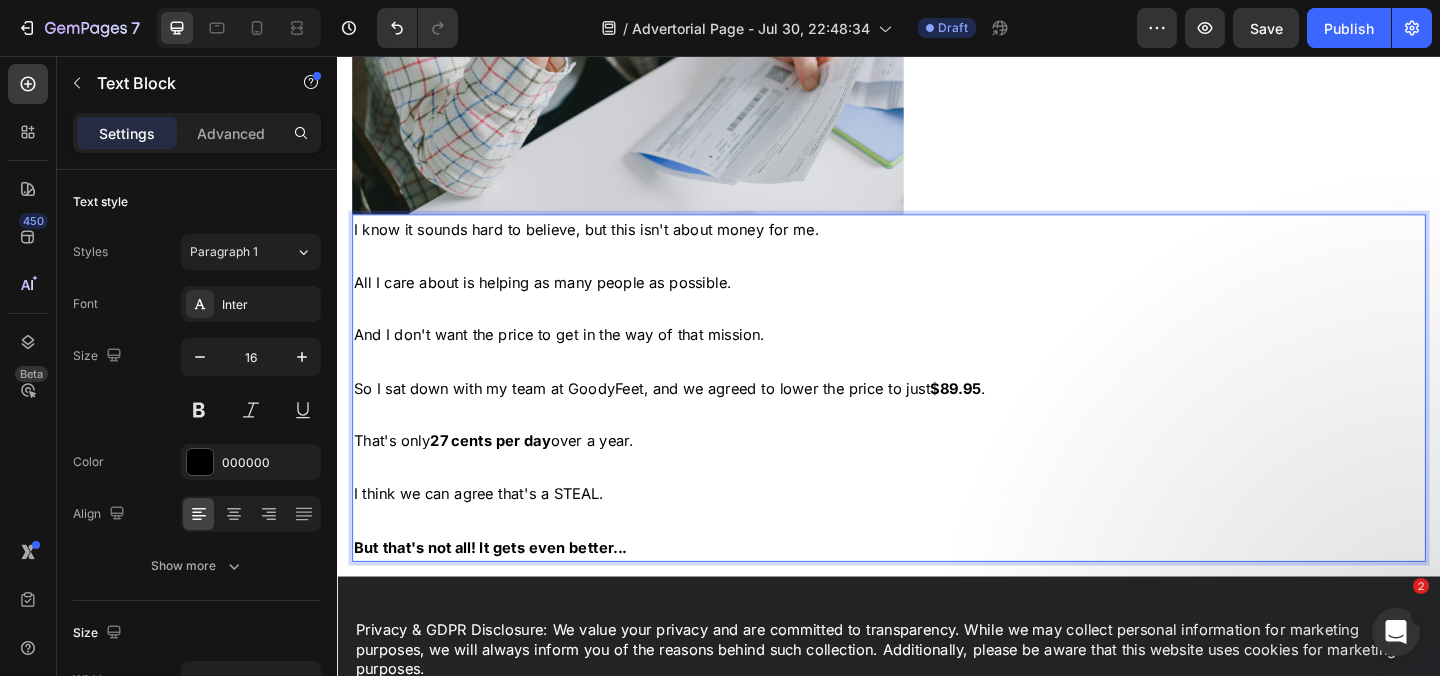 scroll, scrollTop: 24662, scrollLeft: 0, axis: vertical 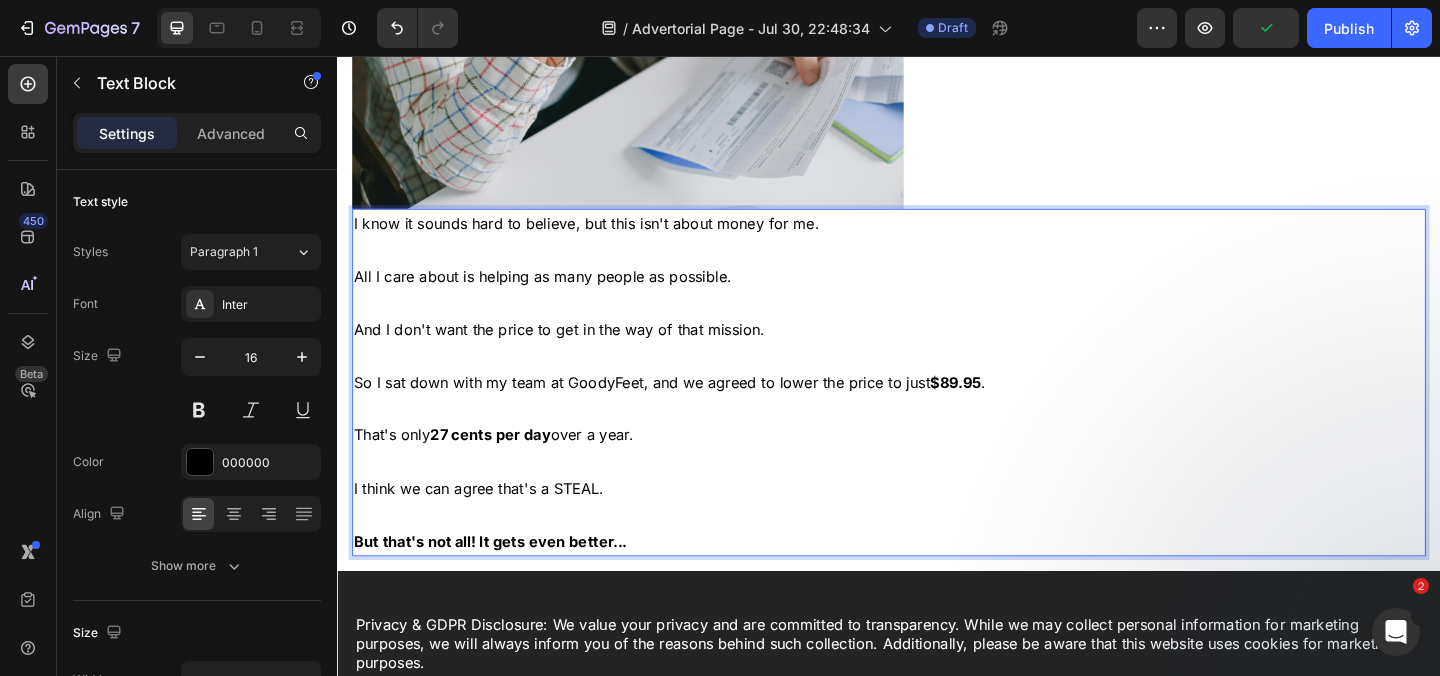 click on "$89.95" at bounding box center [1009, 411] 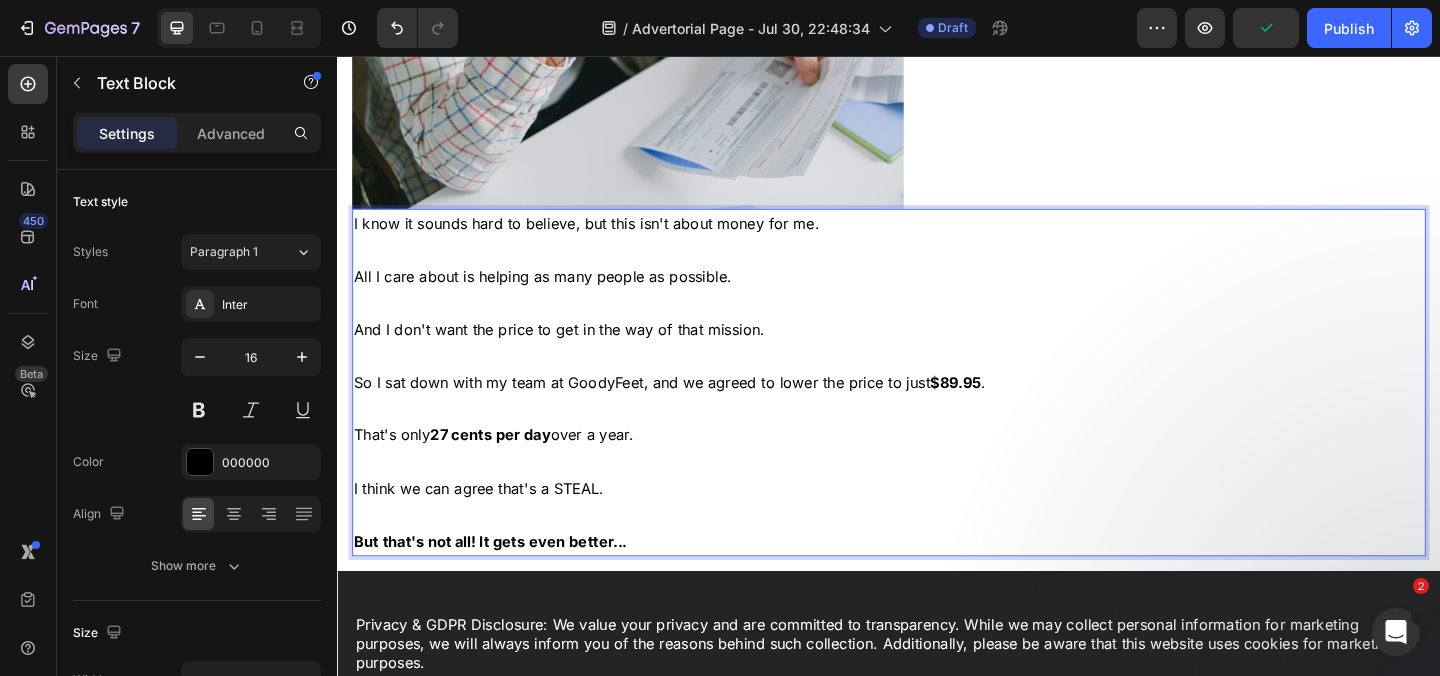 click on "$89.95" at bounding box center [1009, 411] 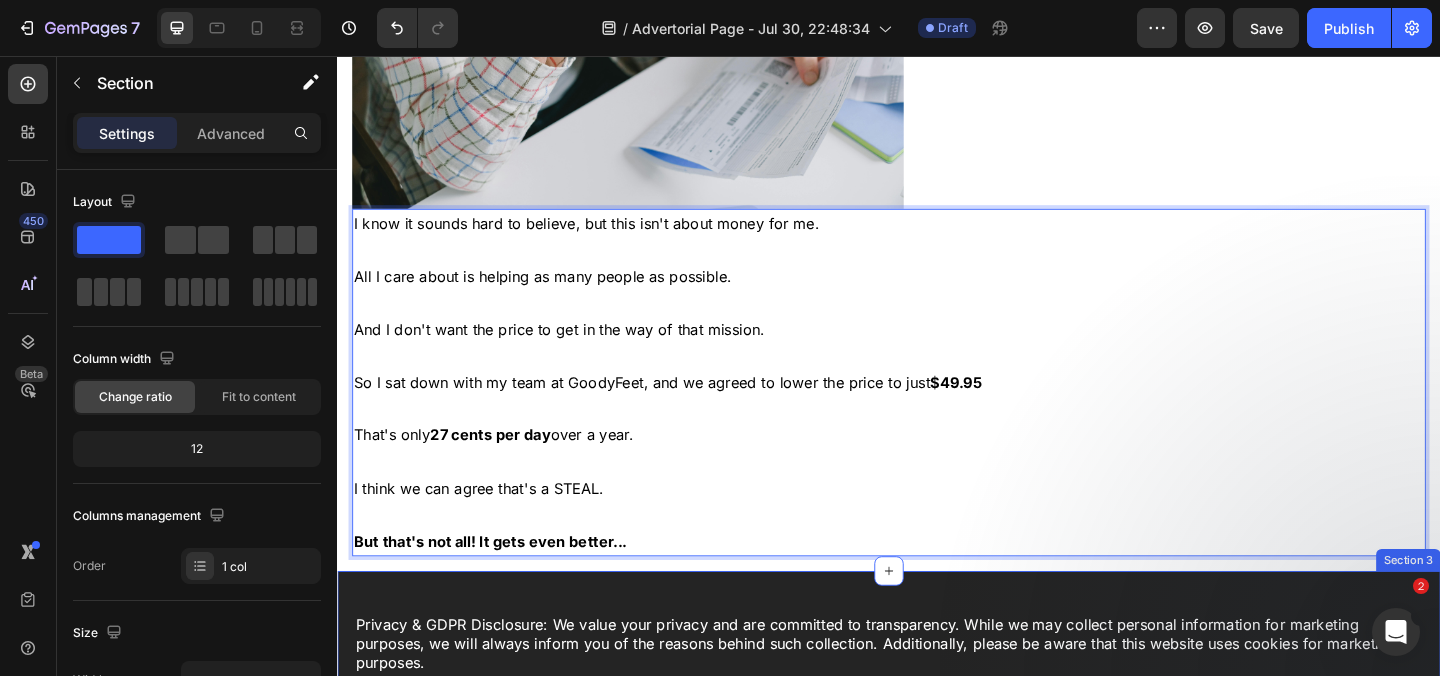 click on "Privacy & GDPR Disclosure: We value your privacy and are committed to transparency. While we may collect personal information for marketing purposes, we will always inform you of the reasons behind such collection. Additionally, please be aware that this website uses cookies for marketing purposes. THIS IS AN ADVERTISEMENT AND NOT AN ACTUAL NEWS ARTICLE, BLOG, OR CONSUMER PROTECTION UPDATE. THE OWNERS OF THIS WEBSITE RECEIVE COMPENSATION FOR THE SALE OF SOCKSCOMPRESSION. Marketing Disclosure: This website serves as a marketplace. It is important to note that the owner has a financial connection to the advertised products and services. The owner receives payment when a qualified lead is referred, but this is the extent of the relationship. Text Block Copyright © 2024 GemCommerce. All Rights Reserved. Text Block Section 3" at bounding box center [937, 757] 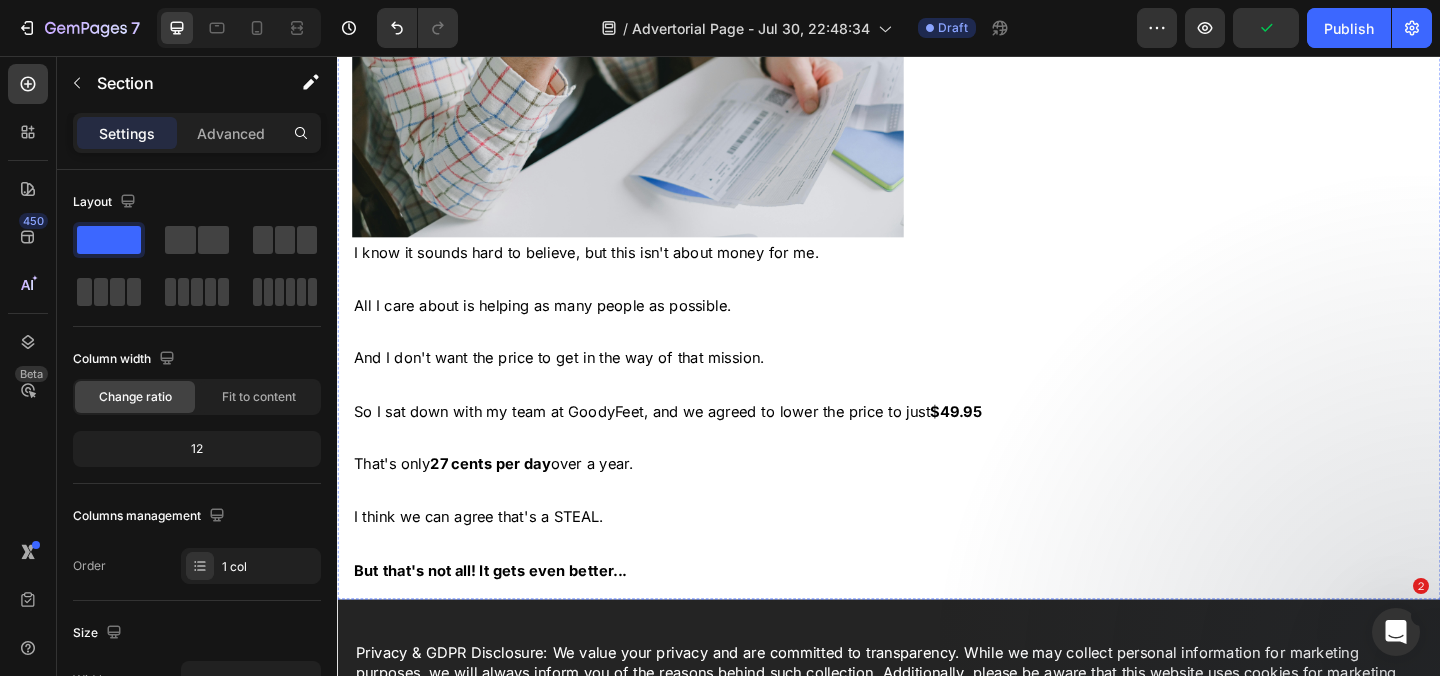 scroll, scrollTop: 24659, scrollLeft: 0, axis: vertical 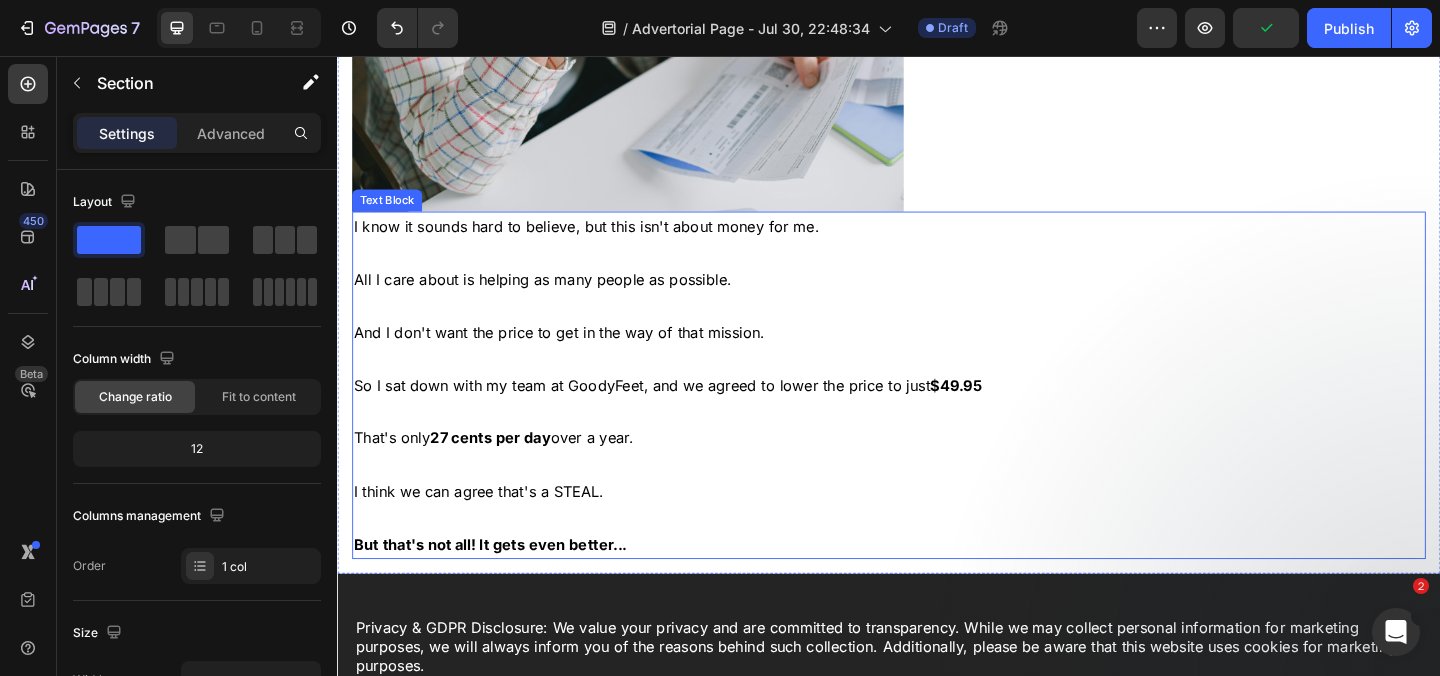 click on "I know it sounds hard to believe, but this isn't about money for me." at bounding box center [937, 241] 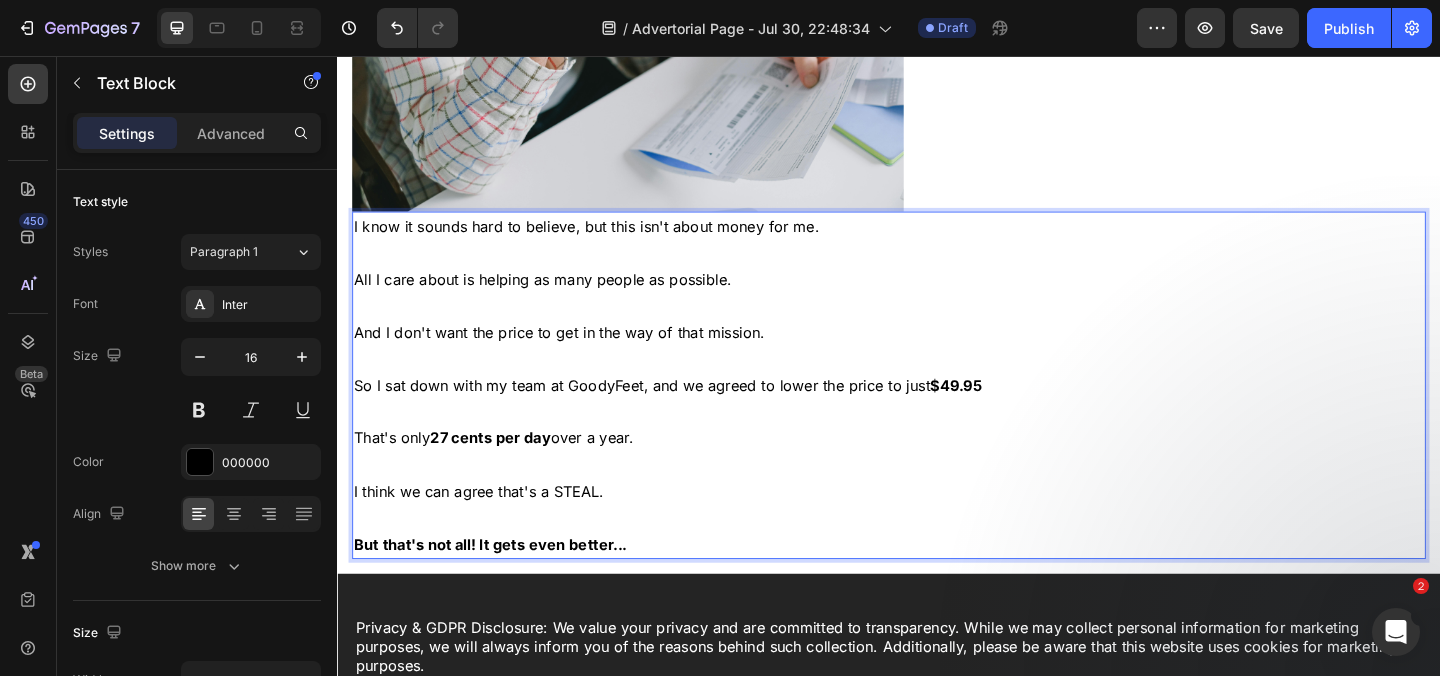 click at bounding box center (653, 25) 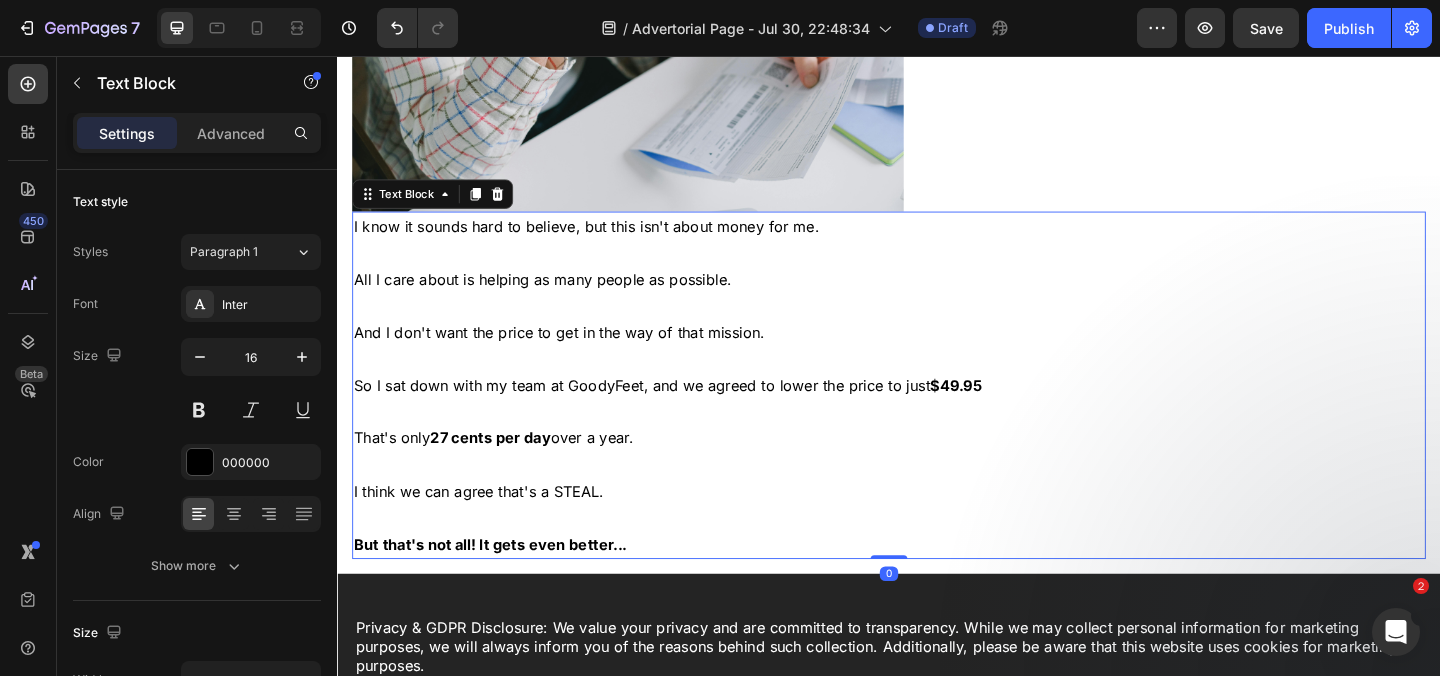 click at bounding box center (653, 25) 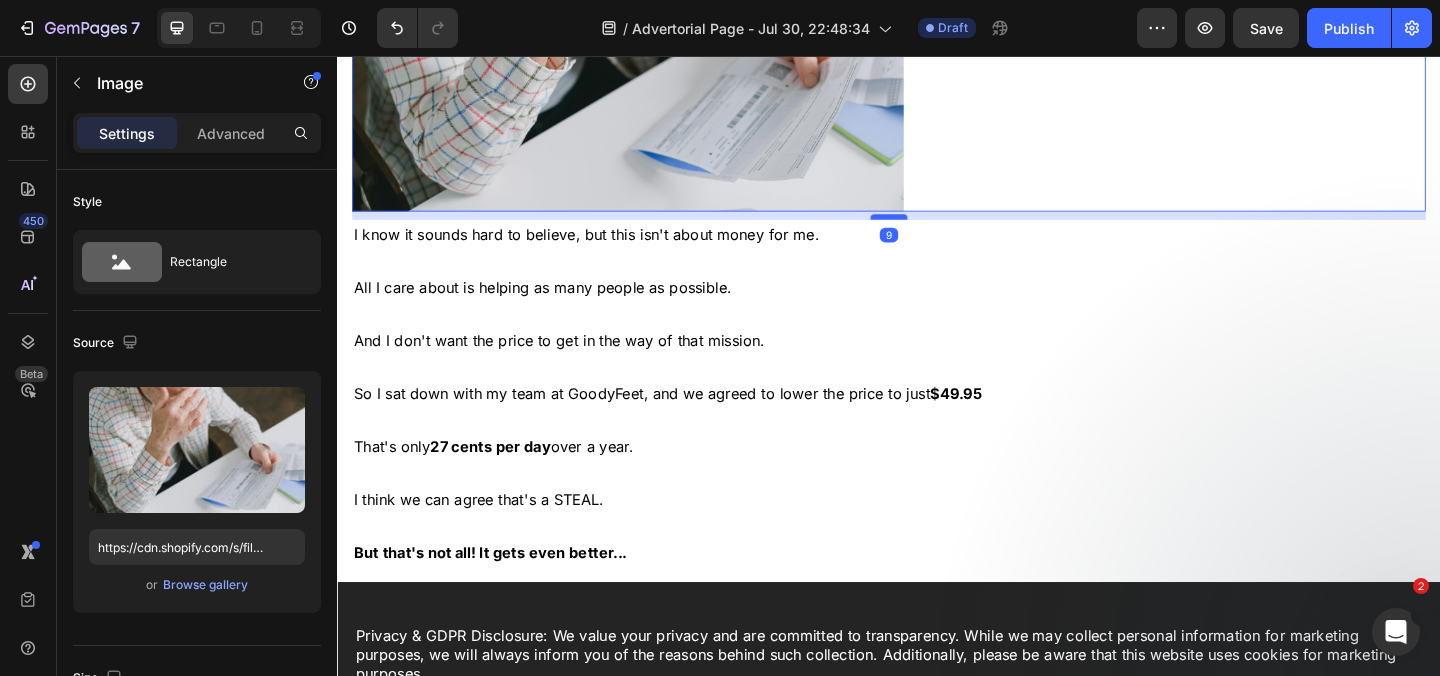 click at bounding box center [937, 231] 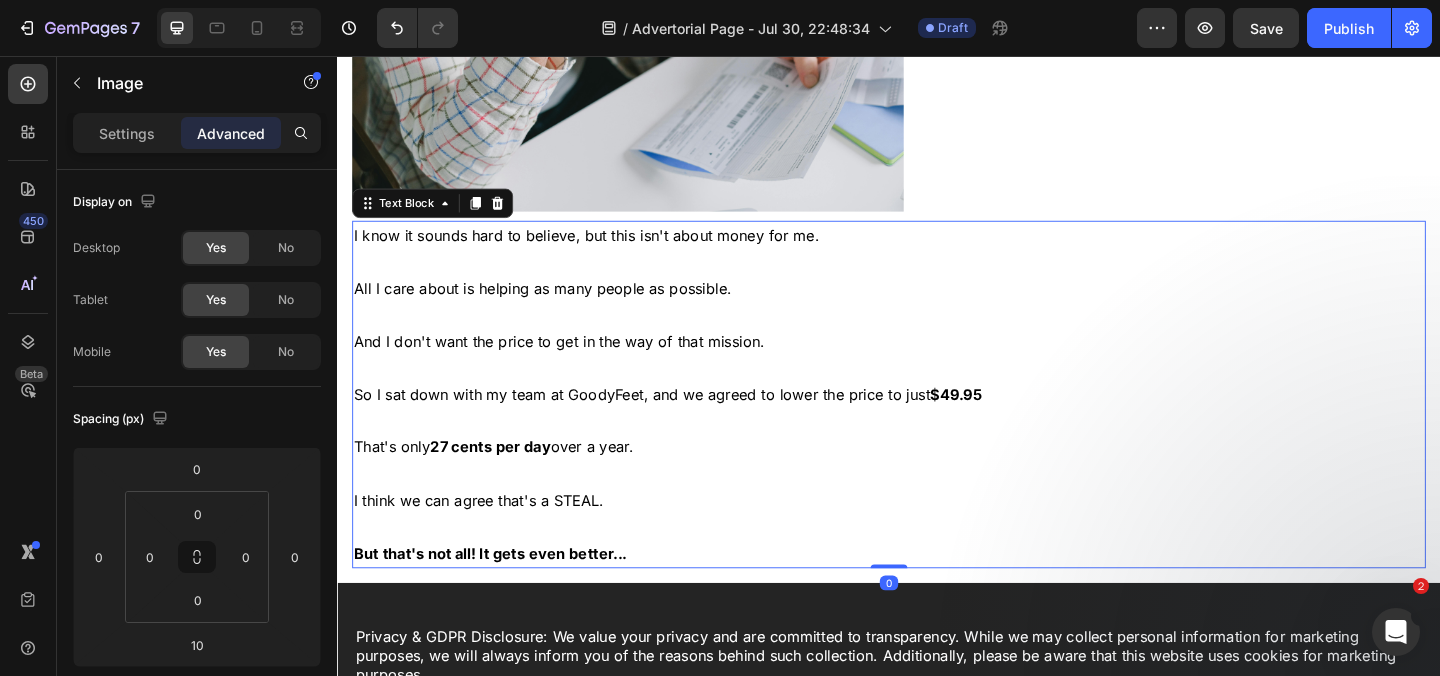click at bounding box center (937, 395) 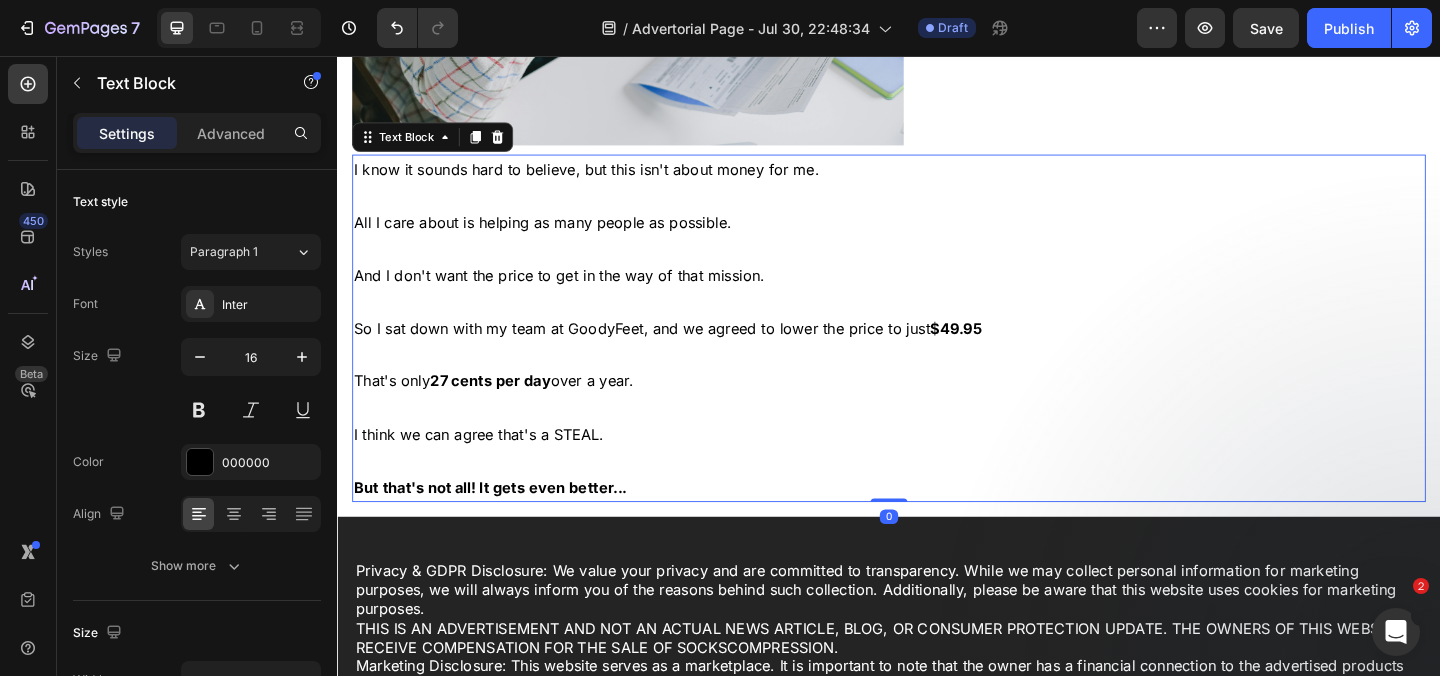 scroll, scrollTop: 24739, scrollLeft: 0, axis: vertical 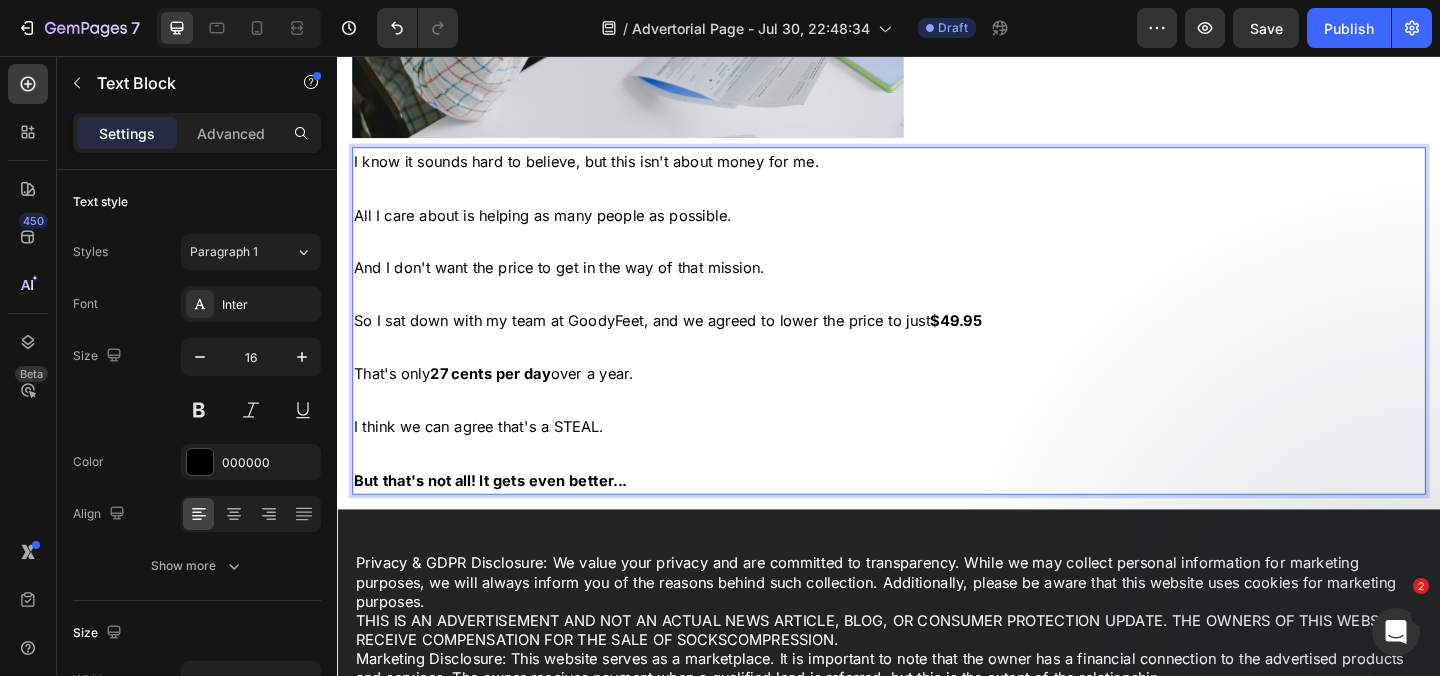 click on "But that's not all! It gets even better..." at bounding box center (503, 517) 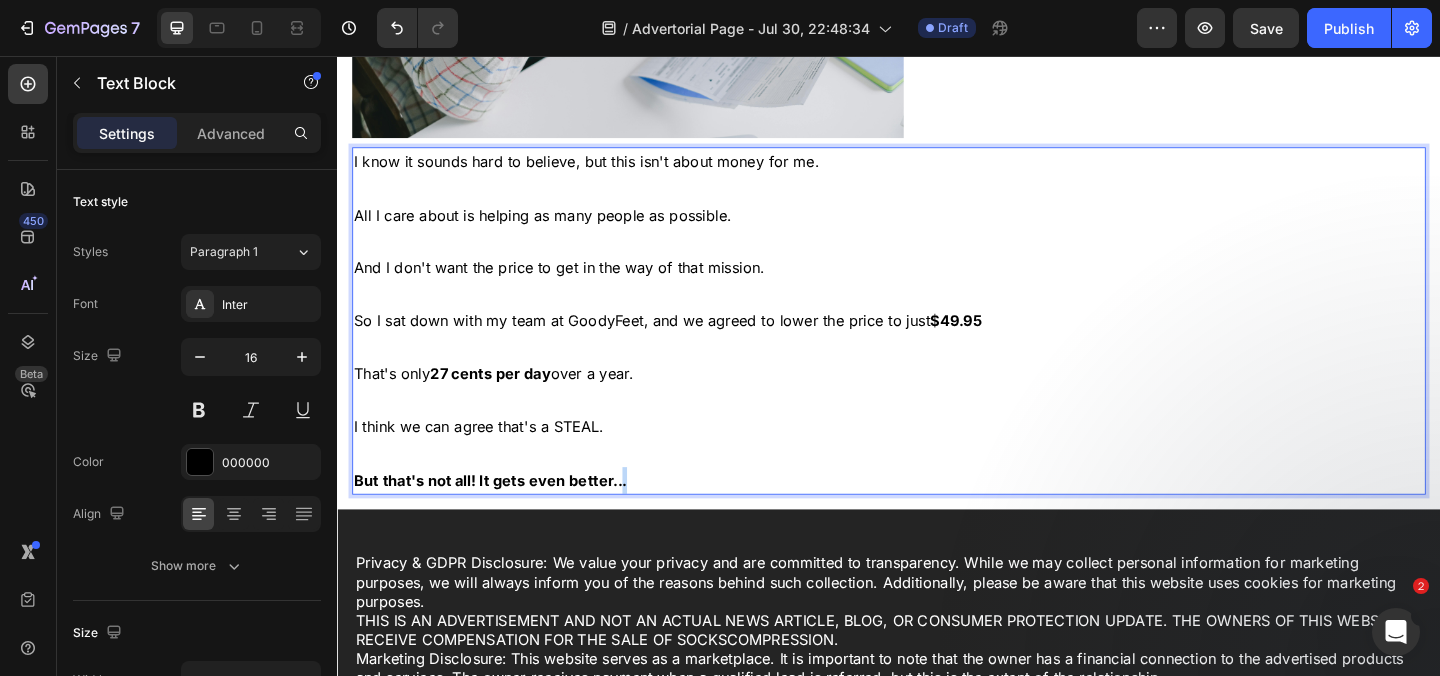 click on "But that's not all! It gets even better..." at bounding box center [503, 517] 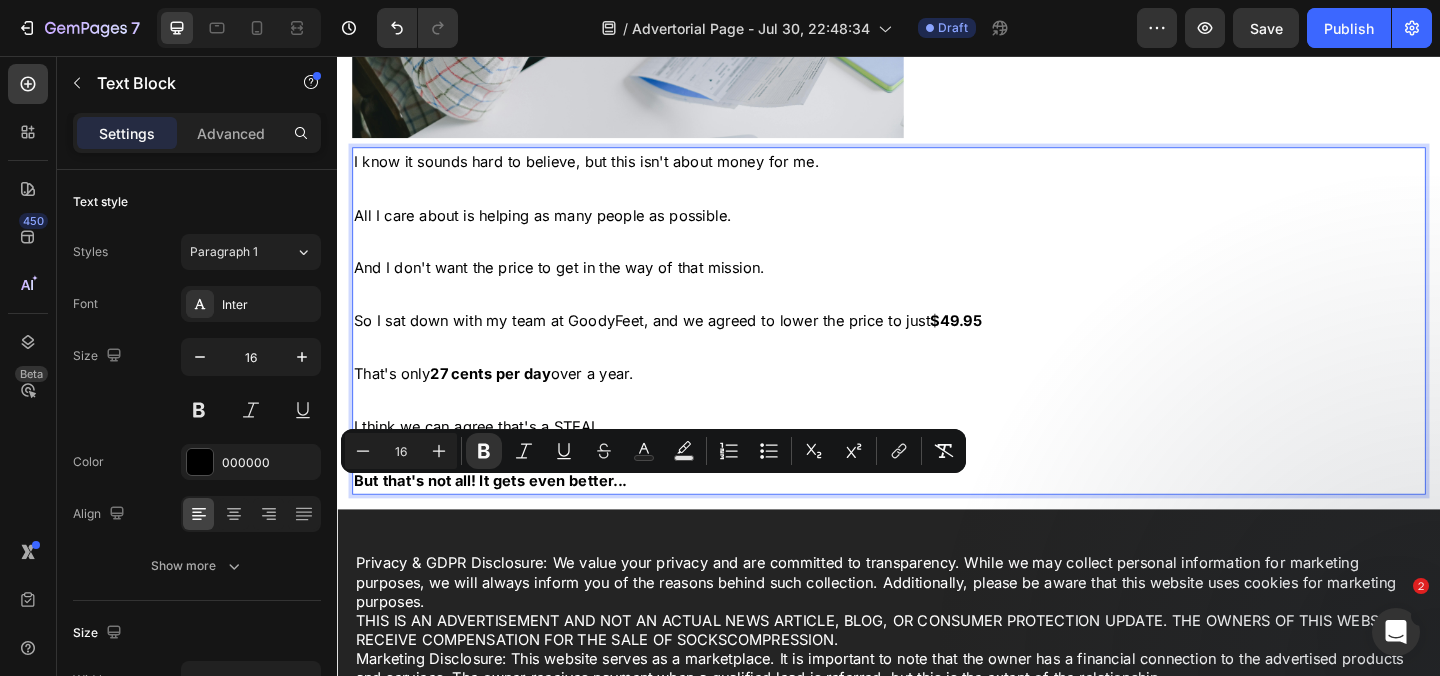 click on "But that's not all! It gets even better..." at bounding box center (503, 517) 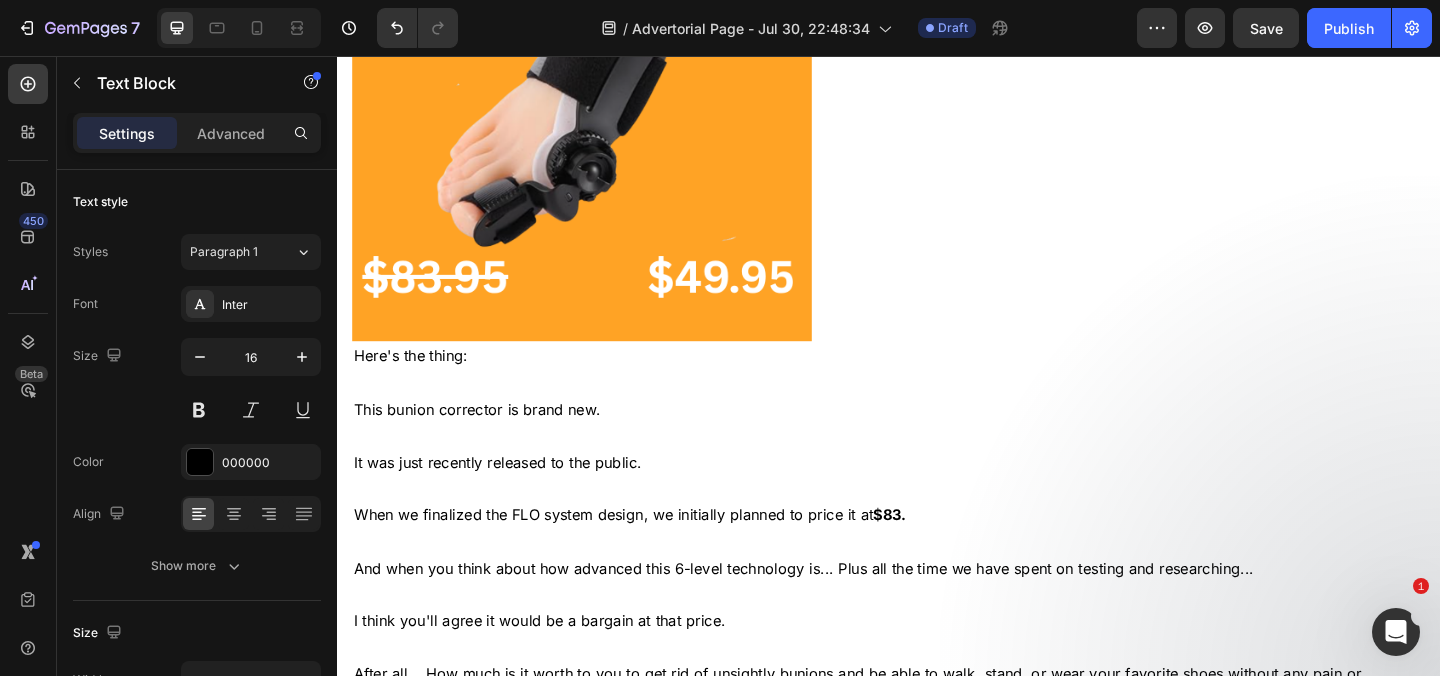 scroll, scrollTop: 23048, scrollLeft: 0, axis: vertical 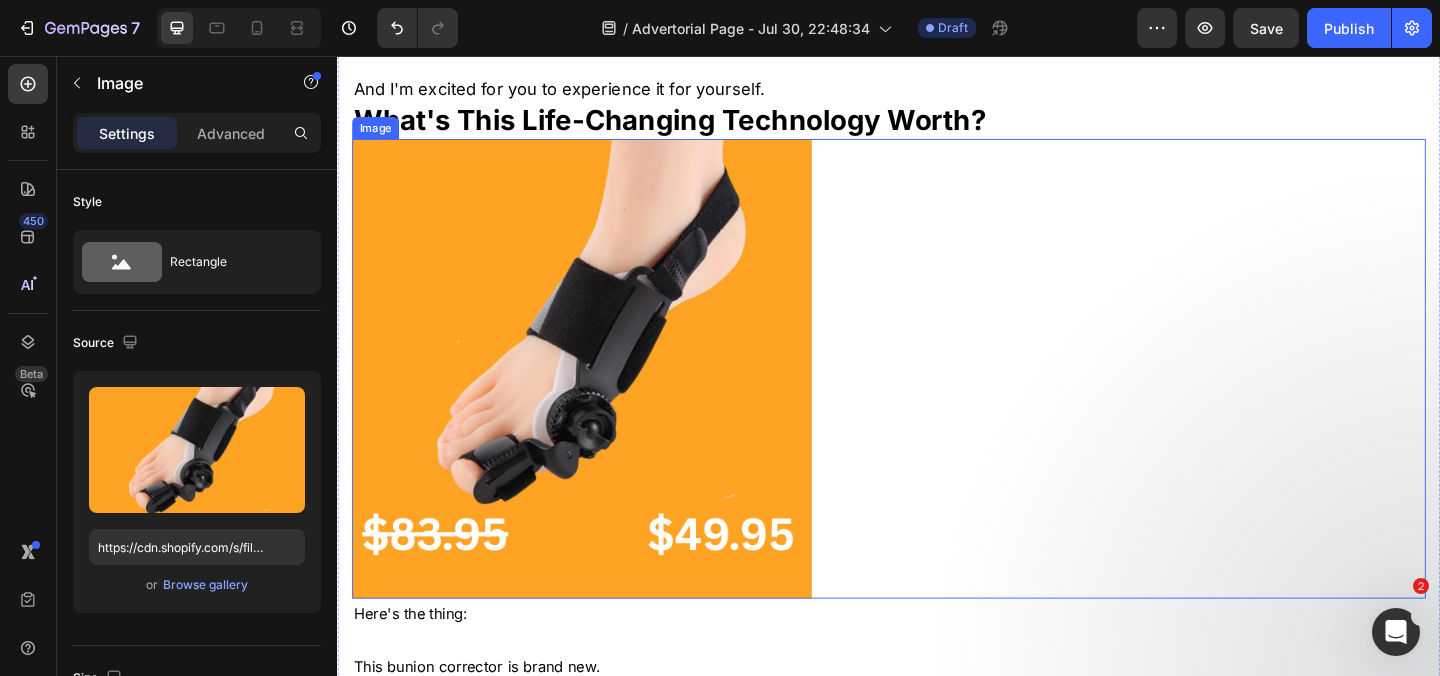 click at bounding box center [603, 396] 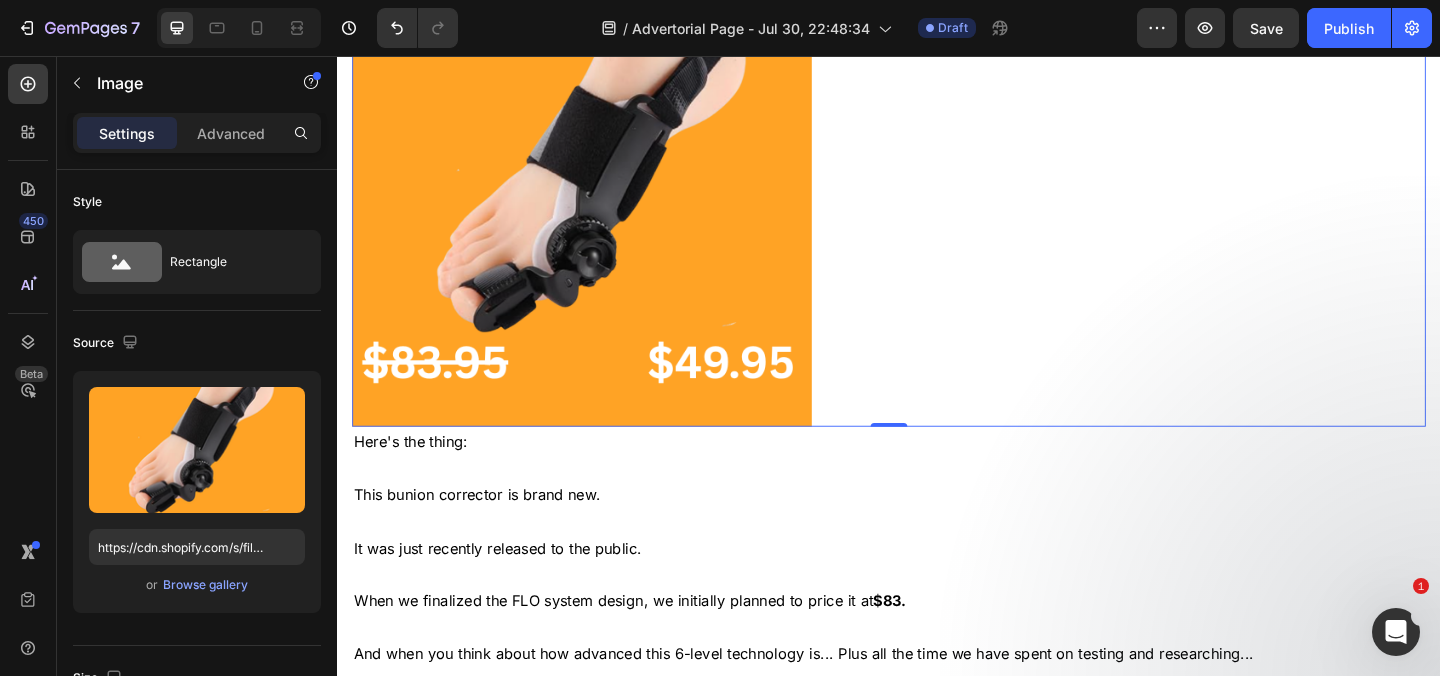 scroll, scrollTop: 23256, scrollLeft: 0, axis: vertical 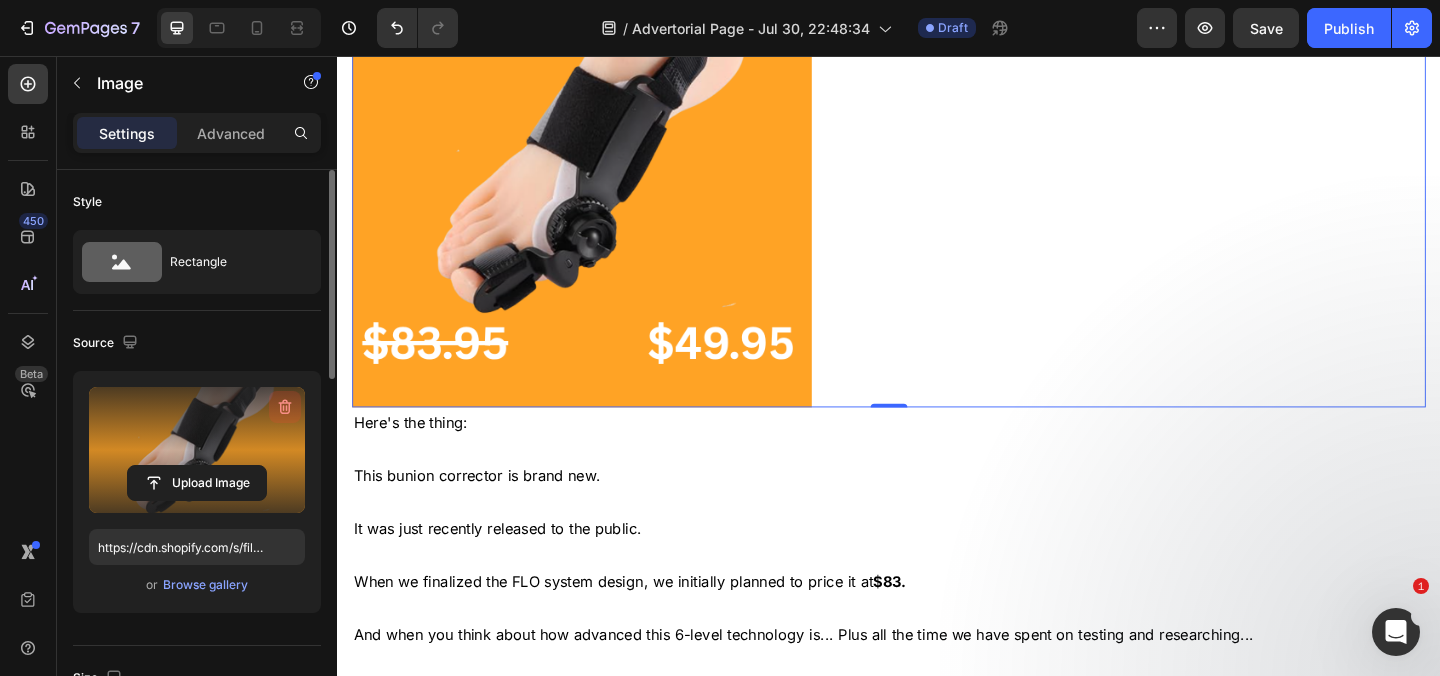 click at bounding box center (285, 407) 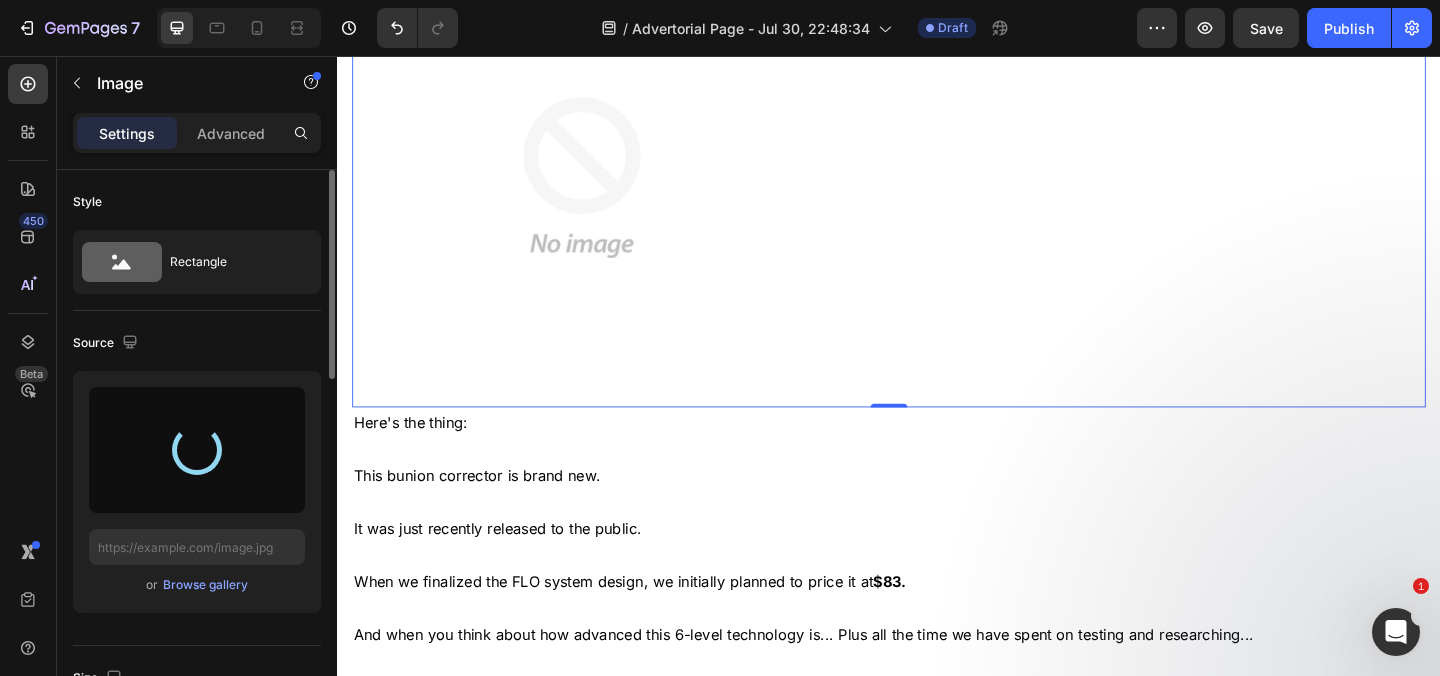 type on "https://cdn.shopify.com/s/files/1/0759/3626/8514/files/gempages_575601878851650122-4a896caf-62ae-4f04-9340-a0954d138413.png" 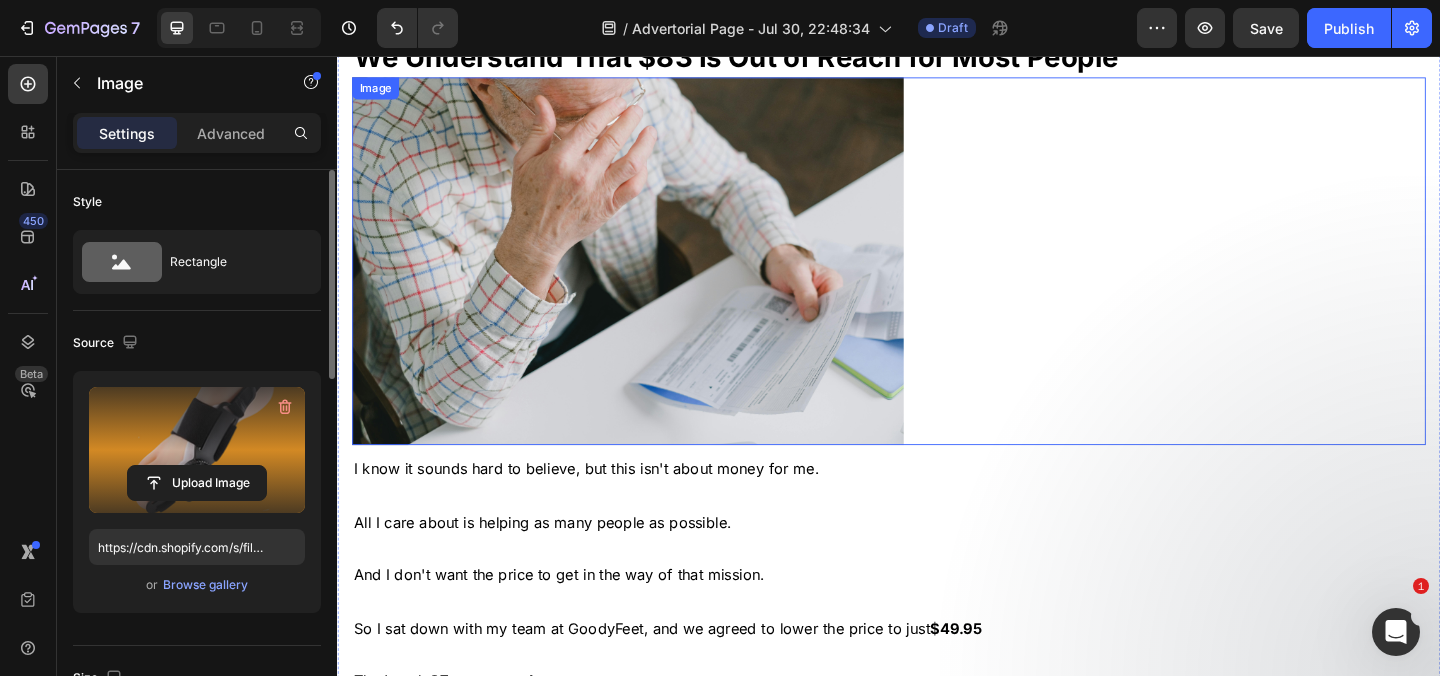 scroll, scrollTop: 24247, scrollLeft: 0, axis: vertical 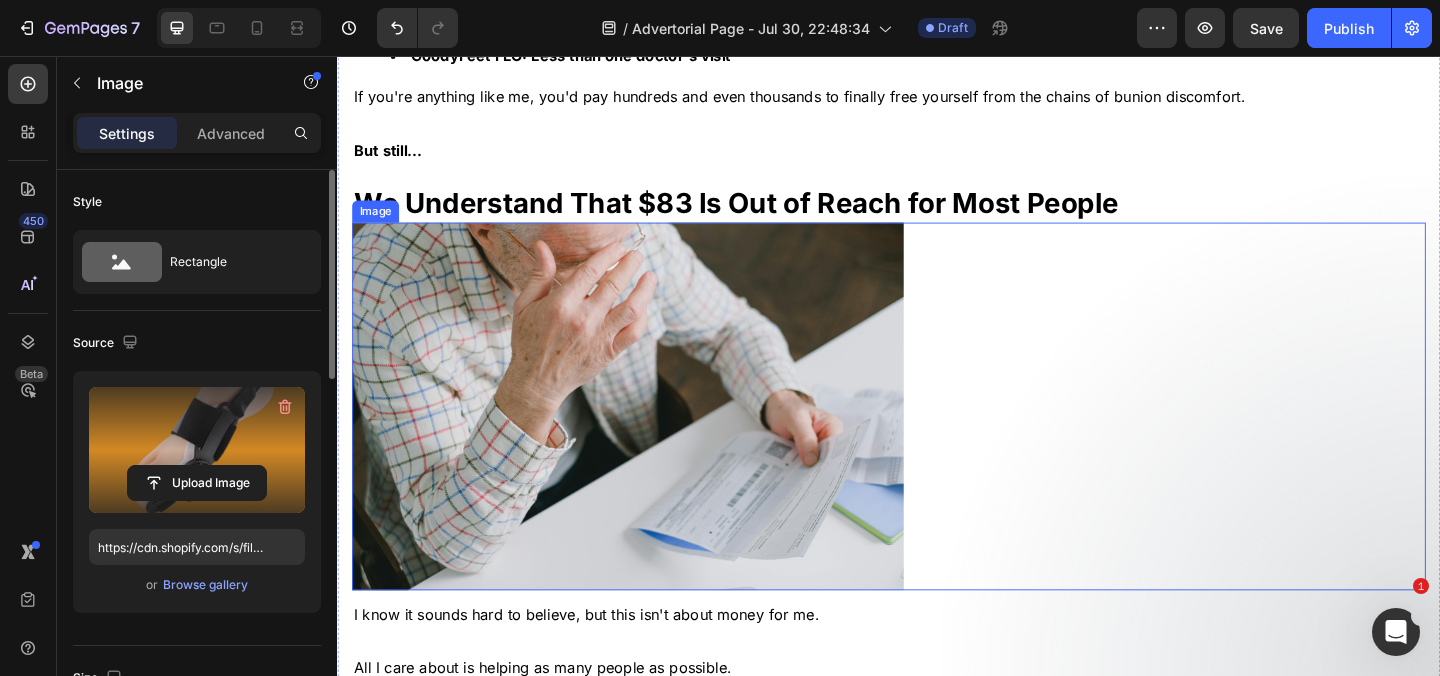 click at bounding box center [937, 186] 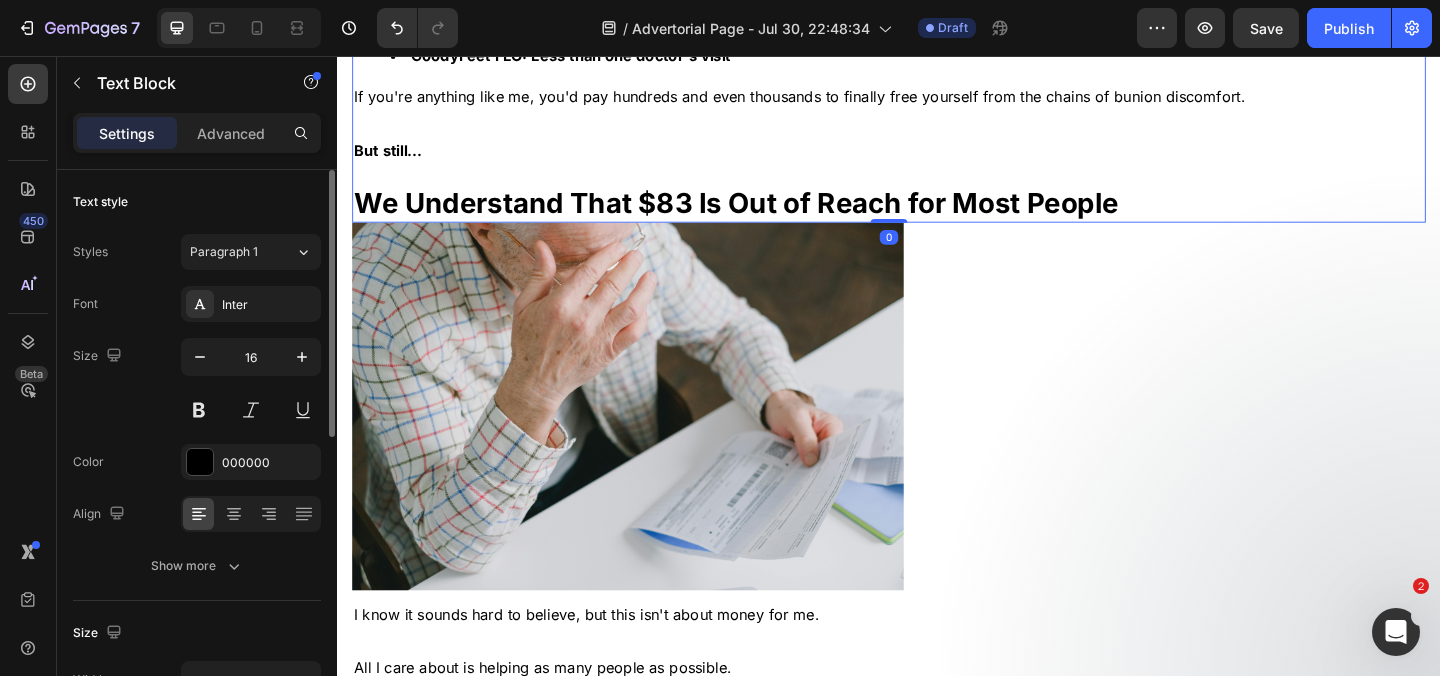 click on "We Understand That $83 Is Out of Reach for Most People" at bounding box center (771, 215) 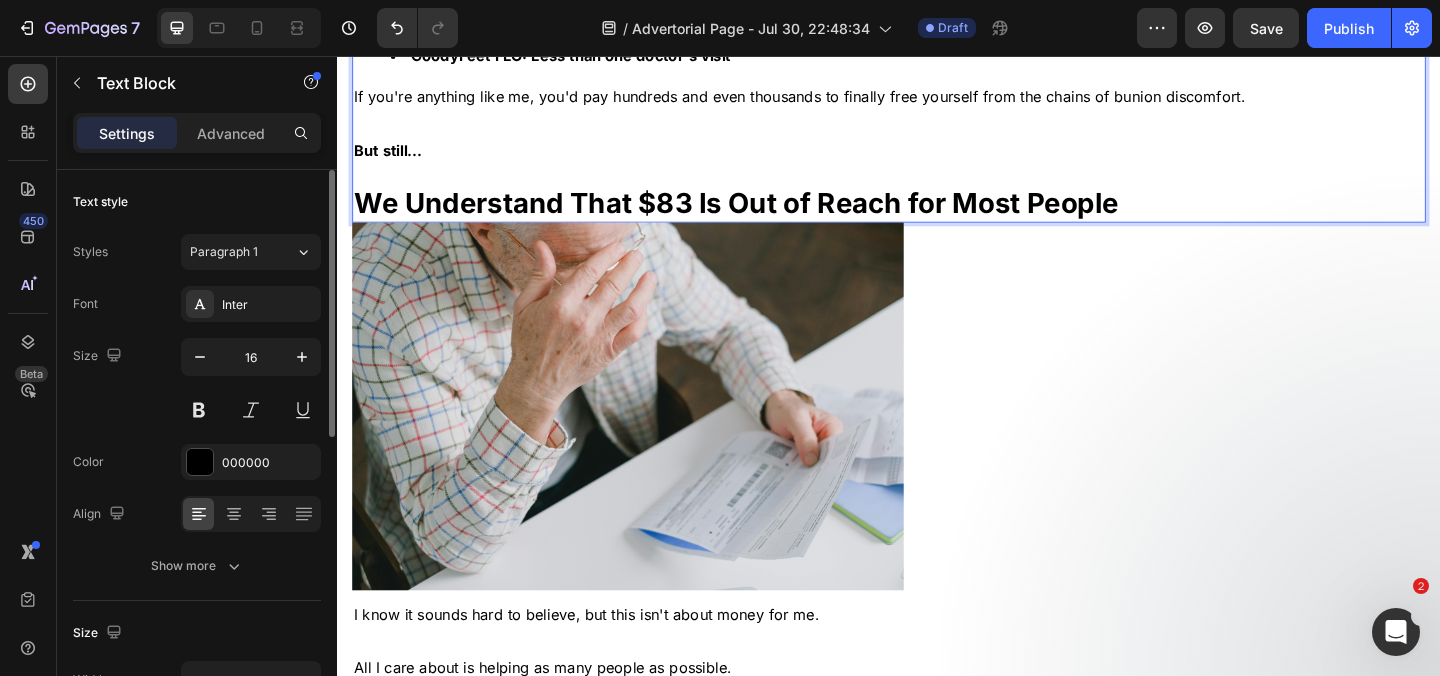 click on "We Understand That $83 Is Out of Reach for Most People" at bounding box center [771, 215] 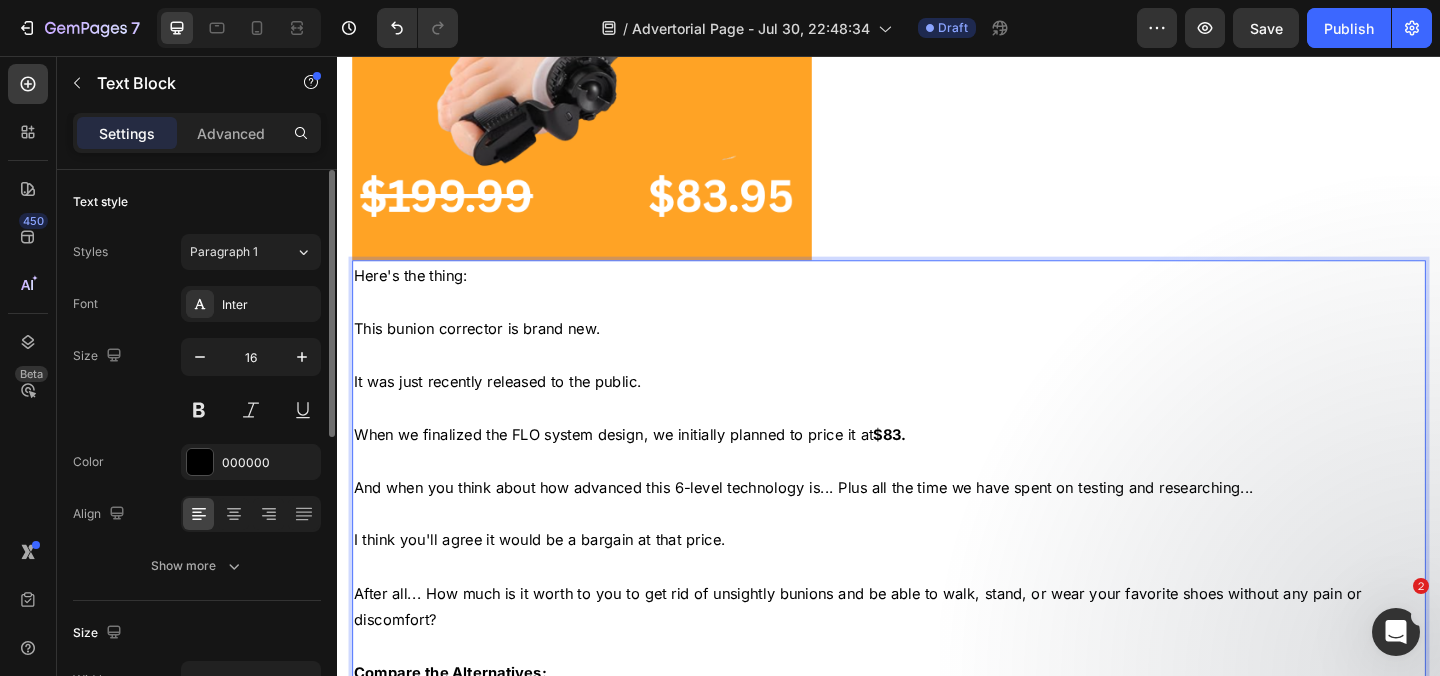 scroll, scrollTop: 23387, scrollLeft: 0, axis: vertical 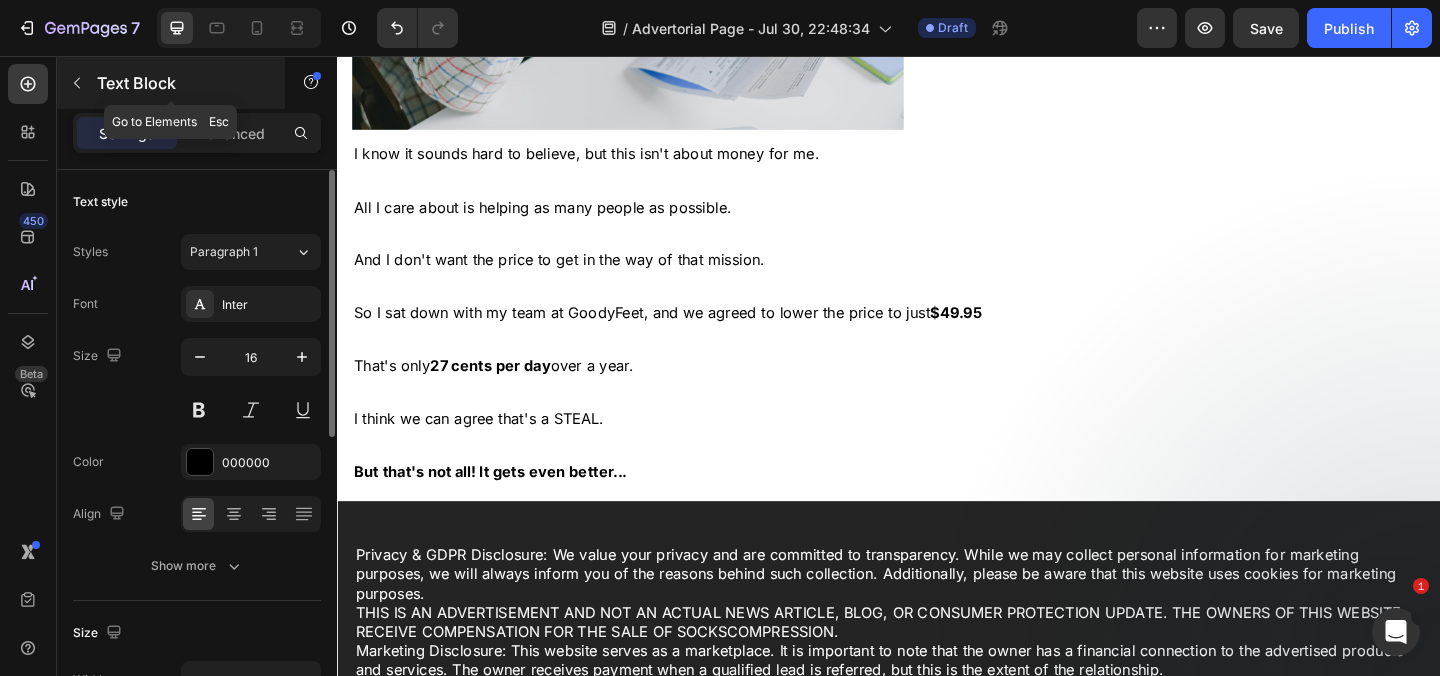 click on "Text Block" at bounding box center (171, 83) 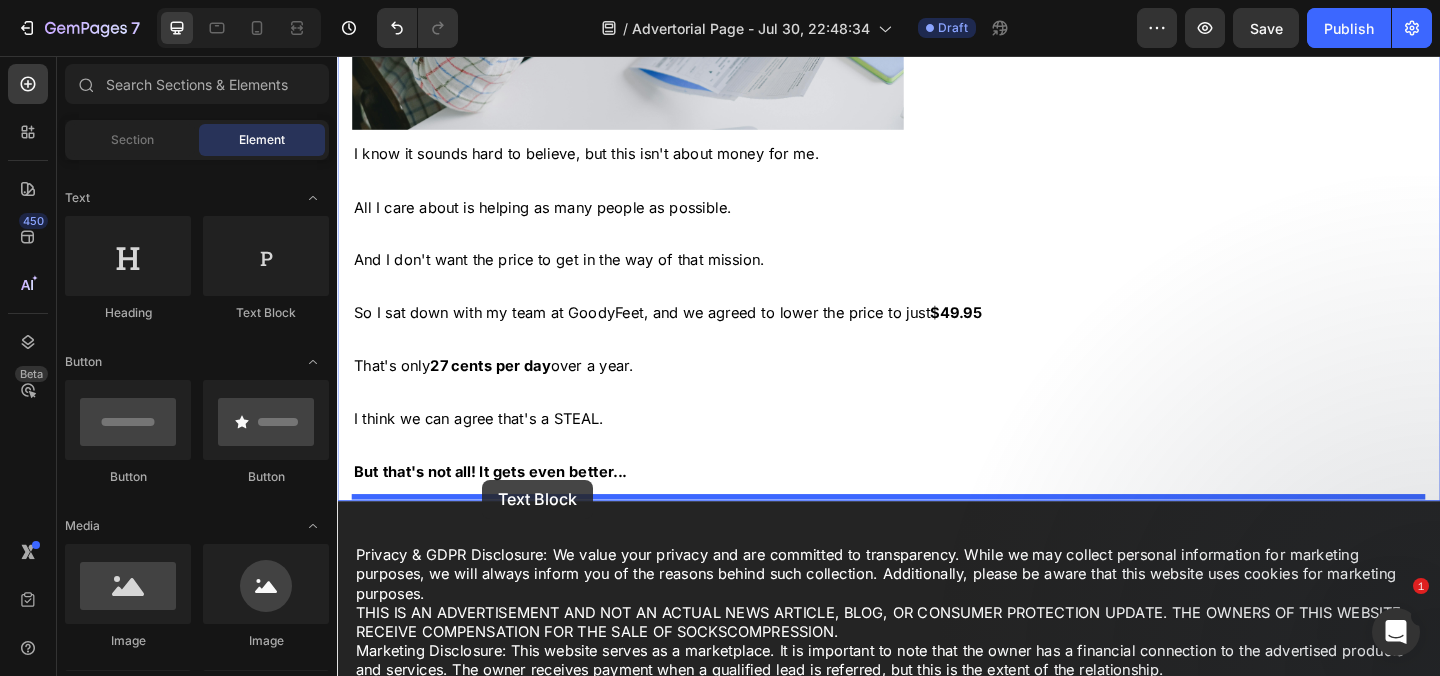 drag, startPoint x: 591, startPoint y: 322, endPoint x: 495, endPoint y: 516, distance: 216.45323 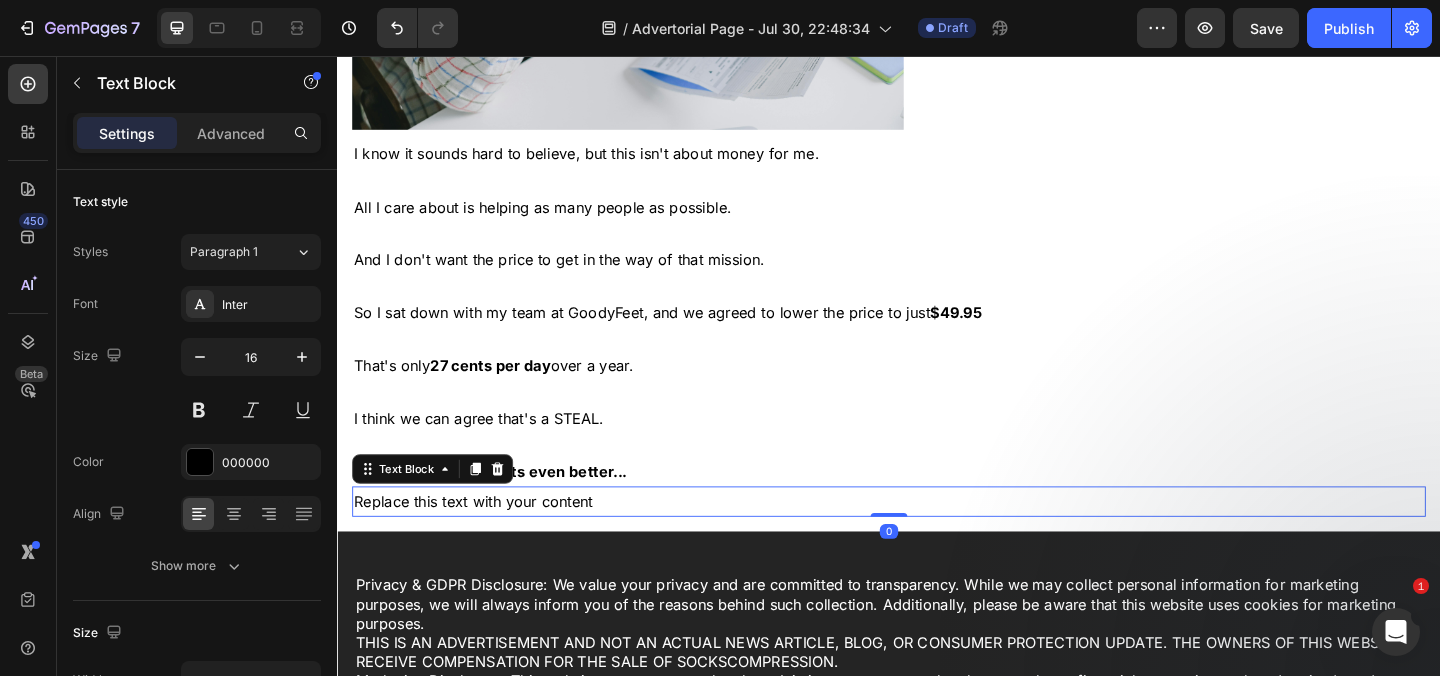 click on "Replace this text with your content" at bounding box center (937, 540) 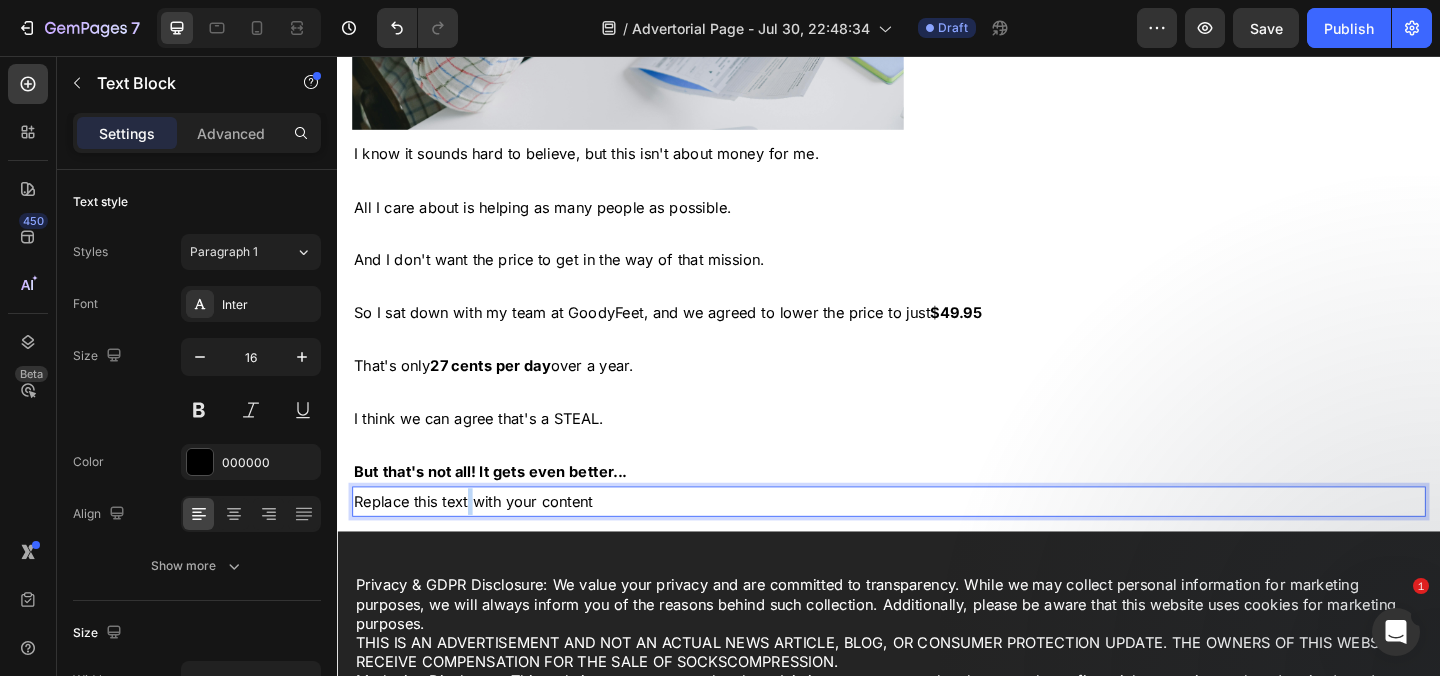 click on "Replace this text with your content" at bounding box center (937, 540) 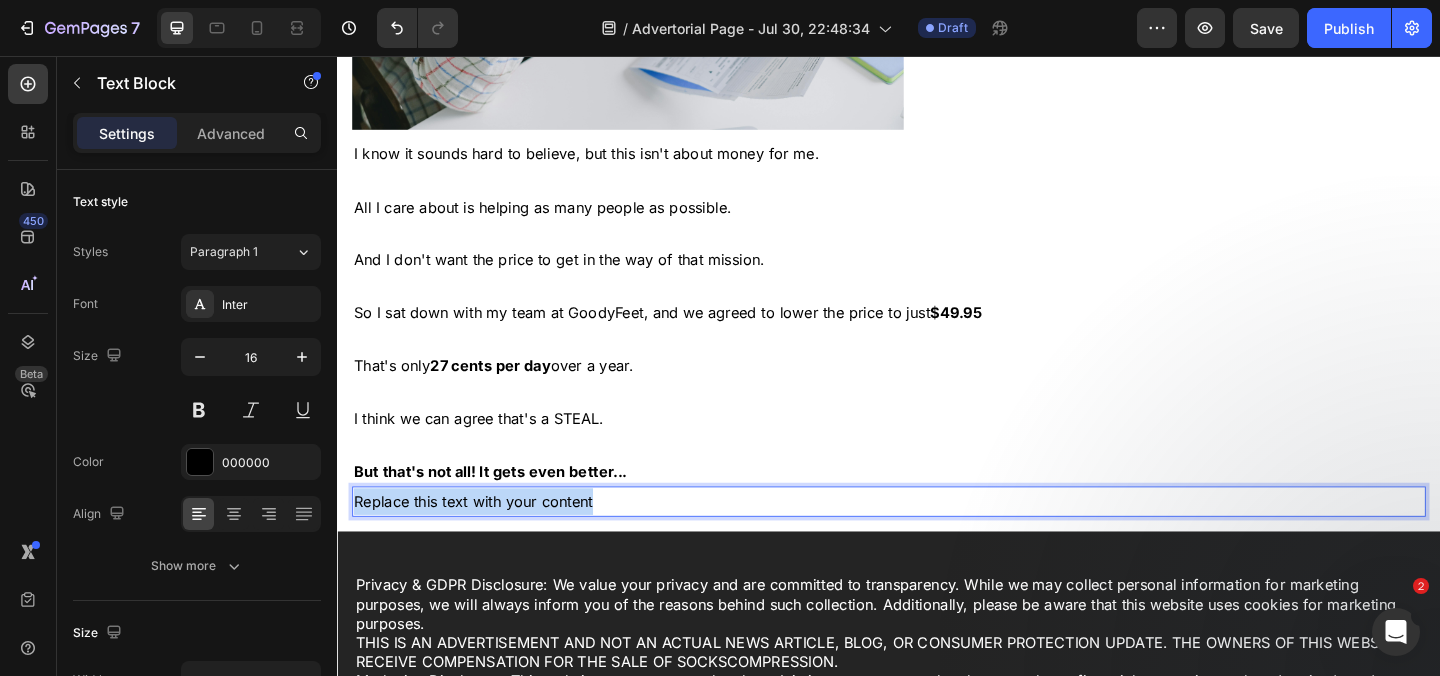 click on "Replace this text with your content" at bounding box center [937, 540] 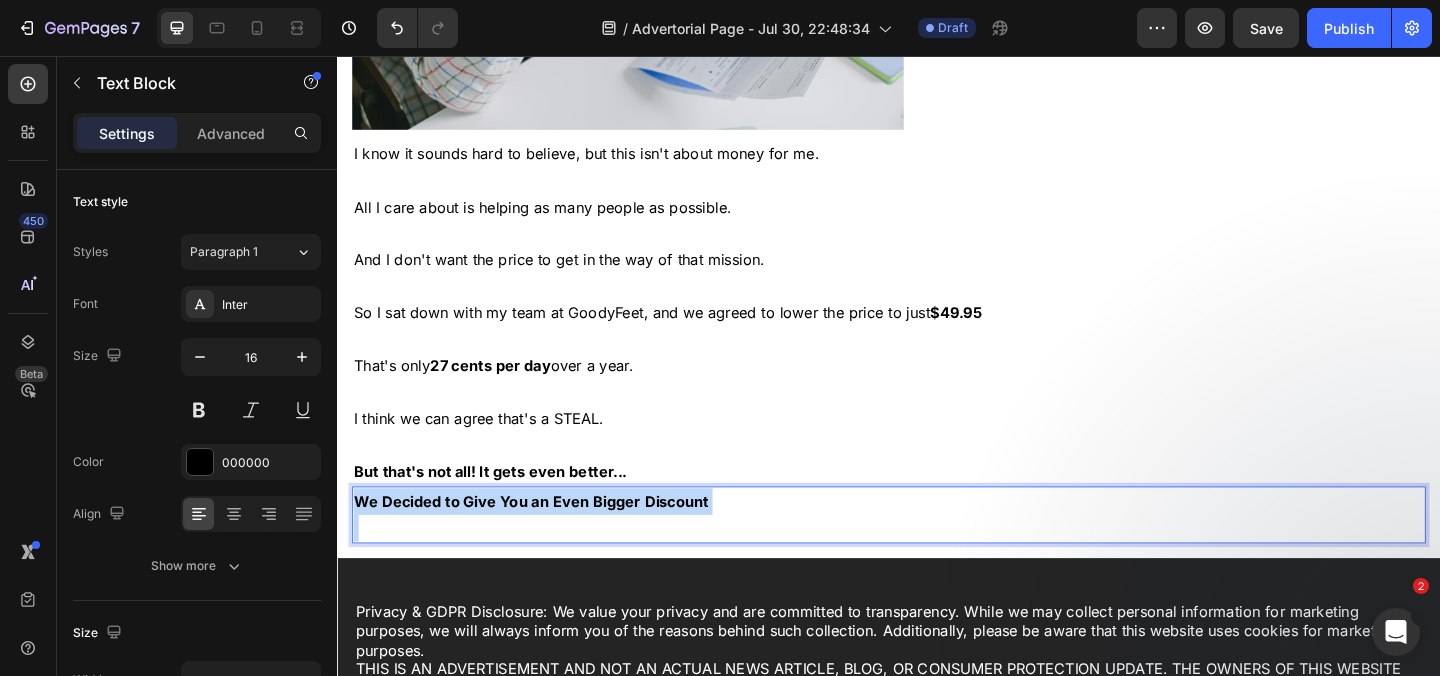 click on "We Decided to Give You an Even Bigger Discount" at bounding box center (548, 540) 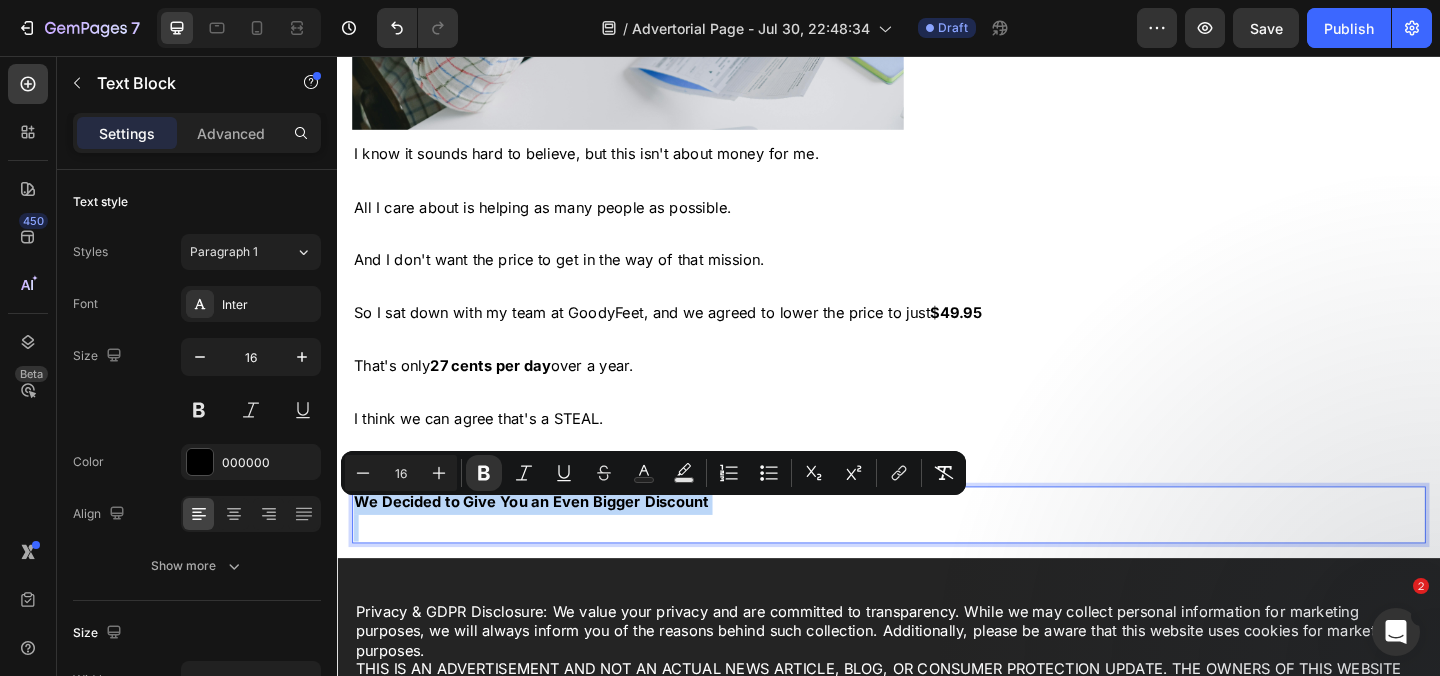 click on "We Decided to Give You an Even Bigger Discount" at bounding box center [548, 540] 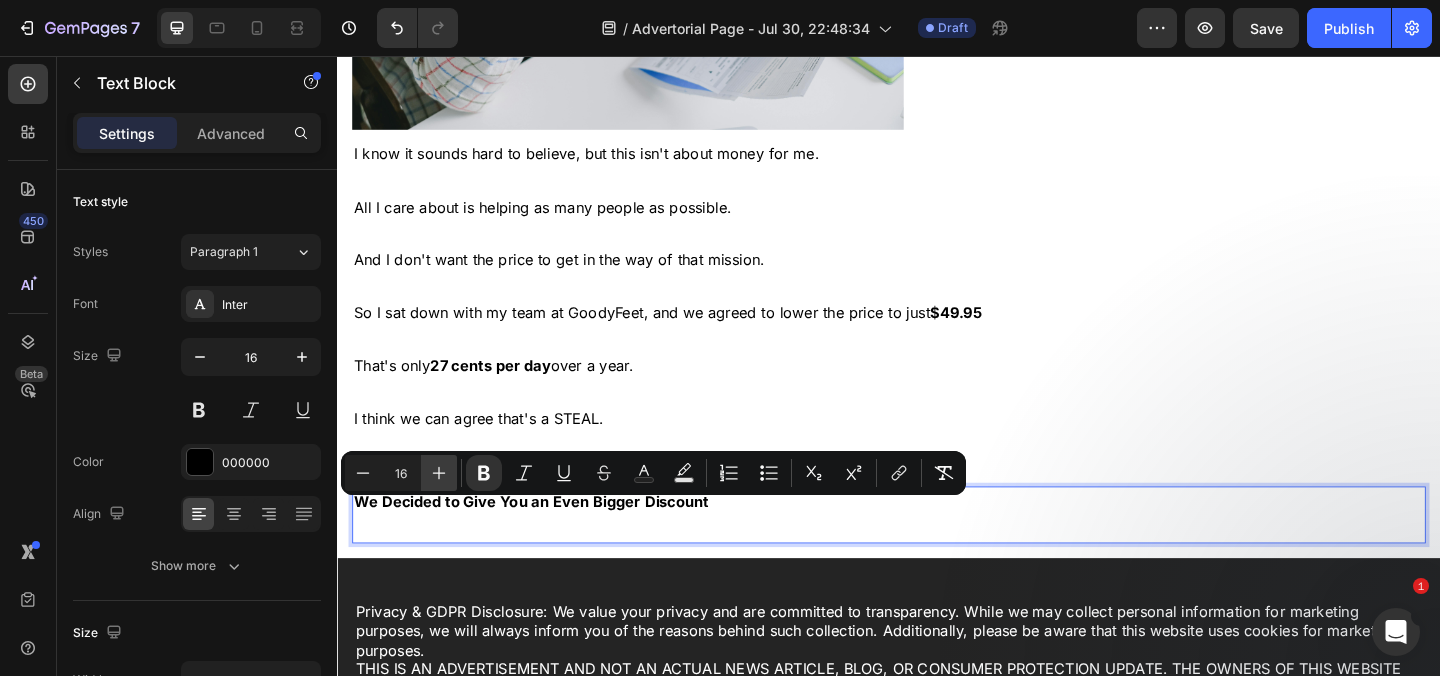 click 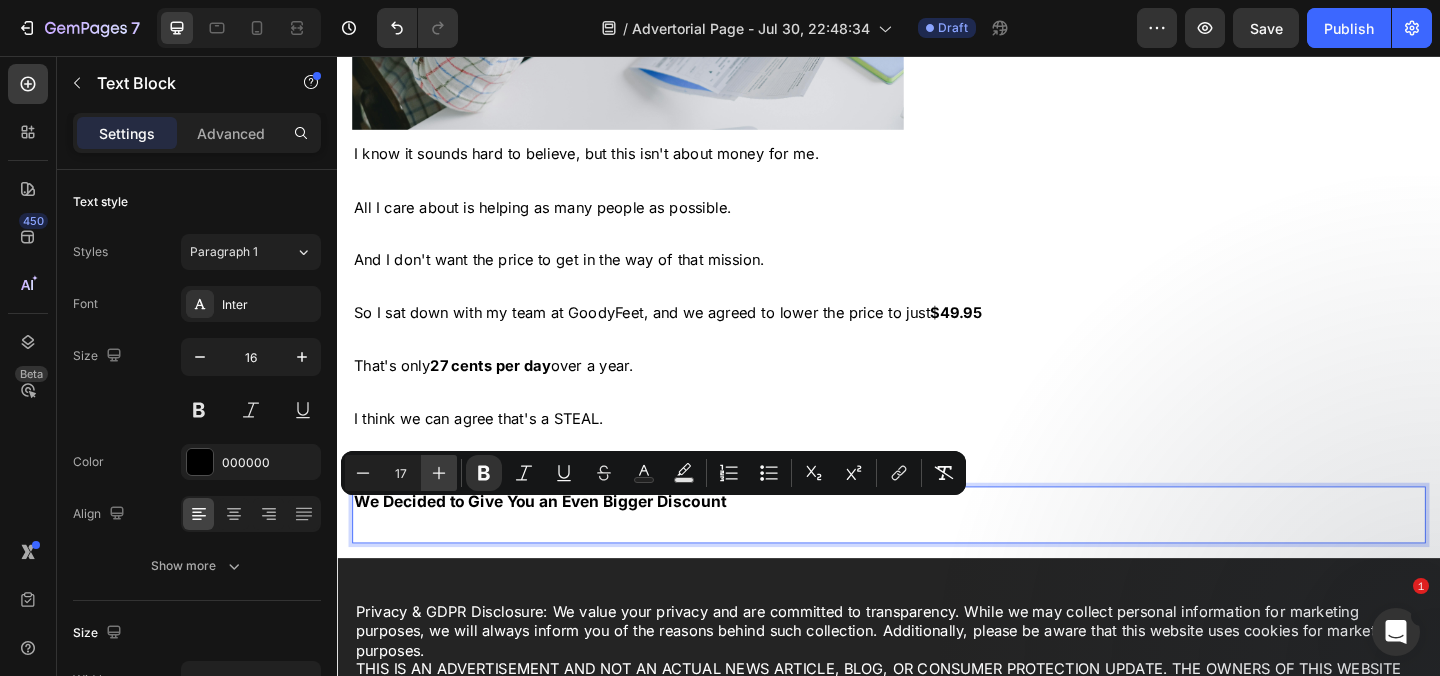 click 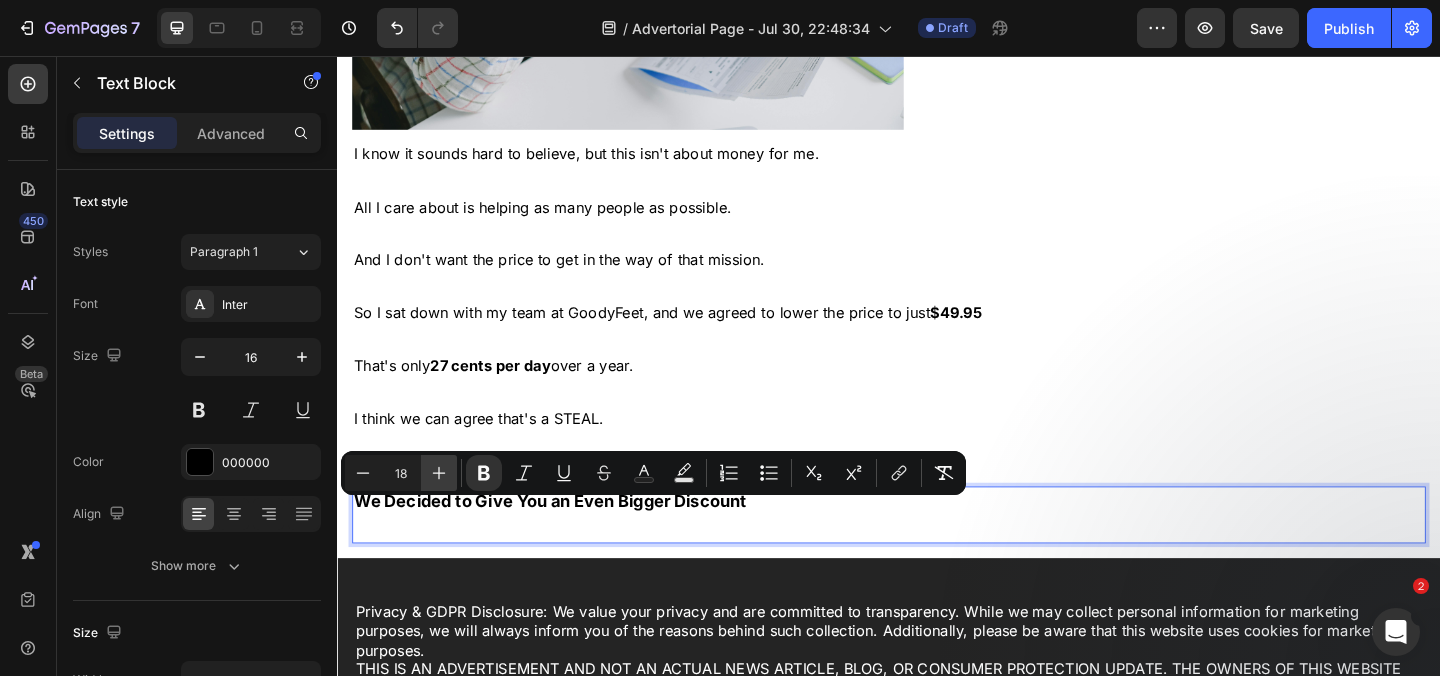 click 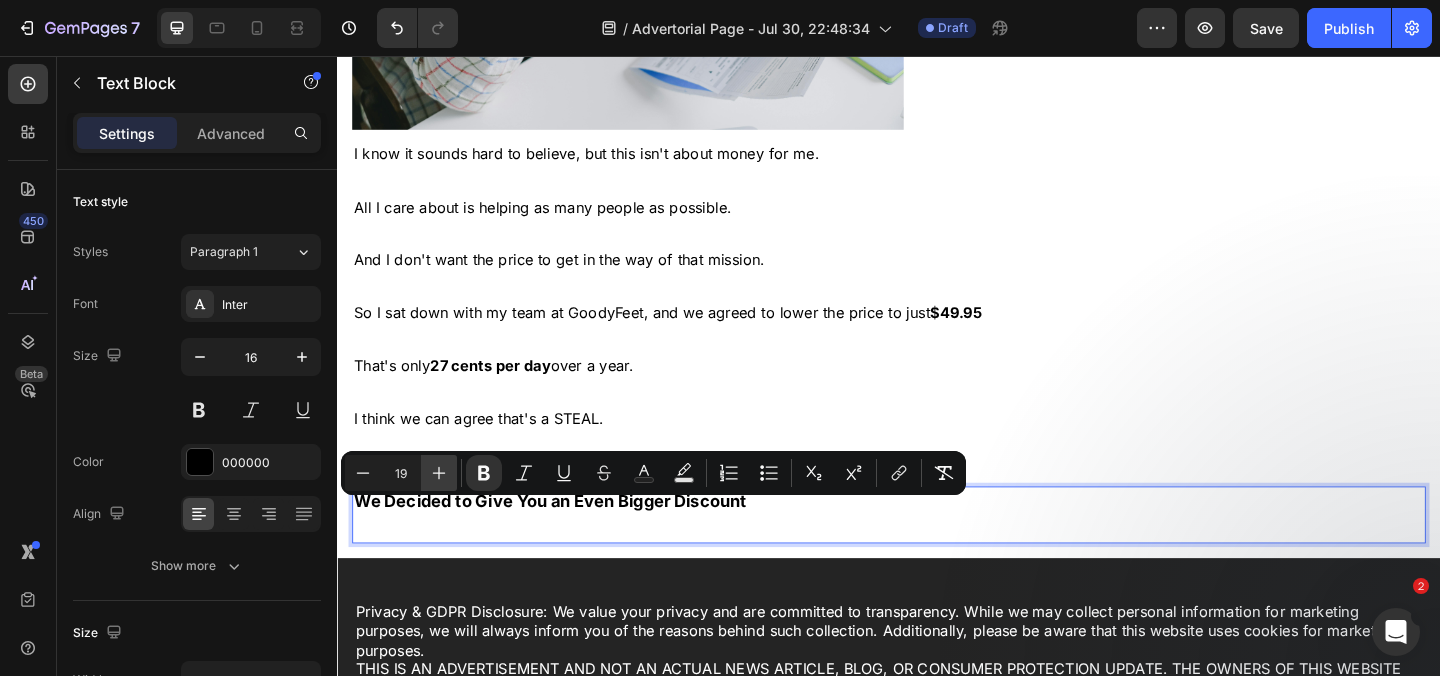 click 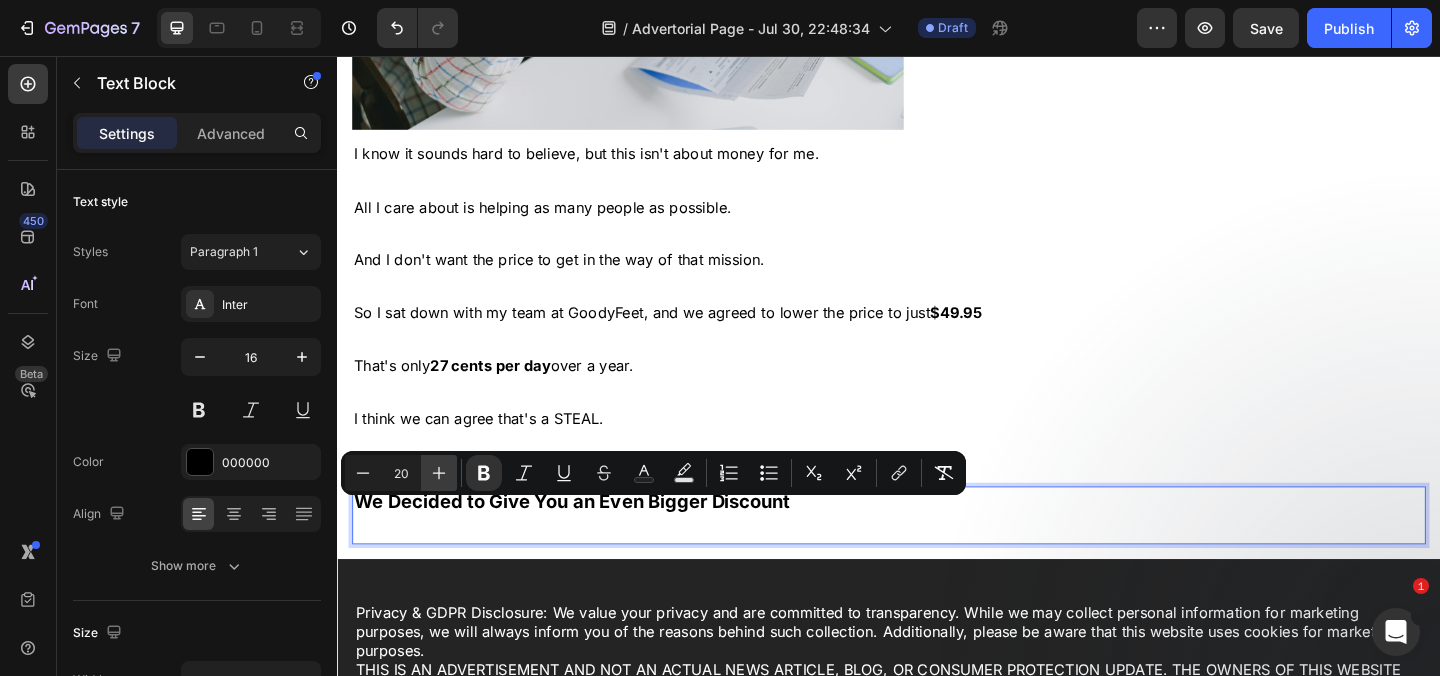 click 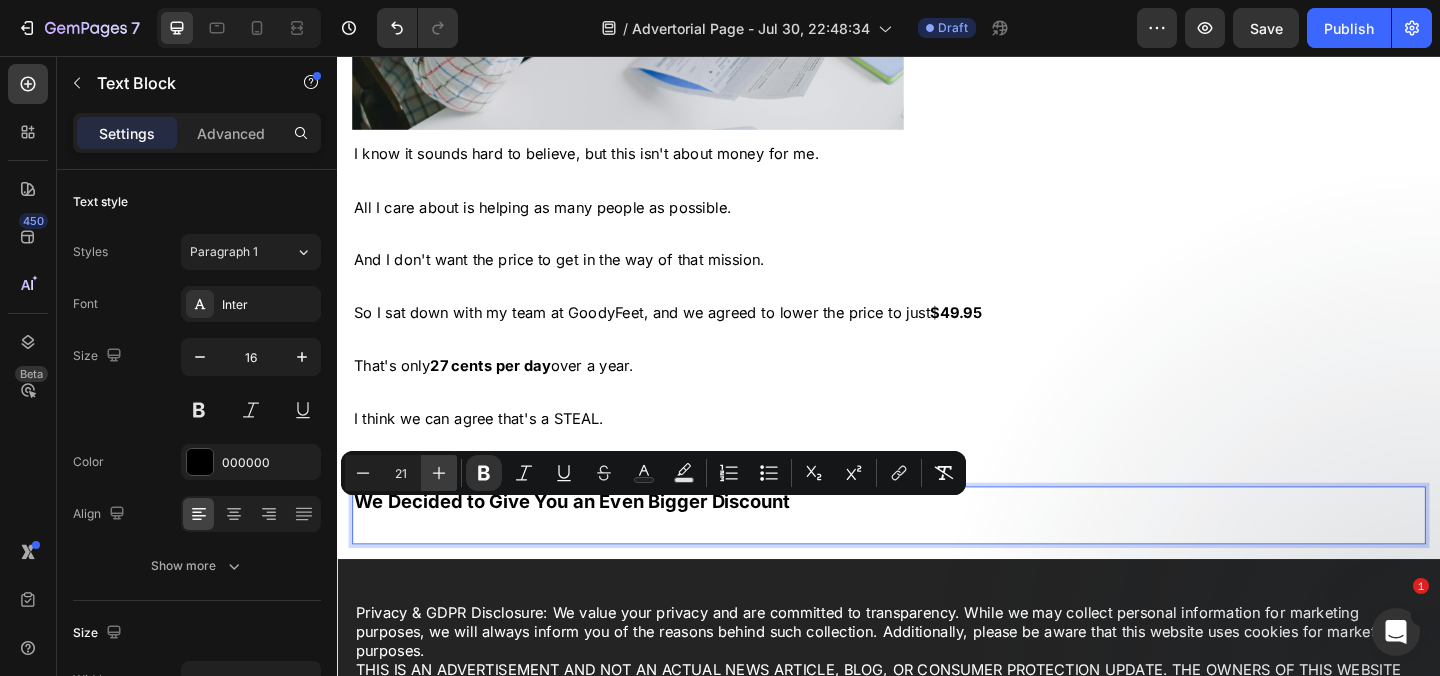 click 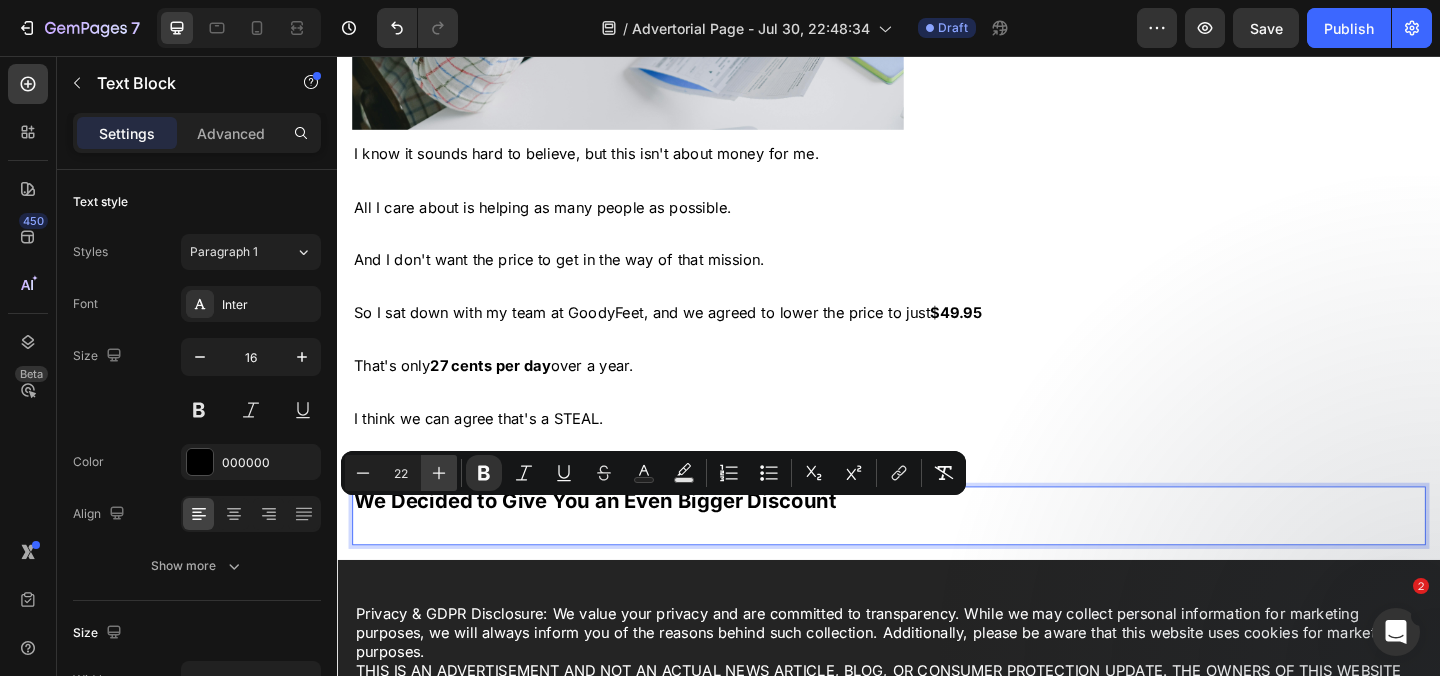 click 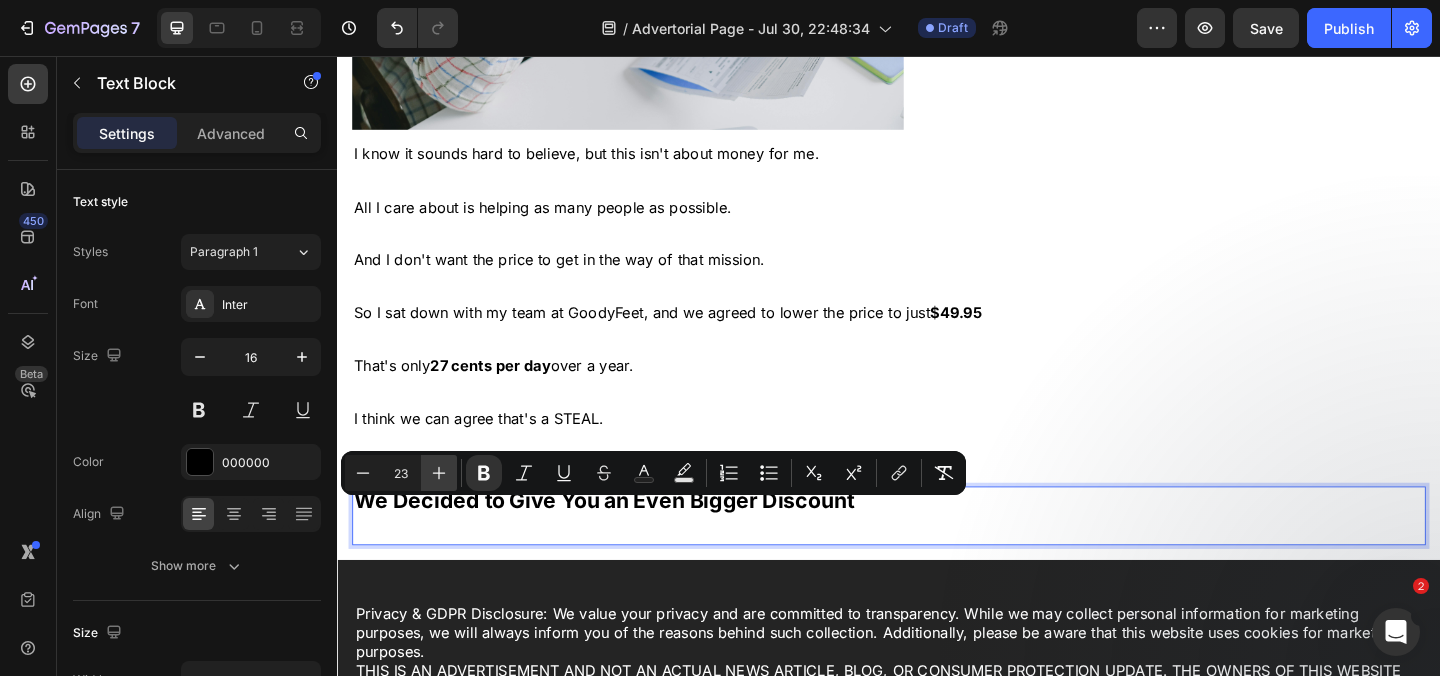 click 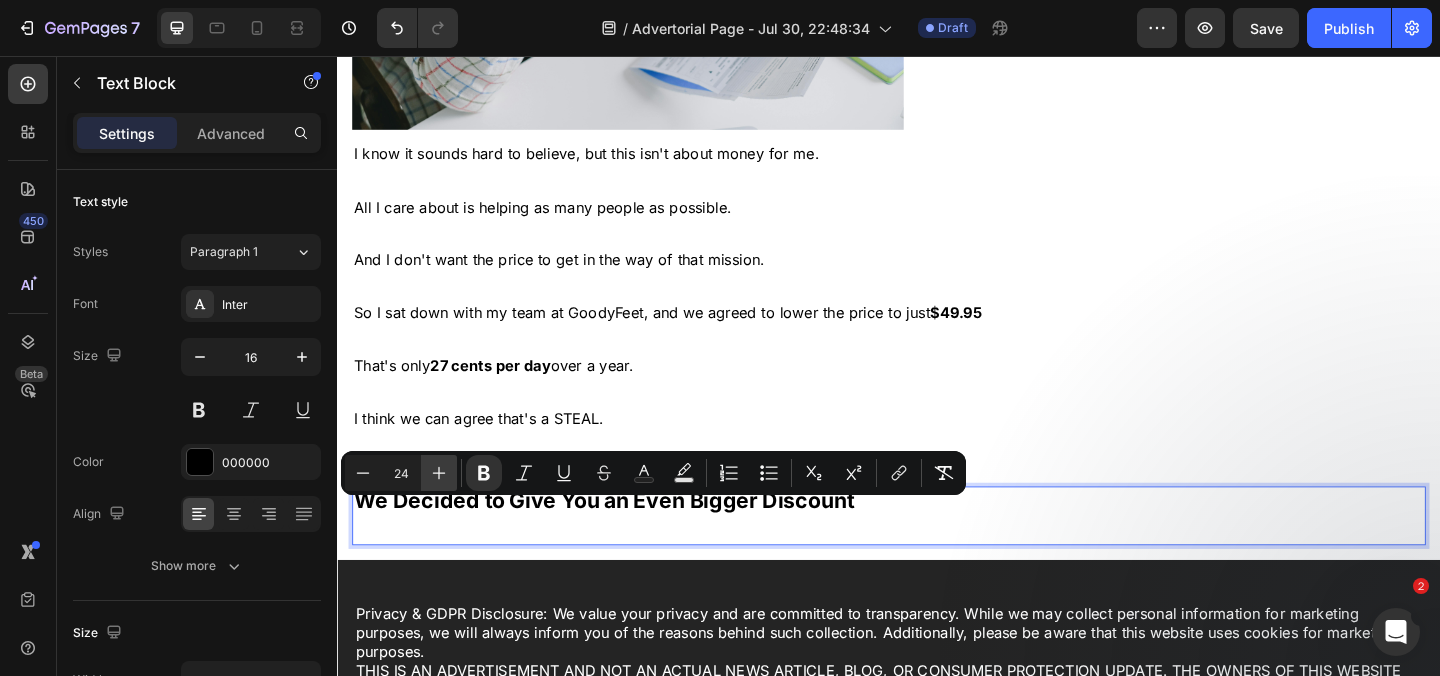 click 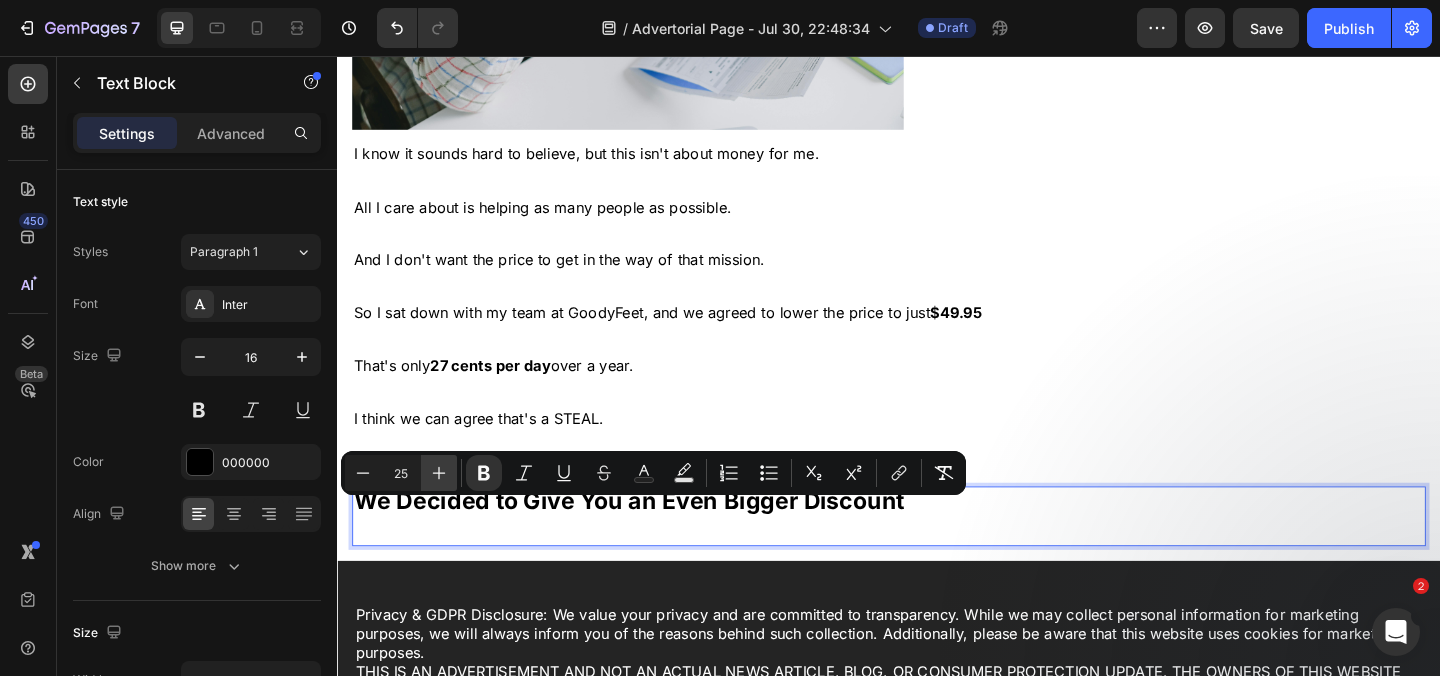 click 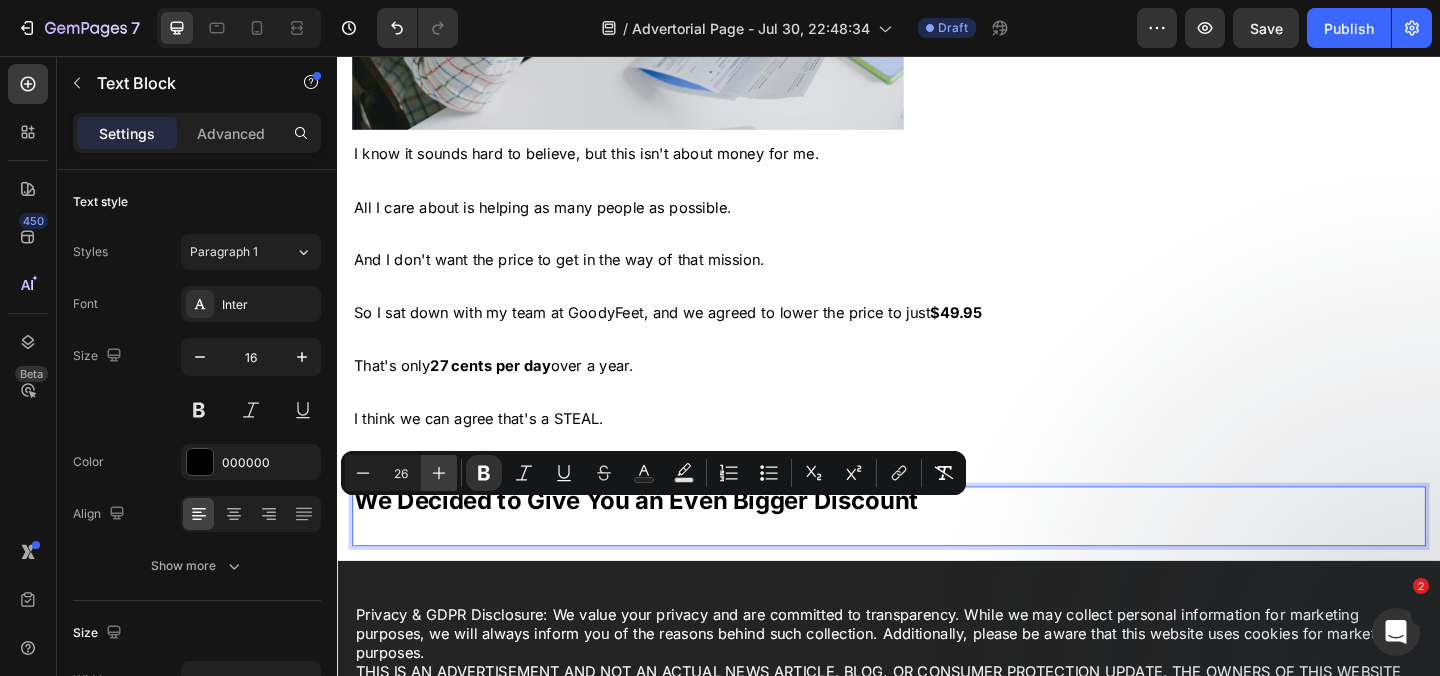 click 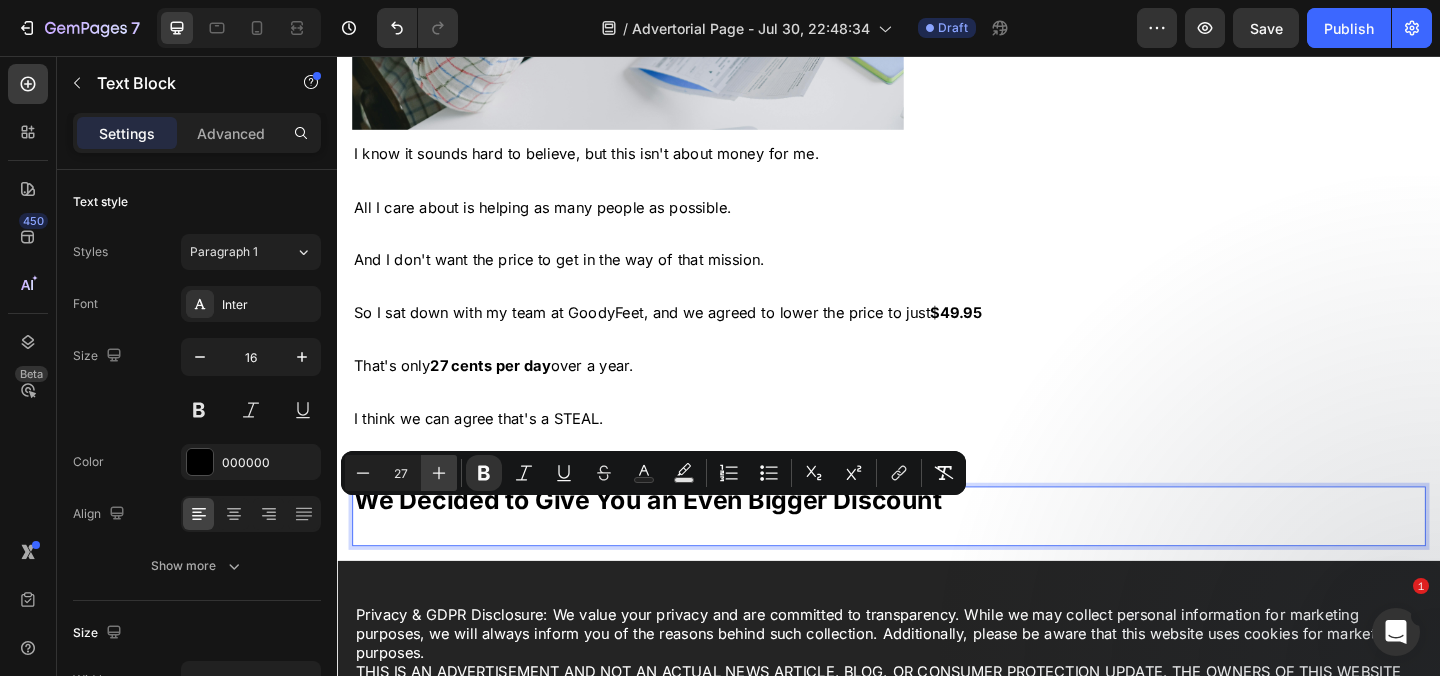 click 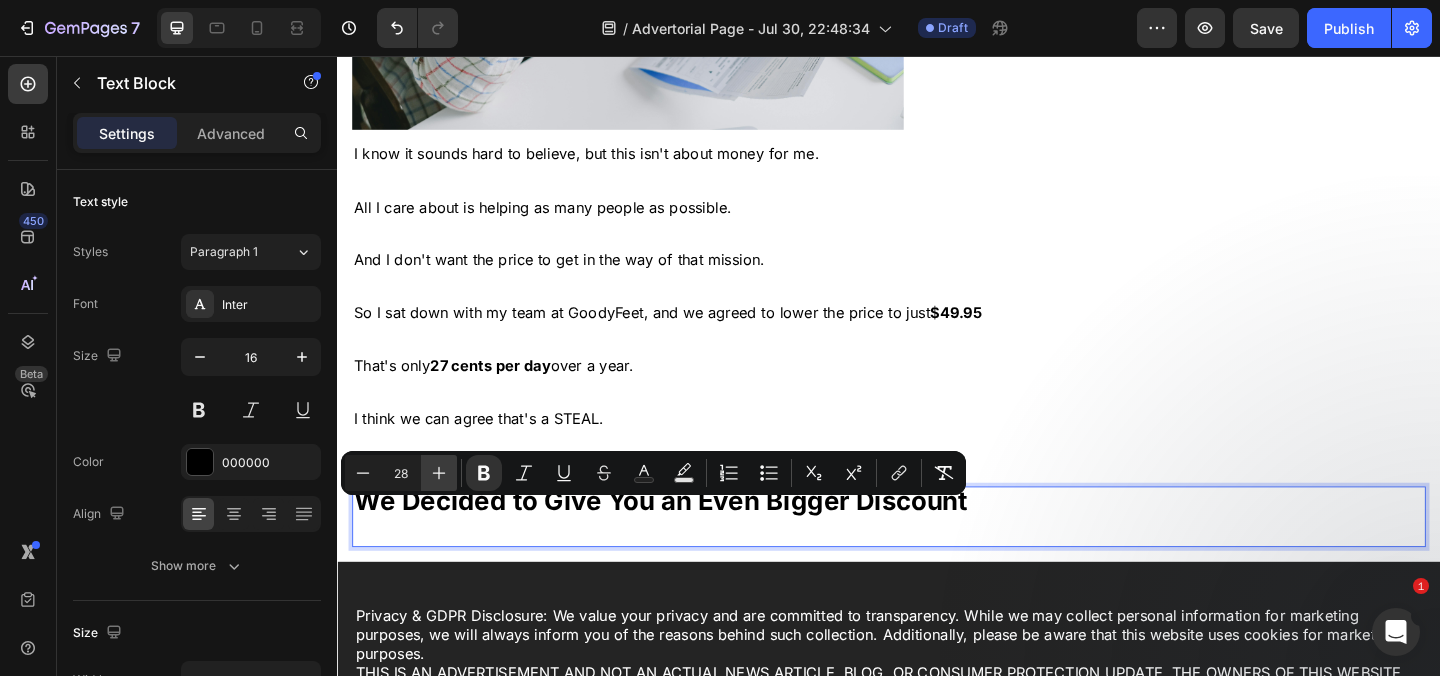 click 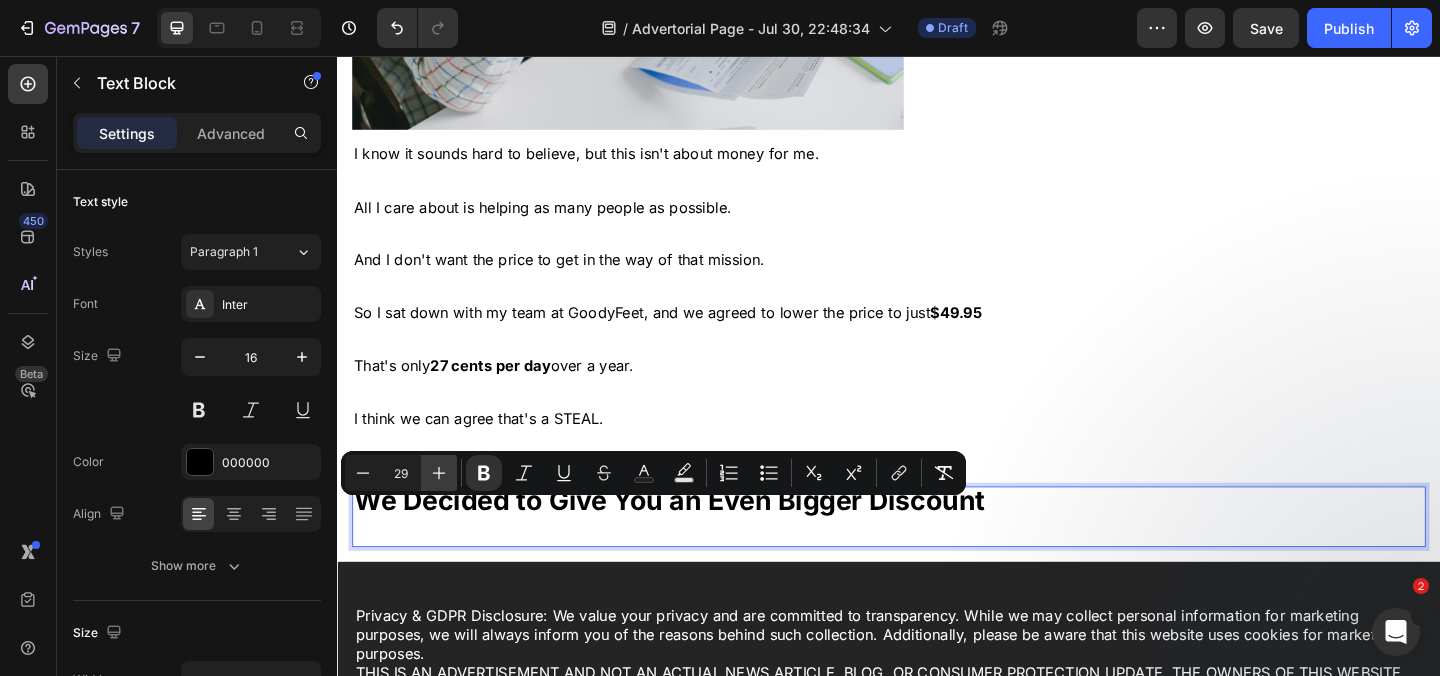 click 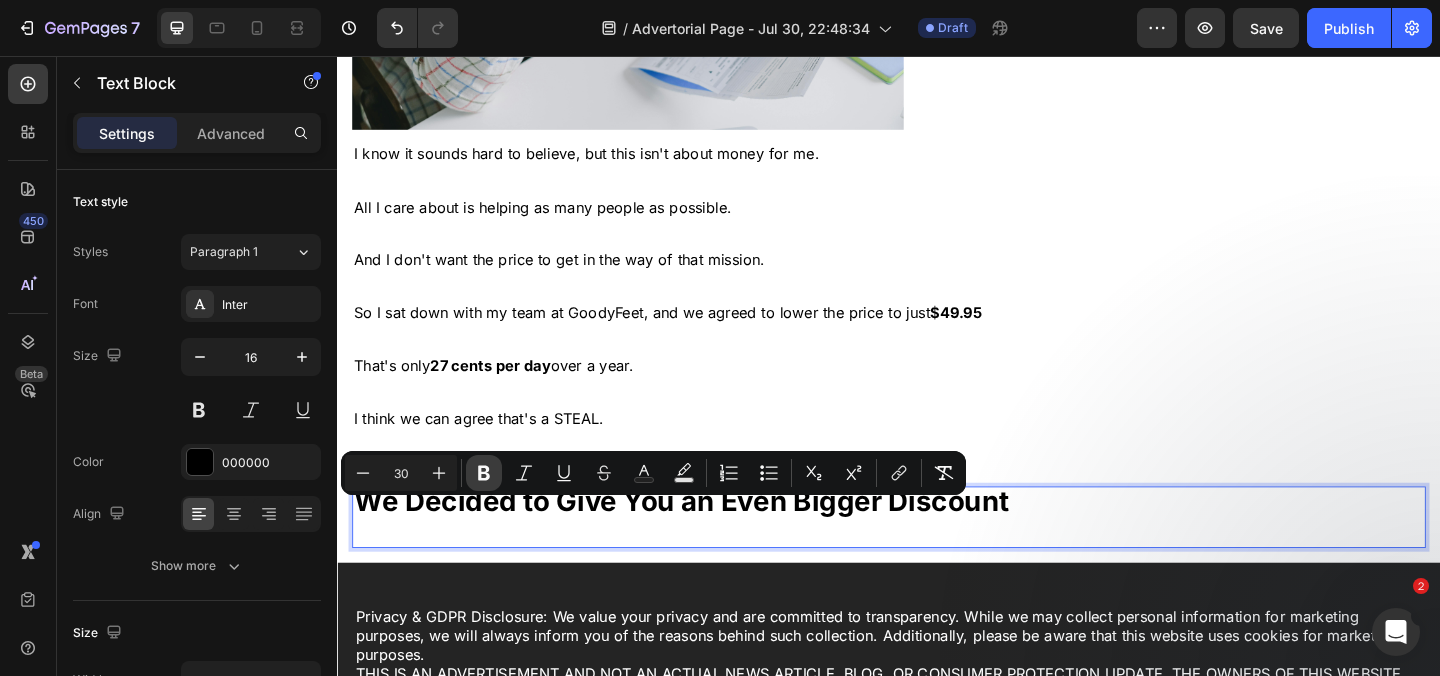 click on "Bold" at bounding box center (484, 473) 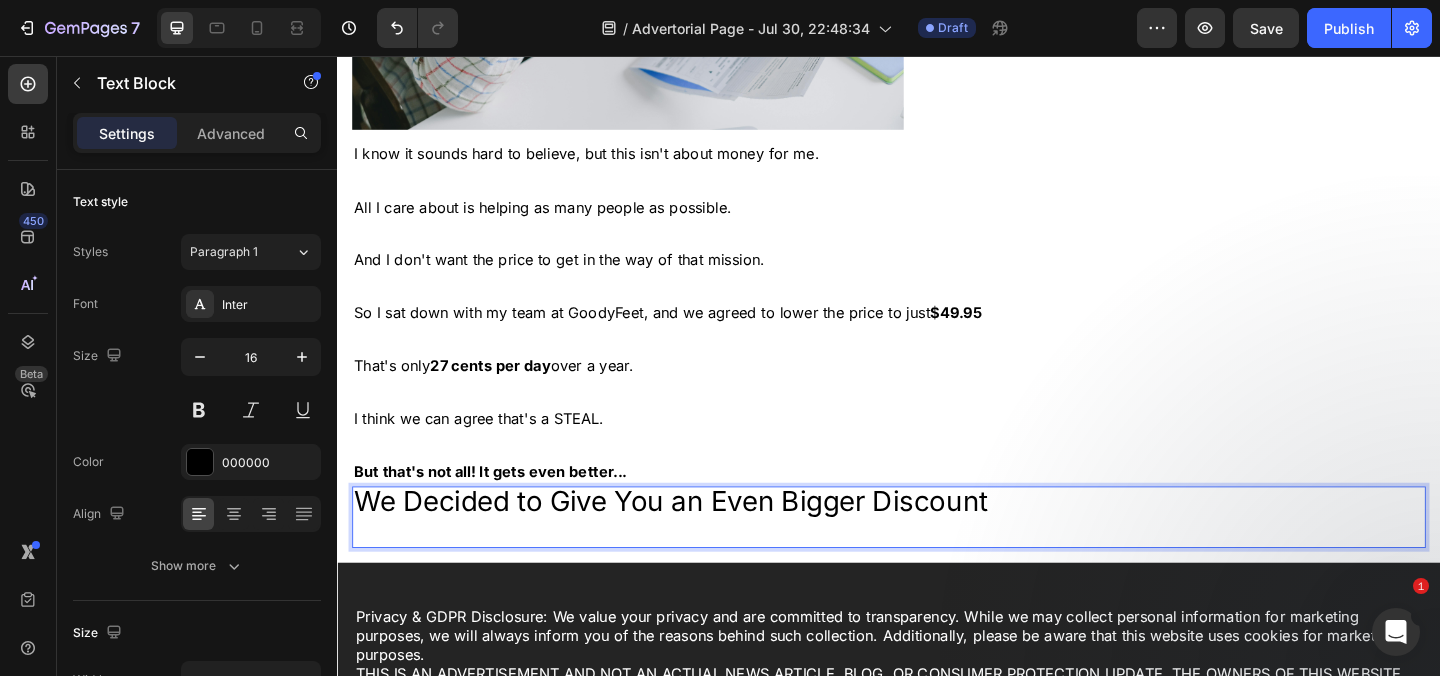 click on "We Decided to Give You an Even Bigger Discount" at bounding box center [700, 540] 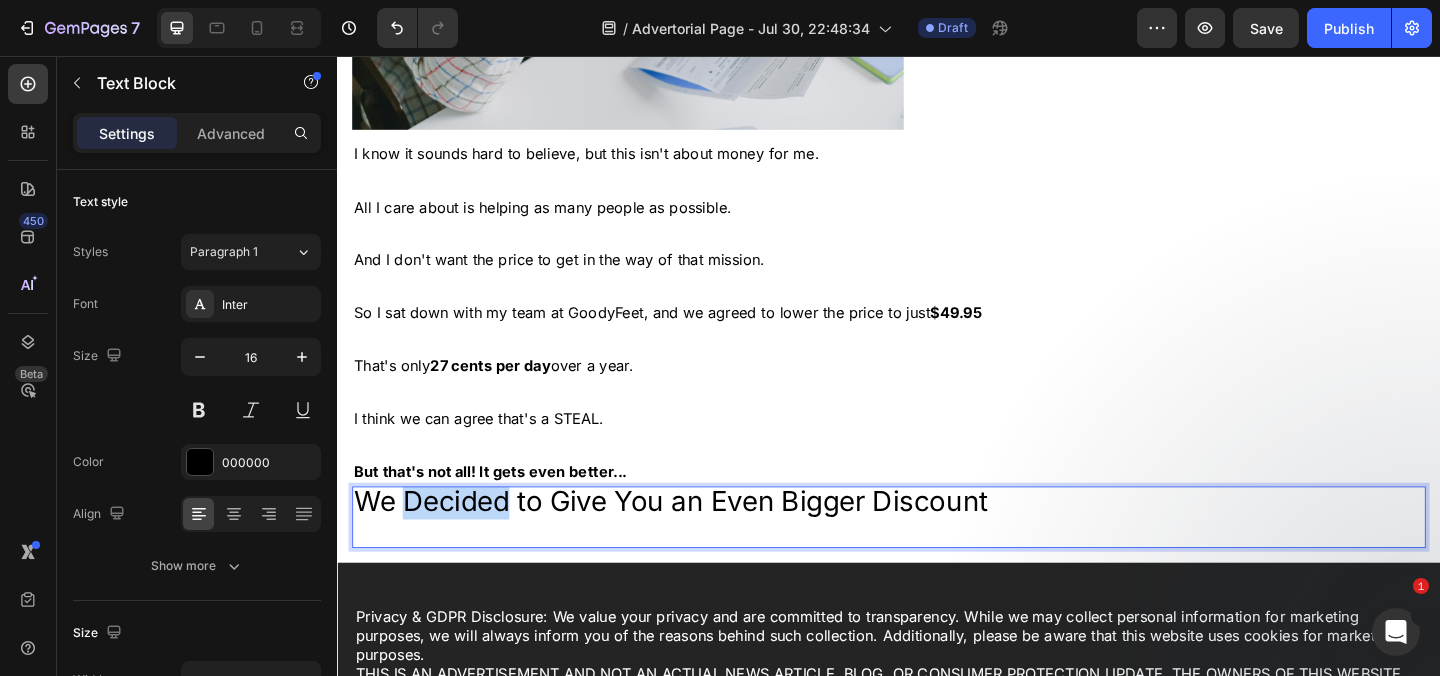 click on "We Decided to Give You an Even Bigger Discount" at bounding box center [700, 540] 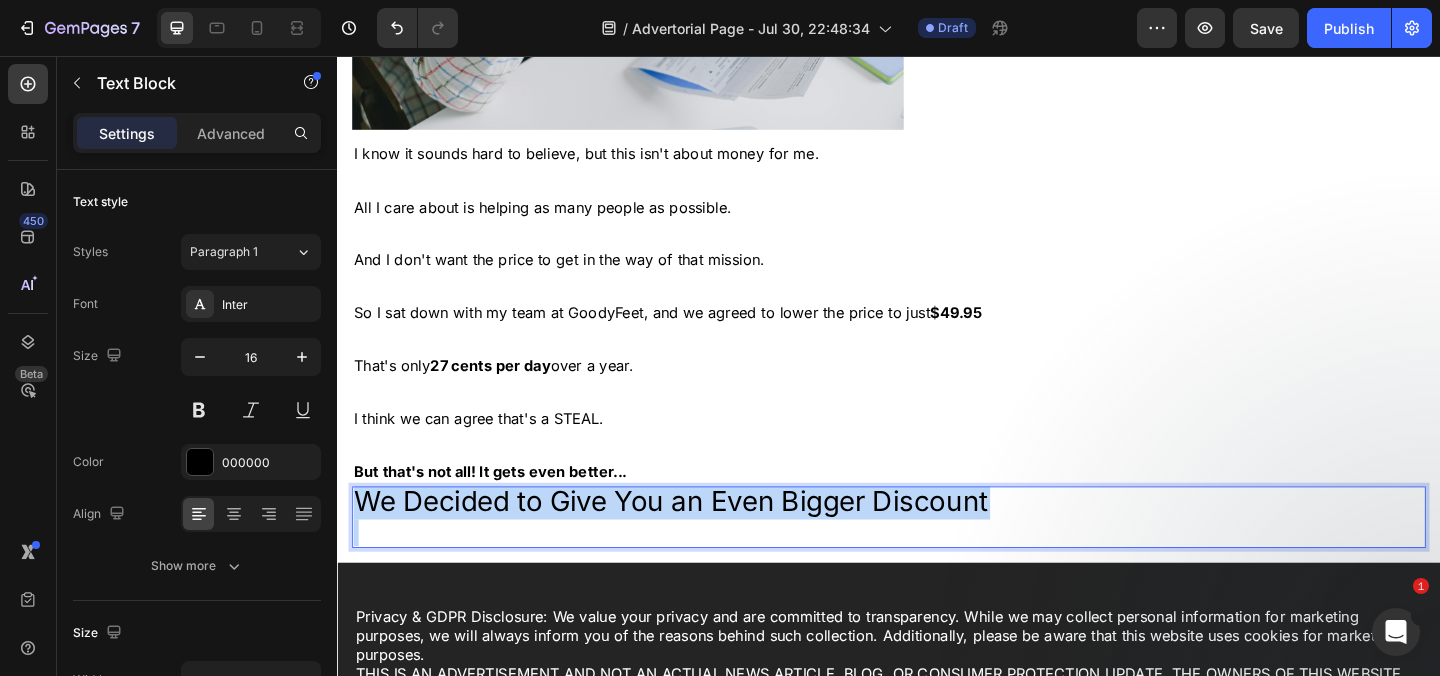 click on "We Decided to Give You an Even Bigger Discount" at bounding box center (700, 540) 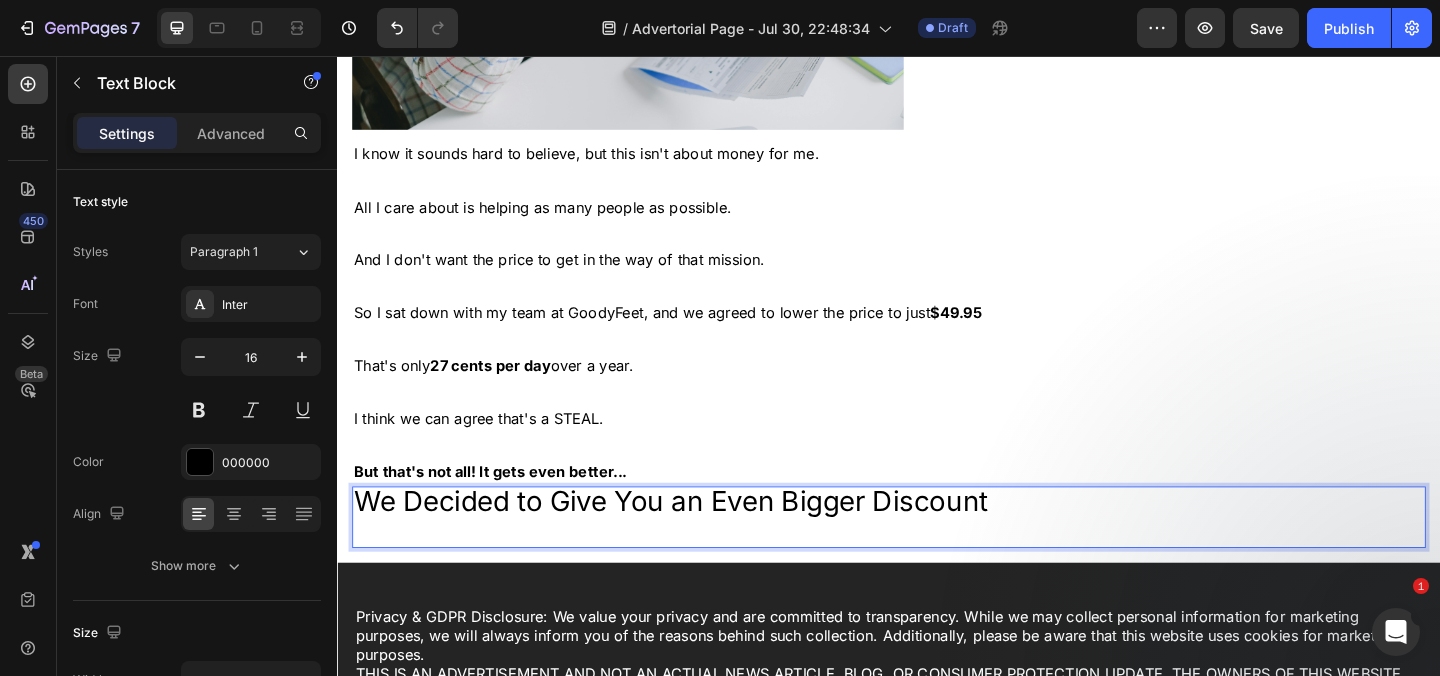 click on "We Decided to Give You an Even Bigger Discount" at bounding box center [700, 540] 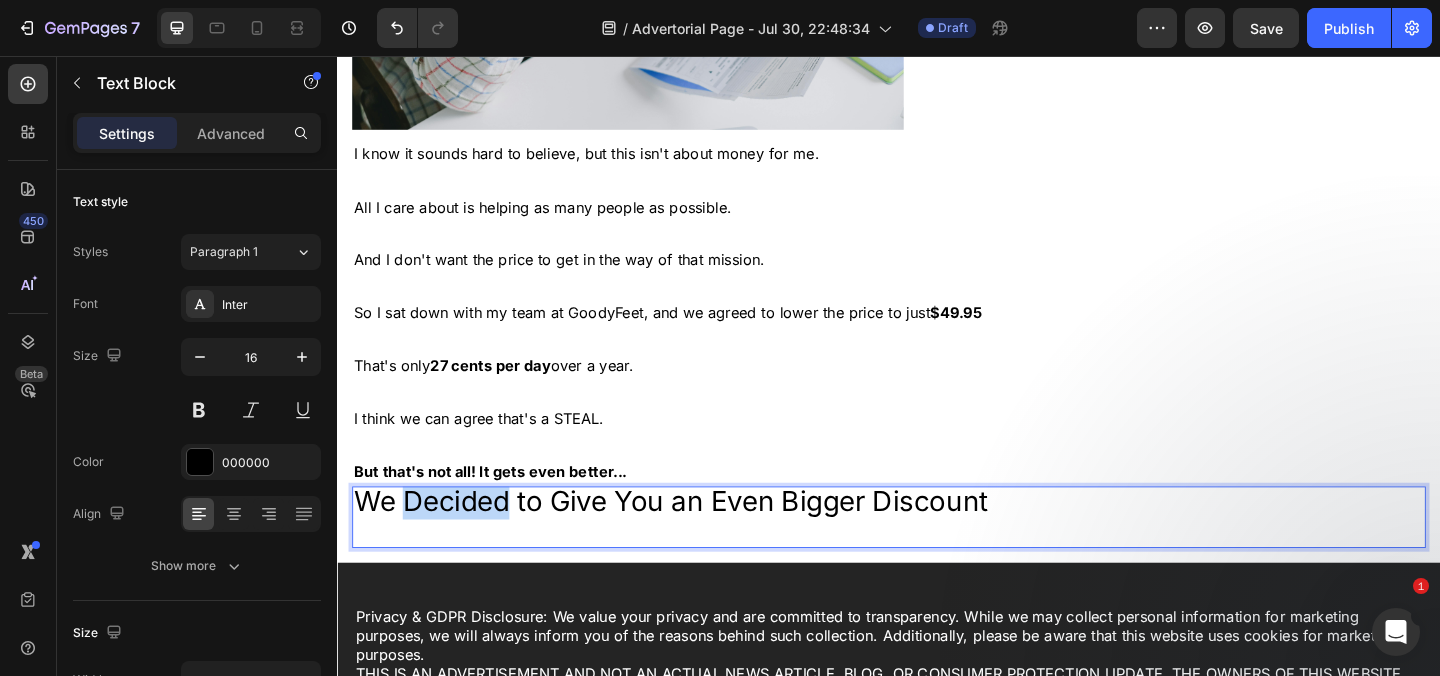 click on "We Decided to Give You an Even Bigger Discount" at bounding box center [700, 540] 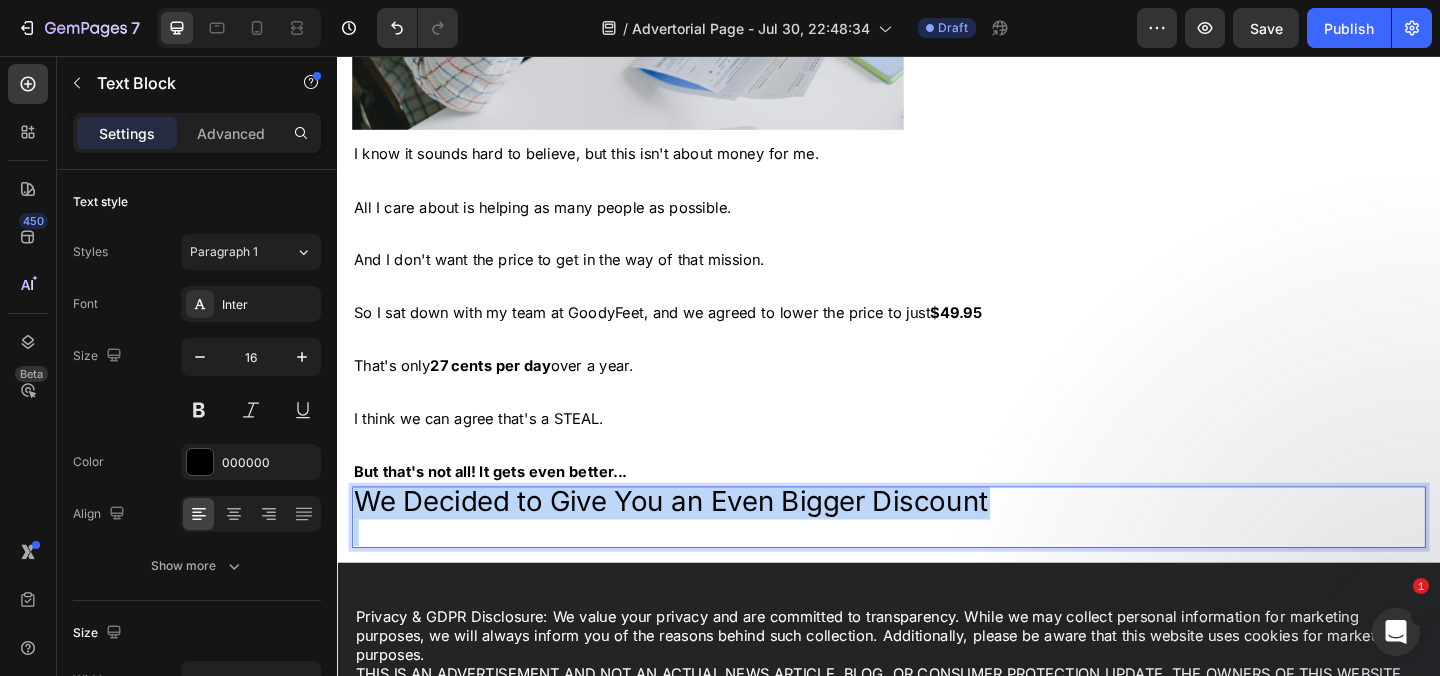 click on "We Decided to Give You an Even Bigger Discount" at bounding box center (700, 540) 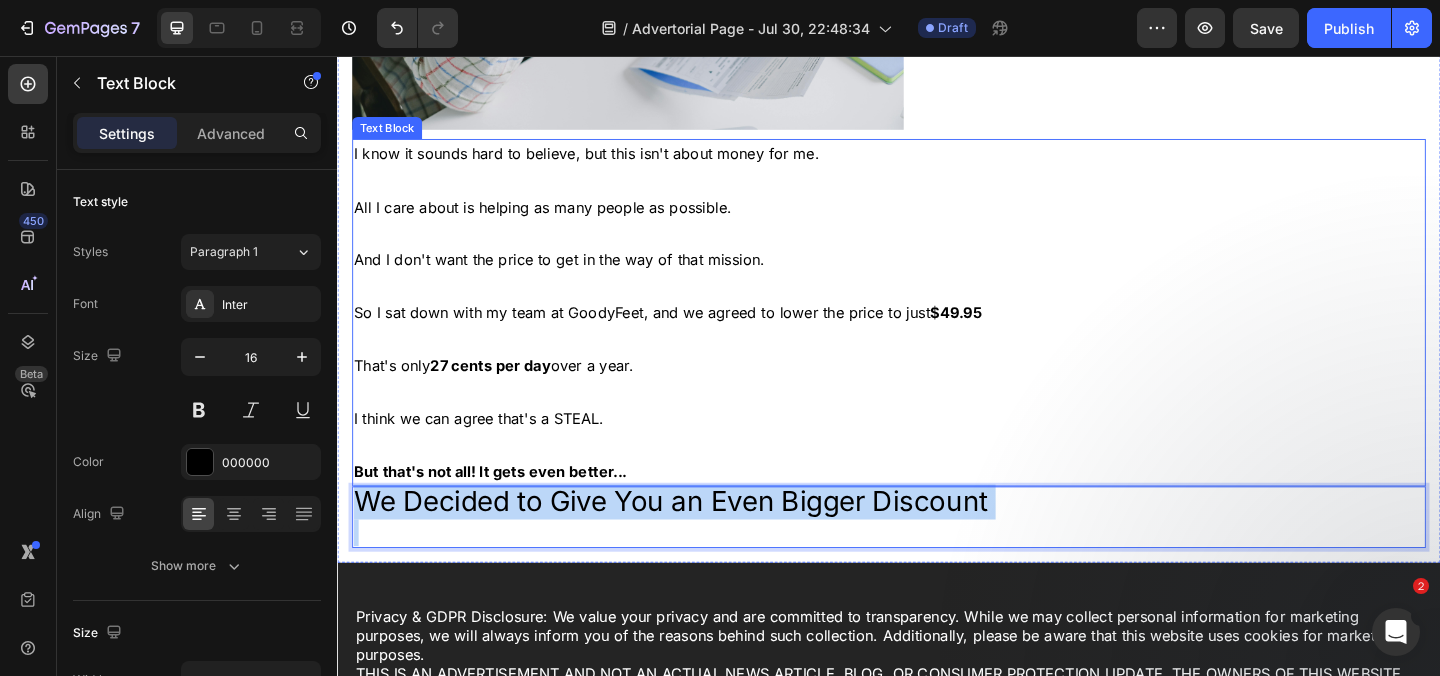 click at bounding box center [937, 479] 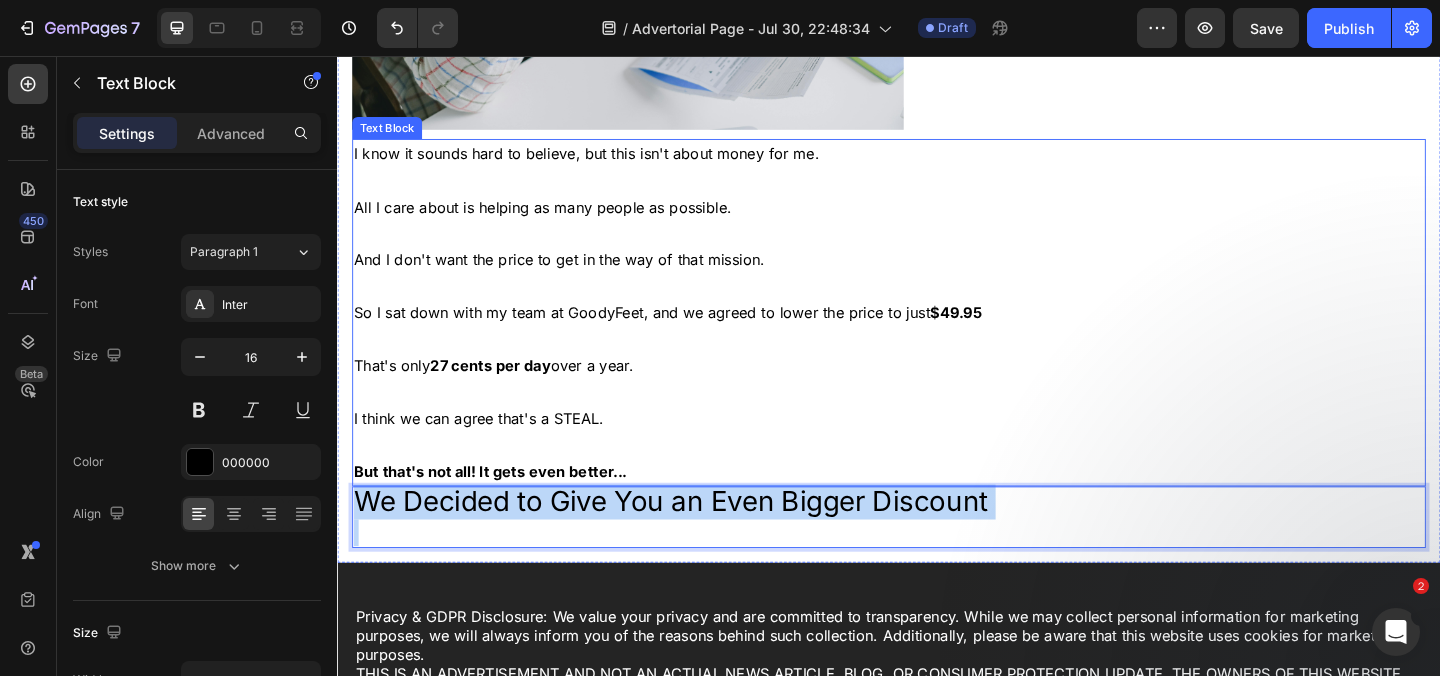 scroll, scrollTop: 622, scrollLeft: 0, axis: vertical 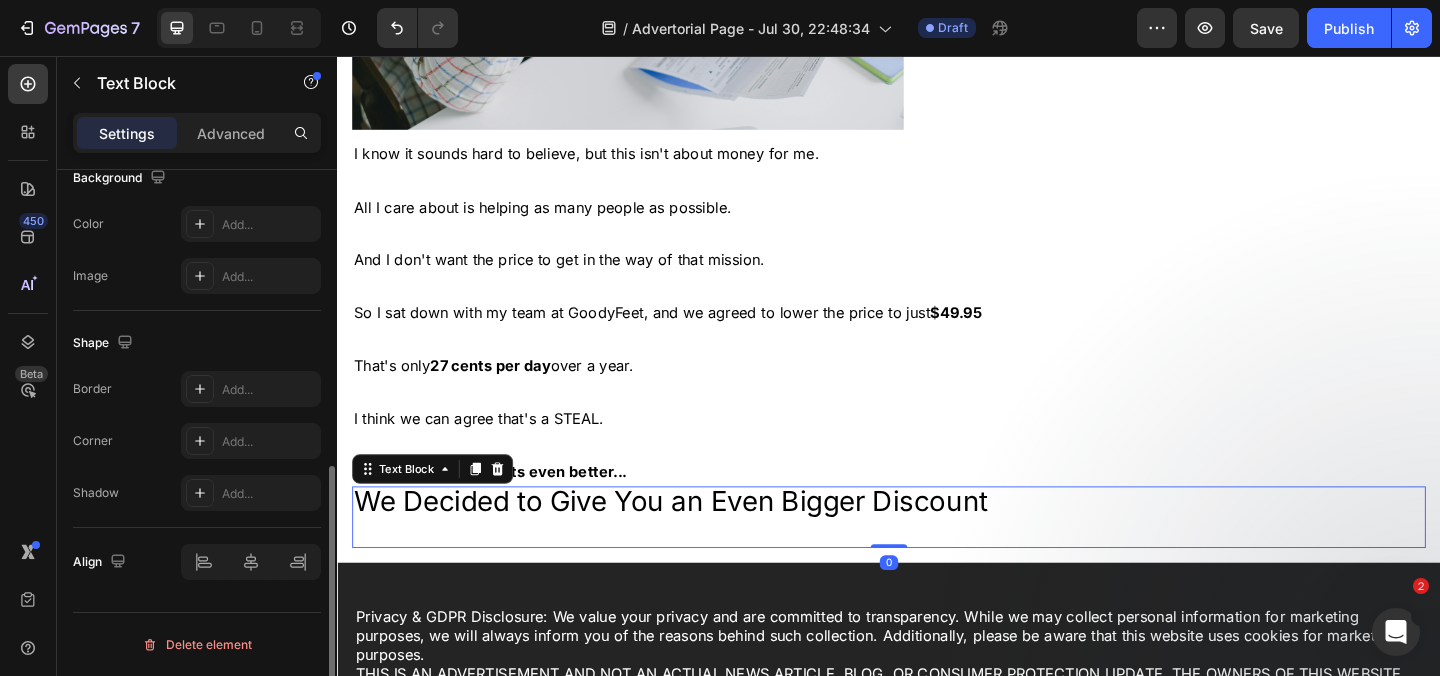 click on "We Decided to Give You an Even Bigger Discount" at bounding box center (700, 540) 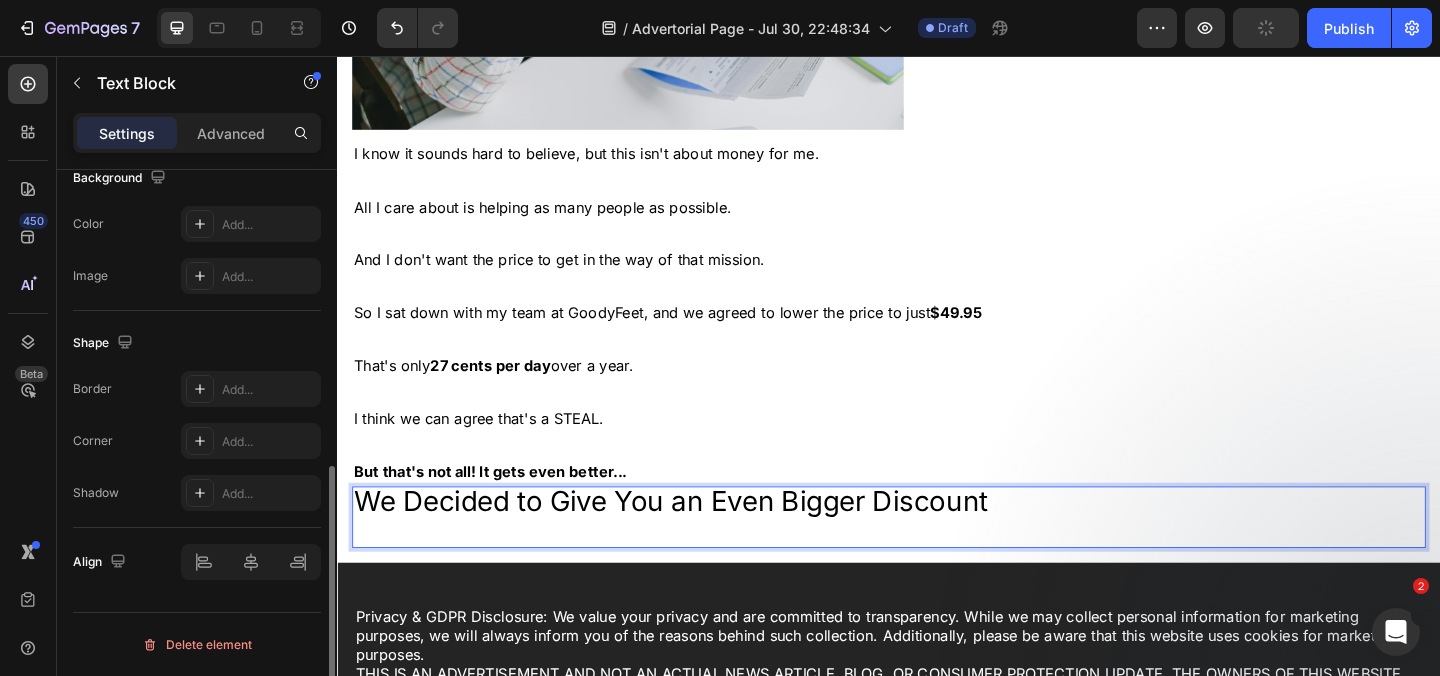 click on "We Decided to Give You an Even Bigger Discount" at bounding box center (700, 540) 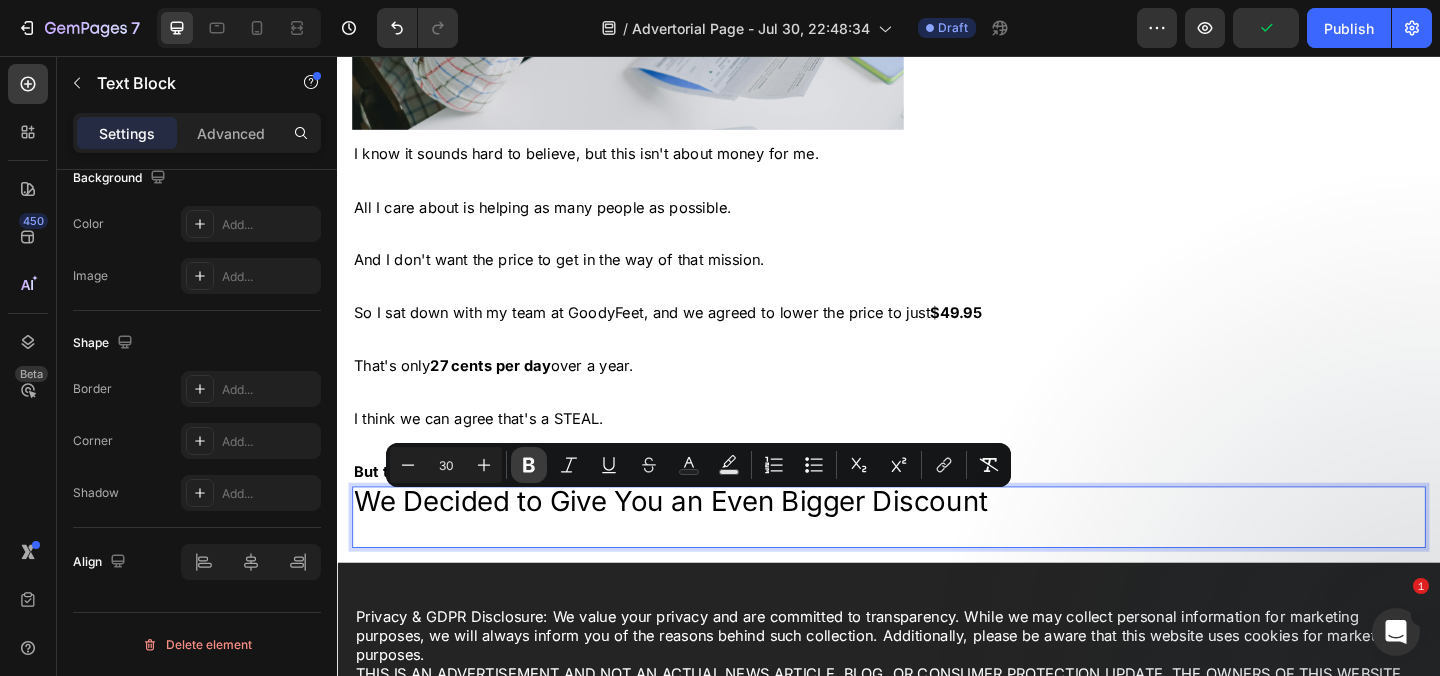 click 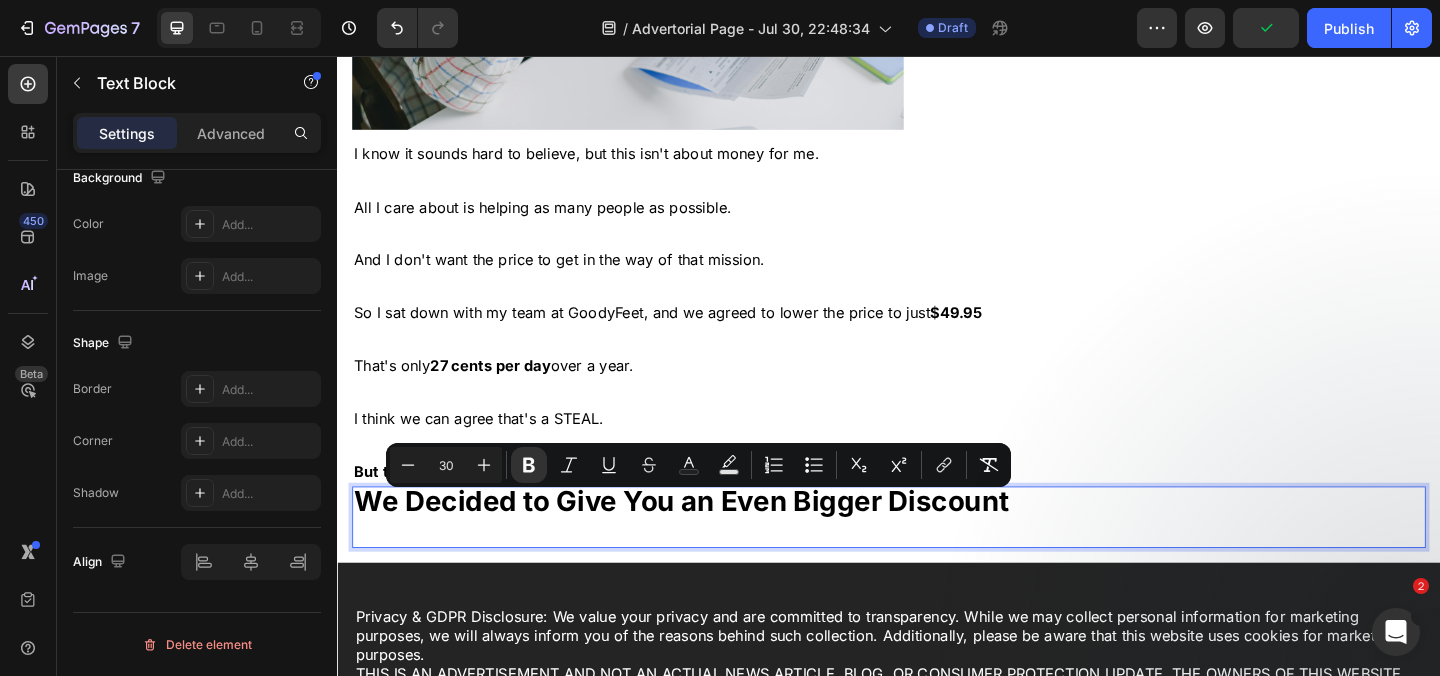drag, startPoint x: 519, startPoint y: 565, endPoint x: 515, endPoint y: 577, distance: 12.649111 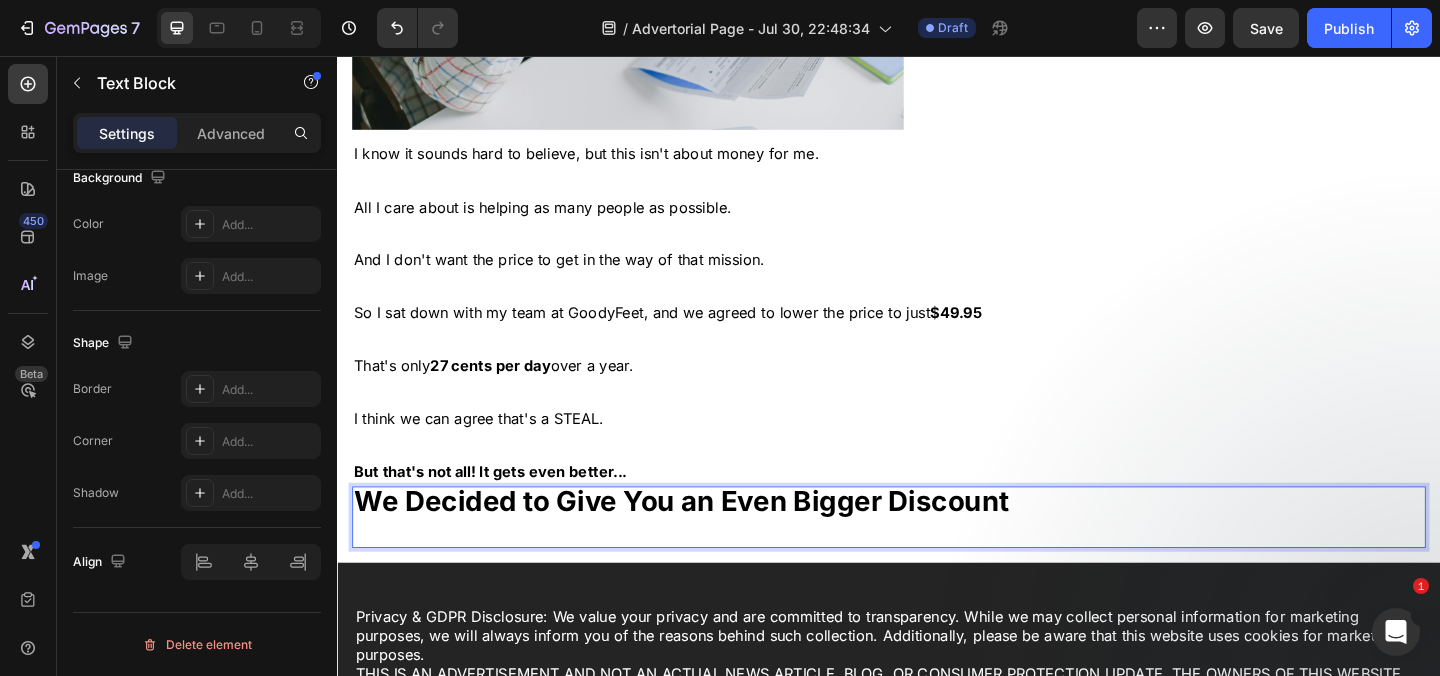click at bounding box center (711, 574) 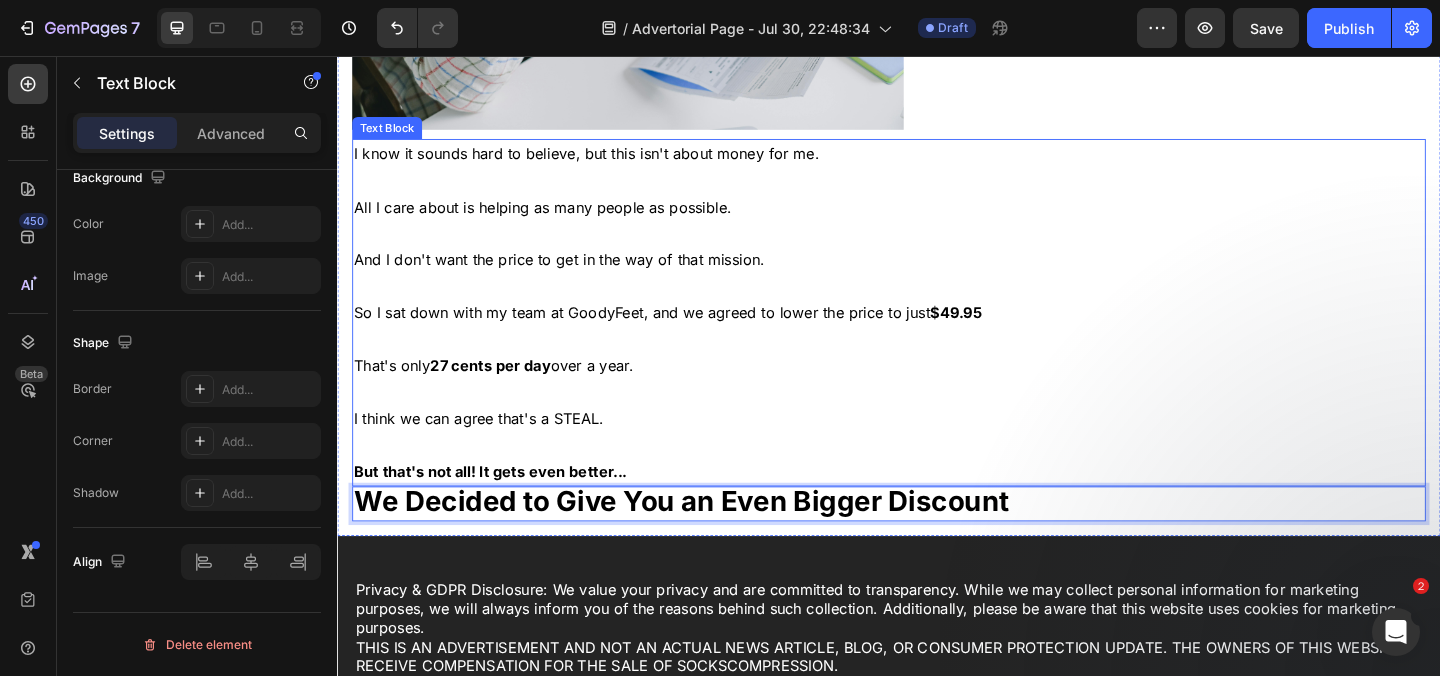 click on "But that's not all! It gets even better..." at bounding box center (937, 508) 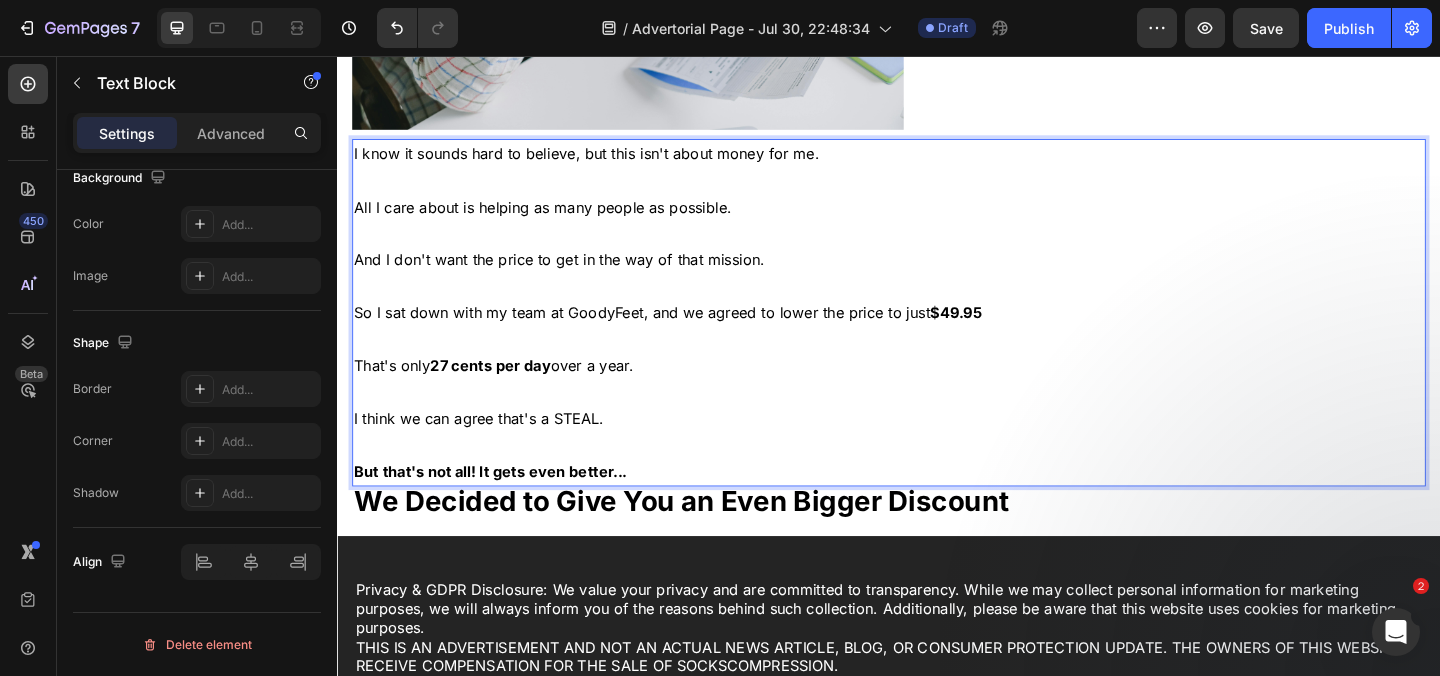 click on "But that's not all! It gets even better..." at bounding box center (937, 508) 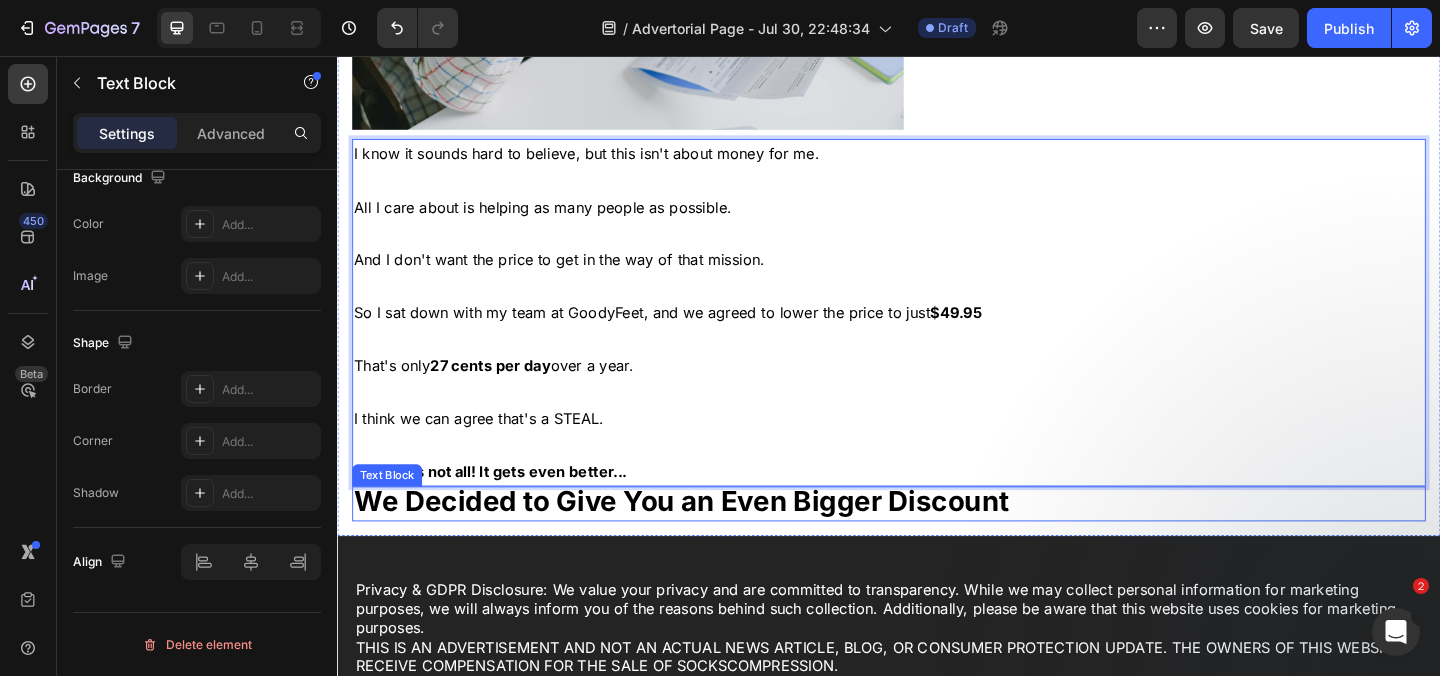 click on "We Decided to Give You an Even Bigger Discount" at bounding box center (711, 540) 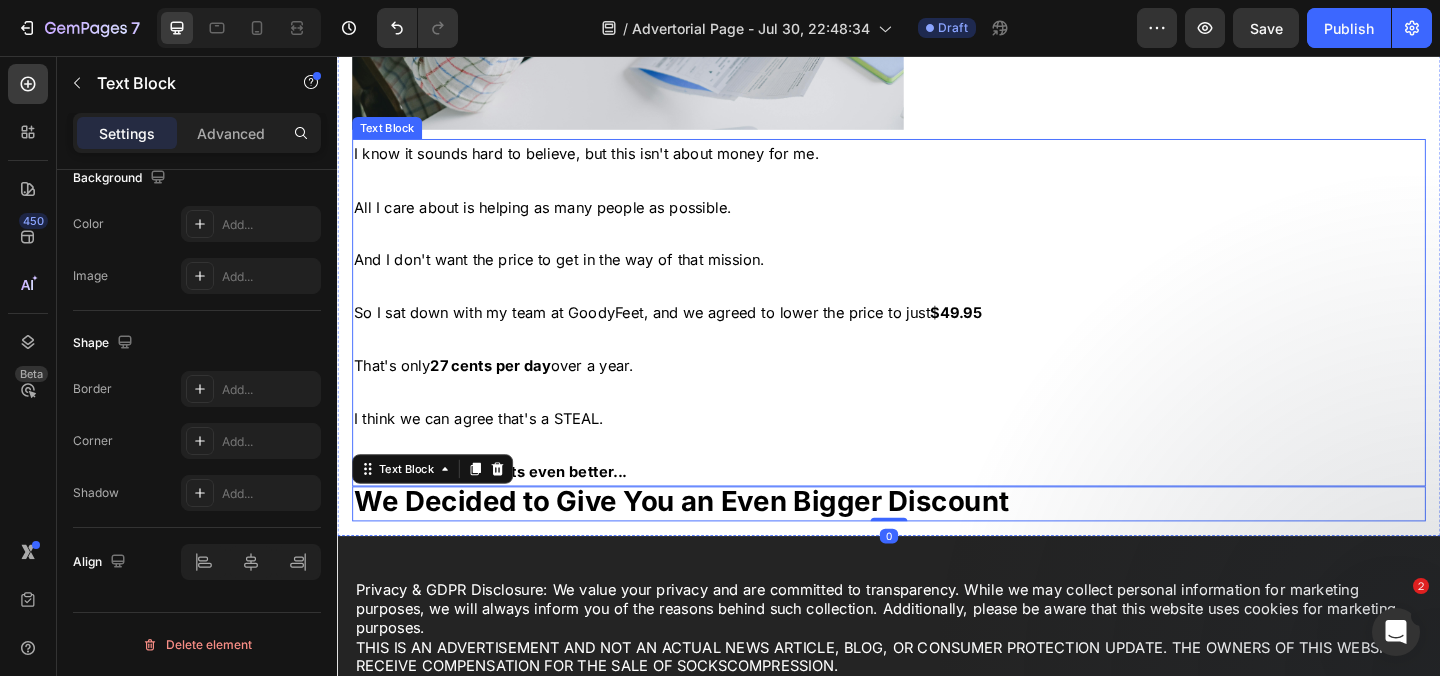 click on "But that's not all! It gets even better..." at bounding box center (503, 508) 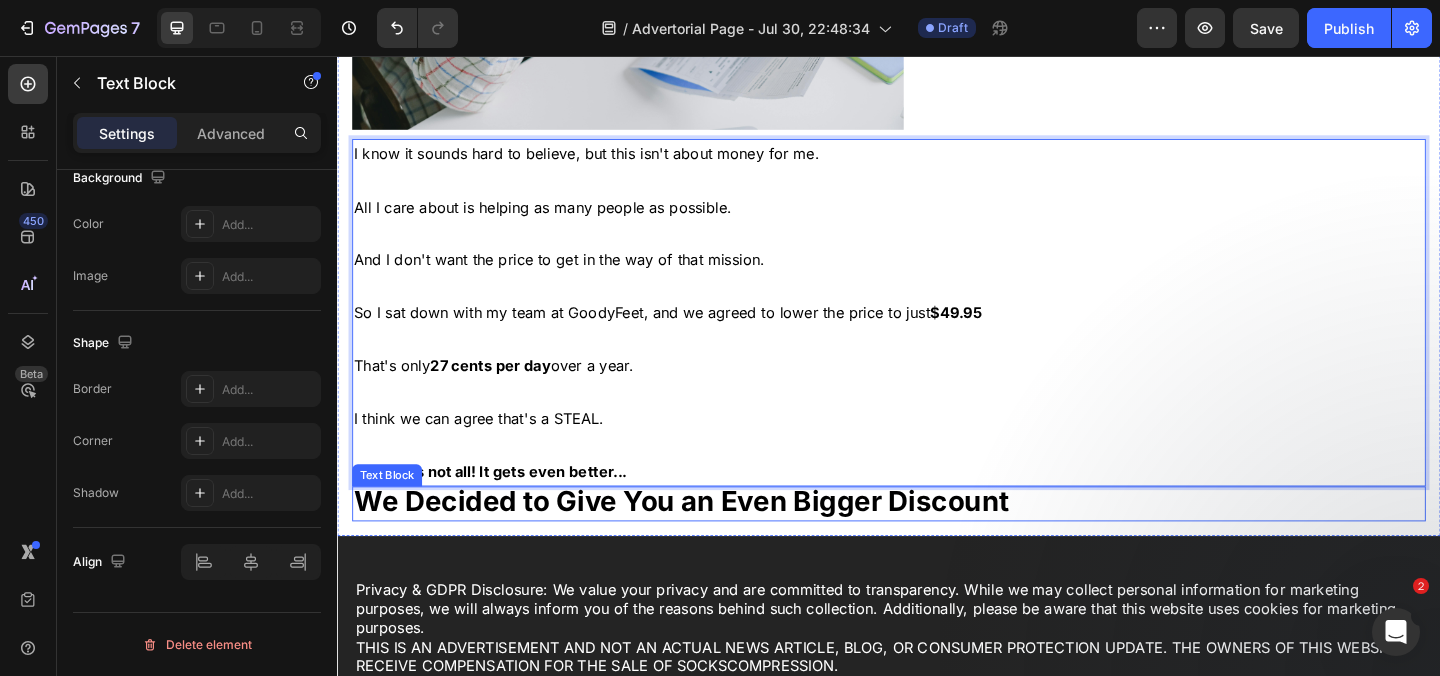 click on "We Decided to Give You an Even Bigger Discount" at bounding box center (711, 540) 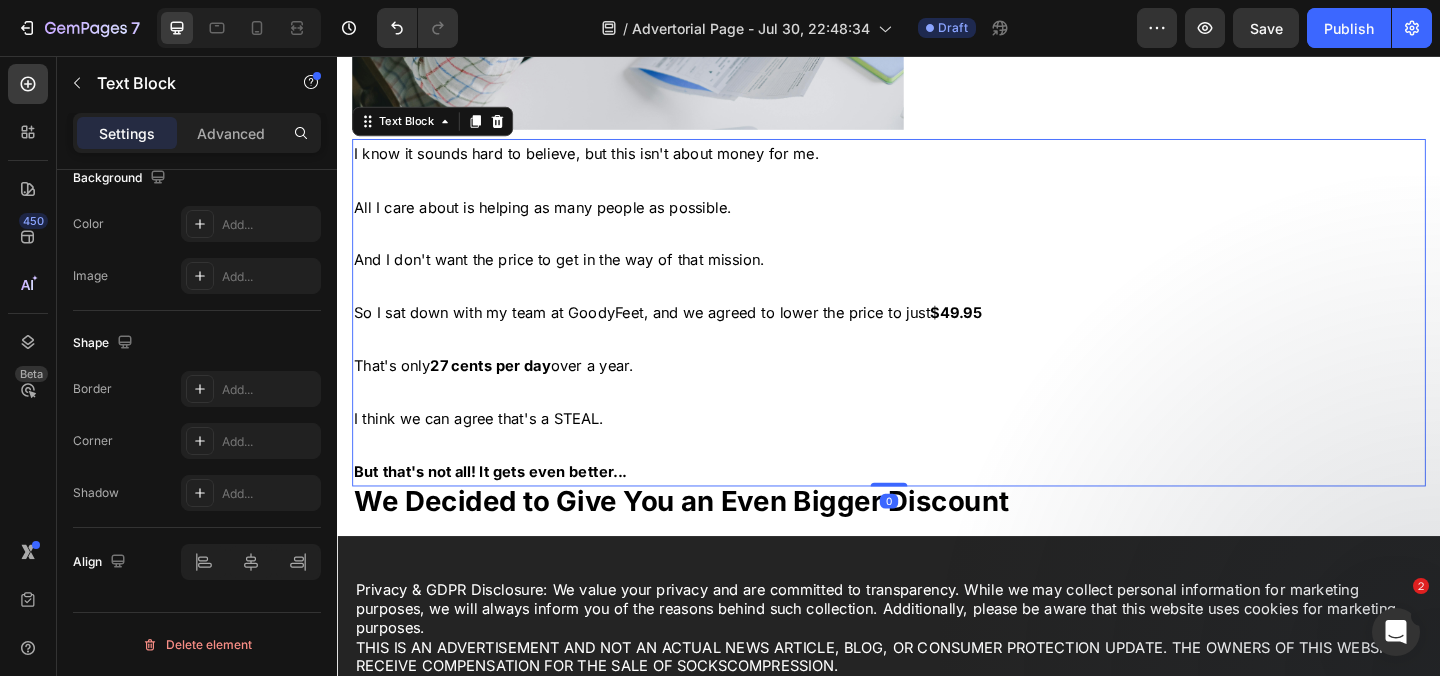 click on "But that's not all! It gets even better..." at bounding box center (937, 508) 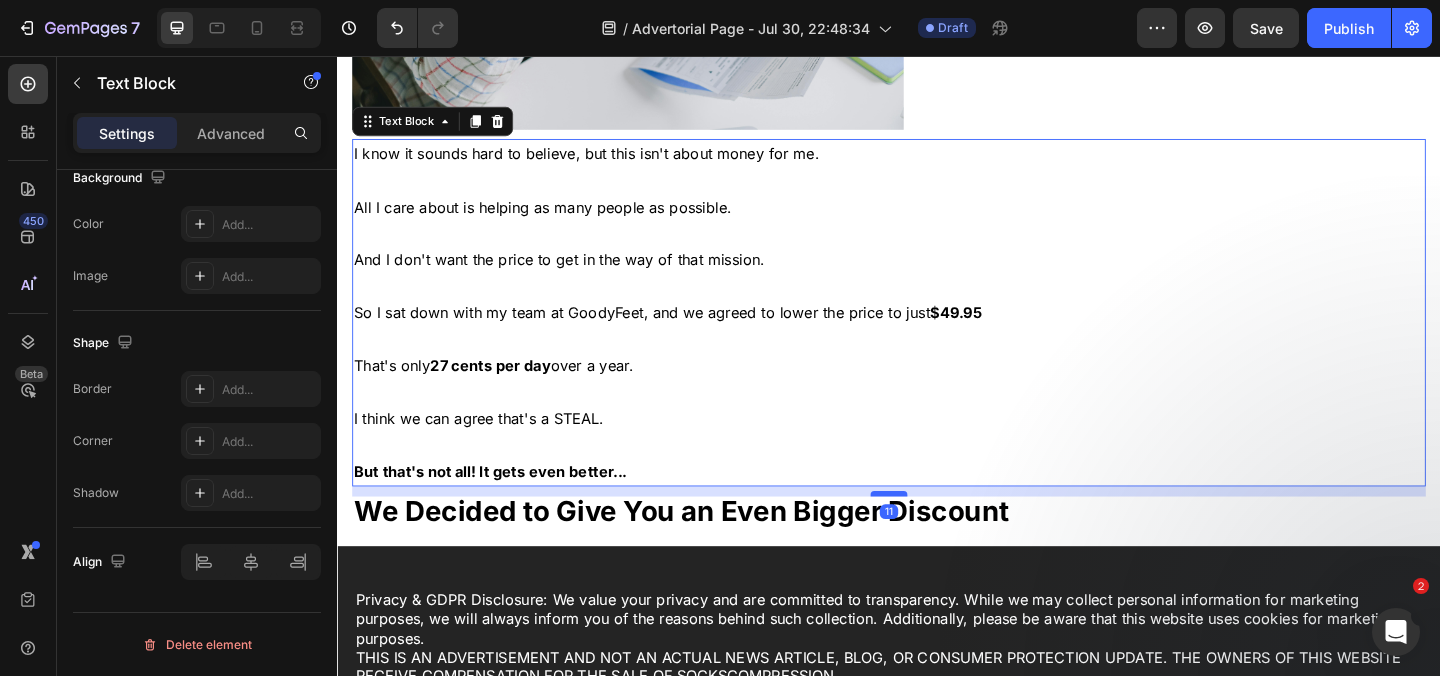 drag, startPoint x: 926, startPoint y: 533, endPoint x: 926, endPoint y: 544, distance: 11 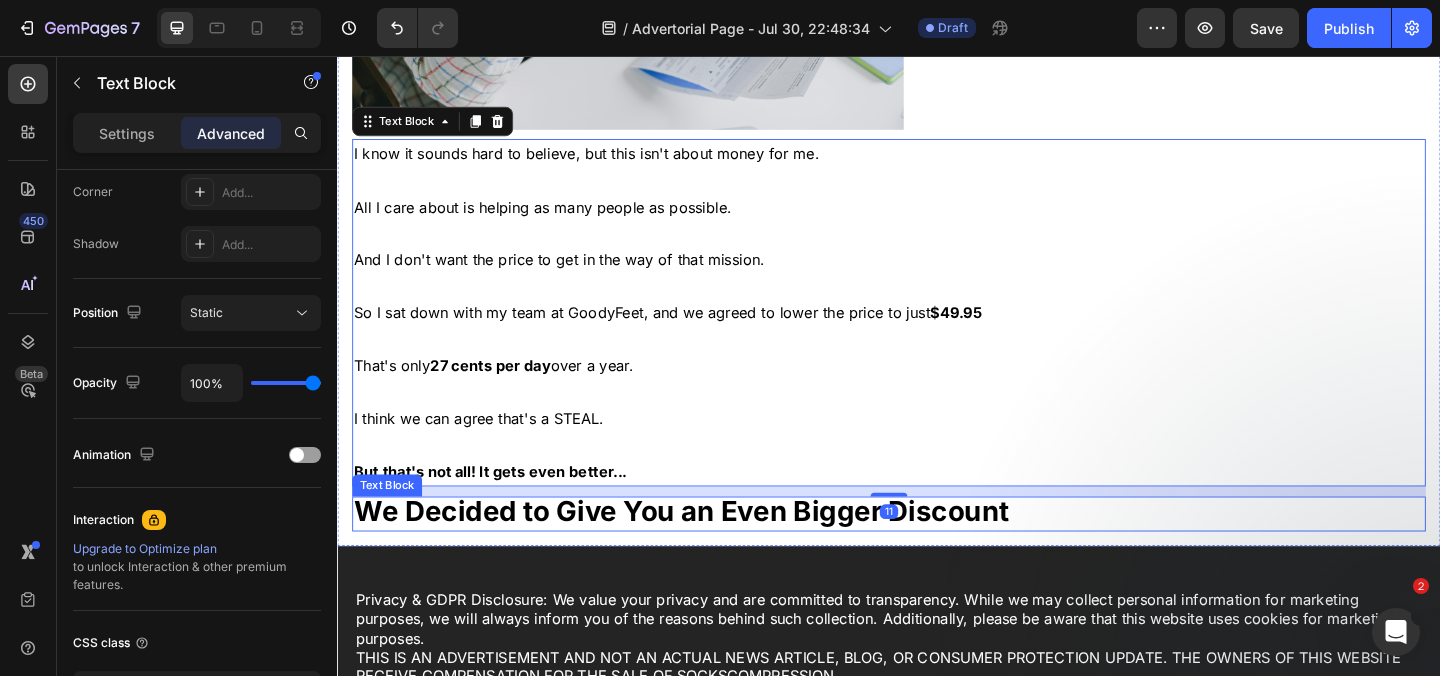 click on "We Decided to Give You an Even Bigger Discount" at bounding box center [711, 551] 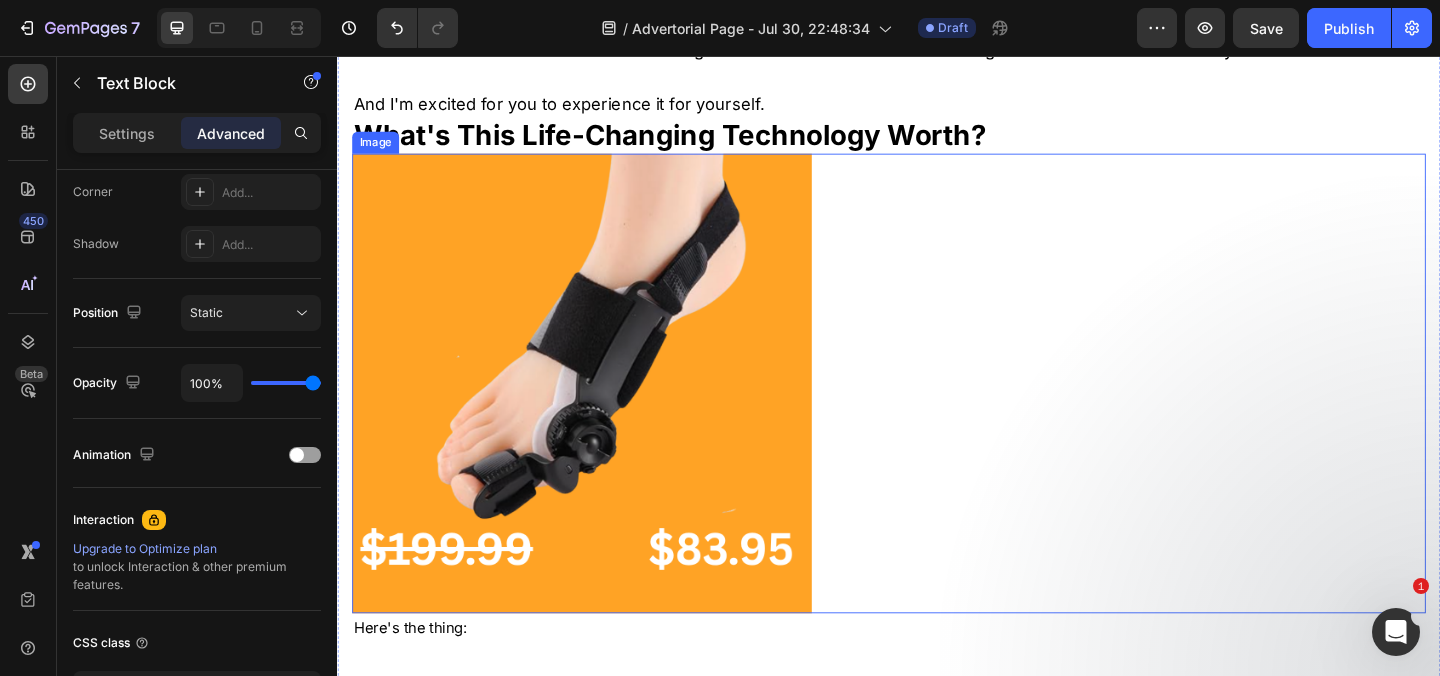 scroll, scrollTop: 23047, scrollLeft: 0, axis: vertical 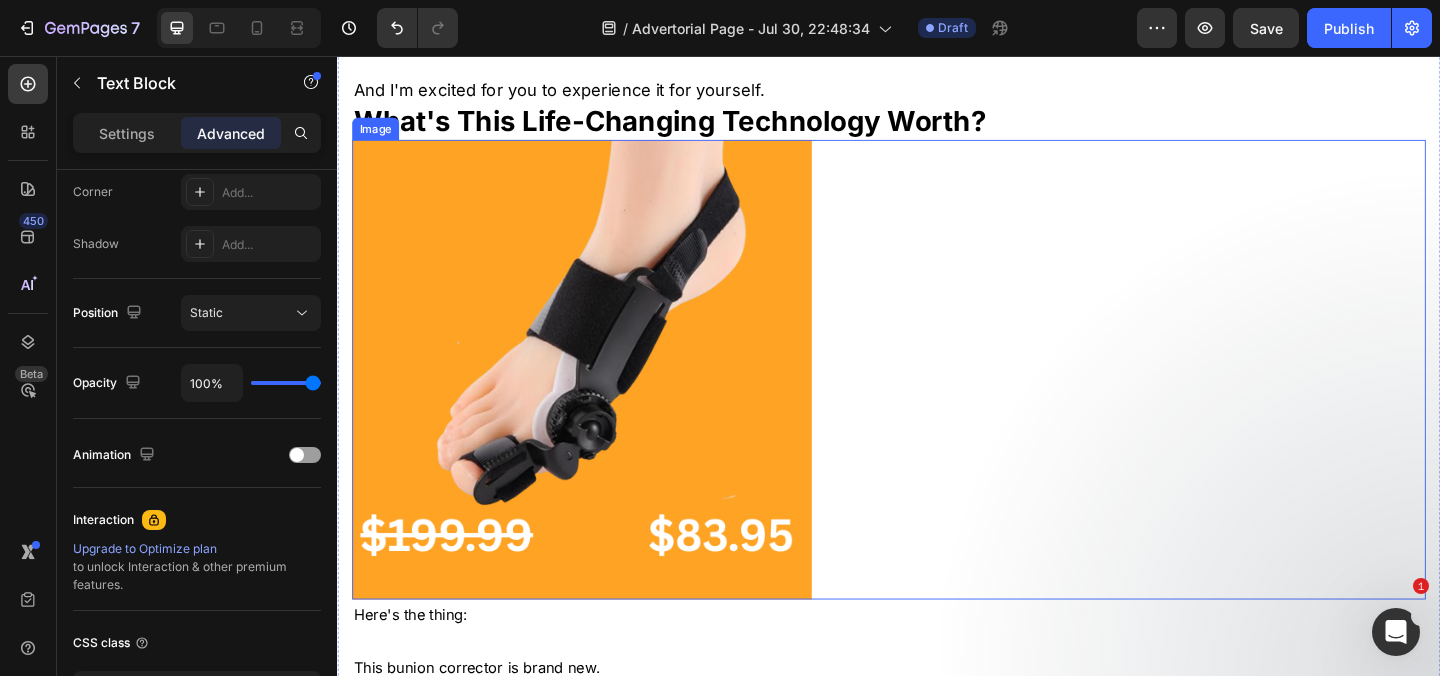click at bounding box center (603, 397) 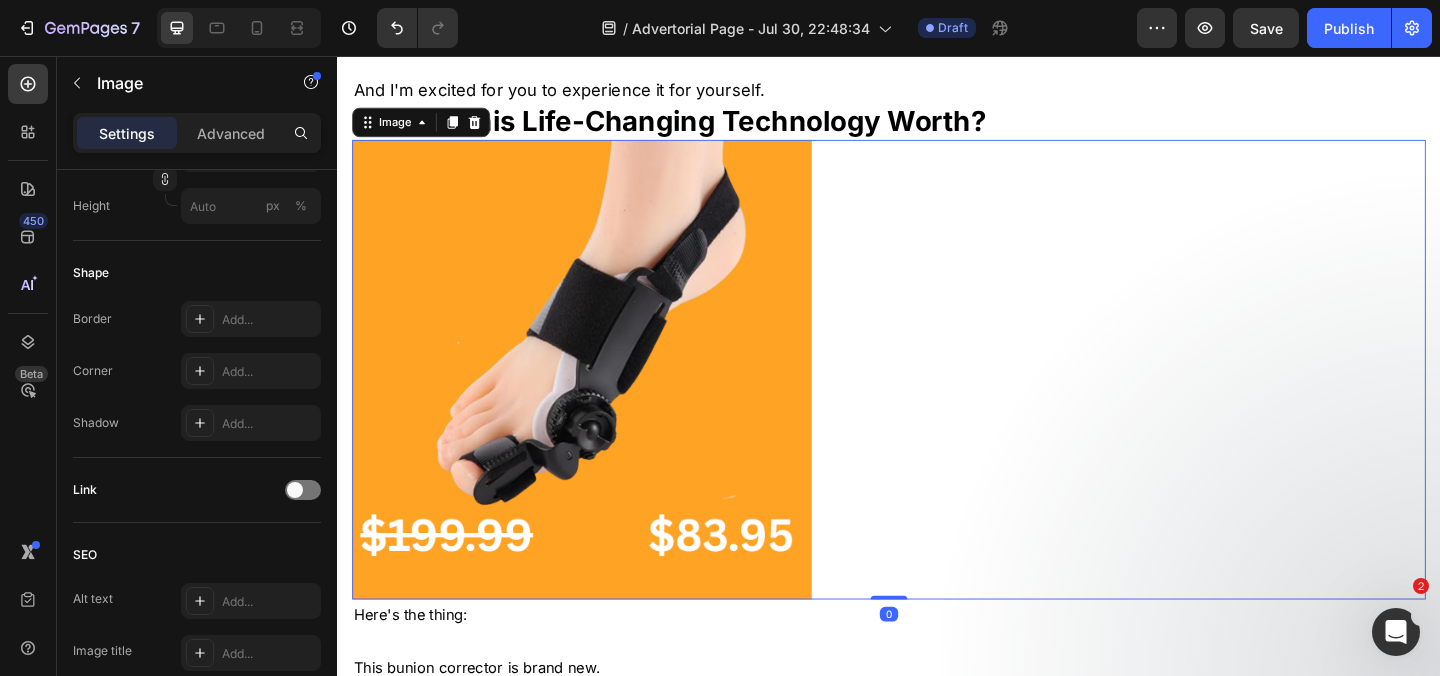 scroll, scrollTop: 0, scrollLeft: 0, axis: both 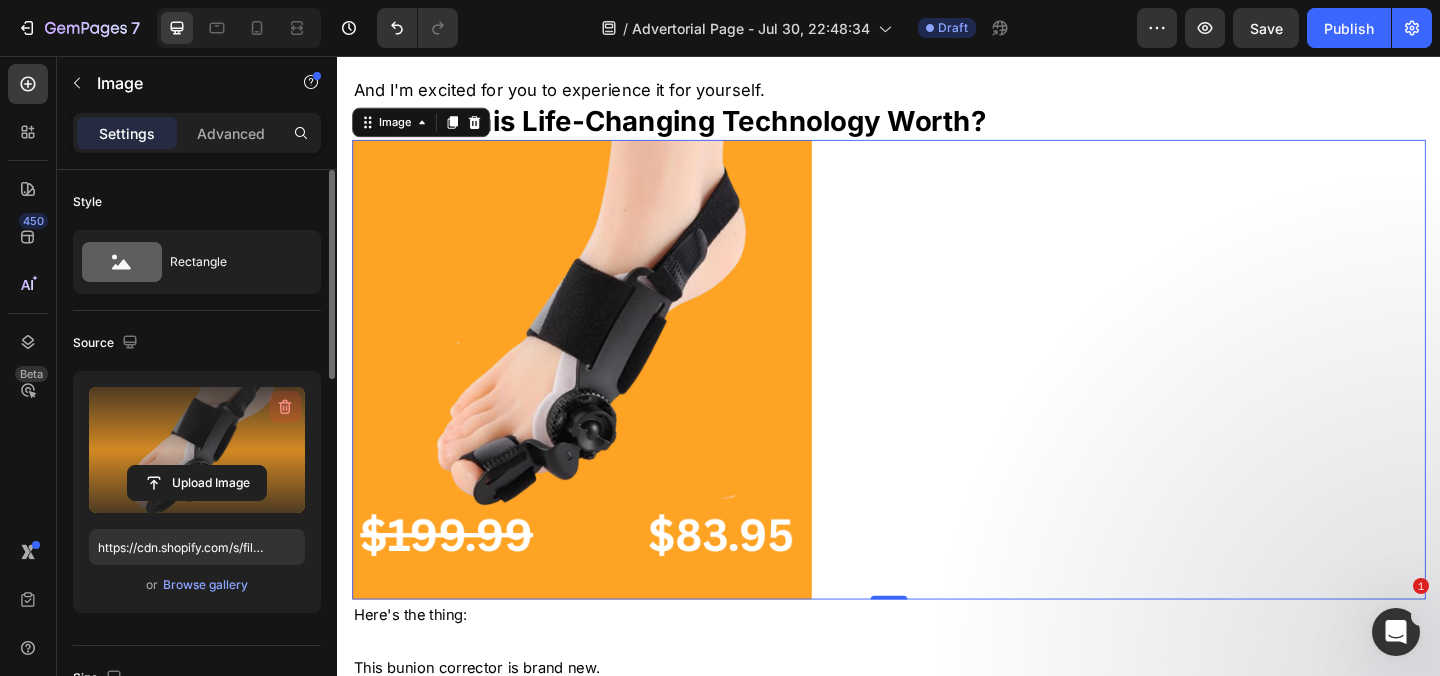 click 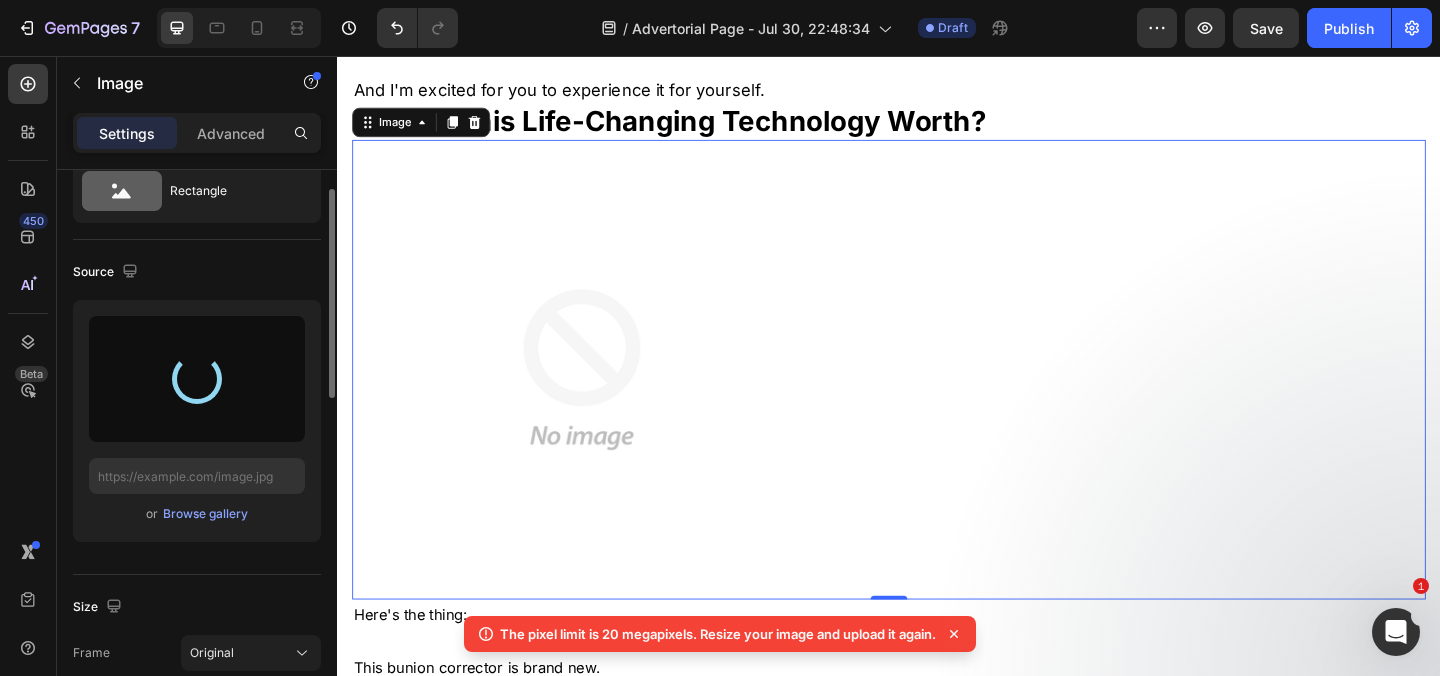 scroll, scrollTop: 94, scrollLeft: 0, axis: vertical 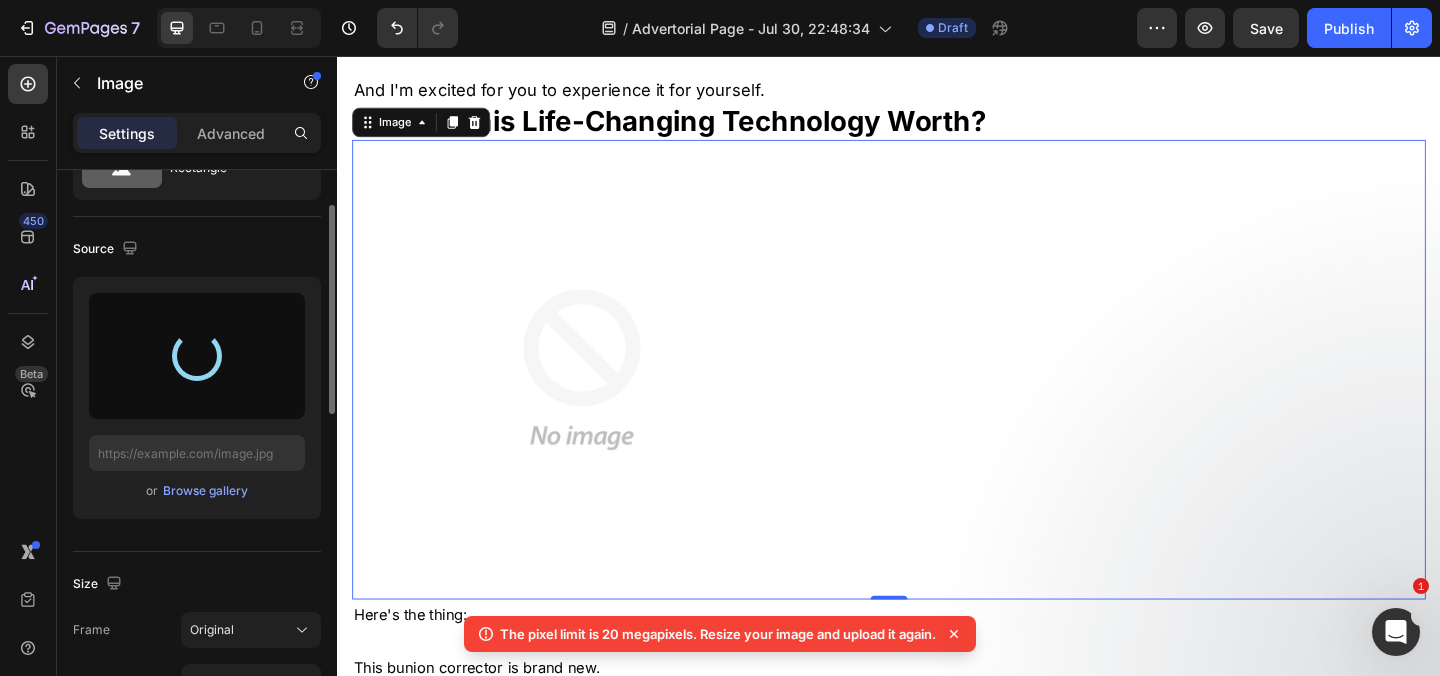 type on "https://cdn.shopify.com/s/files/1/0759/3626/8514/files/gempages_575601878851650122-7c9e10e6-7429-44e5-a17c-2d40e7b527f9.png" 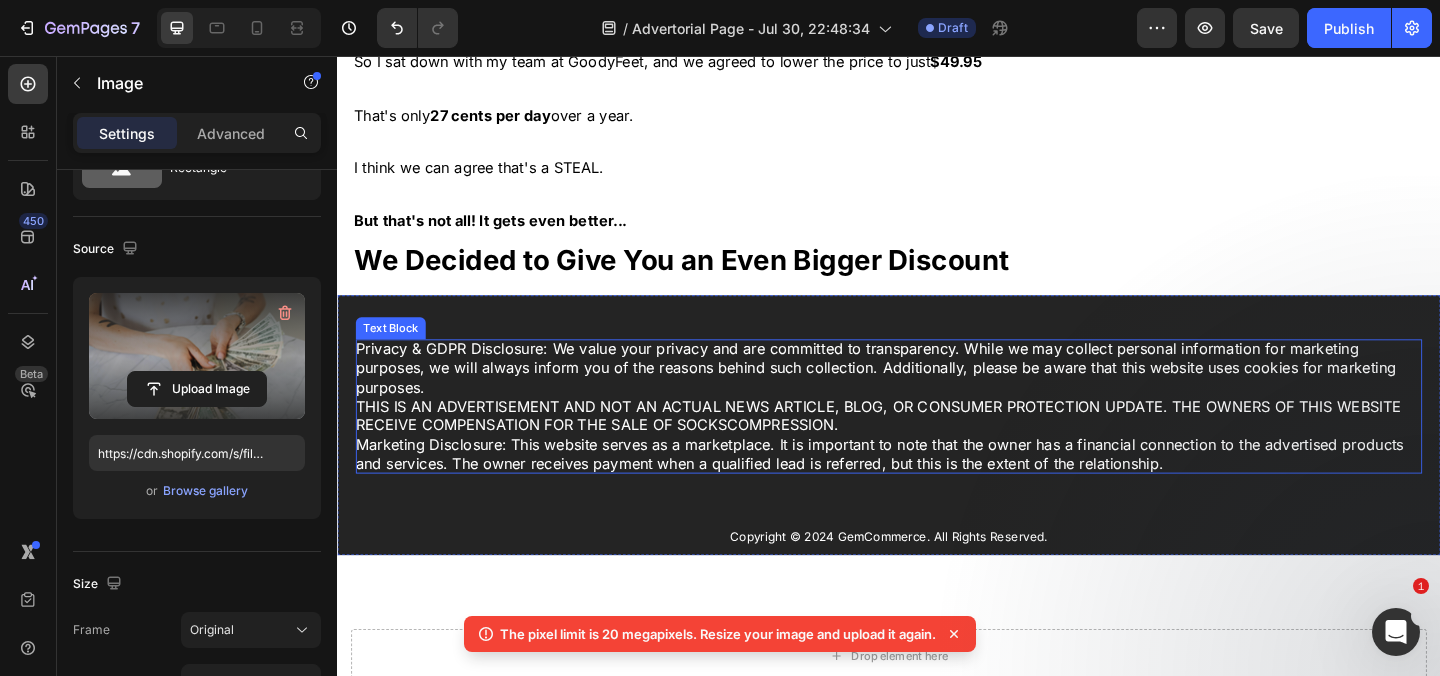 scroll, scrollTop: 24981, scrollLeft: 0, axis: vertical 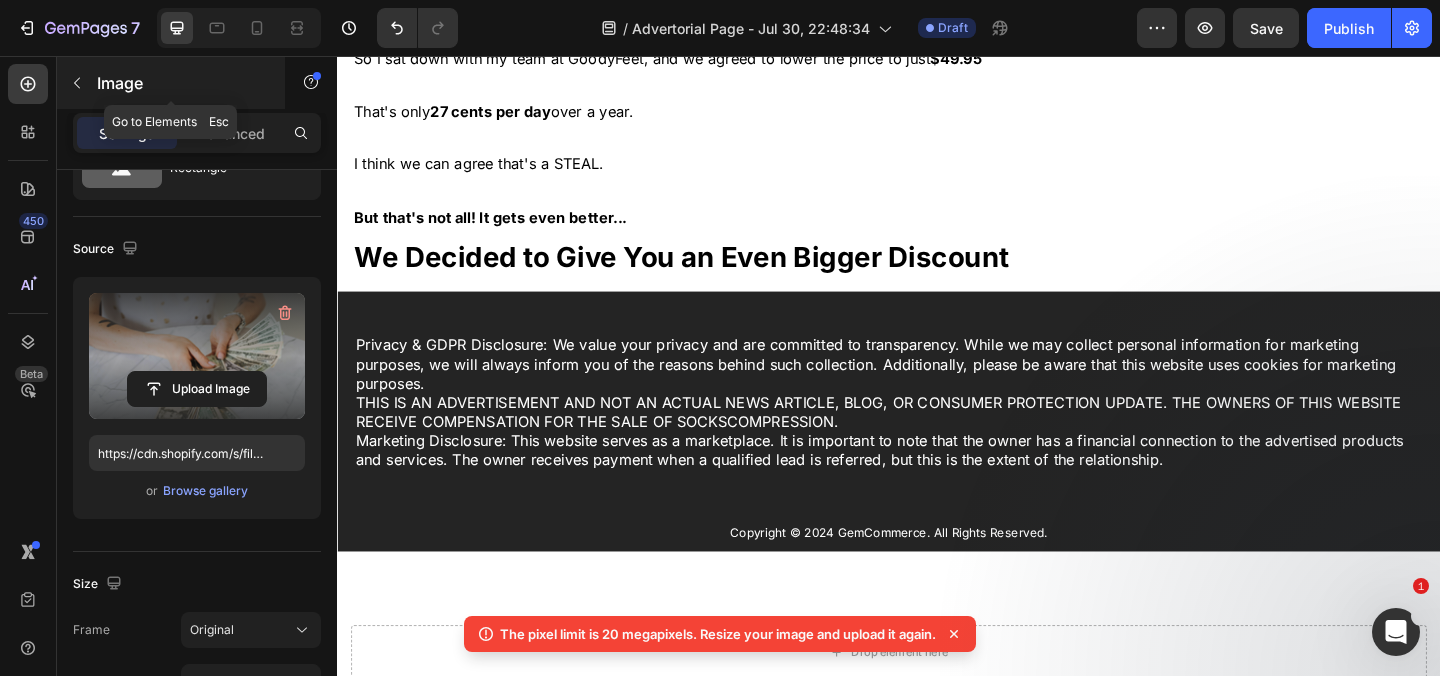 click on "Image" at bounding box center [182, 83] 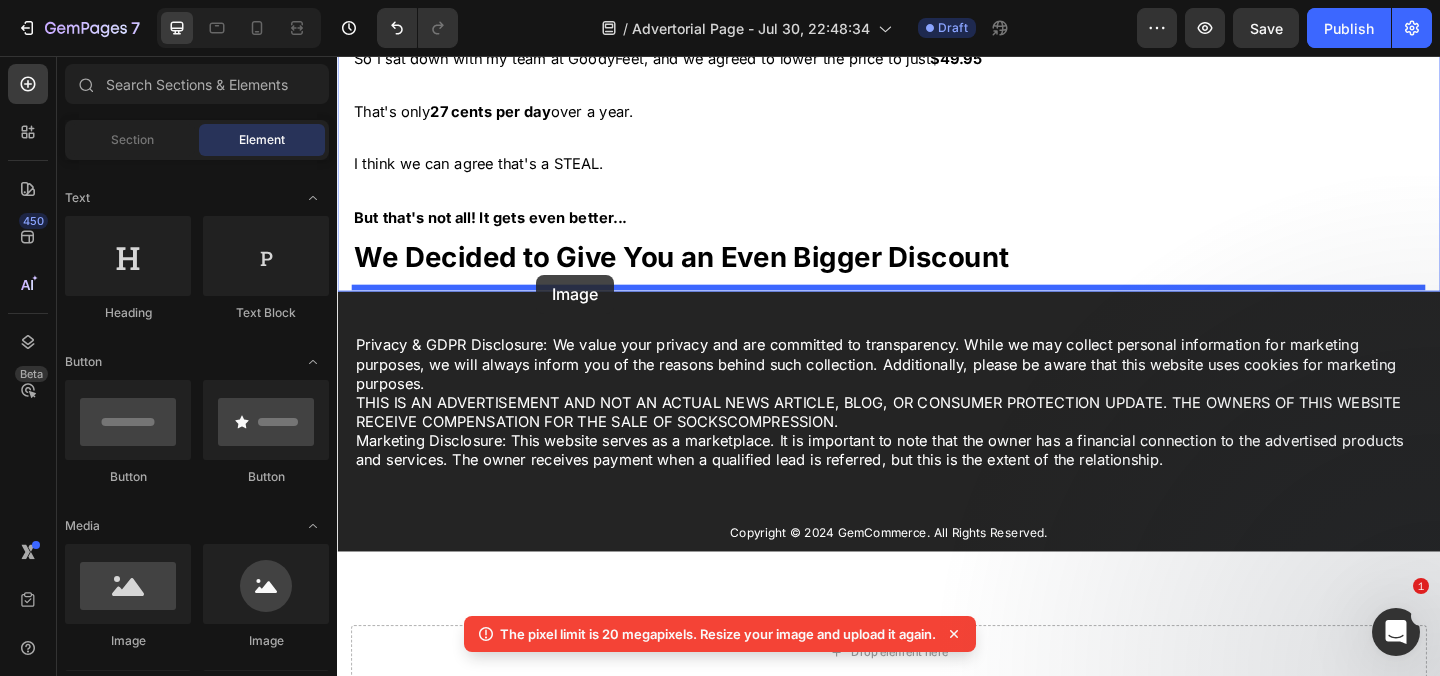 drag, startPoint x: 461, startPoint y: 645, endPoint x: 571, endPoint y: 292, distance: 369.7418 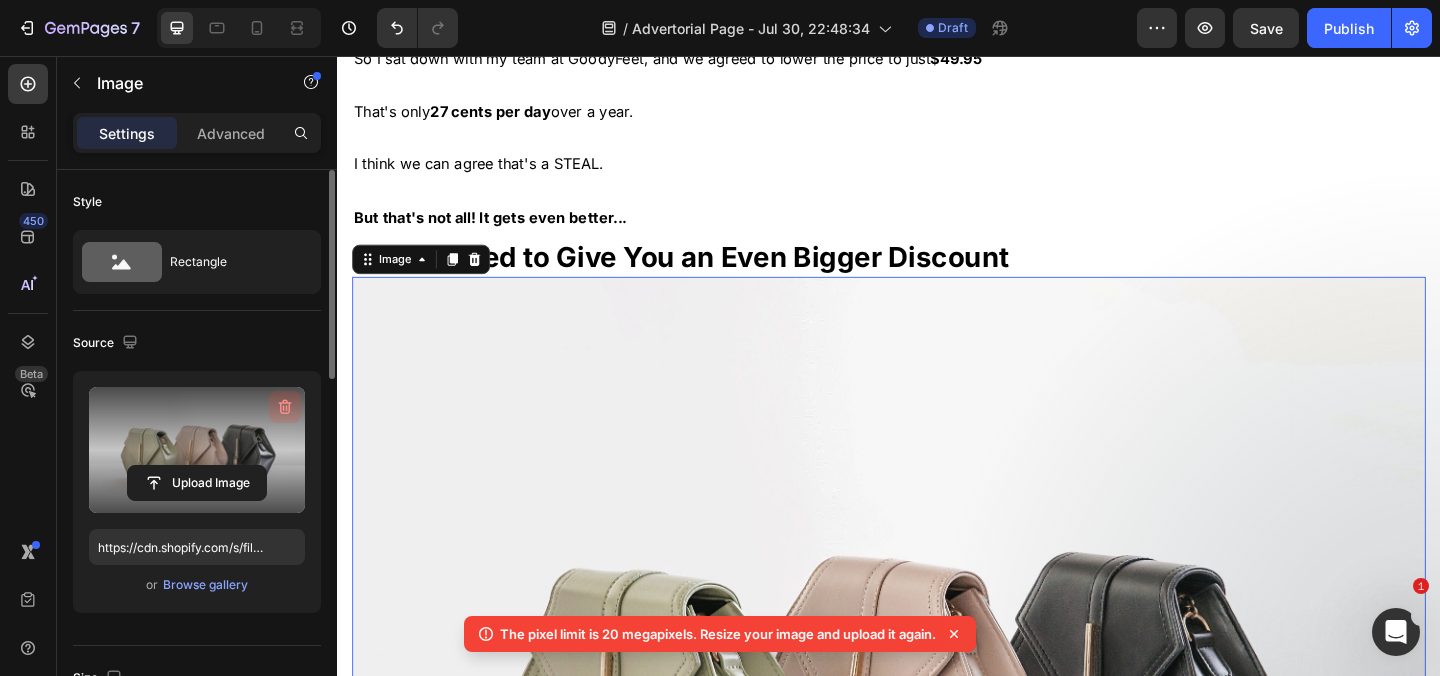 click 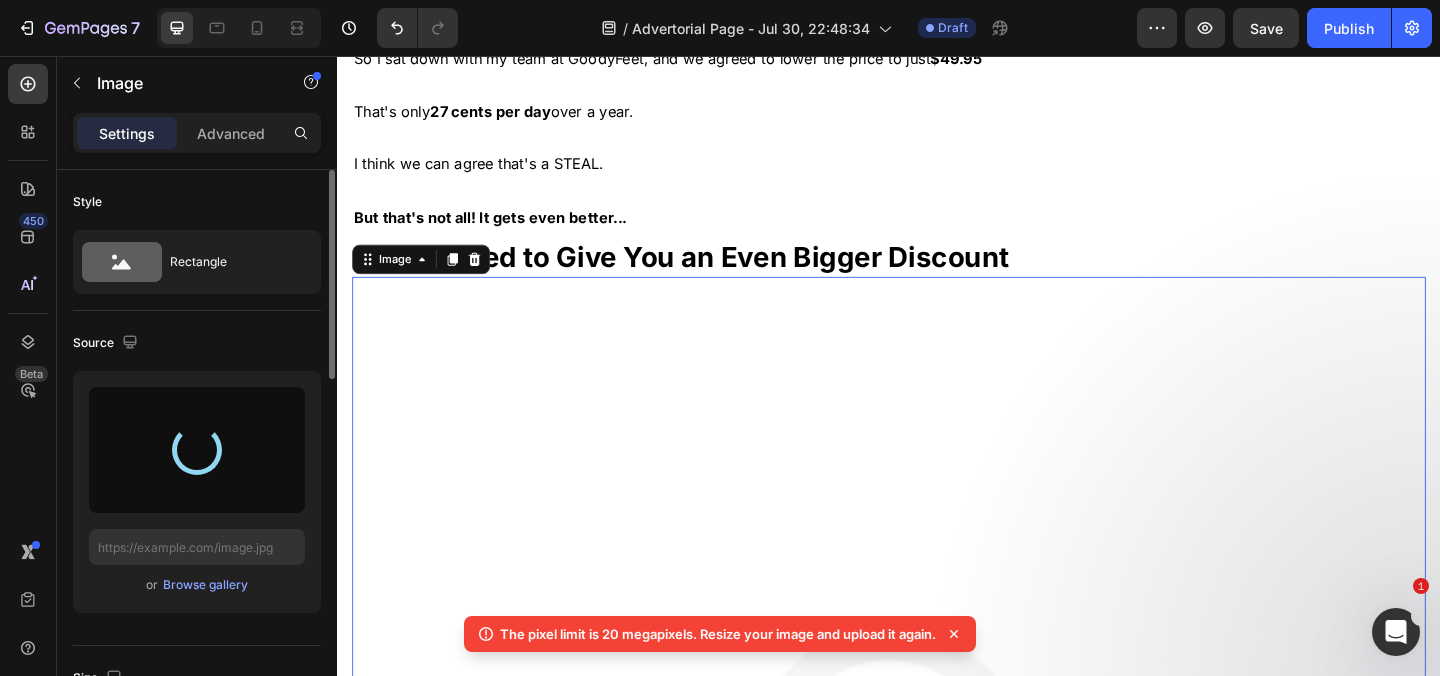 type on "https://cdn.shopify.com/s/files/1/0759/3626/8514/files/gempages_575601878851650122-4a896caf-62ae-4f04-9340-a0954d138413.png" 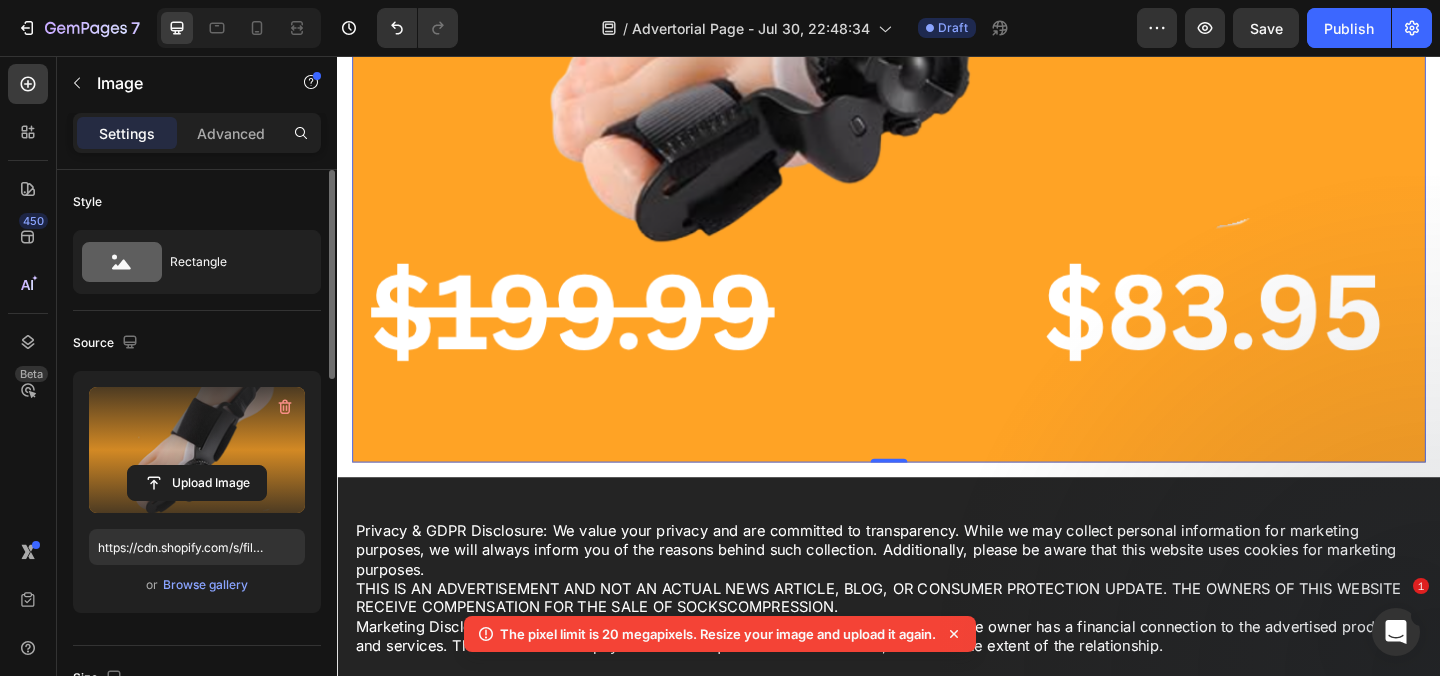 scroll, scrollTop: 25853, scrollLeft: 0, axis: vertical 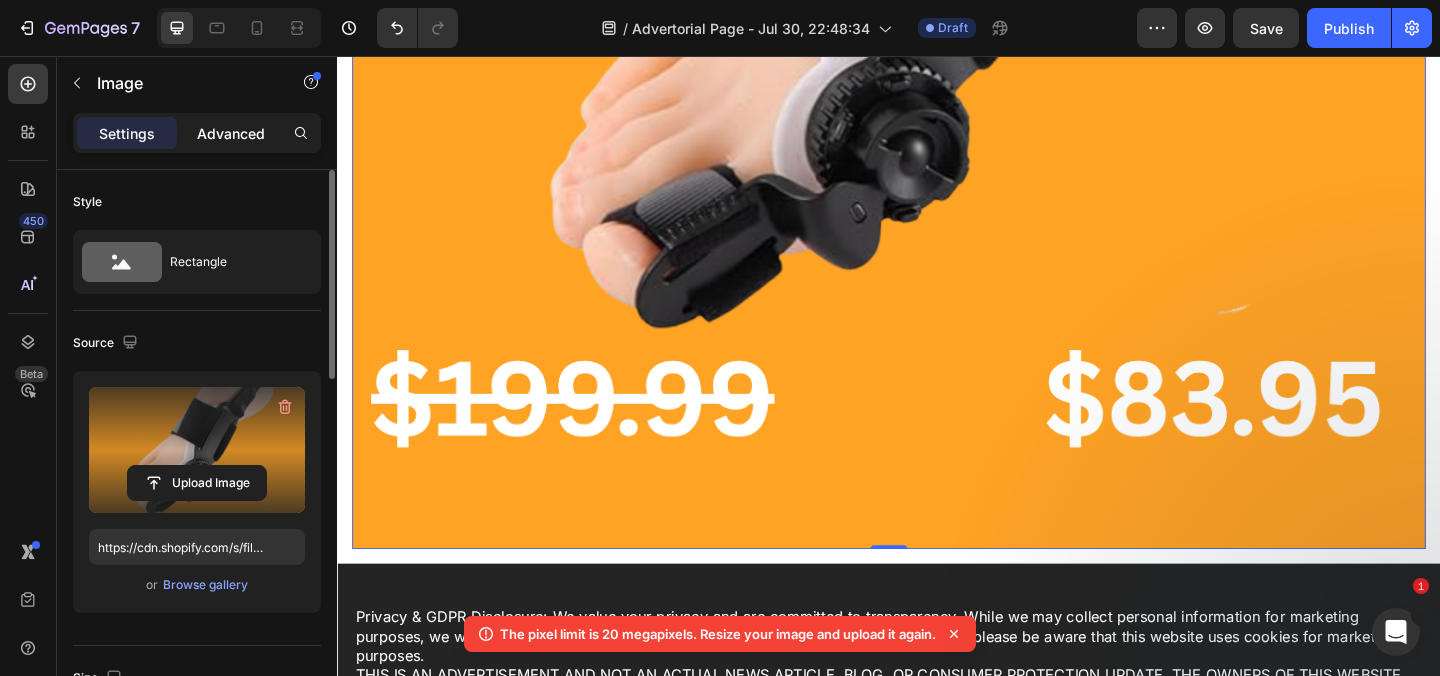 click on "Advanced" at bounding box center [231, 133] 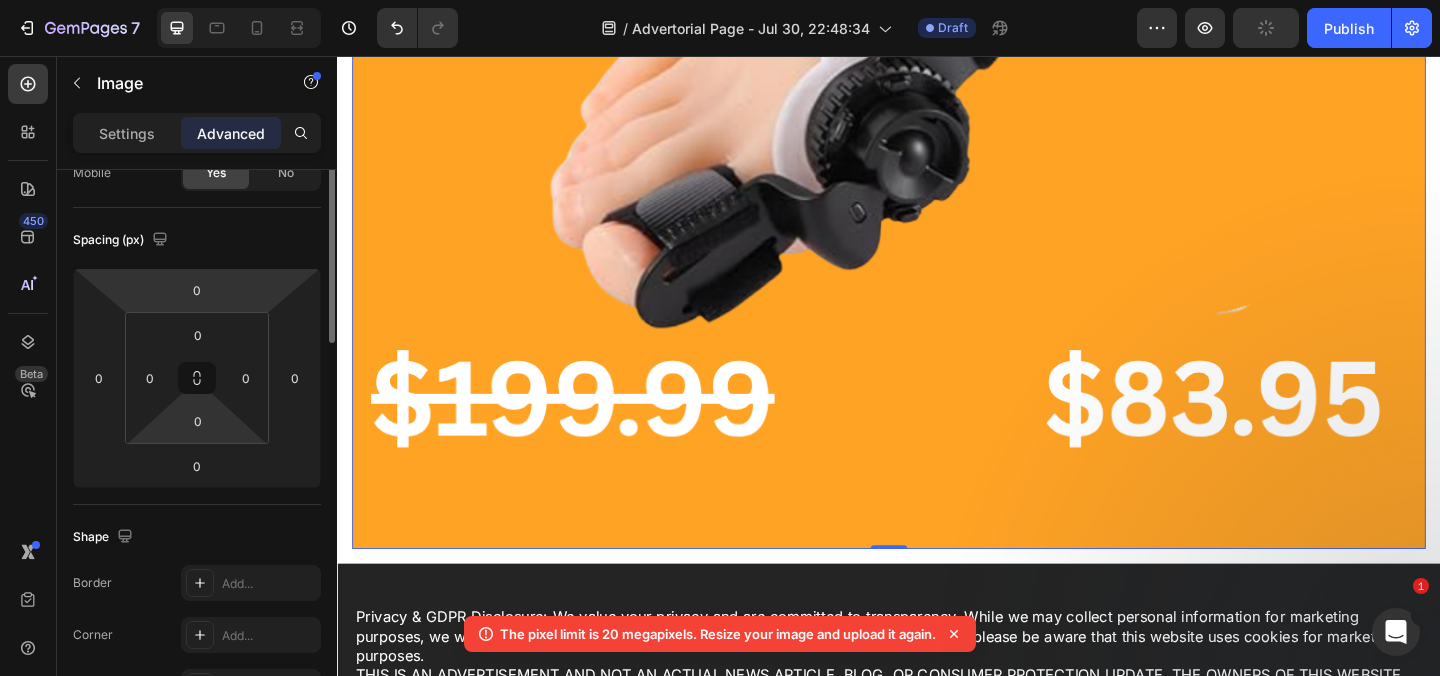 scroll, scrollTop: 209, scrollLeft: 0, axis: vertical 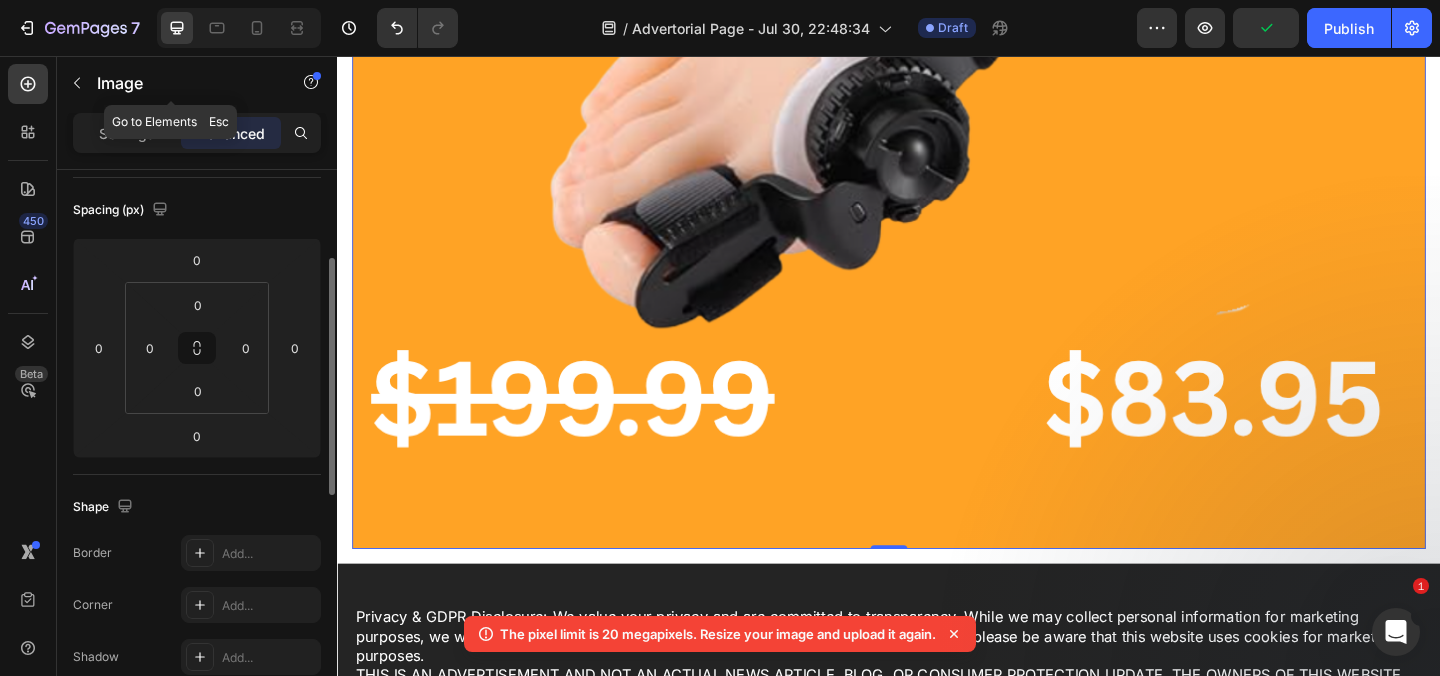 click on "Image" at bounding box center (182, 83) 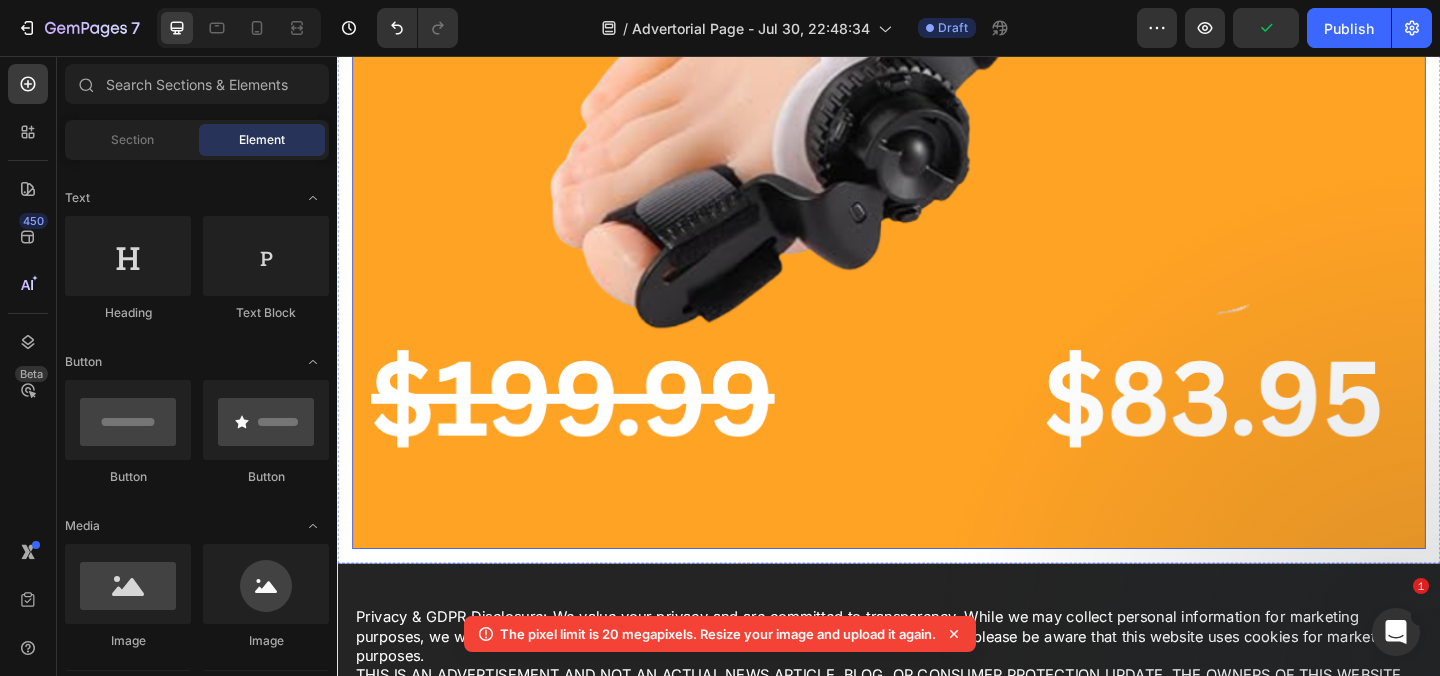 click at bounding box center [937, 8] 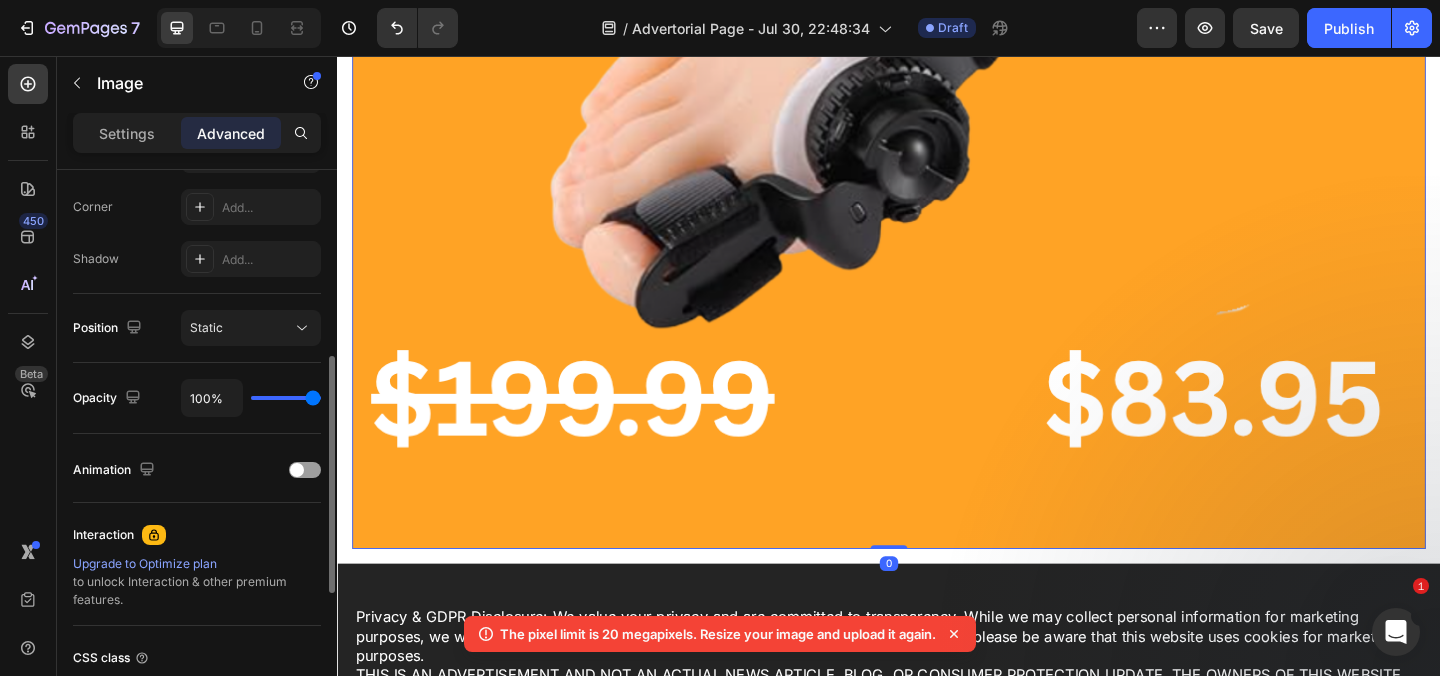 scroll, scrollTop: 628, scrollLeft: 0, axis: vertical 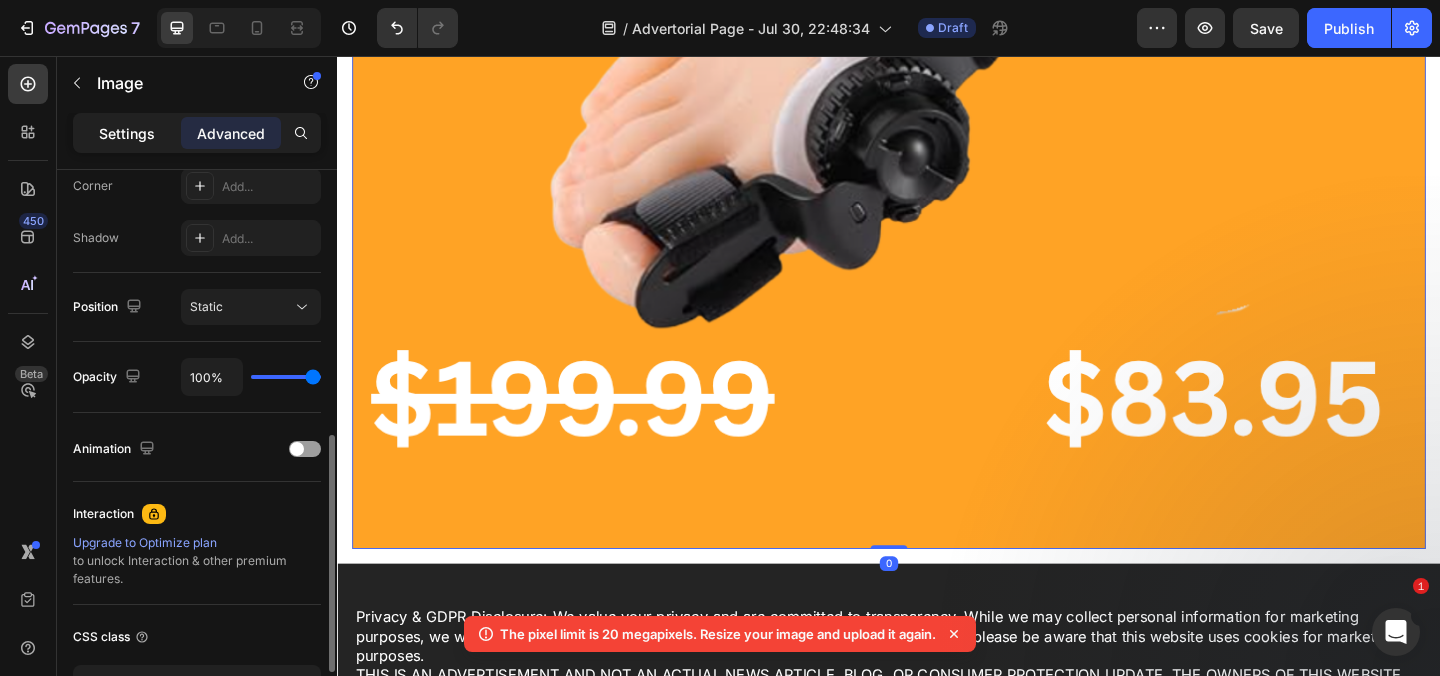 click on "Settings" at bounding box center (127, 133) 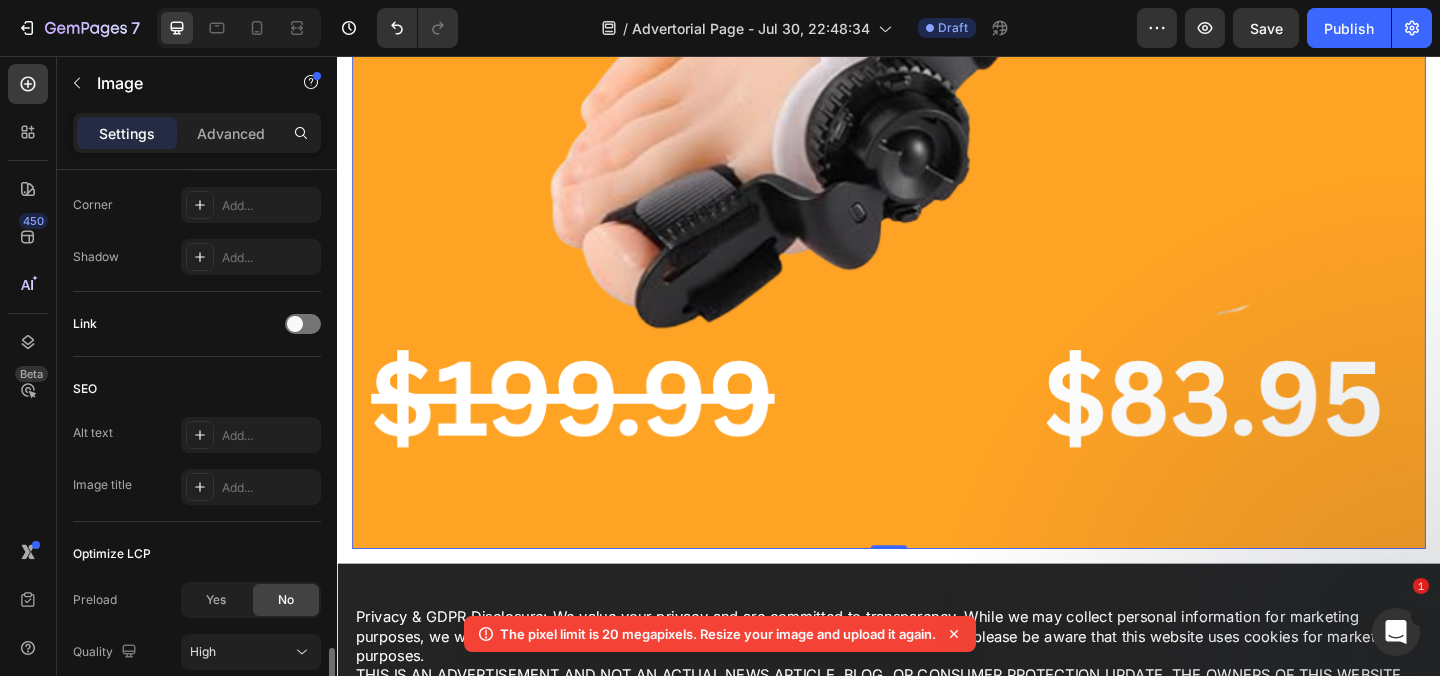 scroll, scrollTop: 947, scrollLeft: 0, axis: vertical 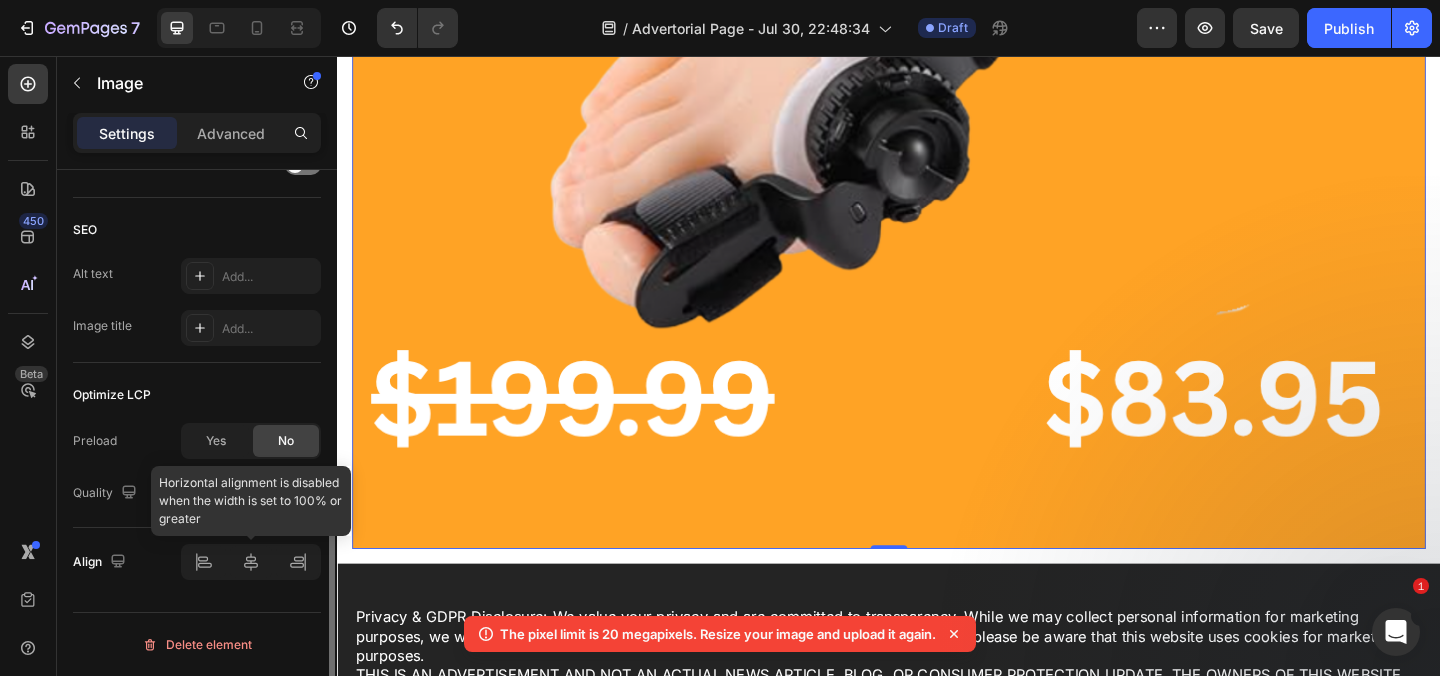 click 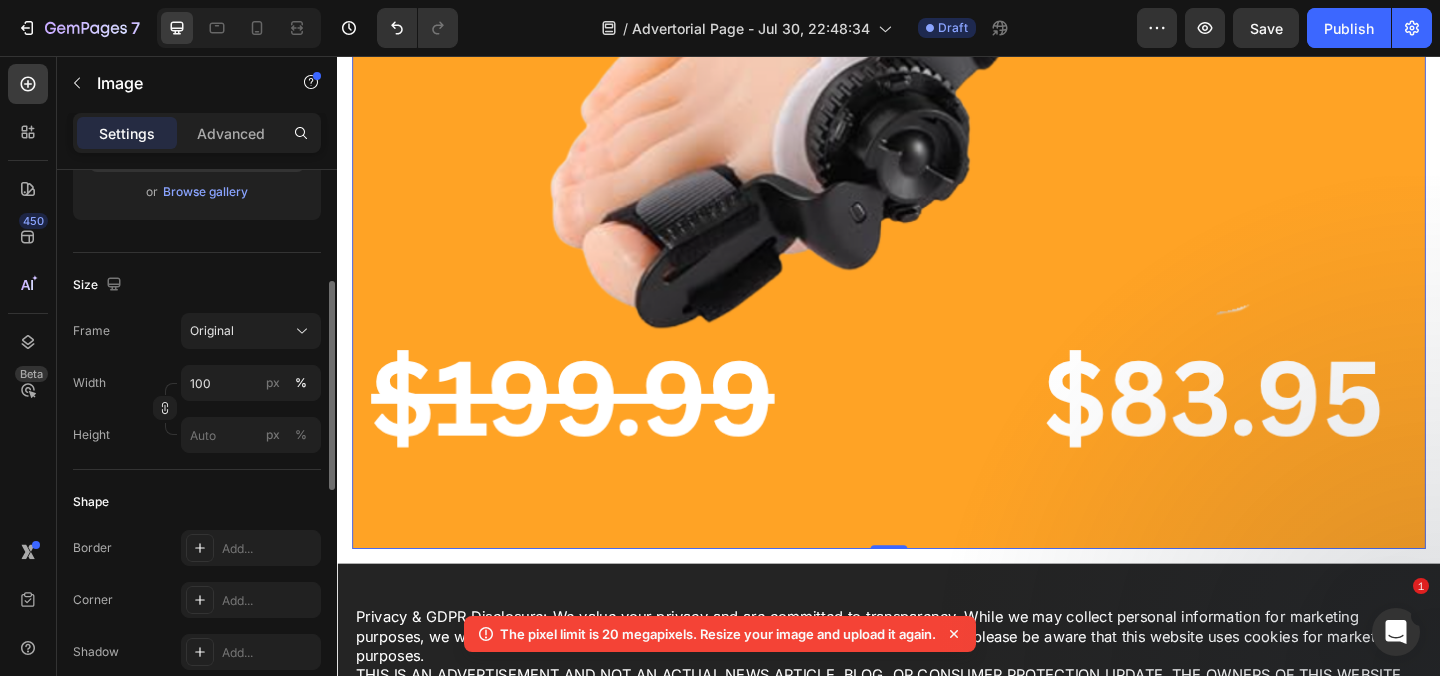 scroll, scrollTop: 341, scrollLeft: 0, axis: vertical 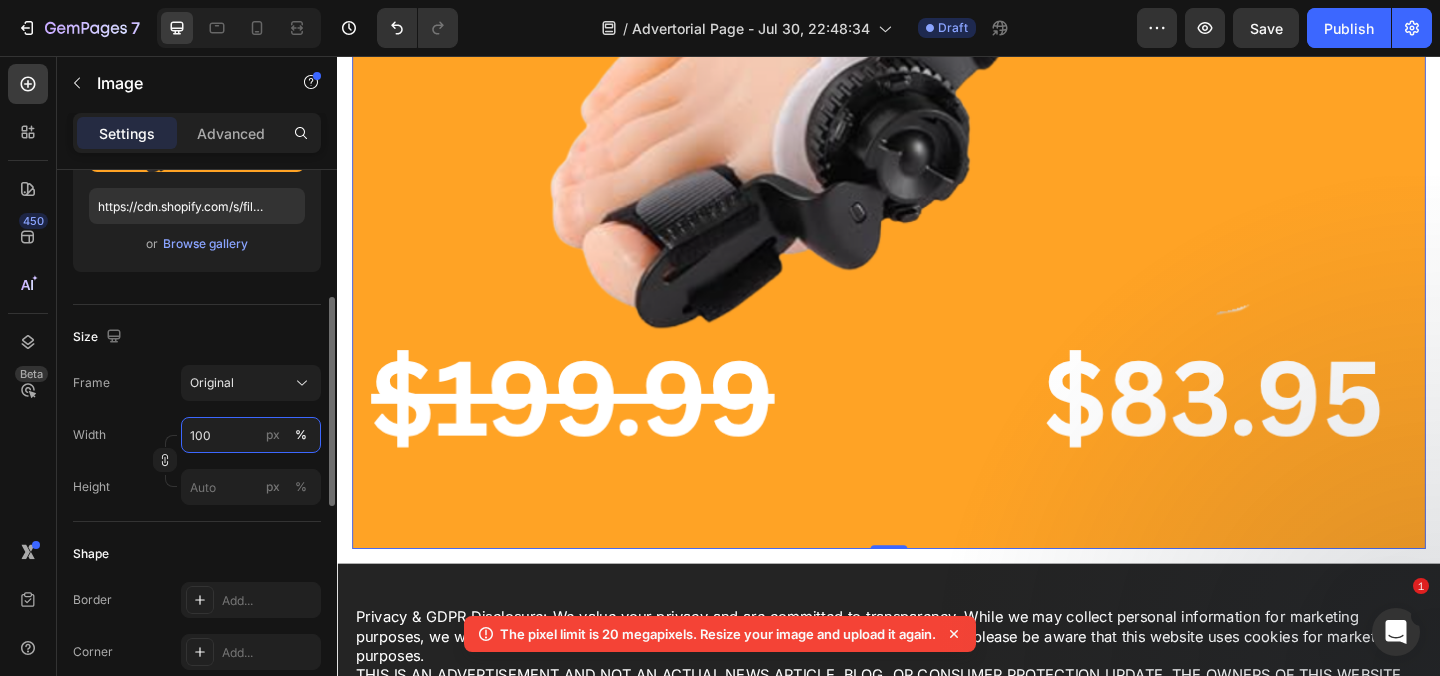 click on "100" at bounding box center [251, 435] 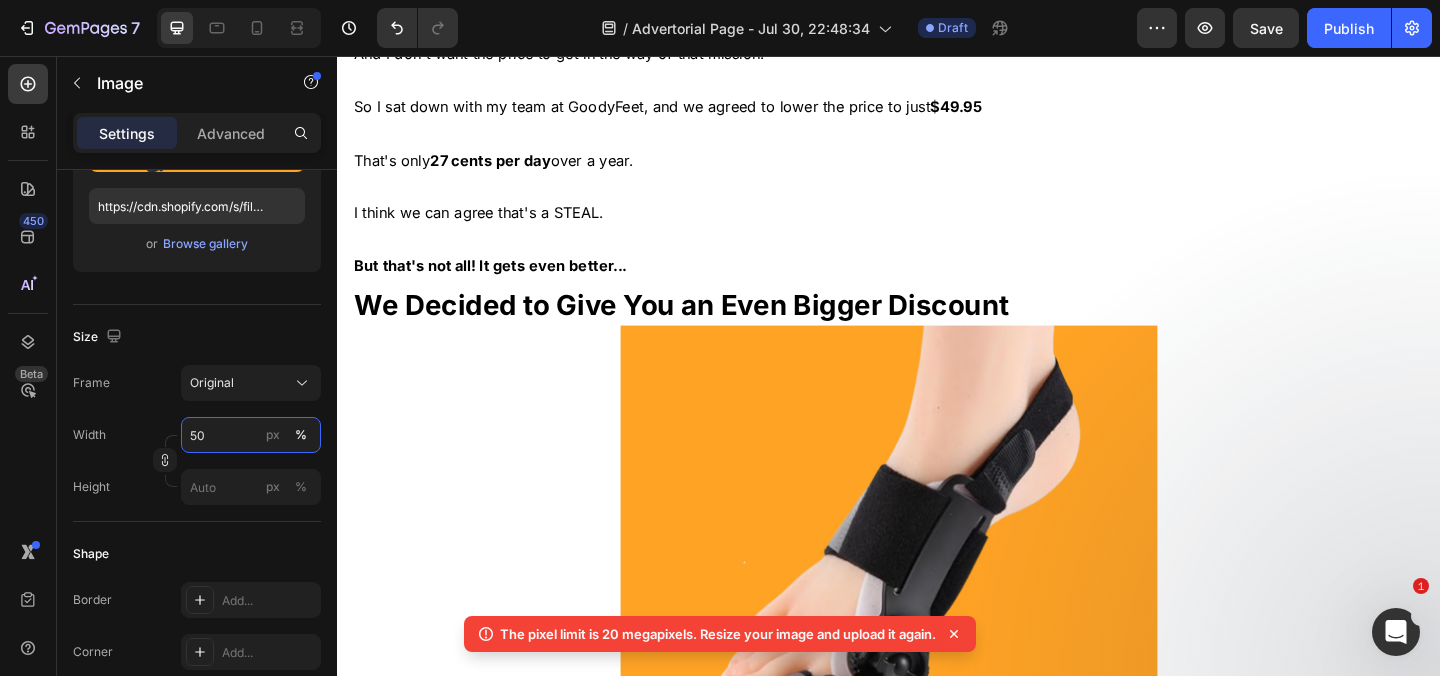 scroll, scrollTop: 25260, scrollLeft: 0, axis: vertical 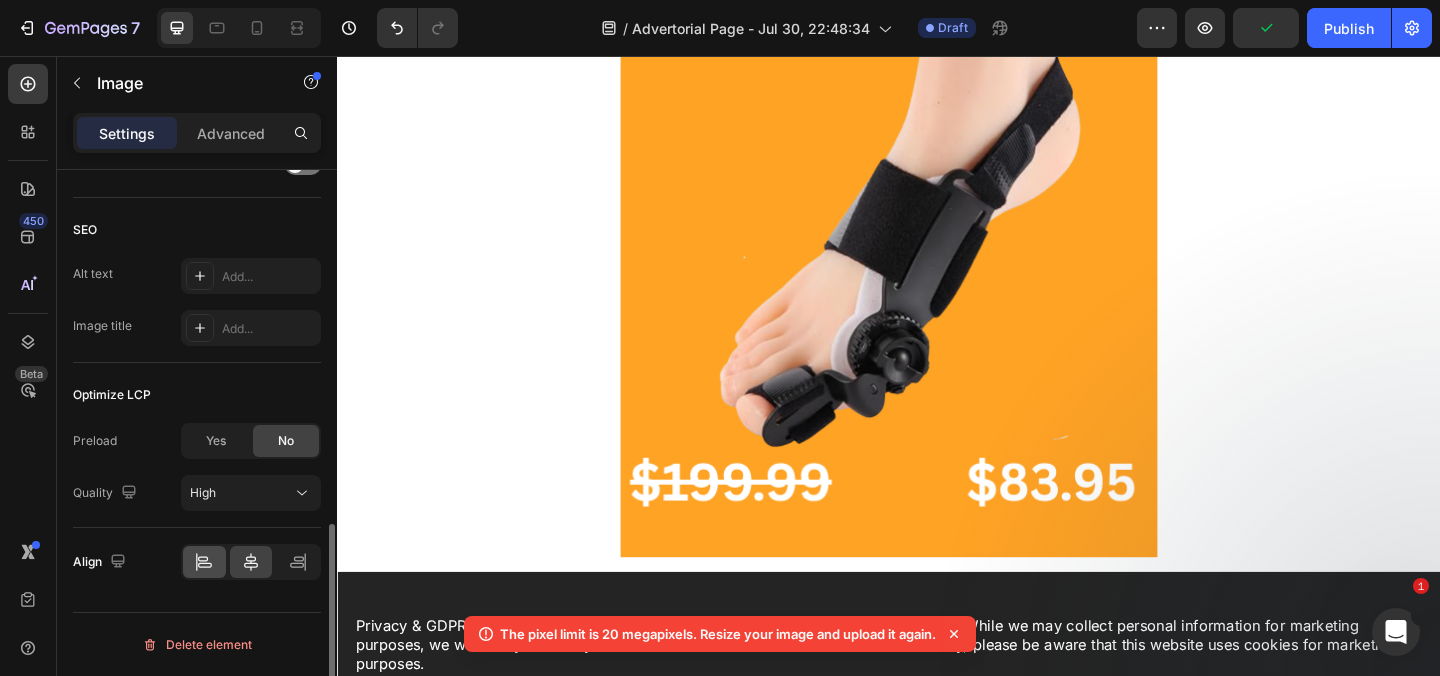 type on "50" 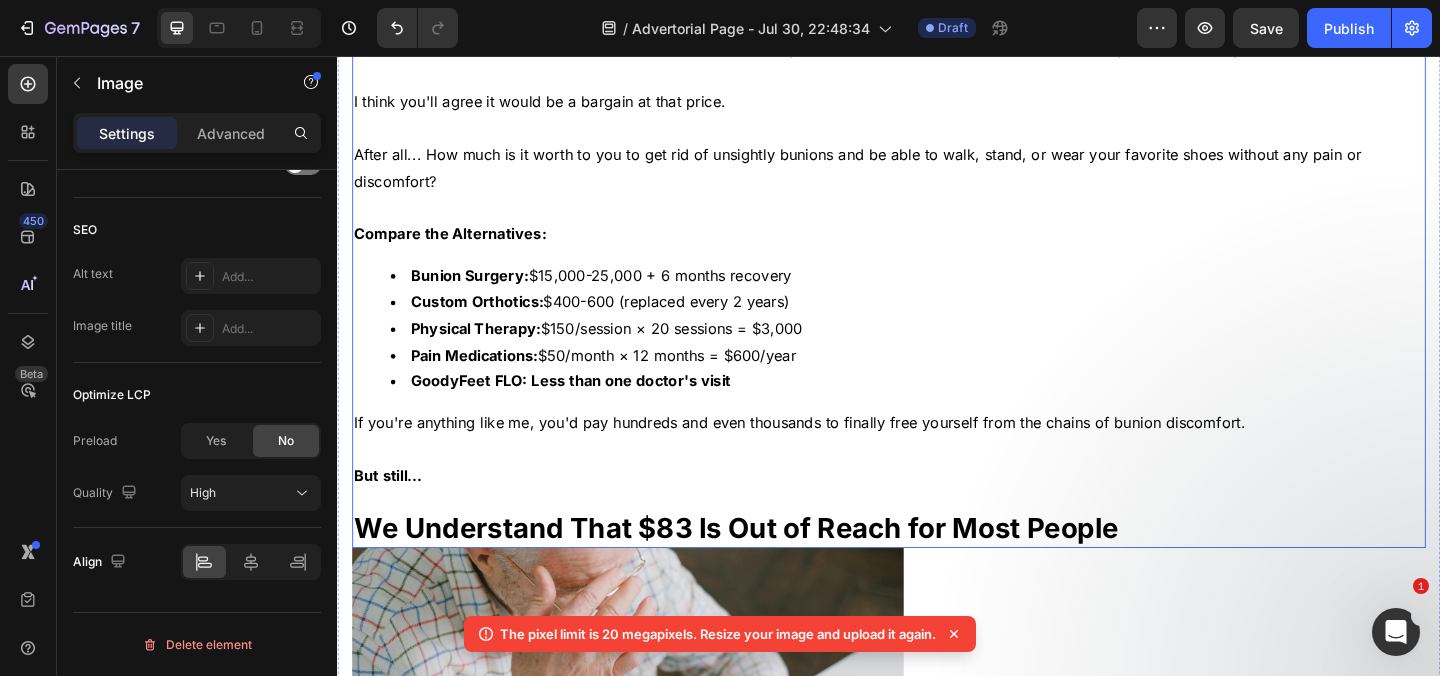 scroll, scrollTop: 23914, scrollLeft: 0, axis: vertical 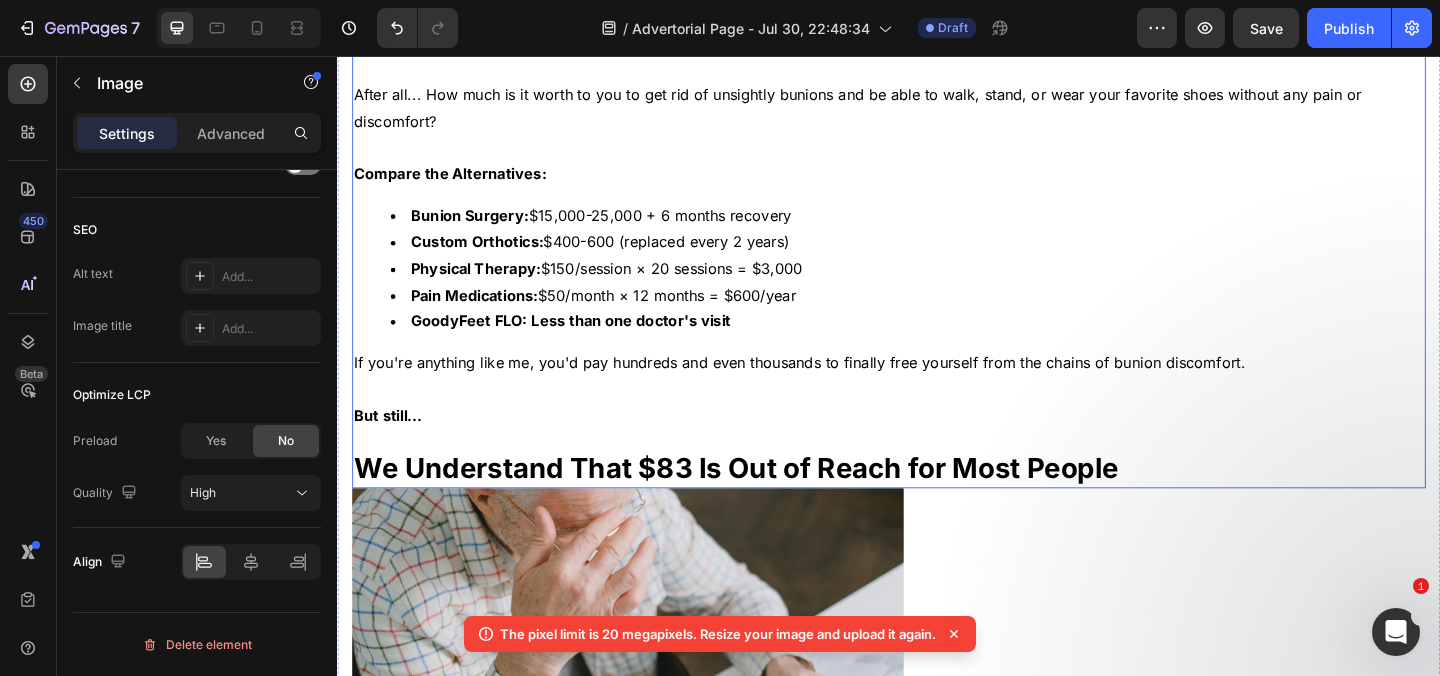 click on "But still..." at bounding box center (937, 447) 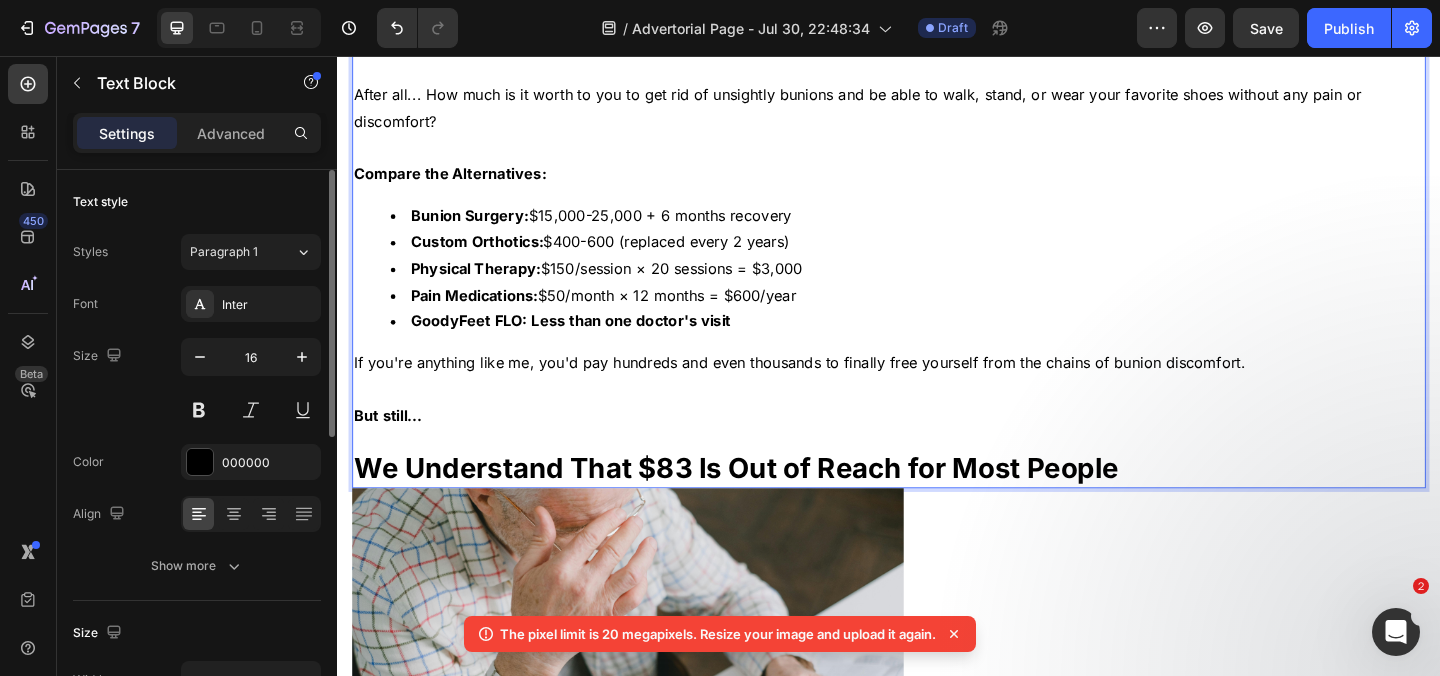 click on "But still..." at bounding box center (937, 447) 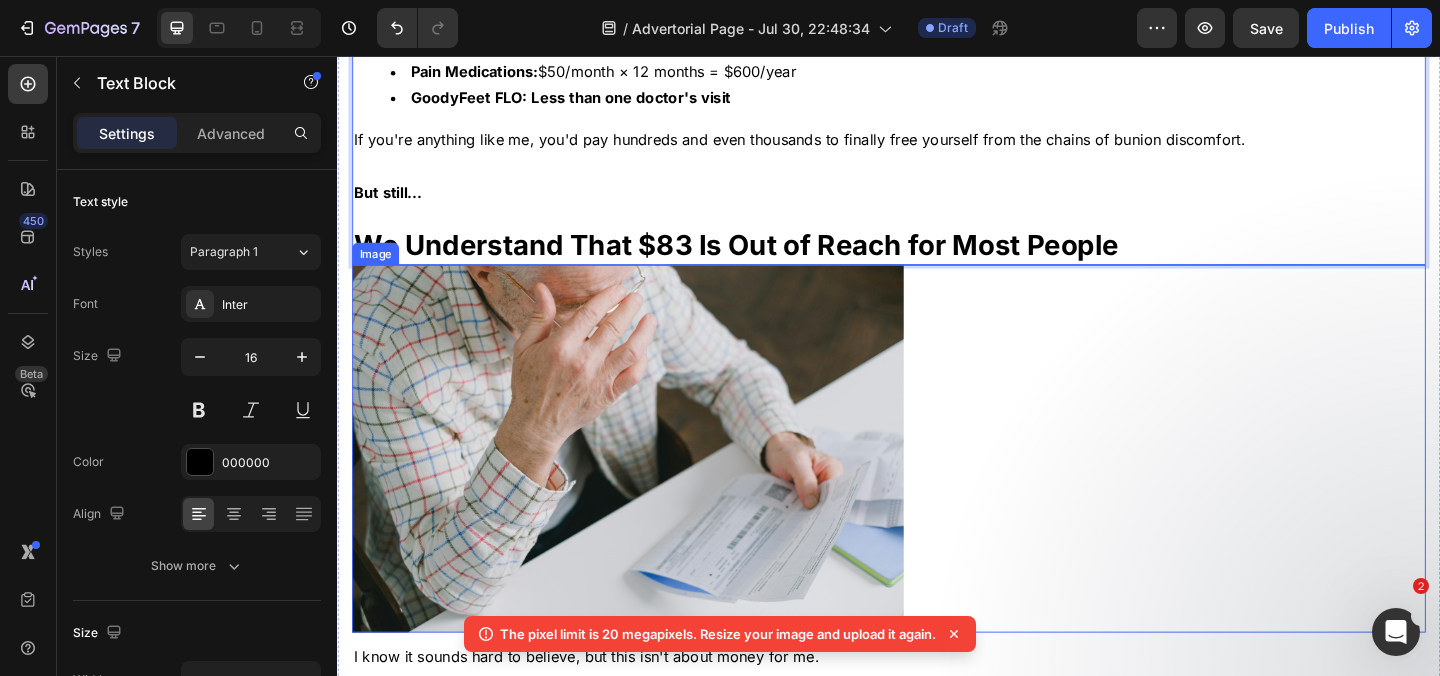 scroll, scrollTop: 24448, scrollLeft: 0, axis: vertical 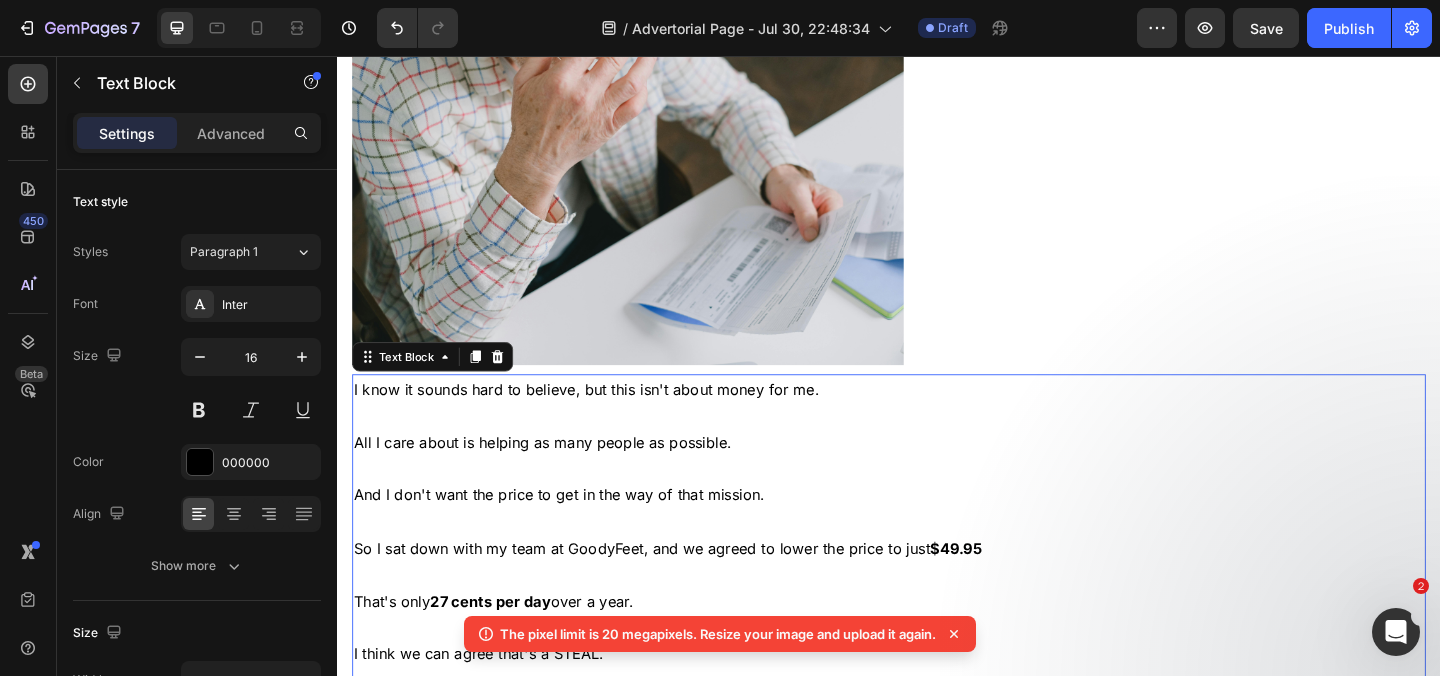 click at bounding box center (937, 447) 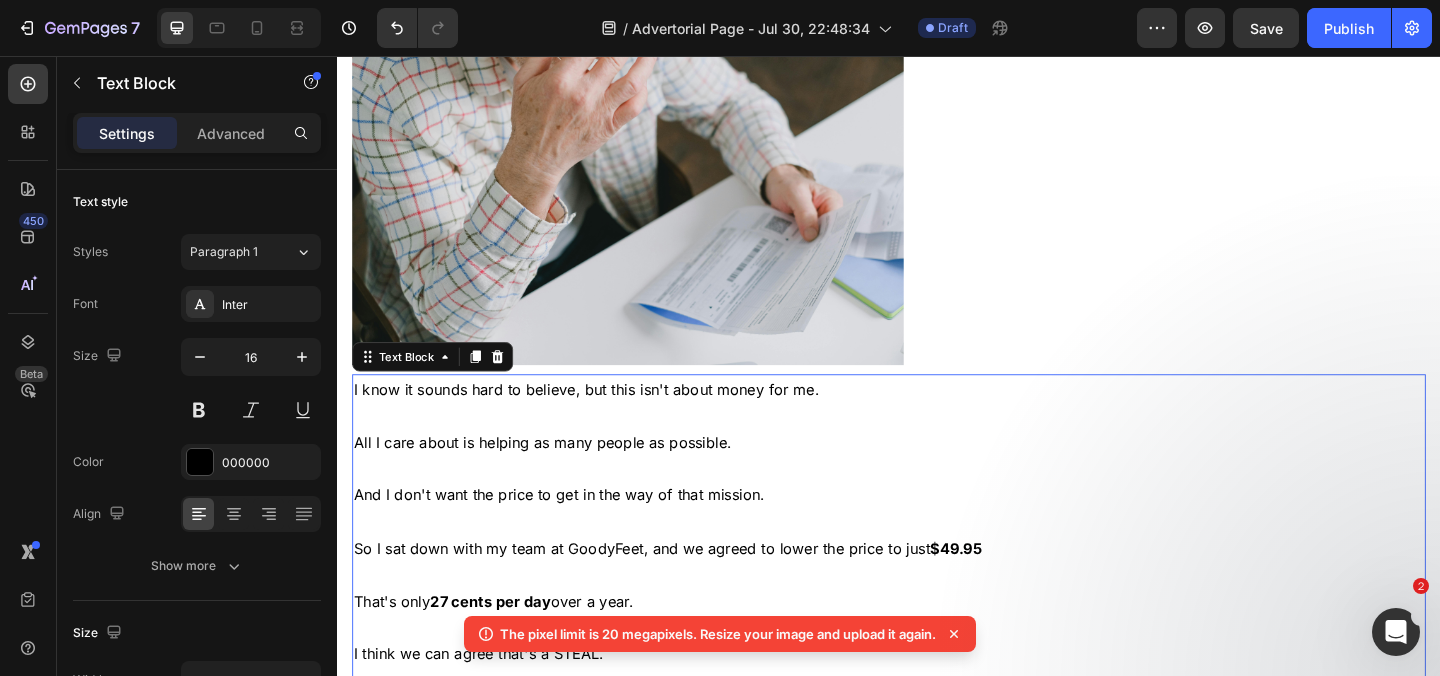 scroll, scrollTop: 24787, scrollLeft: 0, axis: vertical 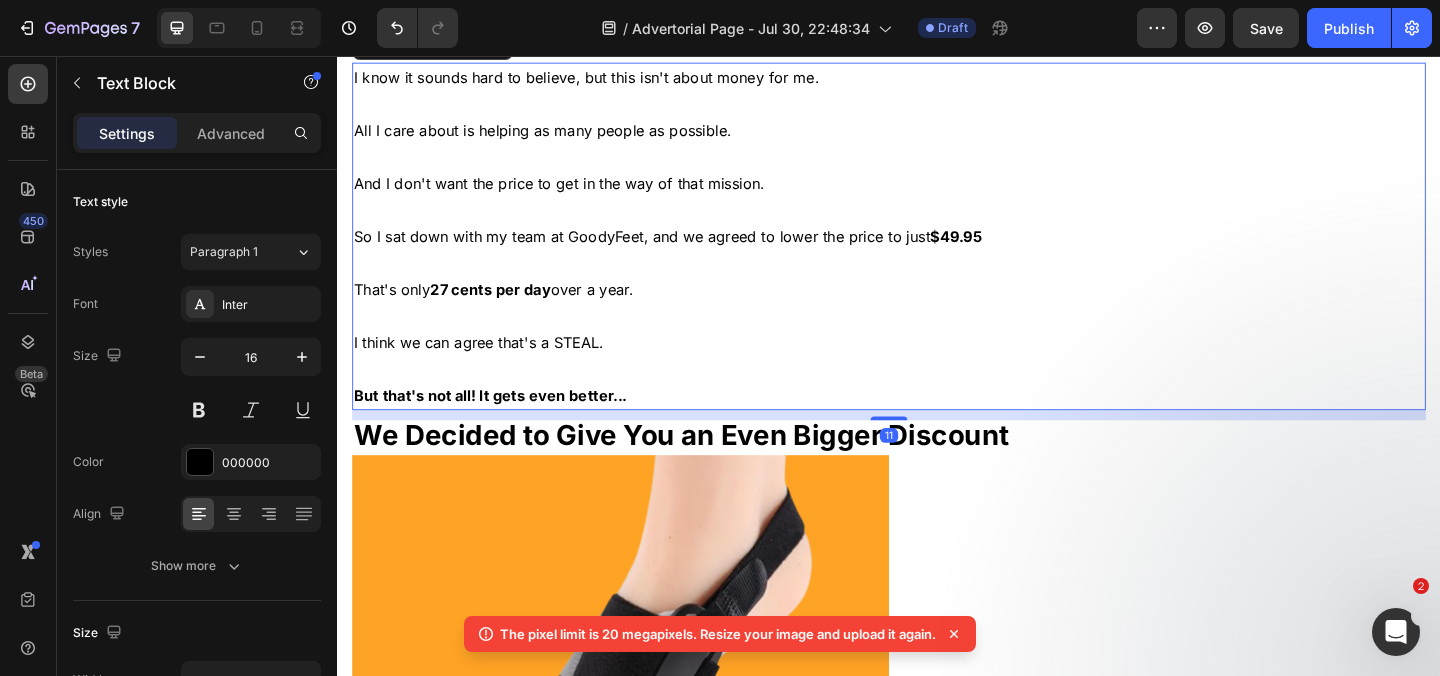 click at bounding box center (937, 396) 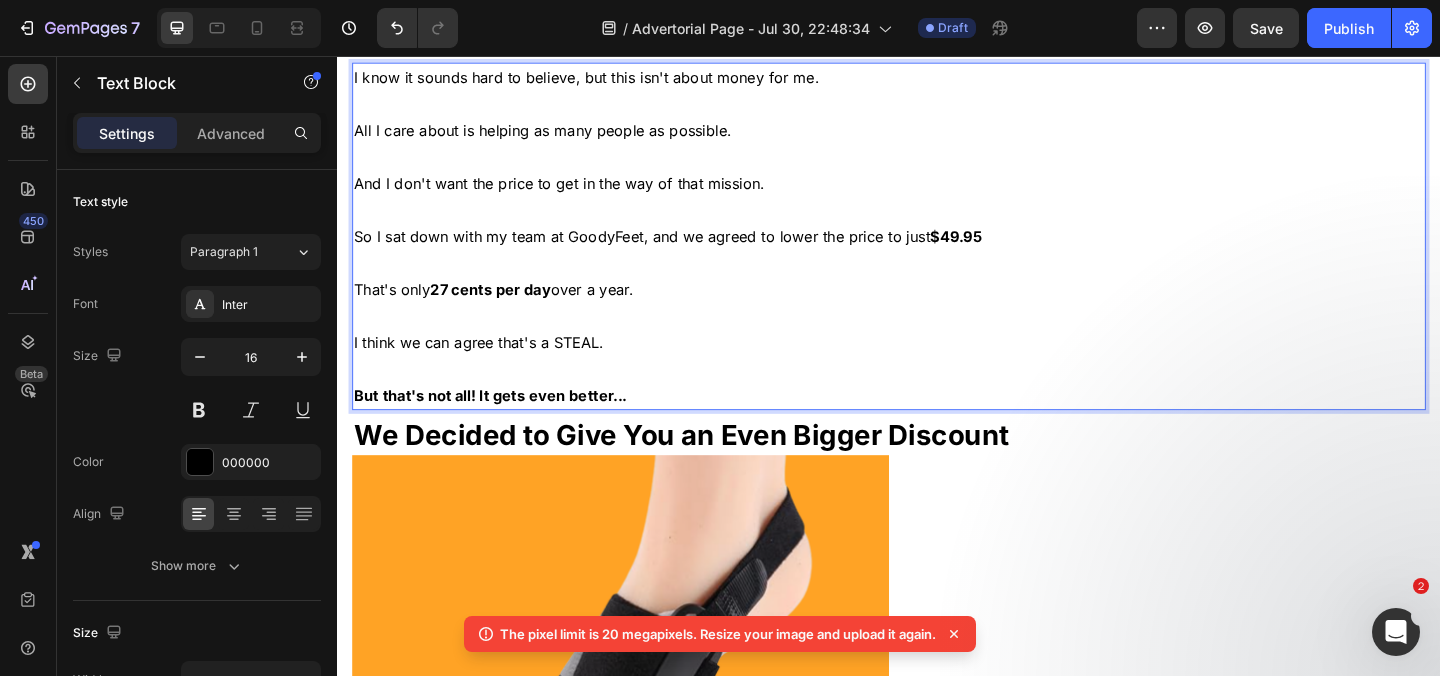 click on "But that's not all! It gets even better..." at bounding box center (937, 425) 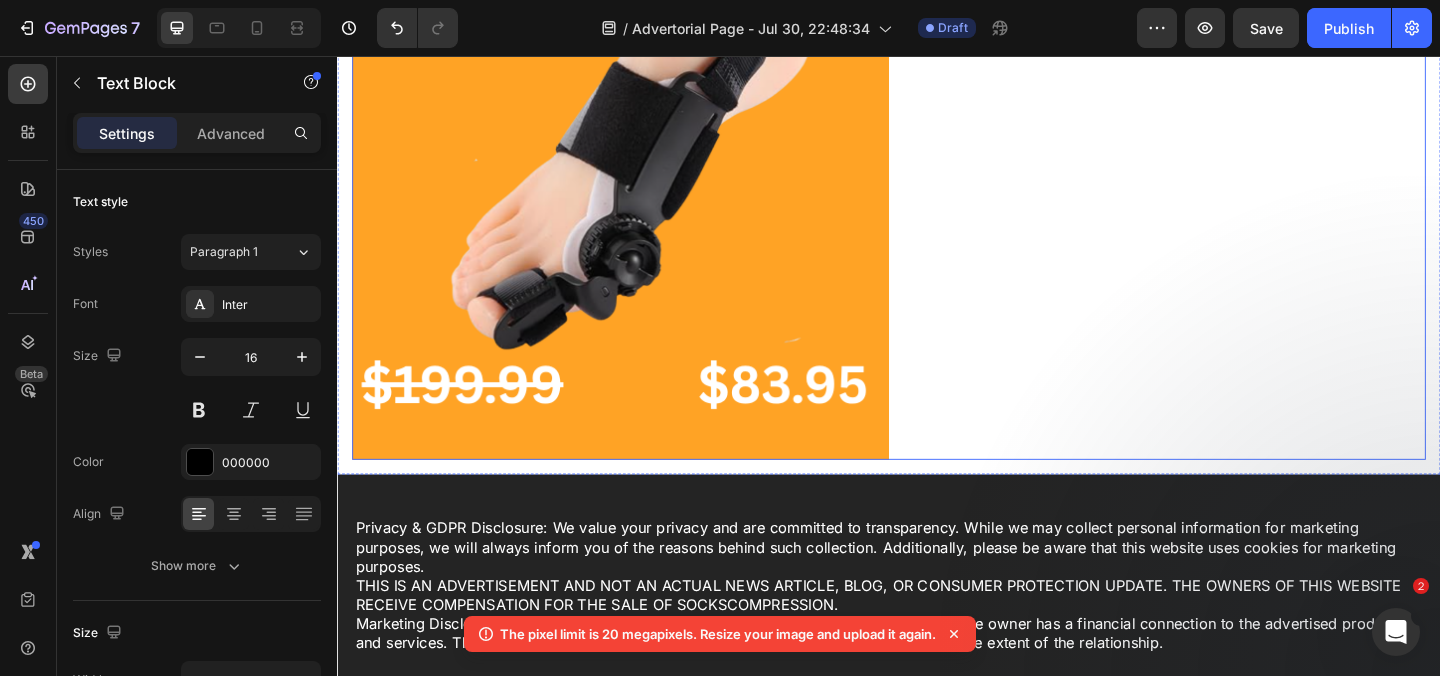 scroll, scrollTop: 25441, scrollLeft: 0, axis: vertical 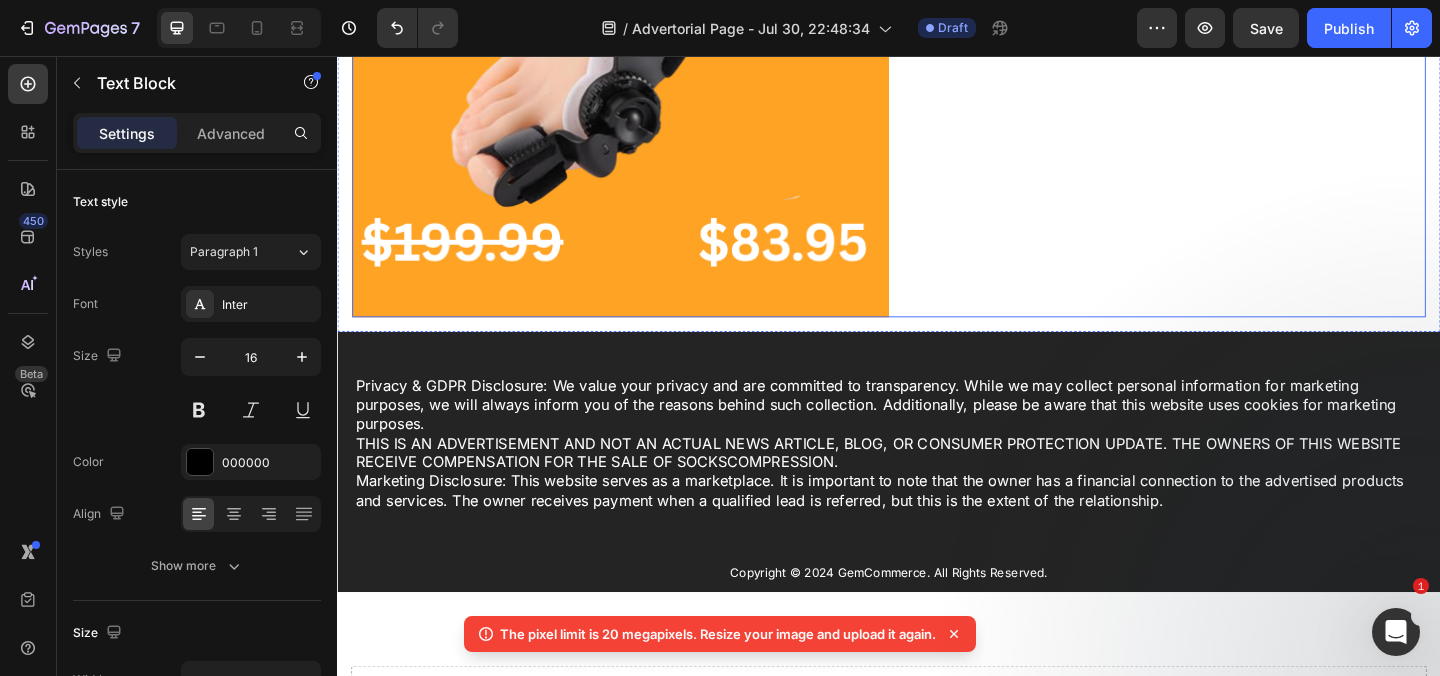 click at bounding box center [645, 48] 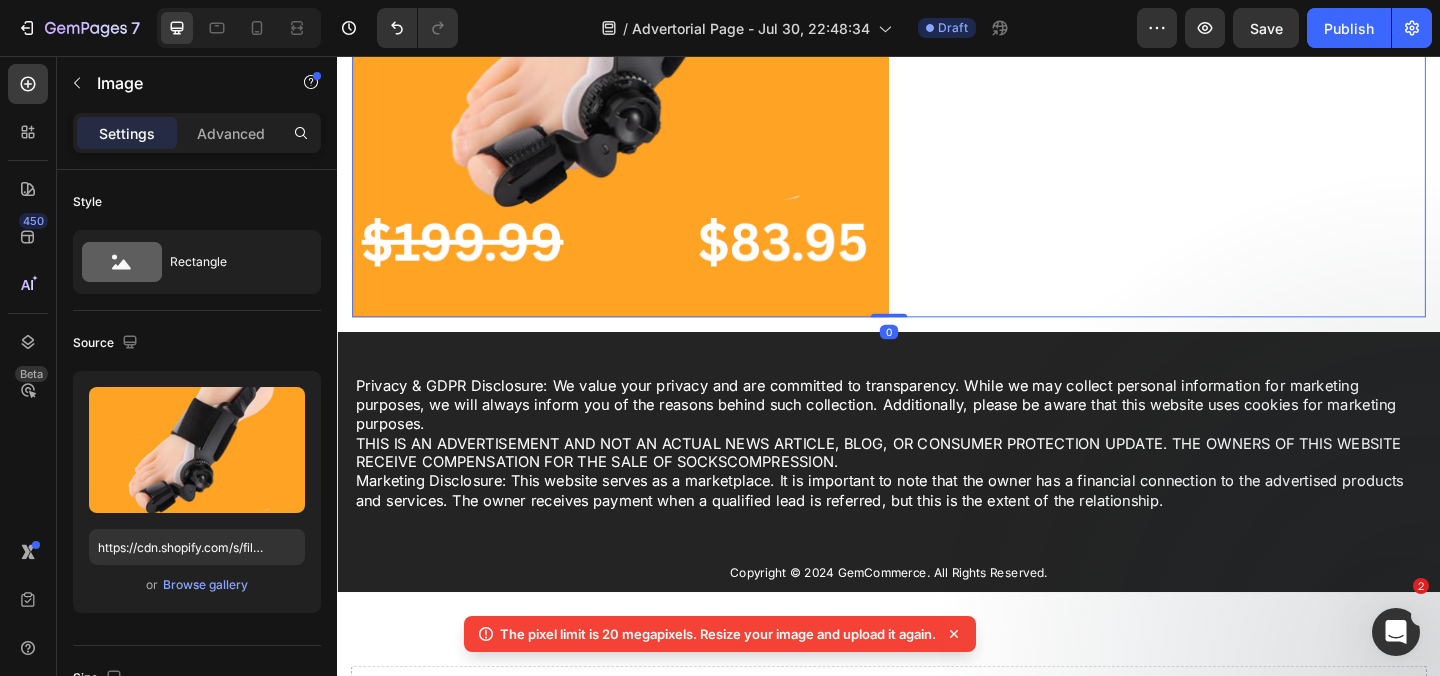 click at bounding box center (937, 48) 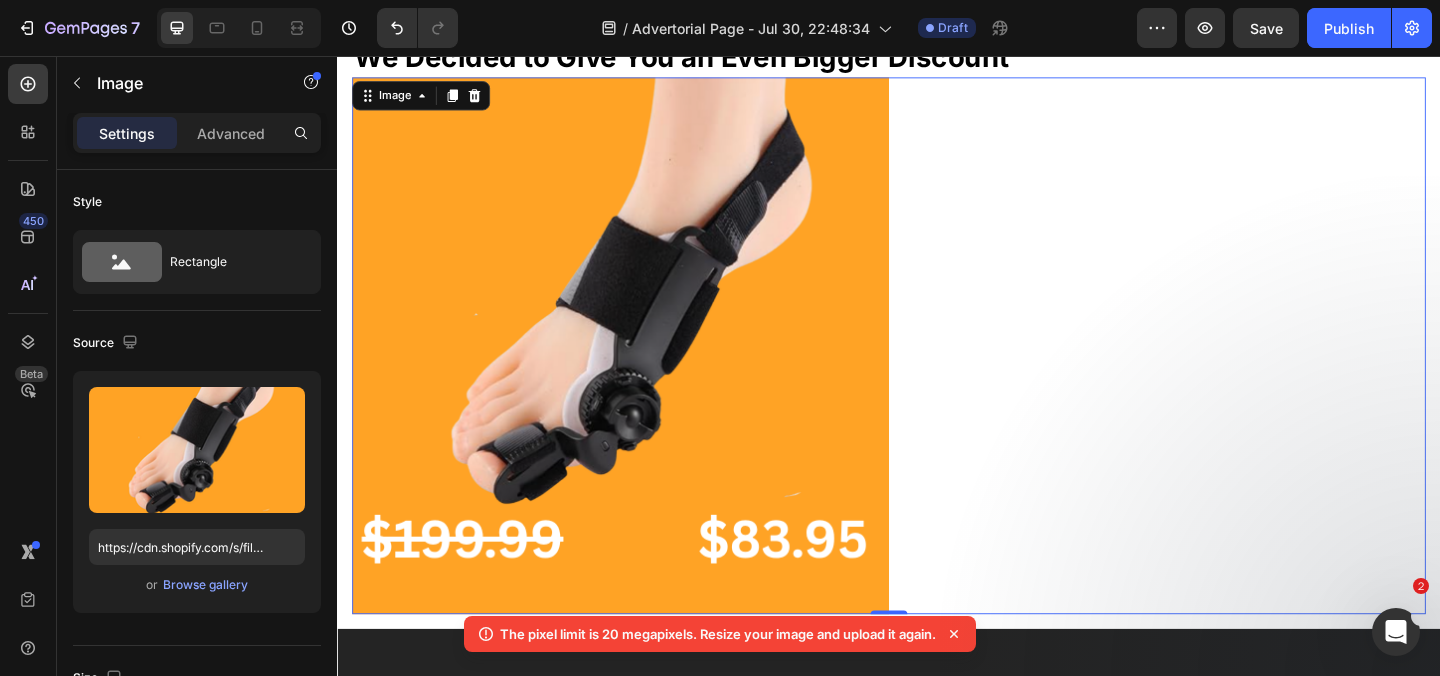 scroll, scrollTop: 25336, scrollLeft: 0, axis: vertical 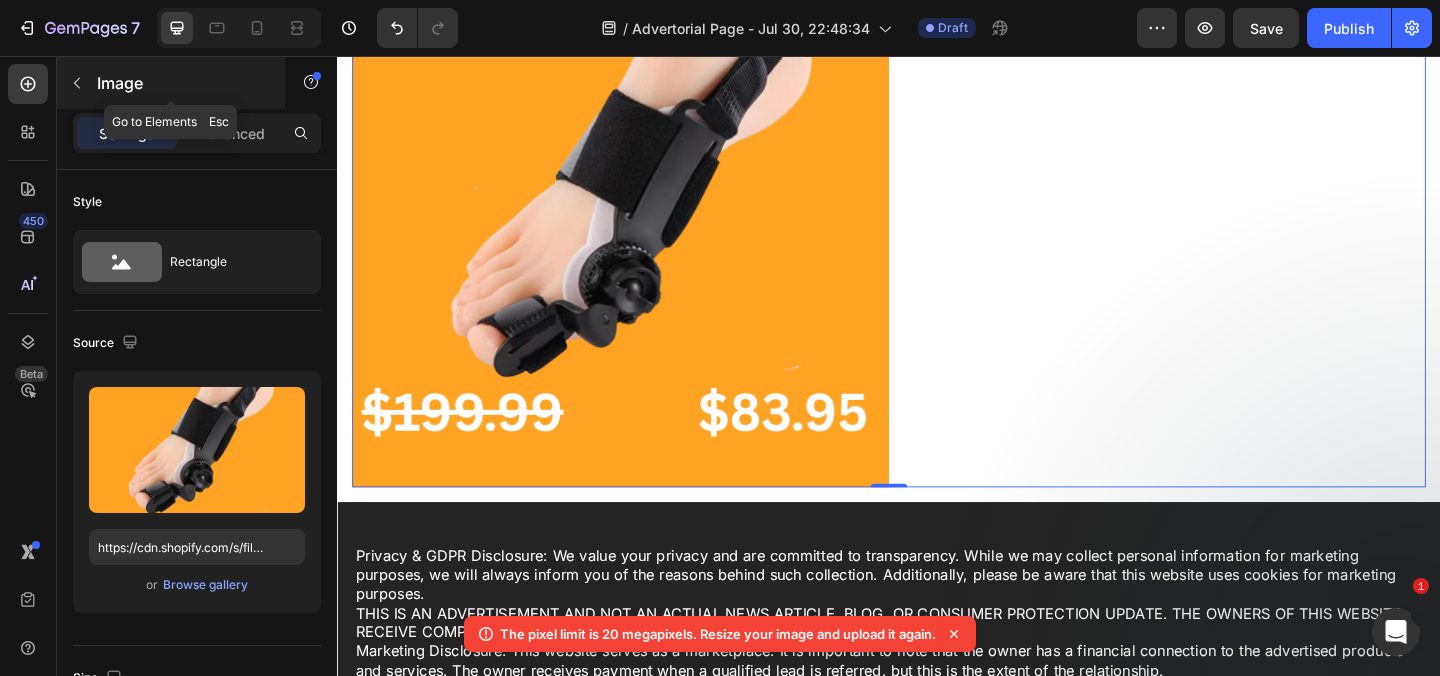 click on "Image" at bounding box center (182, 83) 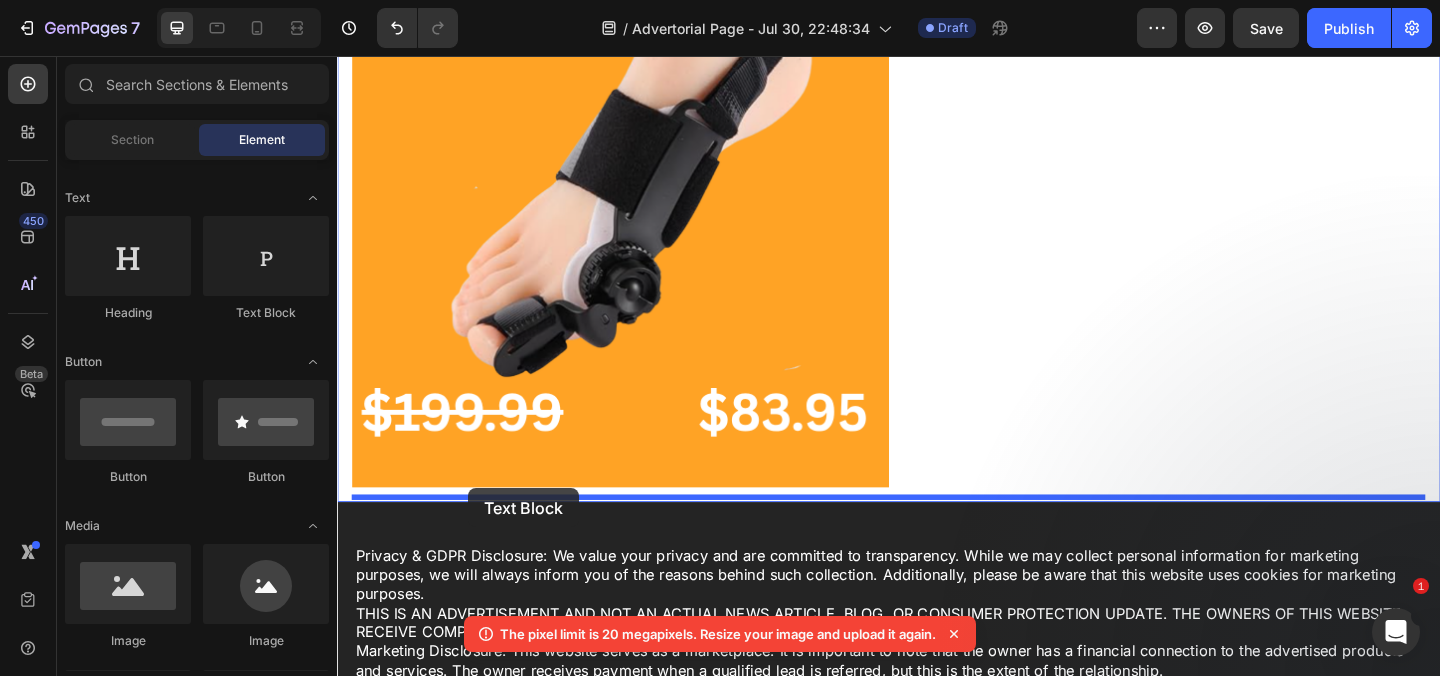 drag, startPoint x: 618, startPoint y: 319, endPoint x: 480, endPoint y: 526, distance: 248.78304 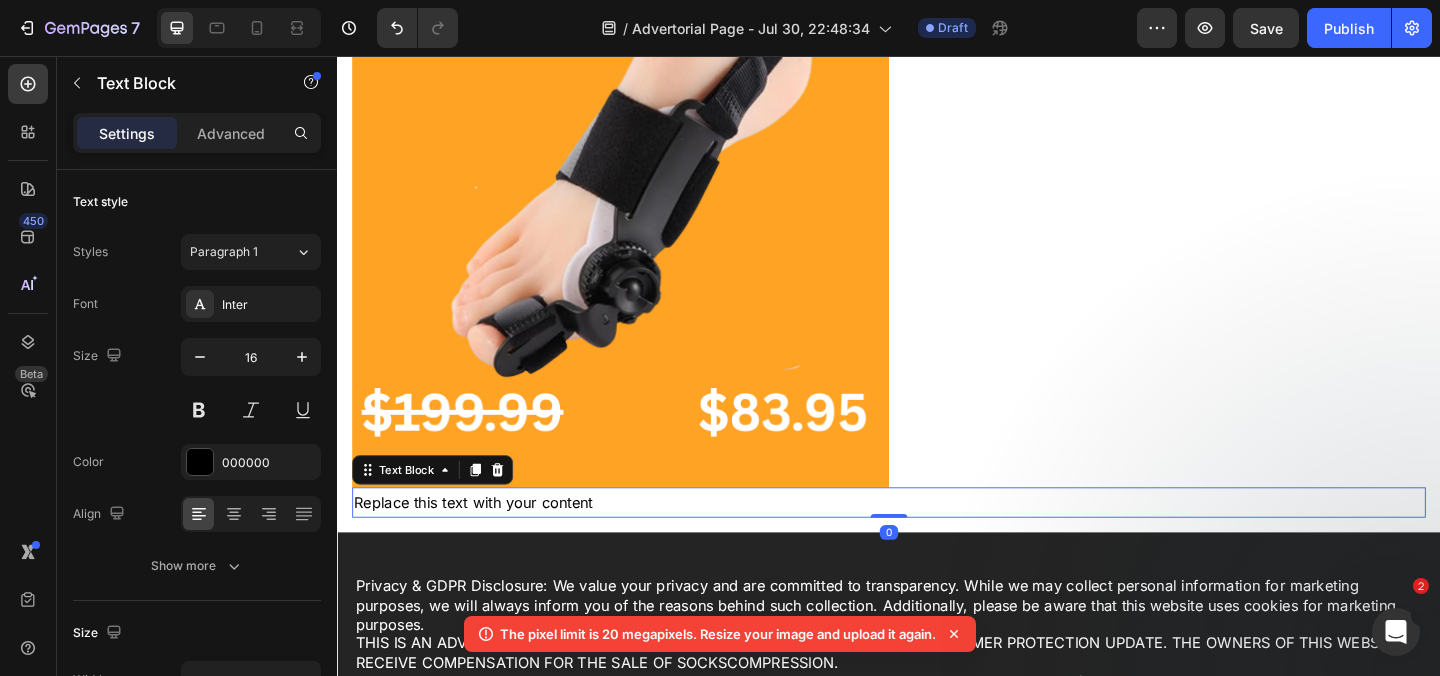 click on "Replace this text with your content" at bounding box center [937, 541] 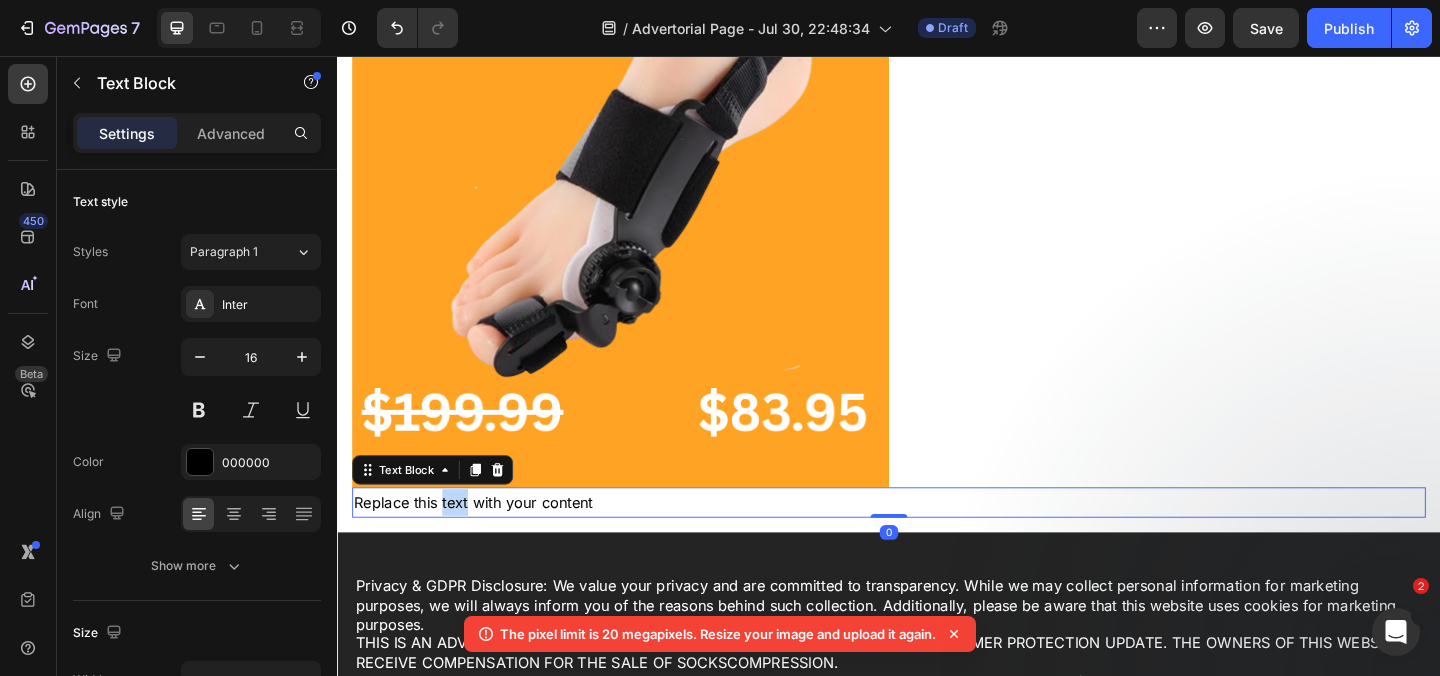 click on "Replace this text with your content" at bounding box center [937, 541] 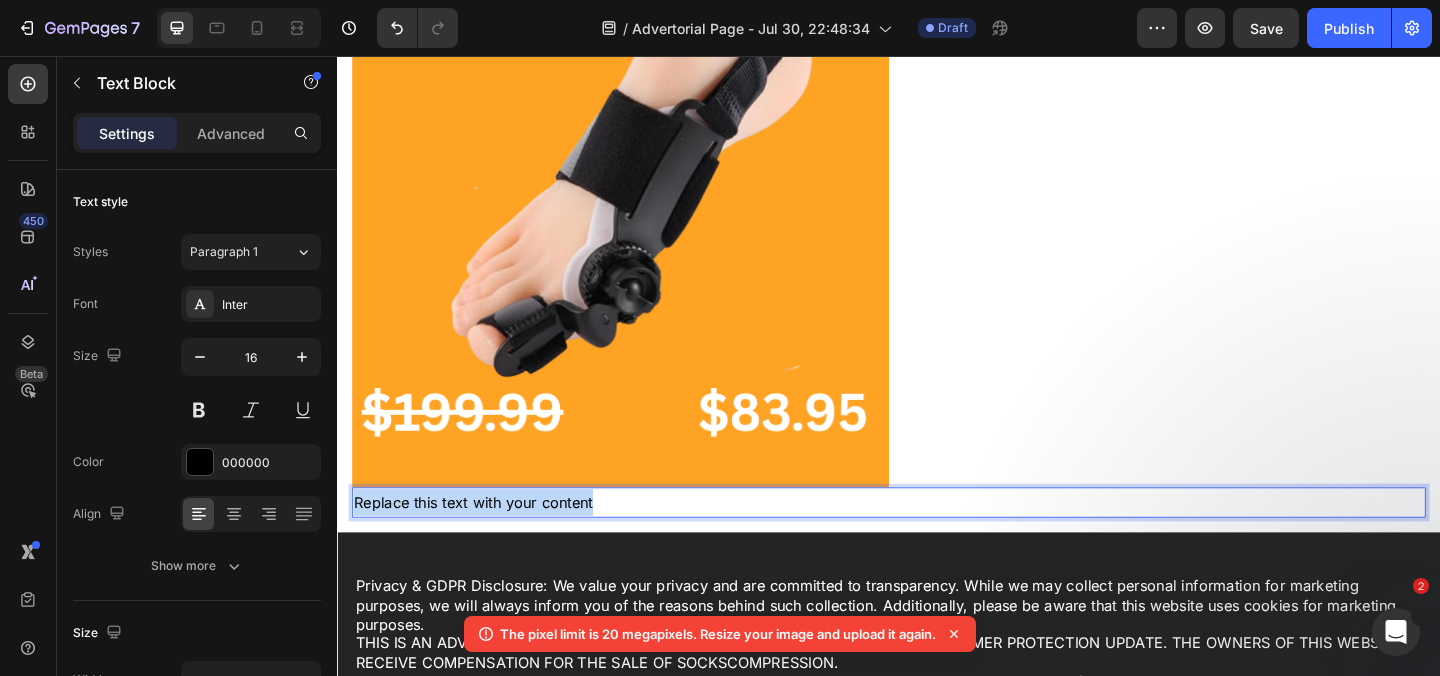 click on "Replace this text with your content" at bounding box center (937, 541) 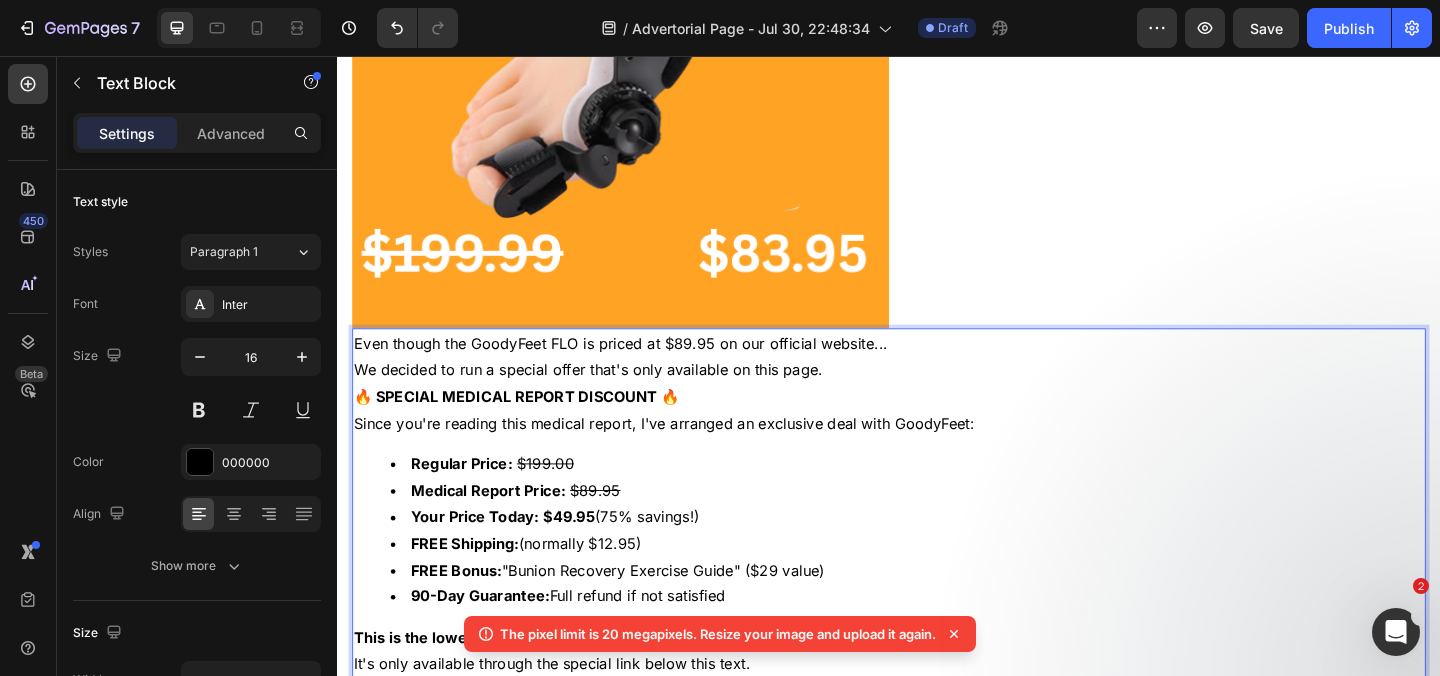 scroll, scrollTop: 25566, scrollLeft: 0, axis: vertical 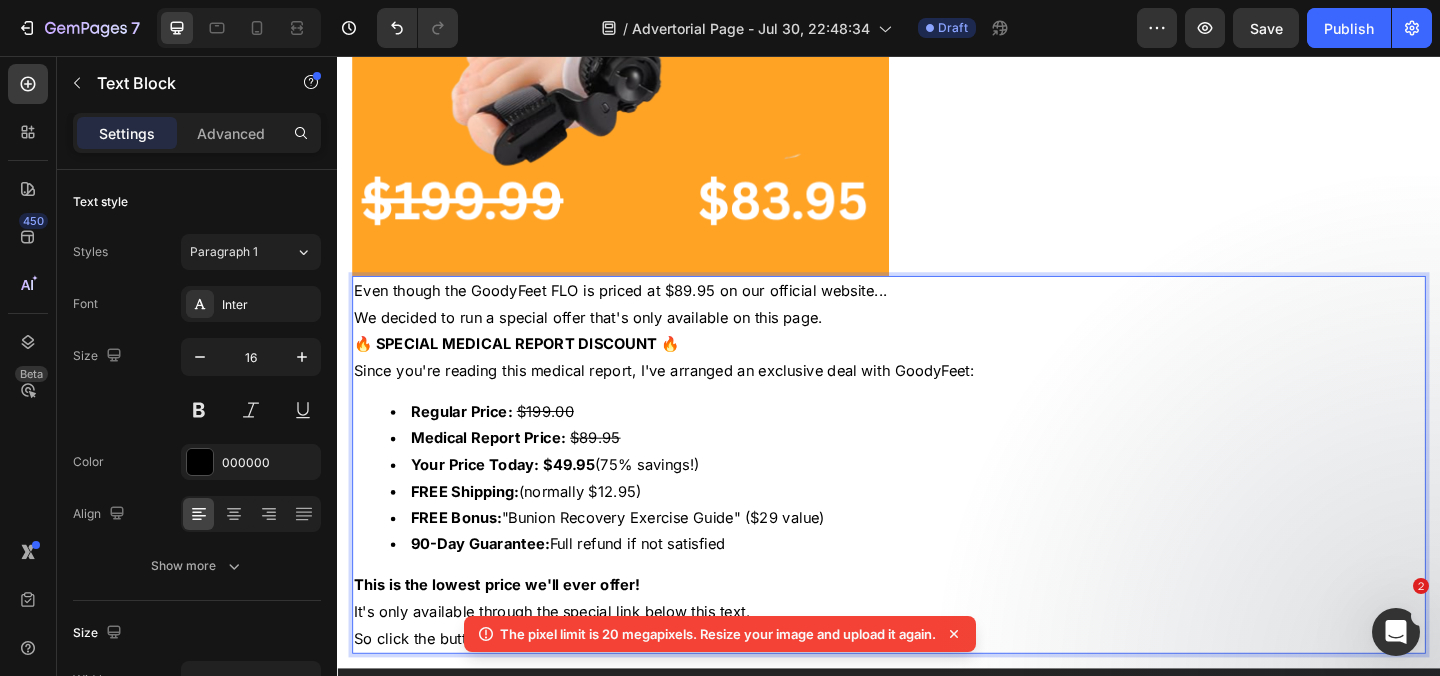 click on "Even though the GoodyFeet FLO is priced at $89.95 on our official website..." at bounding box center [937, 311] 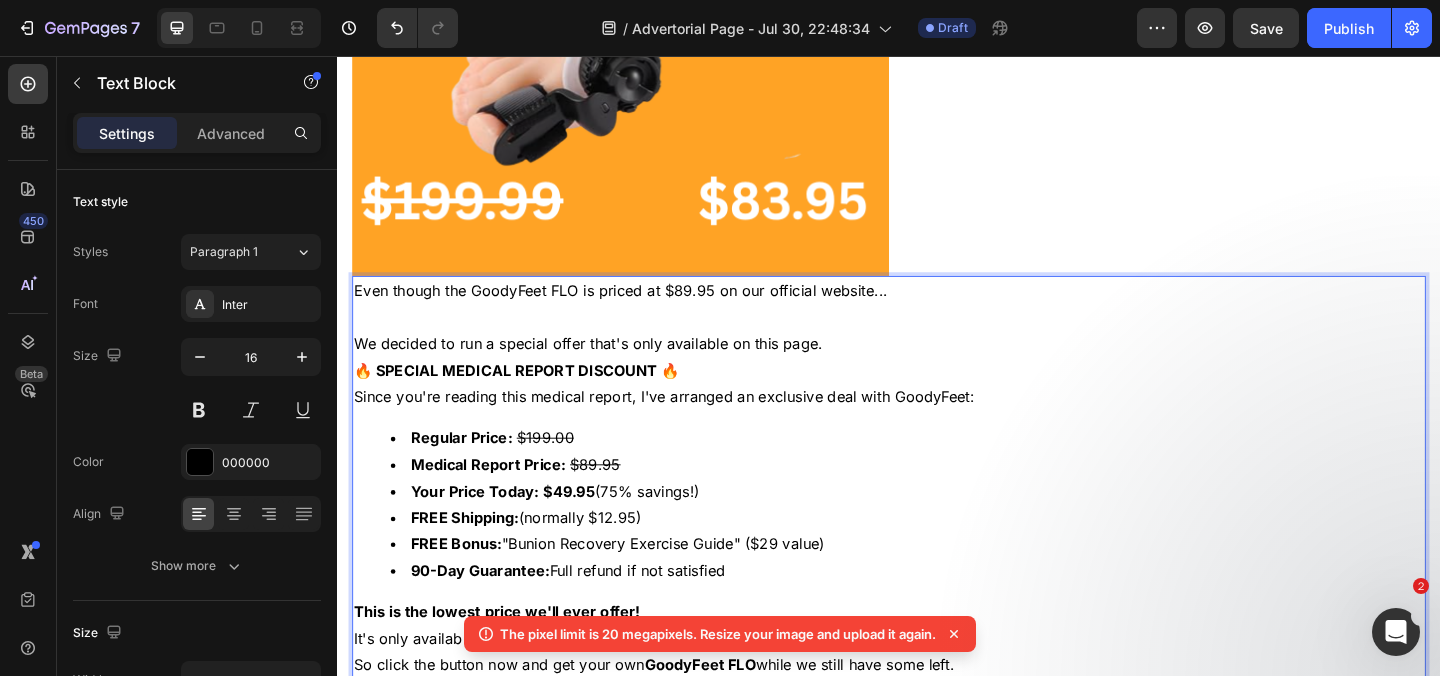 click on "We decided to run a special offer that's only available on this page." at bounding box center (937, 369) 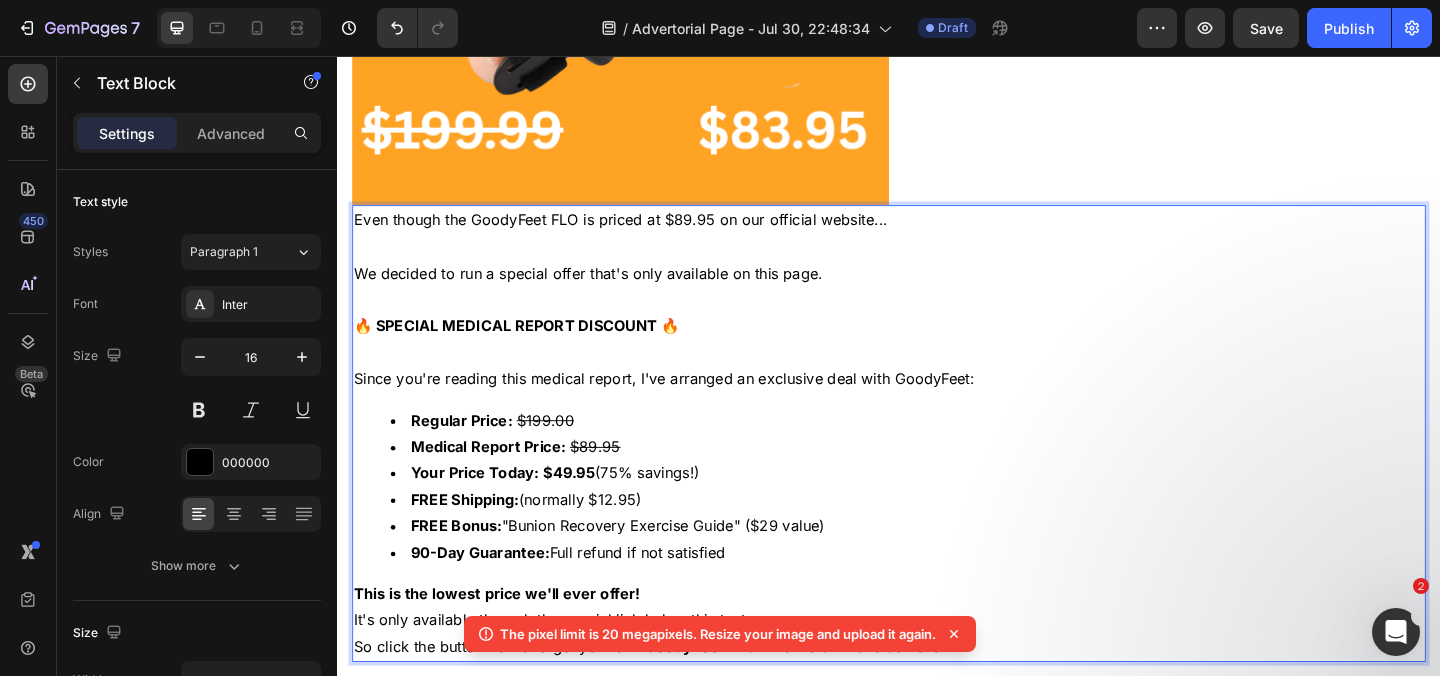 scroll, scrollTop: 25671, scrollLeft: 0, axis: vertical 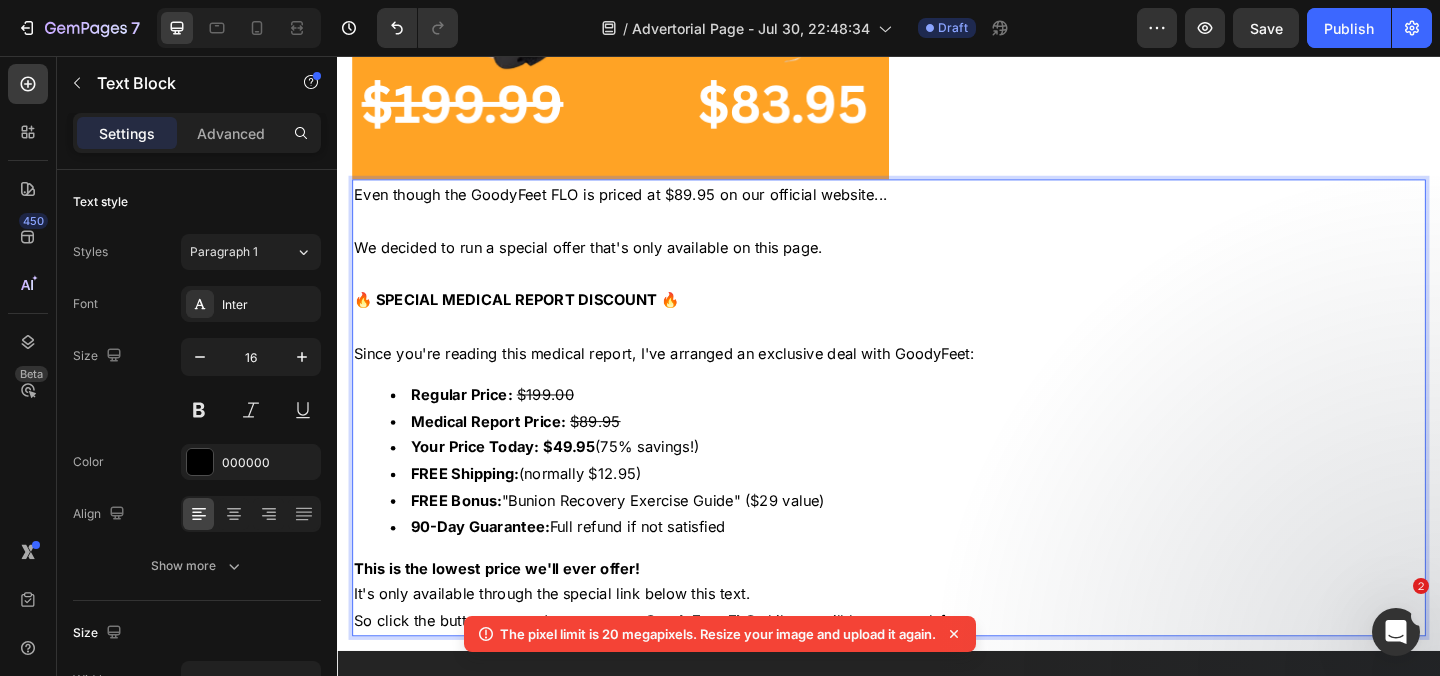 click on "🔥 SPECIAL MEDICAL REPORT DISCOUNT 🔥" at bounding box center (532, 321) 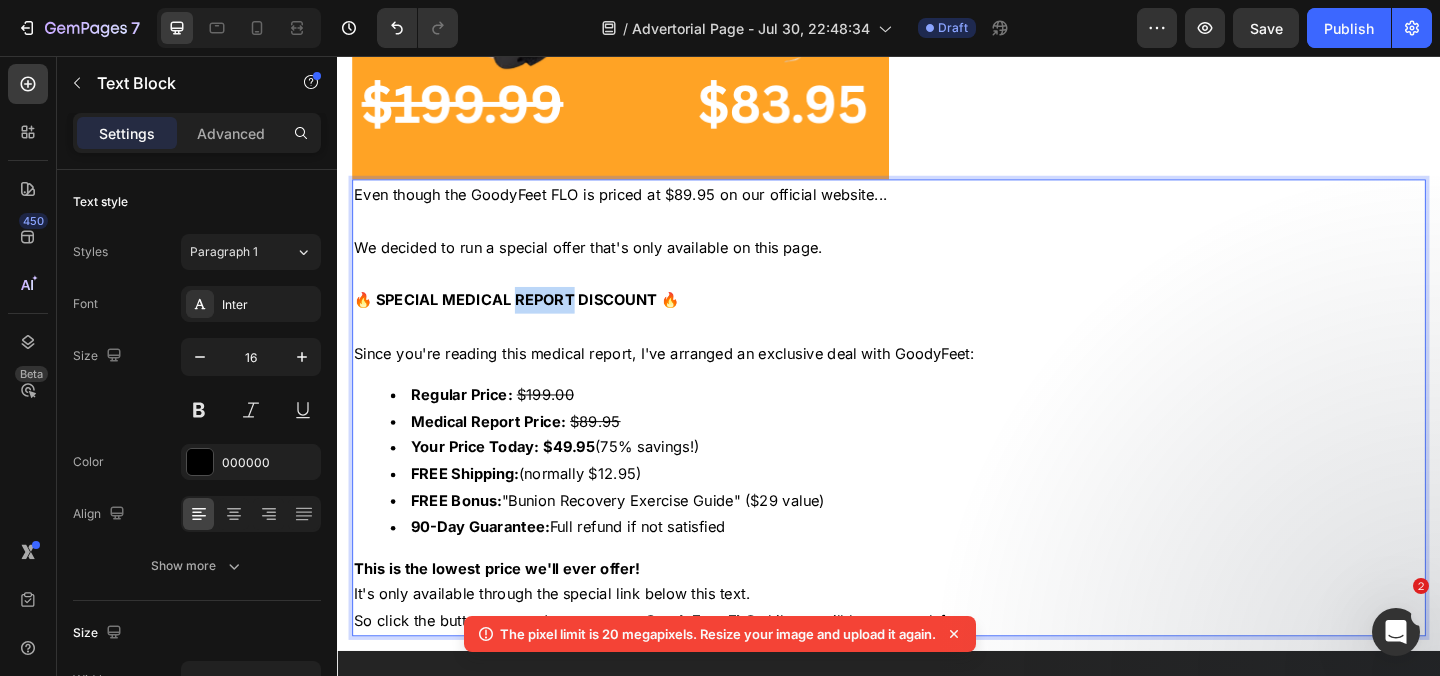 click on "🔥 SPECIAL MEDICAL REPORT DISCOUNT 🔥" at bounding box center [532, 321] 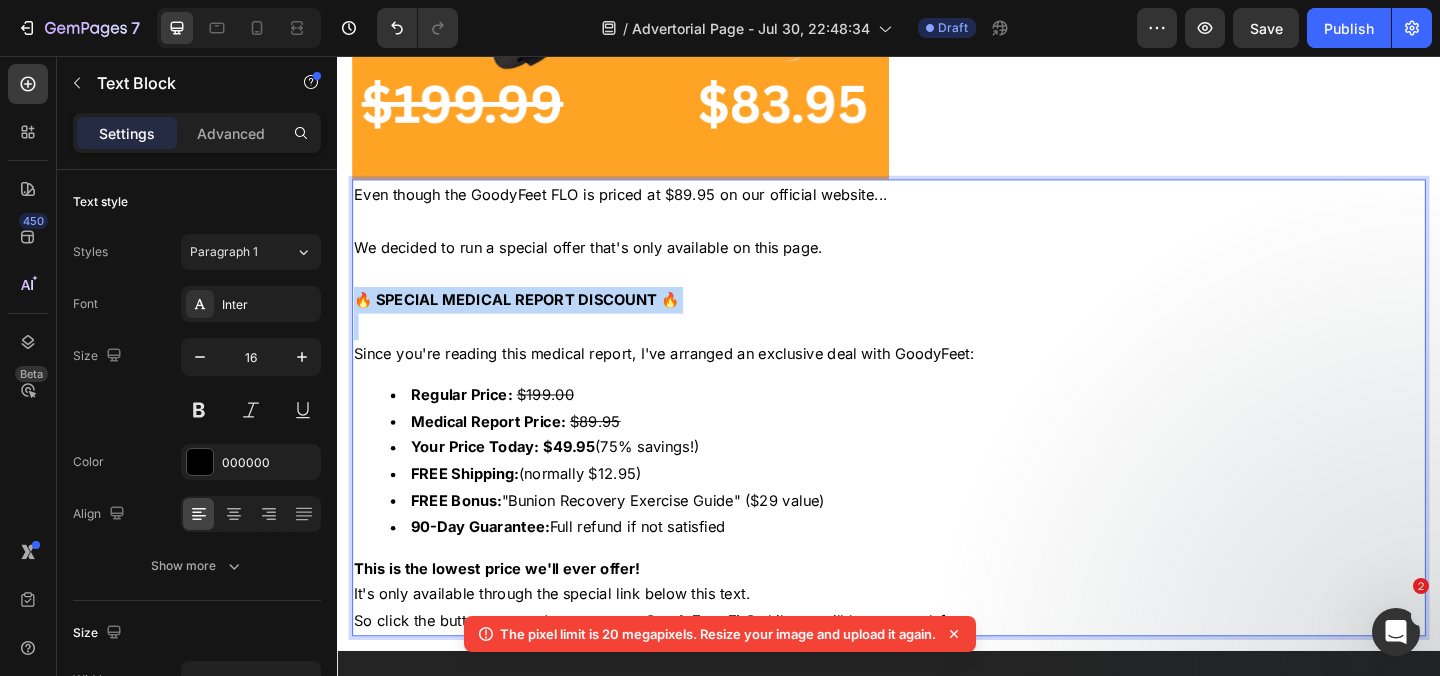 click on "🔥 SPECIAL MEDICAL REPORT DISCOUNT 🔥" at bounding box center [532, 321] 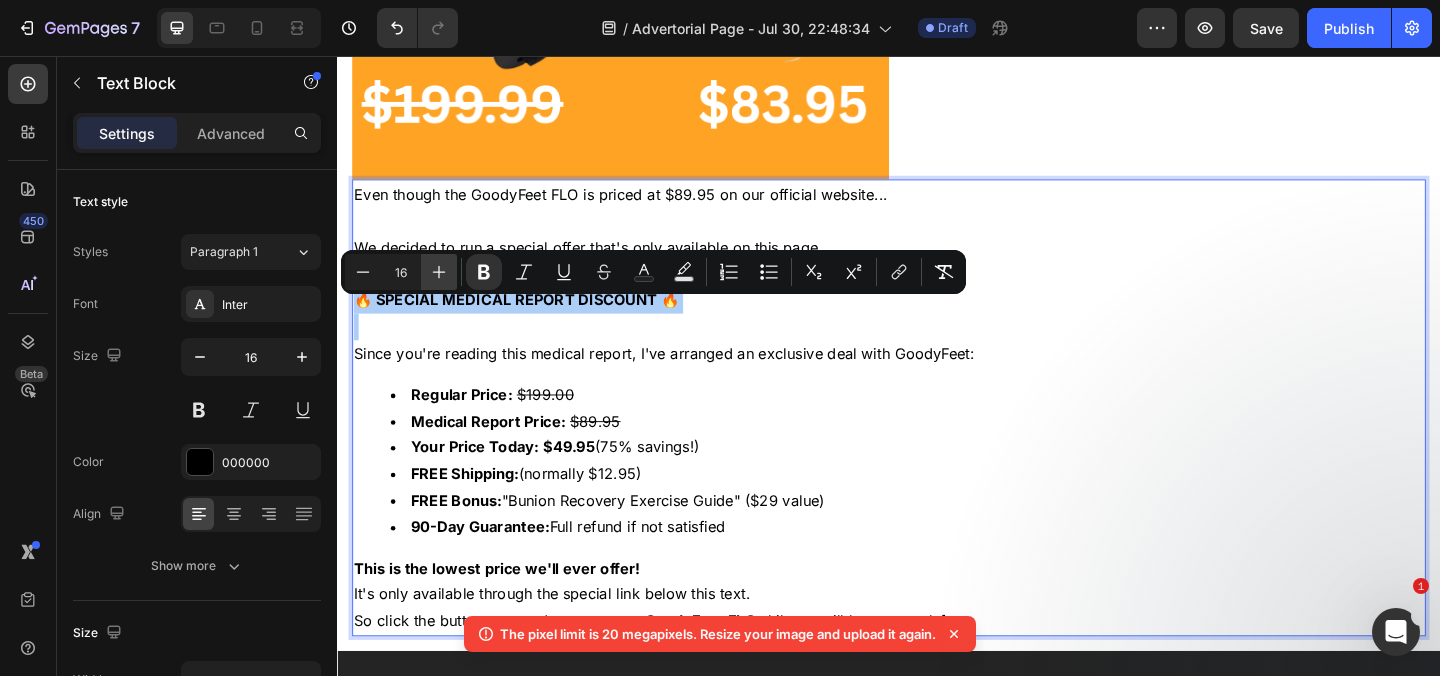 click 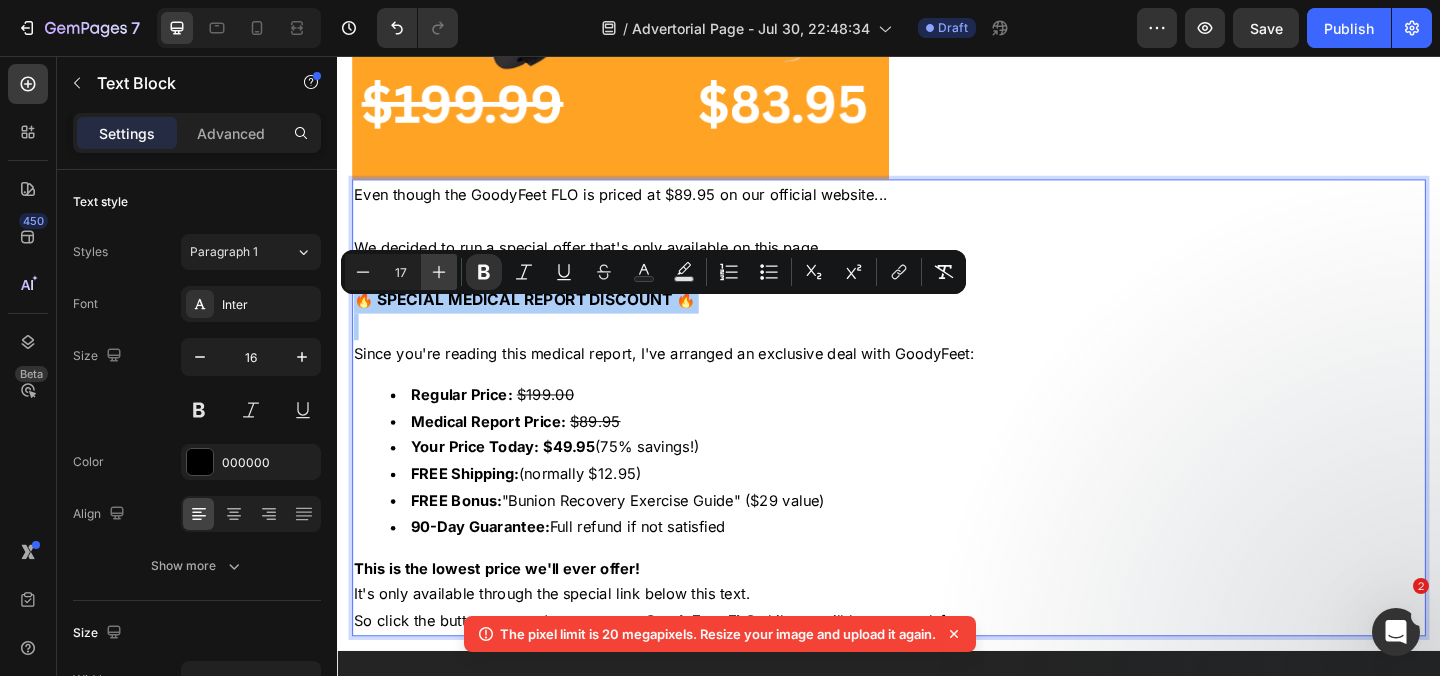 click 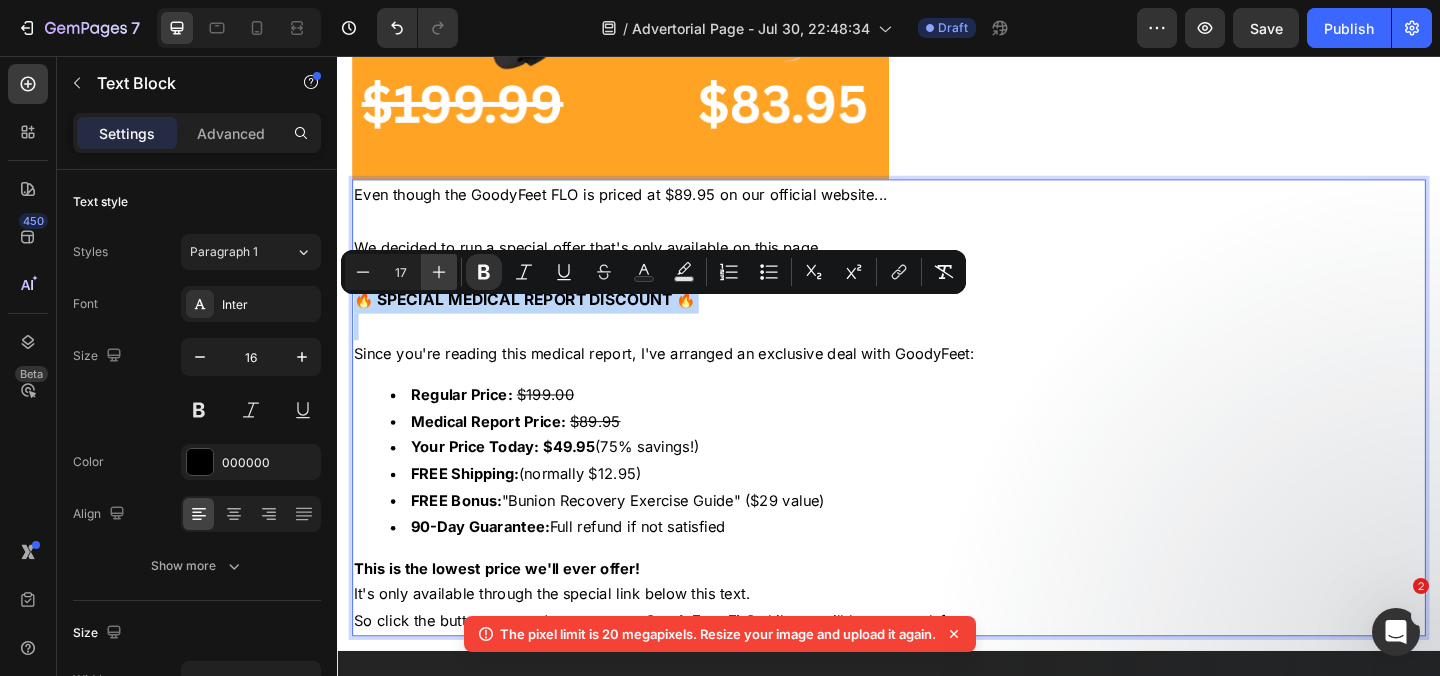 type on "18" 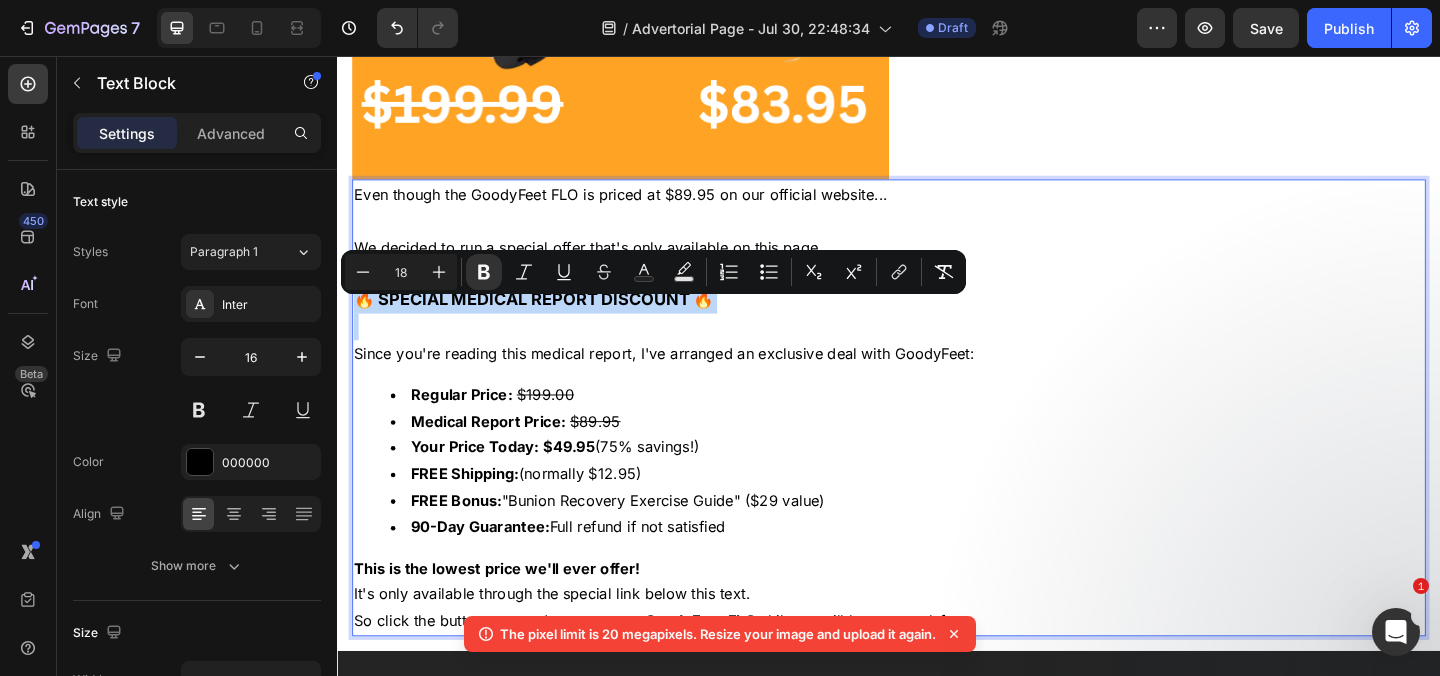 click at bounding box center (937, 350) 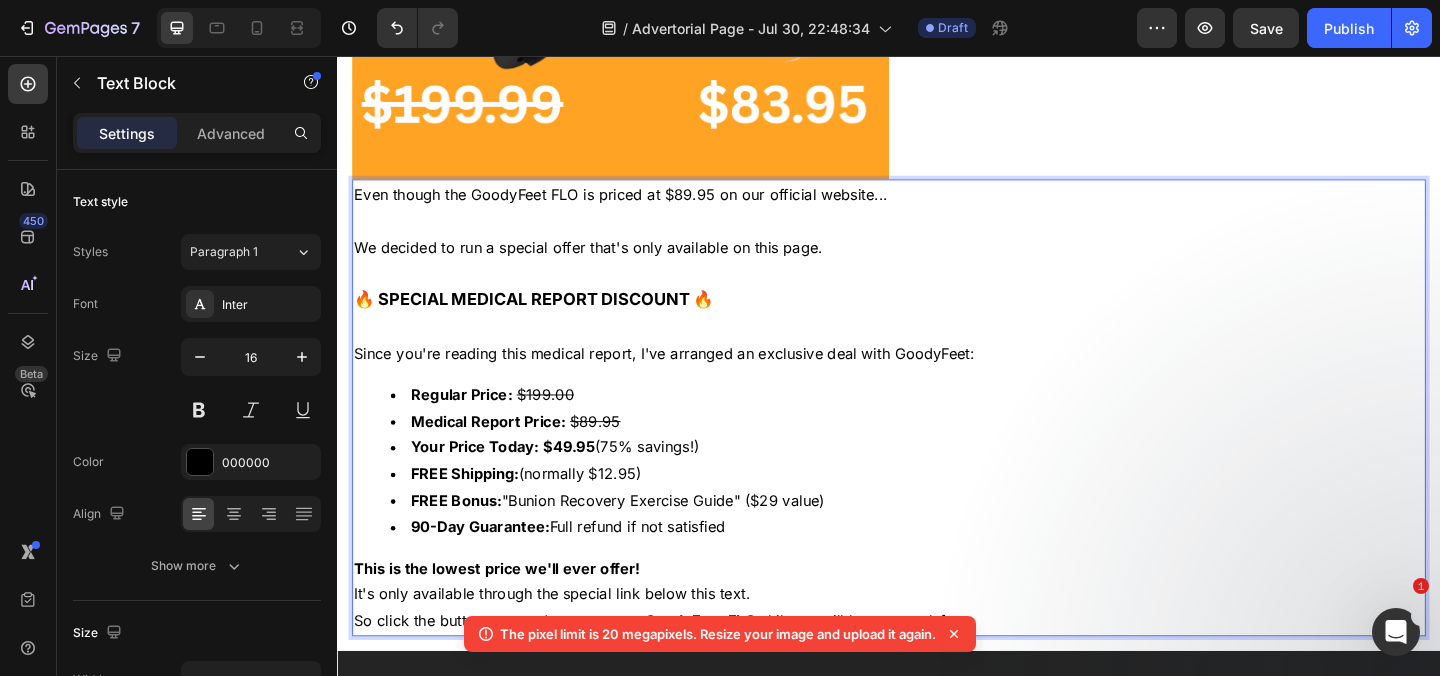 click on "Since you're reading this medical report, I've arranged an exclusive deal with GoodyFeet:" at bounding box center (937, 379) 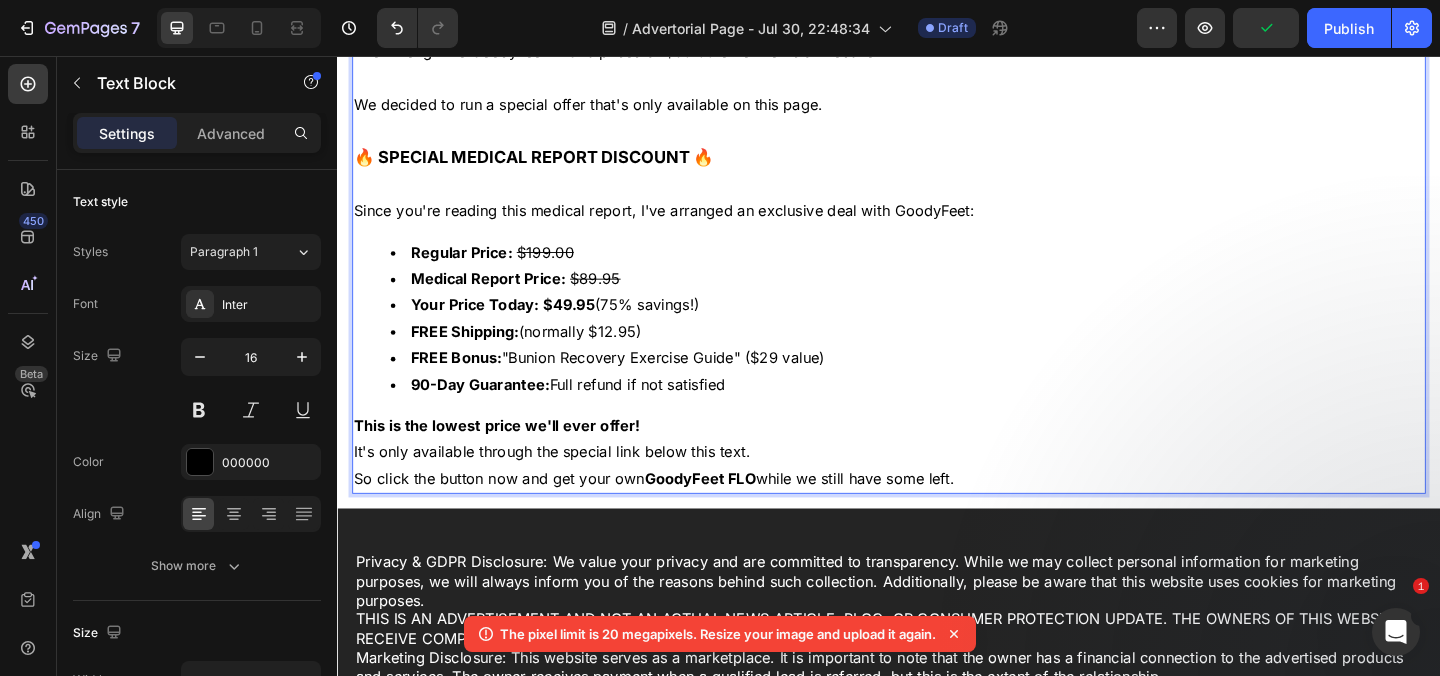 scroll, scrollTop: 25835, scrollLeft: 0, axis: vertical 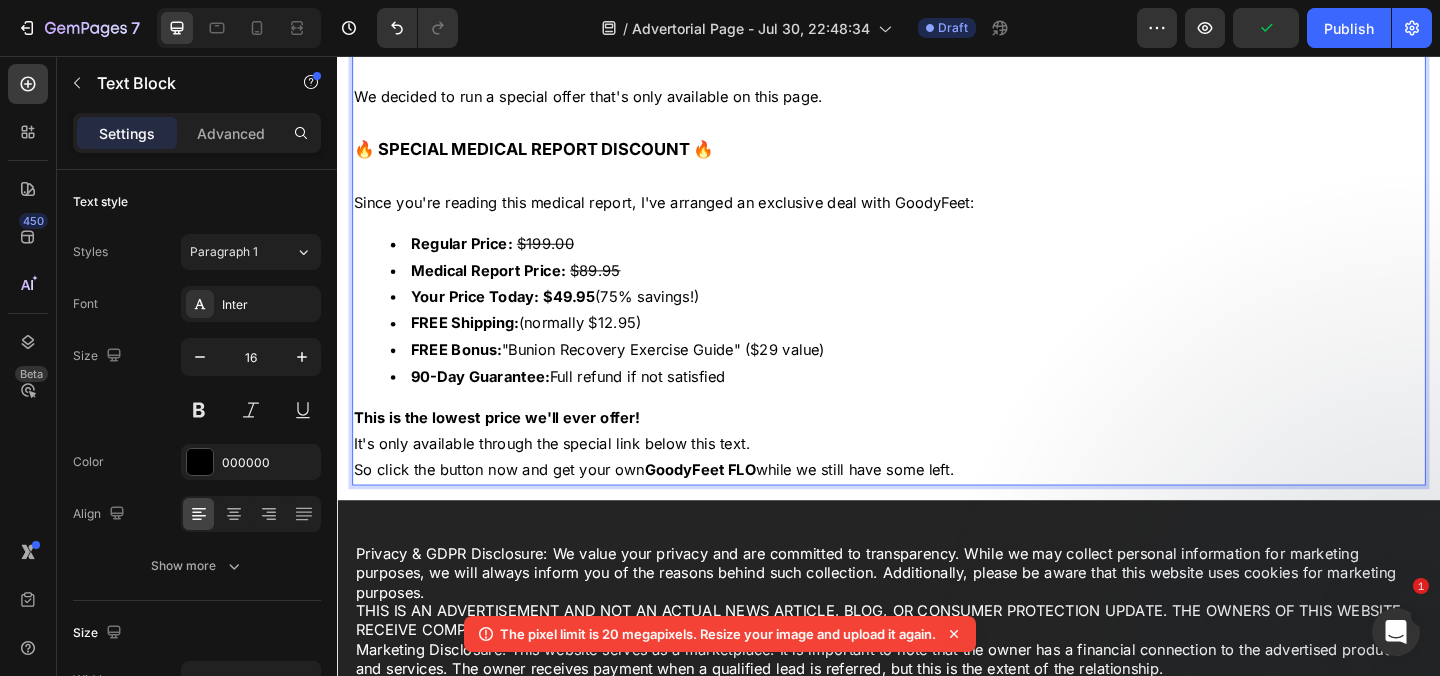 click on "This is the lowest price we'll ever offer!" at bounding box center (937, 449) 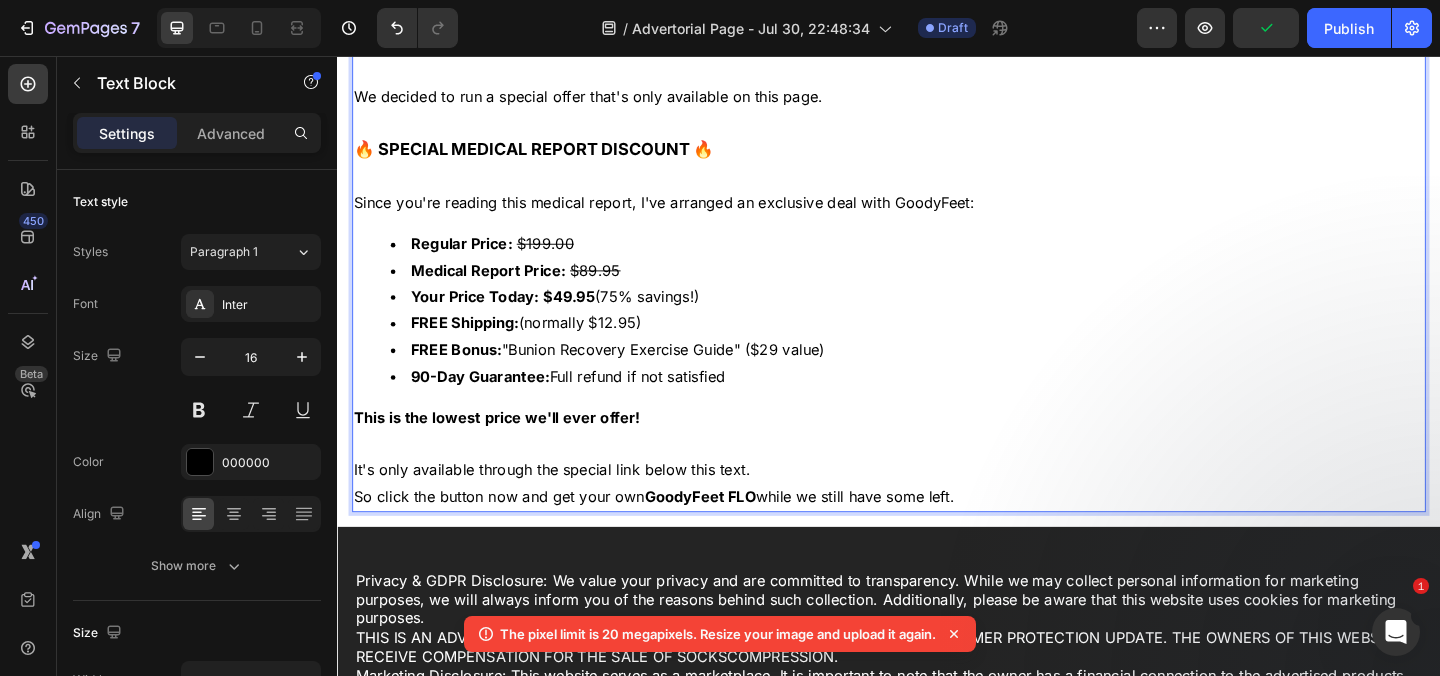 click on "It's only available through the special link below this text." at bounding box center (937, 506) 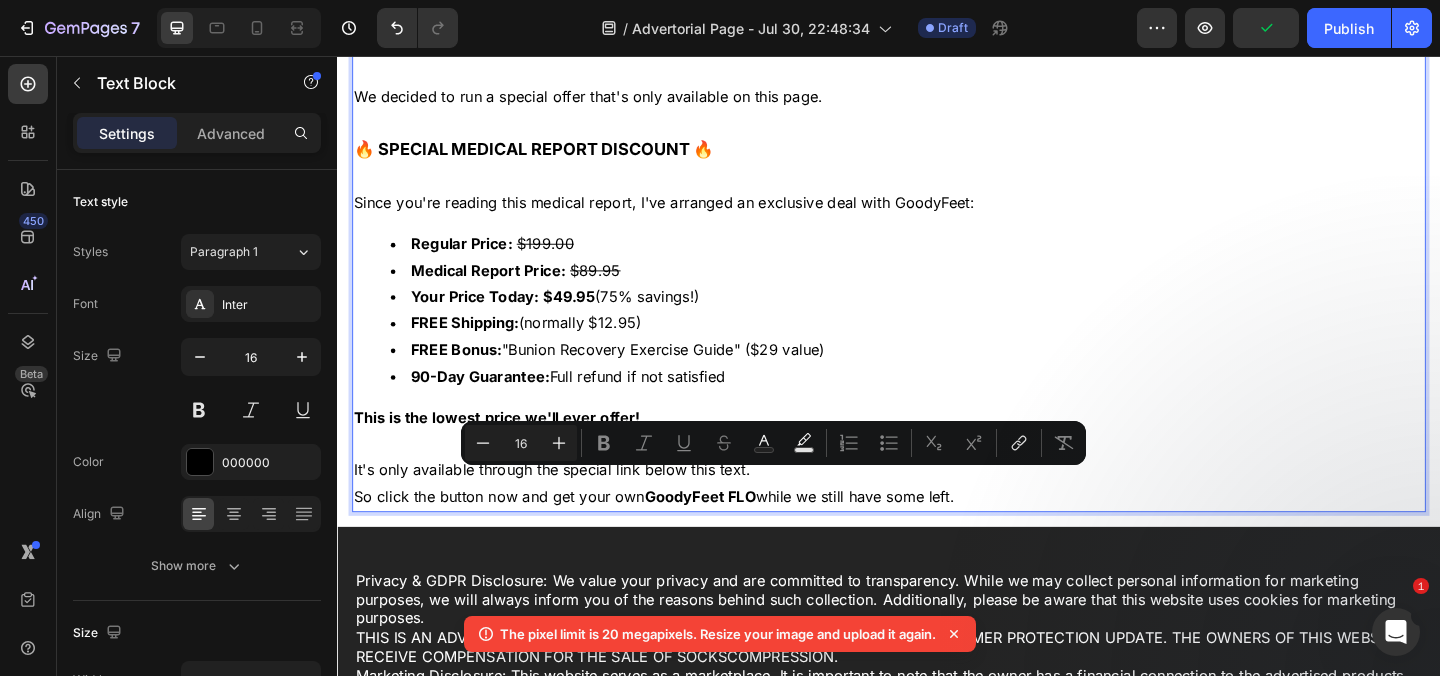 click on "It's only available through the special link below this text." at bounding box center (937, 506) 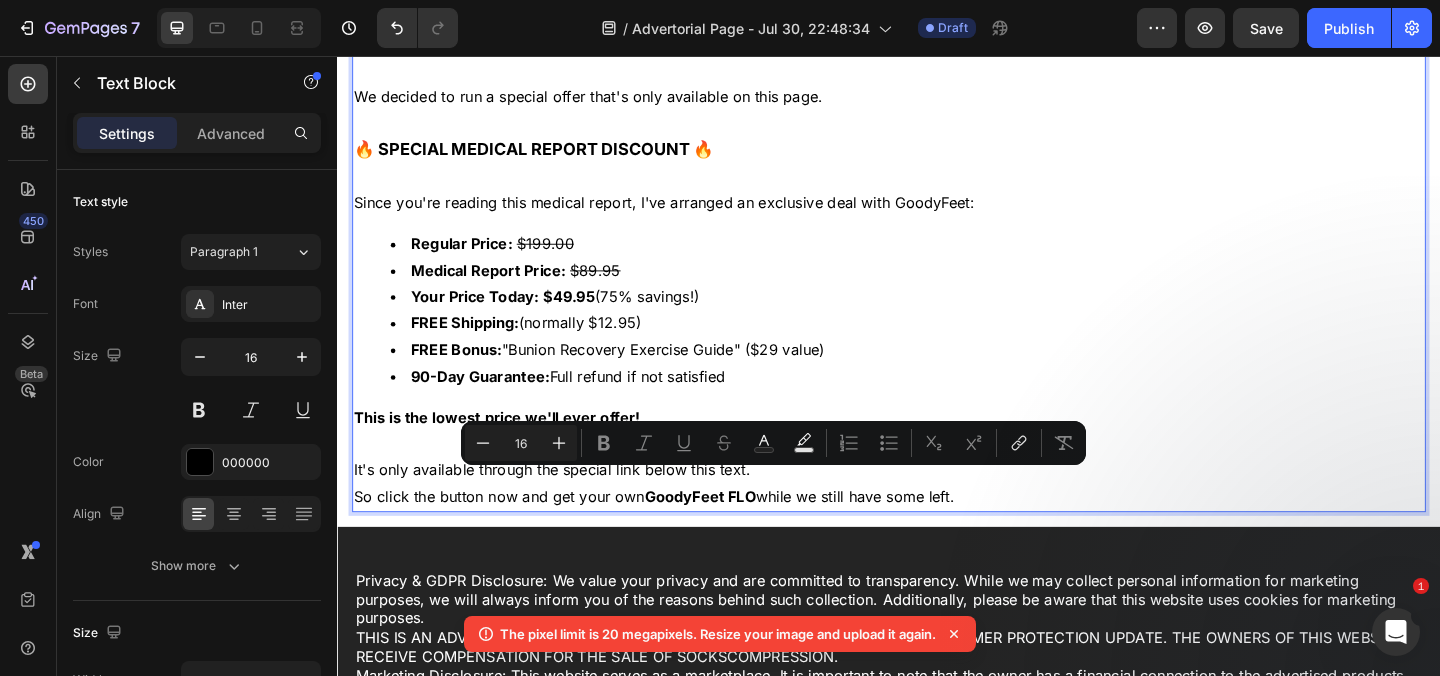 click on "It's only available through the special link below this text." at bounding box center (937, 506) 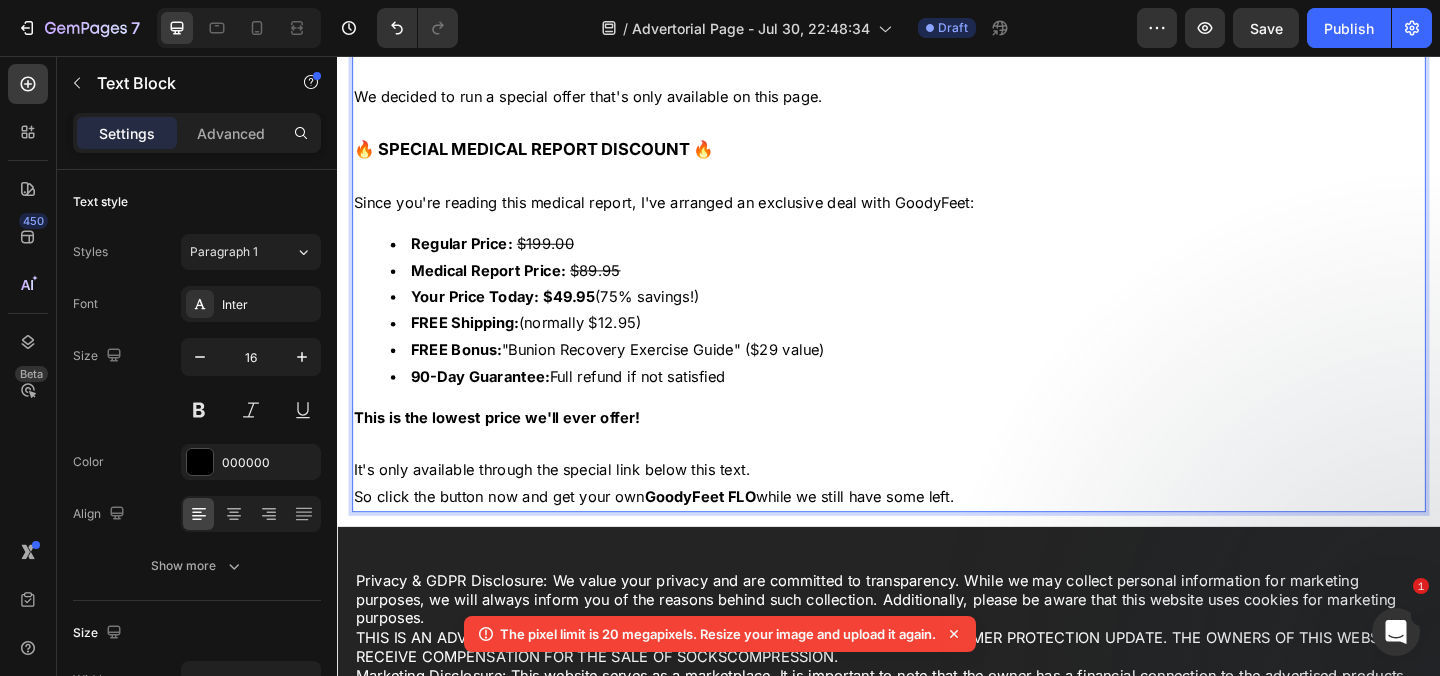 click on "It's only available through the special link below this text." at bounding box center (937, 506) 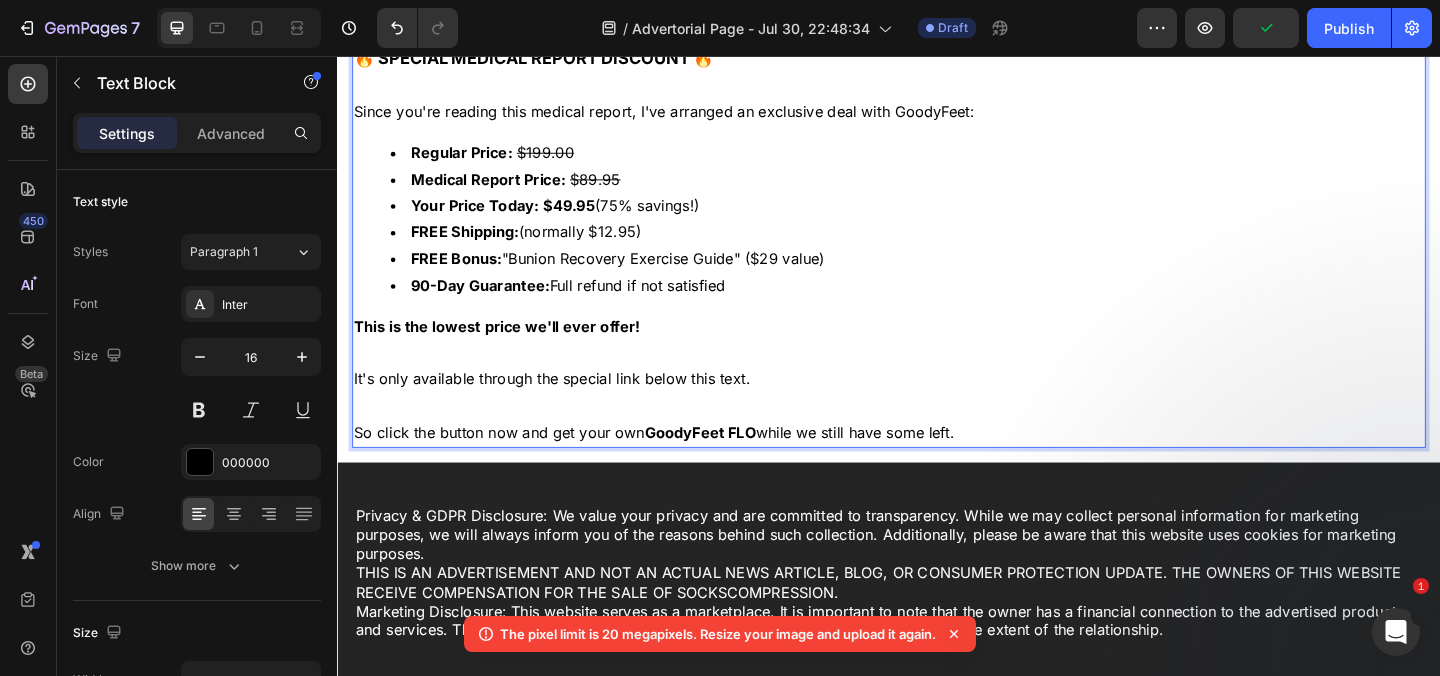 scroll, scrollTop: 25989, scrollLeft: 0, axis: vertical 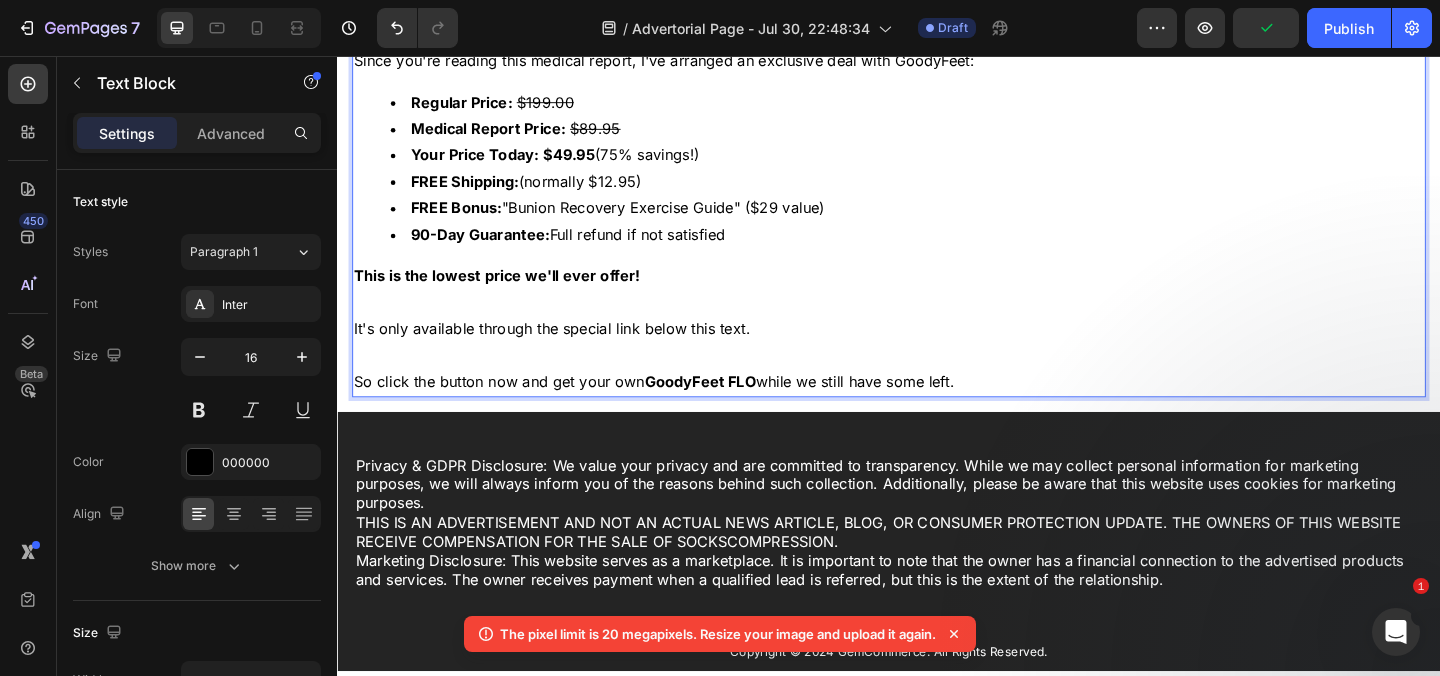 click at bounding box center [937, 381] 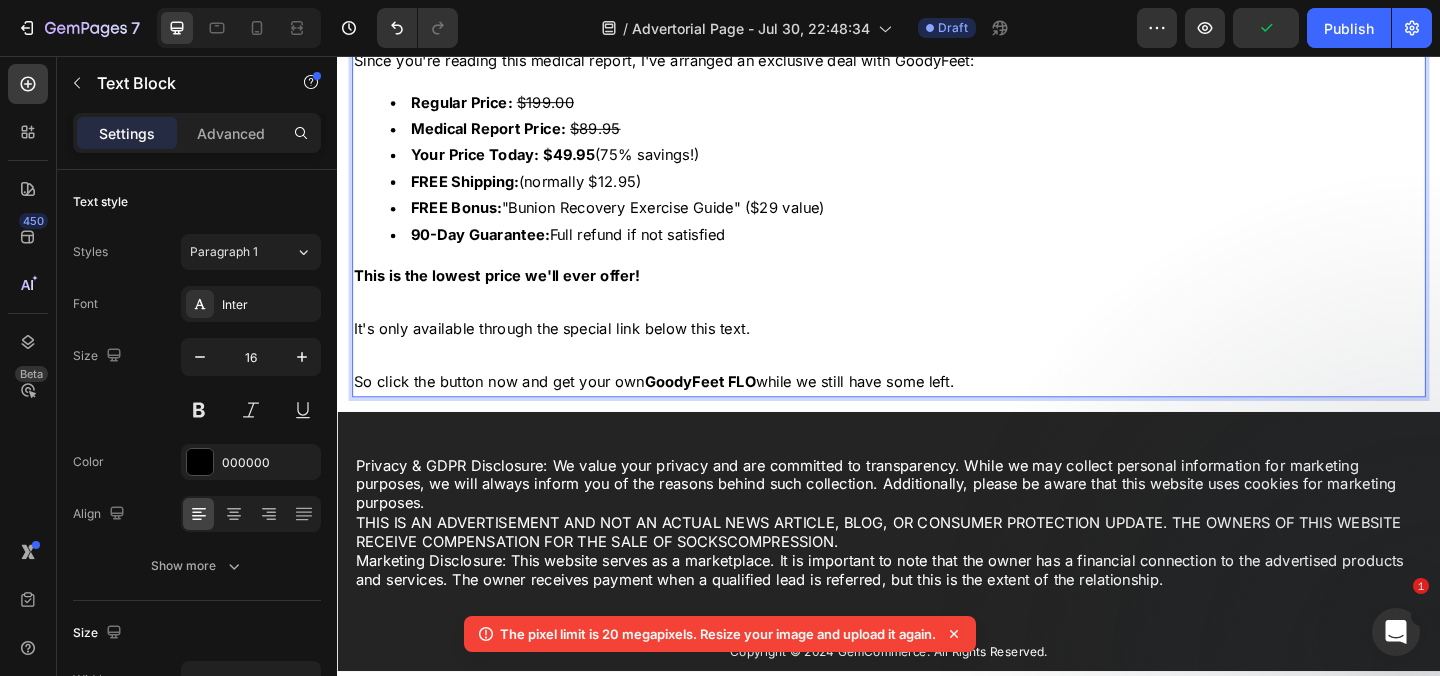 click on "So click the button now and get your own  GoodyFeet FLO  while we still have some left." at bounding box center [937, 410] 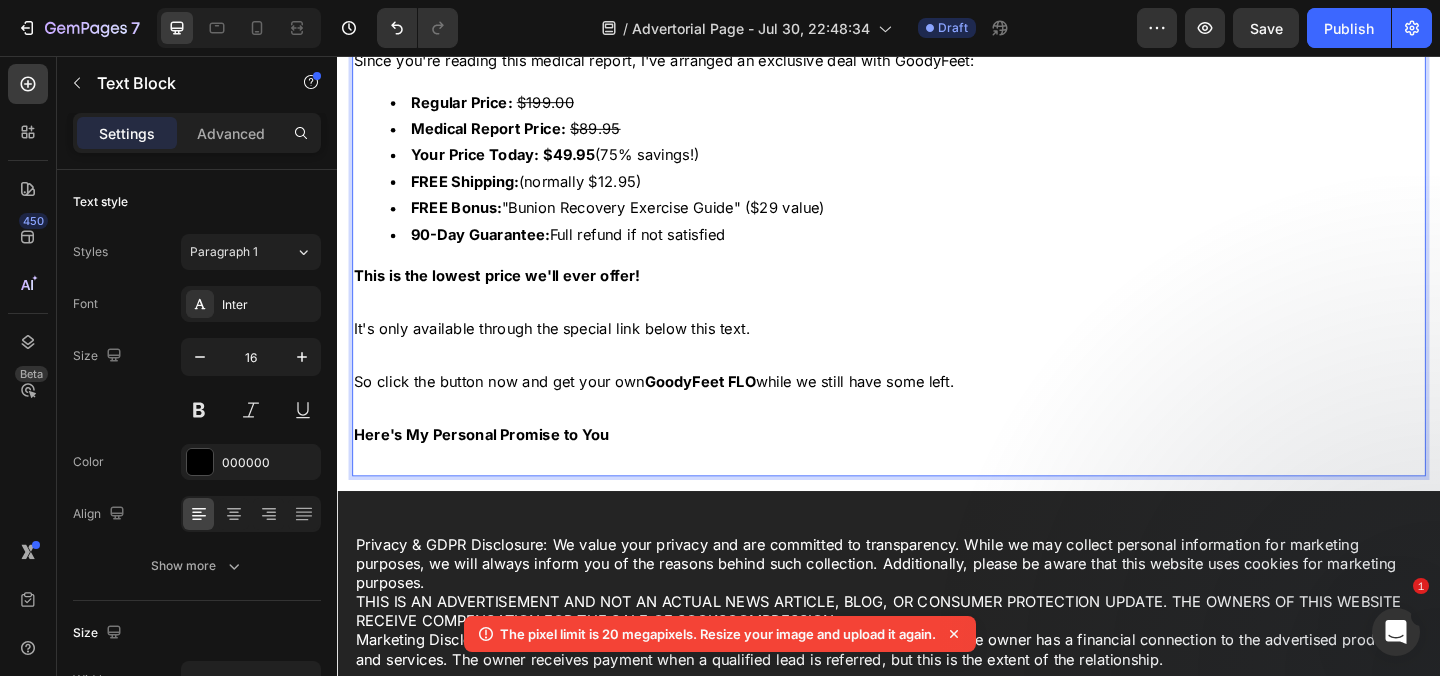 click on "Here's My Personal Promise to You" at bounding box center [494, 467] 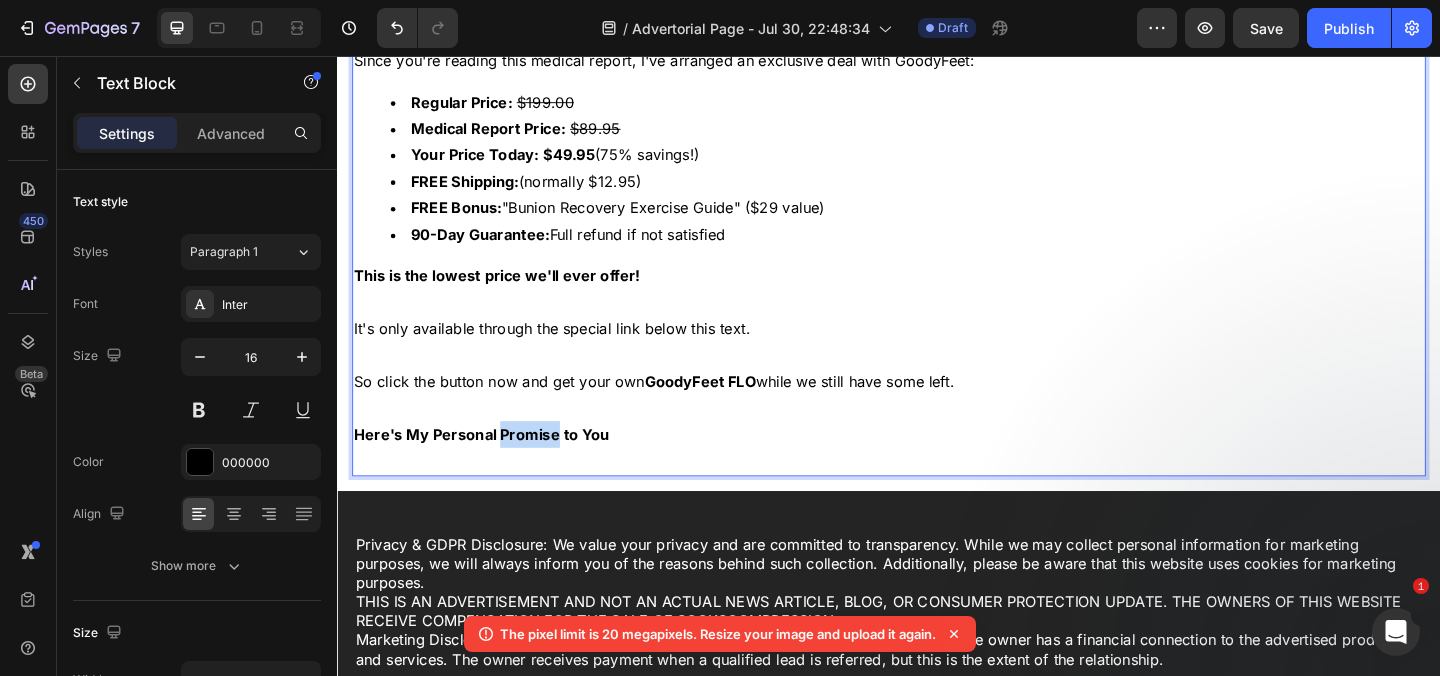 click on "Here's My Personal Promise to You" at bounding box center (494, 467) 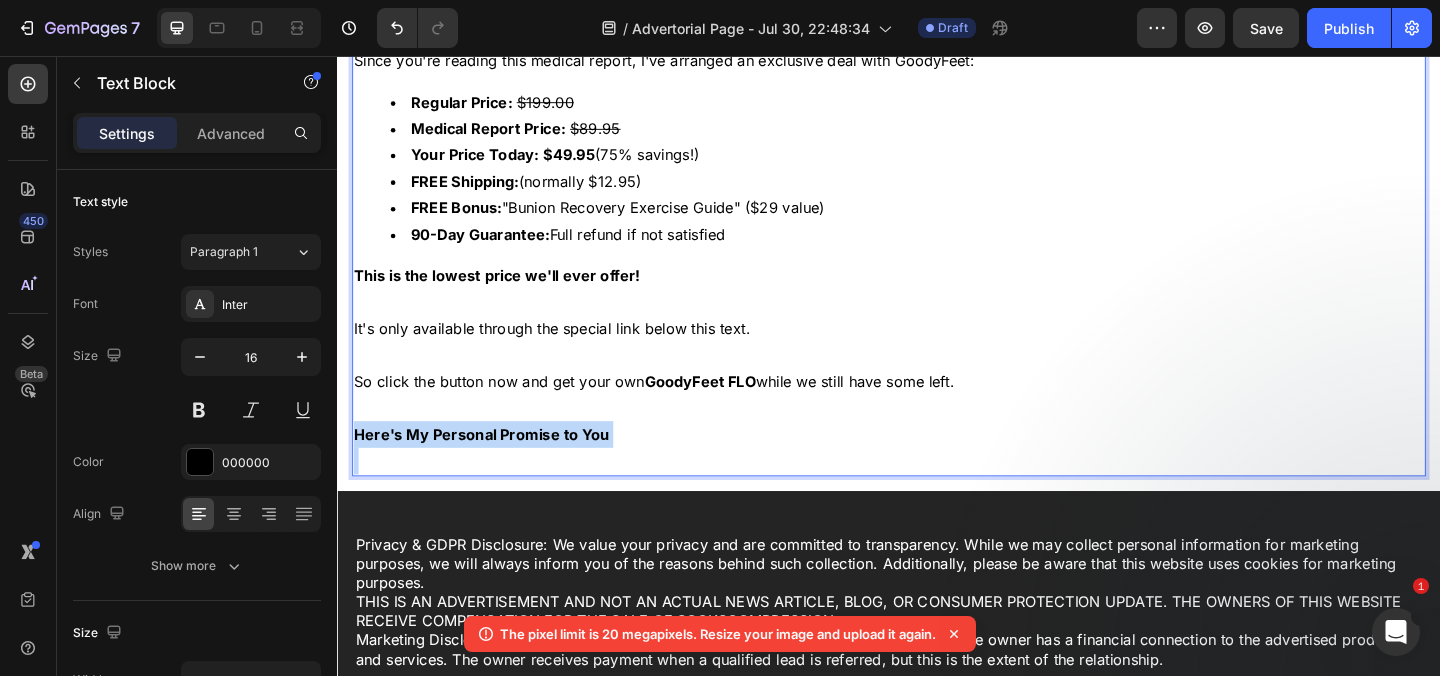 click on "Here's My Personal Promise to You" at bounding box center [494, 467] 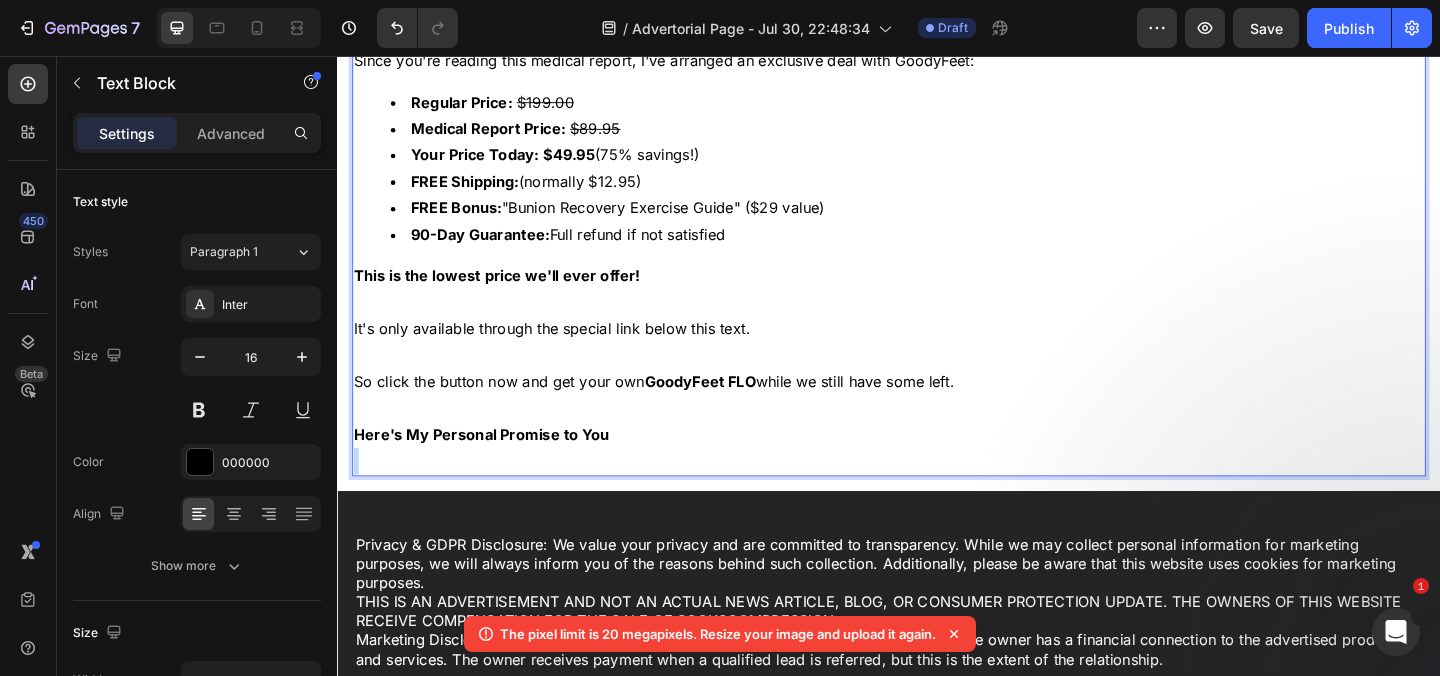 drag, startPoint x: 388, startPoint y: 518, endPoint x: 384, endPoint y: 452, distance: 66.1211 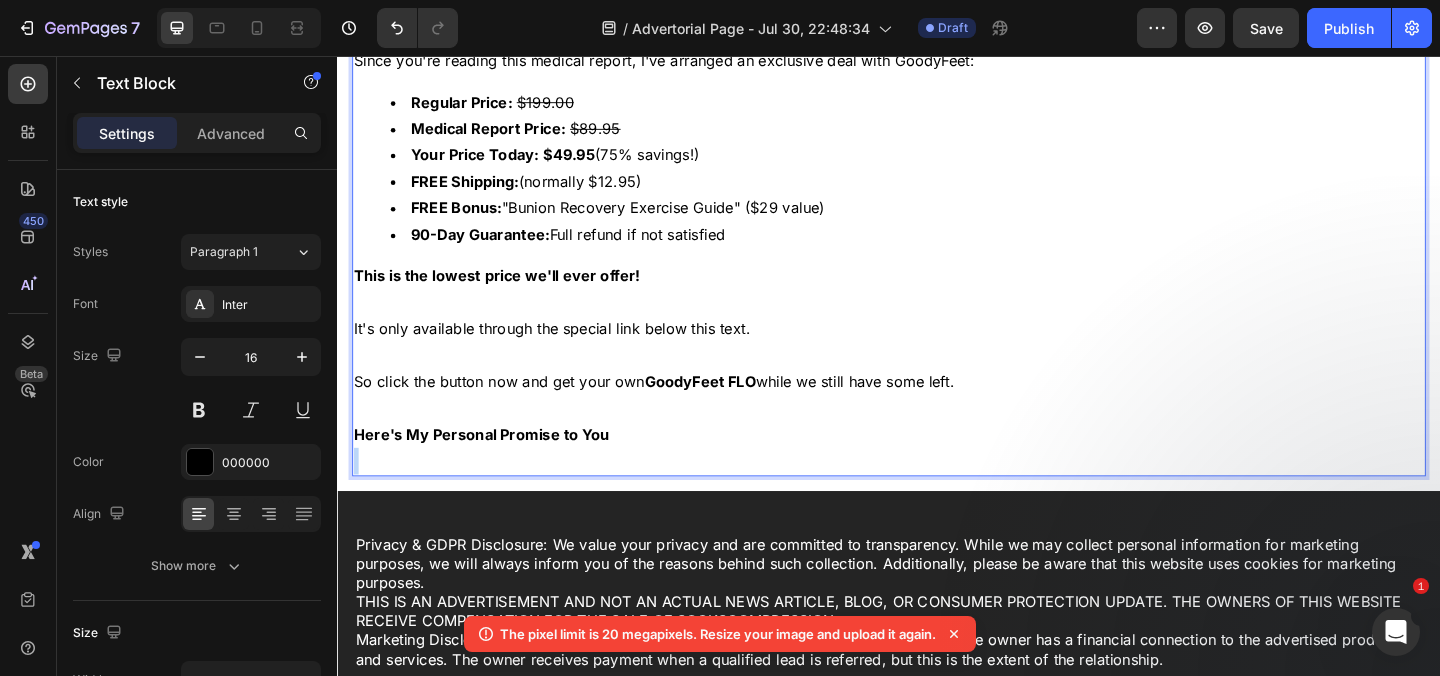 click on "Even though the GoodyFeet FLO is priced at $89.95 on our official website... We decided to run a special offer that's only available on this page. 🔥 SPECIAL MEDICAL REPORT DISCOUNT 🔥 Since you're reading this medical report, I've arranged an exclusive deal with GoodyFeet: Regular Price:   $199.00 Medical Report Price:   $89.95 Your Price Today:   $49.95  (75% savings!) FREE Shipping:  (normally $12.95) FREE Bonus:  "Bunion Recovery Exercise Guide" ($29 value) 90-Day Guarantee:  Full refund if not satisfied This is the lowest price we'll ever offer! It's only available through the special link below this text. So click the button now and get your own  GoodyFeet FLO  while we still have some left. Here's My Personal Promise to You" at bounding box center (937, 192) 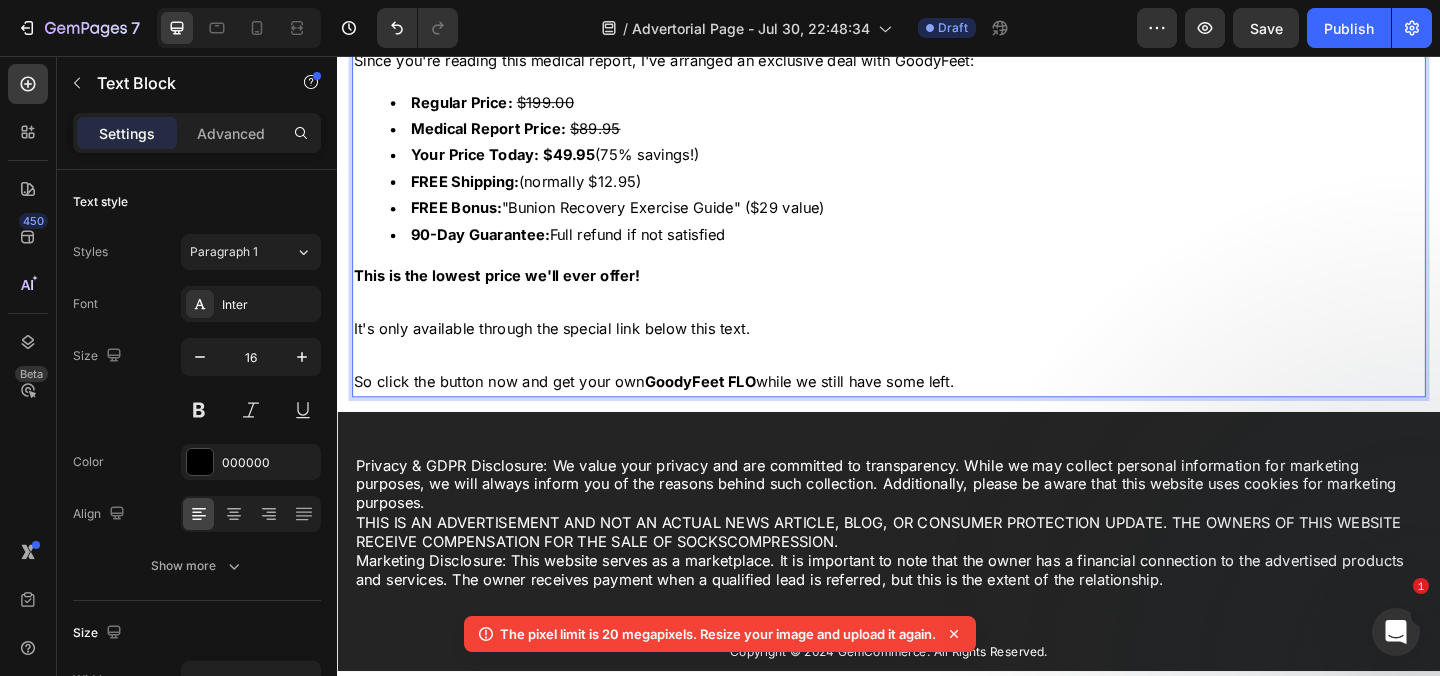 click at bounding box center (235, 28) 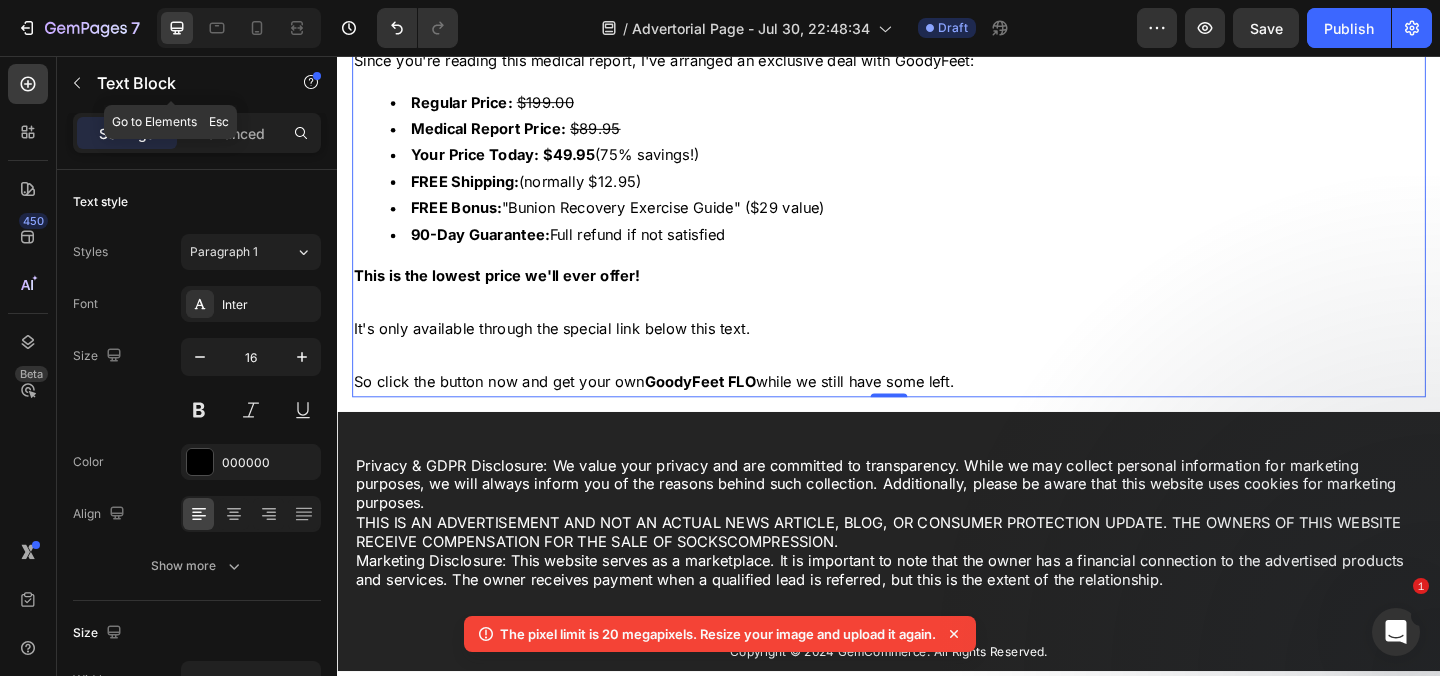 click on "Text Block" at bounding box center (171, 83) 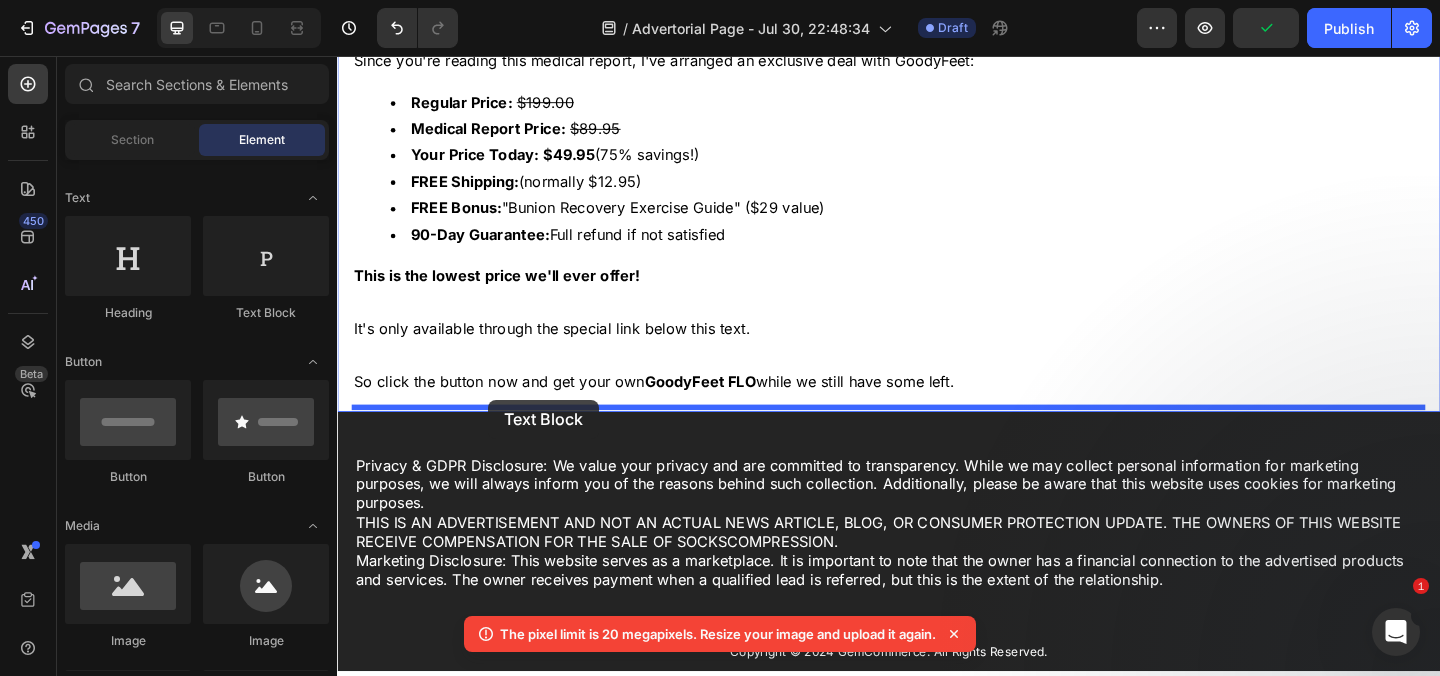 drag, startPoint x: 617, startPoint y: 349, endPoint x: 501, endPoint y: 430, distance: 141.48145 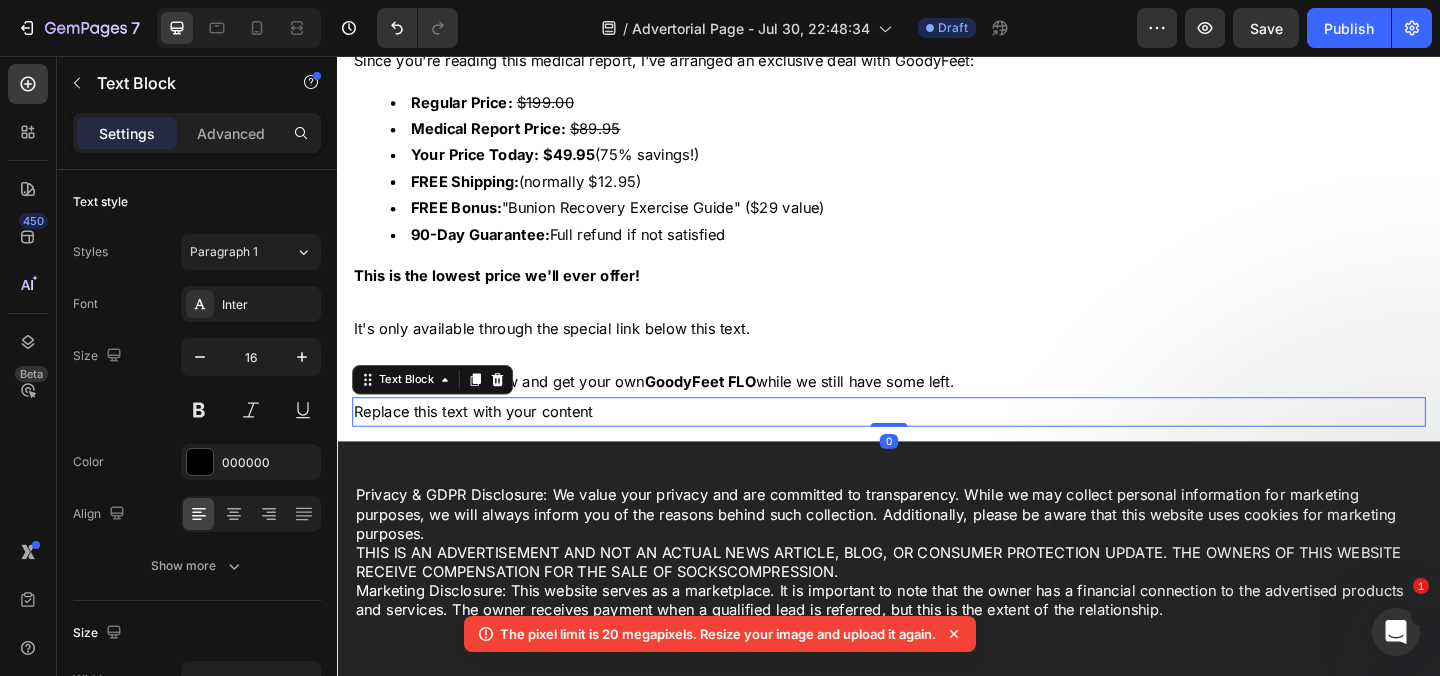 click on "Replace this text with your content" at bounding box center [937, 443] 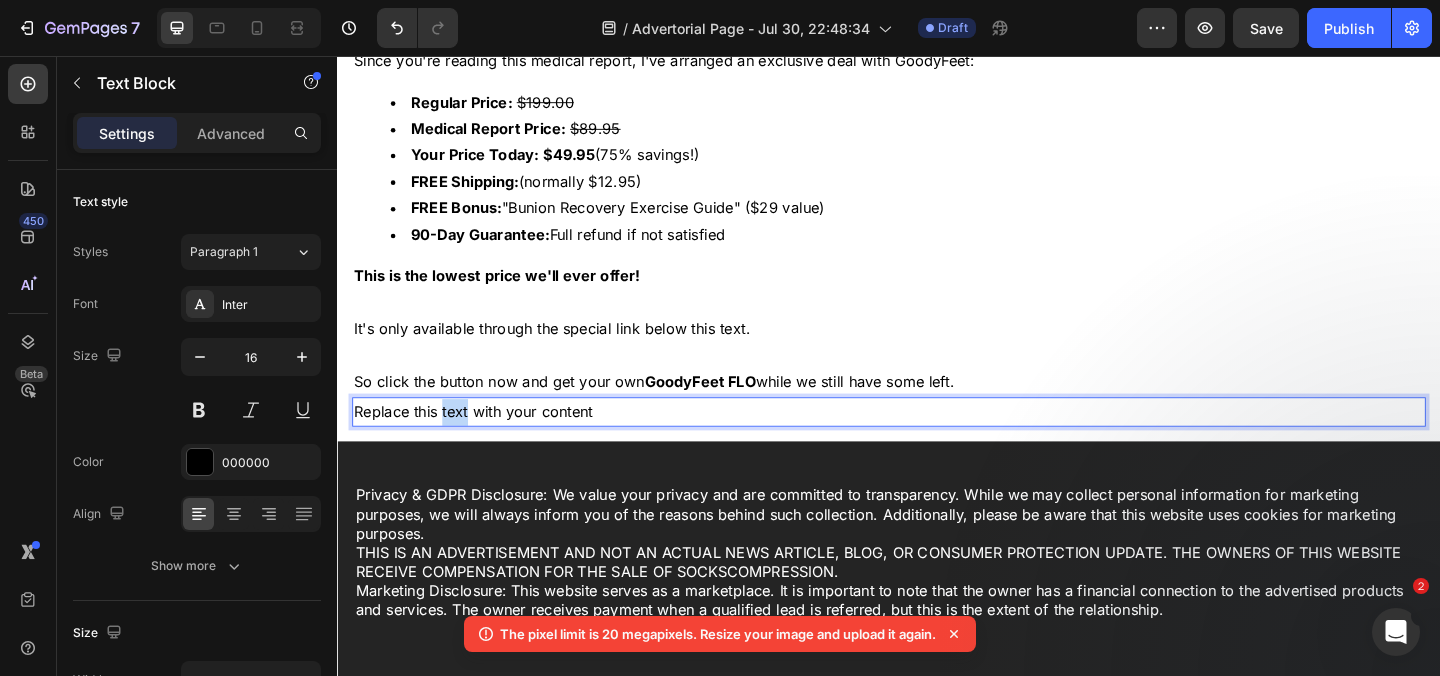 click on "Replace this text with your content" at bounding box center [937, 443] 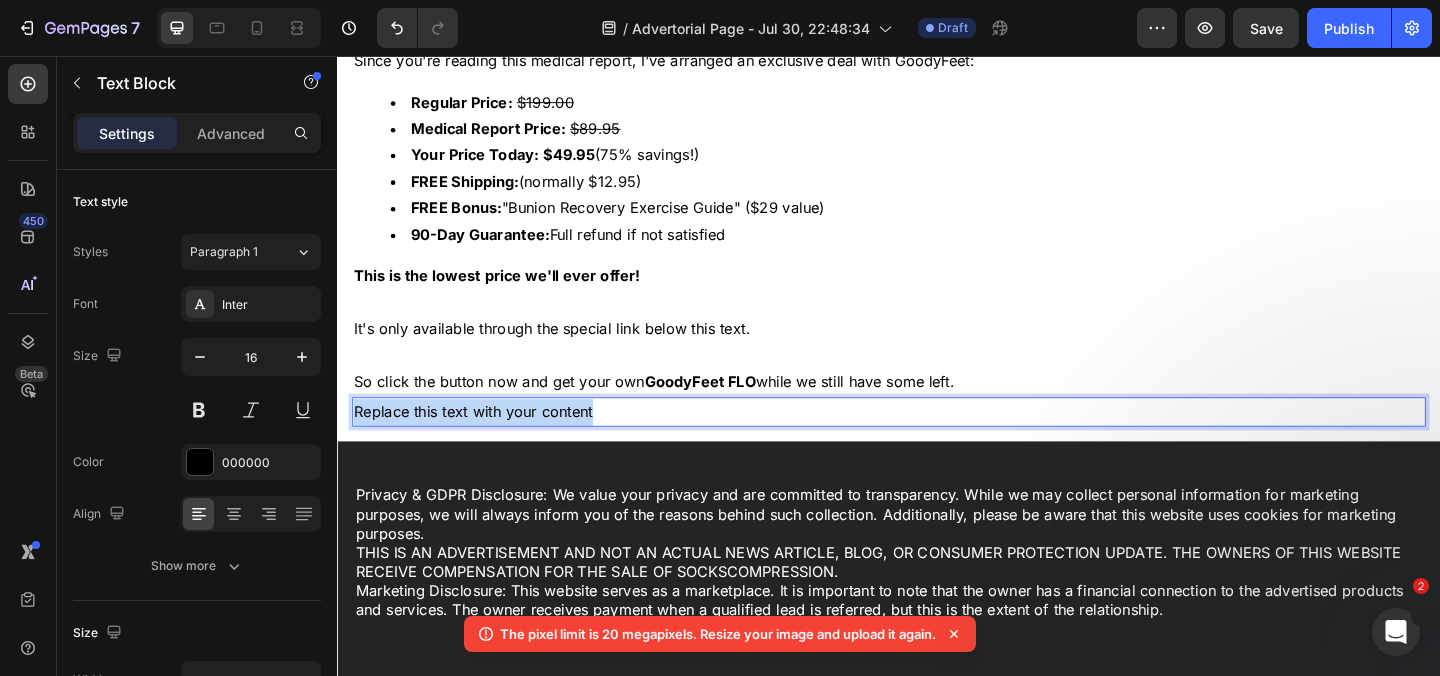 click on "Replace this text with your content" at bounding box center (937, 443) 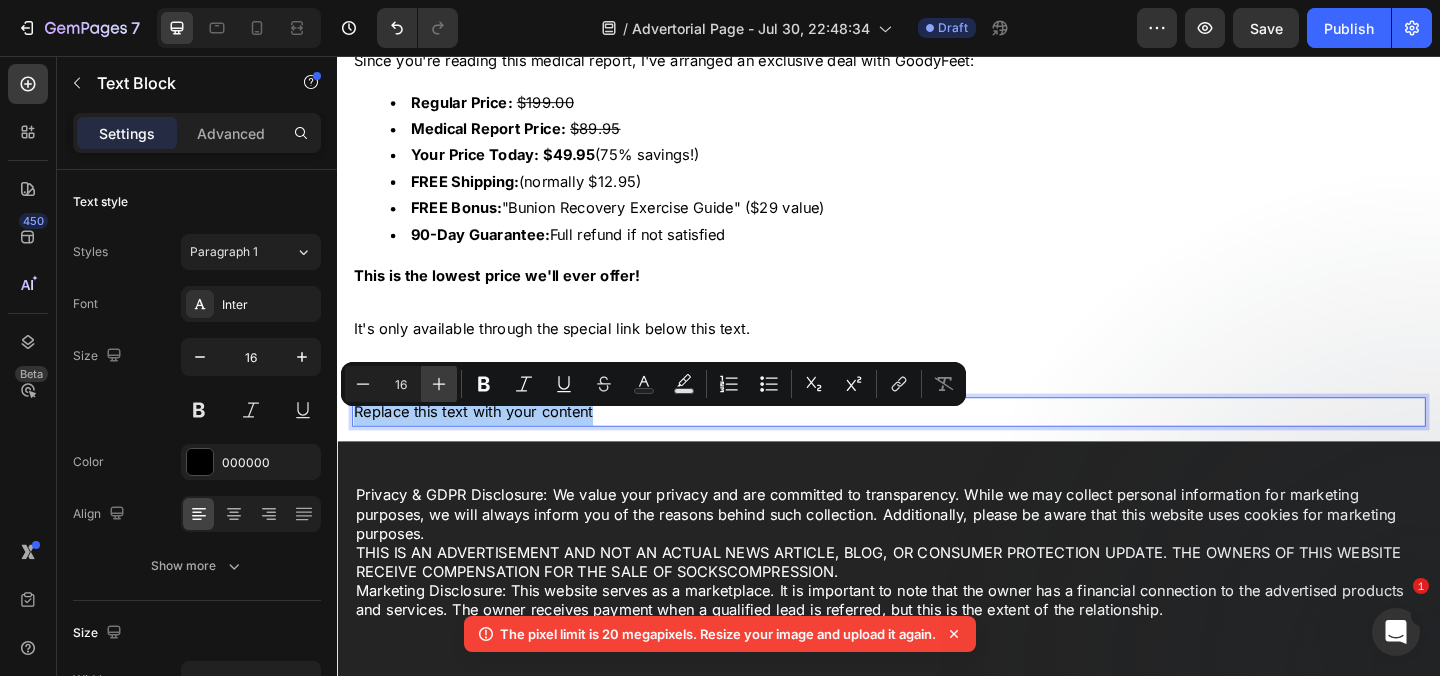 click on "Plus" at bounding box center [439, 384] 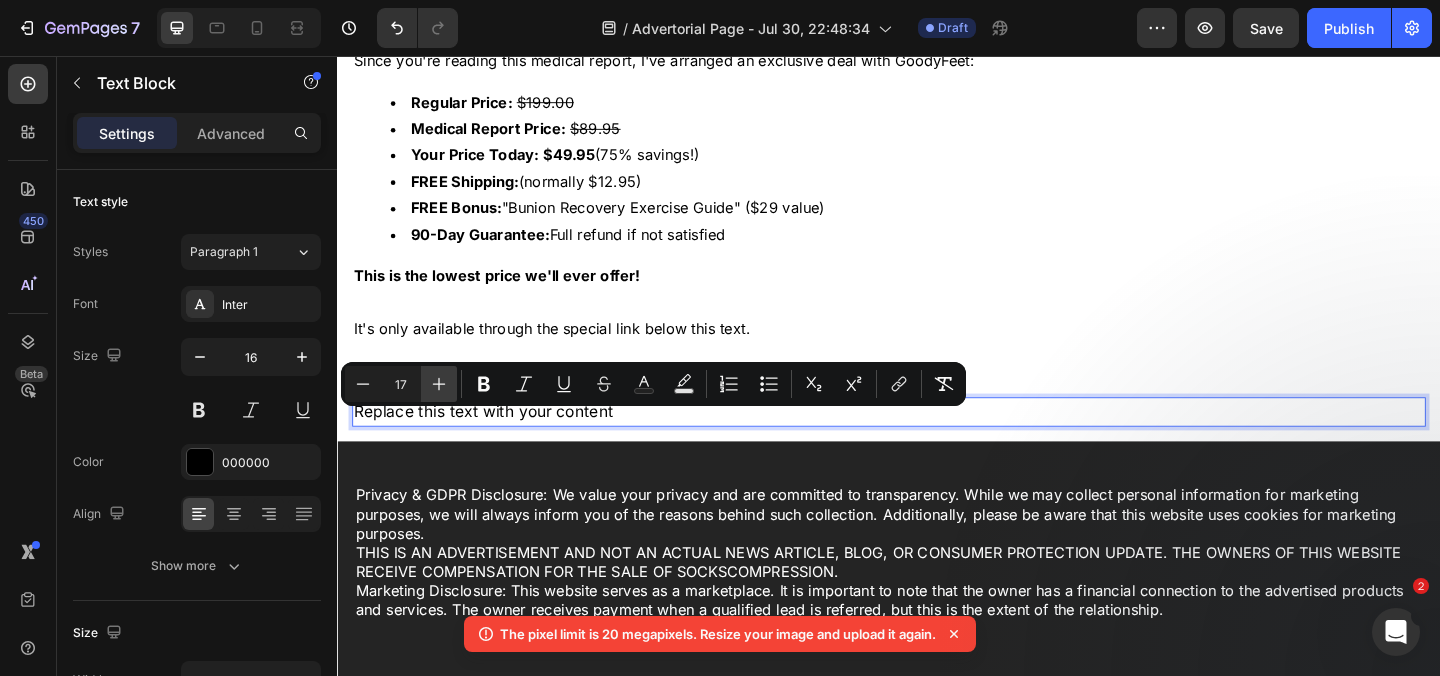 click on "Plus" at bounding box center [439, 384] 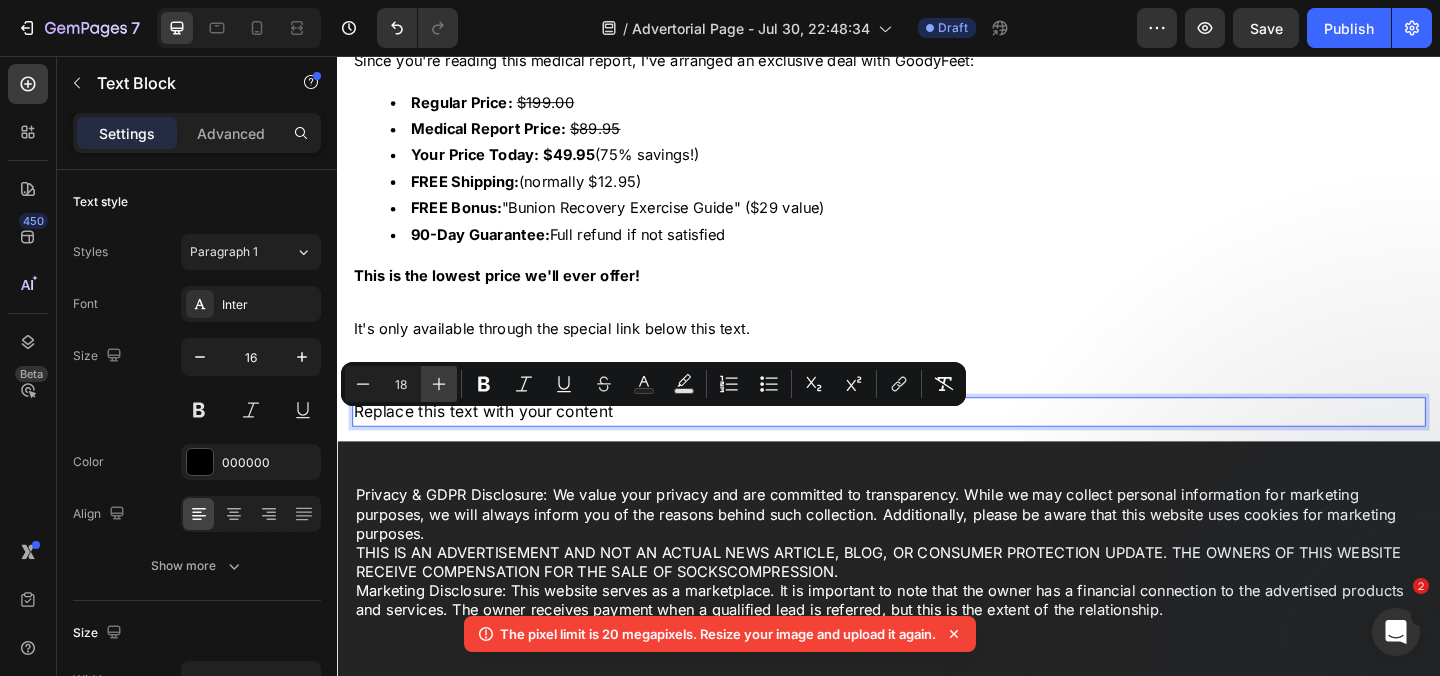 click on "Plus" at bounding box center (439, 384) 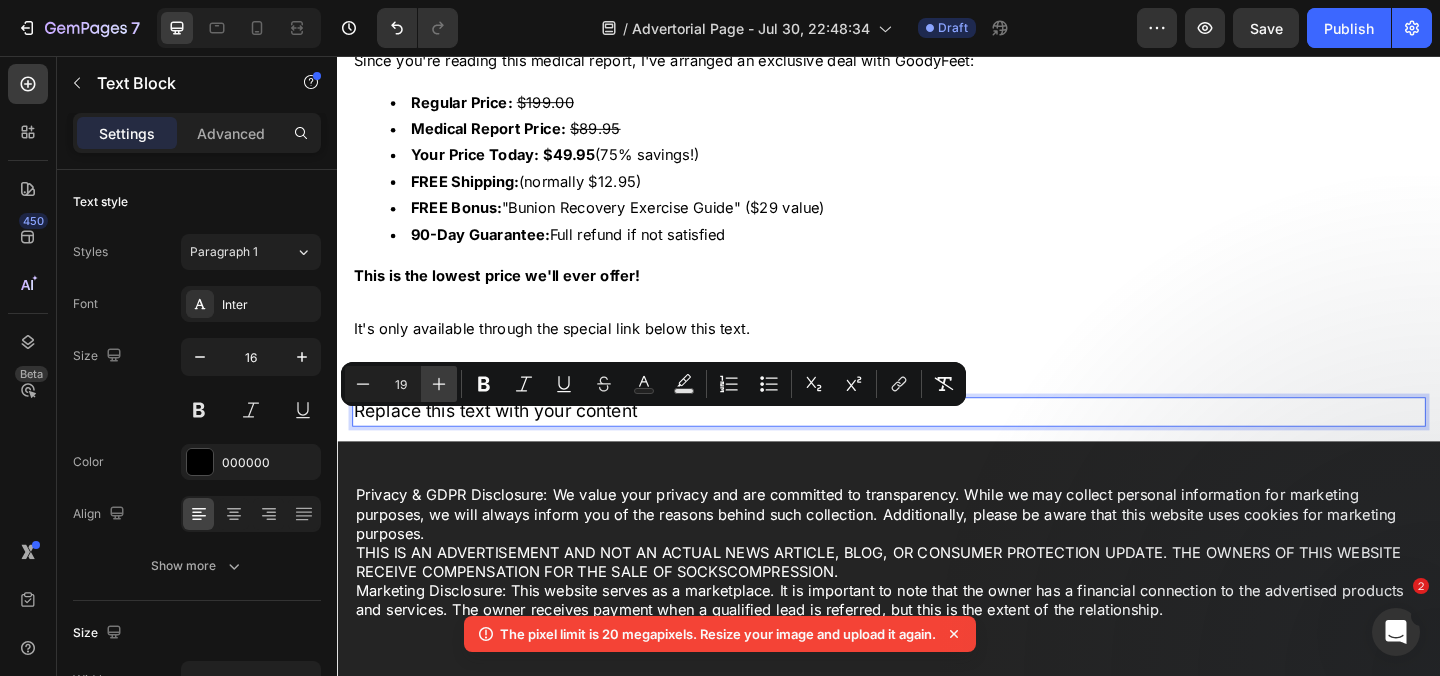 click on "Plus" at bounding box center [439, 384] 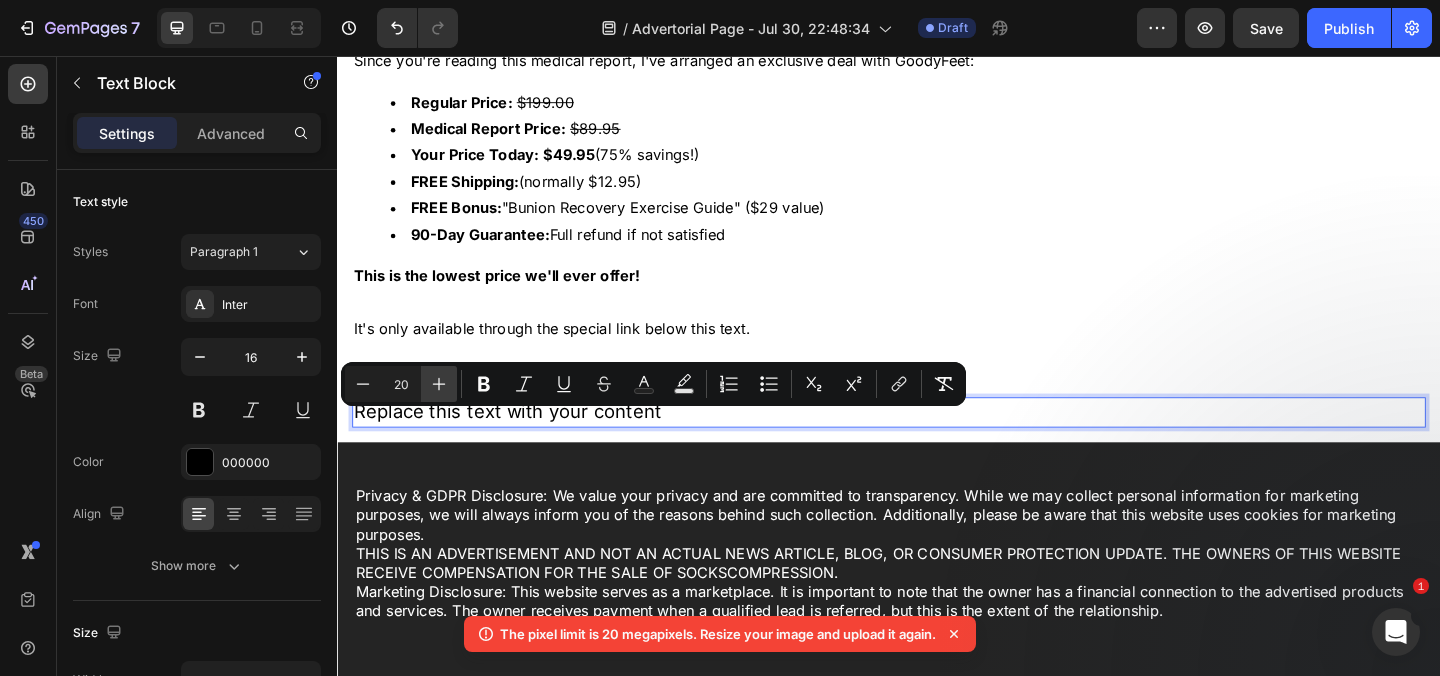 click on "Plus" at bounding box center [439, 384] 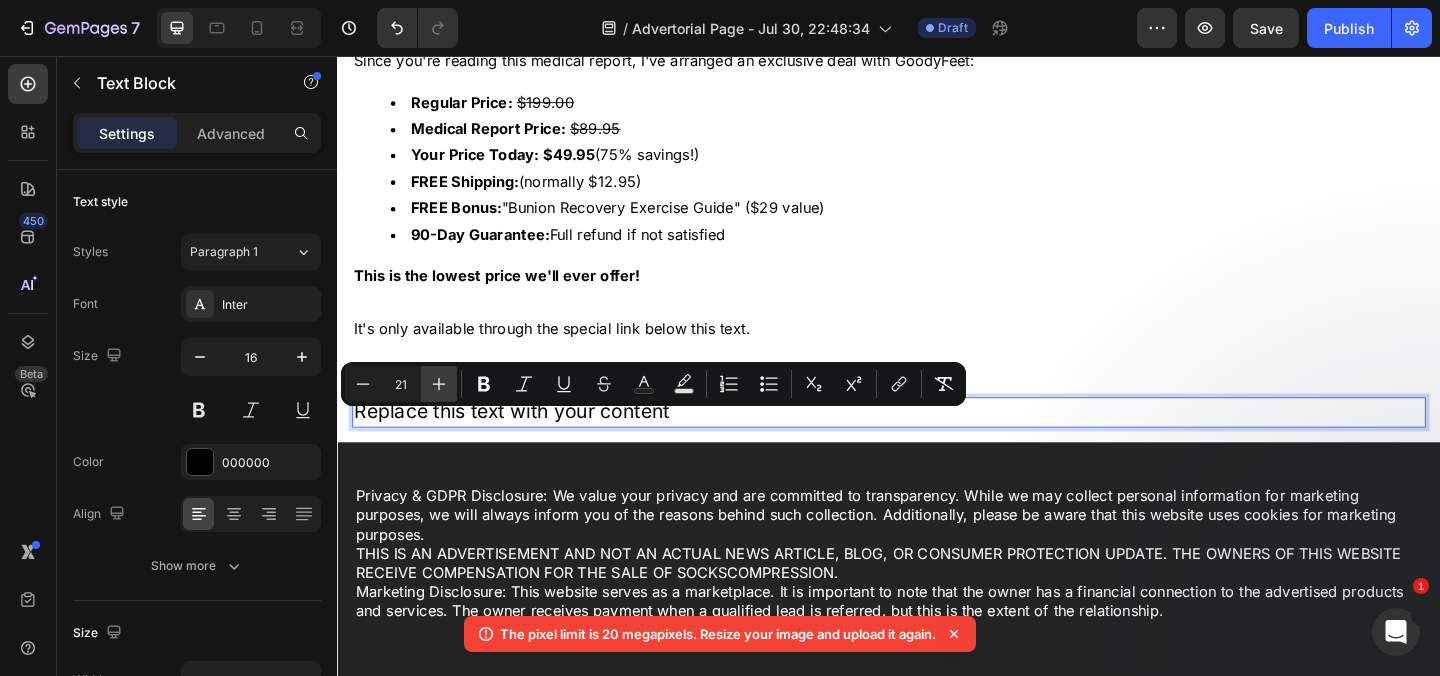 click on "Plus" at bounding box center [439, 384] 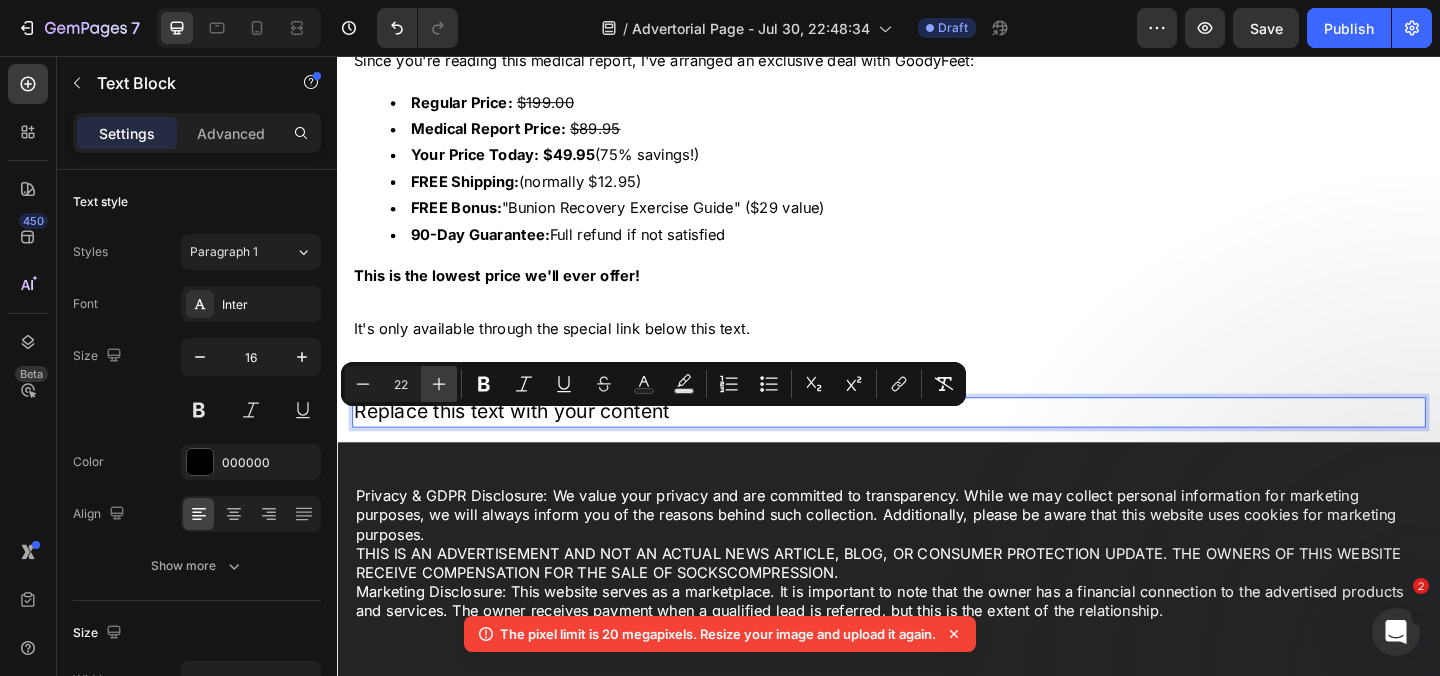 click on "Plus" at bounding box center [439, 384] 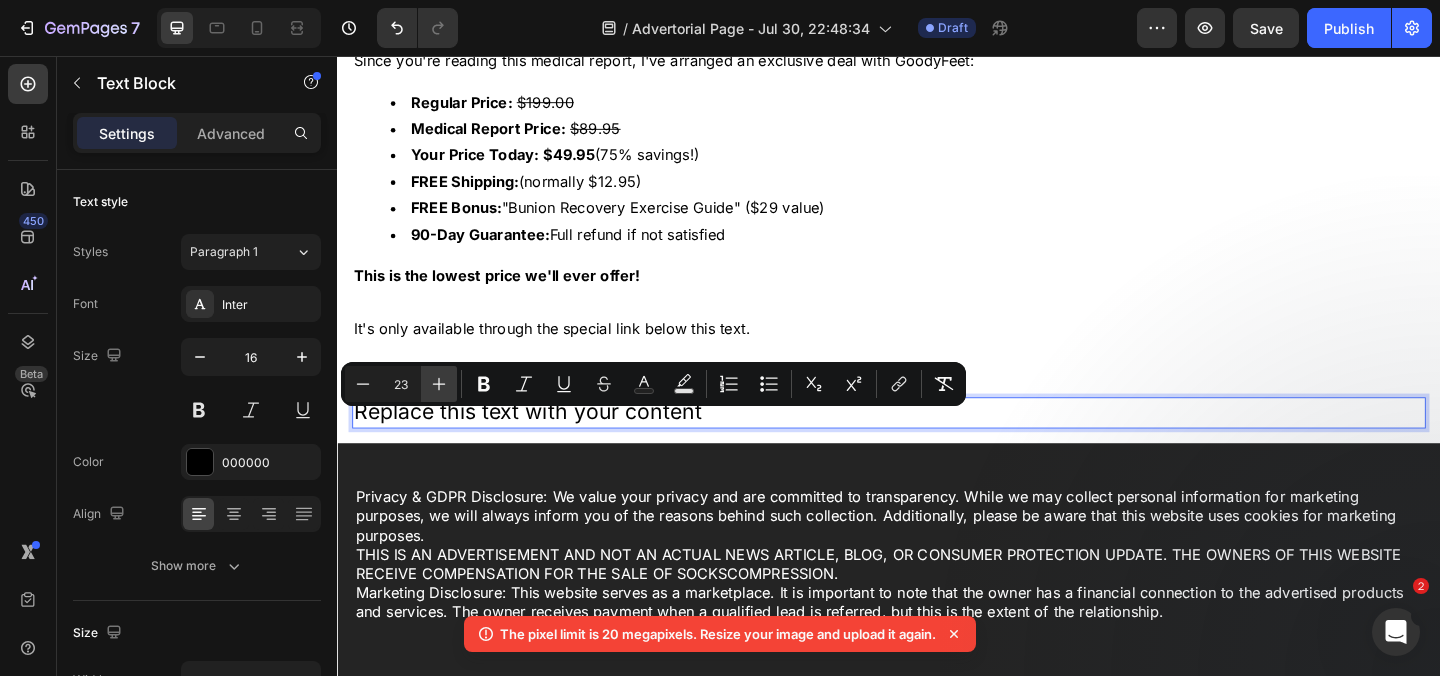 click on "Plus" at bounding box center (439, 384) 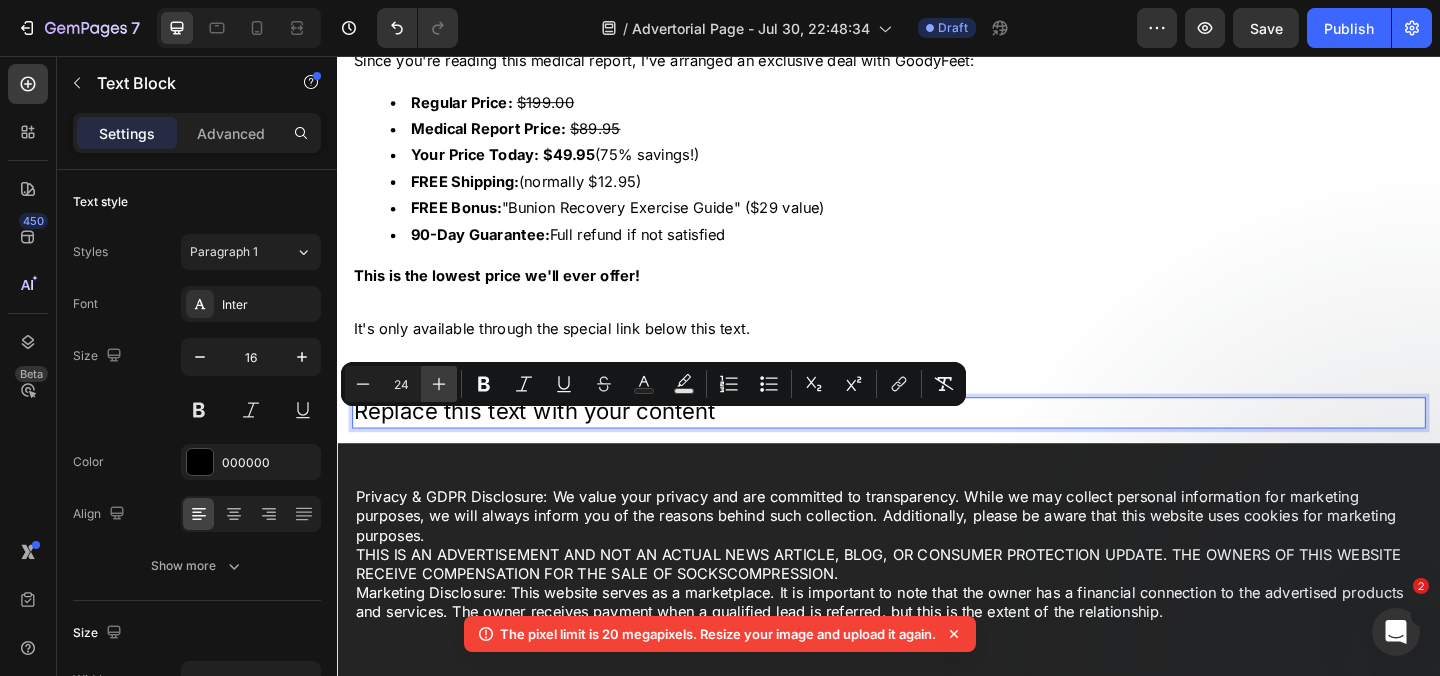 click on "Plus" at bounding box center [439, 384] 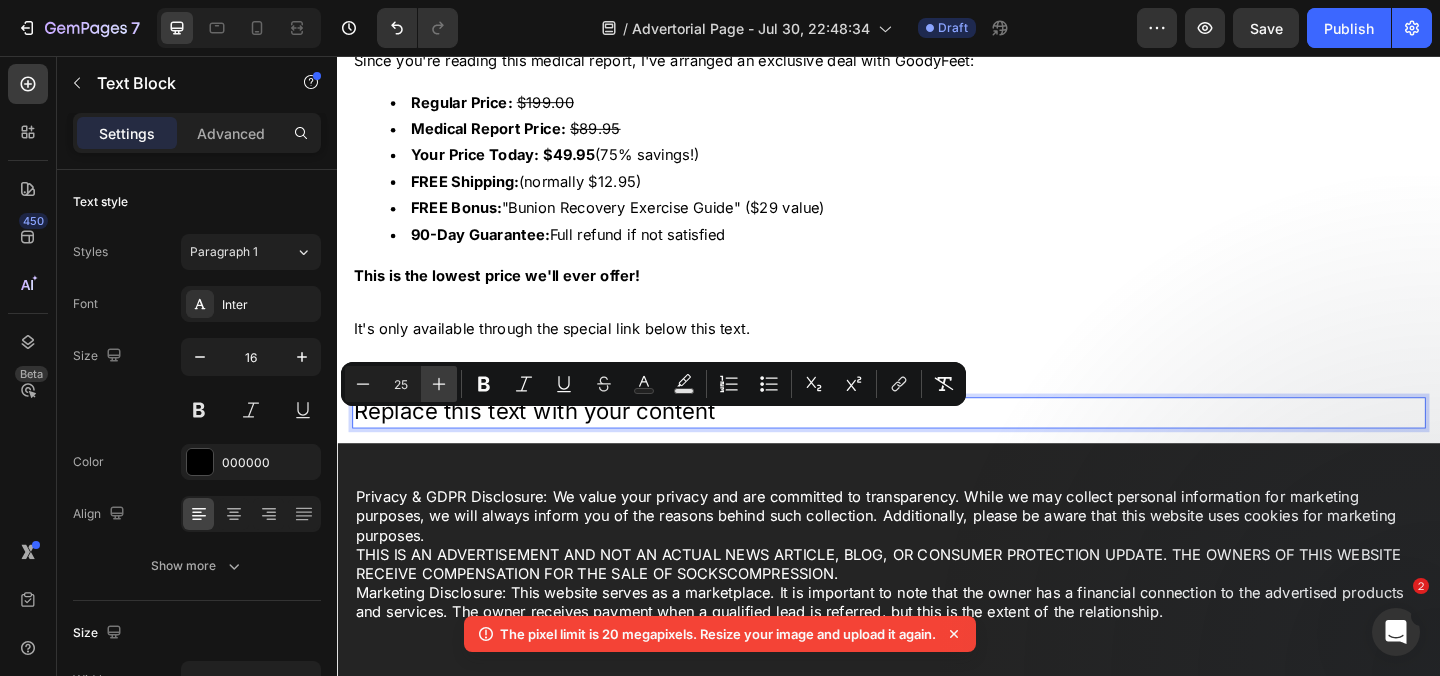 click on "Plus" at bounding box center [439, 384] 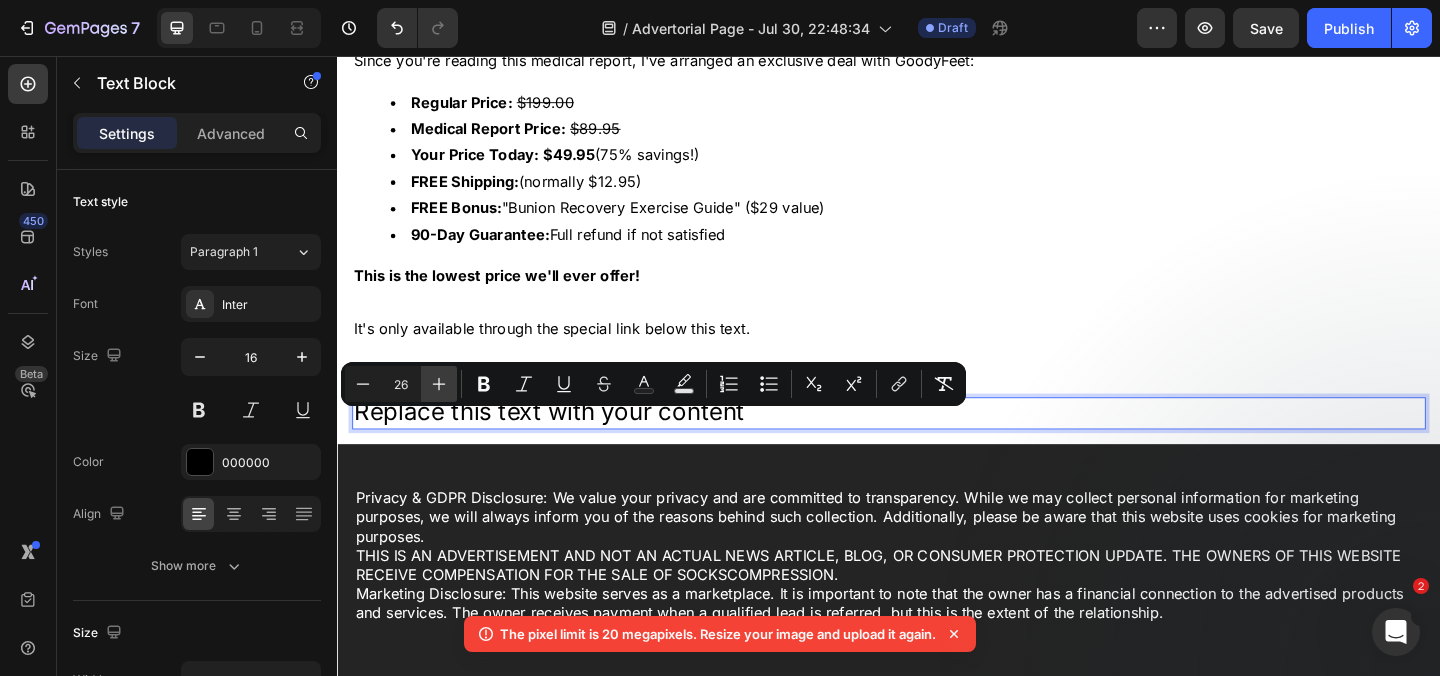 click on "Plus" at bounding box center [439, 384] 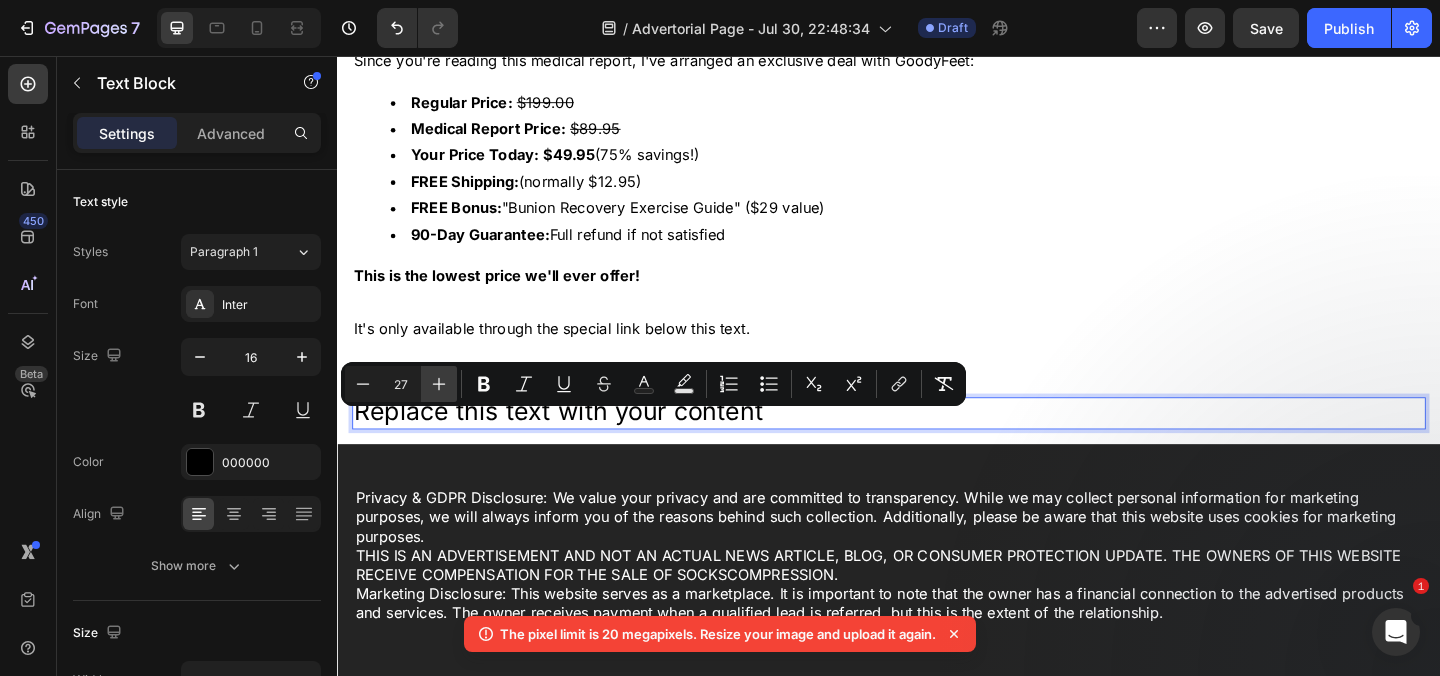 click on "Plus" at bounding box center (439, 384) 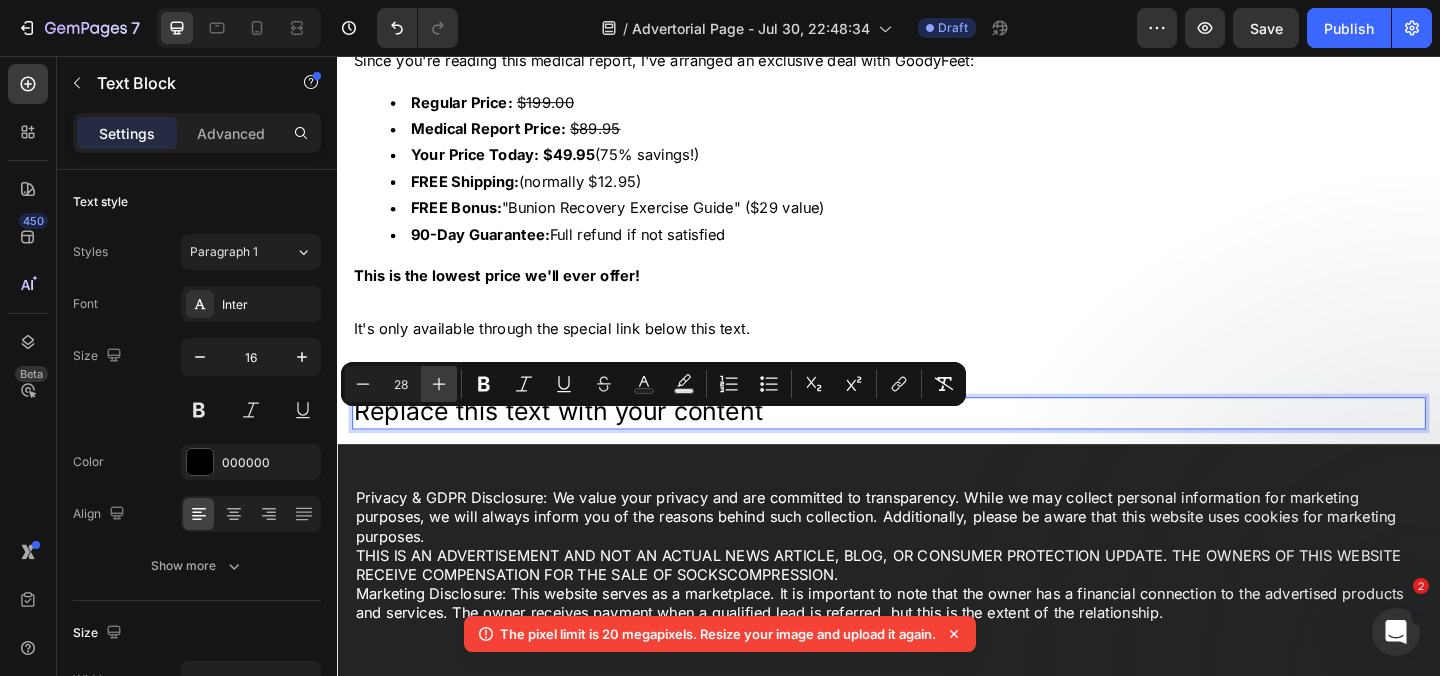 click on "Plus" at bounding box center (439, 384) 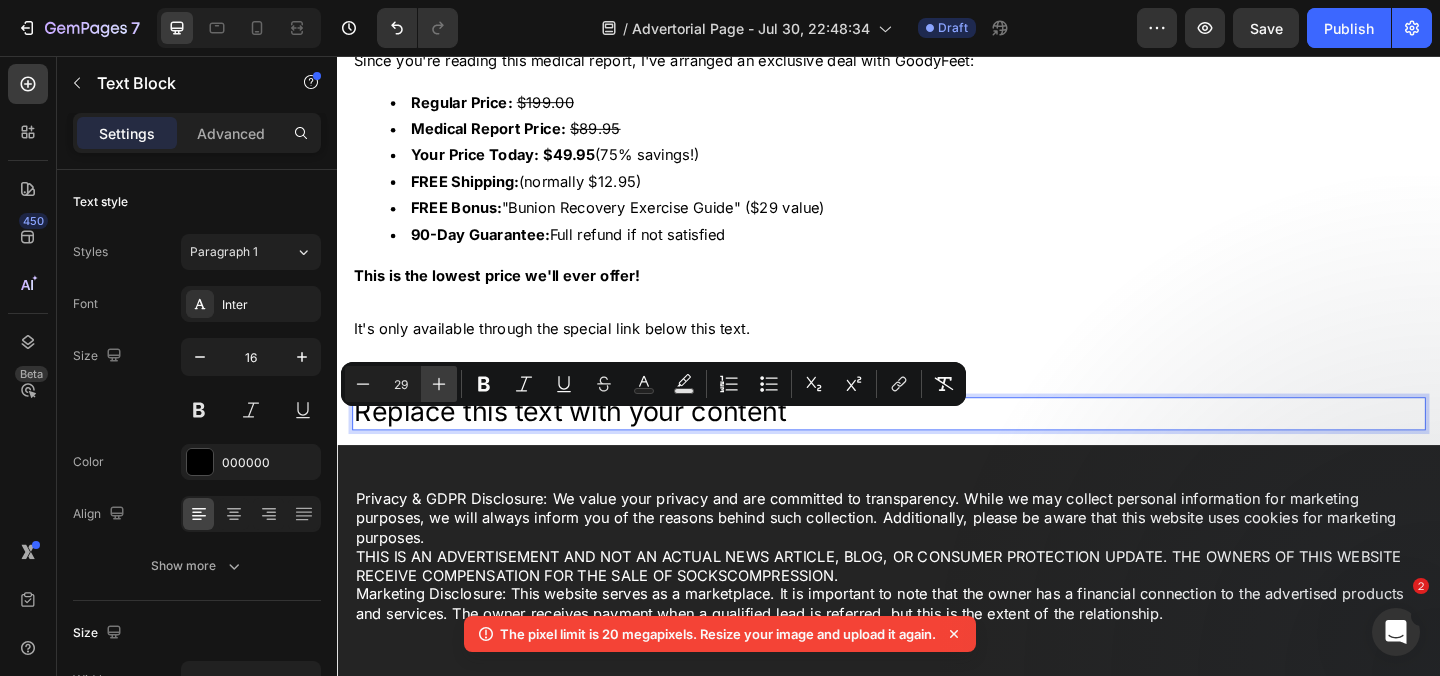 click on "Plus" at bounding box center [439, 384] 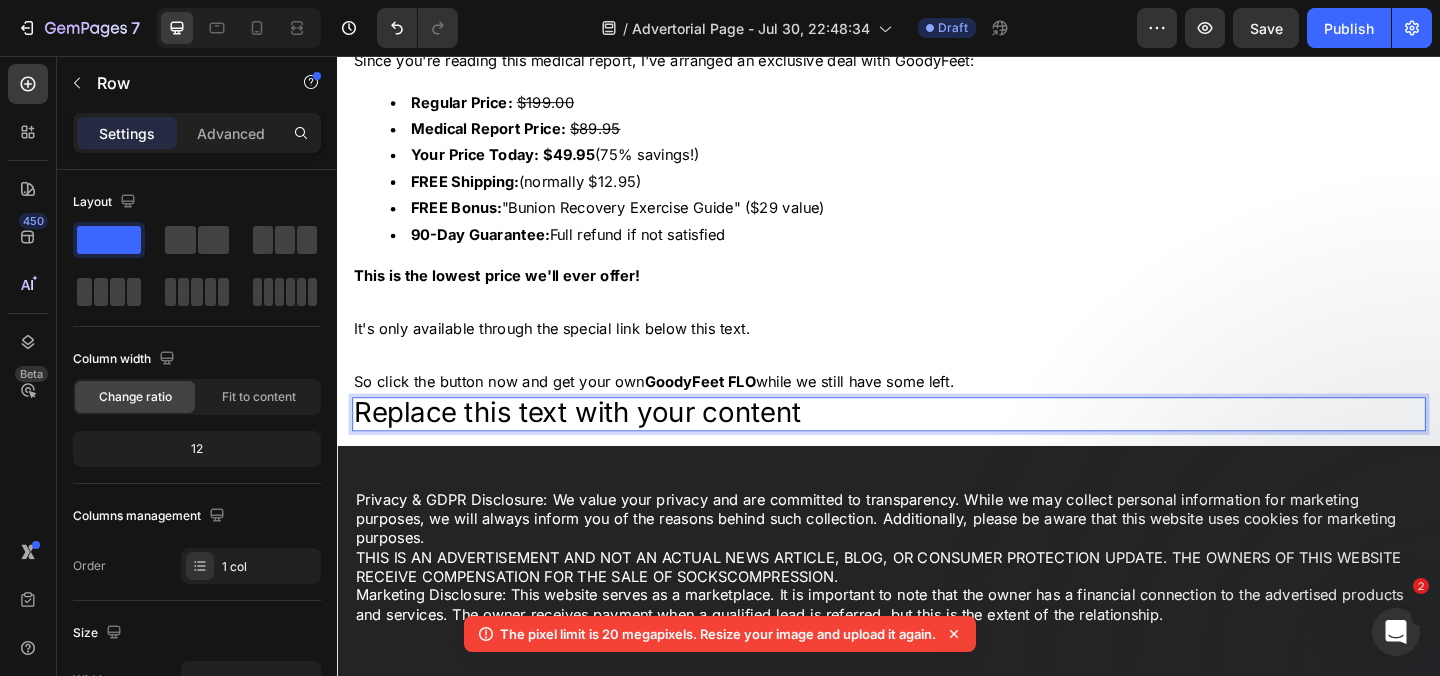 click on "See... That's The Kind of Results I Want You To Experience Text Block Image And I'm confident that it's going to help you too.   Just imagine...   ❌ No more wincing in pain with every step you take. ❌ No more embarrassment over the bulges at the side of your feet. ❌ No more struggling to find shoes that fit comfortably. ❌ No more worrying about expensive and risky surgery.   Imagine finally regaining control over your life and body again!   Doing all the things you love with your loved ones! That feeling is priceless.   There's a world of difference between living life with bunions and between being able to do what's dearest to you.   And I'm excited for you to experience it for yourself. Text Block What's This Life-Changing Technology Worth? Text Block Image Here's the thing: This bunion corrector is brand new. It was just recently released to the public. When we finalized the FLO system design, we initially planned to price it at  $83. I think you'll agree it would be a bargain at that price." at bounding box center (937, -1690) 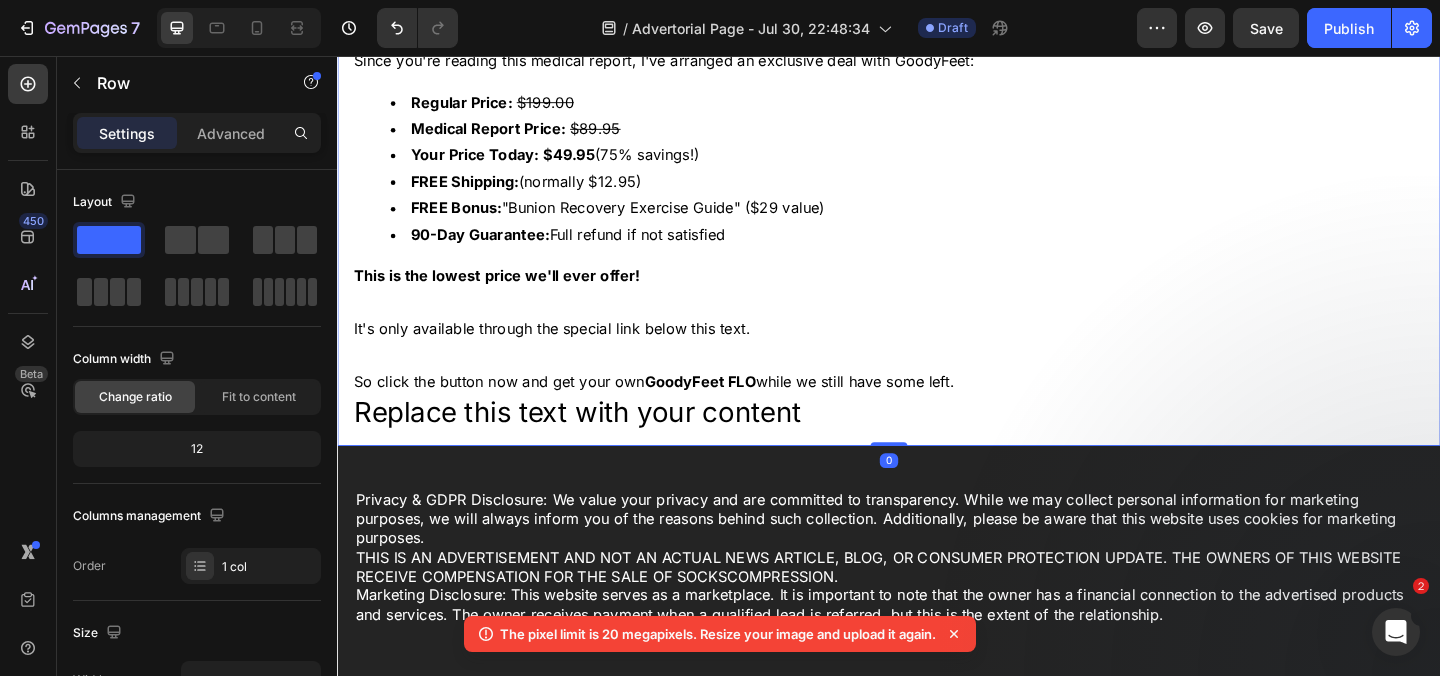 click on "Replace this text with your content" at bounding box center [598, 443] 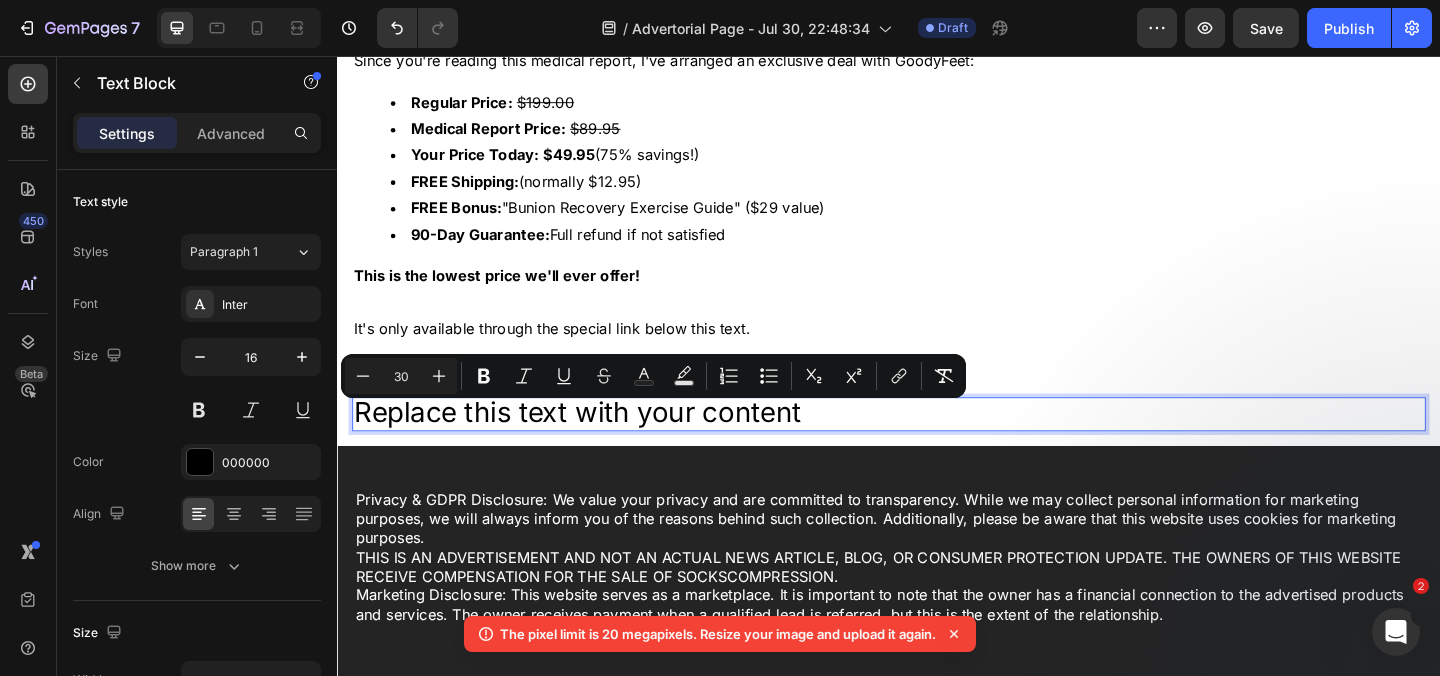 type on "16" 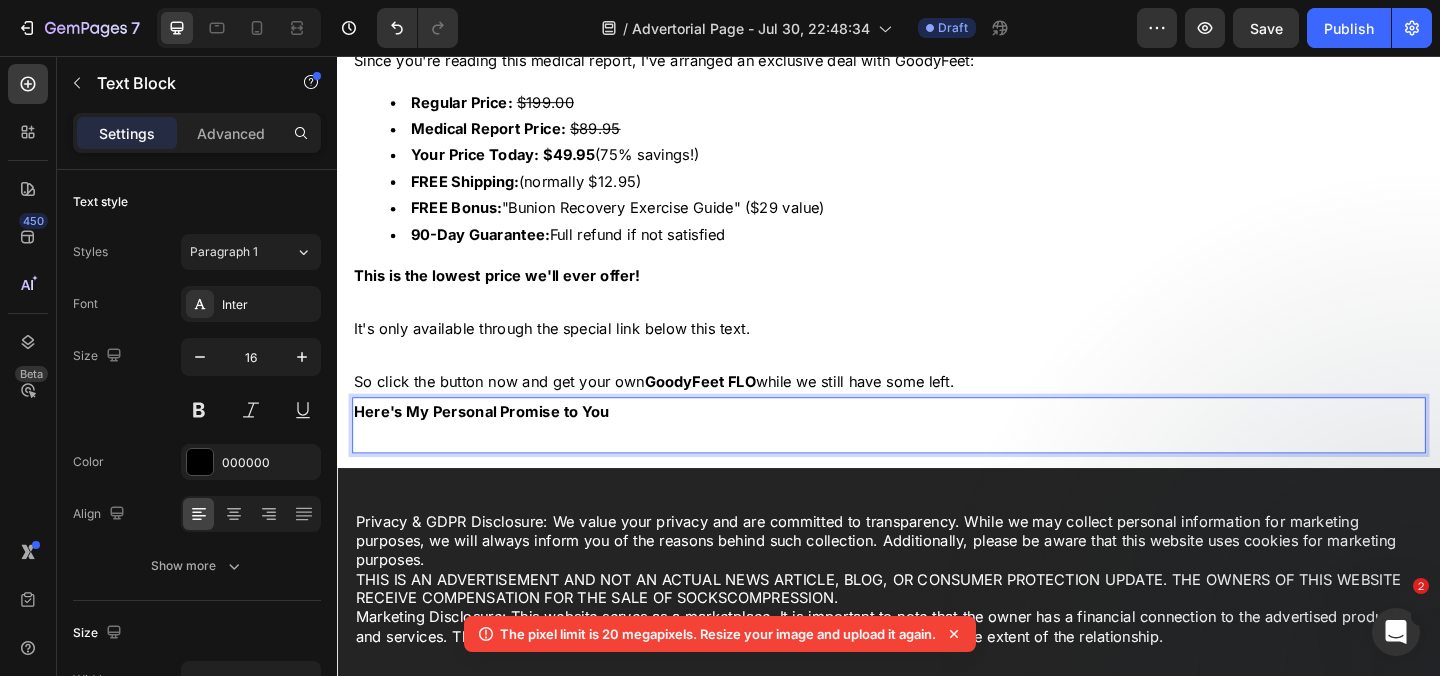 click on "Here's My Personal Promise to You" at bounding box center (494, 443) 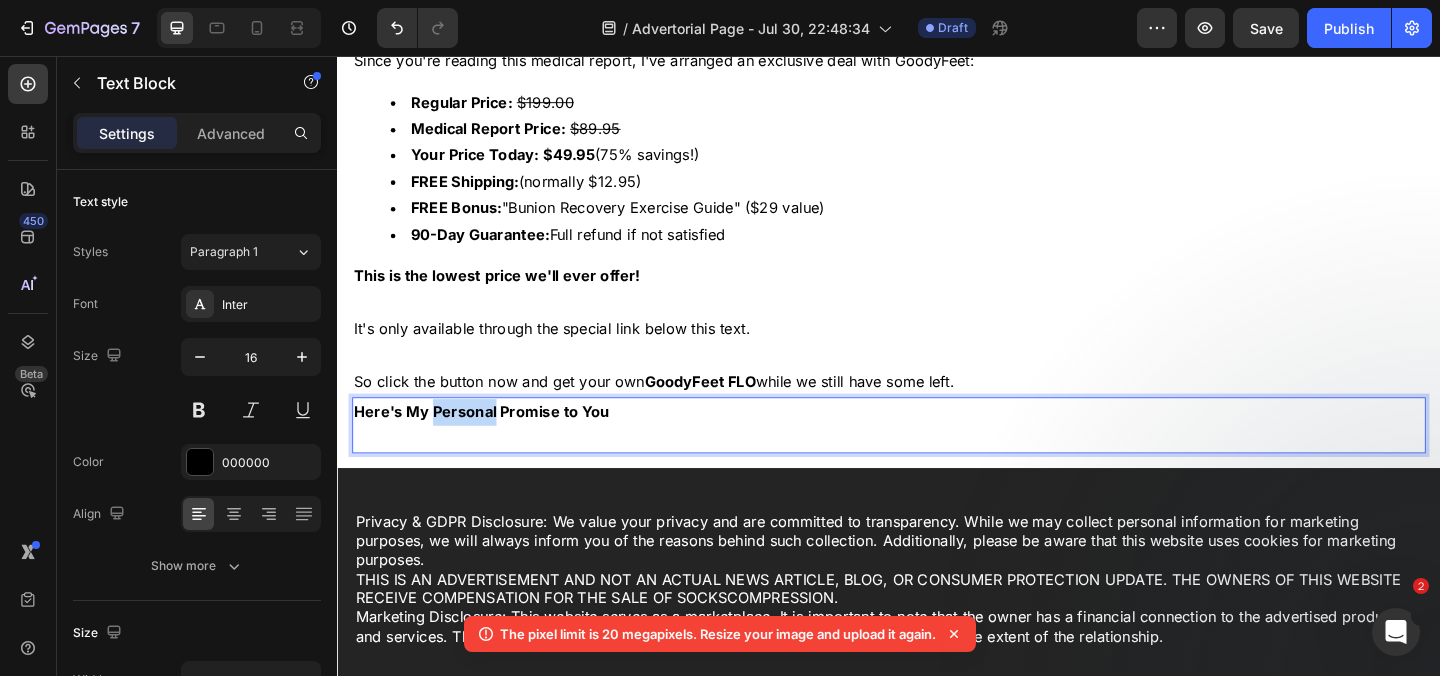 click on "Here's My Personal Promise to You" at bounding box center (494, 443) 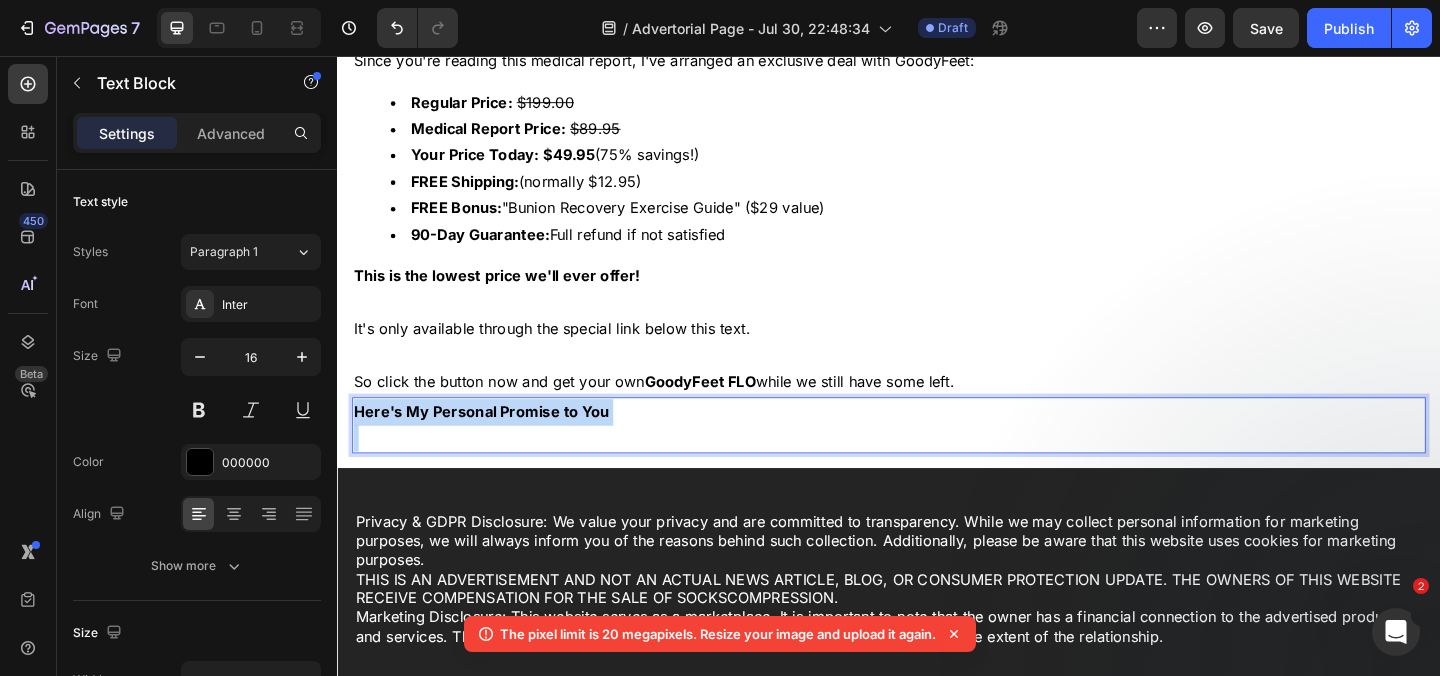 click on "Here's My Personal Promise to You" at bounding box center [494, 443] 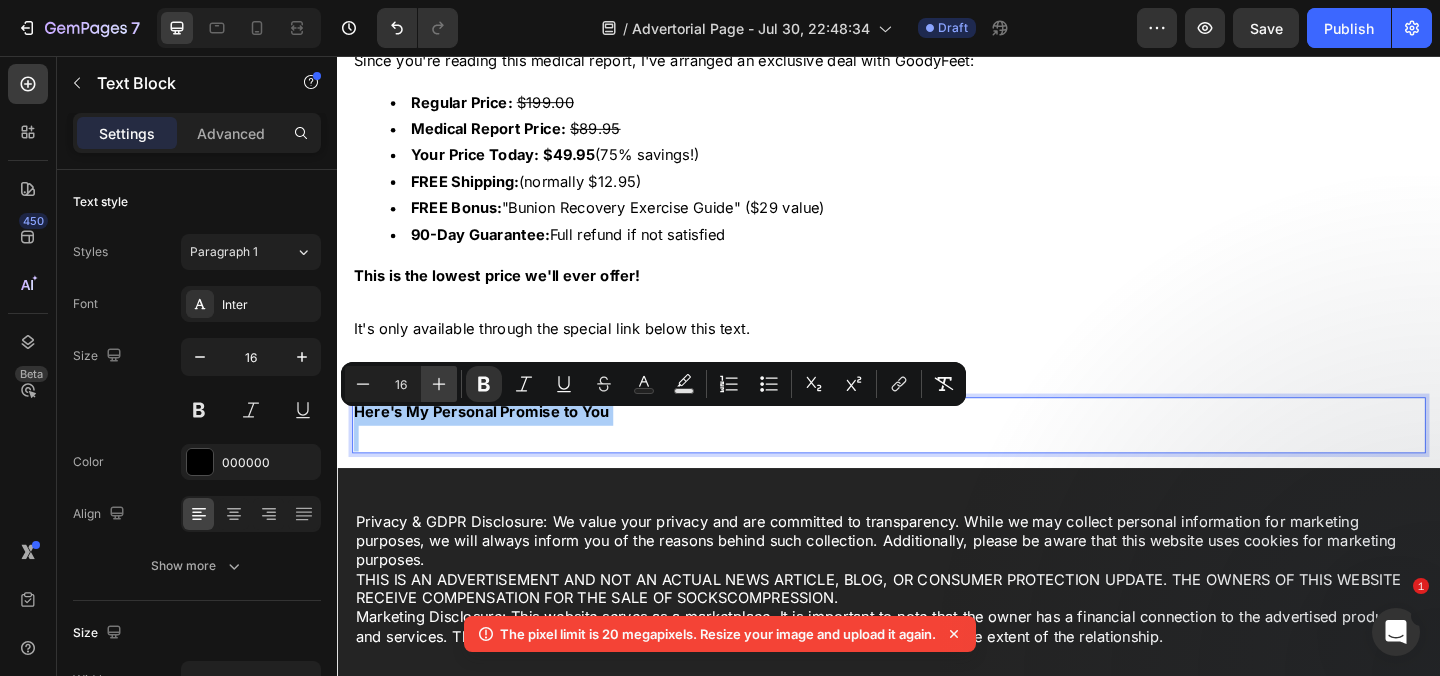 click on "Plus" at bounding box center [439, 384] 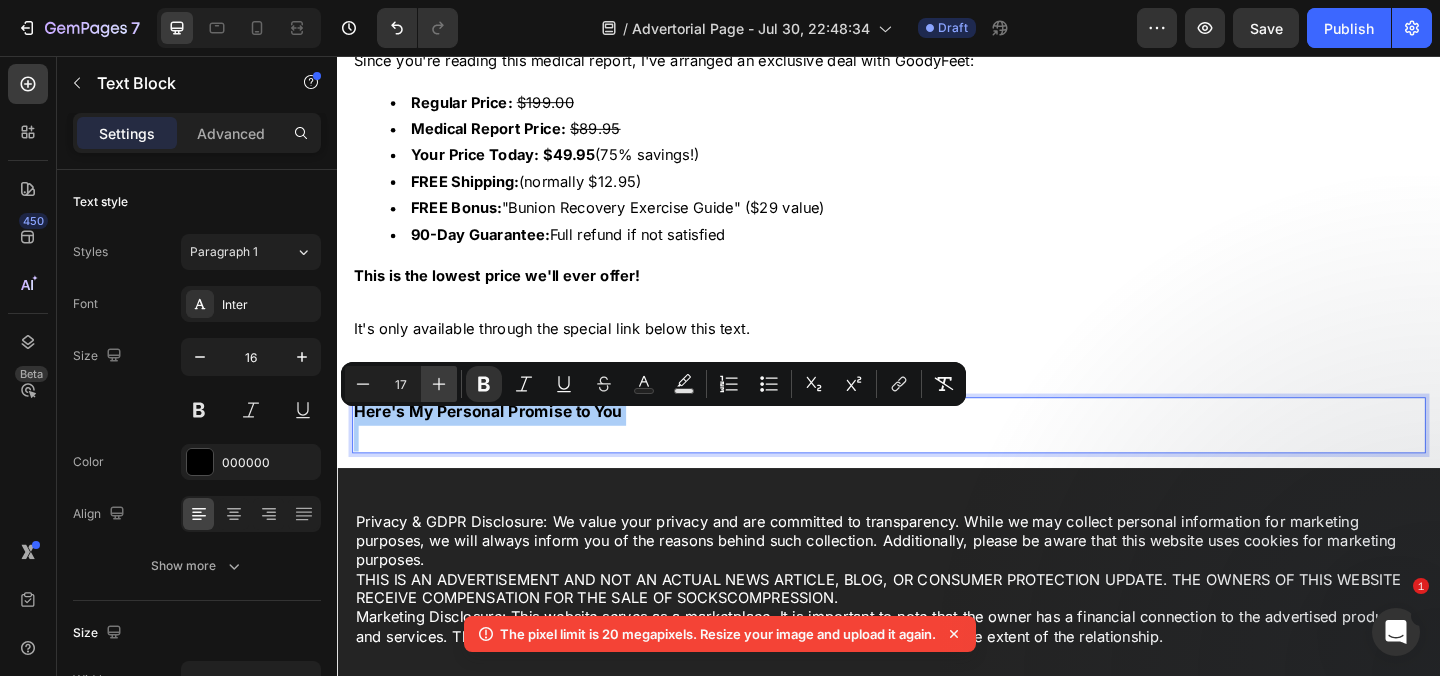 click on "Plus" at bounding box center (439, 384) 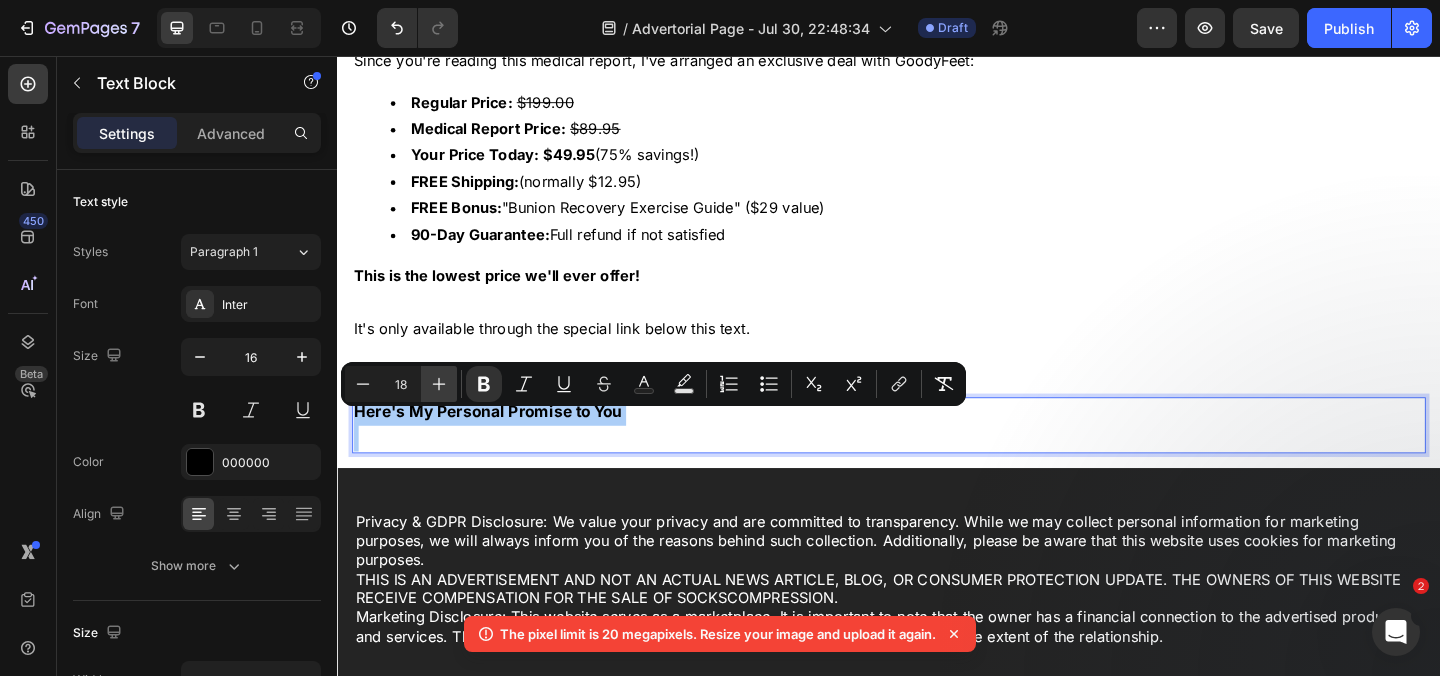 click on "Plus" at bounding box center (439, 384) 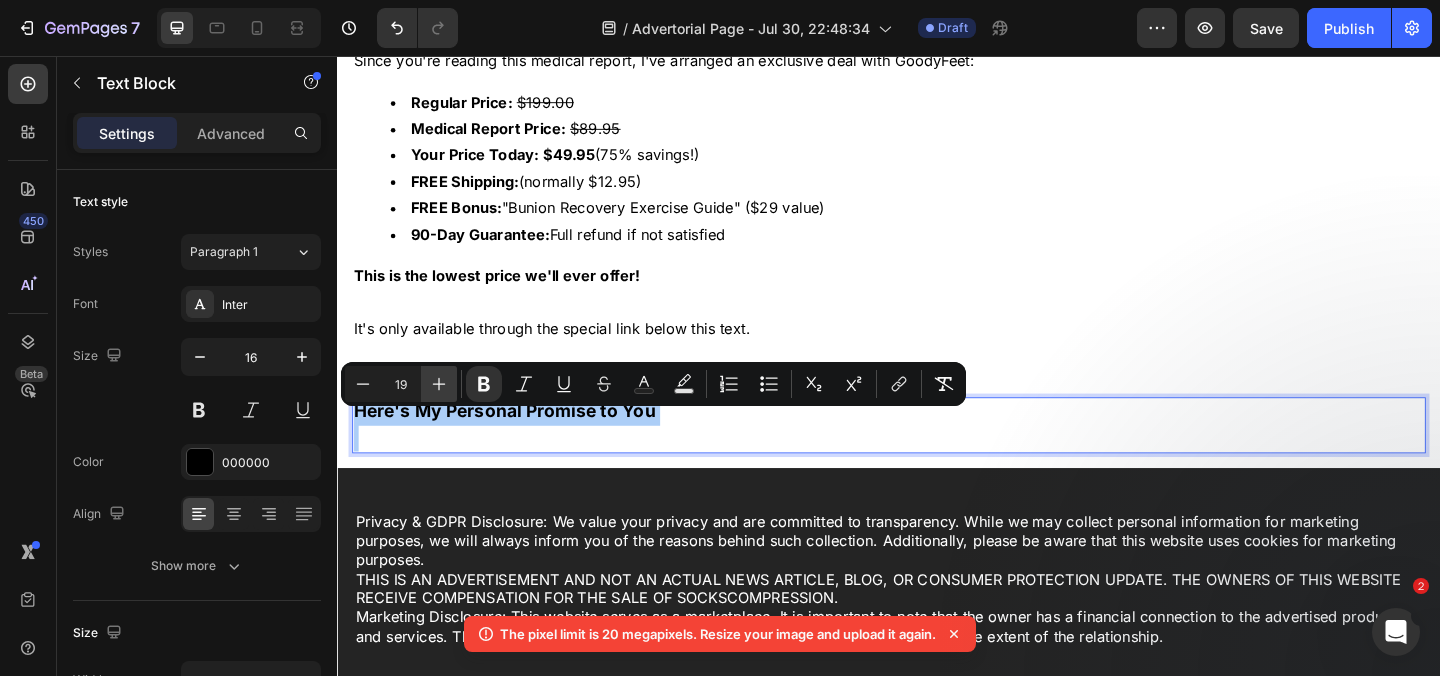 click on "Plus" at bounding box center (439, 384) 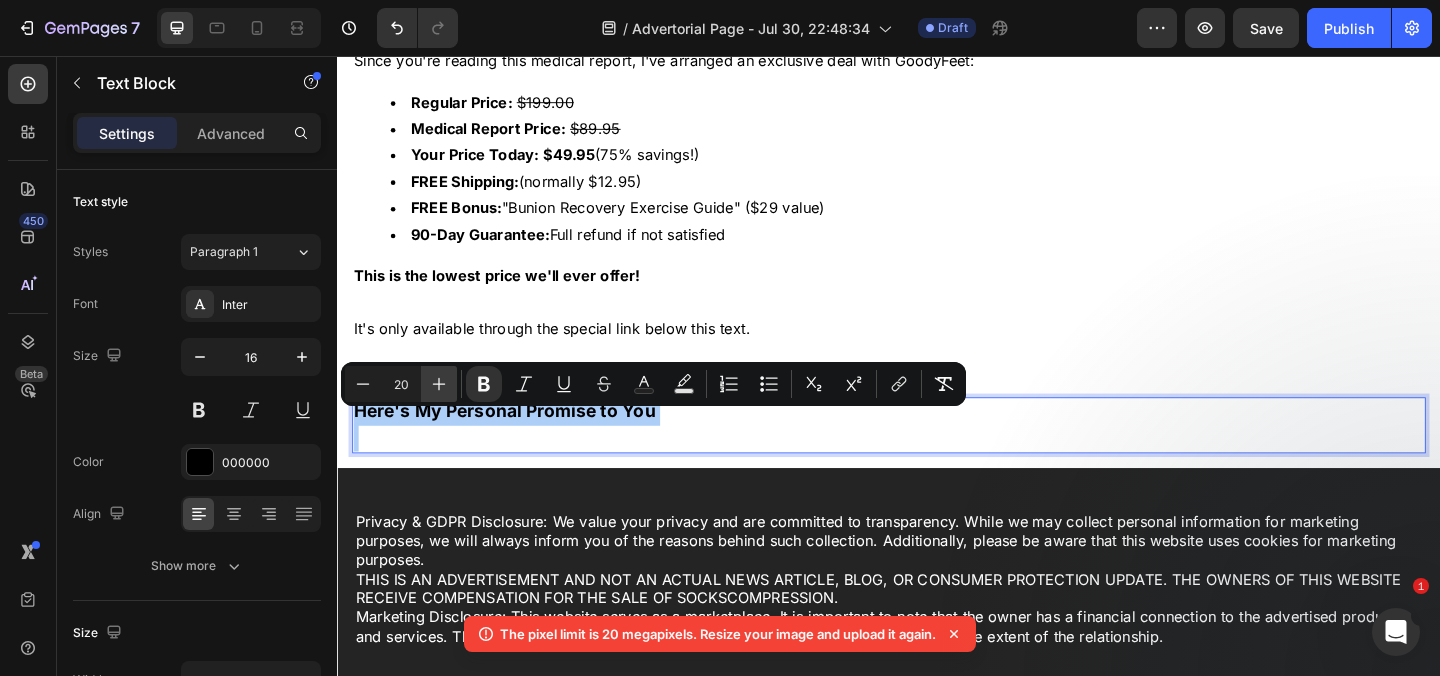 click on "Plus" at bounding box center (439, 384) 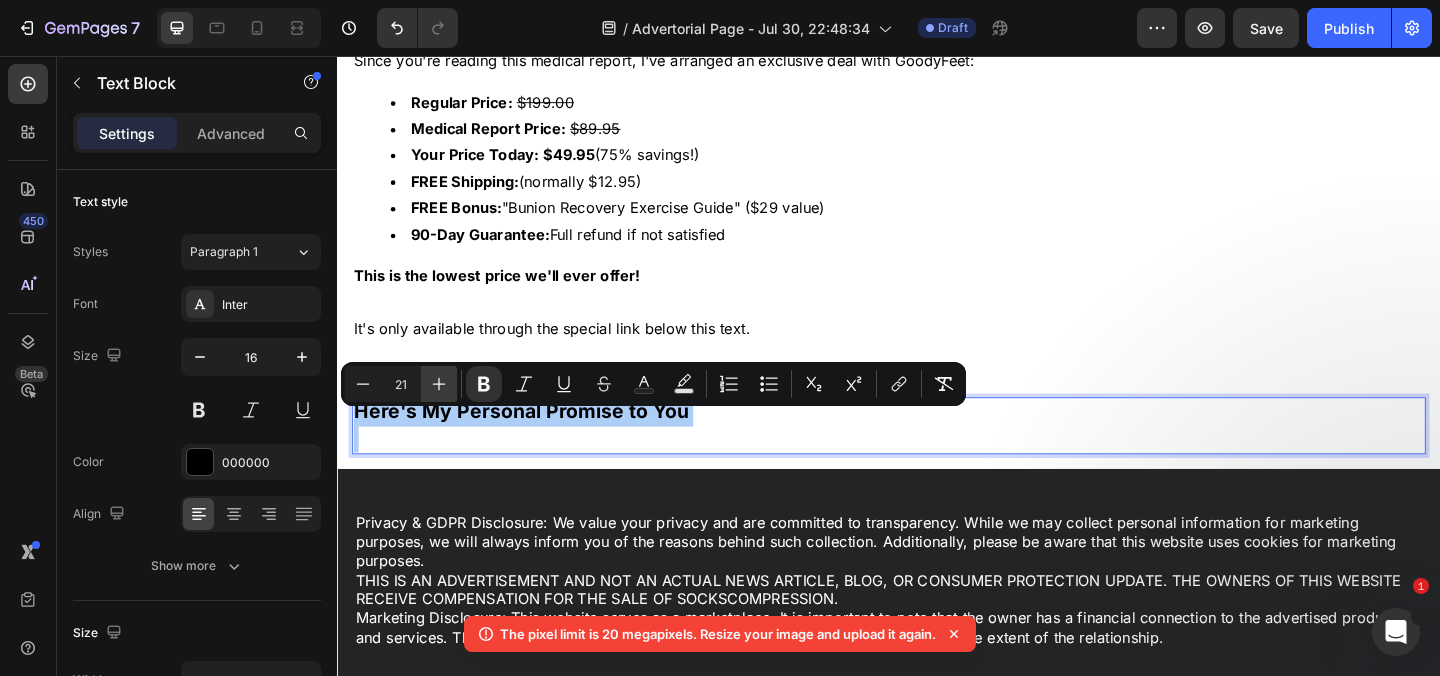 click on "Plus" at bounding box center (439, 384) 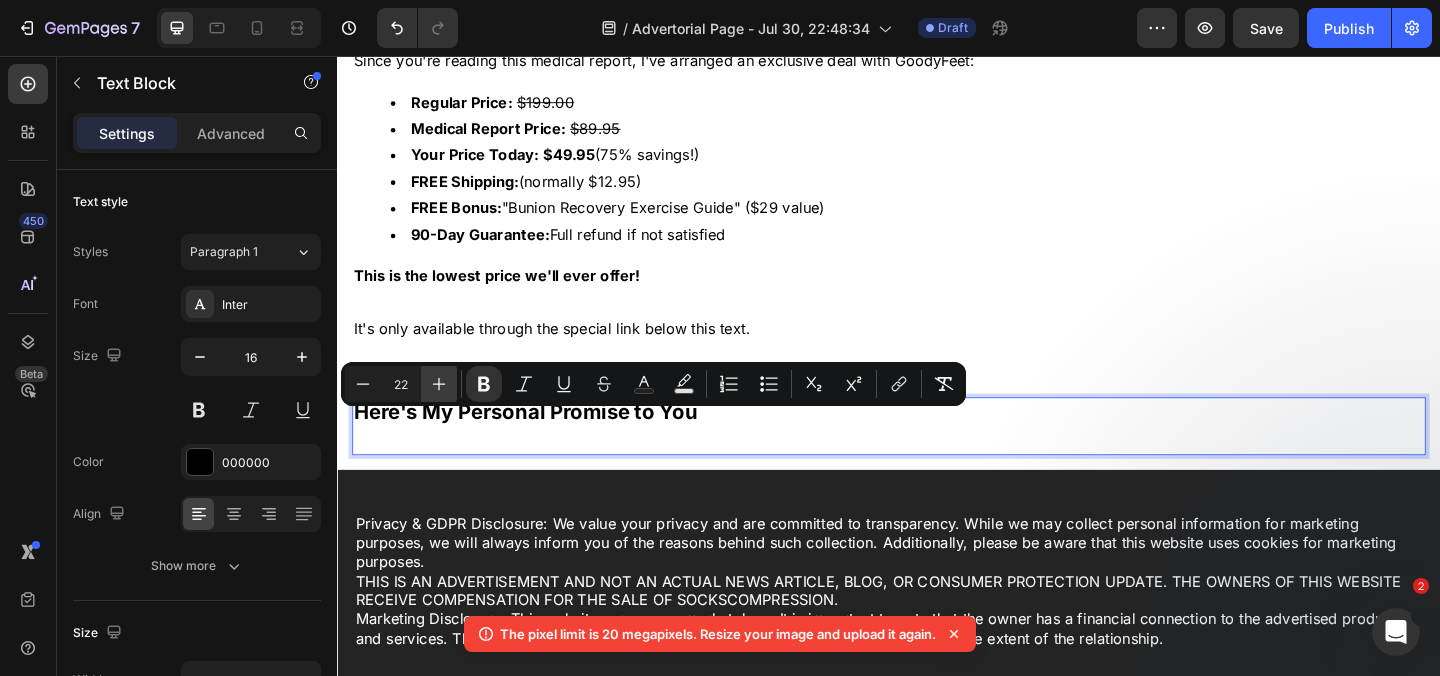 click on "Plus" at bounding box center [439, 384] 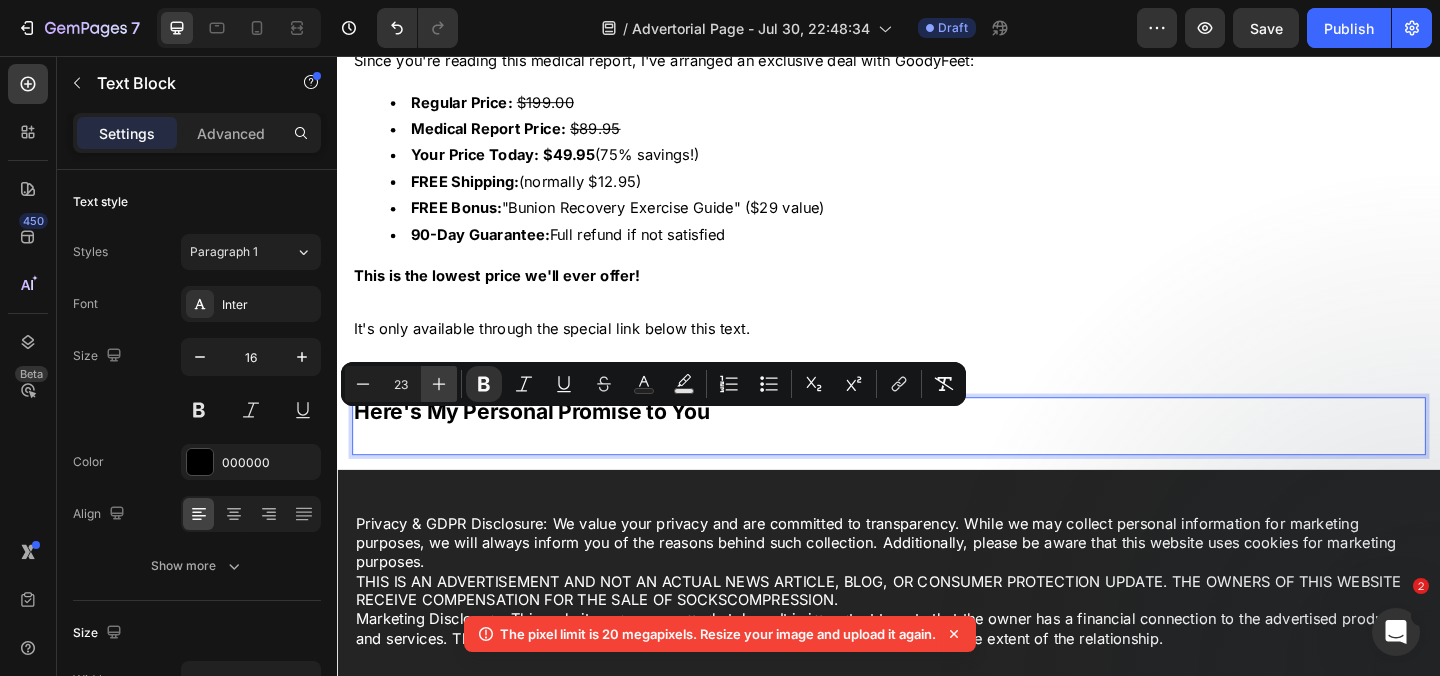 click on "Plus" at bounding box center (439, 384) 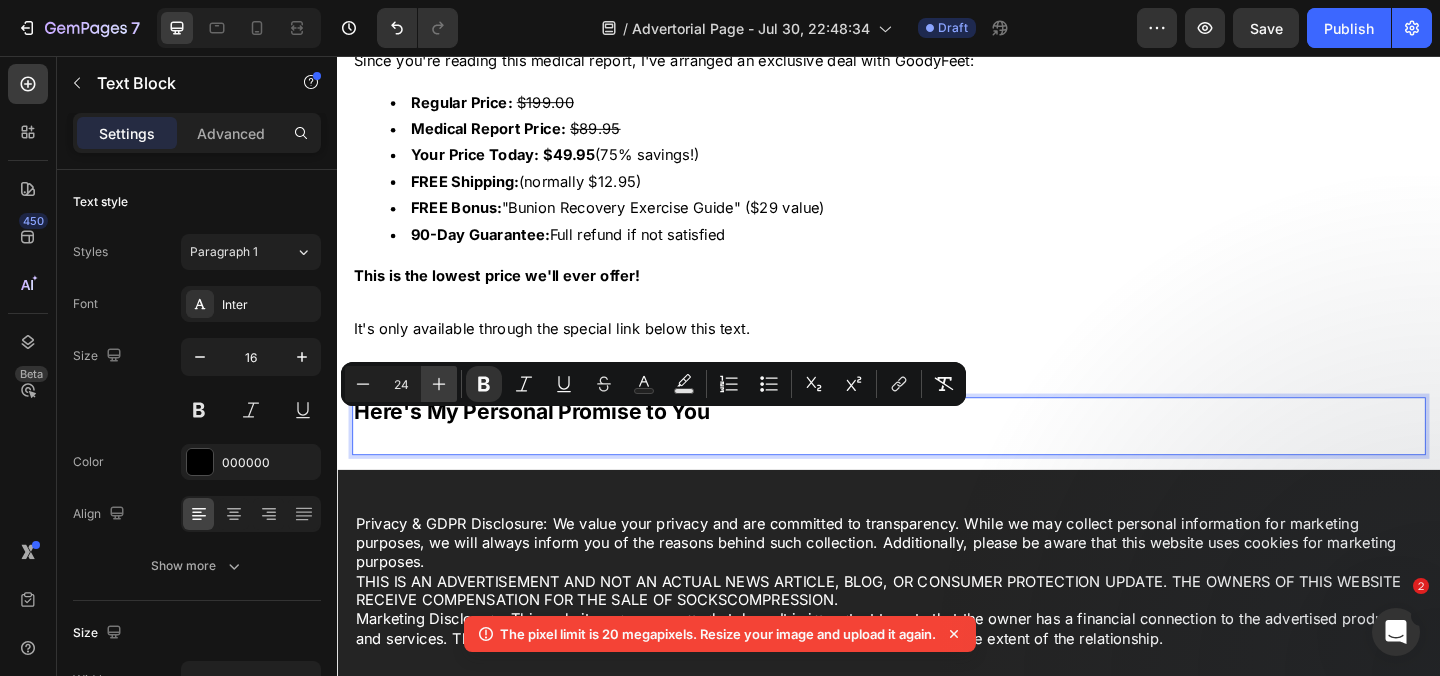 click on "Plus" at bounding box center (439, 384) 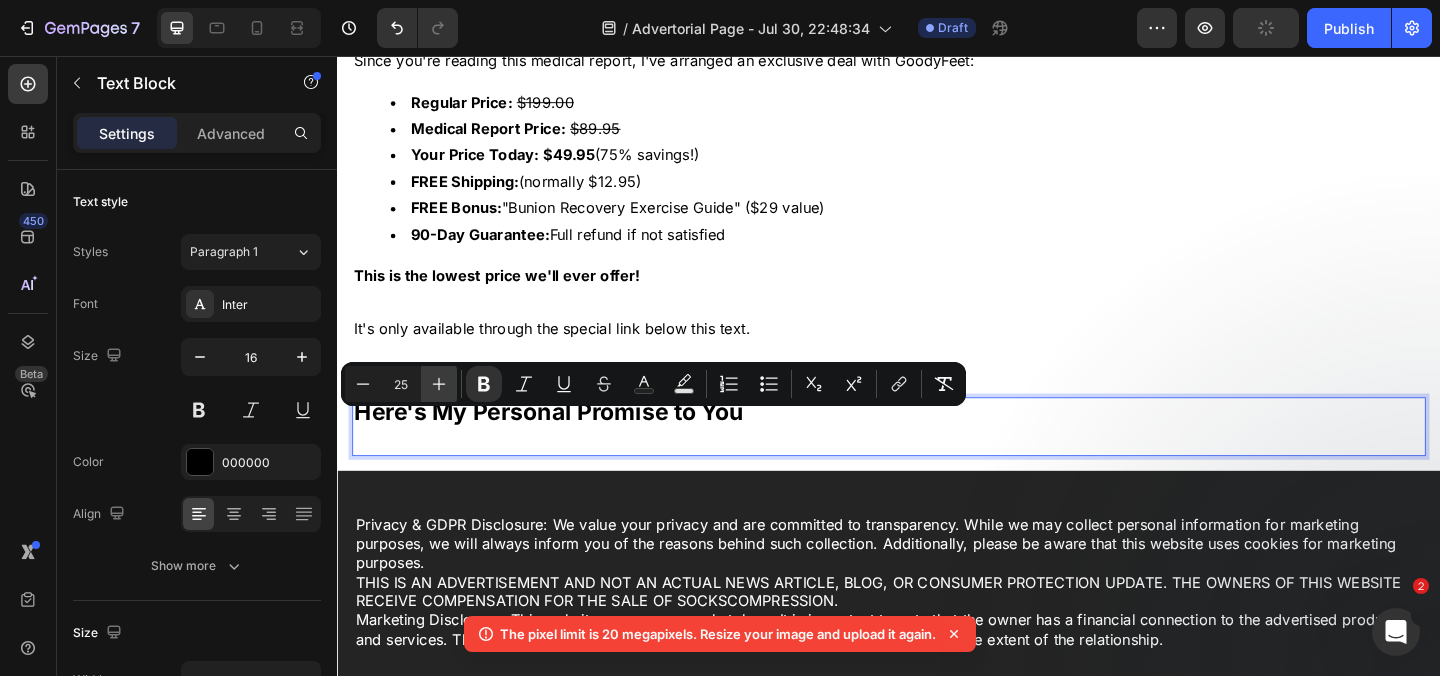 click on "Plus" at bounding box center (439, 384) 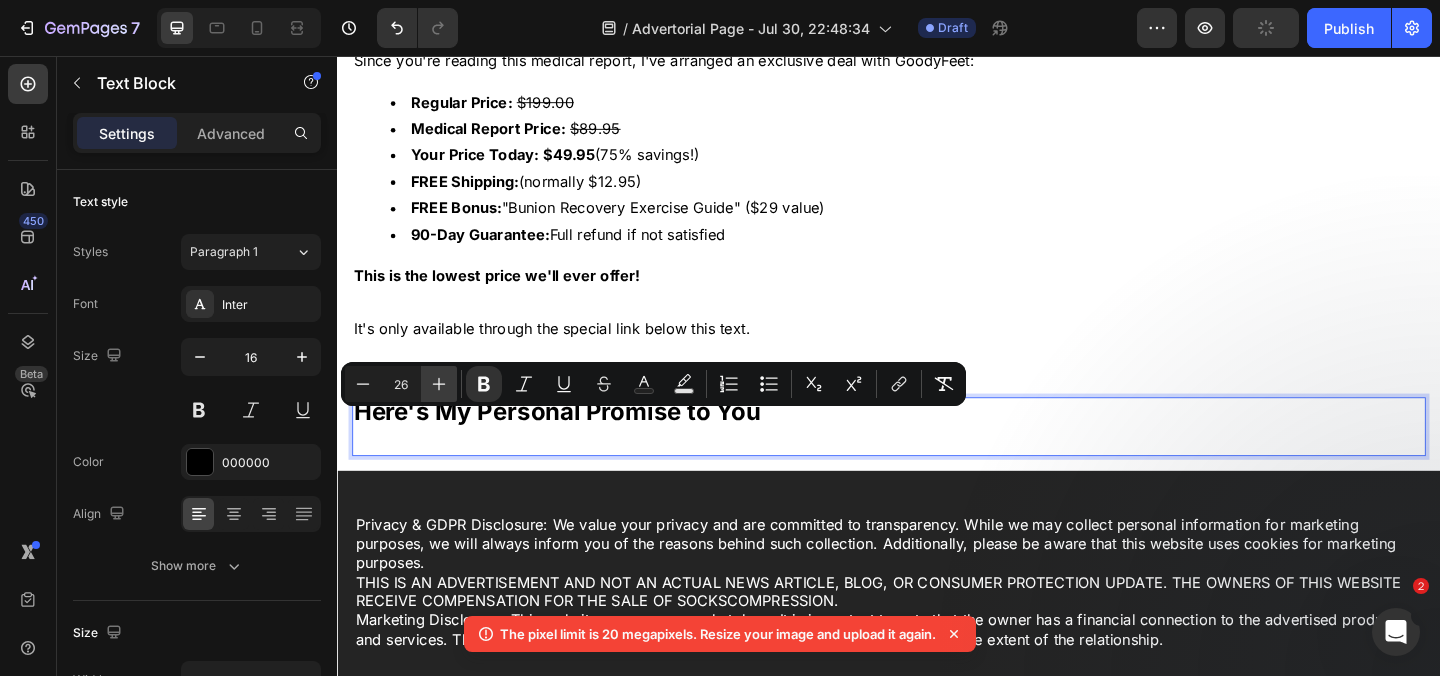 click on "Plus" at bounding box center [439, 384] 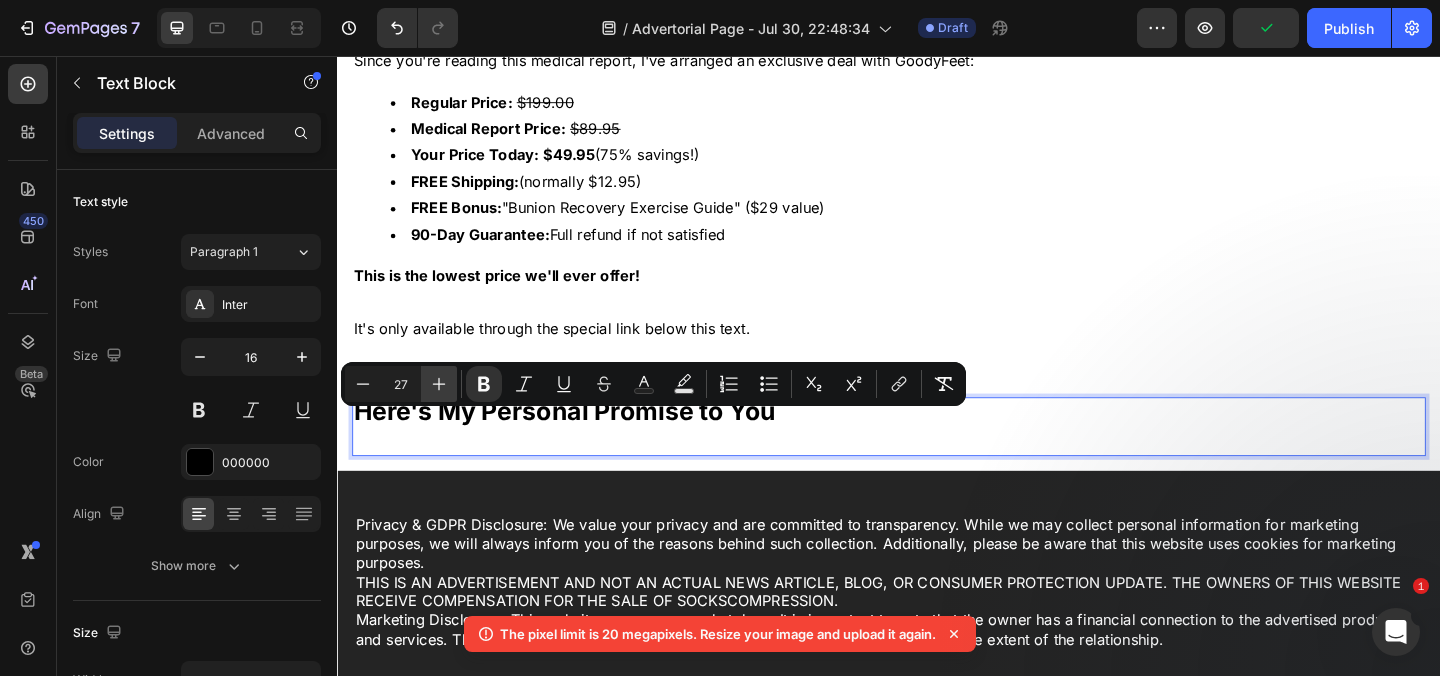 click on "Plus" at bounding box center (439, 384) 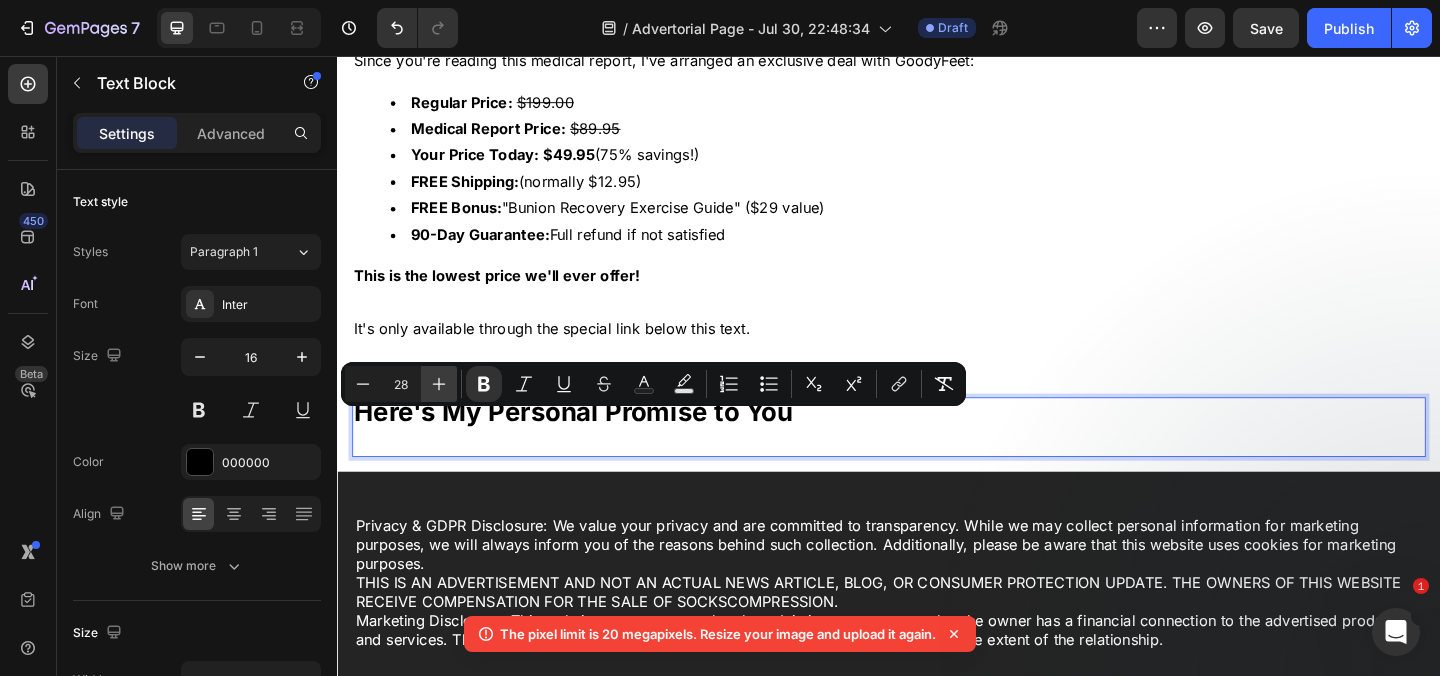click on "Plus" at bounding box center [439, 384] 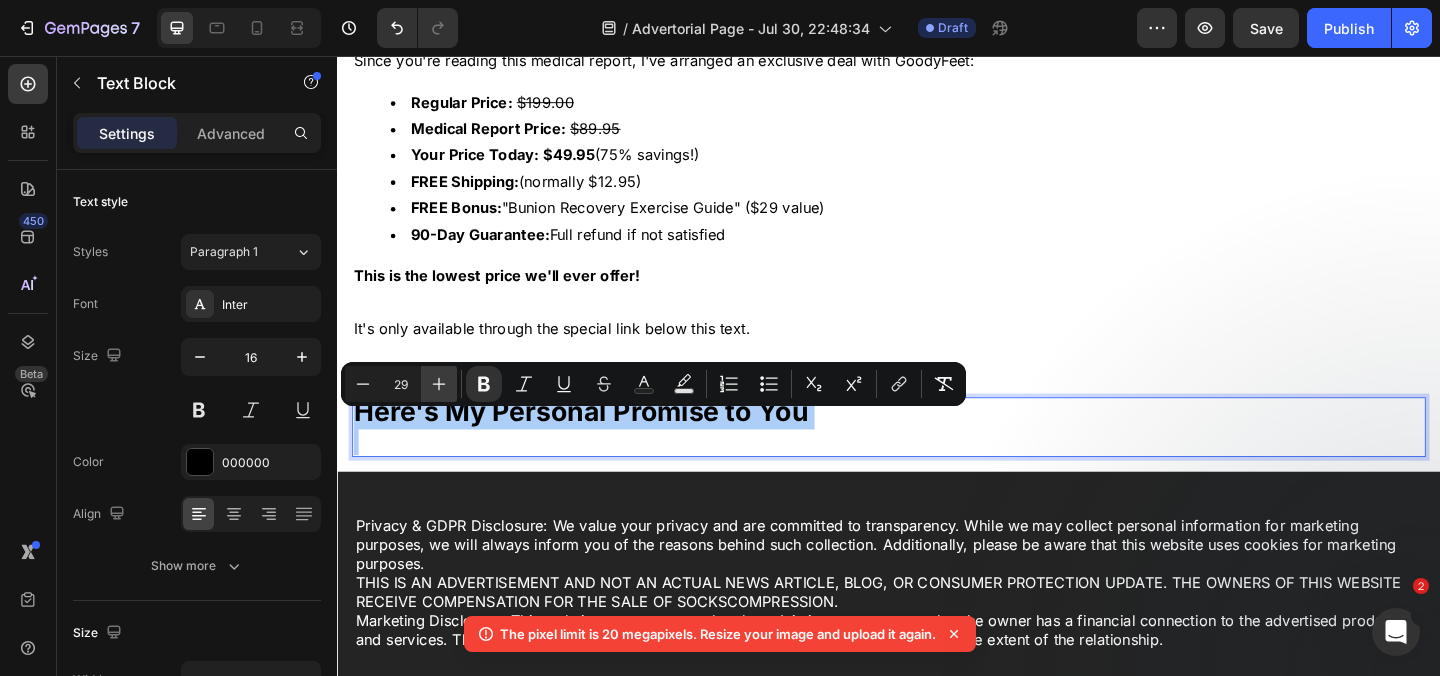 click on "Plus" at bounding box center (439, 384) 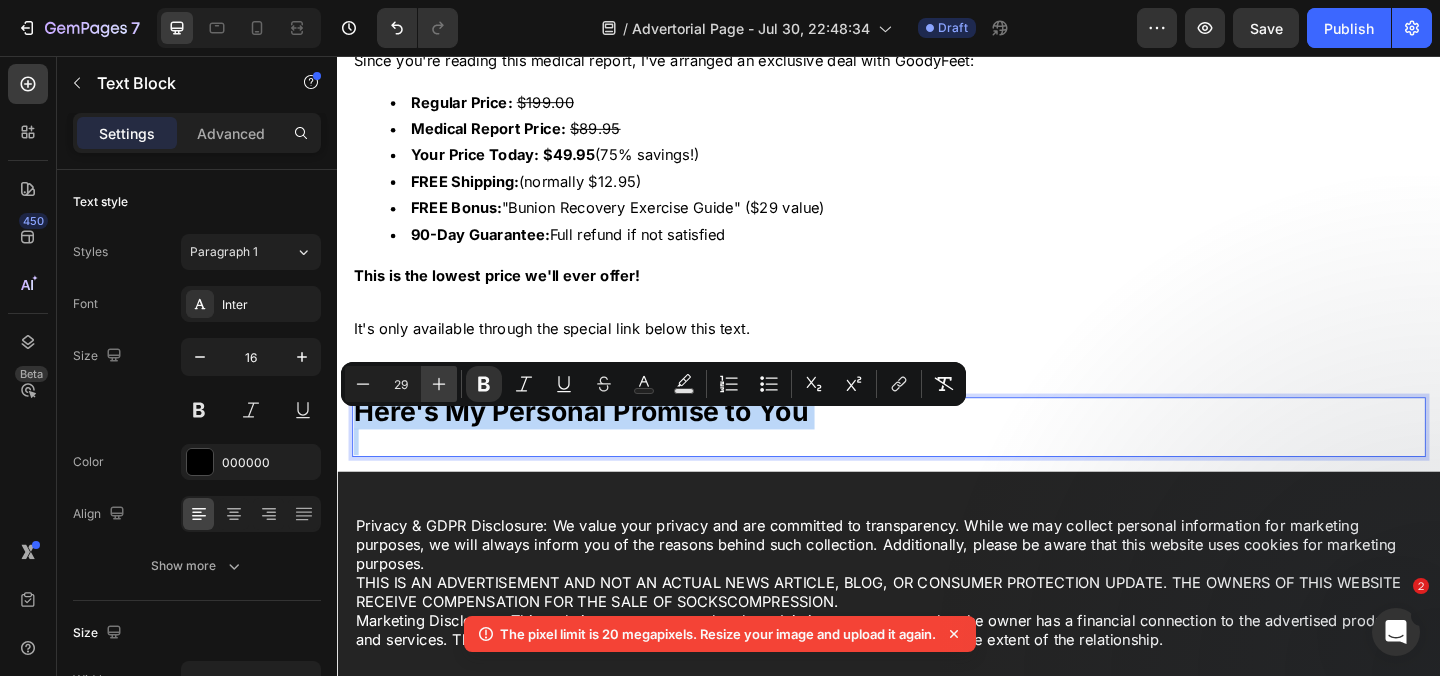 type on "30" 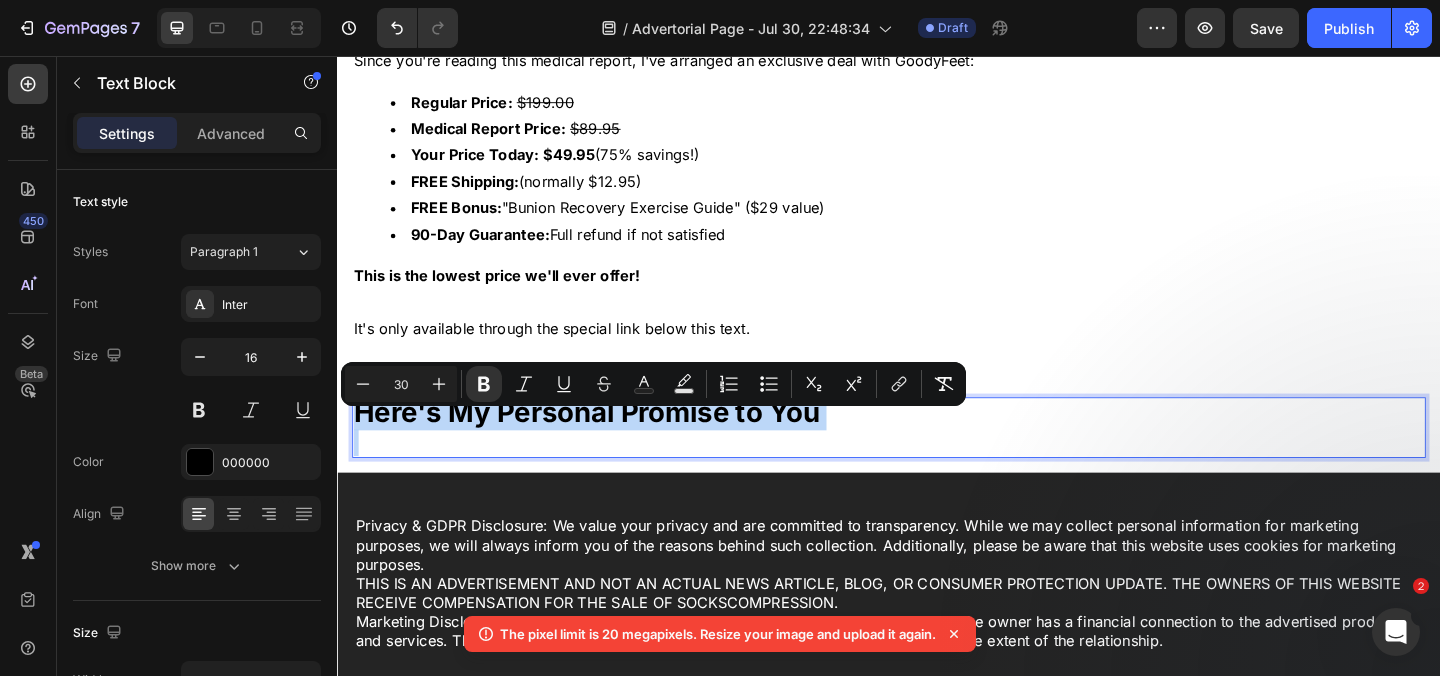 click at bounding box center [937, 476] 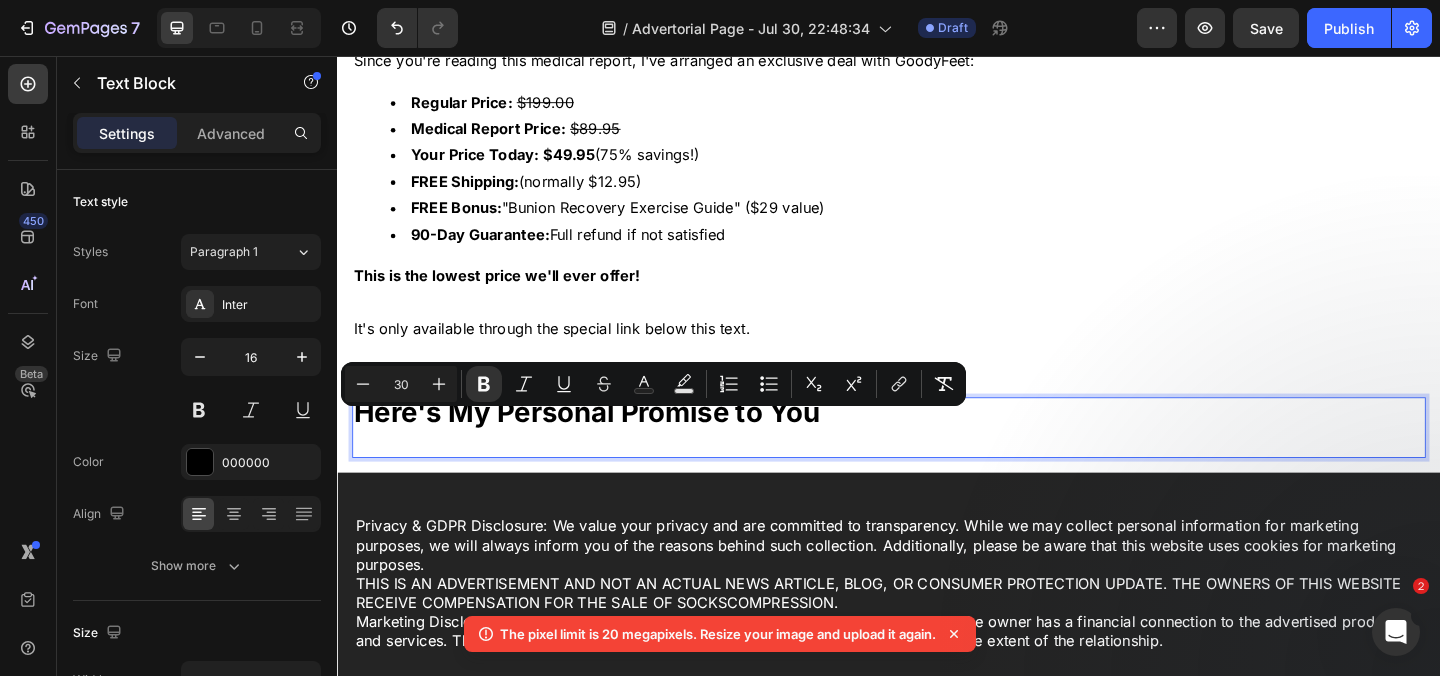 click at bounding box center (937, 476) 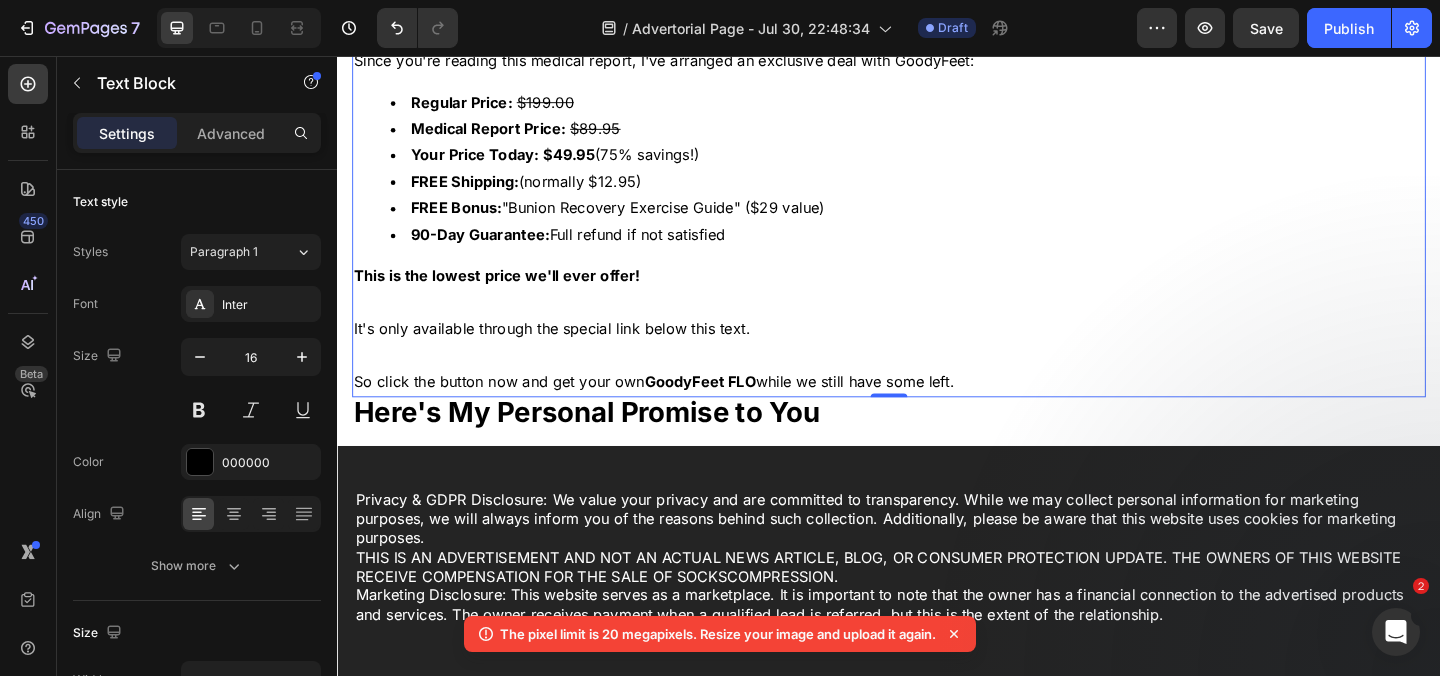 click on "So click the button now and get your own  GoodyFeet FLO  while we still have some left." at bounding box center [937, 410] 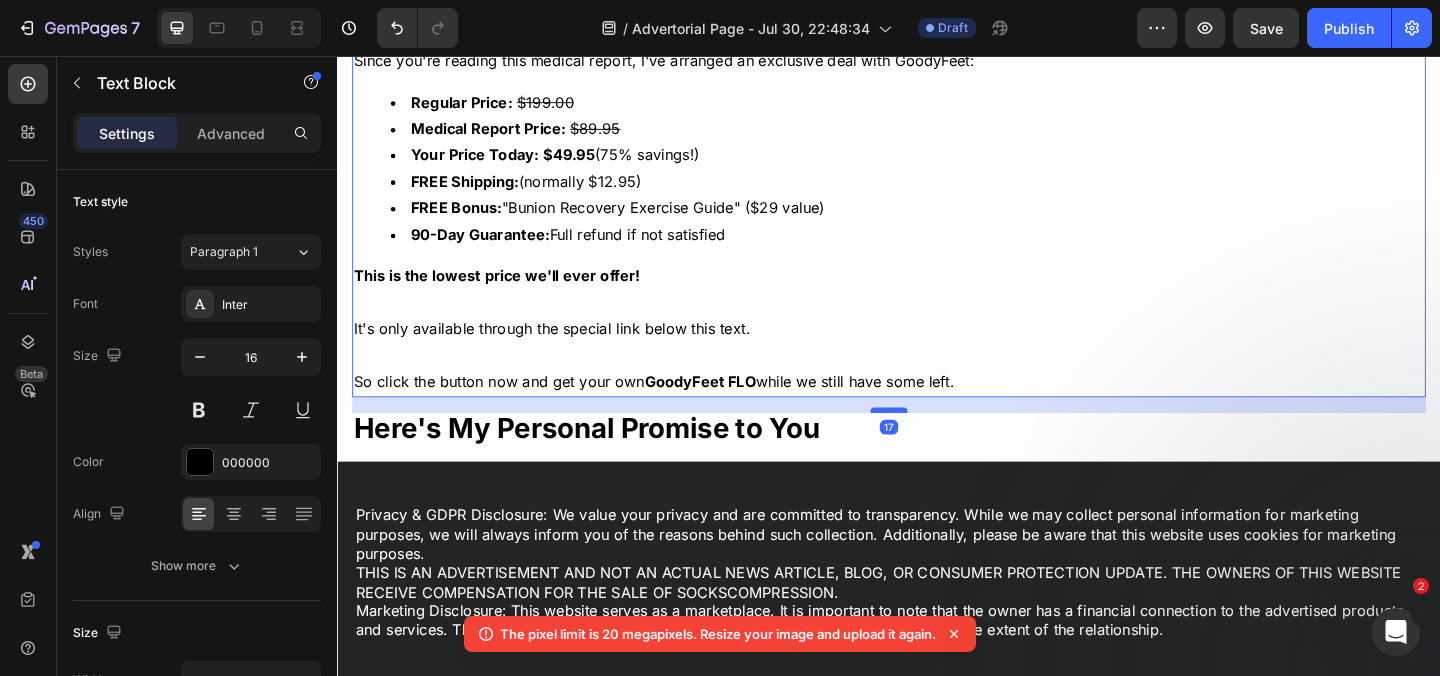 drag, startPoint x: 926, startPoint y: 435, endPoint x: 926, endPoint y: 458, distance: 23 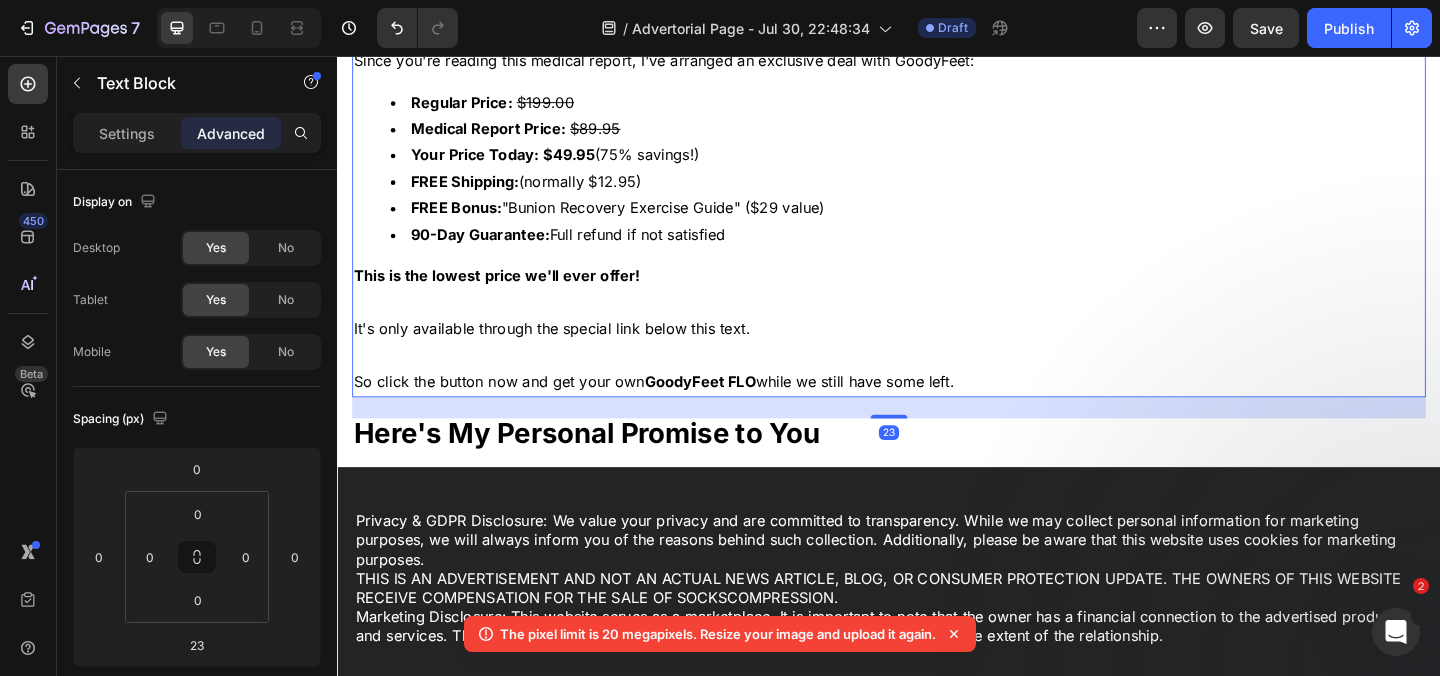 click on "23" at bounding box center [937, 438] 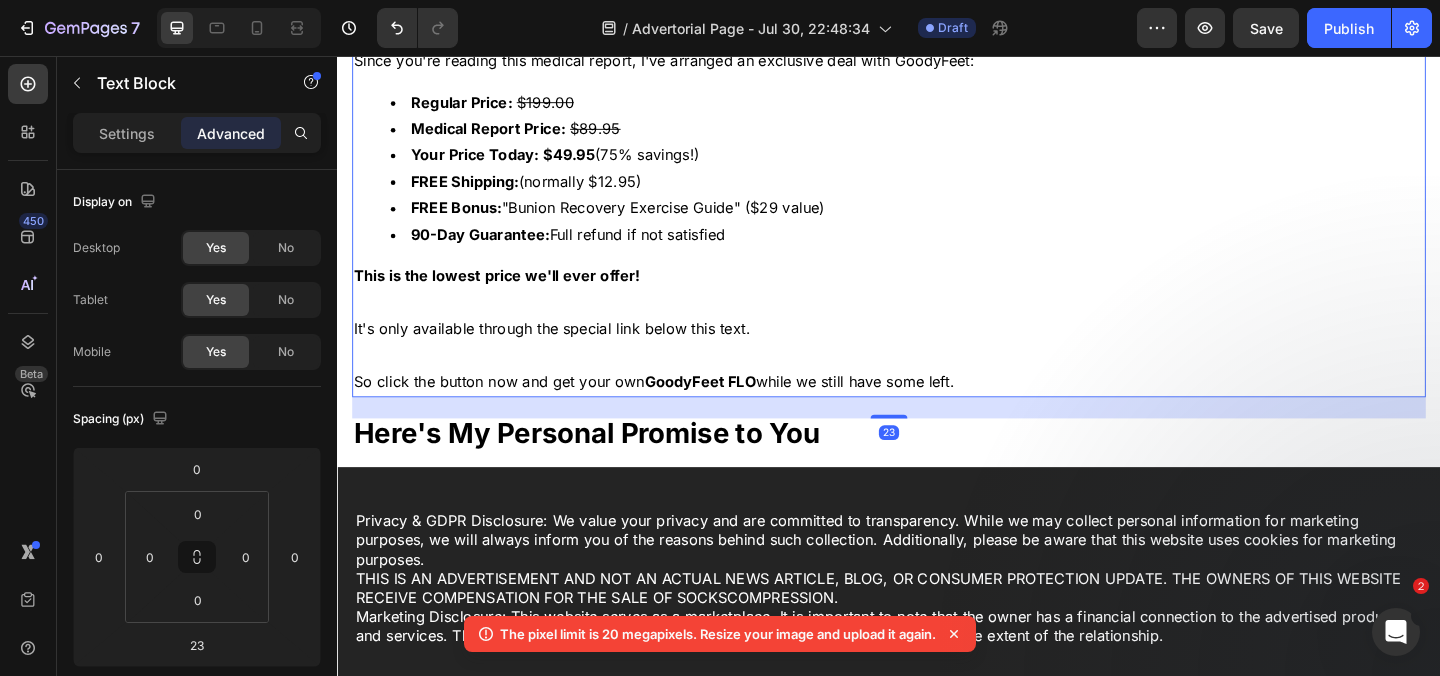 click on "Here's My Personal Promise to You" at bounding box center (608, 466) 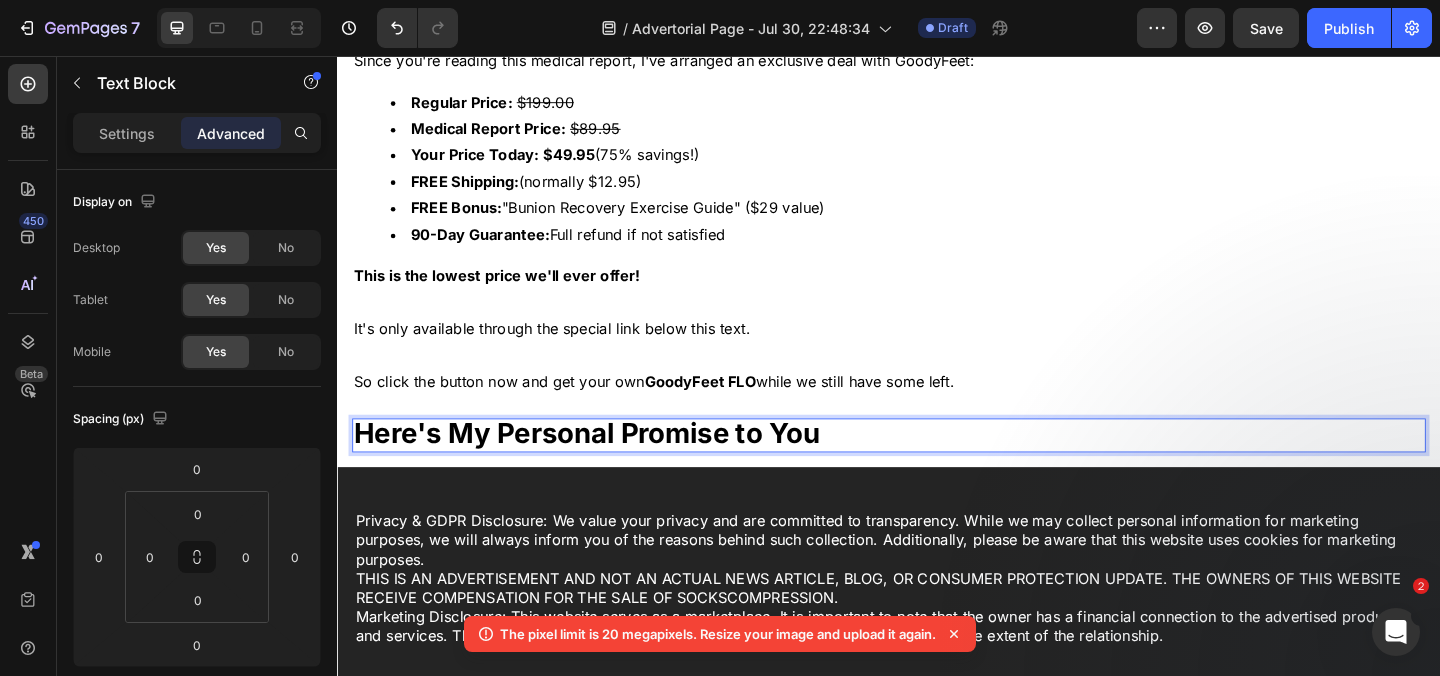 click on "Here's My Personal Promise to You" at bounding box center (937, 469) 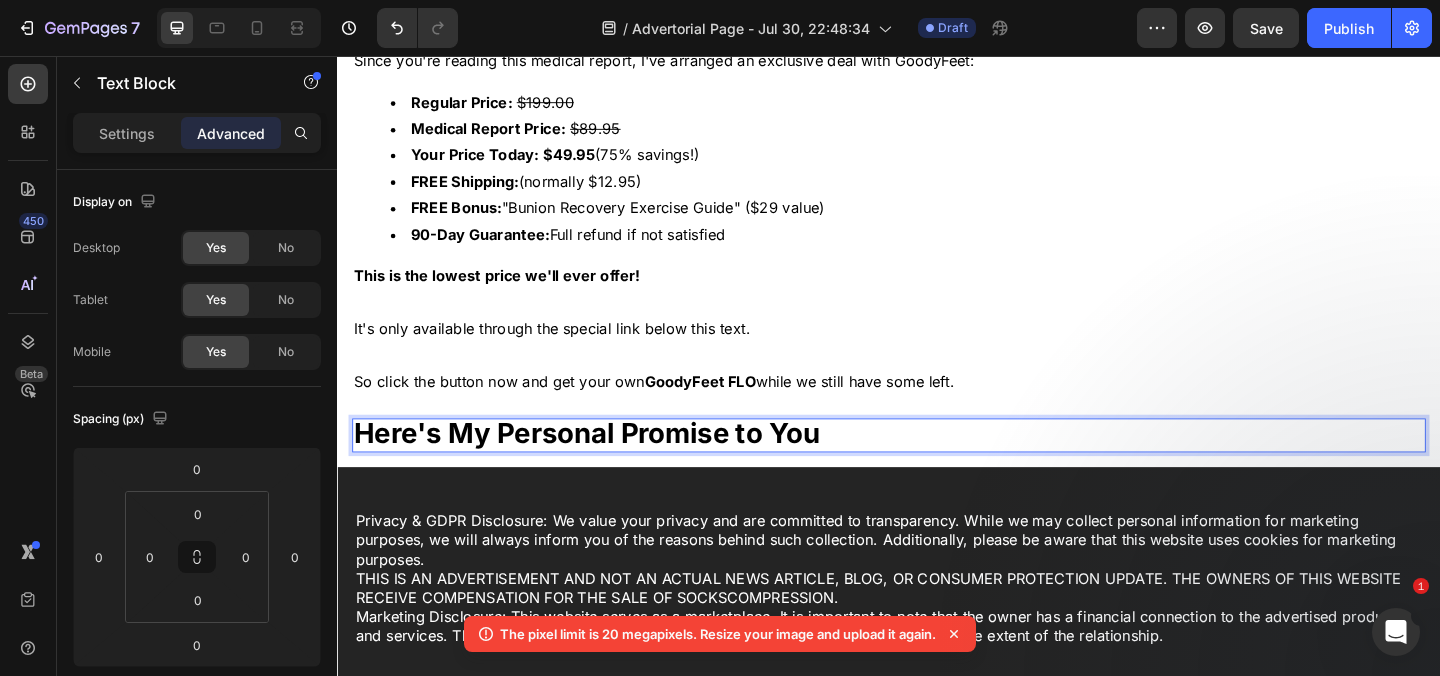 drag, startPoint x: 149, startPoint y: 95, endPoint x: 152, endPoint y: 118, distance: 23.194826 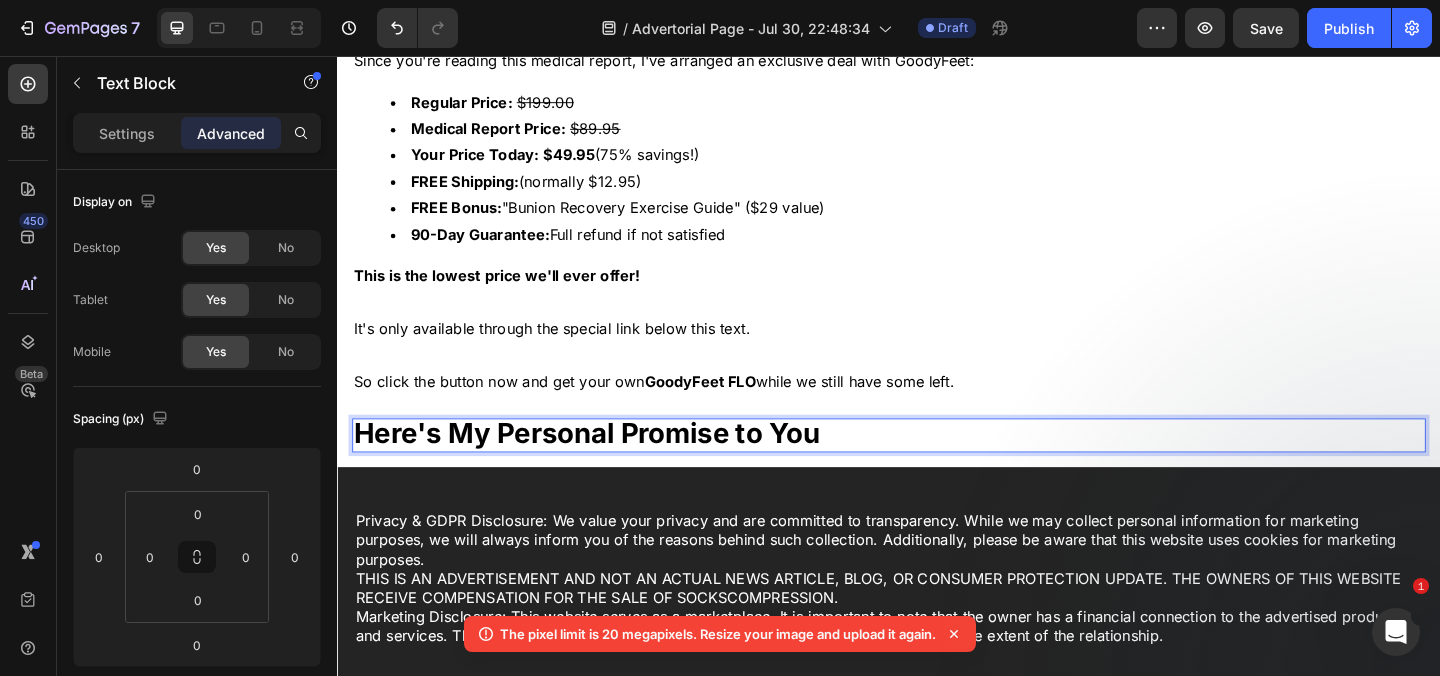 click on "Text Block" at bounding box center [171, 83] 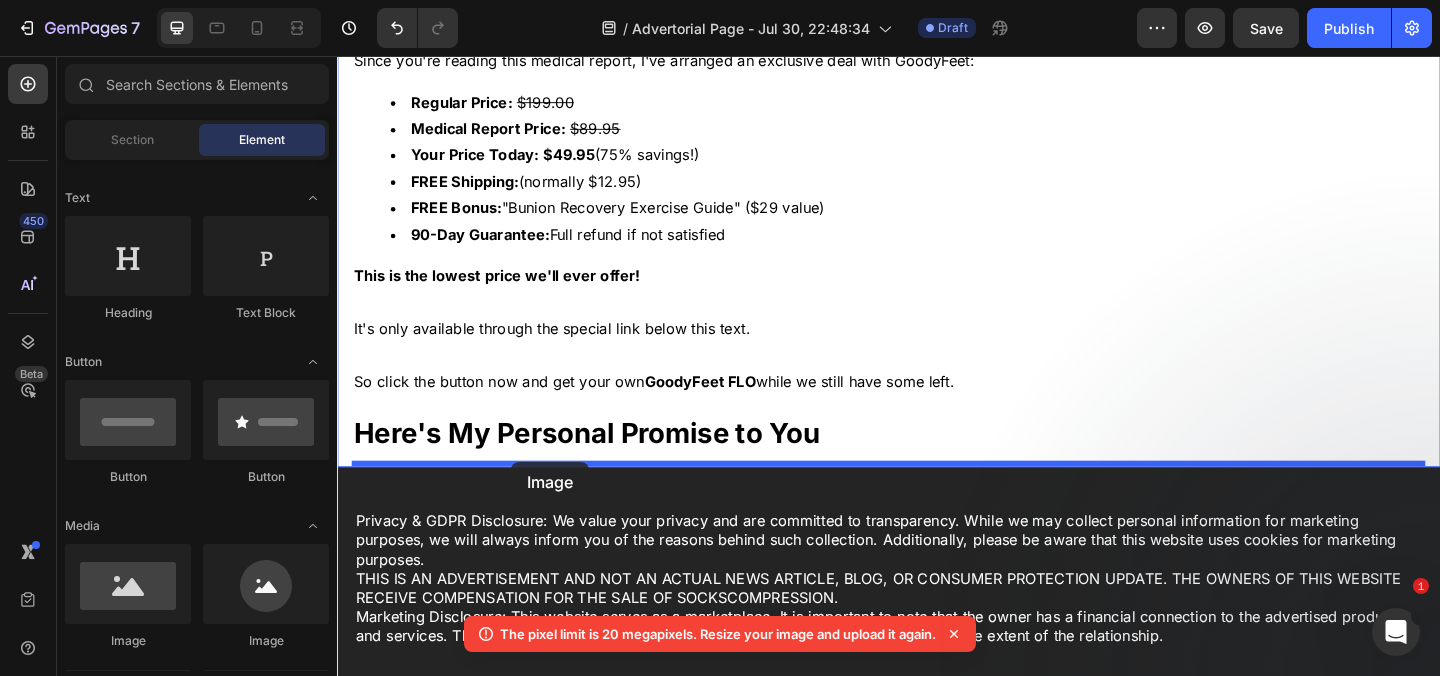 drag, startPoint x: 481, startPoint y: 656, endPoint x: 526, endPoint y: 498, distance: 164.2833 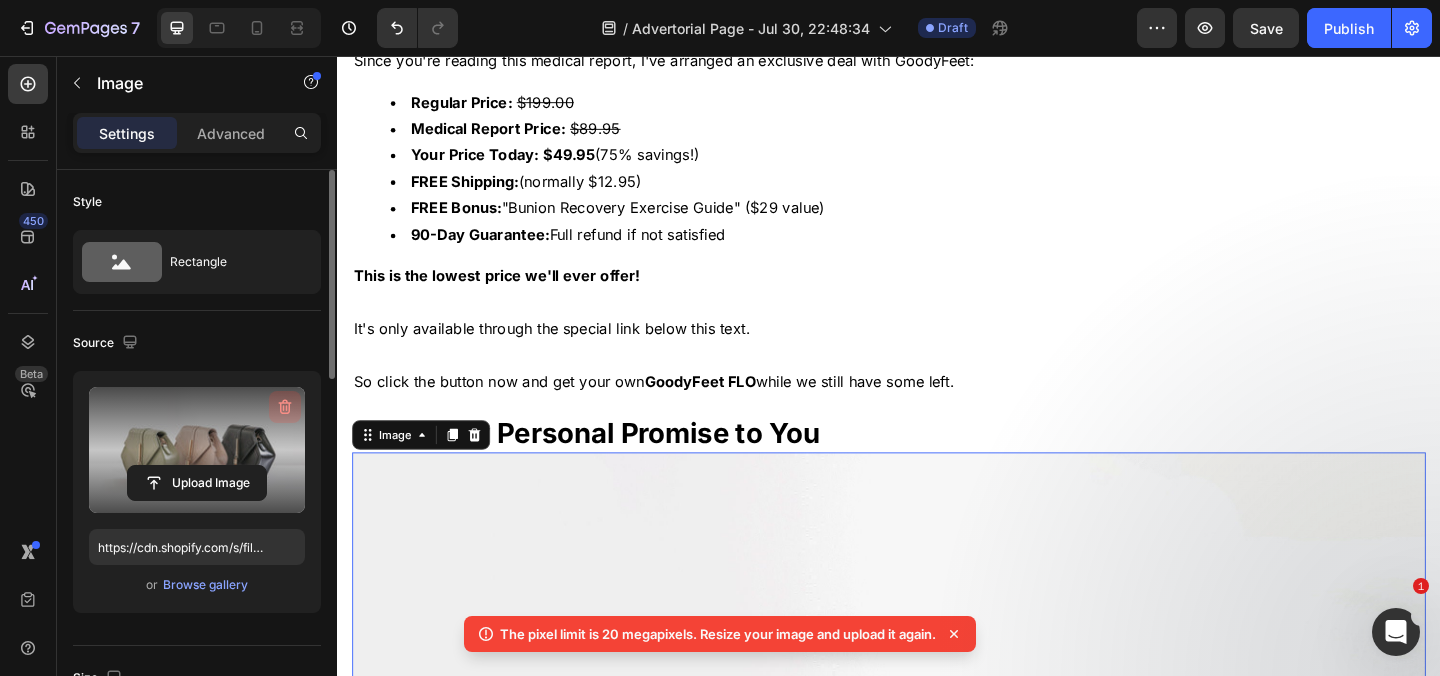 click 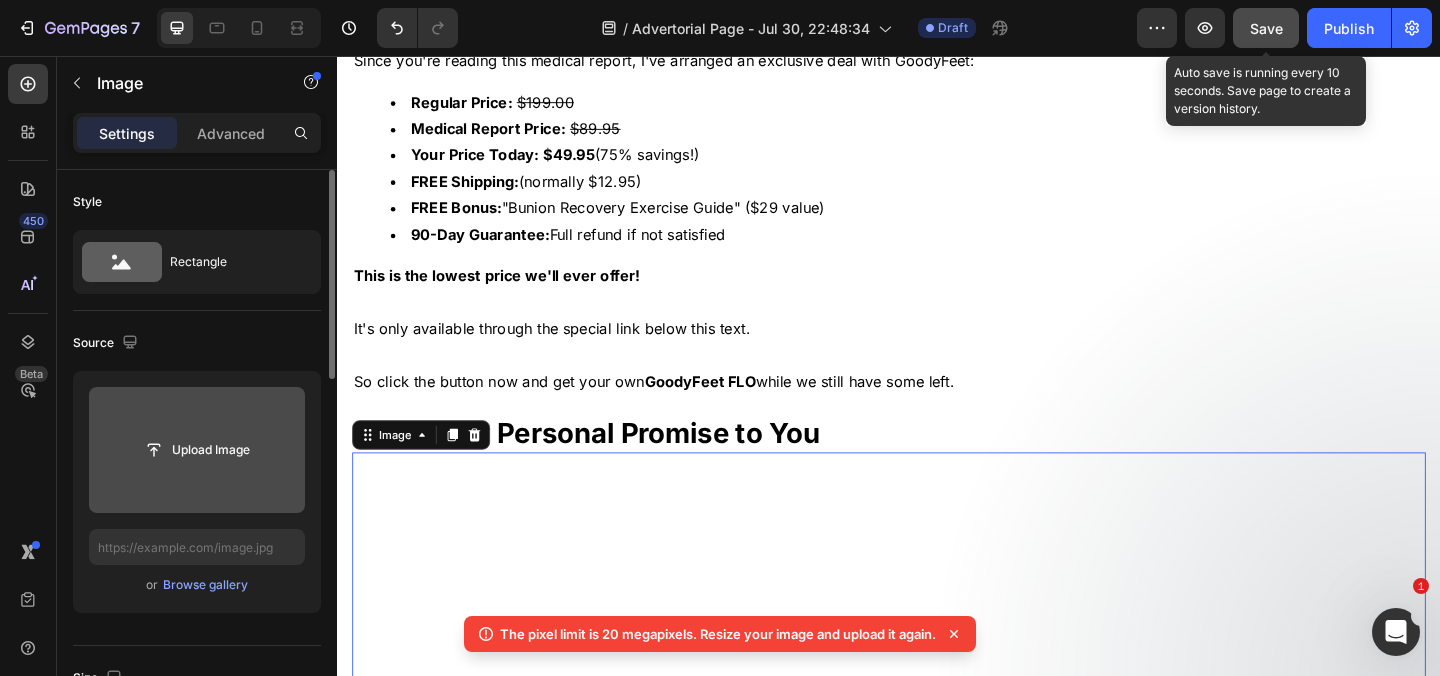 click on "Save" 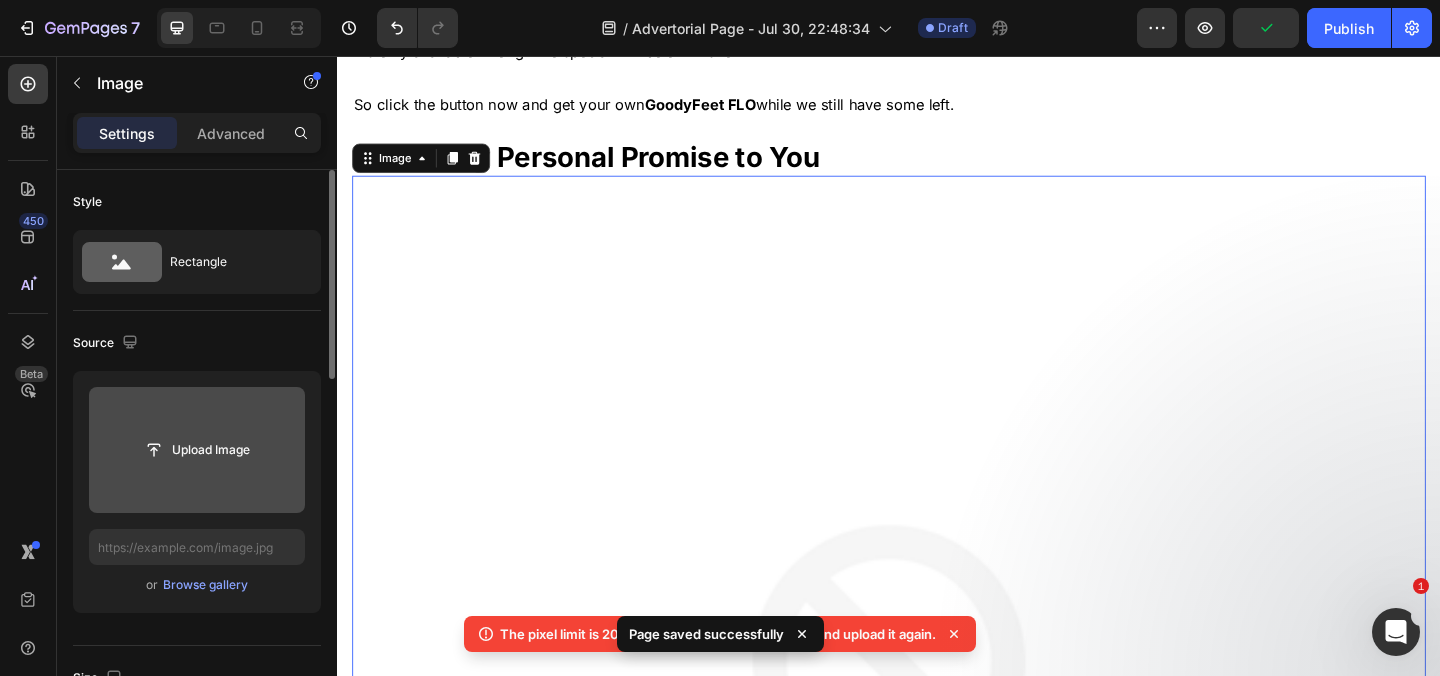 scroll, scrollTop: 26543, scrollLeft: 0, axis: vertical 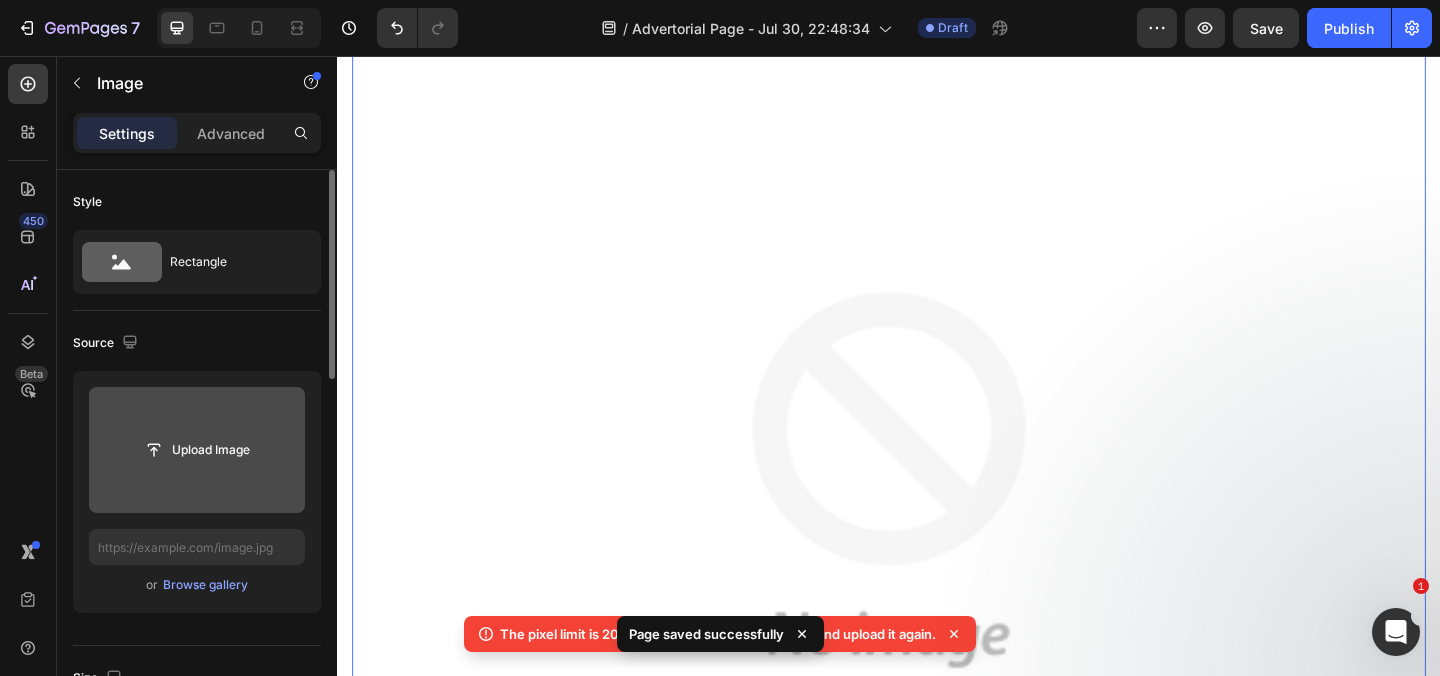 click 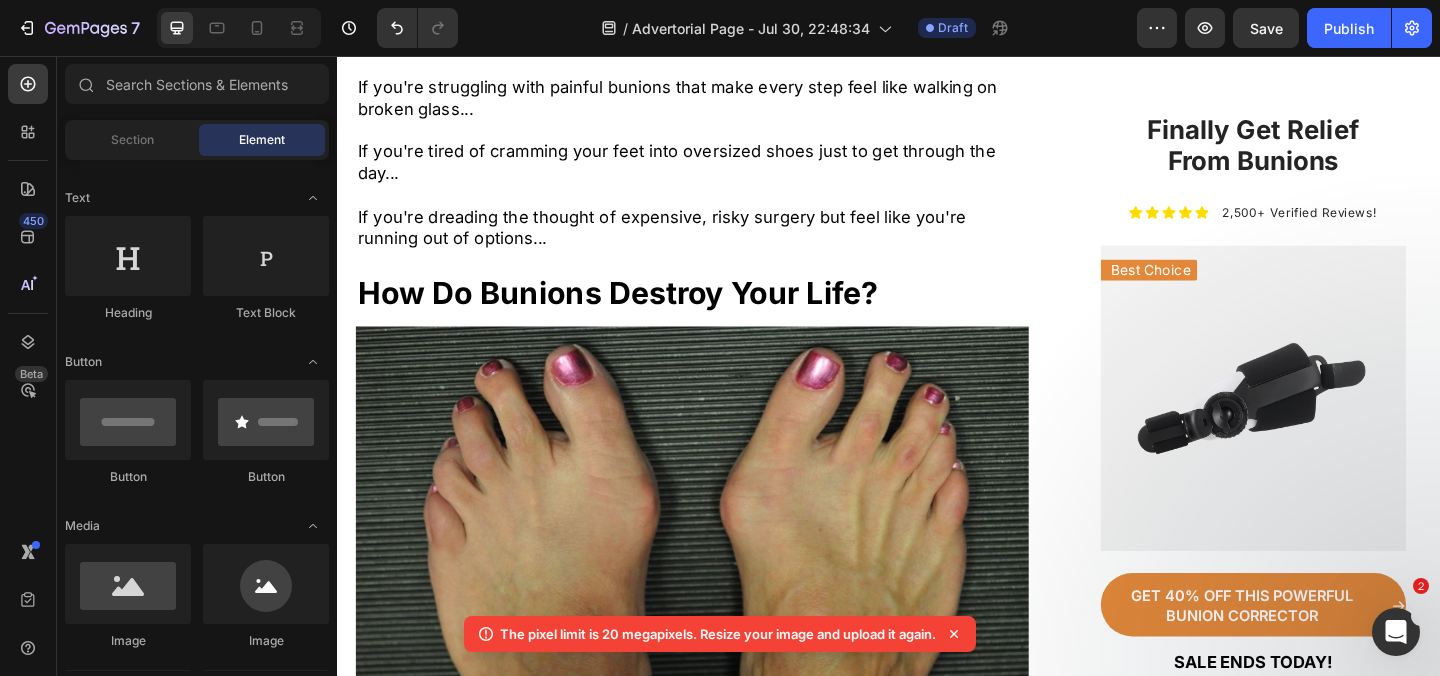 scroll, scrollTop: 2277, scrollLeft: 0, axis: vertical 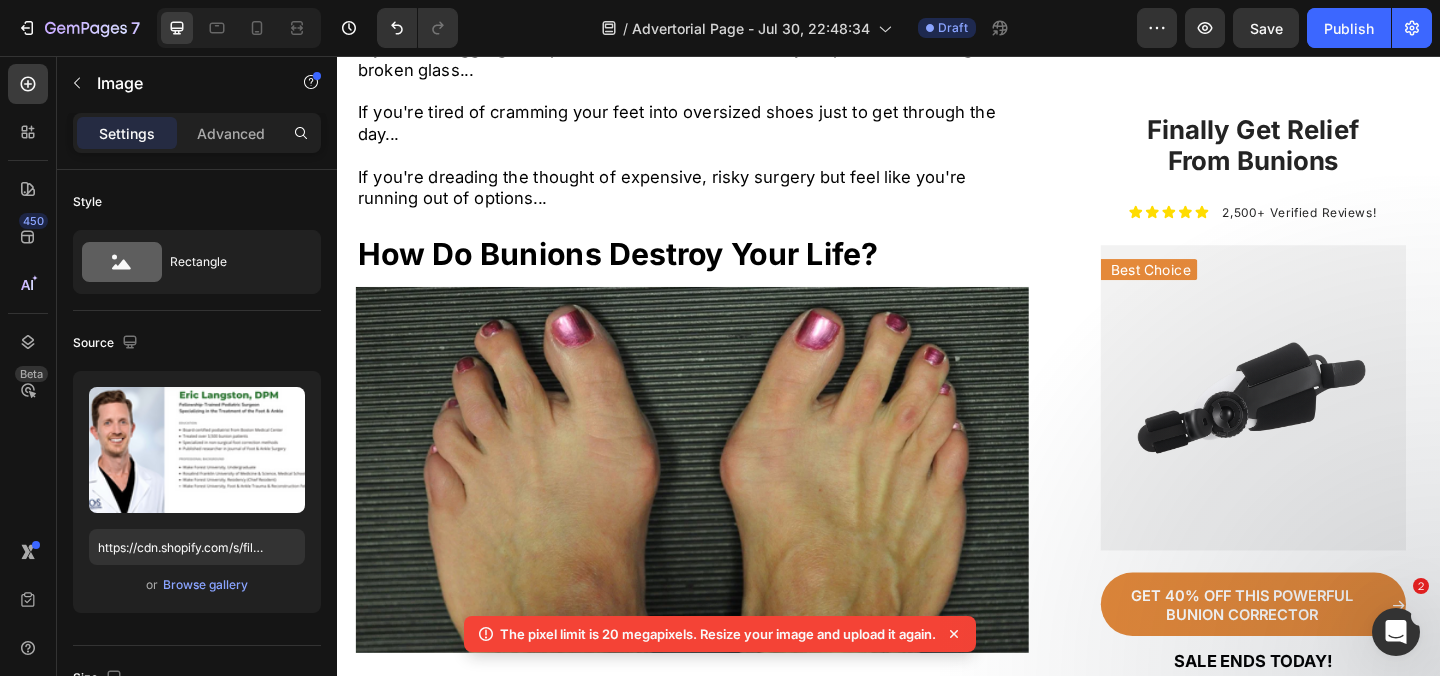 click at bounding box center [723, -238] 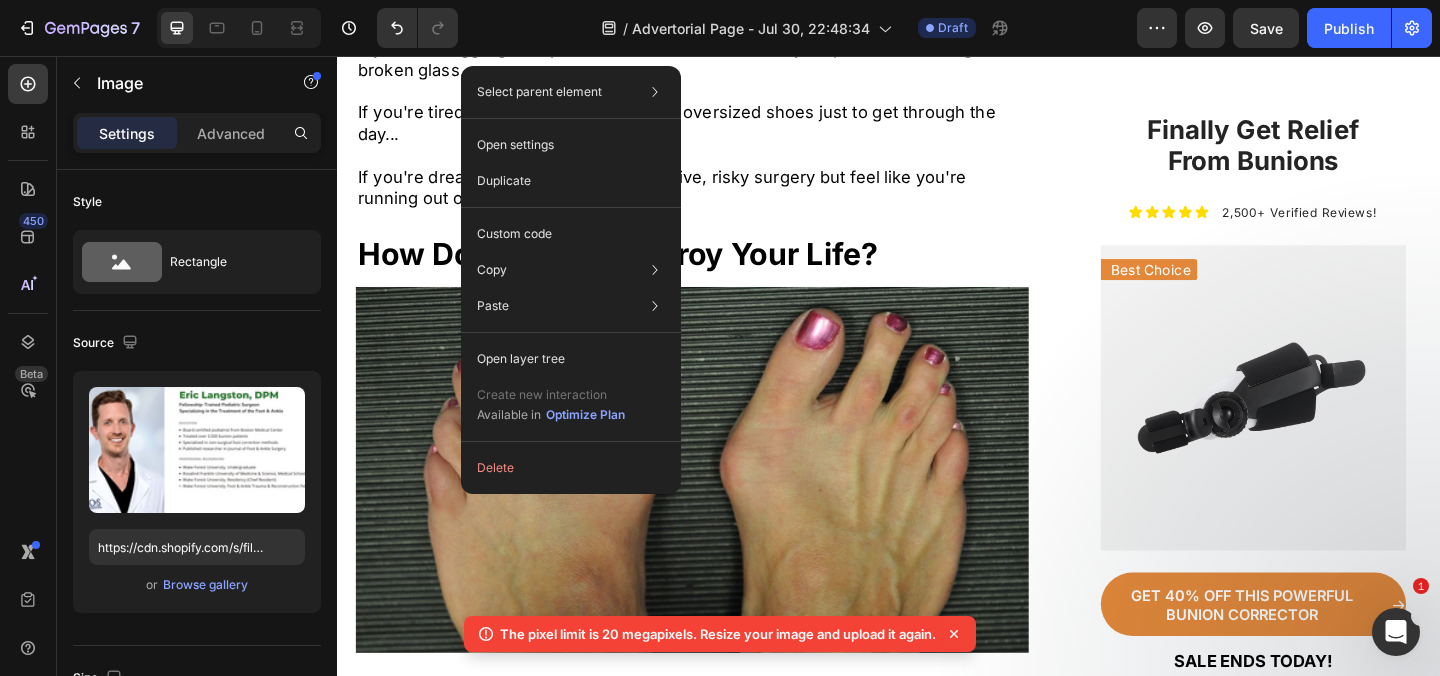 click at bounding box center [723, -238] 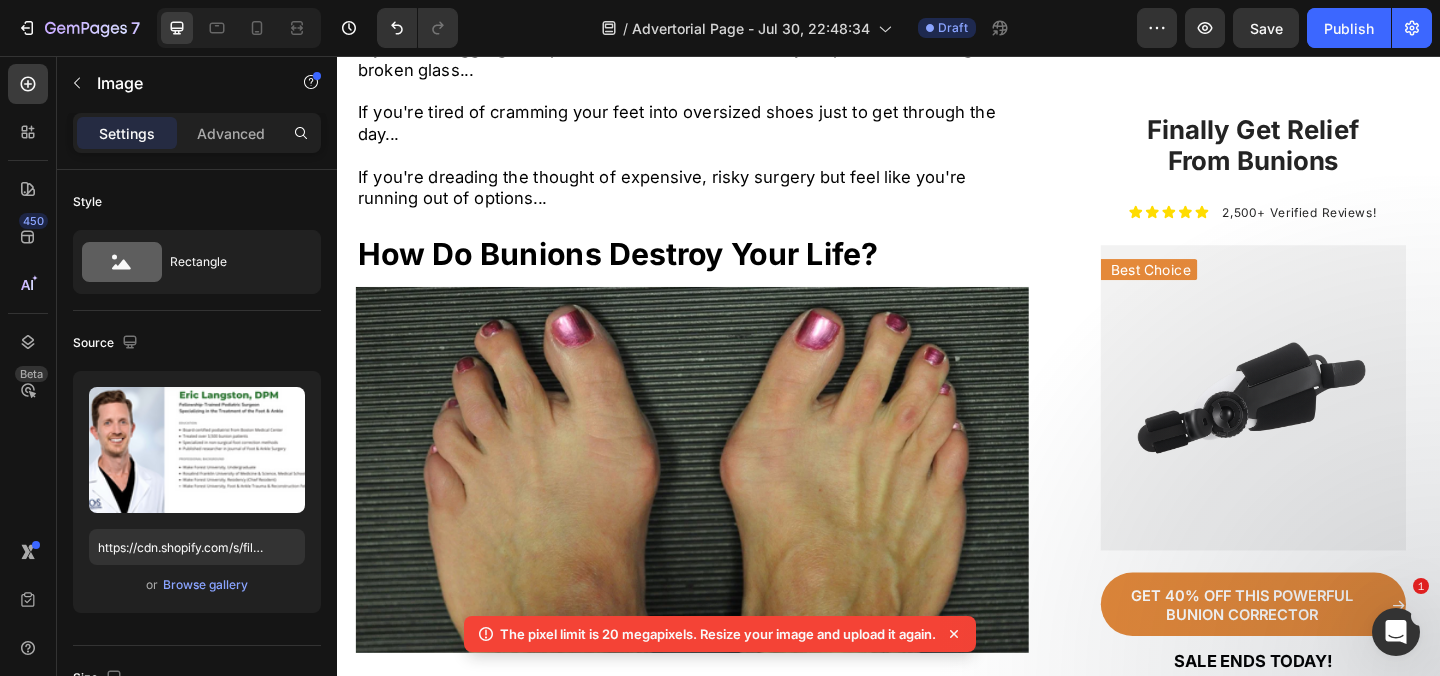 click on "I tried every conventional treatment I recommended to others... and NONE of them worked for me." at bounding box center (723, -307) 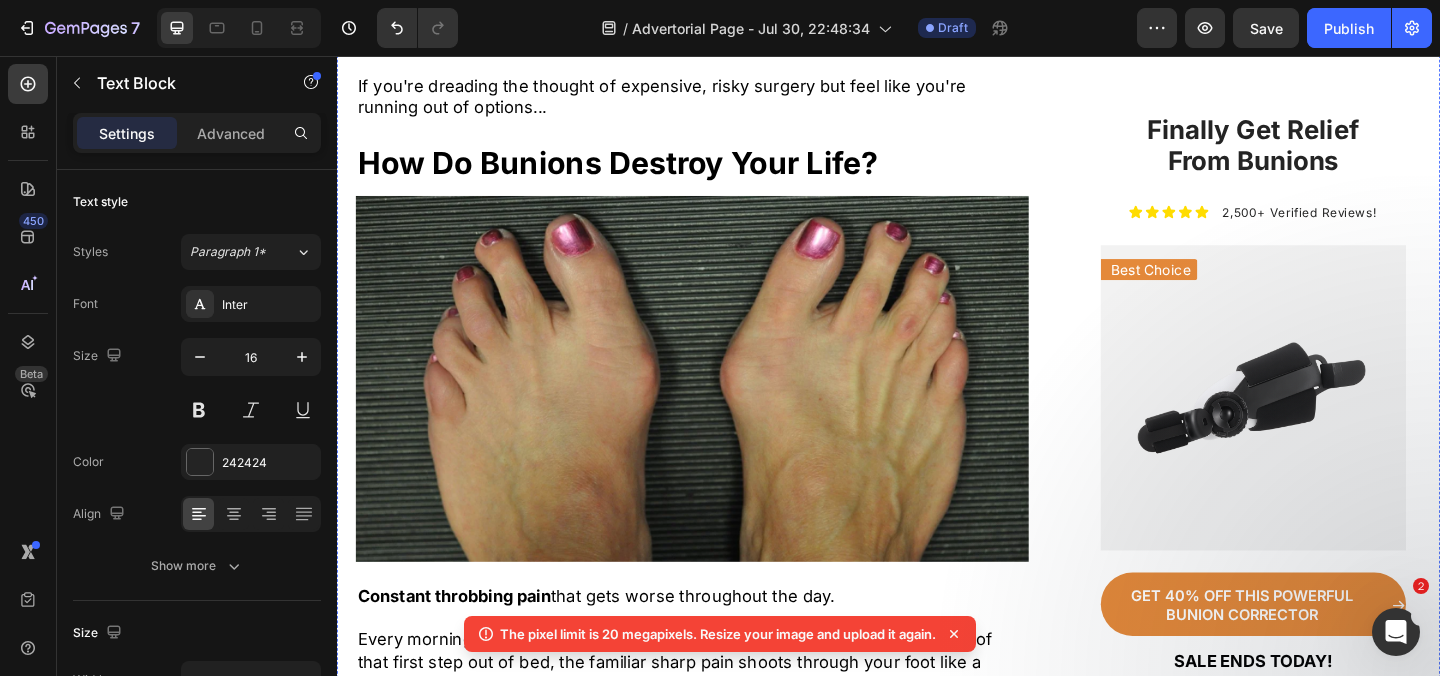 scroll, scrollTop: 2549, scrollLeft: 0, axis: vertical 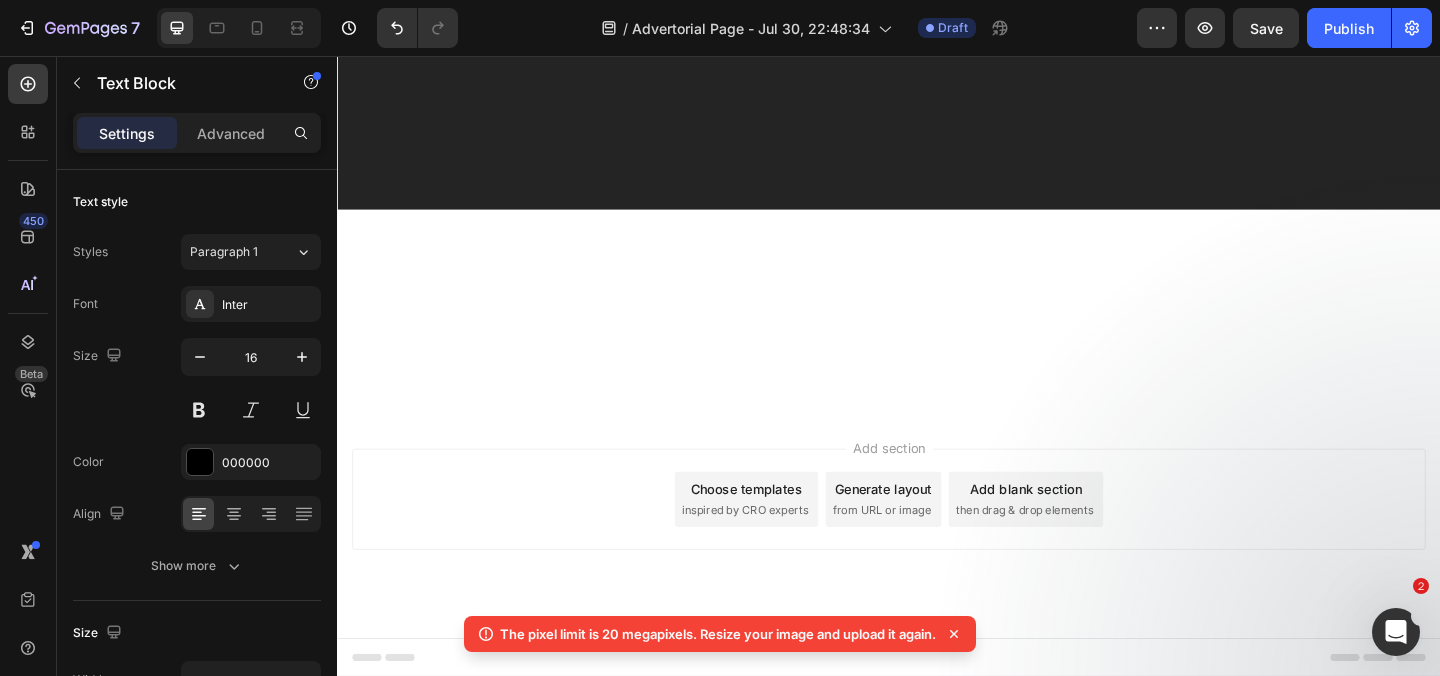 click on "91% of my patients report significant pain reduction within 30 days" at bounding box center [703, -6269] 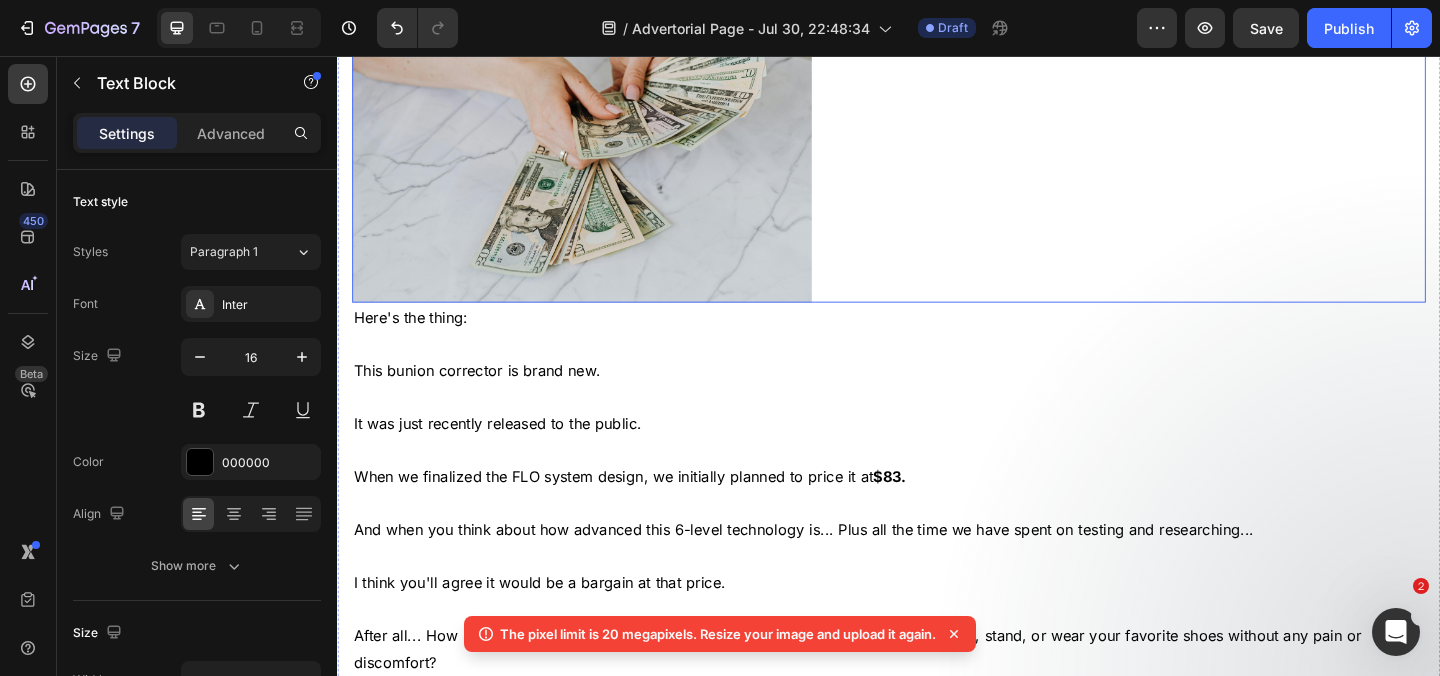 scroll, scrollTop: 23487, scrollLeft: 0, axis: vertical 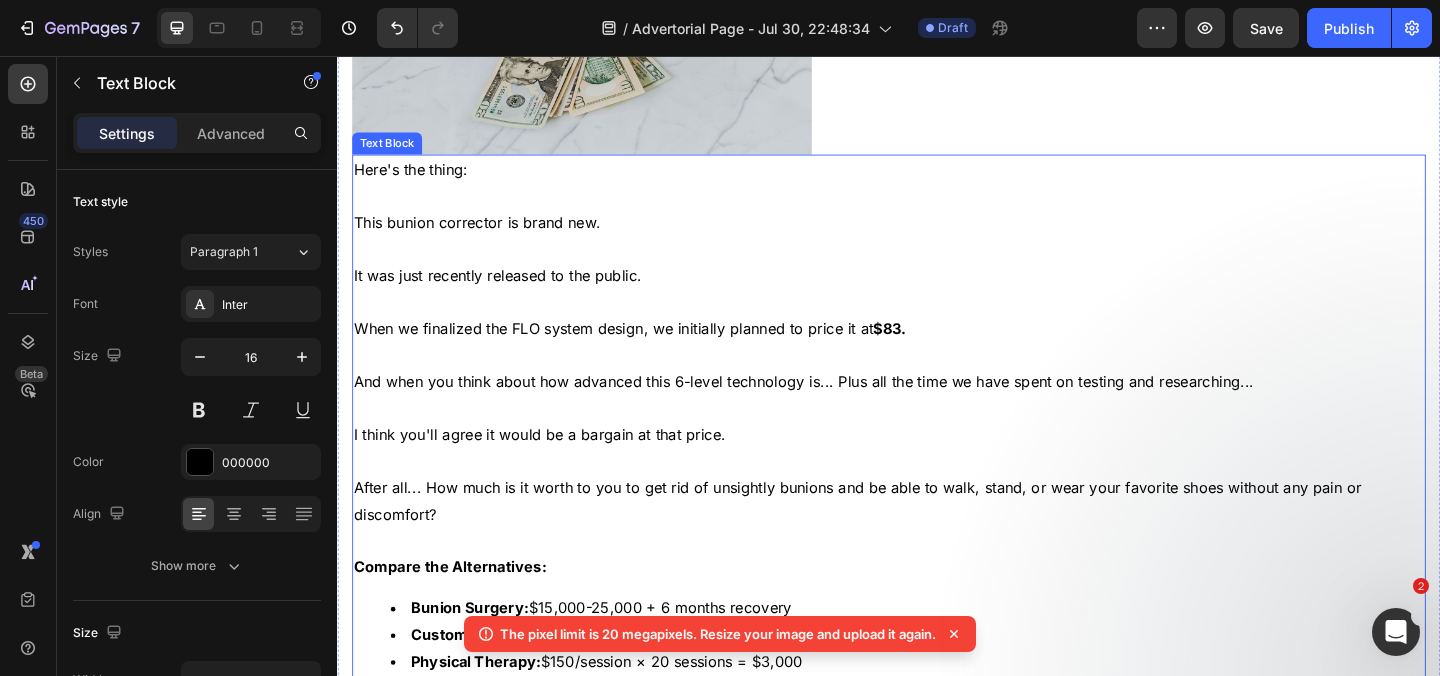 click at bounding box center (937, 439) 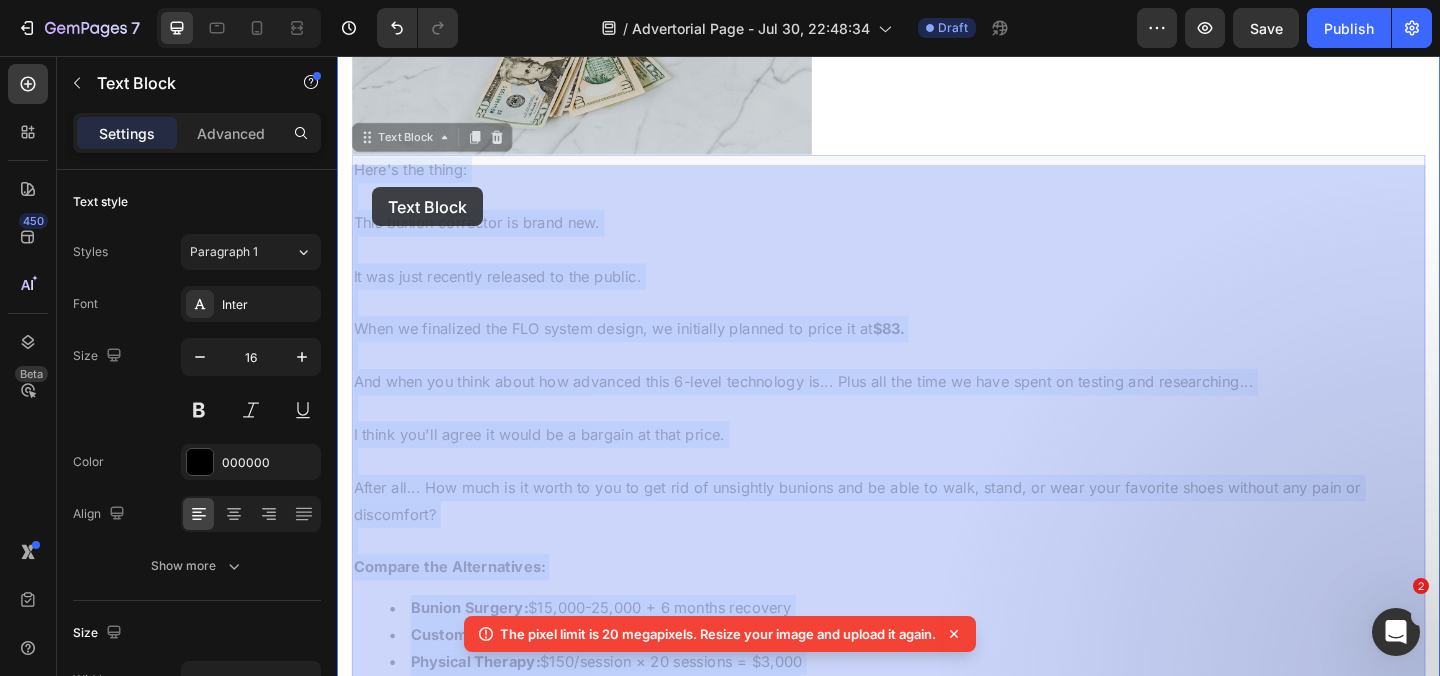 drag, startPoint x: 359, startPoint y: 192, endPoint x: 370, endPoint y: 193, distance: 11.045361 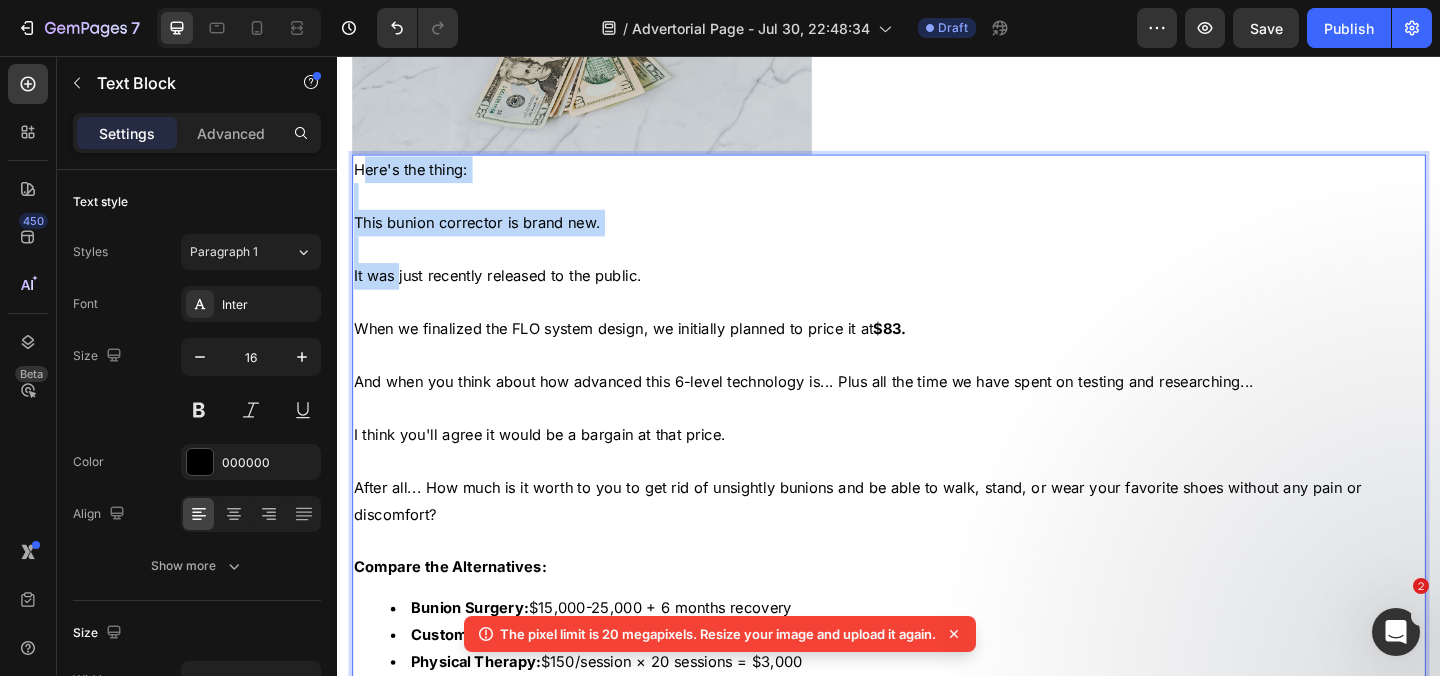 drag, startPoint x: 363, startPoint y: 196, endPoint x: 405, endPoint y: 292, distance: 104.78549 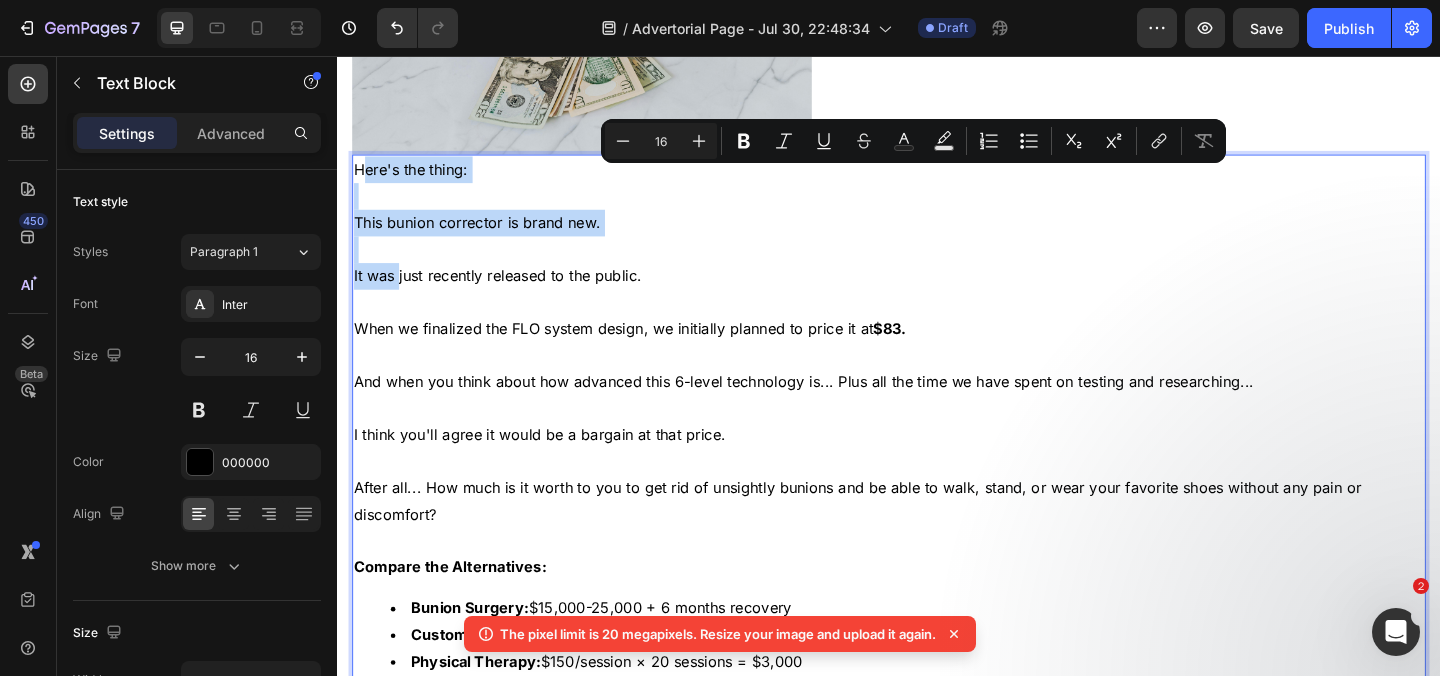 click on "It was just recently released to the public." at bounding box center (937, 295) 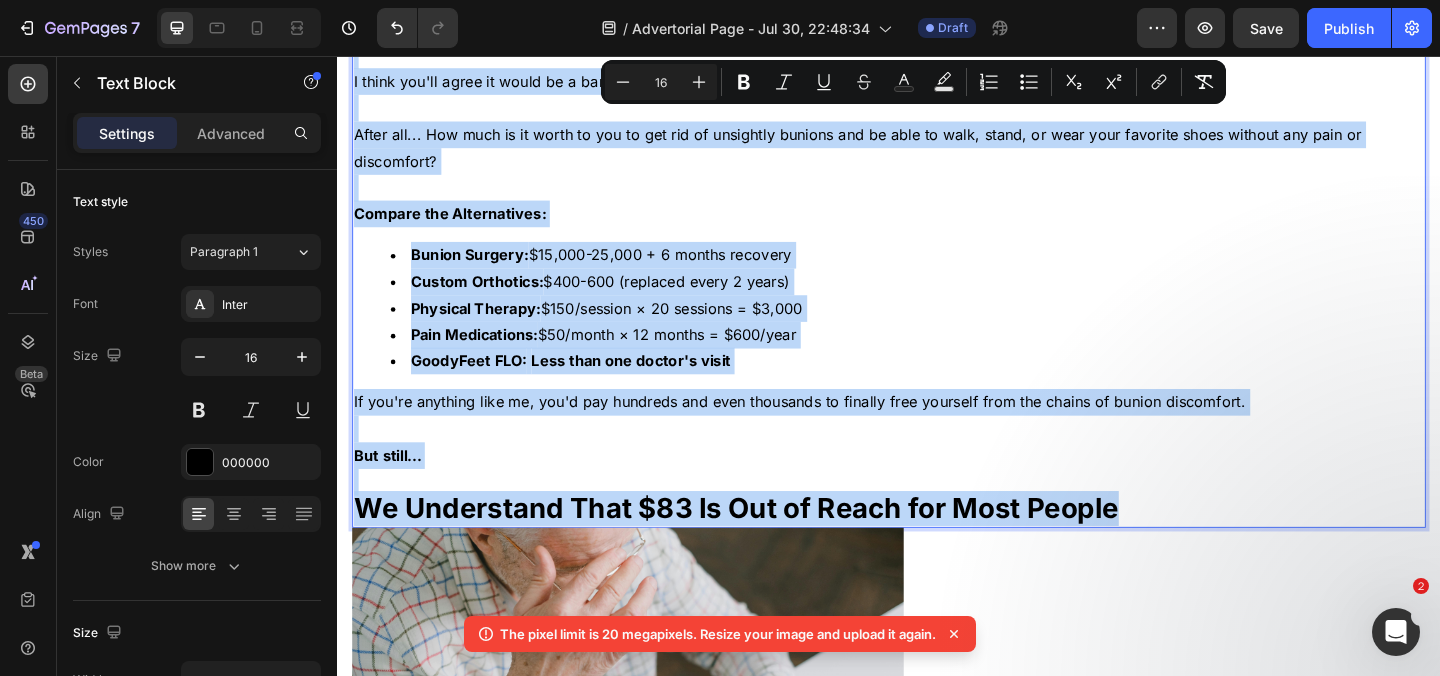 scroll, scrollTop: 23918, scrollLeft: 0, axis: vertical 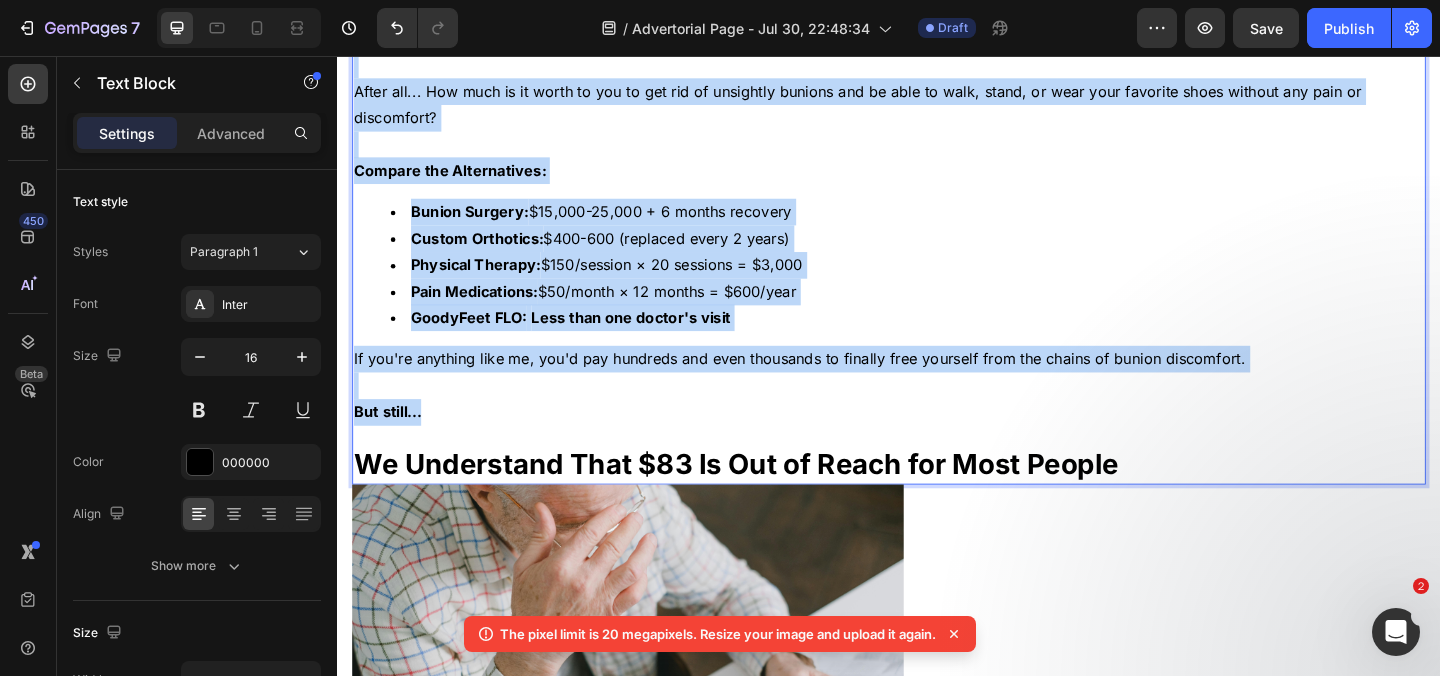 drag, startPoint x: 357, startPoint y: 194, endPoint x: 517, endPoint y: 462, distance: 312.12817 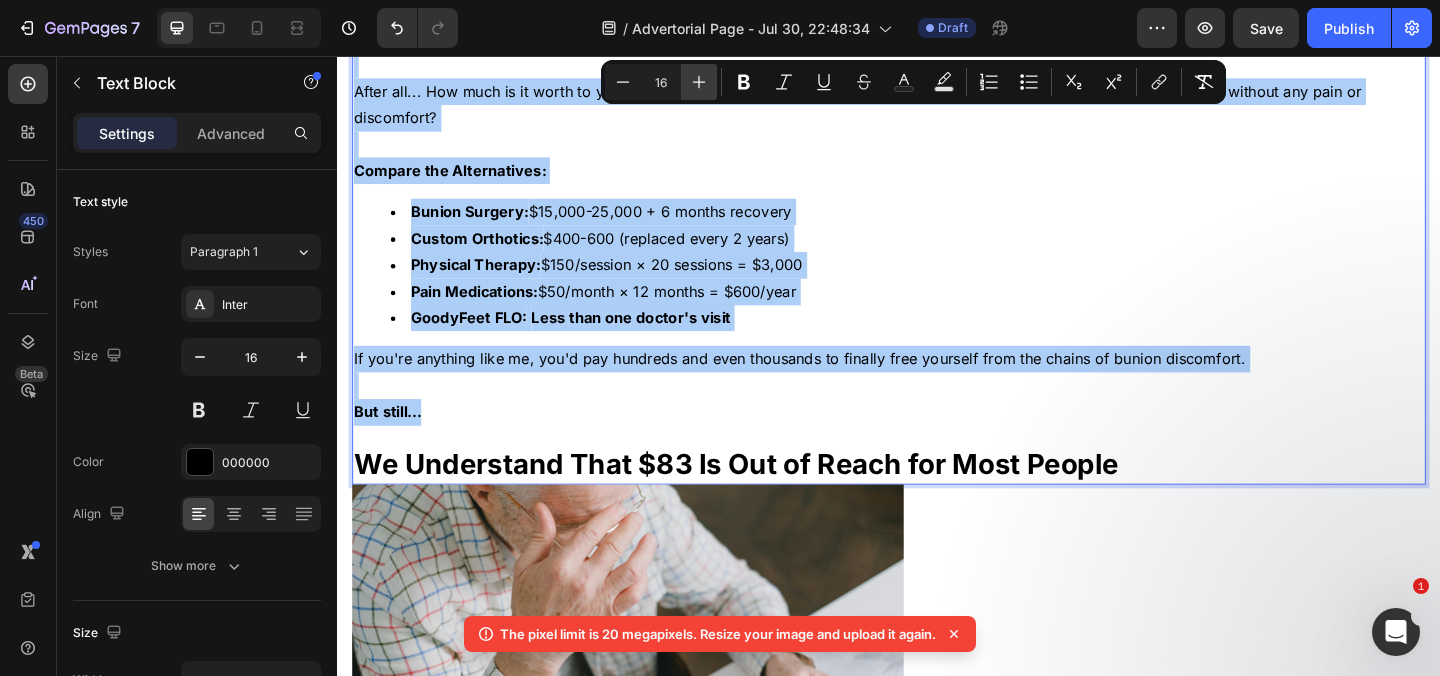 click 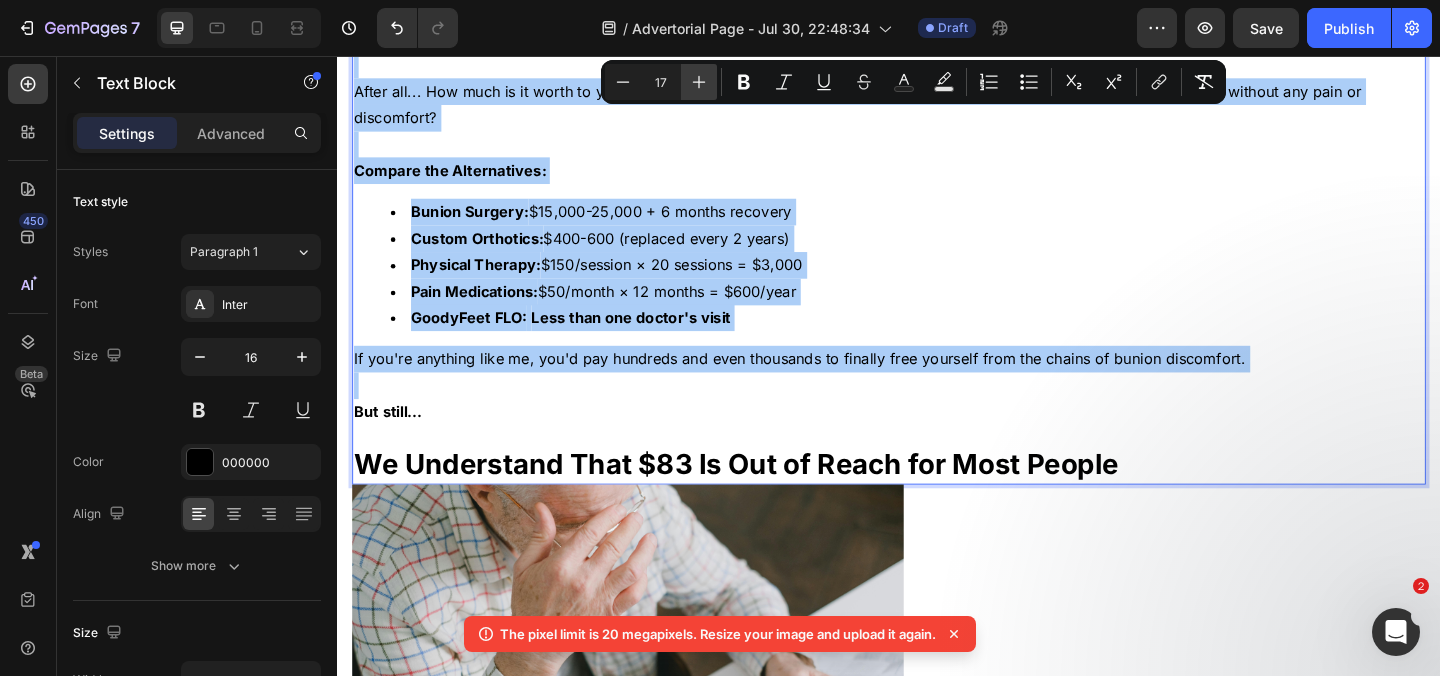 click 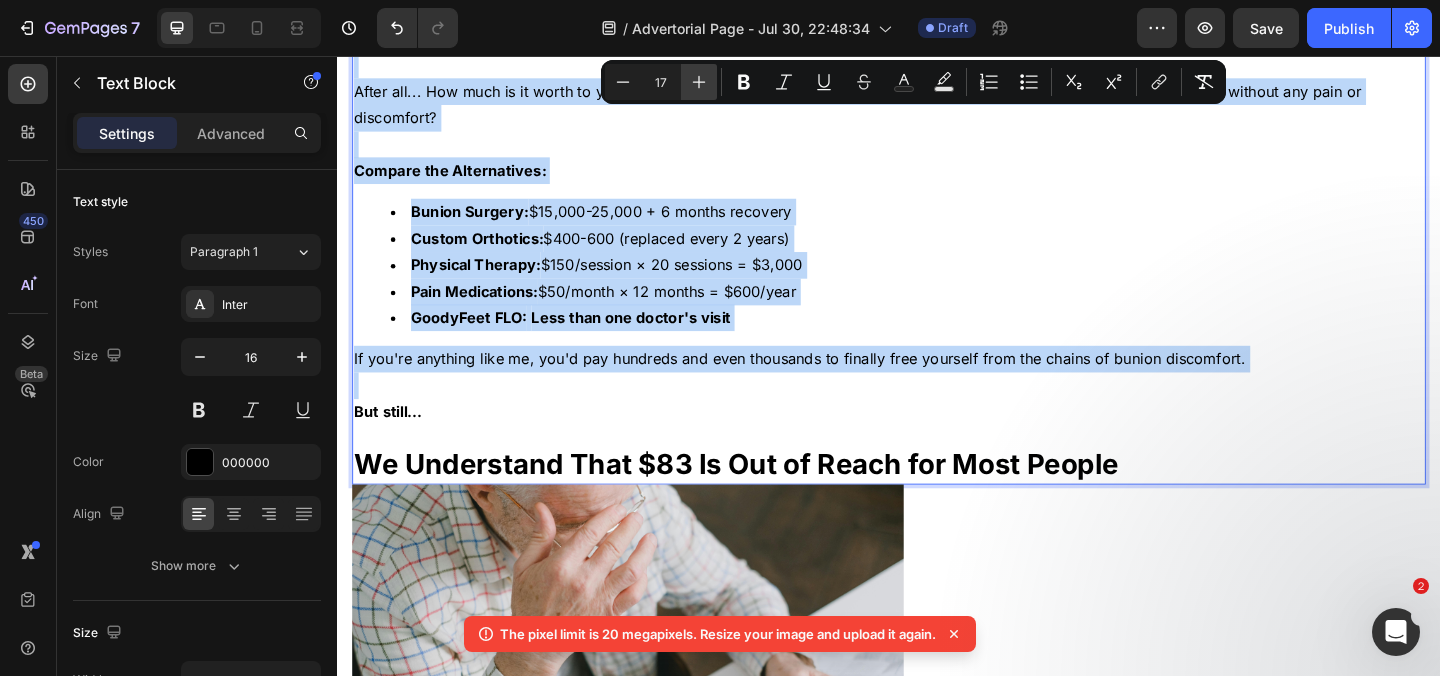 type on "18" 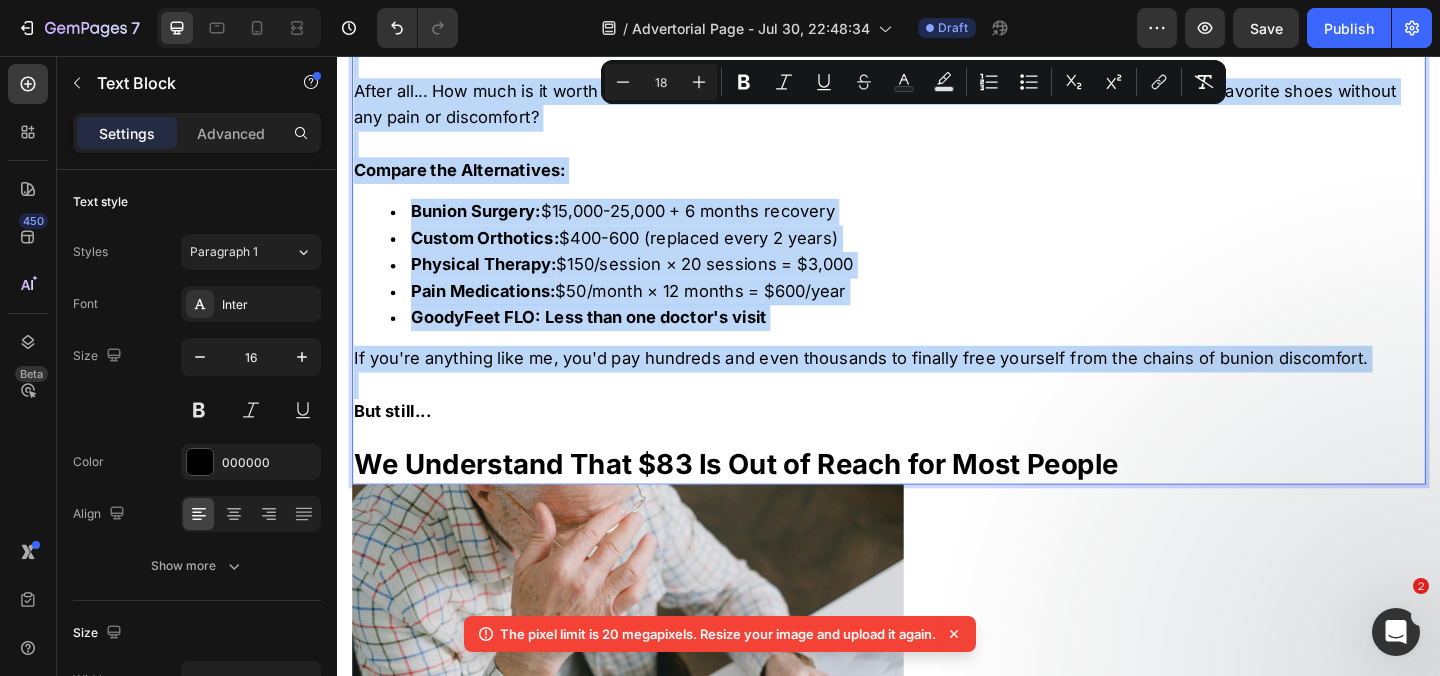 click on "Here's the thing: This bunion corrector is brand new. It was just recently released to the public. When we finalized the FLO system design, we initially planned to price it at  $83. And when you think about how advanced this 6-level technology is... Plus all the time we have spent on testing and researching... I think you'll agree it would be a bargain at that price. After all... How much is it worth to you to get rid of unsightly bunions and be able to walk, stand, or wear your favorite shoes without any pain or discomfort? Compare the Alternatives: Bunion Surgery:  $15,000-25,000 + 6 months recovery Custom Orthotics:  $400-600 (replaced every 2 years) Physical Therapy:  $150/session × 20 sessions = $3,000 Pain Medications:  $50/month × 12 months = $600/year GoodyFeet FLO:   Less than one doctor's visit If you're anything like me, you'd pay hundreds and even thousands to finally free yourself from the chains of bunion discomfort. But still... We Understand That $83 Is Out of Reach for Most People" at bounding box center [937, 127] 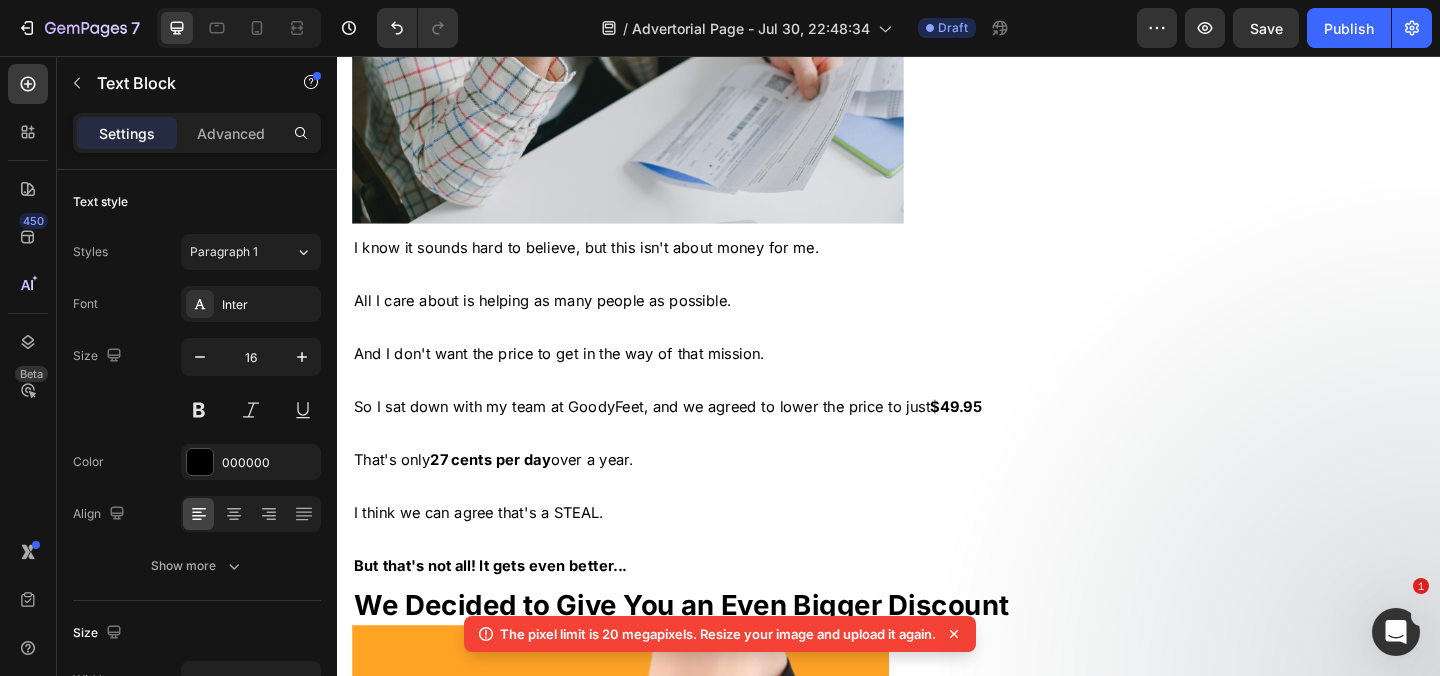scroll, scrollTop: 24708, scrollLeft: 0, axis: vertical 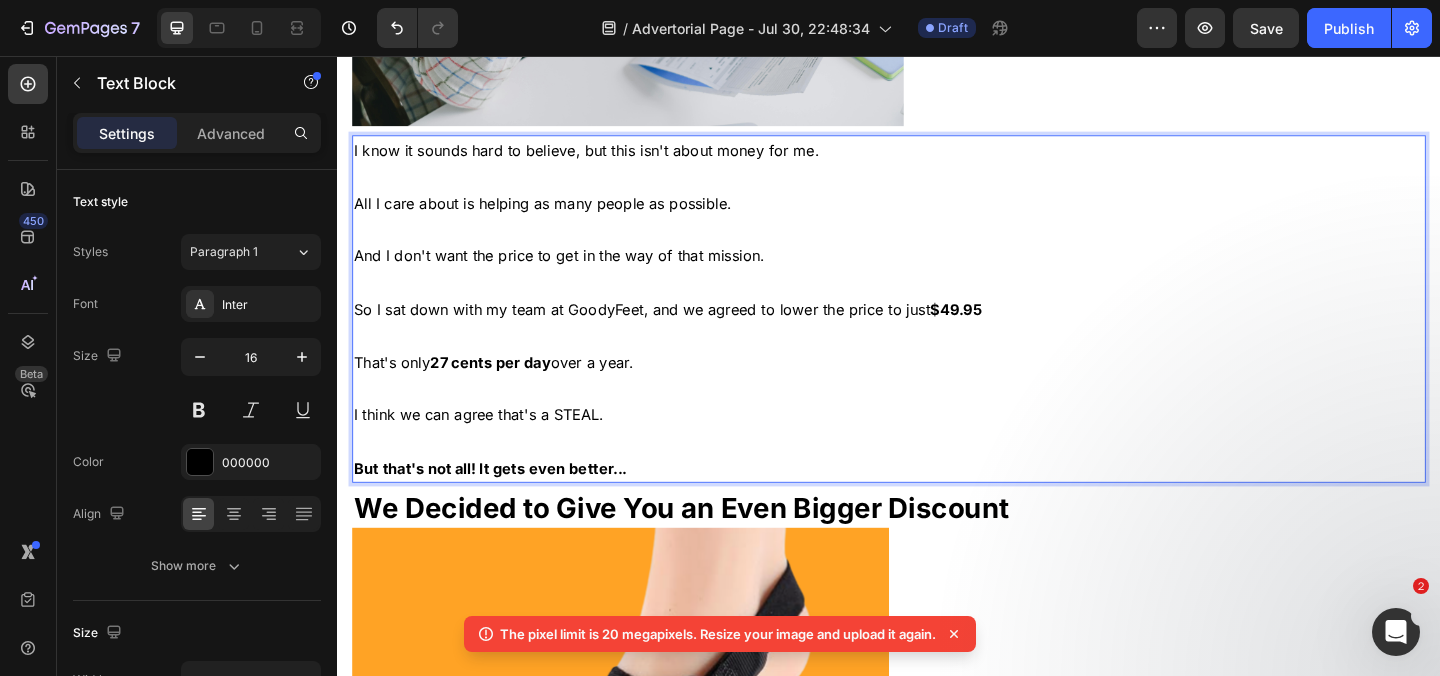 click on "But that's not all! It gets even better..." at bounding box center [937, 504] 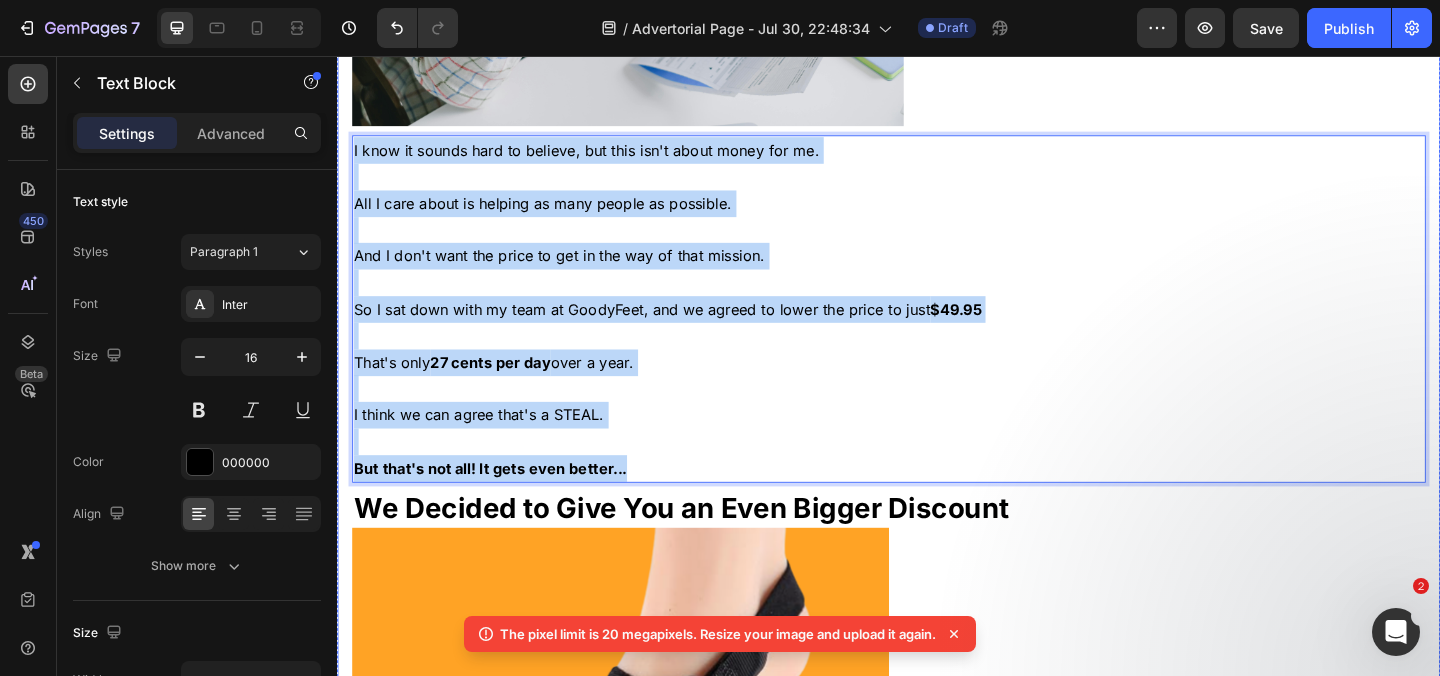 drag, startPoint x: 649, startPoint y: 526, endPoint x: 344, endPoint y: 183, distance: 458.99237 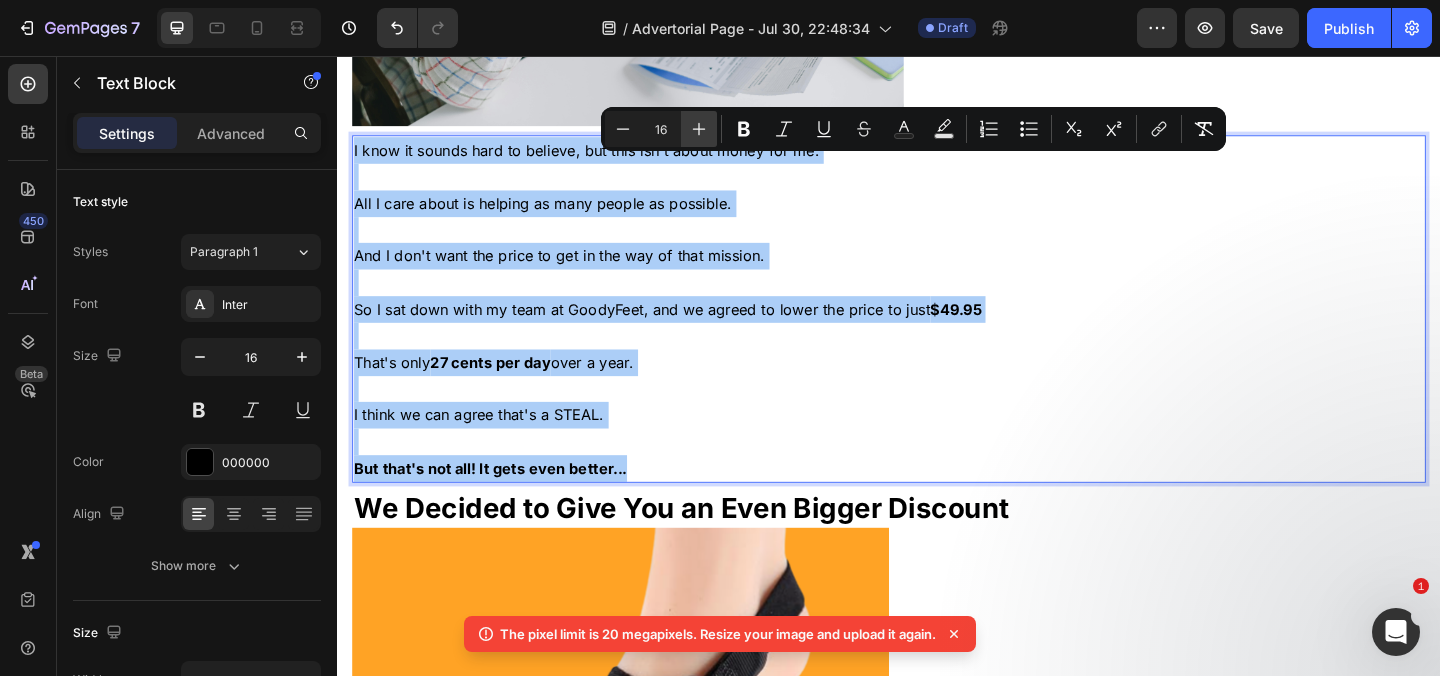click 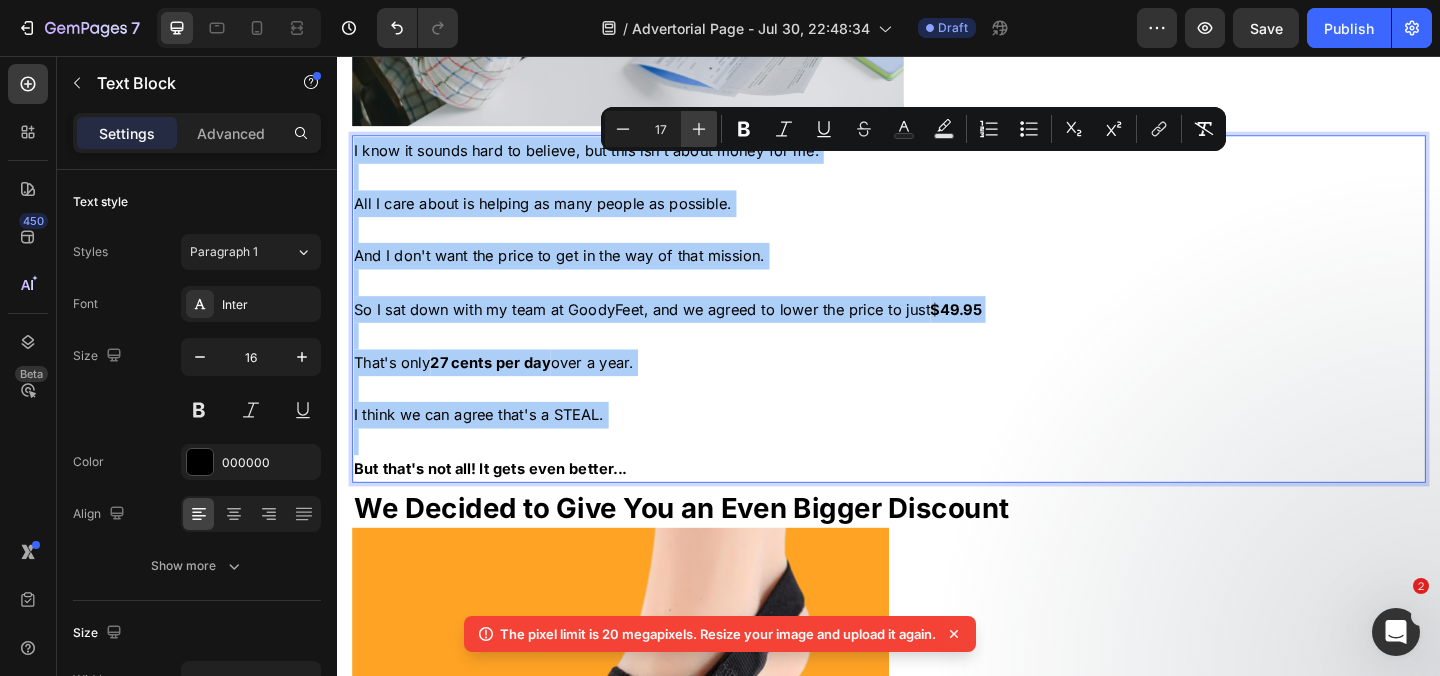 click 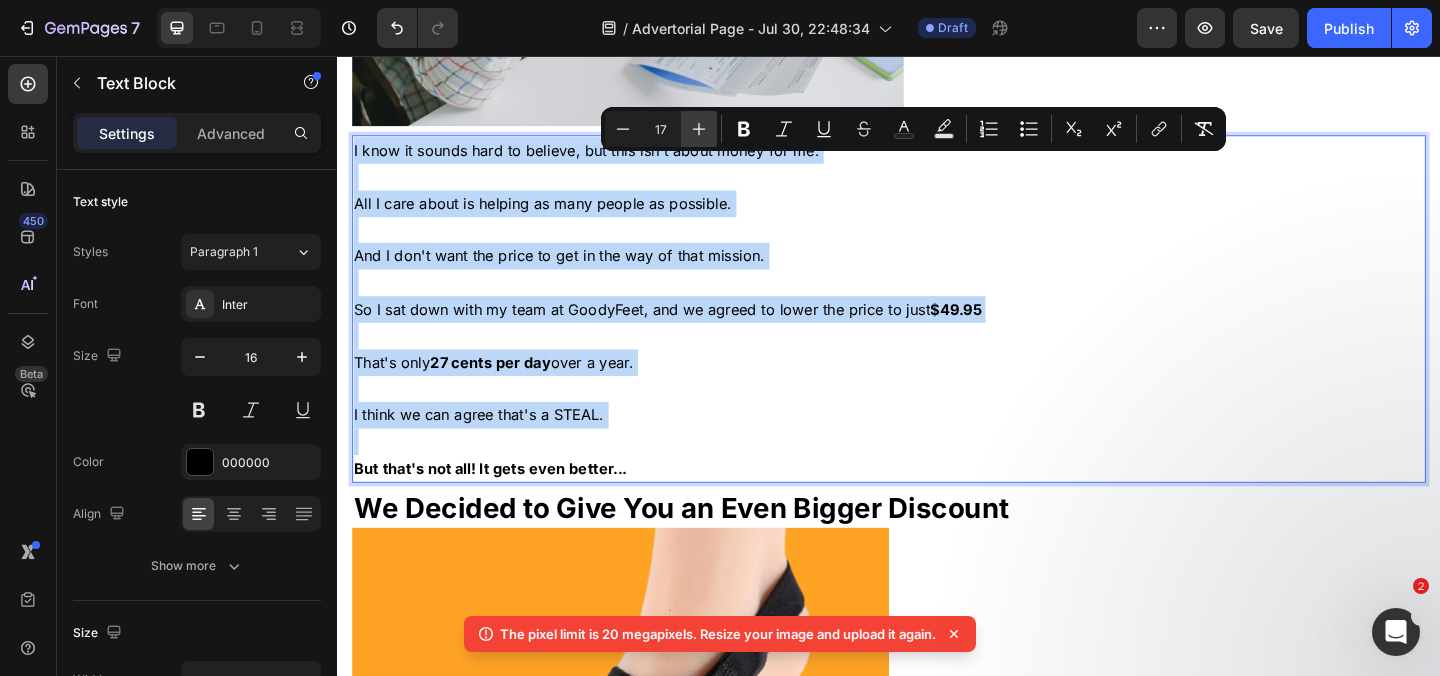 type on "18" 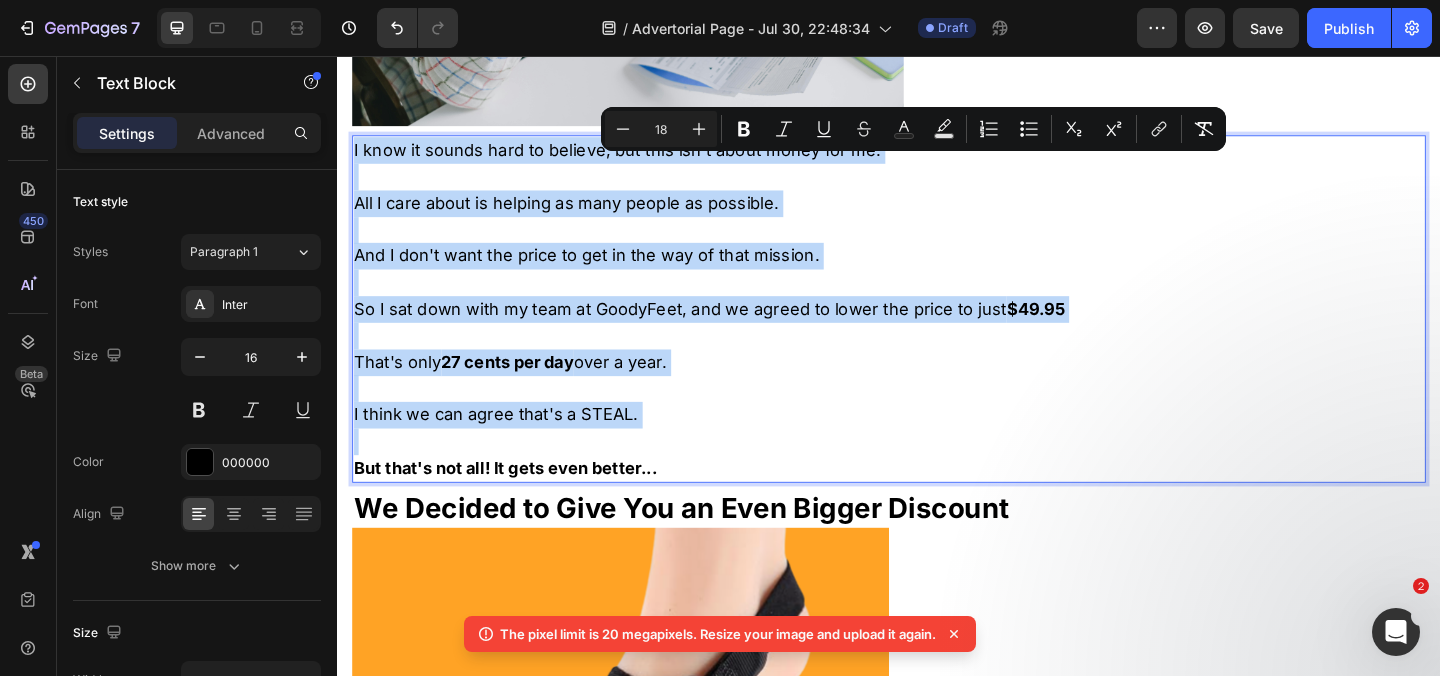 click at bounding box center (937, 302) 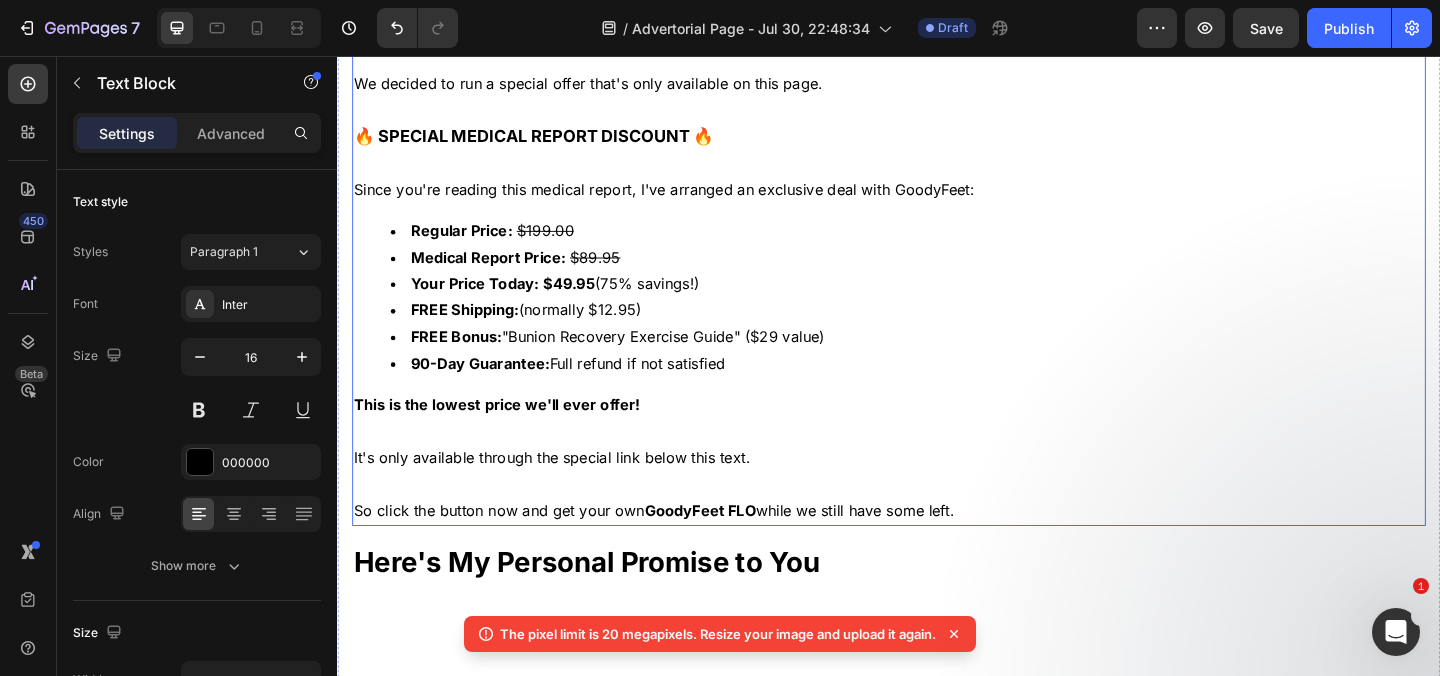 scroll, scrollTop: 25862, scrollLeft: 0, axis: vertical 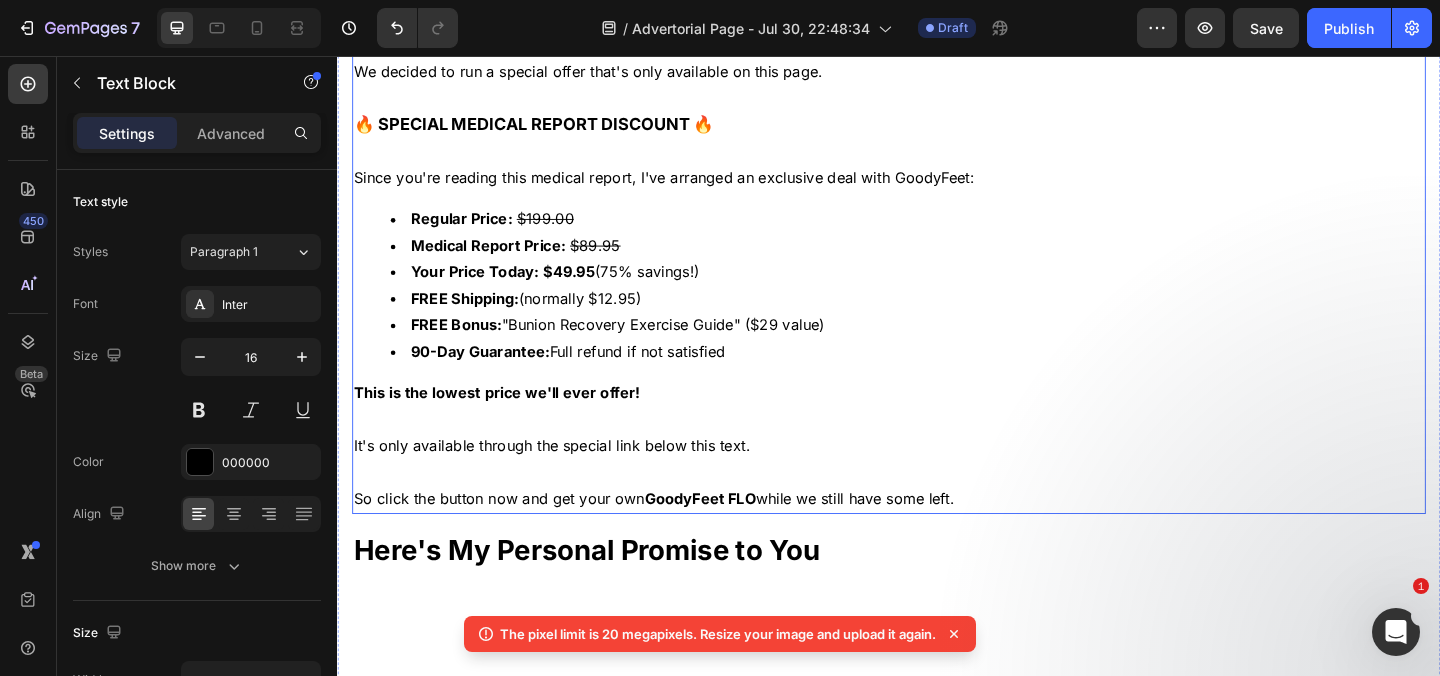 drag, startPoint x: 939, startPoint y: 537, endPoint x: 996, endPoint y: 547, distance: 57.870544 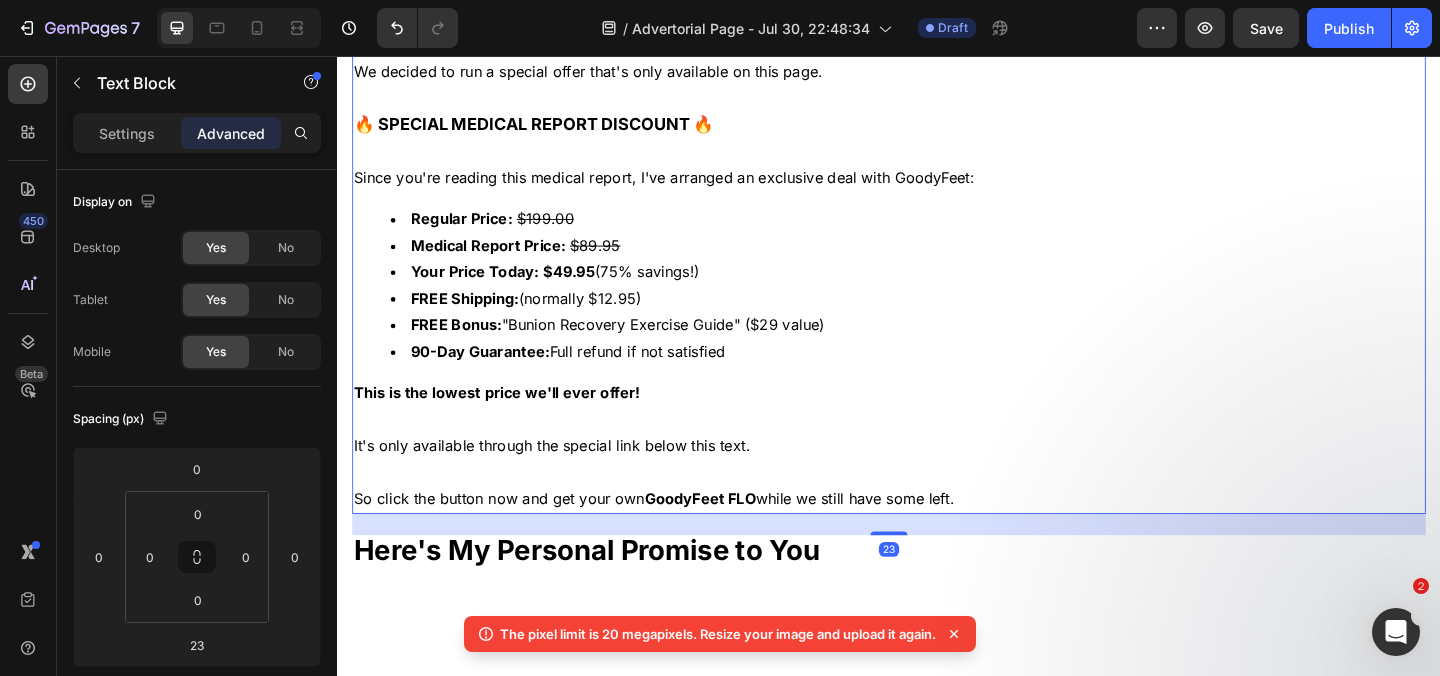 click on "So click the button now and get your own  GoodyFeet FLO  while we still have some left." at bounding box center [937, 537] 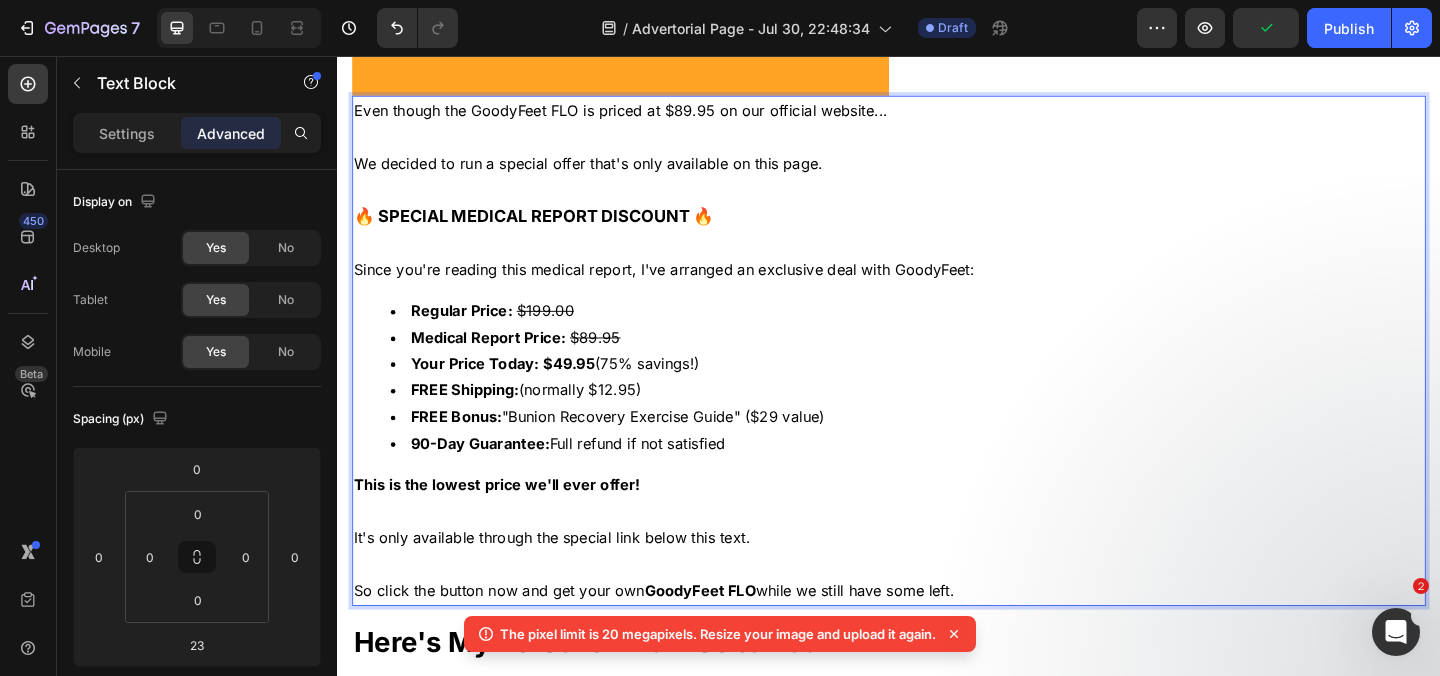 scroll, scrollTop: 25512, scrollLeft: 0, axis: vertical 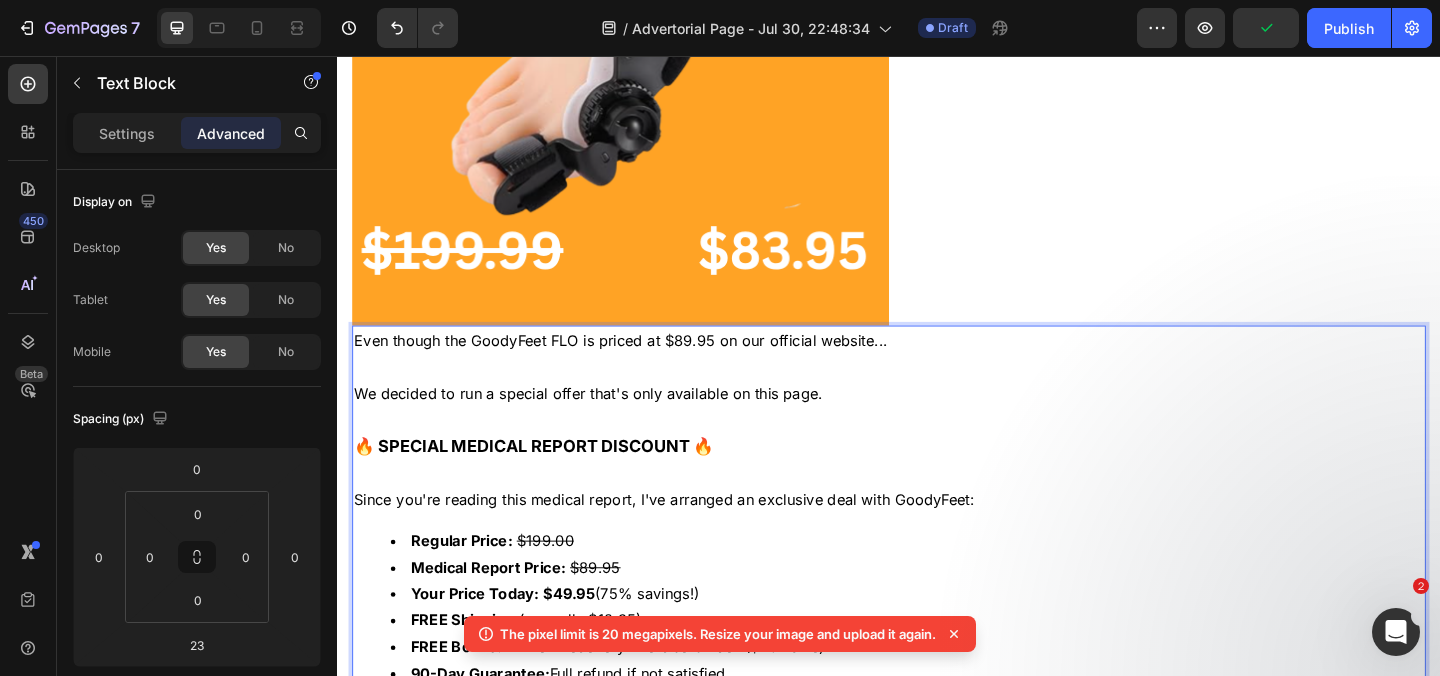drag, startPoint x: 1020, startPoint y: 553, endPoint x: 358, endPoint y: 394, distance: 680.8267 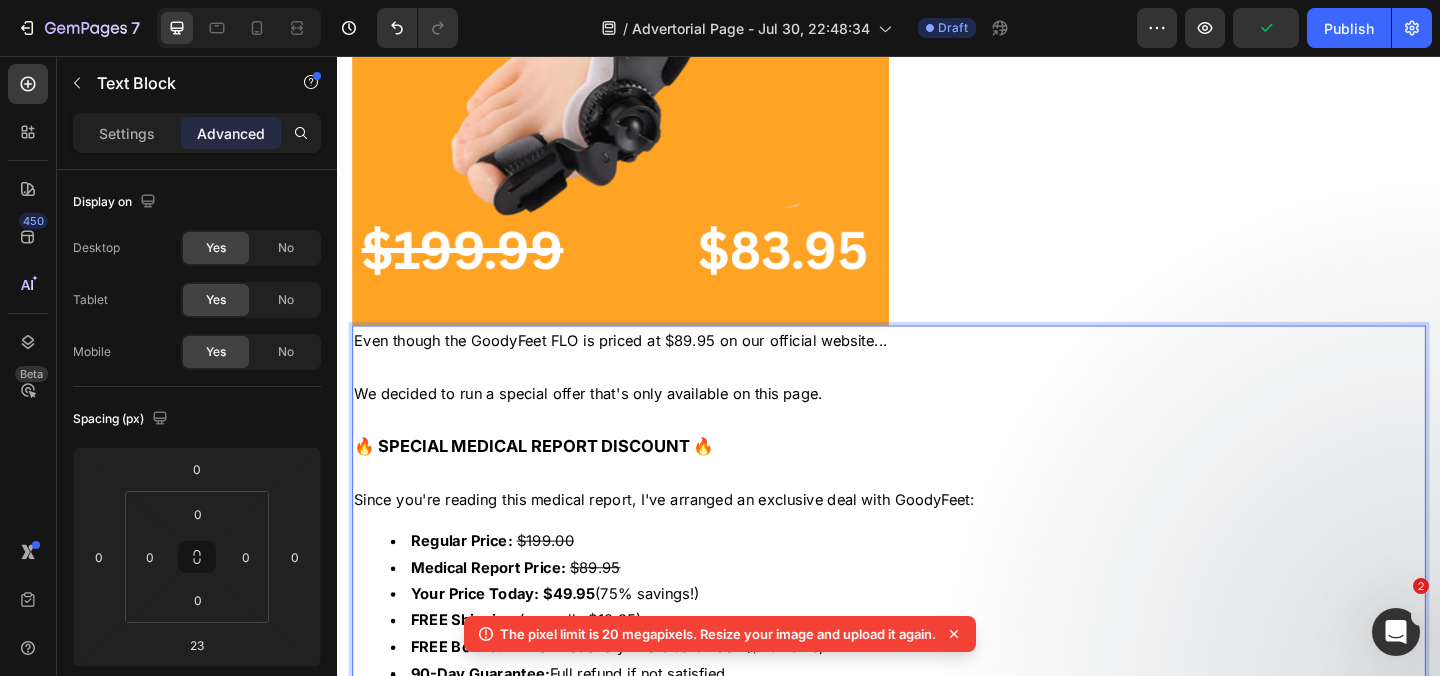 click on "Even though the GoodyFeet FLO is priced at $89.95 on our official website... We decided to run a special offer that's only available on this page. 🔥 SPECIAL MEDICAL REPORT DISCOUNT 🔥 Since you're reading this medical report, I've arranged an exclusive deal with GoodyFeet: Regular Price:   $199.00 Medical Report Price:   $89.95 Your Price Today:   $49.95  (75% savings!) FREE Shipping:  (normally $12.95) FREE Bonus:  "Bunion Recovery Exercise Guide" ($29 value) 90-Day Guarantee:  Full refund if not satisfied This is the lowest price we'll ever offer! It's only available through the special link below this text. So click the button now and get your own  GoodyFeet FLO  while we still have some left." at bounding box center (937, 626) 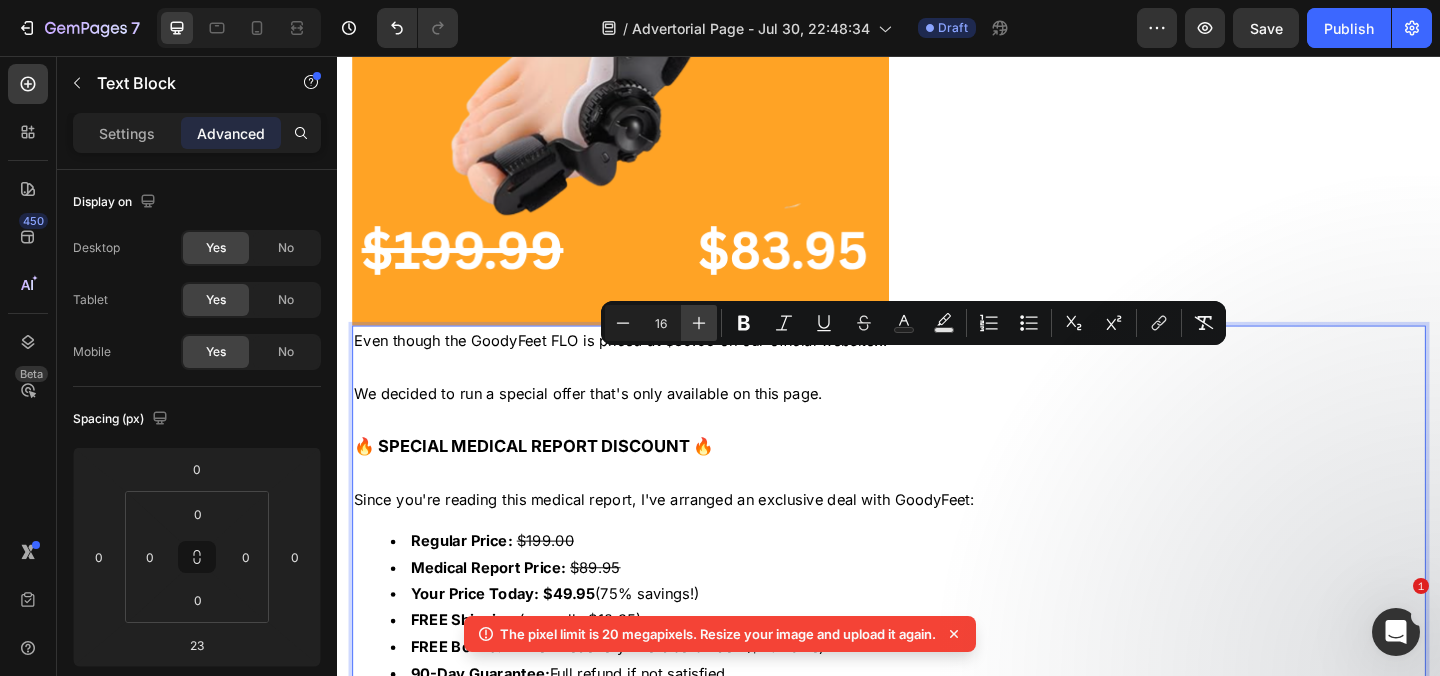 click 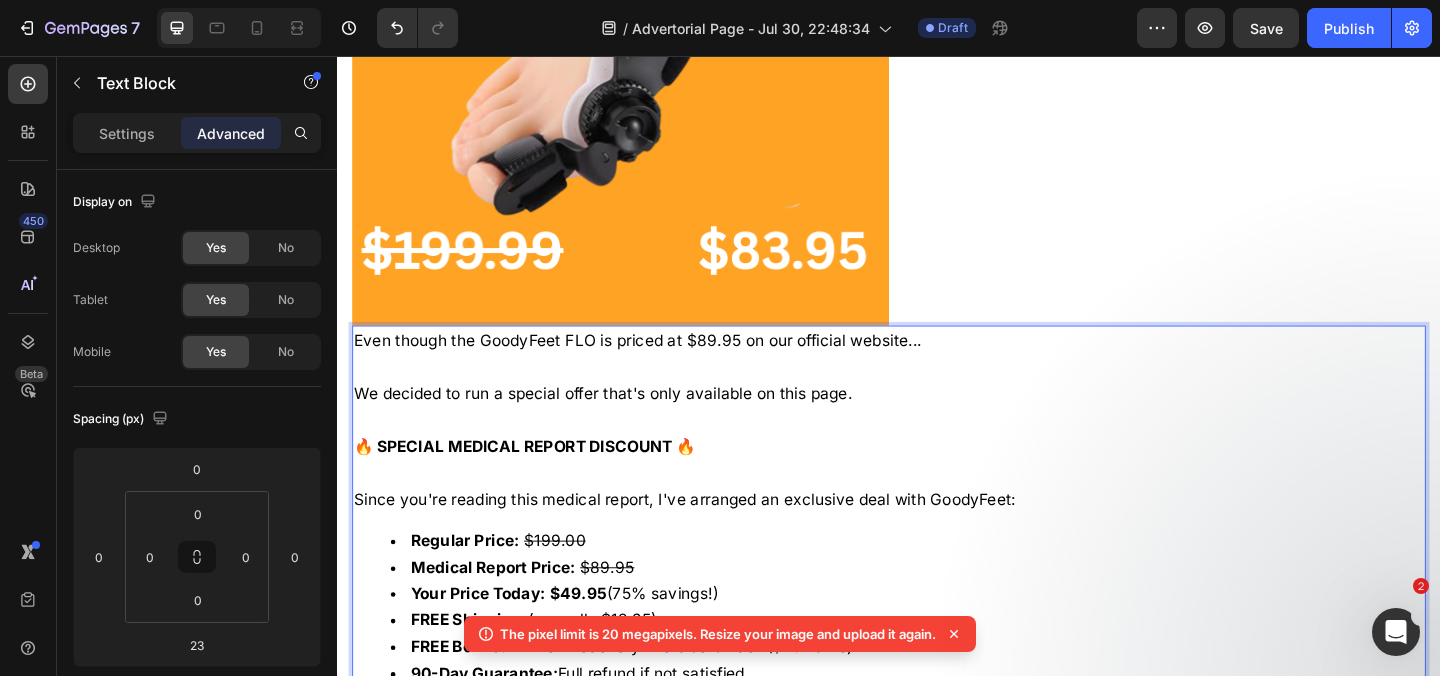 click at bounding box center (937, 394) 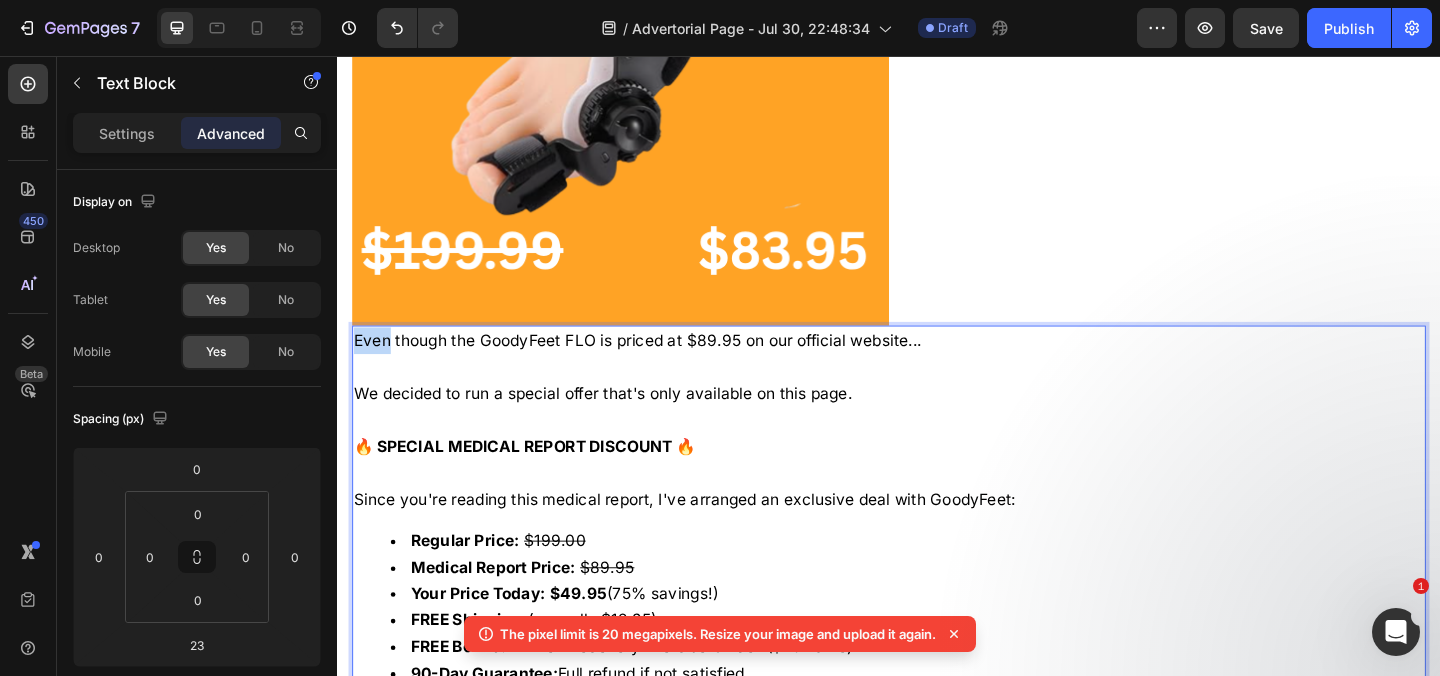 click on "Even though the GoodyFeet FLO is priced at $89.95 on our official website..." at bounding box center (664, 365) 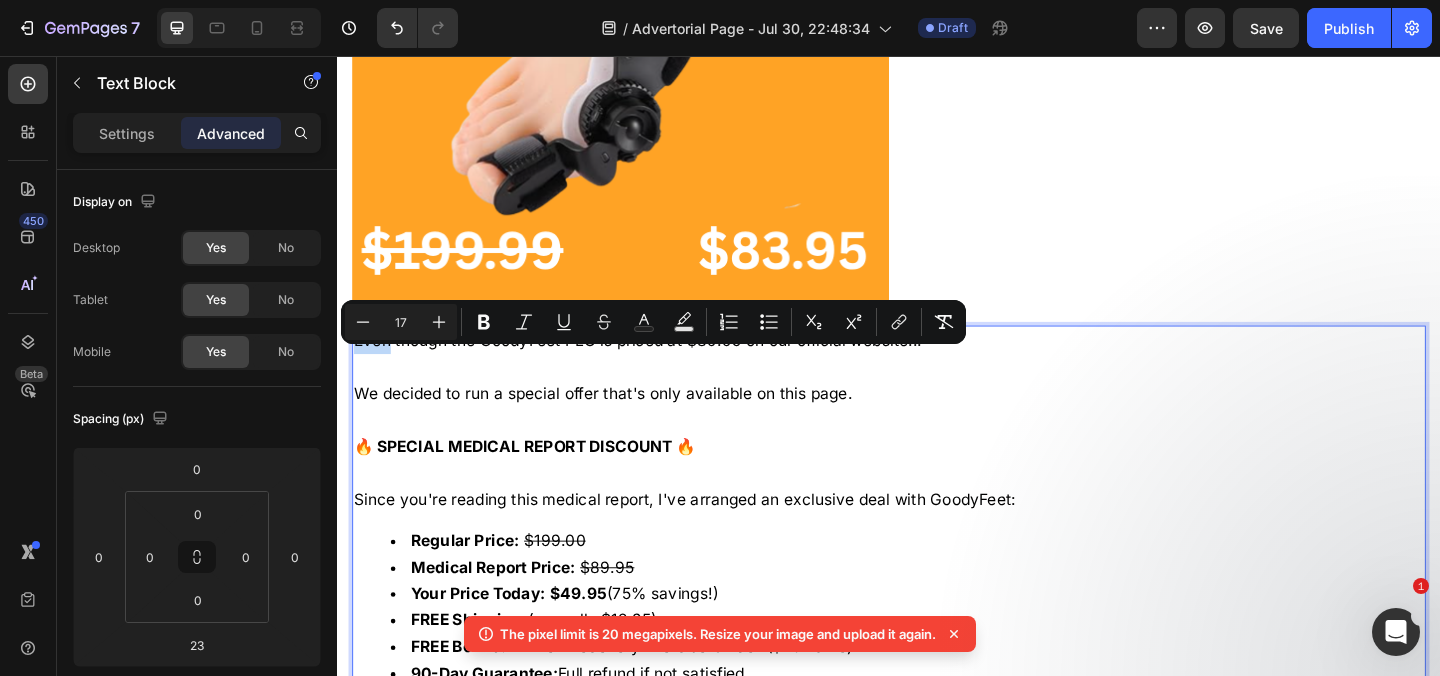 click on "Even though the GoodyFeet FLO is priced at $89.95 on our official website..." at bounding box center [664, 365] 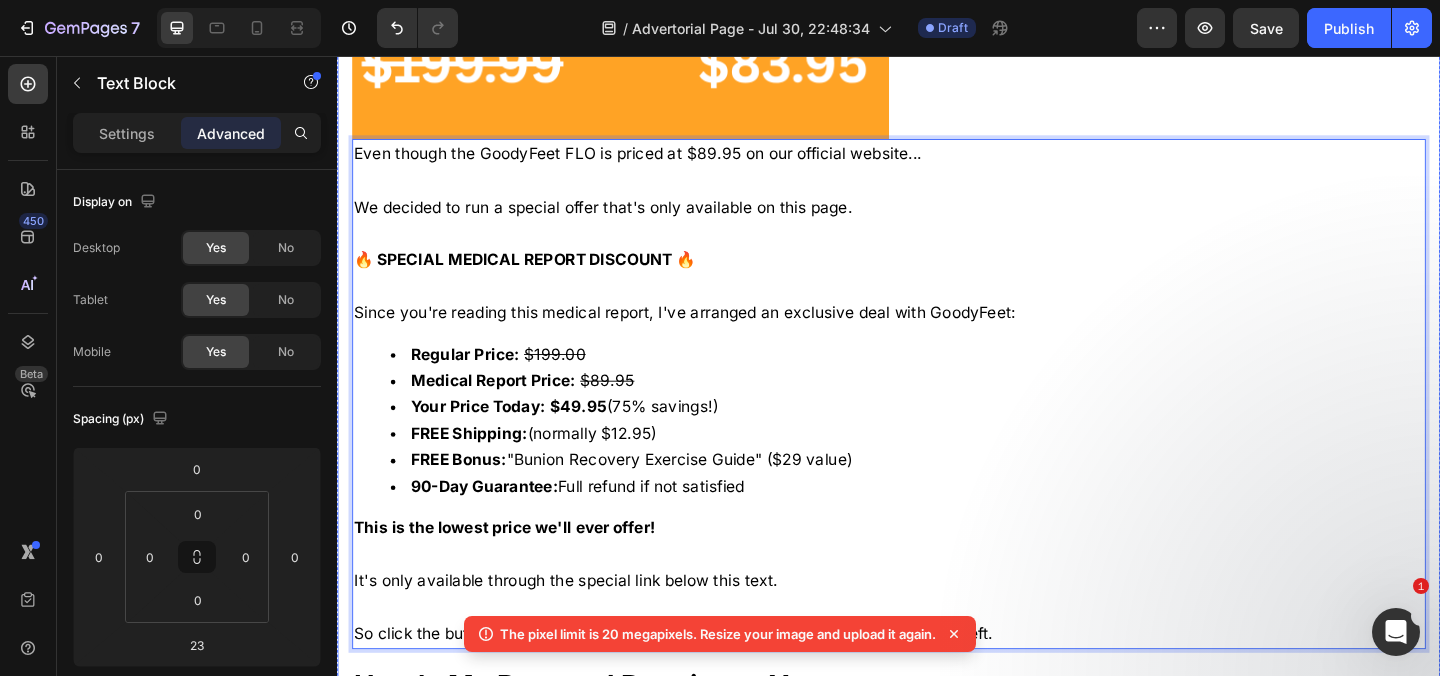scroll, scrollTop: 25725, scrollLeft: 0, axis: vertical 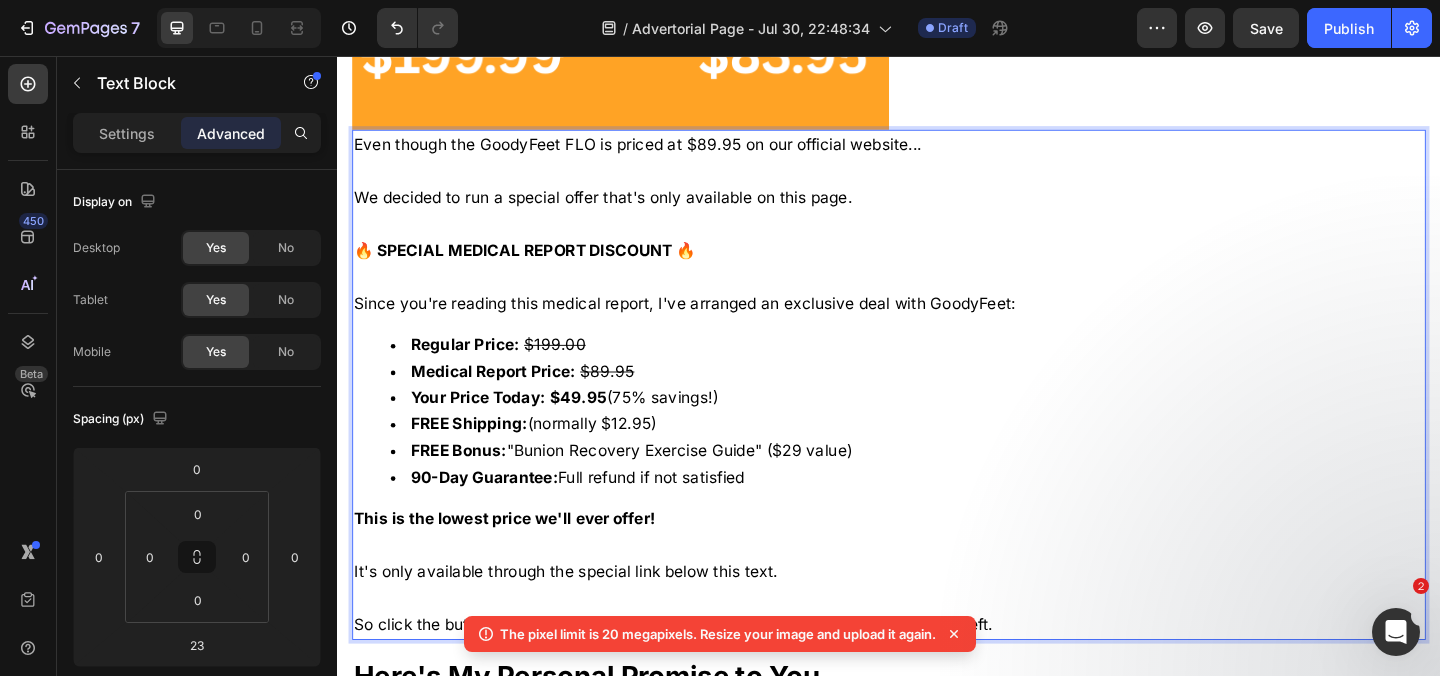 drag, startPoint x: 358, startPoint y: 387, endPoint x: 1081, endPoint y: 704, distance: 789.4416 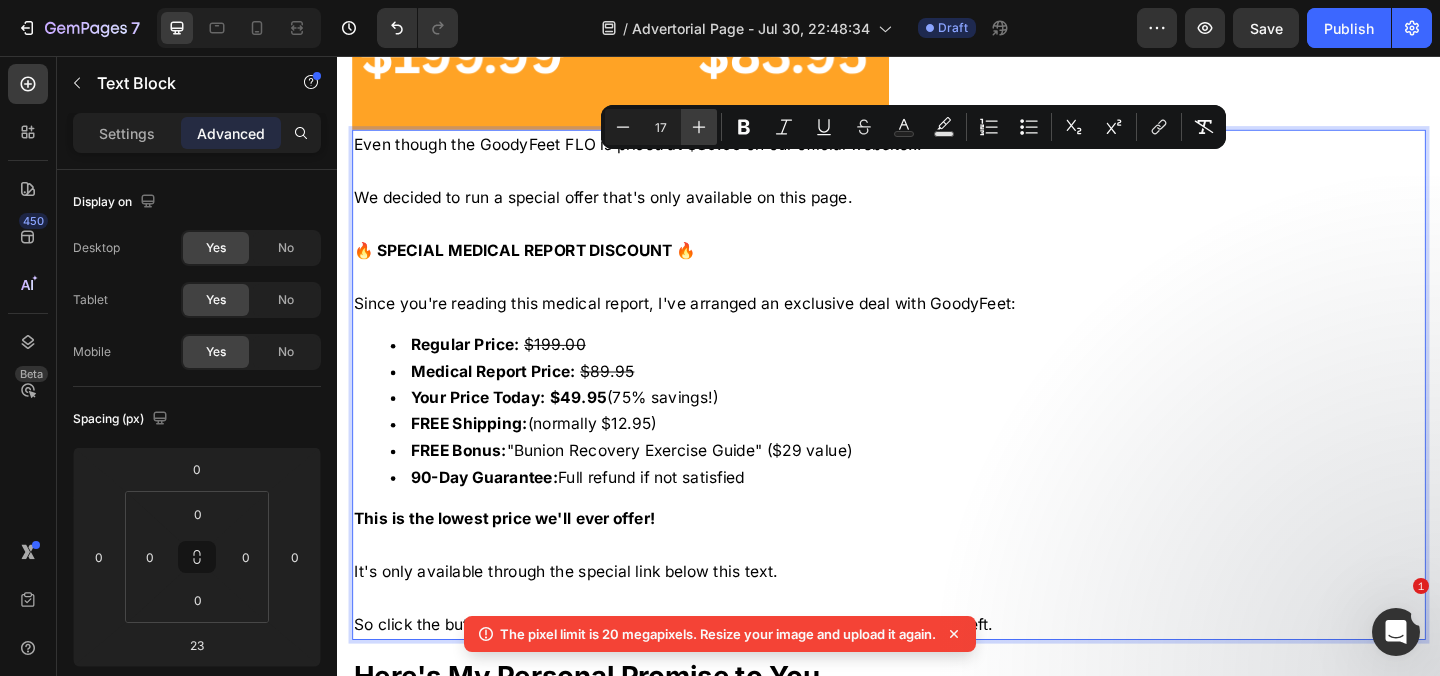 click 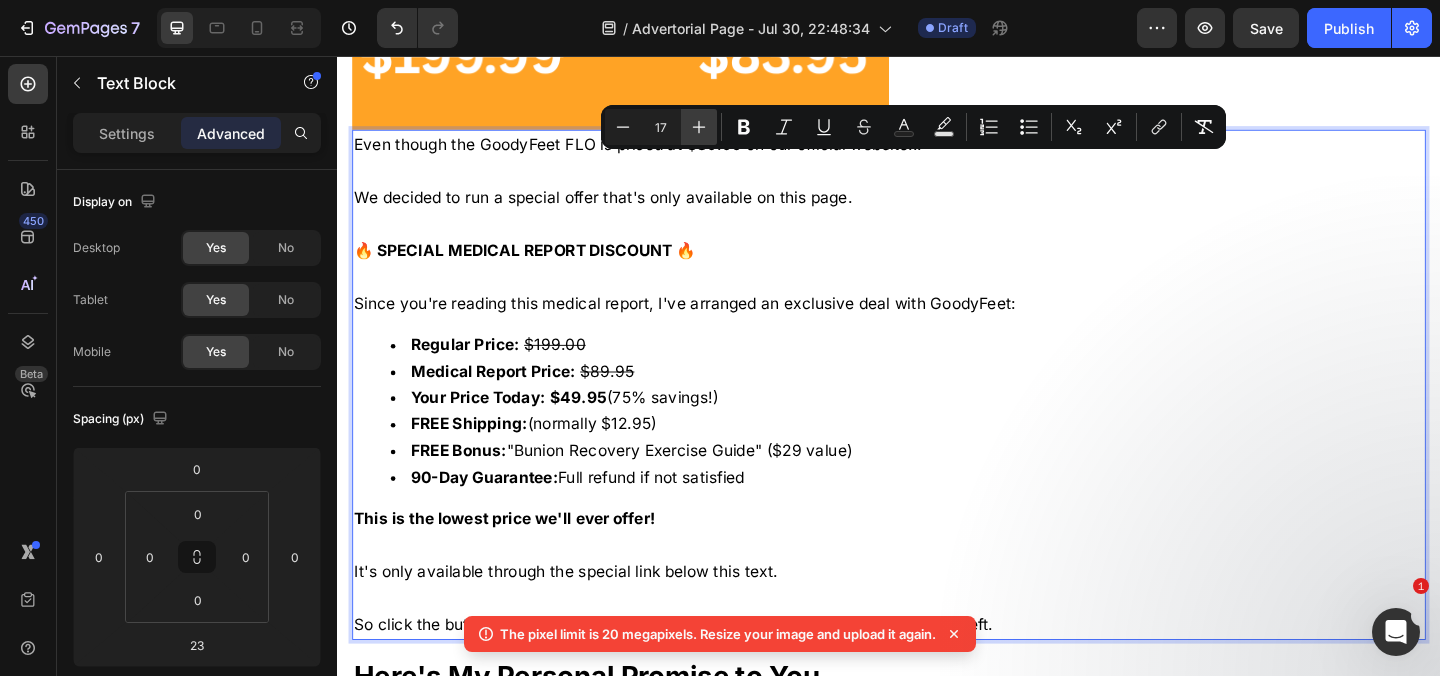 type on "18" 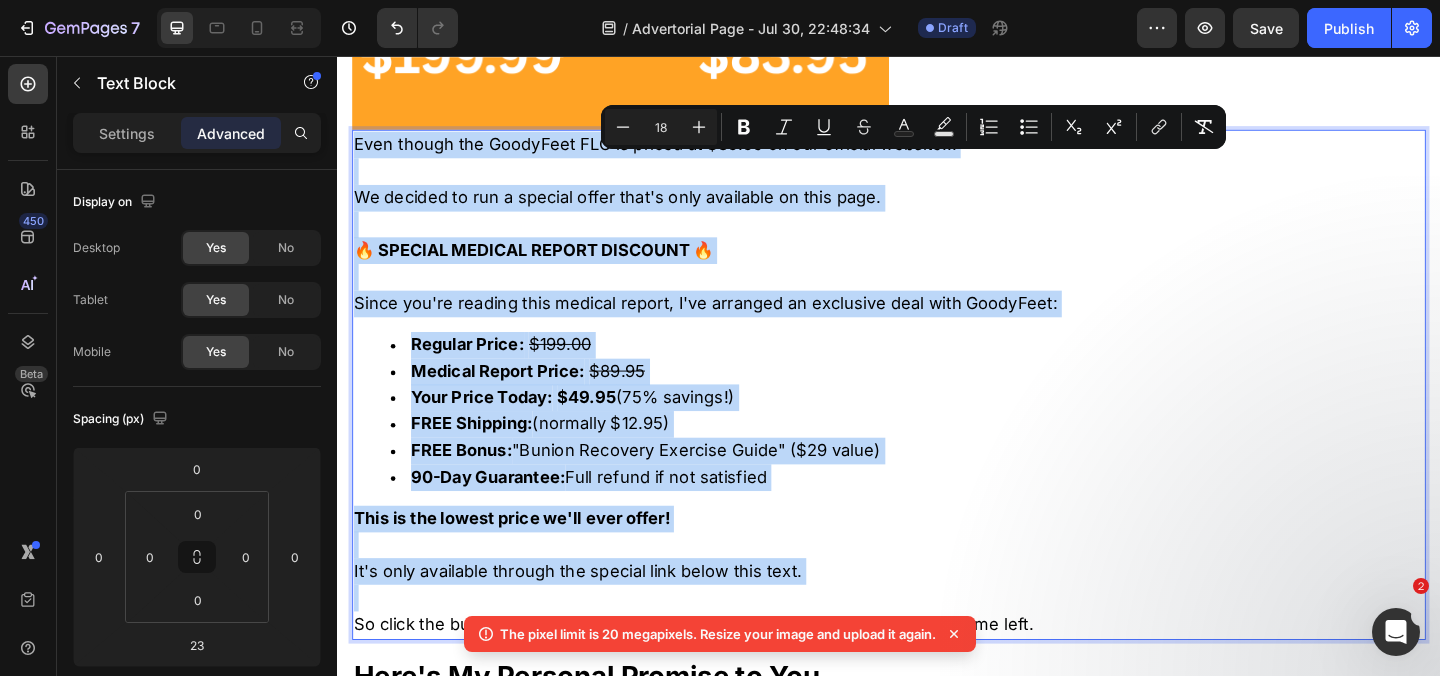 click at bounding box center [937, 296] 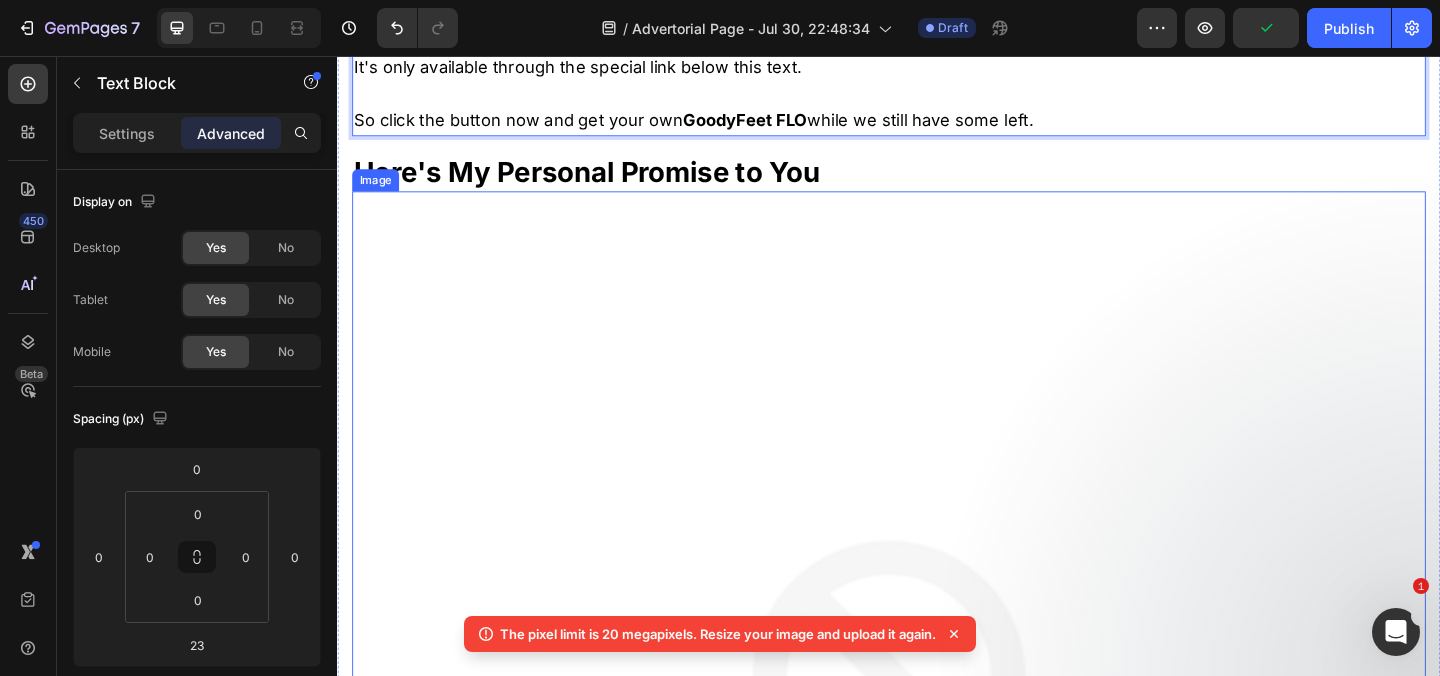 scroll, scrollTop: 26394, scrollLeft: 0, axis: vertical 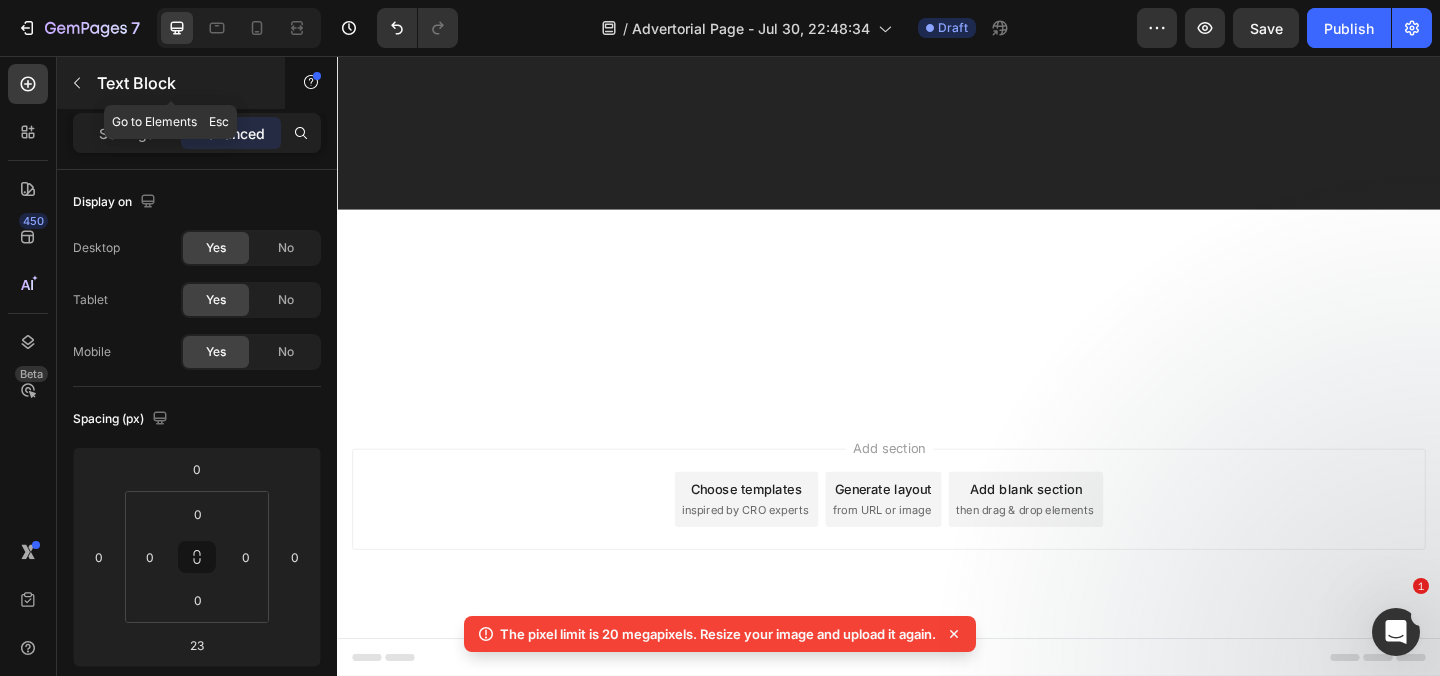 click on "Text Block" at bounding box center (182, 83) 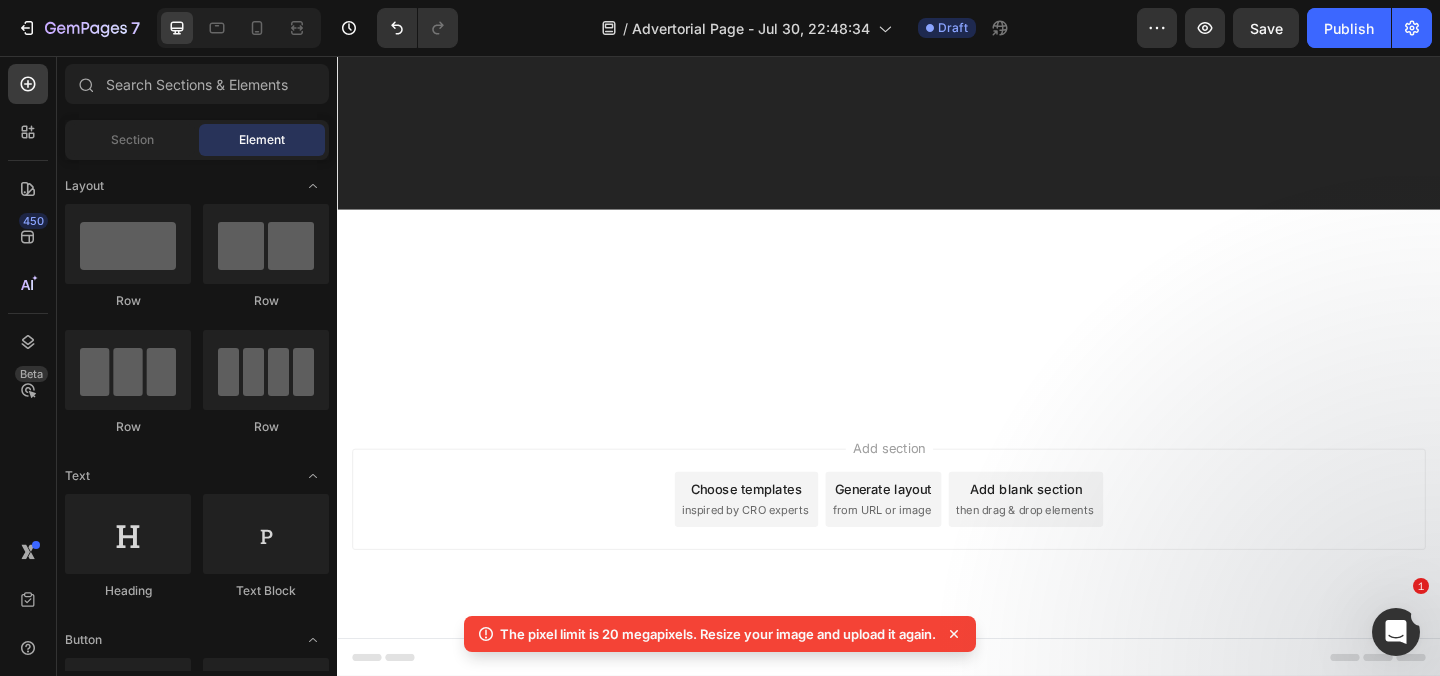 scroll, scrollTop: 26409, scrollLeft: 0, axis: vertical 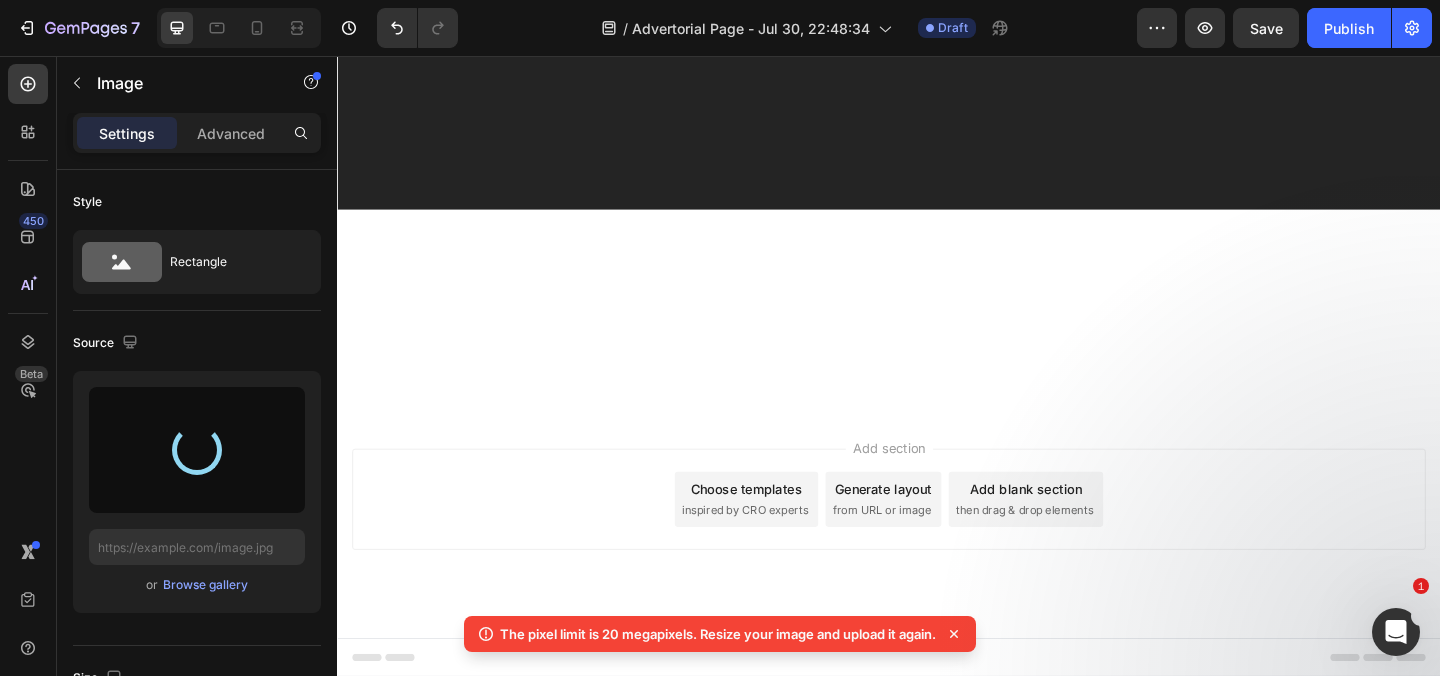 type on "https://cdn.shopify.com/s/files/1/0759/3626/8514/files/gempages_575601878851650122-bfdffdcb-a16b-4664-9f01-34cc06fd90f8.png" 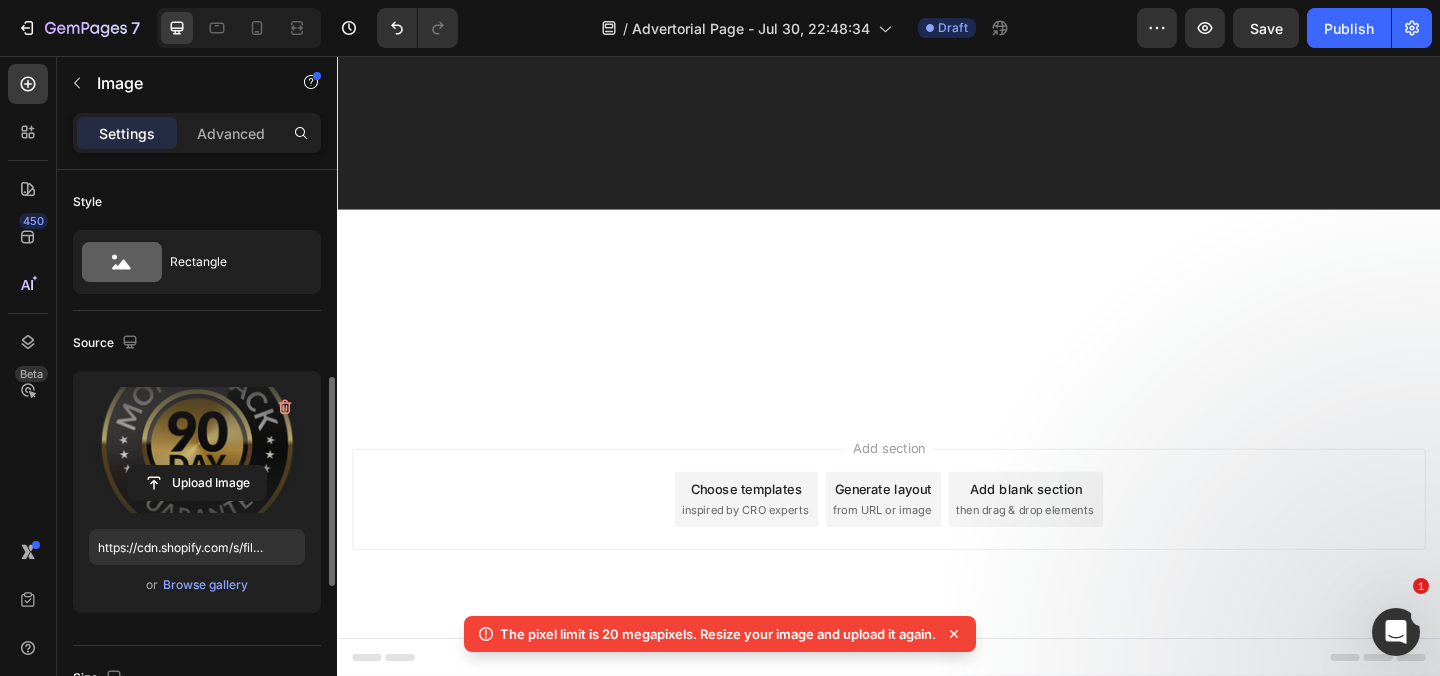 scroll, scrollTop: 523, scrollLeft: 0, axis: vertical 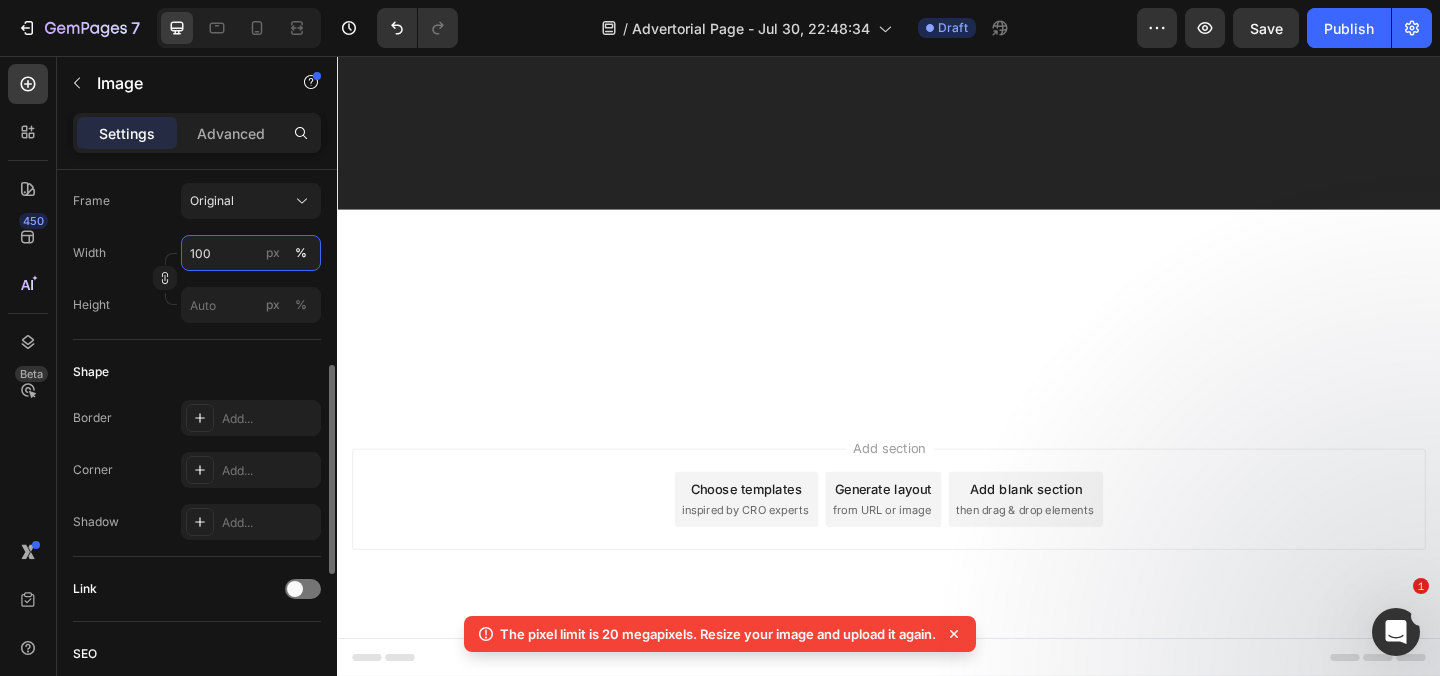 click on "100" at bounding box center (251, 253) 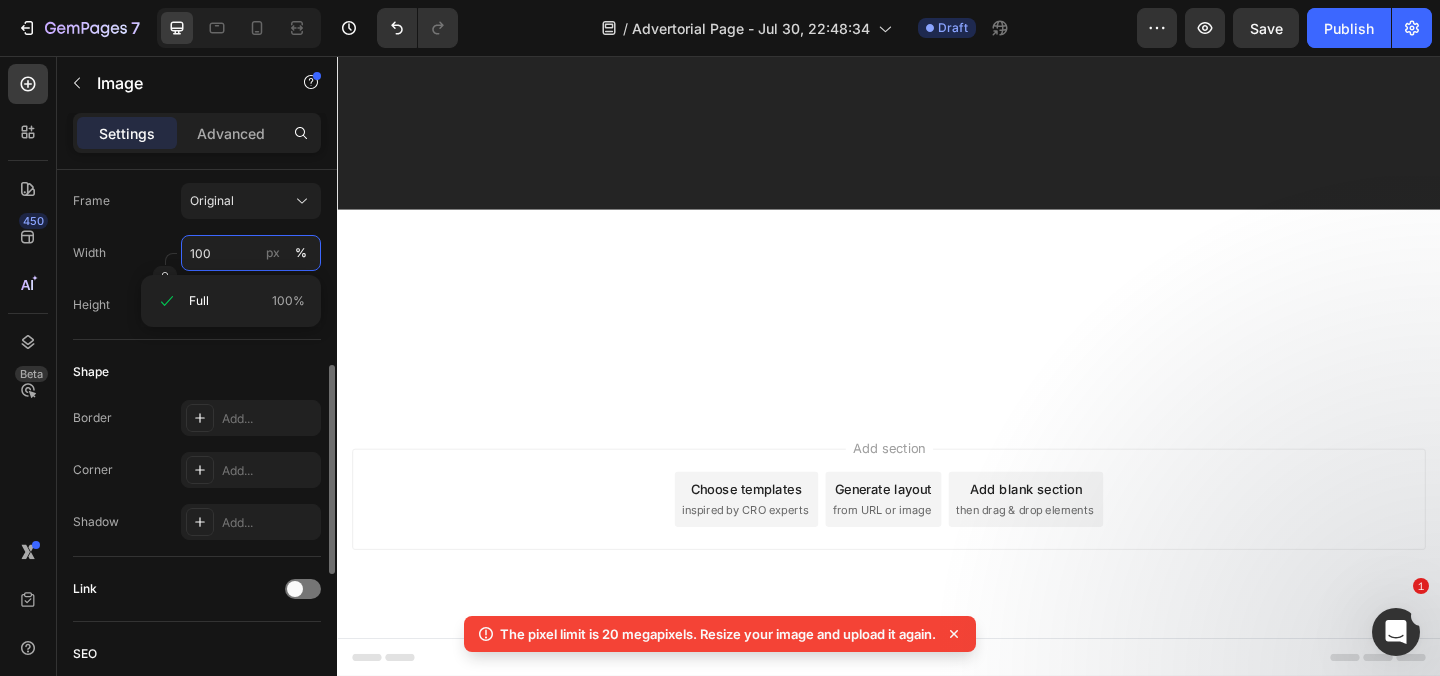 click on "100" at bounding box center (251, 253) 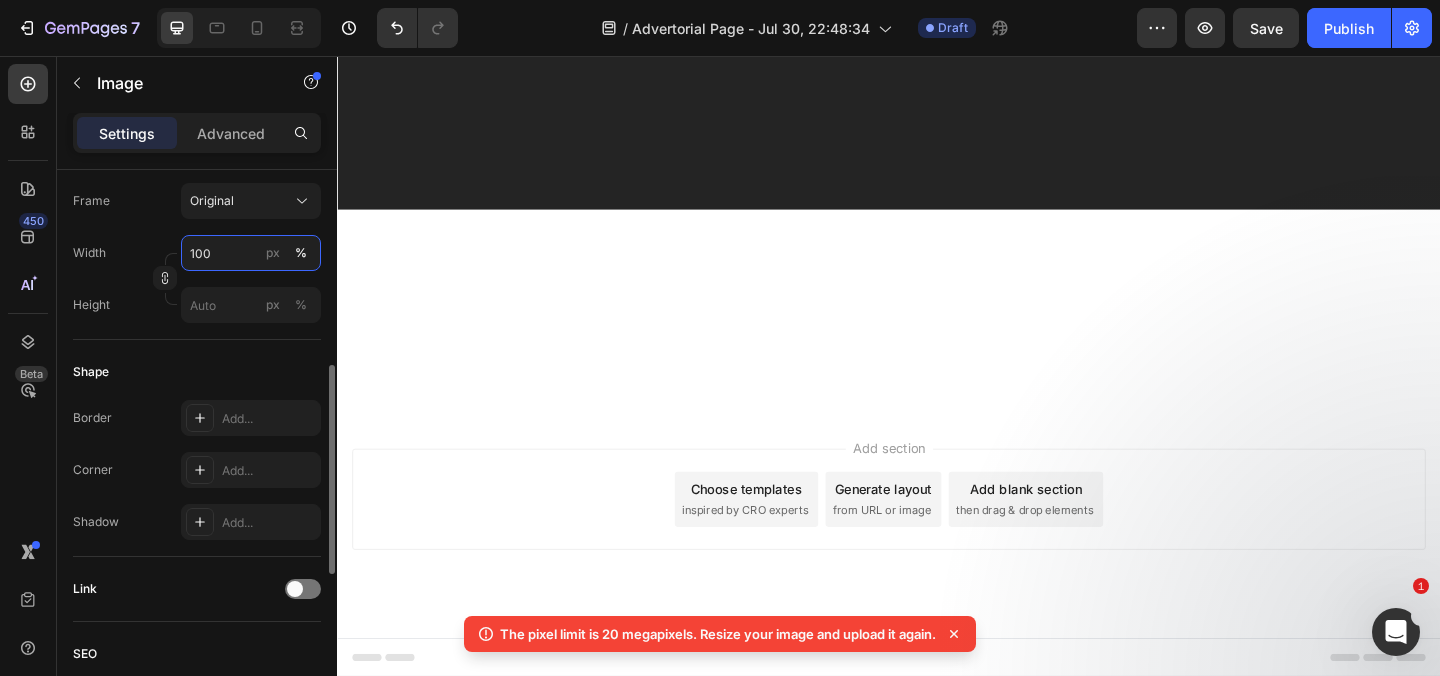 click on "100" at bounding box center [251, 253] 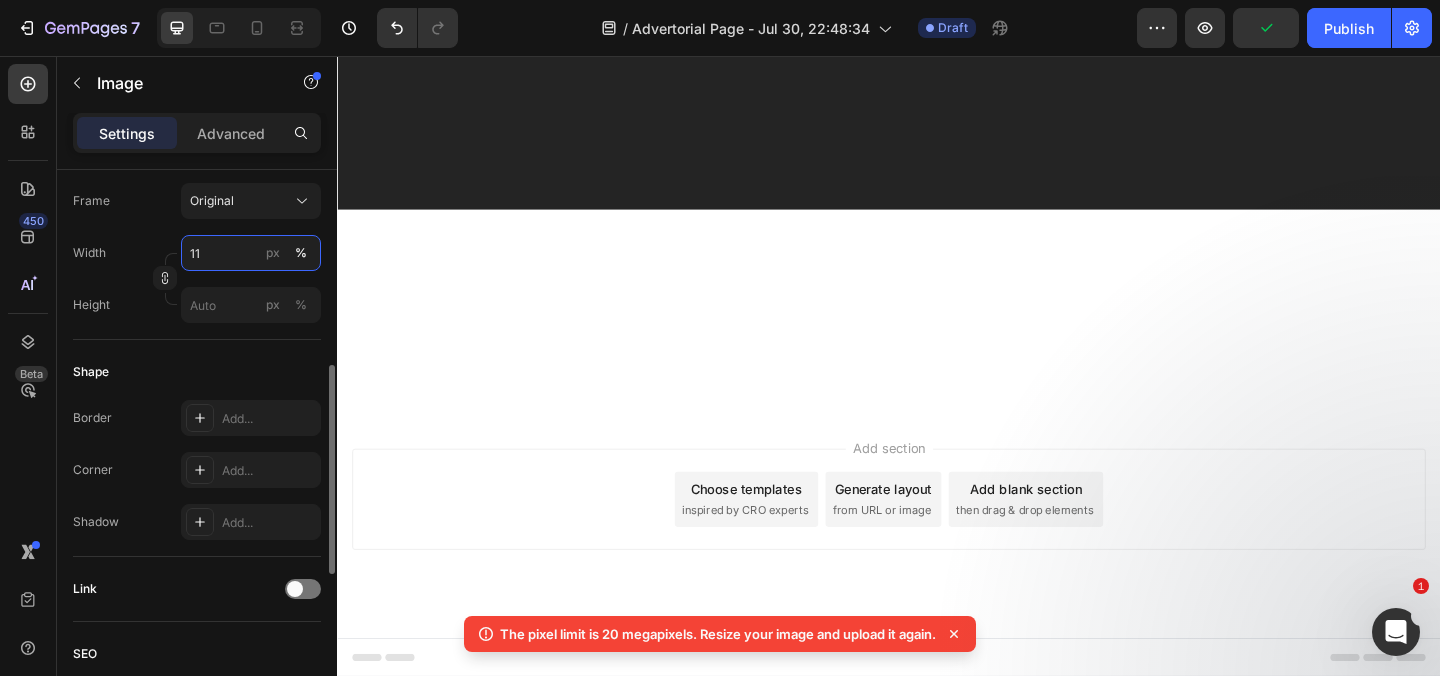type on "1" 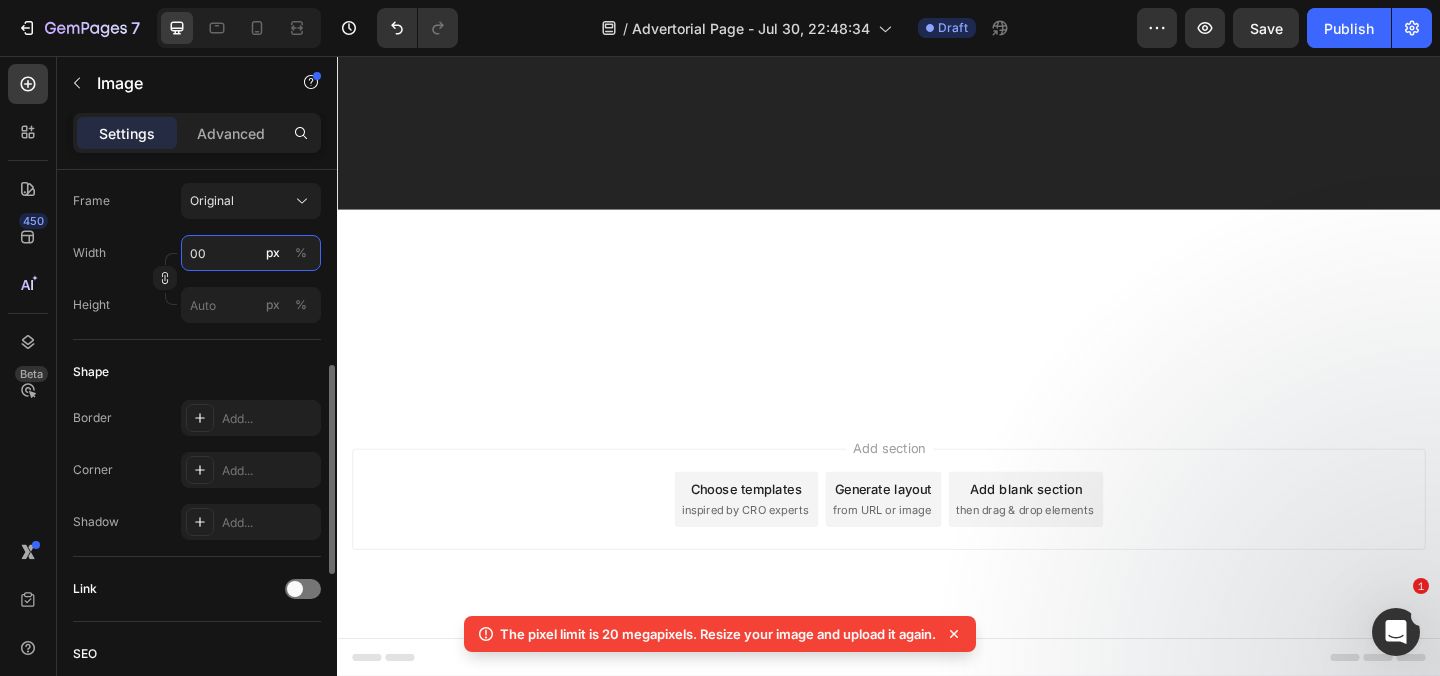 type on "0" 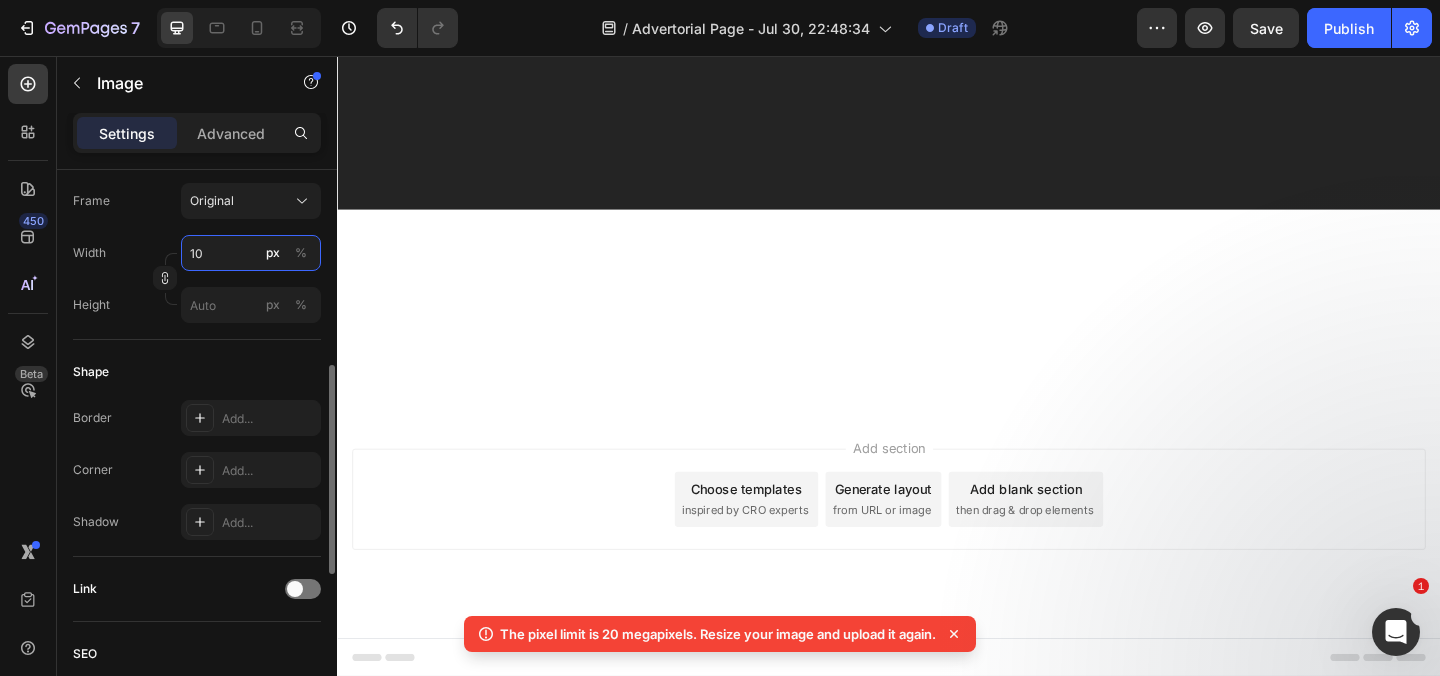 type on "1" 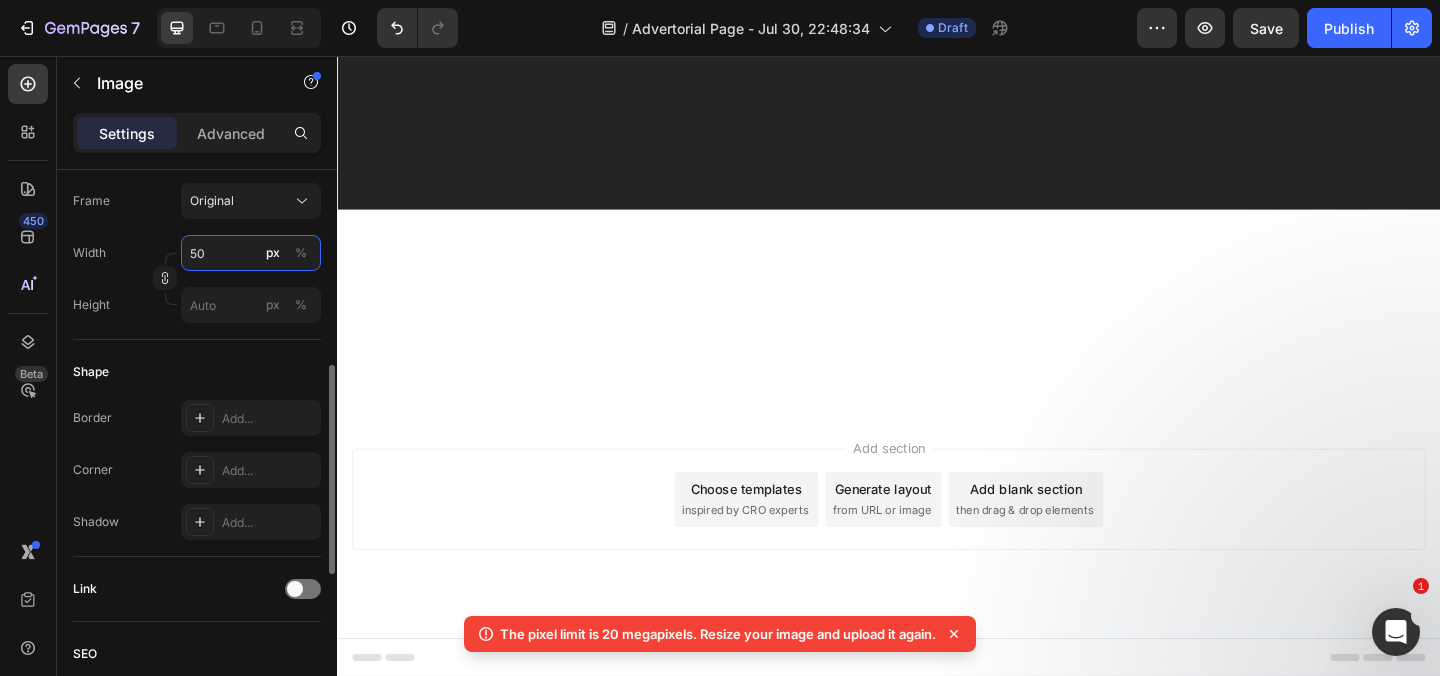type on "5" 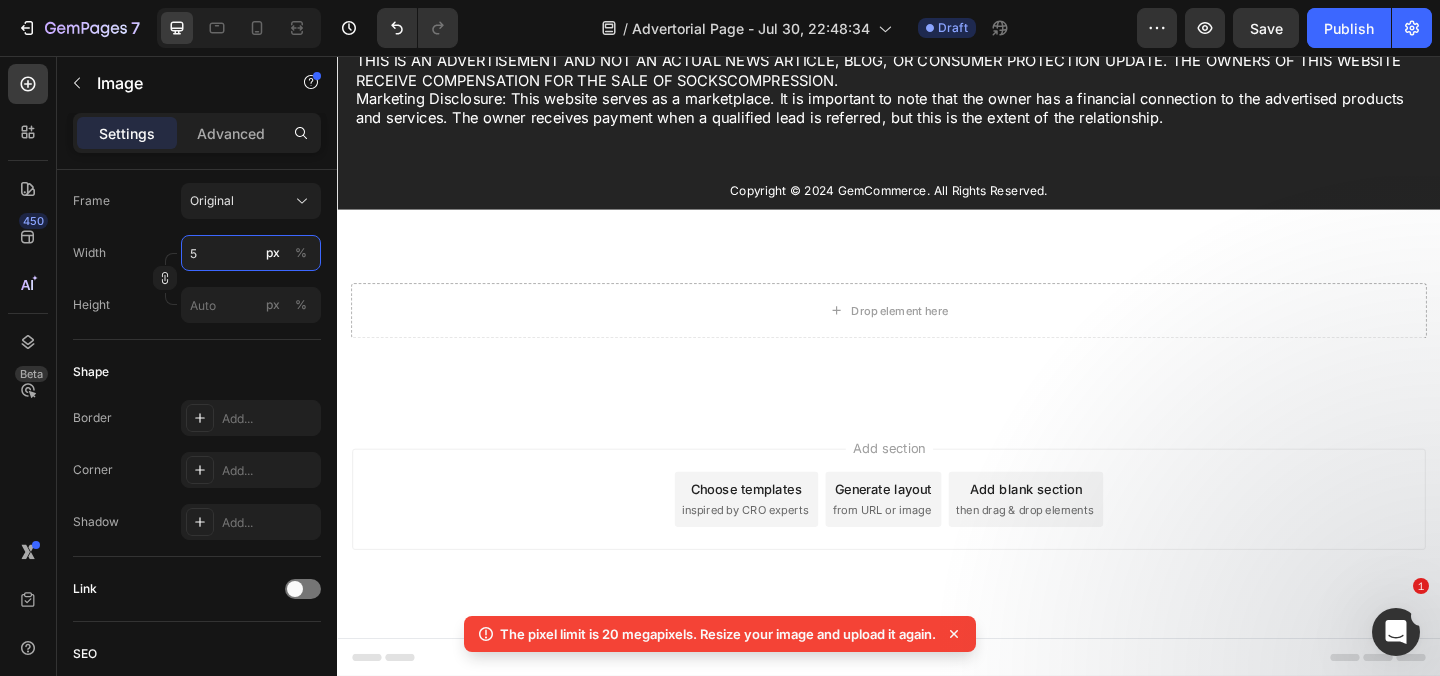 scroll, scrollTop: 26335, scrollLeft: 0, axis: vertical 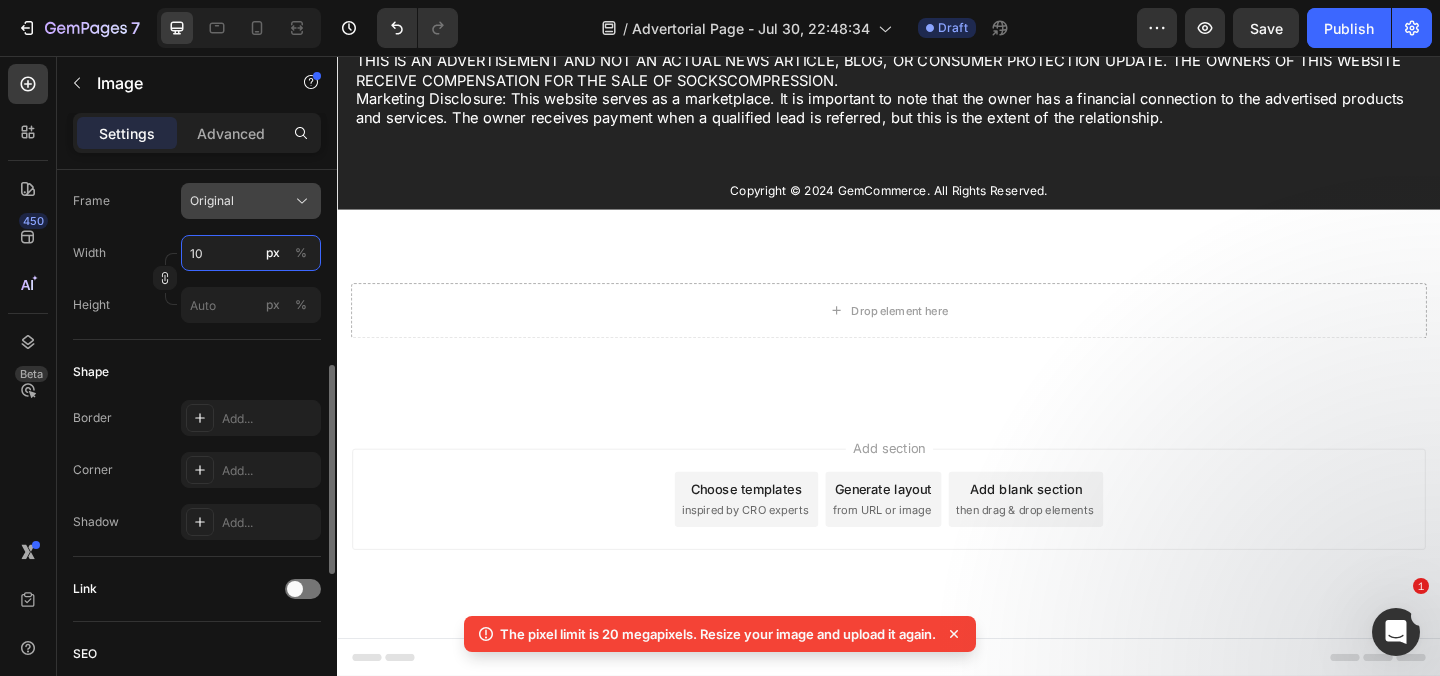 type on "100" 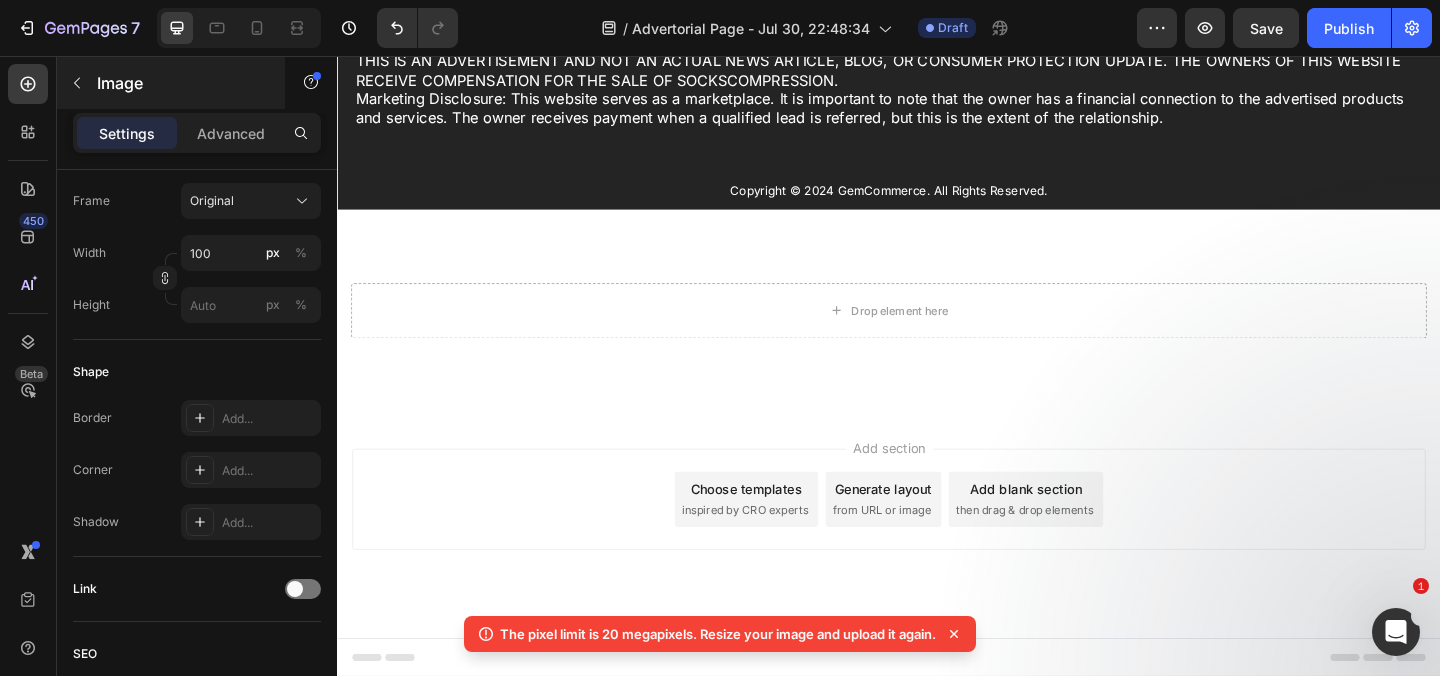 click on "Image" at bounding box center [171, 83] 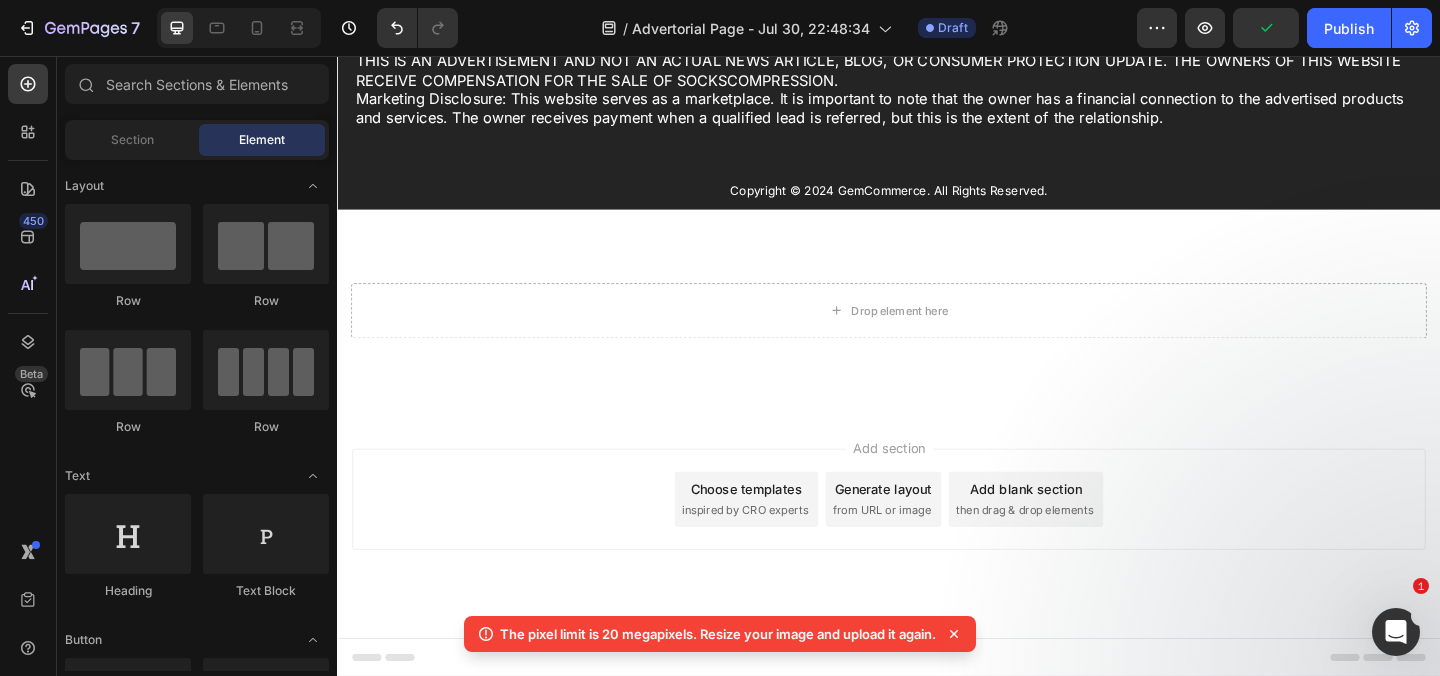 click at bounding box center [937, -76] 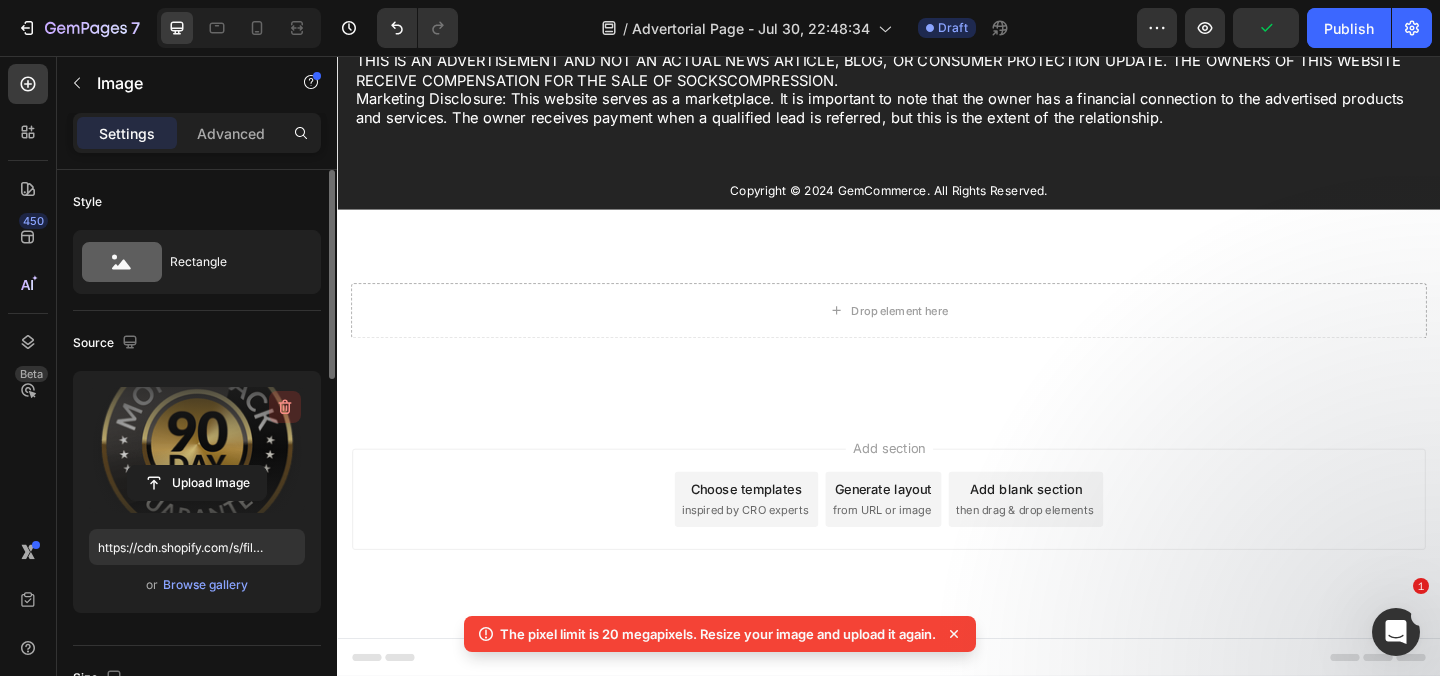 click 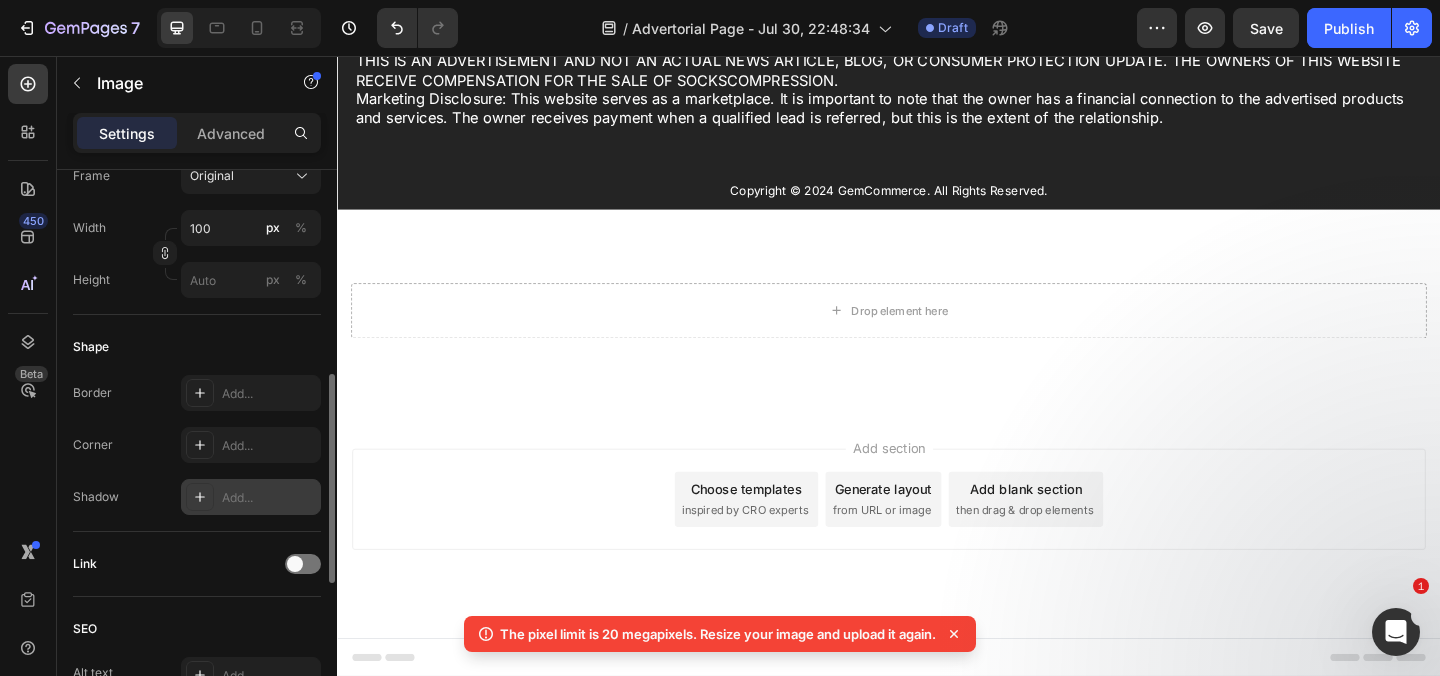 type on "https://cdn.shopify.com/s/files/1/0759/3626/8514/files/gempages_575601878851650122-92e37efa-7786-43f7-8376-193846369843.png" 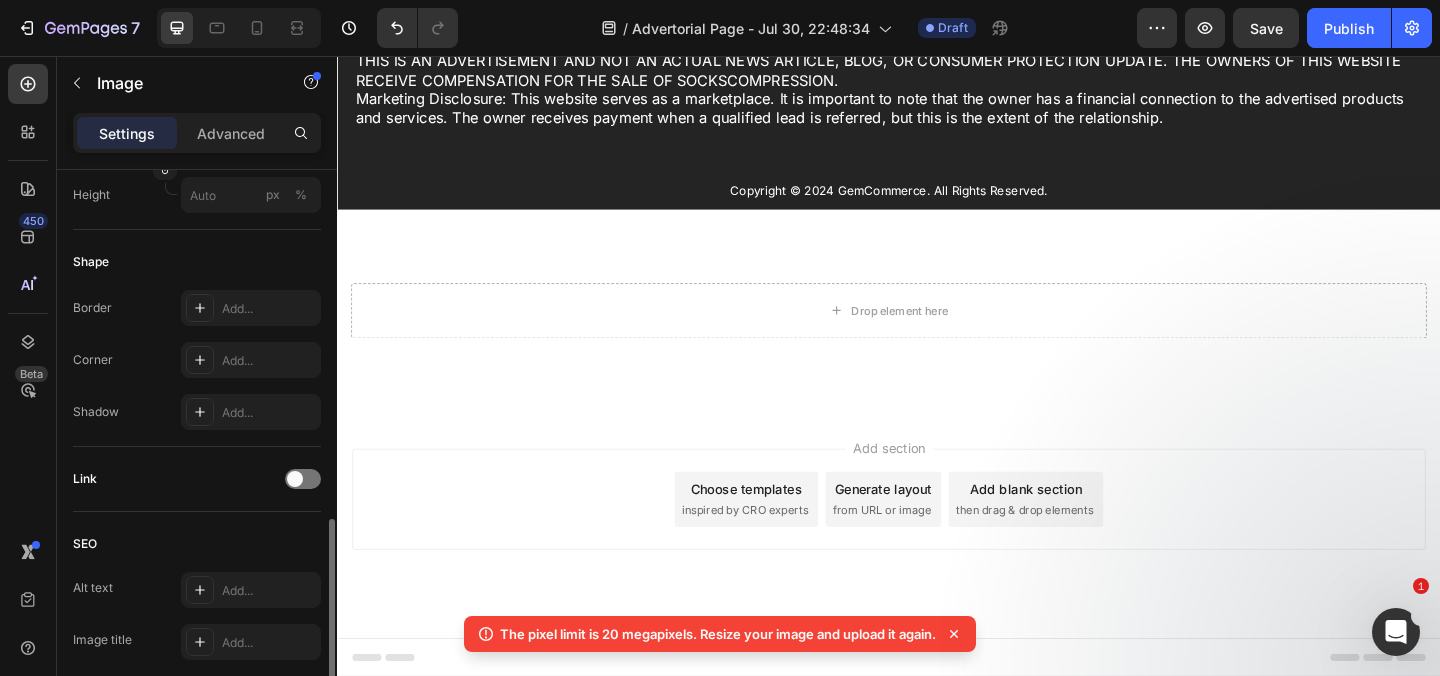 scroll, scrollTop: 947, scrollLeft: 0, axis: vertical 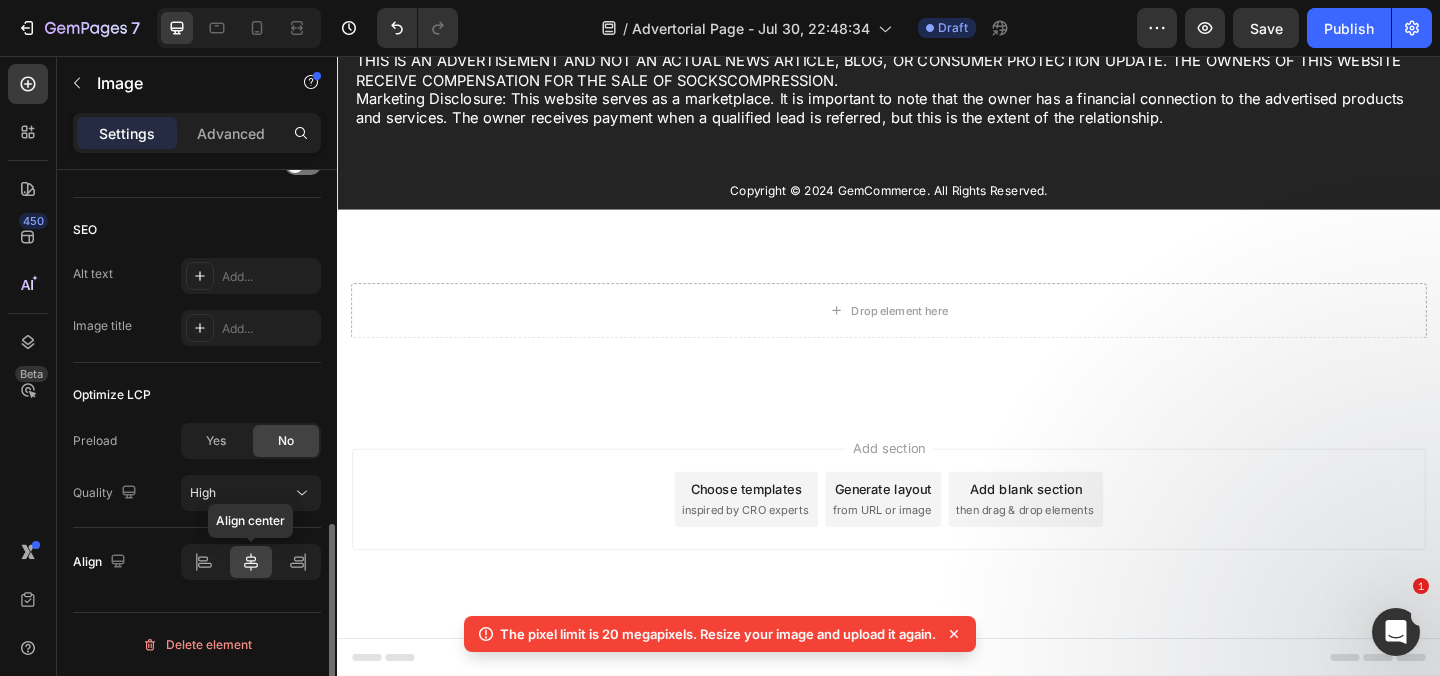 click on "Align center" at bounding box center [251, 562] 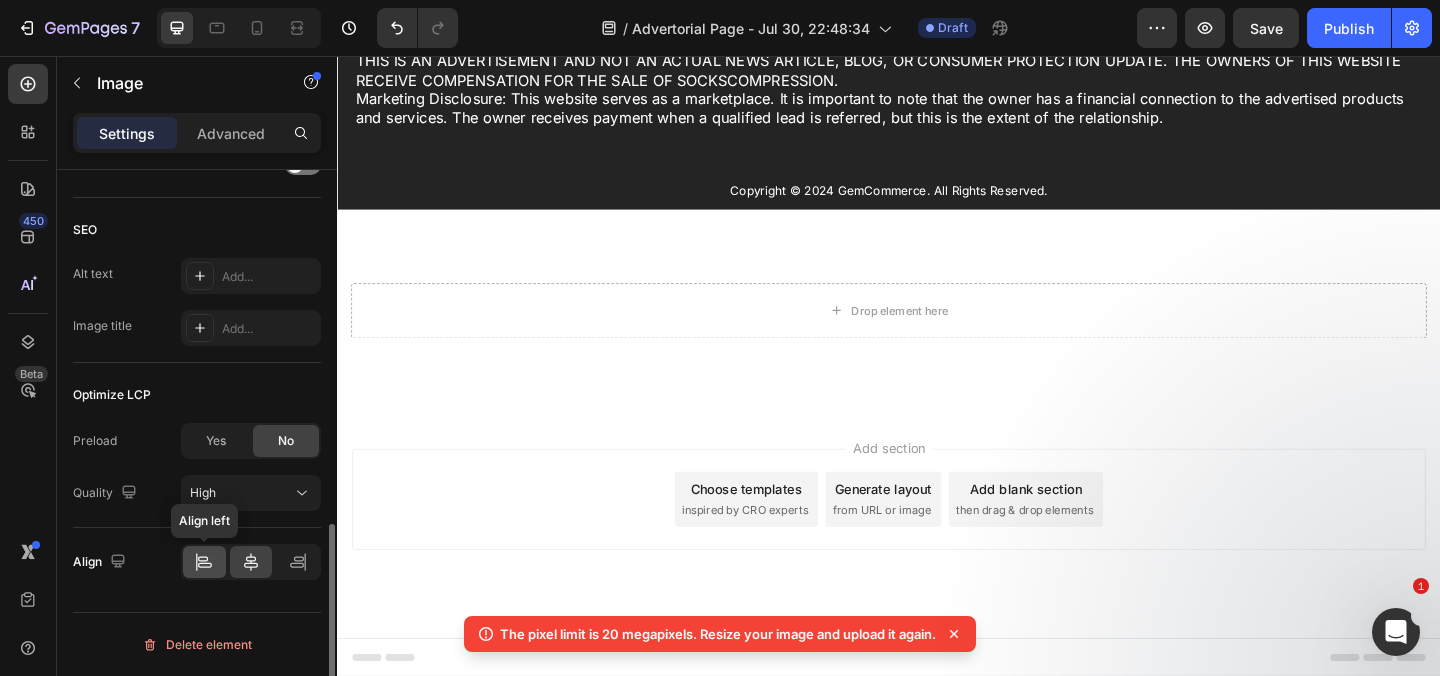 click 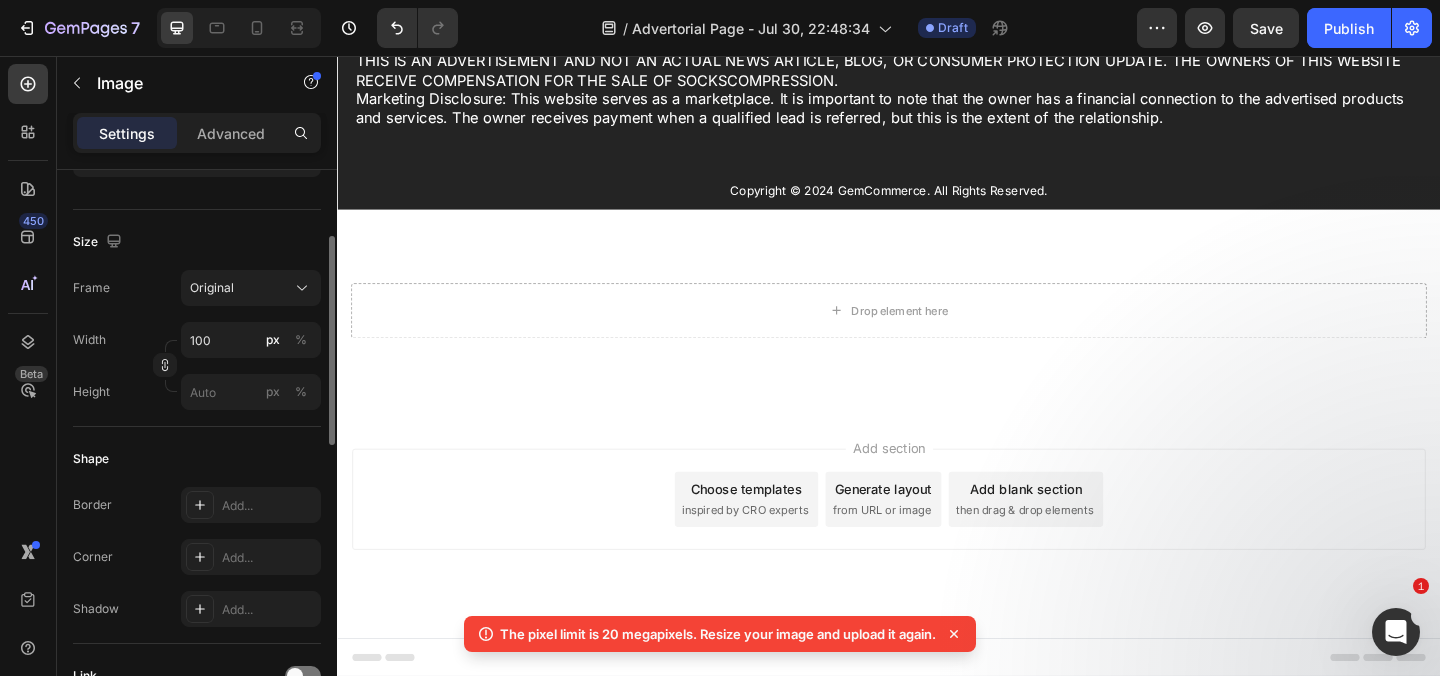 scroll, scrollTop: 317, scrollLeft: 0, axis: vertical 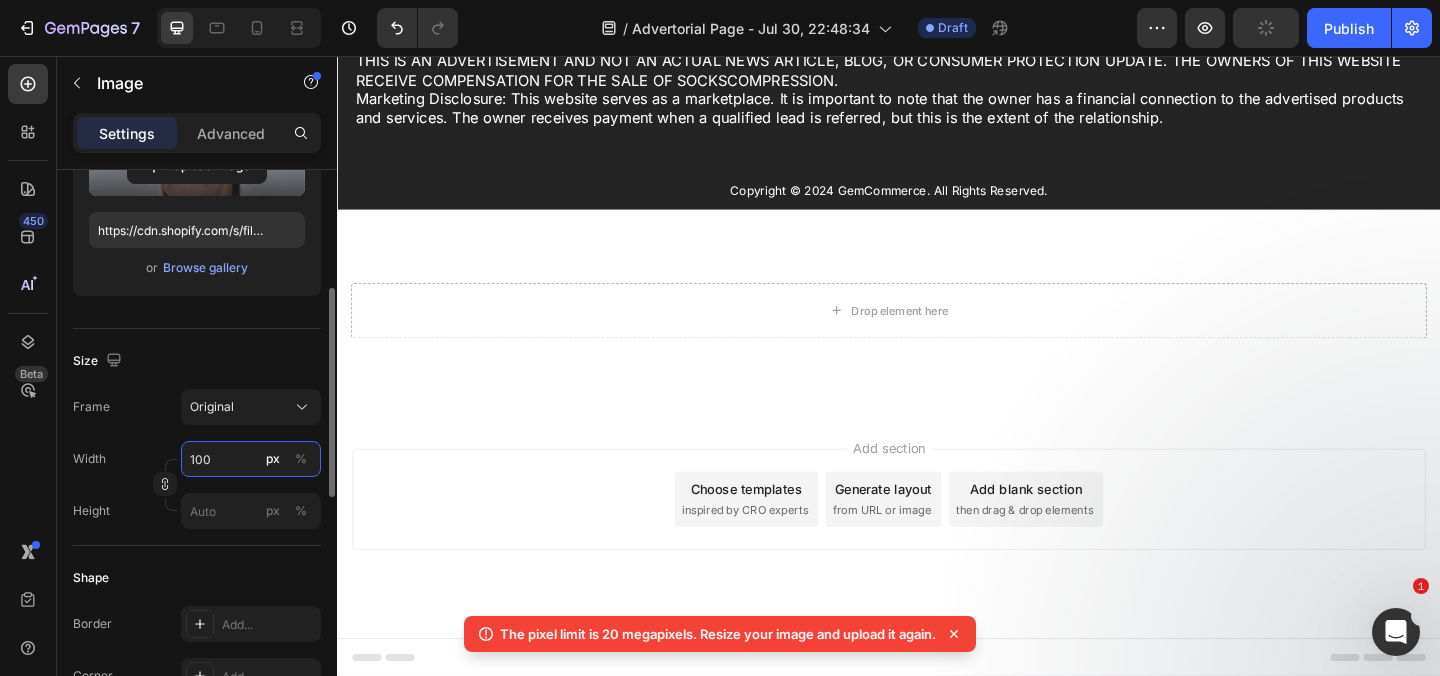 click on "100" at bounding box center (251, 459) 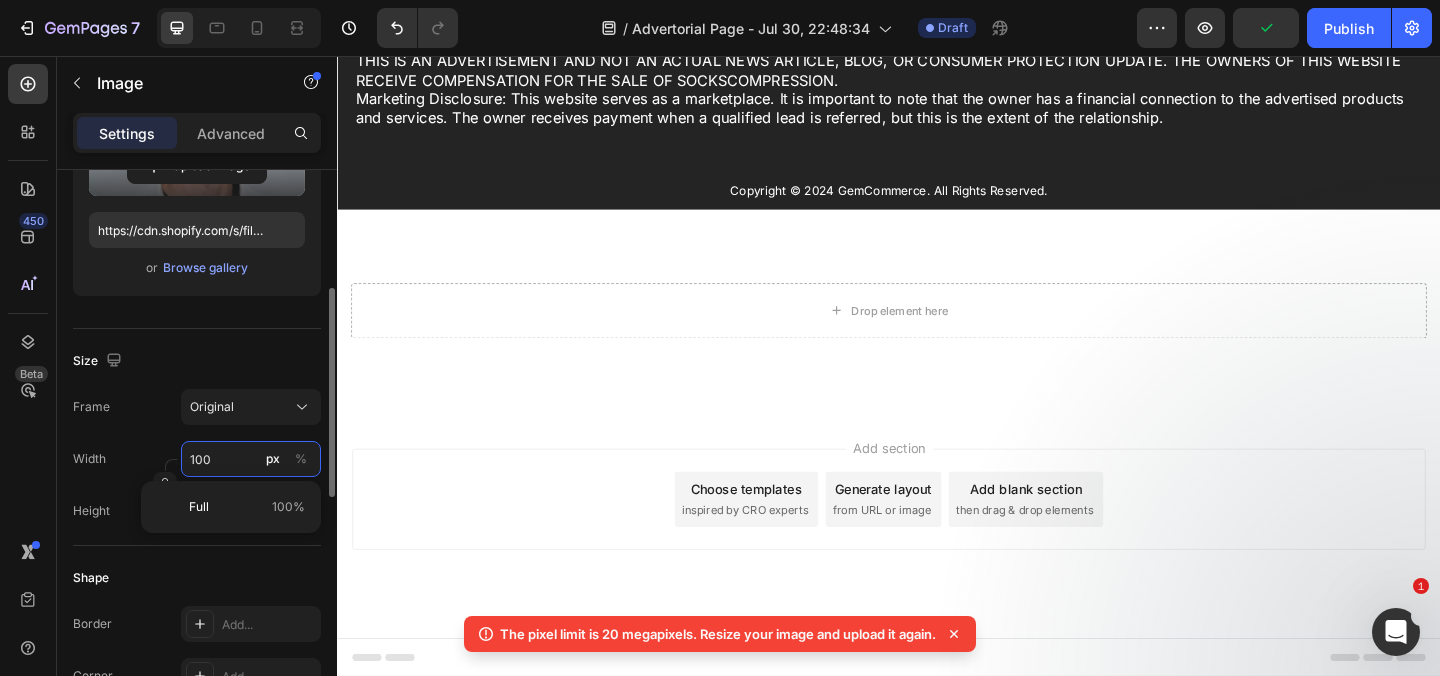 type on "1" 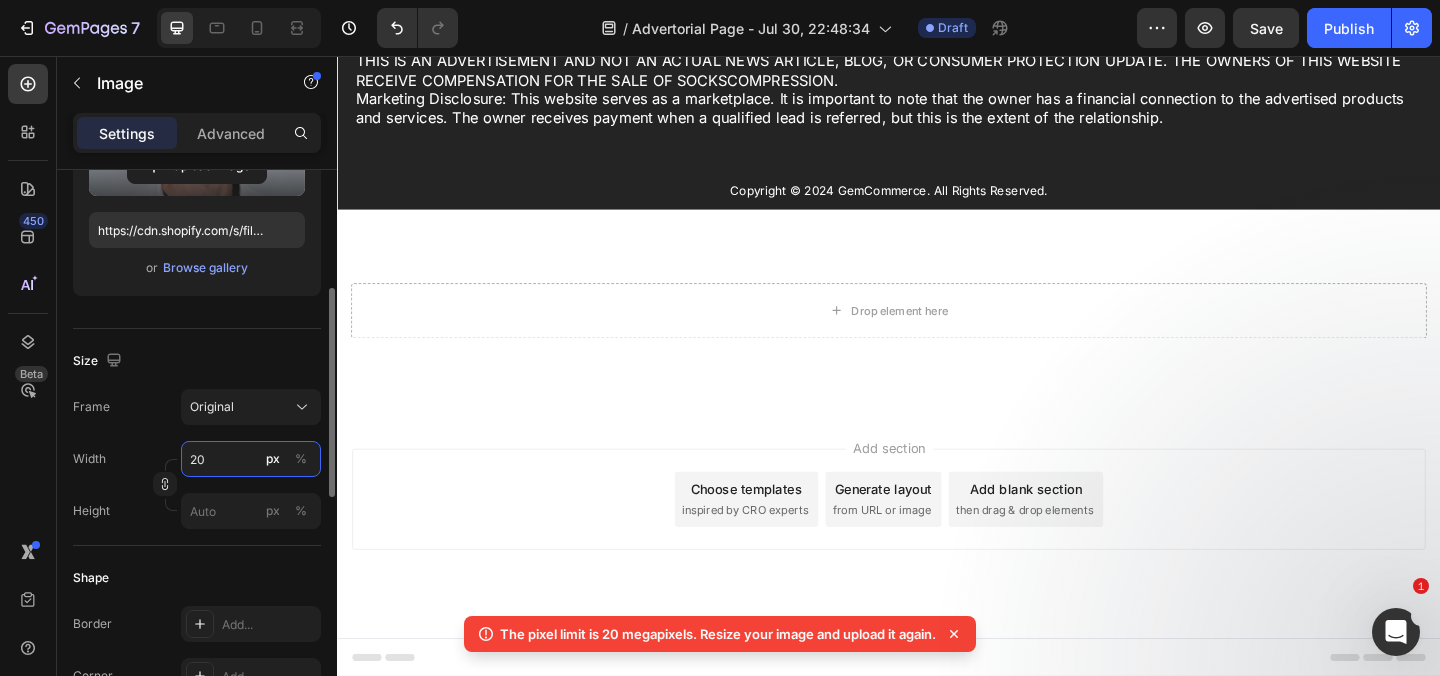 type on "2" 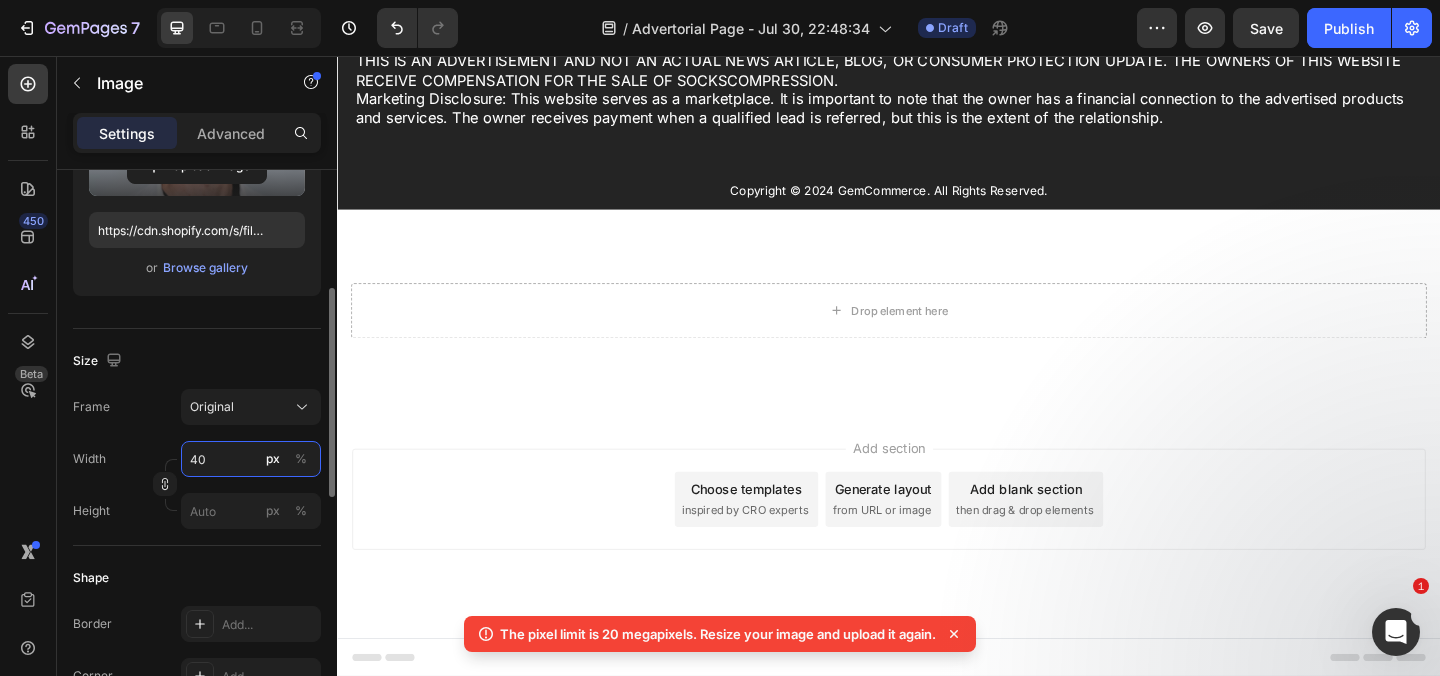 type on "4" 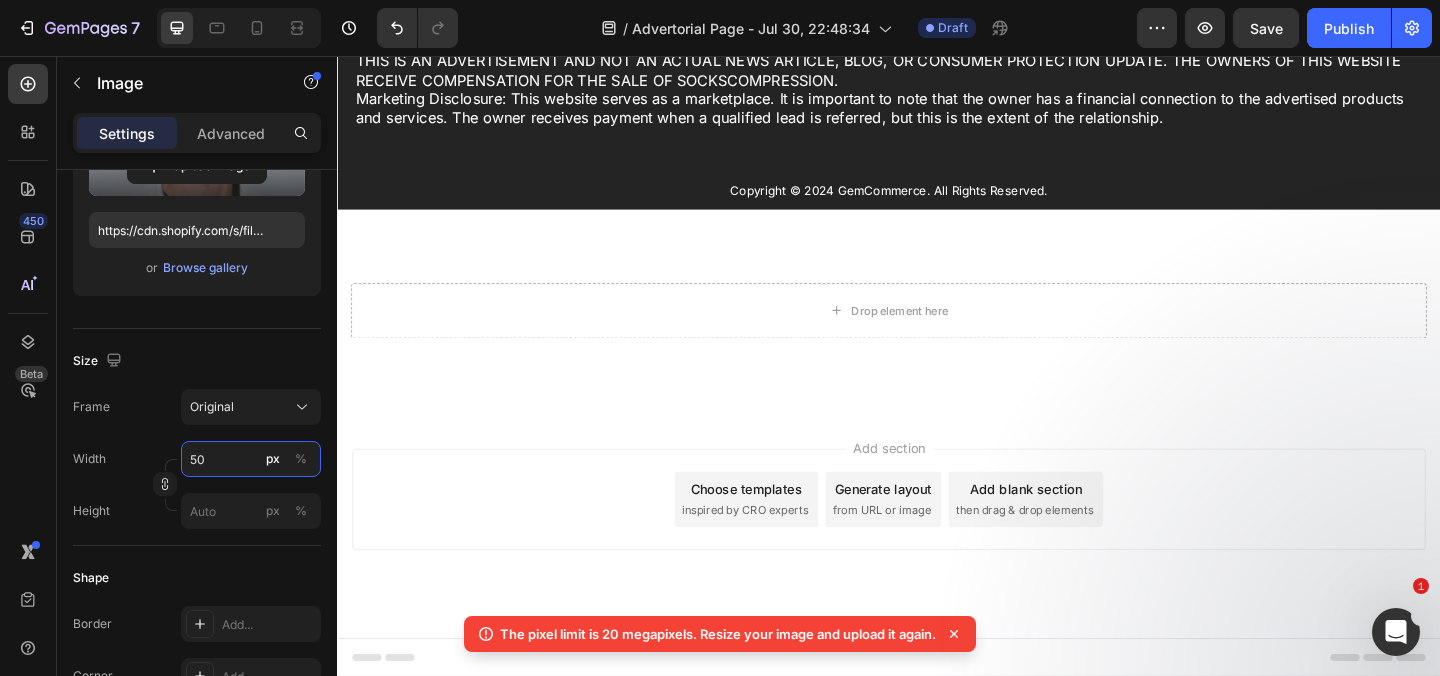 type on "5" 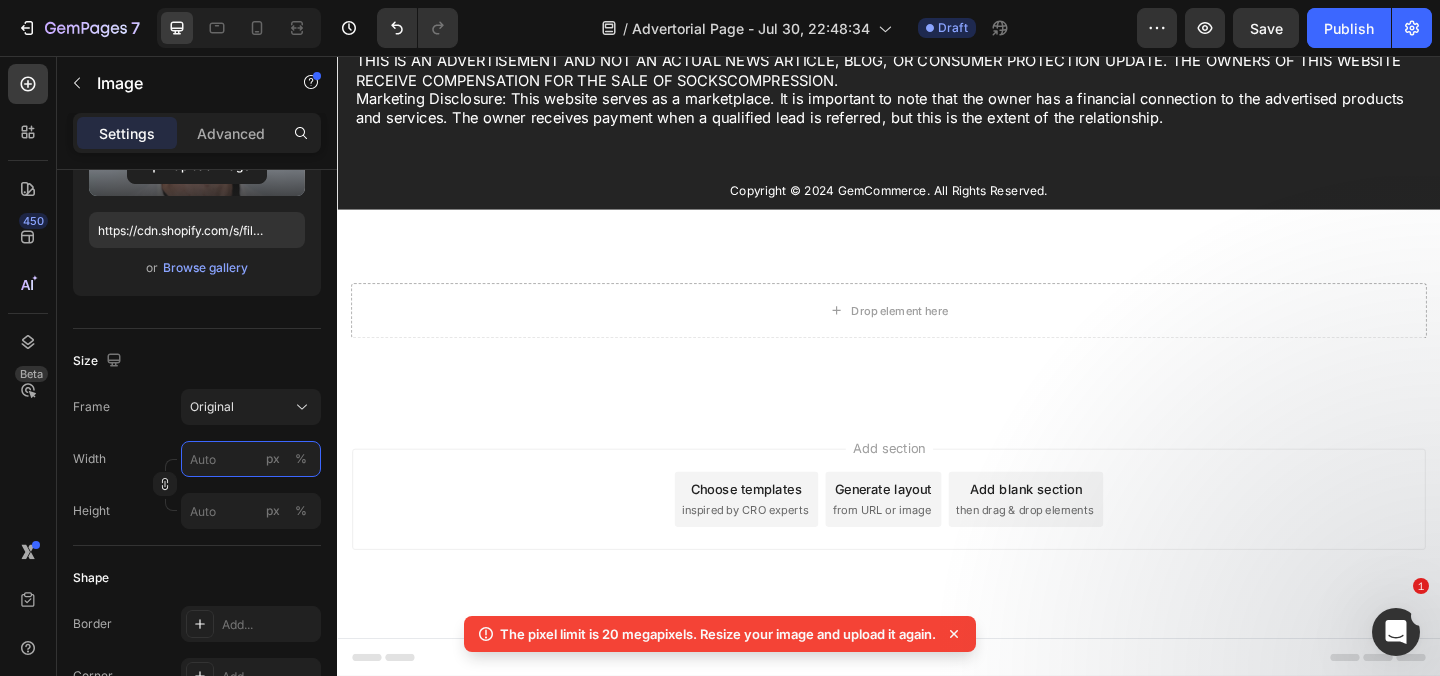 type on "0" 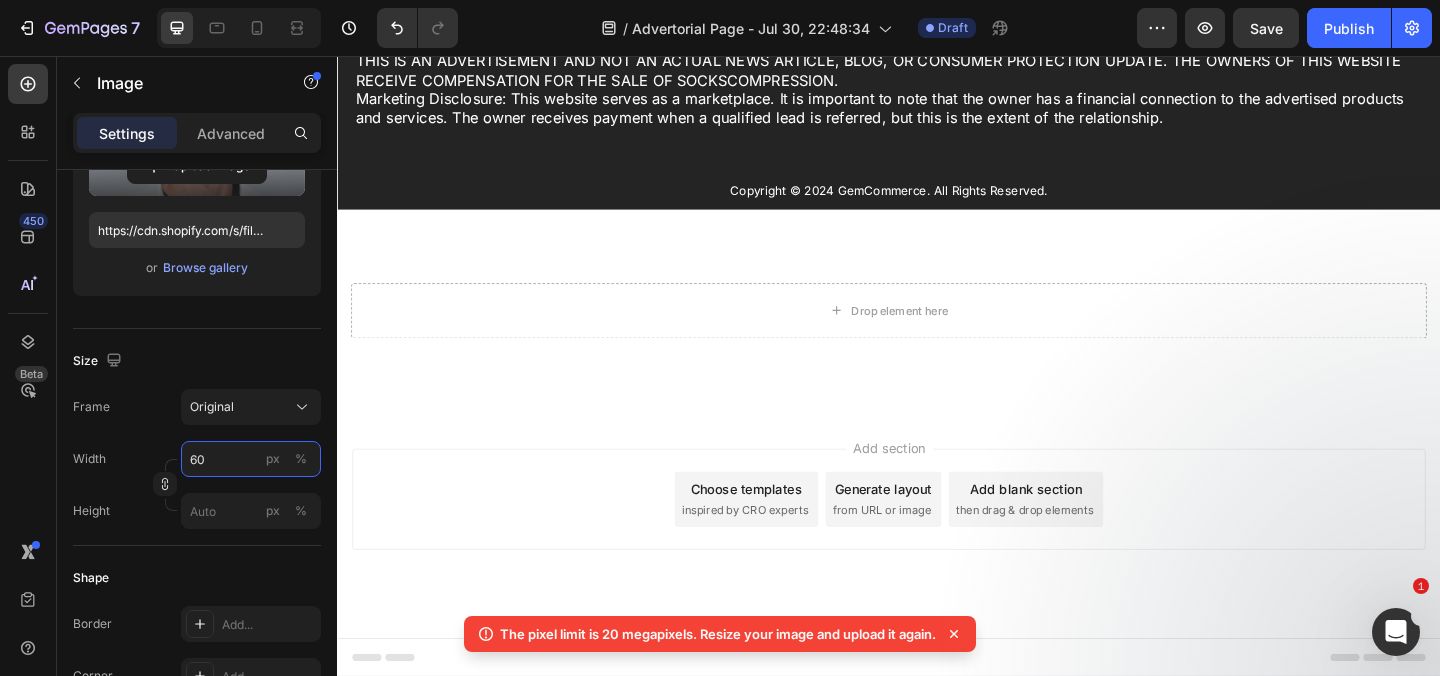 type on "600" 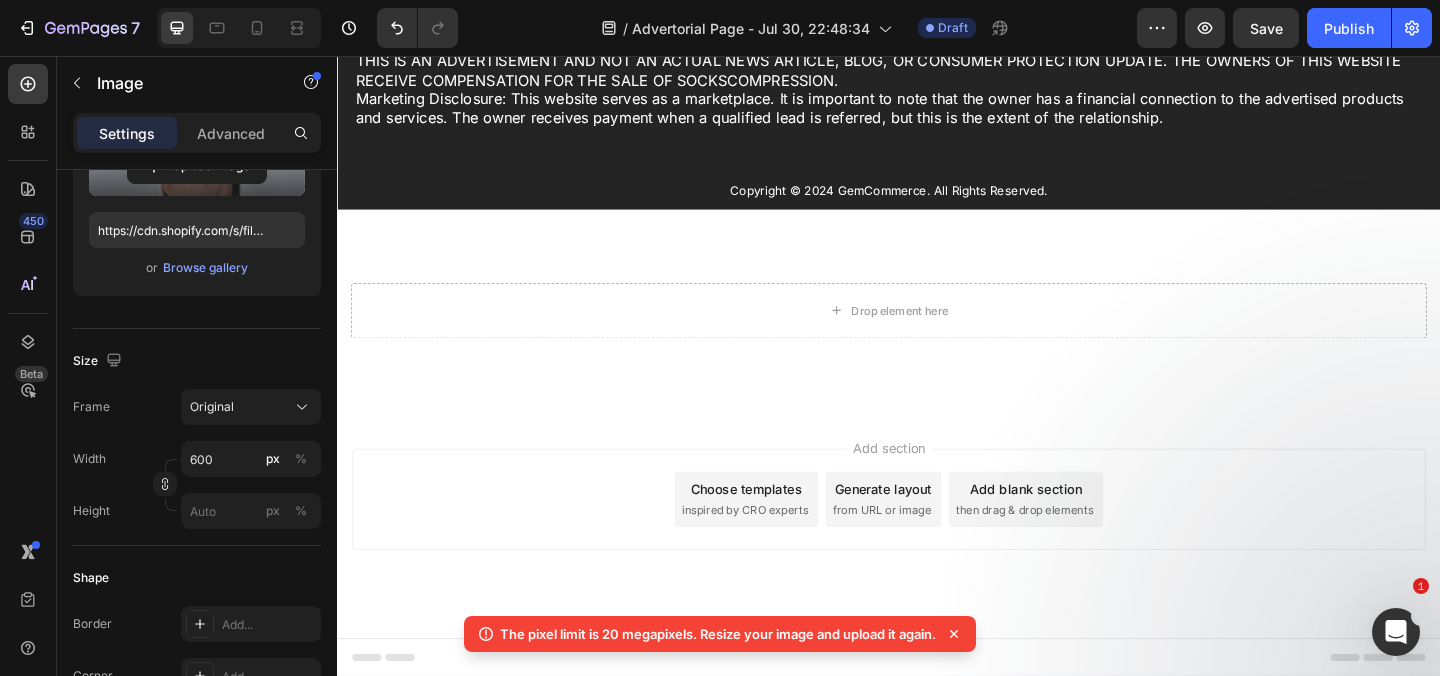 click on "So click the button now and get your own  GoodyFeet FLO  while we still have some left." at bounding box center (937, -153) 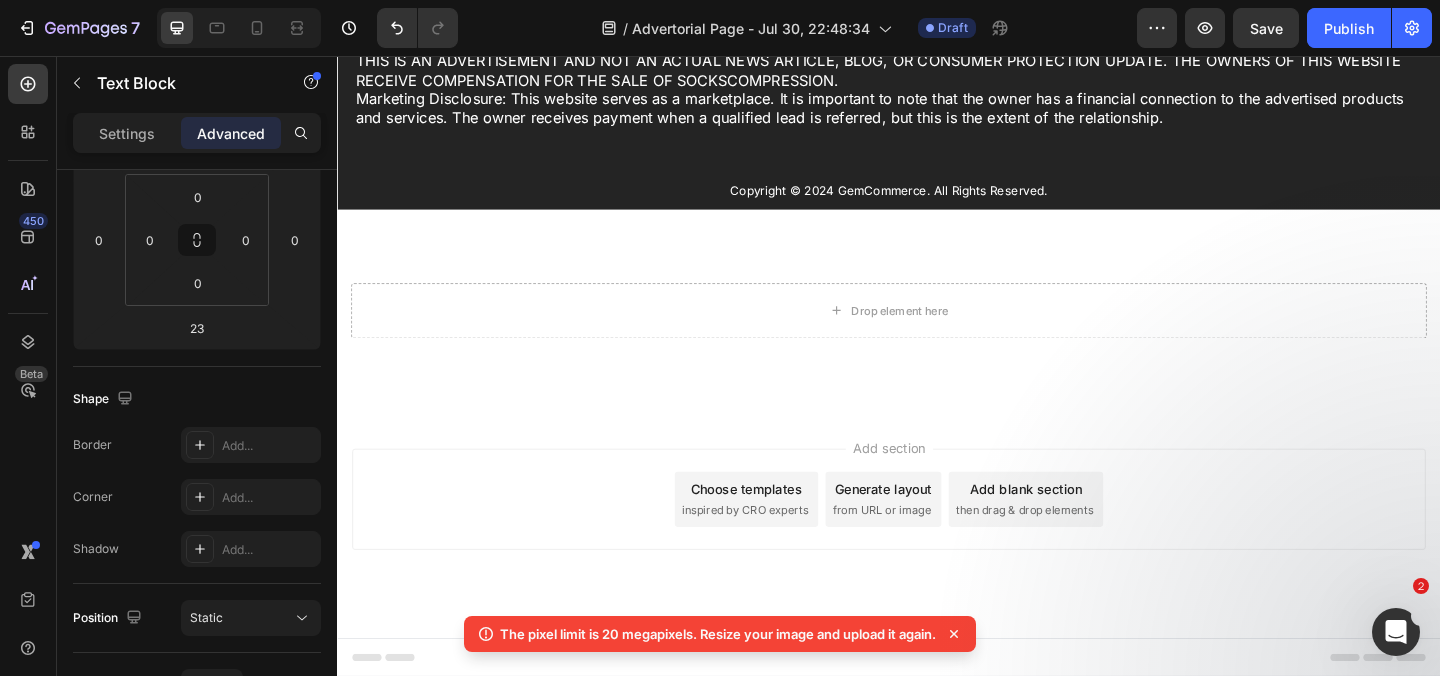 scroll, scrollTop: 0, scrollLeft: 0, axis: both 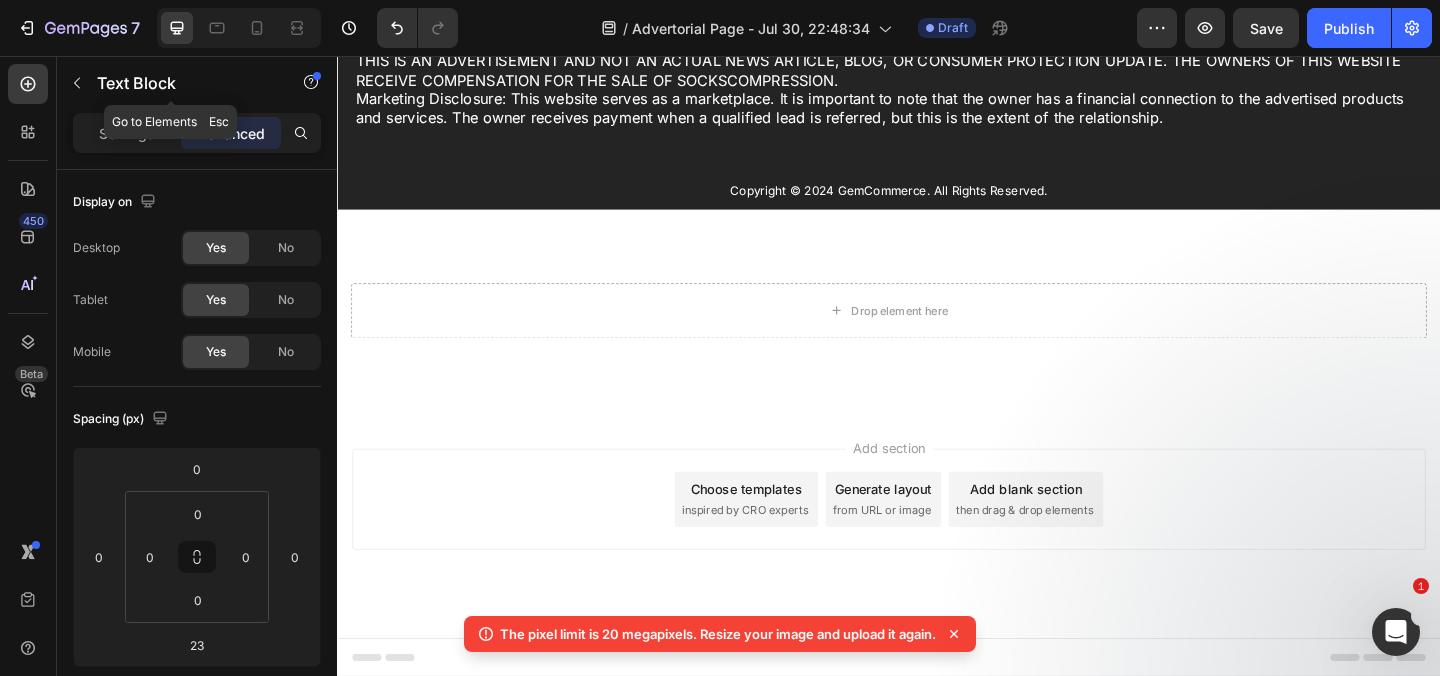 click on "Text Block" at bounding box center [182, 83] 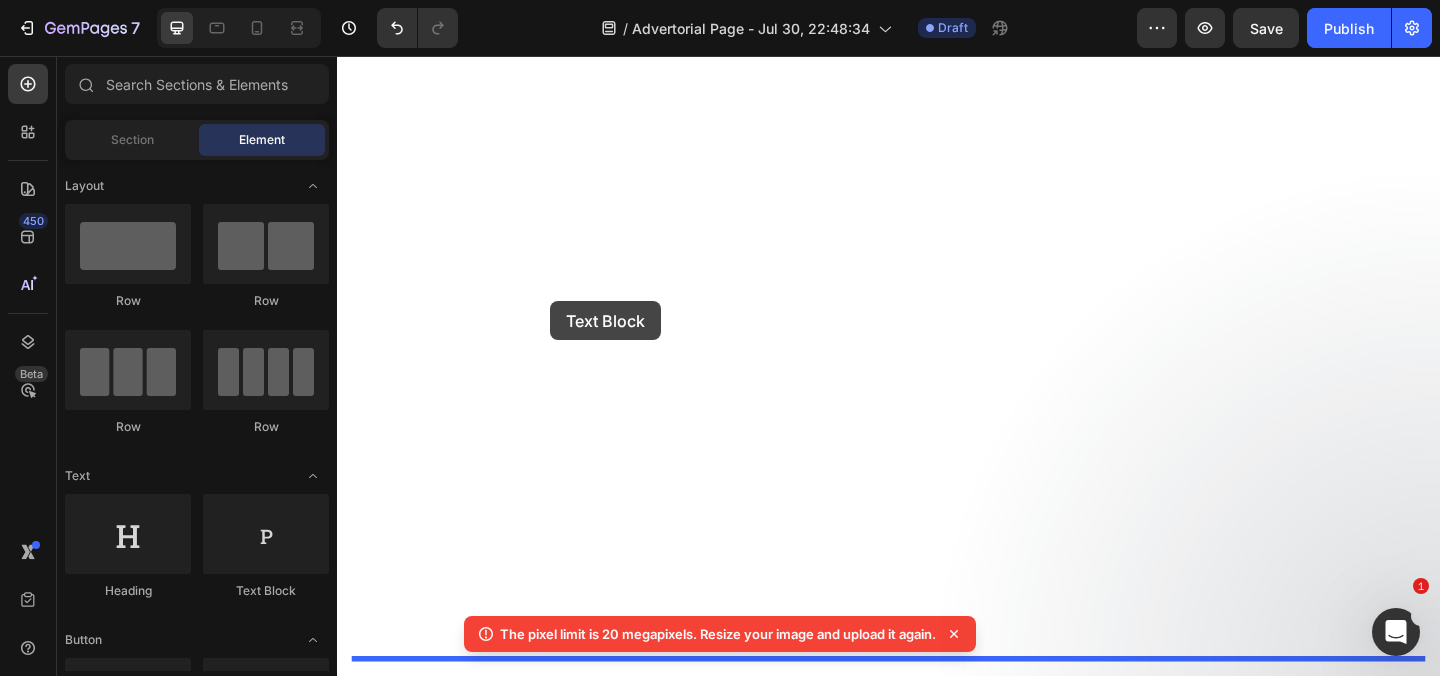 drag, startPoint x: 592, startPoint y: 321, endPoint x: 566, endPoint y: 322, distance: 26.019224 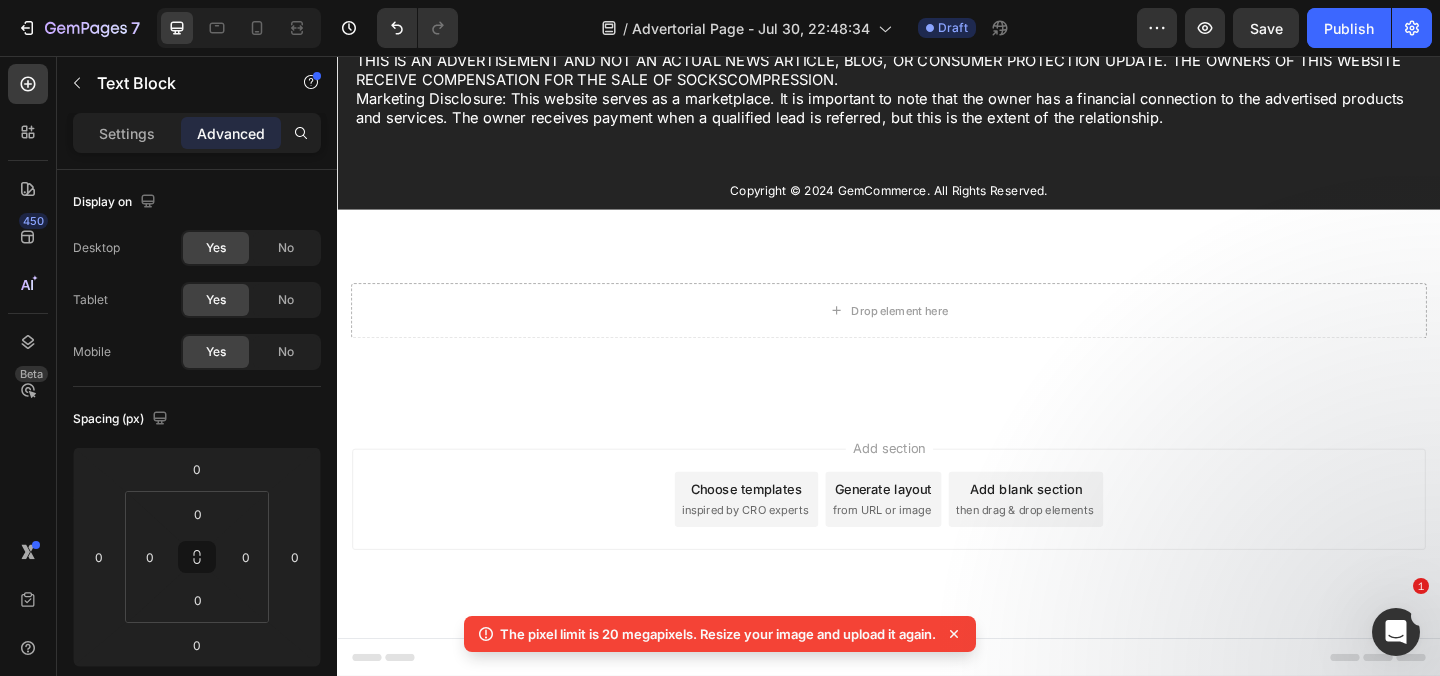 click on "Replace this text with your content" at bounding box center (937, -93) 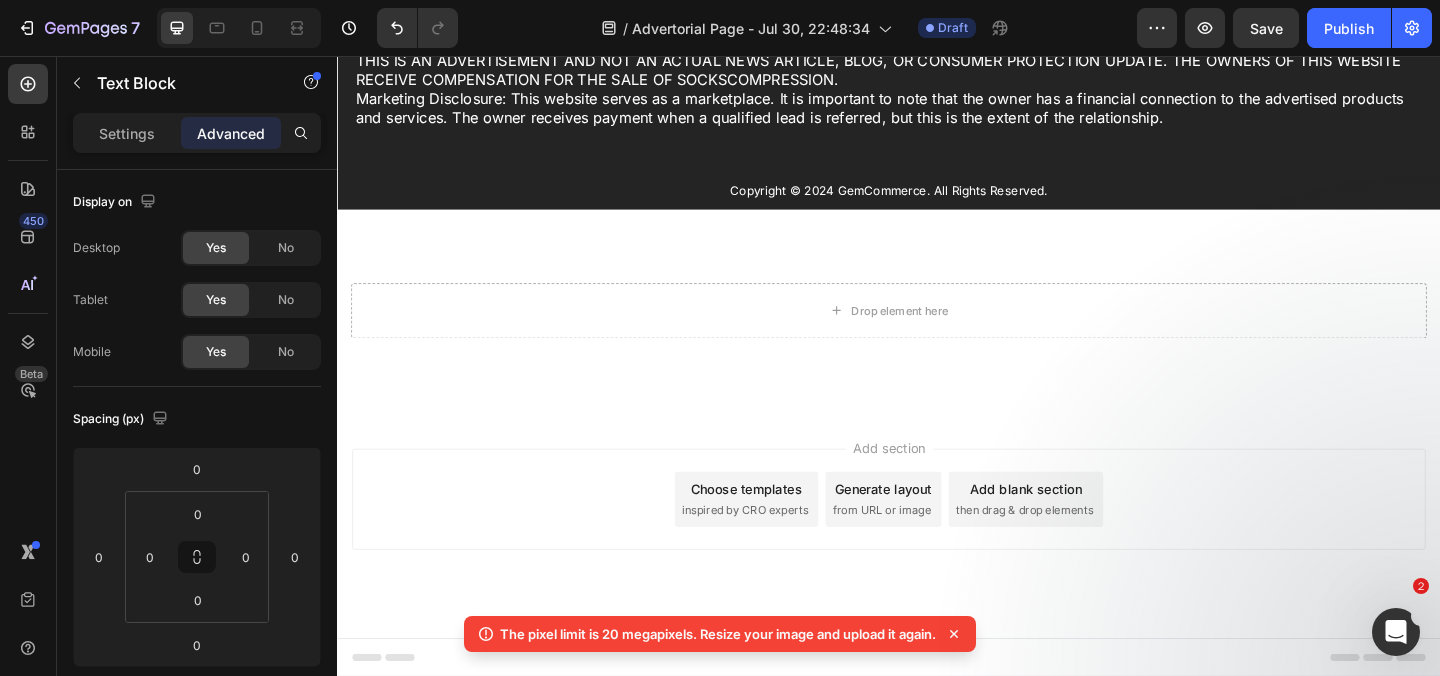 click on "Replace this text with your content" at bounding box center (937, -93) 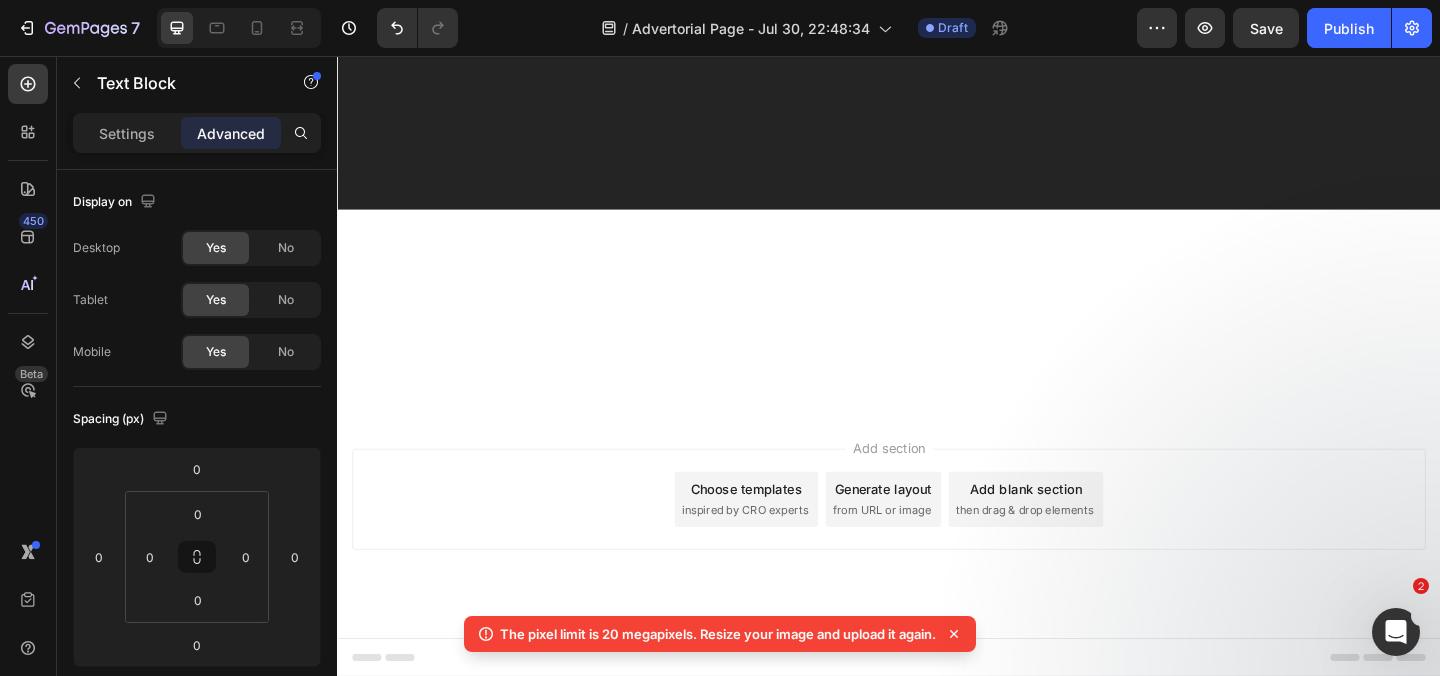 scroll, scrollTop: 26680, scrollLeft: 0, axis: vertical 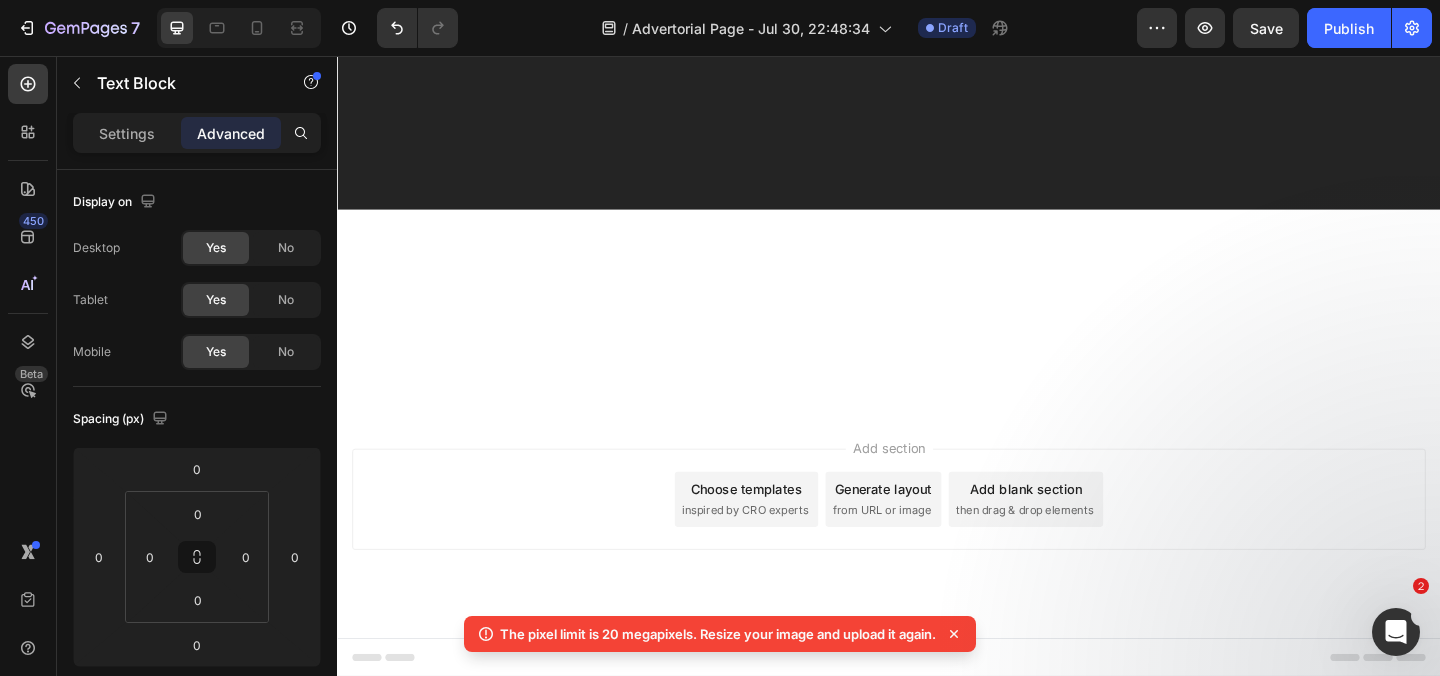 click on "If It Doesn't Work, You Don't Pay!" at bounding box center [937, -640] 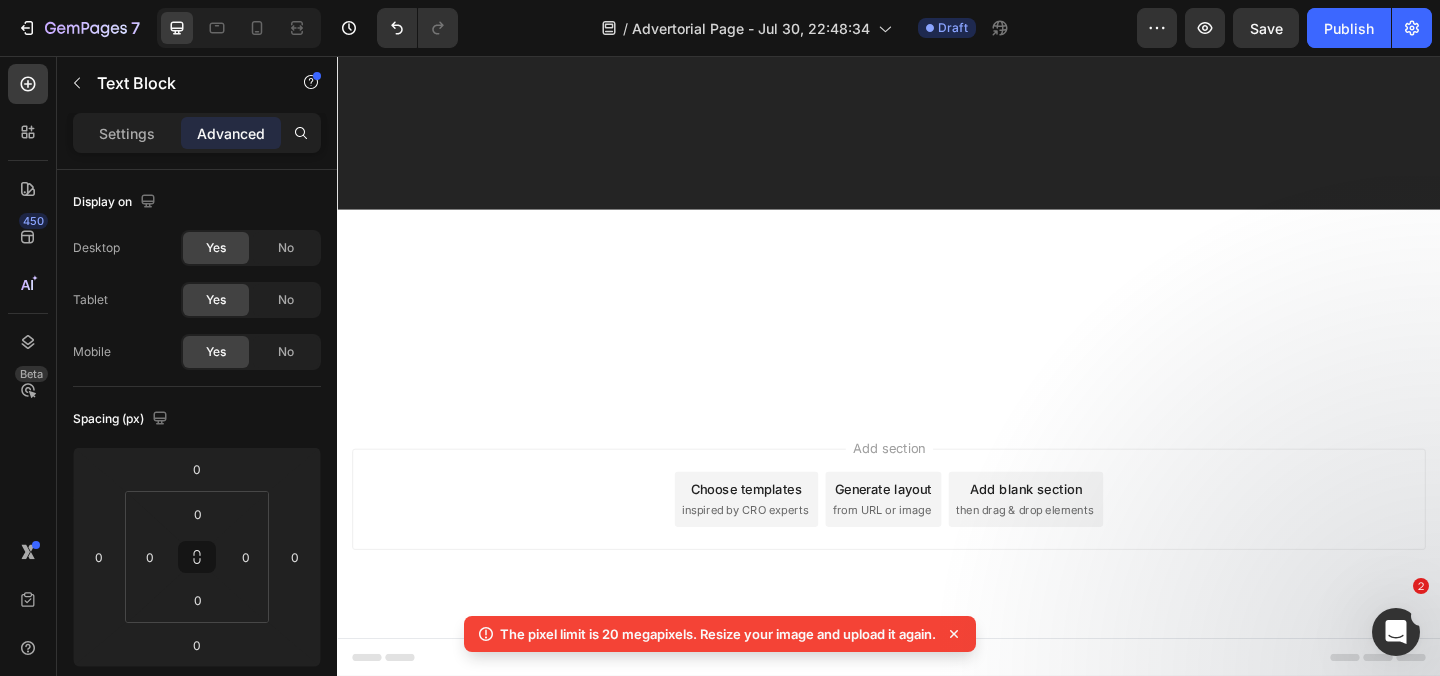 click on "Yes, you heard me right." at bounding box center (937, -611) 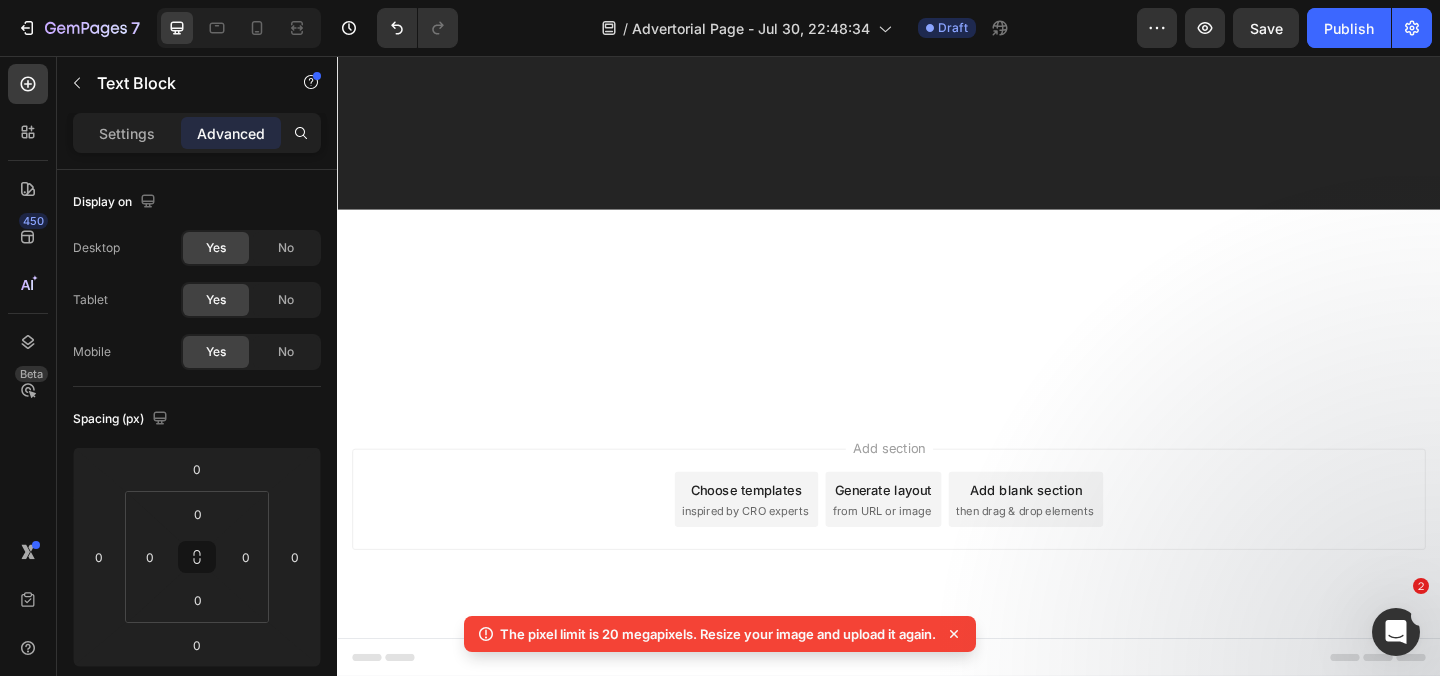 click on "We are giving you a  90-day TRIAL period ." at bounding box center [937, -581] 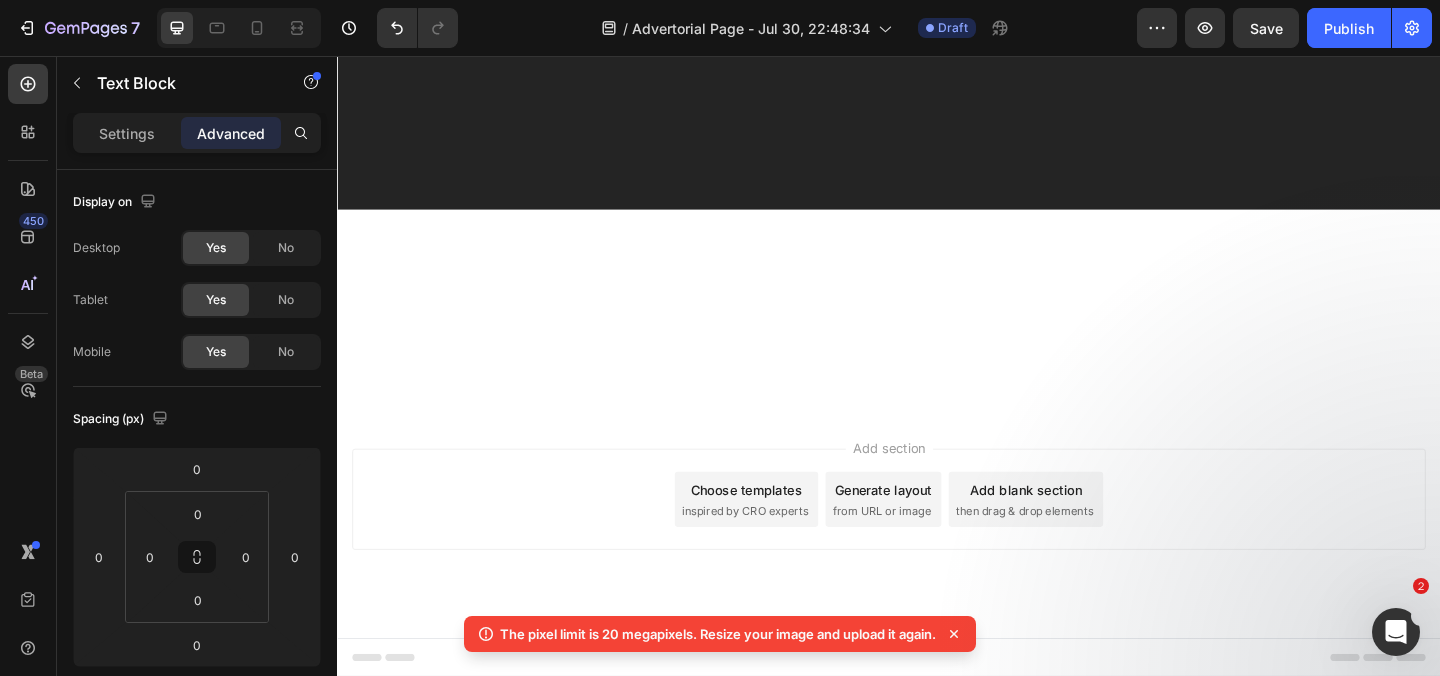 scroll, scrollTop: 26933, scrollLeft: 0, axis: vertical 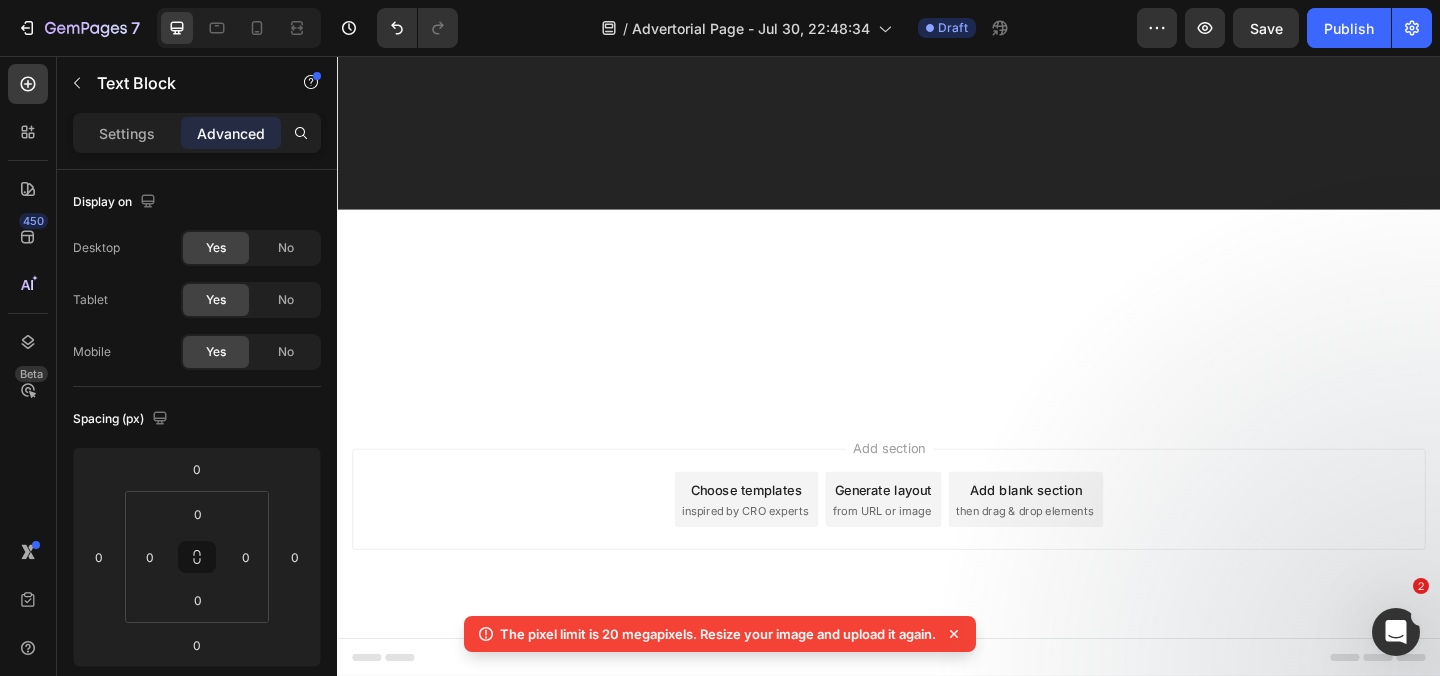 click on "If it works as advertised, you are welcome to keep it and use it forever to help with your bunions." at bounding box center (937, -524) 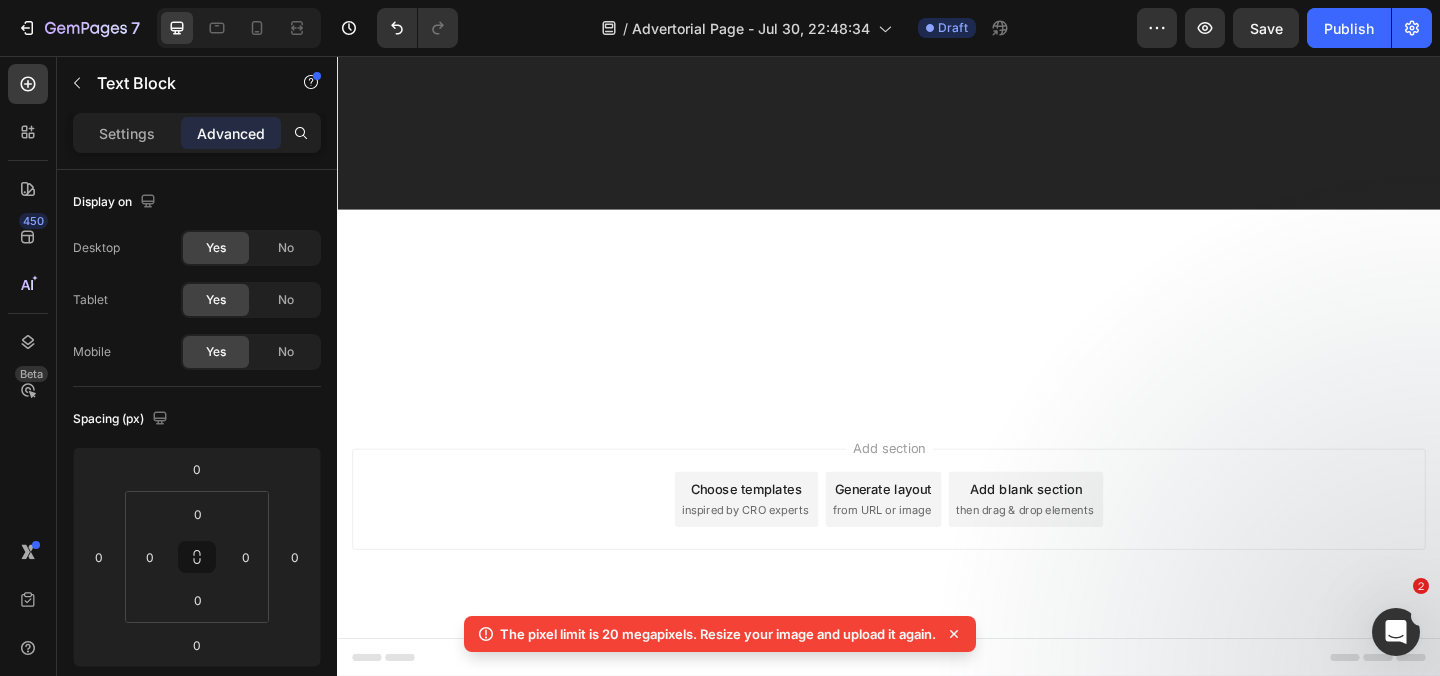 click on "But if for ANY reason you're not satisfied with your purchase..." at bounding box center [937, -496] 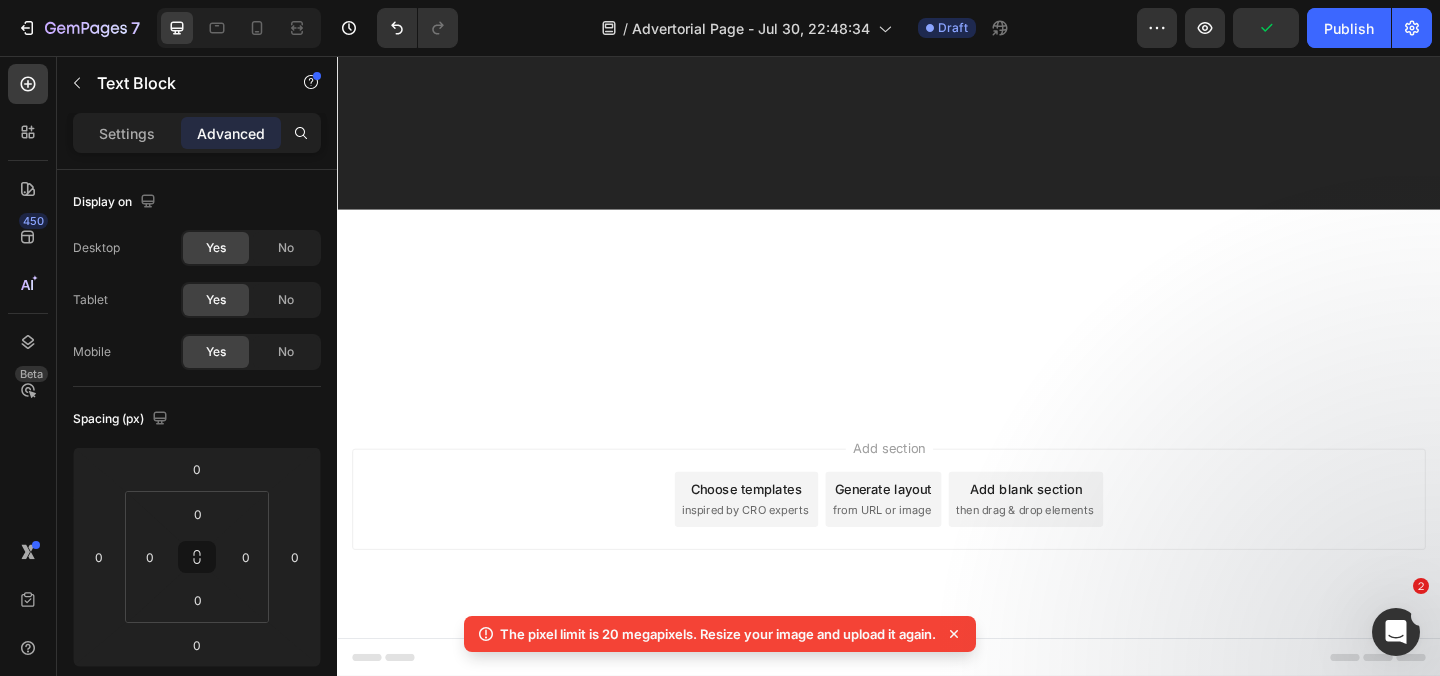 click on "Just let us know in the next 90 days, and  you'll get your money back the same day, no questions asked." at bounding box center [937, -438] 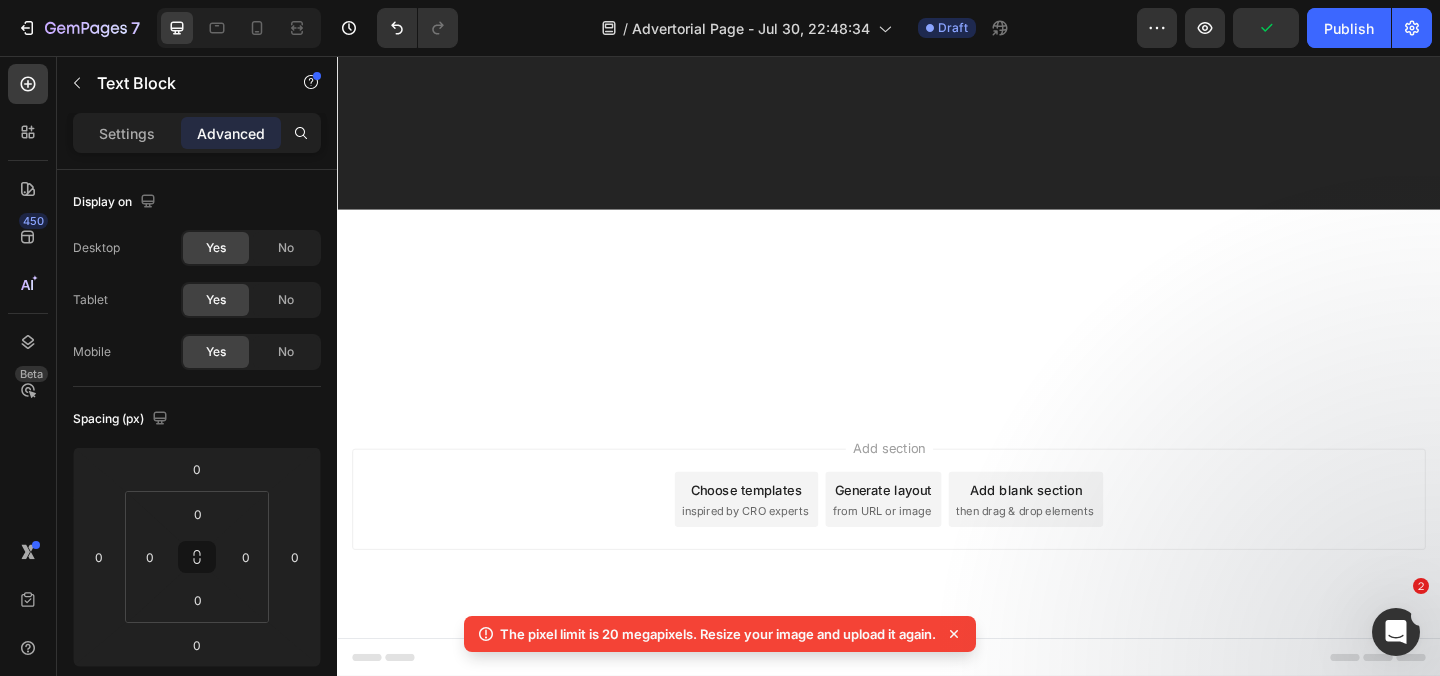 click on "Just let us know in the next 90 days, and  you'll get your money back the same day, no questions asked." at bounding box center (937, -437) 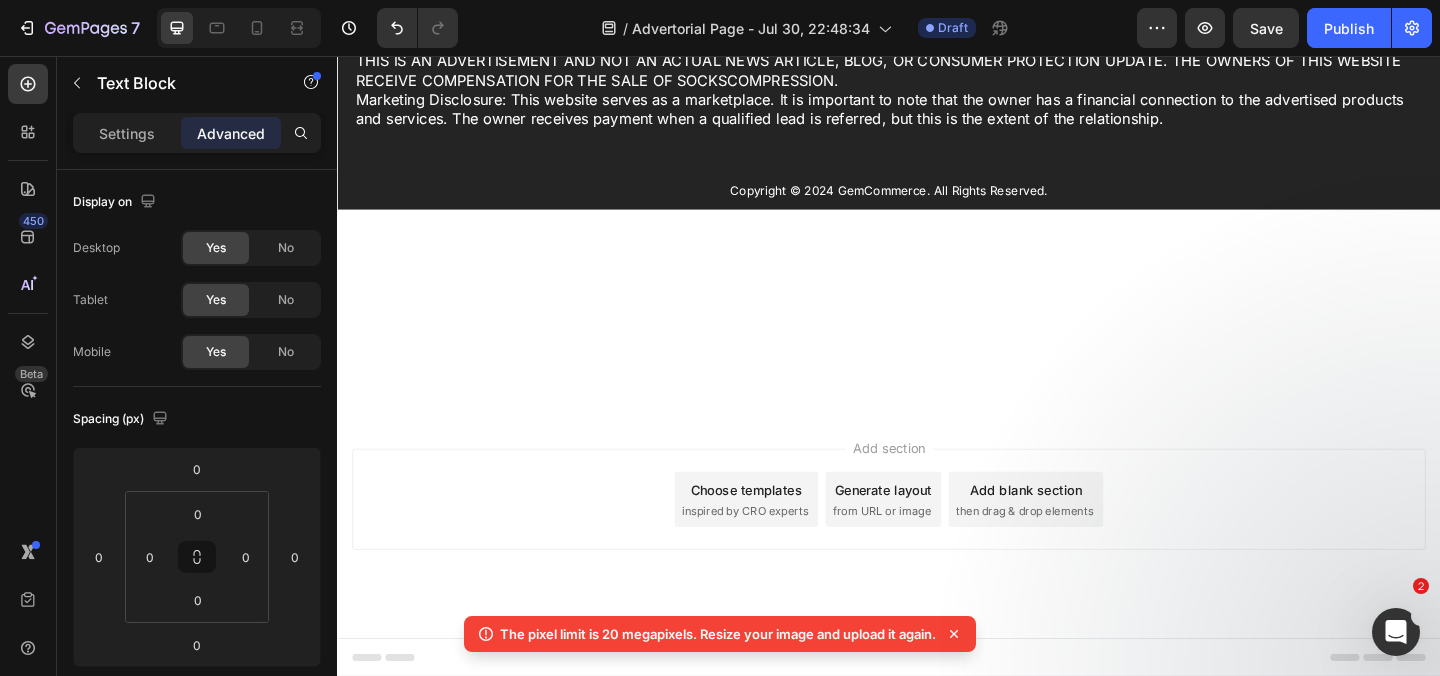 scroll, scrollTop: 27271, scrollLeft: 0, axis: vertical 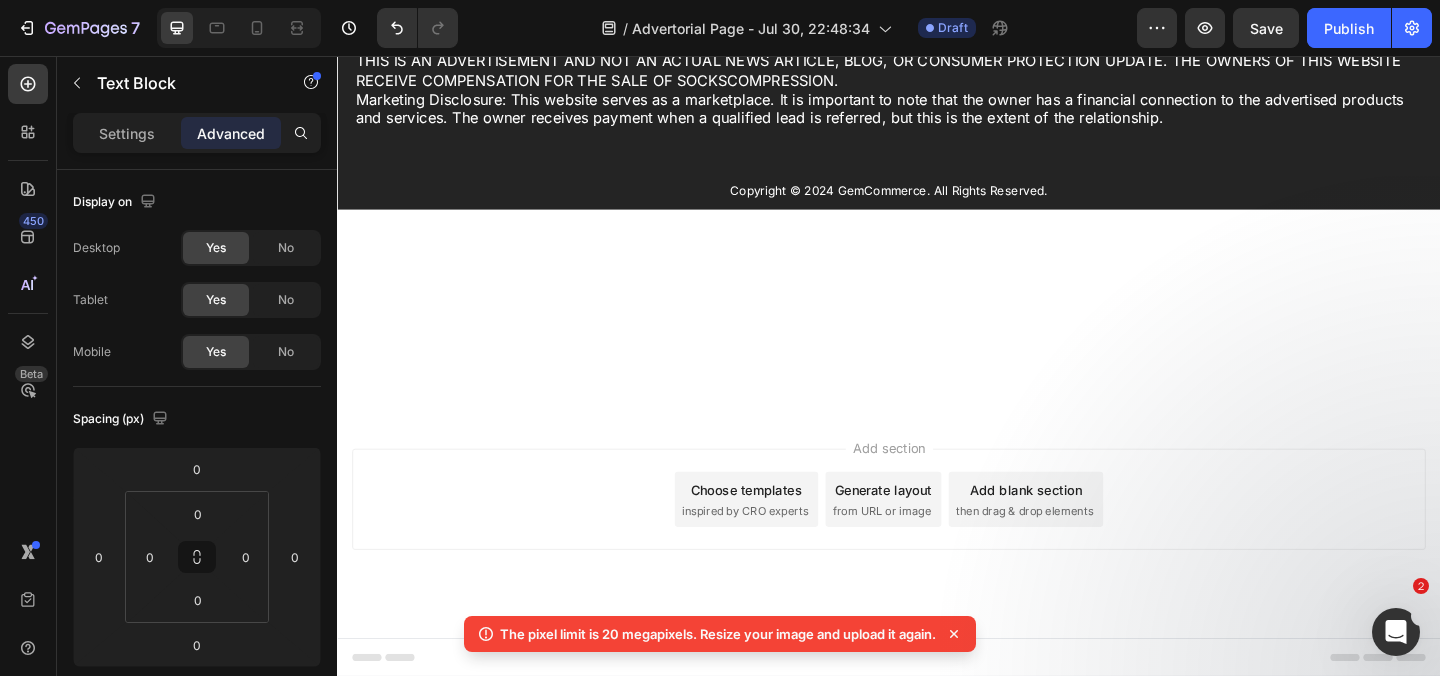 click on "Our team at GoodyFeet will make sure that you only pay if you are 100% in love with the product. In any other case, it's on us." at bounding box center [937, -380] 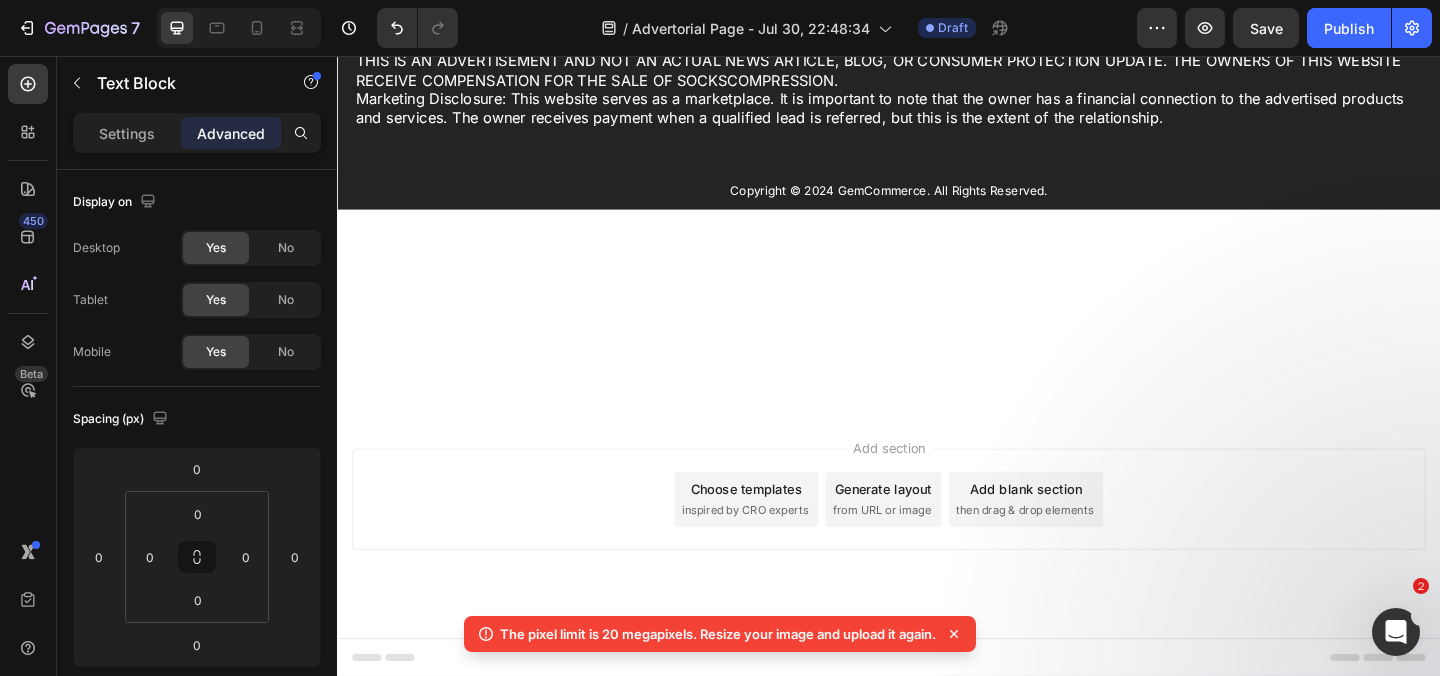 click on "Oh, and no worries…" at bounding box center (937, -323) 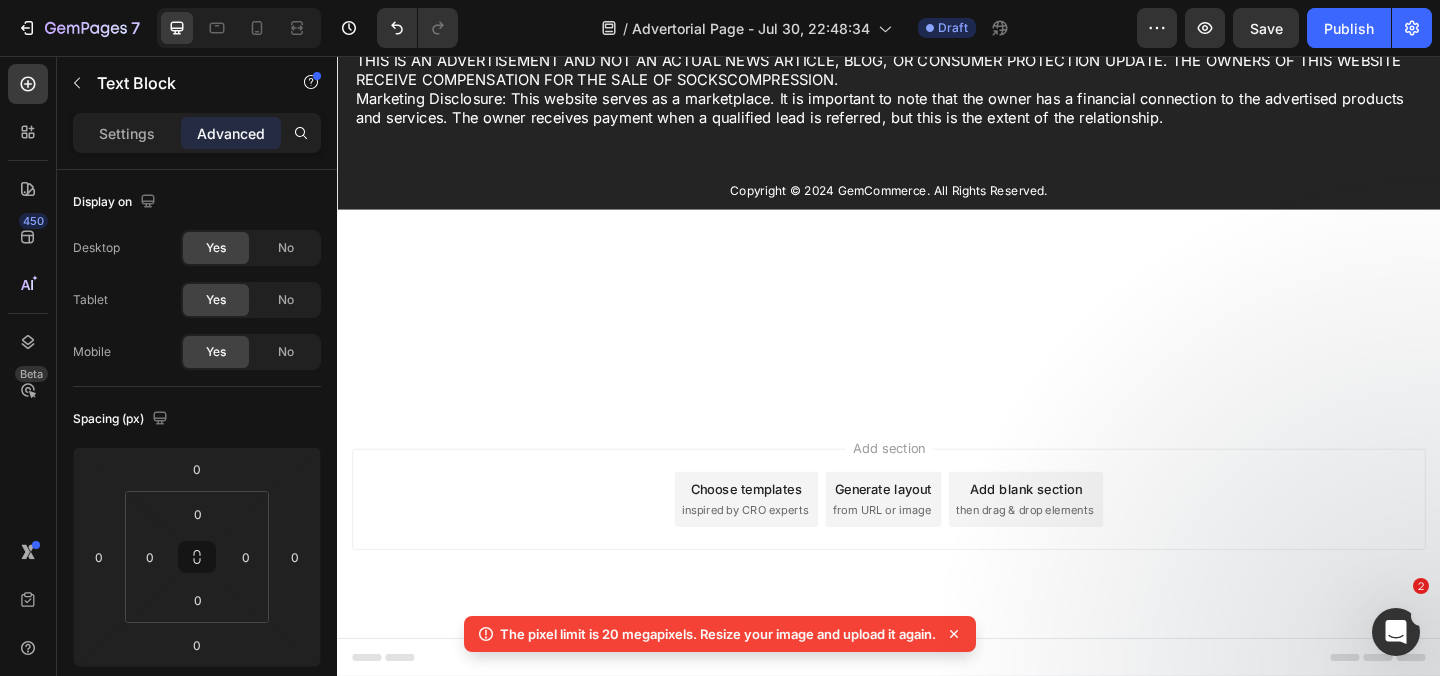 click on "Fair enough?" at bounding box center (937, -381) 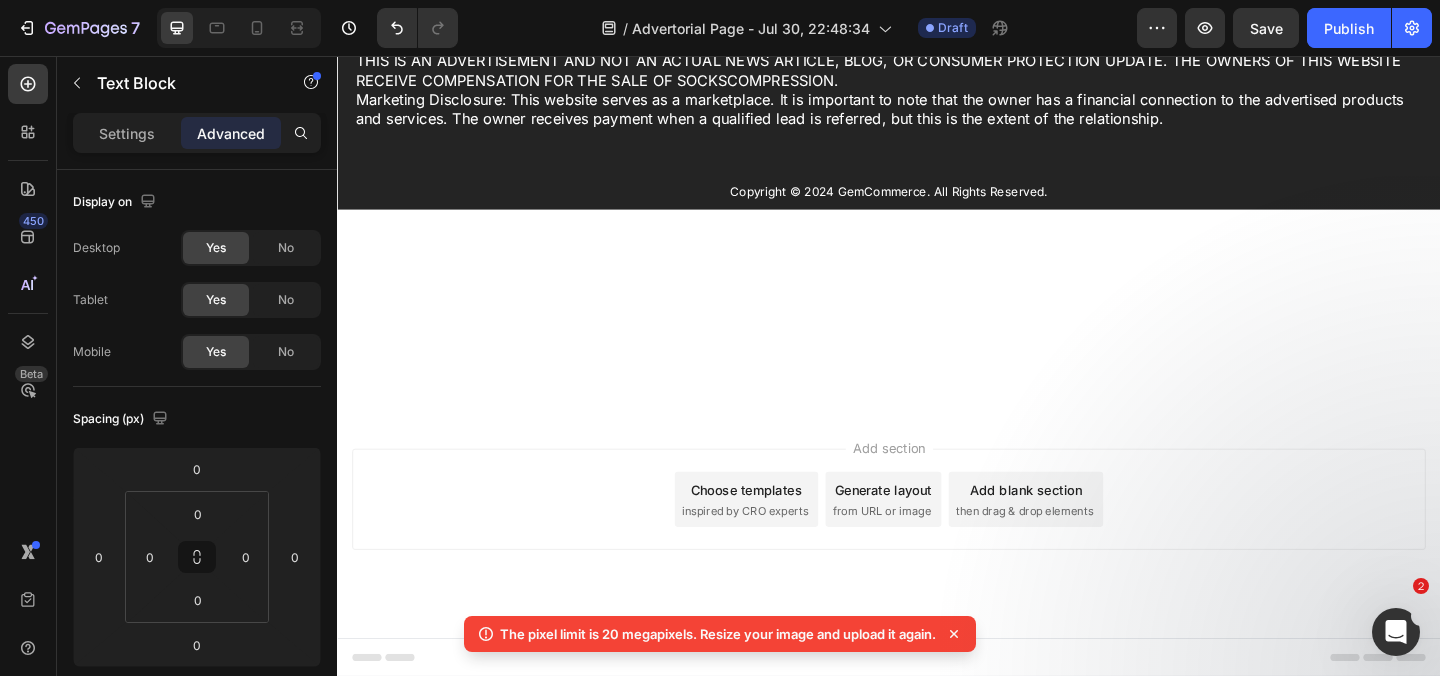 click at bounding box center [937, -322] 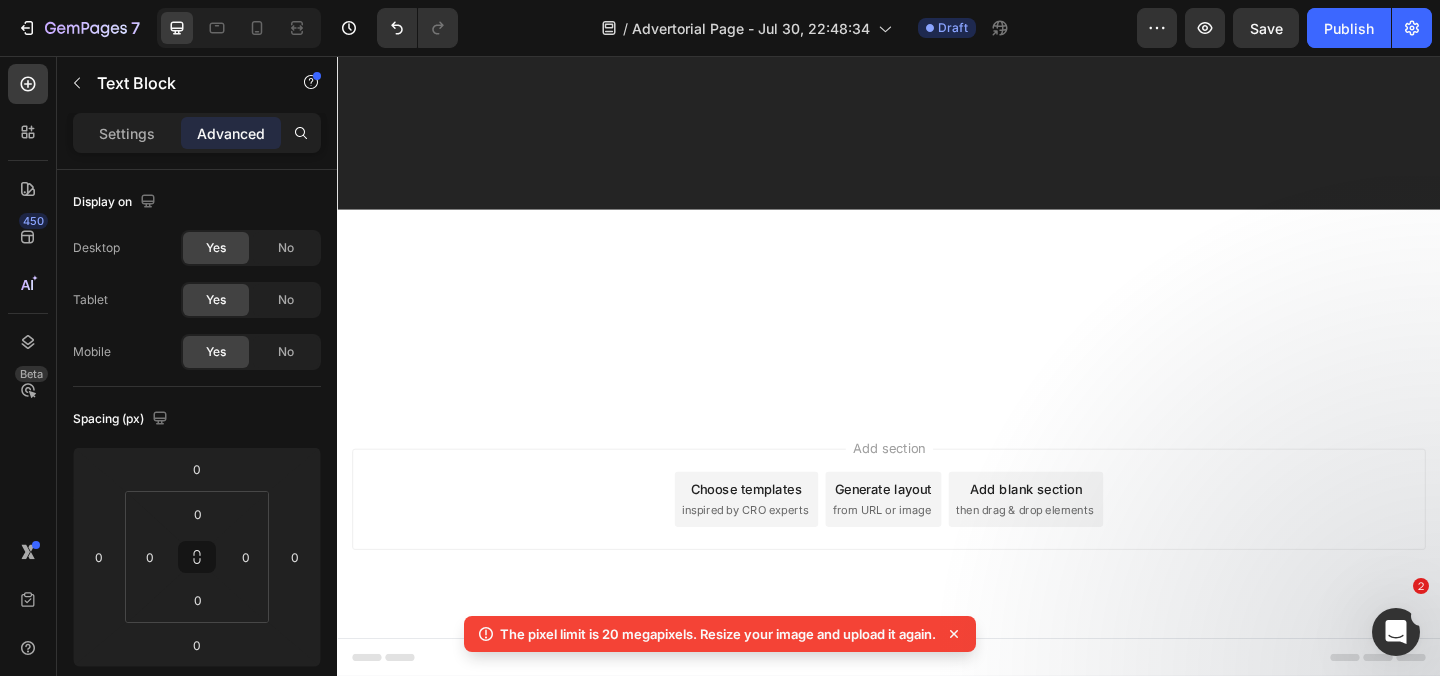 scroll, scrollTop: 27625, scrollLeft: 0, axis: vertical 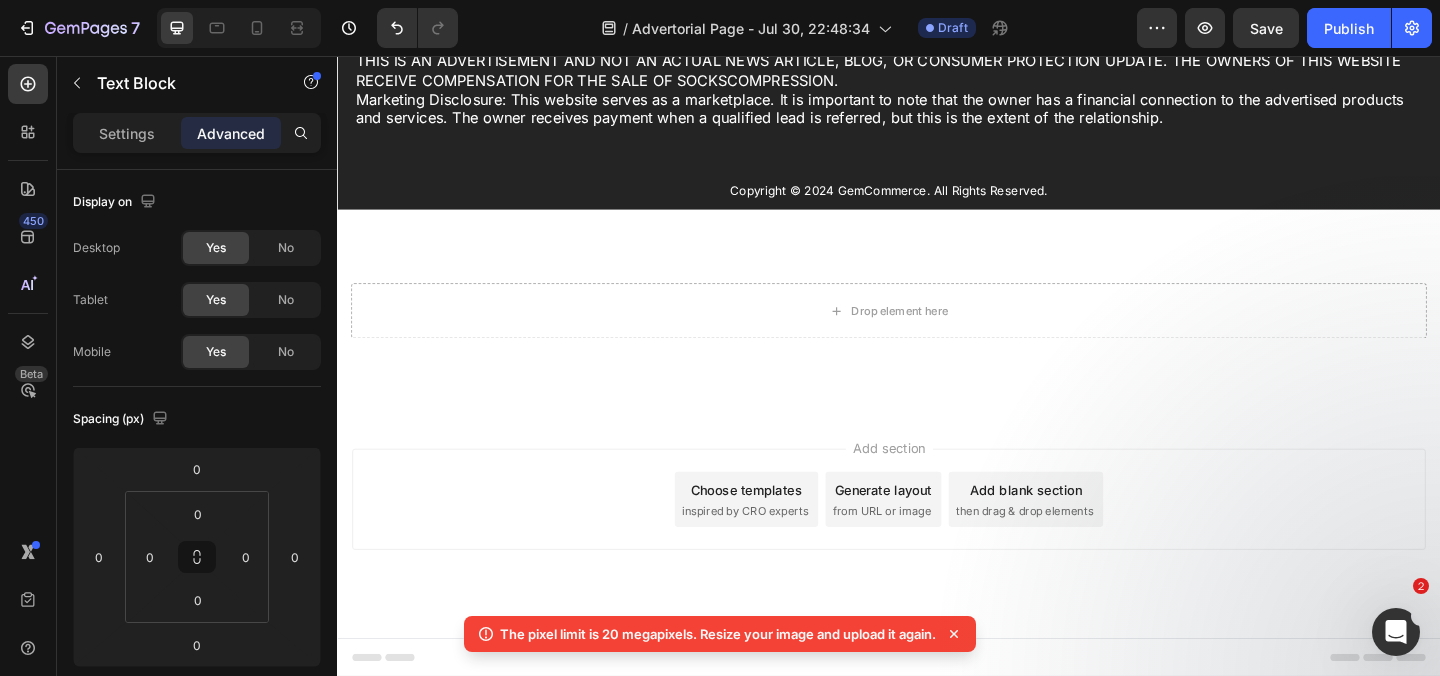 click on "Even if you just have questions about the product." at bounding box center [937, -236] 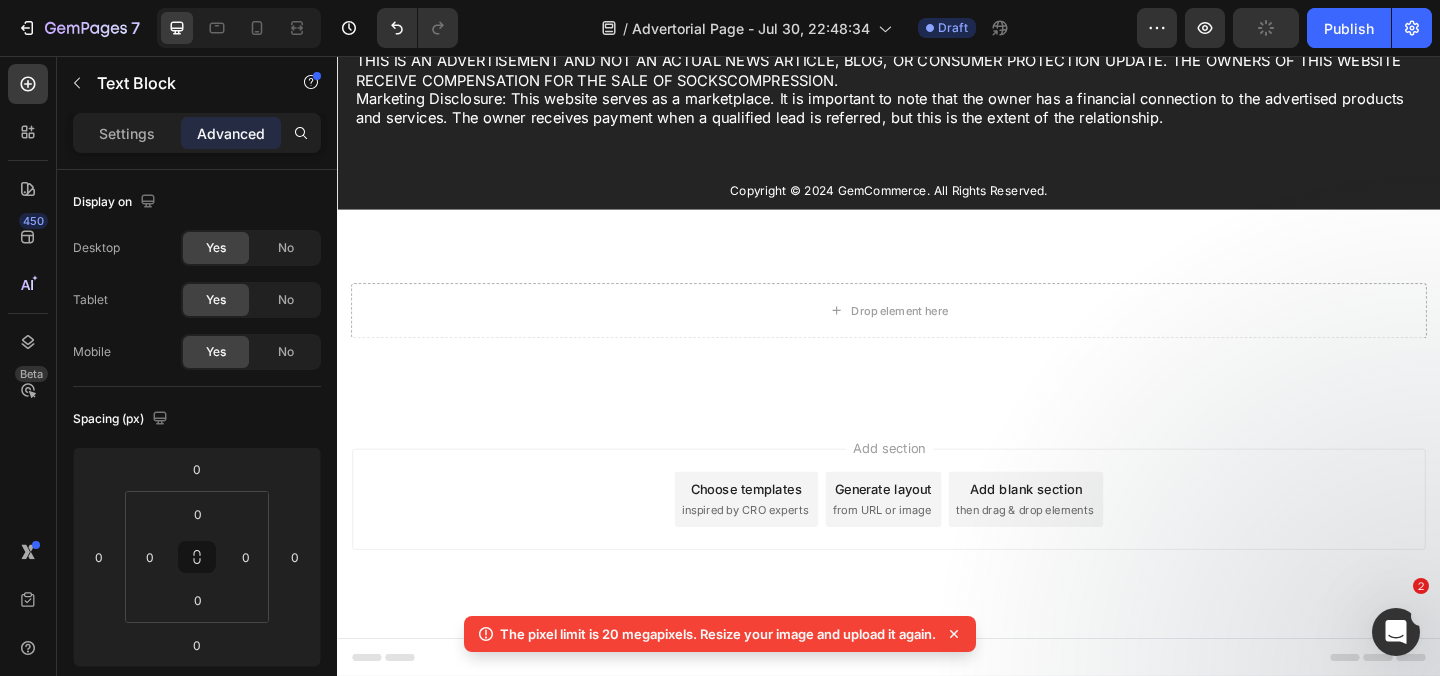 click on "Our dedicated customer service team responds to every email promptly." at bounding box center [937, -208] 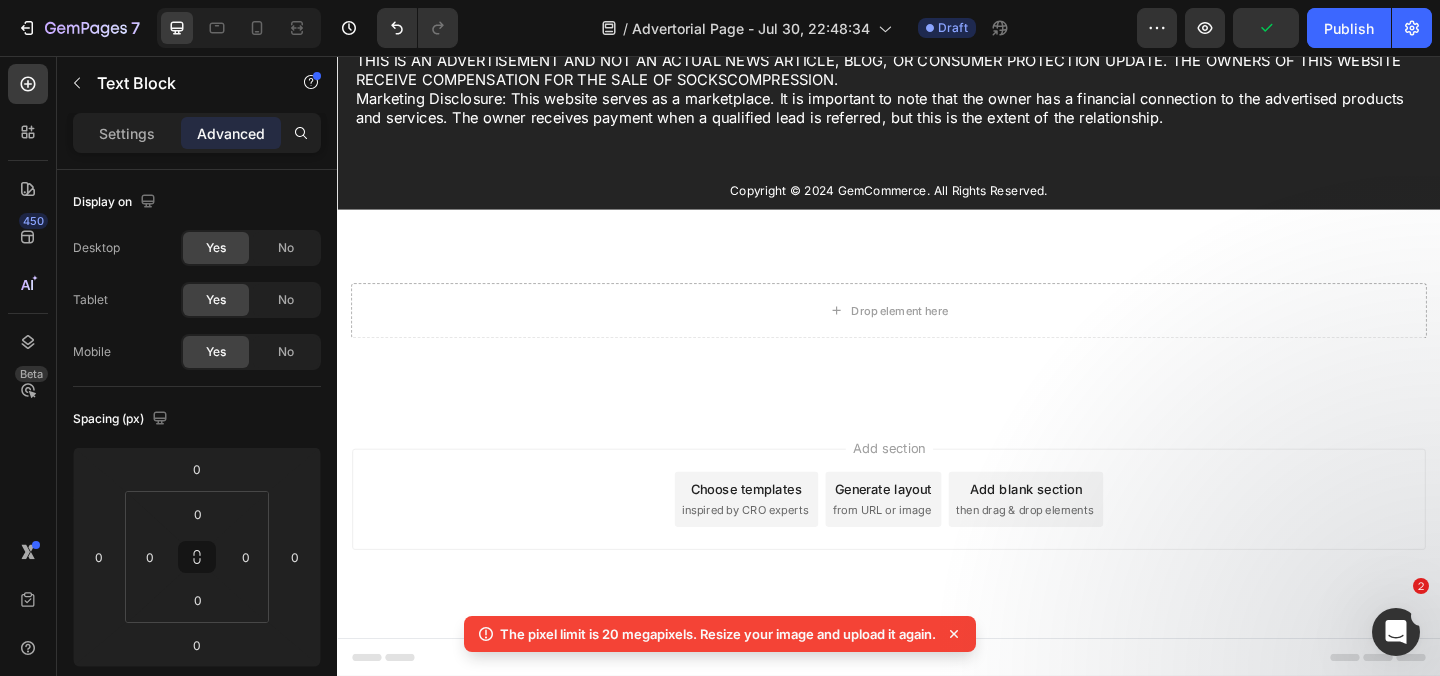 click on "Now that's what I call a RISK-FREE offer." at bounding box center (937, -179) 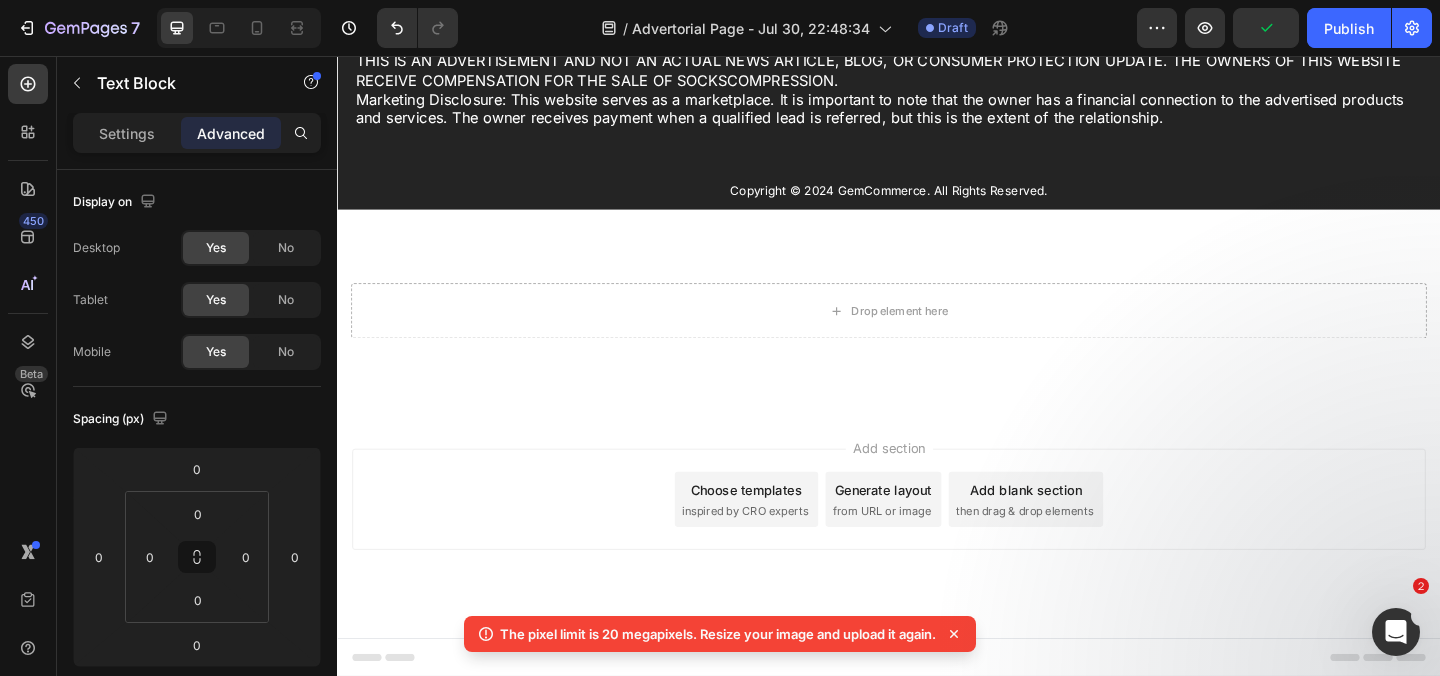 click on "You, your time, and your money are protected and safe." at bounding box center (937, -121) 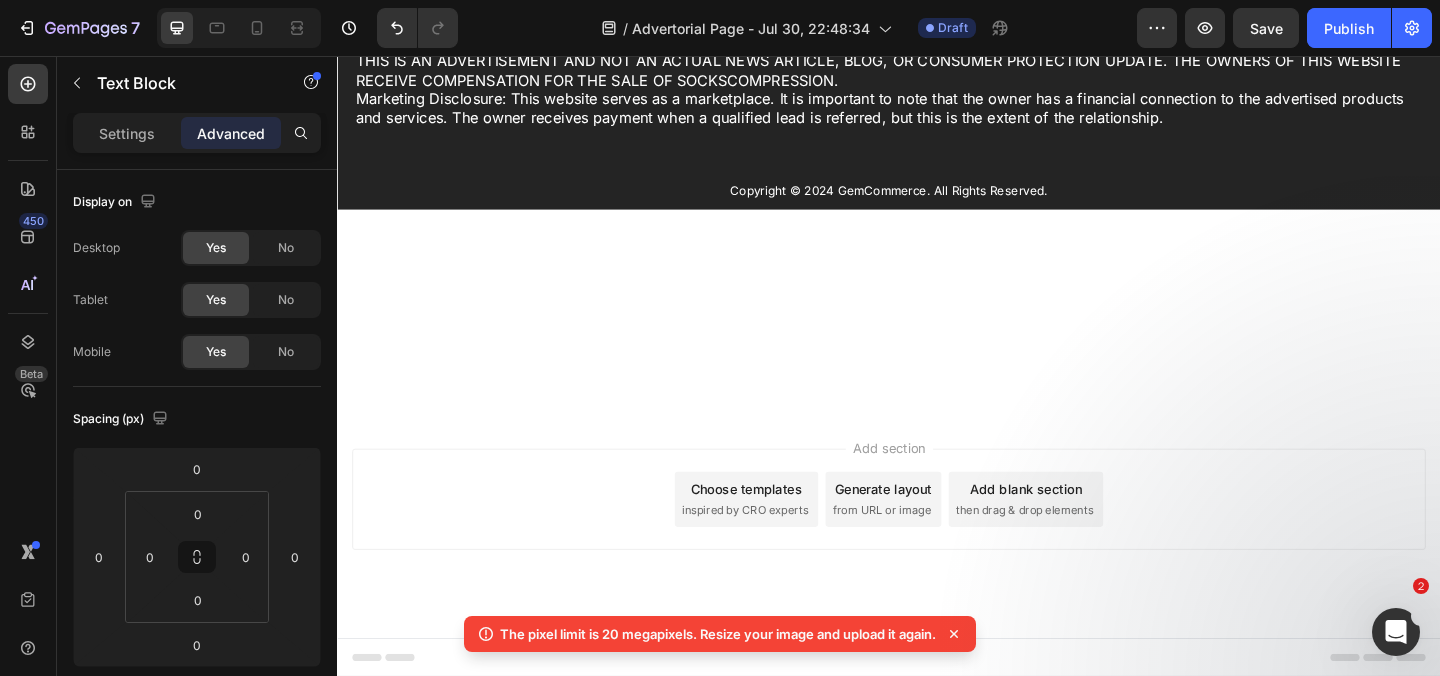 scroll, scrollTop: 27611, scrollLeft: 0, axis: vertical 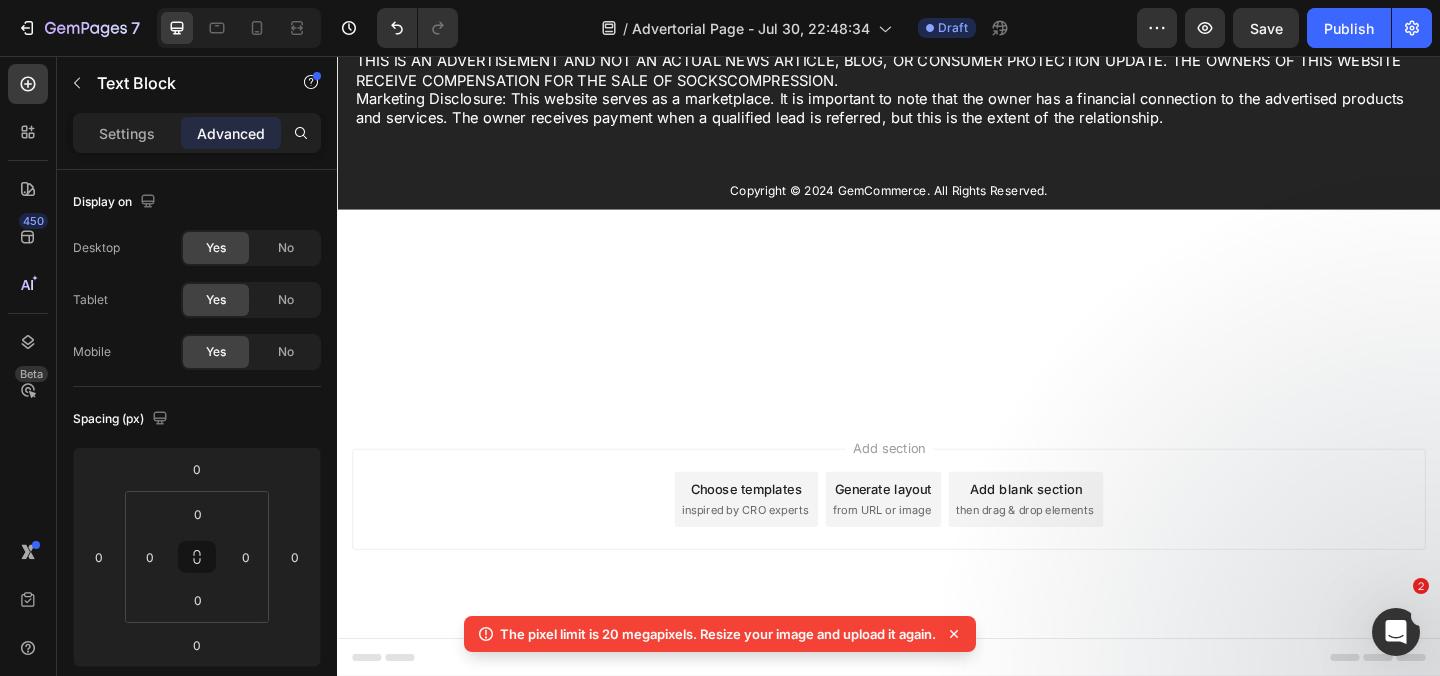 click on "Even if you just have questions about the product." at bounding box center [937, -380] 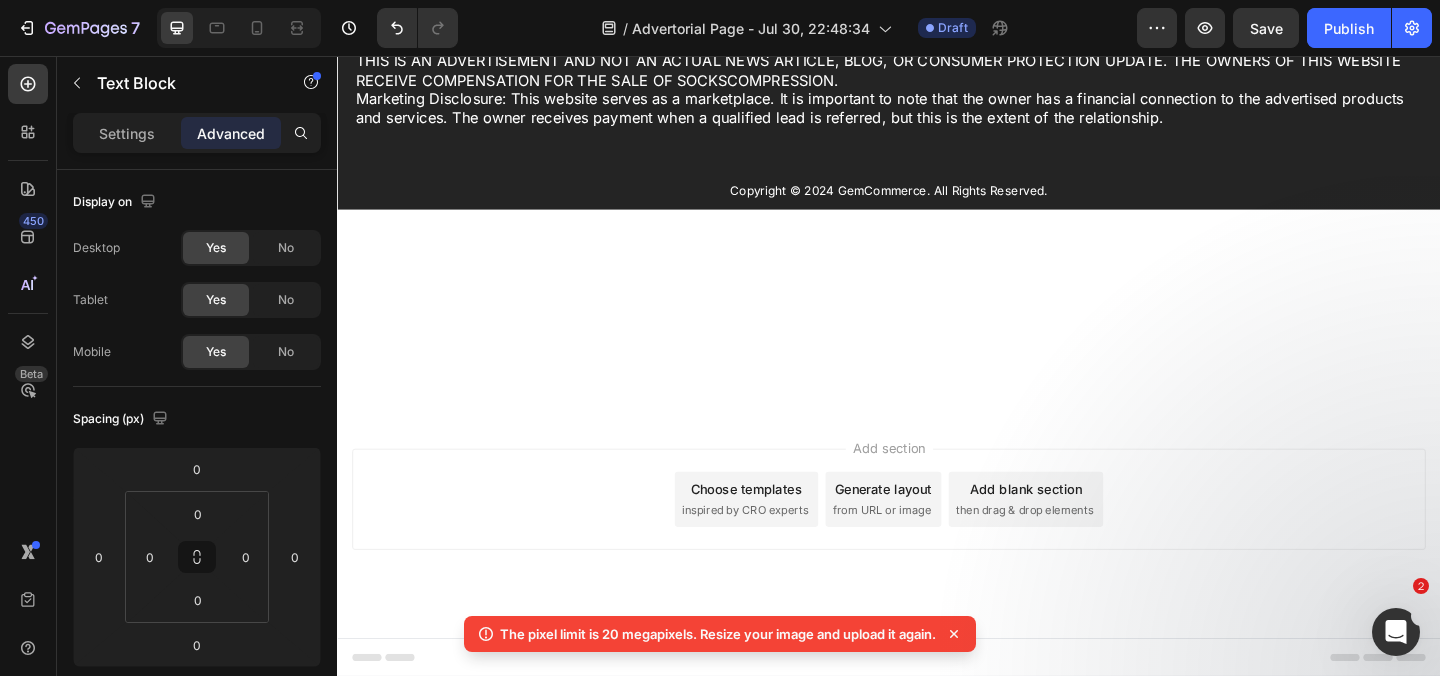 click on "Even if you just have questions about the produt." at bounding box center (937, -380) 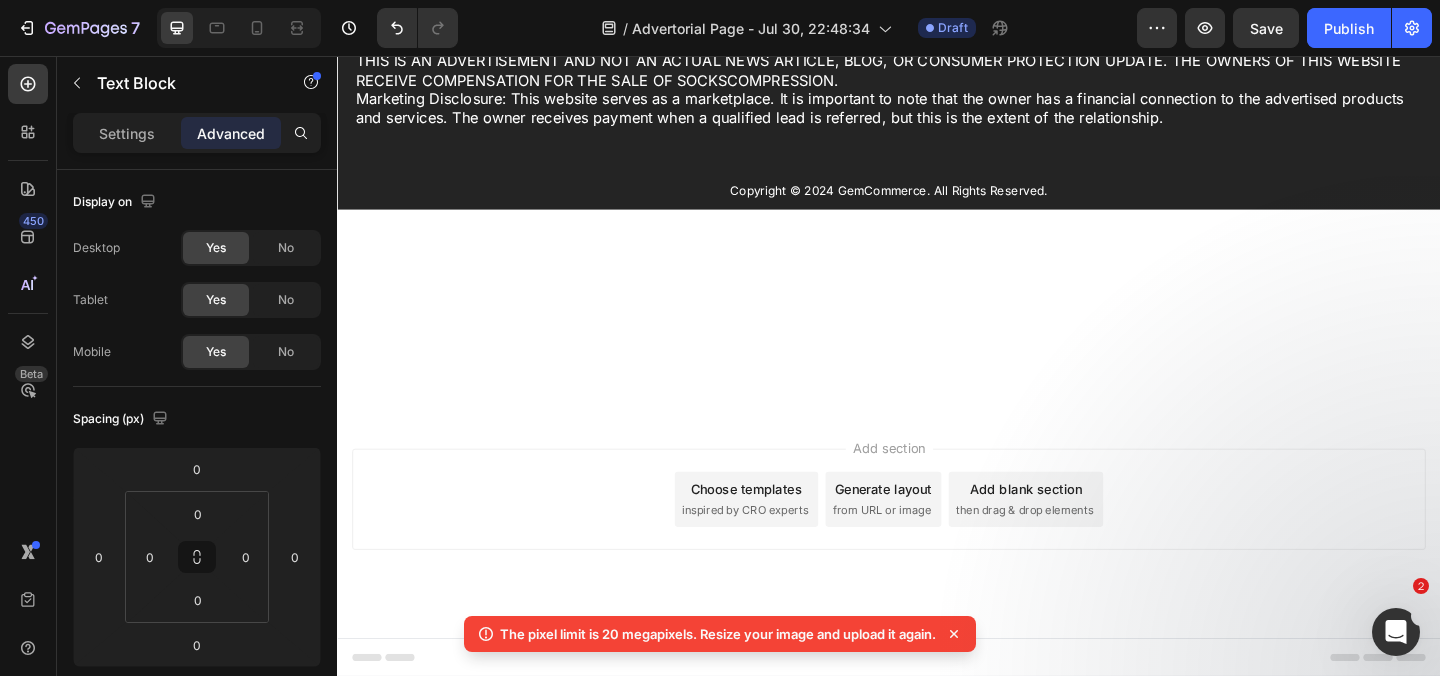 click on "Even if you just have questions about the produc" at bounding box center (937, -380) 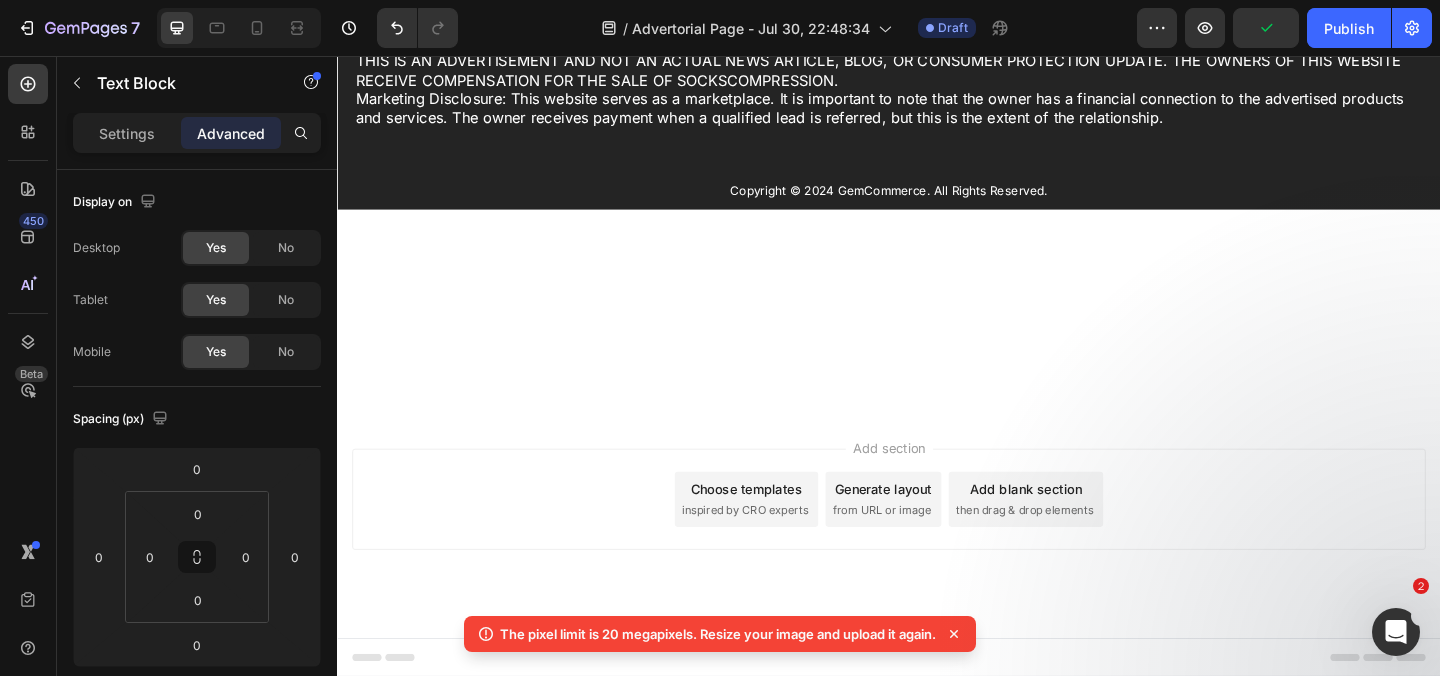click on "Even if you just have questions about the product" at bounding box center [937, -380] 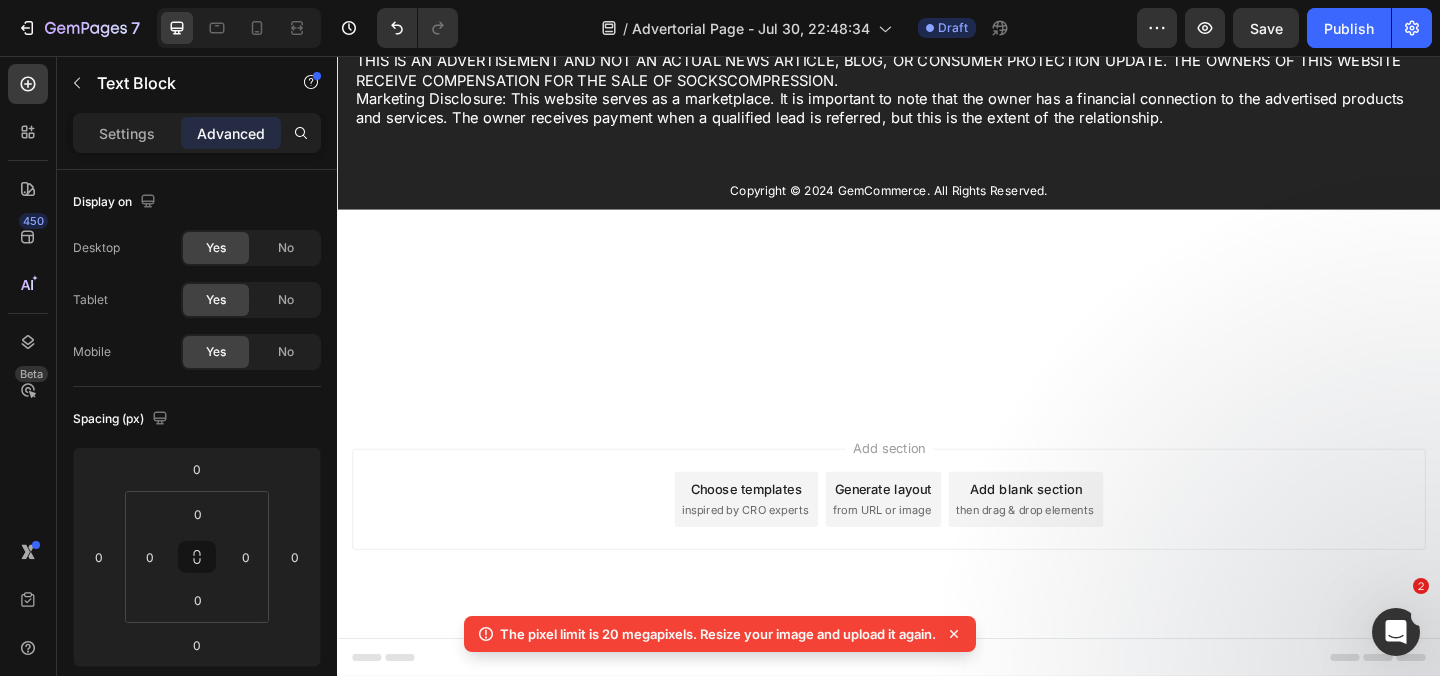 click on "Even if you just have questions about the produc" at bounding box center [937, -380] 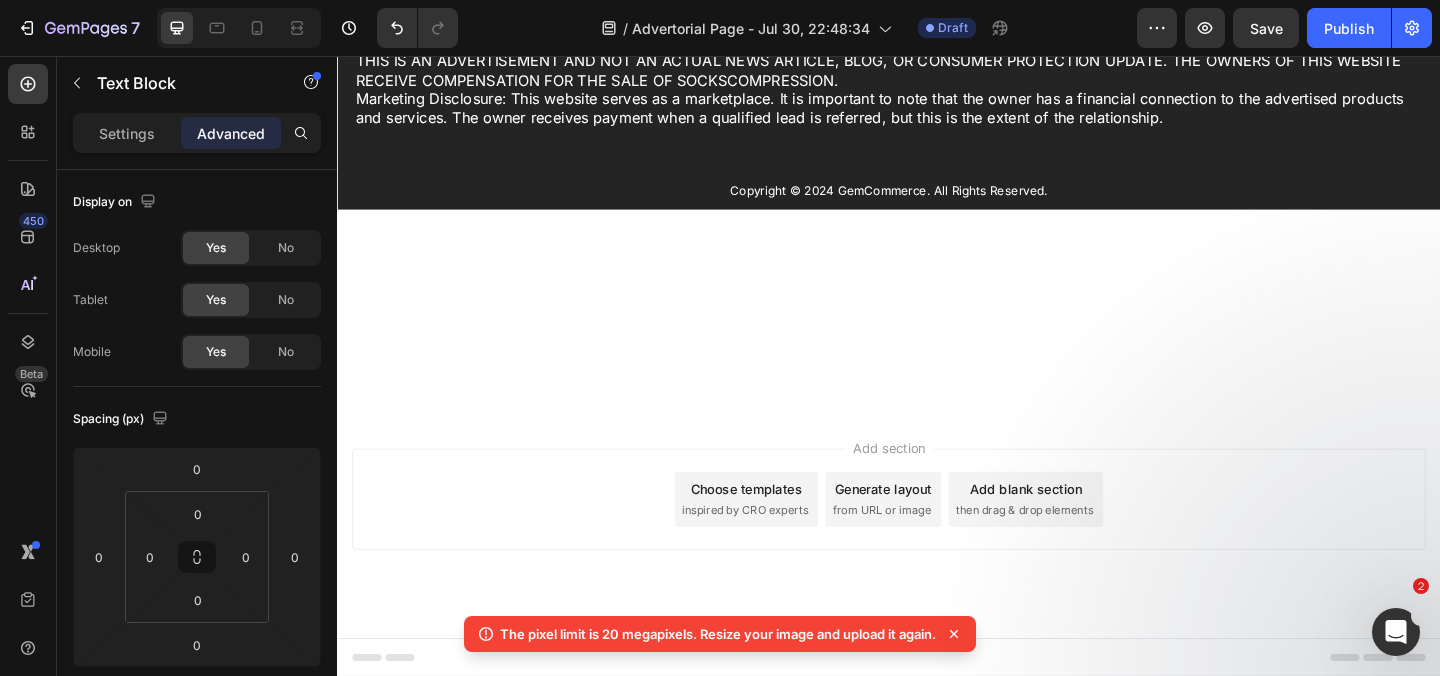 click on "Even if you just have questions about the product" at bounding box center [937, -380] 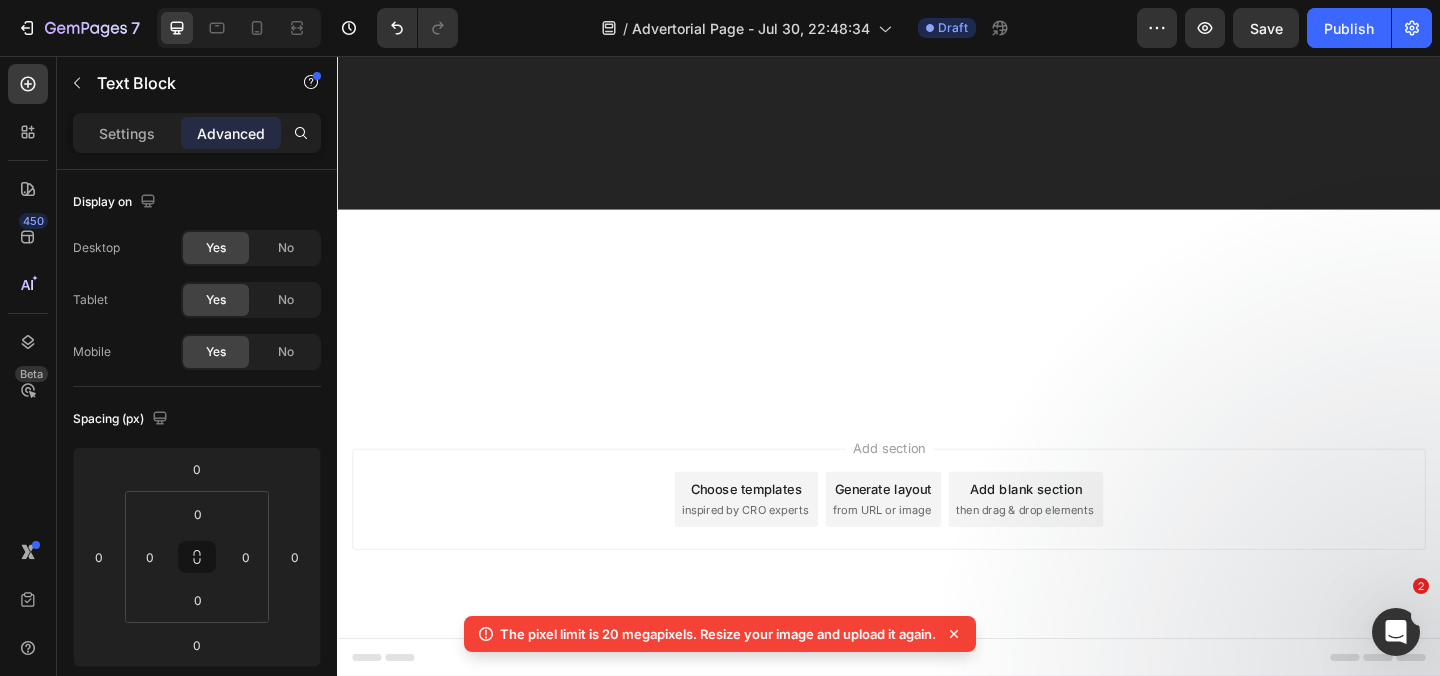 scroll, scrollTop: 26766, scrollLeft: 0, axis: vertical 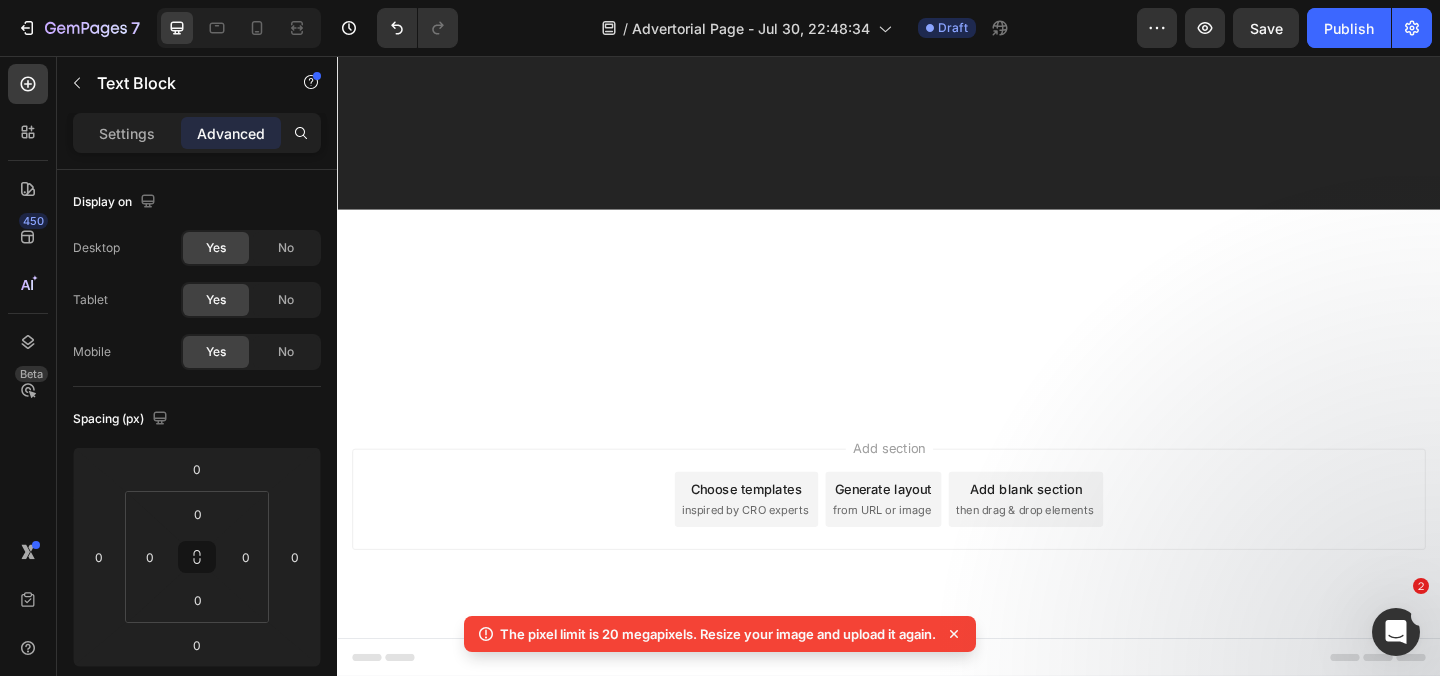 click on ".t.td" at bounding box center [937, -1216] 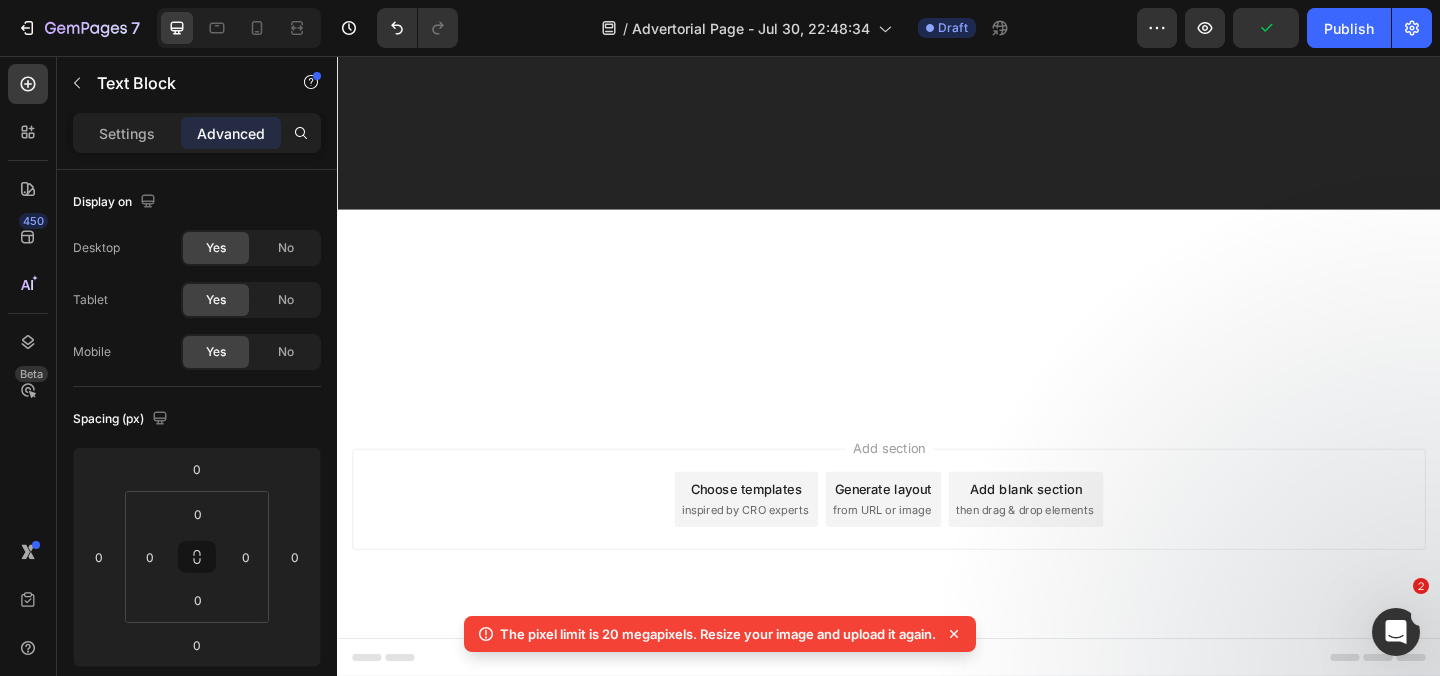 click on "See... That's The Kind of Results I Want You To Experience Text Block Image And I'm confident that it's going to help you too.   Just imagine...   ❌ No more wincing in pain with every step you take. ❌ No more embarrassment over the bulges at the side of your feet. ❌ No more struggling to find shoes that fit comfortably. ❌ No more worrying about expensive and risky surgery.   Imagine finally regaining control over your life and body again!   Doing all the things you love with your loved ones! That feeling is priceless.   There's a world of difference between living life with bunions and between being able to do what's dearest to you.   And I'm excited for you to experience it for yourself. Text Block What's This Life-Changing Technology Worth? Text Block Image Here's the thing: This bunion corrector is brand new. It was just recently released to the public. When we finalized the FLO system design, we initially planned to price it at  $83. I think you'll agree it would be a bargain at that price." at bounding box center [937, -1860] 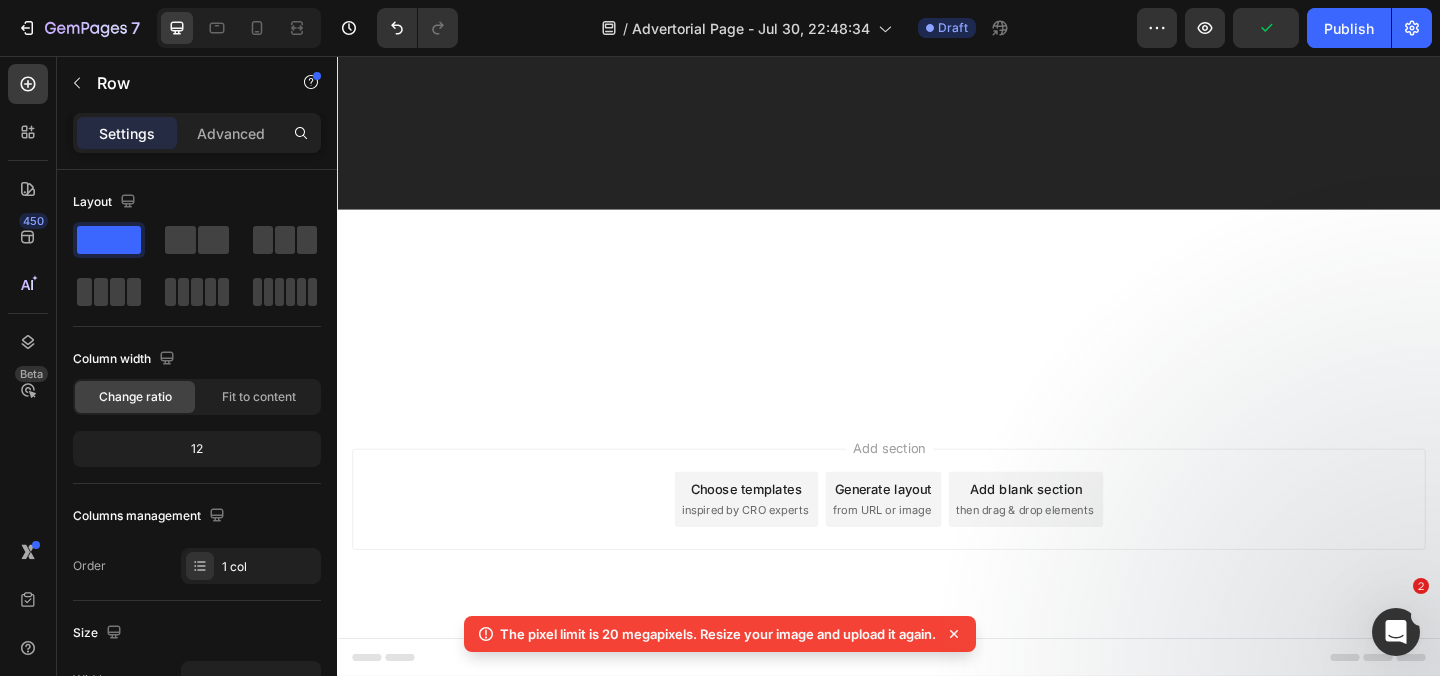 click on "If It Doesn't Work, You Don't Pay!" at bounding box center (486, -1187) 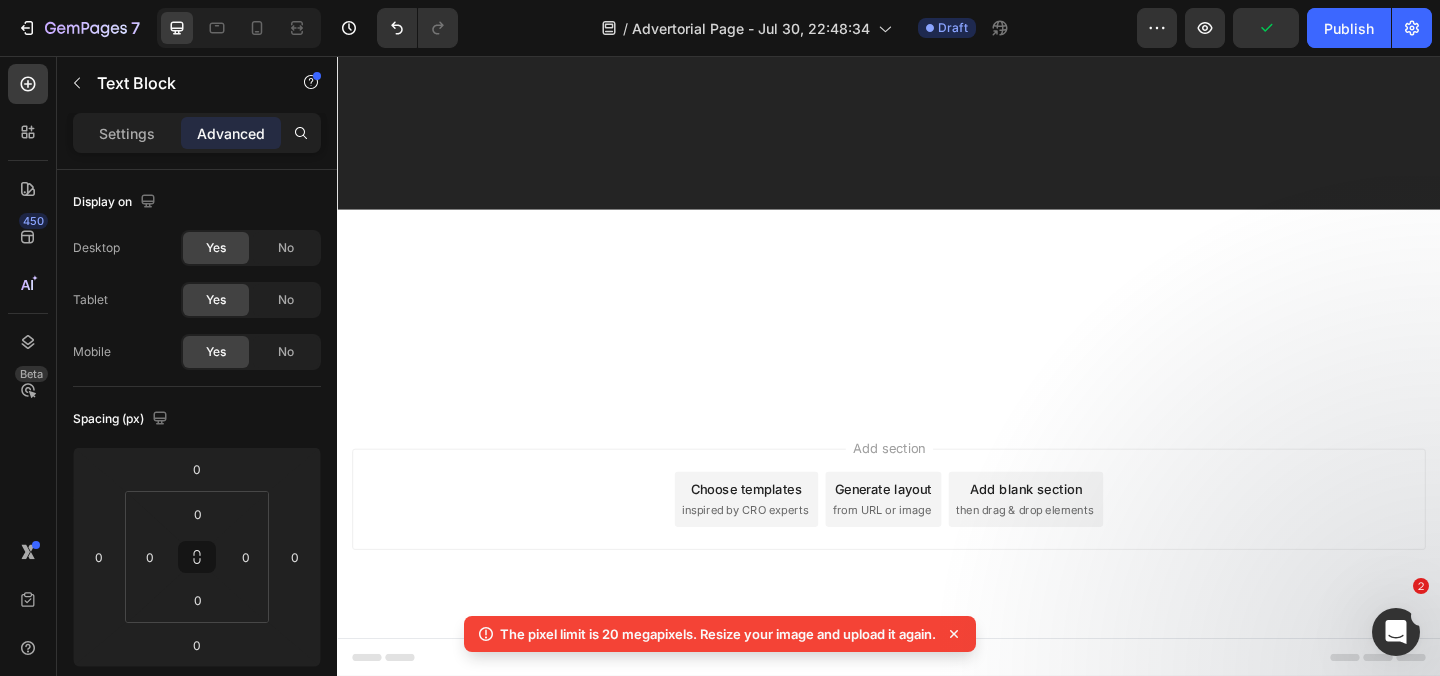 click on "If It Doesn't Work, You Don't Pay!" at bounding box center [486, -1187] 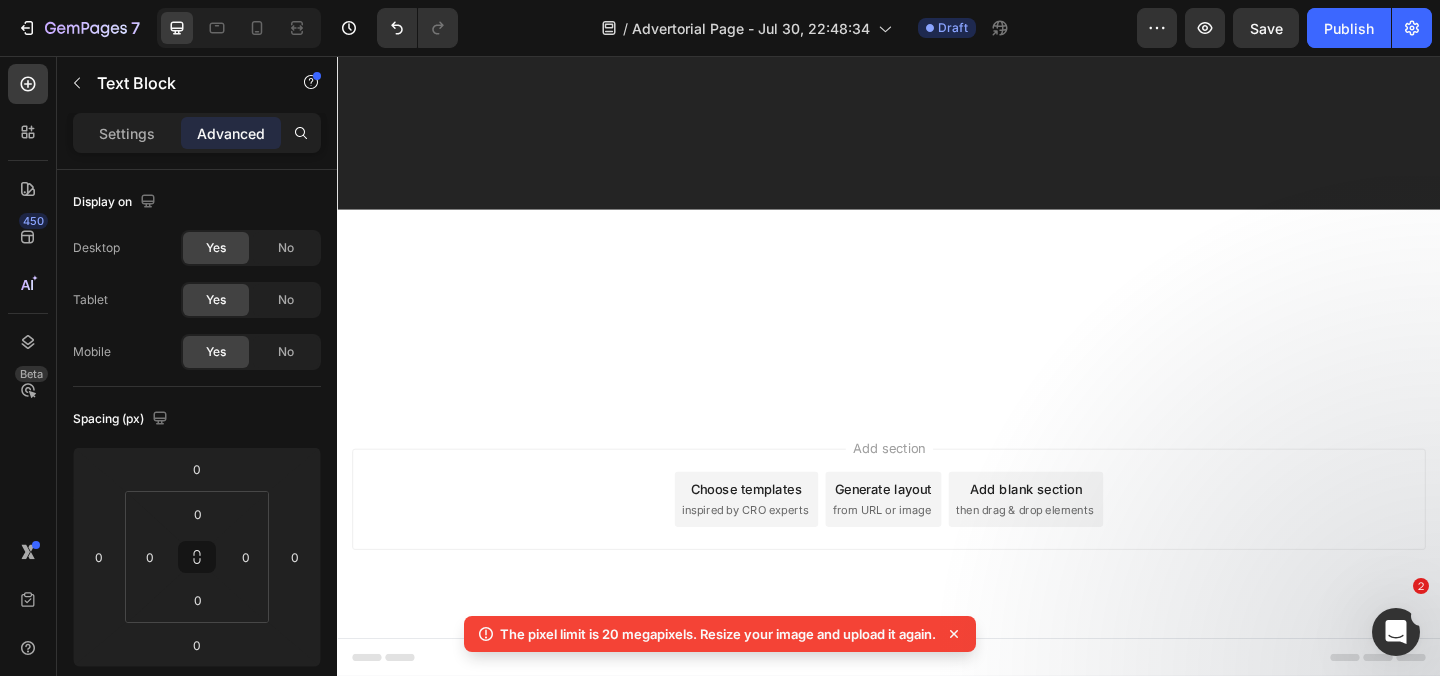 click on "If It Doesn't Work, You Don't Pay! Yes, you heard me right. We are giving you a  90-day TRIAL period . You have  90 full days  to experiment with the  GoodyFeet FLO  and see how well it works. If it works as advertised, you are welcome to keep it and use it forever to help with your bunions. But if for ANY reason you're not satisfied with your purchase... And you feel like there are better solutions out there… Just let us know in the next 90 days, and  you'll get your money back the same day, no questions asked. I'm staking my 18-year medical reputation on this guarantee. Our team at GoodyFeet will make sure that you only pay if you are 100% in love with the product. In any other case, it's on us. Fair enough? Oh, and no worries… Our team is so easy to access, so there won't be any hassle. You can email us at  support@goodyfeet.com . Even if you just have questions about the product Our dedicated customer service team responds to every email promptly. Now that's what I call a RISK-FREE offer." at bounding box center (937, -654) 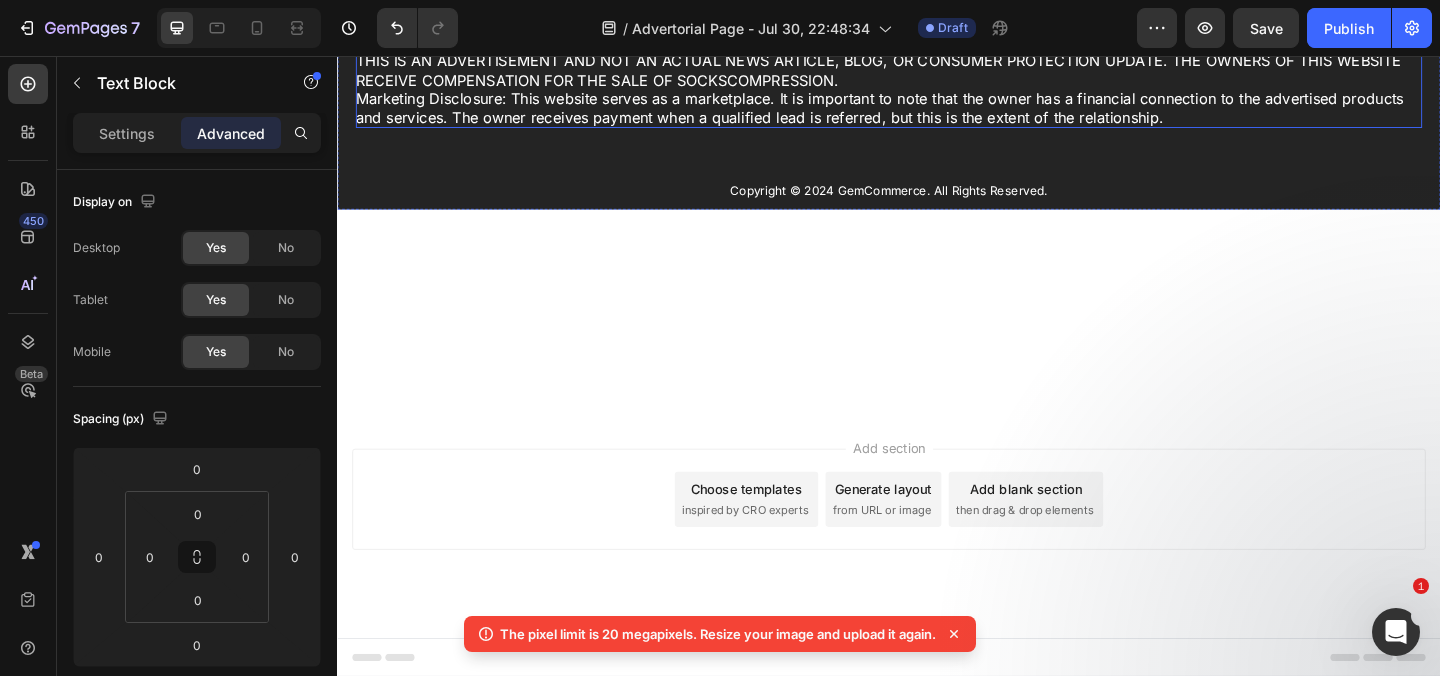 scroll, scrollTop: 27568, scrollLeft: 0, axis: vertical 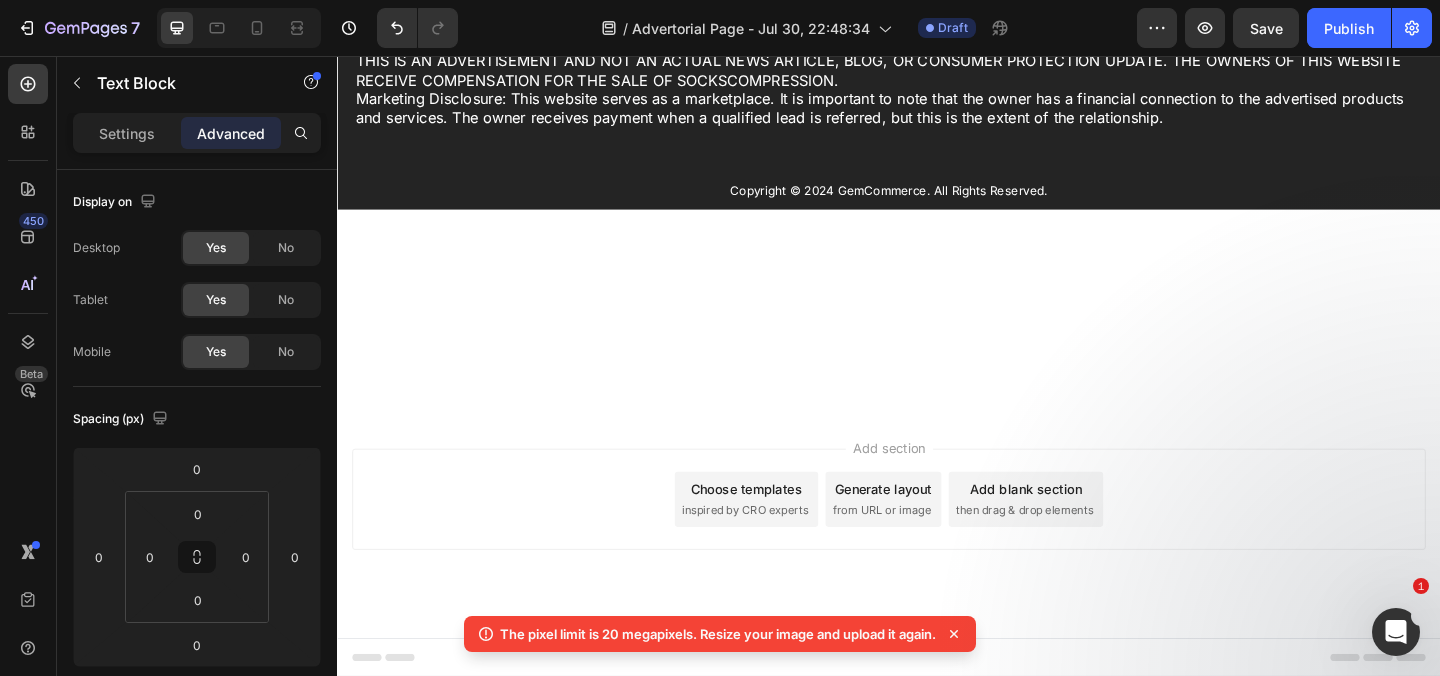 drag, startPoint x: 354, startPoint y: 307, endPoint x: 727, endPoint y: 598, distance: 473.0856 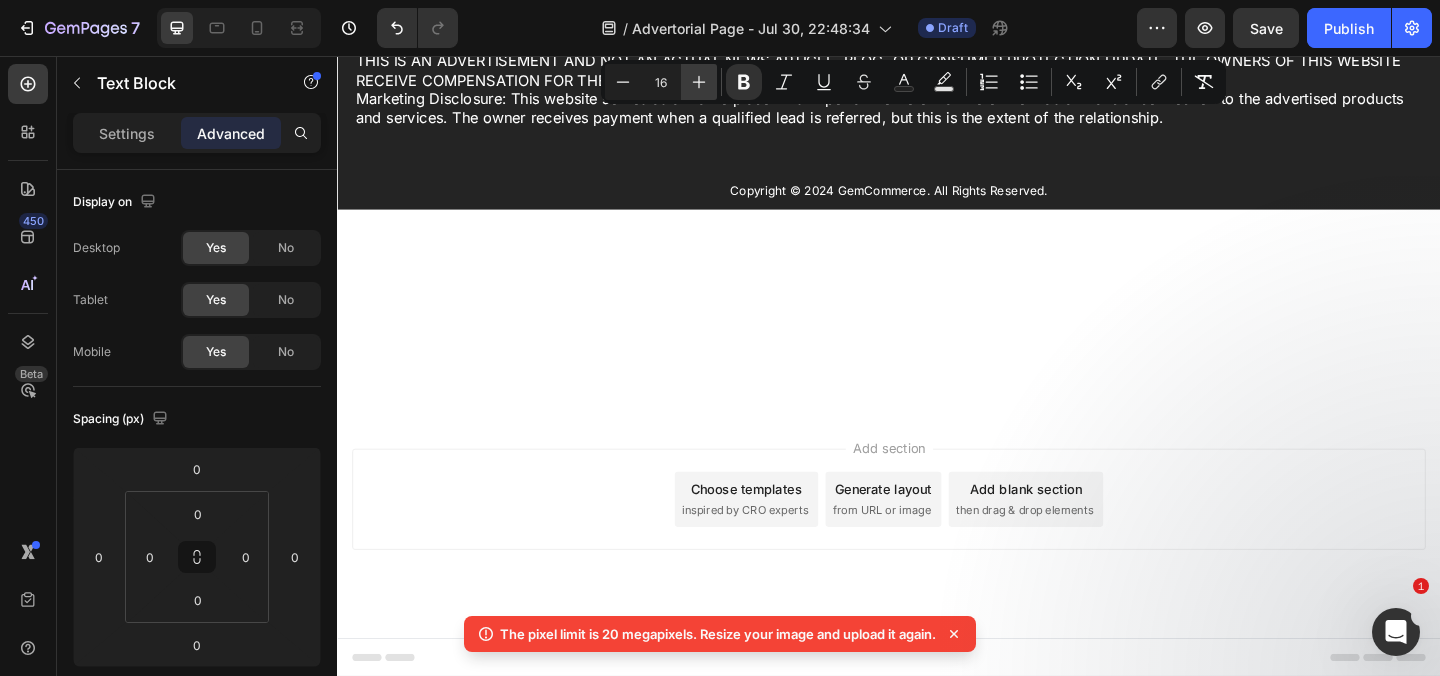 click 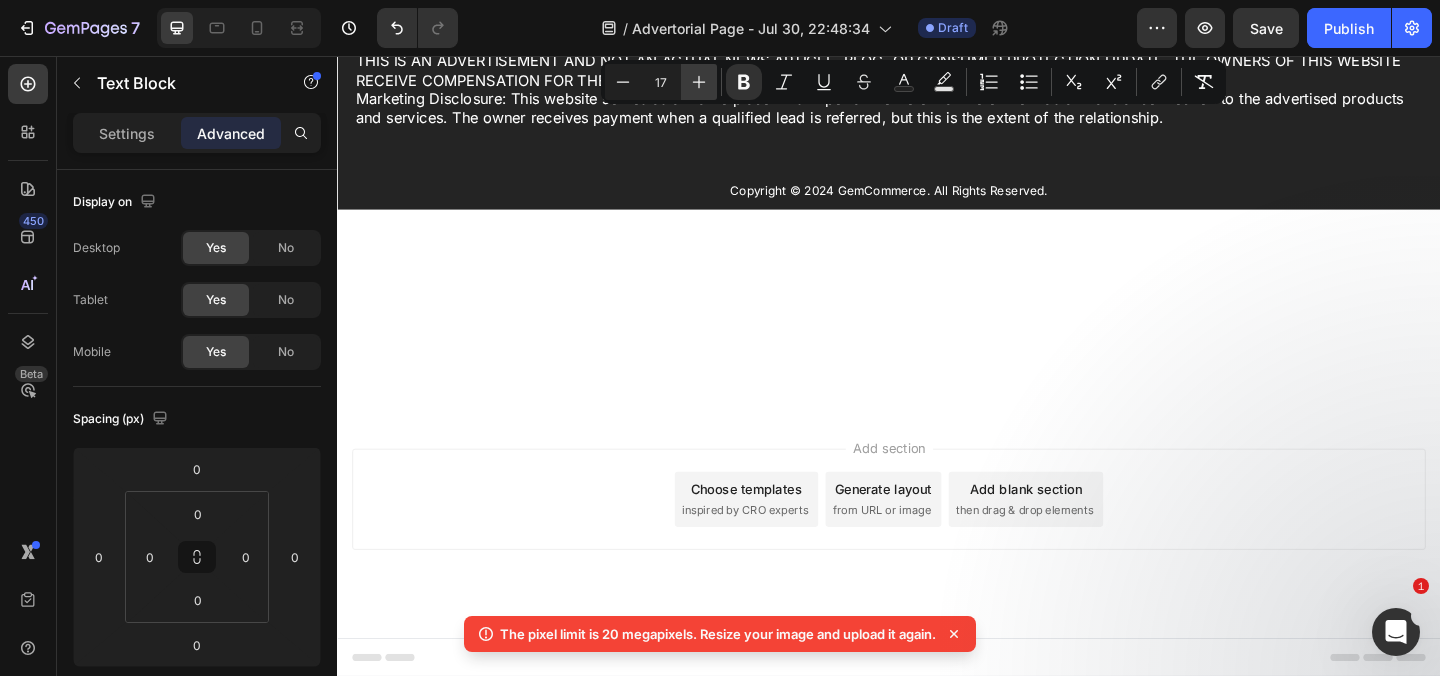 scroll, scrollTop: 27573, scrollLeft: 0, axis: vertical 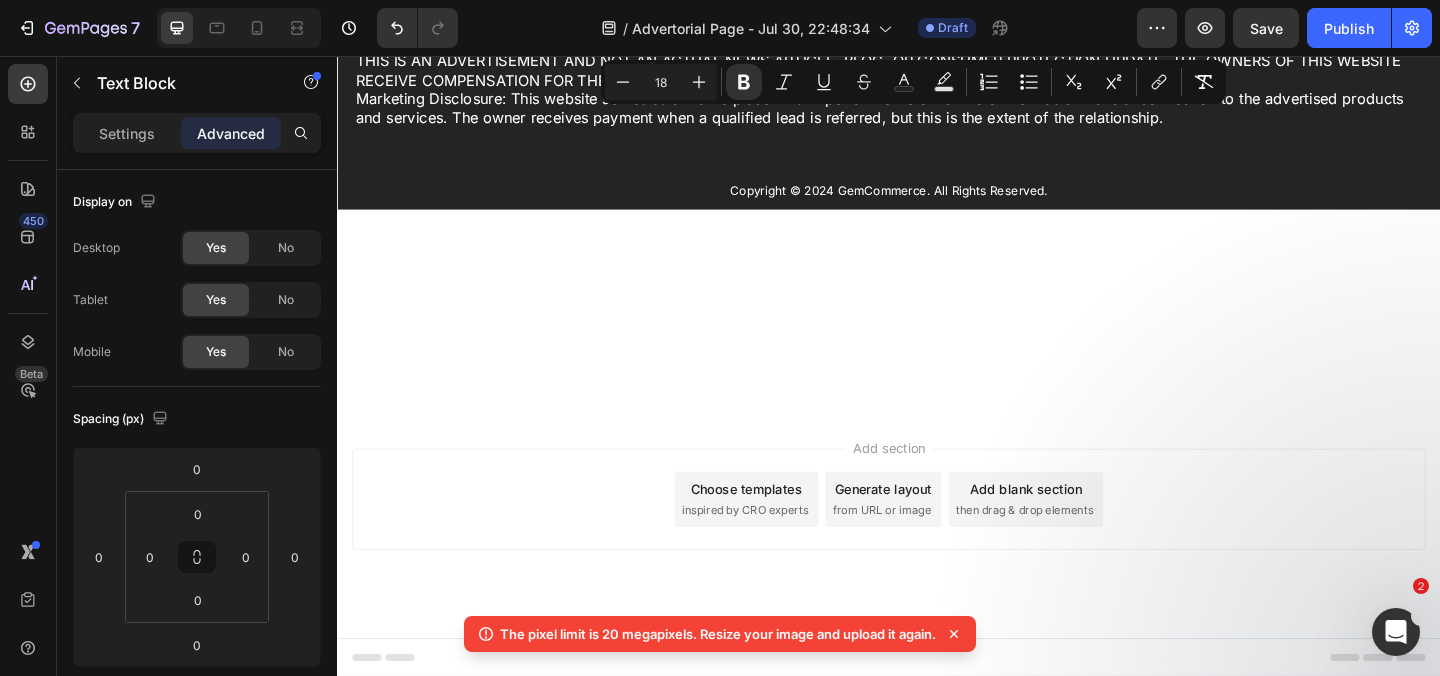click on "Our dedicated customer service team responds to every email promptly." at bounding box center [937, -323] 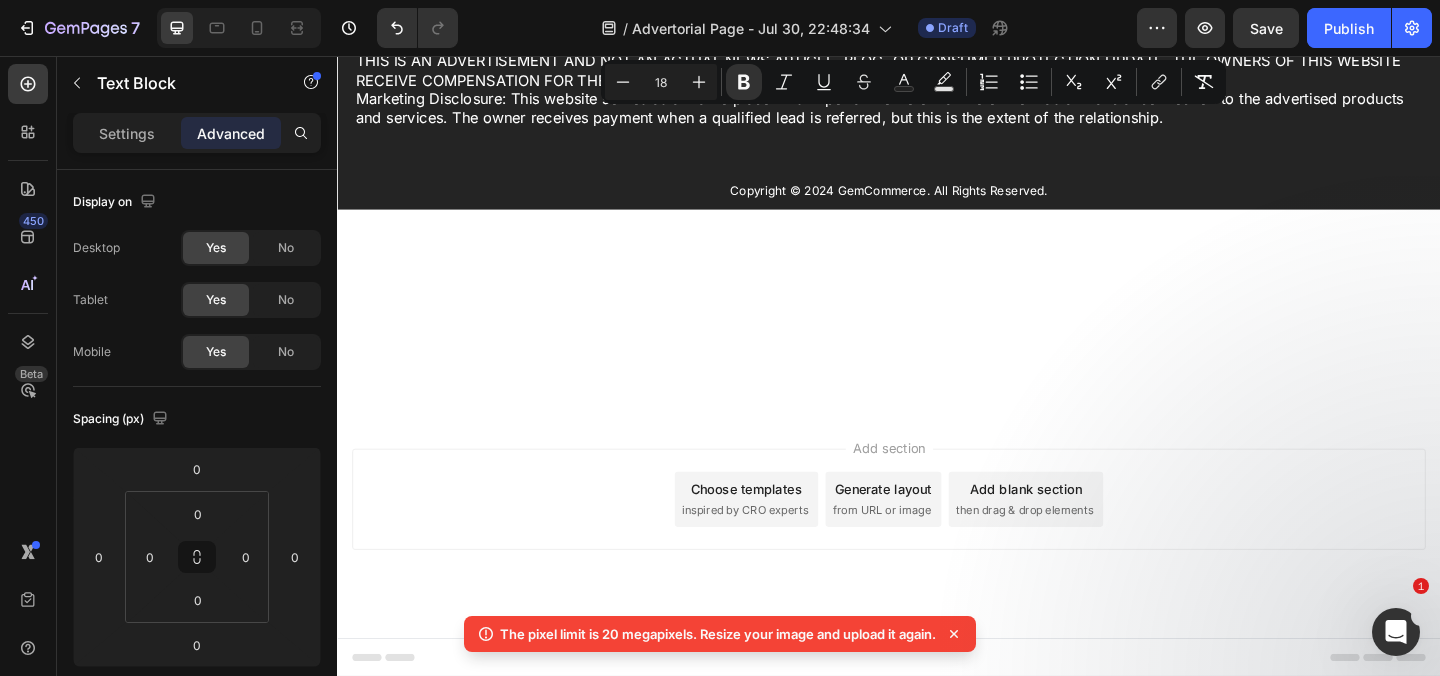 click on "Even if you just have questions about the product" at bounding box center (937, -380) 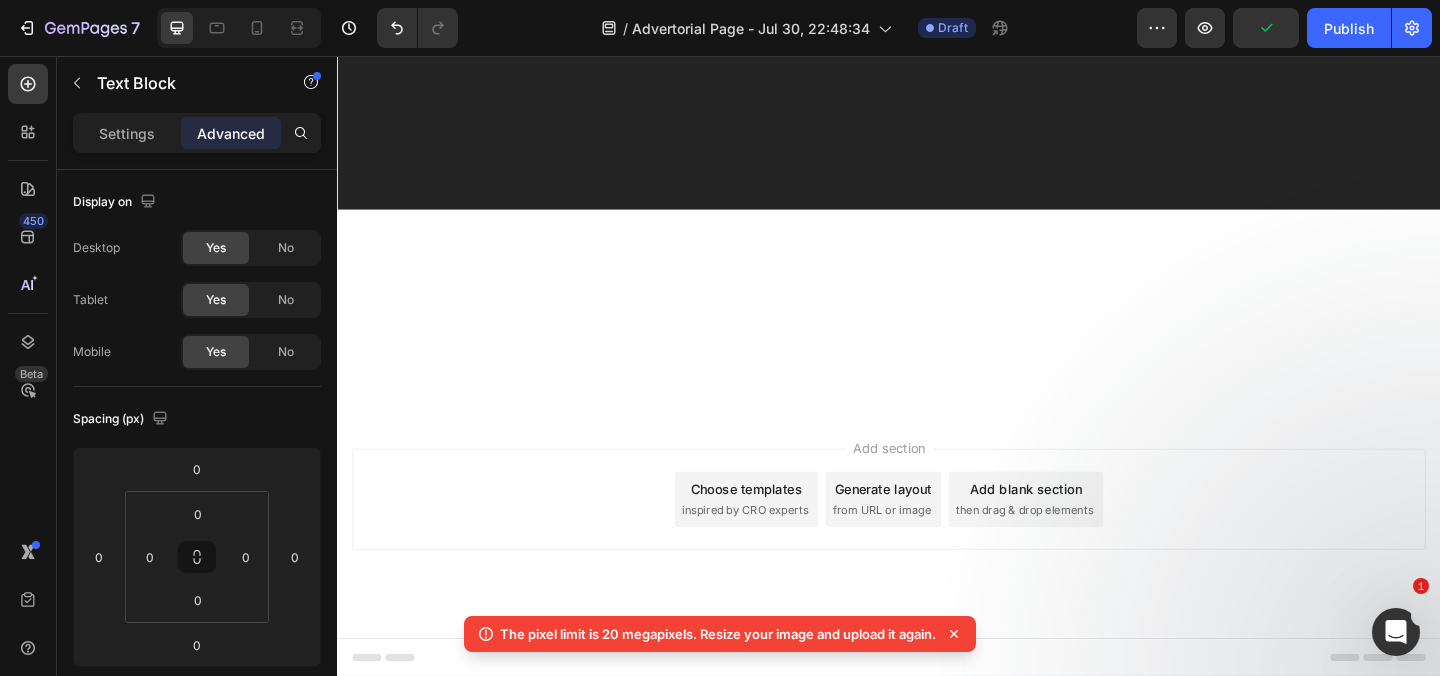 scroll, scrollTop: 27702, scrollLeft: 0, axis: vertical 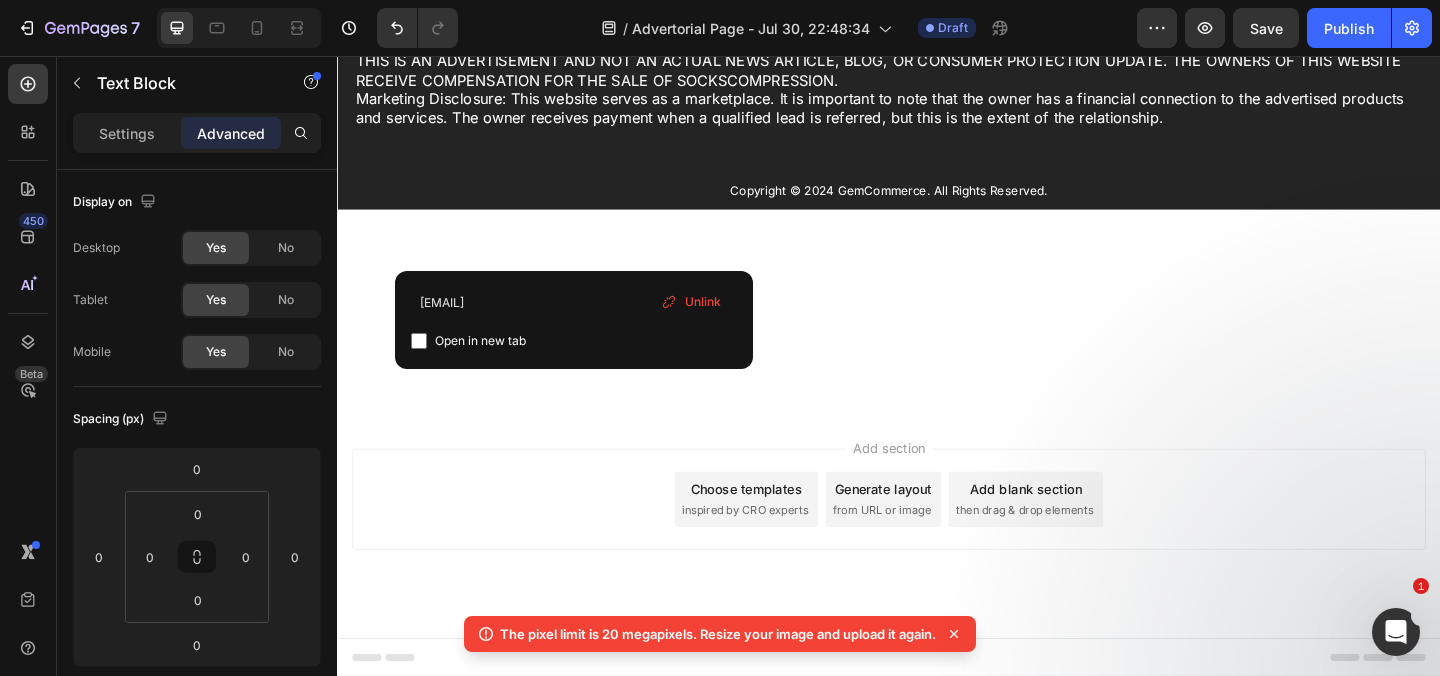 click on "support@[EXAMPLE.COM]" at bounding box center [556, -439] 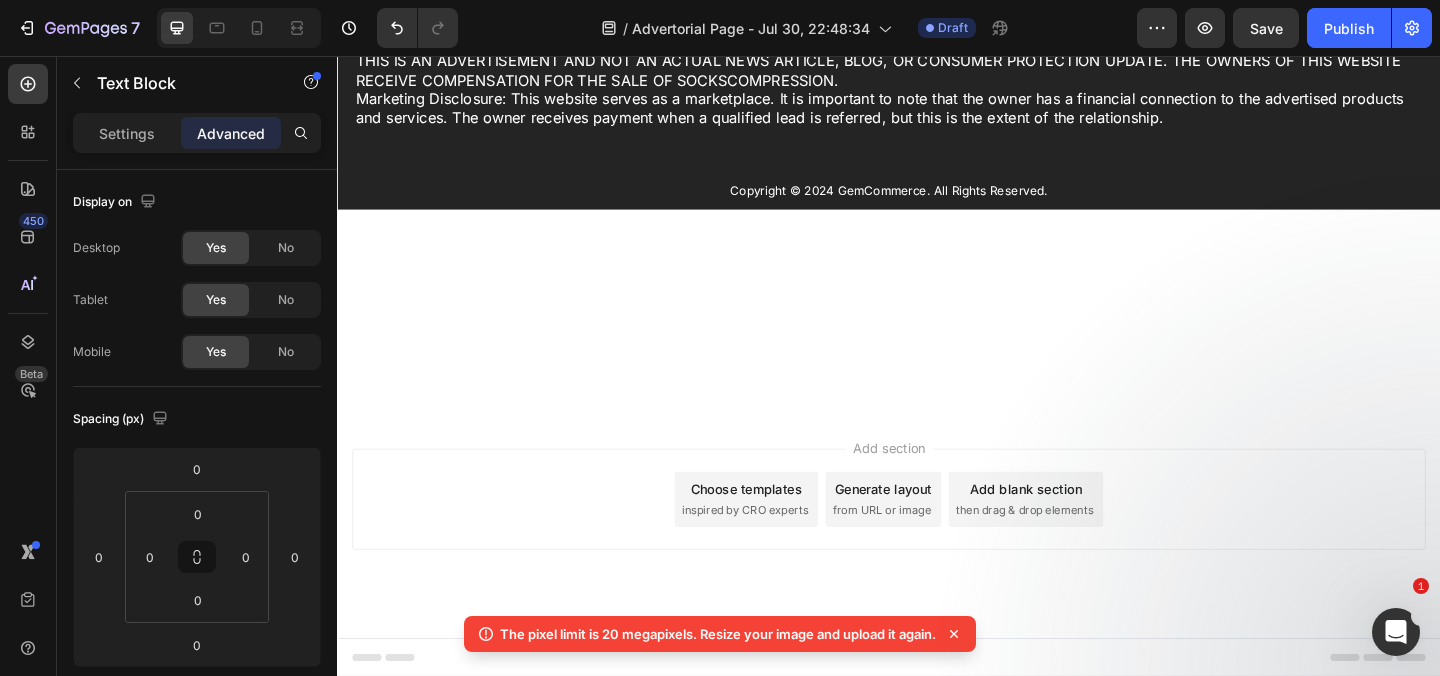 scroll, scrollTop: 27654, scrollLeft: 0, axis: vertical 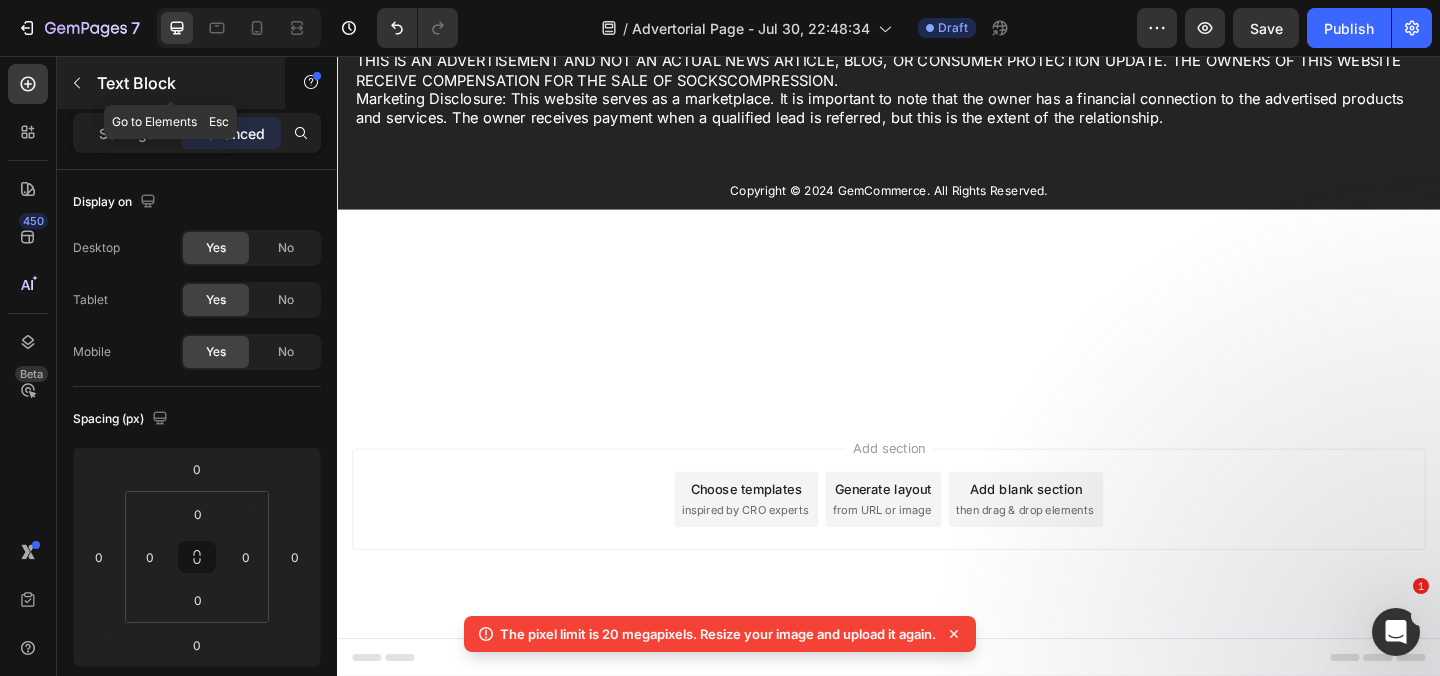 click on "Text Block" at bounding box center [171, 83] 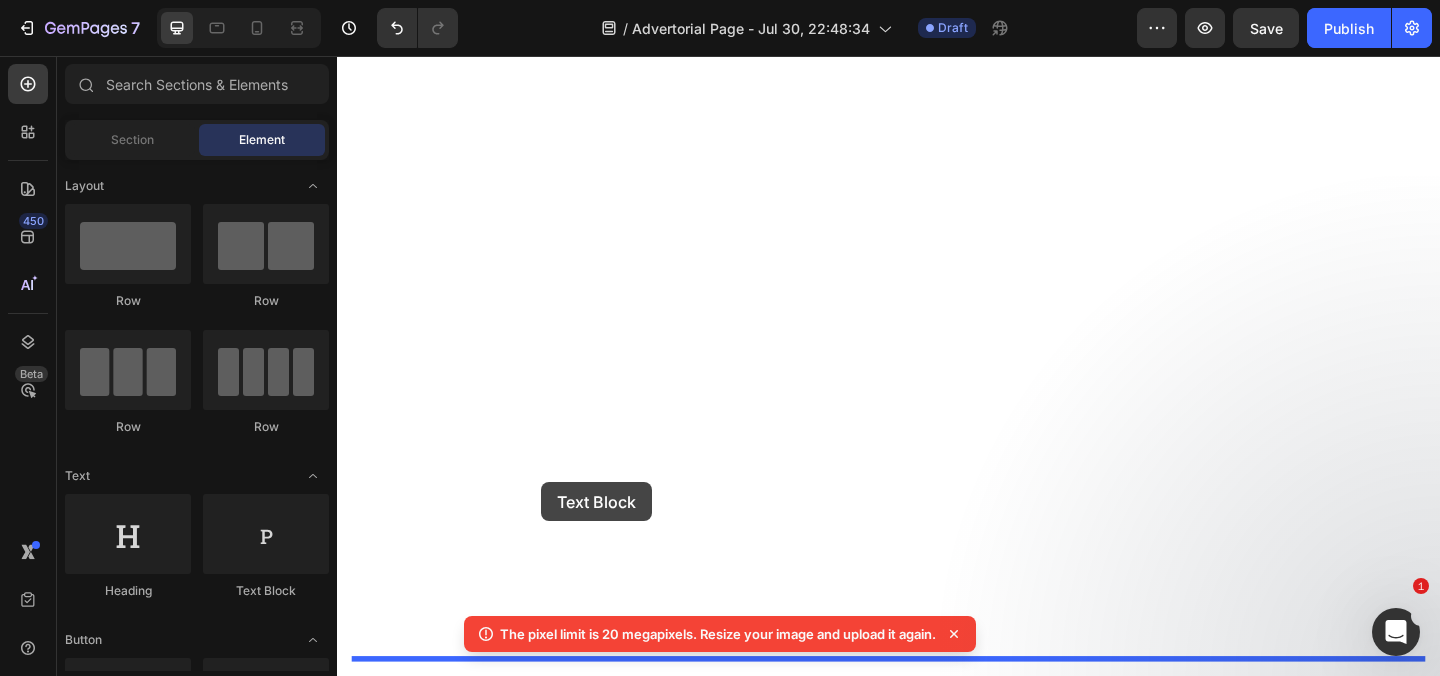 drag, startPoint x: 625, startPoint y: 293, endPoint x: 558, endPoint y: 527, distance: 243.40295 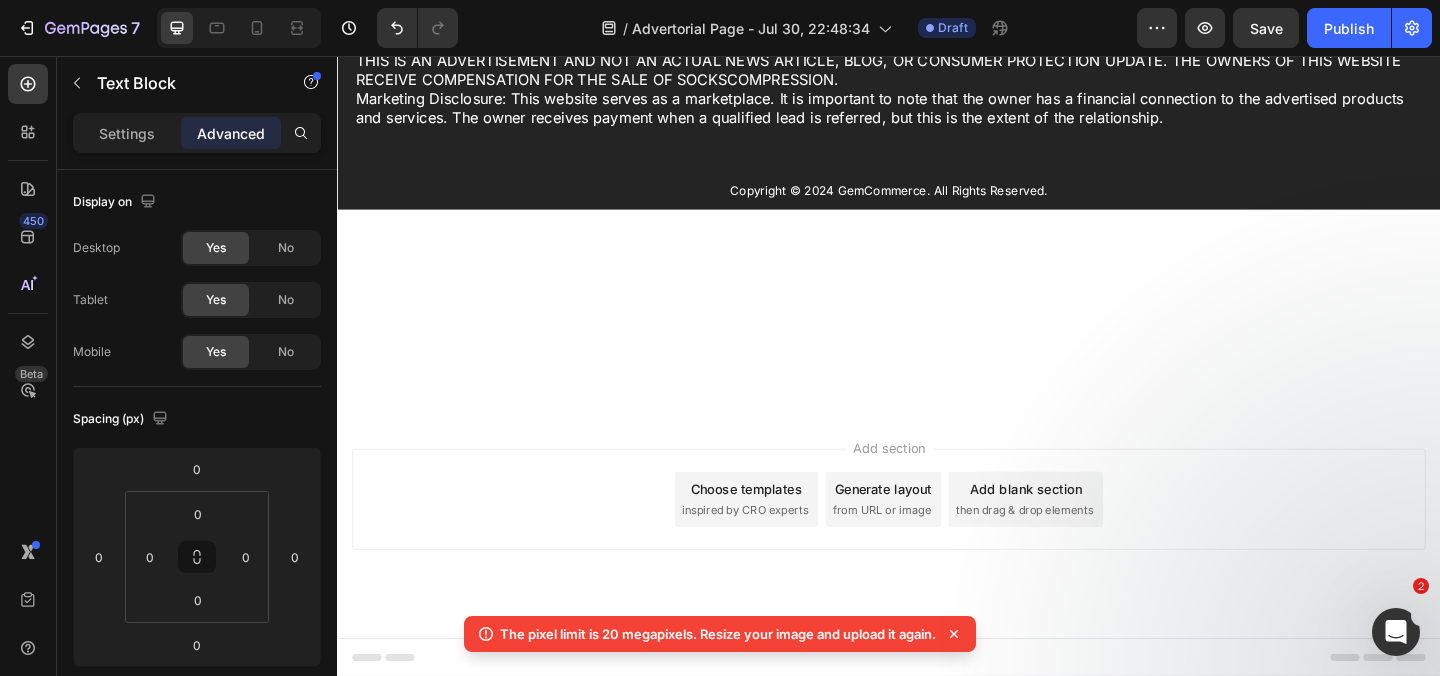 click on "Replace this text with your content" at bounding box center (937, -92) 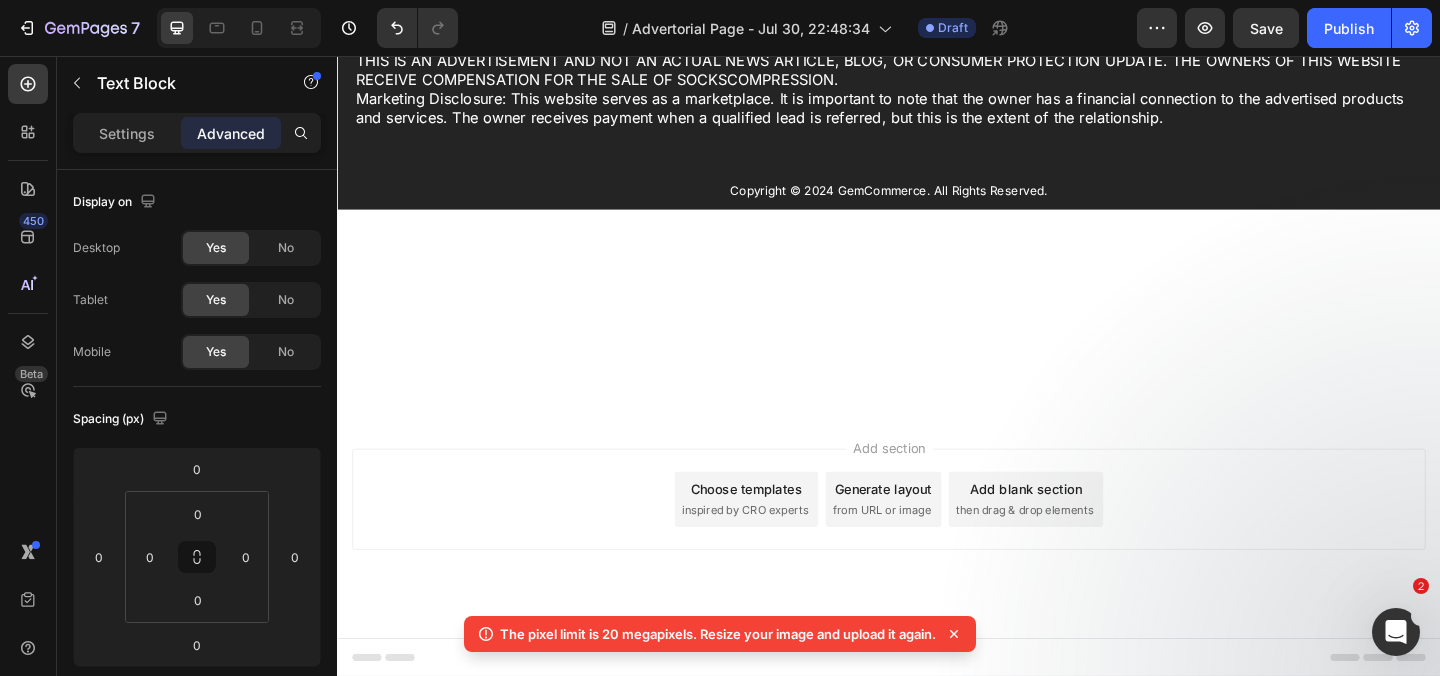 click on "Replace this text with your content" at bounding box center [937, -92] 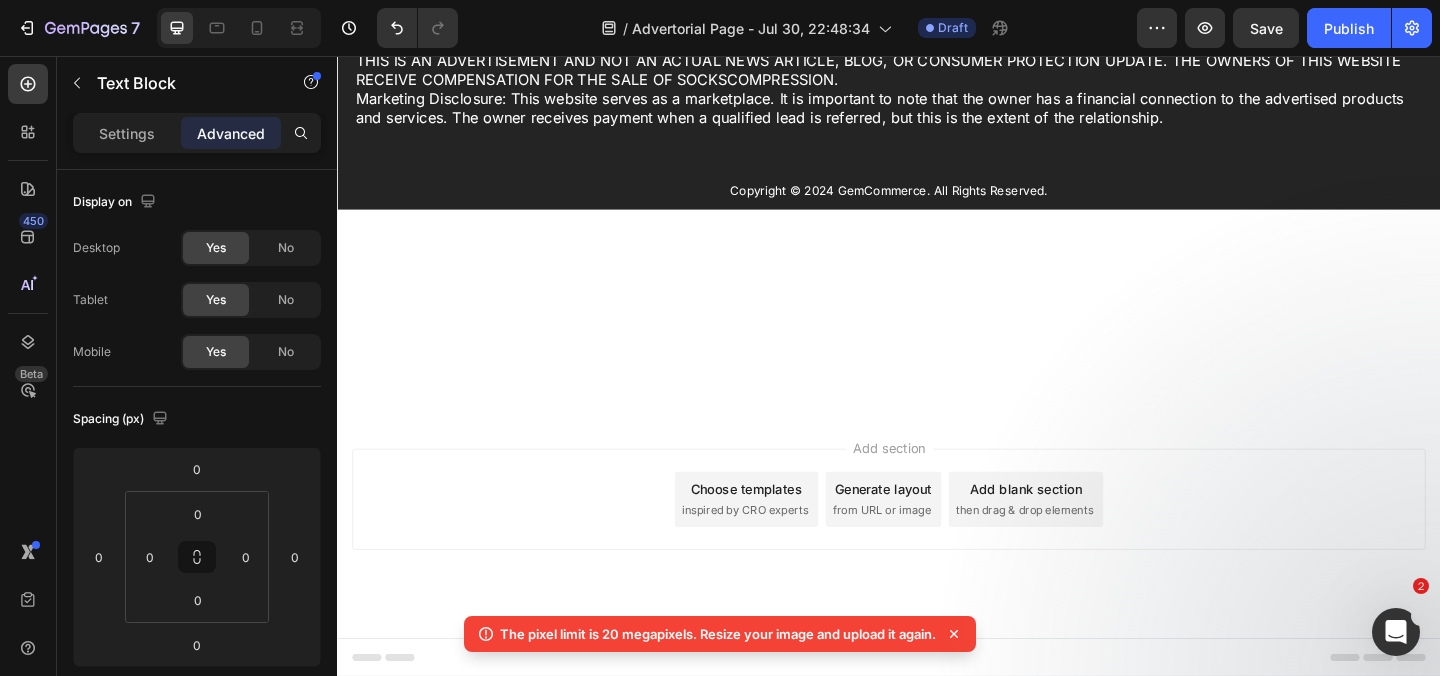 click on "Replace this text with your content" at bounding box center (937, -92) 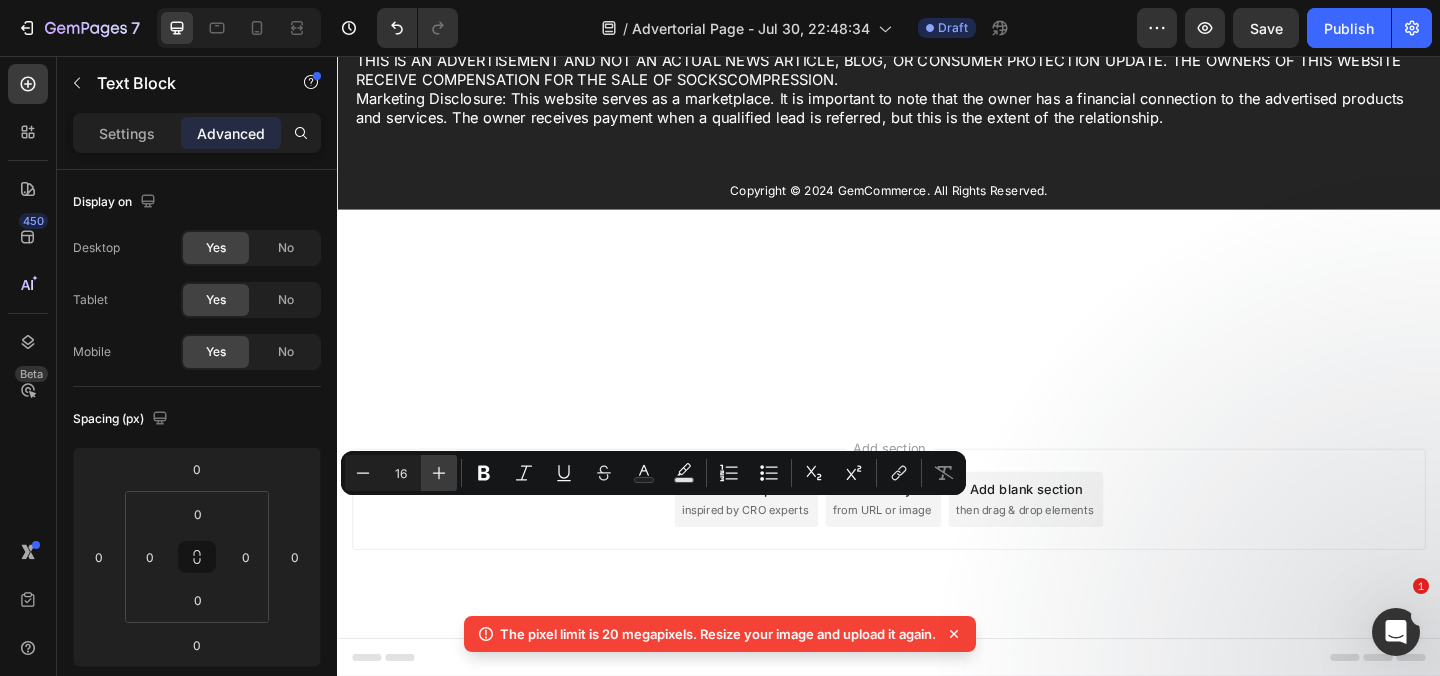 click on "Plus" at bounding box center (439, 473) 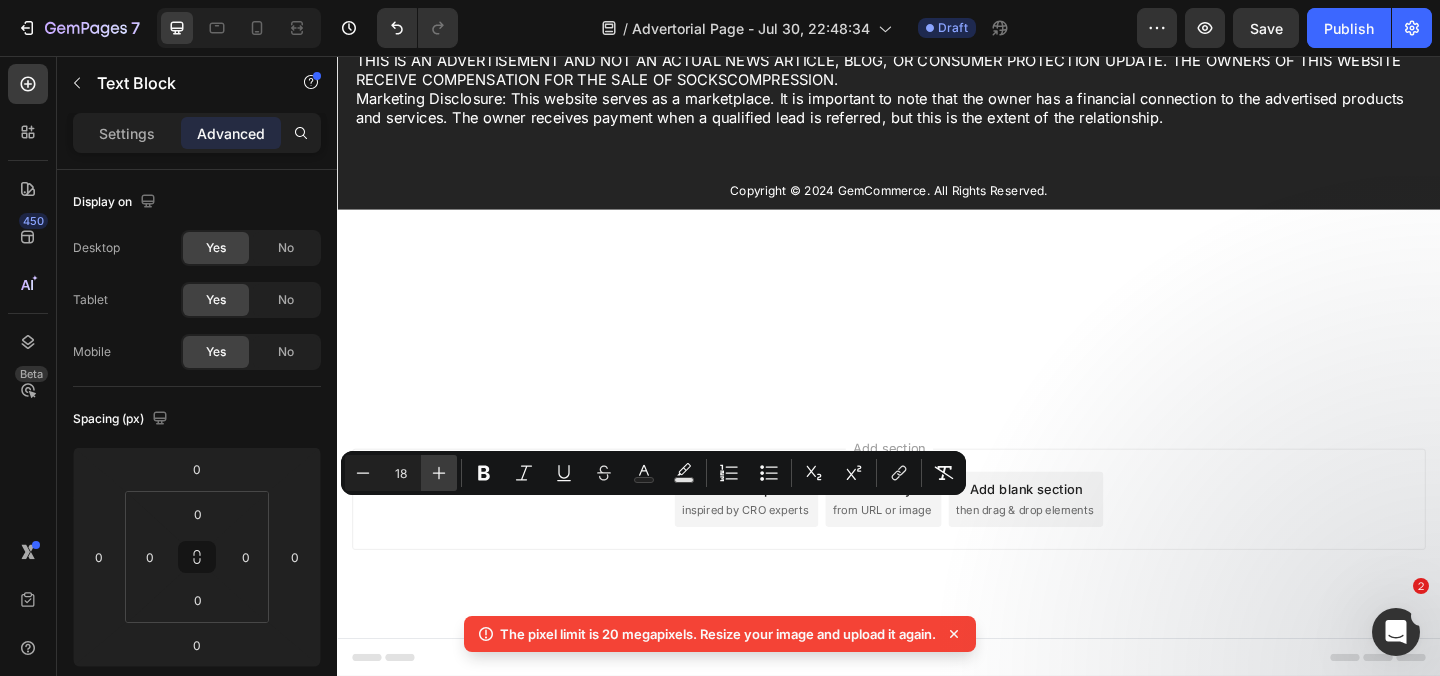 click at bounding box center [937, -154] 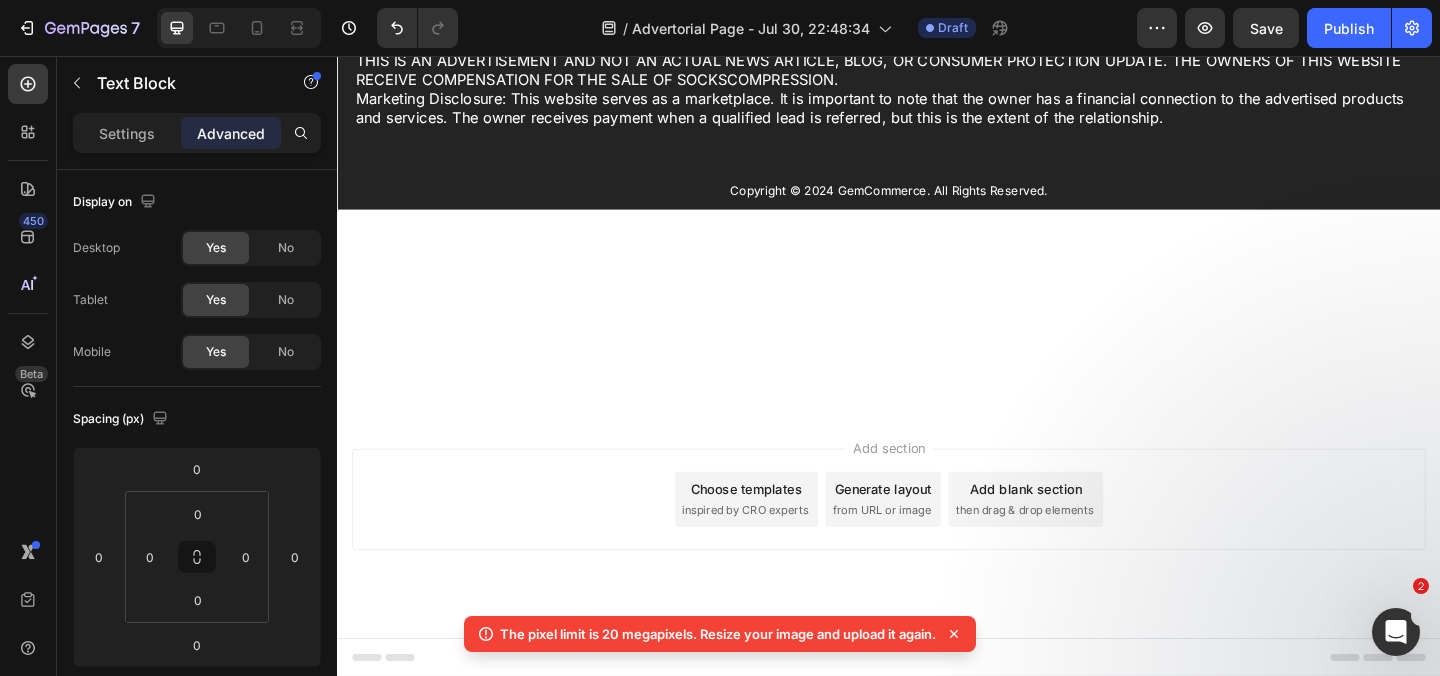 click on "Replace this text with your content" at bounding box center [504, -93] 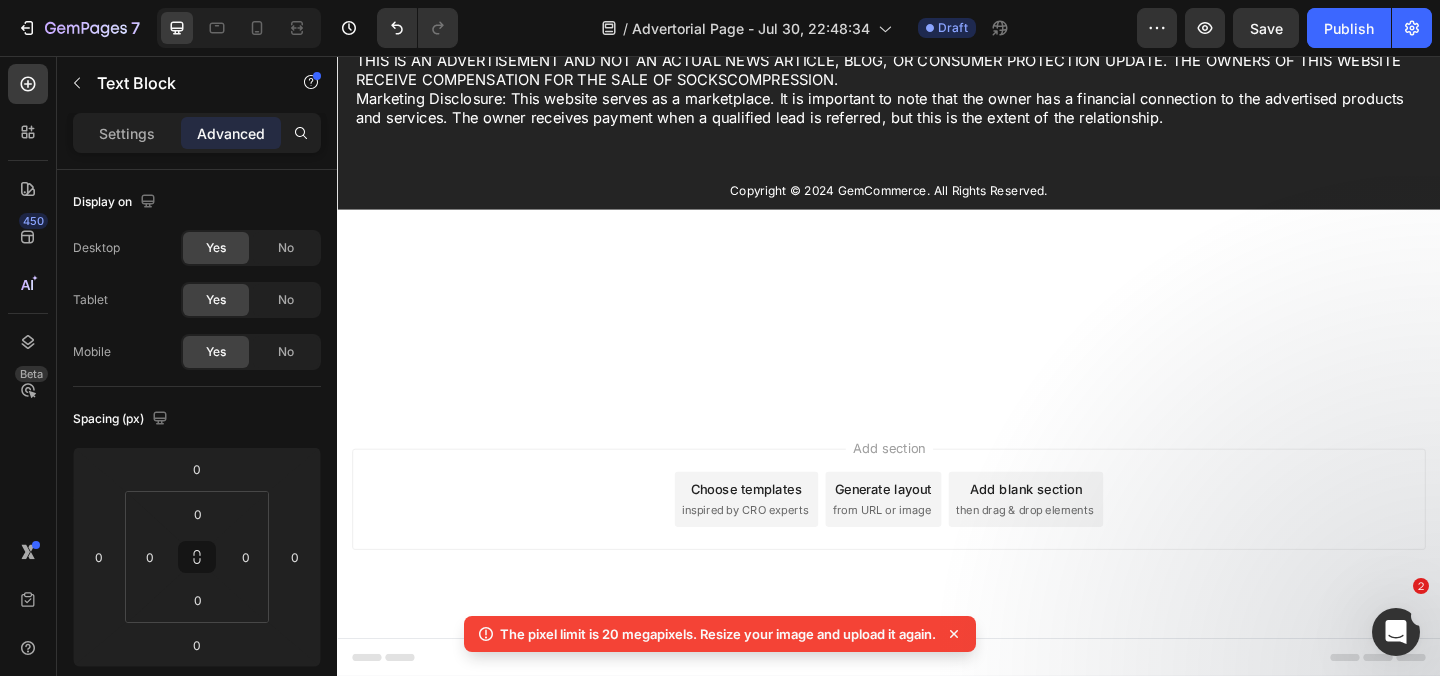 click on "There's absolutely ZERO risk involved today." at bounding box center [551, -126] 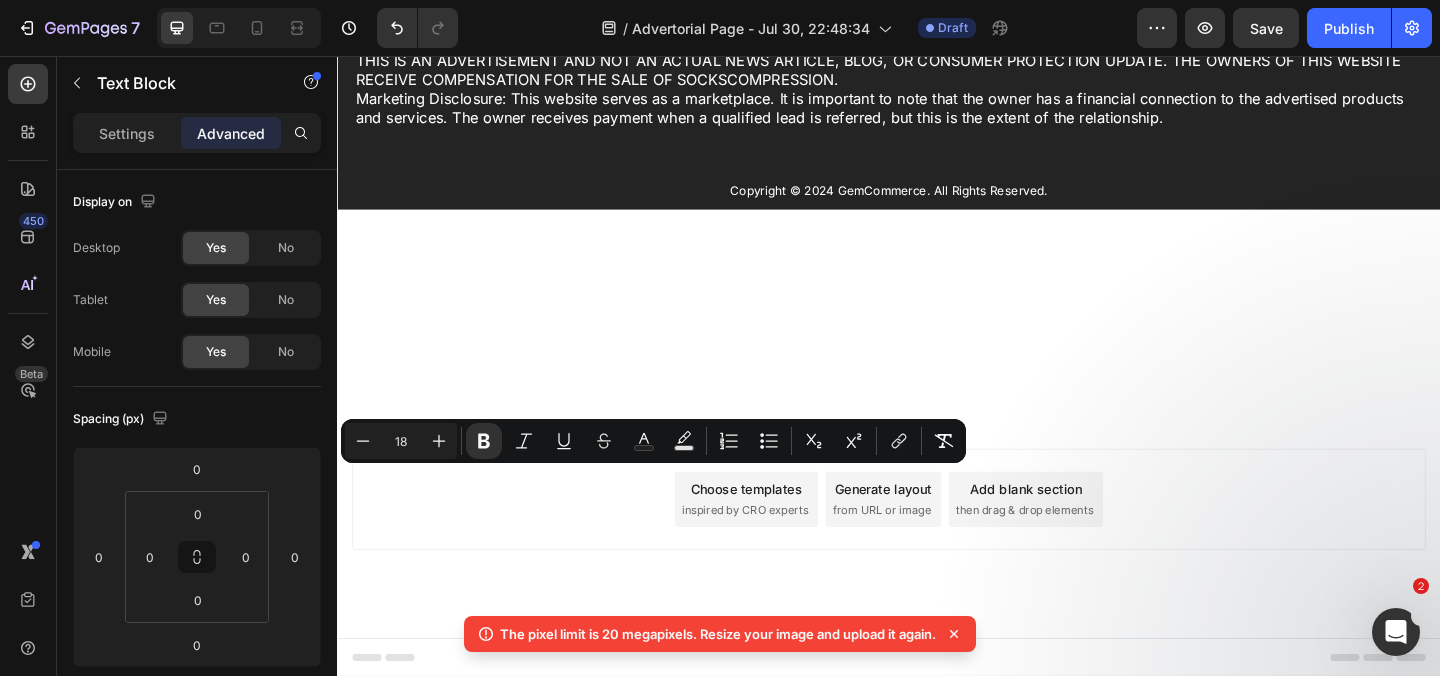 click on "Replace this text with your content" at bounding box center [504, -93] 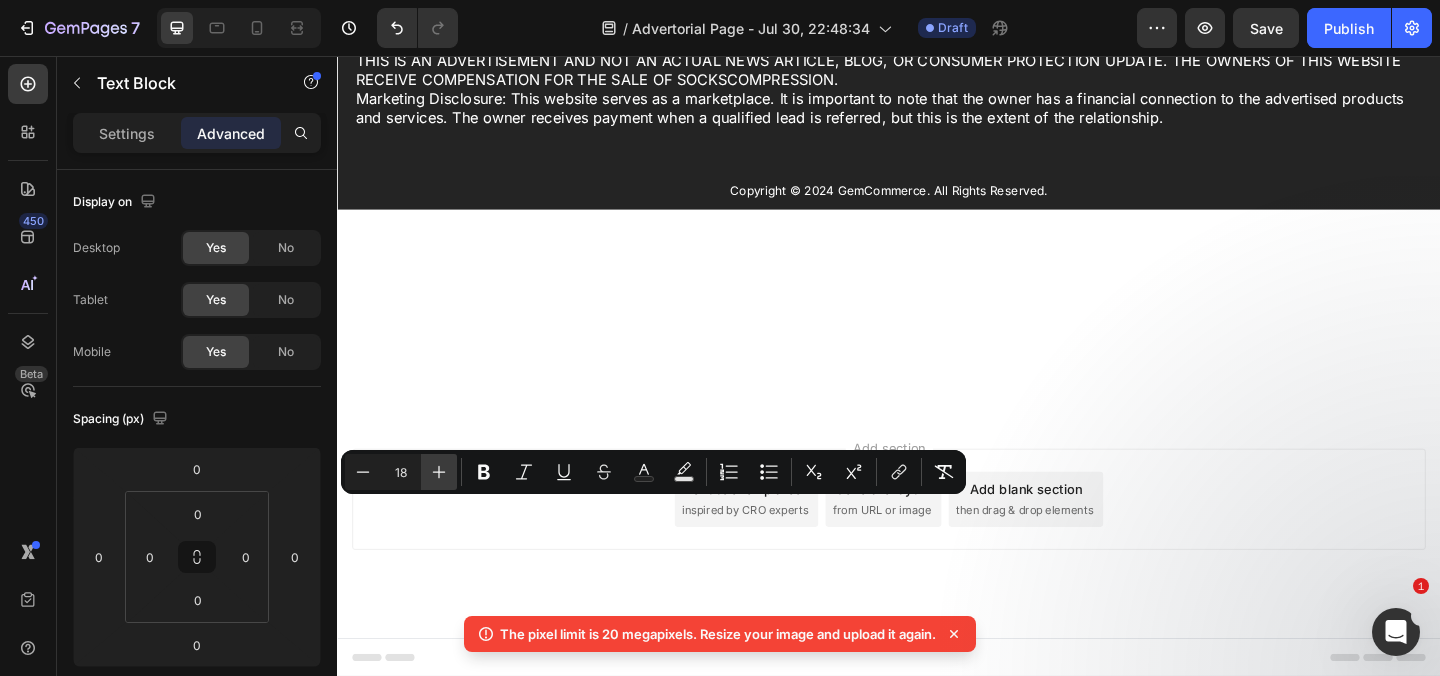 click on "Plus" at bounding box center [439, 472] 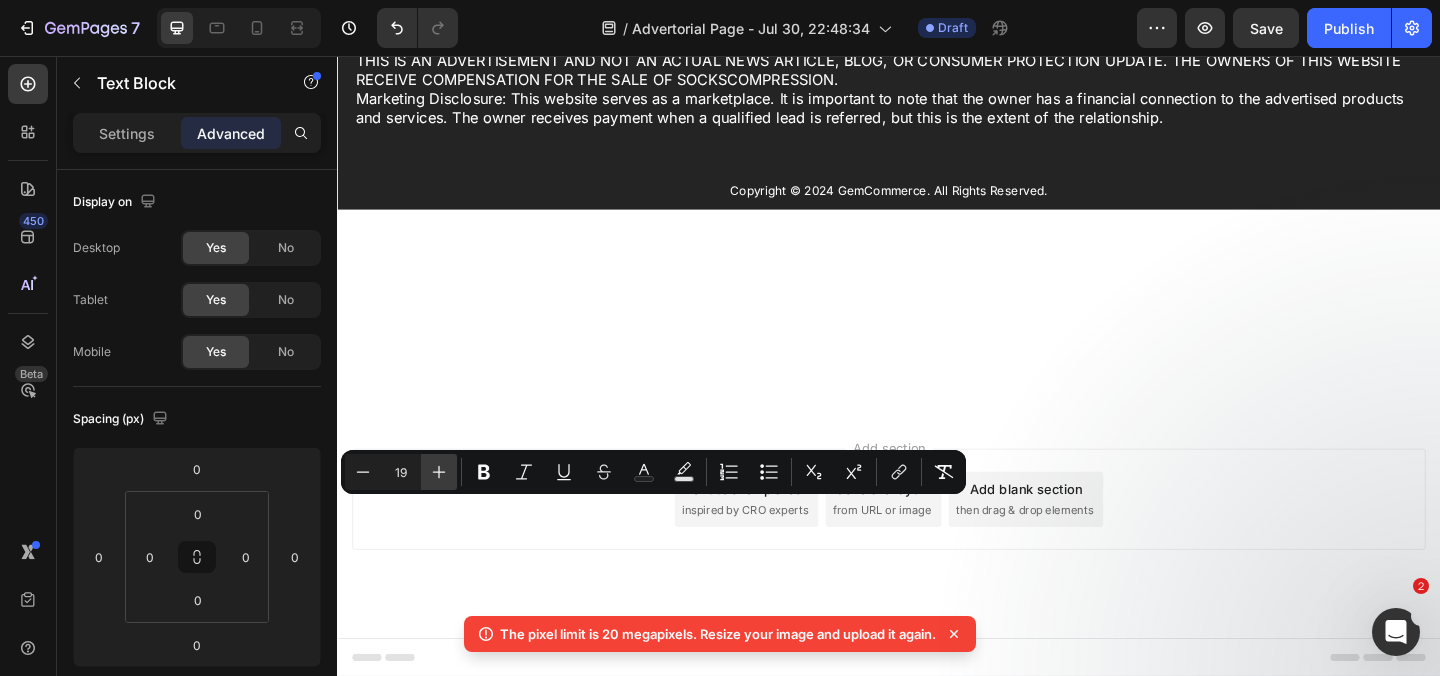 click on "Plus" at bounding box center [439, 472] 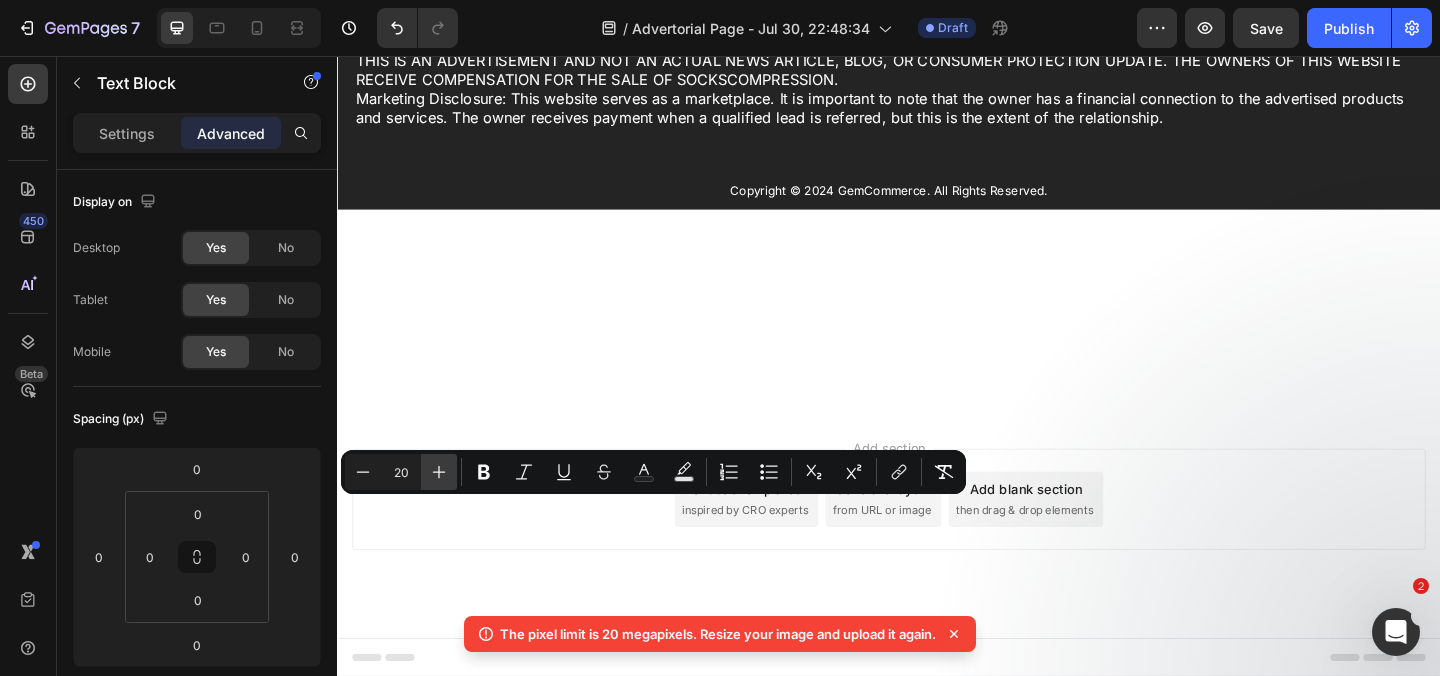 click on "Plus" at bounding box center [439, 472] 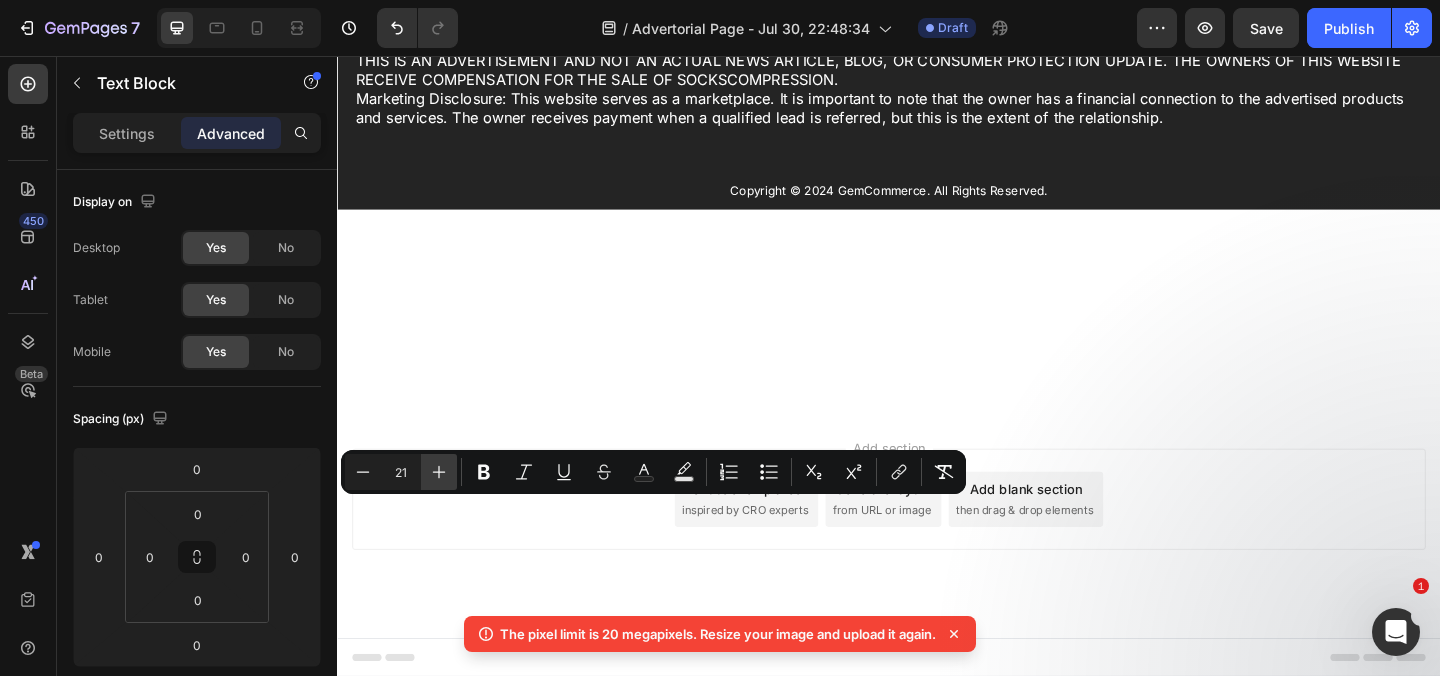 click on "Plus" at bounding box center [439, 472] 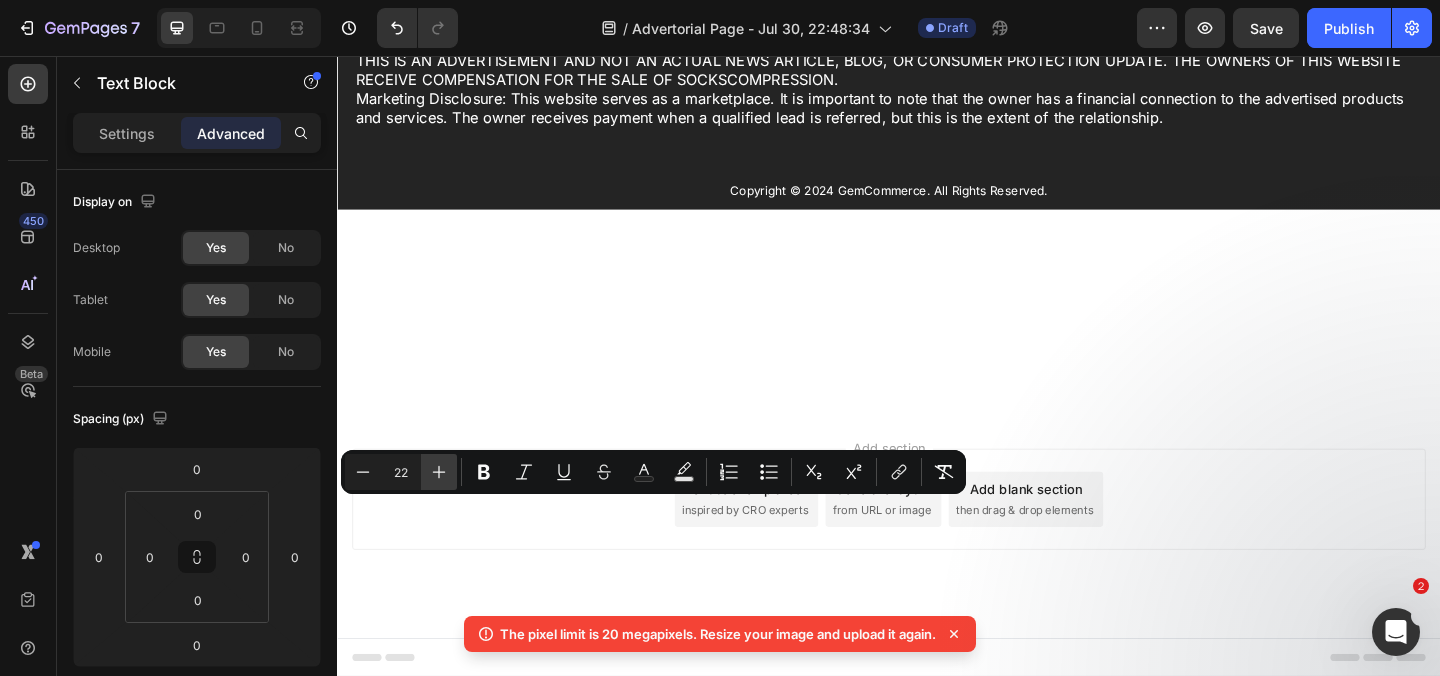 click on "Plus" at bounding box center (439, 472) 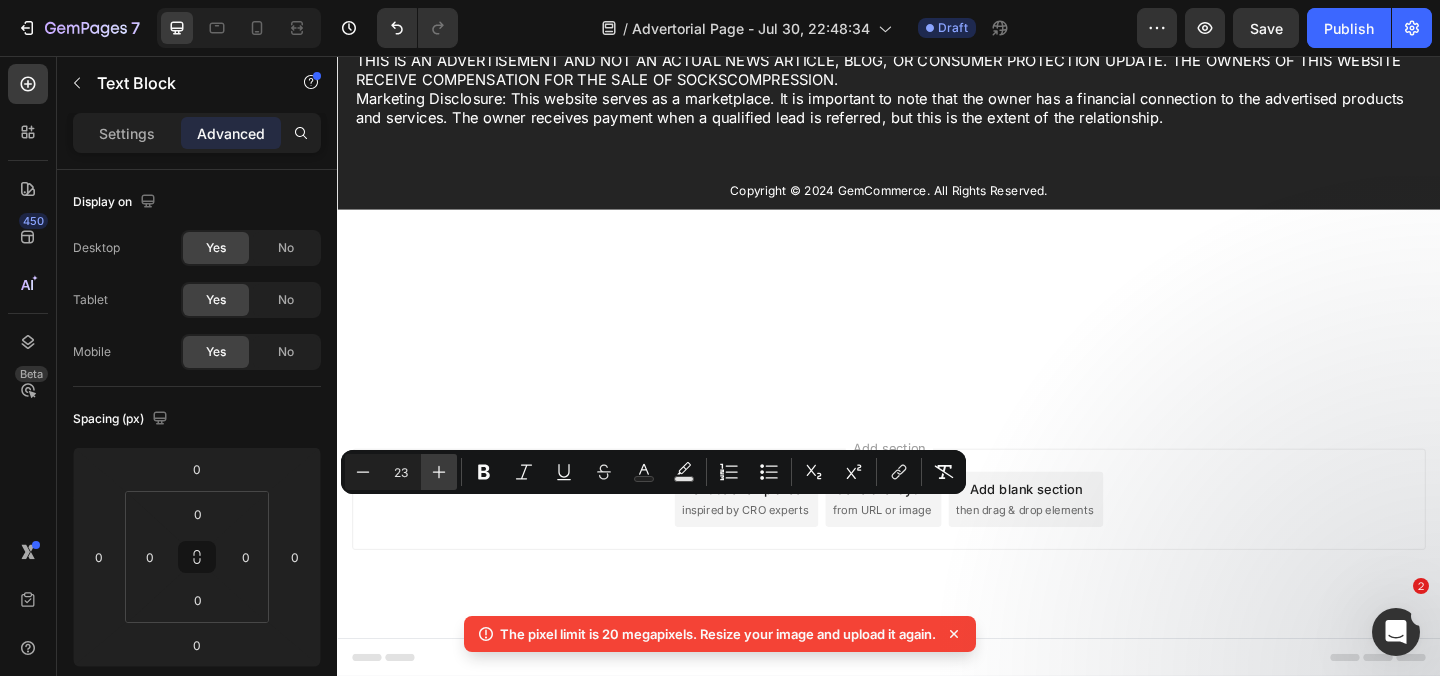 click on "Plus" at bounding box center [439, 472] 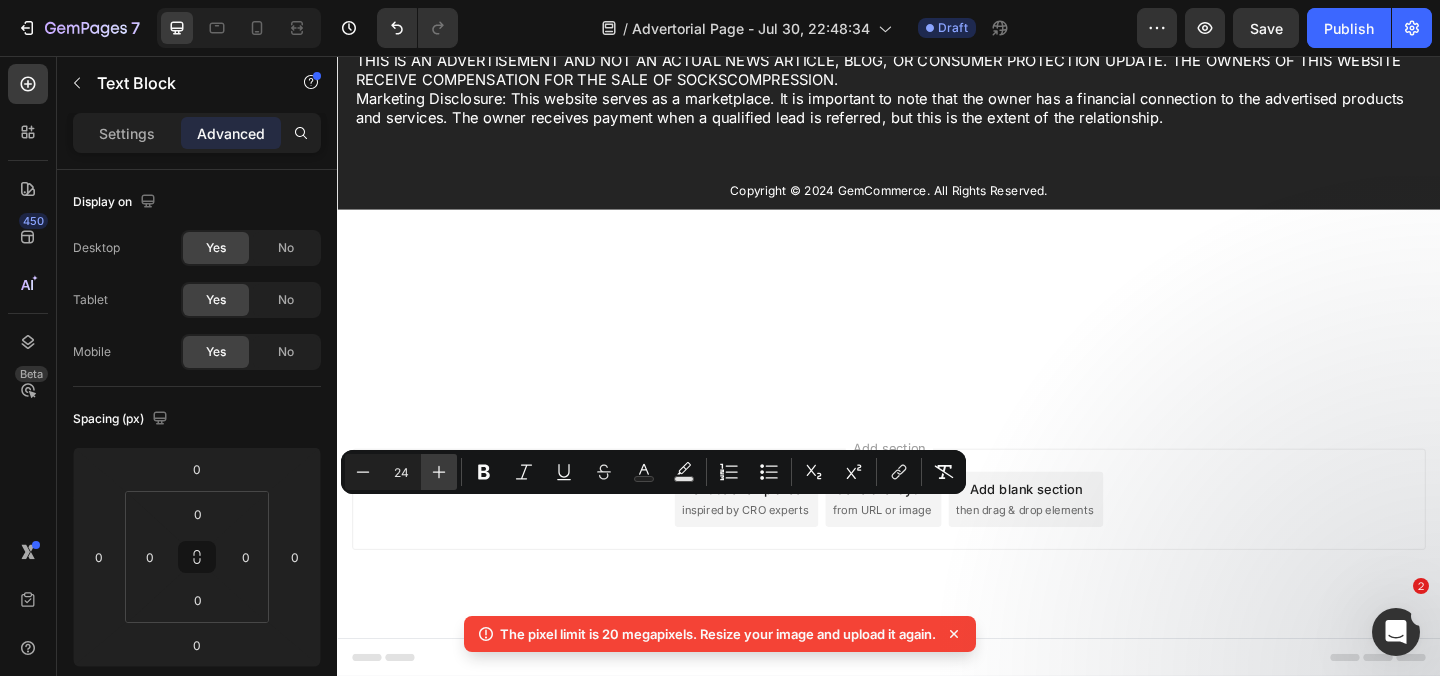 click on "Plus" at bounding box center [439, 472] 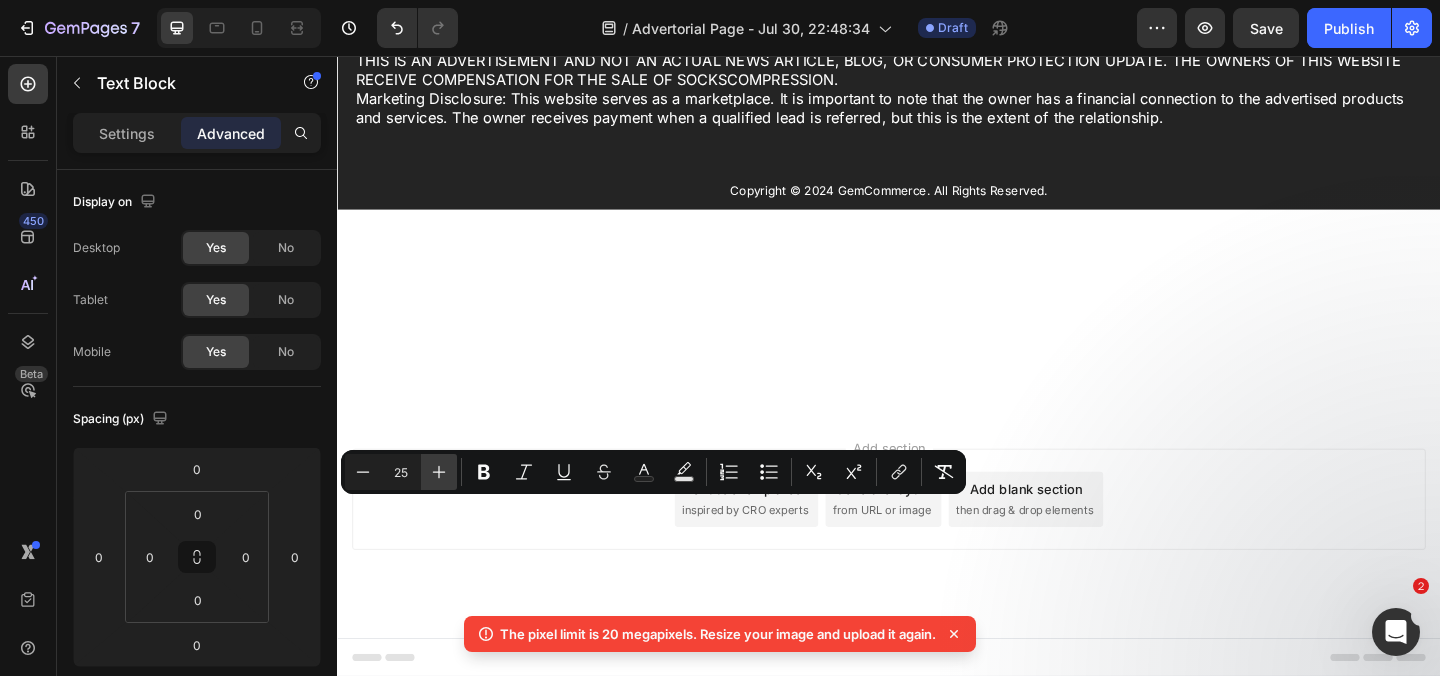 click on "Plus" at bounding box center [439, 472] 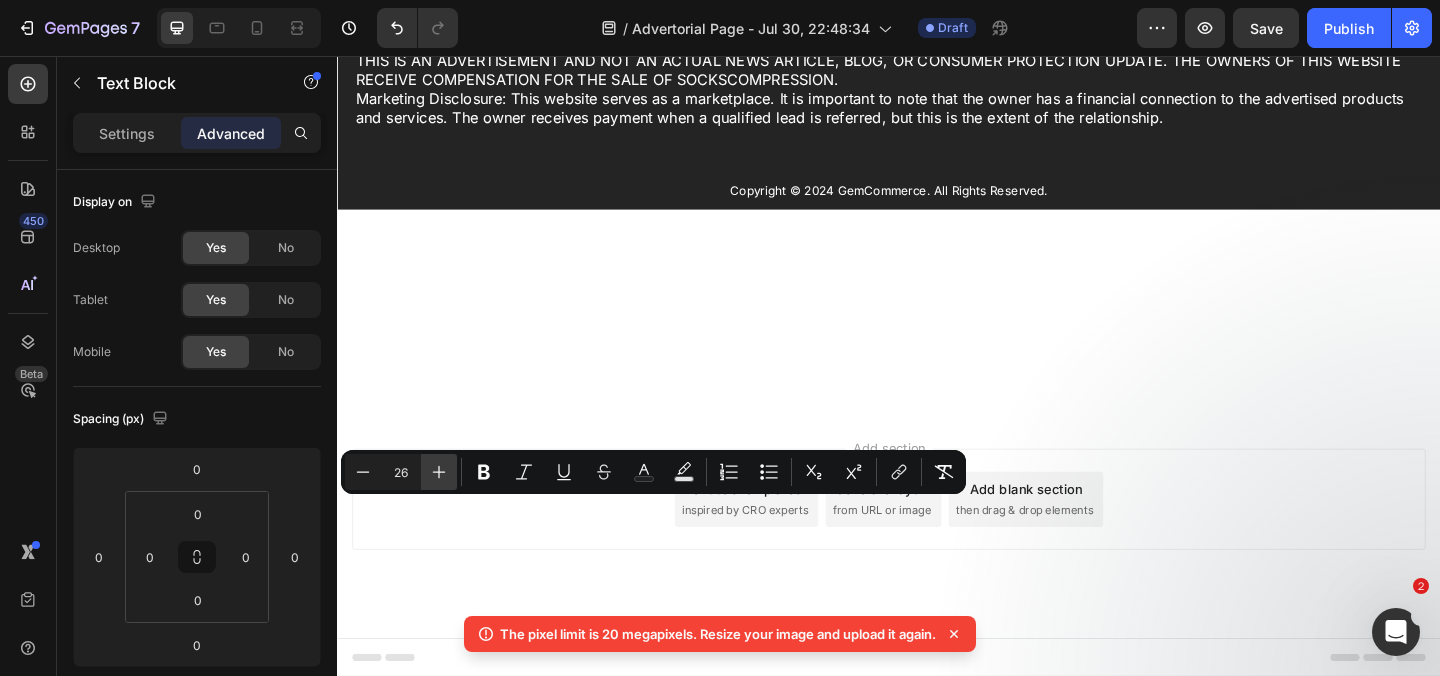 click on "Plus" at bounding box center [439, 472] 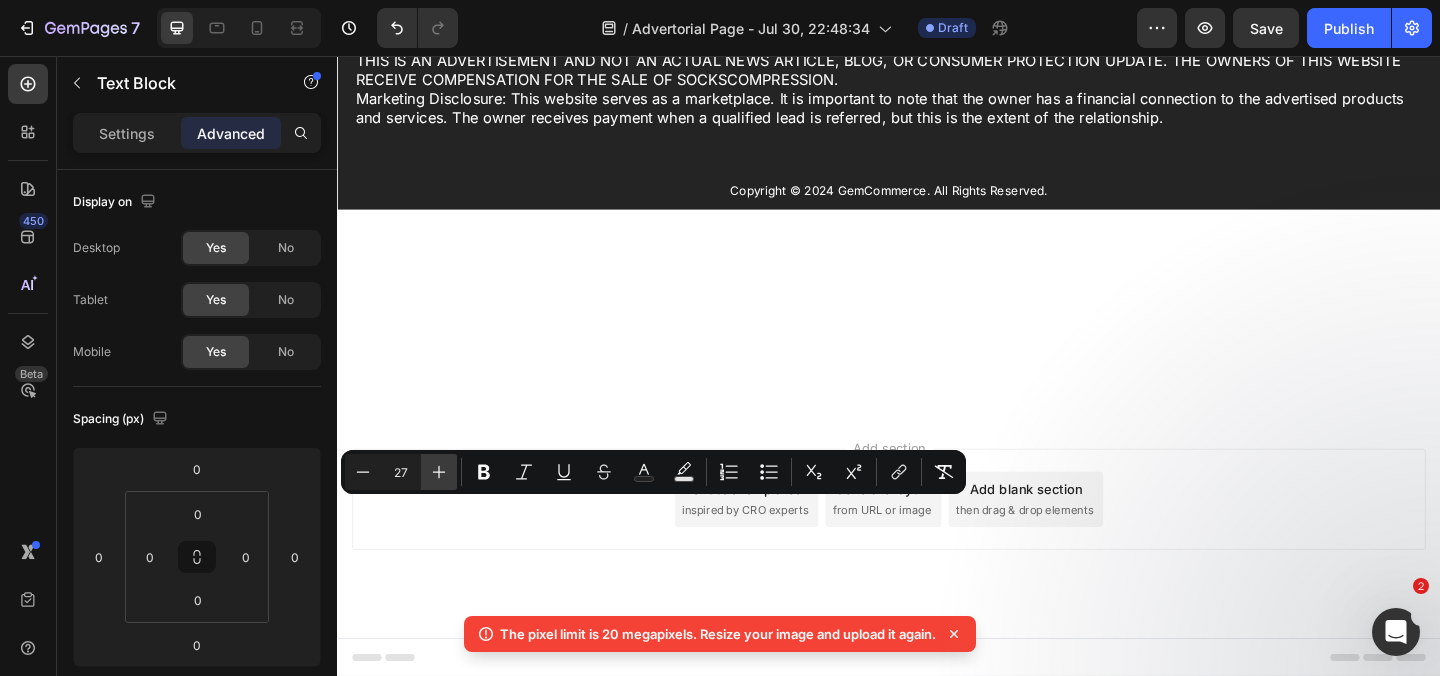 click on "Plus" at bounding box center (439, 472) 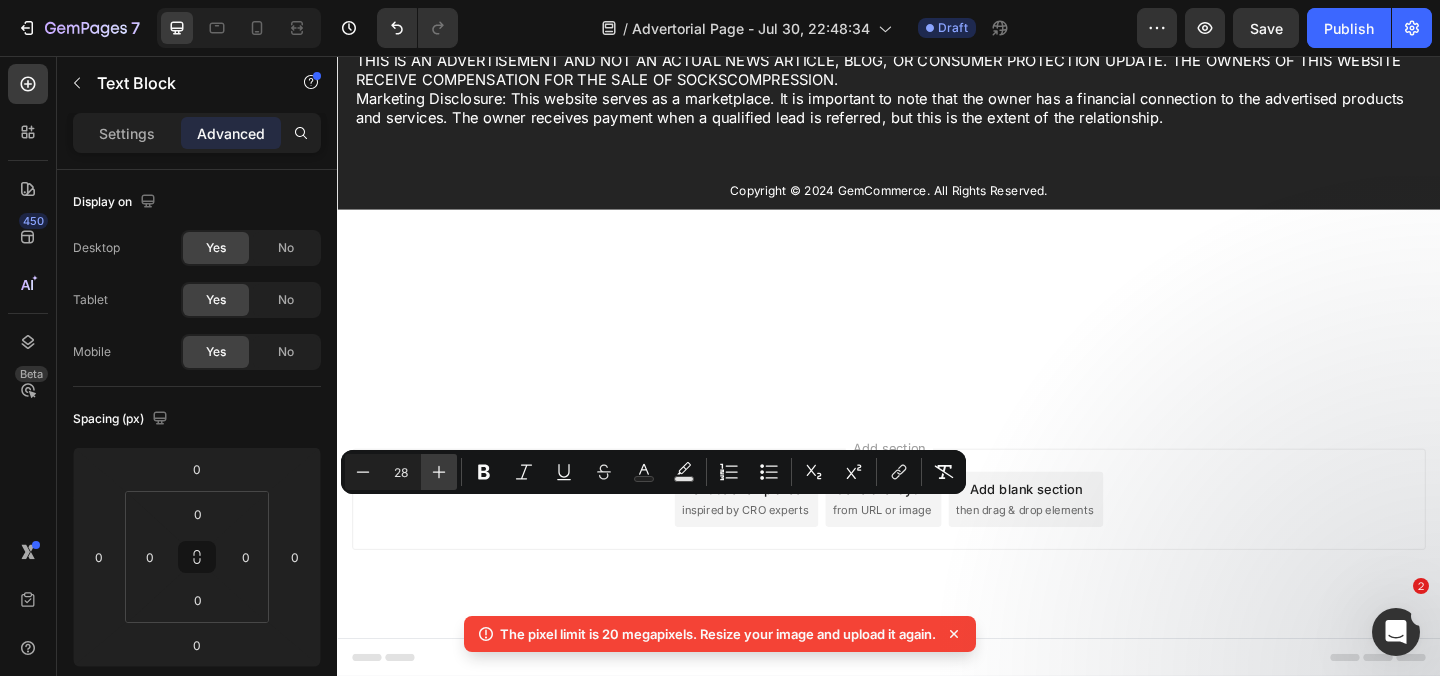 click on "Plus" at bounding box center (439, 472) 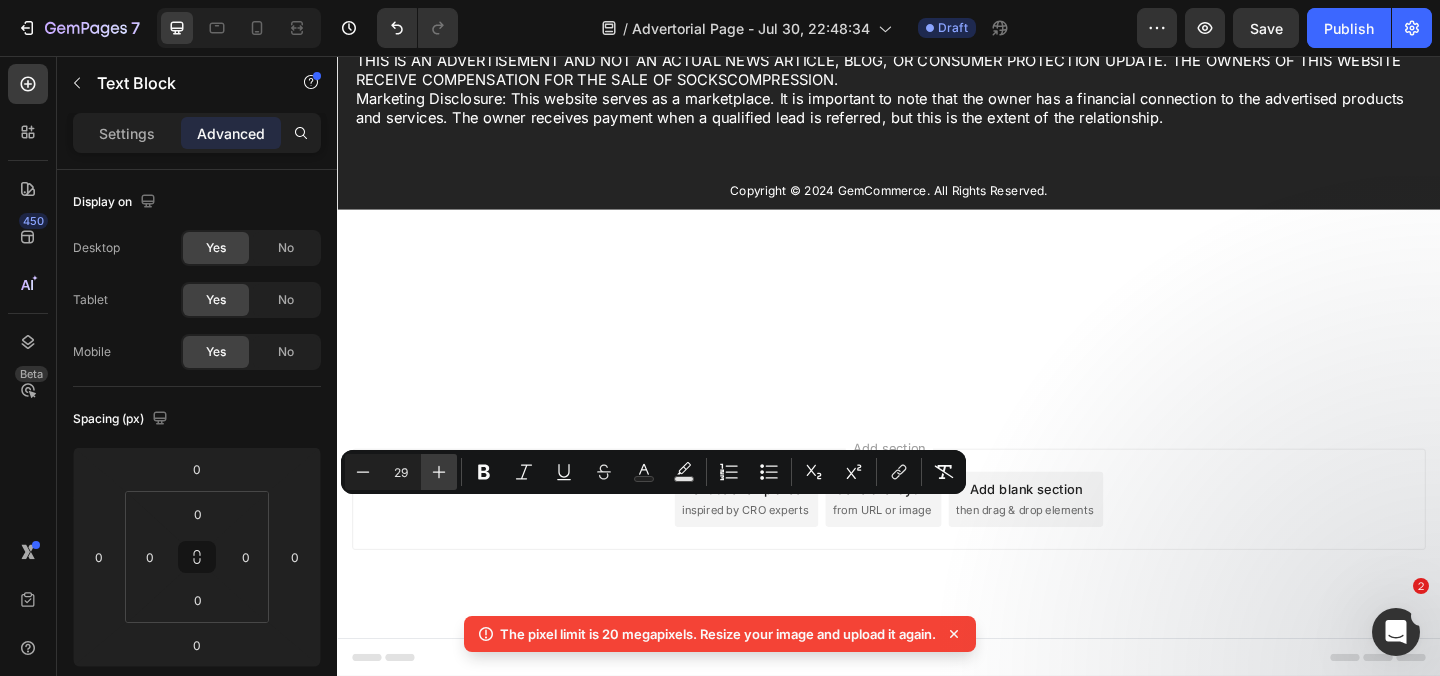 click on "Plus" at bounding box center (439, 472) 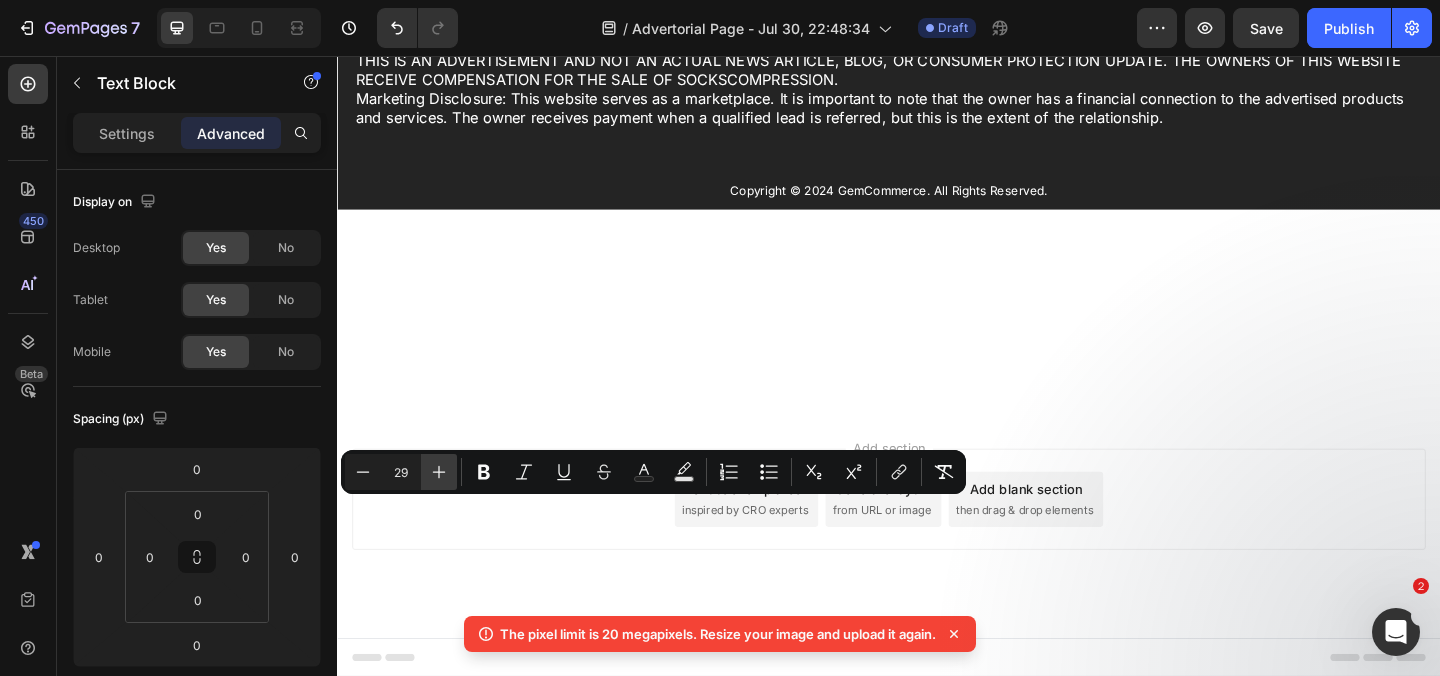 type on "30" 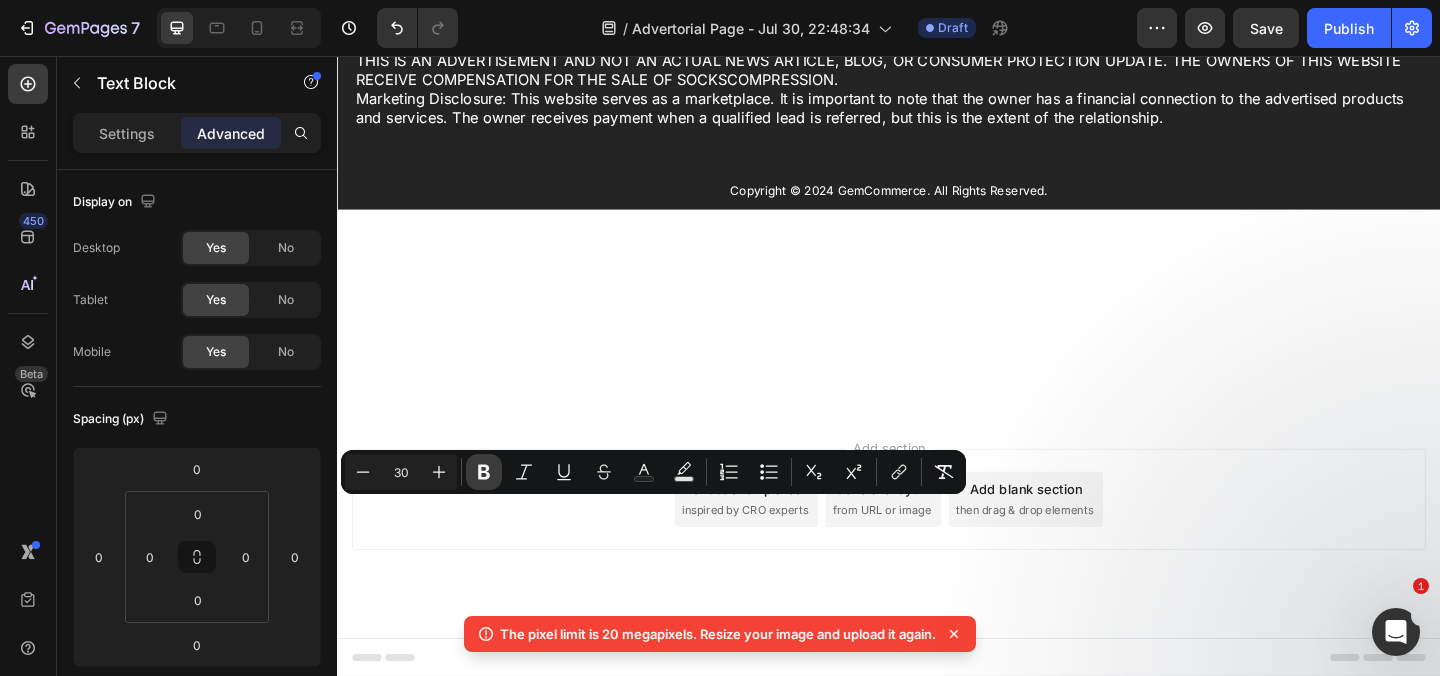 click on "Bold" at bounding box center (484, 472) 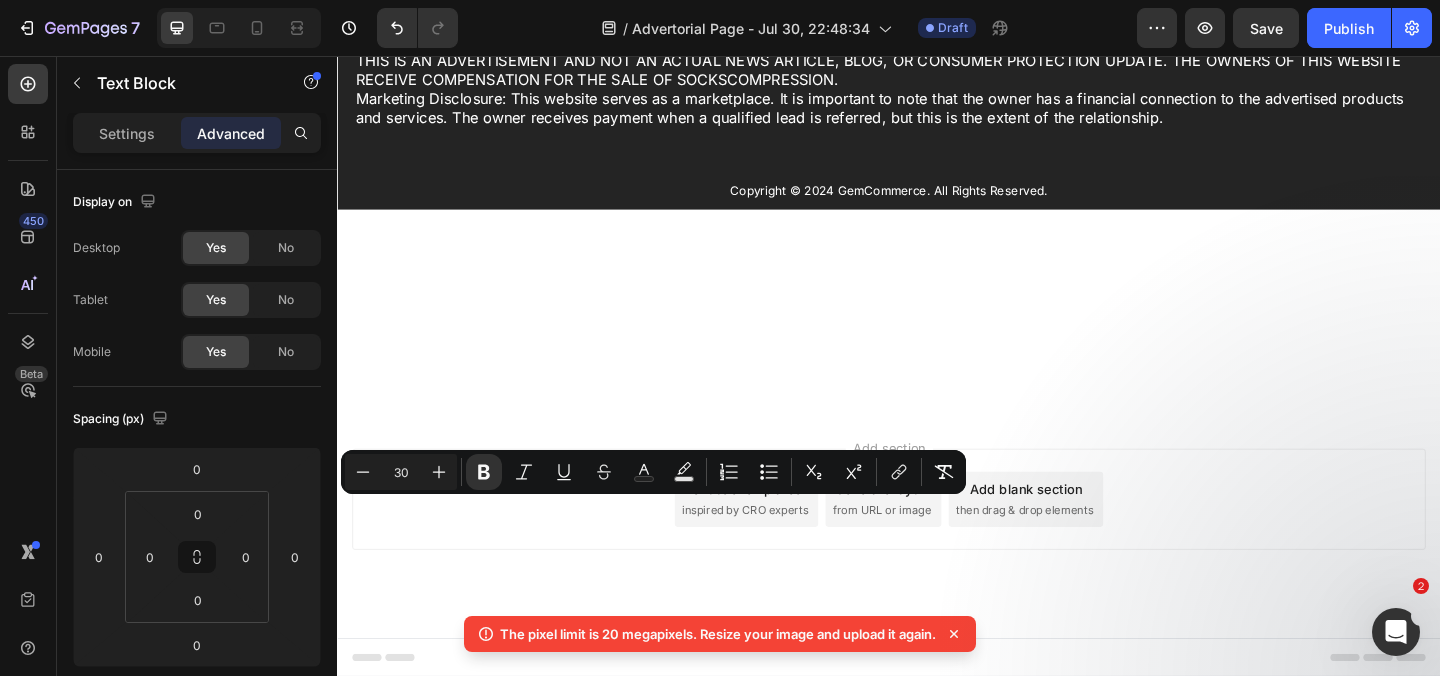 click on "Replace this text with your content" at bounding box center [609, -97] 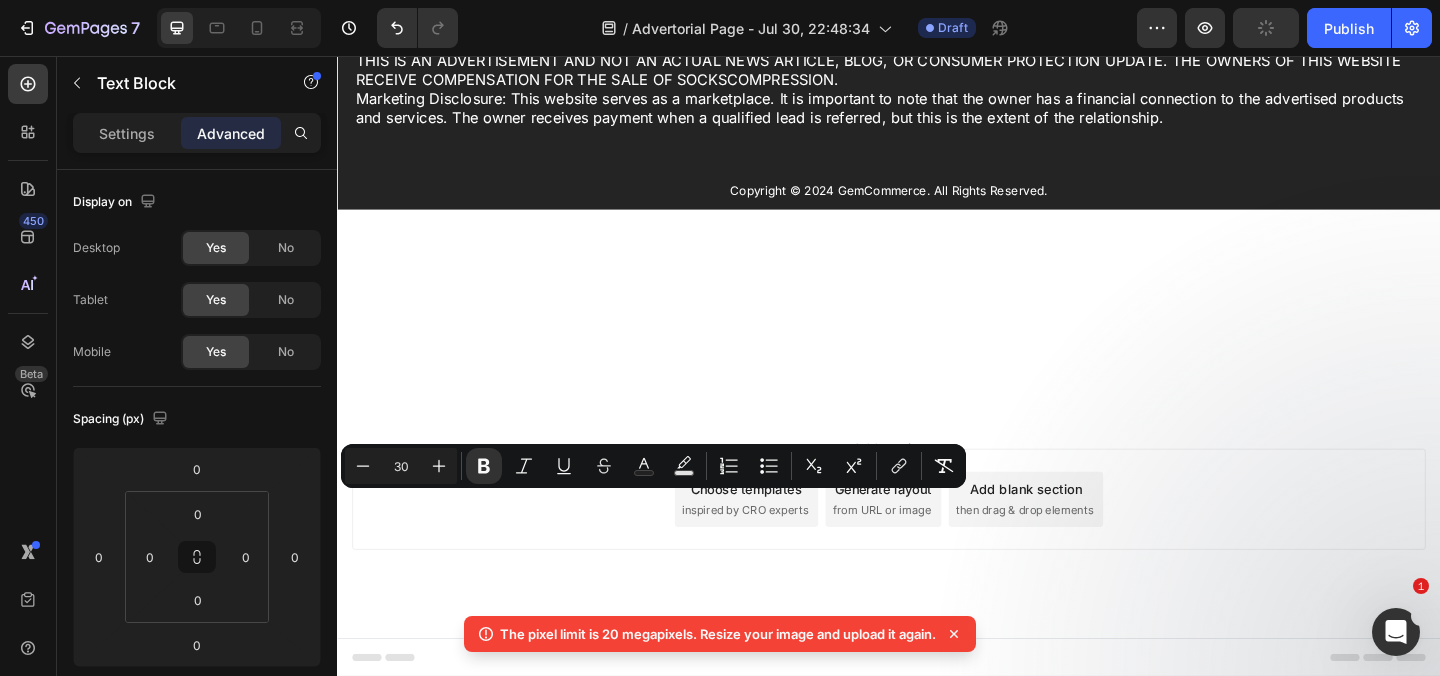 click on "Replace this text with your content" at bounding box center [609, -97] 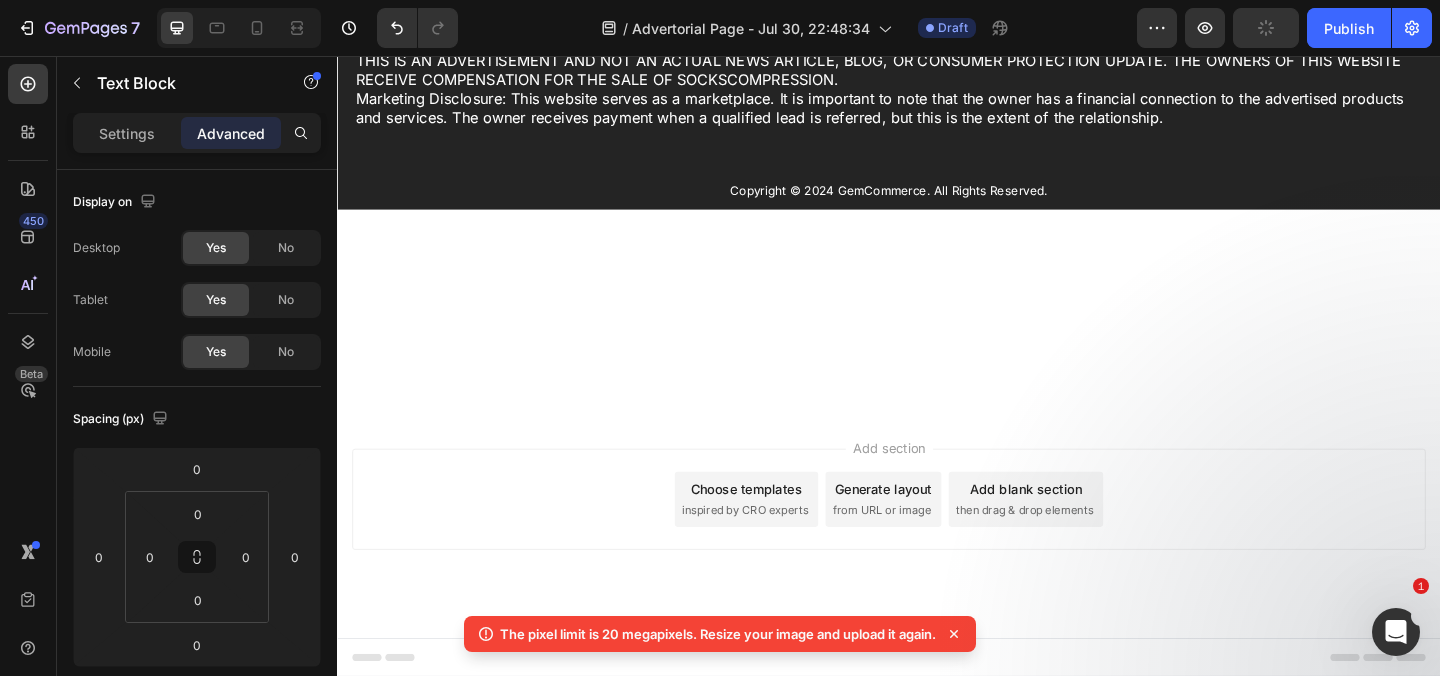 click on "Replace this text with your content" at bounding box center (609, -97) 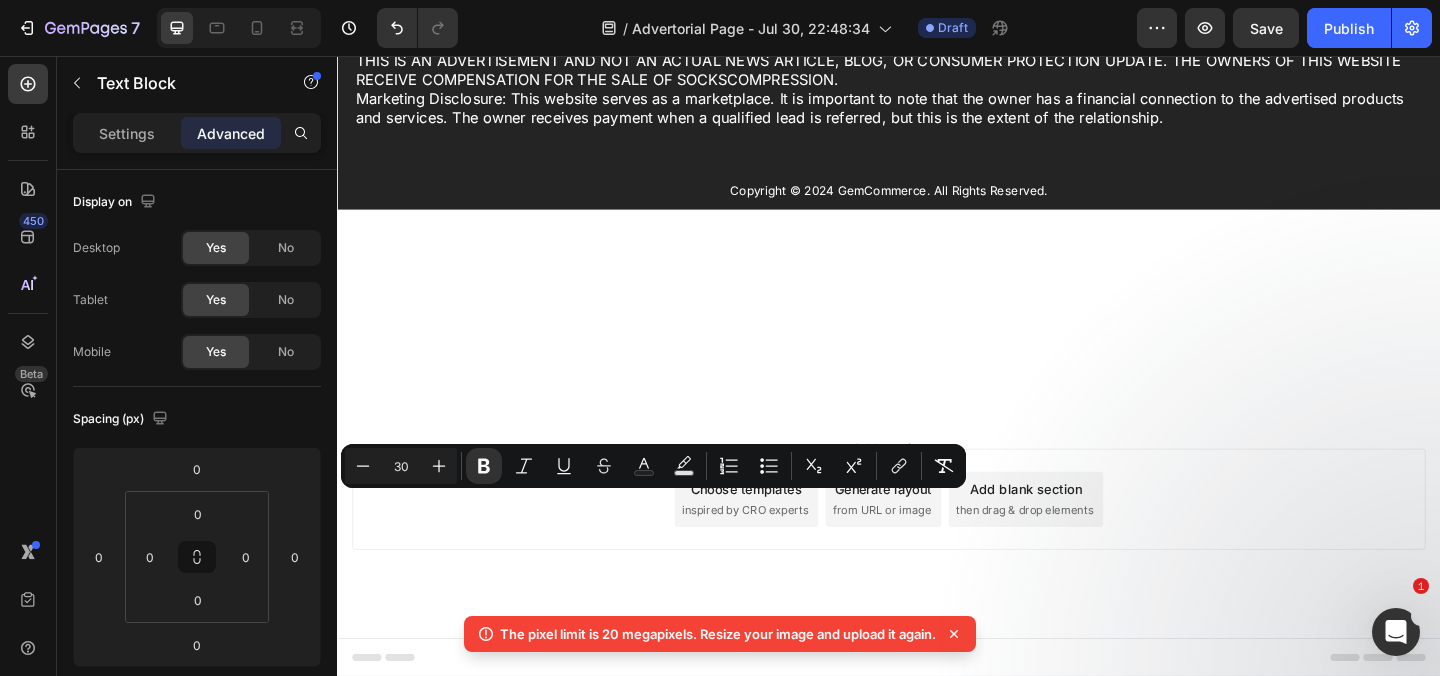 type on "16" 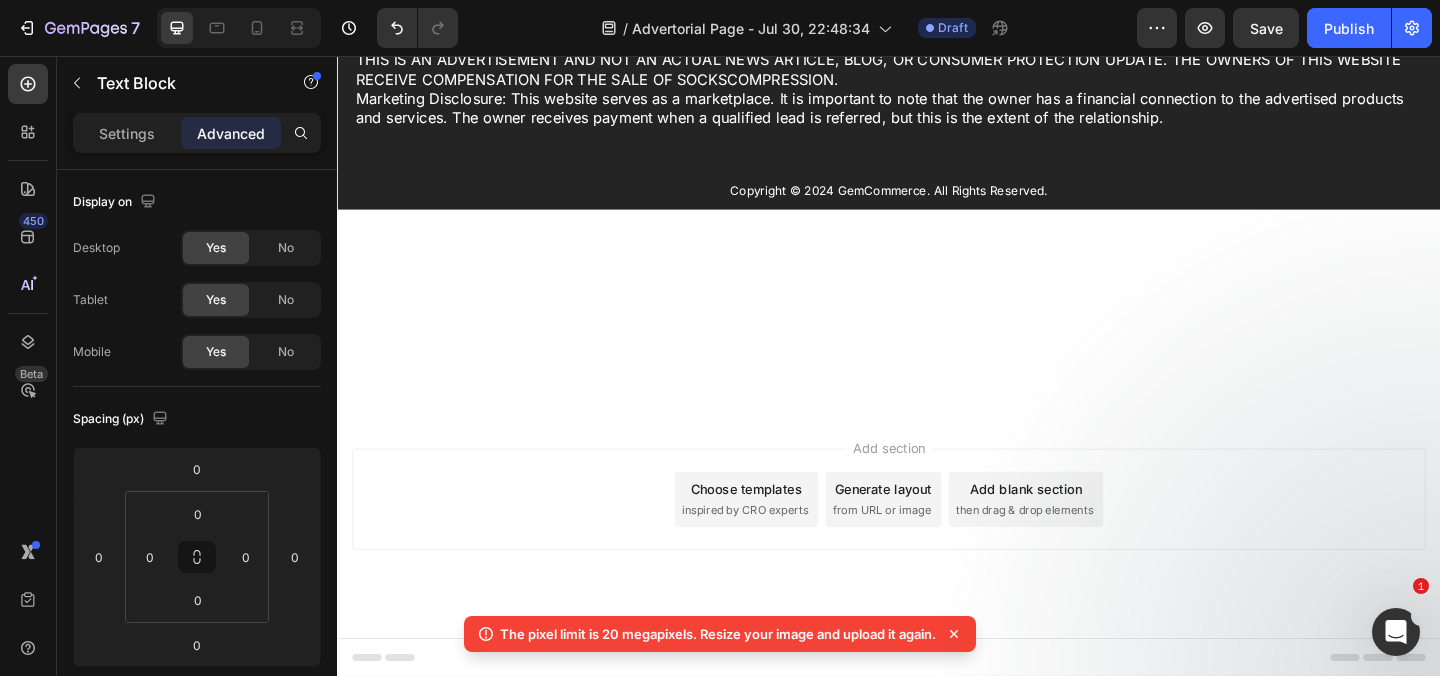 click on "But There's One Critical Thing You Need to Know..." at bounding box center [937, -121] 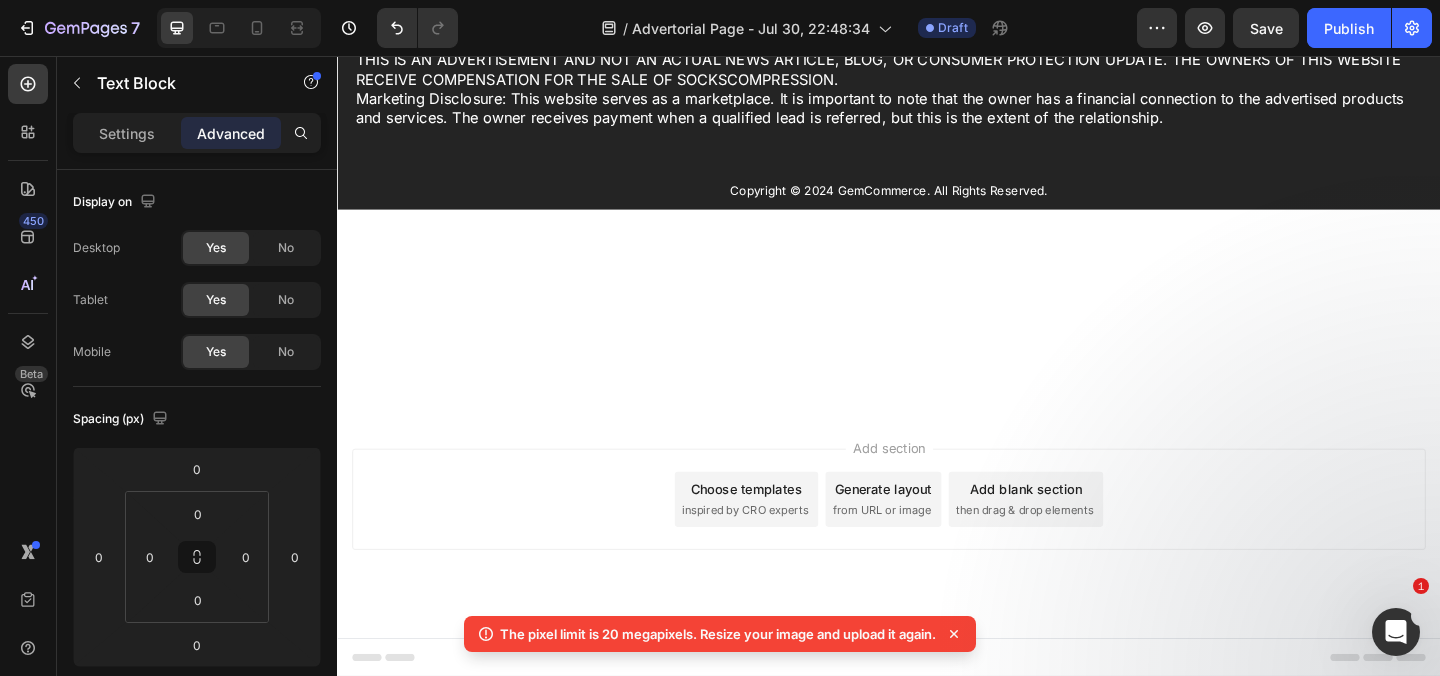 click on "But There's One Critical Thing You Need to Know..." at bounding box center [937, -121] 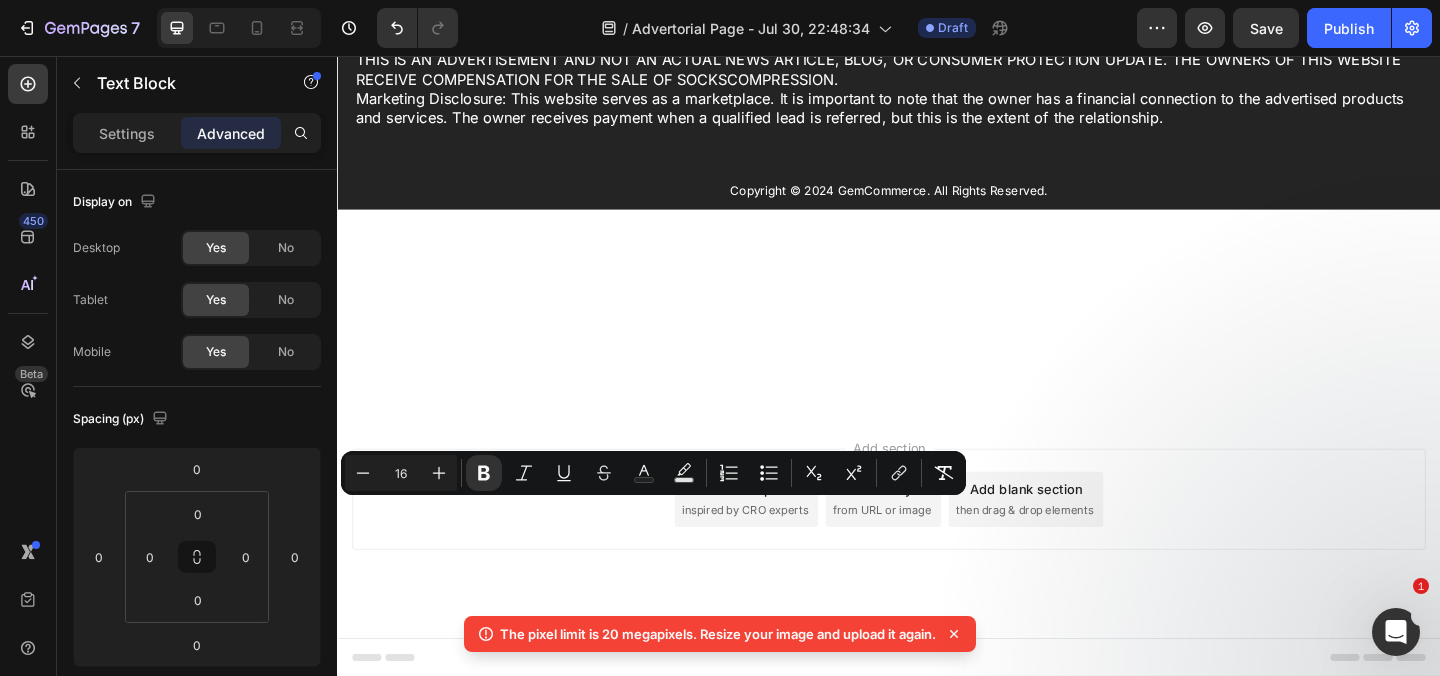 drag, startPoint x: 357, startPoint y: 556, endPoint x: 743, endPoint y: 567, distance: 386.1567 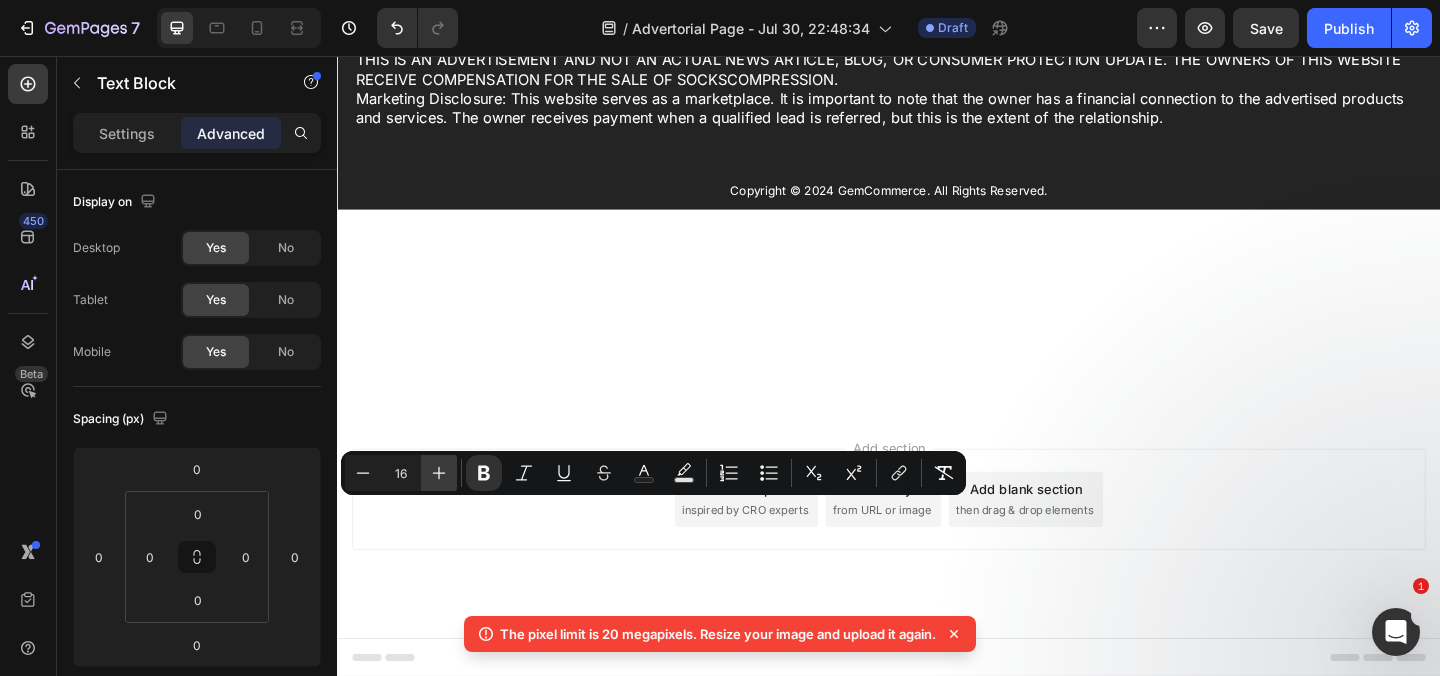 click on "Plus" at bounding box center [439, 473] 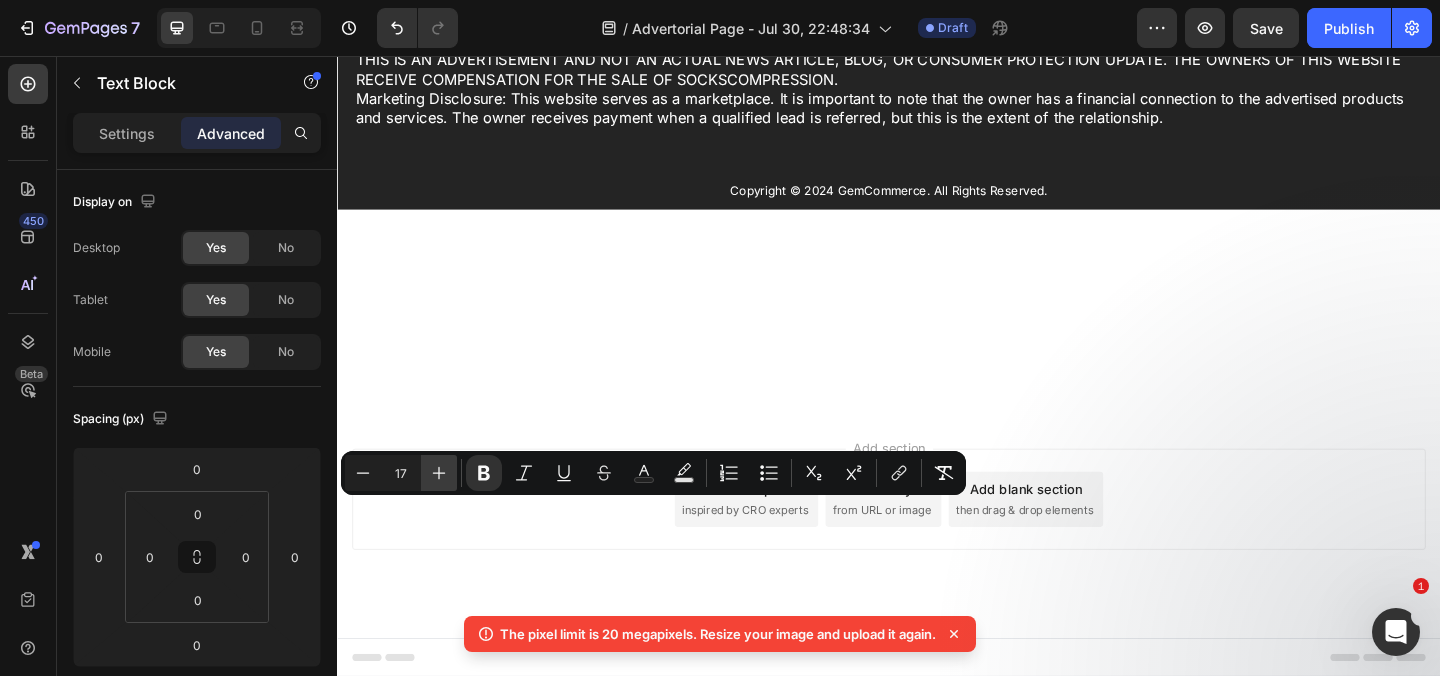 click on "Plus" at bounding box center [439, 473] 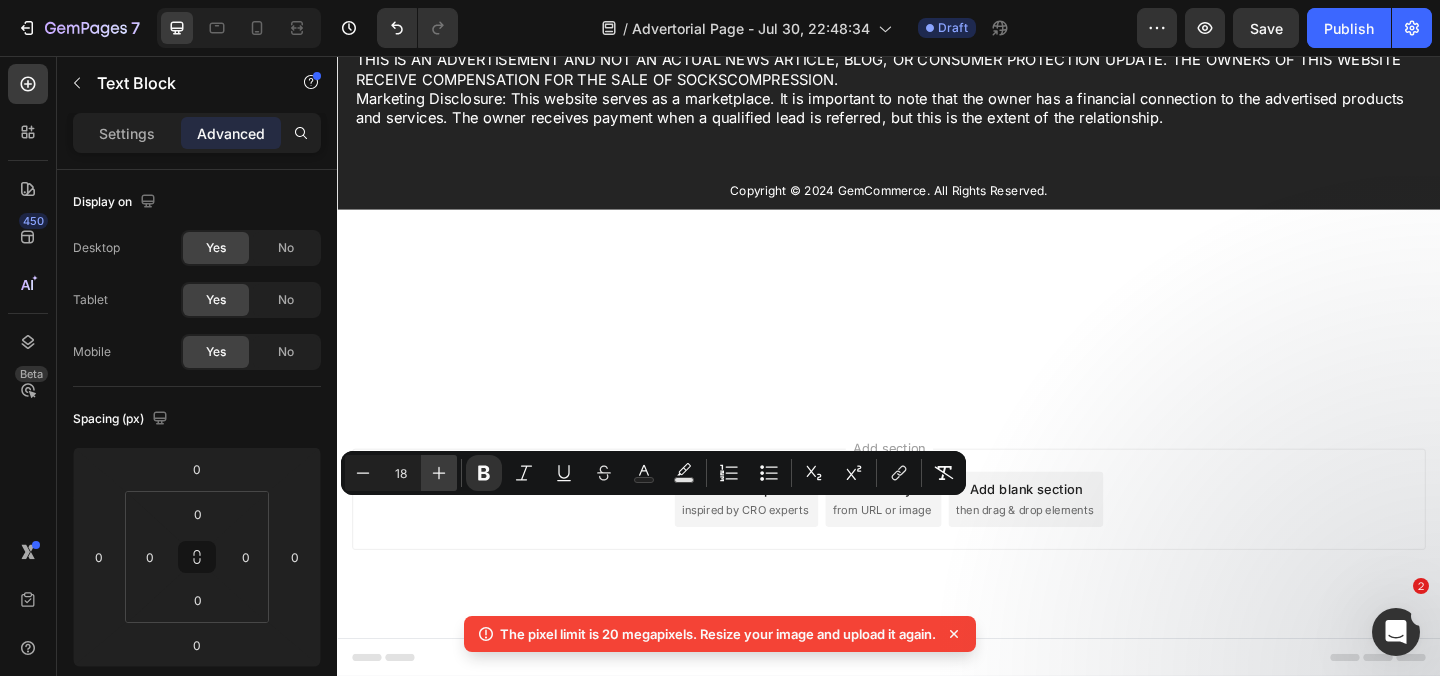click on "Plus" at bounding box center (439, 473) 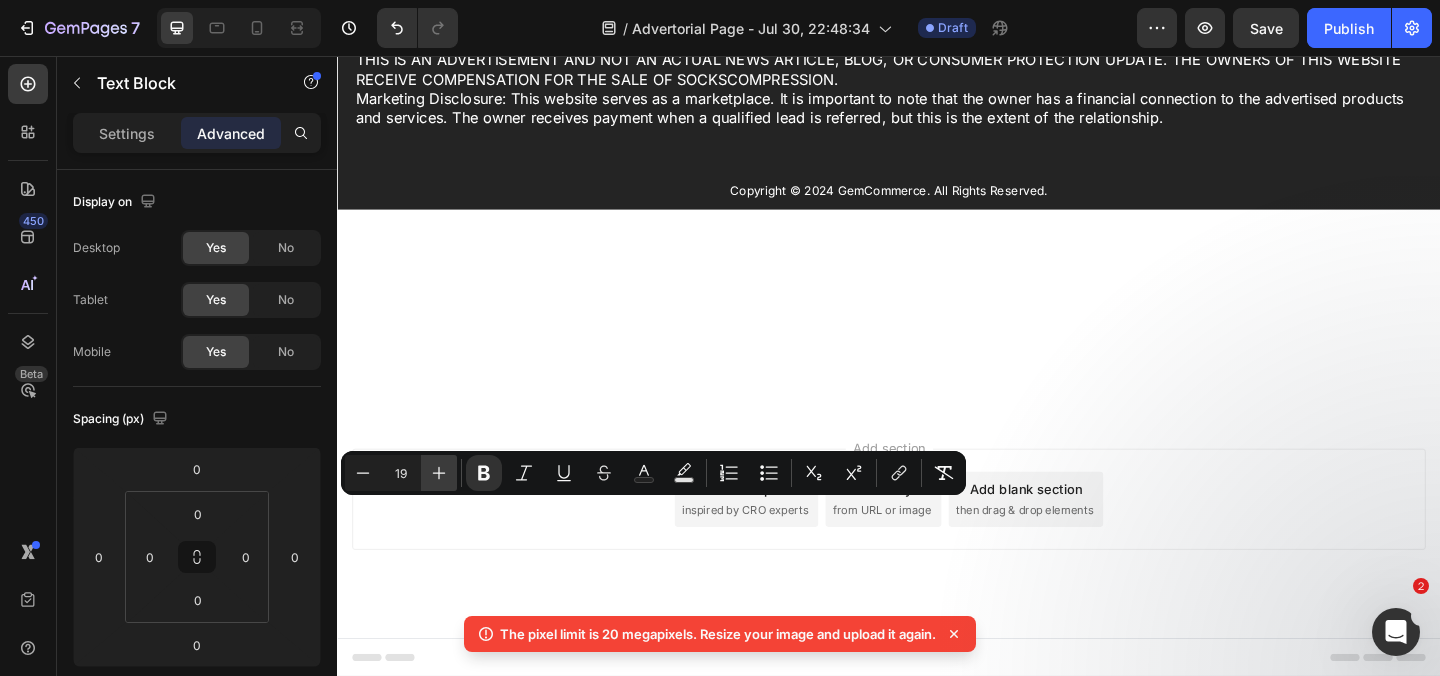 click on "Plus" at bounding box center (439, 473) 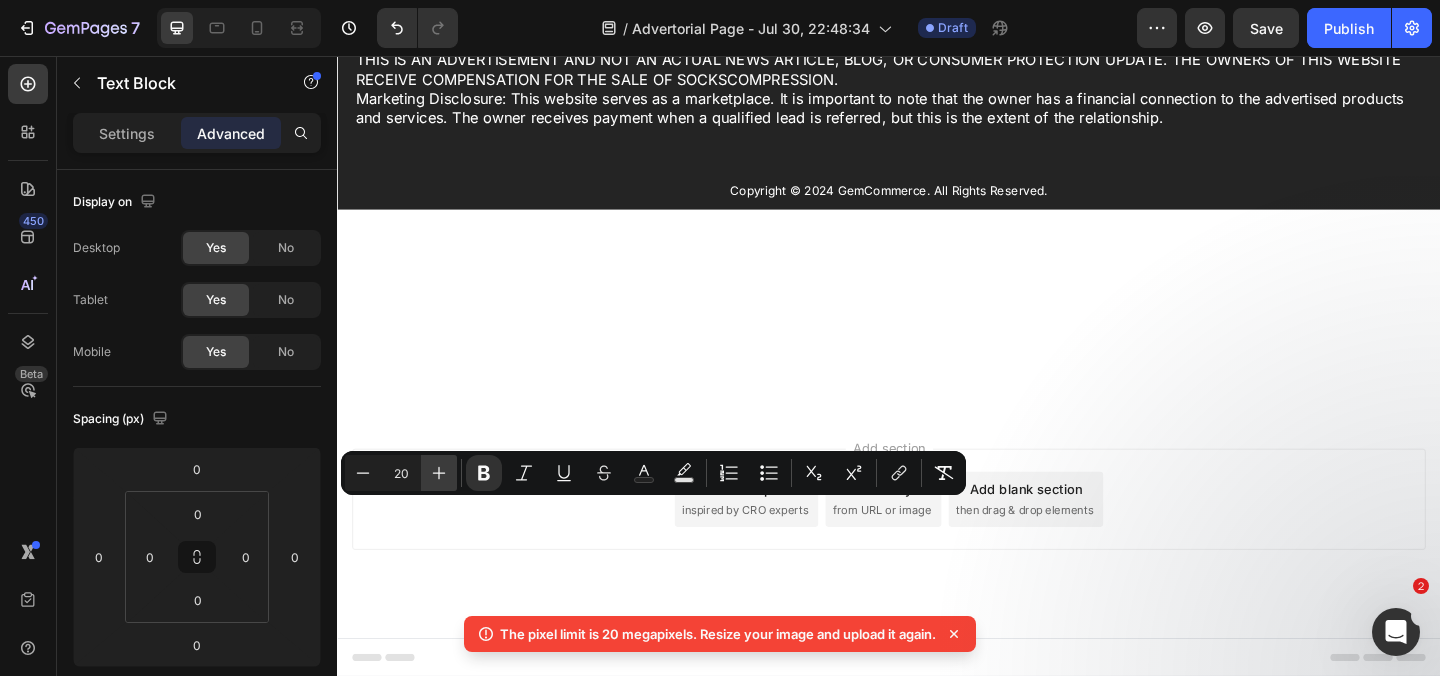 click on "Plus" at bounding box center (439, 473) 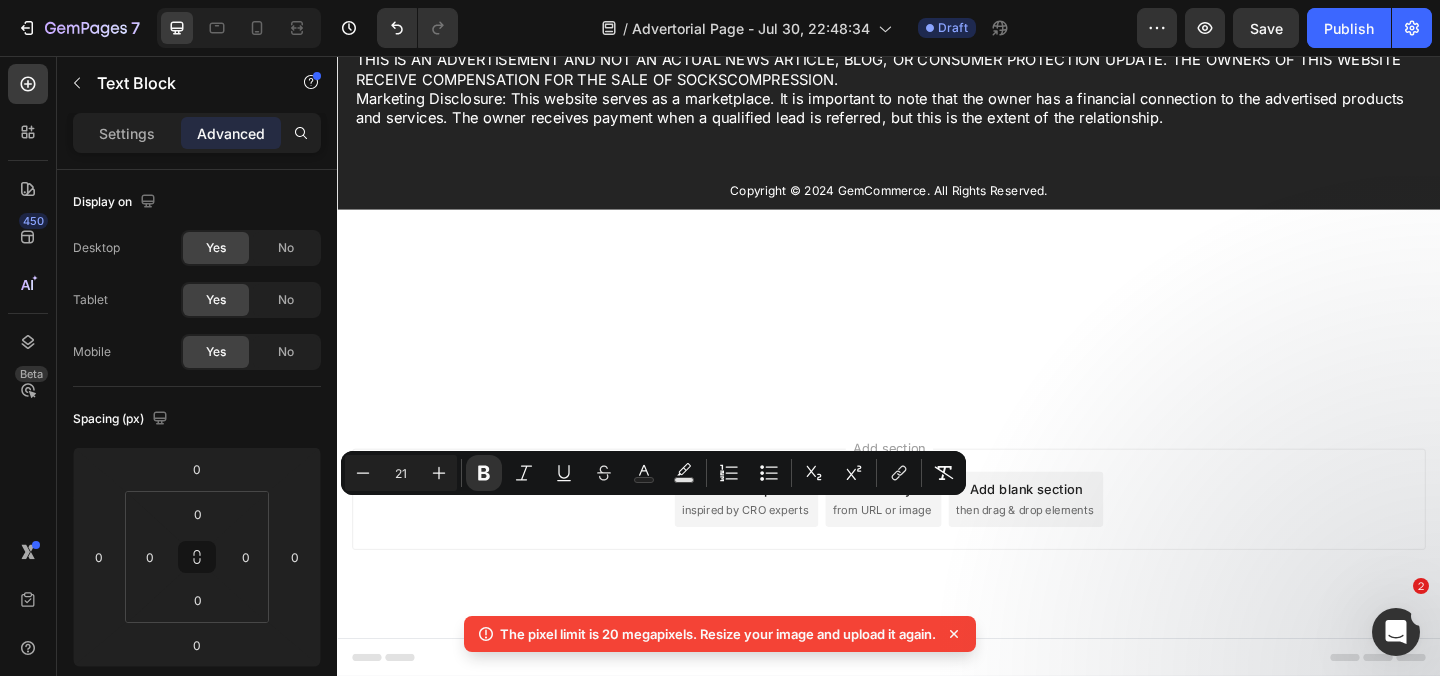 click on "21" at bounding box center (401, 473) 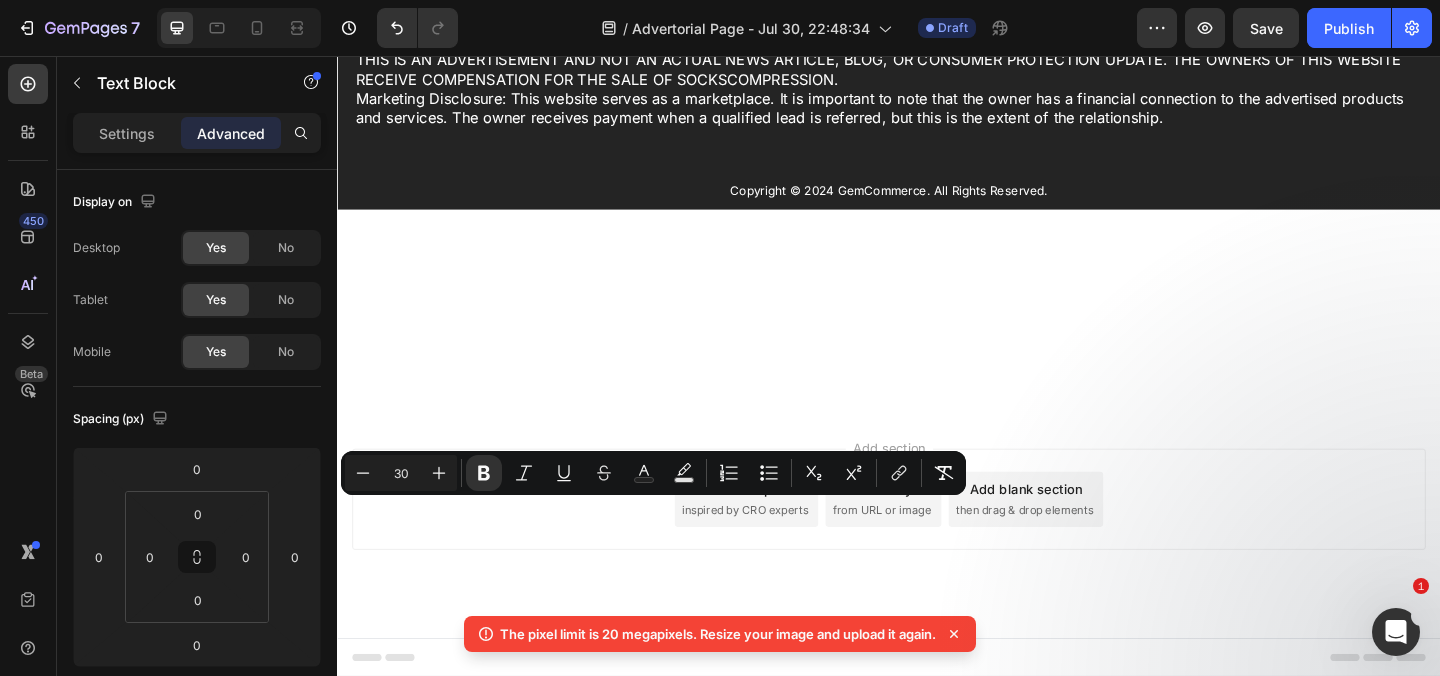 type on "30" 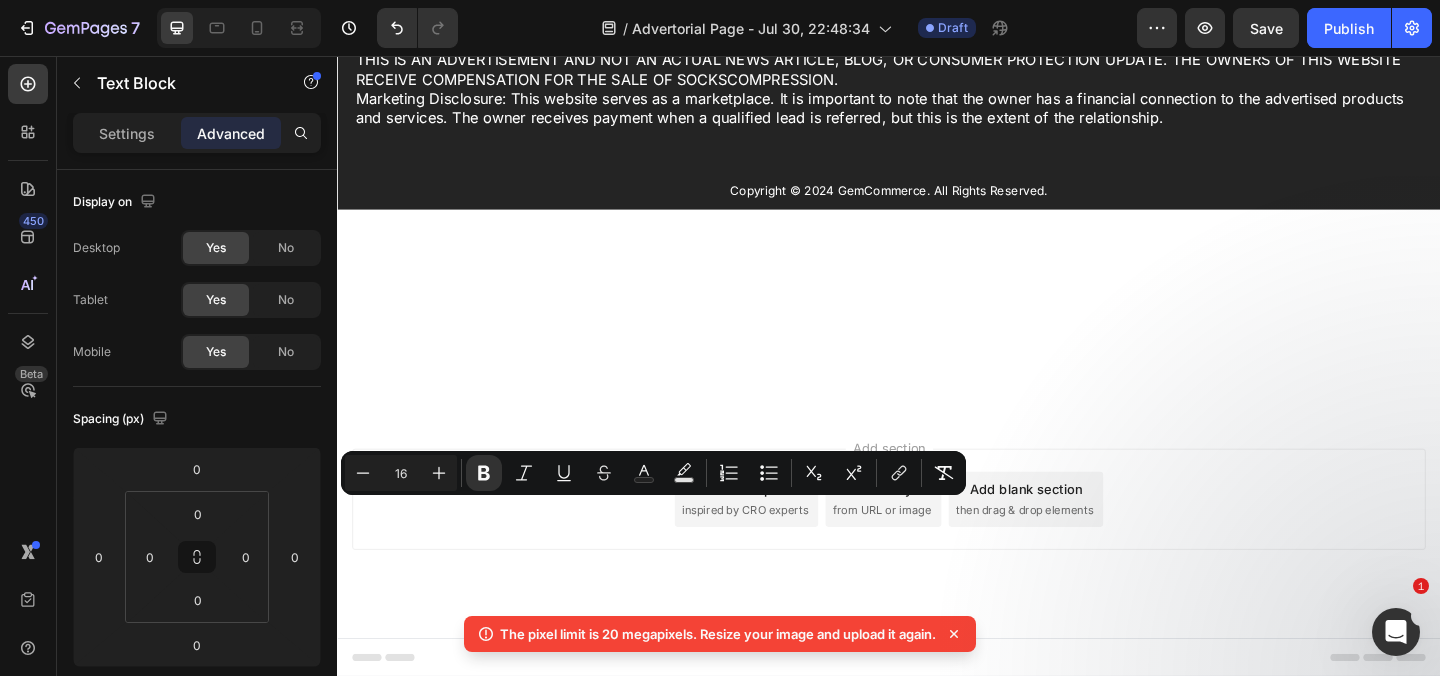 click at bounding box center [937, -93] 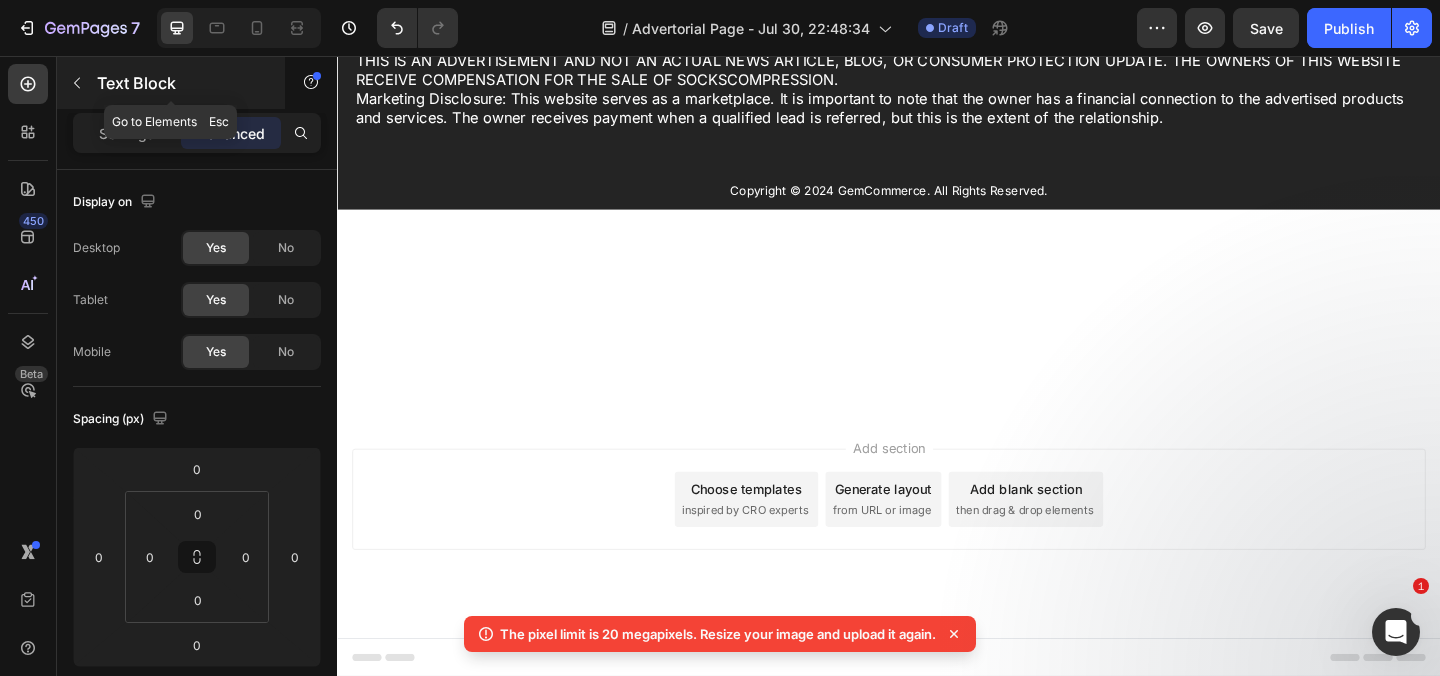 click on "Text Block" at bounding box center [182, 83] 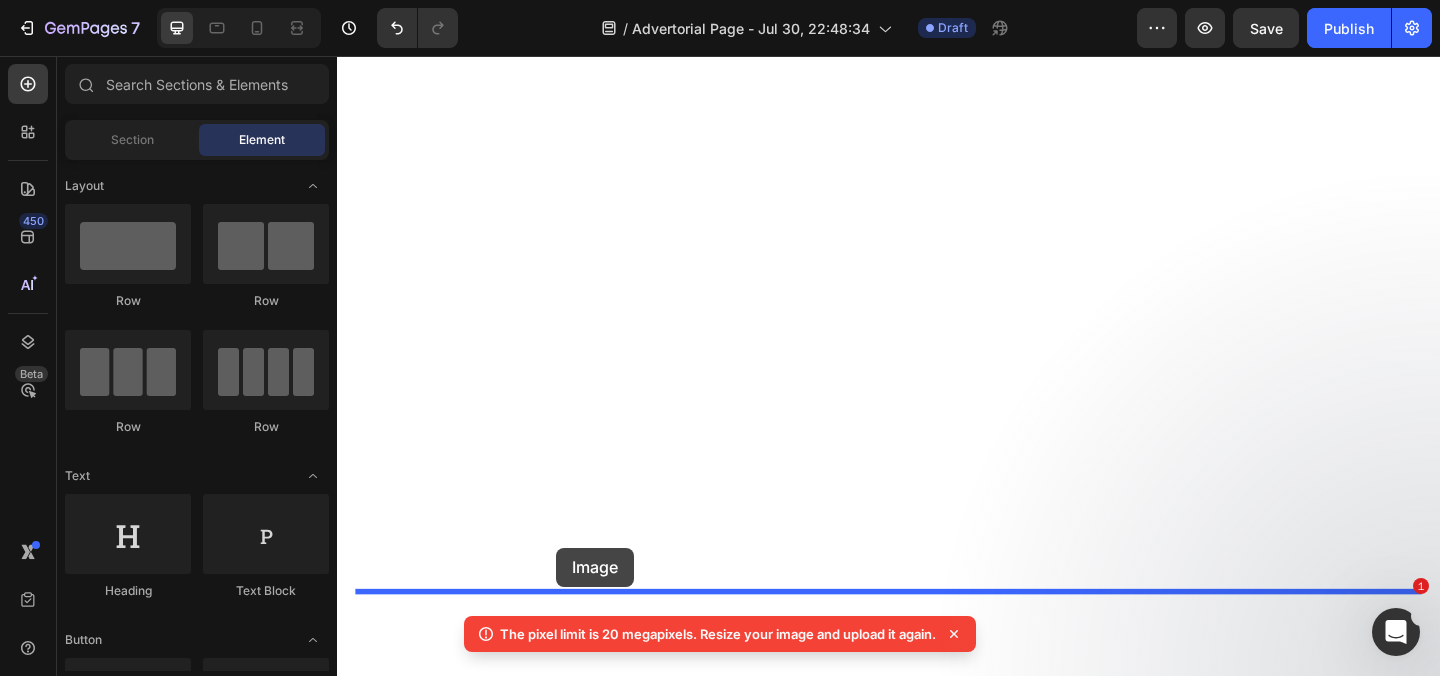 scroll, scrollTop: 27657, scrollLeft: 0, axis: vertical 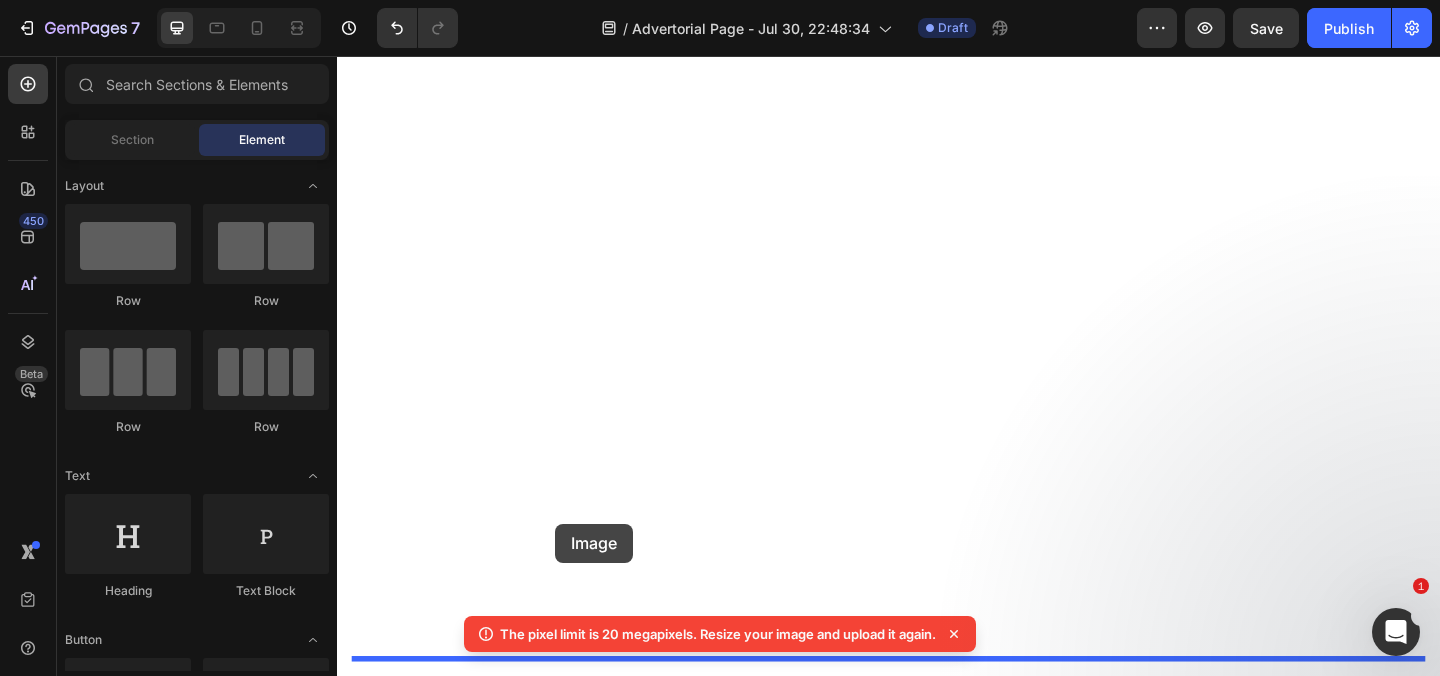 drag, startPoint x: 452, startPoint y: 646, endPoint x: 577, endPoint y: 580, distance: 141.35417 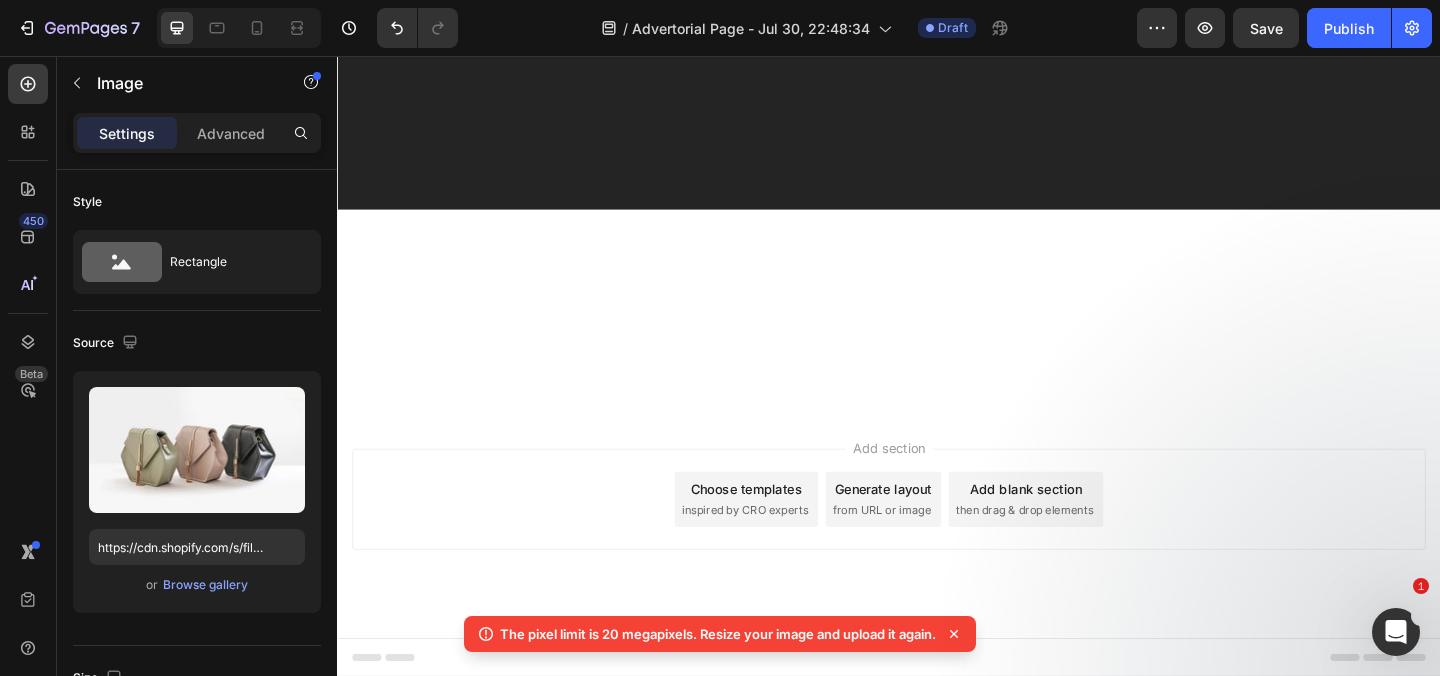 scroll, scrollTop: 27779, scrollLeft: 0, axis: vertical 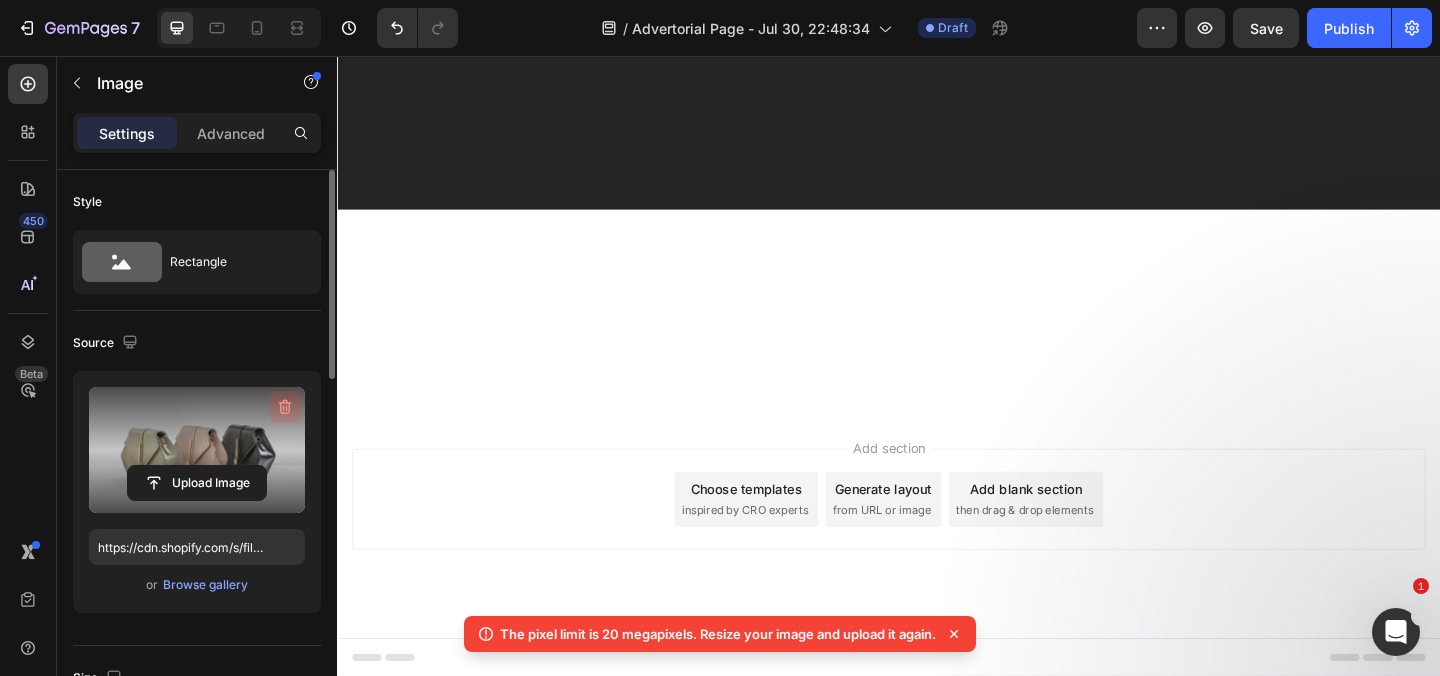 click 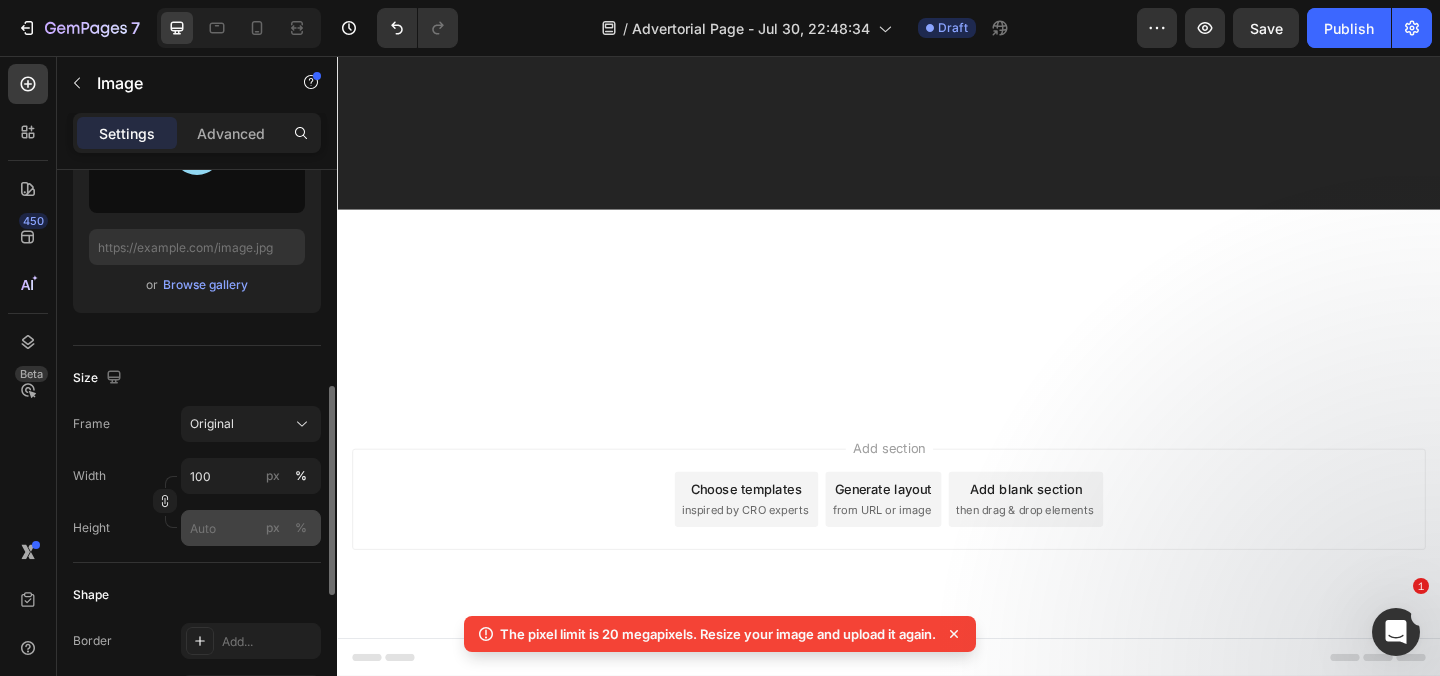 scroll, scrollTop: 376, scrollLeft: 0, axis: vertical 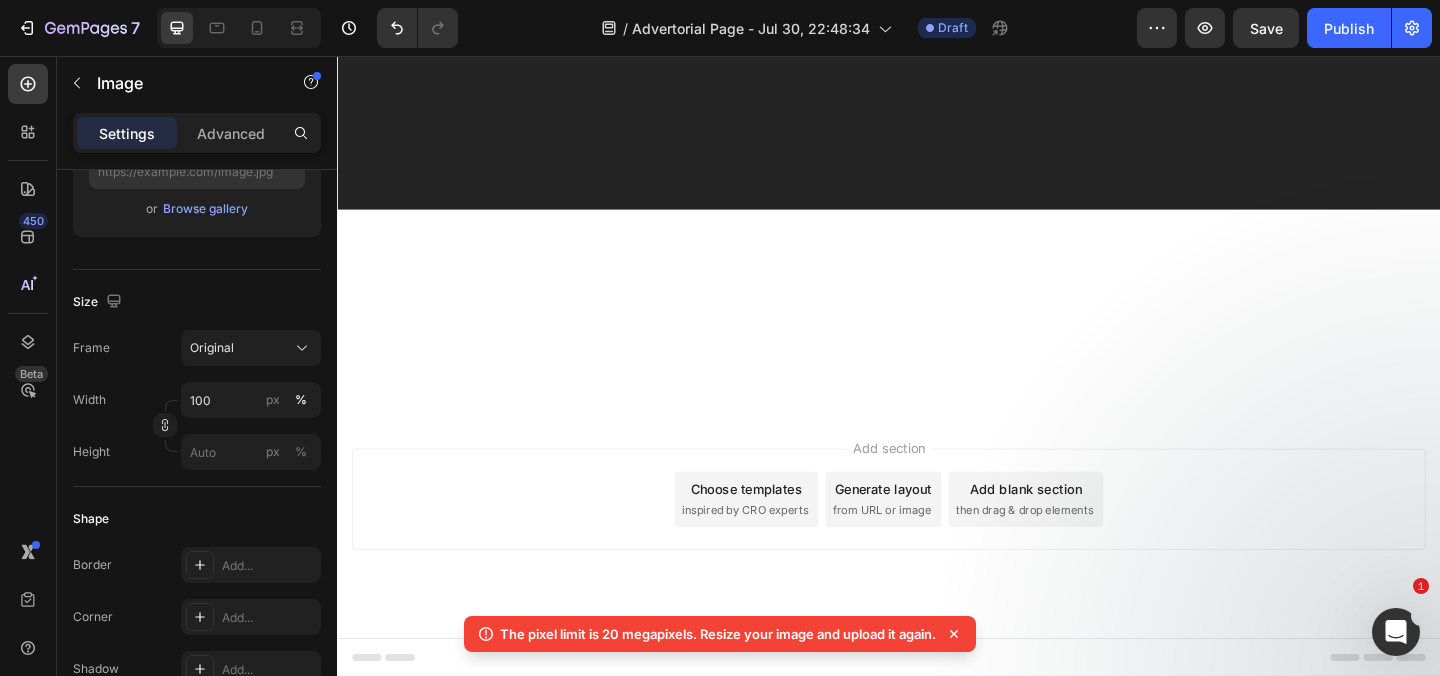 type on "https://cdn.shopify.com/s/files/1/0759/3626/8514/files/gempages_575601878851650122-e414aa01-5cb3-4a0c-b02d-6ebbba5cd57a.jpg" 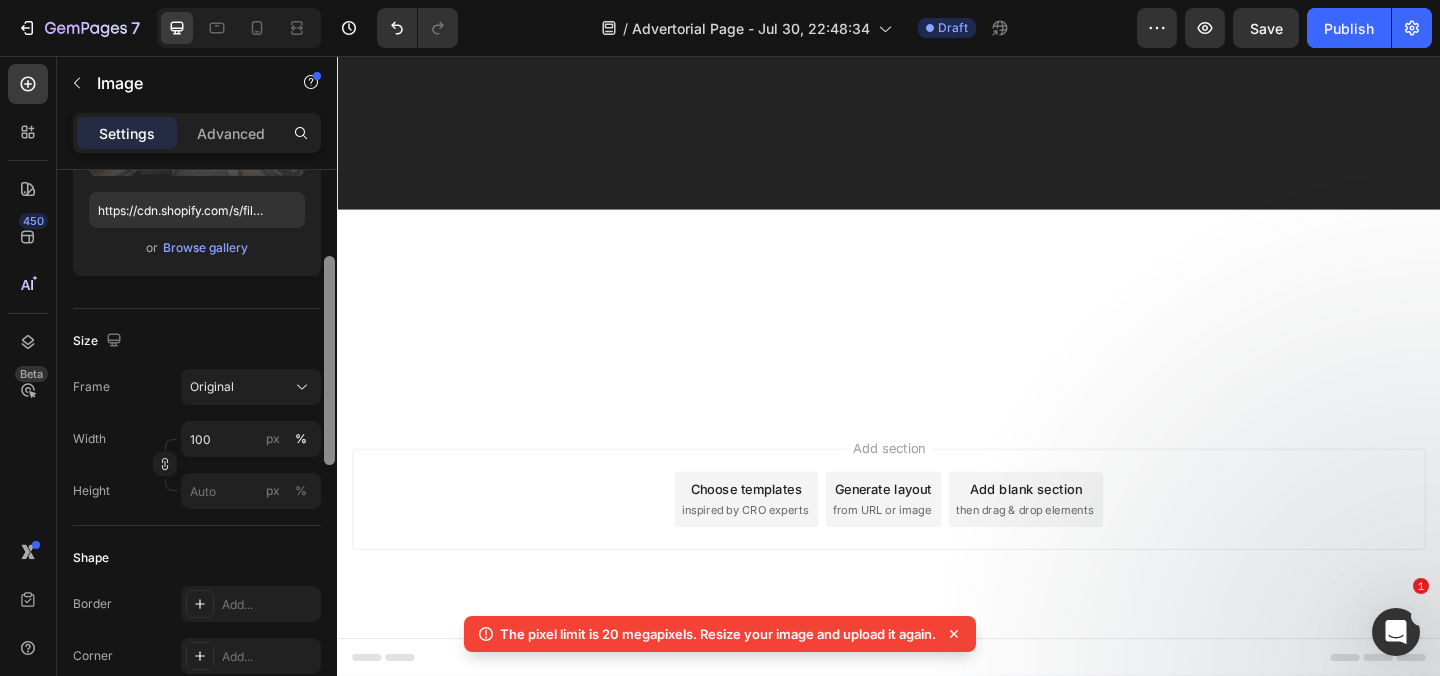 scroll, scrollTop: 308, scrollLeft: 0, axis: vertical 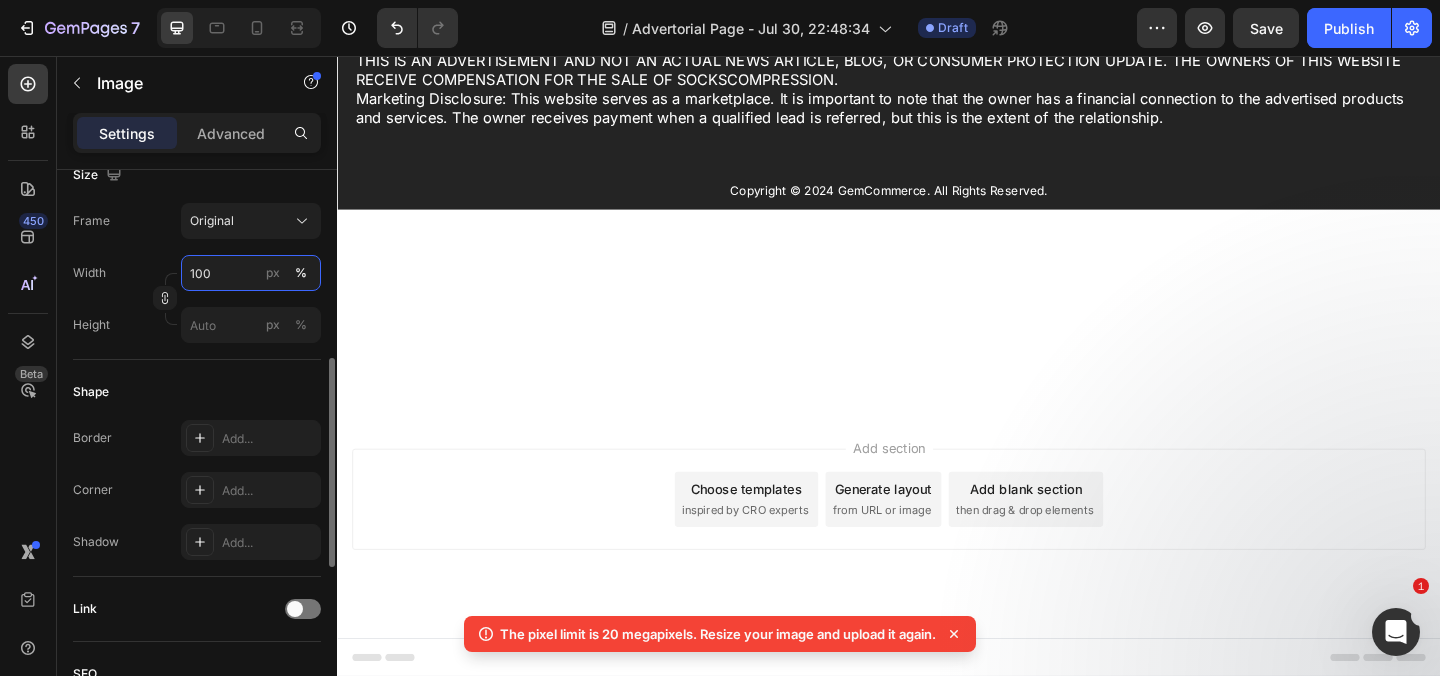 click on "100" at bounding box center [251, 273] 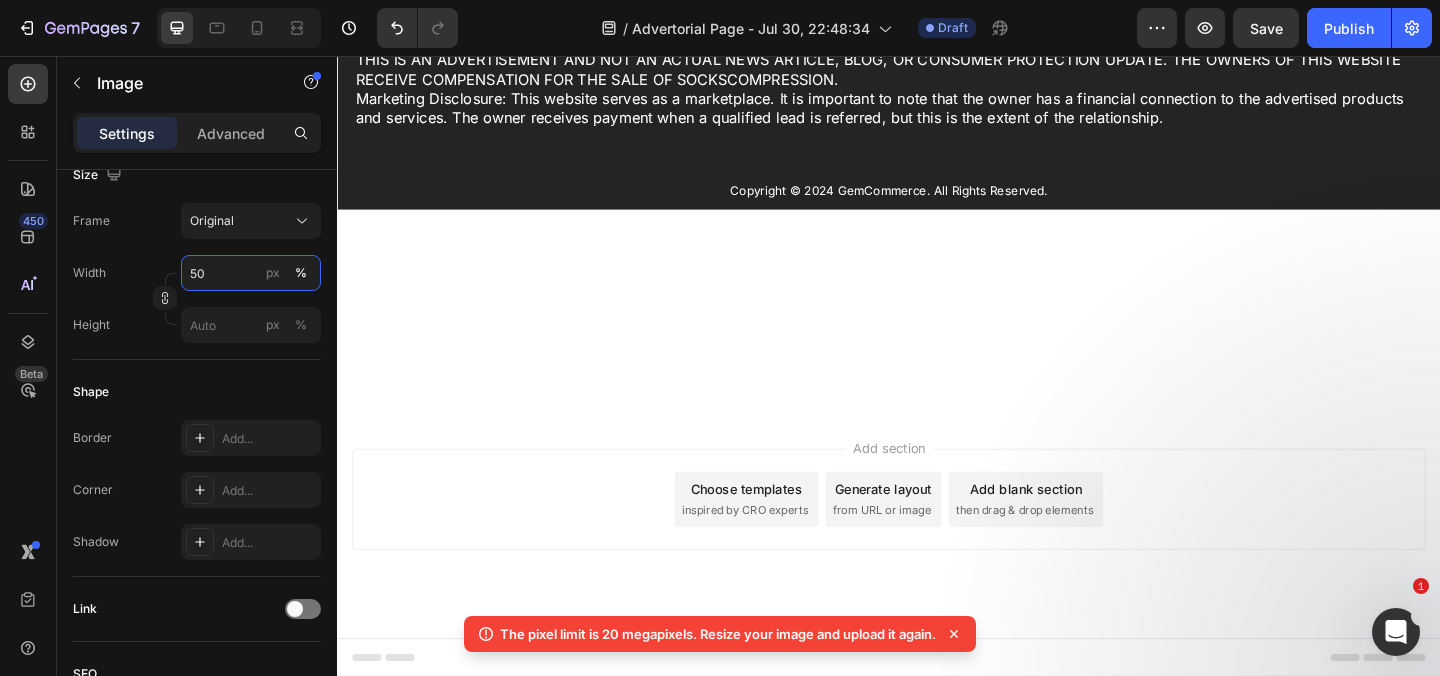 scroll, scrollTop: 26902, scrollLeft: 0, axis: vertical 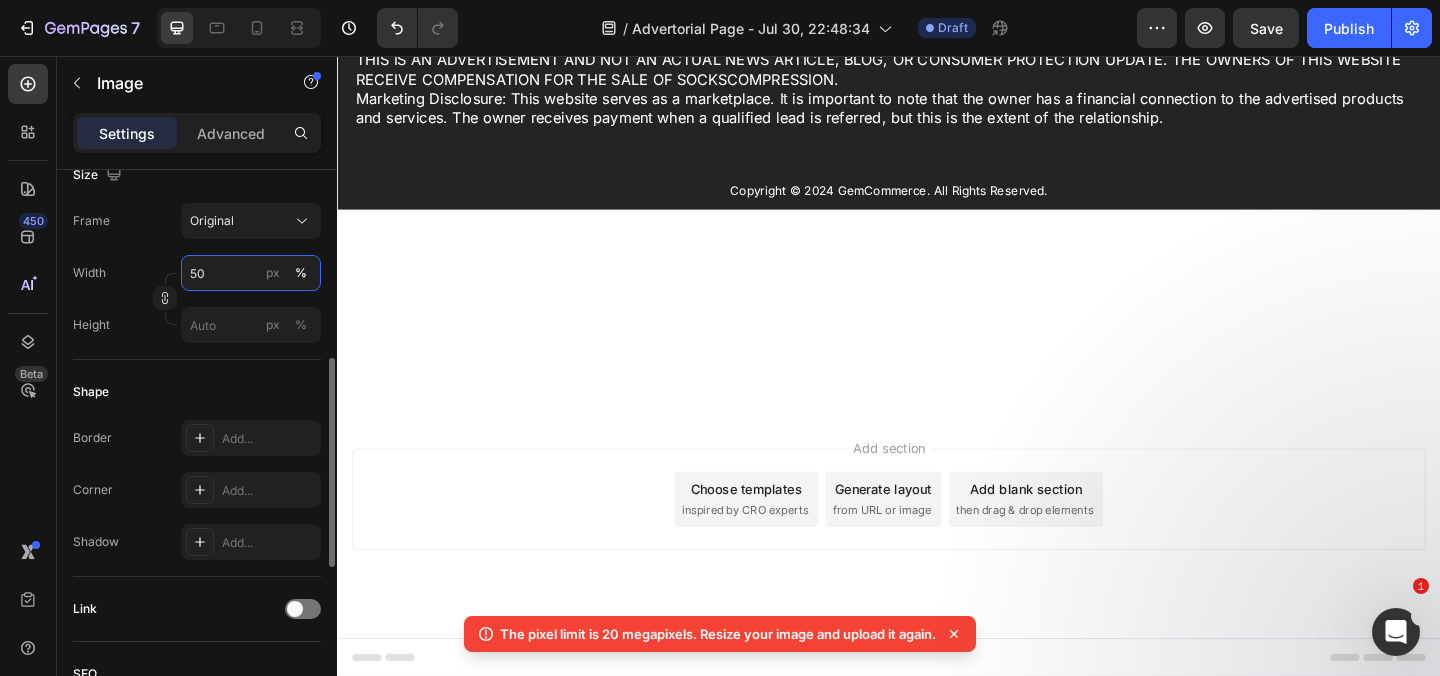 type on "5" 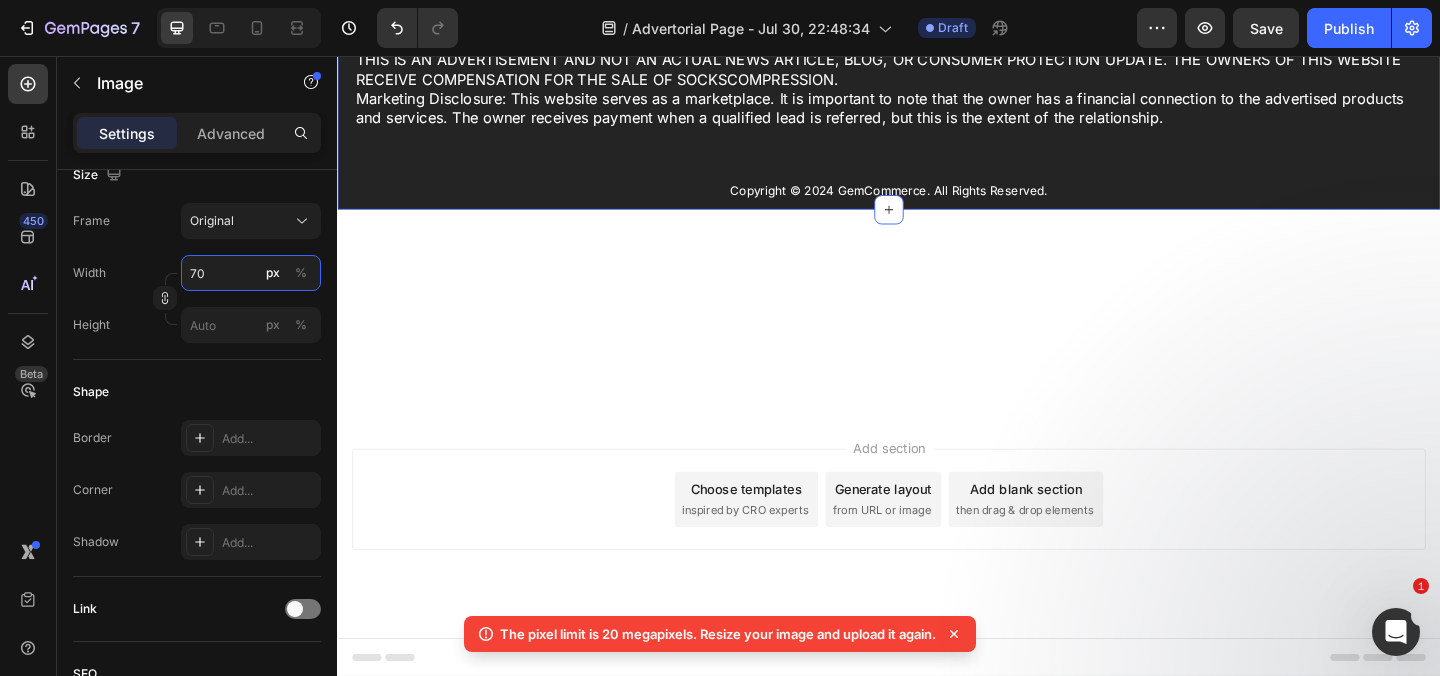 type on "7" 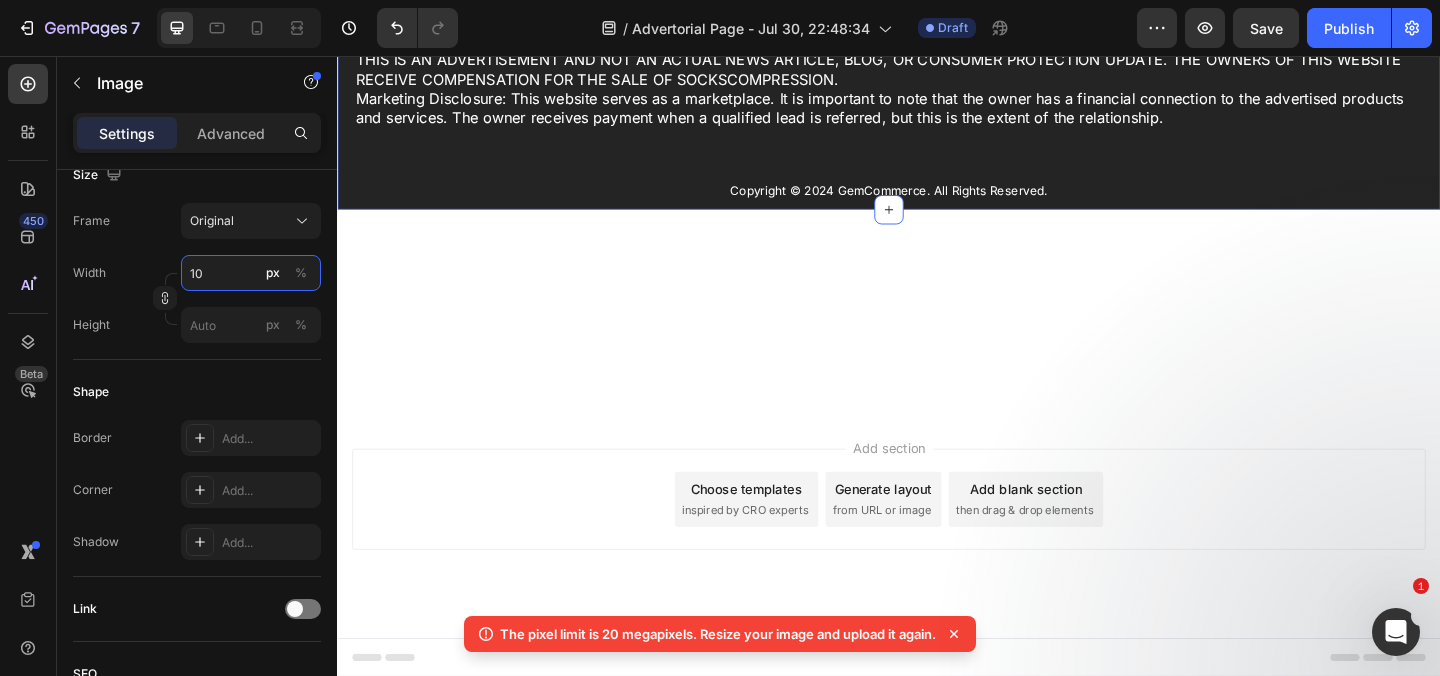 type on "1" 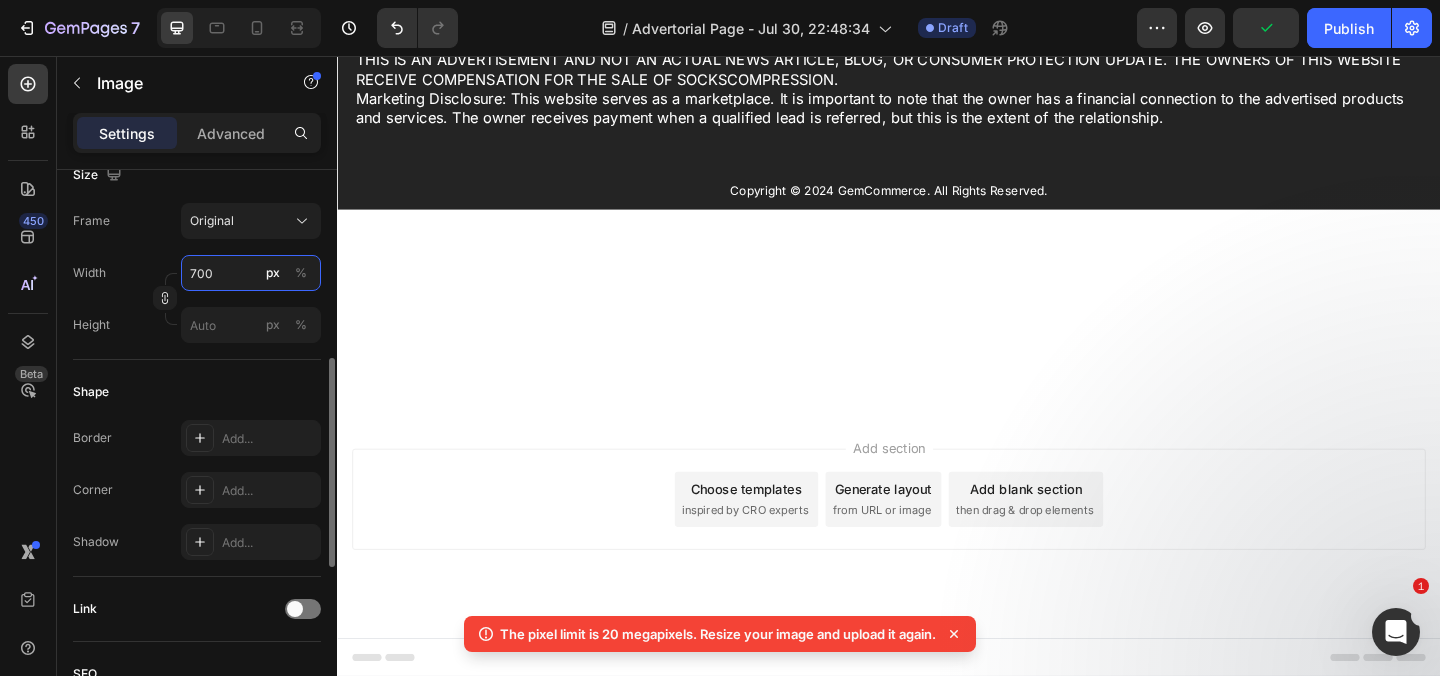 scroll, scrollTop: 947, scrollLeft: 0, axis: vertical 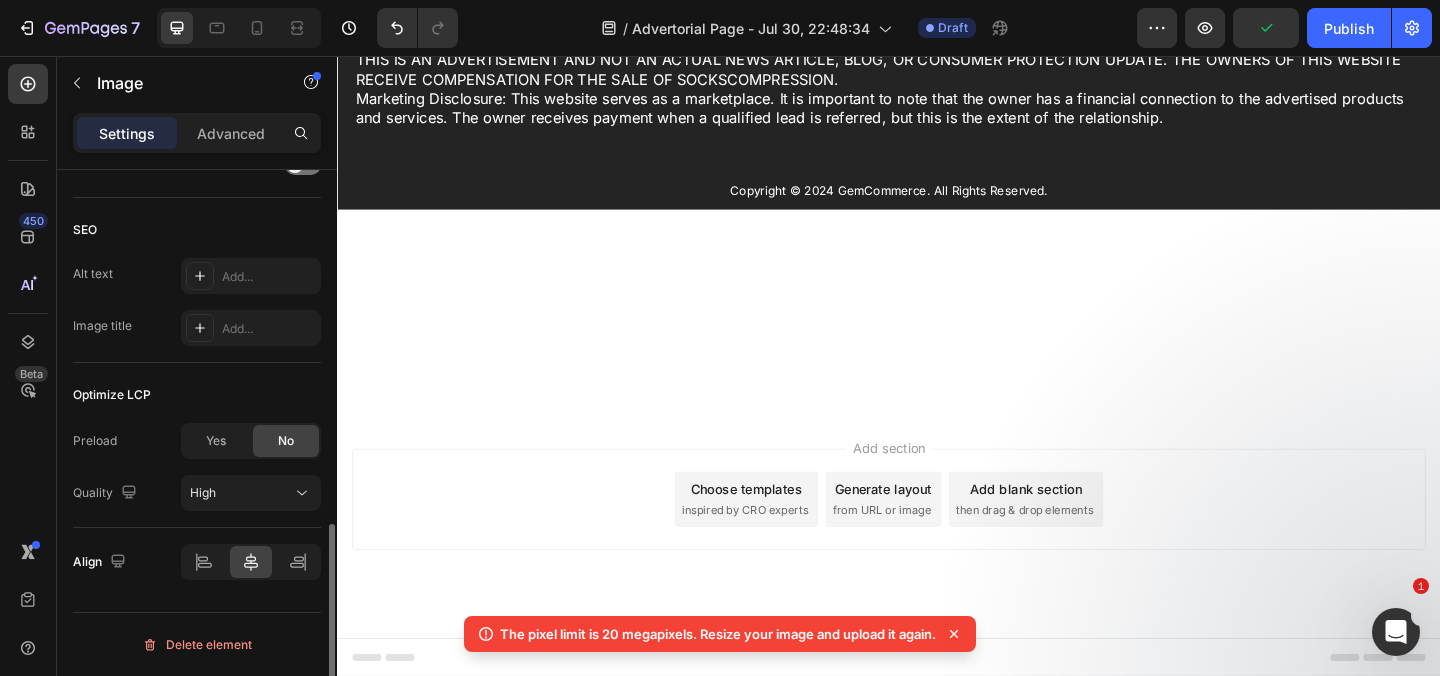 type on "700" 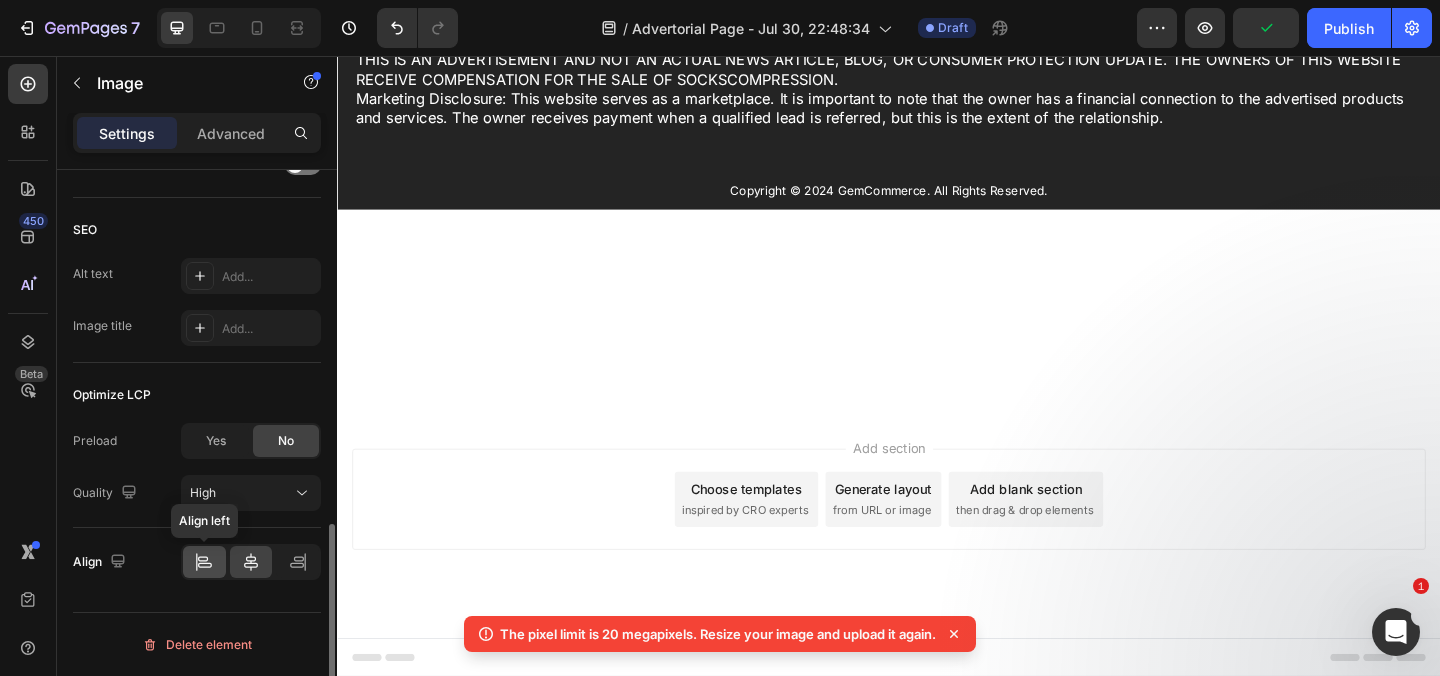 click 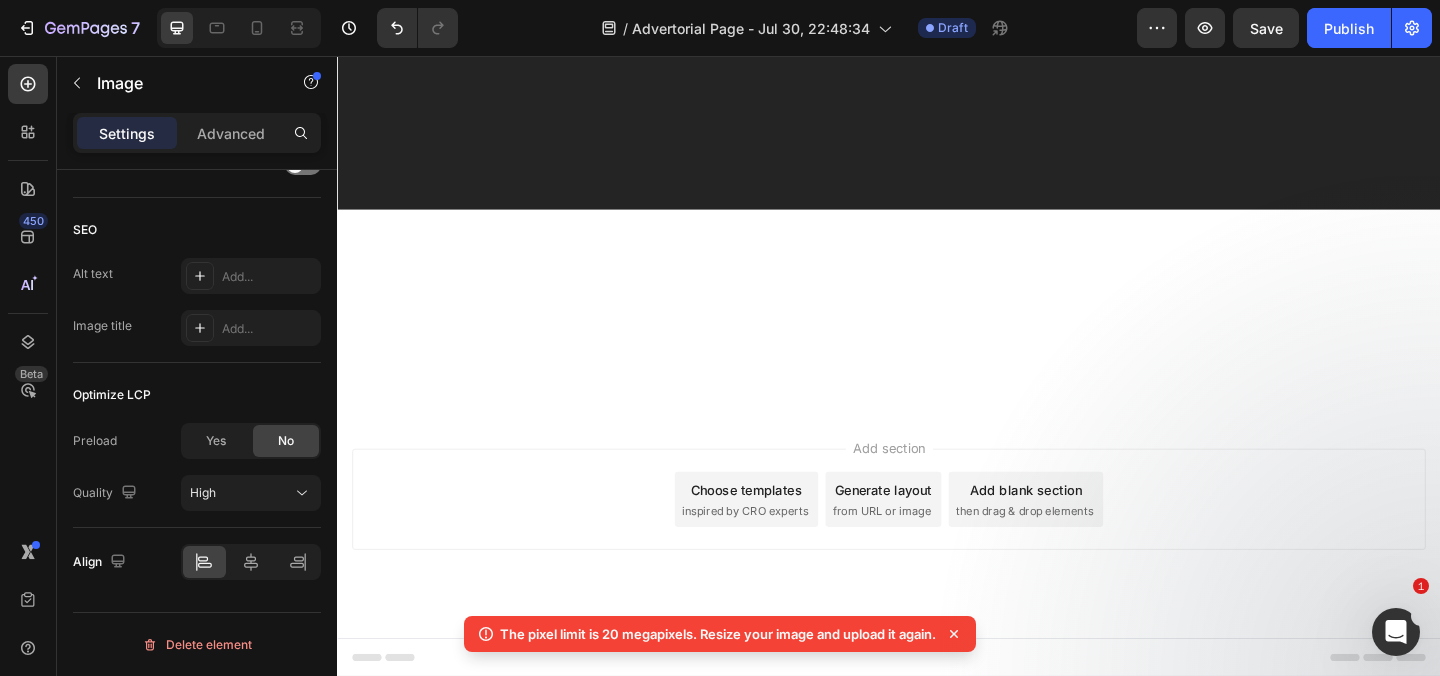 scroll, scrollTop: 26828, scrollLeft: 0, axis: vertical 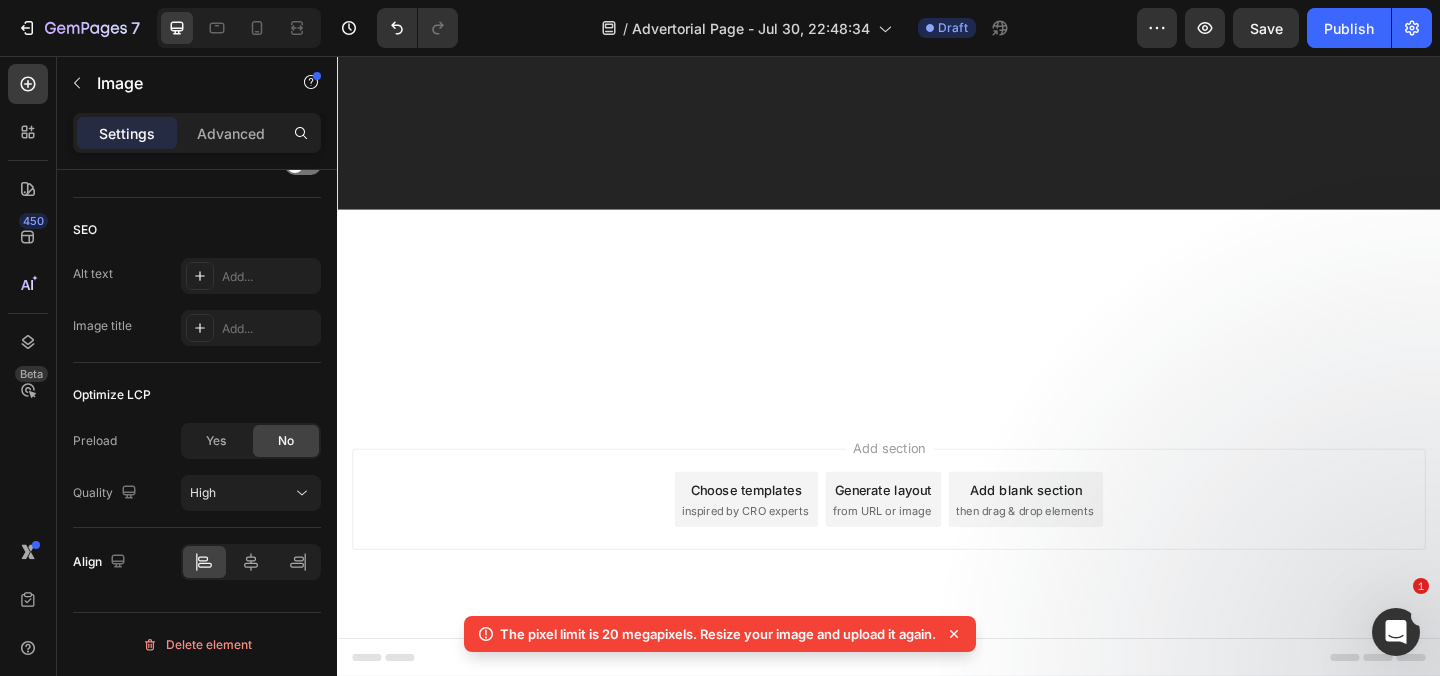 click on "But There's One Critical Thing You Need to Know..." at bounding box center [726, -97] 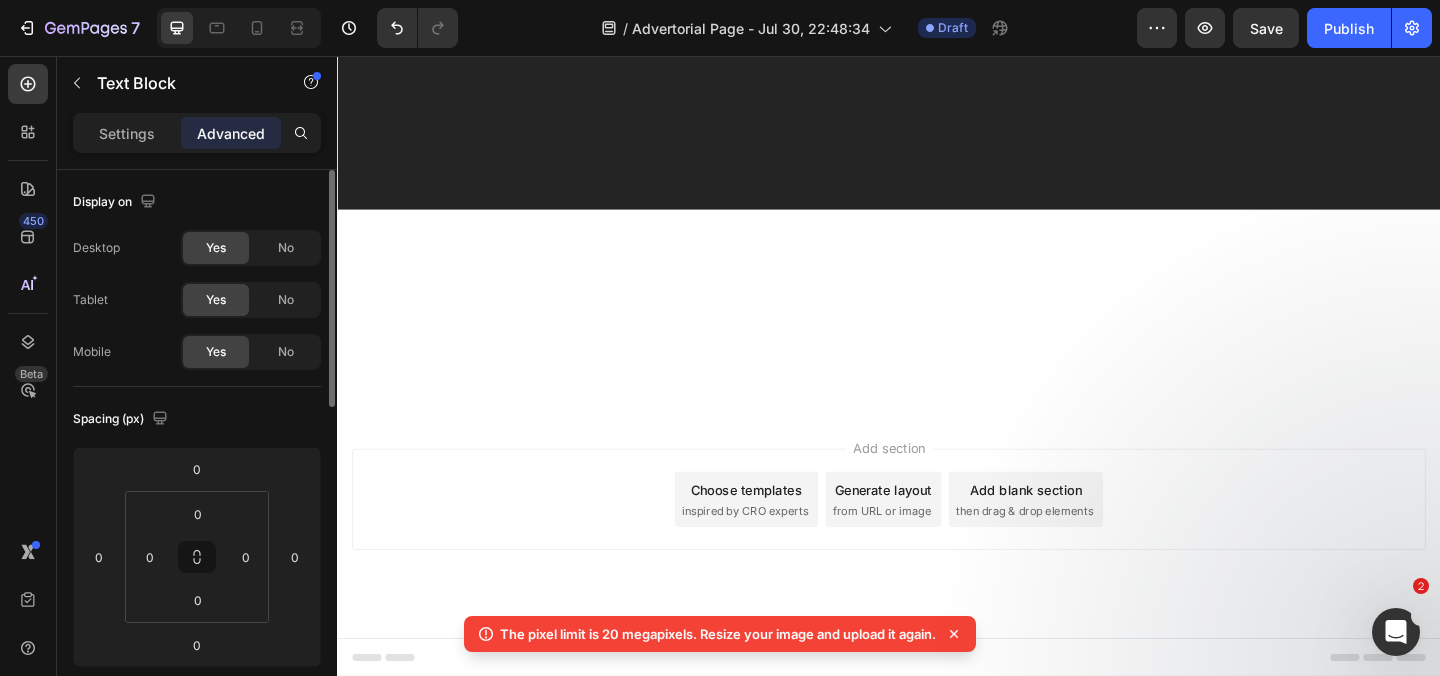 click on "Replace this text with your content" at bounding box center [504, -131] 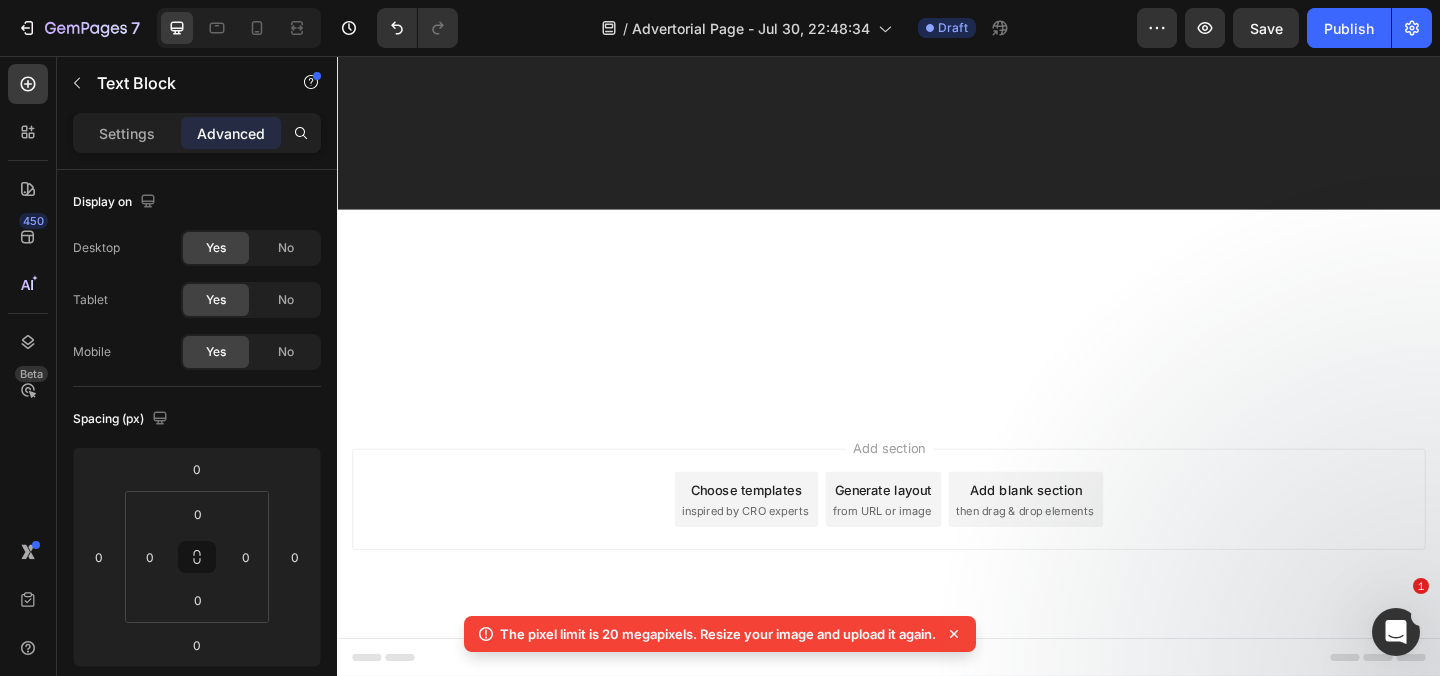 scroll, scrollTop: 26635, scrollLeft: 0, axis: vertical 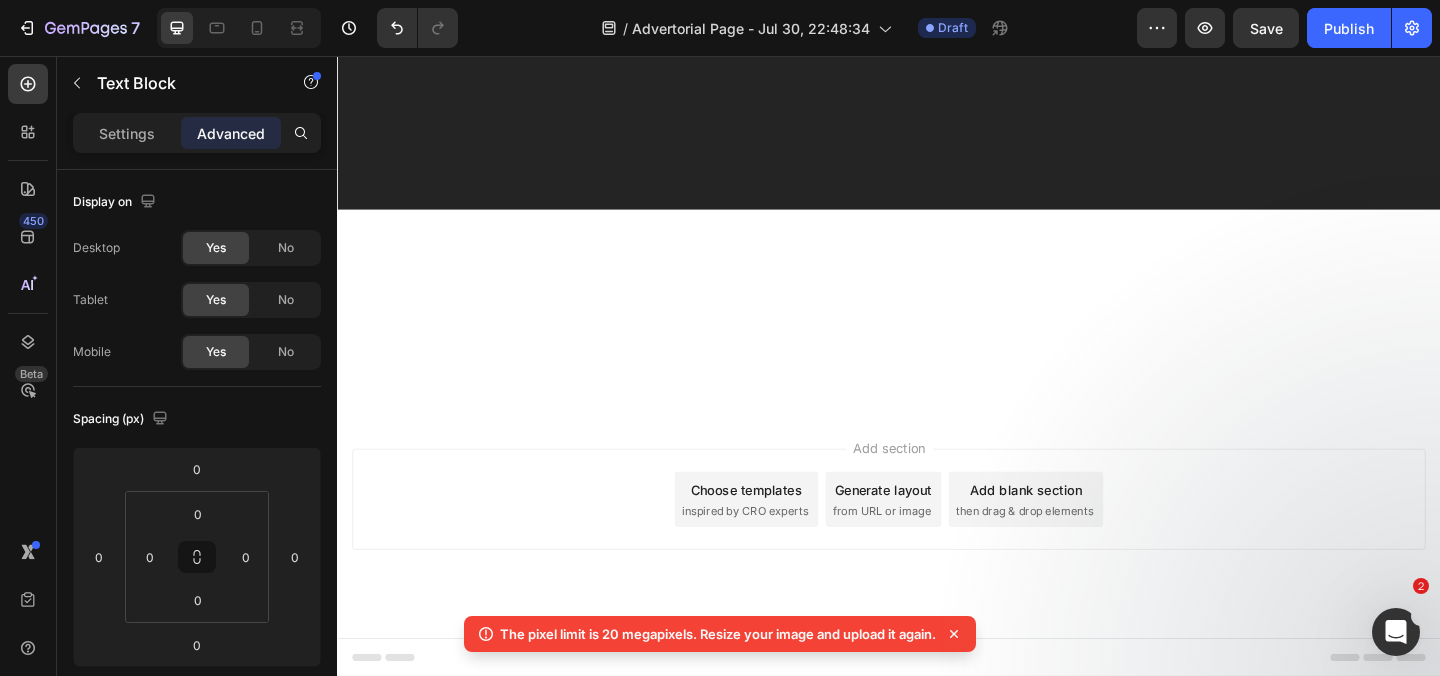 click on "Replace this text with your content" at bounding box center (504, -131) 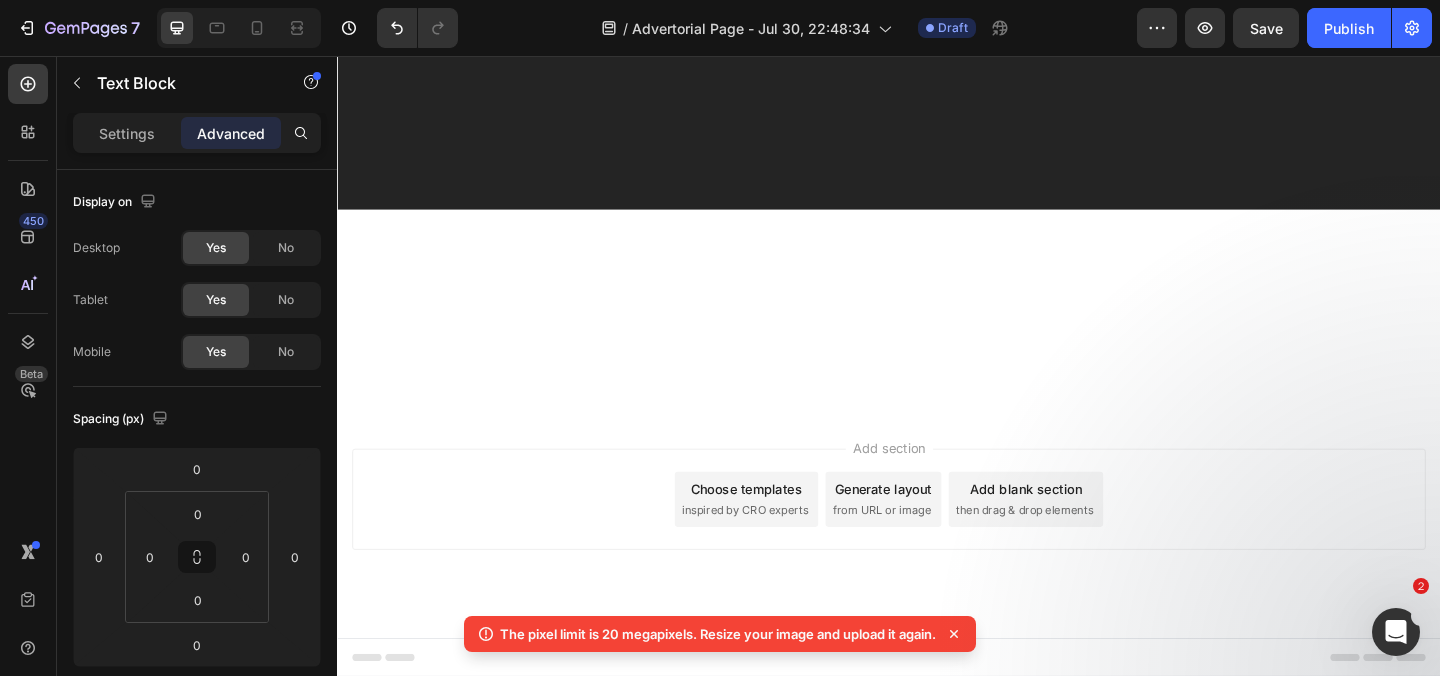scroll, scrollTop: 26916, scrollLeft: 0, axis: vertical 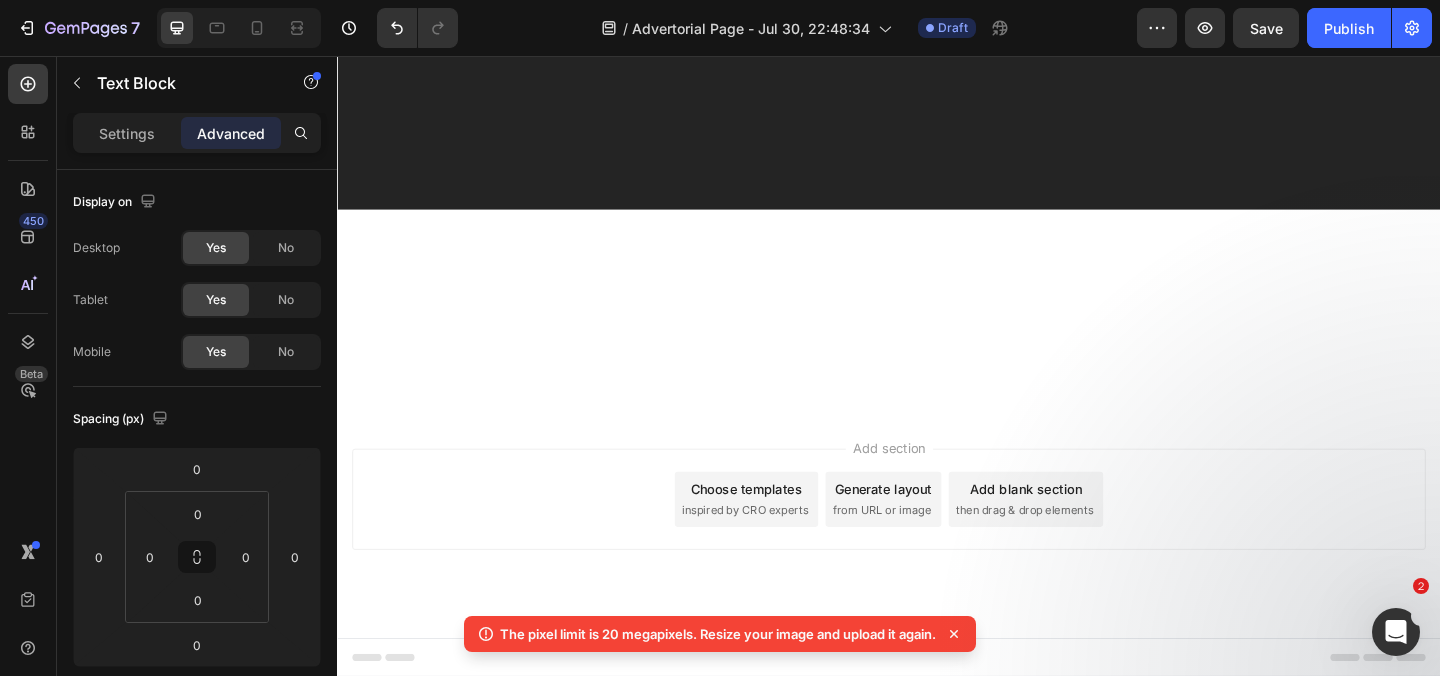 click on "If It Doesn't Work, You Don't Pay!" at bounding box center (937, -678) 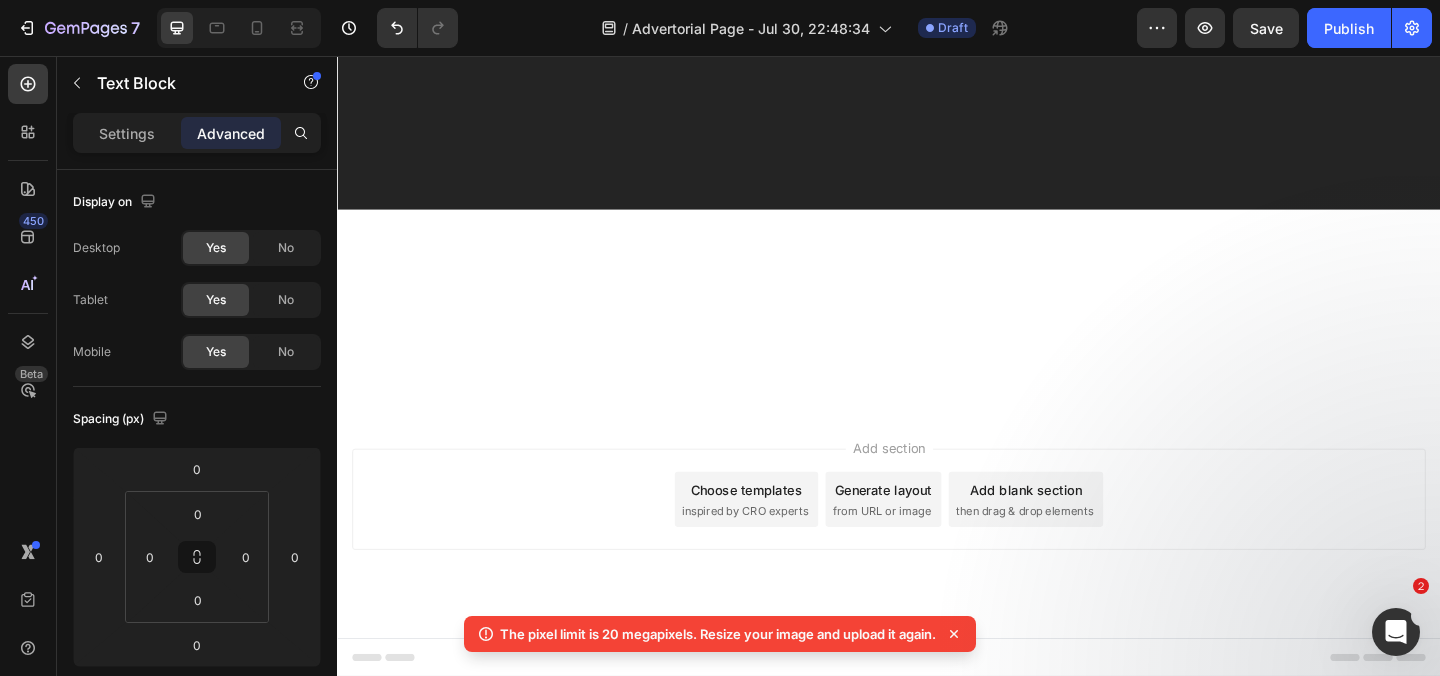 click on "Yes, you heard me right." at bounding box center (937, -648) 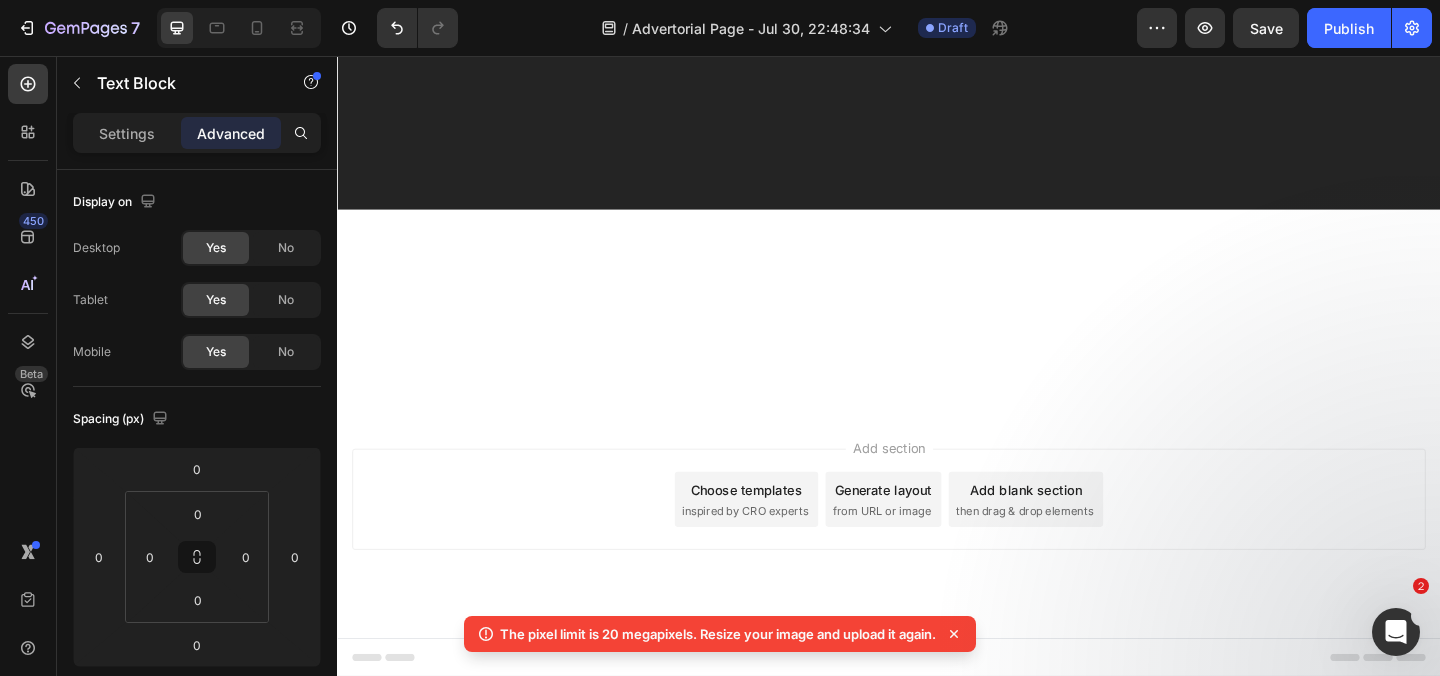 click on "We are giving you a  90-day TRIAL period ." at bounding box center (937, -619) 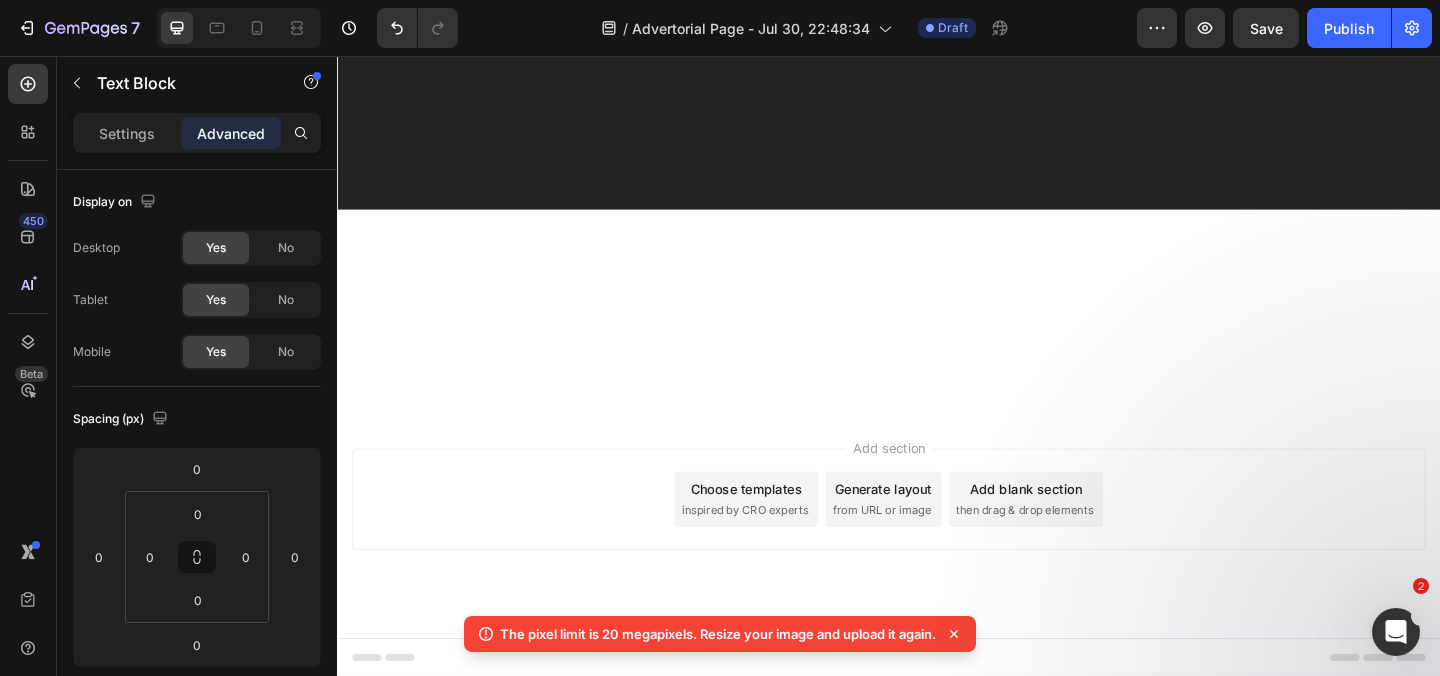click on "If it works as advertised, you are welcome to keep it and use it forever to help with your bunions." at bounding box center [937, -562] 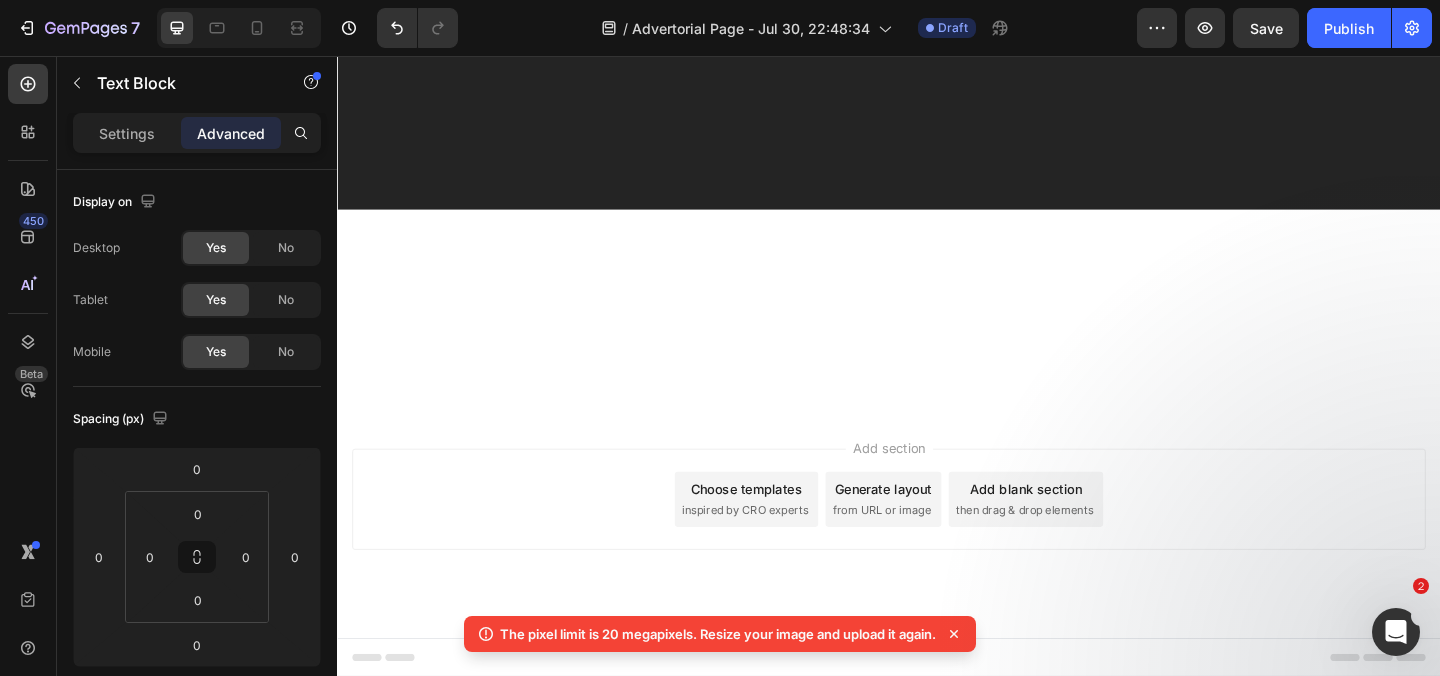 click on "But if for ANY reason you're not satisfied with your purchase..." at bounding box center [937, -534] 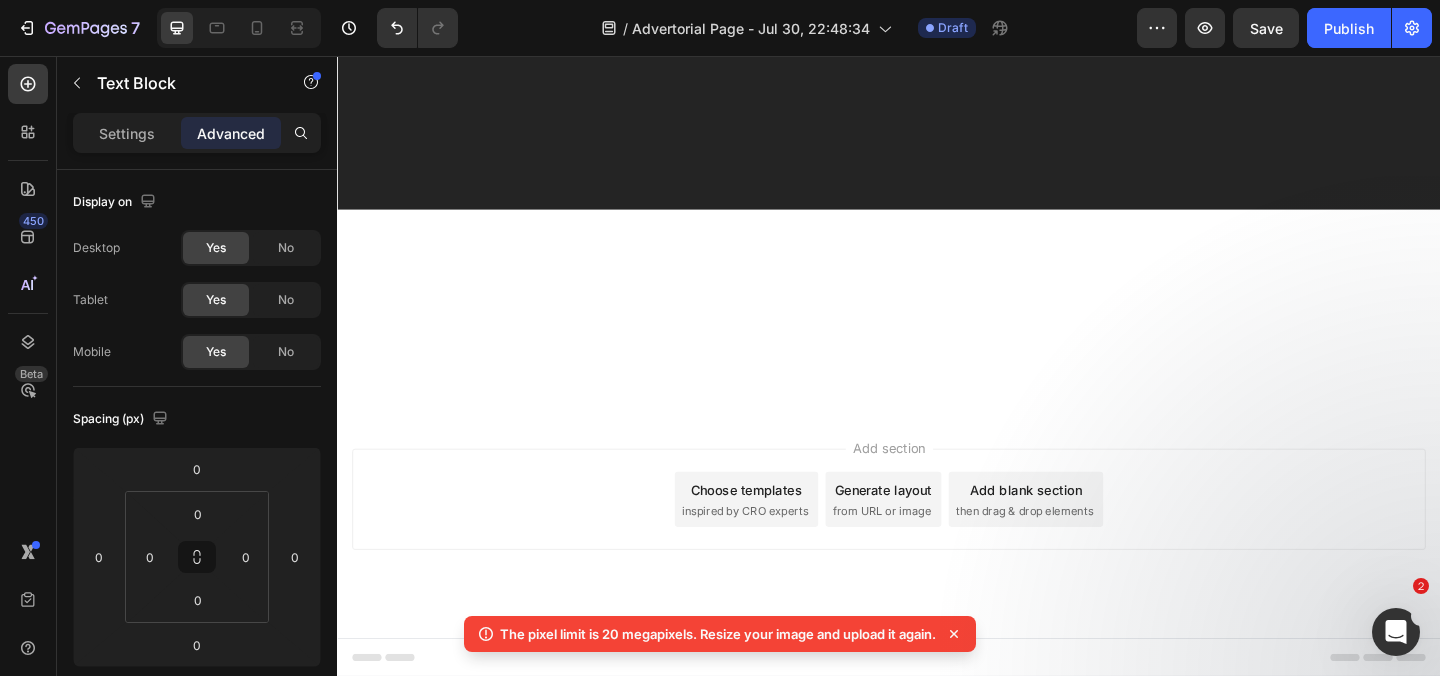 click at bounding box center [937, -504] 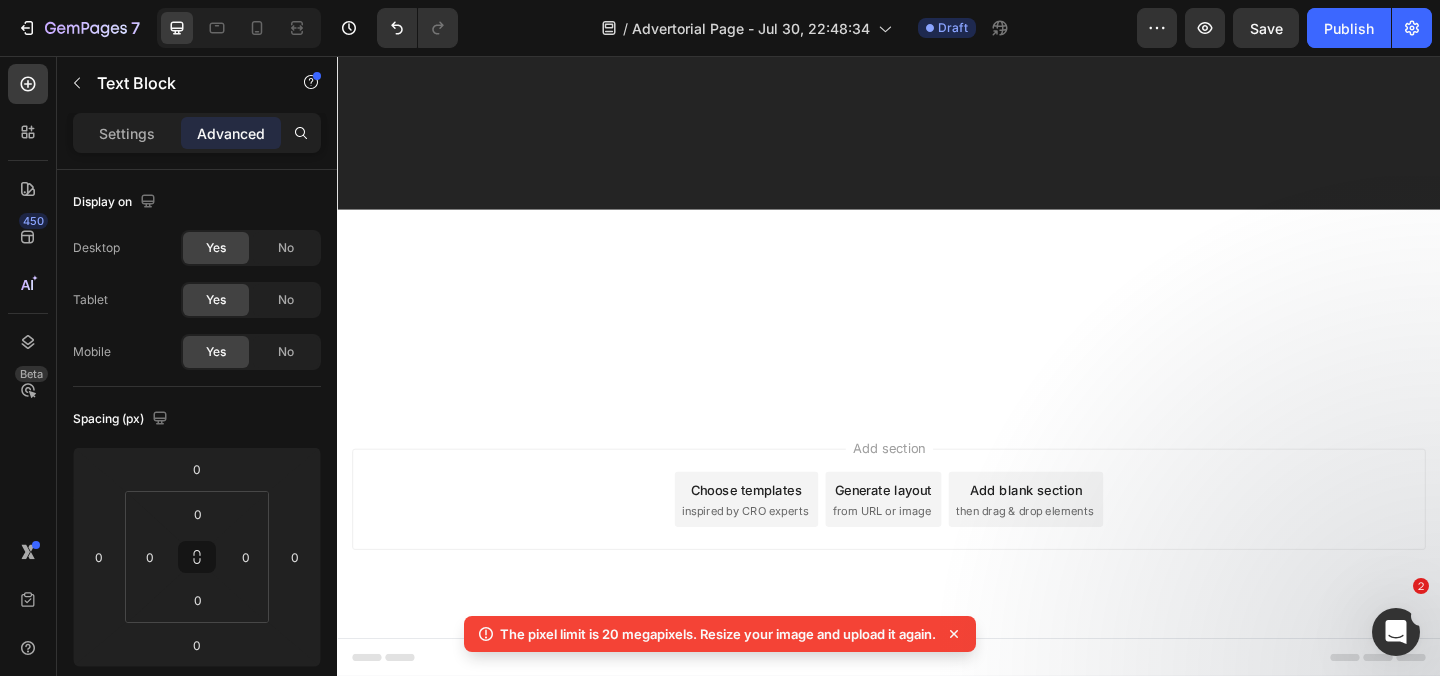 click on "Just let us know in the next 90 days, and  you'll get your money back the same day, no questions asked." at bounding box center (937, -475) 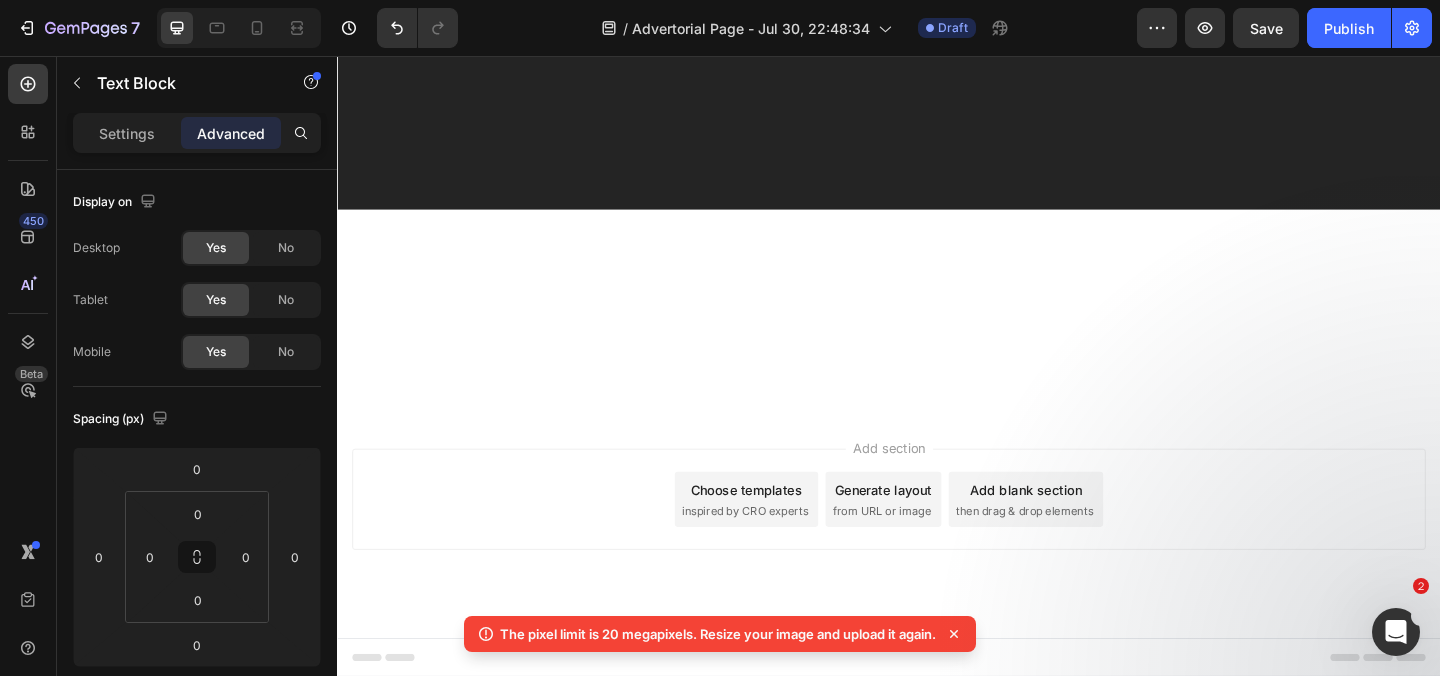 click on "I'm staking my 18-year medical reputation on this guarantee." at bounding box center (937, -447) 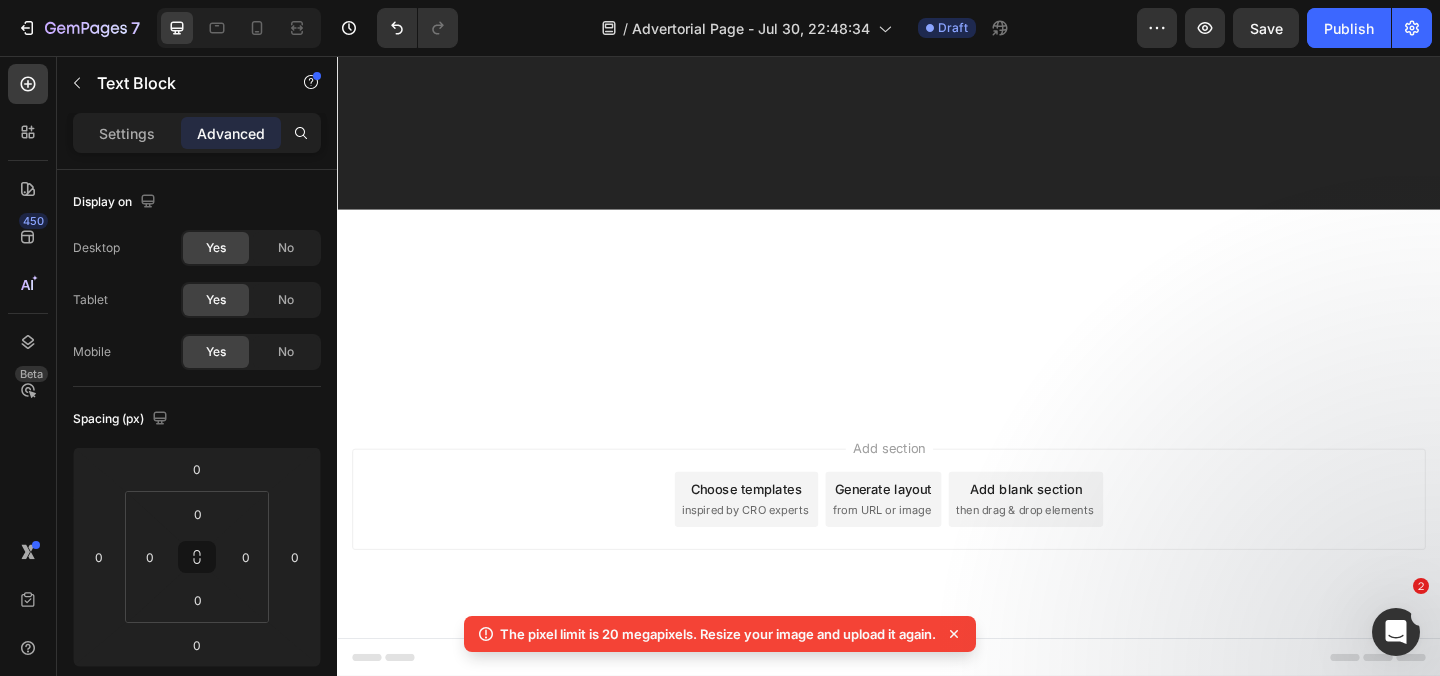 click on "Our team at GoodyFeet will make sure that you only pay if you are 100% in love with the product. In any other case, it's on us." at bounding box center [937, -418] 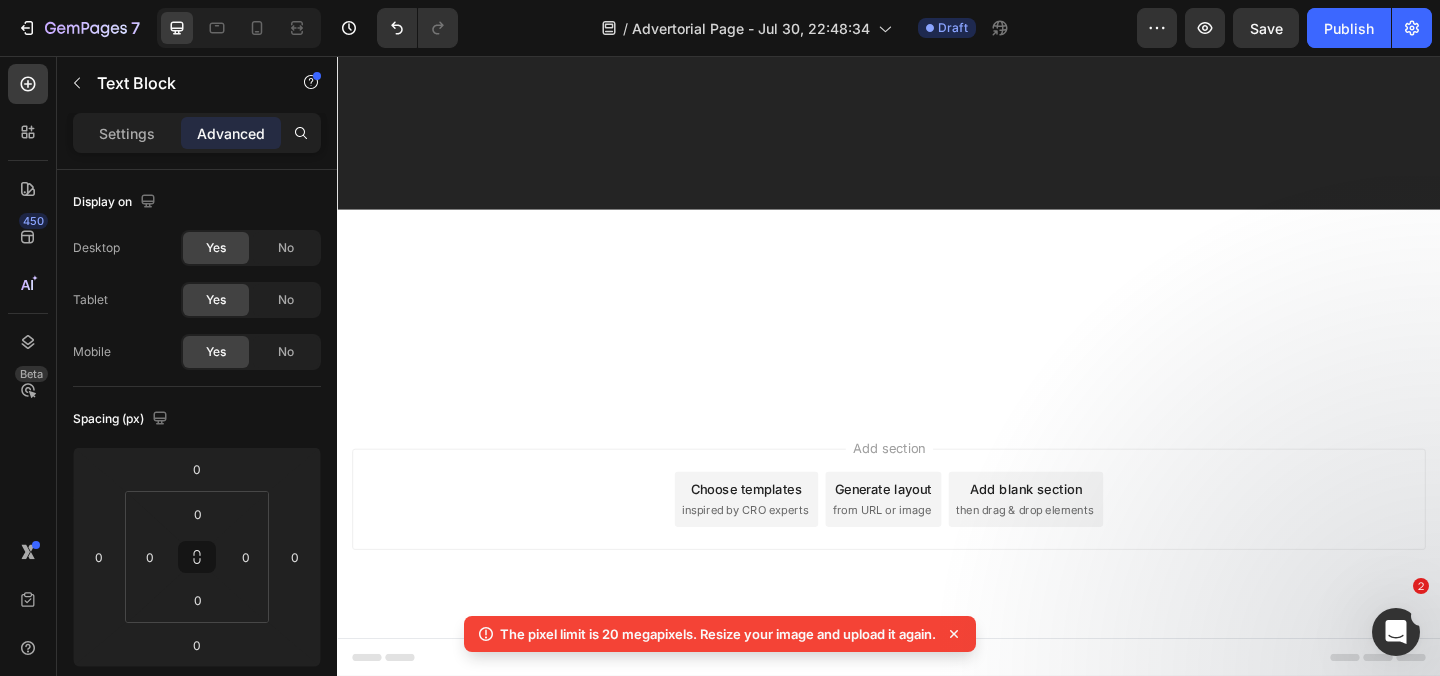 scroll, scrollTop: 27158, scrollLeft: 0, axis: vertical 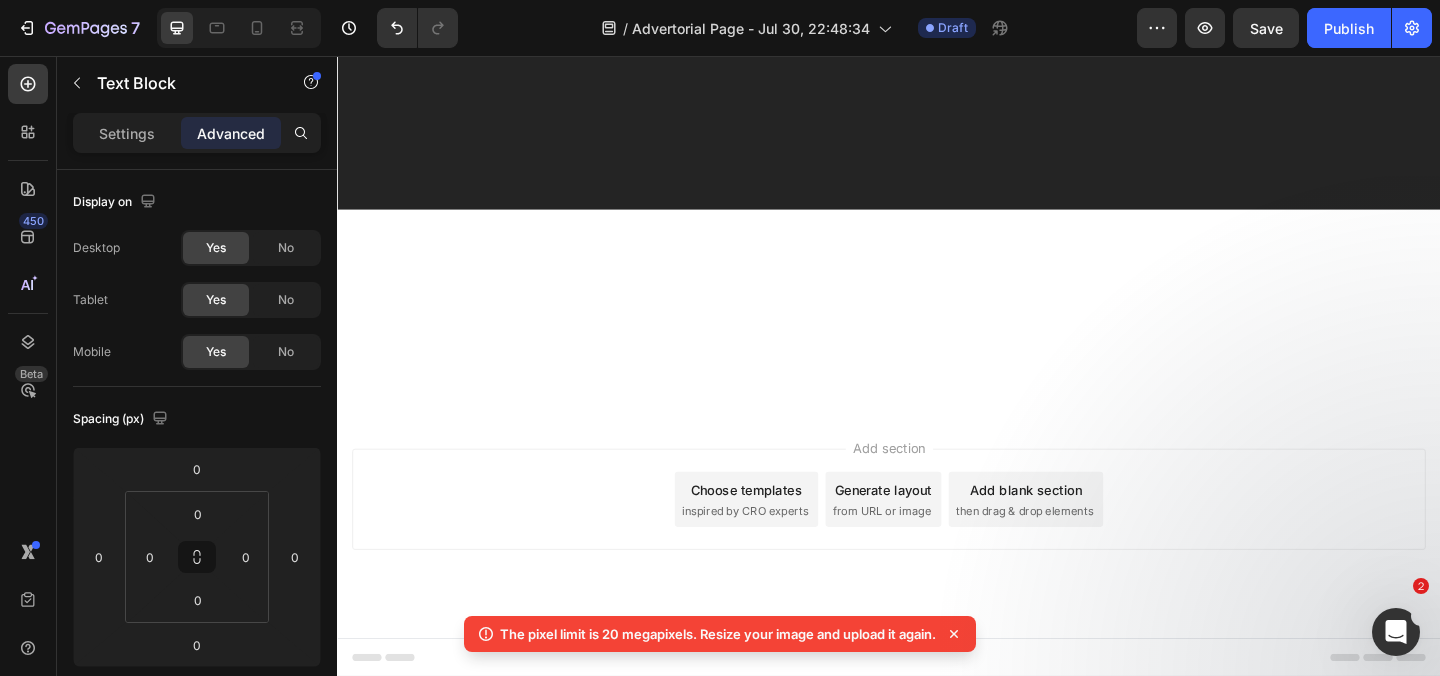 click on "Fair enough?" at bounding box center (937, -418) 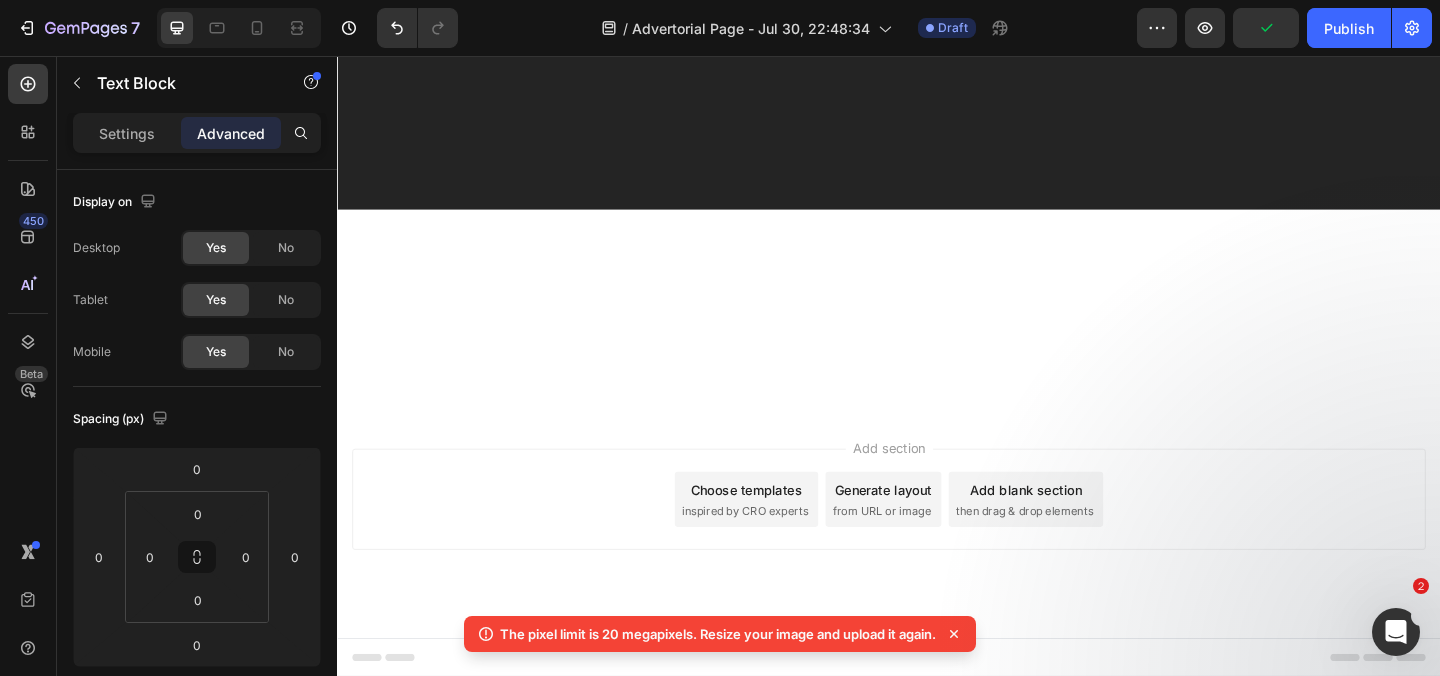 scroll, scrollTop: 27423, scrollLeft: 0, axis: vertical 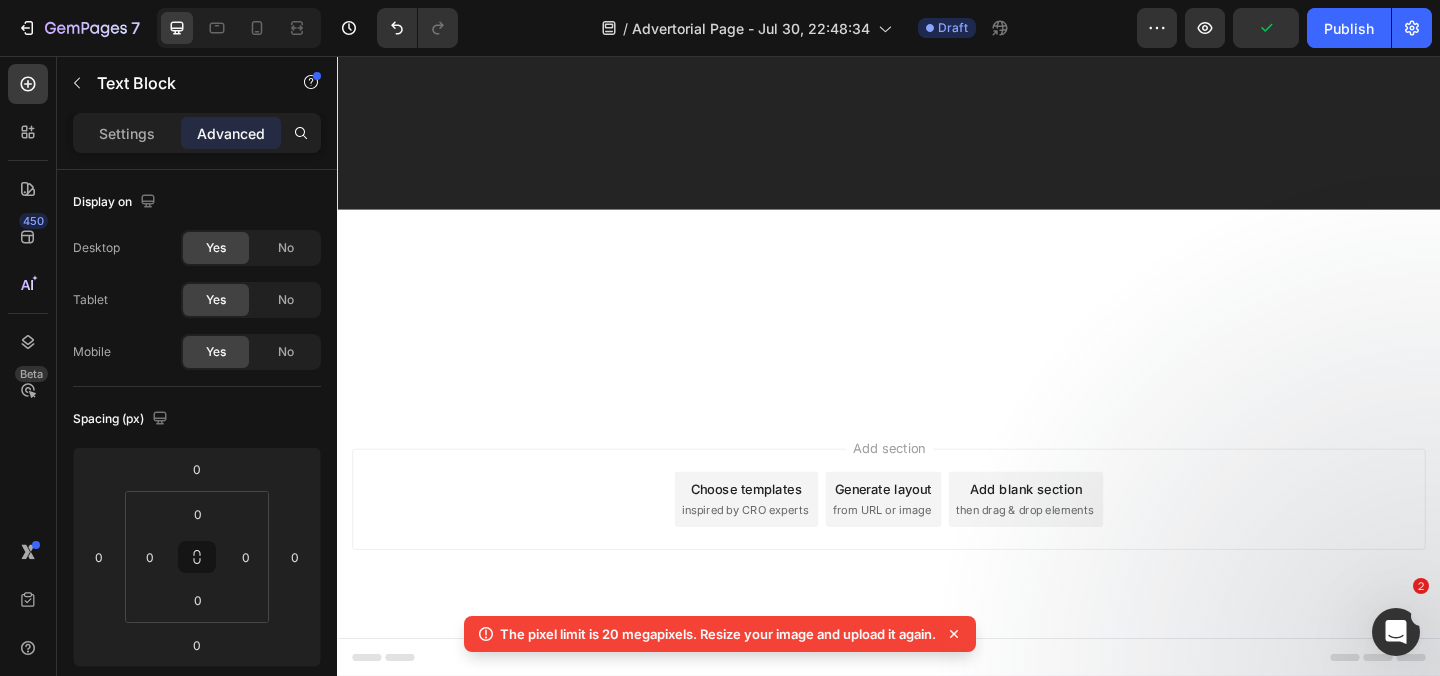 click on "Our team is so easy to access, so there won't be any hassle." at bounding box center [937, -360] 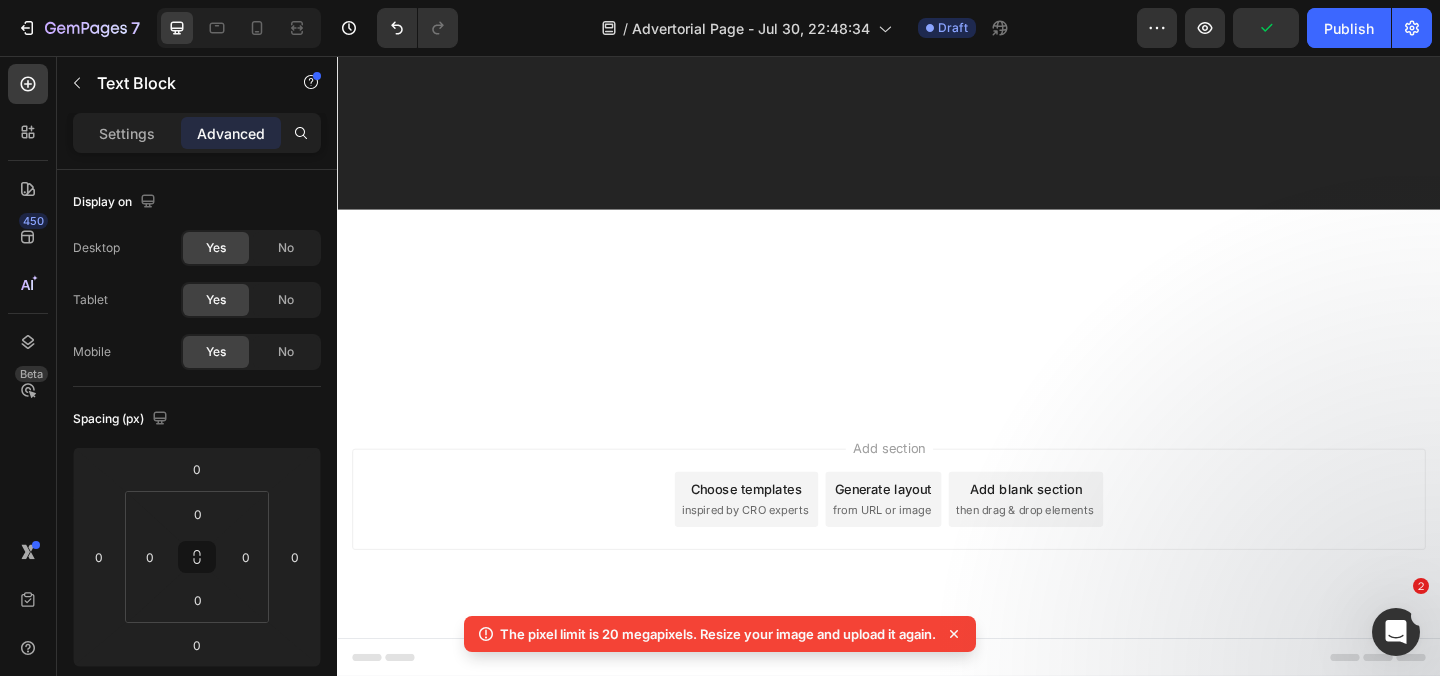 click on "Even if you just have questions about the product." at bounding box center (937, -274) 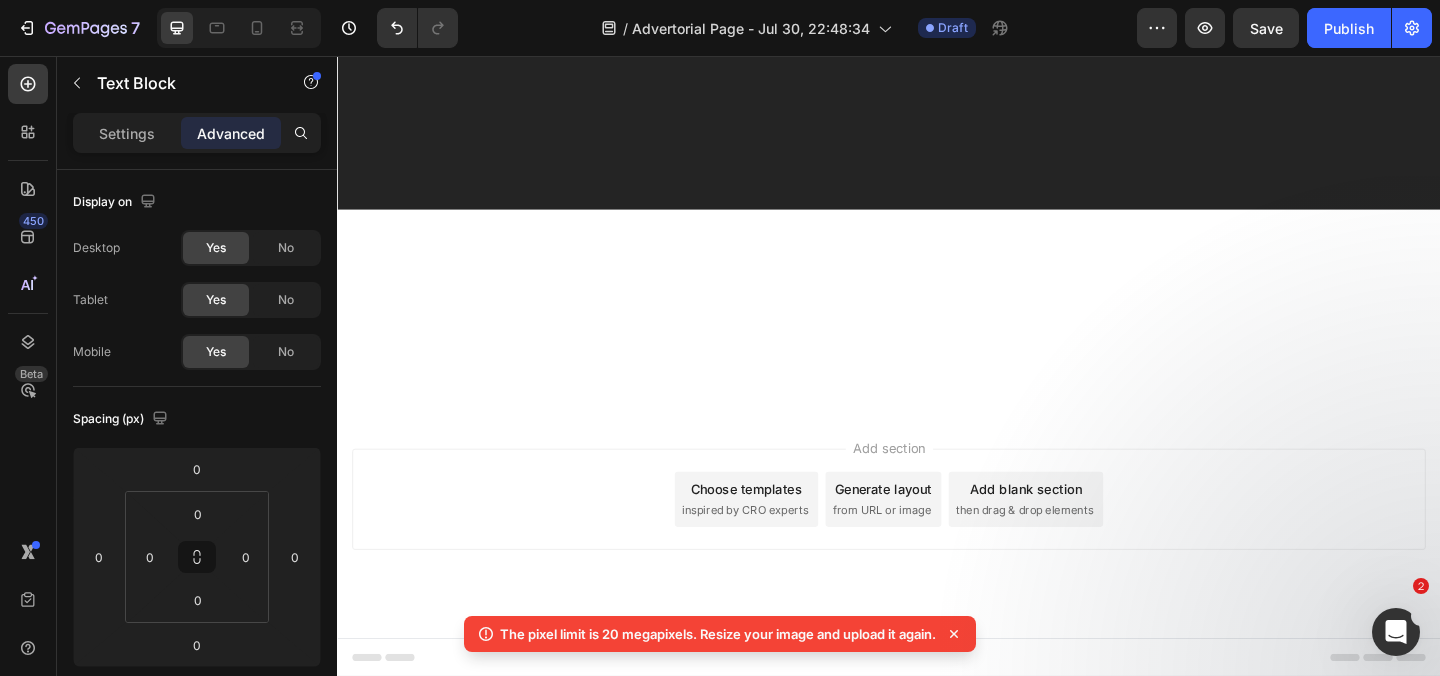 click on "Our dedicated customer service team responds to every email promptly." at bounding box center (937, -246) 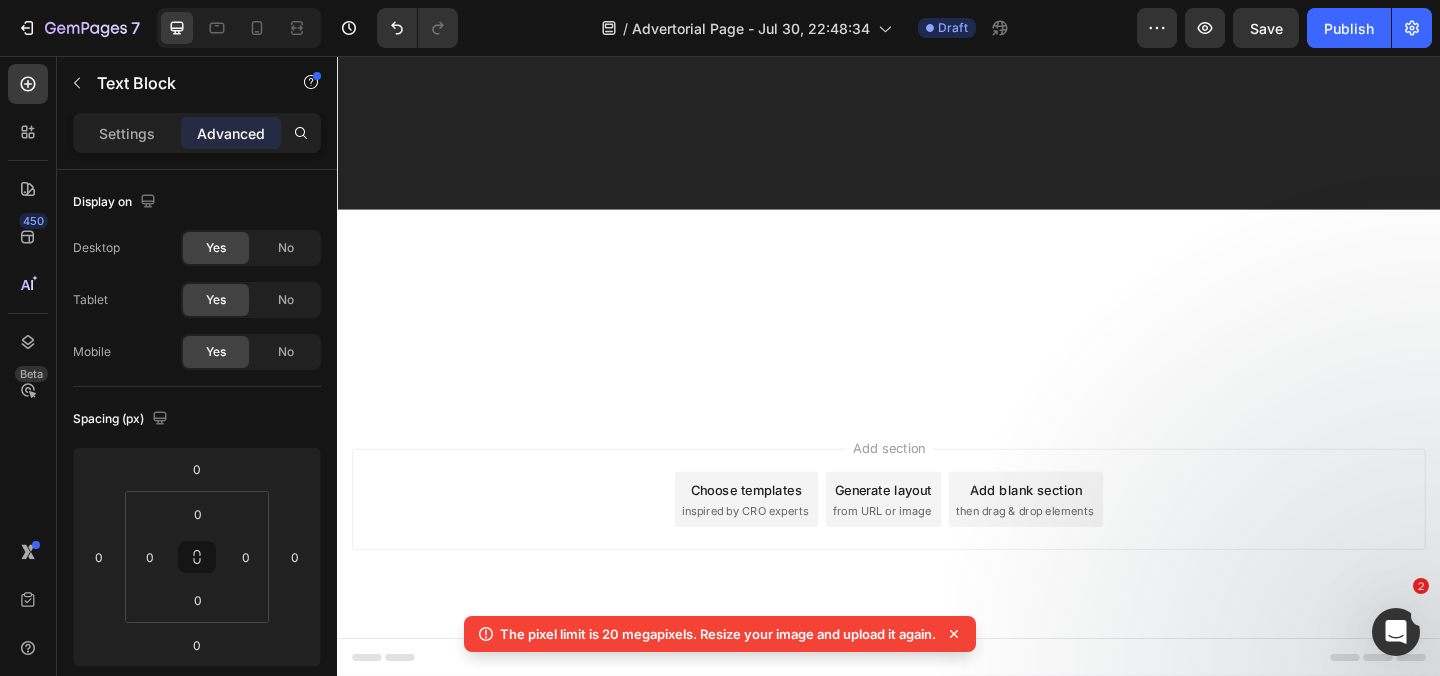 click on "Now that's what I call a RISK-FREE offer." at bounding box center [937, -216] 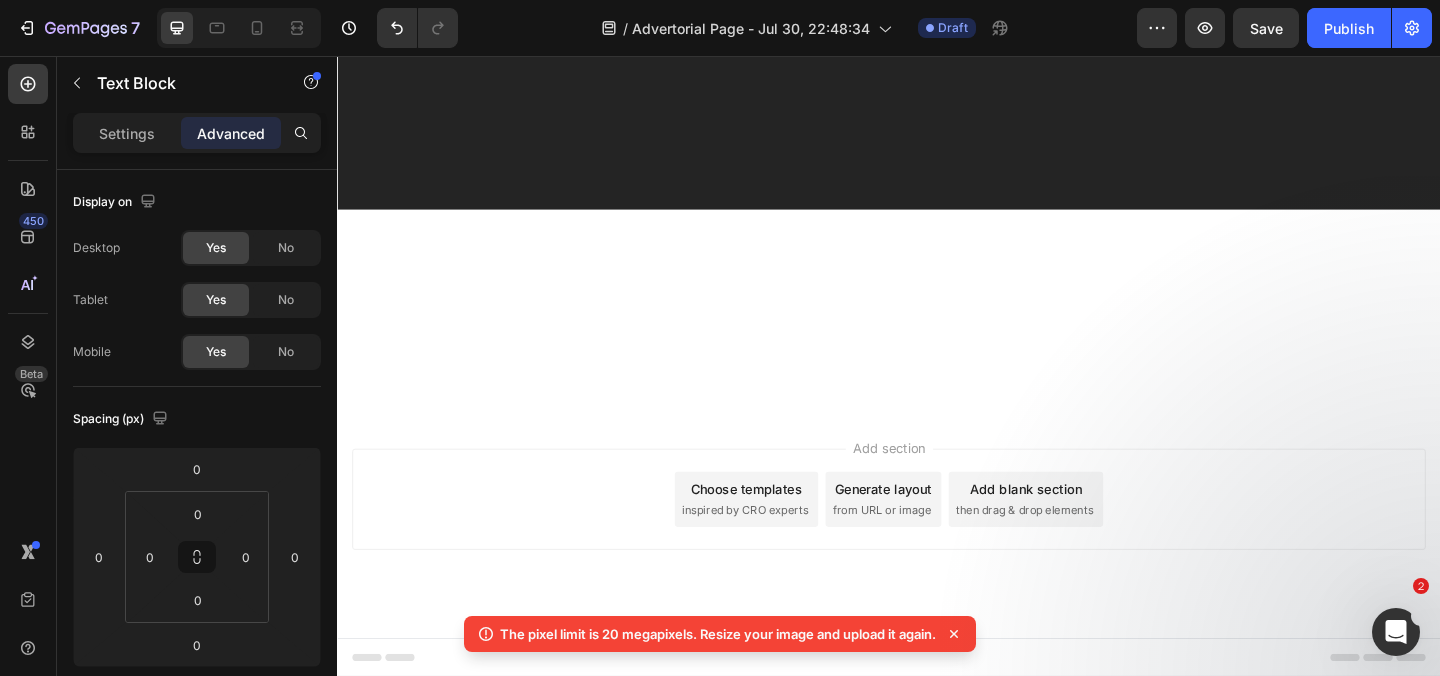 scroll, scrollTop: 27694, scrollLeft: 0, axis: vertical 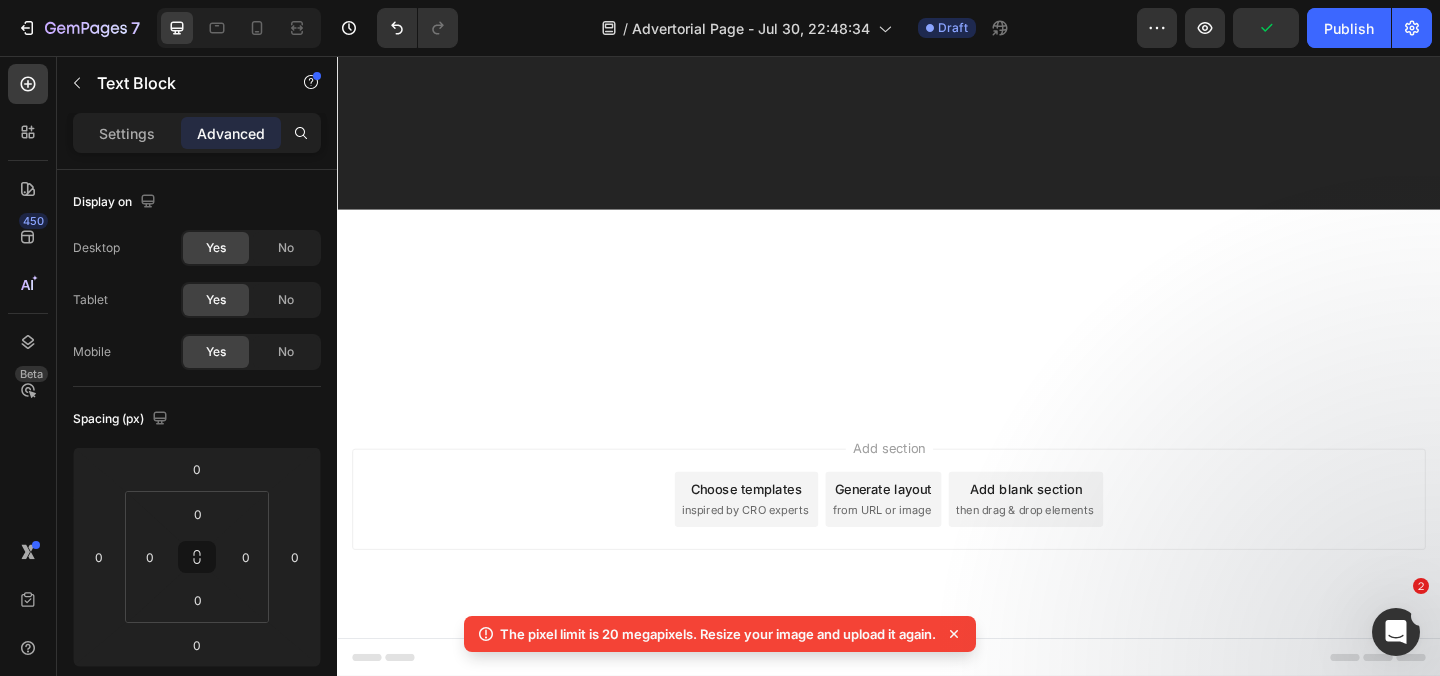 drag, startPoint x: 741, startPoint y: 475, endPoint x: 346, endPoint y: 179, distance: 493.60004 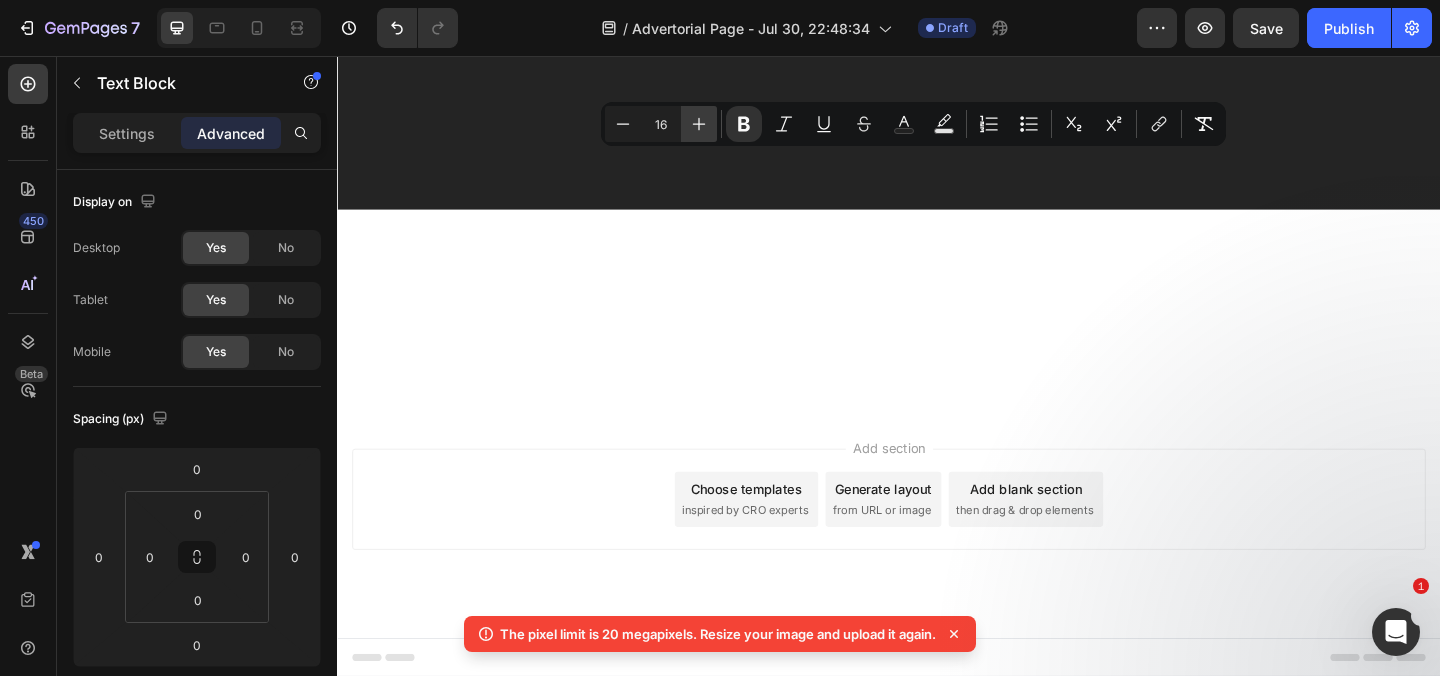 click on "Plus" at bounding box center [699, 124] 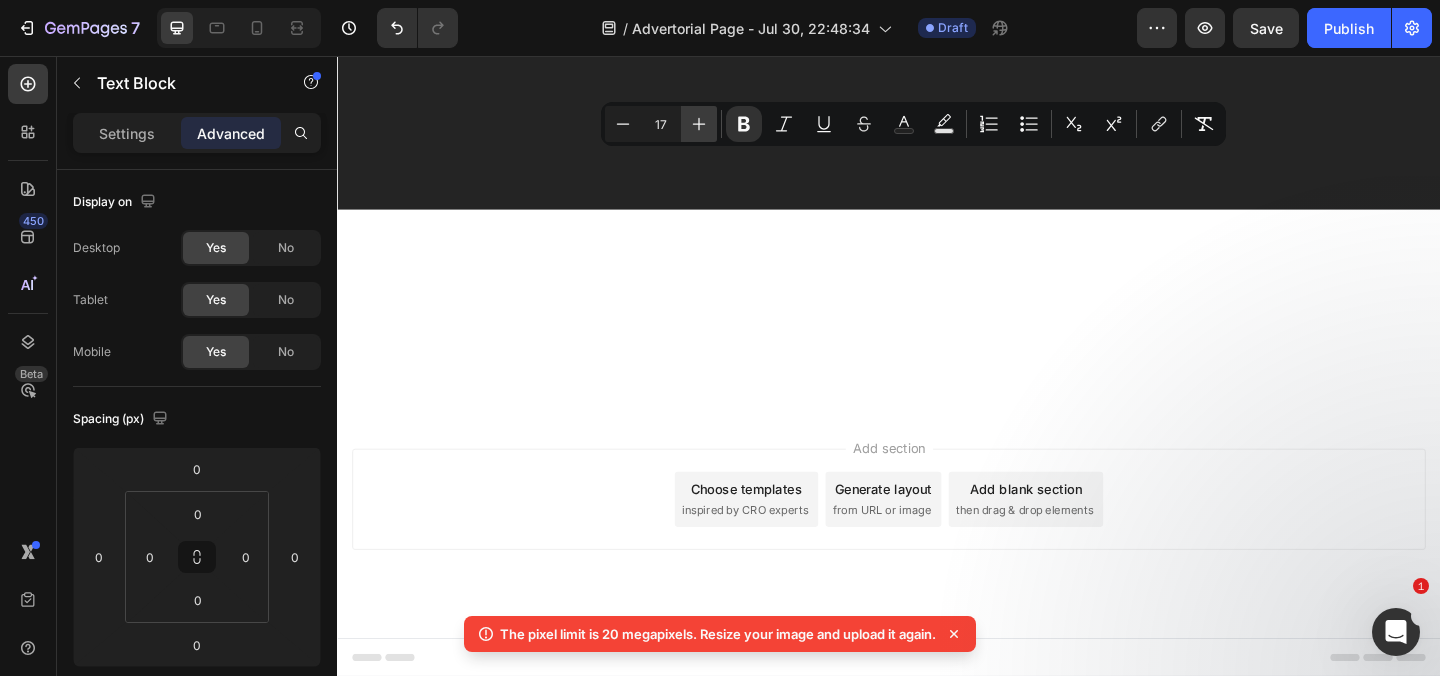 click on "Plus" at bounding box center (699, 124) 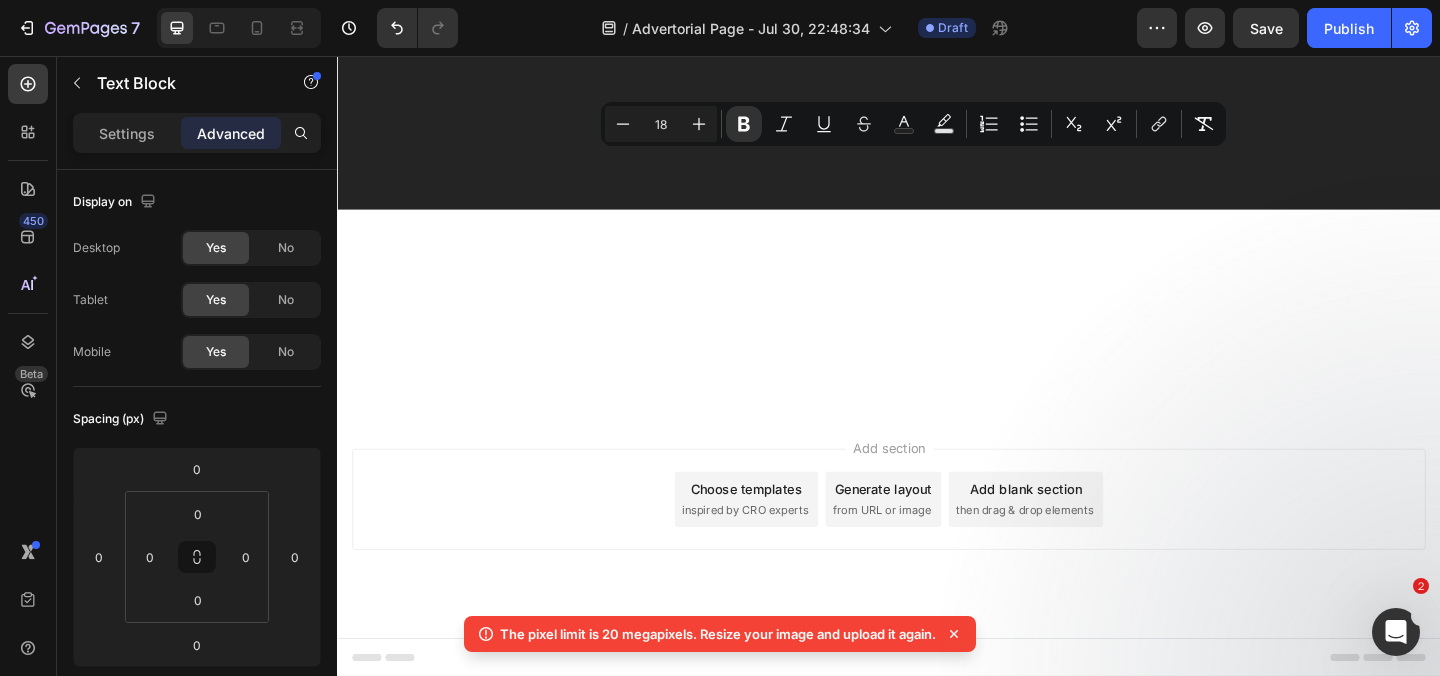 click on "Yes, you heard me right." at bounding box center (937, -1167) 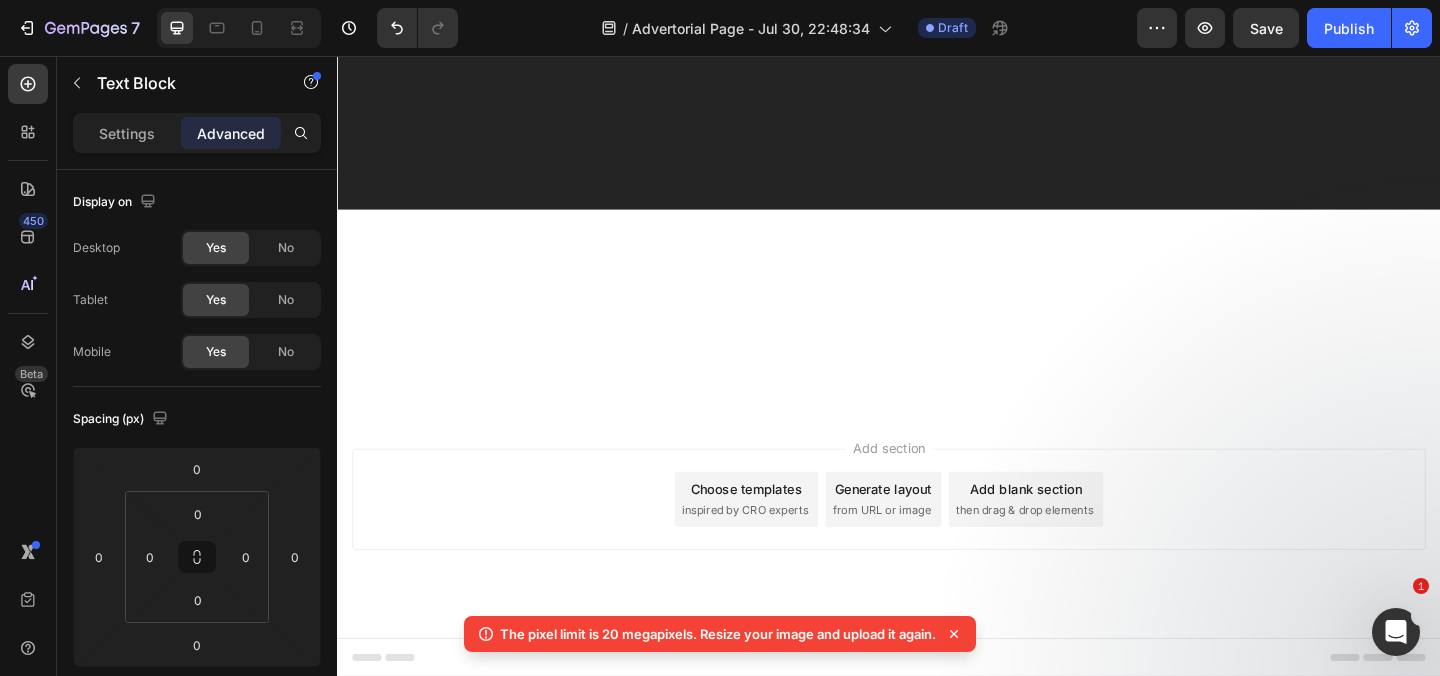 scroll, scrollTop: 27965, scrollLeft: 0, axis: vertical 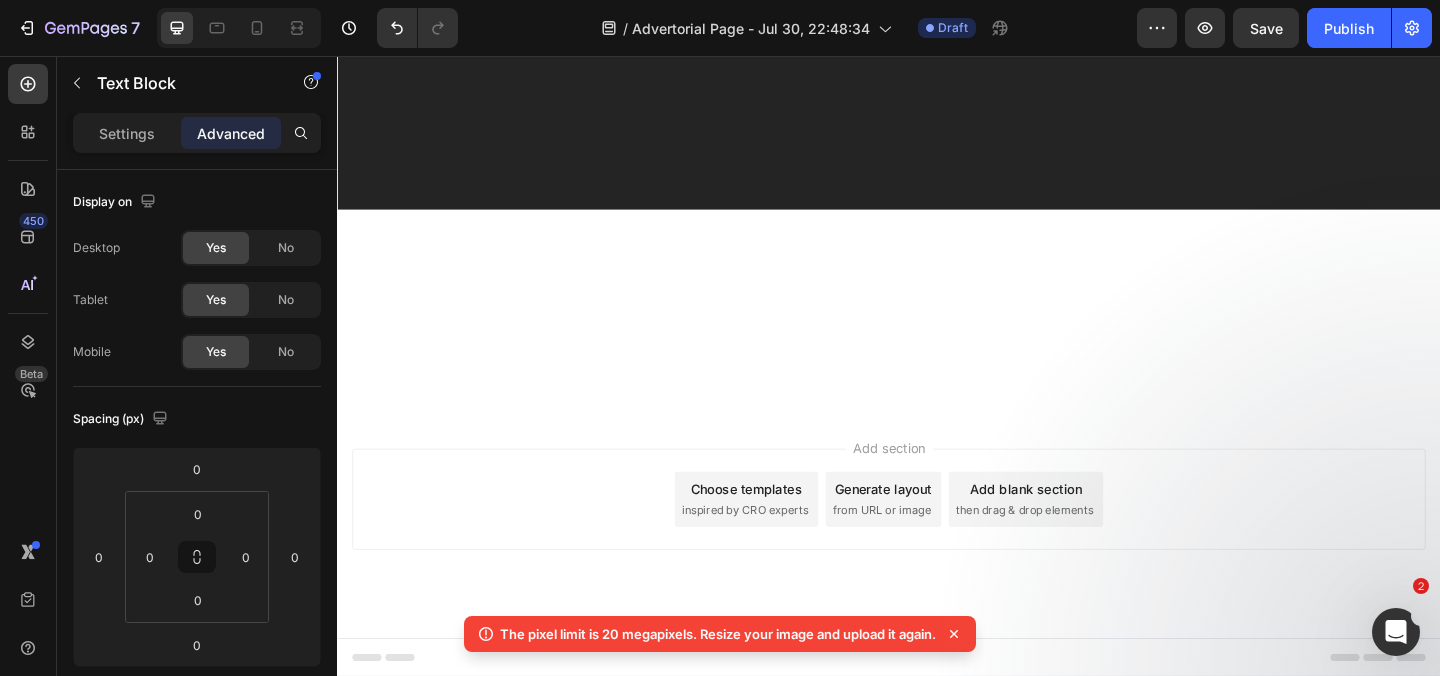 click on "But There's One Critical Thing You Need to Know..." at bounding box center [726, -97] 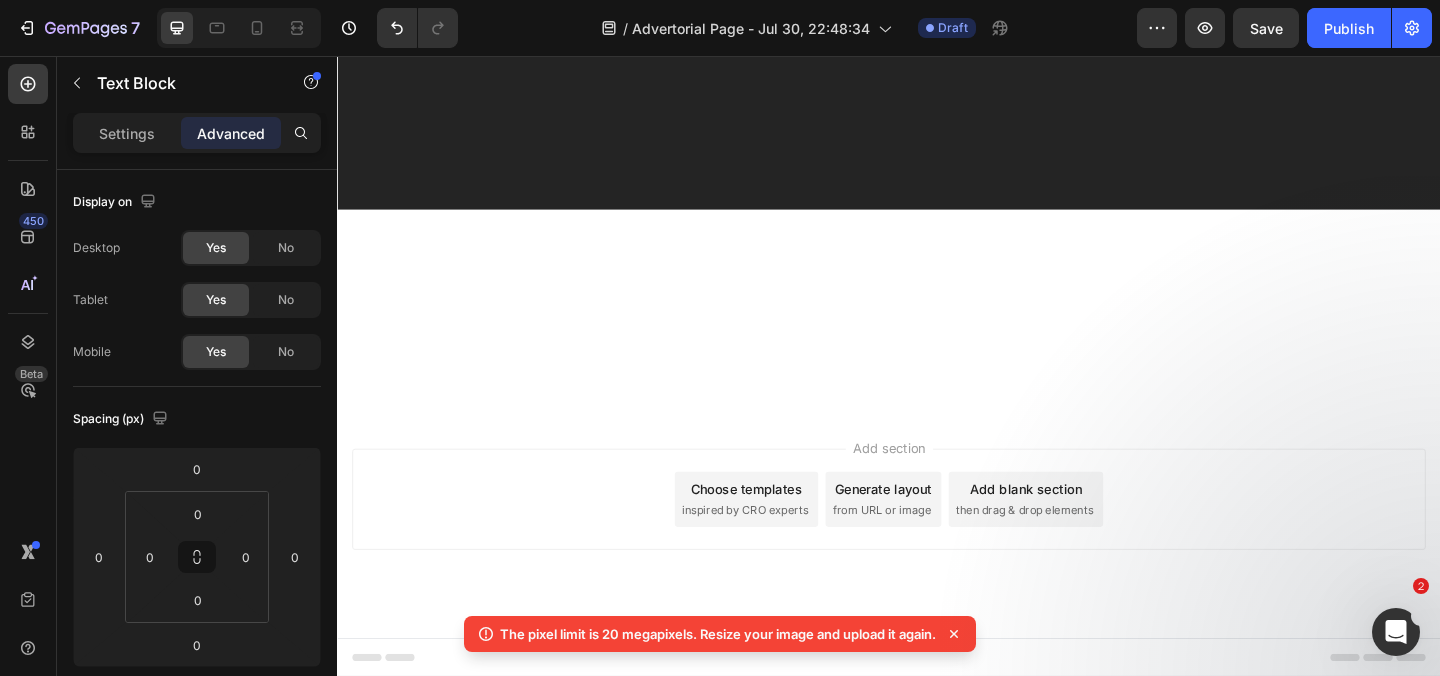 click on "But There's One Critical Thing You Need to Know..." at bounding box center (726, -97) 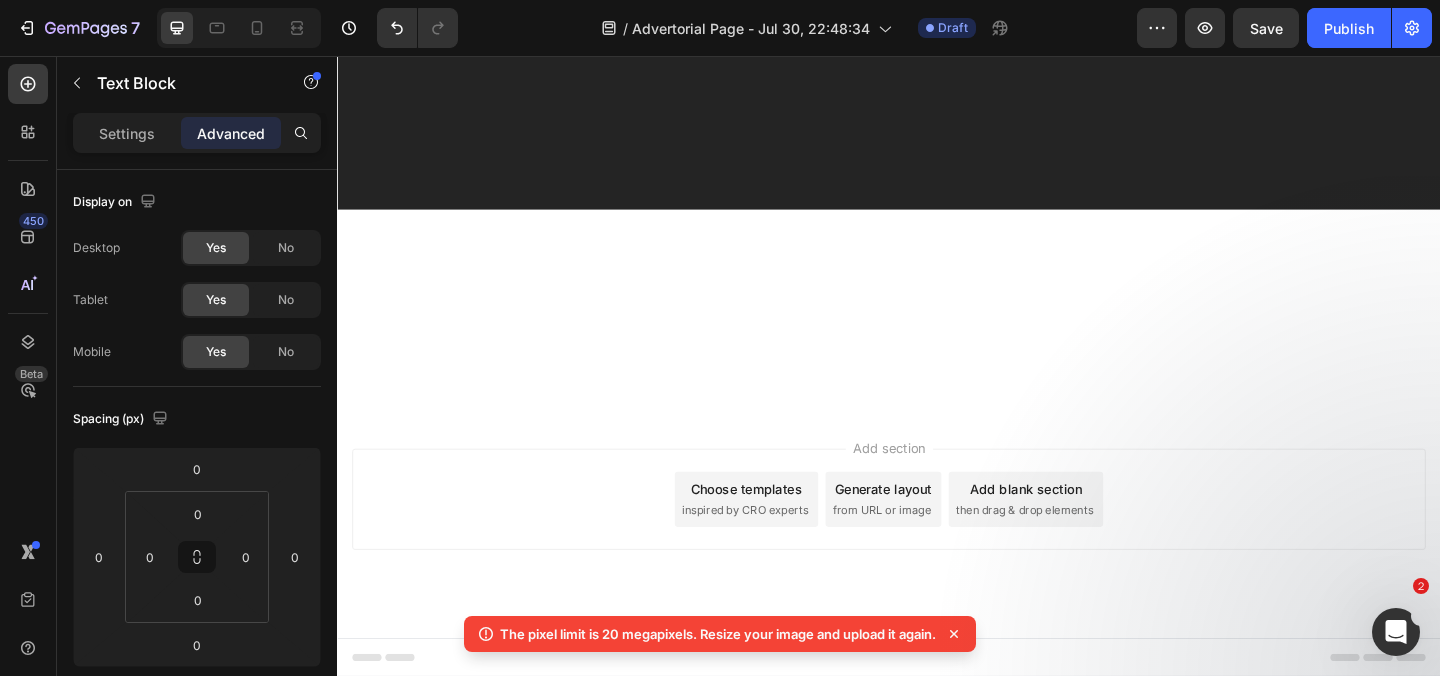 click on "But There's One Critical Thing You Need to Know..." at bounding box center [726, -97] 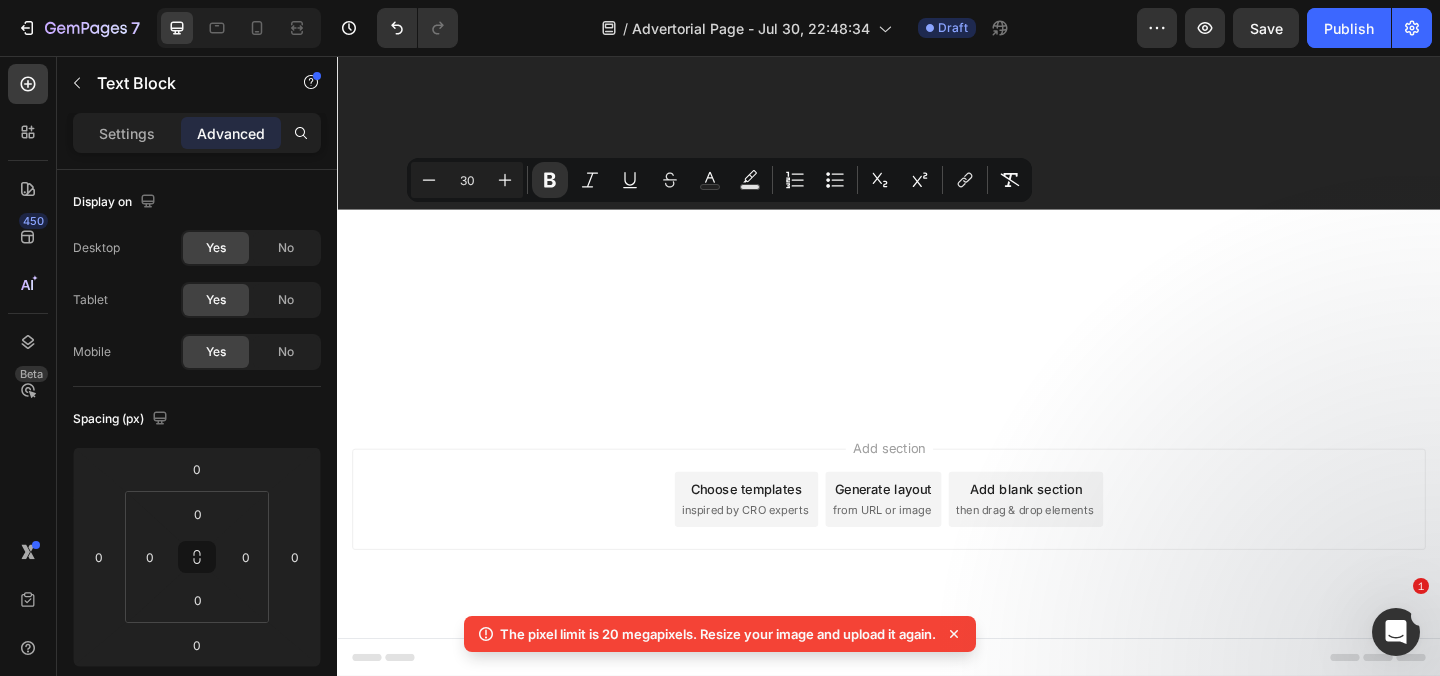 click on "But There's One Critical Thing You Need to Know..." at bounding box center (726, -97) 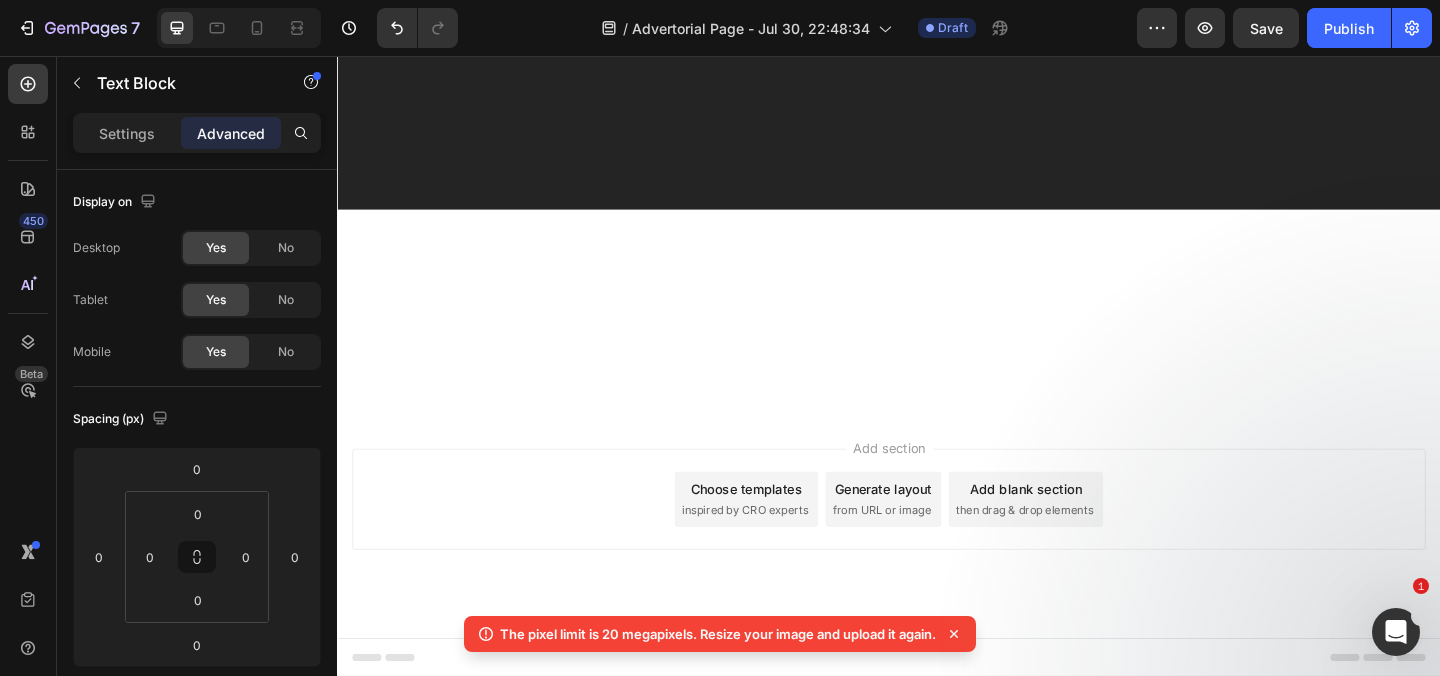 drag, startPoint x: 777, startPoint y: 206, endPoint x: 770, endPoint y: 216, distance: 12.206555 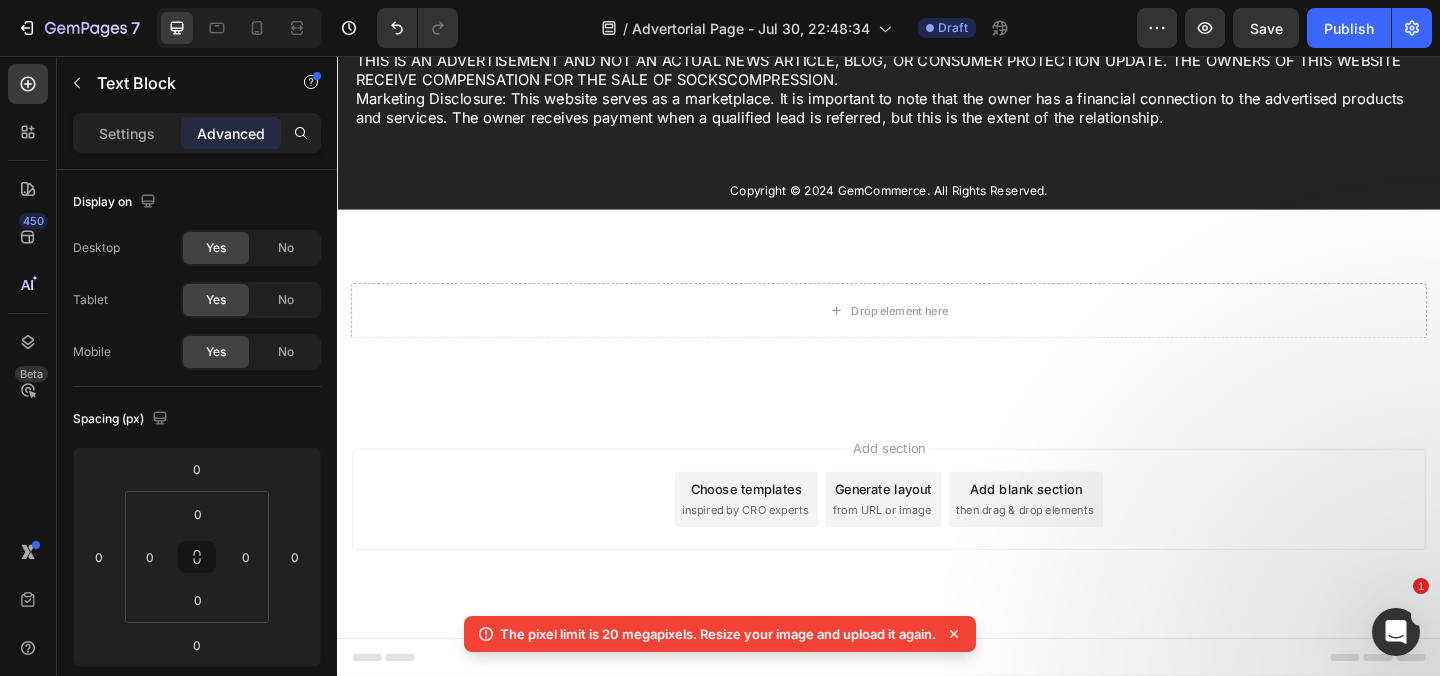 scroll, scrollTop: 28290, scrollLeft: 0, axis: vertical 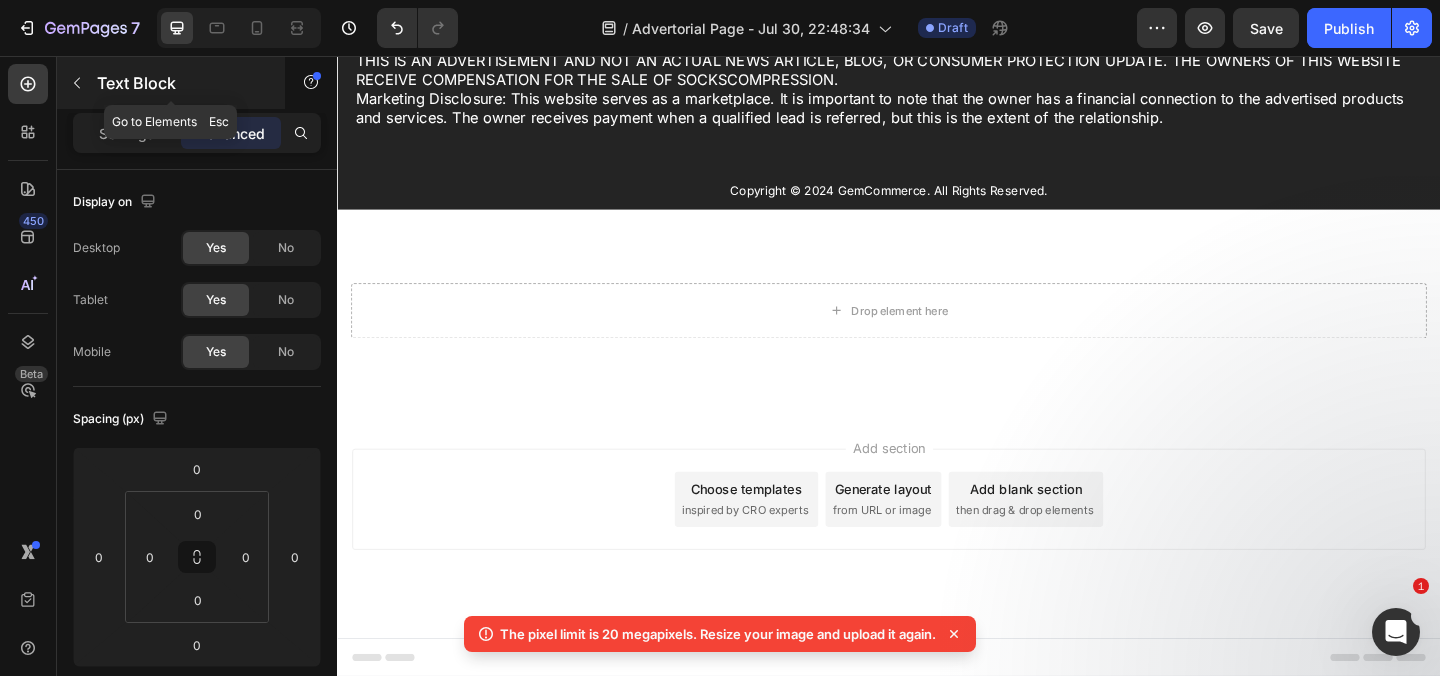 click on "Text Block" at bounding box center (182, 83) 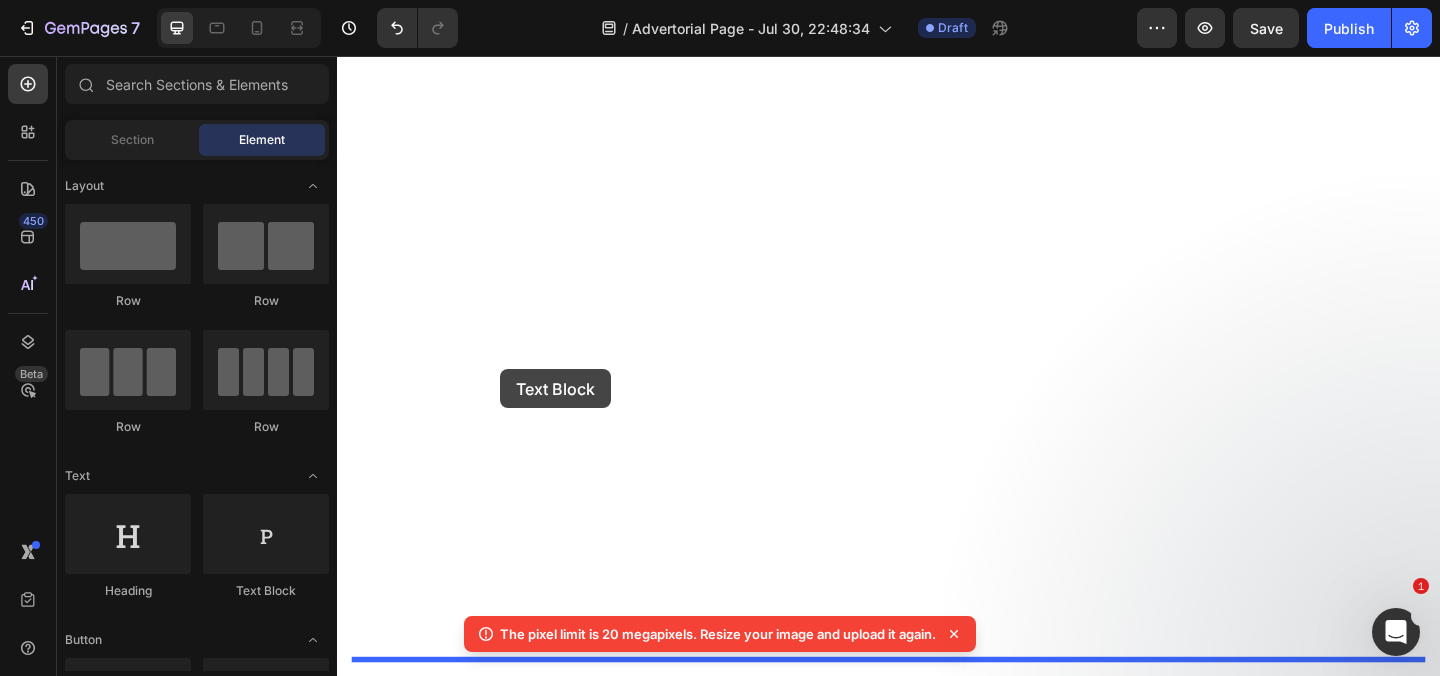 drag, startPoint x: 575, startPoint y: 311, endPoint x: 511, endPoint y: 408, distance: 116.21101 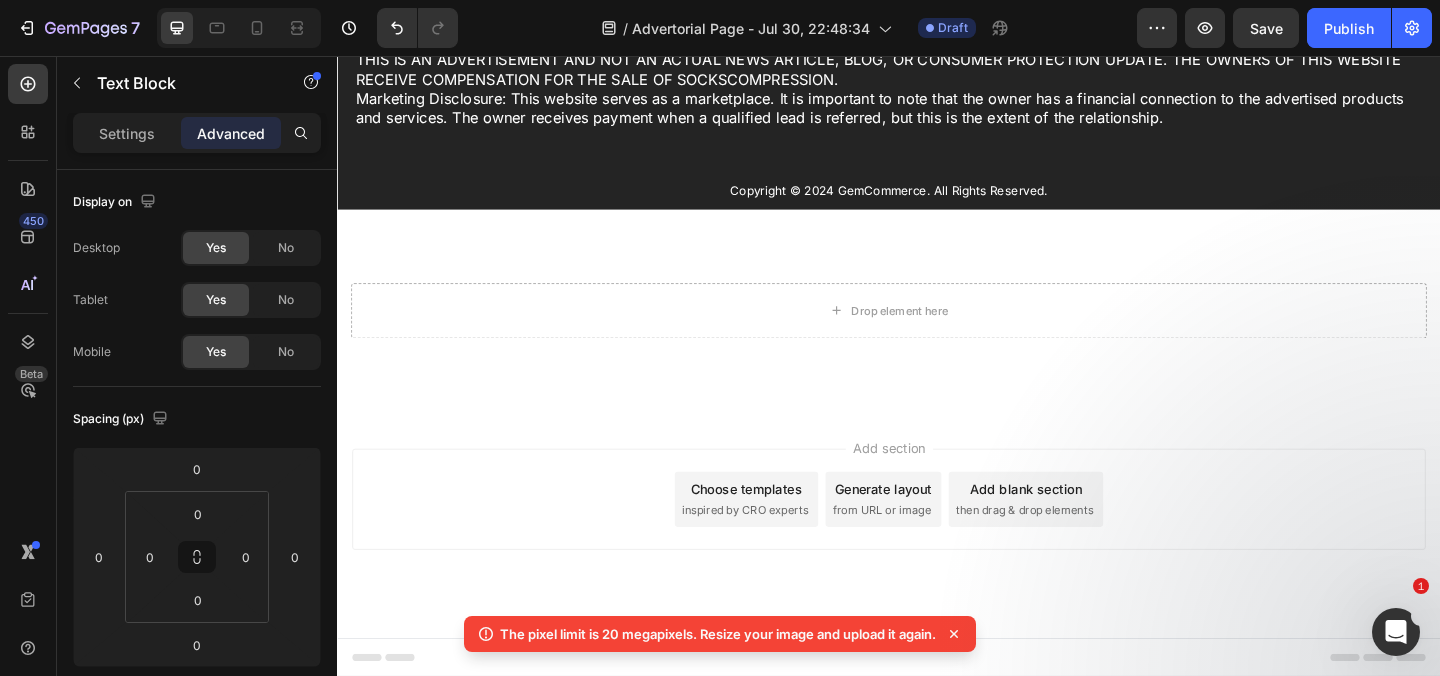 click on "Replace this text with your content" at bounding box center [937, -93] 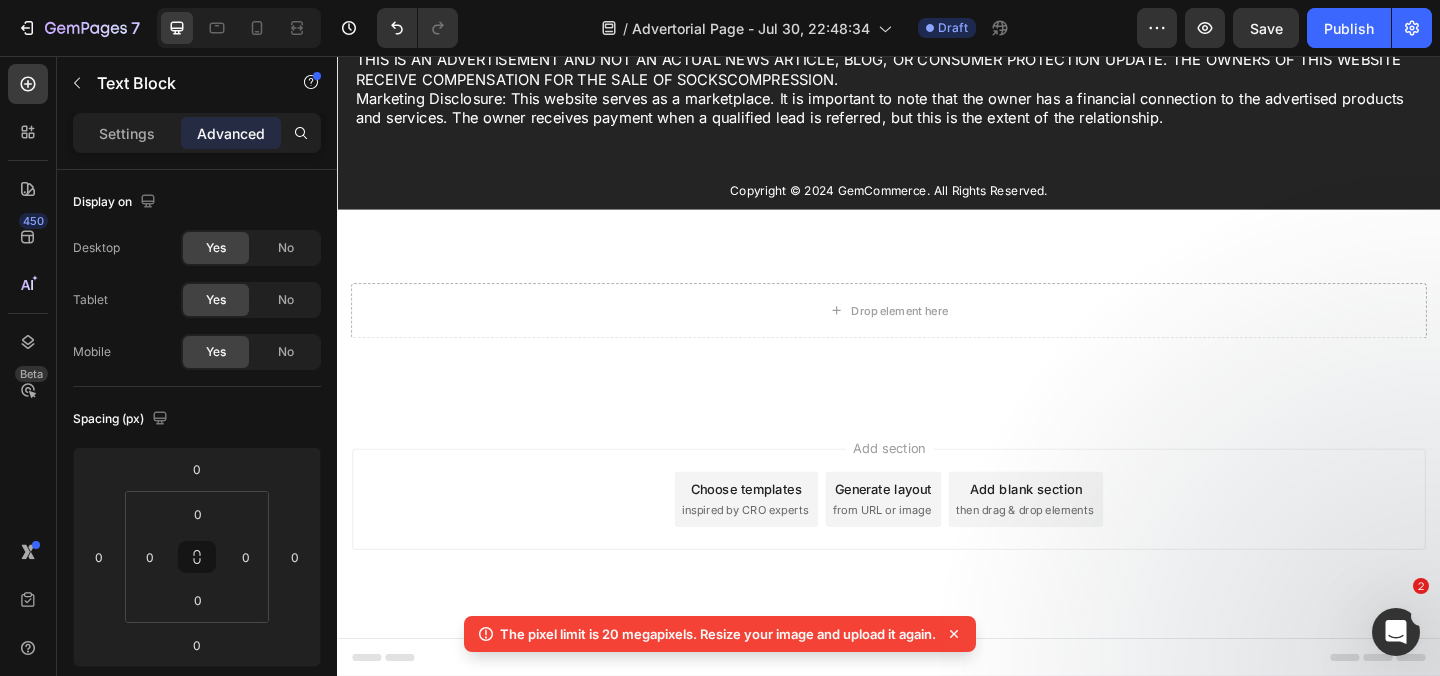 click on "Replace this text with your content" at bounding box center (937, -93) 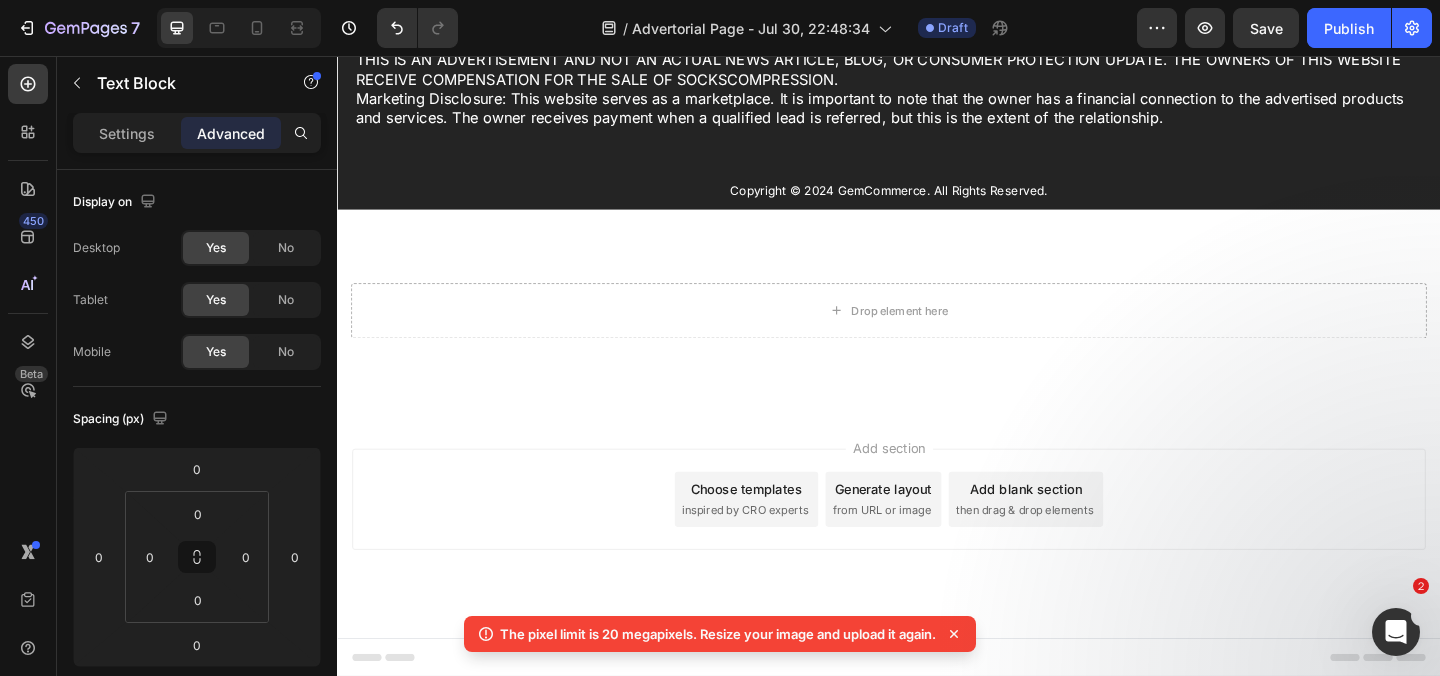 click on "Replace this text with your content" at bounding box center (937, -93) 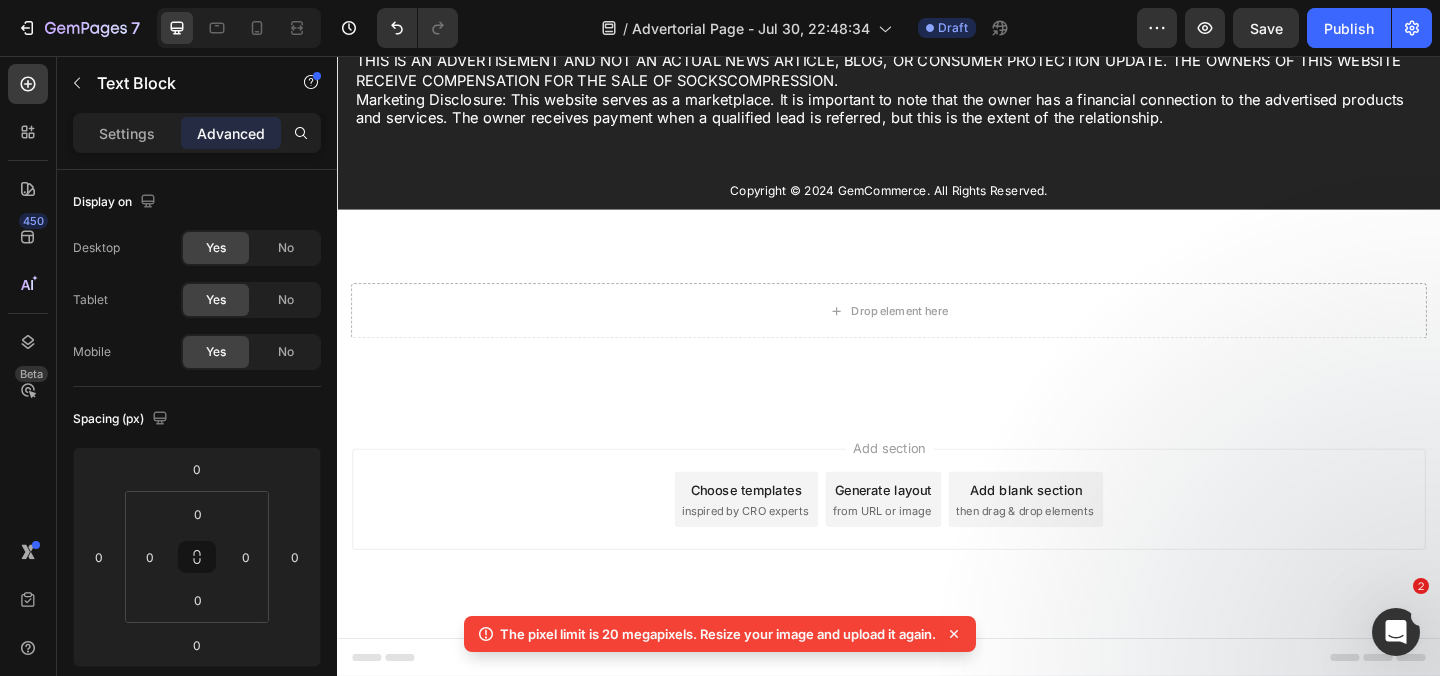click on "Again... This product is brand new to the public market." at bounding box center (937, -294) 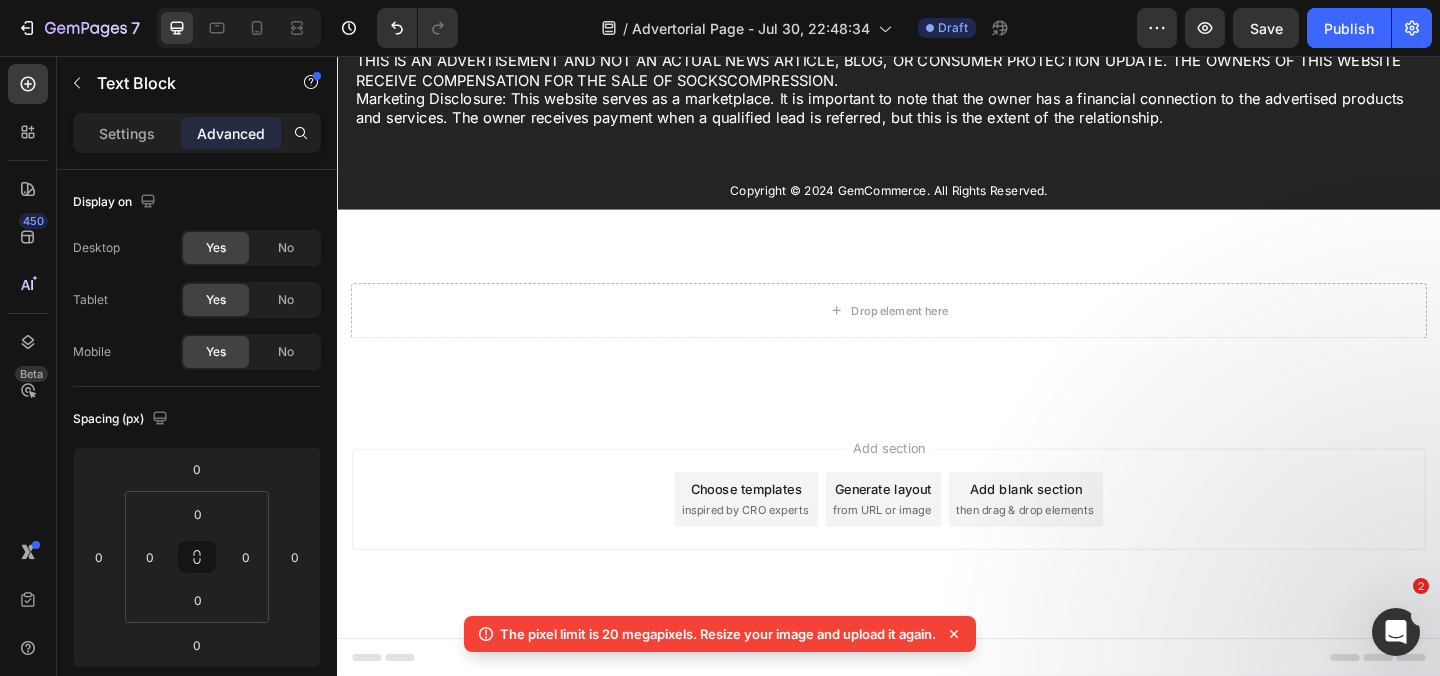click on "GoodyFeet only produced  500 units  in this first batch for our medical network." at bounding box center (937, -265) 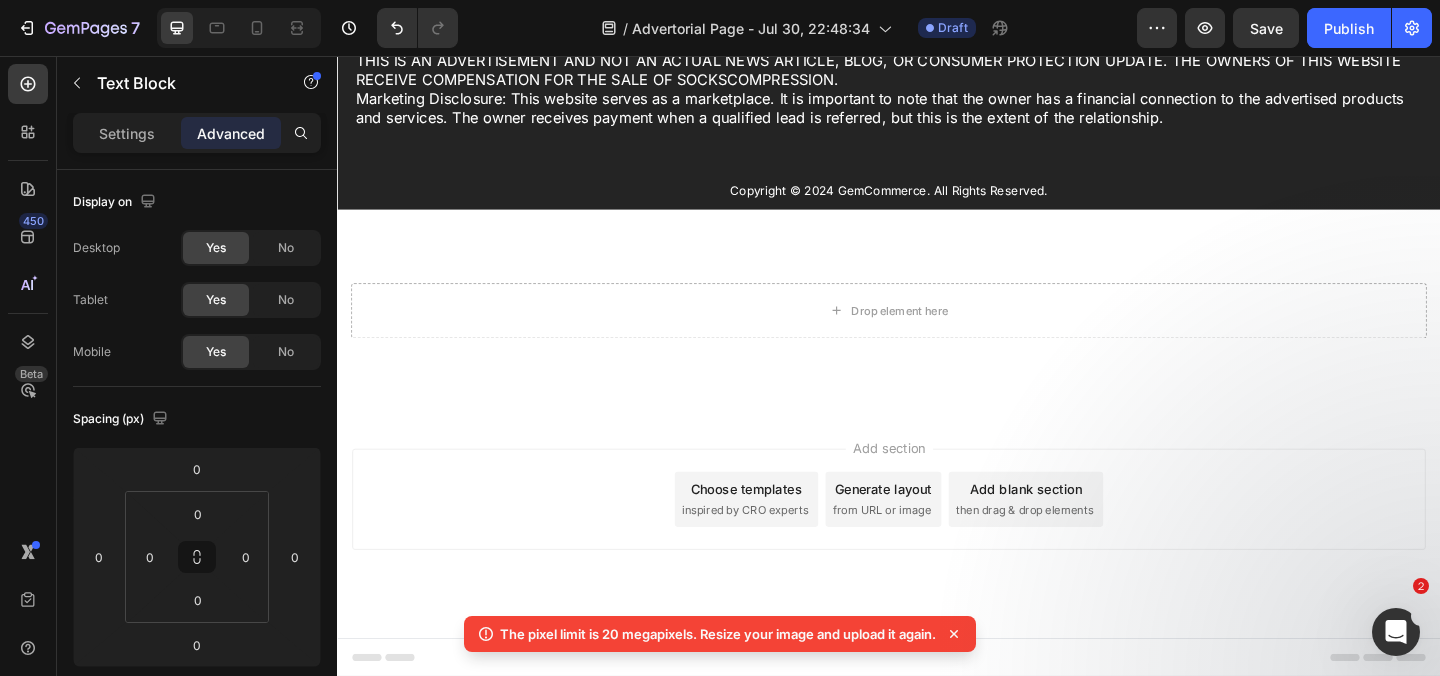 click on "If you leave this page and come back later, I can't promise it will still be available, so make sure to claim yours before it runs out." at bounding box center (937, -208) 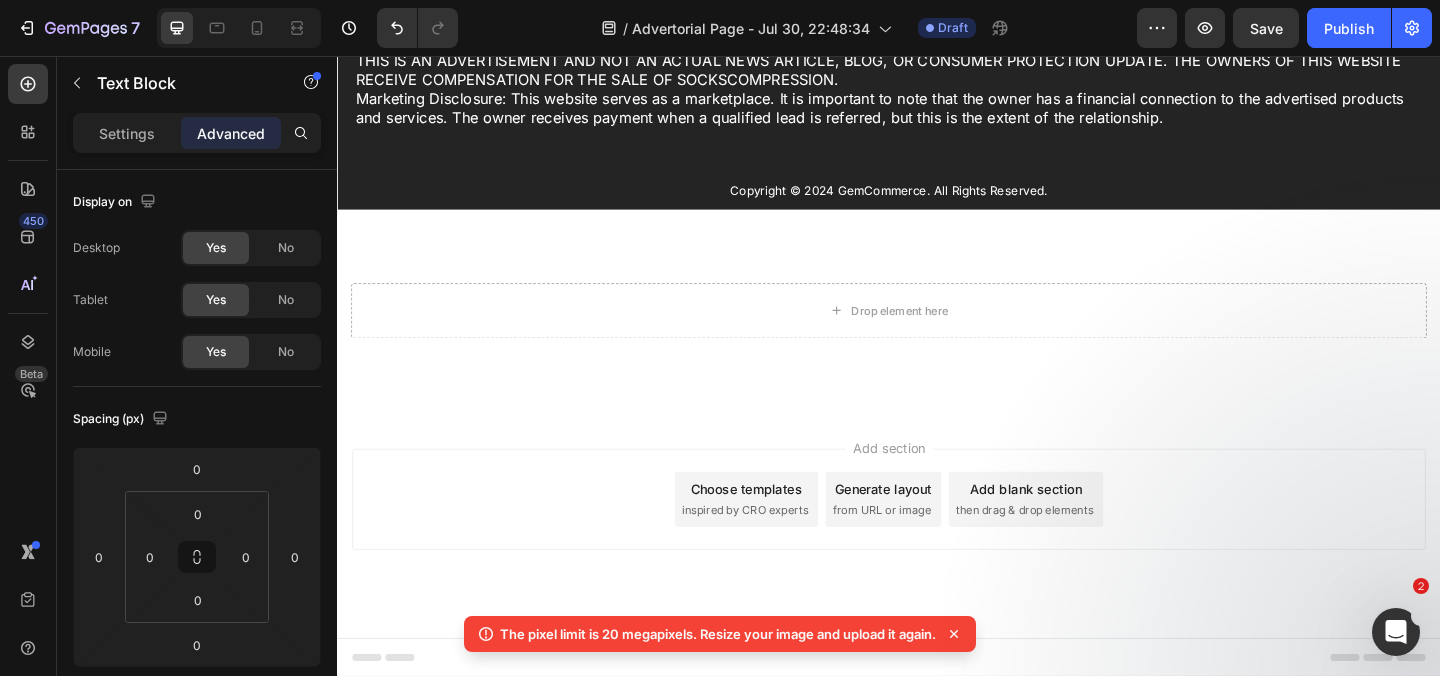 click on "If you leave this page and come back later, I can't promise it will still be available, so make sure to claim yours before it runs out." at bounding box center (937, -208) 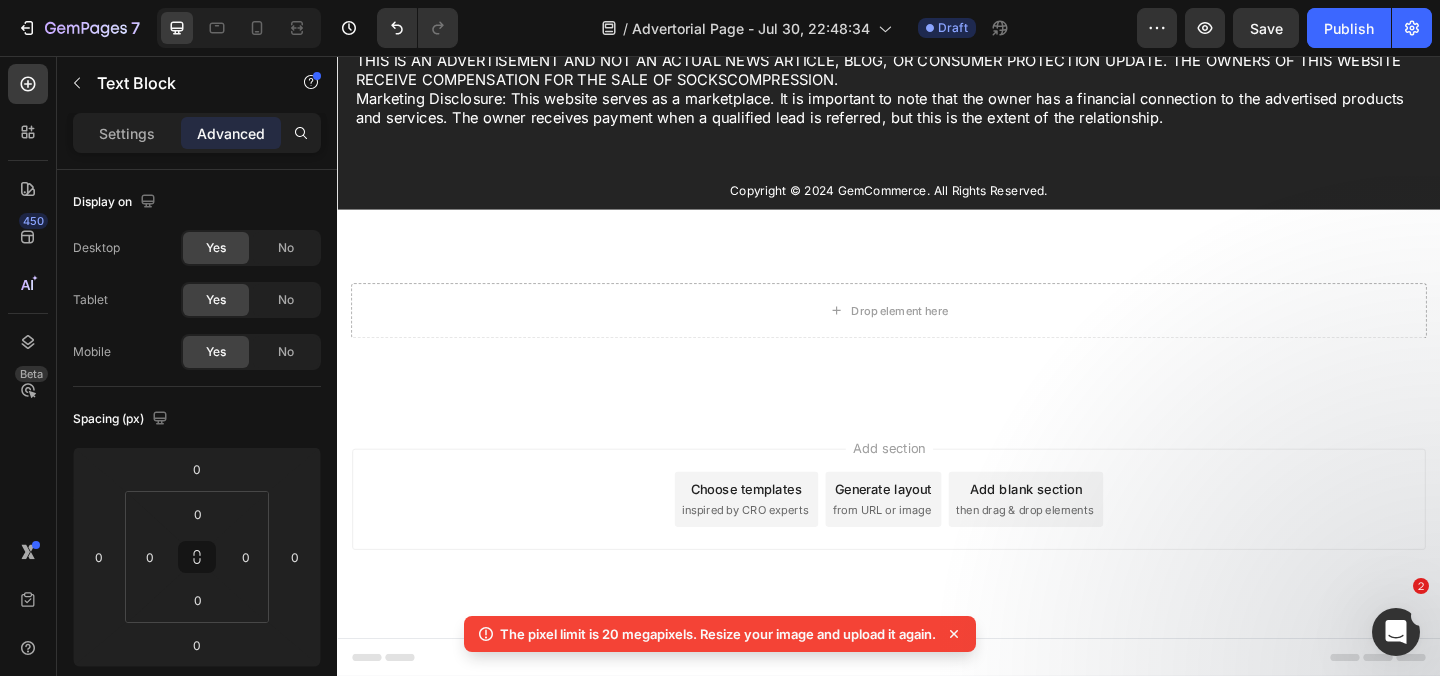 click on "As of this morning, we're down to the last 47 units." at bounding box center (937, -237) 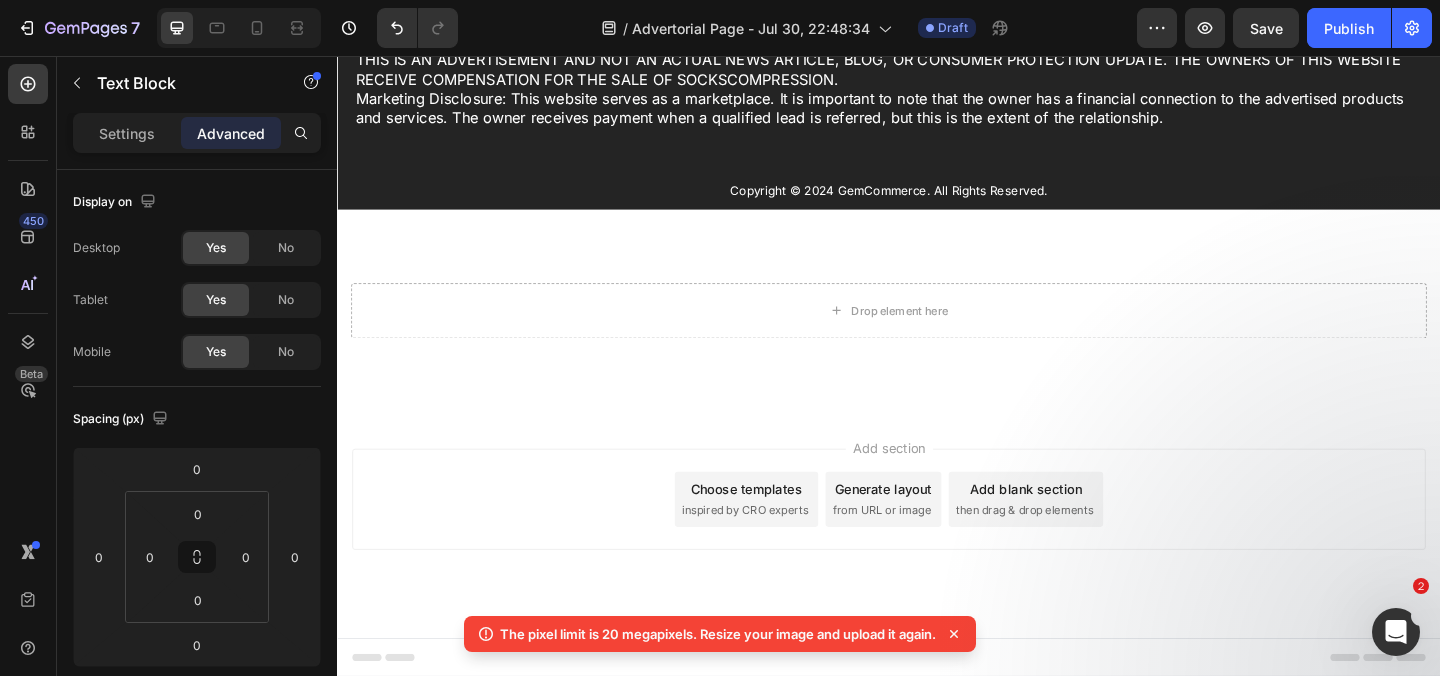 click on "If you leave this page and come back later, I can't promise it will still be available, so make sure to claim yours before it runs out." at bounding box center (937, -208) 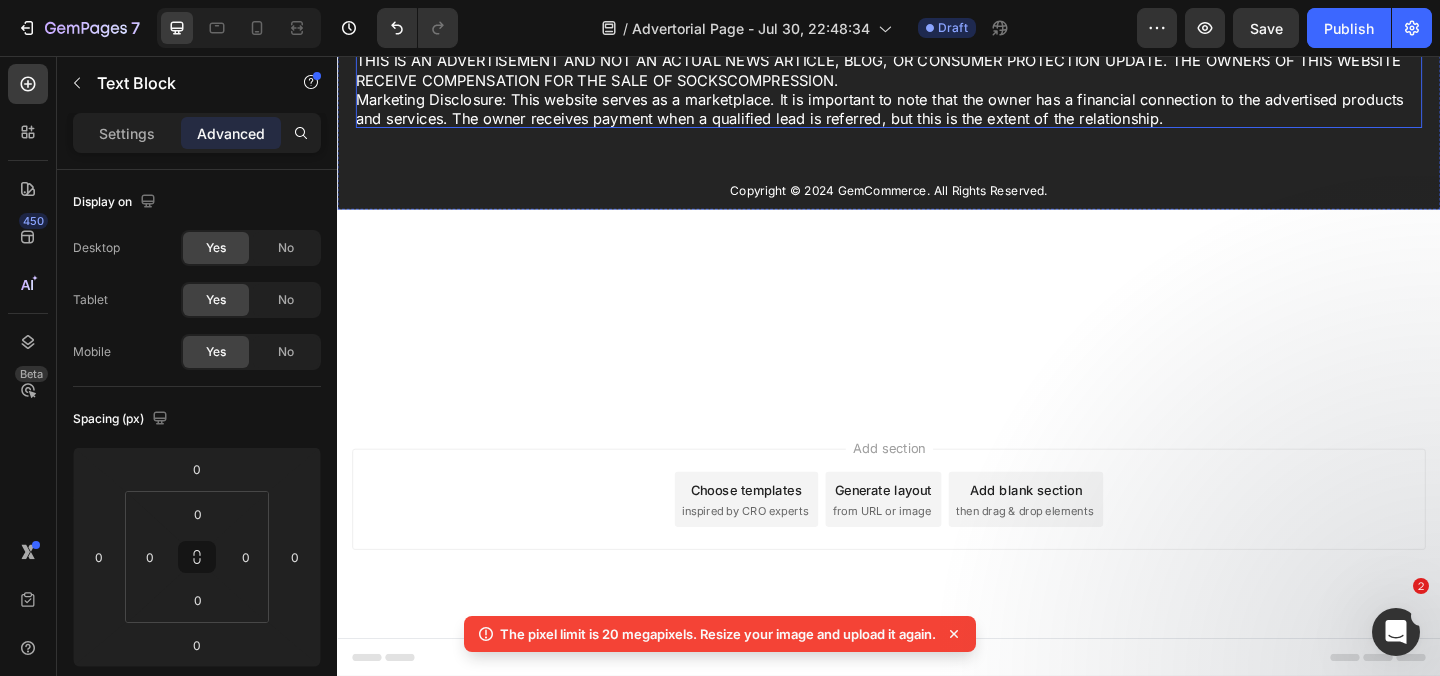 scroll, scrollTop: 28600, scrollLeft: 0, axis: vertical 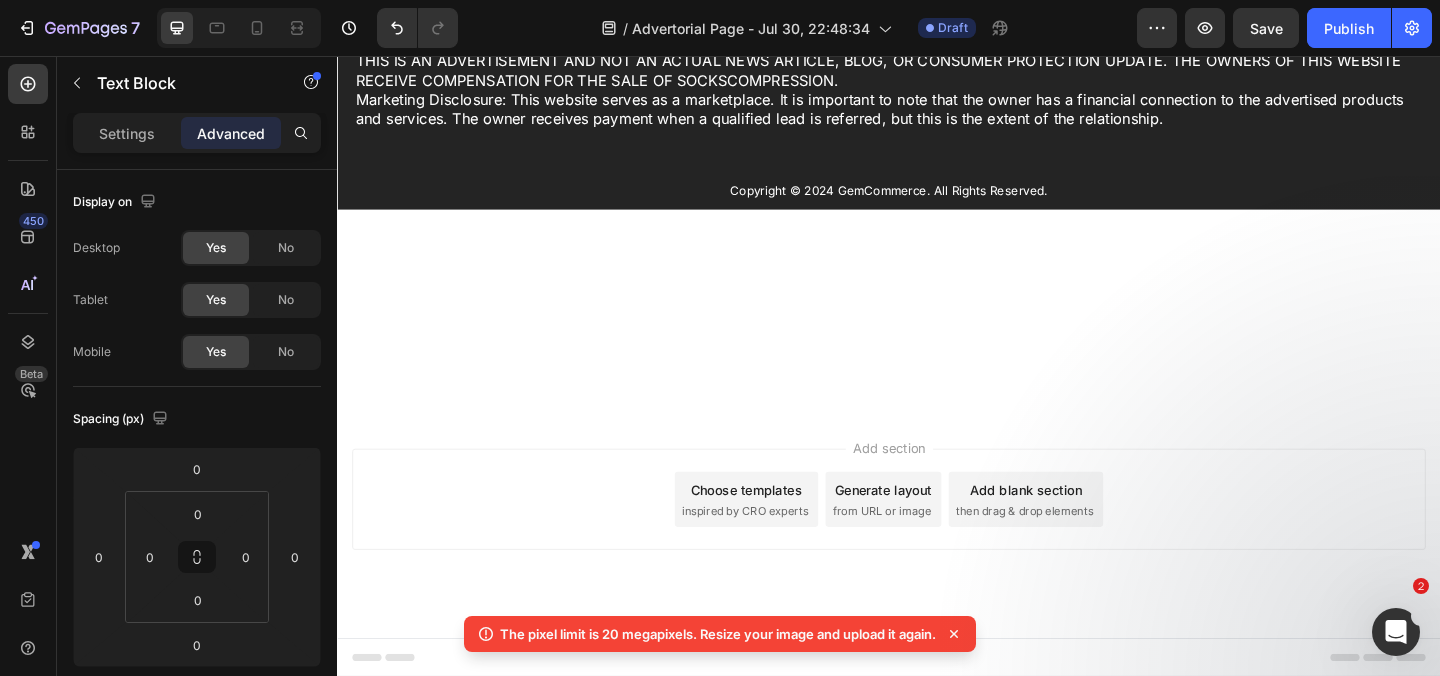 click on "Once we sell out, it may take us  WEEKS  to produce the next batch." at bounding box center [937, -178] 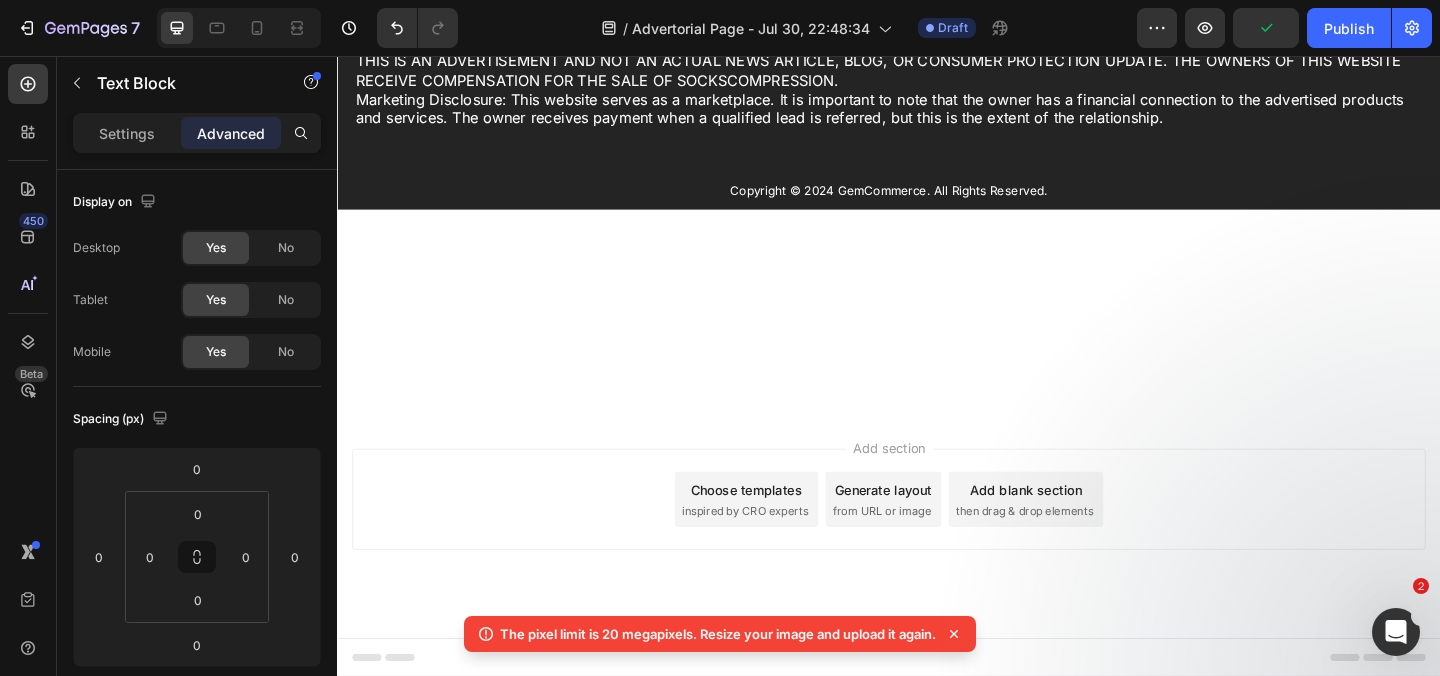 click on "And even once we are back in stock, the price will be back at  $199 ." at bounding box center (937, -150) 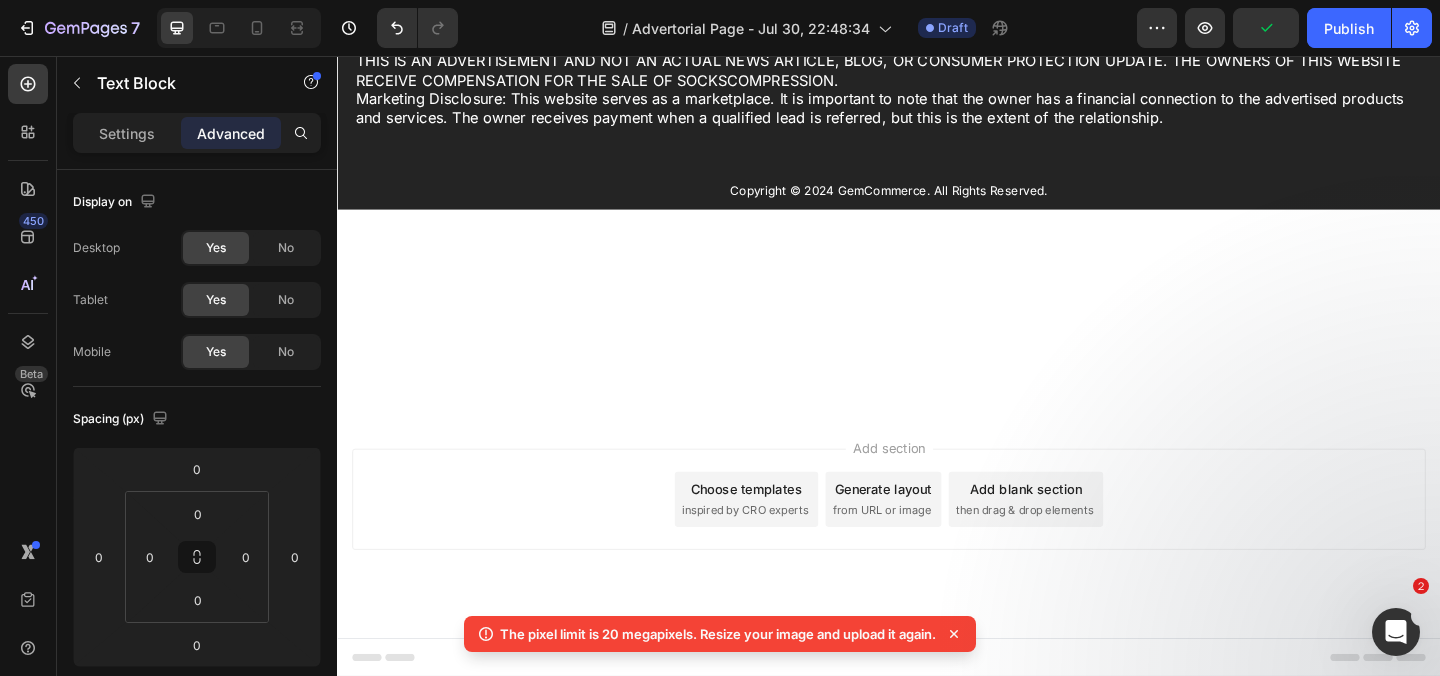 click on "This is probably your ONLY chance to get your own GoodyFeet FLO at 75% OFF." at bounding box center [937, -121] 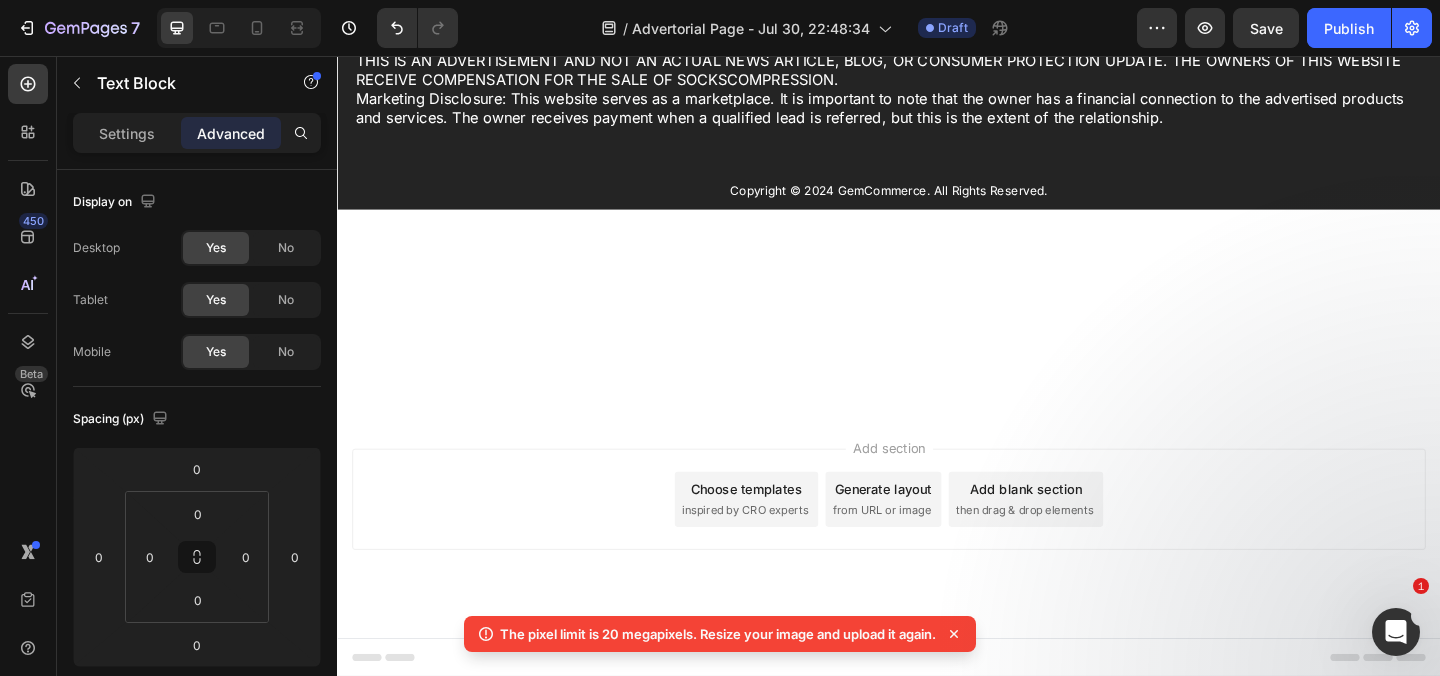 click on "Here's What to Do Next" at bounding box center (448, -93) 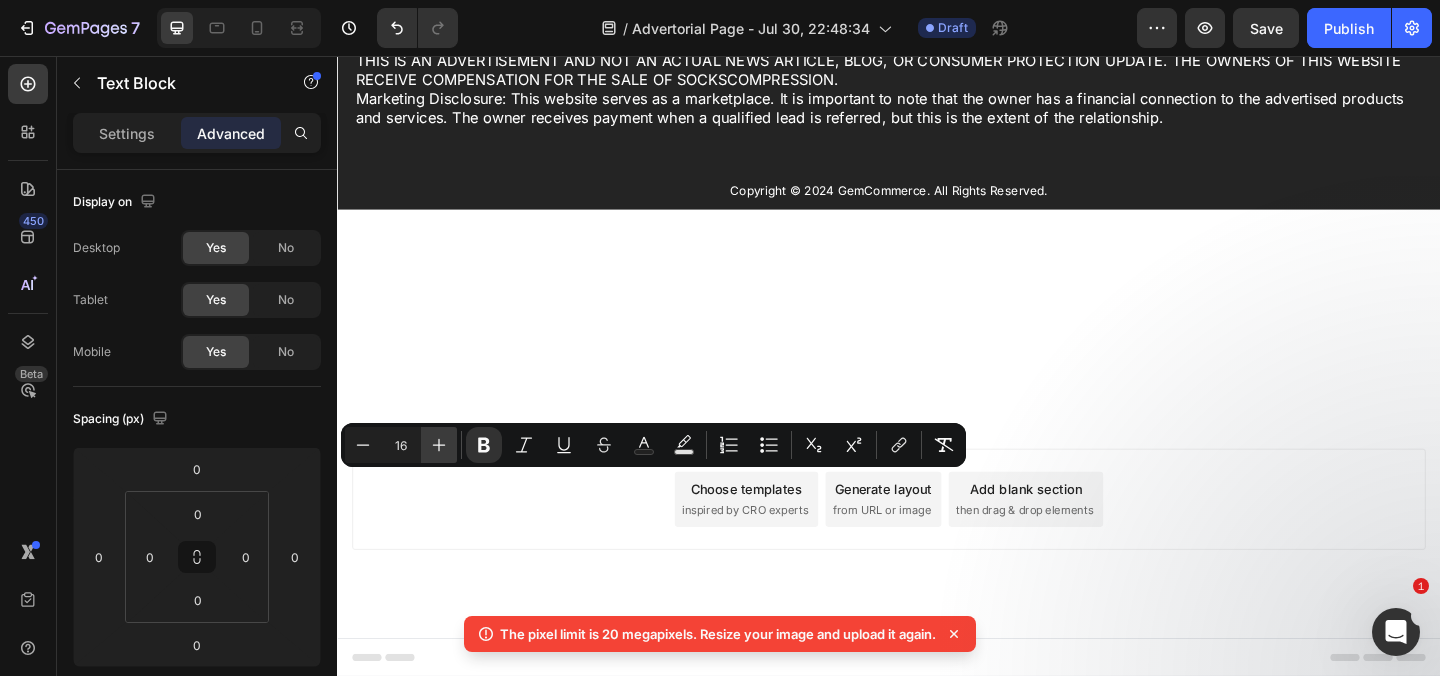 click on "Plus" at bounding box center (439, 445) 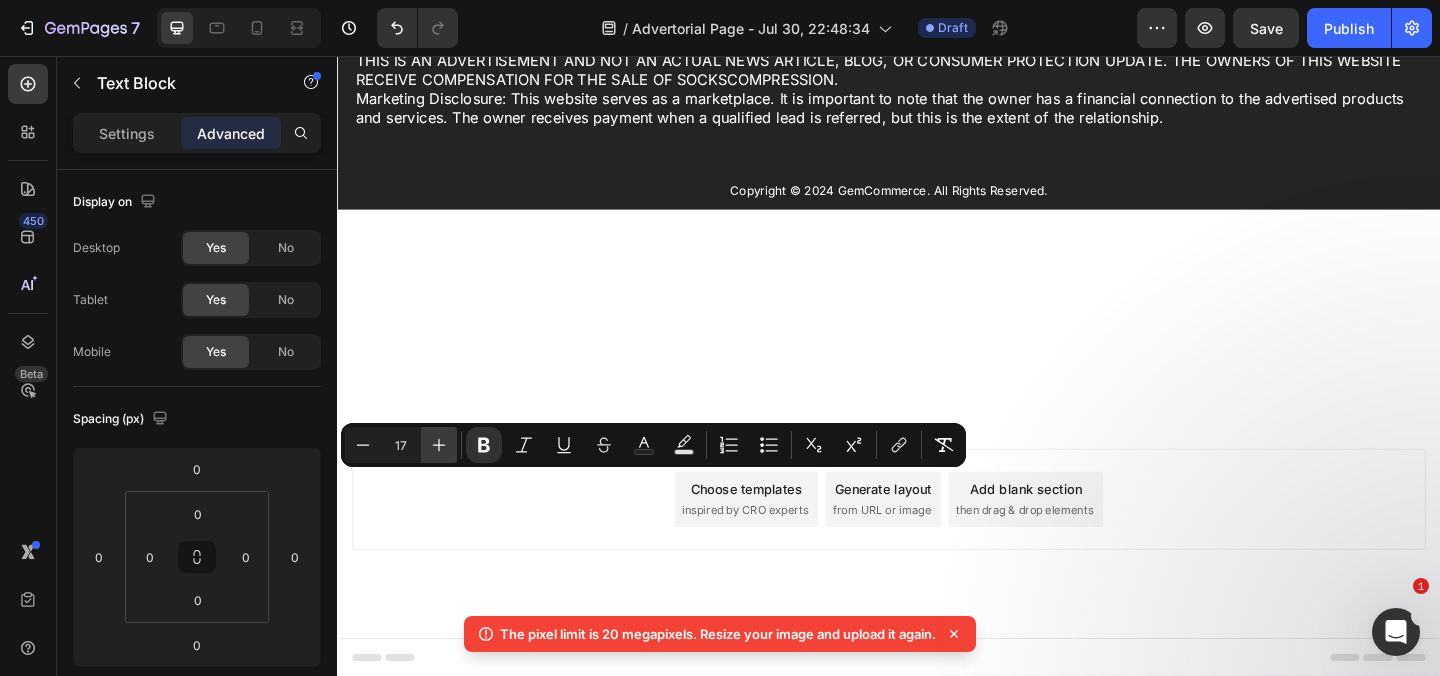 click on "Plus" at bounding box center (439, 445) 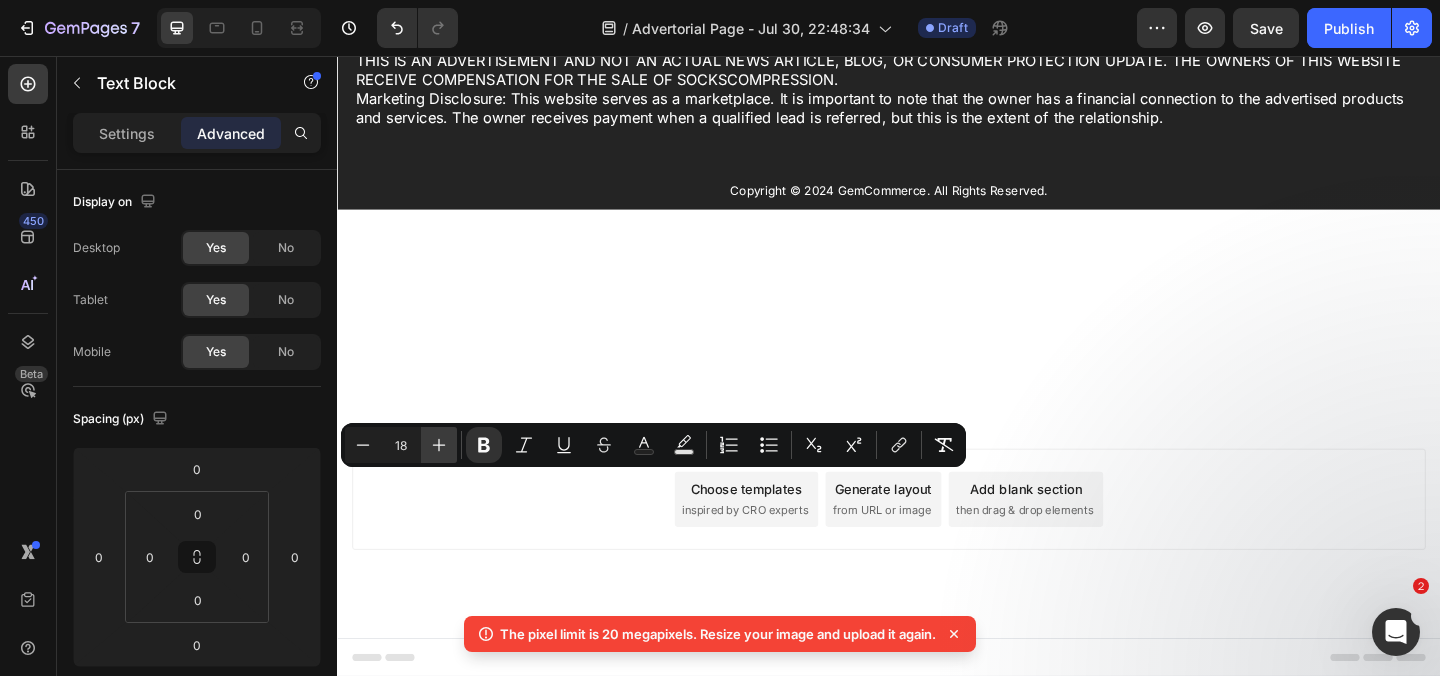 click on "Plus" at bounding box center [439, 445] 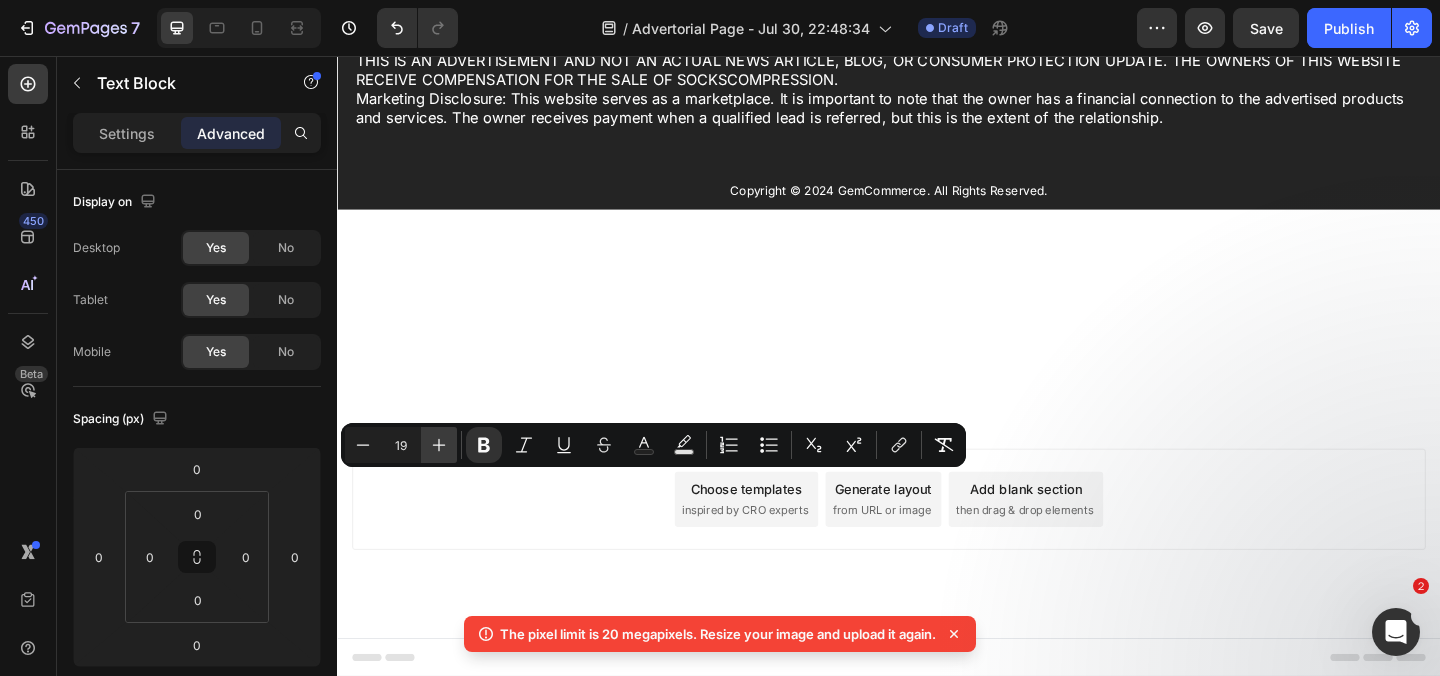click on "Plus" at bounding box center [439, 445] 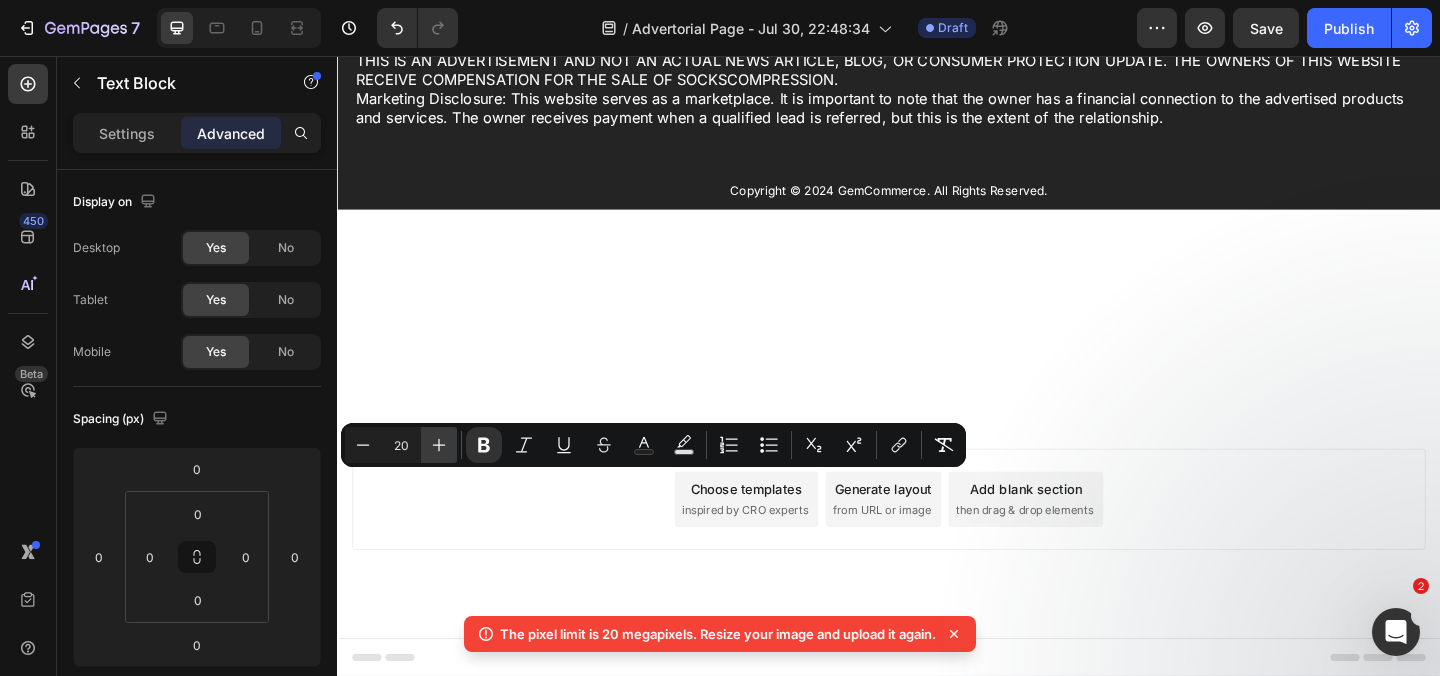 click on "Plus" at bounding box center [439, 445] 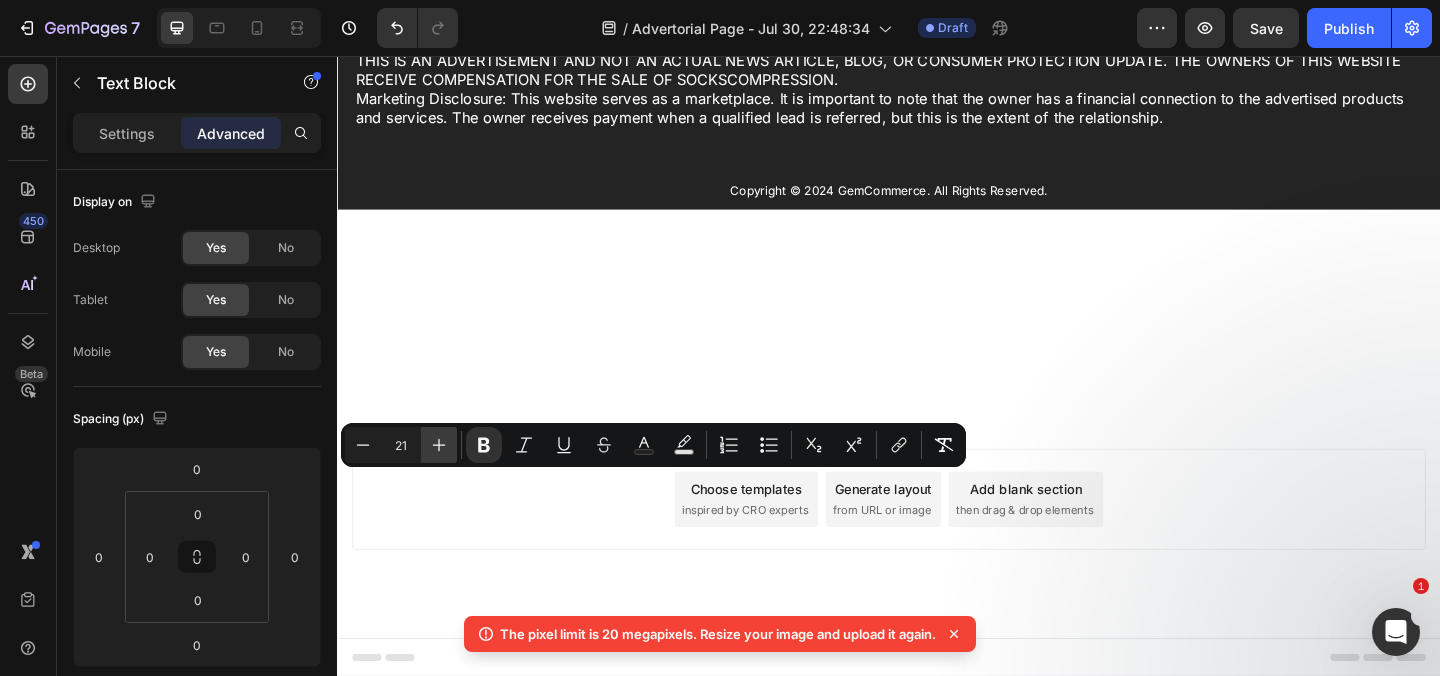 click on "Plus" at bounding box center (439, 445) 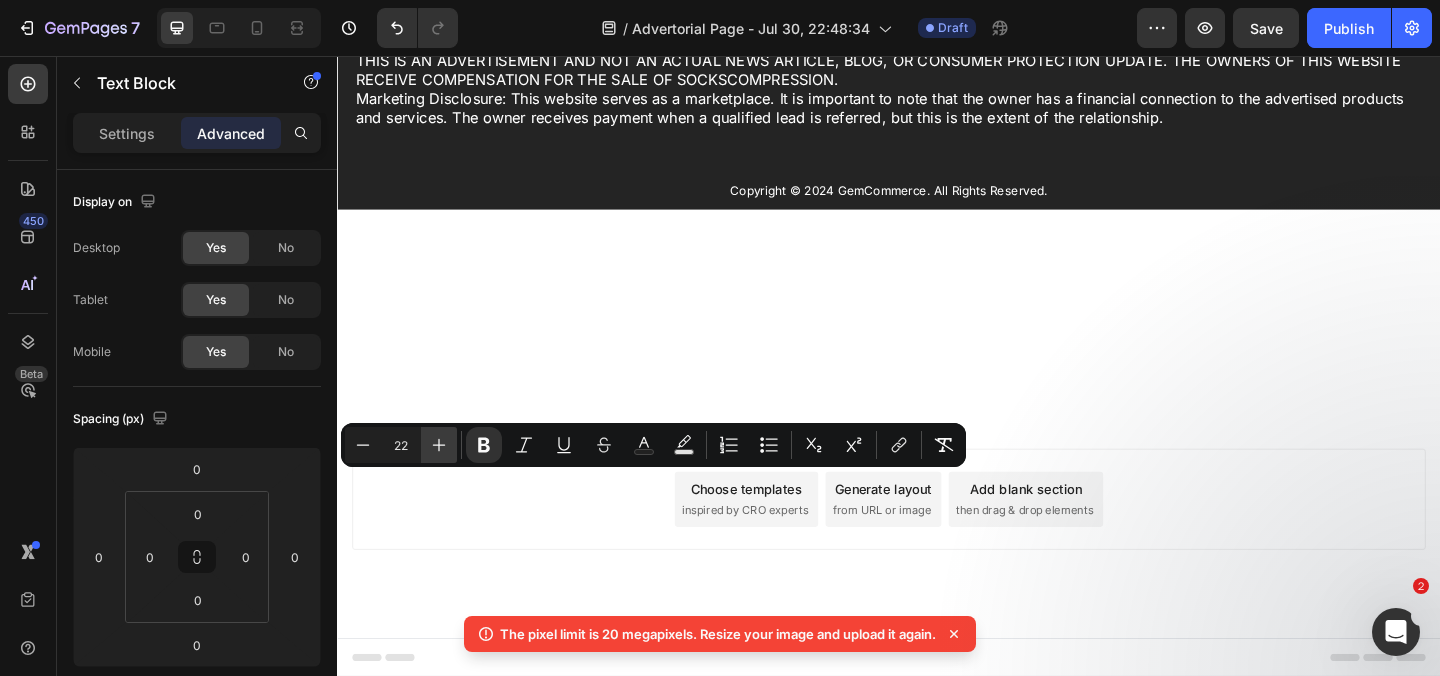click on "Plus" at bounding box center (439, 445) 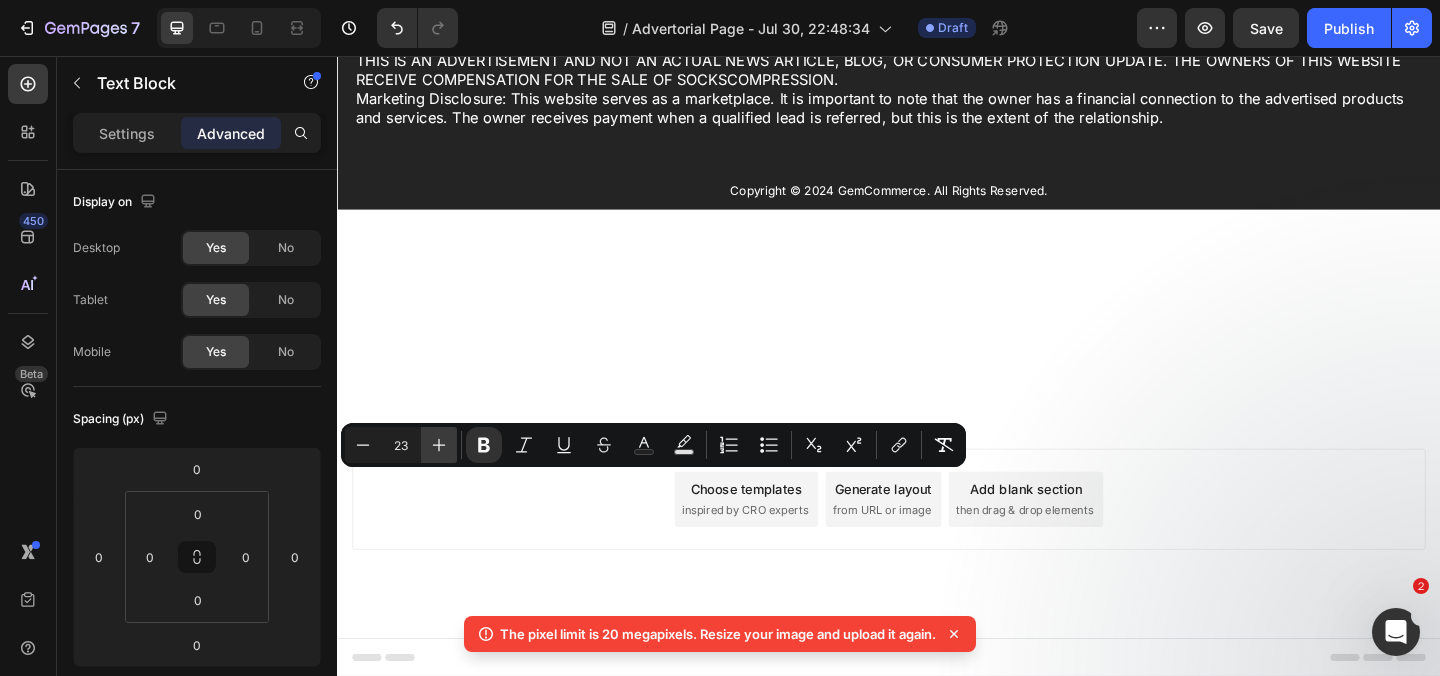 click on "Plus" at bounding box center [439, 445] 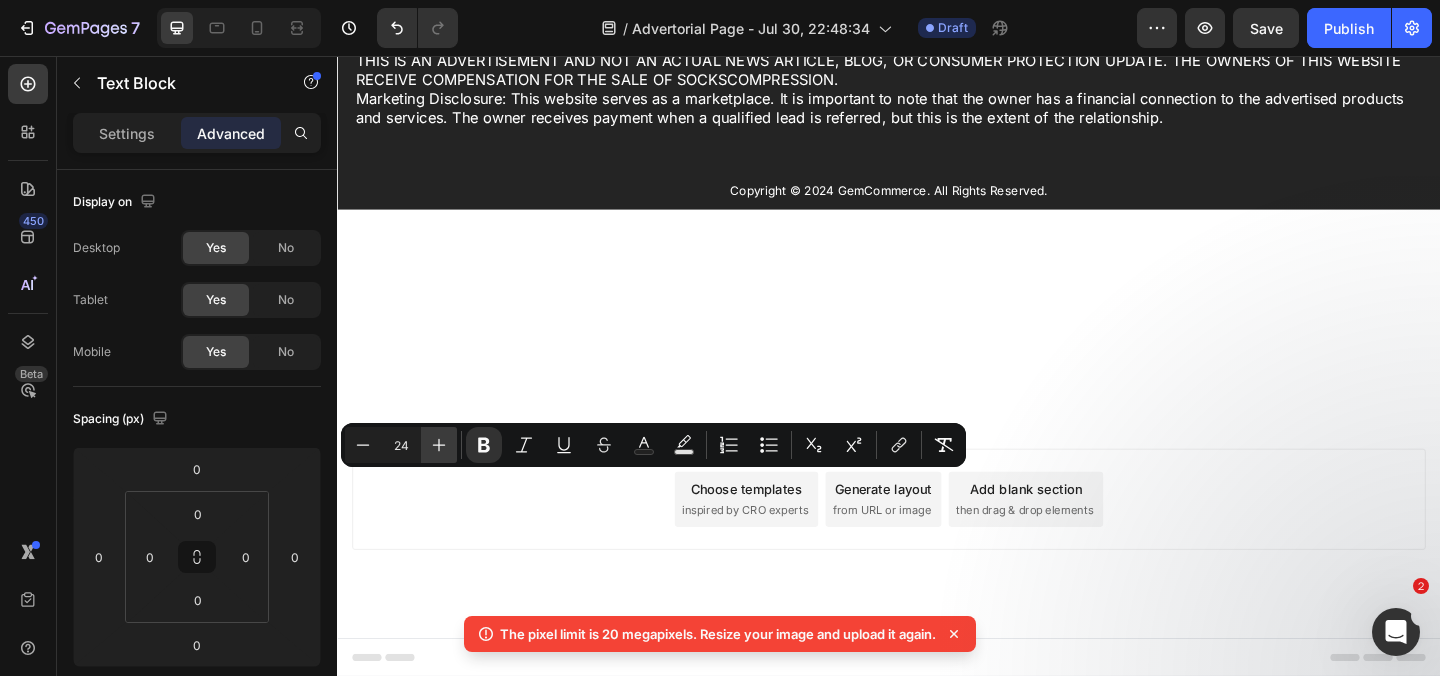 click on "Plus" at bounding box center [439, 445] 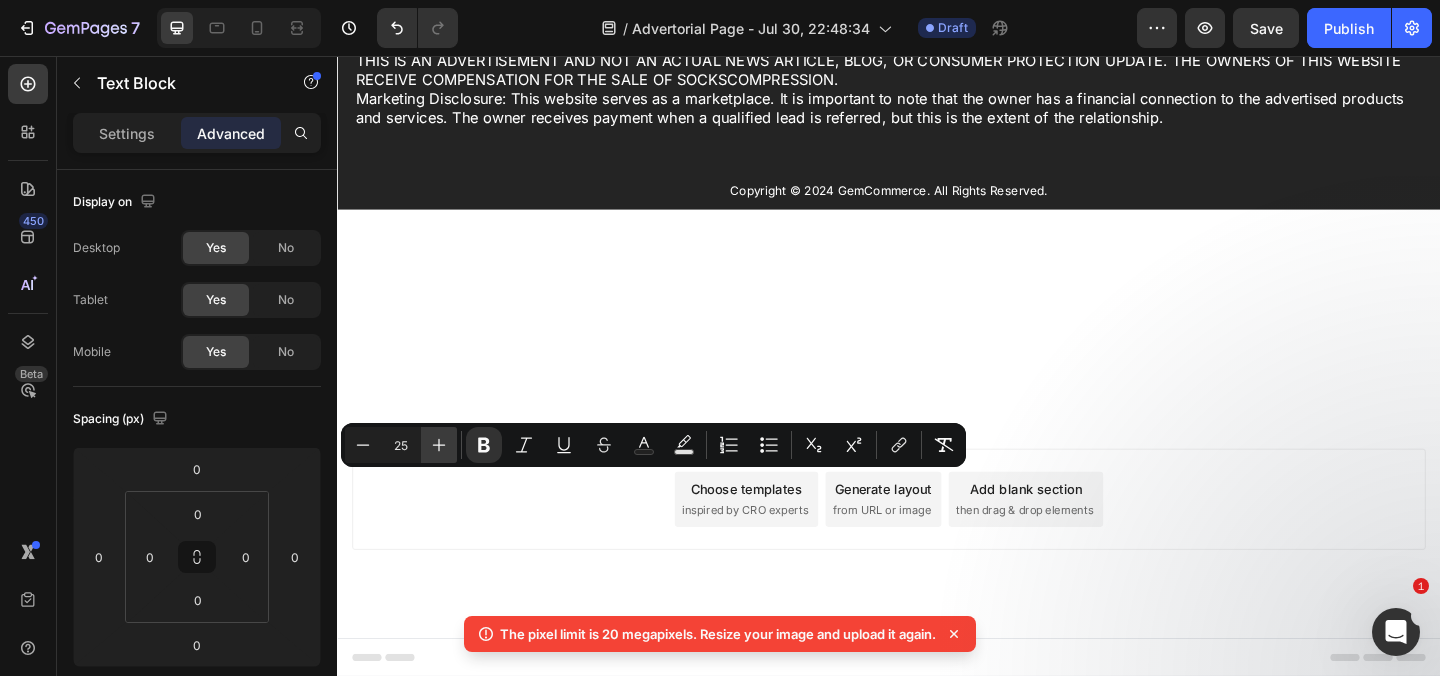 click on "Plus" at bounding box center [439, 445] 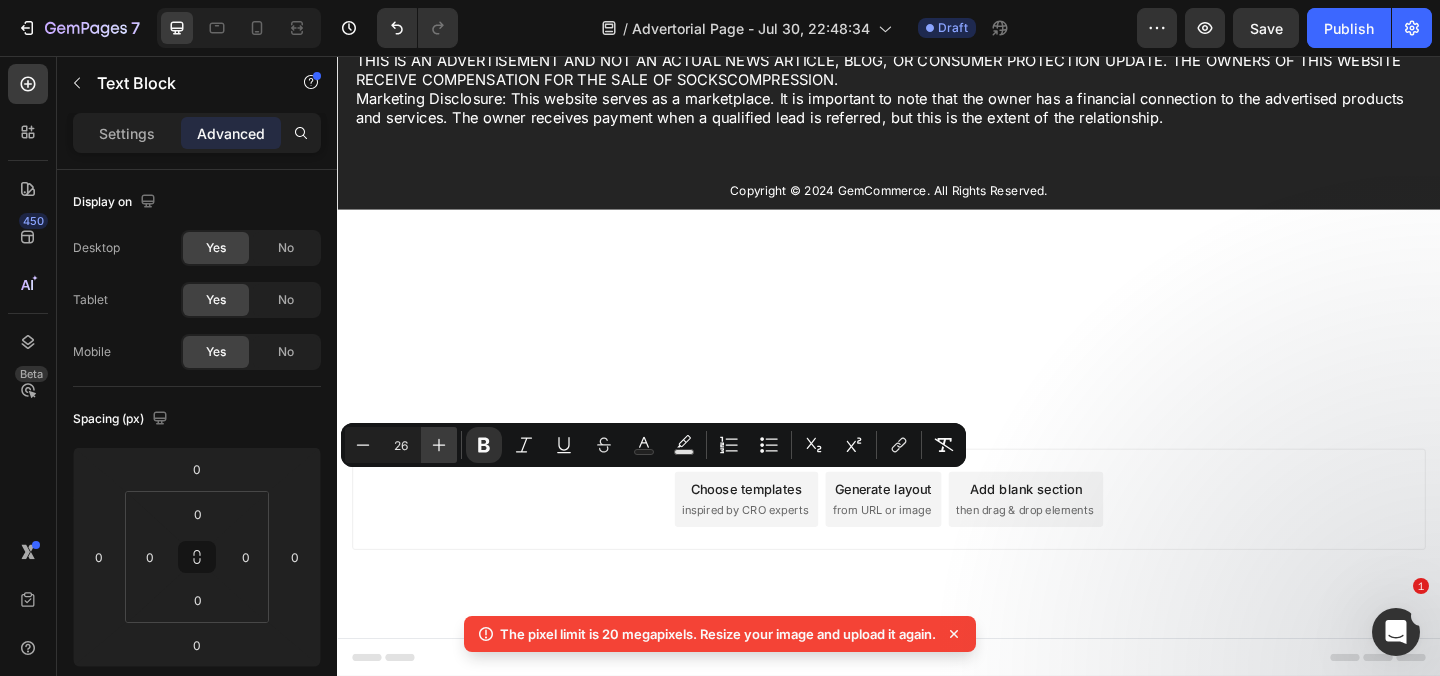 click on "Plus" at bounding box center (439, 445) 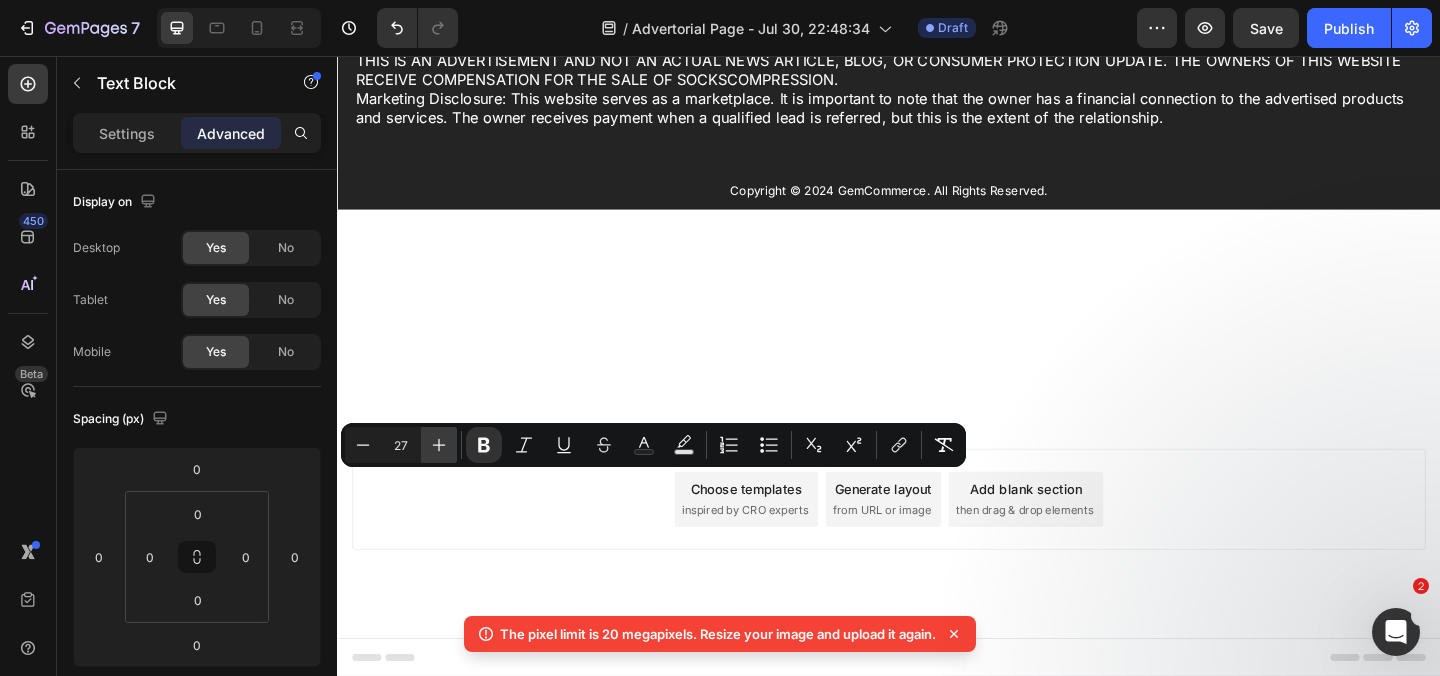 click on "Plus" at bounding box center [439, 445] 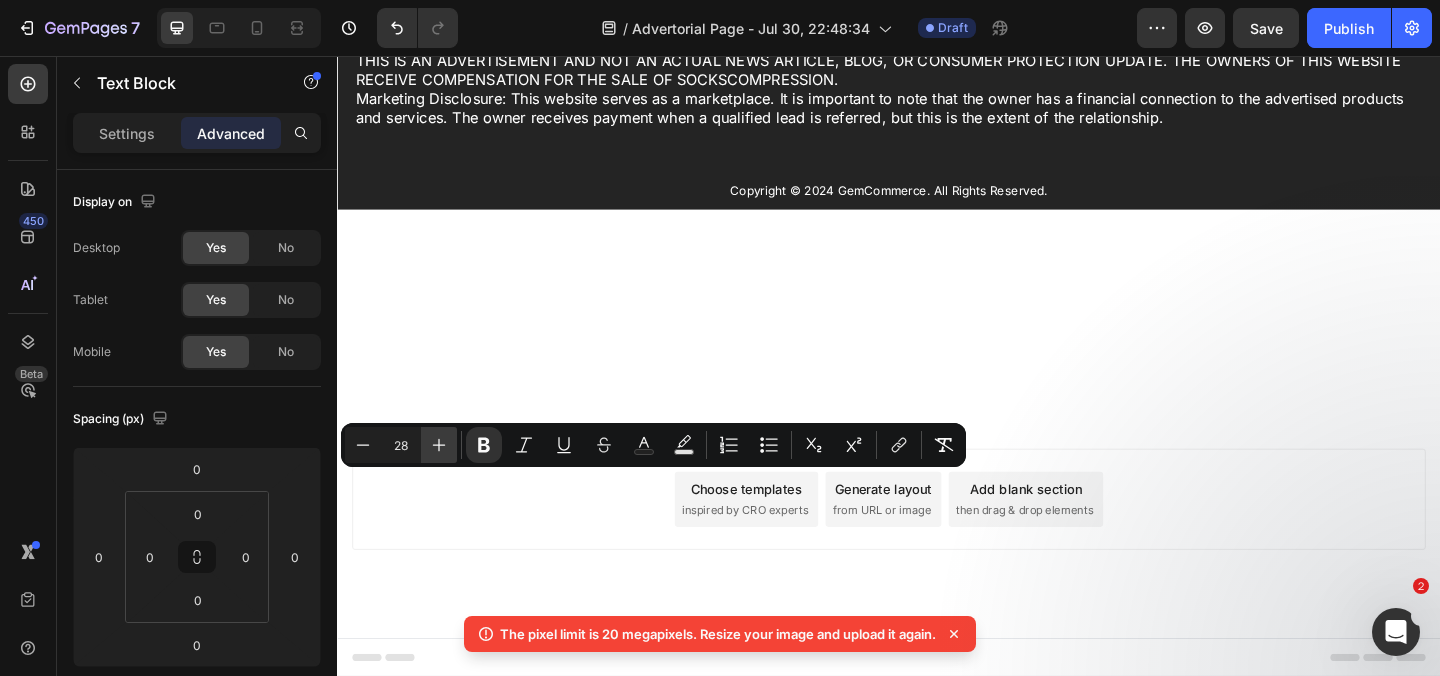 click on "Plus" at bounding box center [439, 445] 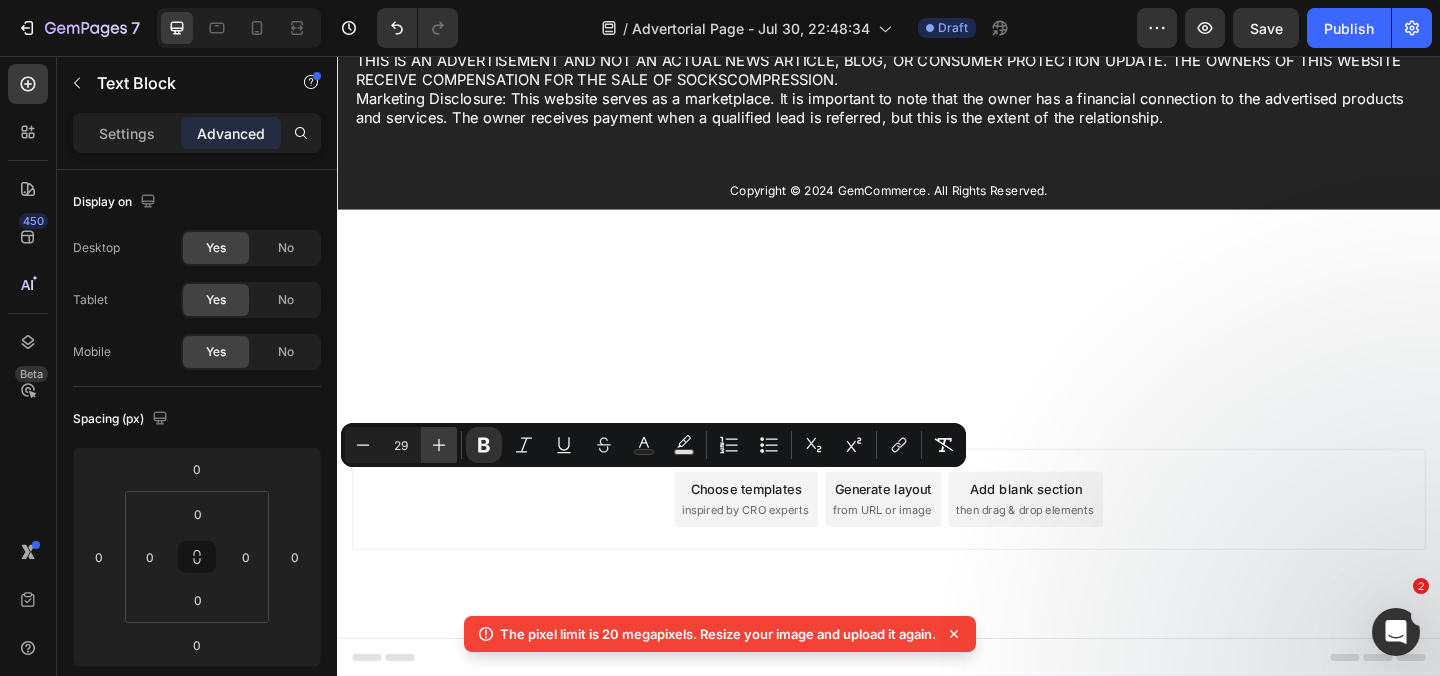 click on "Plus" at bounding box center (439, 445) 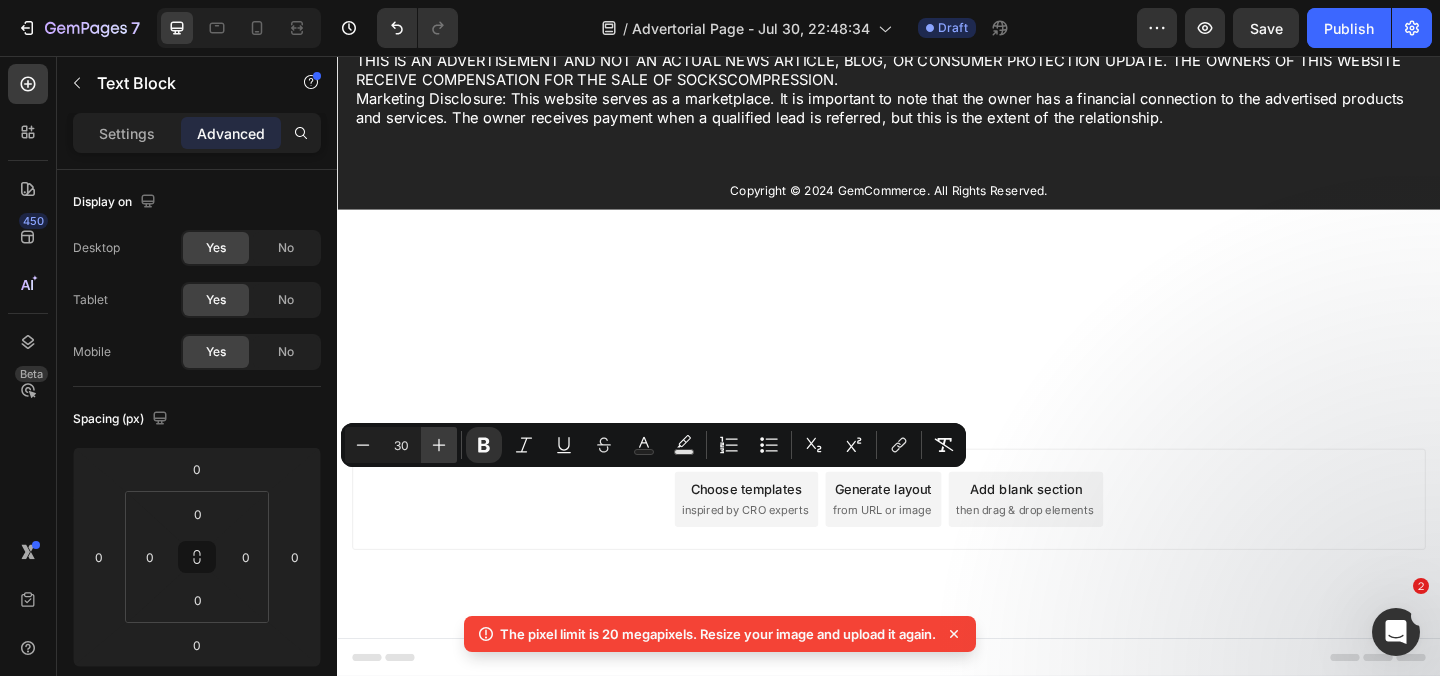 click on "Plus" at bounding box center [439, 445] 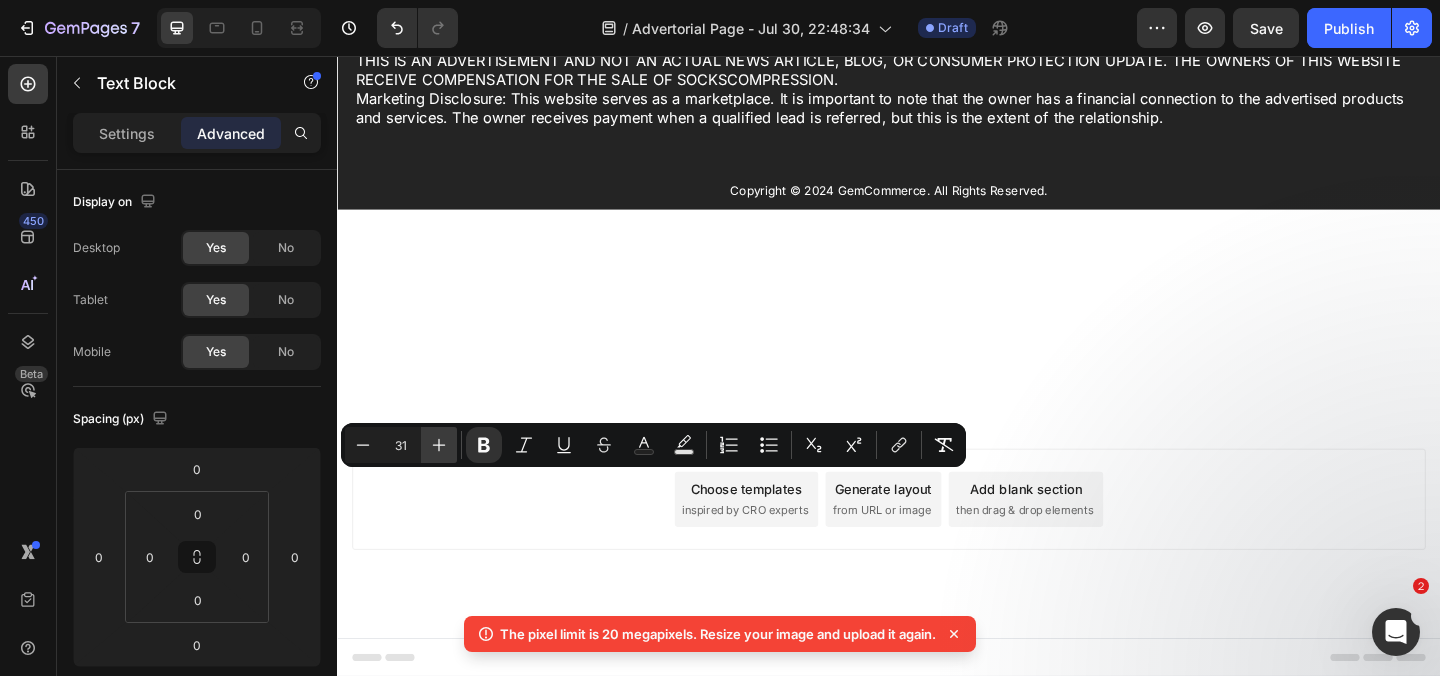 click on "Plus" at bounding box center (439, 445) 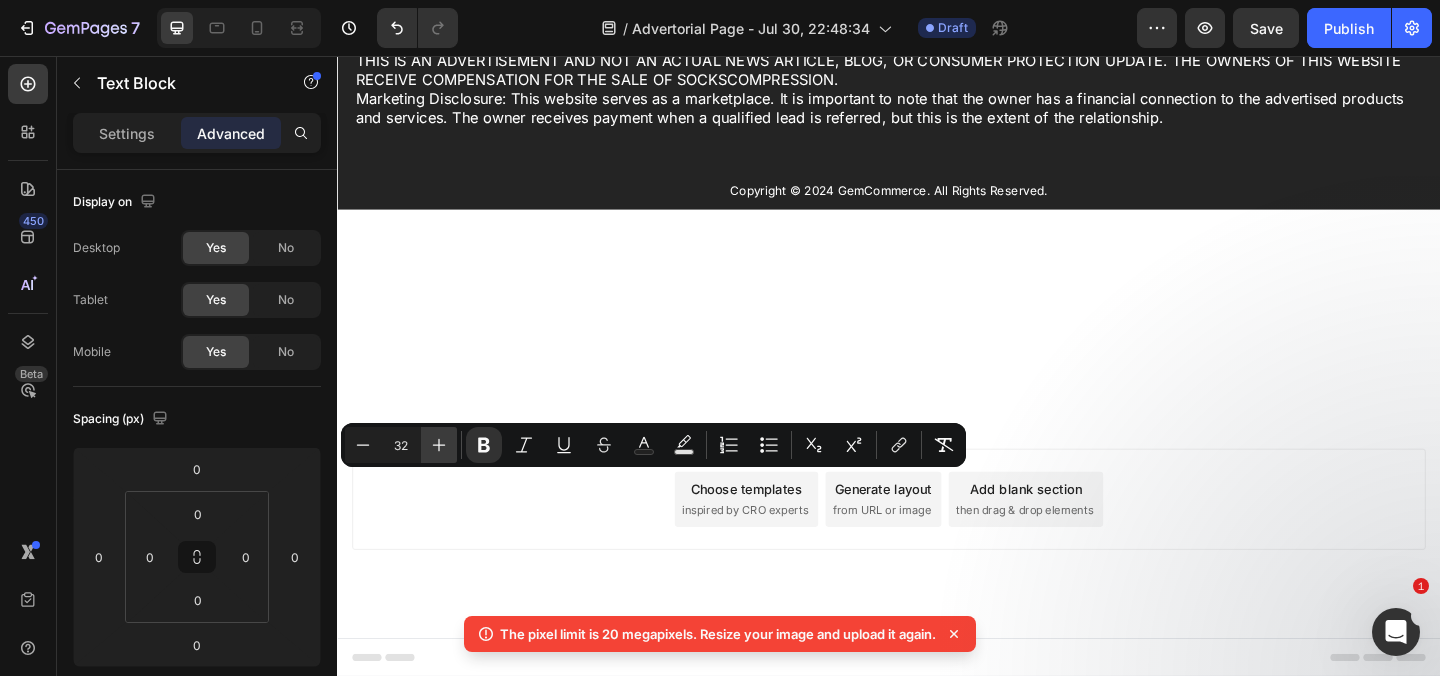 click on "Plus" at bounding box center [439, 445] 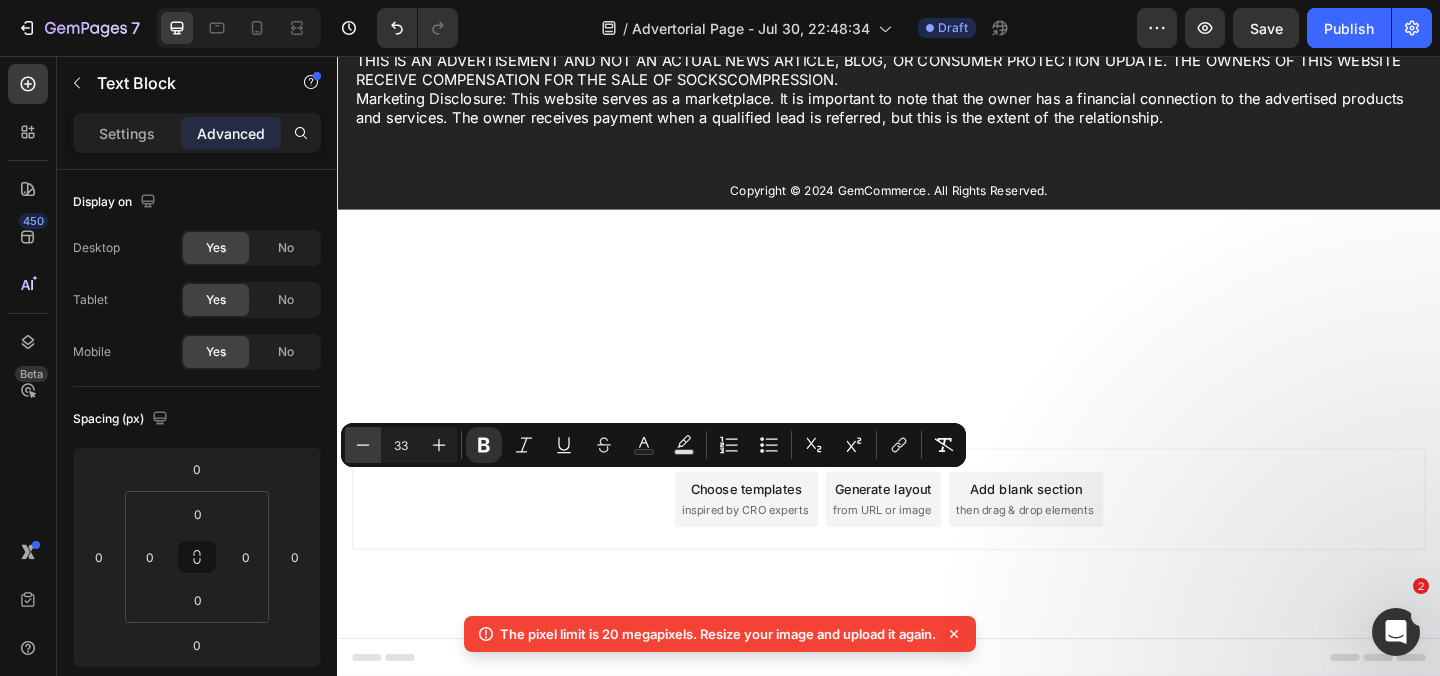 click 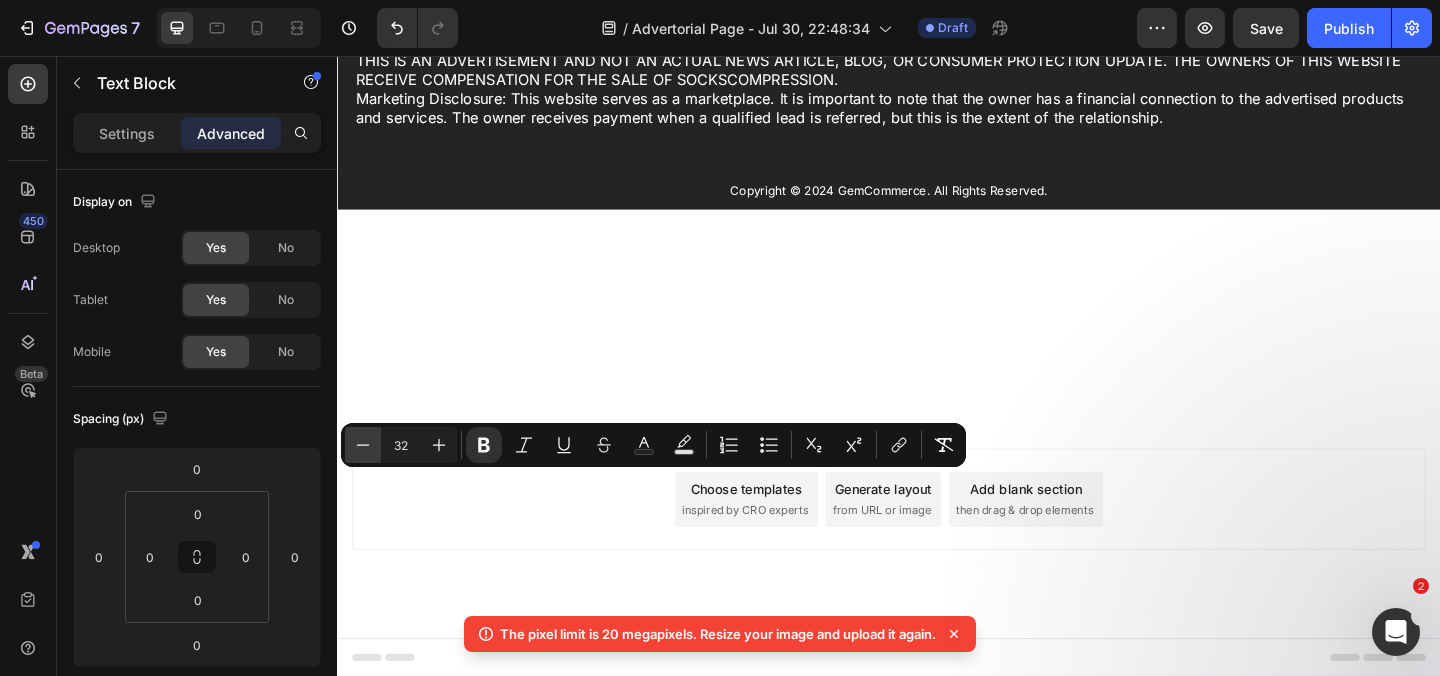 click 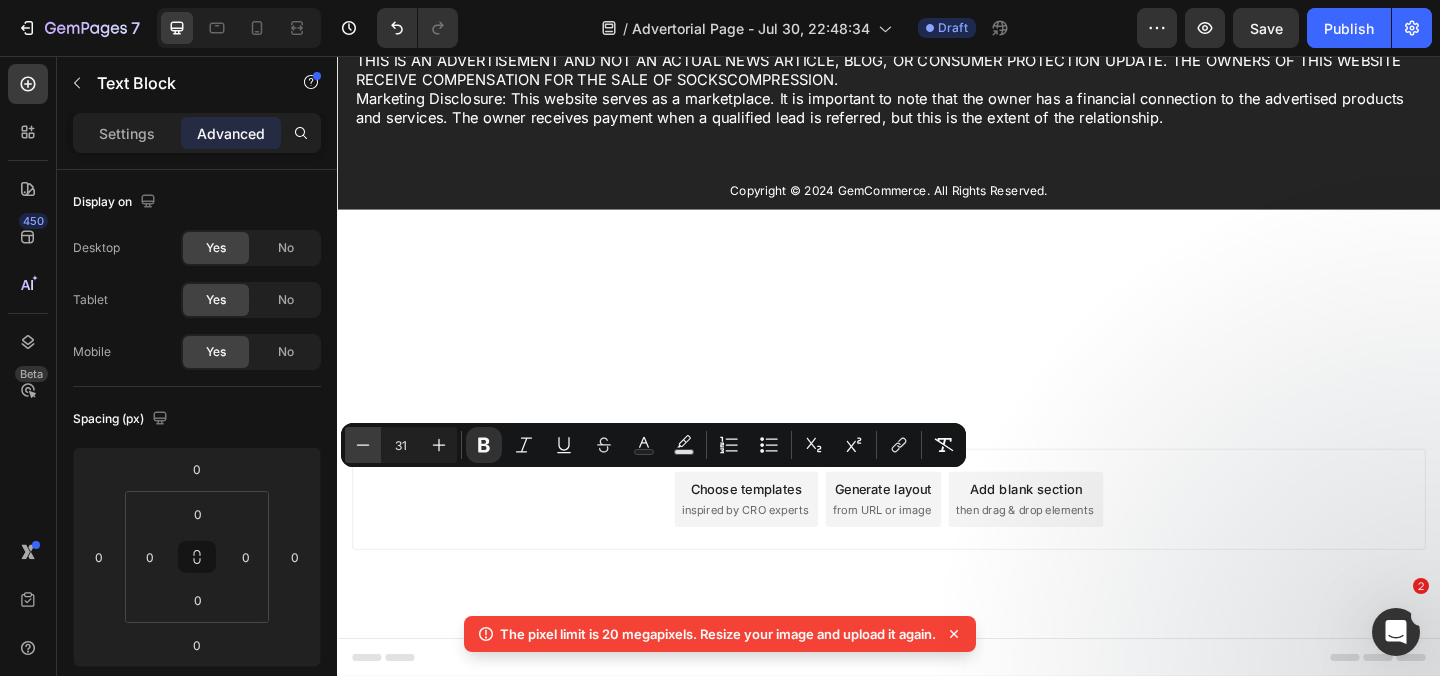 click 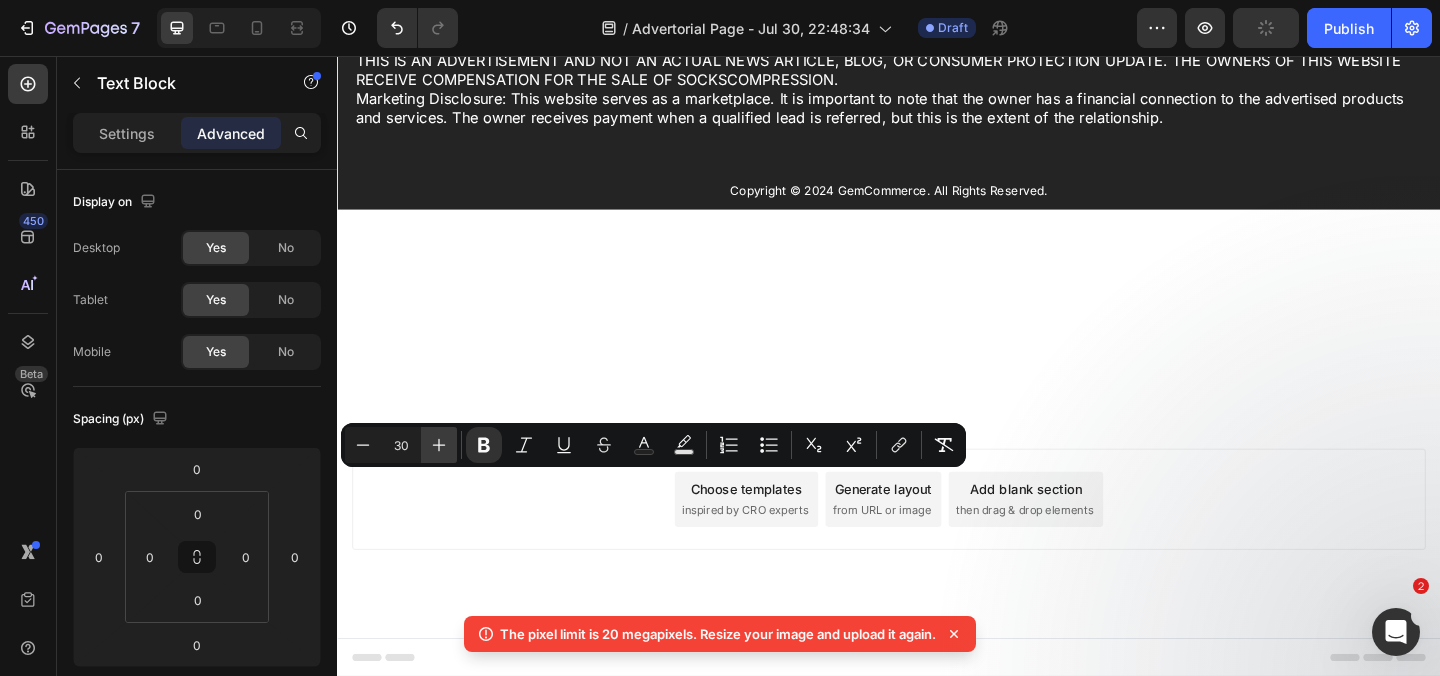 click 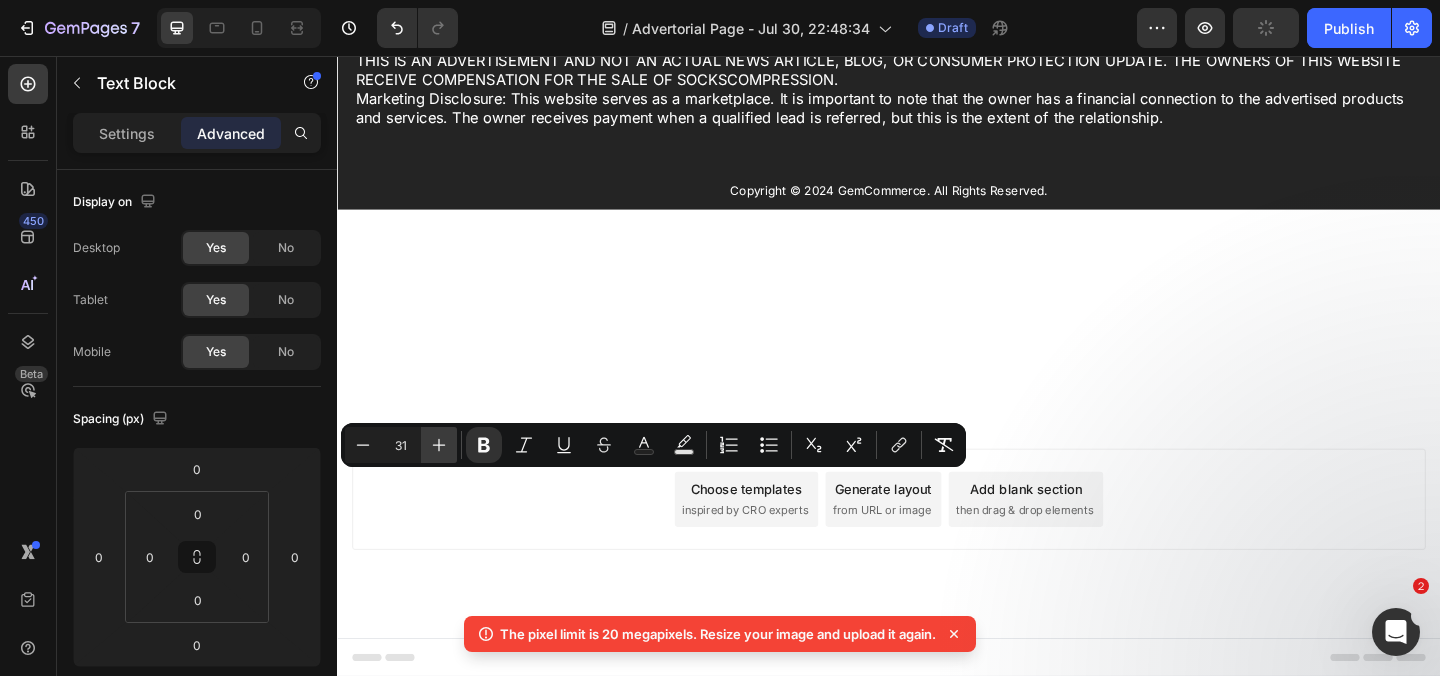 click 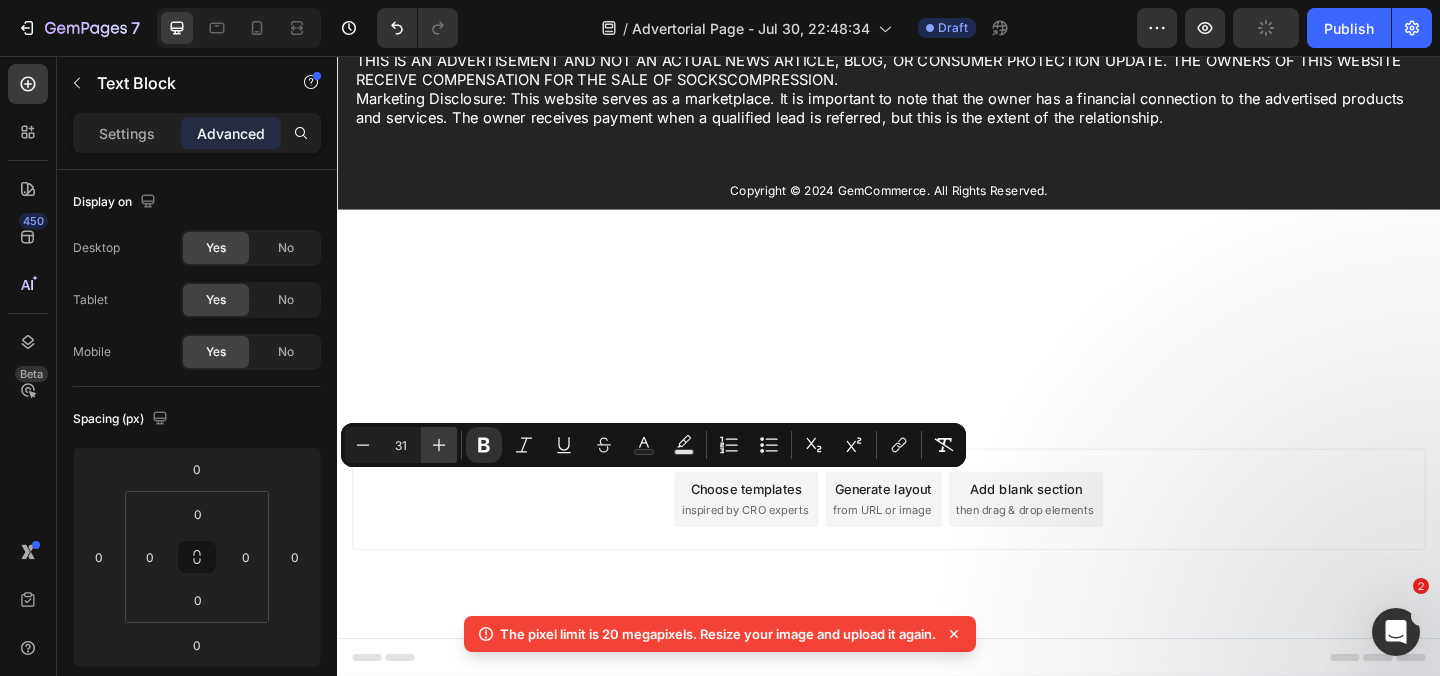 type on "32" 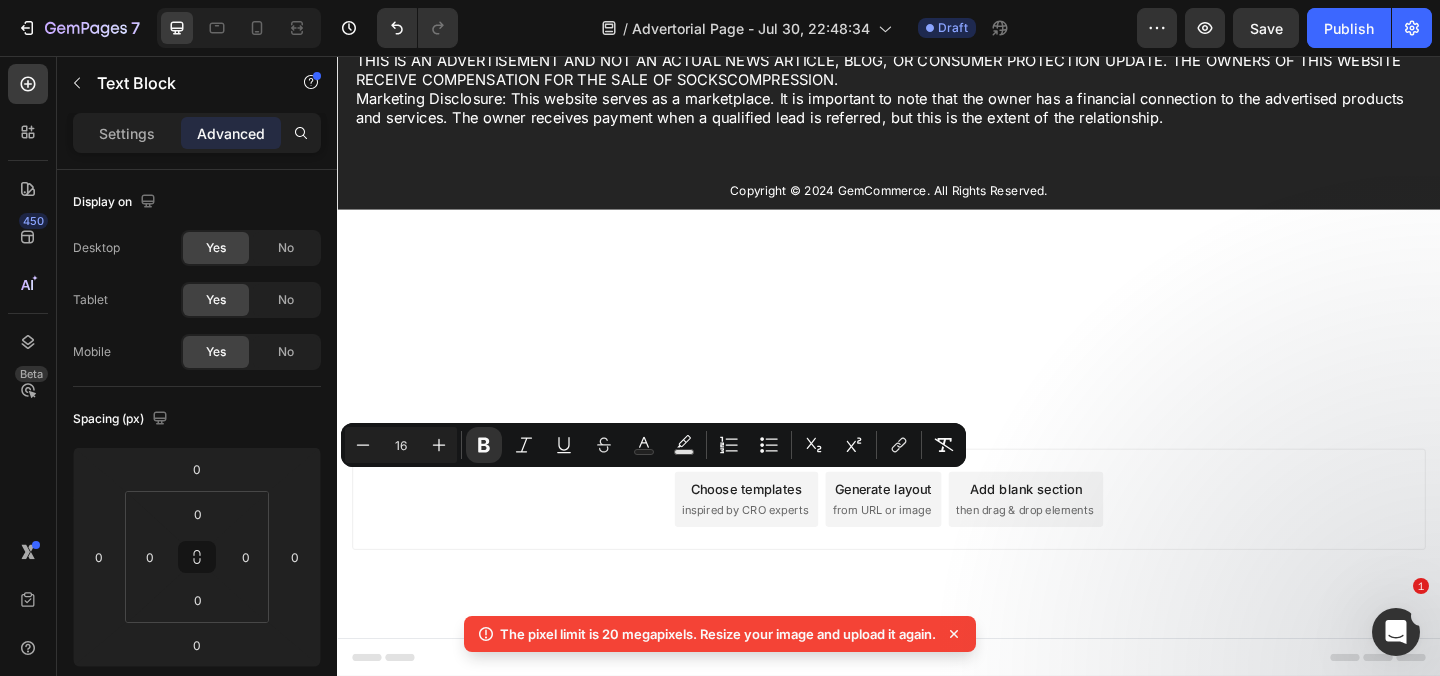 click at bounding box center (937, -242) 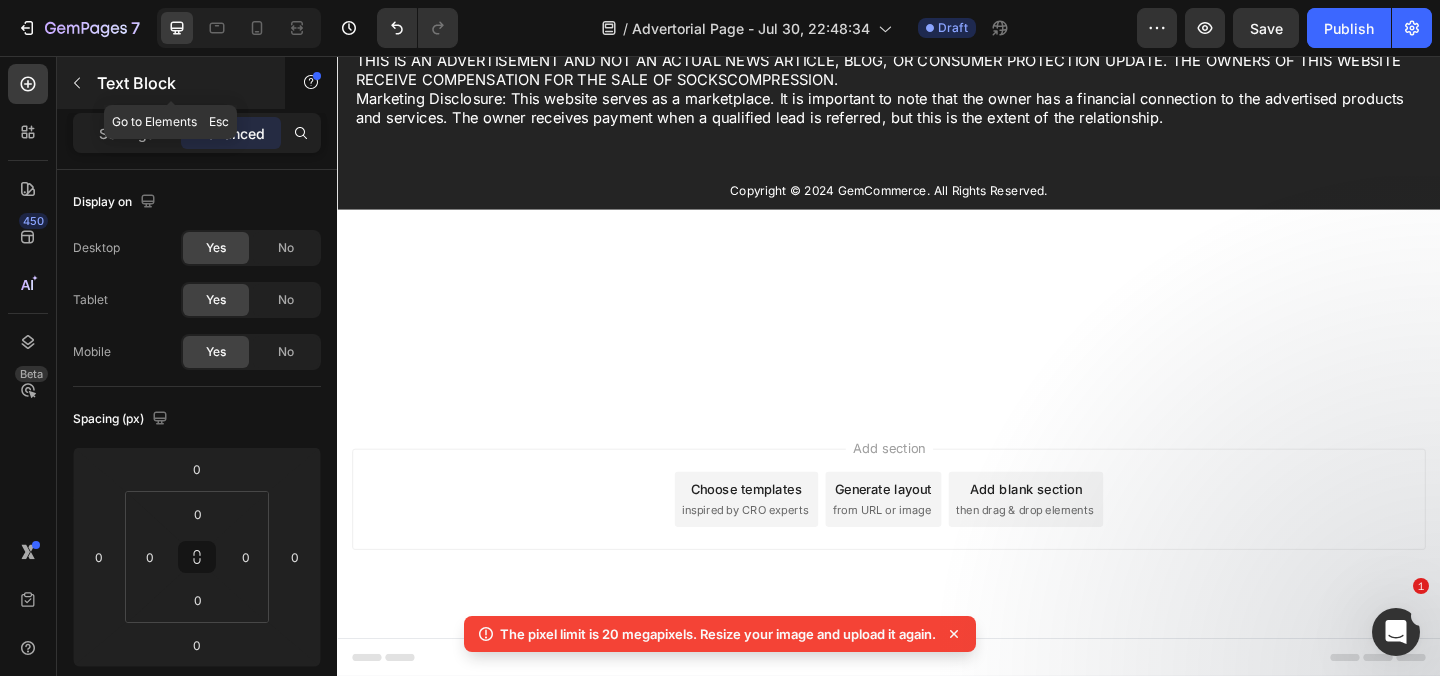 click on "Text Block" at bounding box center [182, 83] 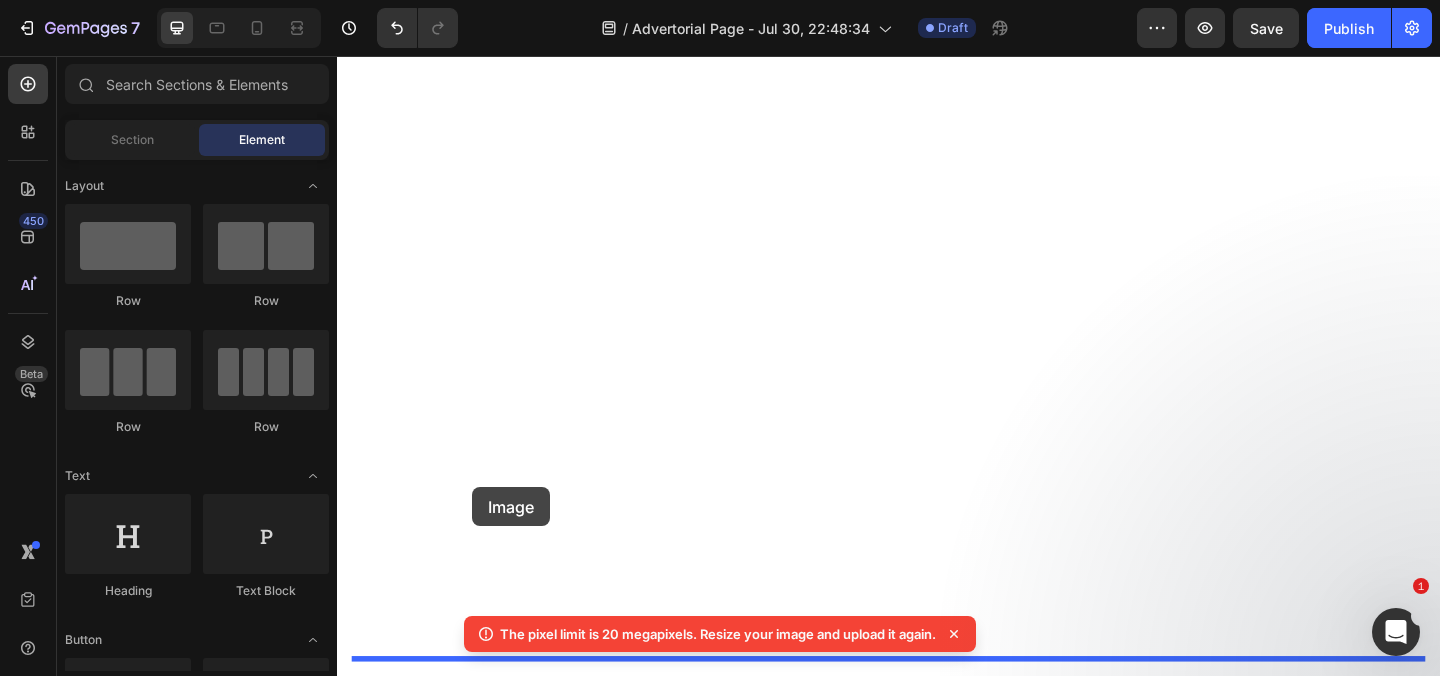 drag, startPoint x: 471, startPoint y: 660, endPoint x: 484, endPoint y: 525, distance: 135.62448 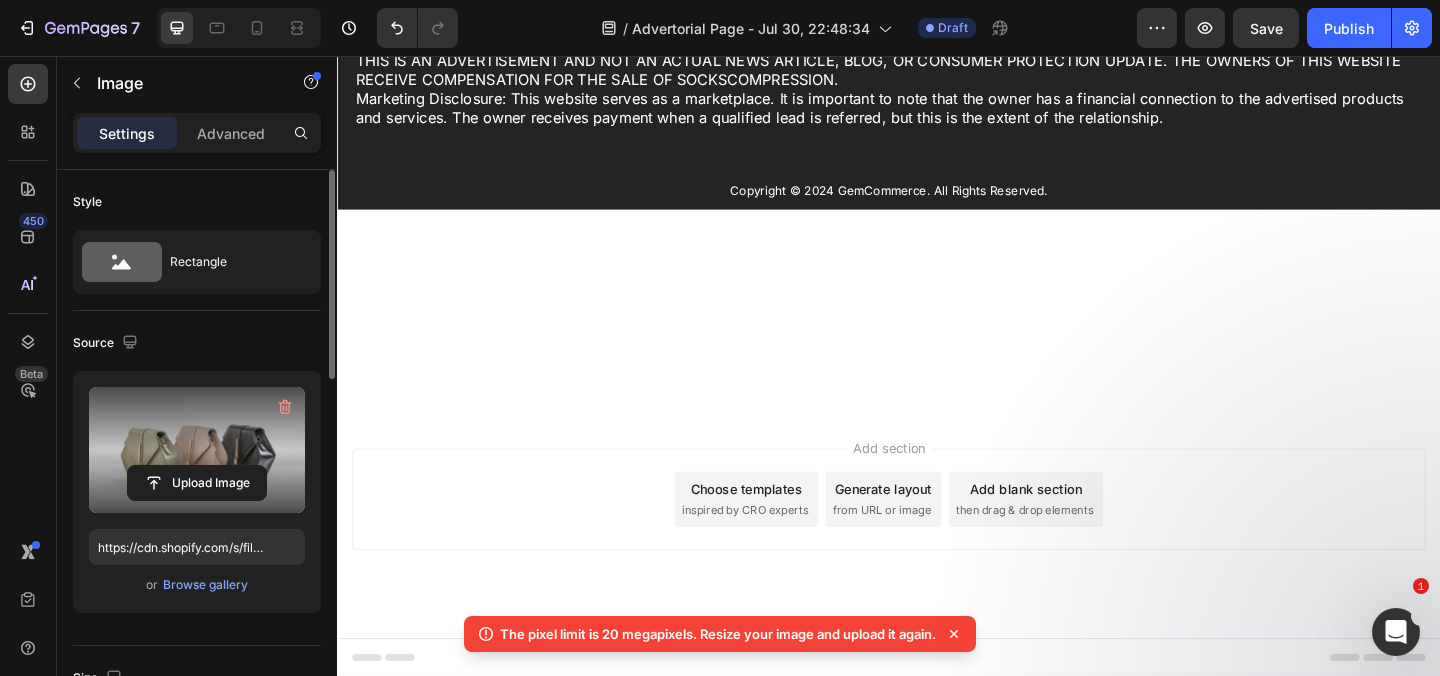 click at bounding box center [197, 450] 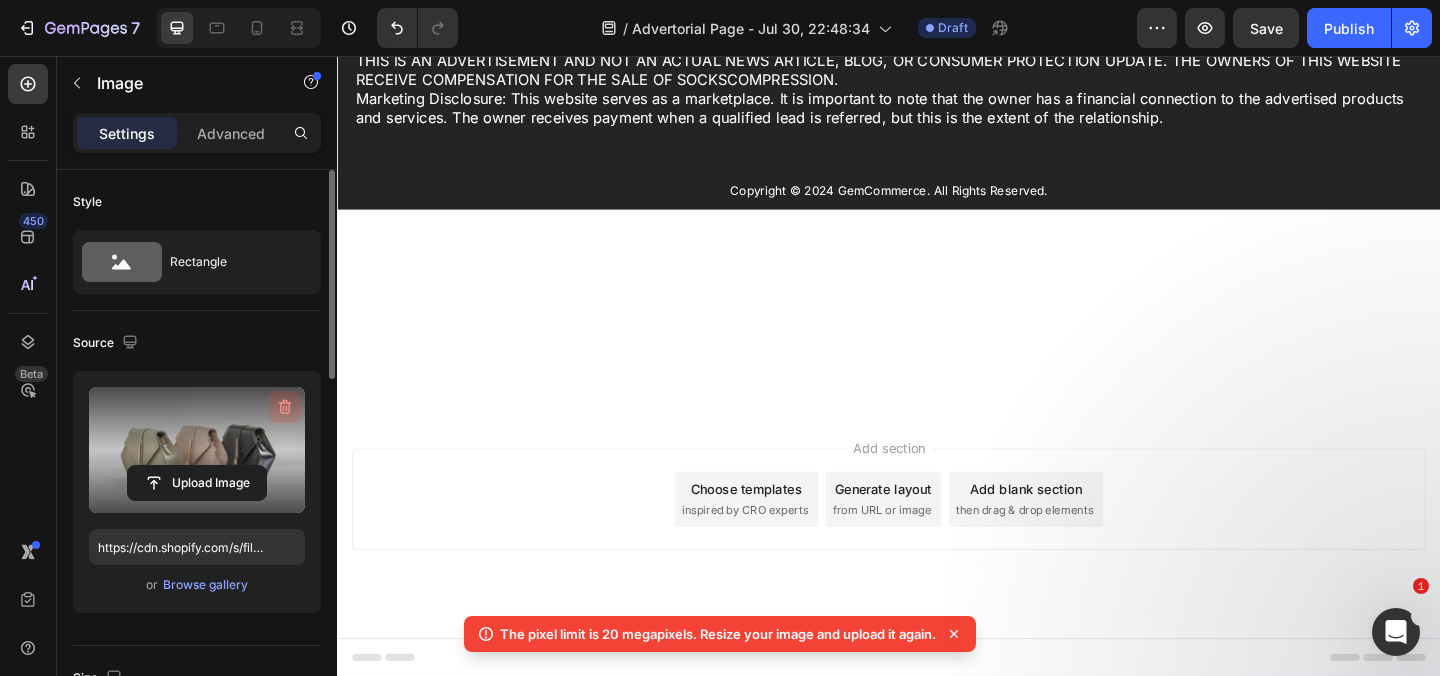 click 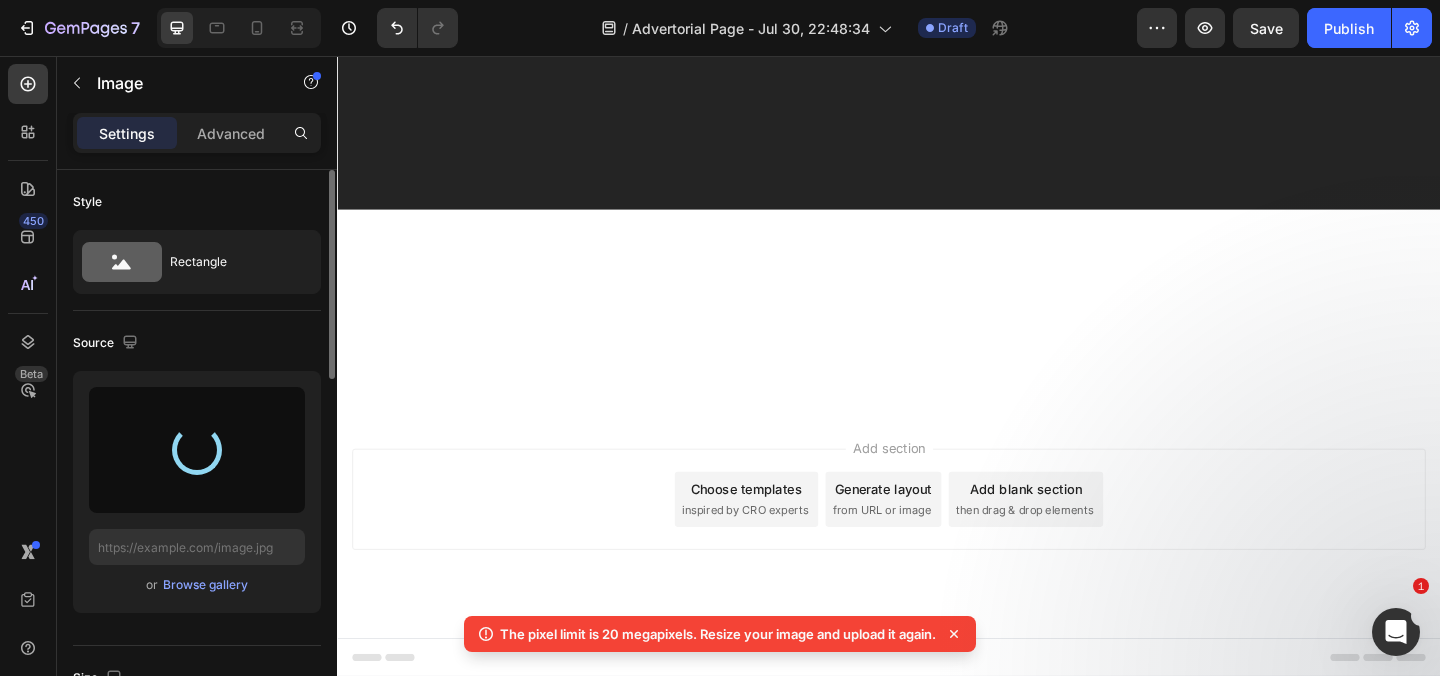 scroll, scrollTop: 28865, scrollLeft: 0, axis: vertical 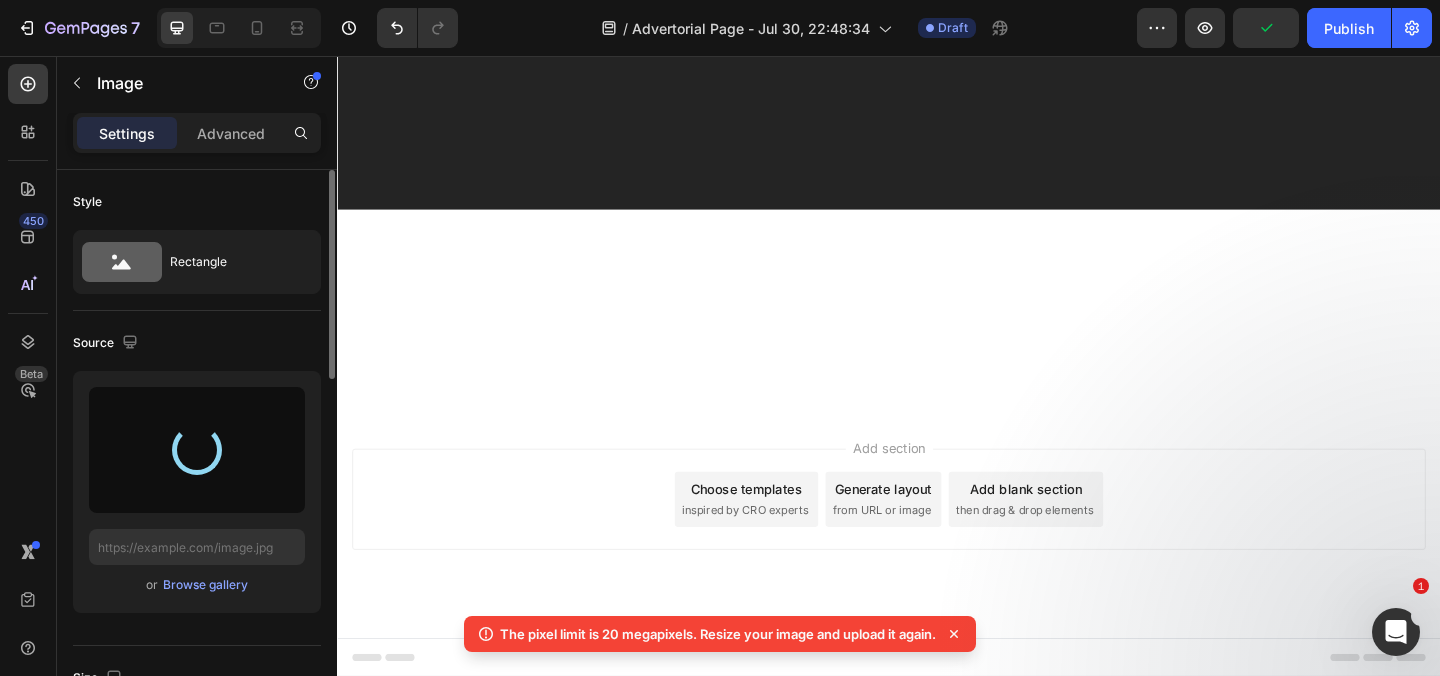 type on "https://cdn.shopify.com/s/files/1/0759/3626/8514/files/gempages_575601878851650122-76e4dc8e-80ac-47ca-99de-ae543b2fef25.png" 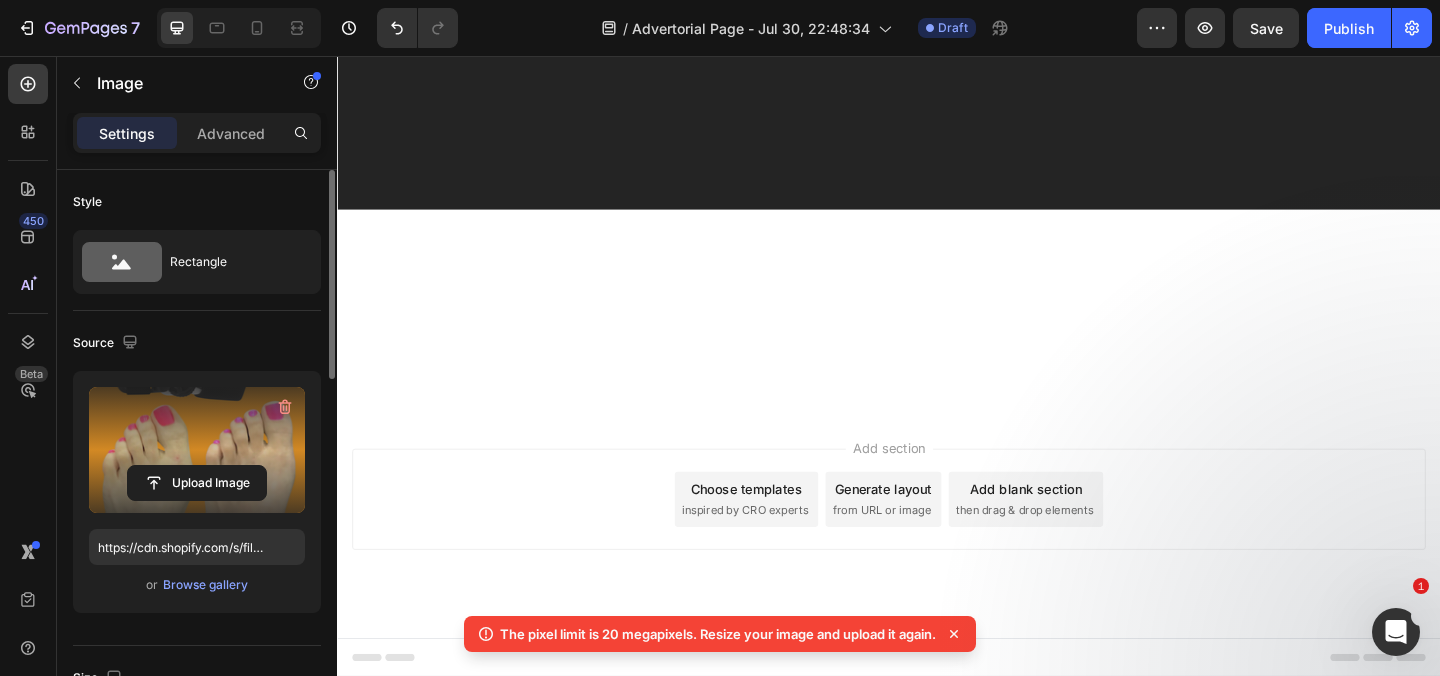 scroll, scrollTop: 29134, scrollLeft: 0, axis: vertical 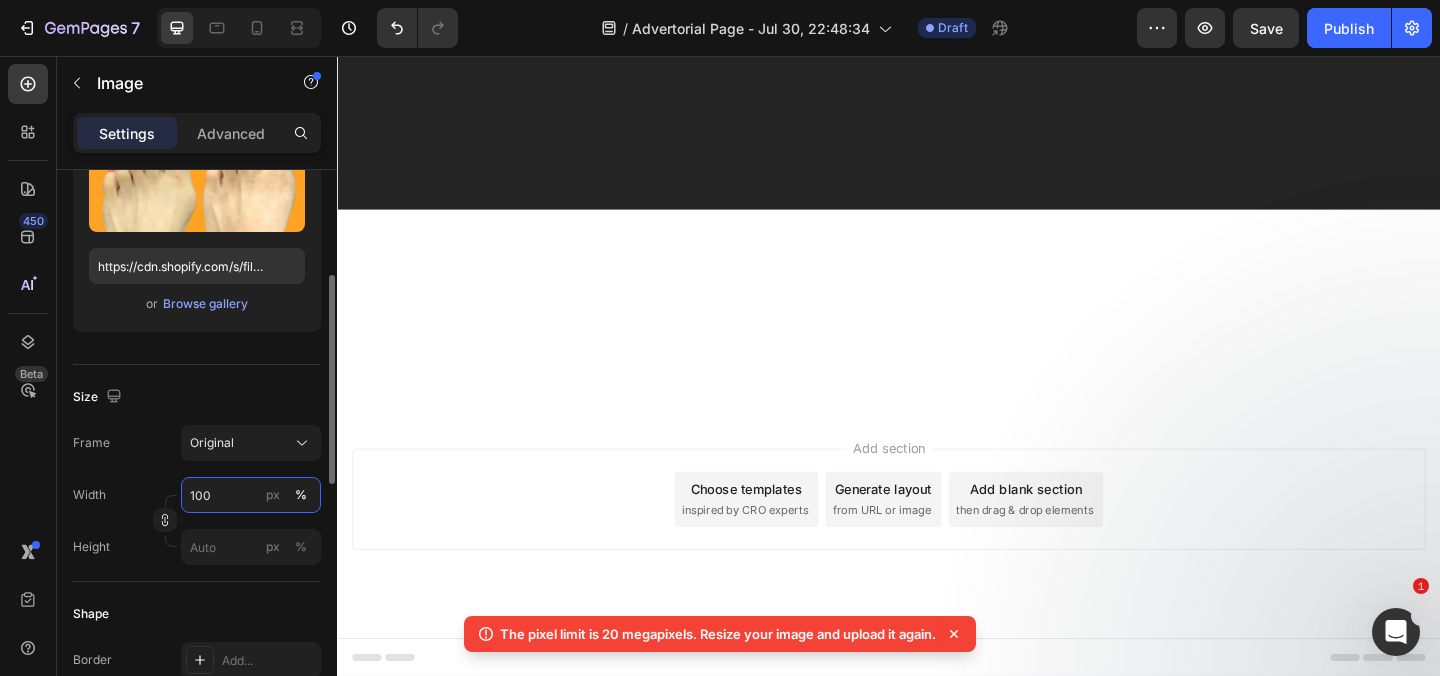 click on "100" at bounding box center [251, 495] 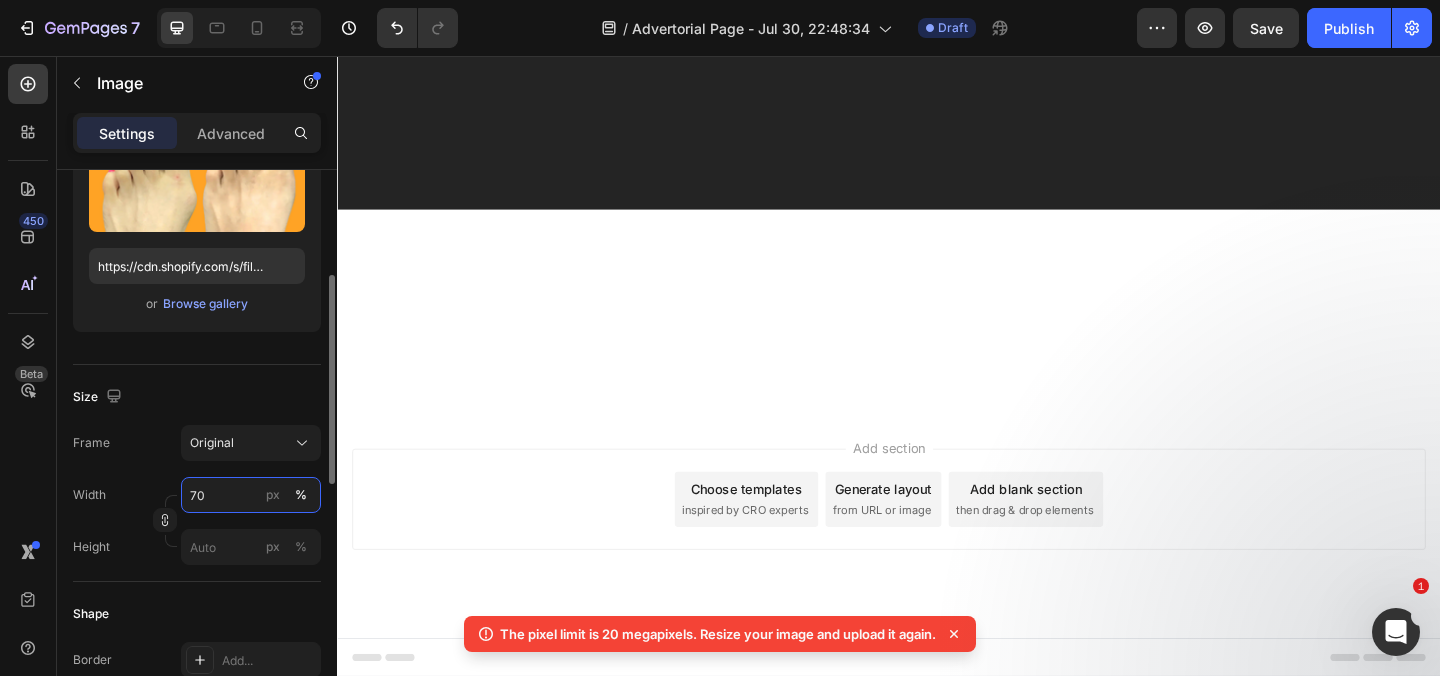 type on "7" 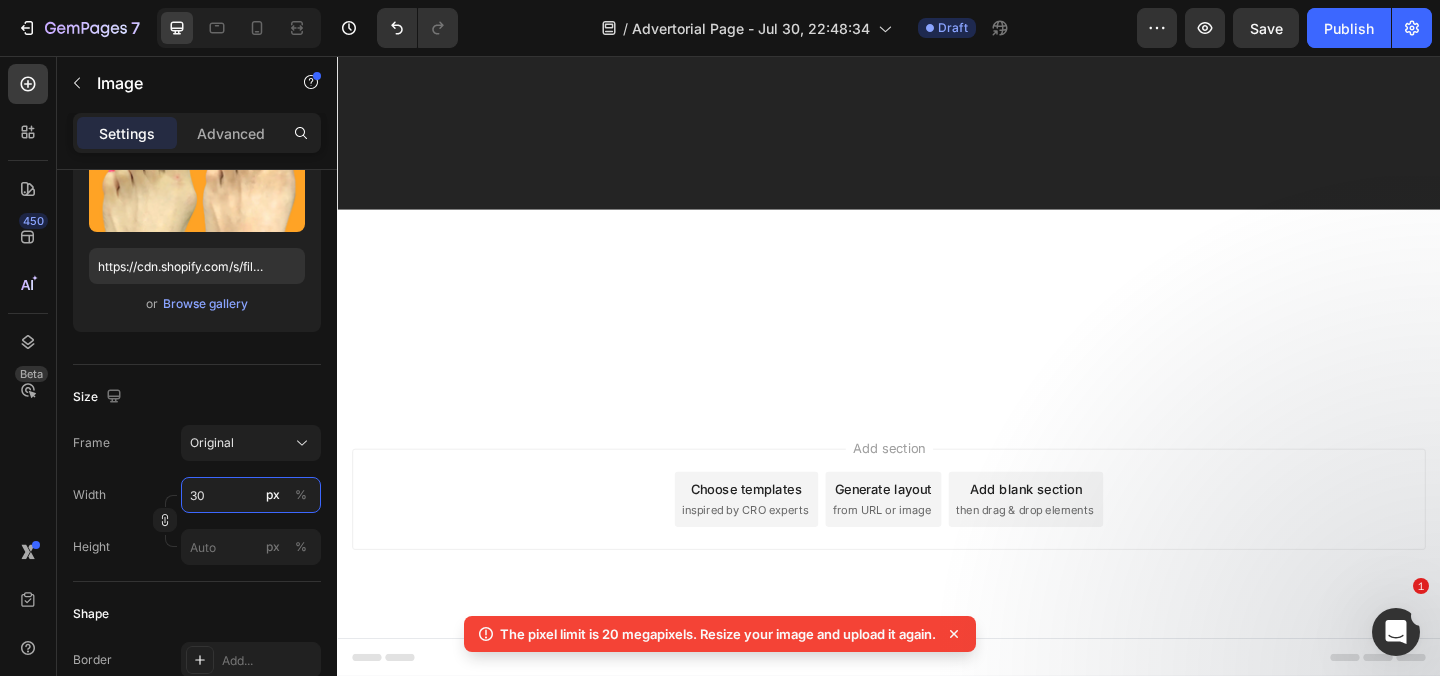 type on "3" 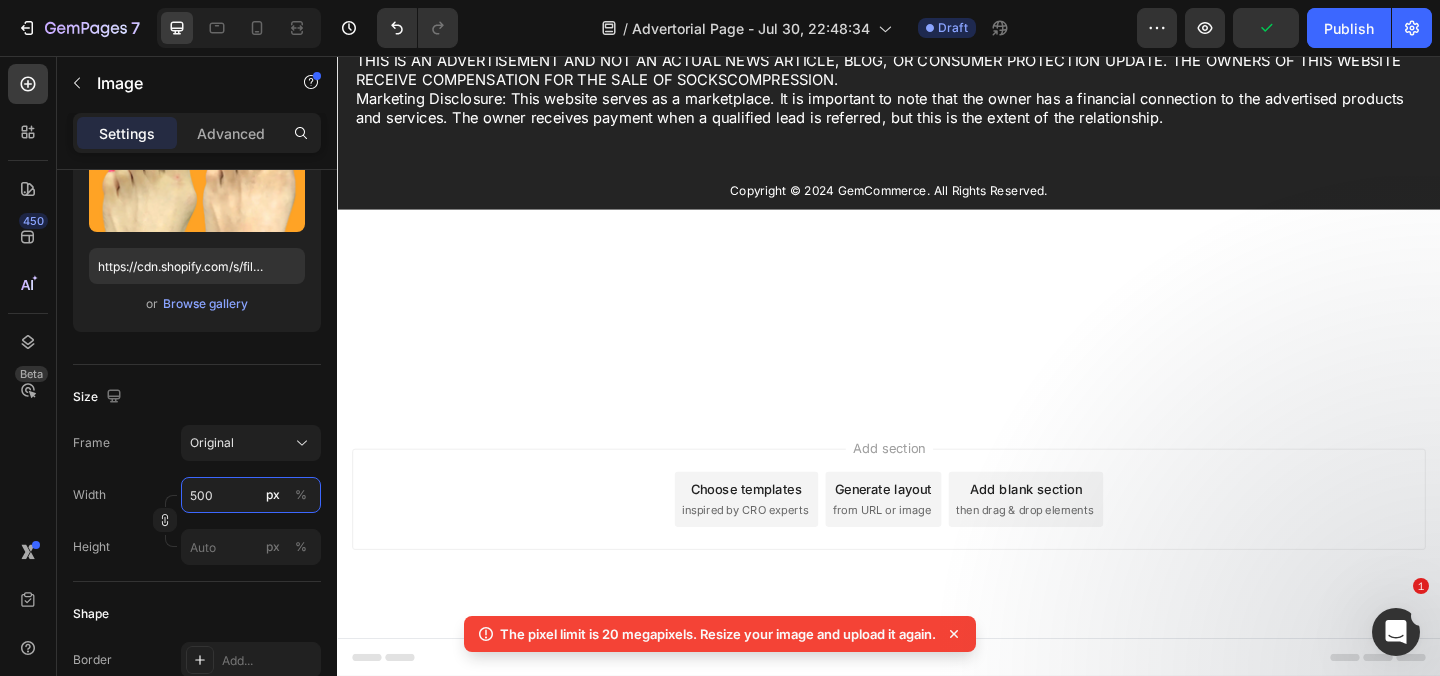scroll, scrollTop: 28988, scrollLeft: 0, axis: vertical 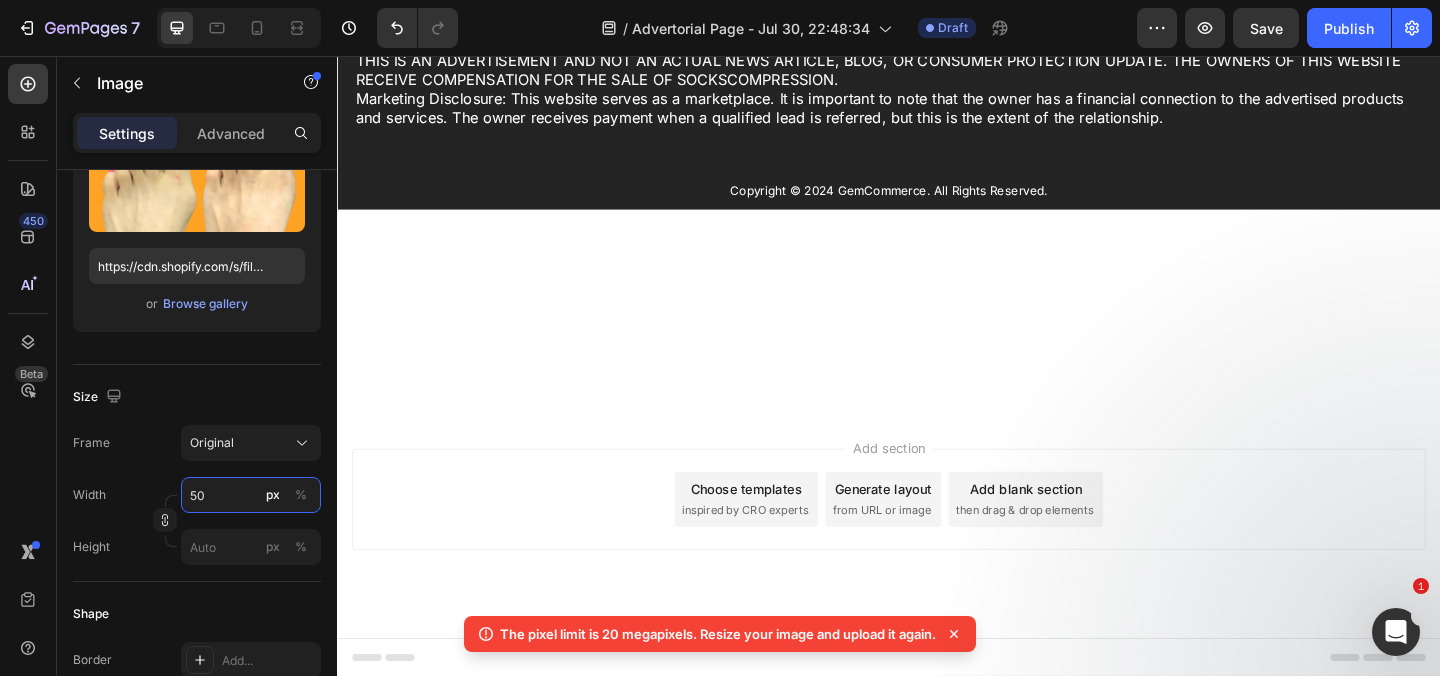 type on "5" 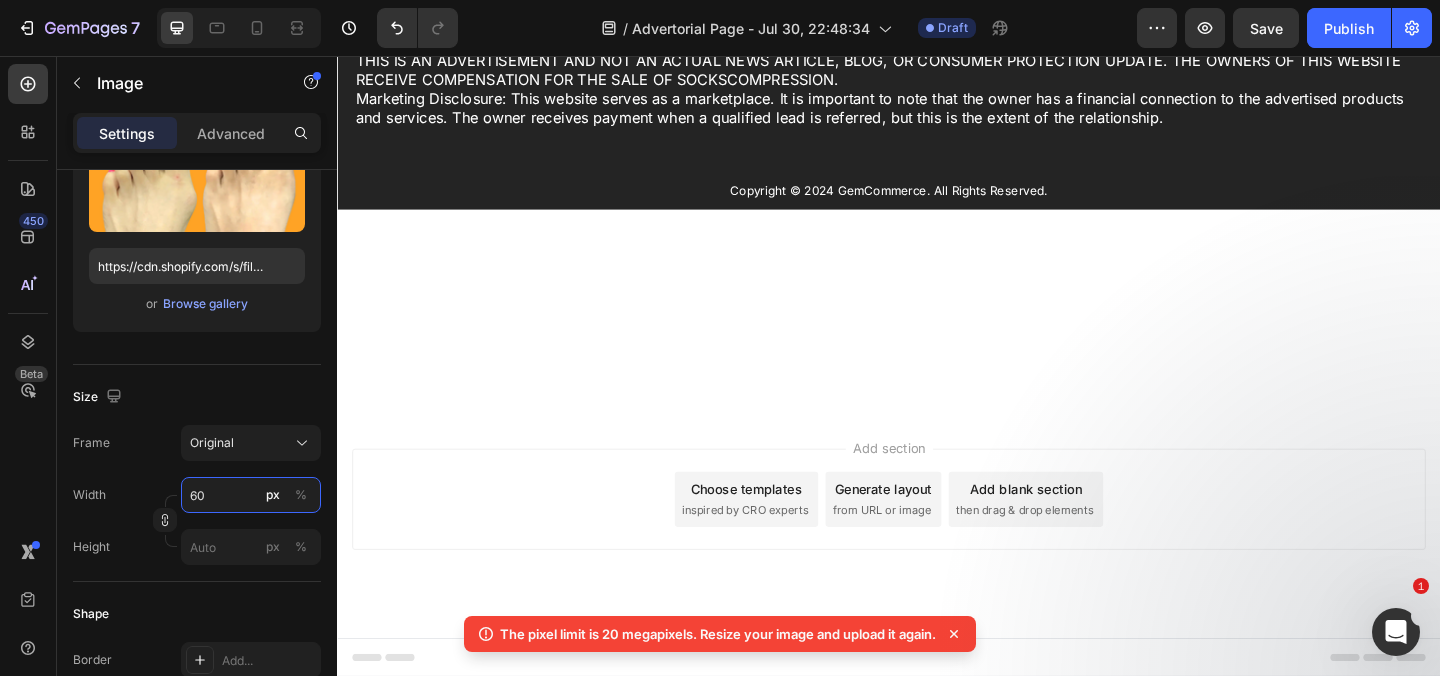 type on "6" 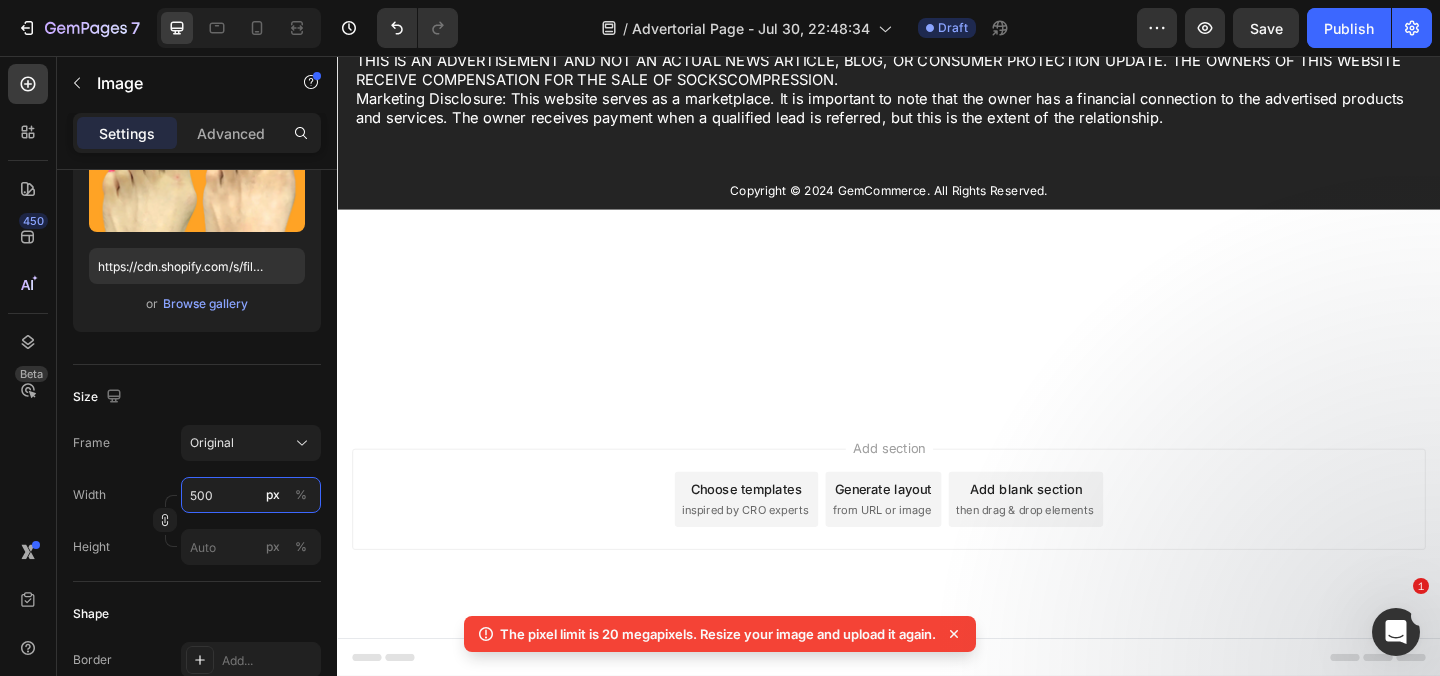scroll, scrollTop: 29034, scrollLeft: 0, axis: vertical 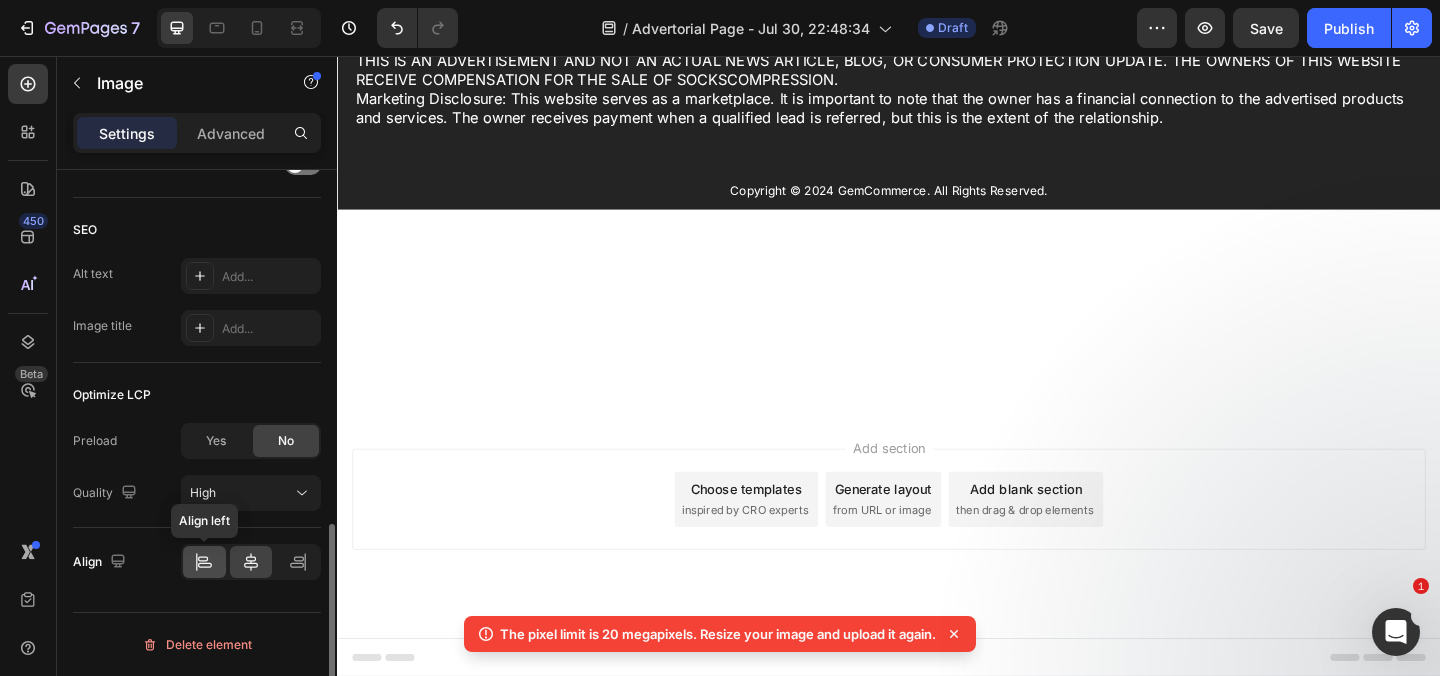 type on "500" 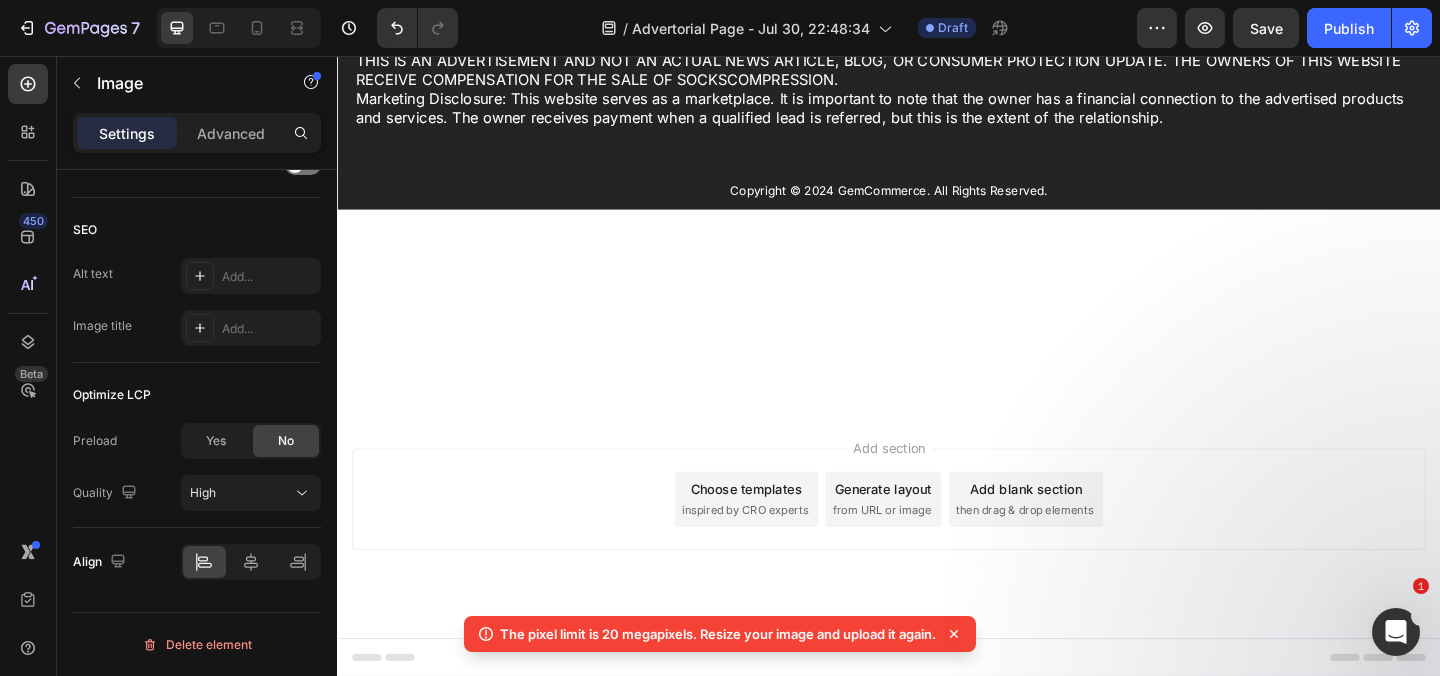click on "Here's What to Do Next" at bounding box center (937, -95) 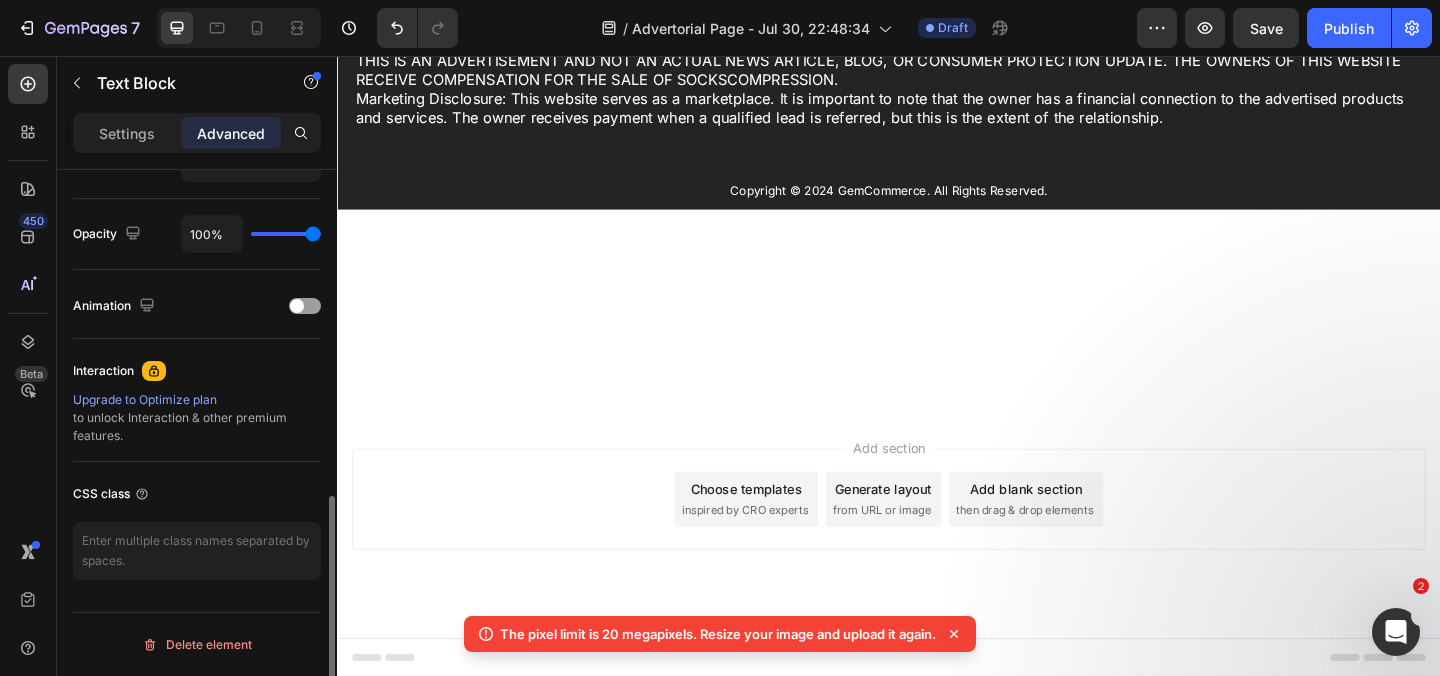 scroll, scrollTop: 0, scrollLeft: 0, axis: both 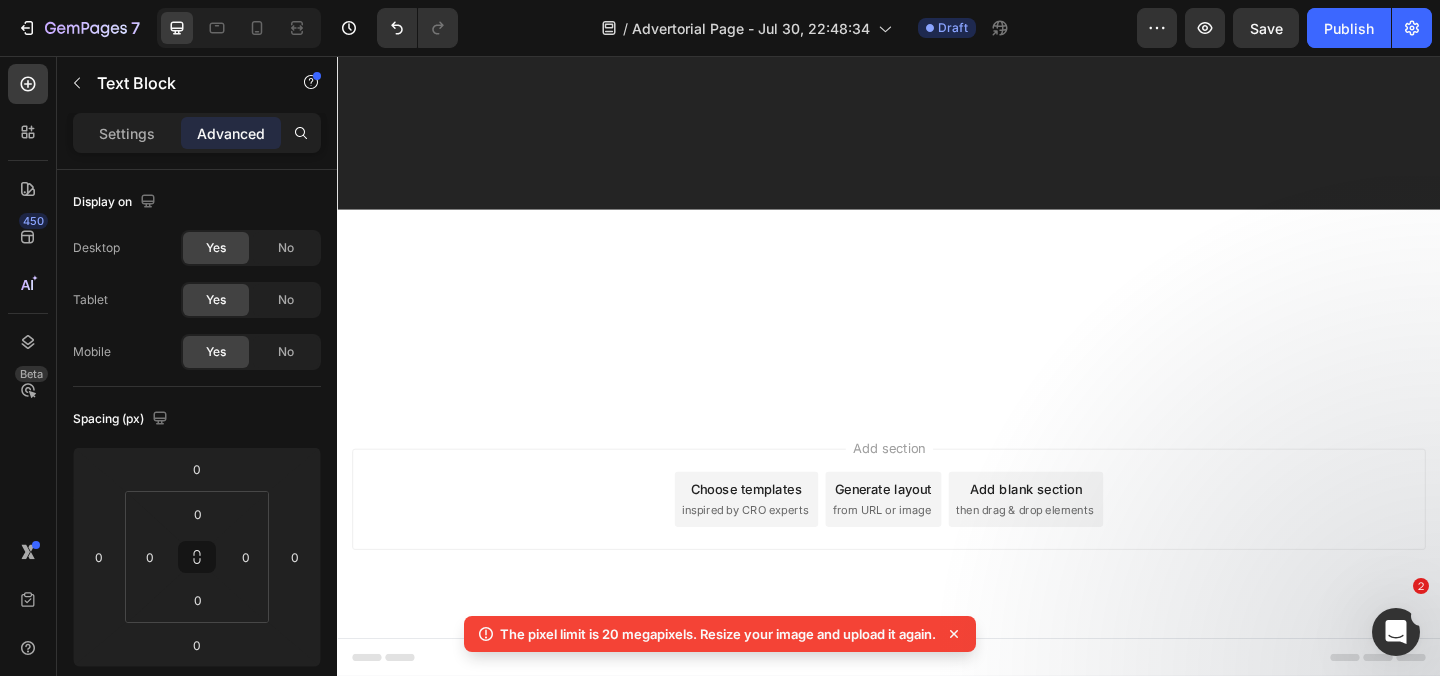 click on "There's absolutely ZERO risk involved today." at bounding box center [551, -572] 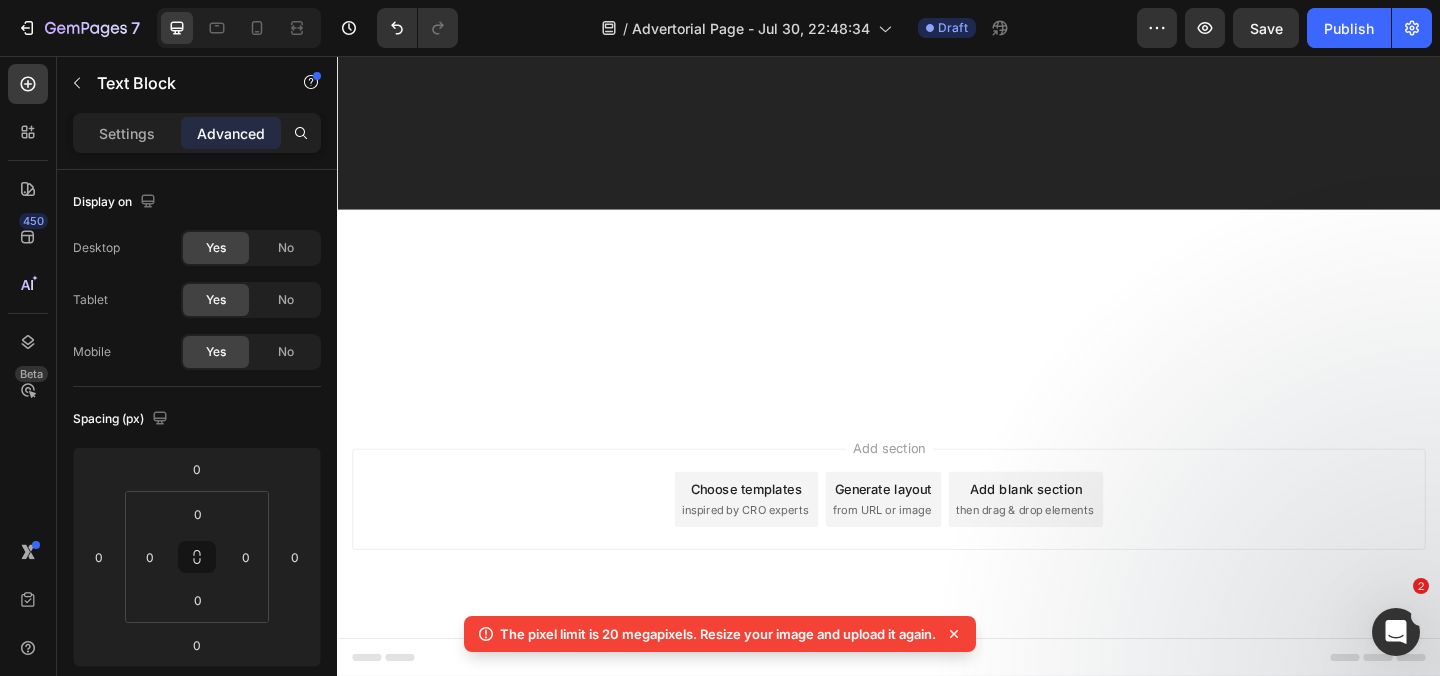drag, startPoint x: 943, startPoint y: 106, endPoint x: 943, endPoint y: 125, distance: 19 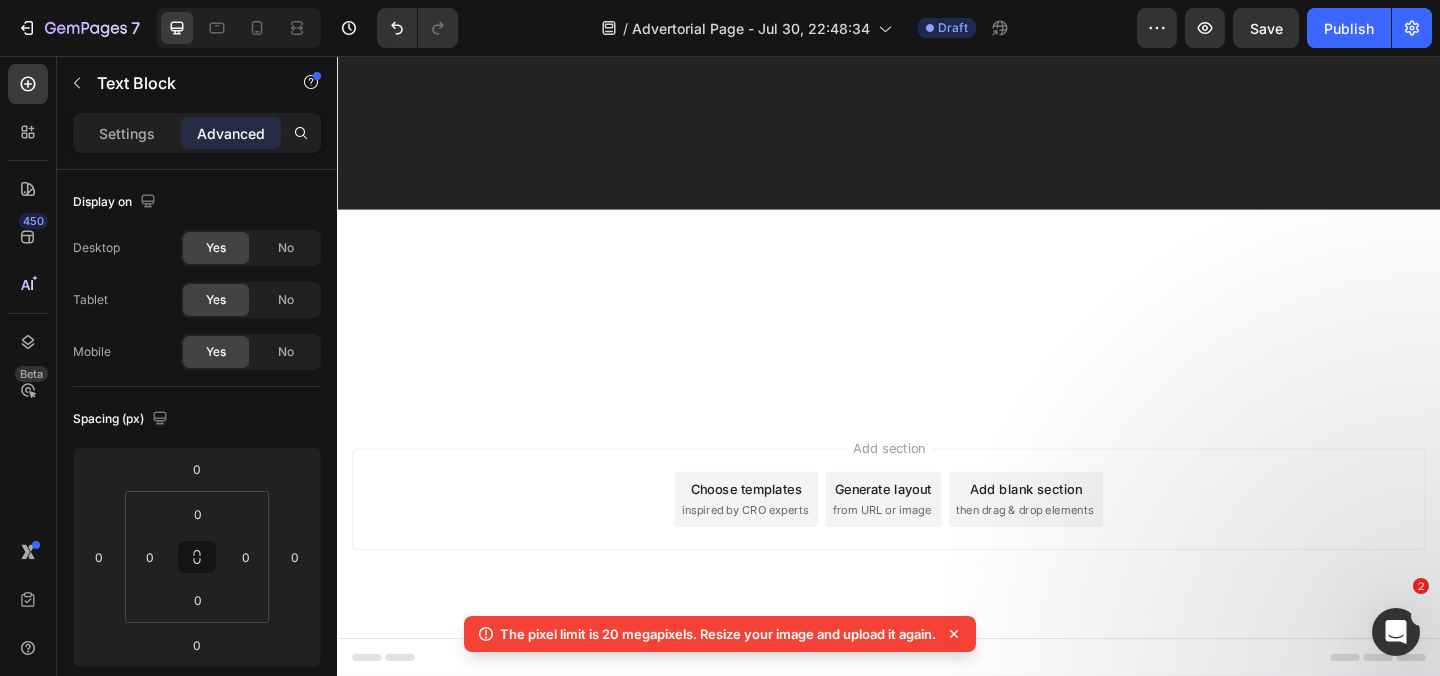 click at bounding box center [937, -557] 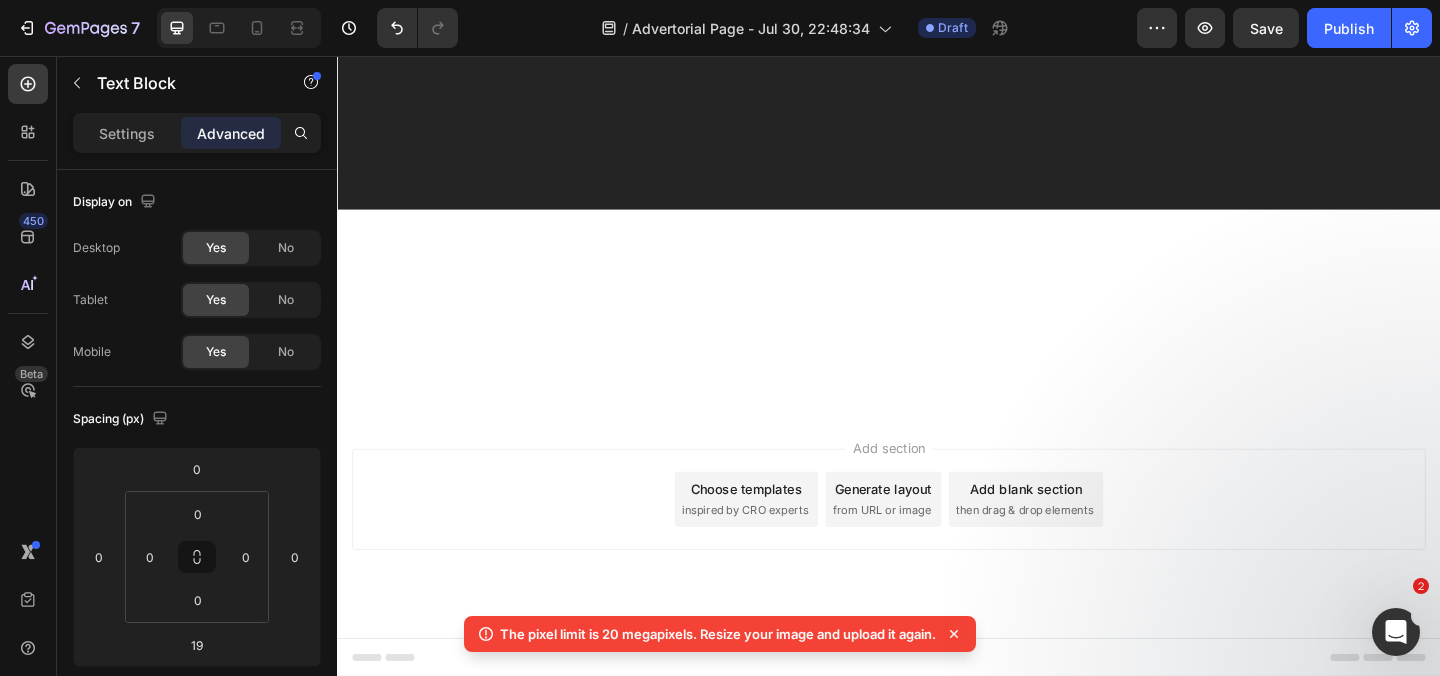 scroll, scrollTop: 28760, scrollLeft: 0, axis: vertical 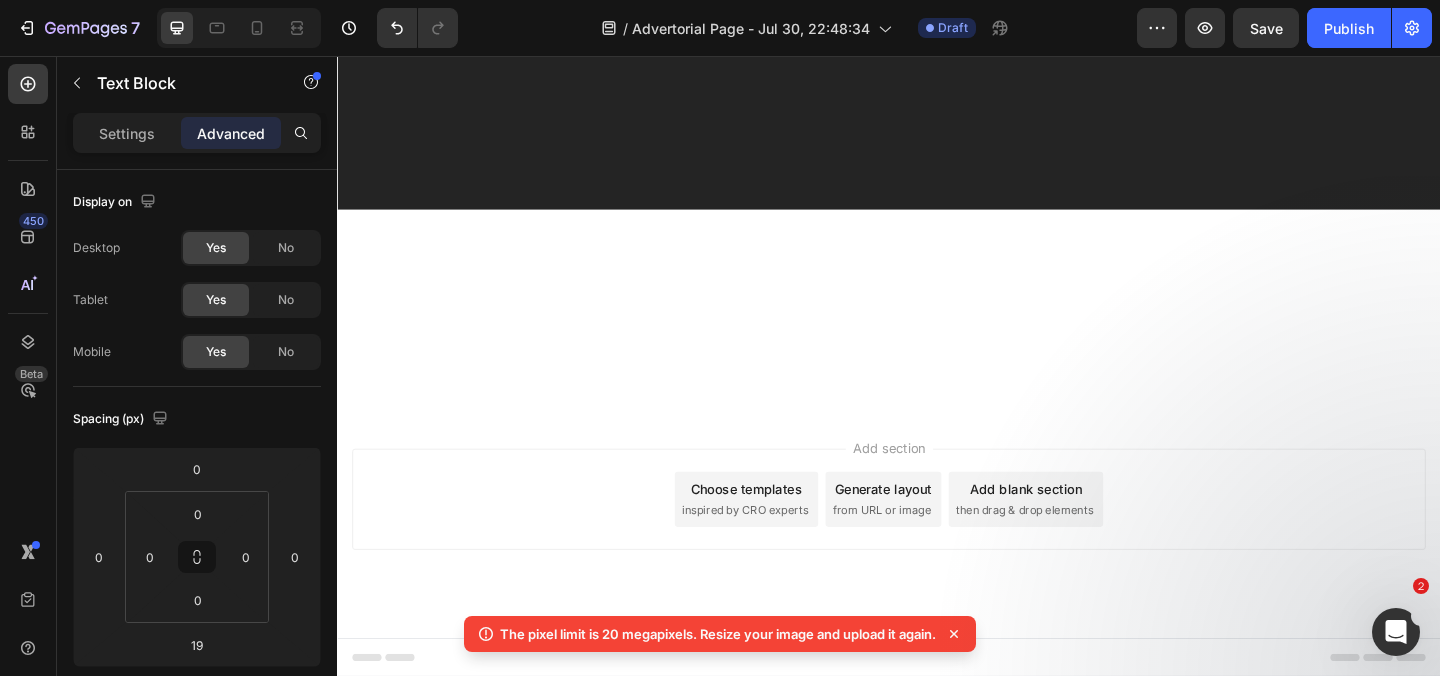 click at bounding box center [937, -126] 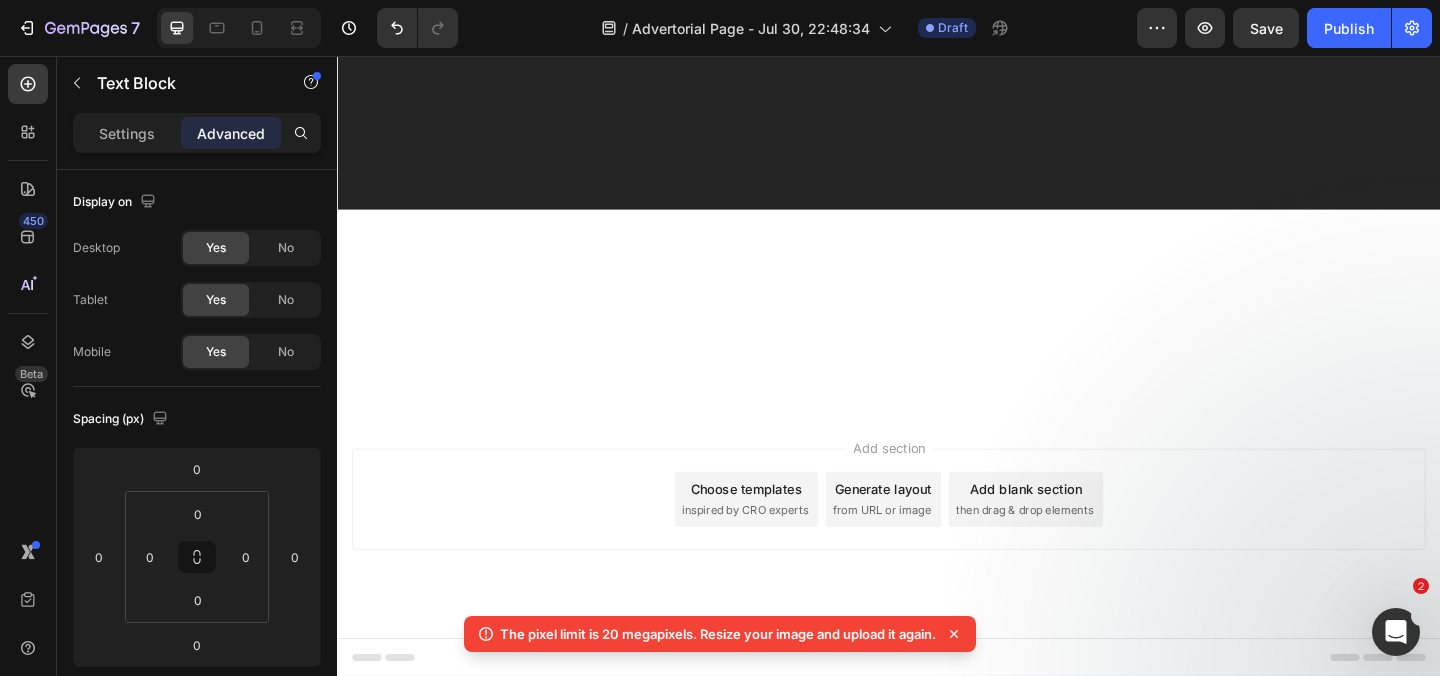 click at bounding box center [937, -126] 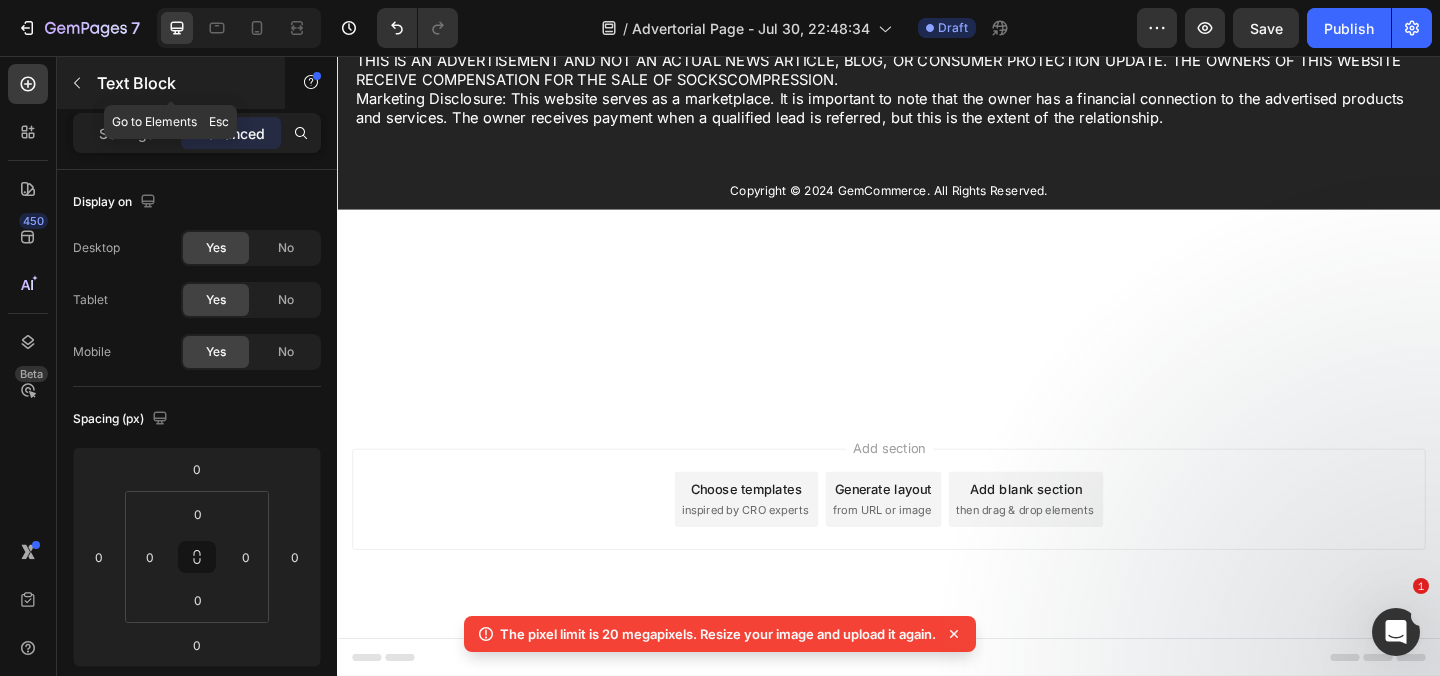 click on "Text Block" at bounding box center [182, 83] 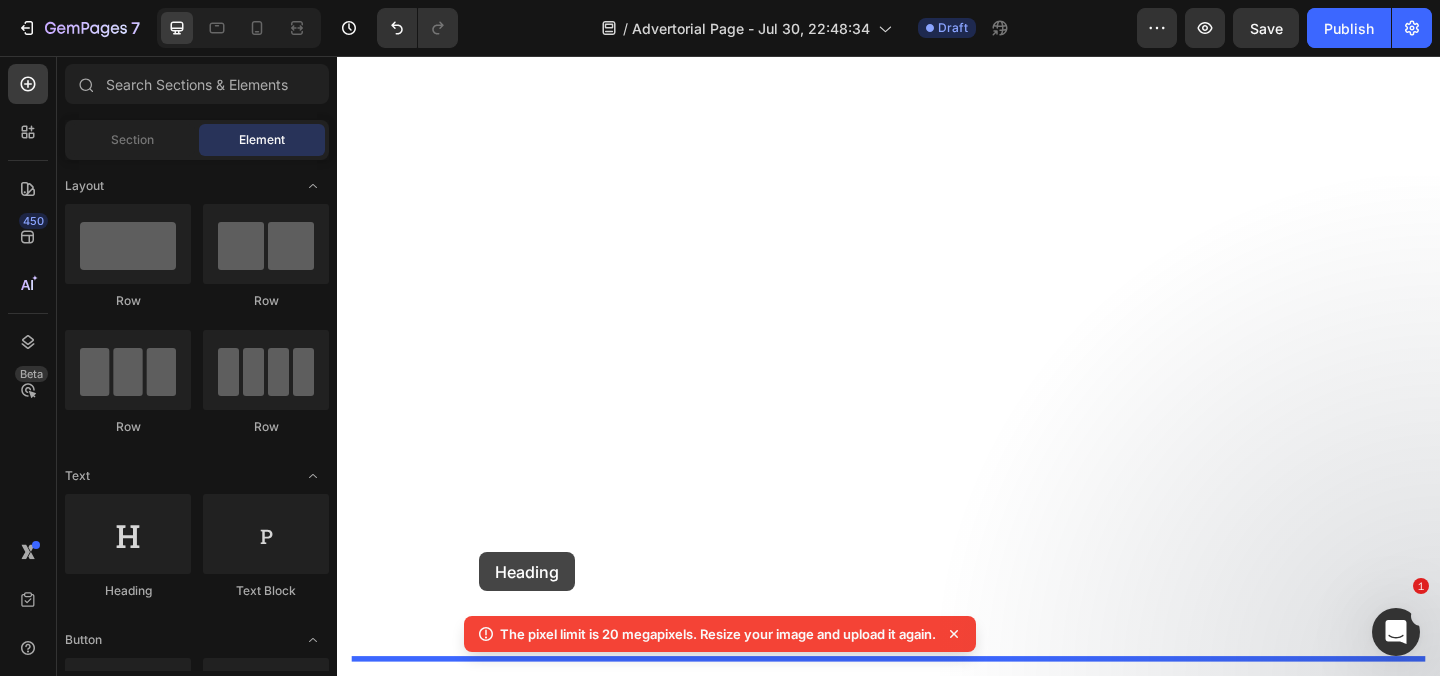 drag, startPoint x: 492, startPoint y: 338, endPoint x: 492, endPoint y: 596, distance: 258 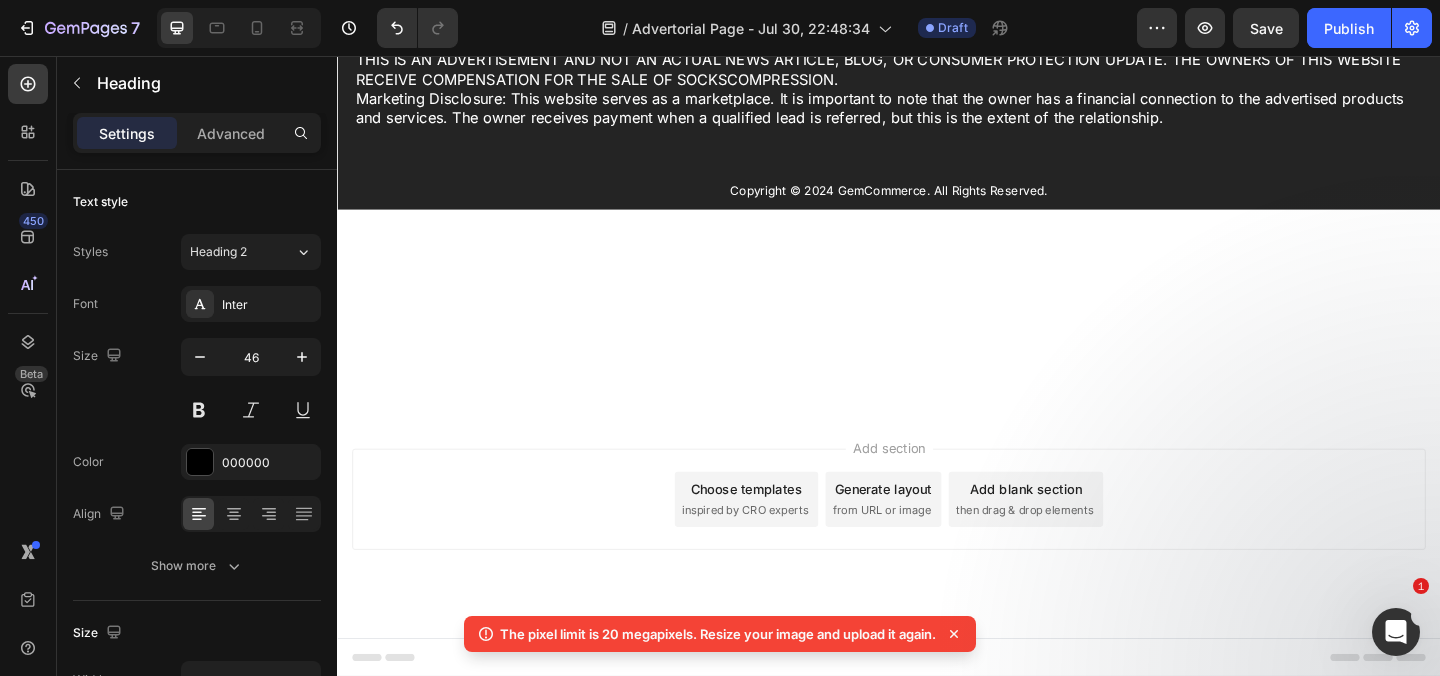 scroll, scrollTop: 29229, scrollLeft: 0, axis: vertical 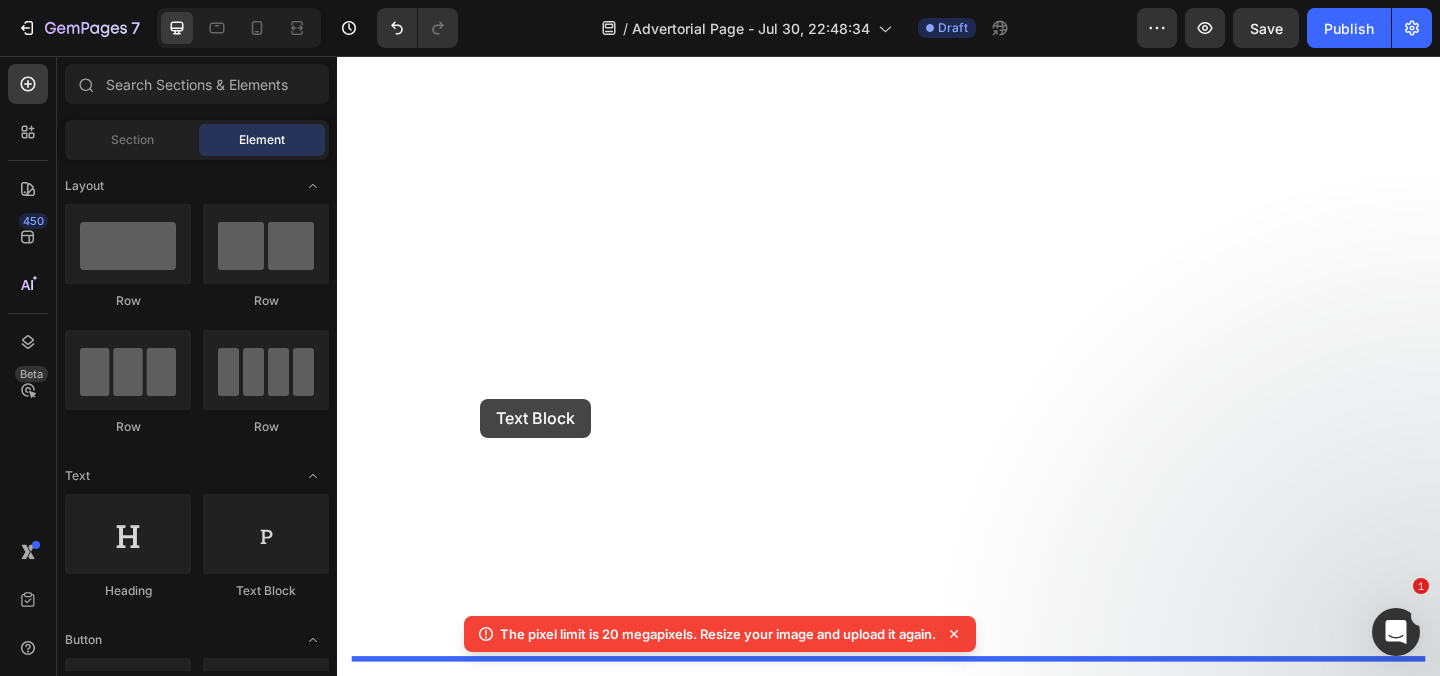 drag, startPoint x: 572, startPoint y: 309, endPoint x: 493, endPoint y: 429, distance: 143.66975 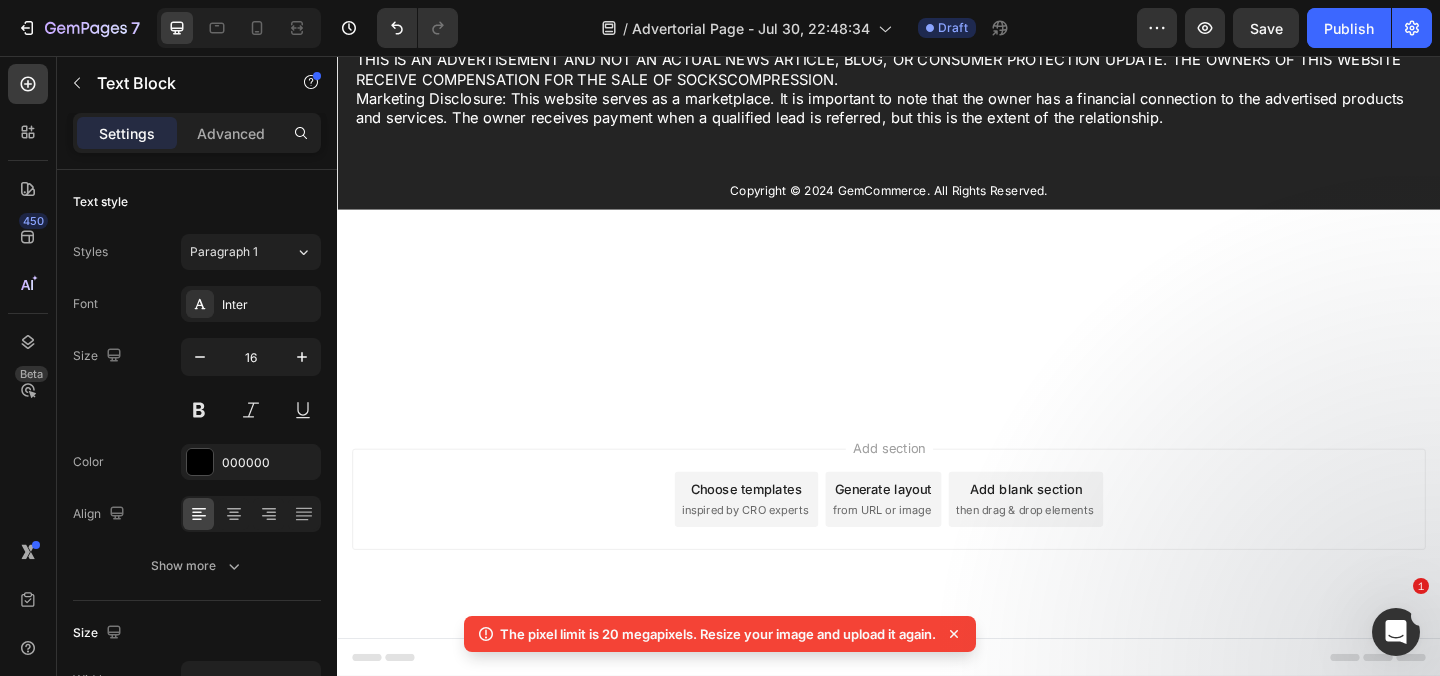click on "Replace this text with your content" at bounding box center [937, -93] 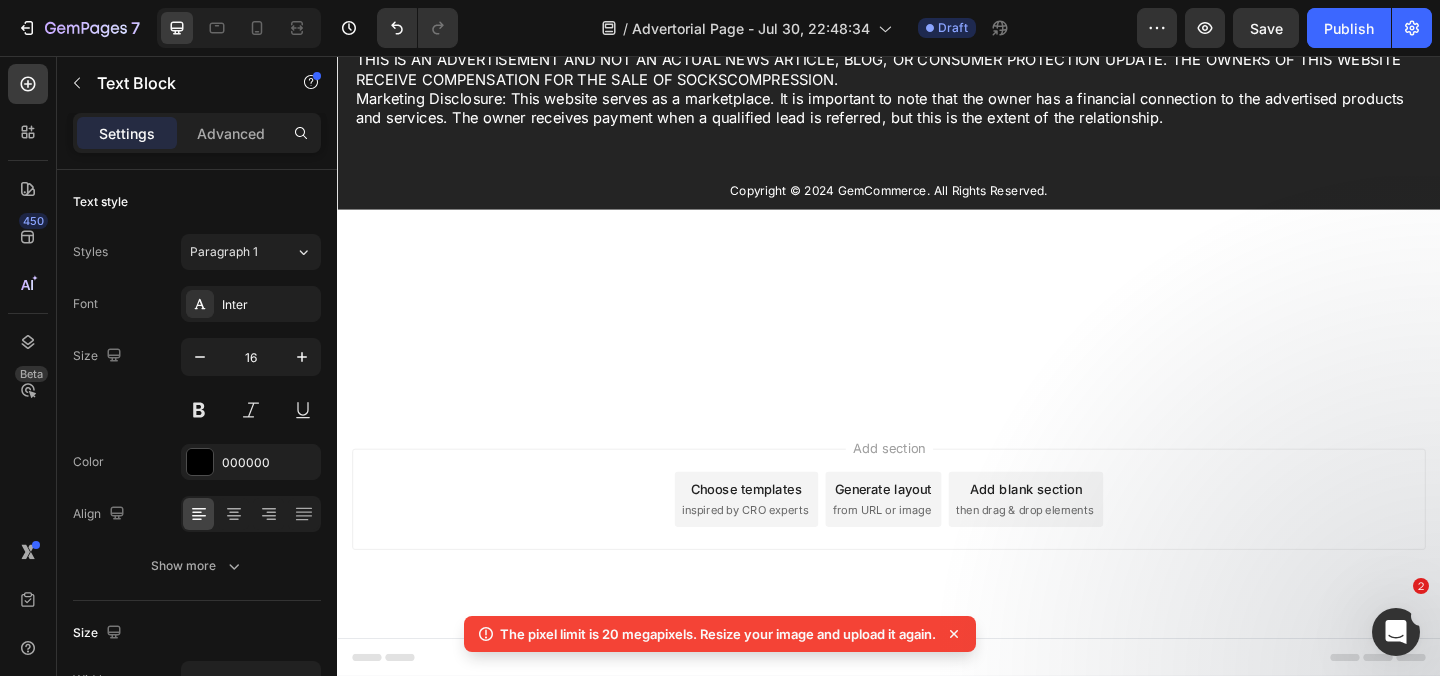 click on "Replace this text with your content" at bounding box center (937, -93) 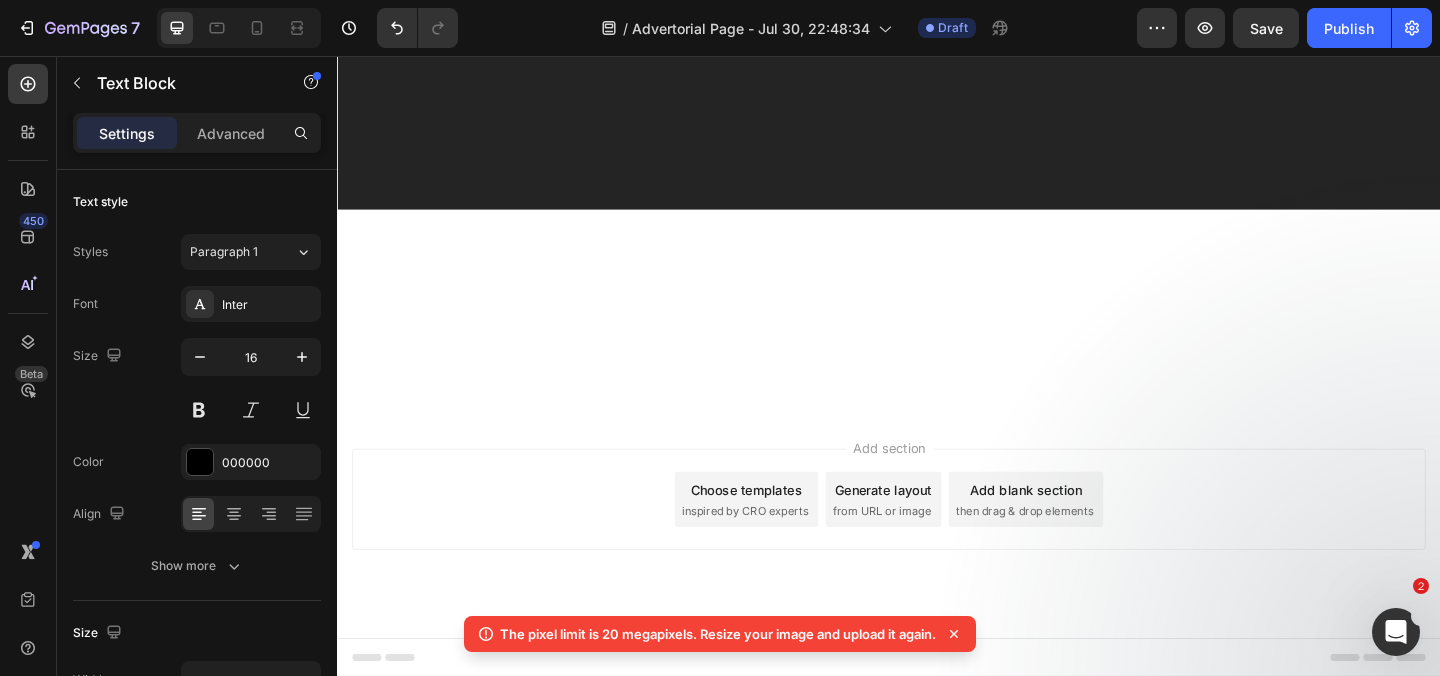 scroll, scrollTop: 29295, scrollLeft: 0, axis: vertical 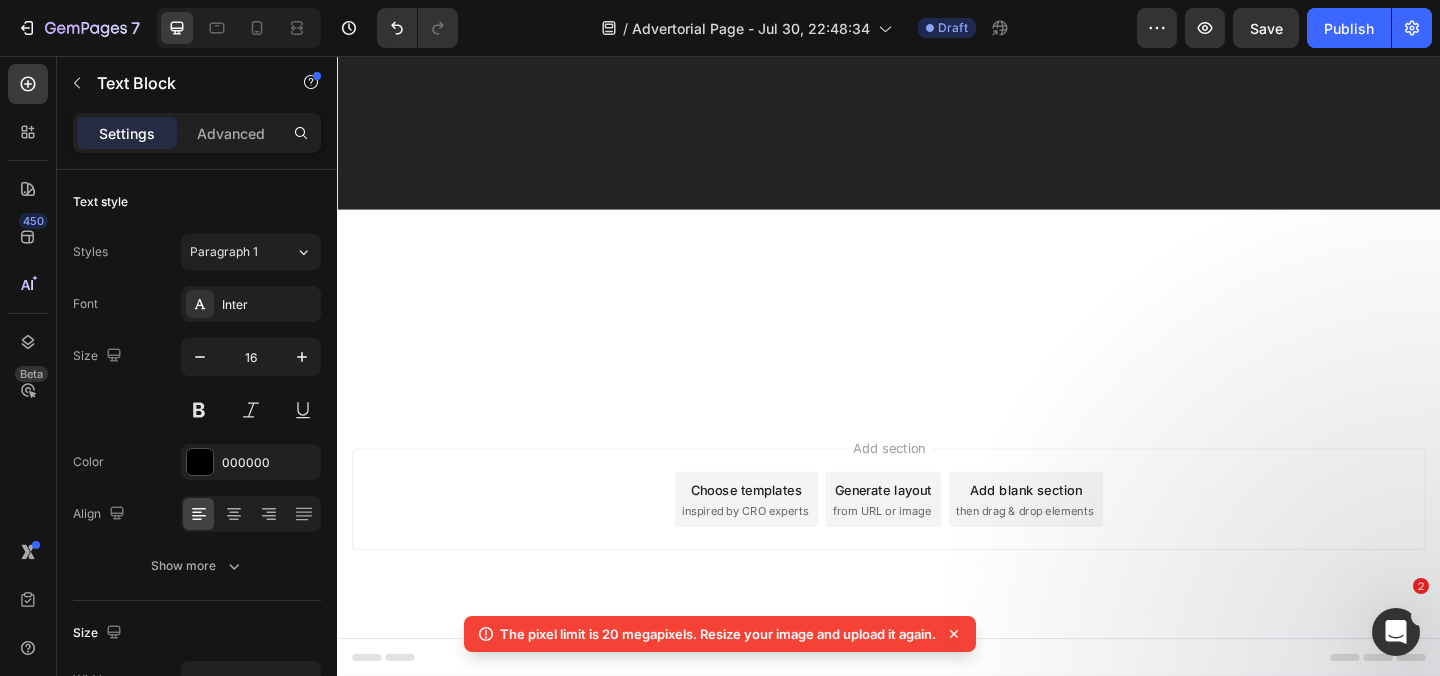 click on "It's going to take you straight to GoodyFeet's special encrypted offer page." at bounding box center [937, -380] 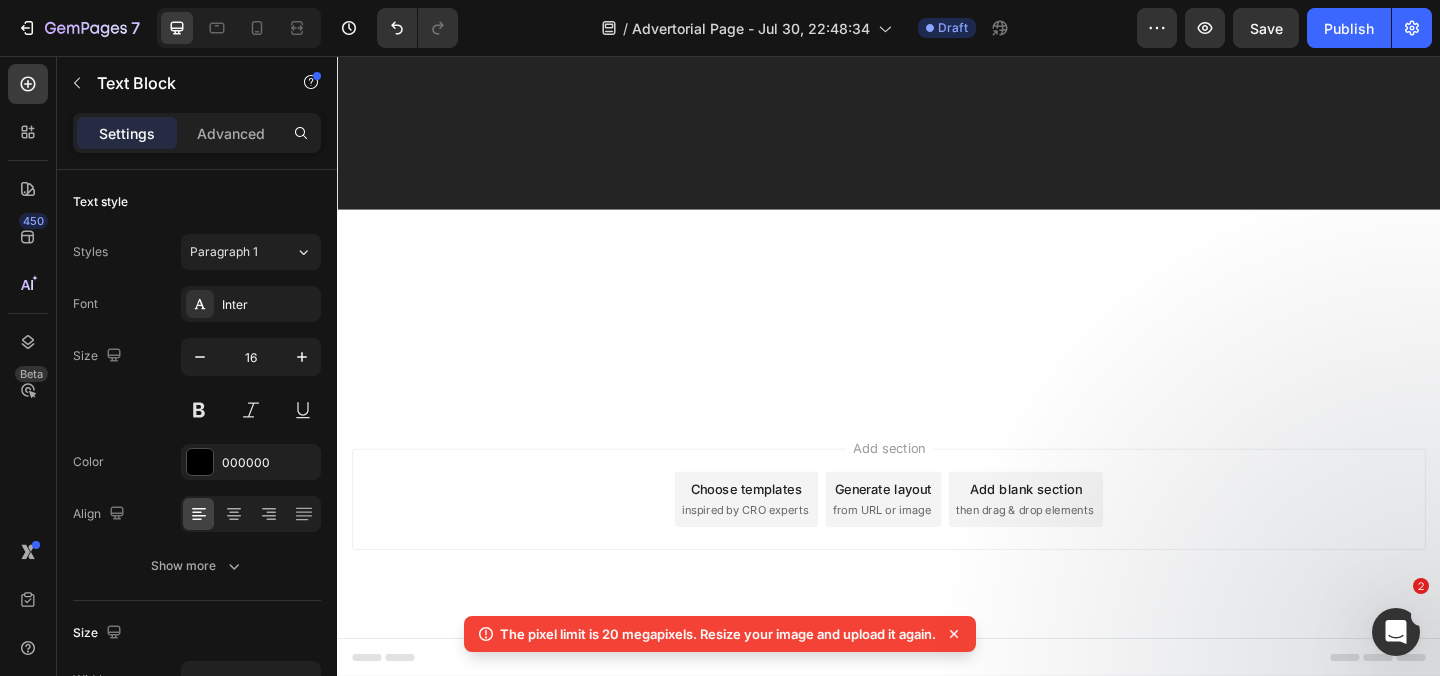 click on "There, you will get the special one-time deal reserved for readers of this article." at bounding box center [937, -352] 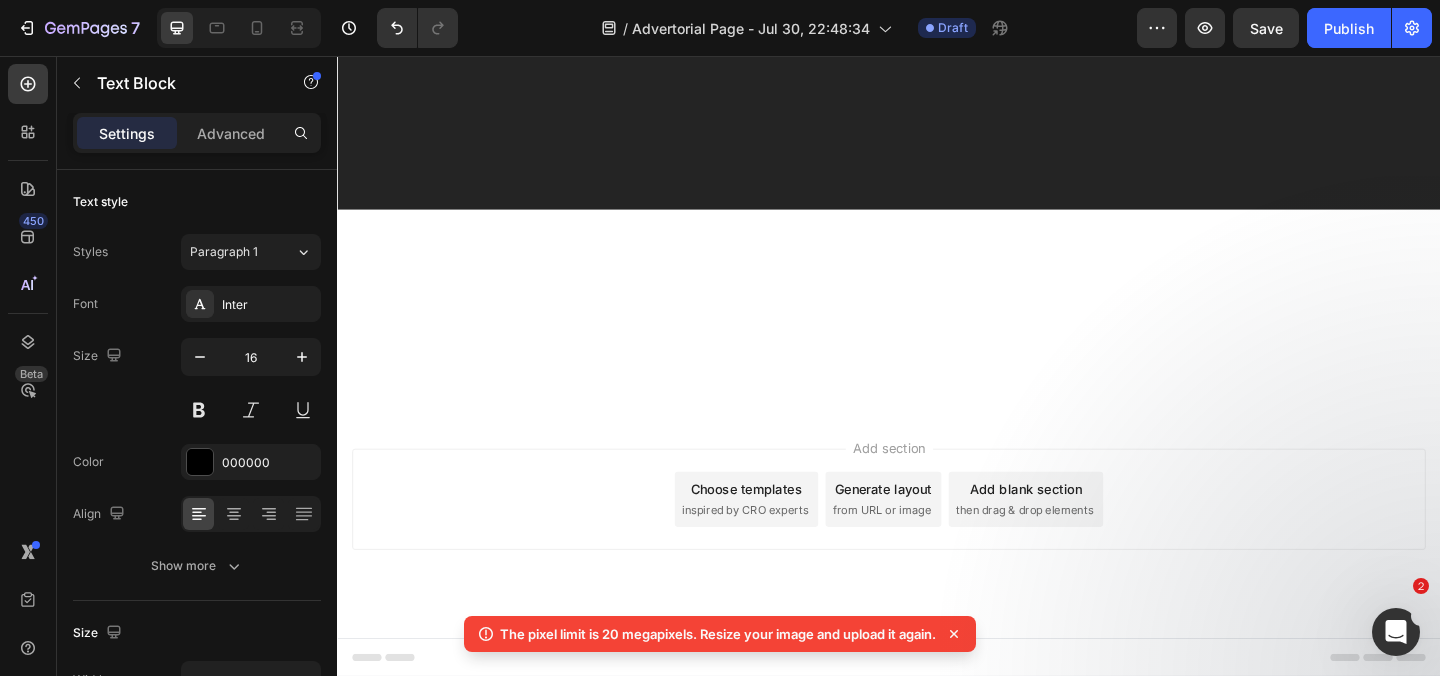 scroll, scrollTop: 29443, scrollLeft: 0, axis: vertical 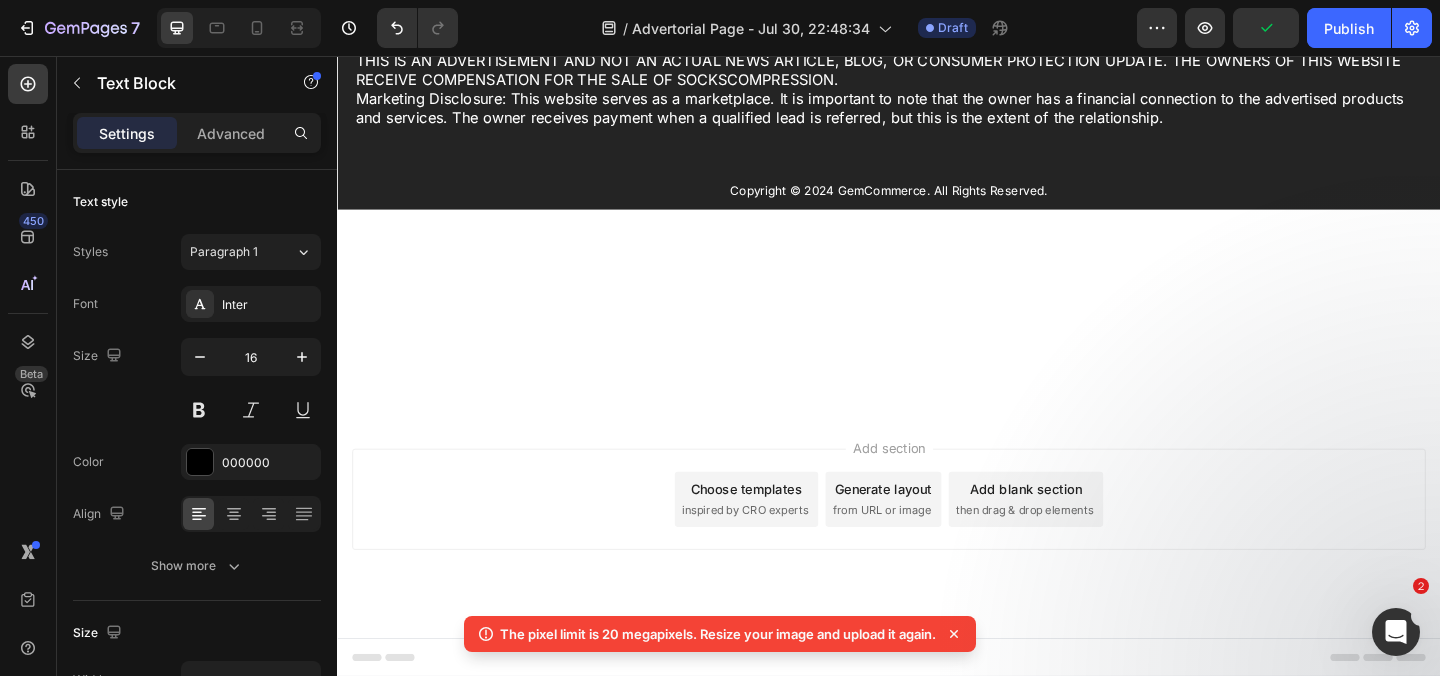 click on "All you need to do is click the button that says  "GET 75% OFF TODAY ONLY"  and your discount code will be automatically applied." at bounding box center [937, -323] 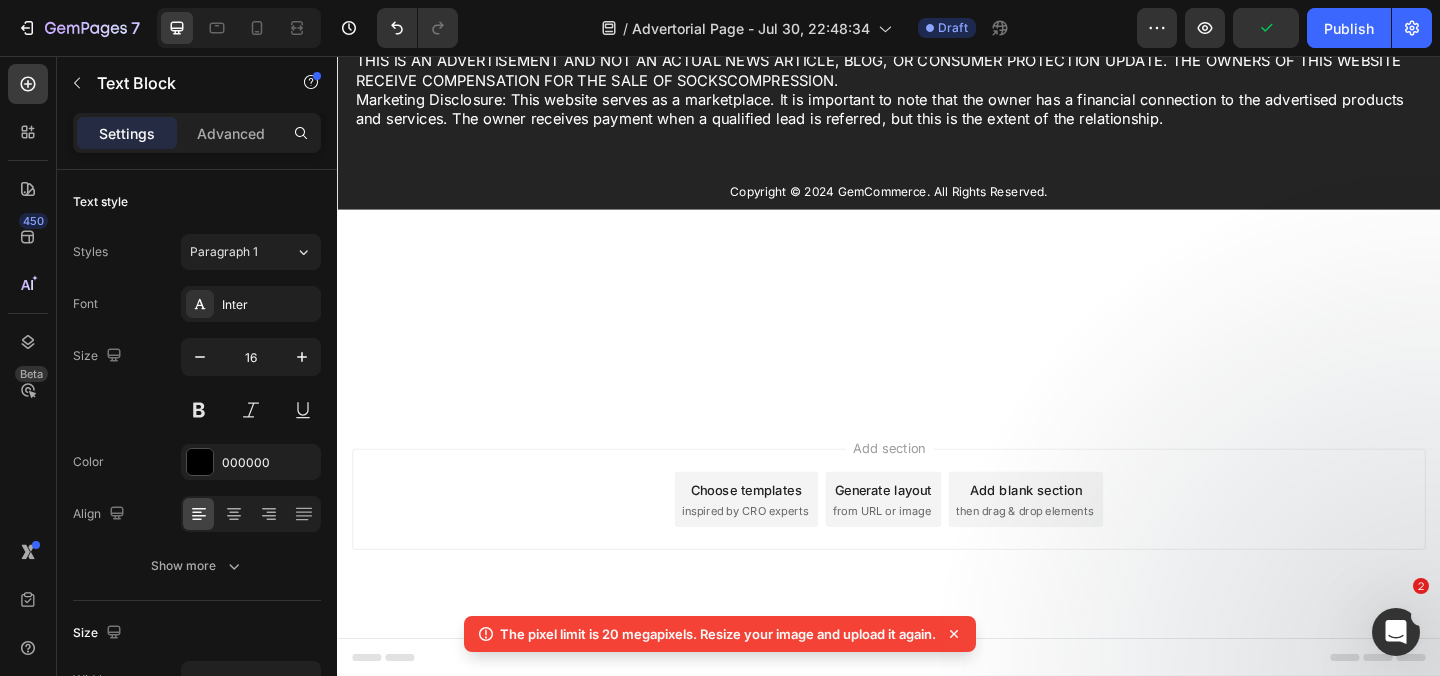 click on "From there, you'll go straight to the checkout page, where you just need to enter your name, address, and credit card information." at bounding box center (937, -293) 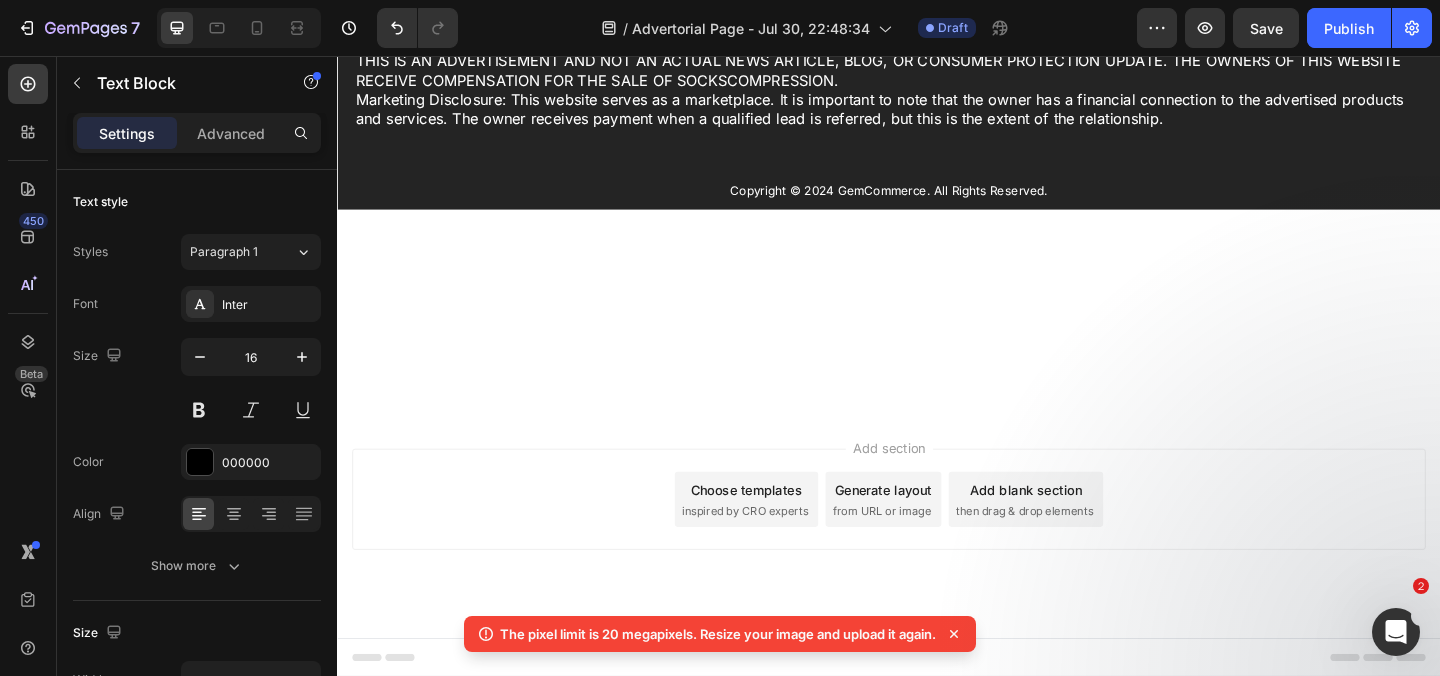 click on "...And select your preferred package..." at bounding box center [937, -265] 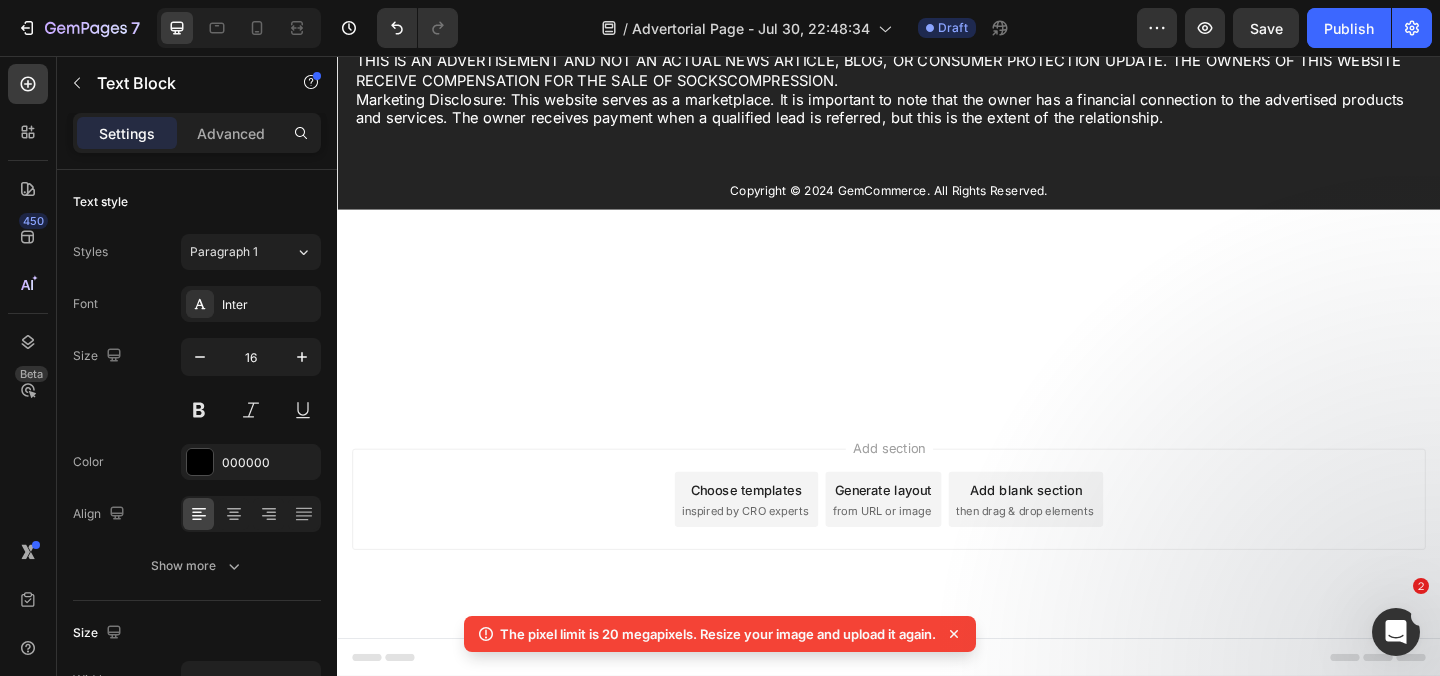 click on "This way, you'll always have a fresh set ready to go." at bounding box center (937, -207) 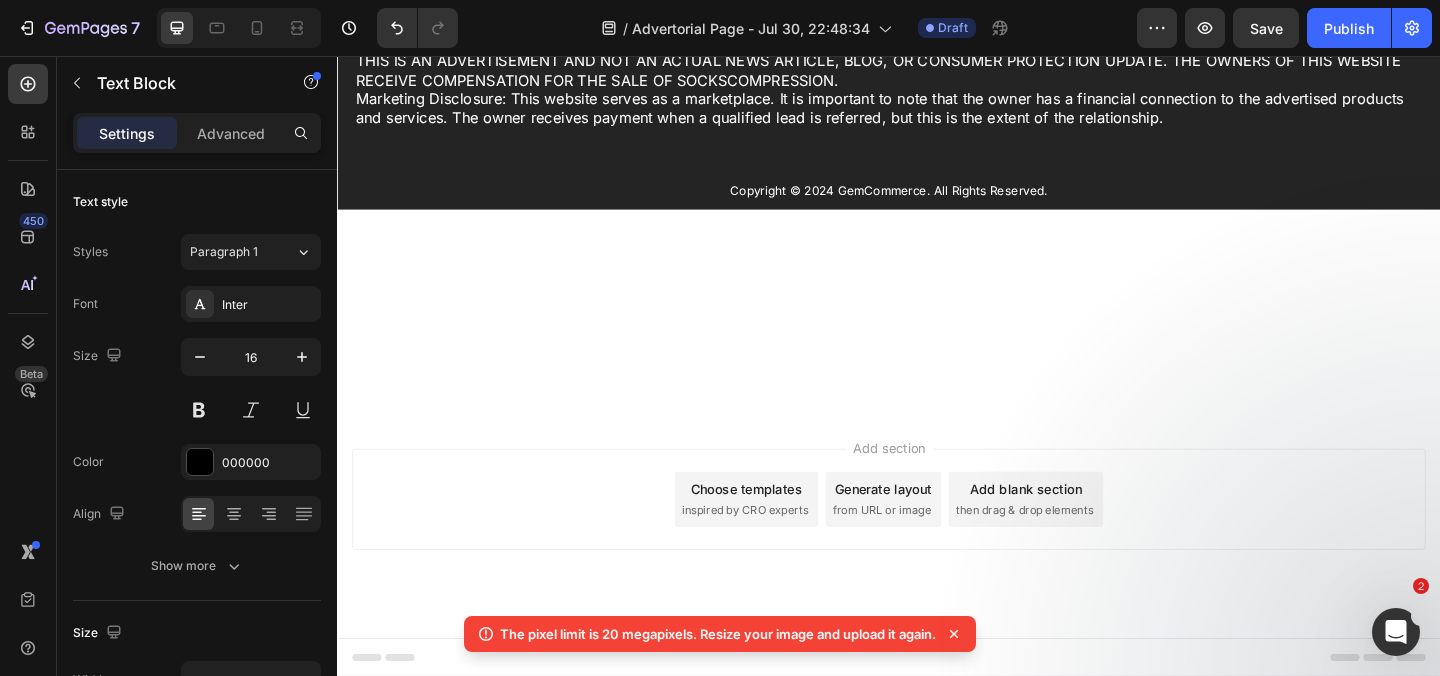 scroll, scrollTop: 29628, scrollLeft: 0, axis: vertical 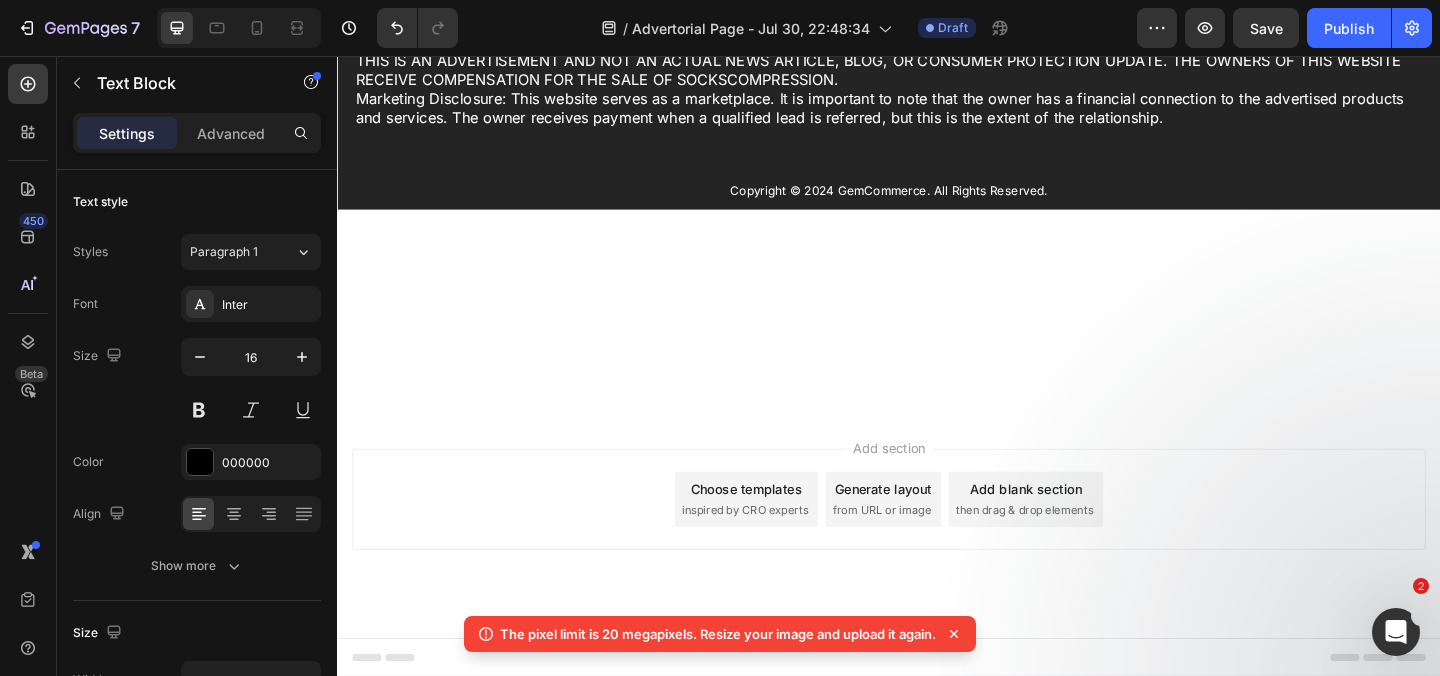 click on "While you wear one device, you can wash and air dry the other, ensuring you never have to go without the support and relief you need." at bounding box center (937, -179) 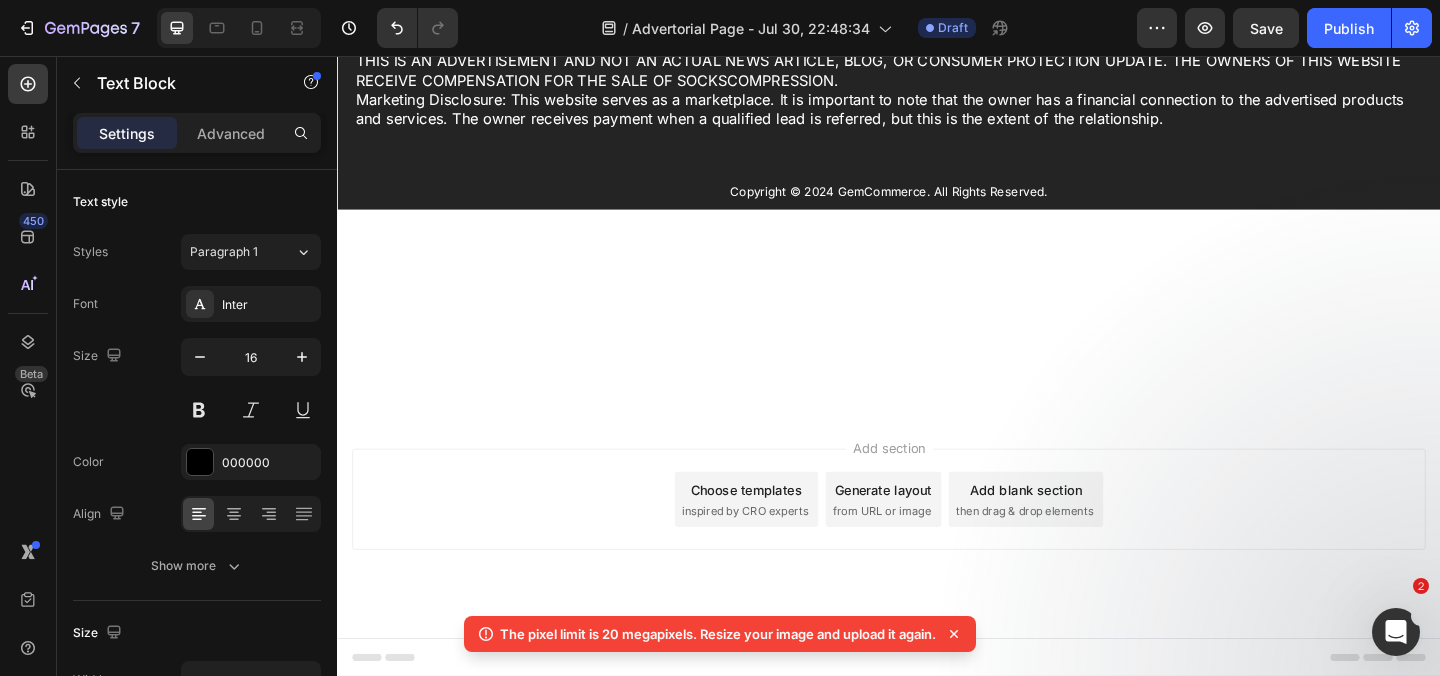 click on "You can even go for the  3x GoodyFeet FLO  option if you've got friends or family who could use some relief from bunions too. You'll all feel better and save a massive 75% off the total price." at bounding box center (937, -134) 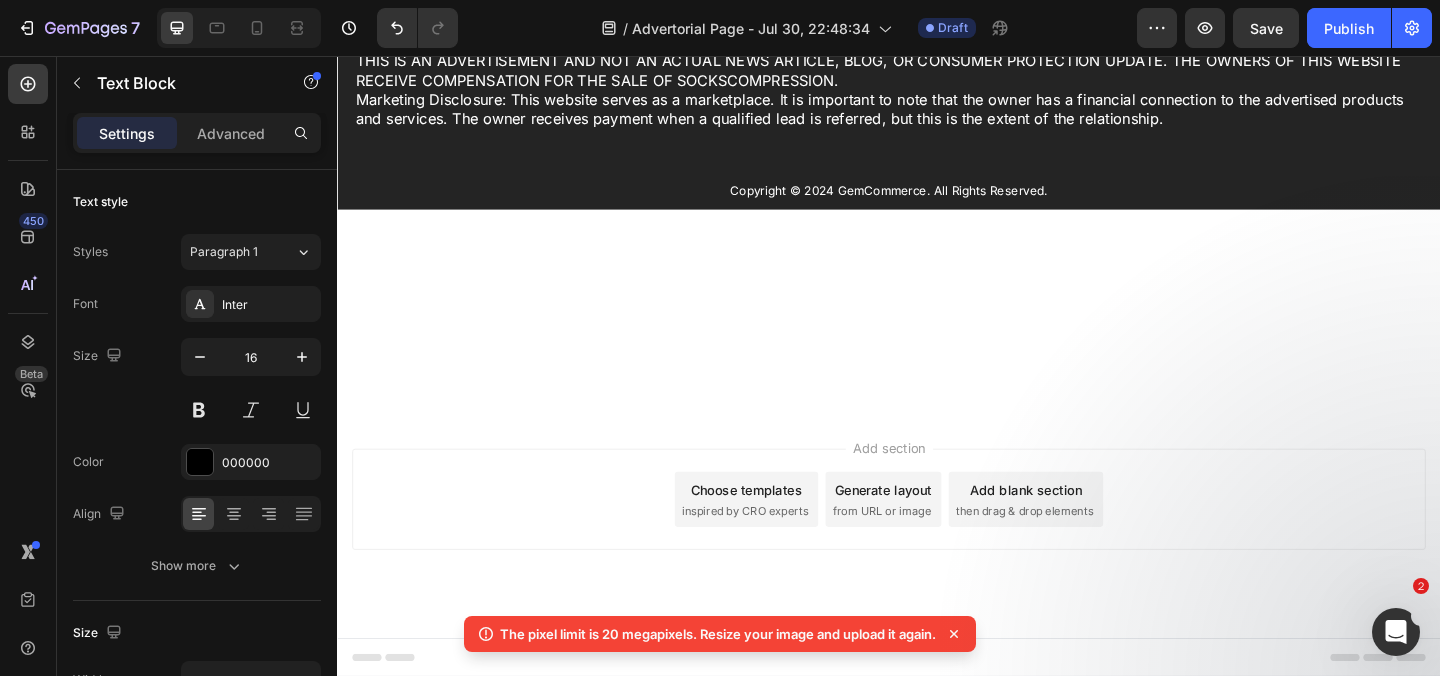 scroll, scrollTop: 29674, scrollLeft: 0, axis: vertical 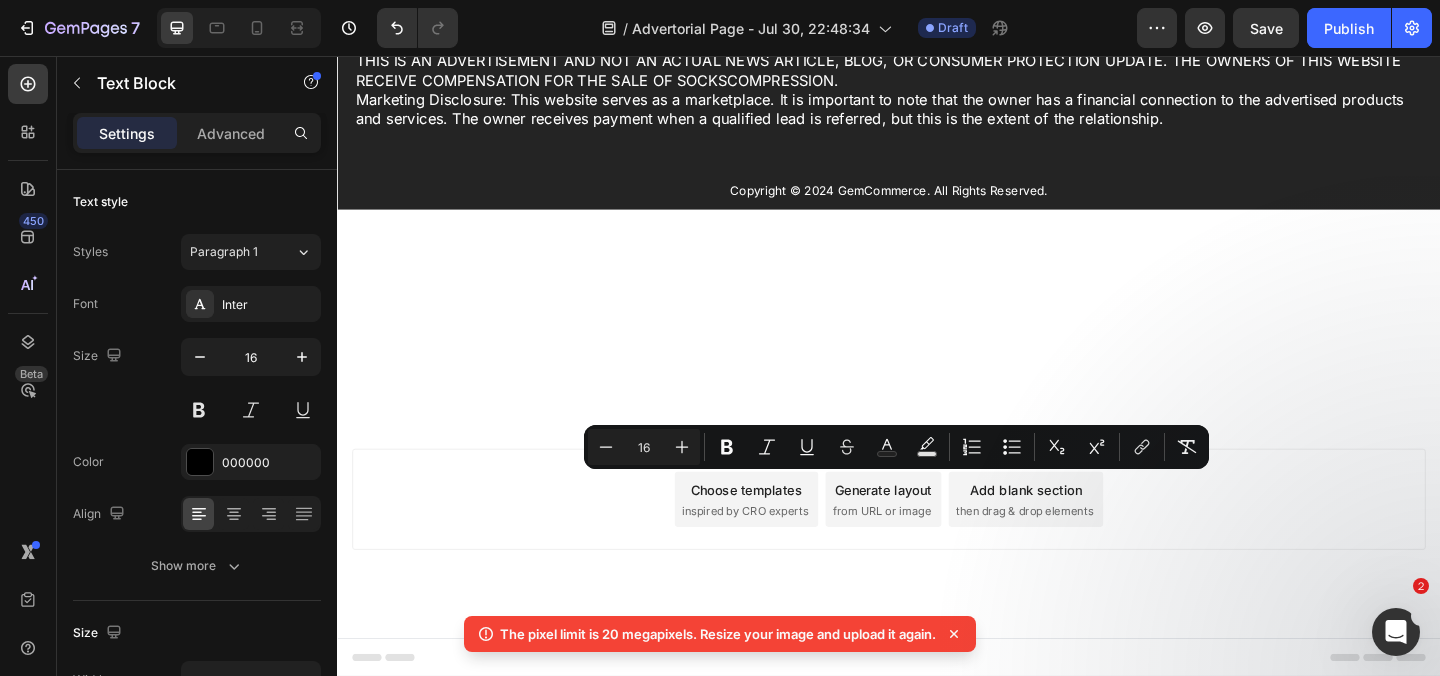 drag, startPoint x: 725, startPoint y: 565, endPoint x: 370, endPoint y: 521, distance: 357.71637 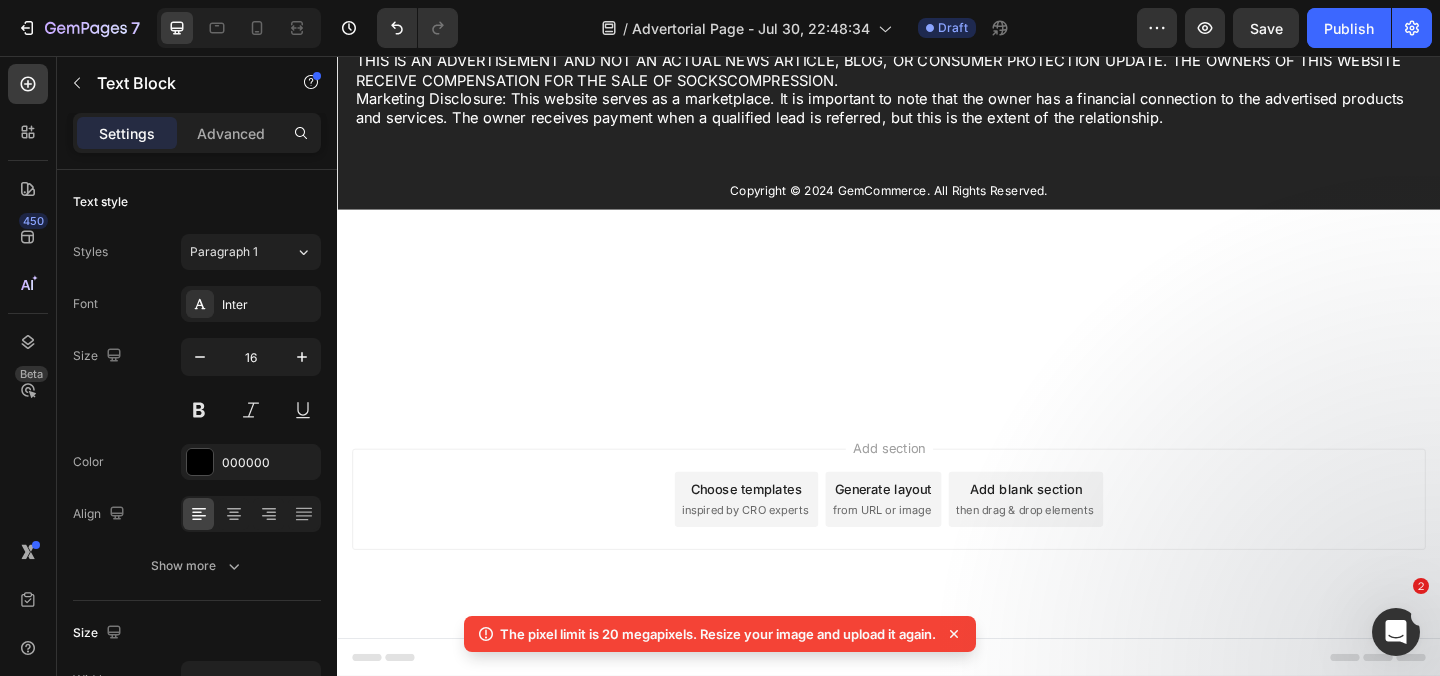 click at bounding box center (937, -121) 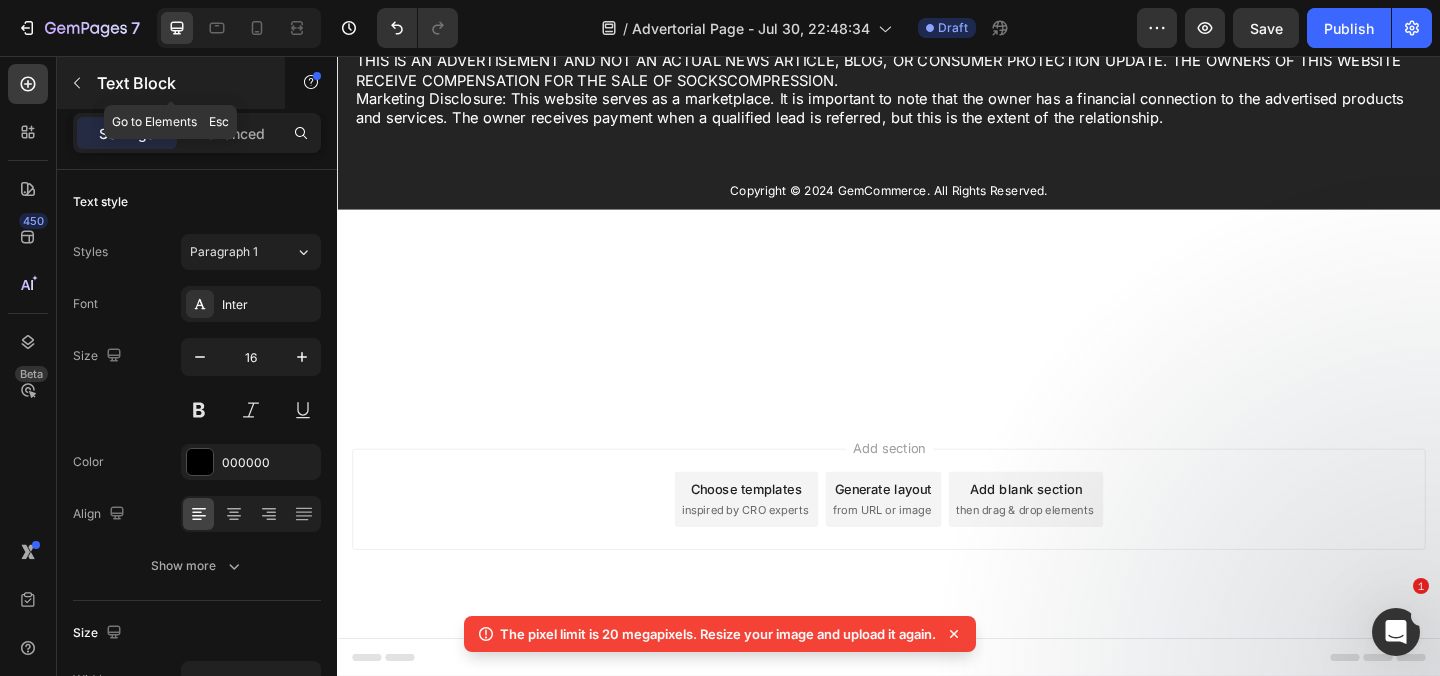 click on "Text Block" at bounding box center (171, 83) 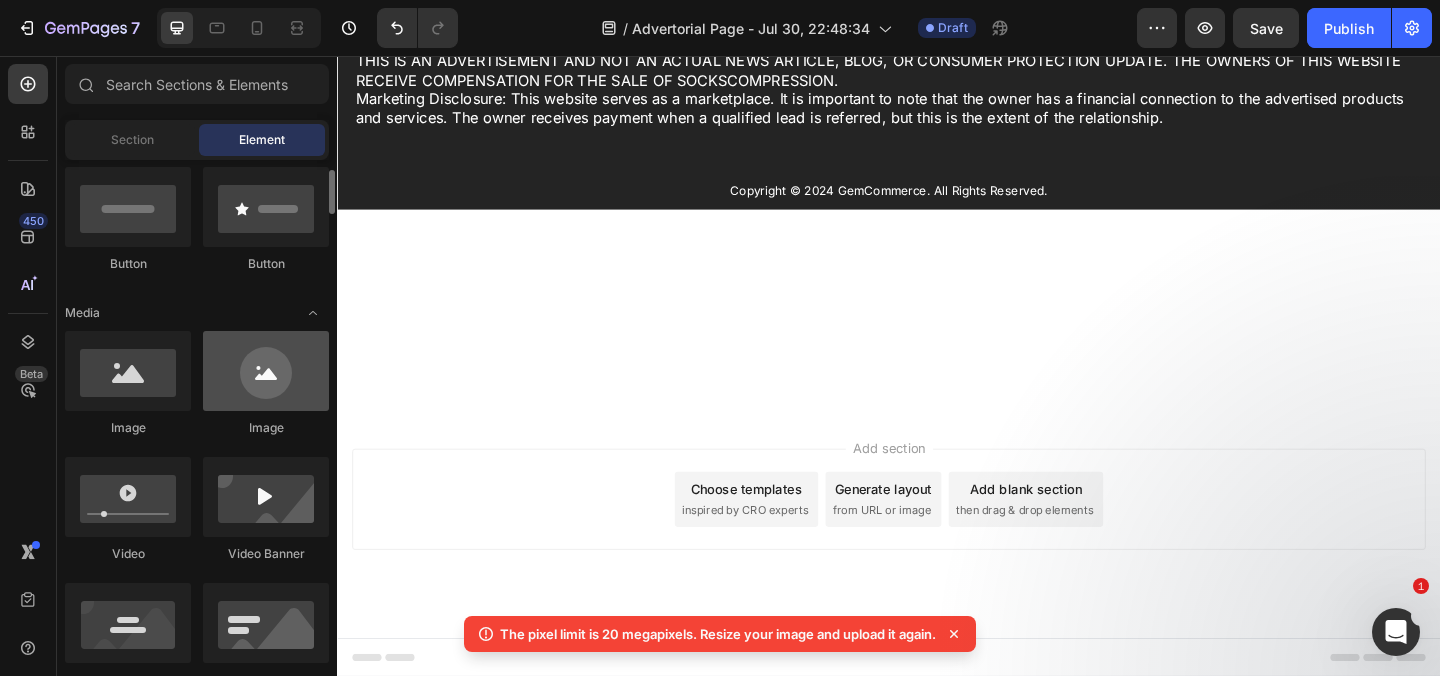 scroll, scrollTop: 462, scrollLeft: 0, axis: vertical 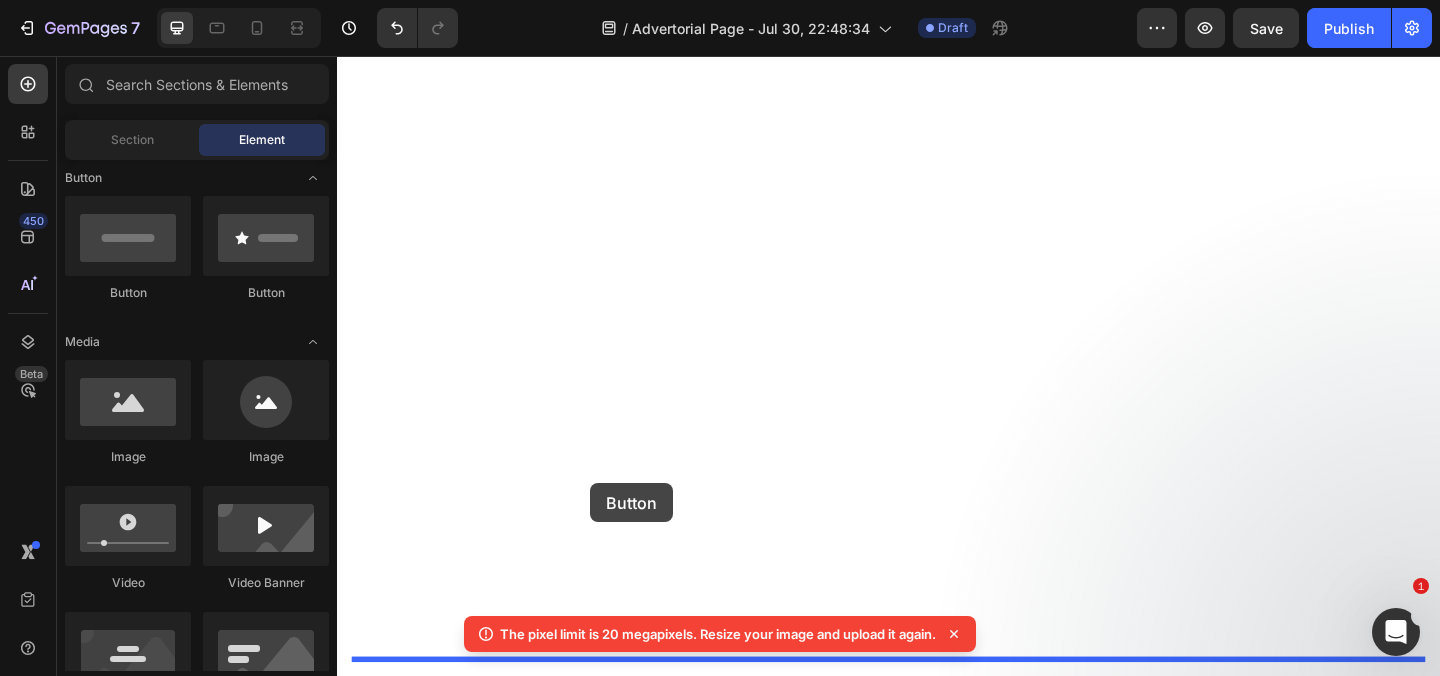 drag, startPoint x: 468, startPoint y: 296, endPoint x: 612, endPoint y: 521, distance: 267.1348 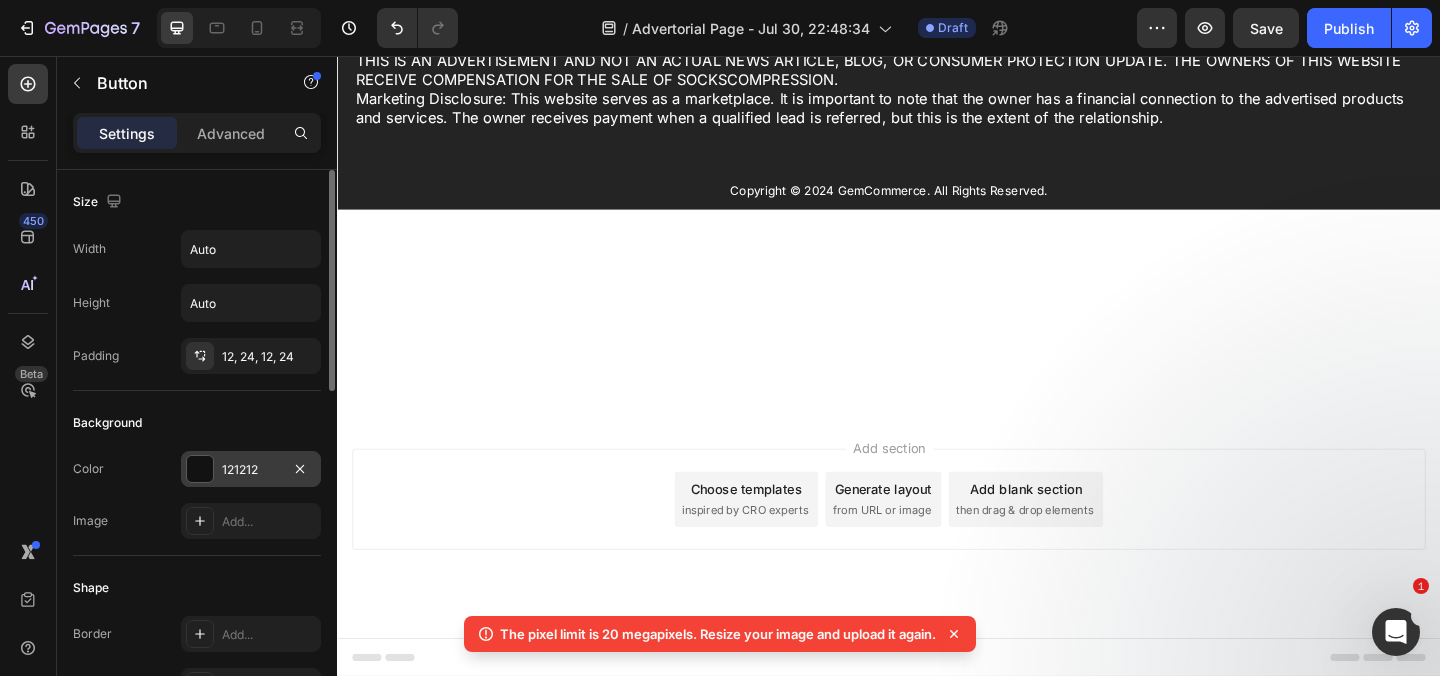 click at bounding box center [200, 469] 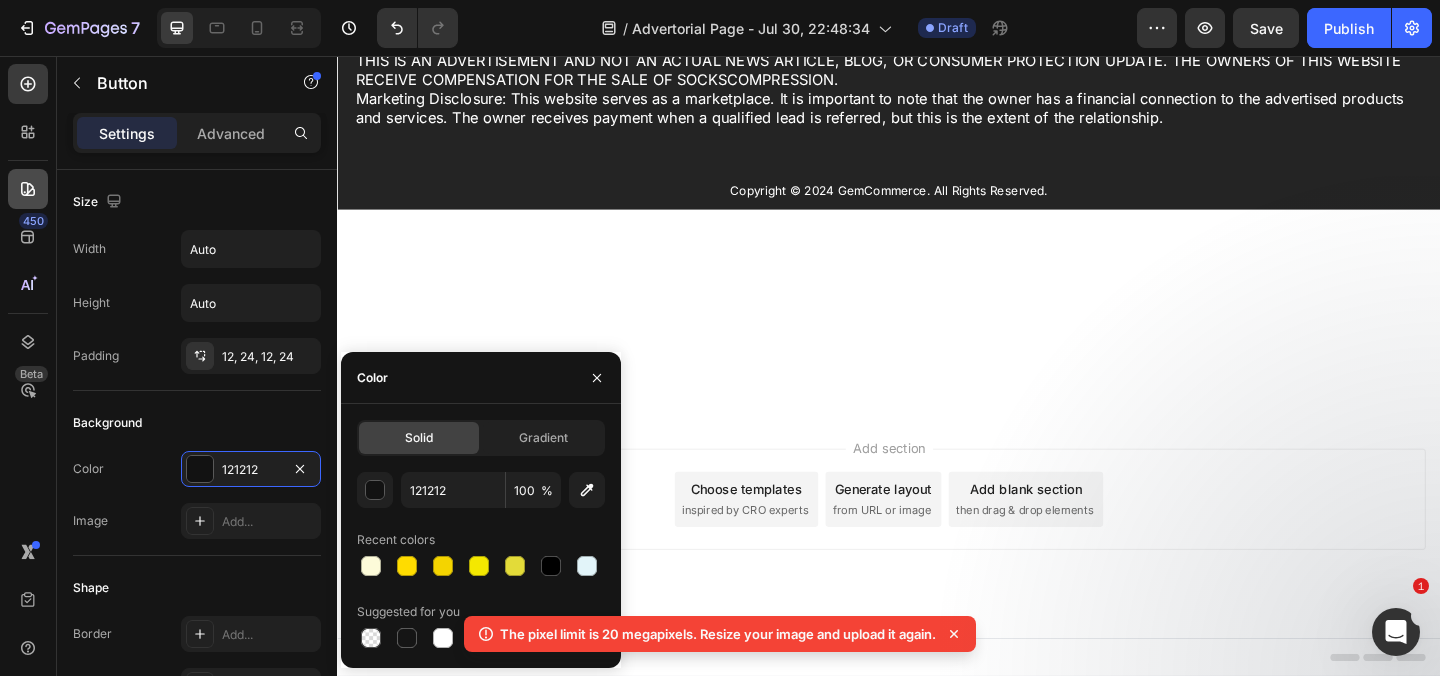 click 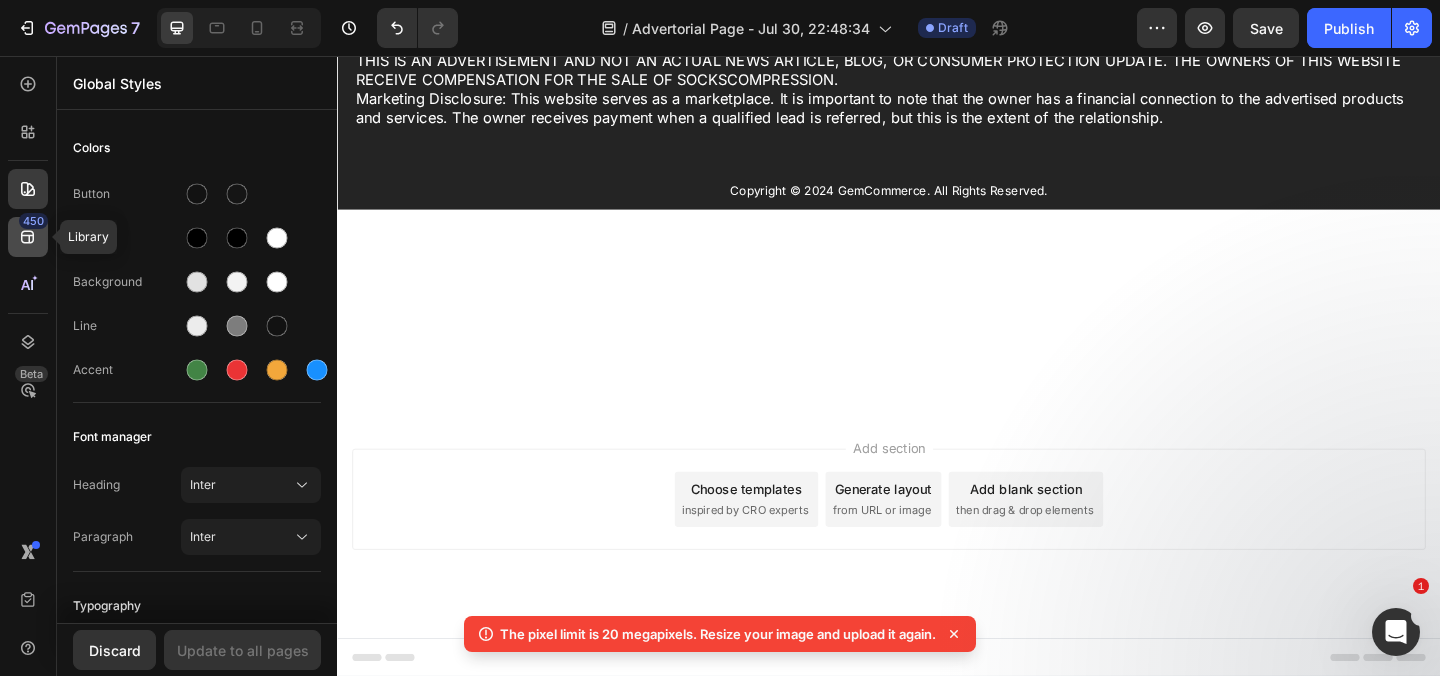 click on "450" 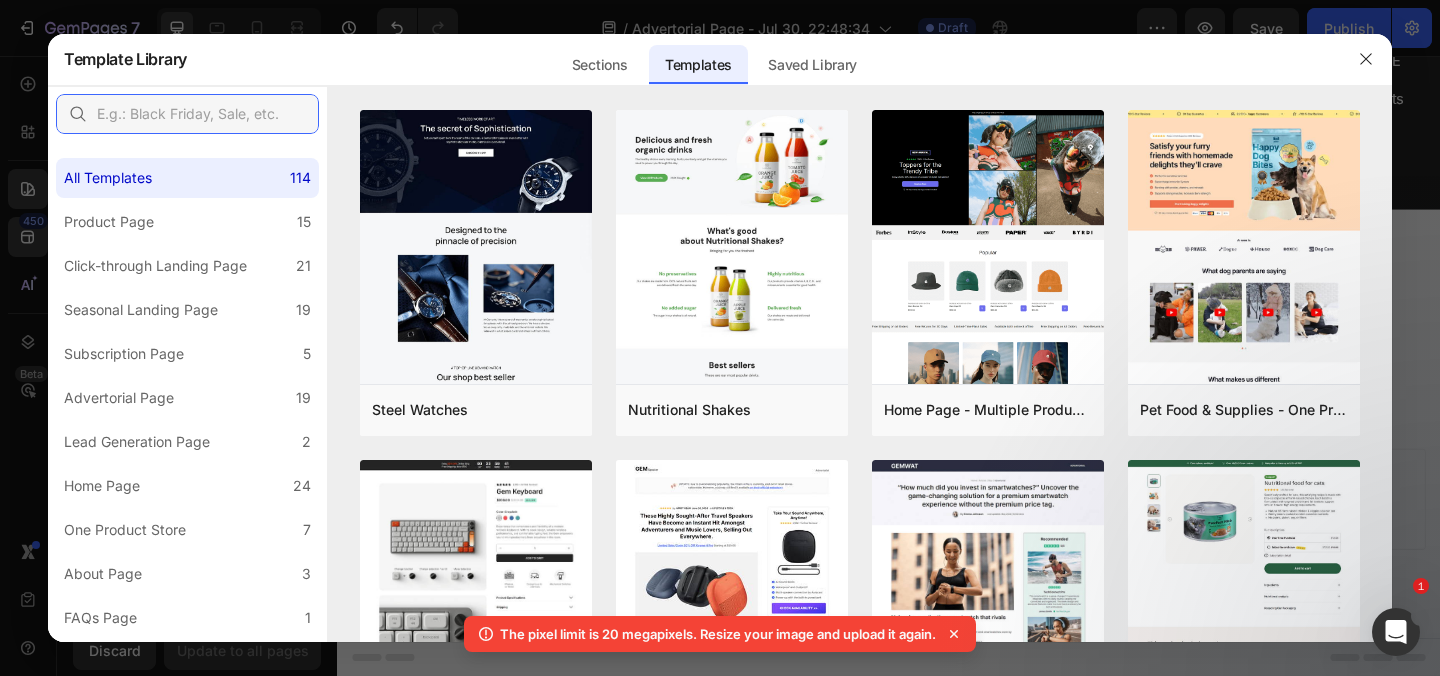 click at bounding box center [187, 114] 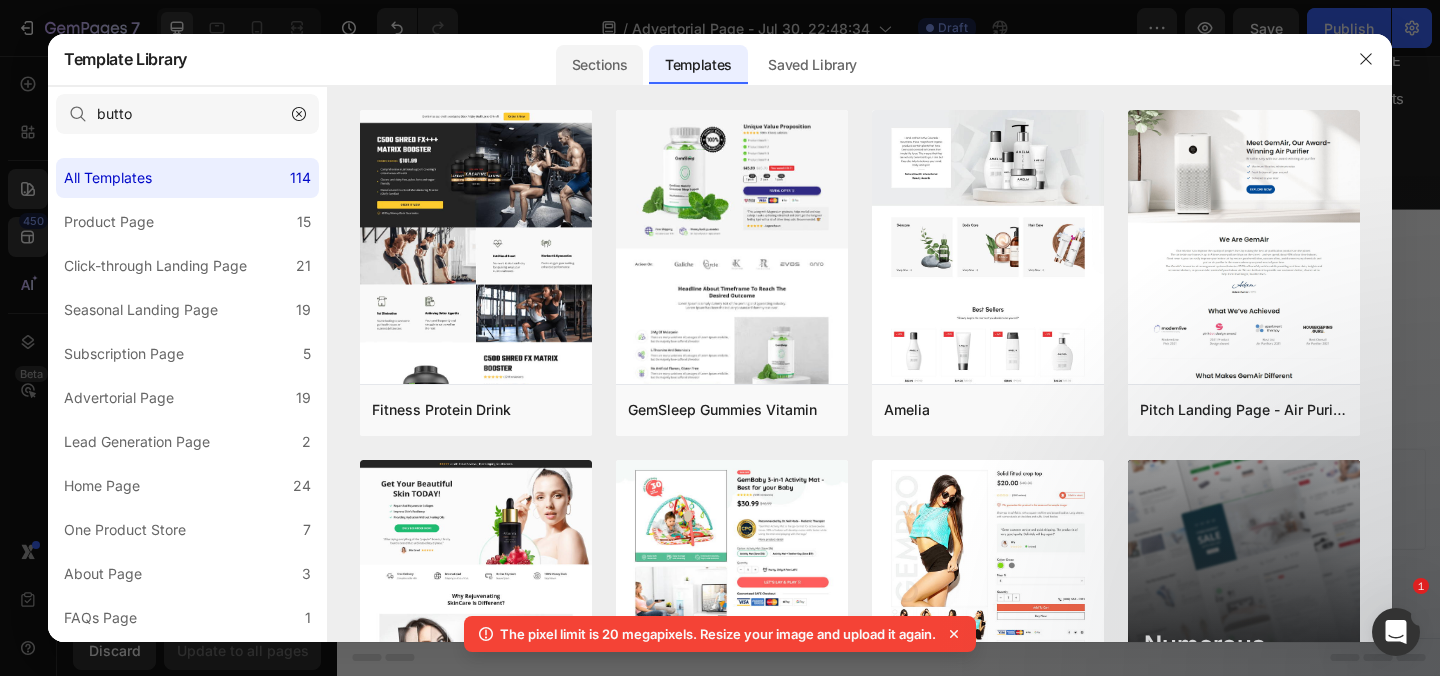 click on "Sections" 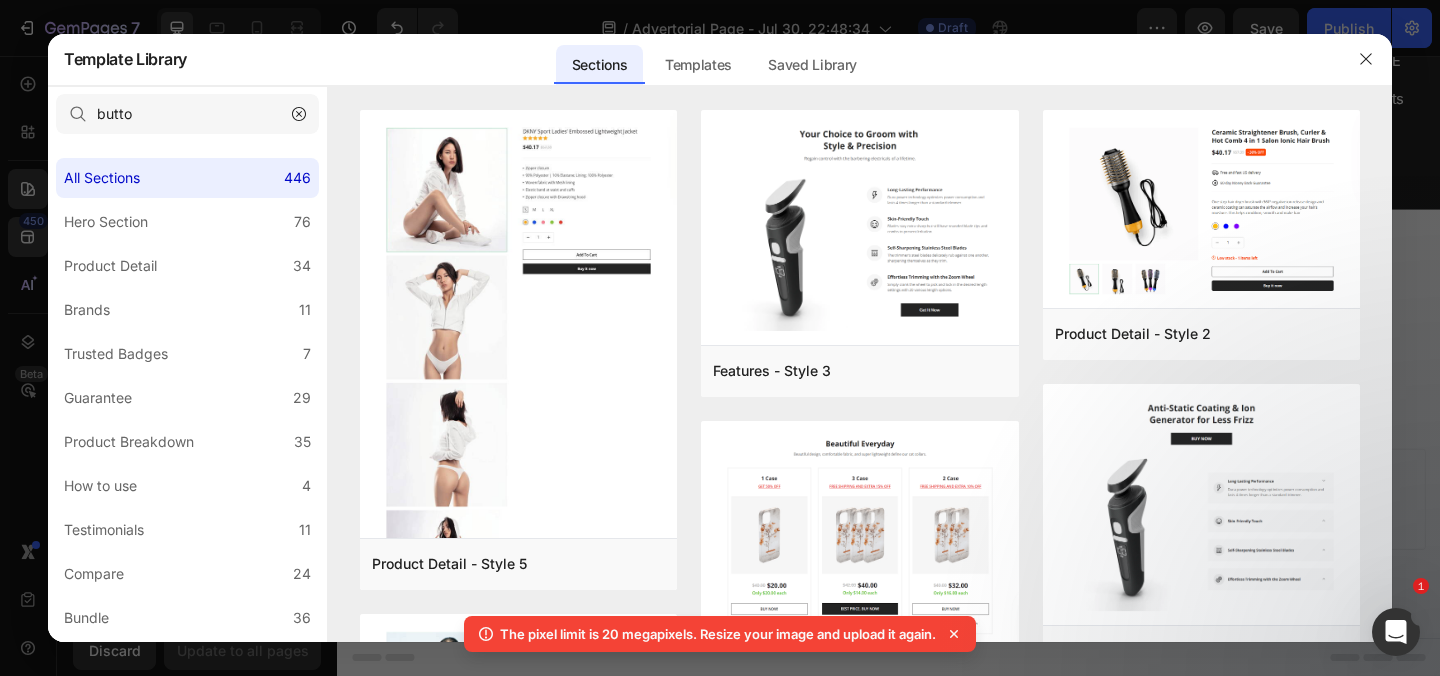 click on "Template Library" at bounding box center (125, 59) 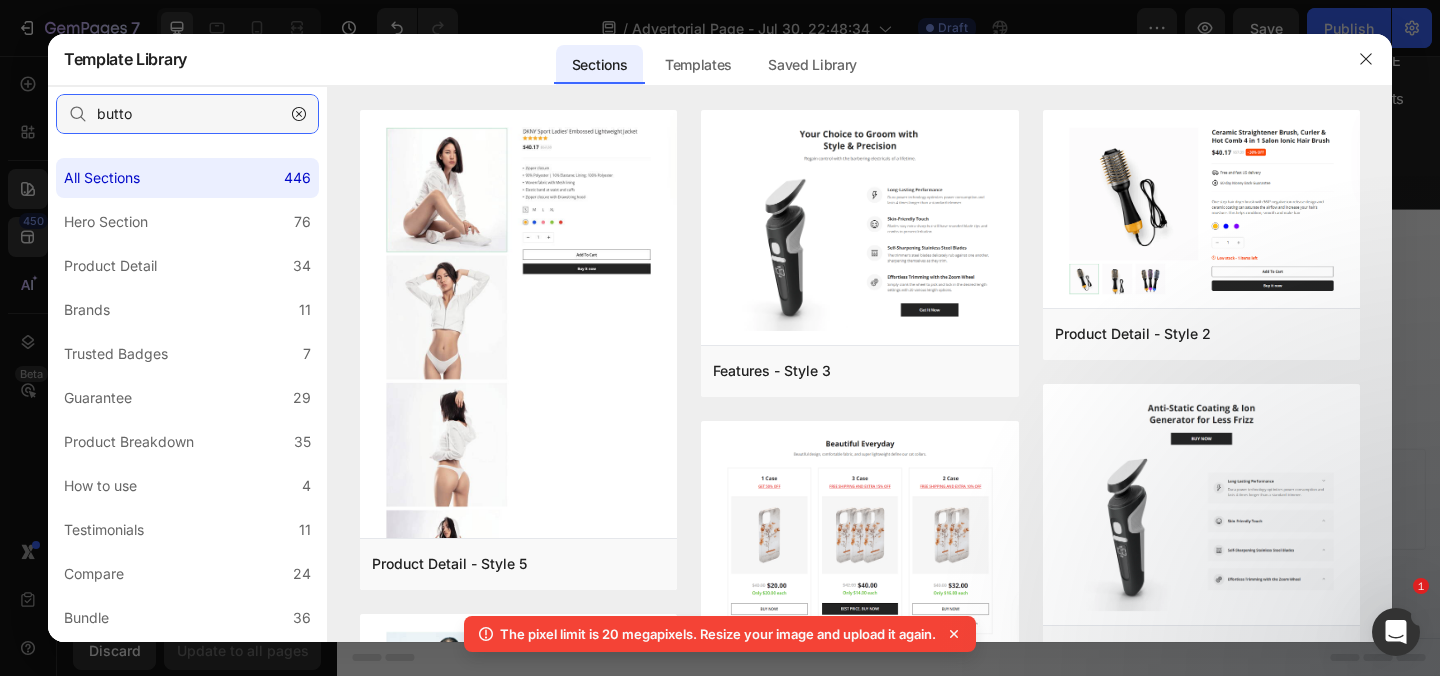 click on "butto" at bounding box center (187, 114) 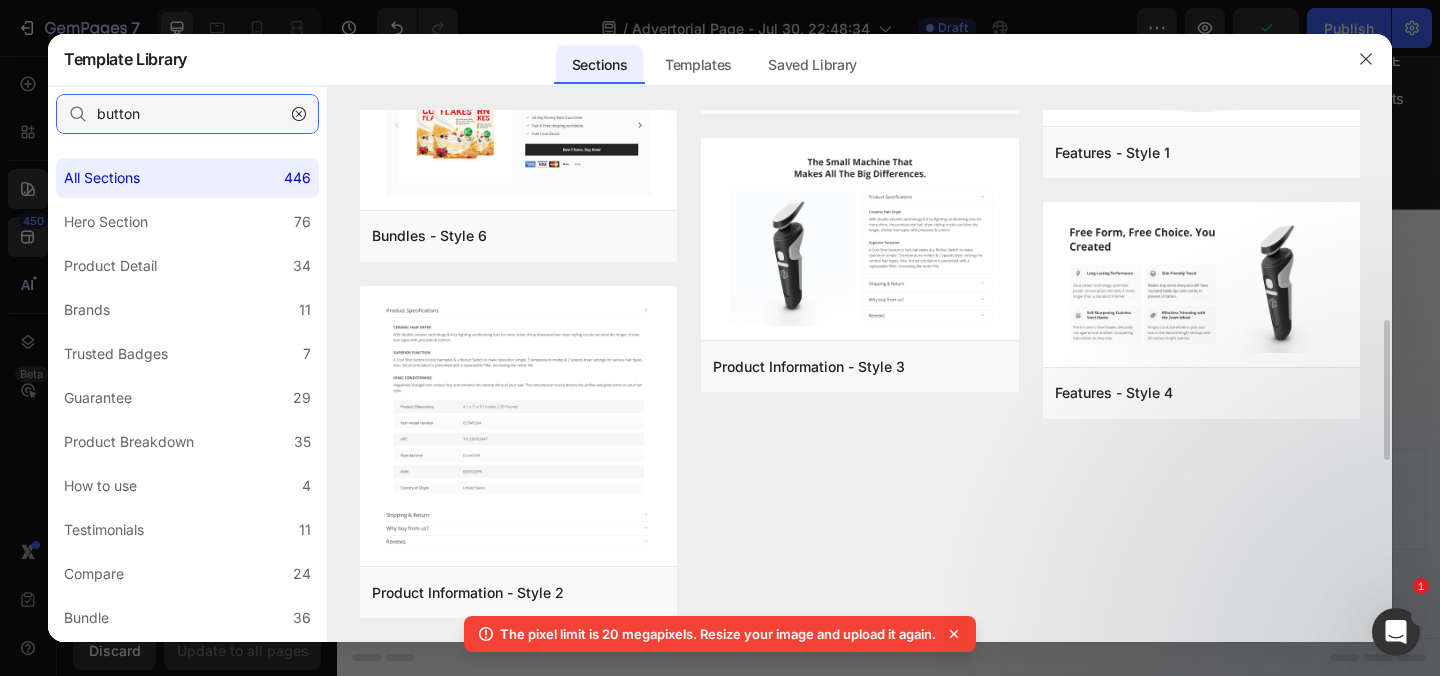 scroll, scrollTop: 1081, scrollLeft: 0, axis: vertical 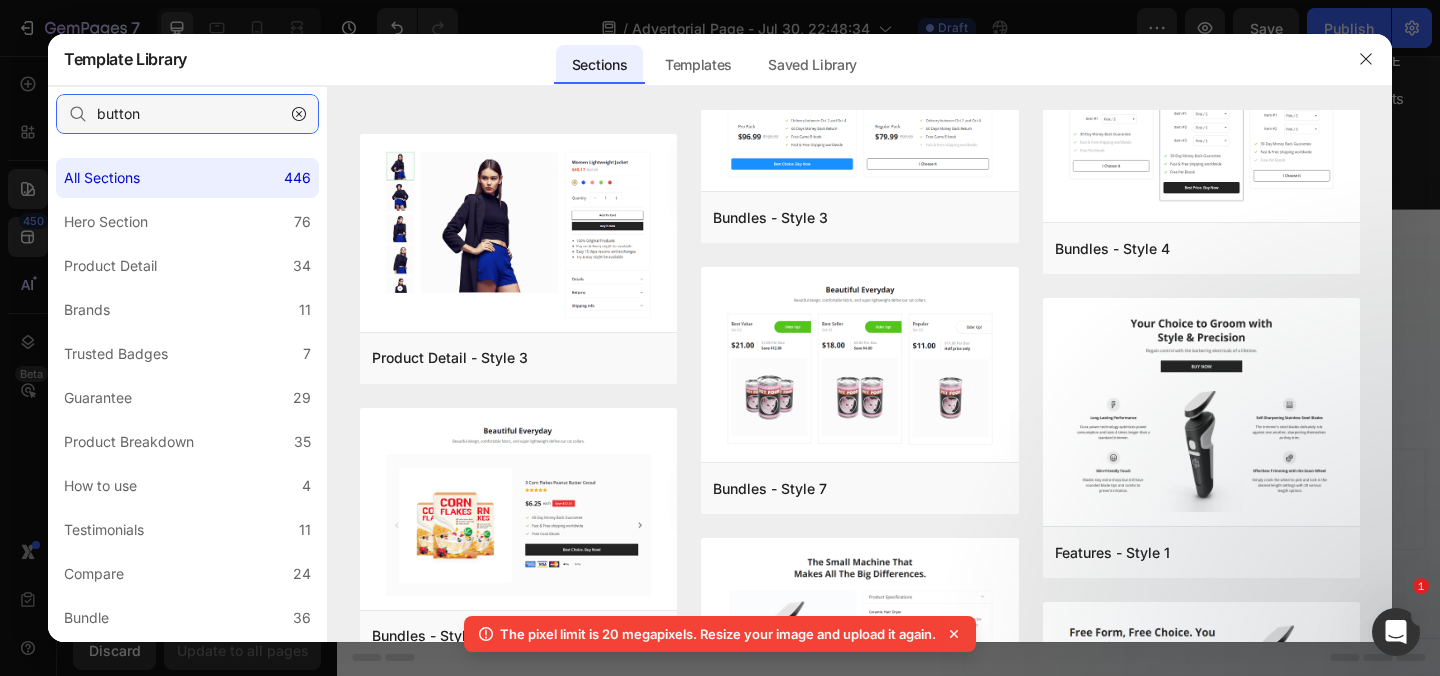 type on "button" 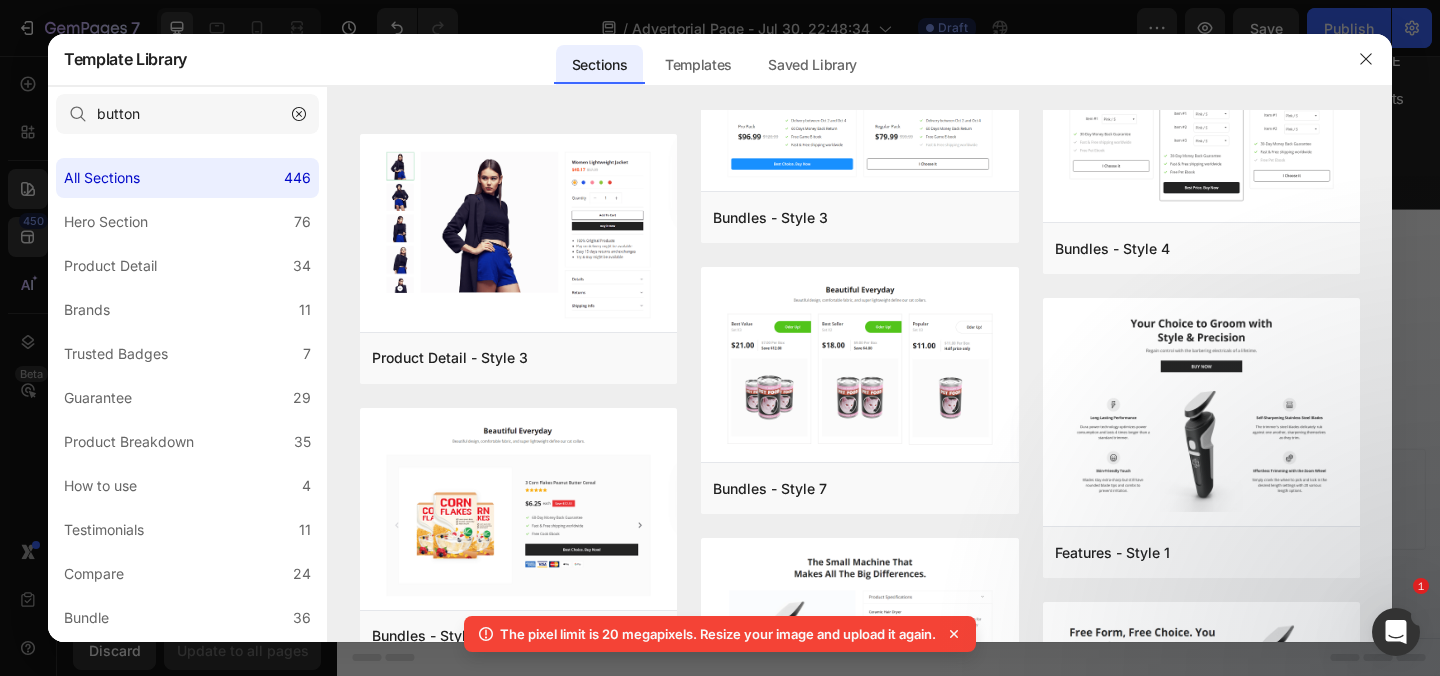 click 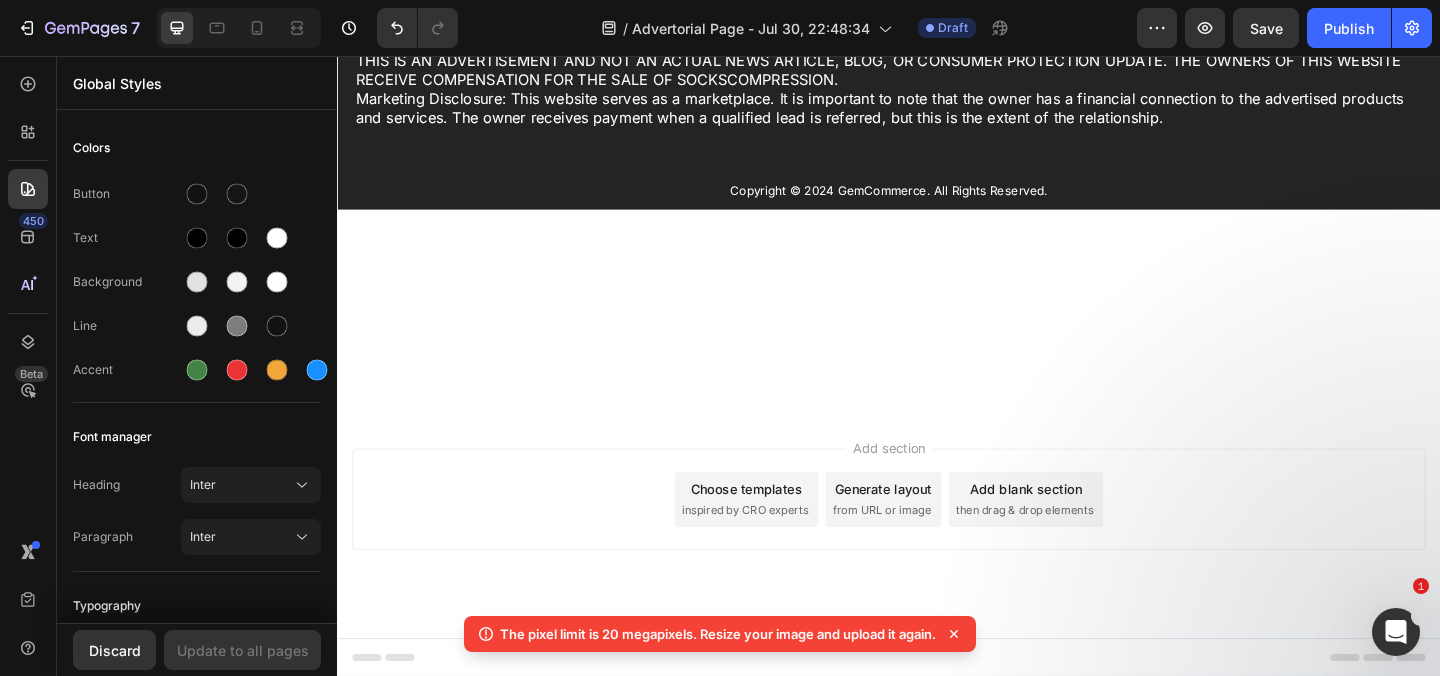 click on "Button" at bounding box center (401, -103) 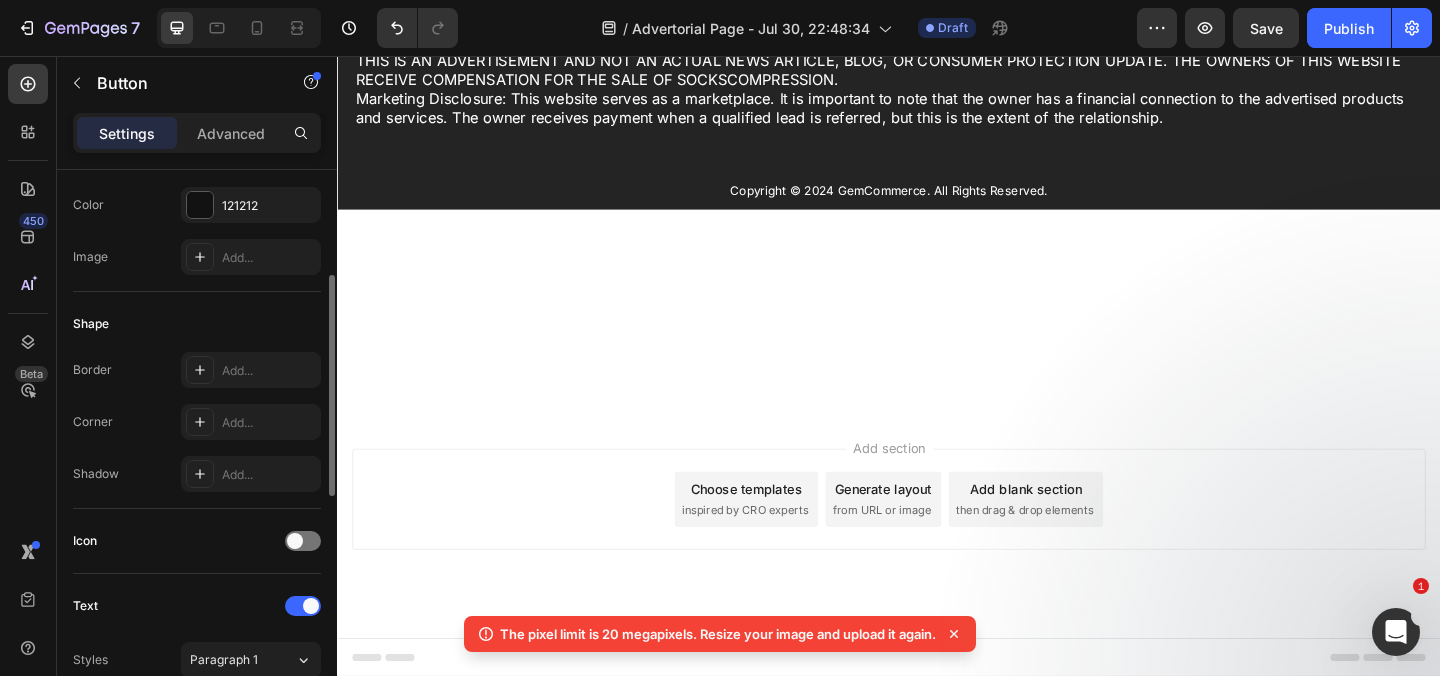 scroll, scrollTop: 265, scrollLeft: 0, axis: vertical 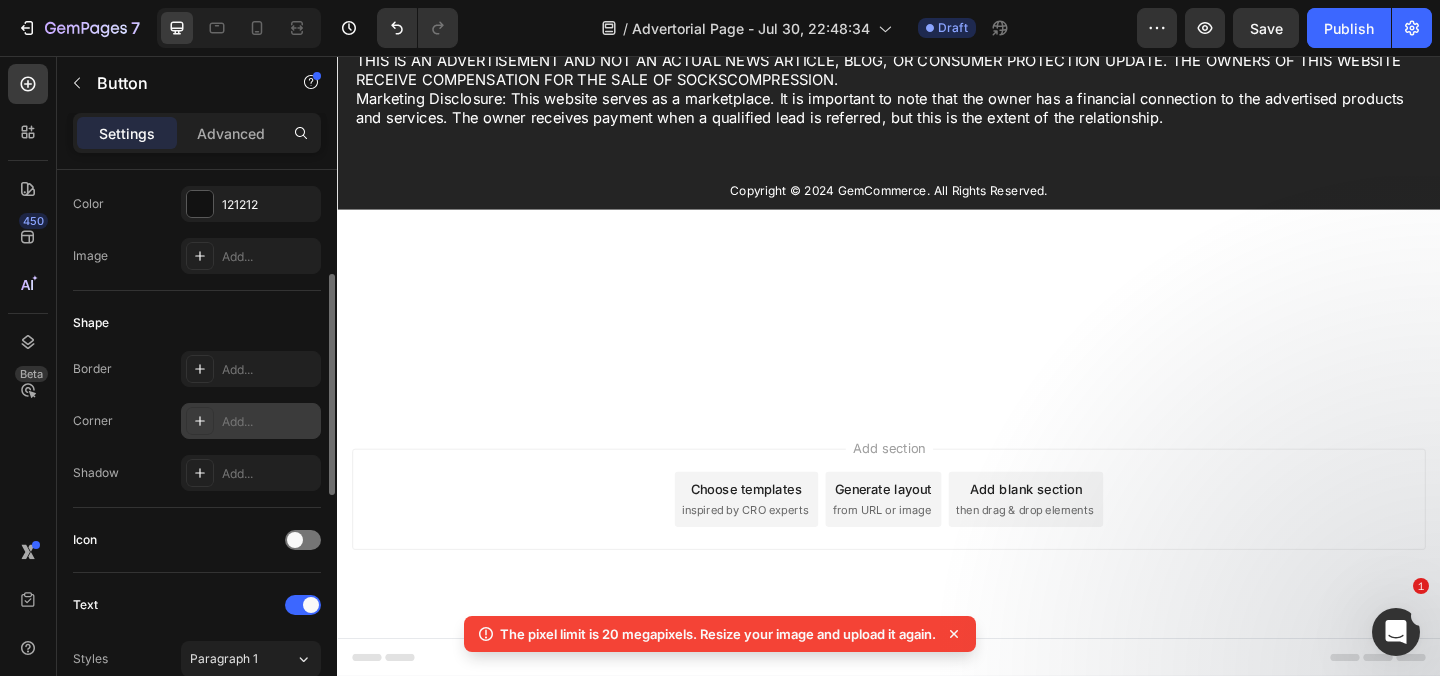 click 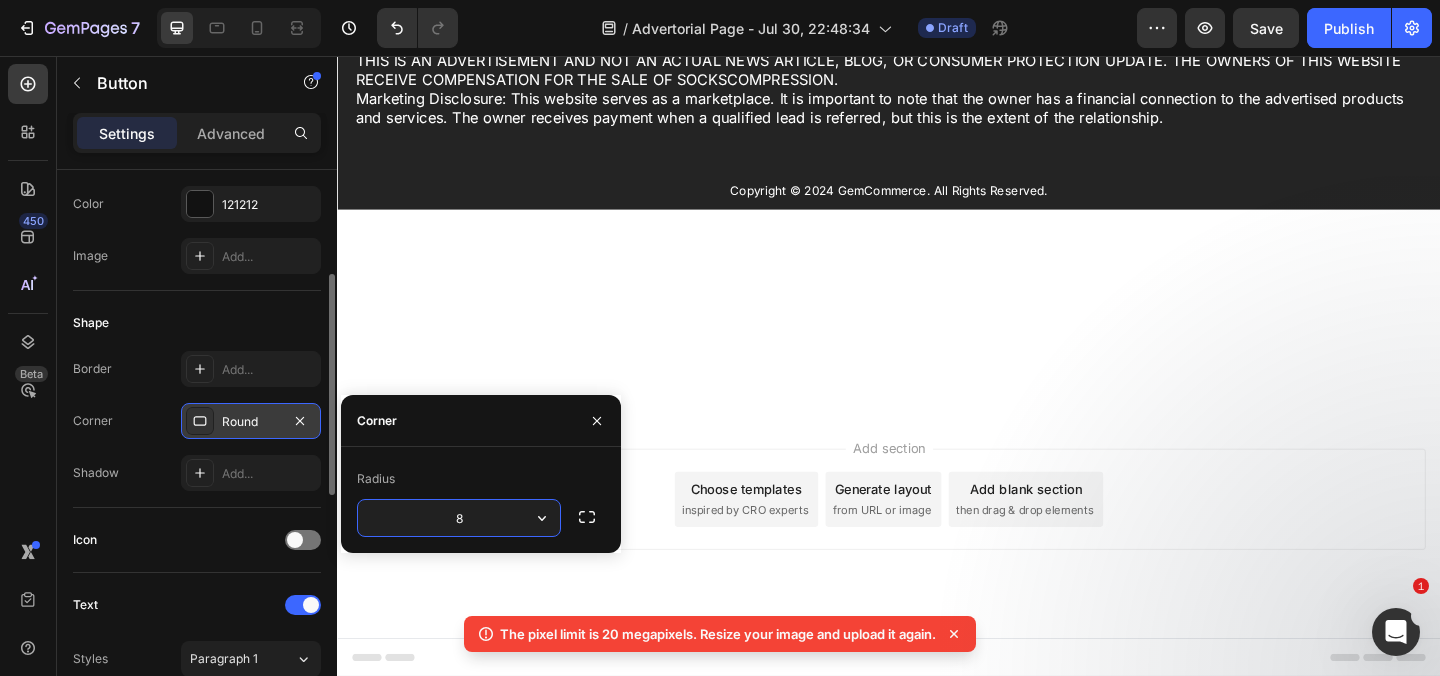 click on "8" at bounding box center (459, 518) 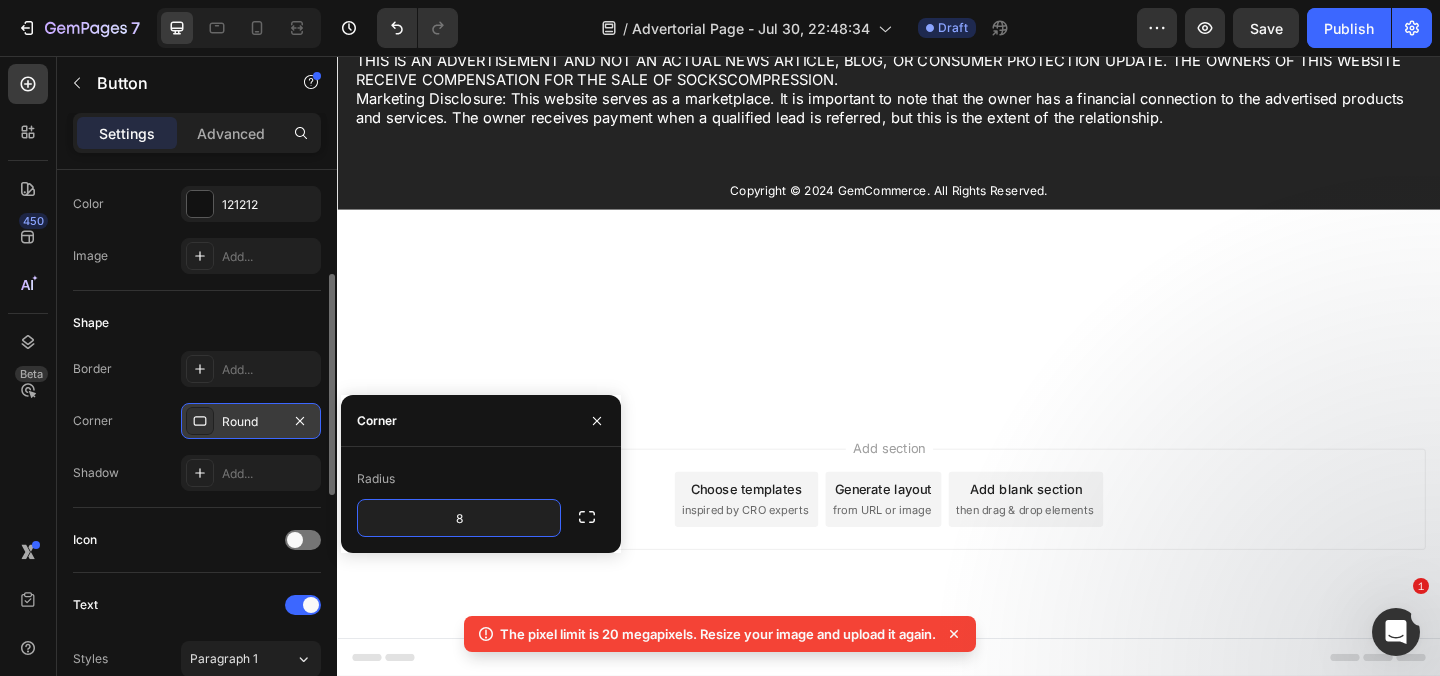 click at bounding box center (597, 420) 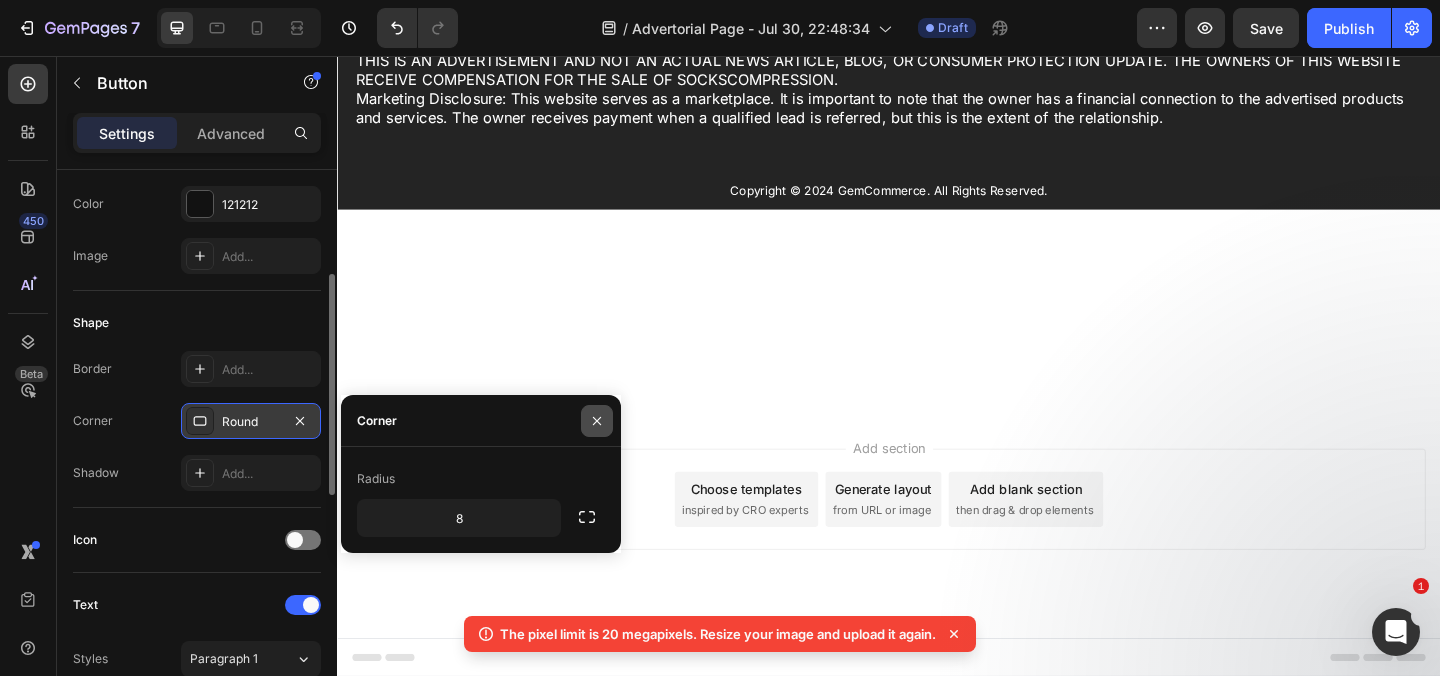 click 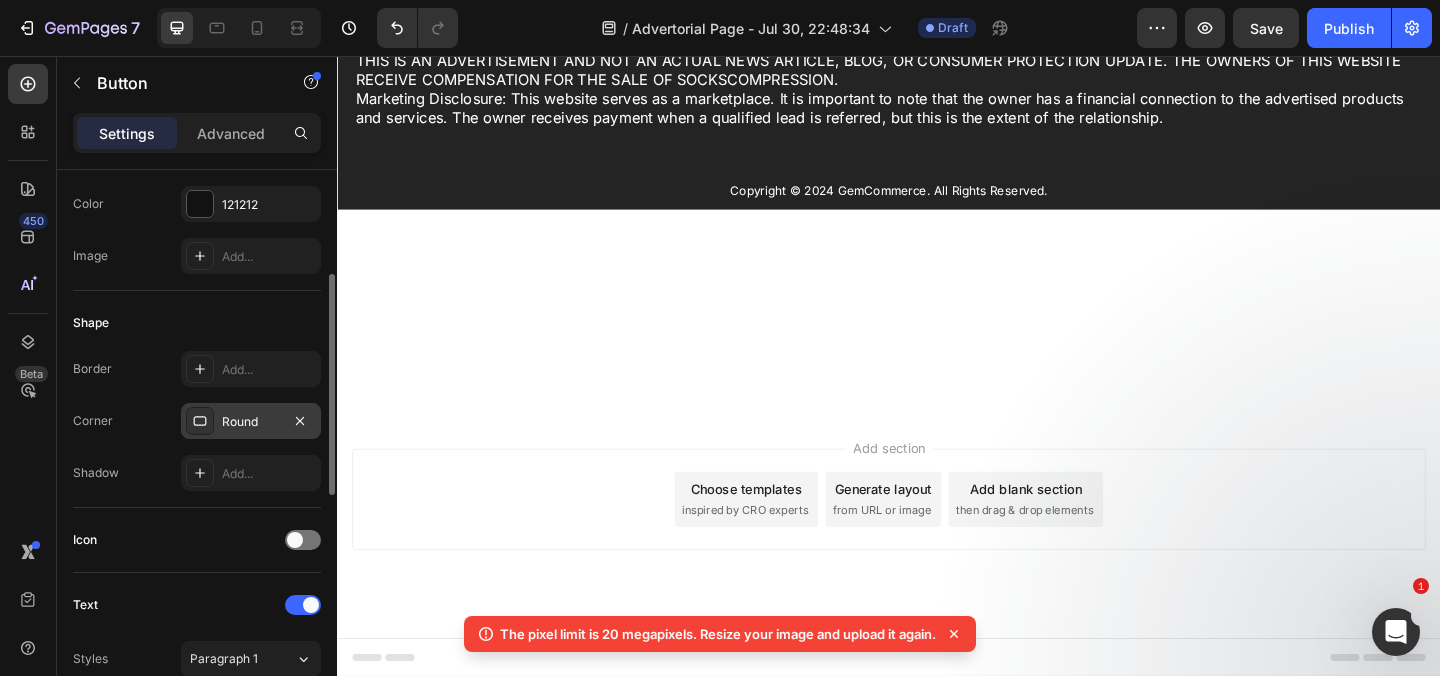 click on "Round" at bounding box center [251, 422] 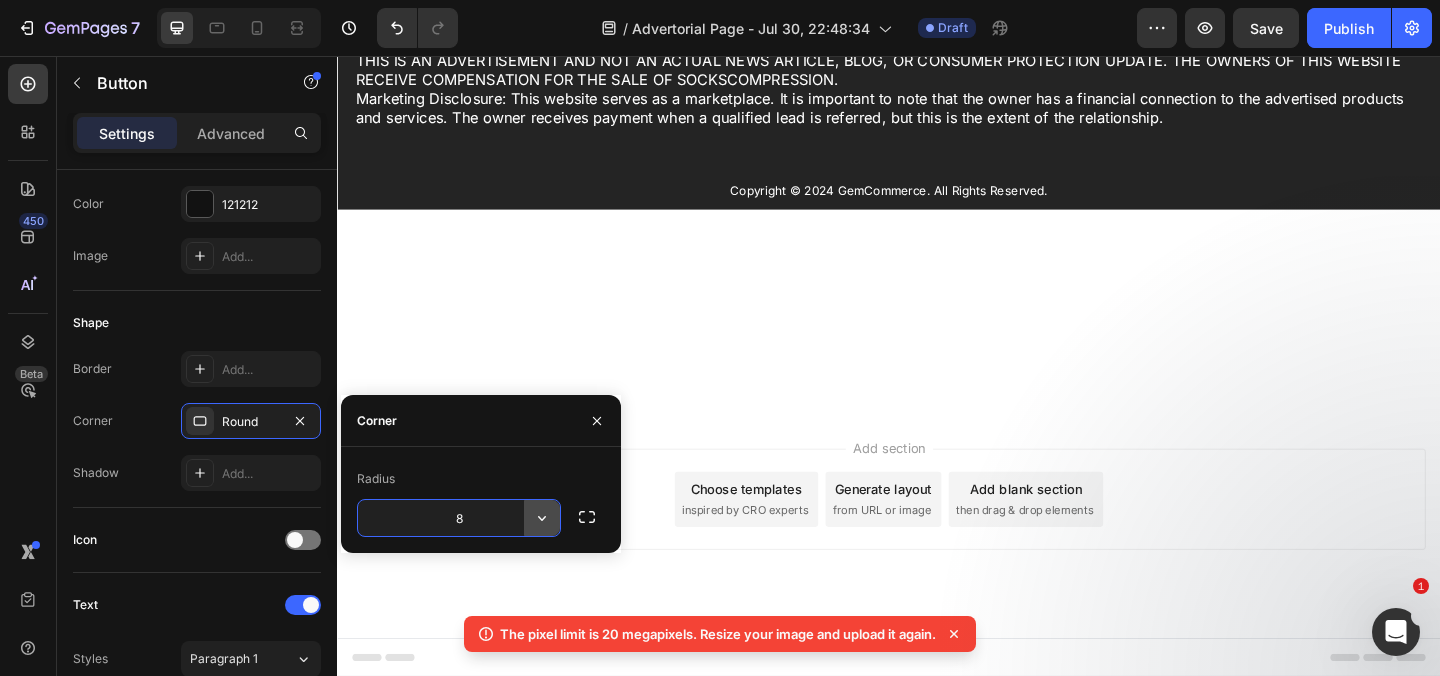 click 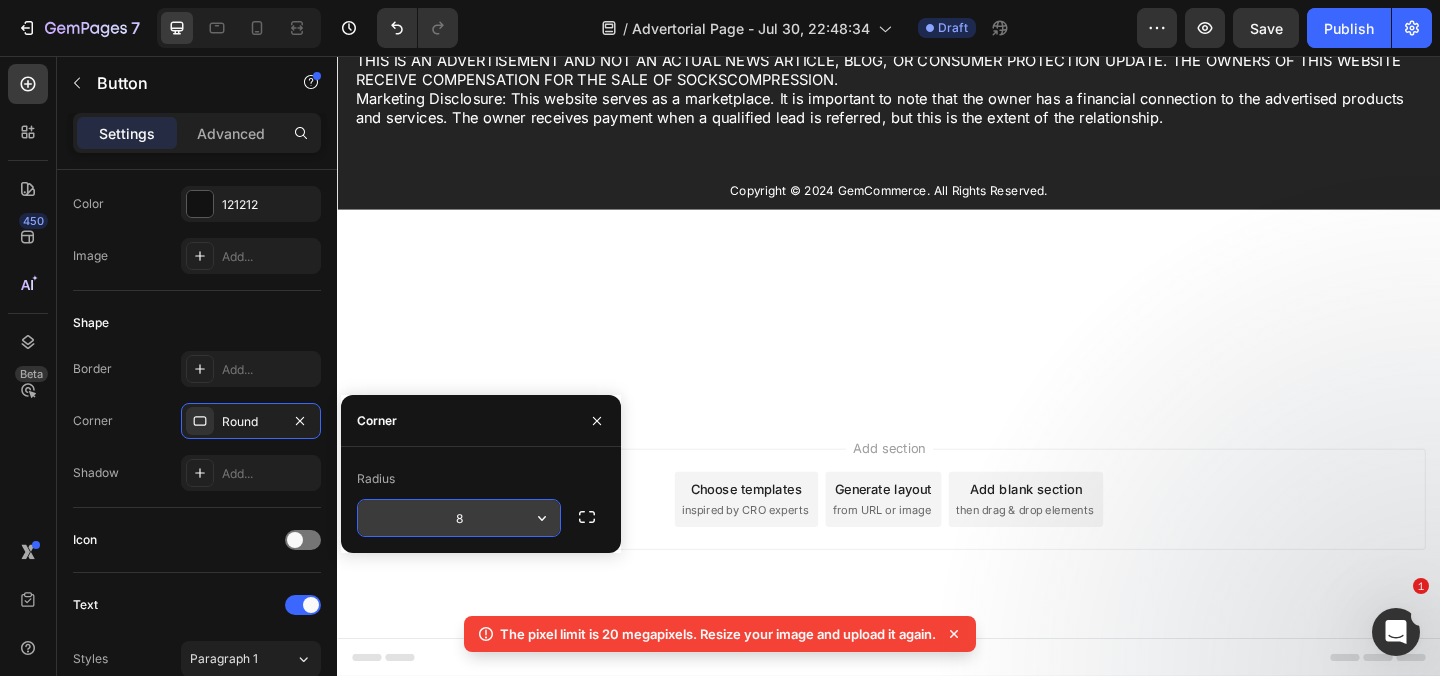 click 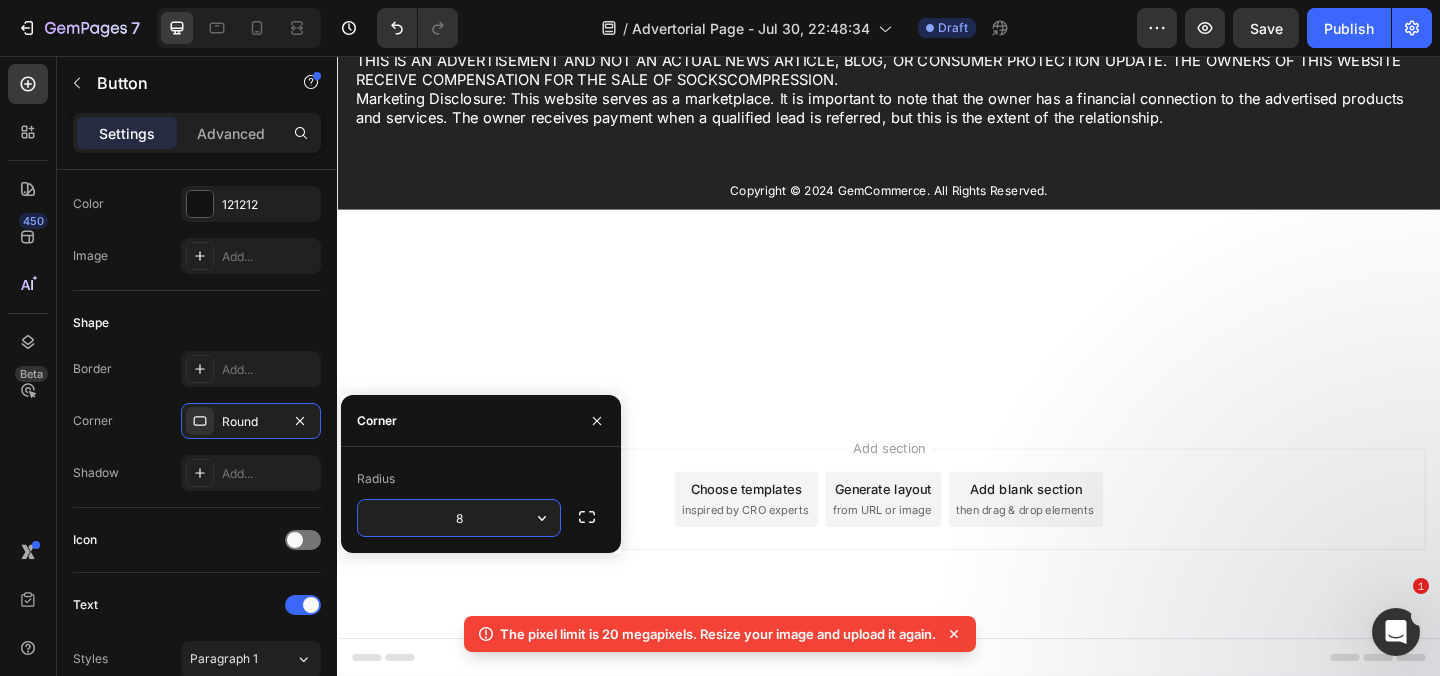 click on "8" at bounding box center [459, 518] 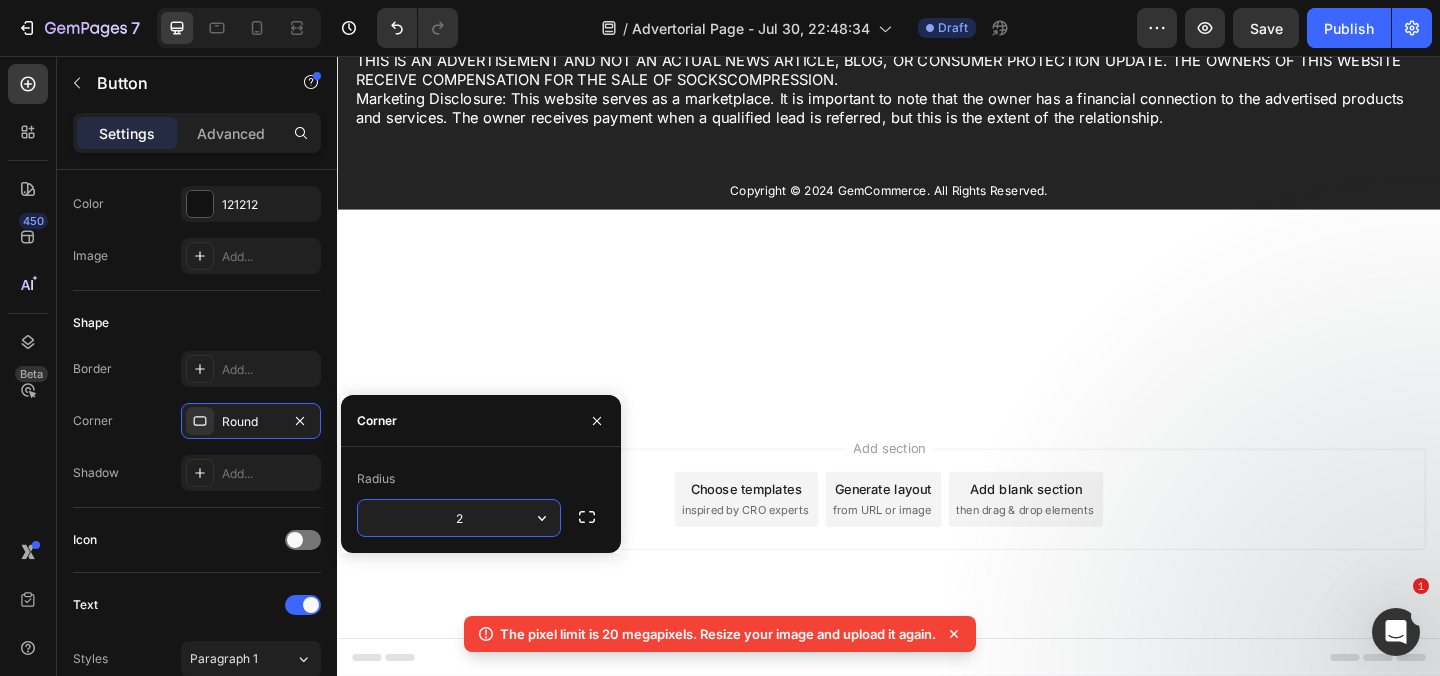 type on "20" 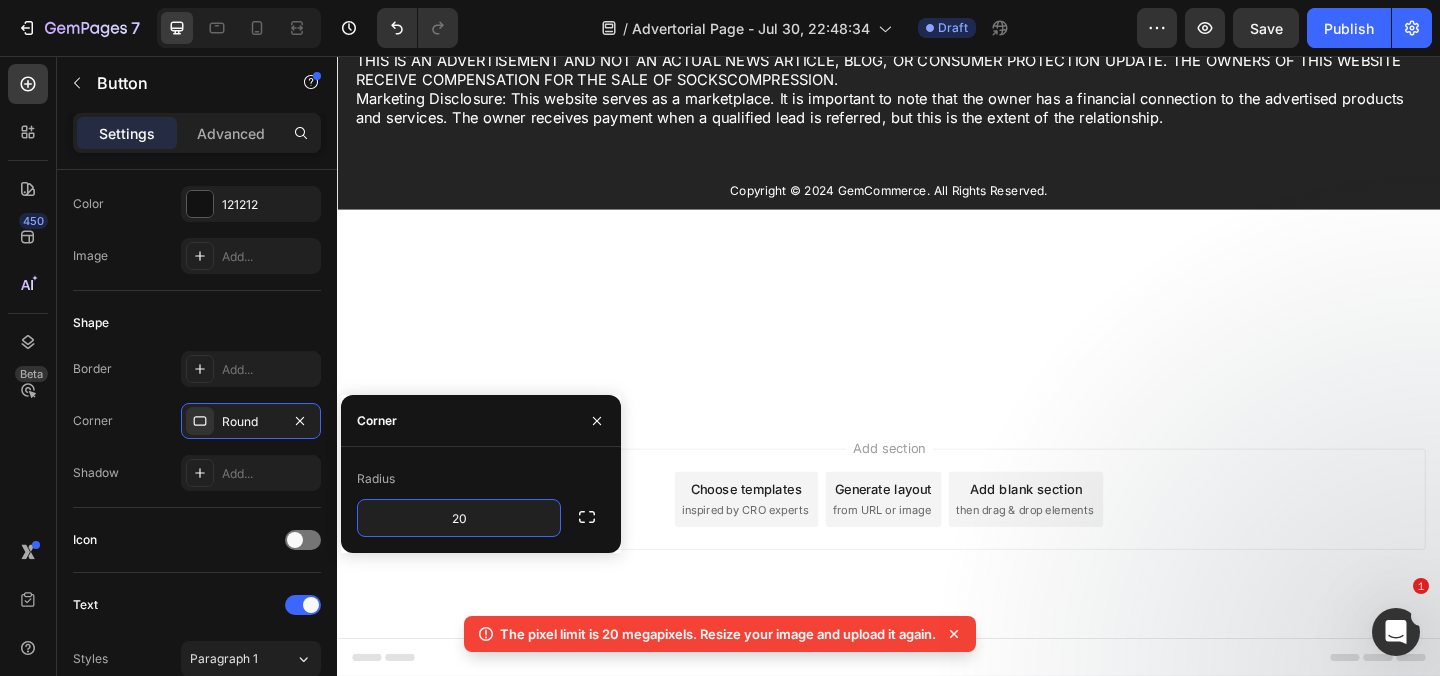 click on "Button Button   0" at bounding box center [937, -103] 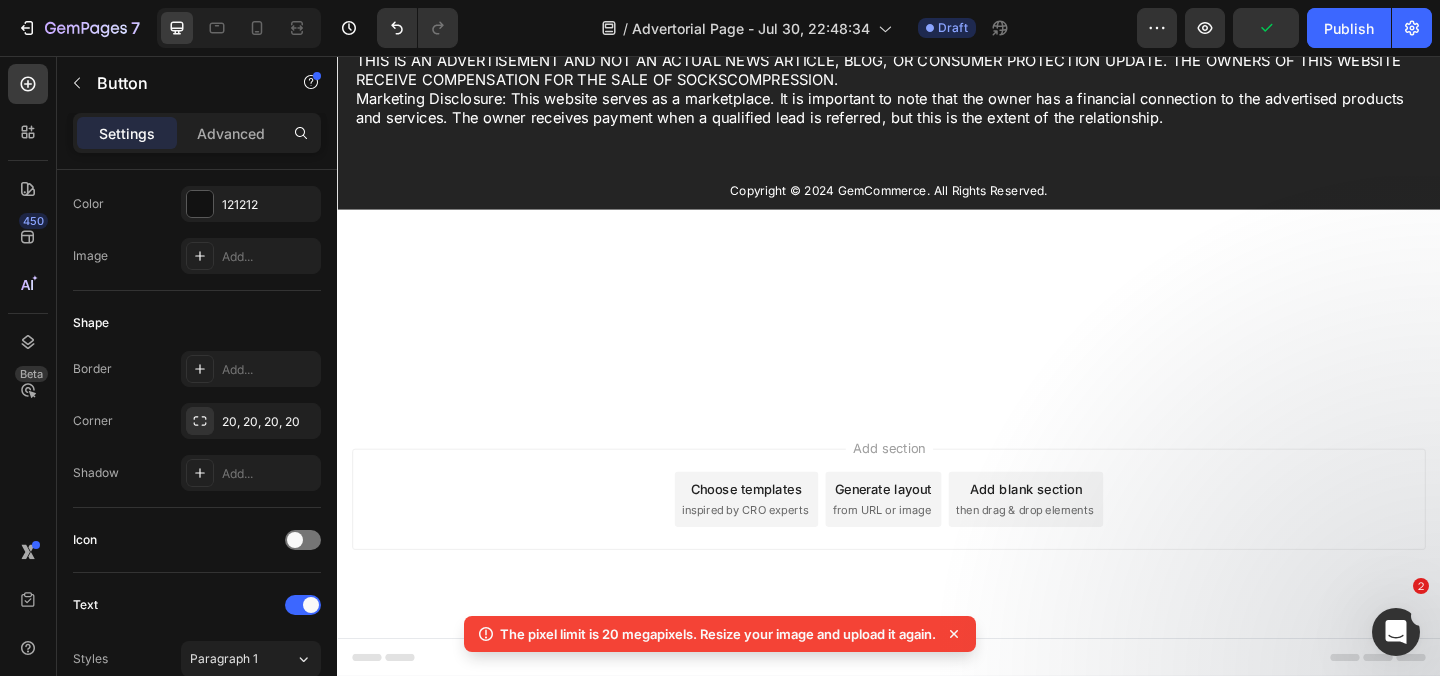 click on "Button" at bounding box center [401, -103] 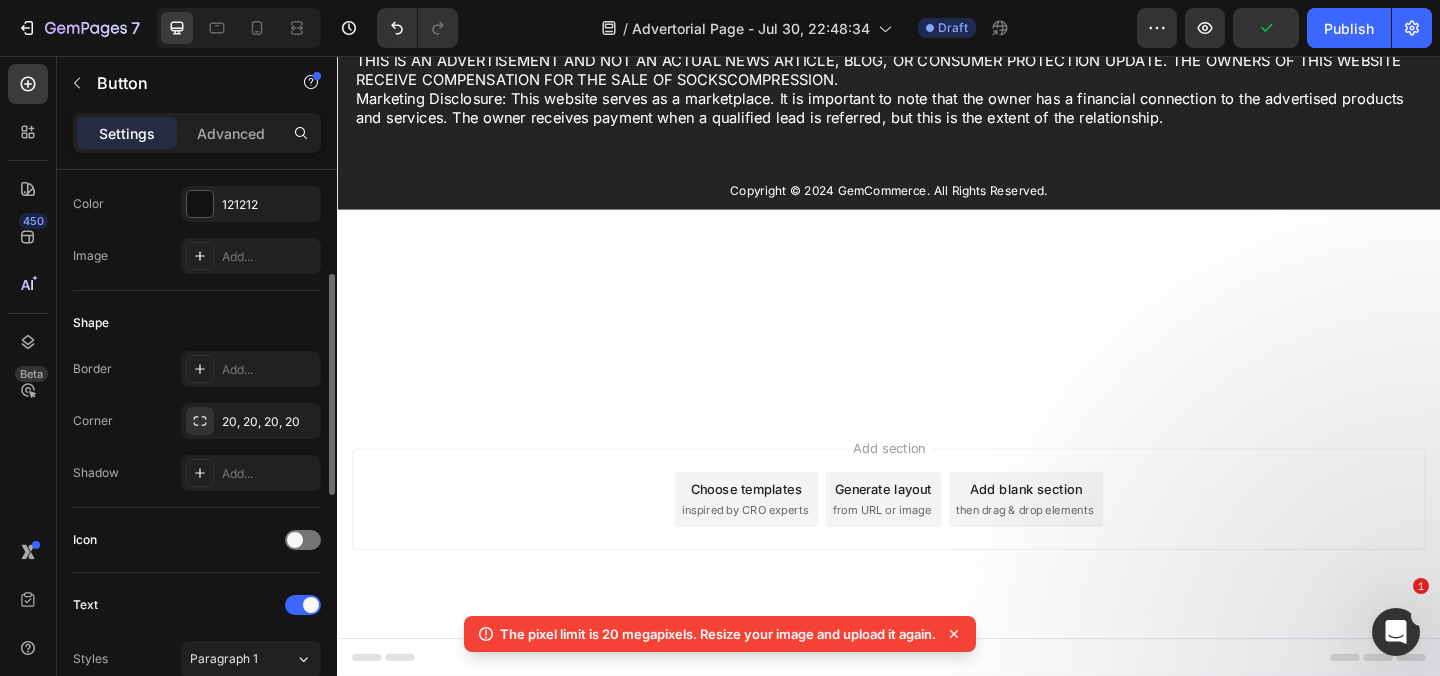 scroll, scrollTop: 625, scrollLeft: 0, axis: vertical 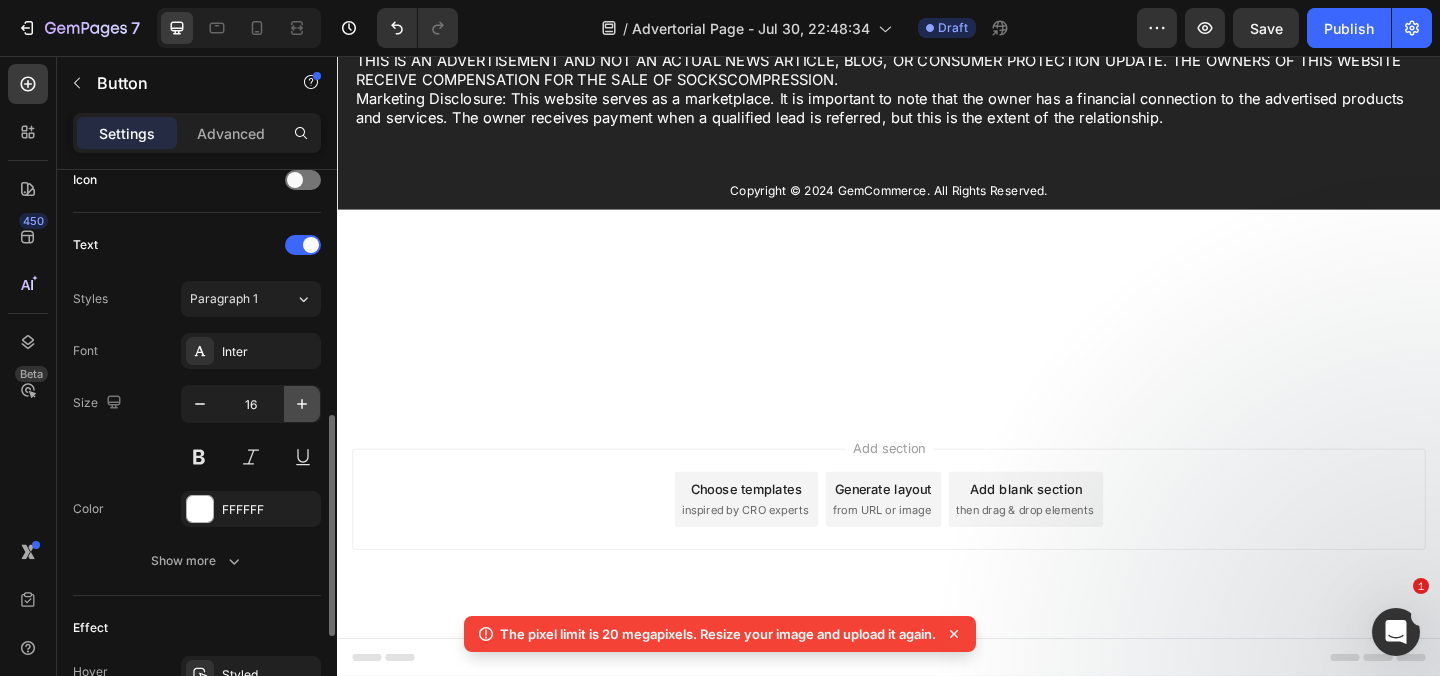 click 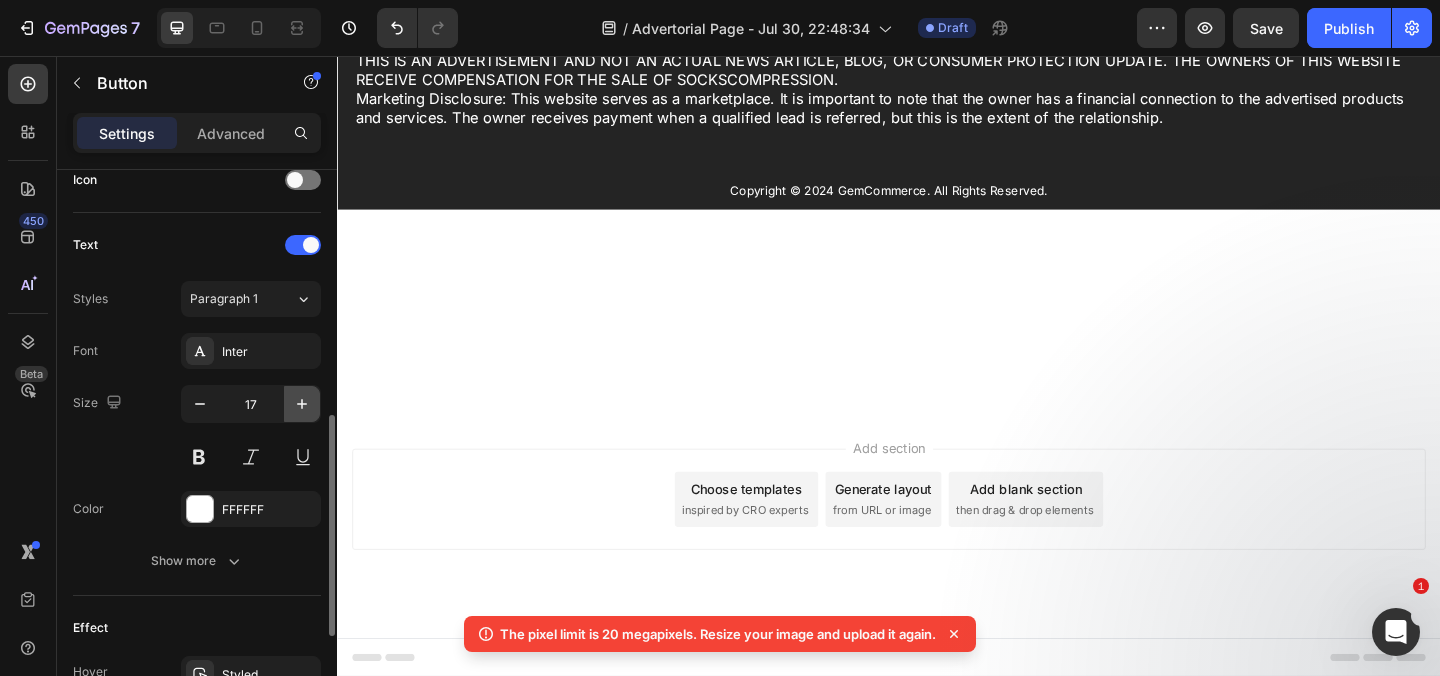 click 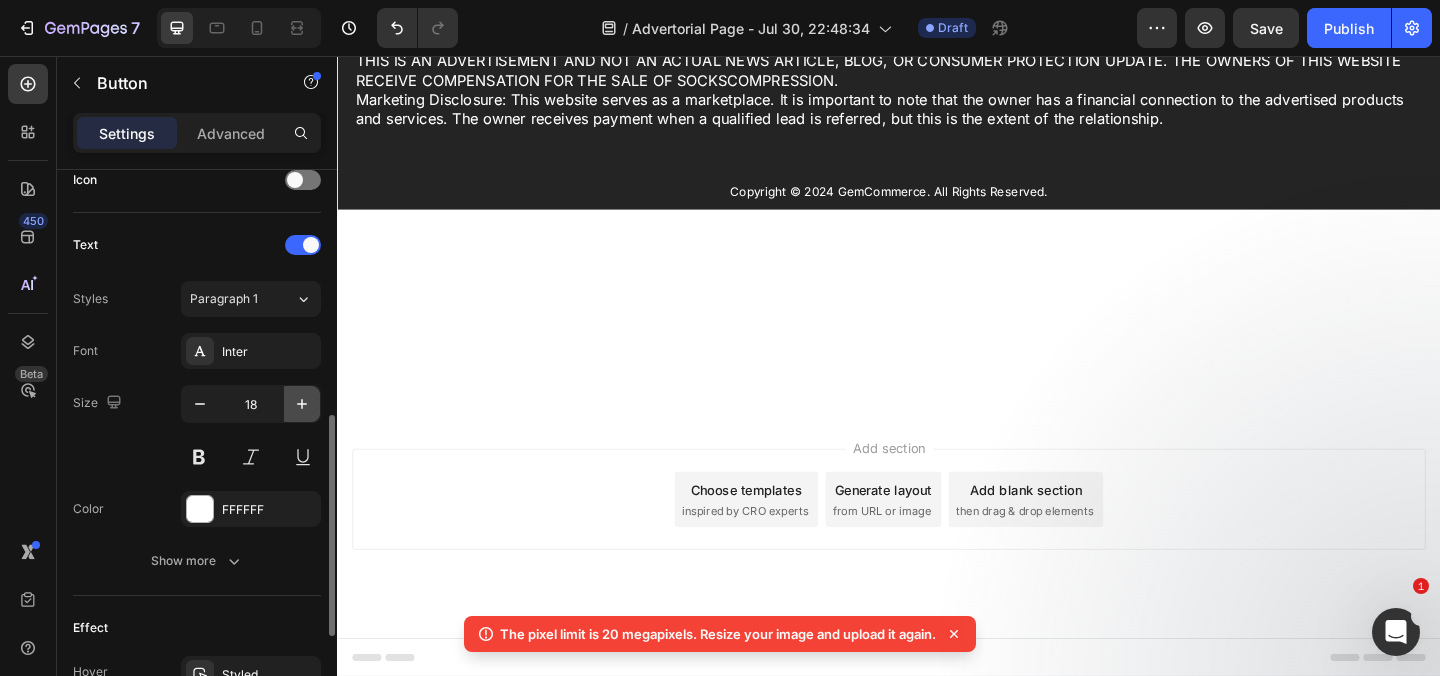 click 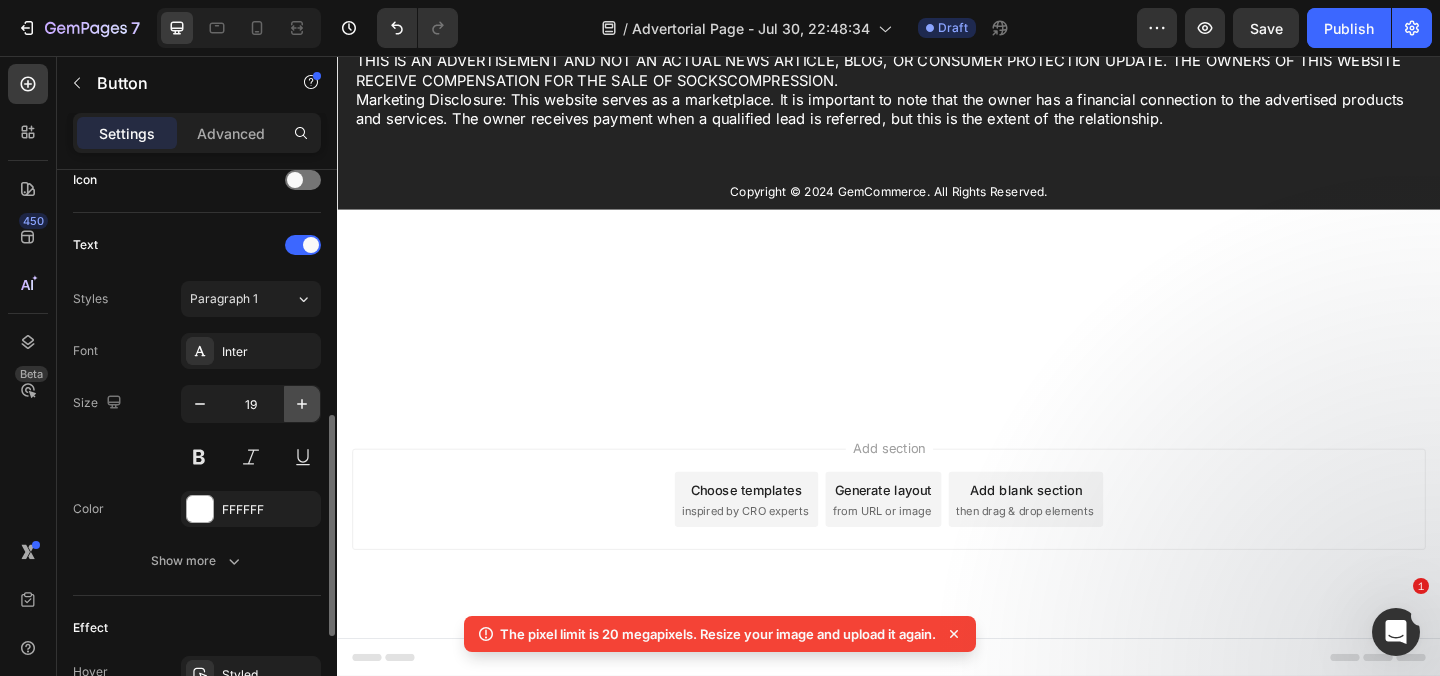 click 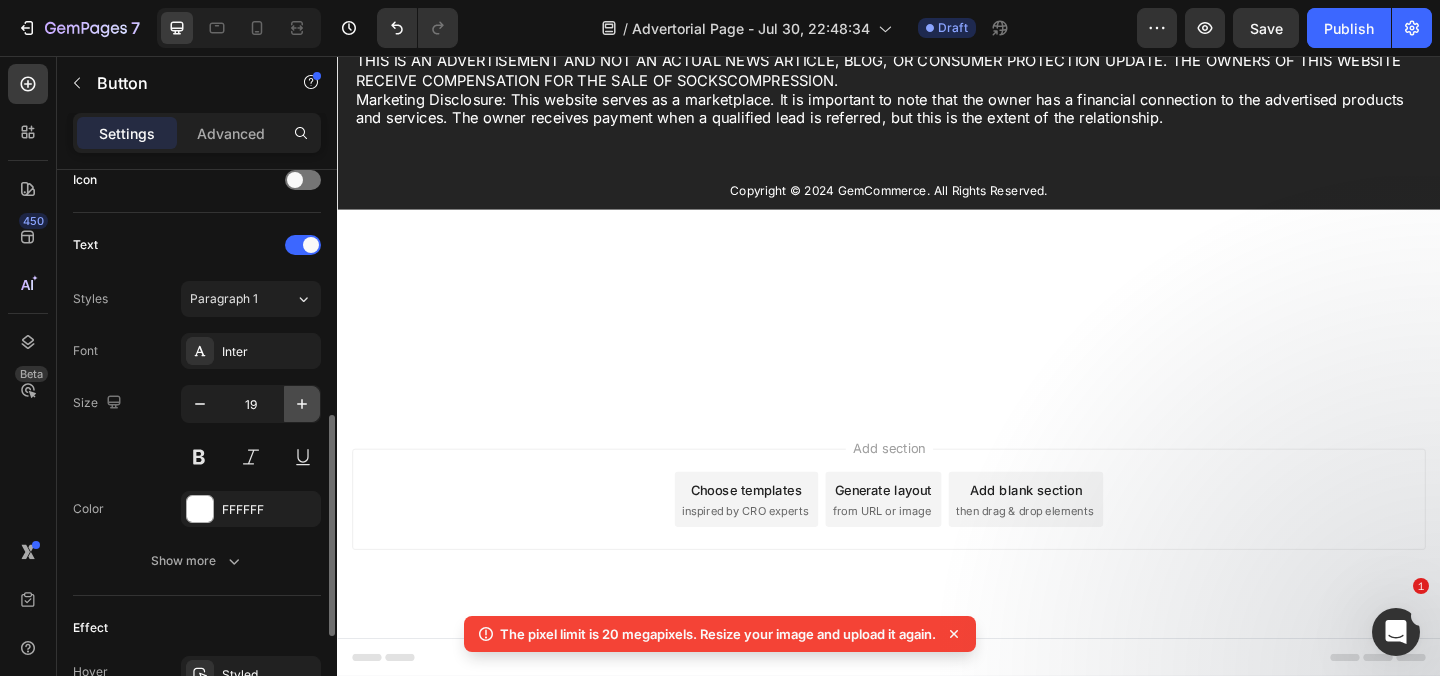 click 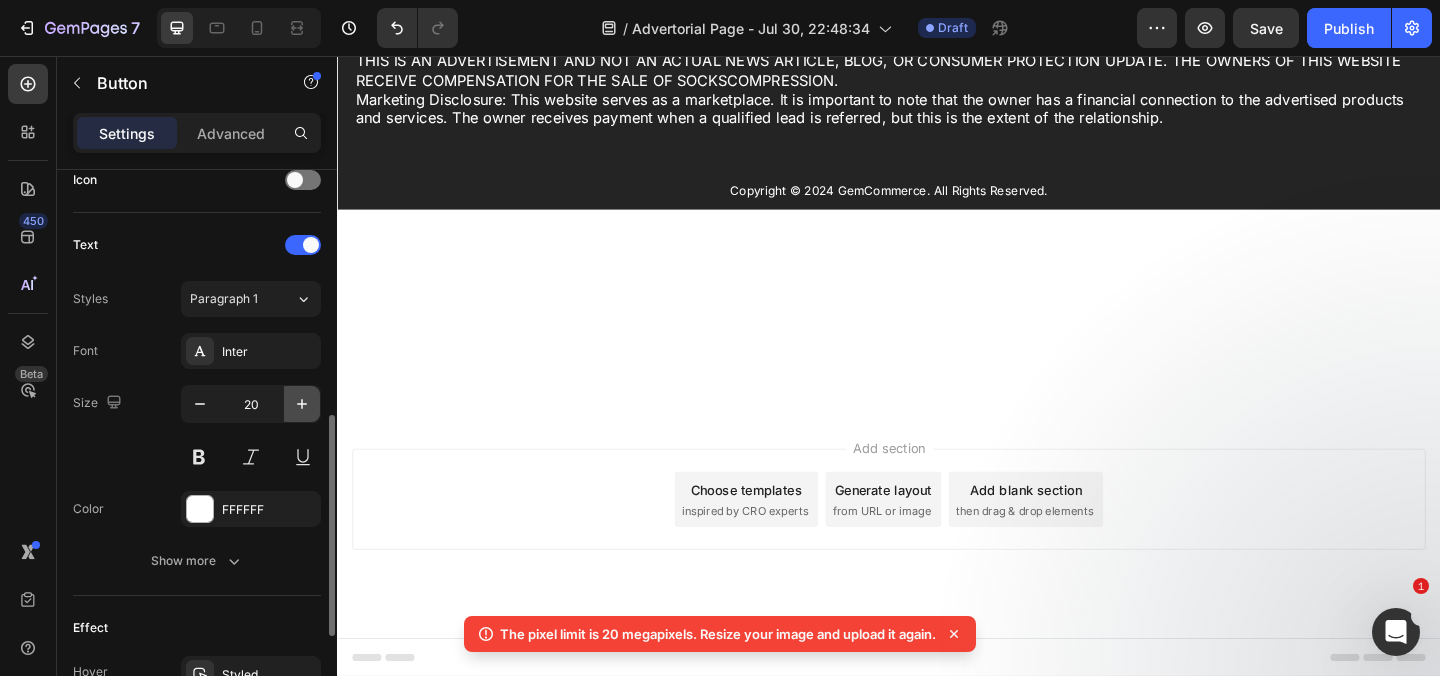 click 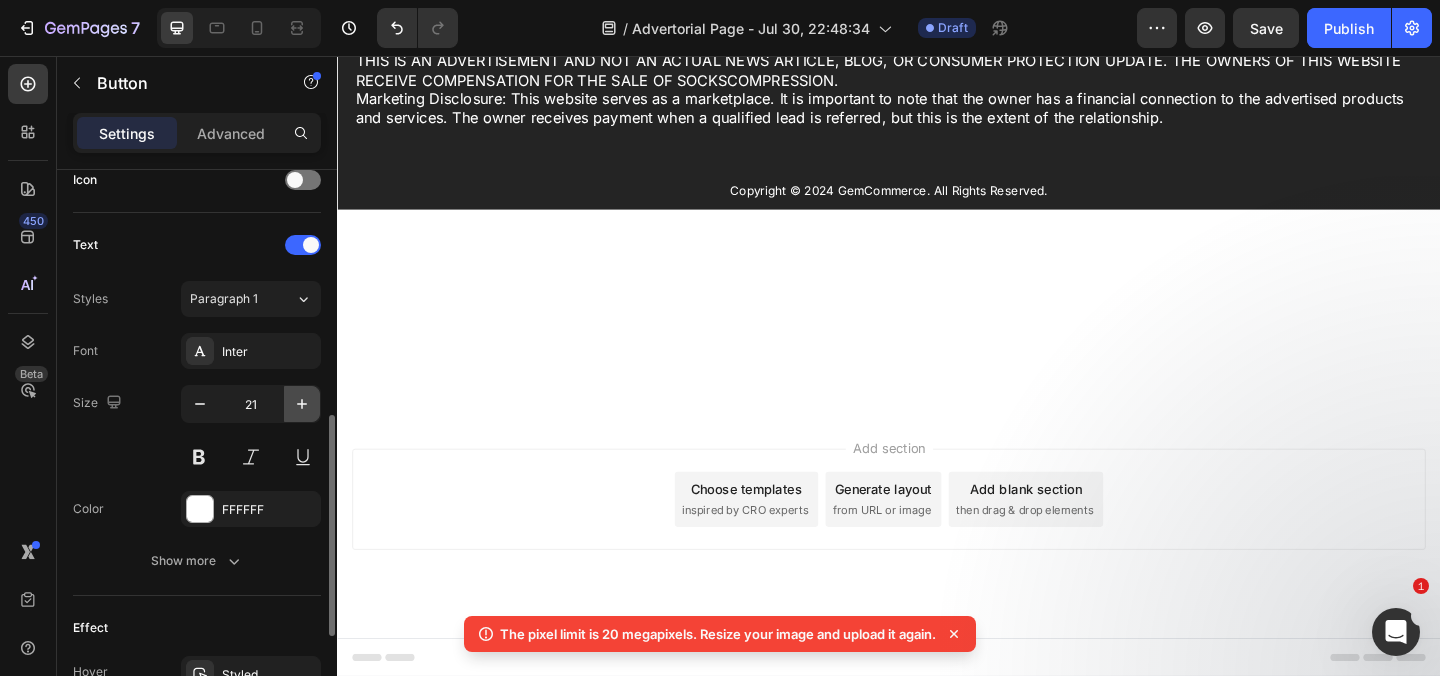 click 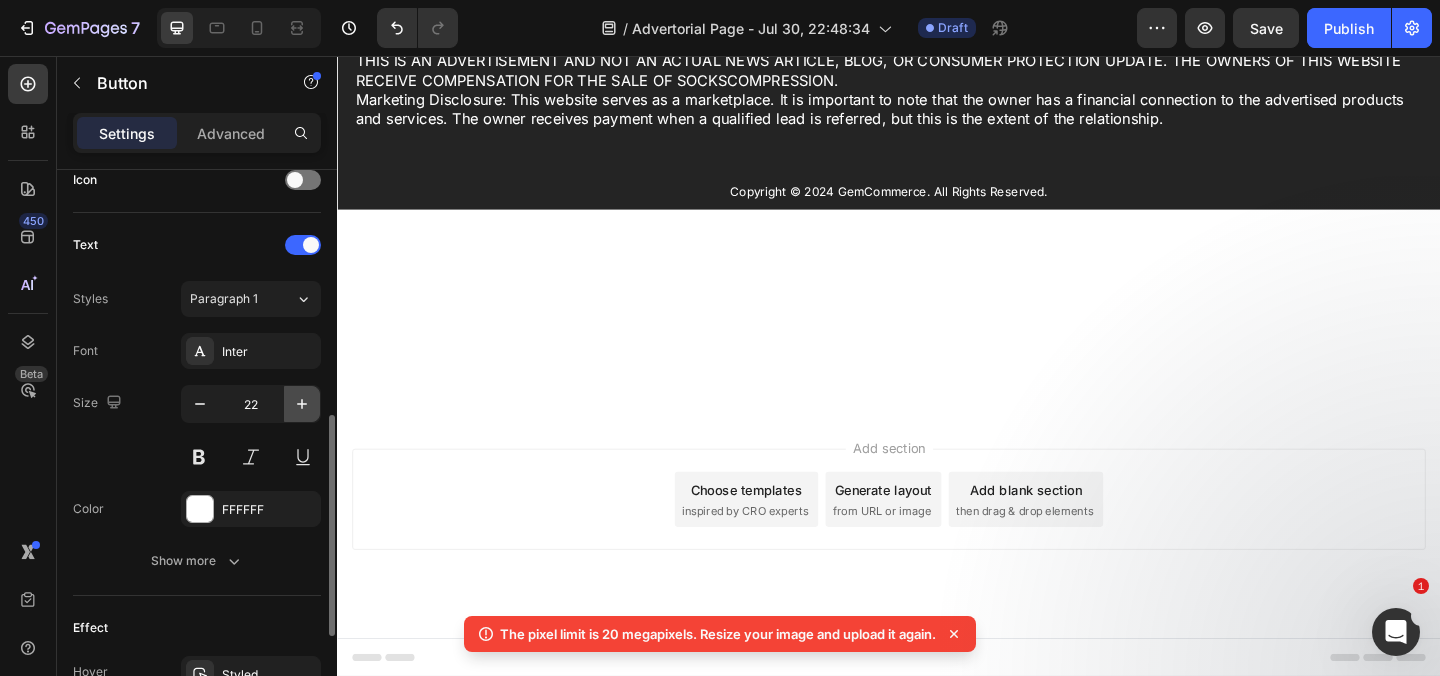 click 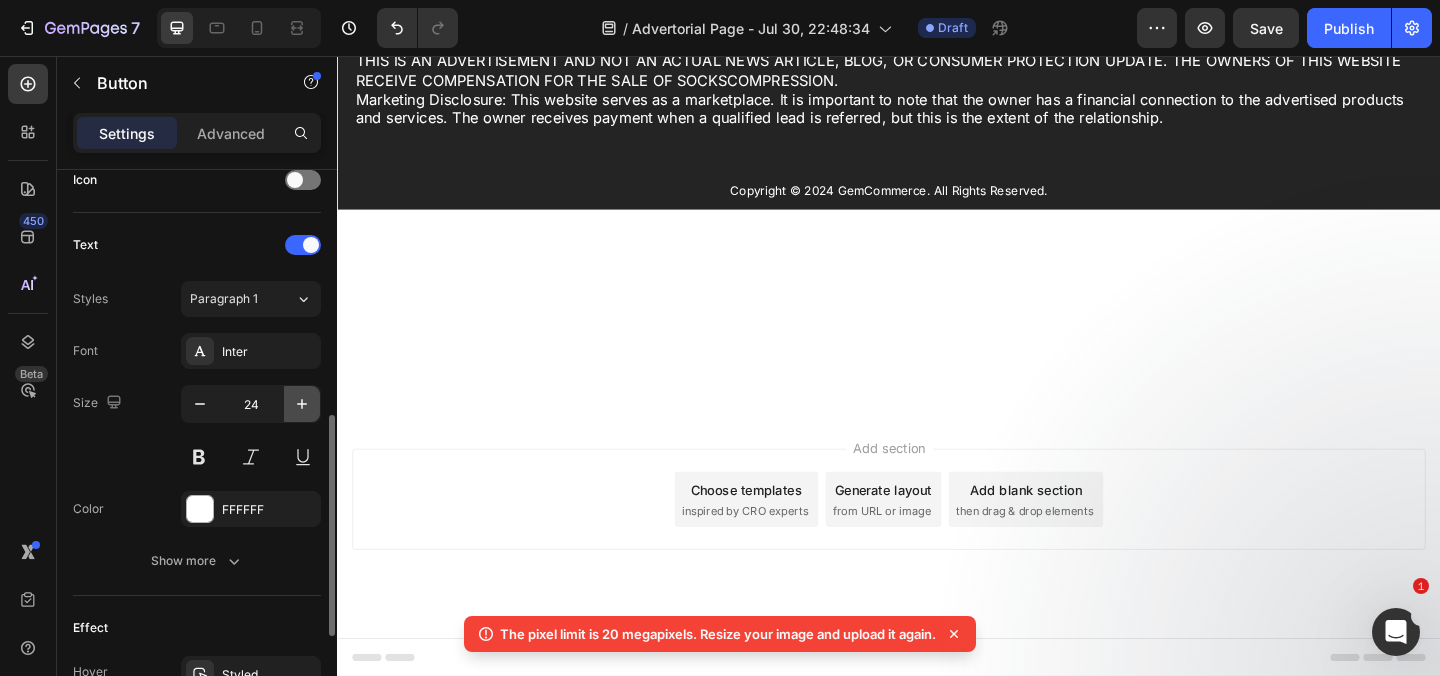 click 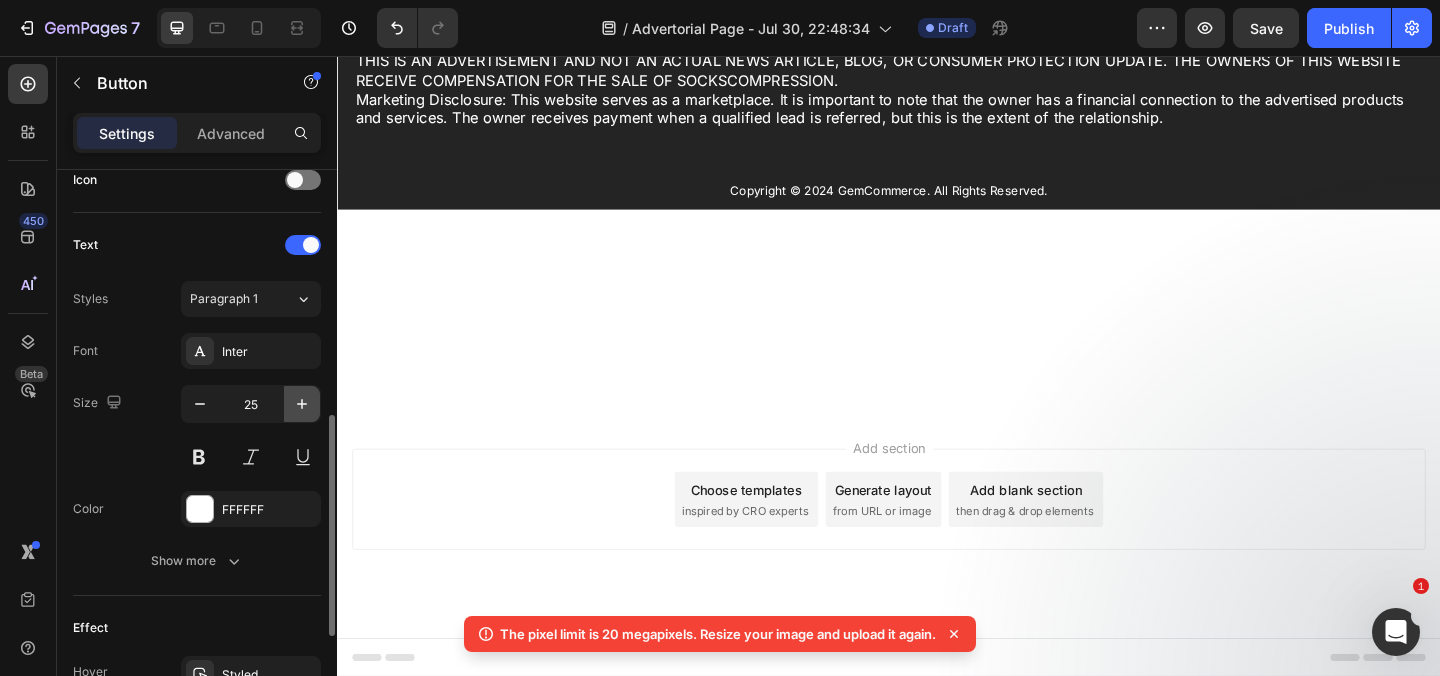 click 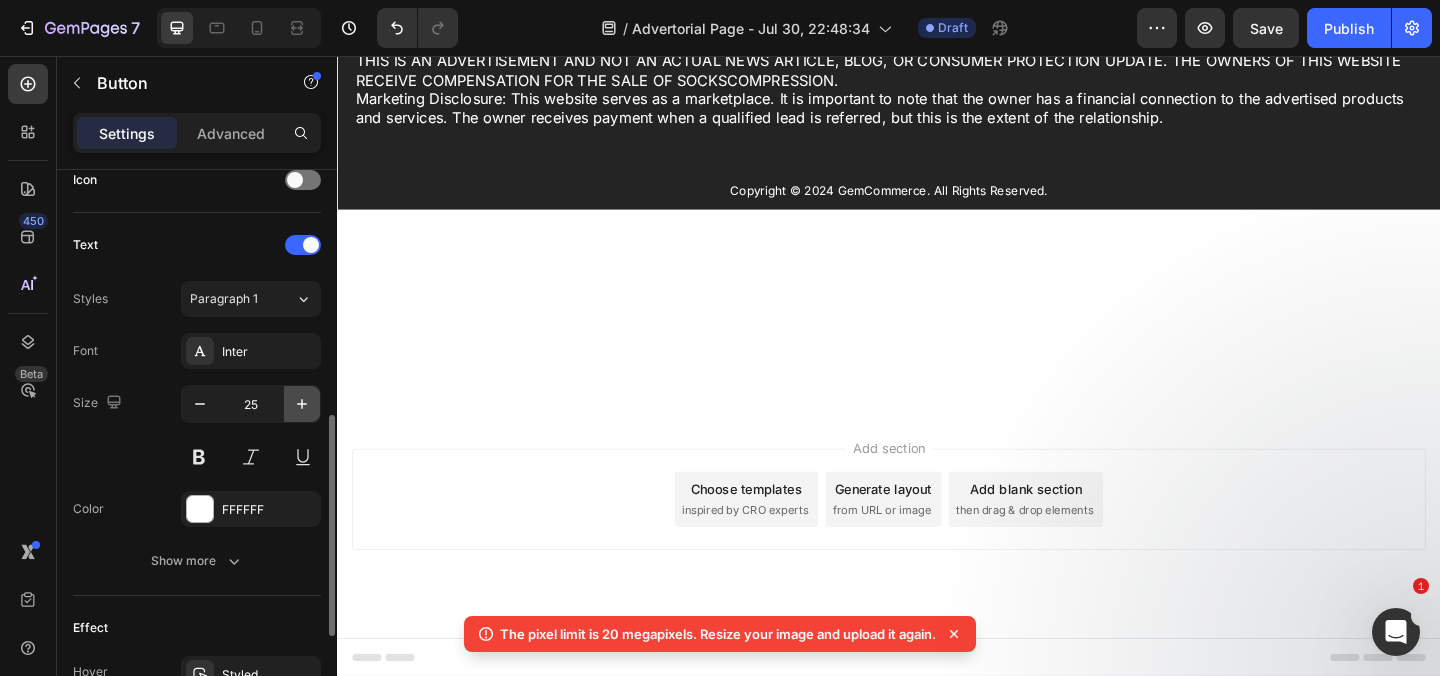 click 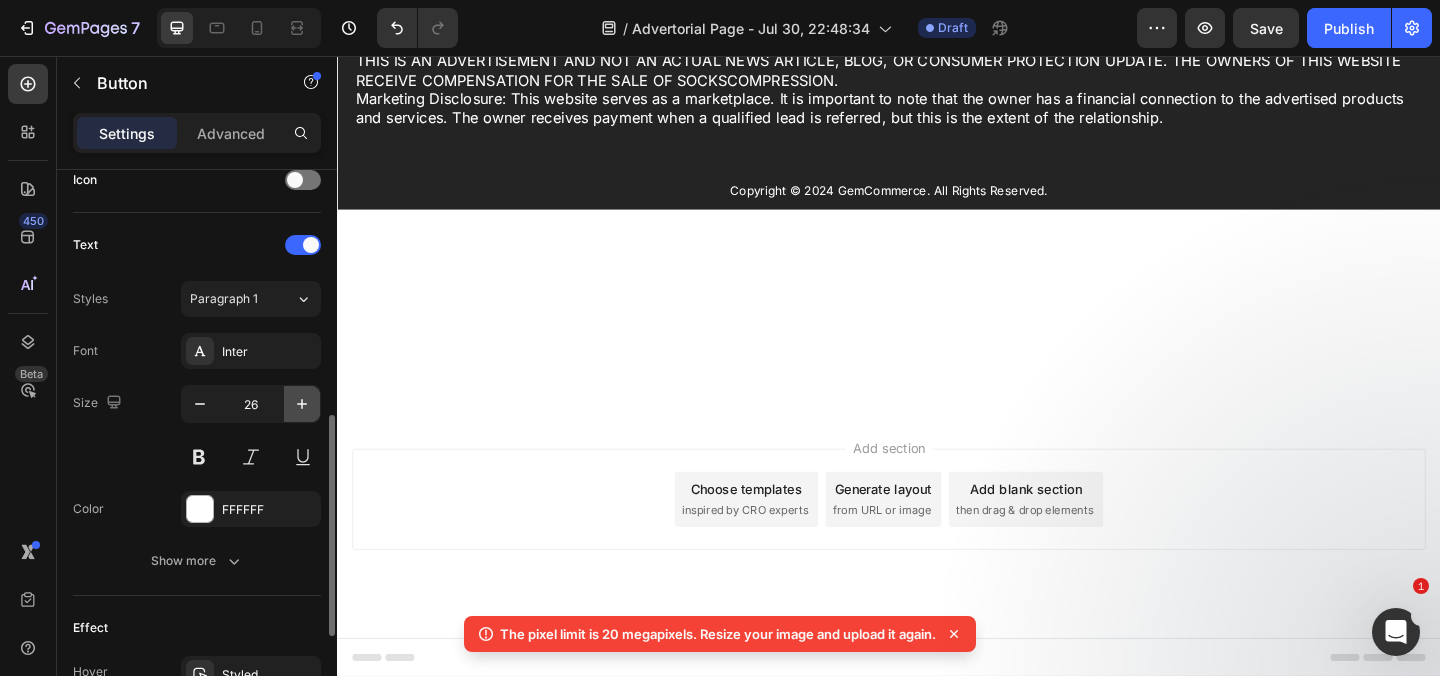 click 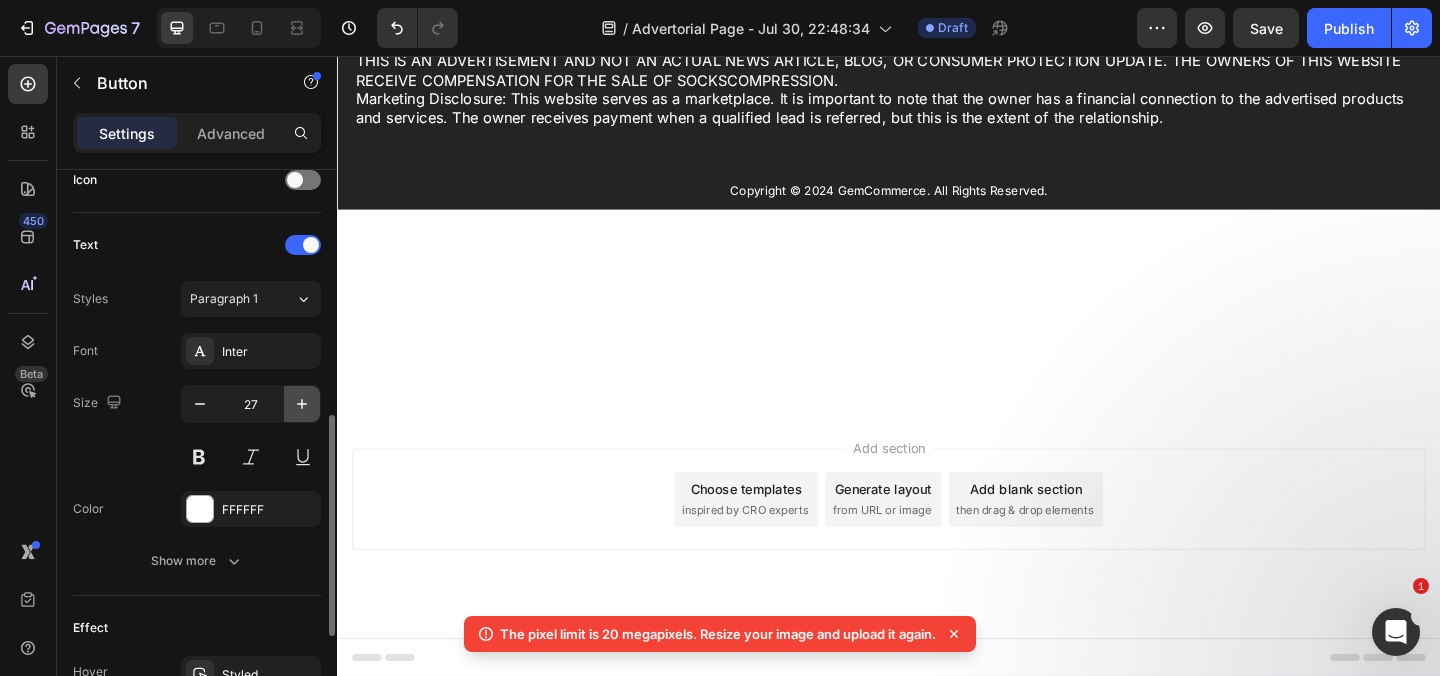 click 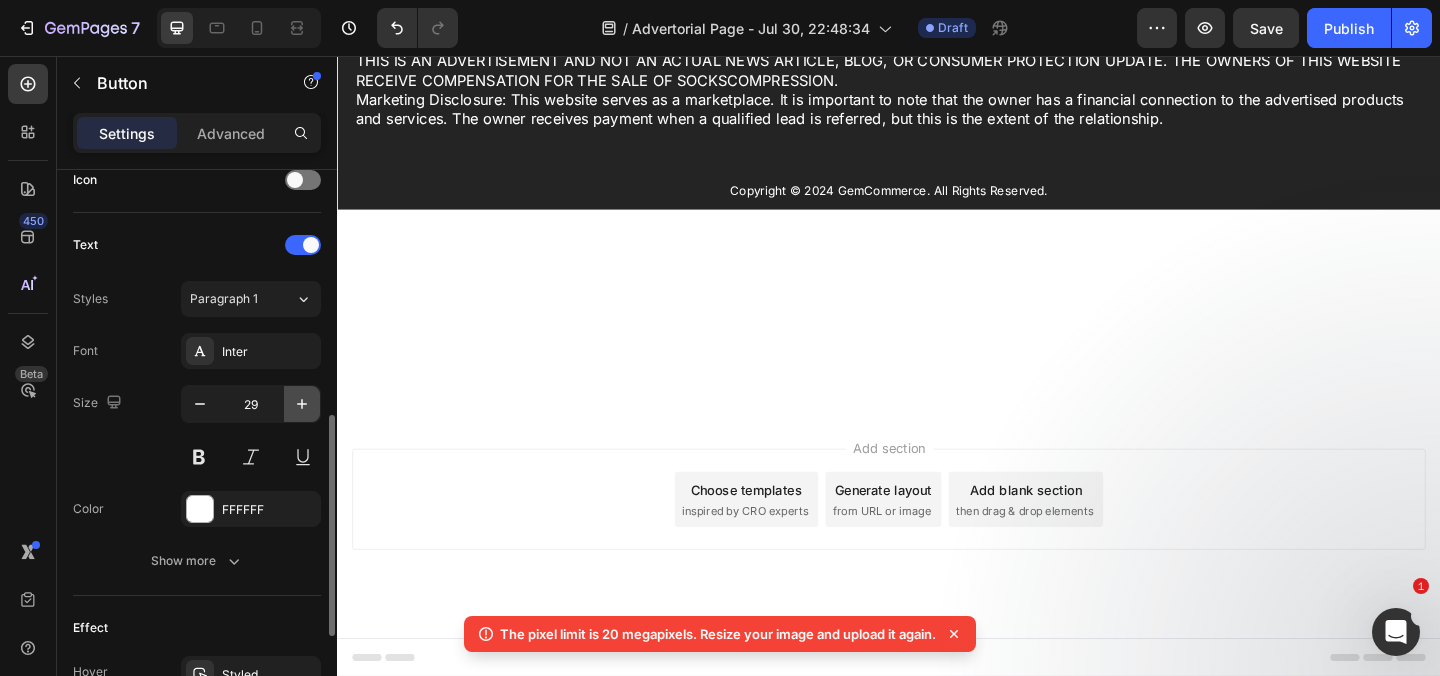 click 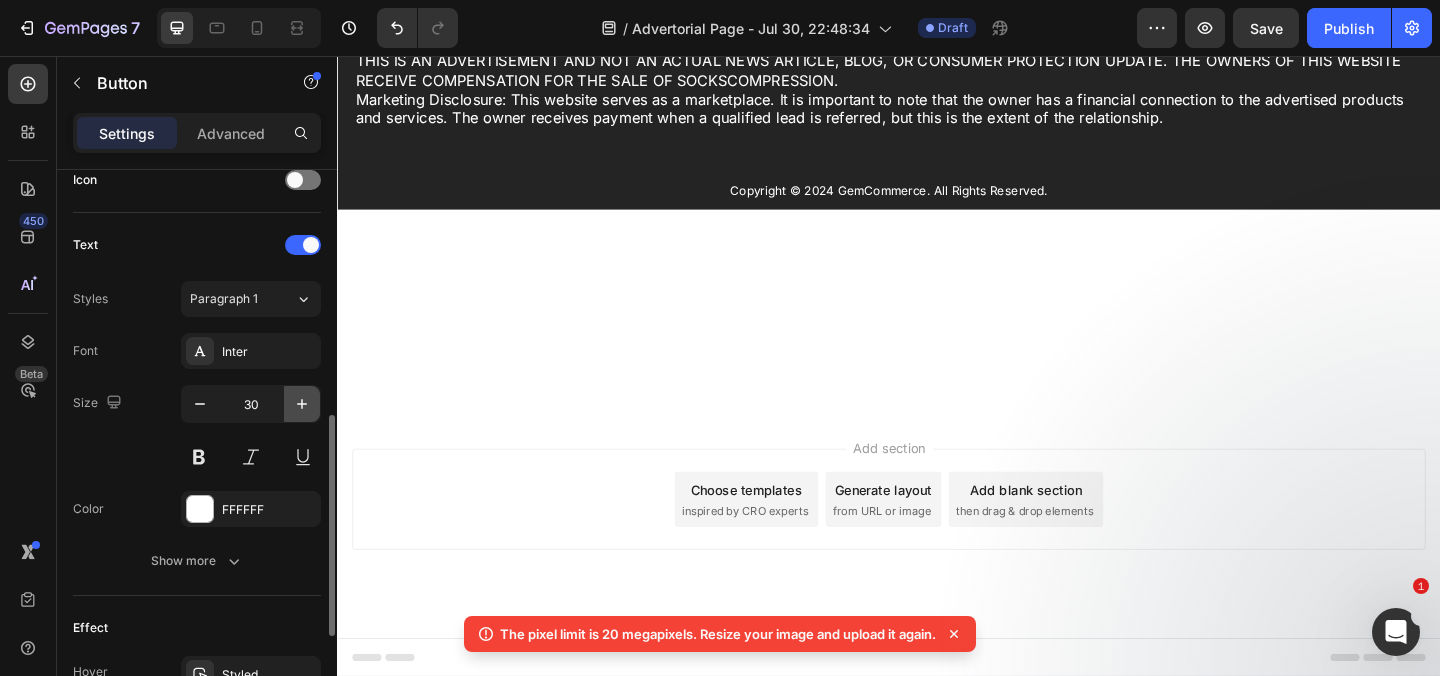 click 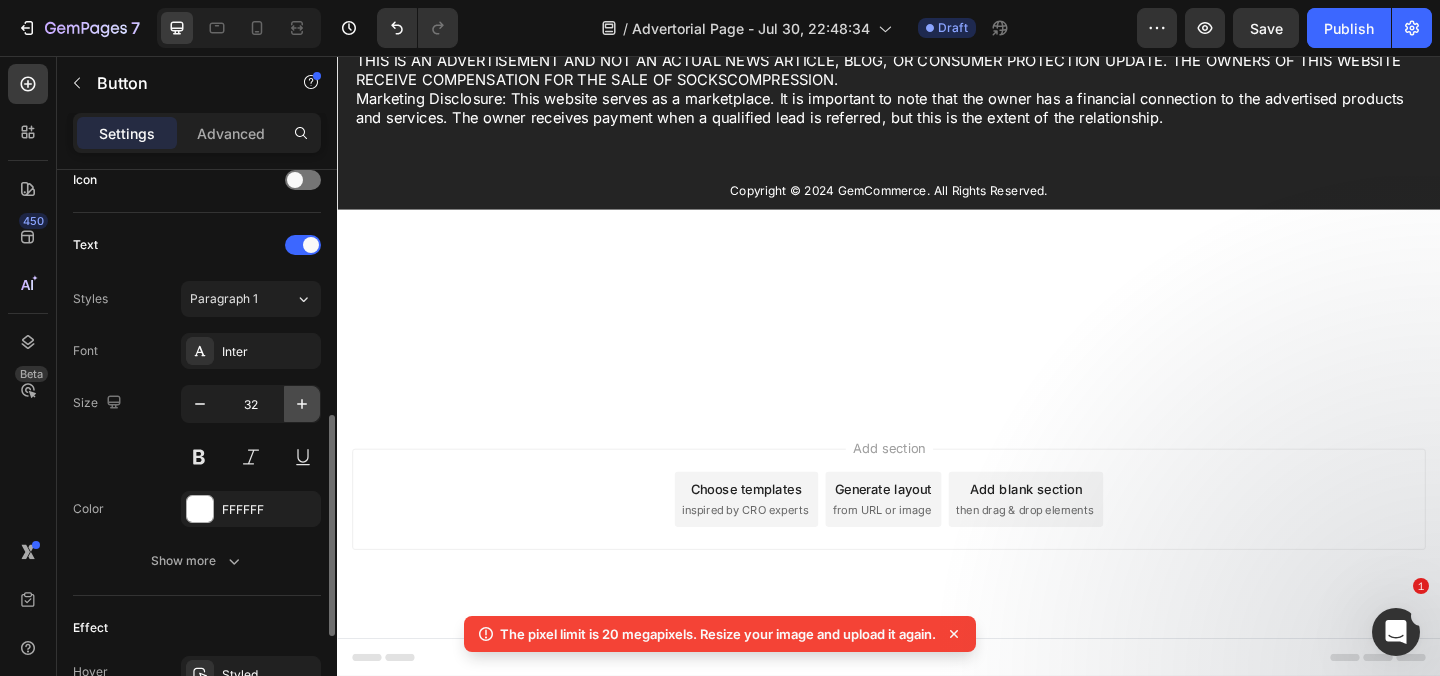 click 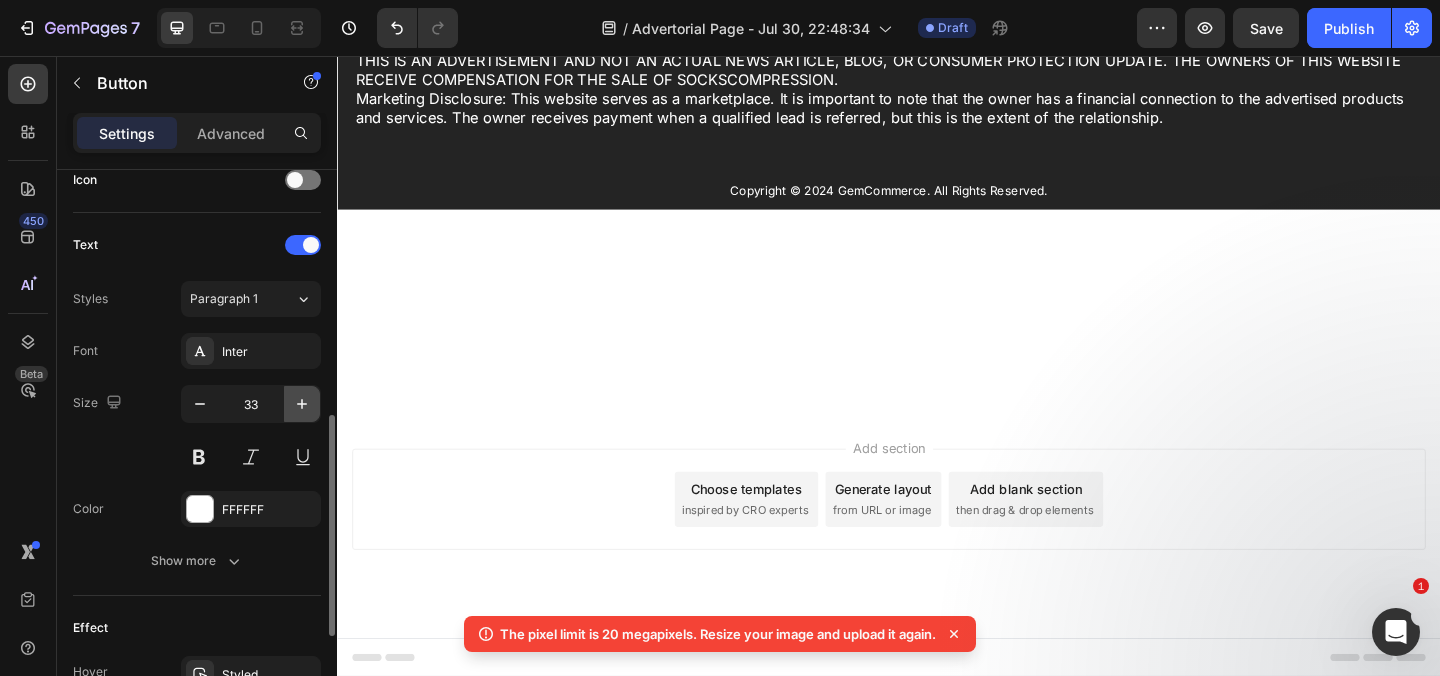 click 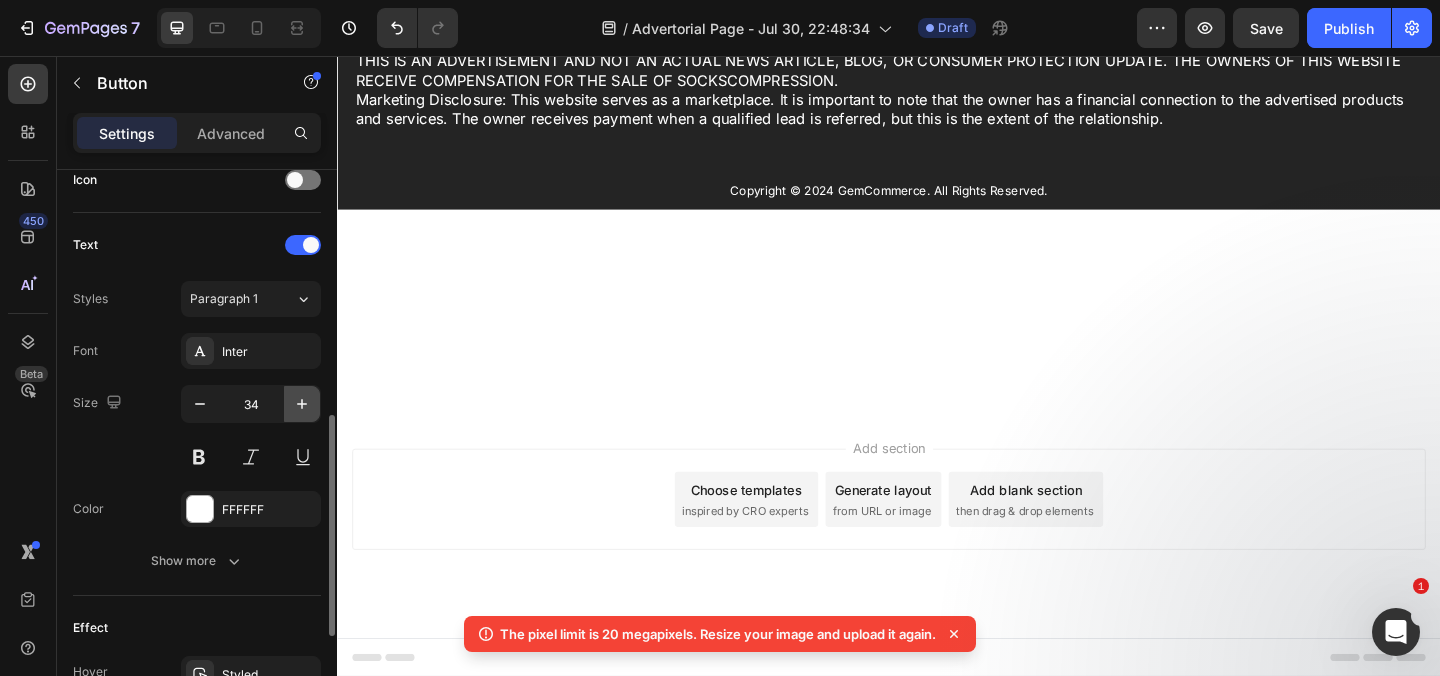 click 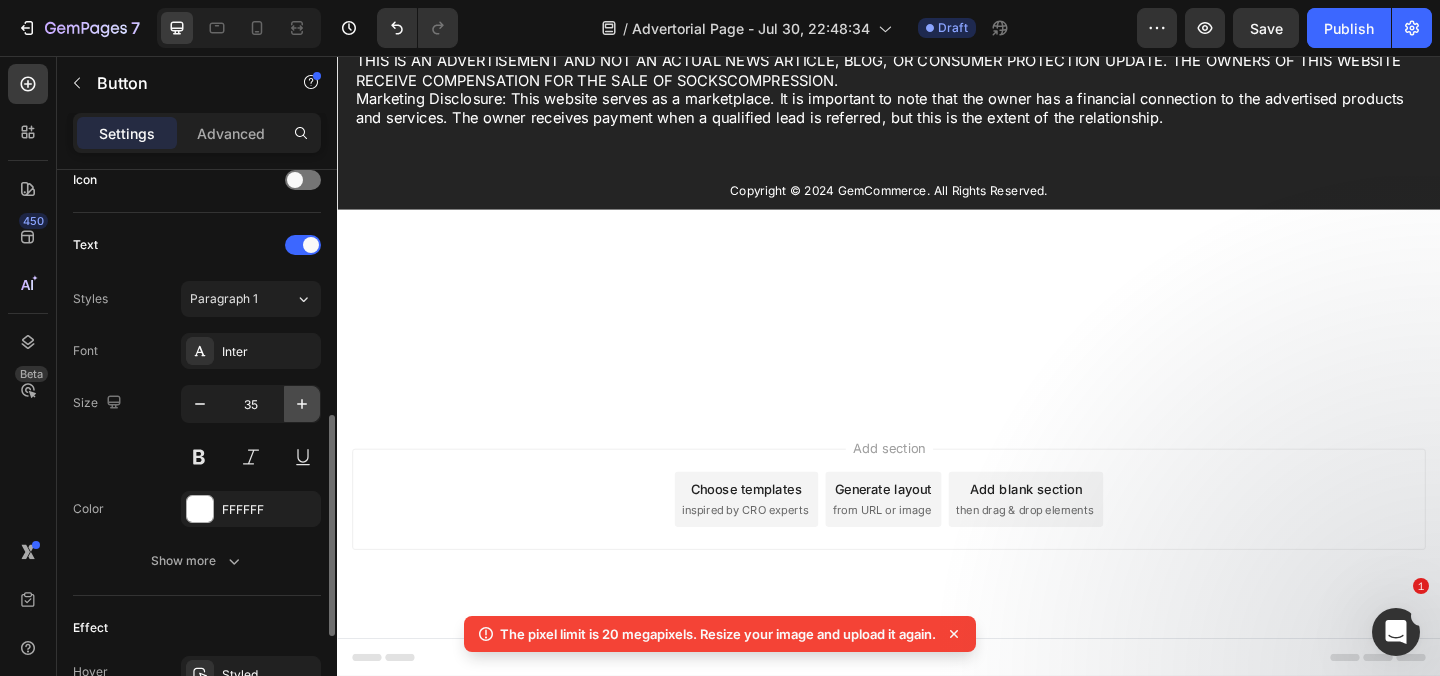 click 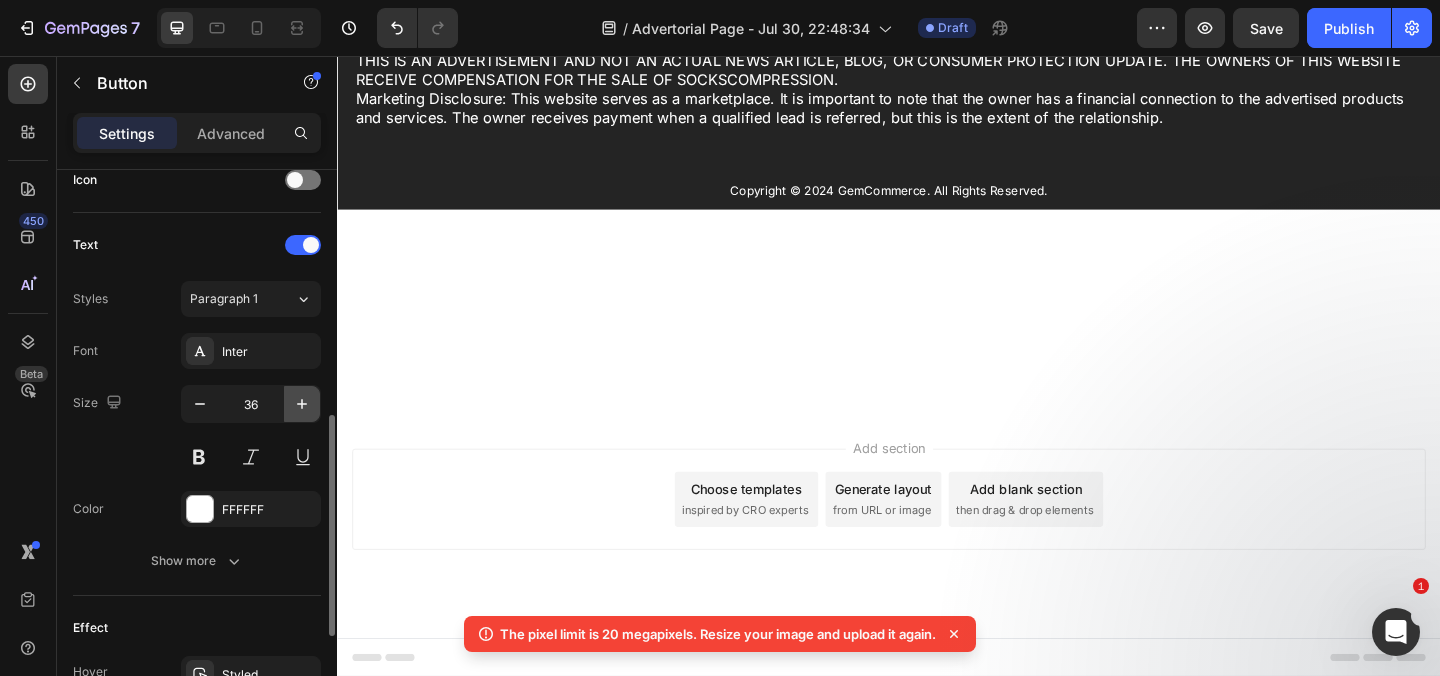 click 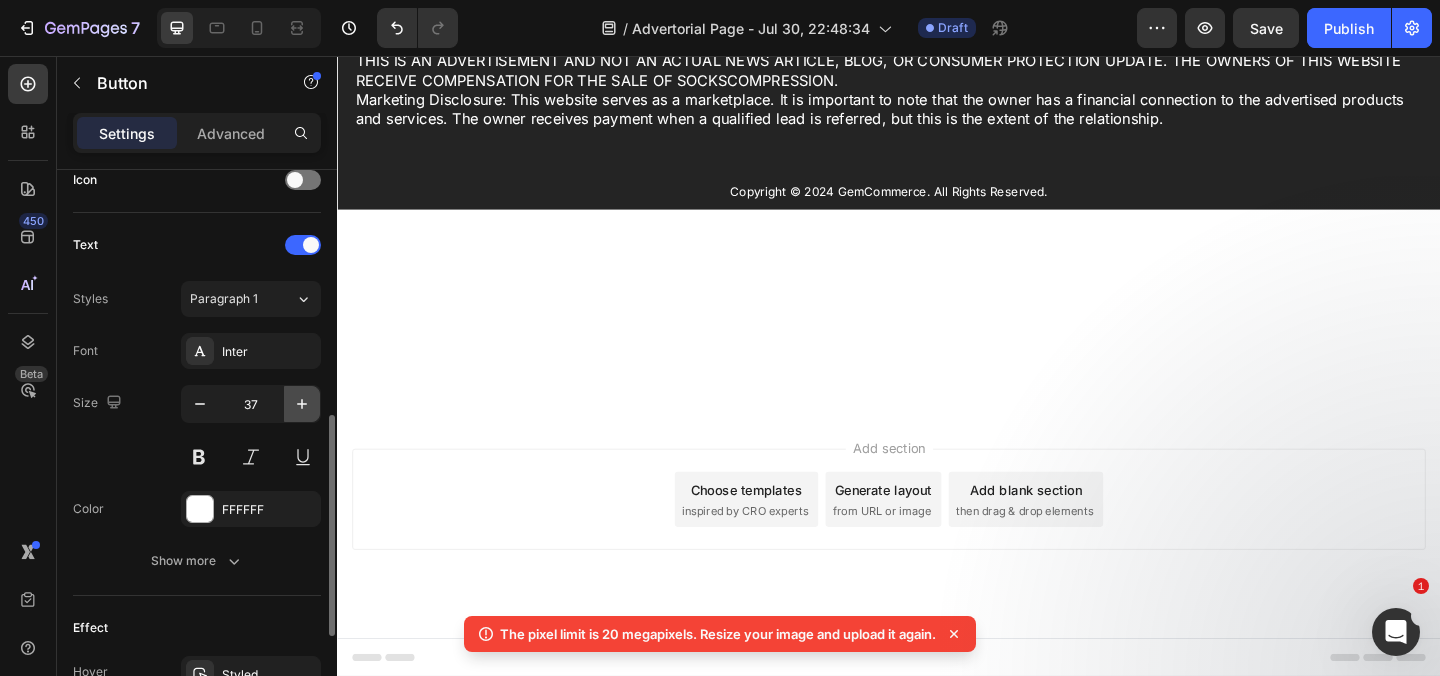 click 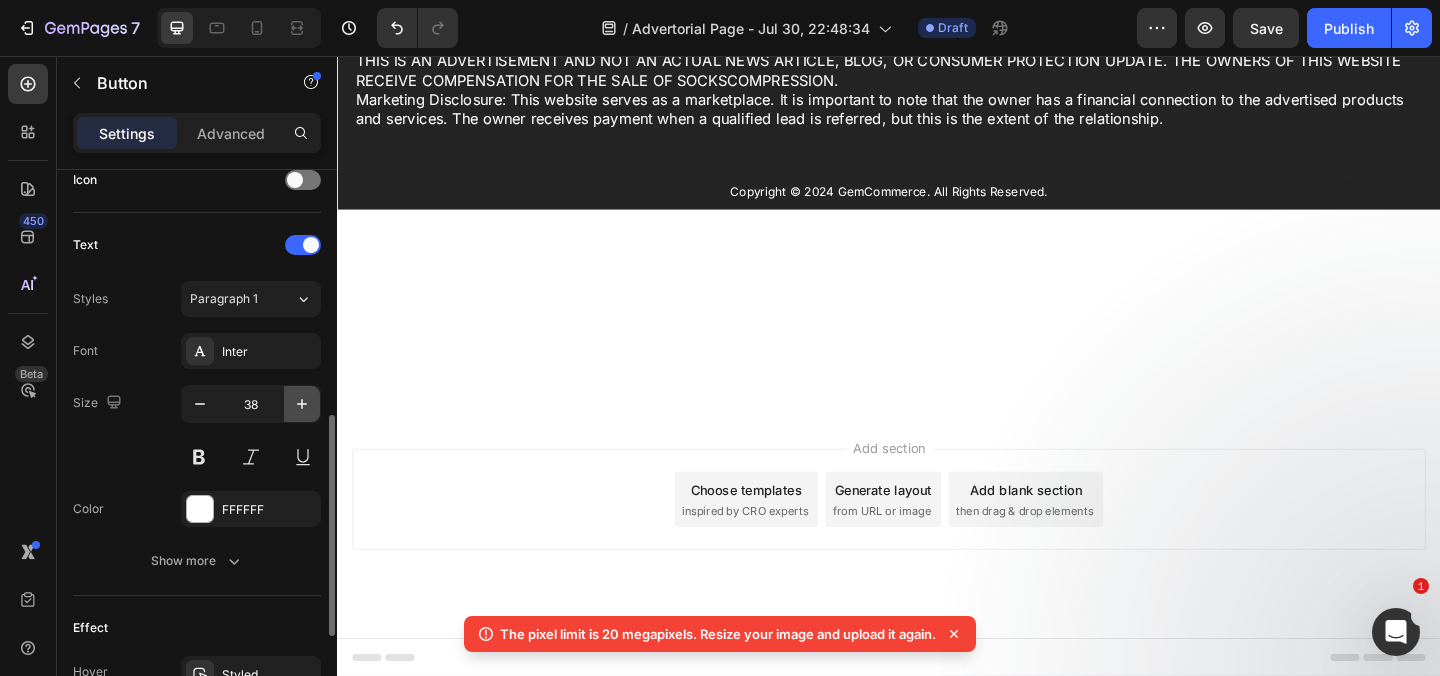click 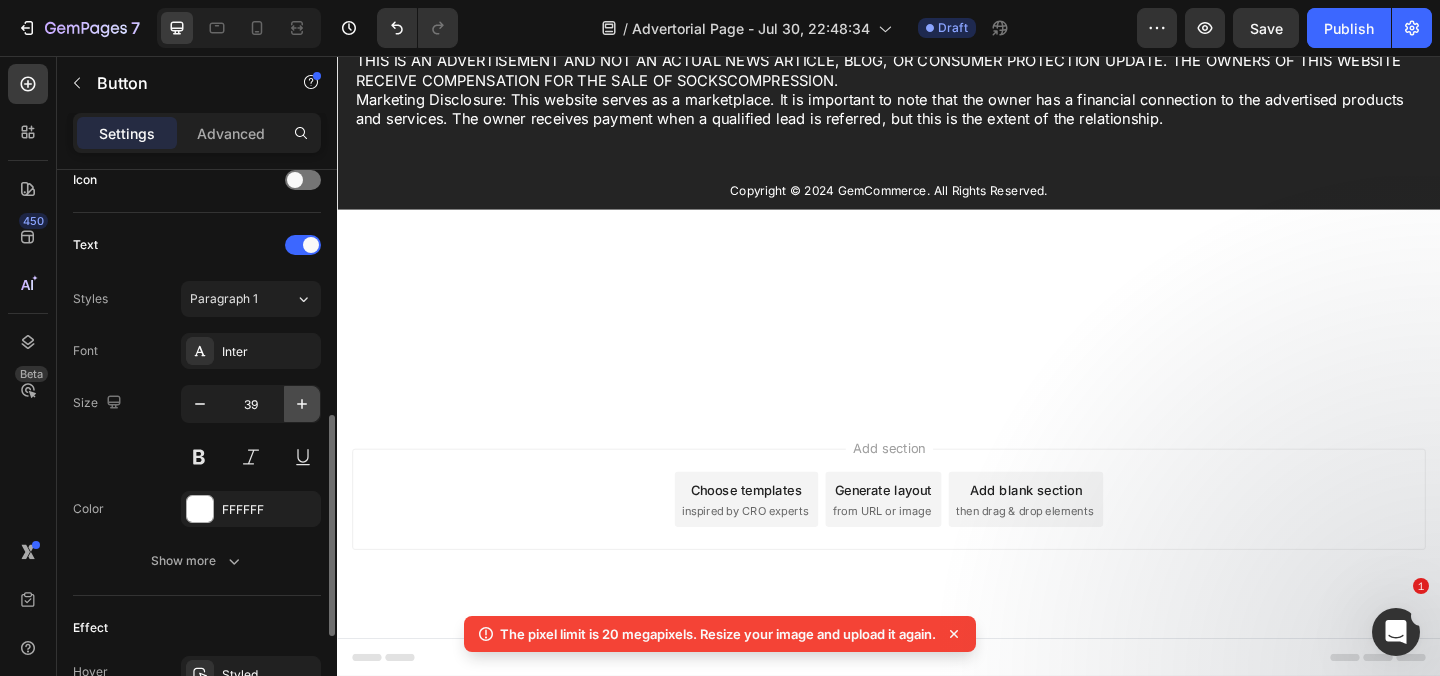 click 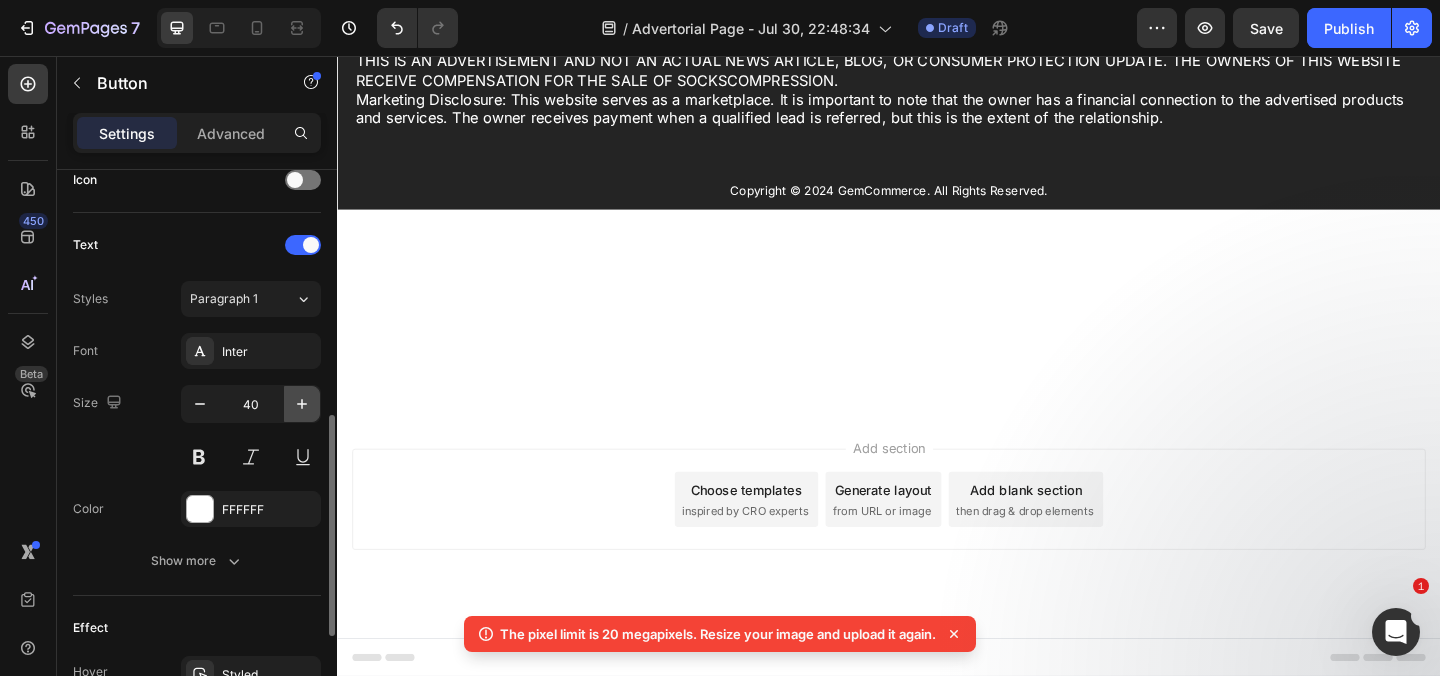 click 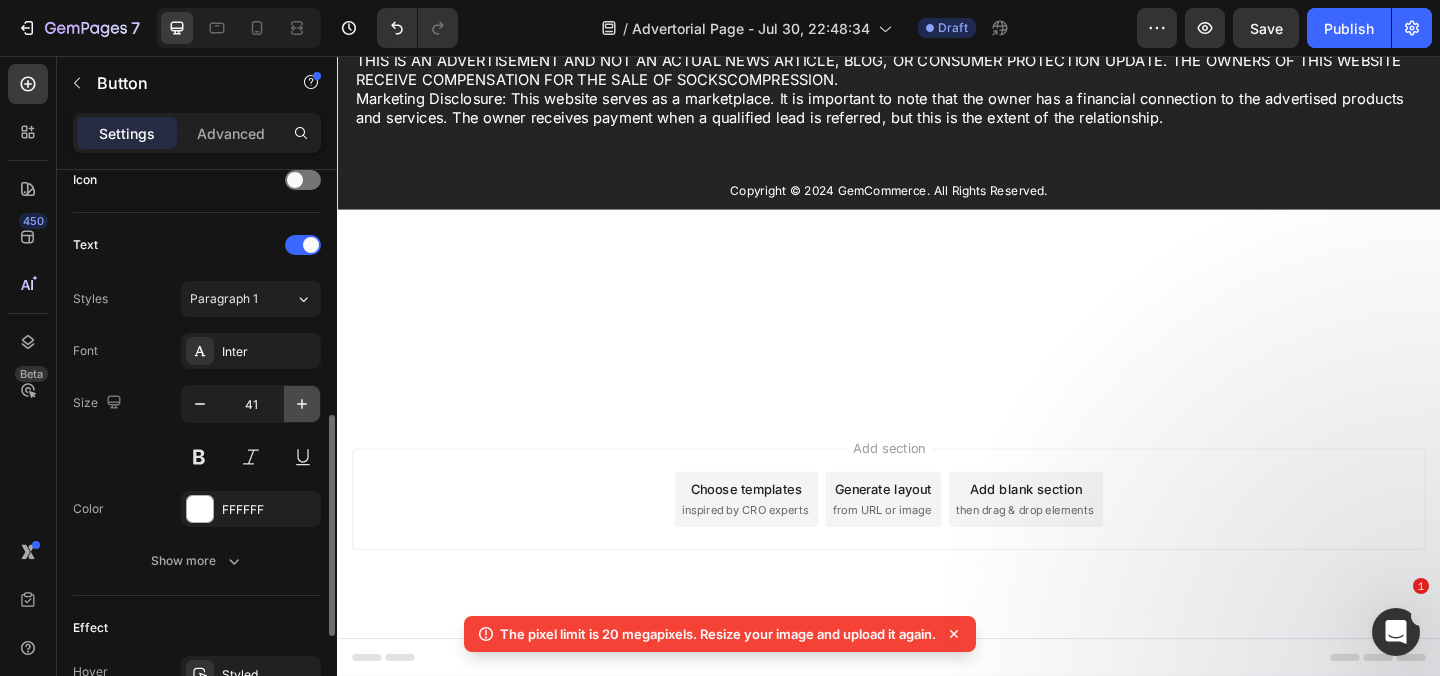 click 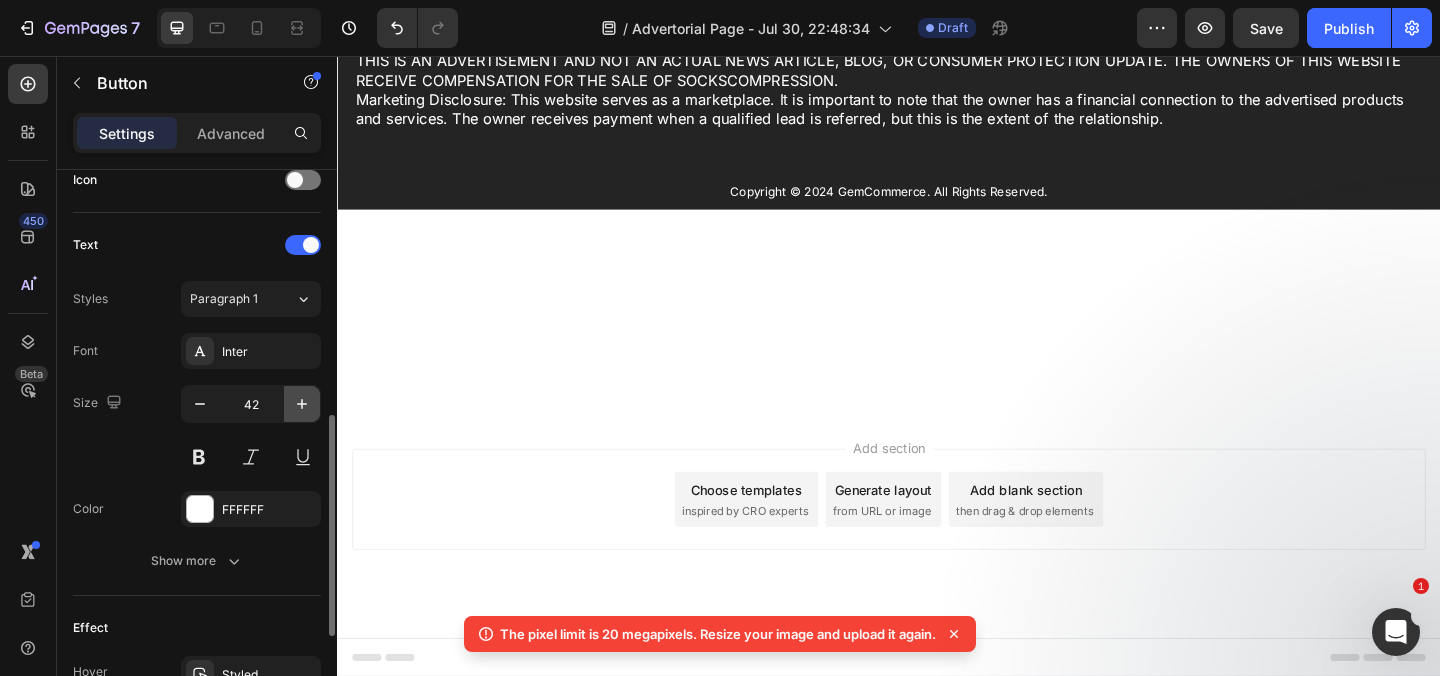 click 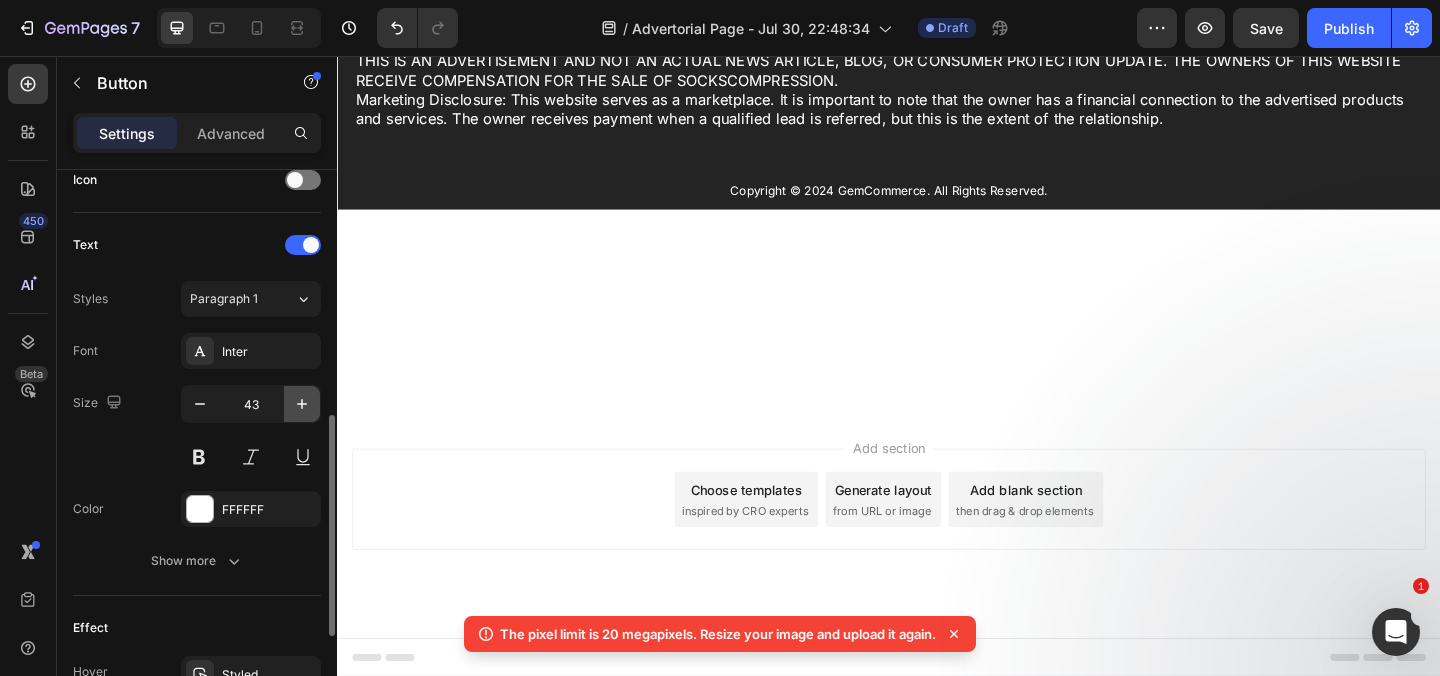 click 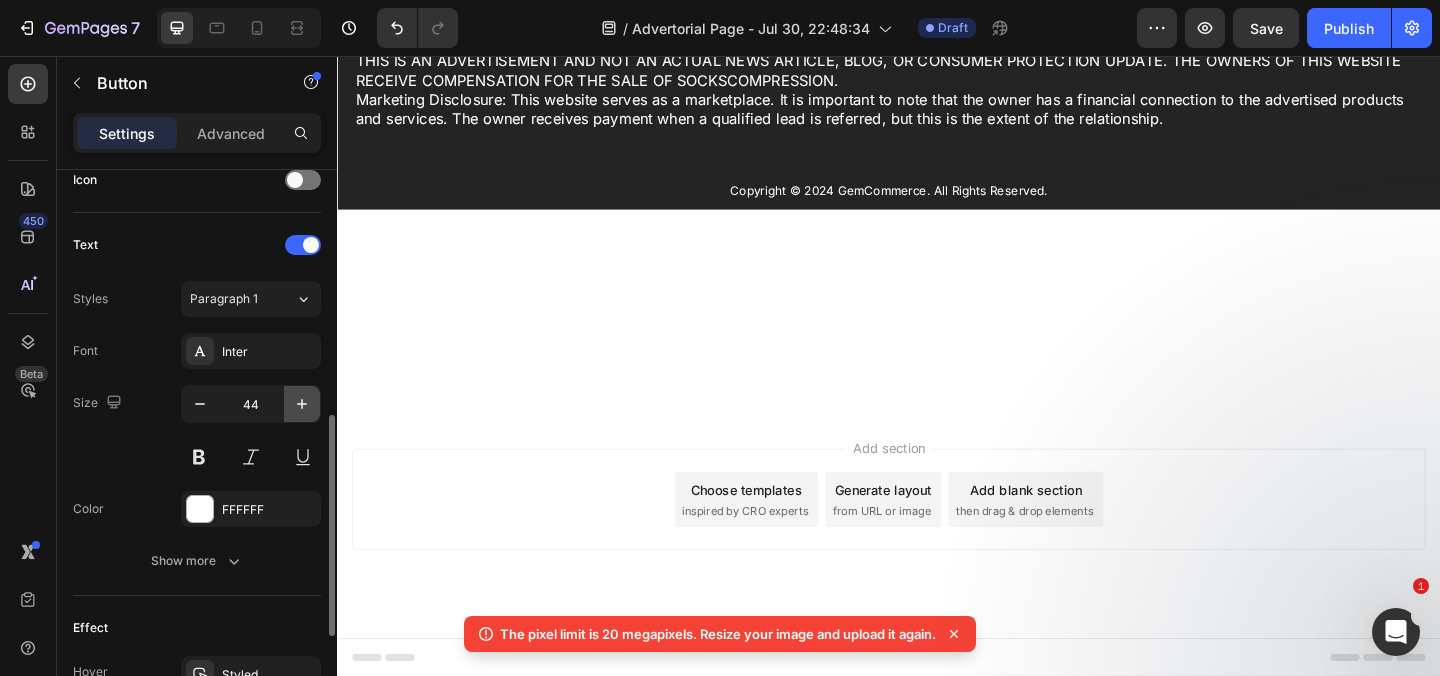 click 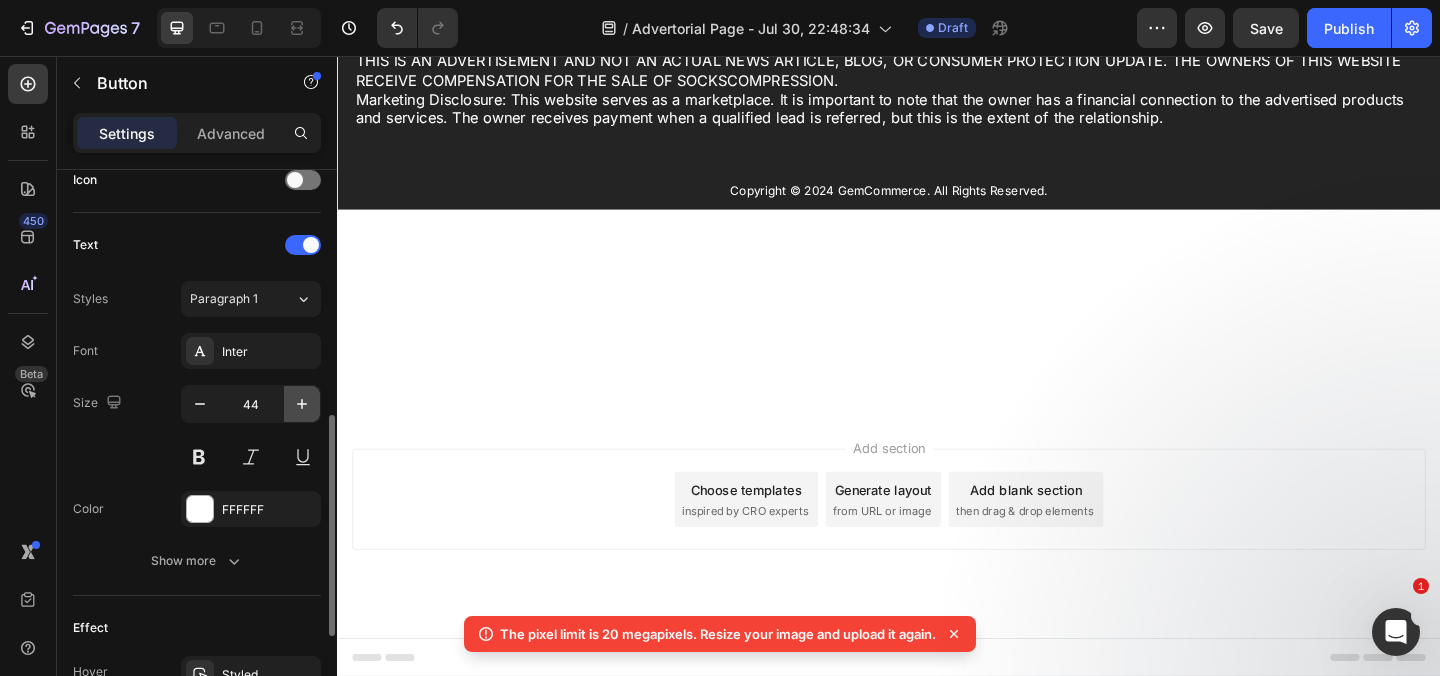 type on "45" 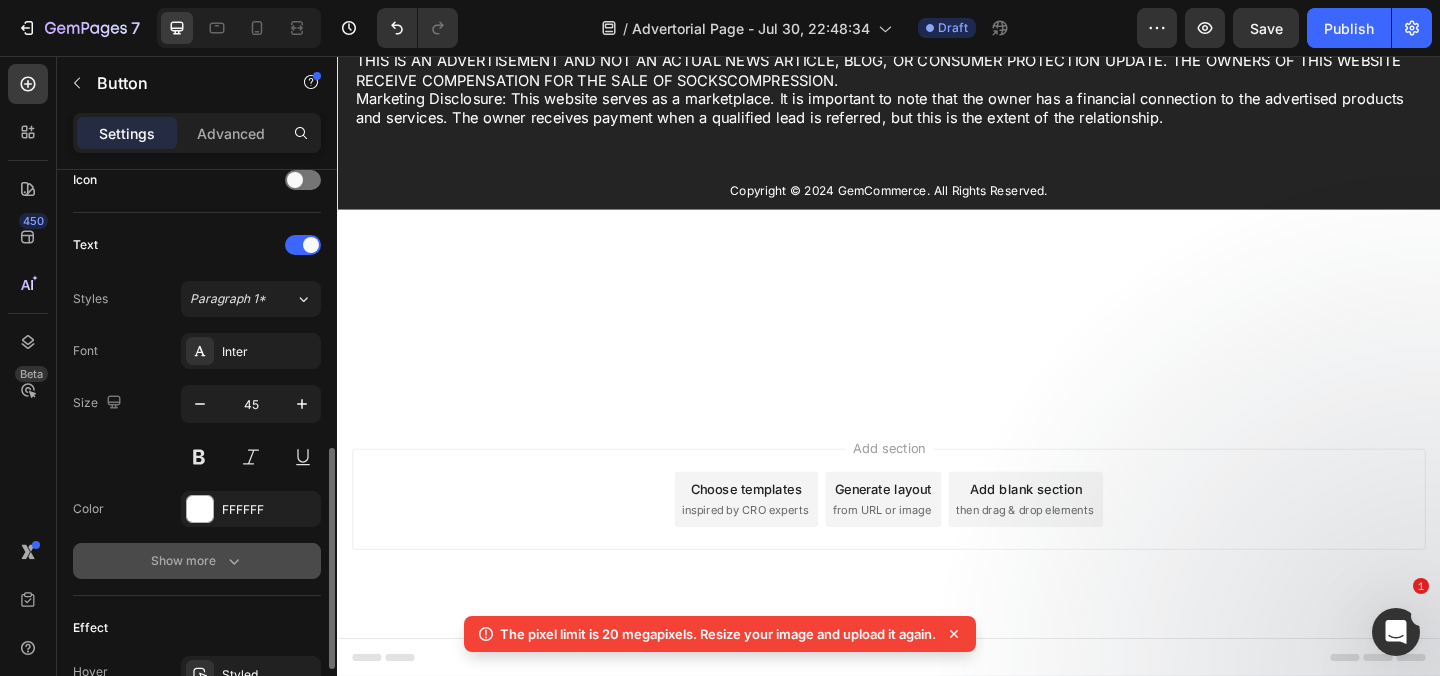 scroll, scrollTop: 799, scrollLeft: 0, axis: vertical 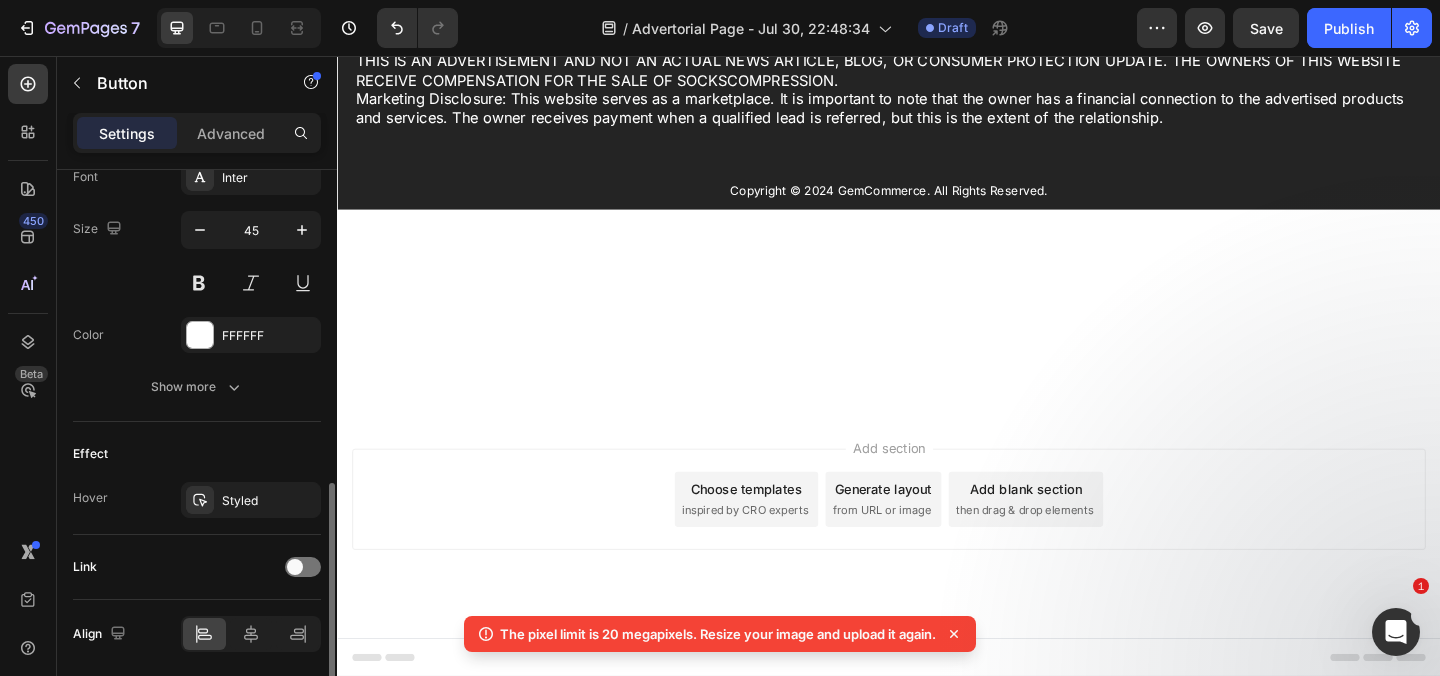 click at bounding box center (937, -284) 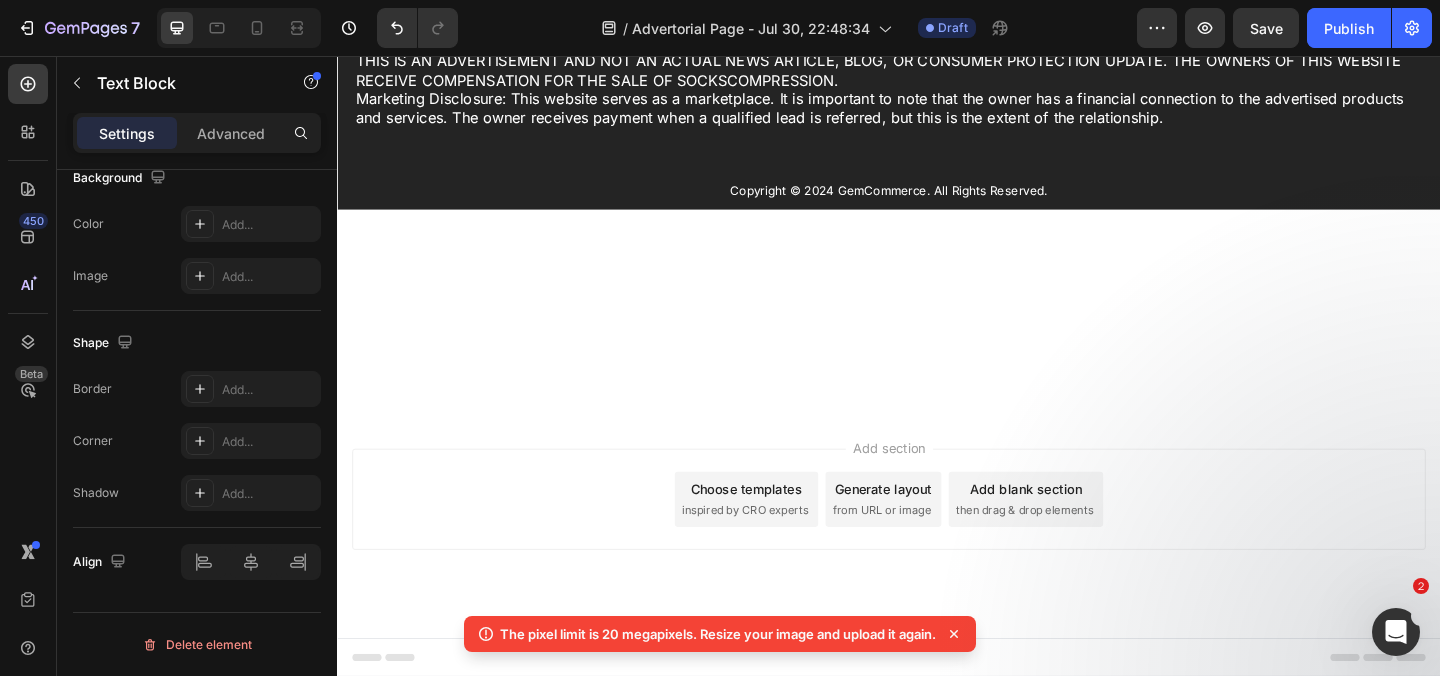 scroll, scrollTop: 0, scrollLeft: 0, axis: both 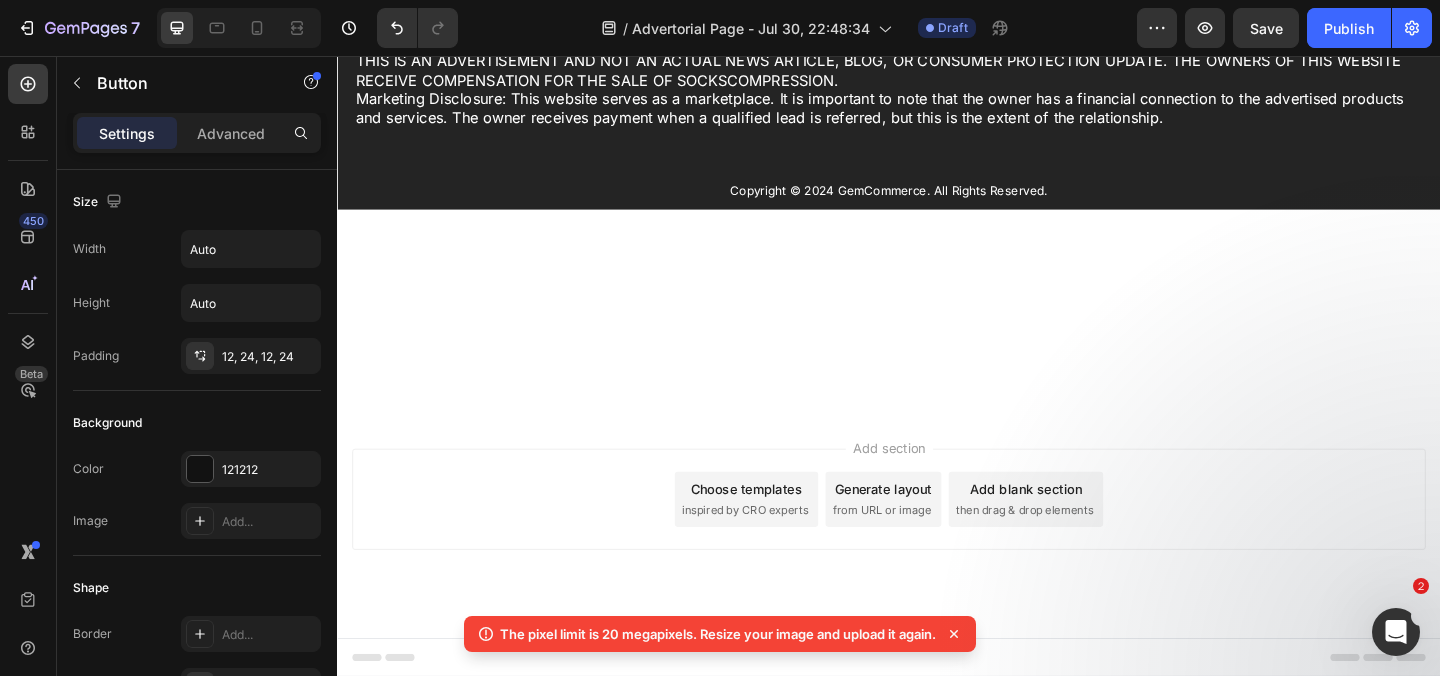 click on "Button" at bounding box center (447, -129) 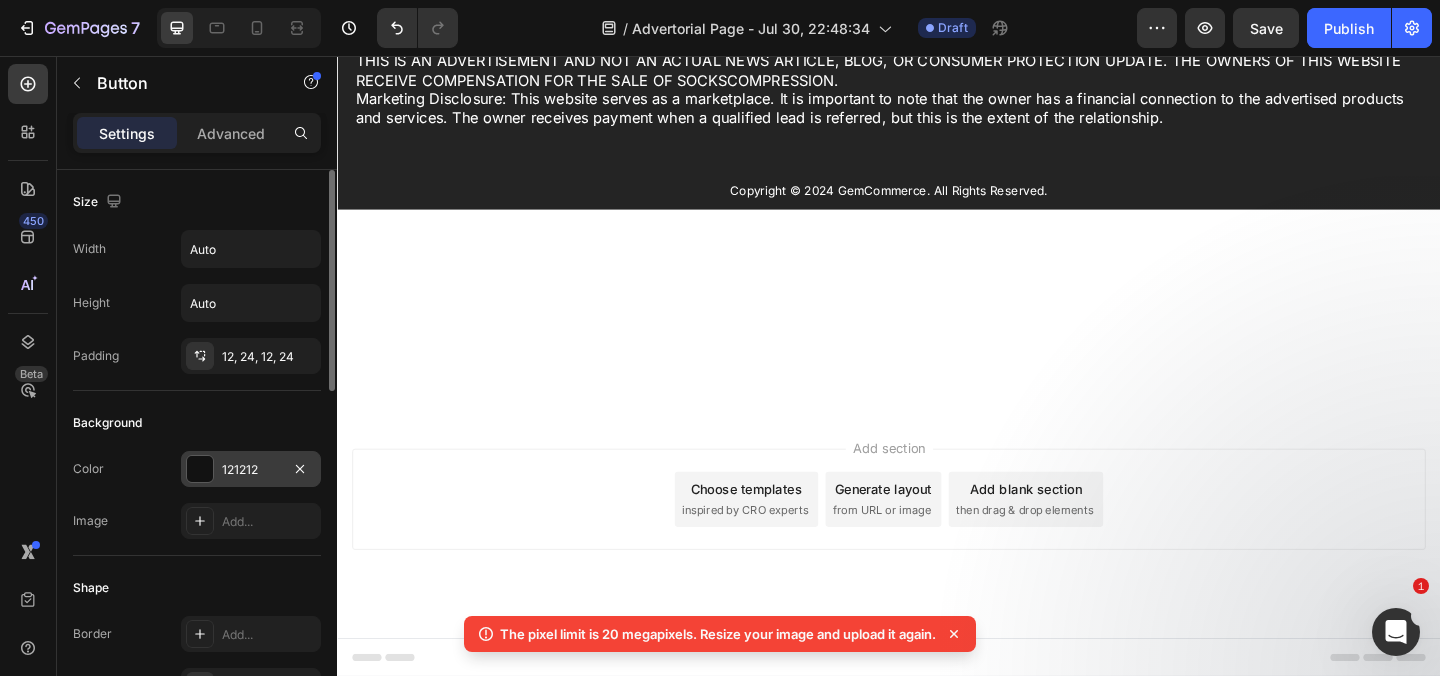 click at bounding box center [200, 469] 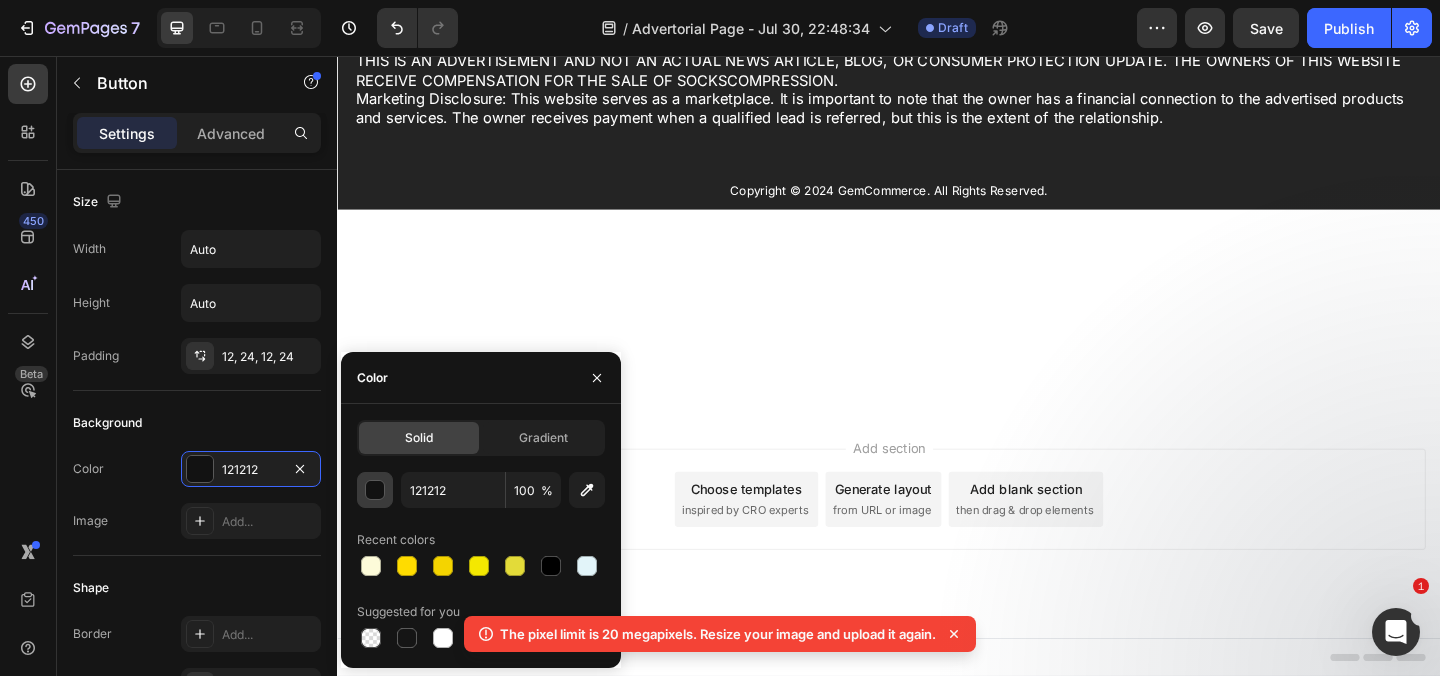 click at bounding box center [376, 491] 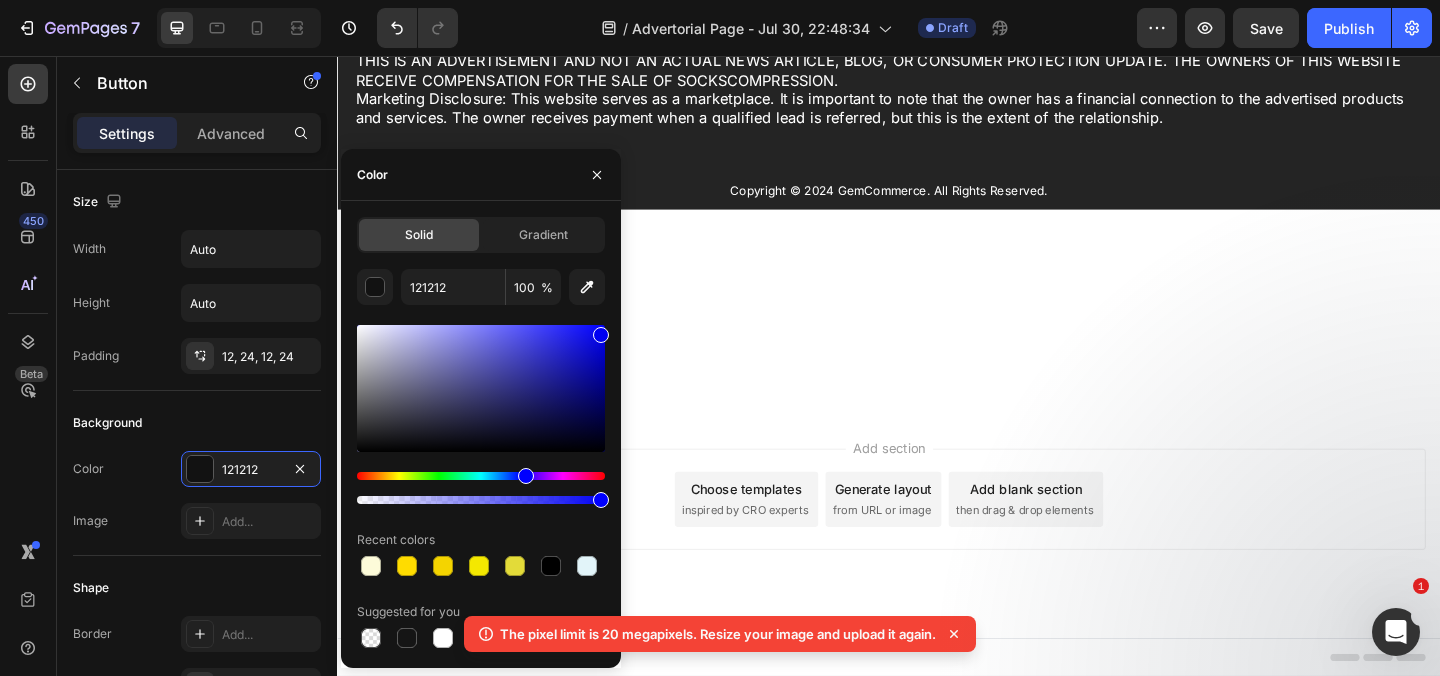 drag, startPoint x: 494, startPoint y: 378, endPoint x: 604, endPoint y: 330, distance: 120.01666 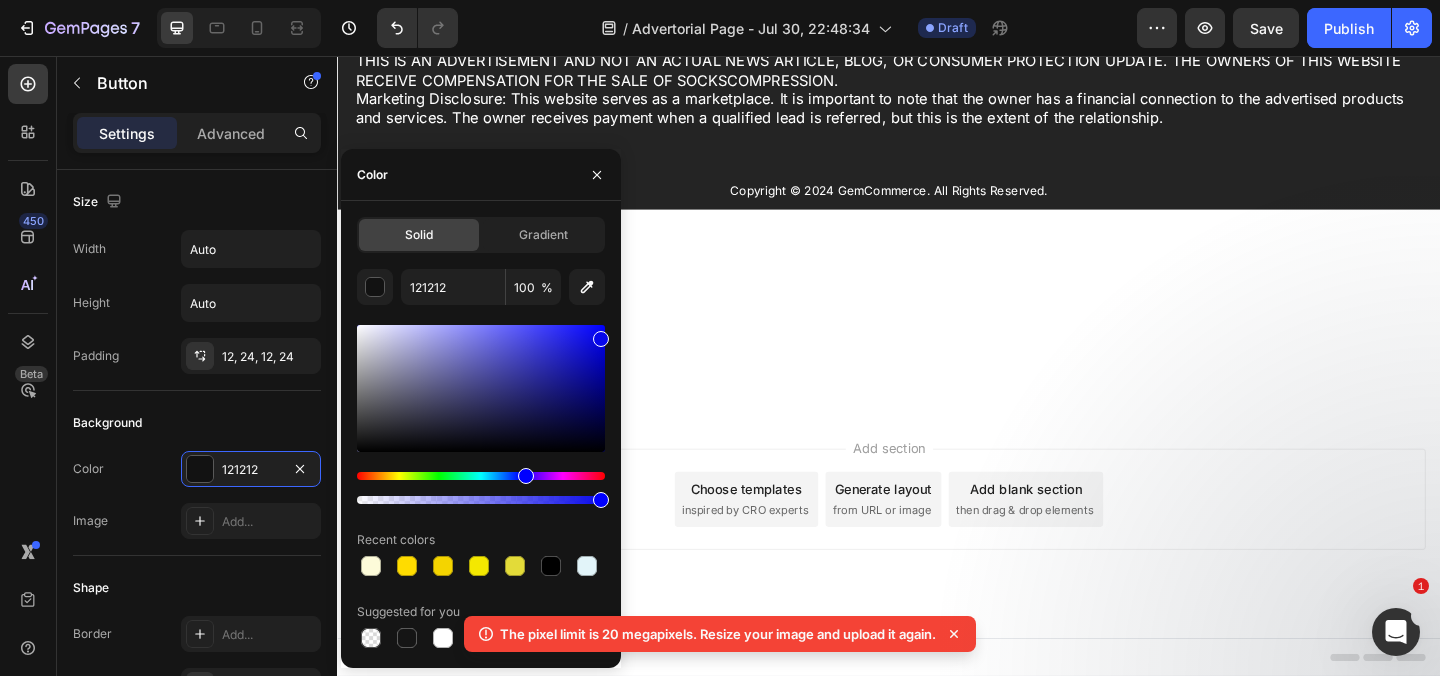 drag, startPoint x: 598, startPoint y: 335, endPoint x: 548, endPoint y: 335, distance: 50 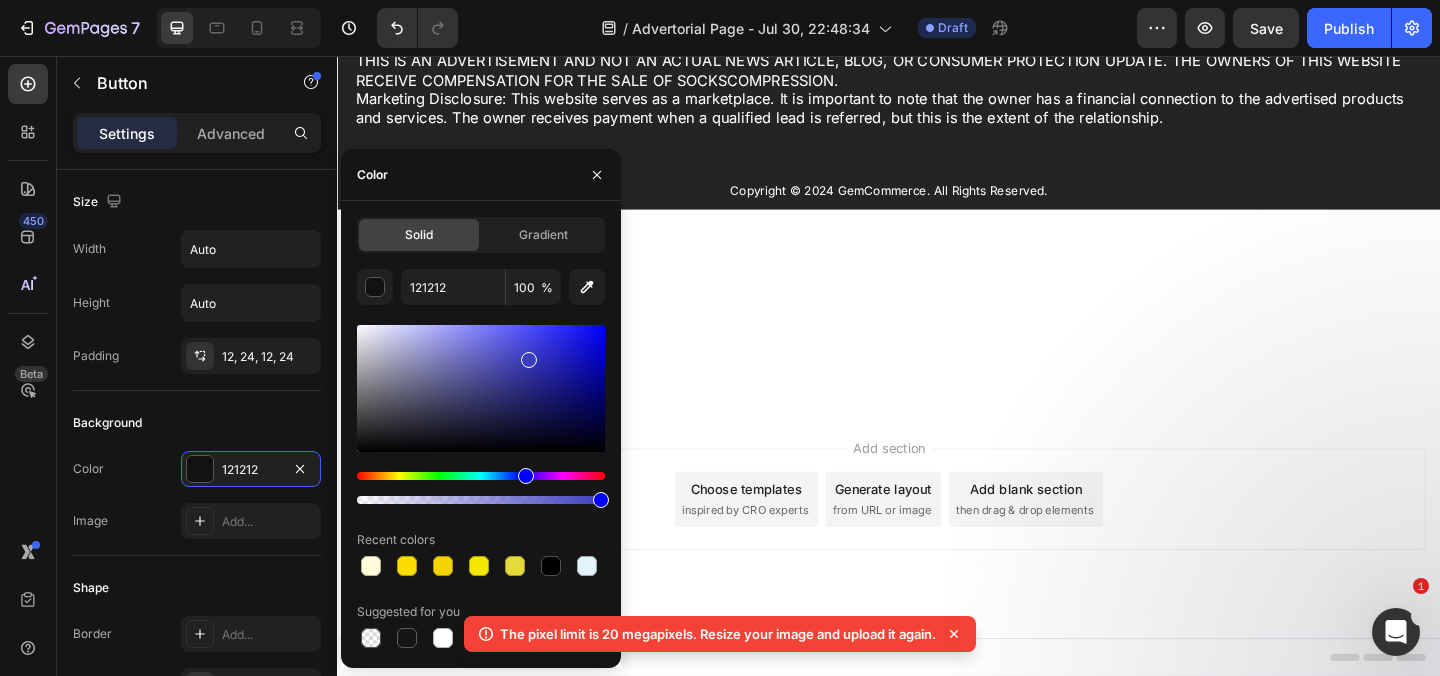drag, startPoint x: 534, startPoint y: 356, endPoint x: 524, endPoint y: 358, distance: 10.198039 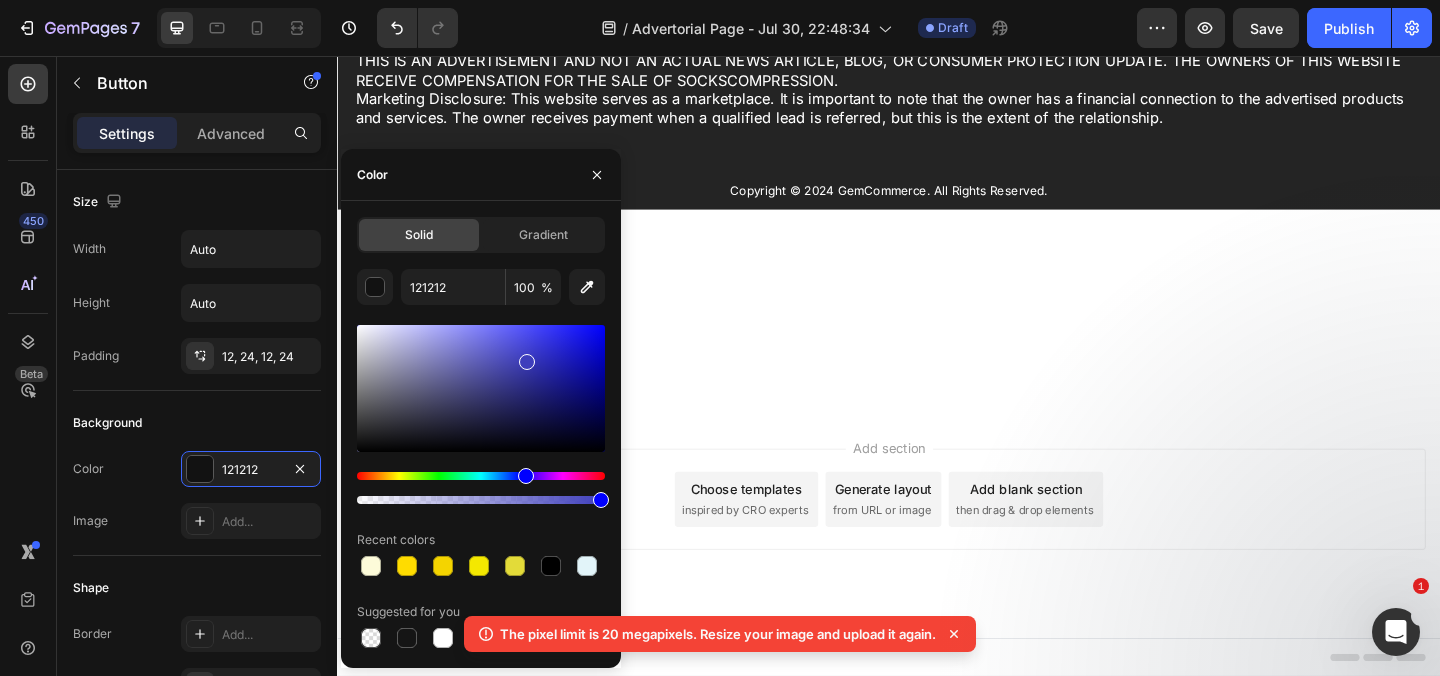 type on "3E3EBC" 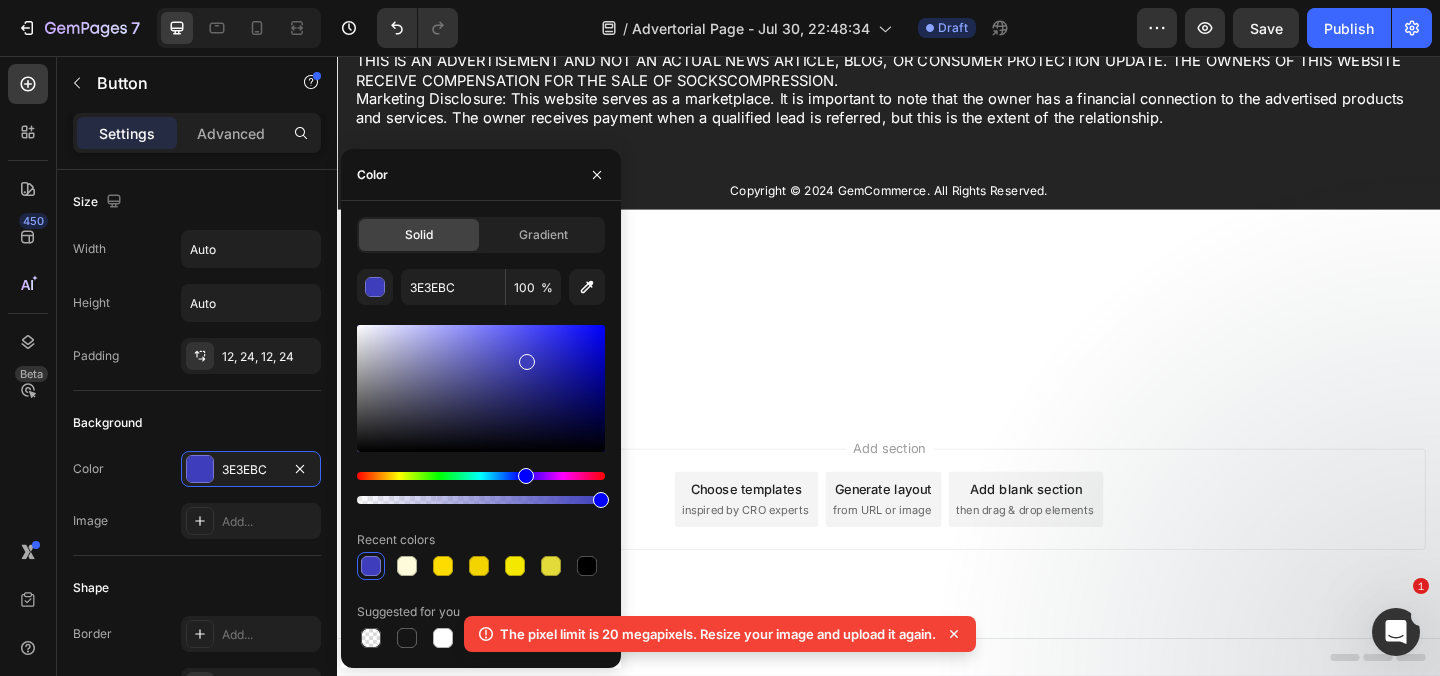 click on "So click the big blue button below and order your GoodyFeet FLO today at 75% OFF!" at bounding box center [683, -197] 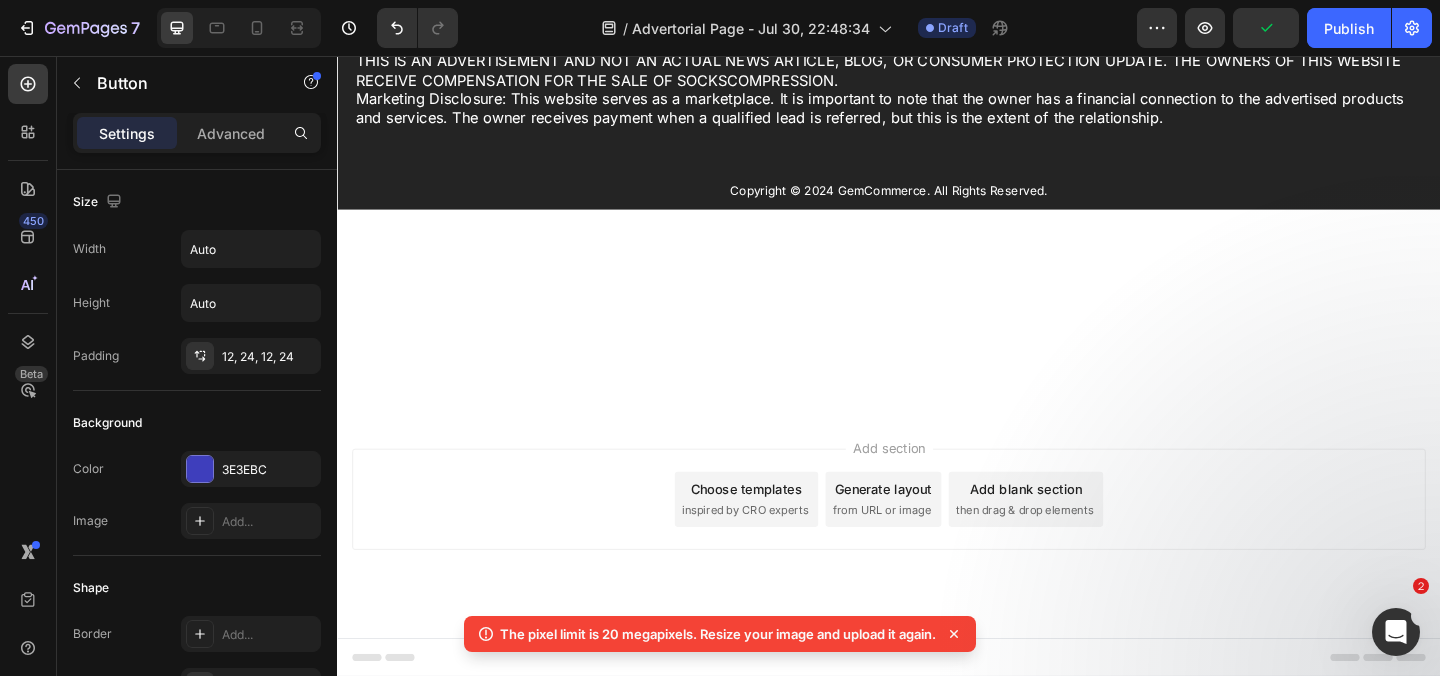 click on "Button" at bounding box center (447, -129) 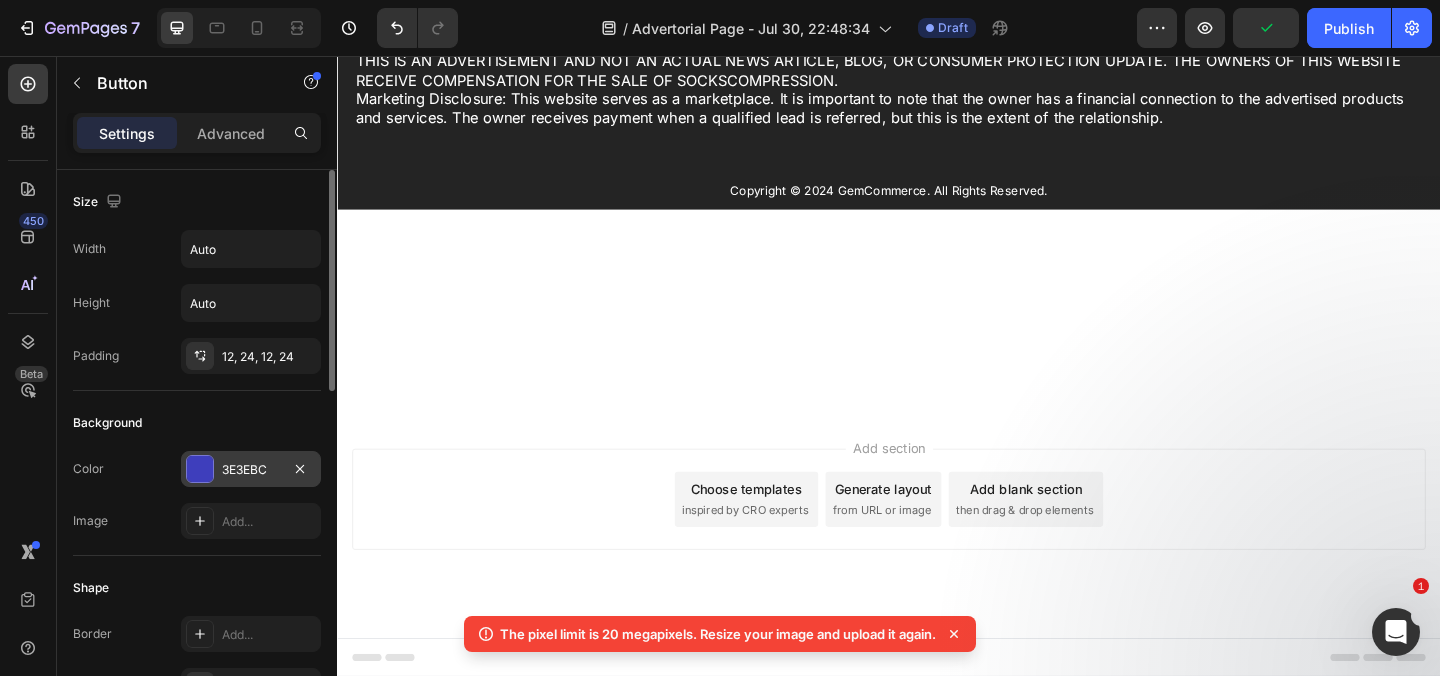 click at bounding box center (200, 469) 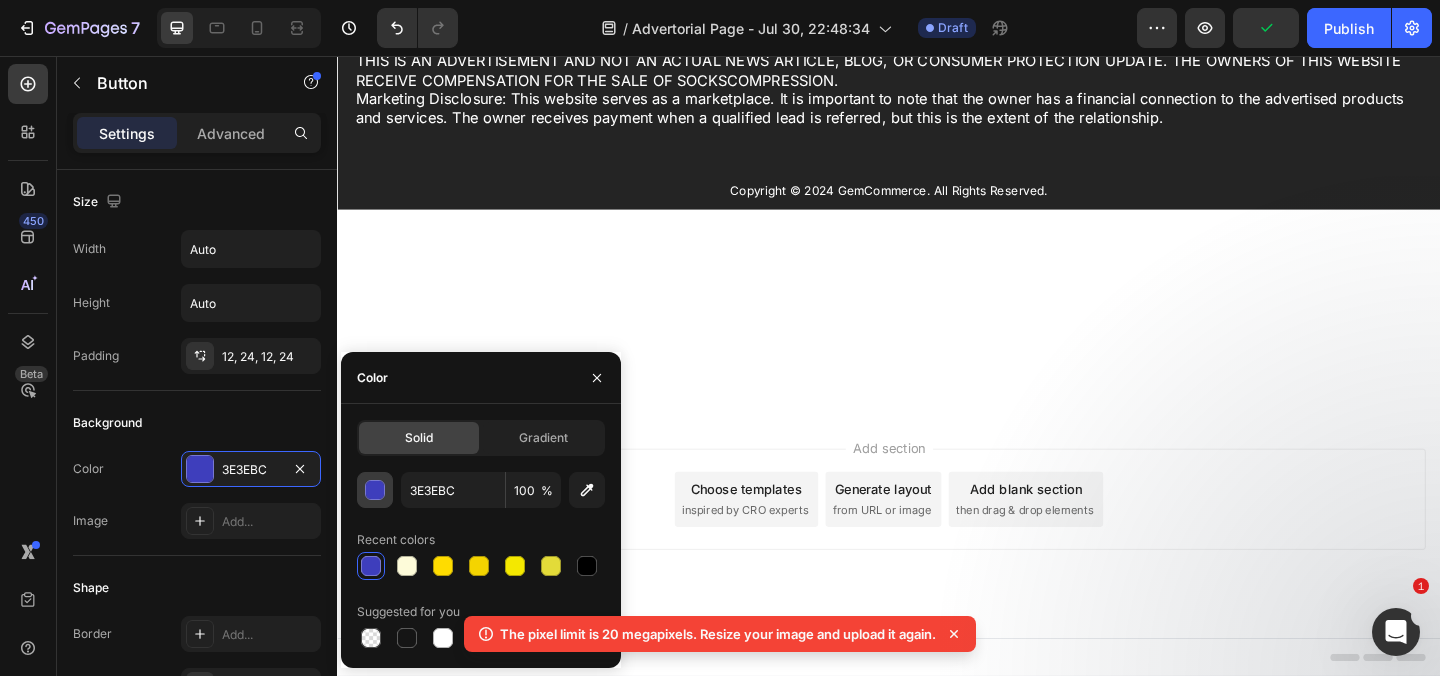 click at bounding box center [376, 491] 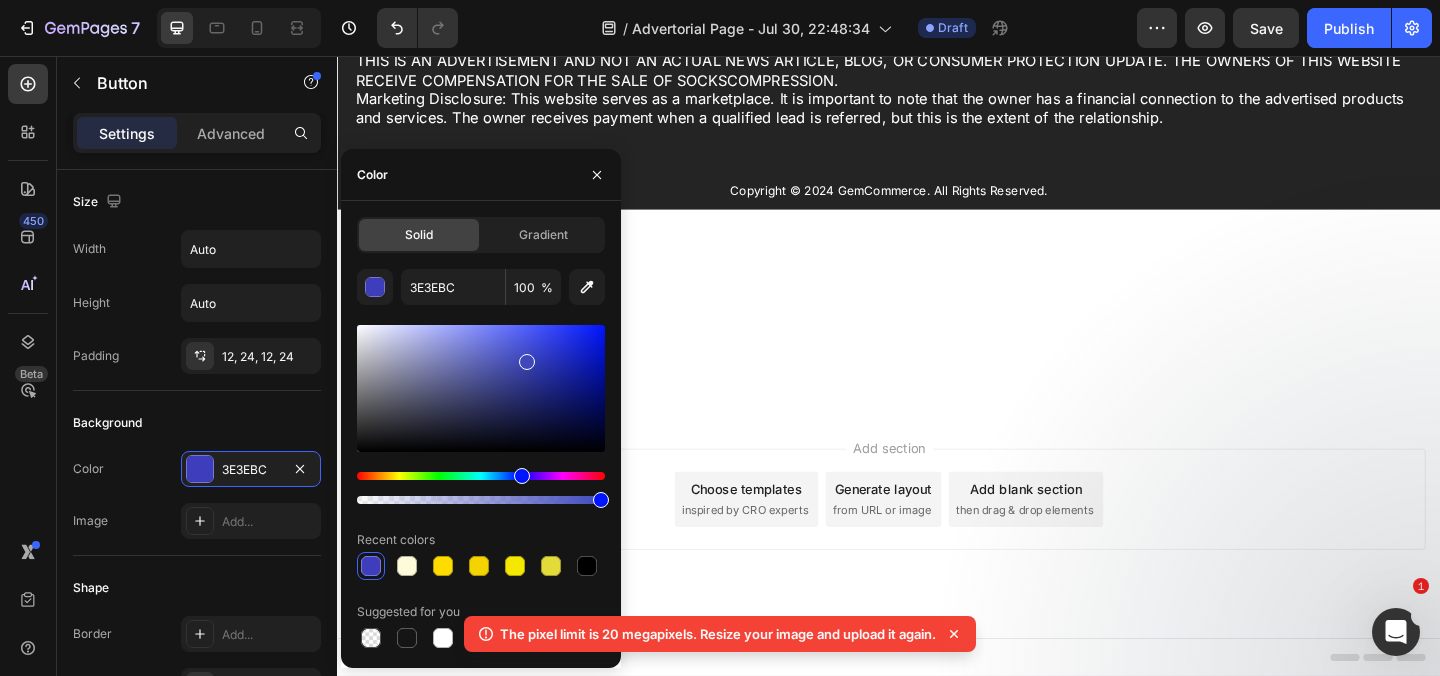 drag, startPoint x: 535, startPoint y: 476, endPoint x: 520, endPoint y: 475, distance: 15.033297 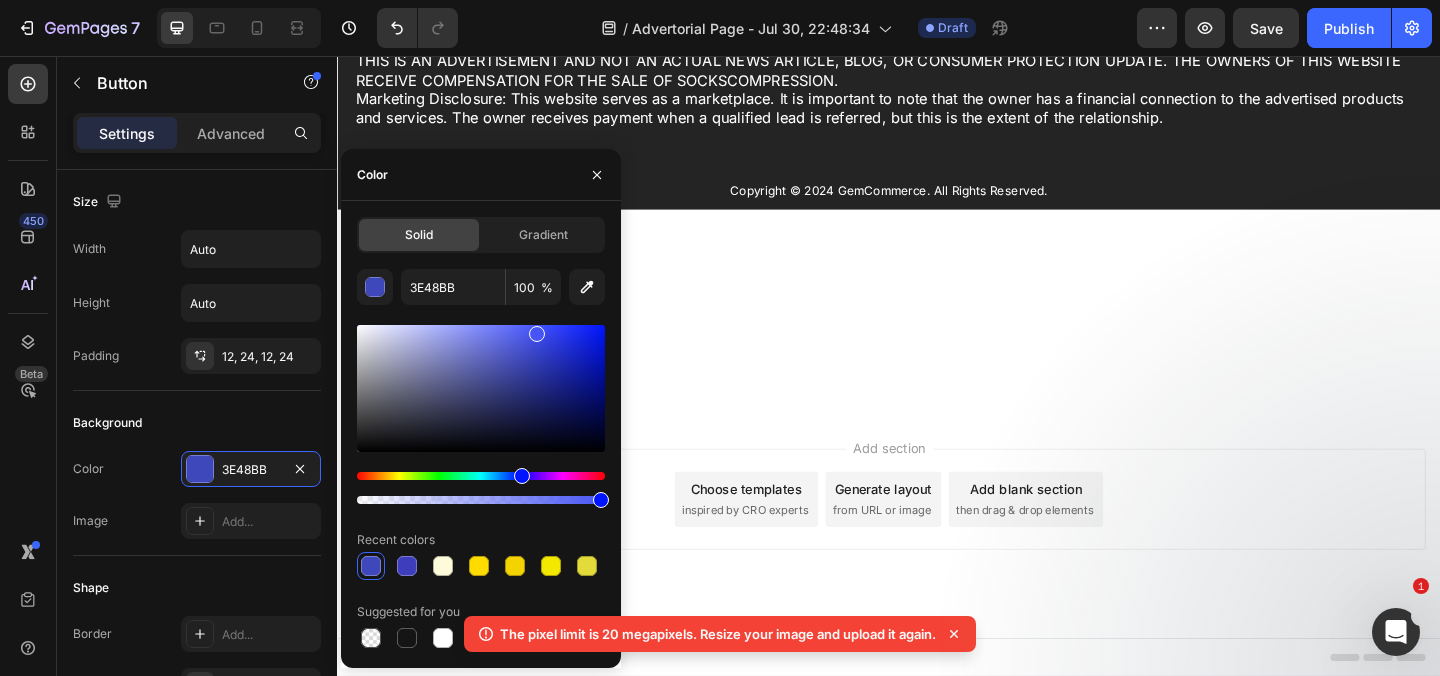 drag, startPoint x: 521, startPoint y: 337, endPoint x: 534, endPoint y: 328, distance: 15.811388 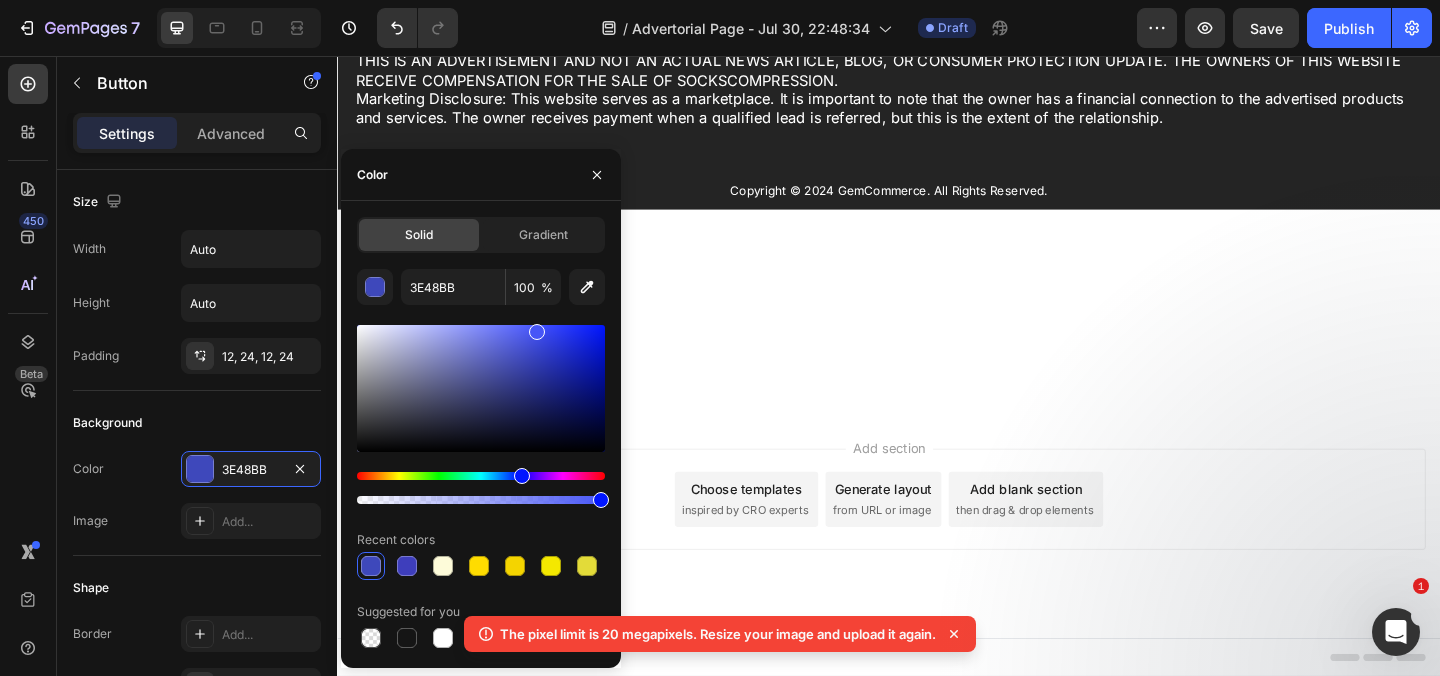 type on "4756F7" 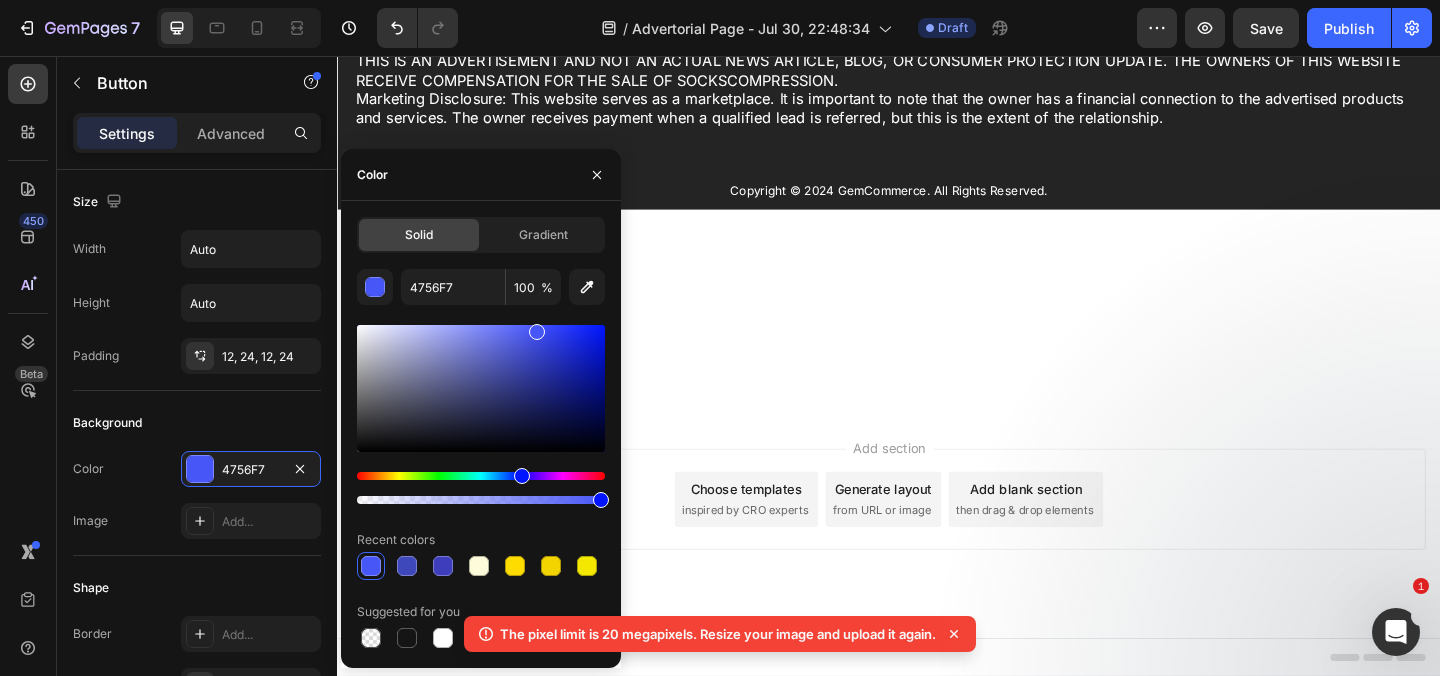 click on "For maximum results, I suggest that you choose our most popular,  2x GoodyFeet FLO  option." at bounding box center (937, -370) 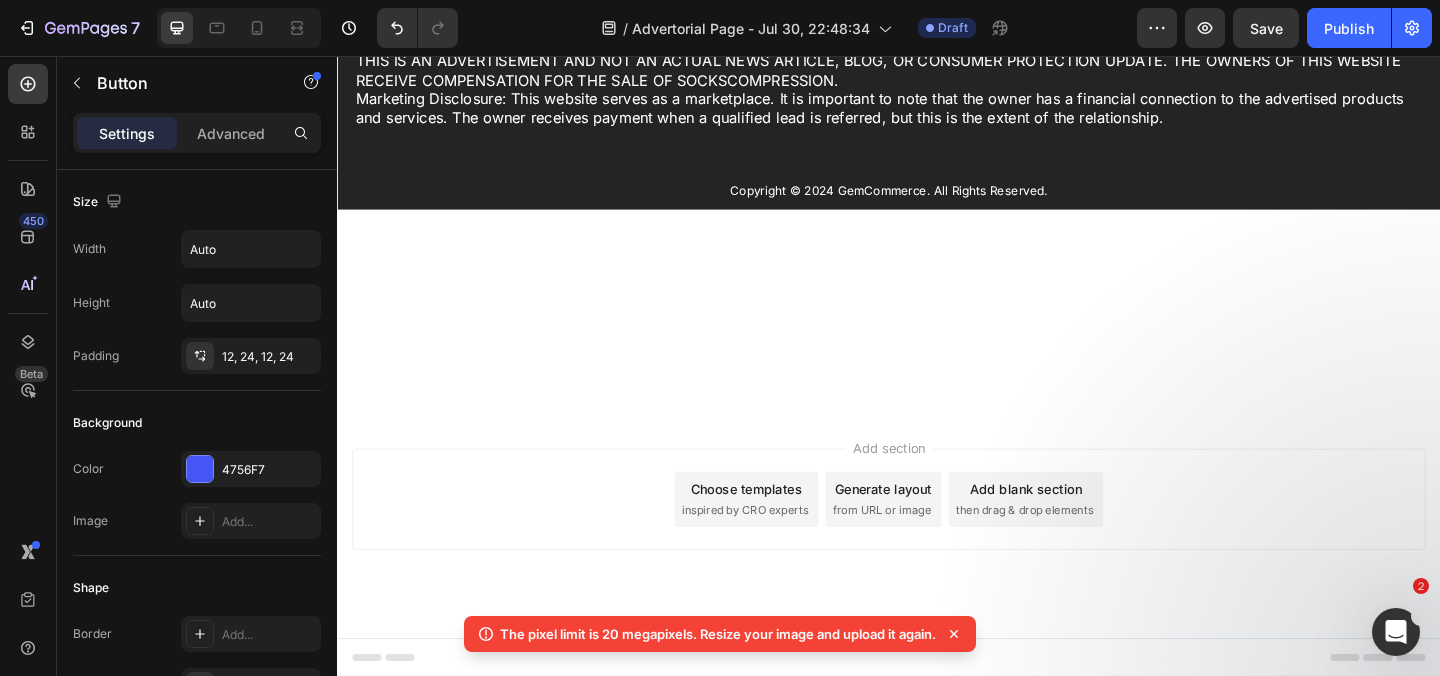 click on "Button" at bounding box center [447, -129] 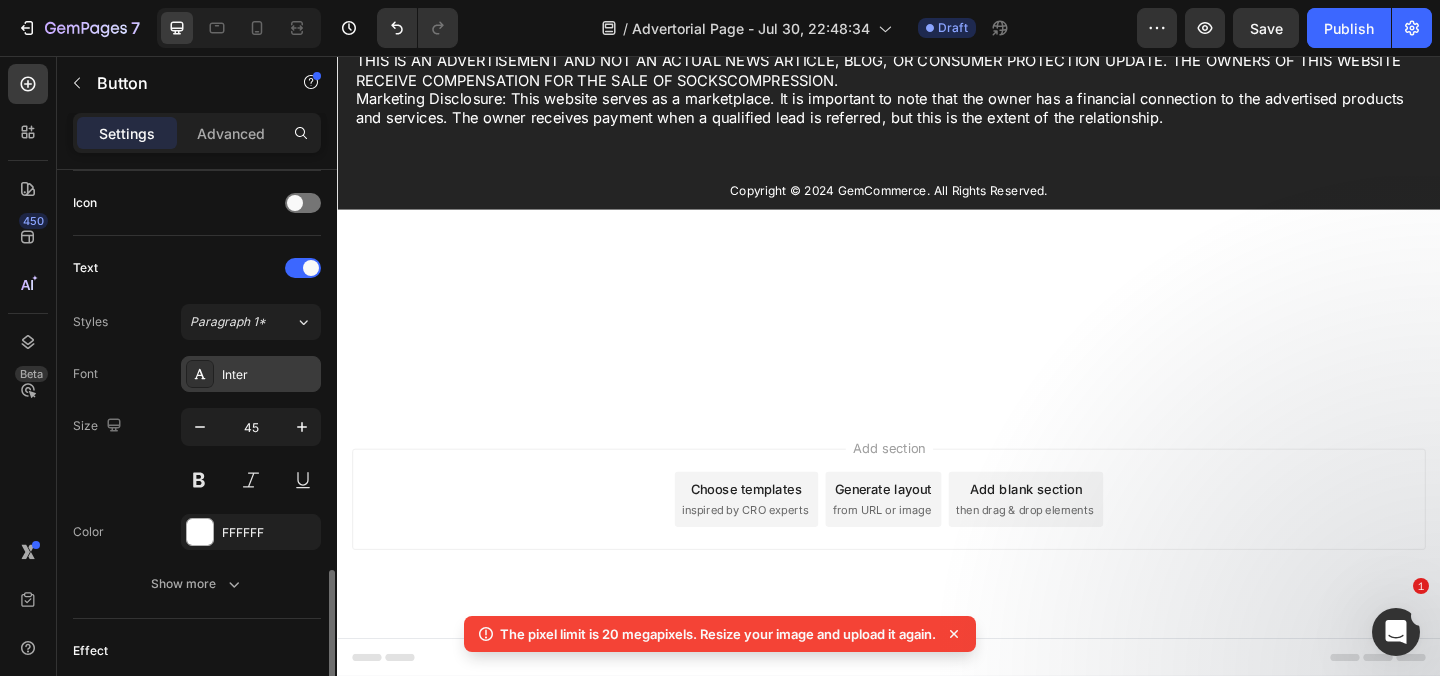 scroll, scrollTop: 871, scrollLeft: 0, axis: vertical 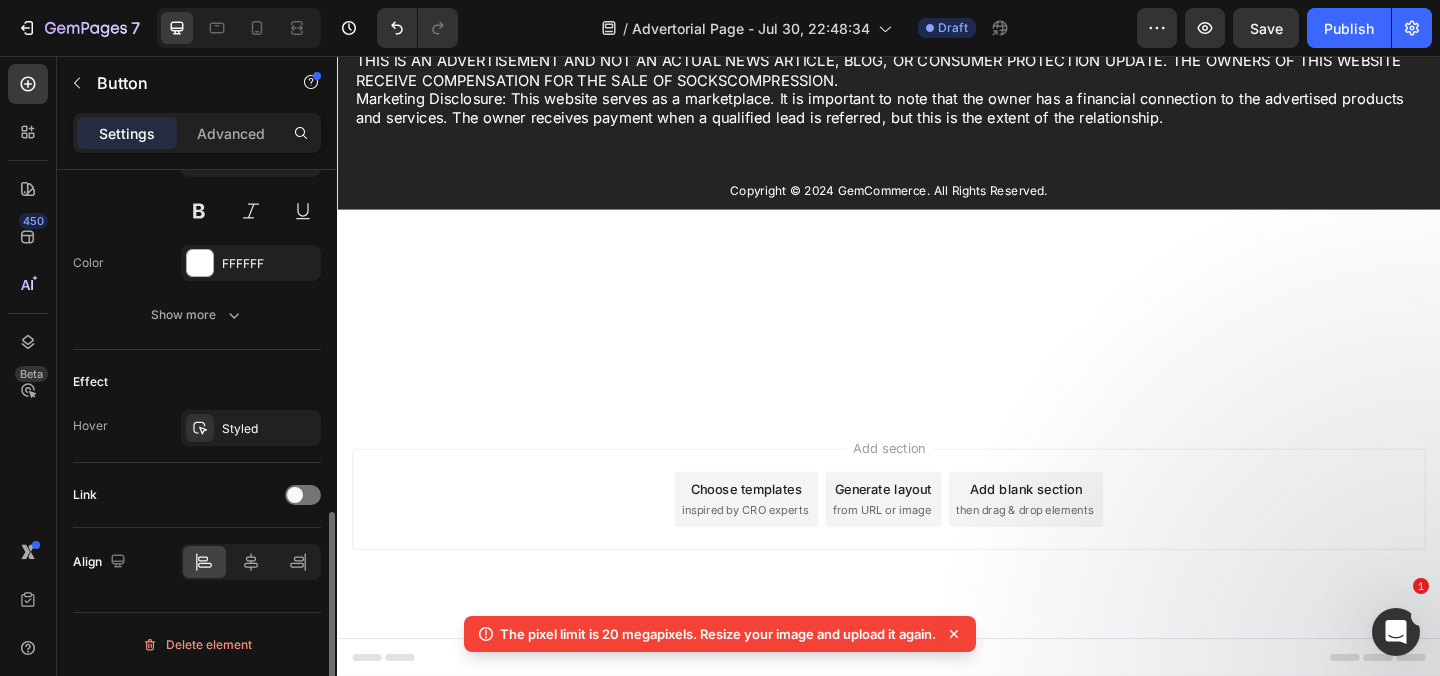 click on "Button" at bounding box center [447, -129] 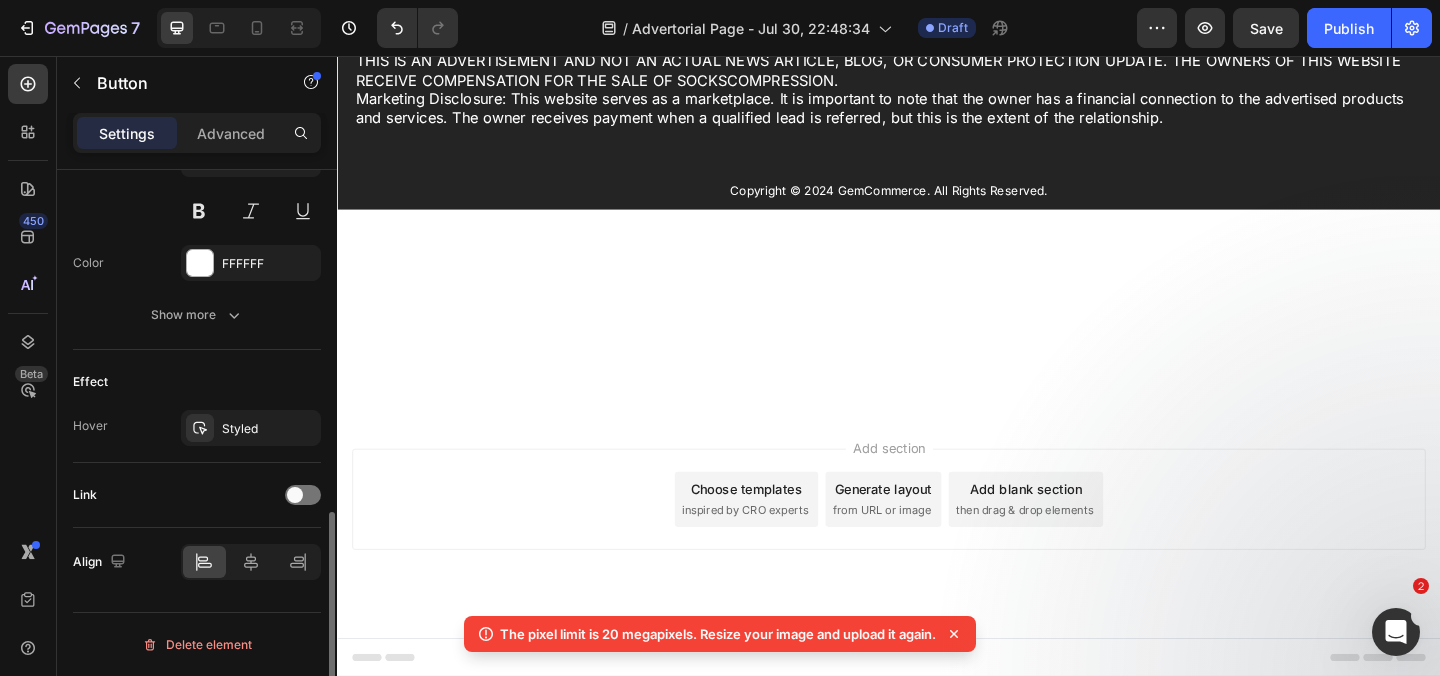 click on "Button" at bounding box center [447, -129] 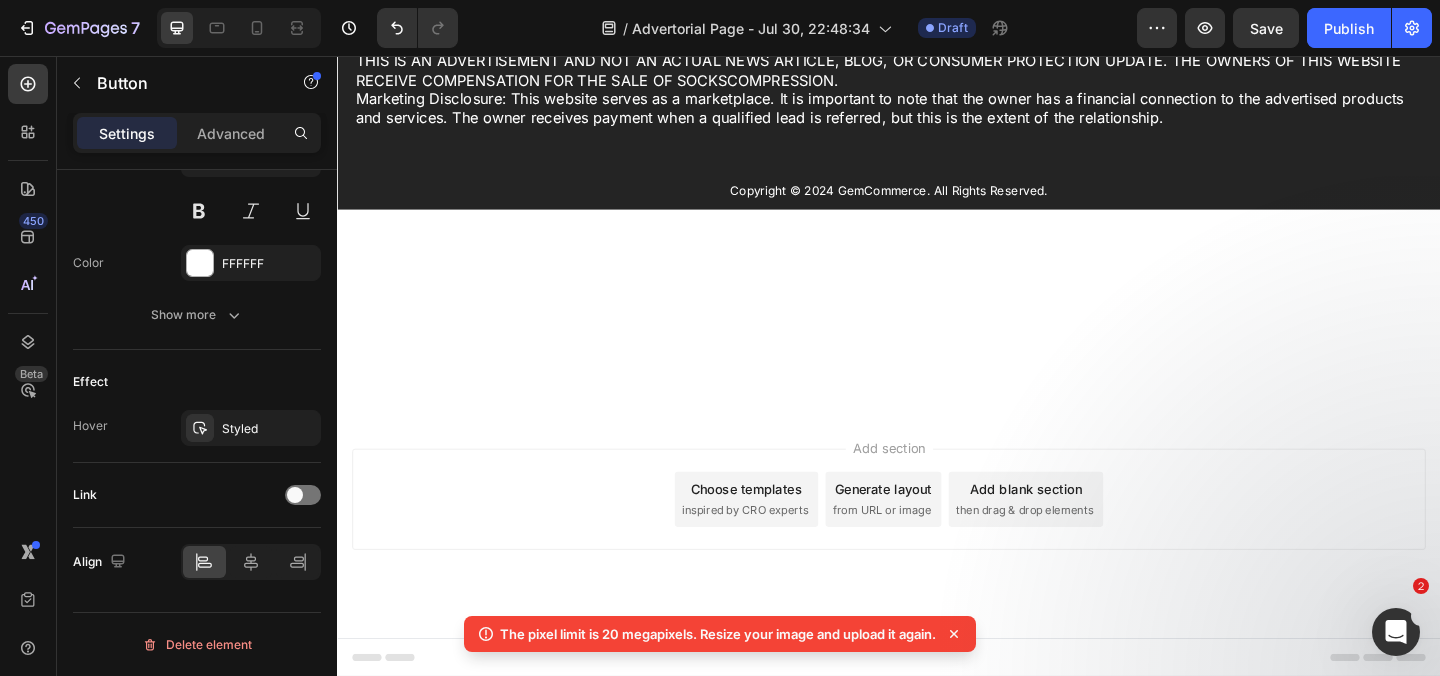 click on "Button" at bounding box center (447, -129) 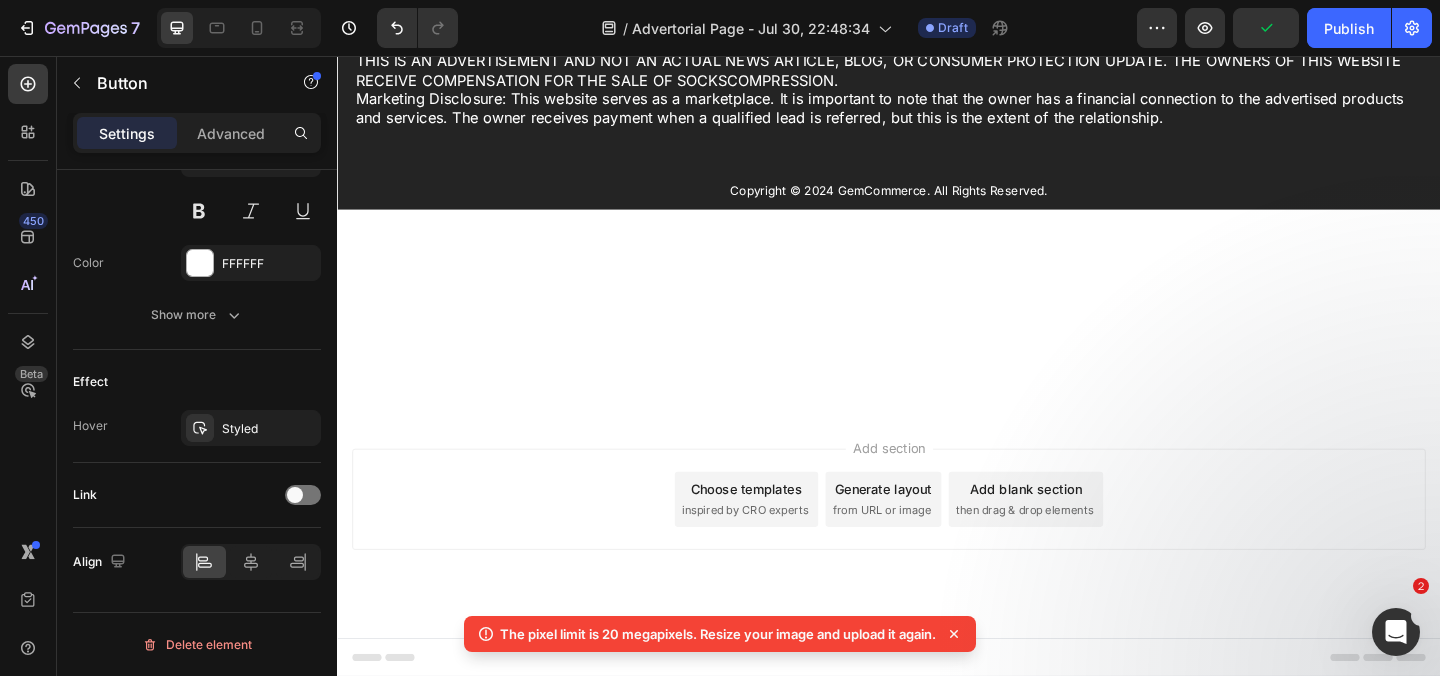 click on "GET" at bounding box center (422, -129) 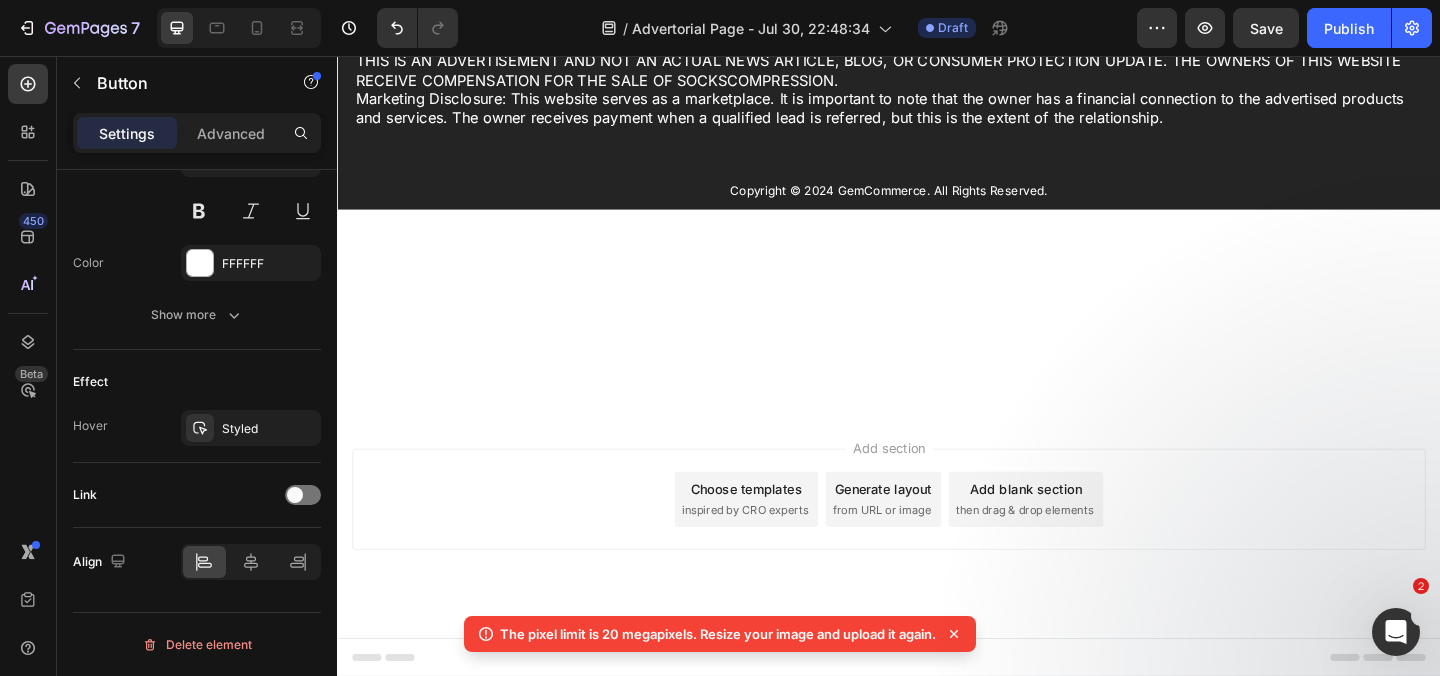 click on "Get" at bounding box center (414, -129) 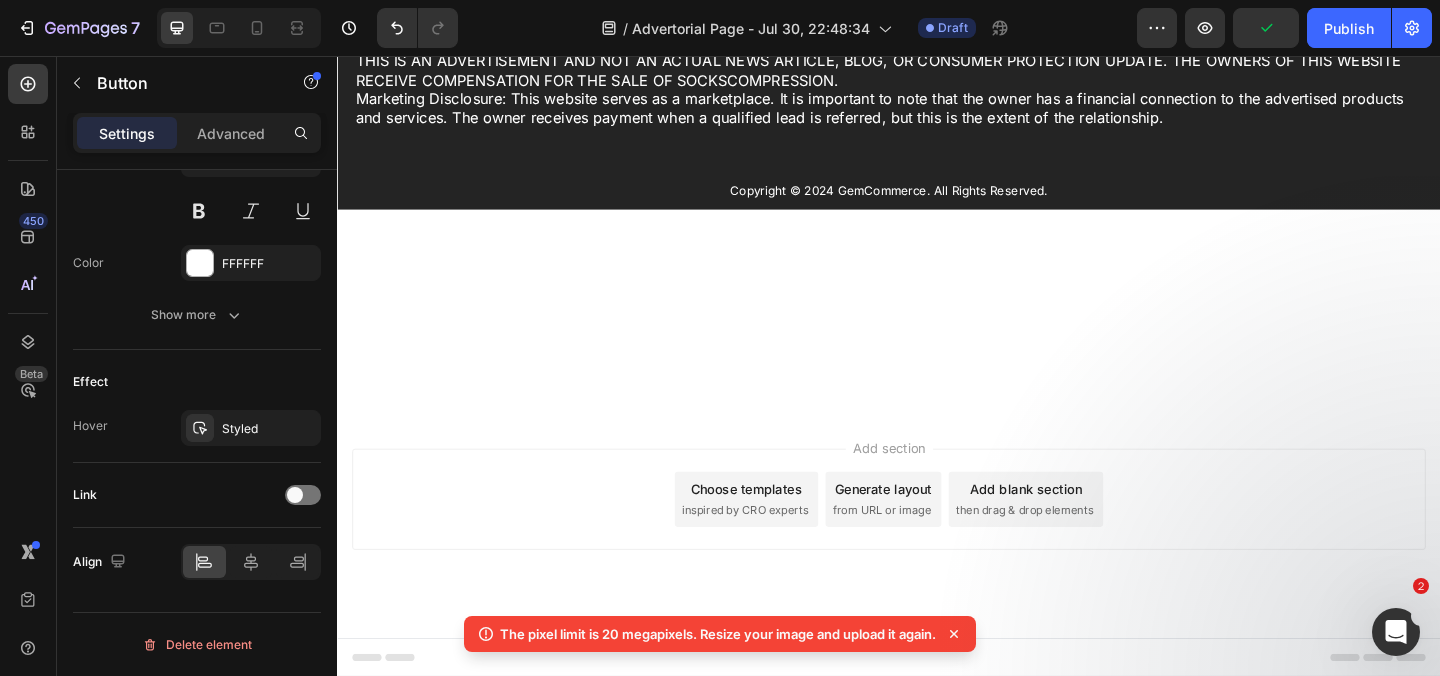 click on "Get Rid of Your Bunions" at bounding box center [632, -129] 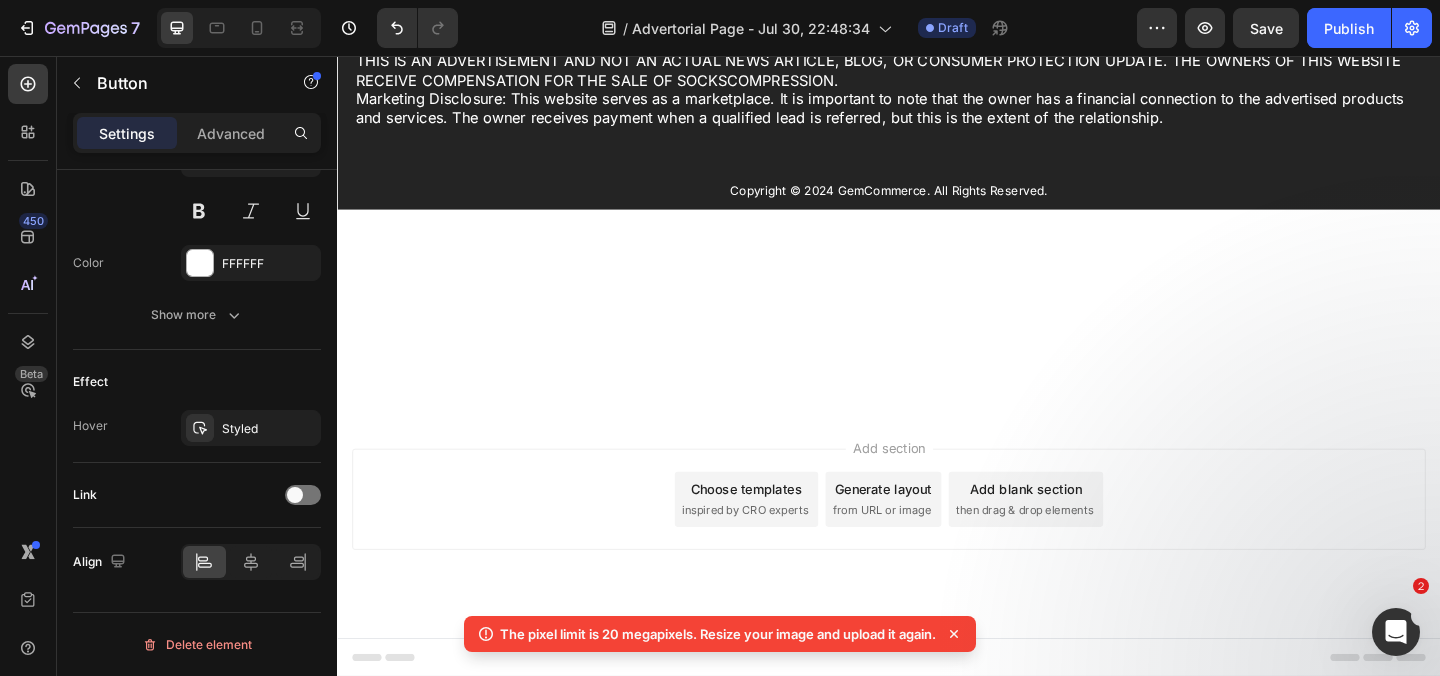click on "Get Rid of Your Bunions Toda" at bounding box center [691, -129] 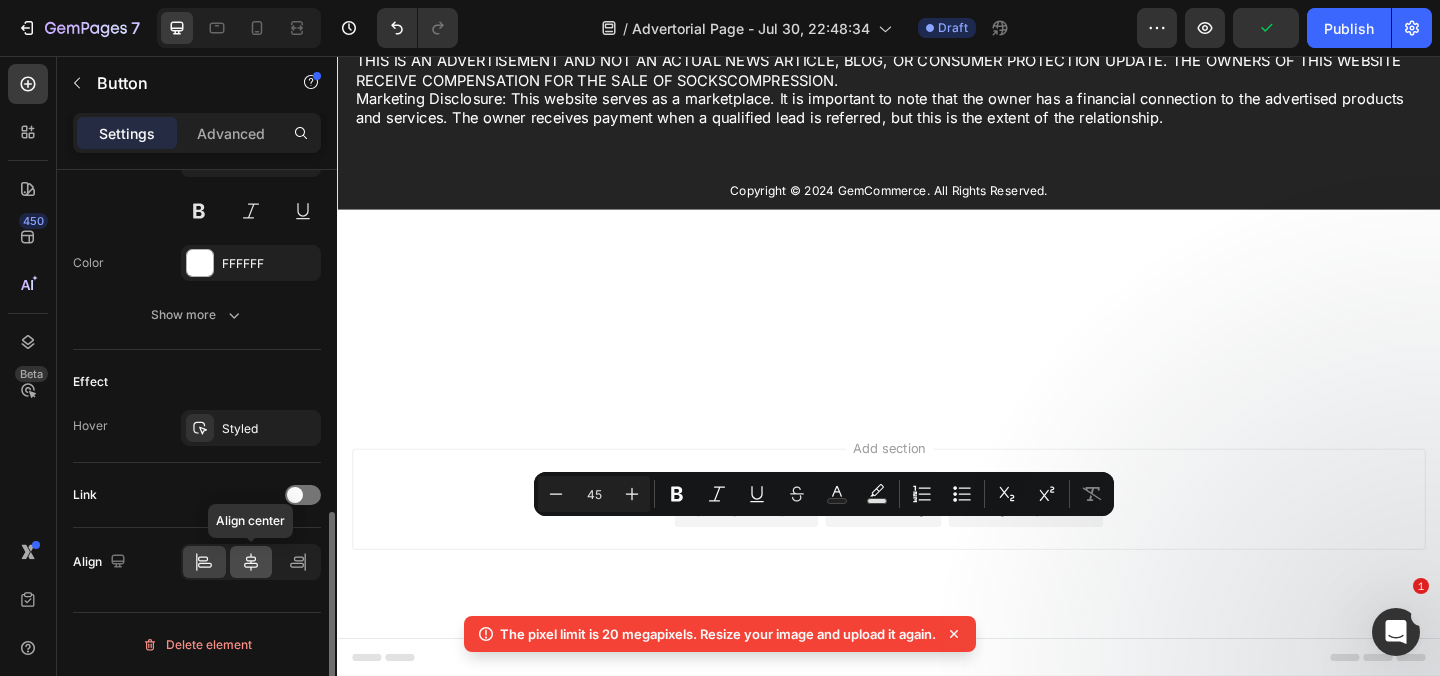 click 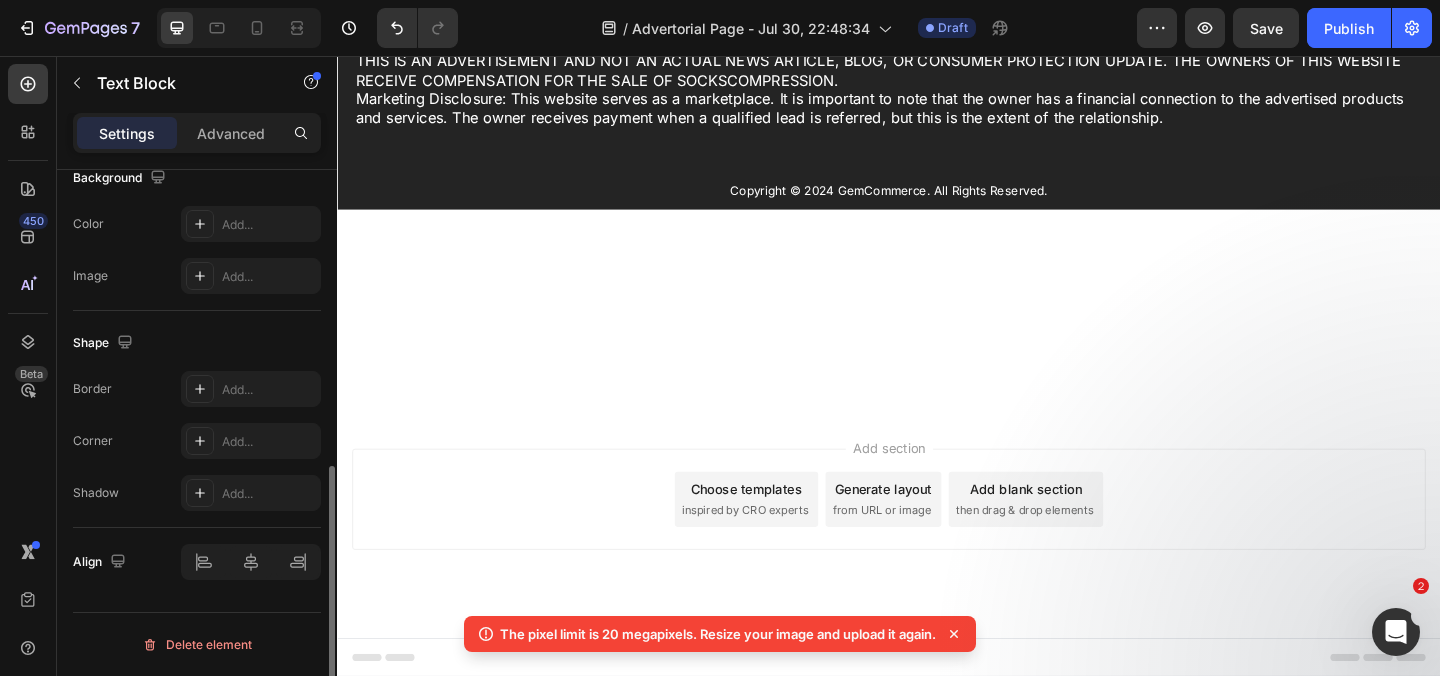 click at bounding box center [937, -226] 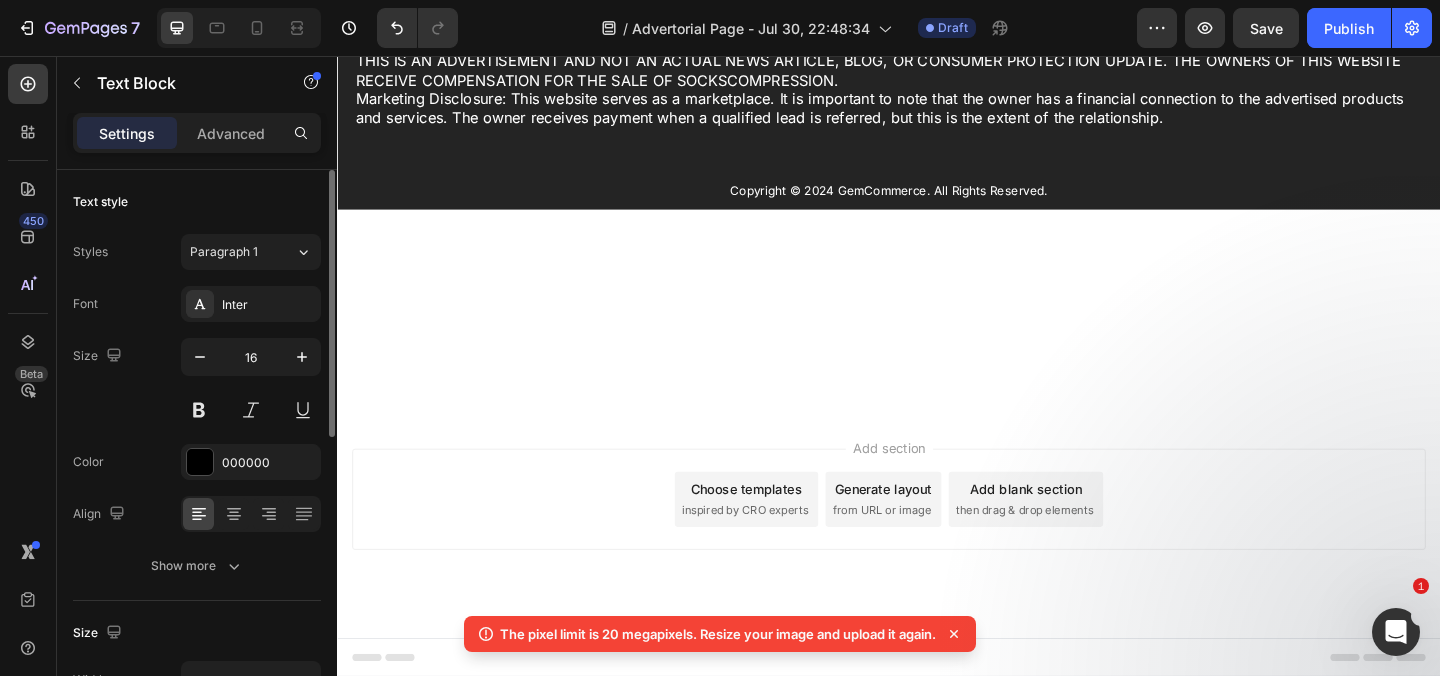 click at bounding box center [937, -184] 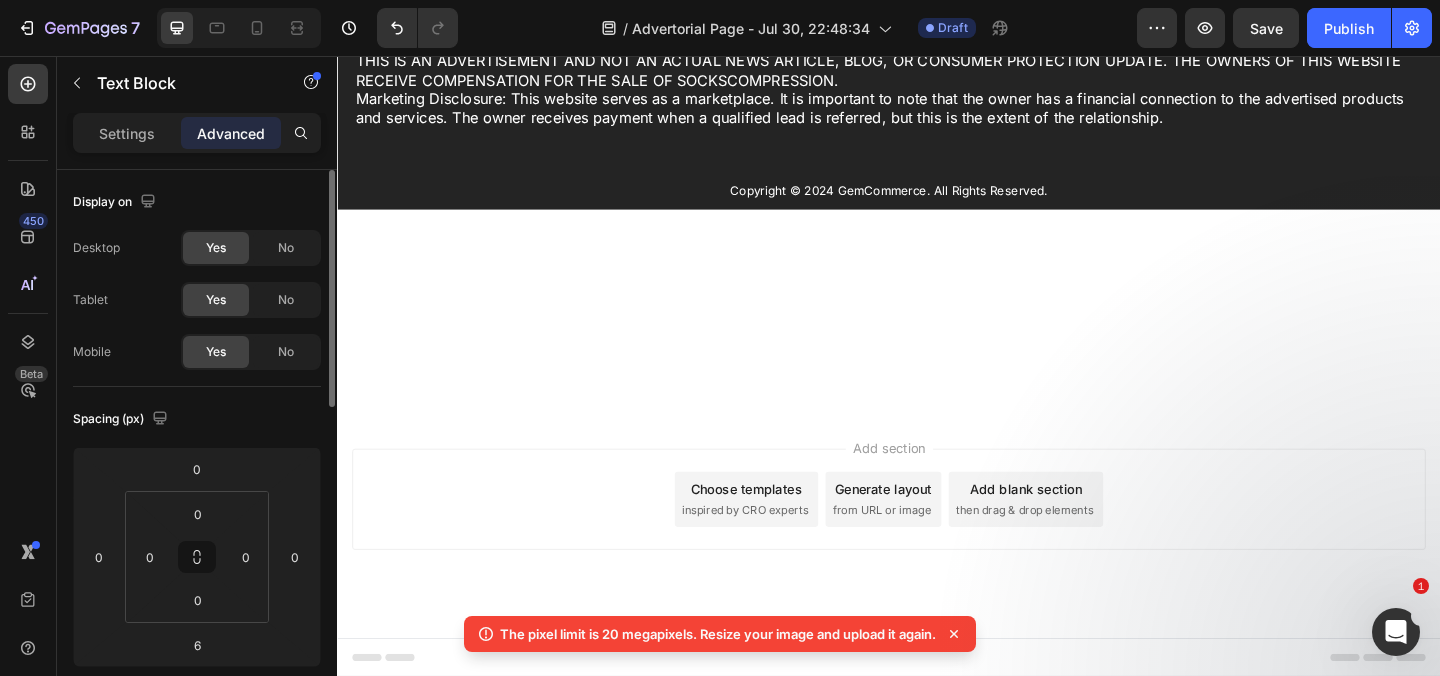 scroll, scrollTop: 29794, scrollLeft: 0, axis: vertical 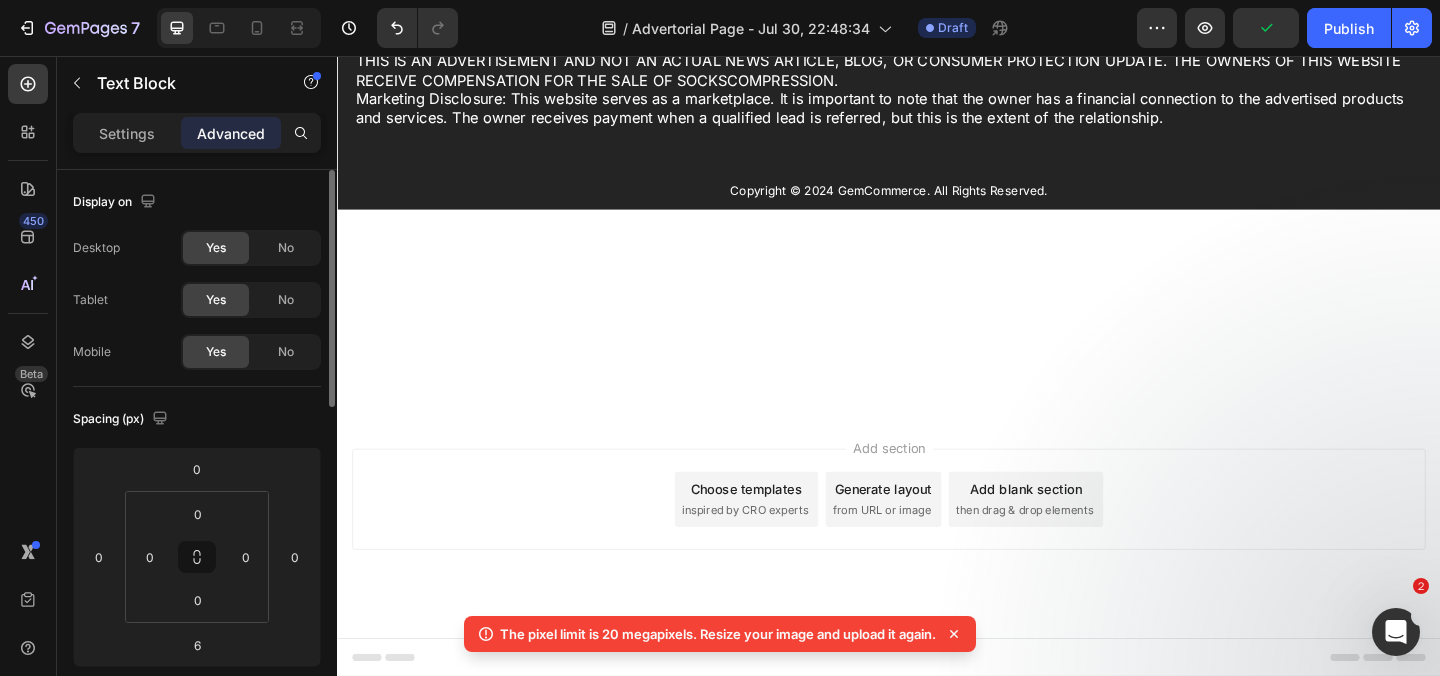 click on "So click the big blue button below and order your GoodyFeet FLO today at 75% OFF!" at bounding box center [683, -203] 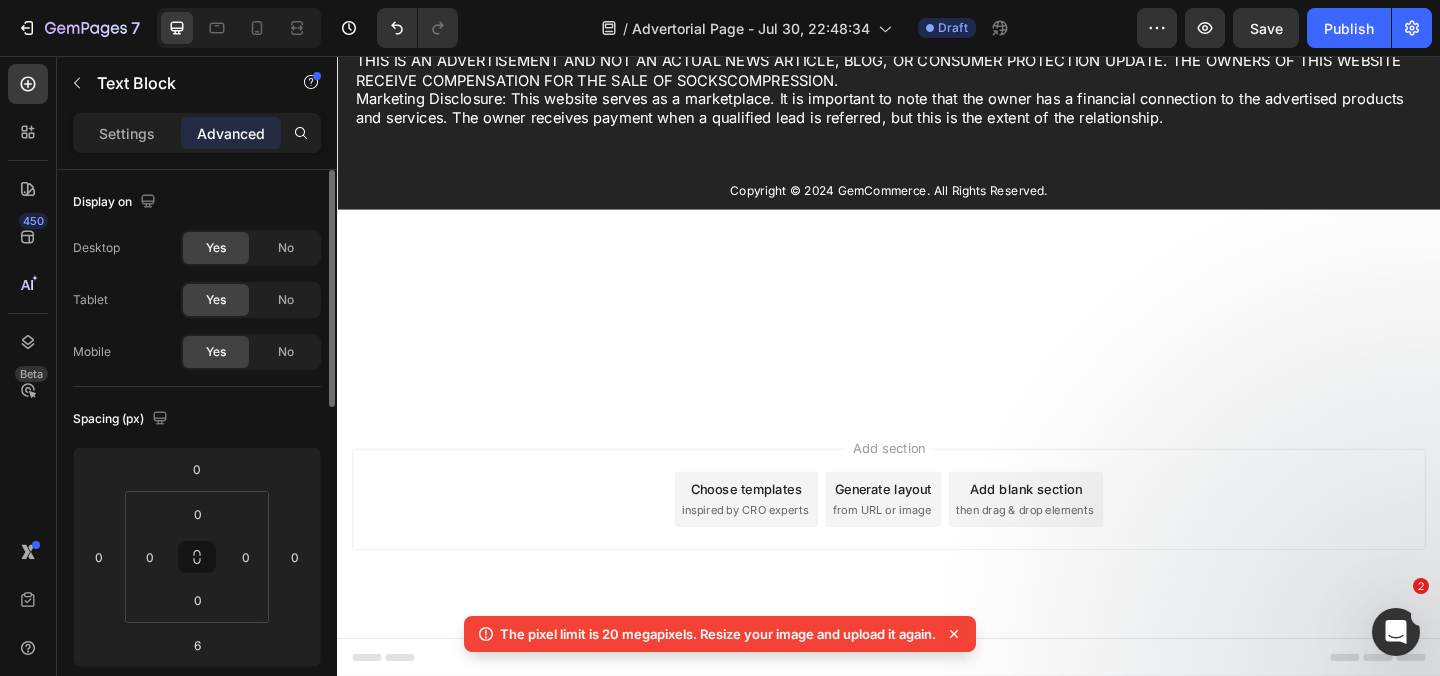 click on "So click the big blue button below and order your GoodyFeet FLO today at 75% OFF!" at bounding box center (937, -203) 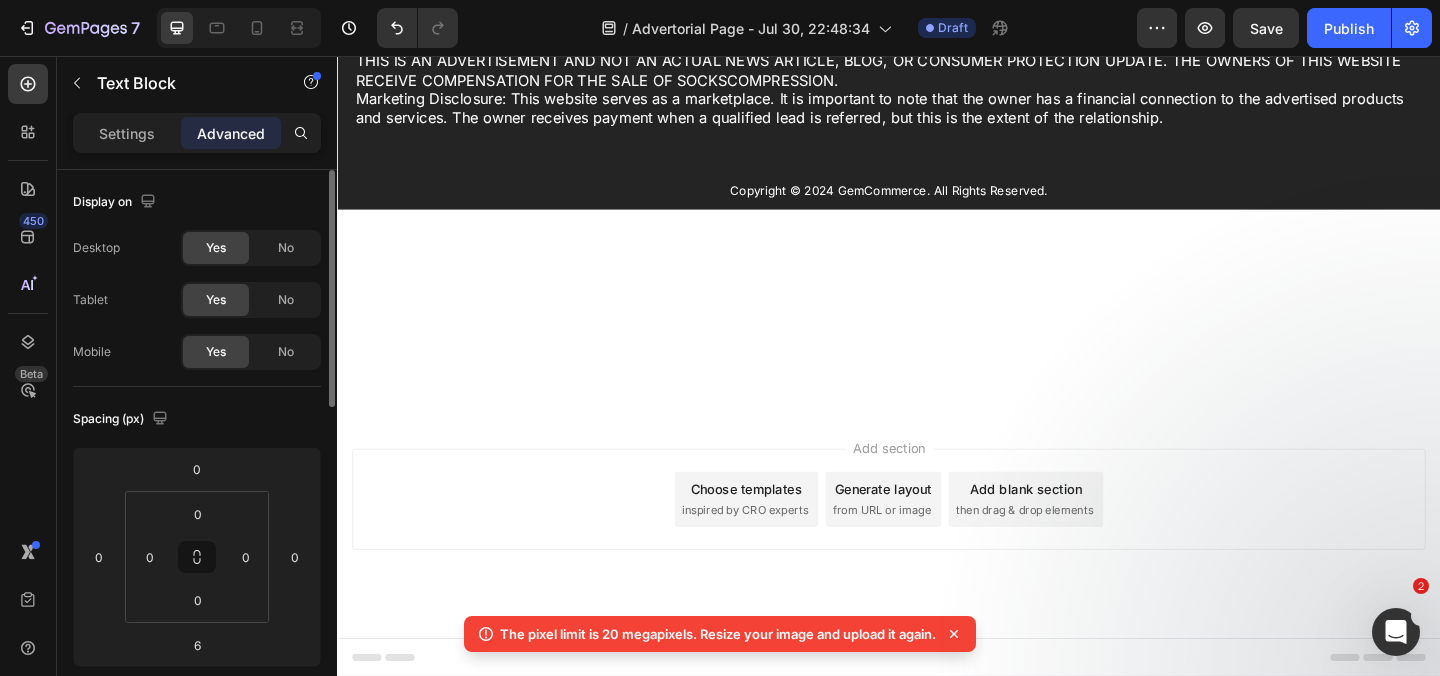 click on "Get Rid of Your Bunions Today For 75% Off! Button" at bounding box center (937, -129) 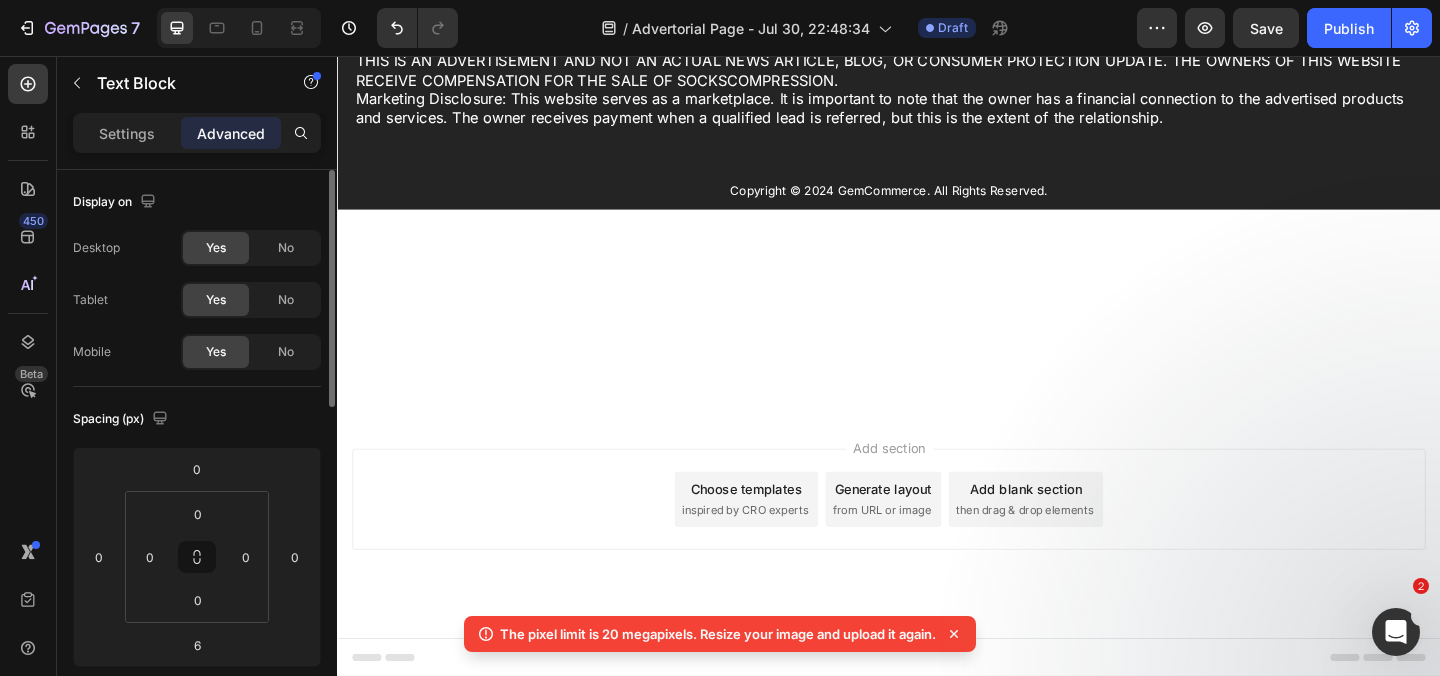 click on "So click the big blue button below and order your GoodyFeet FLO today at 75% OFF!" at bounding box center (937, -203) 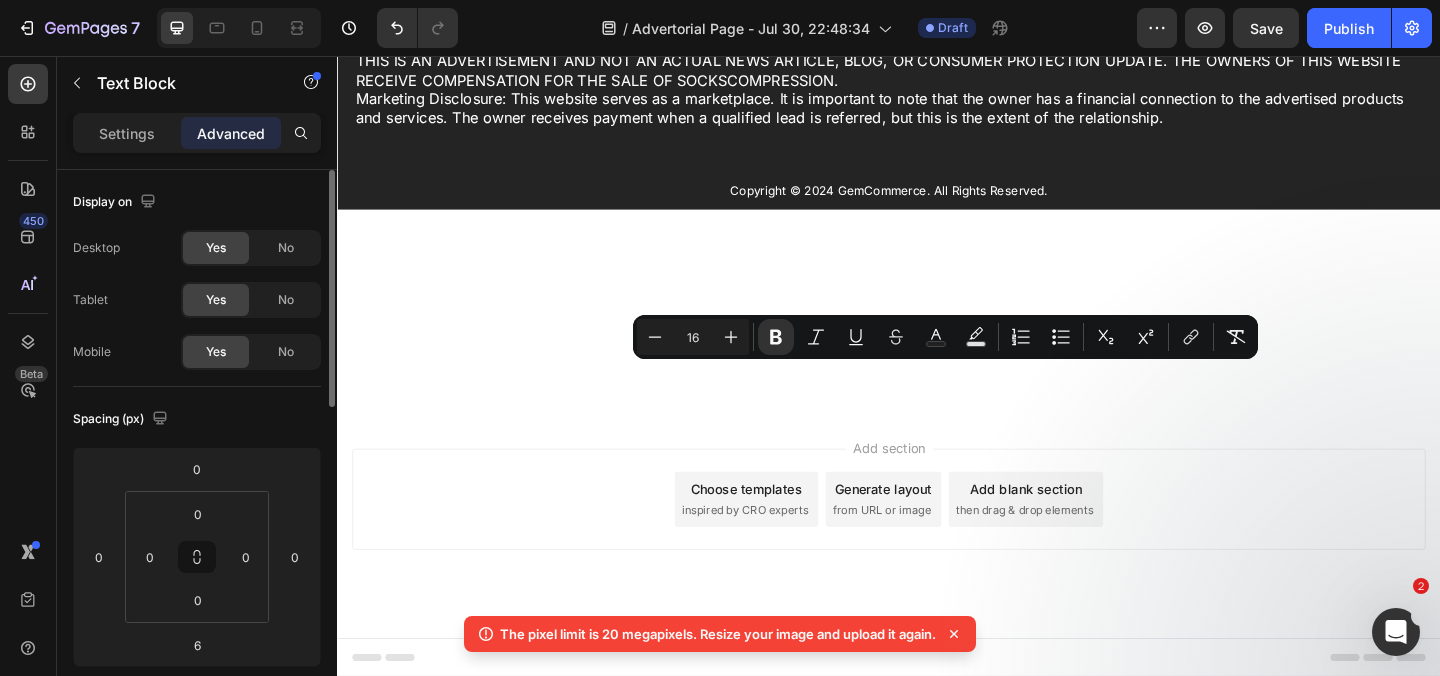 click on "So click the big blue button below and order your GoodyFeet FLO today at 75% OFF!" at bounding box center [937, -203] 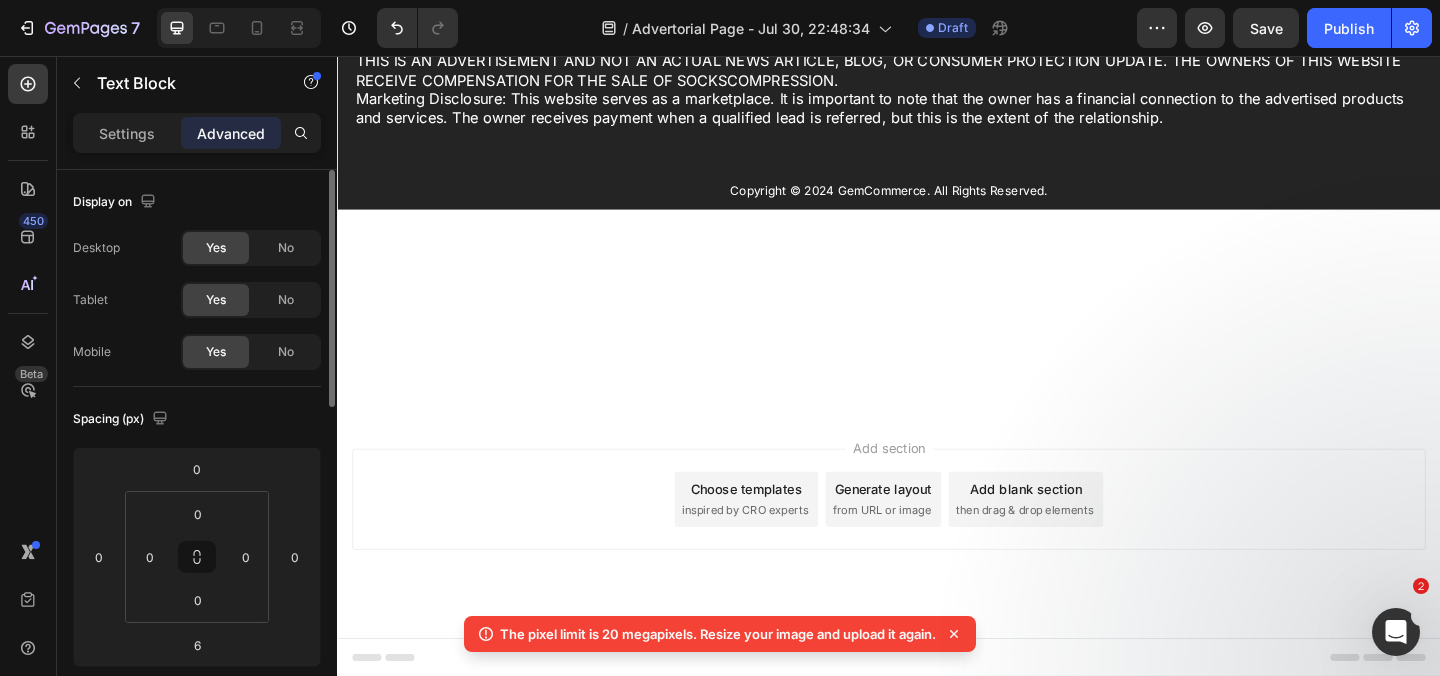 click on "Get Rid of Your Bunions Today For 75% Off! Button" at bounding box center [937, -129] 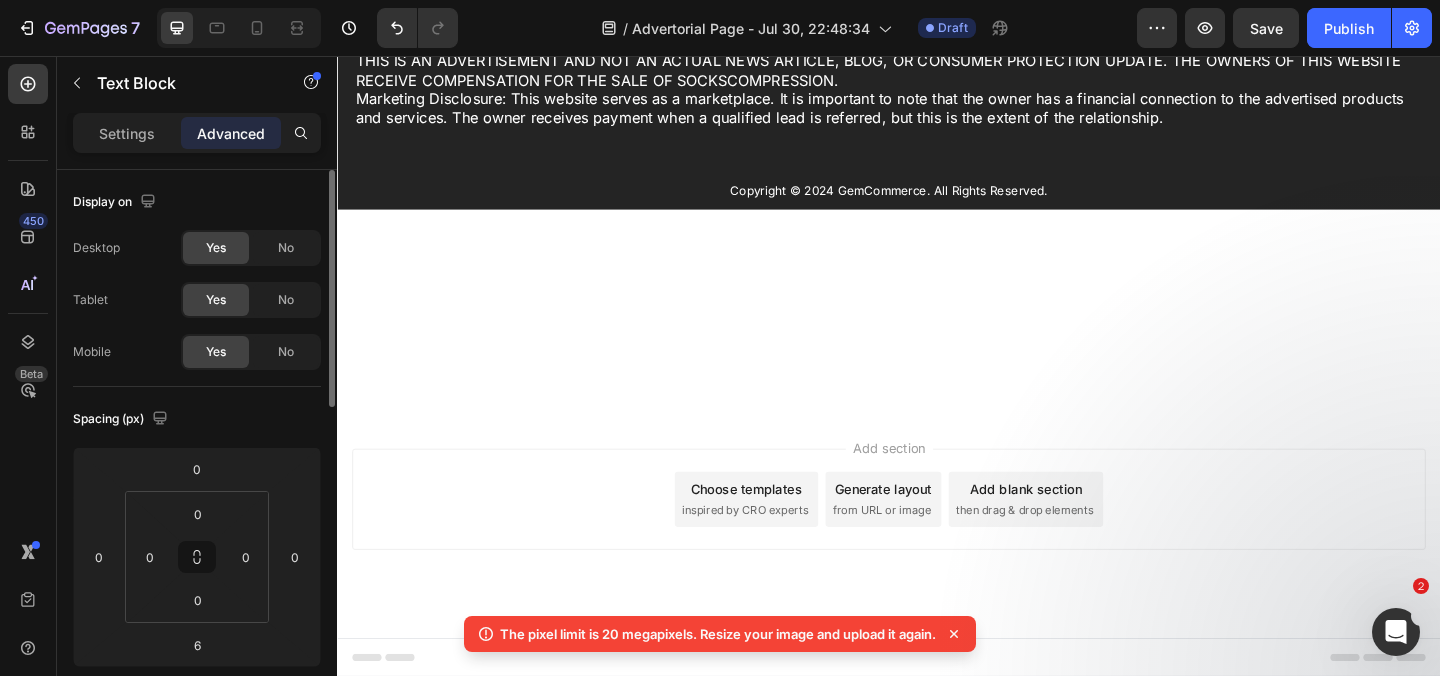click on "So click the big blue button below and order your GoodyFeet FLO today at 75% OFF!" at bounding box center [937, -203] 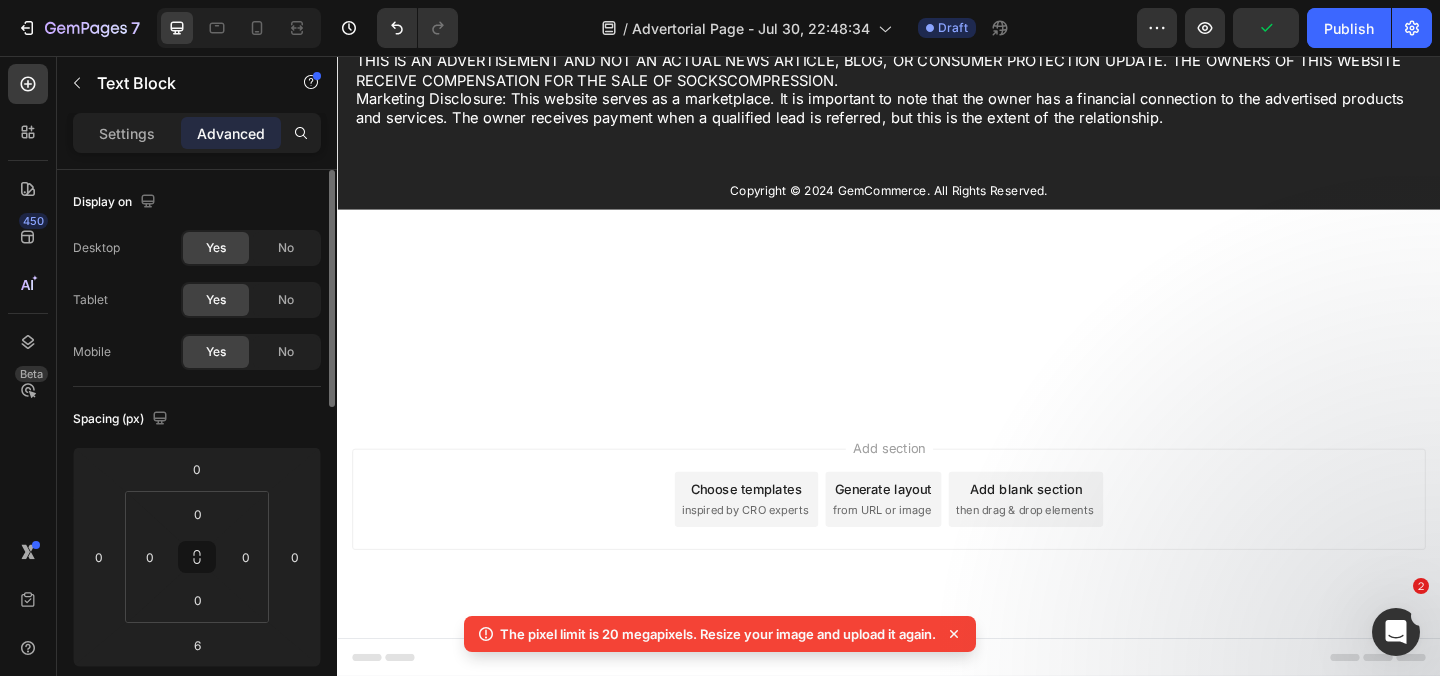 drag, startPoint x: 943, startPoint y: 421, endPoint x: 955, endPoint y: 450, distance: 31.38471 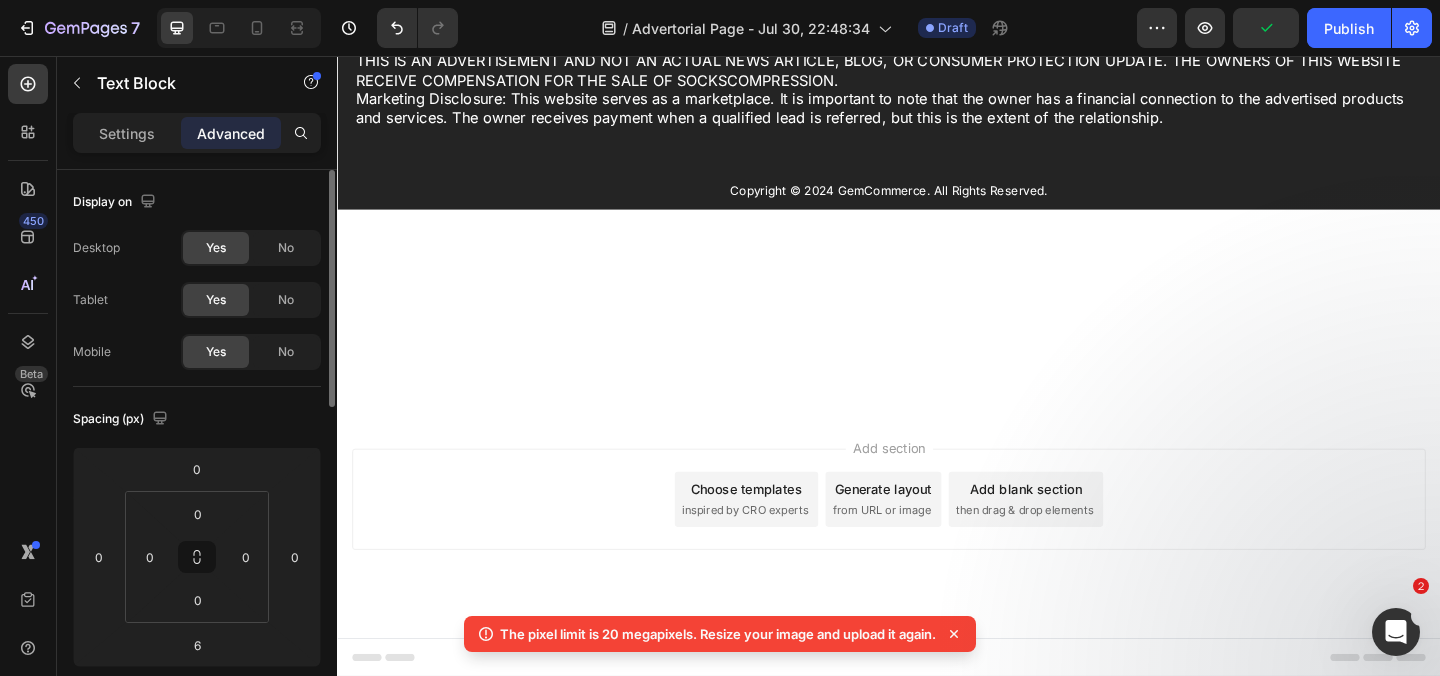 click at bounding box center (937, -184) 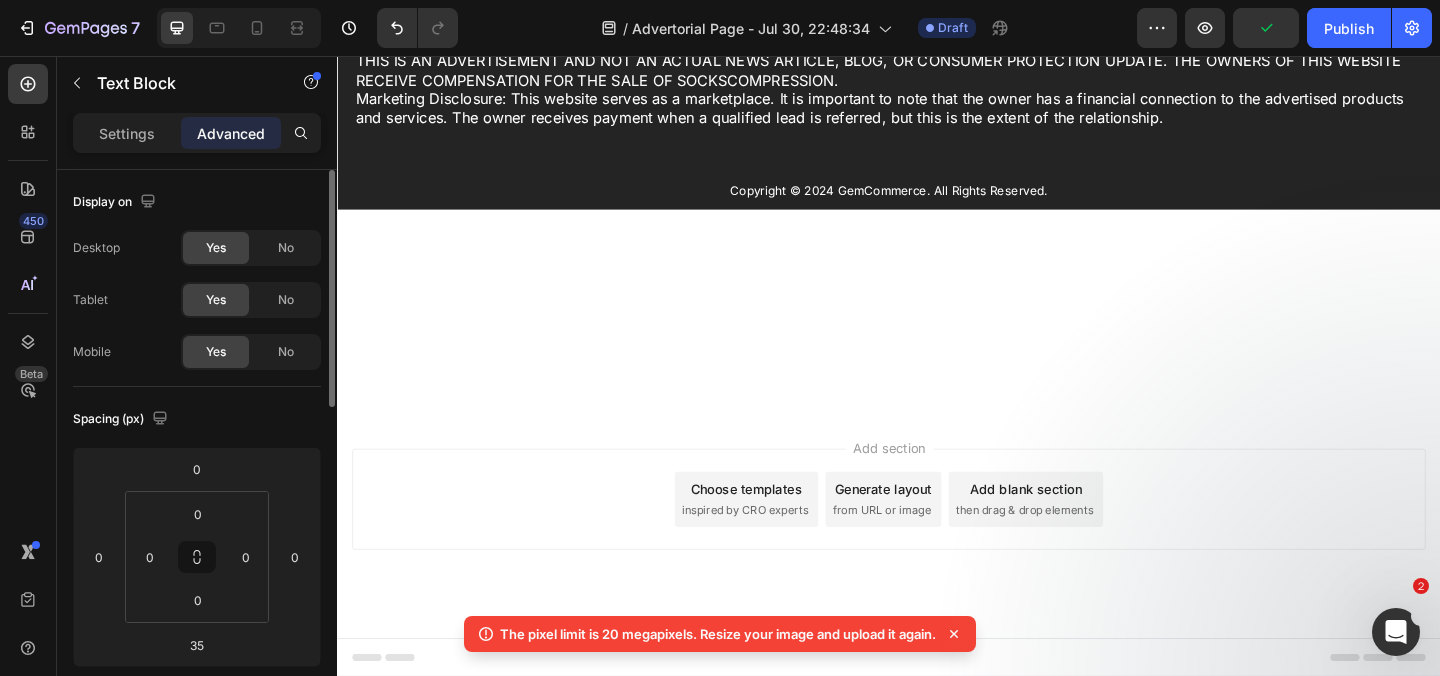 click on "Get Rid of Your Bunions Today For 75% Off!" at bounding box center [937, -129] 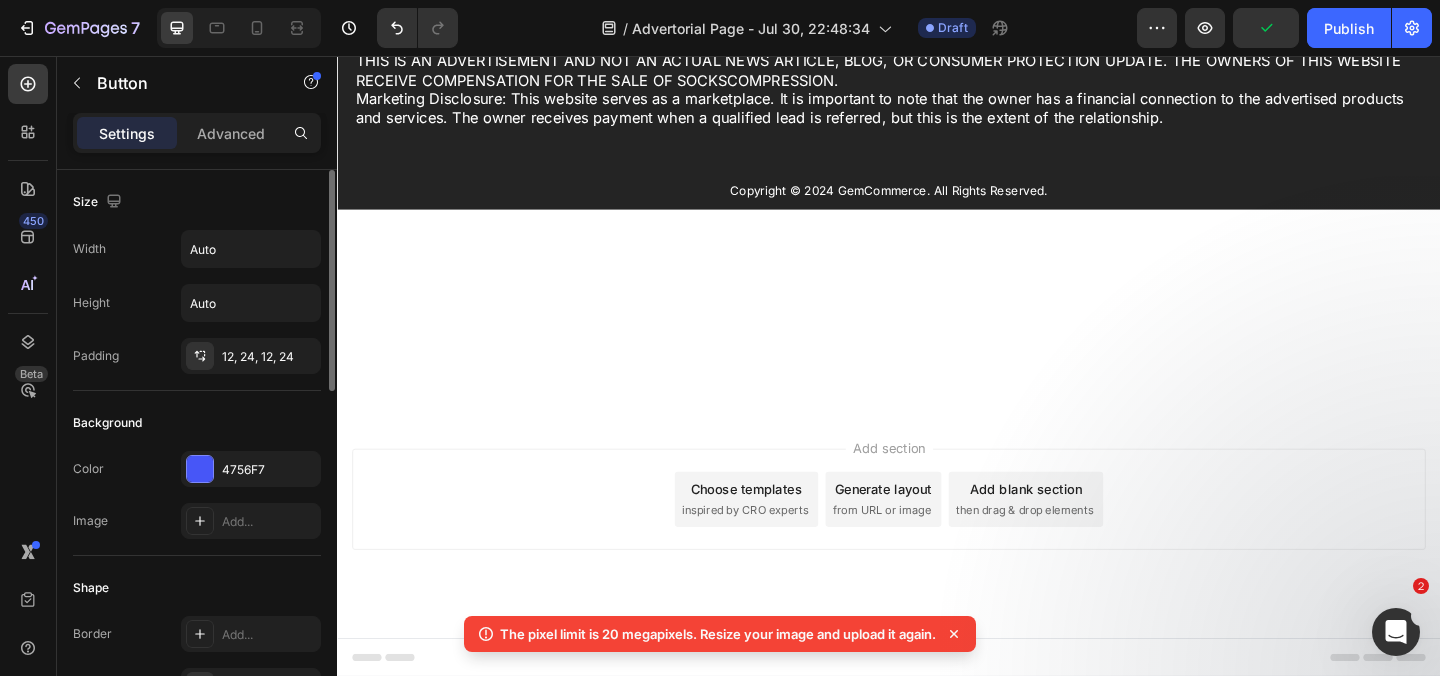 click on "Get Rid of Your Bunions Today For 75% Off!" at bounding box center (937, -129) 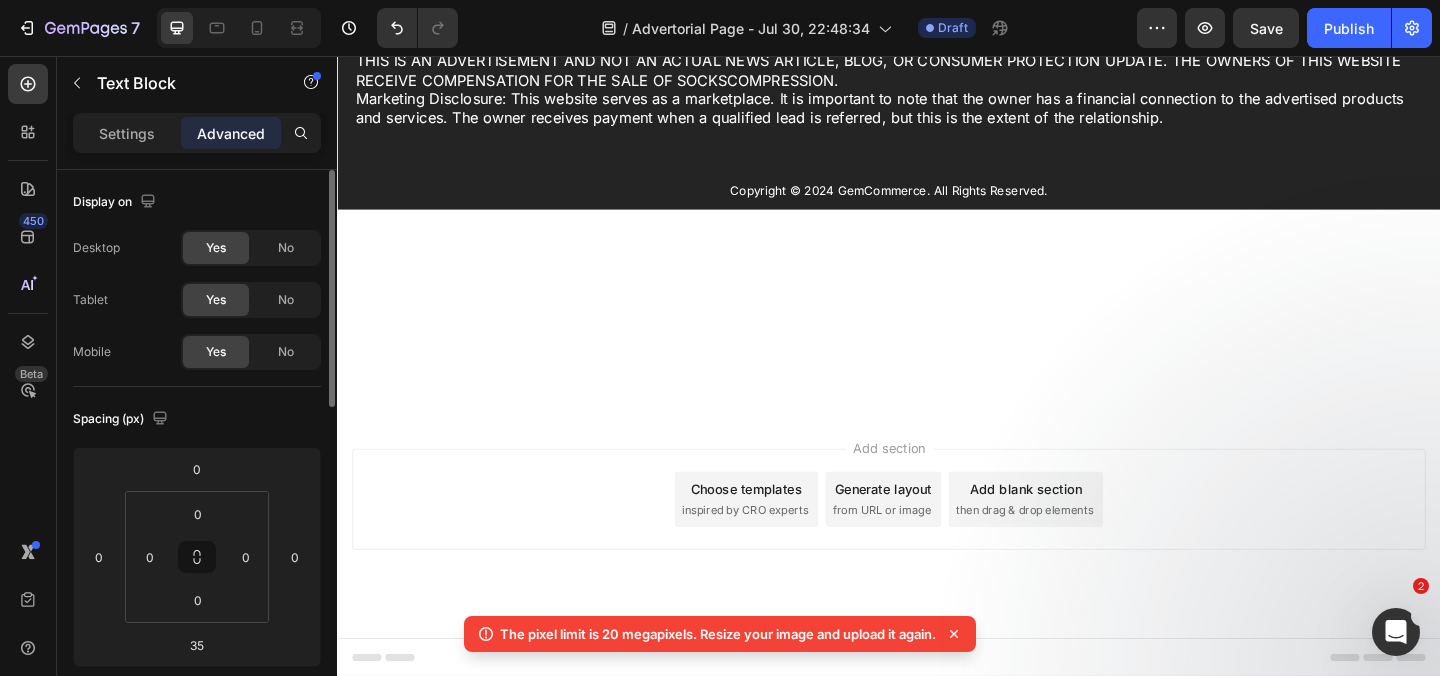 click on "So click the big blue button below and order your GoodyFeet FLO today at 75% OFF!" at bounding box center (683, -232) 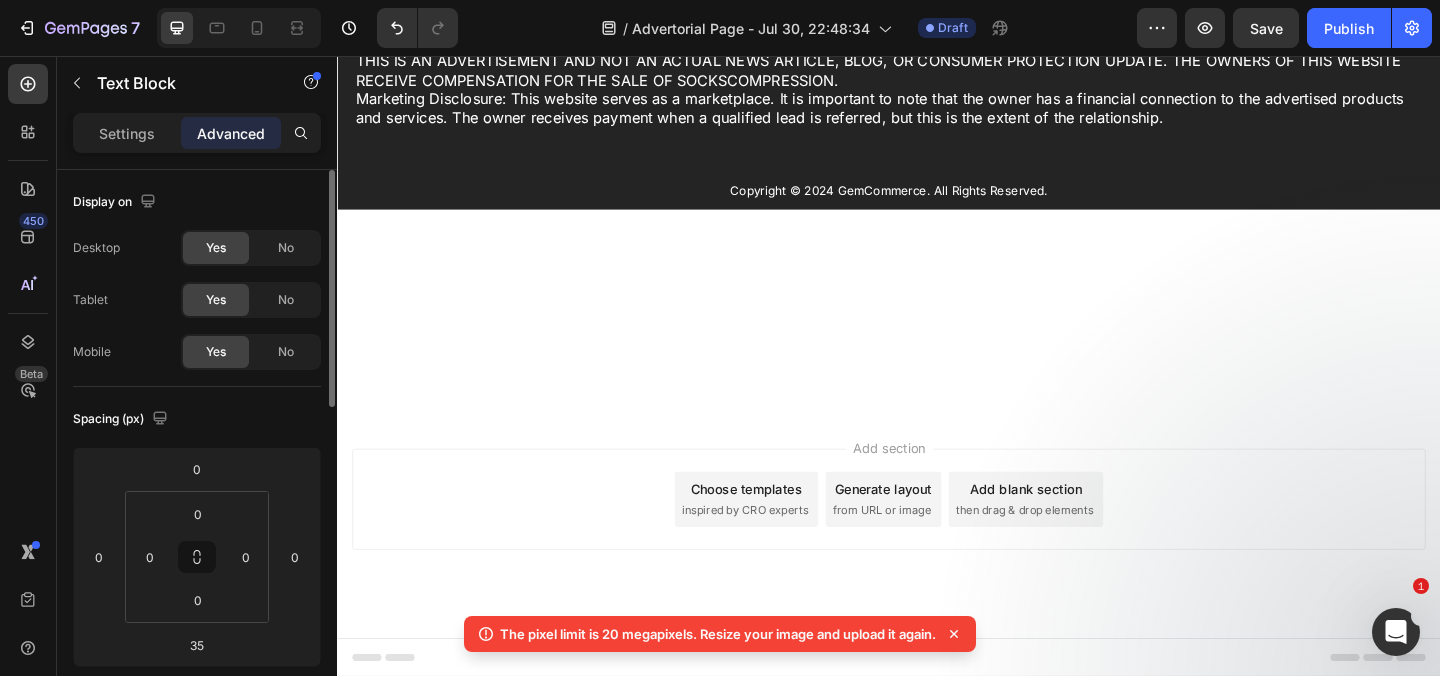 click on "Get Rid of Your Bunions Today For 75% Off!" at bounding box center [937, -129] 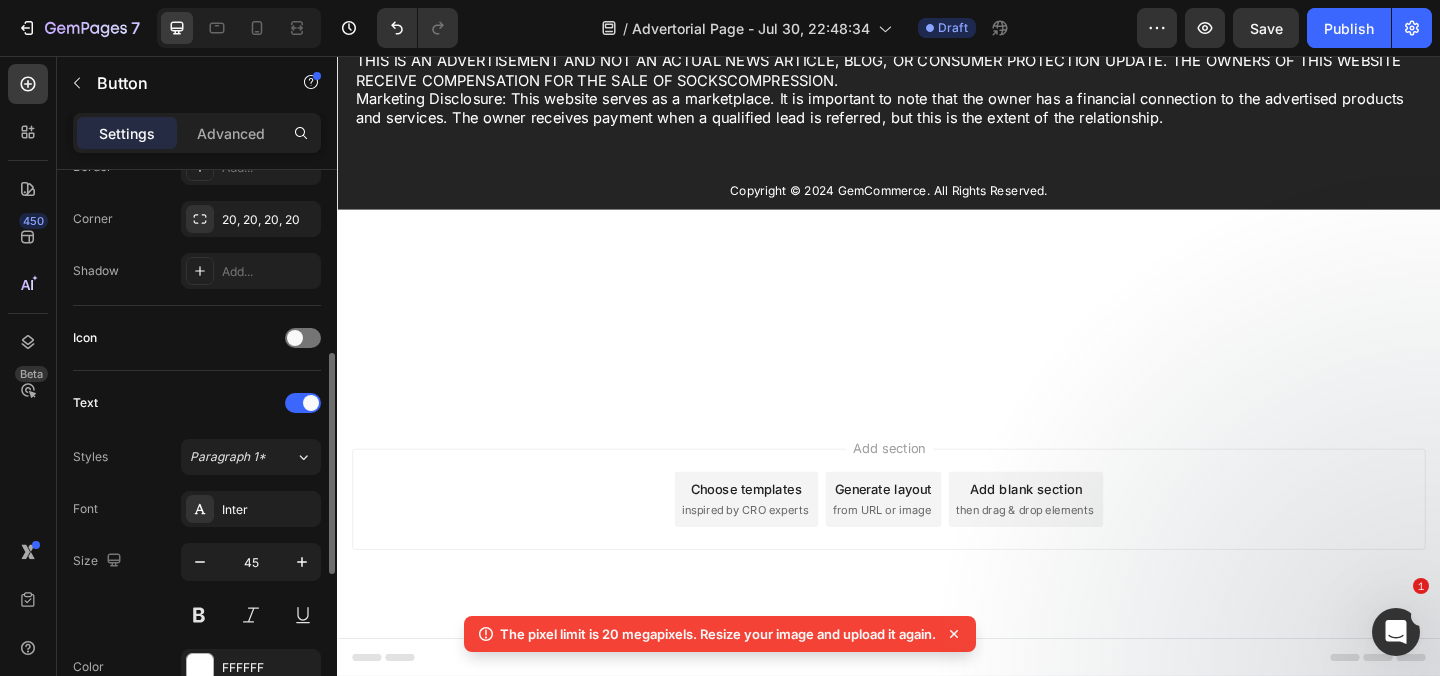 scroll, scrollTop: 0, scrollLeft: 0, axis: both 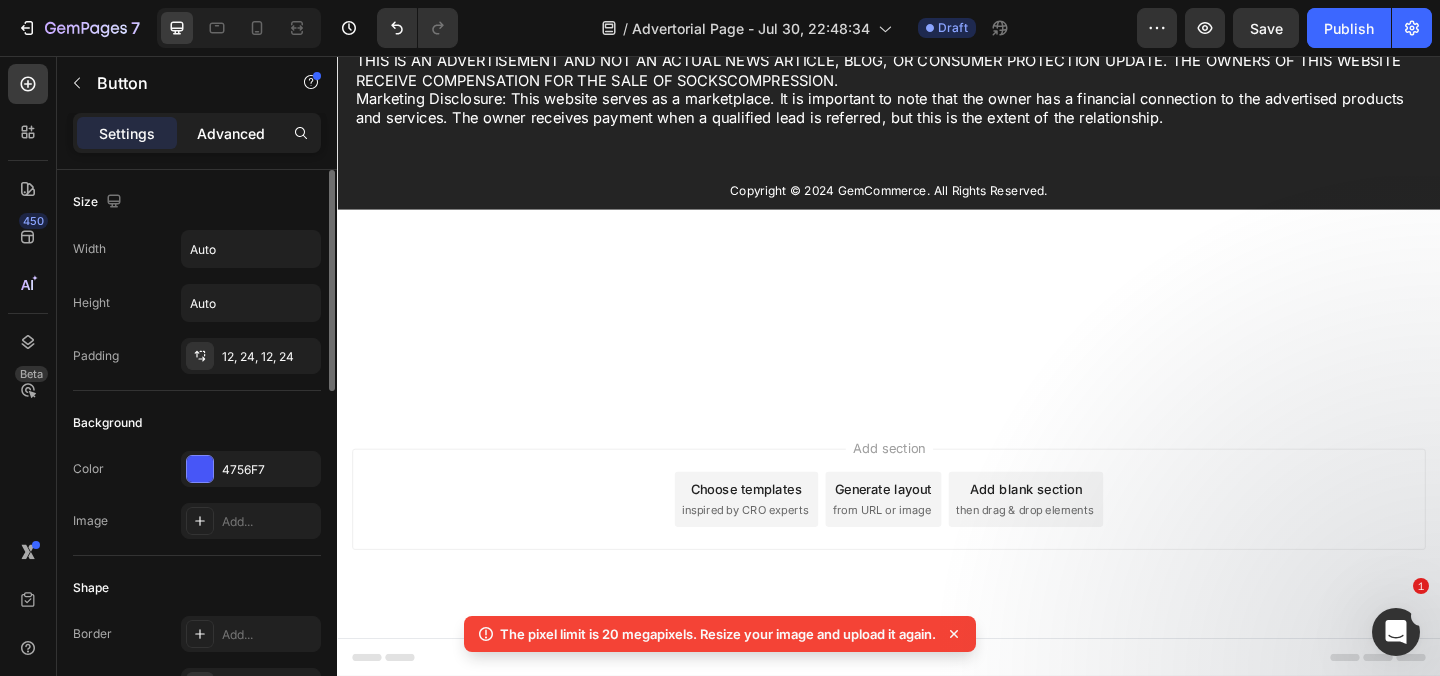 click on "Advanced" at bounding box center [231, 133] 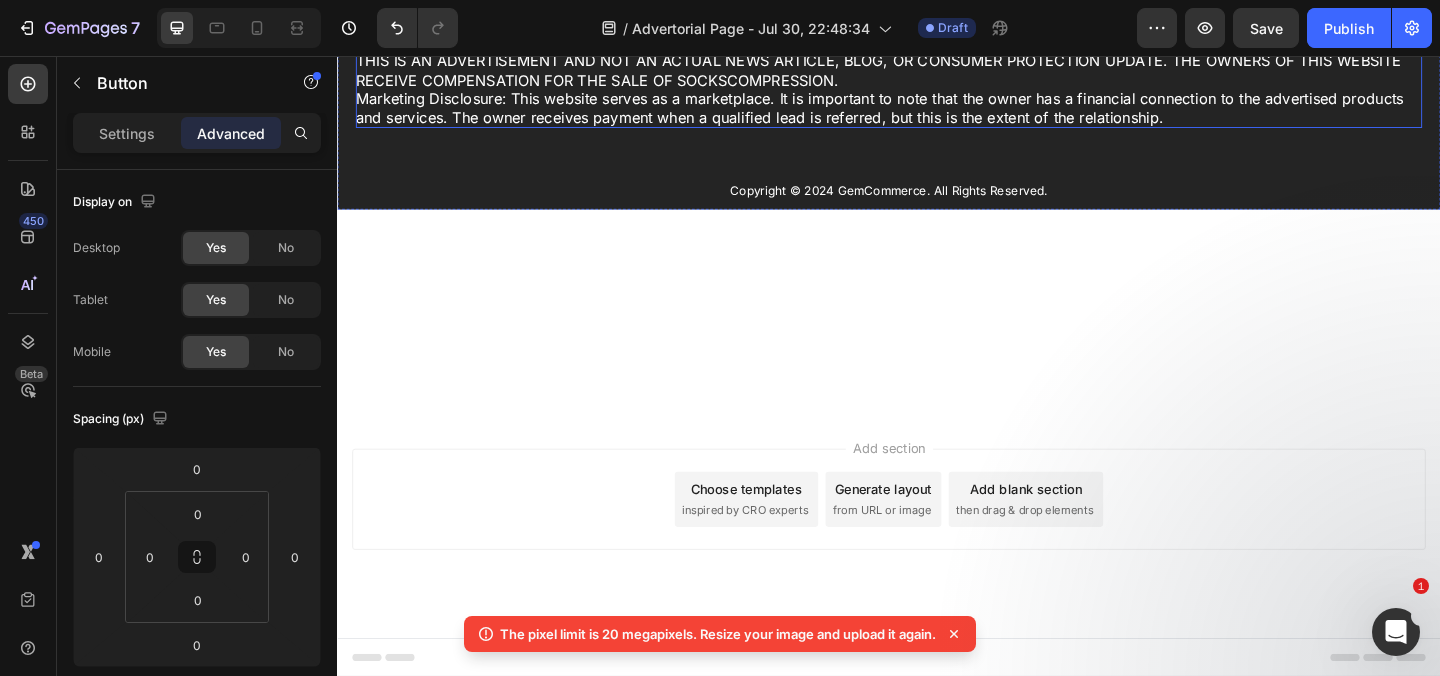 scroll, scrollTop: 30414, scrollLeft: 0, axis: vertical 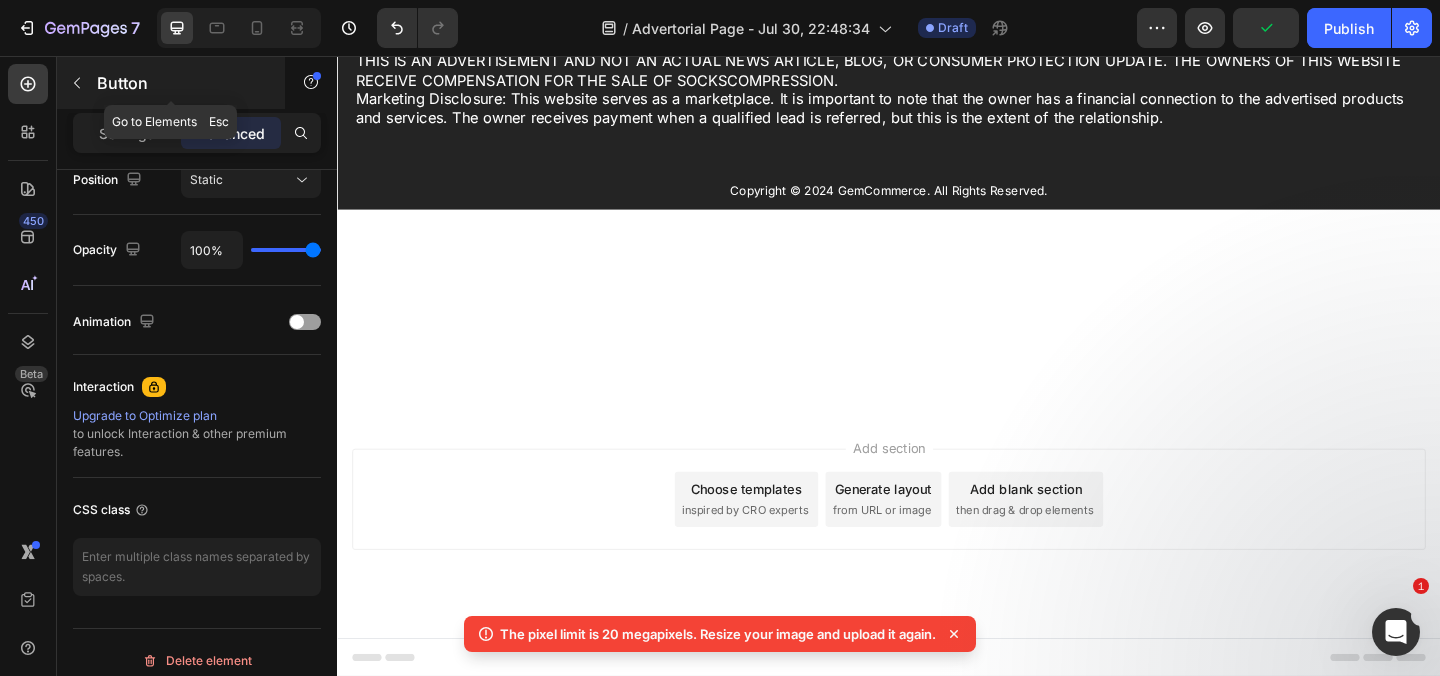 click on "Button" at bounding box center [182, 83] 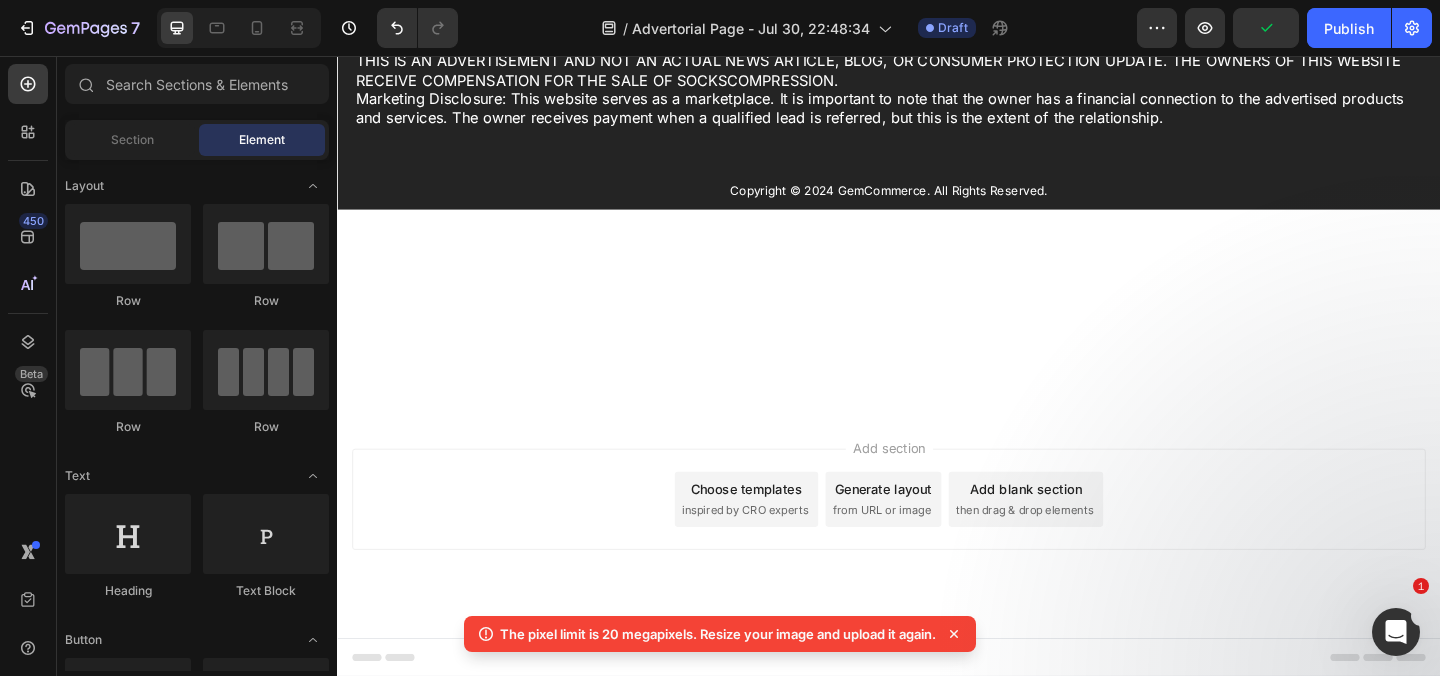 click on "Get Rid of Your Bunions Today For 75% Off! Button" at bounding box center [937, -129] 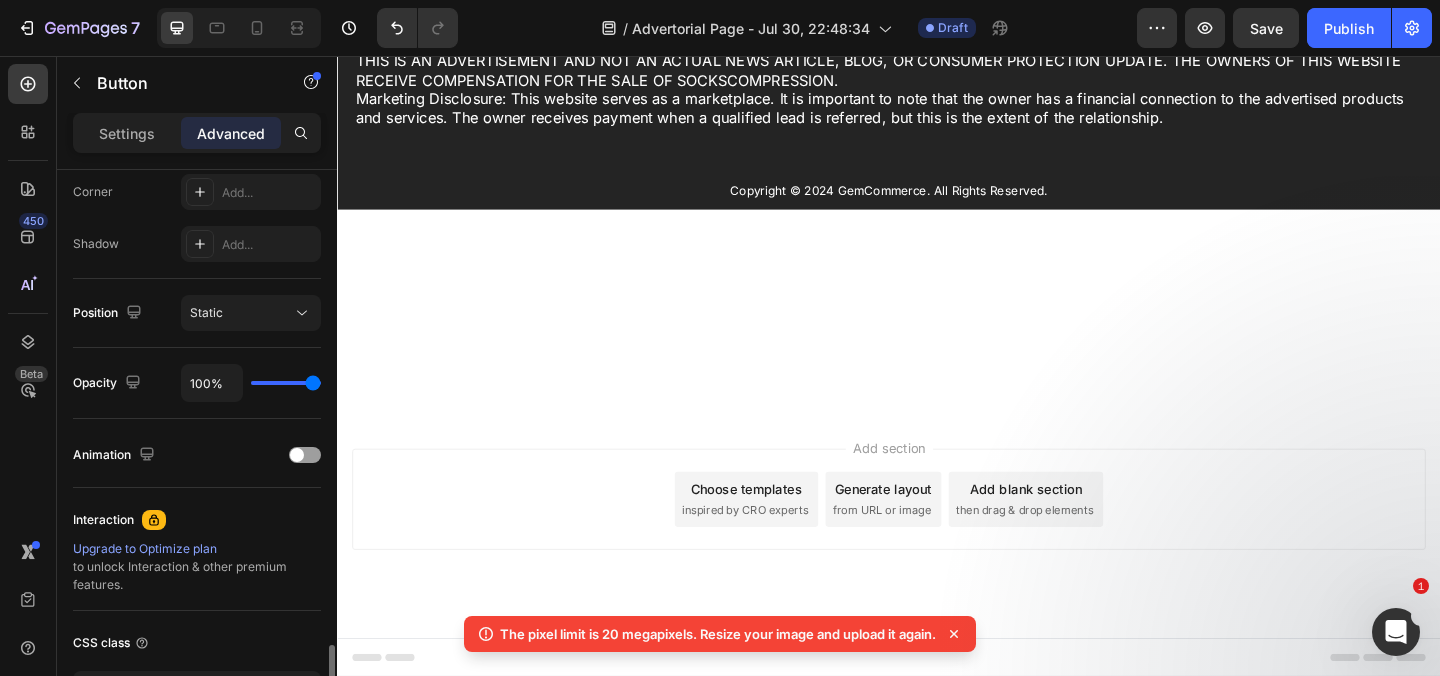 scroll, scrollTop: 771, scrollLeft: 0, axis: vertical 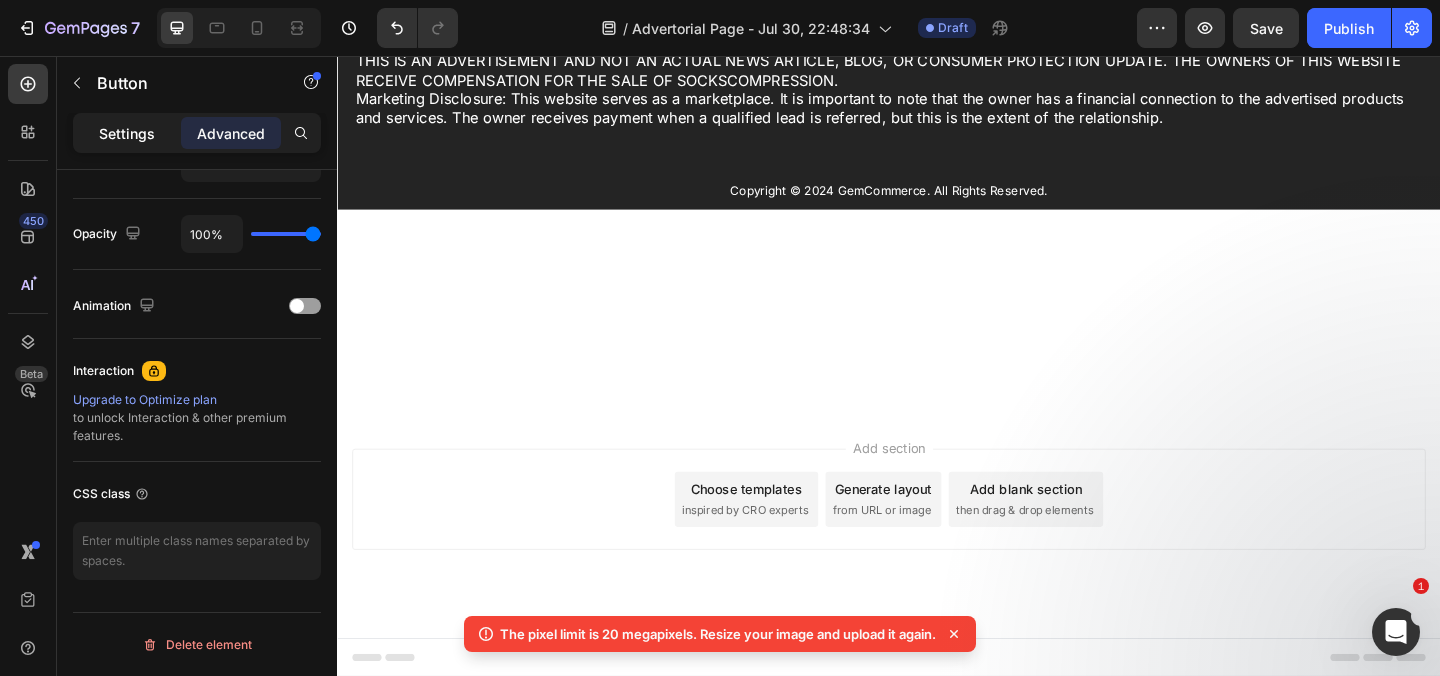 click on "Settings" 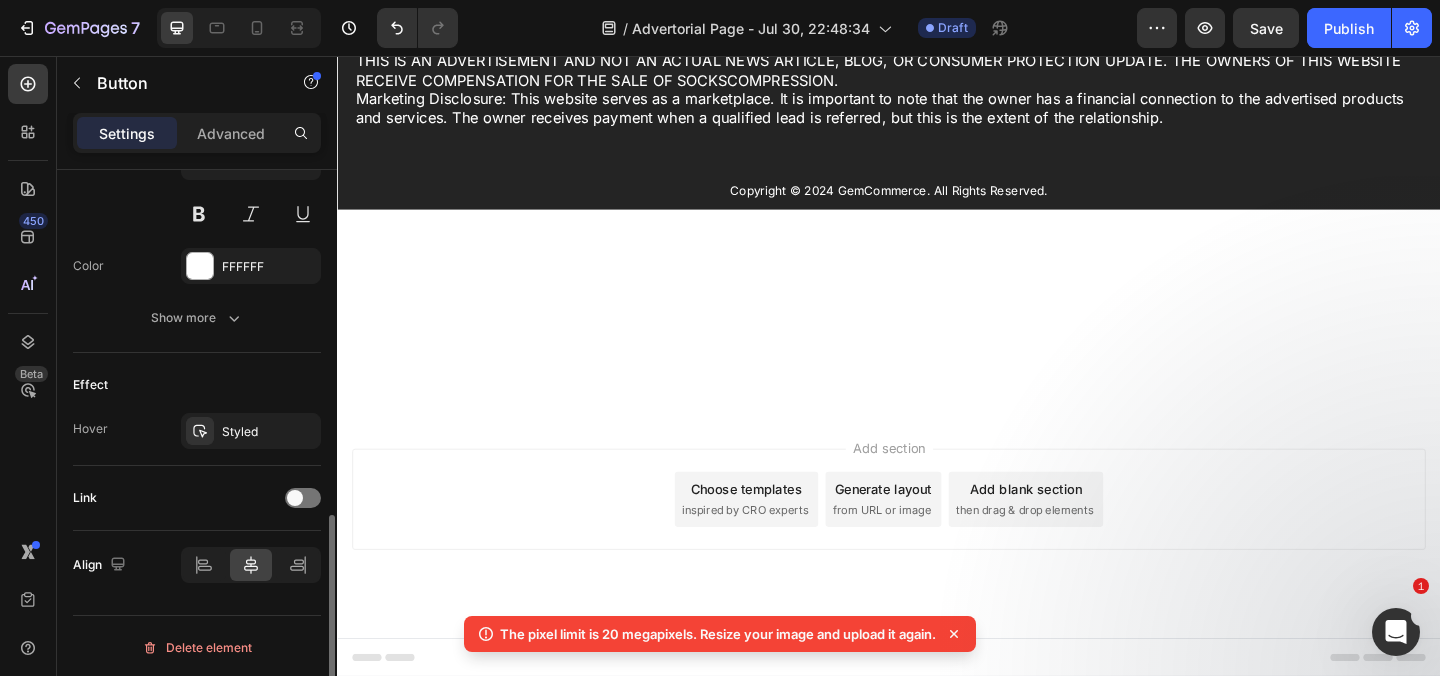 scroll, scrollTop: 871, scrollLeft: 0, axis: vertical 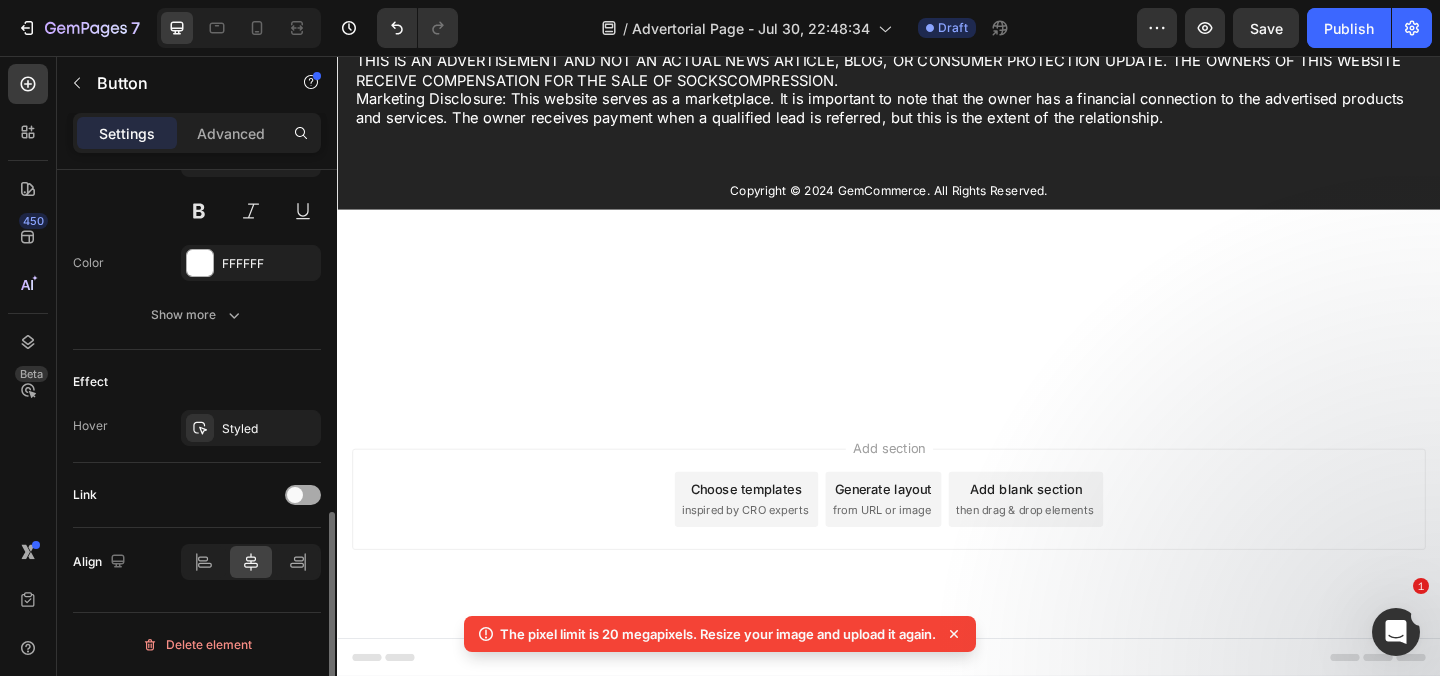 click at bounding box center [303, 495] 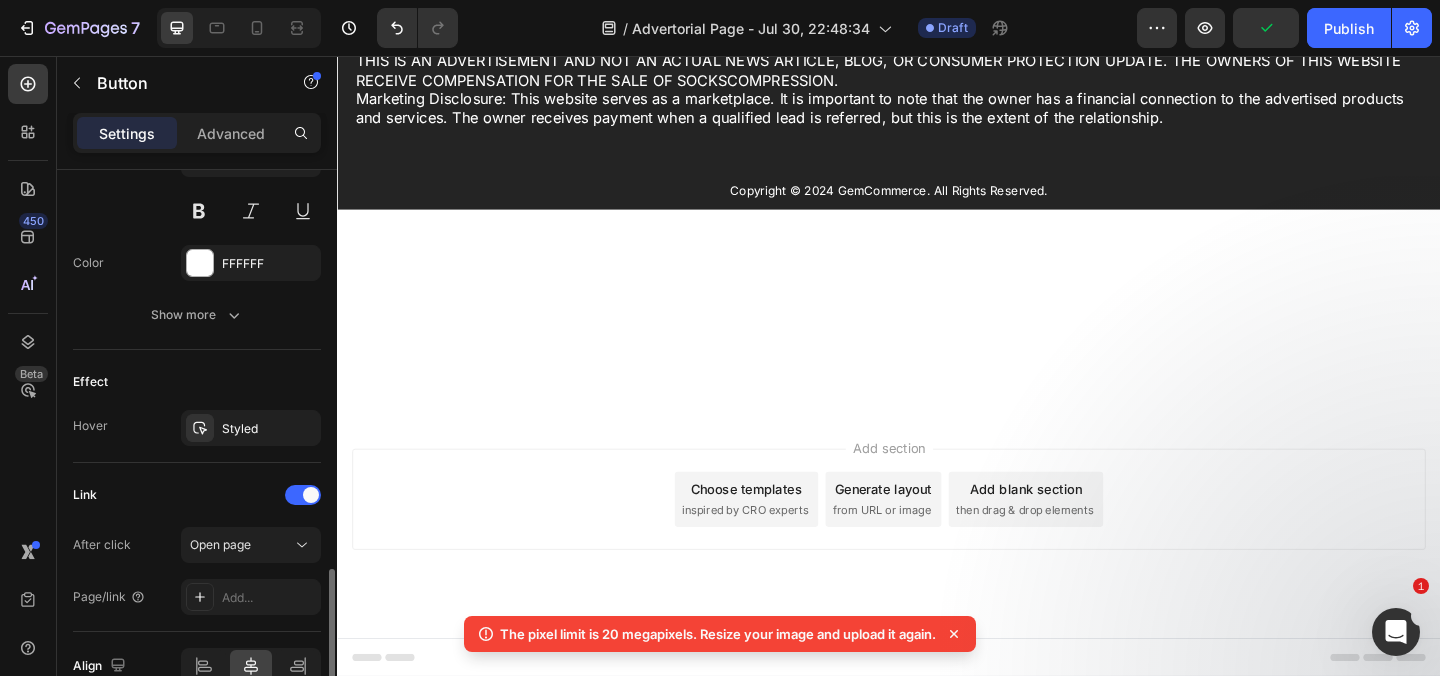scroll, scrollTop: 975, scrollLeft: 0, axis: vertical 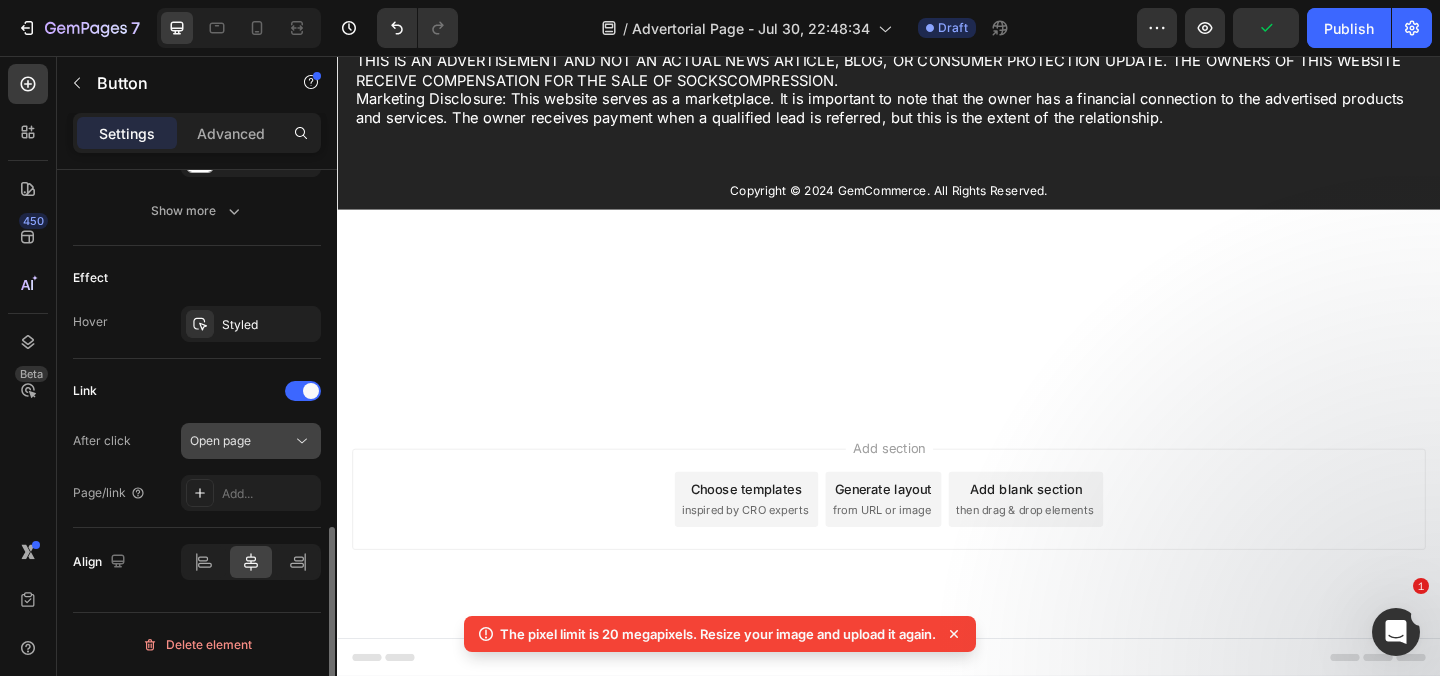 click on "Open page" 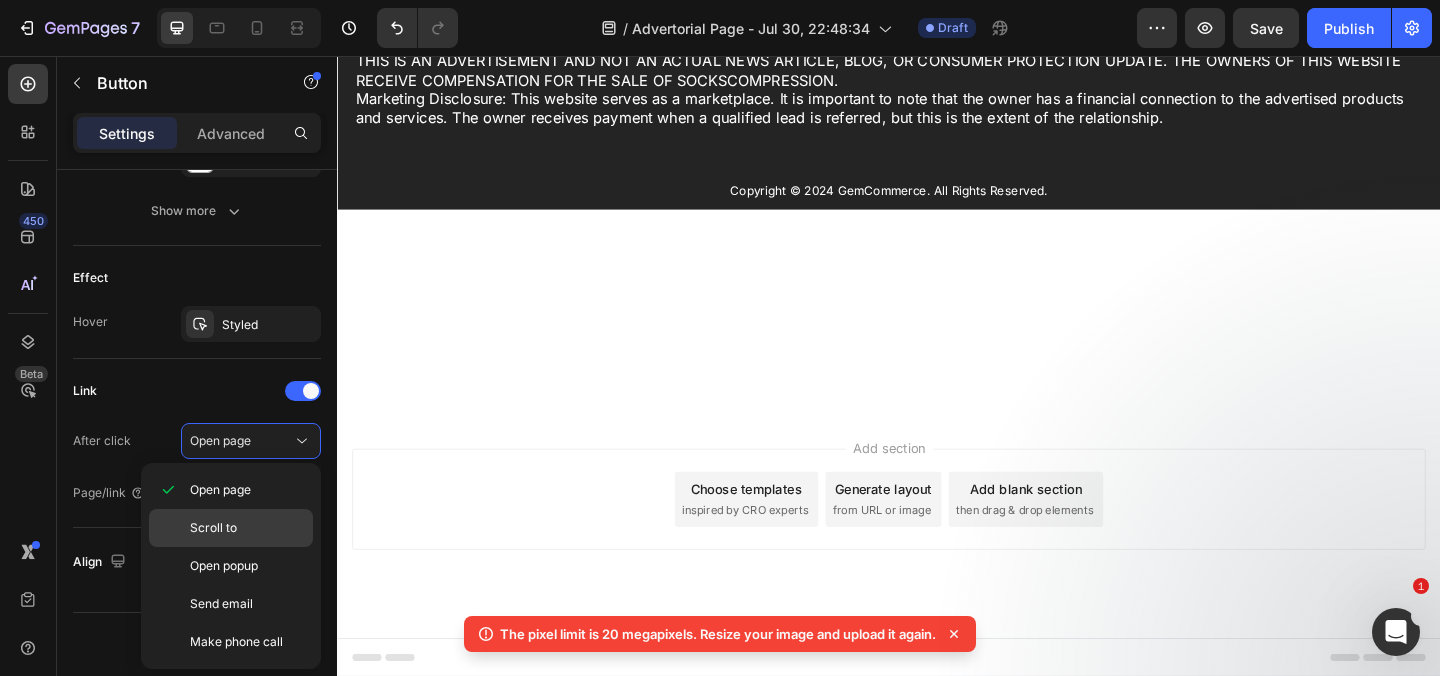 click on "Scroll to" at bounding box center [213, 528] 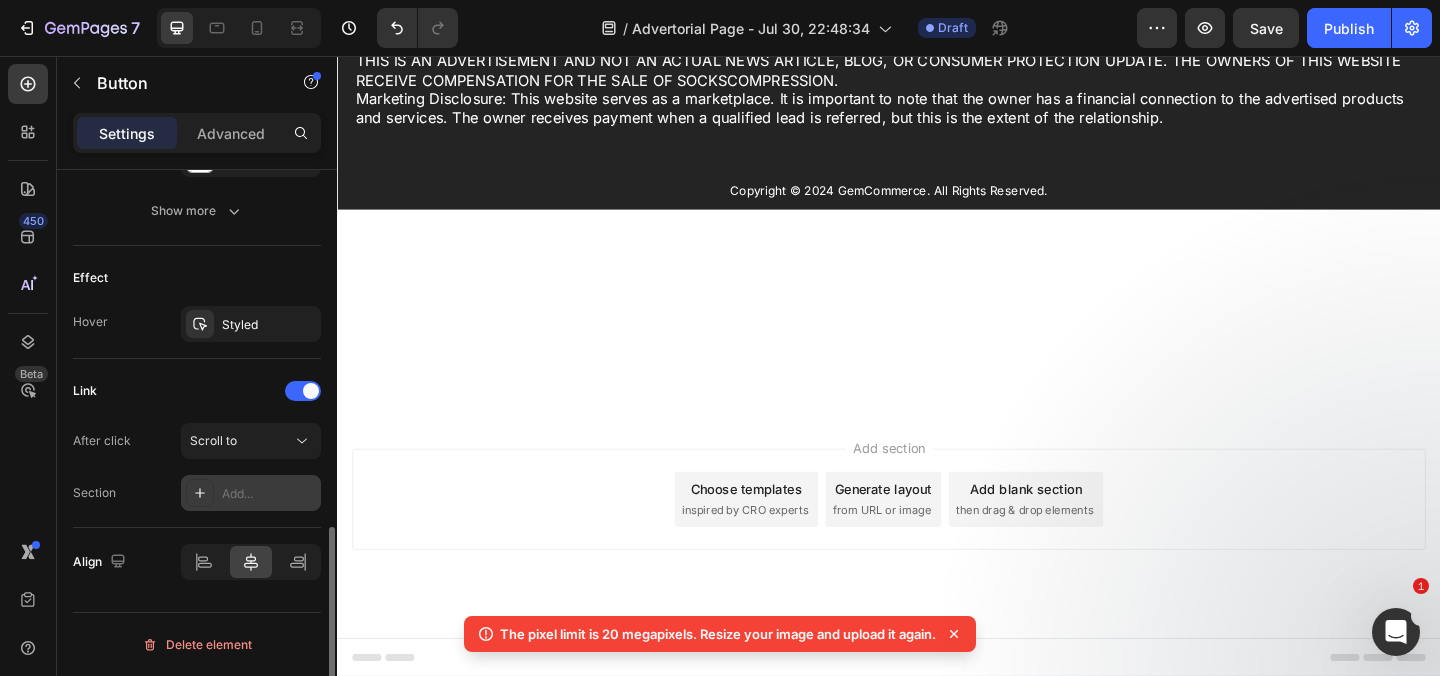 click on "Add..." at bounding box center (269, 494) 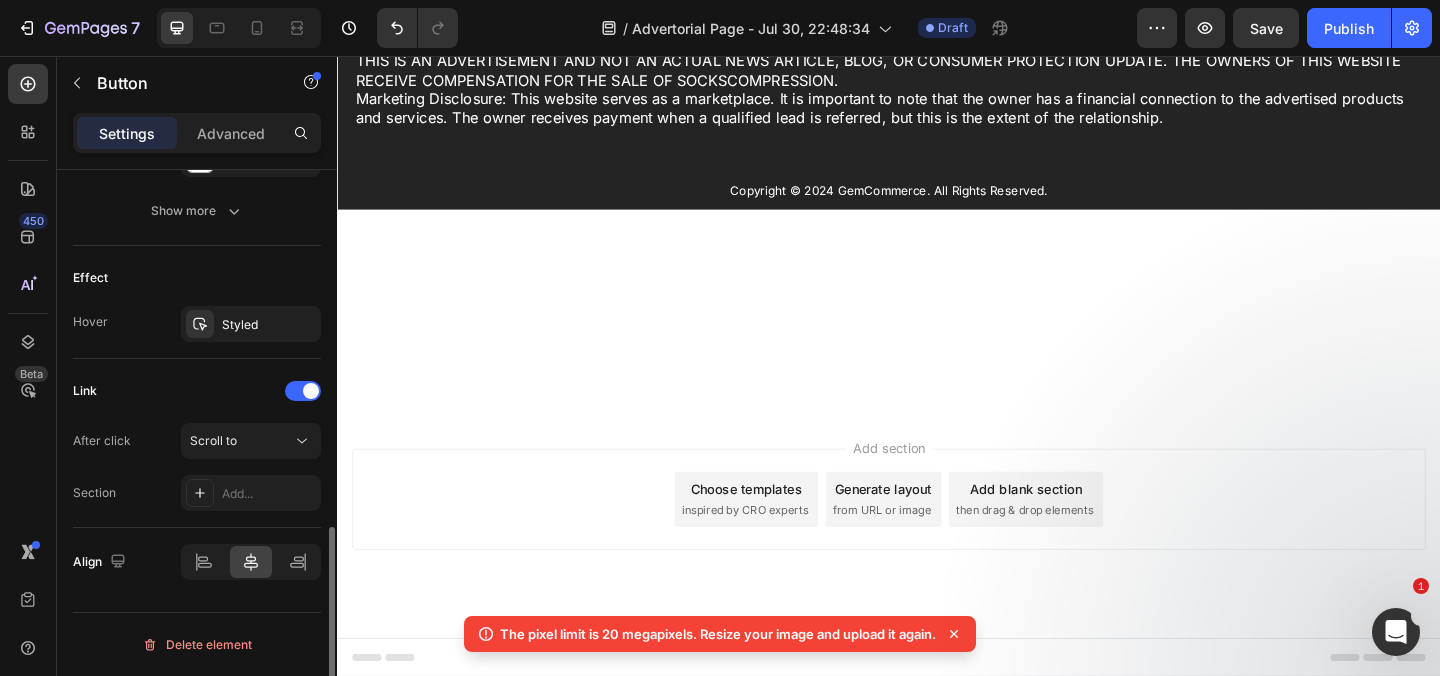 click on "Link After click Scroll to Section Add..." 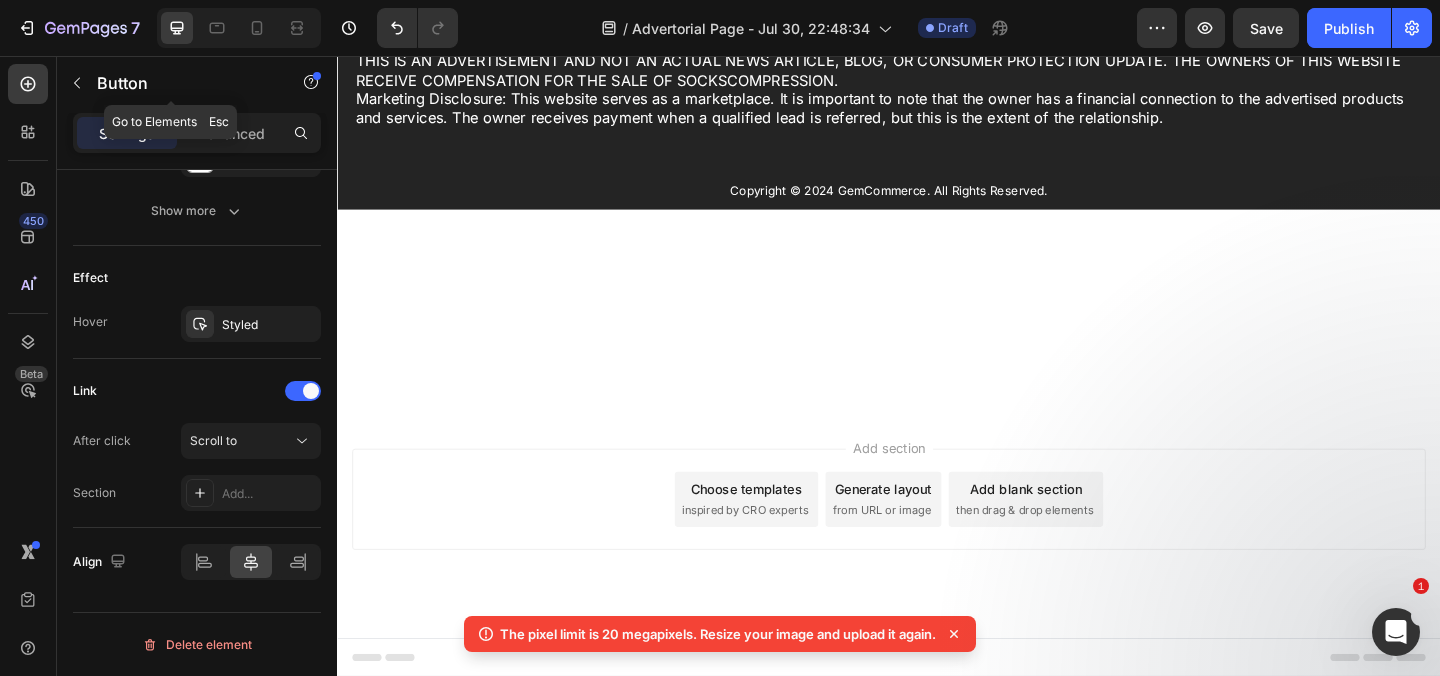 drag, startPoint x: 164, startPoint y: 90, endPoint x: 170, endPoint y: 114, distance: 24.738634 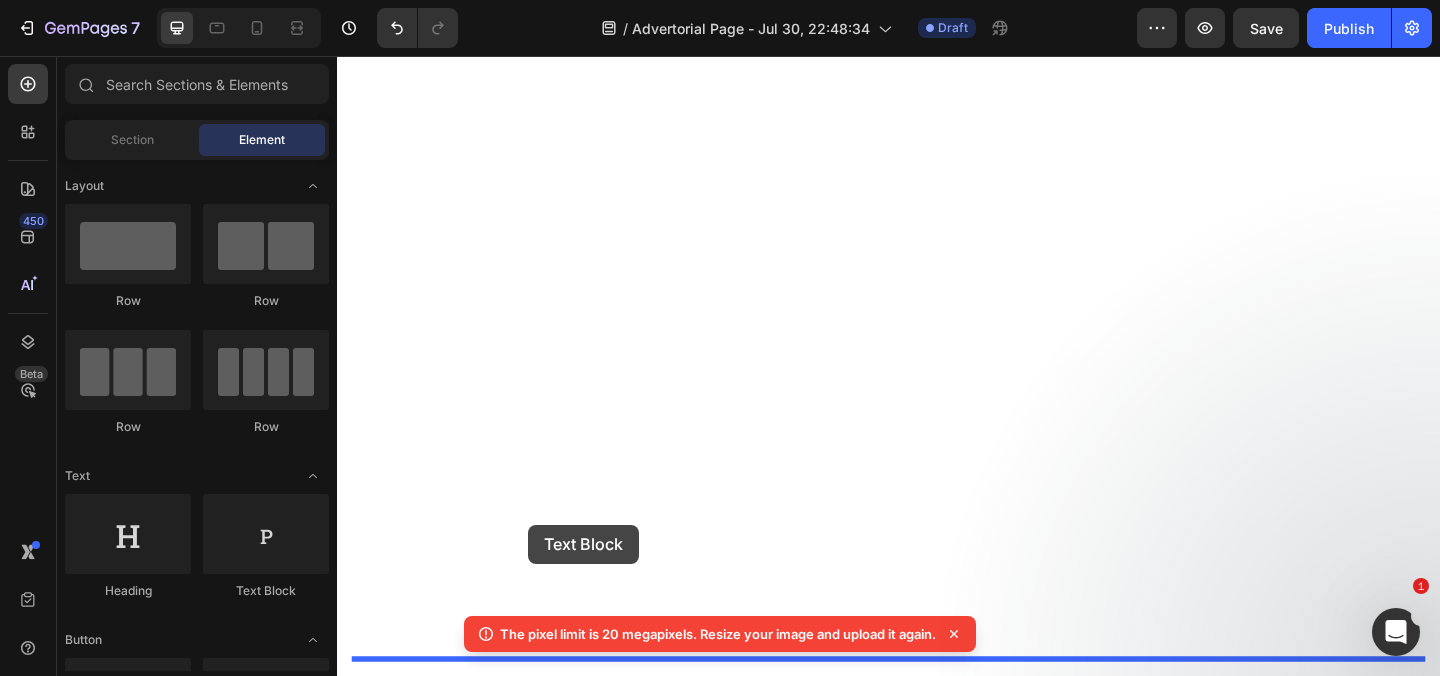 drag, startPoint x: 602, startPoint y: 580, endPoint x: 539, endPoint y: 566, distance: 64.53681 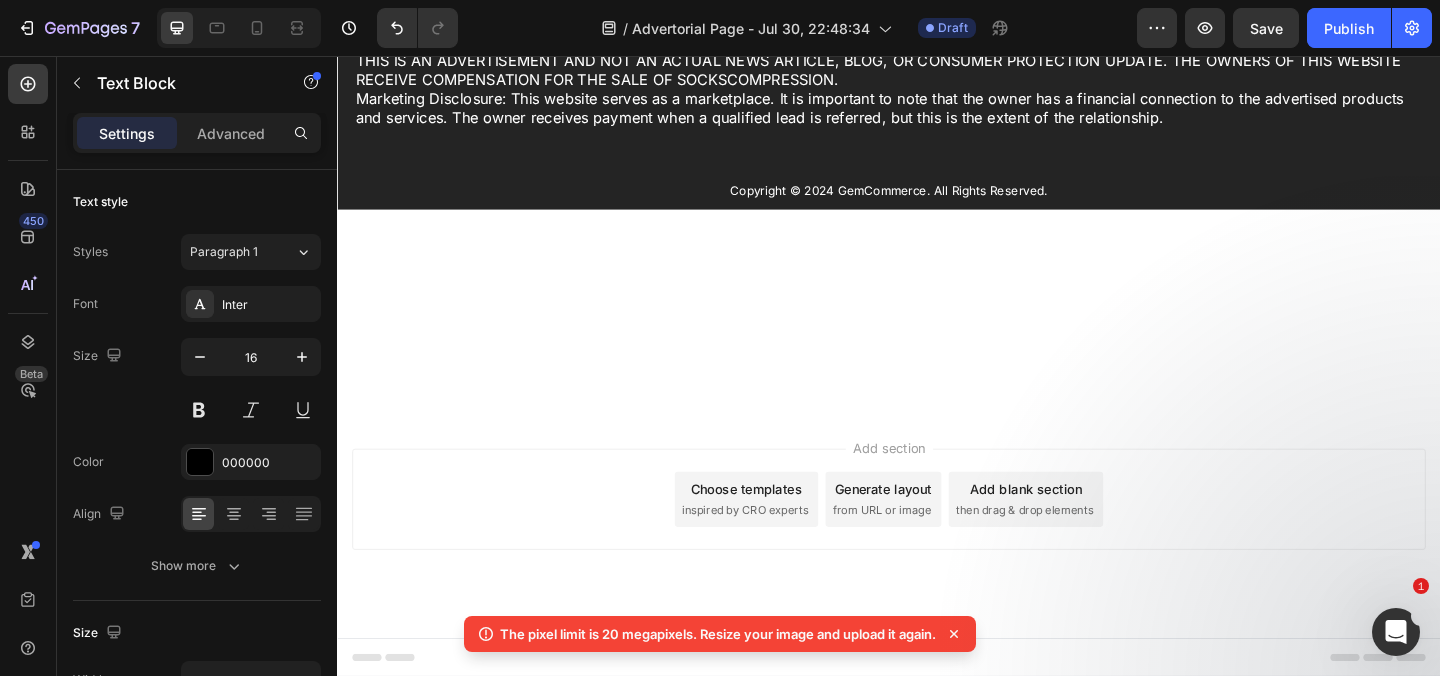 click on "Replace this text with your content" at bounding box center [937, -93] 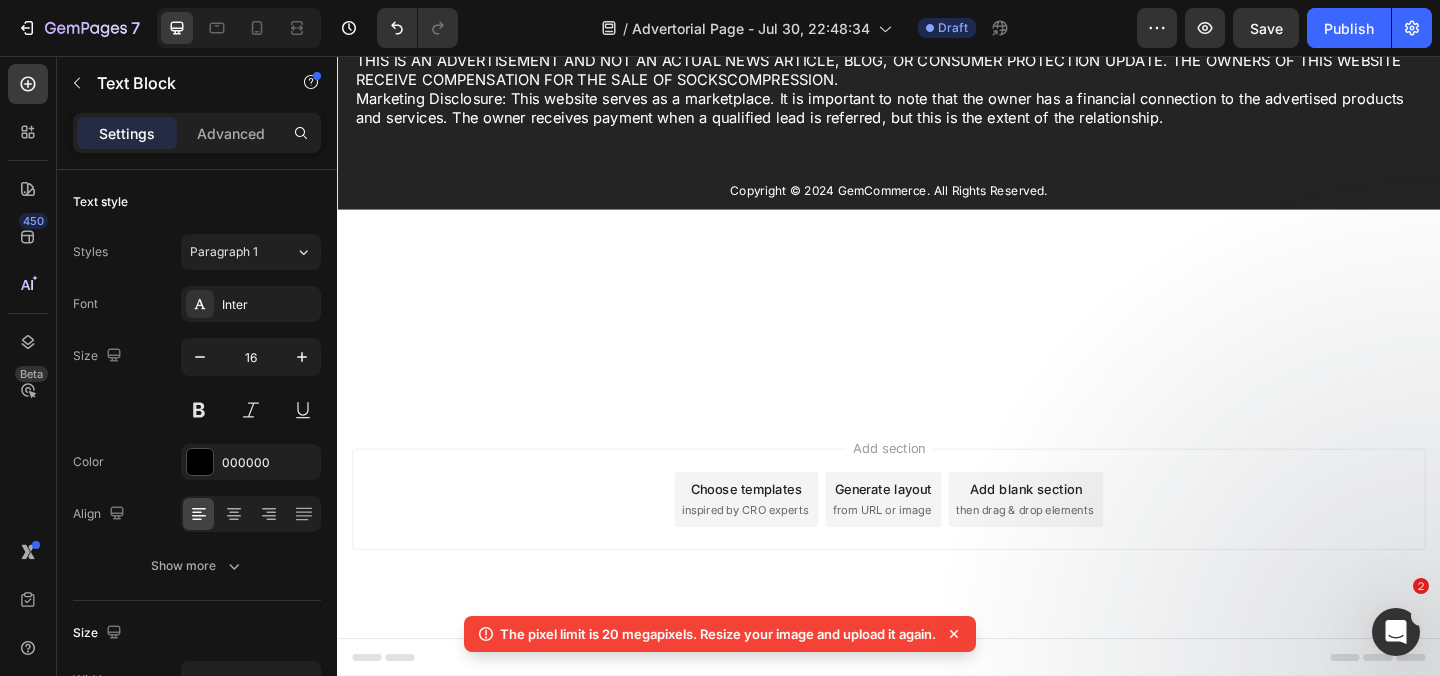 click on "Replace this text with your content" at bounding box center (937, -93) 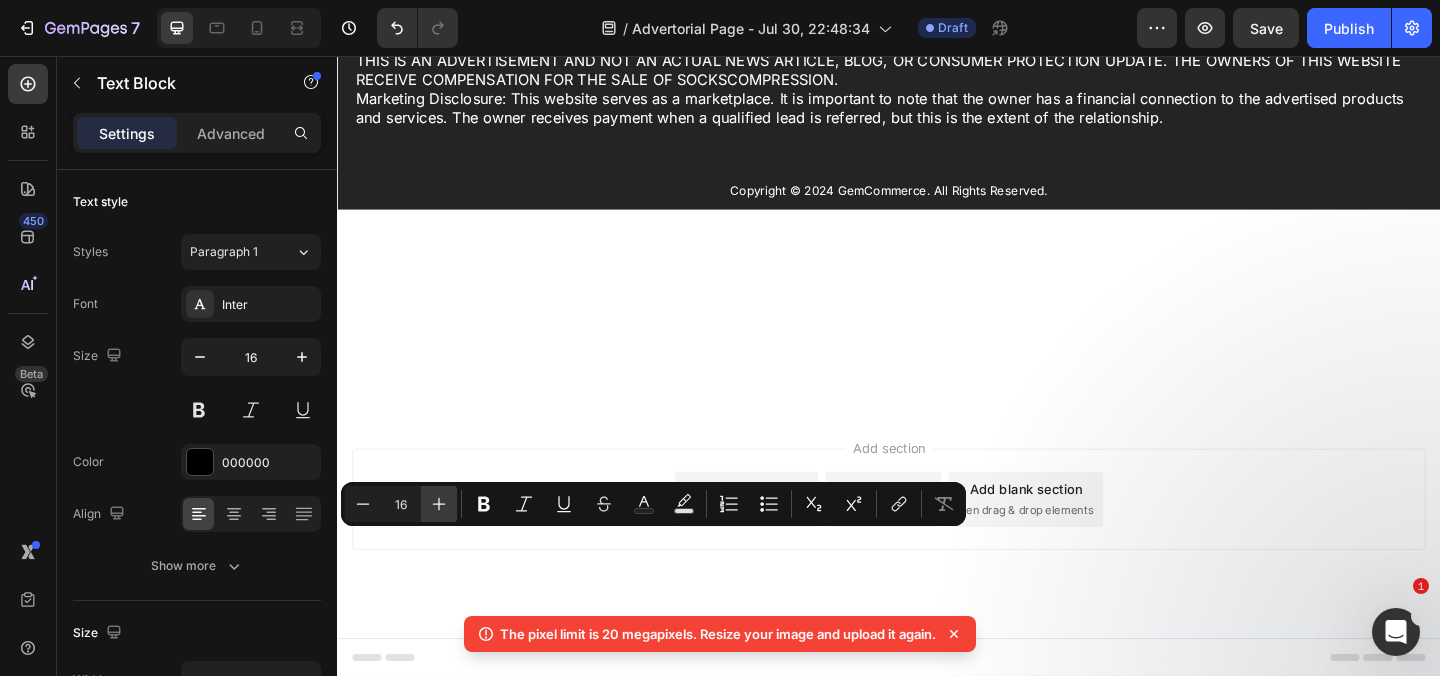 click 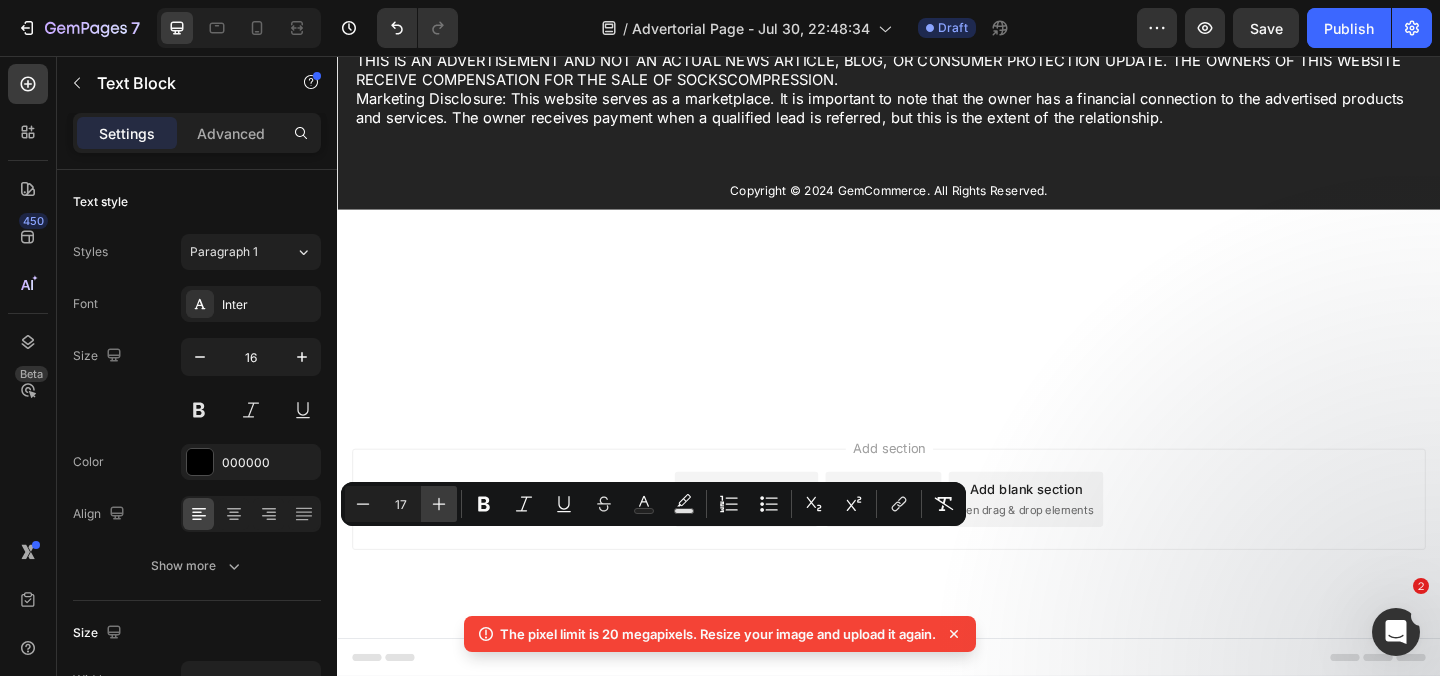 click 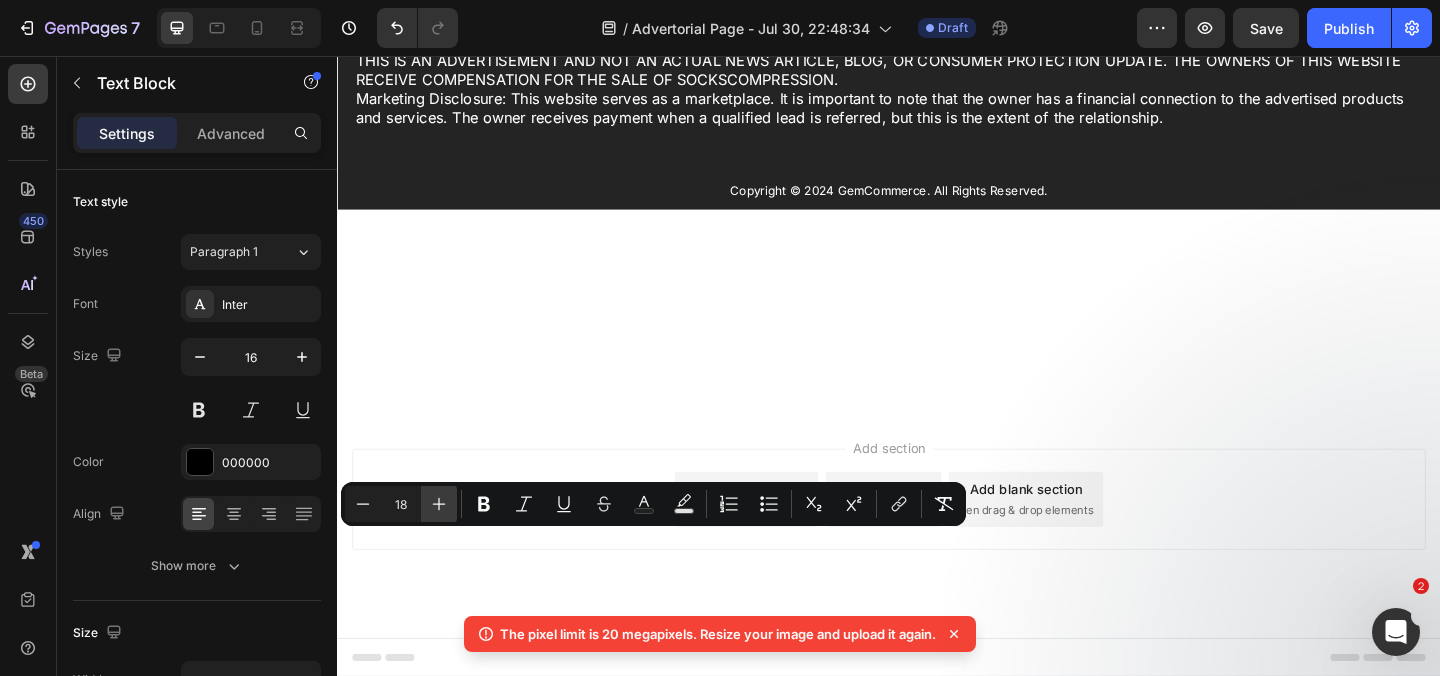 click 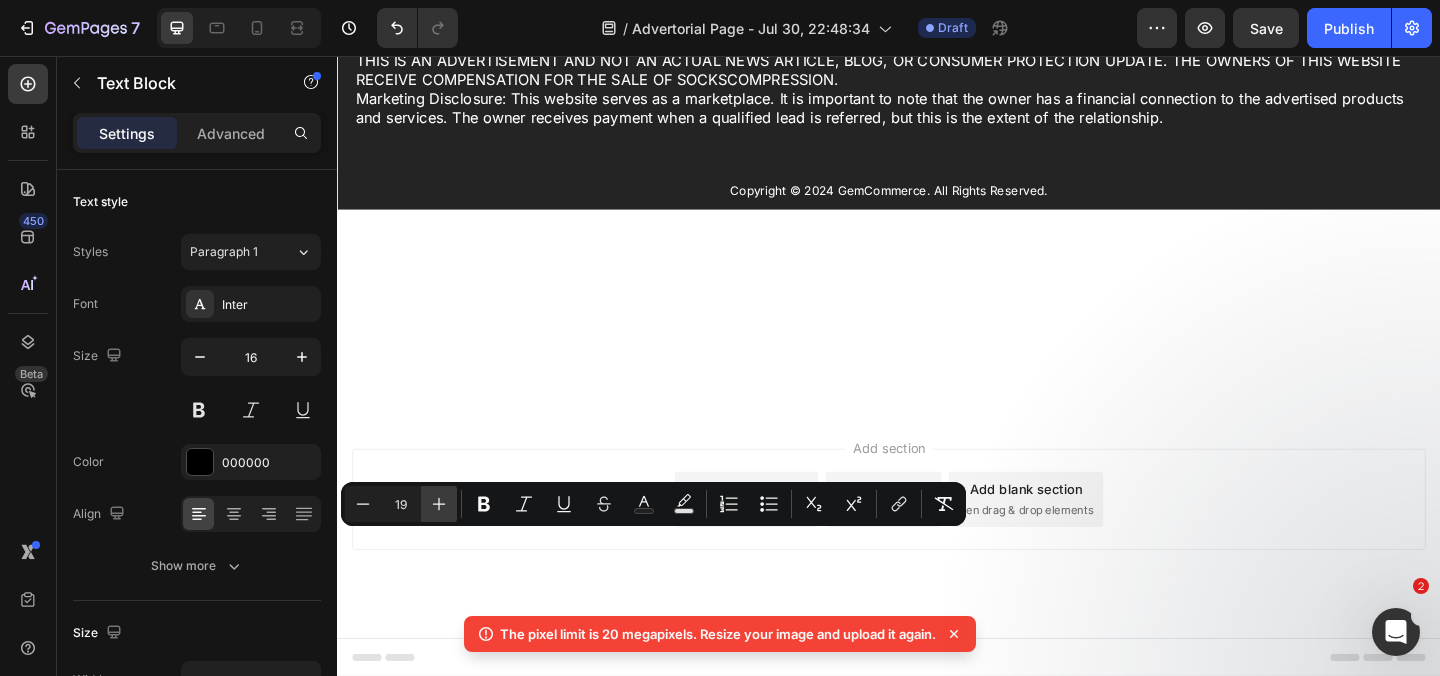 click 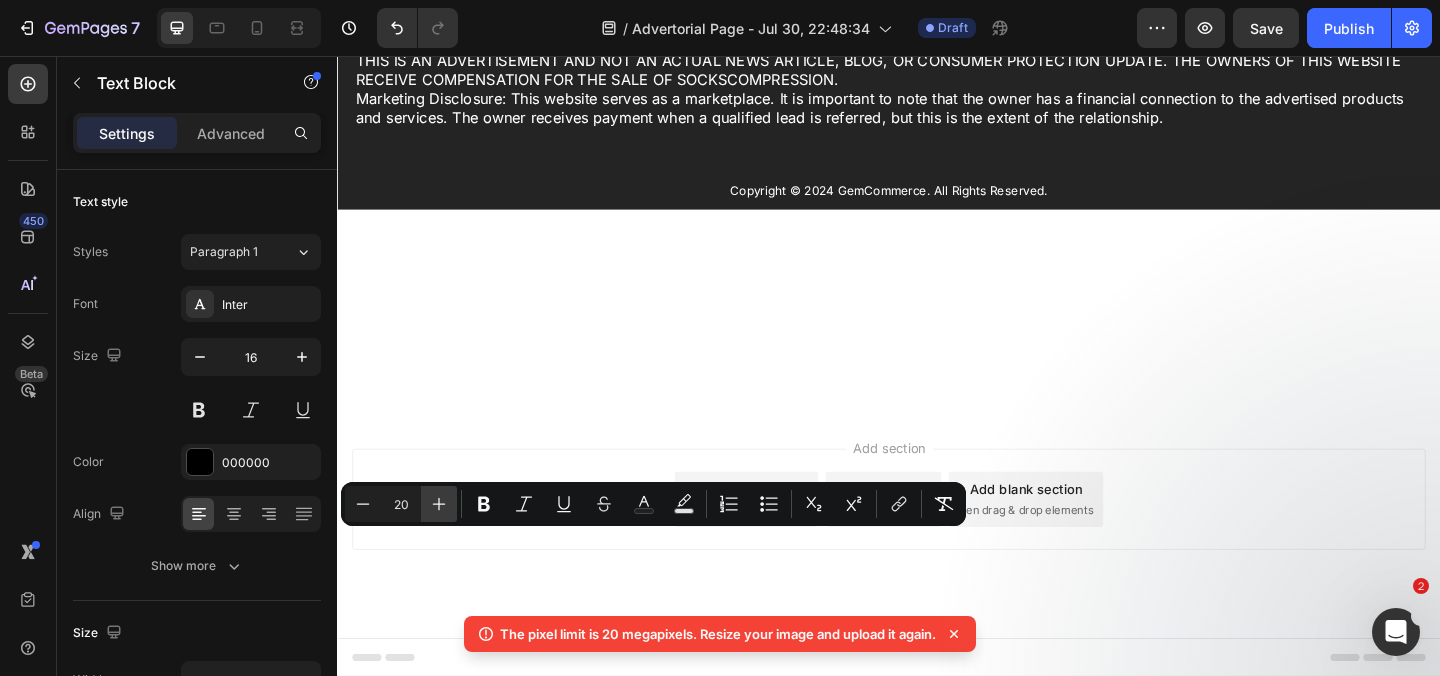 click 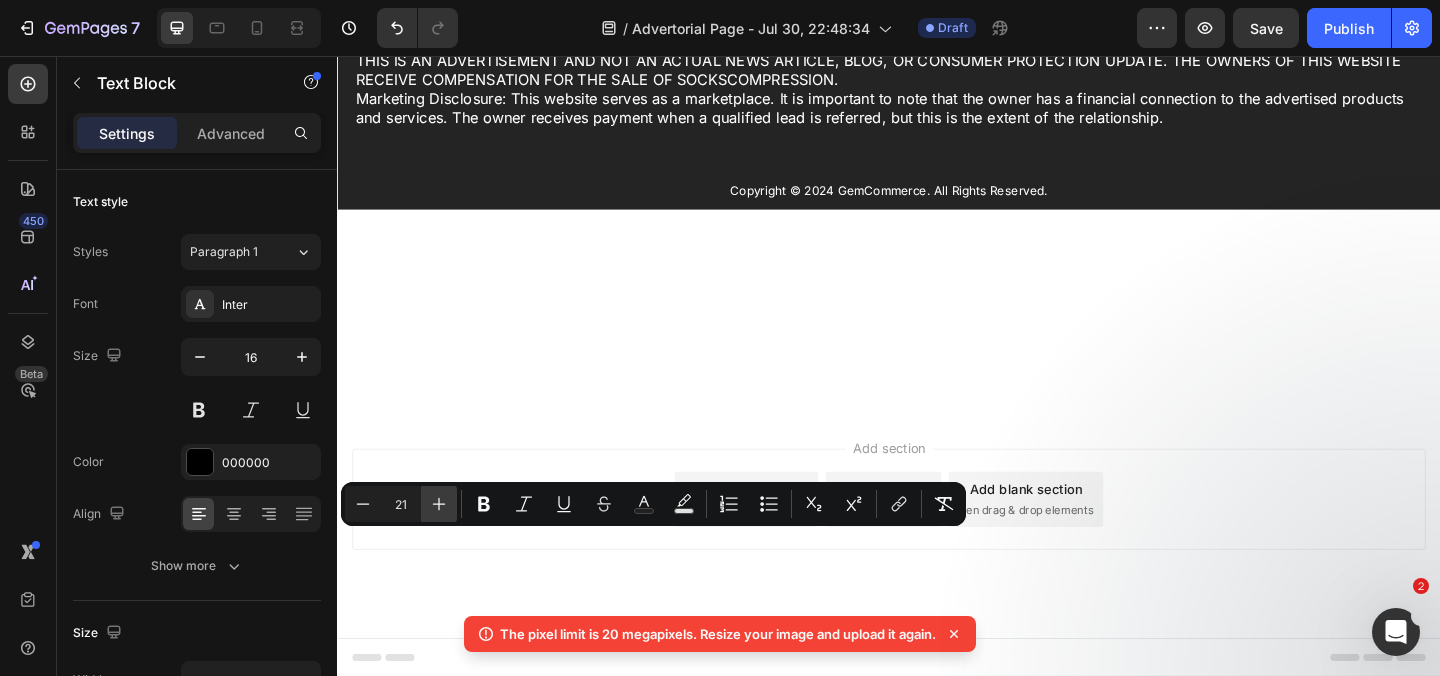 click 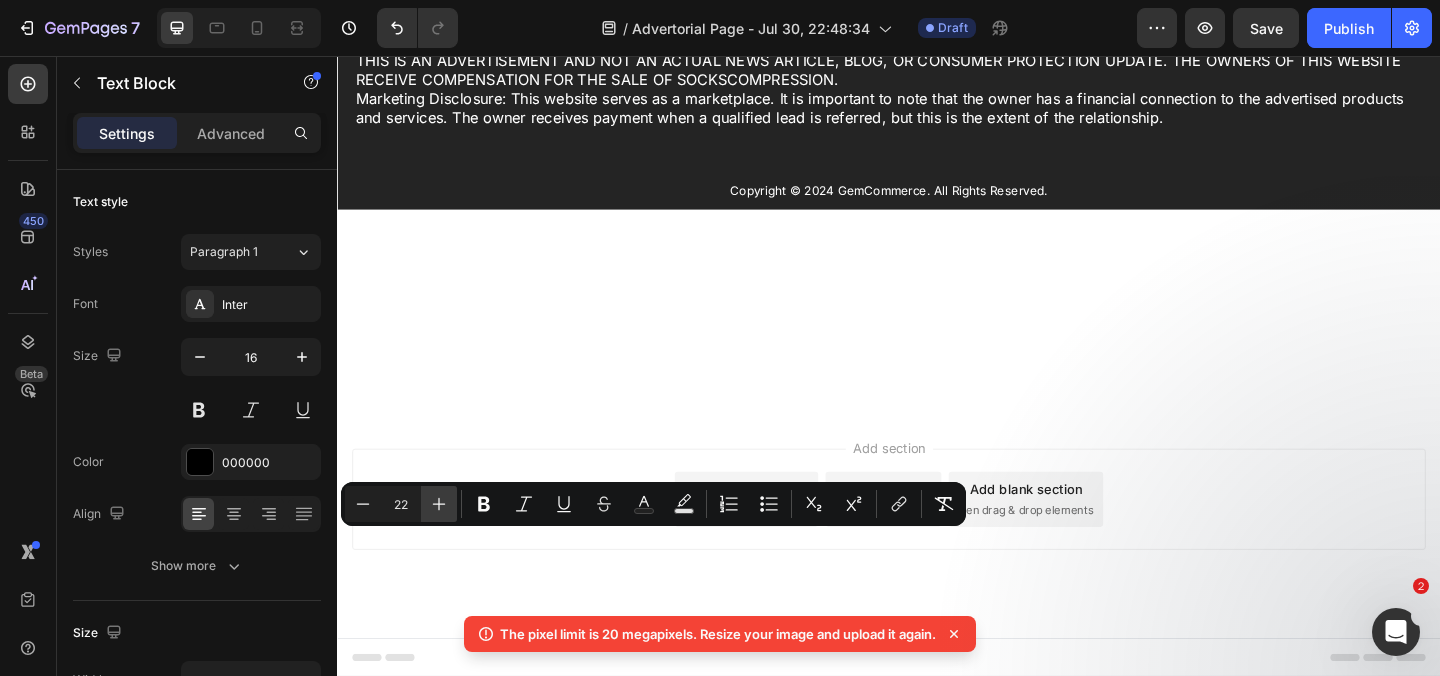 click 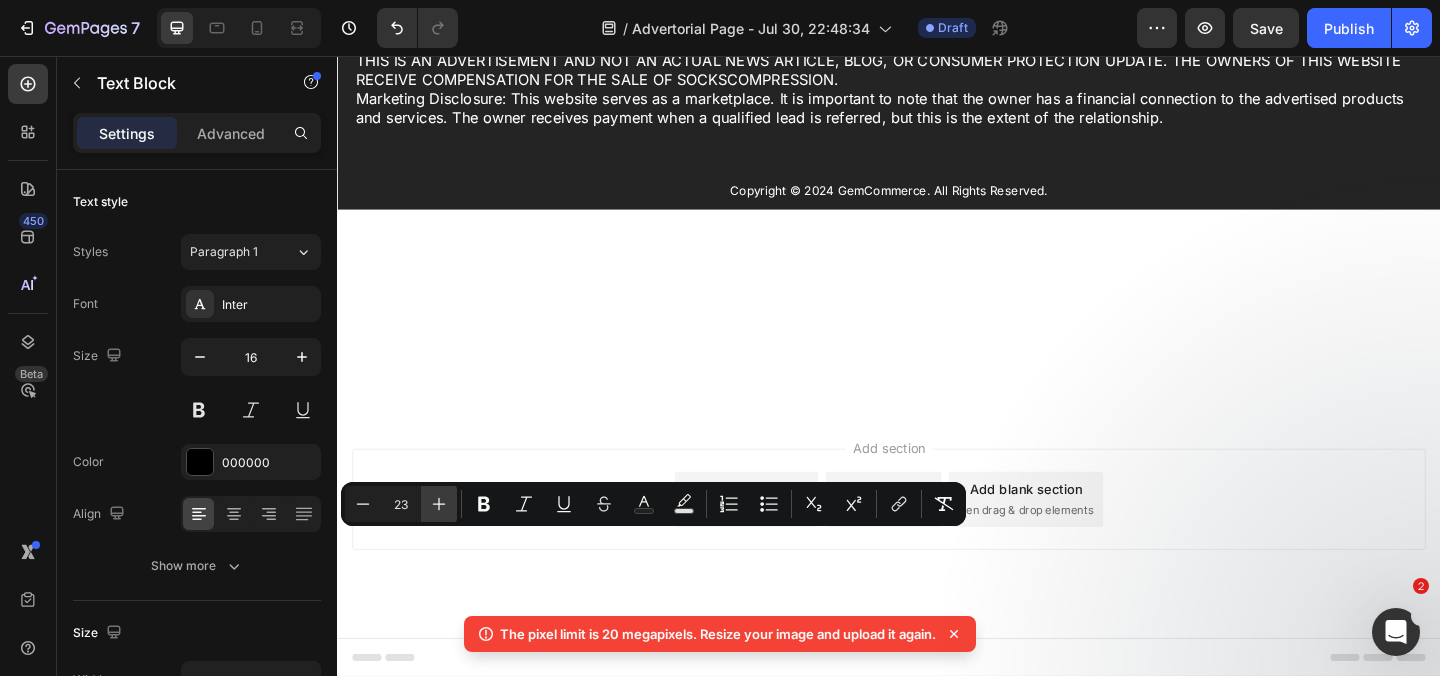 click 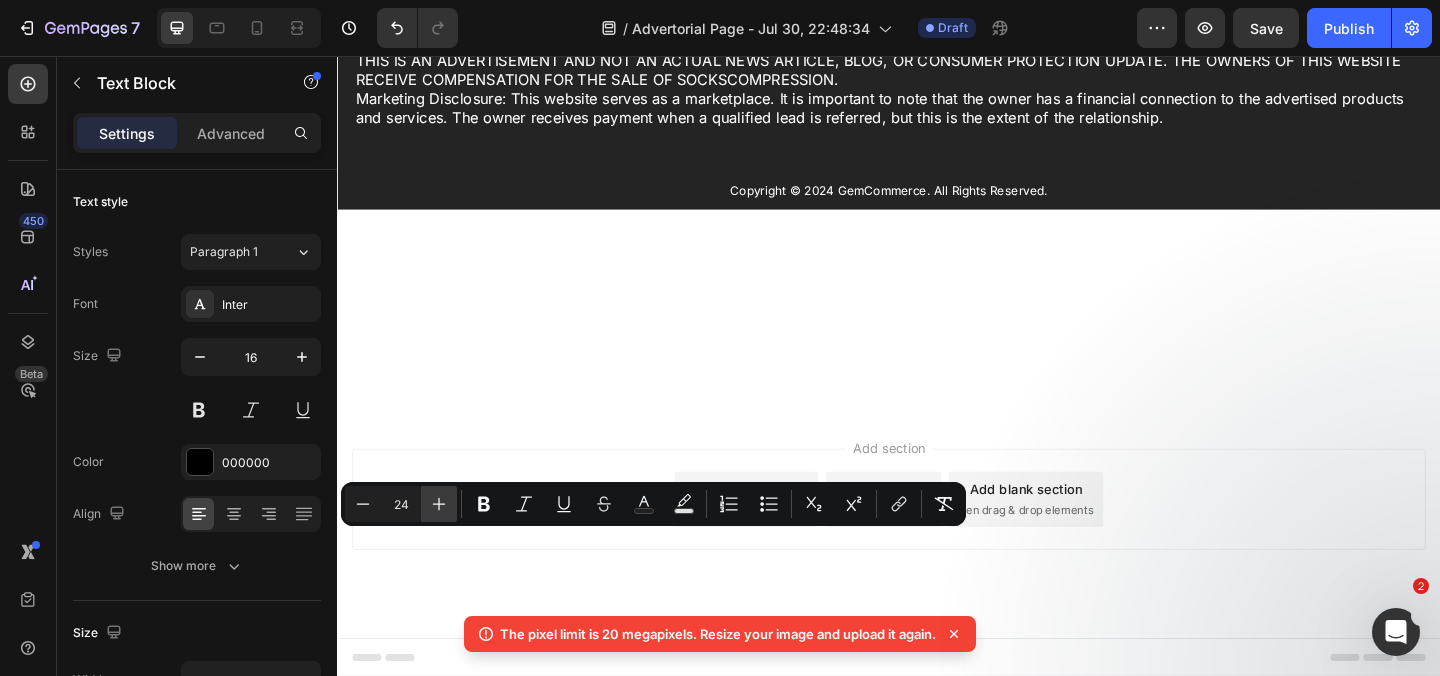 click 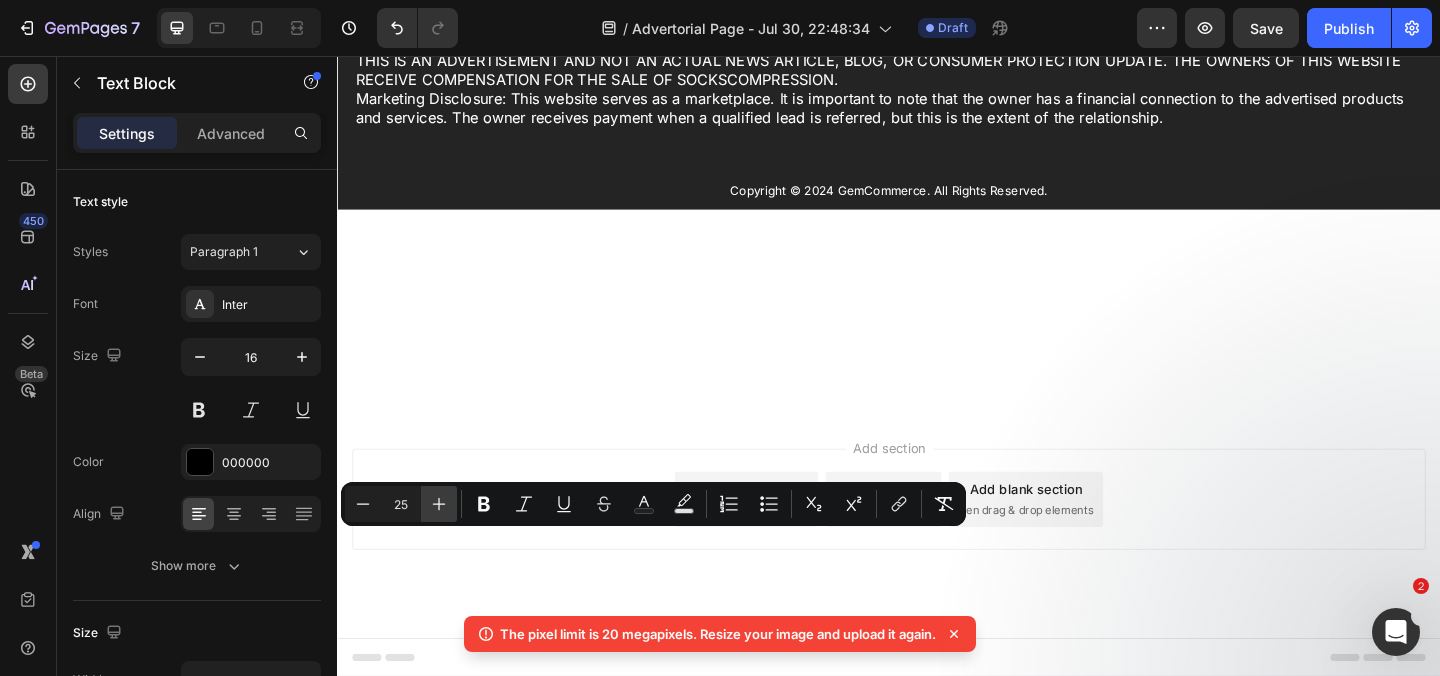 click 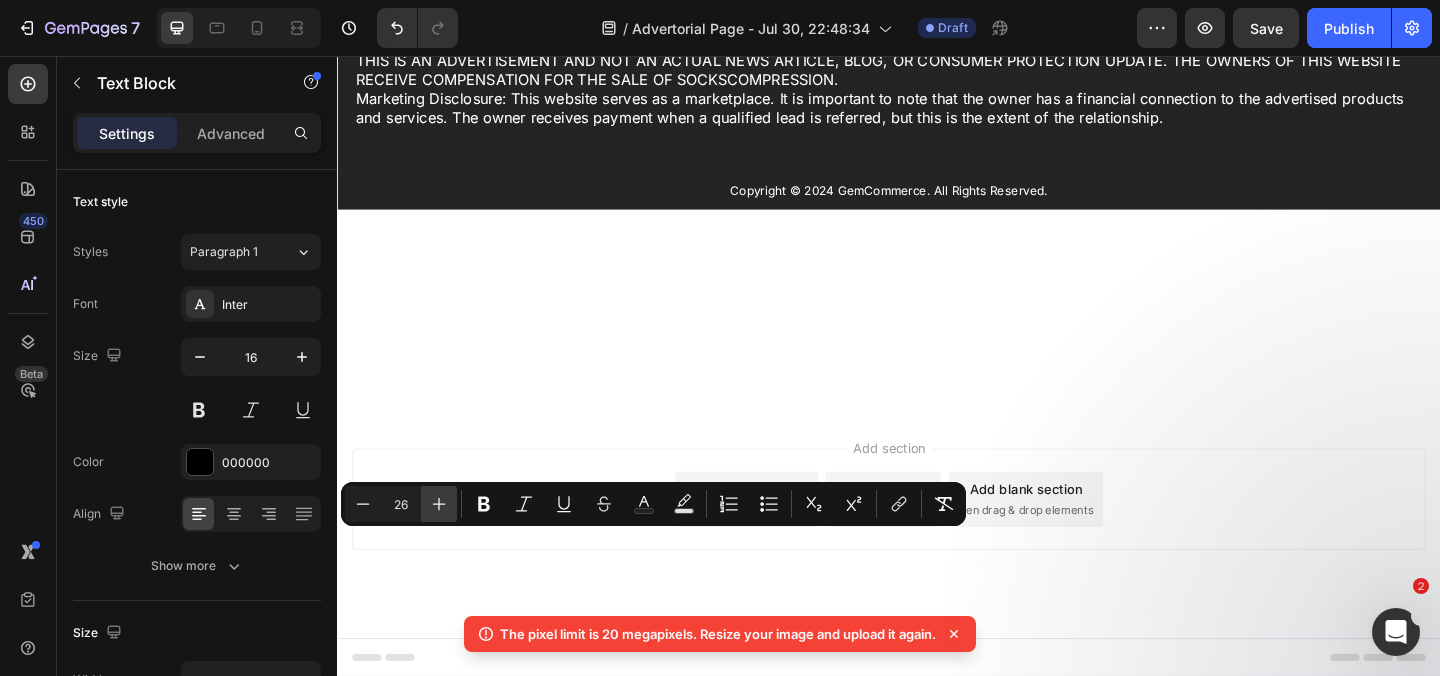 click 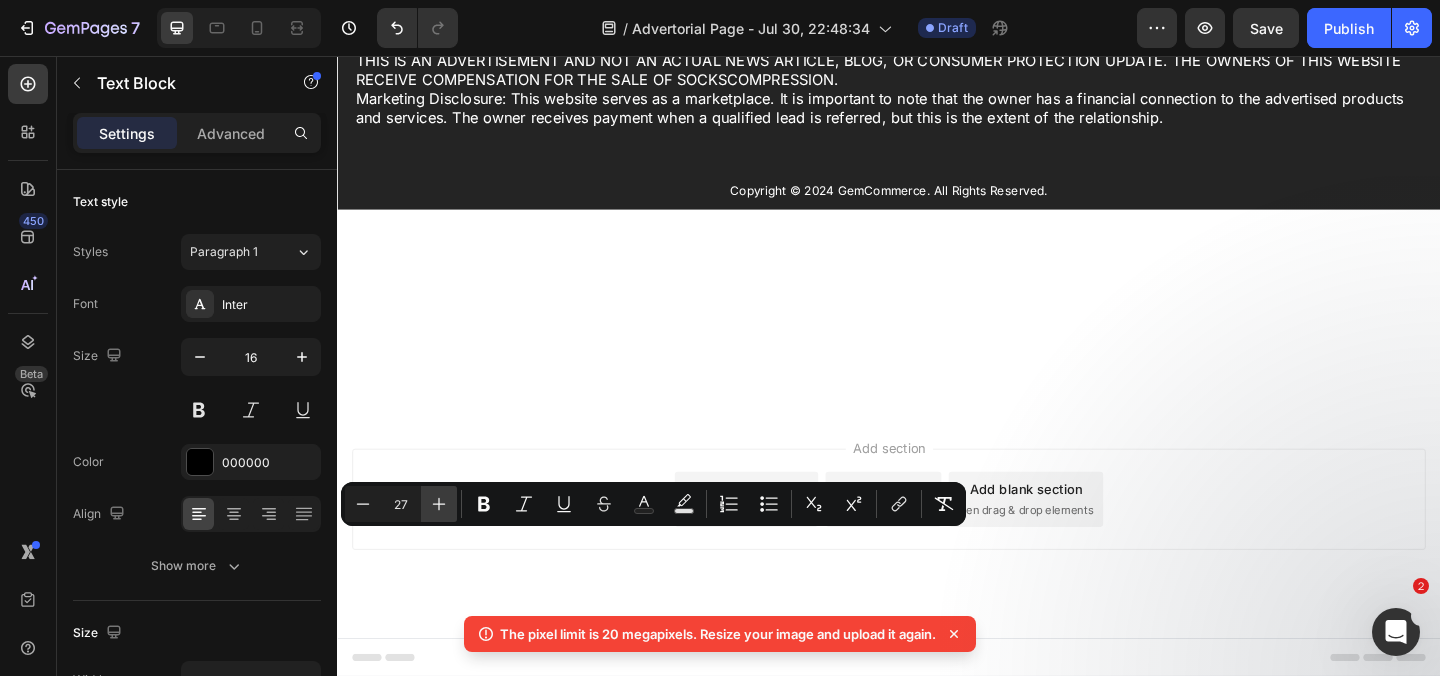 click 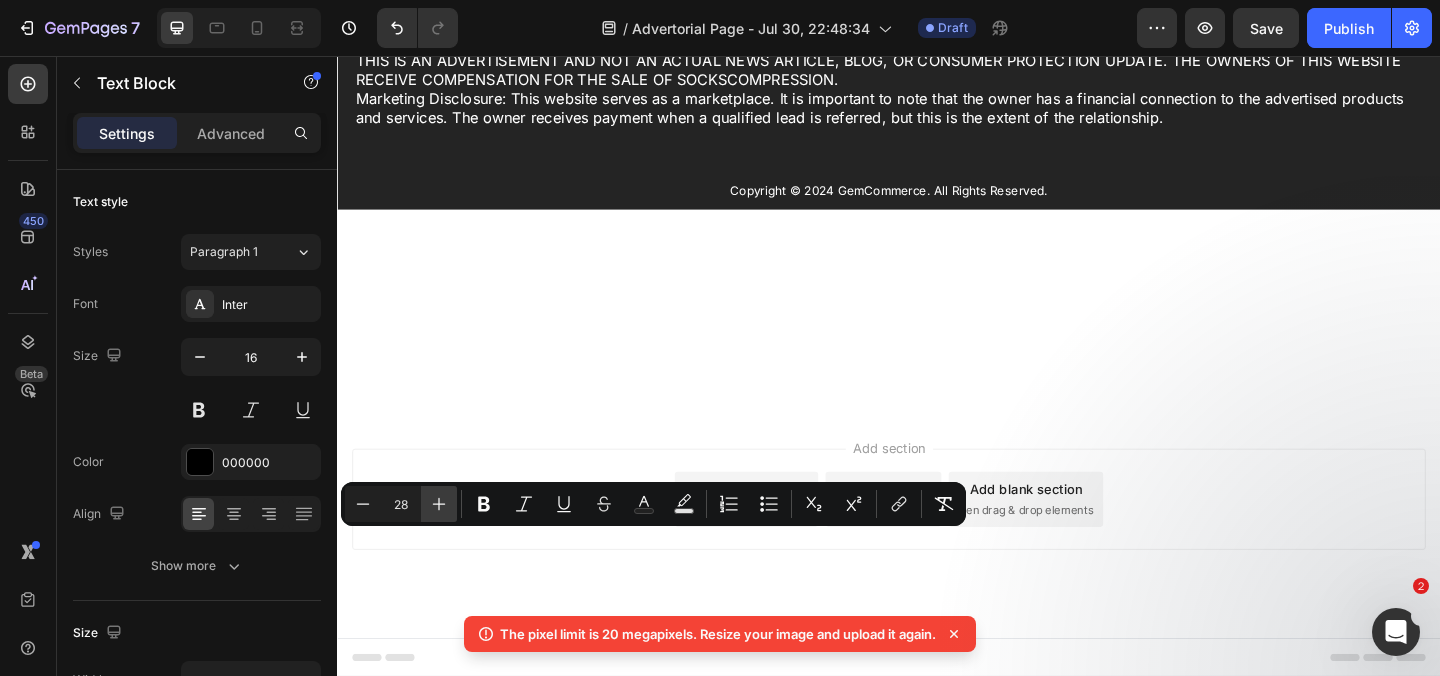 click 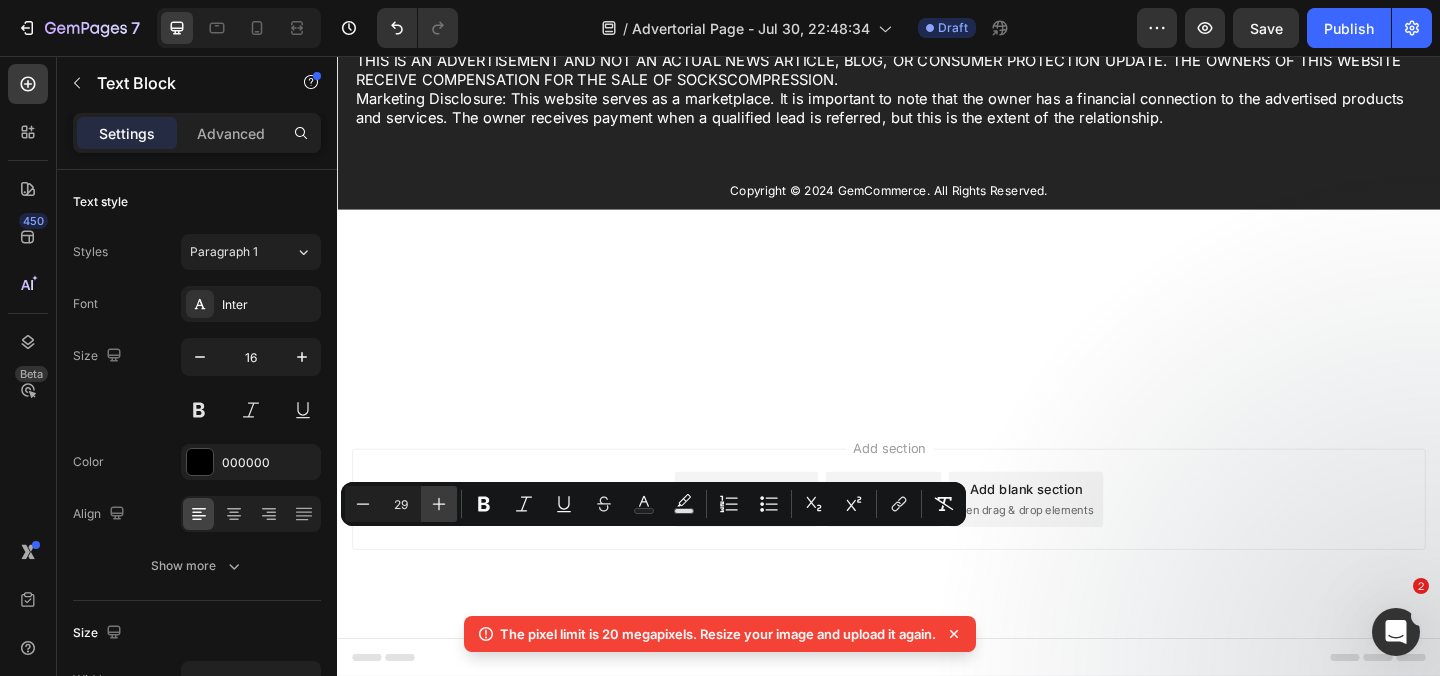 click 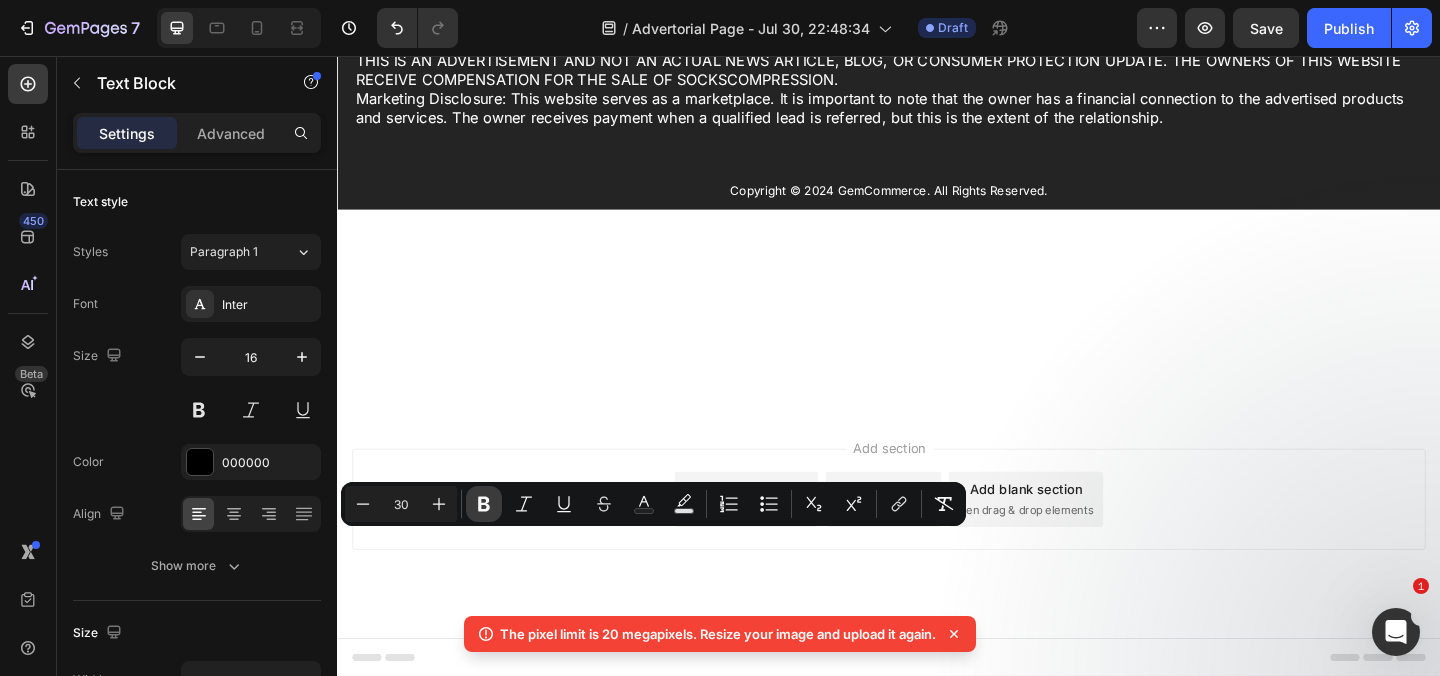 click 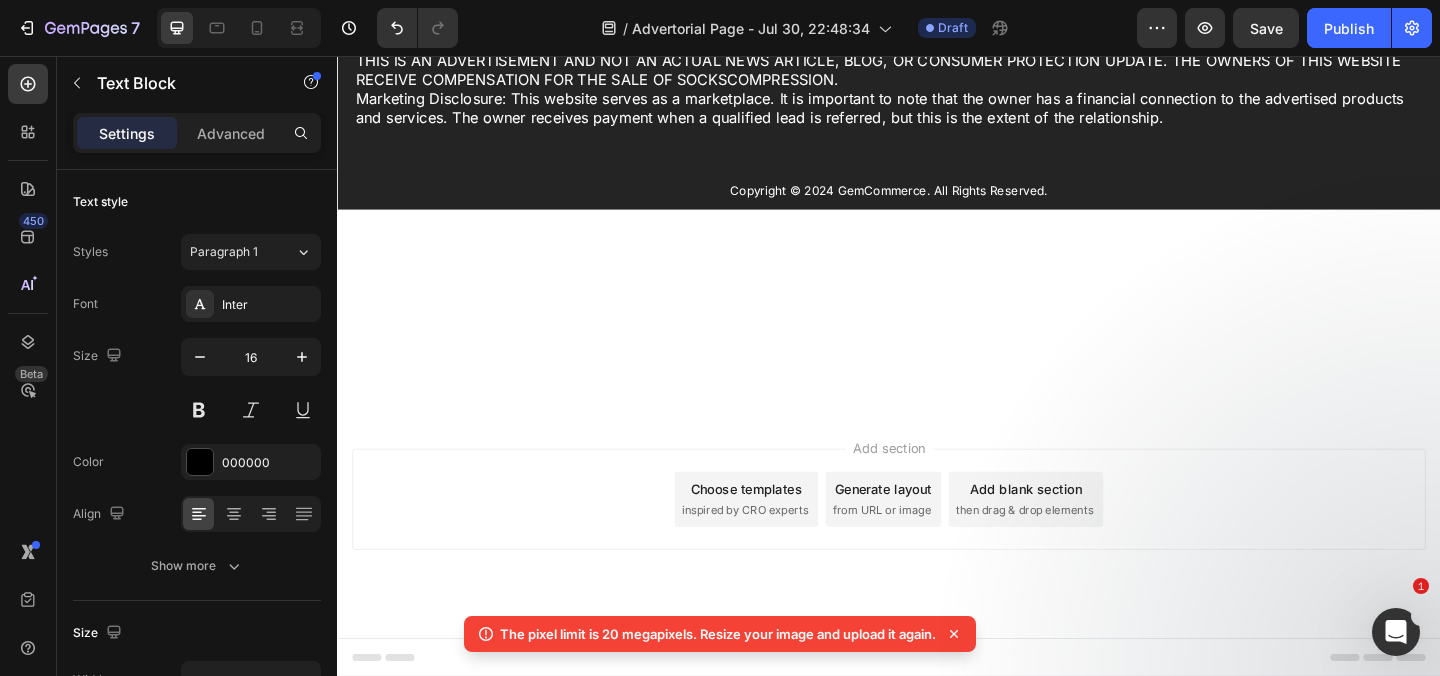 click on "It's Time to Make the Right Decision..." at bounding box center [937, -95] 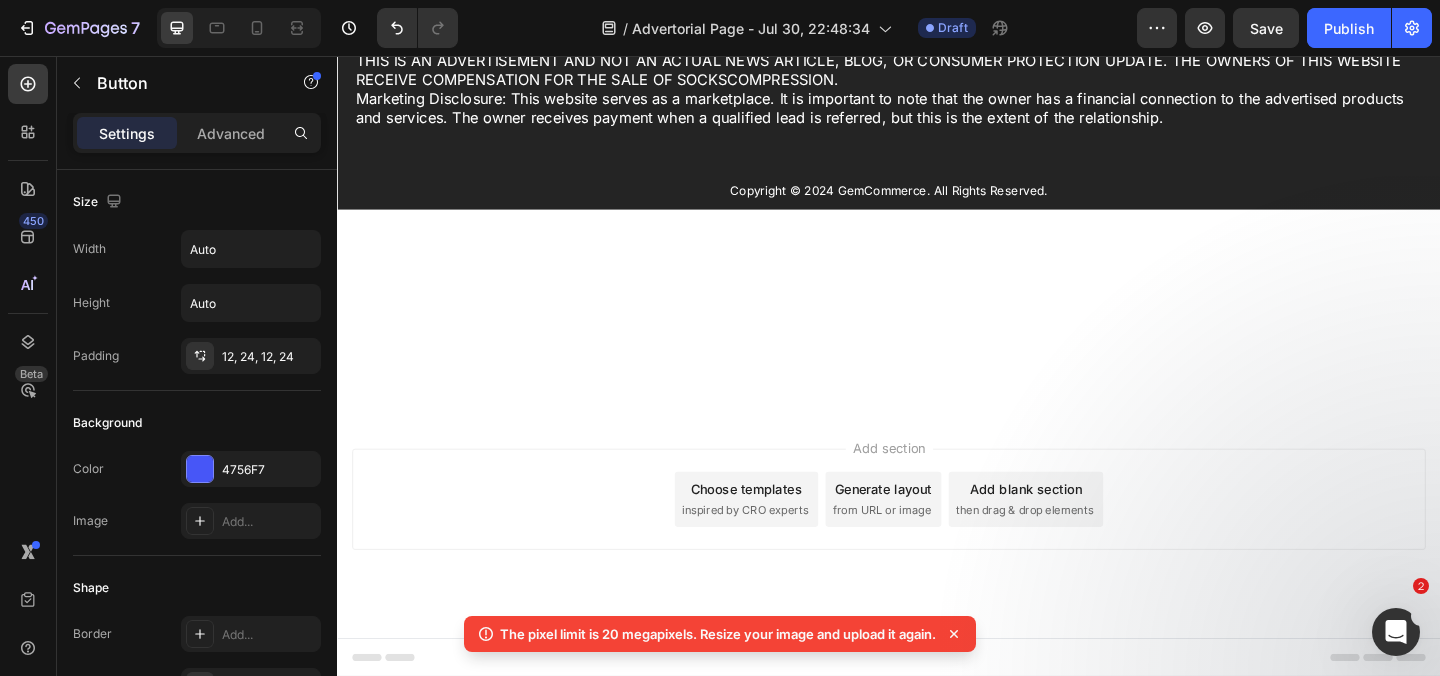 click on "Get Rid of Your Bunions Today For 75% Off!" at bounding box center (937, -167) 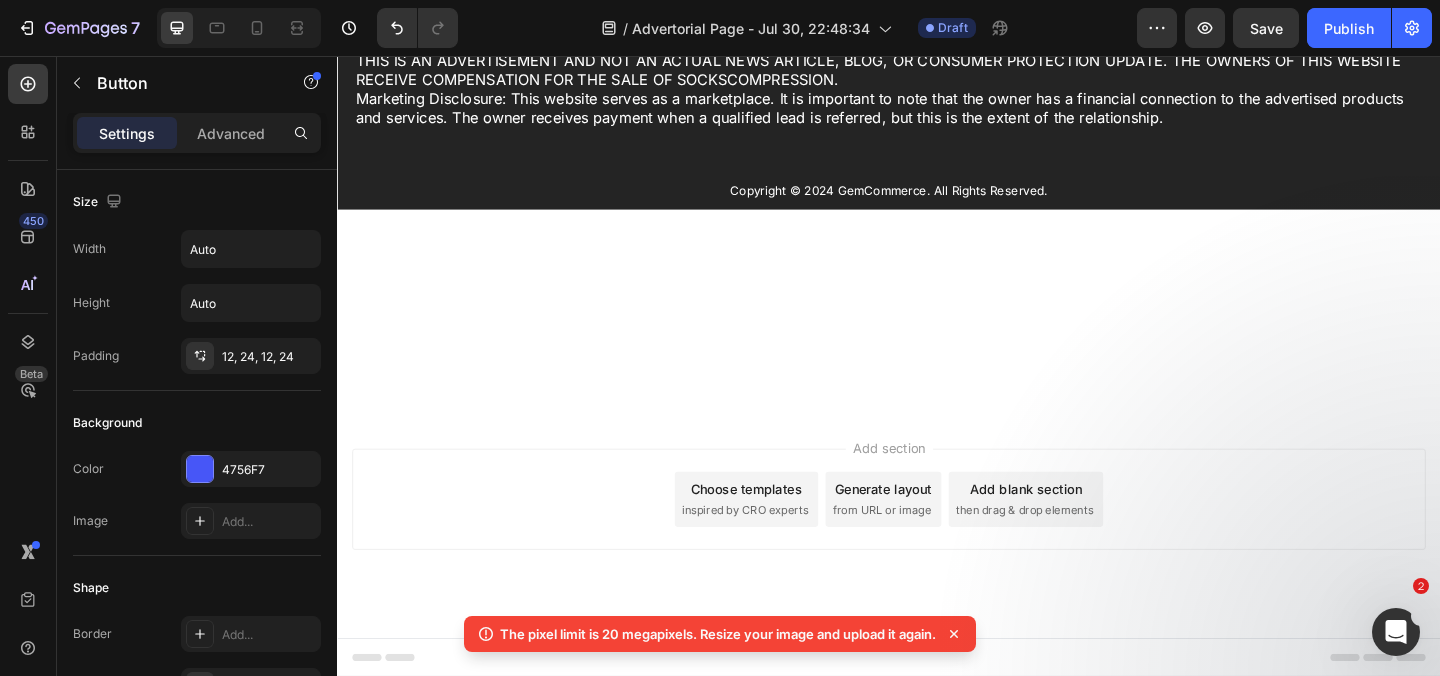 drag, startPoint x: 938, startPoint y: 567, endPoint x: 938, endPoint y: 594, distance: 27 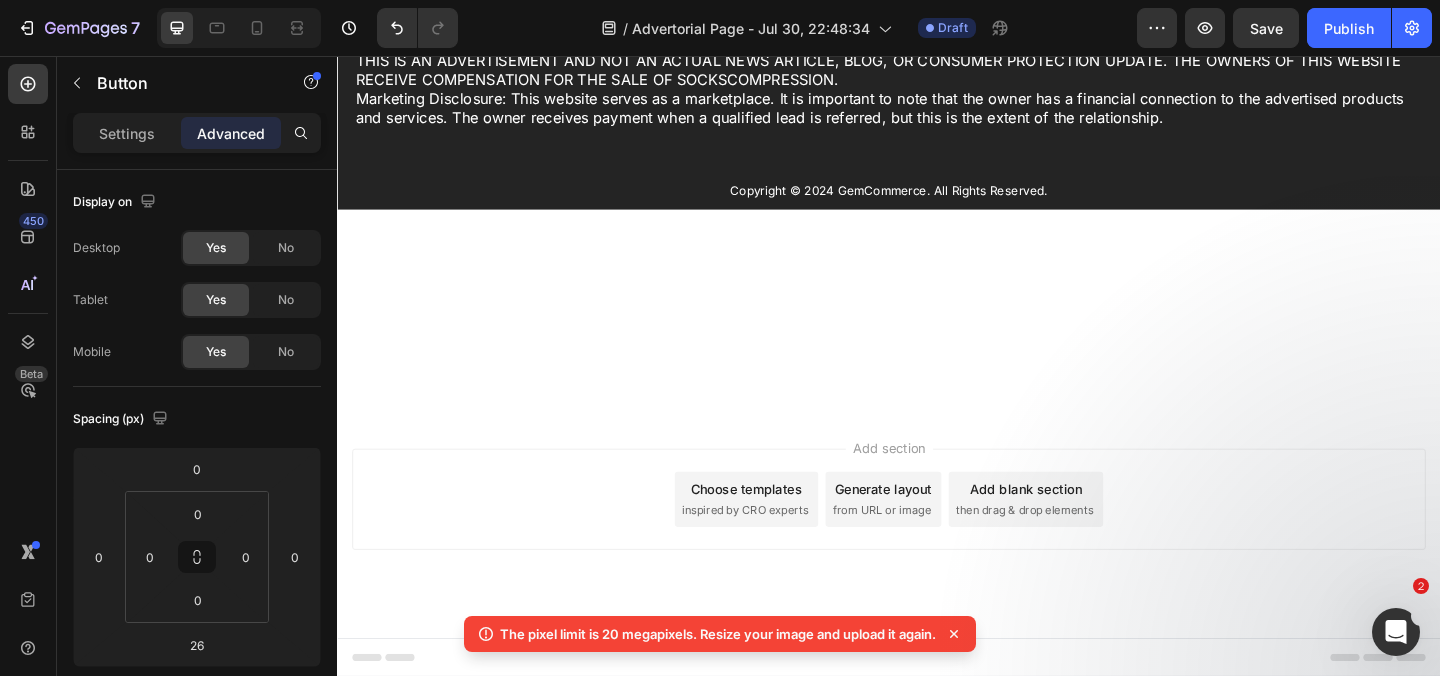 click on "It's Time to Make the Right Decision..." at bounding box center [631, -98] 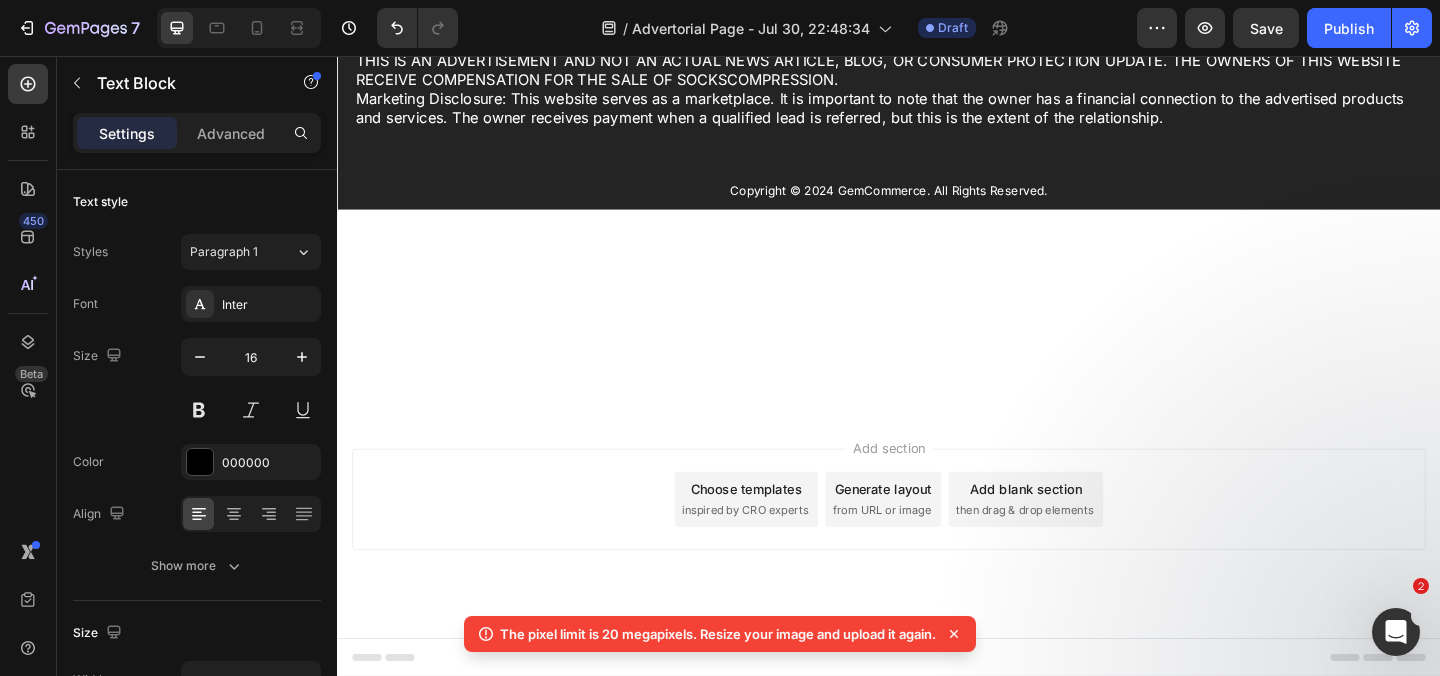 click on "It's Time to Make the Right Decision..." at bounding box center (937, -95) 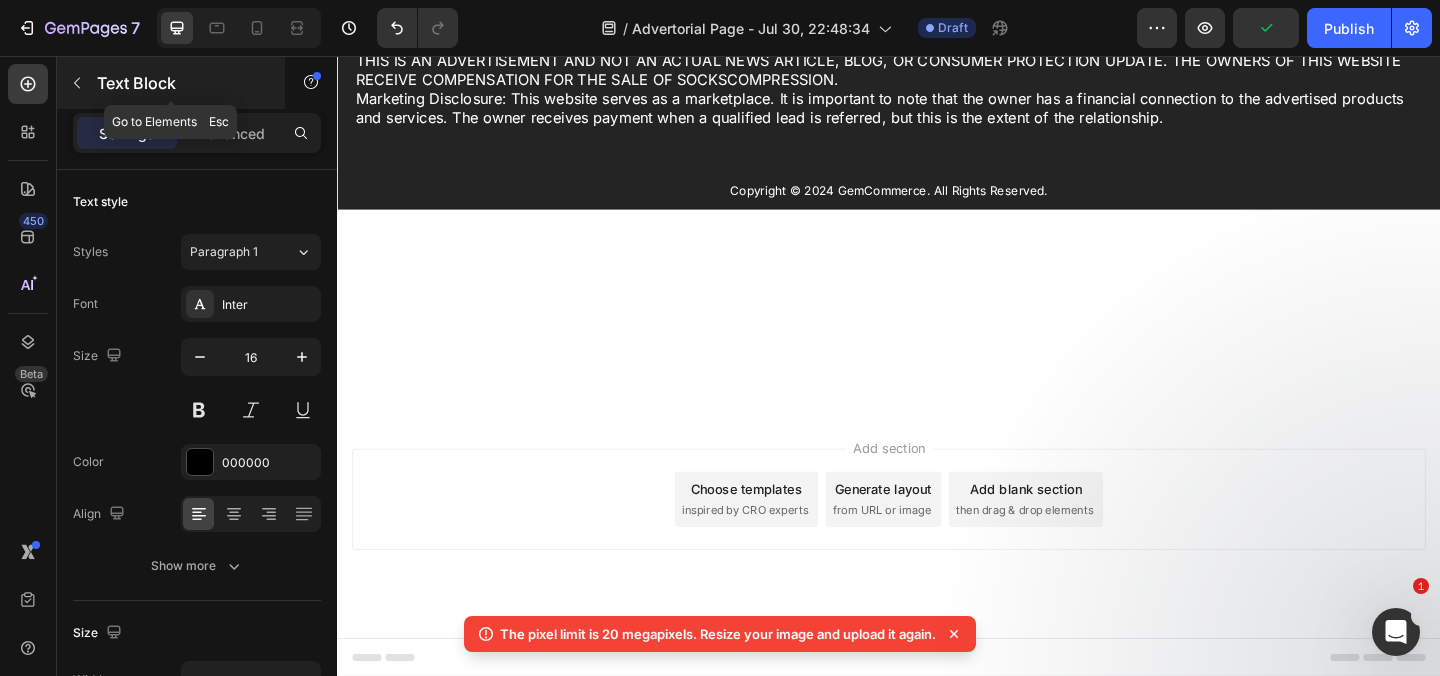 click on "Text Block" at bounding box center (182, 83) 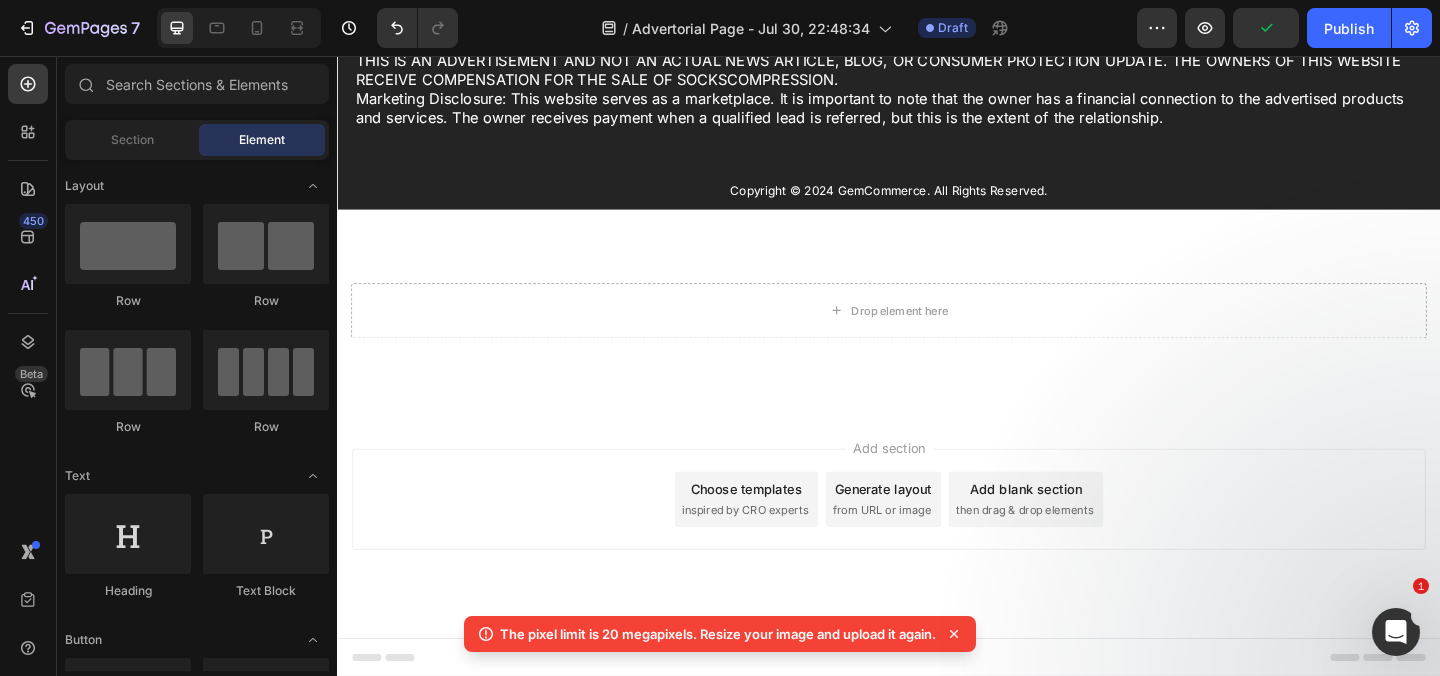 scroll, scrollTop: 30046, scrollLeft: 0, axis: vertical 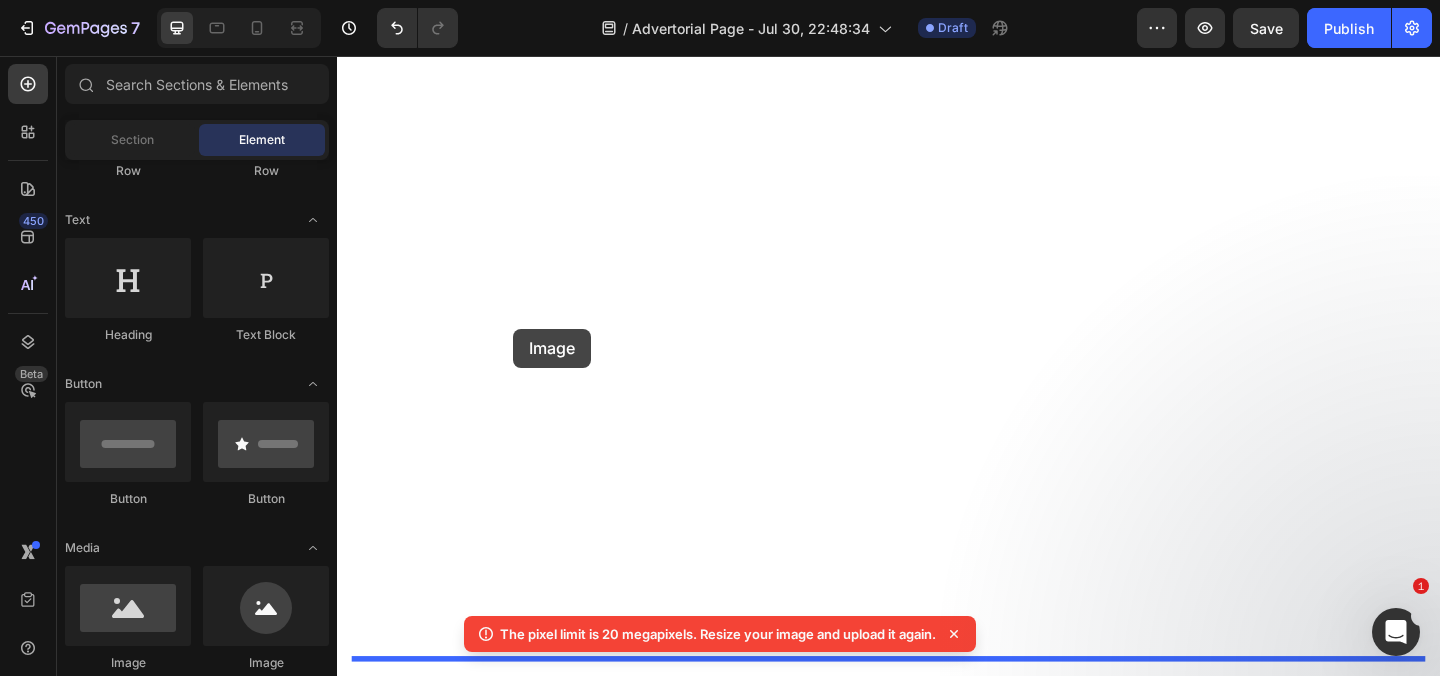 drag, startPoint x: 470, startPoint y: 663, endPoint x: 526, endPoint y: 315, distance: 352.47696 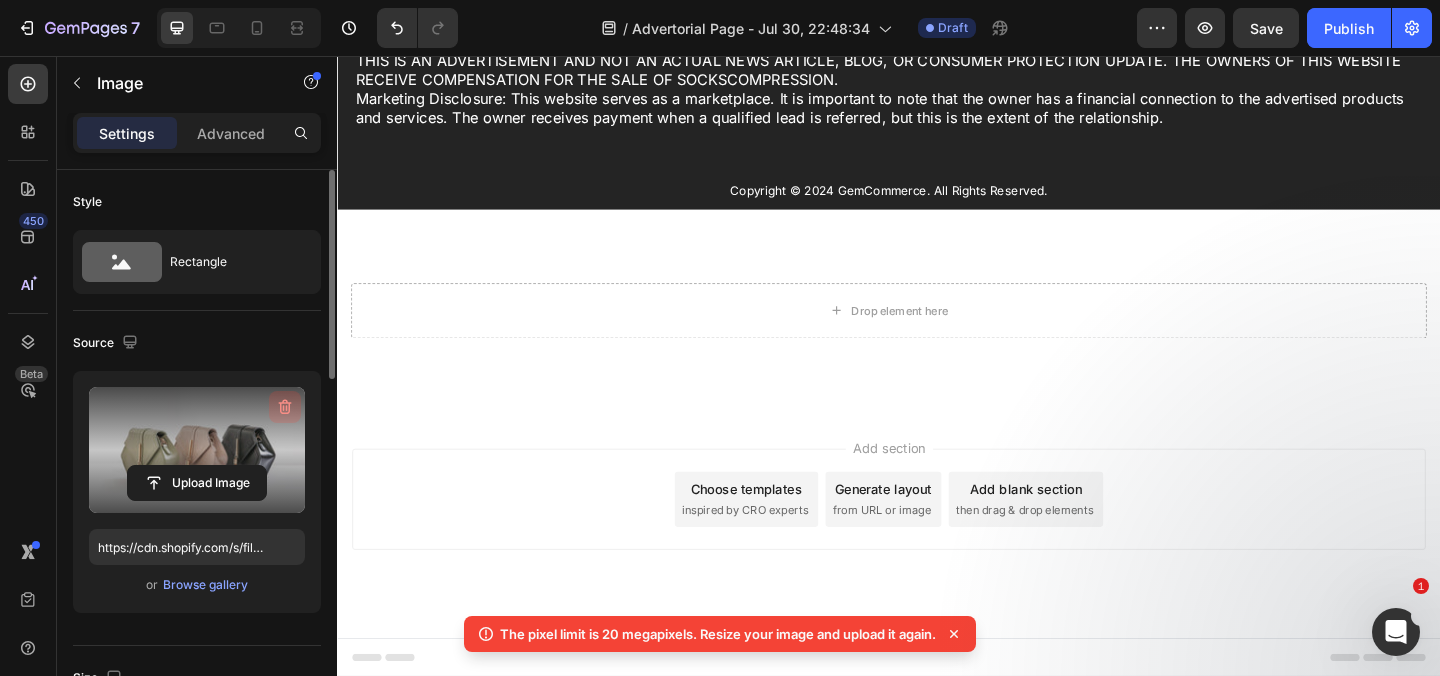 click 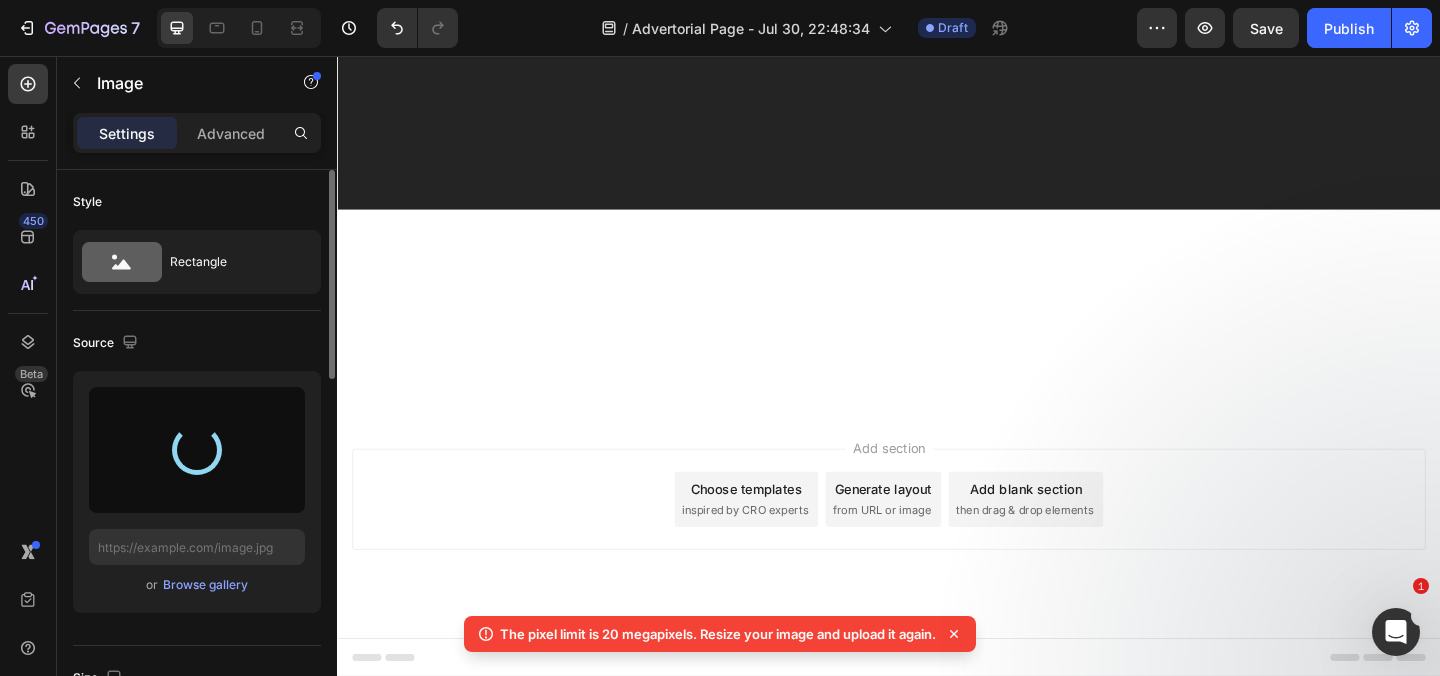 scroll, scrollTop: 30290, scrollLeft: 0, axis: vertical 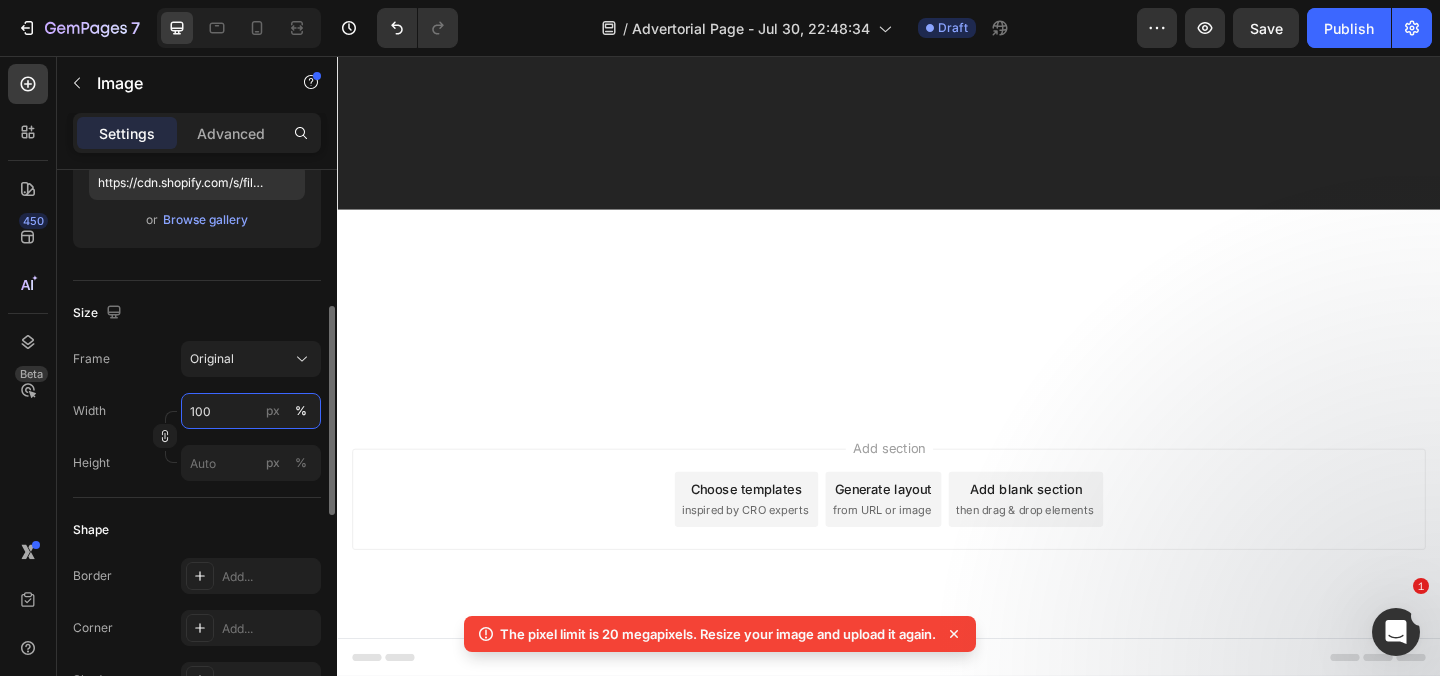 click on "100" at bounding box center (251, 411) 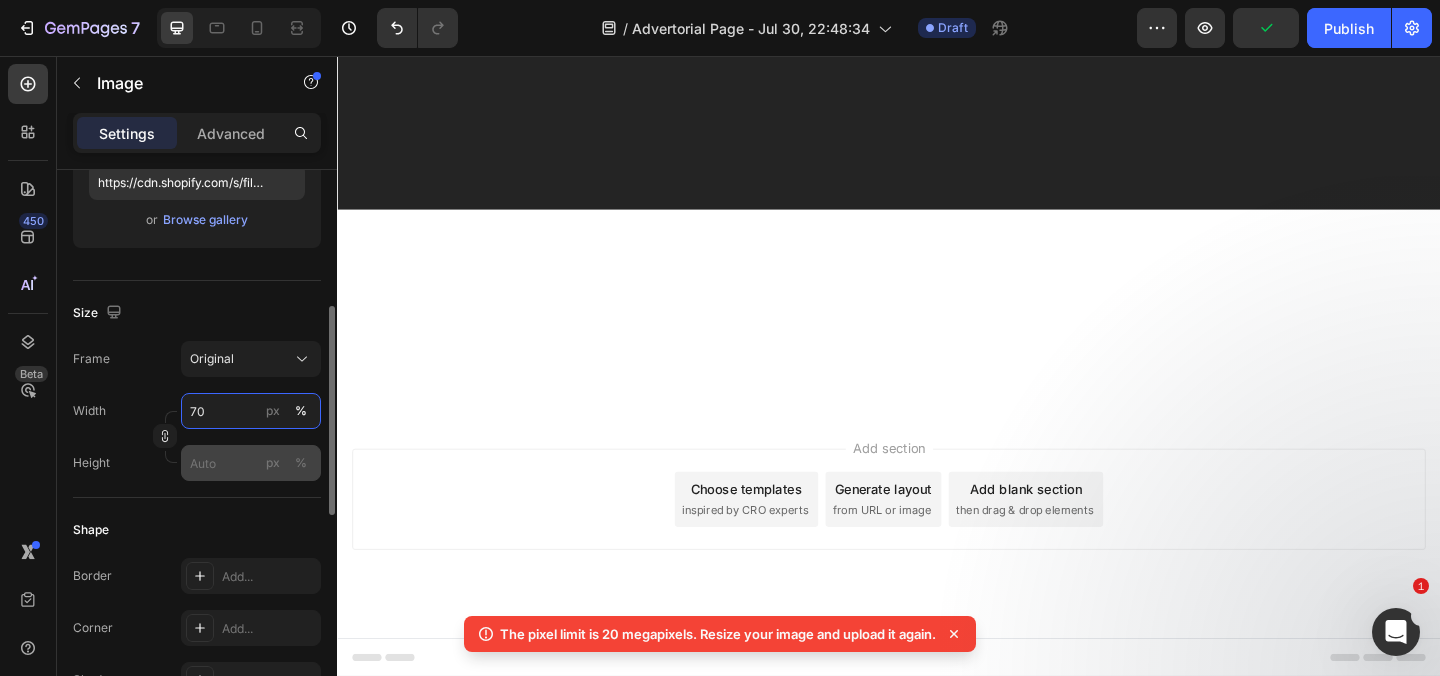 type on "7" 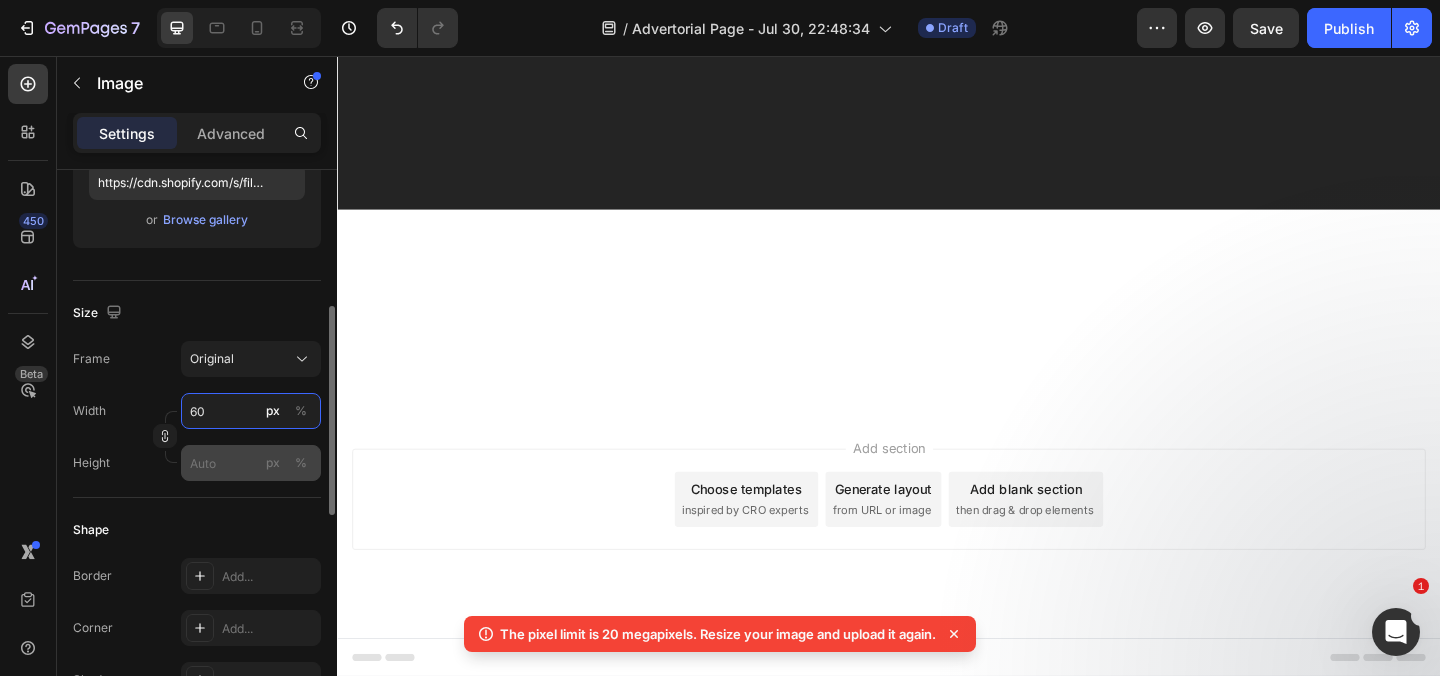 type on "6" 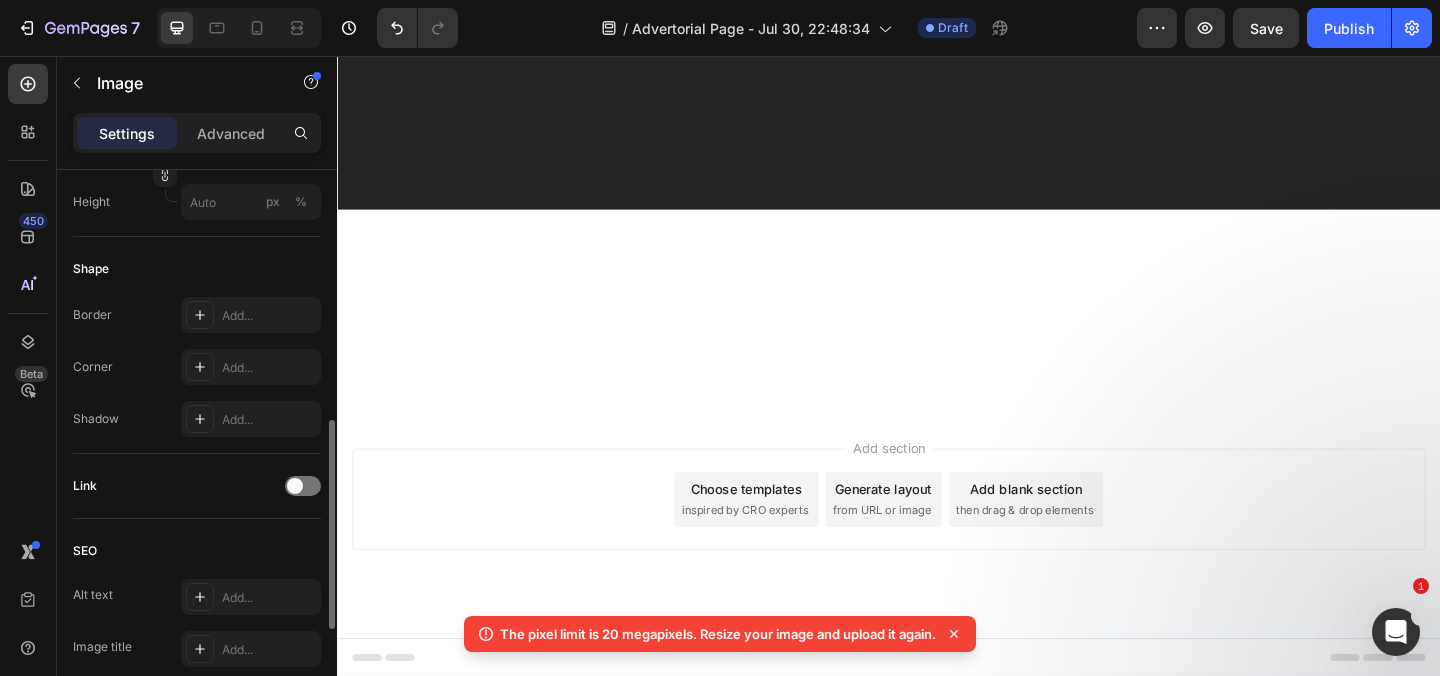 scroll, scrollTop: 947, scrollLeft: 0, axis: vertical 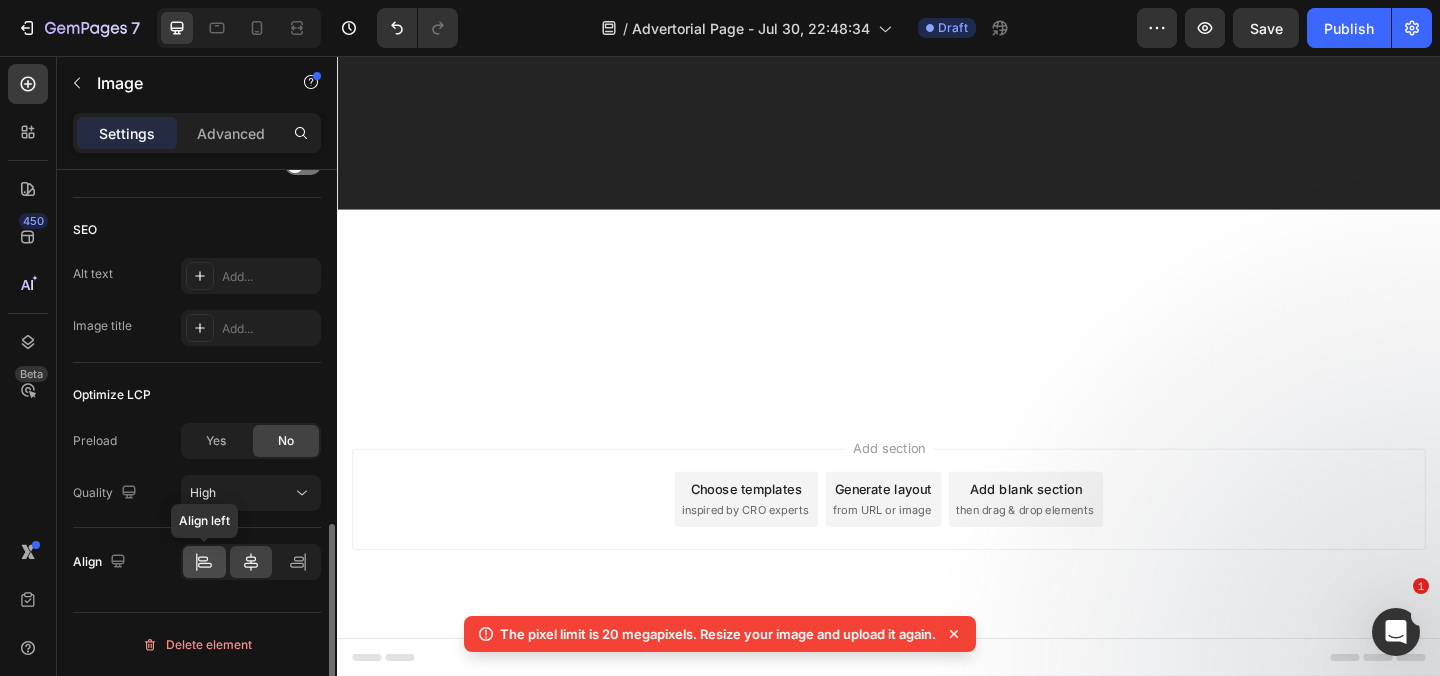 type on "600" 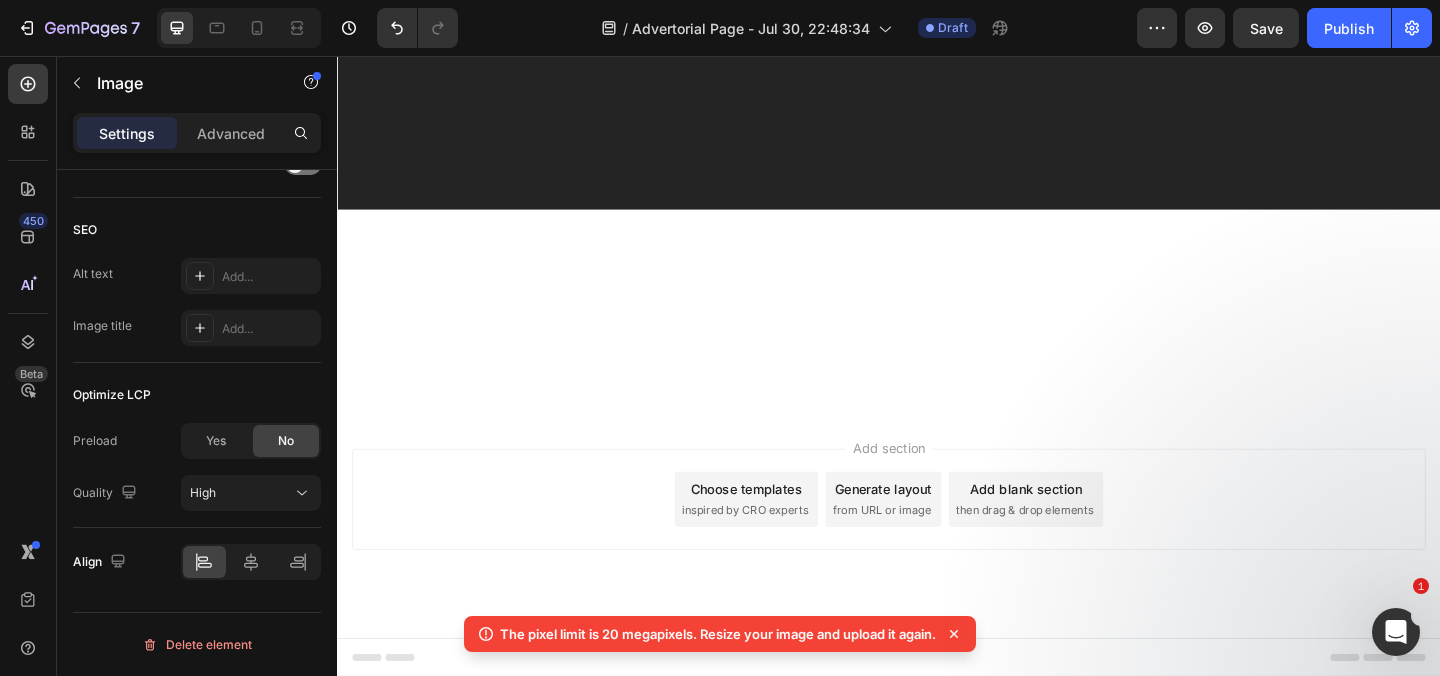 click on "See... That's The Kind of Results I Want You To Experience Text Block Image And I'm confident that it's going to help you too.   Just imagine...   ❌ No more wincing in pain with every step you take. ❌ No more embarrassment over the bulges at the side of your feet. ❌ No more struggling to find shoes that fit comfortably. ❌ No more worrying about expensive and risky surgery.   Imagine finally regaining control over your life and body again!   Doing all the things you love with your loved ones! That feeling is priceless.   There's a world of difference between living life with bunions and between being able to do what's dearest to you.   And I'm excited for you to experience it for yourself. Text Block What's This Life-Changing Technology Worth? Text Block Image Here's the thing:   This bunion corrector is brand new.   It was just recently released to the public.   When we finalized the FLO system design, we initially planned to price it at  $83.         Compare the Alternatives:" at bounding box center [937, -2472] 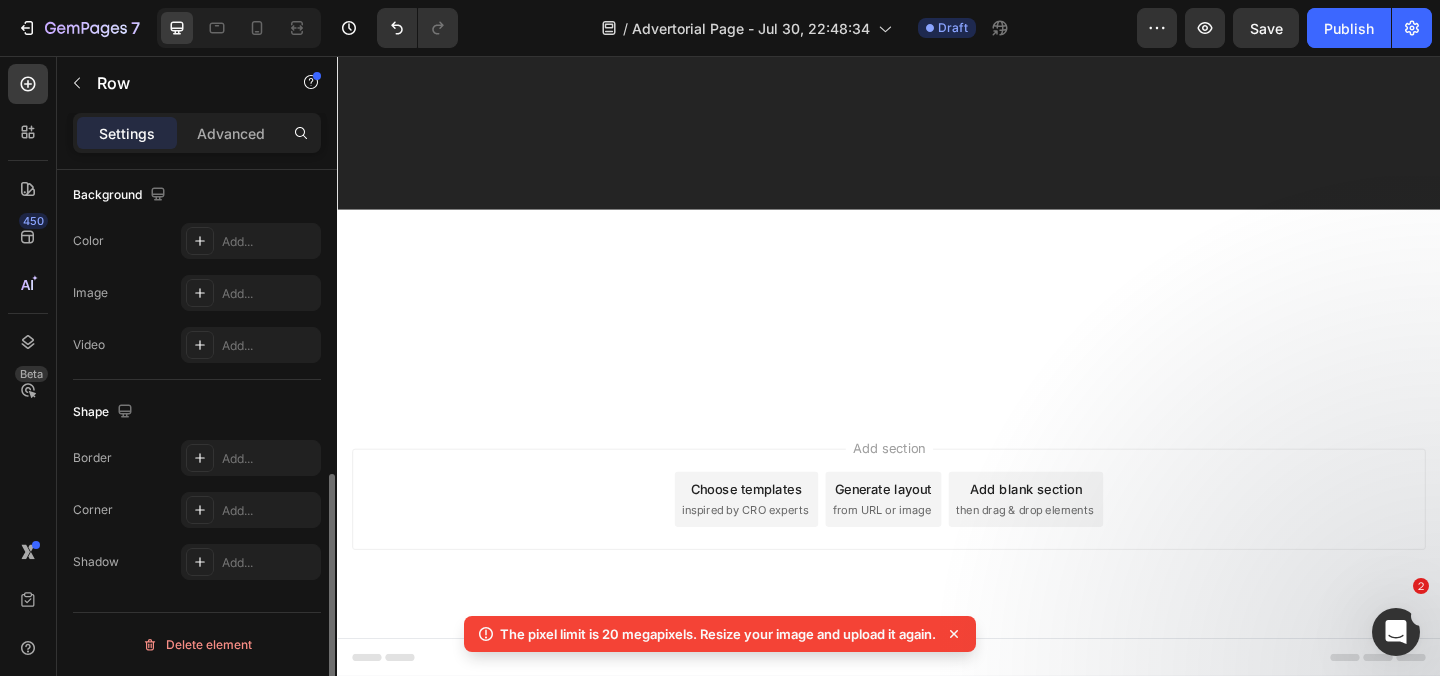 scroll, scrollTop: 0, scrollLeft: 0, axis: both 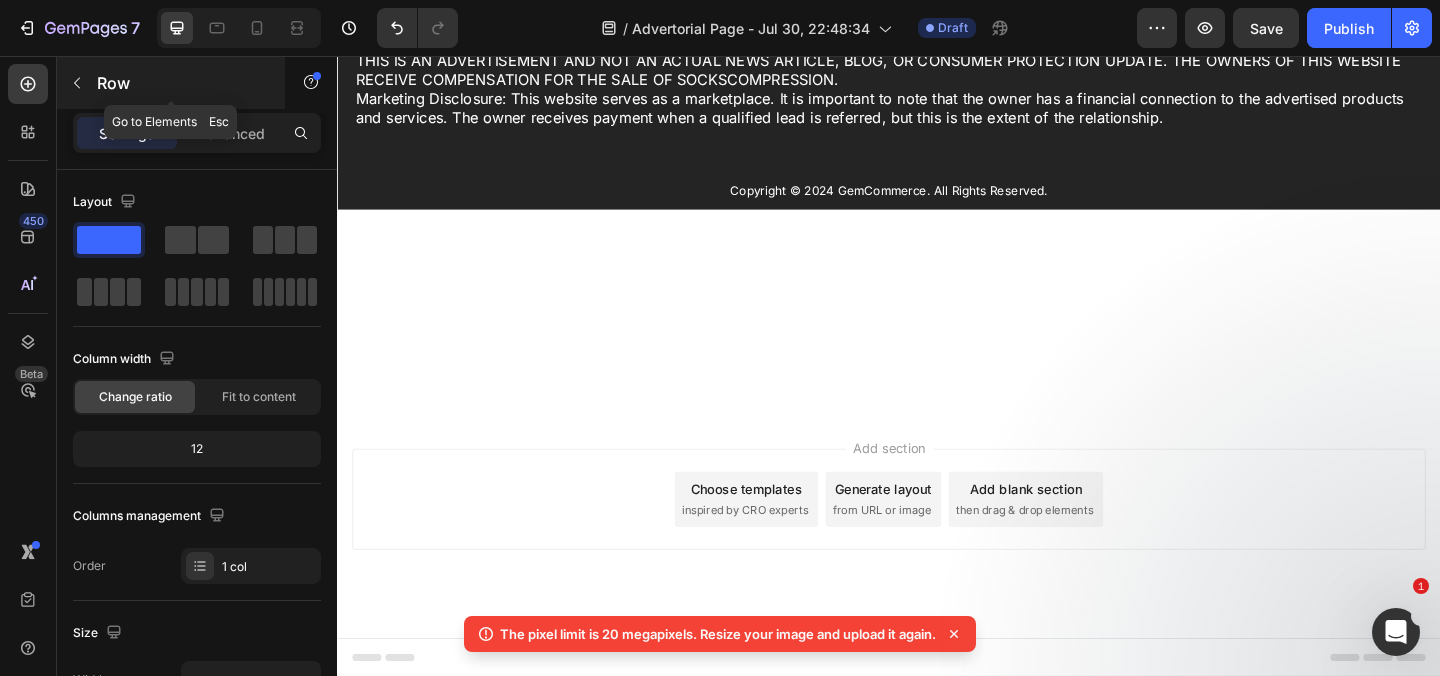 click on "Row" at bounding box center [182, 83] 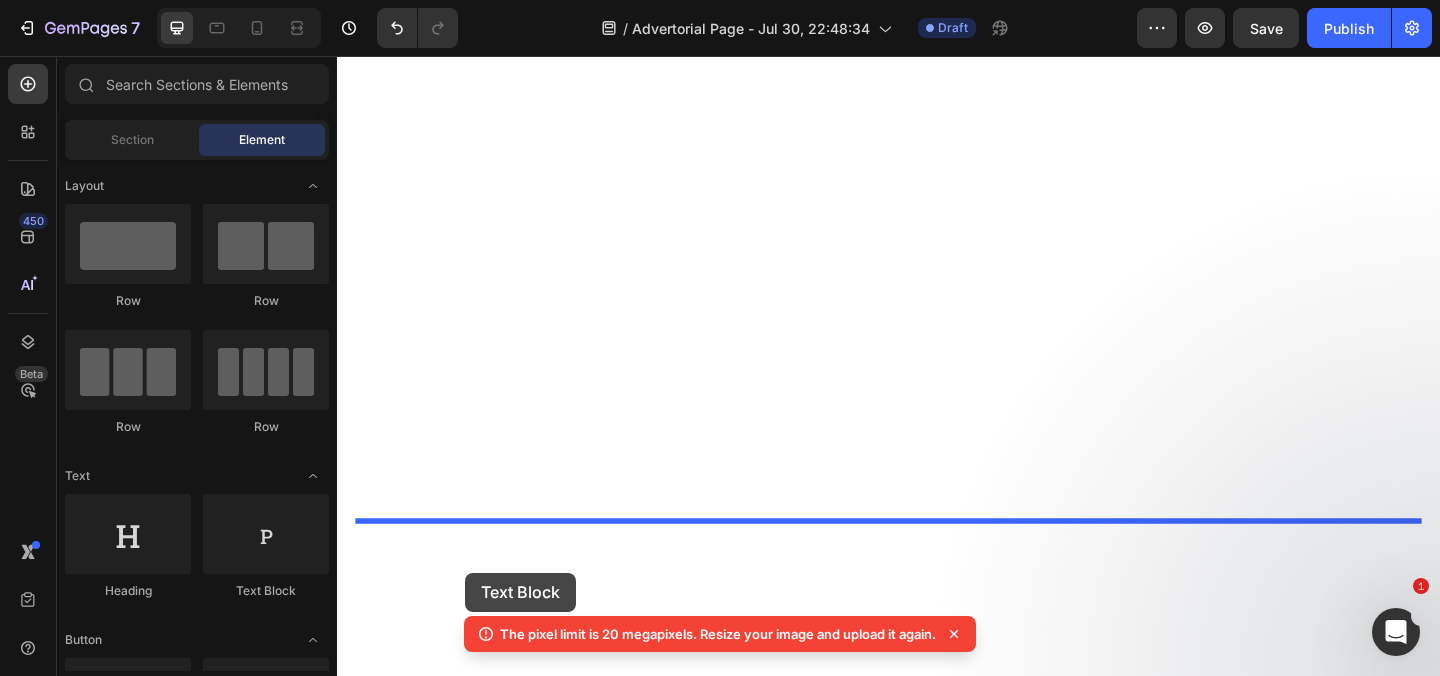 scroll, scrollTop: 30372, scrollLeft: 0, axis: vertical 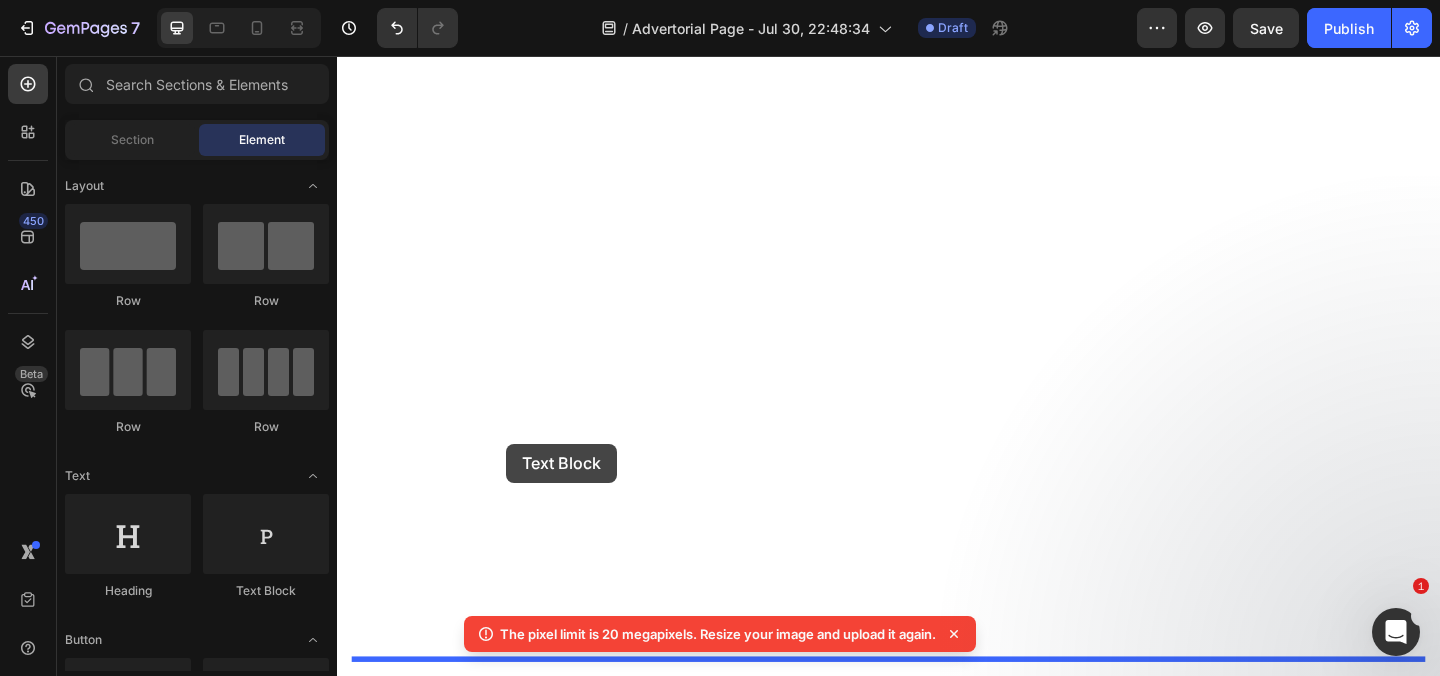 drag, startPoint x: 604, startPoint y: 359, endPoint x: 521, endPoint y: 477, distance: 144.26712 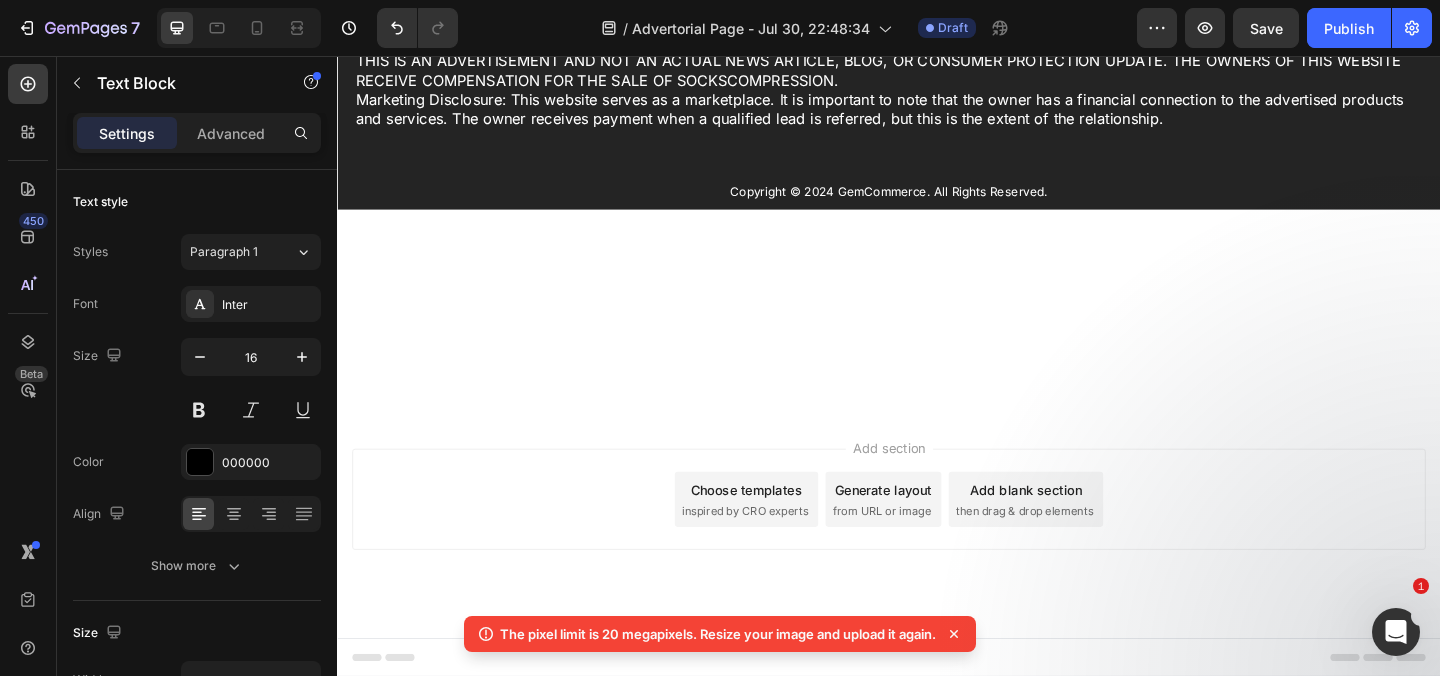 click on "Replace this text with your content" at bounding box center [937, -92] 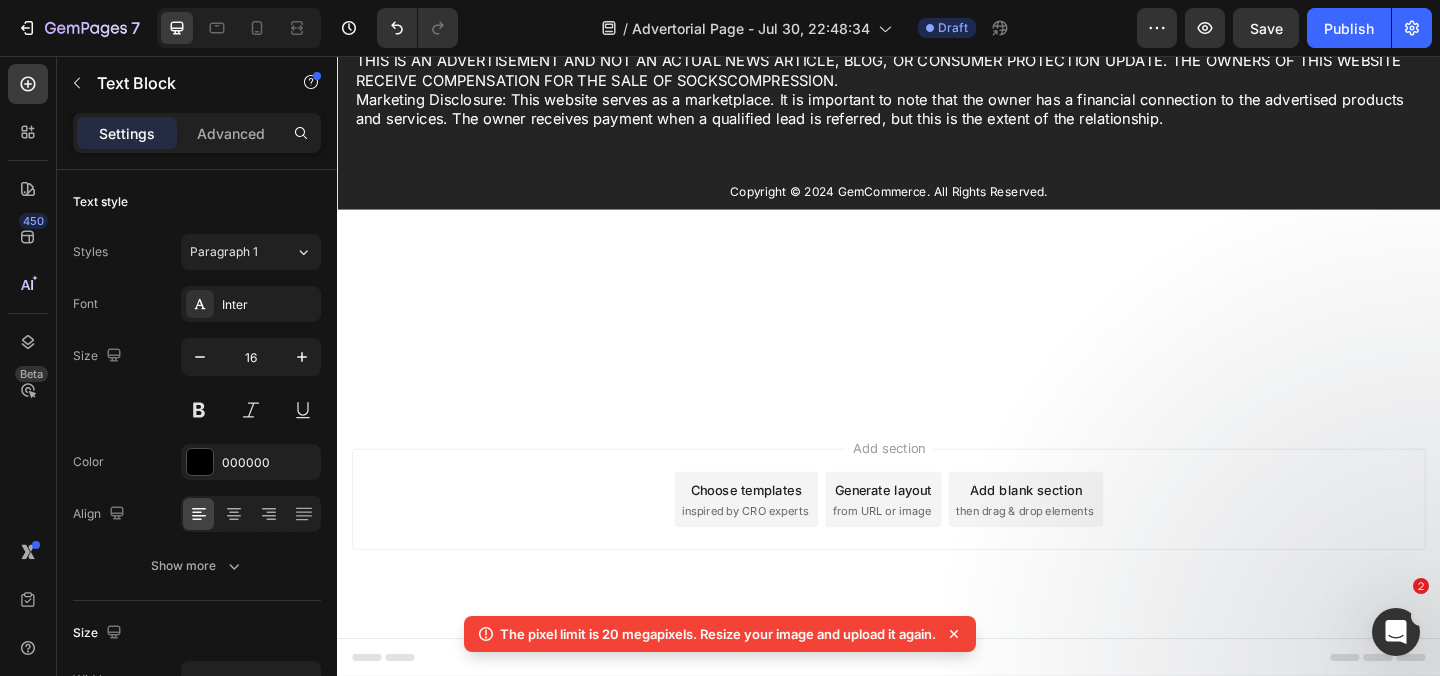 click on "Replace this text with your content" at bounding box center [937, -92] 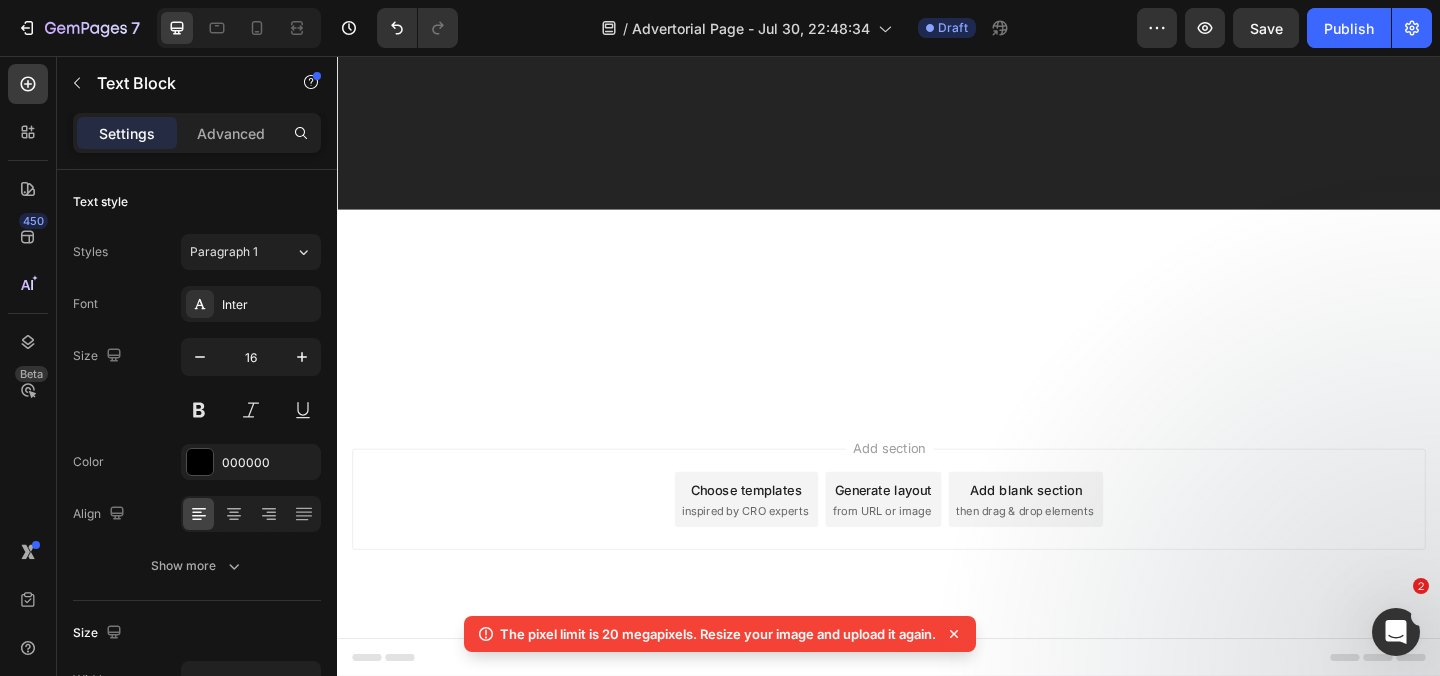 scroll, scrollTop: 30606, scrollLeft: 0, axis: vertical 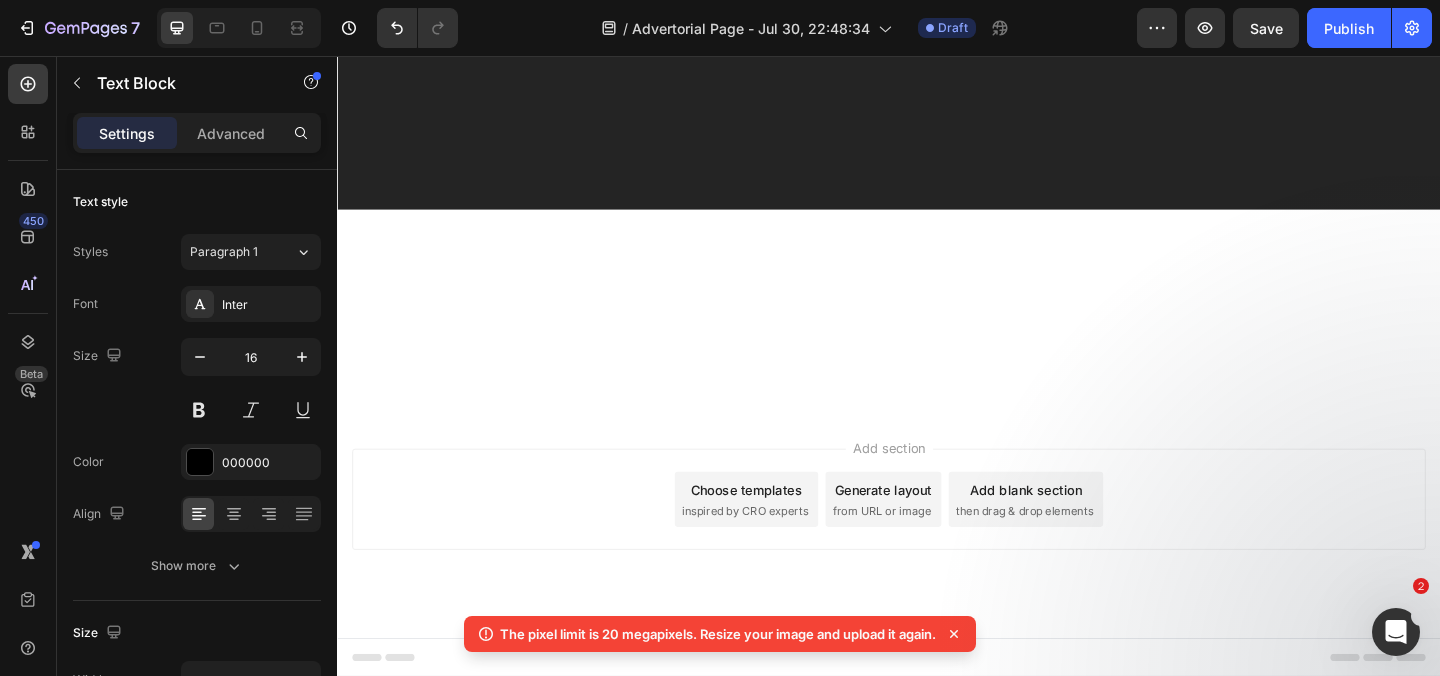 click on "You can continue along the same path you are on now." at bounding box center (937, -495) 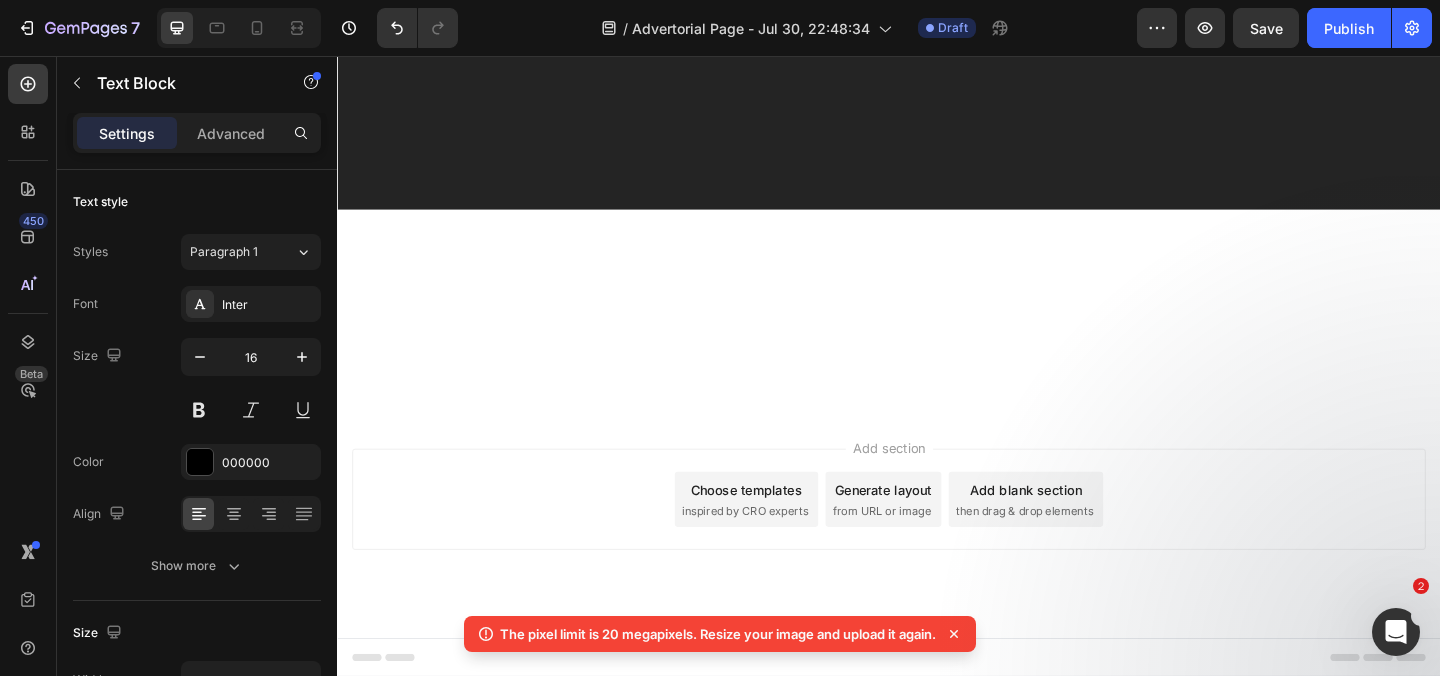 click at bounding box center (937, -495) 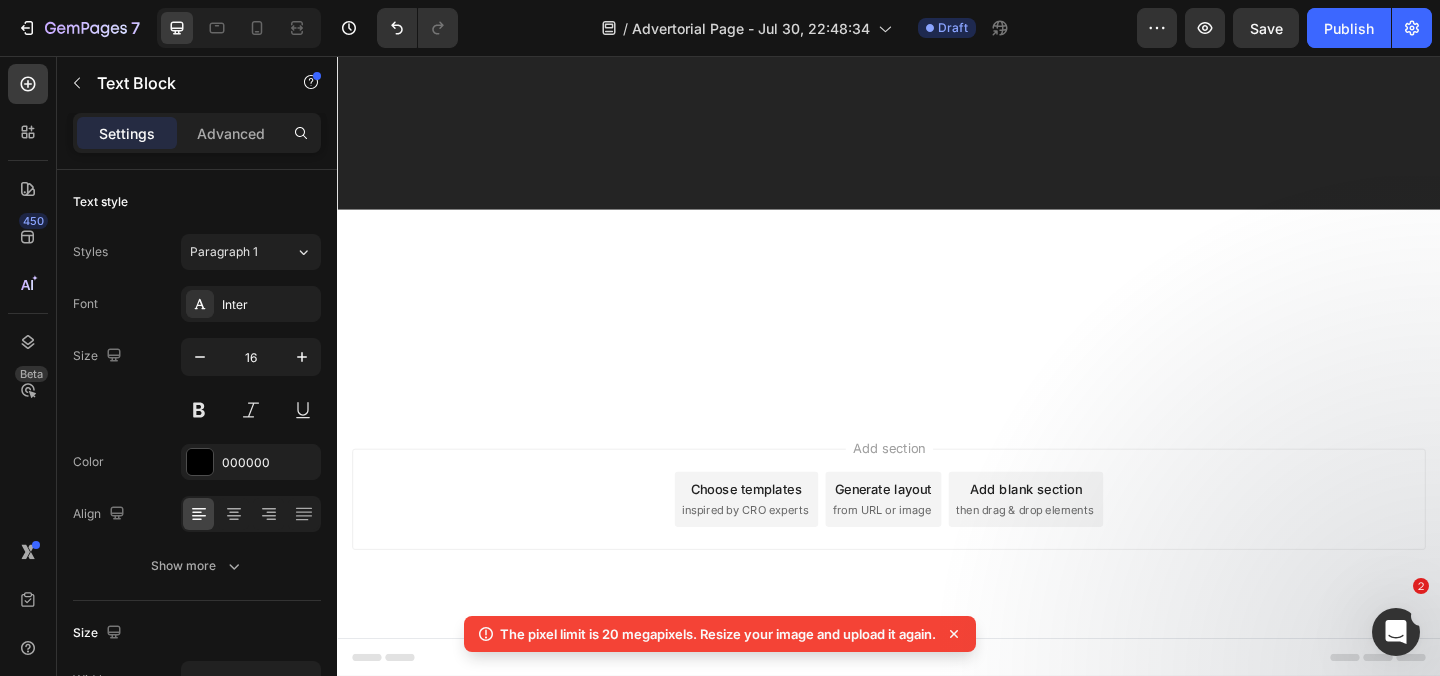 click on "But you already know how exhausted and frustrated you are with the stubborn, throbbing pain caused by your bunions." at bounding box center (937, -438) 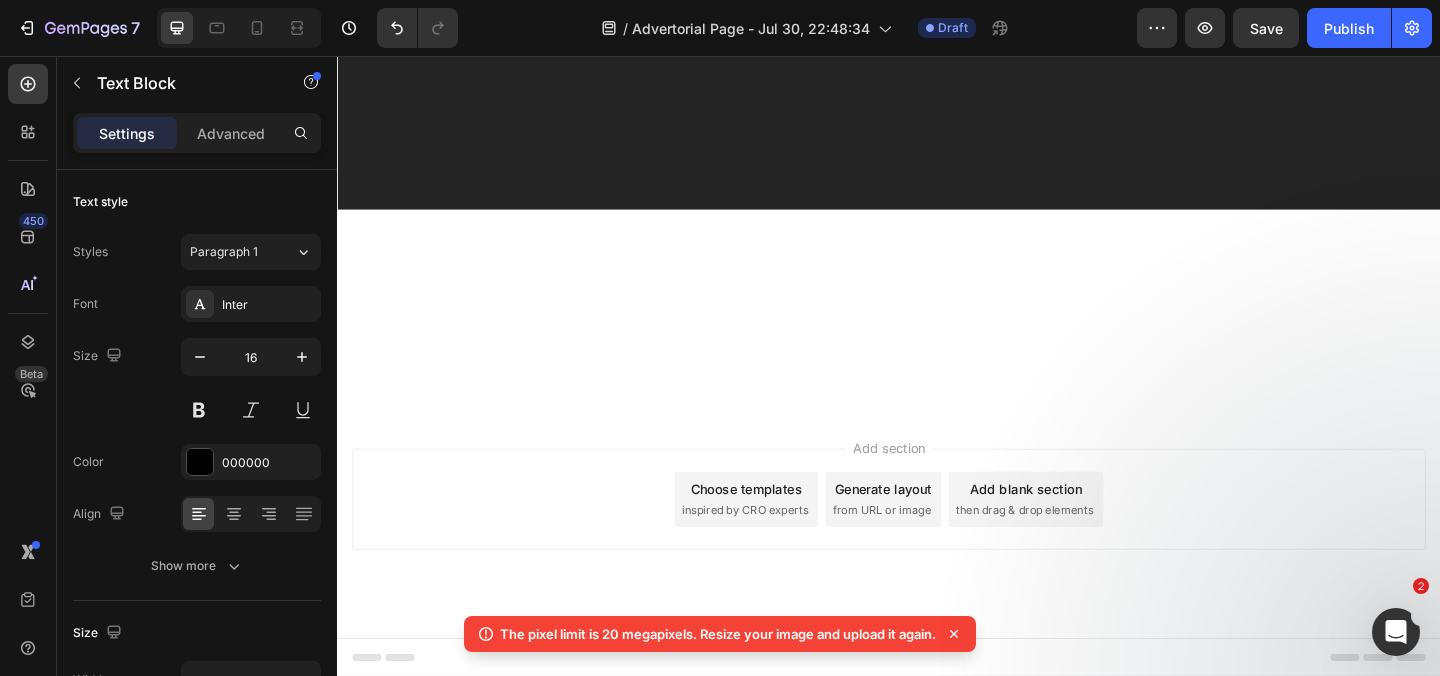 click on "And you know that it will only get worse over time if you keep going down this path." at bounding box center (937, -409) 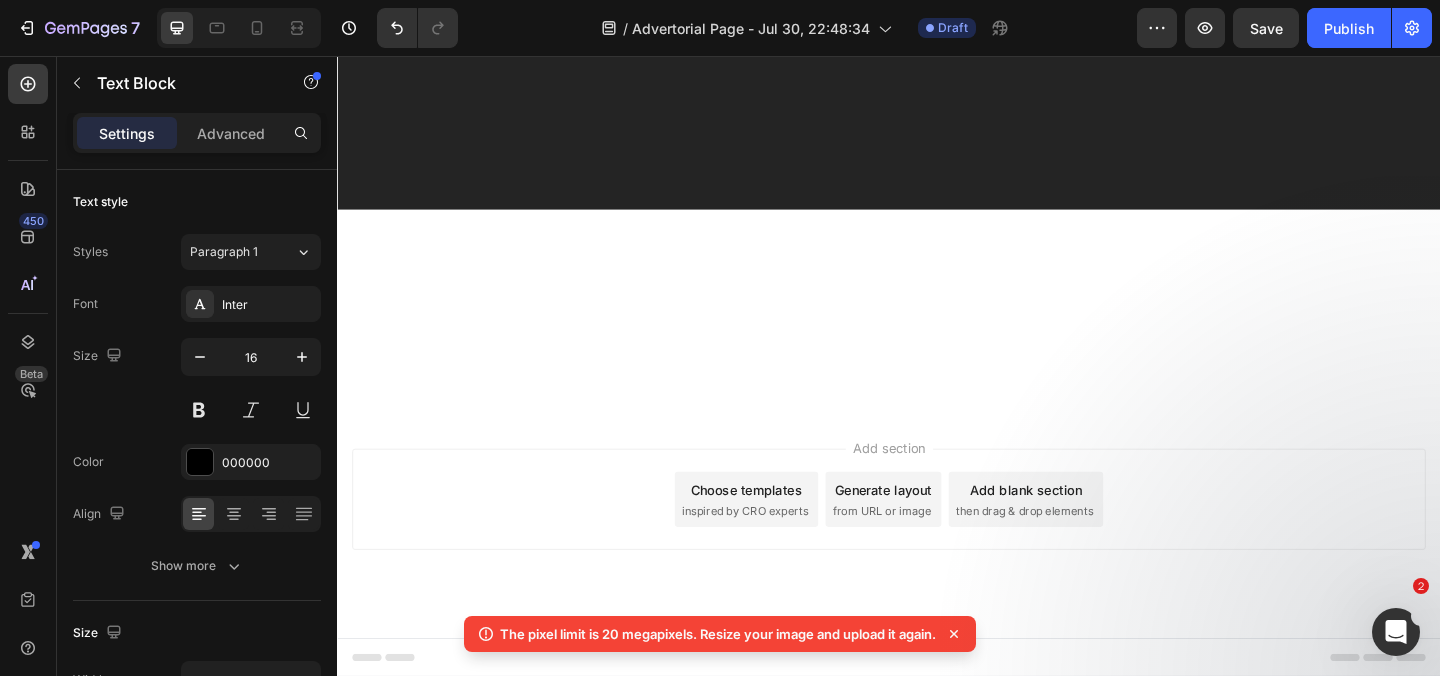 click on "So instead of denying yourself, make the decision to try our GoodyFeet FLO." at bounding box center [937, -380] 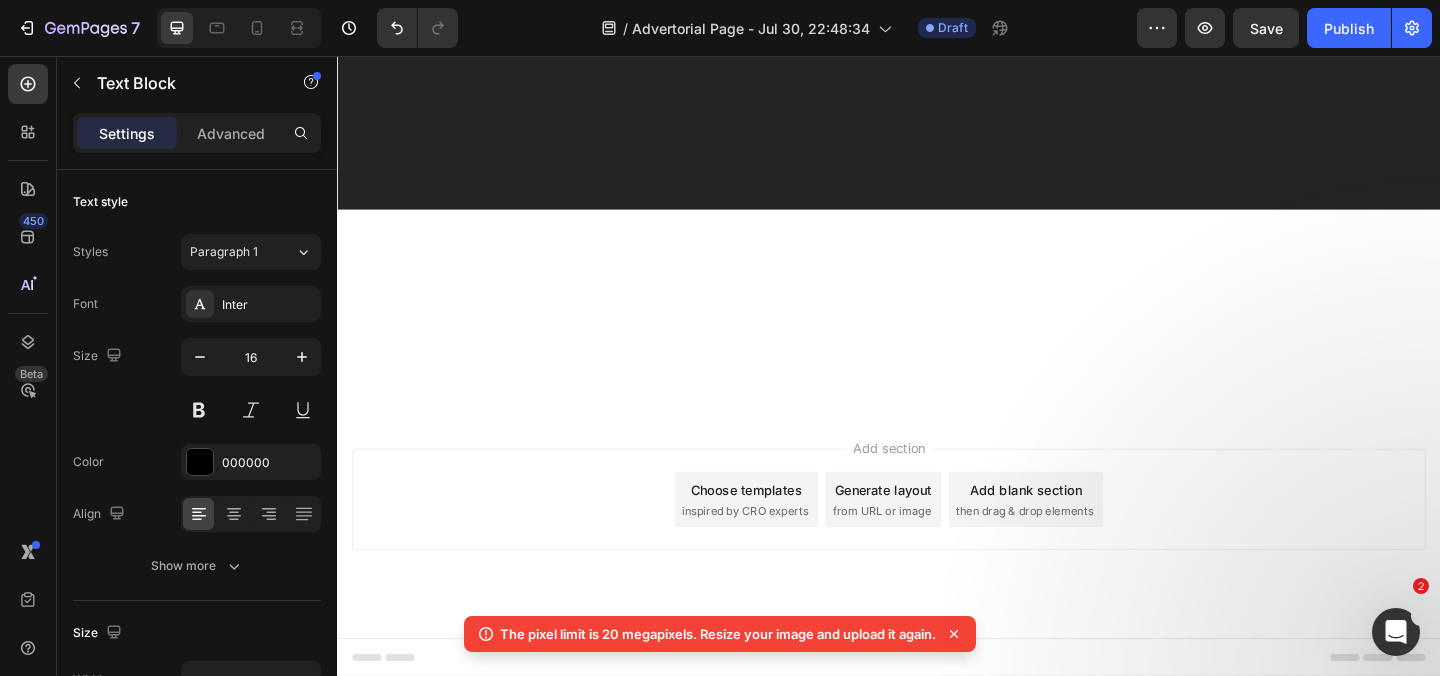 scroll, scrollTop: 30931, scrollLeft: 0, axis: vertical 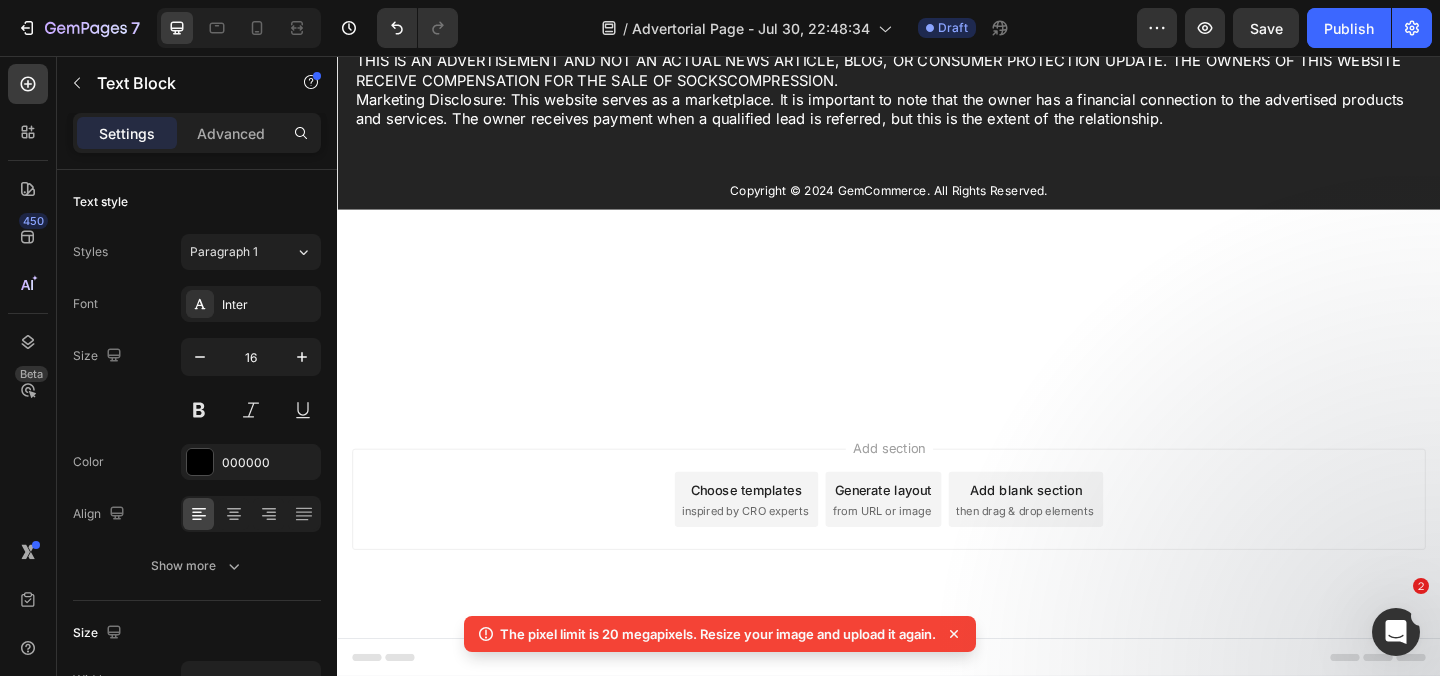 click on "It's the only solution on the market that targets the real cause of bunions." at bounding box center (937, -351) 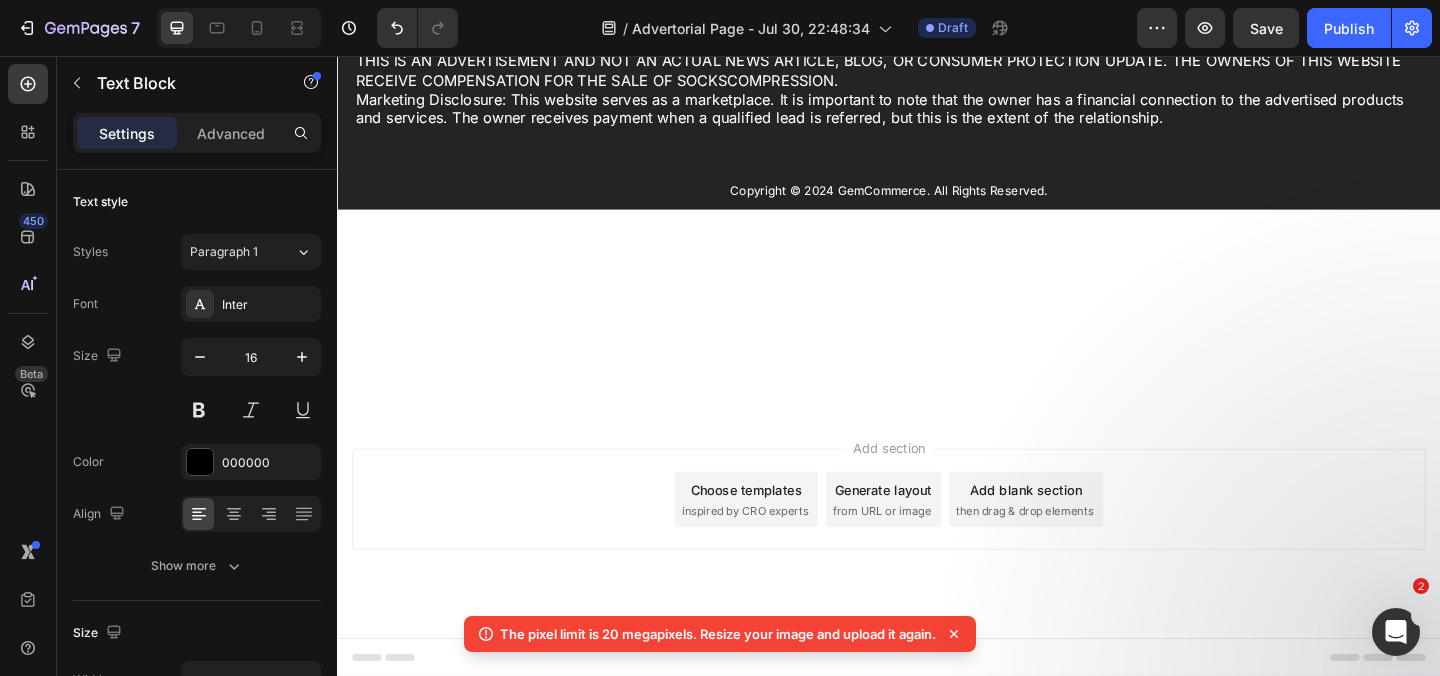 click on "So it's the only one that will give you a legit chance at recovery." at bounding box center [937, -323] 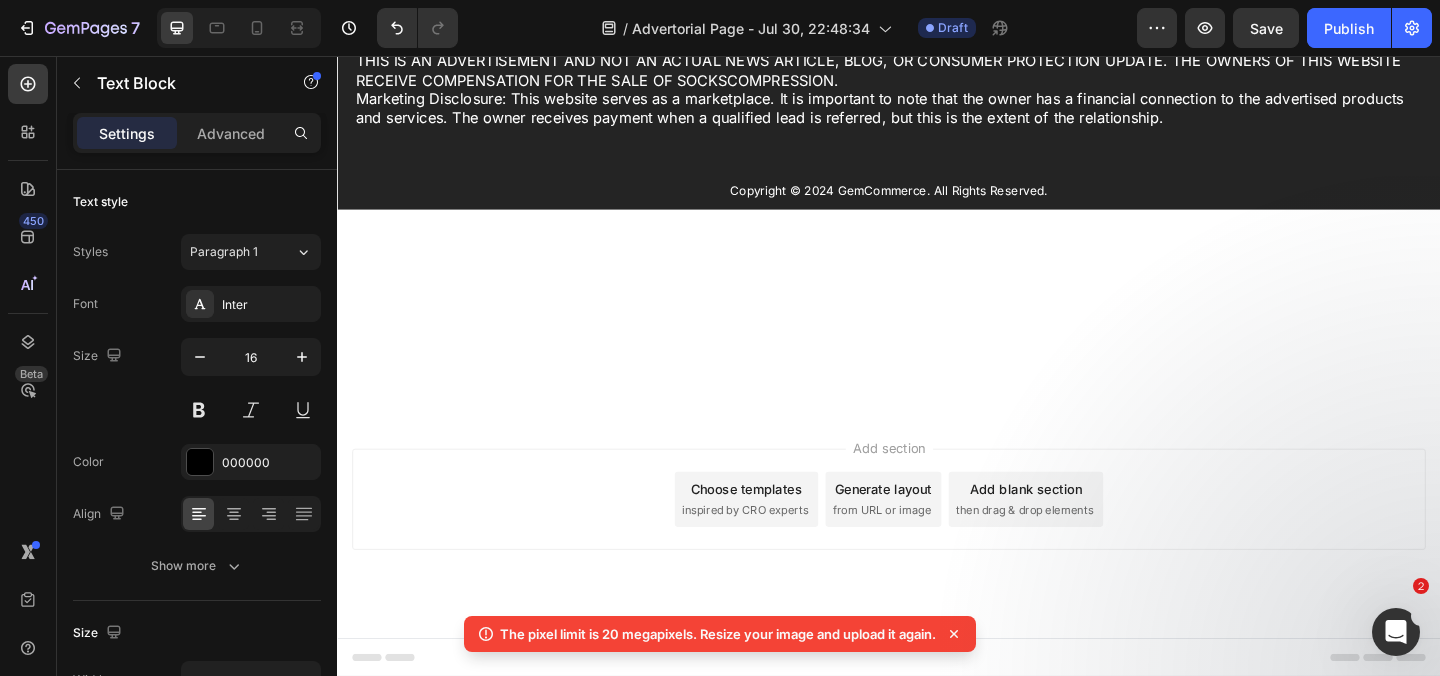 click on "So you don't risk anything." at bounding box center [937, -265] 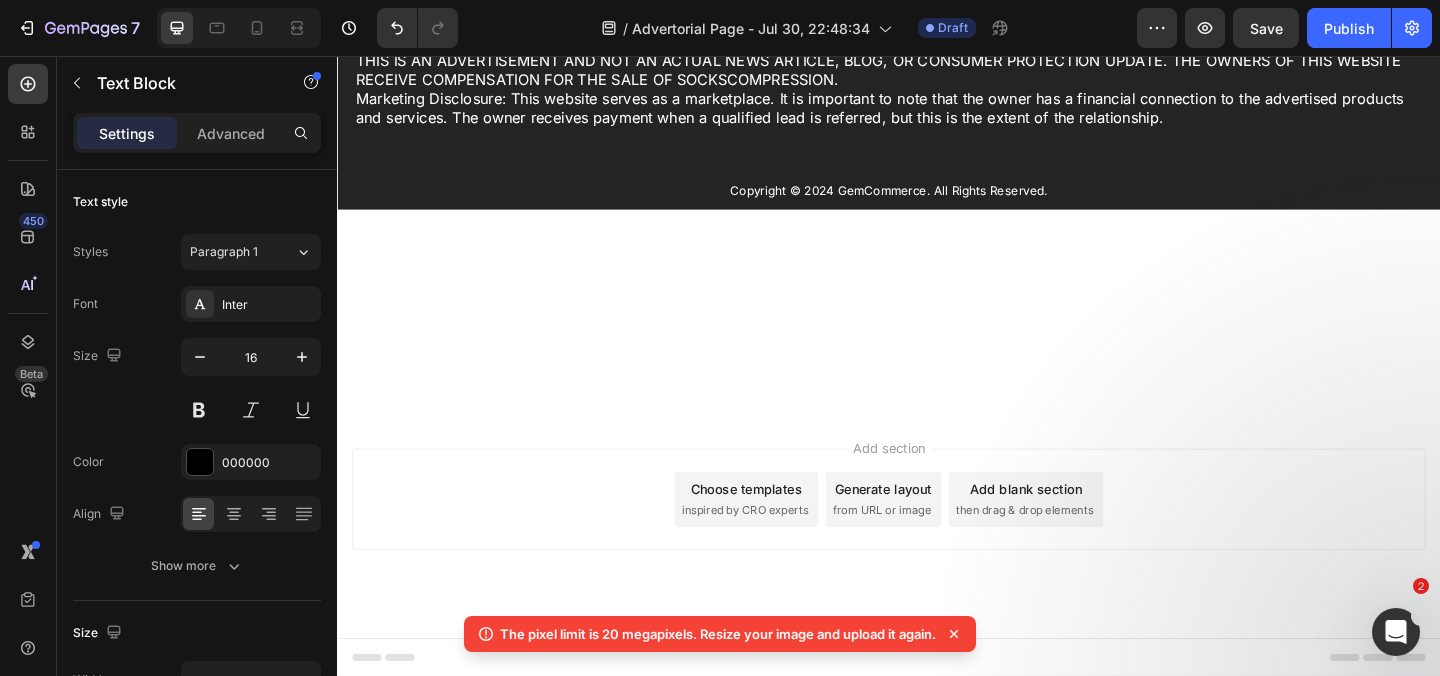 click on "So you don't risk anything." at bounding box center [937, -294] 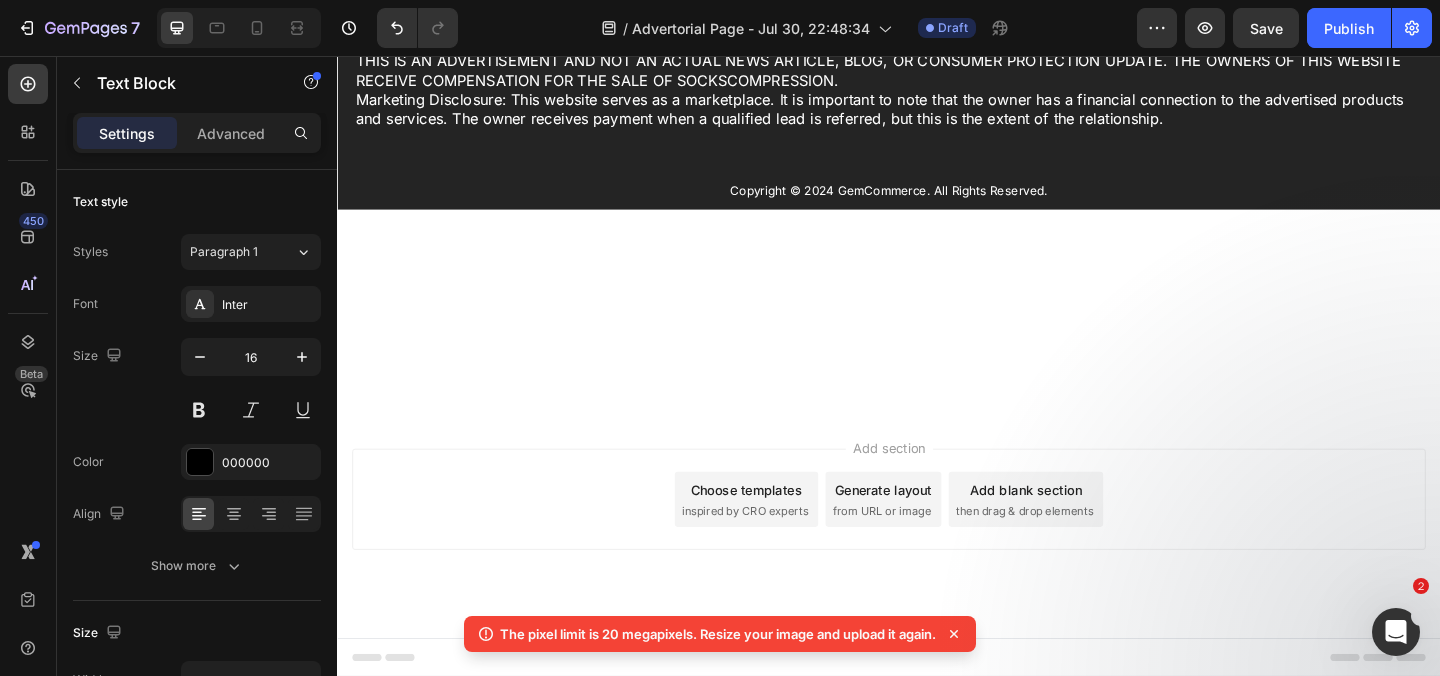 click at bounding box center [937, -265] 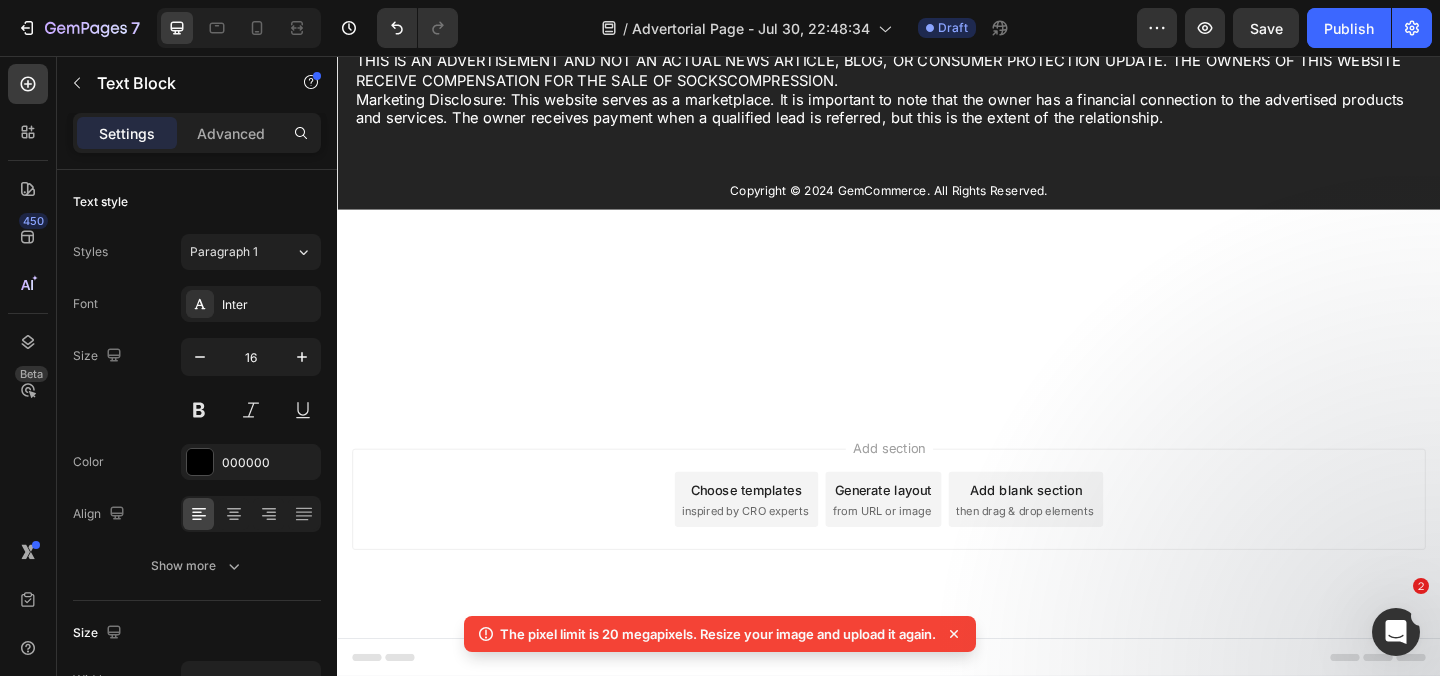 click at bounding box center (937, -236) 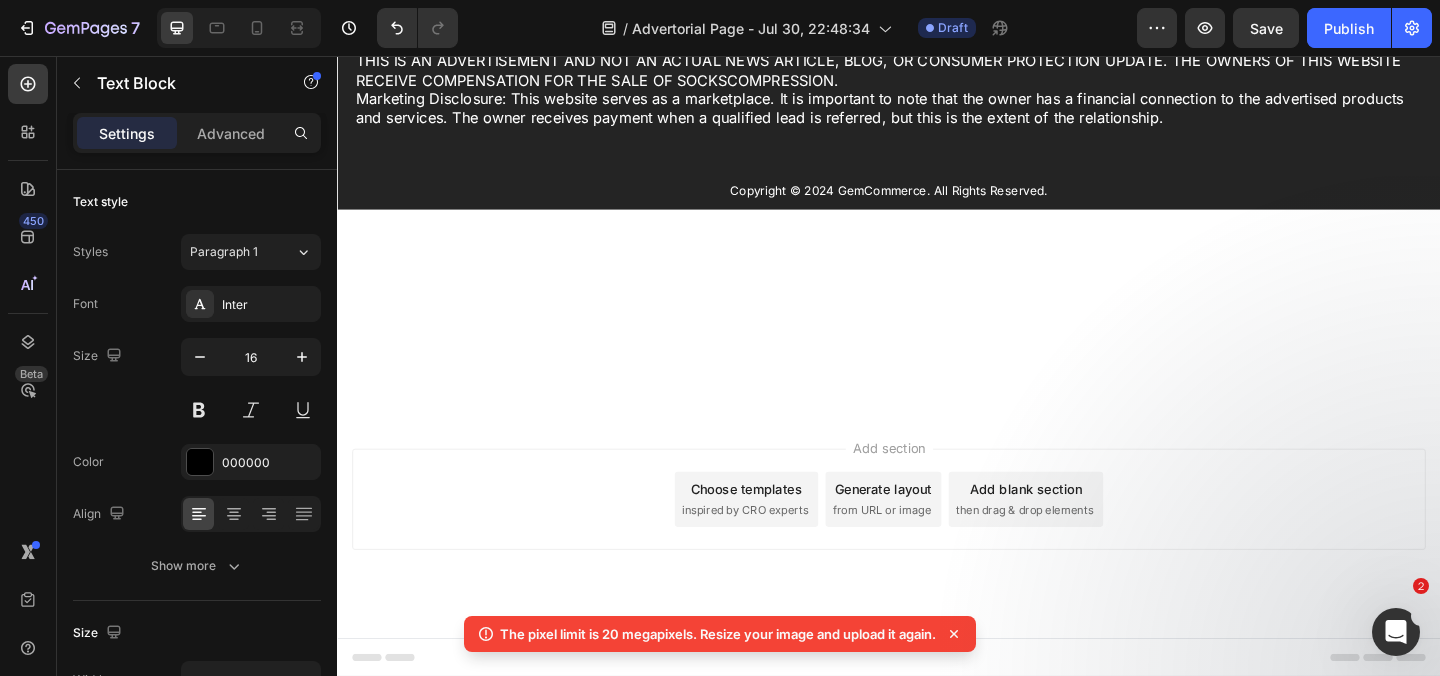 scroll, scrollTop: 31022, scrollLeft: 0, axis: vertical 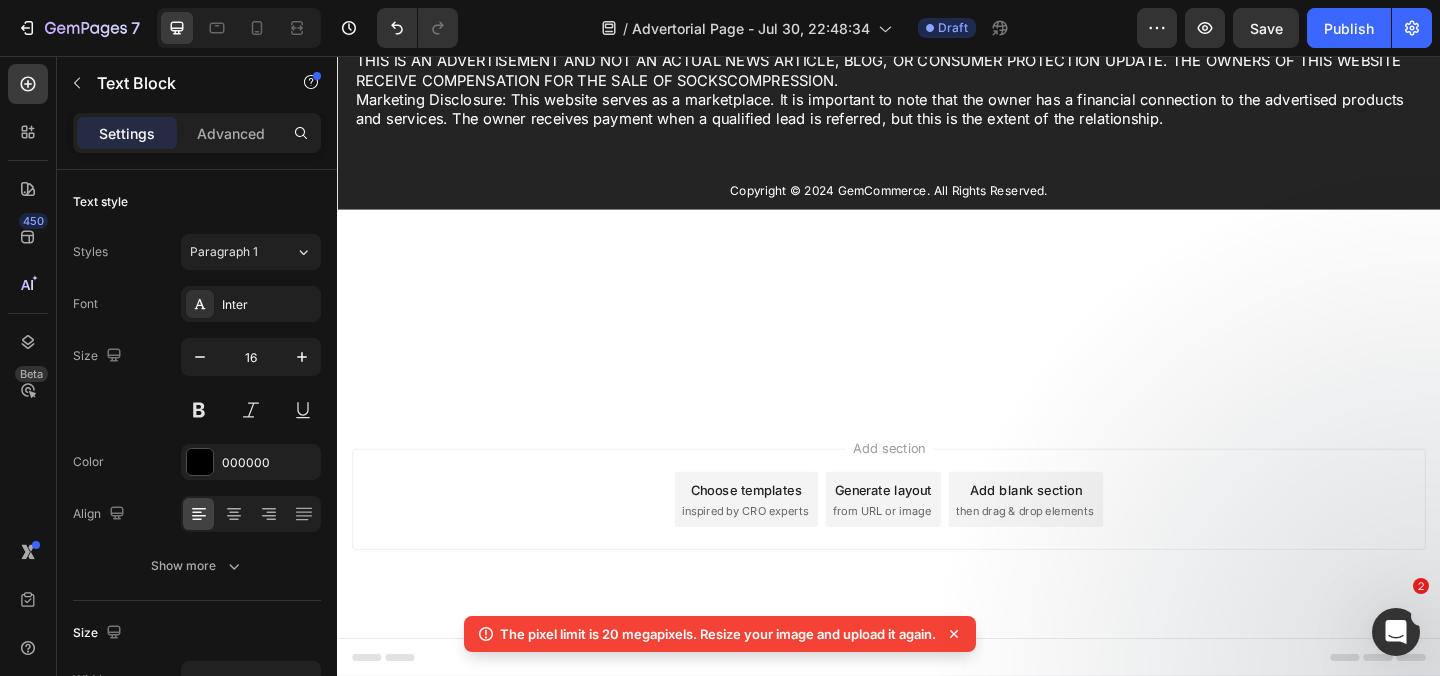 click on "Click the button below, and I'll see you on the other side." at bounding box center [937, -92] 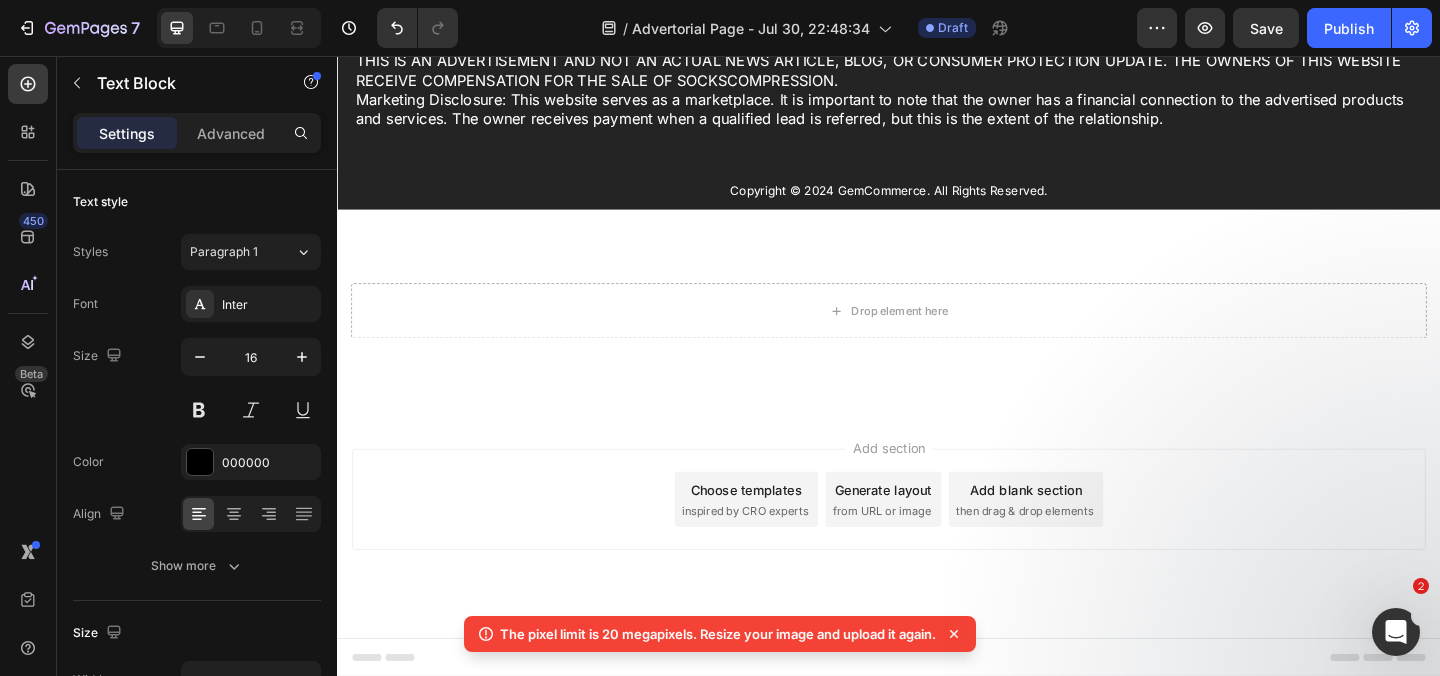 scroll, scrollTop: 31598, scrollLeft: 0, axis: vertical 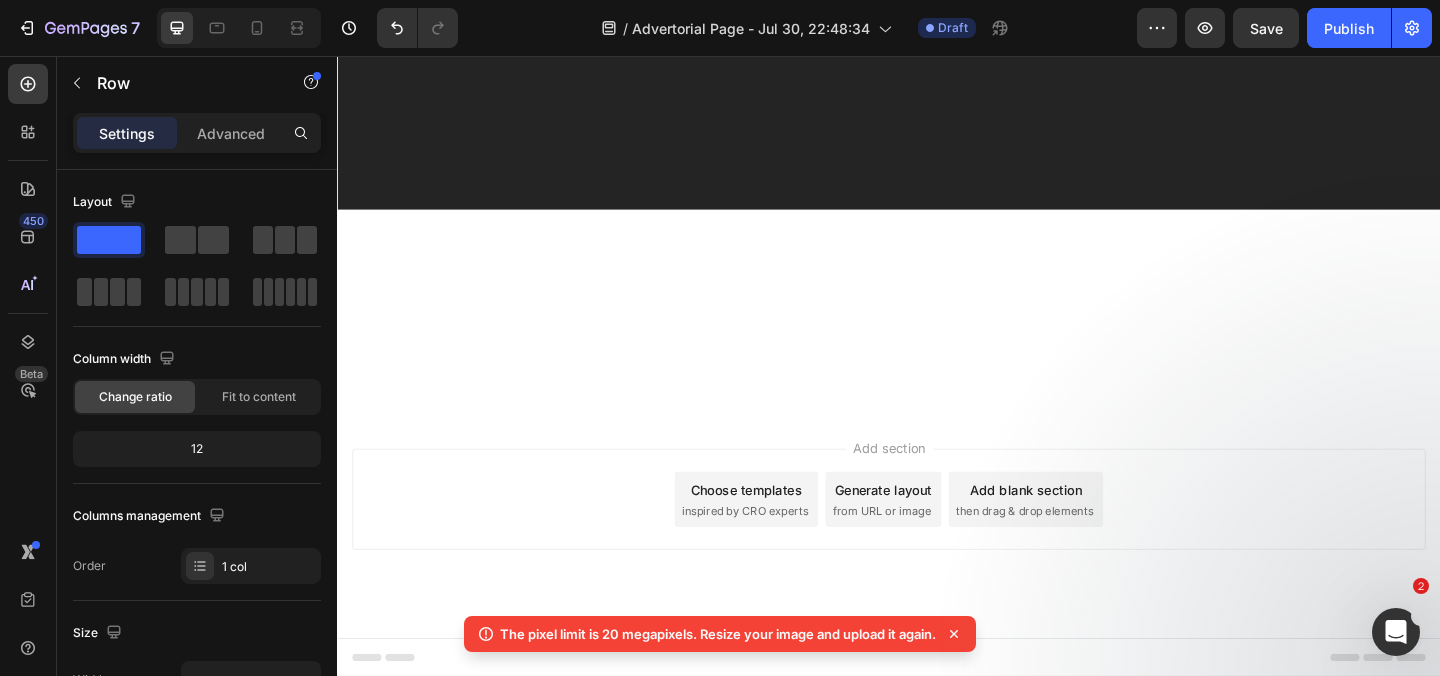 click on "See... That's The Kind of Results I Want You To Experience Text Block Image And I'm confident that it's going to help you too.   Just imagine...   ❌ No more wincing in pain with every step you take. ❌ No more embarrassment over the bulges at the side of your feet. ❌ No more struggling to find shoes that fit comfortably. ❌ No more worrying about expensive and risky surgery.   Imagine finally regaining control over your life and body again!   Doing all the things you love with your loved ones! That feeling is priceless.   There's a world of difference between living life with bunions and between being able to do what's dearest to you.   And I'm excited for you to experience it for yourself. Text Block What's This Life-Changing Technology Worth? Text Block Image Here's the thing:   This bunion corrector is brand new.   It was just recently released to the public.   When we finalized the FLO system design, we initially planned to price it at  $83.         Compare the Alternatives:" at bounding box center (937, -2919) 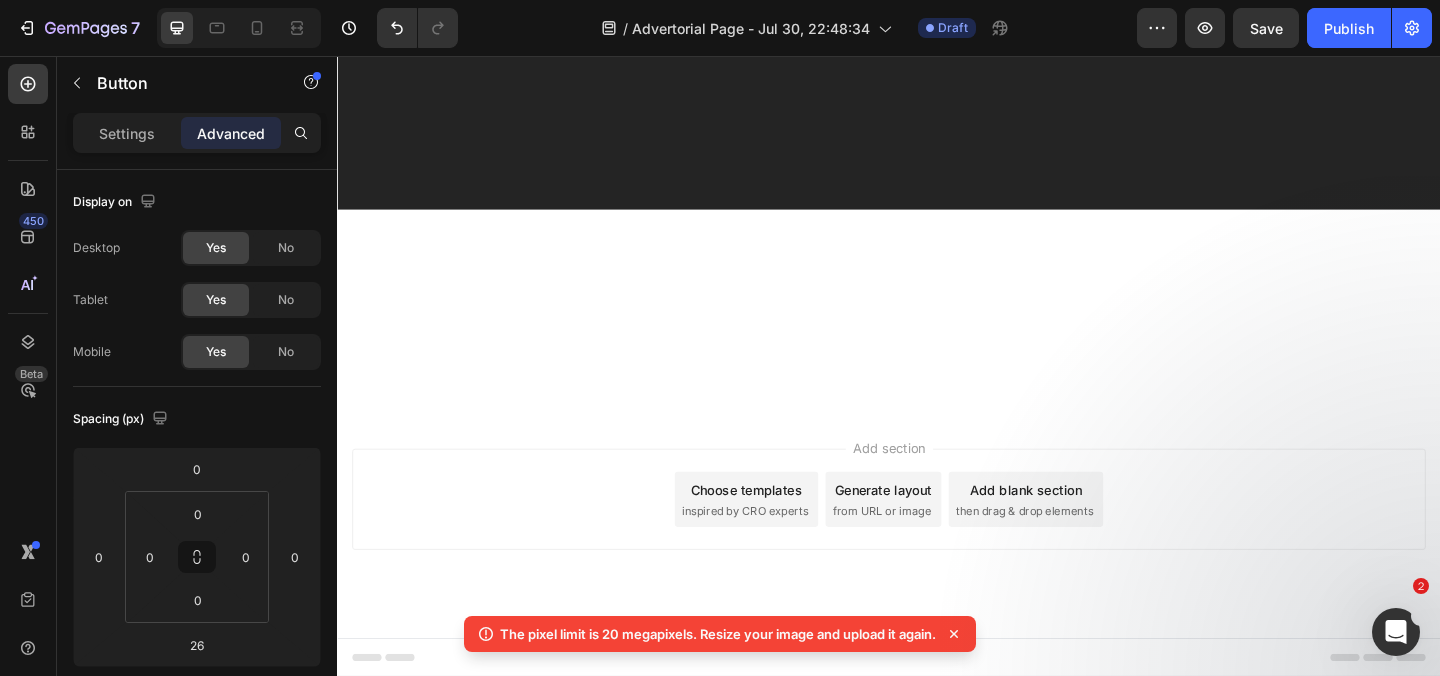 click 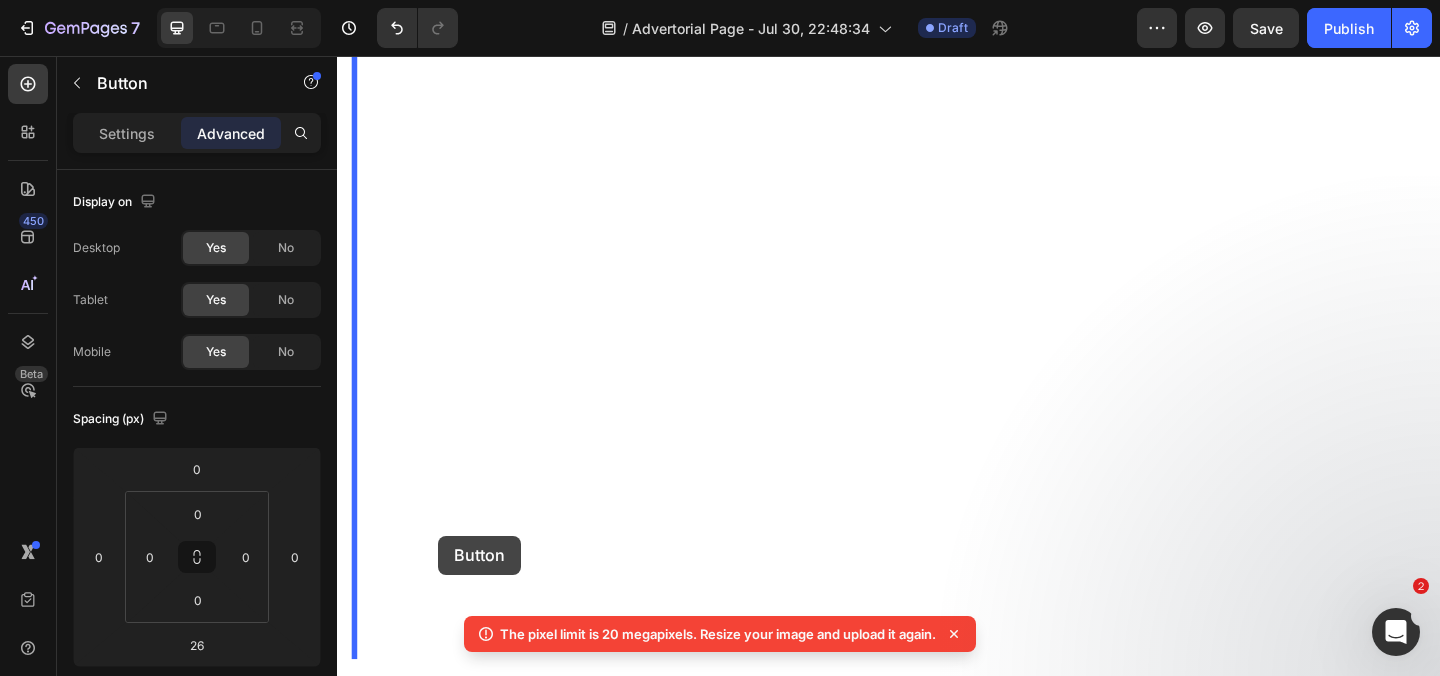 scroll, scrollTop: 31386, scrollLeft: 0, axis: vertical 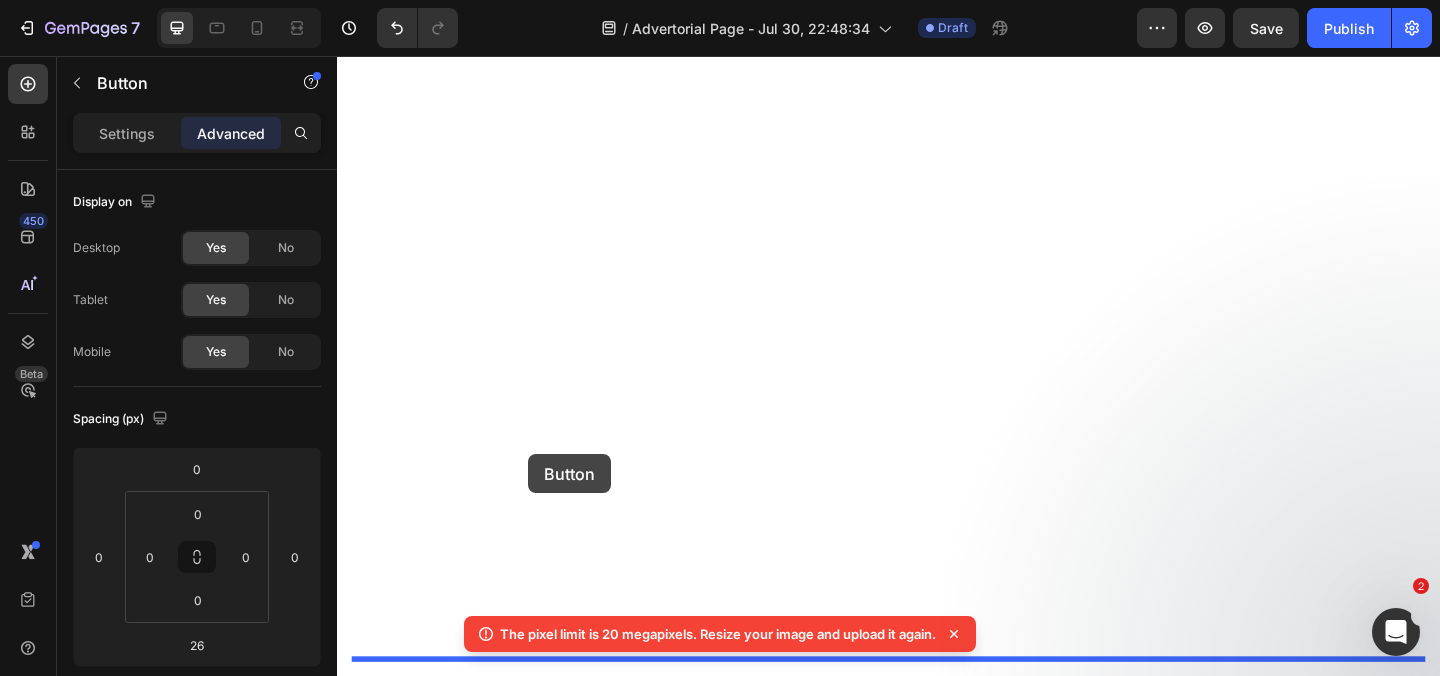 drag, startPoint x: 396, startPoint y: 519, endPoint x: 545, endPoint y: 489, distance: 151.99013 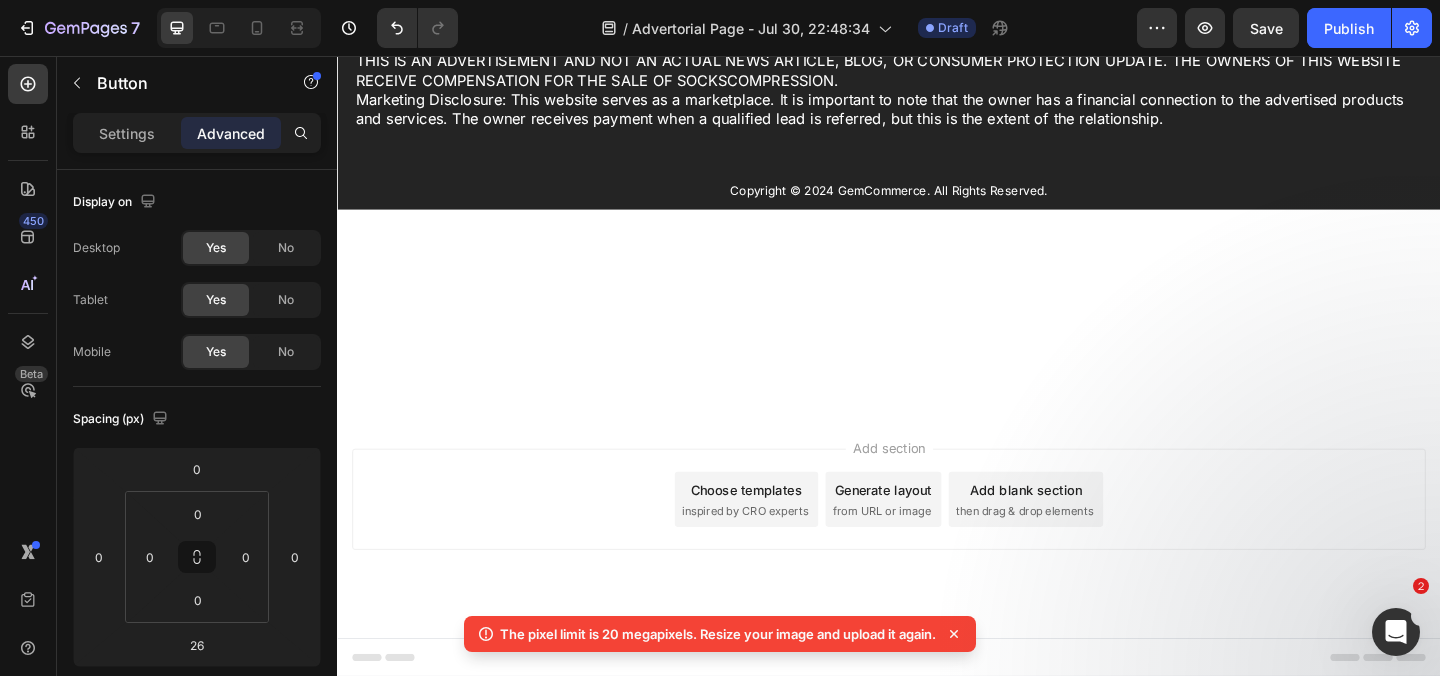 scroll, scrollTop: 31255, scrollLeft: 0, axis: vertical 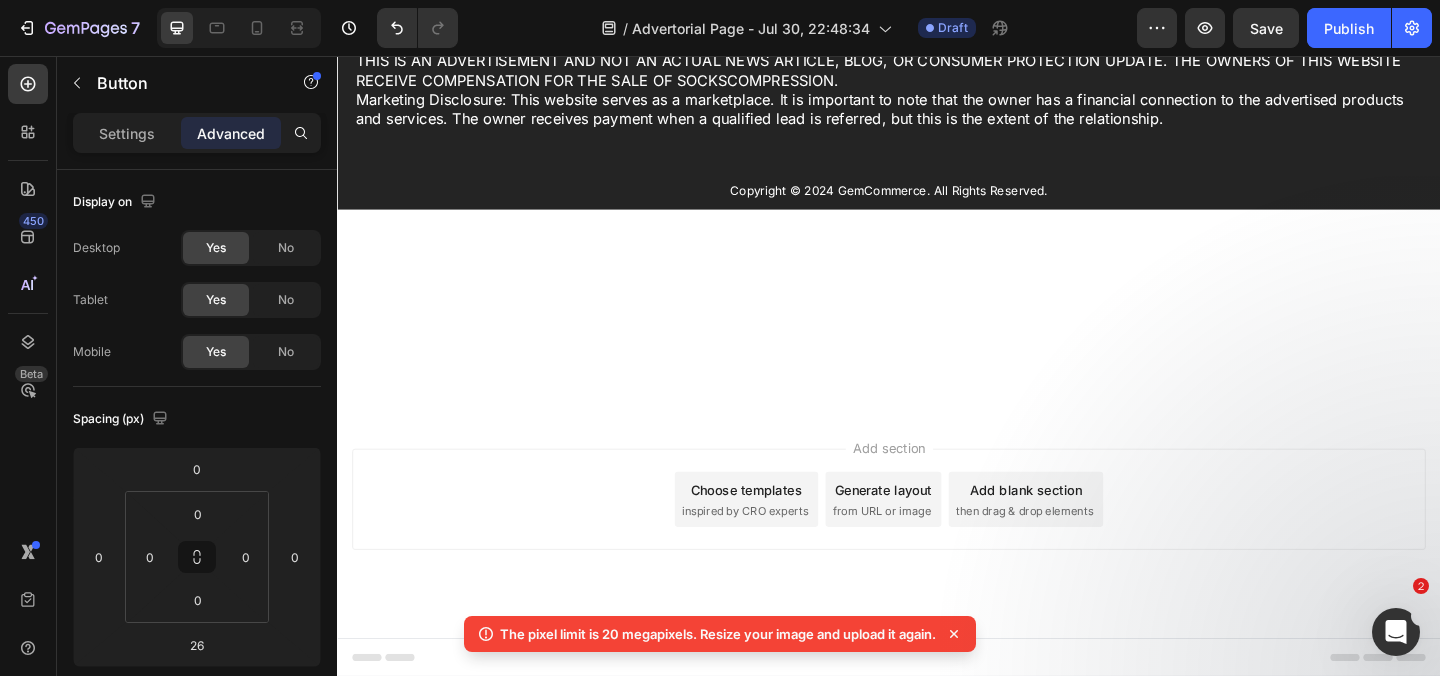 click on "Get Rid of Your Bunions Today For 75% Off!" at bounding box center [937, -154] 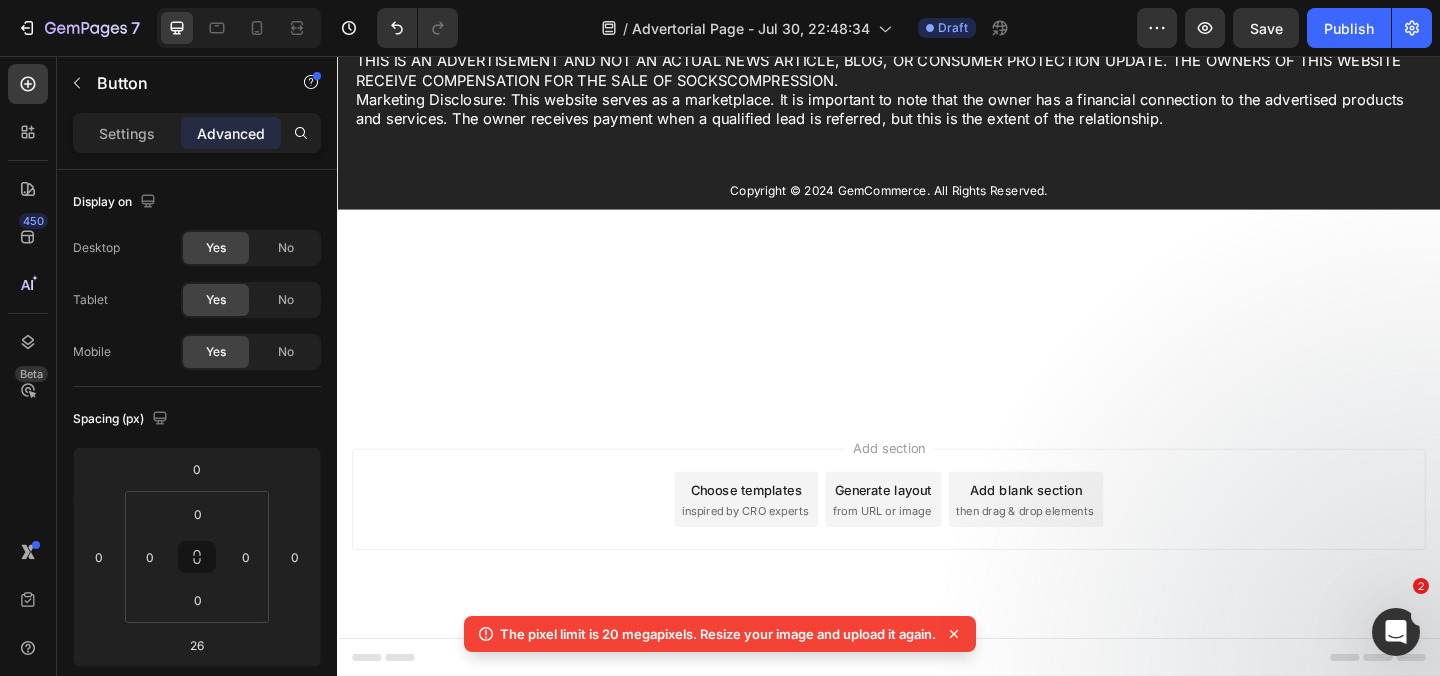 click on "GET" at bounding box center [937, -154] 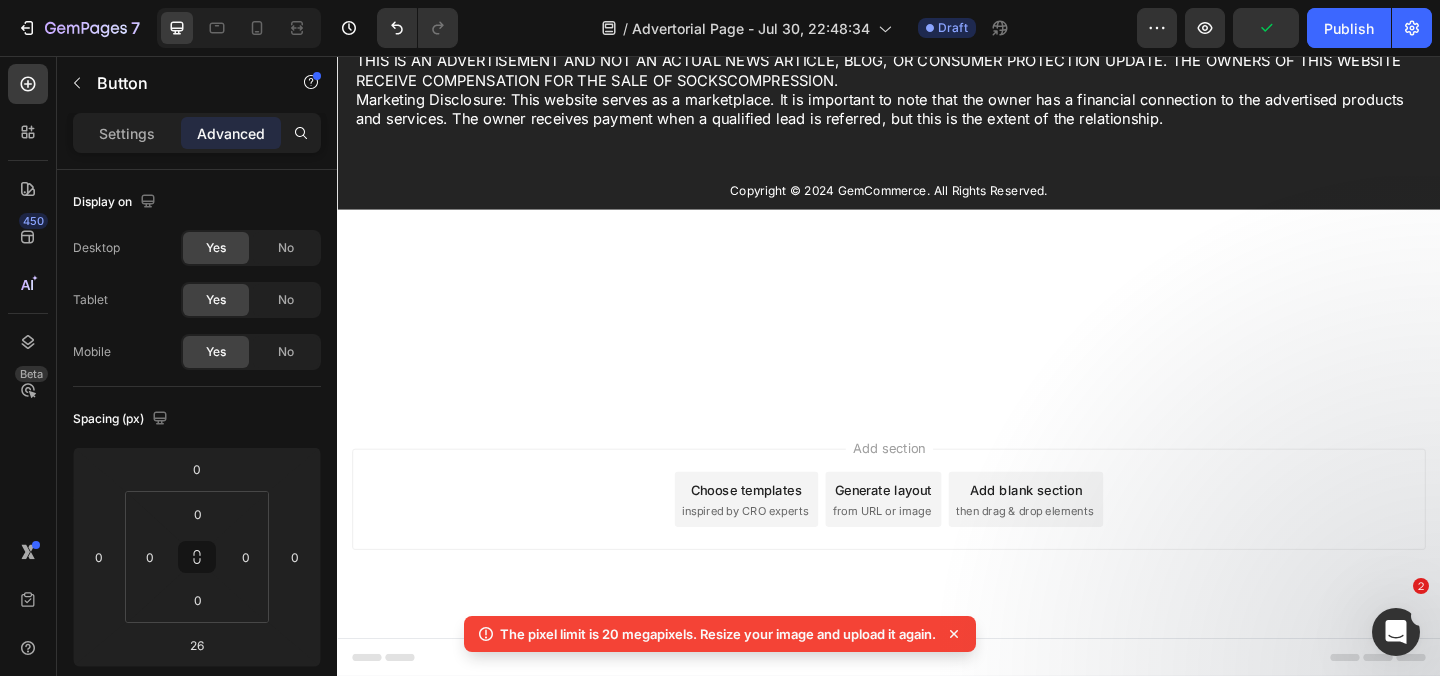 click on "Get" at bounding box center [937, -154] 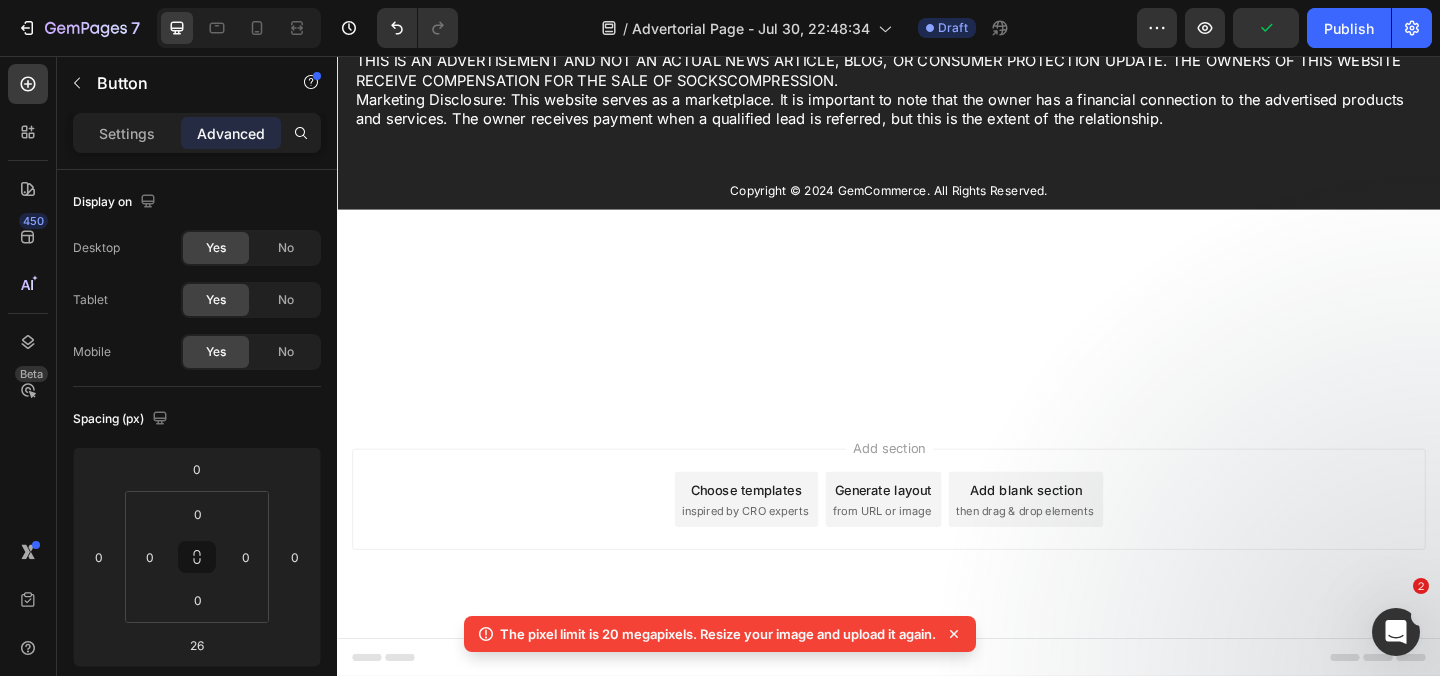 click on "Get Rid" at bounding box center (937, -154) 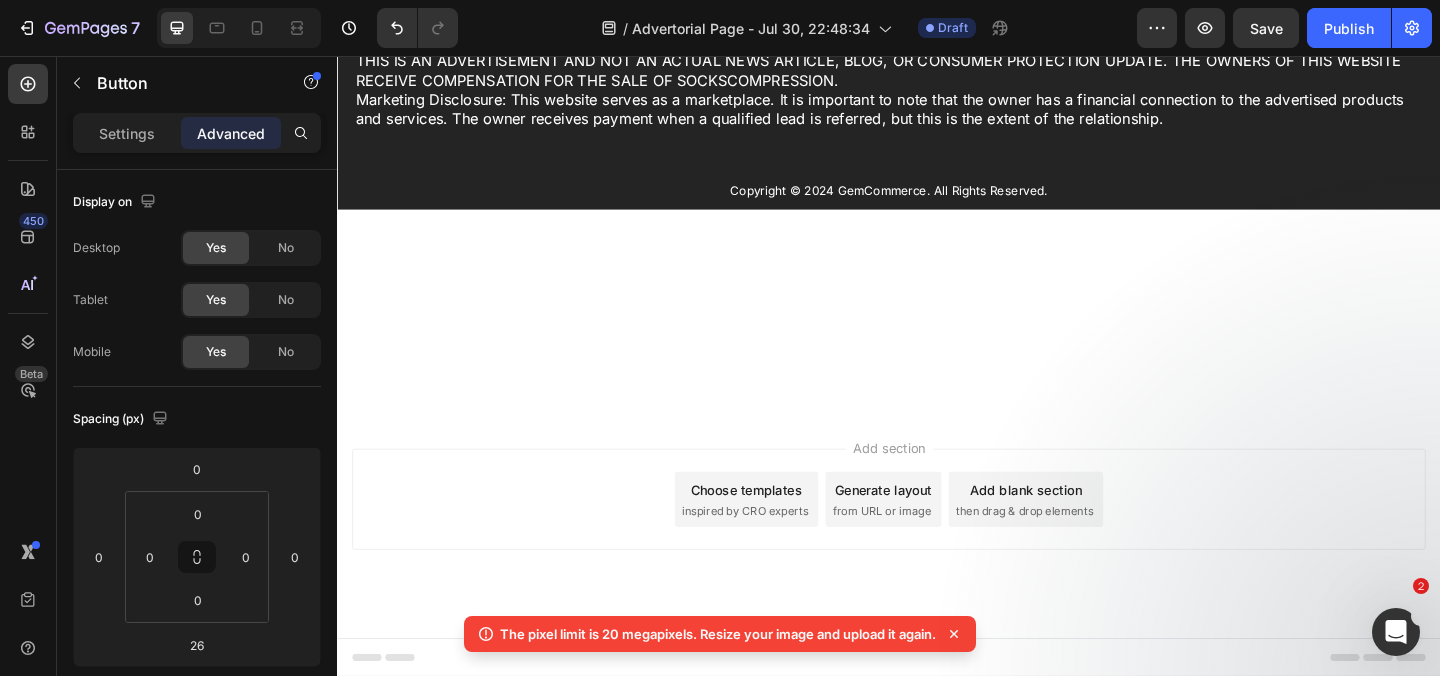 click on "Get Rid of" at bounding box center (937, -154) 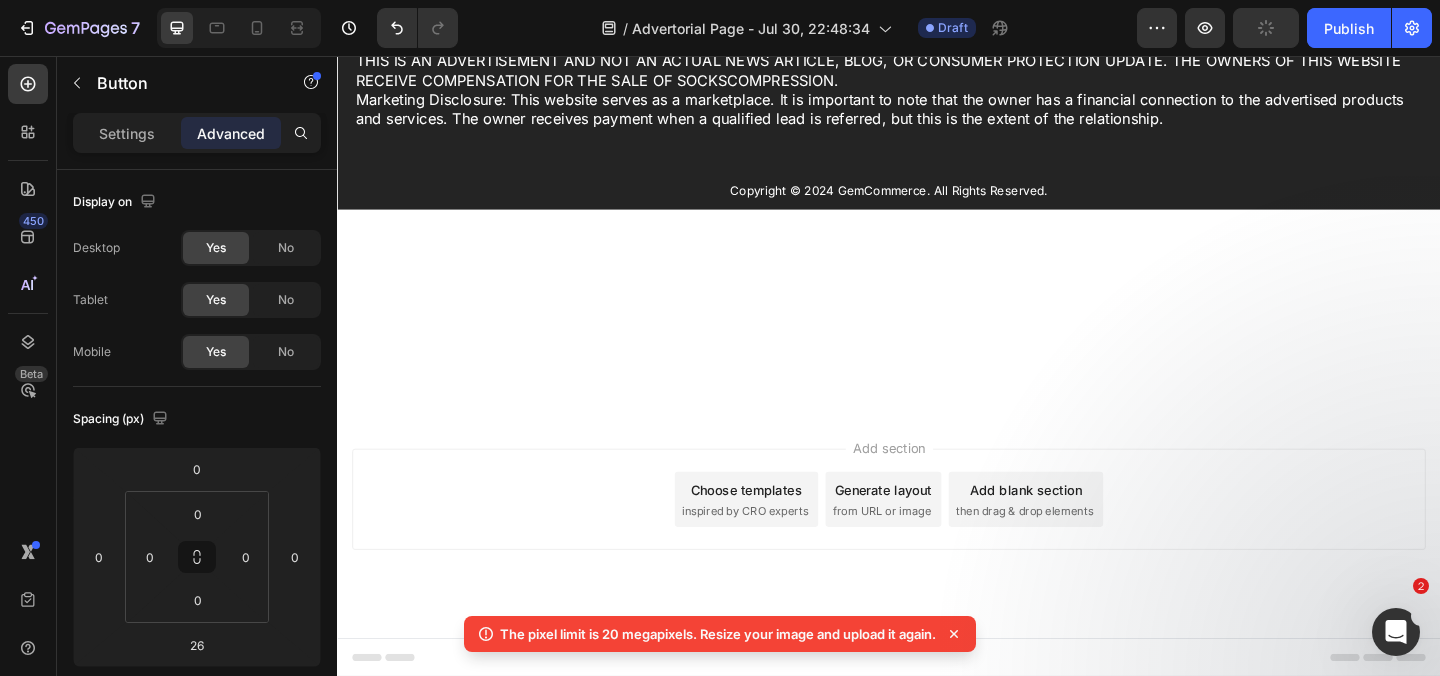 click at bounding box center [937, -424] 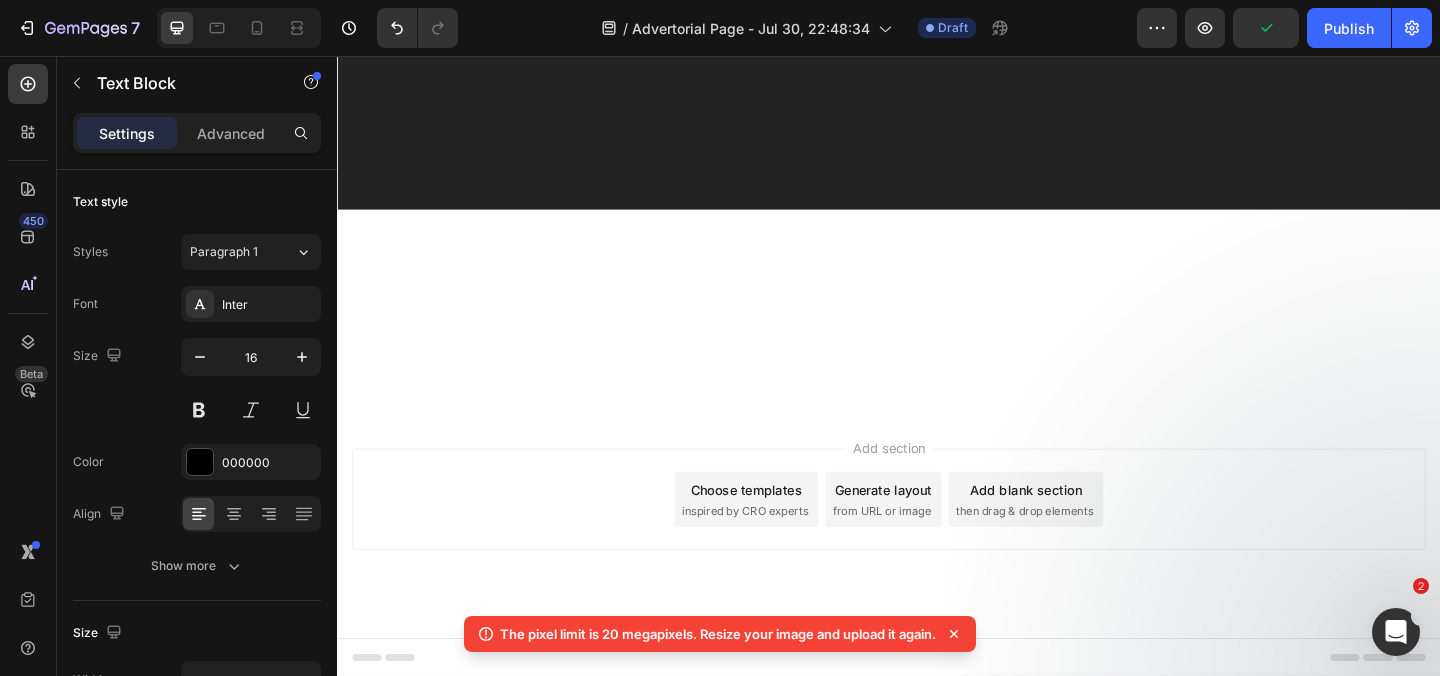 scroll, scrollTop: 31246, scrollLeft: 0, axis: vertical 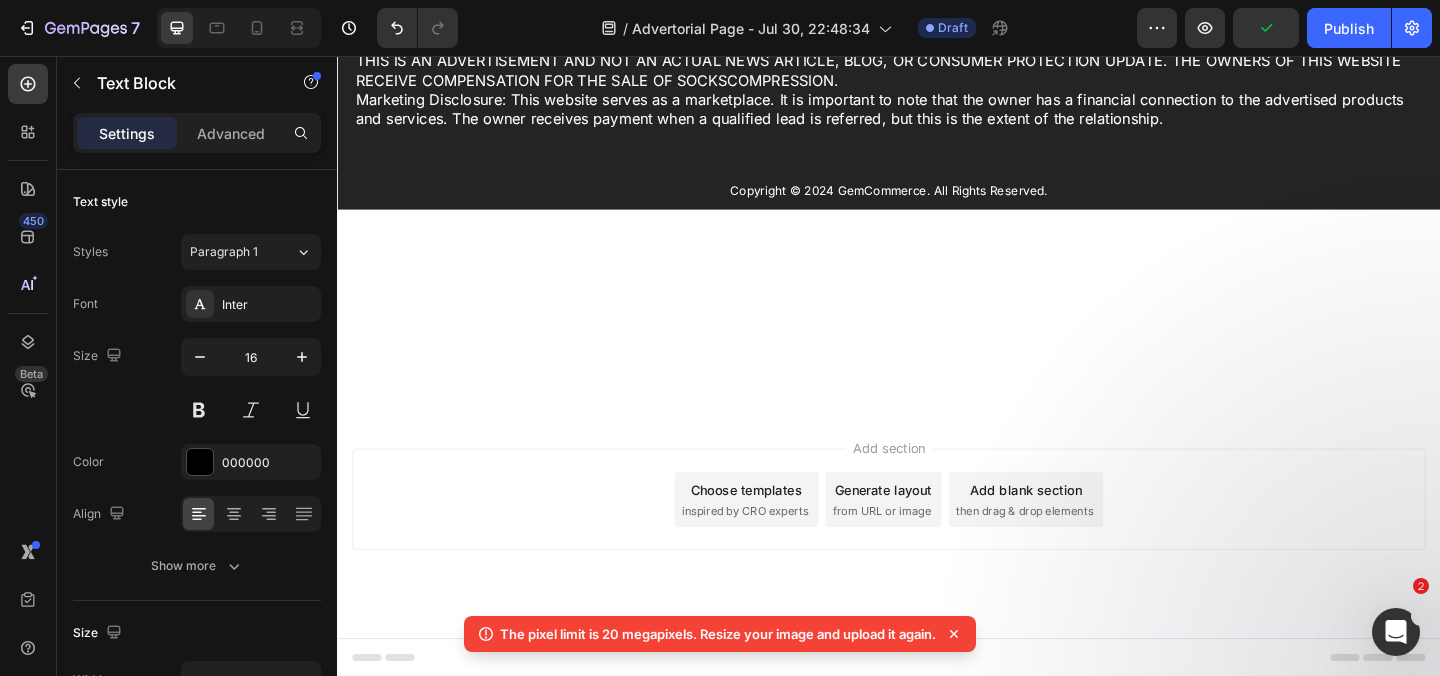 click at bounding box center (937, -252) 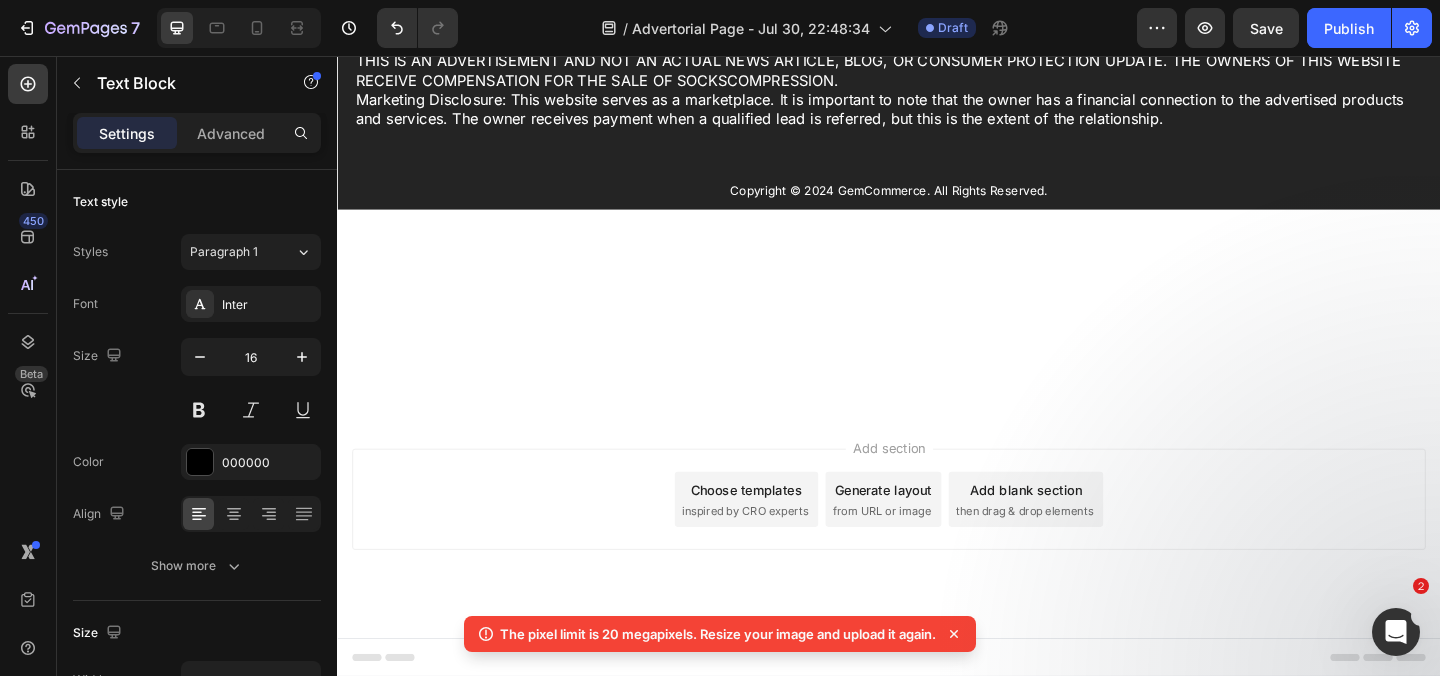 click on "Click the button below, and I'll see you on the other side." at bounding box center [937, -223] 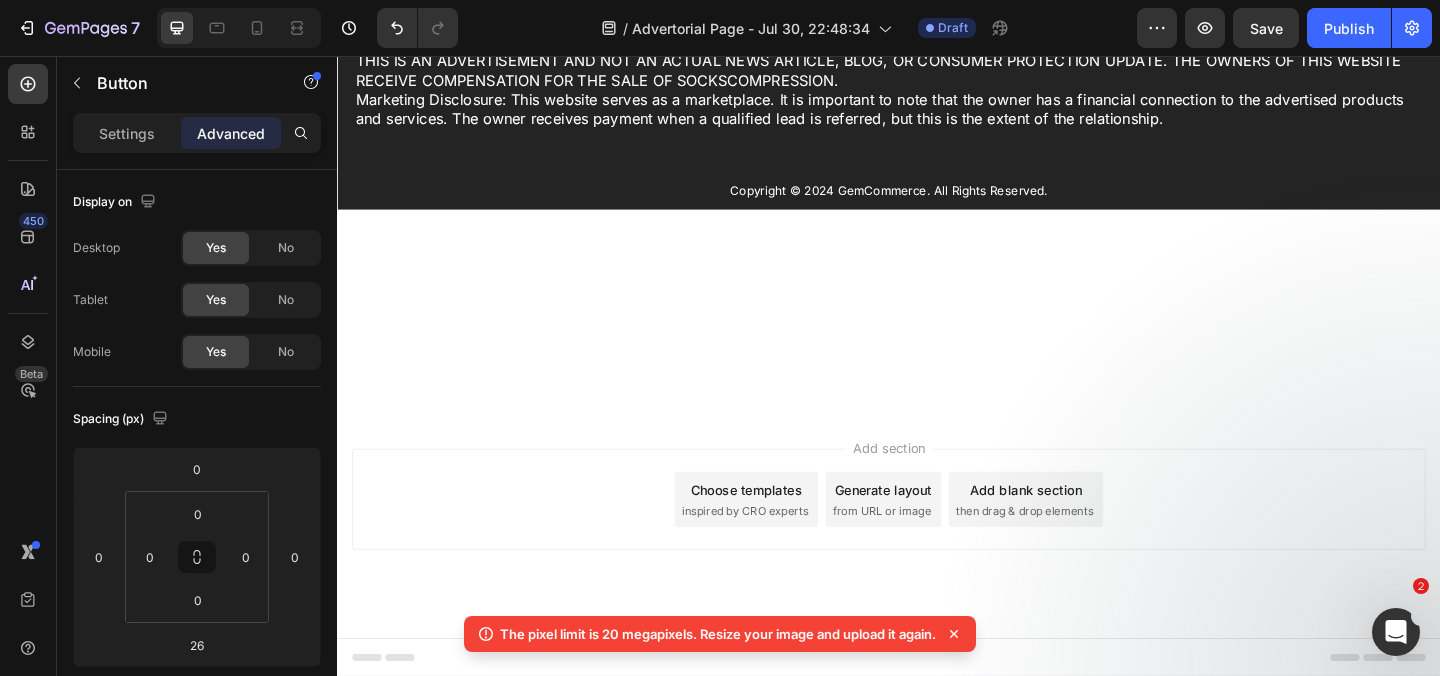 click at bounding box center [937, -309] 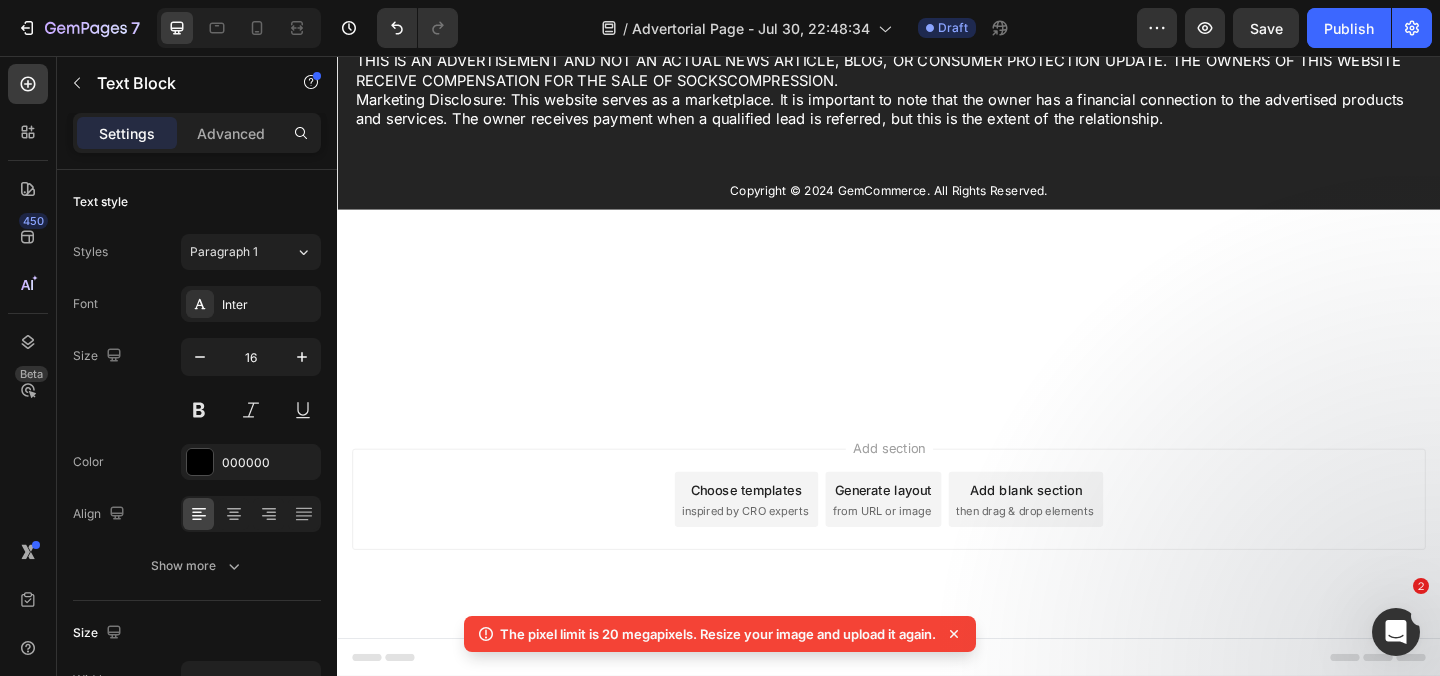 drag, startPoint x: 938, startPoint y: 506, endPoint x: 937, endPoint y: 519, distance: 13.038404 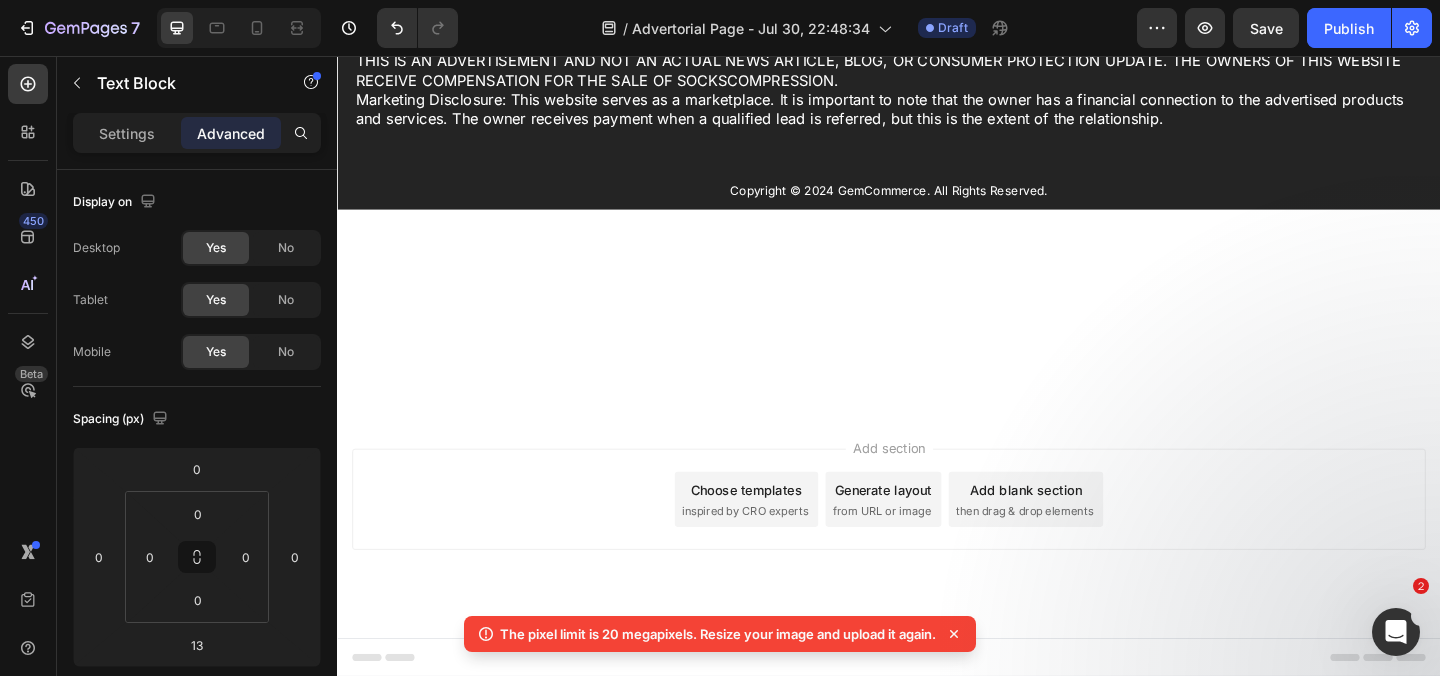 click on "13" at bounding box center [937, -213] 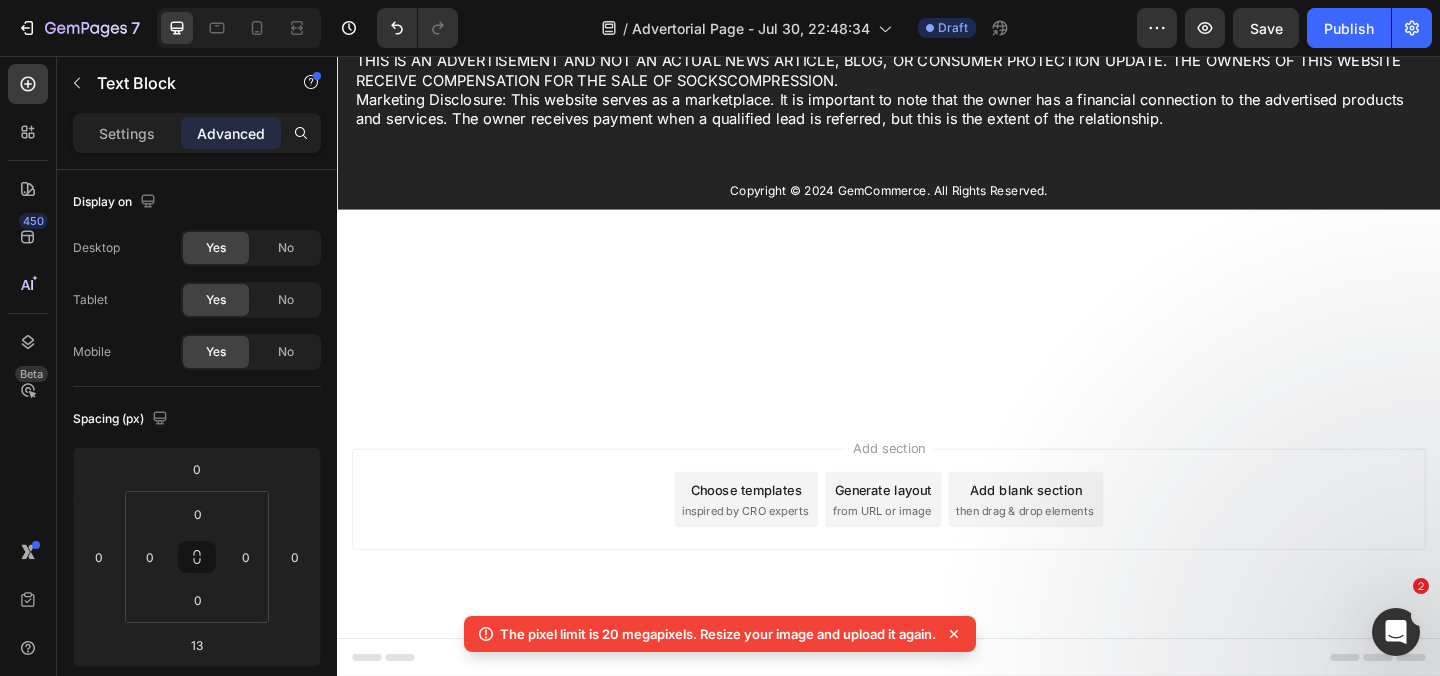 drag, startPoint x: 937, startPoint y: 515, endPoint x: 937, endPoint y: 531, distance: 16 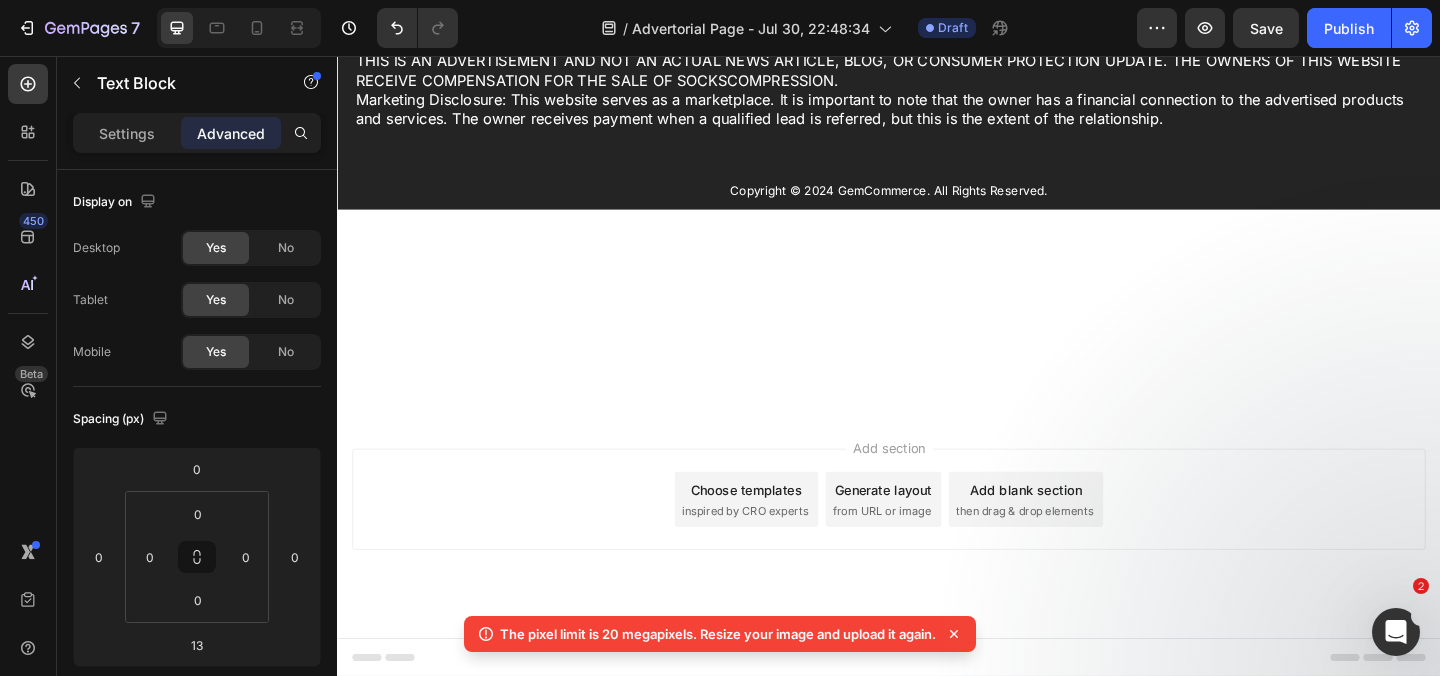 click on "29" at bounding box center [937, -235] 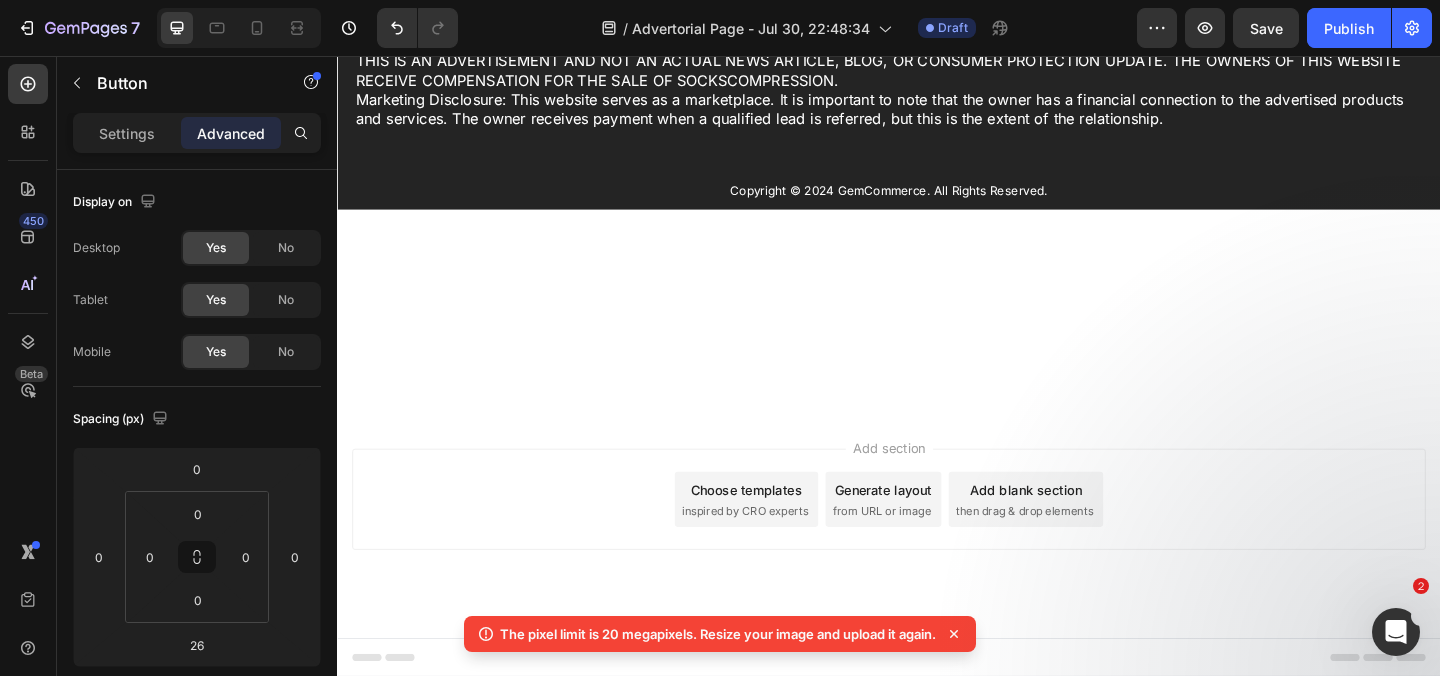 click on "Get Rid of Your Bunions For 75% Off Now!" at bounding box center [937, -154] 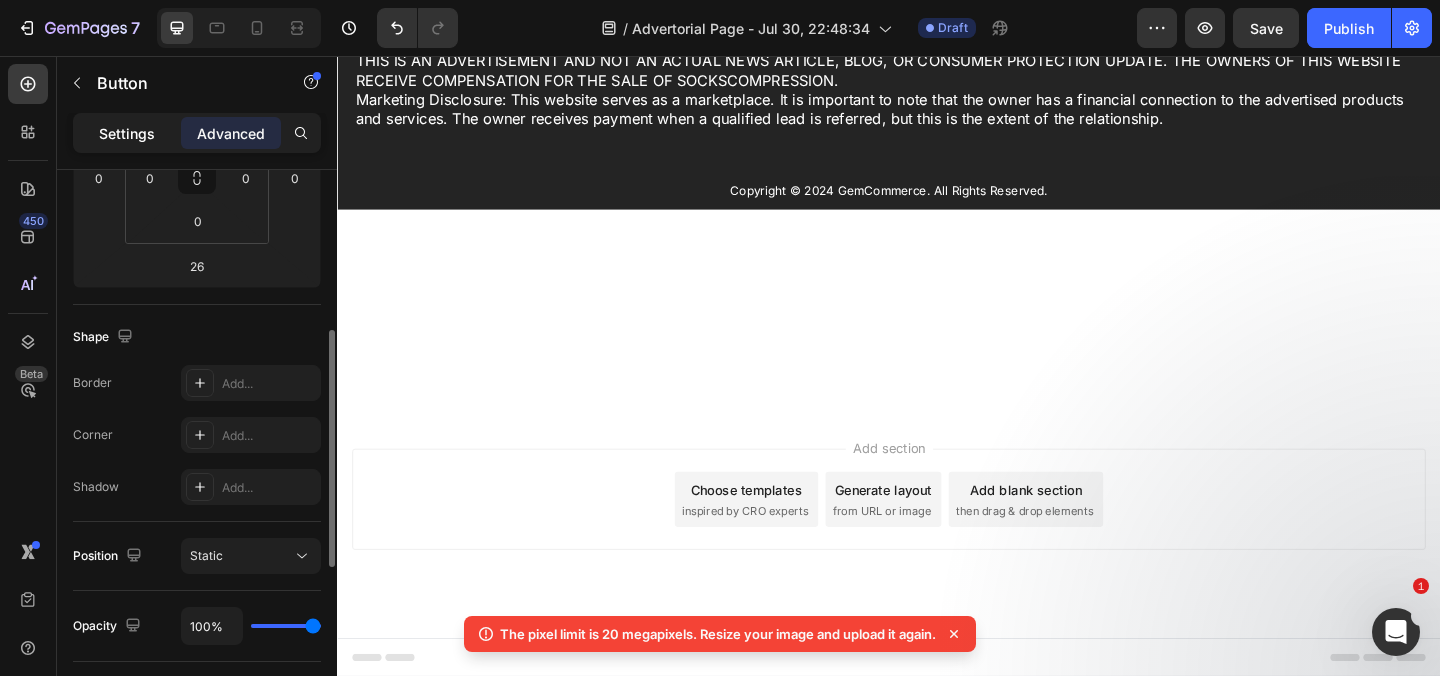 click on "Settings" at bounding box center (127, 133) 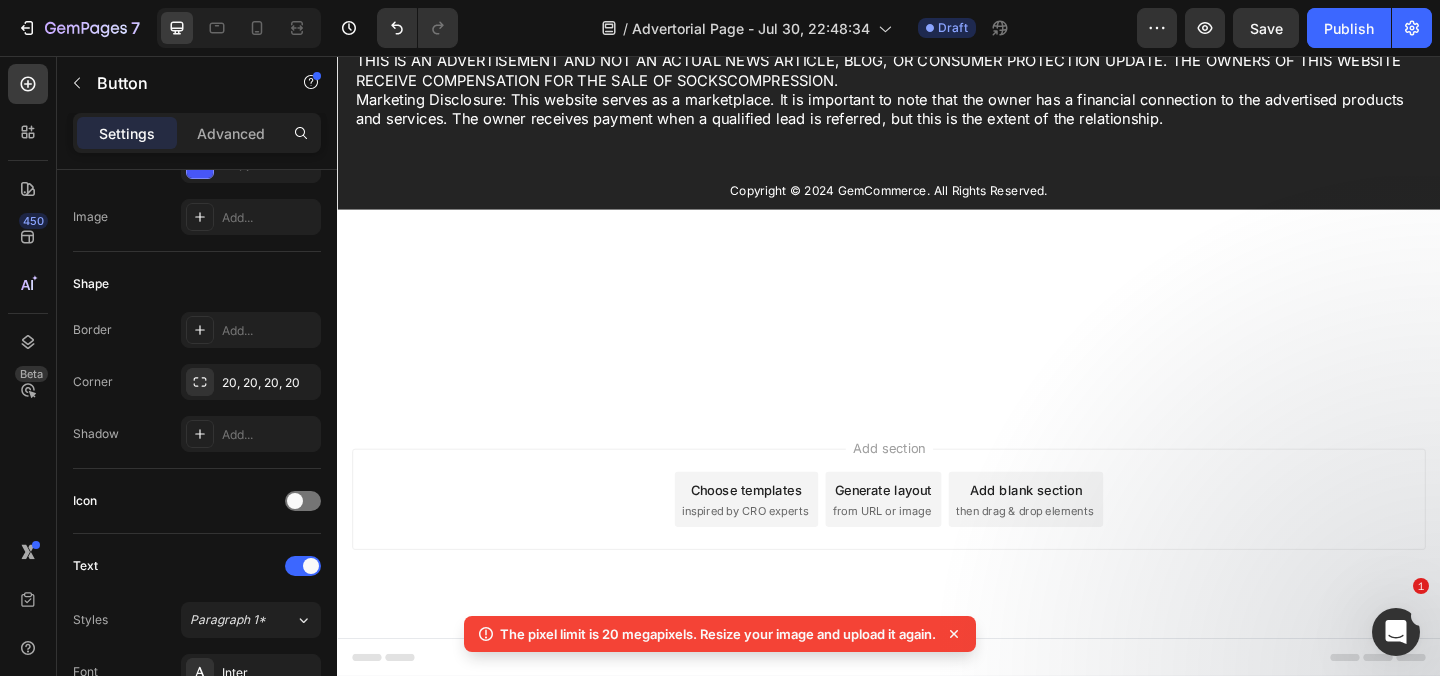 scroll, scrollTop: 0, scrollLeft: 0, axis: both 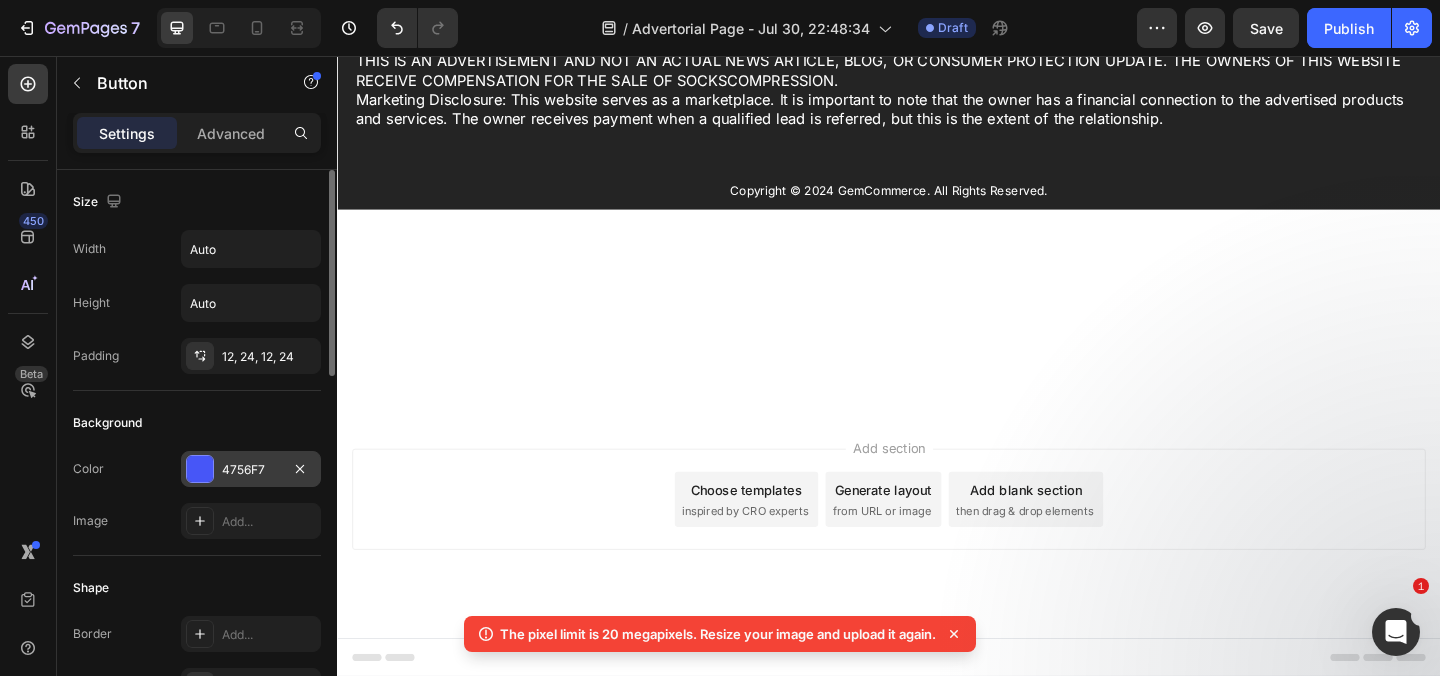 click at bounding box center [200, 469] 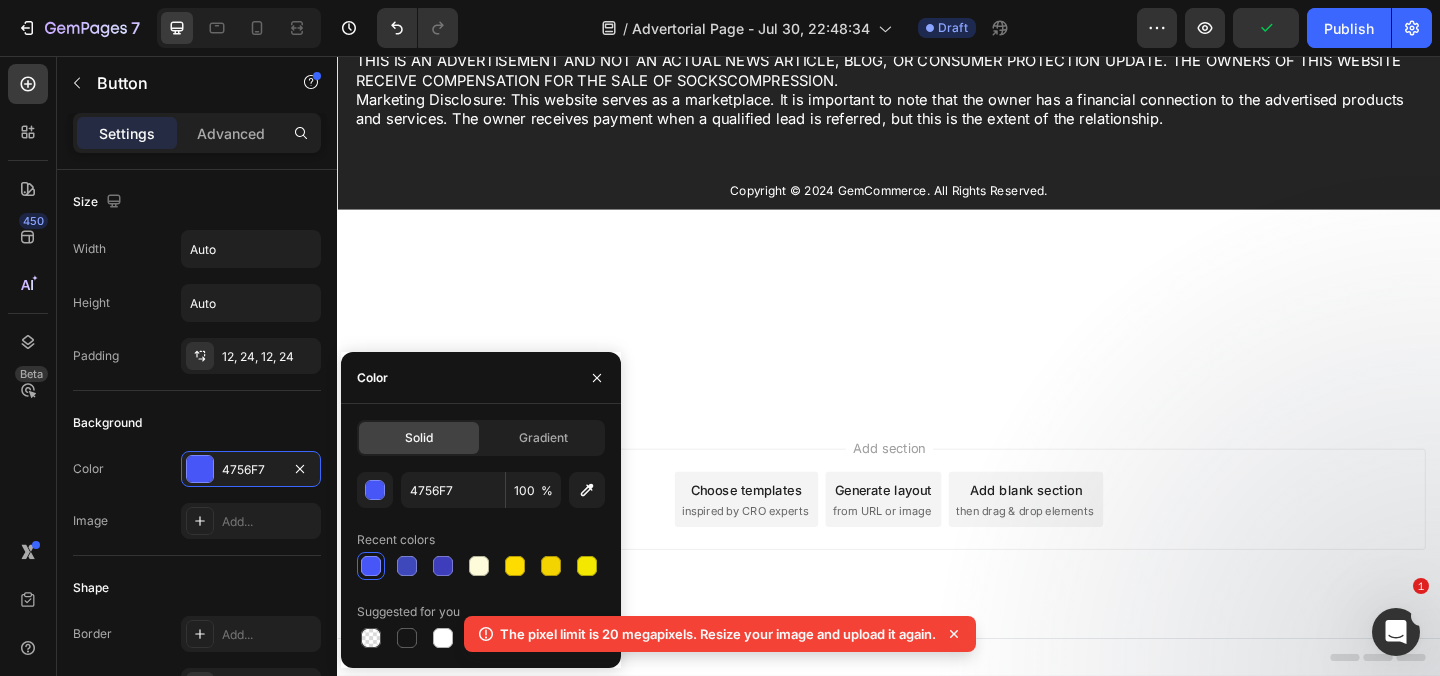 click 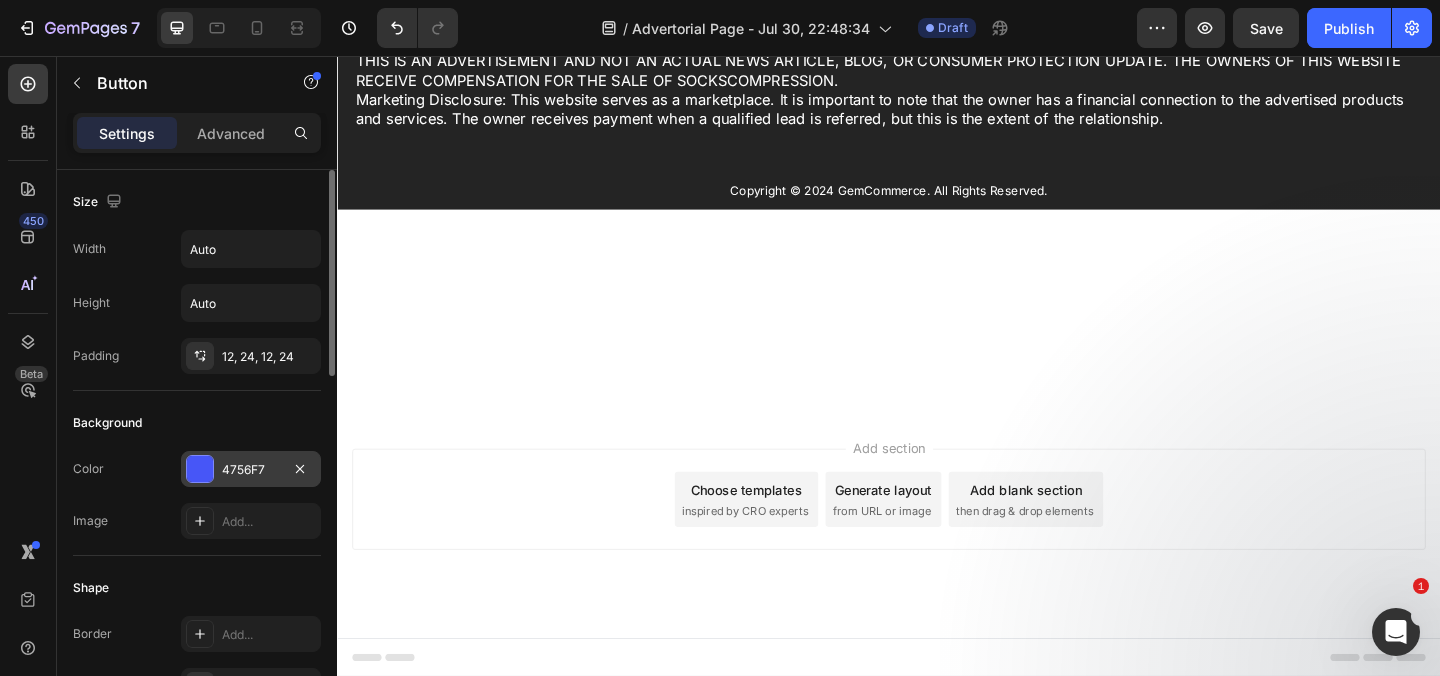 click at bounding box center (200, 469) 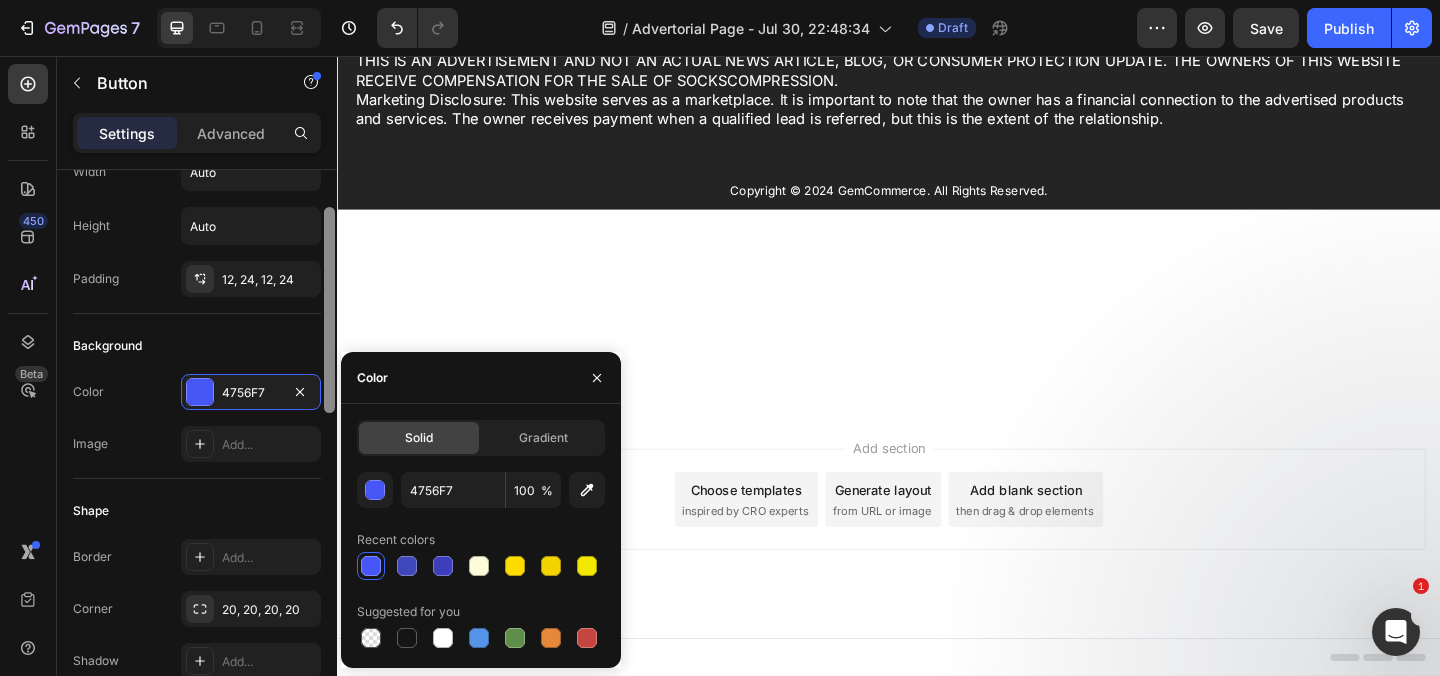 scroll, scrollTop: 165, scrollLeft: 0, axis: vertical 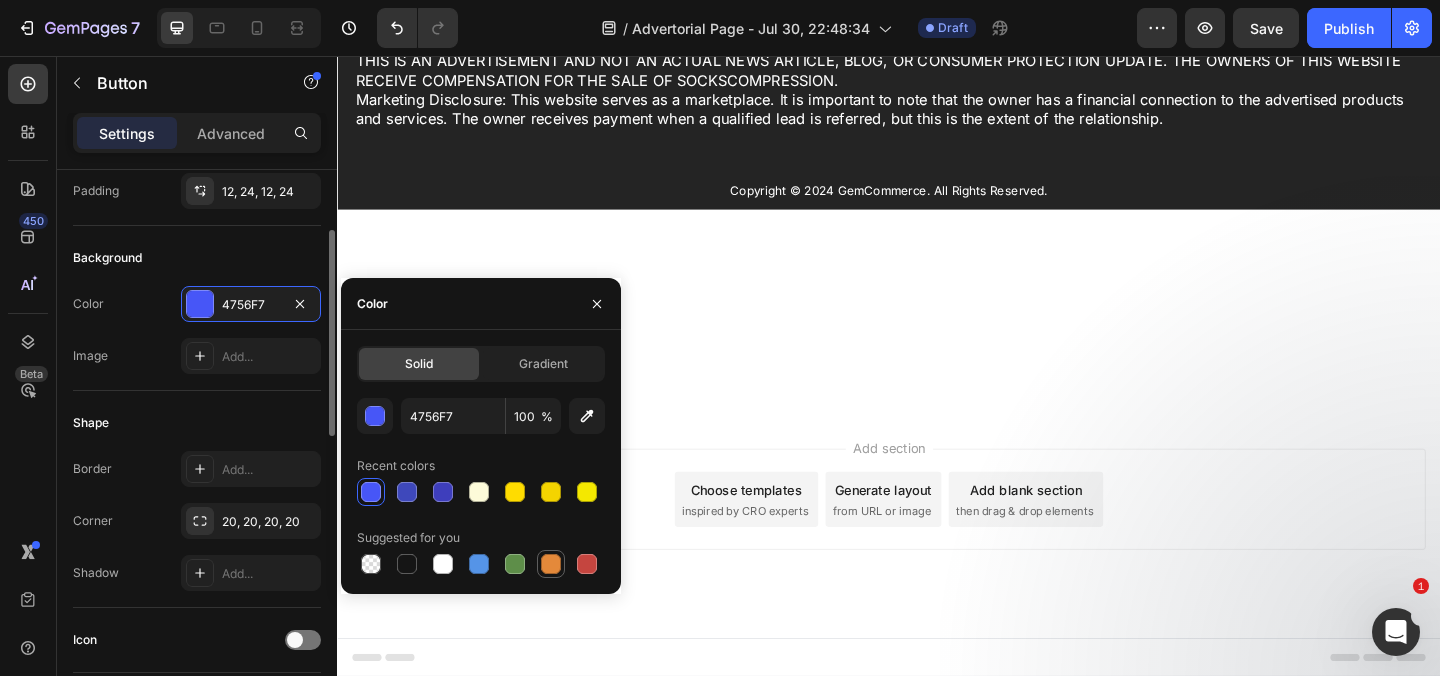 click at bounding box center (551, 564) 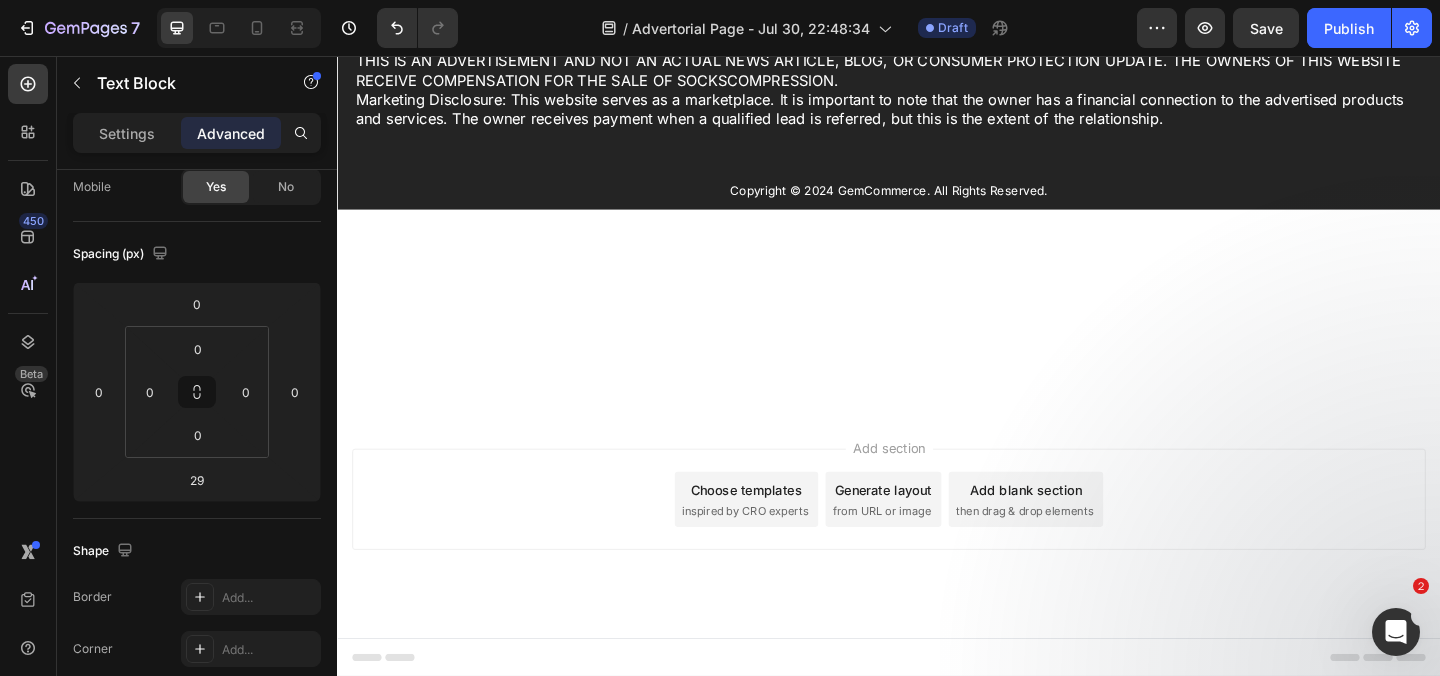 click on "Click the button below, and I'll see you on the other side." at bounding box center [937, -252] 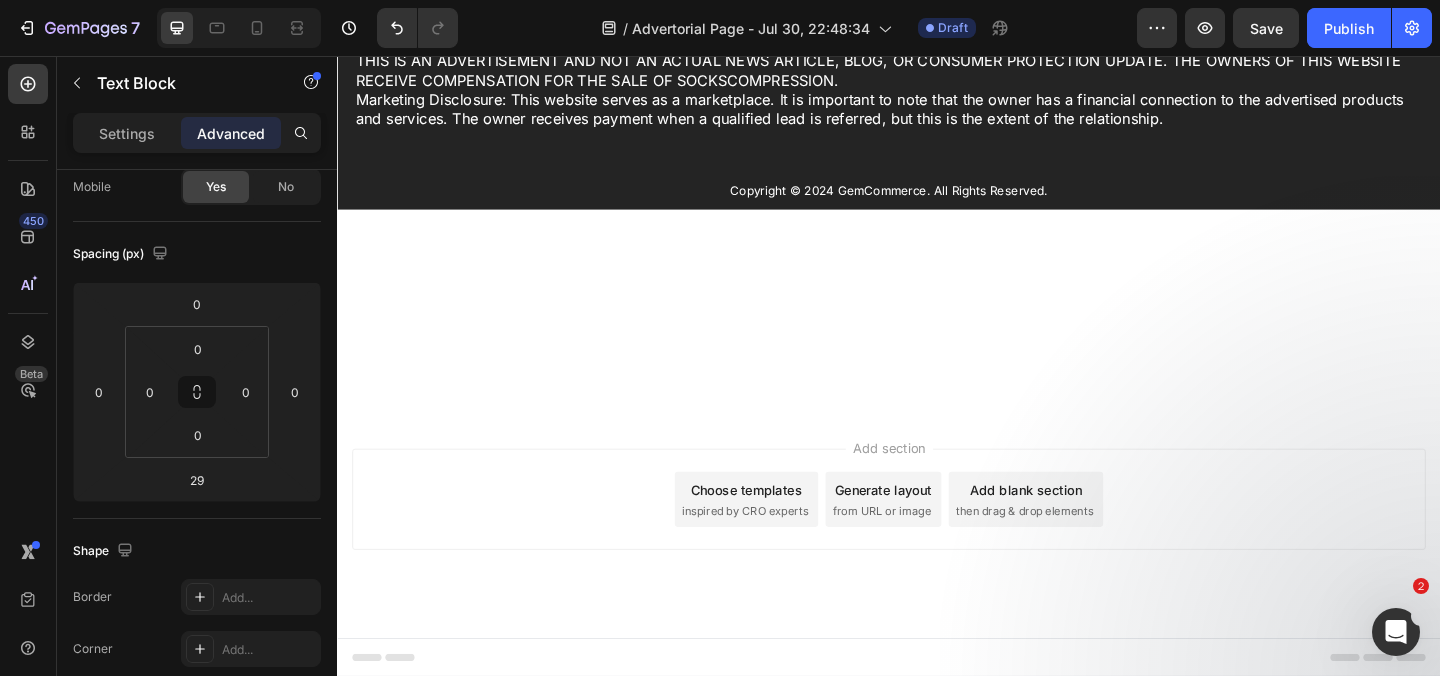 scroll, scrollTop: 0, scrollLeft: 0, axis: both 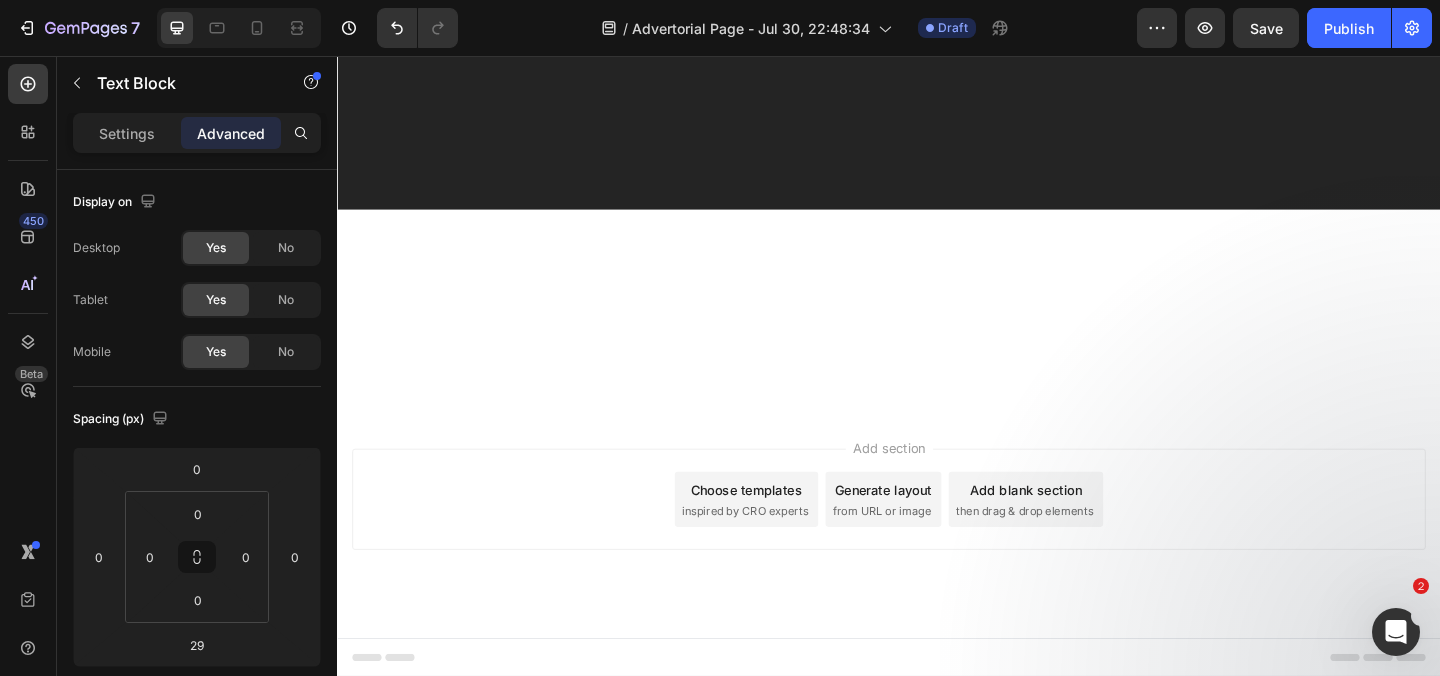 click on "Get Rid of Your Bunions Today For 75% Off!" at bounding box center (937, -1249) 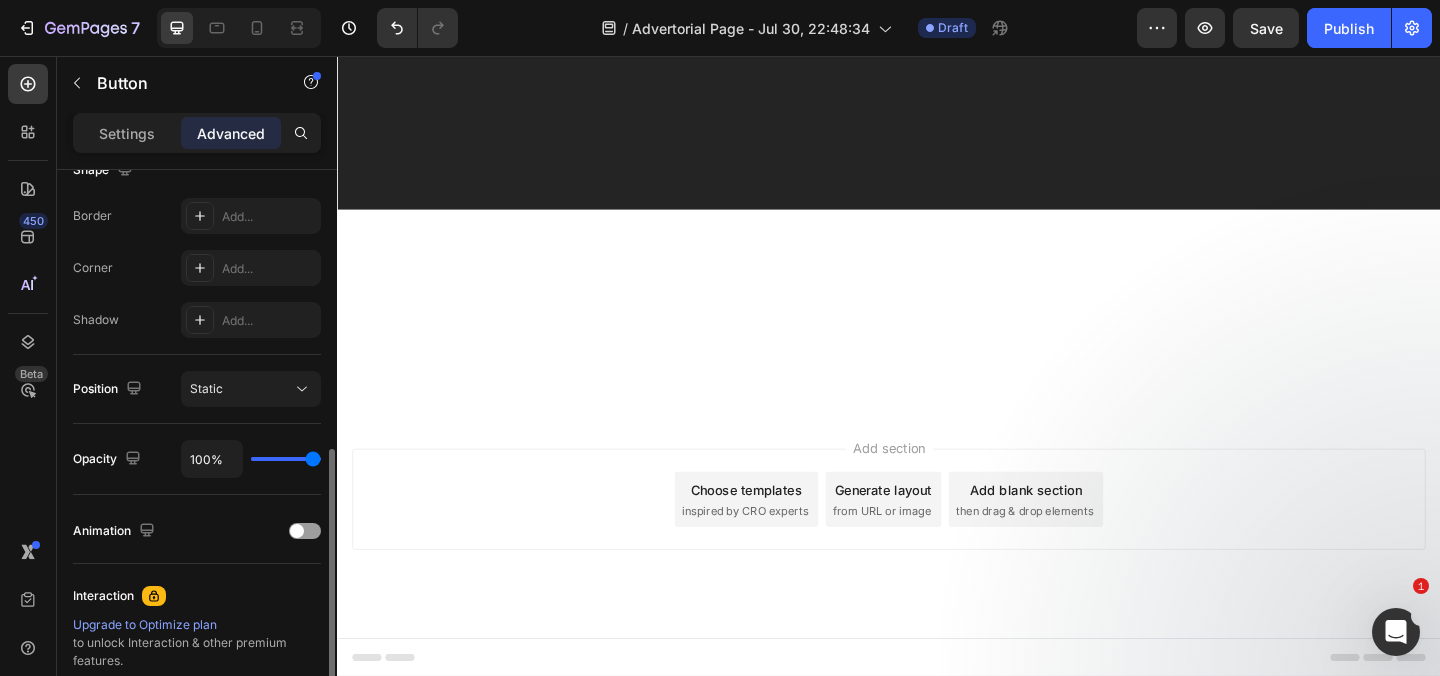 scroll, scrollTop: 771, scrollLeft: 0, axis: vertical 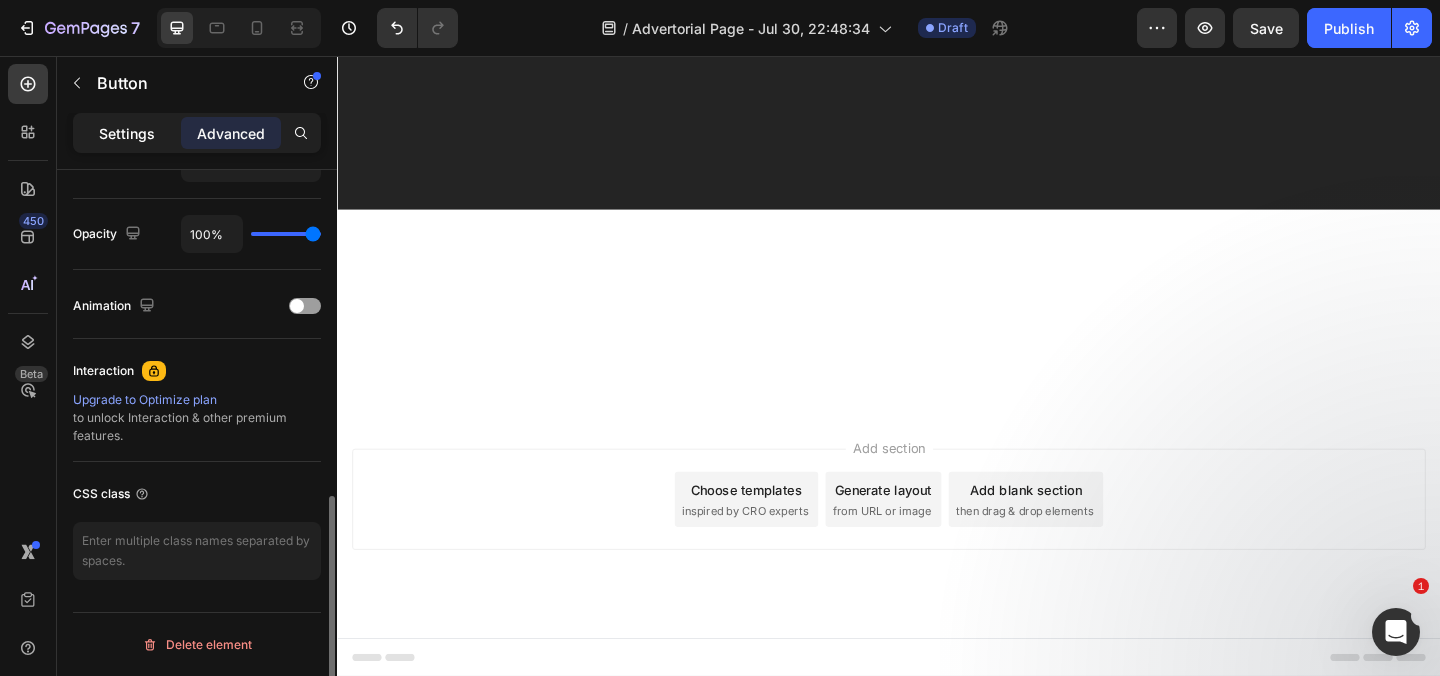 click on "Settings" 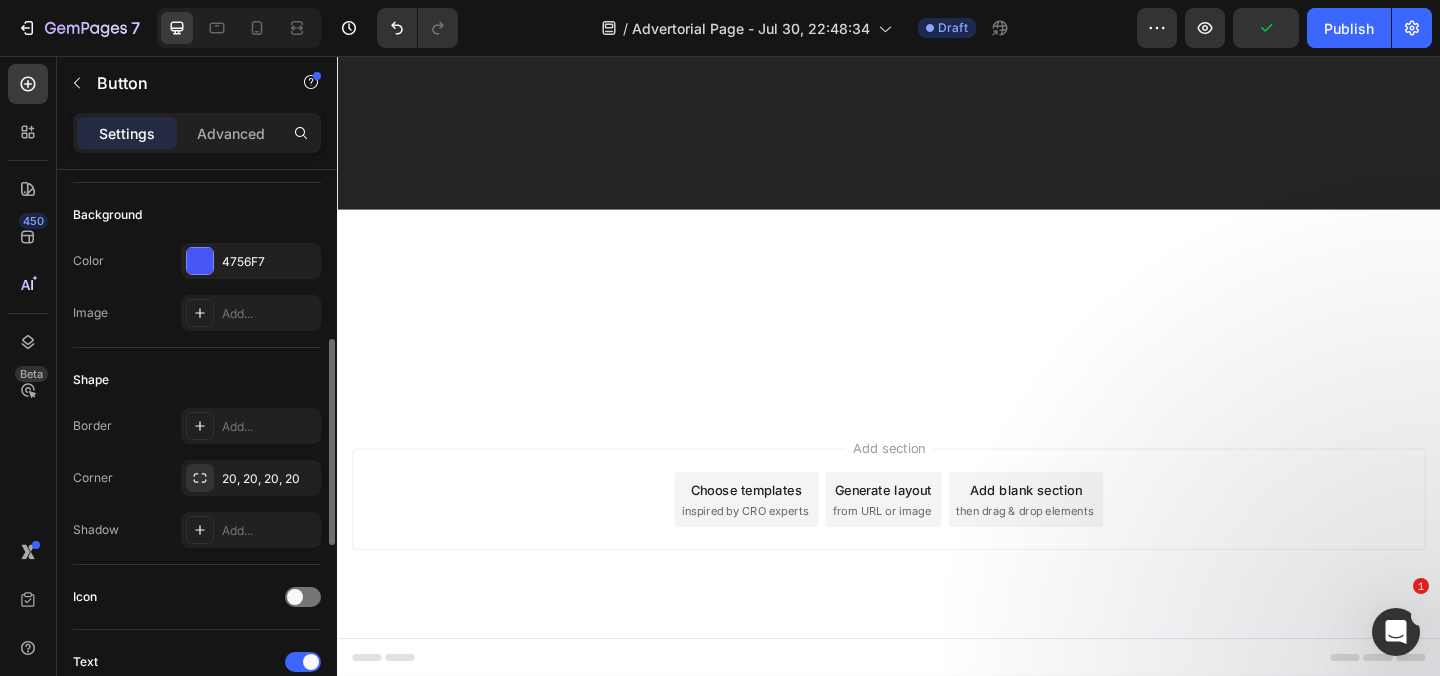 scroll, scrollTop: 0, scrollLeft: 0, axis: both 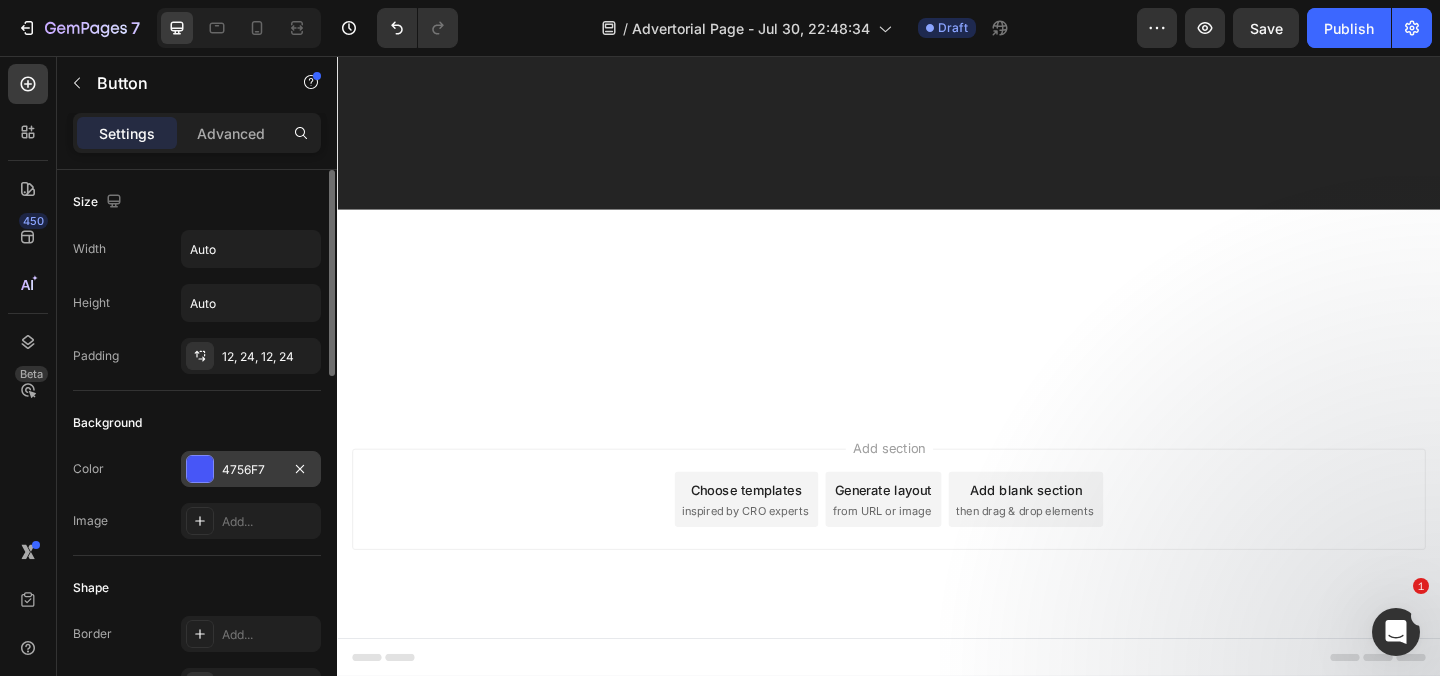 click at bounding box center (200, 469) 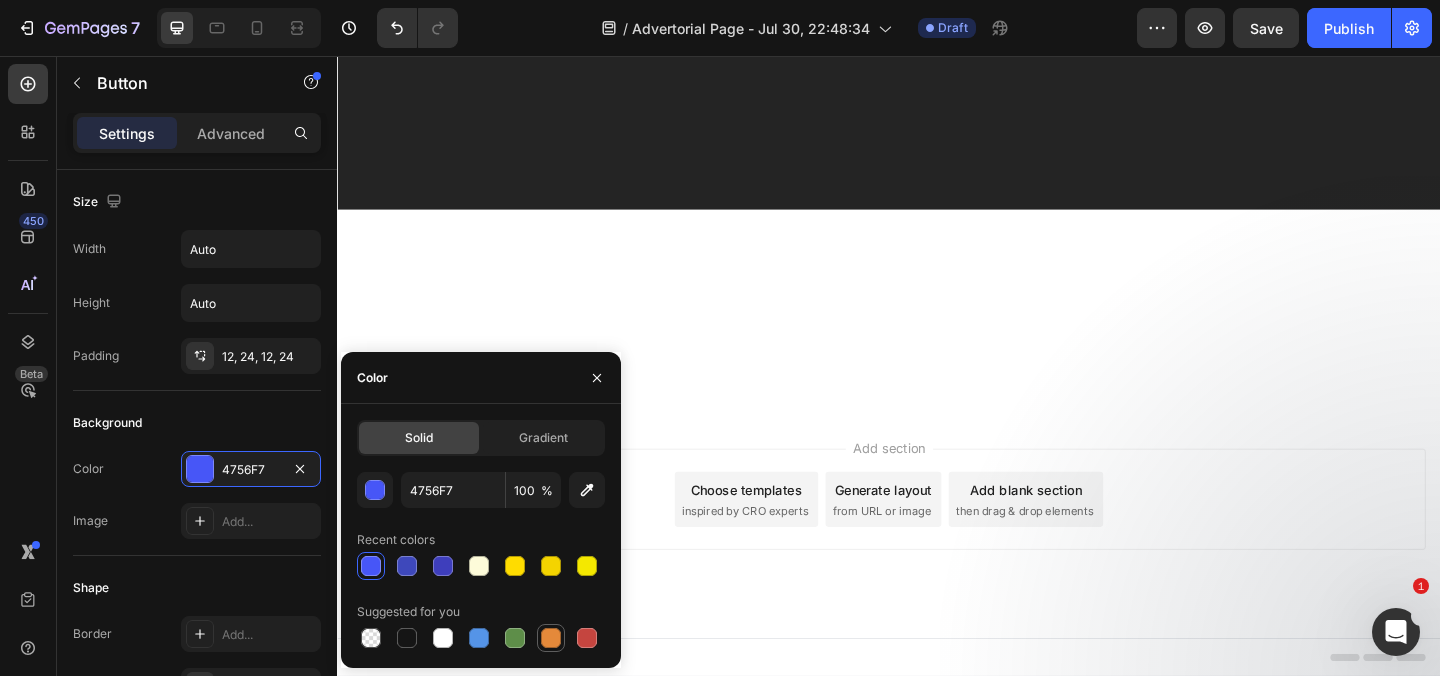 click at bounding box center (551, 638) 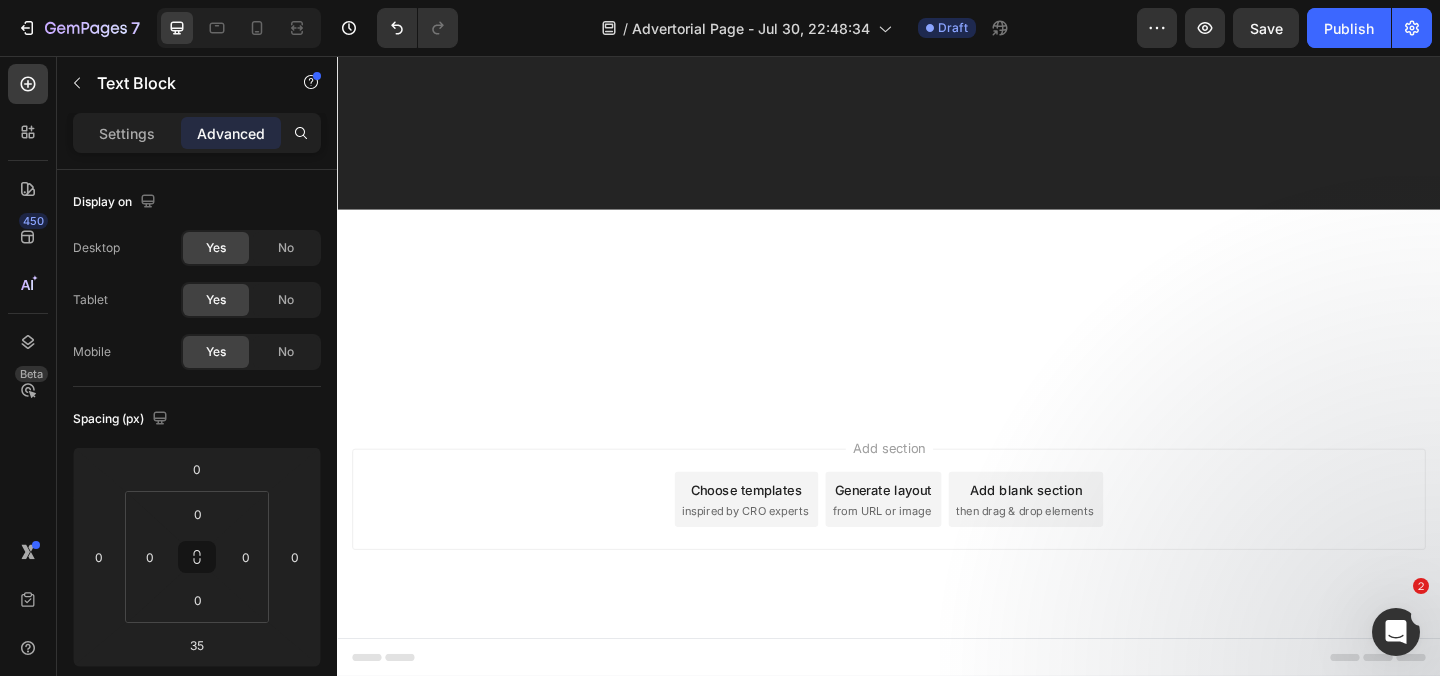 click on "So click the big blue button below and order your GoodyFeet FLO today at 75% OFF!" at bounding box center [937, -1352] 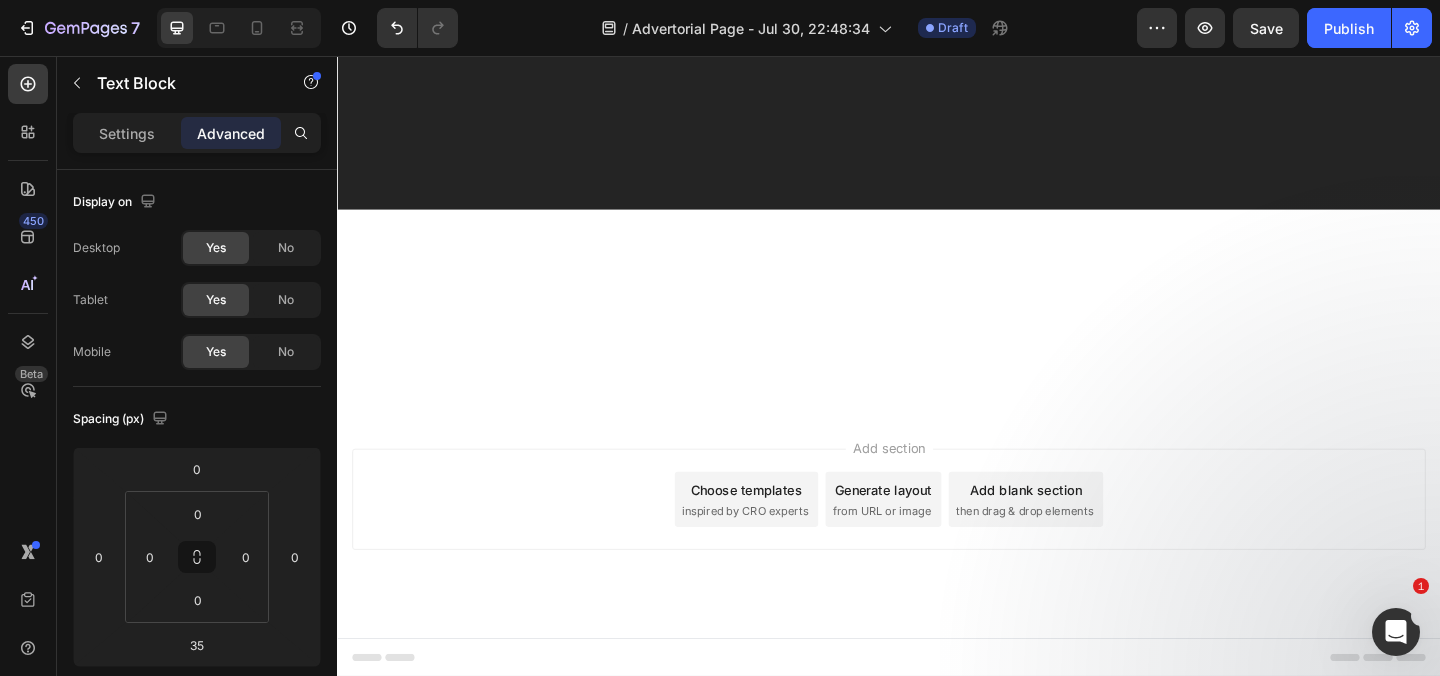 click at bounding box center (937, -1439) 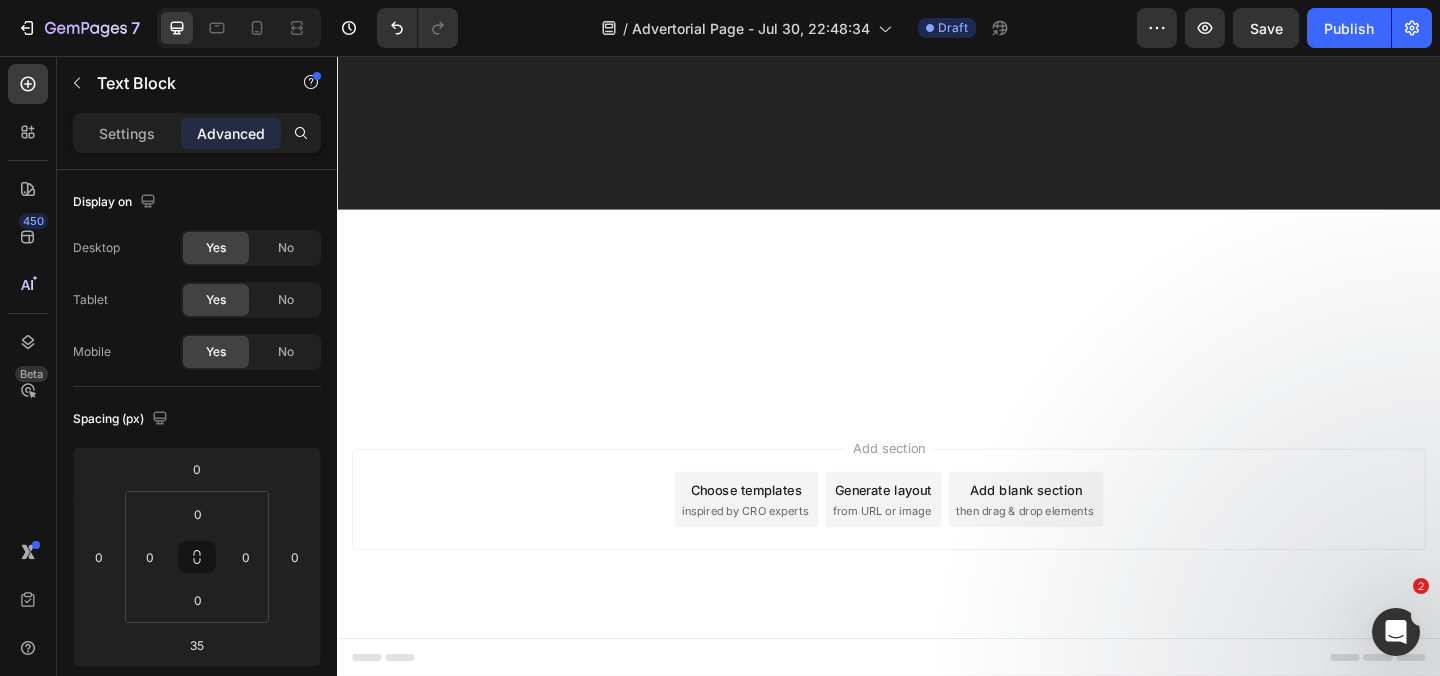 click on "So click the big blue button below and order your GoodyFeet FLO today at 75% OFF!" at bounding box center [683, -1352] 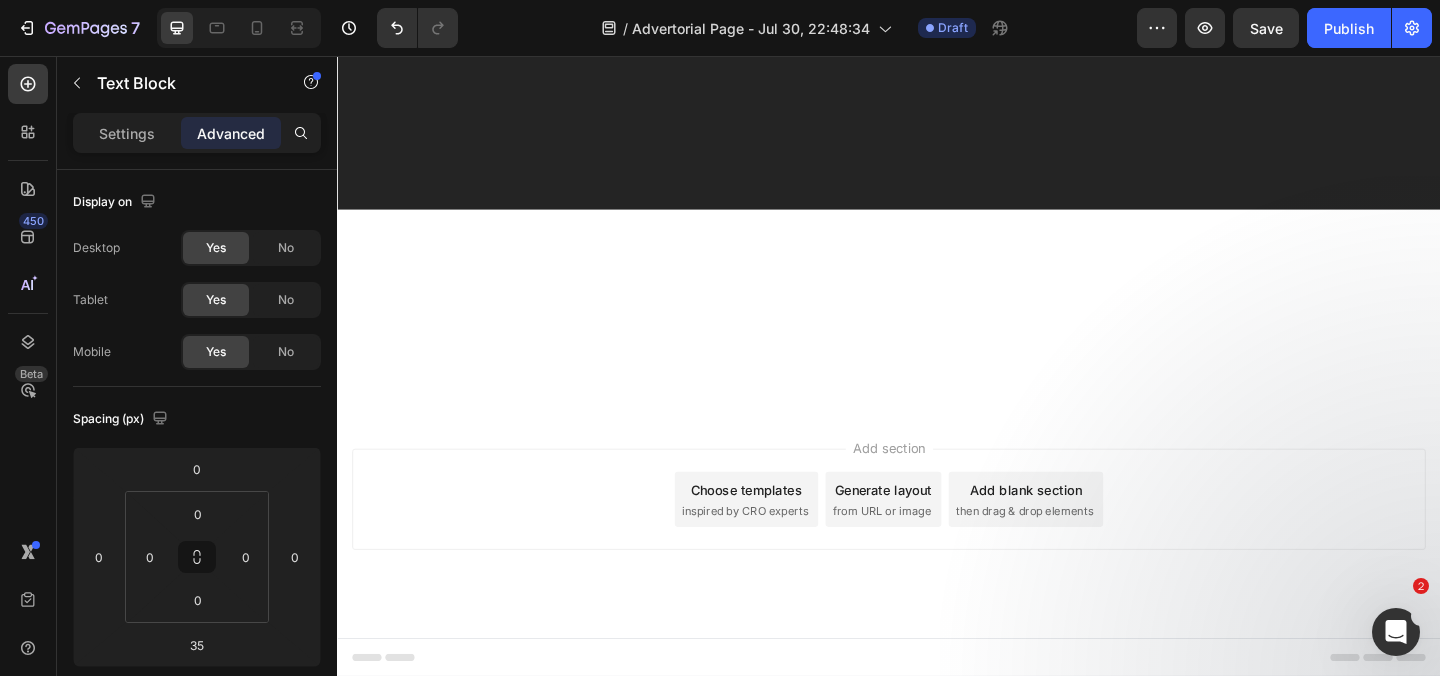 click on "So click the big blue button below and order your GoodyFeet FLO today at 75% OFF!" at bounding box center [937, -1352] 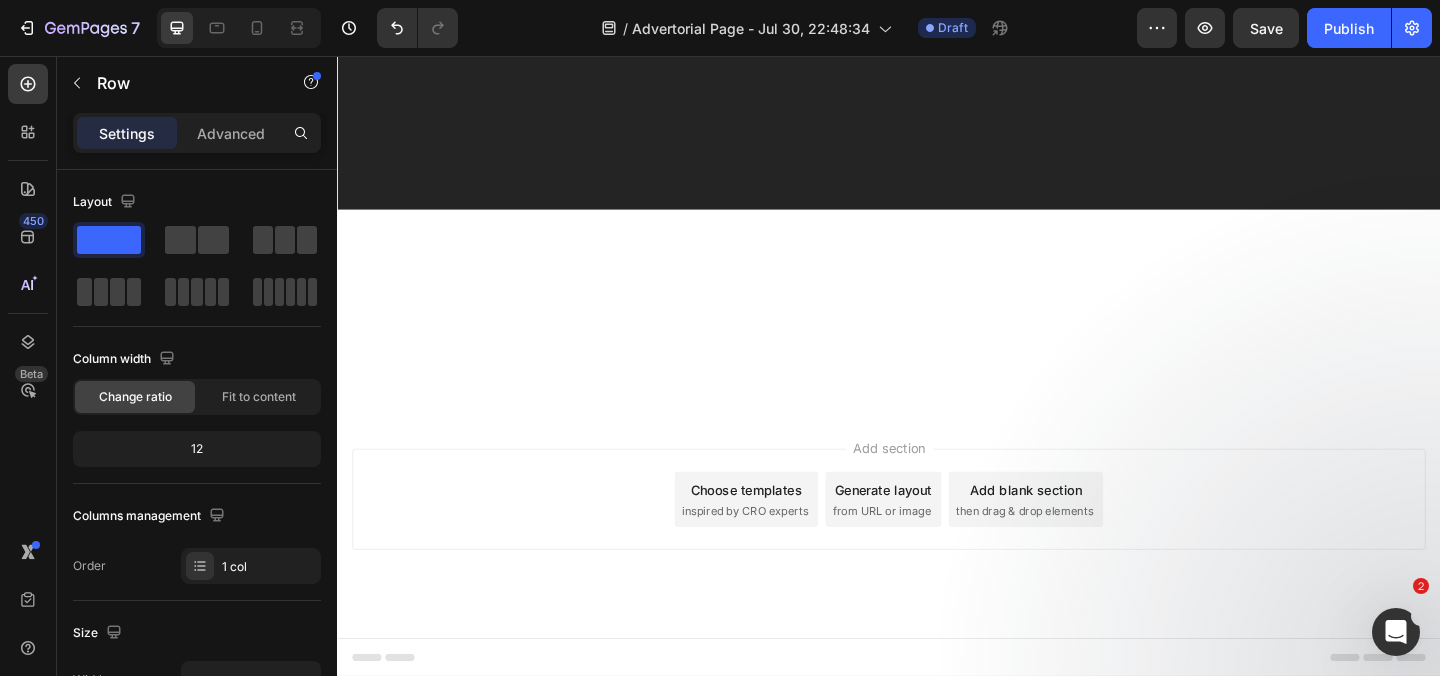 click on "See... That's The Kind of Results I Want You To Experience Text Block Image And I'm confident that it's going to help you too.   Just imagine...   ❌ No more wincing in pain with every step you take. ❌ No more embarrassment over the bulges at the side of your feet. ❌ No more struggling to find shoes that fit comfortably. ❌ No more worrying about expensive and risky surgery.   Imagine finally regaining control over your life and body again!   Doing all the things you love with your loved ones! That feeling is priceless.   There's a world of difference between living life with bunions and between being able to do what's dearest to you.   And I'm excited for you to experience it for yourself. Text Block What's This Life-Changing Technology Worth? Text Block Image Here's the thing:   This bunion corrector is brand new.   It was just recently released to the public.   When we finalized the FLO system design, we initially planned to price it at  $83.         Compare the Alternatives:" at bounding box center (937, -2999) 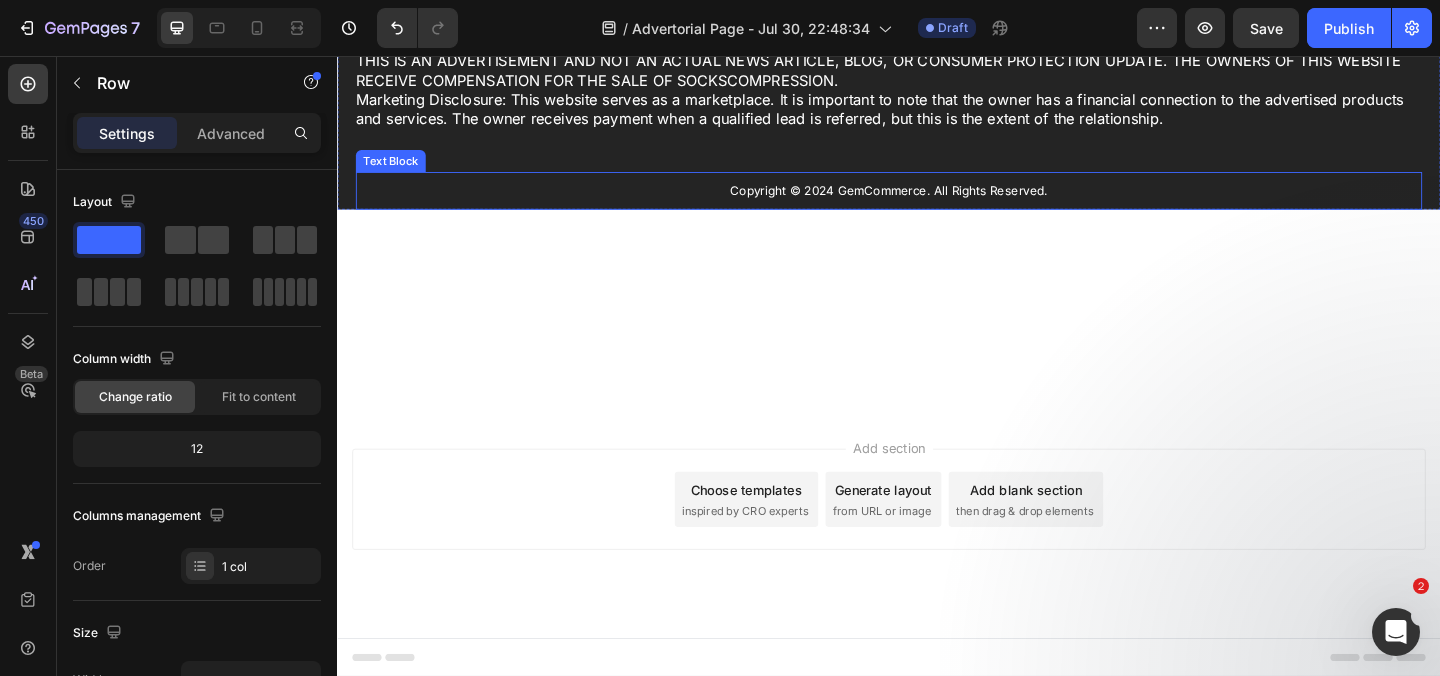 scroll, scrollTop: 31169, scrollLeft: 0, axis: vertical 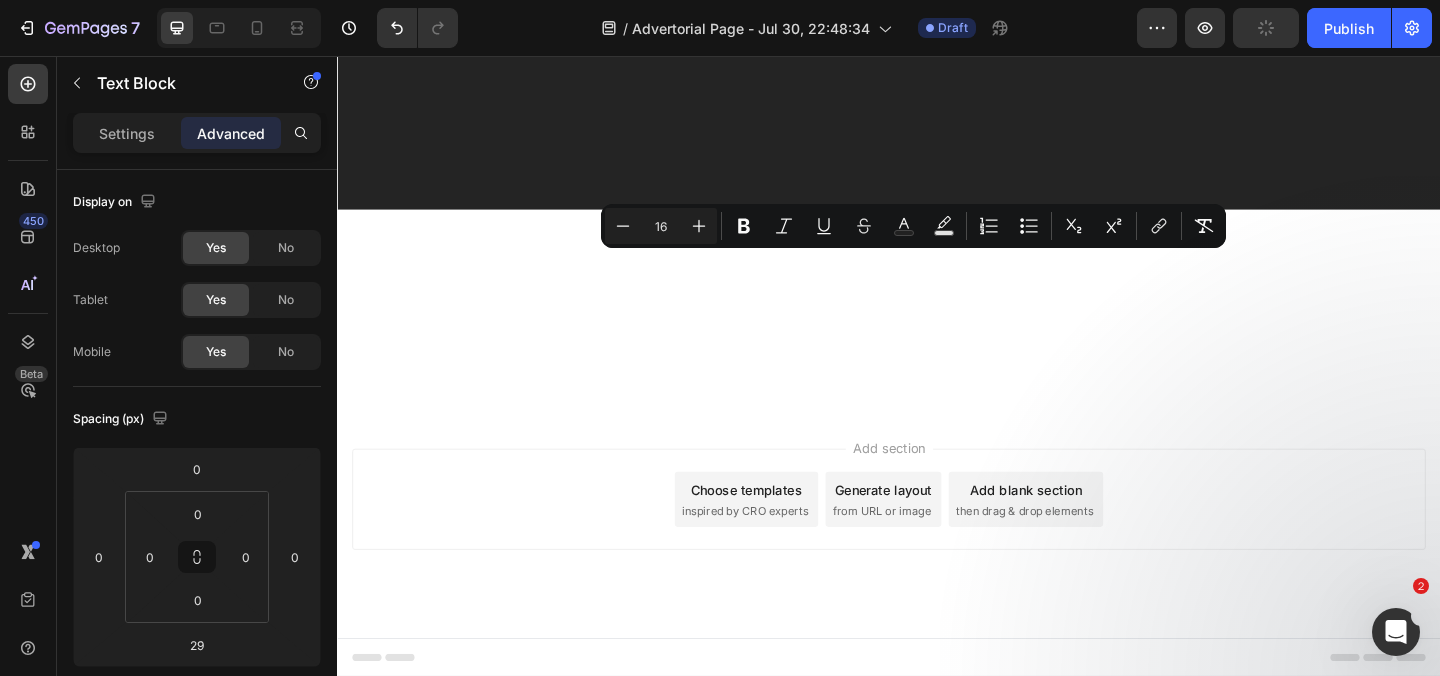 drag, startPoint x: 790, startPoint y: 573, endPoint x: 358, endPoint y: 287, distance: 518.09265 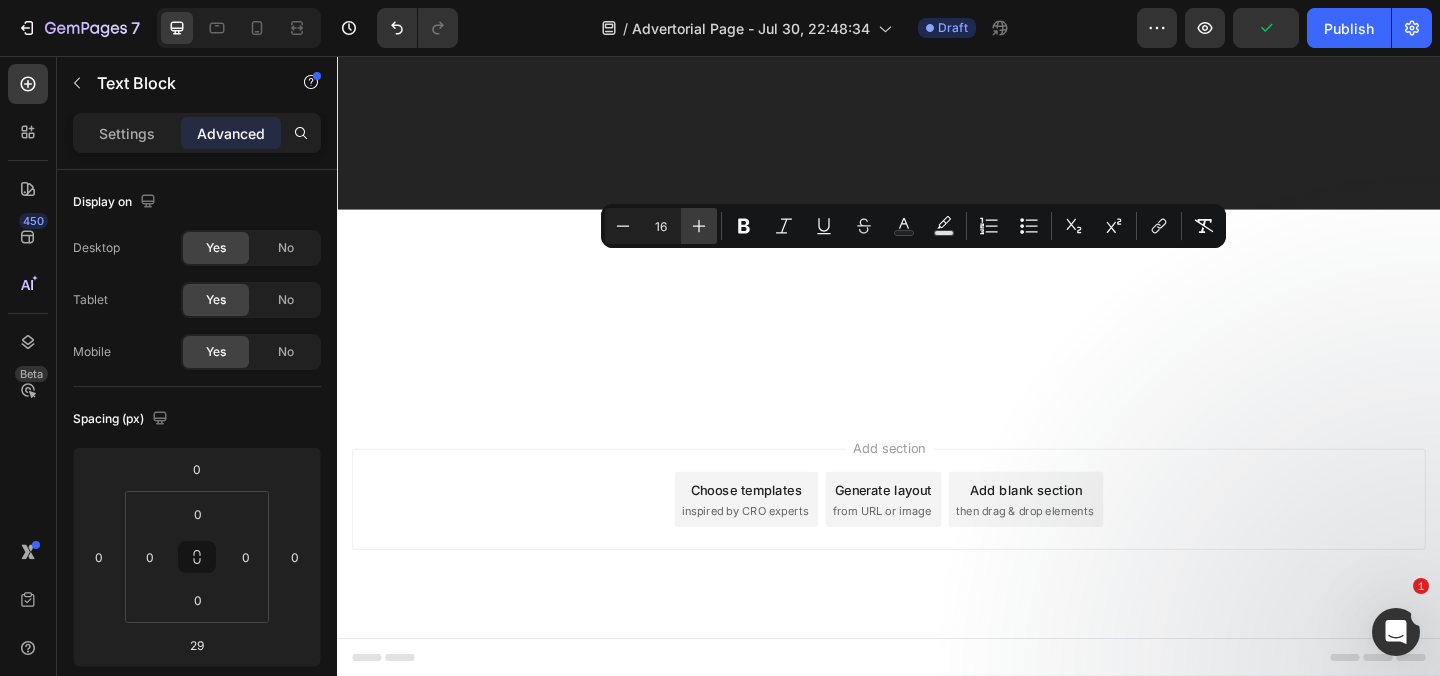 click 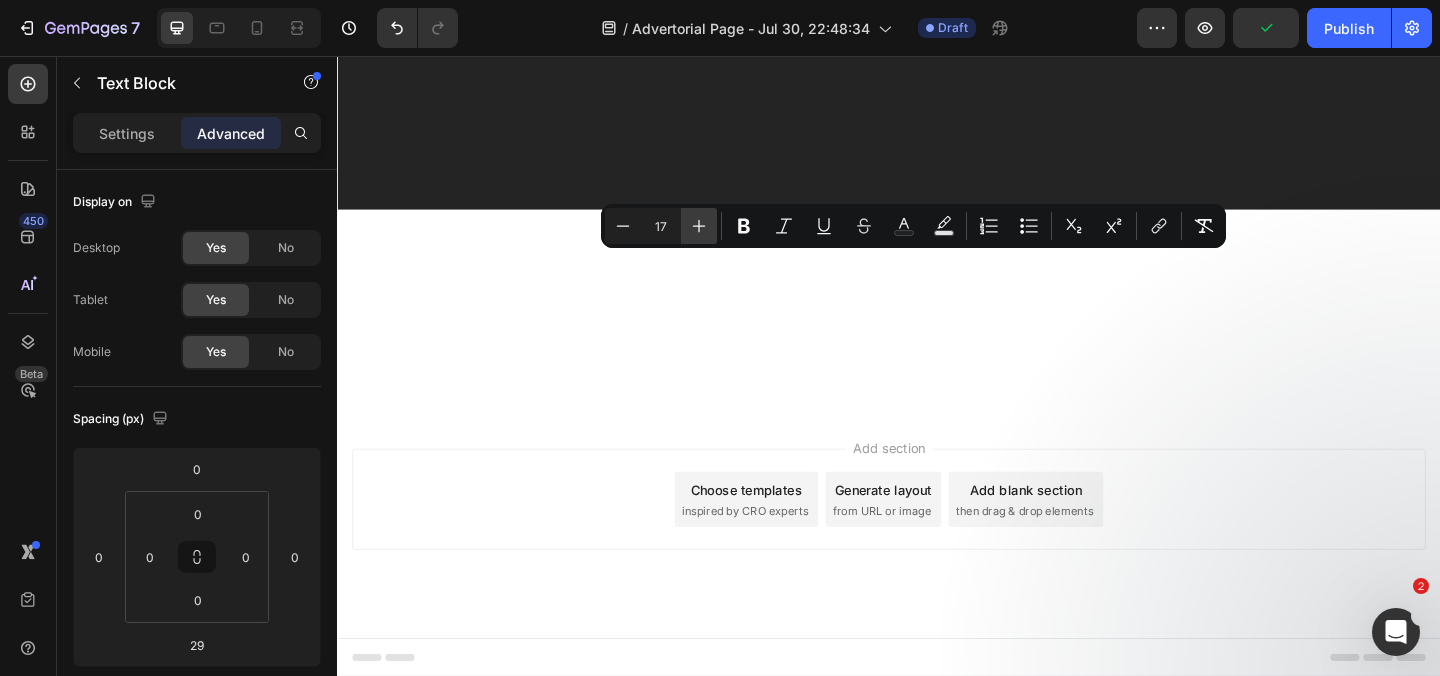click 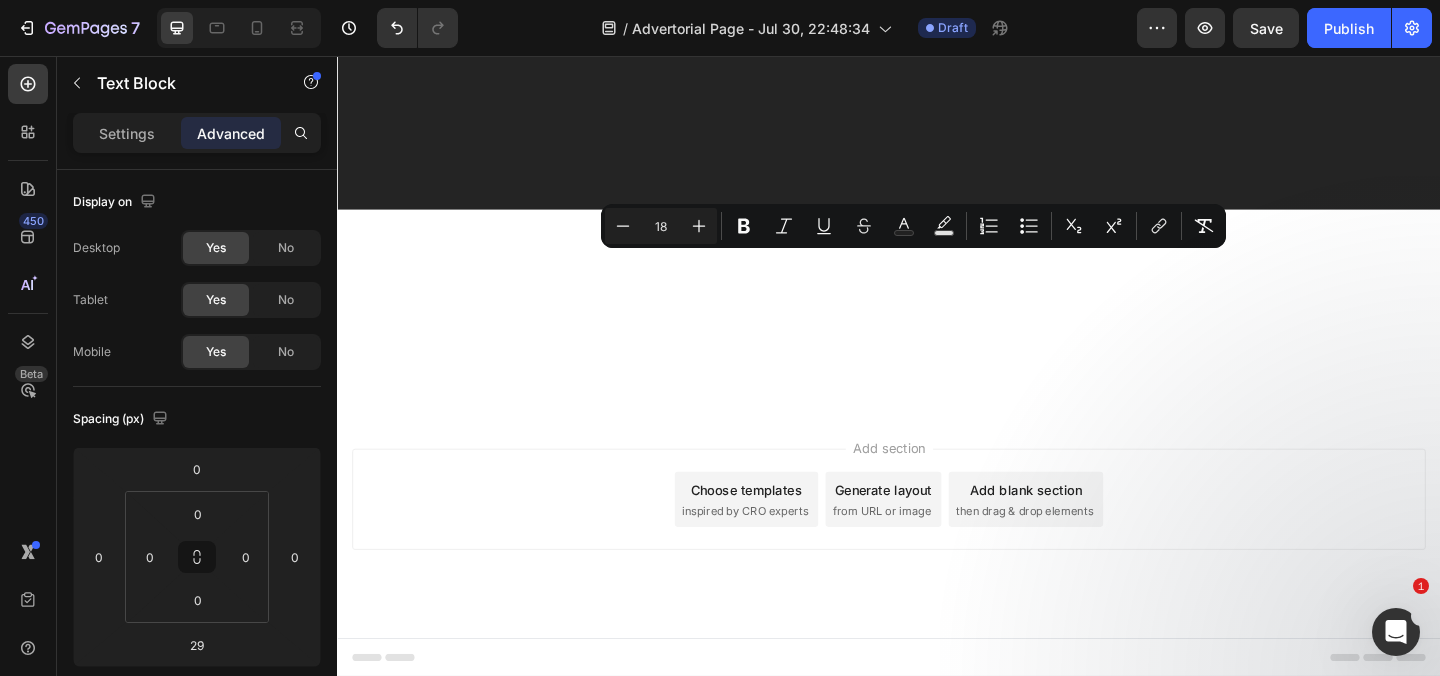 click on "You can continue along the same path you are on now." at bounding box center (937, -1087) 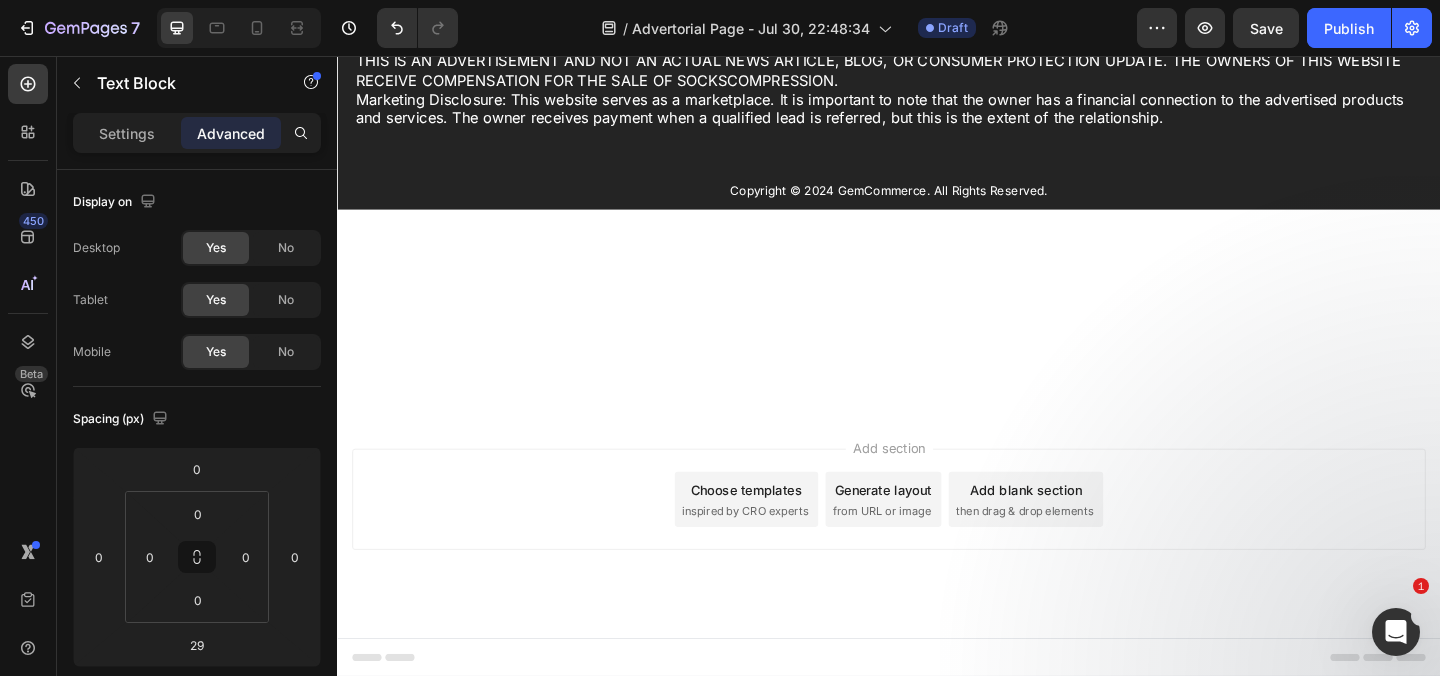 scroll, scrollTop: 31442, scrollLeft: 0, axis: vertical 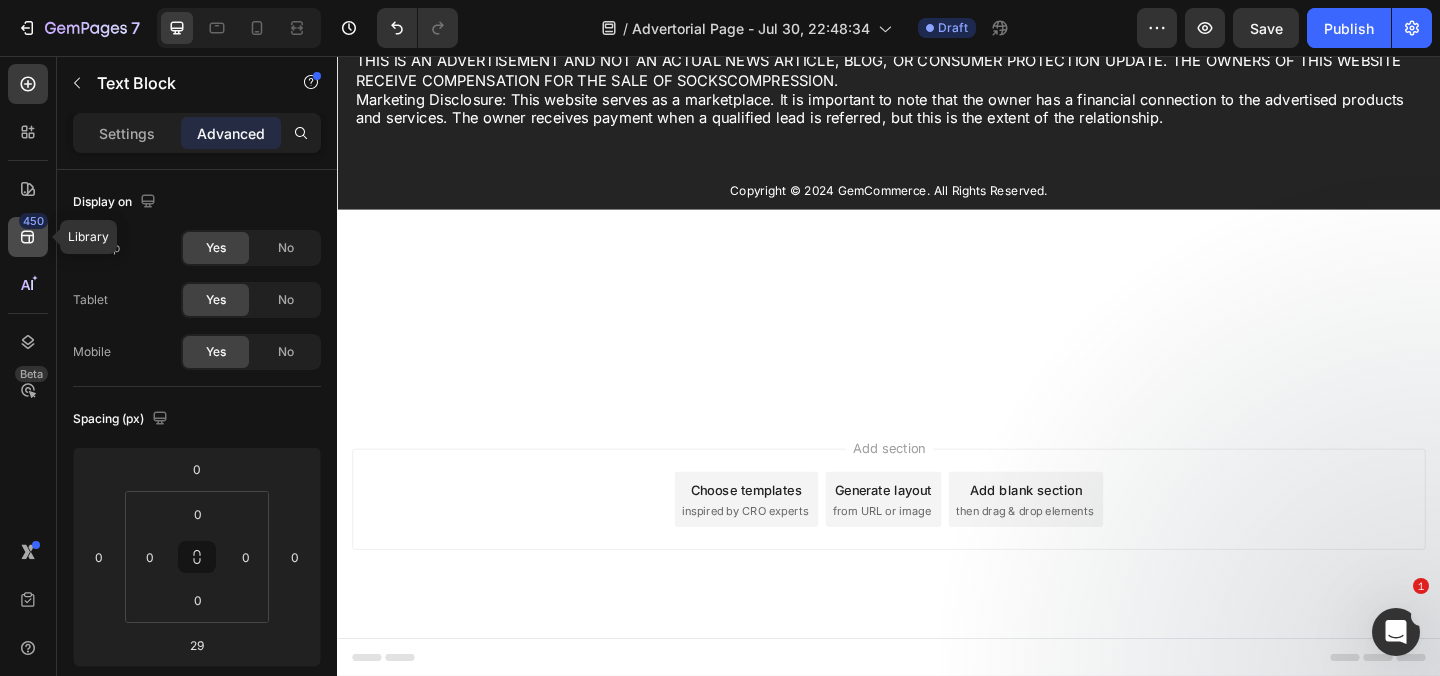 click on "450" at bounding box center [33, 221] 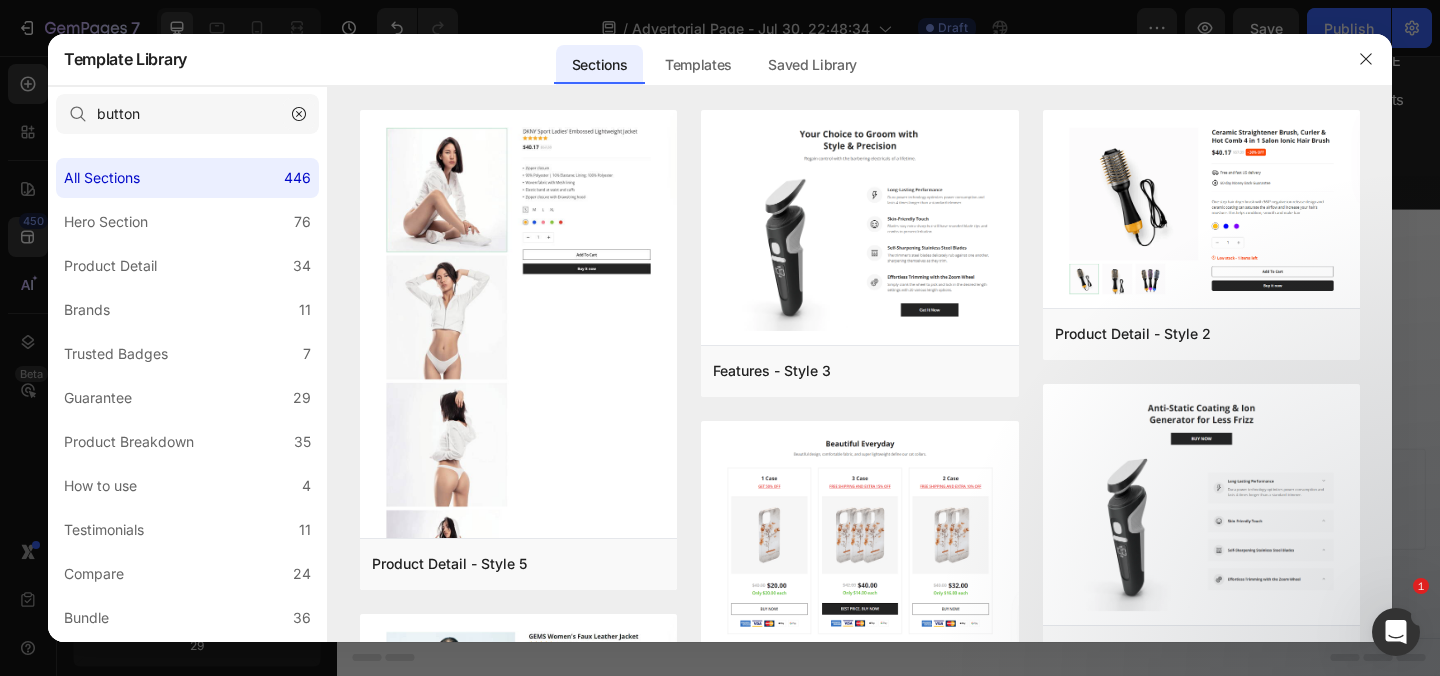 click 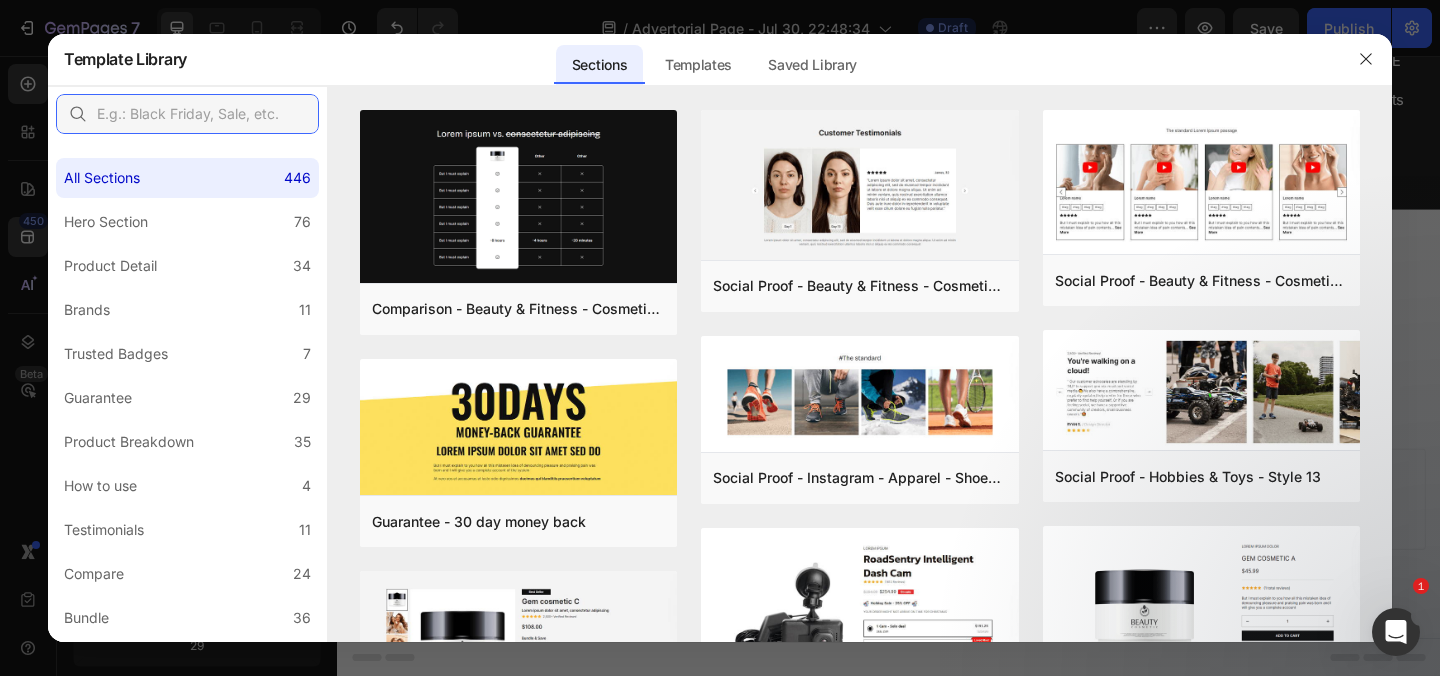 click at bounding box center (187, 114) 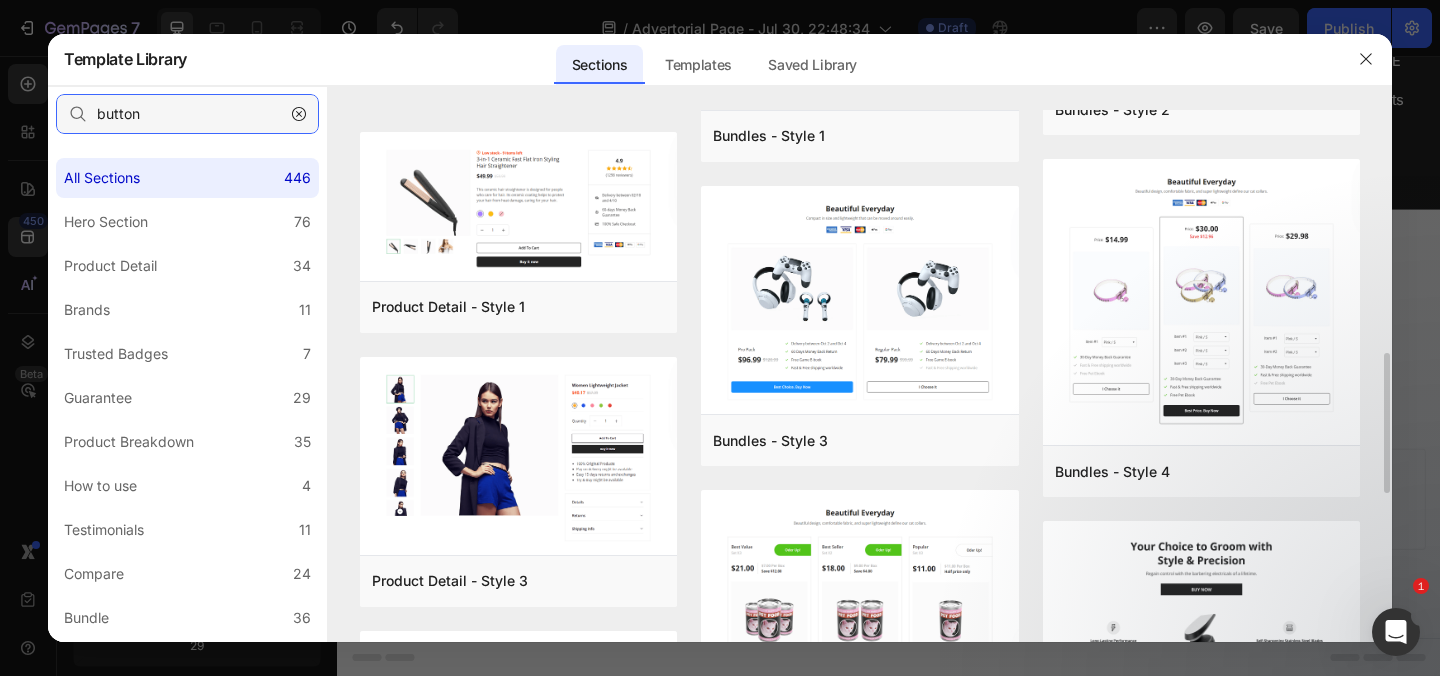 scroll, scrollTop: 886, scrollLeft: 0, axis: vertical 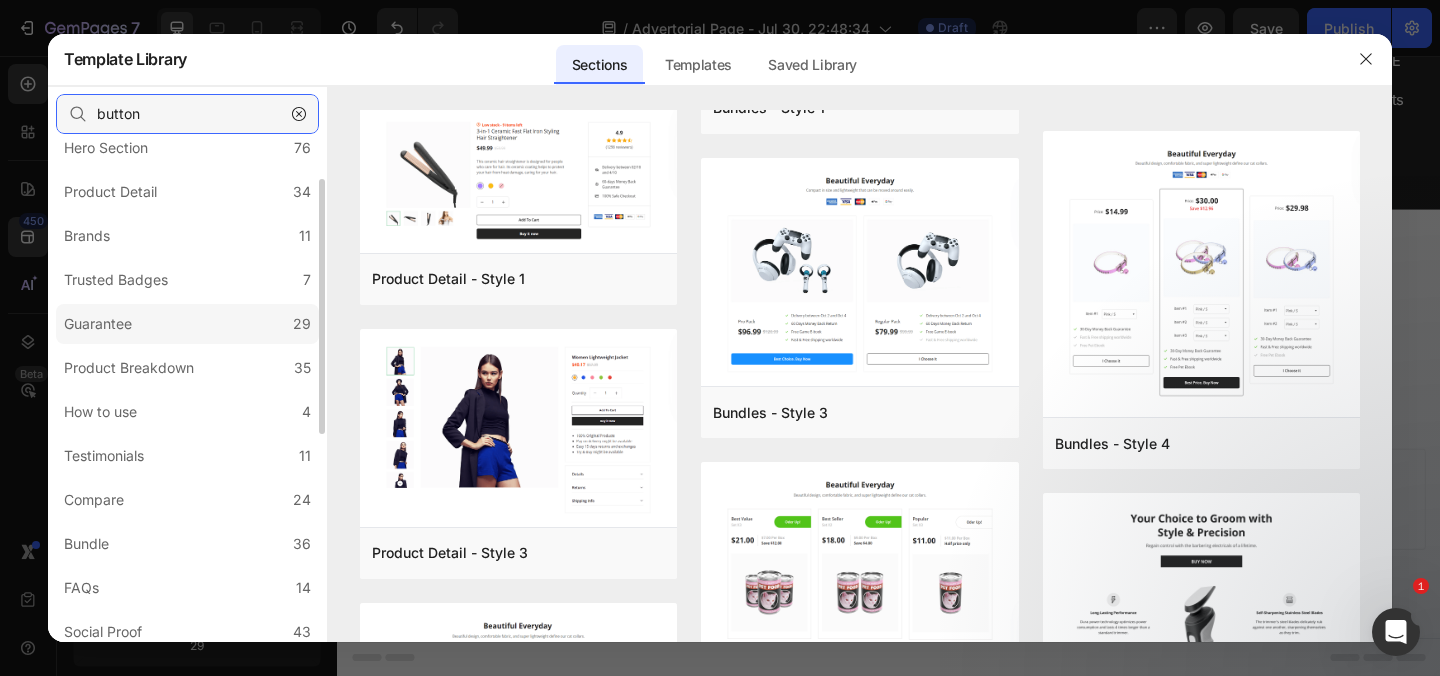 type on "button" 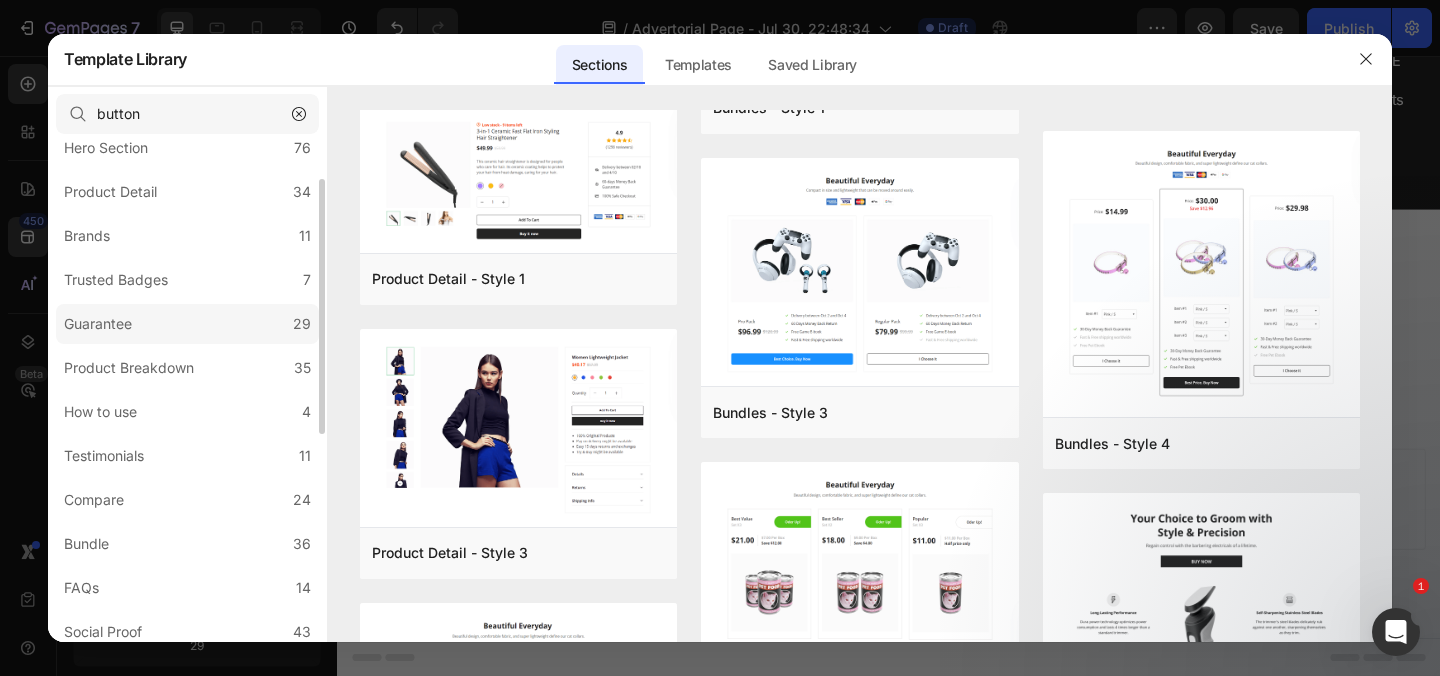 click on "Guarantee 29" 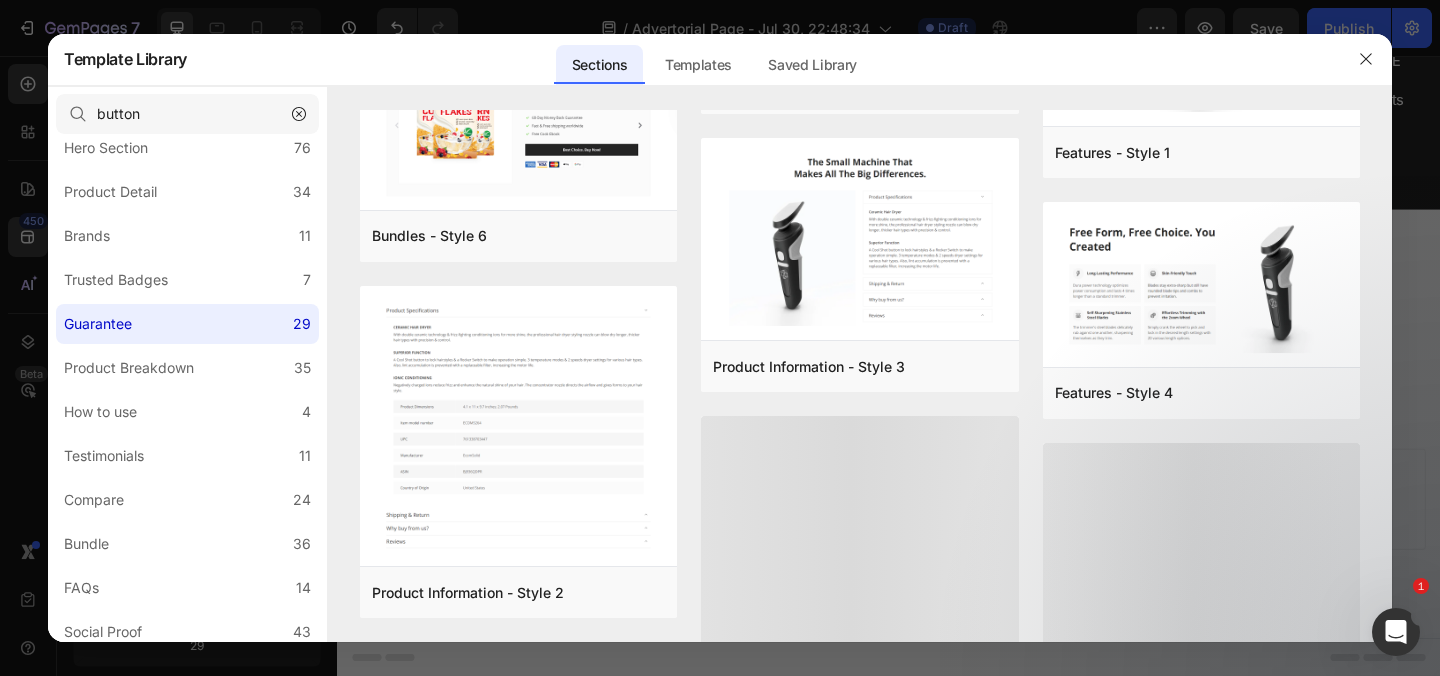 scroll, scrollTop: 1642, scrollLeft: 0, axis: vertical 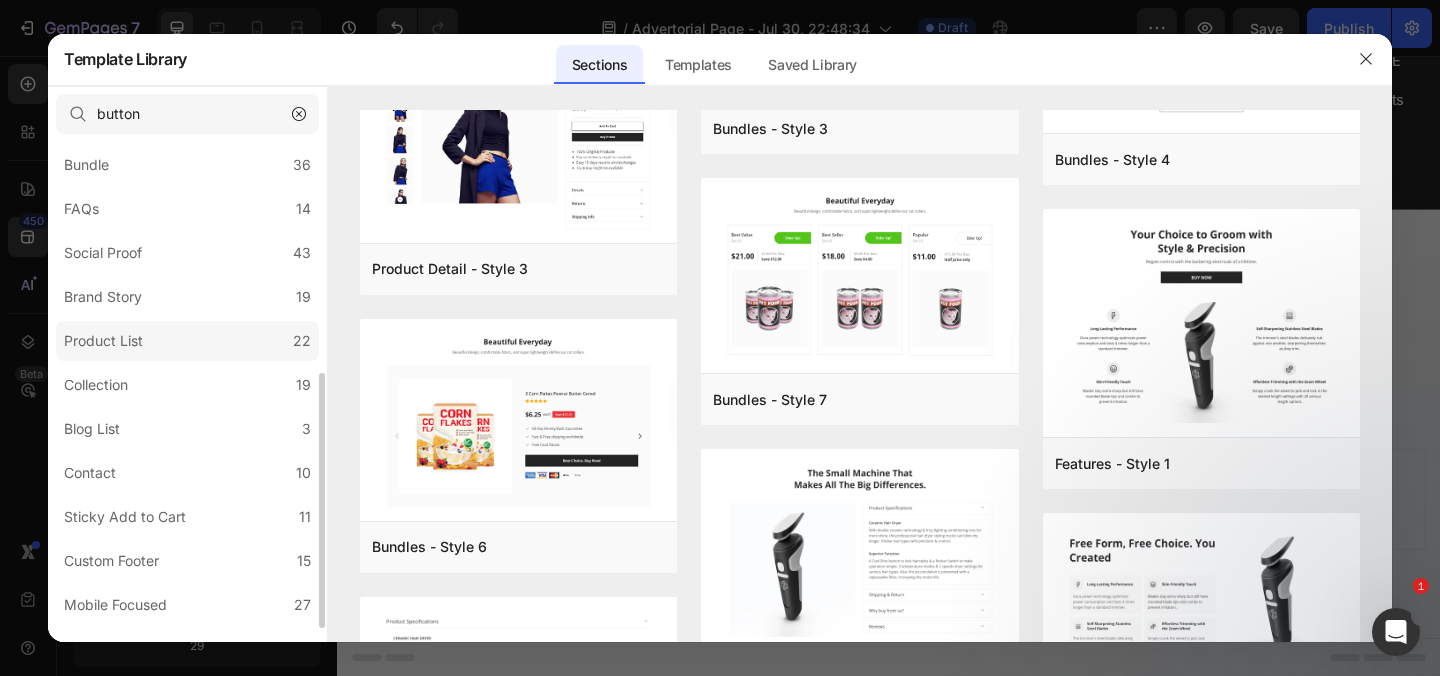 click on "Product List 22" 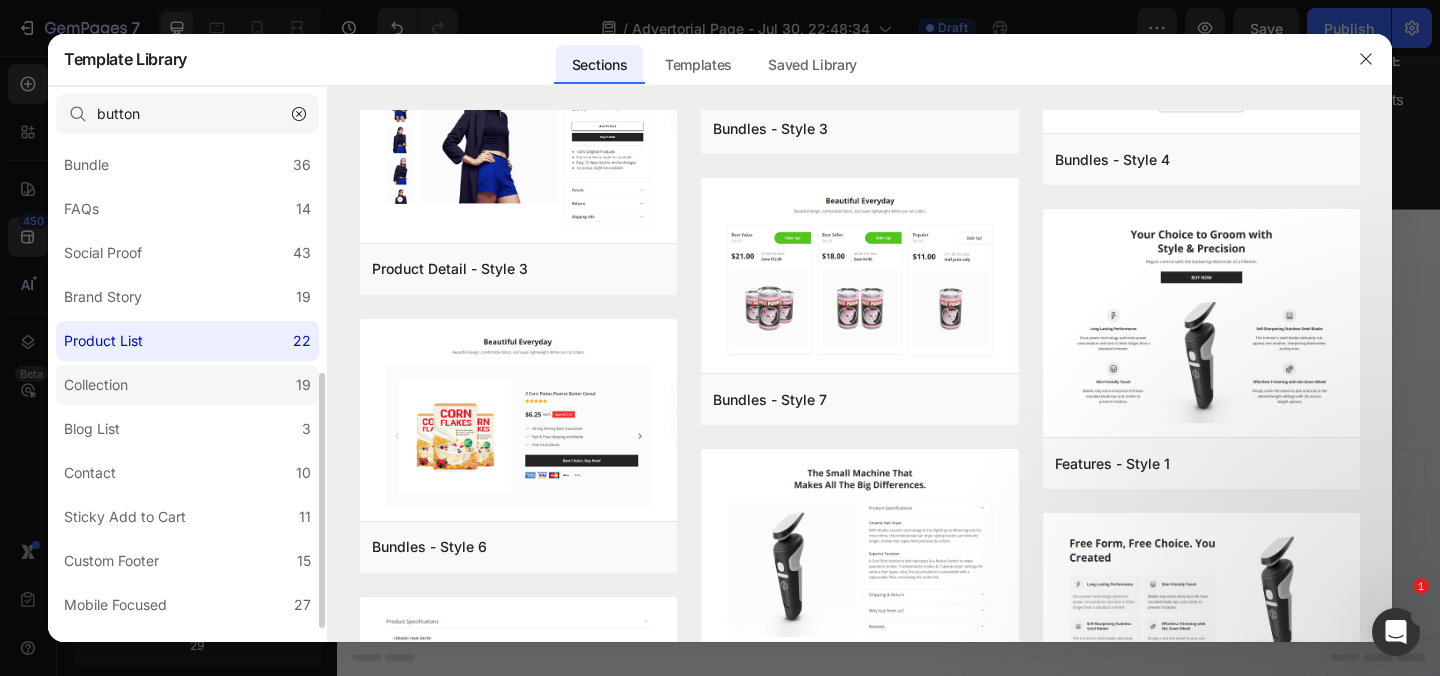 scroll, scrollTop: 0, scrollLeft: 0, axis: both 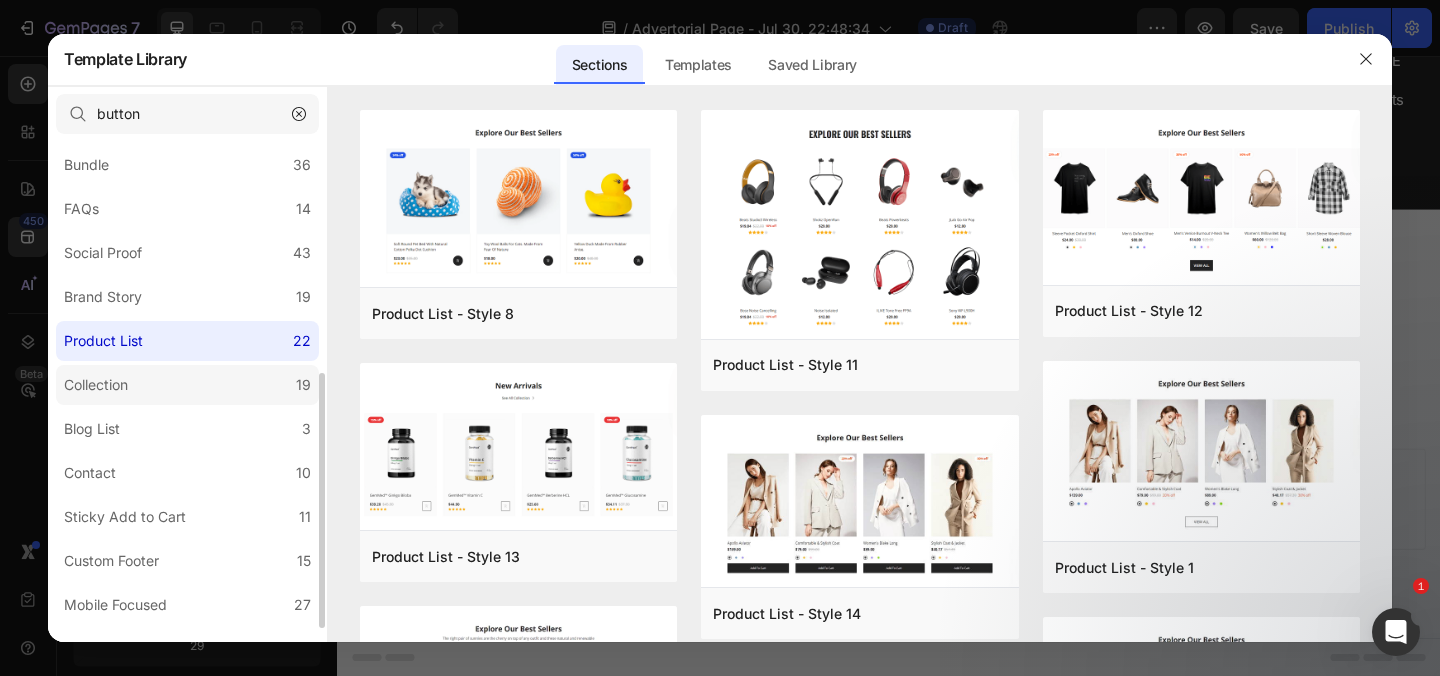 click on "Collection 19" 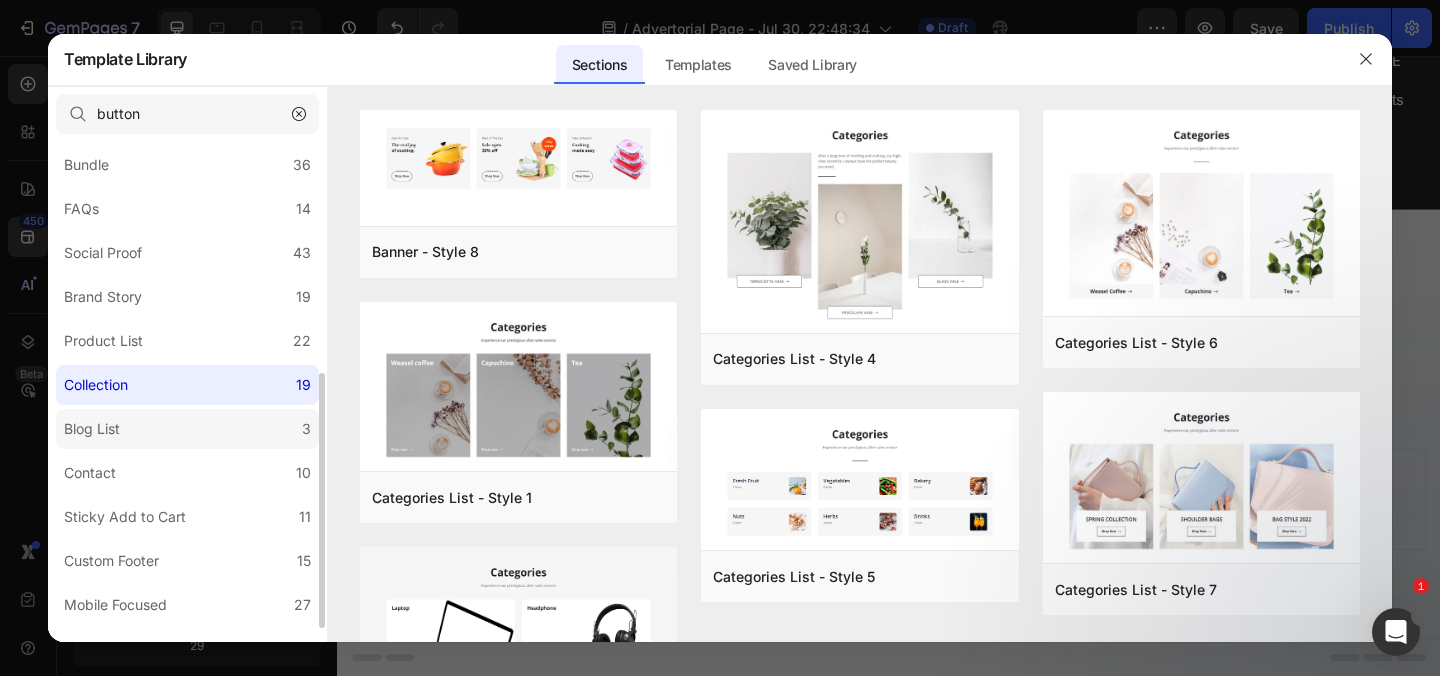 click on "Blog List 3" 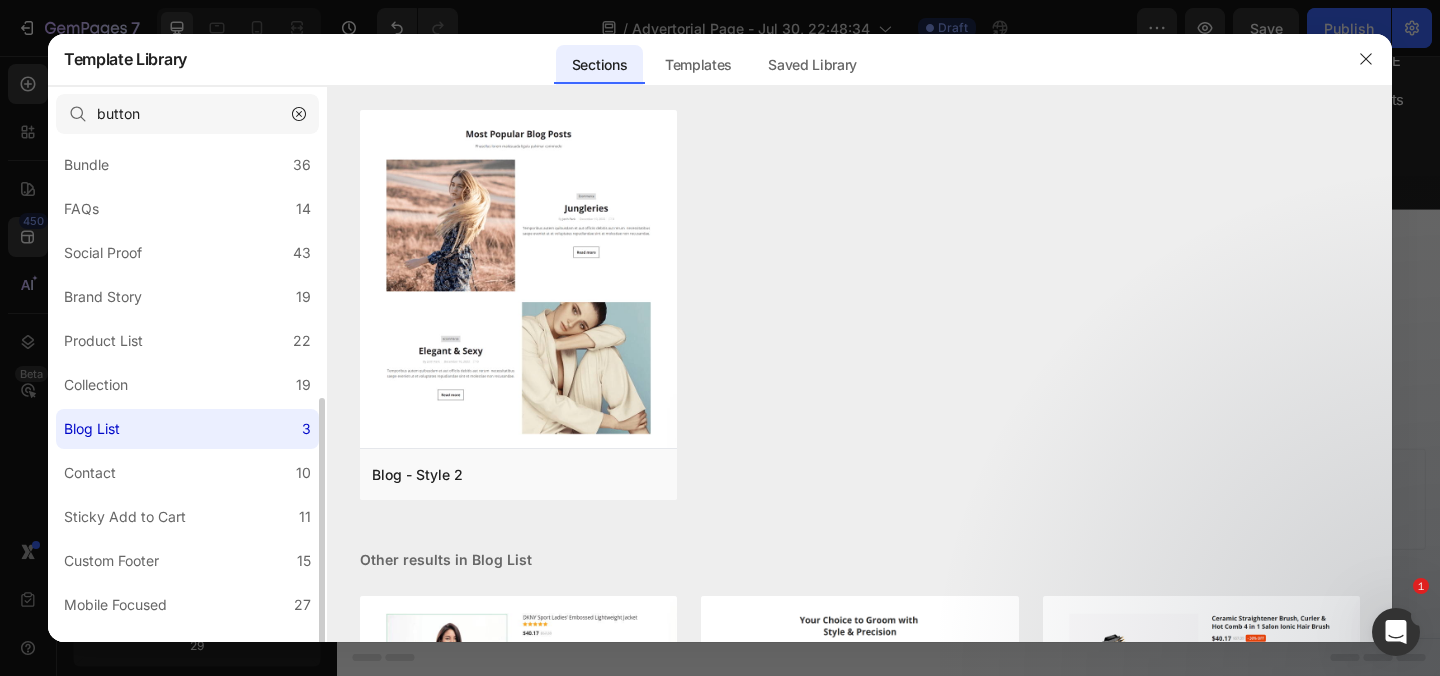 scroll, scrollTop: 479, scrollLeft: 0, axis: vertical 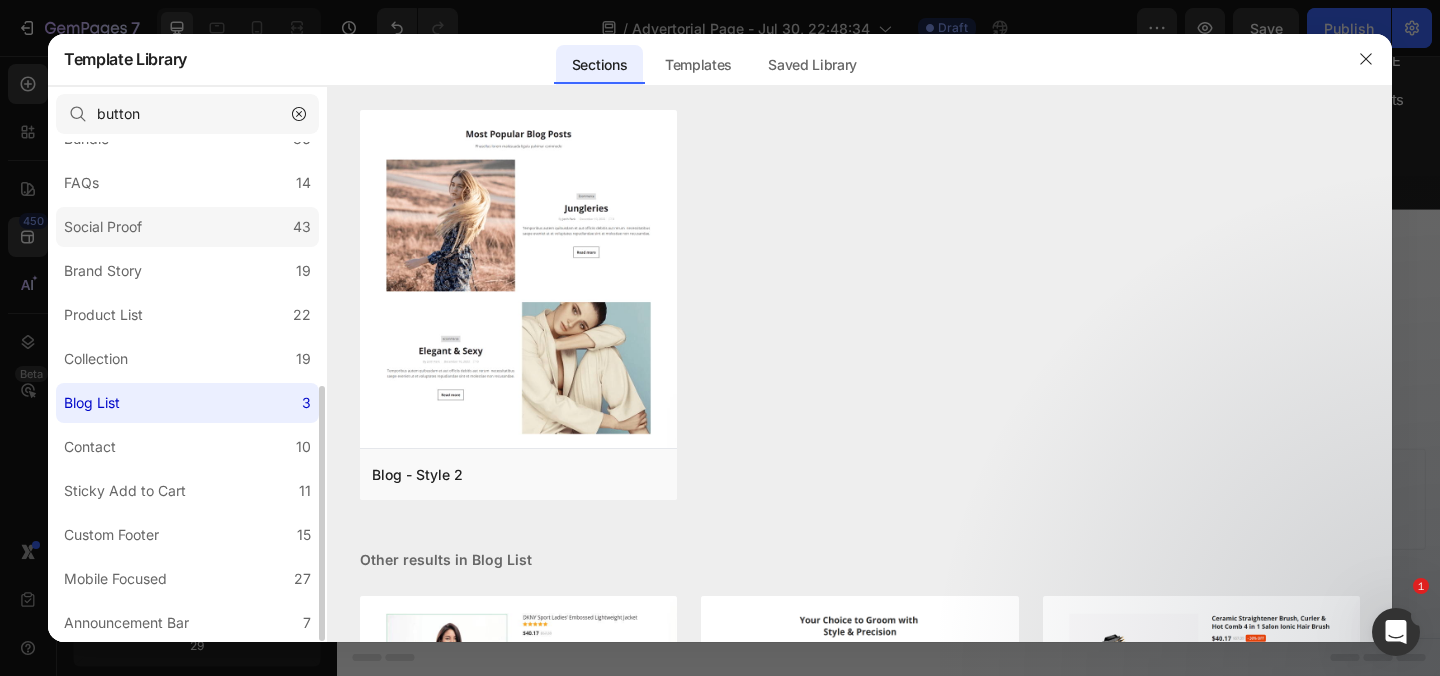drag, startPoint x: 209, startPoint y: 617, endPoint x: 190, endPoint y: 234, distance: 383.47098 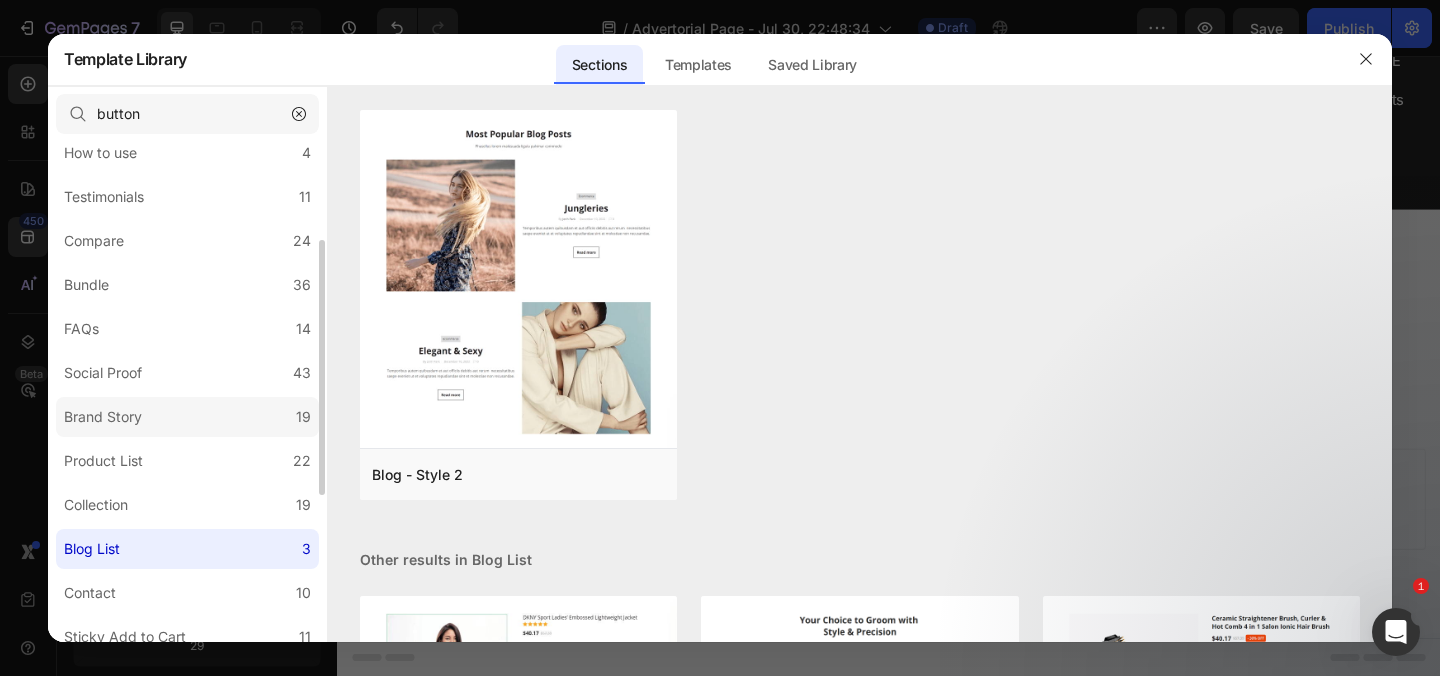 scroll, scrollTop: 0, scrollLeft: 0, axis: both 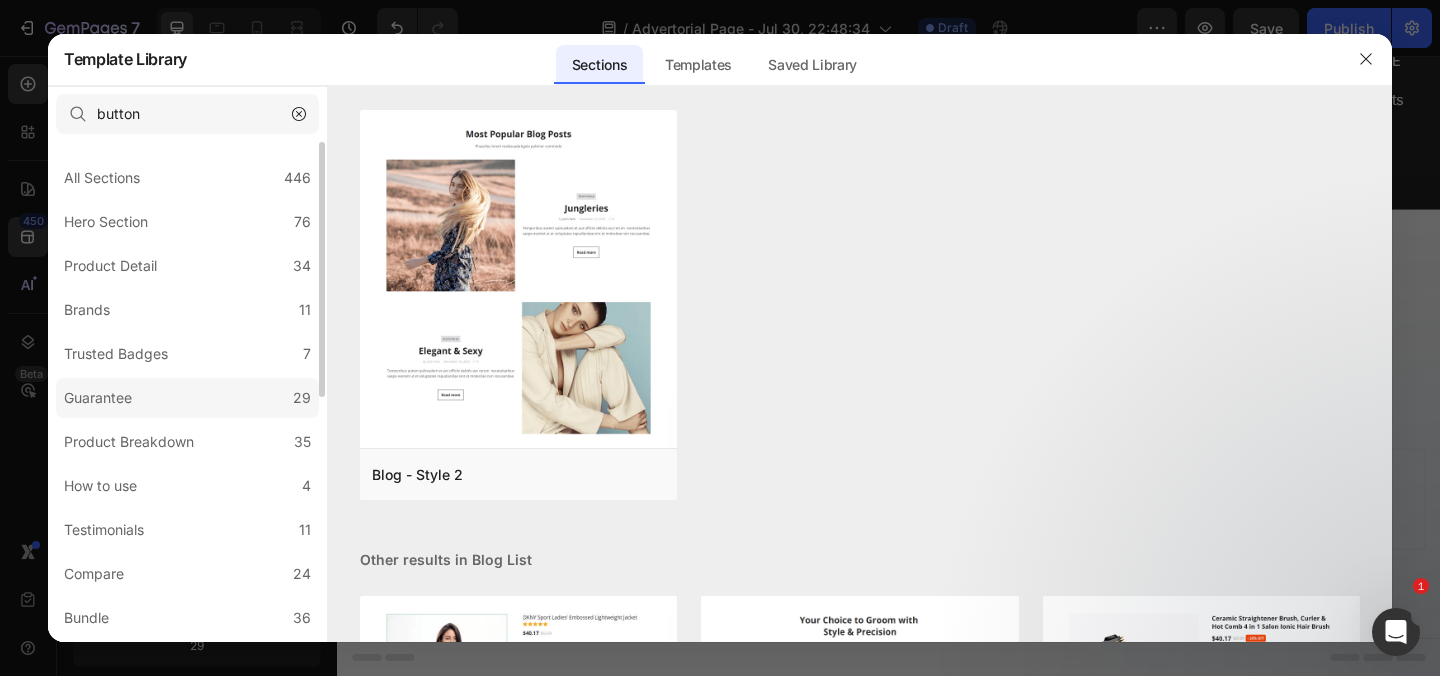 click on "Guarantee" at bounding box center (102, 398) 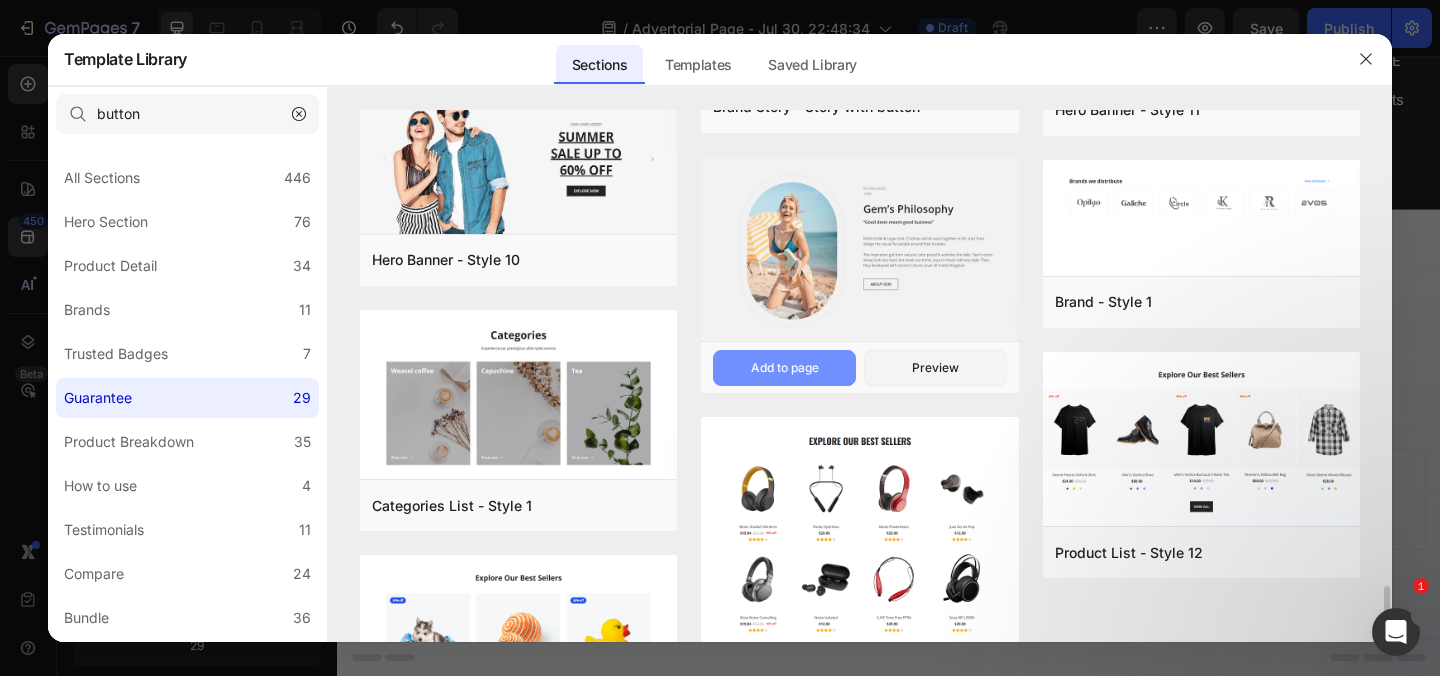 scroll, scrollTop: 4897, scrollLeft: 0, axis: vertical 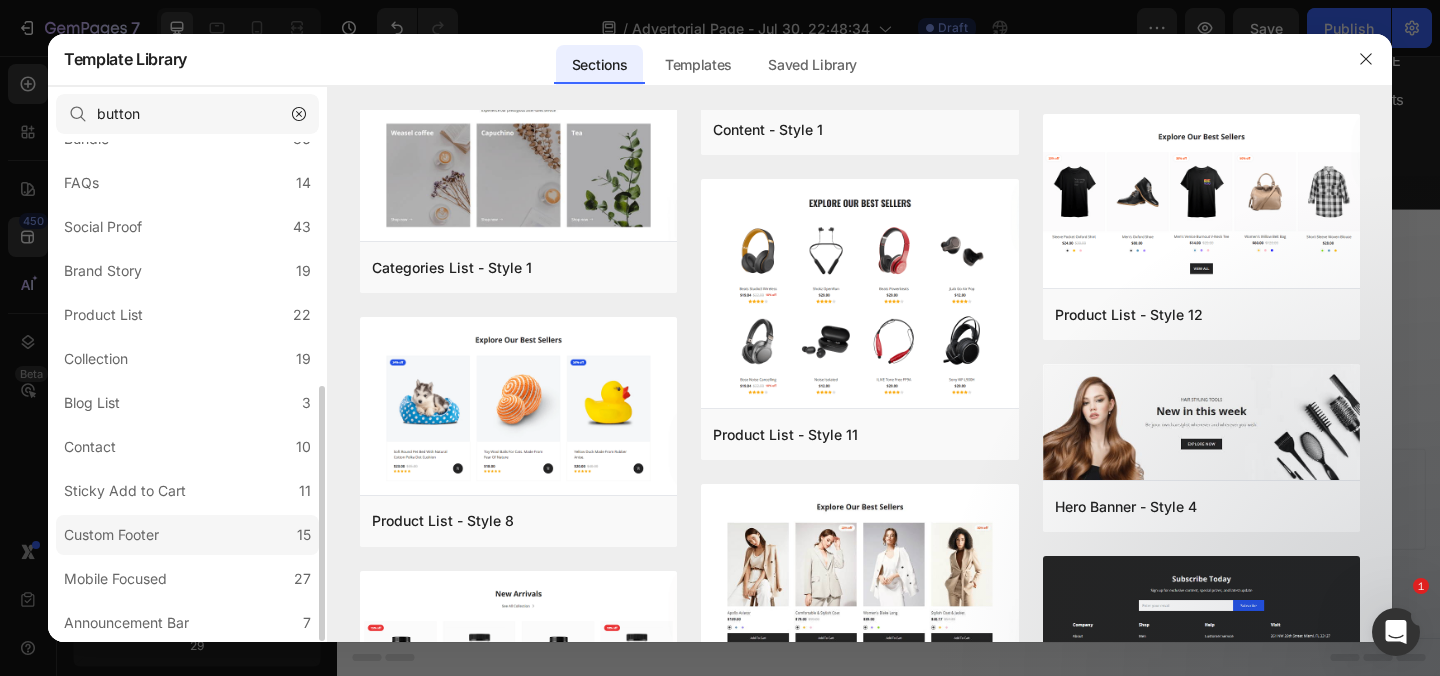 click on "Custom Footer 15" 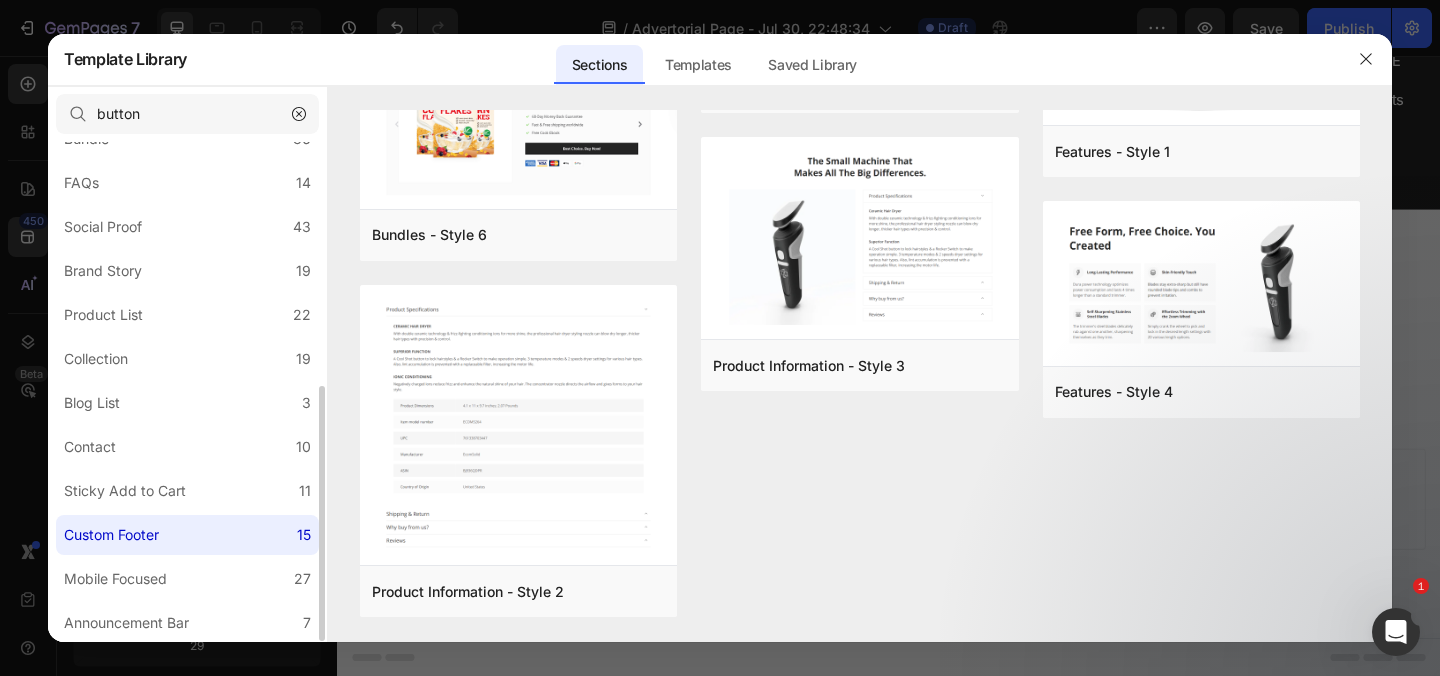 scroll, scrollTop: 0, scrollLeft: 0, axis: both 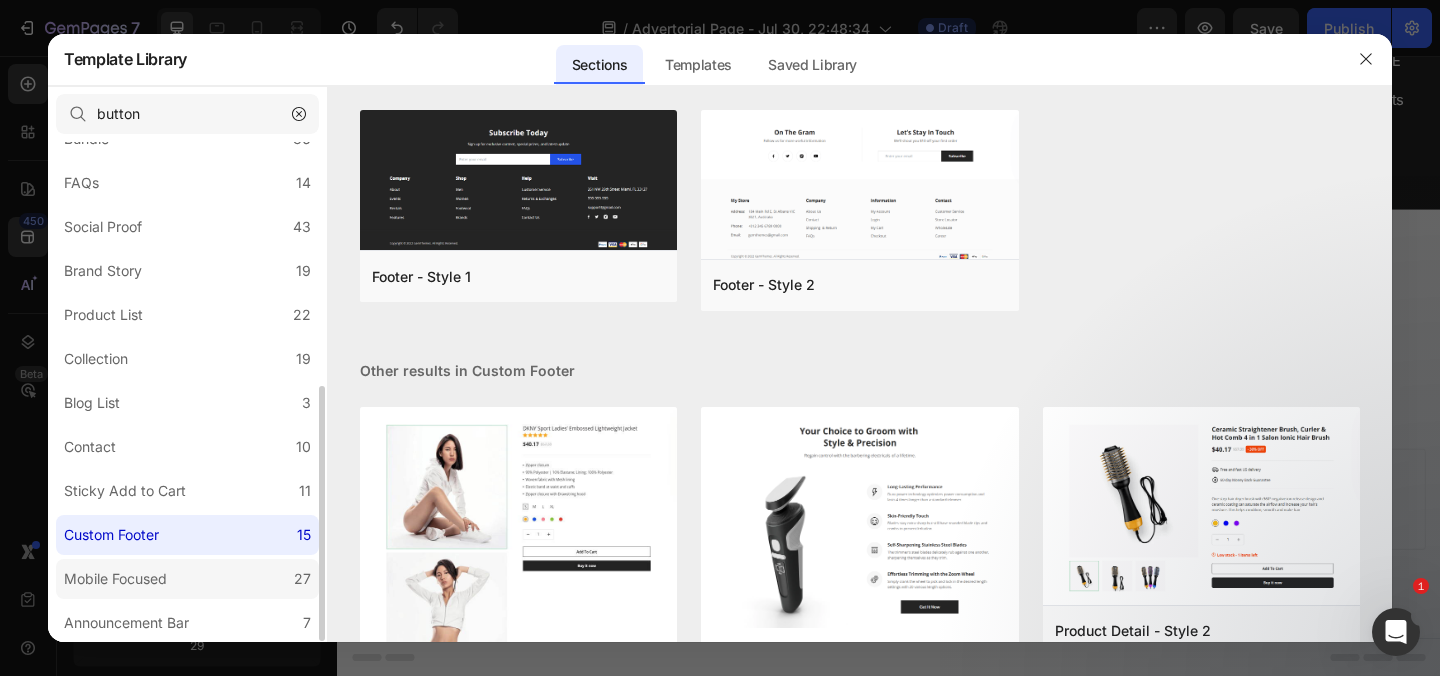 click on "Mobile Focused 27" 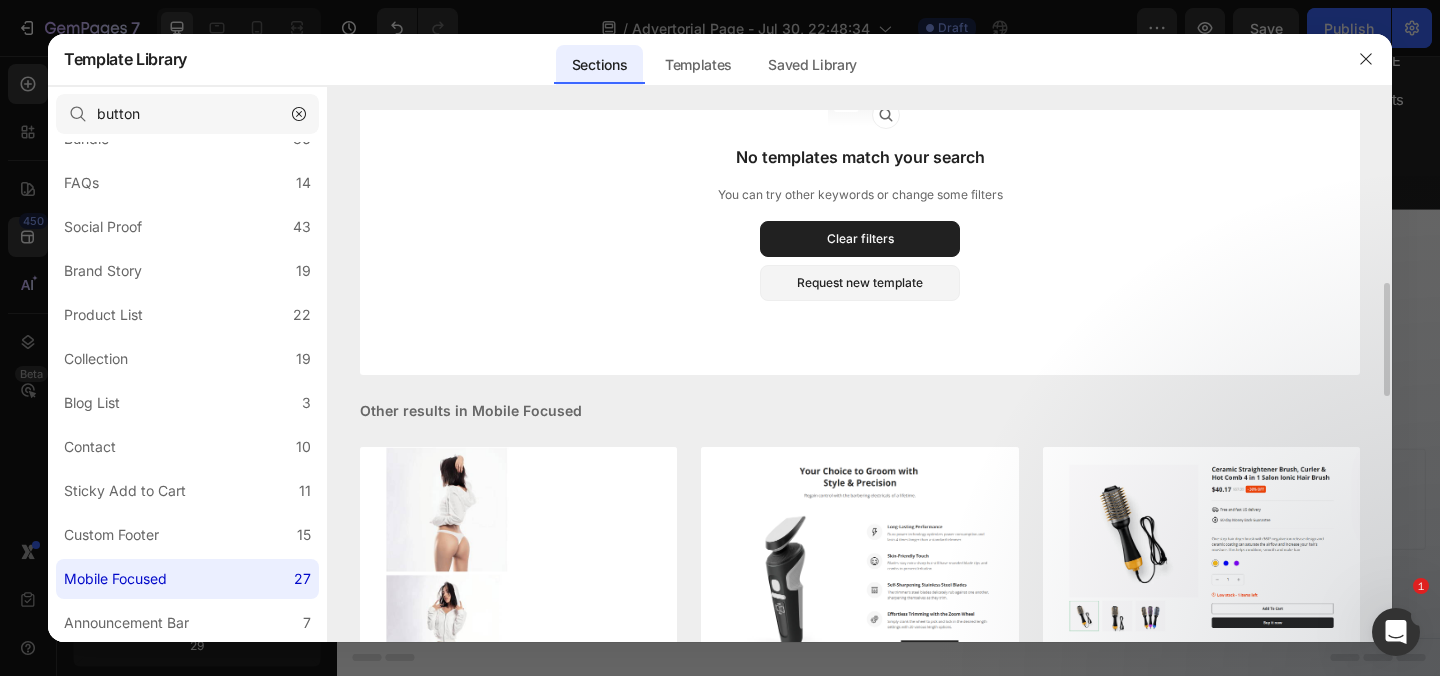 scroll, scrollTop: 254, scrollLeft: 0, axis: vertical 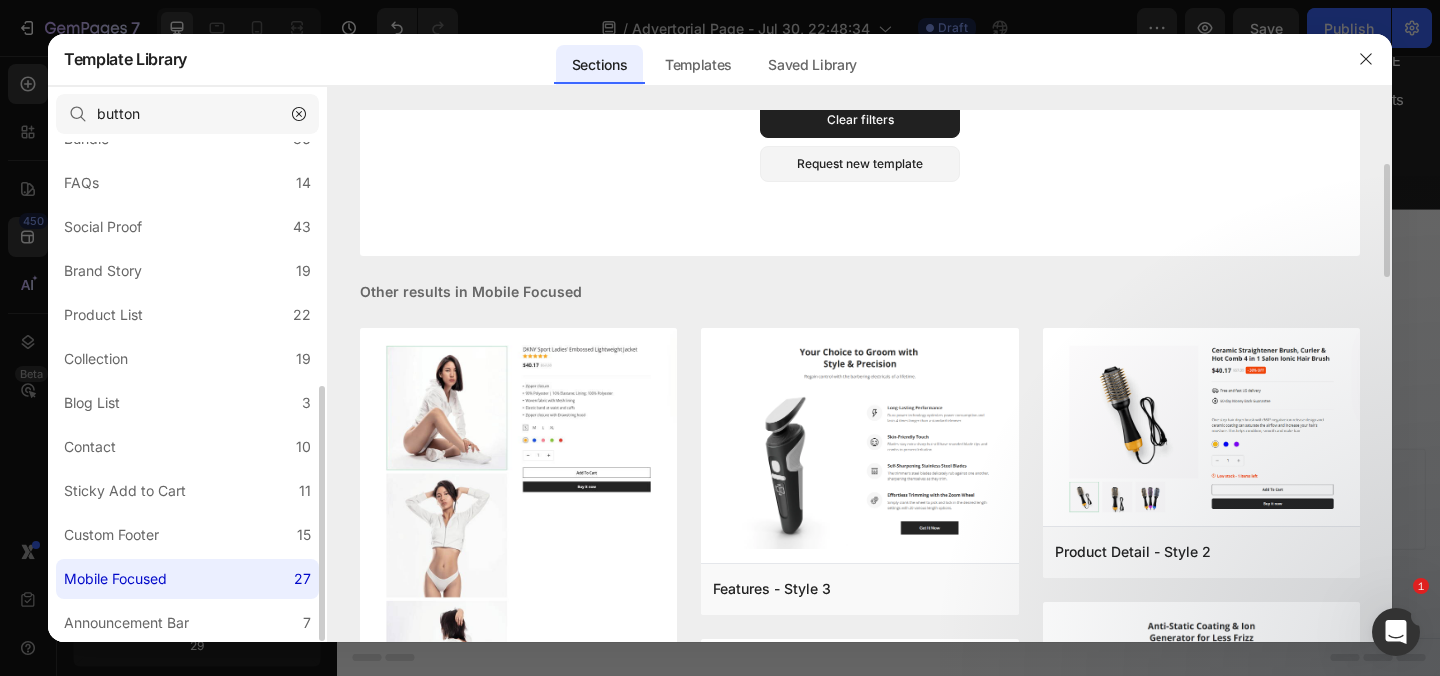 click on "Mobile Focused 27" 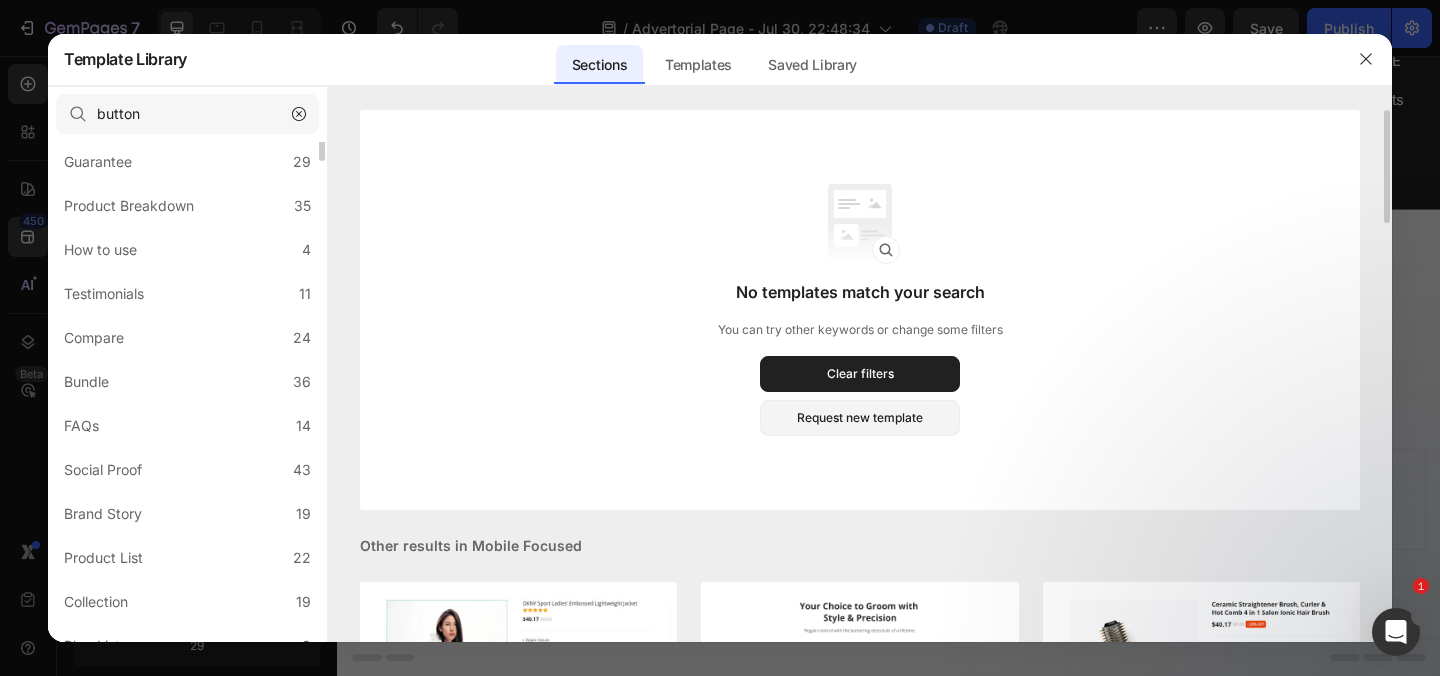 scroll, scrollTop: 0, scrollLeft: 0, axis: both 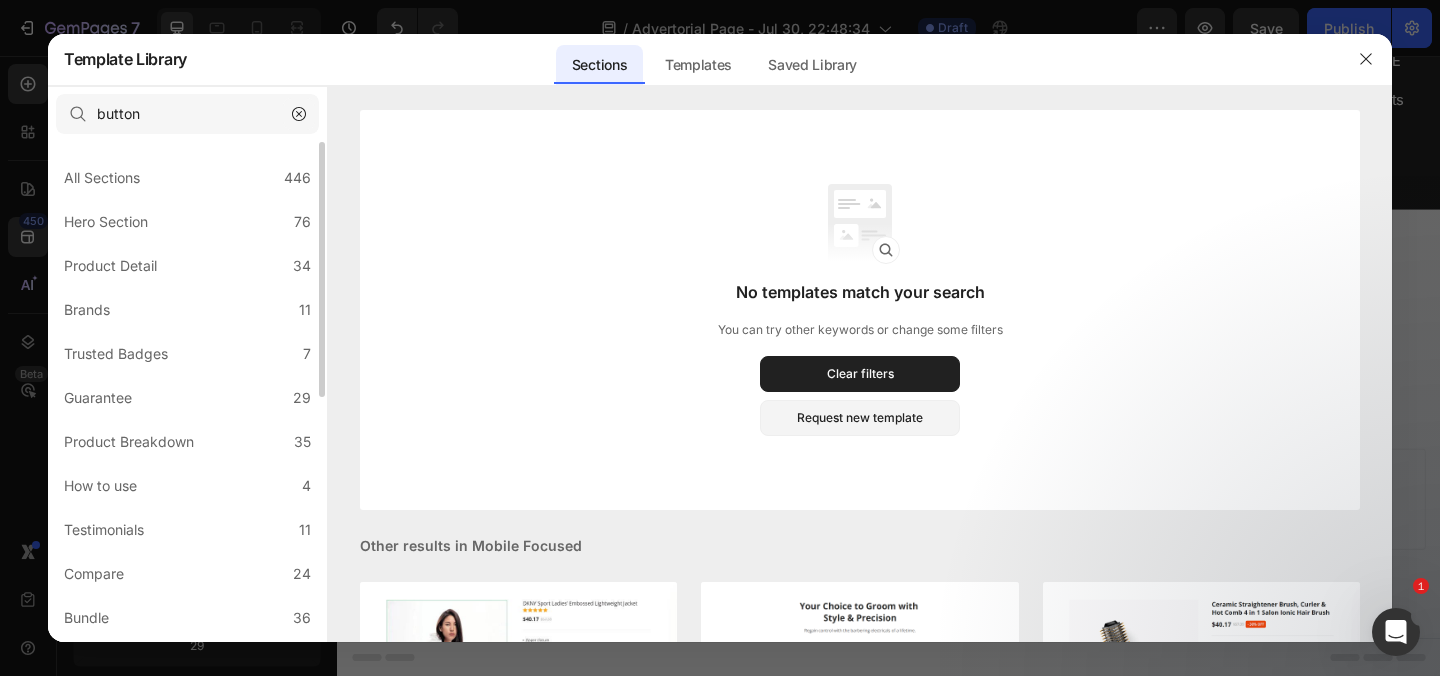 click at bounding box center [299, 114] 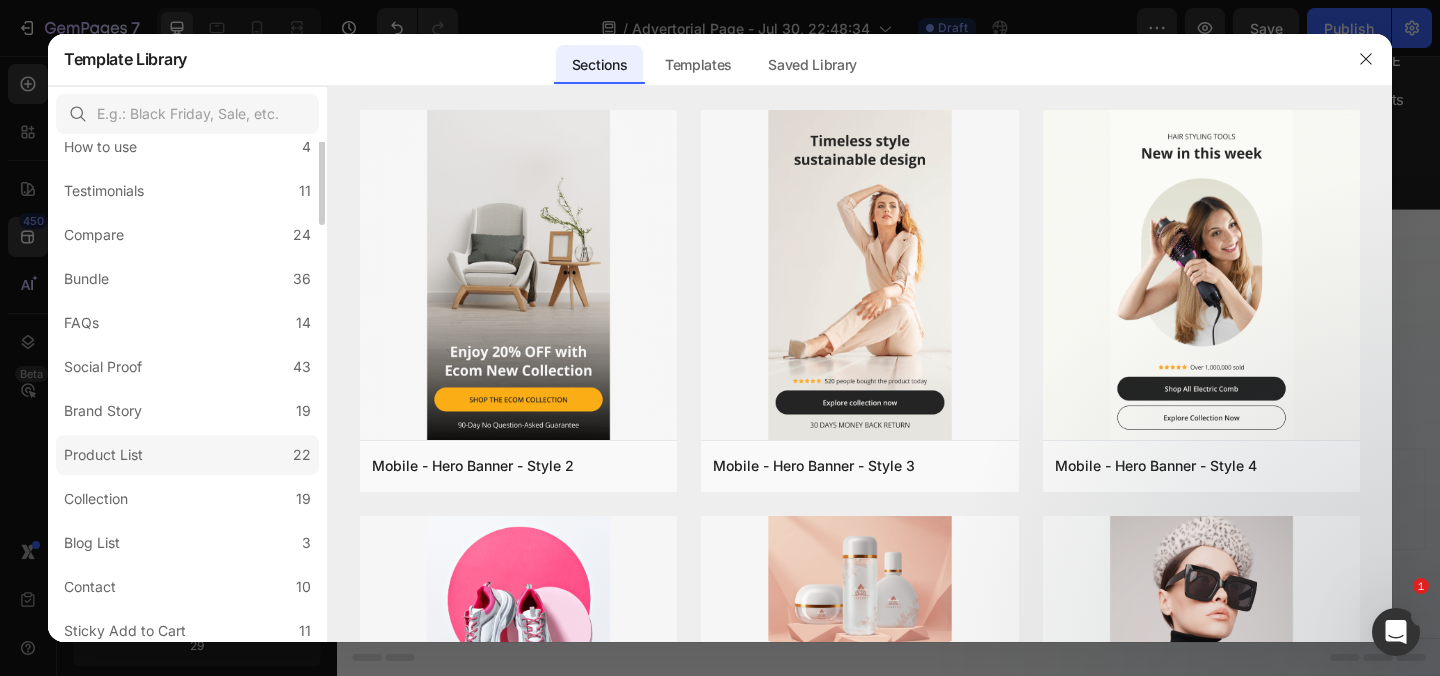 scroll, scrollTop: 0, scrollLeft: 0, axis: both 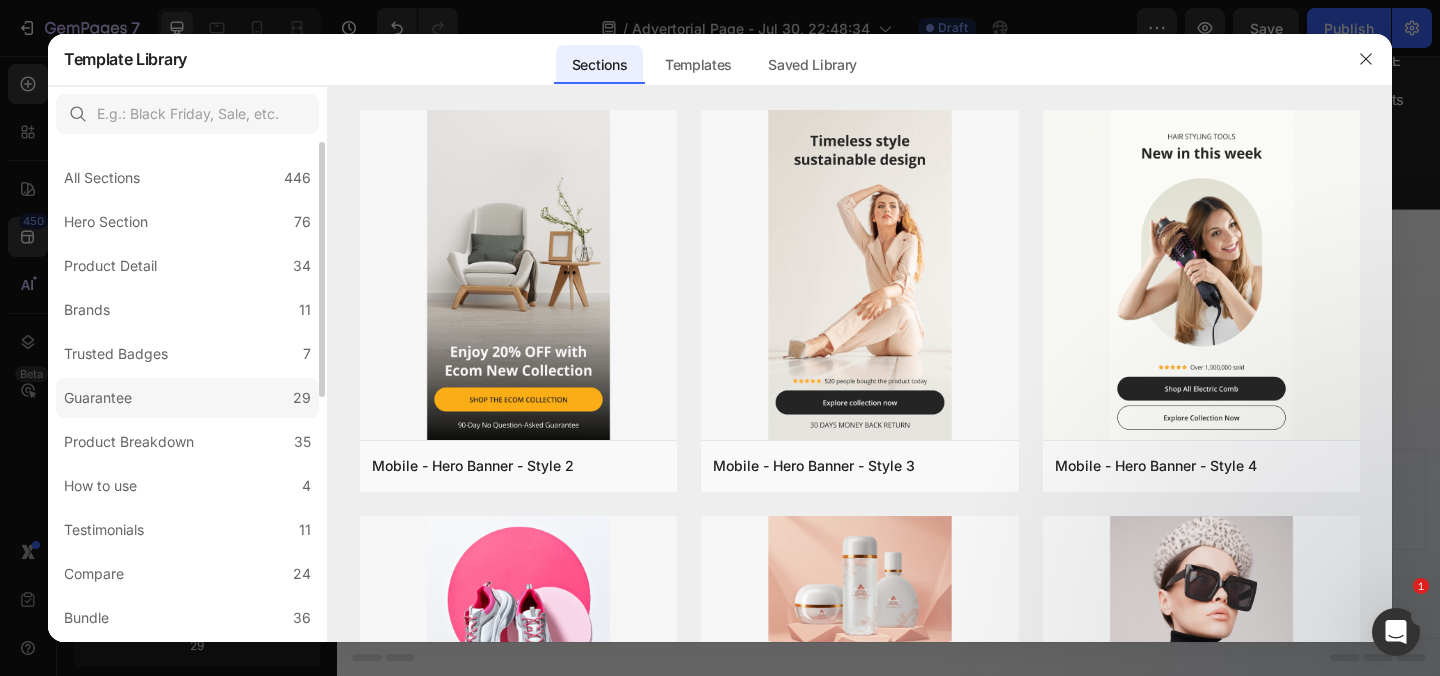 click on "Guarantee 29" 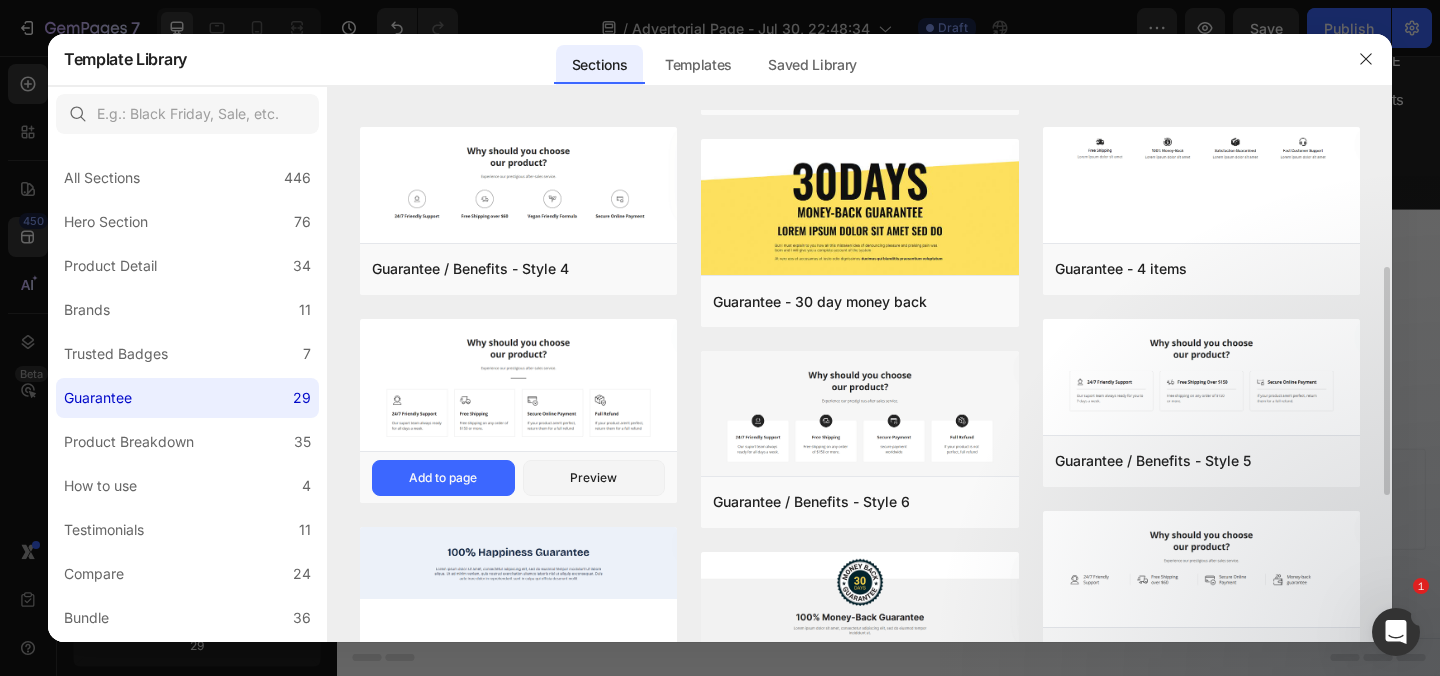 scroll, scrollTop: 339, scrollLeft: 0, axis: vertical 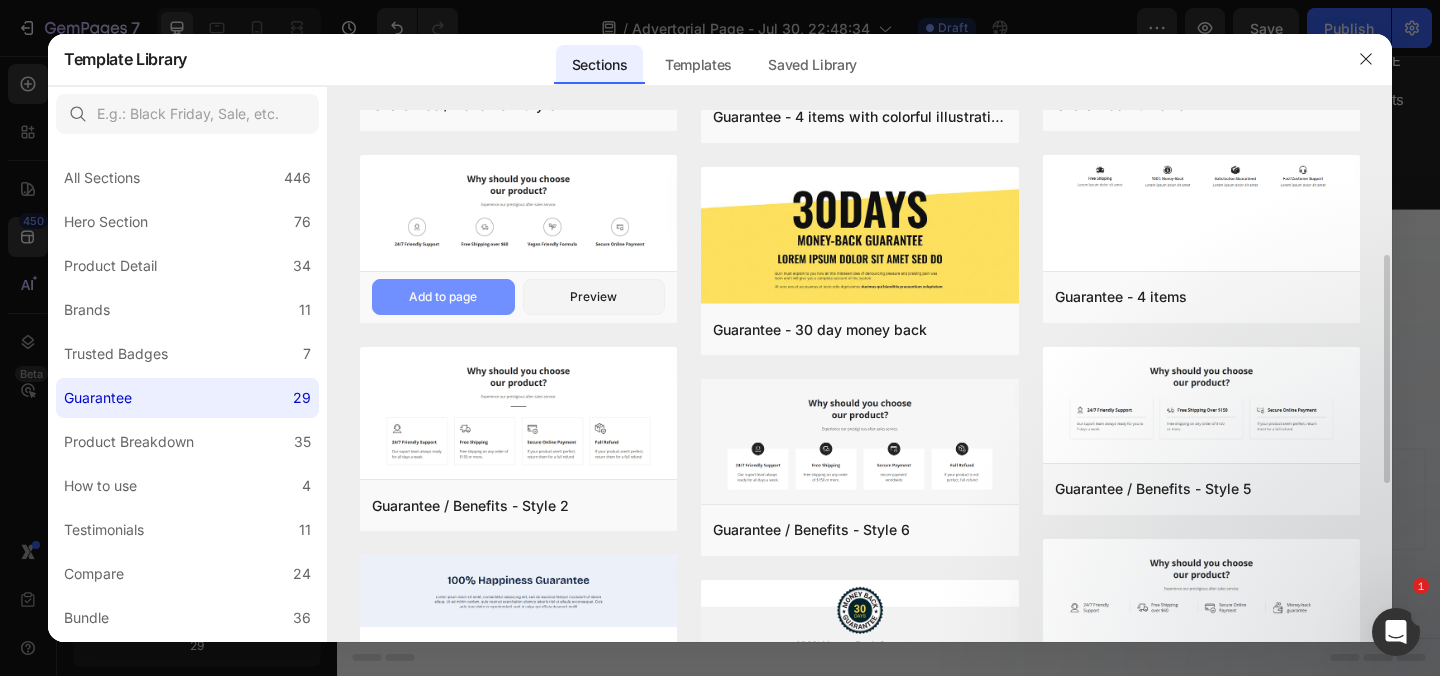 click on "Add to page" at bounding box center [443, 297] 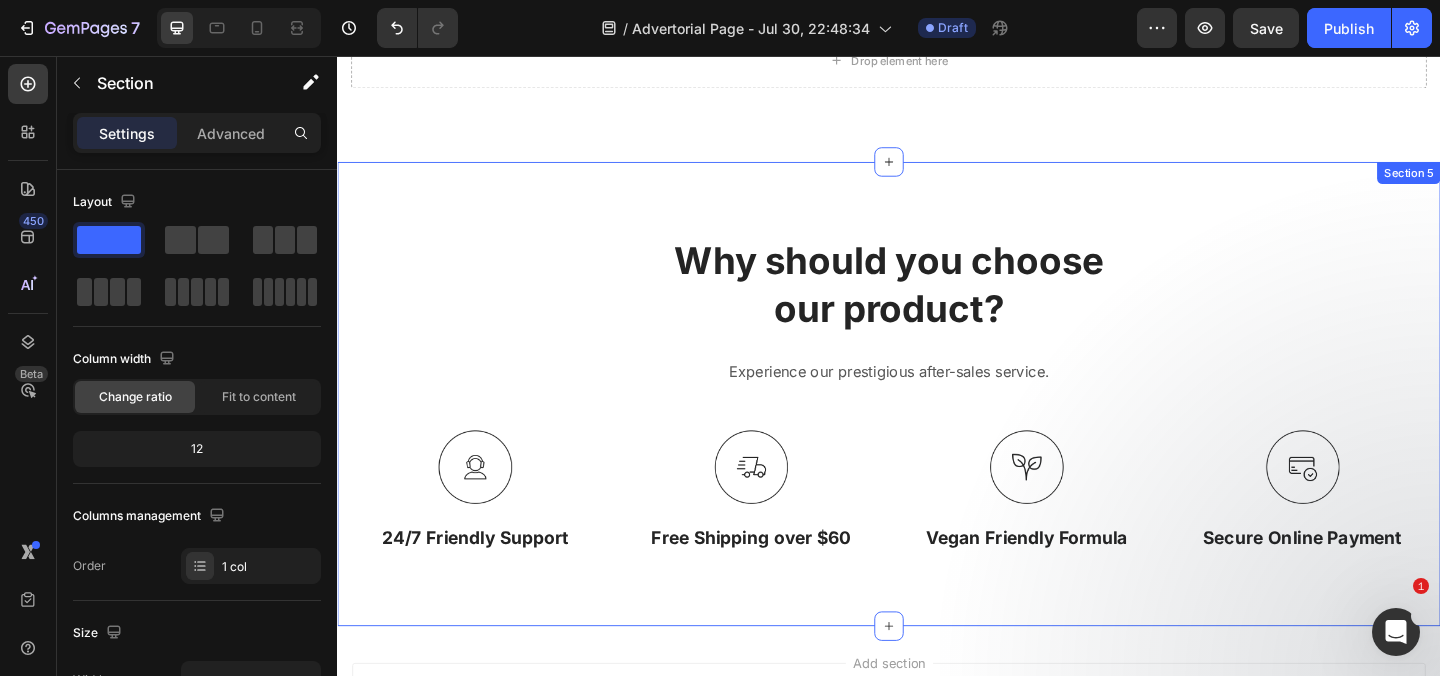 scroll, scrollTop: 32239, scrollLeft: 0, axis: vertical 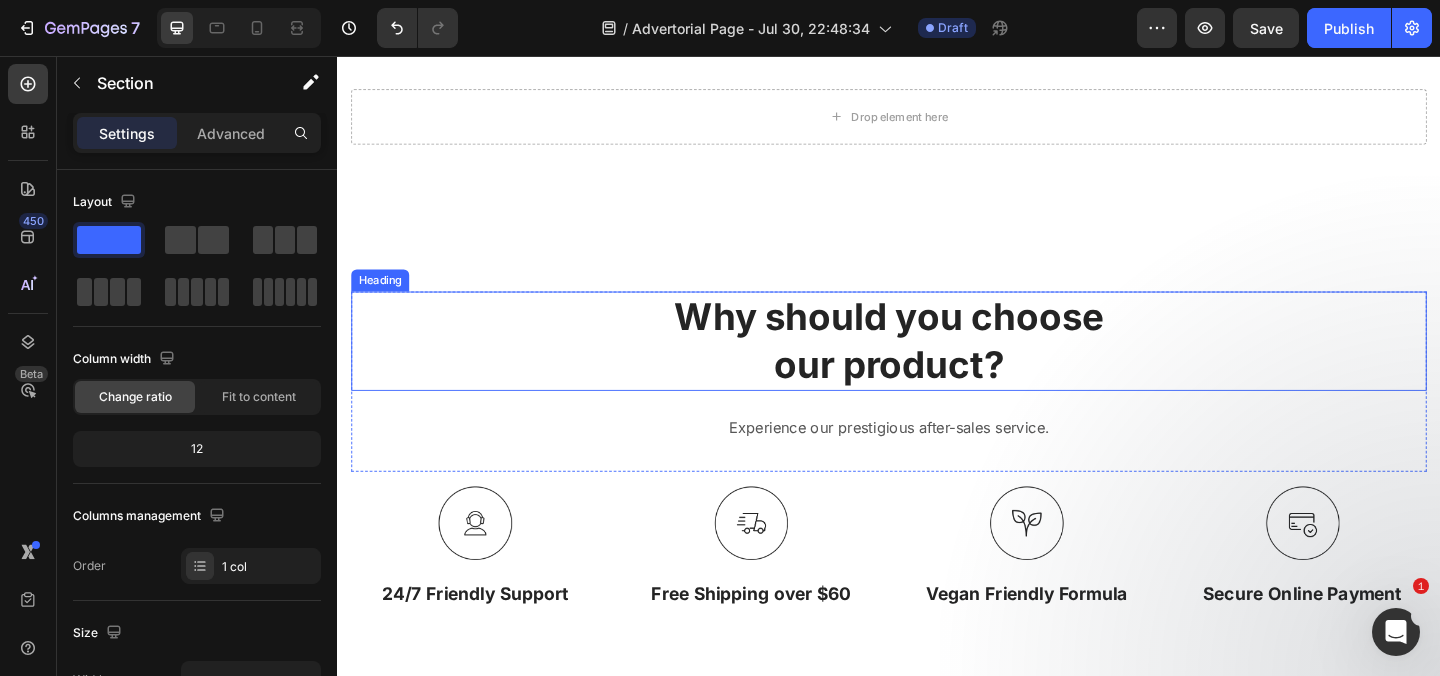 click on "Why should you choose our product?" at bounding box center (937, 366) 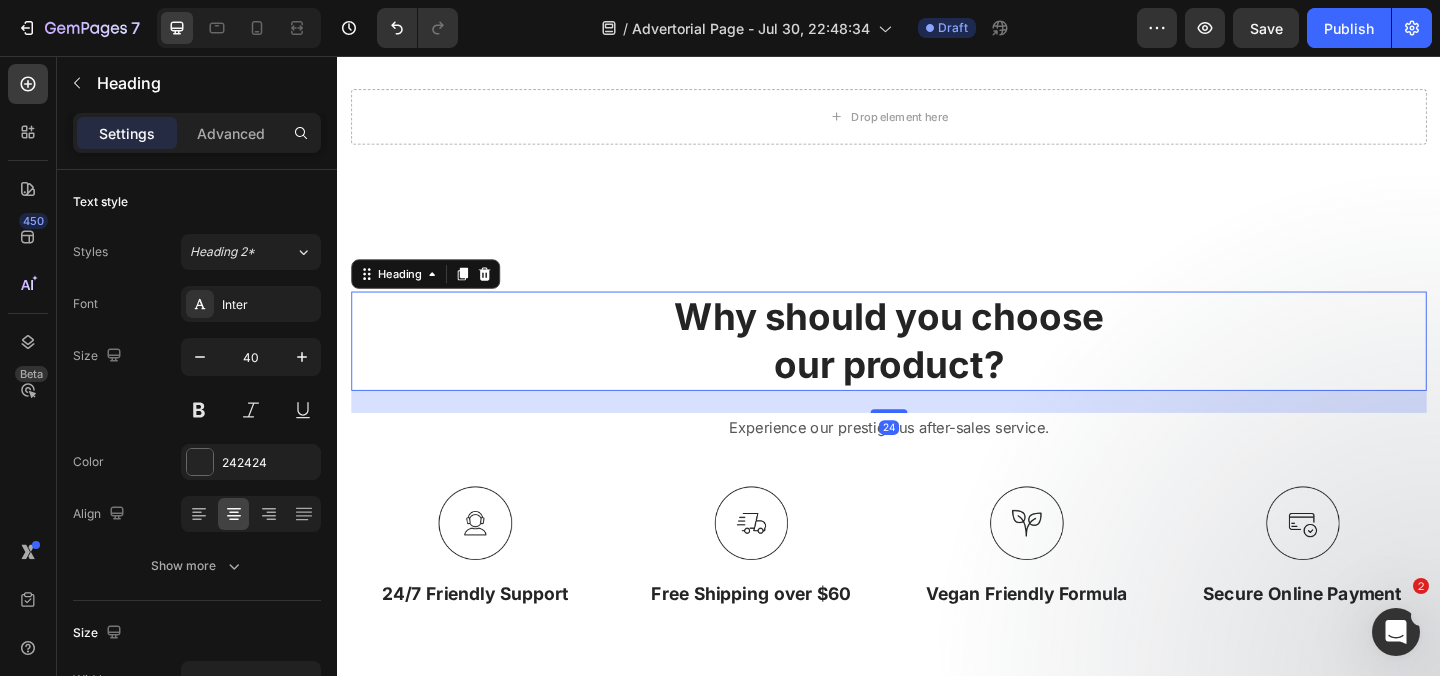 click on "Heading" at bounding box center [433, 293] 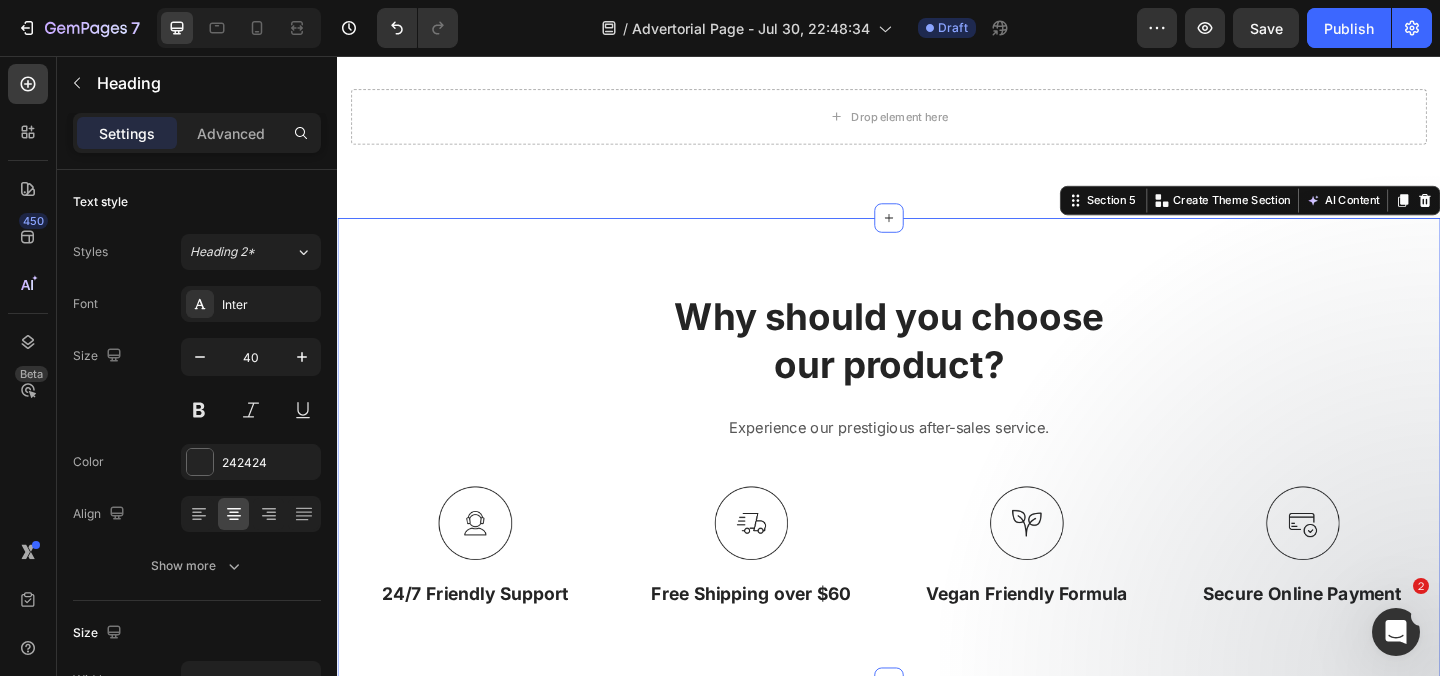 click on "Why should you choose our product? Heading Experience our prestigious after-sales service. Text block Row Image 24/7 Friendly Support Text Block Image Free Shipping over $60 Text Block Image Vegan Friendly Formula Text Block Image Secure Online Payment Text Block Row Section 5   You can create reusable sections Create Theme Section AI Content Write with GemAI What would you like to describe here? Tone and Voice Persuasive Product Show more Generate" at bounding box center [937, 485] 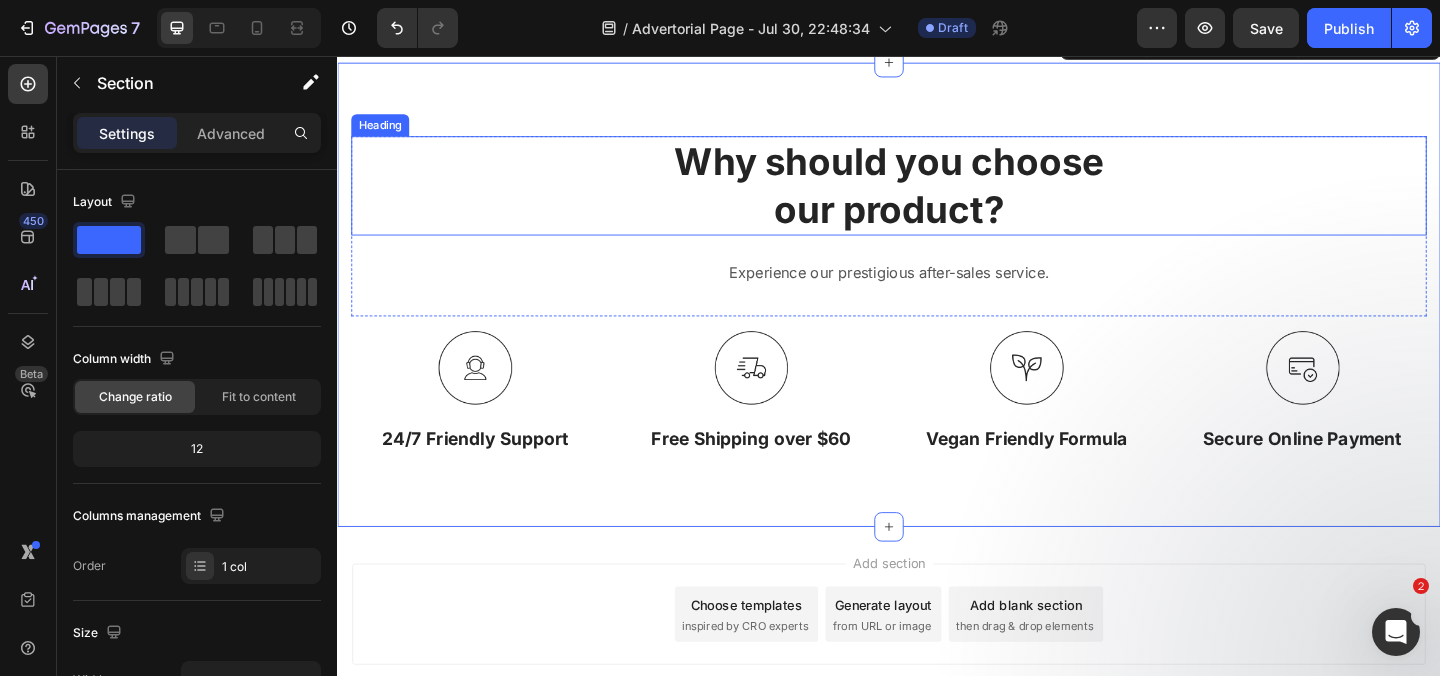 scroll, scrollTop: 32036, scrollLeft: 0, axis: vertical 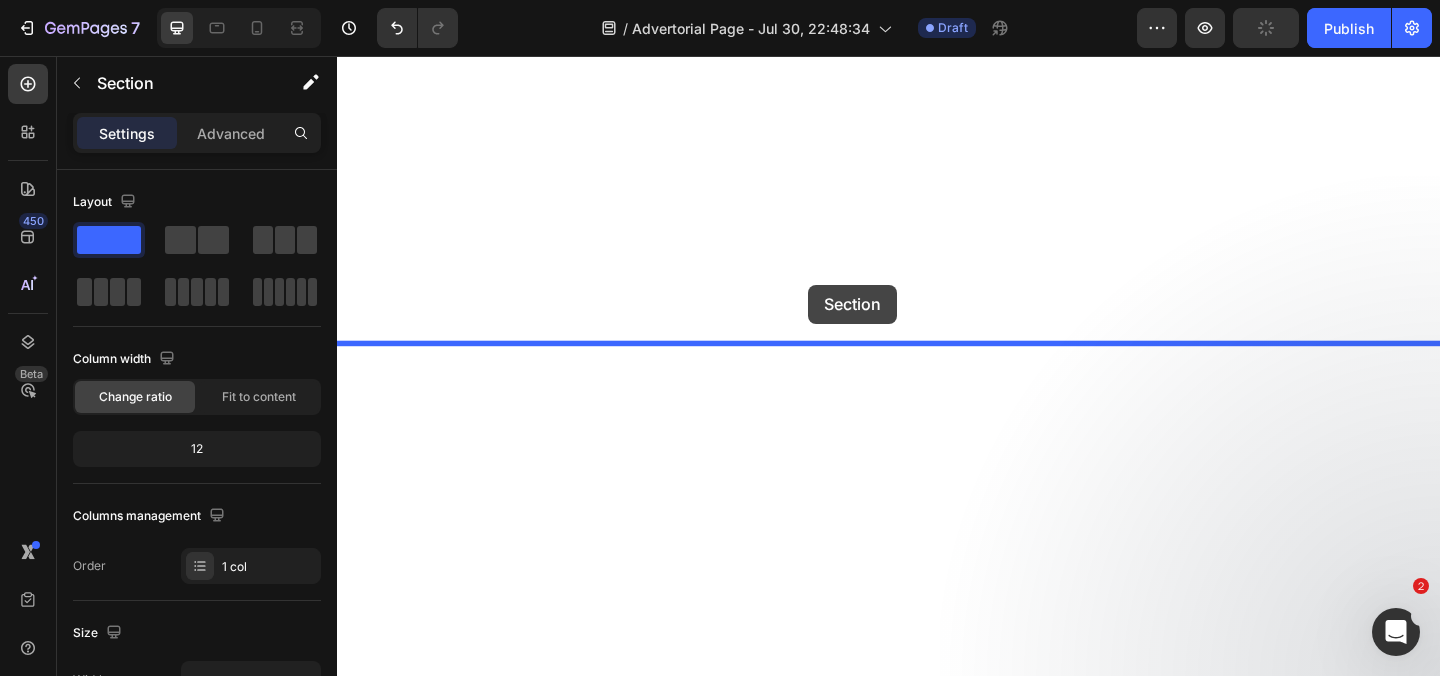 drag, startPoint x: 1140, startPoint y: 409, endPoint x: 849, endPoint y: 305, distance: 309.02588 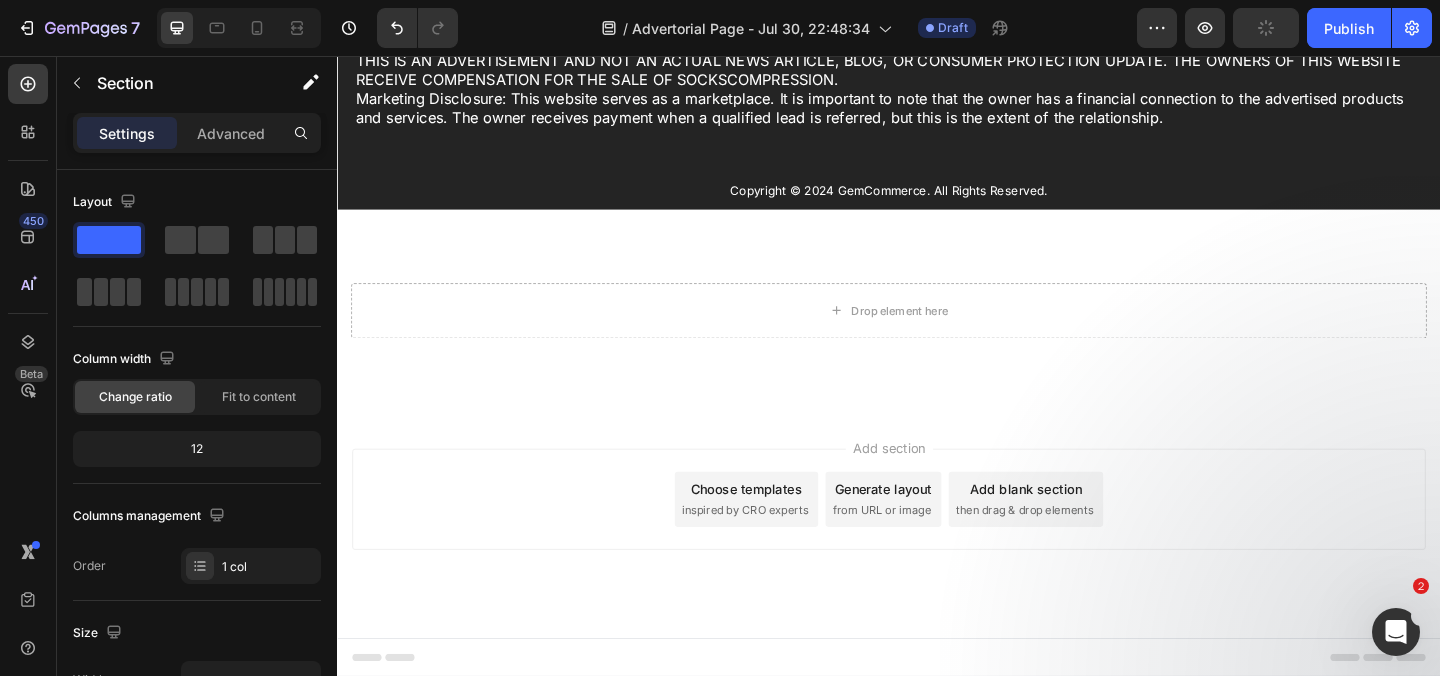 click on "Why should you choose our product?" at bounding box center [937, -431] 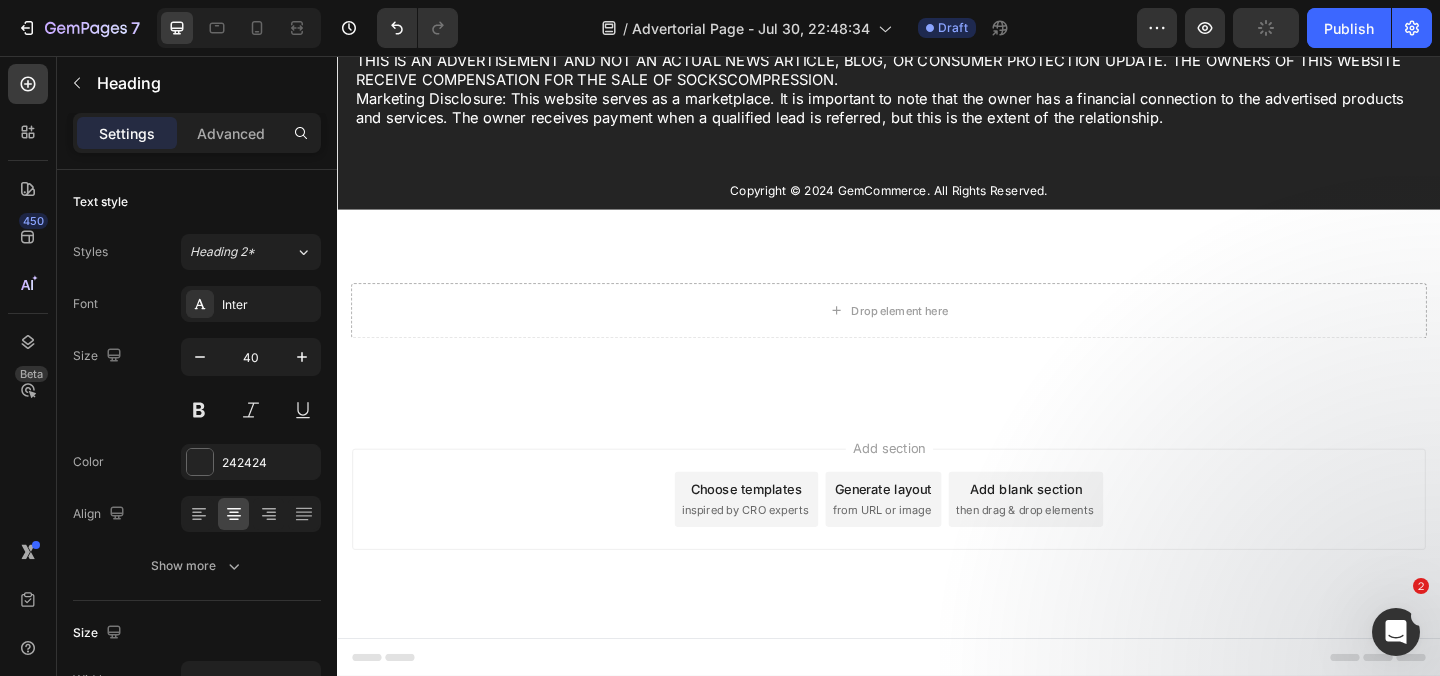 click on "Why should you choose our product?" at bounding box center (937, -431) 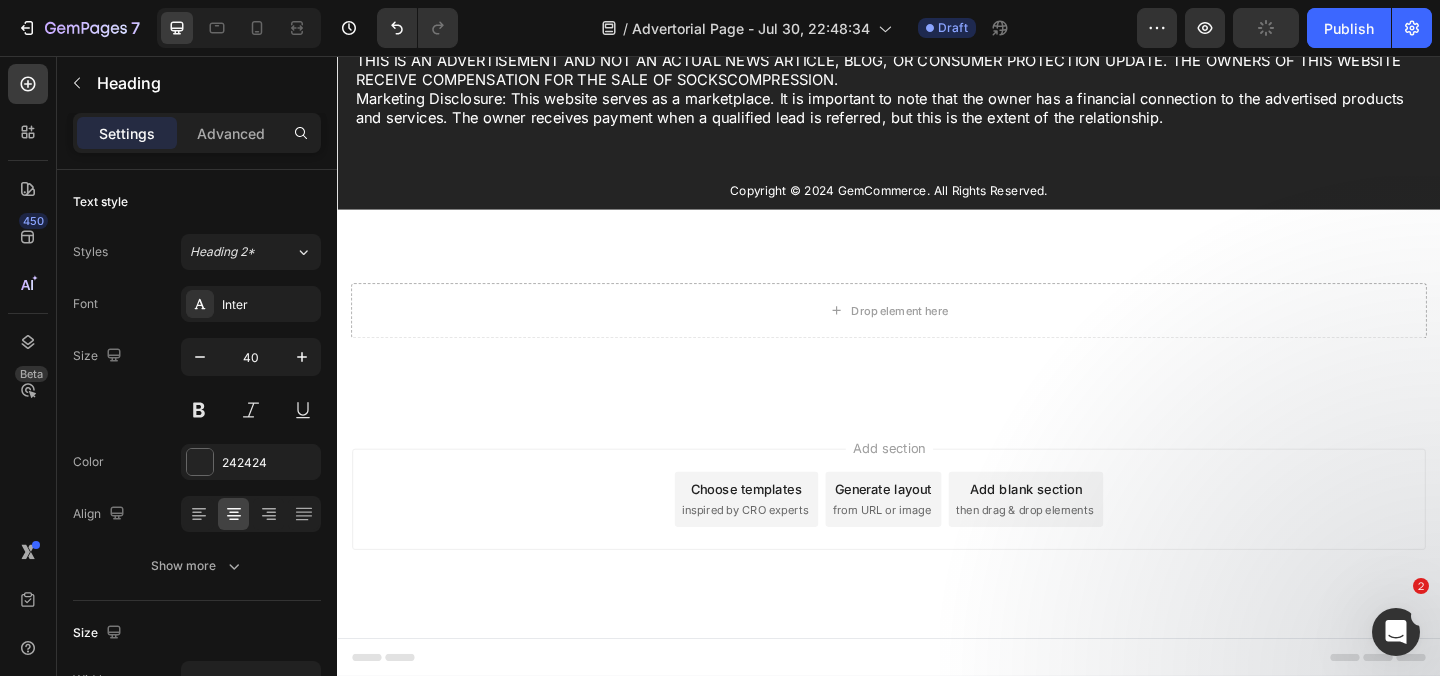 click on "Why should you choose our product?" at bounding box center [937, -431] 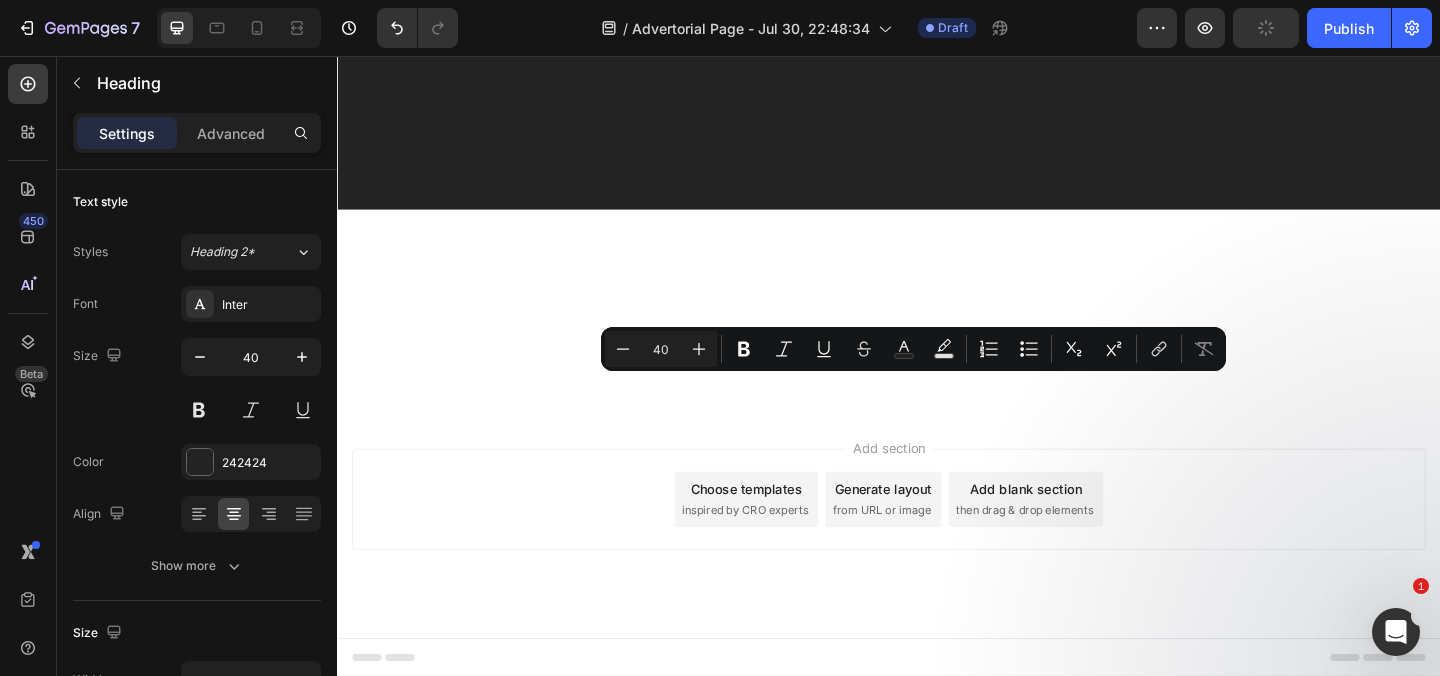 scroll, scrollTop: 31690, scrollLeft: 0, axis: vertical 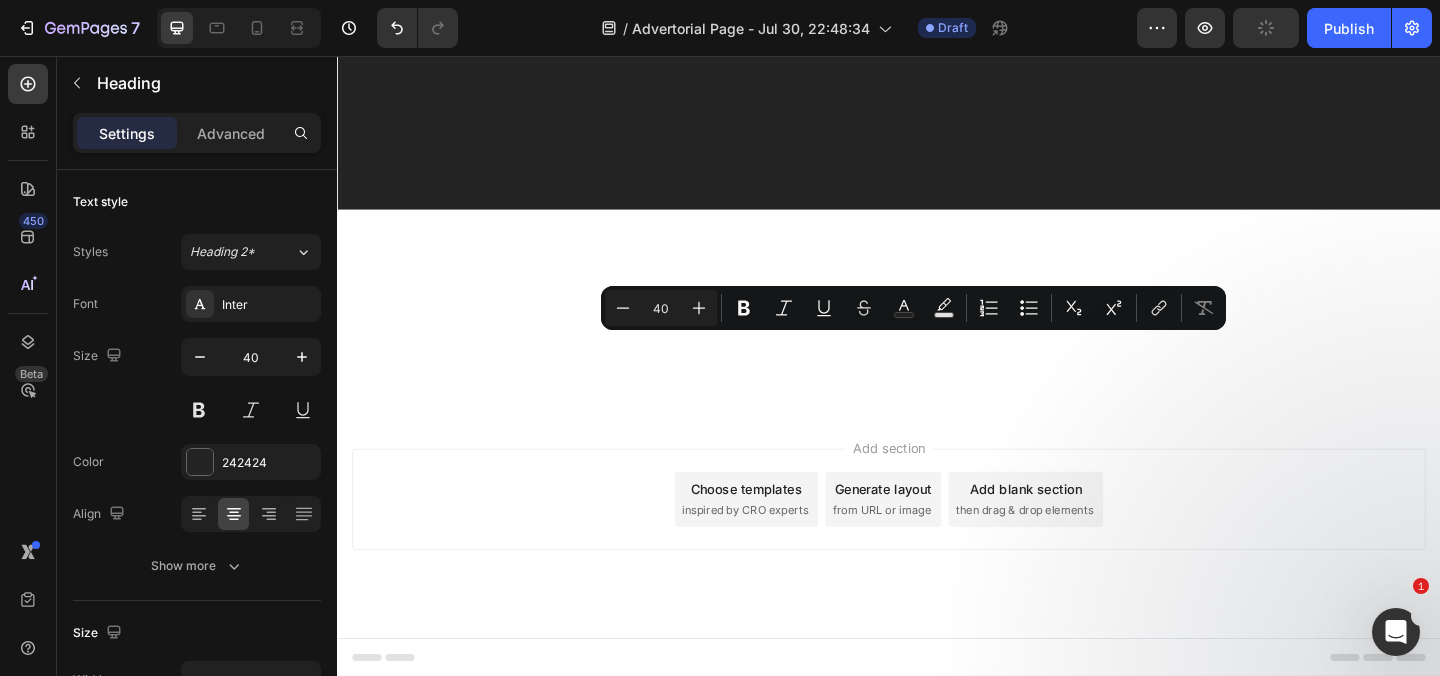click on "Why should you choose our product?" at bounding box center (937, -431) 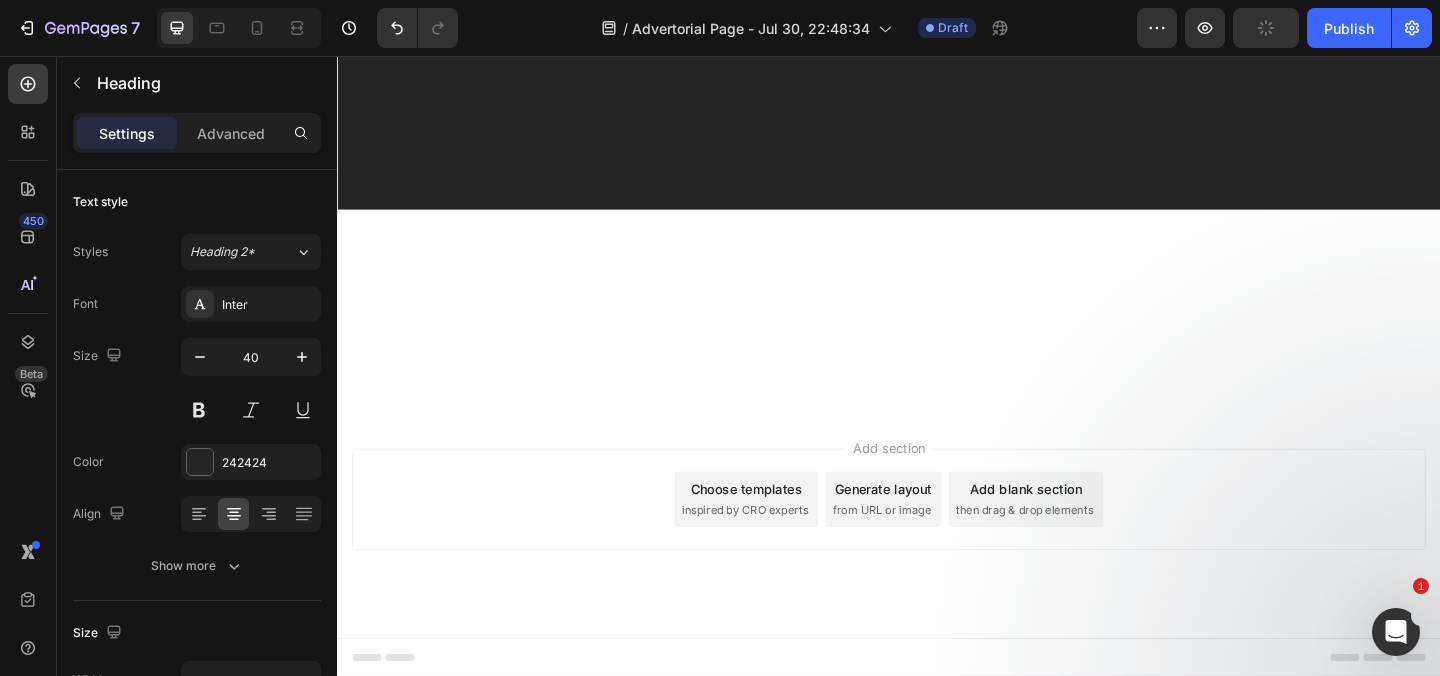 drag, startPoint x: 1066, startPoint y: 437, endPoint x: 684, endPoint y: 389, distance: 385.0039 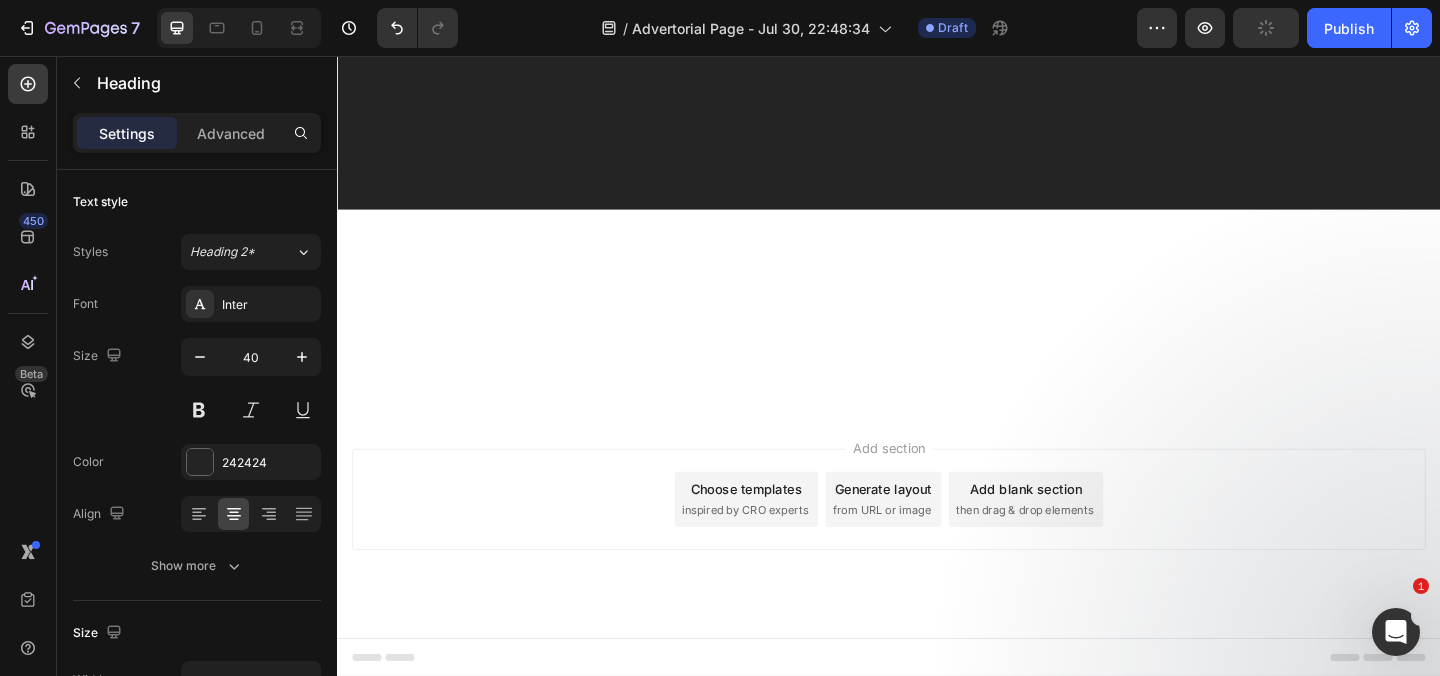 scroll, scrollTop: 31879, scrollLeft: 0, axis: vertical 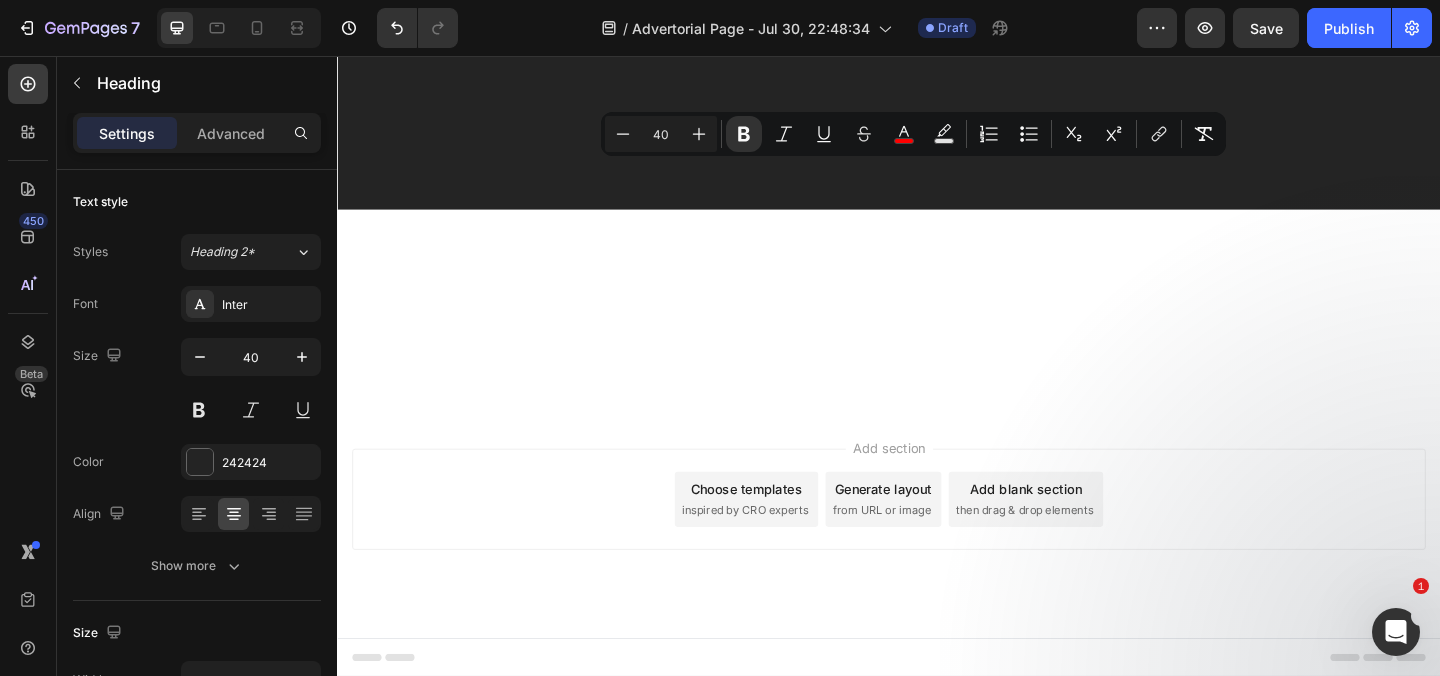drag, startPoint x: 1487, startPoint y: 497, endPoint x: 372, endPoint y: 171, distance: 1161.6803 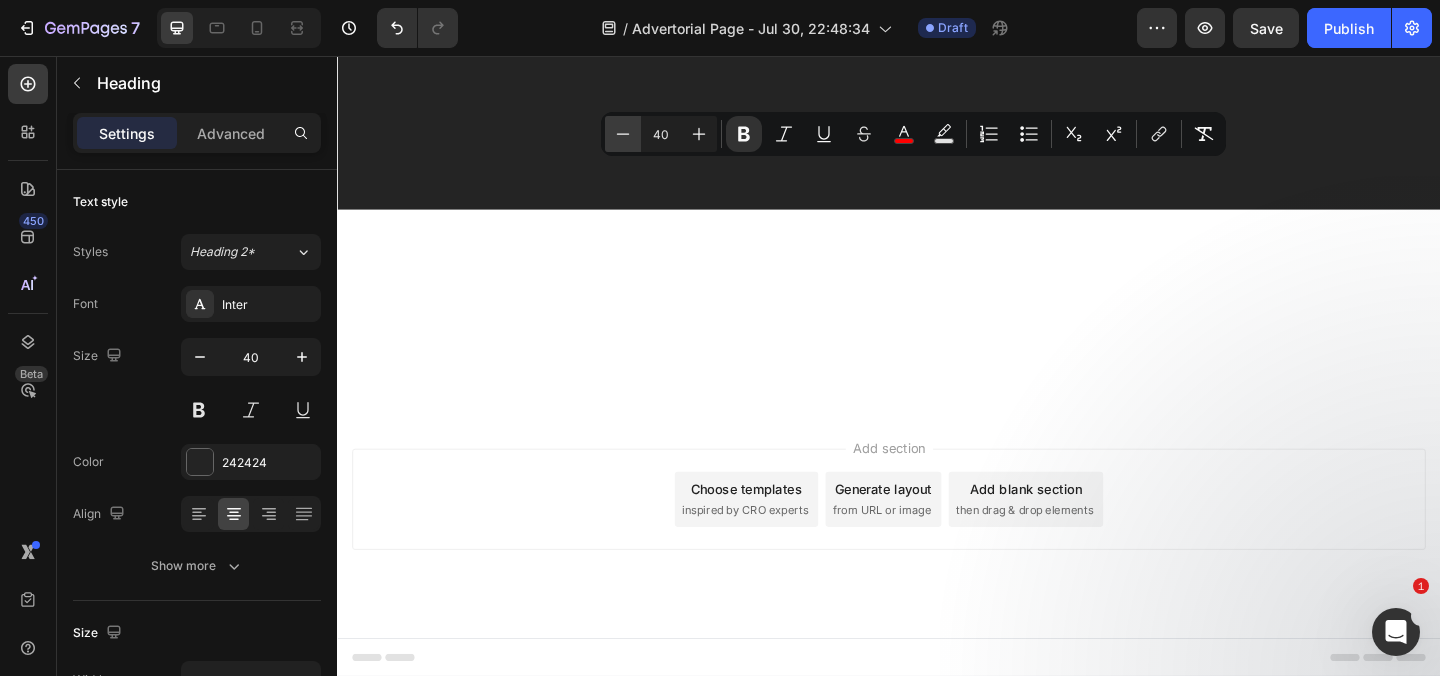 click 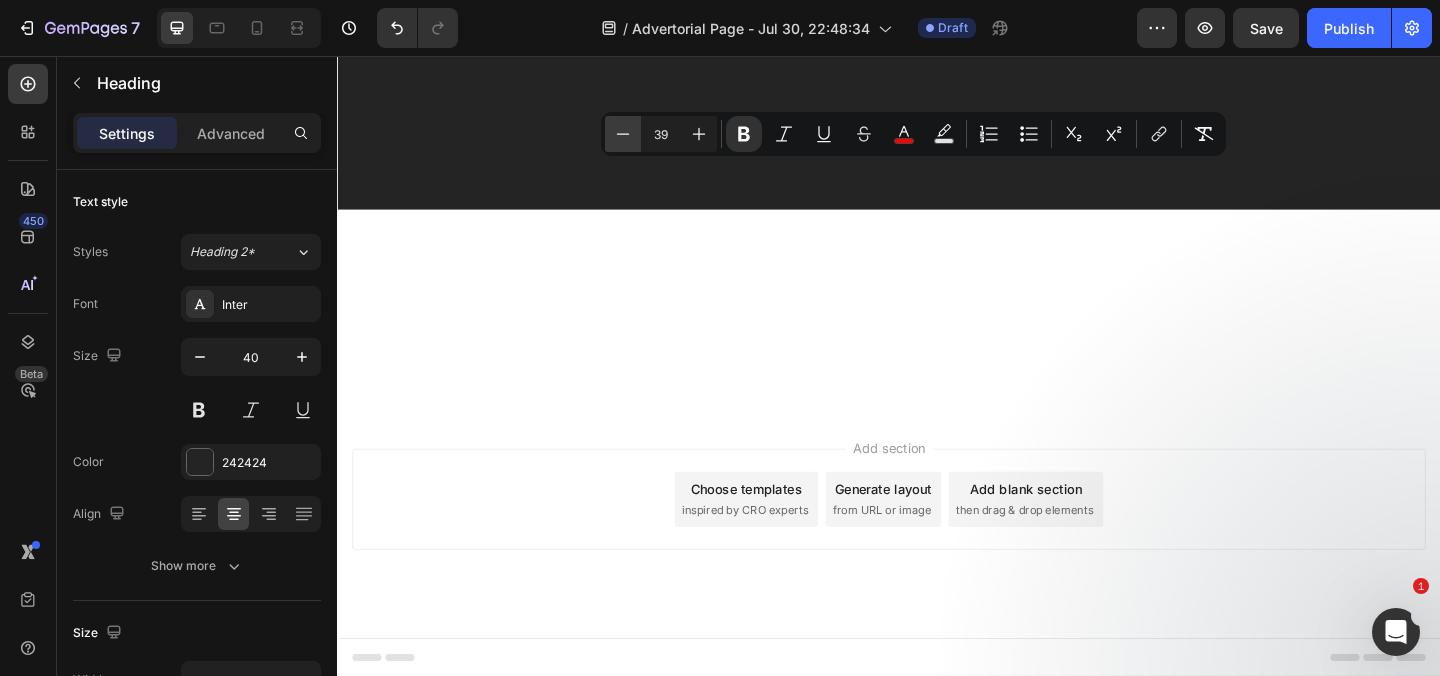click 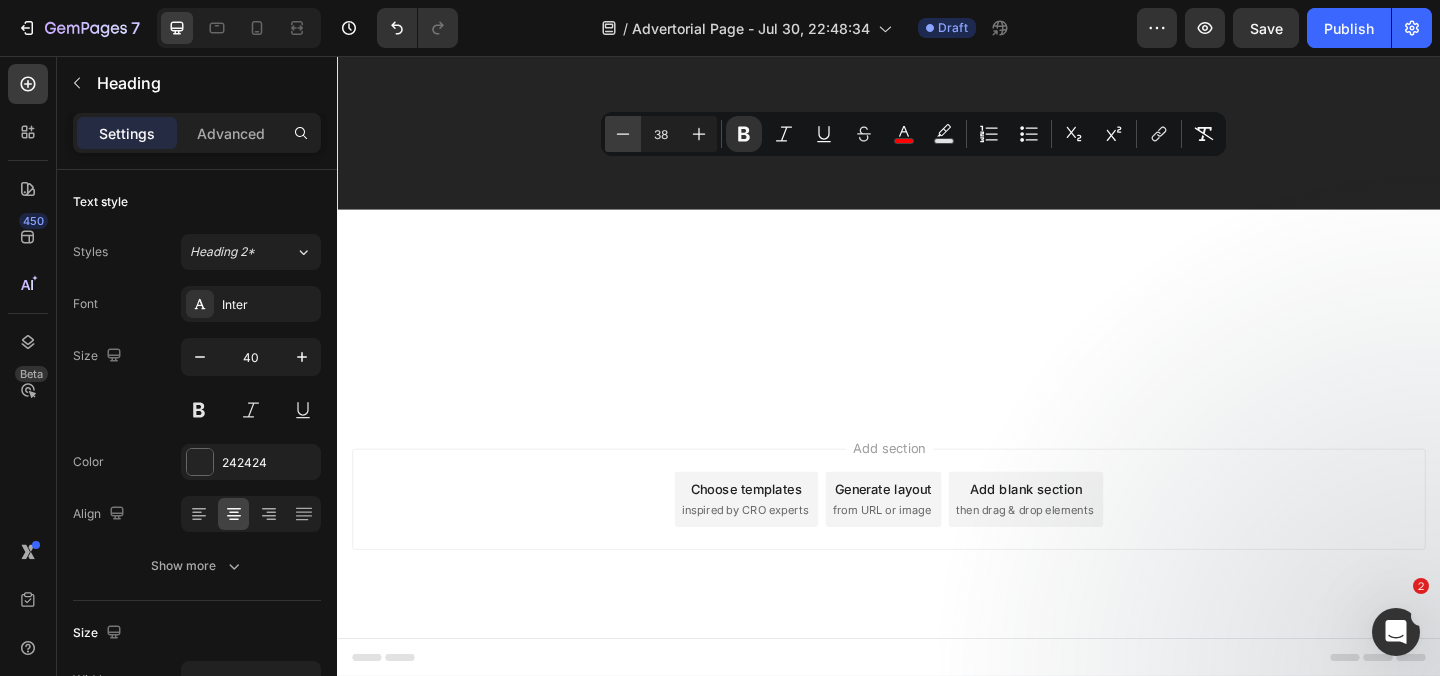 click 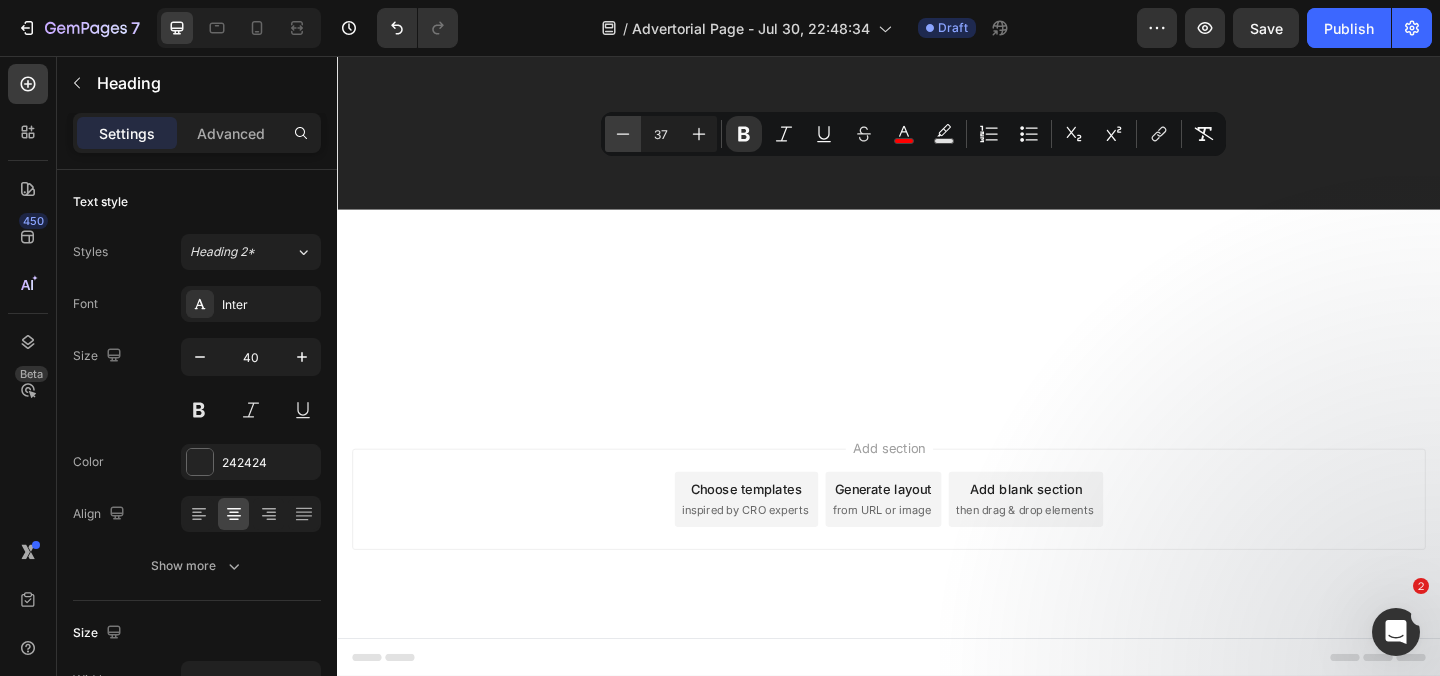 click 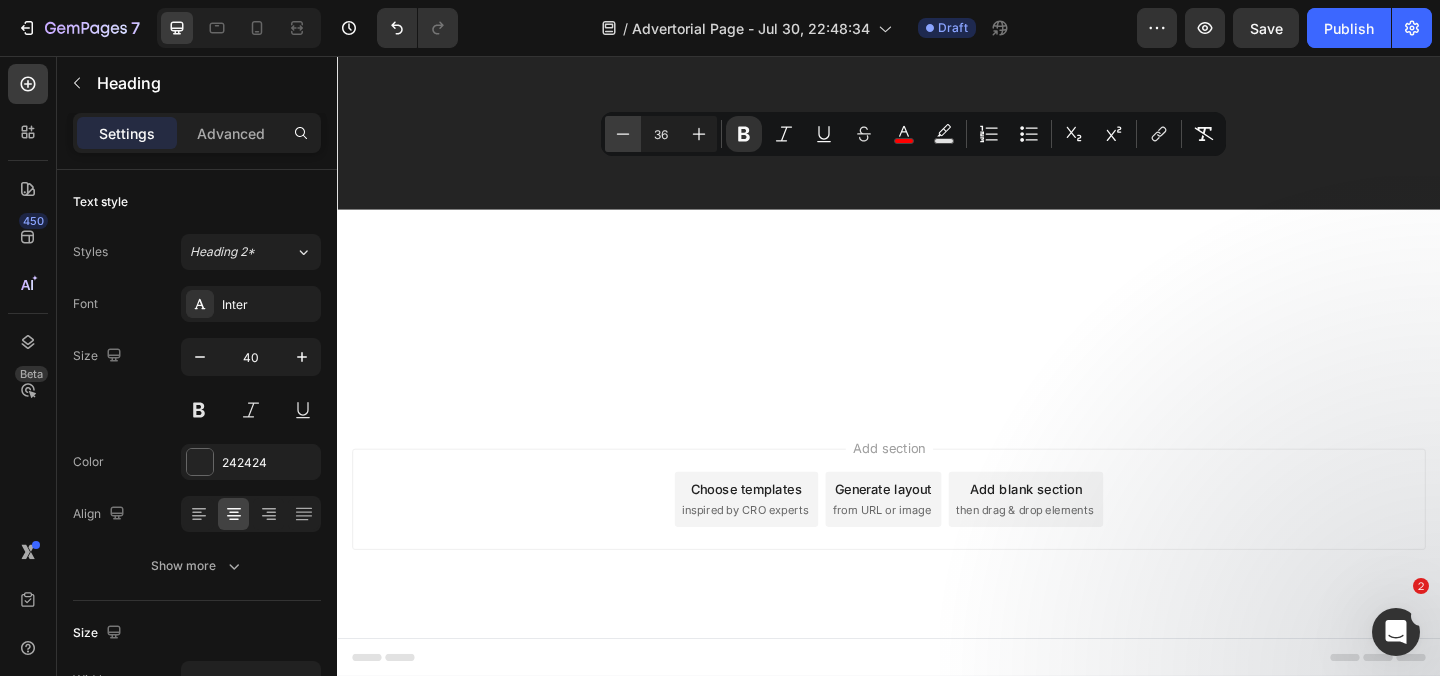 click 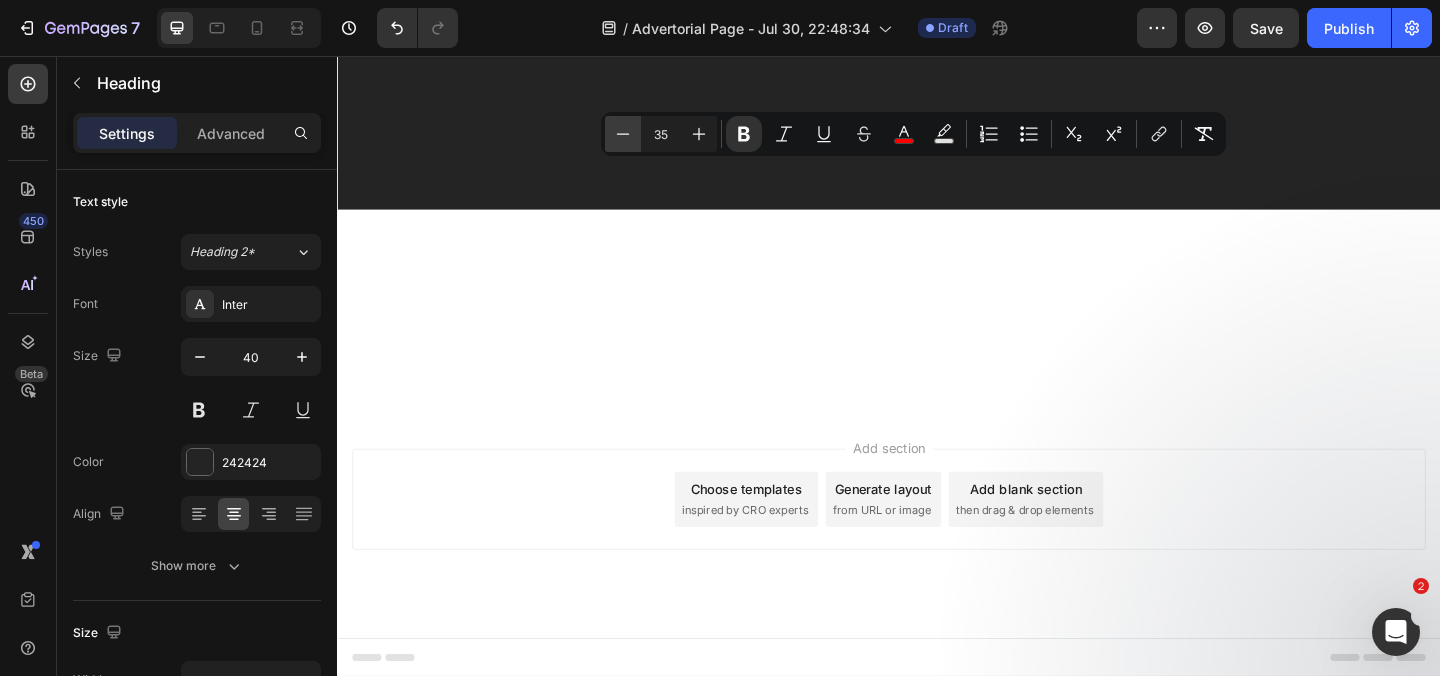 click 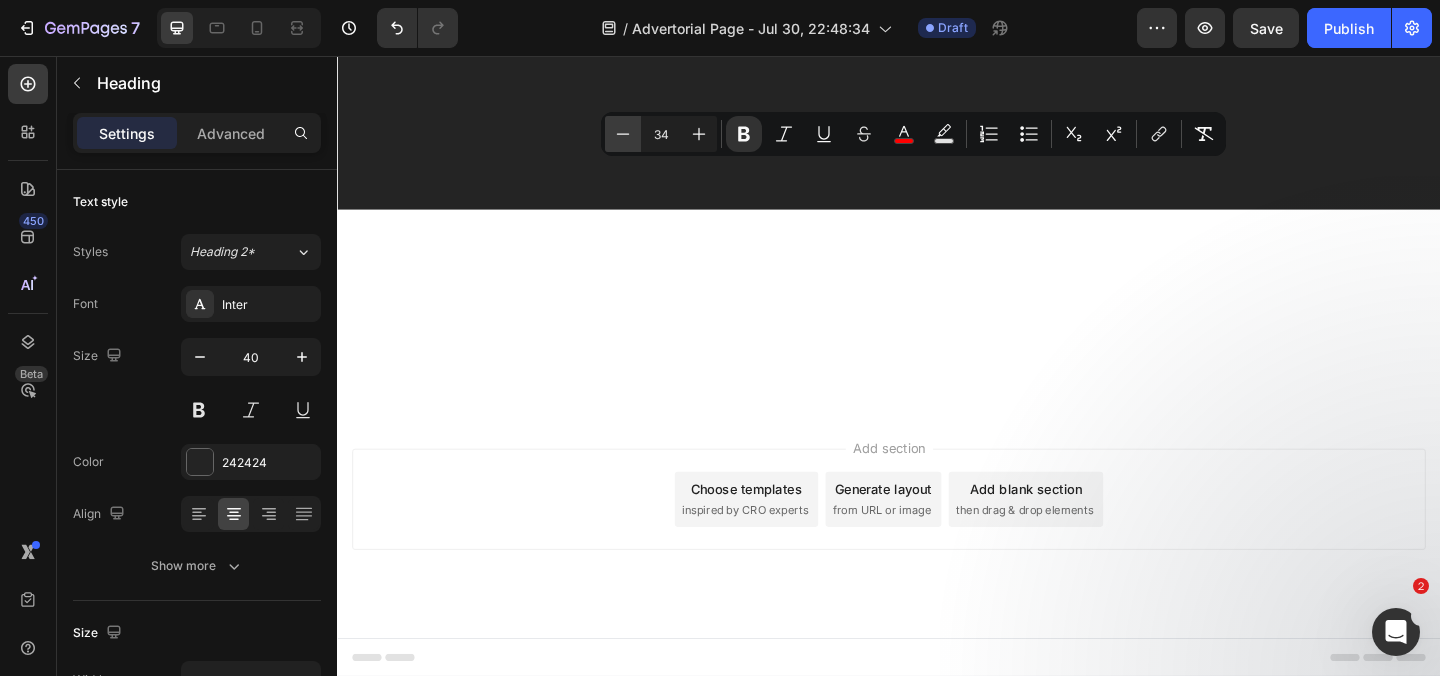 click 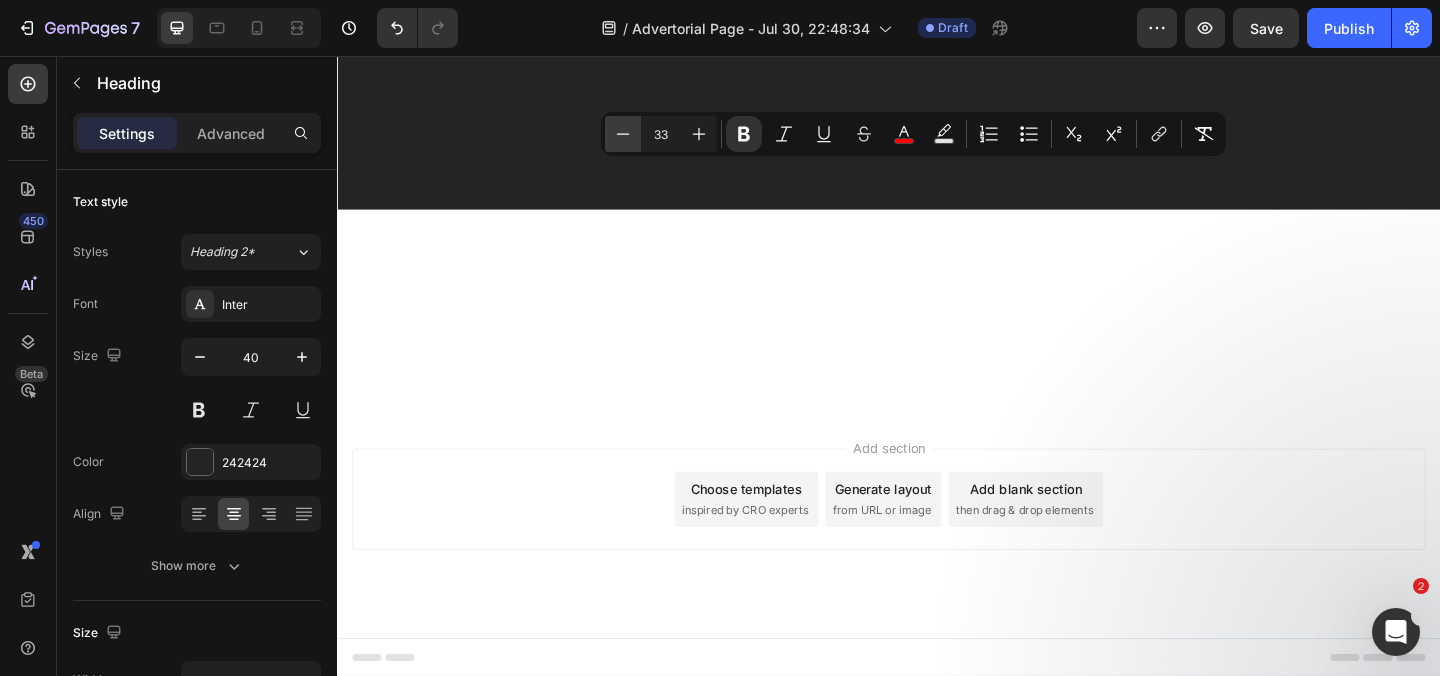 click 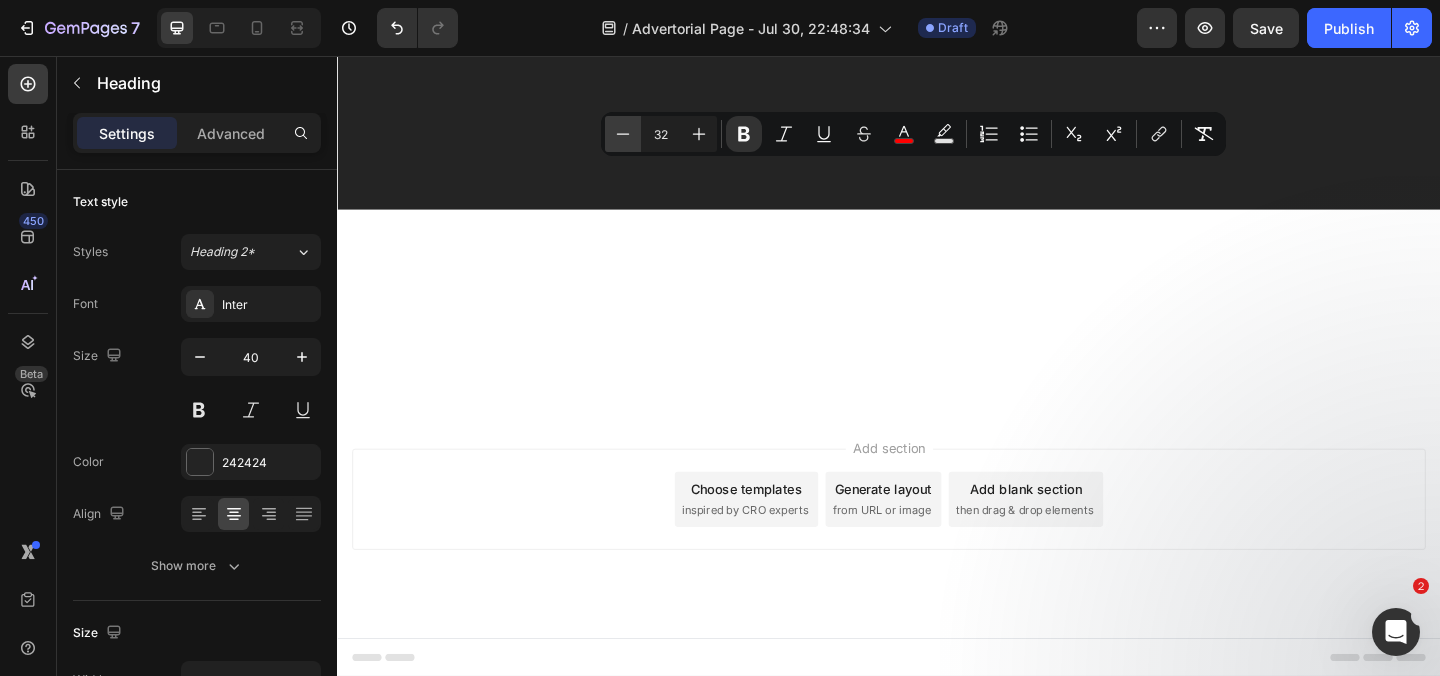 click 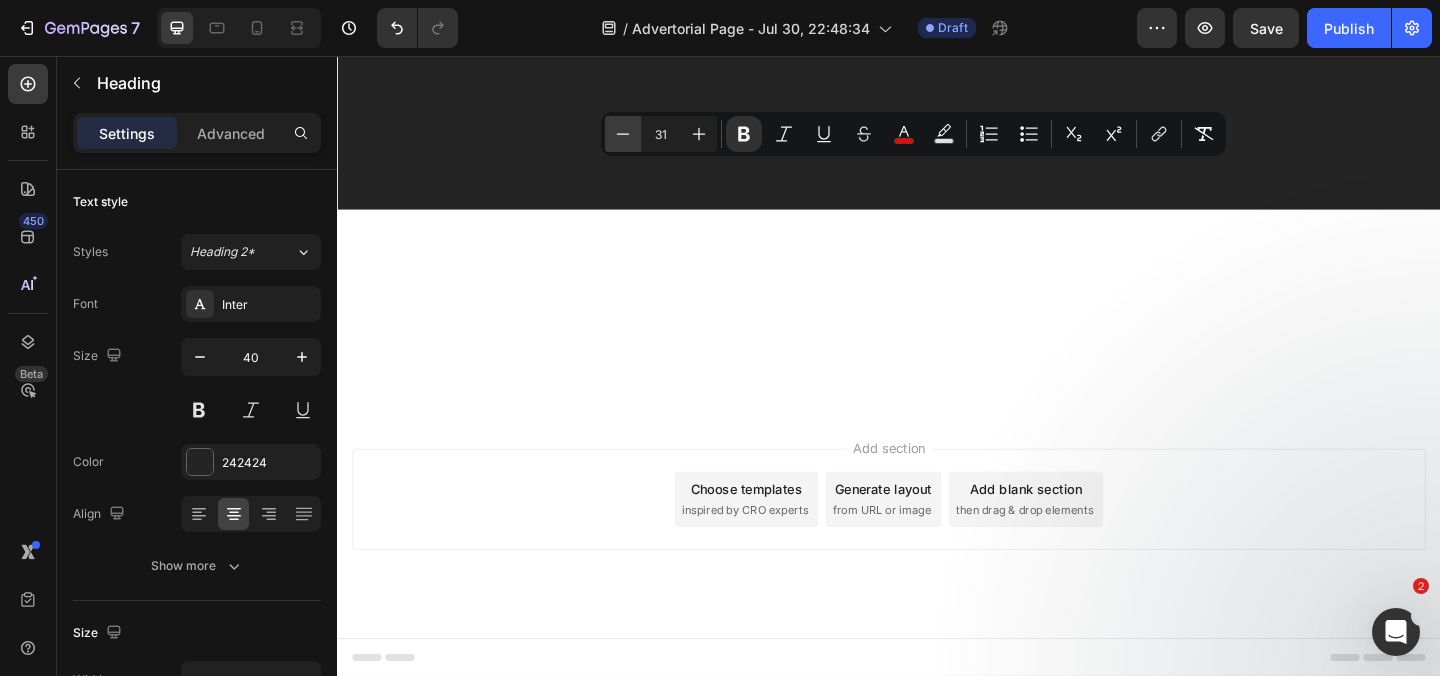 click 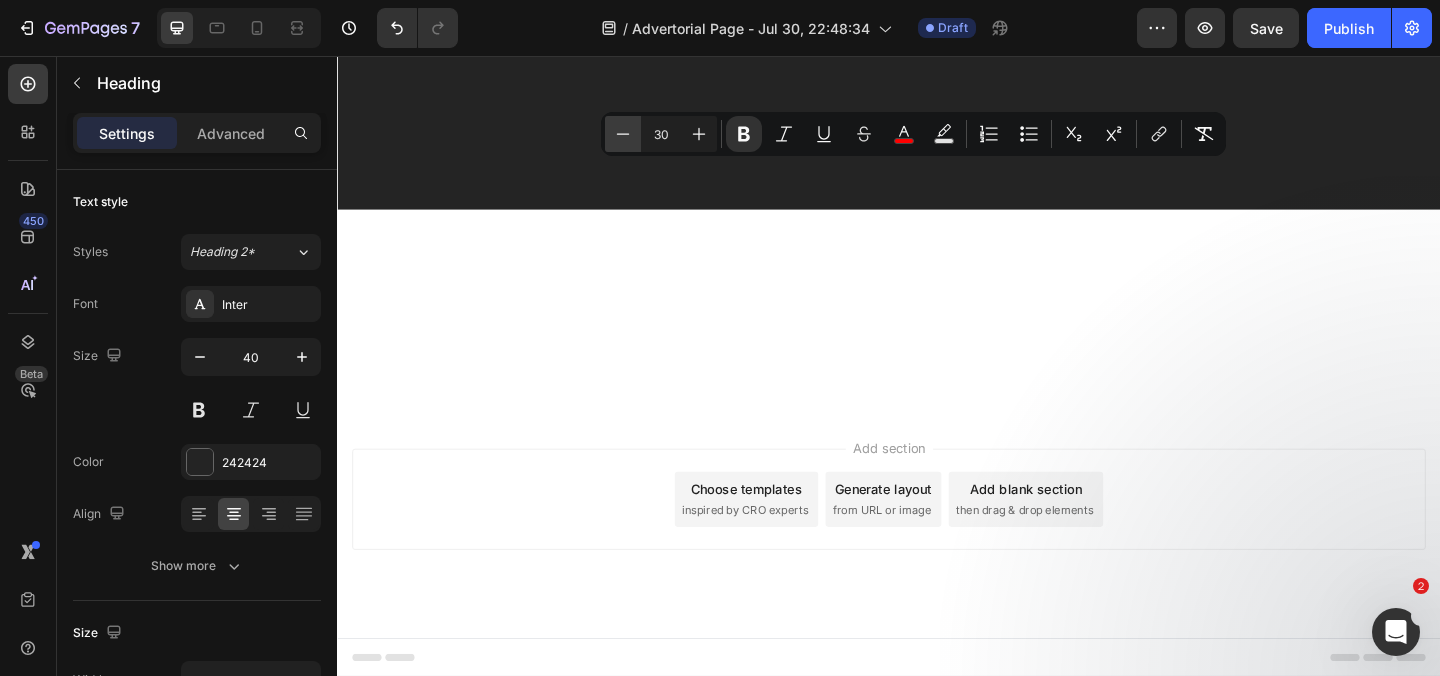 click 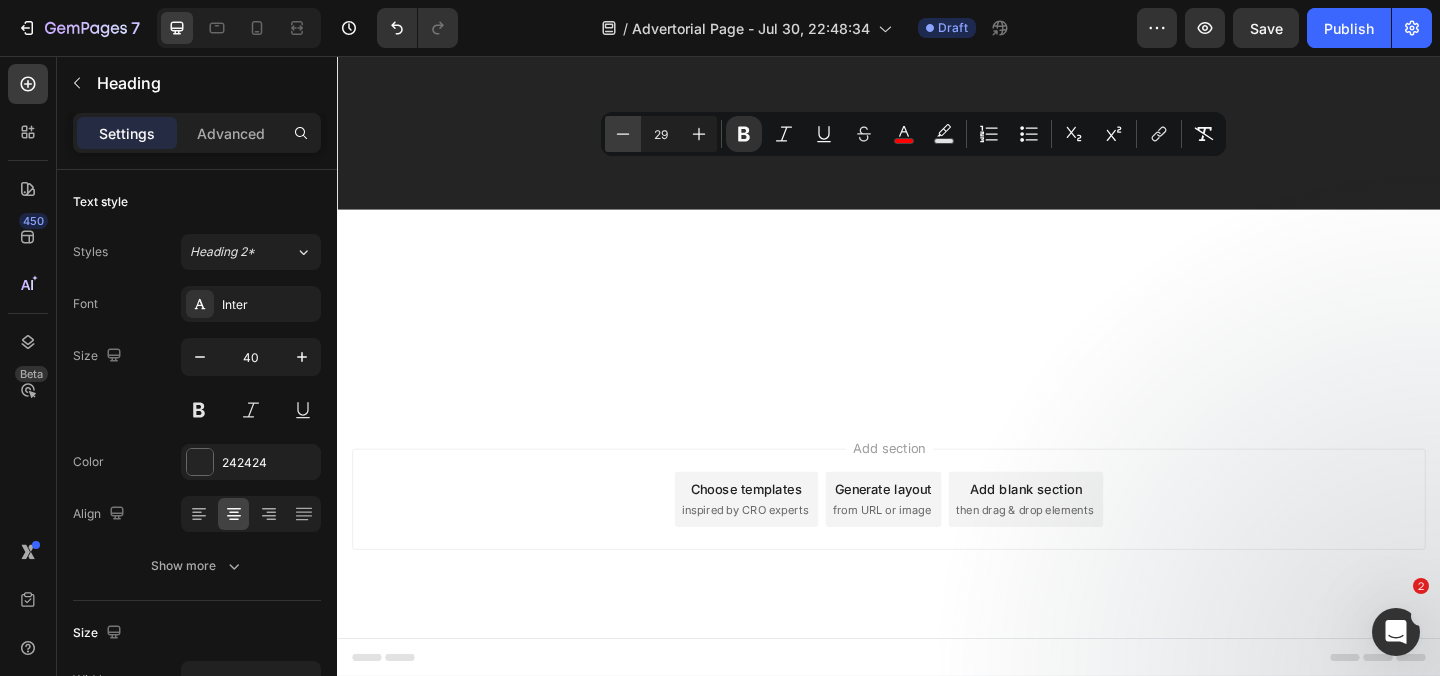 click 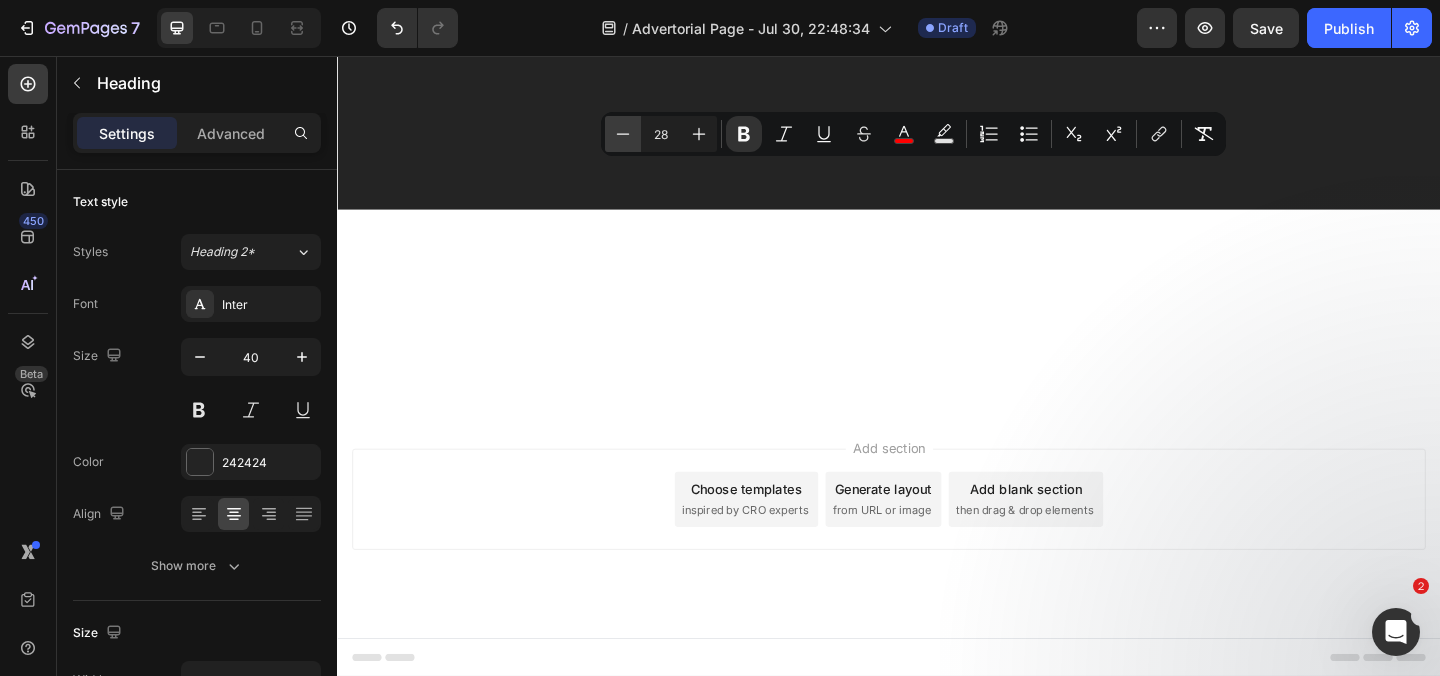 click 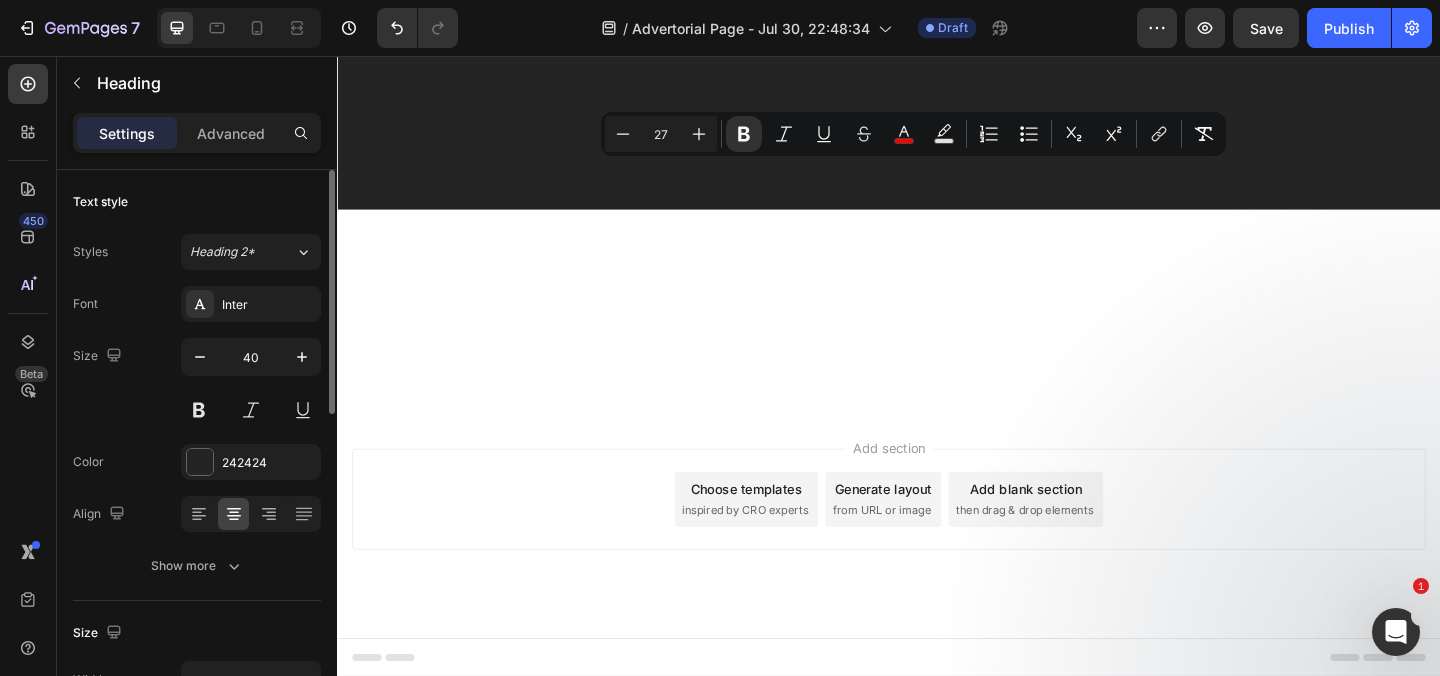 scroll, scrollTop: 169, scrollLeft: 0, axis: vertical 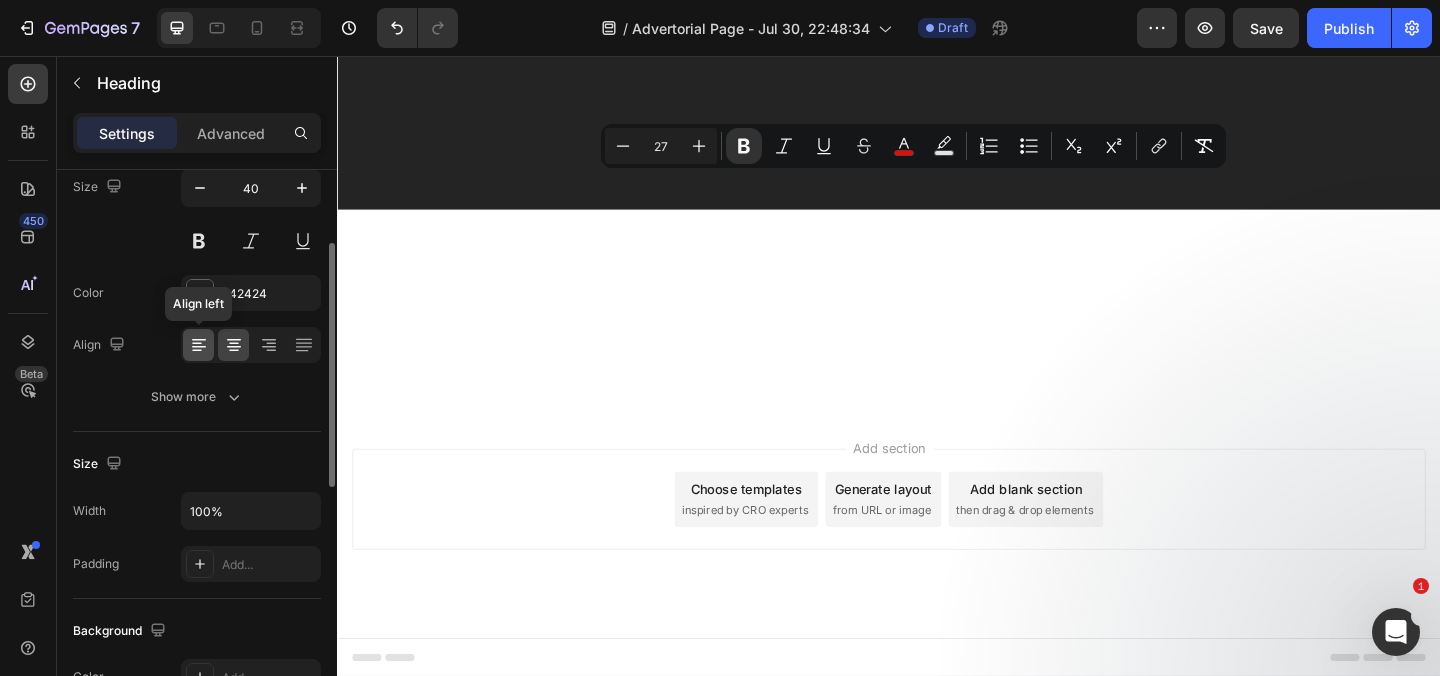 click 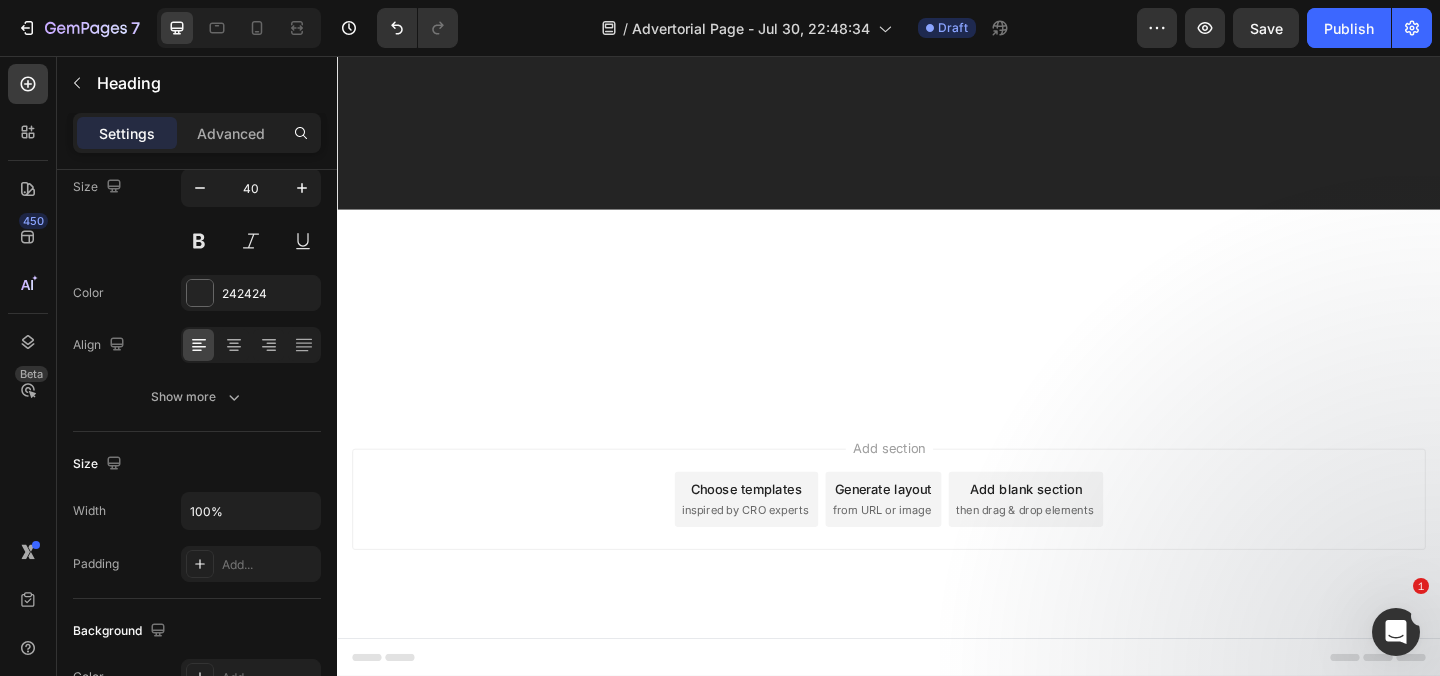 click on "UPDATE:  As of August 01, 2025 - The demand for Recovist Bunion Brace has increased dramatically and inventory has been flying off the shelves. Order your own for  50% OFF + FREE SHIPPING  before it's too late." at bounding box center [937, -579] 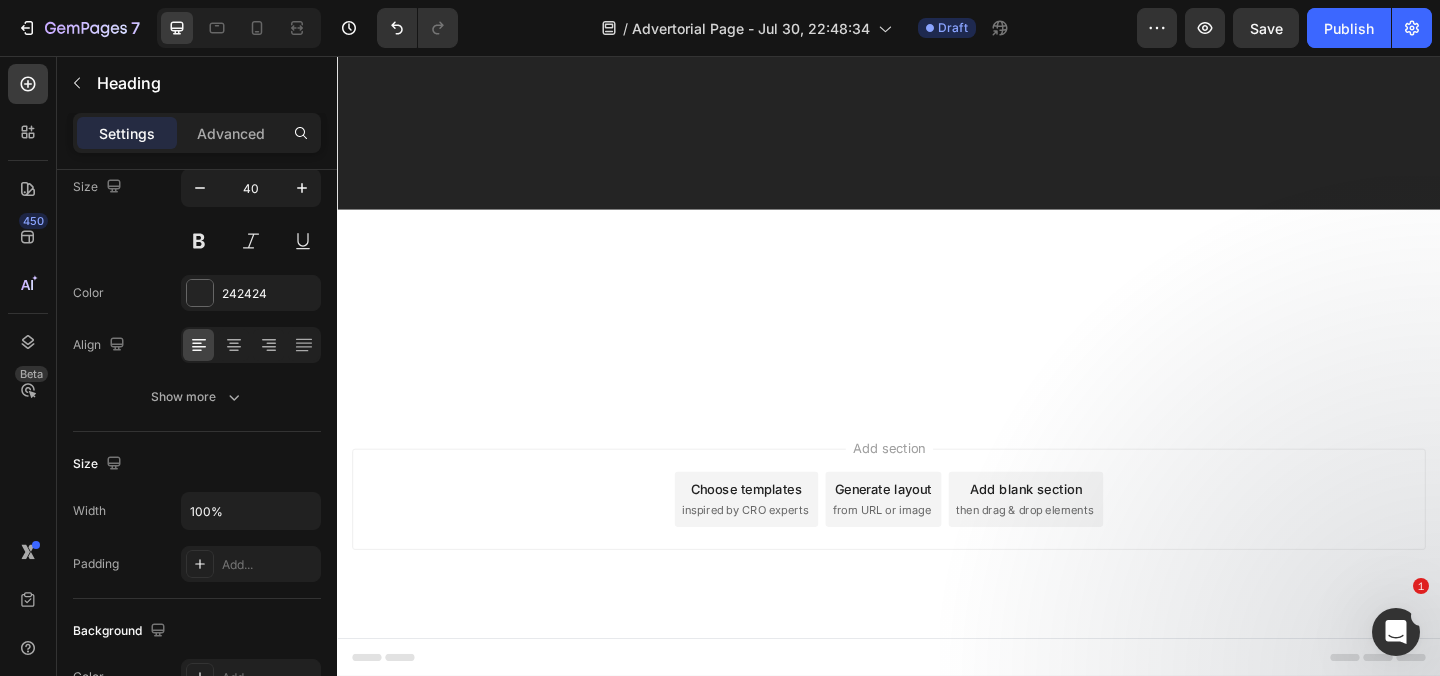 click on "UPDATE:  As of August 01, 2025 - The demand for Recovist Bunion Brace has increased dramatically and inventory has been flying off the shelves. Order your own for  50% OFF + FREE SHIPPING  before it's too late. Lock in your order while you can to get  50% OFF + FREE SHIPPING NOTE:   This deal is NOT available on Amazon or eBay Heading   24 Experience our prestigious after-sales service. Text block Row Image 24/7 Friendly Support Text Block Image Free Shipping over $60 Text Block Image Vegan Friendly Formula Text Block Image Secure Online Payment Text Block Row Section 3" at bounding box center (937, -403) 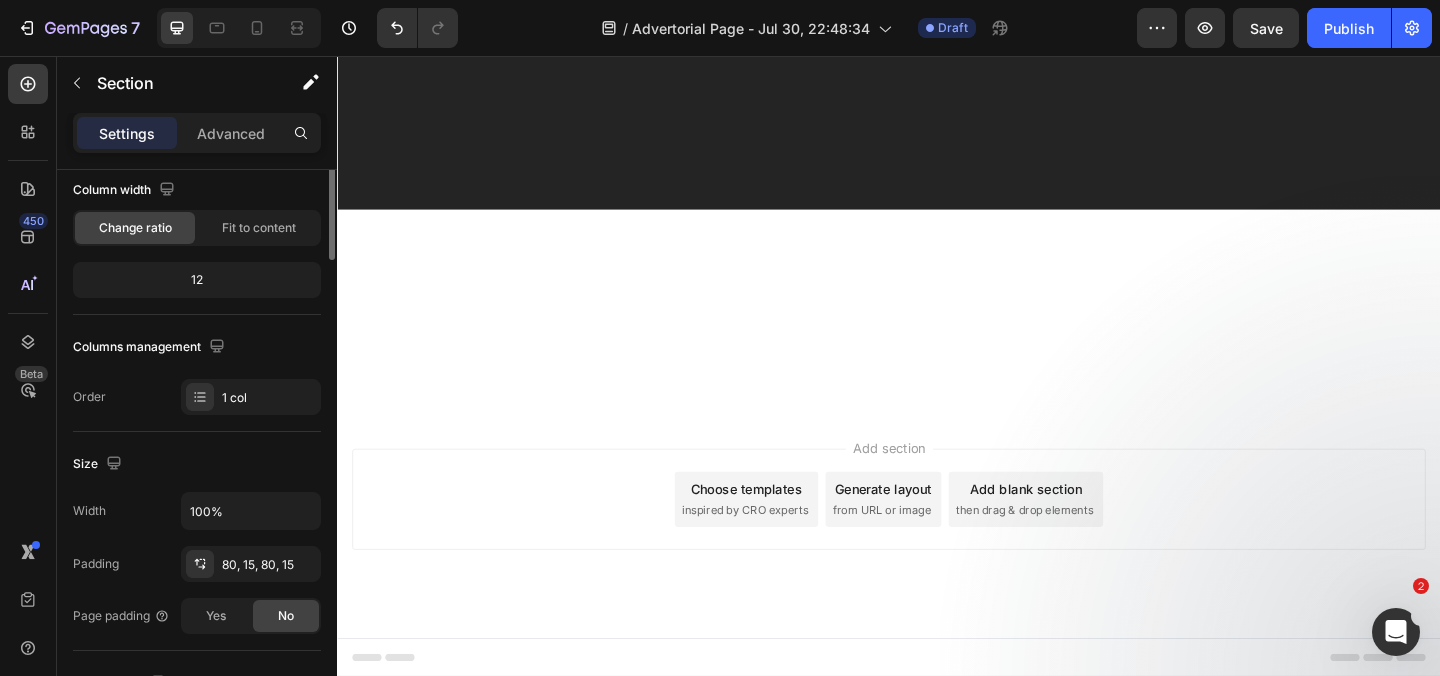 scroll, scrollTop: 0, scrollLeft: 0, axis: both 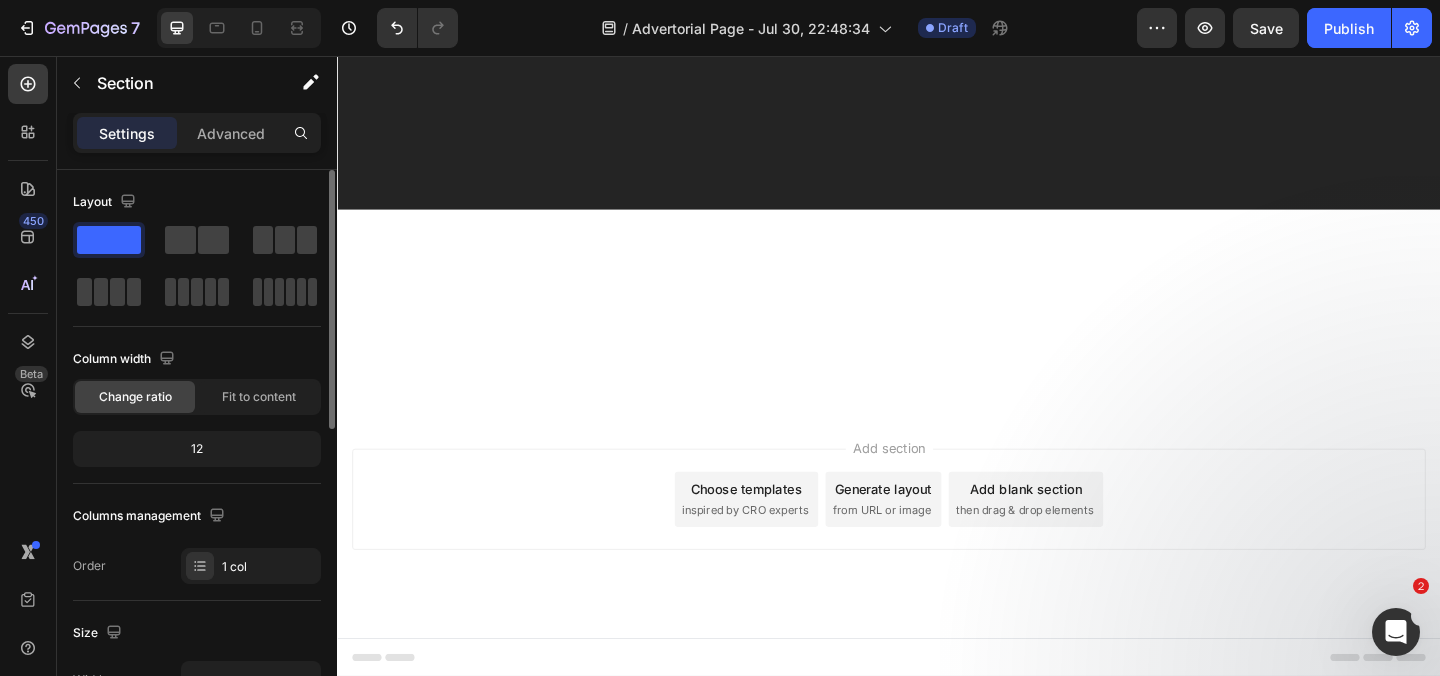 click on "⁠⁠⁠⁠⁠⁠⁠ UPDATE:  As of August 01, 2025 - The demand for Recovist Bunion Brace has increased dramatically and inventory has been flying off the shelves. Order your own for  50% OFF + FREE SHIPPING  before it's too late. Lock in your order while you can to get  50% OFF + FREE SHIPPING NOTE:   This deal is NOT available on Amazon or eBay Heading Experience our prestigious after-sales service. Text block Row Image 24/7 Friendly Support Text Block Image Free Shipping over $60 Text Block Image Vegan Friendly Formula Text Block Image Secure Online Payment Text Block Row Section 3   You can create reusable sections Create Theme Section AI Content Write with GemAI What would you like to describe here? Tone and Voice Persuasive Product Under Socks & Shoes Corrector Show more Generate" at bounding box center [937, -403] 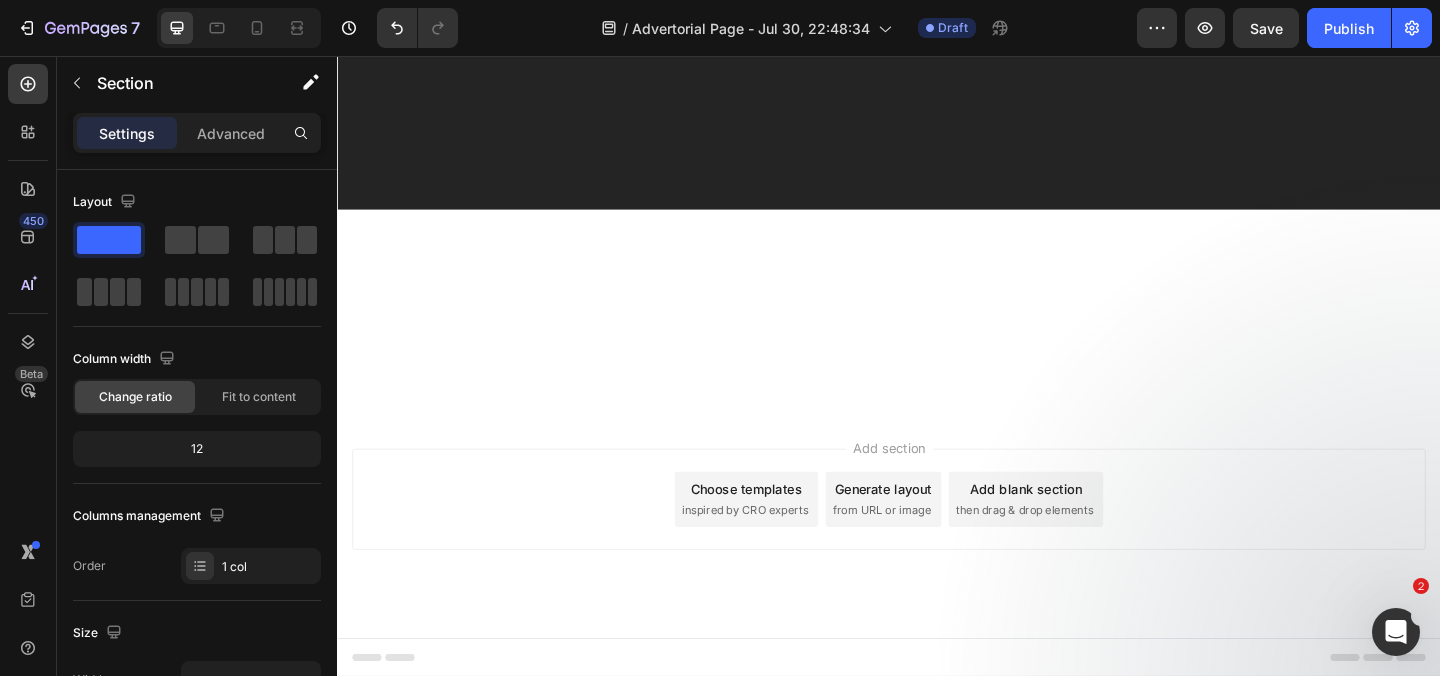click on "NOTE:" at bounding box center [396, -406] 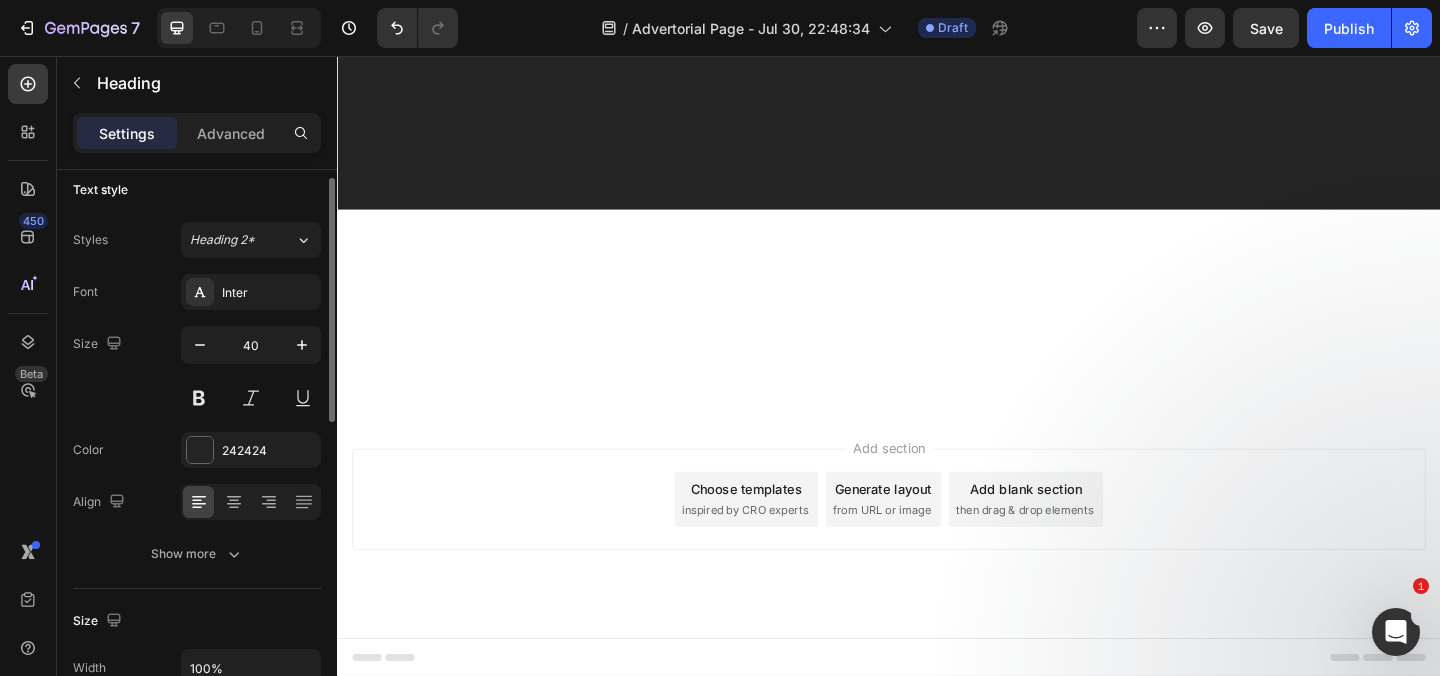 scroll, scrollTop: 14, scrollLeft: 0, axis: vertical 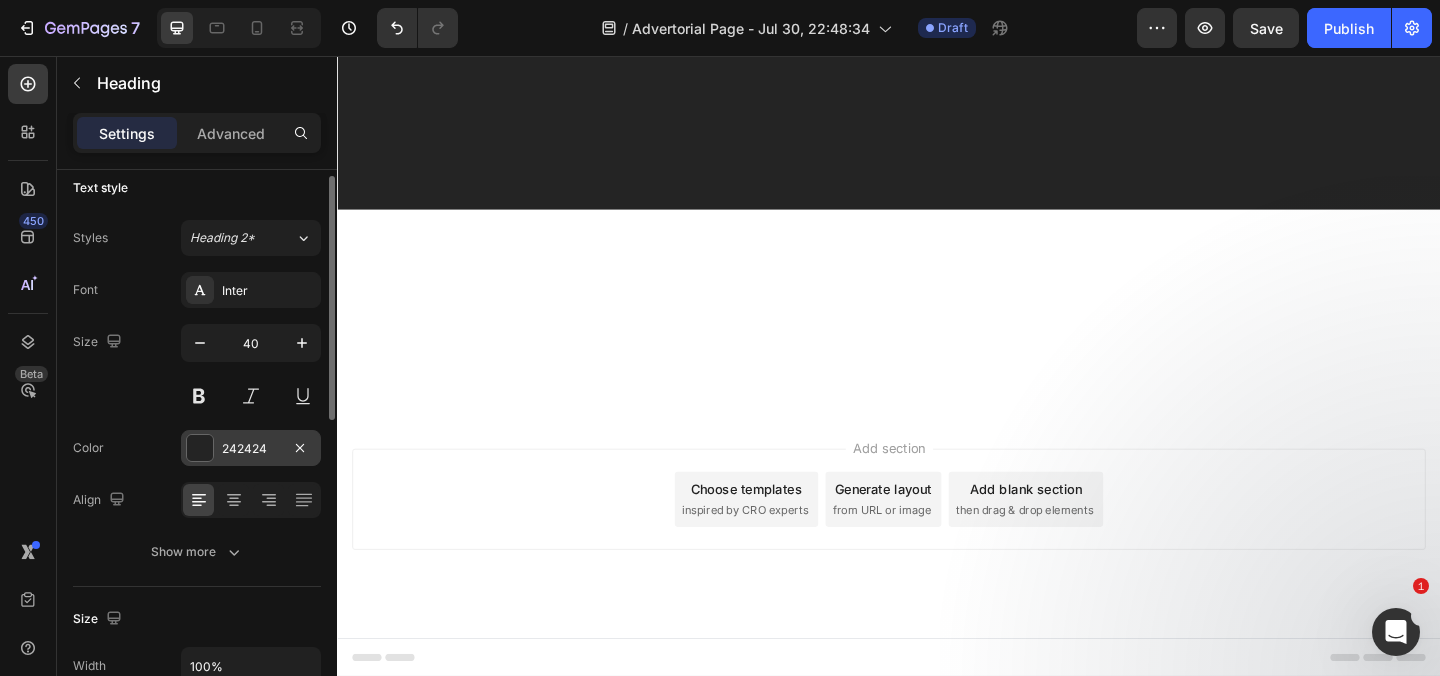 click at bounding box center (200, 448) 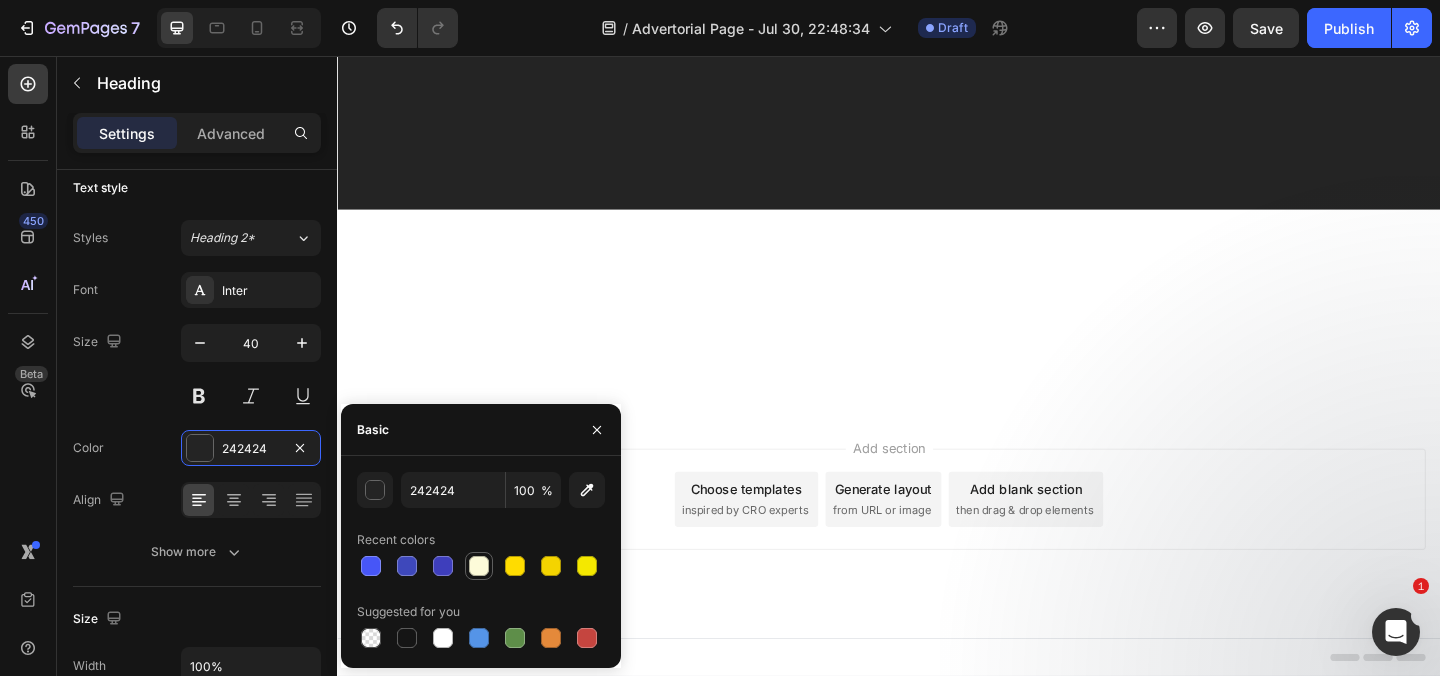 click at bounding box center [479, 566] 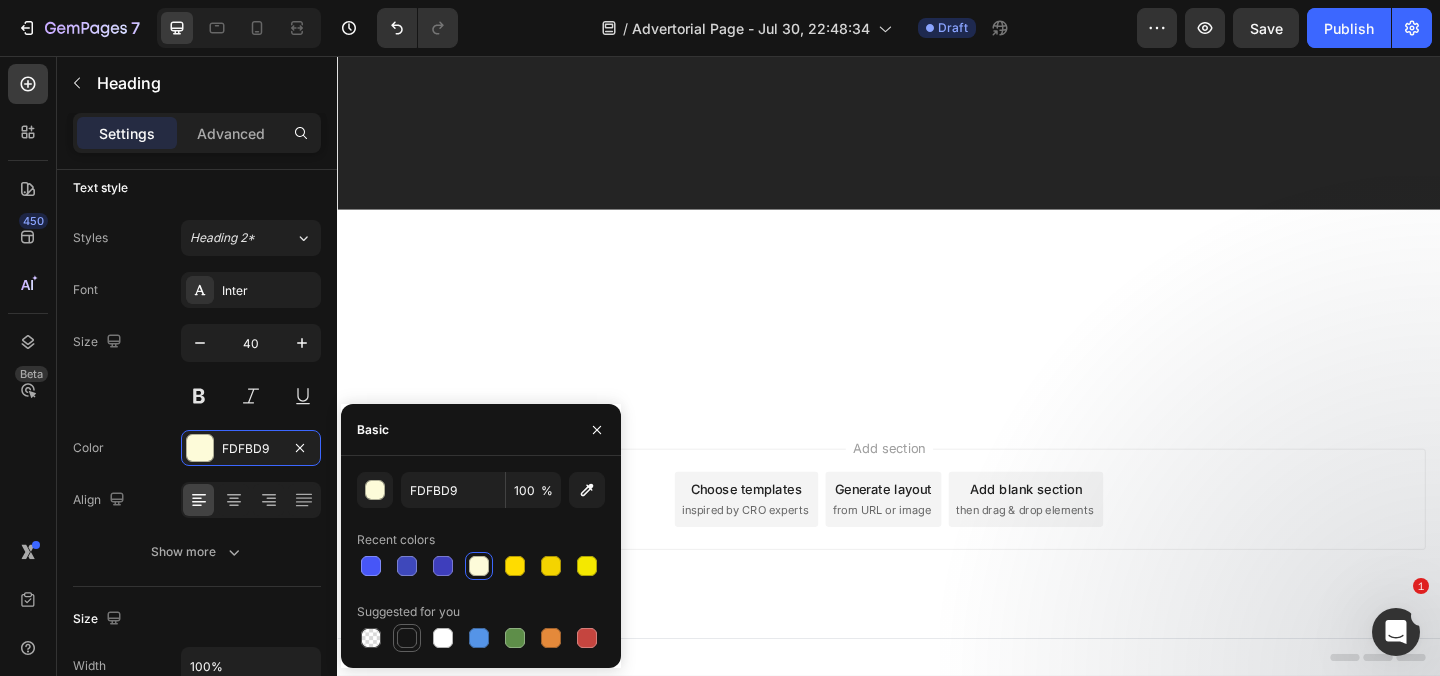 click at bounding box center (407, 638) 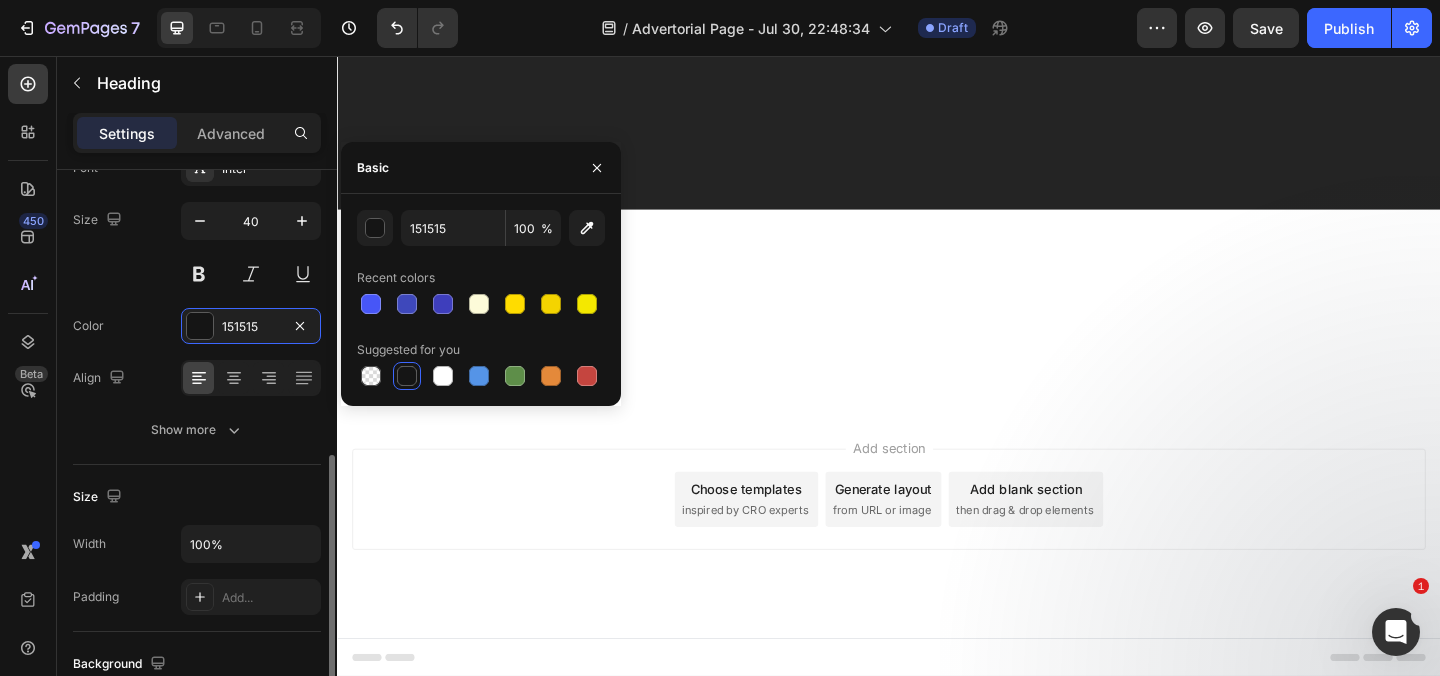 scroll, scrollTop: 326, scrollLeft: 0, axis: vertical 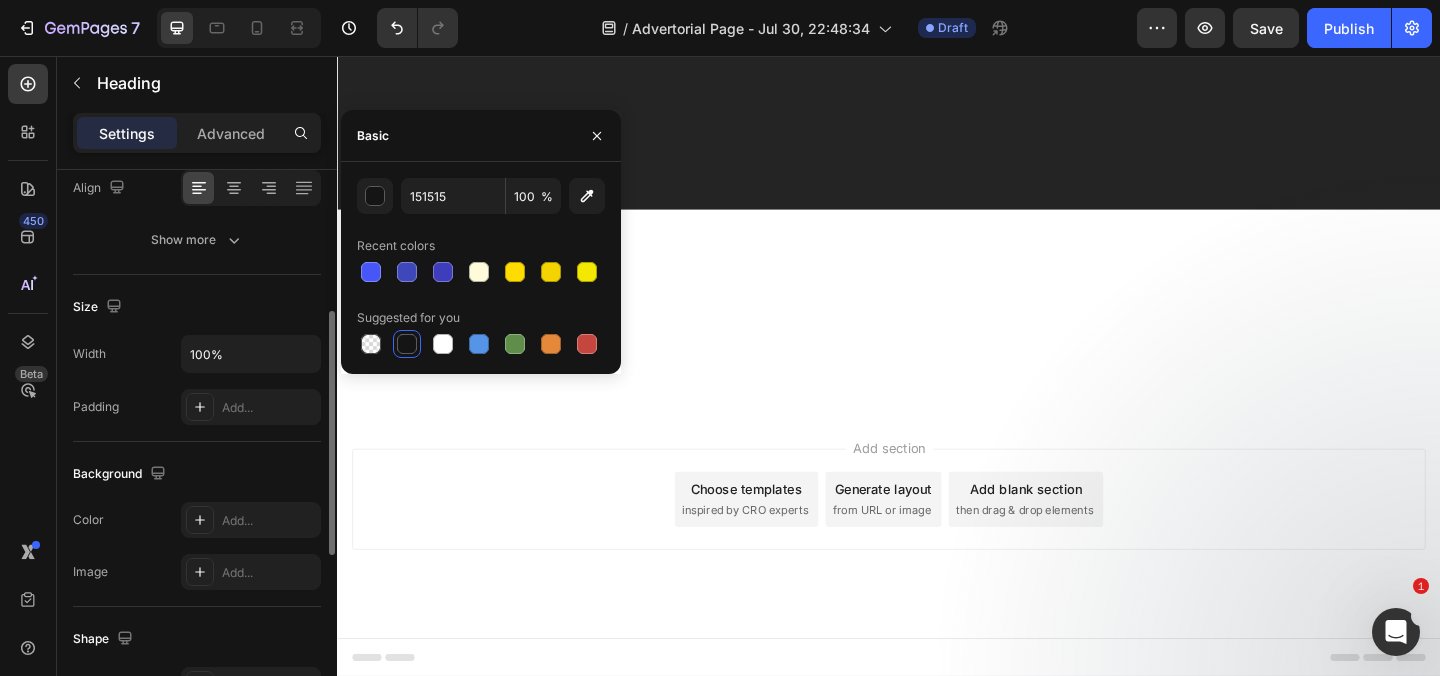click on "Color Add..." at bounding box center [197, 520] 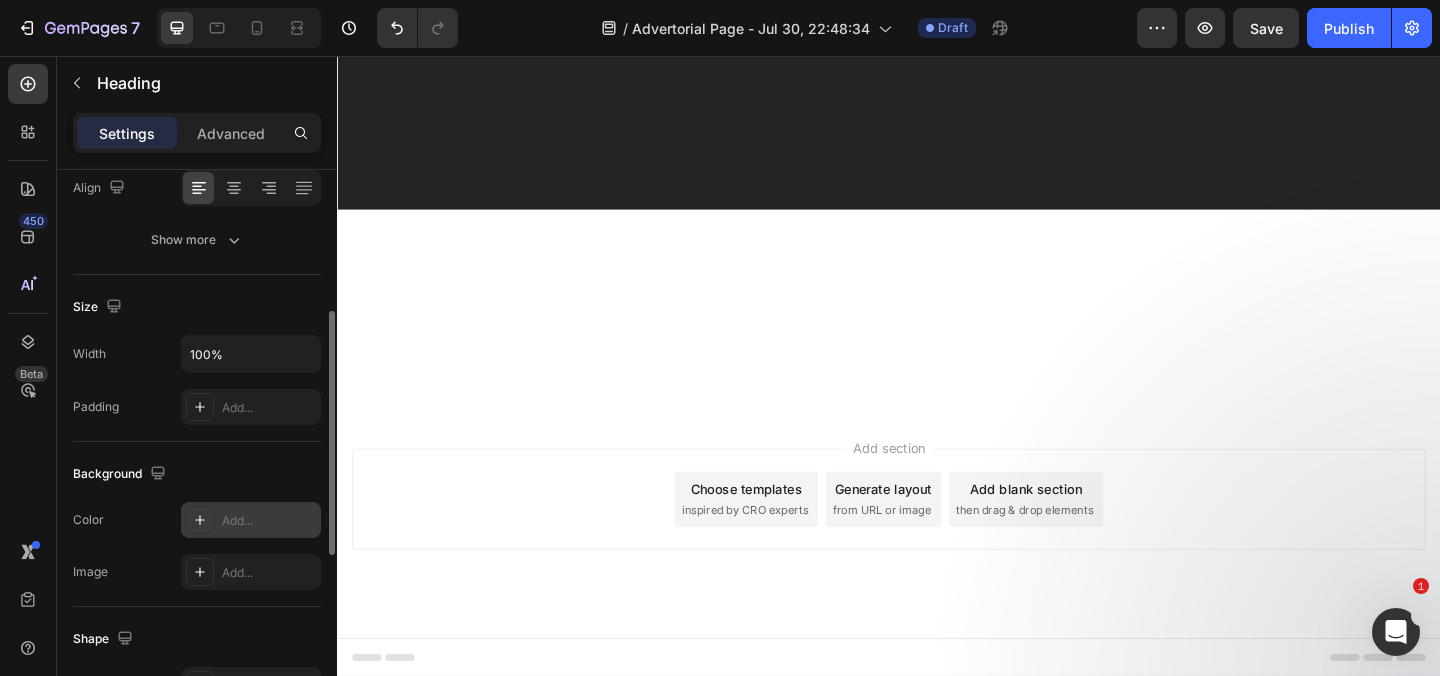 click at bounding box center (200, 520) 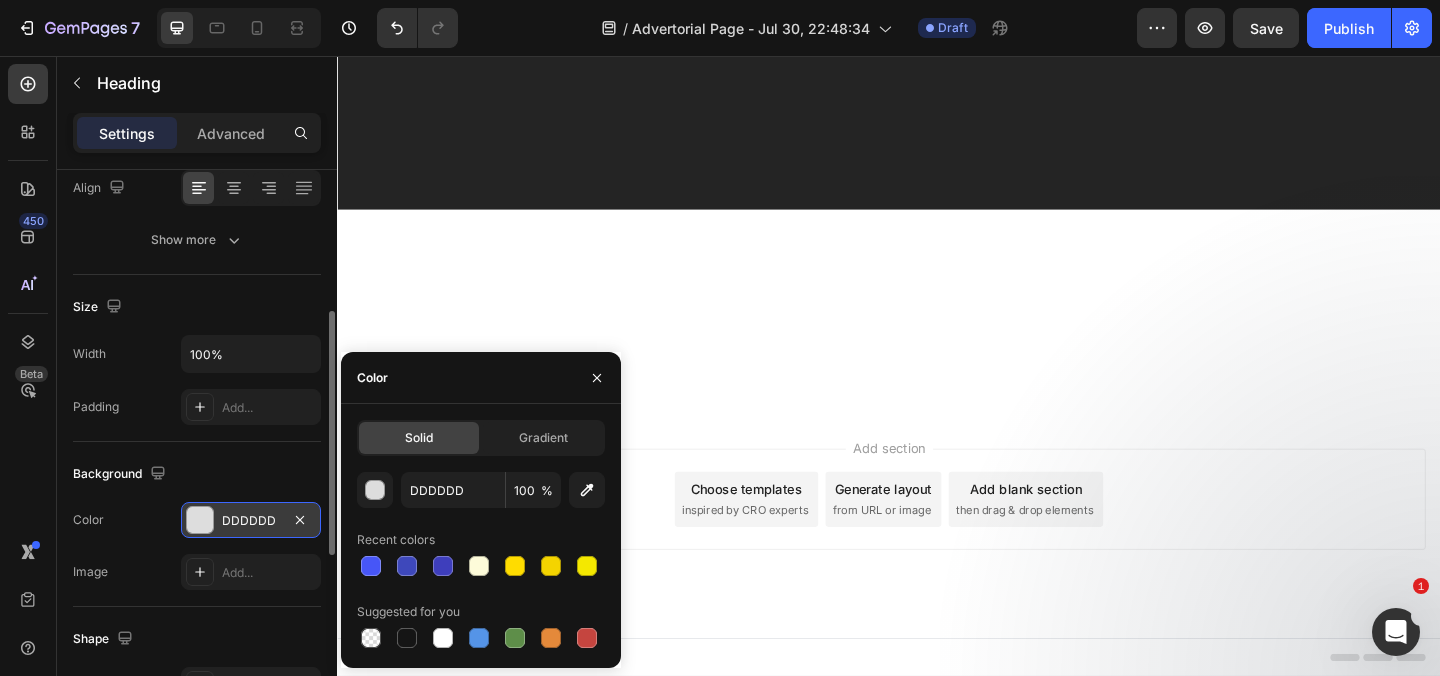 click 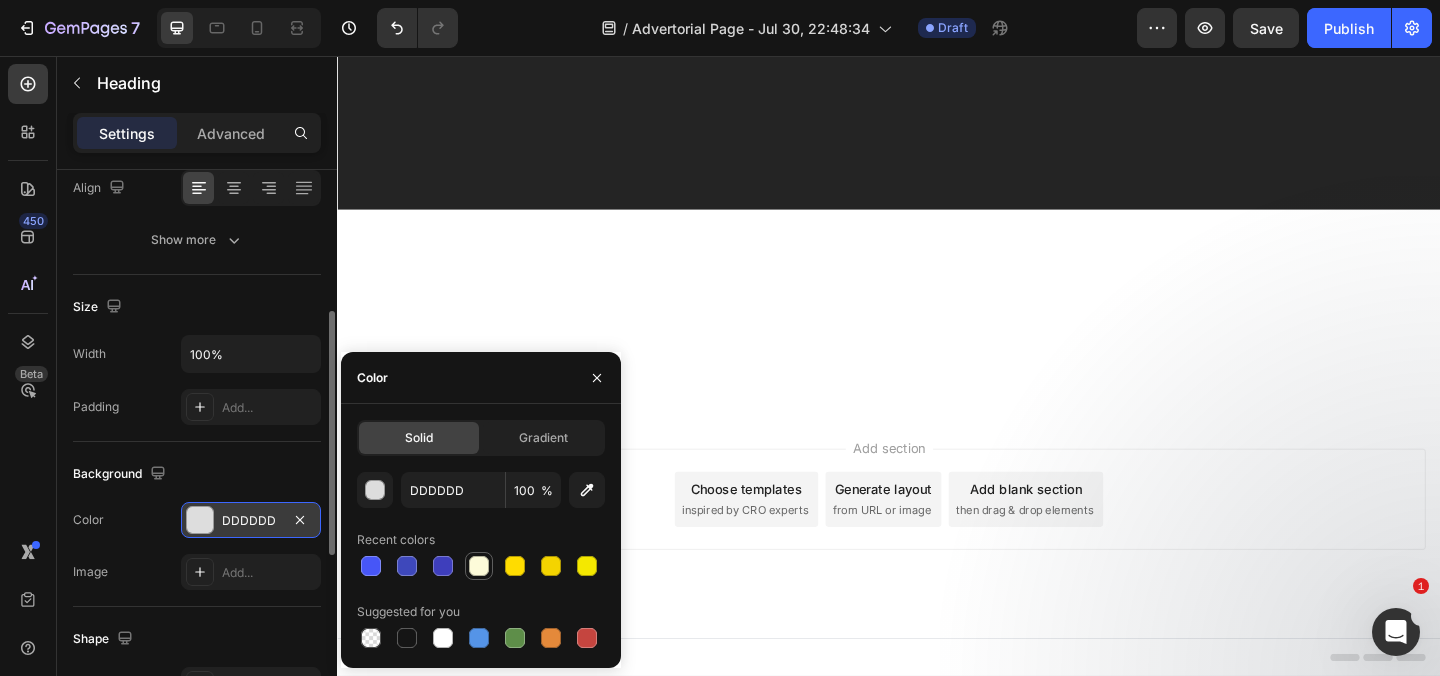 click at bounding box center (479, 566) 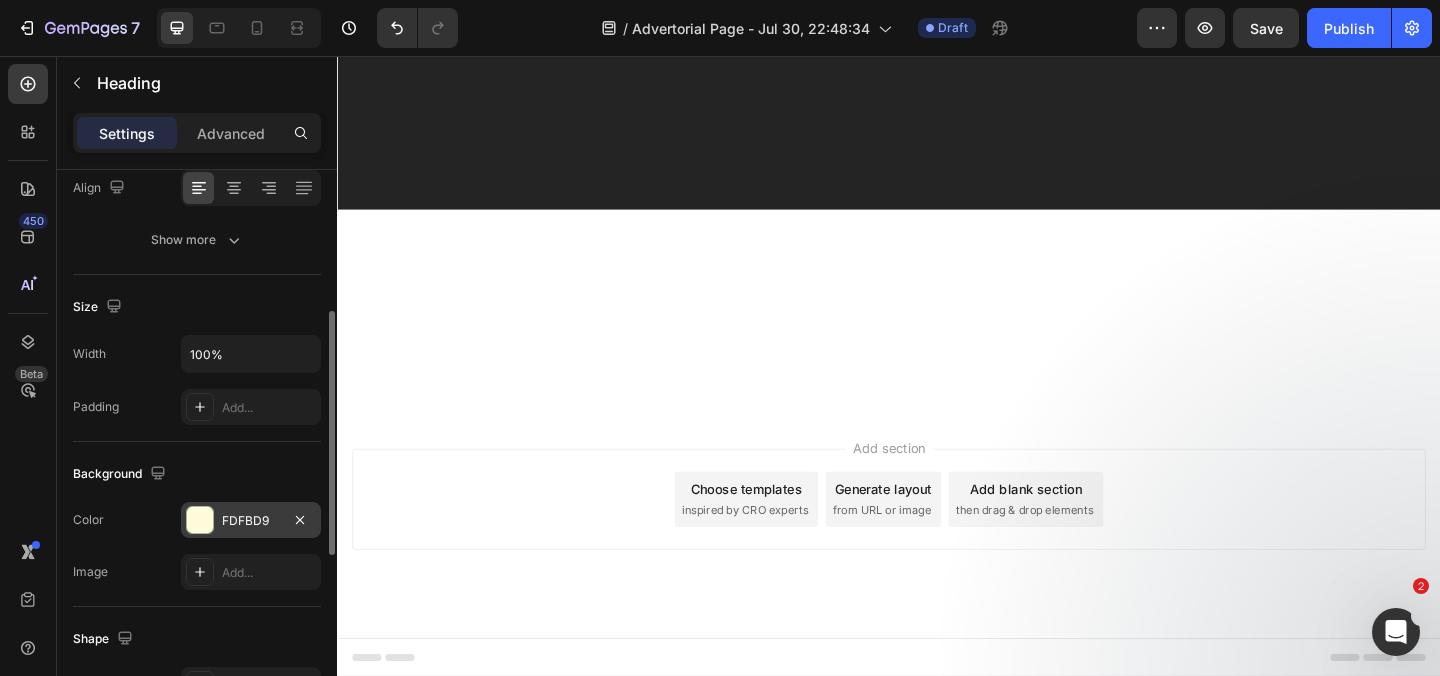 click on "Experience our prestigious after-sales service." at bounding box center [937, -337] 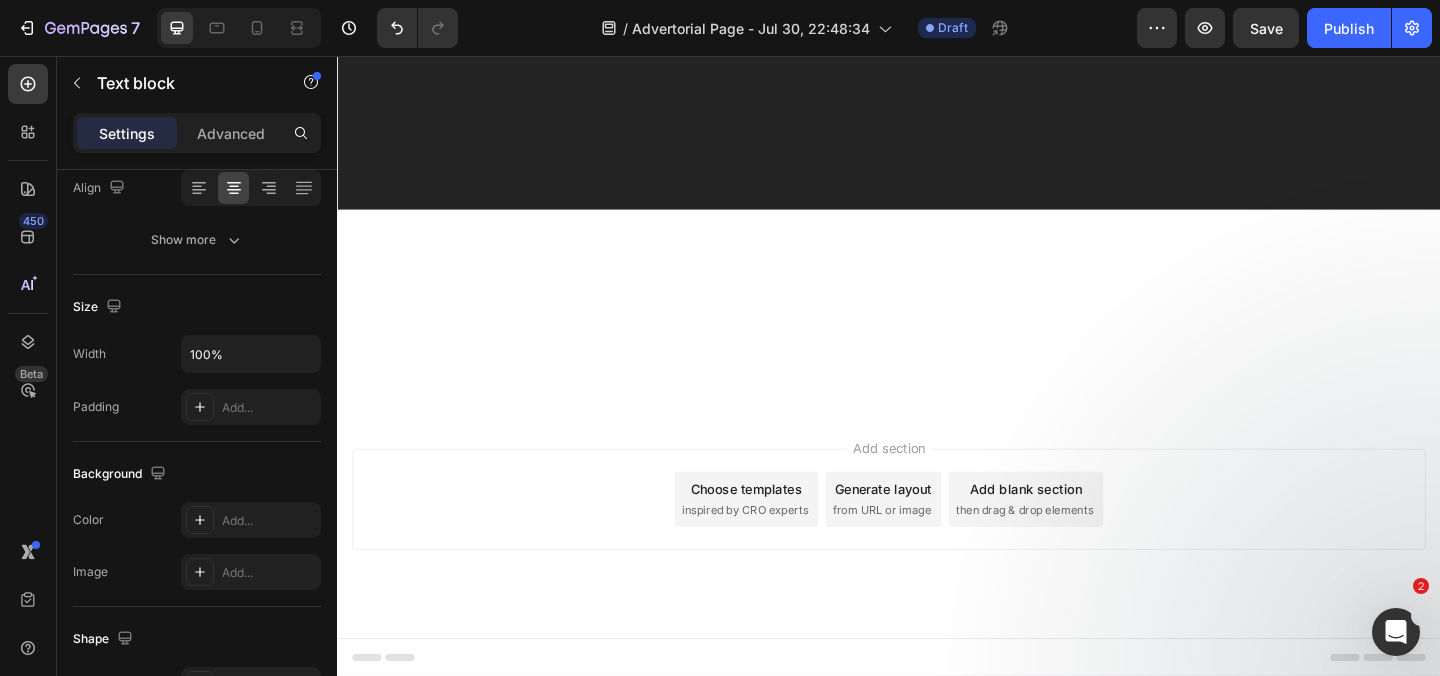 scroll, scrollTop: 0, scrollLeft: 0, axis: both 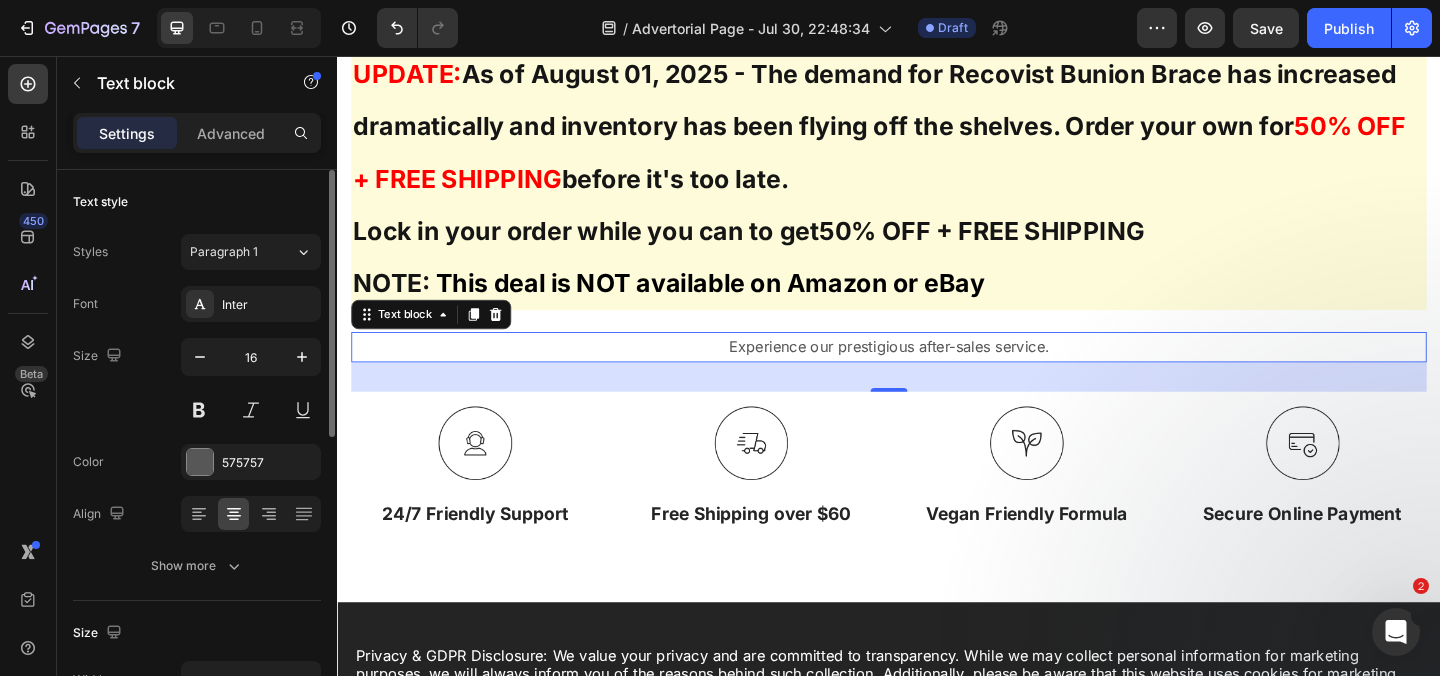 click on "Experience our prestigious after-sales service." at bounding box center (937, 372) 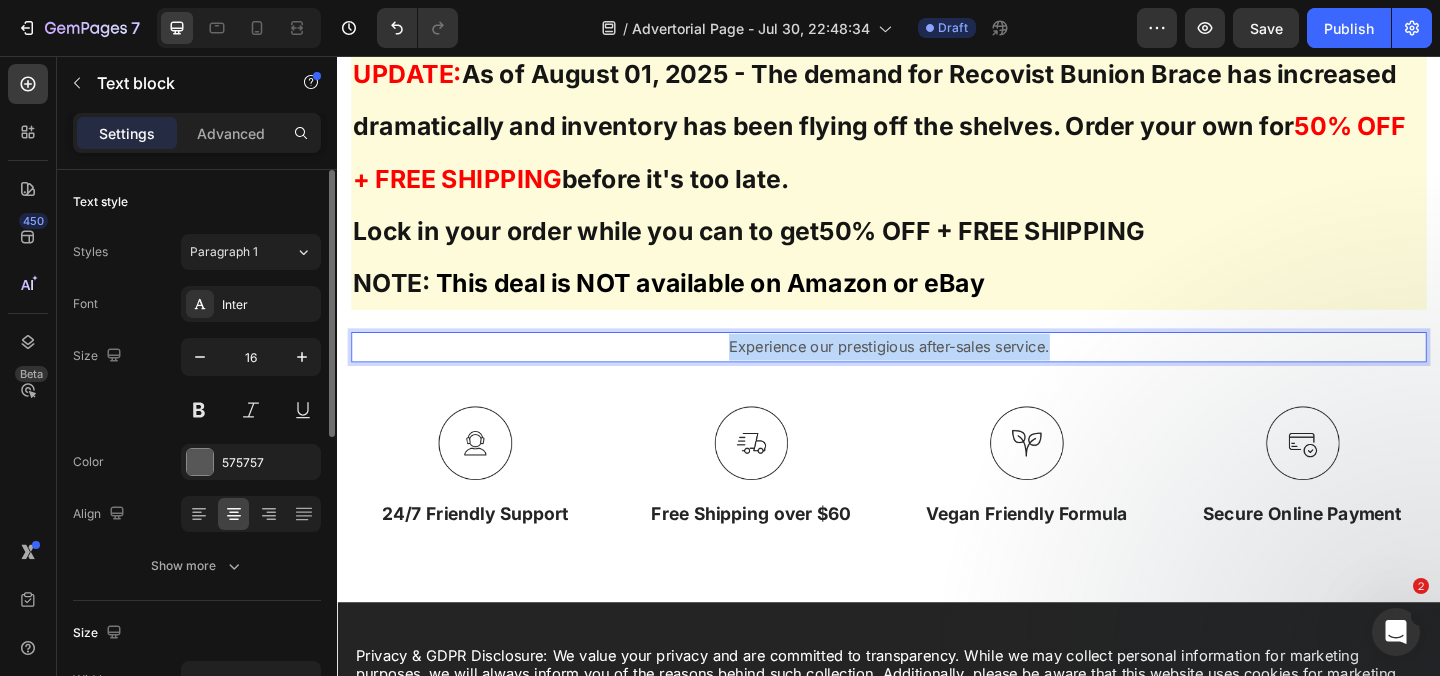 click on "Experience our prestigious after-sales service." at bounding box center [937, 372] 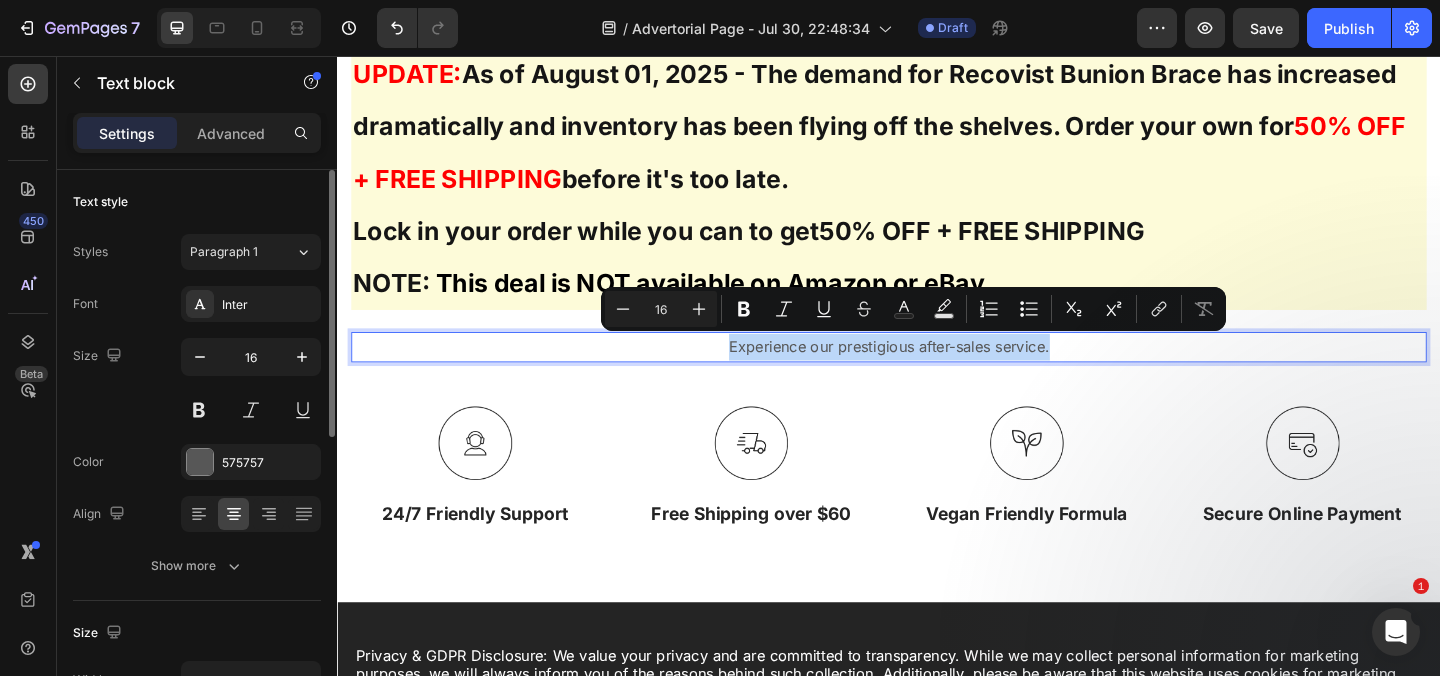 click on "⁠⁠⁠⁠⁠⁠⁠ UPDATE:  As of August 01, 2025 - The demand for Recovist Bunion Brace has increased dramatically and inventory has been flying off the shelves. Order your own for  50% OFF + FREE SHIPPING  before it's too late. Lock in your order while you can to get  50% OFF + FREE SHIPPING NOTE:   This deal is NOT available on Amazon or eBay Heading Experience our prestigious after-sales service. Text block   32" at bounding box center (937, 232) 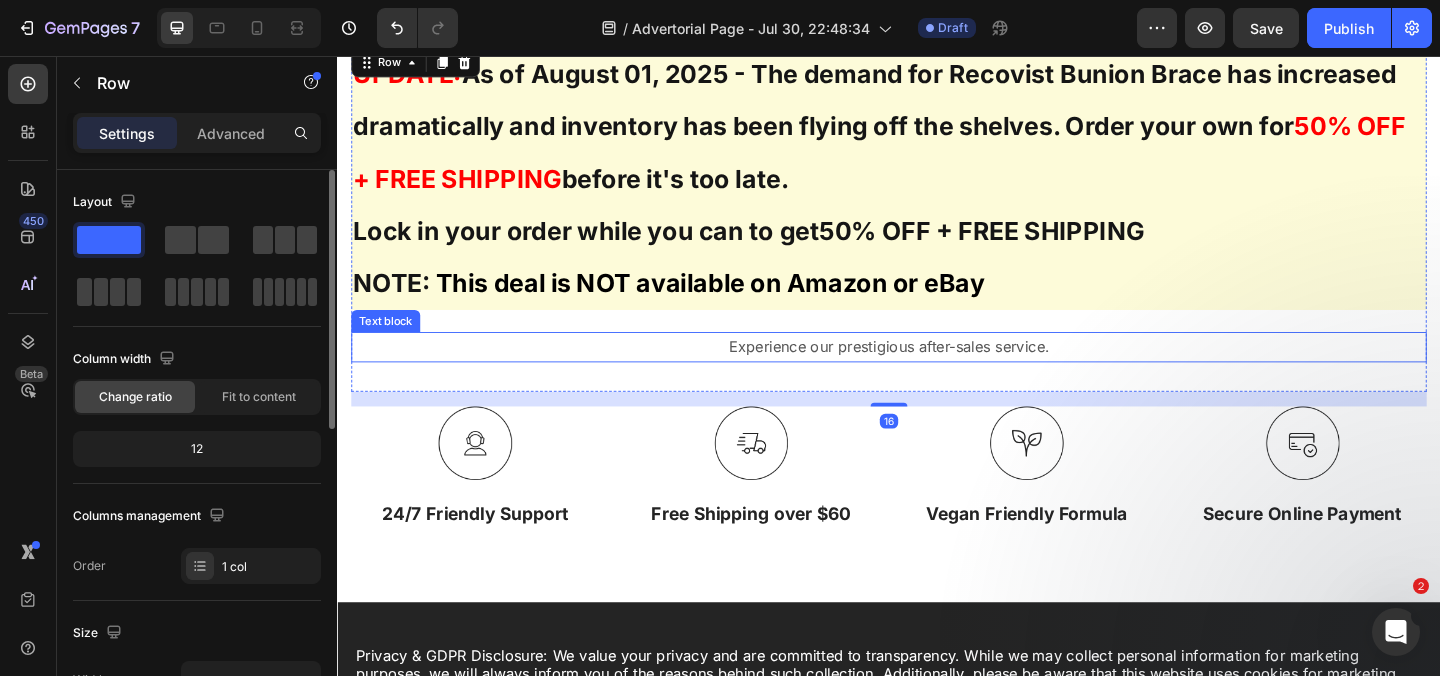 click on "Experience our prestigious after-sales service." at bounding box center [937, 372] 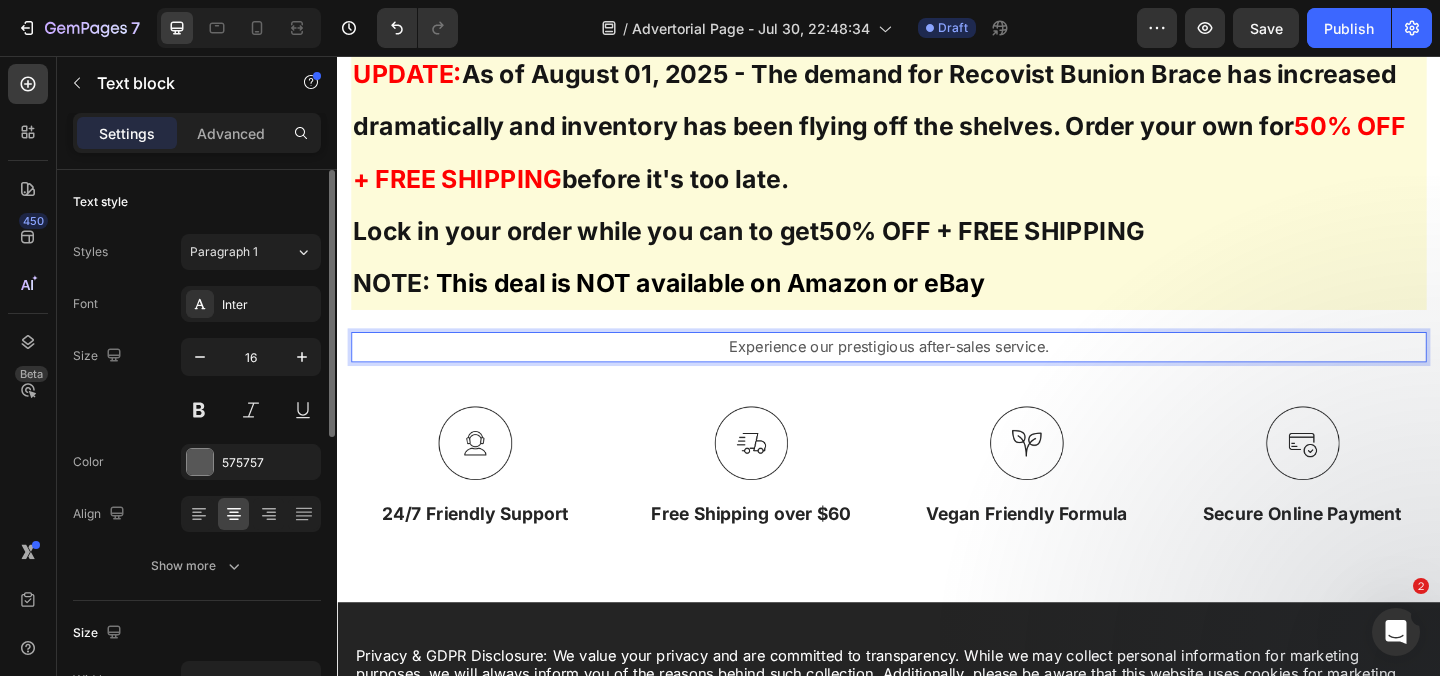 click on "Experience our prestigious after-sales service." at bounding box center [937, 372] 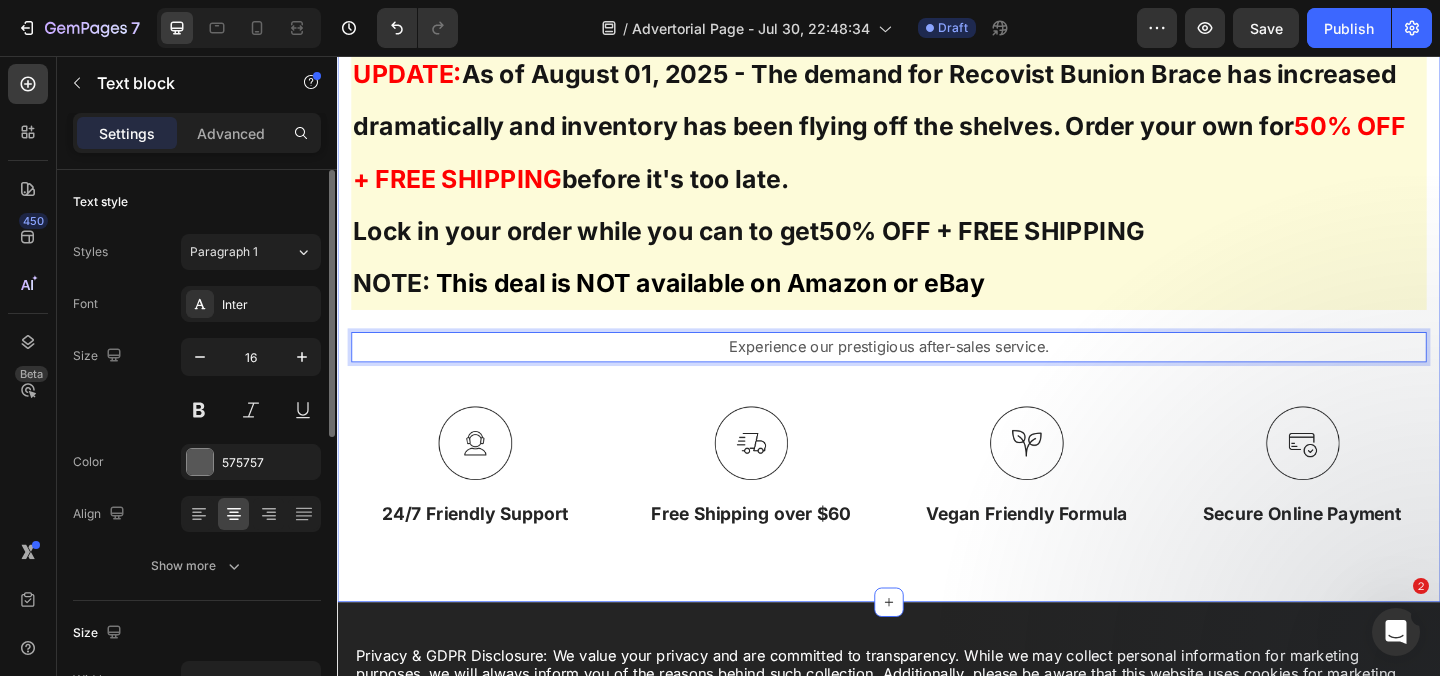 click on "⁠⁠⁠⁠⁠⁠⁠ UPDATE:  As of August 01, 2025 - The demand for Recovist Bunion Brace has increased dramatically and inventory has been flying off the shelves. Order your own for  50% OFF + FREE SHIPPING  before it's too late. Lock in your order while you can to get  50% OFF + FREE SHIPPING NOTE:   This deal is NOT available on Amazon or eBay Heading Experience our prestigious after-sales service. Text block   32 Row Image 24/7 Friendly Support Text Block Image Free Shipping over $60 Text Block Image Vegan Friendly Formula Text Block Image Secure Online Payment Text Block Row" at bounding box center [937, 306] 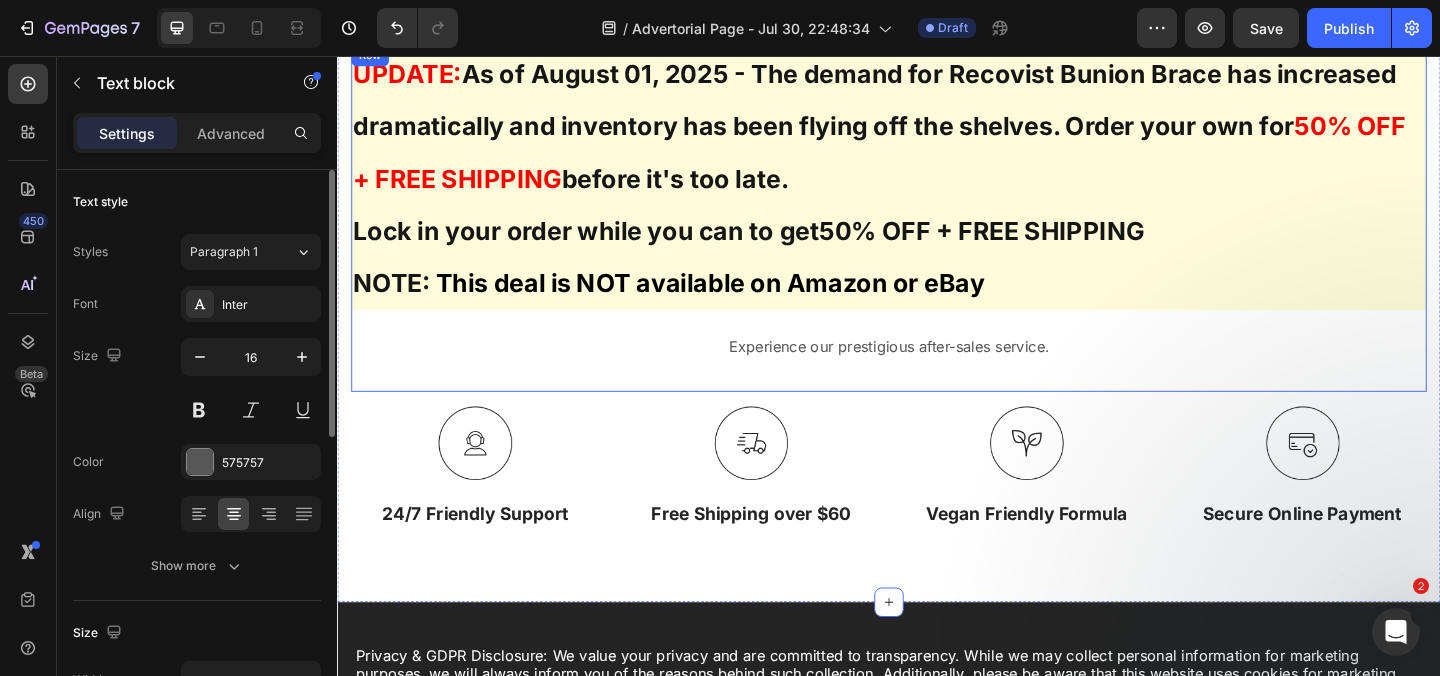 click on "Experience our prestigious after-sales service." at bounding box center (937, 372) 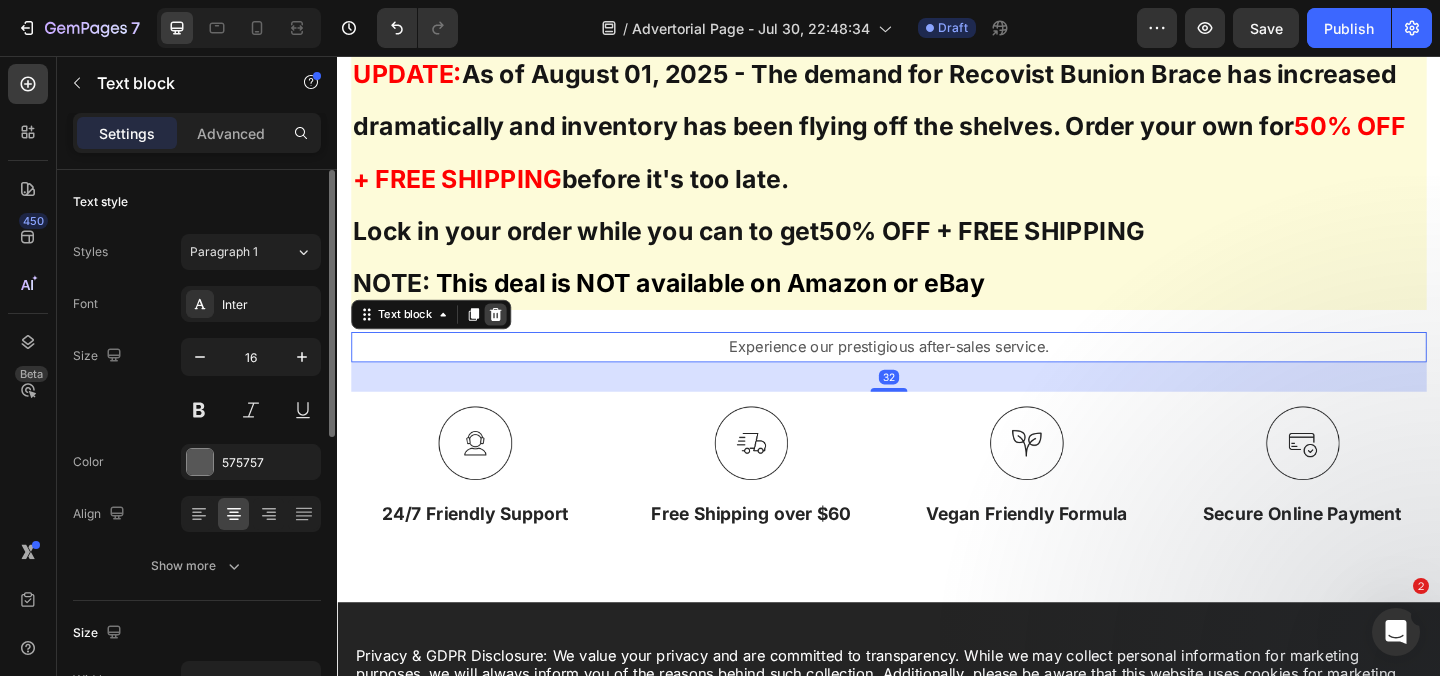 click 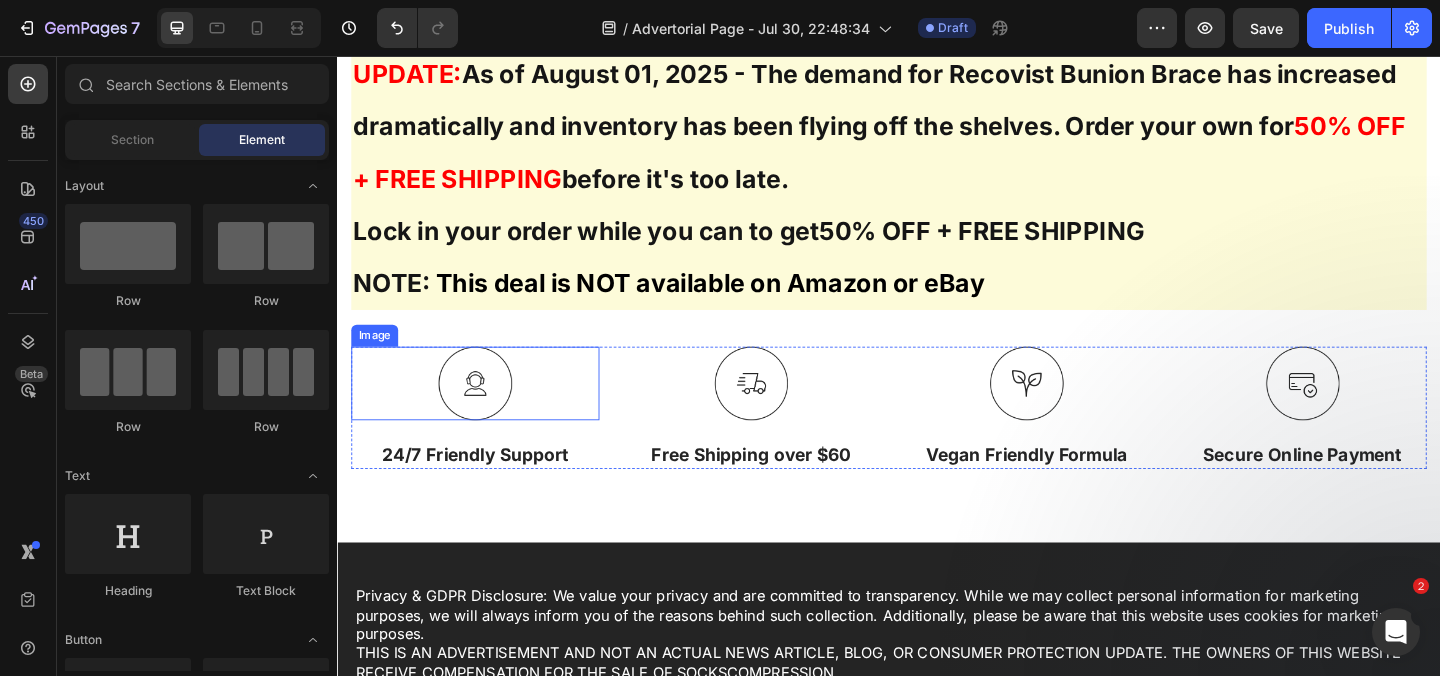 click at bounding box center [487, 412] 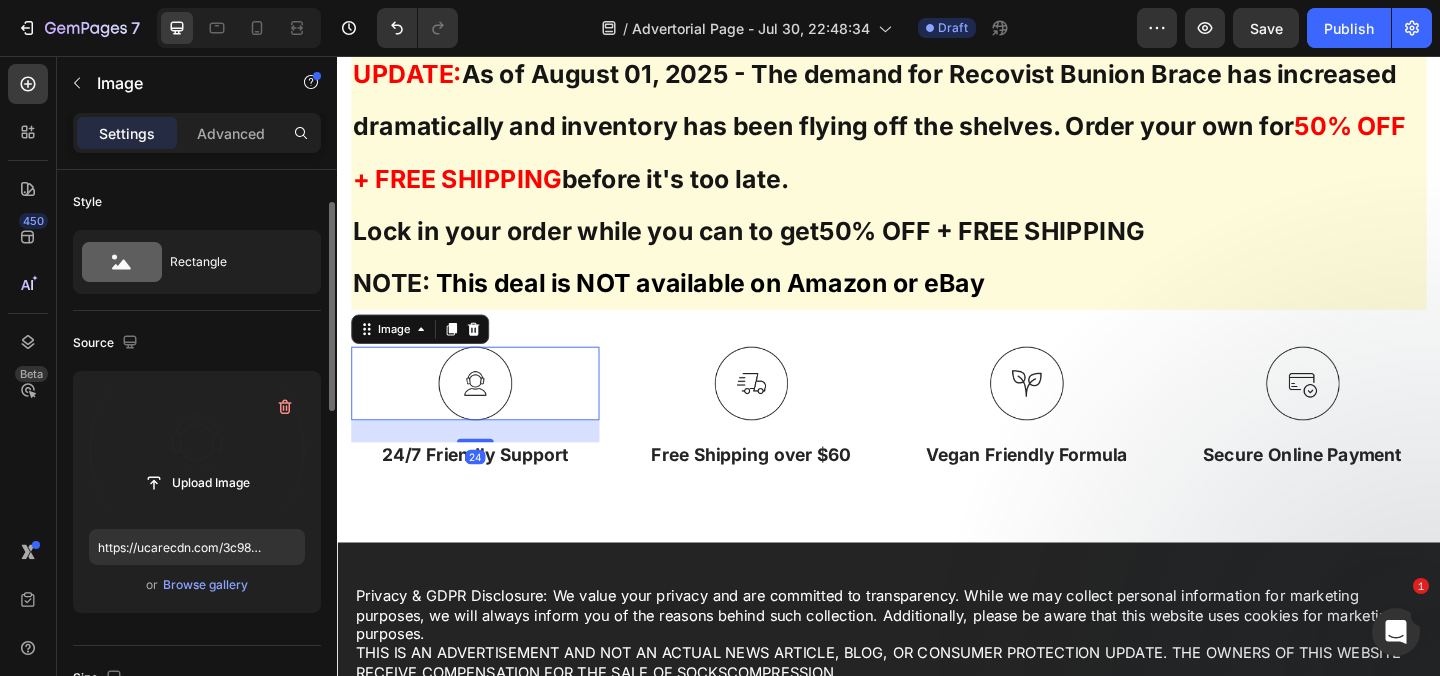 scroll, scrollTop: 69, scrollLeft: 0, axis: vertical 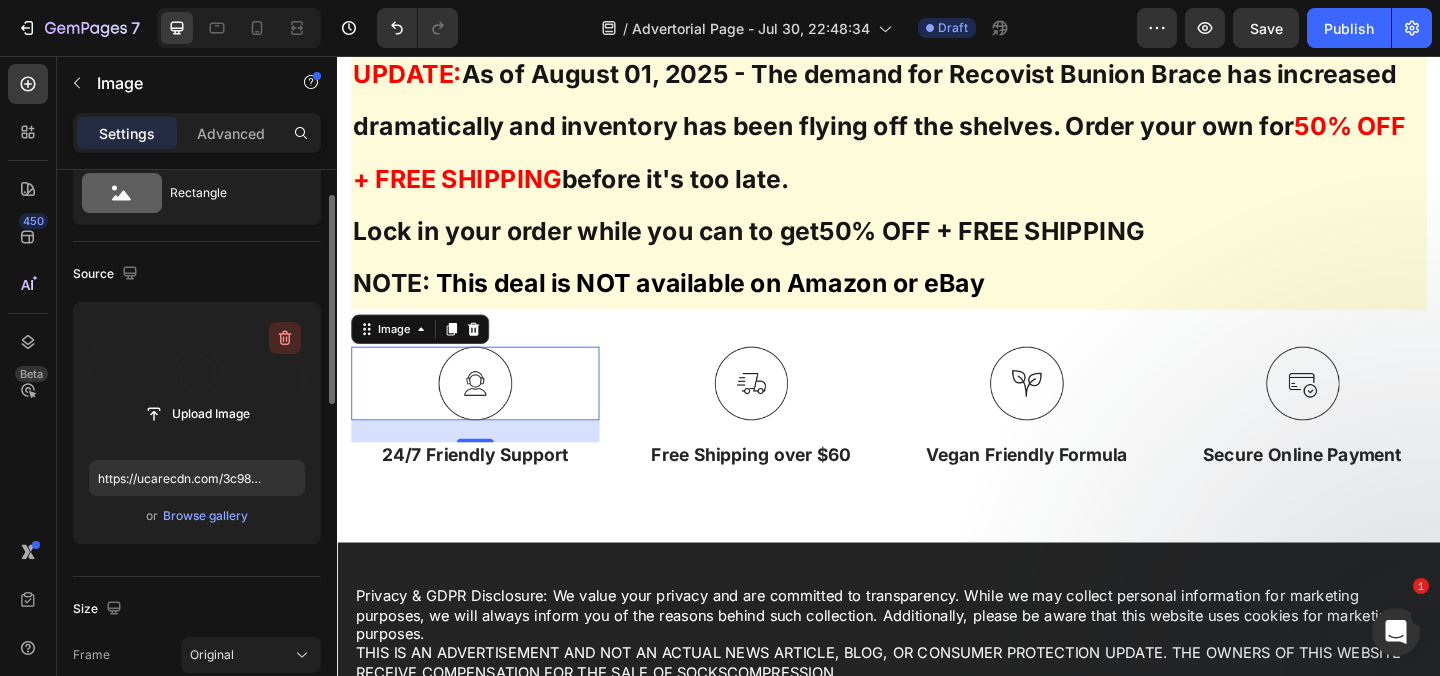 click 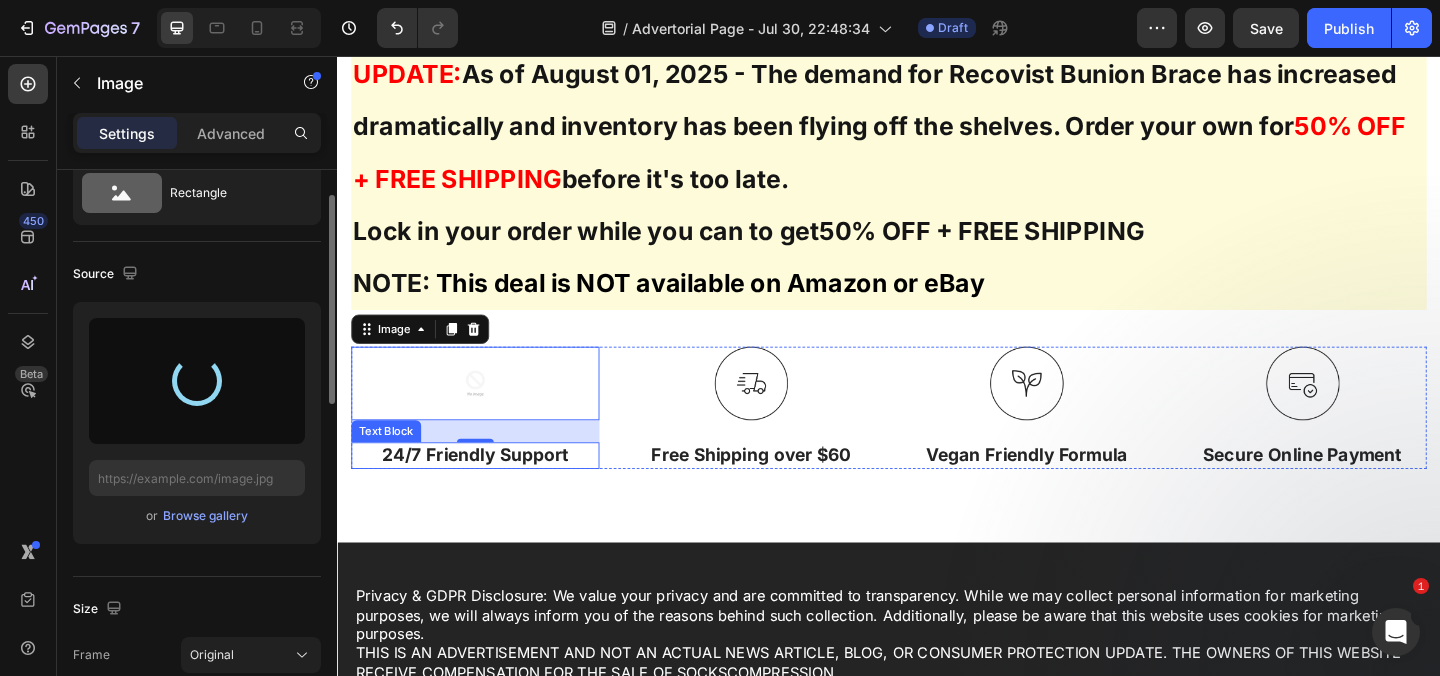 type on "https://cdn.shopify.com/s/files/1/0759/3626/8514/files/gempages_575601878851650122-df9eeab7-a02f-459a-a1bc-e4364bce4dab.png" 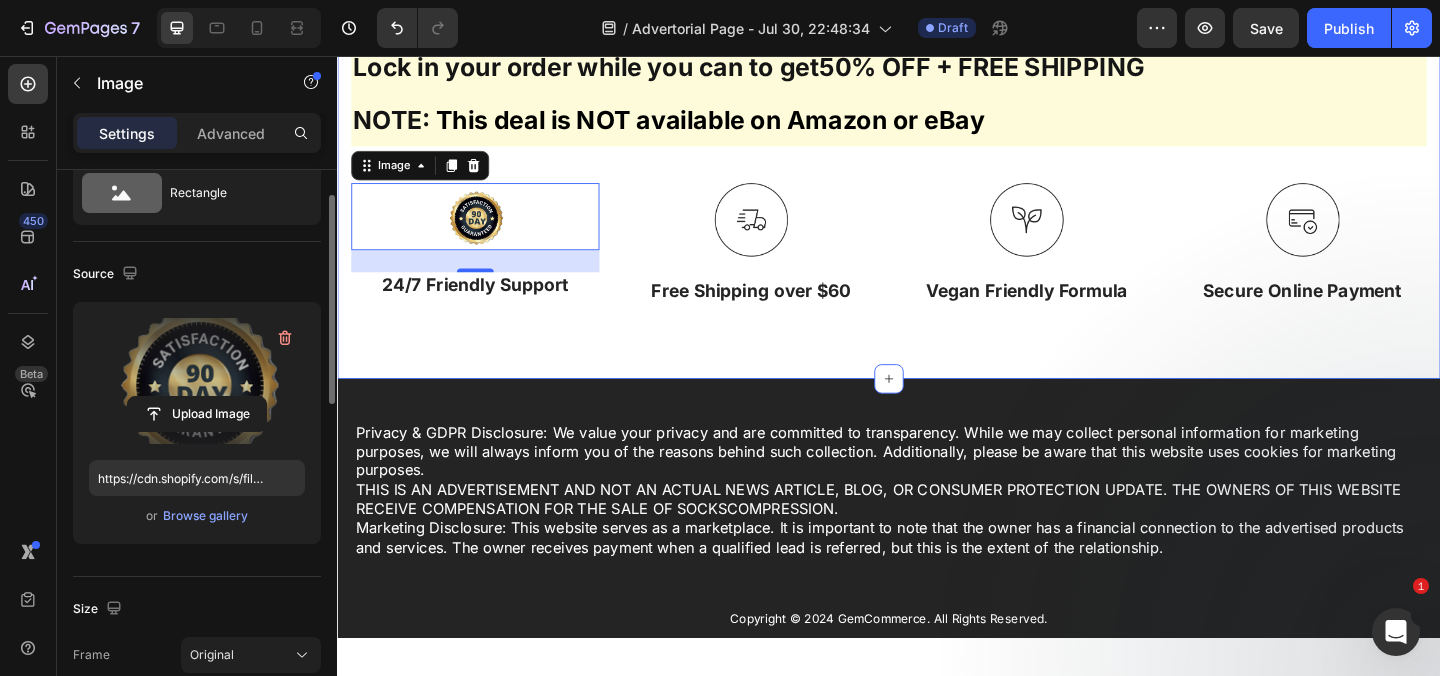 scroll, scrollTop: 32276, scrollLeft: 0, axis: vertical 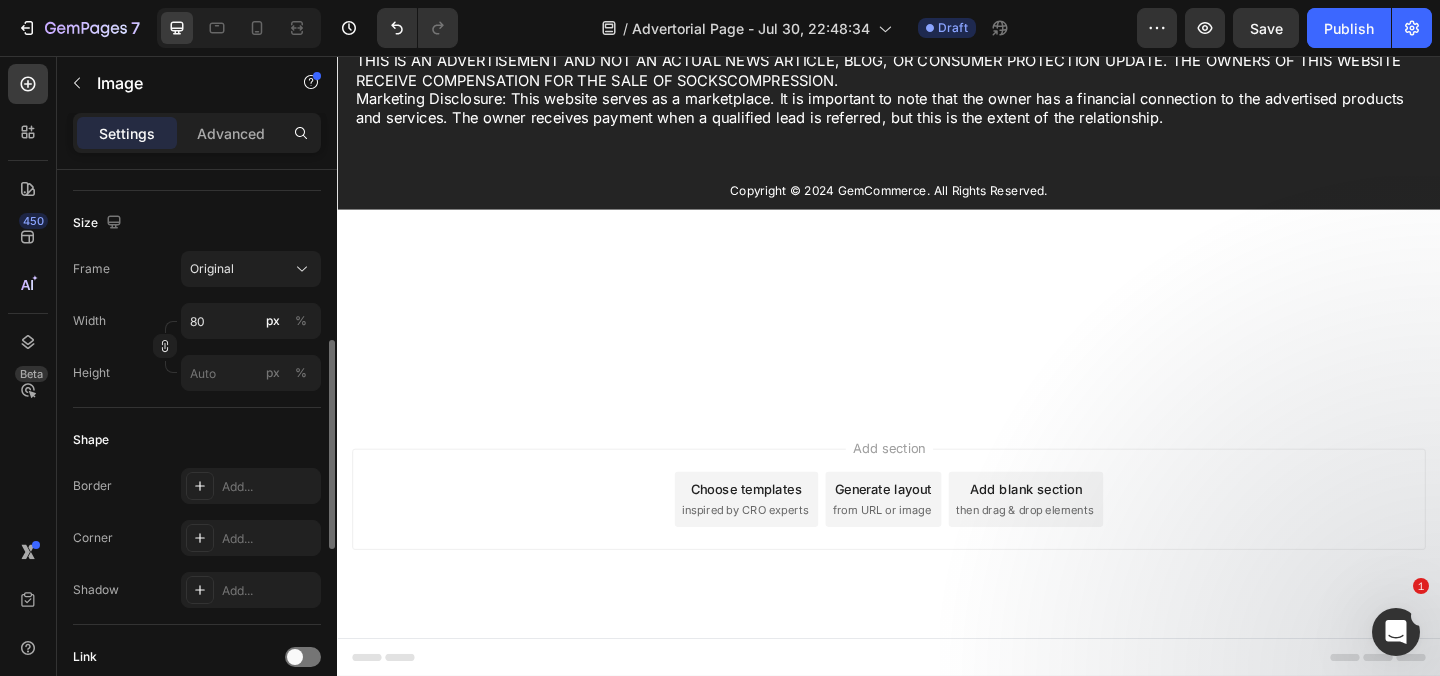 click on "Width 80 px % Height px %" at bounding box center (197, 347) 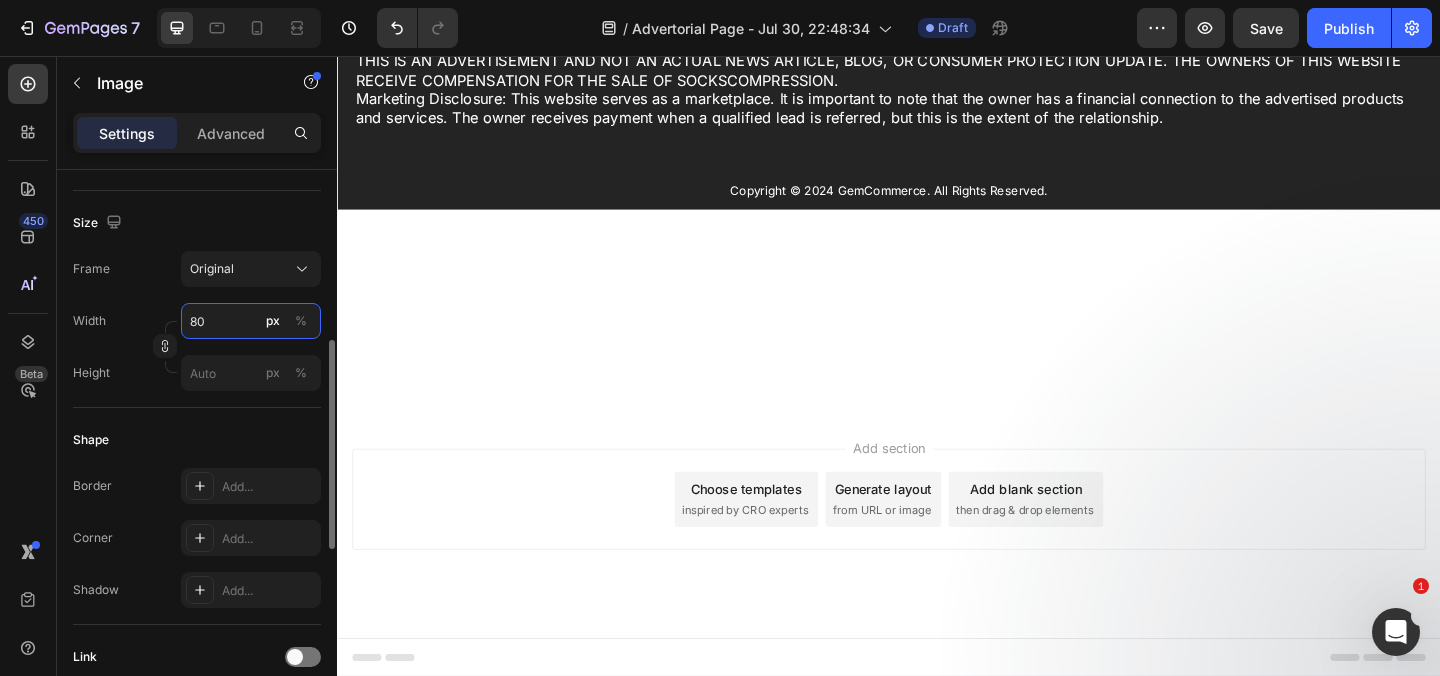 click on "80" at bounding box center [251, 321] 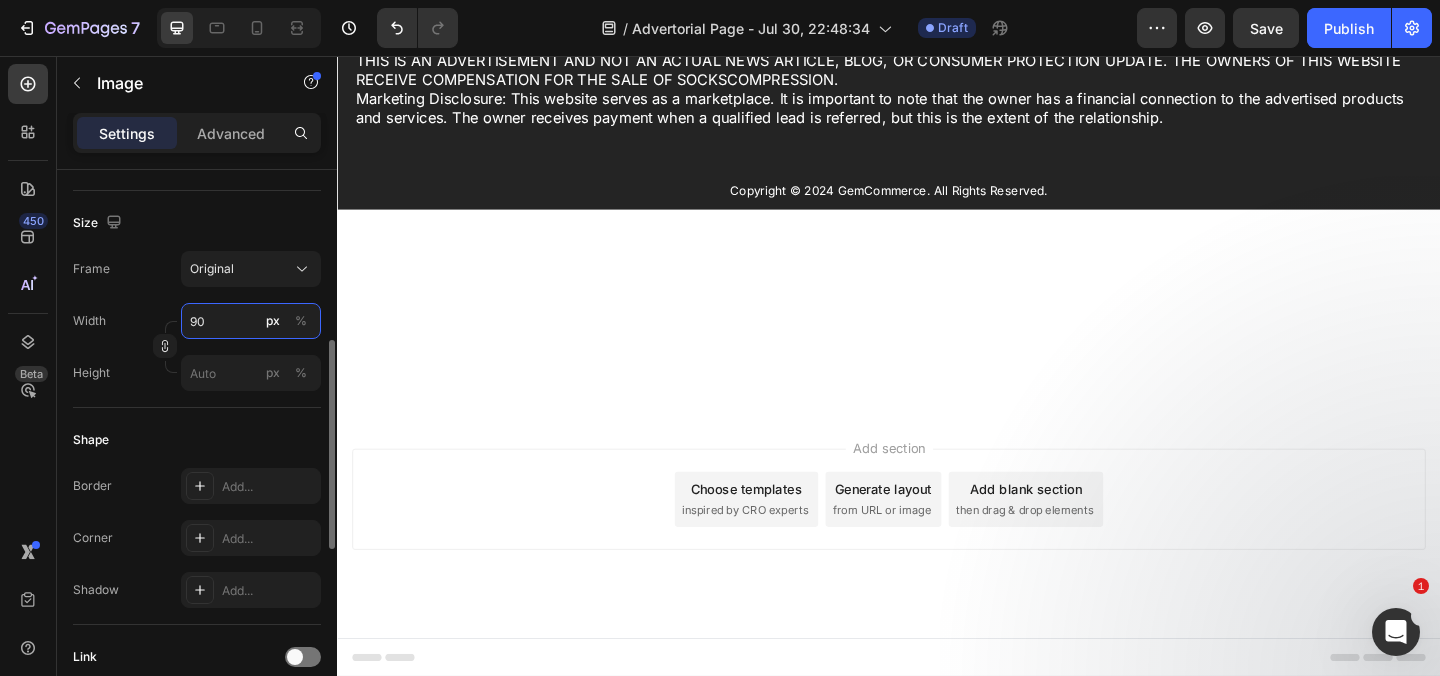 type on "9" 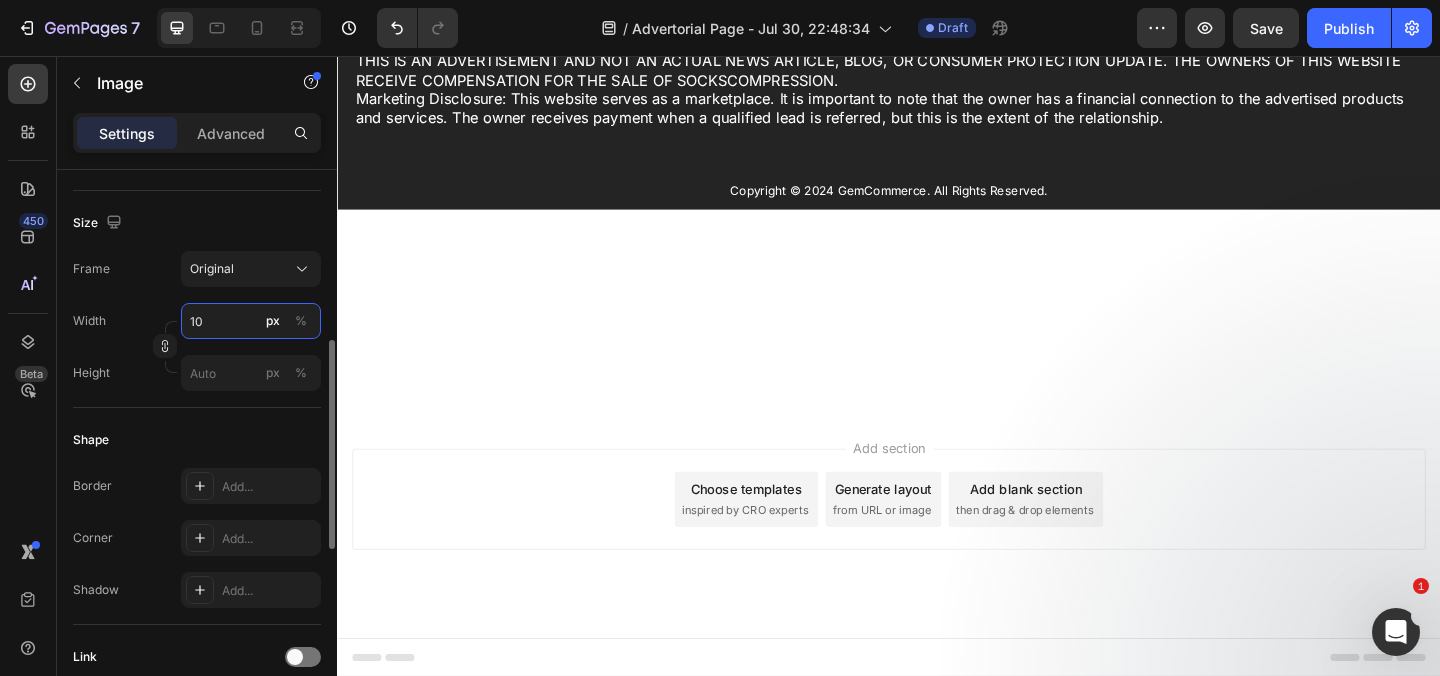 type on "1" 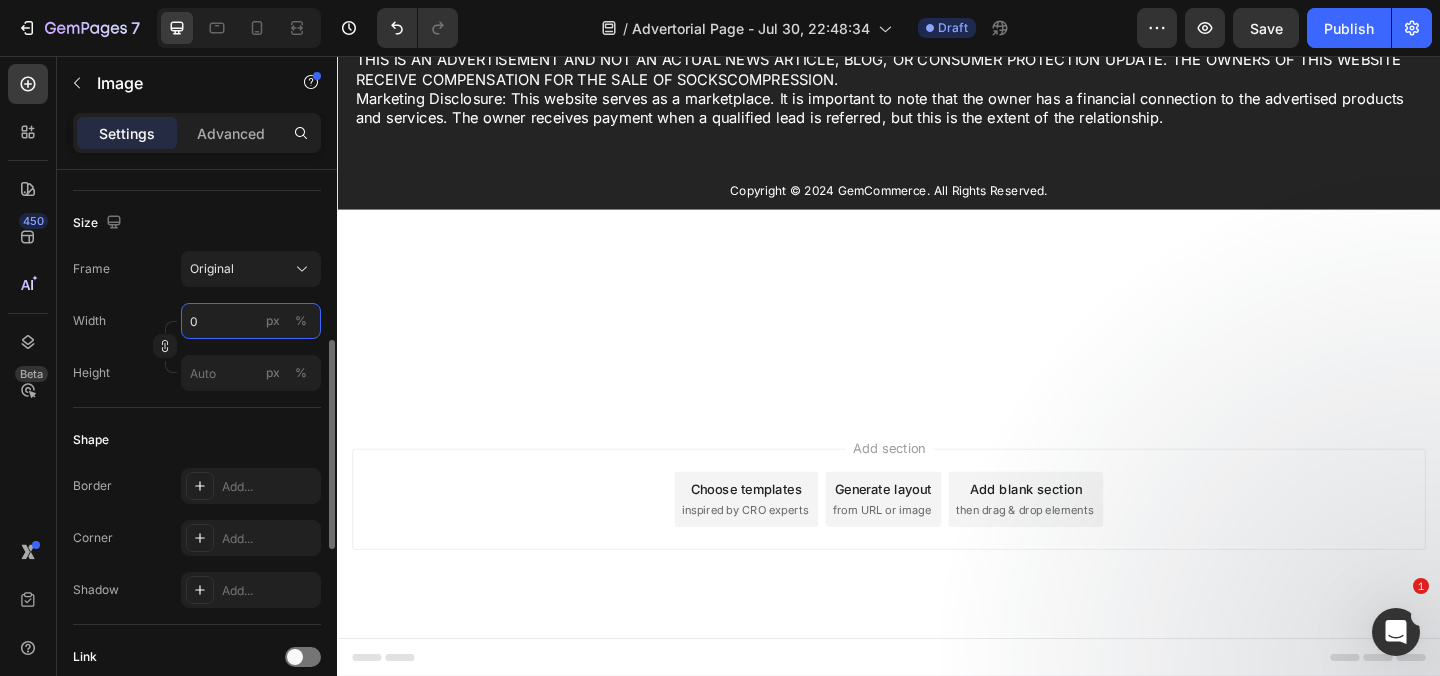 type on "6" 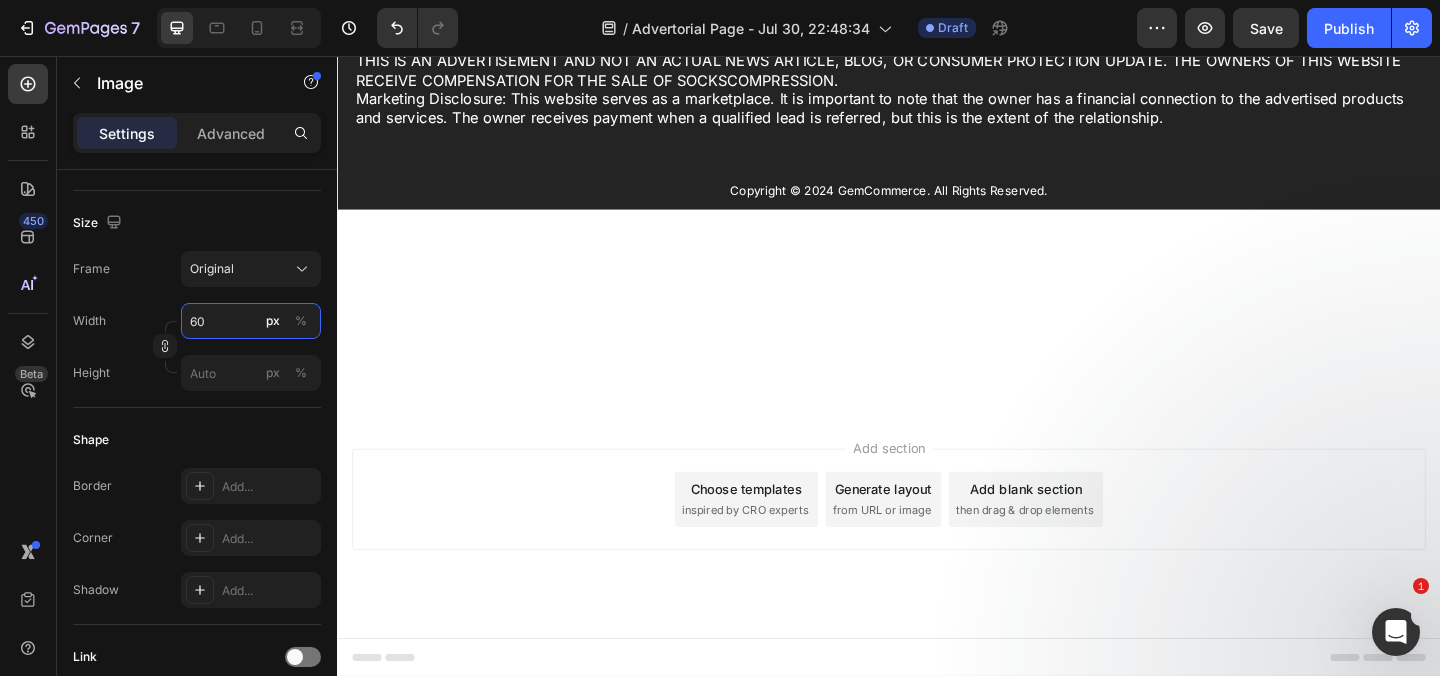 type on "6" 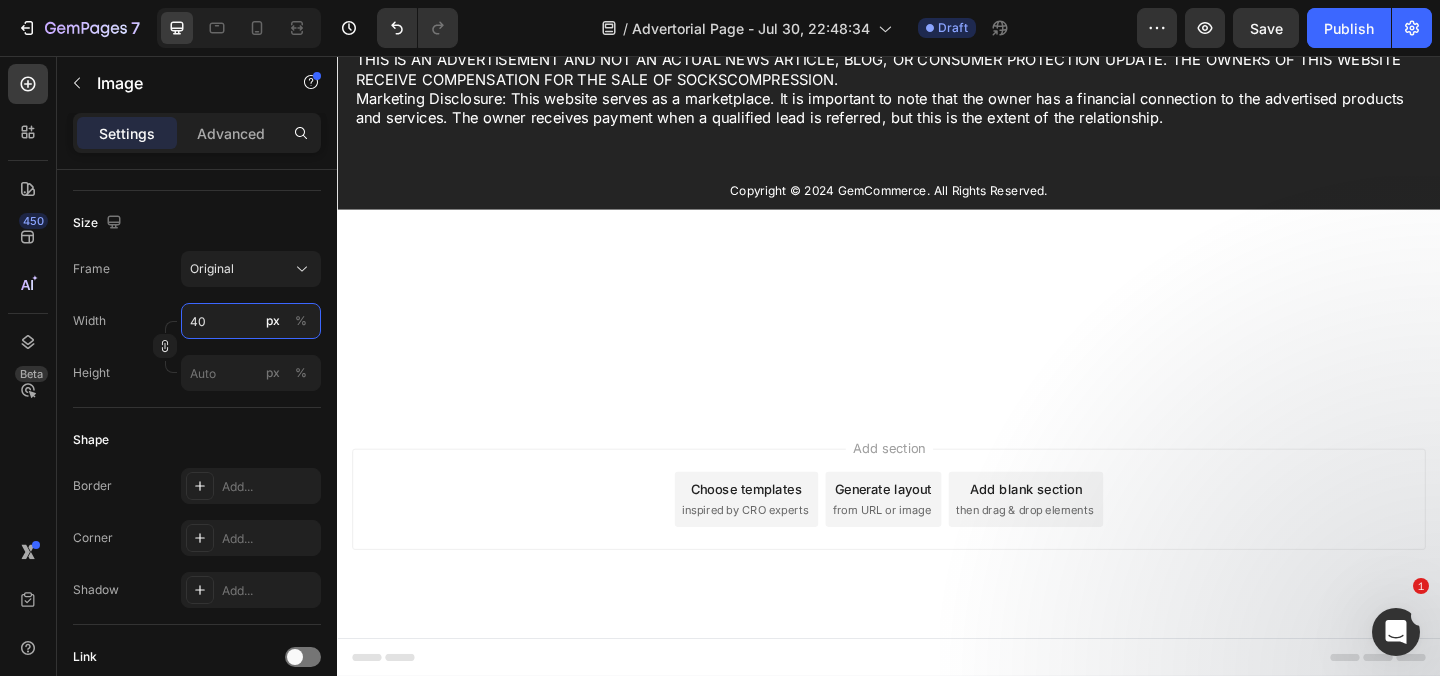 type on "4" 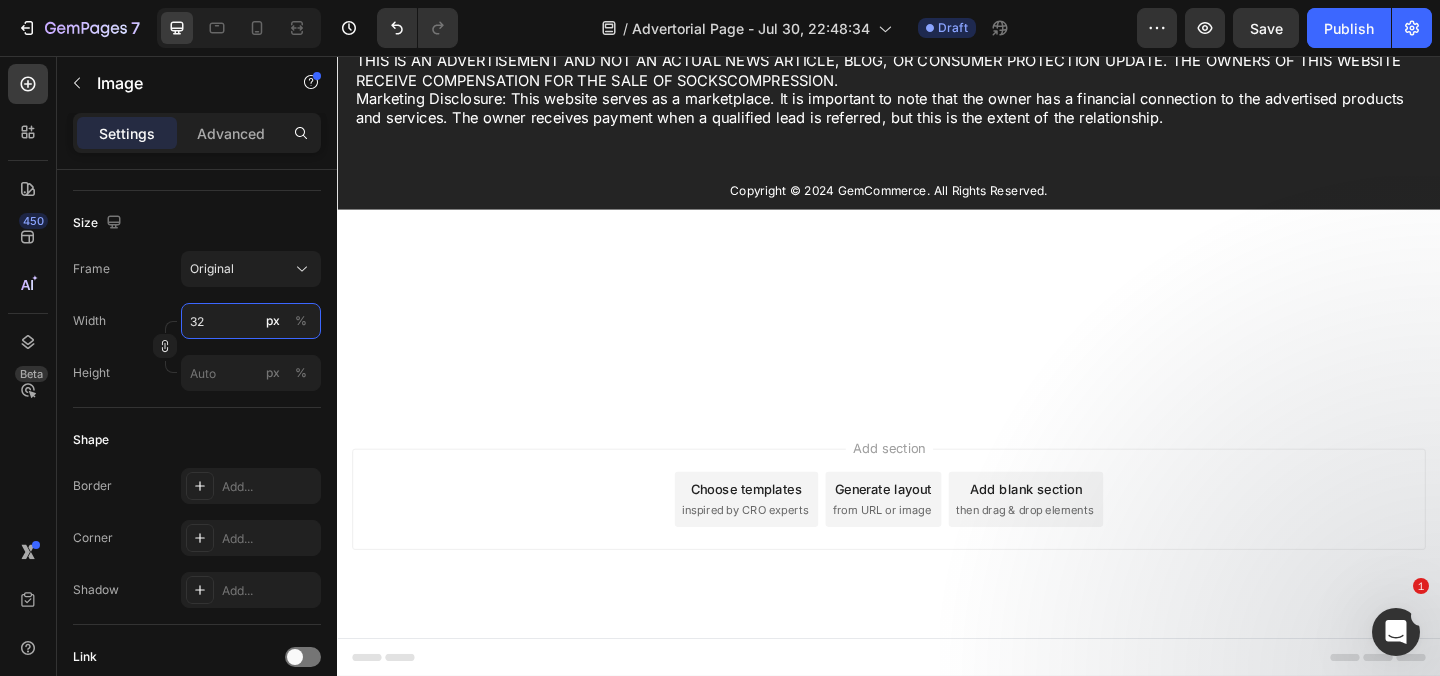 type on "3" 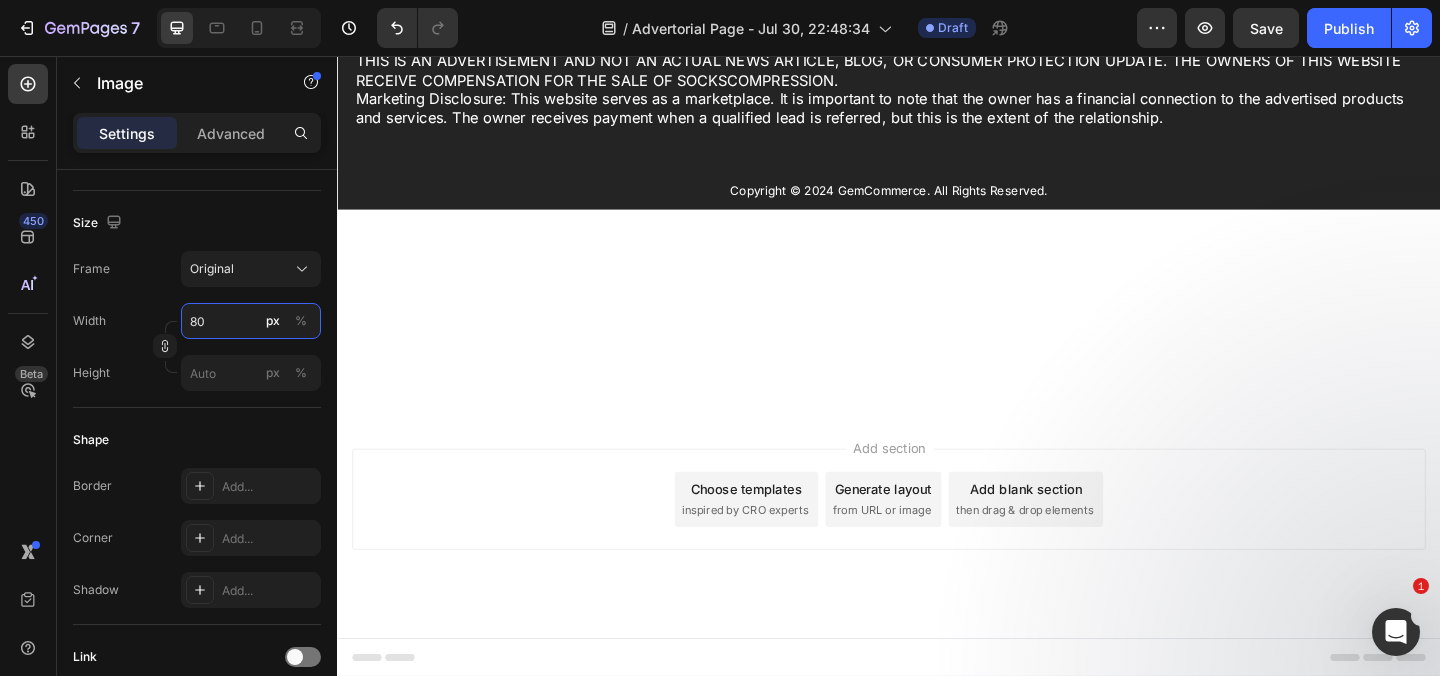 type on "8" 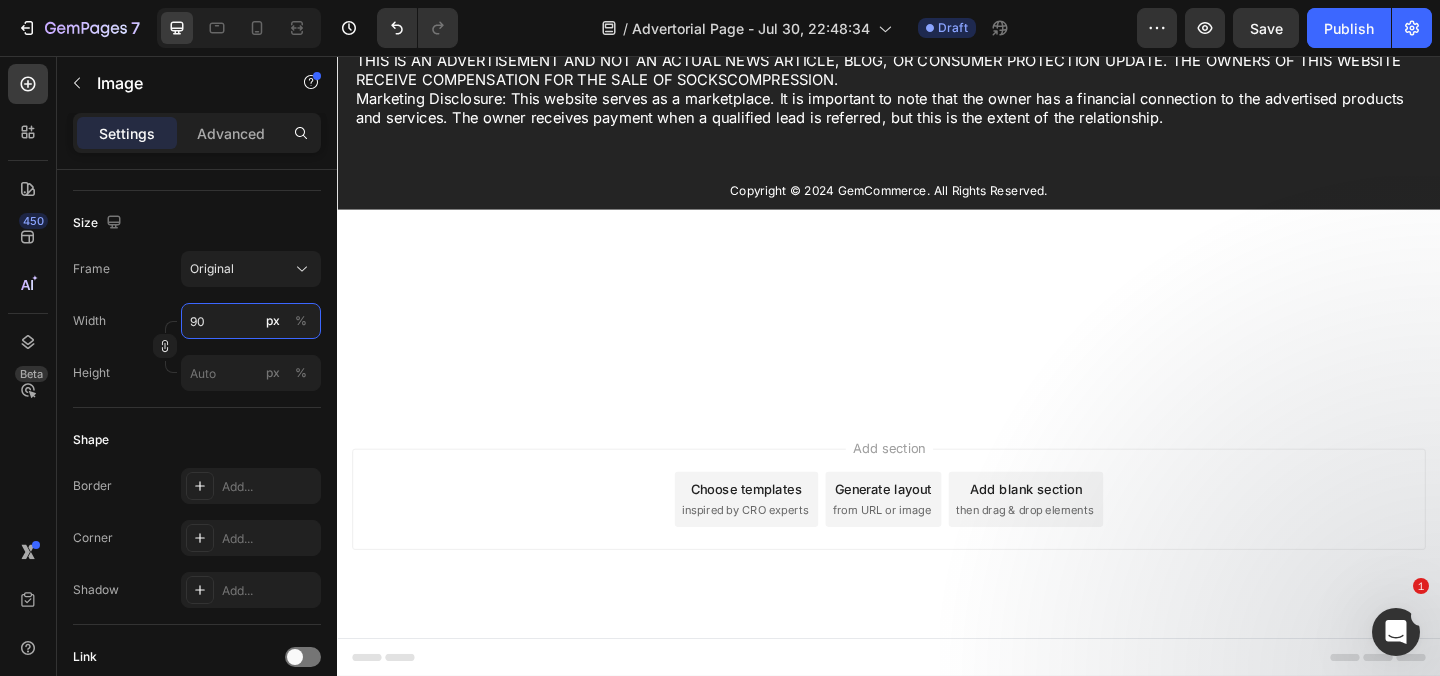 type on "9" 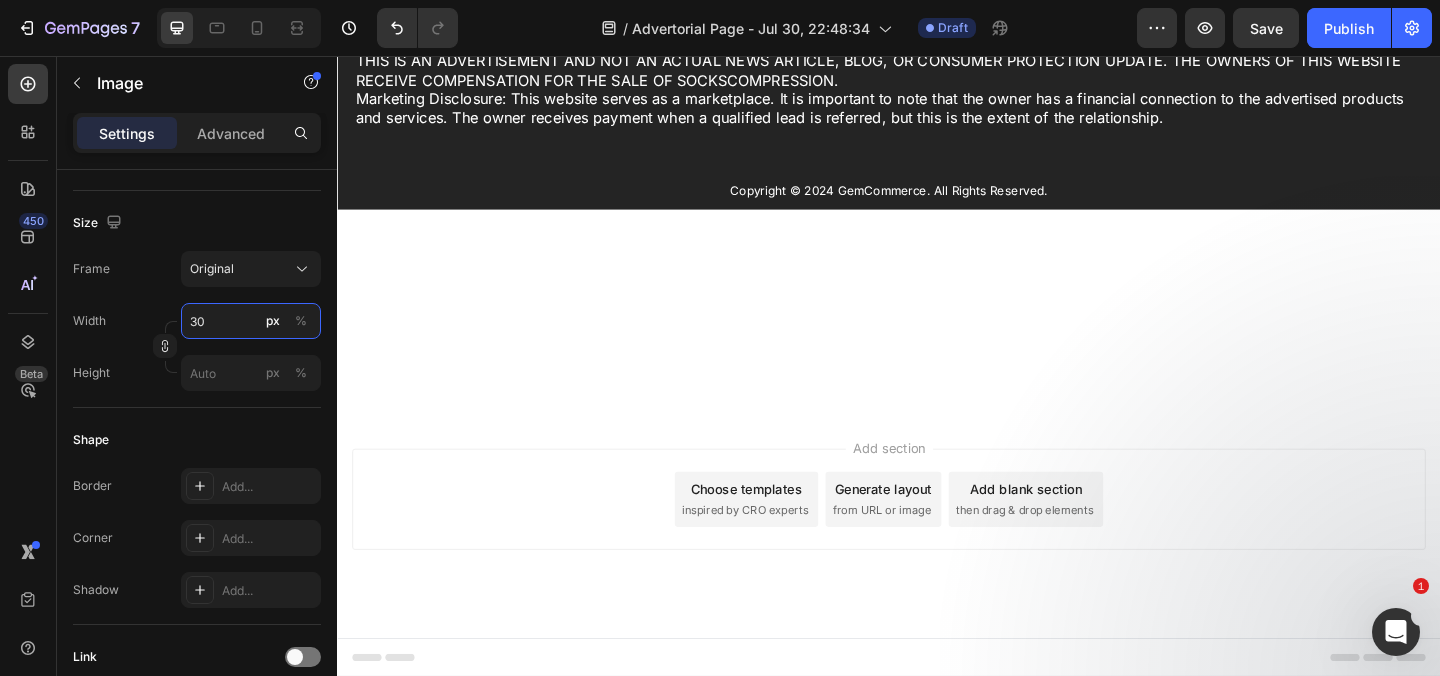 type on "300" 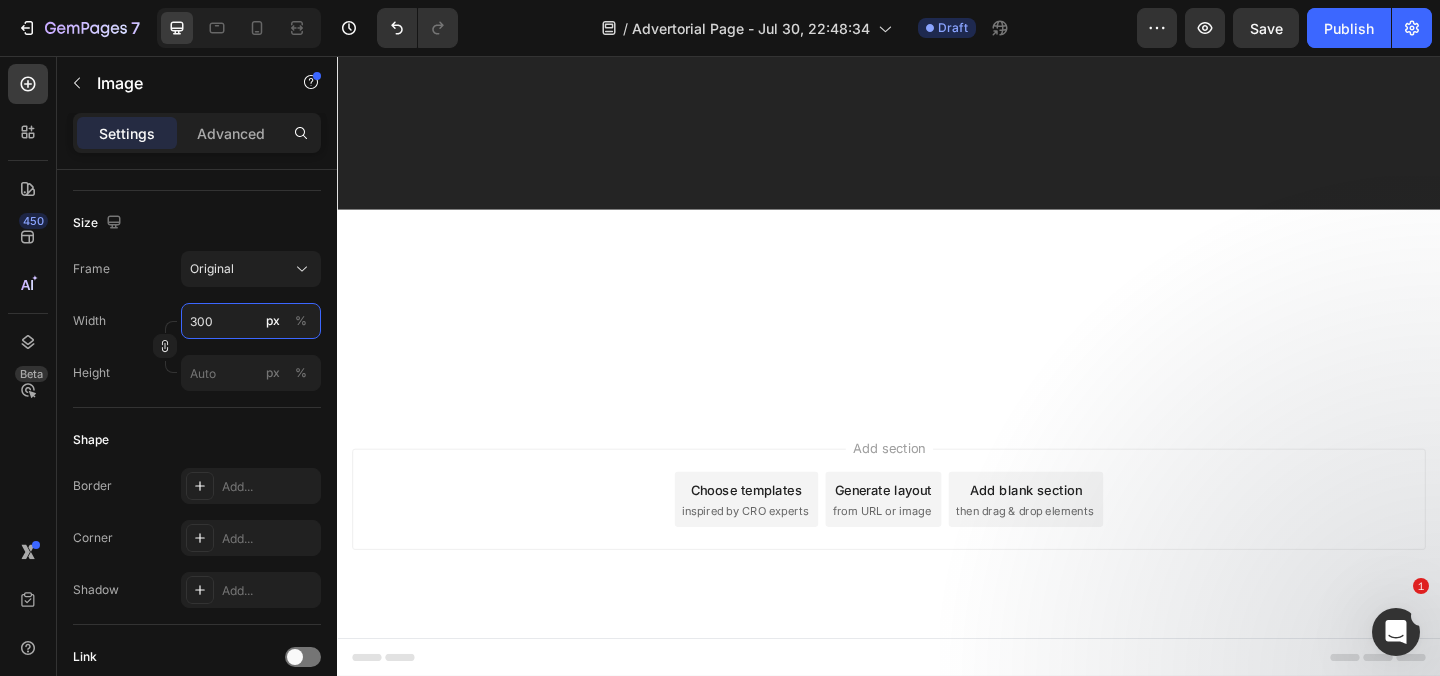 scroll, scrollTop: 31706, scrollLeft: 0, axis: vertical 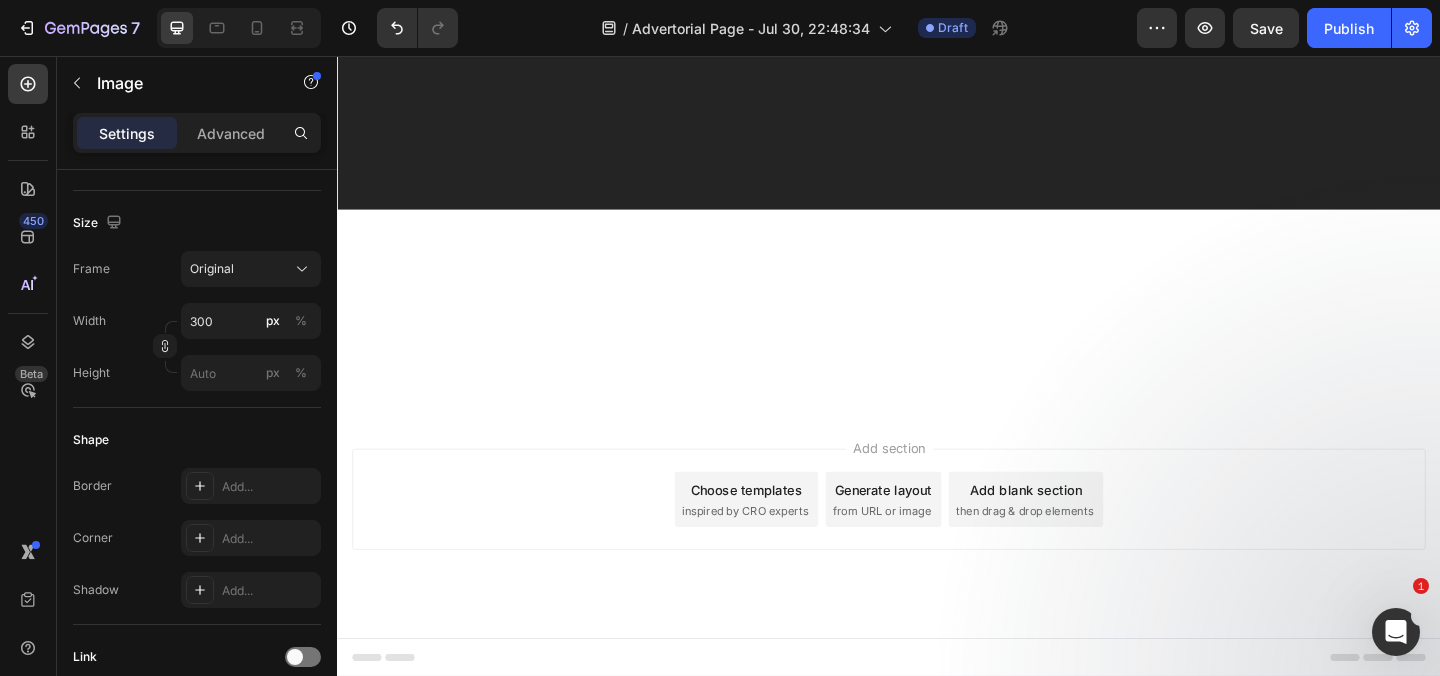 click on "⁠⁠⁠⁠⁠⁠⁠ UPDATE:  As of August 01, 2025 - The demand for Recovist Bunion Brace has increased dramatically and inventory has been flying off the shelves. Order your own for  50% OFF + FREE SHIPPING  before it's too late. Lock in your order while you can to get  50% OFF + FREE SHIPPING NOTE:   This deal is NOT available on Amazon or eBay" at bounding box center [937, -622] 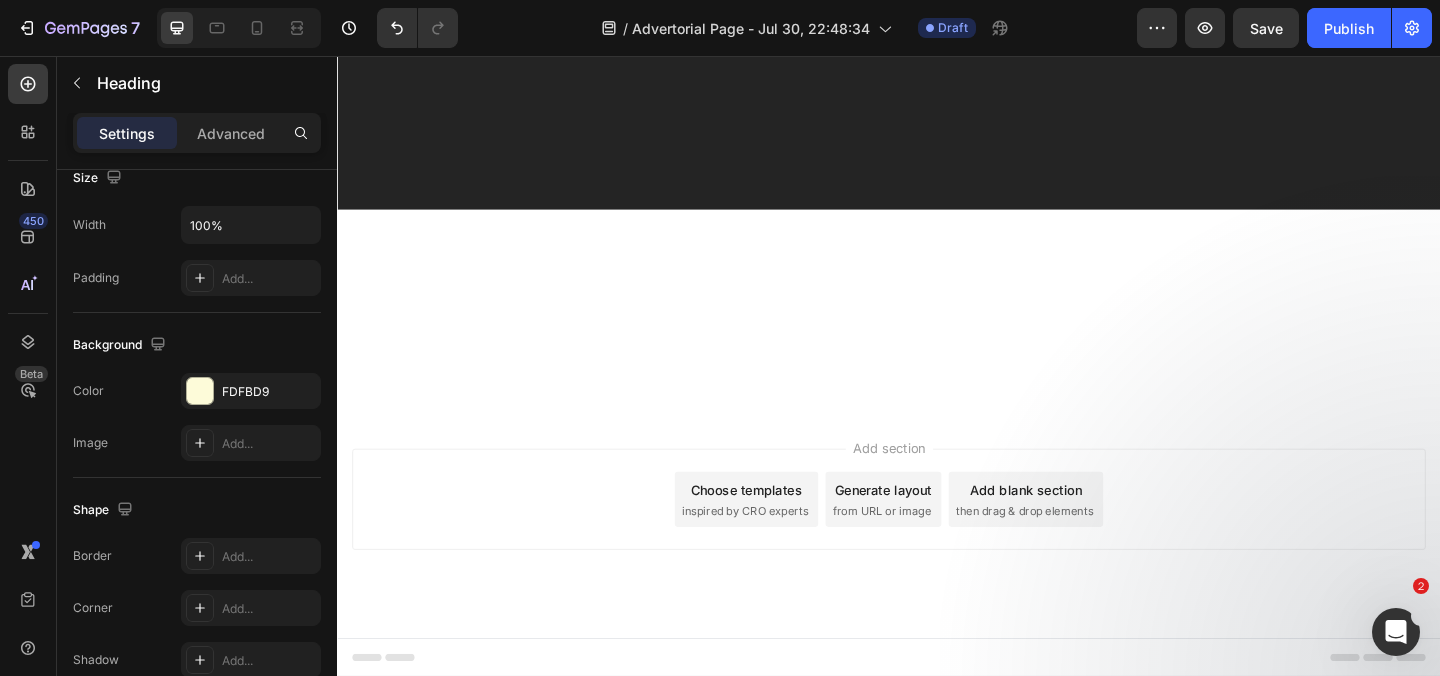 scroll, scrollTop: 0, scrollLeft: 0, axis: both 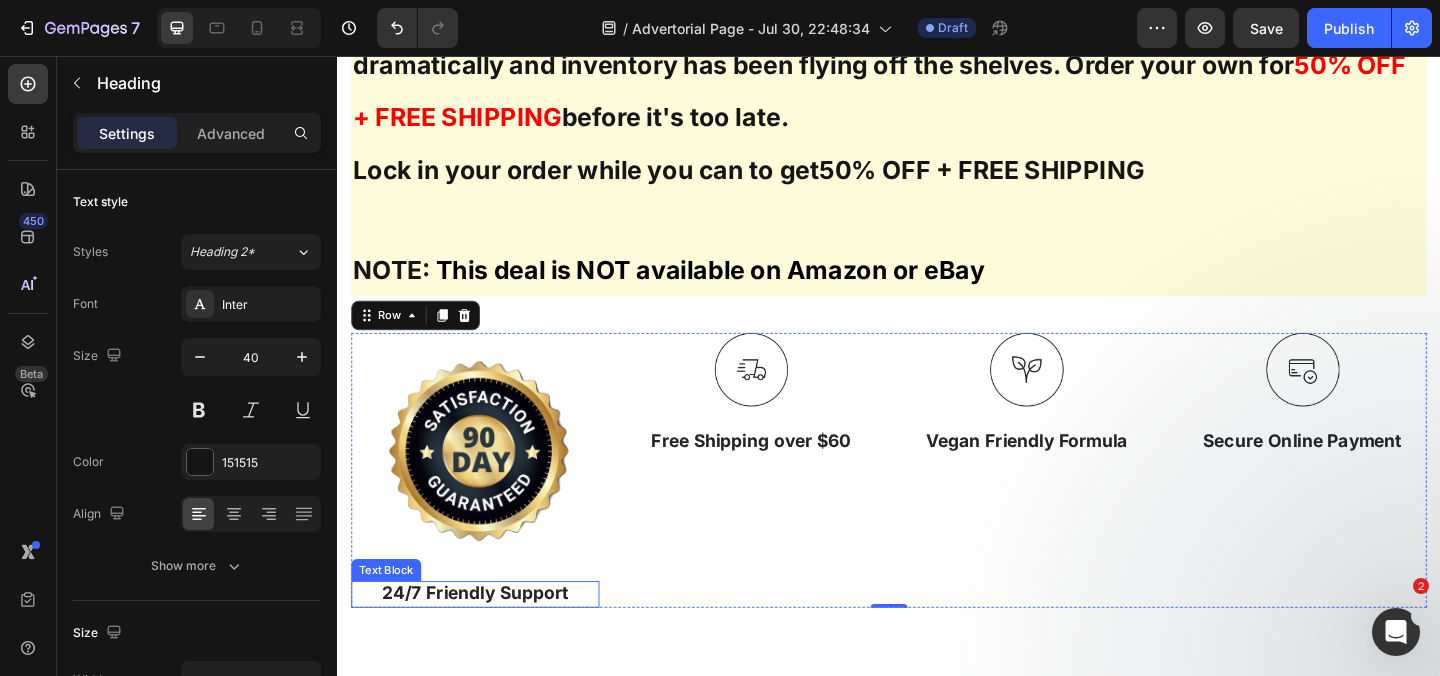 click on "Image 24/7 Friendly Support Text Block" at bounding box center [487, 506] 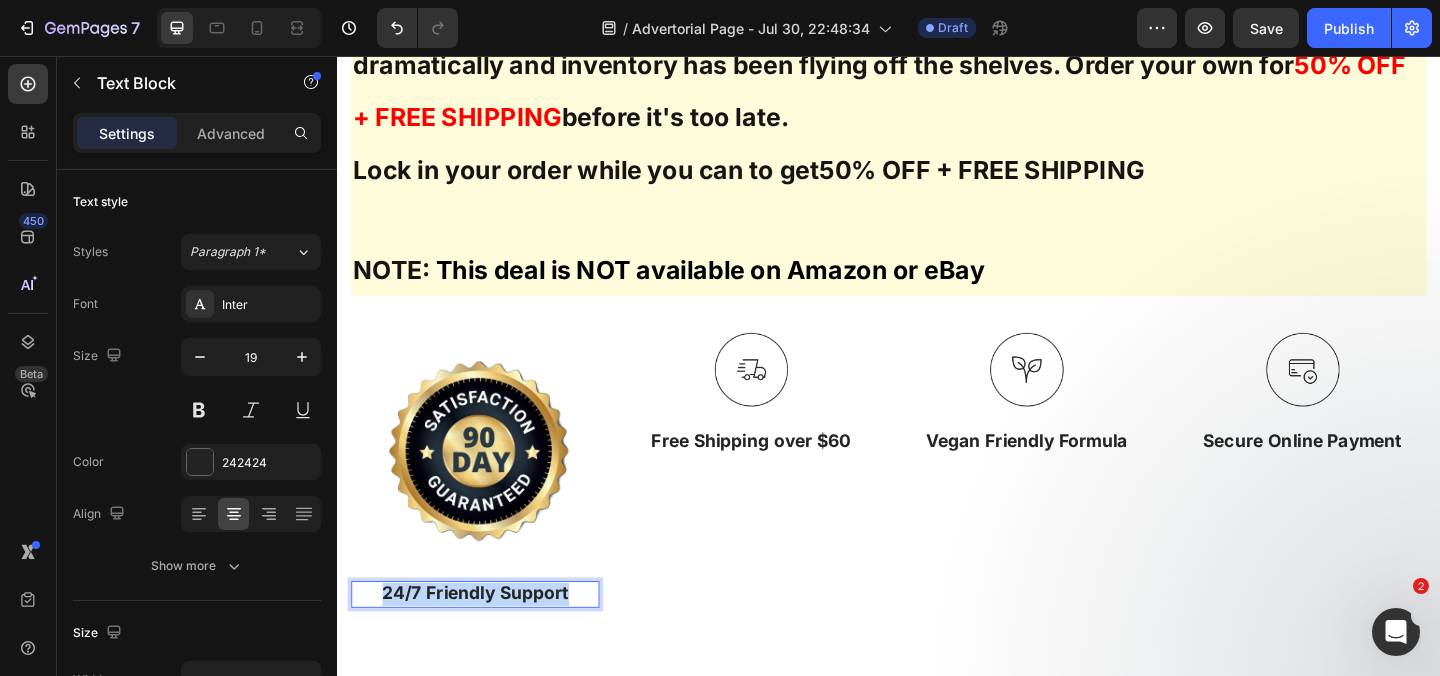 click on "24/7 Friendly Support" at bounding box center (487, 641) 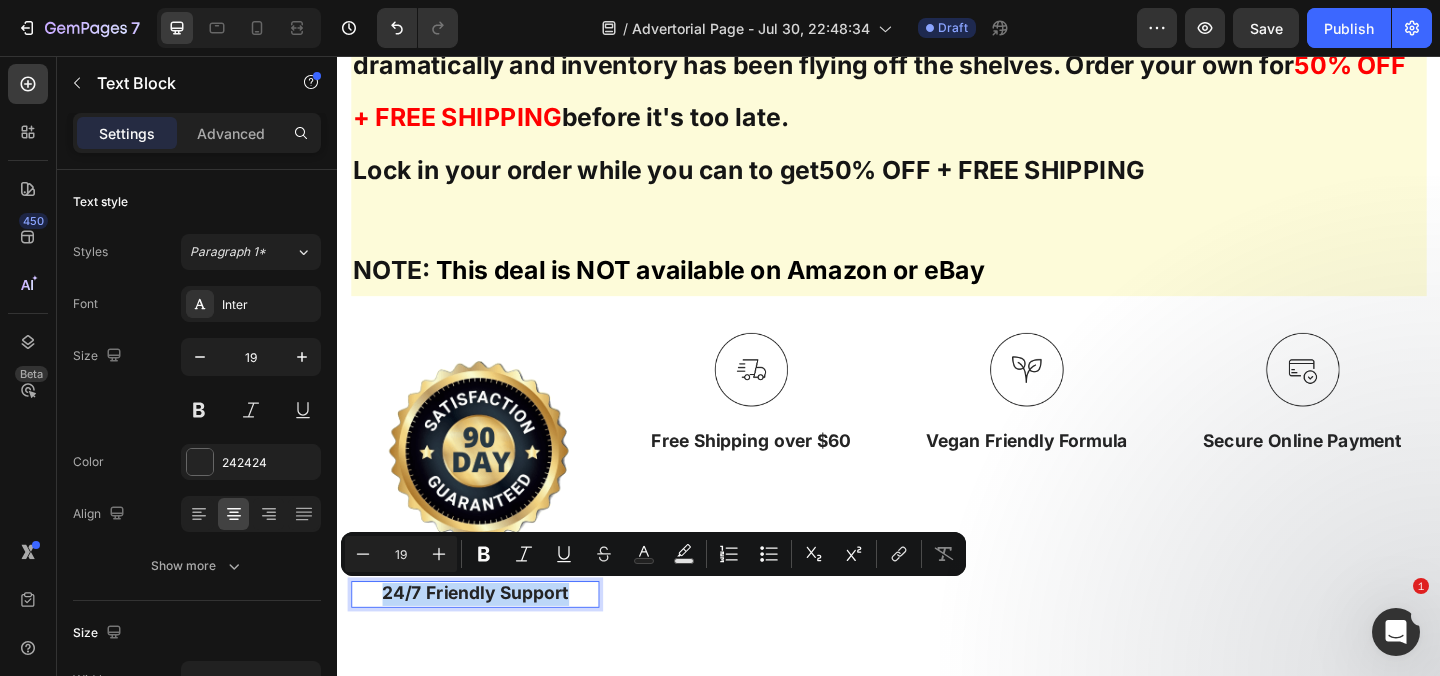 click on "24/7 Friendly Support" at bounding box center (487, 641) 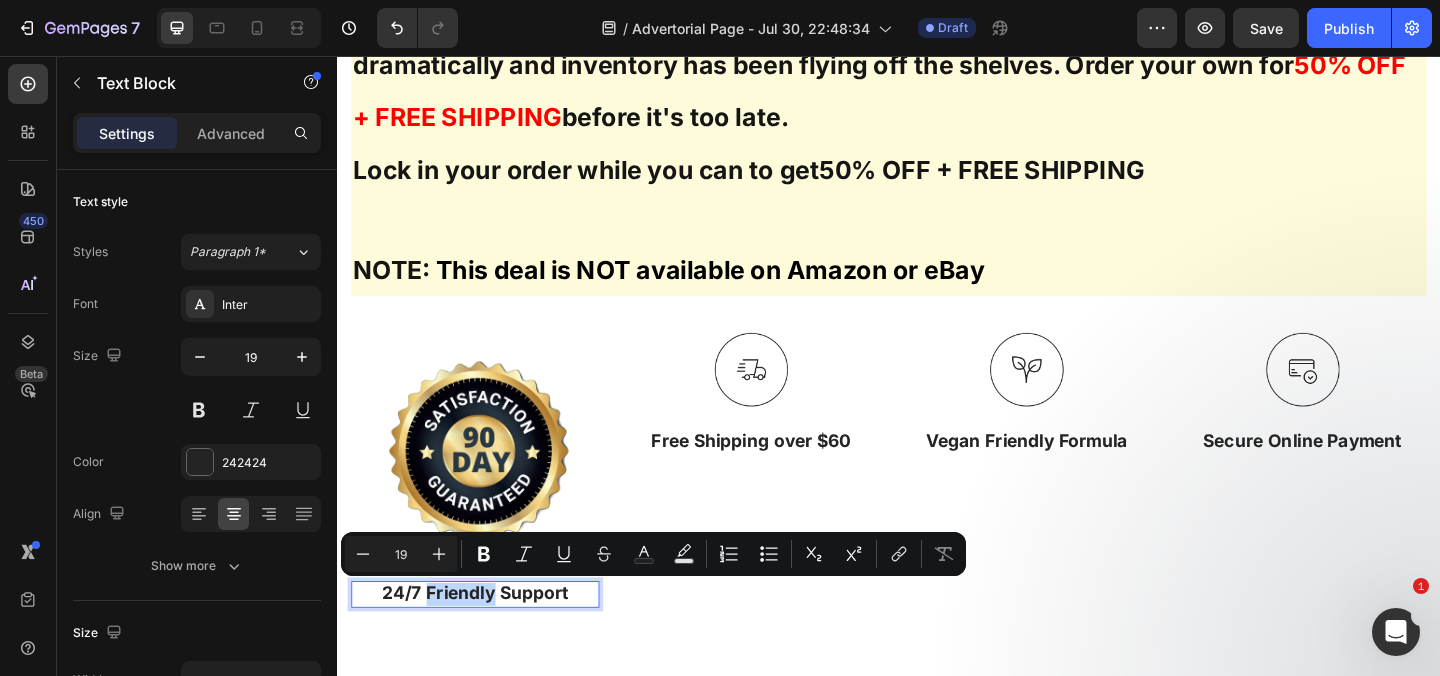 click on "24/7 Friendly Support" at bounding box center (487, 641) 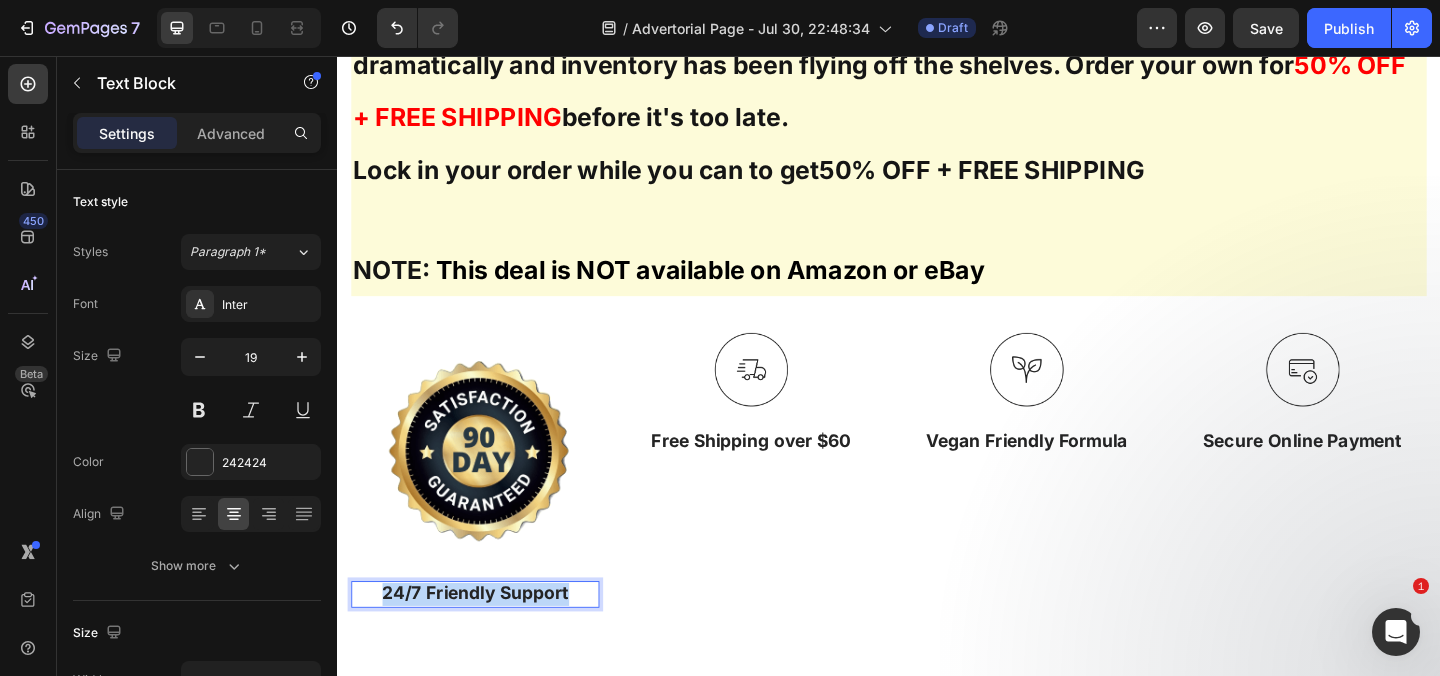 click on "24/7 Friendly Support" at bounding box center [487, 641] 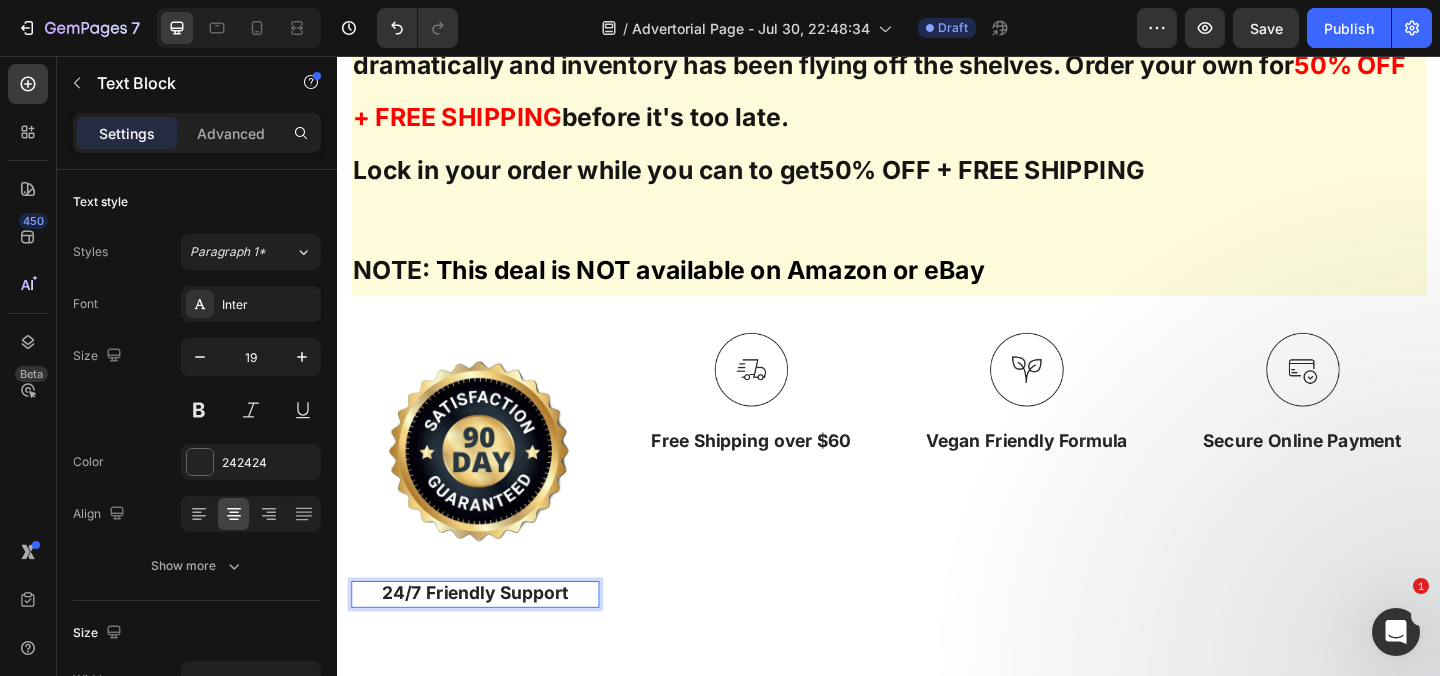 scroll, scrollTop: 32090, scrollLeft: 0, axis: vertical 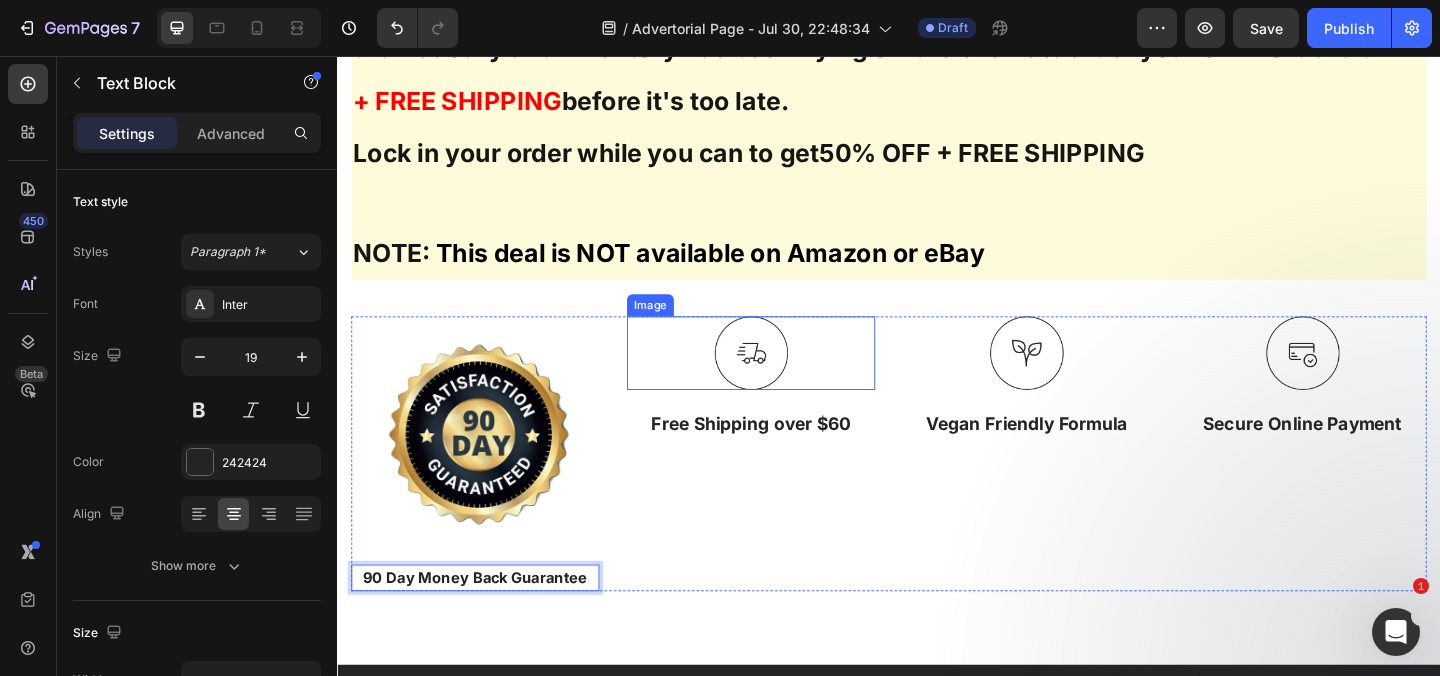 click at bounding box center (787, 379) 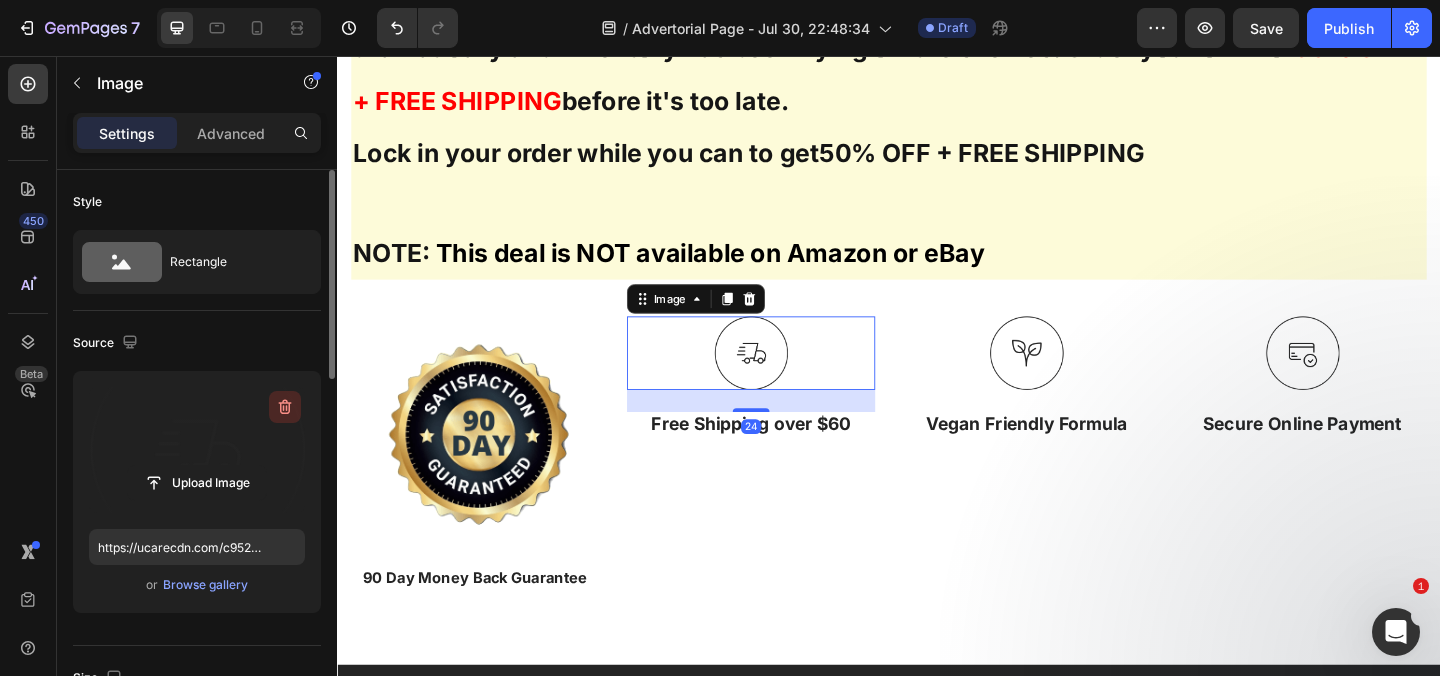 click at bounding box center [285, 407] 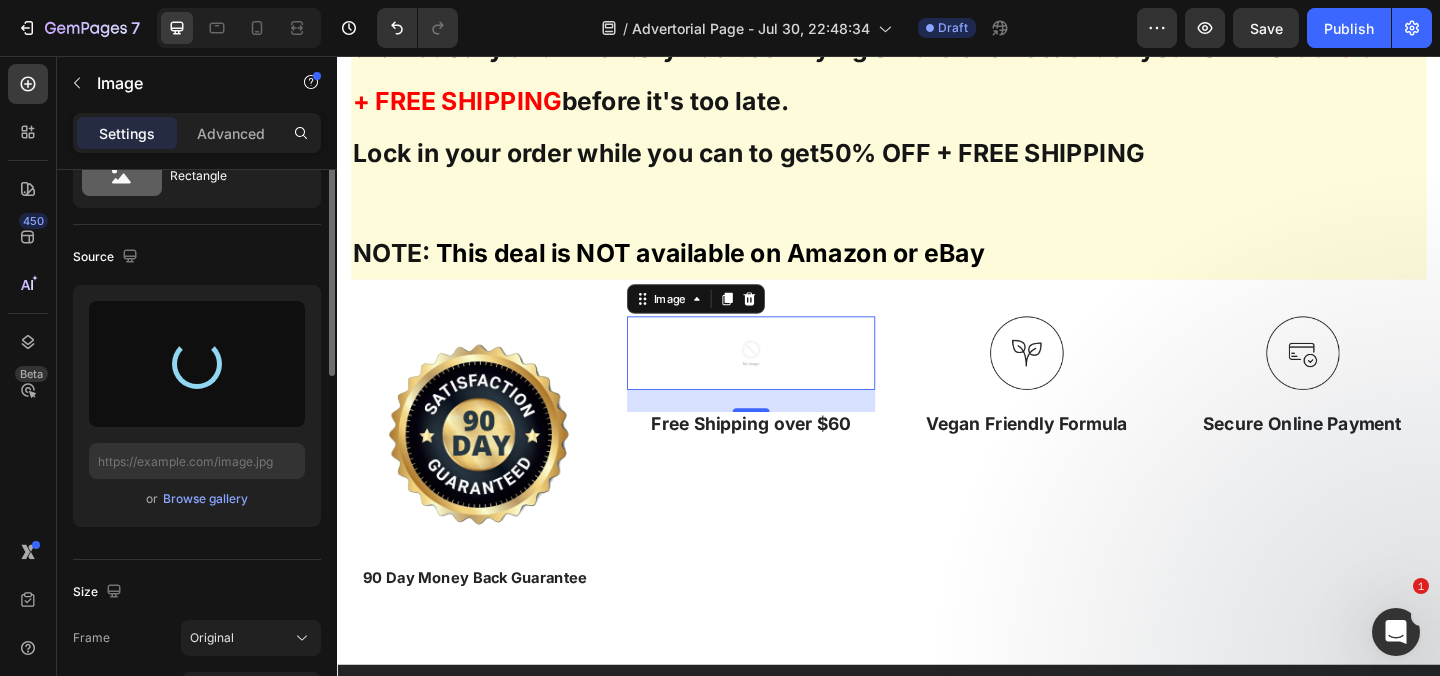 type on "https://cdn.shopify.com/s/files/1/0759/3626/8514/files/gempages_575601878851650122-0440050b-ec3b-4988-9181-b236c976e64d.png" 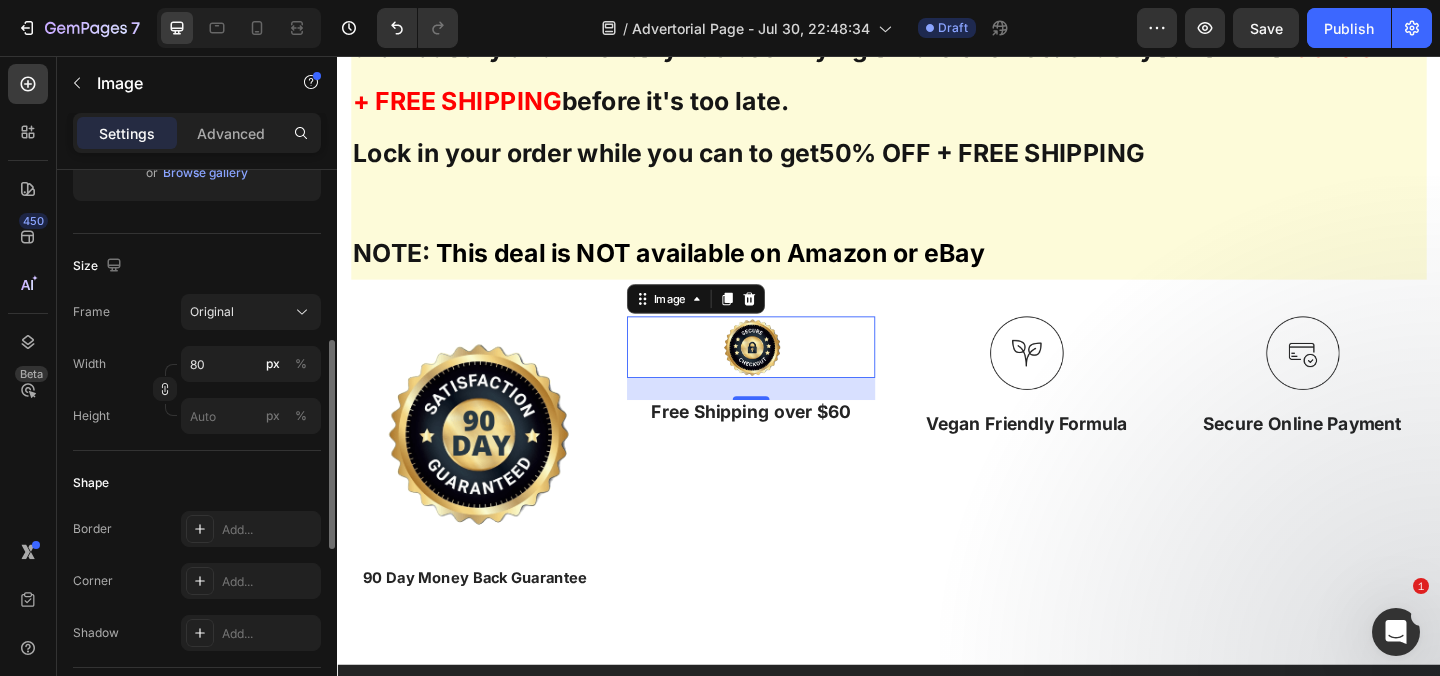 scroll, scrollTop: 436, scrollLeft: 0, axis: vertical 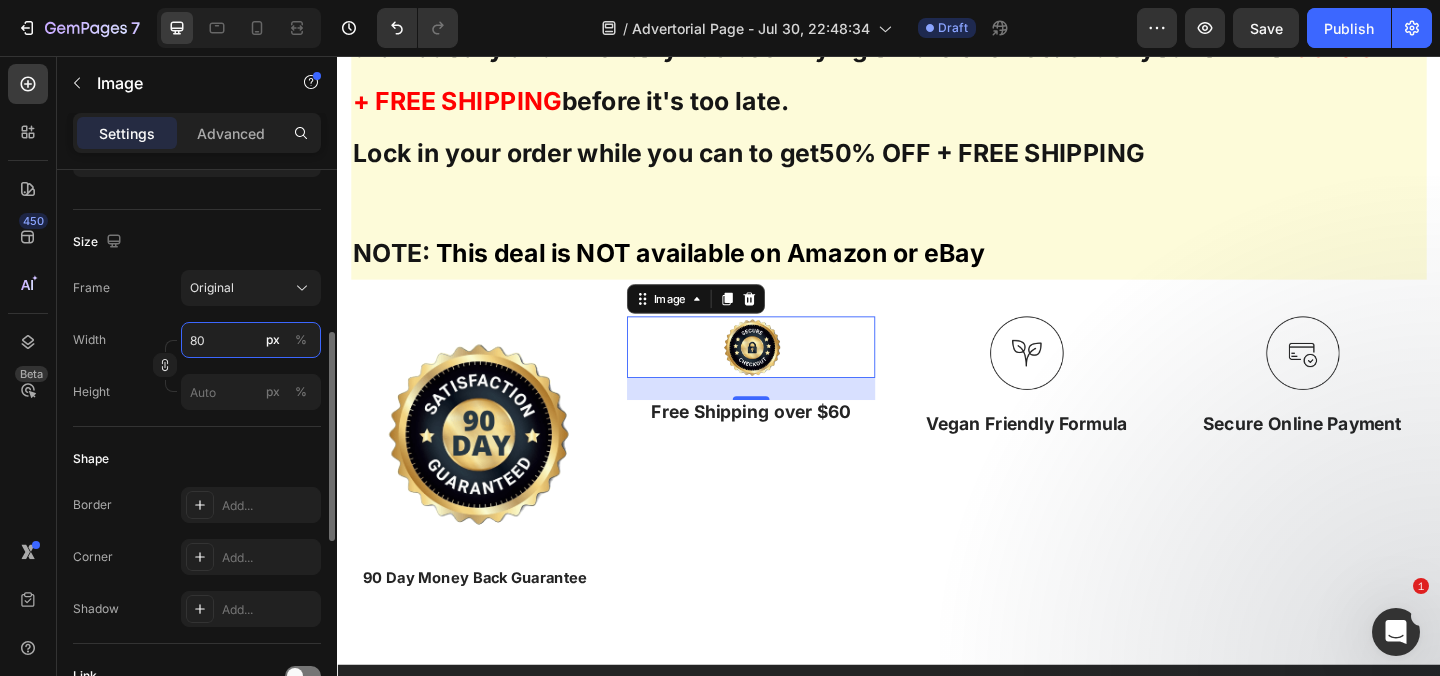 click on "80" at bounding box center (251, 340) 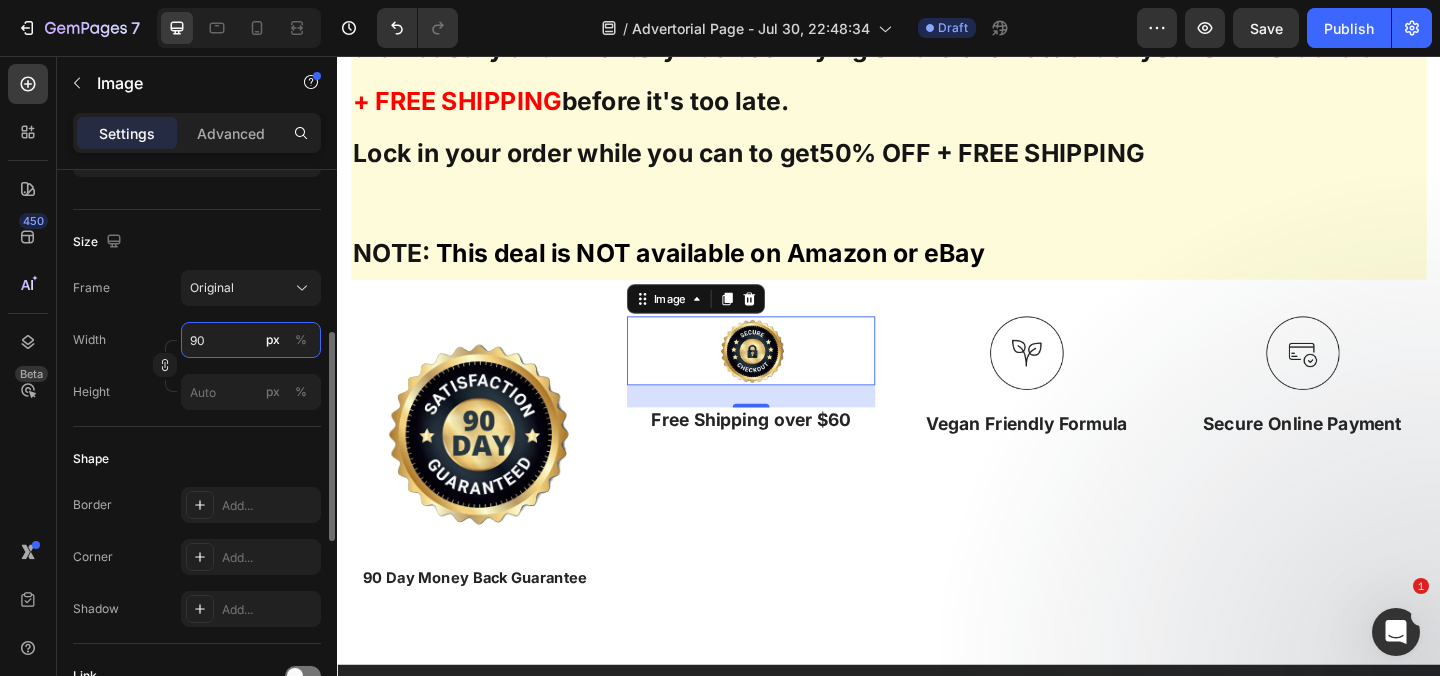 type on "9" 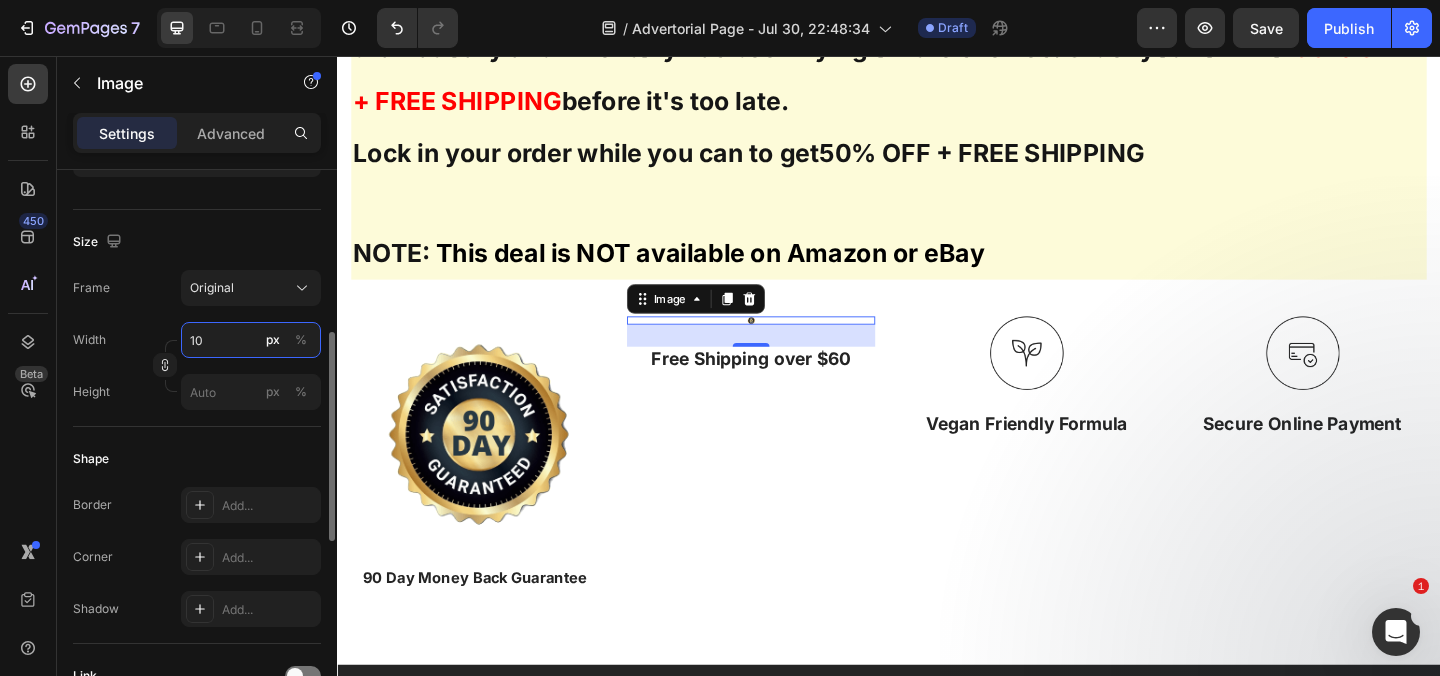 type on "1" 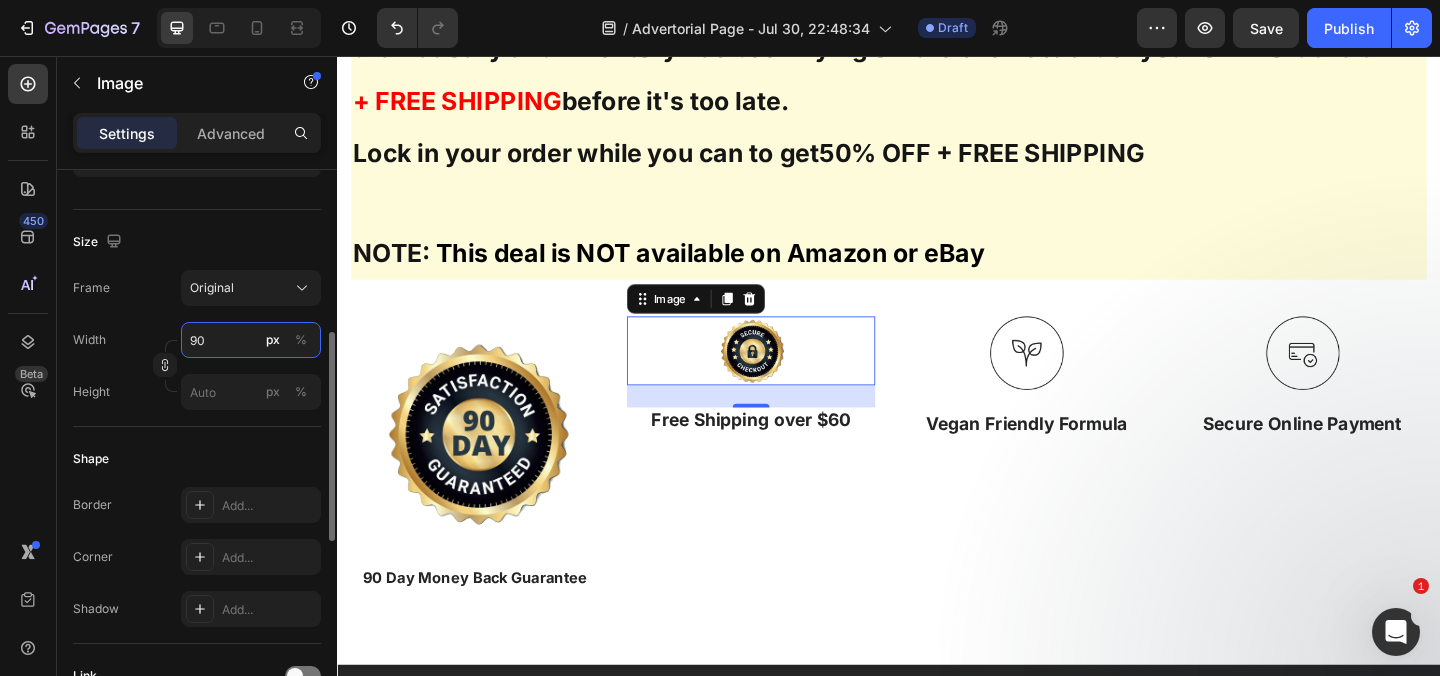 type on "900" 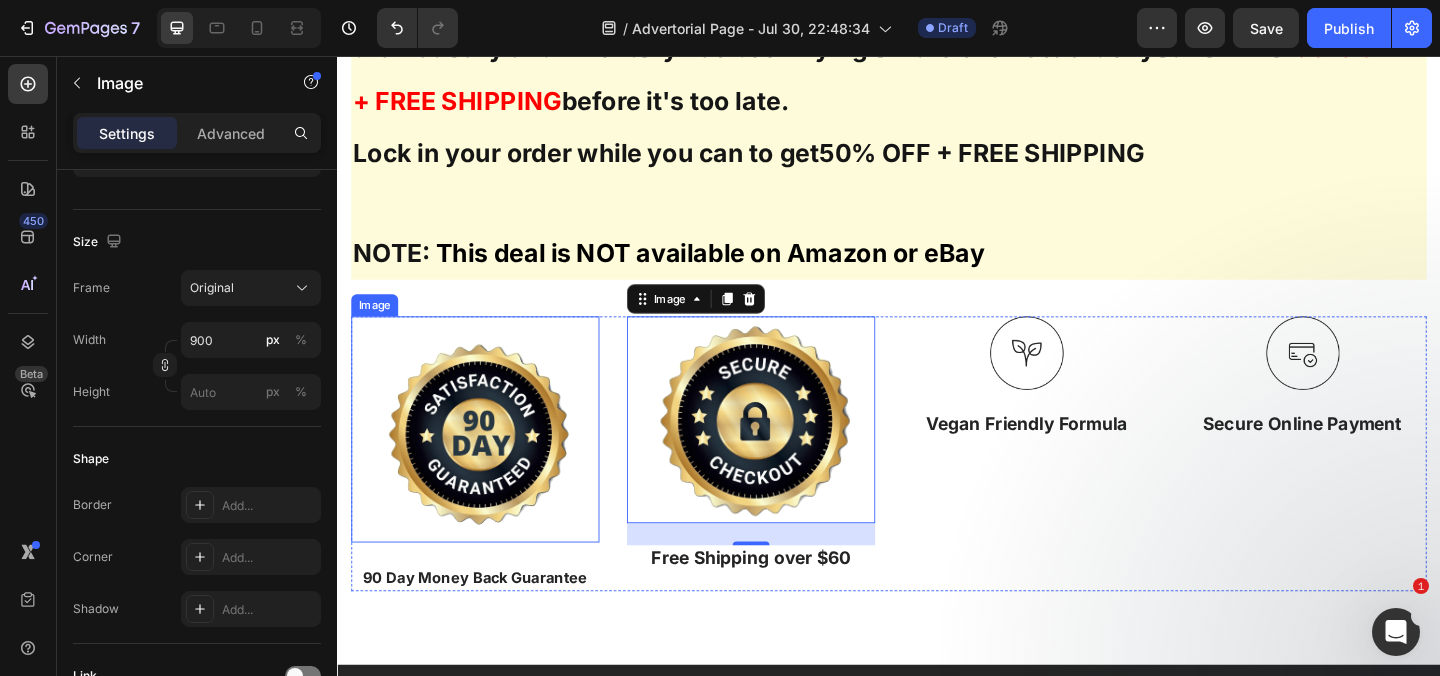 click at bounding box center [487, 462] 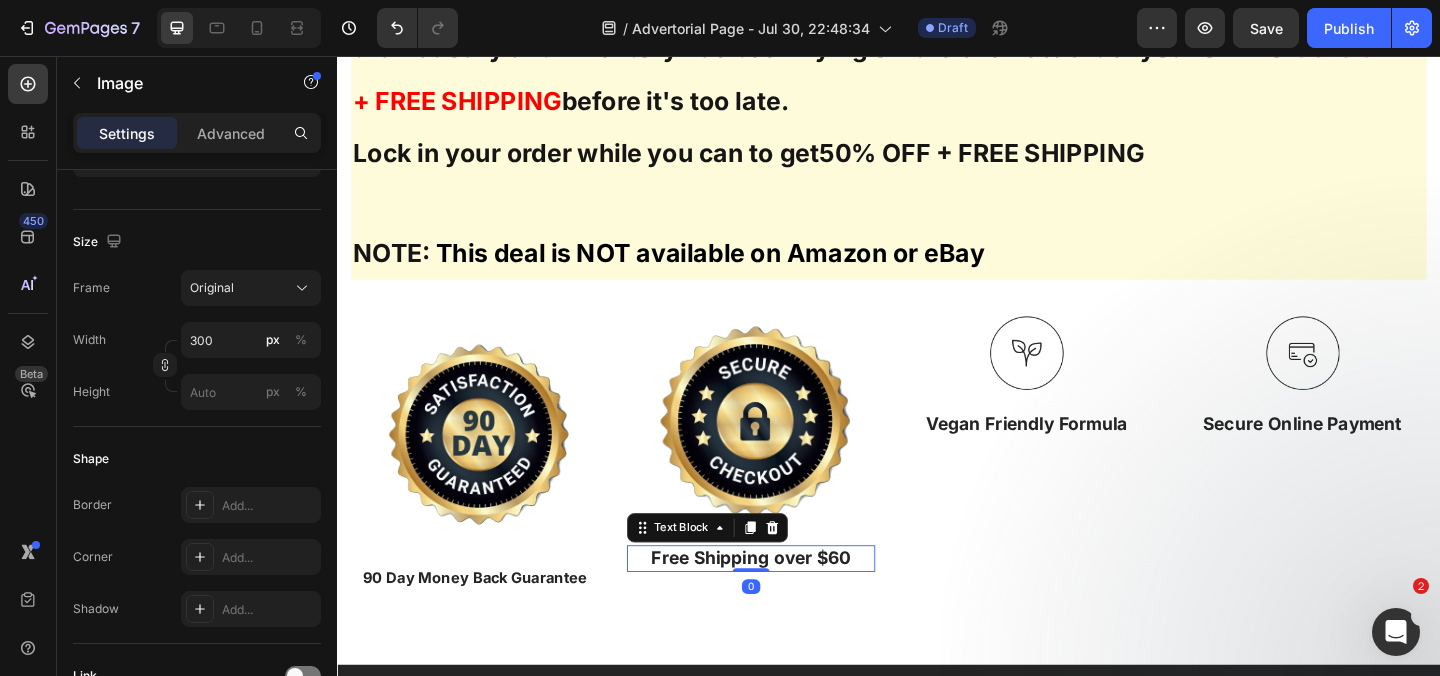 click on "Free Shipping over $60" at bounding box center (787, 602) 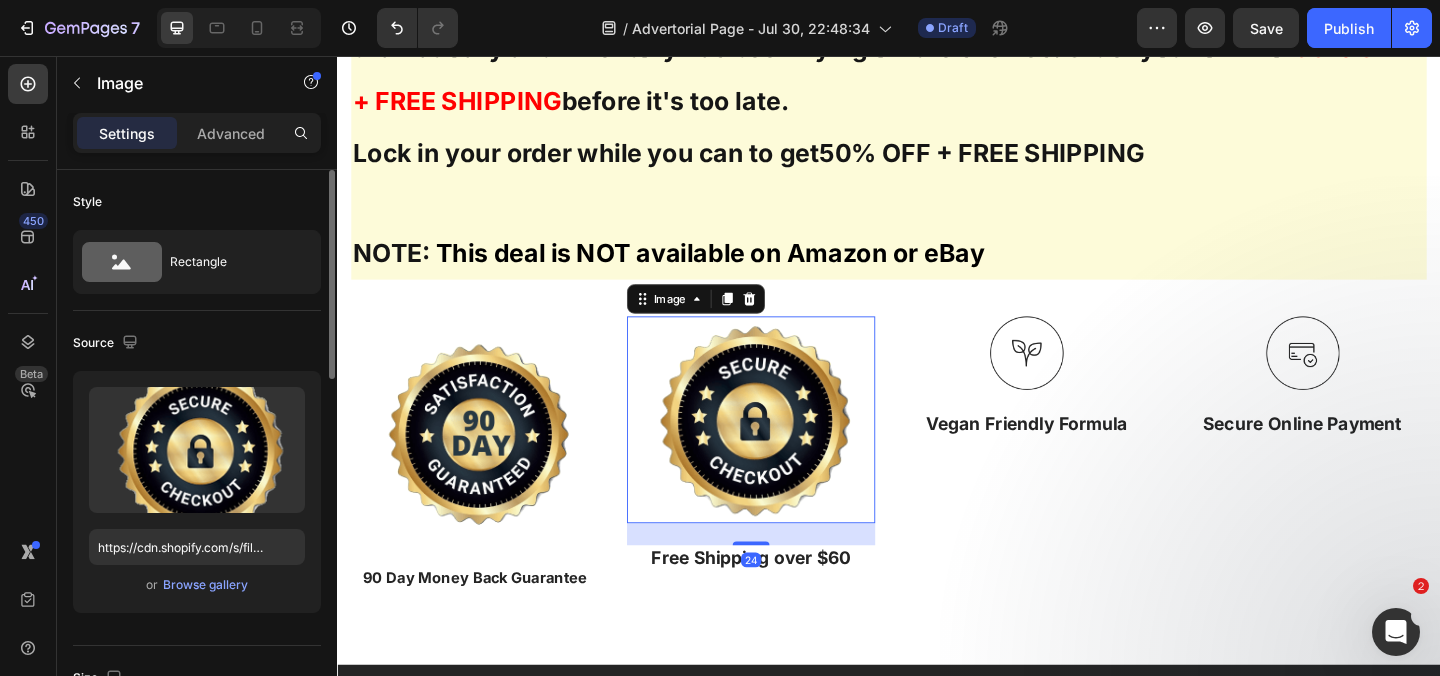 click at bounding box center (787, 451) 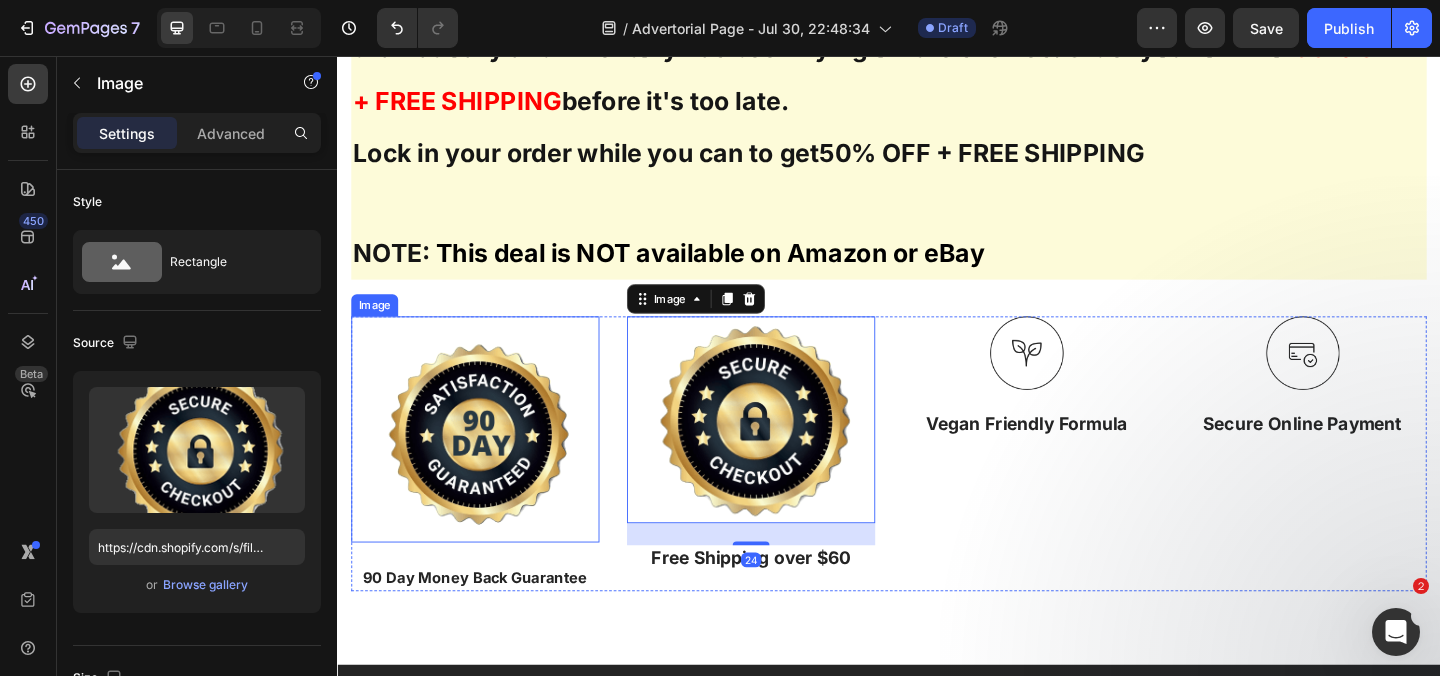 click at bounding box center (487, 462) 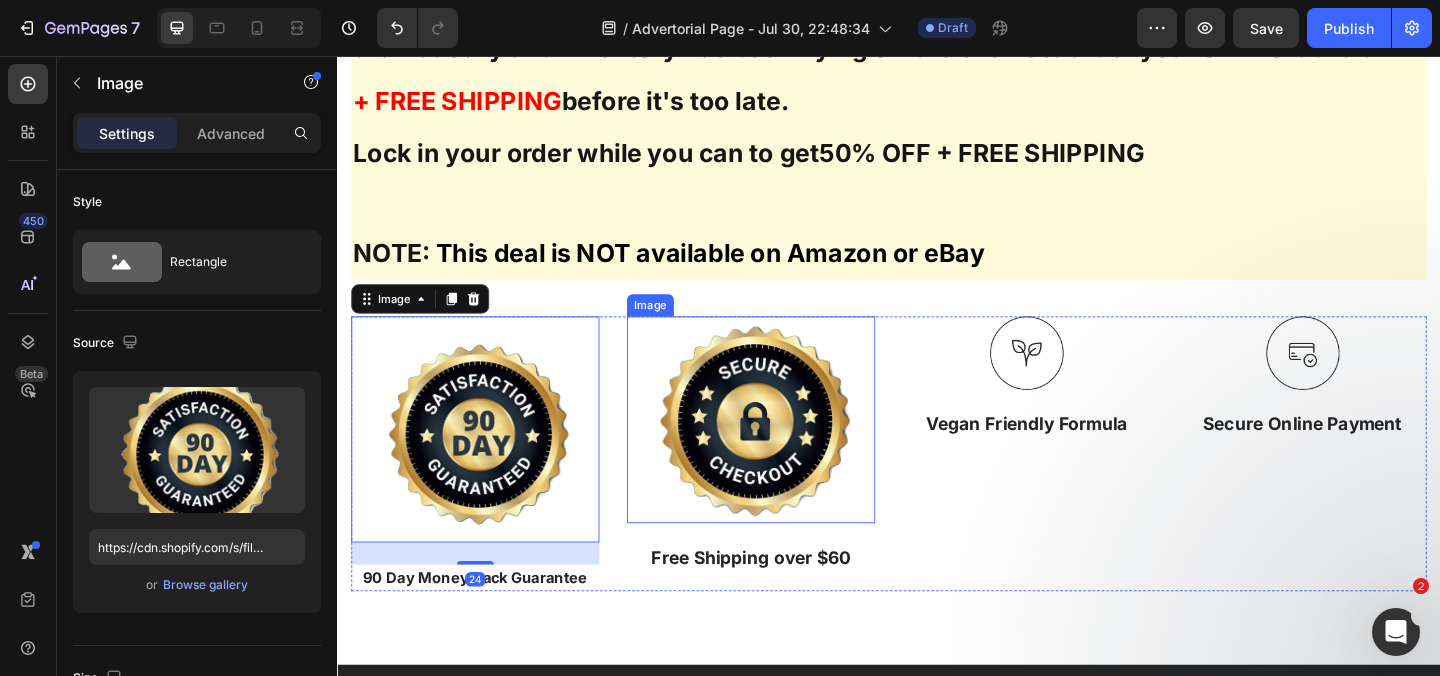 click at bounding box center [787, 451] 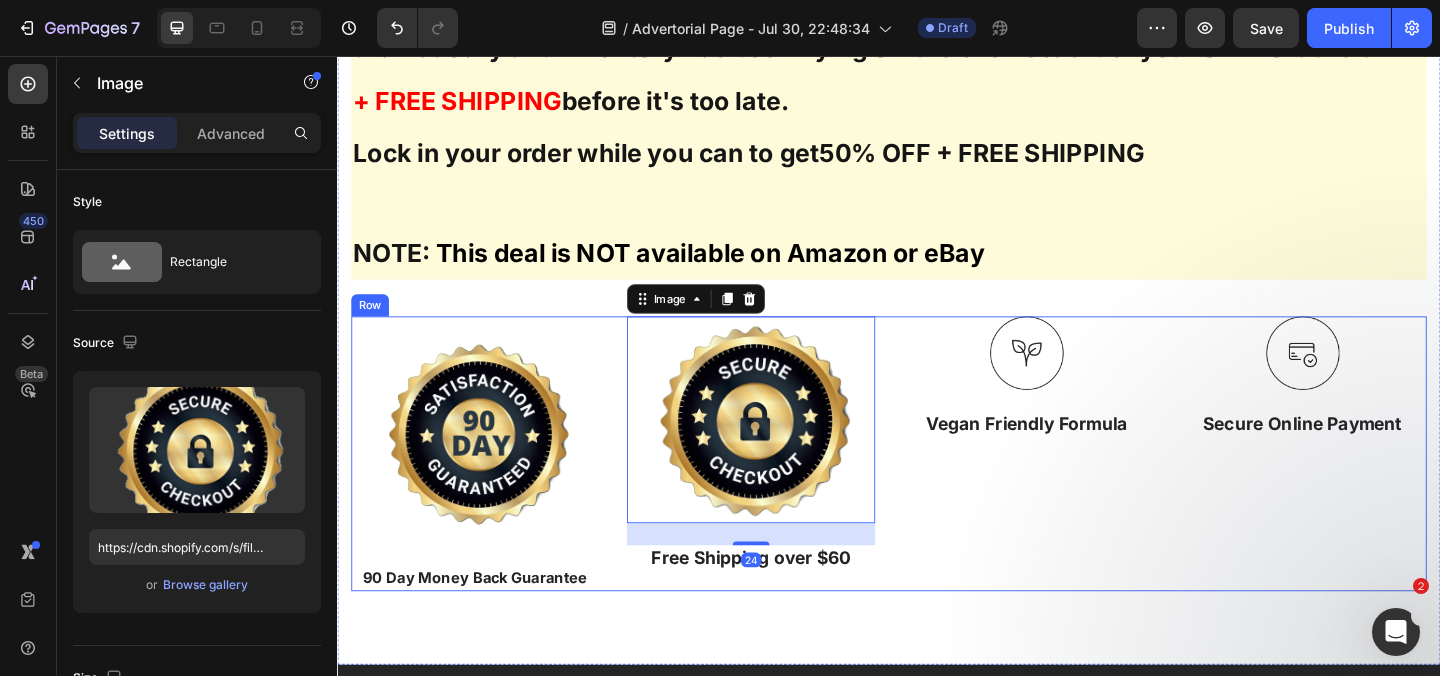 click on "Image Vegan Friendly Formula Text Block" at bounding box center [1087, 488] 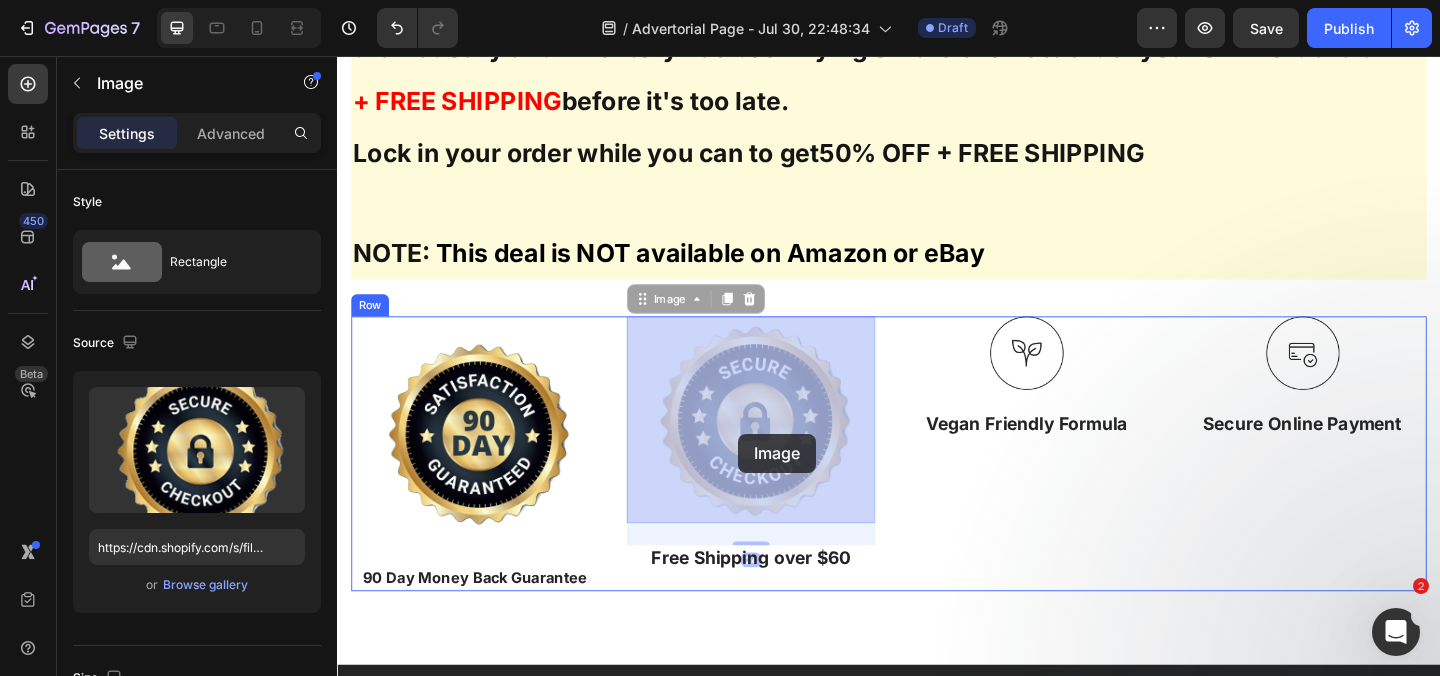 drag, startPoint x: 796, startPoint y: 467, endPoint x: 773, endPoint y: 469, distance: 23.086792 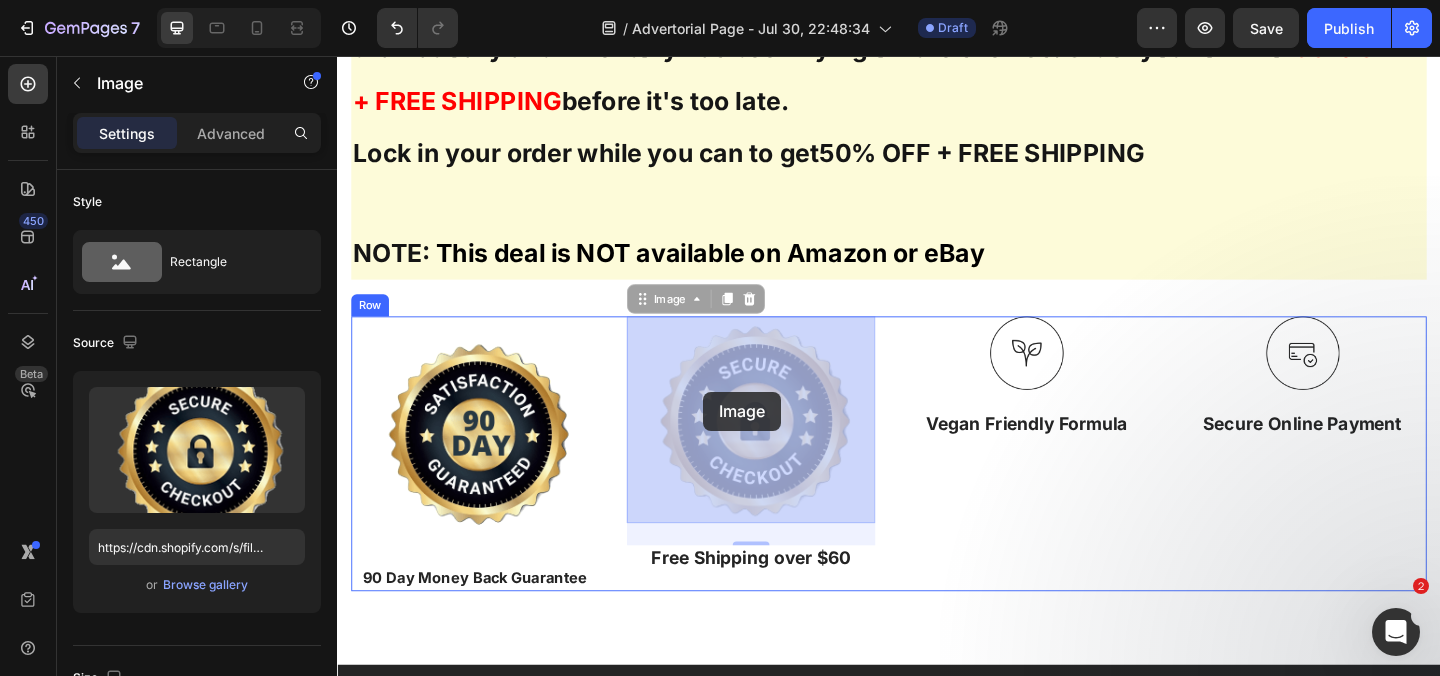 drag, startPoint x: 699, startPoint y: 322, endPoint x: 734, endPoint y: 418, distance: 102.18121 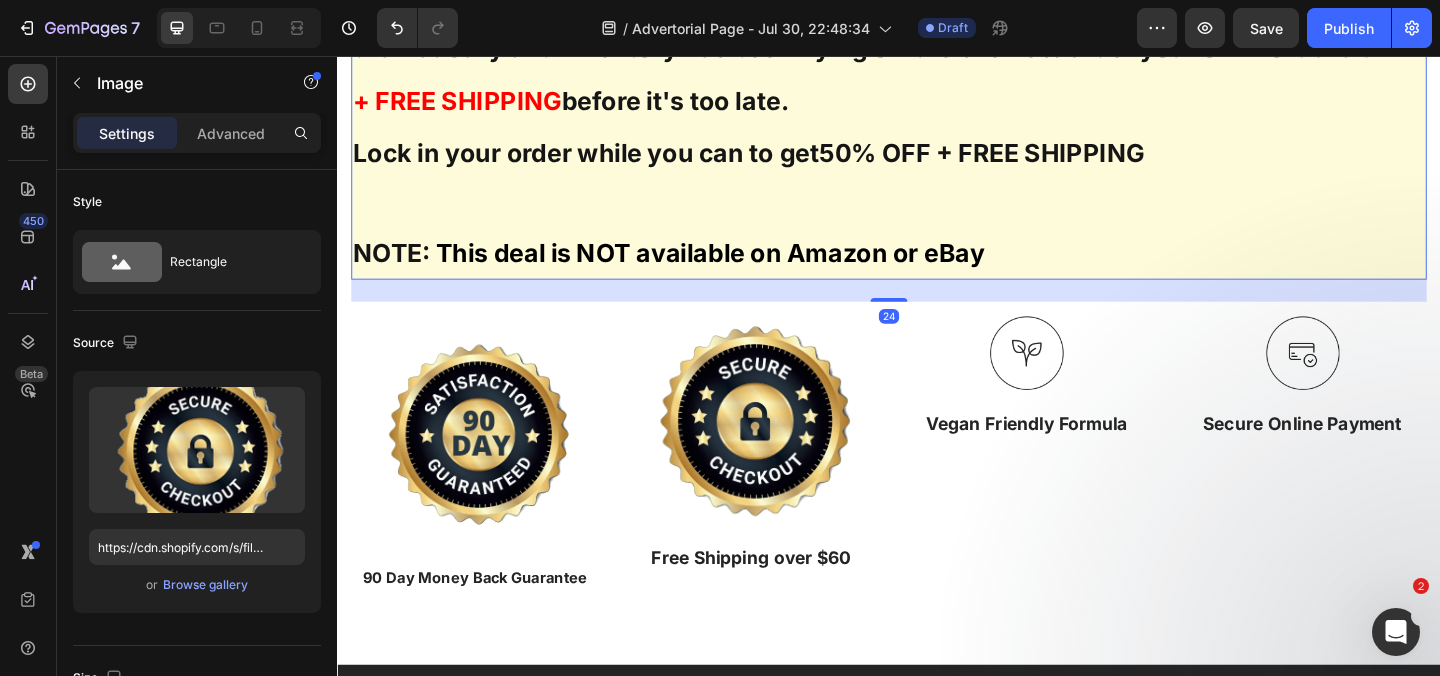 click on "This deal is NOT available on Amazon or eBay" at bounding box center [742, 270] 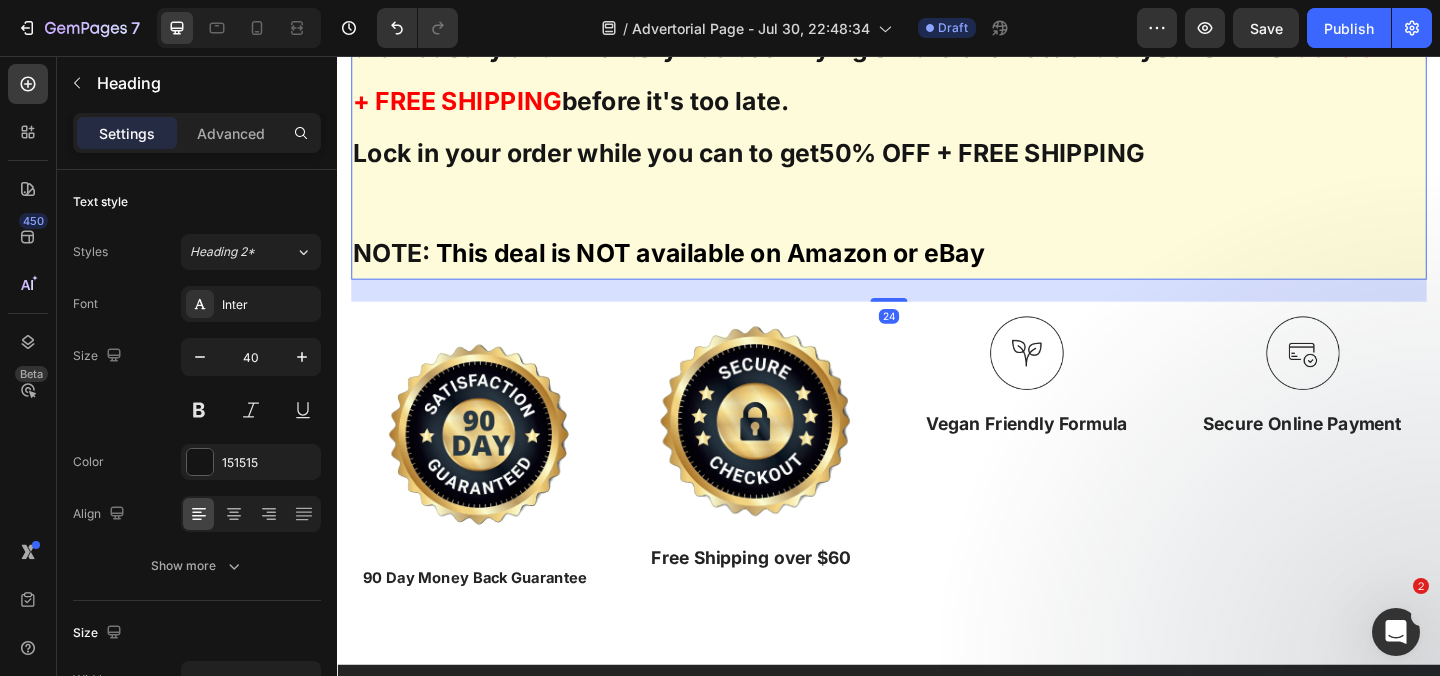 drag, startPoint x: 939, startPoint y: 315, endPoint x: 939, endPoint y: 340, distance: 25 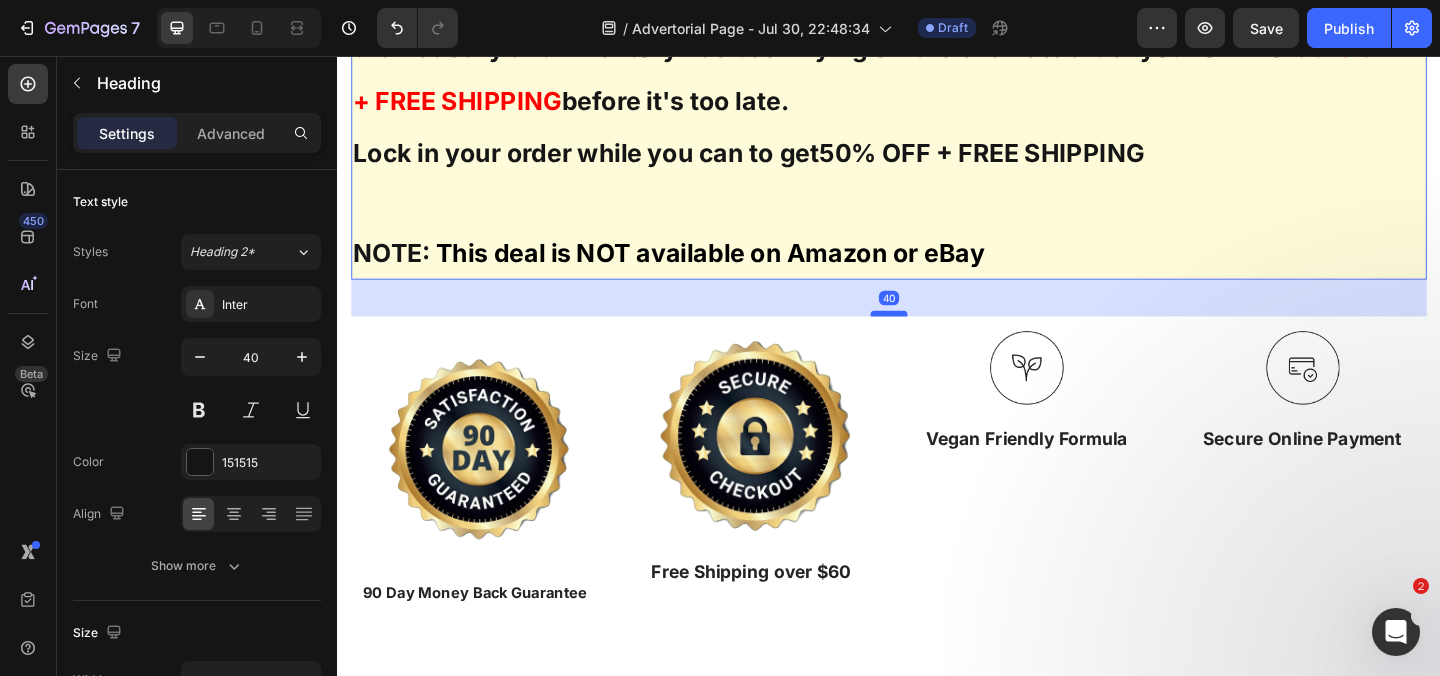 drag, startPoint x: 941, startPoint y: 320, endPoint x: 933, endPoint y: 337, distance: 18.788294 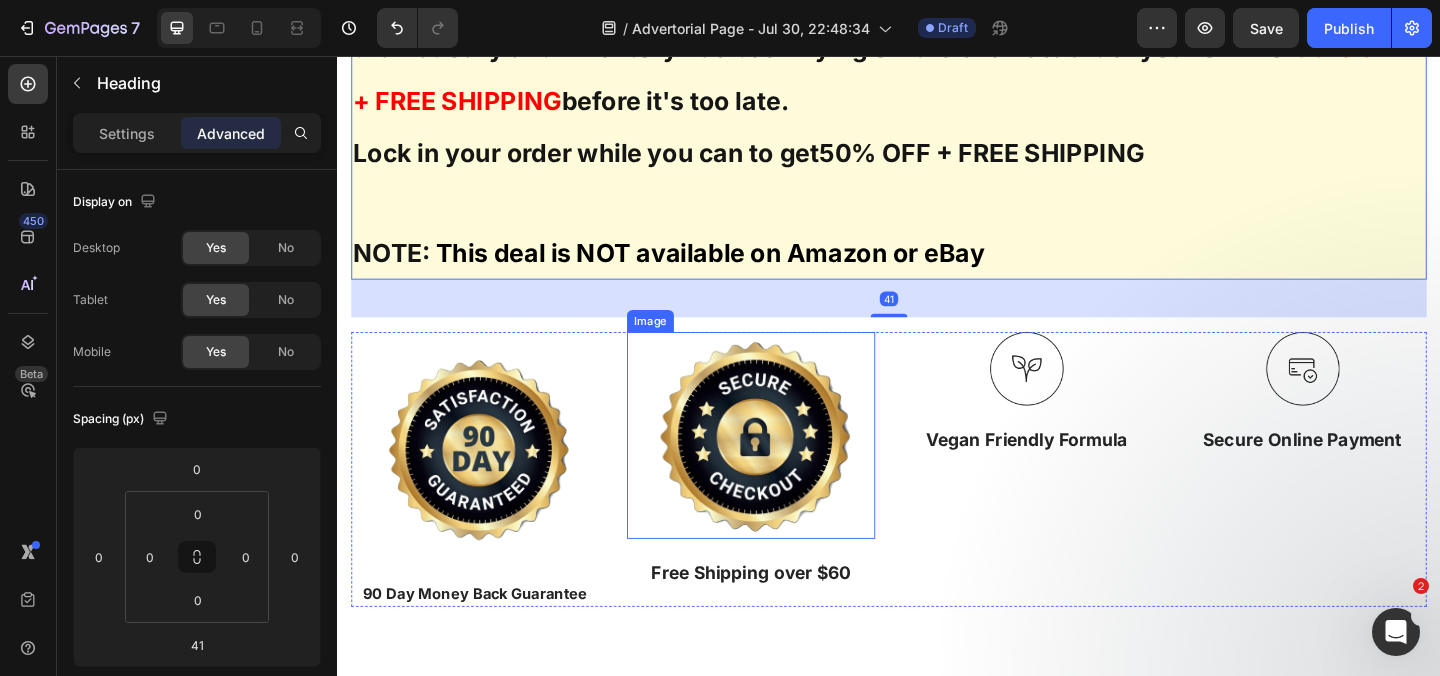 click at bounding box center (787, 468) 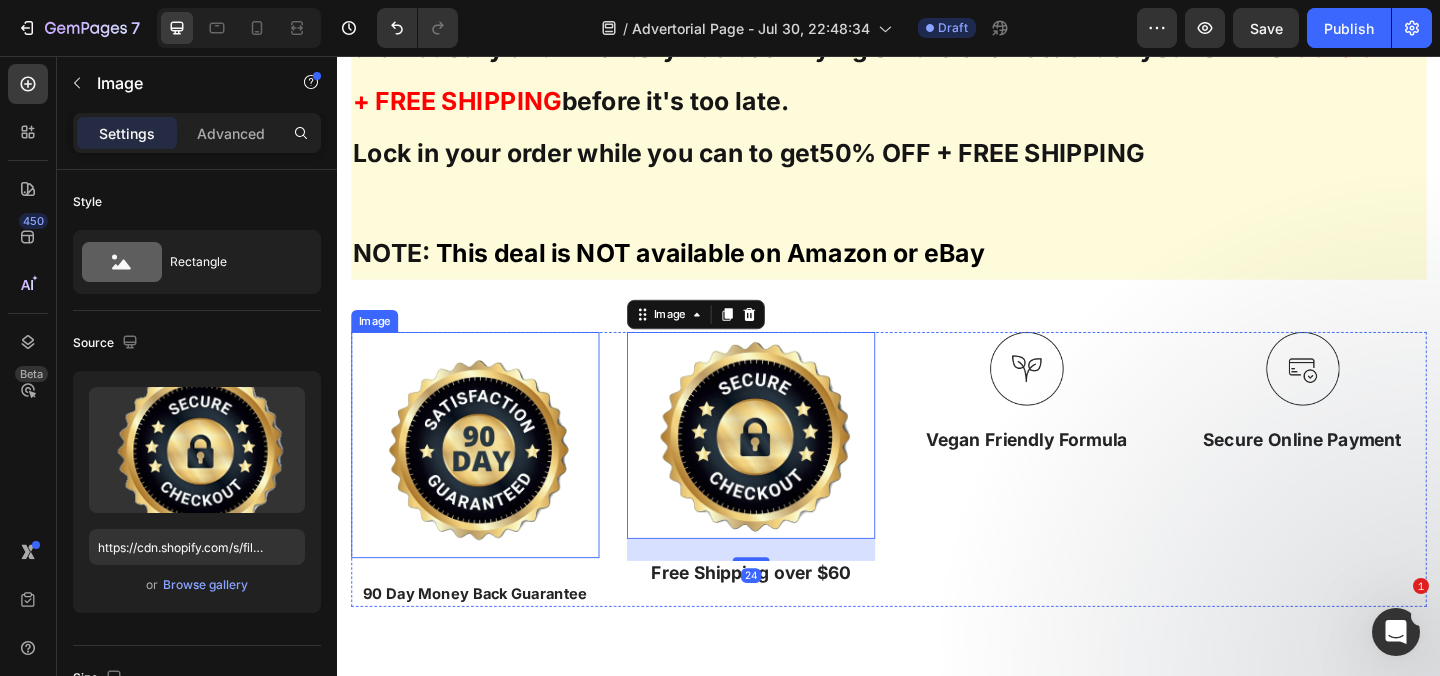 click at bounding box center (487, 479) 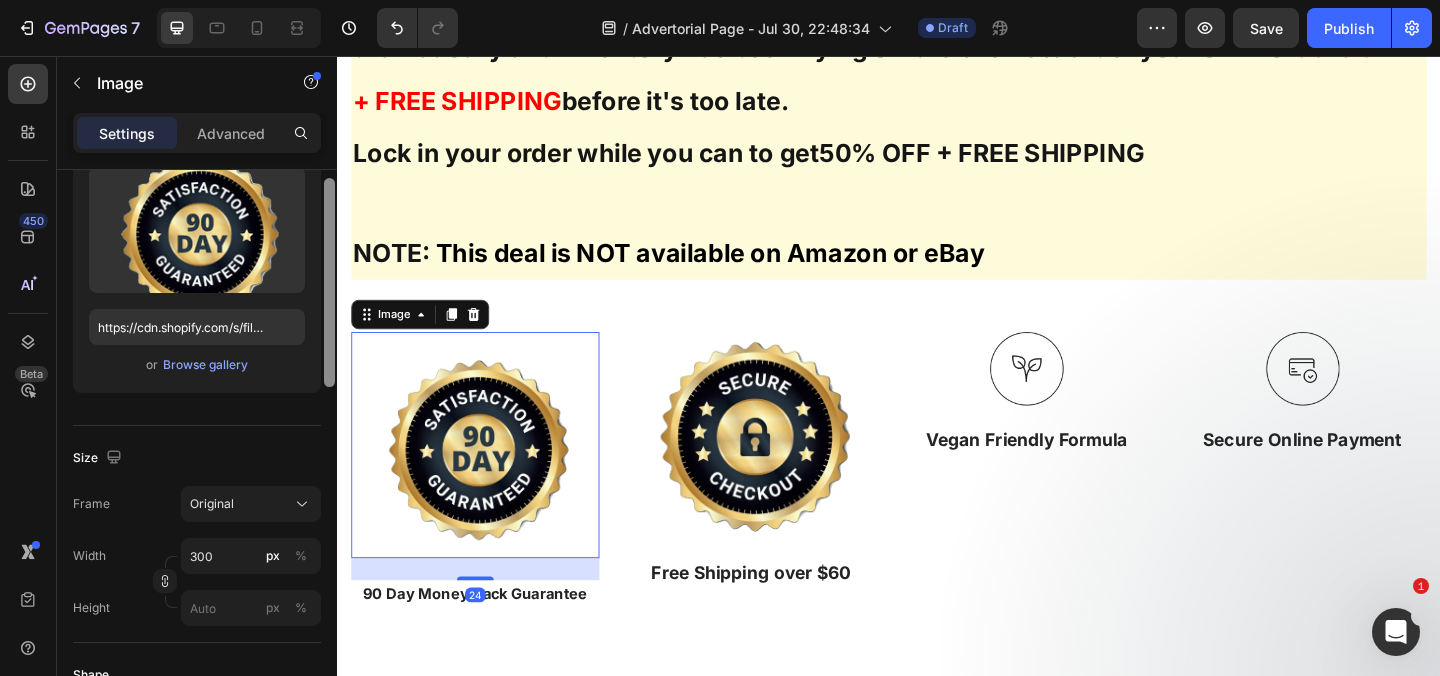 scroll, scrollTop: 238, scrollLeft: 0, axis: vertical 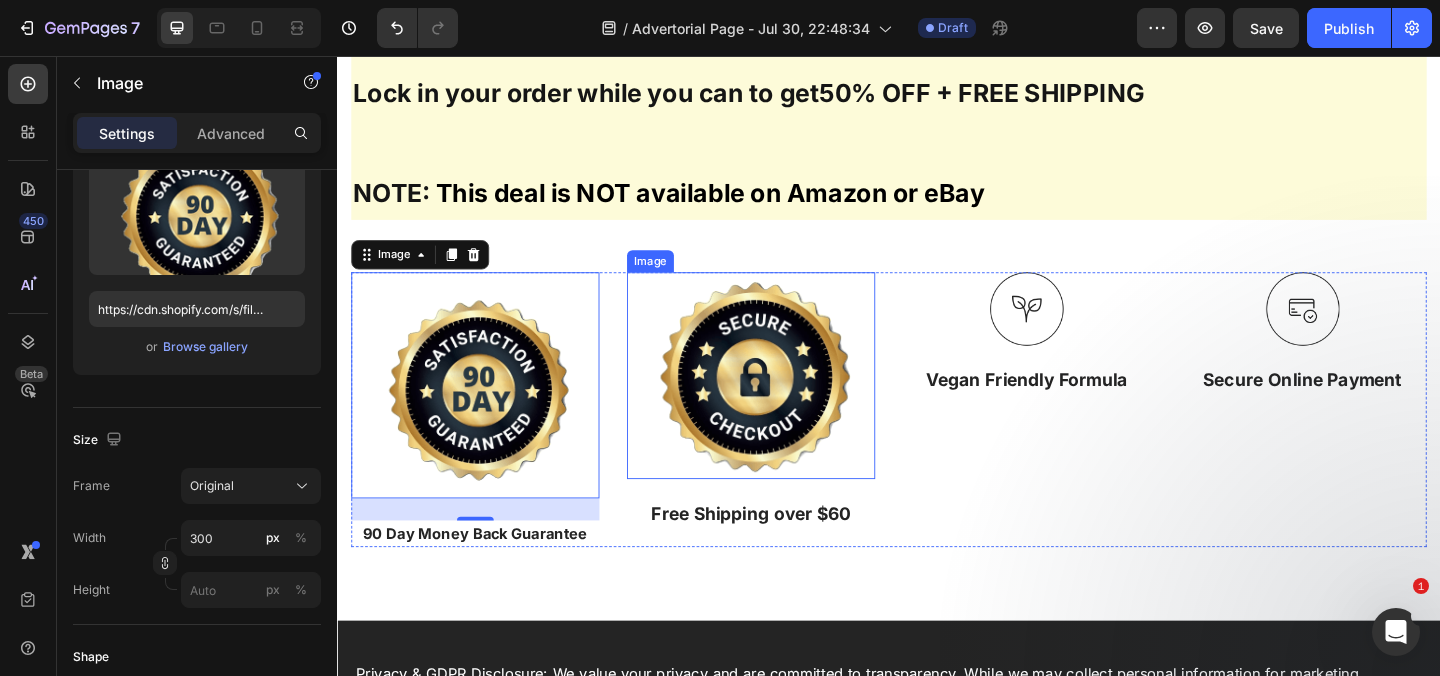 click at bounding box center (787, 403) 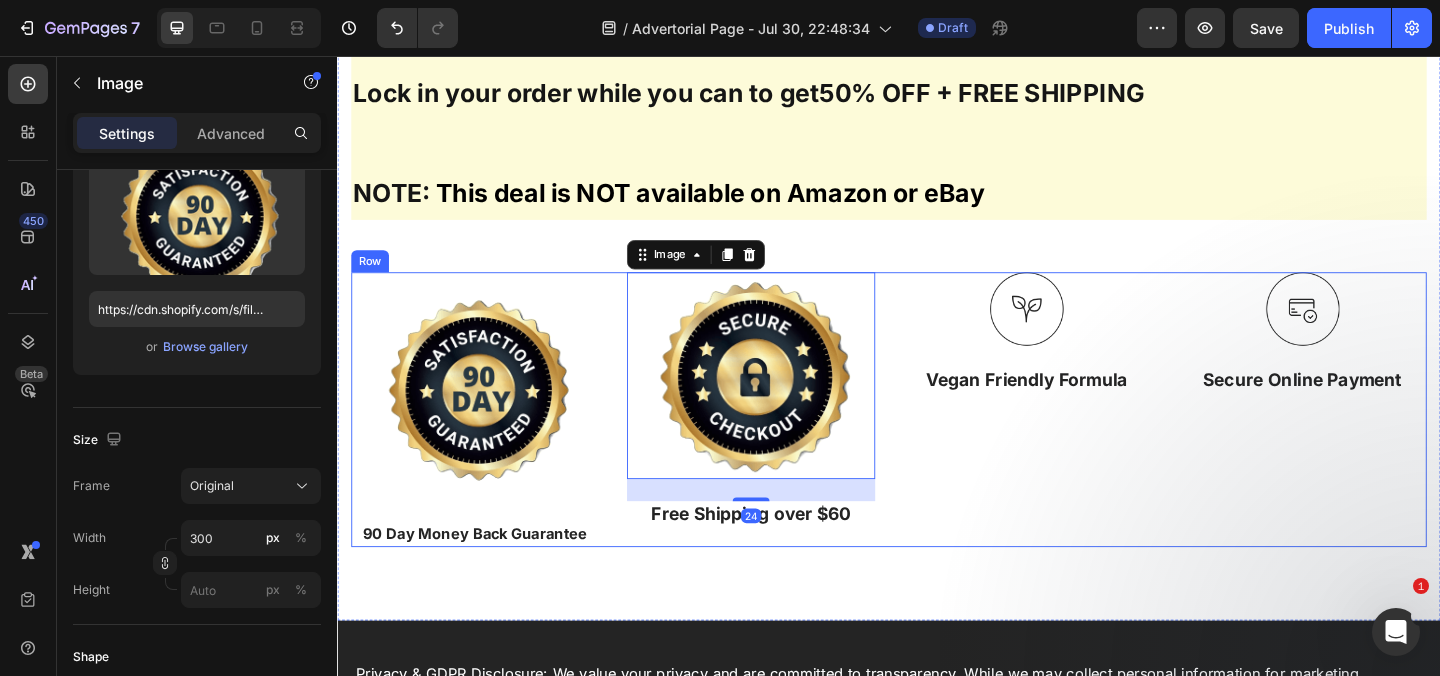 click at bounding box center [487, 414] 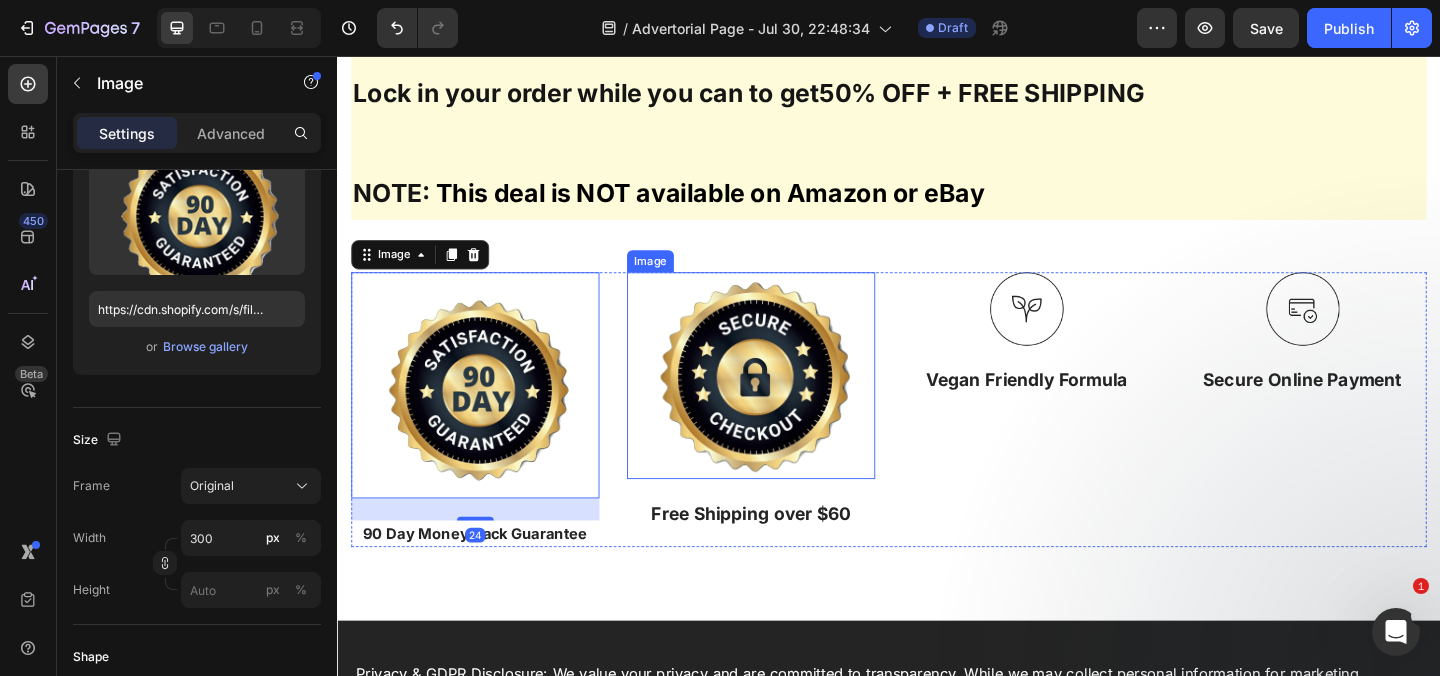 click at bounding box center (787, 403) 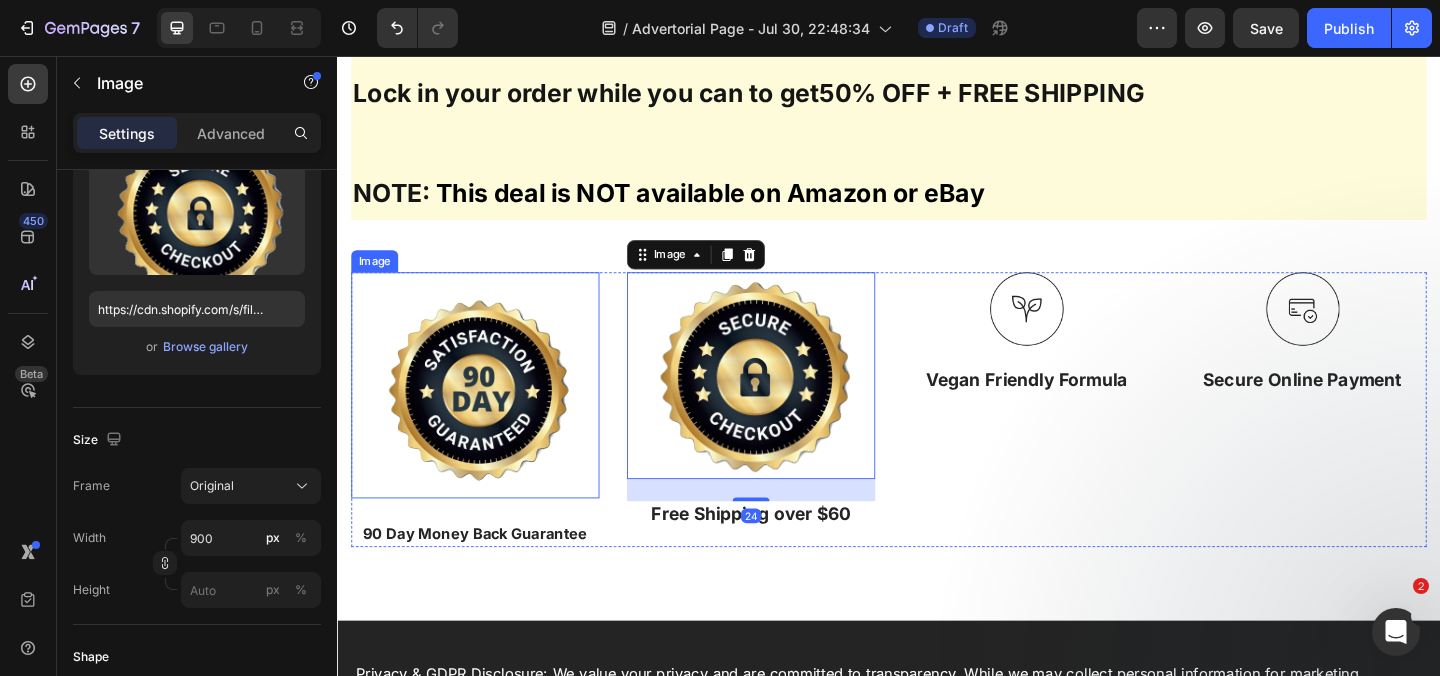 click at bounding box center [487, 414] 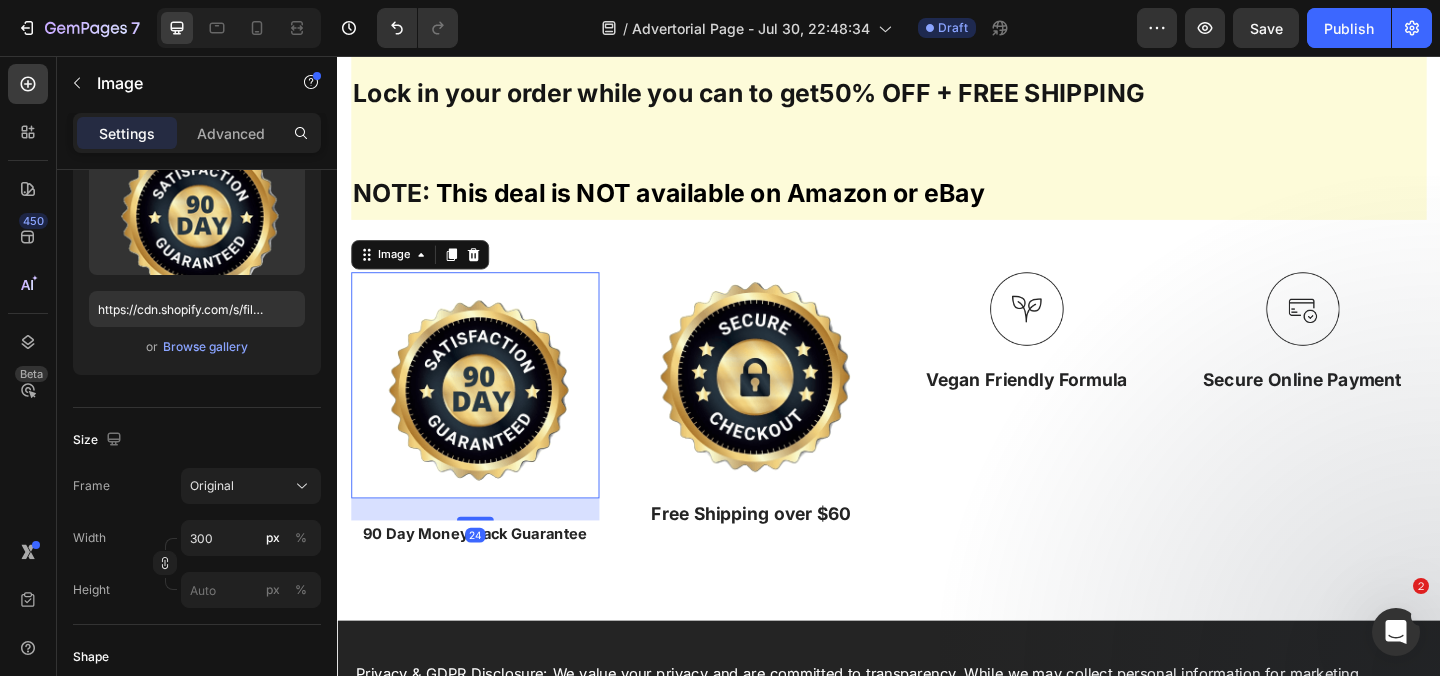 click at bounding box center [487, 414] 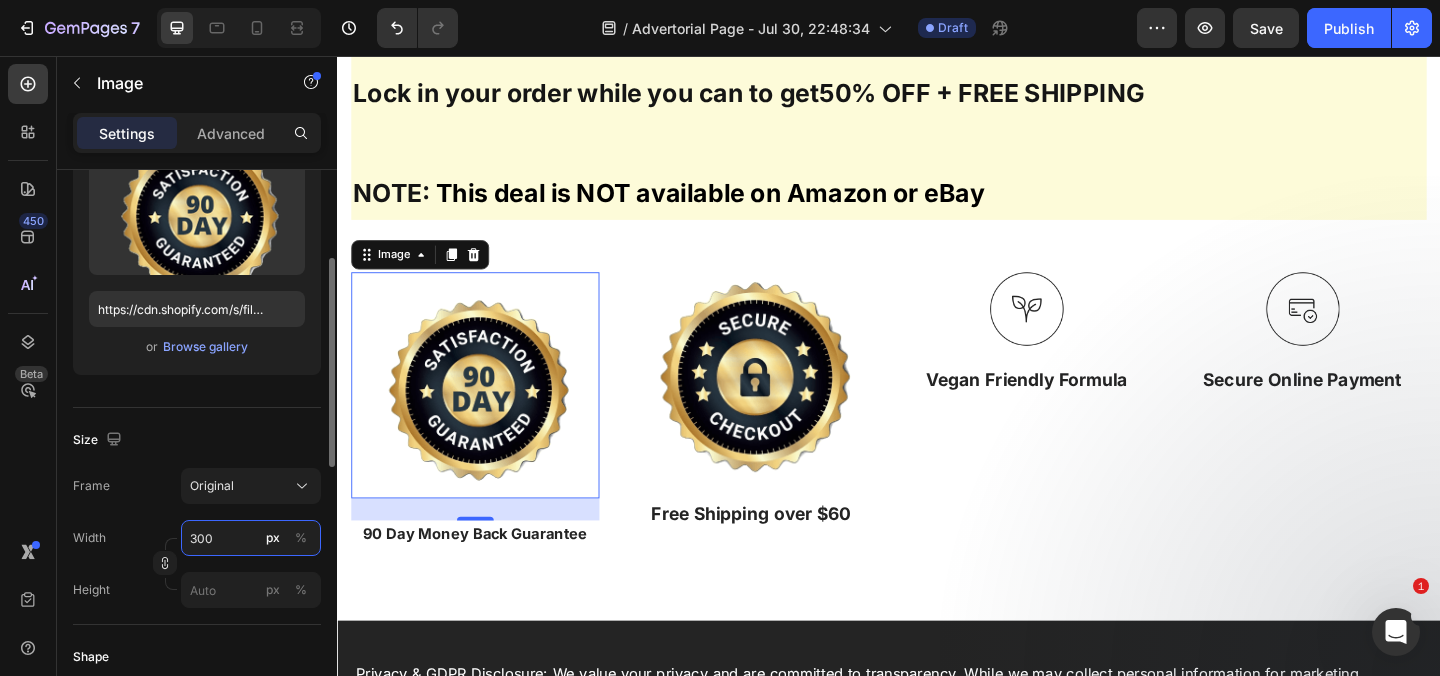 click on "300" at bounding box center (251, 538) 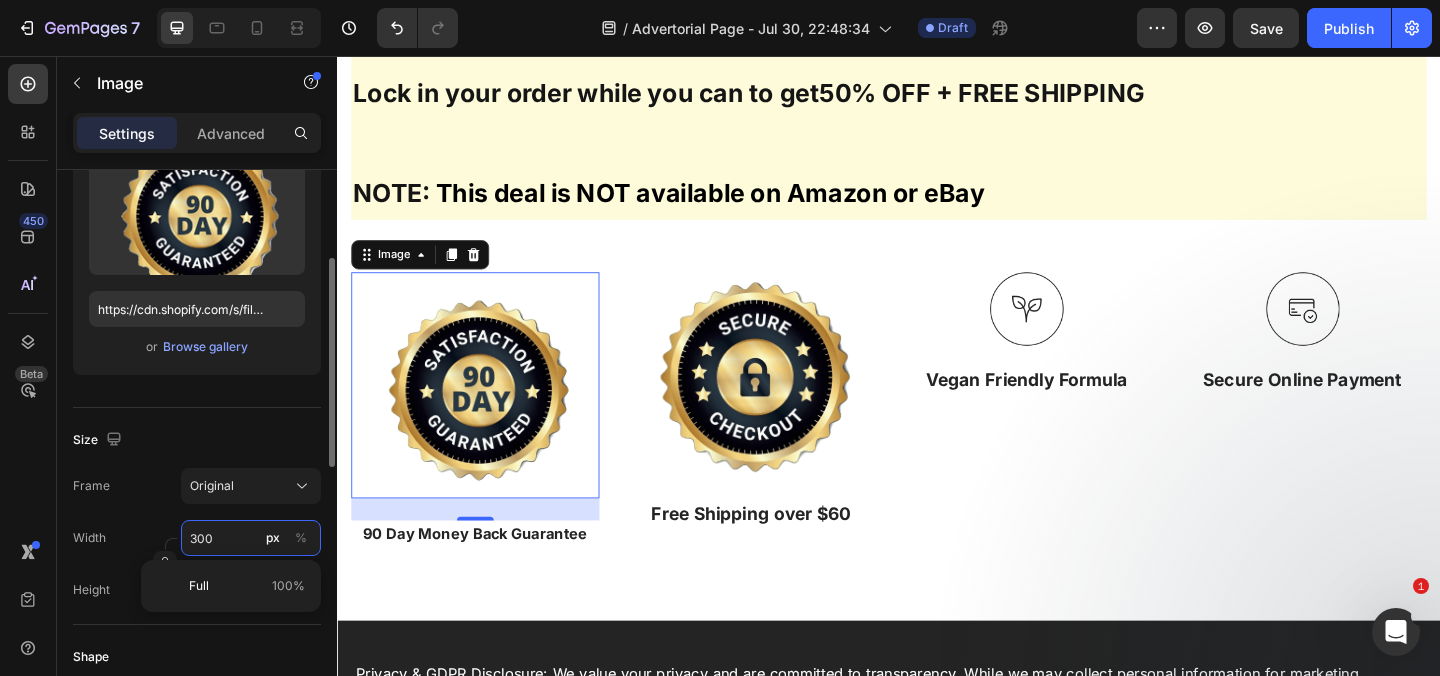 click on "300" at bounding box center [251, 538] 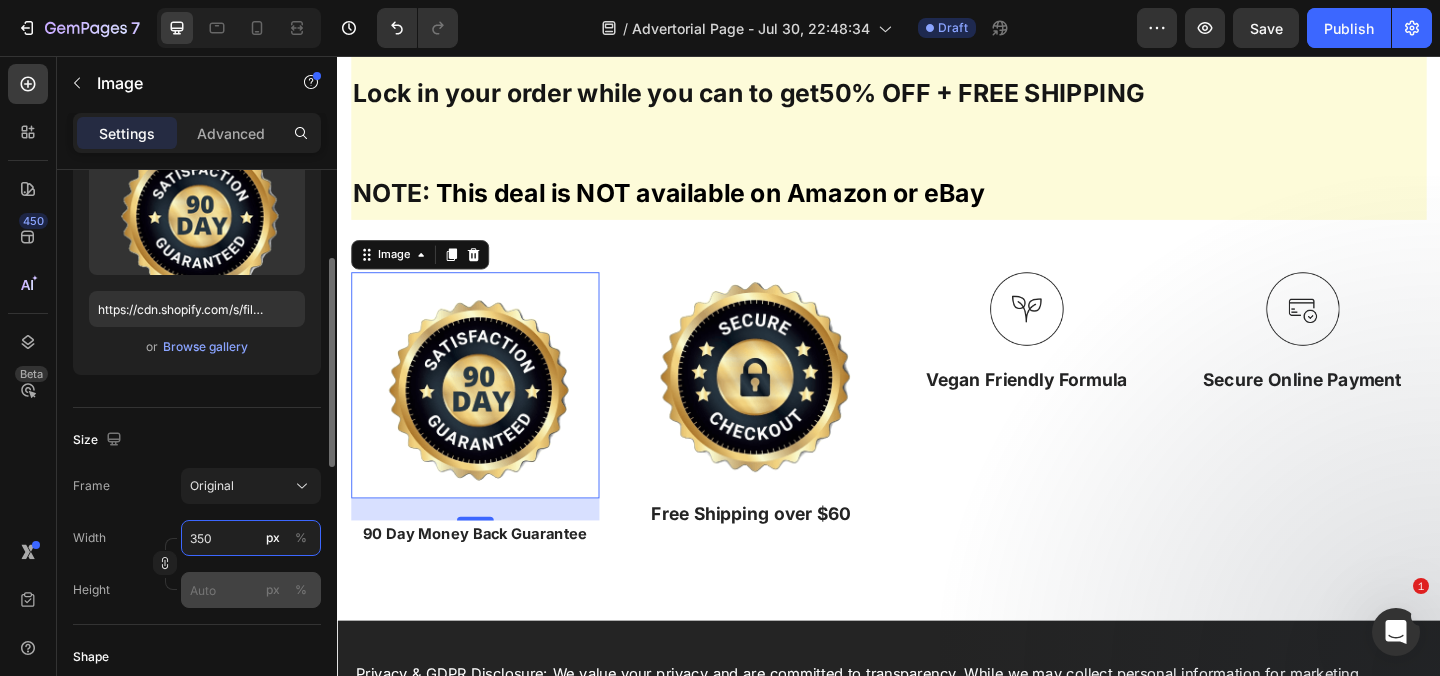 type on "350" 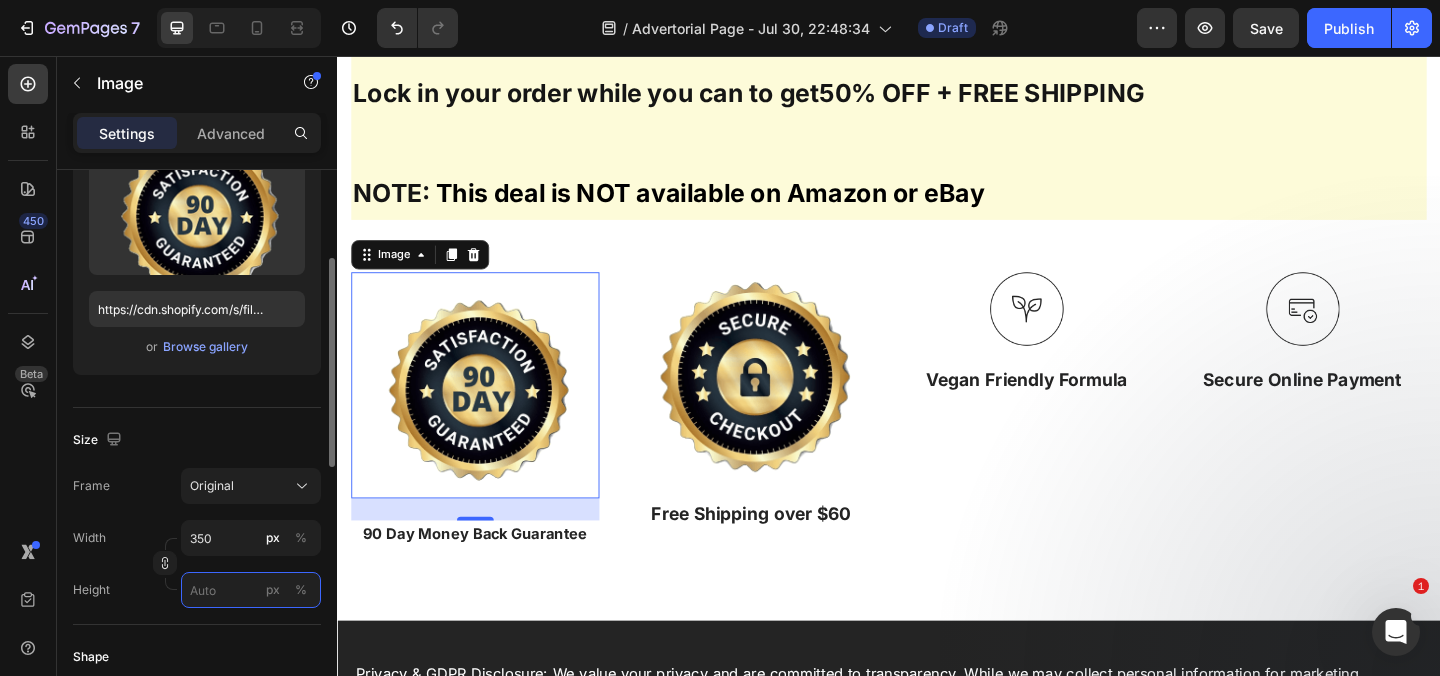 click on "px %" at bounding box center (251, 590) 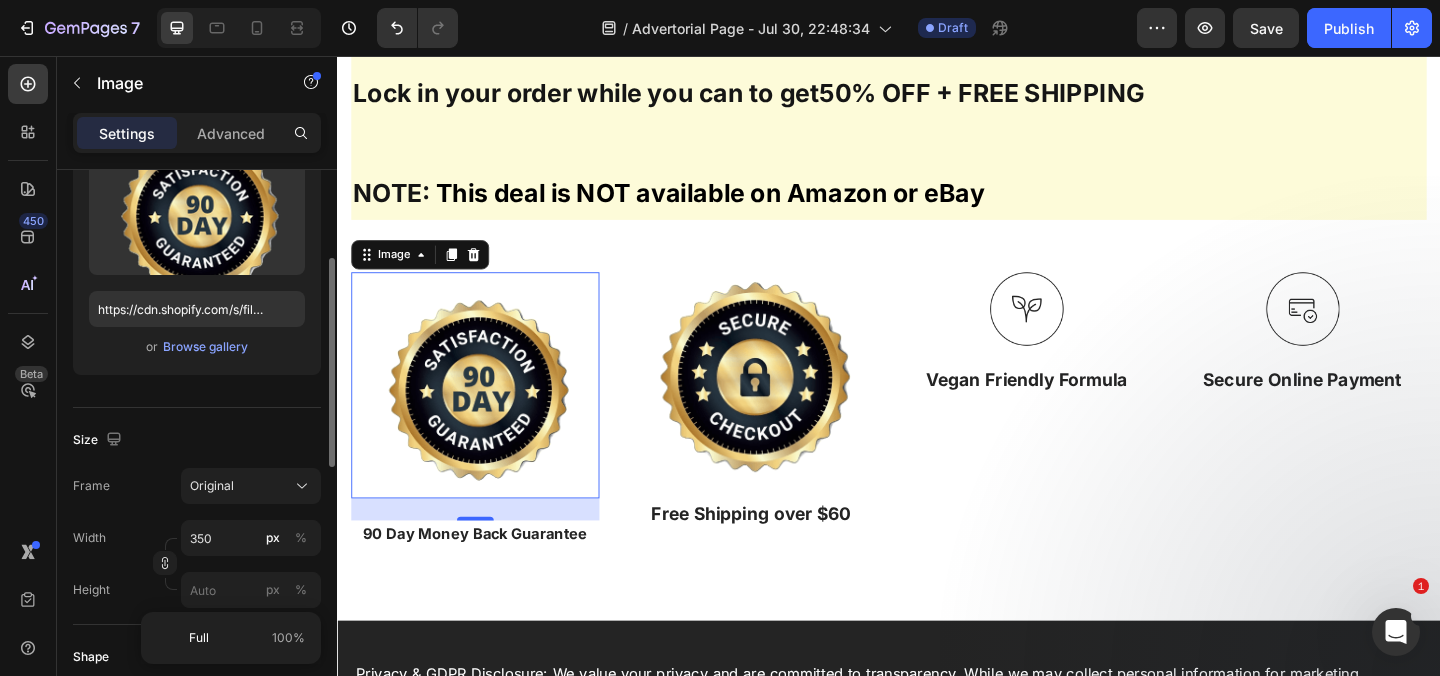 click on "Size" at bounding box center (197, 440) 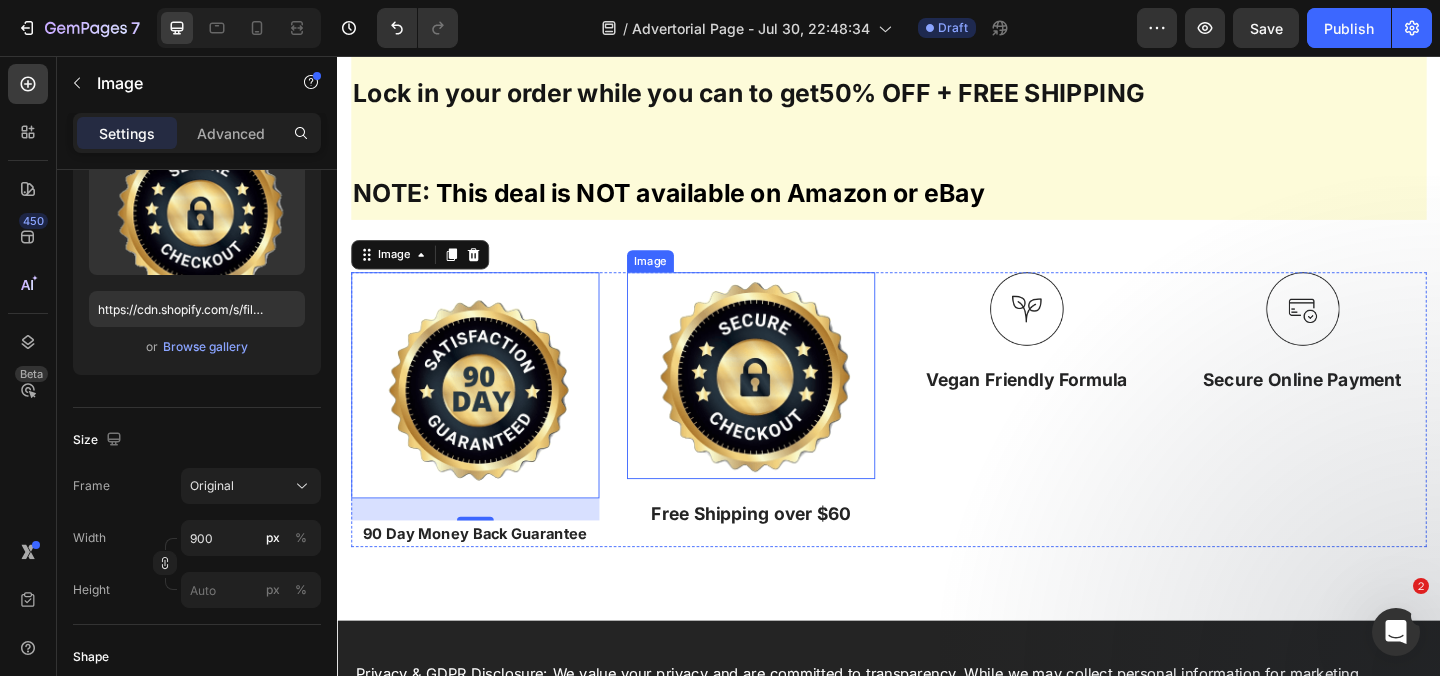 click at bounding box center [787, 403] 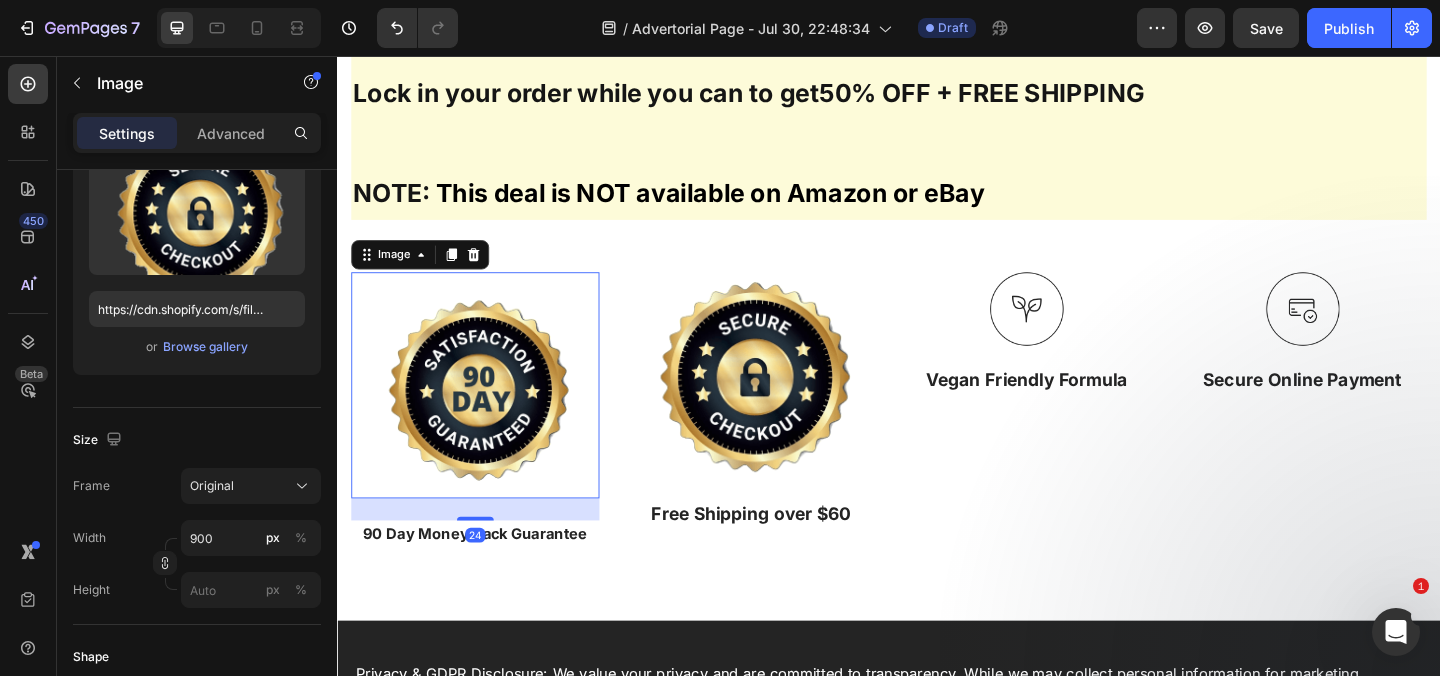 click at bounding box center [487, 414] 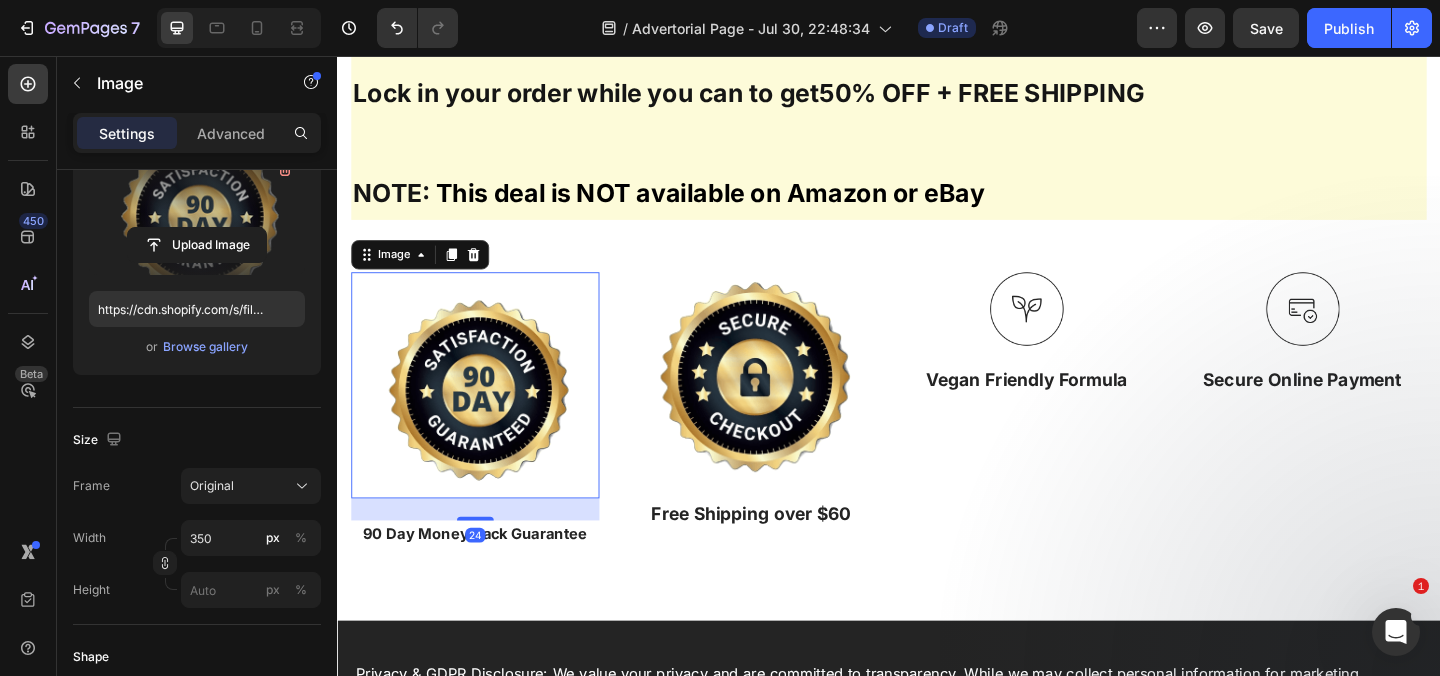 scroll, scrollTop: 165, scrollLeft: 0, axis: vertical 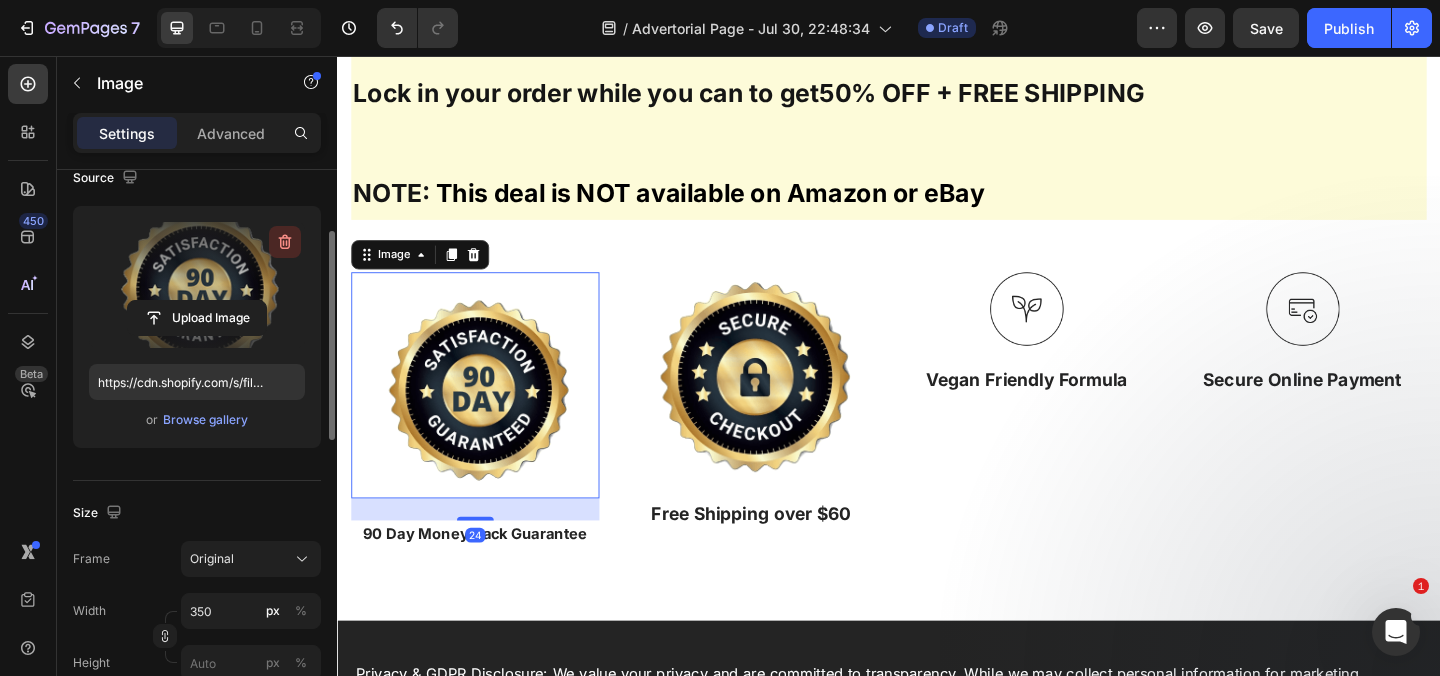 click 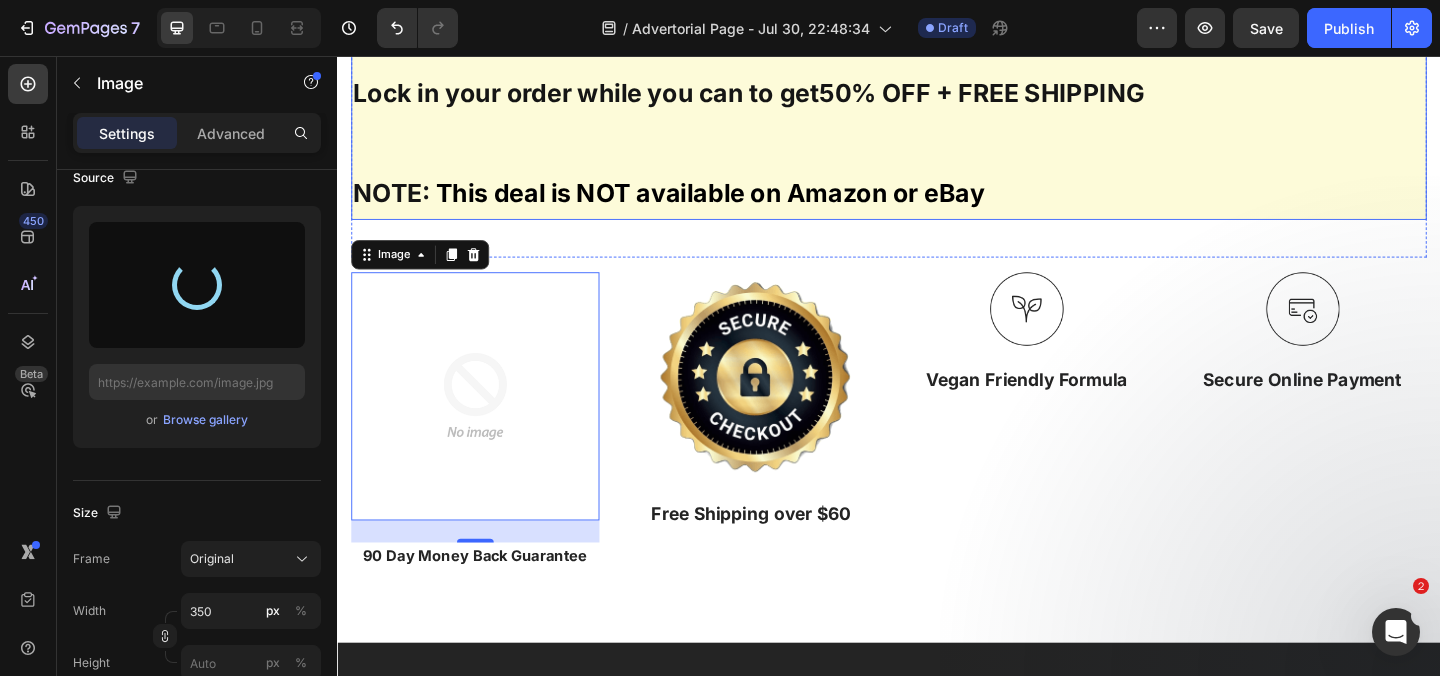 type on "https://cdn.shopify.com/s/files/1/0759/3626/8514/files/gempages_575601878851650122-2fb920cc-e5de-4a2b-9d3d-ba2a825a57ce.png" 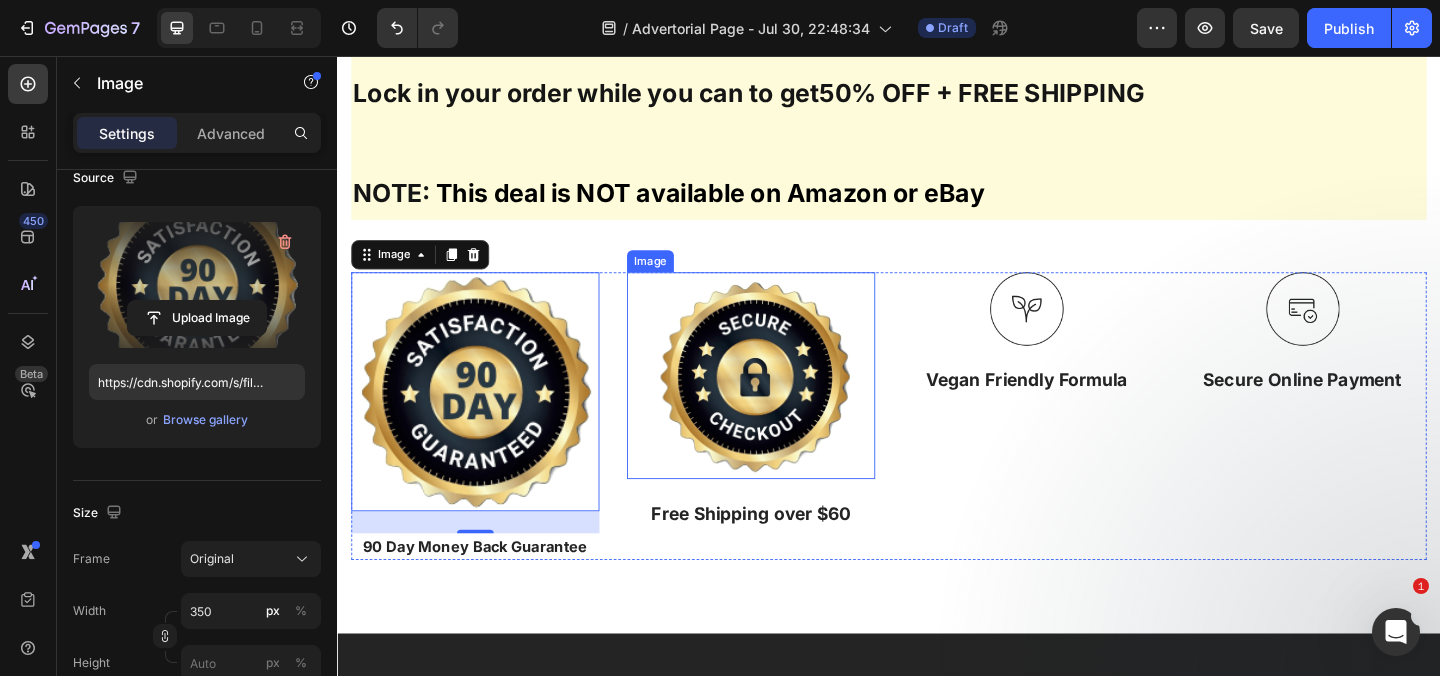 click at bounding box center (787, 403) 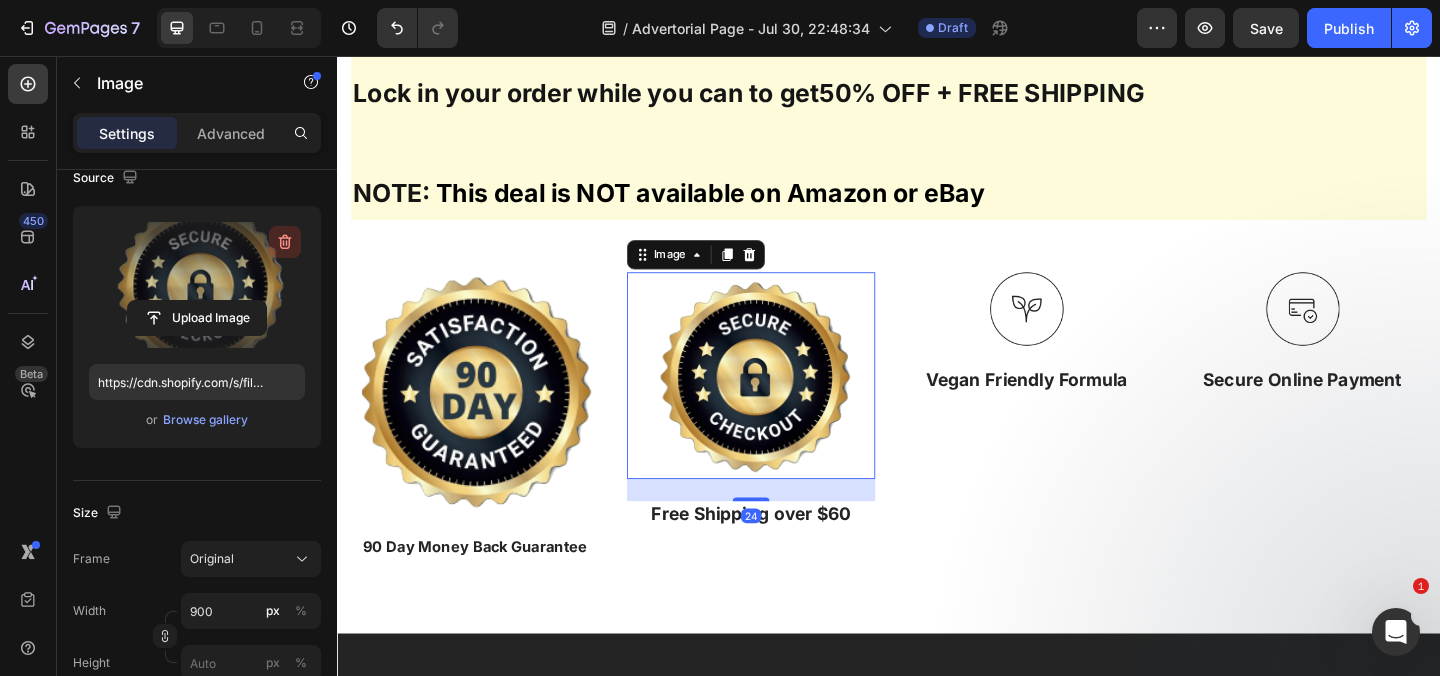 click 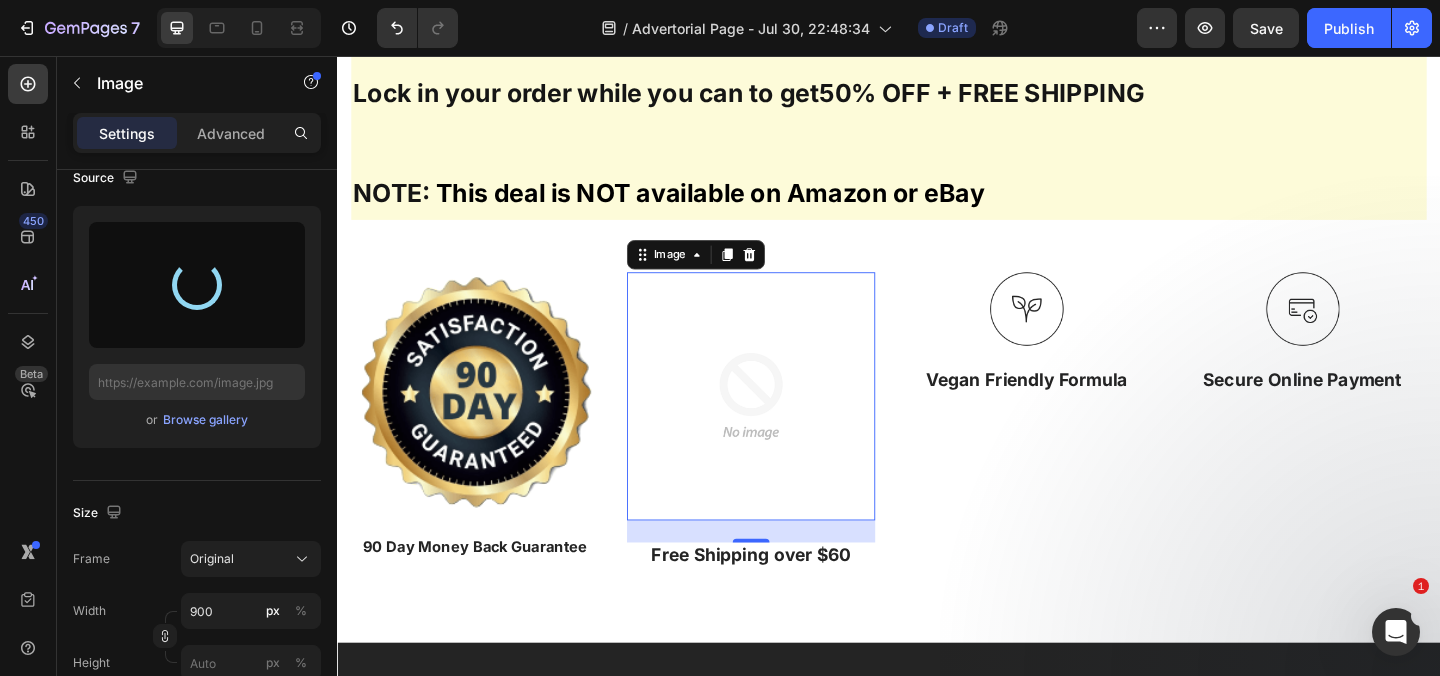type on "https://cdn.shopify.com/s/files/1/0759/3626/8514/files/gempages_575601878851650122-839f8d66-abec-4218-bcd4-37300bbe6412.png" 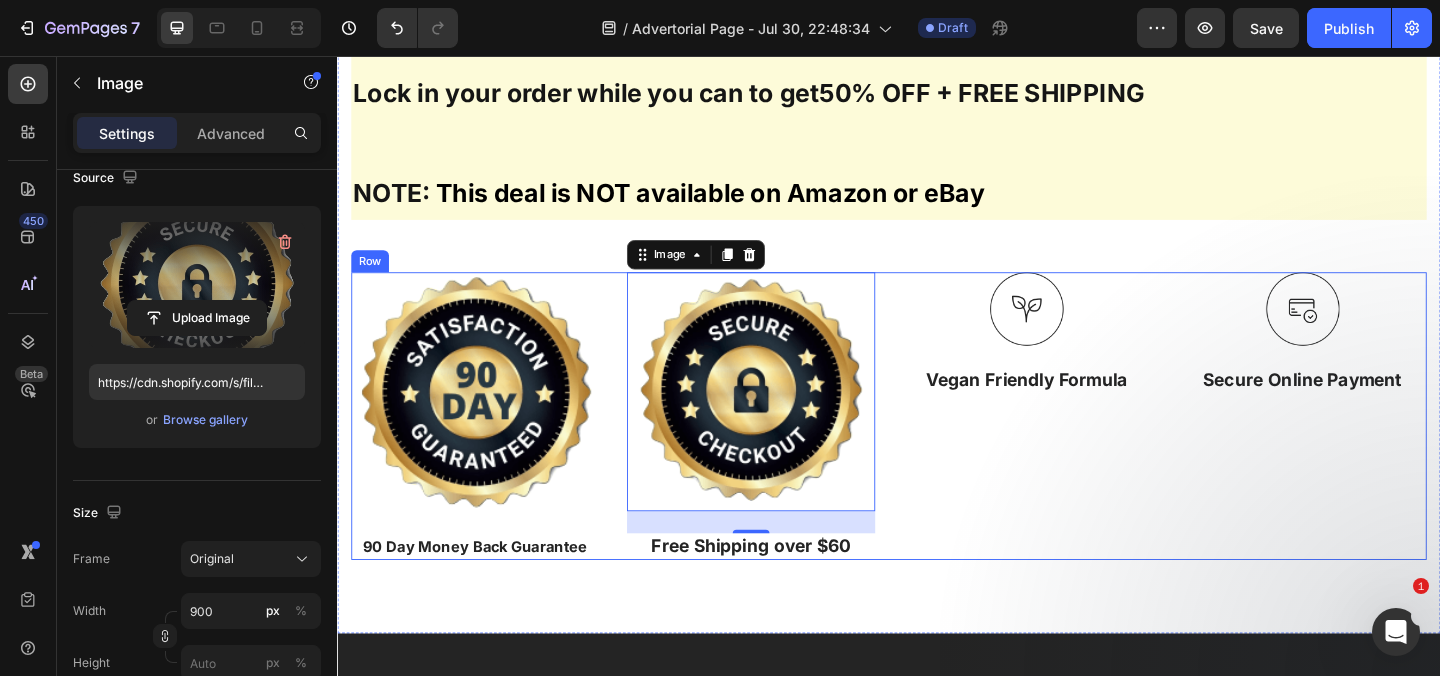 click on "Image Vegan Friendly Formula Text Block" at bounding box center (1087, 447) 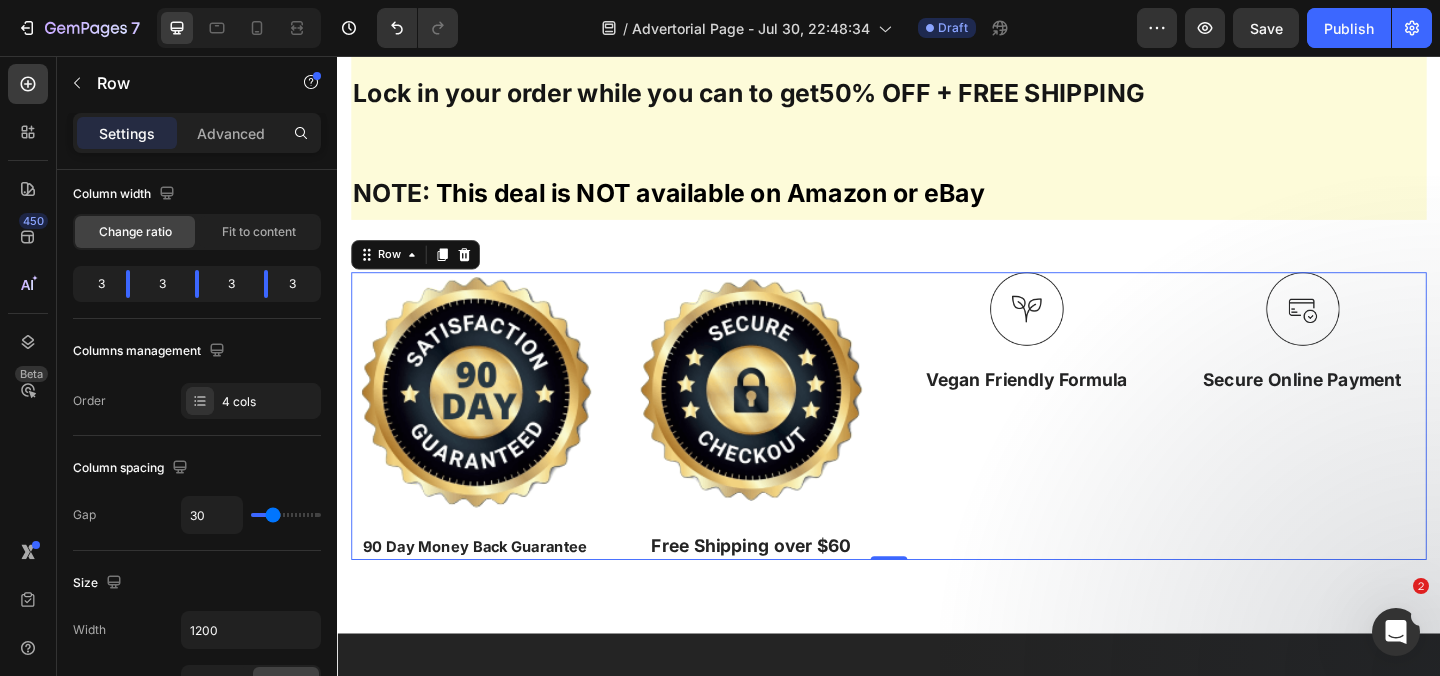 scroll, scrollTop: 0, scrollLeft: 0, axis: both 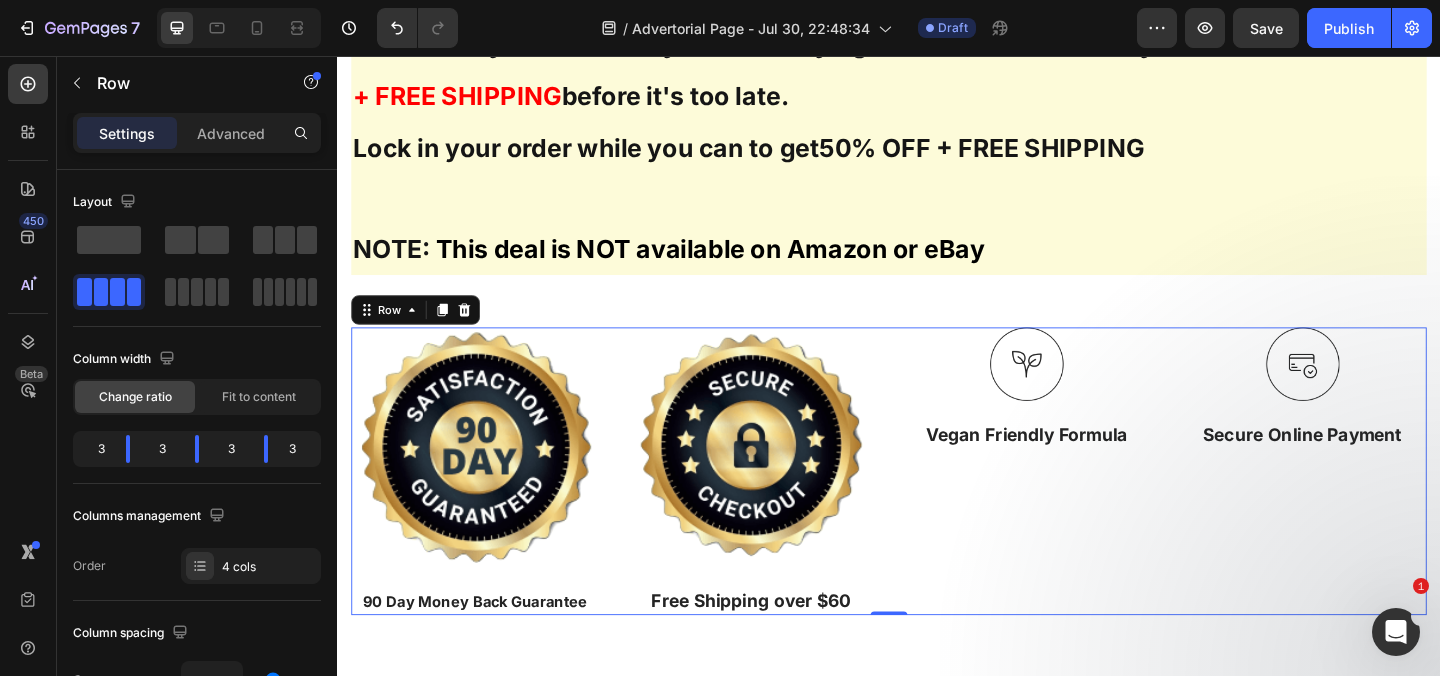 click at bounding box center [1087, 391] 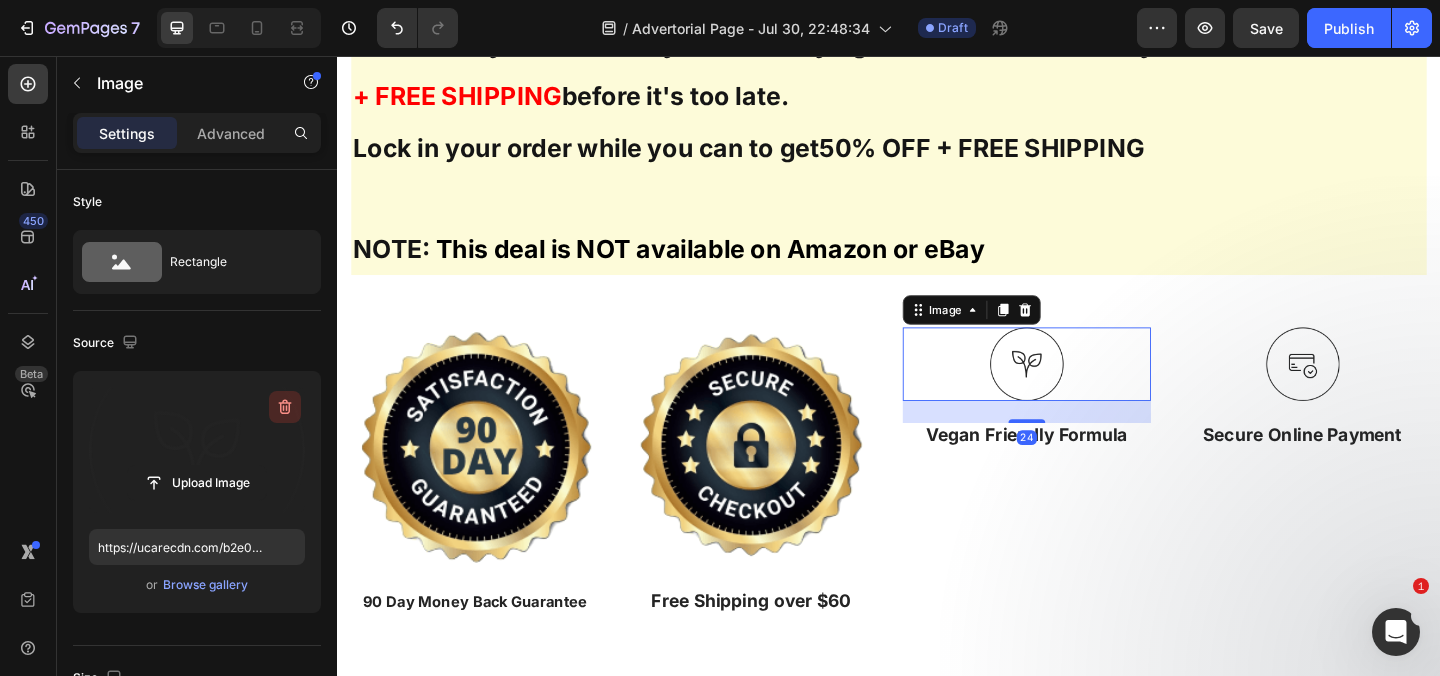 click at bounding box center [285, 407] 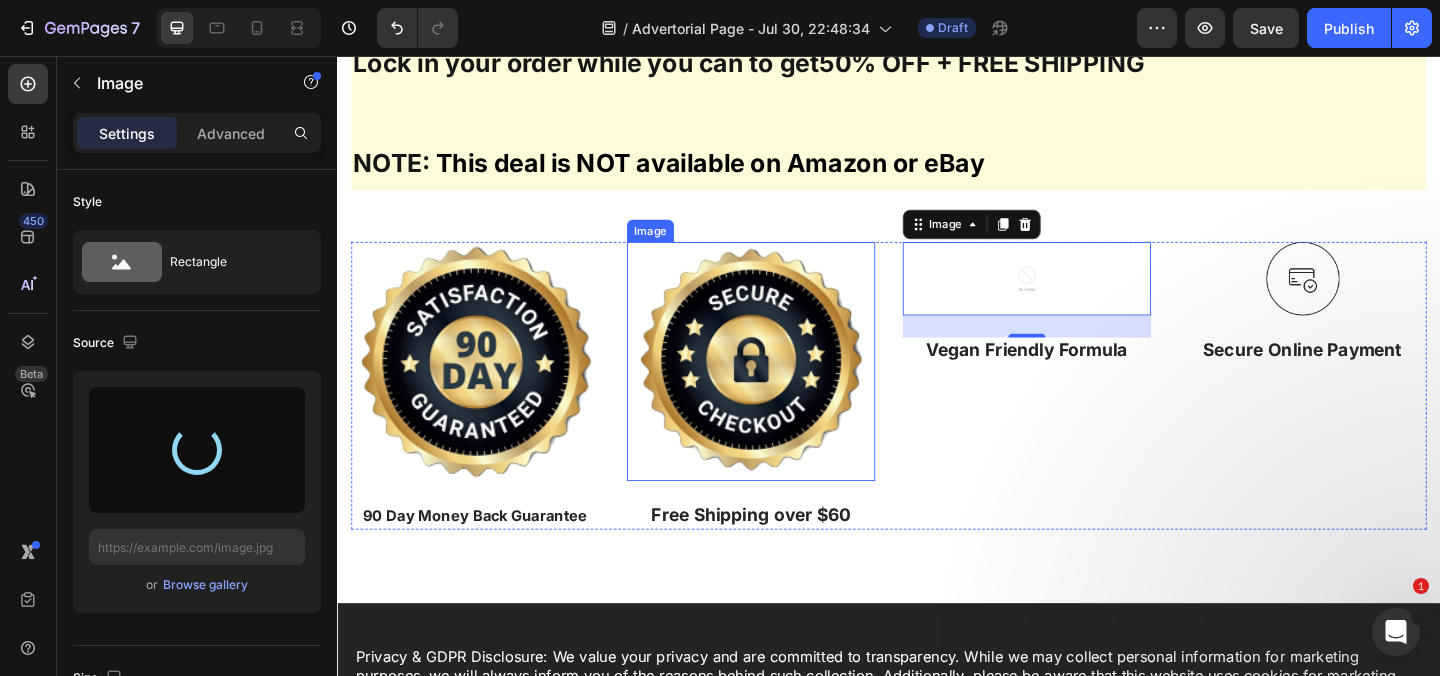 type on "https://cdn.shopify.com/s/files/1/0759/3626/8514/files/gempages_575601878851650122-c7805584-d304-462a-b161-793c83464942.png" 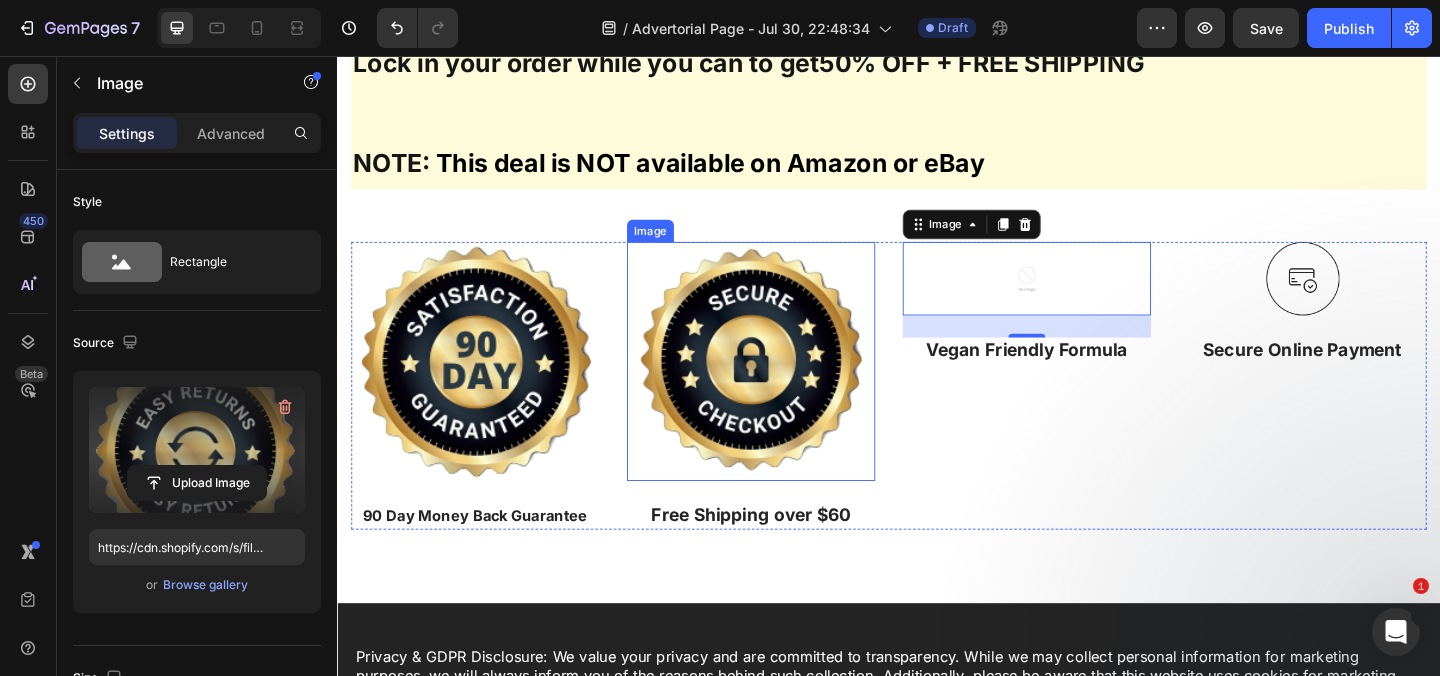 scroll, scrollTop: 32198, scrollLeft: 0, axis: vertical 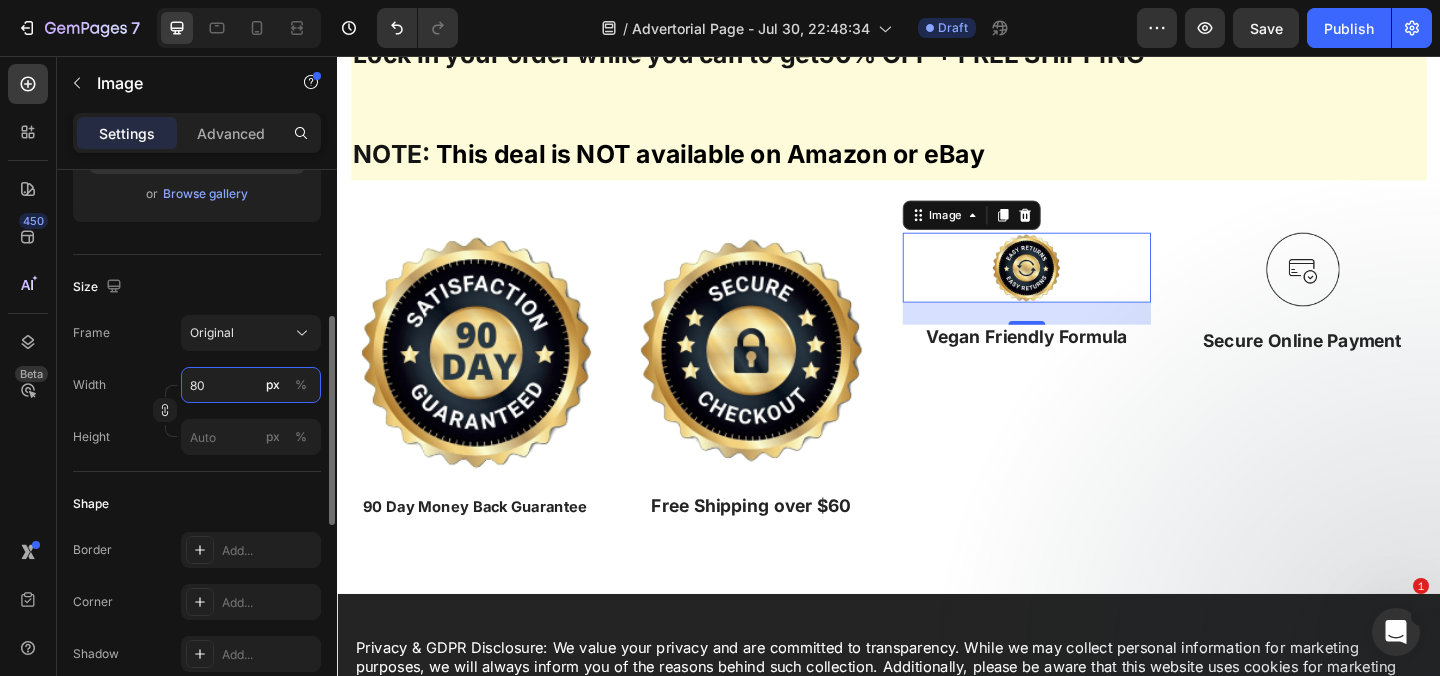 click on "80" at bounding box center [251, 385] 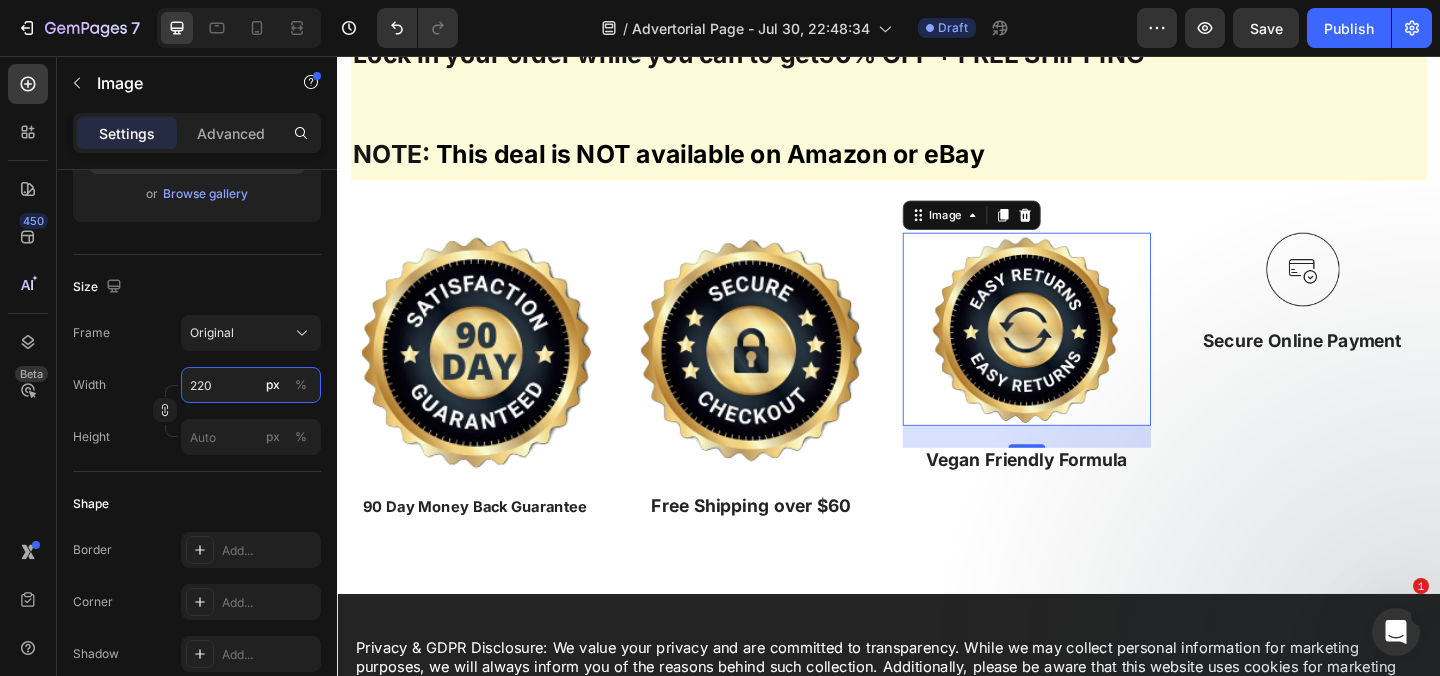 type on "2200" 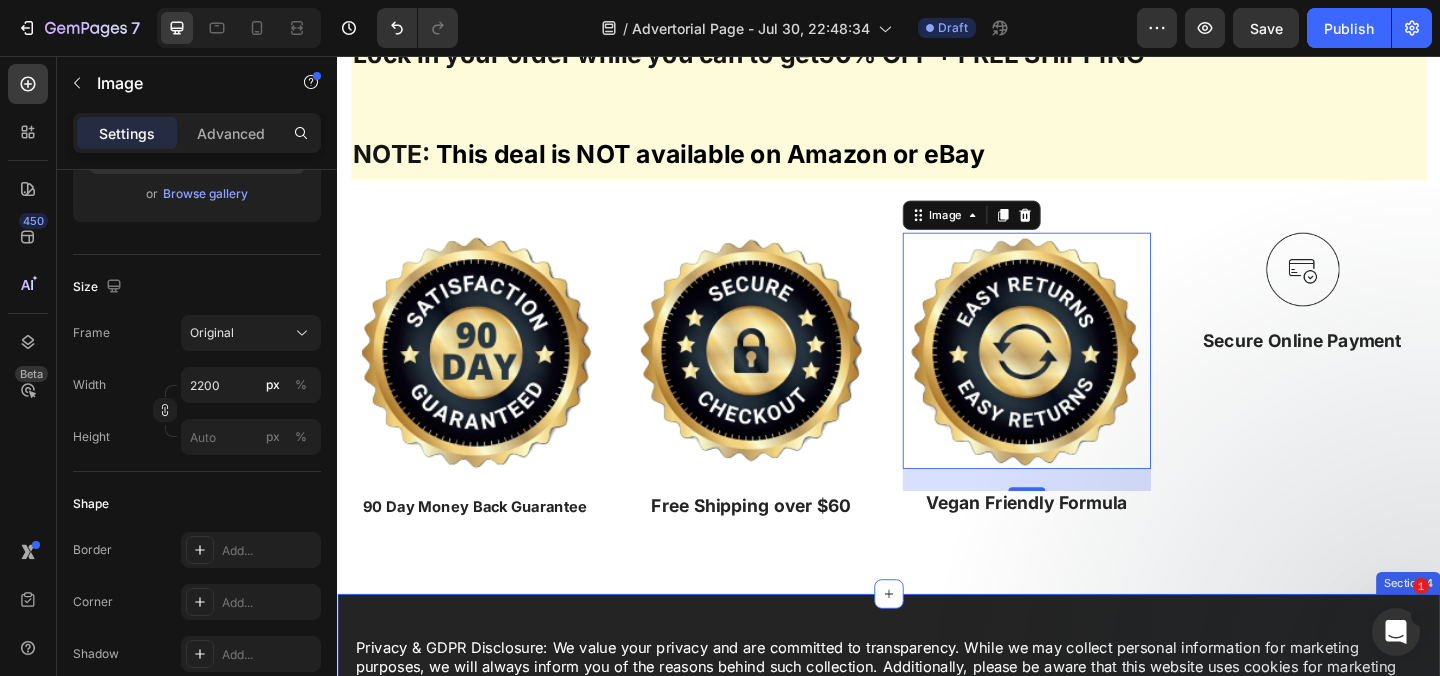 click on "⁠⁠⁠⁠⁠⁠⁠ UPDATE:  As of August 01, 2025 - The demand for Recovist Bunion Brace has increased dramatically and inventory has been flying off the shelves. Order your own for  50% OFF + FREE SHIPPING  before it's too late. Lock in your order while you can to get  50% OFF + FREE SHIPPING NOTE:   This deal is NOT available on Amazon or eBay Heading Row Image 90 Day Money Back Guarantee Text Block Image Free Shipping over $60 Text Block Image   24 Vegan Friendly Formula Text Block Image Secure Online Payment Text Block Row Section 3" at bounding box center [937, 205] 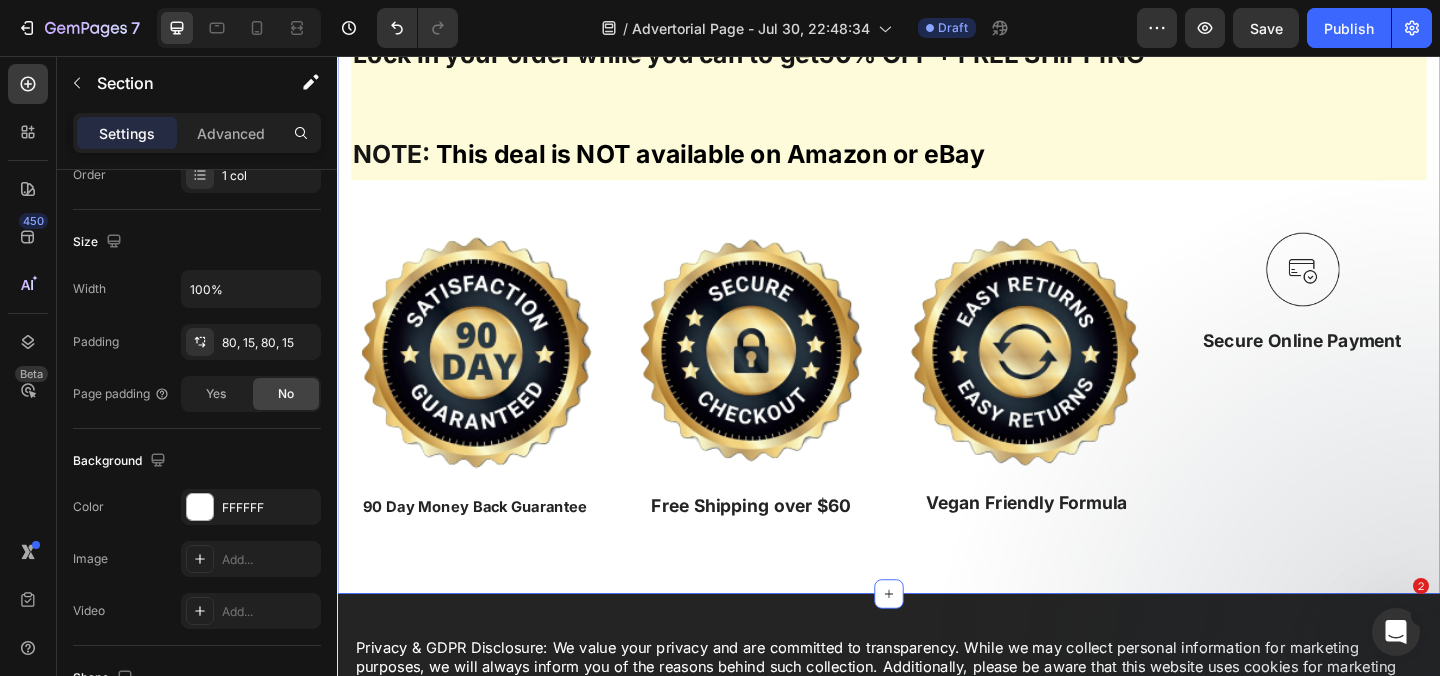 scroll, scrollTop: 0, scrollLeft: 0, axis: both 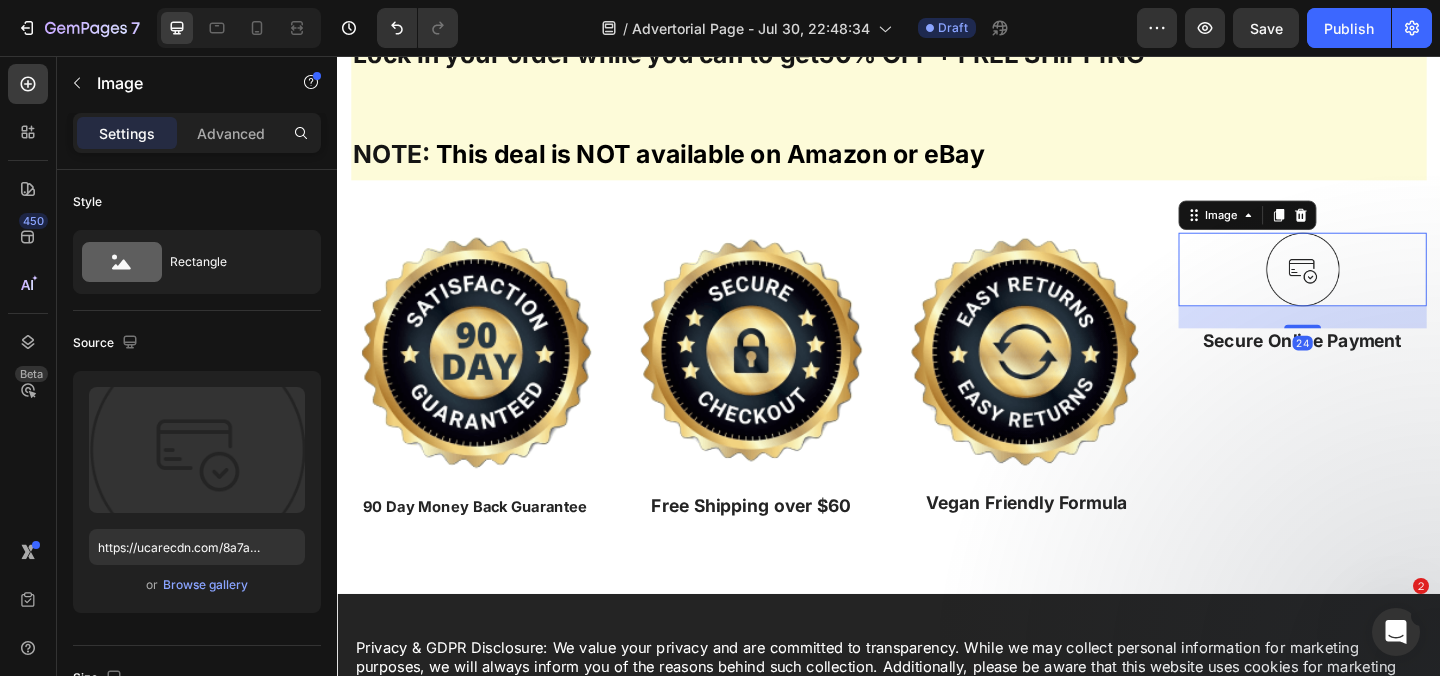click at bounding box center (1387, 288) 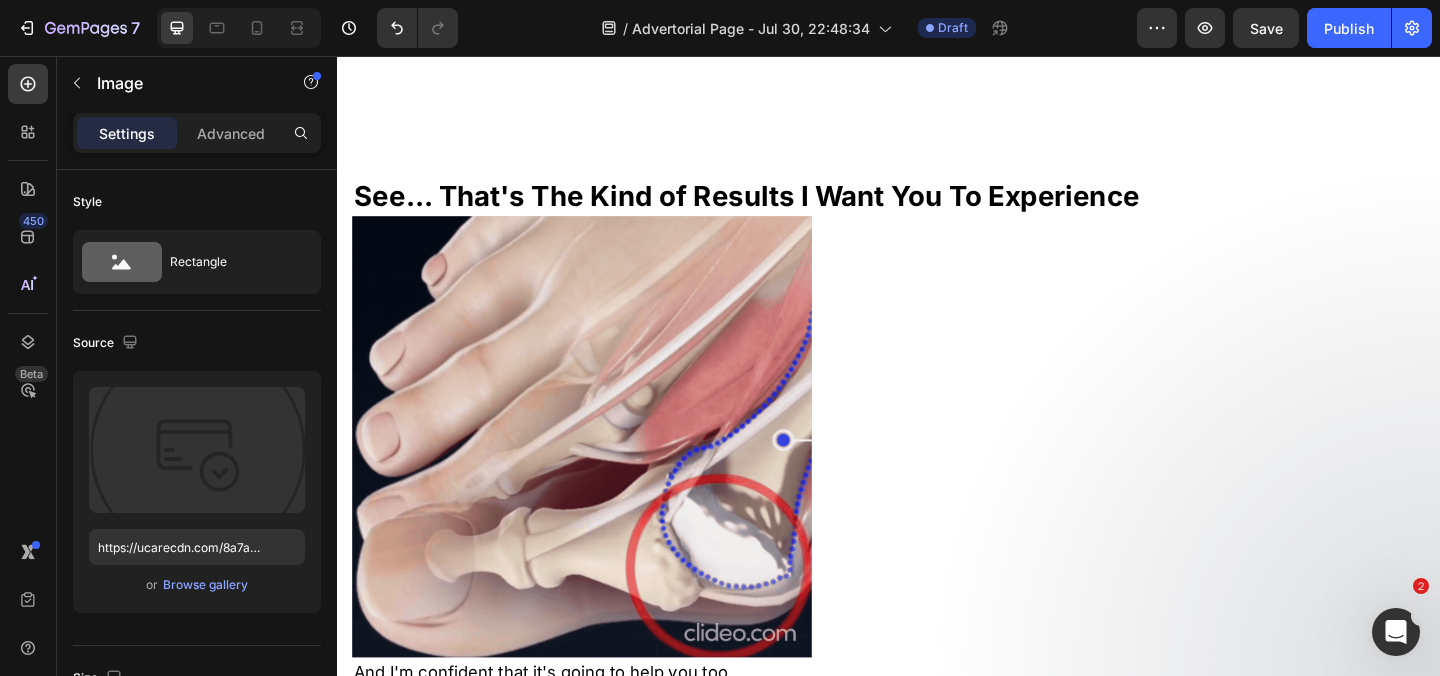 scroll, scrollTop: 21850, scrollLeft: 0, axis: vertical 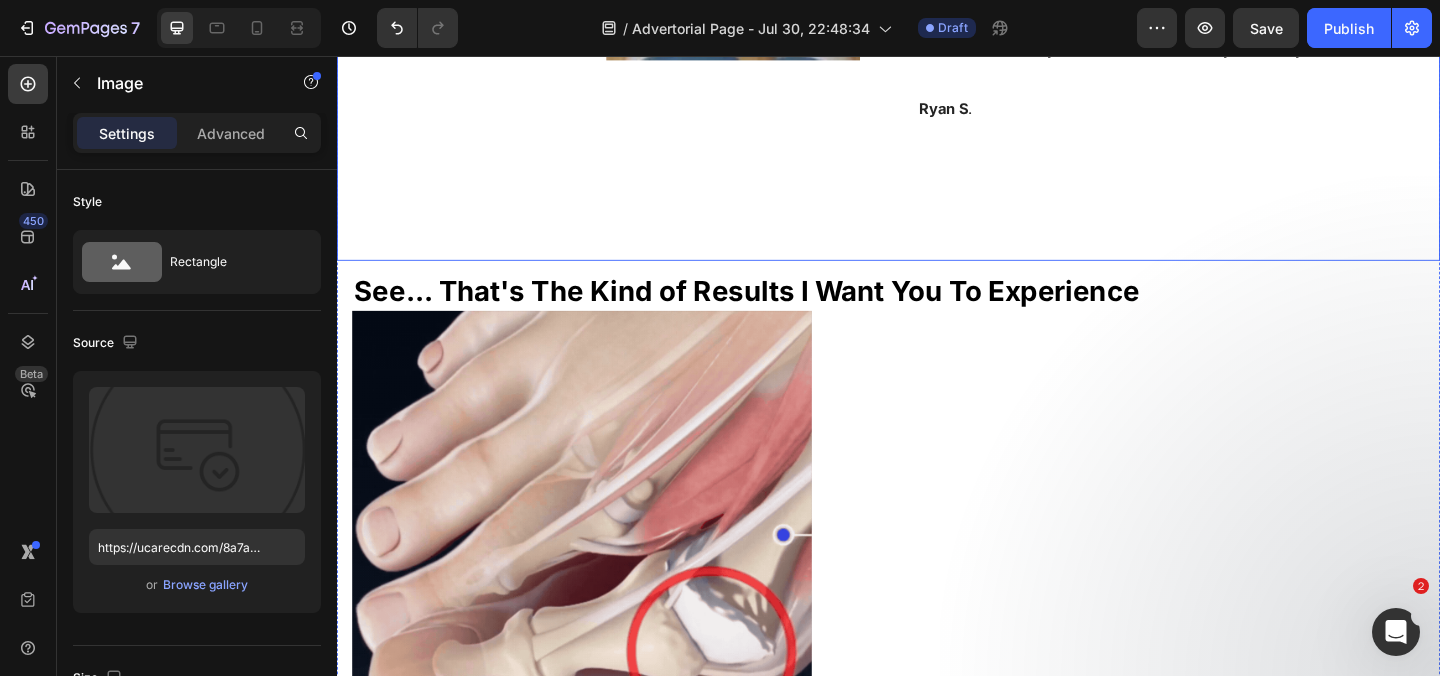 click on "Image Before Text block Row Row Image After Text block Row Row Row                Icon                Icon                Icon                Icon
Icon Icon List Hoz It Saved Me from Surgery! Heading Verified Purchase Text Block " I was scheduled for bunion surgery in March after 6 years of worsening pain. My podiatrist said surgery was my only option. I found GoodyFeet through Dr. Langston's recommendation and decided to try it first. After 10 weeks with the FLO system, my surgeon said the improvement was so dramatic that surgery was no longer necessary. I saved $18,000 and months of recovery time. This device literally saved my feet!" Text block Ryan S . Text block Row" at bounding box center (937, 20) 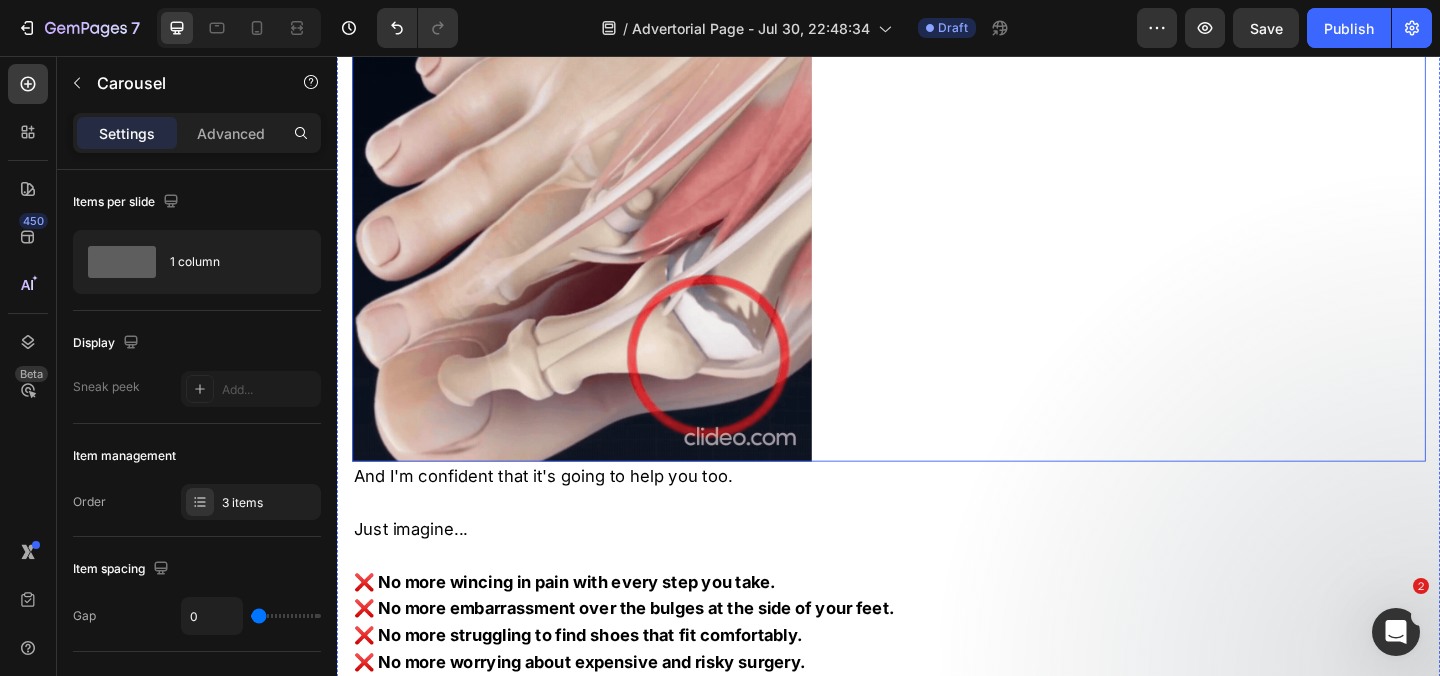 scroll, scrollTop: 22211, scrollLeft: 0, axis: vertical 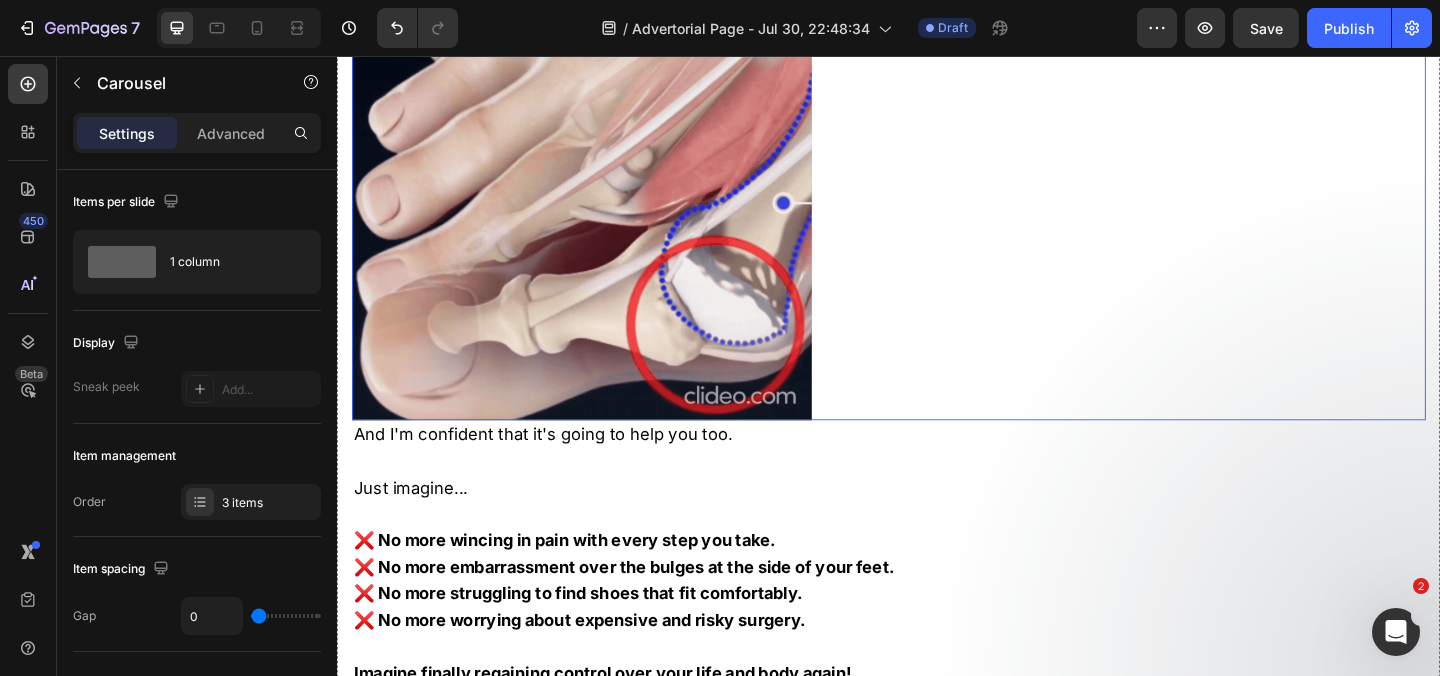 click at bounding box center [603, 212] 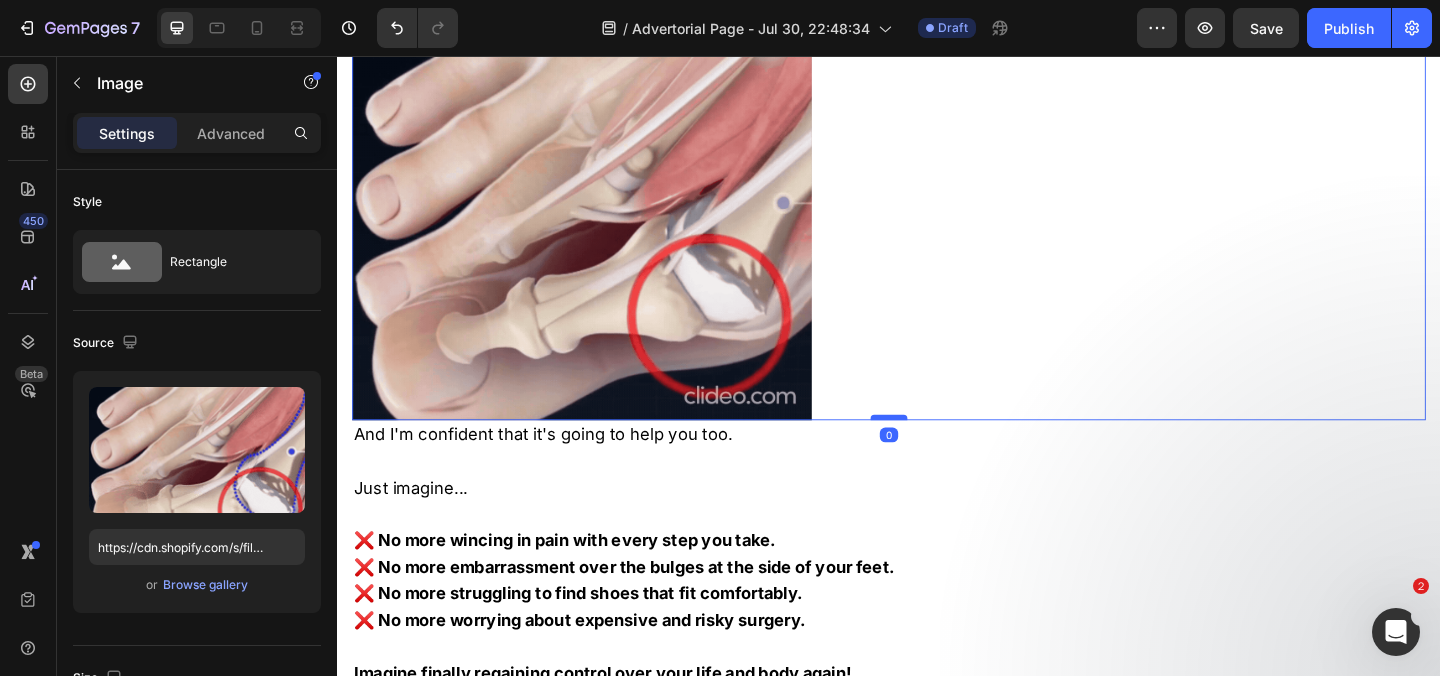 drag, startPoint x: 947, startPoint y: 454, endPoint x: 944, endPoint y: 473, distance: 19.235384 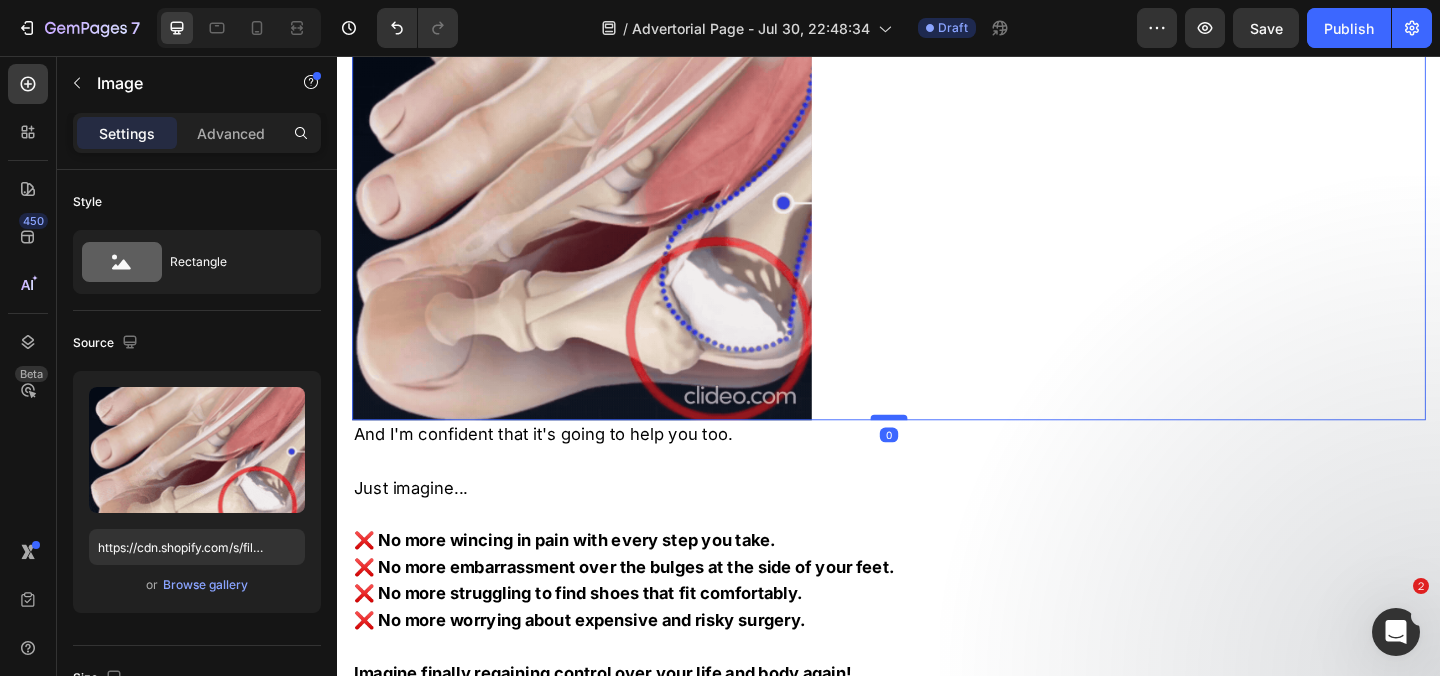 click at bounding box center (937, 449) 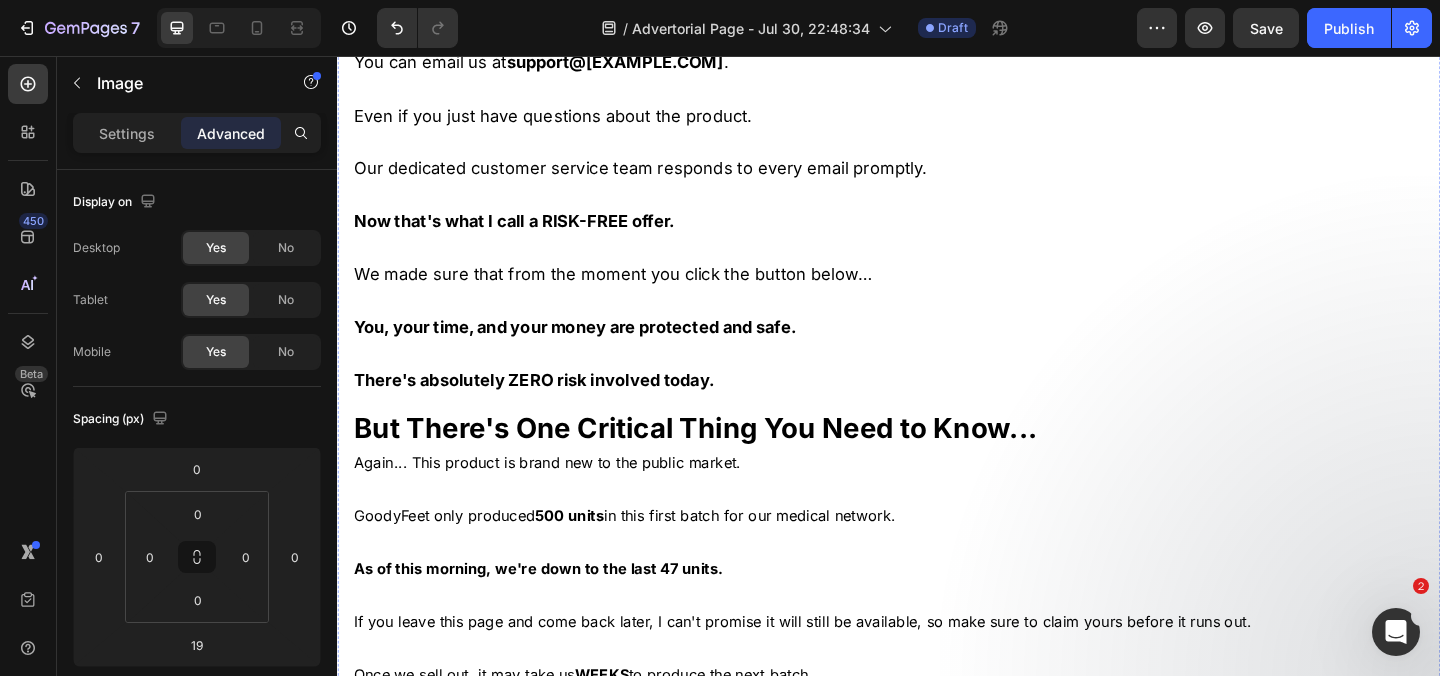 scroll, scrollTop: 25743, scrollLeft: 0, axis: vertical 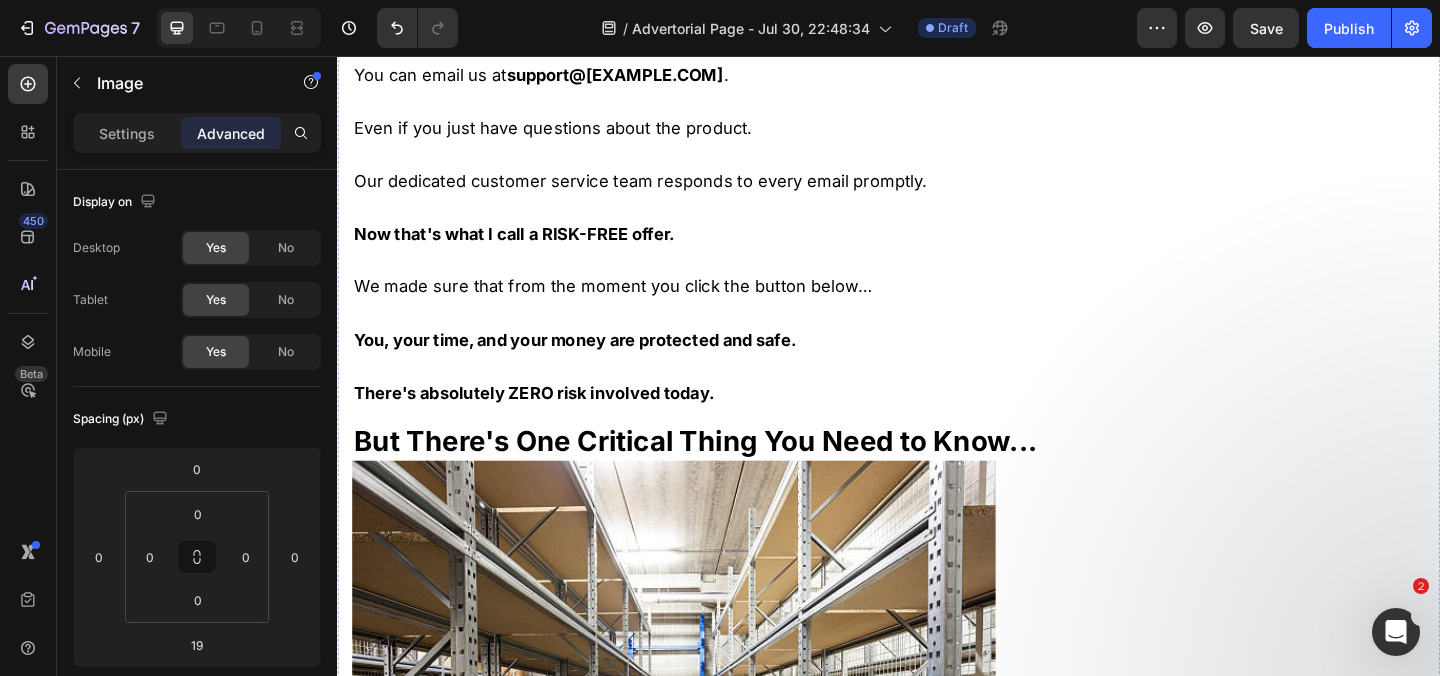 click at bounding box center (645, -1303) 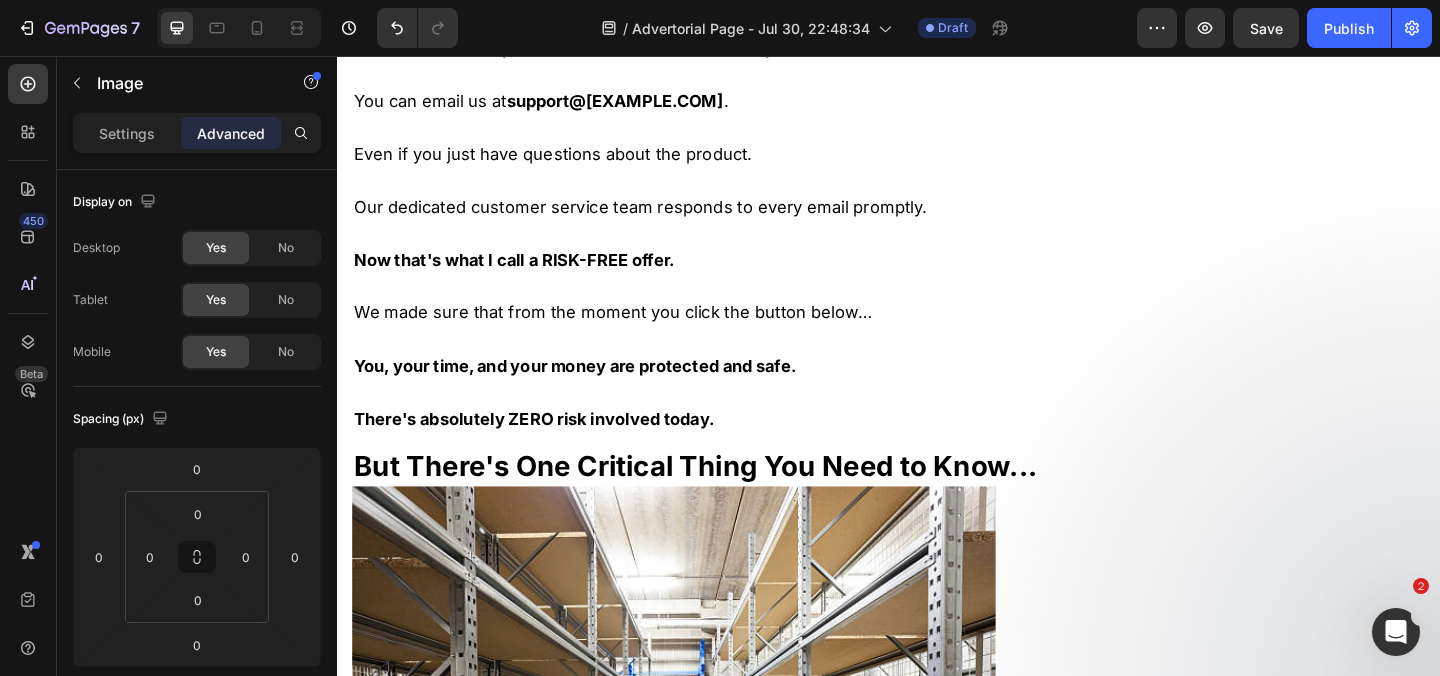 drag, startPoint x: 927, startPoint y: 156, endPoint x: 924, endPoint y: 183, distance: 27.166155 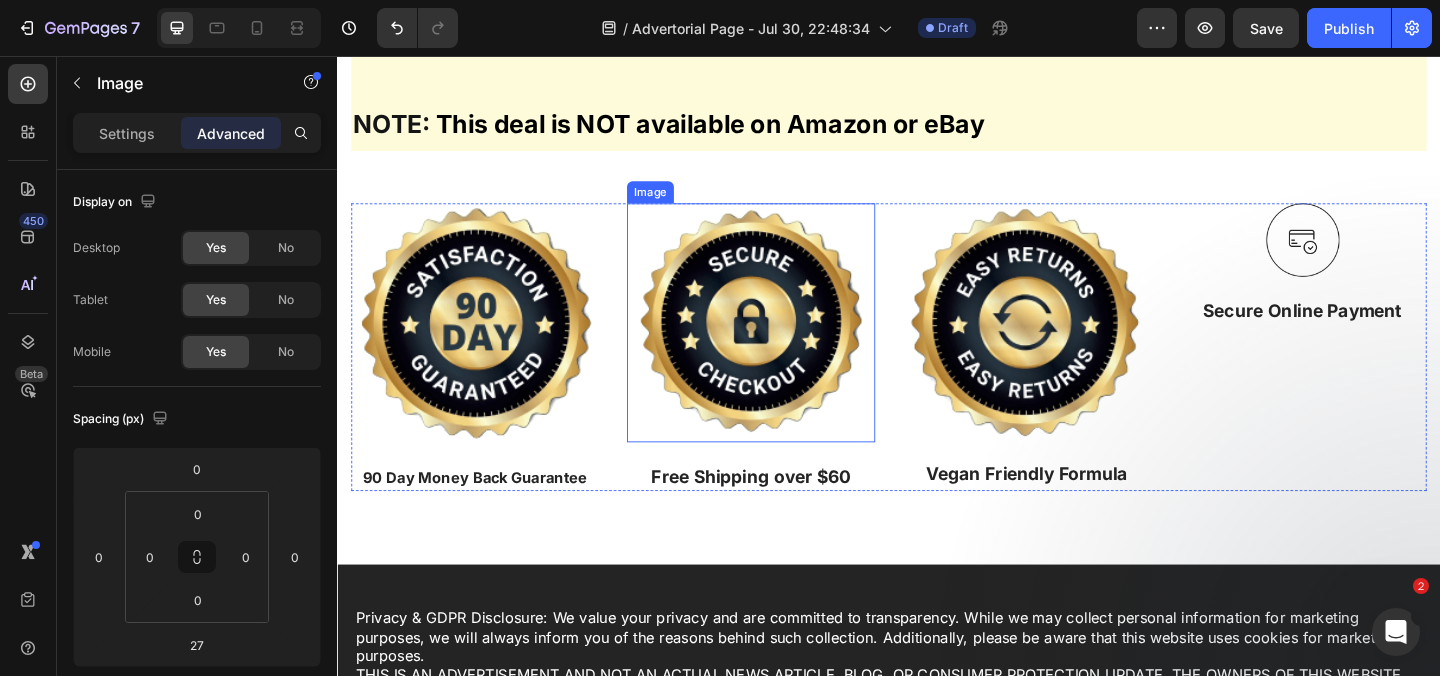 scroll, scrollTop: 32334, scrollLeft: 0, axis: vertical 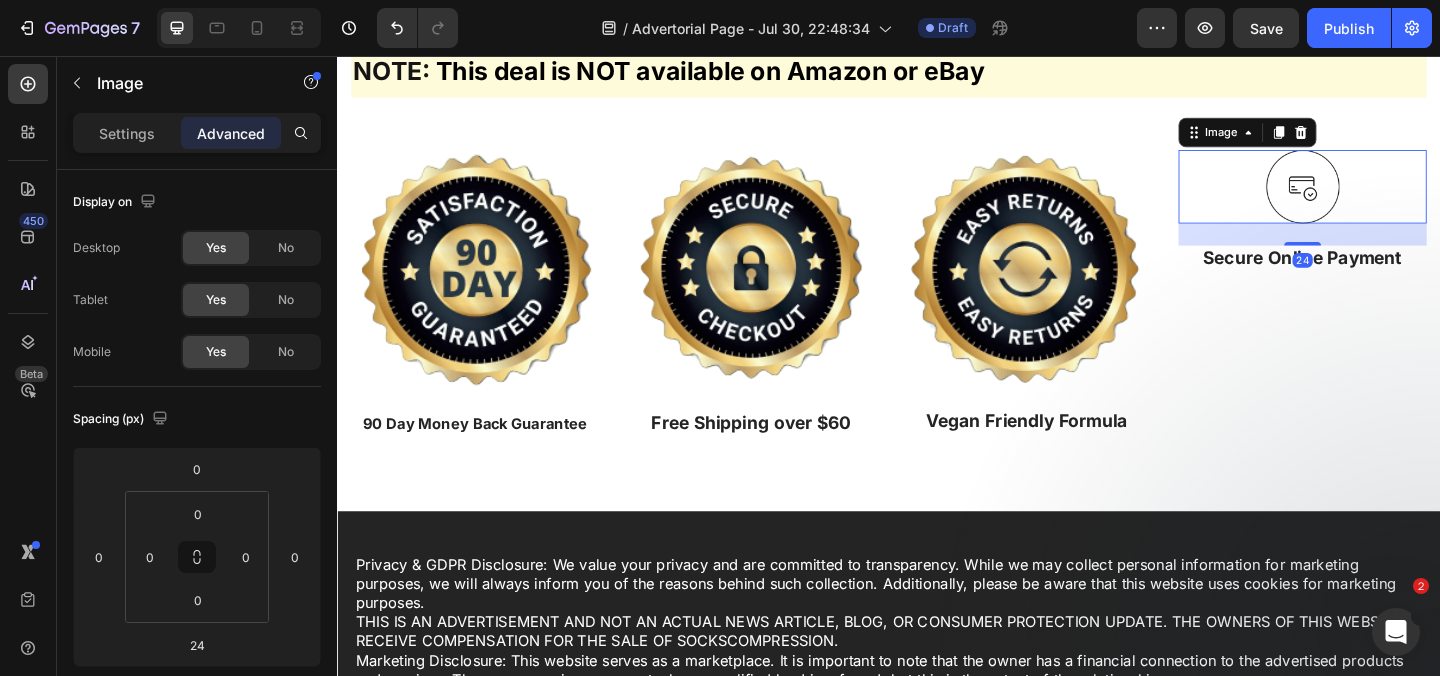 click at bounding box center [1387, 198] 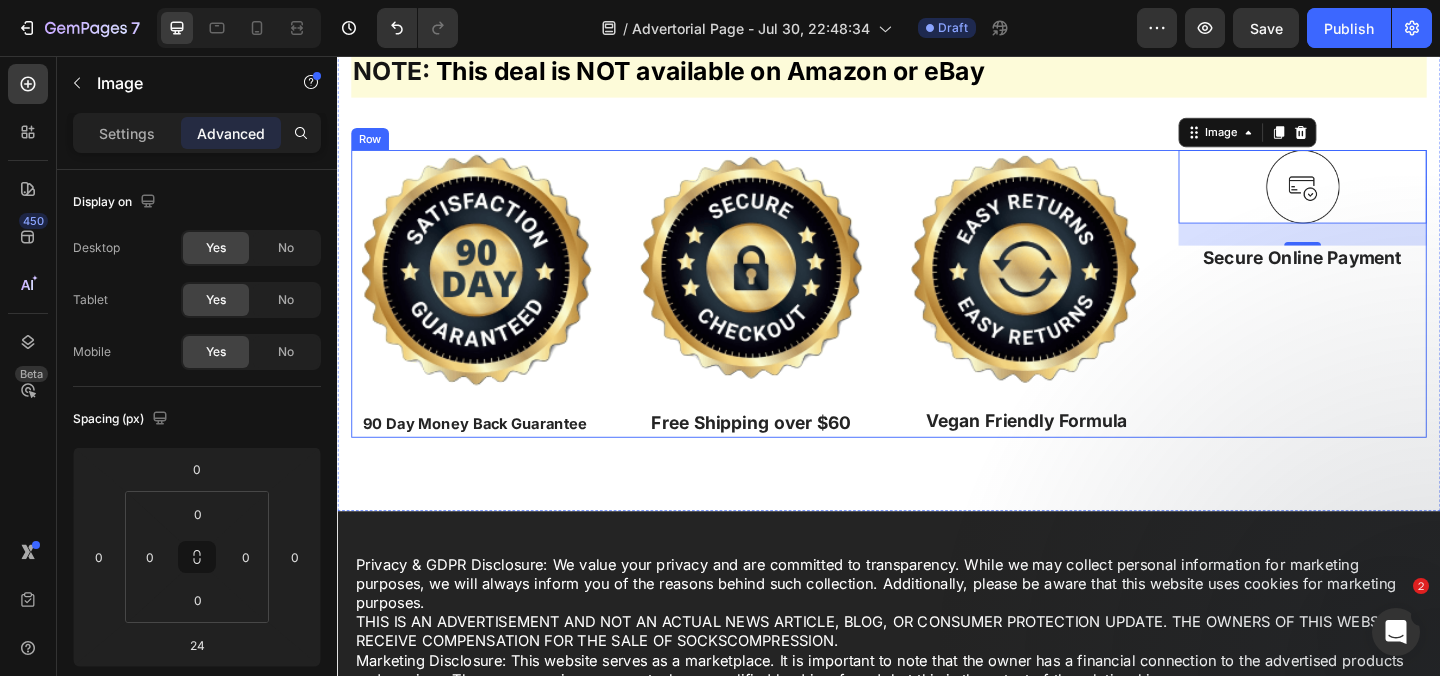 scroll, scrollTop: 32237, scrollLeft: 0, axis: vertical 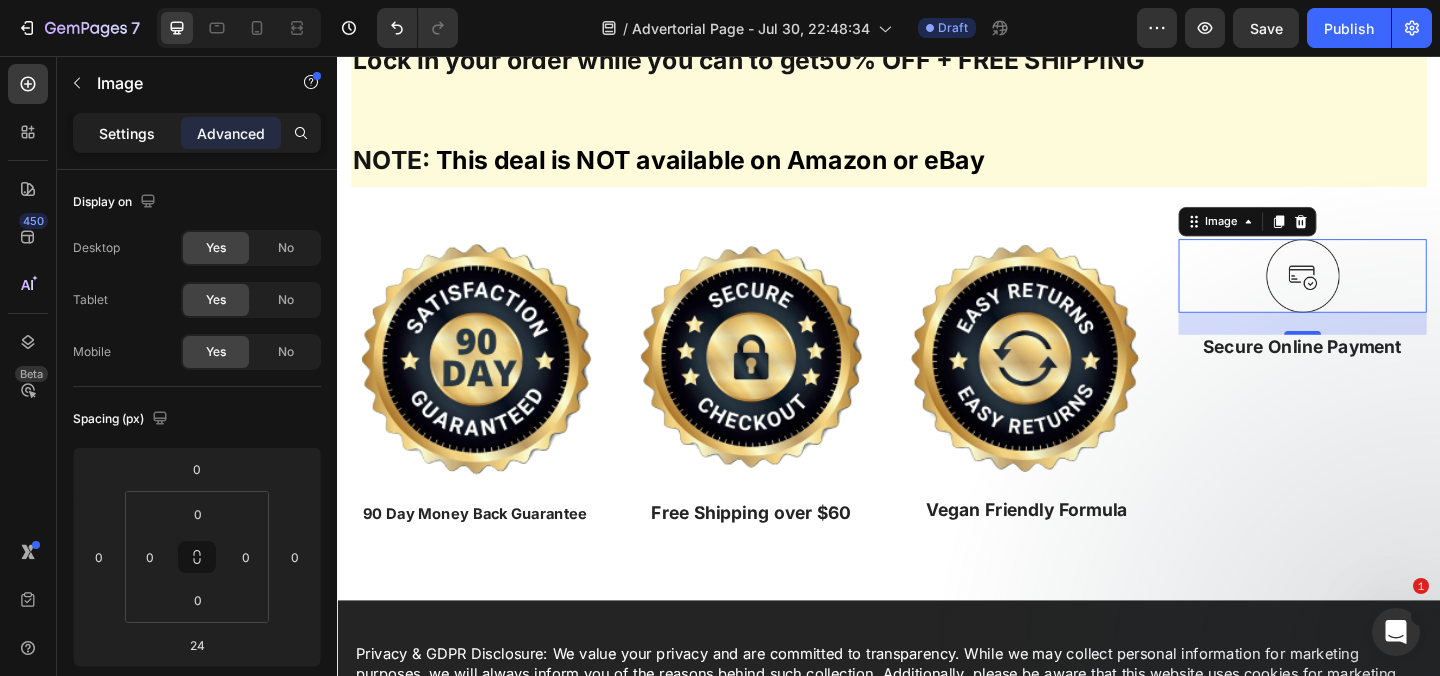 click on "Settings" at bounding box center (127, 133) 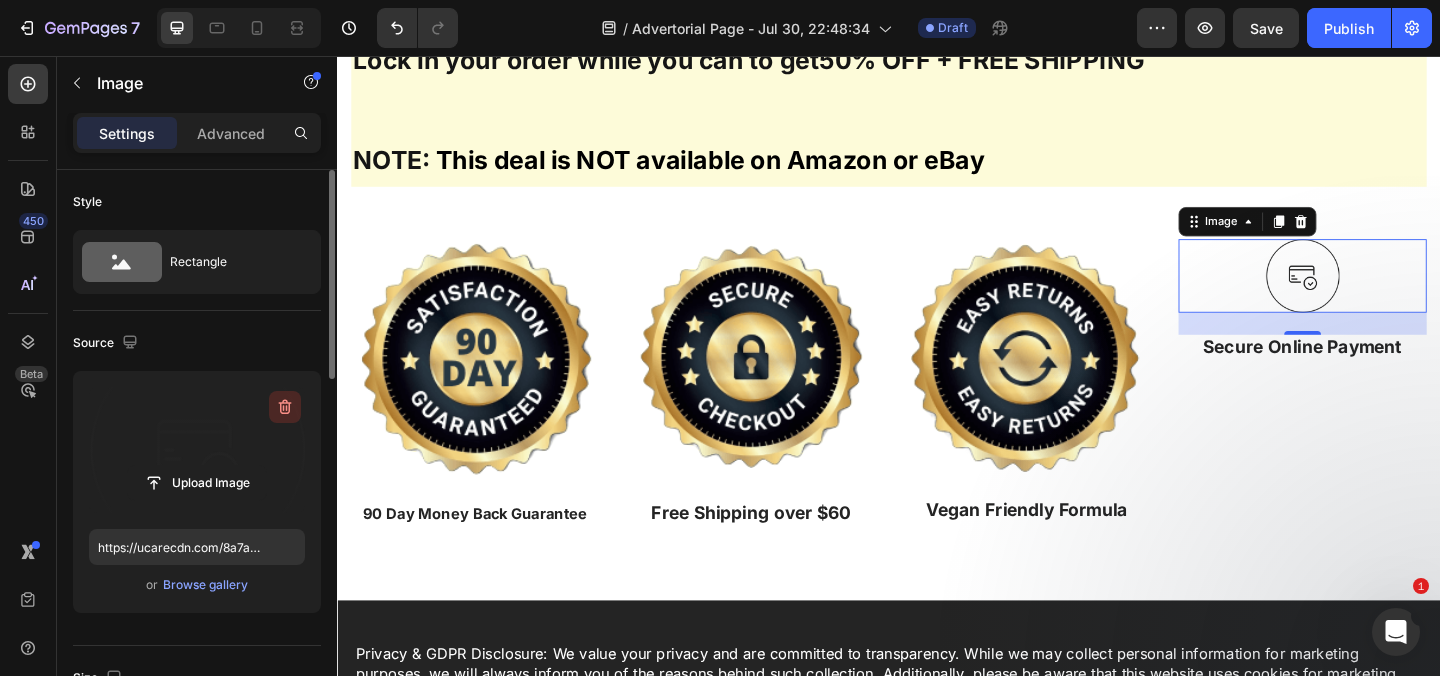 click at bounding box center [285, 407] 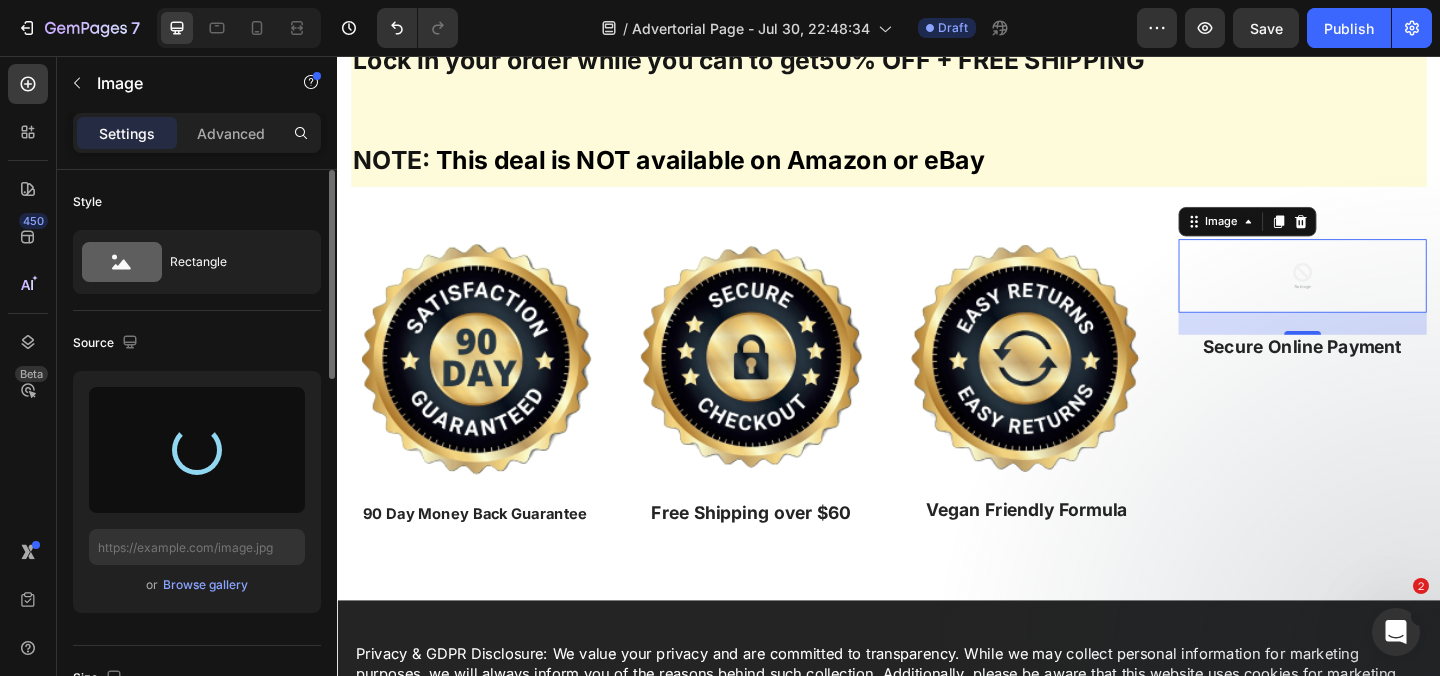 type on "https://cdn.shopify.com/s/files/1/0759/3626/8514/files/gempages_575601878851650122-beb5b32e-62b8-44ad-85c3-4f94e7bf284c.png" 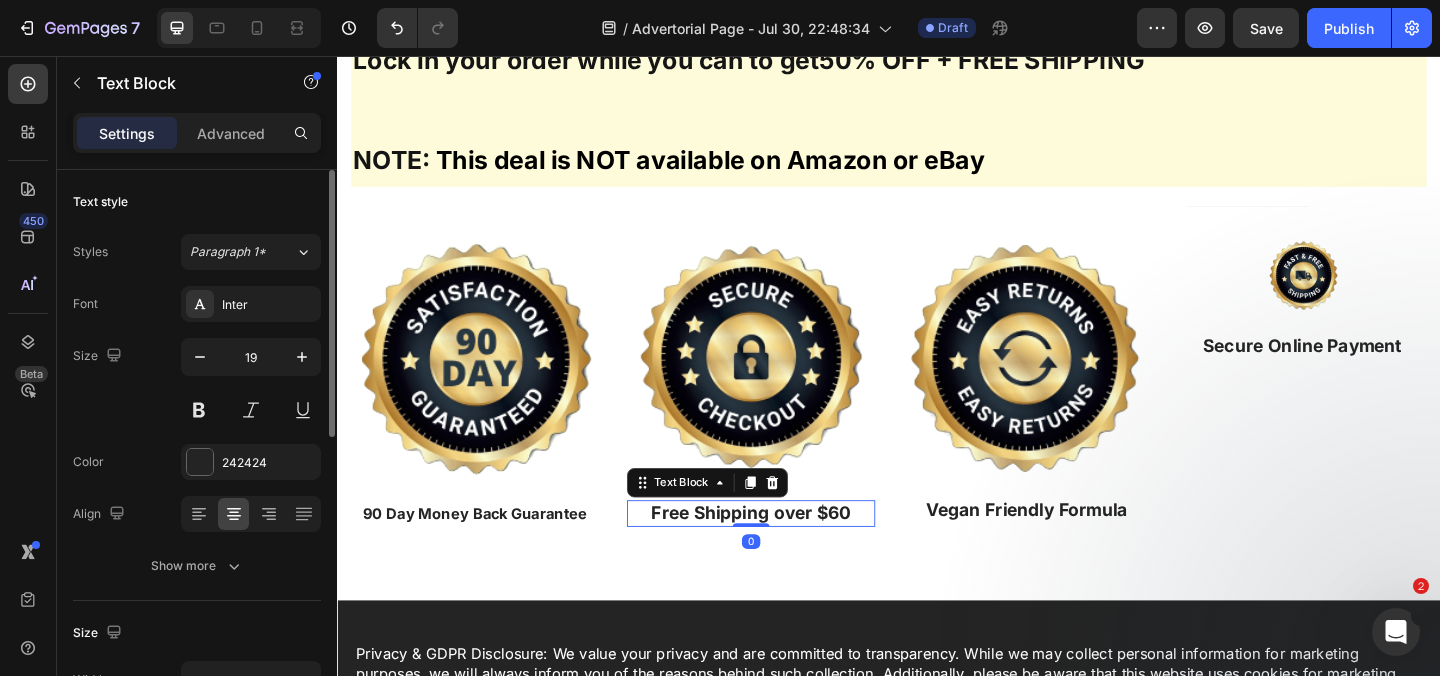 click on "Free Shipping over $60" at bounding box center (787, 553) 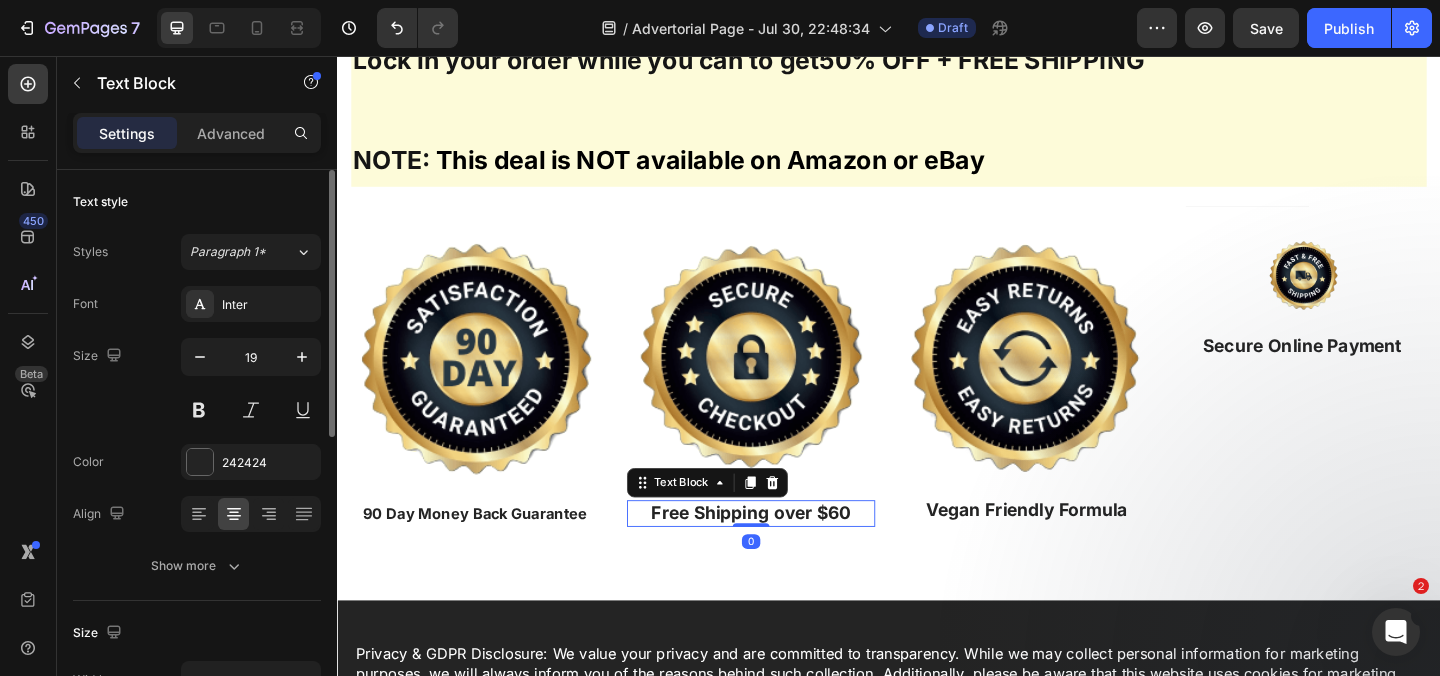click on "Free Shipping over $60" at bounding box center (787, 553) 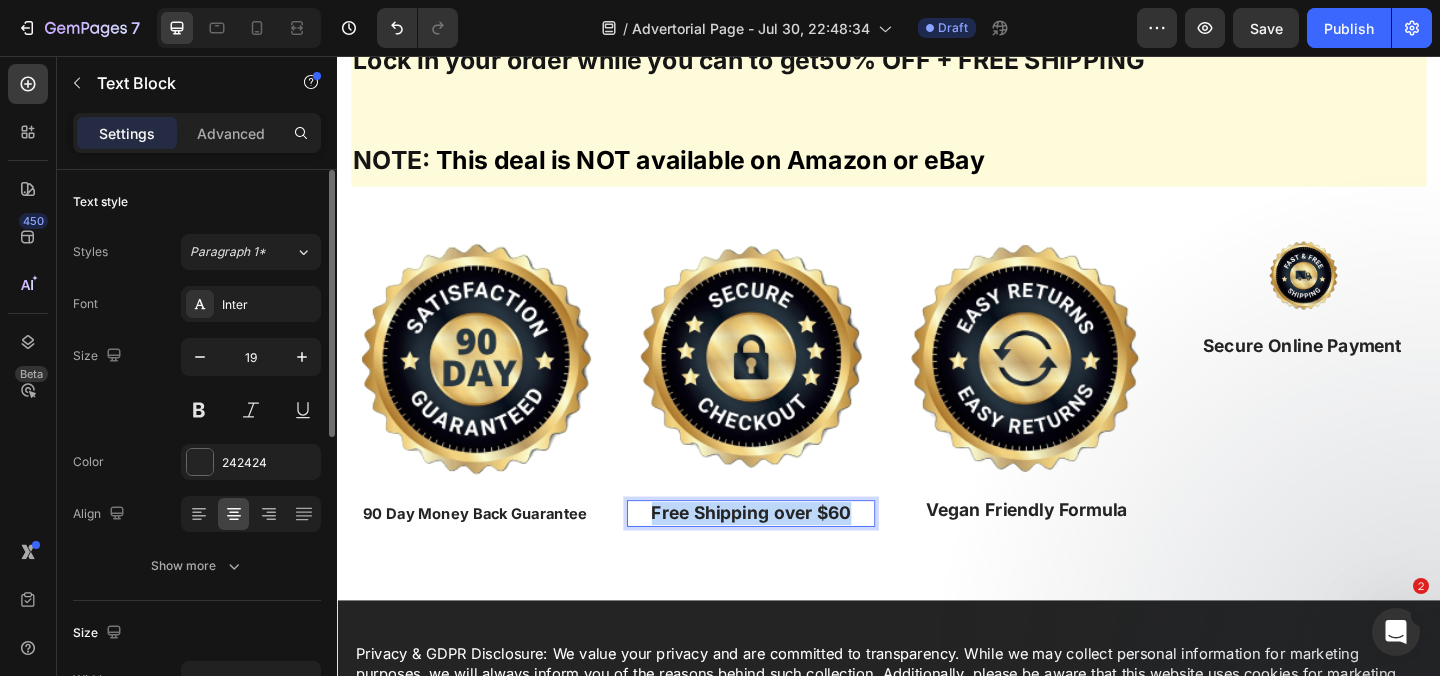 click on "Free Shipping over $60" at bounding box center [787, 553] 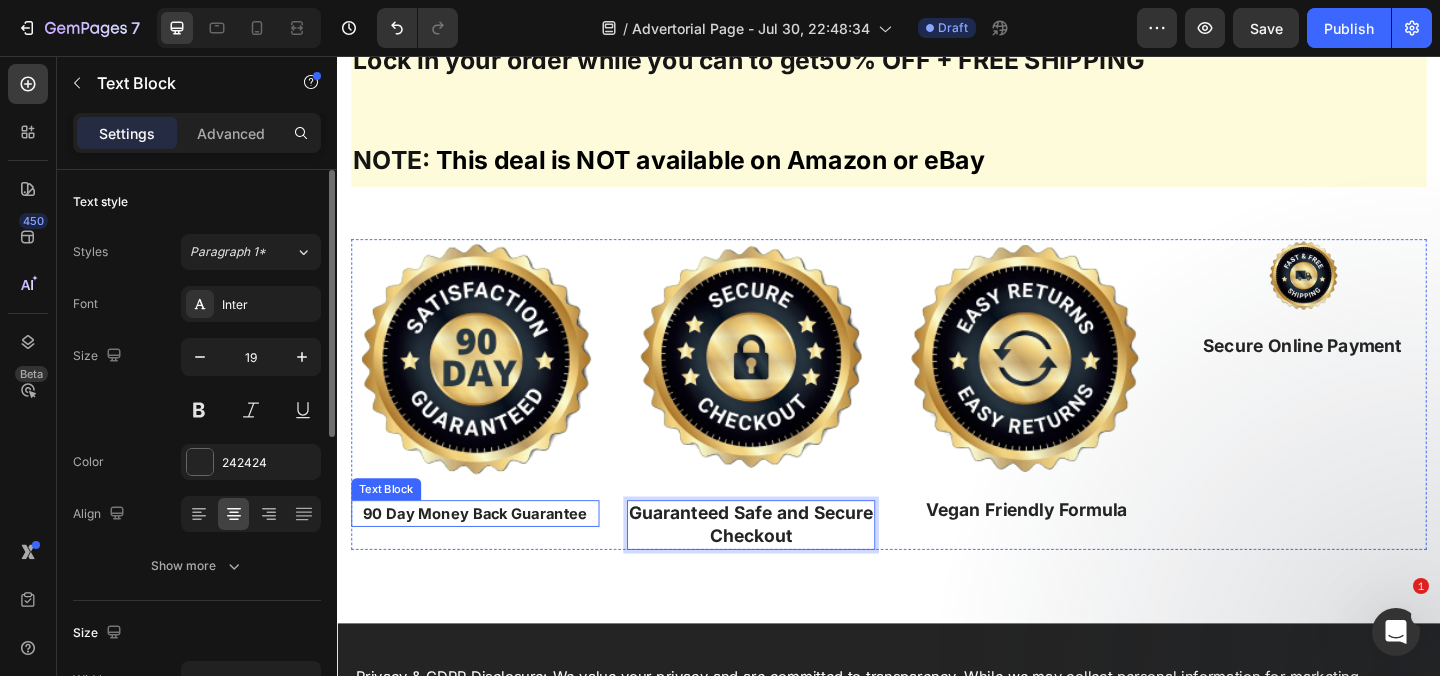 click on "90 Day Money Back Guarantee" at bounding box center (487, 553) 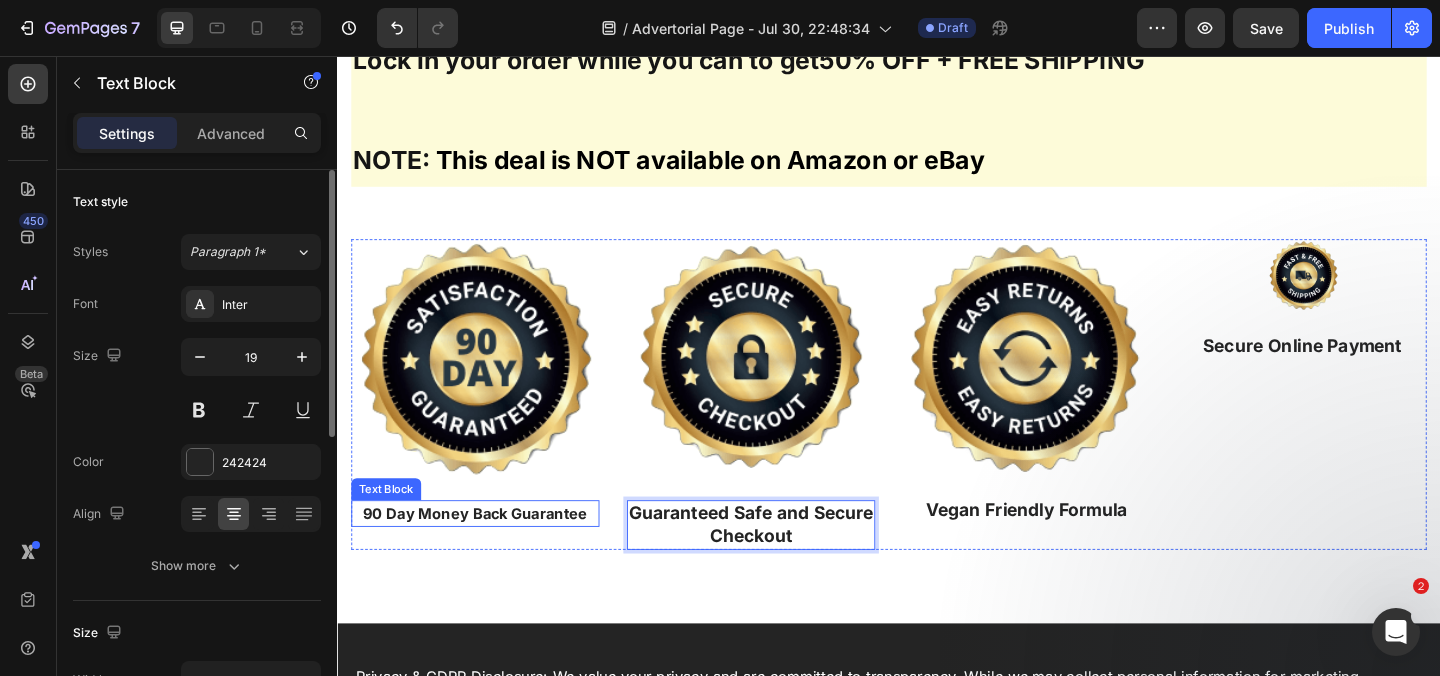 click on "90 Day Money Back Guarantee" at bounding box center [487, 553] 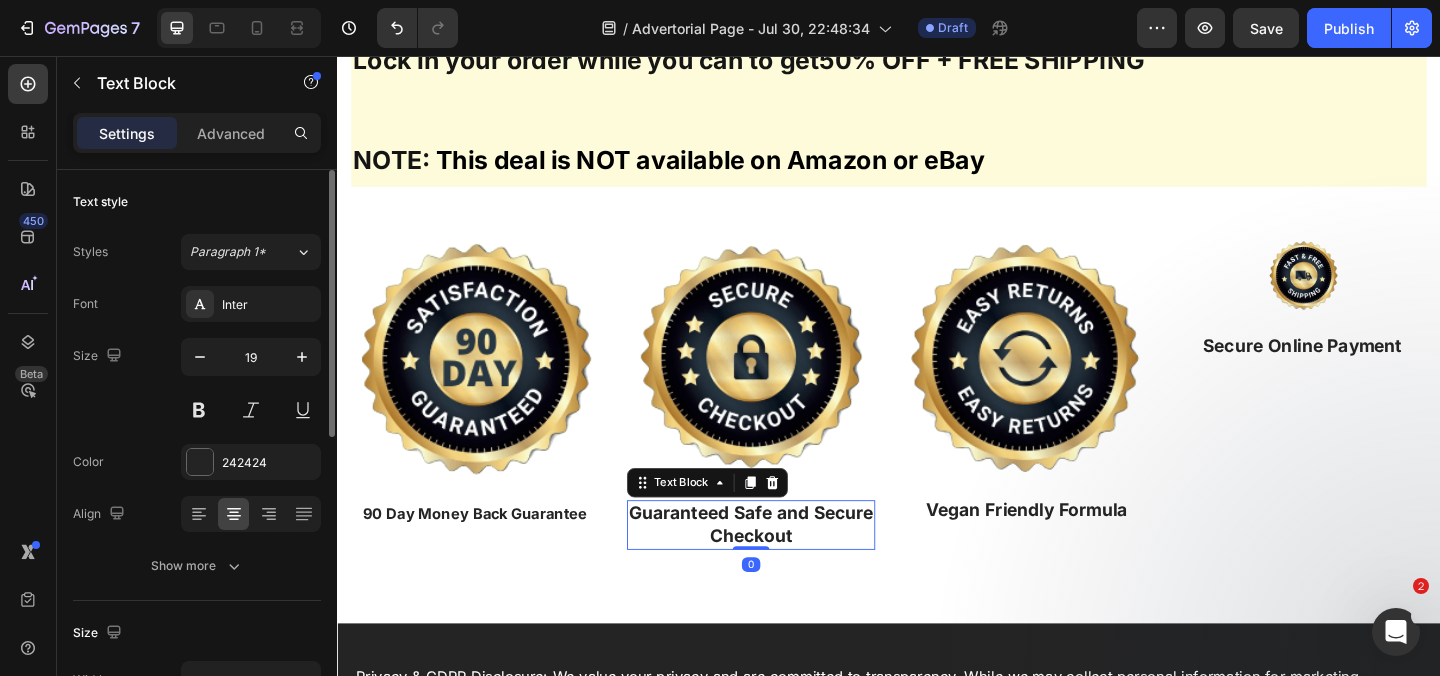 click on "Guaranteed Safe and Secure Checkout" at bounding box center (787, 565) 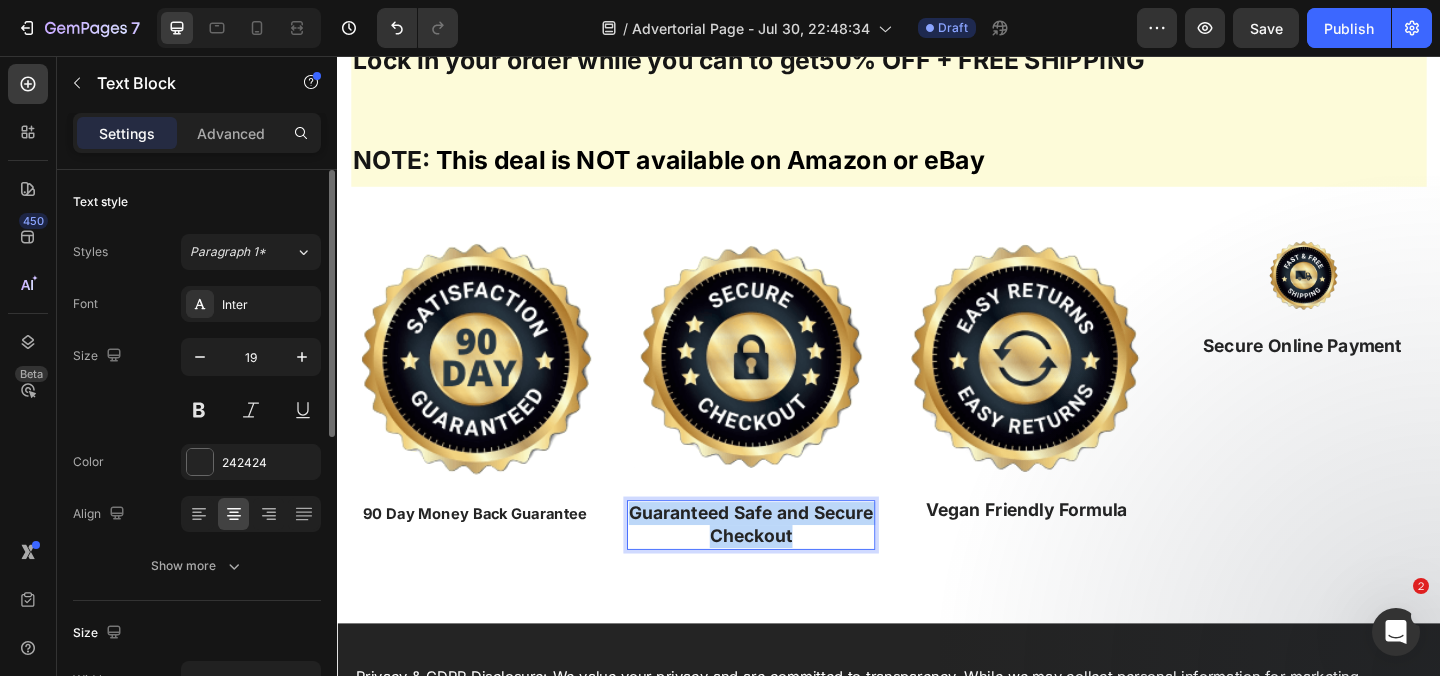 click on "Guaranteed Safe and Secure Checkout" at bounding box center [787, 565] 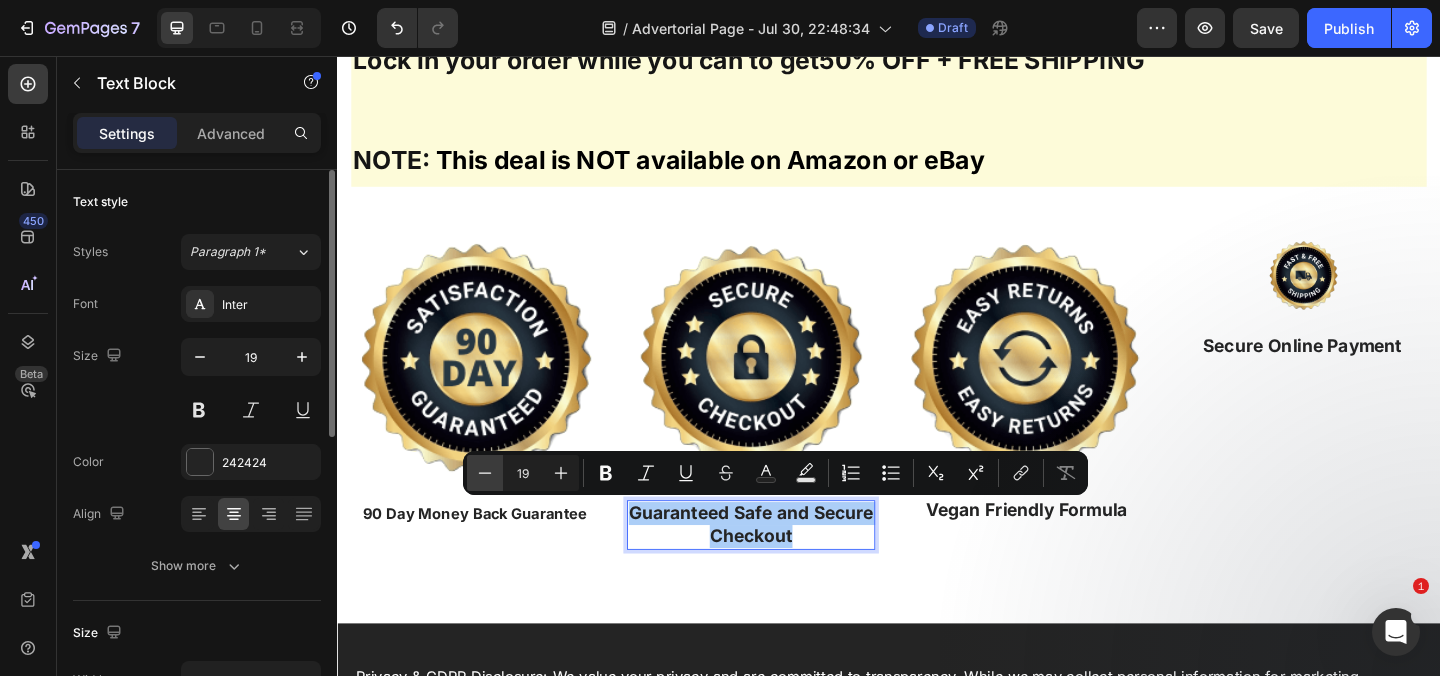click on "Minus" at bounding box center [485, 473] 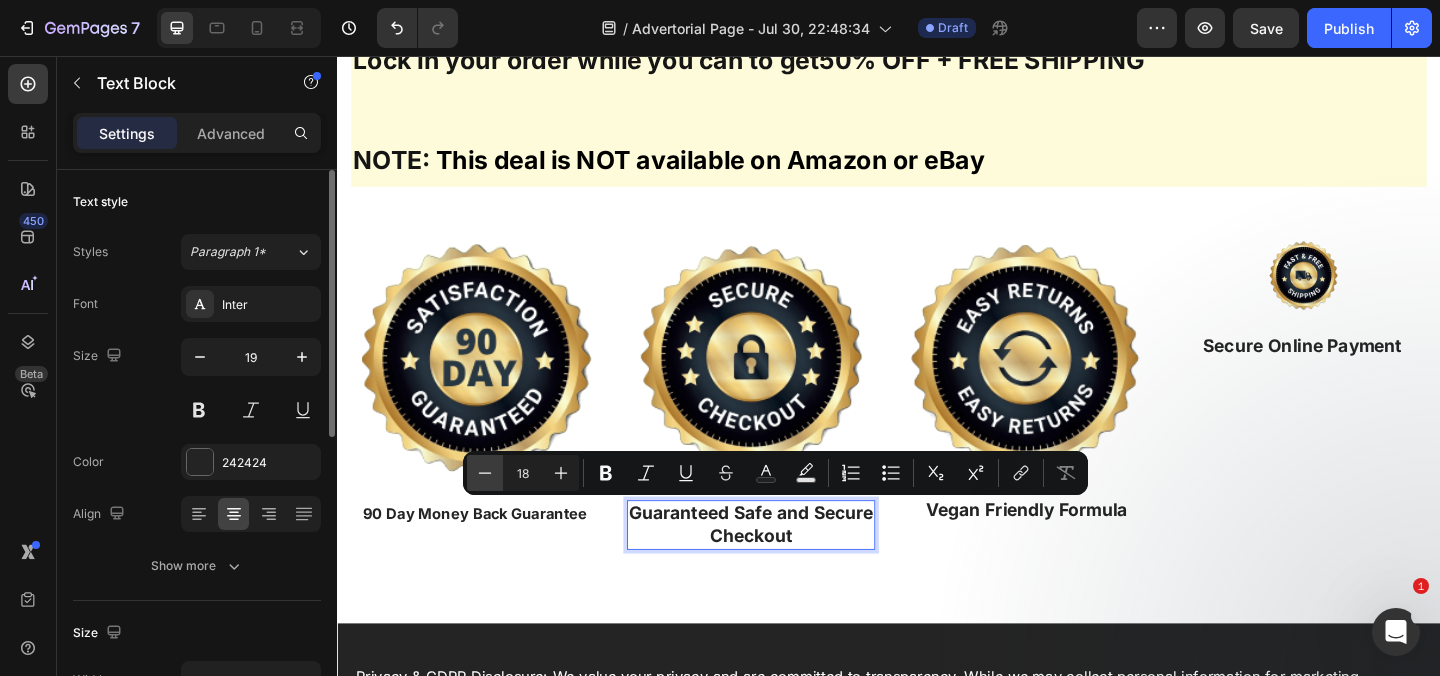 click on "Minus" at bounding box center (485, 473) 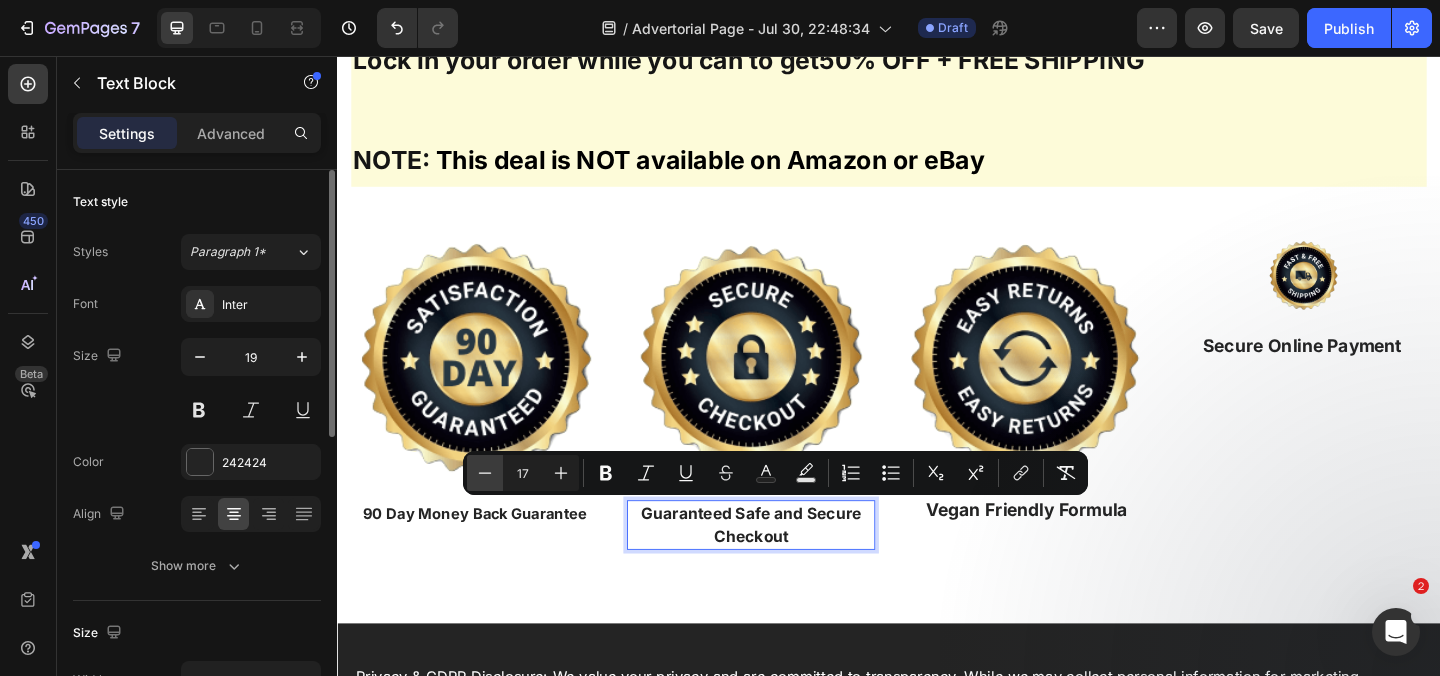 click on "Minus" at bounding box center [485, 473] 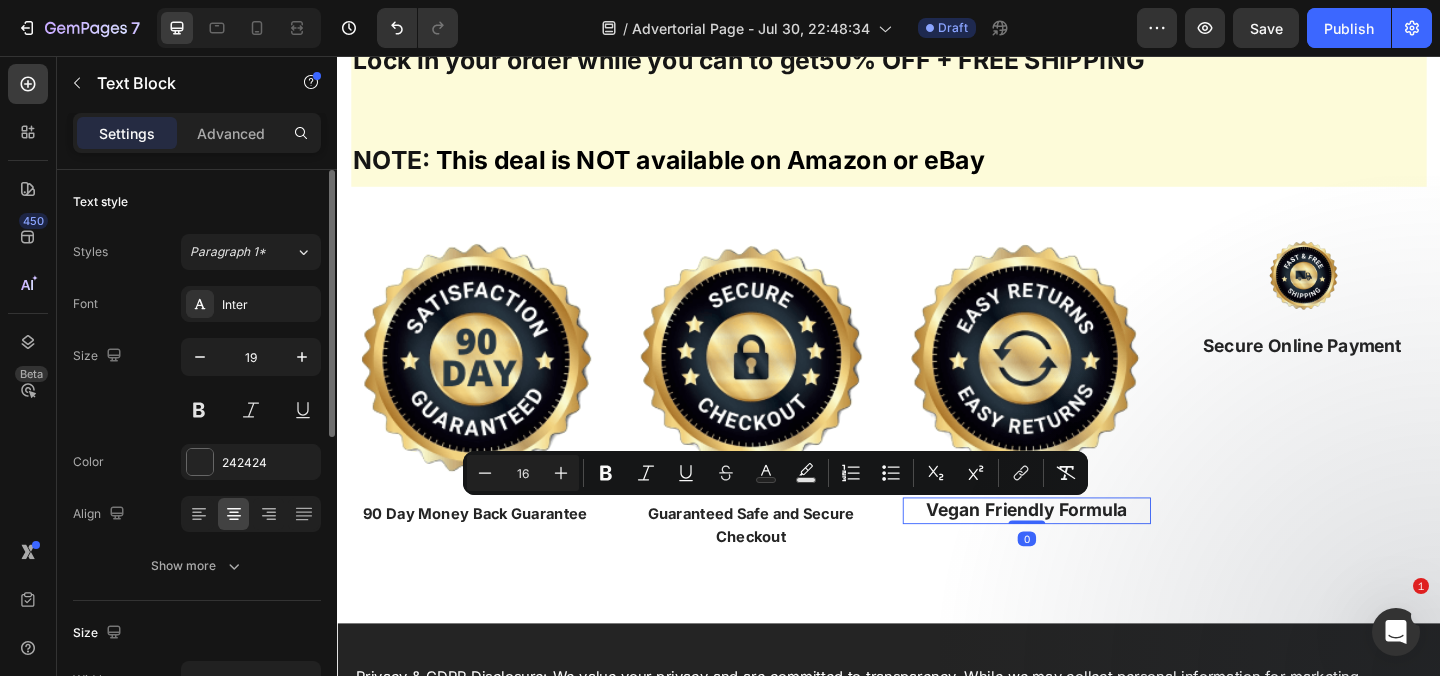 click on "Vegan Friendly Formula" at bounding box center [1087, 550] 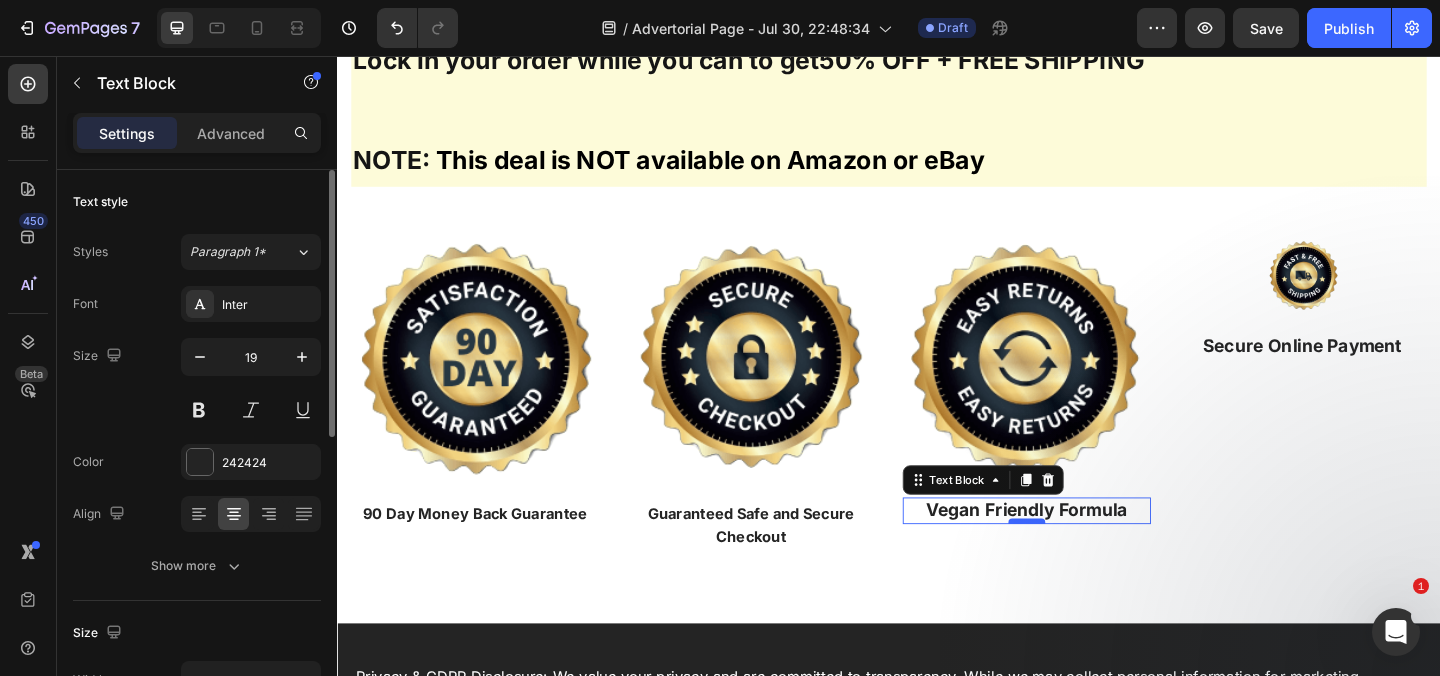 click at bounding box center (1087, 562) 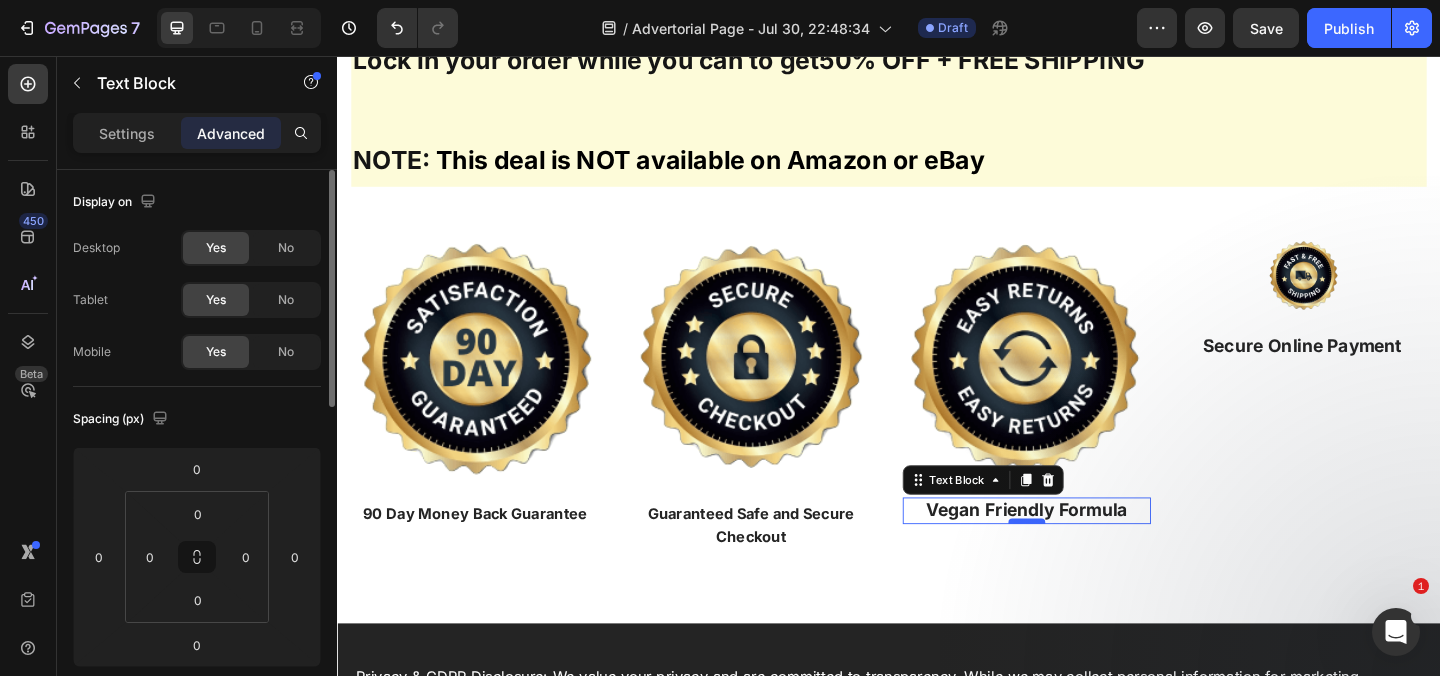 click at bounding box center [1087, 562] 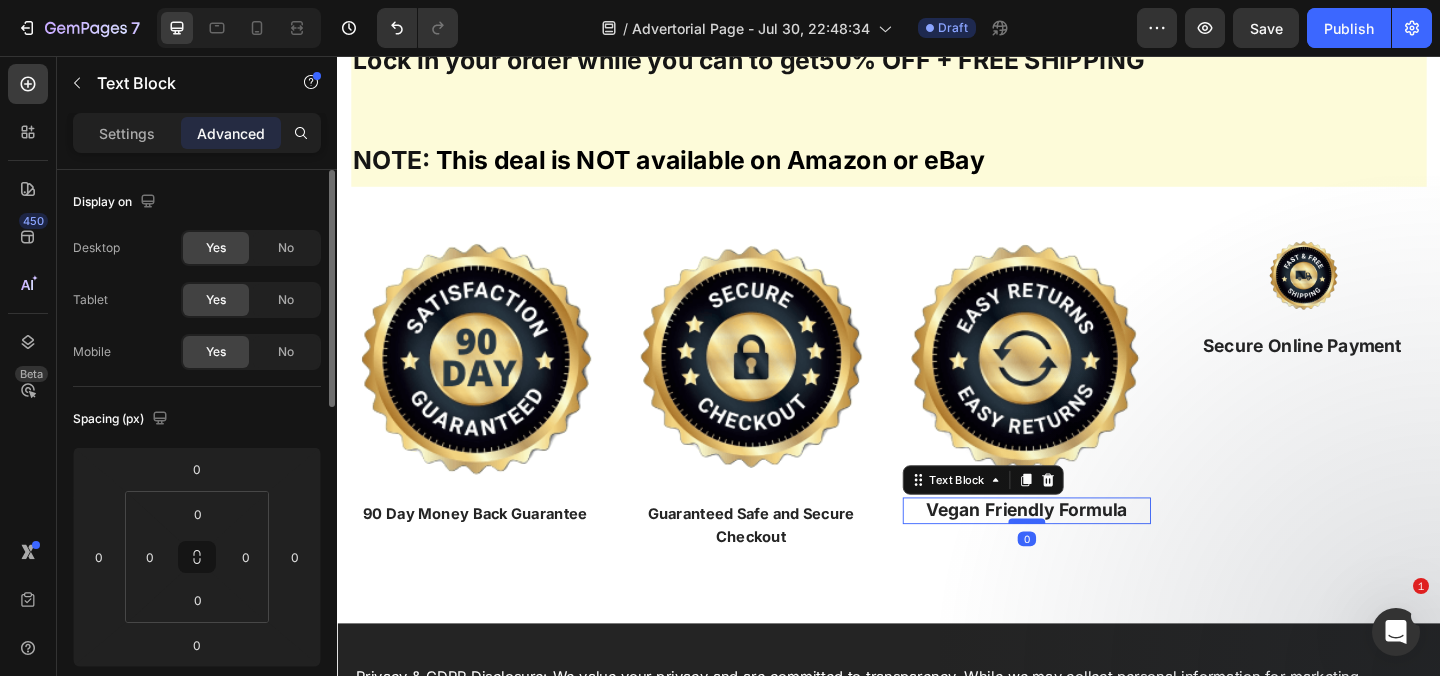 click at bounding box center [1087, 562] 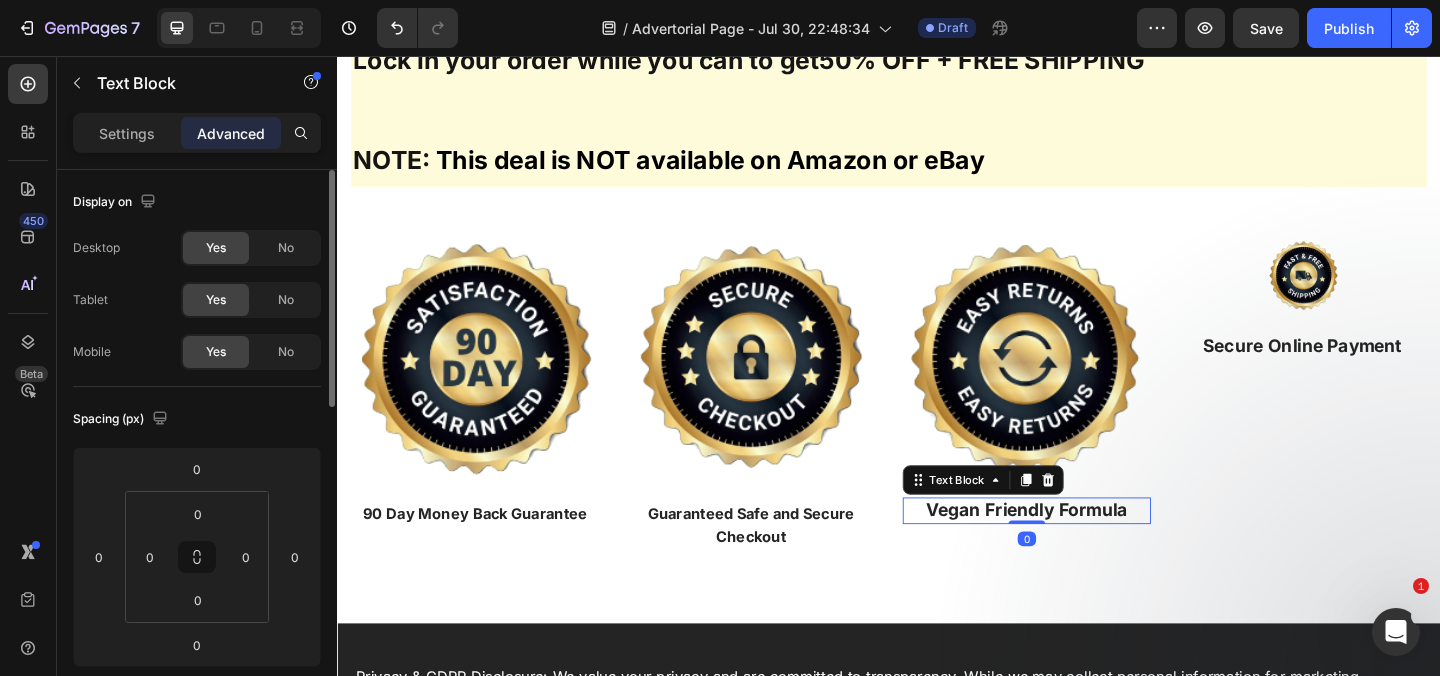 click on "Vegan Friendly Formula" at bounding box center (1087, 550) 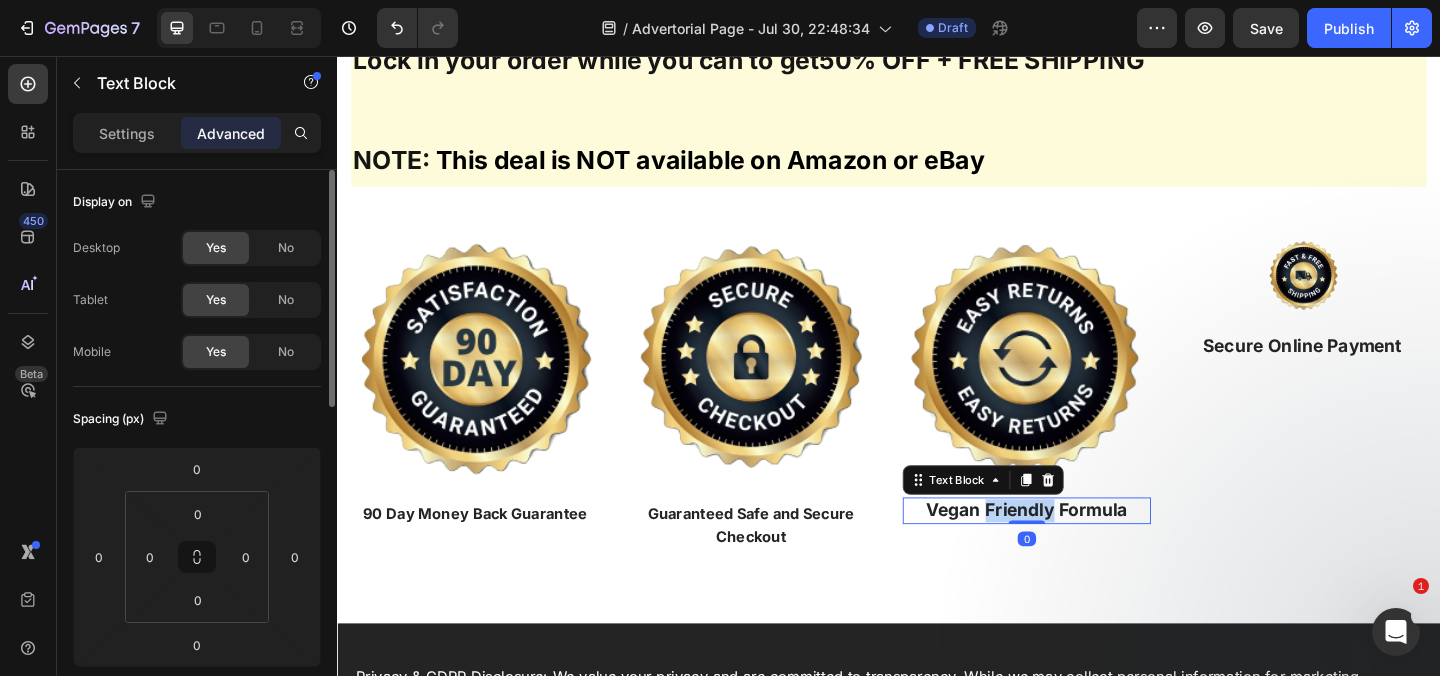 click on "Vegan Friendly Formula" at bounding box center (1087, 550) 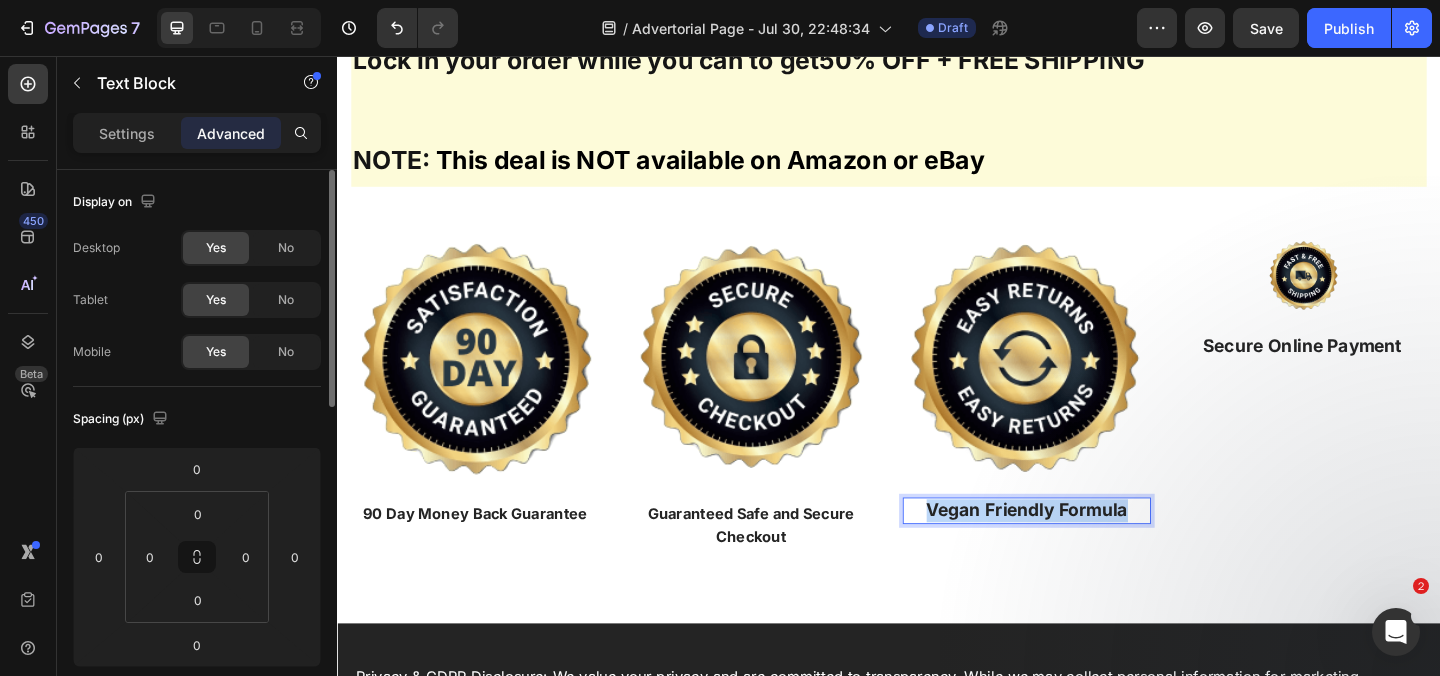 click on "Vegan Friendly Formula" at bounding box center [1087, 550] 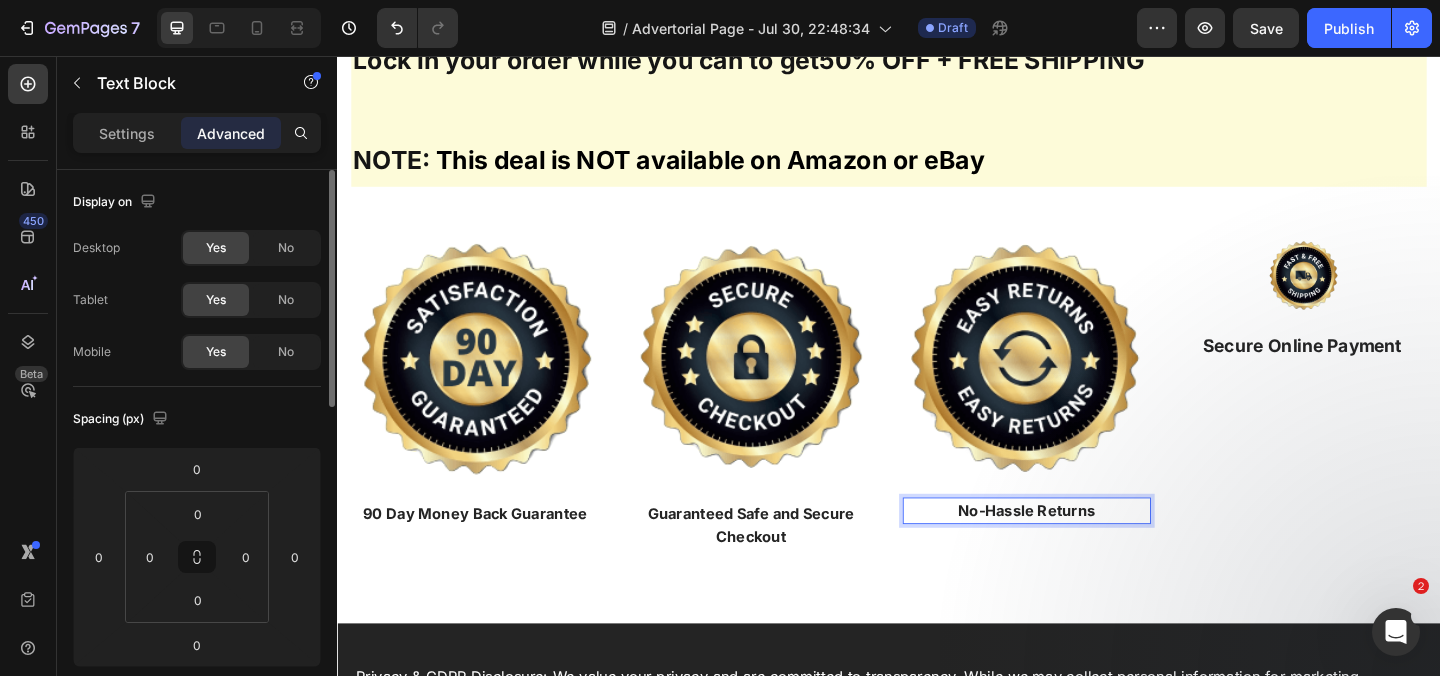 click on "No-Hassle Returns" at bounding box center [1087, 550] 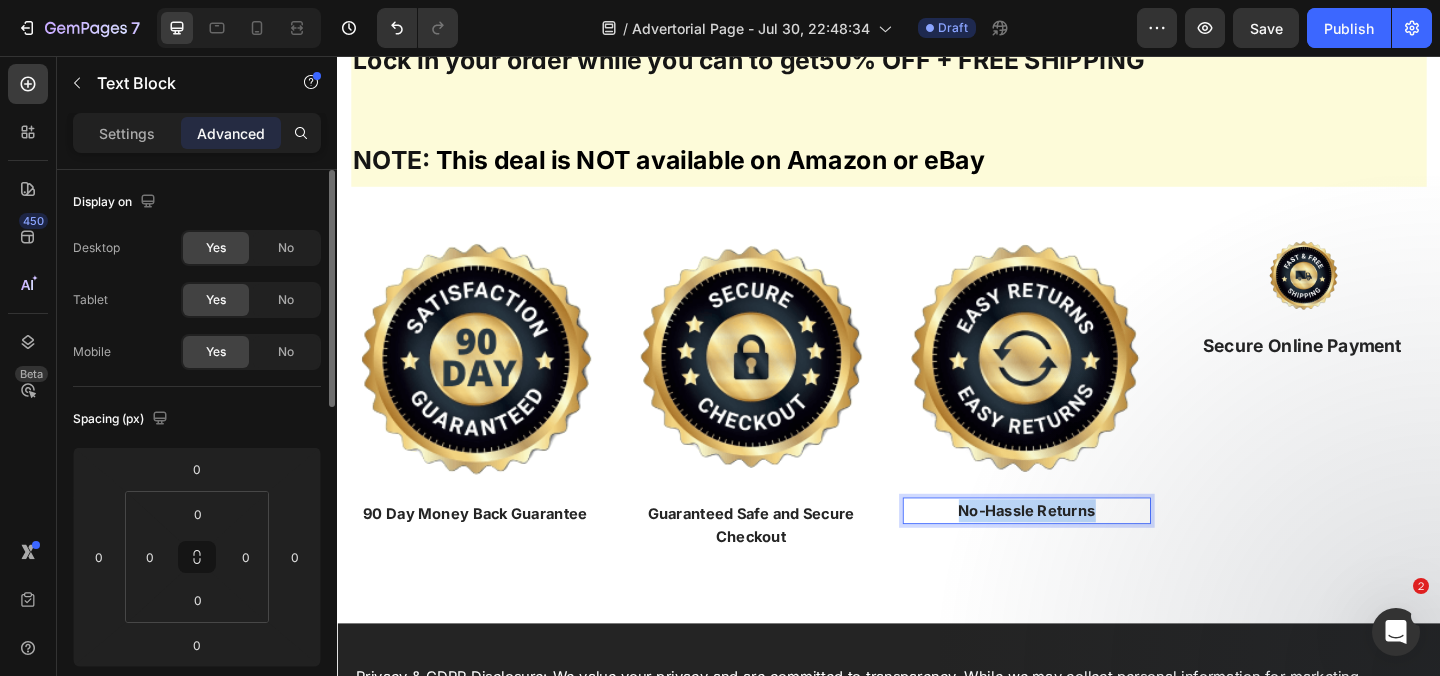 click on "No-Hassle Returns" at bounding box center [1087, 550] 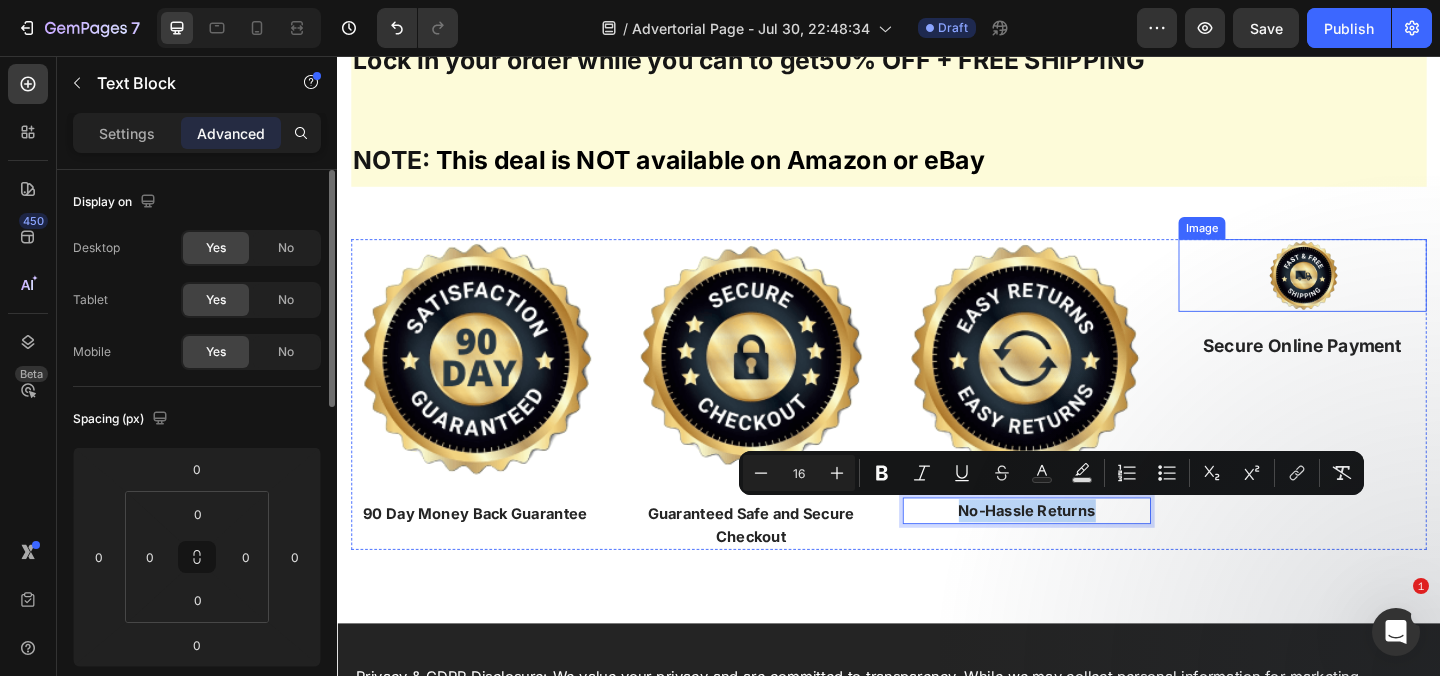 click at bounding box center (1387, 294) 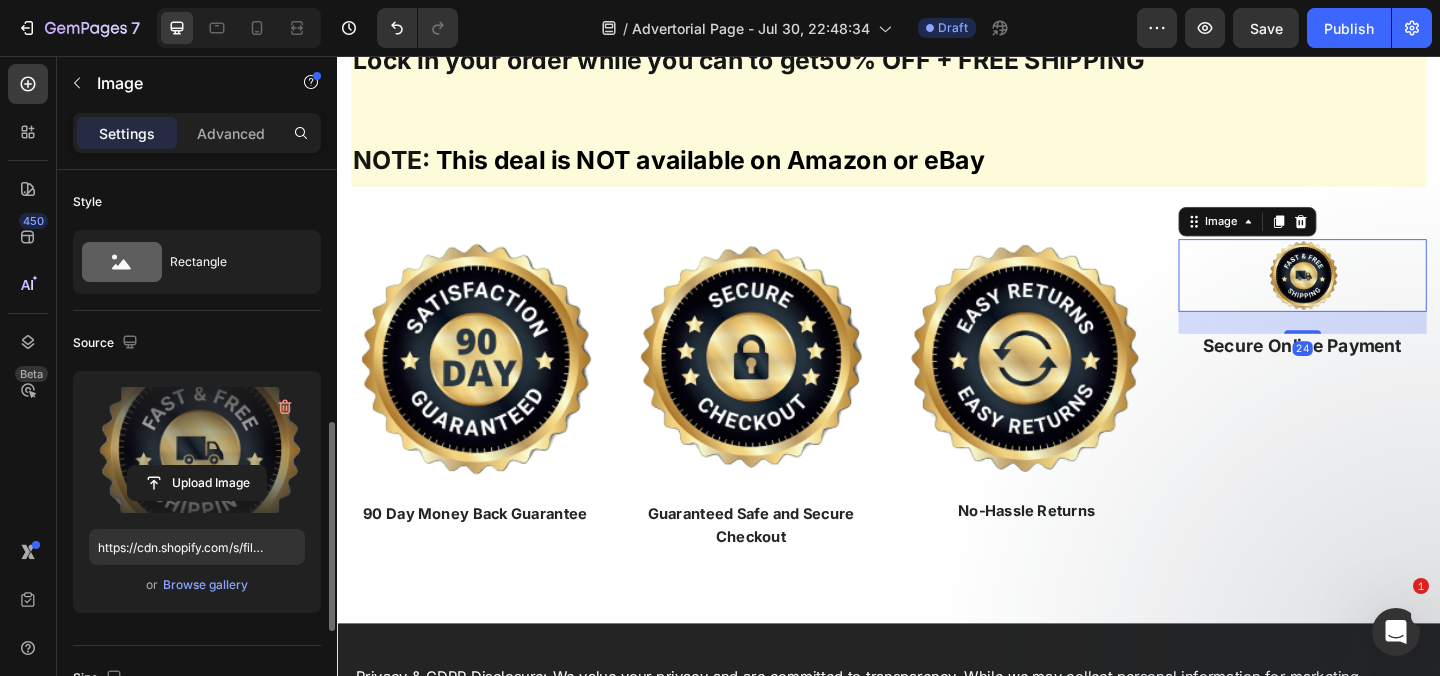 scroll, scrollTop: 482, scrollLeft: 0, axis: vertical 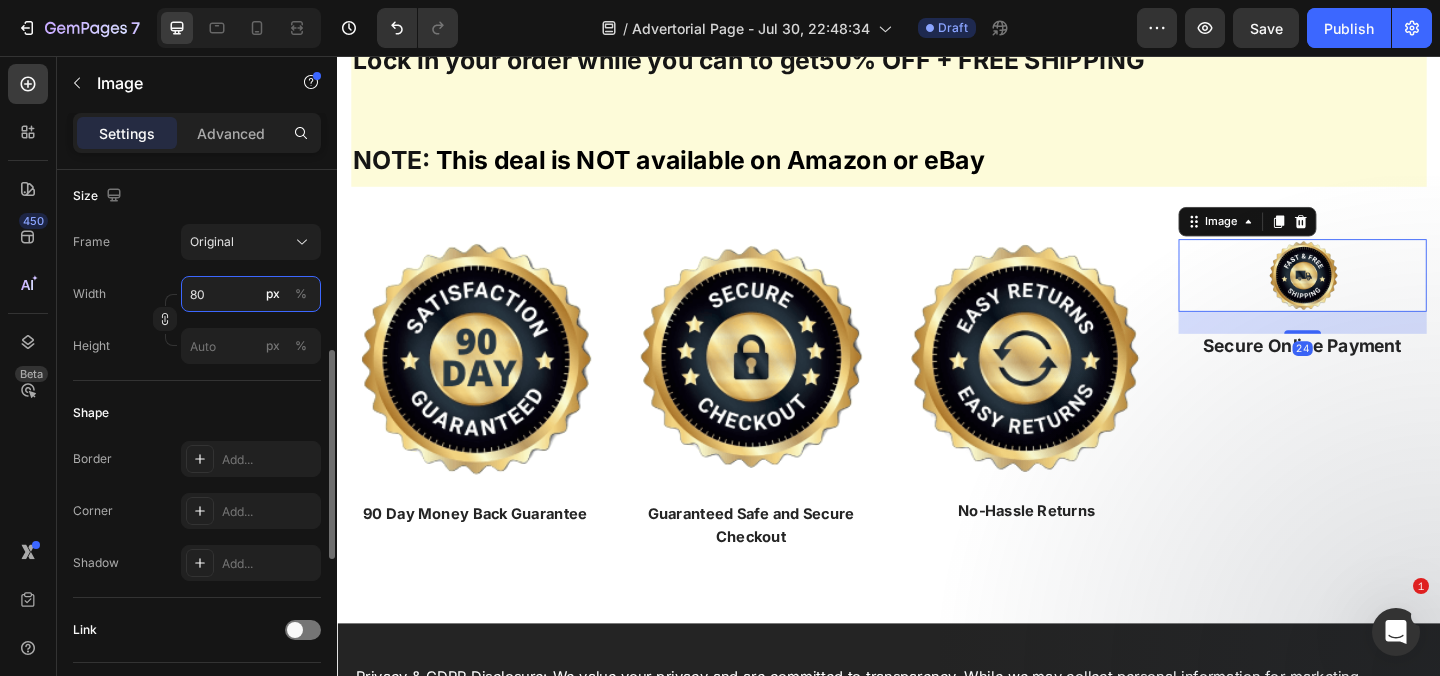 click on "80" at bounding box center (251, 294) 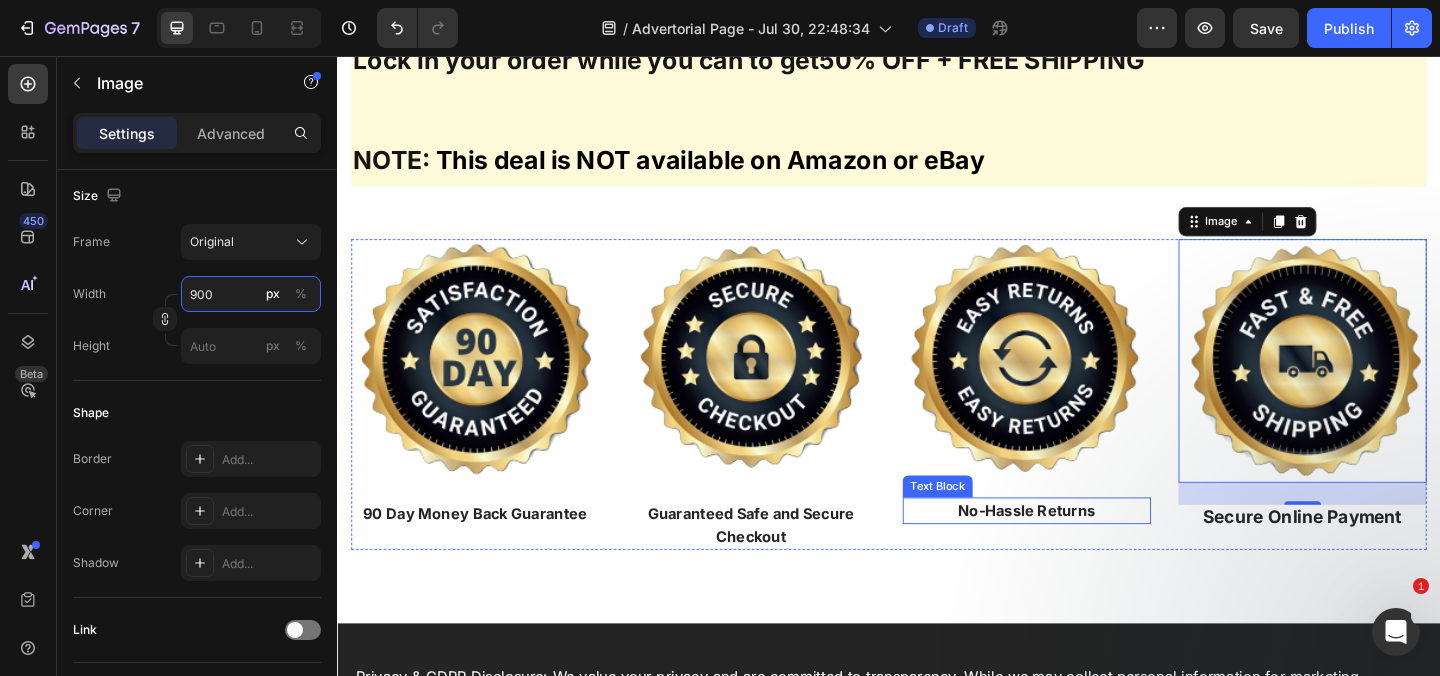 type on "900" 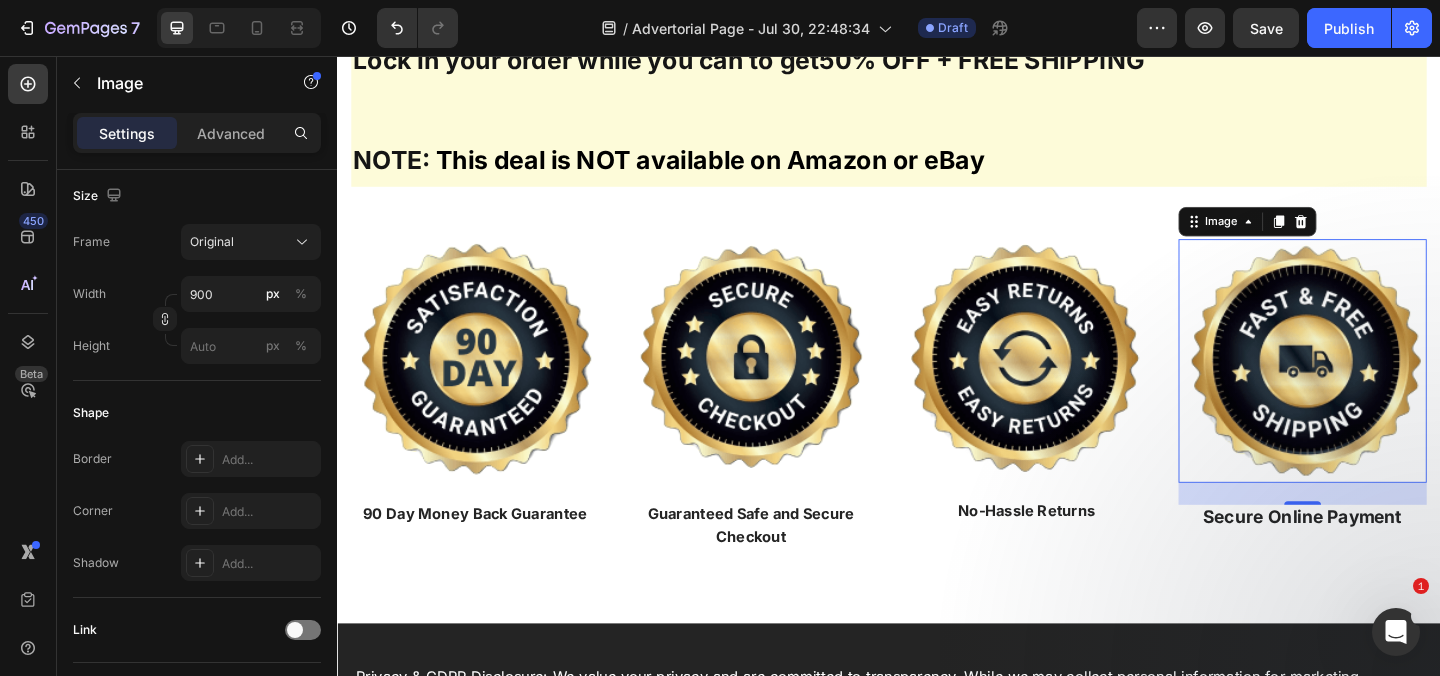 click on "24" at bounding box center [1387, 532] 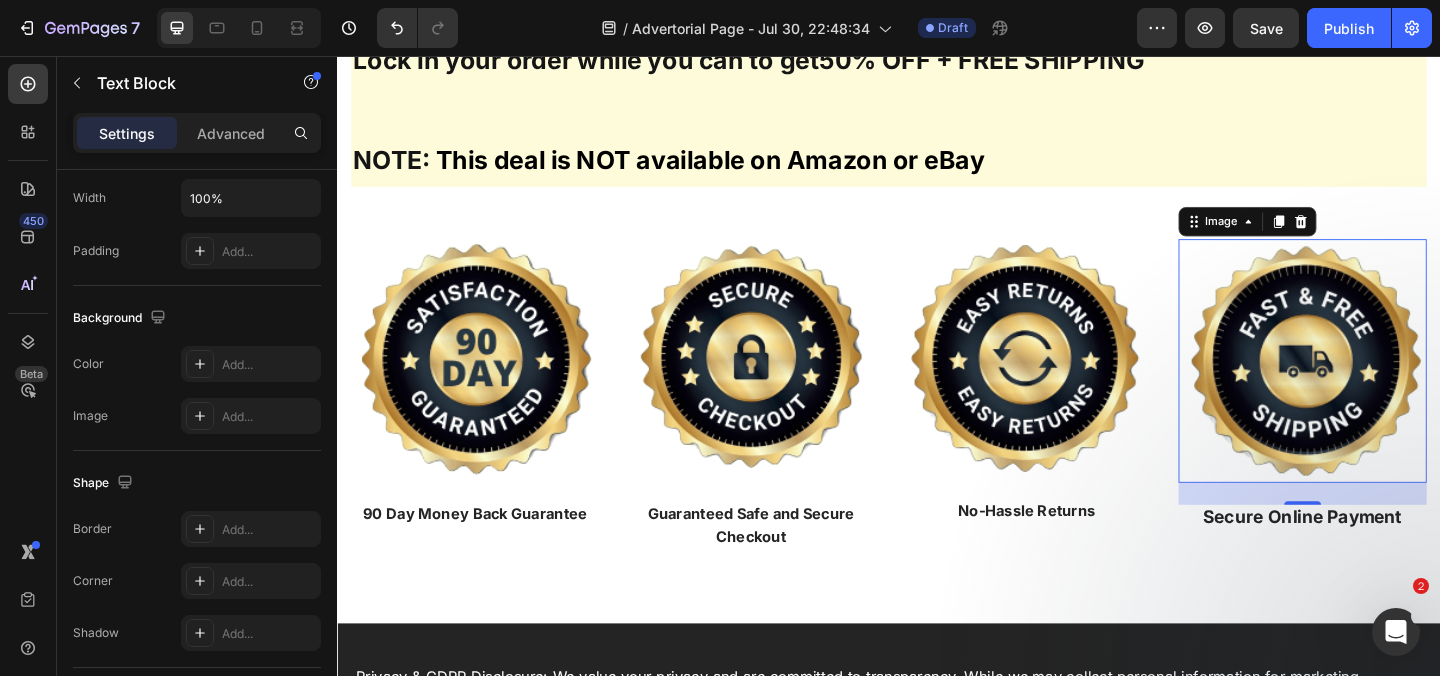 click on "Secure Online Payment" at bounding box center (1387, 558) 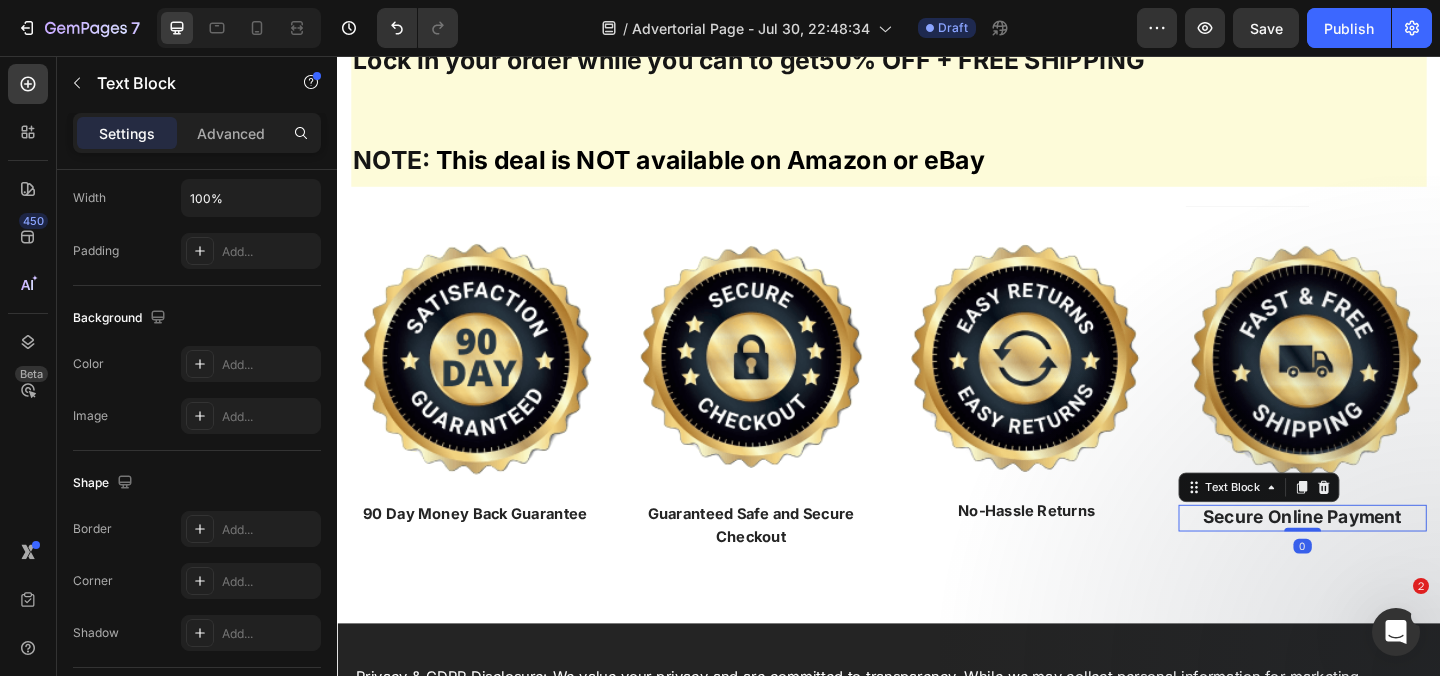 scroll, scrollTop: 0, scrollLeft: 0, axis: both 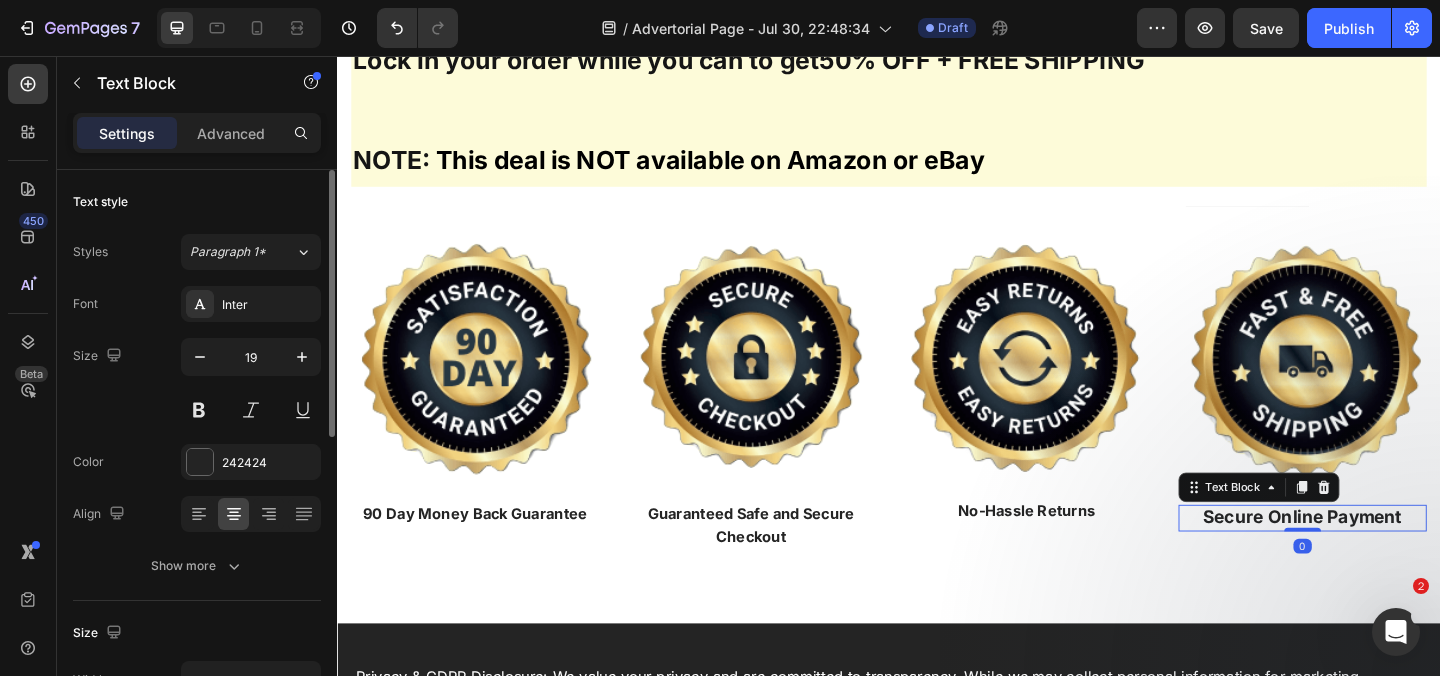 click on "Secure Online Payment" at bounding box center [1387, 558] 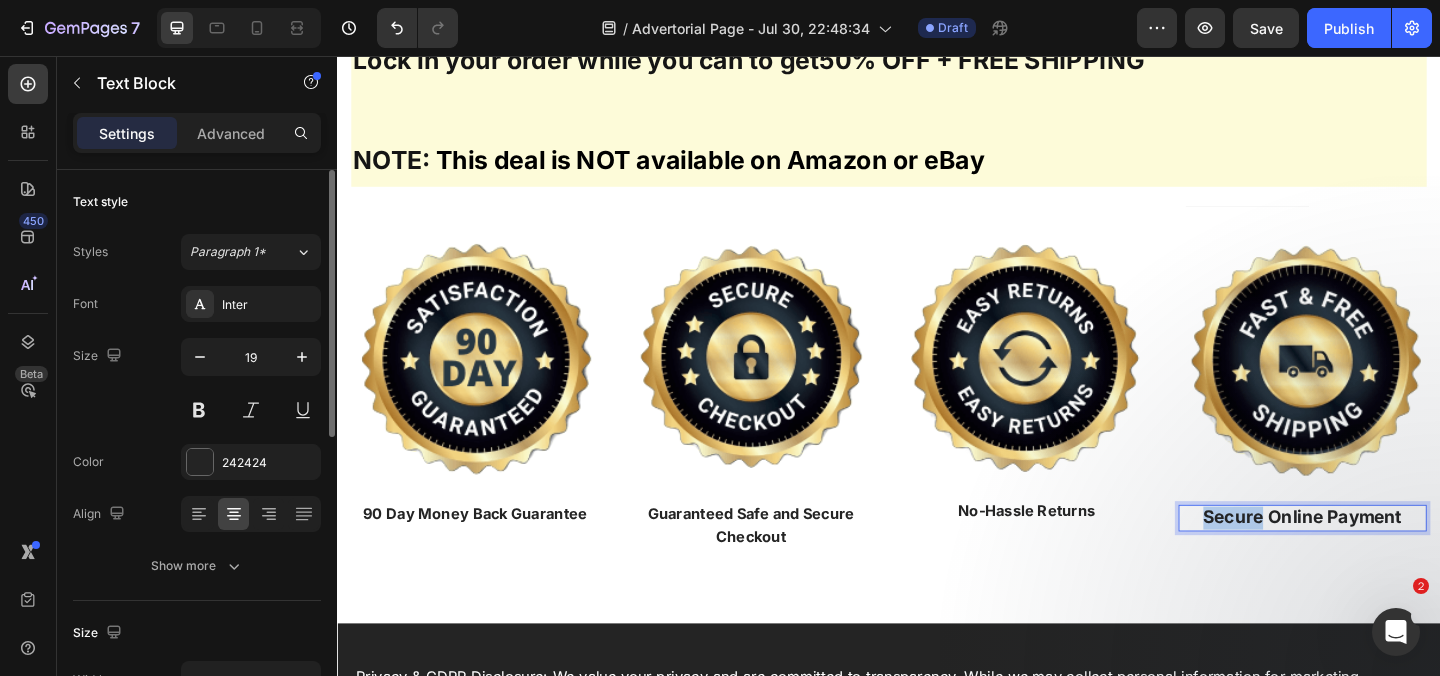 click on "Secure Online Payment" at bounding box center [1387, 558] 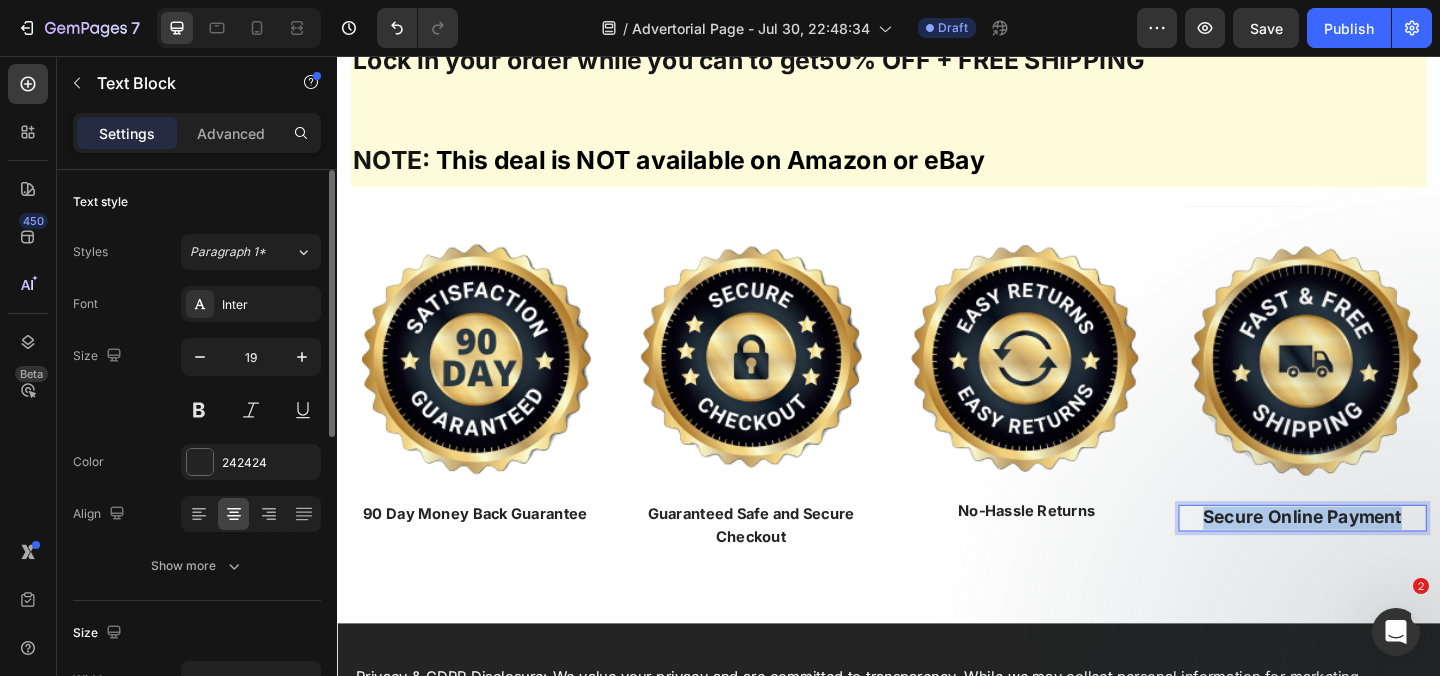 click on "Secure Online Payment" at bounding box center (1387, 558) 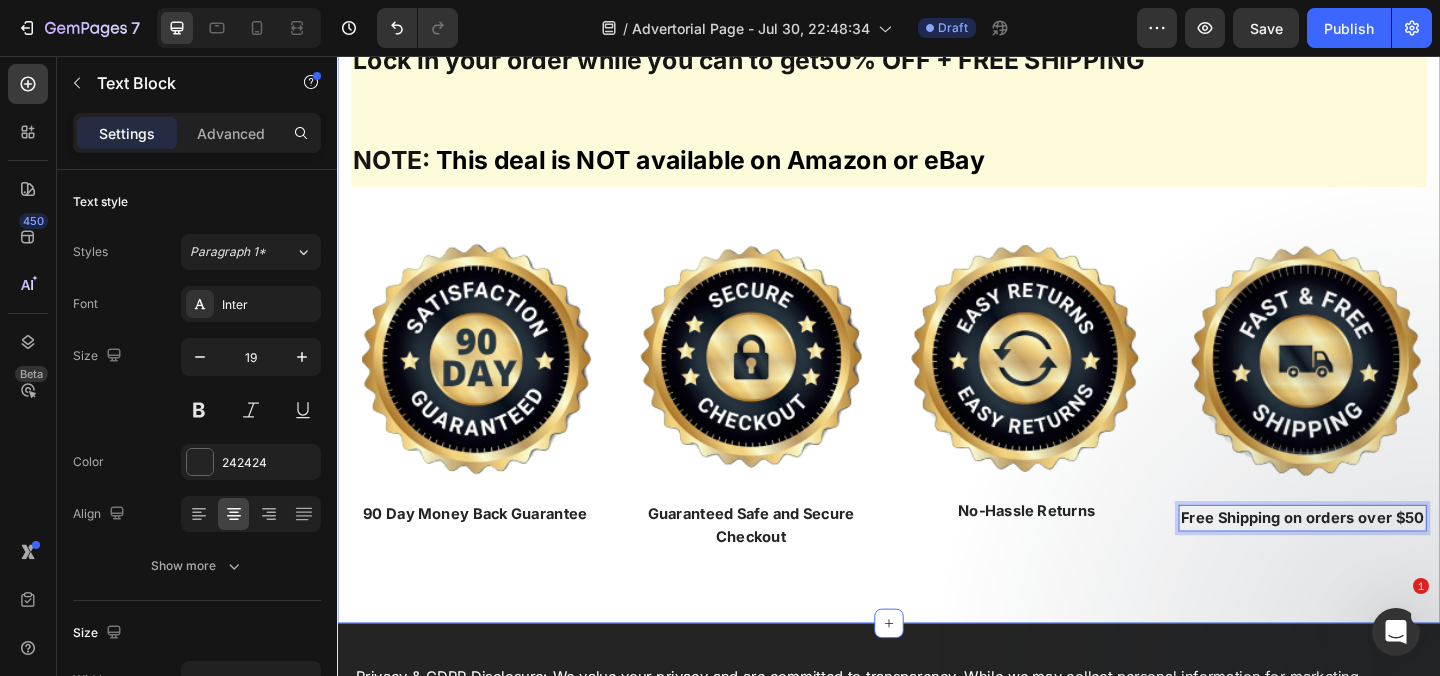 click on "UPDATE:  As of August 01, 2025 - The demand for Recovist Bunion Brace has increased dramatically and inventory has been flying off the shelves. Order your own for  50% OFF + FREE SHIPPING  before it's too late. Lock in your order while you can to get  50% OFF + FREE SHIPPING NOTE:   This deal is NOT available on Amazon or eBay Heading Row Image 90 Day Money Back Guarantee Text Block Image Guaranteed Safe and Secure Checkout Text Block Image No-Hassle Returns Text Block Image Free Shipping on orders over $50 Text Block   0 Row Section 3" at bounding box center [937, 224] 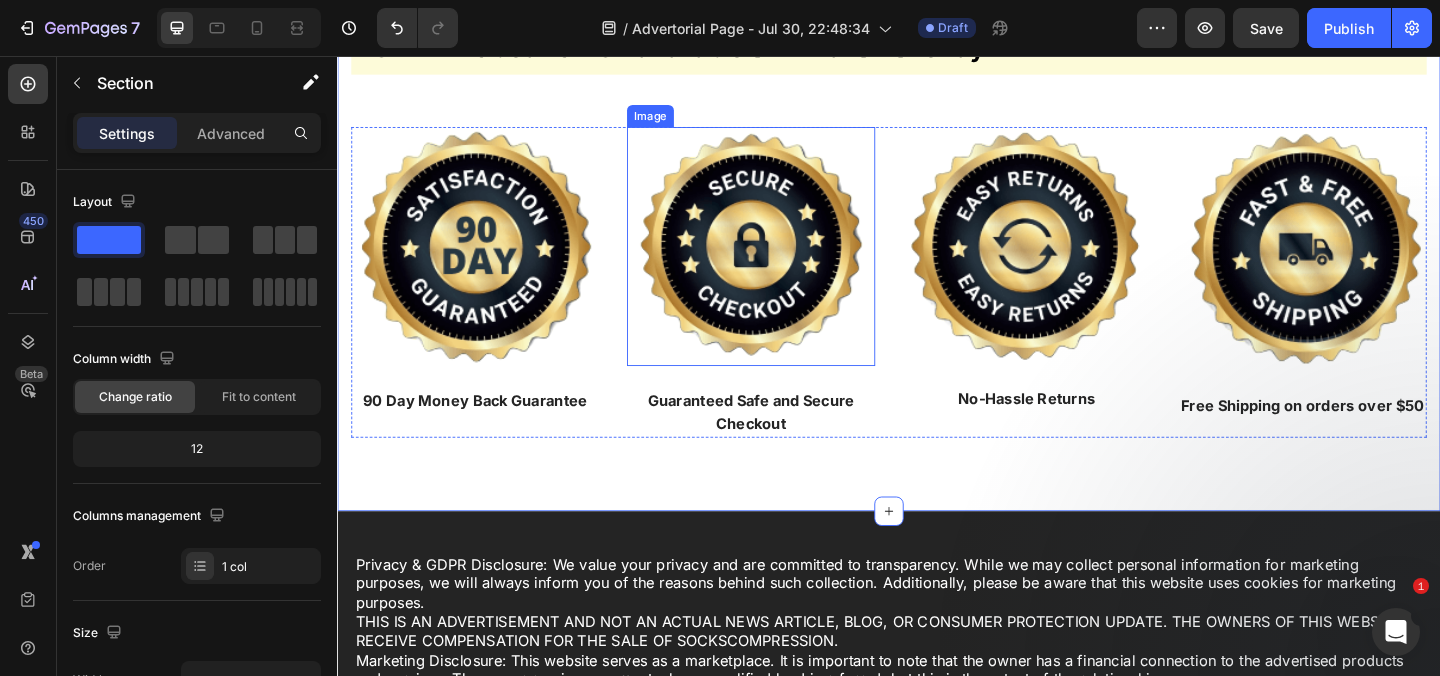 scroll, scrollTop: 32553, scrollLeft: 0, axis: vertical 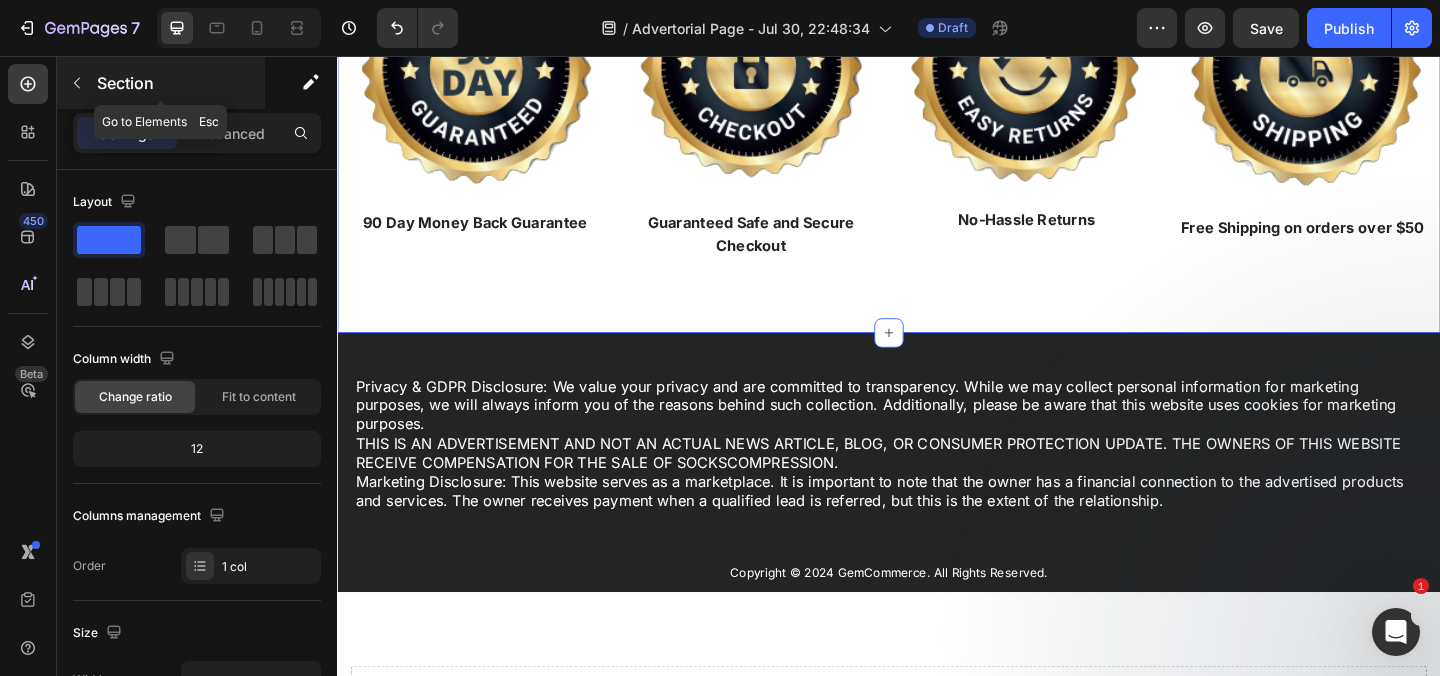 click at bounding box center [77, 83] 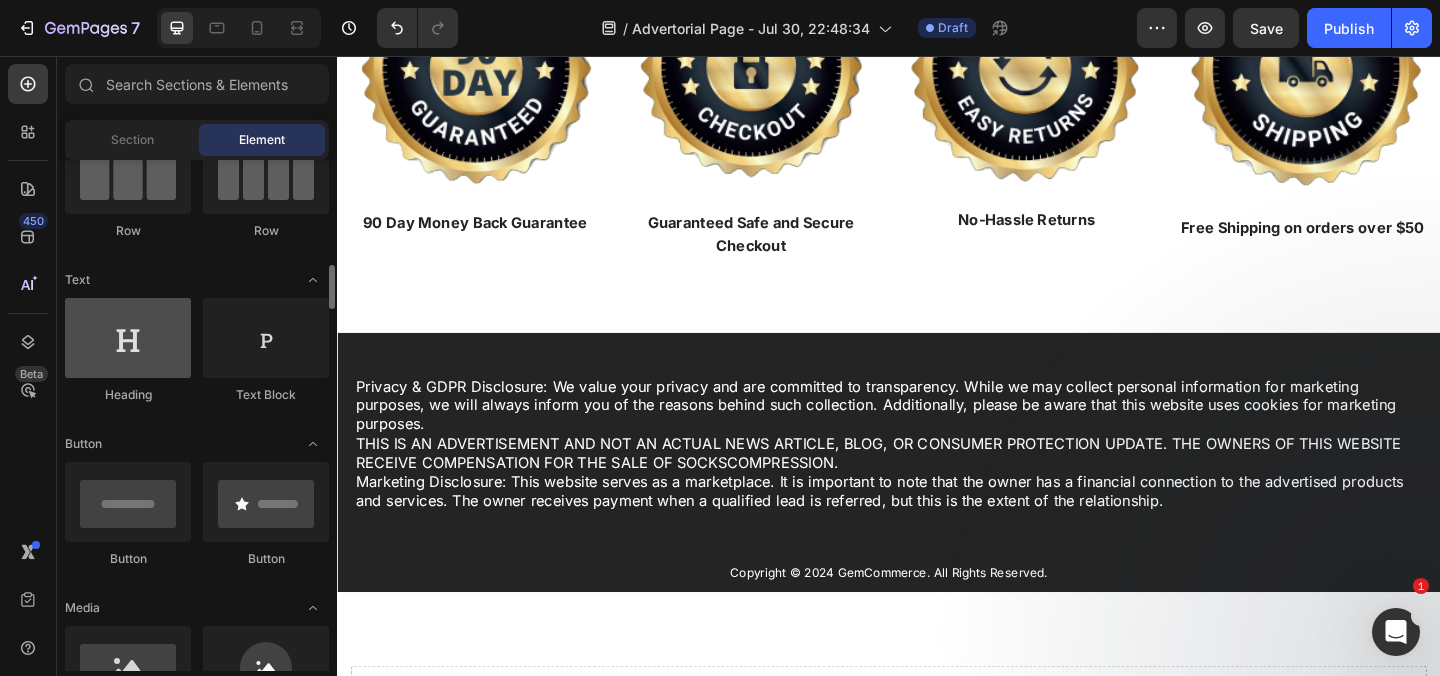 scroll, scrollTop: 166, scrollLeft: 0, axis: vertical 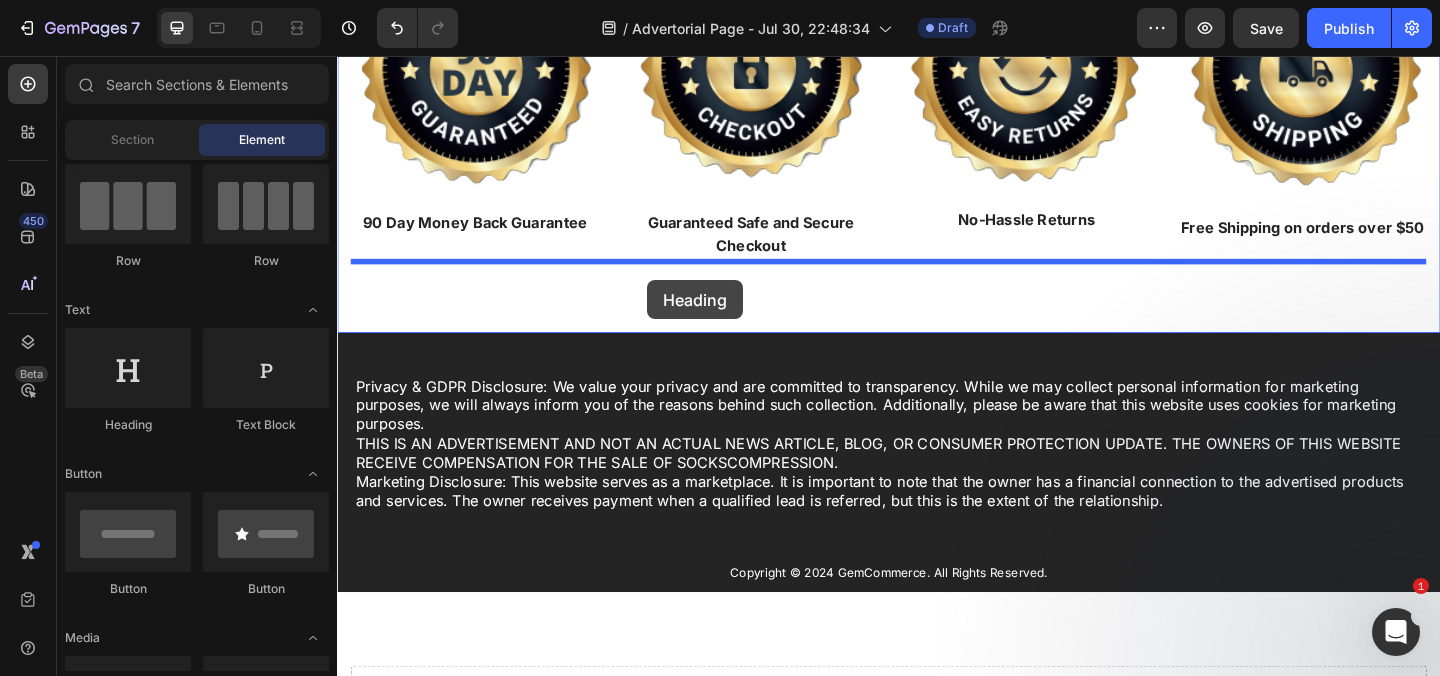 drag, startPoint x: 466, startPoint y: 427, endPoint x: 674, endPoint y: 300, distance: 243.70679 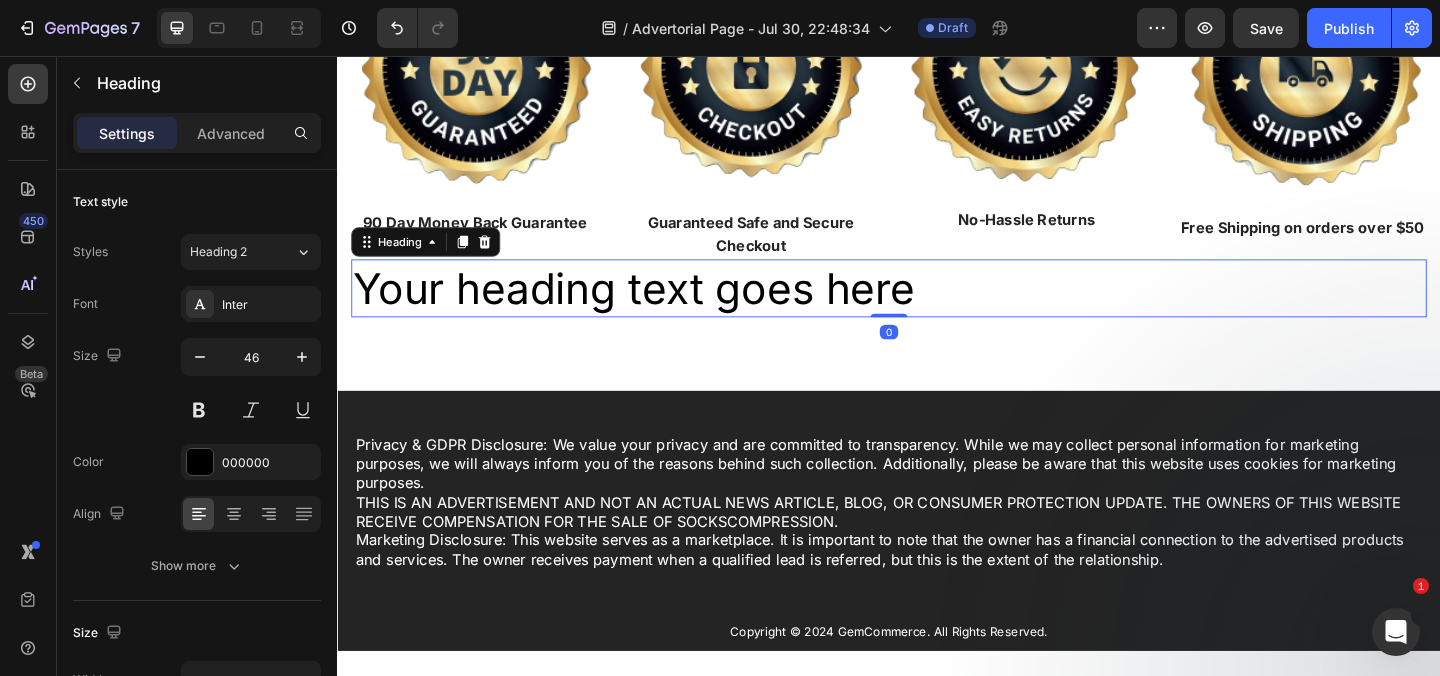 click on "Your heading text goes here" at bounding box center [937, 309] 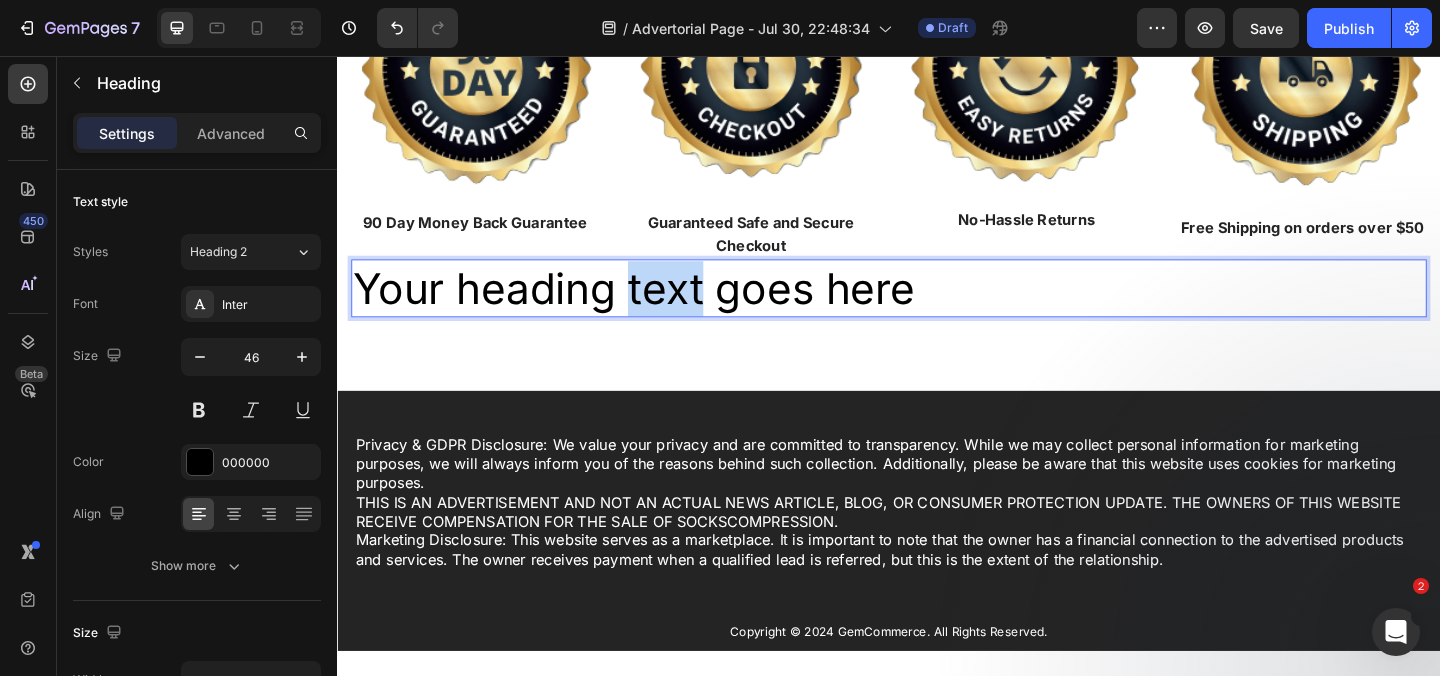 click on "Your heading text goes here" at bounding box center (937, 309) 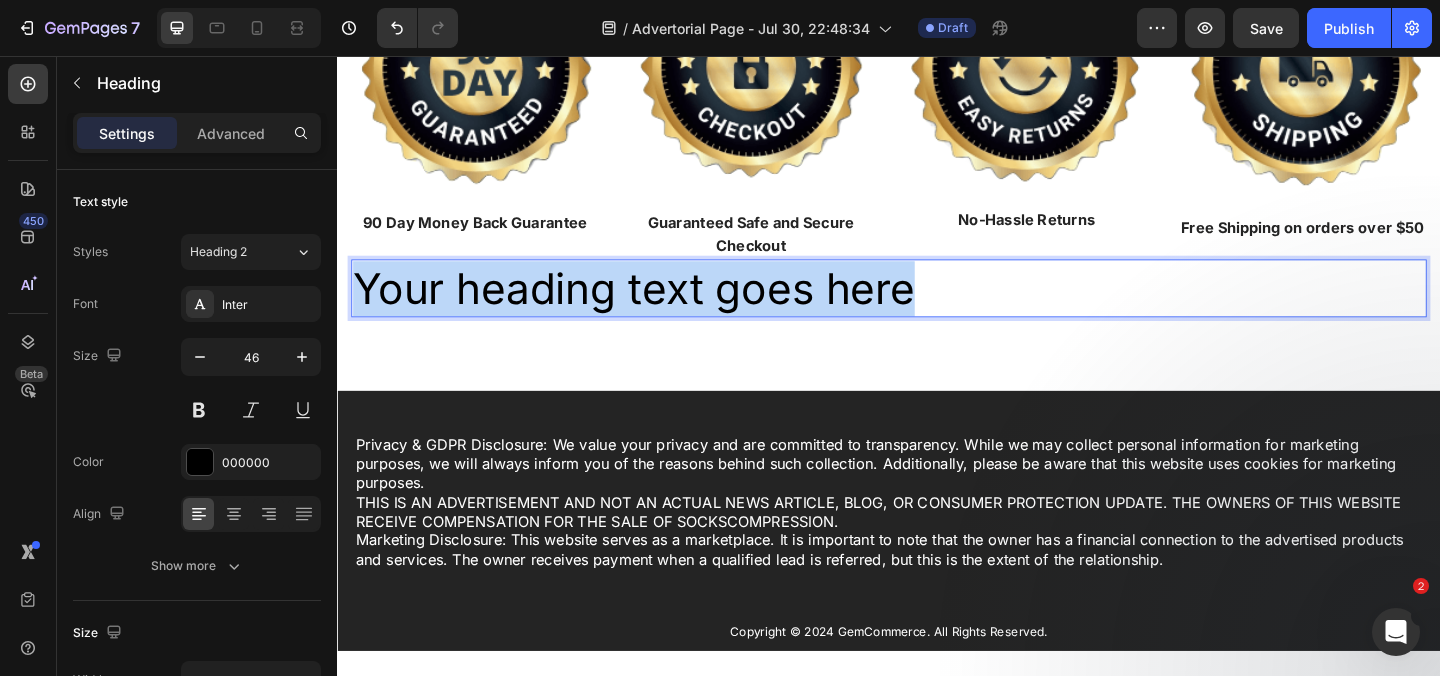 click on "Your heading text goes here" at bounding box center (937, 309) 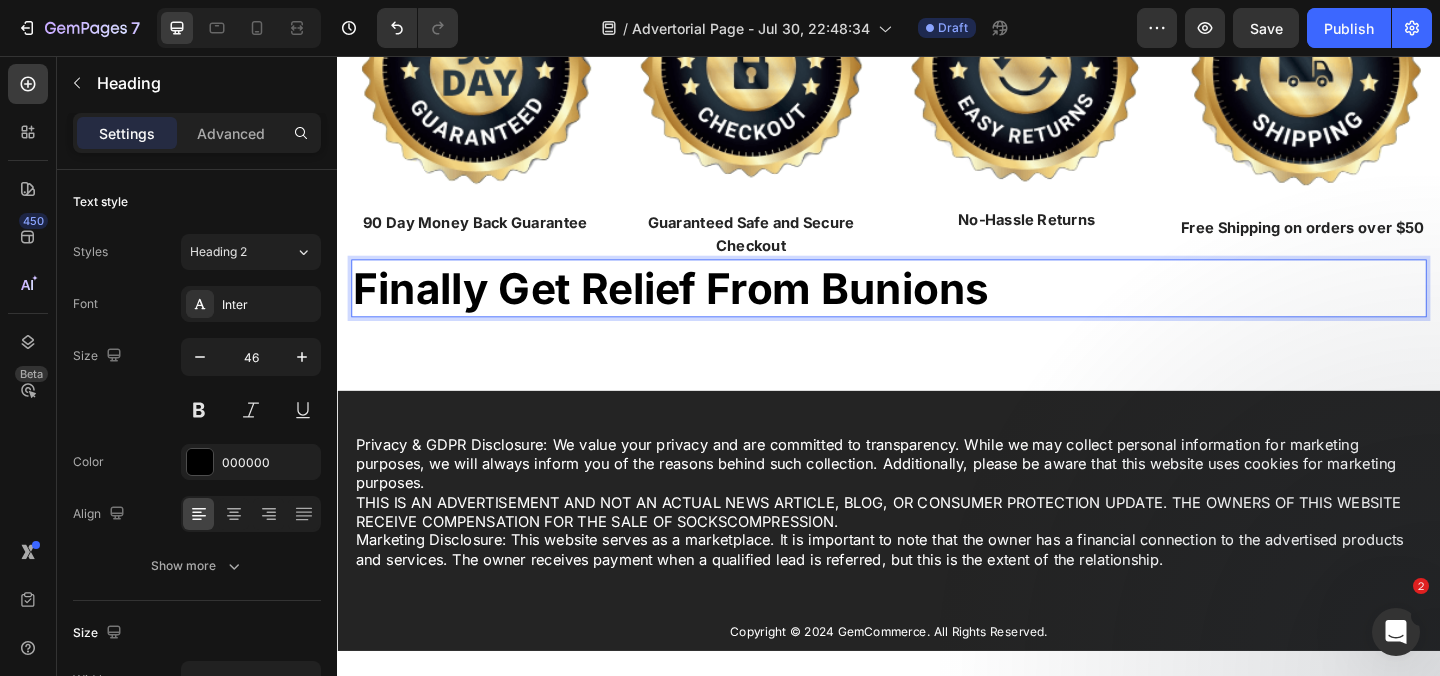 click on "Finally Get Relief From Bunions" at bounding box center (700, 308) 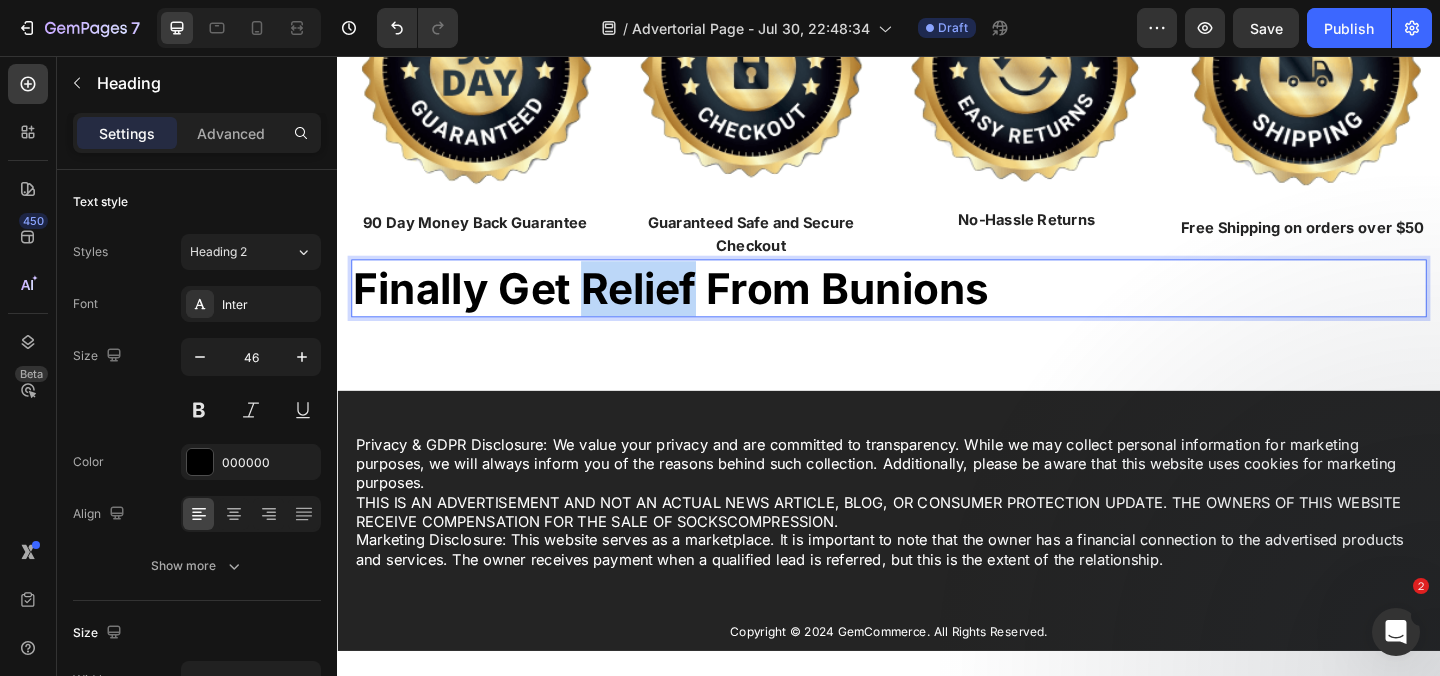 click on "Finally Get Relief From Bunions" at bounding box center (700, 308) 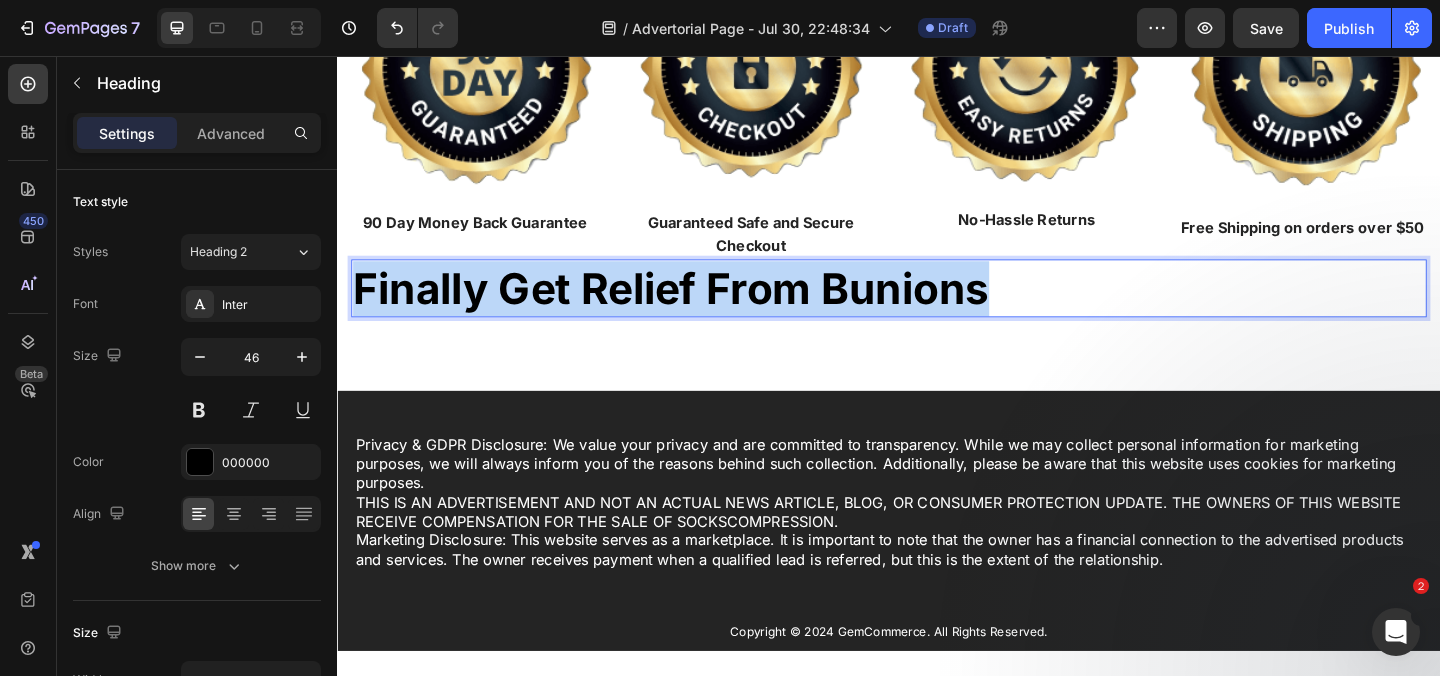 click on "Finally Get Relief From Bunions" at bounding box center (700, 308) 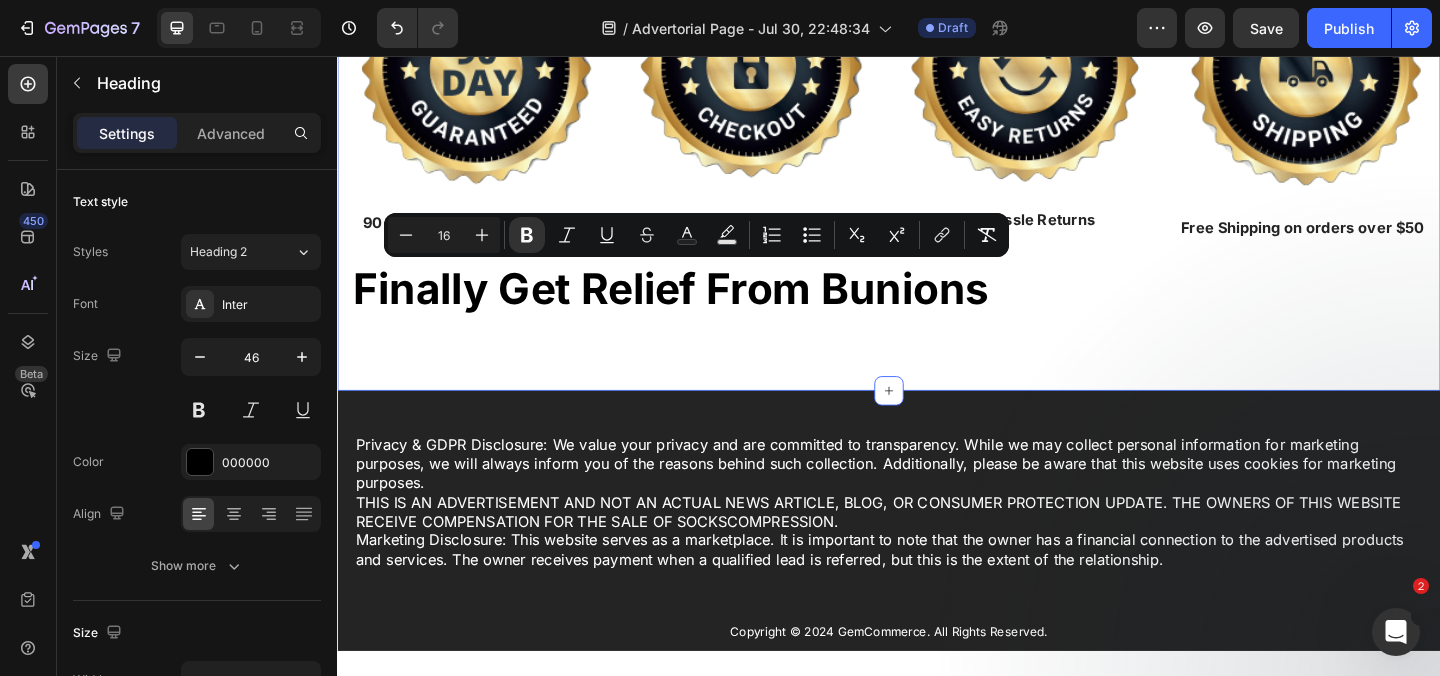 click on "UPDATE:  As of August 01, 2025 - The demand for Recovist Bunion Brace has increased dramatically and inventory has been flying off the shelves. Order your own for  50% OFF + FREE SHIPPING  before it's too late. Lock in your order while you can to get  50% OFF + FREE SHIPPING NOTE:   This deal is NOT available on Amazon or eBay Heading Row Image 90 Day Money Back Guarantee Text Block Image Guaranteed Safe and Secure Checkout Text Block Image No-Hassle Returns Text Block Image Free Shipping on orders over $50 Text Block Row ⁠⁠⁠⁠⁠⁠⁠ Finally Get Relief From Bunions Heading Section 3   You can create reusable sections Create Theme Section AI Content Write with GemAI What would you like to describe here? Tone and Voice Persuasive Product Under Socks & Shoes Corrector Show more Generate" at bounding box center (937, -60) 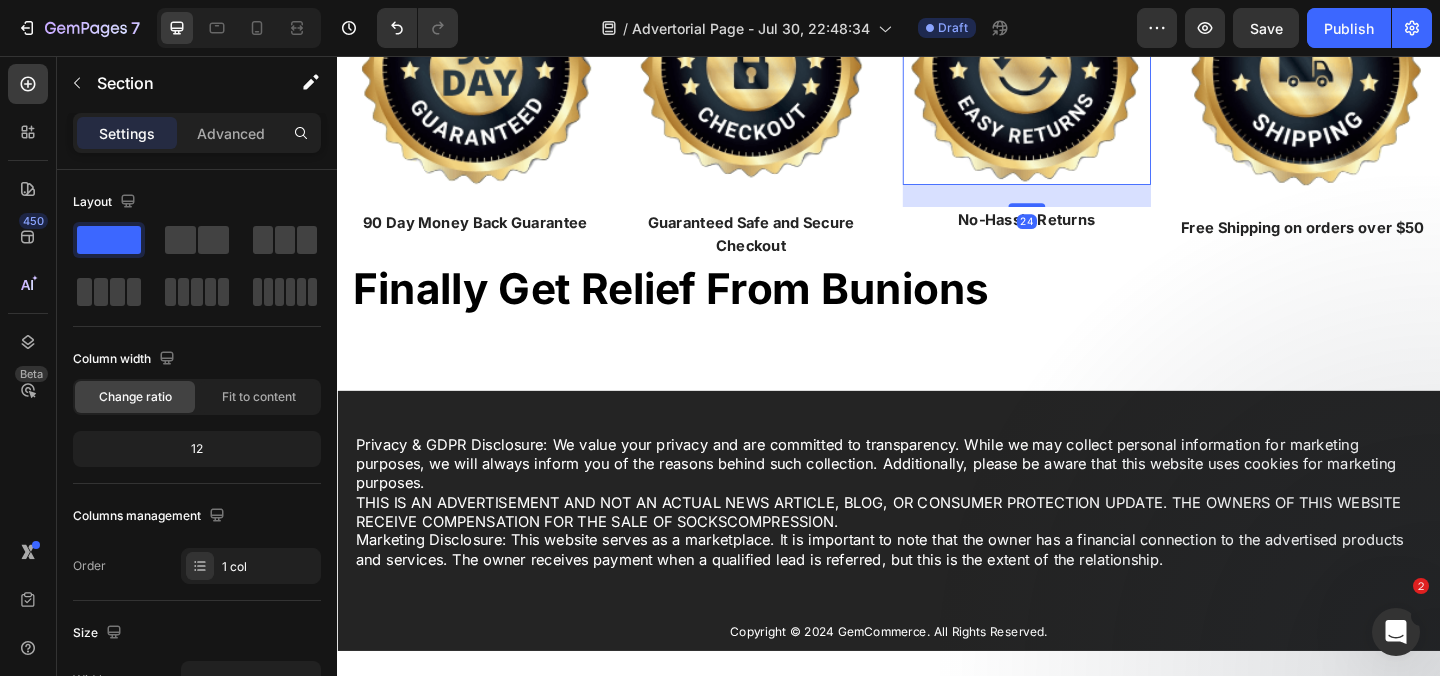 click at bounding box center [1087, 67] 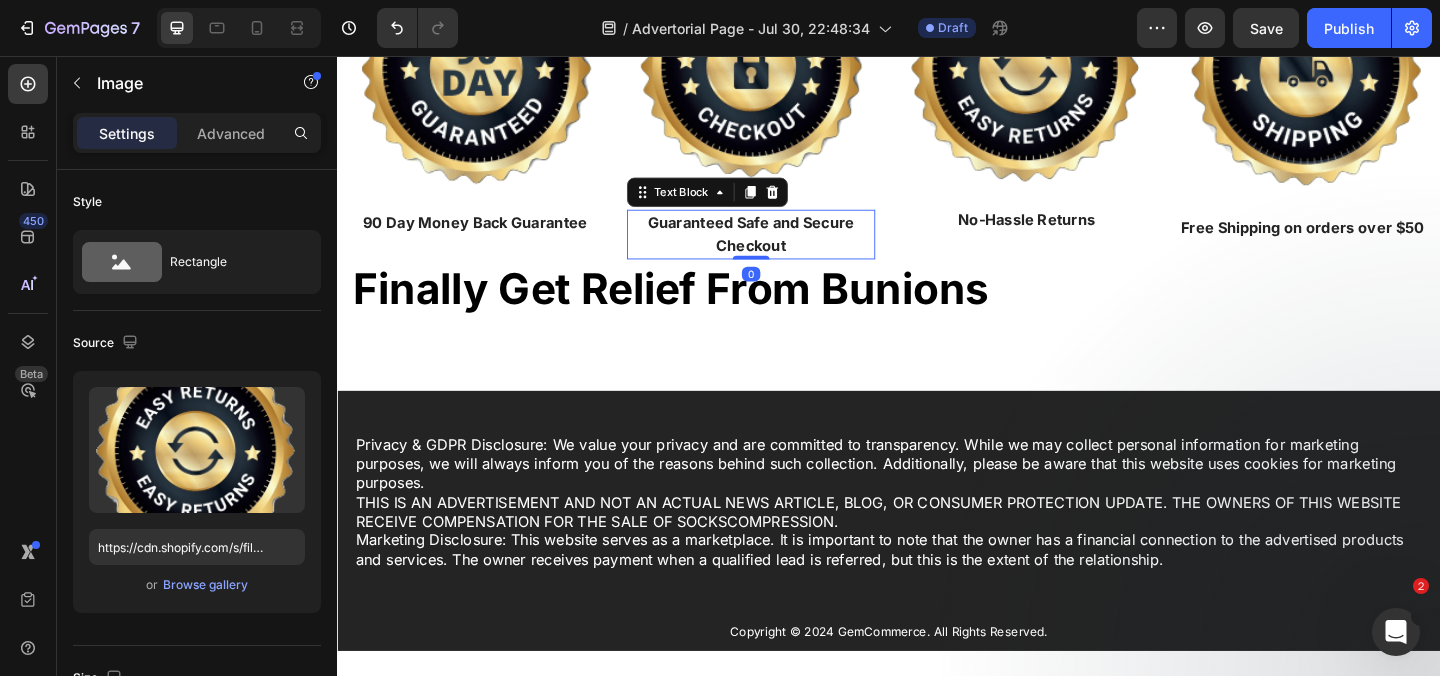click on "Guaranteed Safe and Secure Checkout" at bounding box center [787, 249] 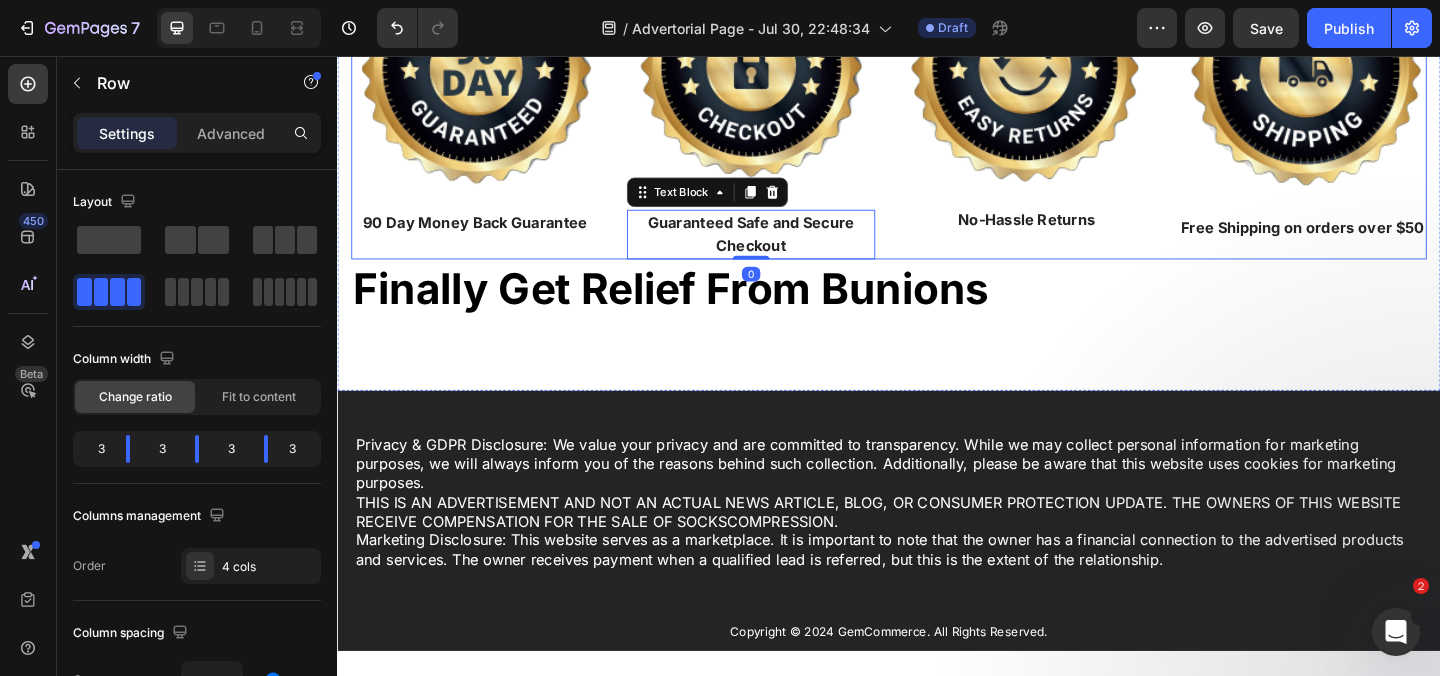 click on "Image 90 Day Money Back Guarantee Text Block Image Guaranteed Safe and Secure Checkout Text Block   0 Image No-Hassle Returns Text Block Image Free Shipping on orders over $50 Text Block Row" at bounding box center [937, 107] 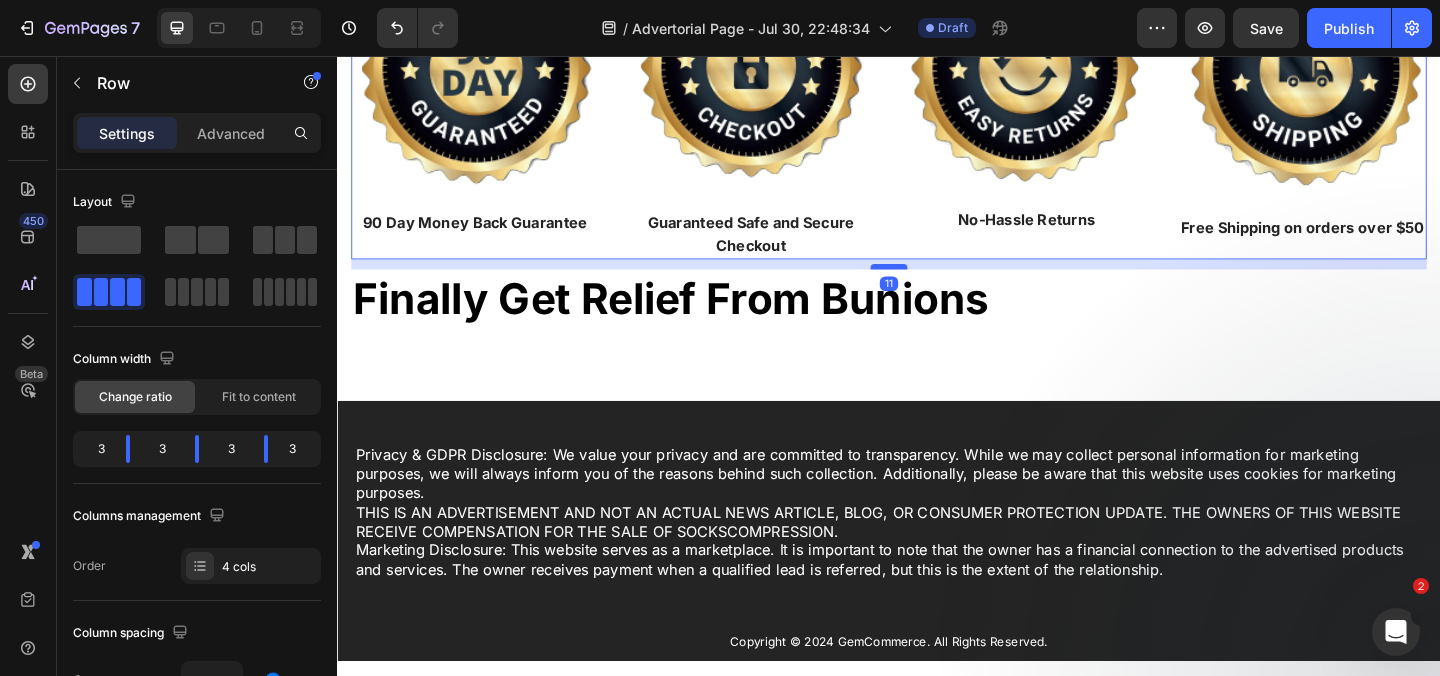 drag, startPoint x: 931, startPoint y: 272, endPoint x: 925, endPoint y: 299, distance: 27.658634 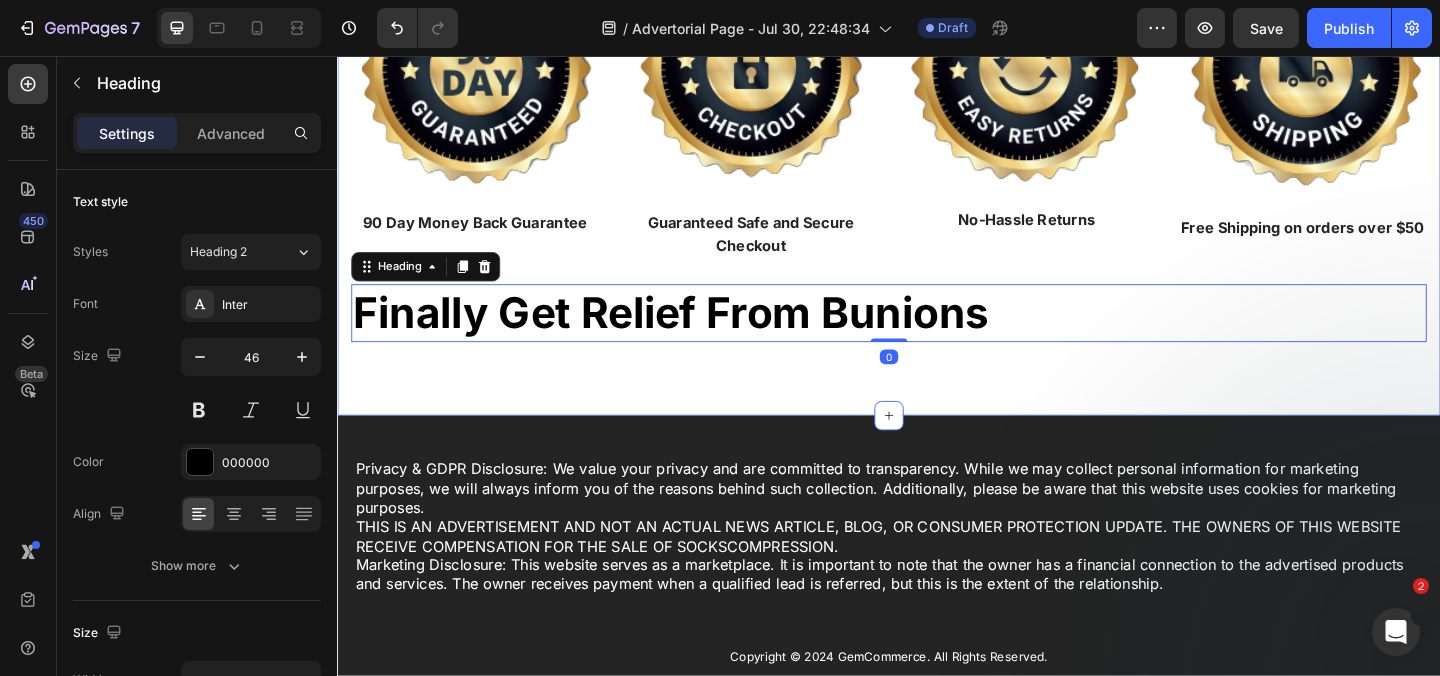 click on "UPDATE:  As of August 01, 2025 - The demand for Recovist Bunion Brace has increased dramatically and inventory has been flying off the shelves. Order your own for  50% OFF + FREE SHIPPING  before it's too late. Lock in your order while you can to get  50% OFF + FREE SHIPPING NOTE:   This deal is NOT available on Amazon or eBay Heading Row Image 90 Day Money Back Guarantee Text Block Image Guaranteed Safe and Secure Checkout Text Block Image No-Hassle Returns Text Block Image Free Shipping on orders over $50 Text Block Row ⁠⁠⁠⁠⁠⁠⁠ Finally Get Relief From Bunions Heading   0 Section 3" at bounding box center (937, -46) 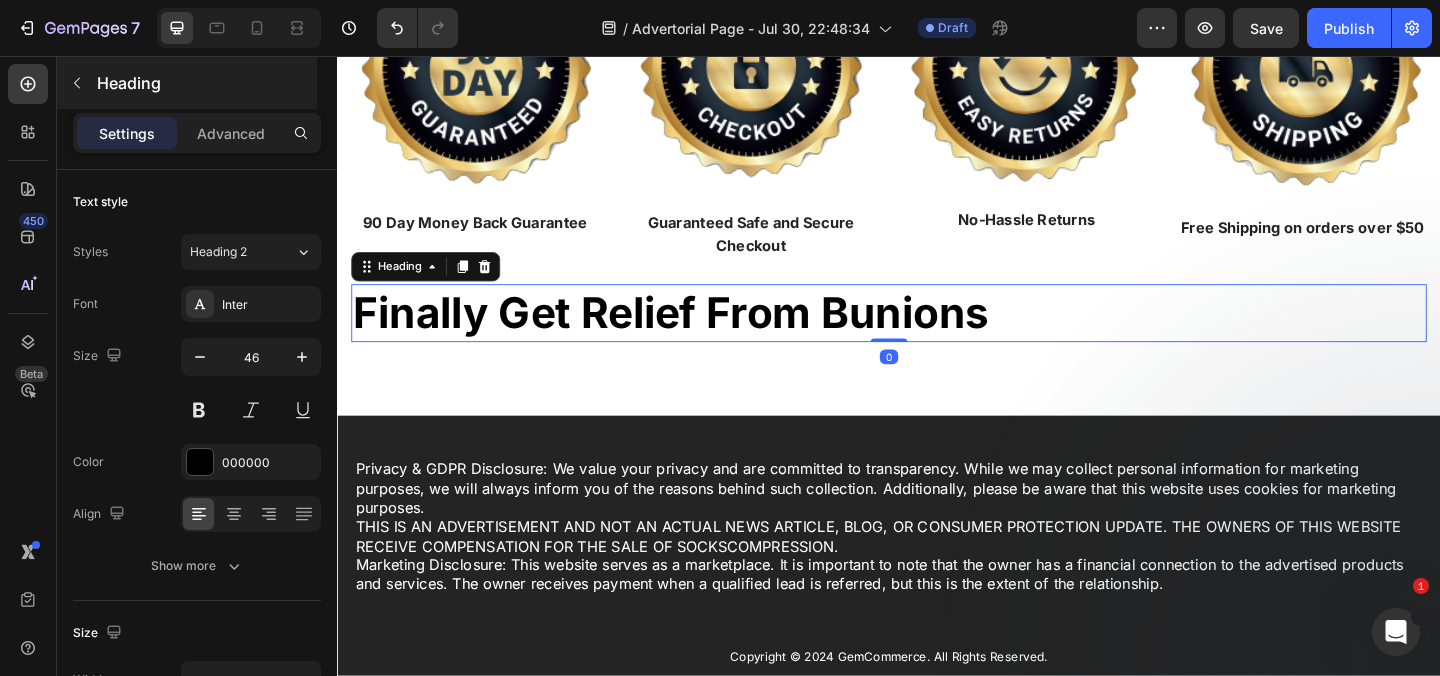 click on "Heading" at bounding box center [205, 83] 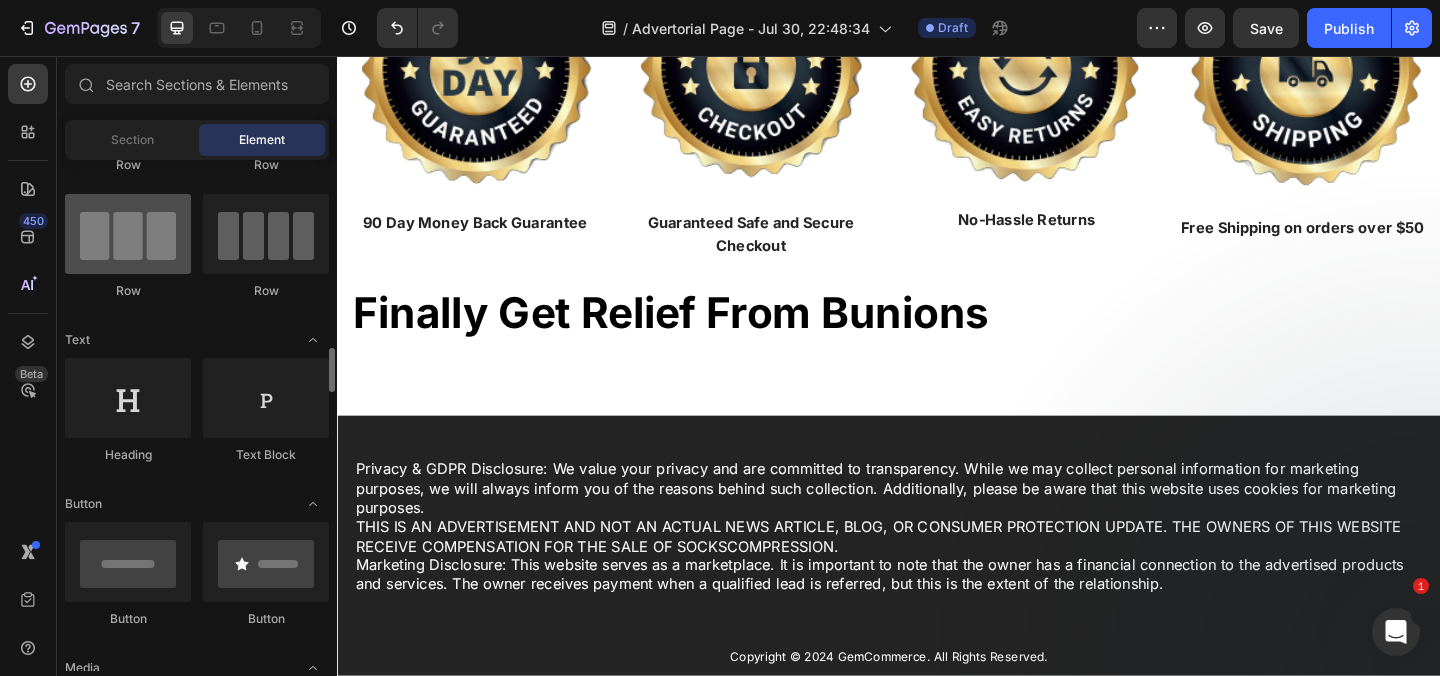 scroll, scrollTop: 299, scrollLeft: 0, axis: vertical 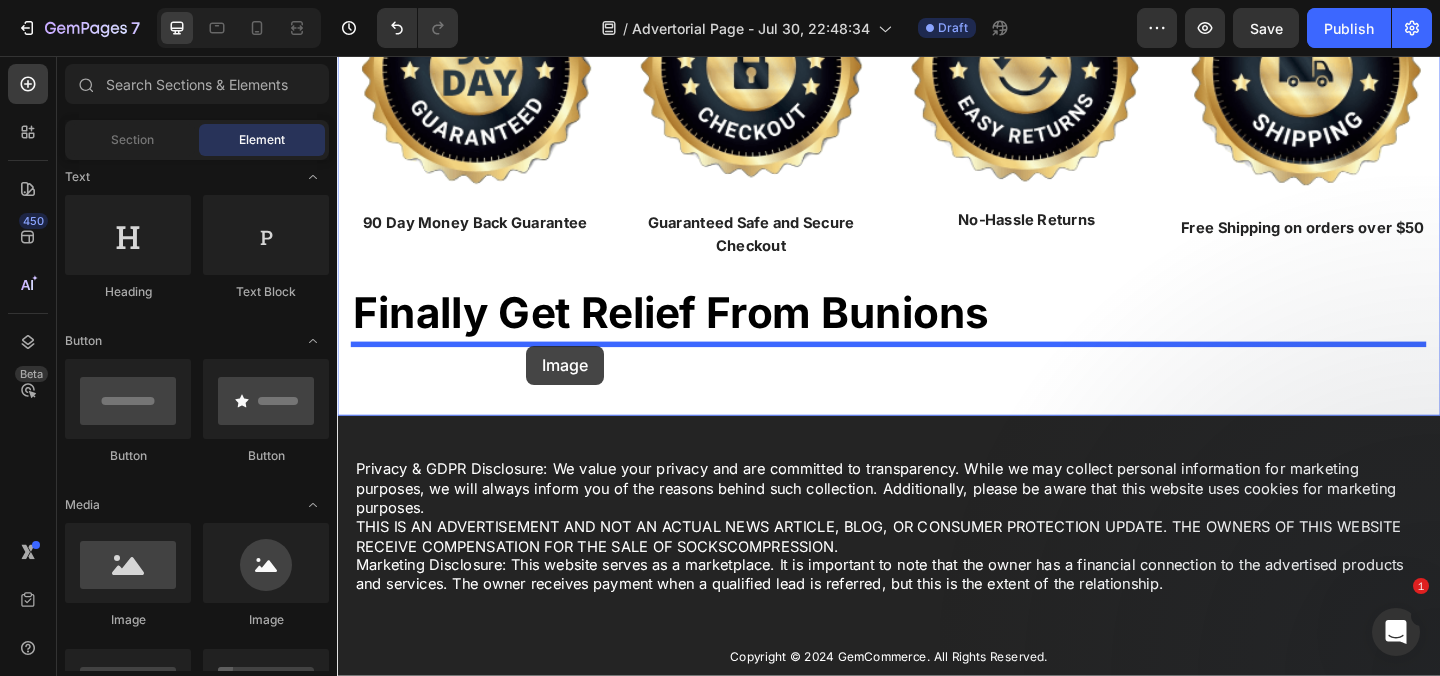 drag, startPoint x: 466, startPoint y: 627, endPoint x: 543, endPoint y: 369, distance: 269.24524 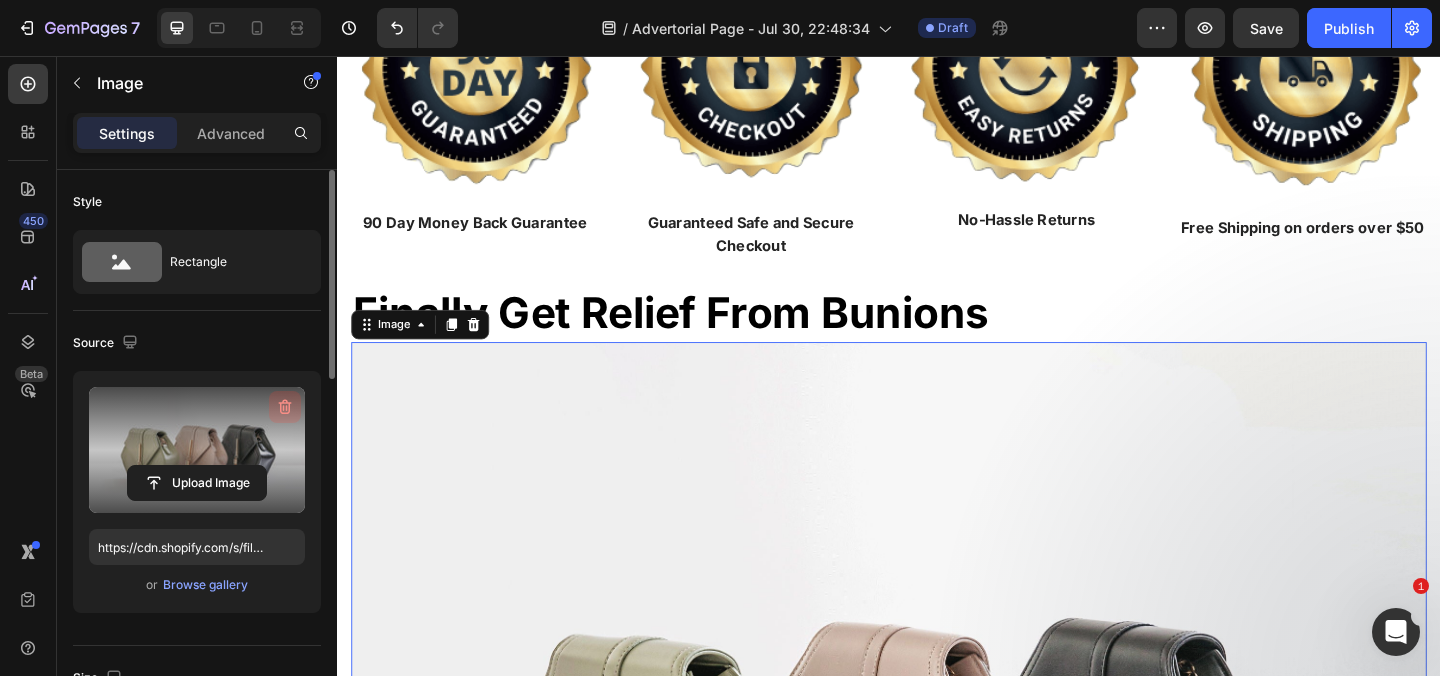 click 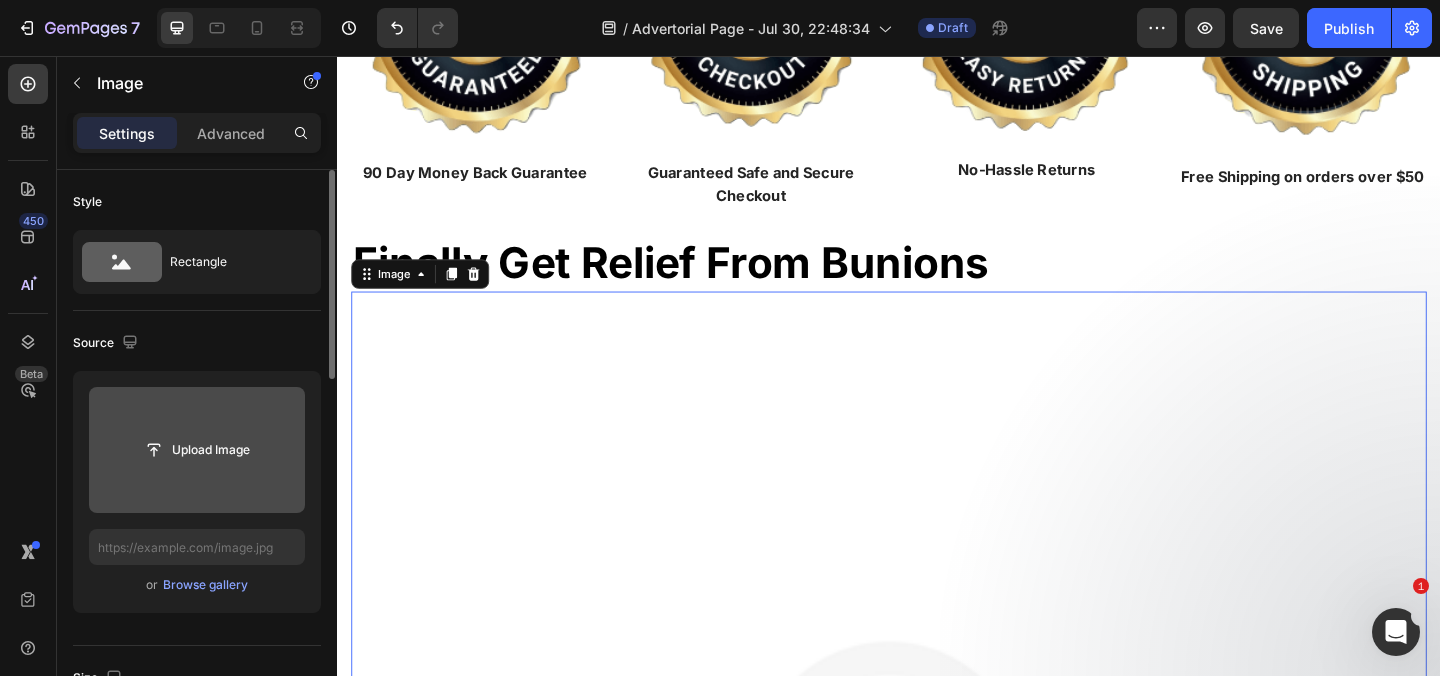 scroll, scrollTop: 32491, scrollLeft: 0, axis: vertical 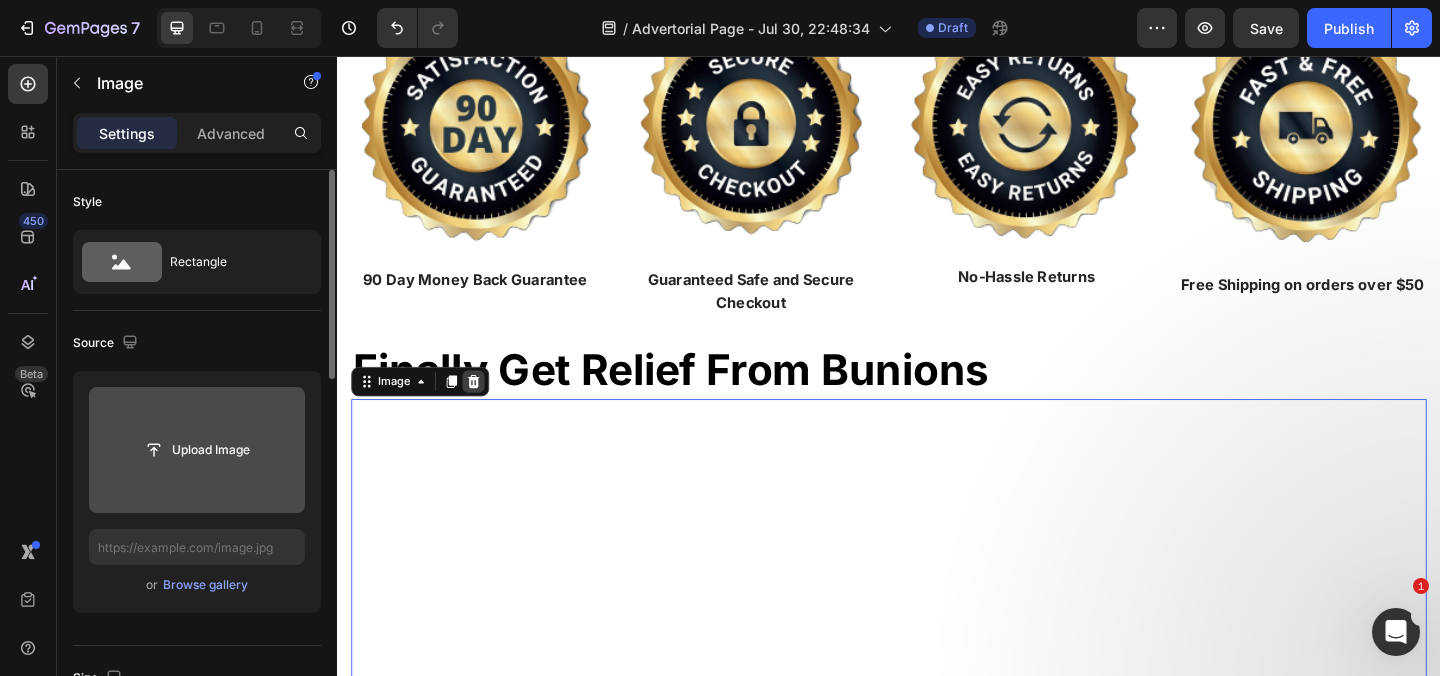 click 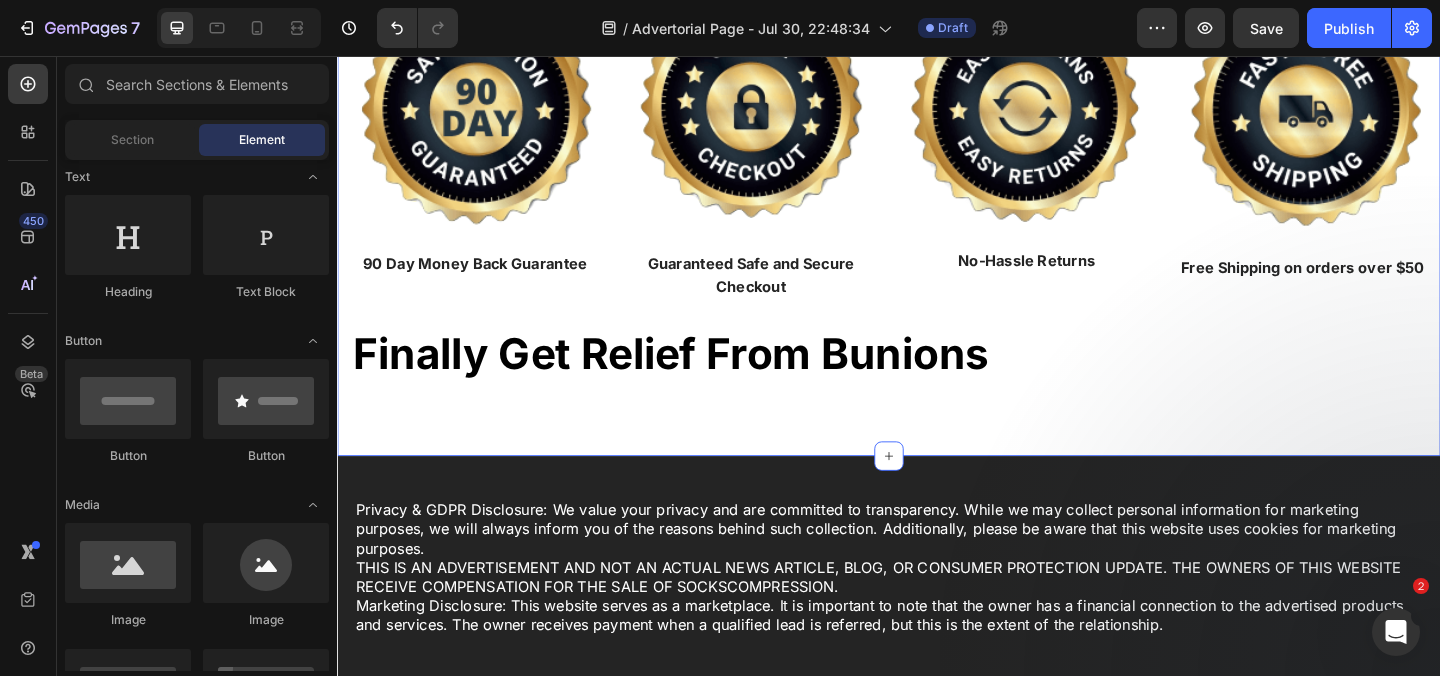 scroll, scrollTop: 32510, scrollLeft: 0, axis: vertical 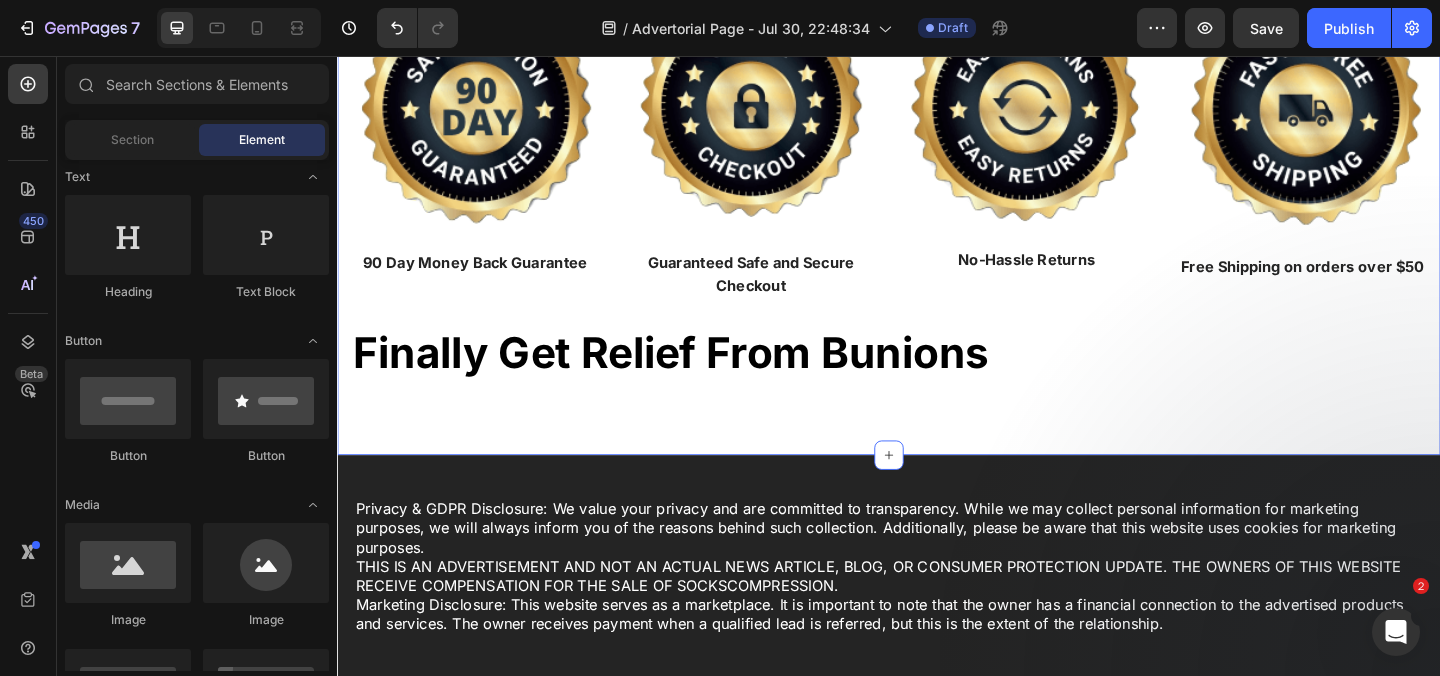 click on "UPDATE:  As of August 01, 2025 - The demand for Recovist Bunion Brace has increased dramatically and inventory has been flying off the shelves. Order your own for  50% OFF + FREE SHIPPING  before it's too late. Lock in your order while you can to get  50% OFF + FREE SHIPPING NOTE:   This deal is NOT available on Amazon or eBay Heading Row Image 90 Day Money Back Guarantee Text Block Image Guaranteed Safe and Secure Checkout Text Block Image No-Hassle Returns Text Block Image Free Shipping on orders over $50 Text Block Row ⁠⁠⁠⁠⁠⁠⁠ Finally Get Relief From Bunions Heading Section 3" at bounding box center [937, -3] 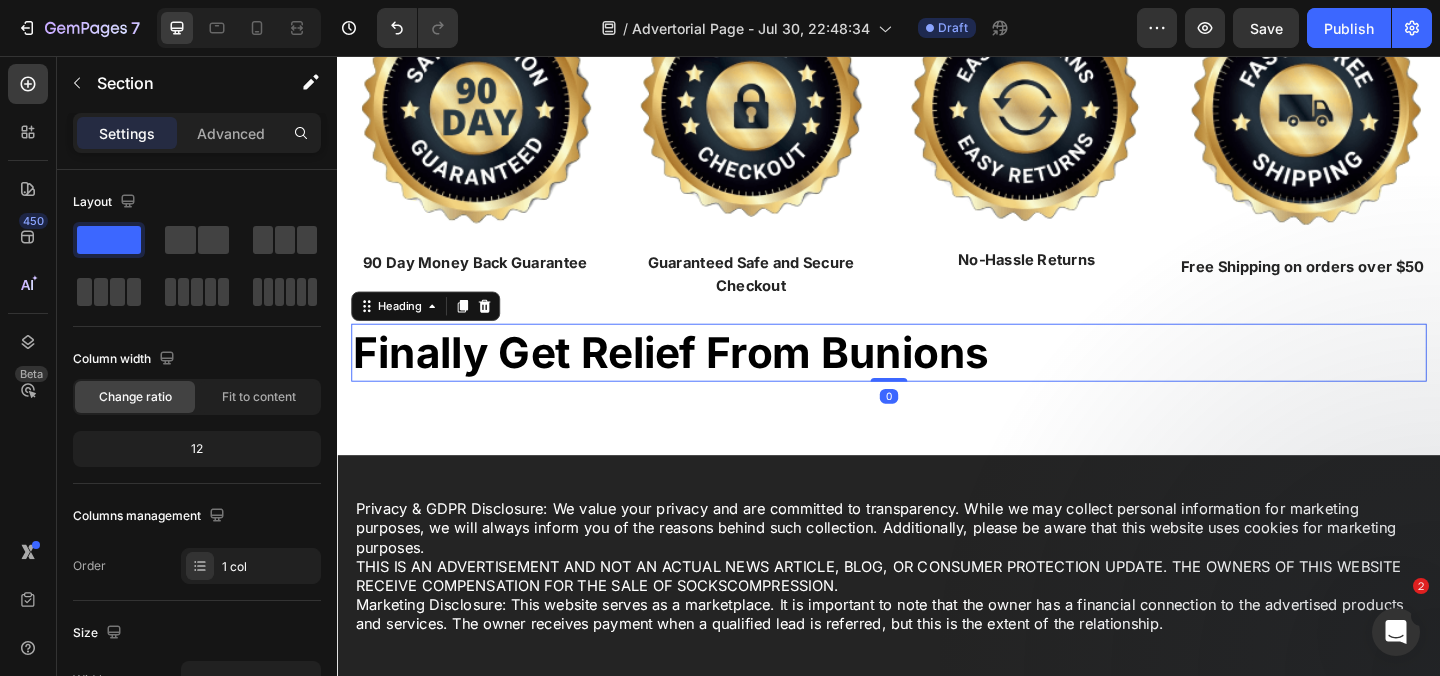 click on "Finally Get Relief From Bunions" at bounding box center [700, 378] 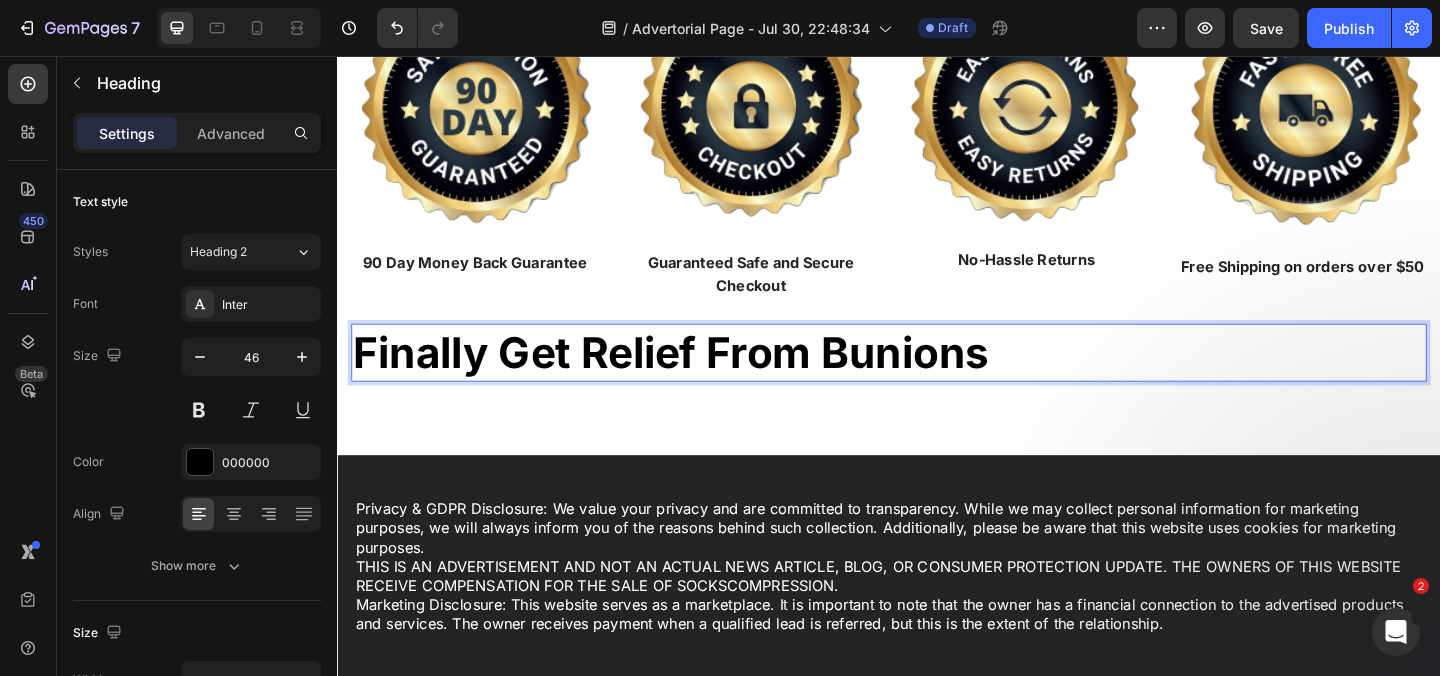 click on "Finally Get Relief From Bunions" at bounding box center [937, 379] 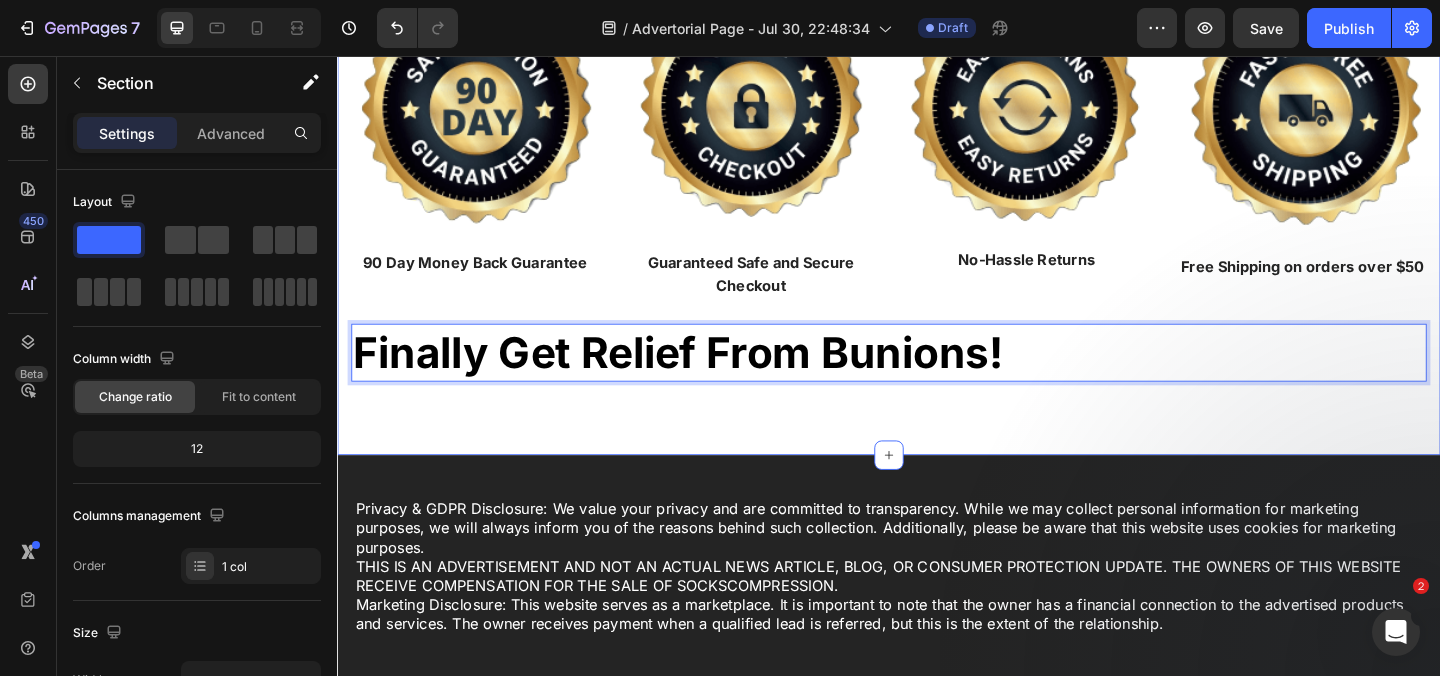 click on "UPDATE:  As of August 01, 2025 - The demand for Recovist Bunion Brace has increased dramatically and inventory has been flying off the shelves. Order your own for  50% OFF + FREE SHIPPING  before it's too late. Lock in your order while you can to get  50% OFF + FREE SHIPPING NOTE:   This deal is NOT available on Amazon or eBay Heading Row Image 90 Day Money Back Guarantee Text Block Image Guaranteed Safe and Secure Checkout Text Block Image No-Hassle Returns Text Block Image Free Shipping on orders over $50 Text Block Row Finally Get Relief From Bunions! Heading   0 Section 3" at bounding box center (937, -3) 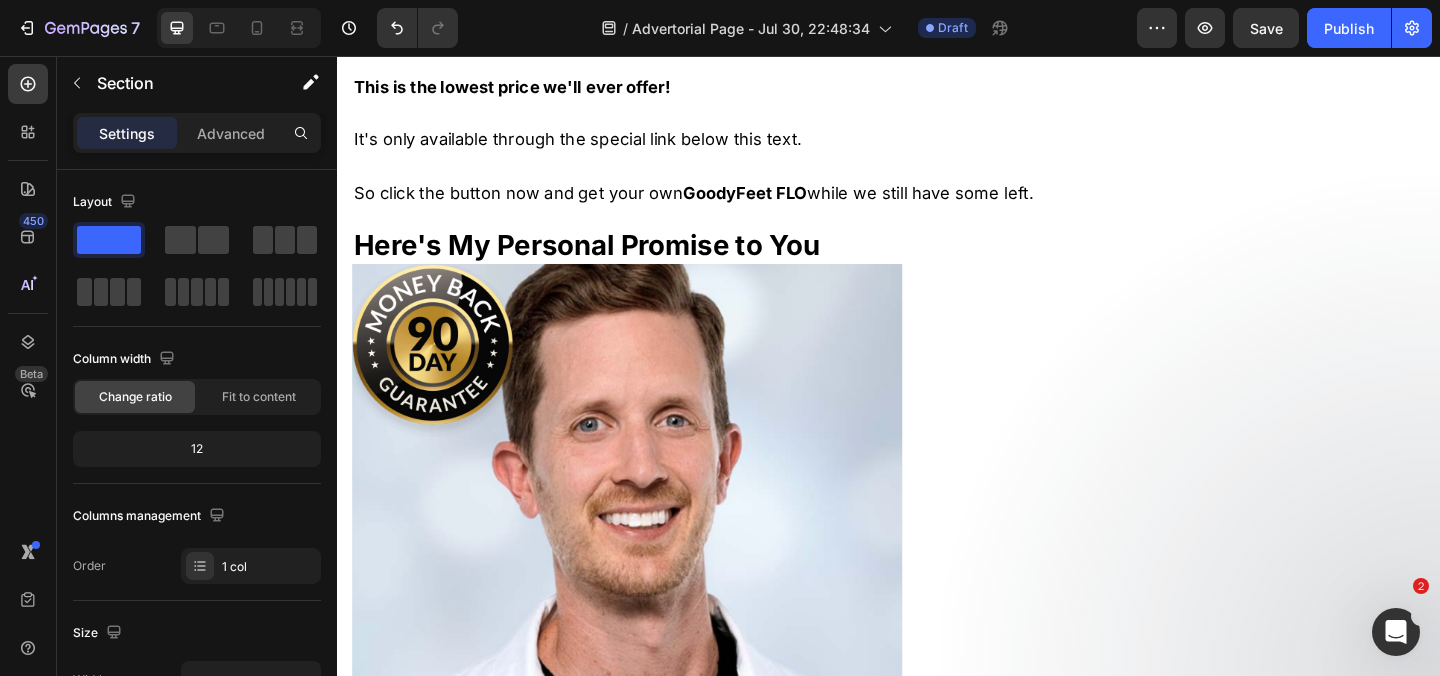 scroll, scrollTop: 25079, scrollLeft: 0, axis: vertical 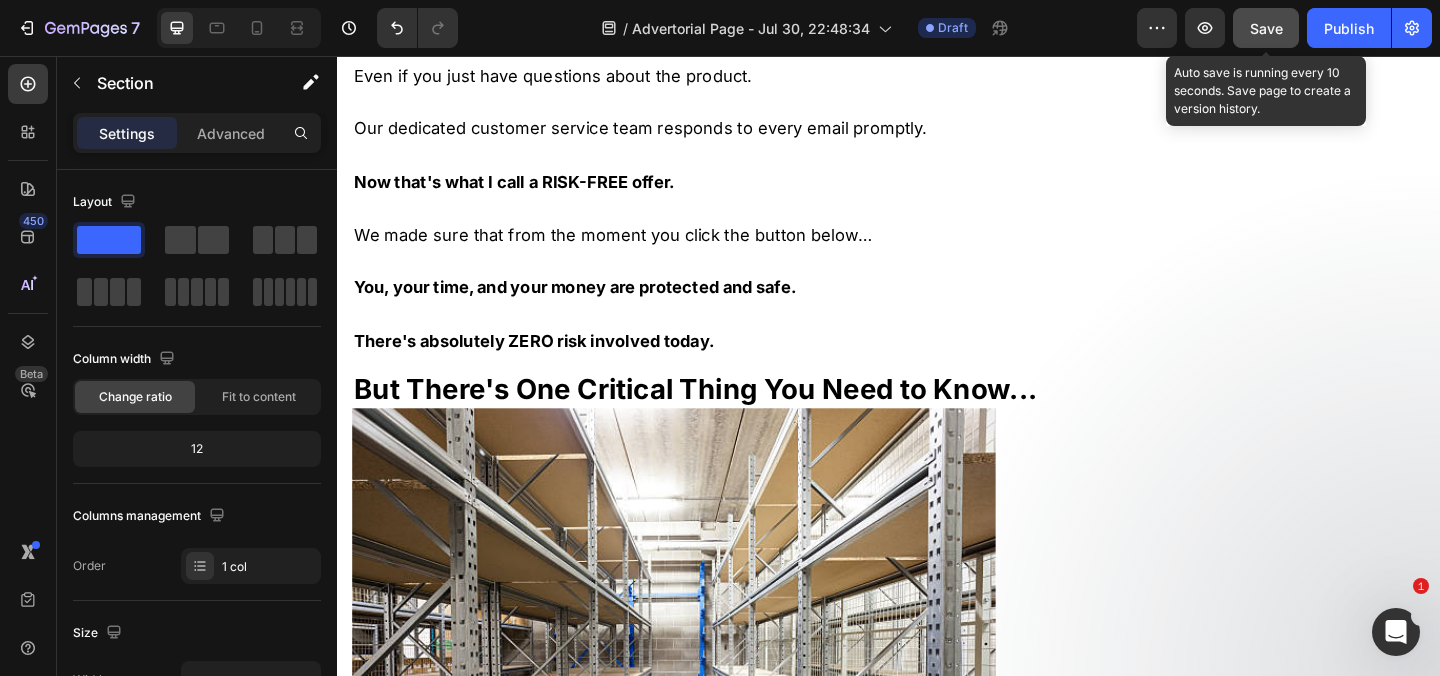 click on "Save" at bounding box center [1266, 28] 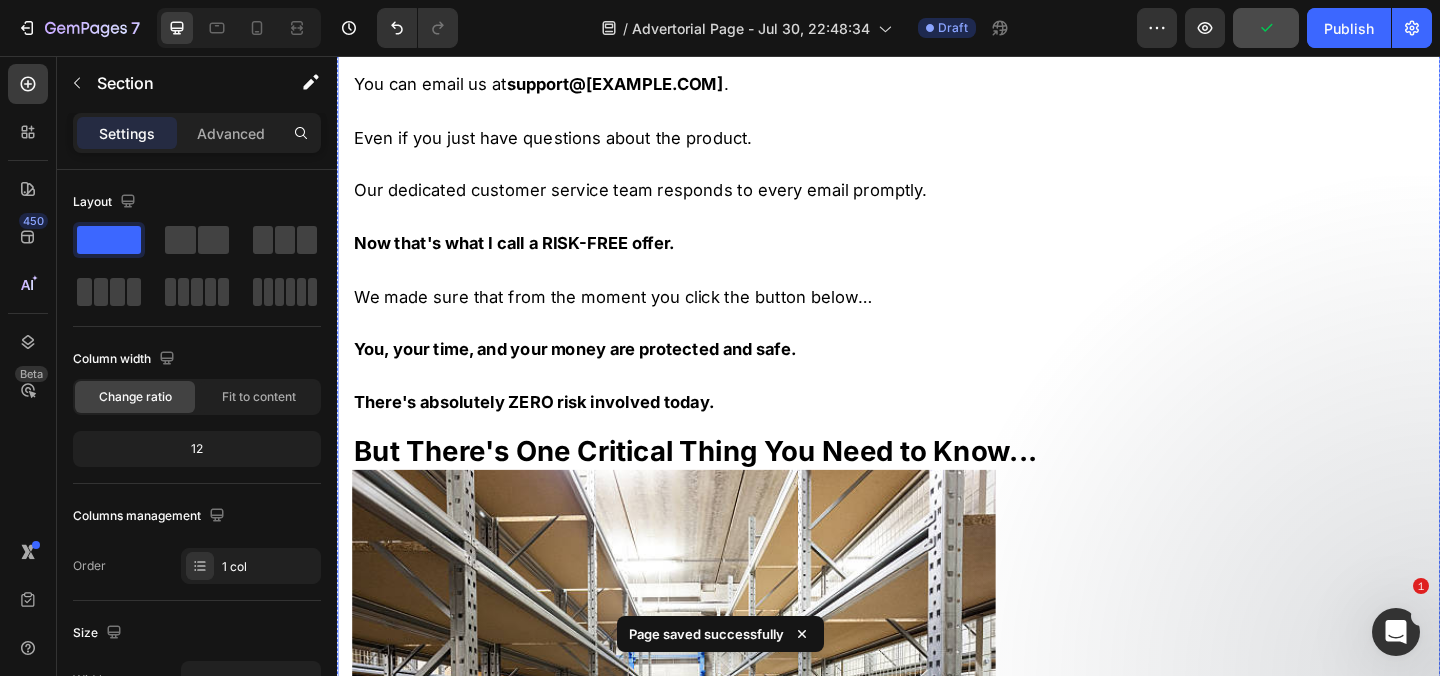 scroll, scrollTop: 25241, scrollLeft: 0, axis: vertical 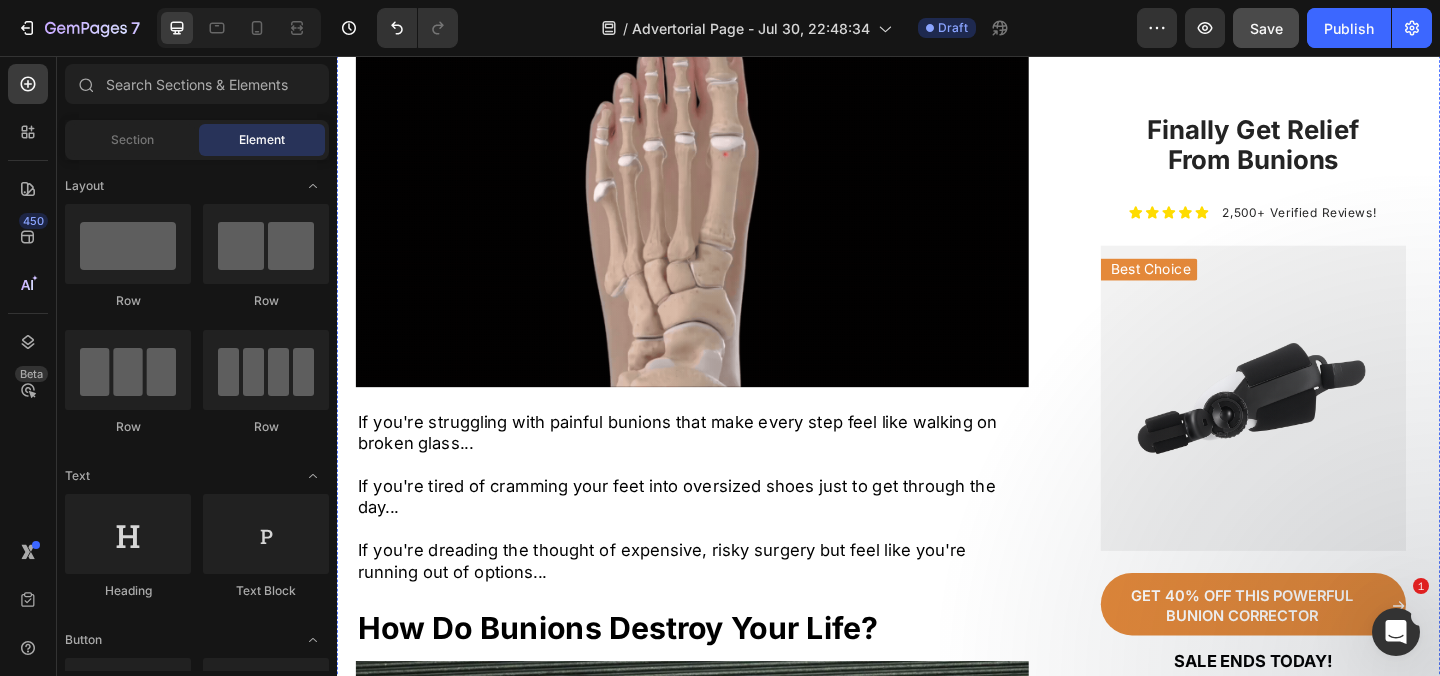 type 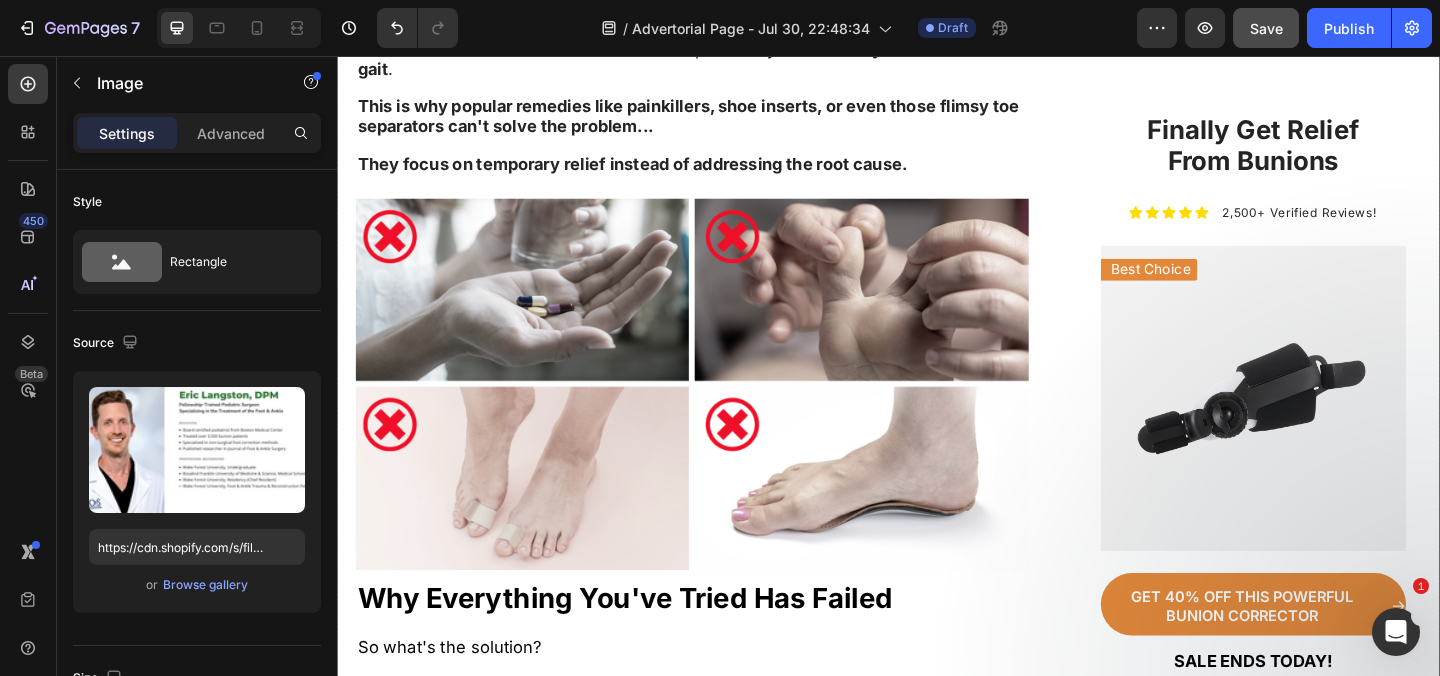 scroll, scrollTop: 6733, scrollLeft: 0, axis: vertical 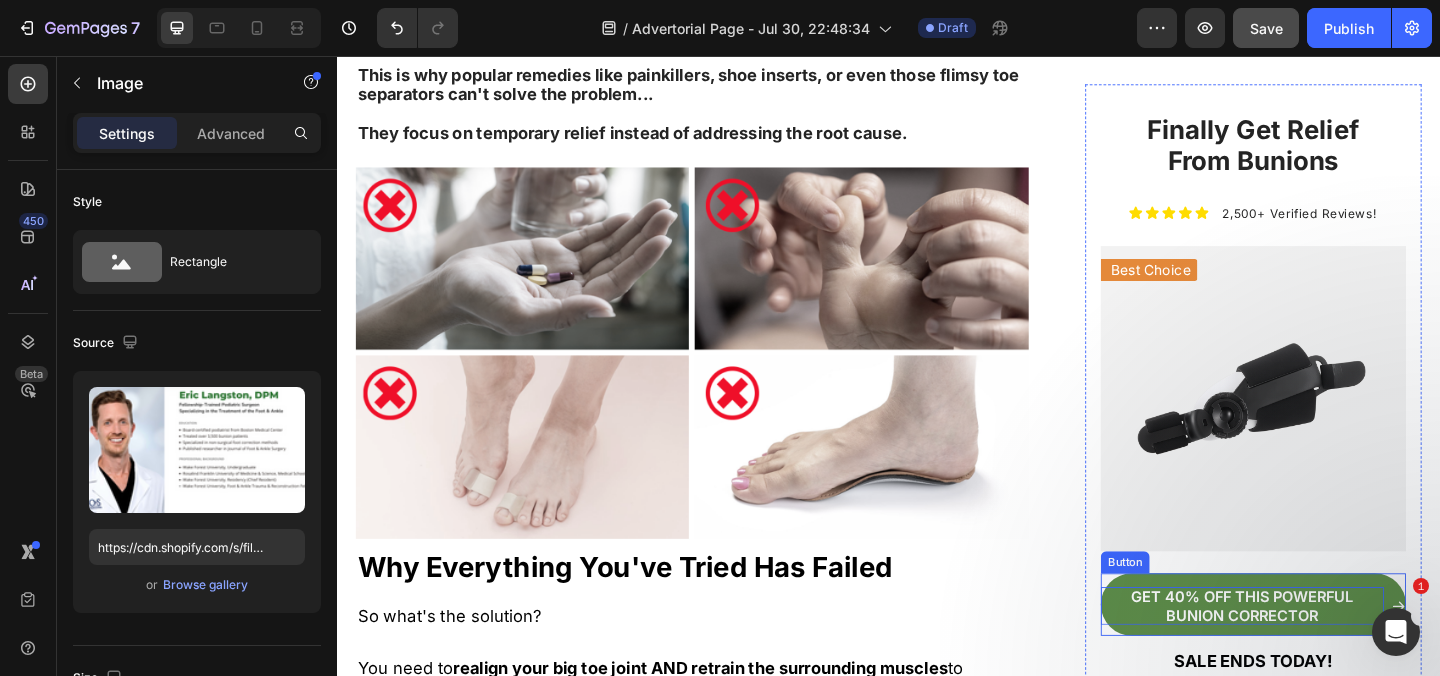 click on "GET 40% OFF THIS POWERFUL BUNION CORRECTOR" at bounding box center [1322, 654] 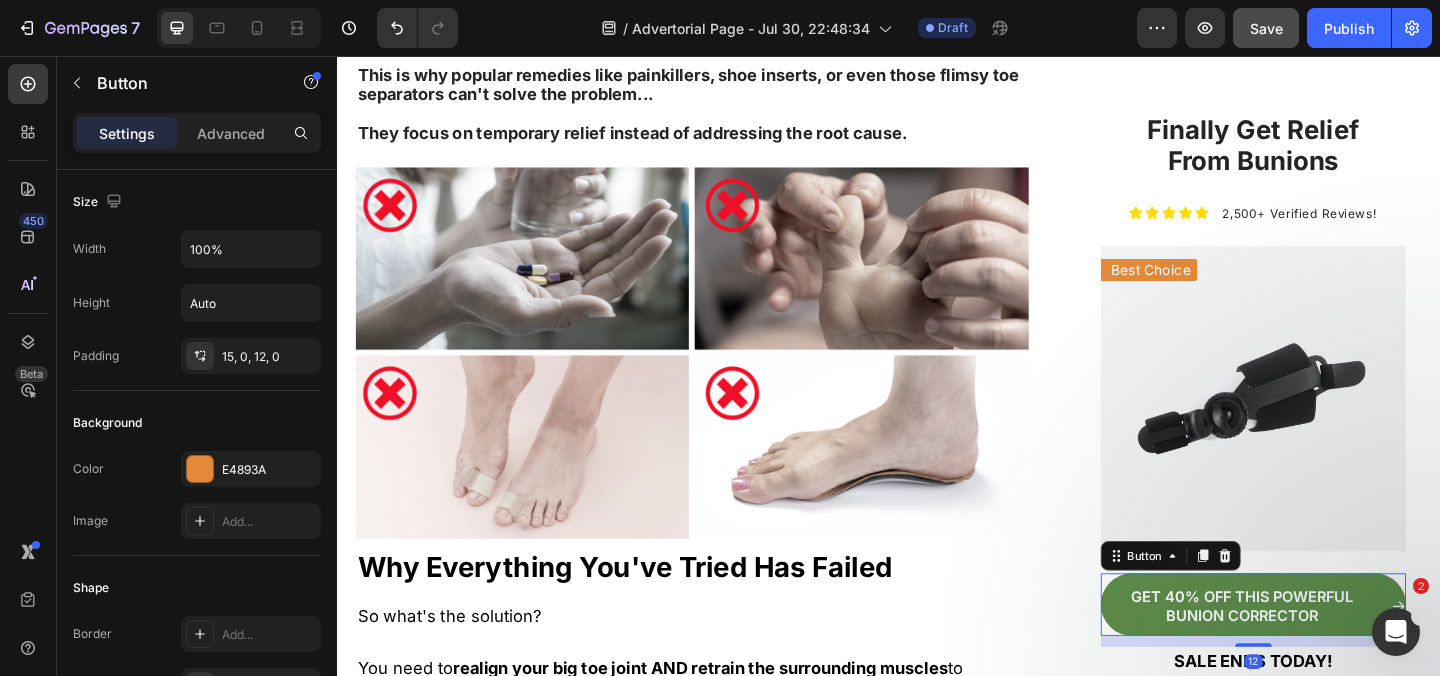 click on "GET 40% OFF THIS POWERFUL BUNION CORRECTOR" at bounding box center [1334, 652] 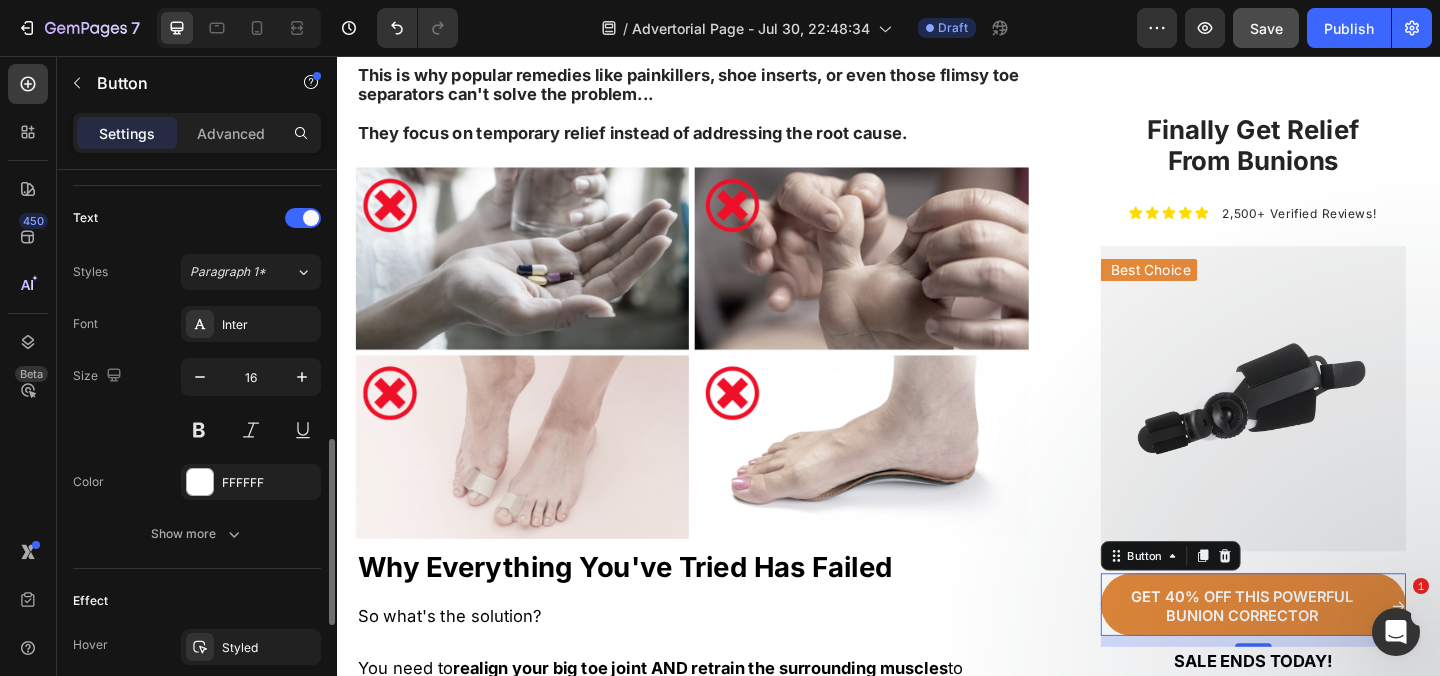 scroll, scrollTop: 1133, scrollLeft: 0, axis: vertical 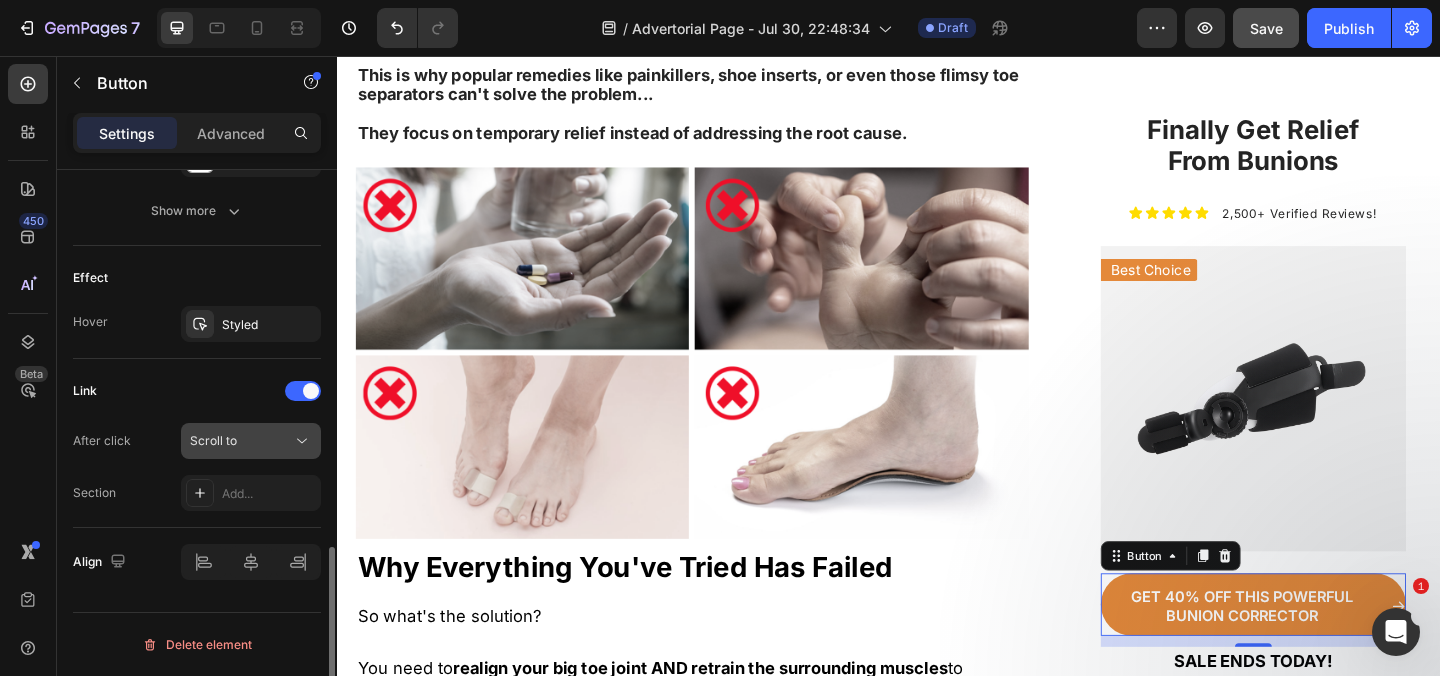 click on "Scroll to" 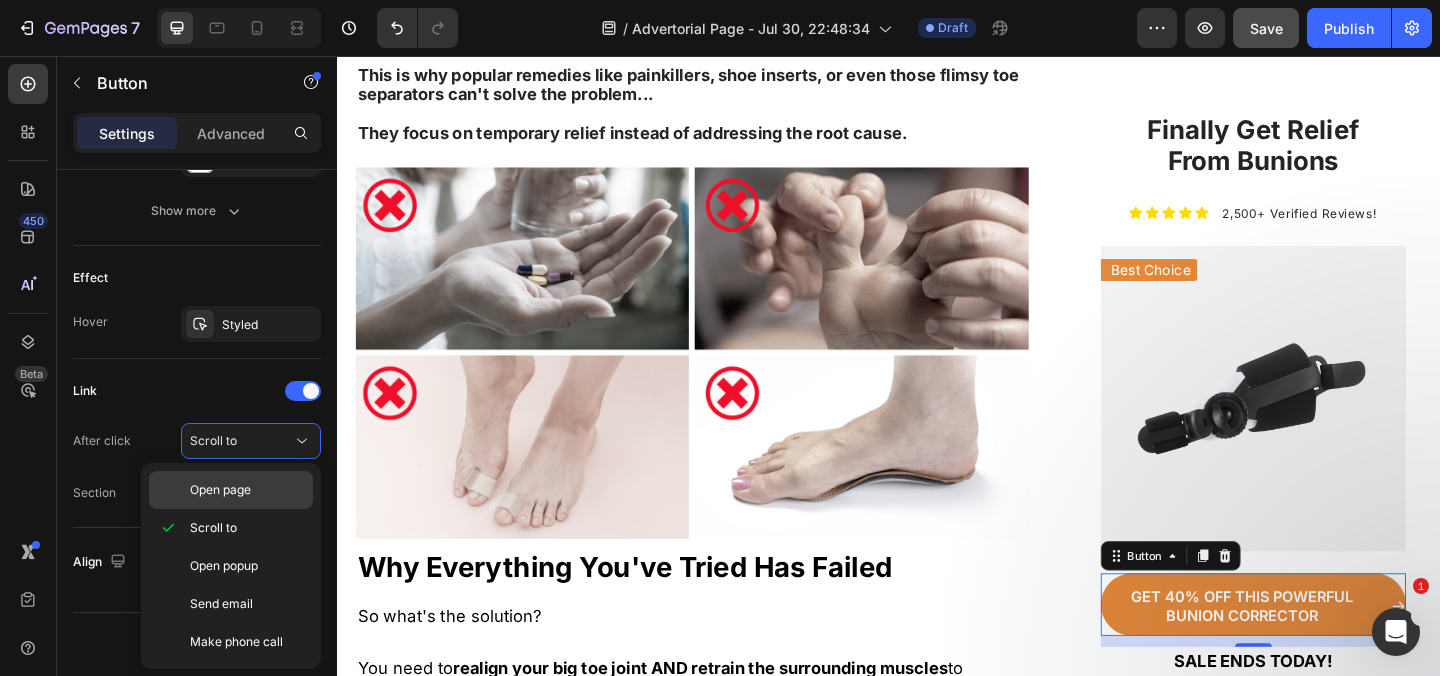 click on "Open page" 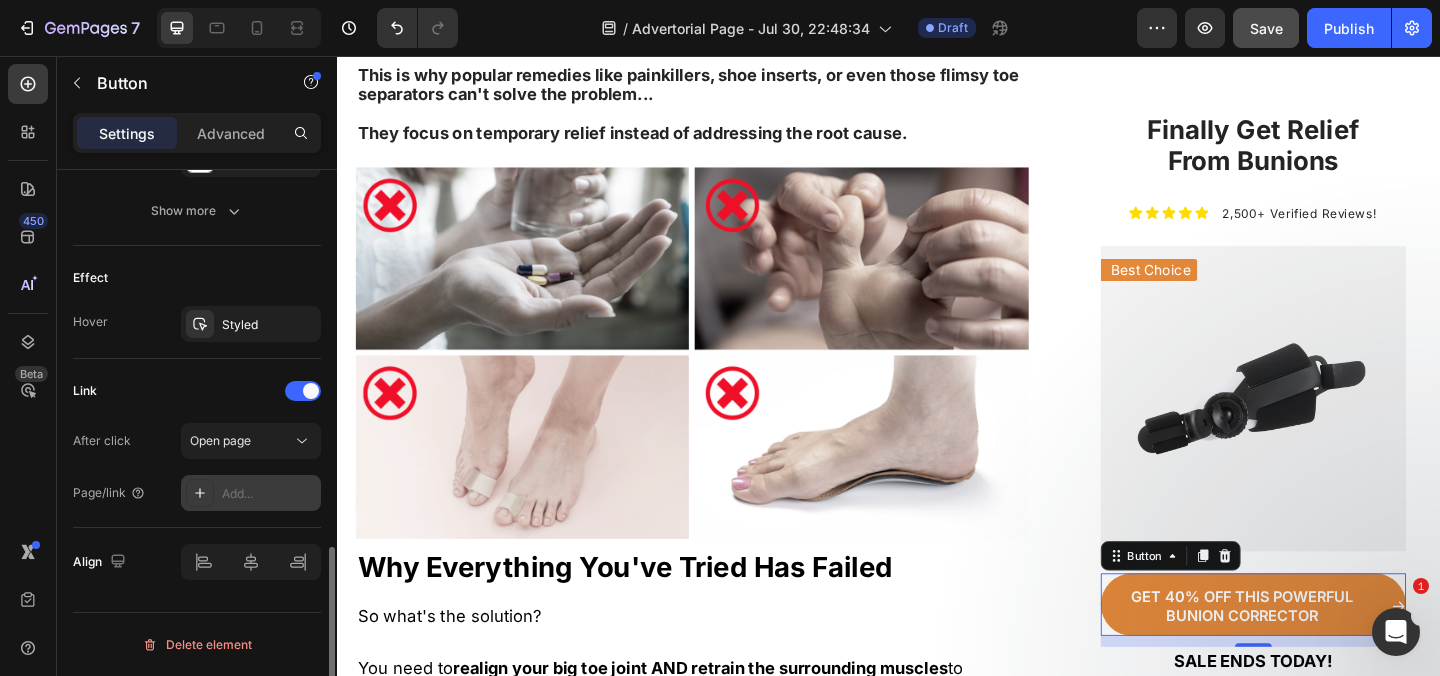 click on "Add..." at bounding box center [269, 494] 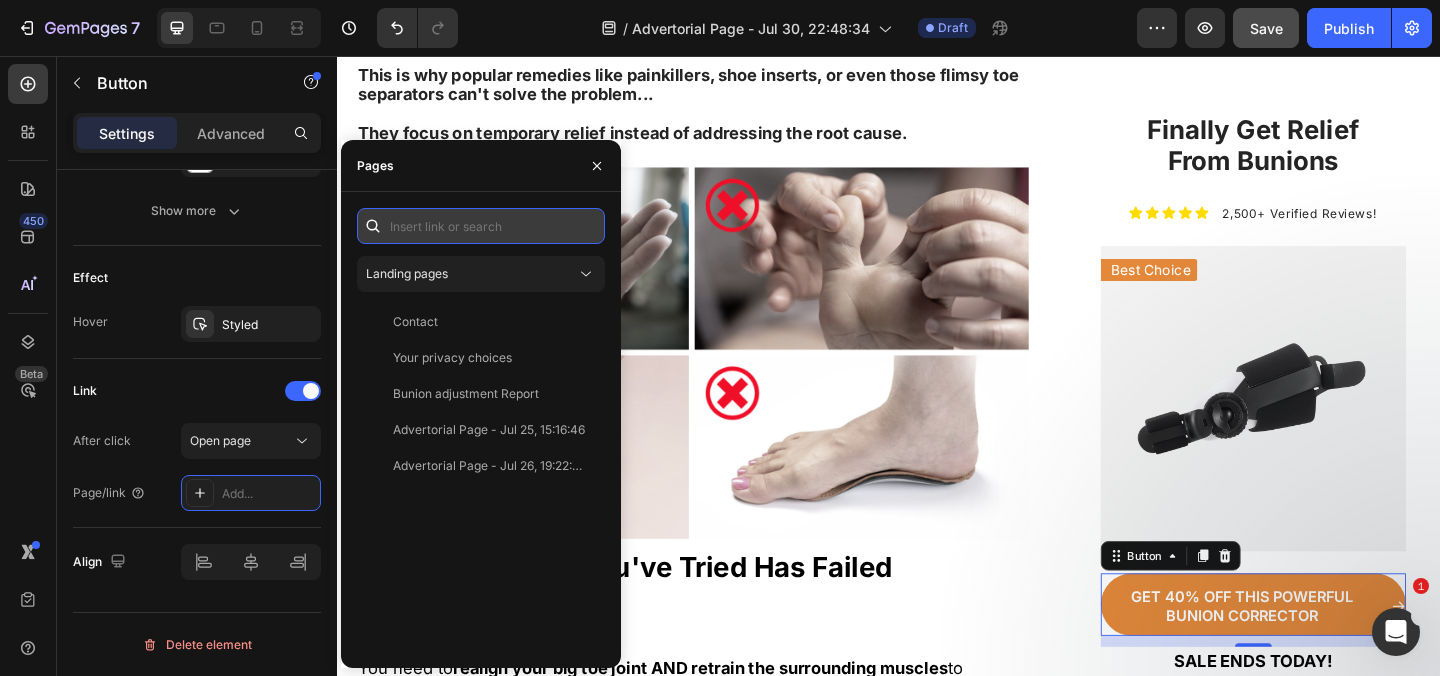 click at bounding box center (481, 226) 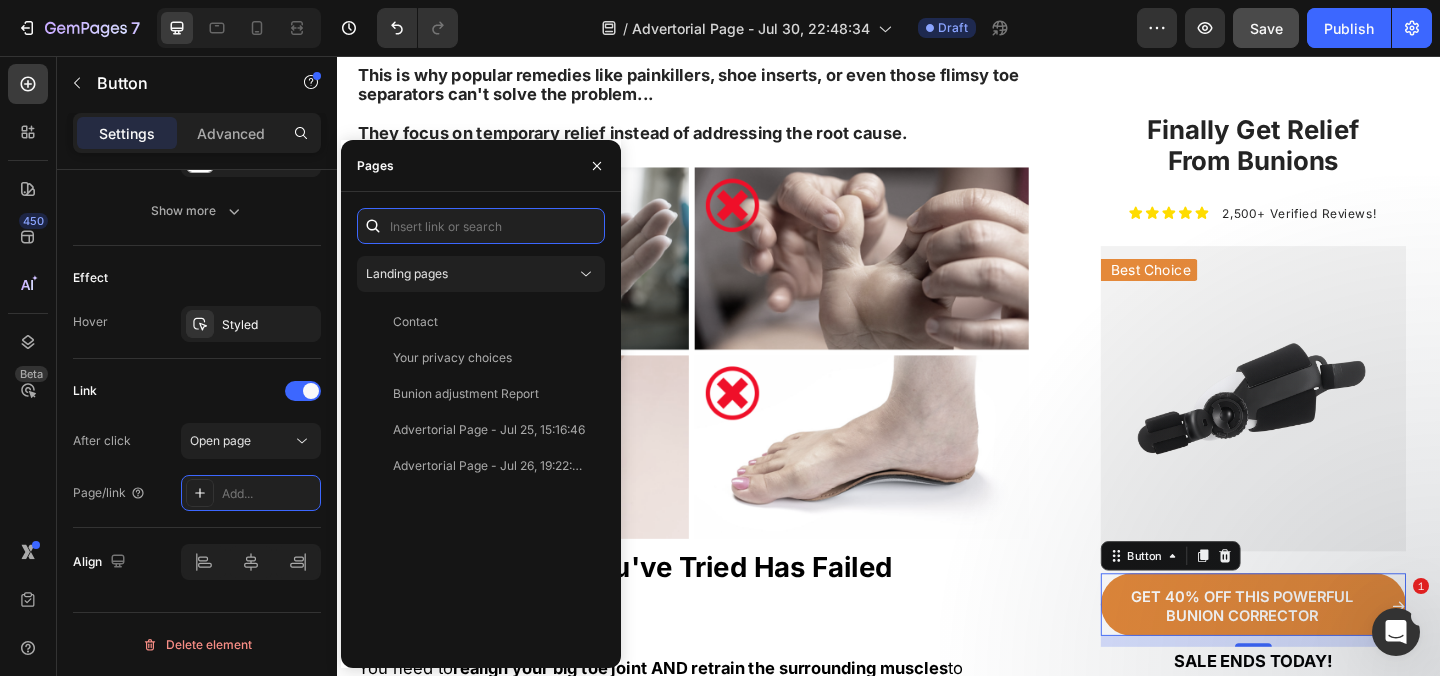 paste on "https://goodyfeet.shop/products/goodyfeet-flo-elite%E2%84%A2" 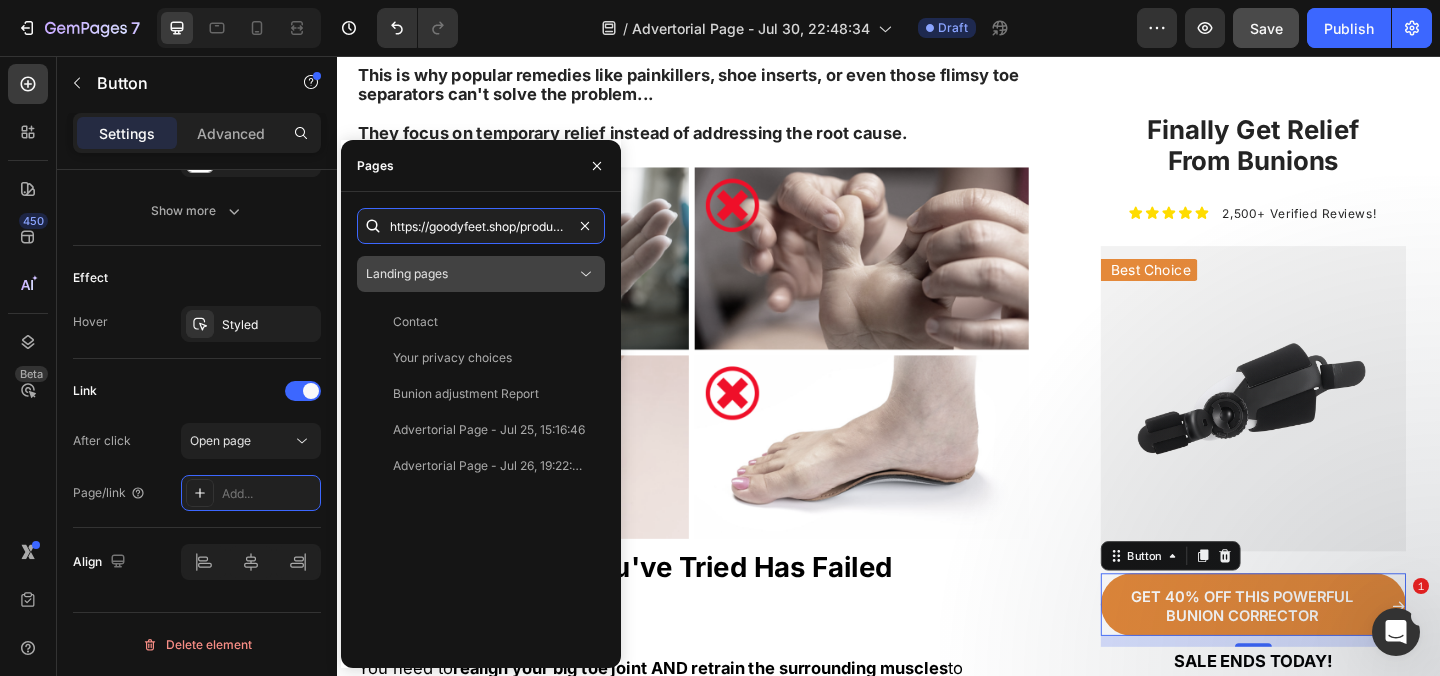 scroll, scrollTop: 0, scrollLeft: 202, axis: horizontal 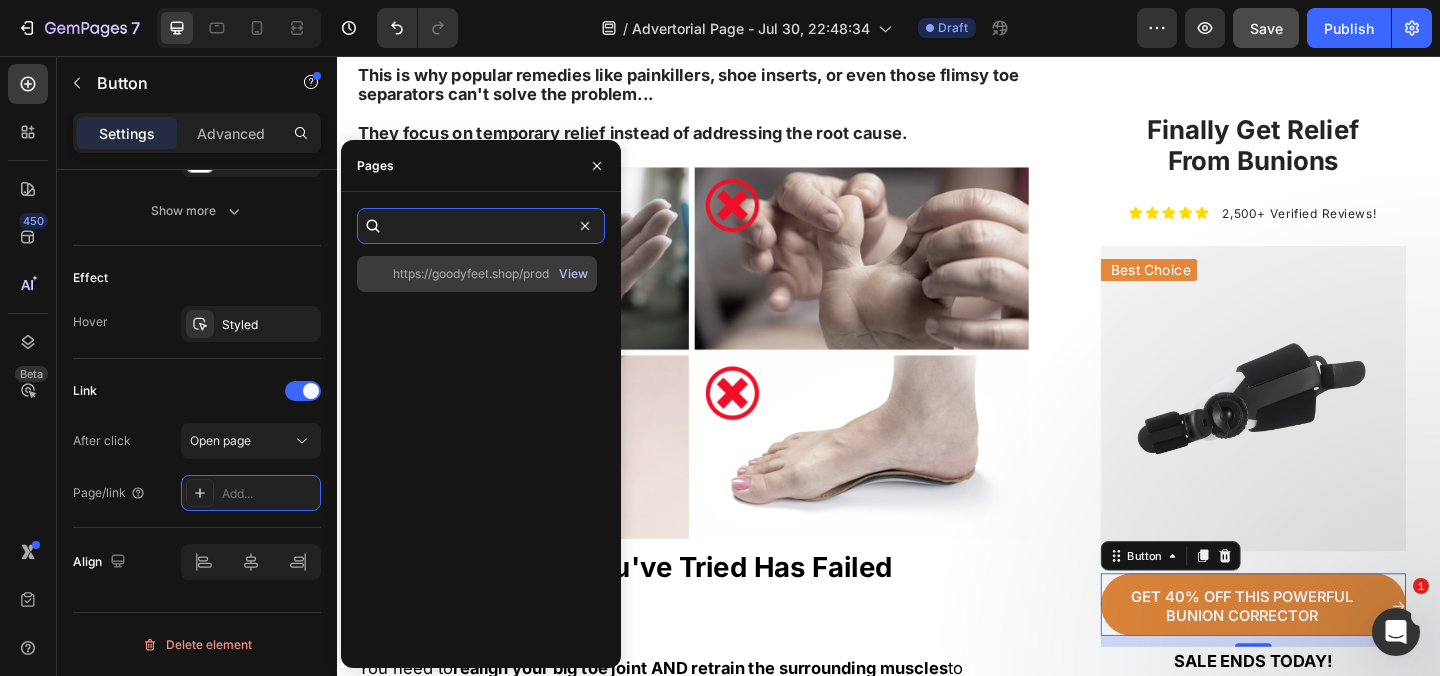 type on "https://goodyfeet.shop/products/goodyfeet-flo-elite%E2%84%A2" 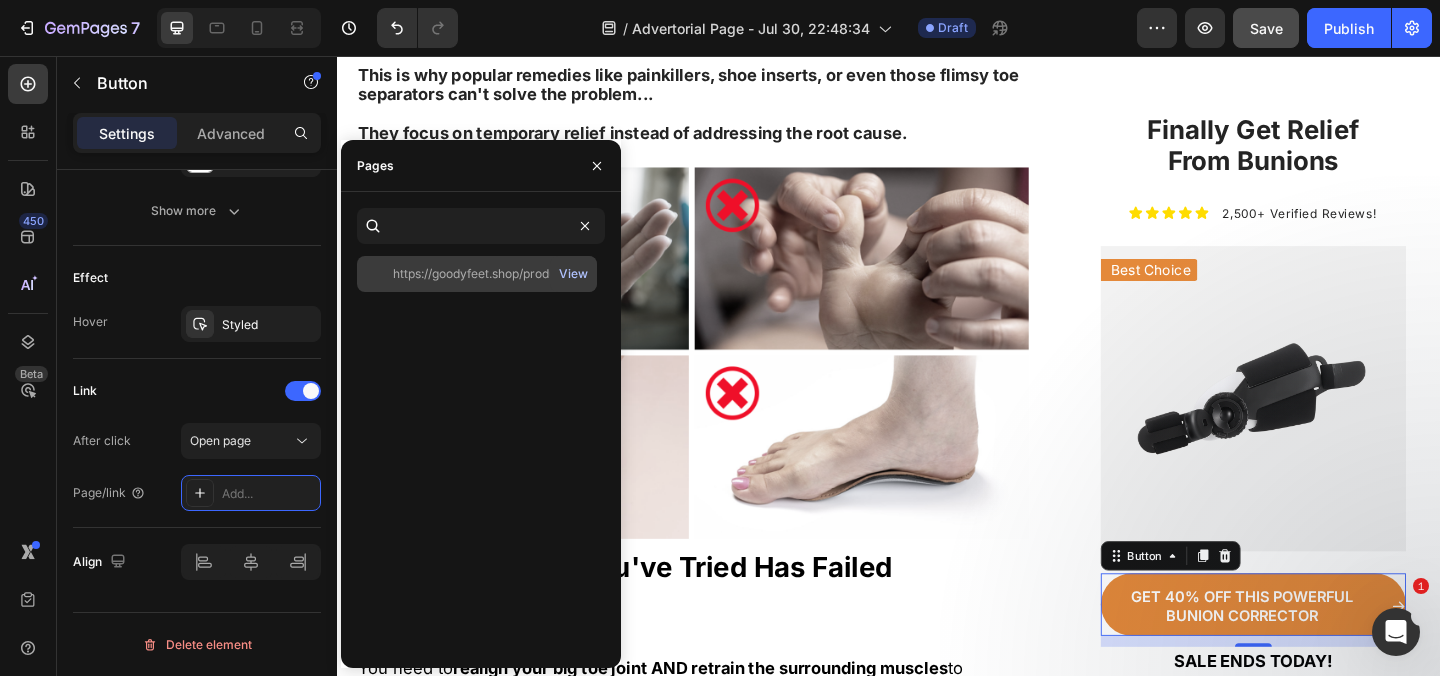 click on "View" at bounding box center (573, 274) 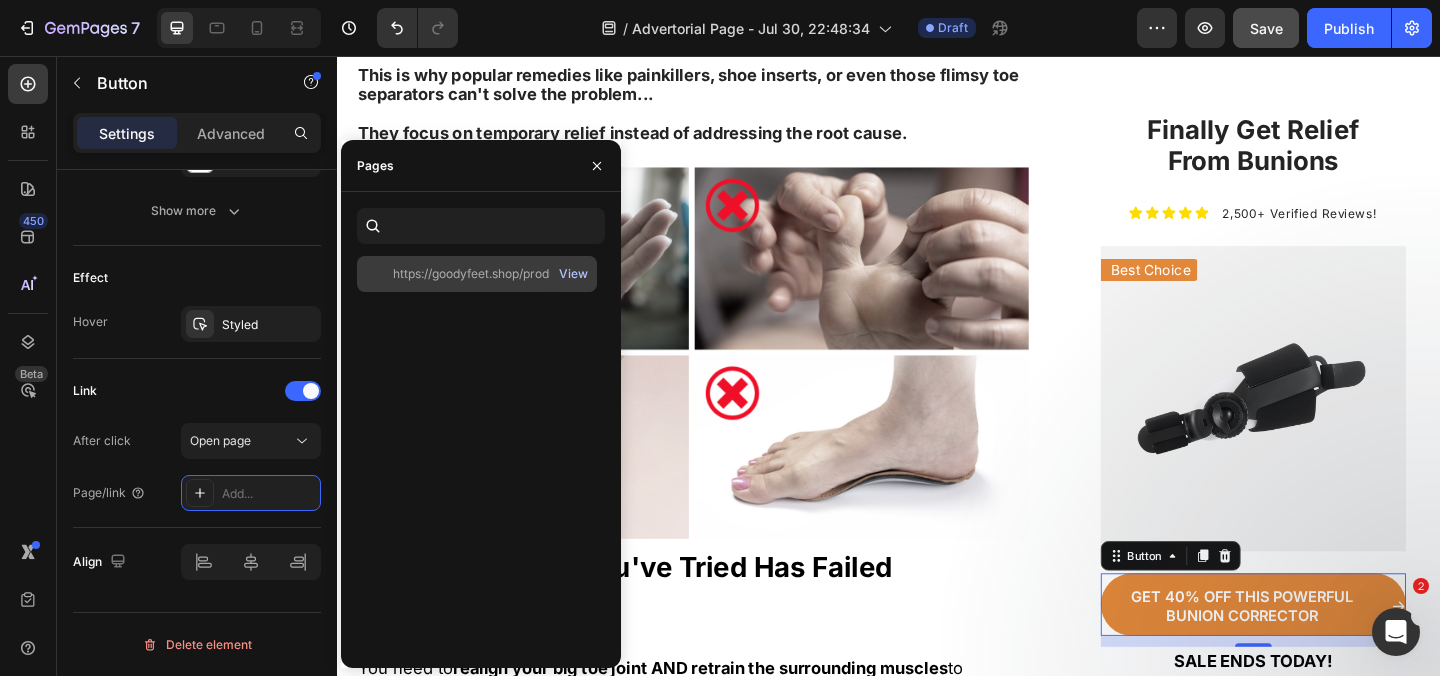 scroll, scrollTop: 0, scrollLeft: 0, axis: both 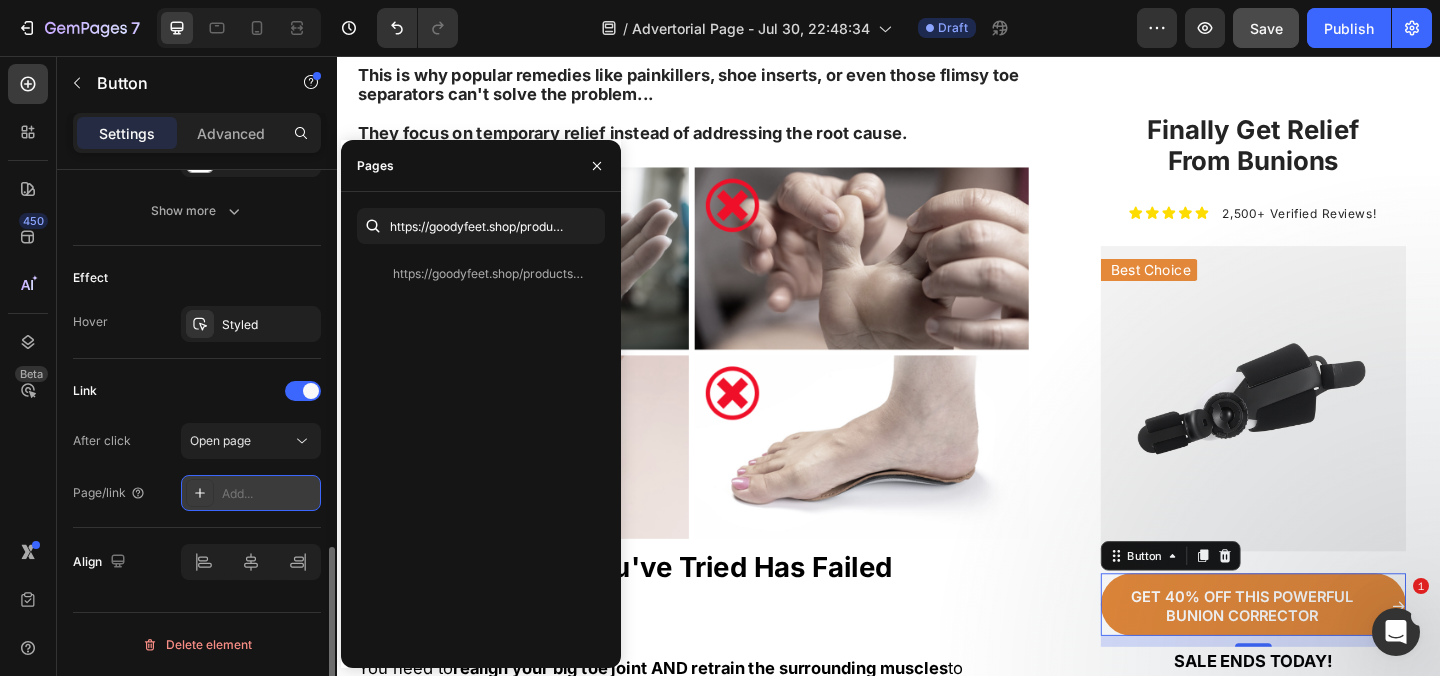 click at bounding box center (200, 493) 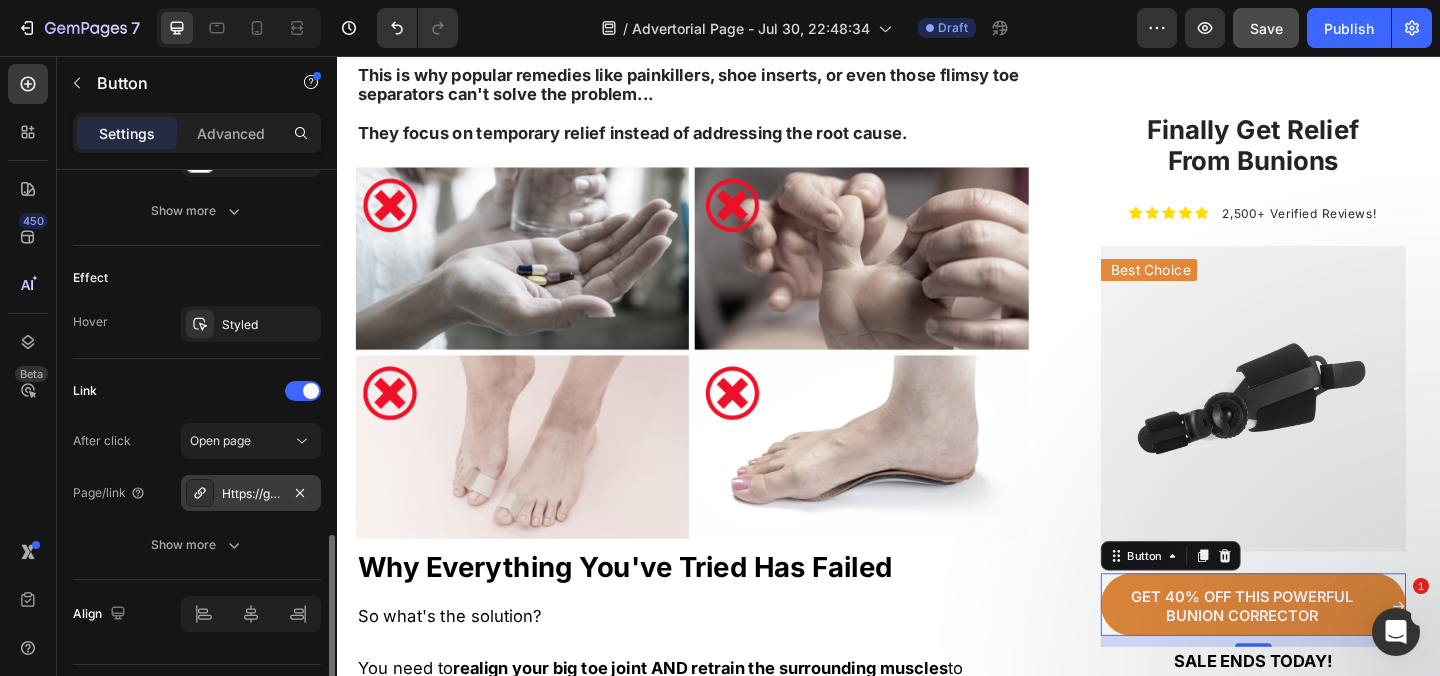 click on "Https://goodyfeet.Shop/goodyfeet-flo-elite%E2%84%A2" at bounding box center (251, 494) 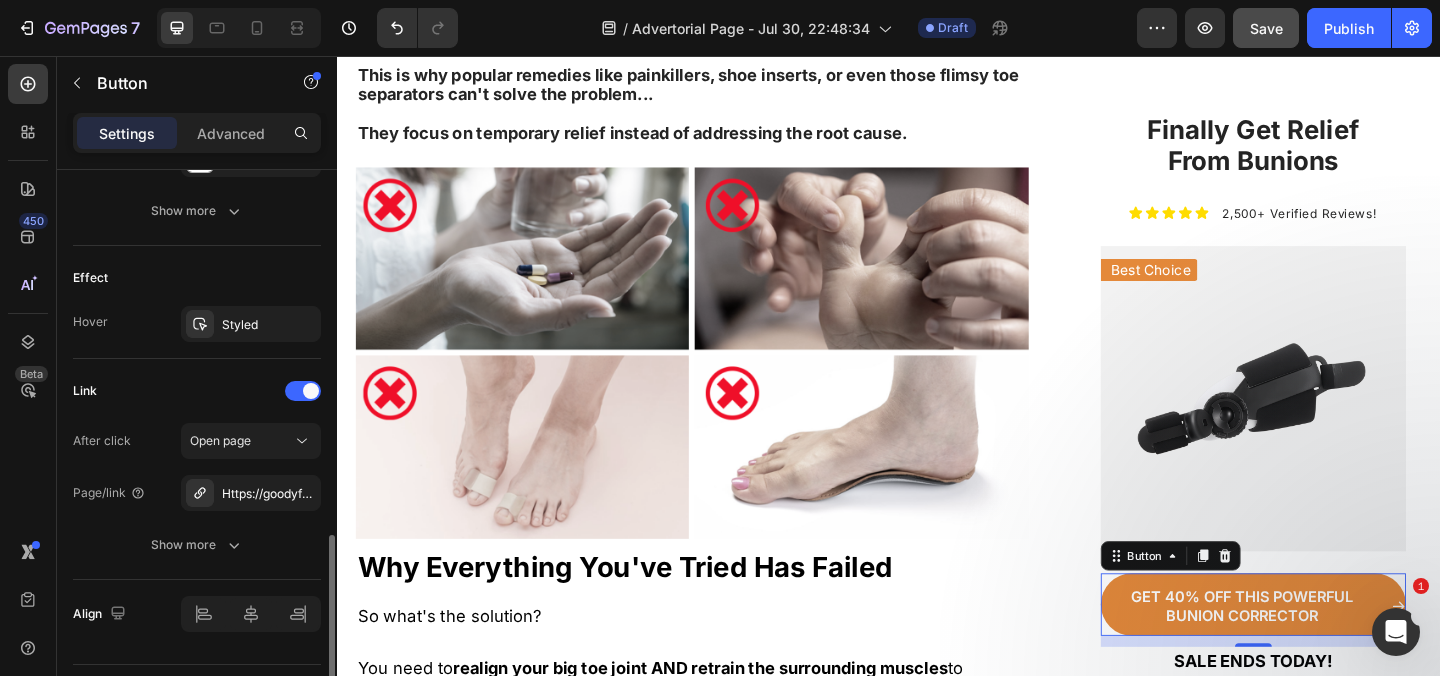 click on "Link After click Open page Page/link Https://goodyfeet.Shop/goodyfeet-flo-elite%E2%84%A2 Show more" 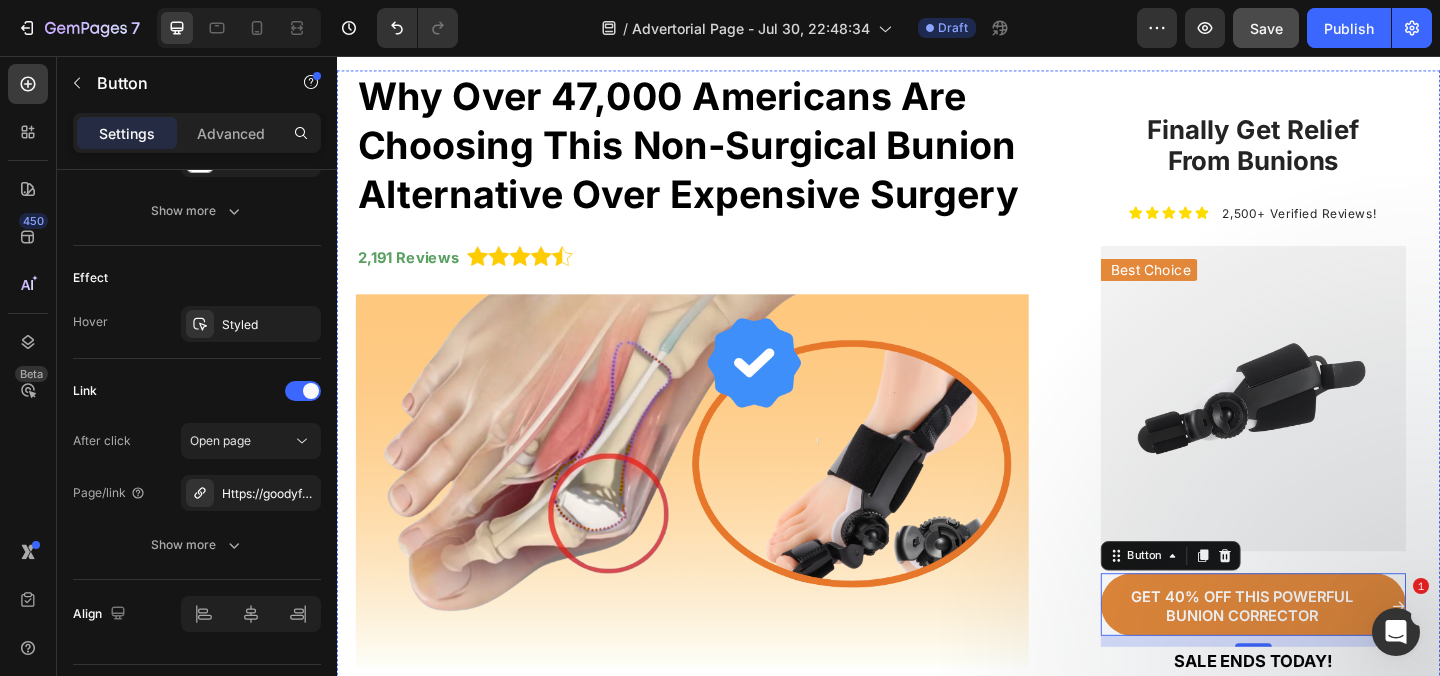 scroll, scrollTop: 0, scrollLeft: 0, axis: both 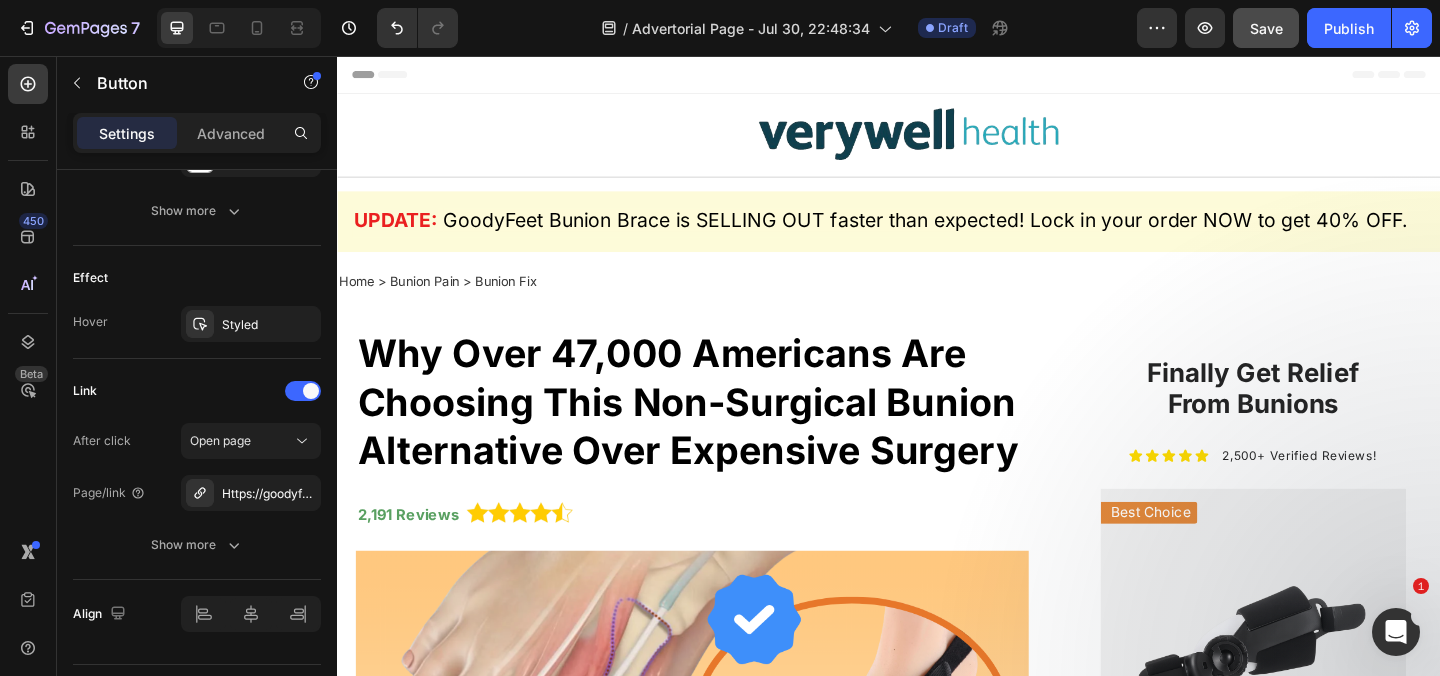 click on "Header" at bounding box center [394, 76] 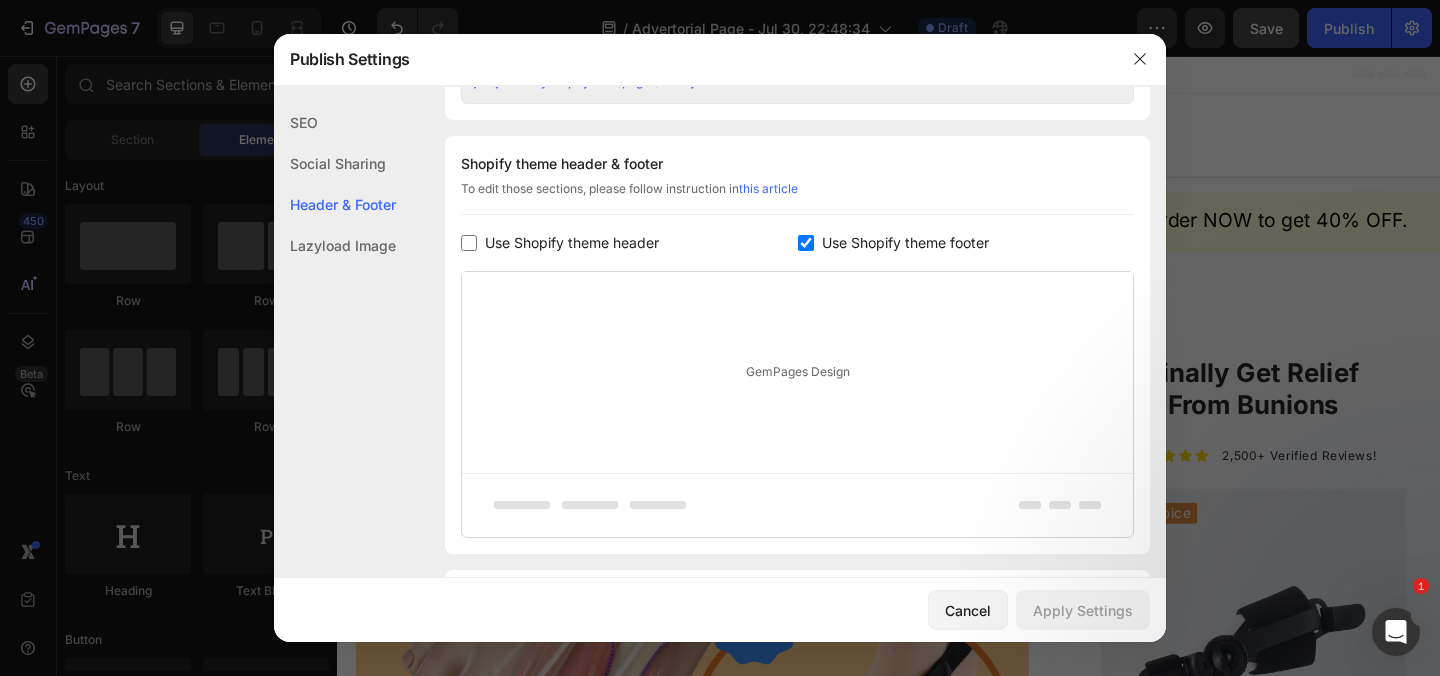 scroll, scrollTop: 882, scrollLeft: 0, axis: vertical 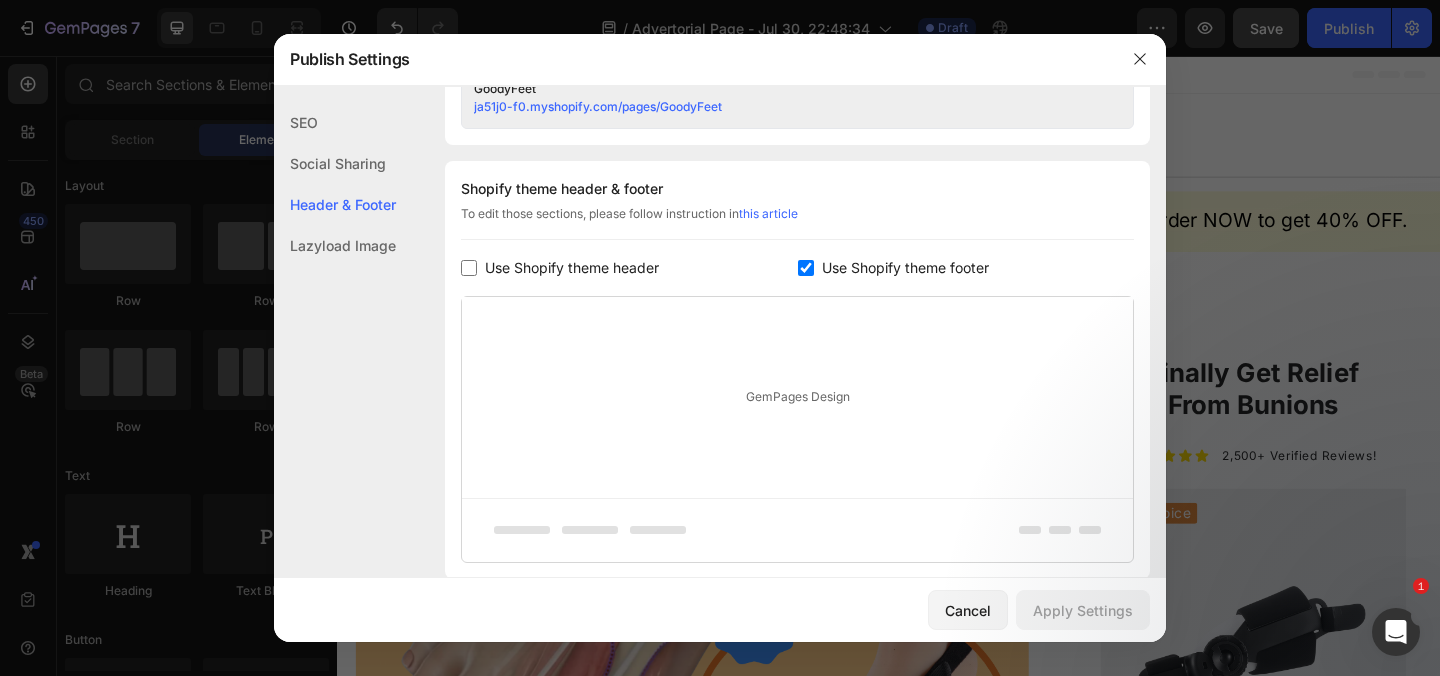 click on "Use Shopify theme footer" at bounding box center [905, 268] 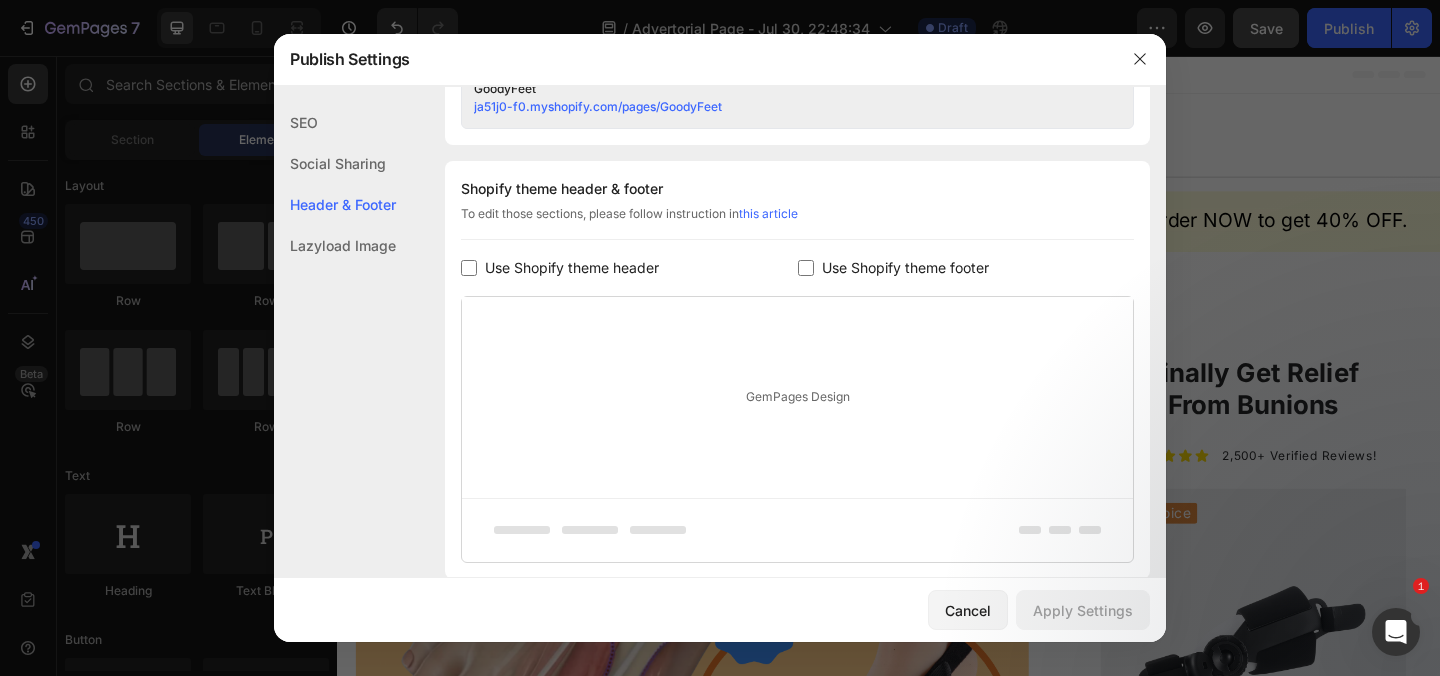 checkbox on "false" 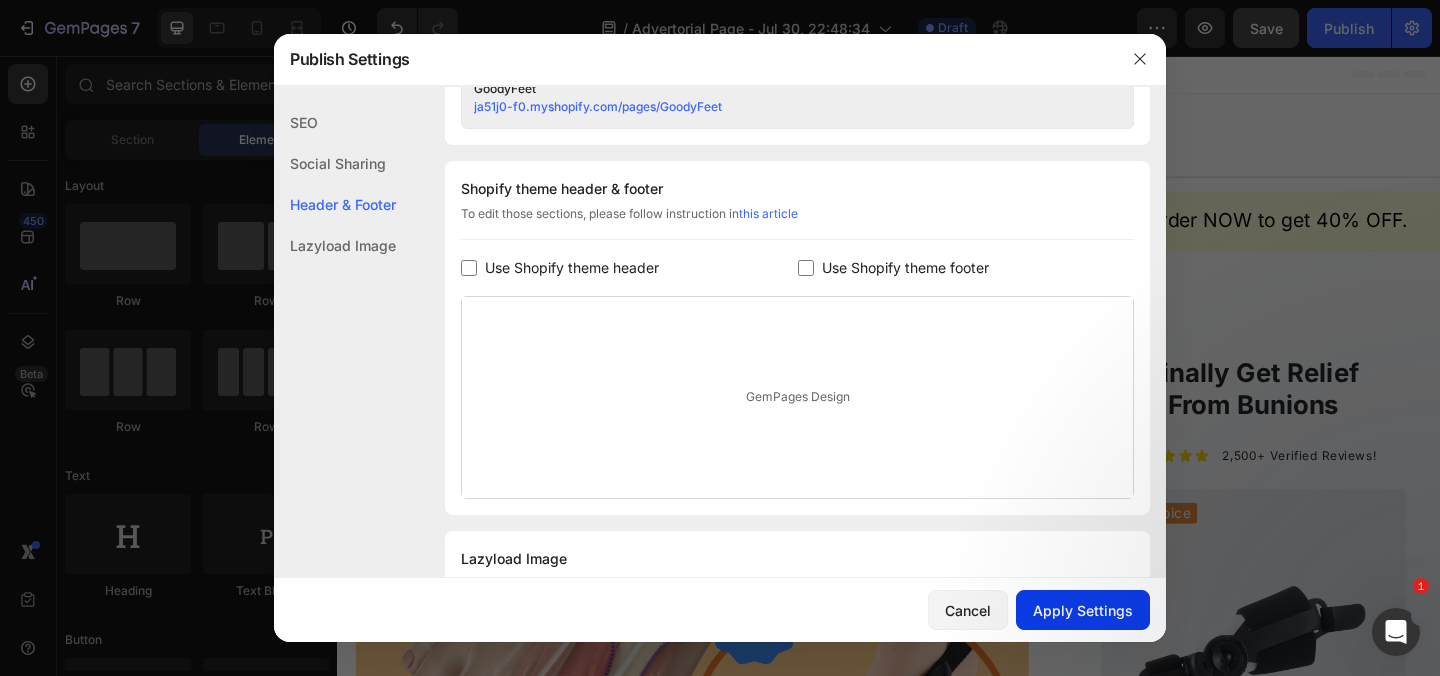 click on "Apply Settings" at bounding box center (1083, 610) 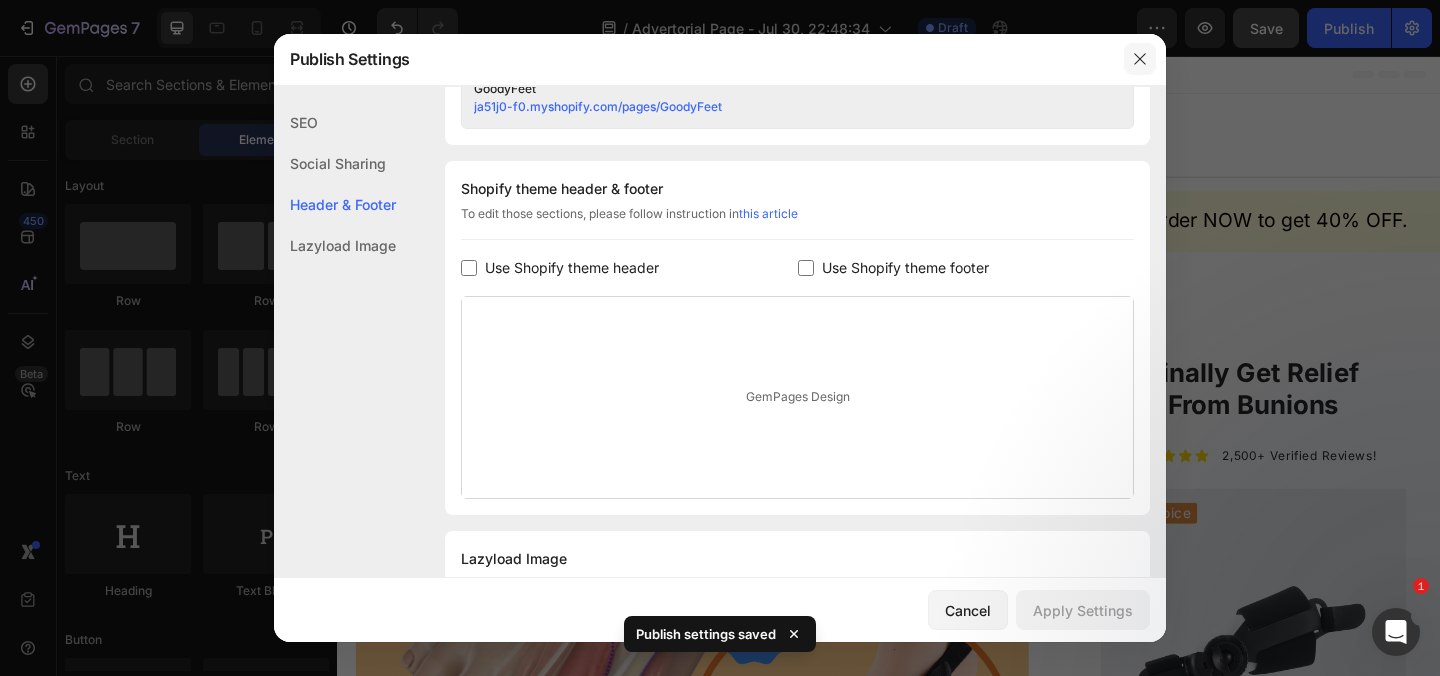 click 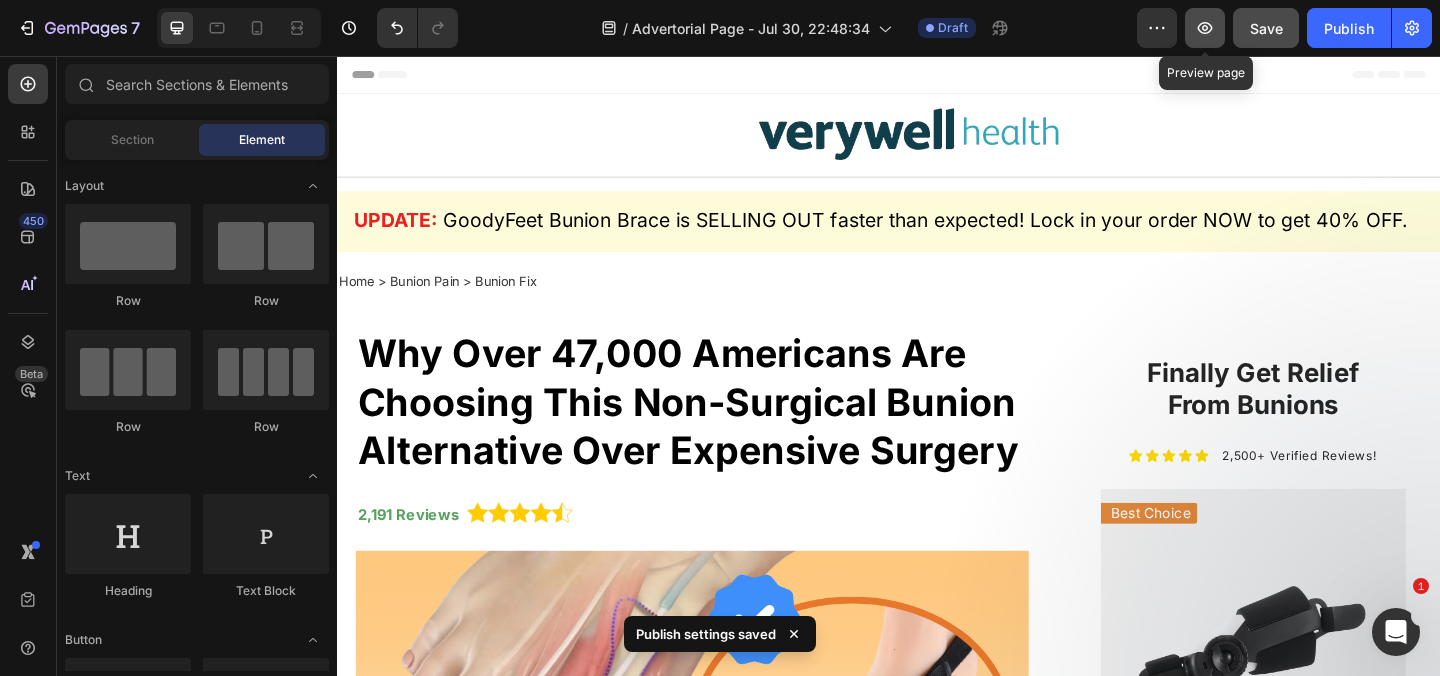 click 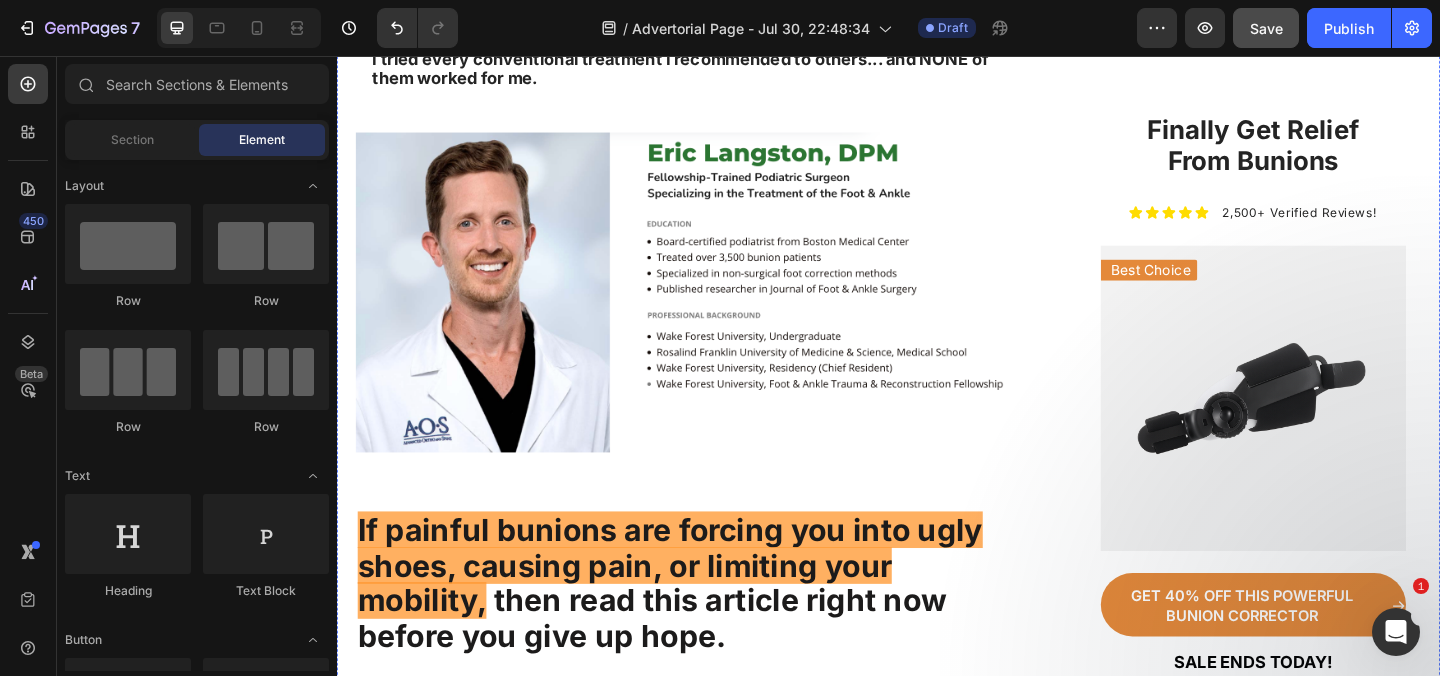 scroll, scrollTop: 2502, scrollLeft: 0, axis: vertical 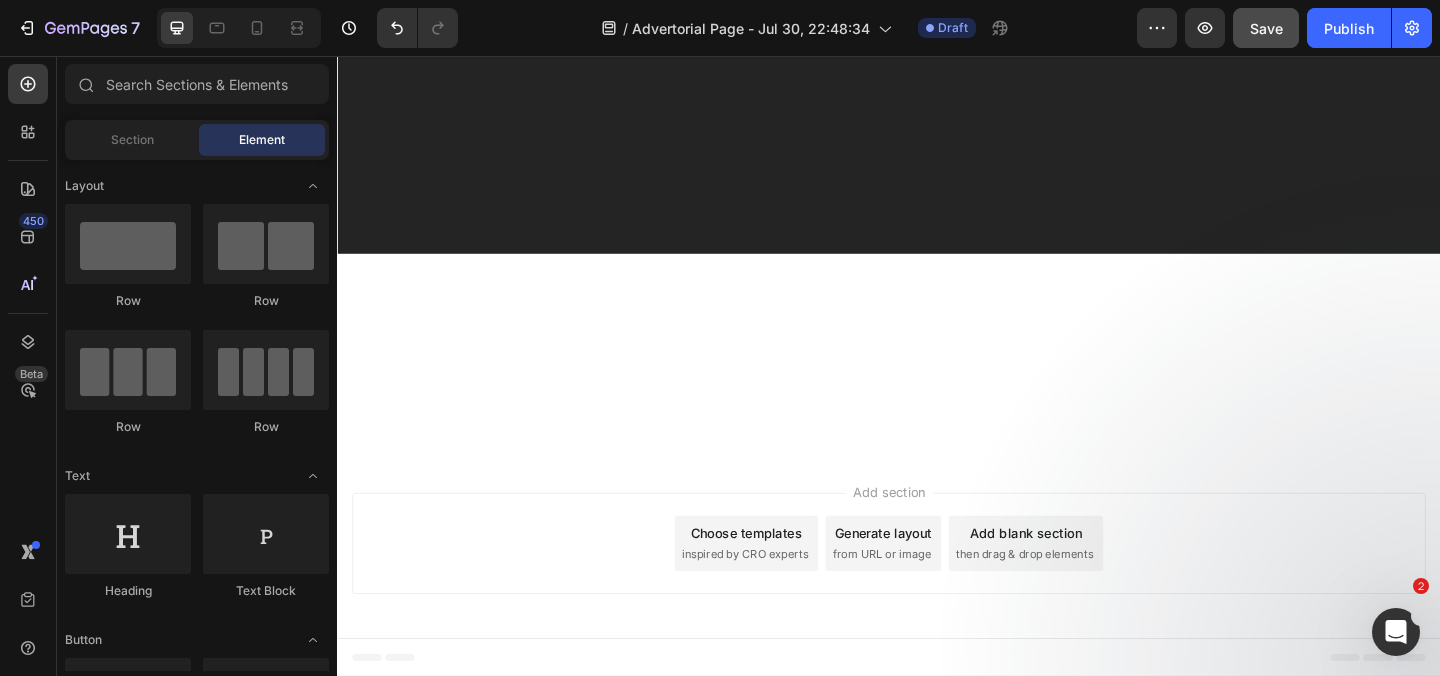 click on "Get Rid of Your Bunions Today For 75% Off!" at bounding box center (937, -2218) 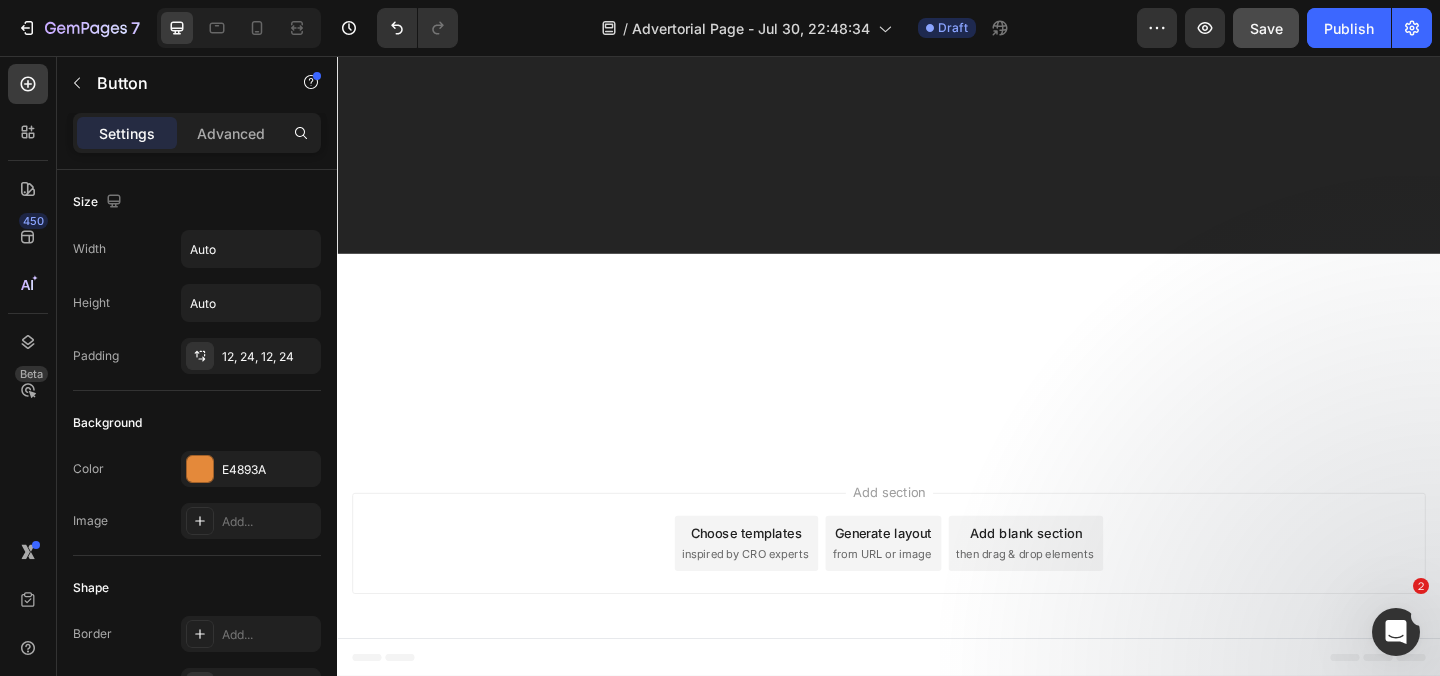 click on "Get Rid of Your Bunions Today For 75% Off!" at bounding box center (937, -2218) 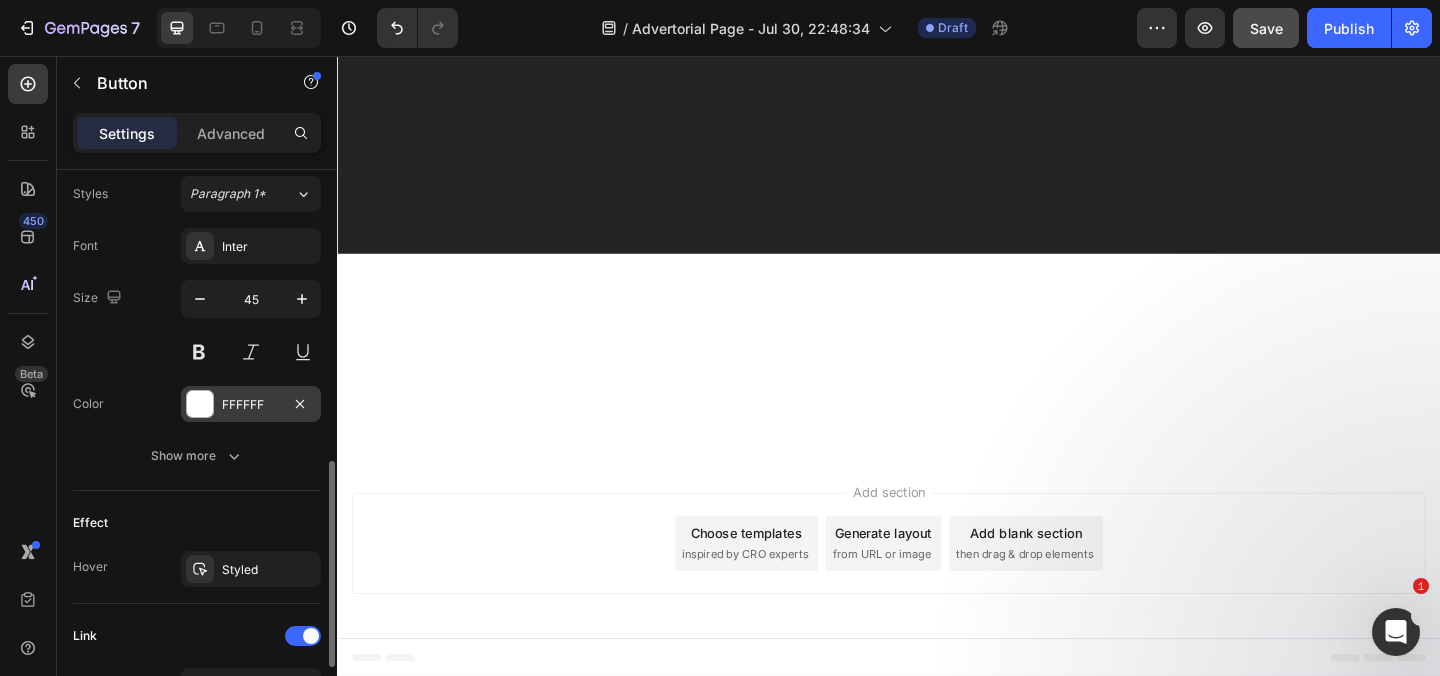 scroll, scrollTop: 975, scrollLeft: 0, axis: vertical 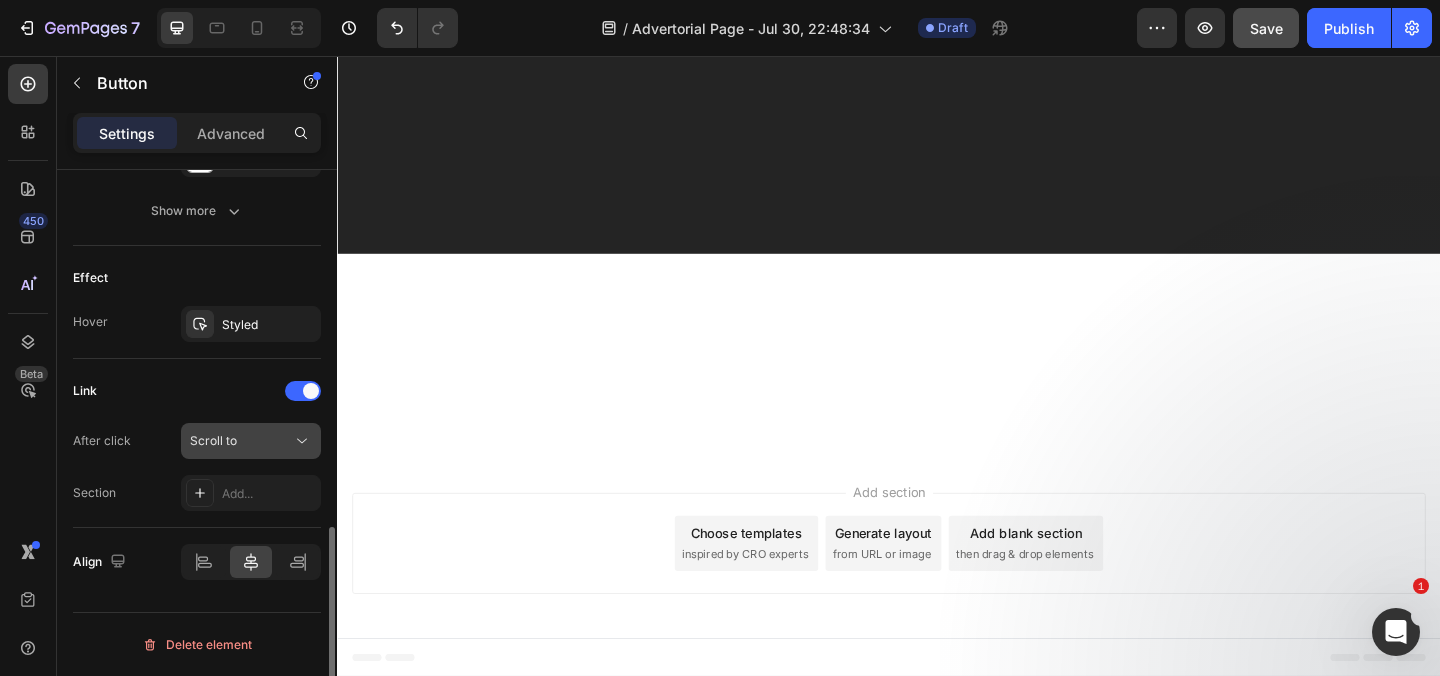 click on "Scroll to" at bounding box center [241, 441] 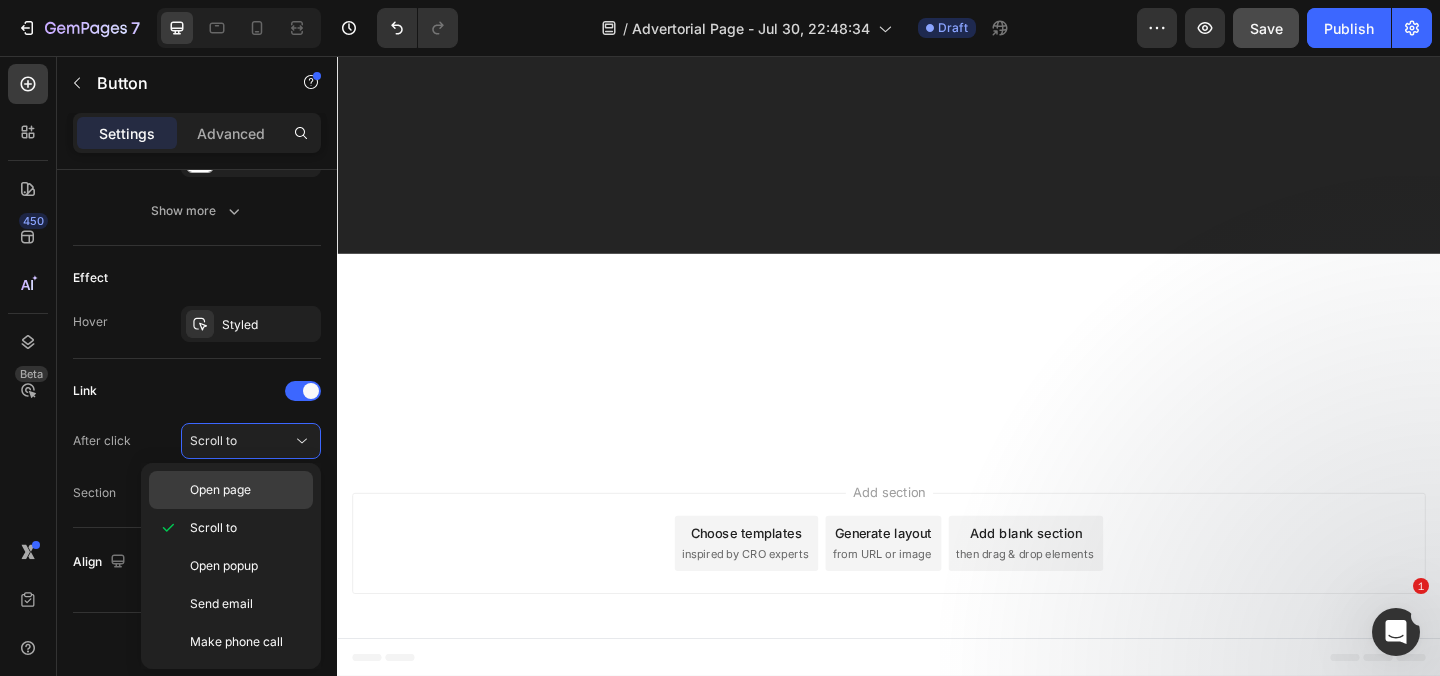 click on "Open page" 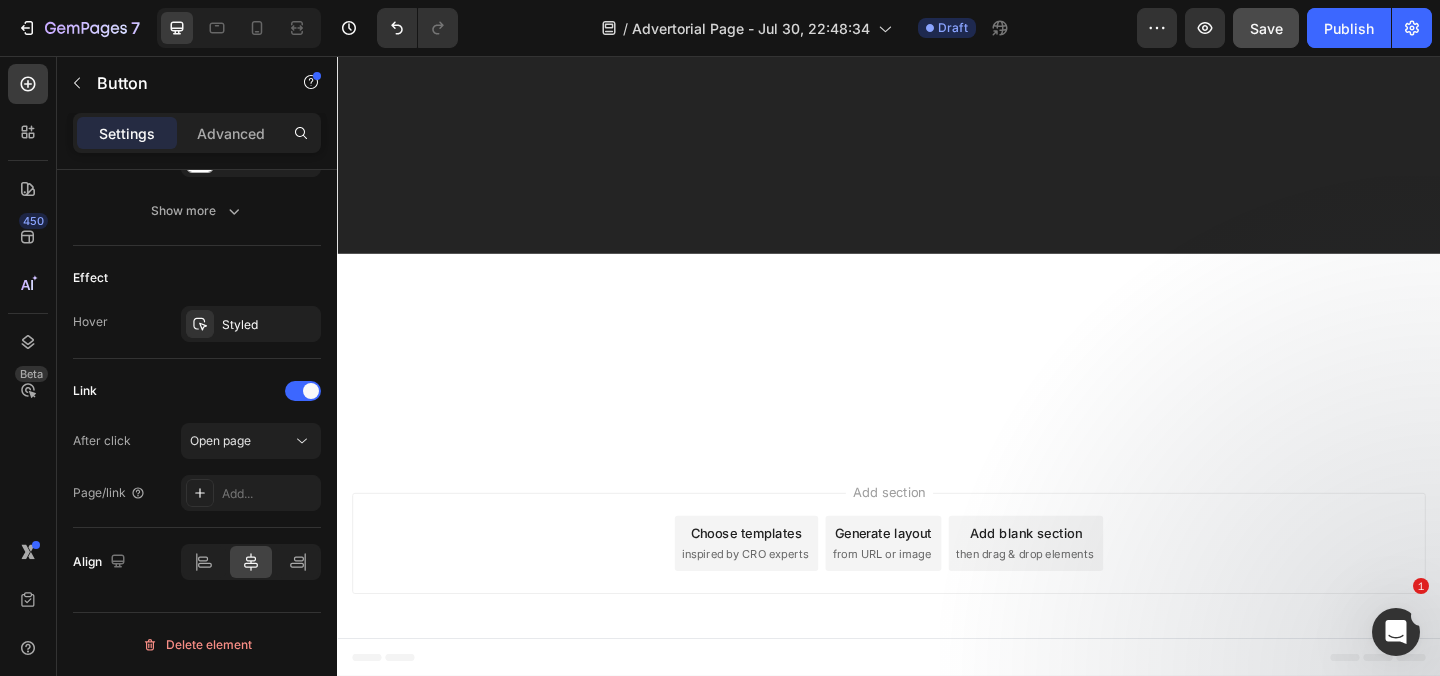 click on "Add..." at bounding box center [269, 494] 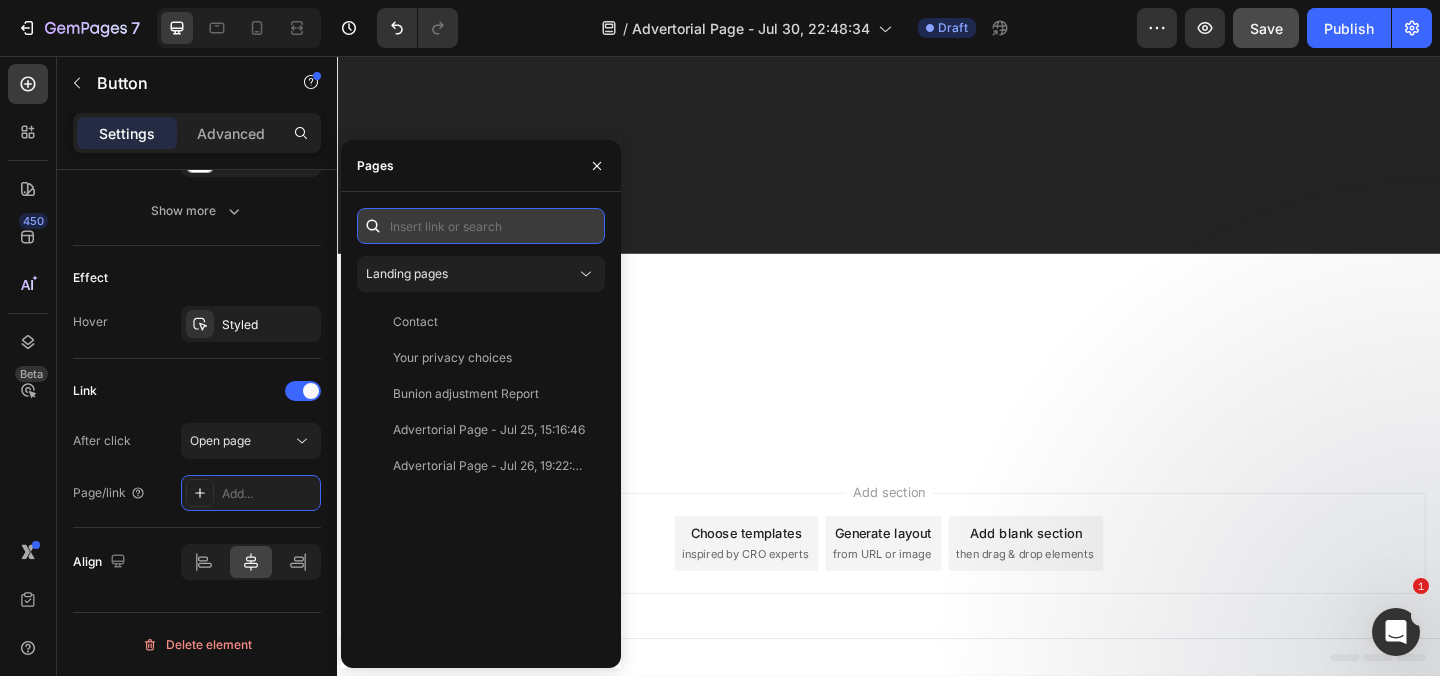 click at bounding box center (481, 226) 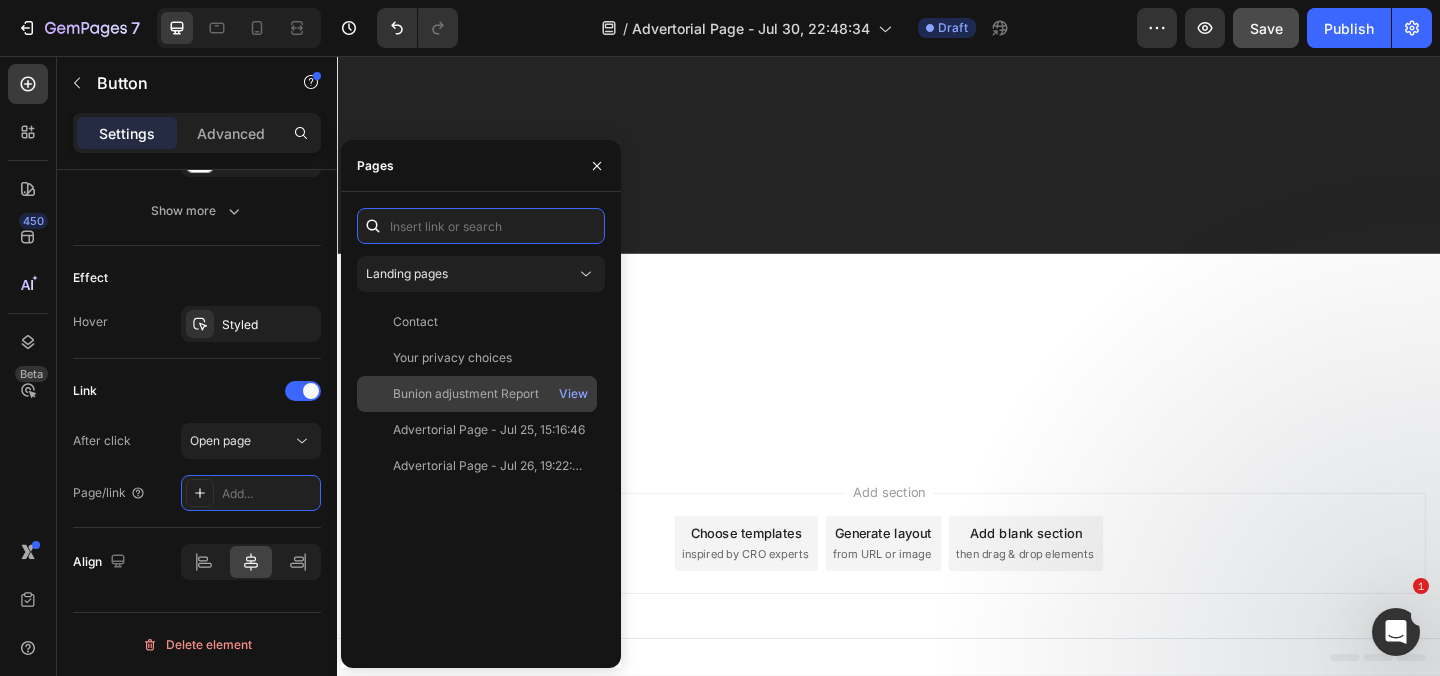 paste on "https://goodyfeet.shop/products/goodyfeet-flo-elite%E2%84%A2" 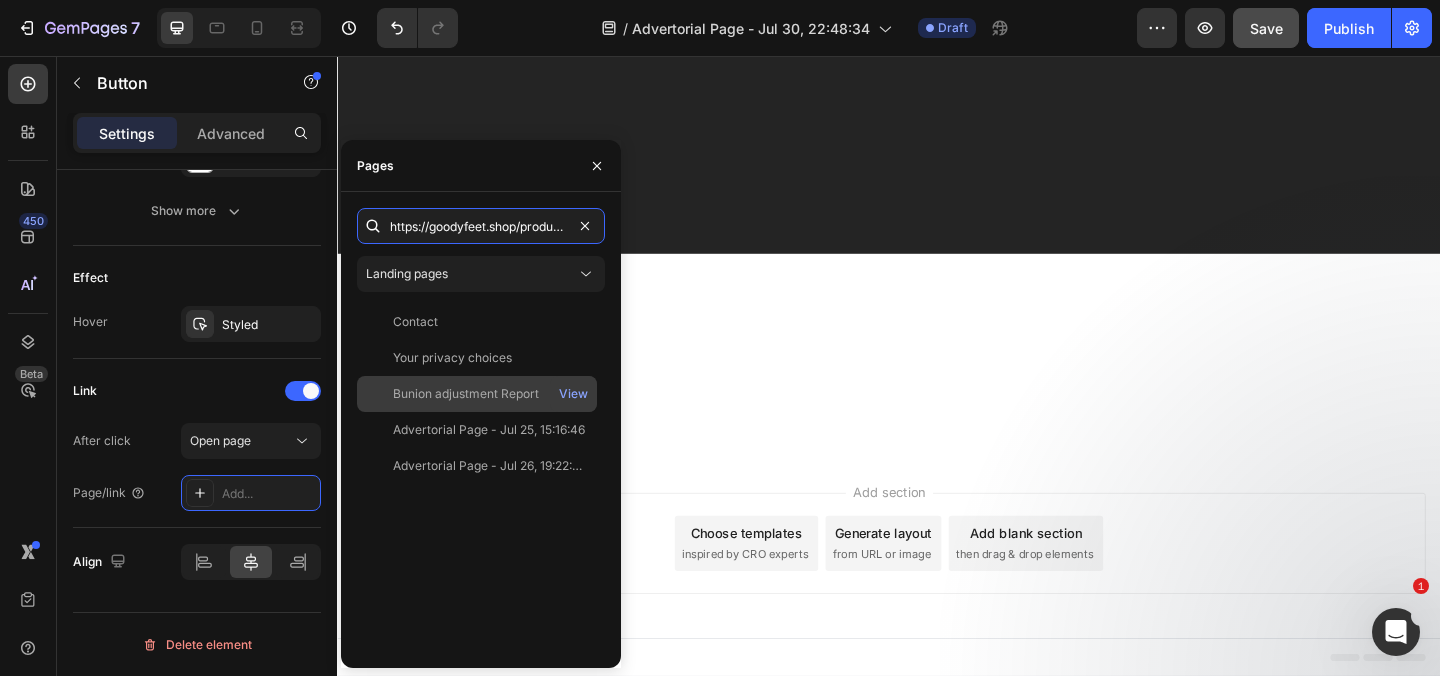 scroll, scrollTop: 0, scrollLeft: 202, axis: horizontal 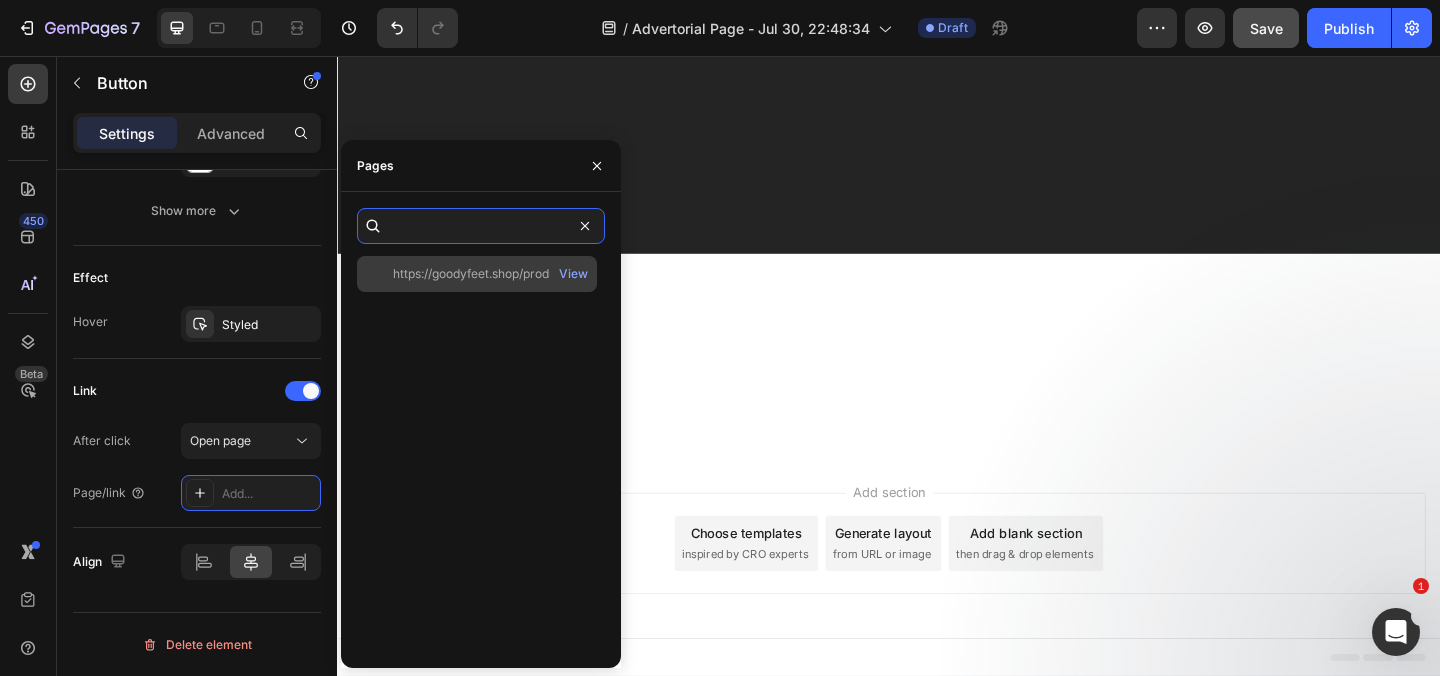 type on "https://goodyfeet.shop/products/goodyfeet-flo-elite%E2%84%A2" 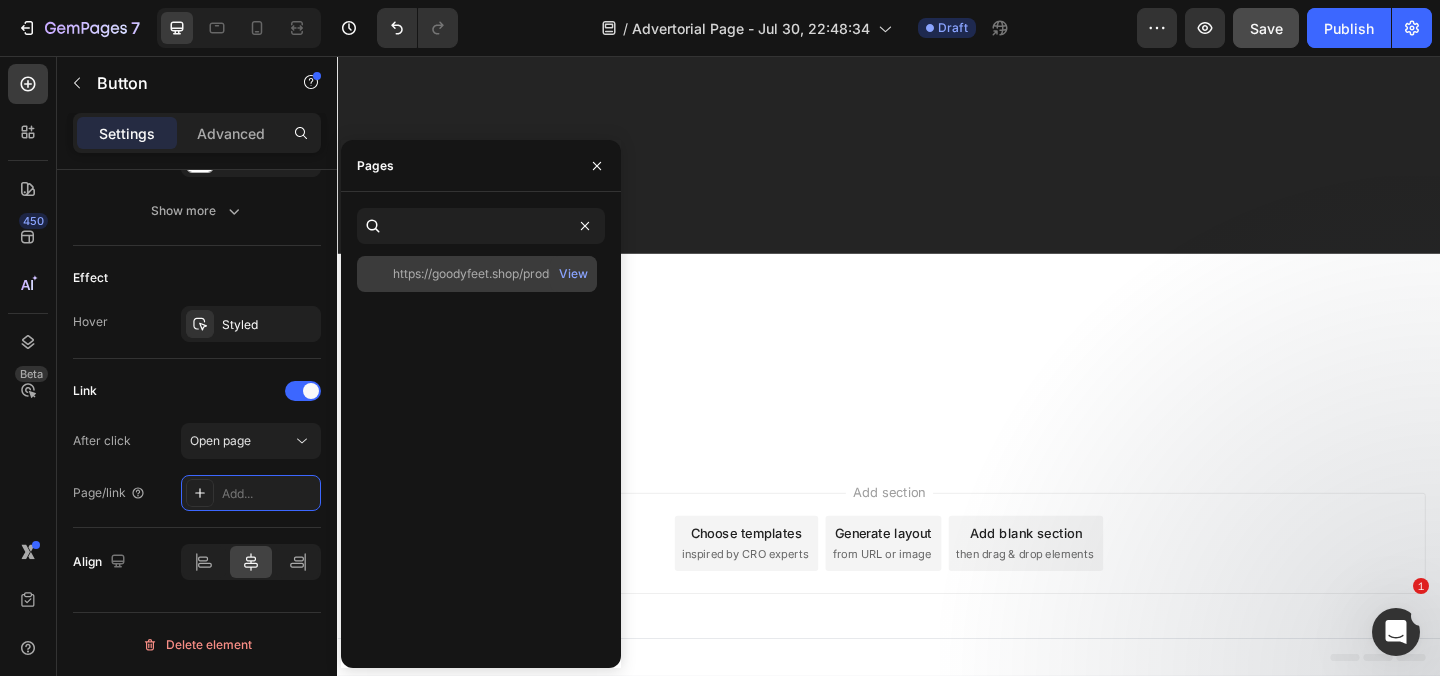 click on "https://goodyfeet.shop/products/goodyfeet-flo-elite%E2%84%A2" 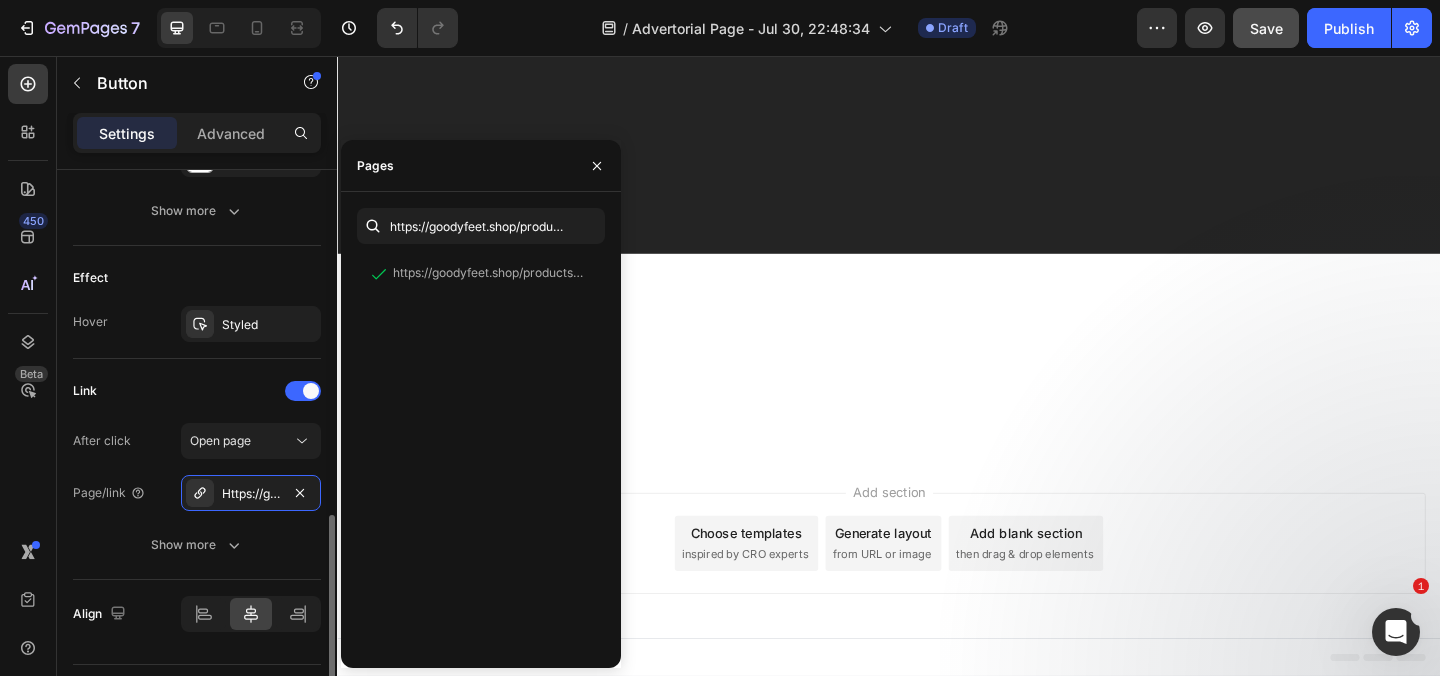 click on "Link" at bounding box center (197, 391) 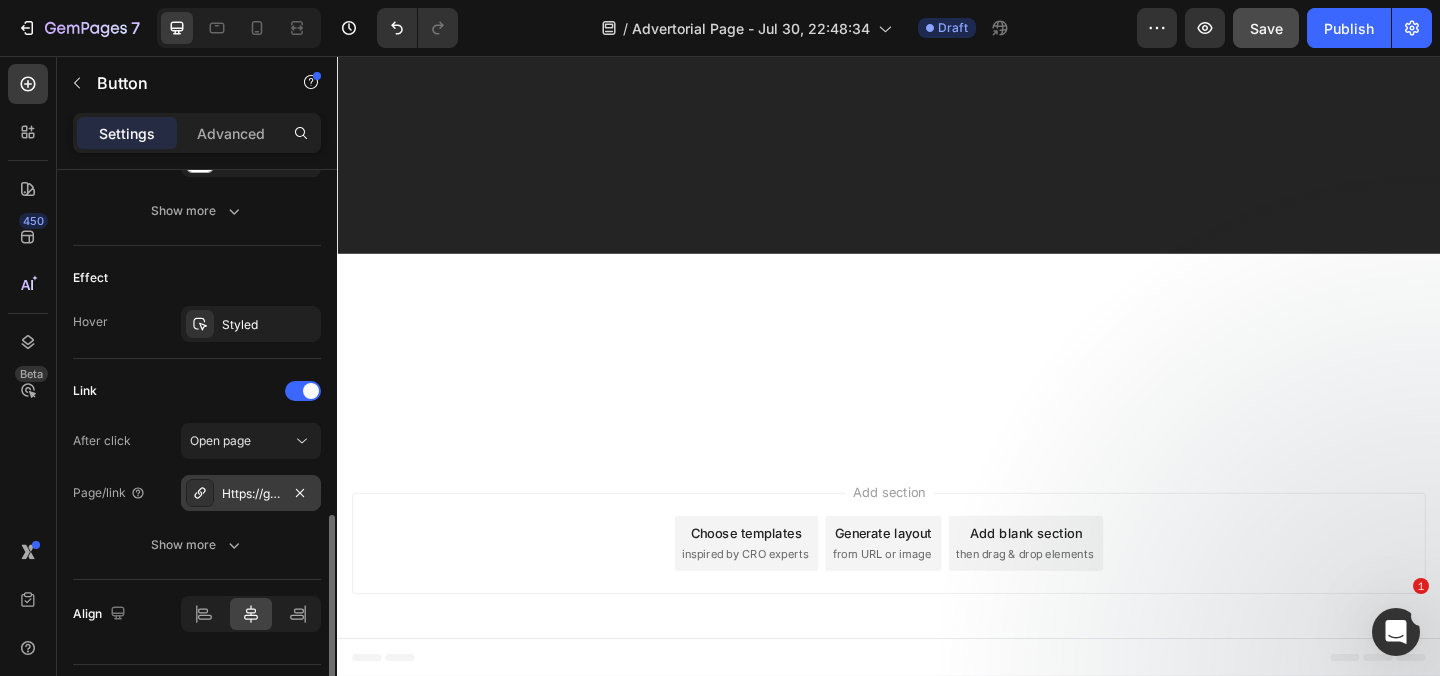 click on "Https://goodyfeet.Shop/goodyfeet-flo-elite%E2%84%A2" at bounding box center (251, 494) 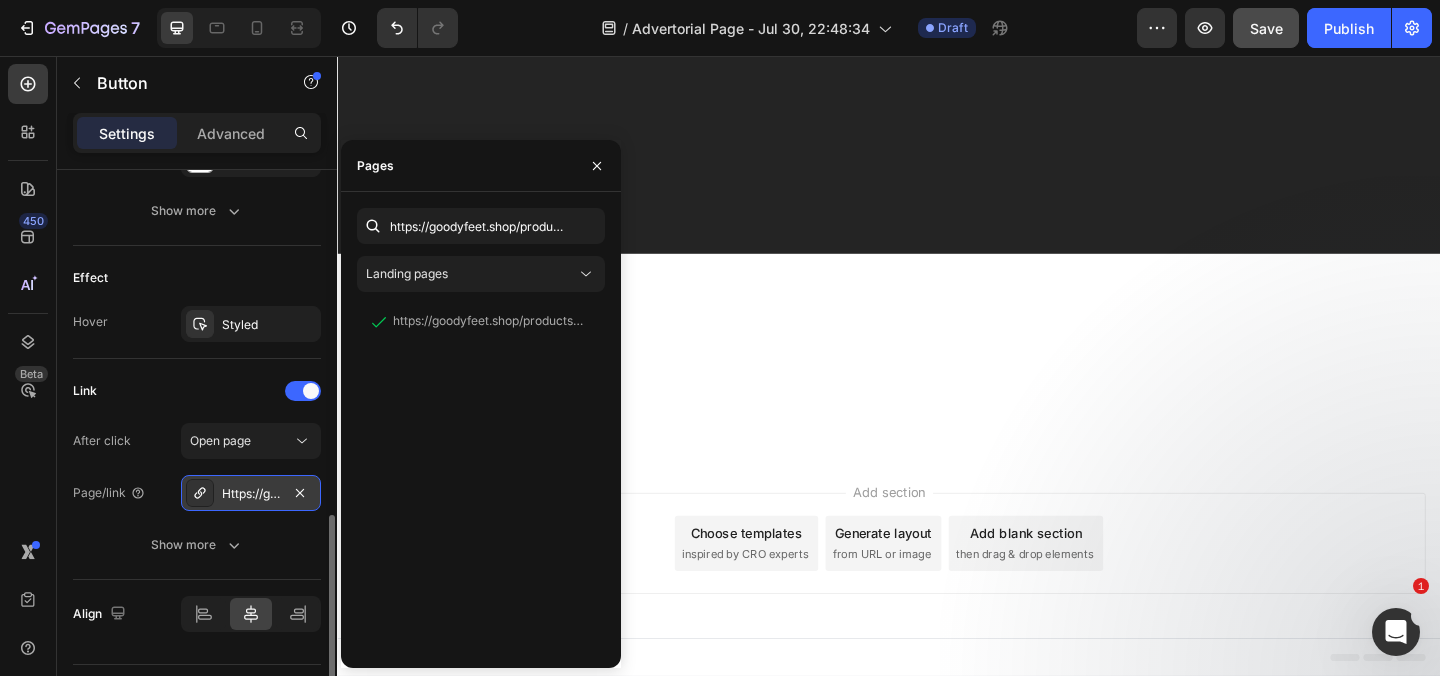 click 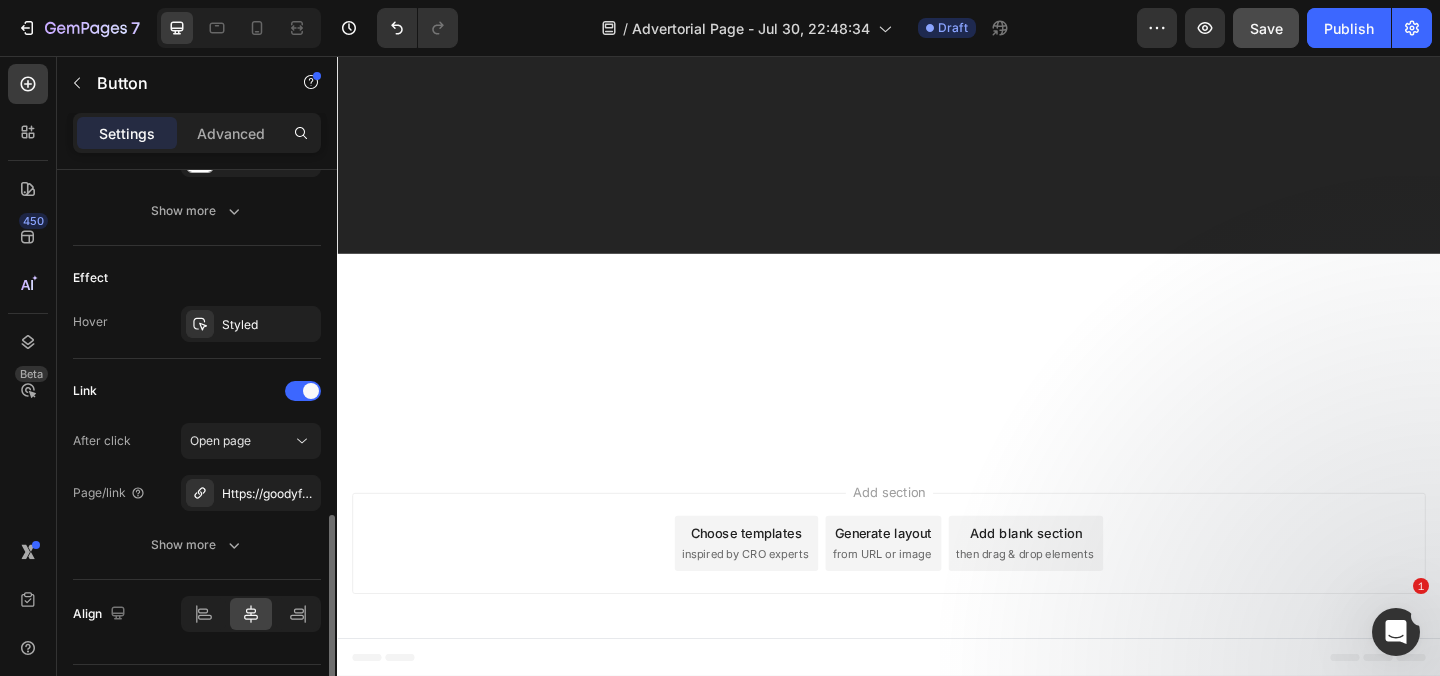 click on "After click Open page Page/link Https://goodyfeet.Shop/goodyfeet-flo-elite%E2%84%A2 Show more" at bounding box center (197, 493) 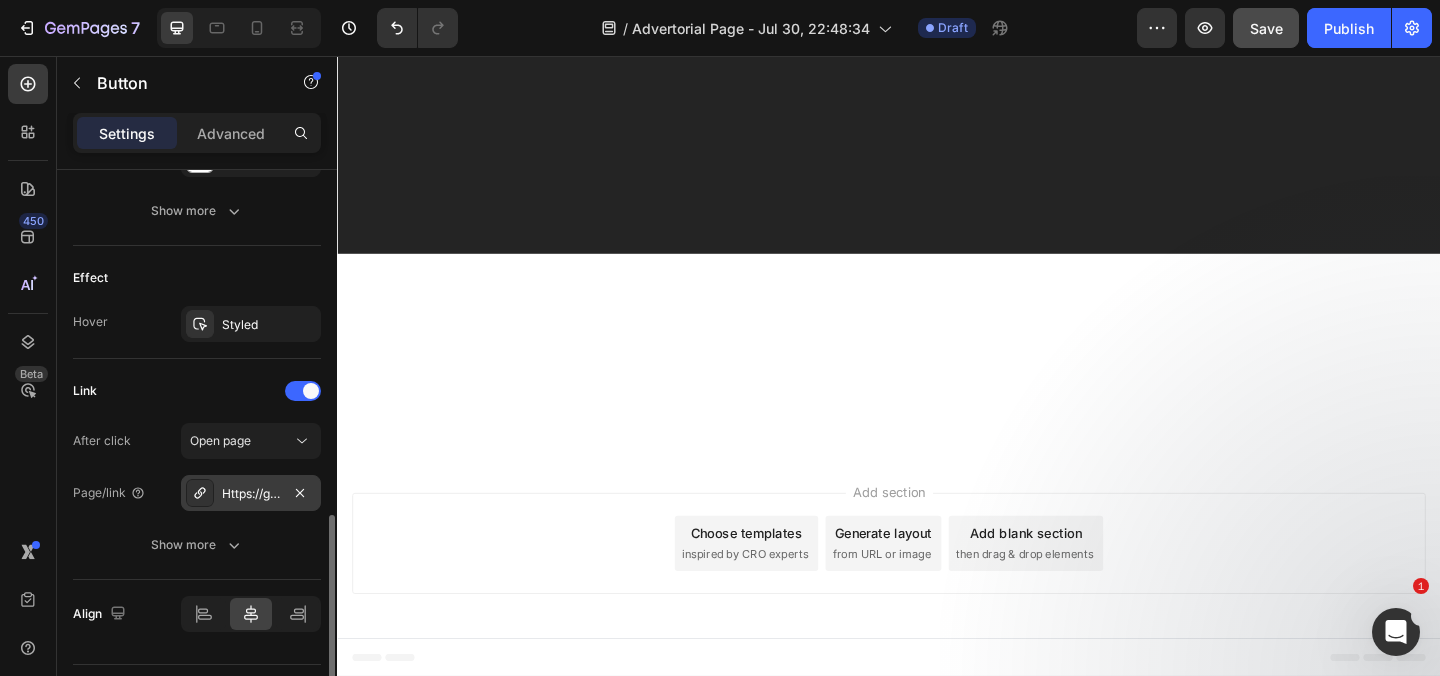 click on "Https://goodyfeet.Shop/goodyfeet-flo-elite%E2%84%A2" at bounding box center (251, 493) 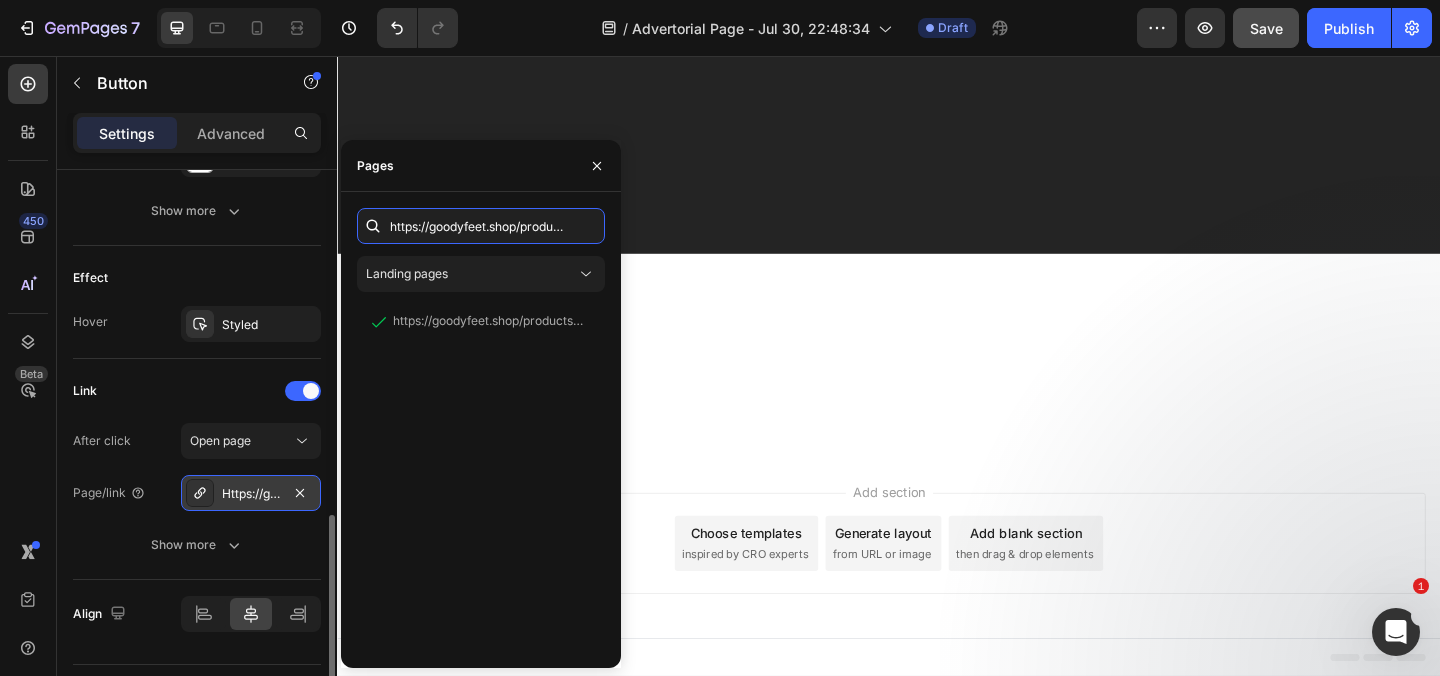 scroll, scrollTop: 0, scrollLeft: 203, axis: horizontal 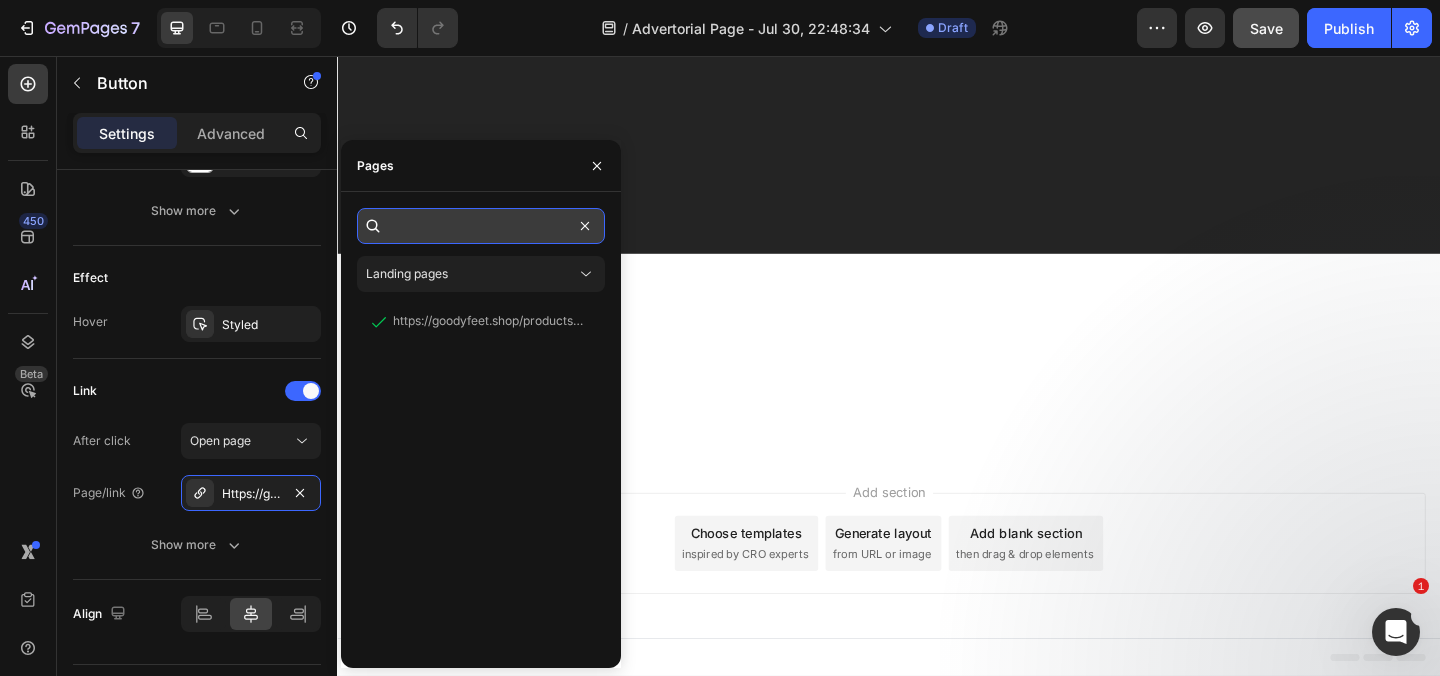 click on "https://goodyfeet.shop/products/goodyfeet-flo-elite%E2%84%A2" at bounding box center [481, 226] 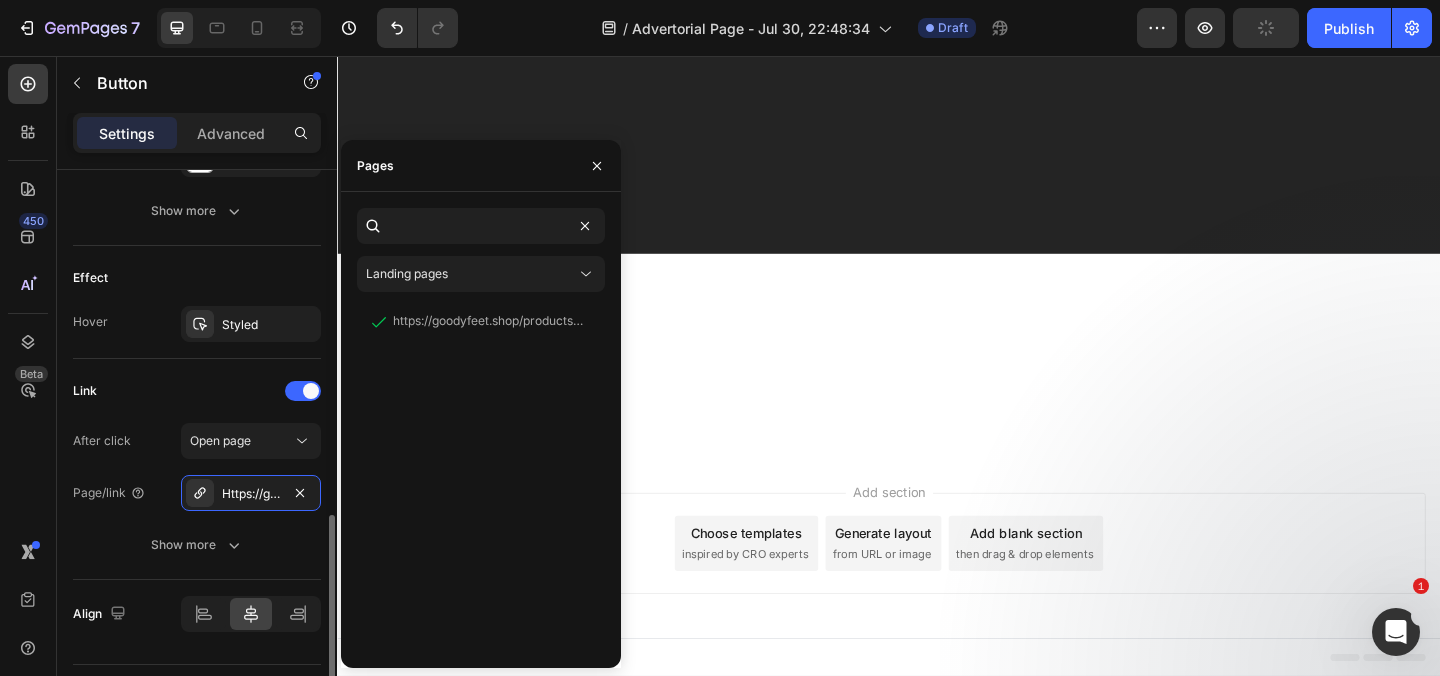 click on "After click Open page Page/link Https://goodyfeet.Shop/goodyfeet-flo-elite%E2%84%A2 Show more" at bounding box center (197, 493) 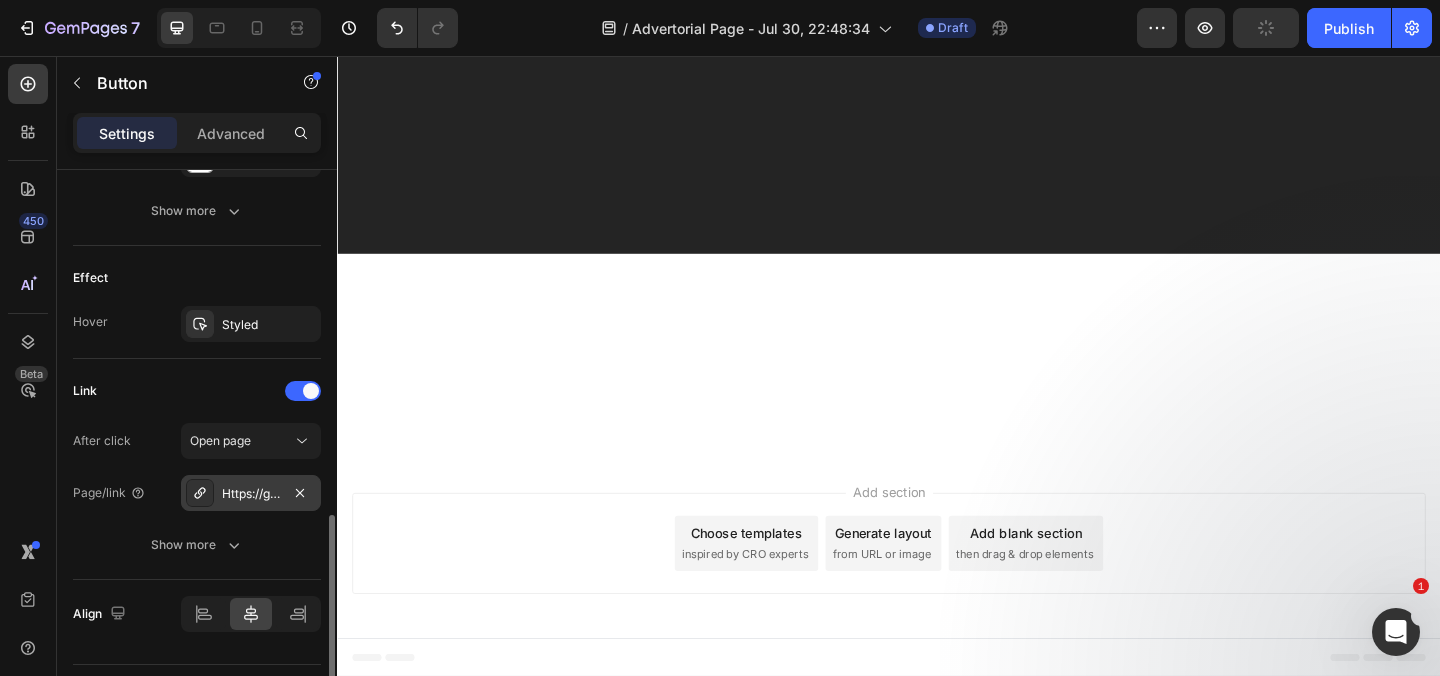 click on "Https://goodyfeet.Shop/goodyfeet-flo-elite%E2%84%A2" at bounding box center [251, 493] 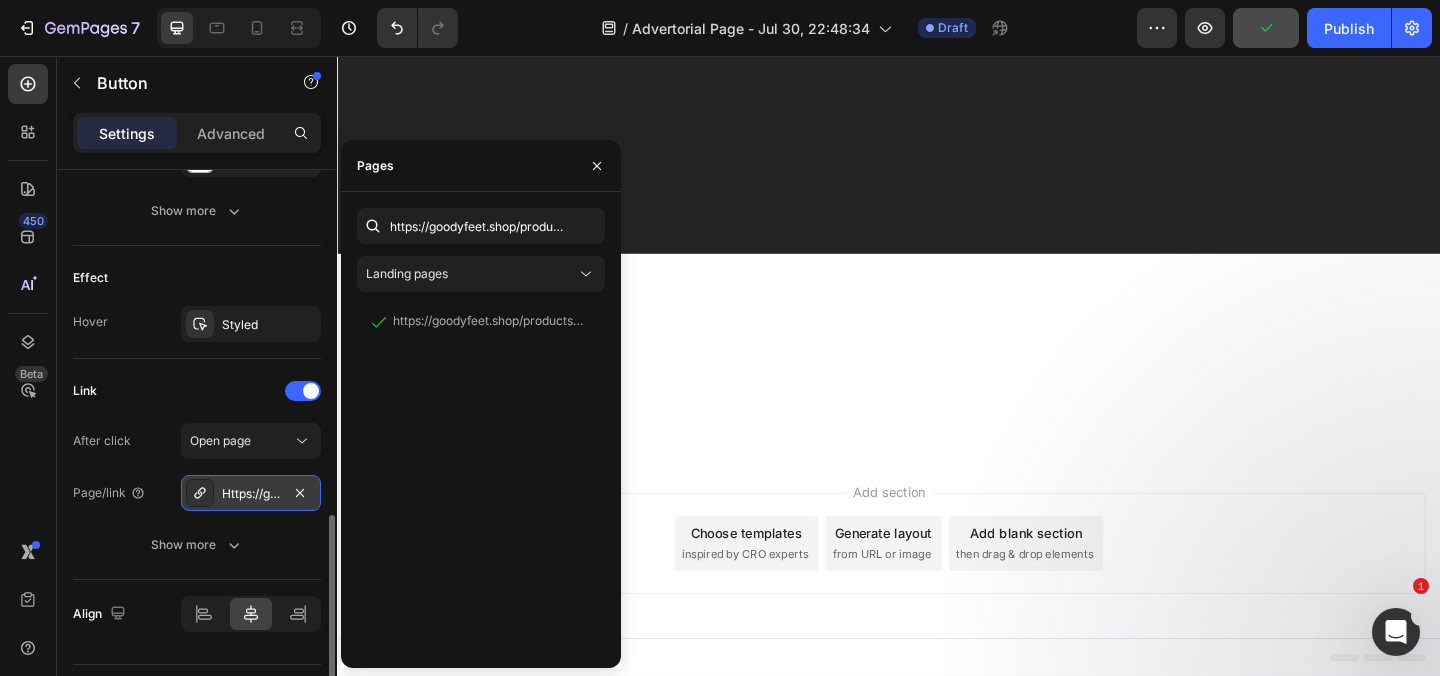 click 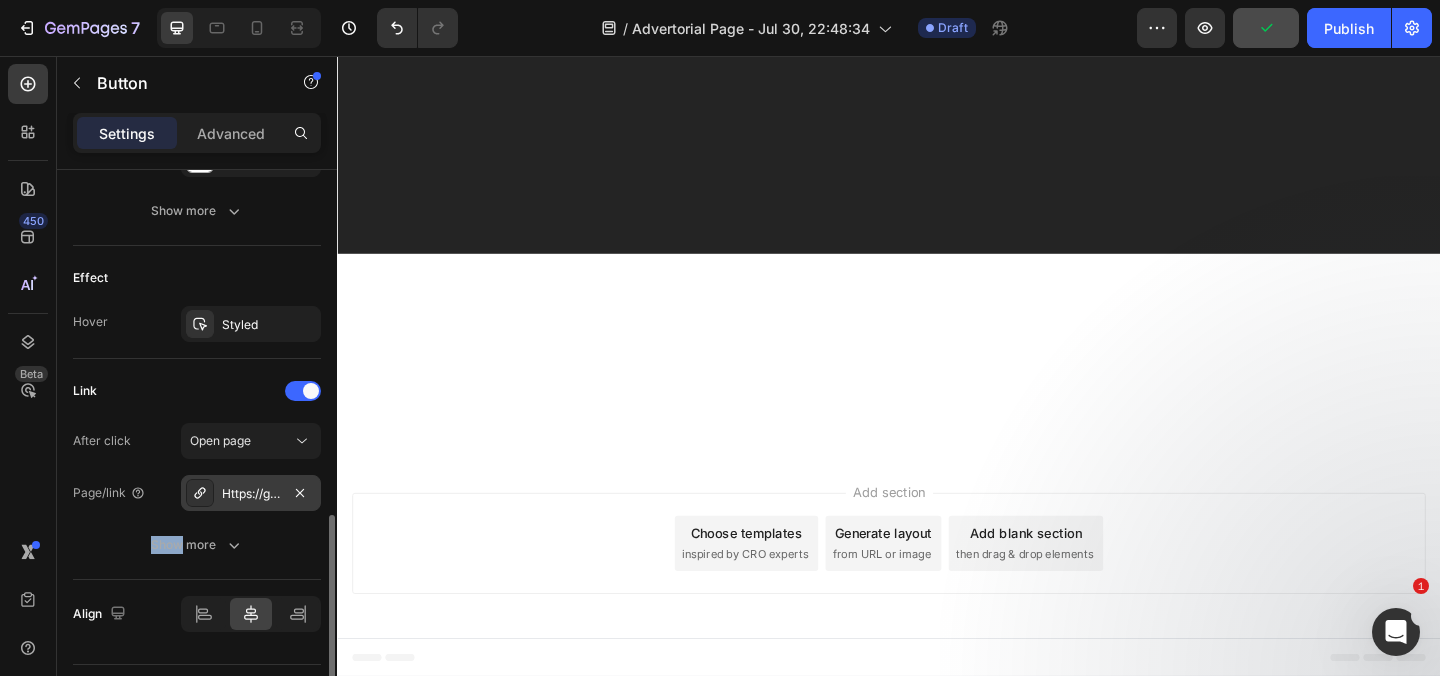 click 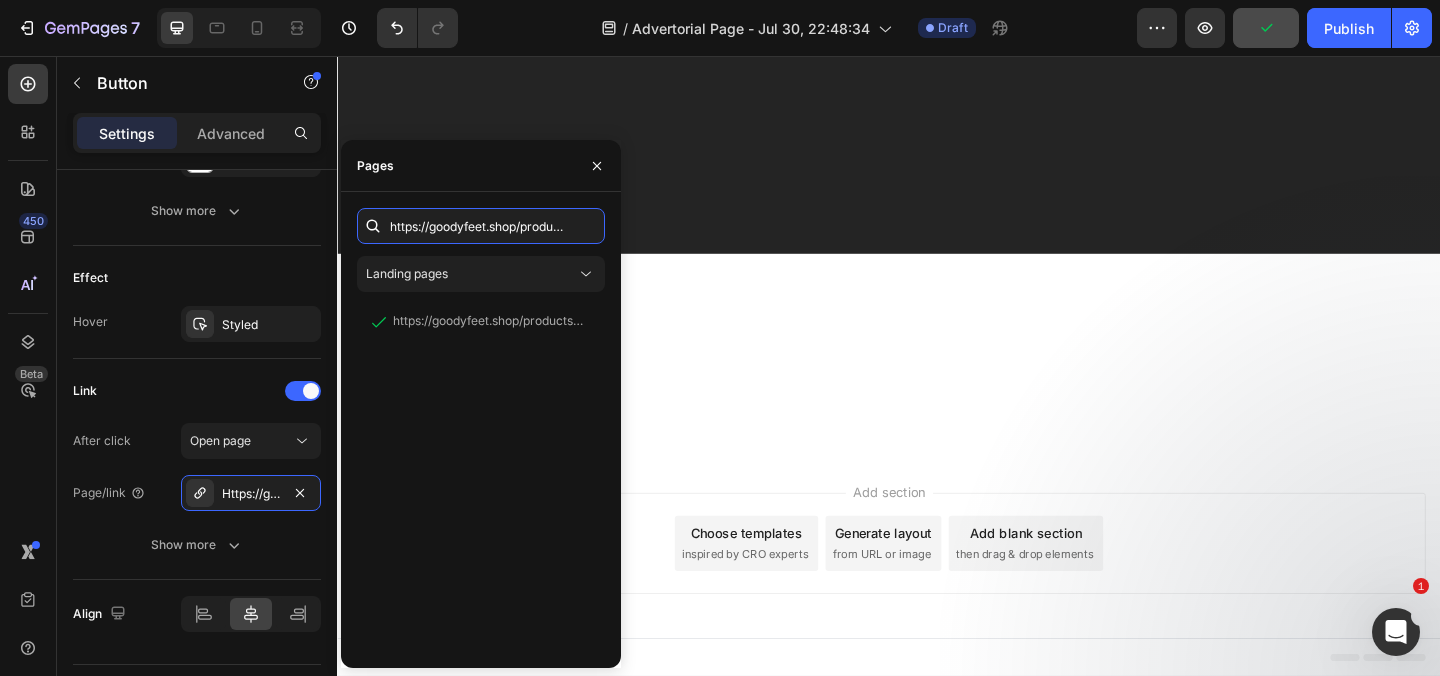 scroll, scrollTop: 0, scrollLeft: 180, axis: horizontal 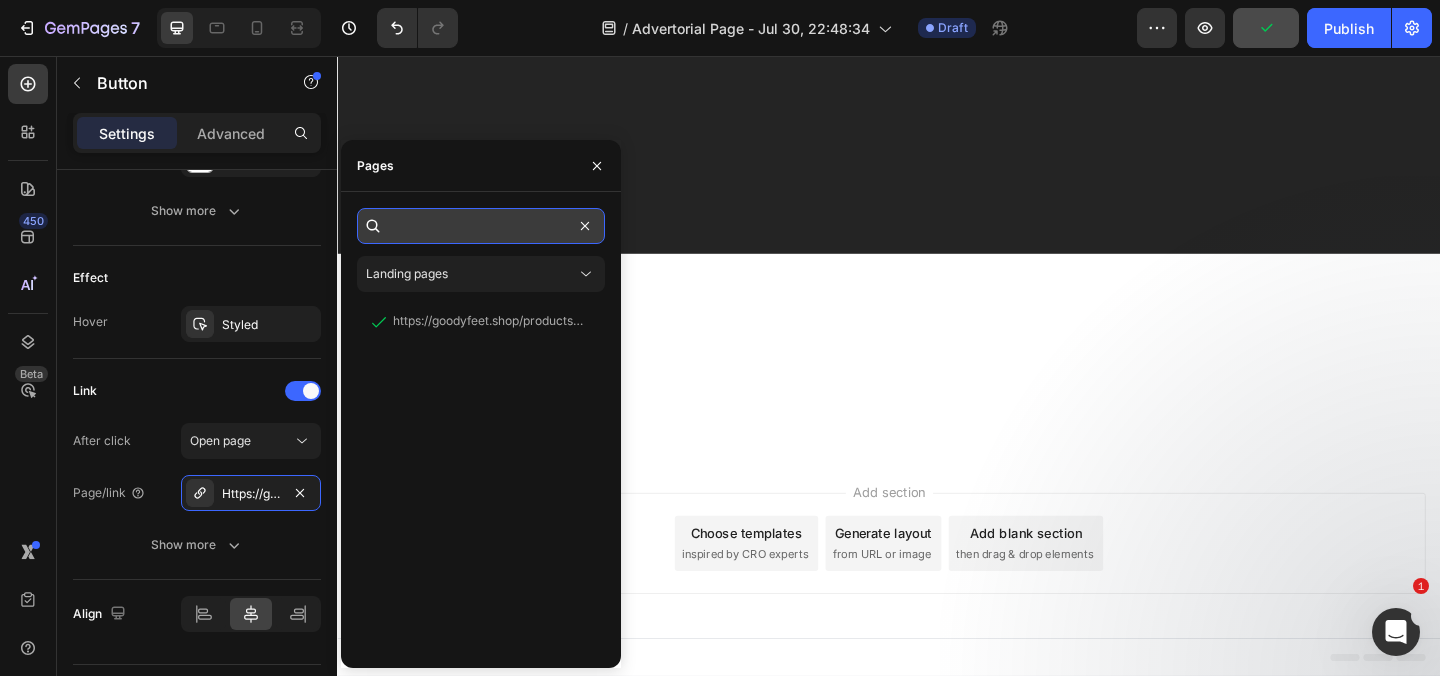 click on "https://goodyfeet.shop/products/goodyfeet-flo-elite%E2%84%A2" at bounding box center [481, 226] 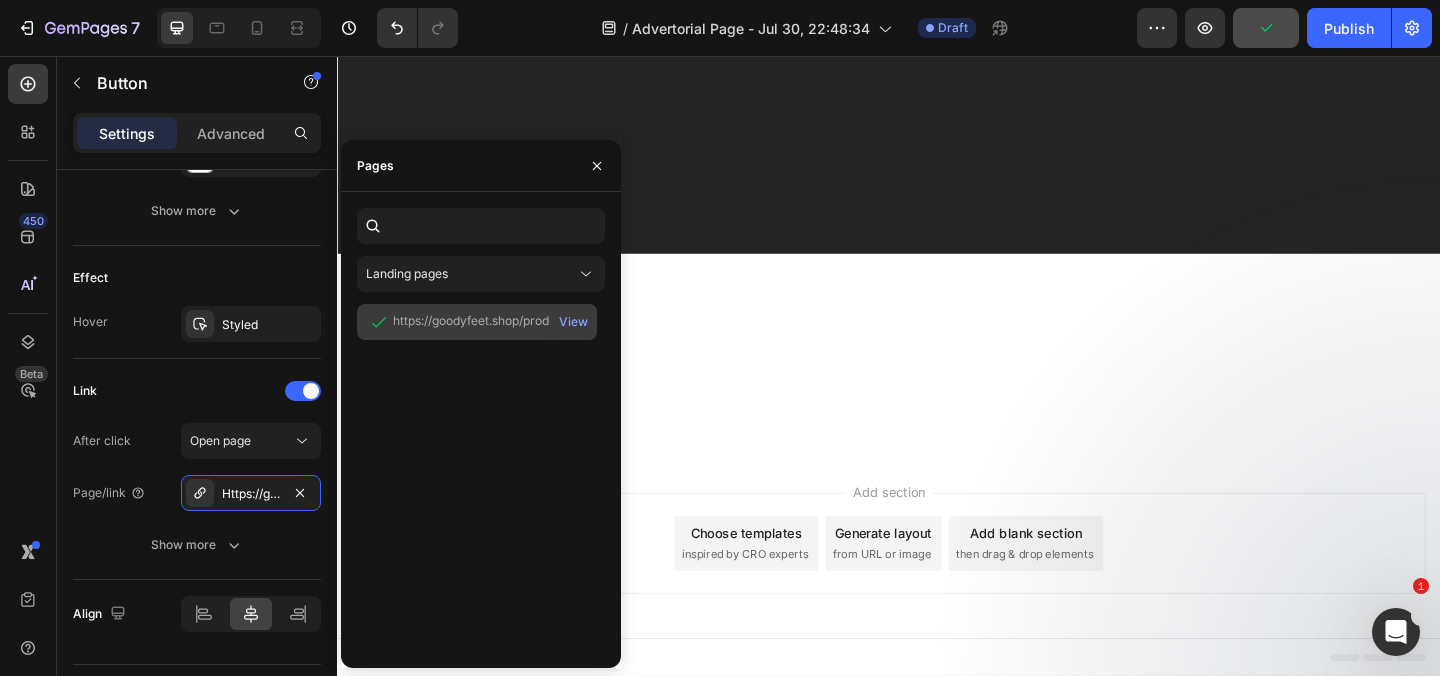 click on "https://goodyfeet.shop/products/goodyfeet-flo-elite%E2%84%A2" 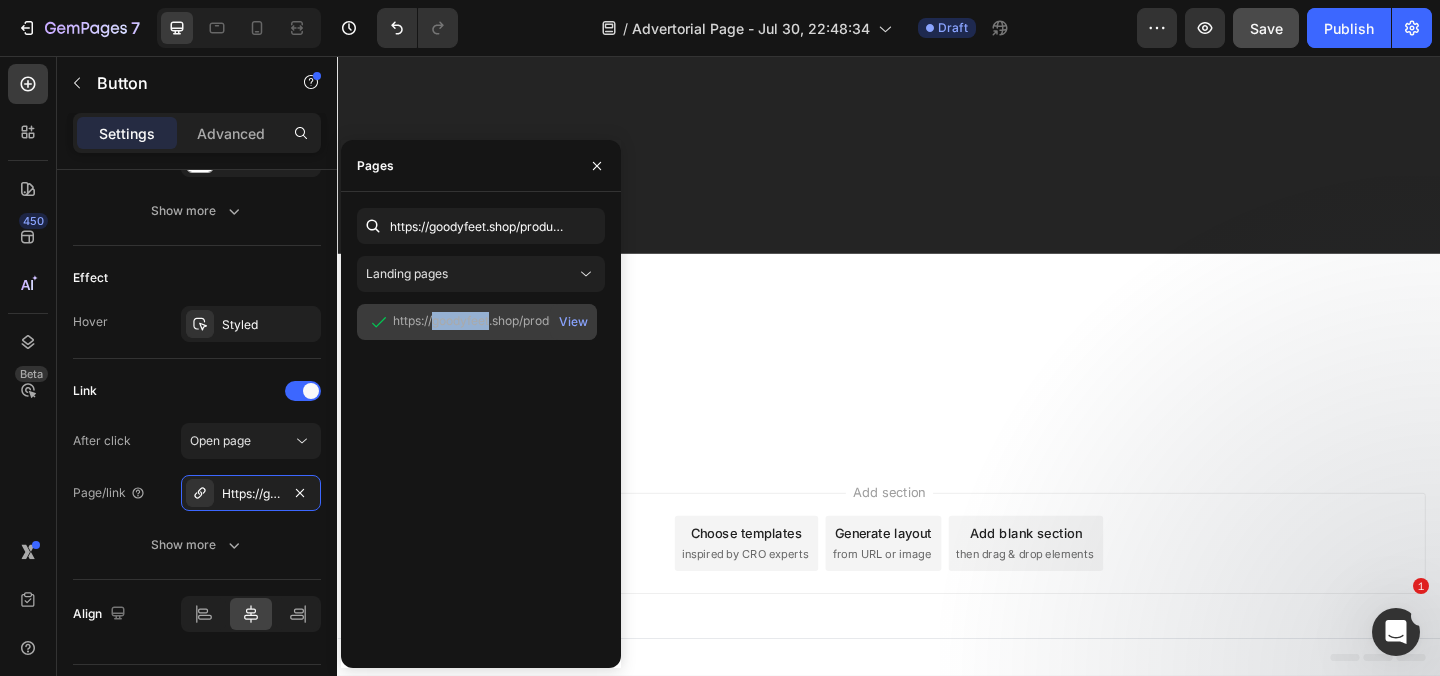 click on "https://goodyfeet.shop/products/goodyfeet-flo-elite%E2%84%A2" 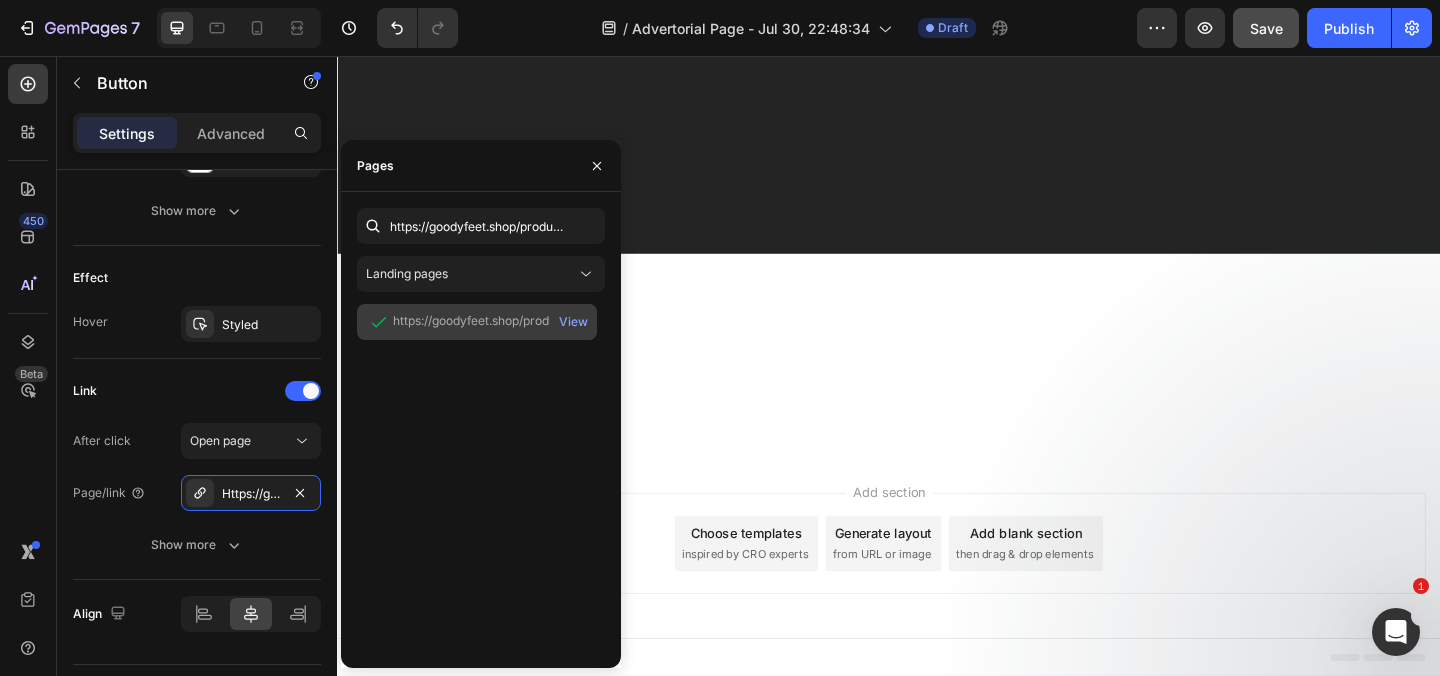 click on "View" at bounding box center [573, 322] 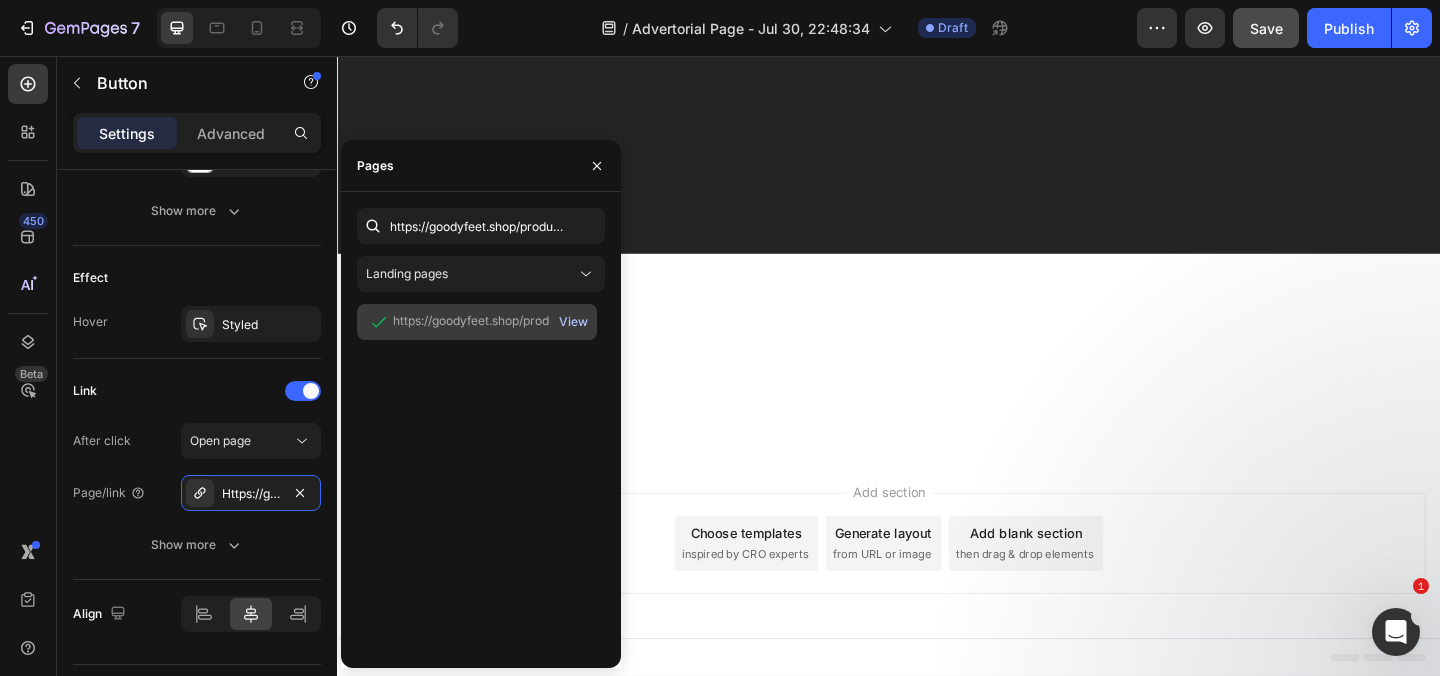 click on "View" at bounding box center (573, 322) 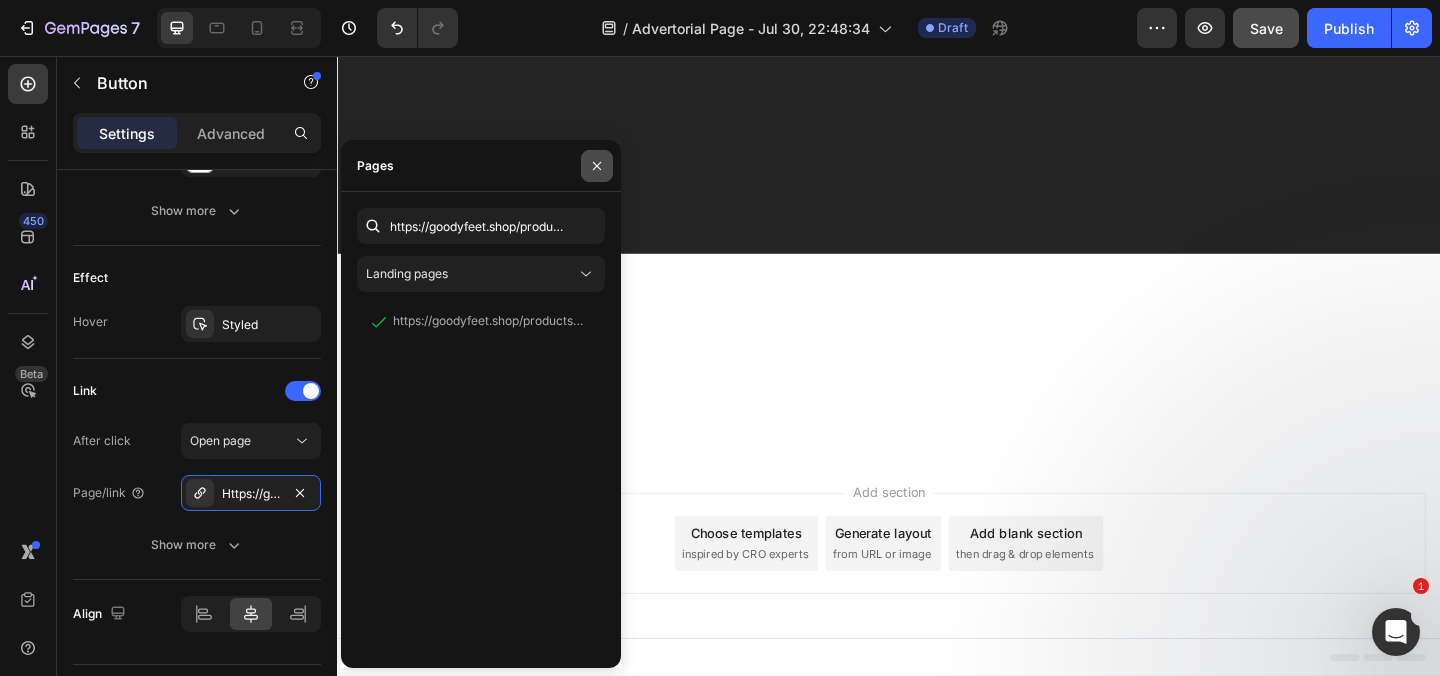 drag, startPoint x: 595, startPoint y: 162, endPoint x: 272, endPoint y: 281, distance: 344.22375 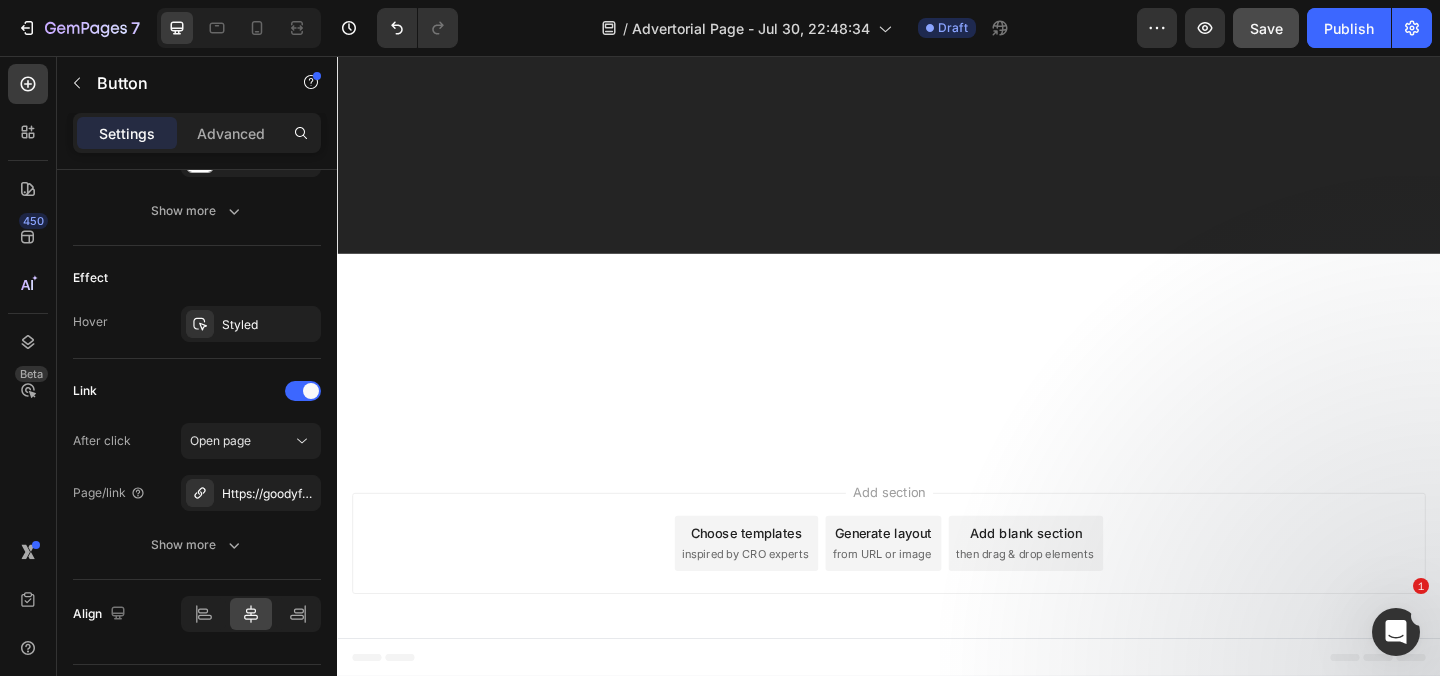 scroll, scrollTop: 31753, scrollLeft: 0, axis: vertical 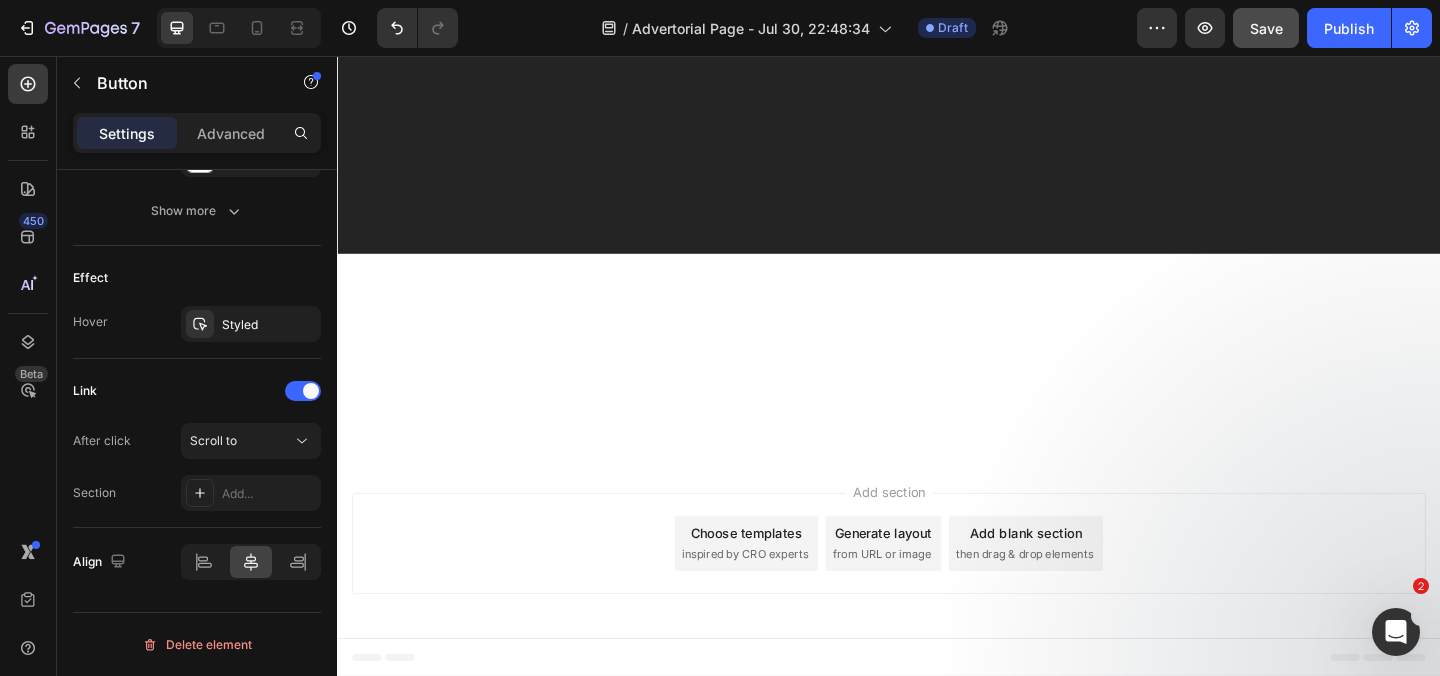 click on "Get Rid of Your Bunions For 75% Off Now!" at bounding box center [937, -833] 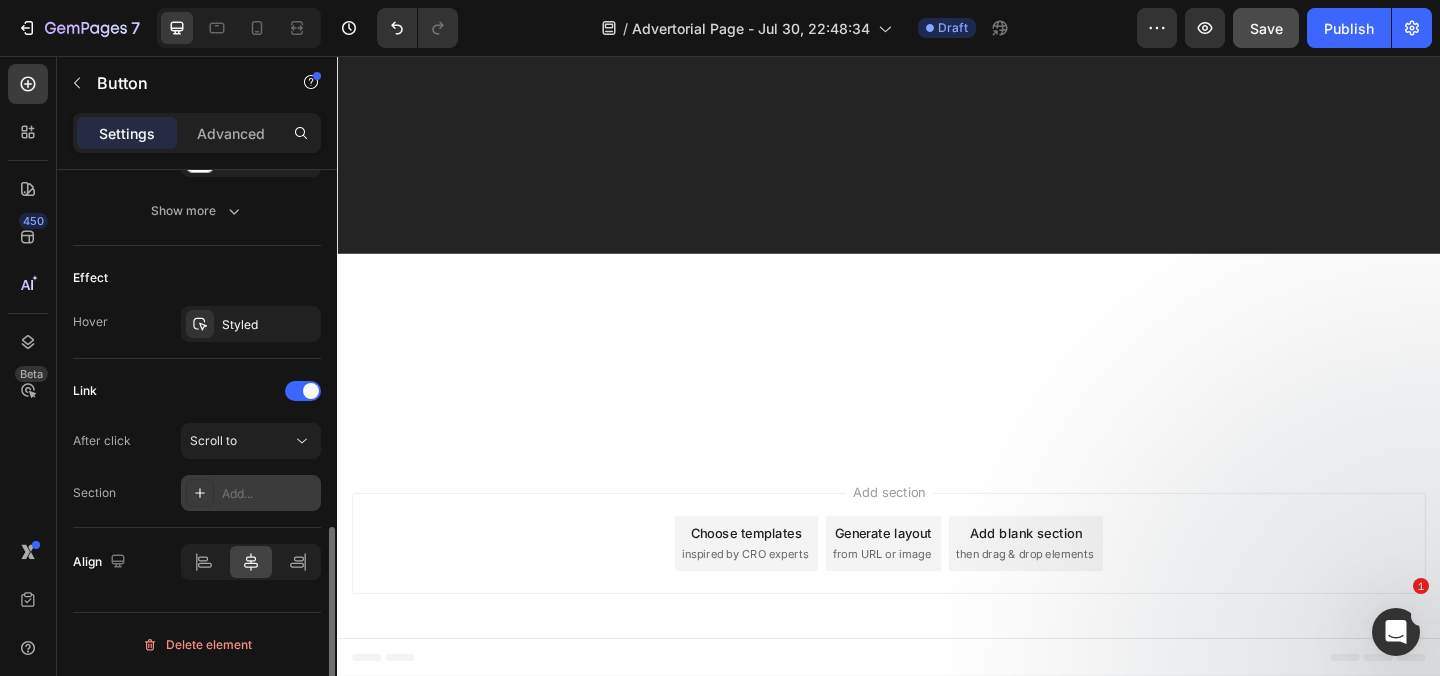 click on "Add..." at bounding box center [269, 494] 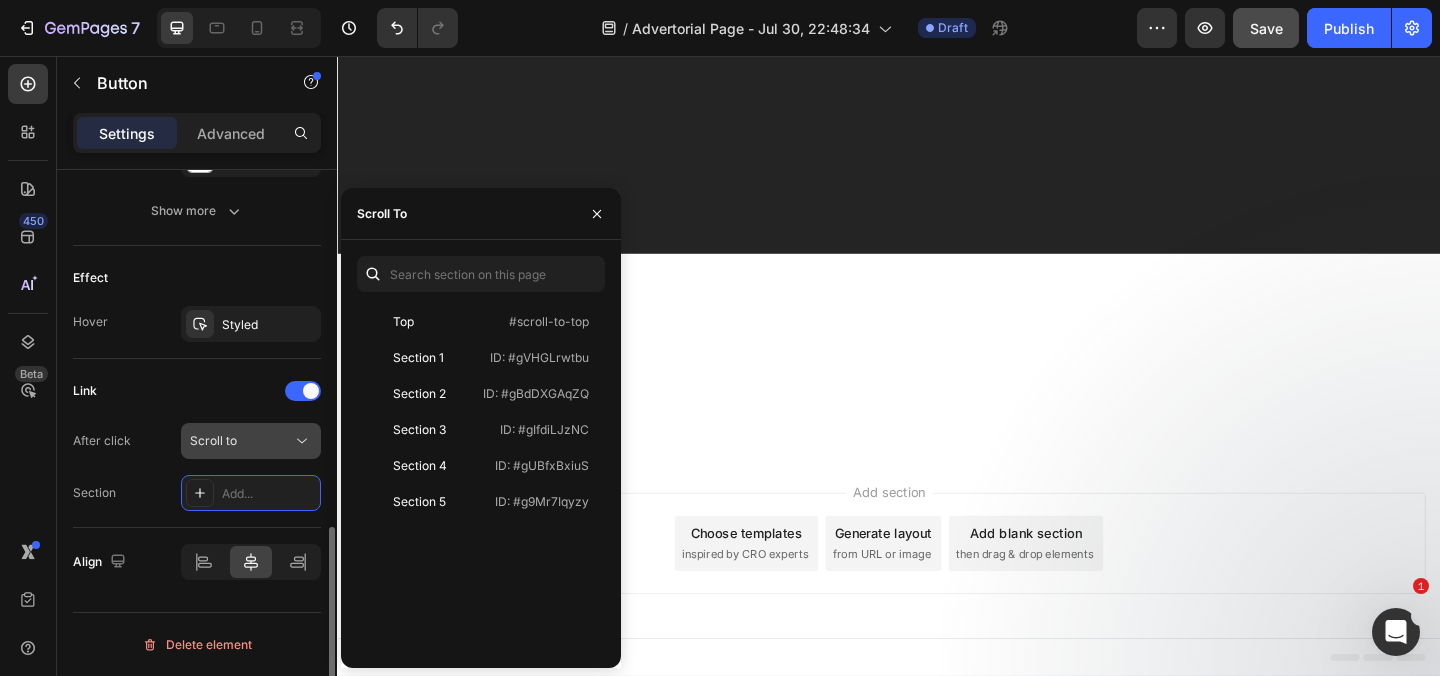 click on "Scroll to" at bounding box center (251, 441) 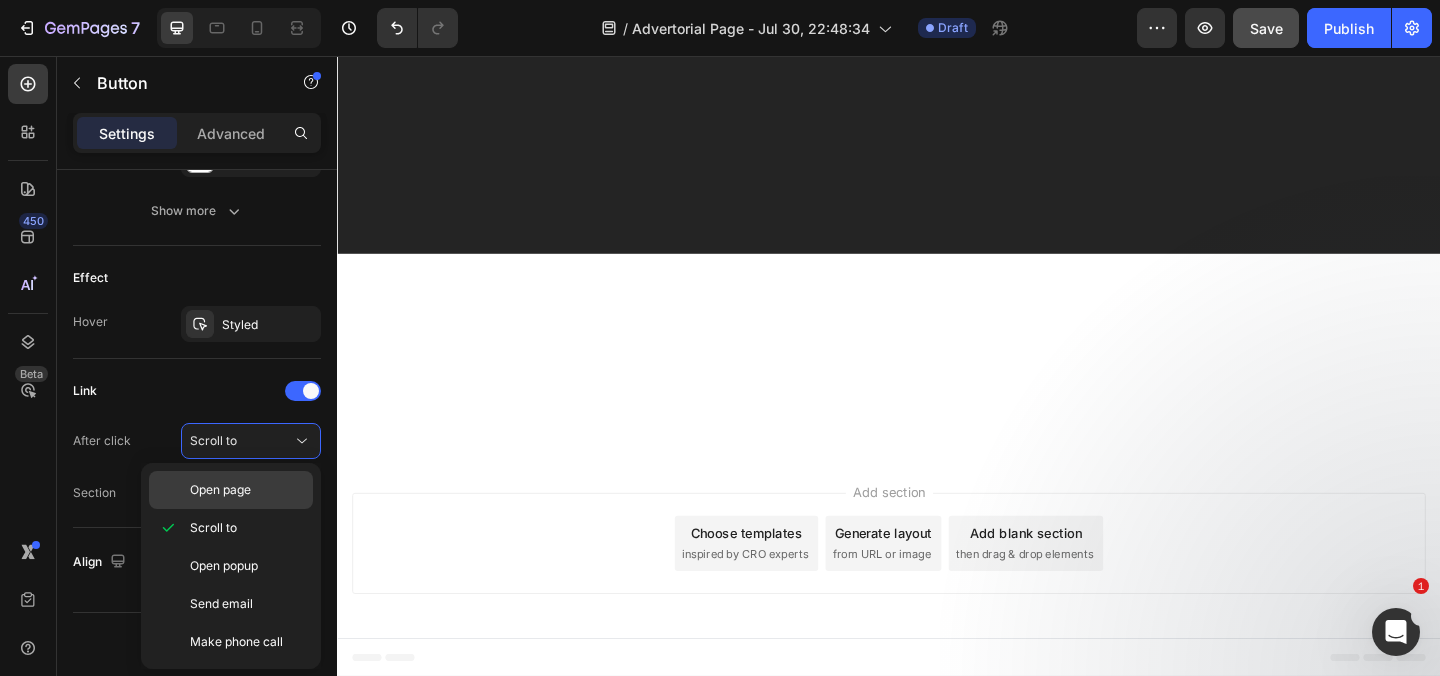 click on "Open page" at bounding box center [220, 490] 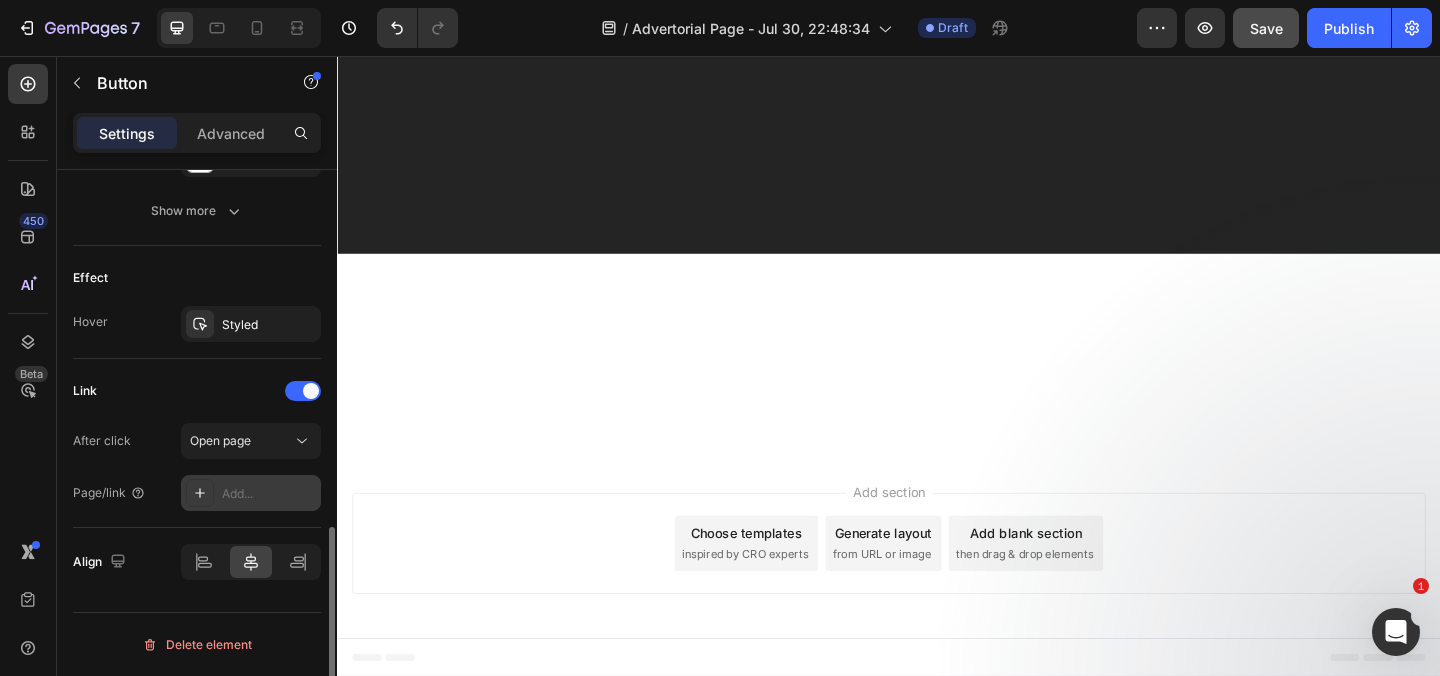 click on "Add..." at bounding box center (269, 494) 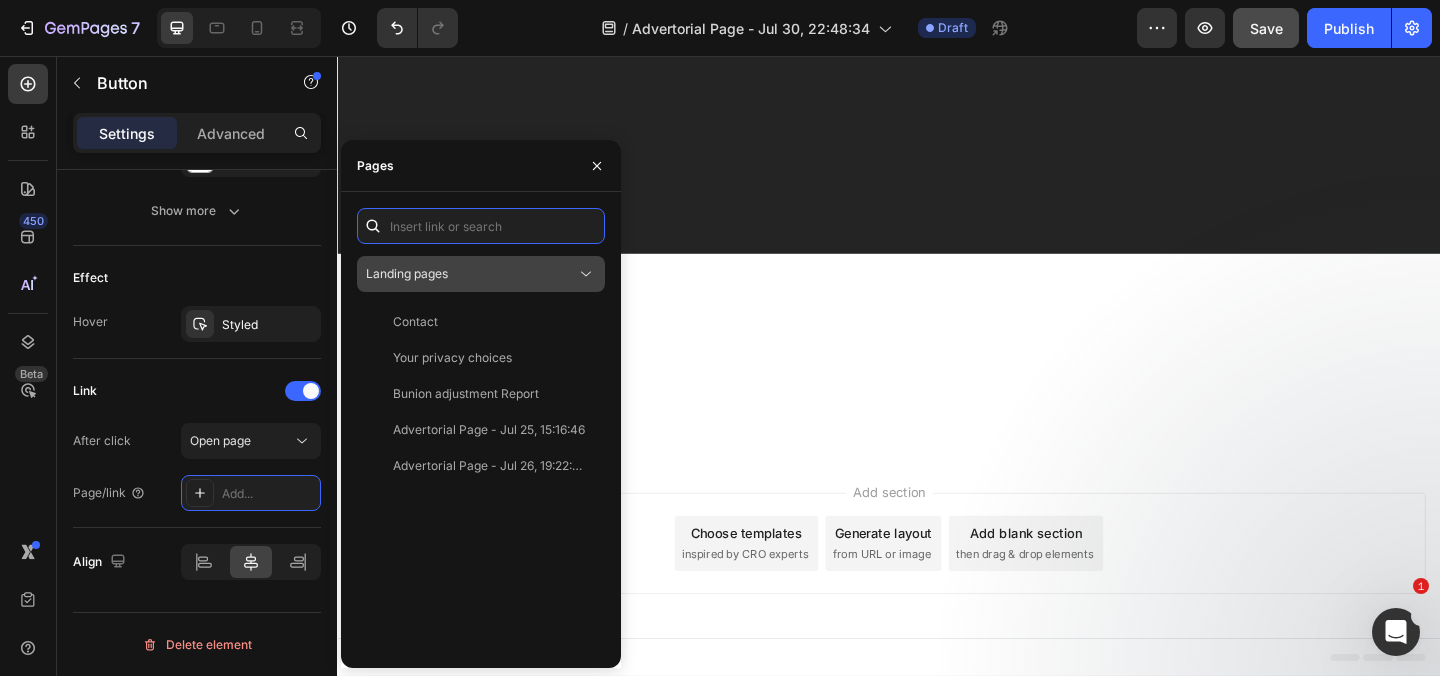 paste on "https://goodyfeet.shop/products/goodyfeet-flo-elite%E2%84%A2" 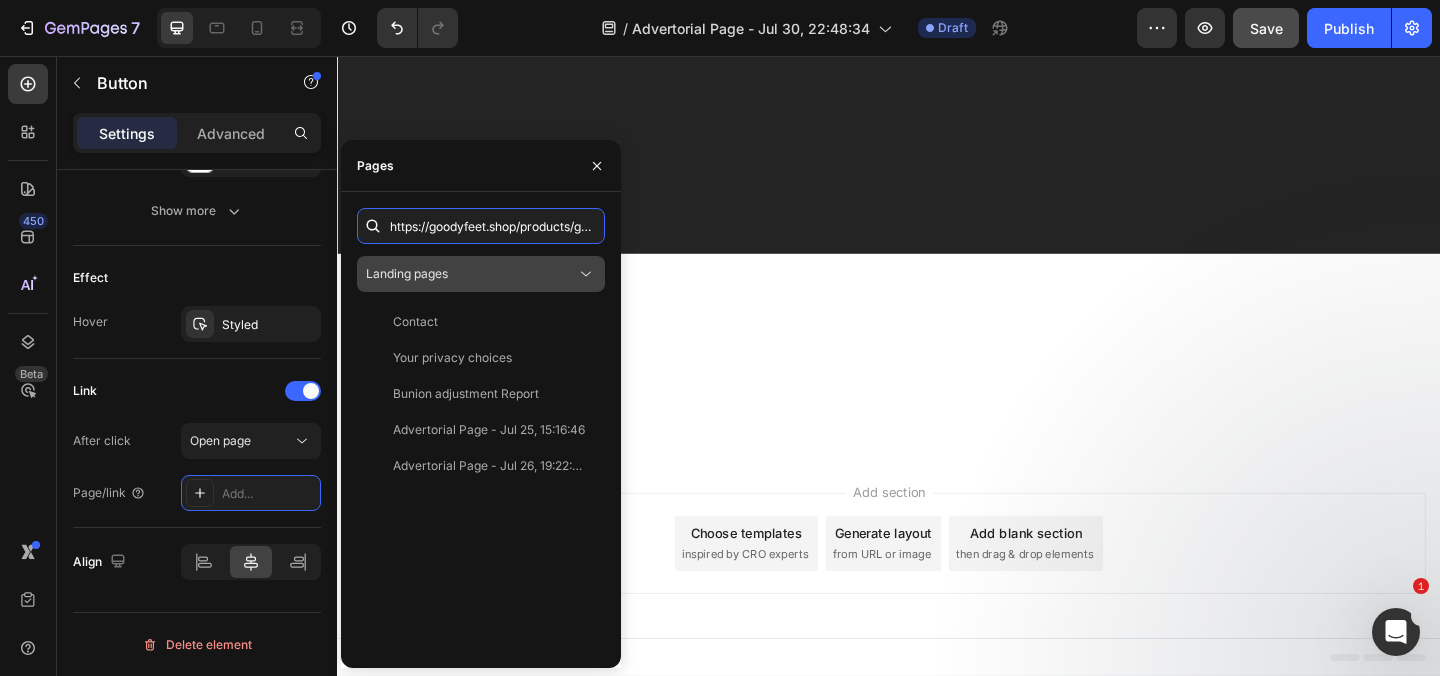 scroll, scrollTop: 0, scrollLeft: 202, axis: horizontal 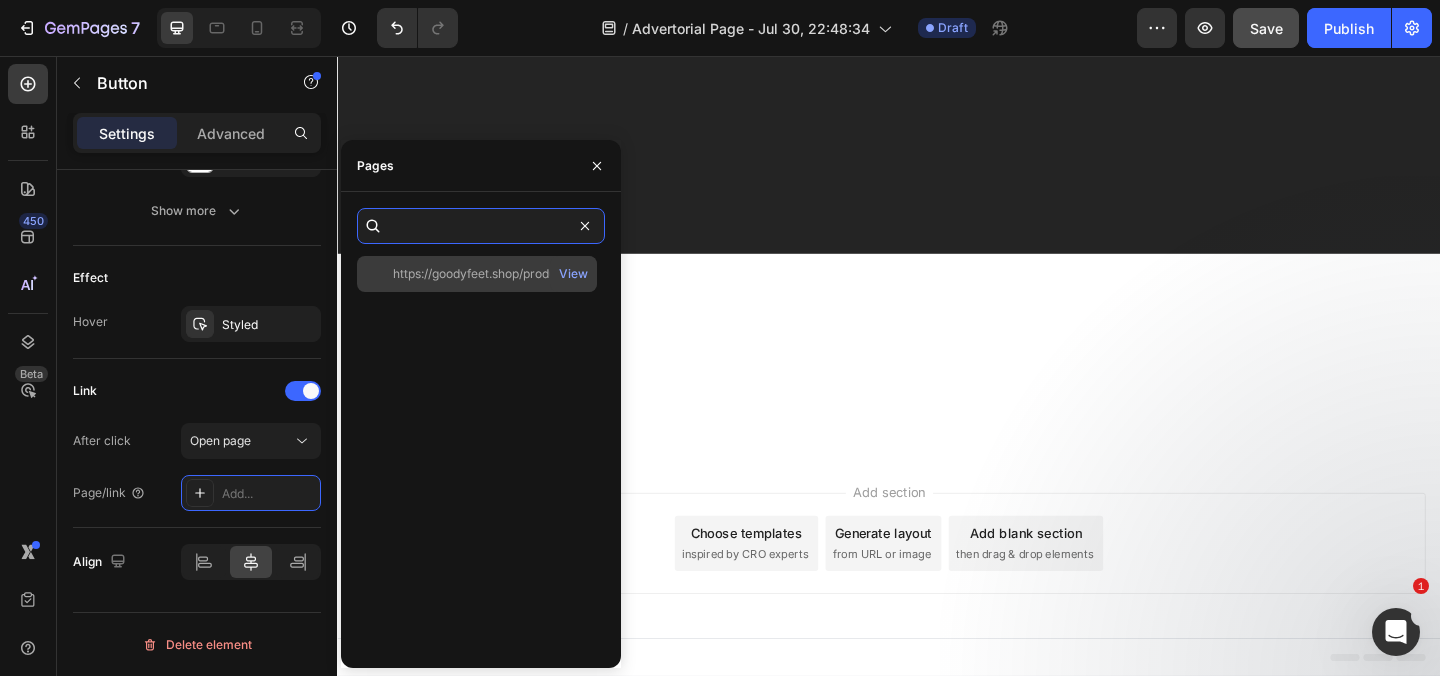 type on "https://goodyfeet.shop/products/goodyfeet-flo-elite%E2%84%A2" 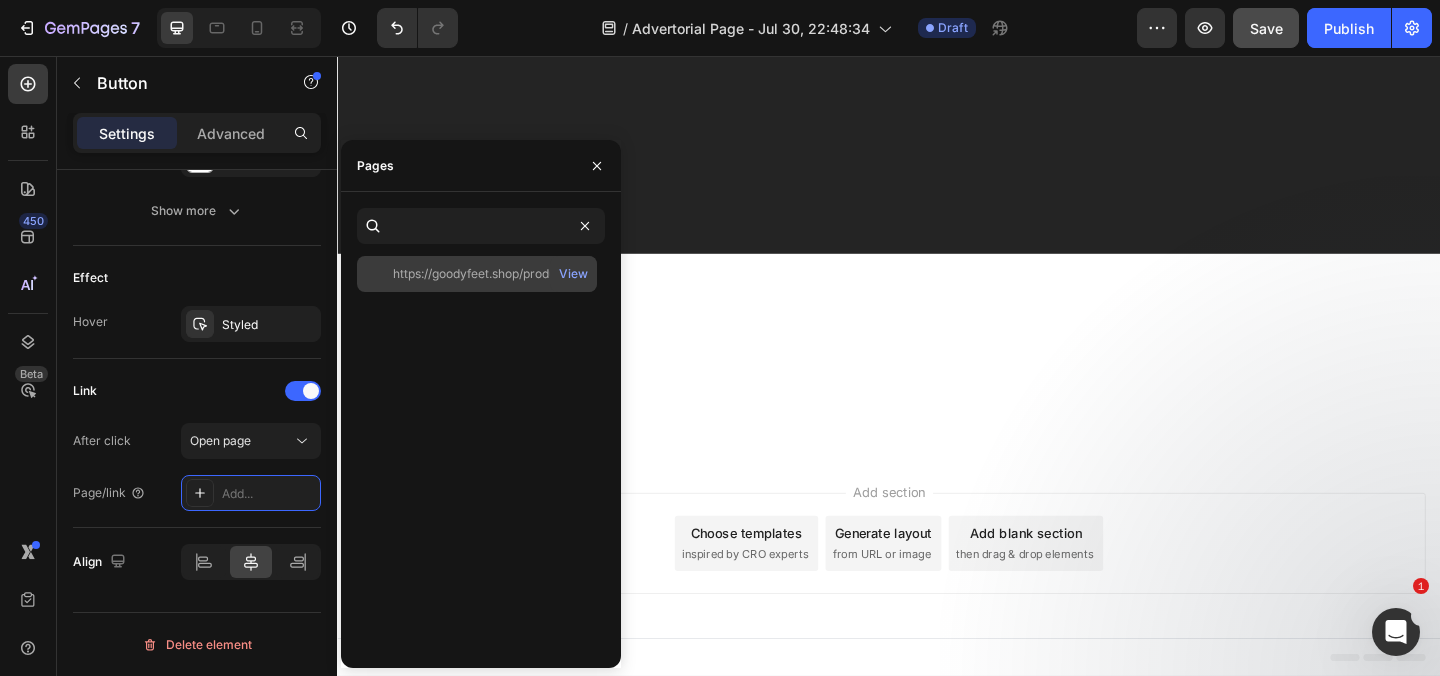 click on "https://goodyfeet.shop/products/goodyfeet-flo-elite%E2%84%A2   View" 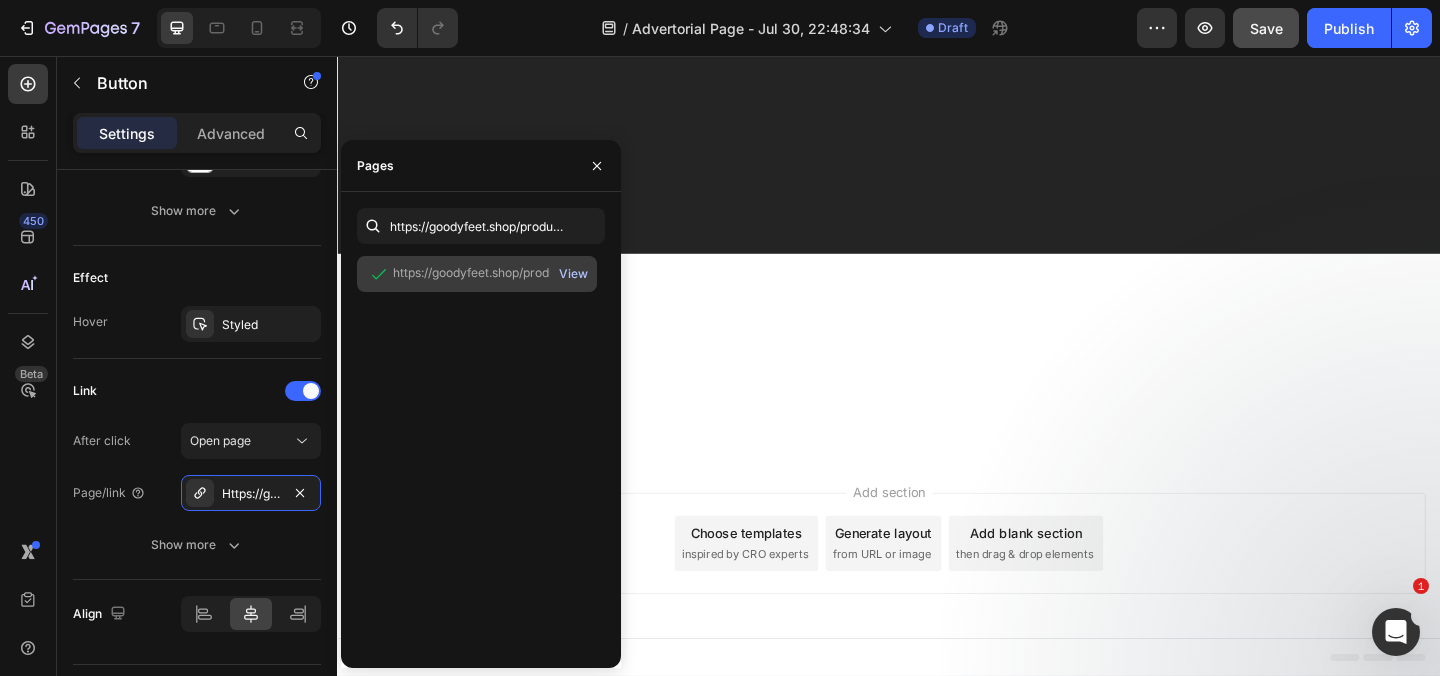 click on "View" at bounding box center [573, 274] 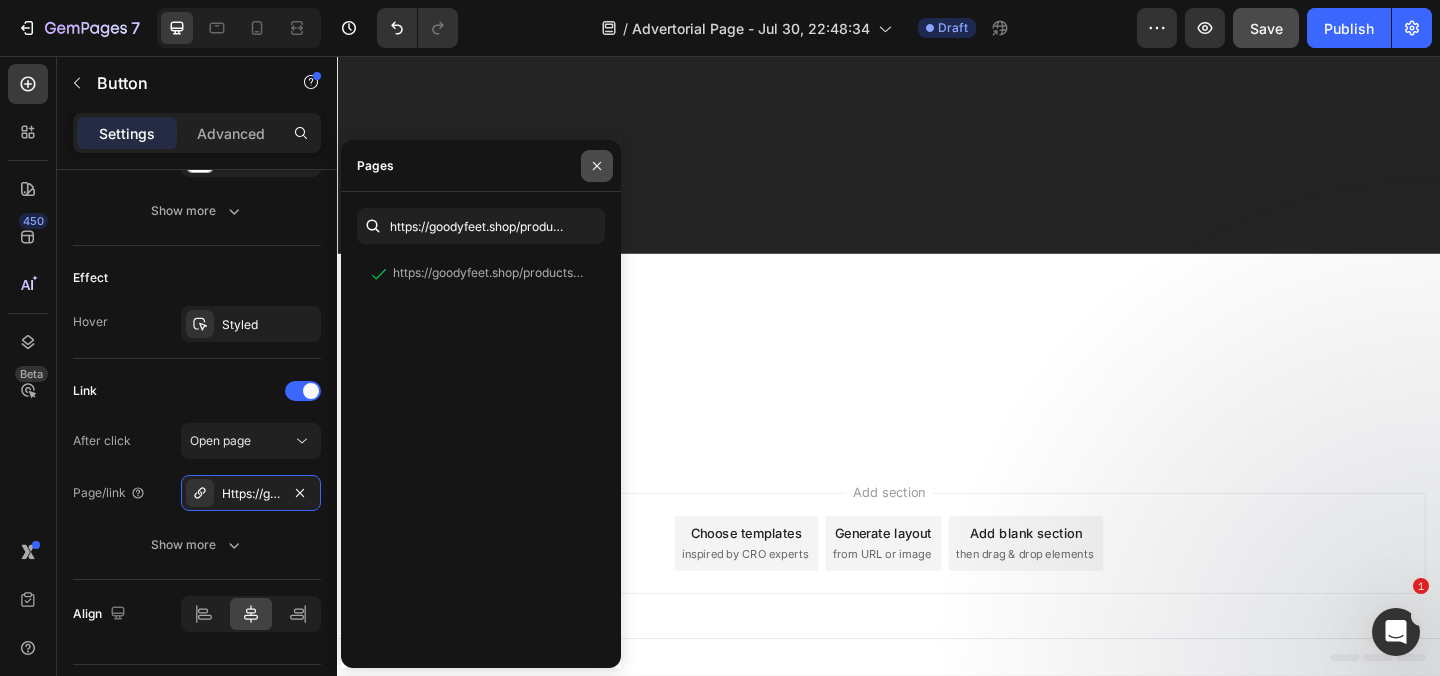 click at bounding box center (597, 166) 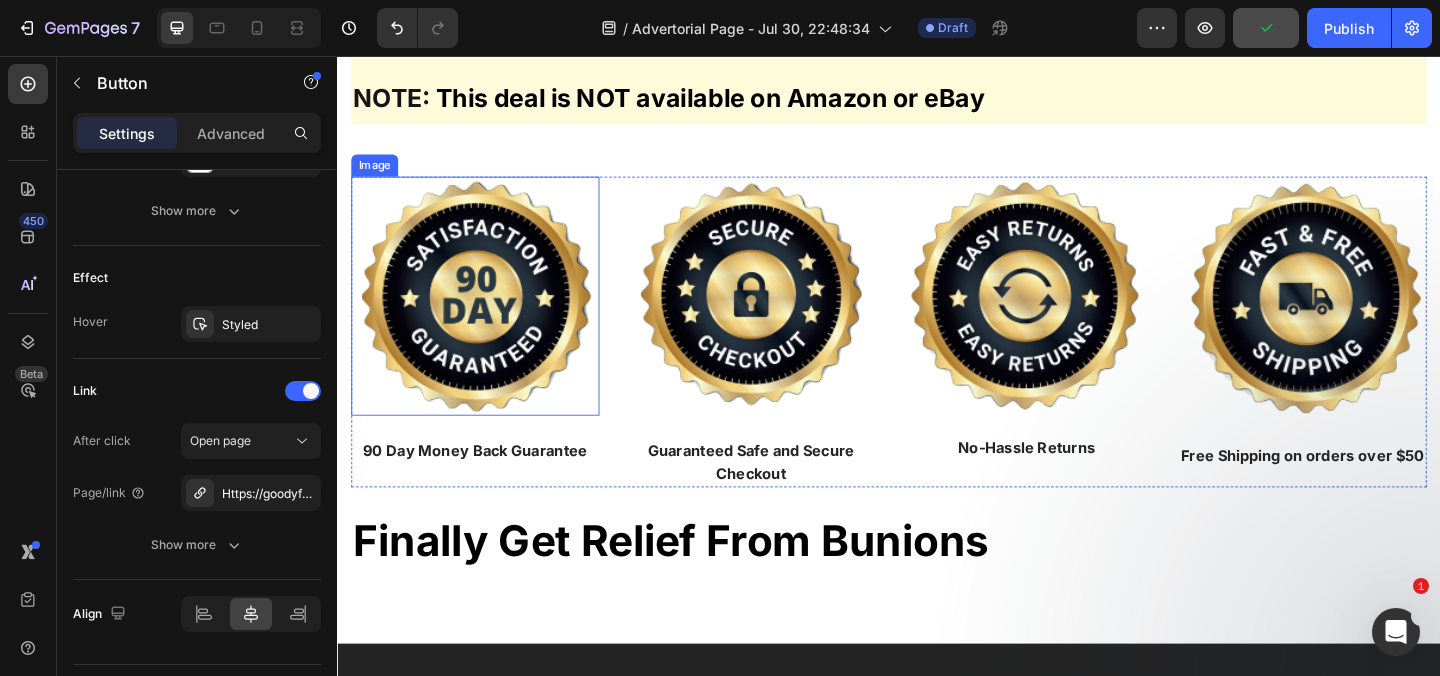 scroll, scrollTop: 32703, scrollLeft: 0, axis: vertical 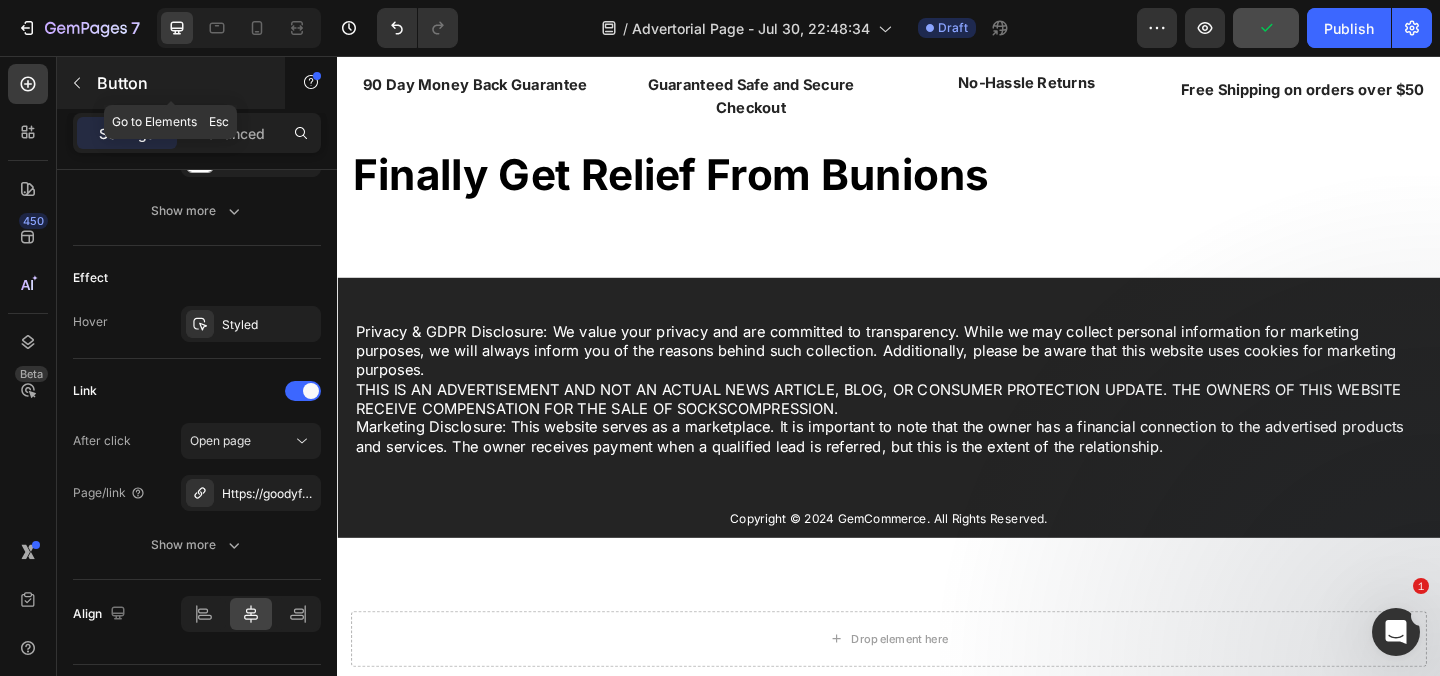 click on "Button" at bounding box center (182, 83) 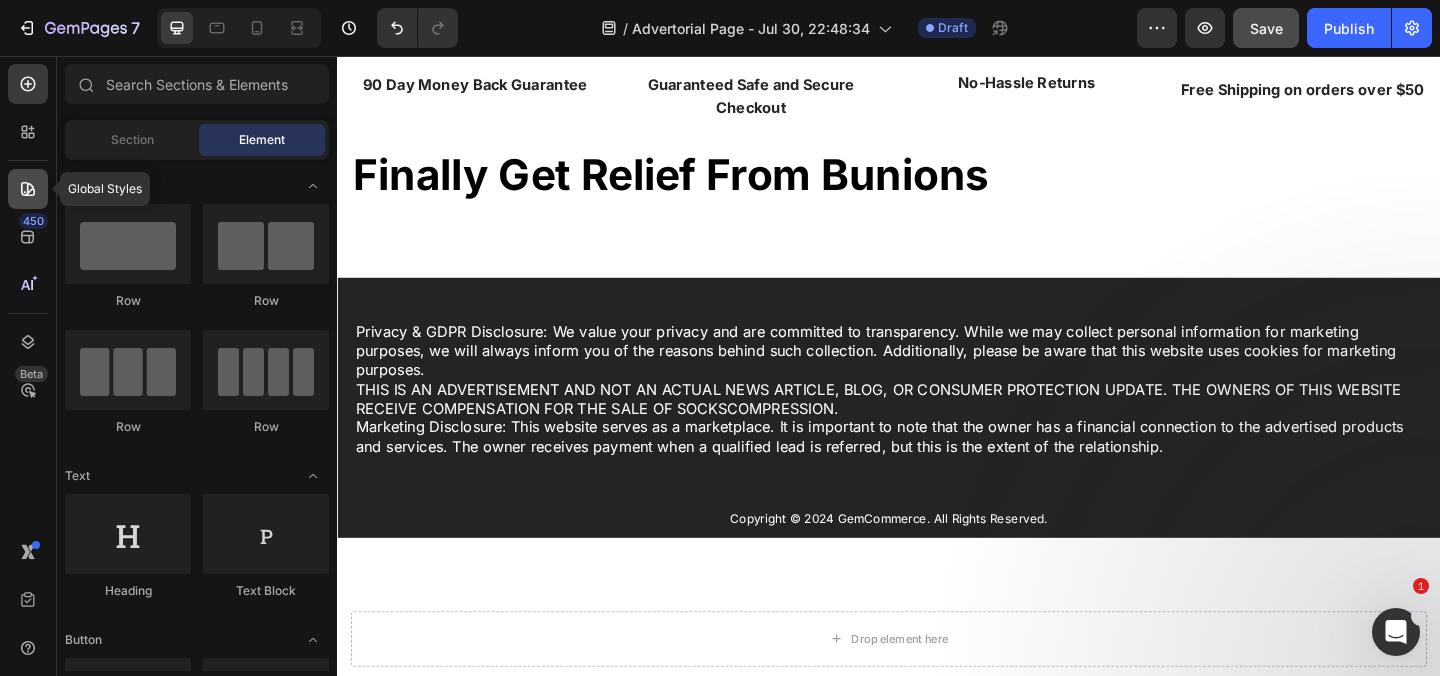 click 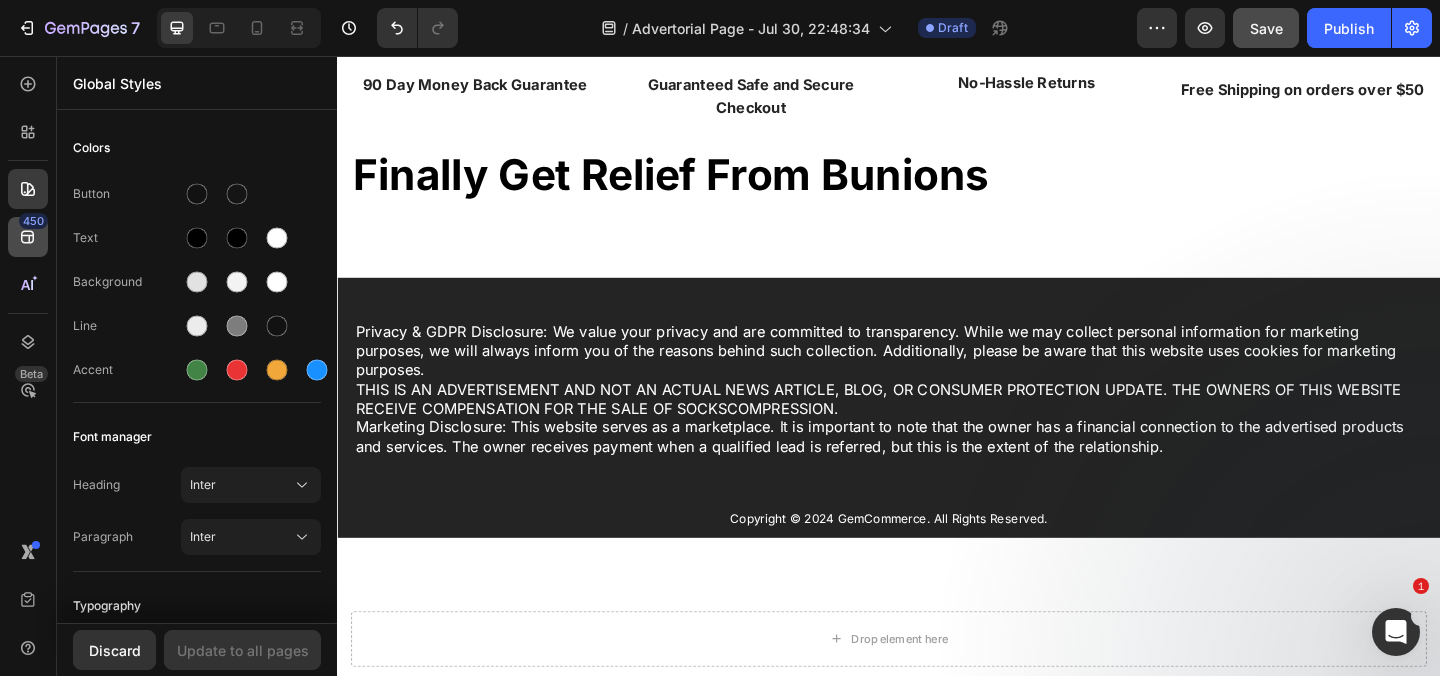 click on "450" at bounding box center (33, 221) 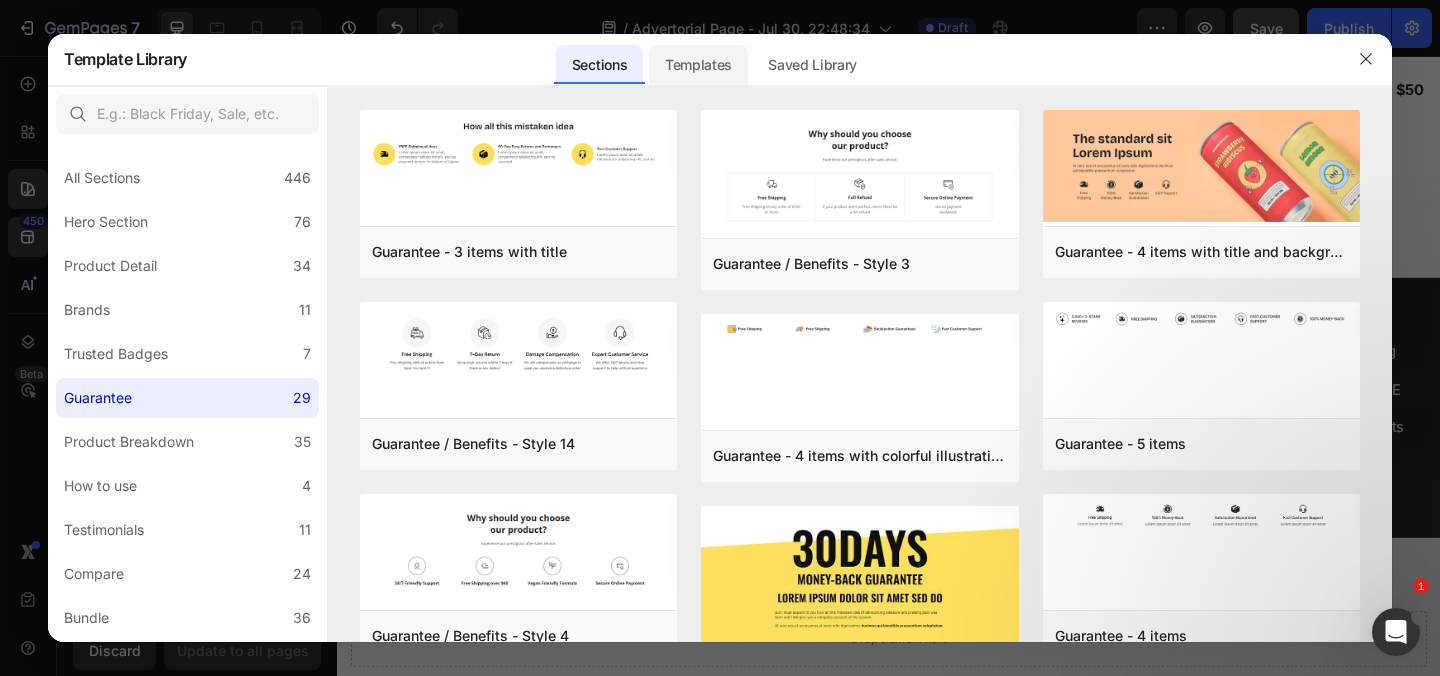 click on "Templates" 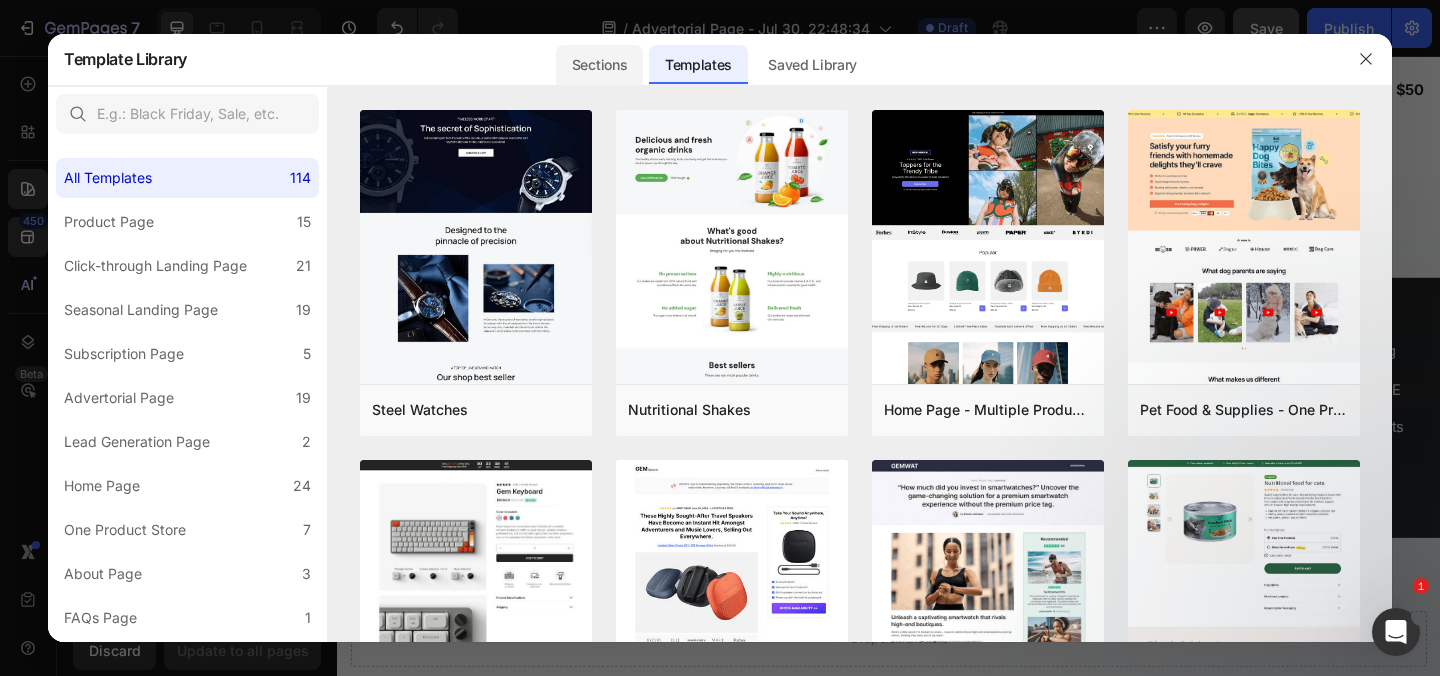 click on "Sections" 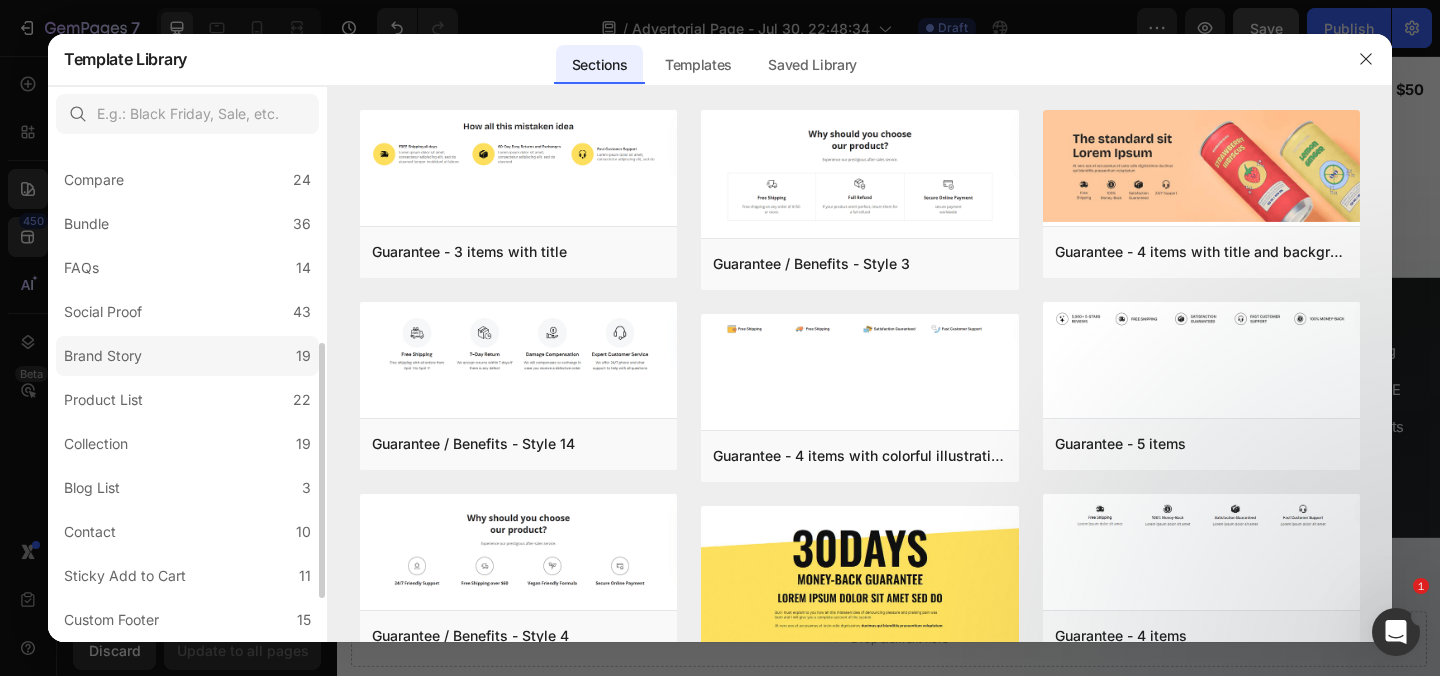 scroll, scrollTop: 0, scrollLeft: 0, axis: both 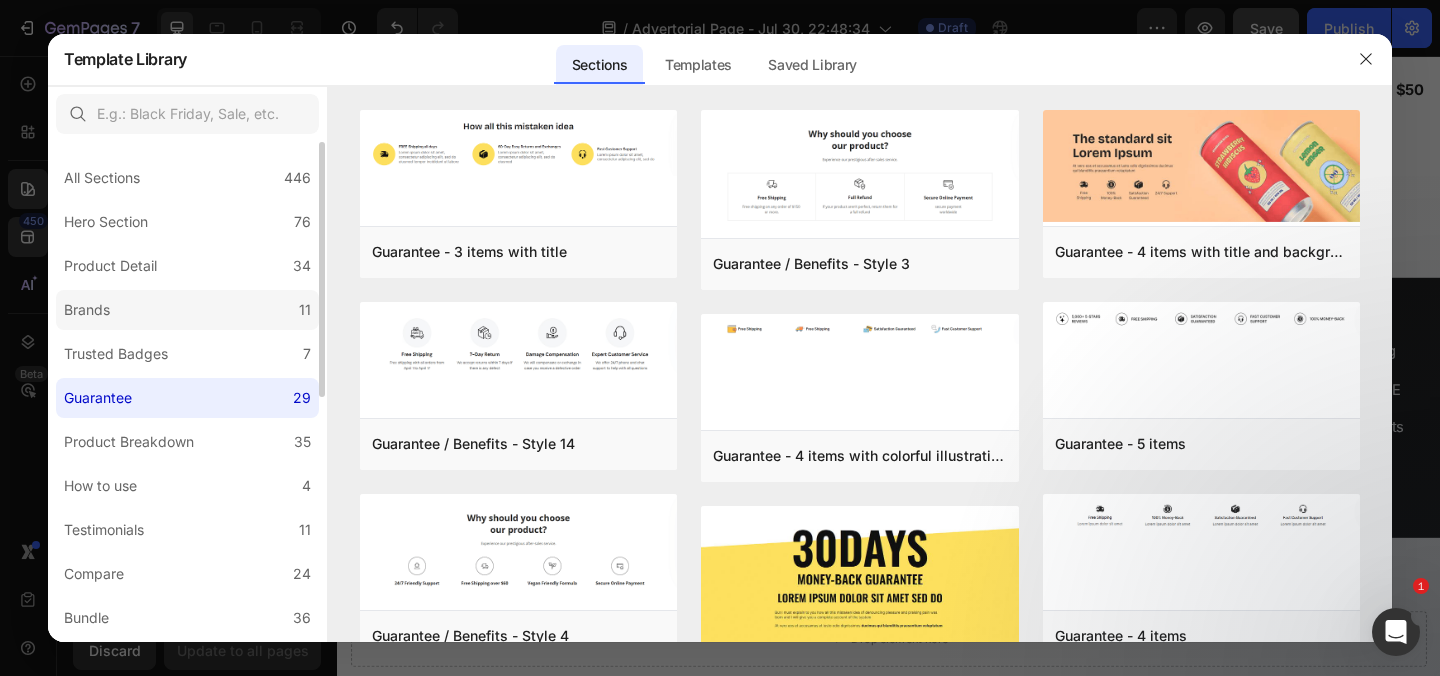 click on "Brands 11" 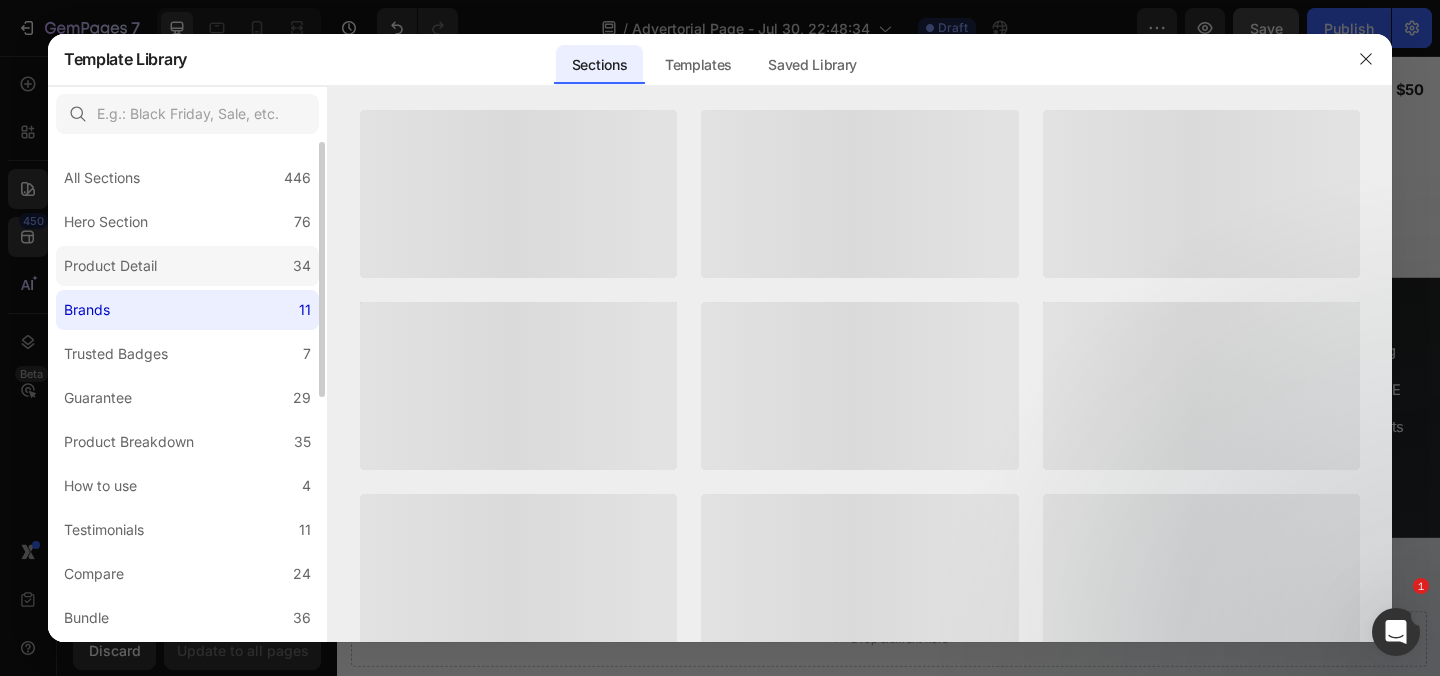 click on "Product Detail" at bounding box center [114, 266] 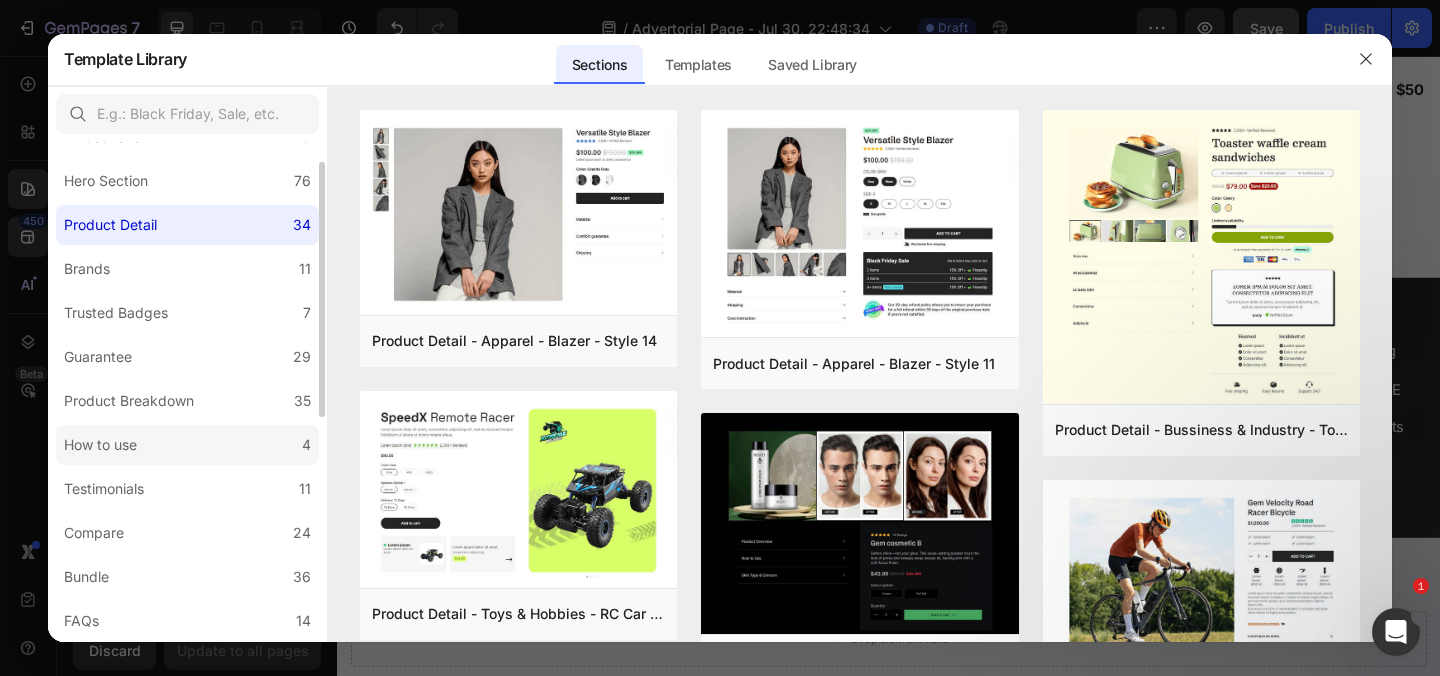 scroll, scrollTop: 0, scrollLeft: 0, axis: both 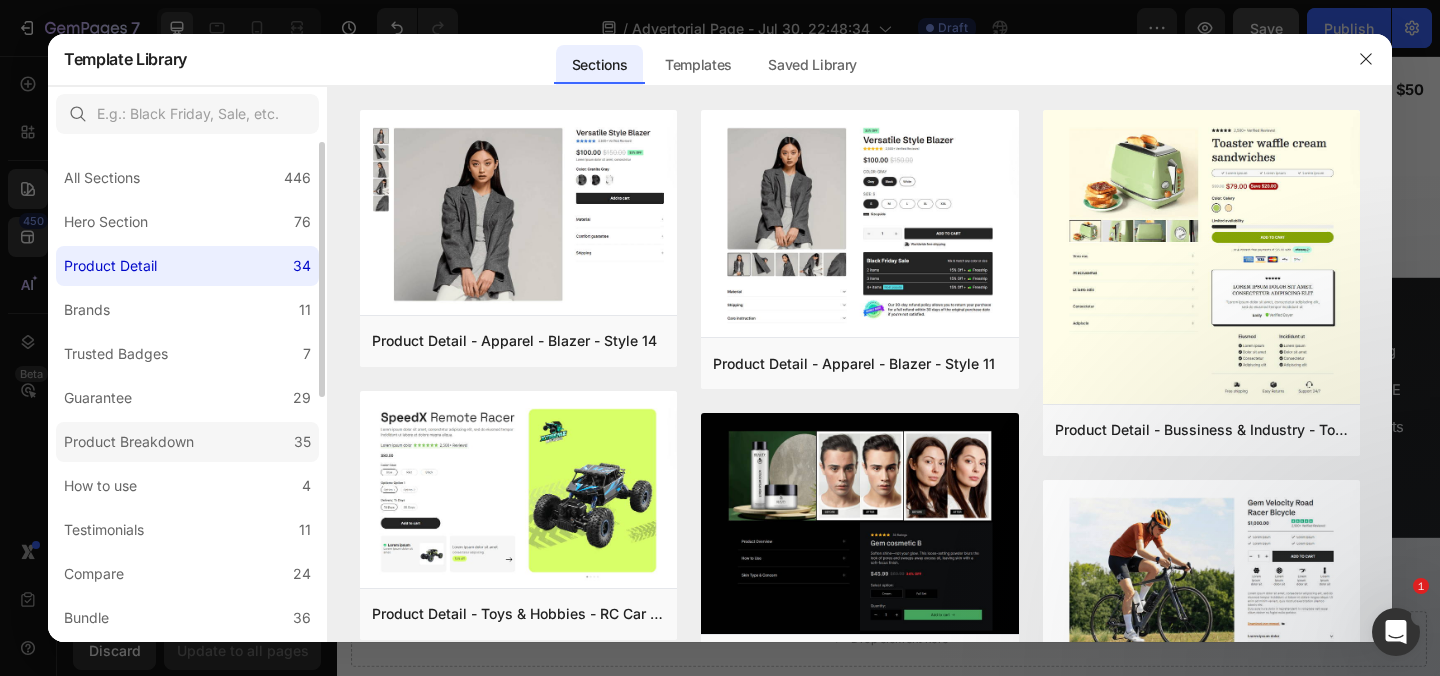 click on "Product Breakdown 35" 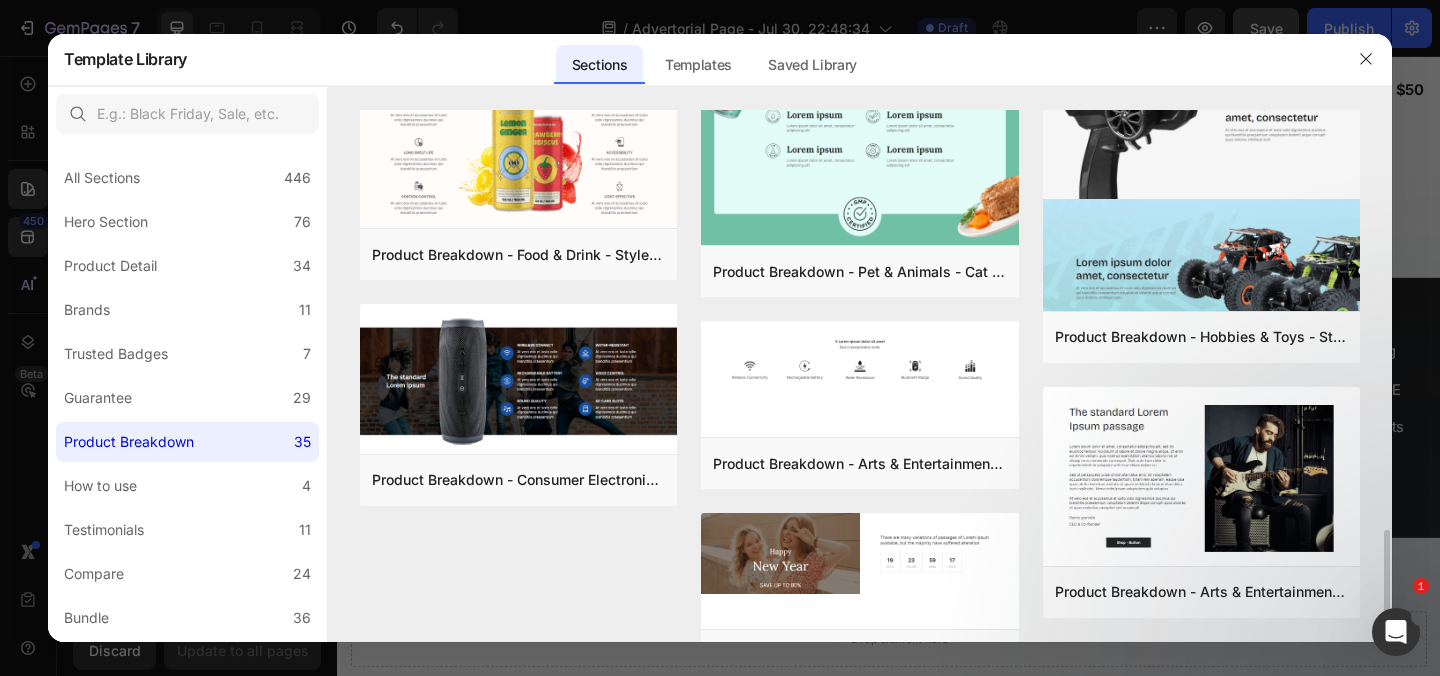 scroll, scrollTop: 2413, scrollLeft: 0, axis: vertical 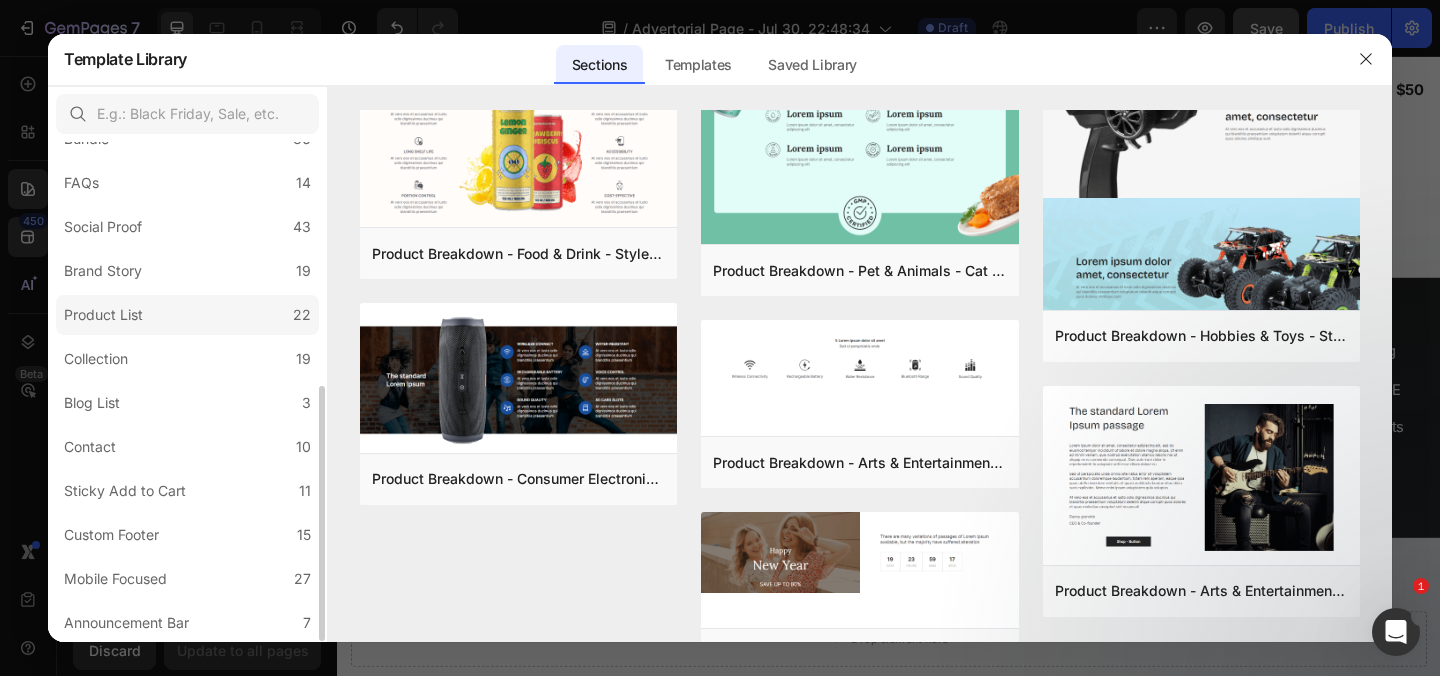 click on "Product List 22" 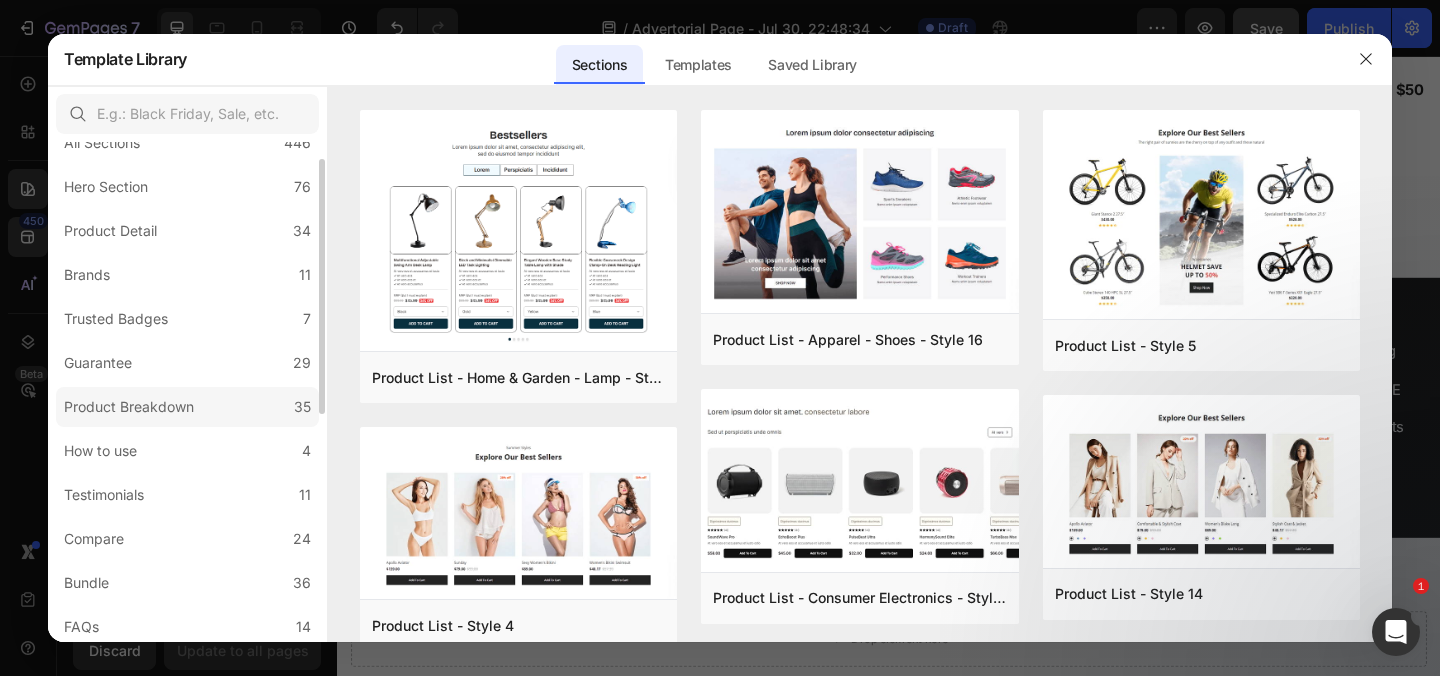 scroll, scrollTop: 0, scrollLeft: 0, axis: both 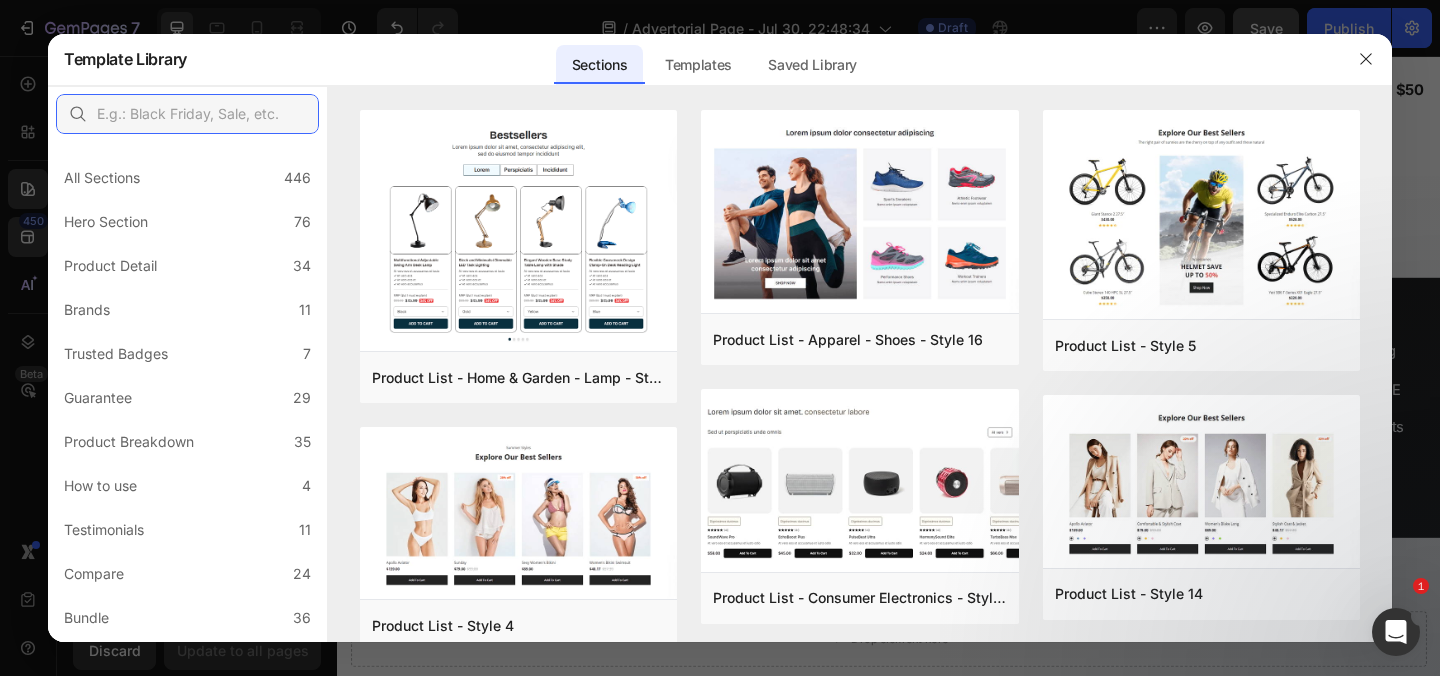 click at bounding box center (187, 114) 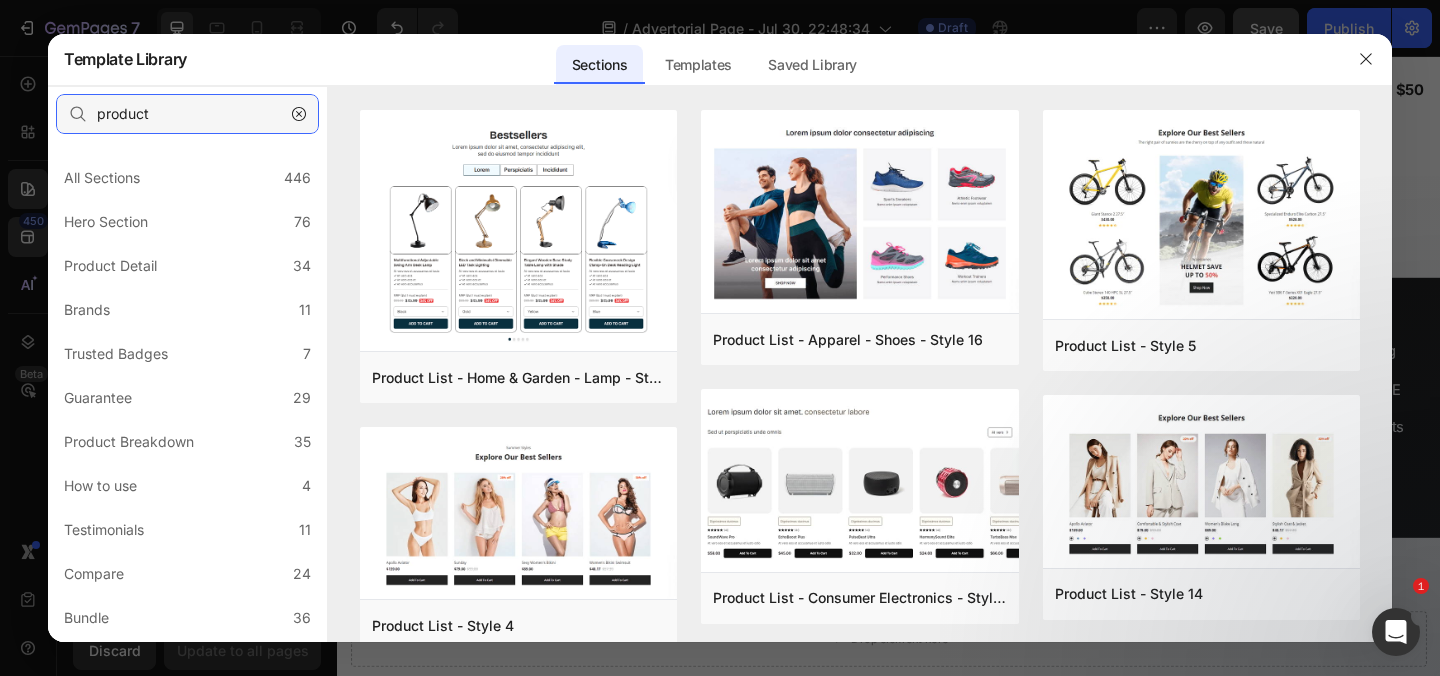 type on "product" 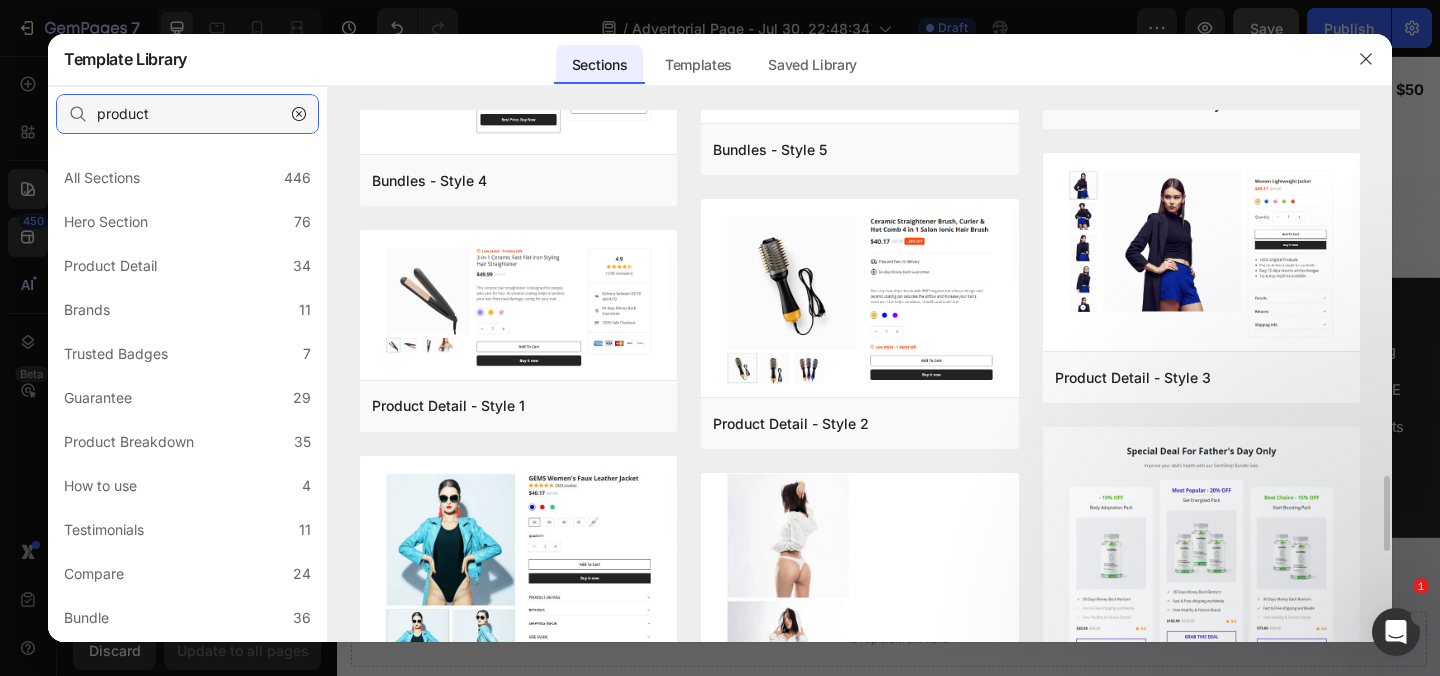 scroll, scrollTop: 2537, scrollLeft: 0, axis: vertical 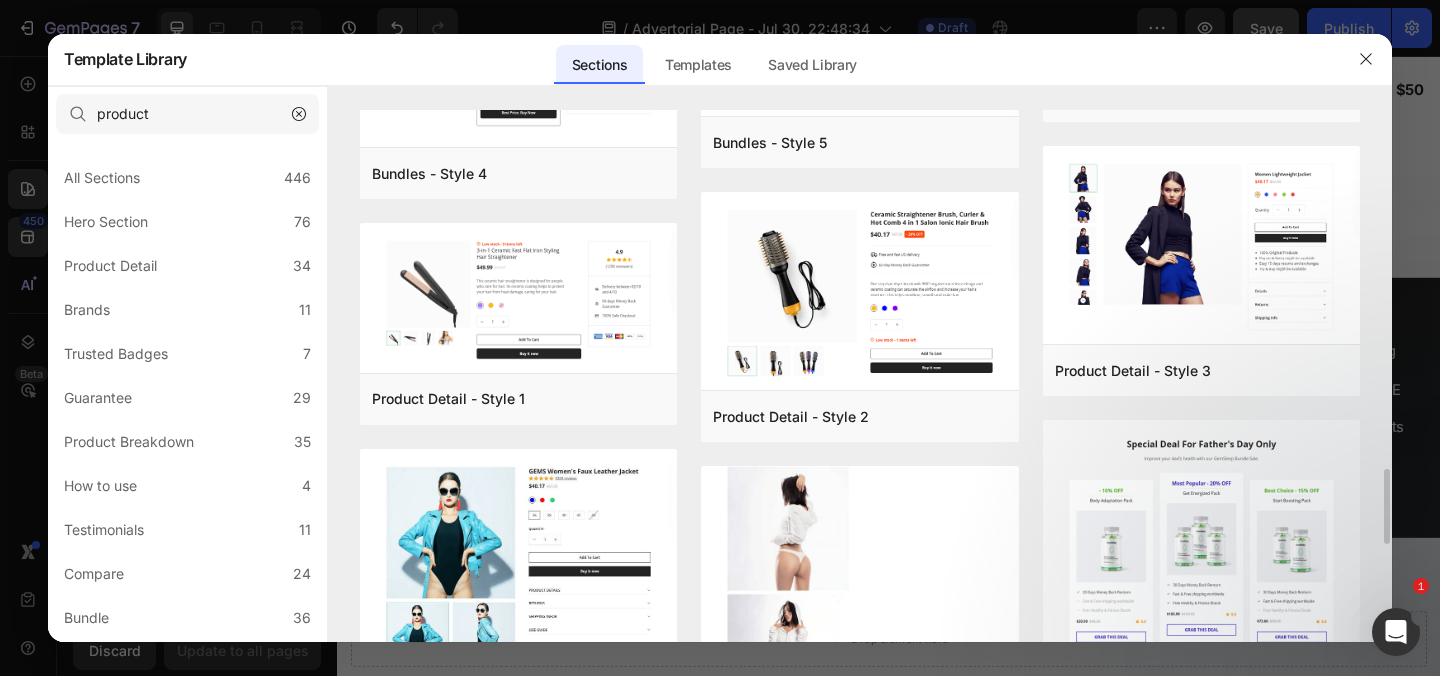 click at bounding box center (859, -2339) 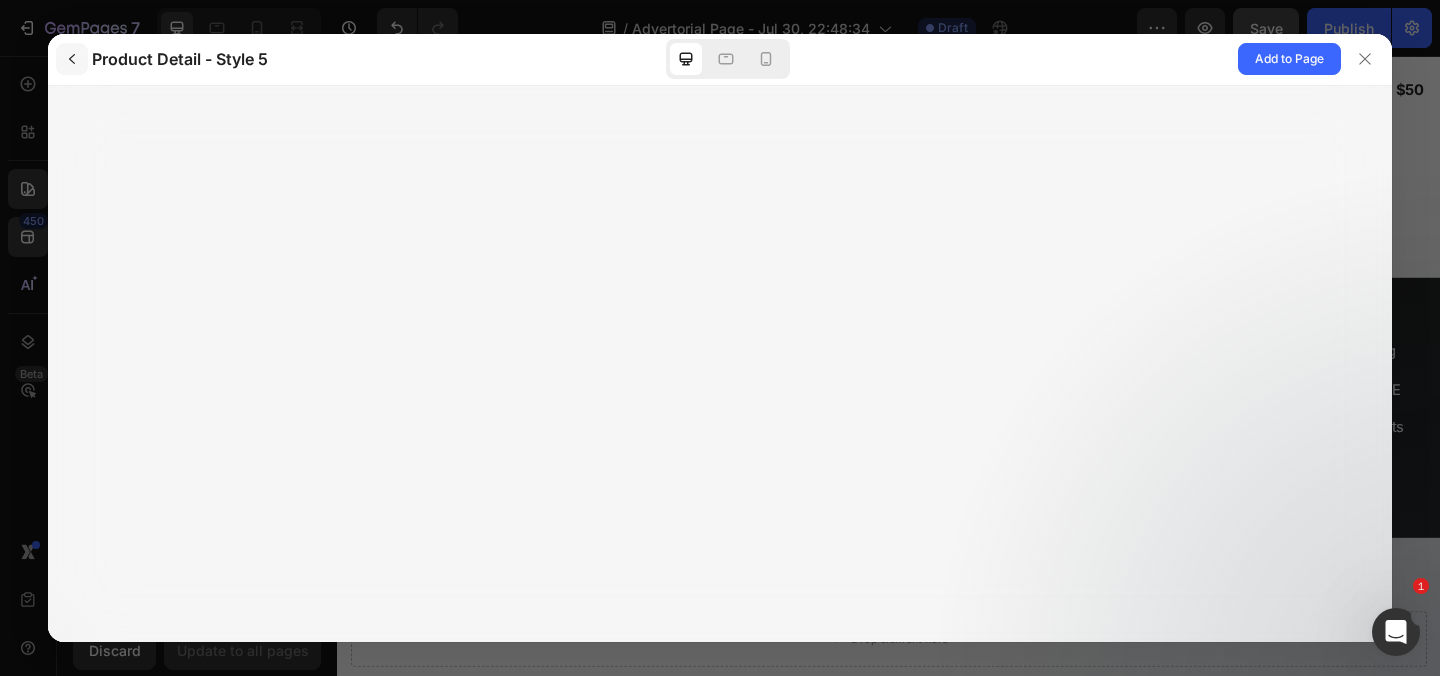 click 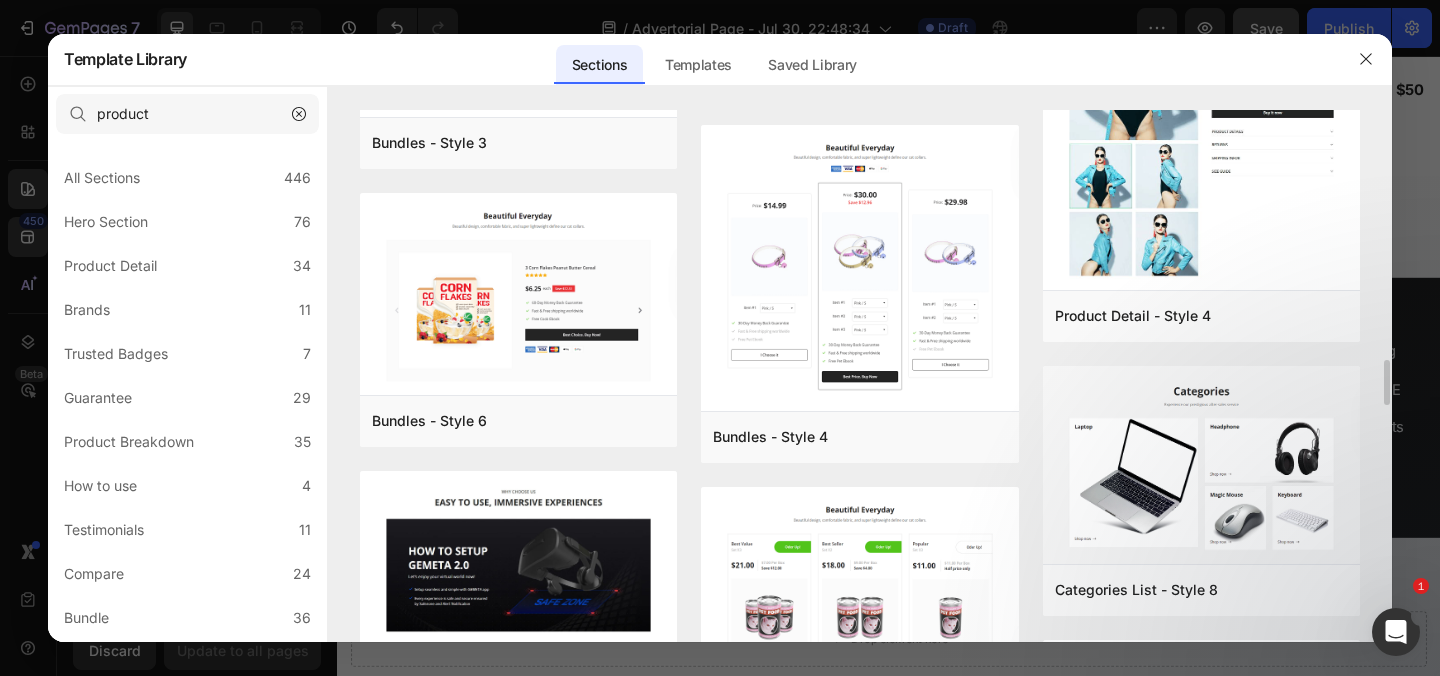 scroll, scrollTop: 4474, scrollLeft: 0, axis: vertical 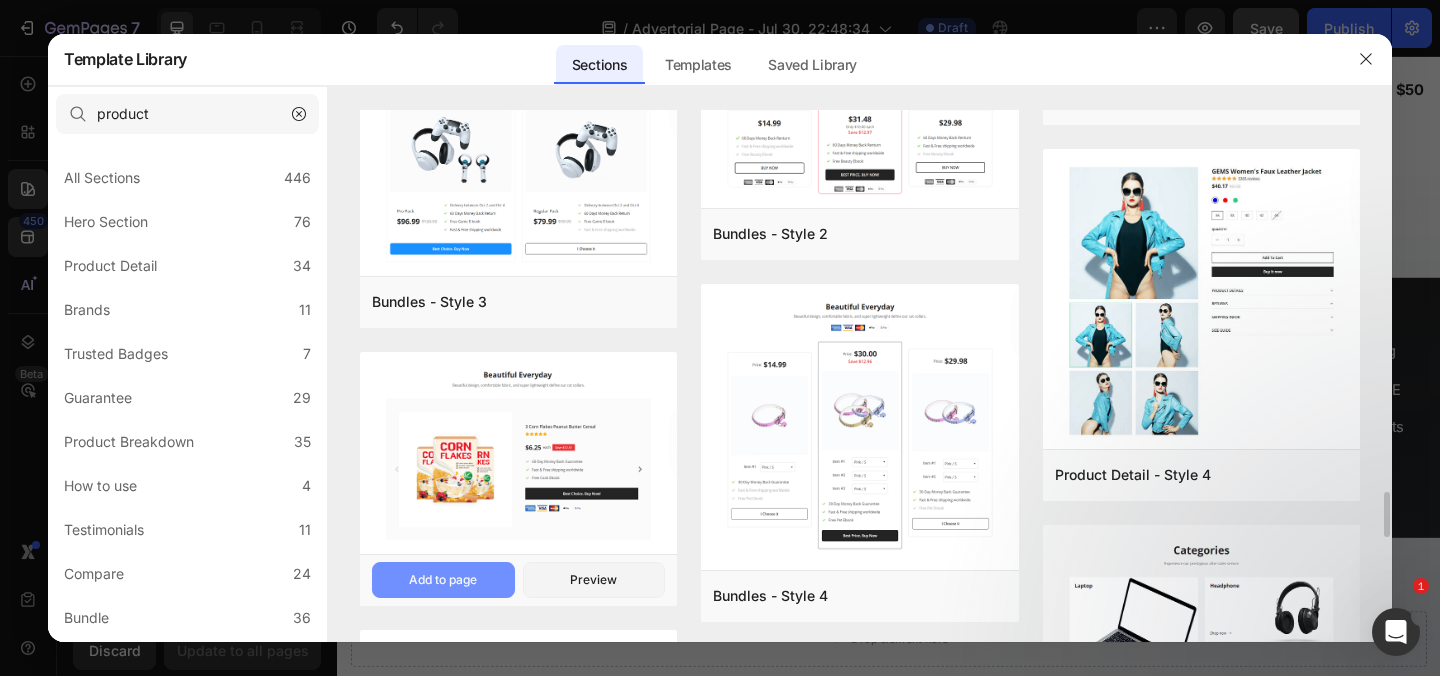 click on "Add to page" at bounding box center (0, 0) 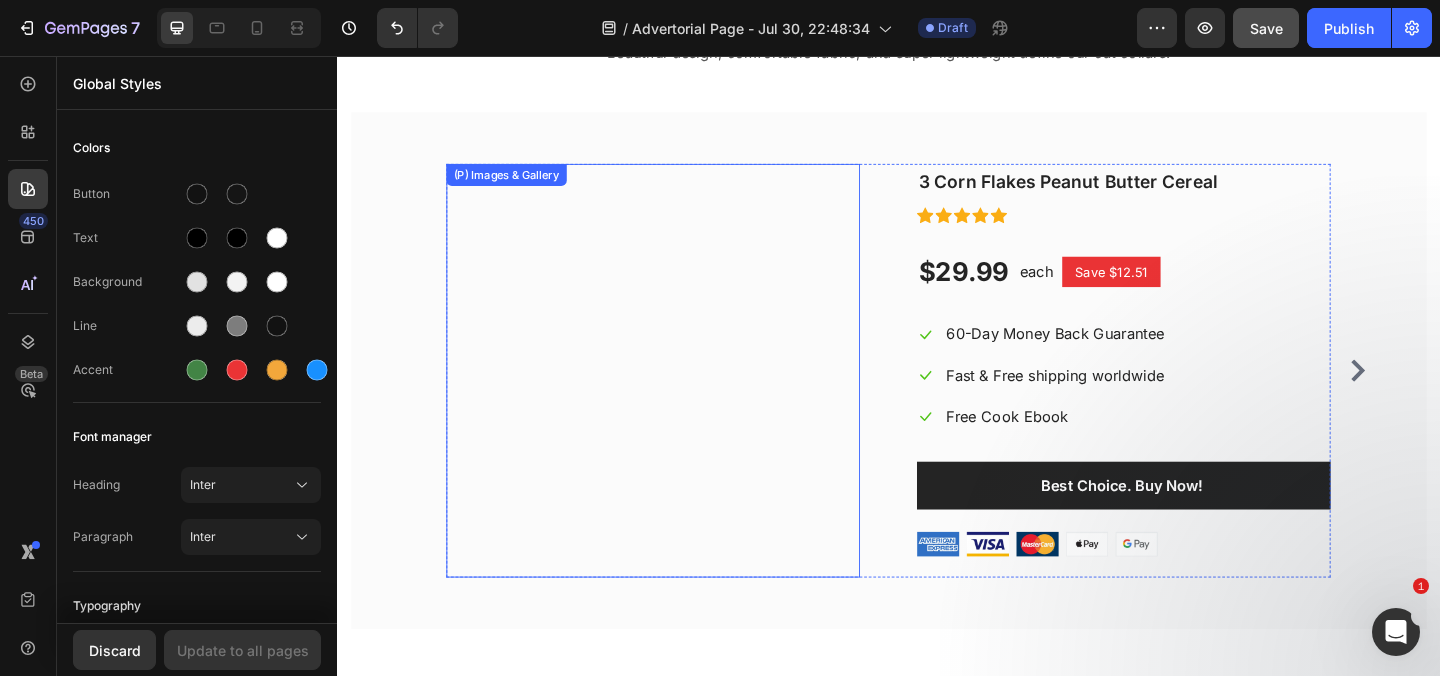 scroll, scrollTop: 33424, scrollLeft: 0, axis: vertical 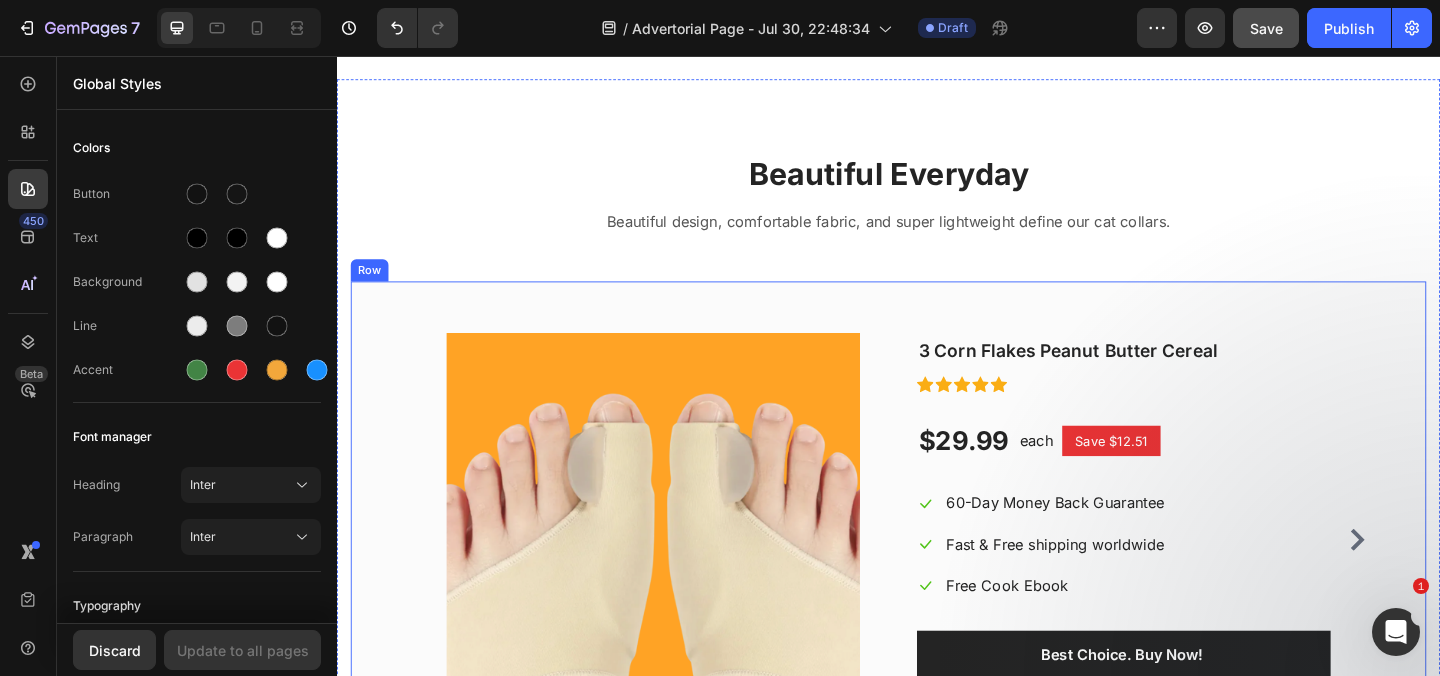 click on "(P) Images & Gallery 3 Corn Flakes Peanut Butter Cereal Heading                Icon                Icon                Icon                Icon                Icon Icon List Hoz $29.99 (P) Price (P) Price each Text block Save $12.51 Text block Row Row                Icon 60-Day Money Back Guarantee Text block                Icon Fast & Free shipping worldwide Text block                Icon Free Cook Ebook  Text block Icon List Best Choice. Buy Now! (P) Cart Button Image Product (P) Images & Gallery 2 Corn Flakes Peanut Butter Cereal Heading                Icon                Icon                Icon                Icon                Icon Icon List Hoz $29.99 (P) Price (P) Price each Text block Save $12.51 Text block Row Row                Icon 30-Day Money Back Guarantee Text block                Icon Fast & Free shipping worldwide Text block                Icon Free Cook Ebook  Text block Icon List Buy Now (P) Cart Button Image Product (P) Images & Gallery Corn Flakes Peanut Butter Cereal" at bounding box center (937, 582) 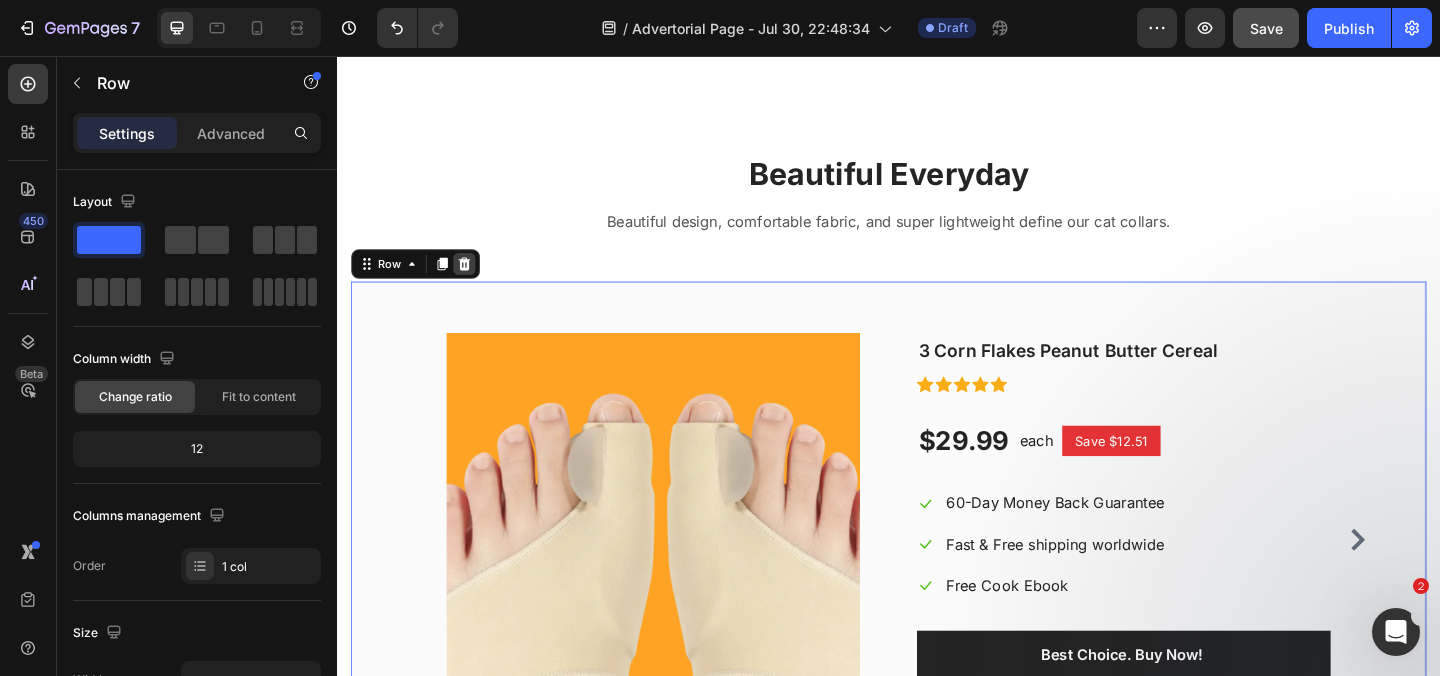 click 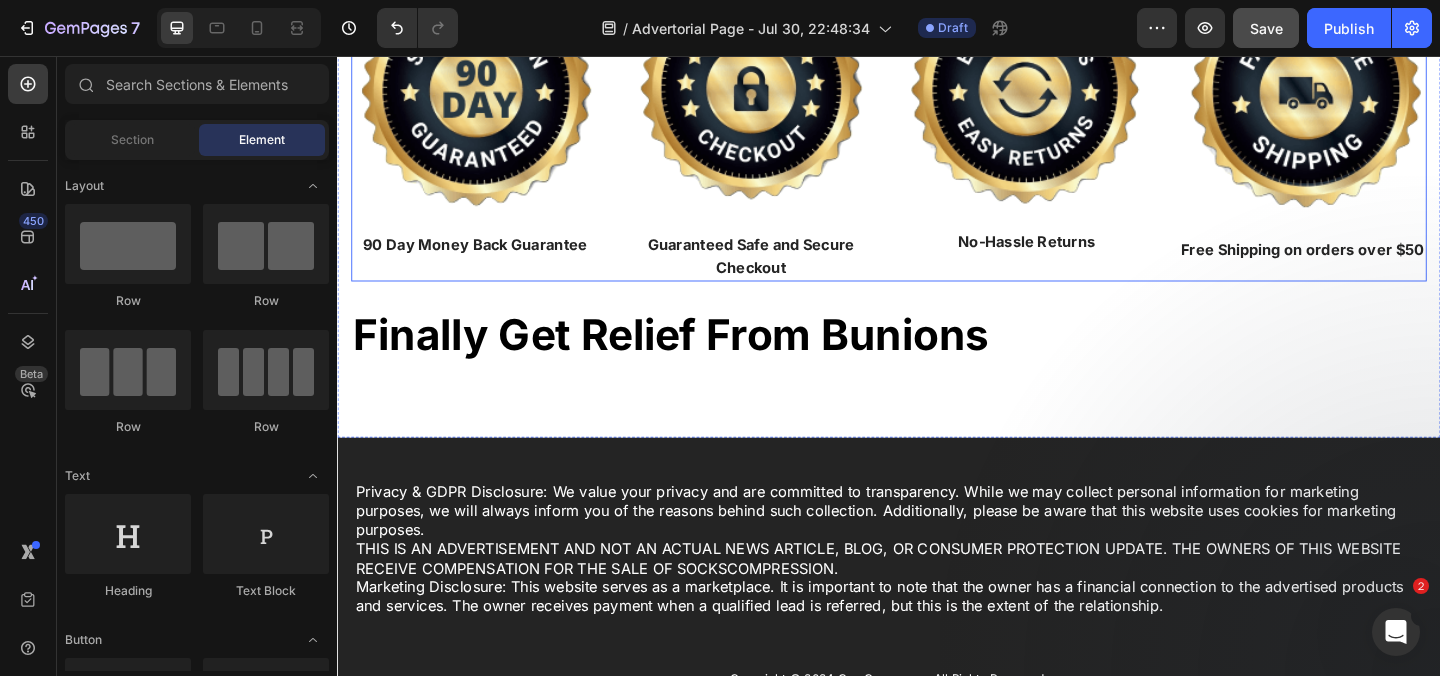 scroll, scrollTop: 32462, scrollLeft: 0, axis: vertical 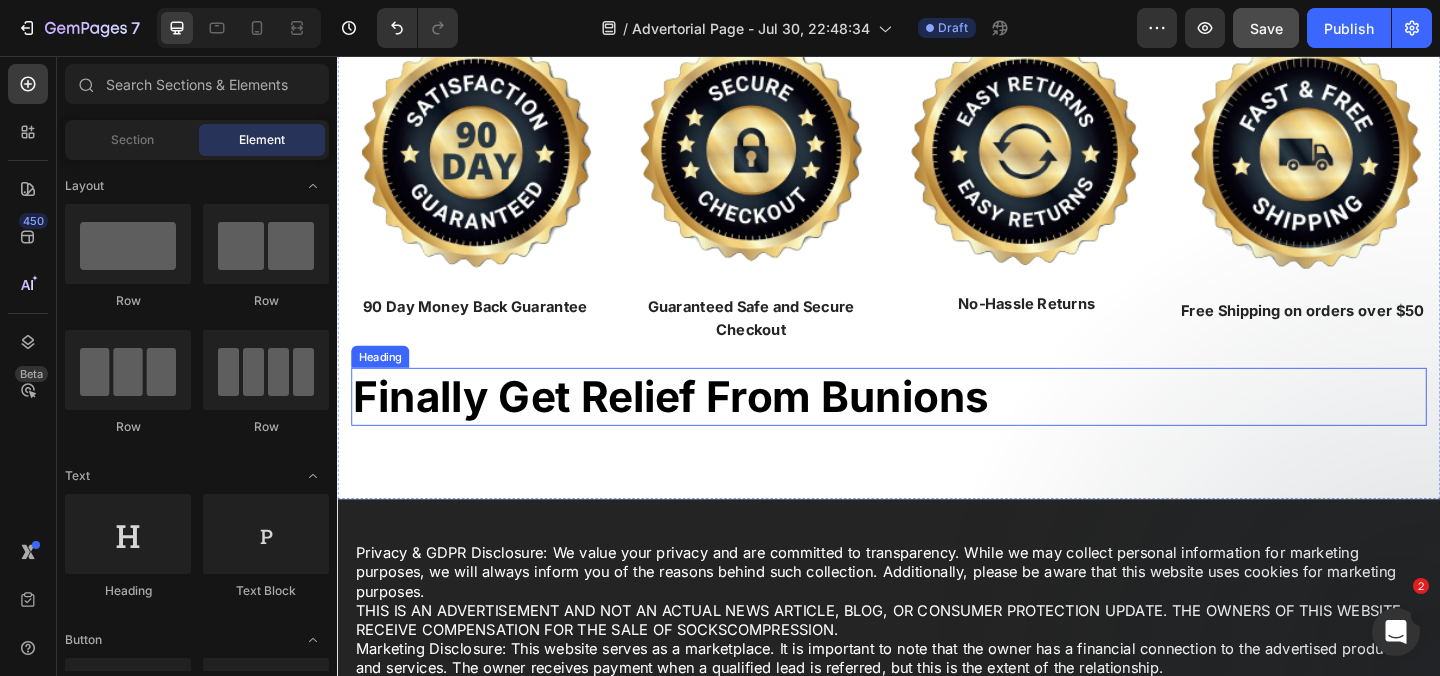 click on "Finally Get Relief From Bunions" at bounding box center (937, 427) 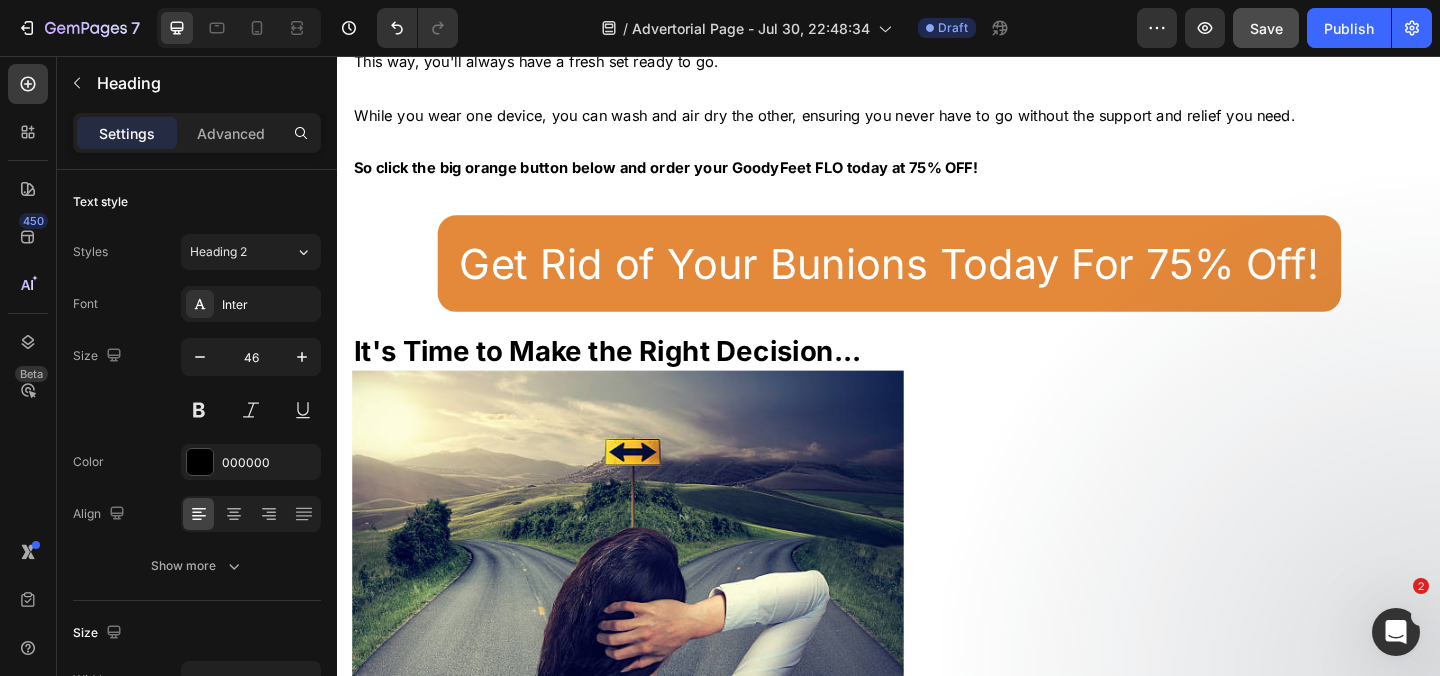scroll, scrollTop: 27101, scrollLeft: 0, axis: vertical 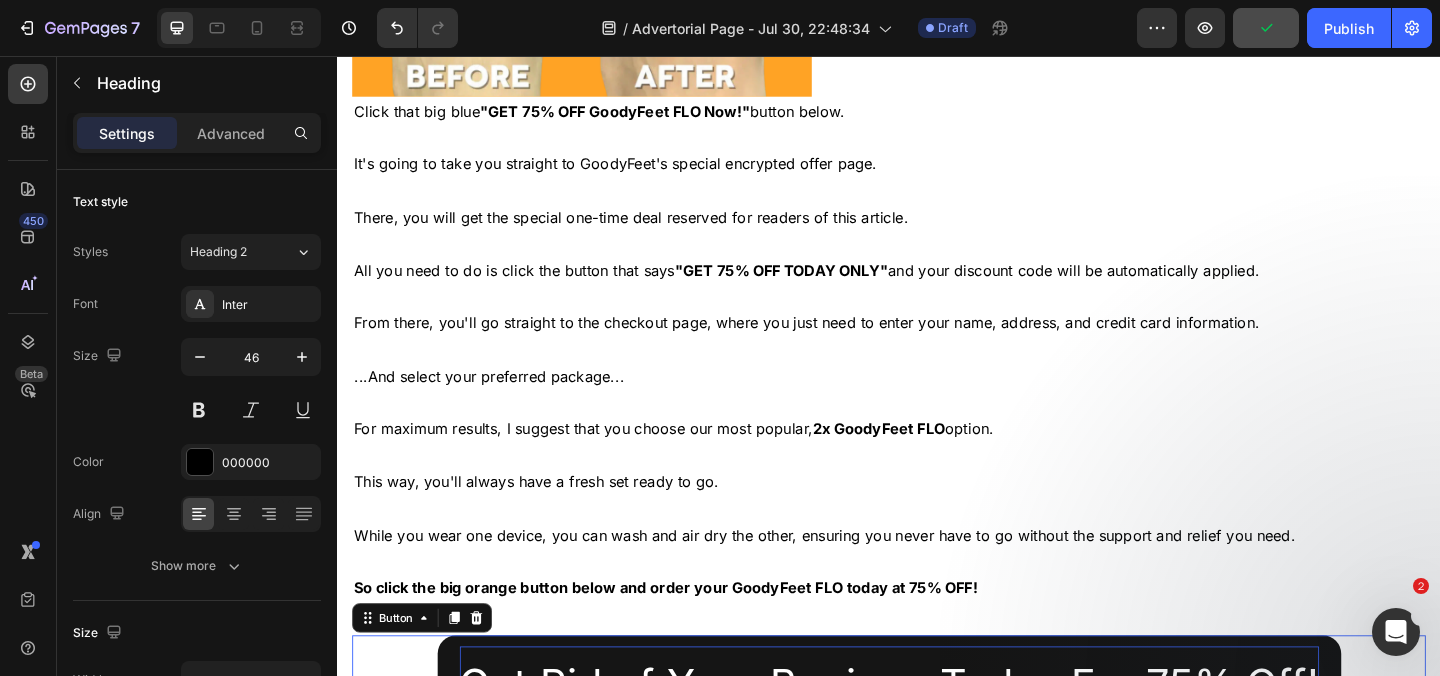 click on "Get Rid of Your Bunions Today For 75% Off!" at bounding box center (937, 738) 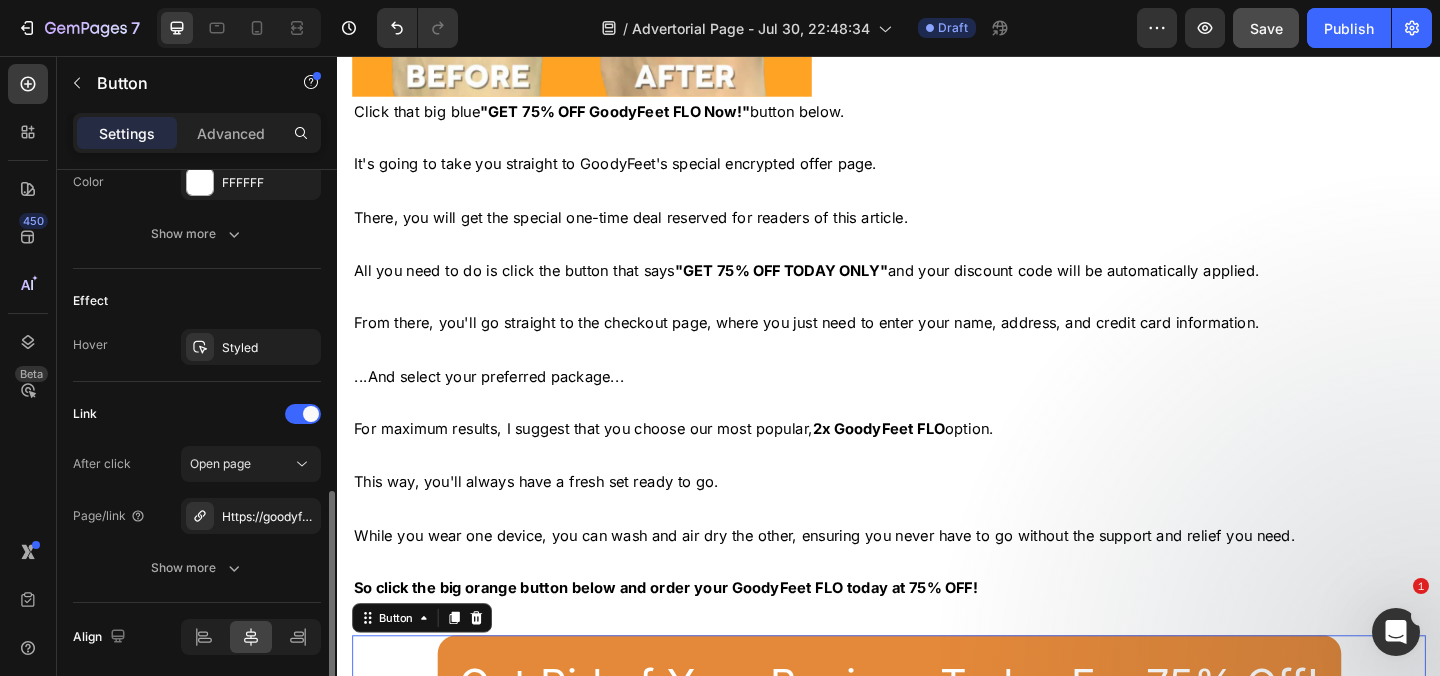 scroll, scrollTop: 987, scrollLeft: 0, axis: vertical 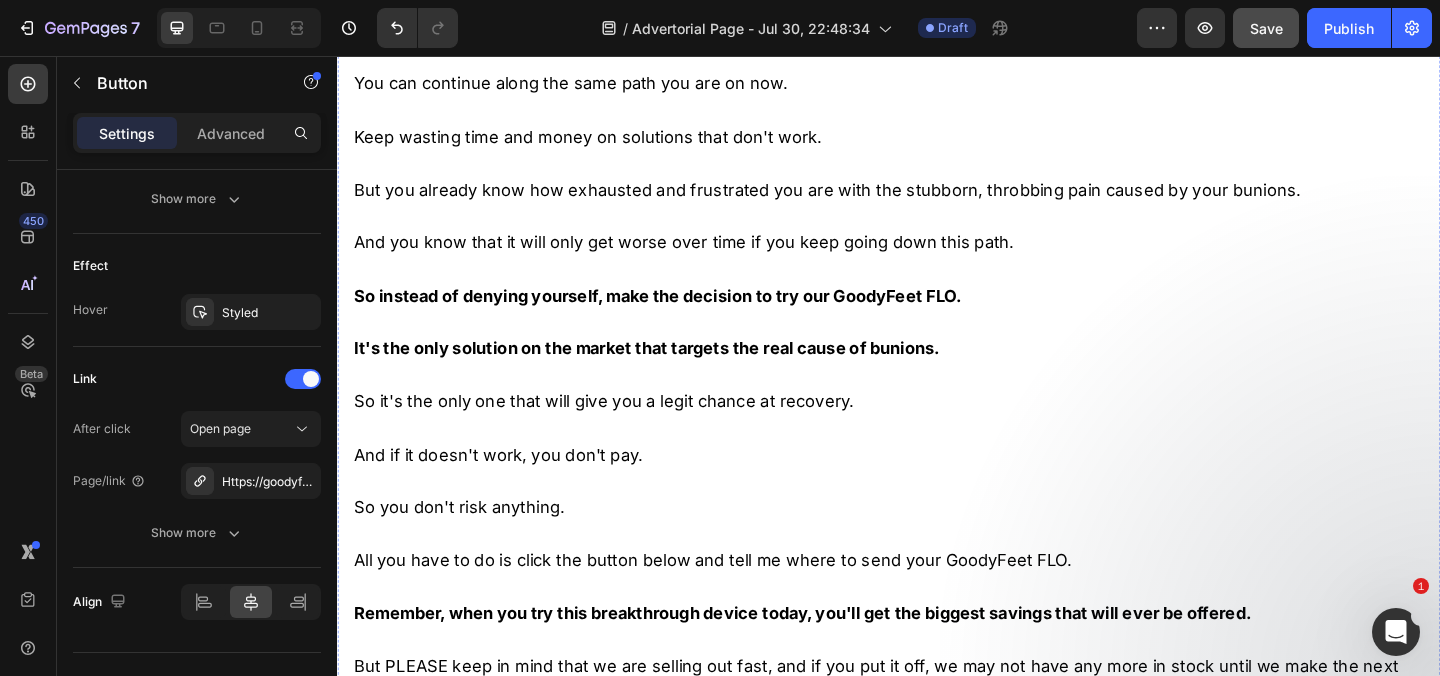 click on "Get Rid of Your Bunions For 75% Off Now!" at bounding box center [937, 1019] 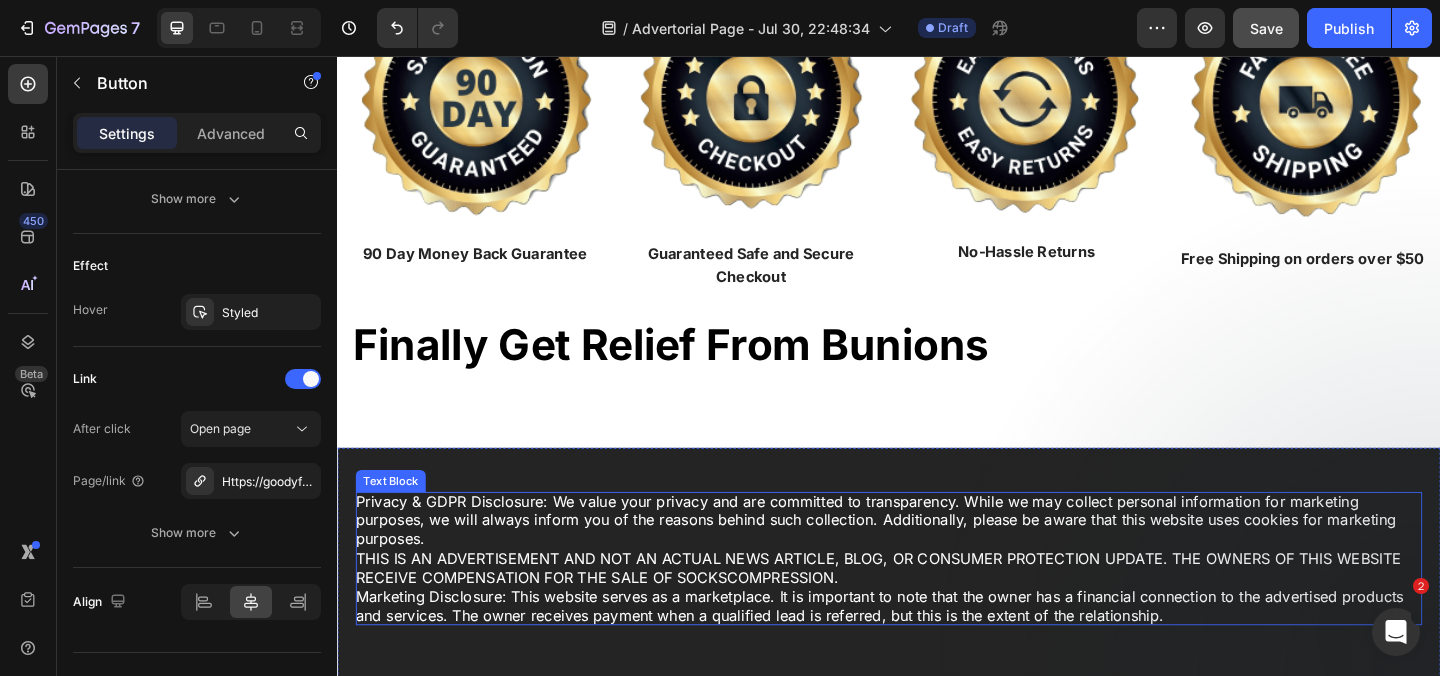 scroll, scrollTop: 29720, scrollLeft: 0, axis: vertical 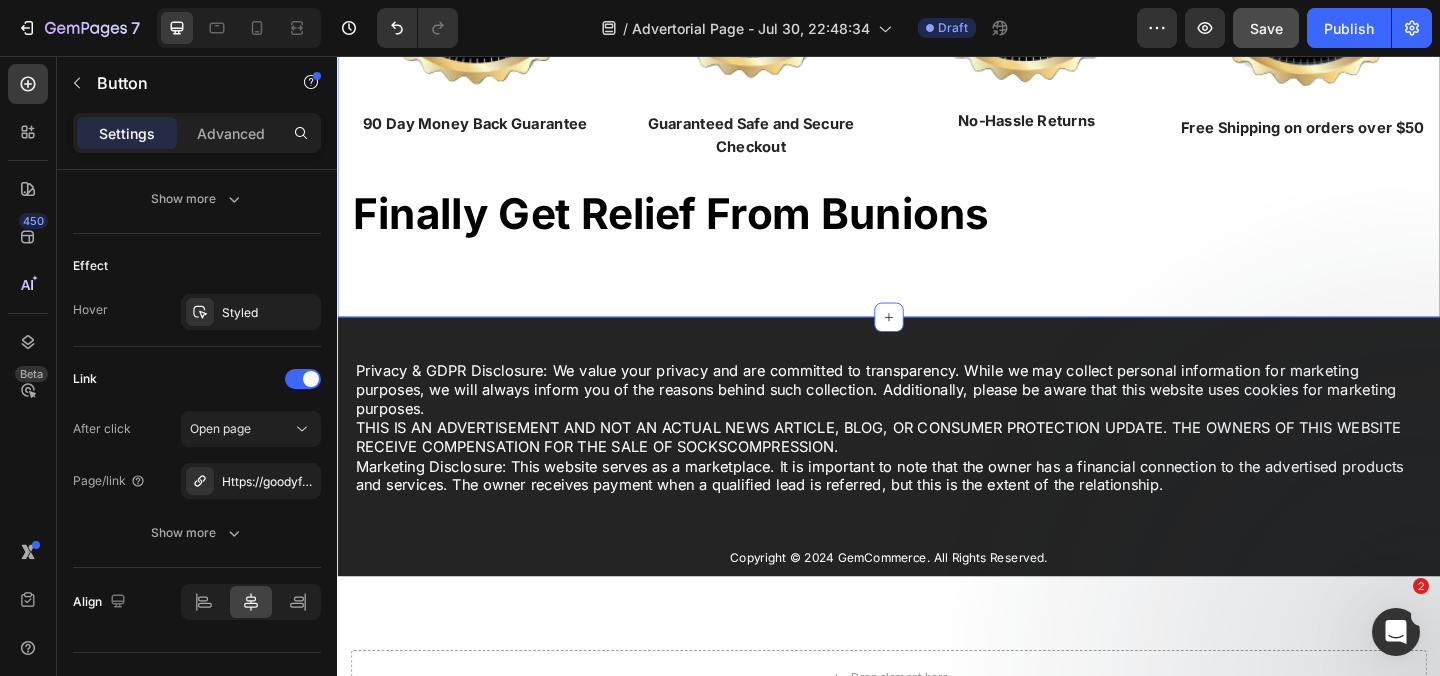 click on "Finally Get Relief From Bunions" at bounding box center [700, 227] 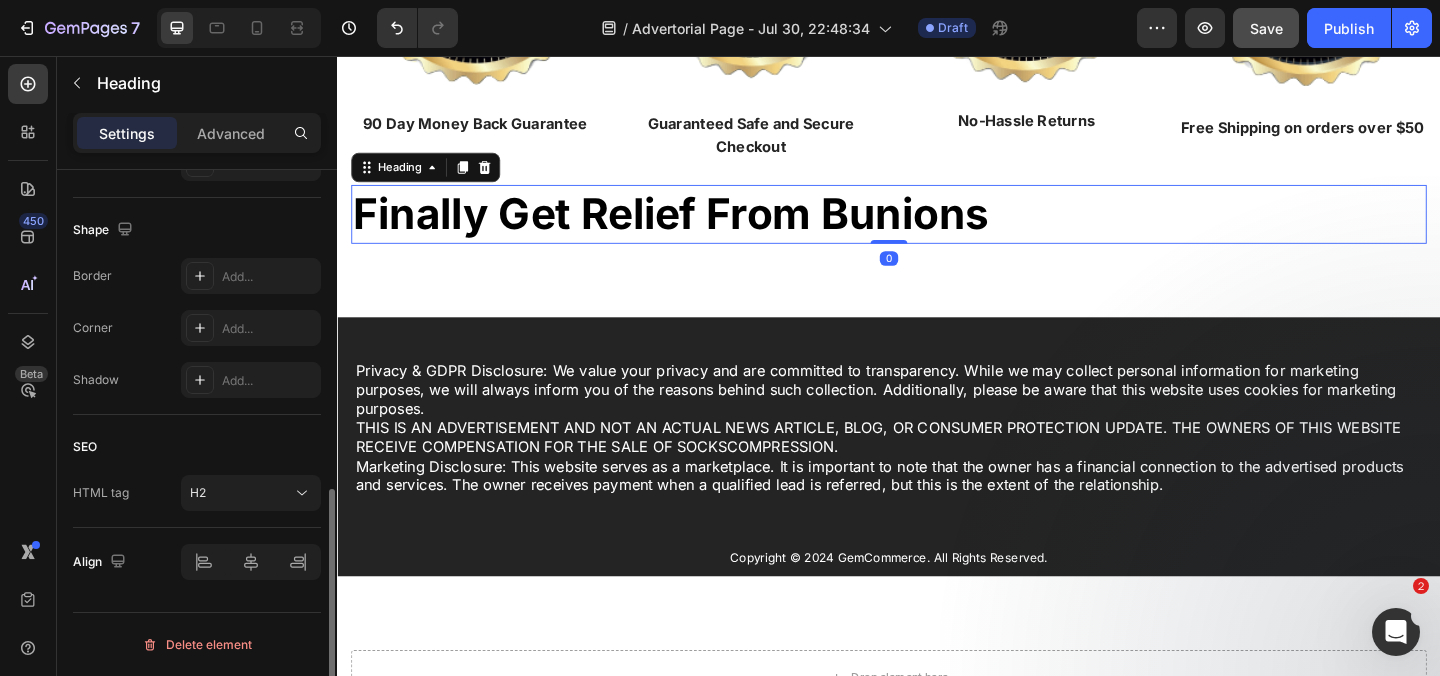 scroll, scrollTop: 0, scrollLeft: 0, axis: both 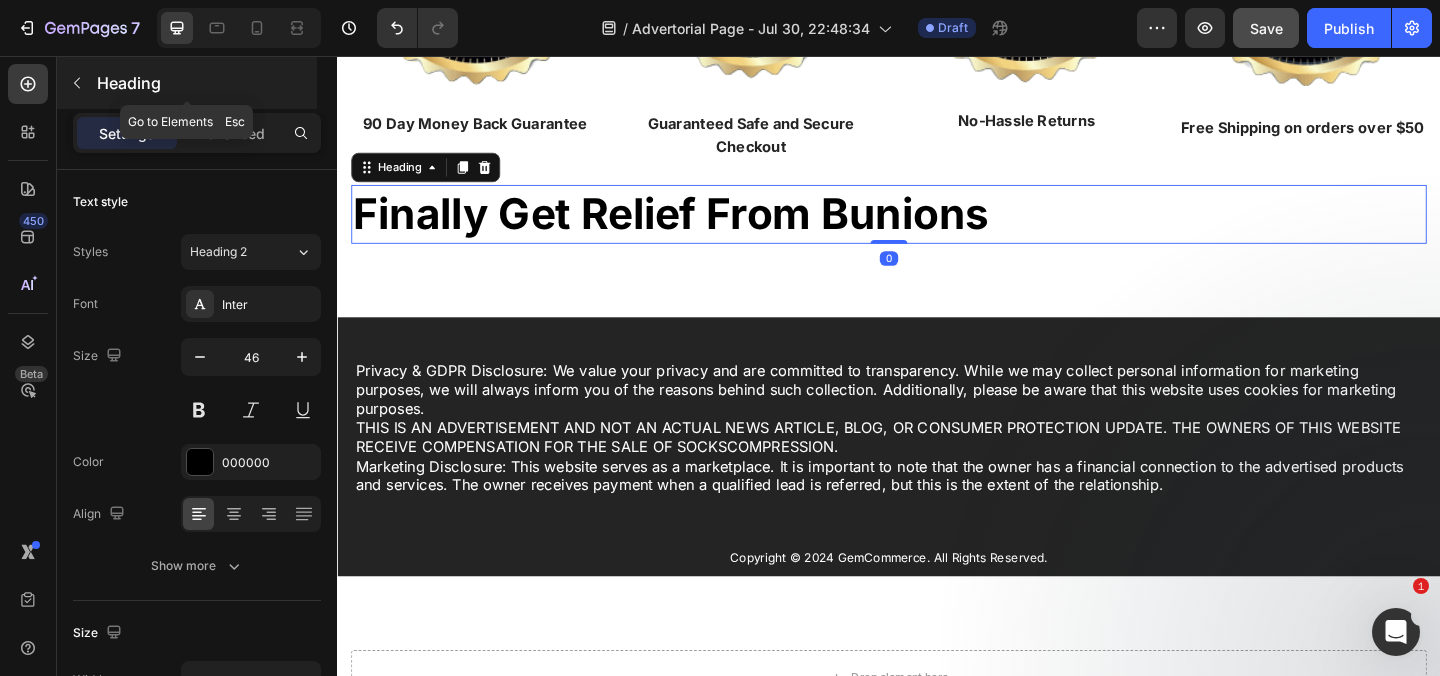 click on "Heading" at bounding box center (205, 83) 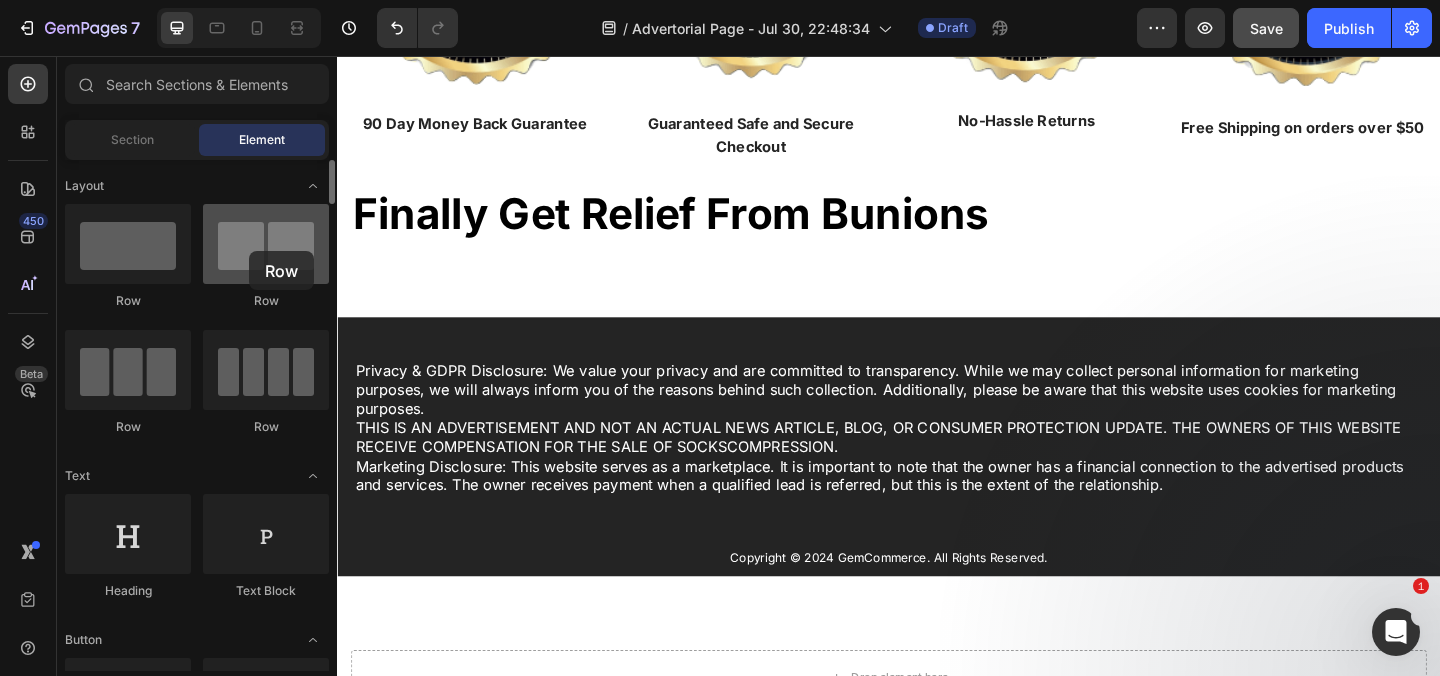 click at bounding box center [266, 244] 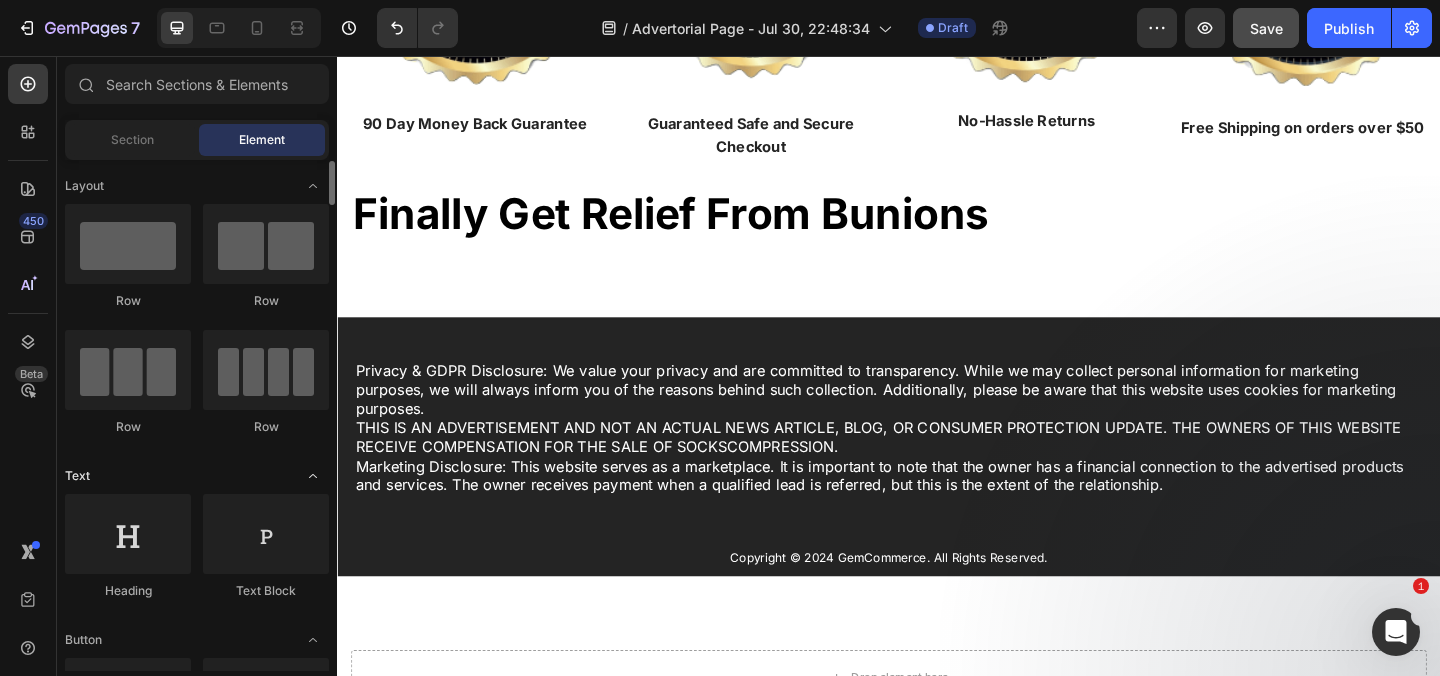 scroll, scrollTop: 304, scrollLeft: 0, axis: vertical 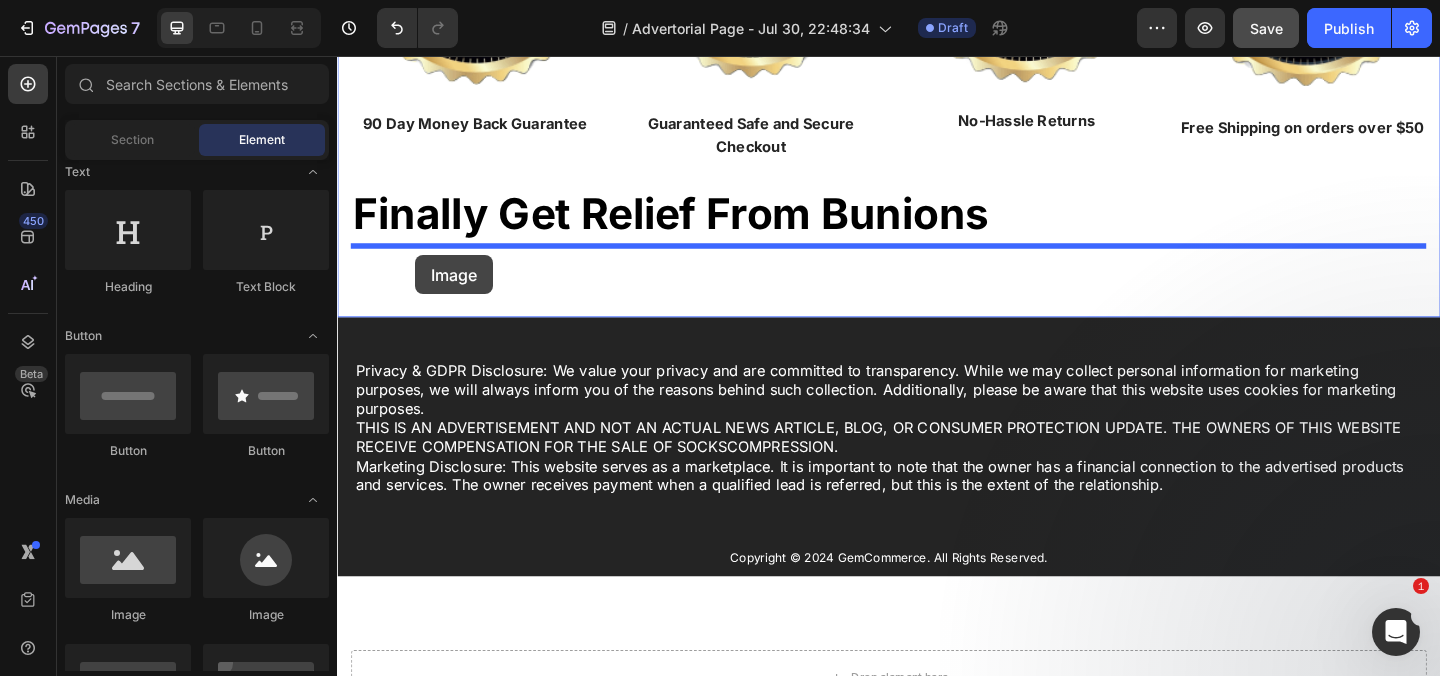 drag, startPoint x: 464, startPoint y: 603, endPoint x: 421, endPoint y: 271, distance: 334.77307 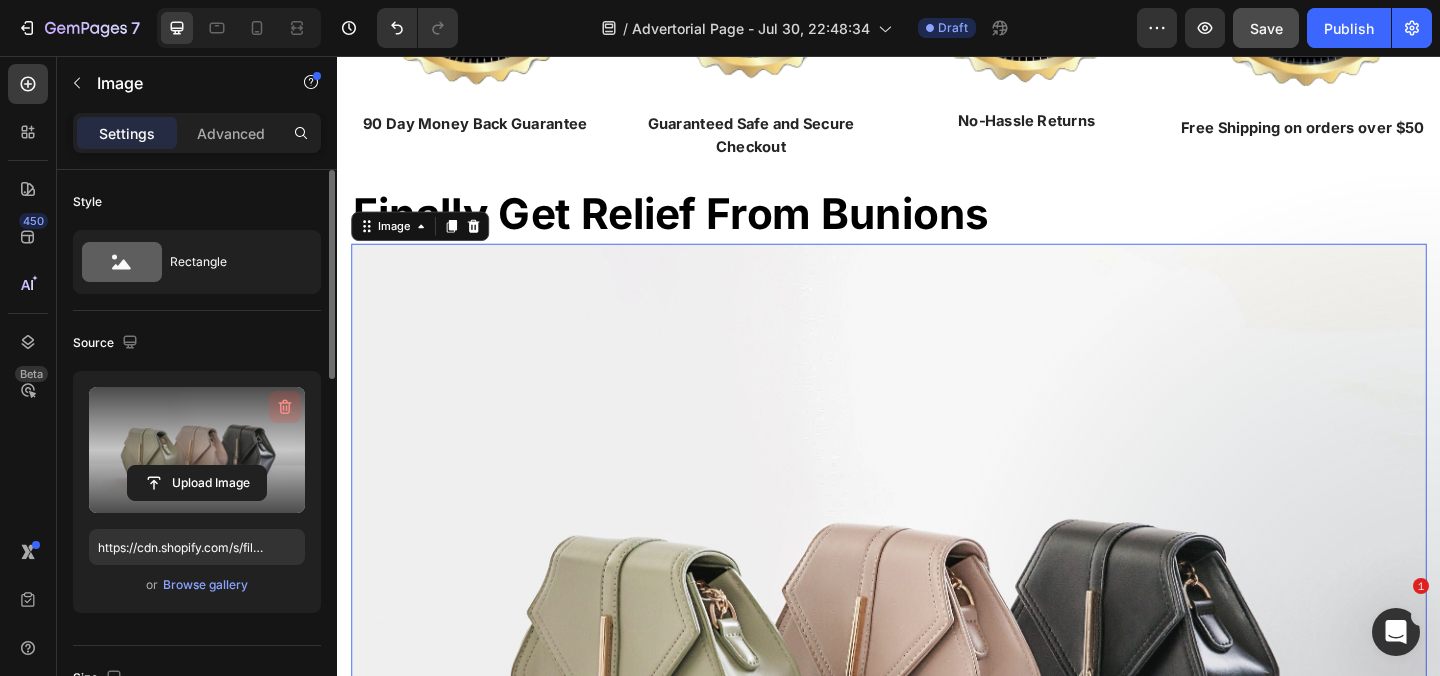 click at bounding box center (285, 407) 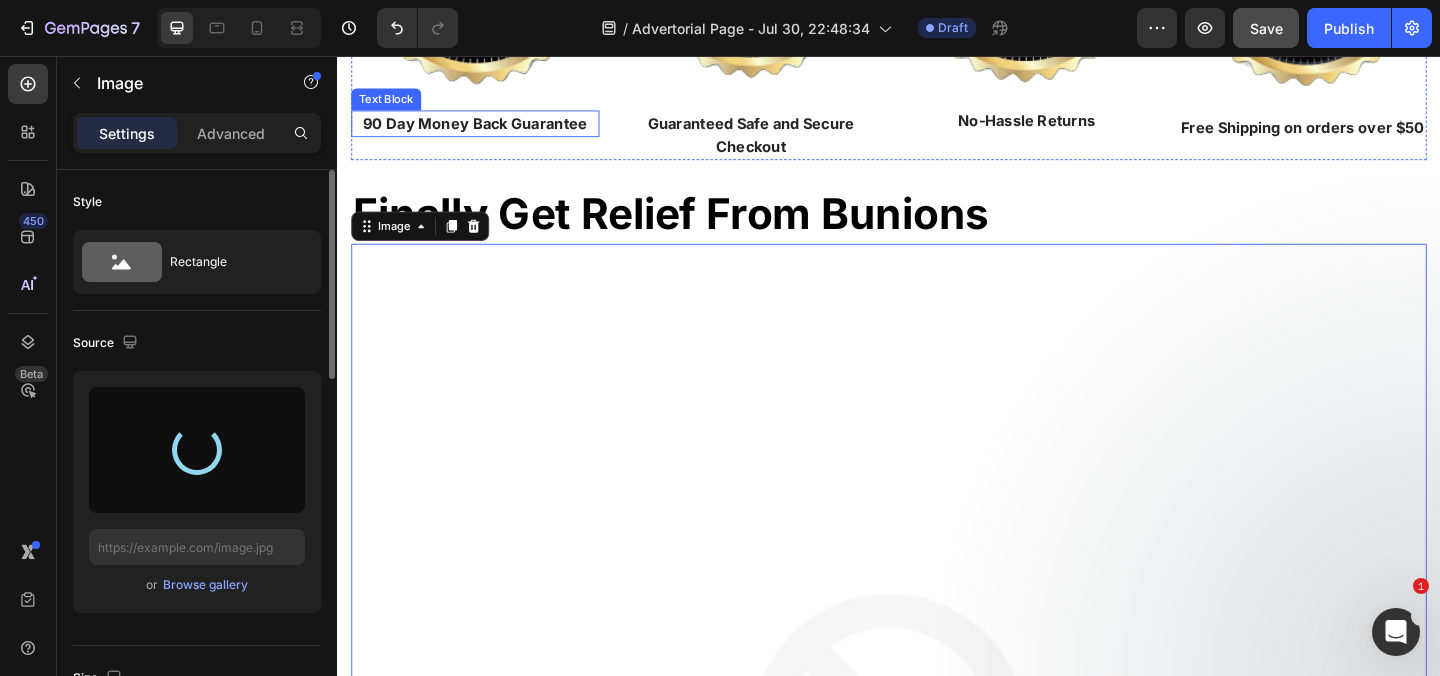 type on "https://cdn.shopify.com/s/files/1/0759/3626/8514/files/gempages_575601878851650122-2108dd85-9693-41c9-9f42-d26322dc7d36.png" 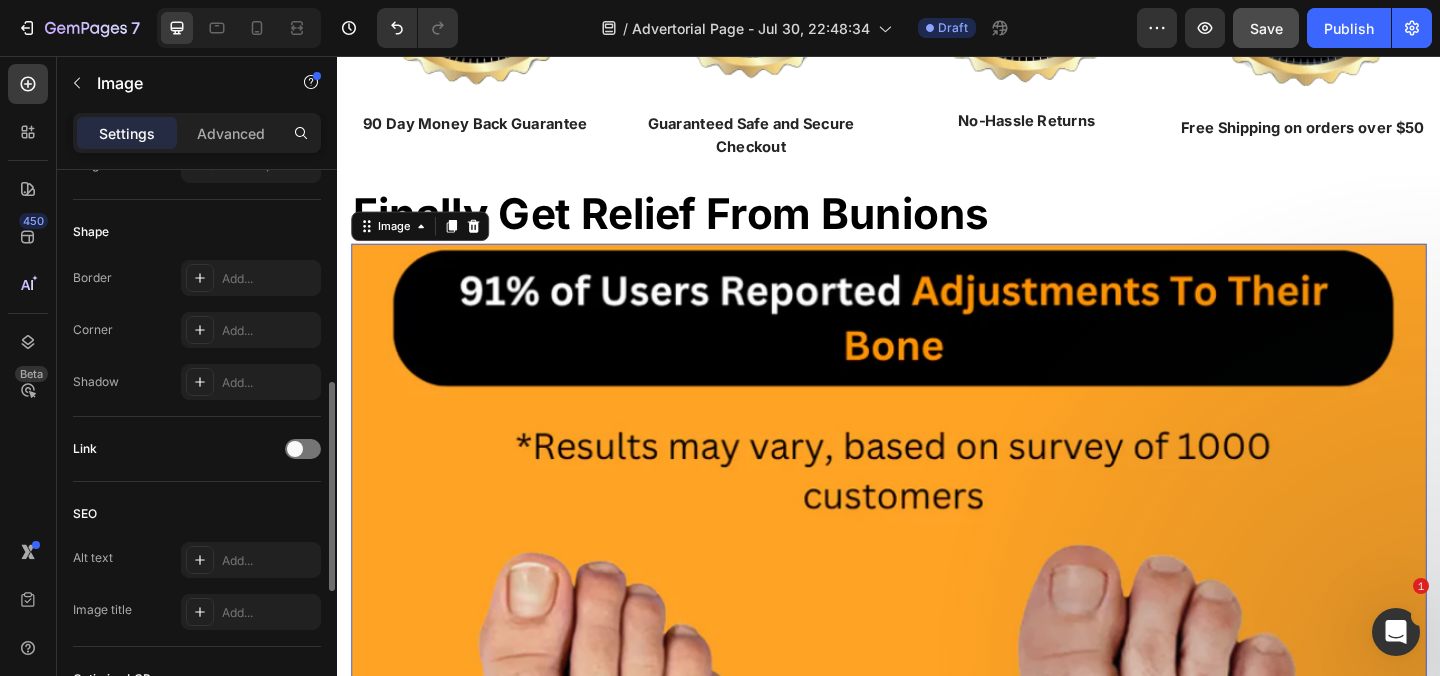 scroll, scrollTop: 558, scrollLeft: 0, axis: vertical 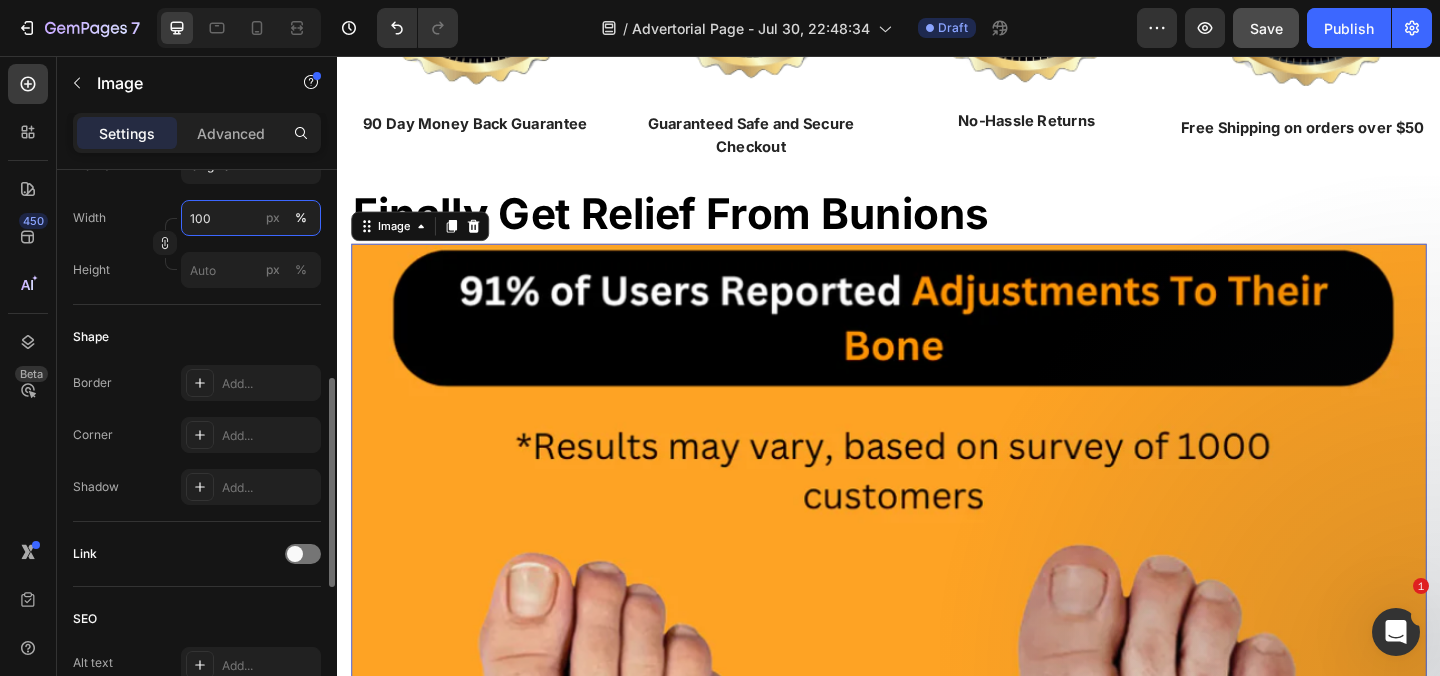 click on "100" at bounding box center [251, 218] 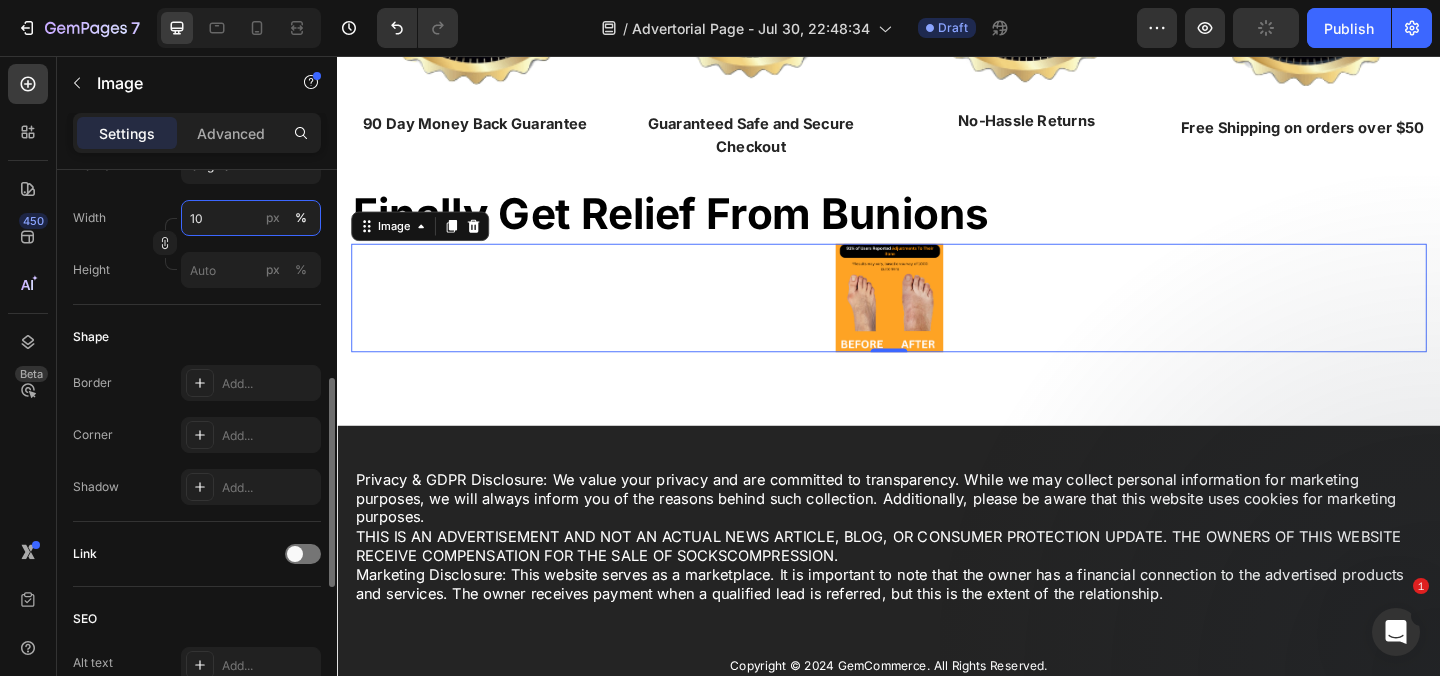 type on "1" 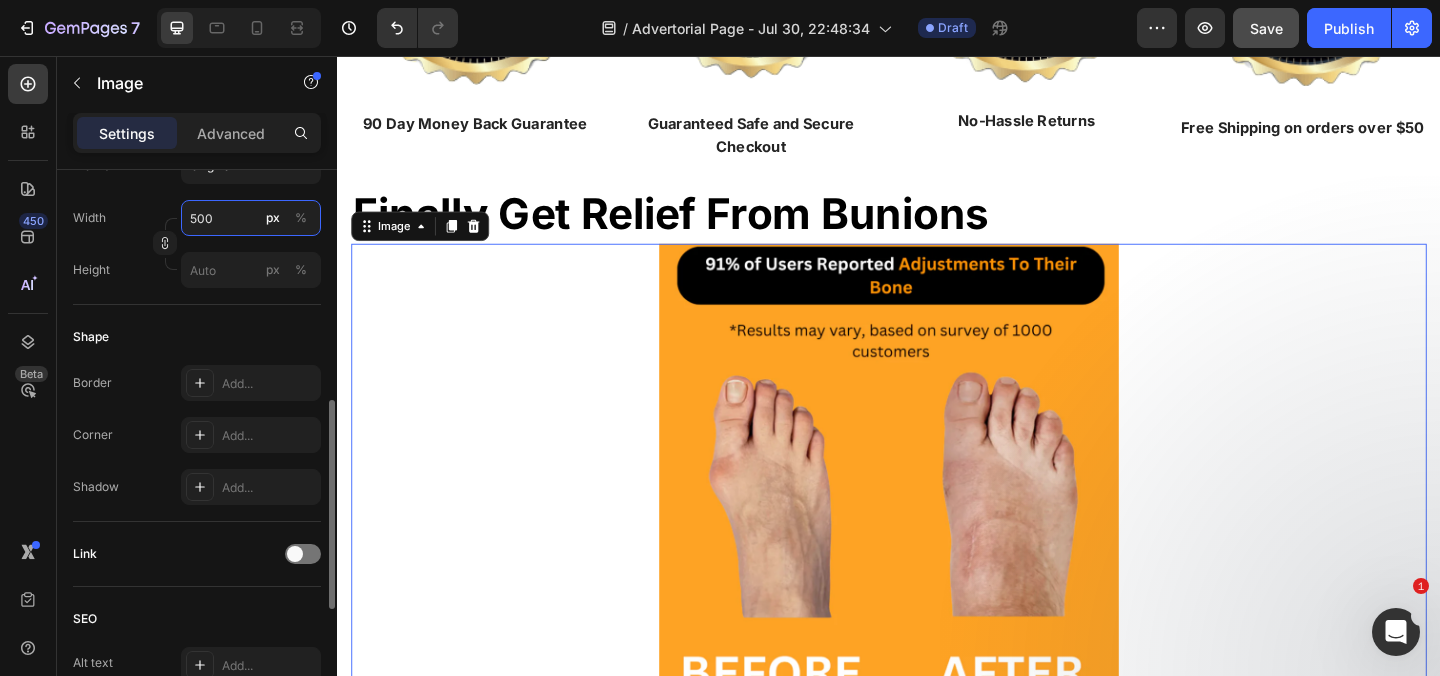 scroll, scrollTop: 947, scrollLeft: 0, axis: vertical 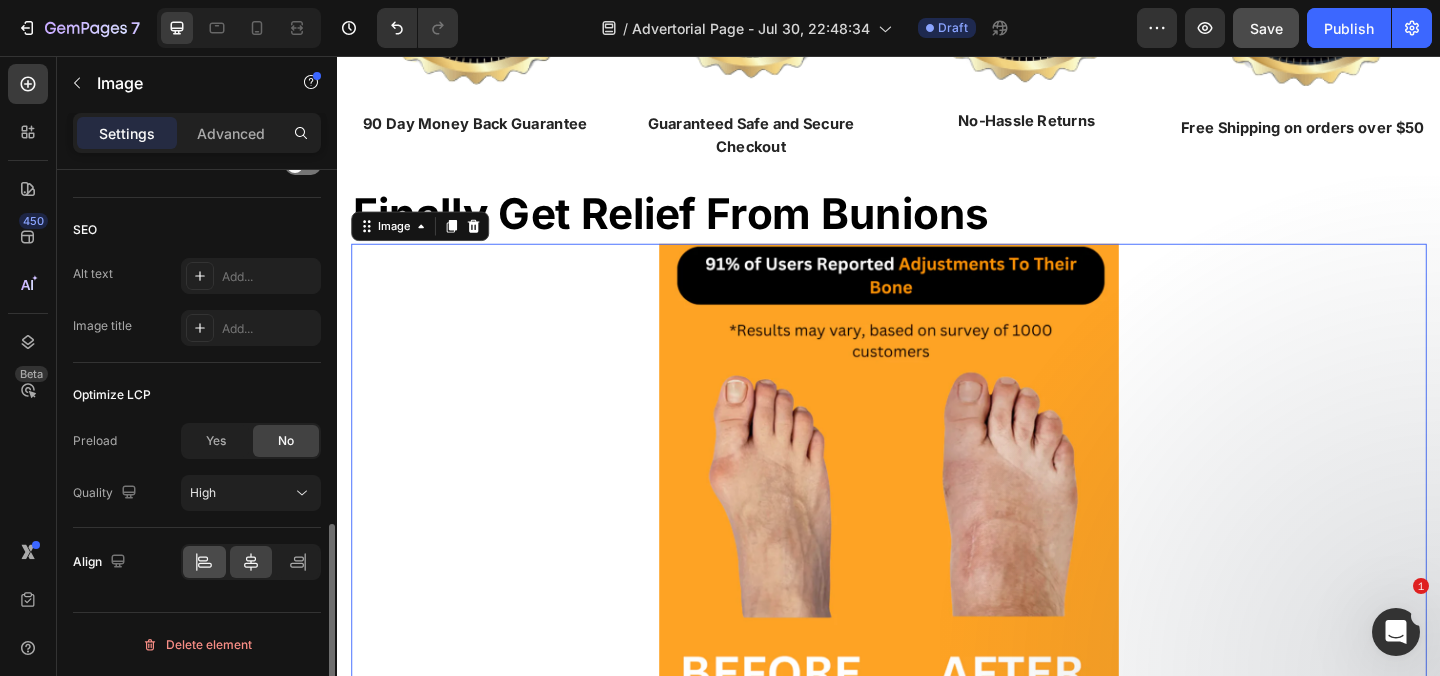 type on "500" 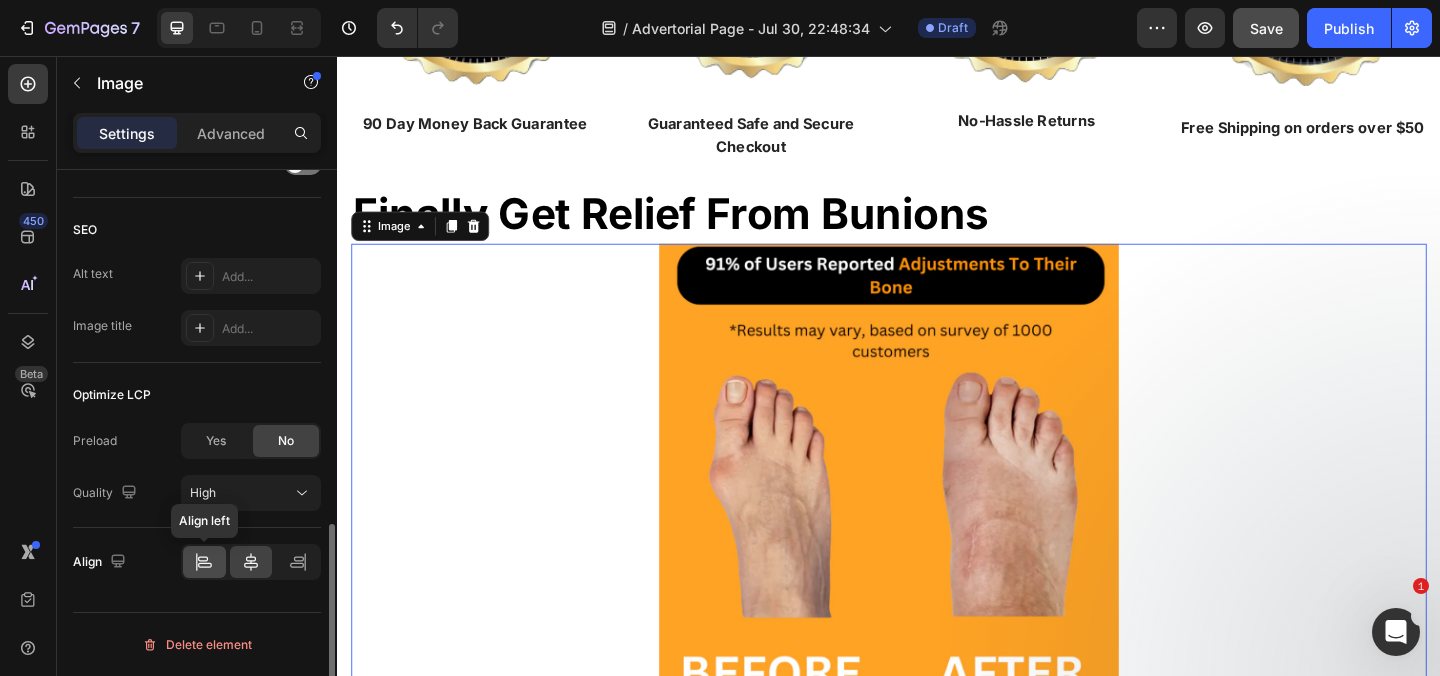 click 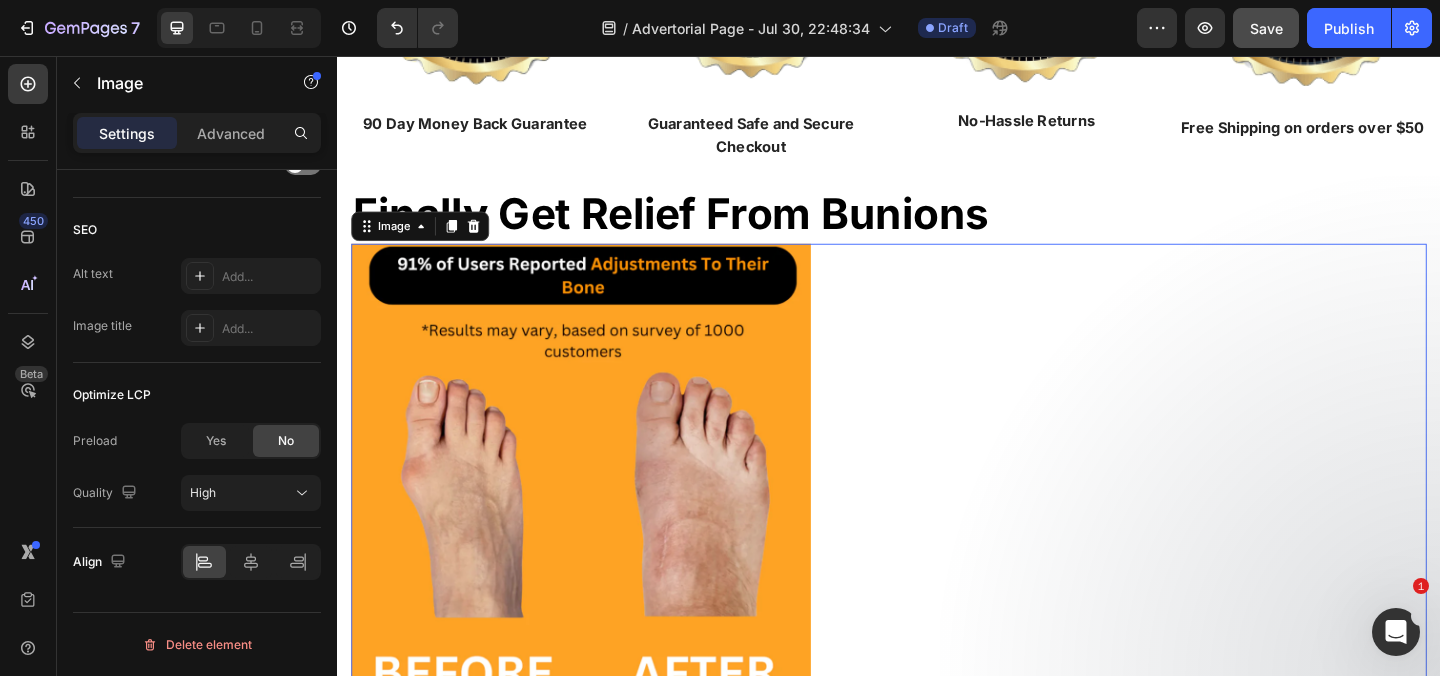 click at bounding box center (937, 512) 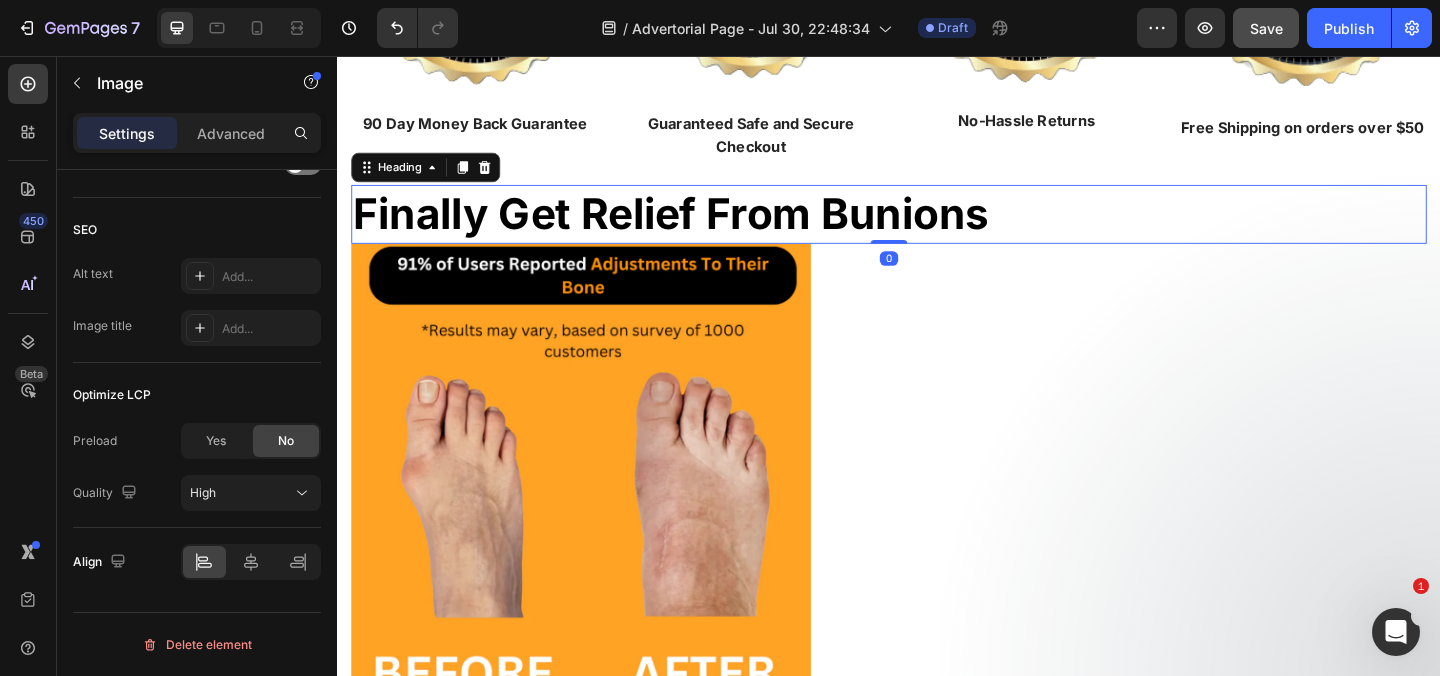 click on "Finally Get Relief From Bunions" at bounding box center [700, 227] 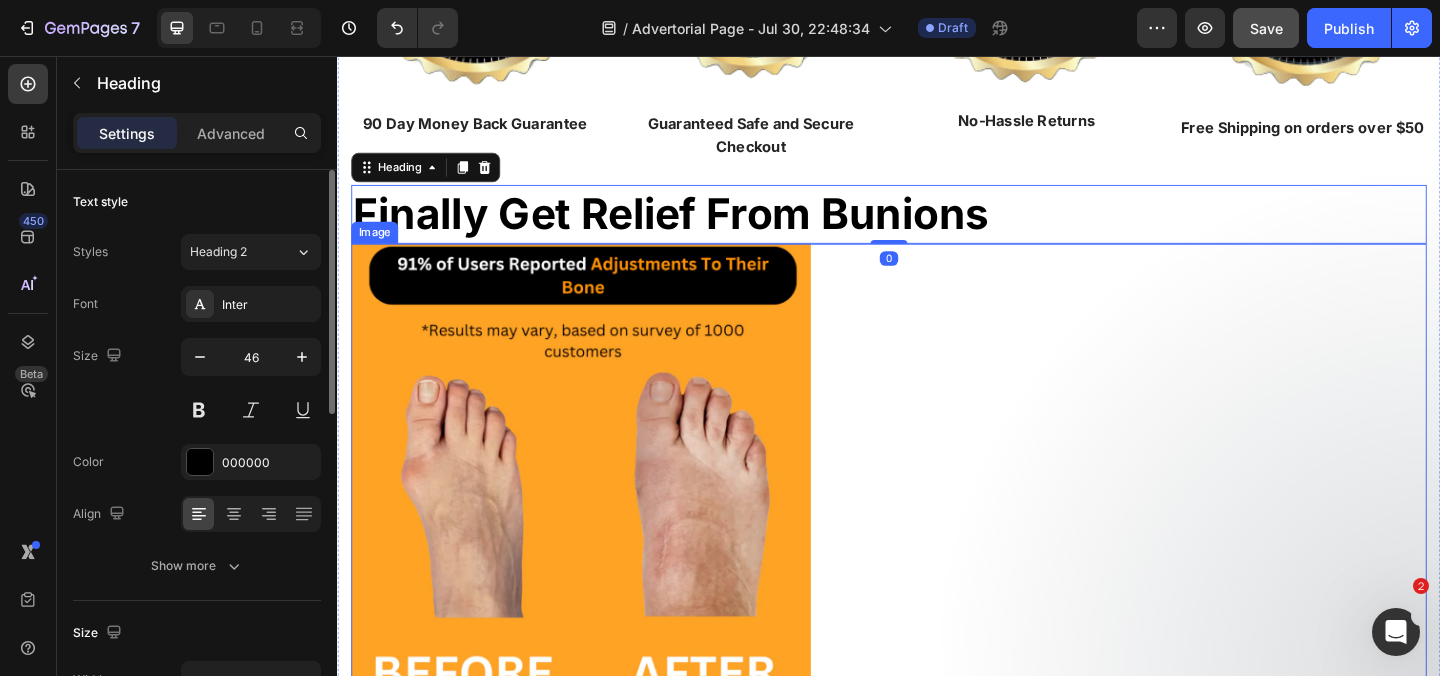 click at bounding box center [602, 512] 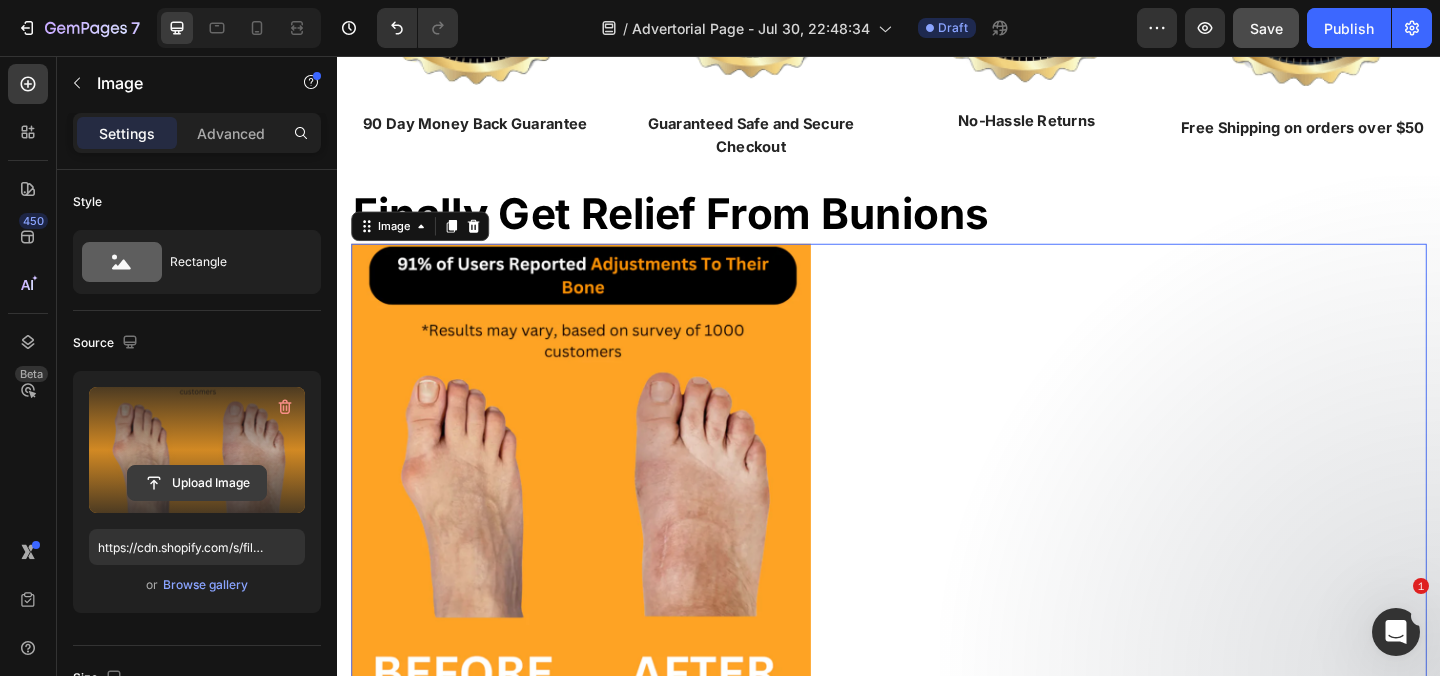 scroll, scrollTop: 947, scrollLeft: 0, axis: vertical 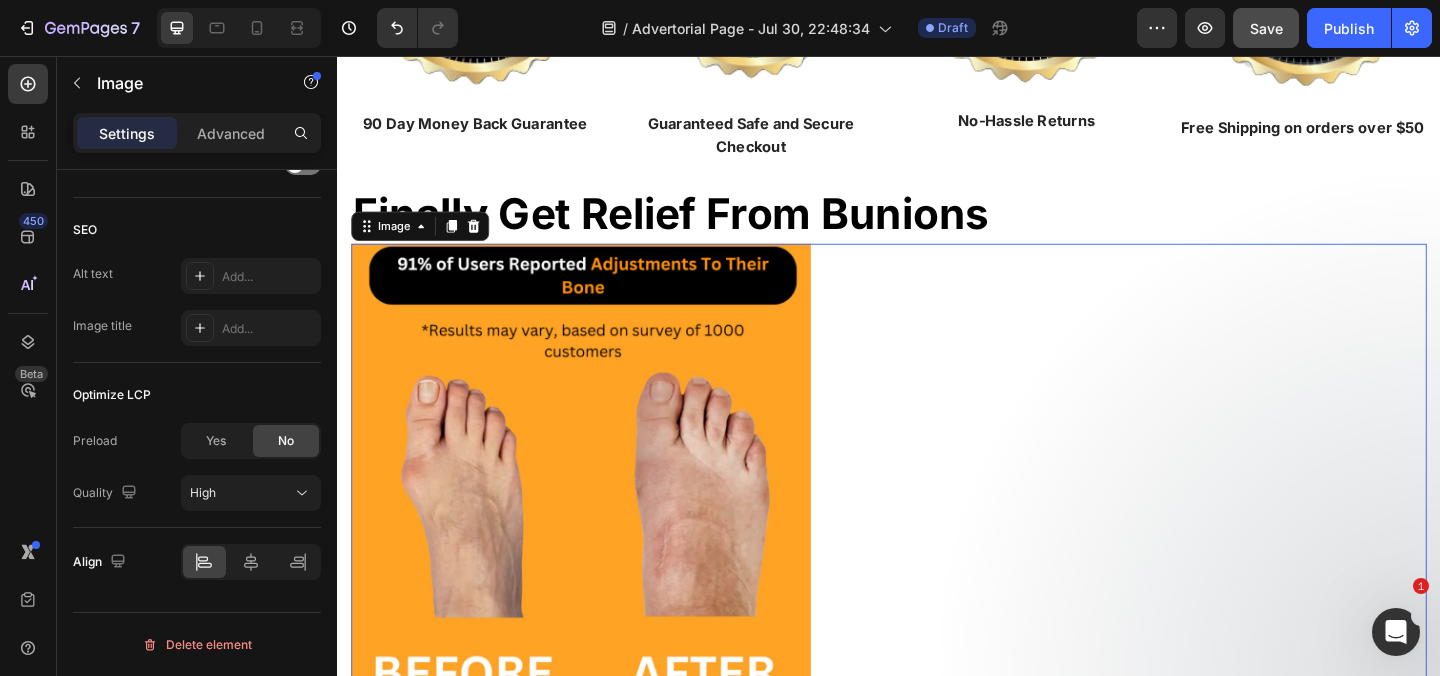 click at bounding box center (251, 562) 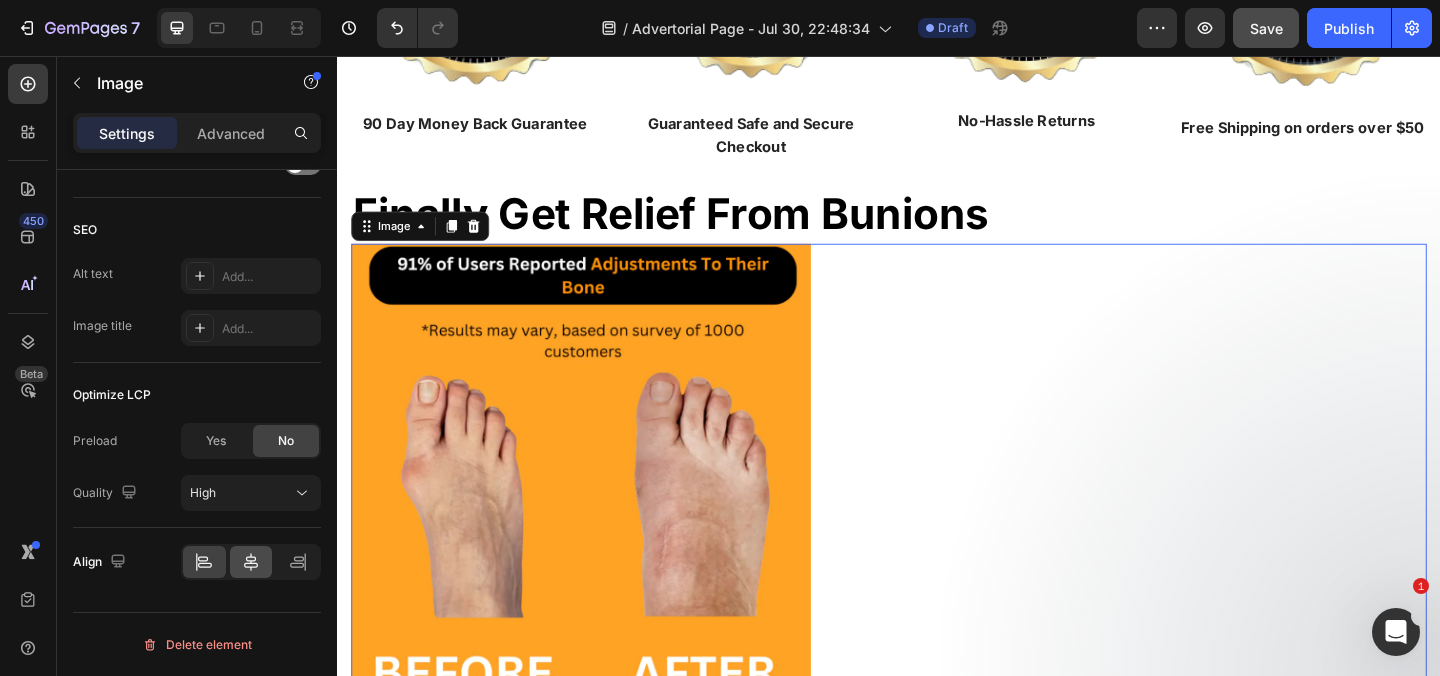 click 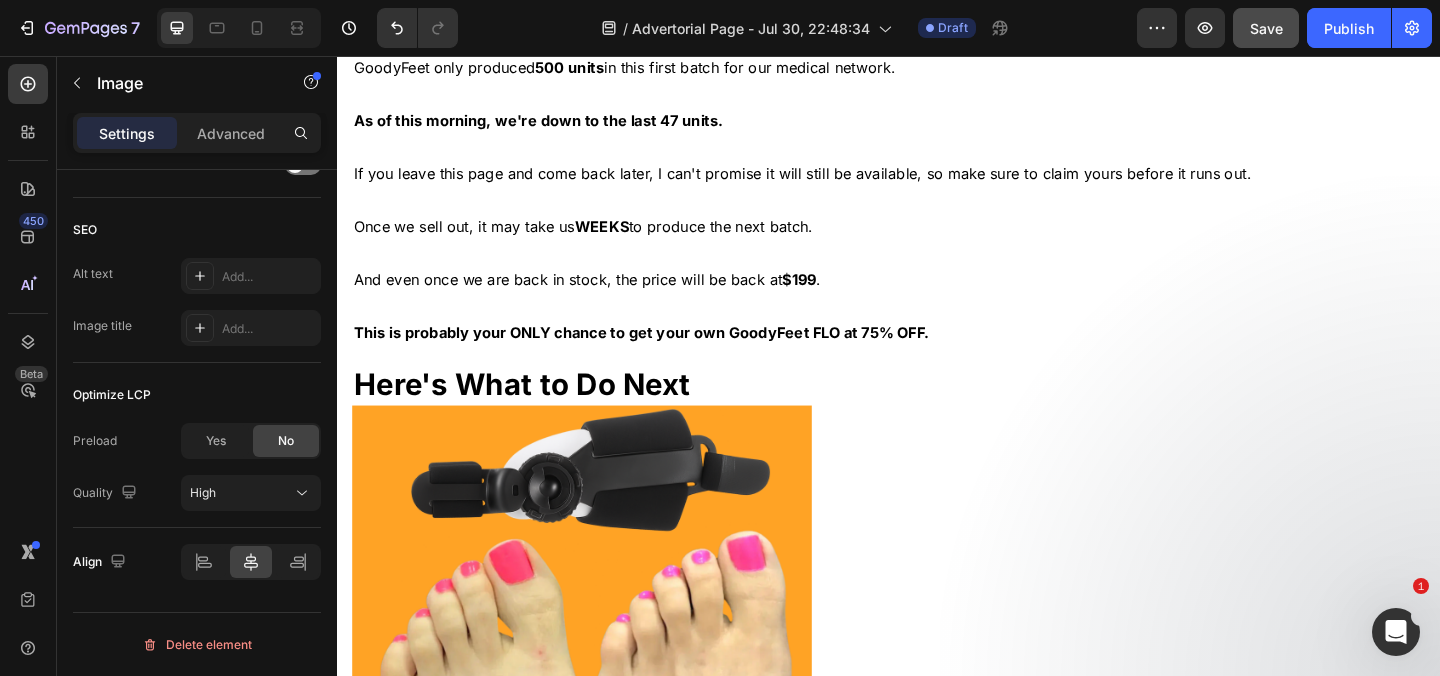 scroll, scrollTop: 26031, scrollLeft: 0, axis: vertical 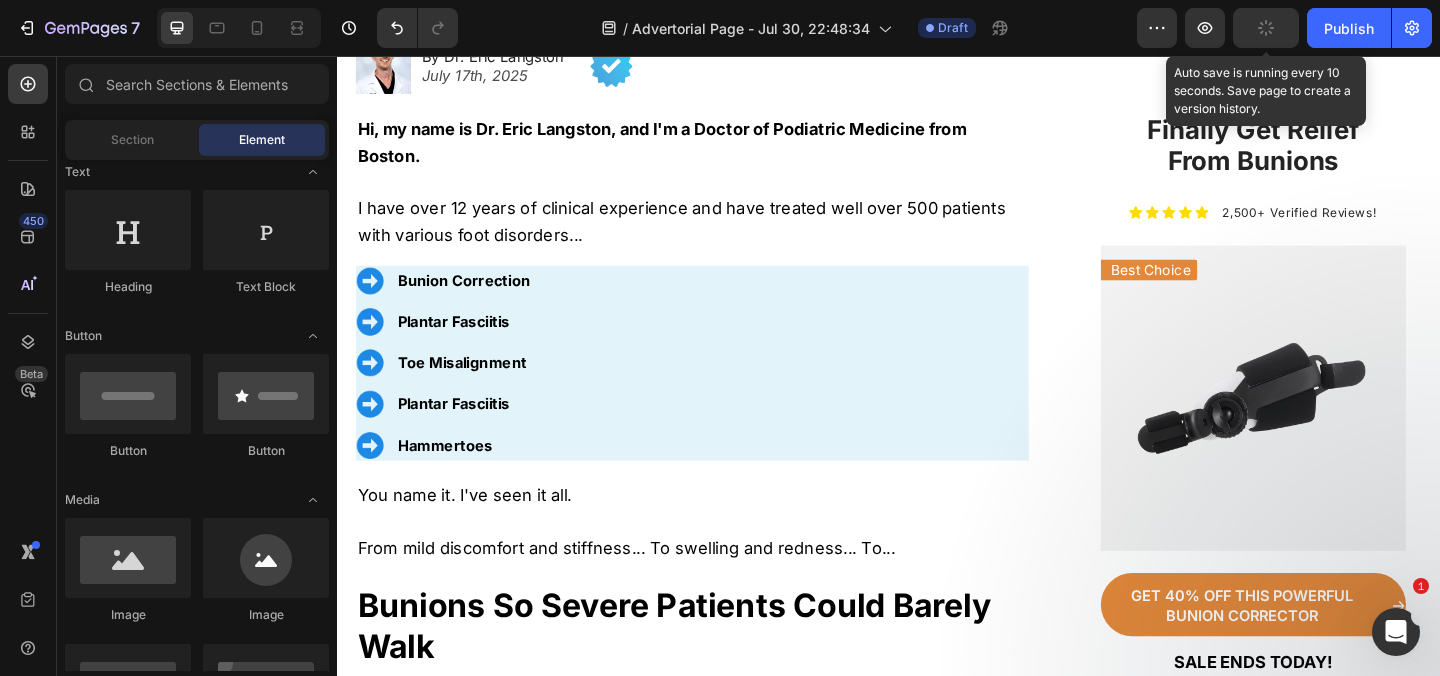 click 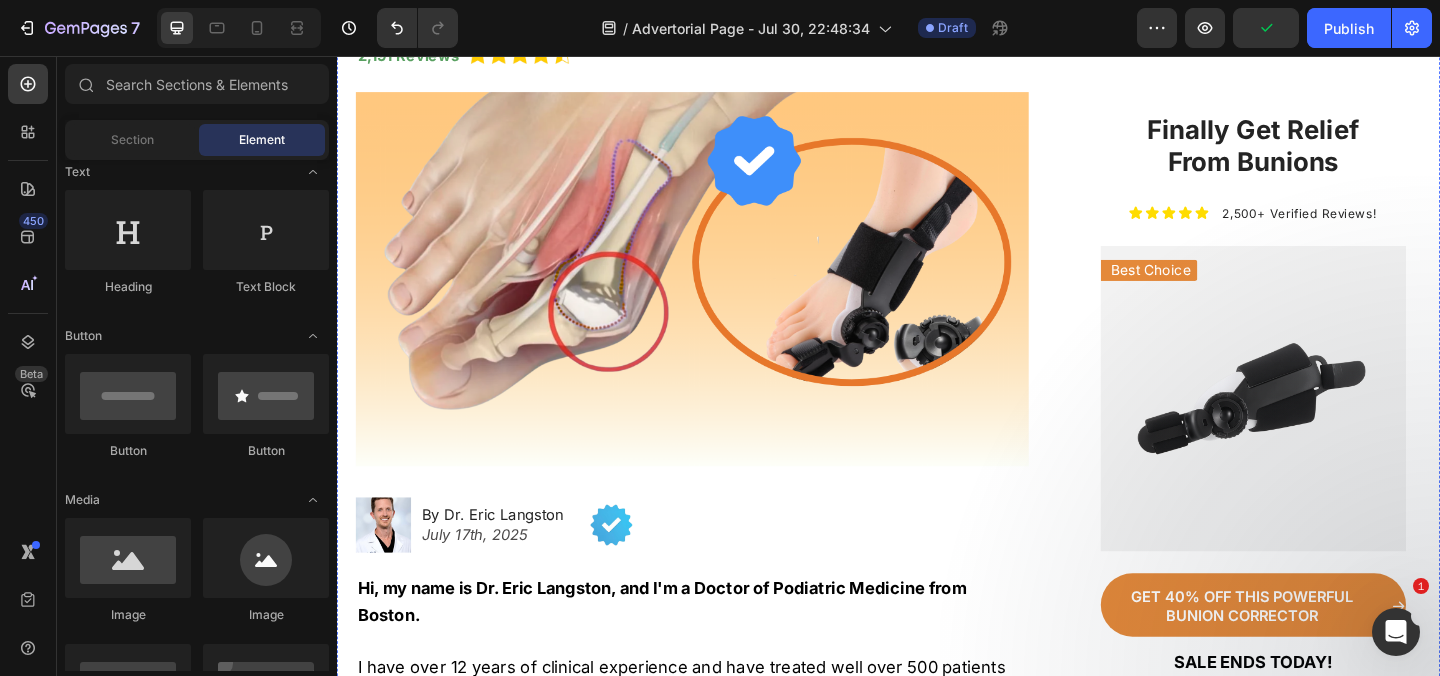 scroll, scrollTop: 0, scrollLeft: 0, axis: both 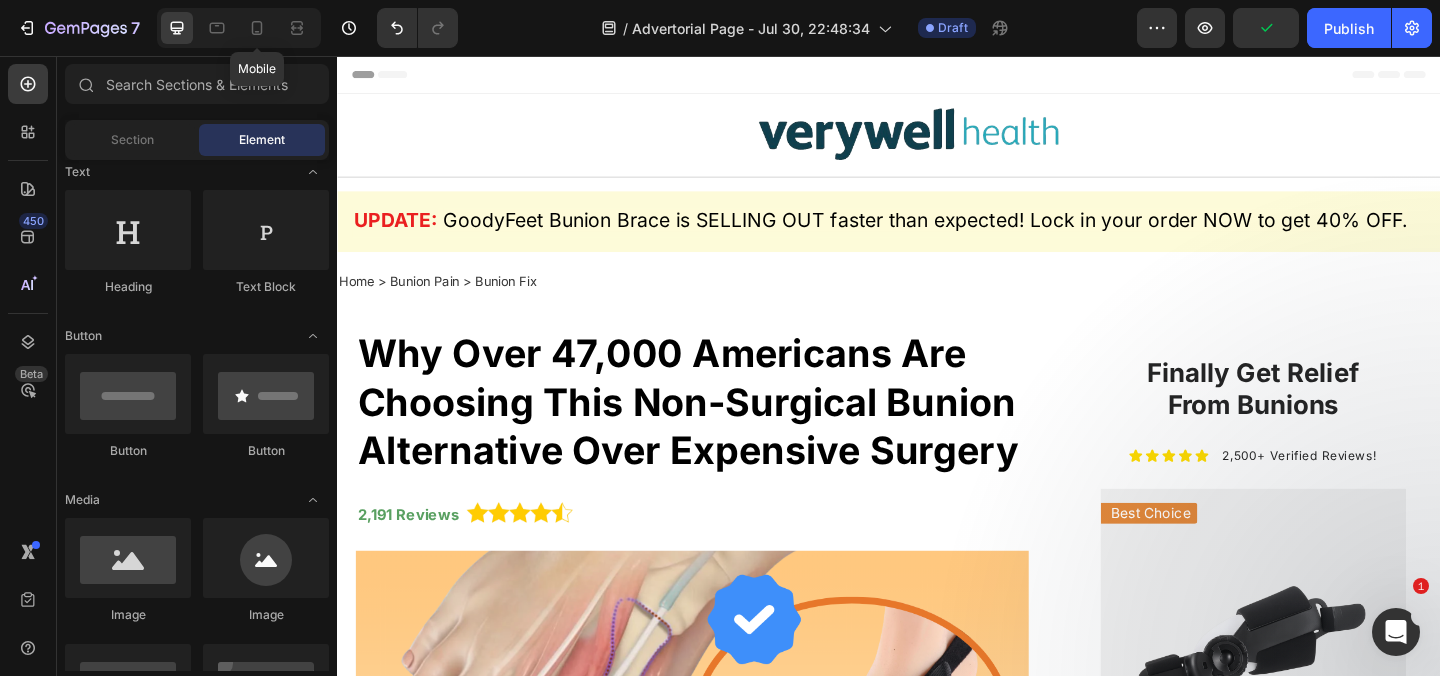 drag, startPoint x: 249, startPoint y: 30, endPoint x: 480, endPoint y: 253, distance: 321.07632 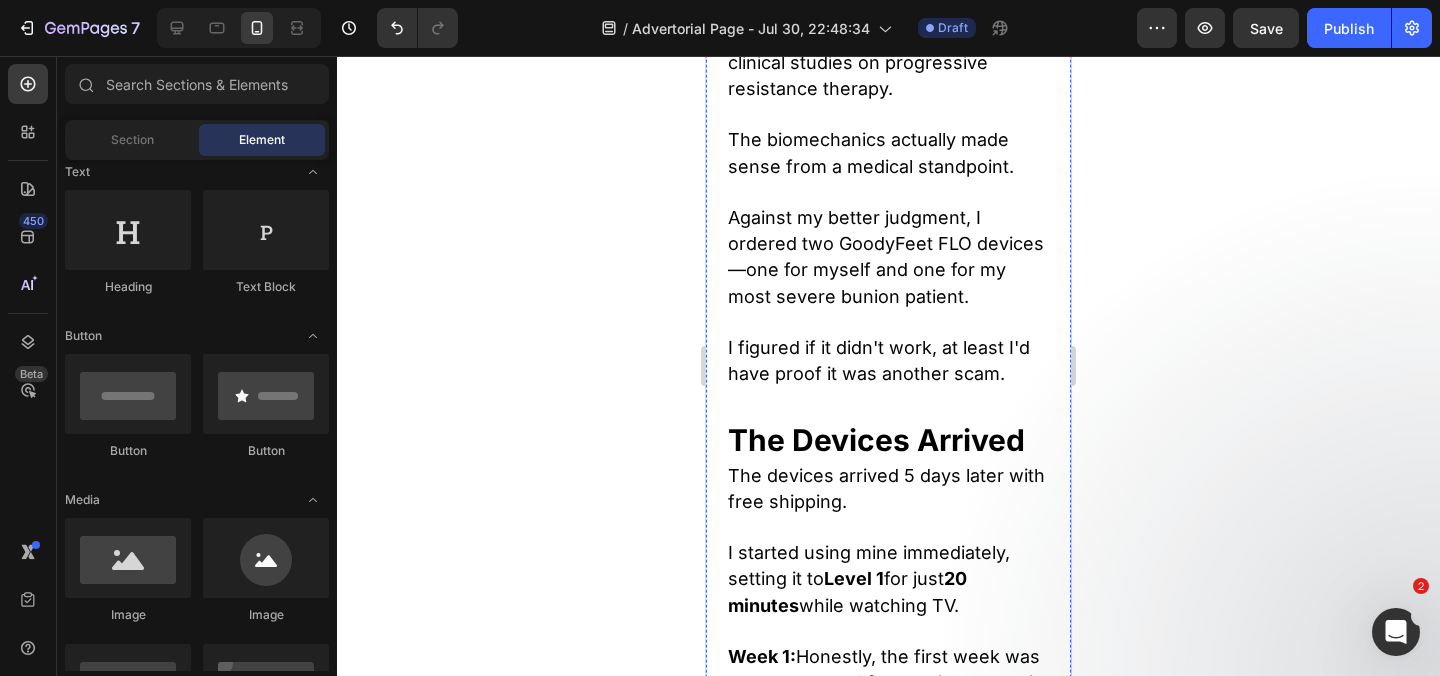 scroll, scrollTop: 12519, scrollLeft: 0, axis: vertical 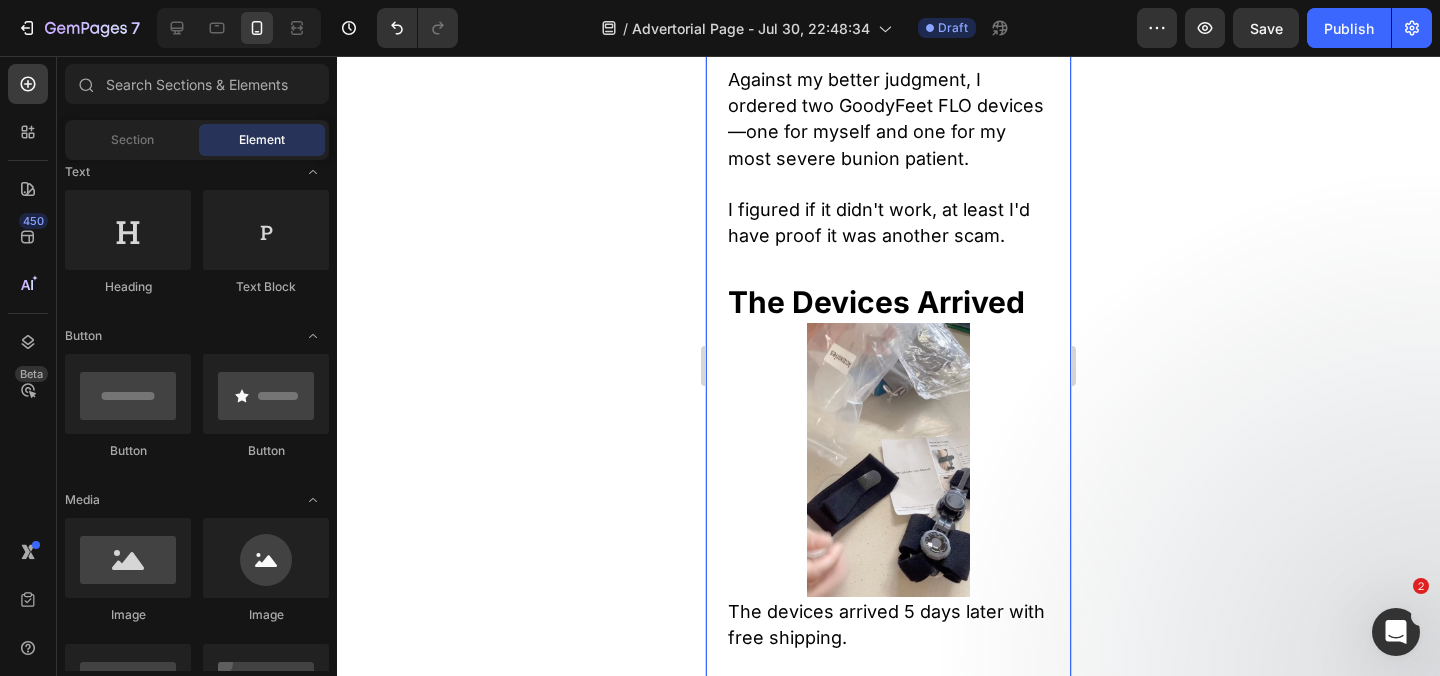 click at bounding box center [888, -596] 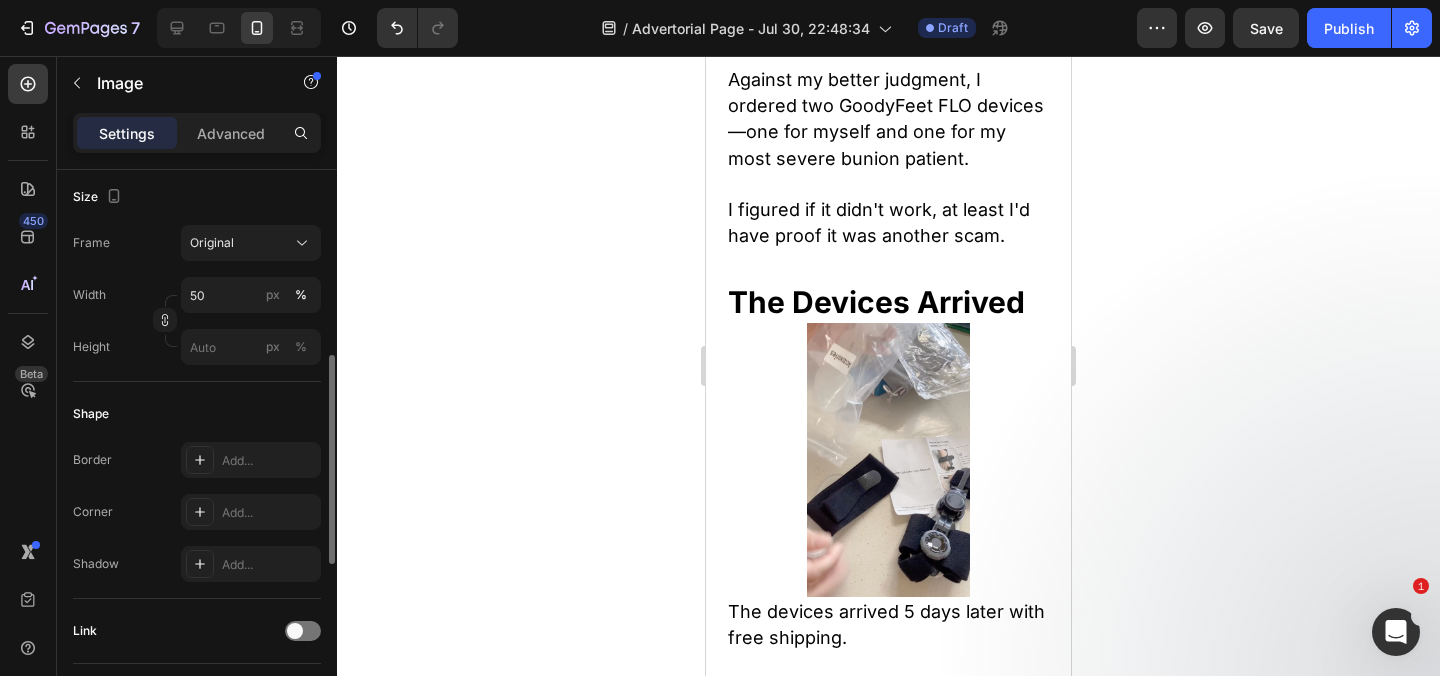 scroll, scrollTop: 488, scrollLeft: 0, axis: vertical 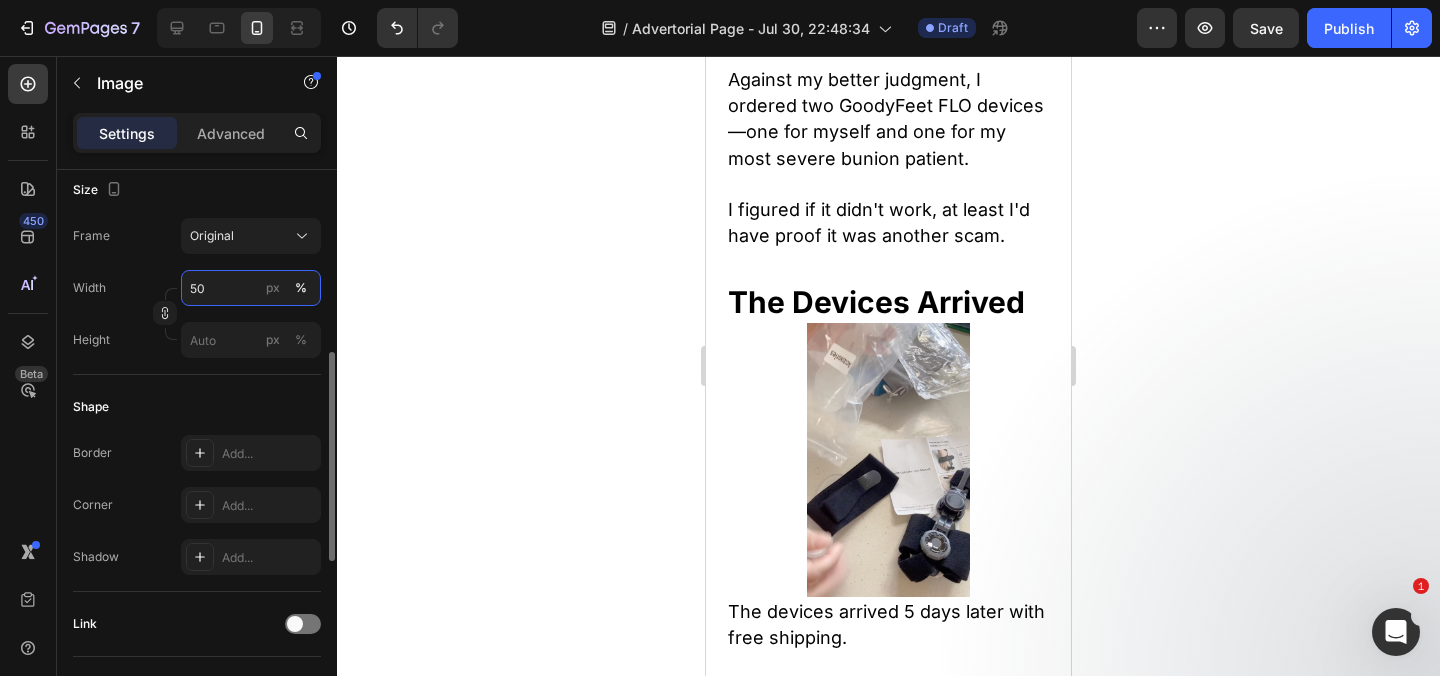 click on "50" at bounding box center [251, 288] 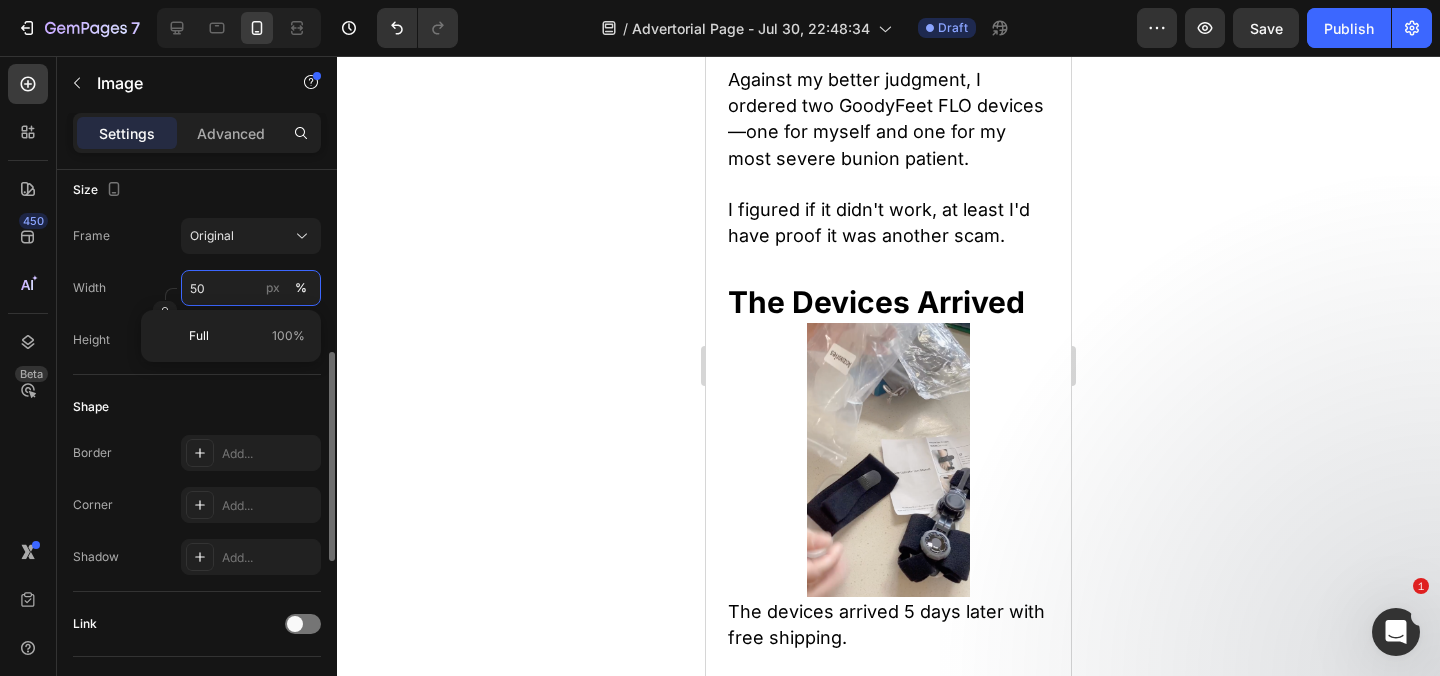 click on "50" at bounding box center (251, 288) 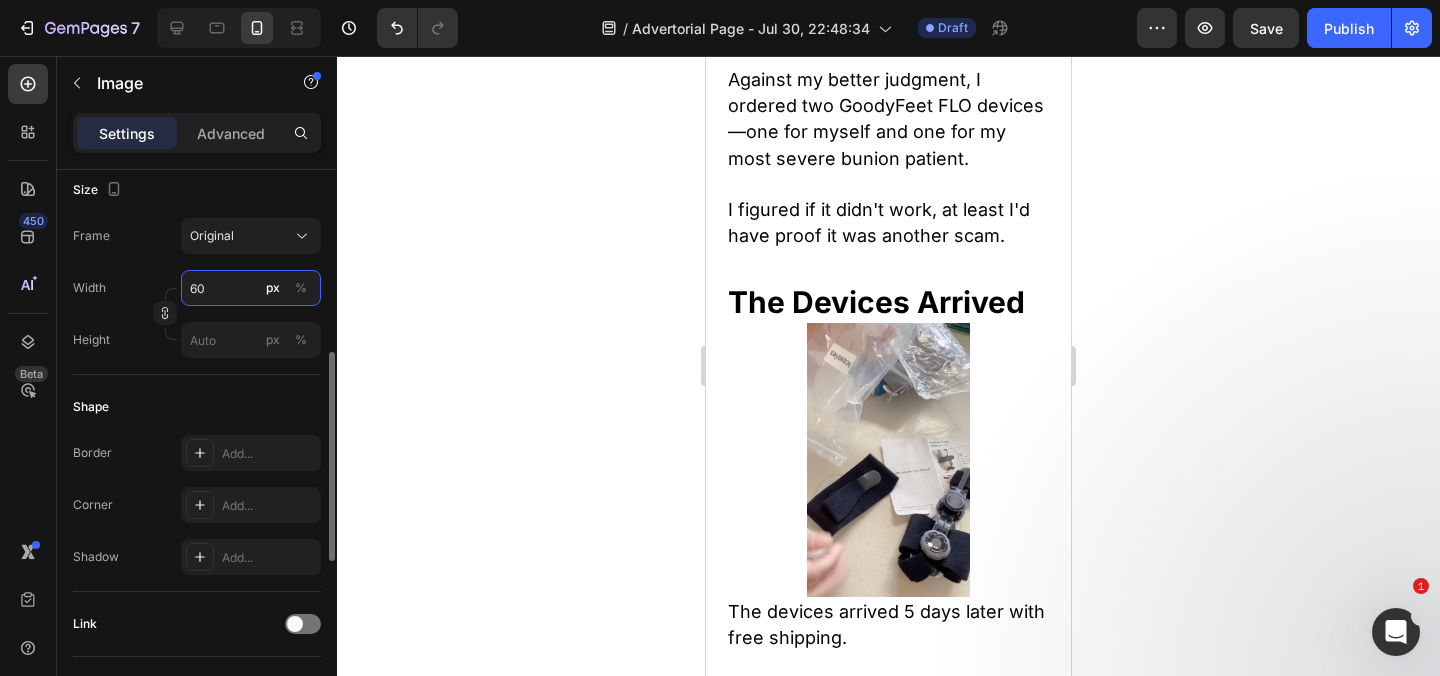 type on "600" 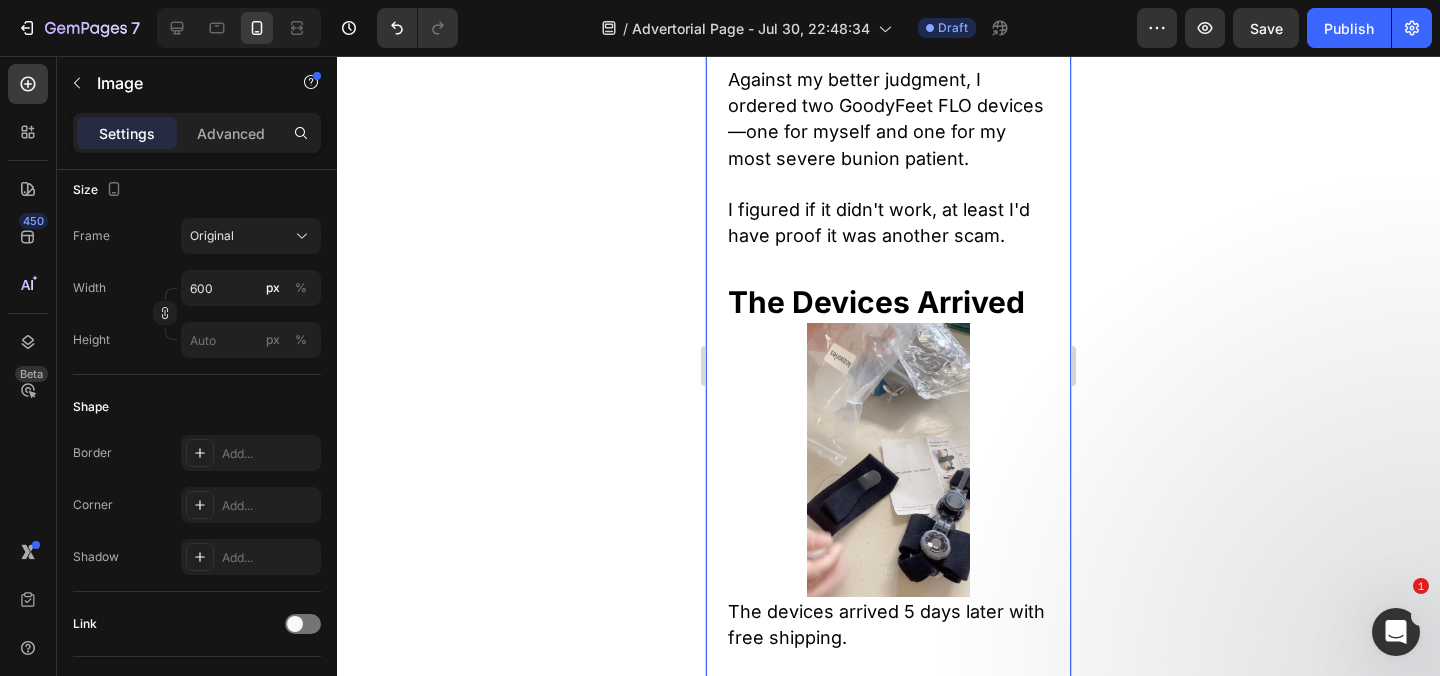 click on "Why Over 47,000 Americans Are Choosing This Non-Surgical Bunion Alternative Over Expensive Surgery Heading 2,191 Reviews Text Block Image Row Image Image By Dr. Eric Langston  July 17th, 2025  Text Block Image Row Hi, my name is Dr. Eric Langston, and I'm a Doctor of Podiatric Medicine from Boston.   I have over 12 years of clinical experience and have treated well over 500 patients with various foot disorders... Text Block Image Bunion Correction Text Block Image Plantar Fasciitis Text Block Image Toe Misalignment Text Block Image Plantar Fasciitis Text block Image Hammertoes Text block Advanced List You name it. I've seen it all.   From mild discomfort and stiffness... To swelling and redness... To... Text Block Bunions So Severe Patients Could Barely Walk Heading Image But despite all my training and expertise, I found myself facing the same devastating bunion pain that my patients described every day.   At 52, my own bunions had become so painful I could barely stand during long surgeries.     Row" at bounding box center (888, -2184) 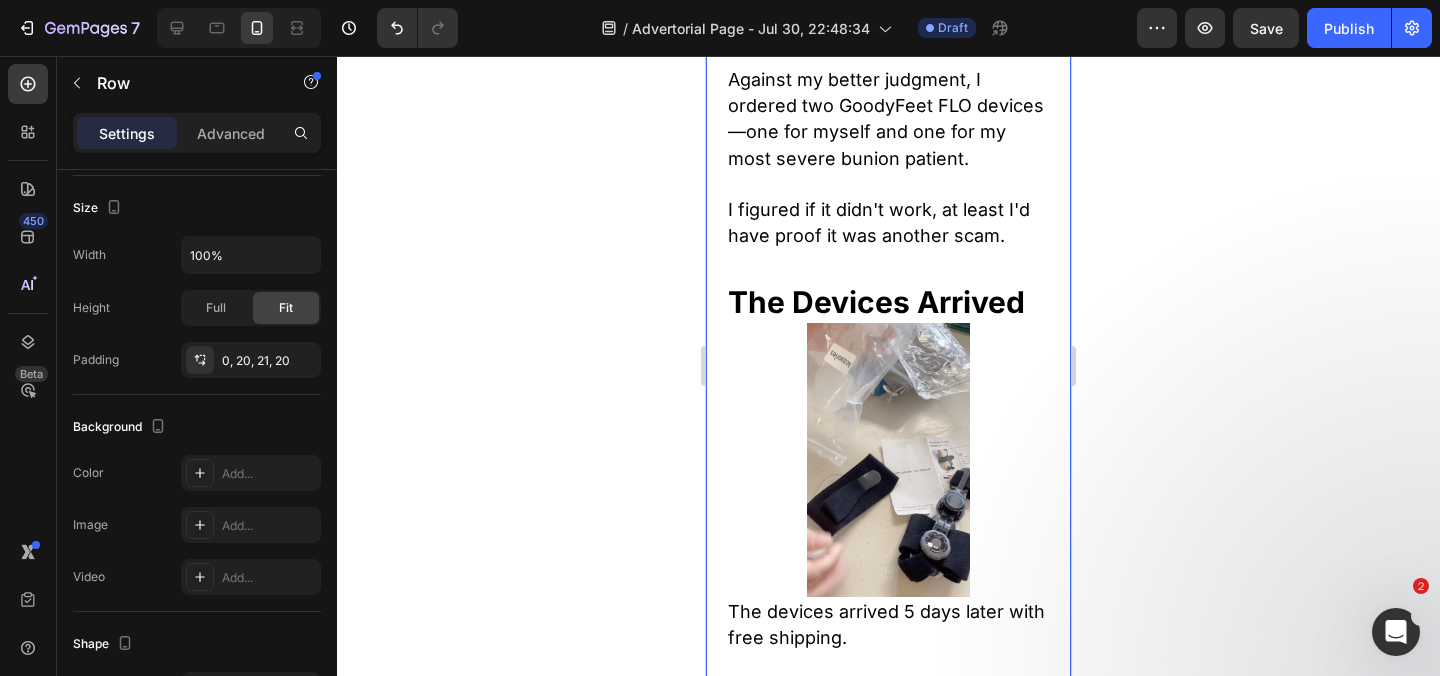 scroll, scrollTop: 0, scrollLeft: 0, axis: both 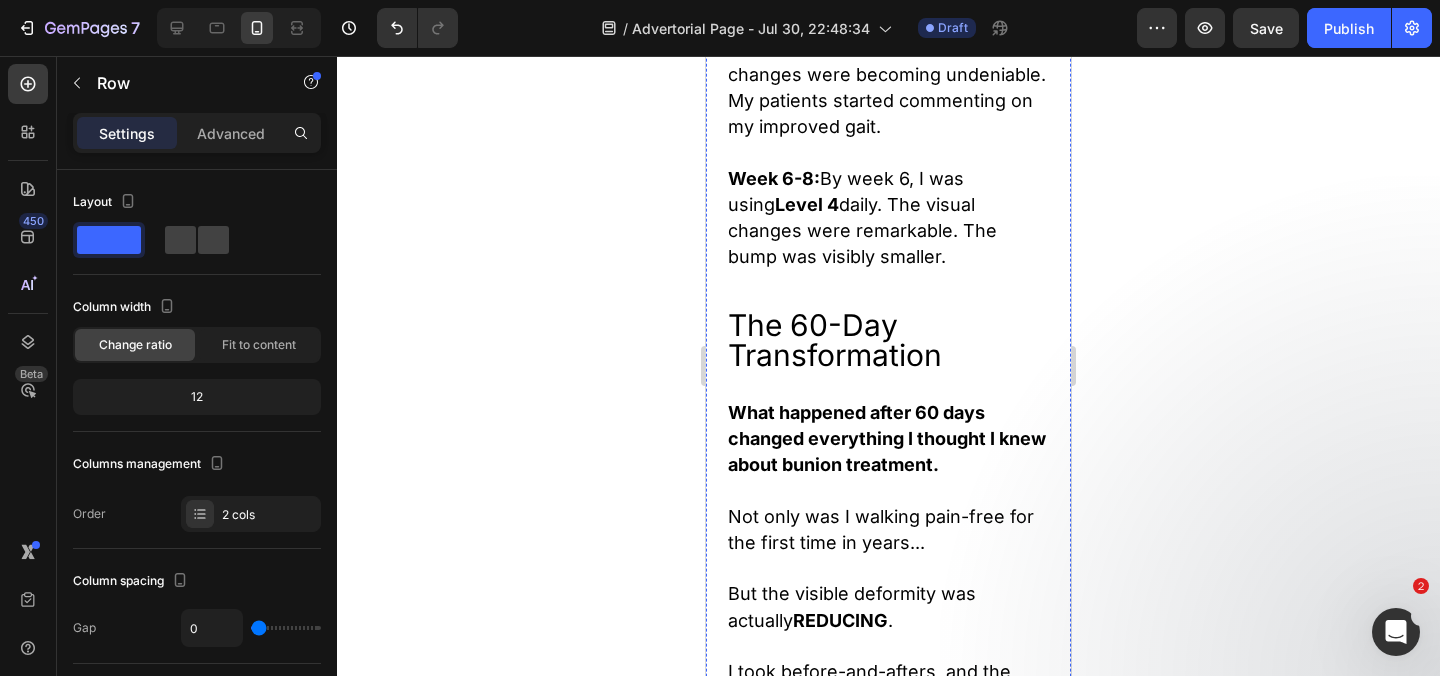 click at bounding box center [888, -597] 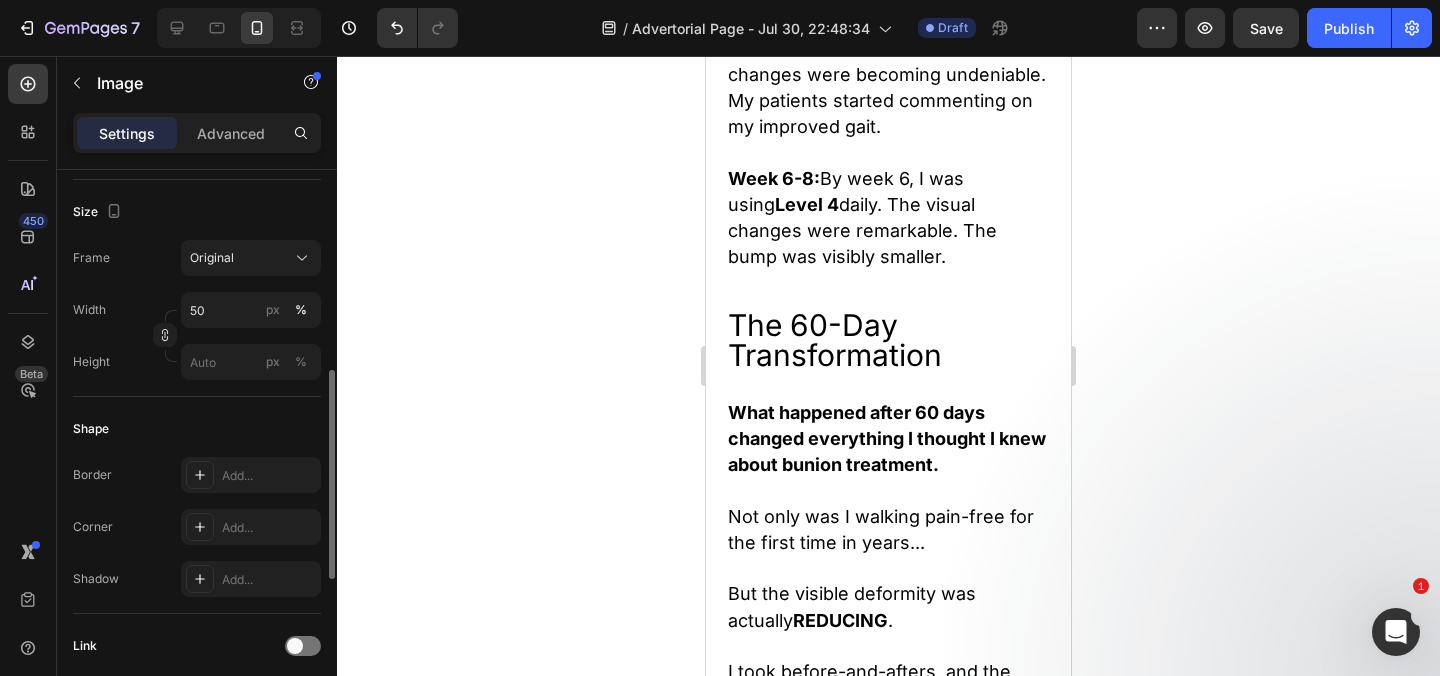scroll, scrollTop: 506, scrollLeft: 0, axis: vertical 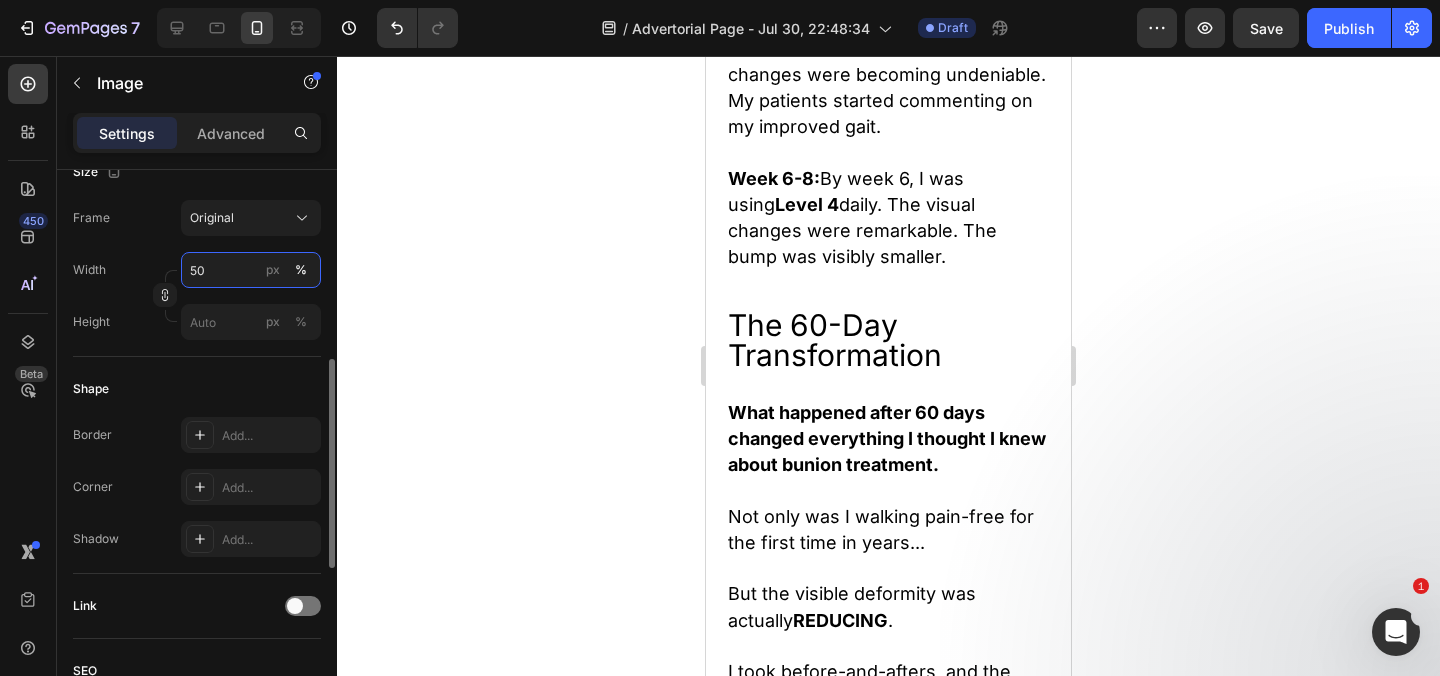 click on "50" at bounding box center (251, 270) 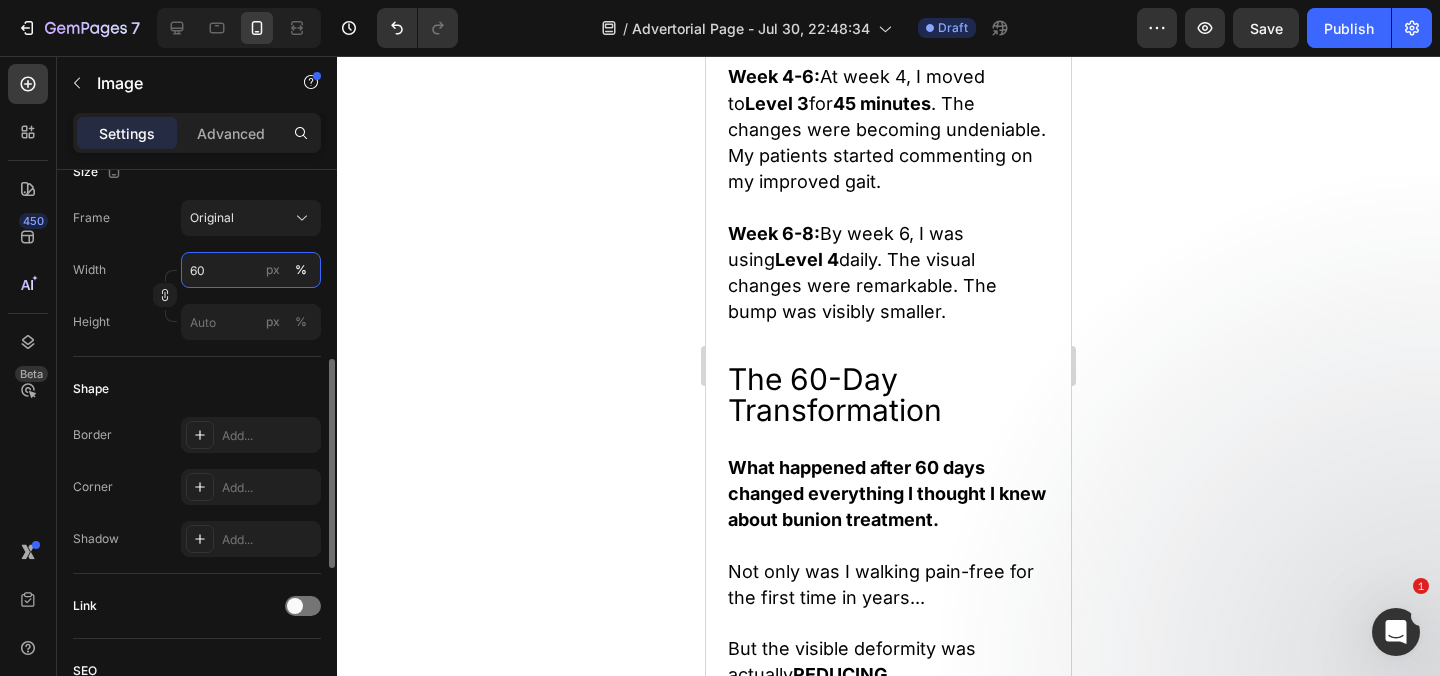 type on "600" 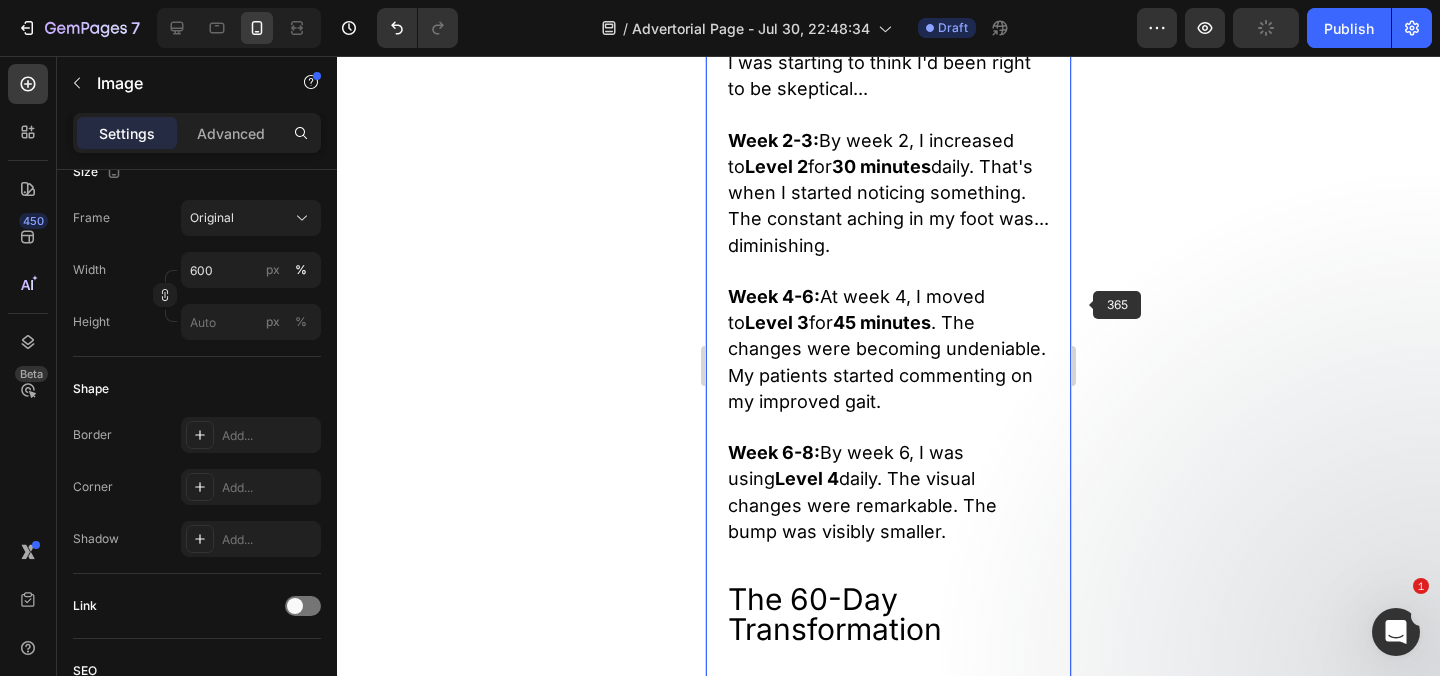 click on "I figured if it didn't work, at least I'd have proof it was another scam." at bounding box center [888, -834] 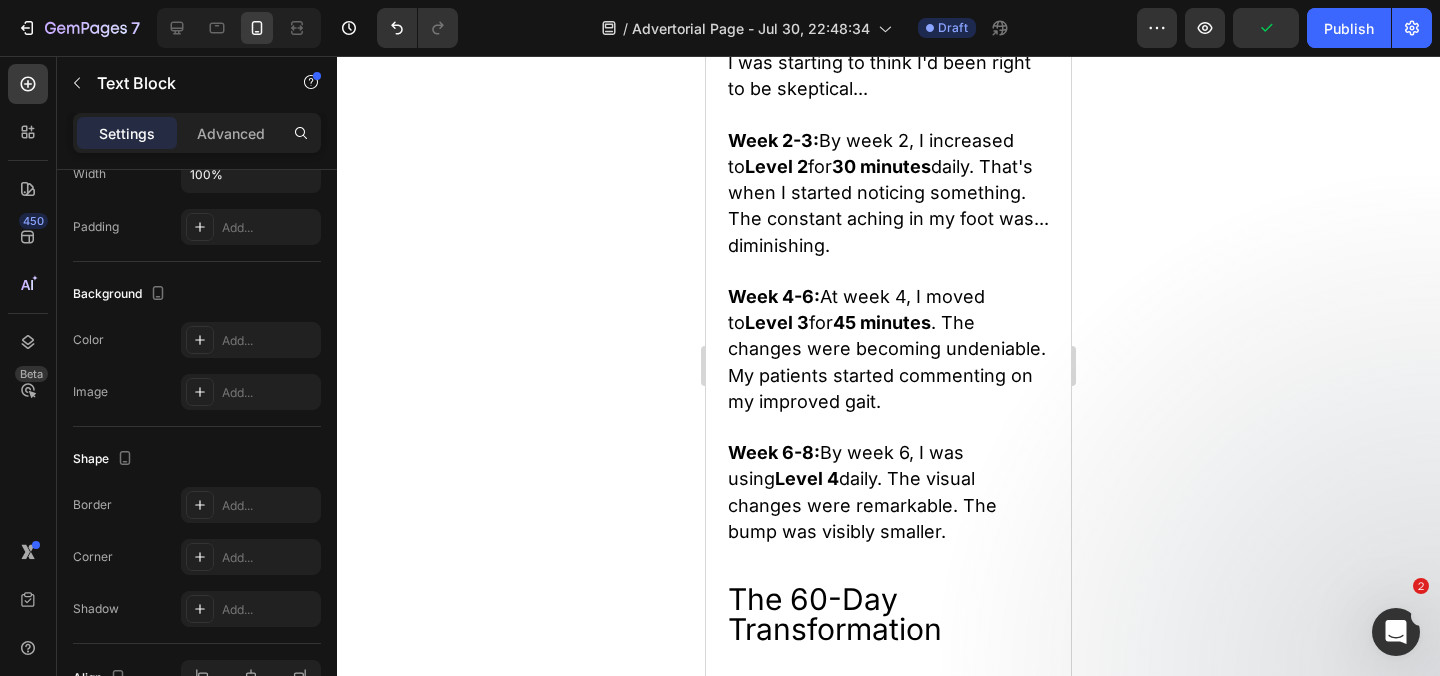 scroll, scrollTop: 0, scrollLeft: 0, axis: both 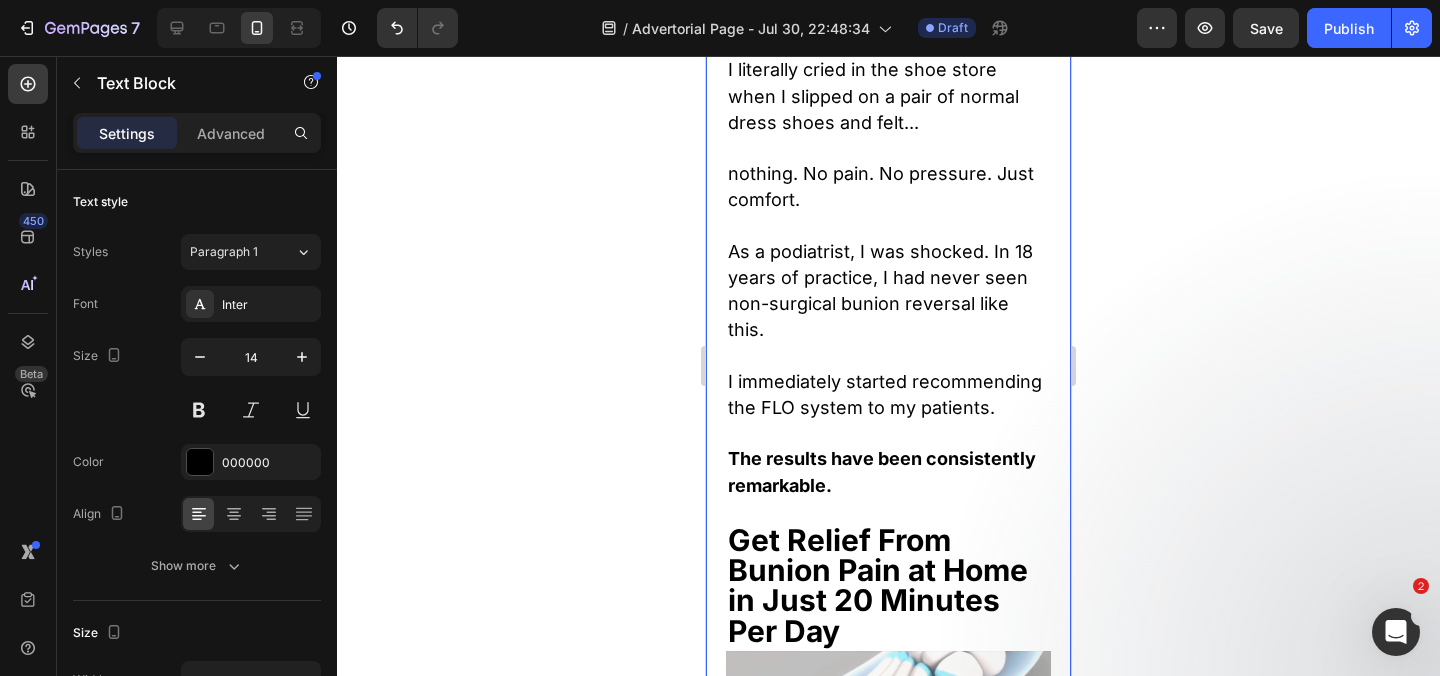 click on "The 60-Day Transformation" at bounding box center [835, -834] 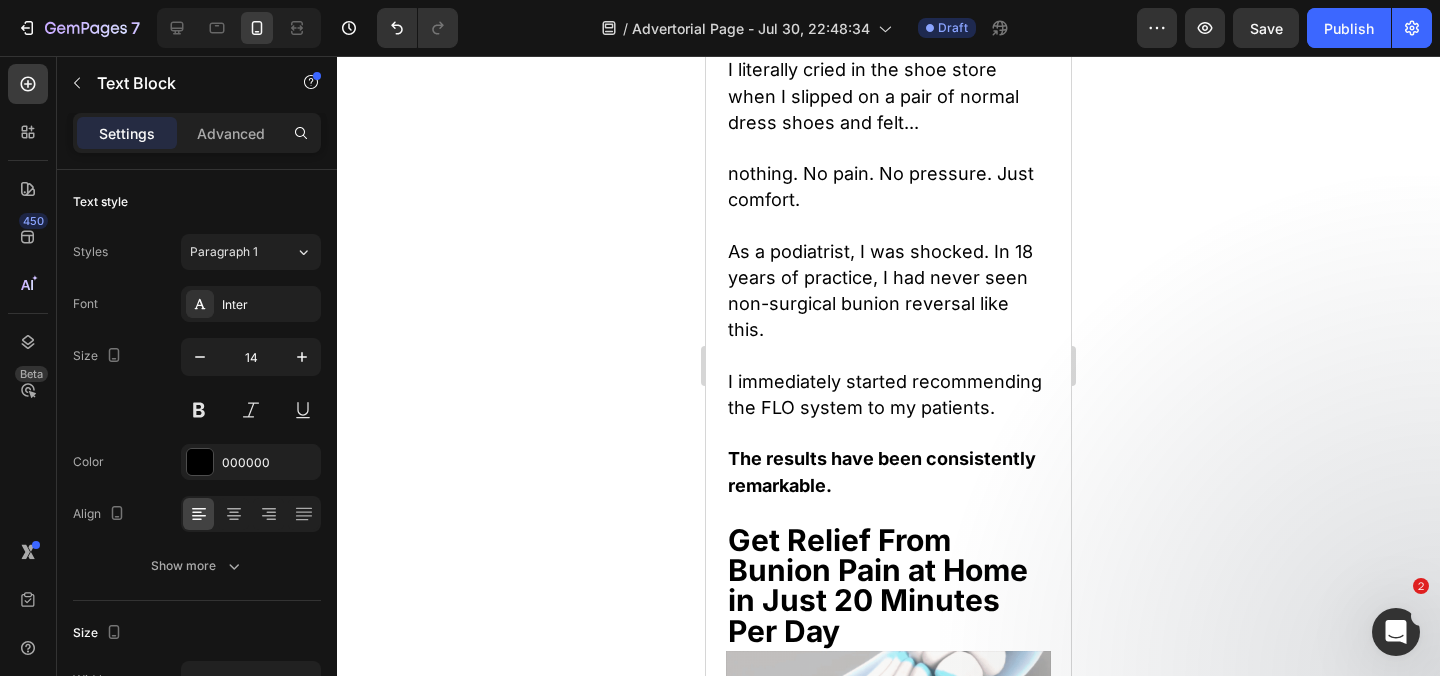 click on "The 60-Day Transformation" at bounding box center (835, -834) 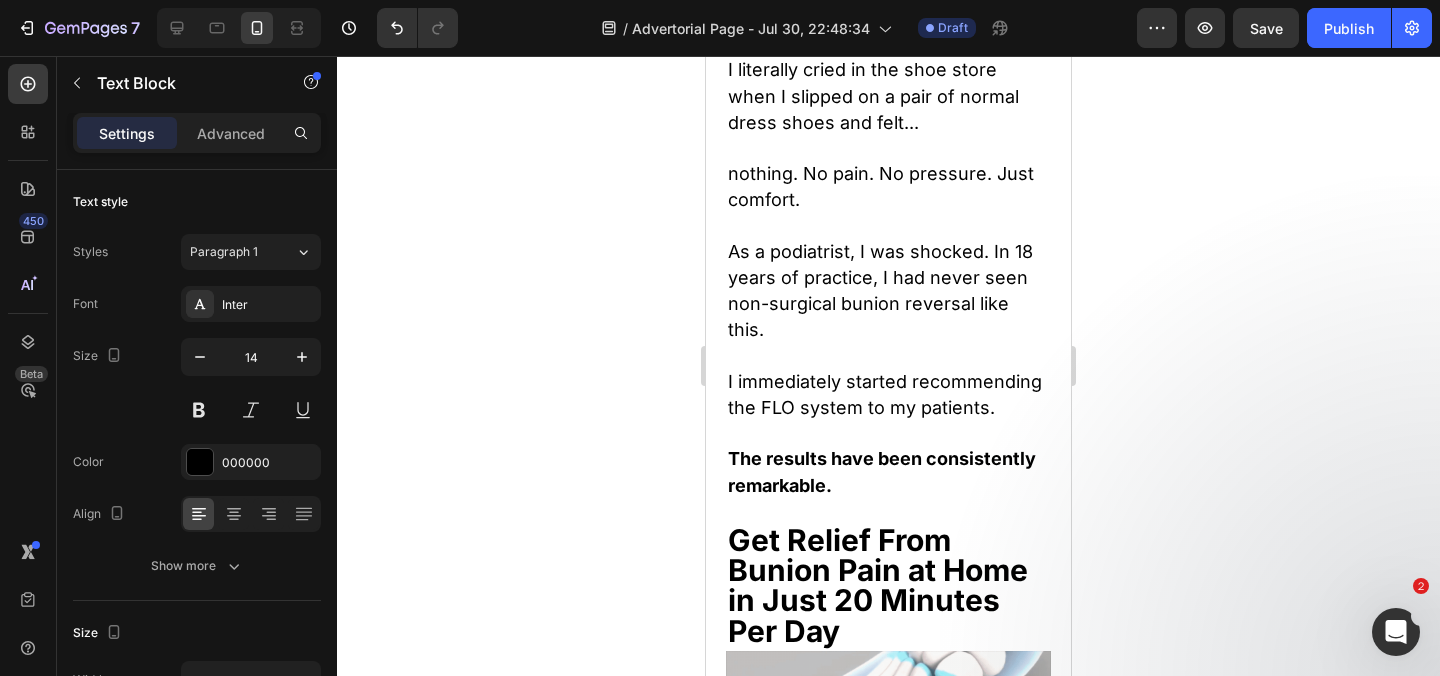 click on "The 60-Day Transformation" at bounding box center [835, -834] 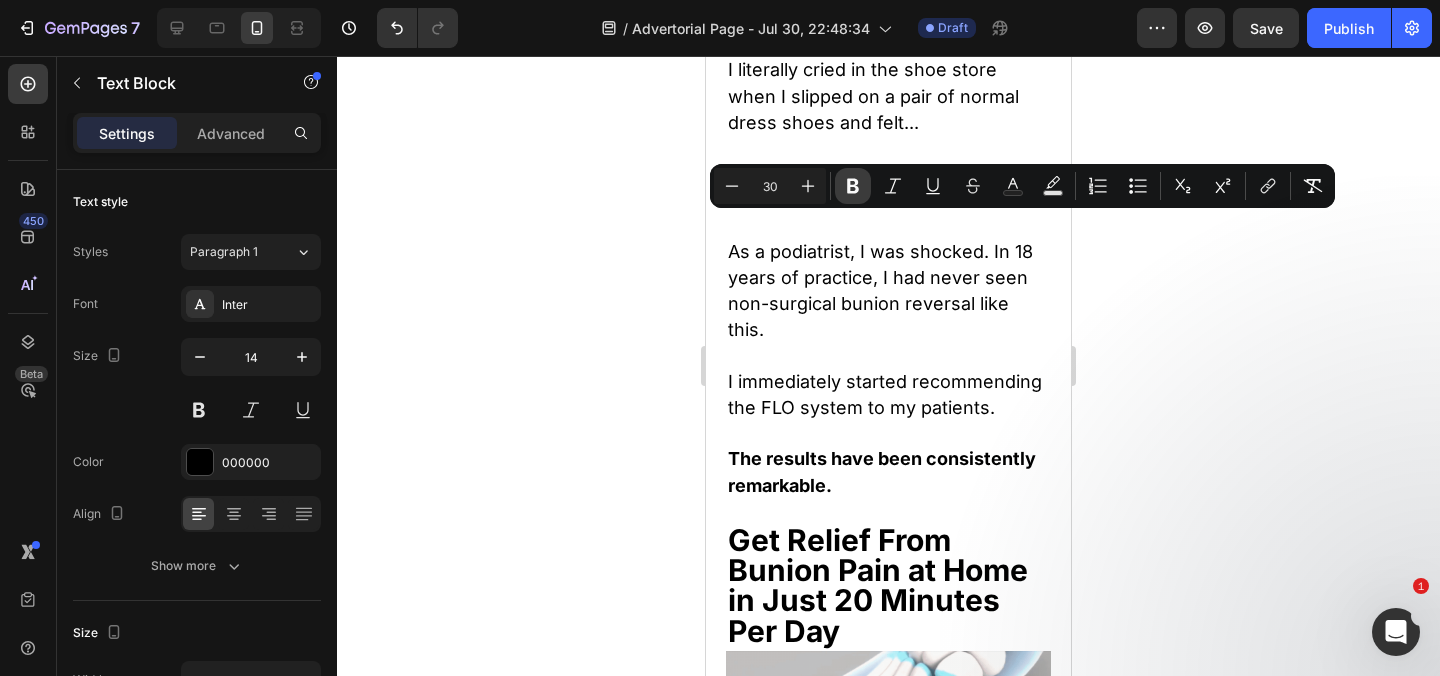 click 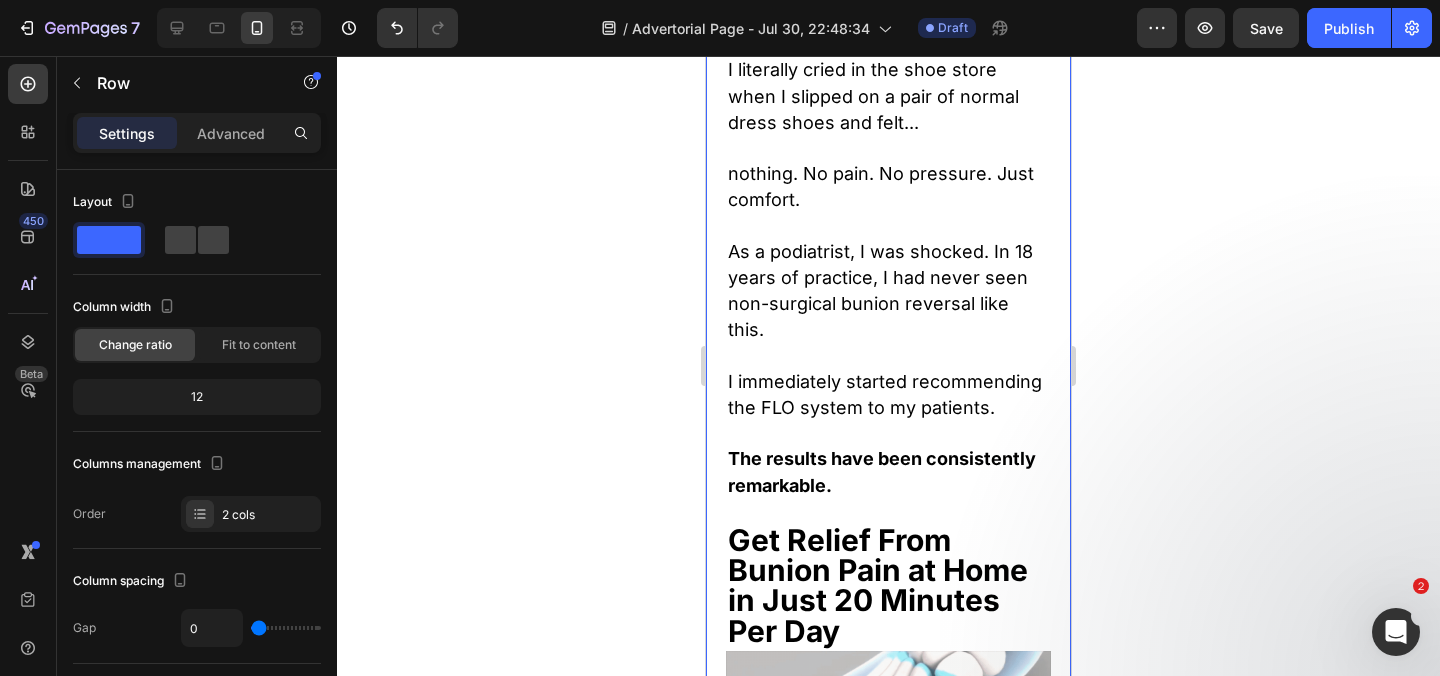 click on "Why Over 47,000 Americans Are Choosing This Non-Surgical Bunion Alternative Over Expensive Surgery Heading 2,191 Reviews Text Block Image Row Image Image By Dr. Eric Langston  July 17th, 2025  Text Block Image Row Hi, my name is Dr. Eric Langston, and I'm a Doctor of Podiatric Medicine from Boston.   I have over 12 years of clinical experience and have treated well over 500 patients with various foot disorders... Text Block Image Bunion Correction Text Block Image Plantar Fasciitis Text Block Image Toe Misalignment Text Block Image Plantar Fasciitis Text block Image Hammertoes Text block Advanced List You name it. I've seen it all.   From mild discomfort and stiffness... To swelling and redness... To... Text Block Bunions So Severe Patients Could Barely Walk Heading Image But despite all my training and expertise, I found myself facing the same devastating bunion pain that my patients described every day.   At 52, my own bunions had become so painful I could barely stand during long surgeries.     Row" at bounding box center (888, -4279) 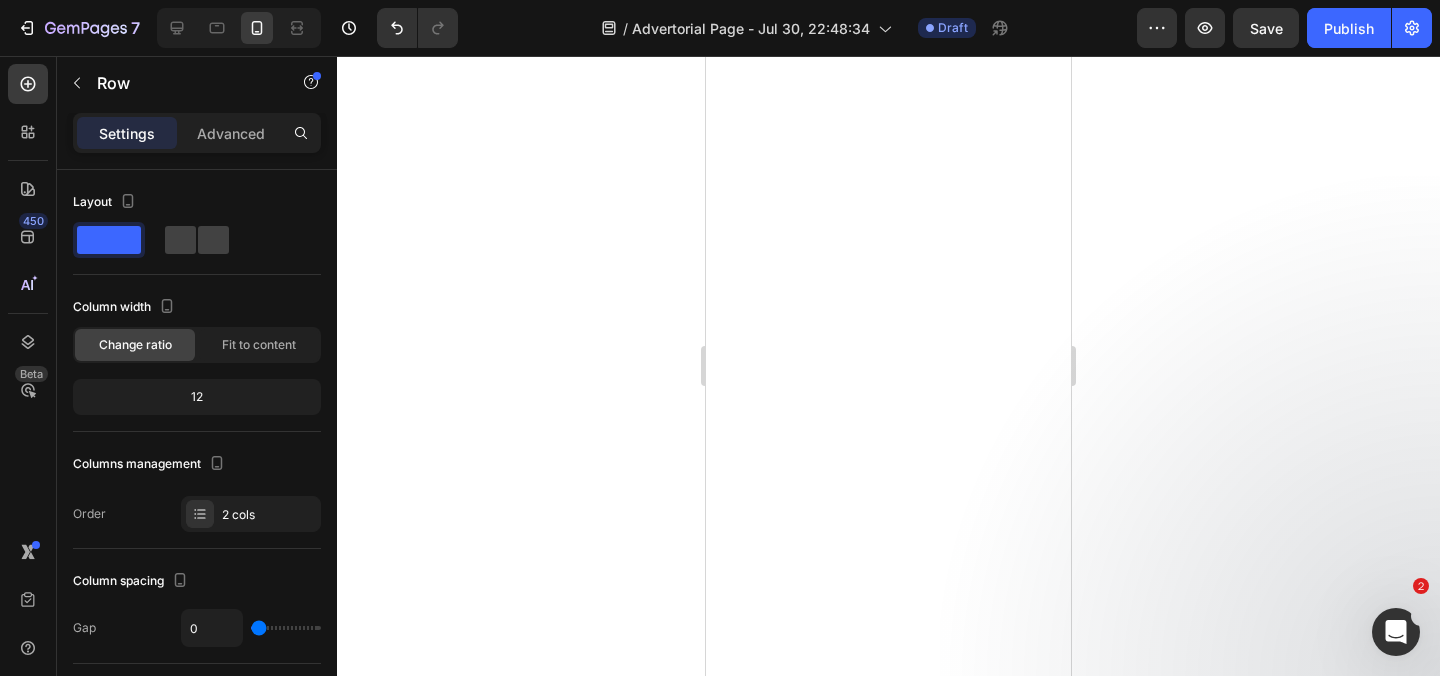 scroll, scrollTop: 22021, scrollLeft: 0, axis: vertical 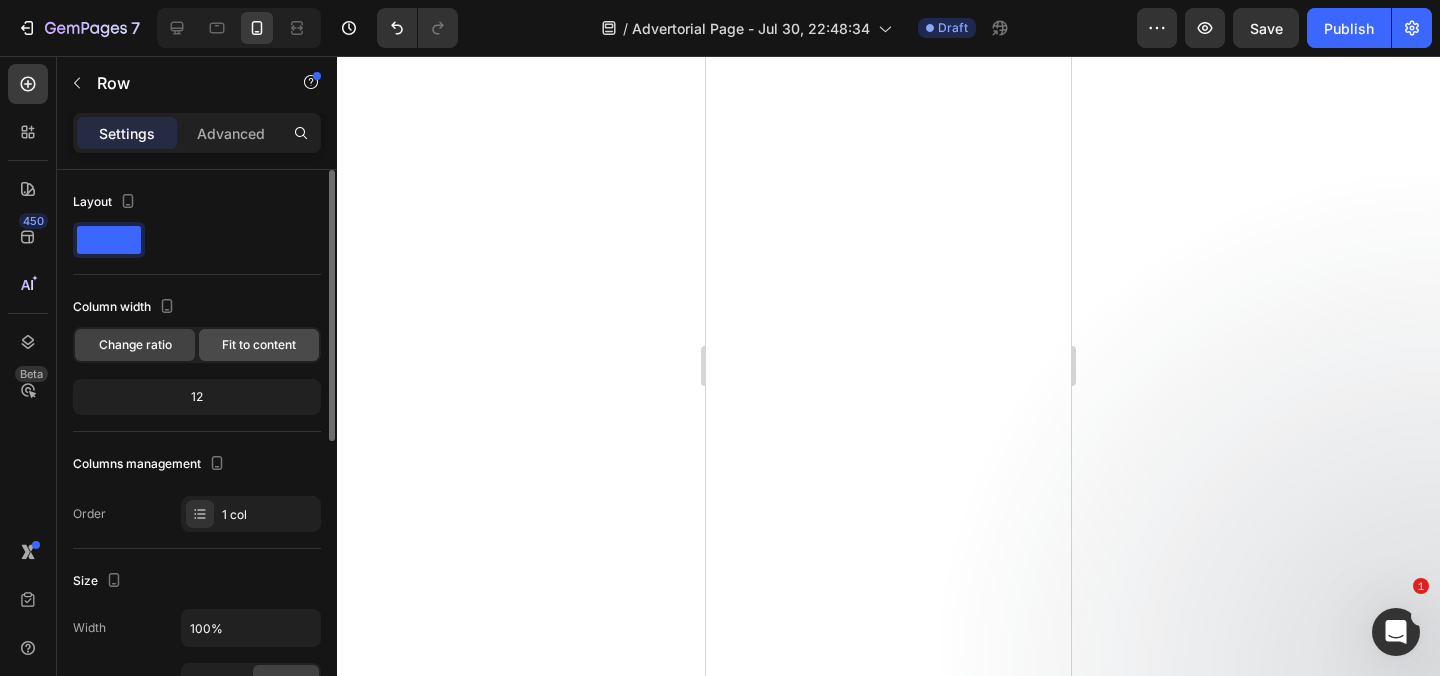 click on "Fit to content" 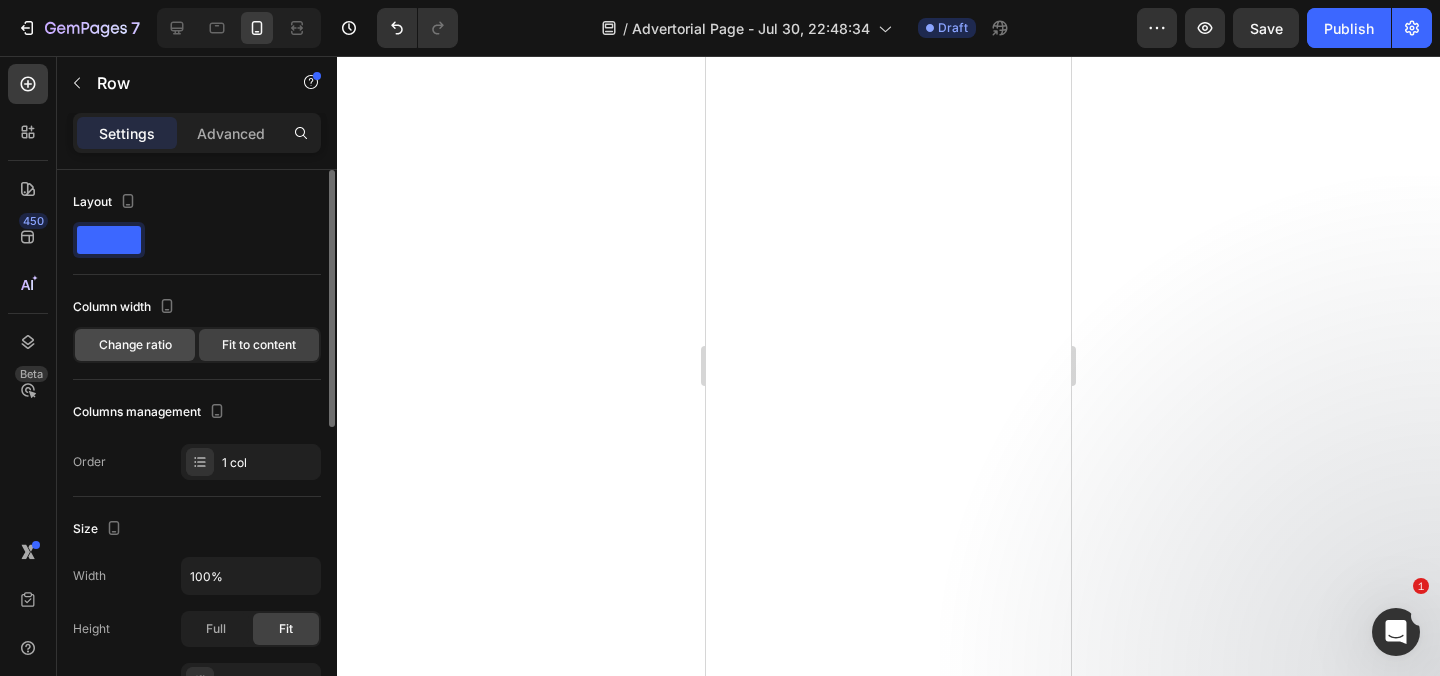 click on "Change ratio" 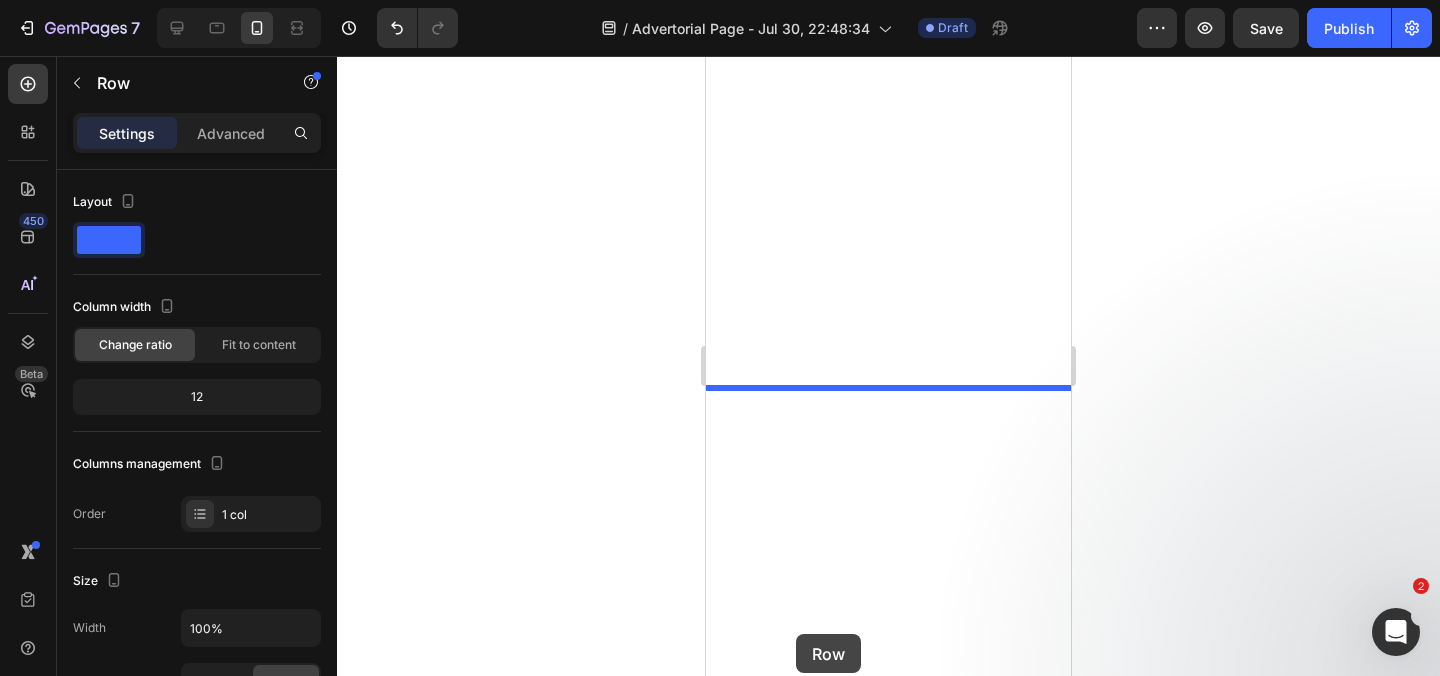 scroll, scrollTop: 22463, scrollLeft: 0, axis: vertical 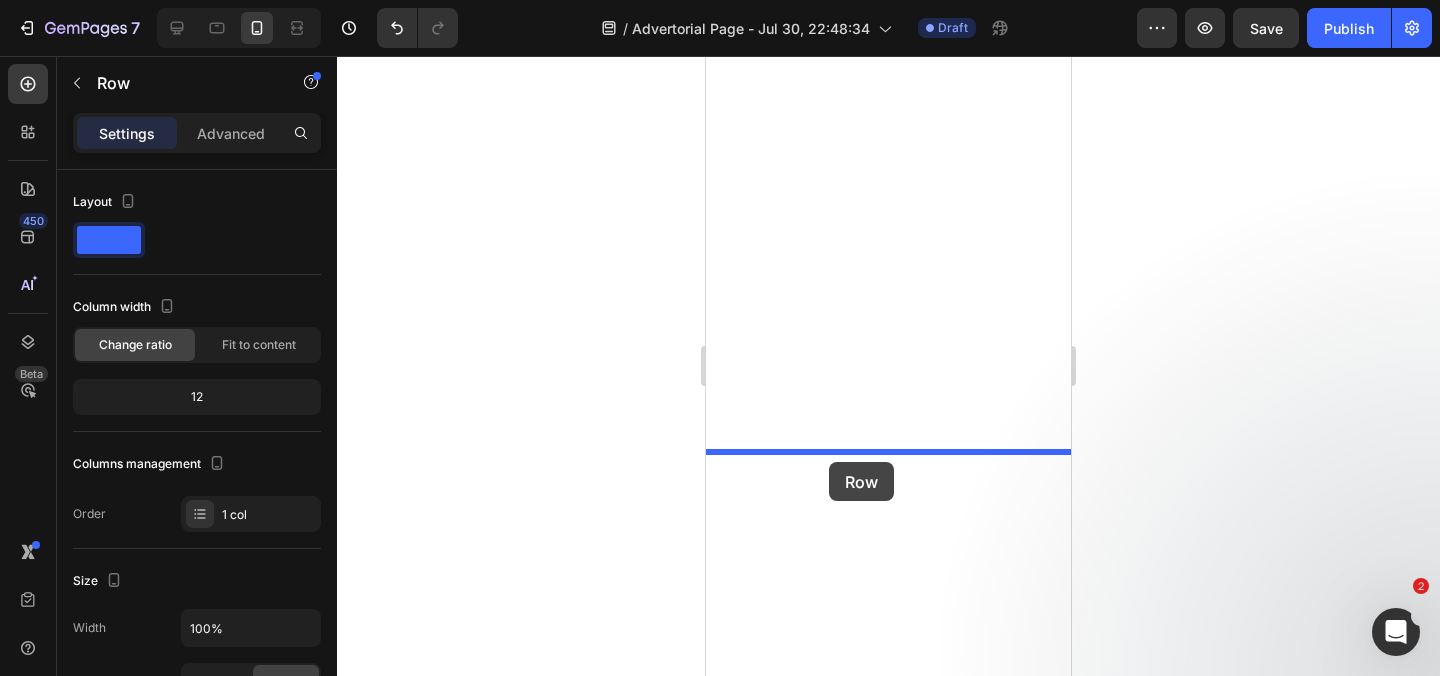 drag, startPoint x: 758, startPoint y: 120, endPoint x: 830, endPoint y: 461, distance: 348.51828 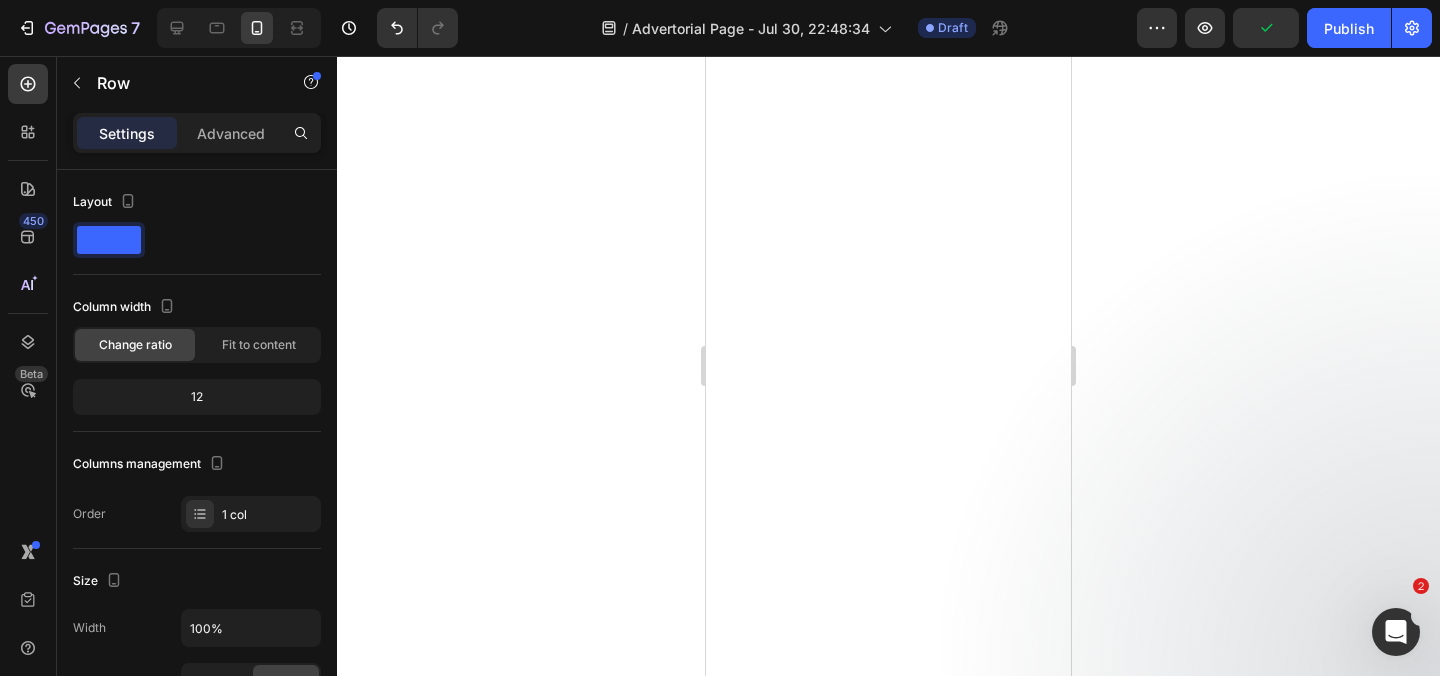 scroll, scrollTop: 22459, scrollLeft: 0, axis: vertical 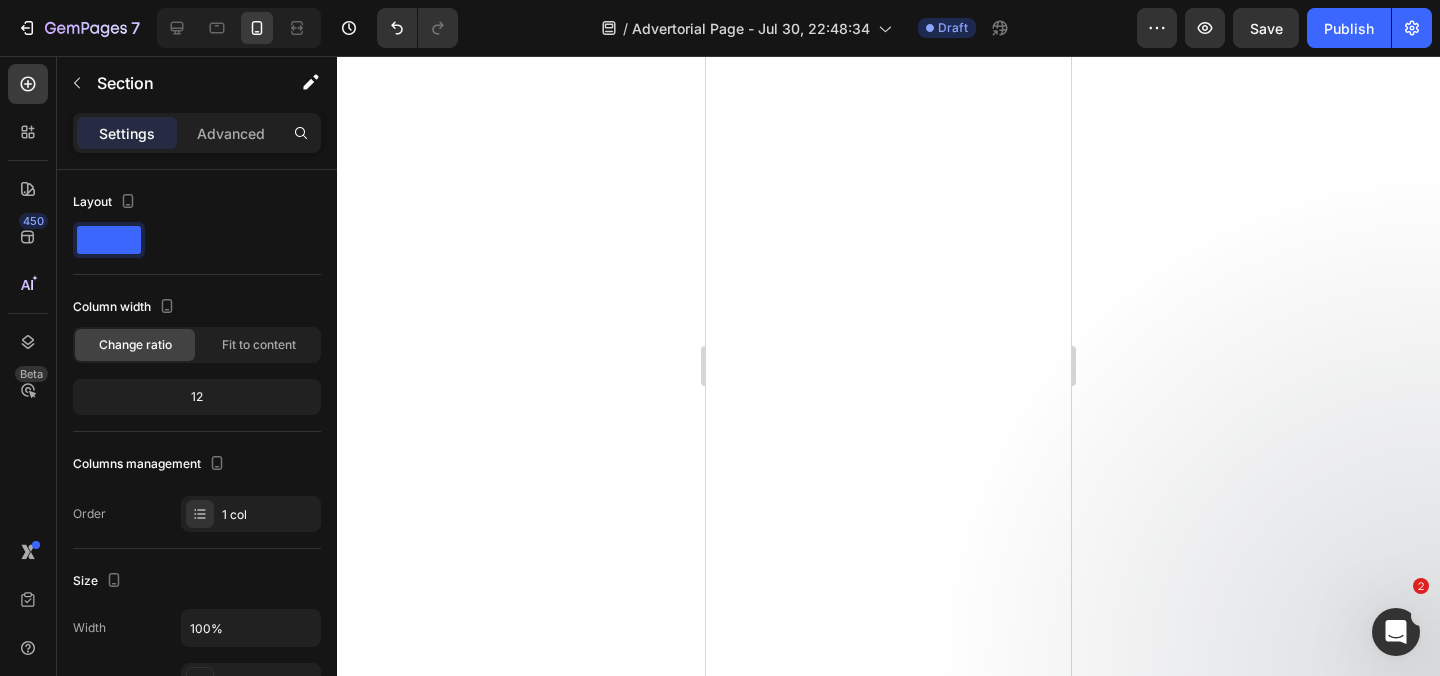 click on "Image Row UPDATE:   GoodyFeet Bunion Brace is SELLING OUT faster than expected! Lock in your order NOW to get 40% OFF. Text Block Row Home > Bunion Pain > Bunion Fix Text Block Why Over 47,000 Americans Are Choosing This Non-Surgical Bunion Alternative Over Expensive Surgery Heading 2,191 Reviews Text Block Image Row Image Image By Dr. Eric Langston  July 17th, 2025  Text Block Image Row Hi, my name is Dr. Eric Langston, and I'm a Doctor of Podiatric Medicine from Boston.   I have over 12 years of clinical experience and have treated well over 500 patients with various foot disorders... Text Block Image Bunion Correction Text Block Image Plantar Fasciitis Text Block Image Toe Misalignment Text Block Image Plantar Fasciitis Text block Image Hammertoes Text block Advanced List You name it. I've seen it all.   From mild discomfort and stiffness... To swelling and redness... To... Text Block Bunions So Severe Patients Could Barely Walk Heading Image       Text Block Row Image   Text Block Image     Image" at bounding box center [888, -11467] 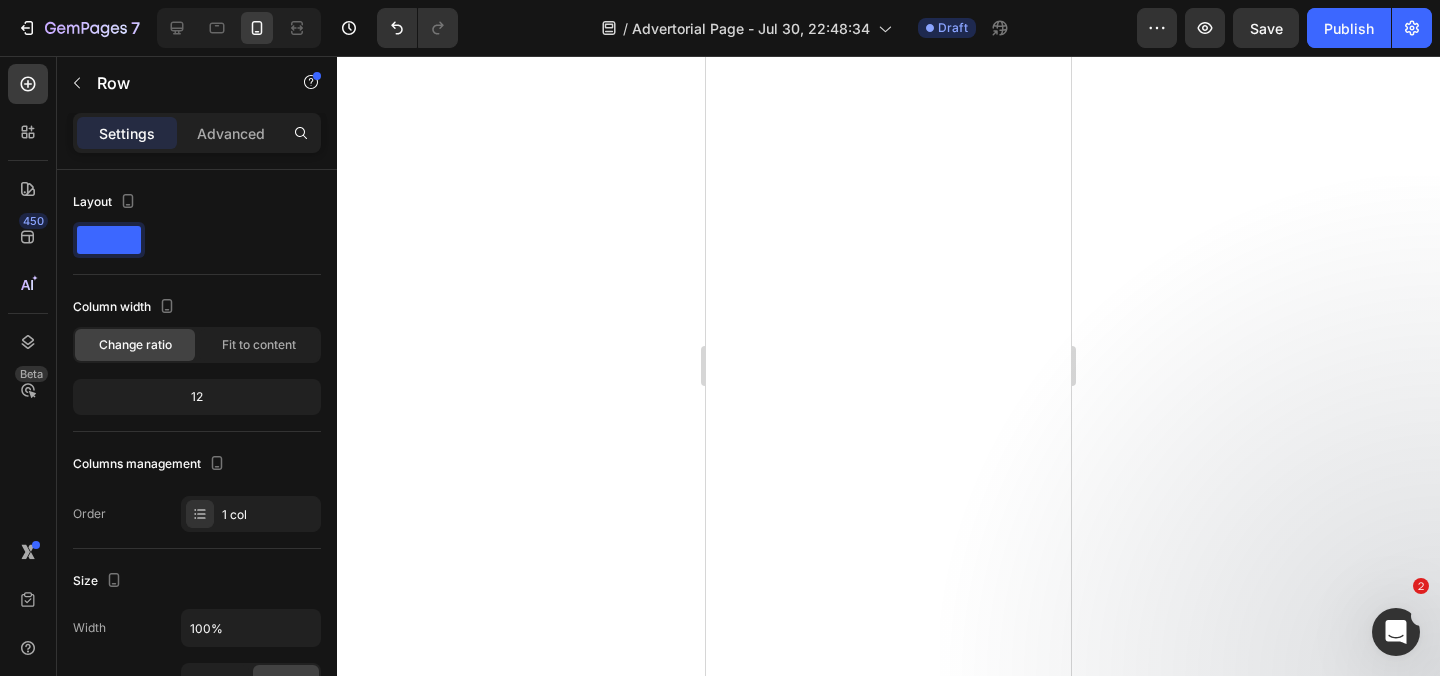 click at bounding box center [829, -1196] 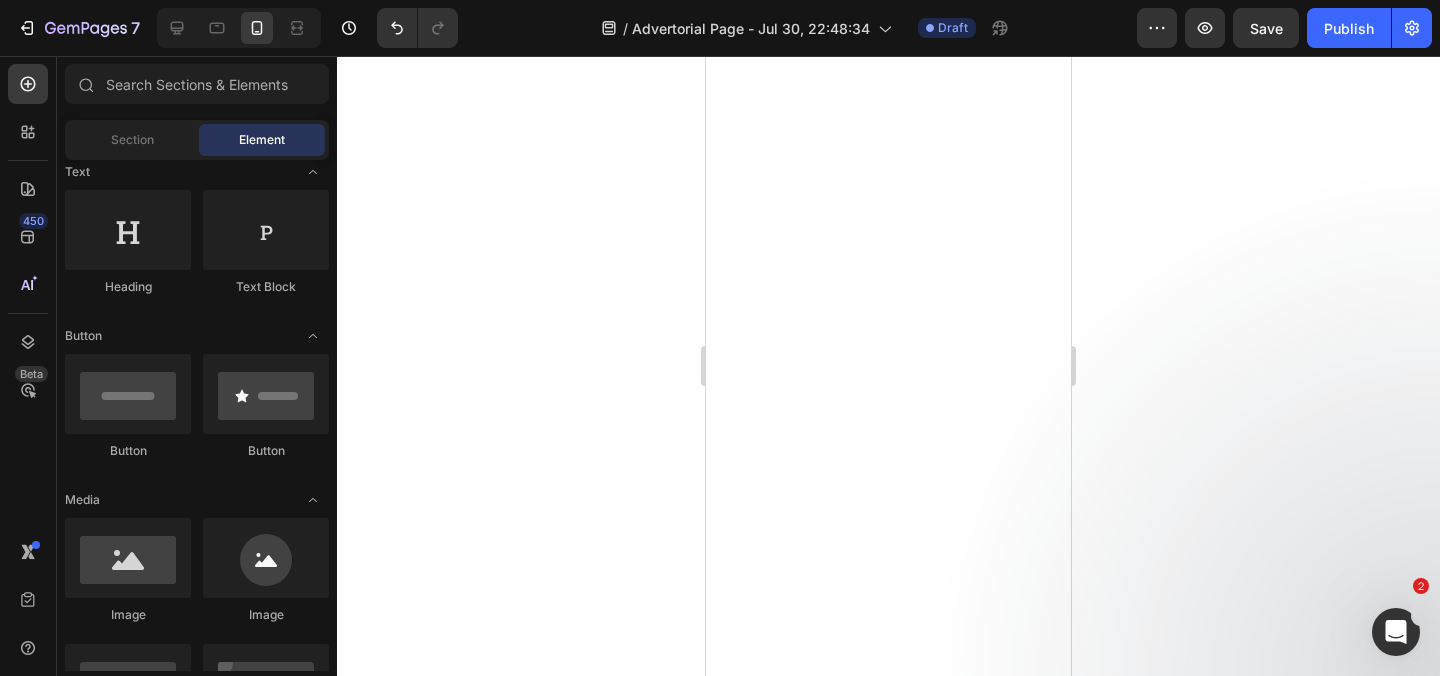scroll, scrollTop: 21992, scrollLeft: 0, axis: vertical 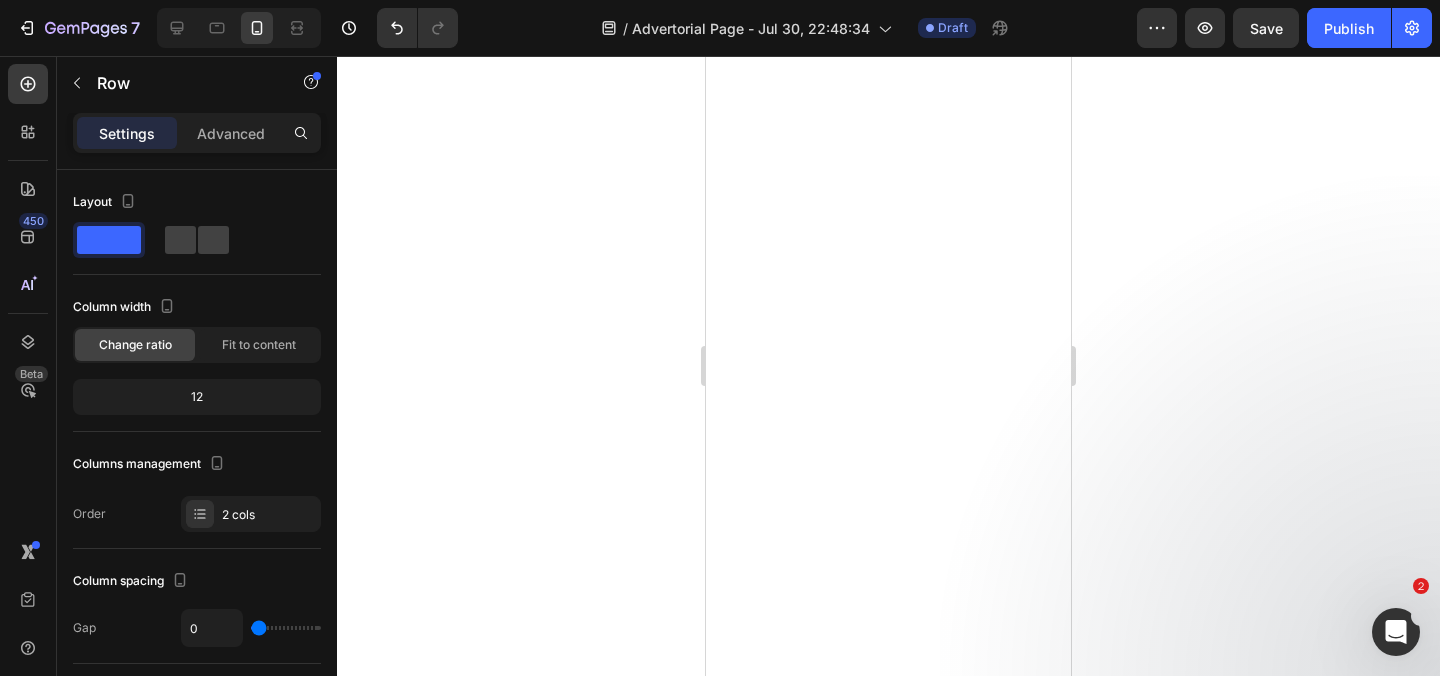 click at bounding box center (838, -1698) 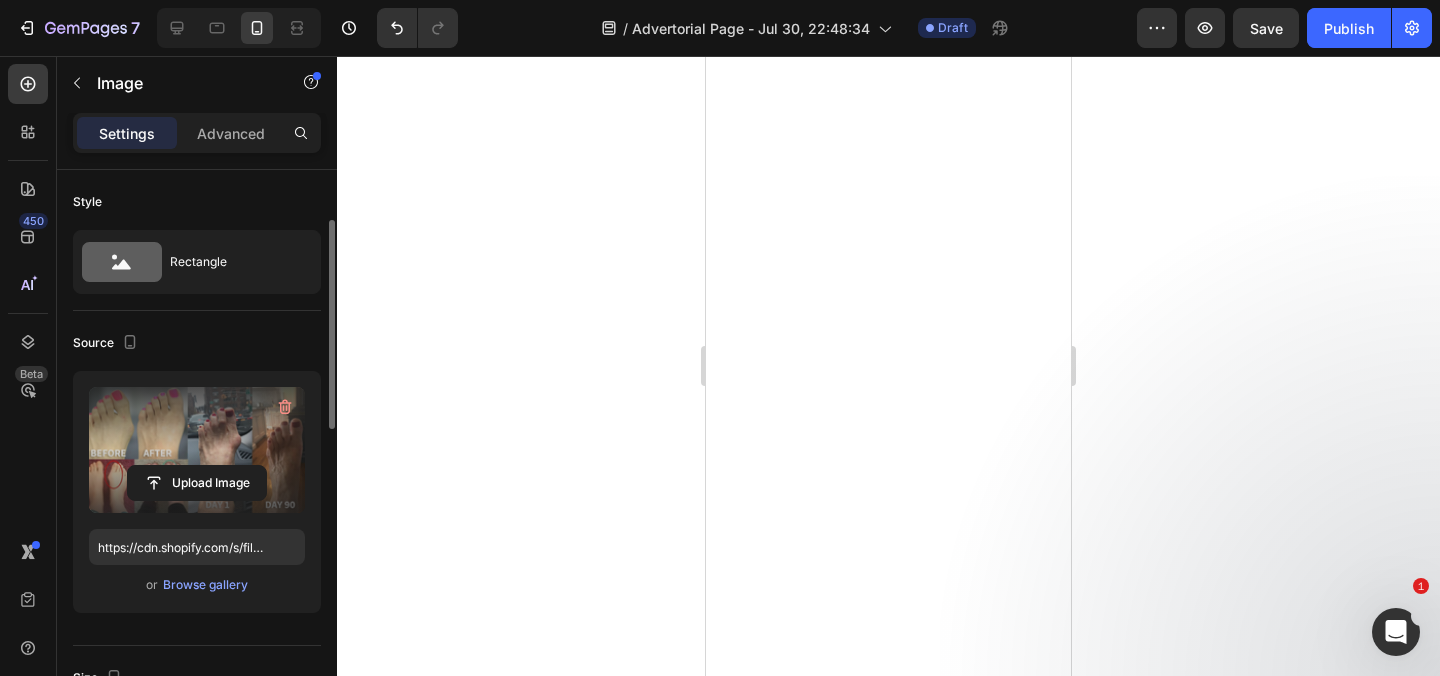 scroll, scrollTop: 447, scrollLeft: 0, axis: vertical 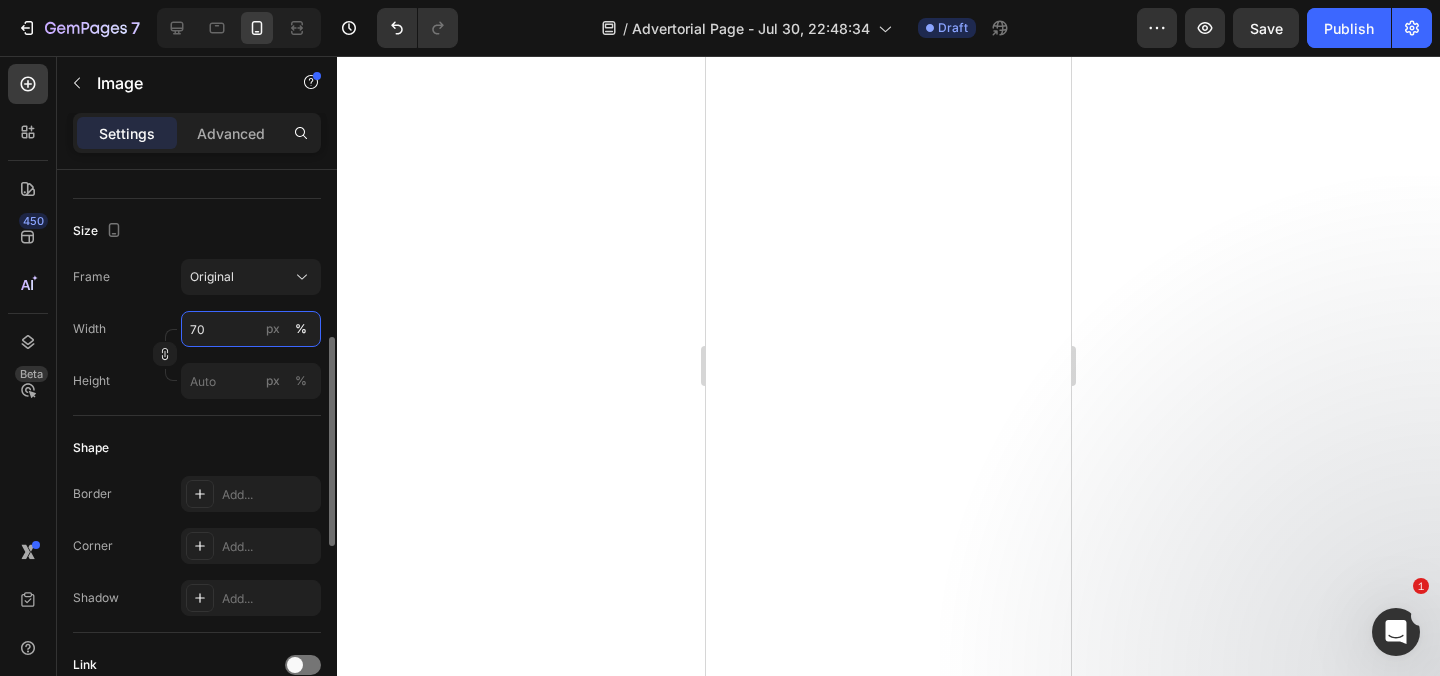 click on "70" at bounding box center [251, 329] 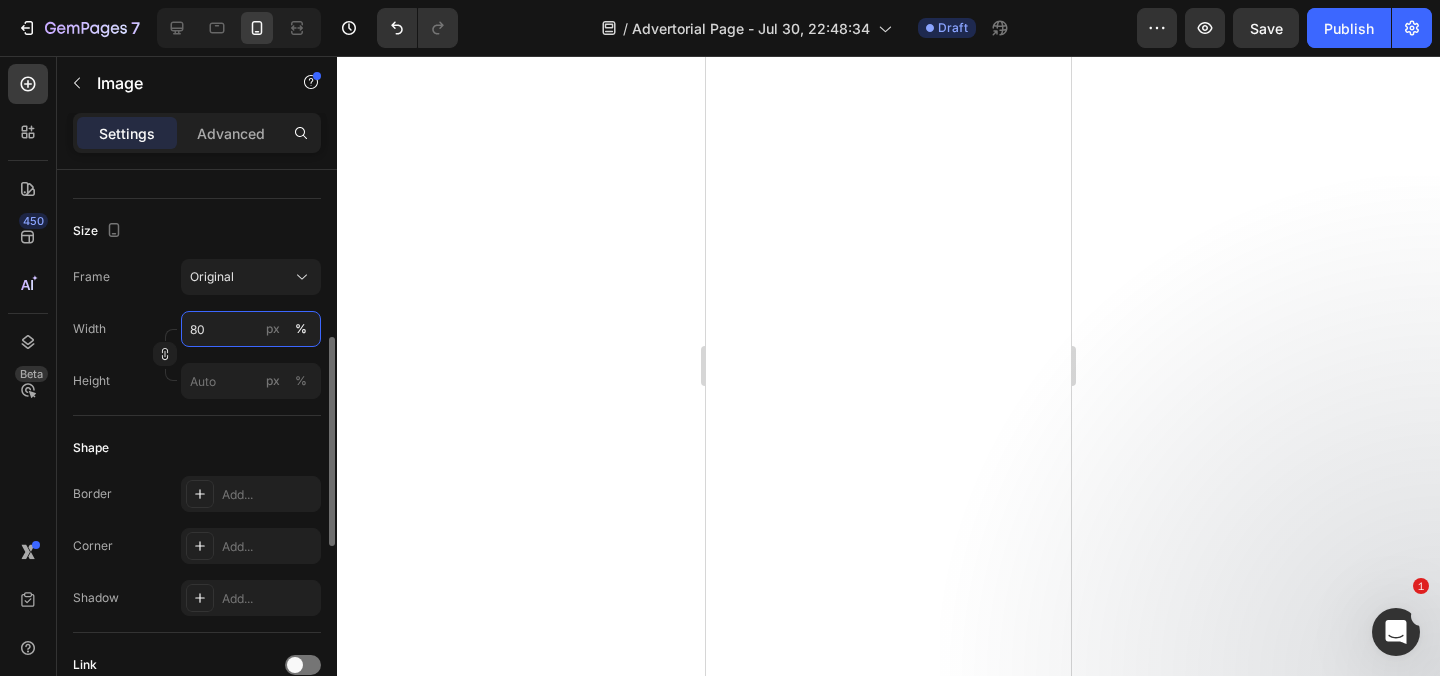 type on "8" 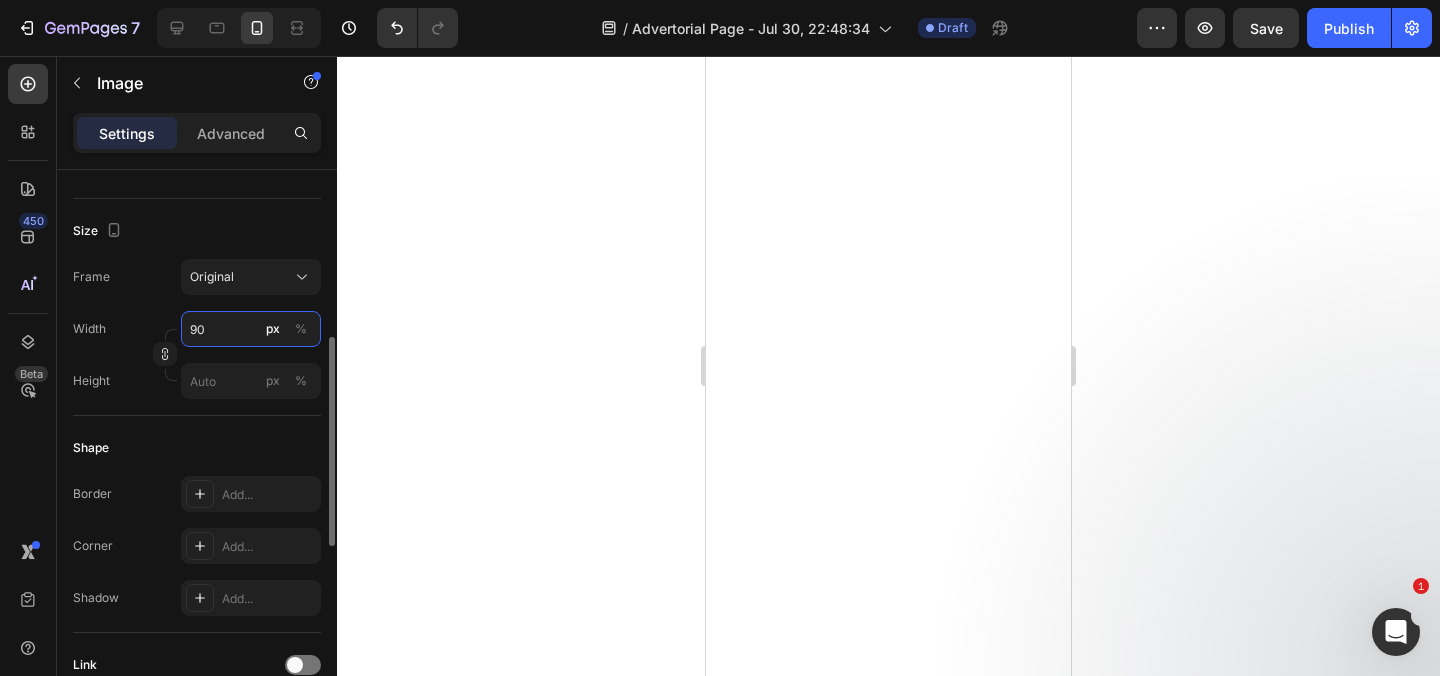type on "9" 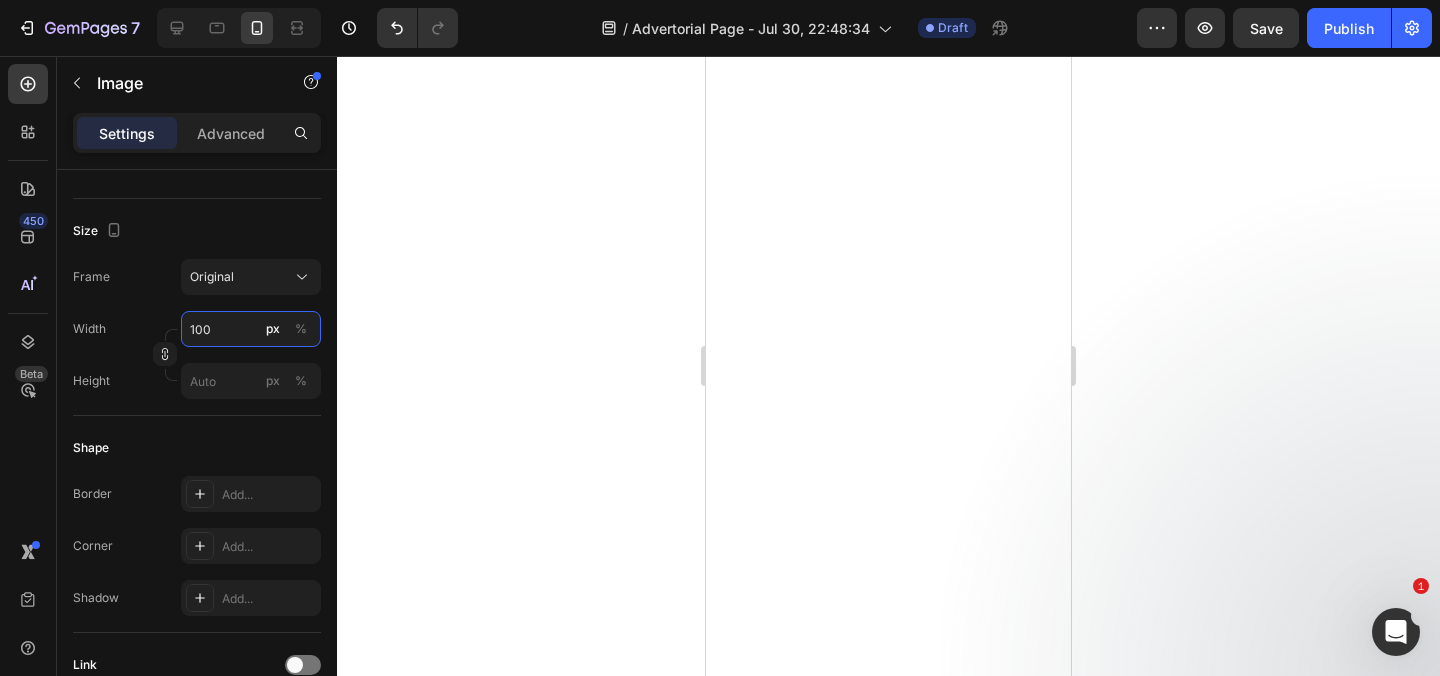 type on "1000" 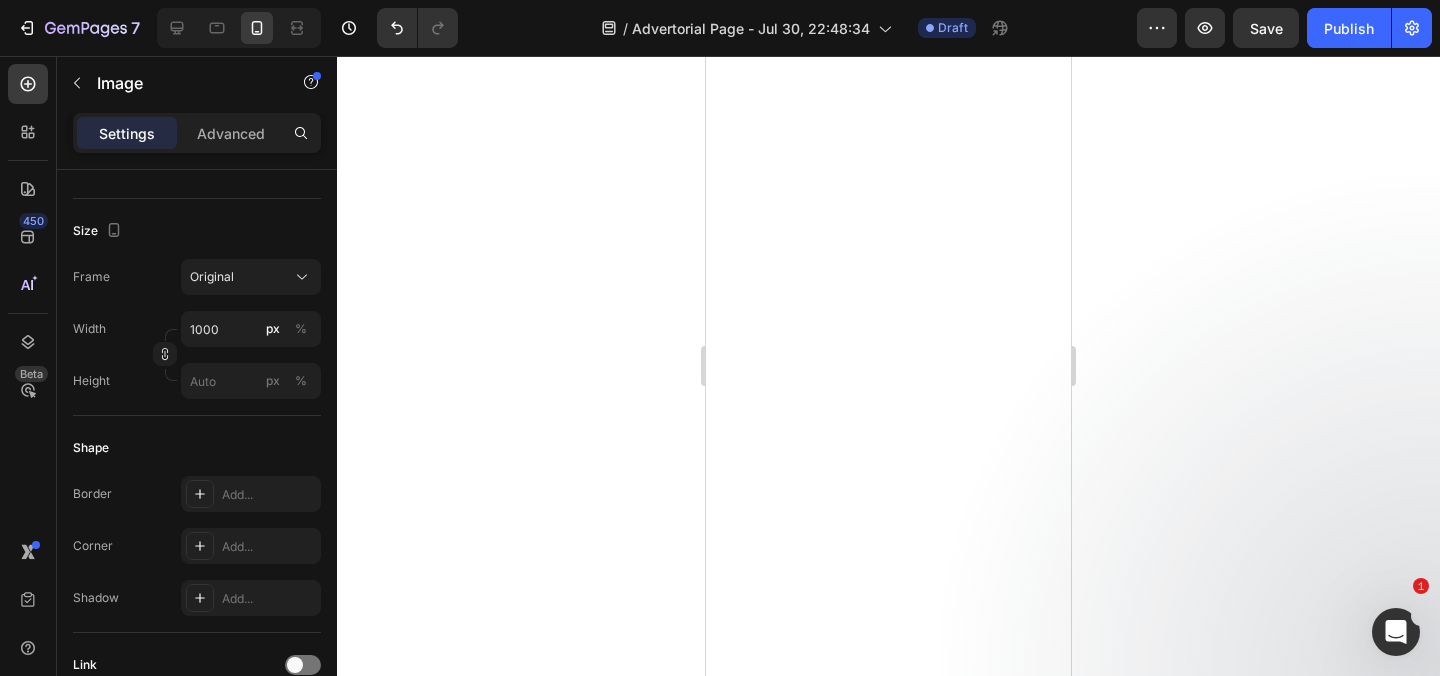 click on "91% of my patients report significant pain reduction within 30 days" at bounding box center [908, -1557] 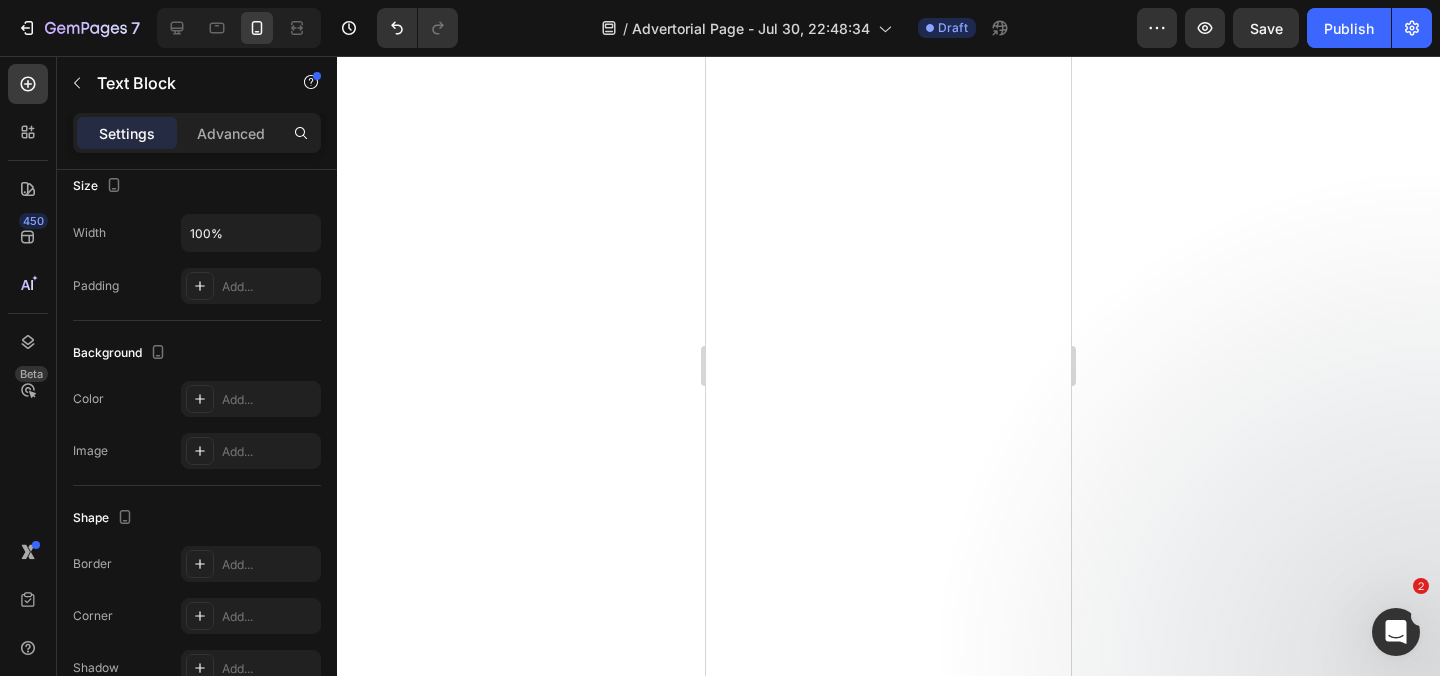 scroll, scrollTop: 0, scrollLeft: 0, axis: both 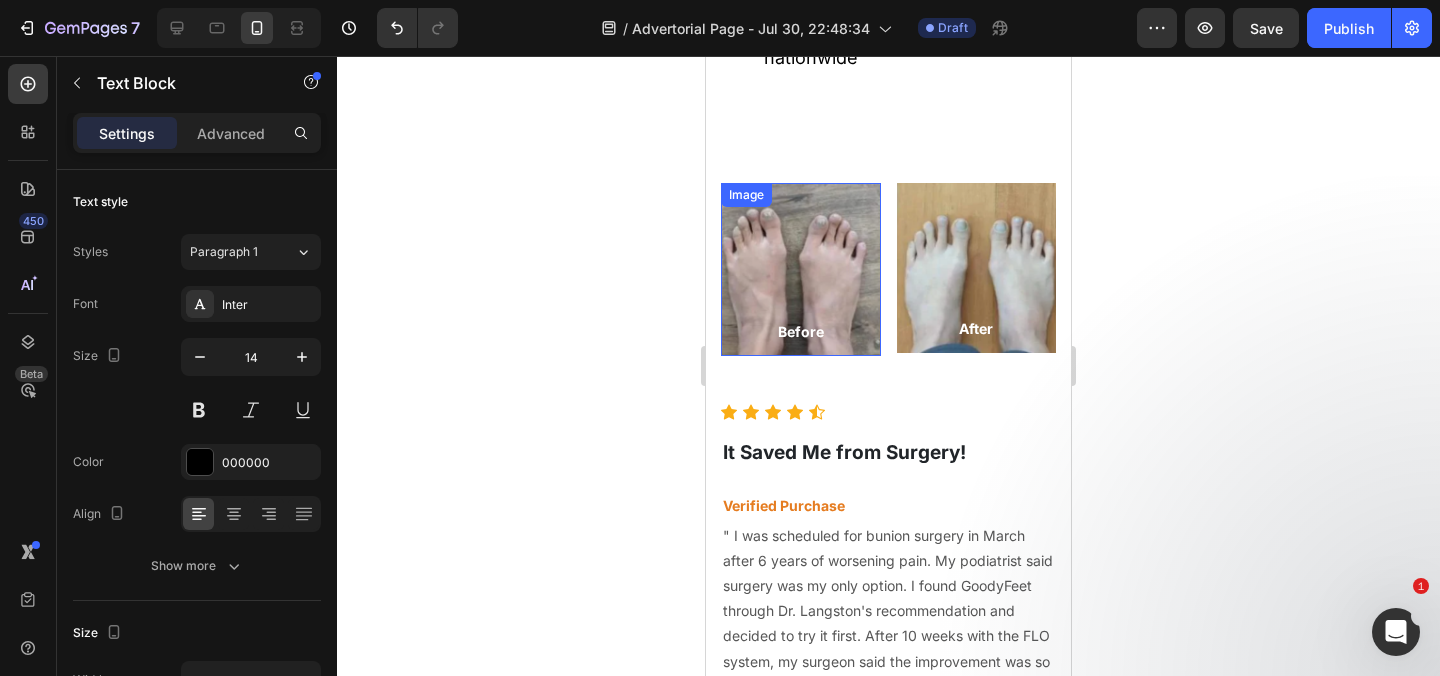 click at bounding box center (801, 269) 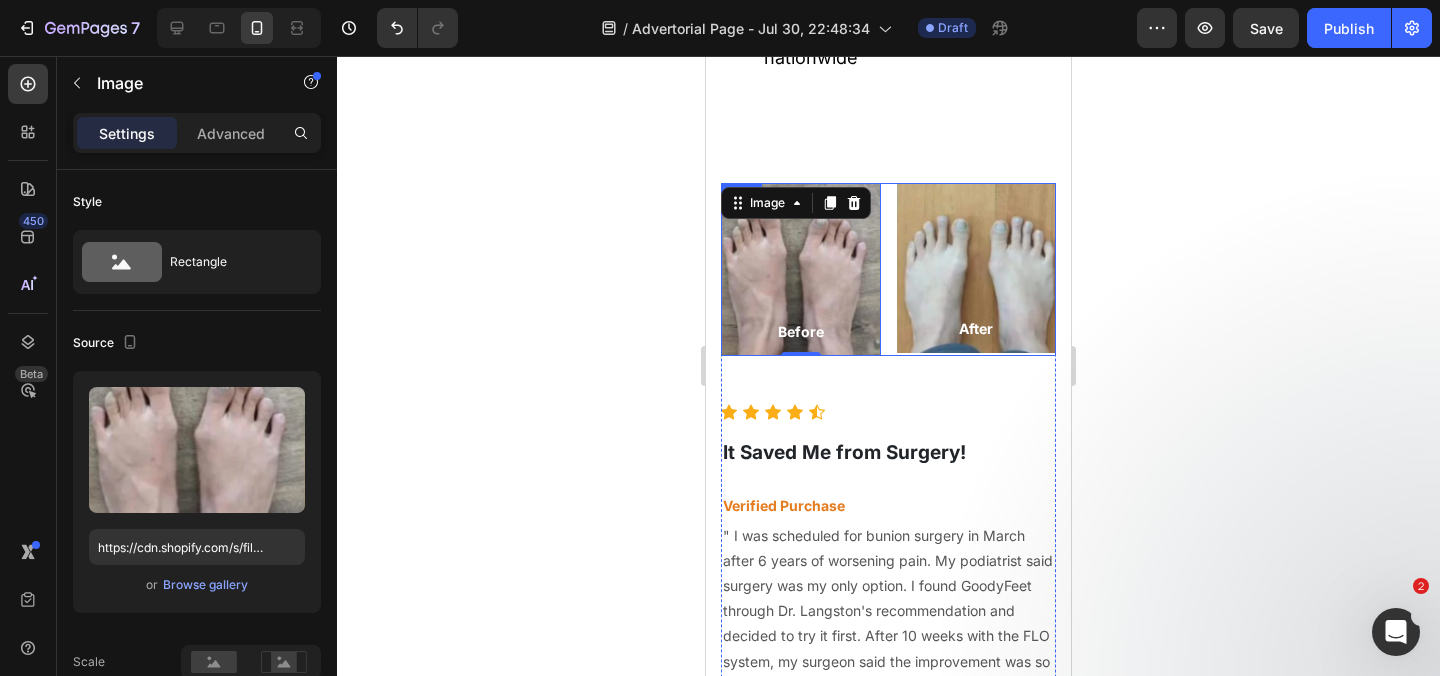 click on "Image   0 Before Text block Row Row Image After Text block Row Row Row" at bounding box center (888, 269) 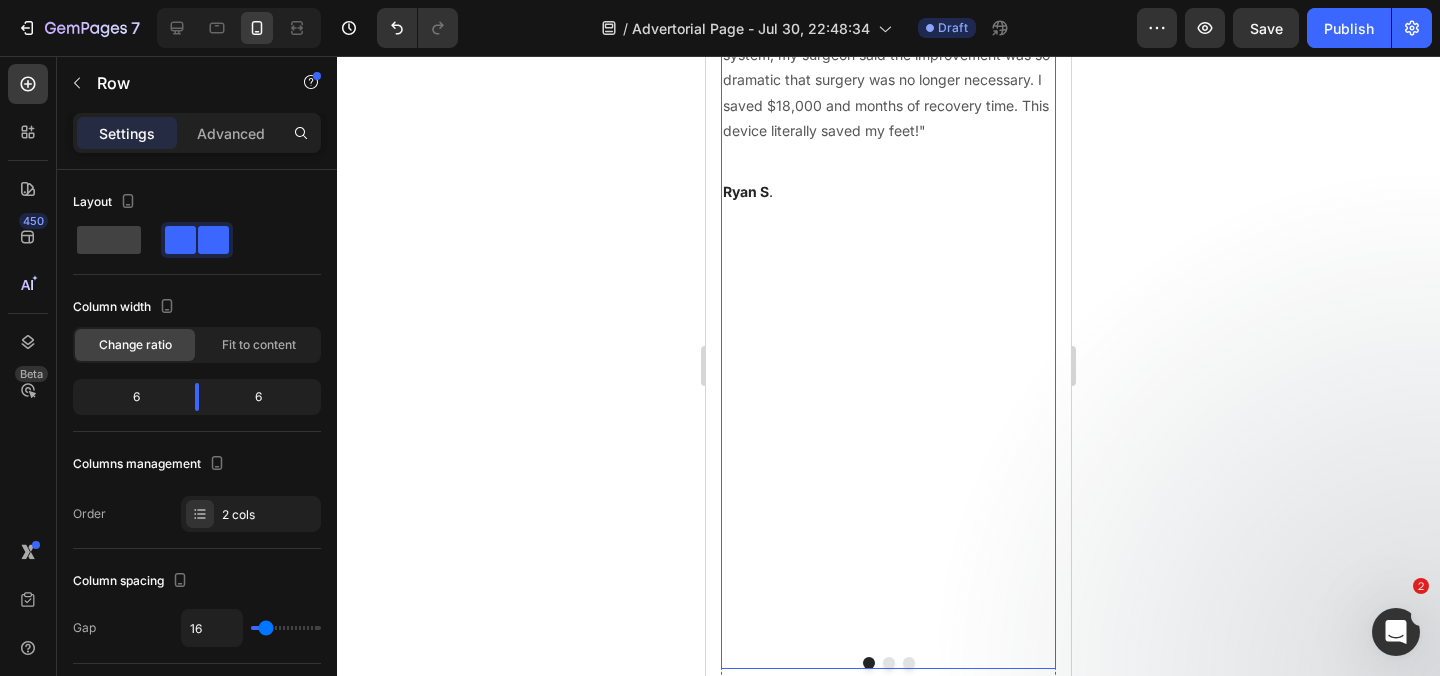 click on "Image Before Text block Row Row Image After Text block Row Row Row   48                Icon                Icon                Icon                Icon
Icon Icon List Hoz It Saved Me from Surgery! Heading Verified Purchase Text Block " I was scheduled for bunion surgery in March after 6 years of worsening pain. My podiatrist said surgery was my only option. I found GoodyFeet through Dr. Langston's recommendation and decided to try it first. After 10 weeks with the FLO system, my surgeon said the improvement was so dramatic that surgery was no longer necessary. I saved $18,000 and months of recovery time. This device literally saved my feet!" Text block Ryan S . Text block Row" at bounding box center [888, 109] 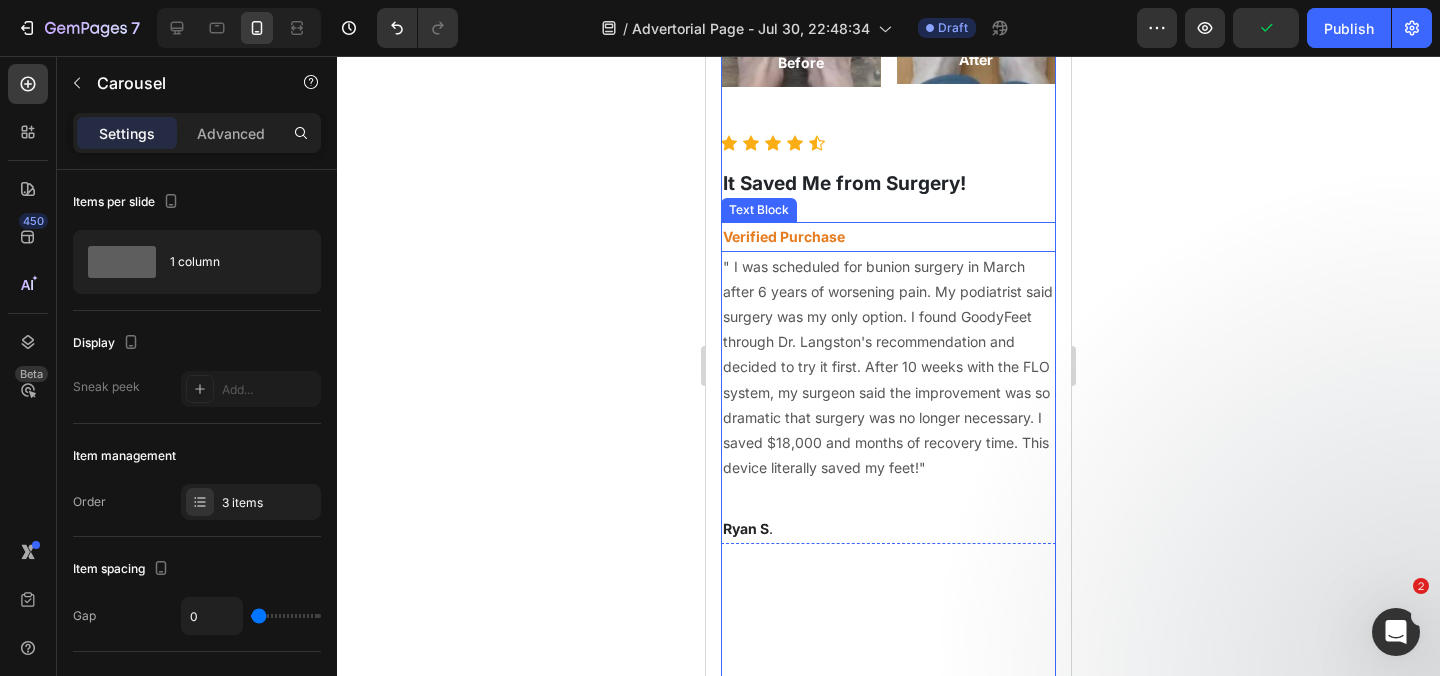 scroll, scrollTop: 22859, scrollLeft: 0, axis: vertical 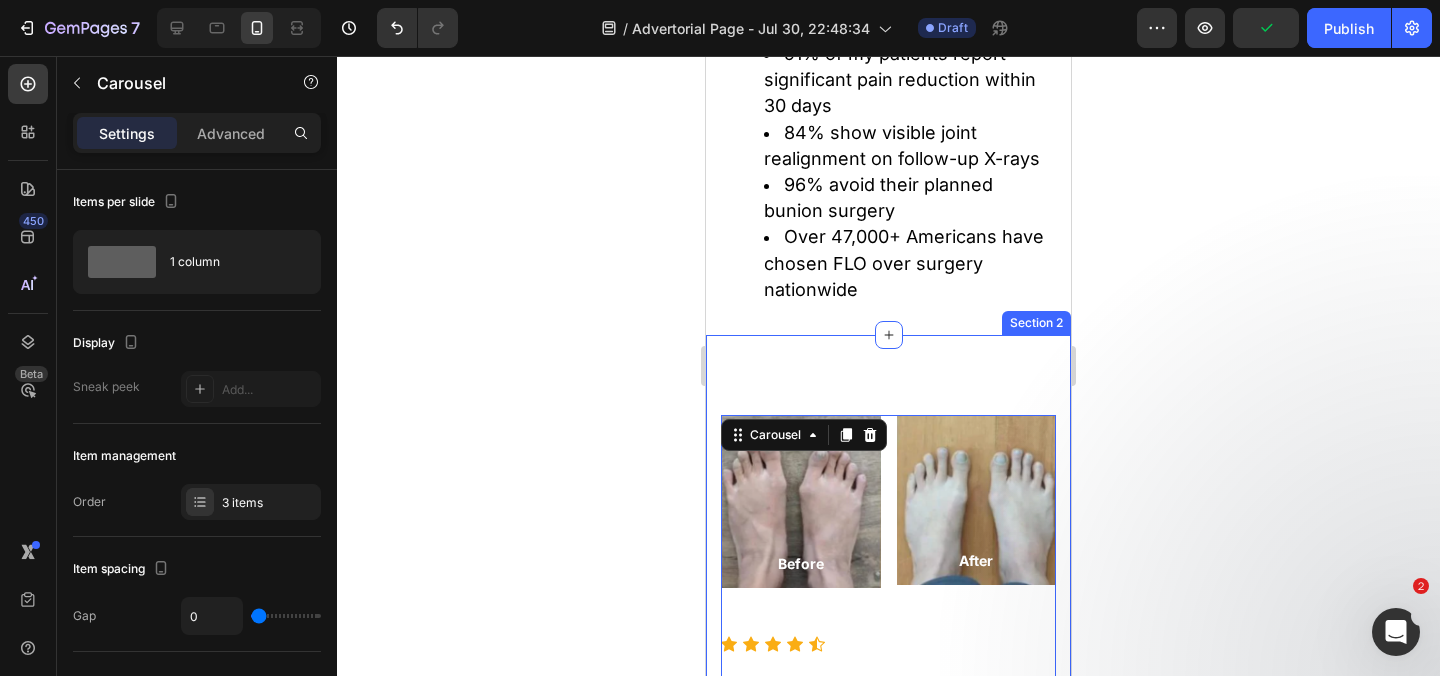 click on "Image Before Text block Row Row Image After Text block Row Row Row                Icon                Icon                Icon                Icon
Icon Icon List Hoz It Saved Me from Surgery! Heading Verified Purchase Text Block " I was scheduled for bunion surgery in March after 6 years of worsening pain. My podiatrist said surgery was my only option. I found GoodyFeet through Dr. Langston's recommendation and decided to try it first. After 10 weeks with the FLO system, my surgeon said the improvement was so dramatic that surgery was no longer necessary. I saved $18,000 and months of recovery time. This device literally saved my feet!" Text block Ryan S . Text block Row Image Before Text block Row Row Image After Text block Row Row Row                Icon                Icon                Icon                Icon
Icon Icon List Hoz You're walking on a cloud! Heading Text block Sophia Allen Text block Row Image Before Text block Row Row Image After Text block Row Row Row Icon" at bounding box center (888, 6518) 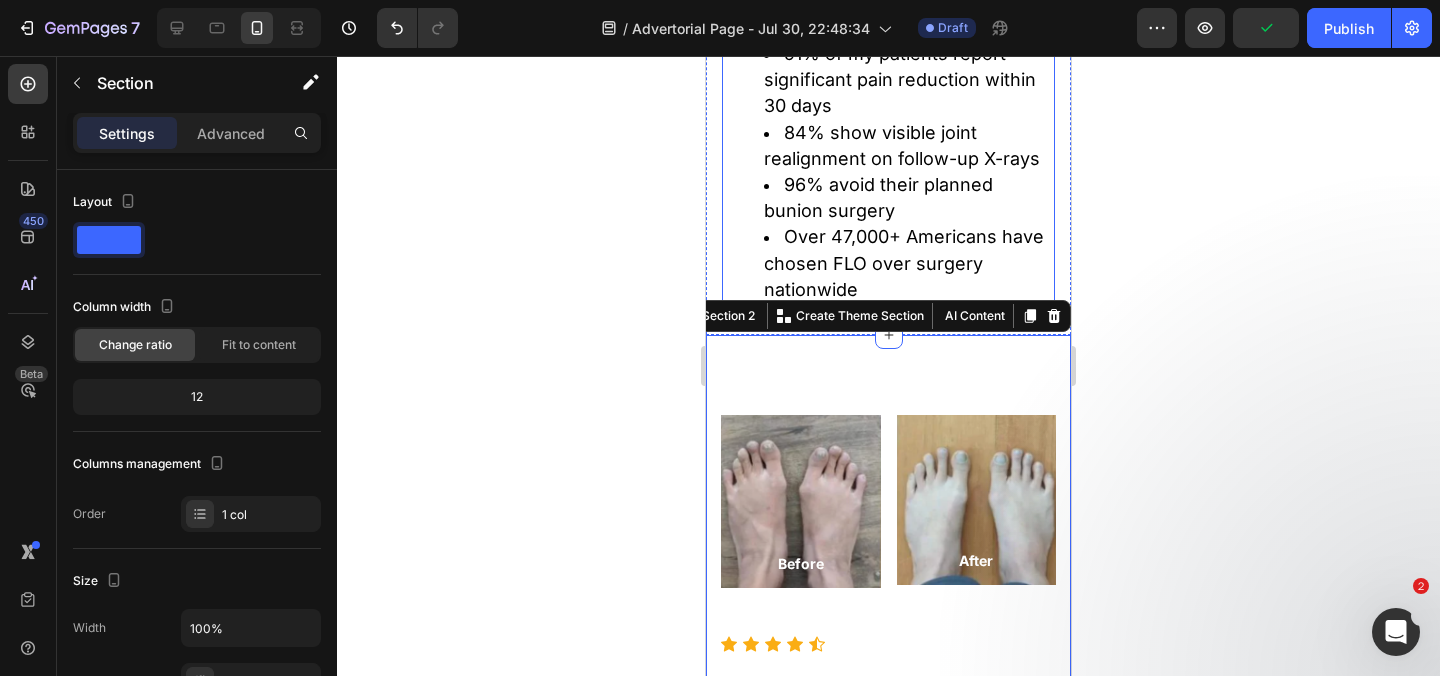 click on "96% avoid their planned bunion surgery" at bounding box center [878, 197] 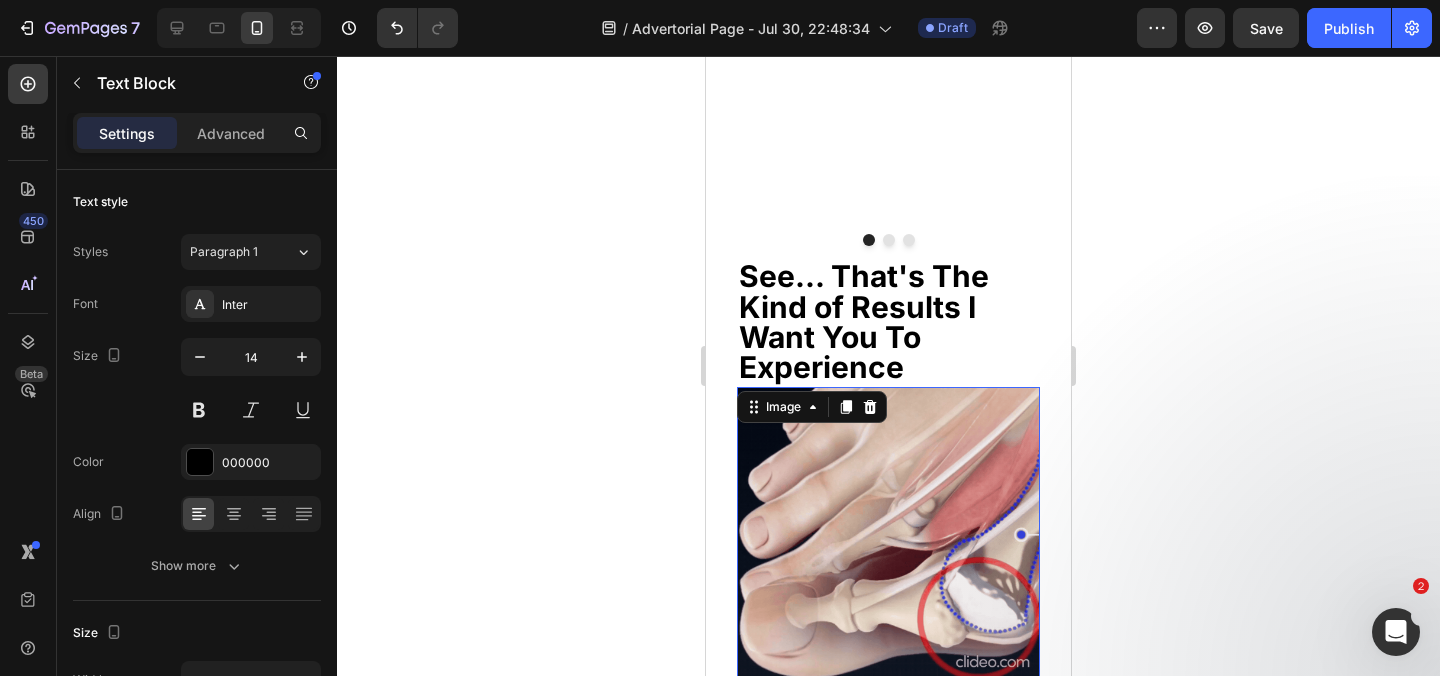 click at bounding box center (888, 532) 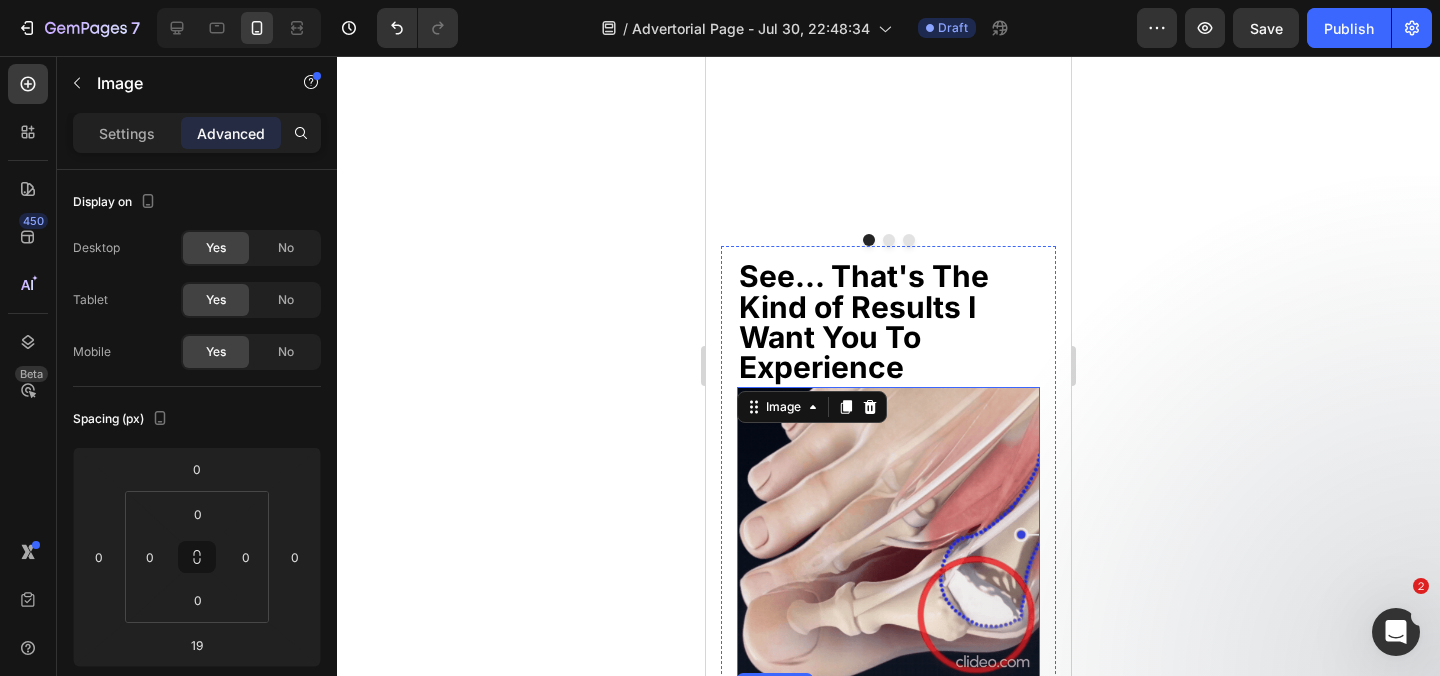 scroll, scrollTop: 24251, scrollLeft: 0, axis: vertical 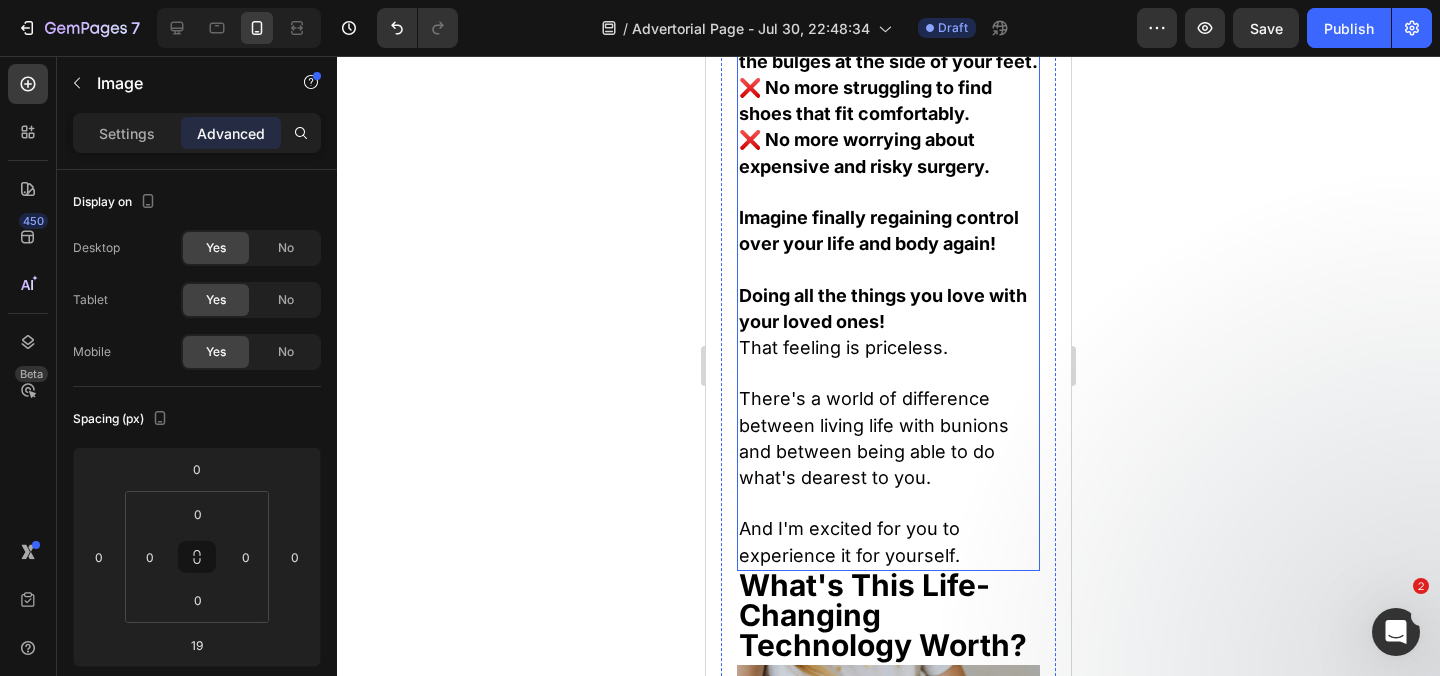 click on "And I'm excited for you to experience it for yourself." at bounding box center [849, 541] 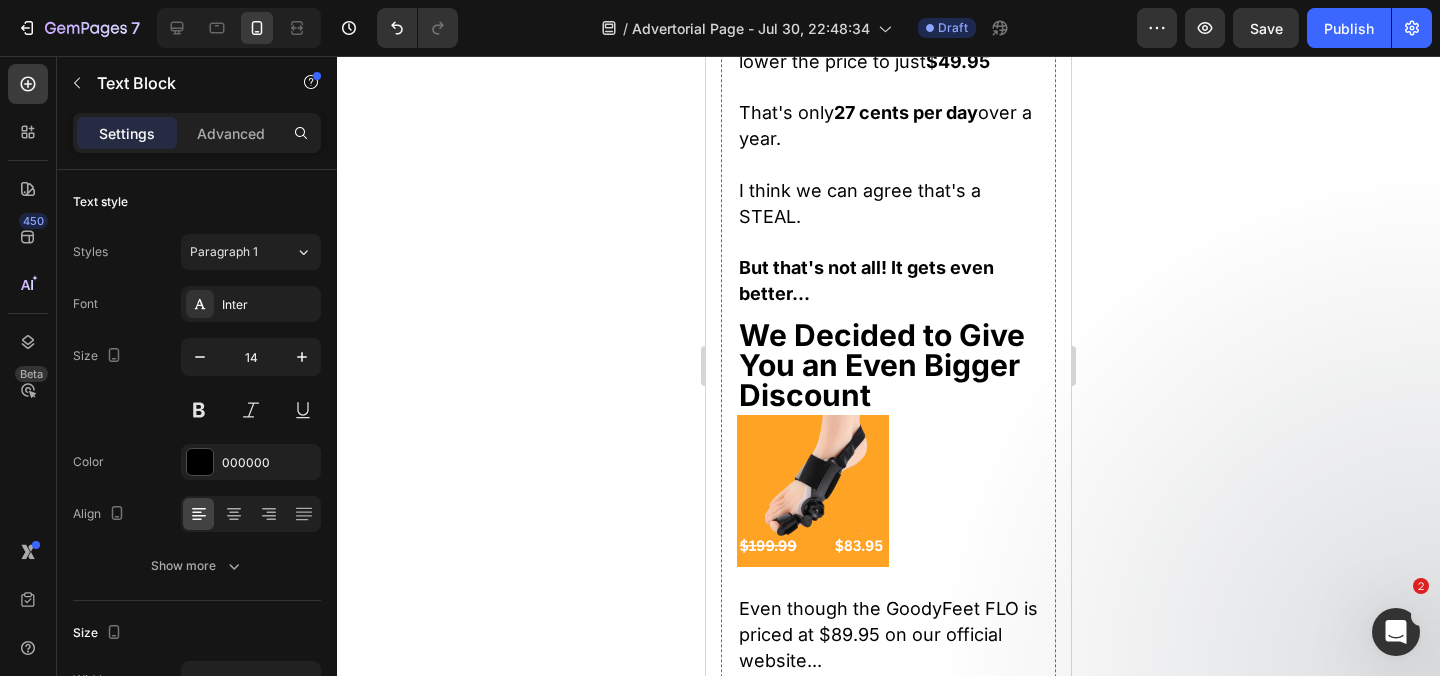 scroll, scrollTop: 27852, scrollLeft: 0, axis: vertical 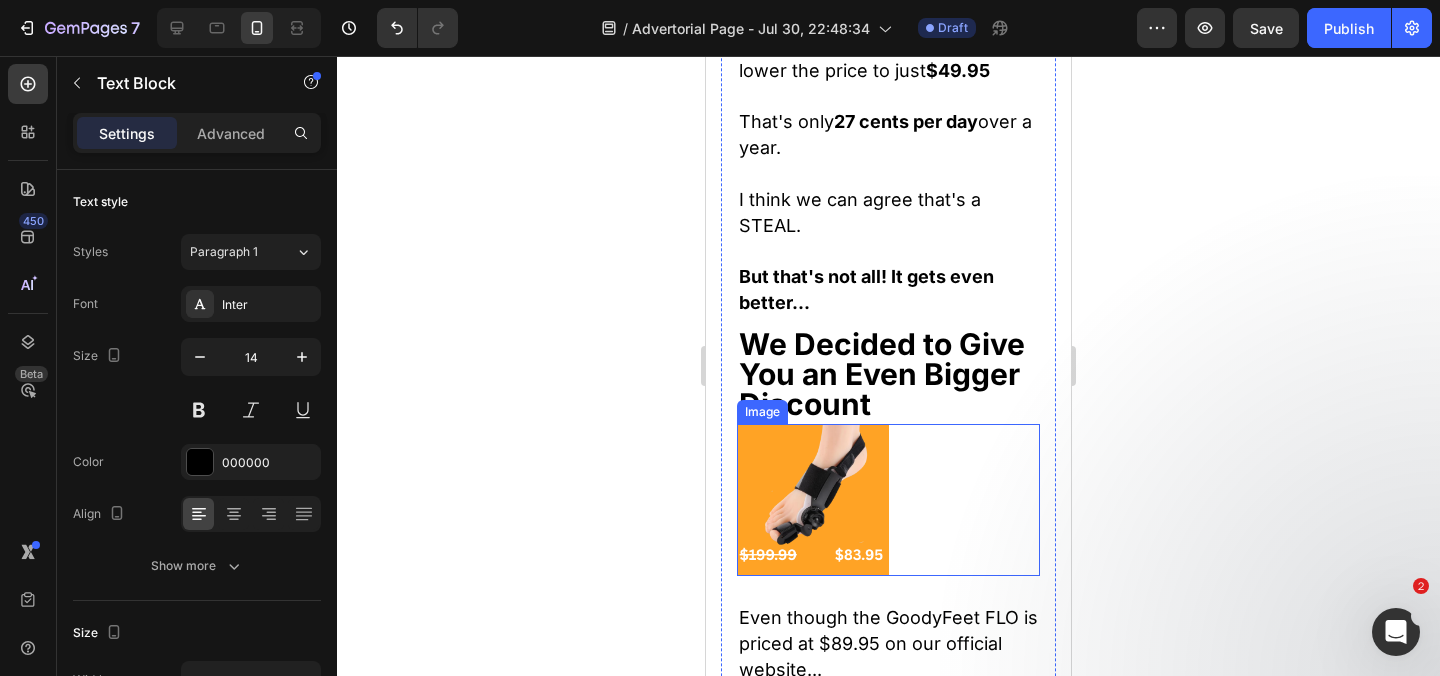 click at bounding box center [813, 500] 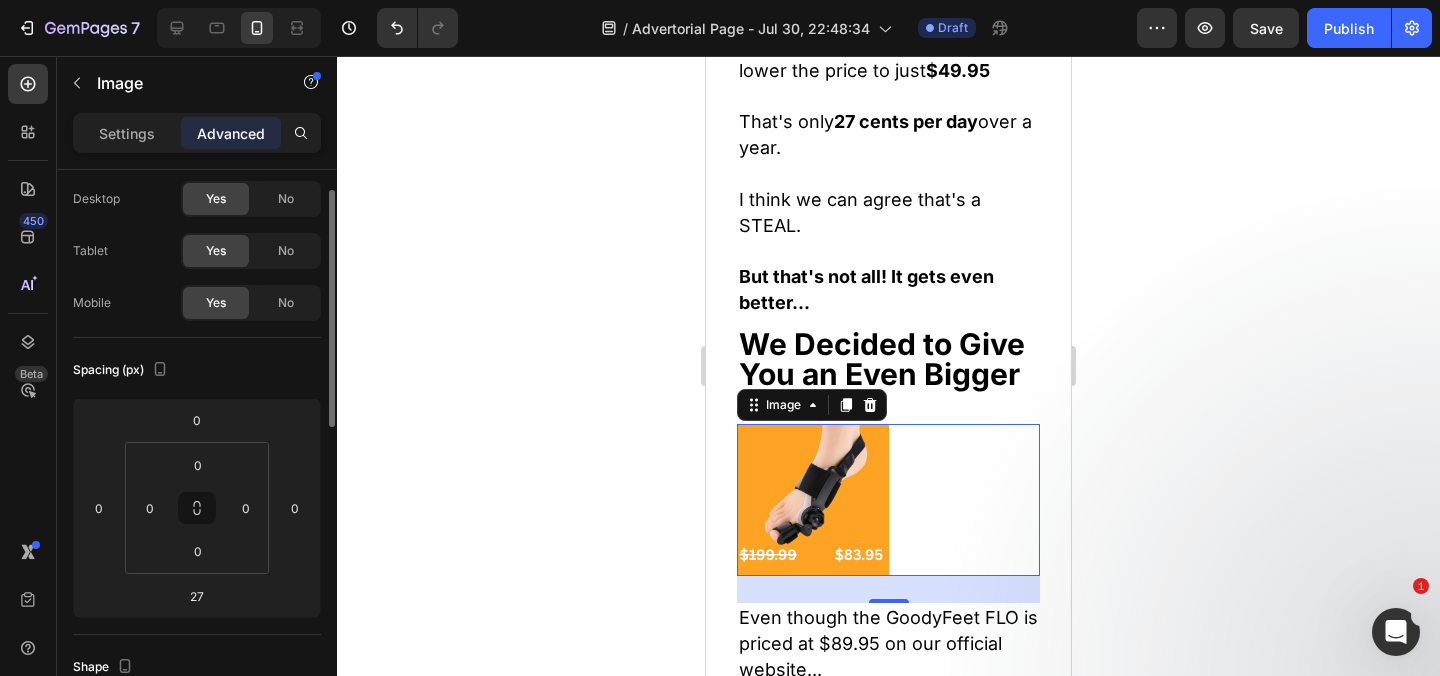 scroll, scrollTop: 0, scrollLeft: 0, axis: both 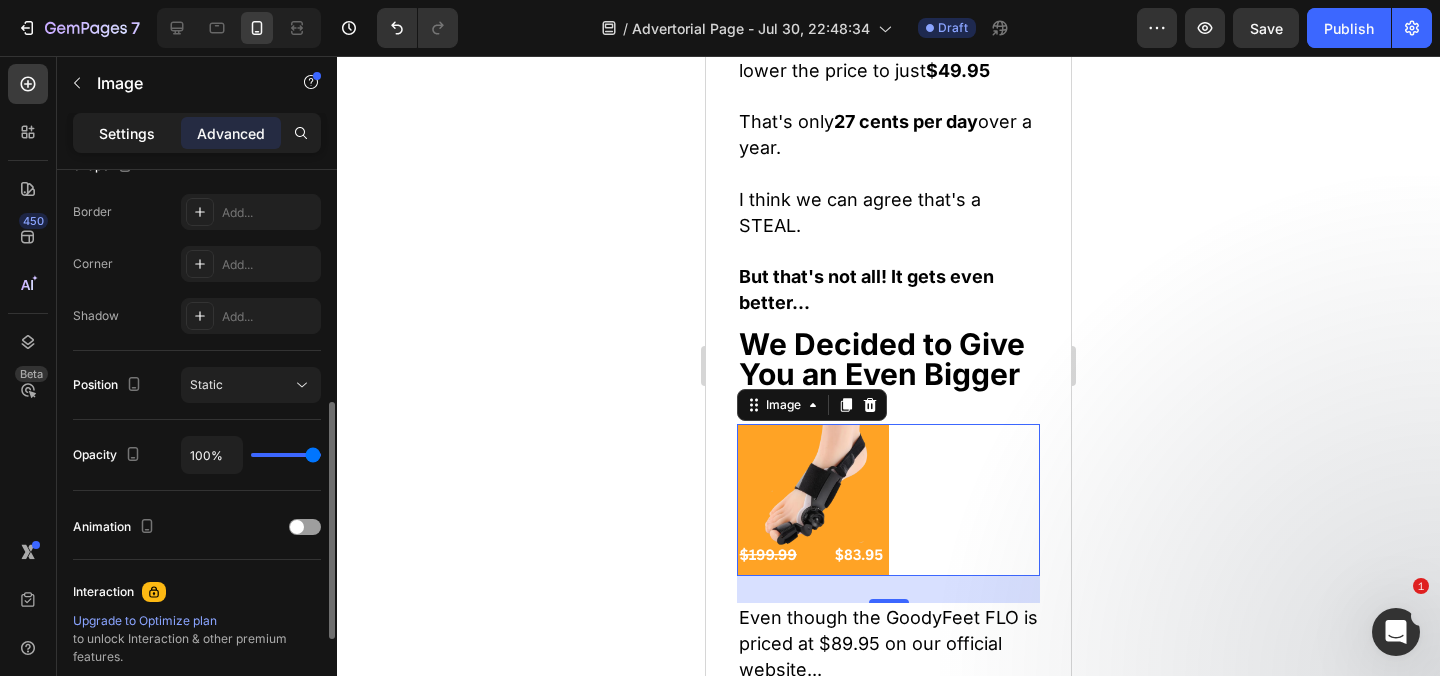 click on "Settings" 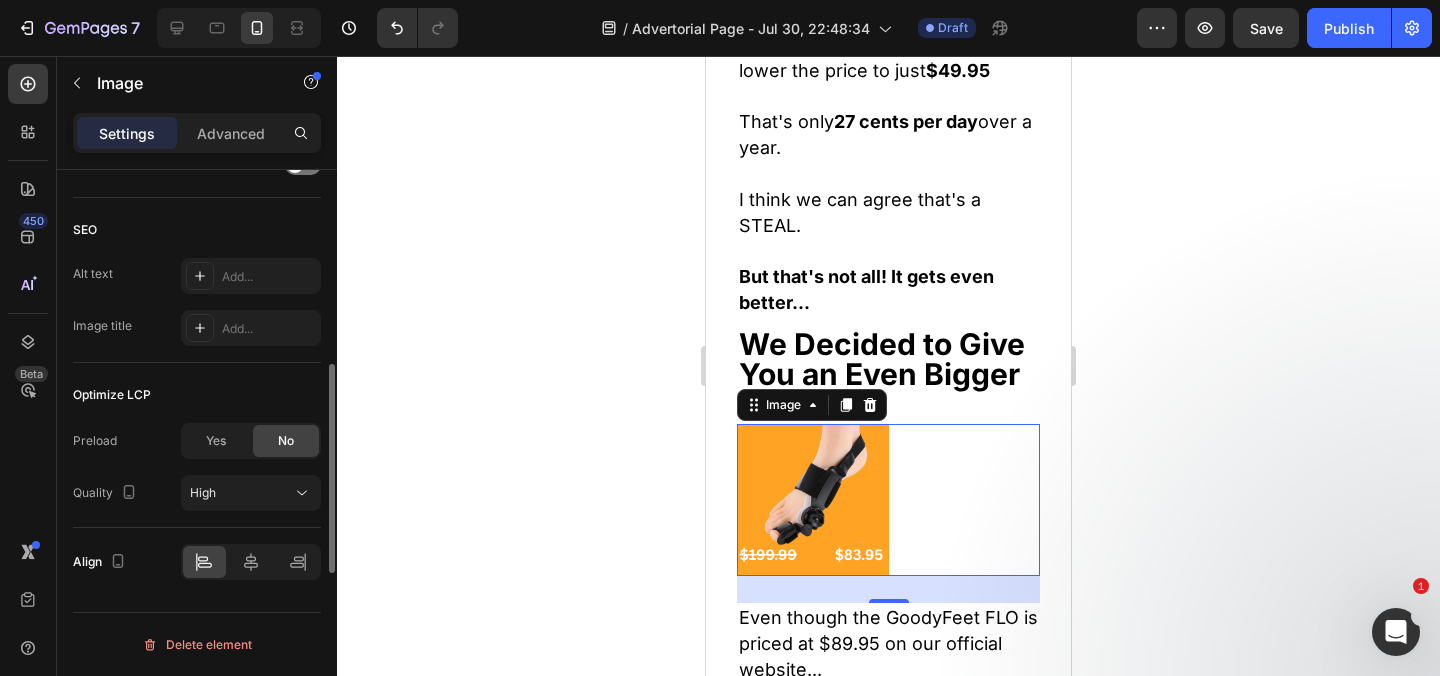scroll, scrollTop: 471, scrollLeft: 0, axis: vertical 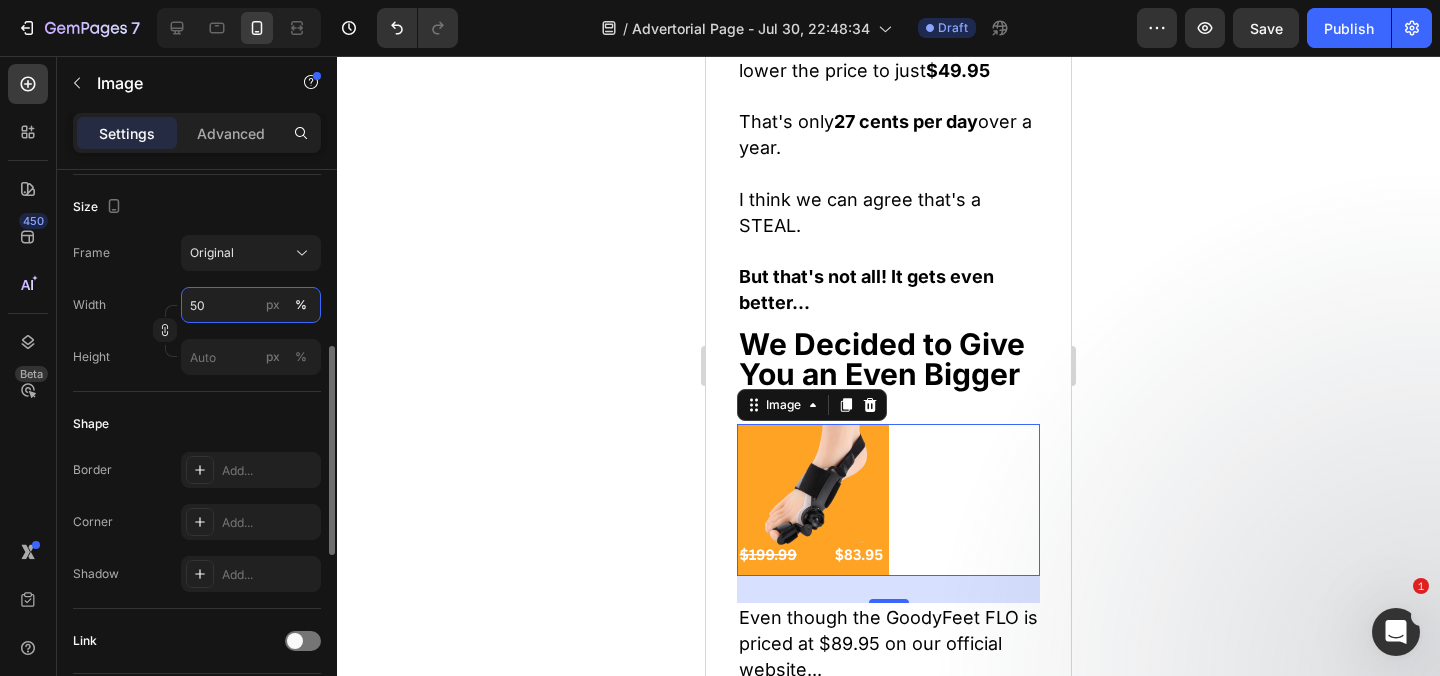 click on "50" at bounding box center [251, 305] 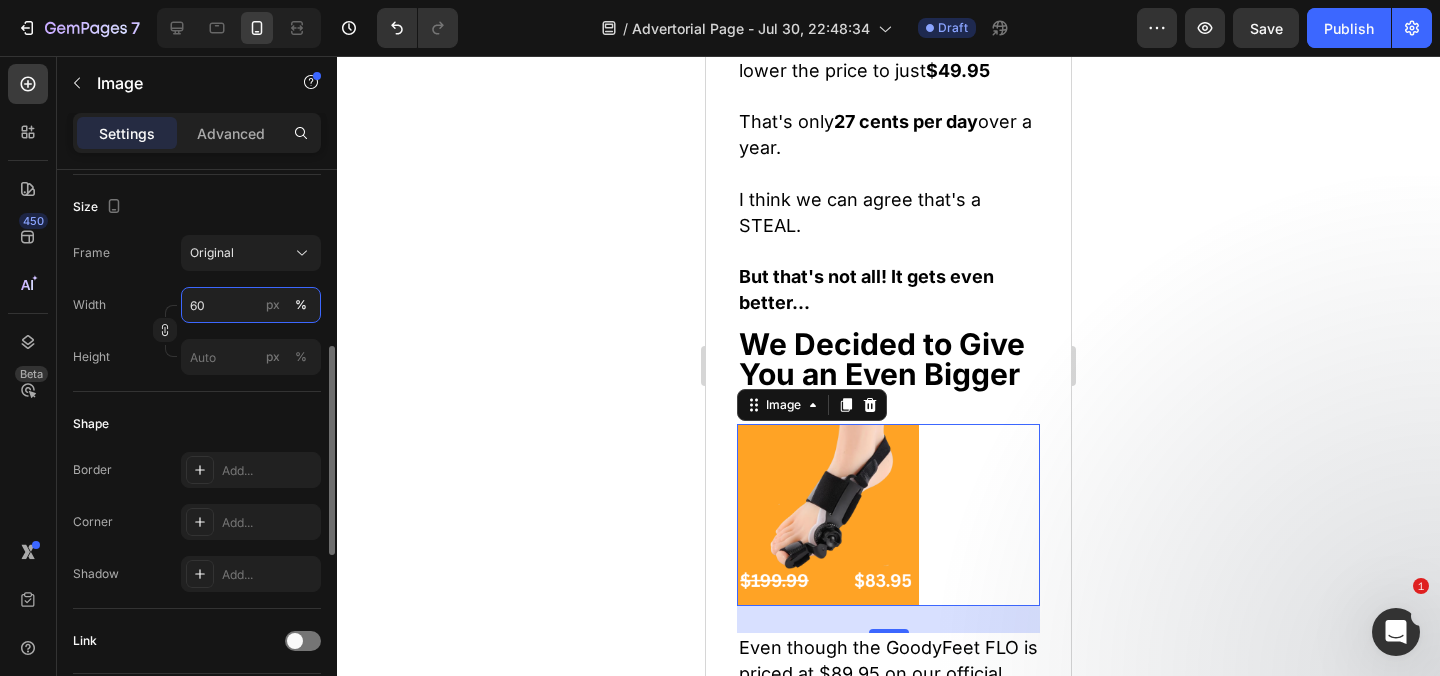 type on "600" 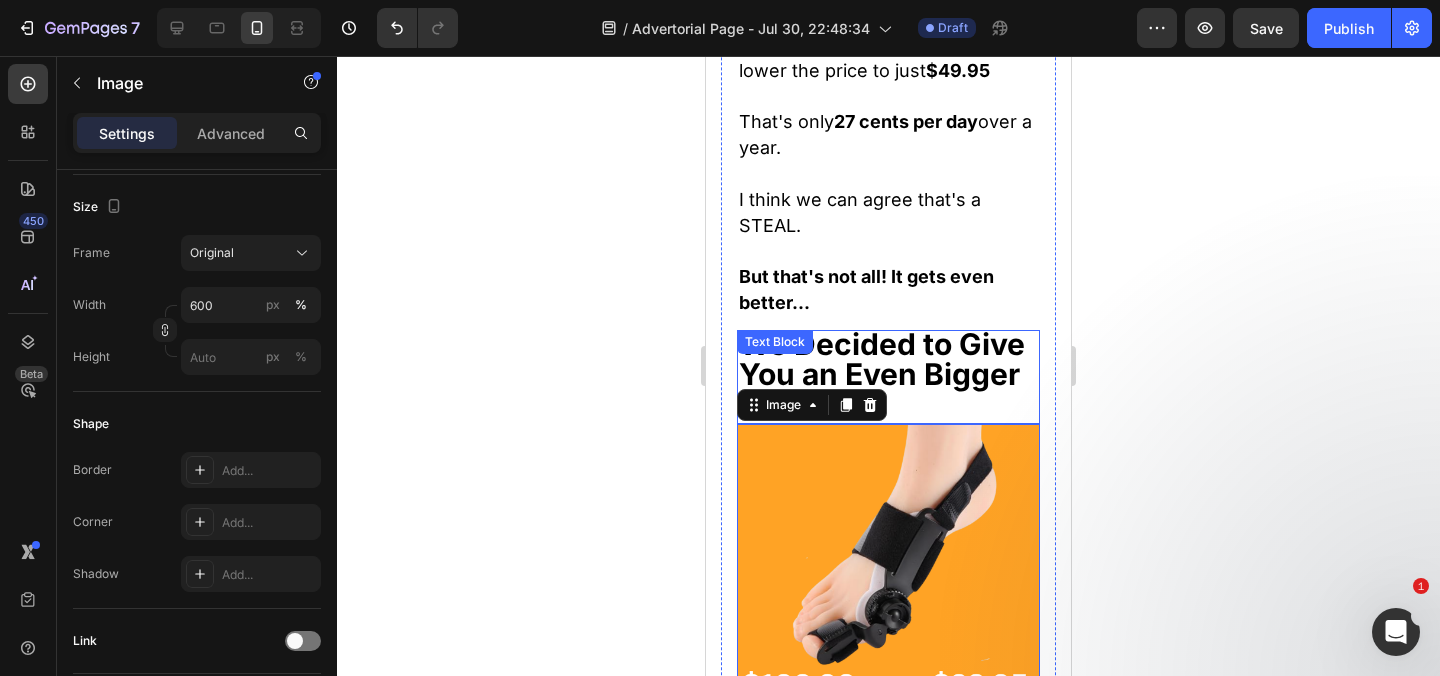 click on "We Decided to Give You an Even Bigger Discount" at bounding box center [882, 374] 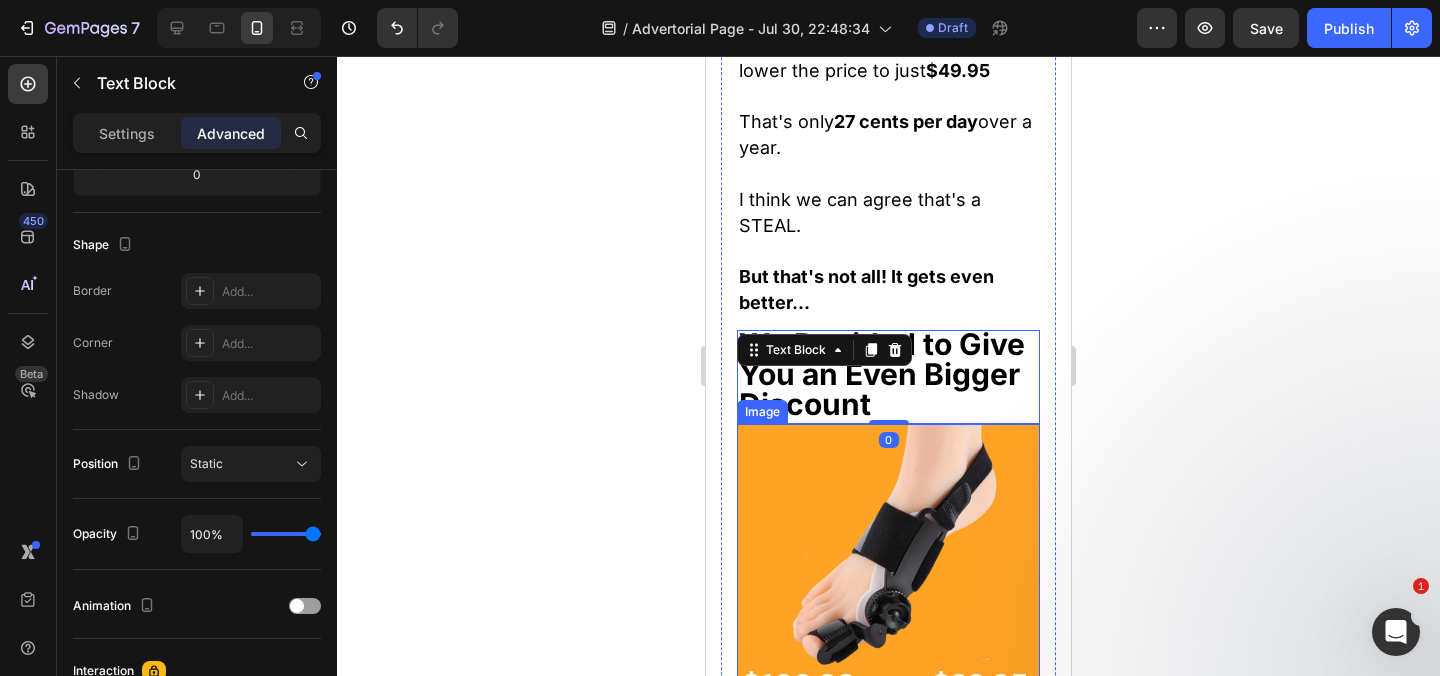 scroll, scrollTop: 0, scrollLeft: 0, axis: both 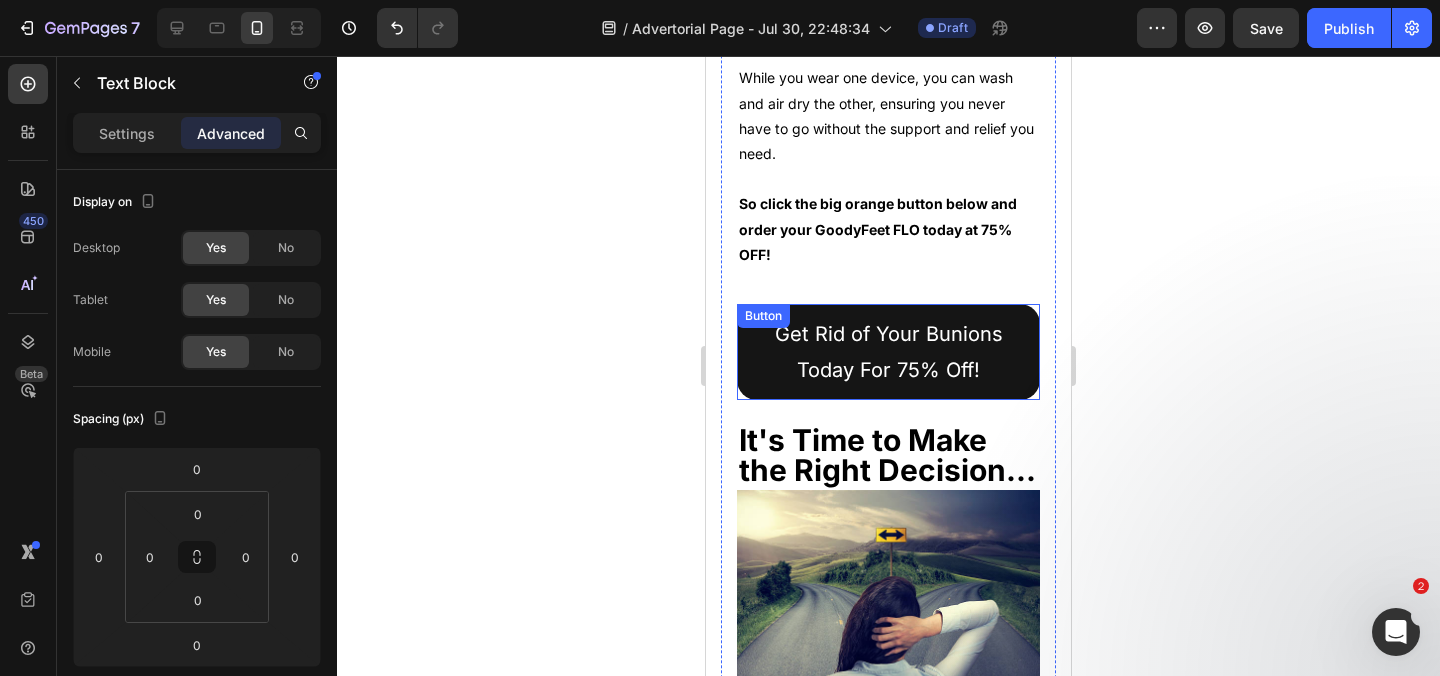 click on "Get Rid of Your Bunions Today For 75% Off!" at bounding box center (888, 352) 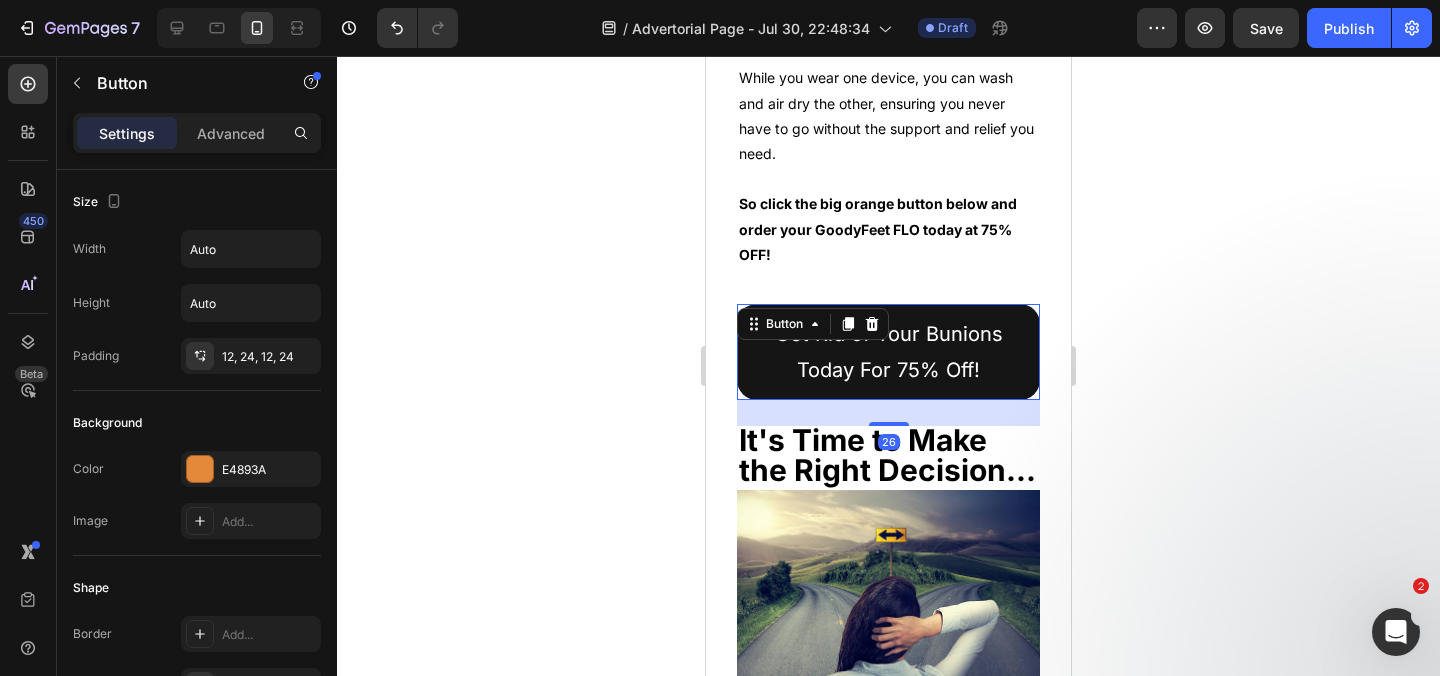click on "Get Rid of Your Bunions Today For 75% Off!" at bounding box center [888, 352] 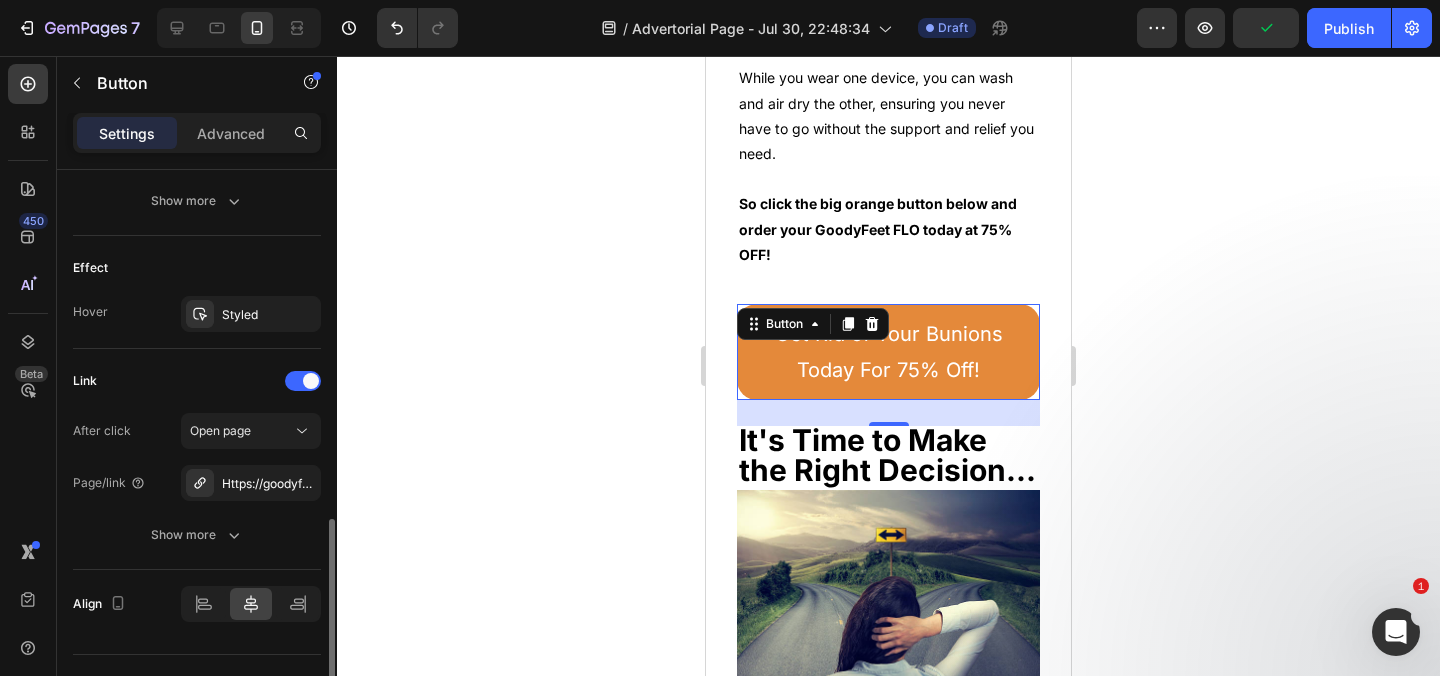 scroll, scrollTop: 1027, scrollLeft: 0, axis: vertical 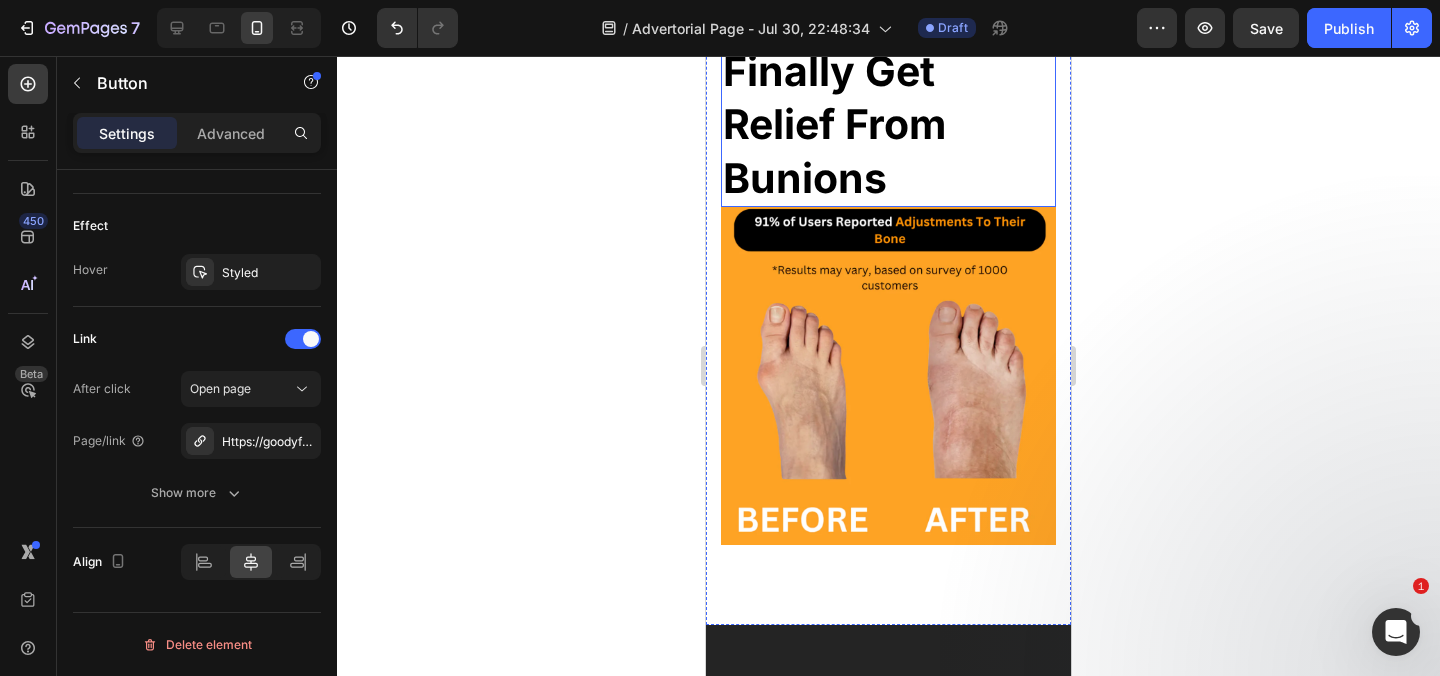 click on "Finally Get Relief From Bunions" at bounding box center (888, 125) 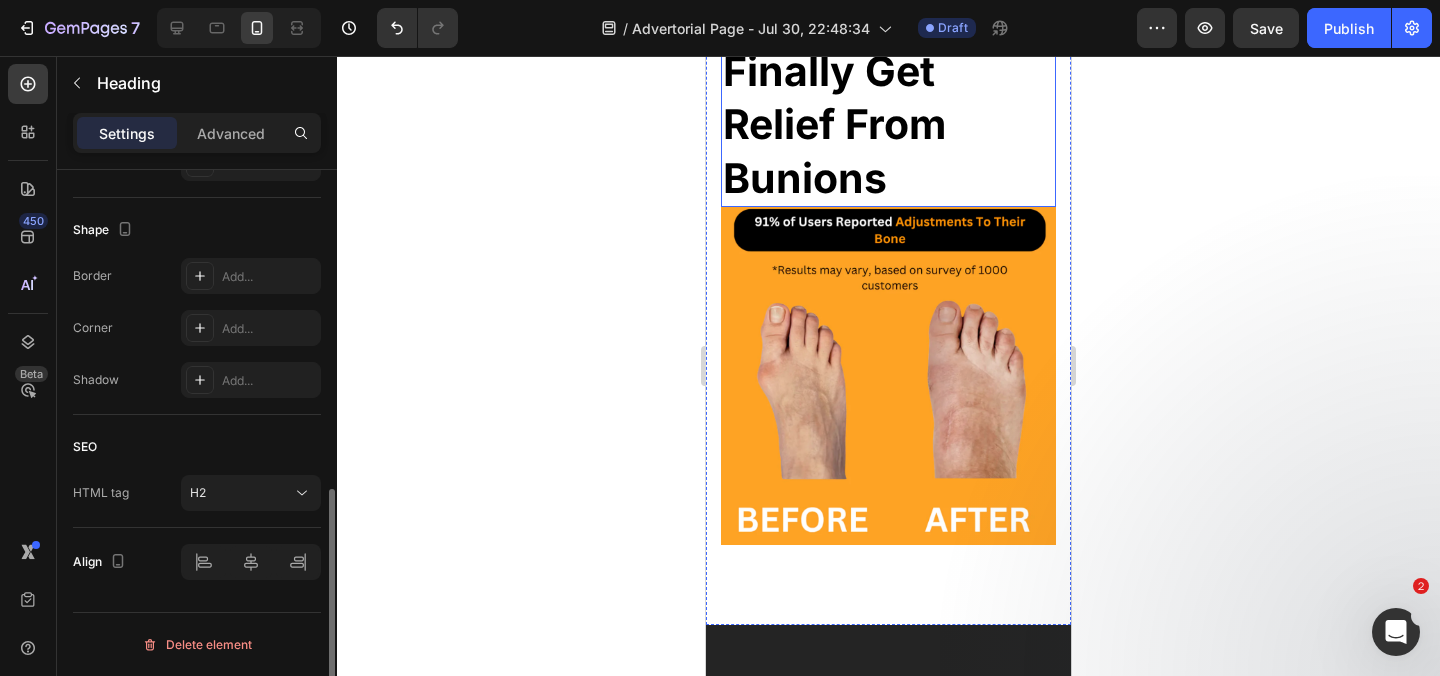scroll, scrollTop: 0, scrollLeft: 0, axis: both 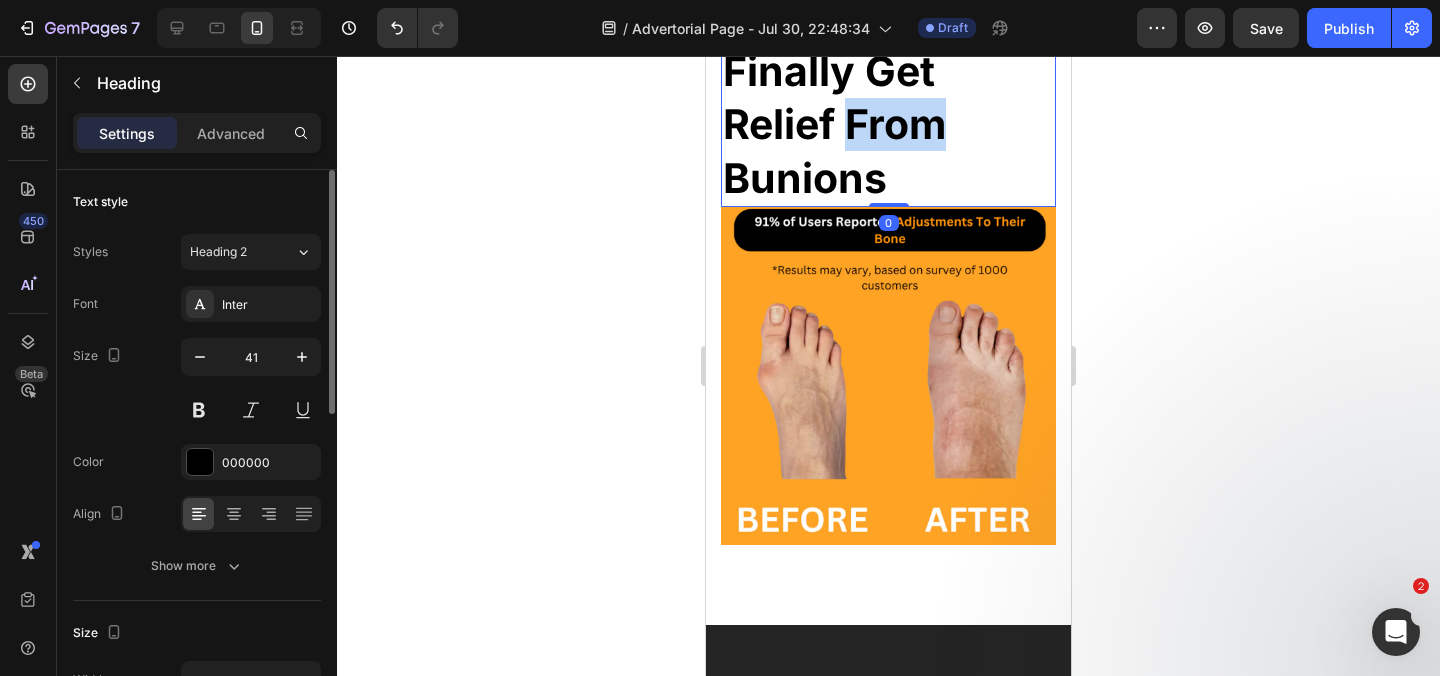click on "Finally Get Relief From Bunions" at bounding box center (834, 124) 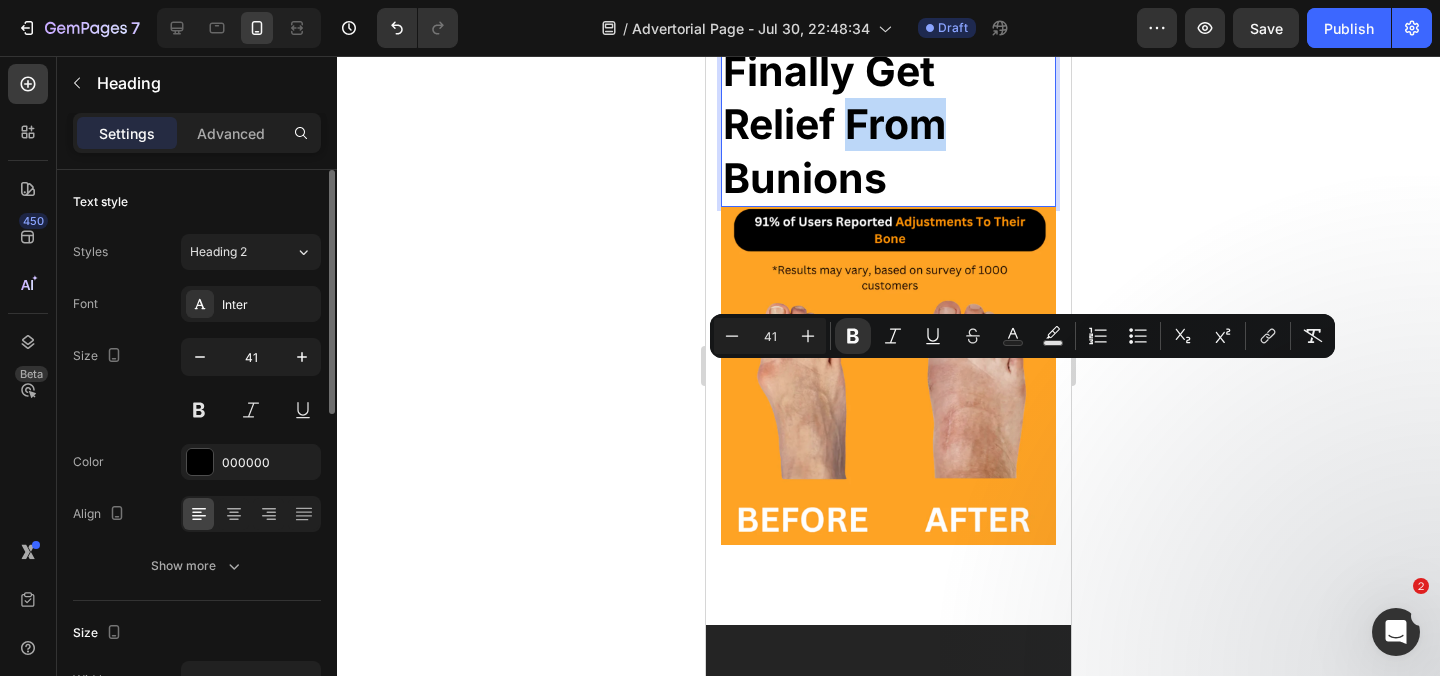 click on "Finally Get Relief From Bunions" at bounding box center [834, 124] 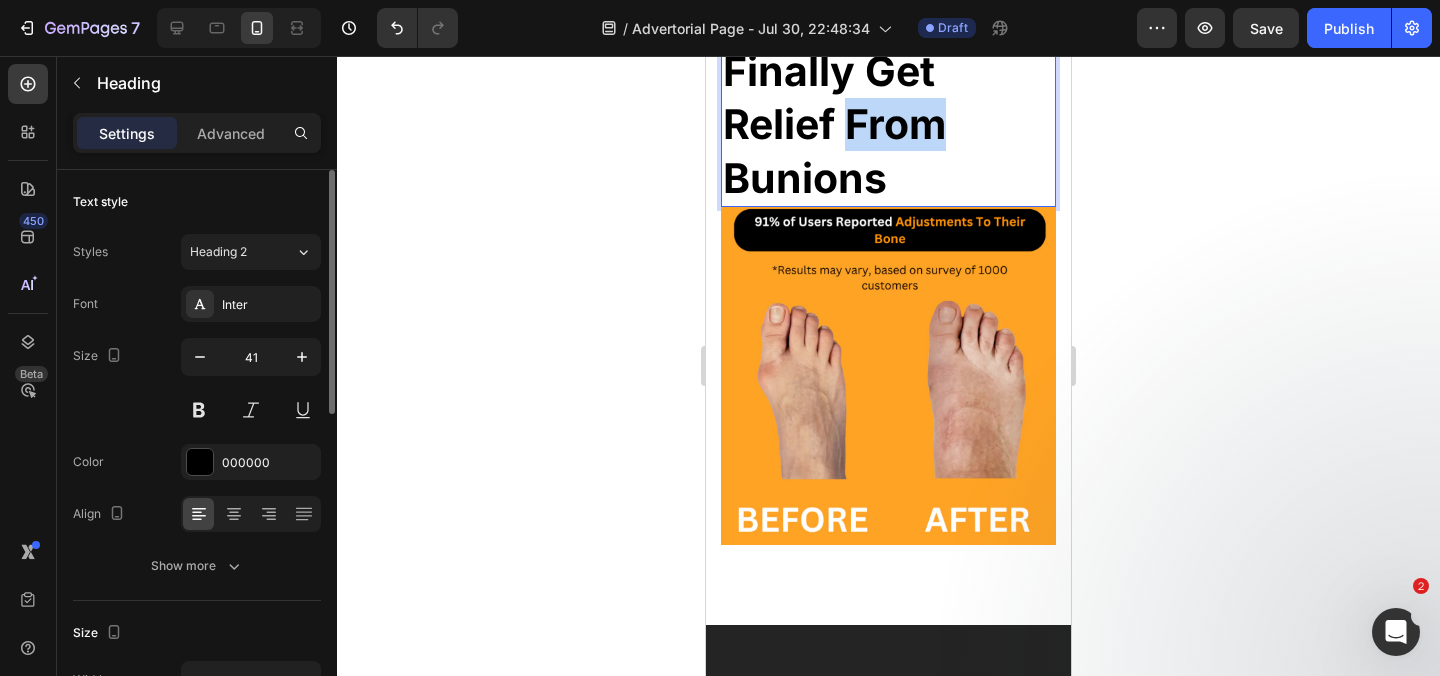 click on "Finally Get Relief From Bunions" at bounding box center [834, 124] 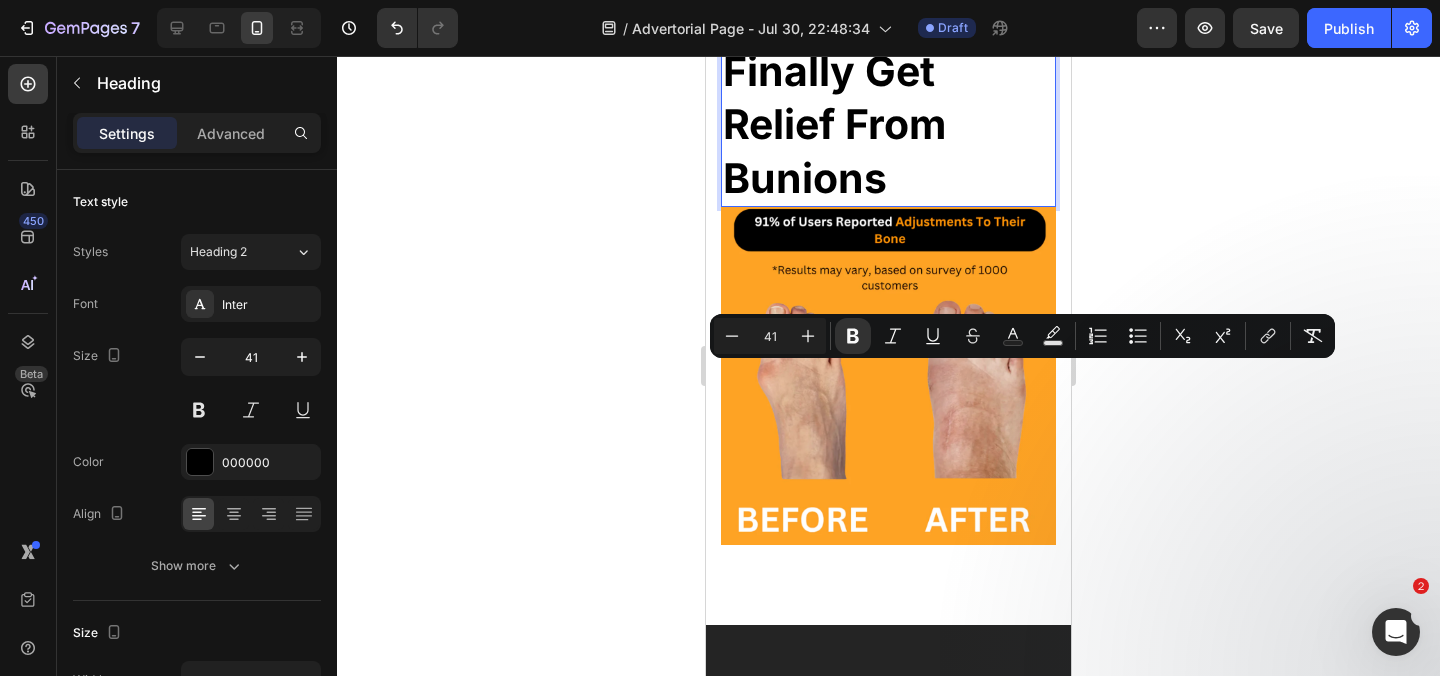 click on "Finally Get Relief From Bunions" at bounding box center (834, 124) 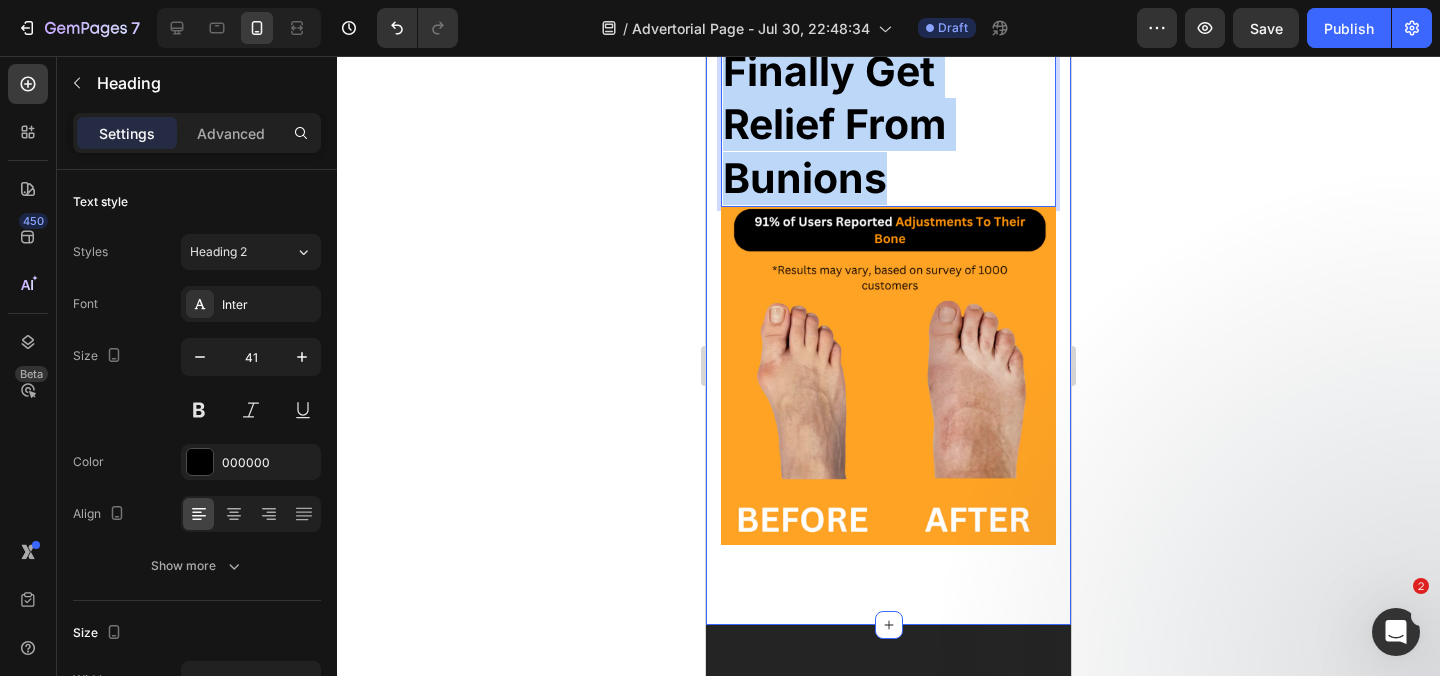 drag, startPoint x: 891, startPoint y: 440, endPoint x: 715, endPoint y: 307, distance: 220.60146 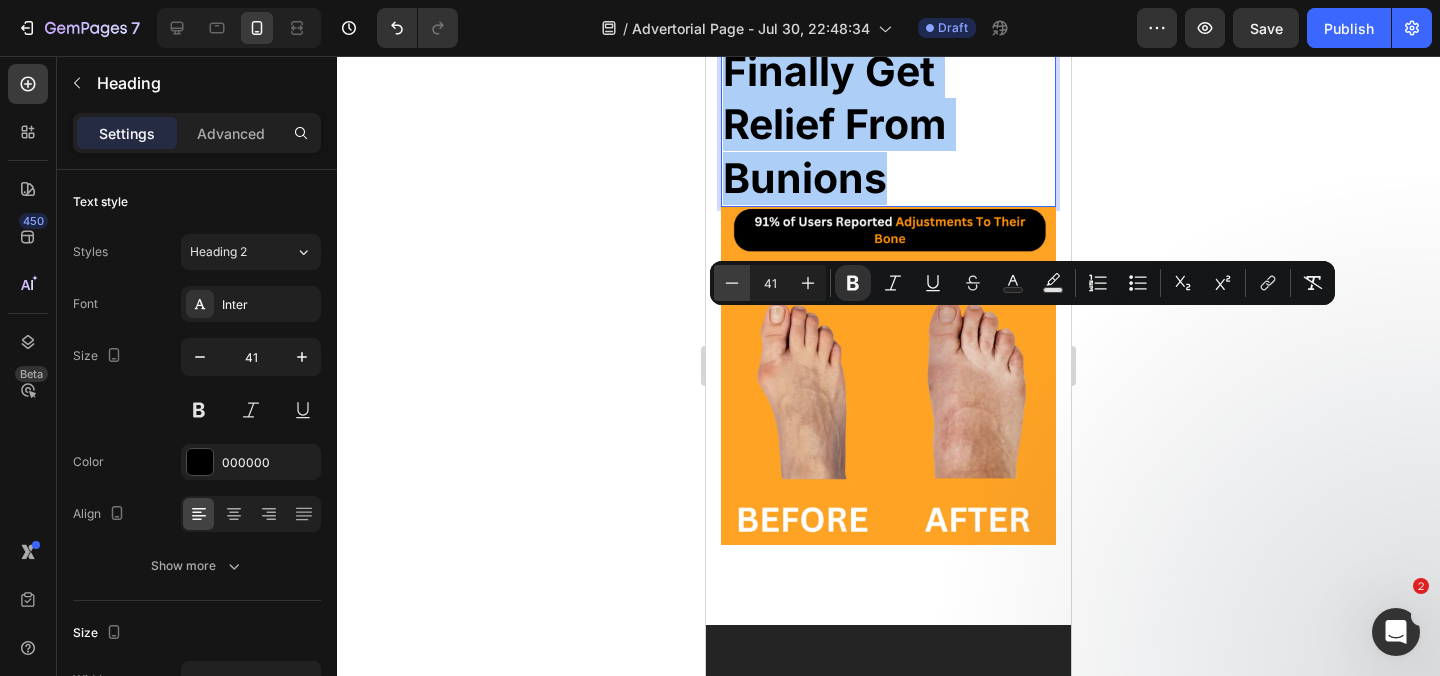 click 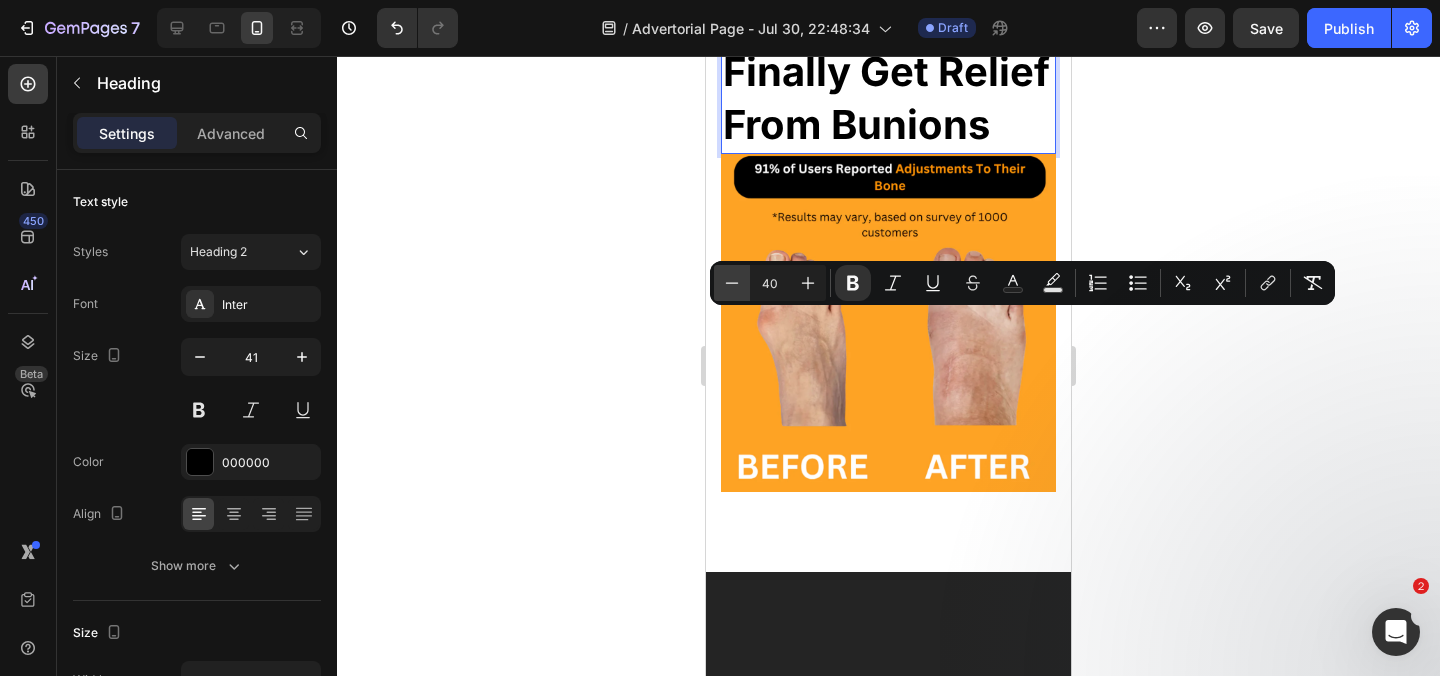 click 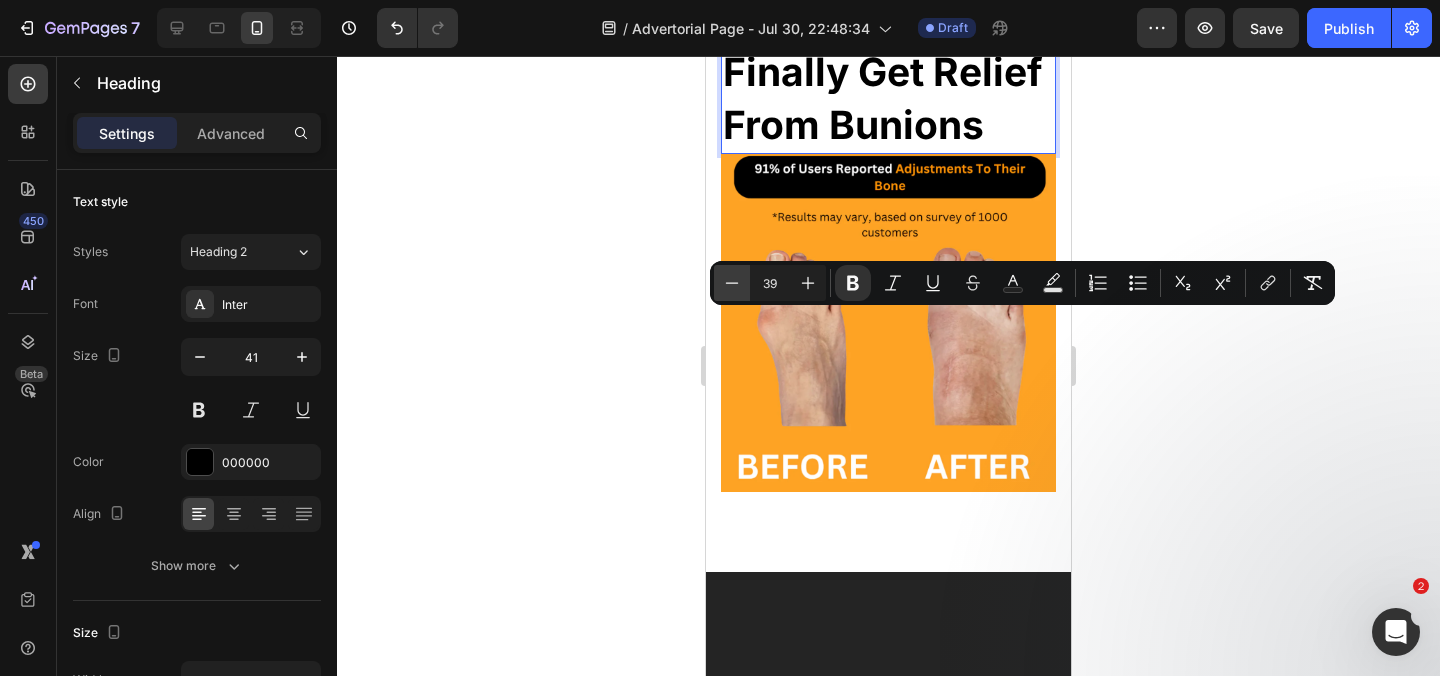 click 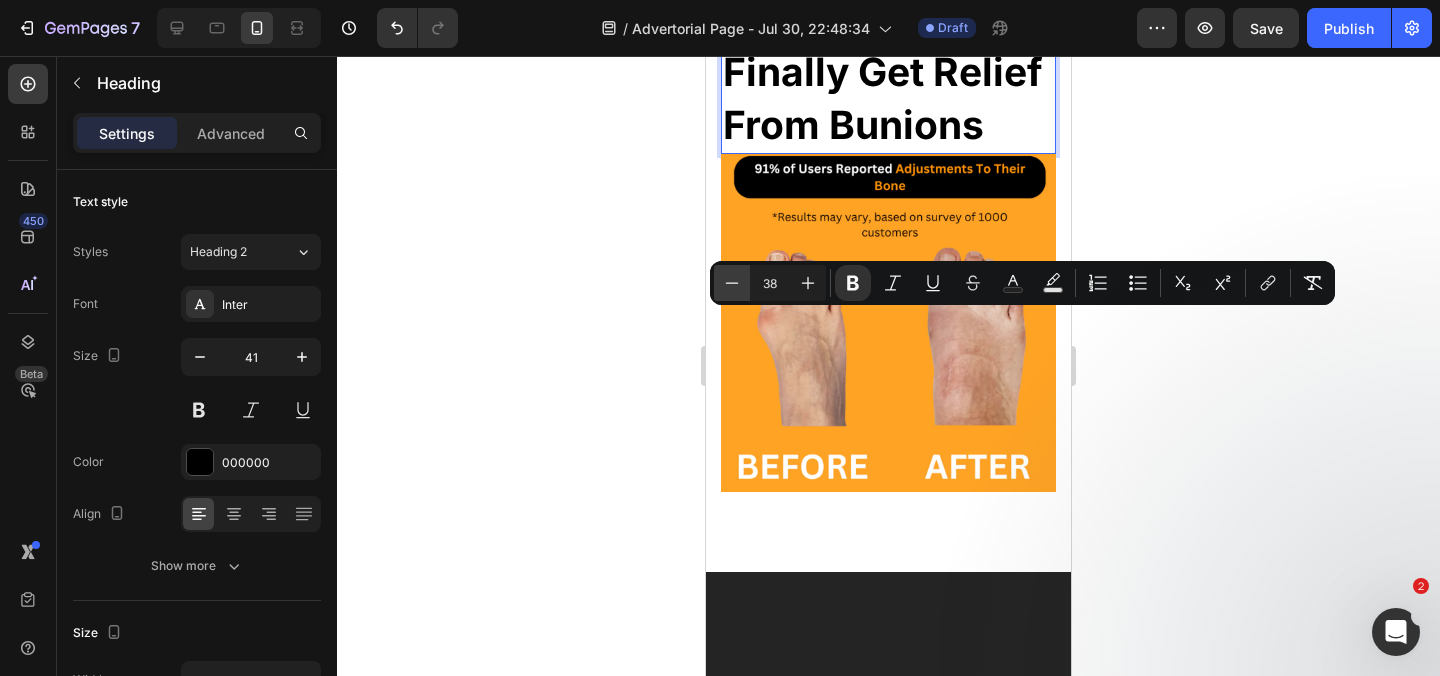 click 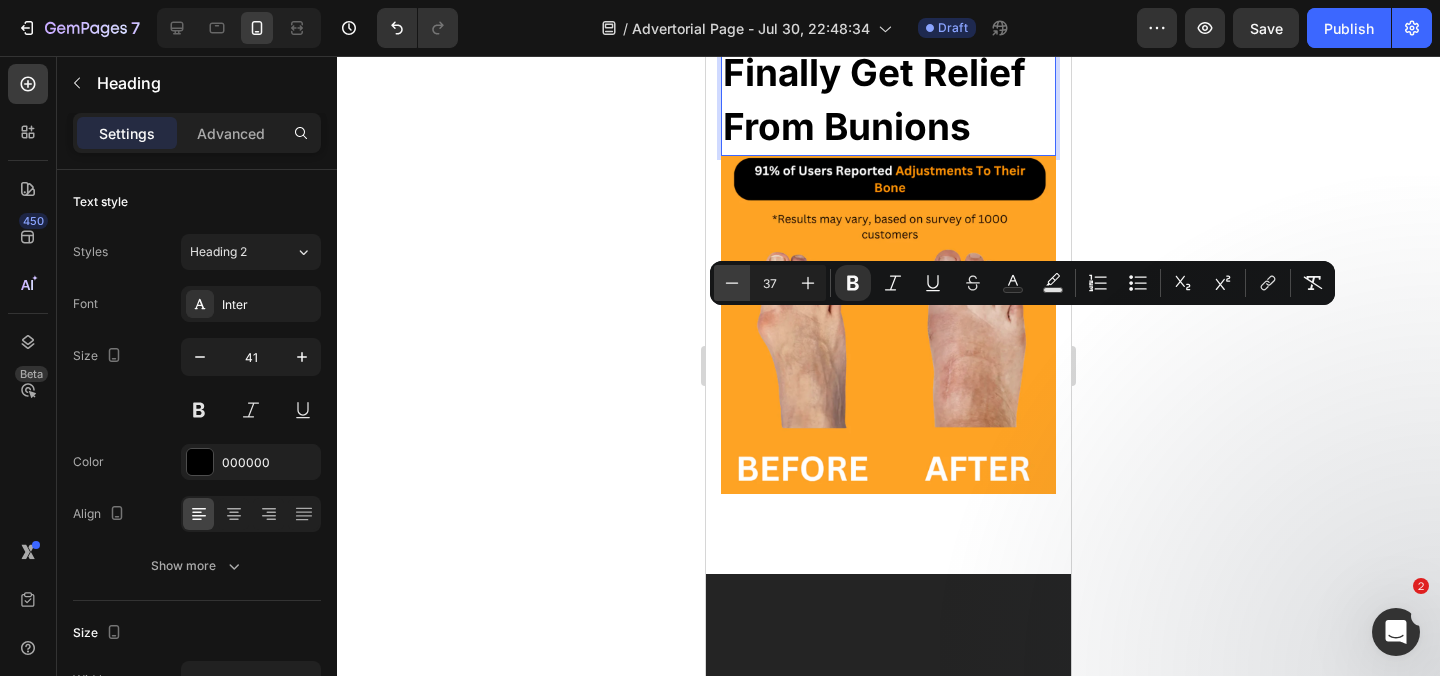 click 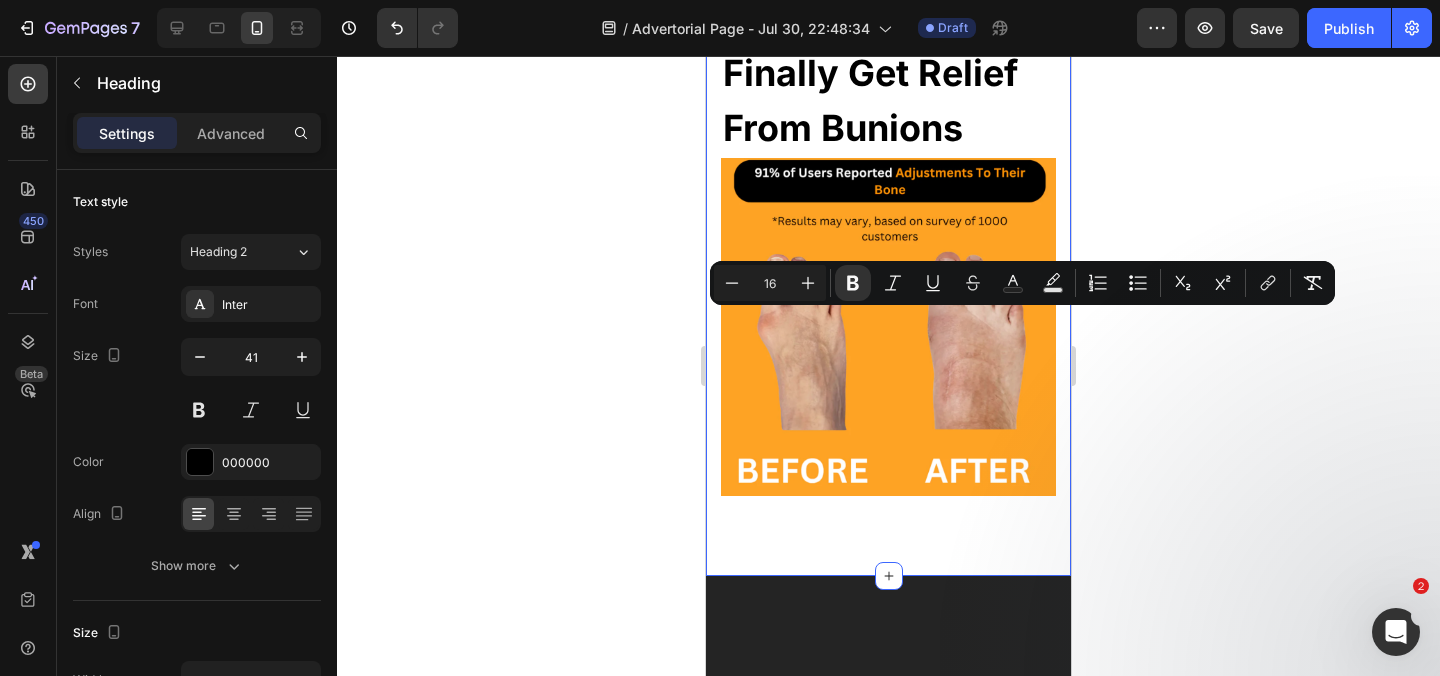 click on "UPDATE:  As of August 01, 2025 - The demand for Recovist Bunion Brace has increased dramatically and inventory has been flying off the shelves. Order your own for  50% OFF + FREE SHIPPING  before it's too late. Lock in your order while you can to get  50% OFF + FREE SHIPPING NOTE:   This deal is NOT available on Amazon or eBay Heading Row Image 90 Day Money Back Guarantee Text Block Image Guaranteed Safe and Secure Checkout Text Block Image No-Hassle Returns Text Block Image Free Shipping on orders over $50 Text Block Row ⁠⁠⁠⁠⁠⁠⁠ Finally Get Relief From Bunions Heading Image Section 3   You can create reusable sections Create Theme Section AI Content Write with GemAI What would you like to describe here? Tone and Voice Persuasive Product Under Socks & Shoes Corrector Show more Generate" at bounding box center [888, -329] 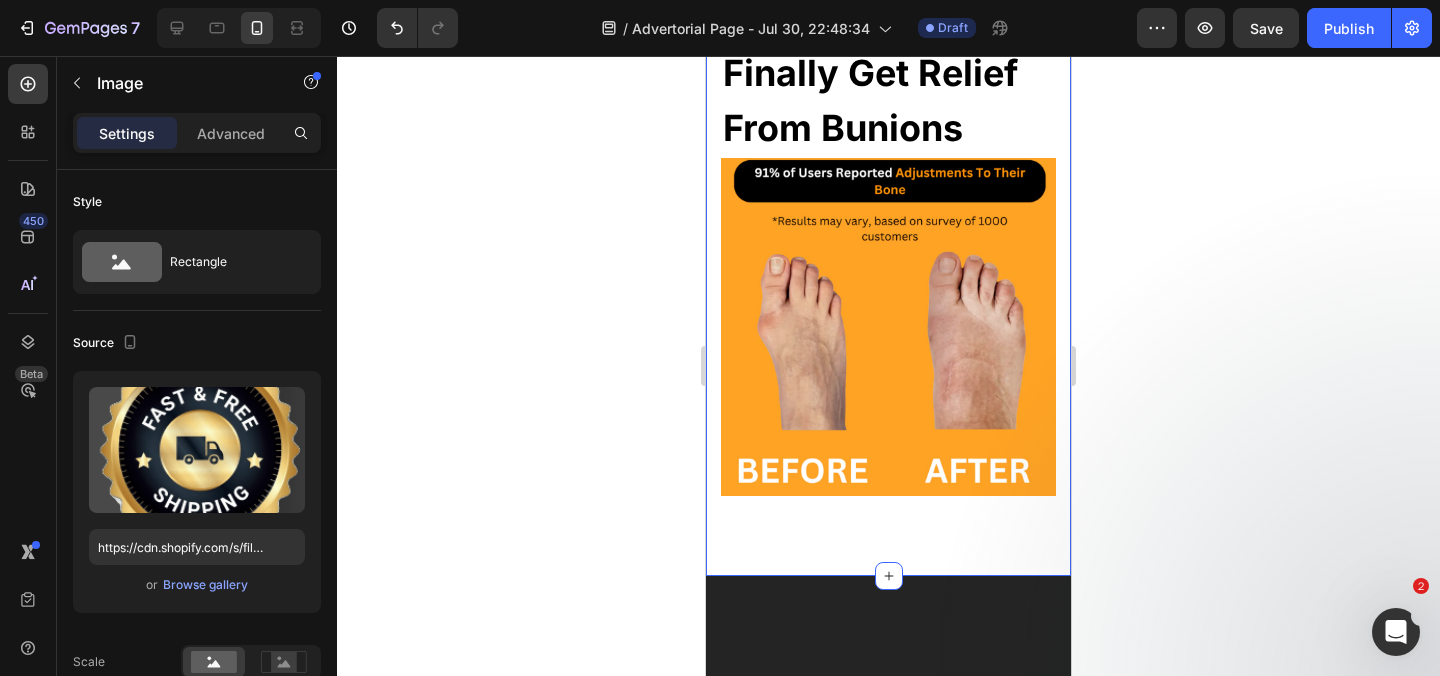 click at bounding box center [889, -34] 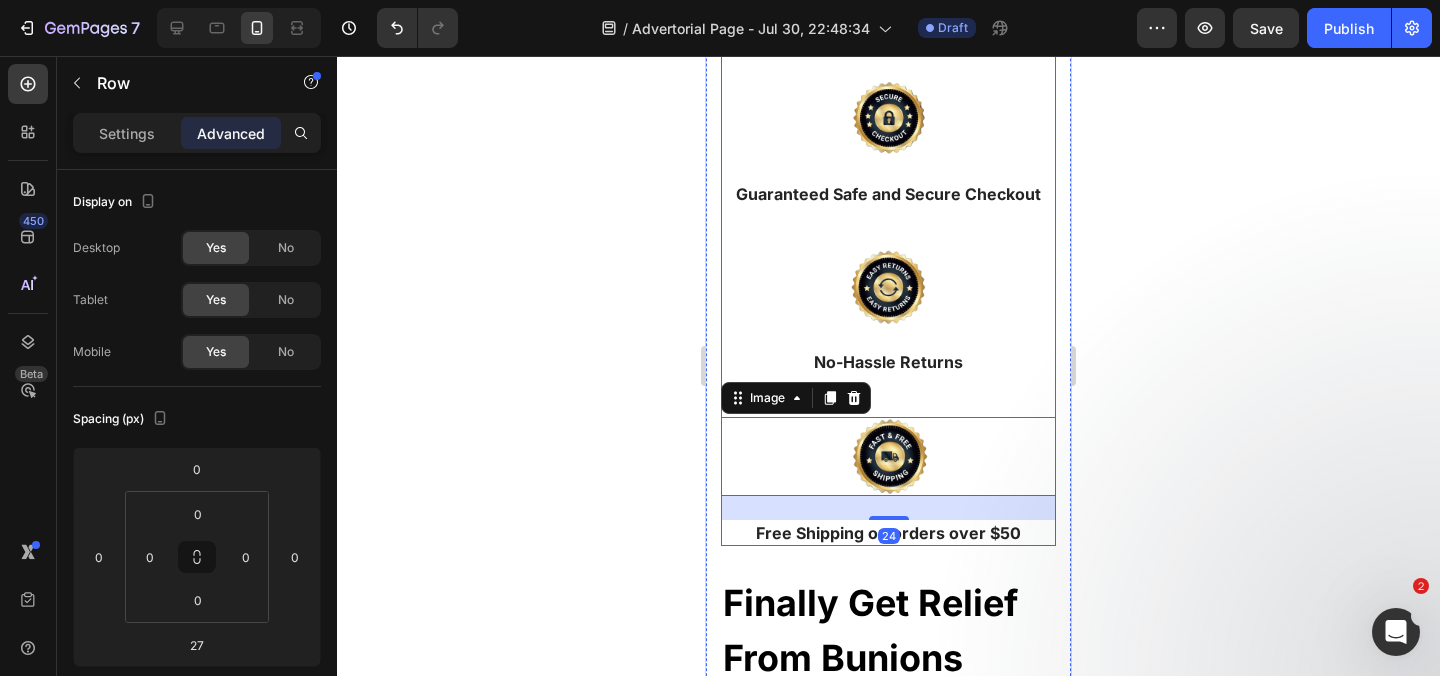 click on "Image Guaranteed Safe and Secure Checkout Text Block" at bounding box center [888, 164] 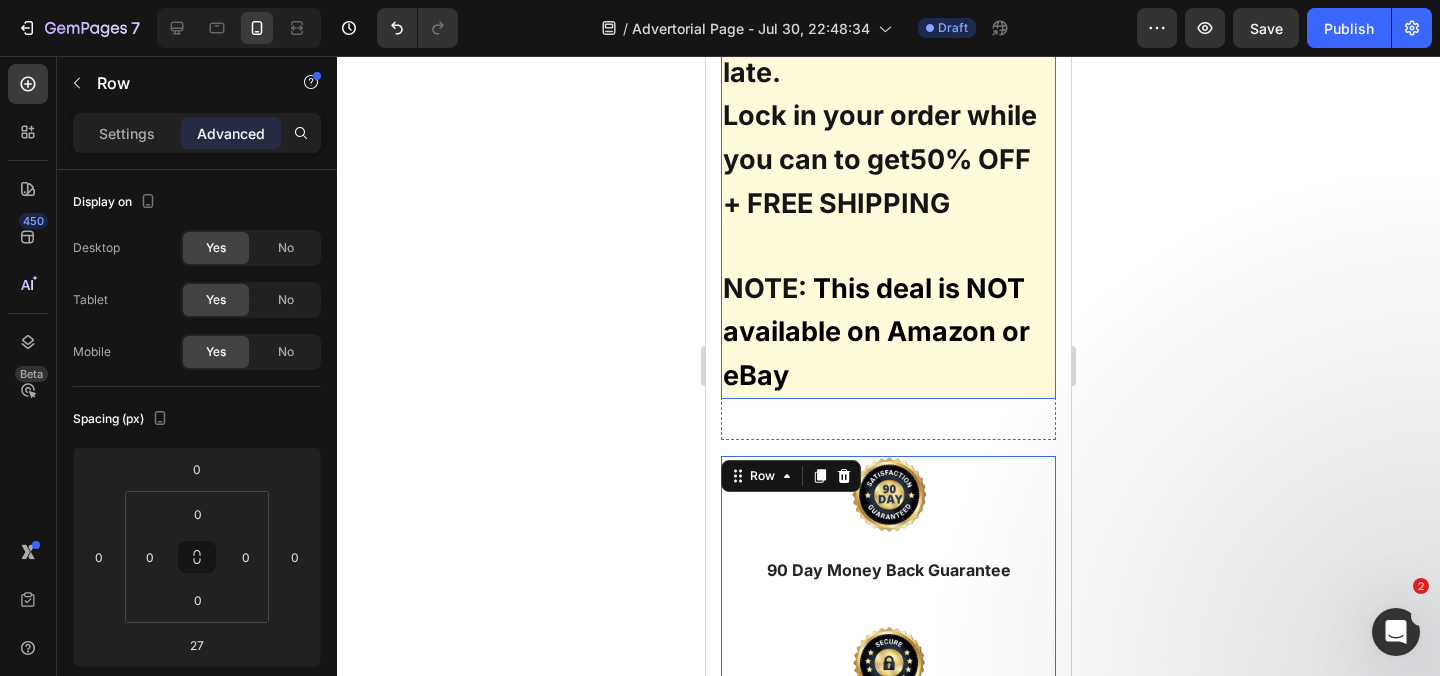 click on "UPDATE:  As of August 01, 2025 - The demand for Recovist Bunion Brace has increased dramatically and inventory has been flying off the shelves. Order your own for  50% OFF + FREE SHIPPING  before it's too late. Lock in your order while you can to get  50% OFF + FREE SHIPPING NOTE:   This deal is NOT available on Amazon or eBay" at bounding box center (888, 5) 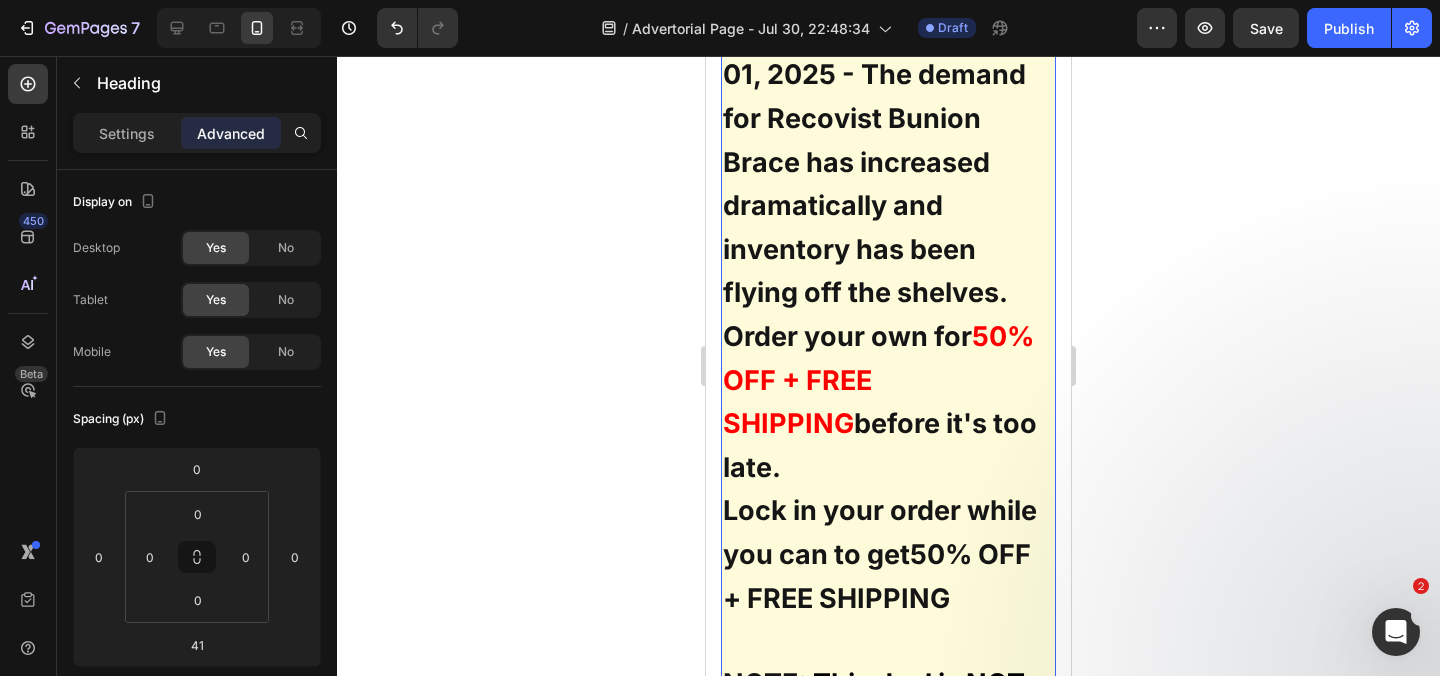 click on "UPDATE:  As of August 01, 2025 - The demand for Recovist Bunion Brace has increased dramatically and inventory has been flying off the shelves. Order your own for  50% OFF + FREE SHIPPING  before it's too late. Lock in your order while you can to get  50% OFF + FREE SHIPPING NOTE:   This deal is NOT available on Amazon or eBay" at bounding box center (888, 400) 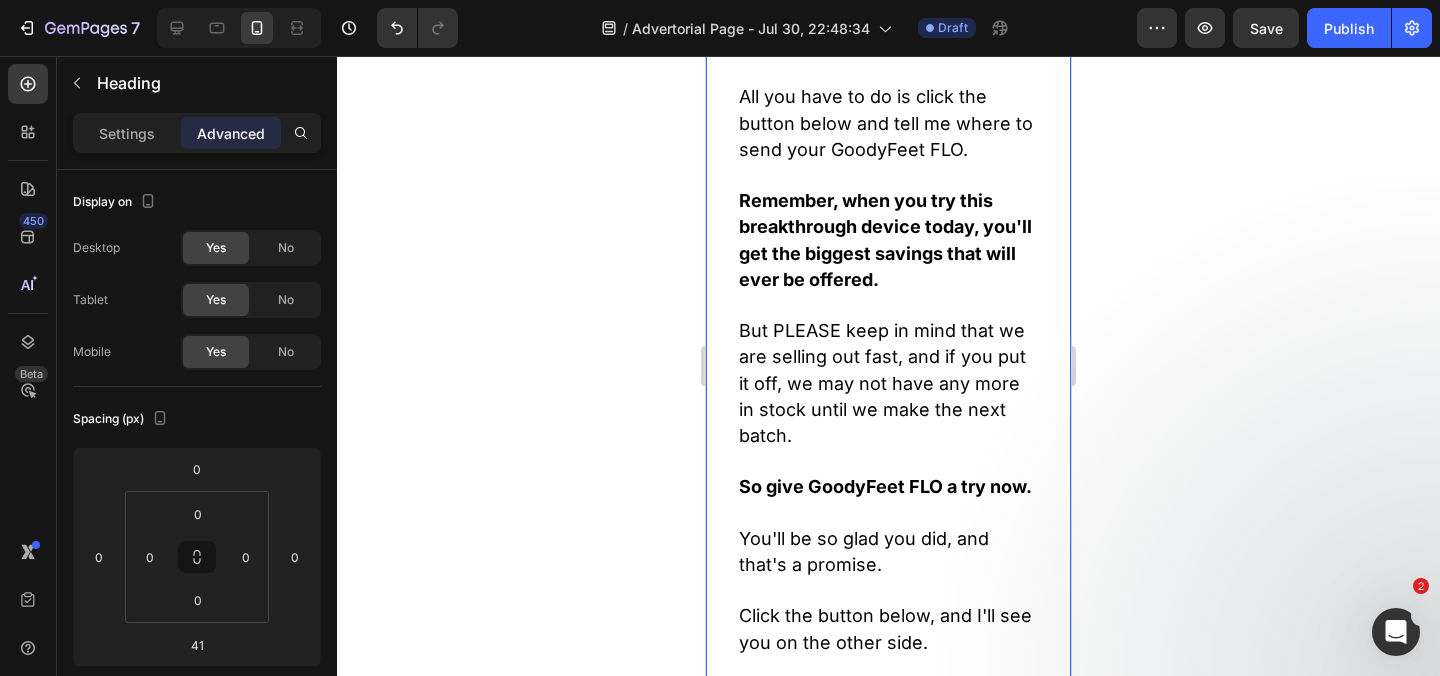 scroll, scrollTop: 34406, scrollLeft: 0, axis: vertical 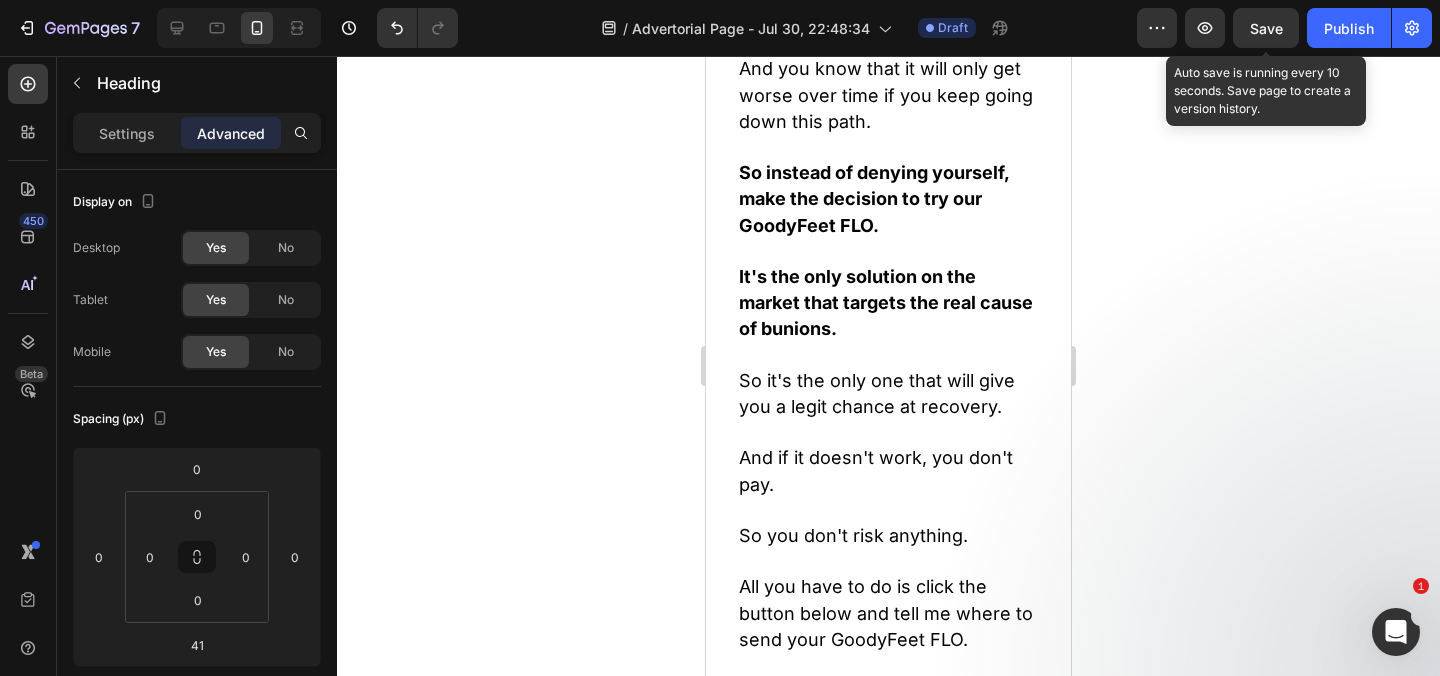 click on "Save" at bounding box center (1266, 28) 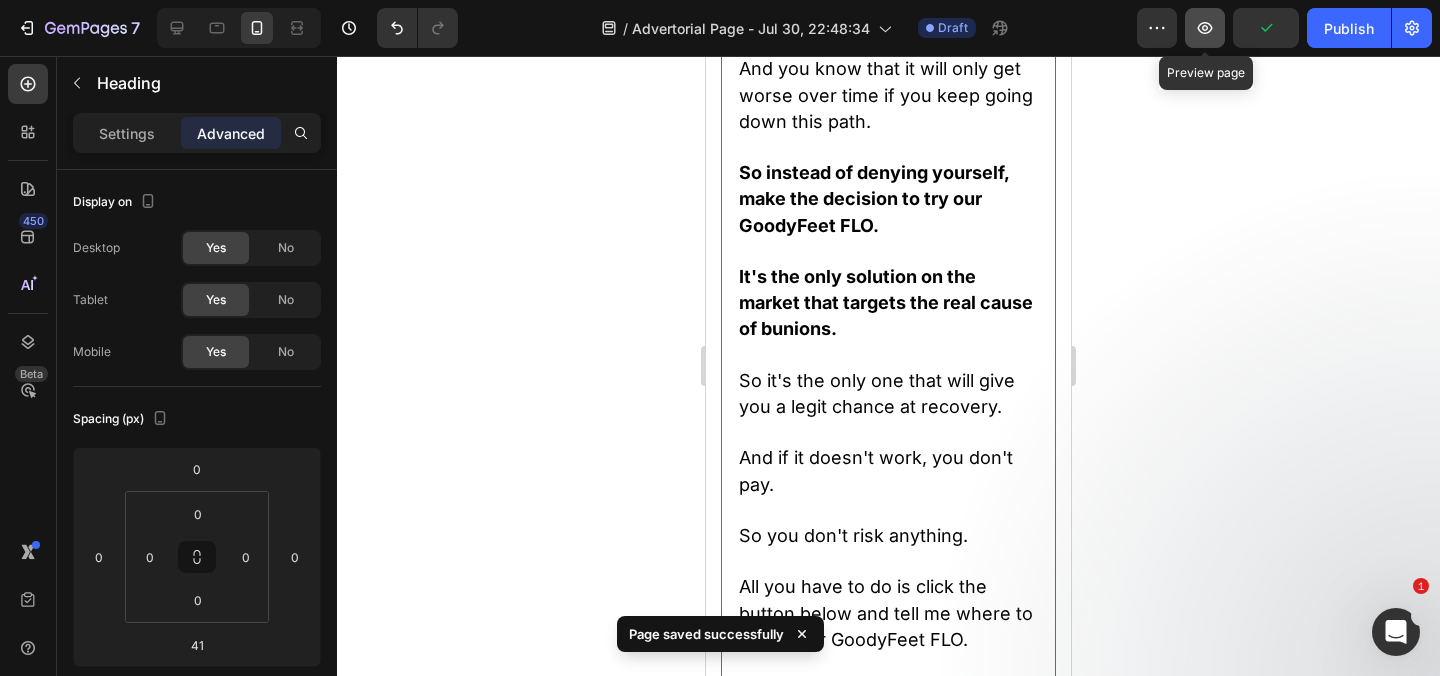 click 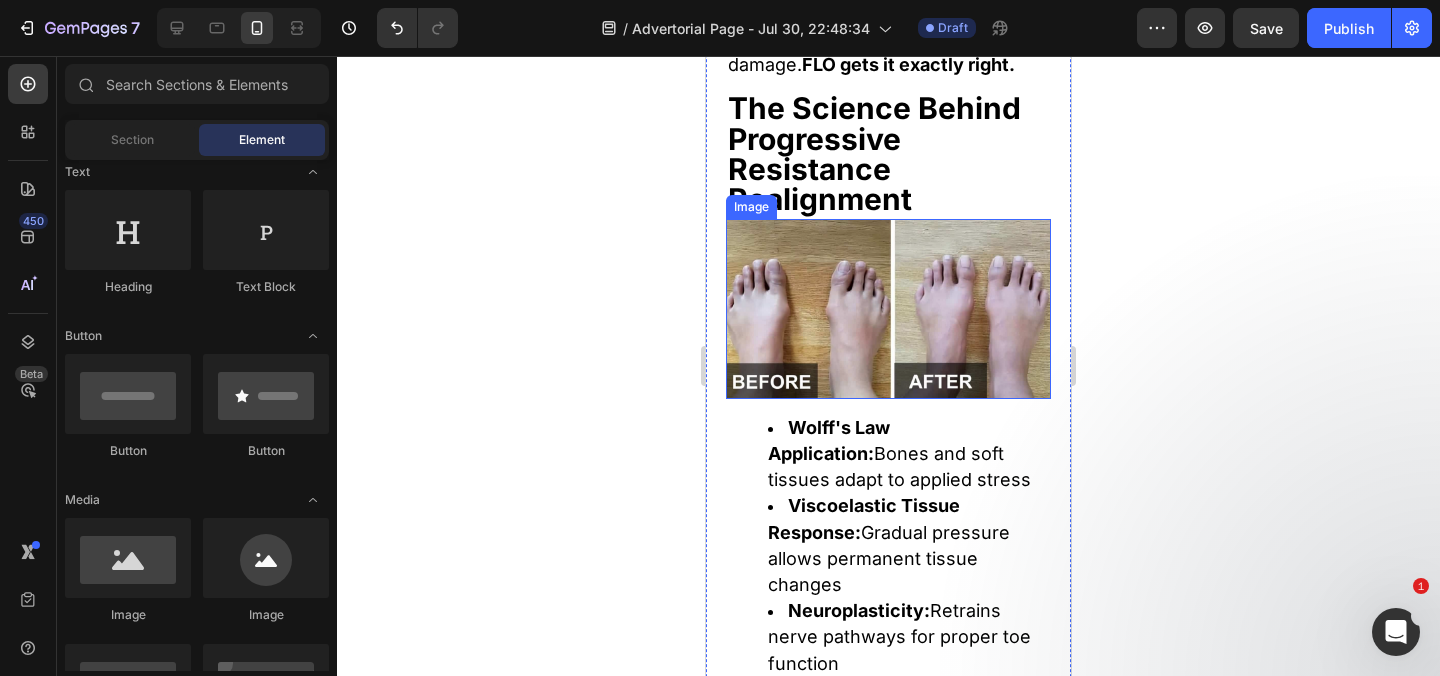 scroll, scrollTop: 19475, scrollLeft: 0, axis: vertical 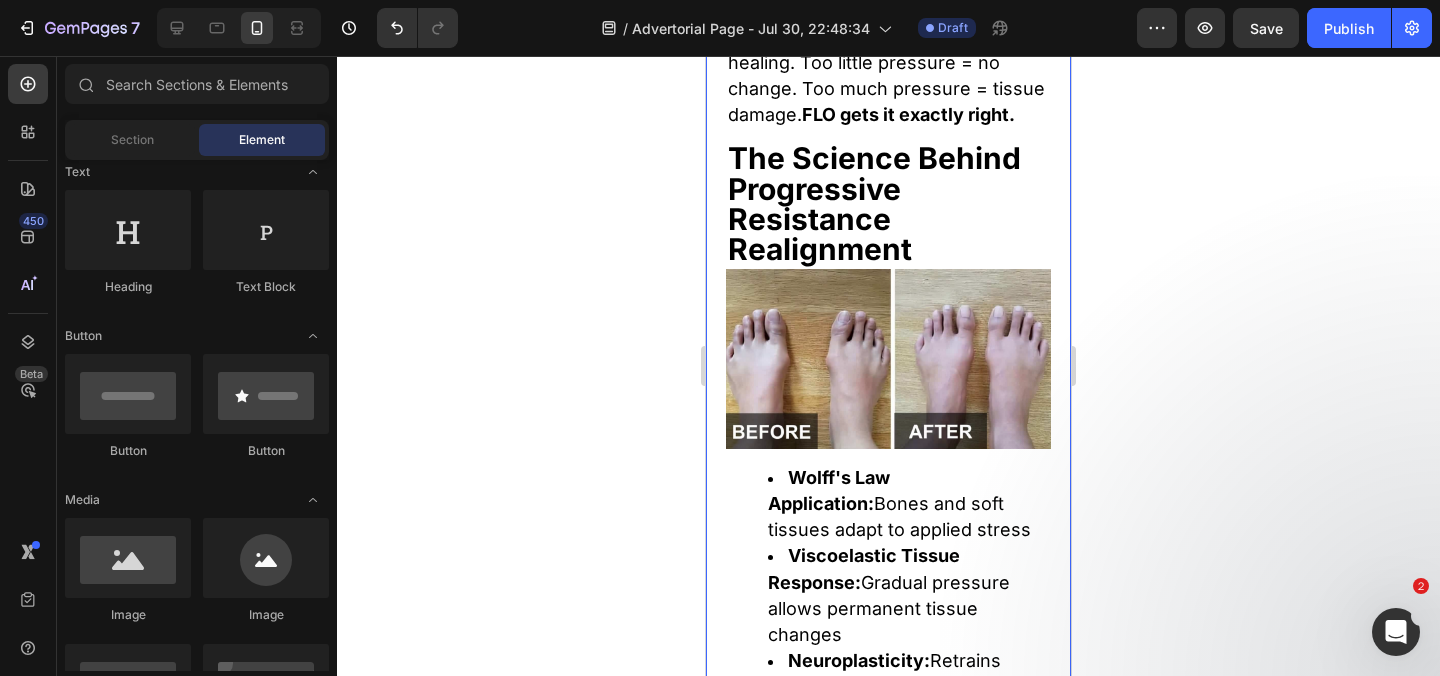 click on "Drop element here" at bounding box center (901, 2636) 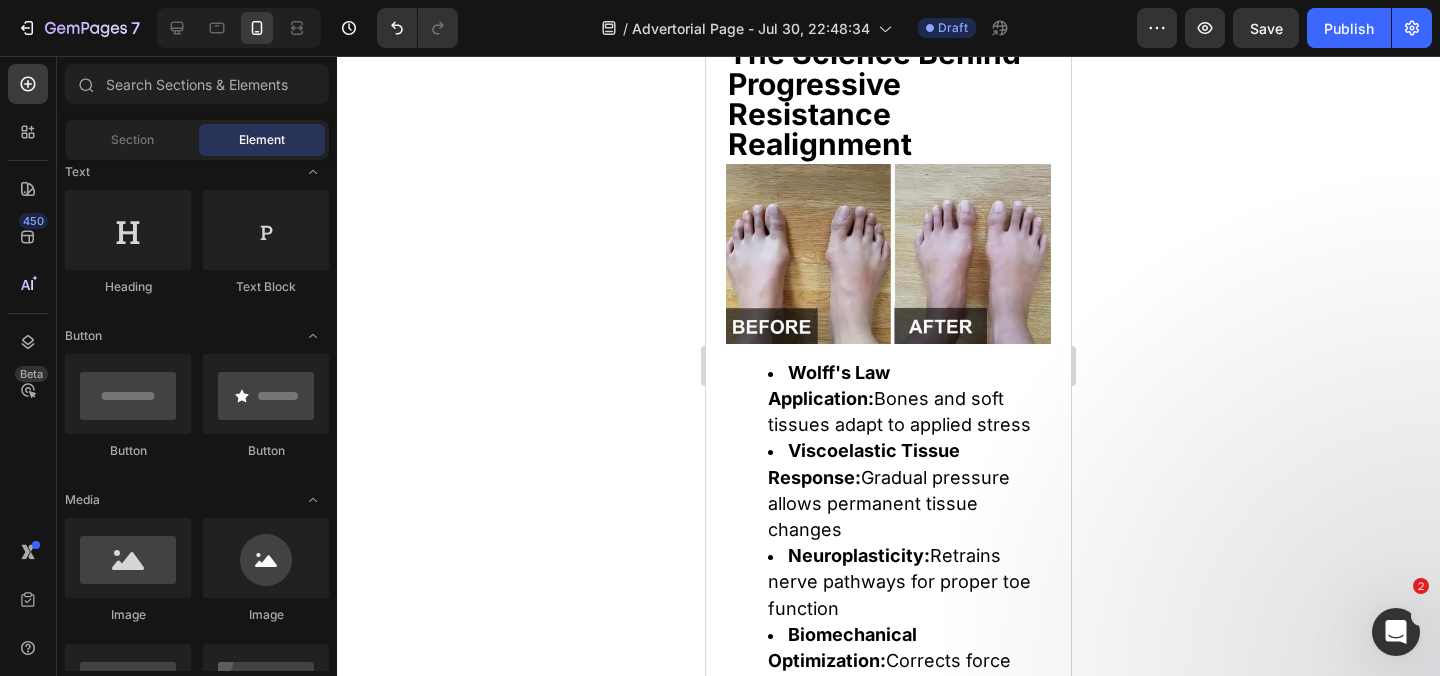 scroll, scrollTop: 19576, scrollLeft: 0, axis: vertical 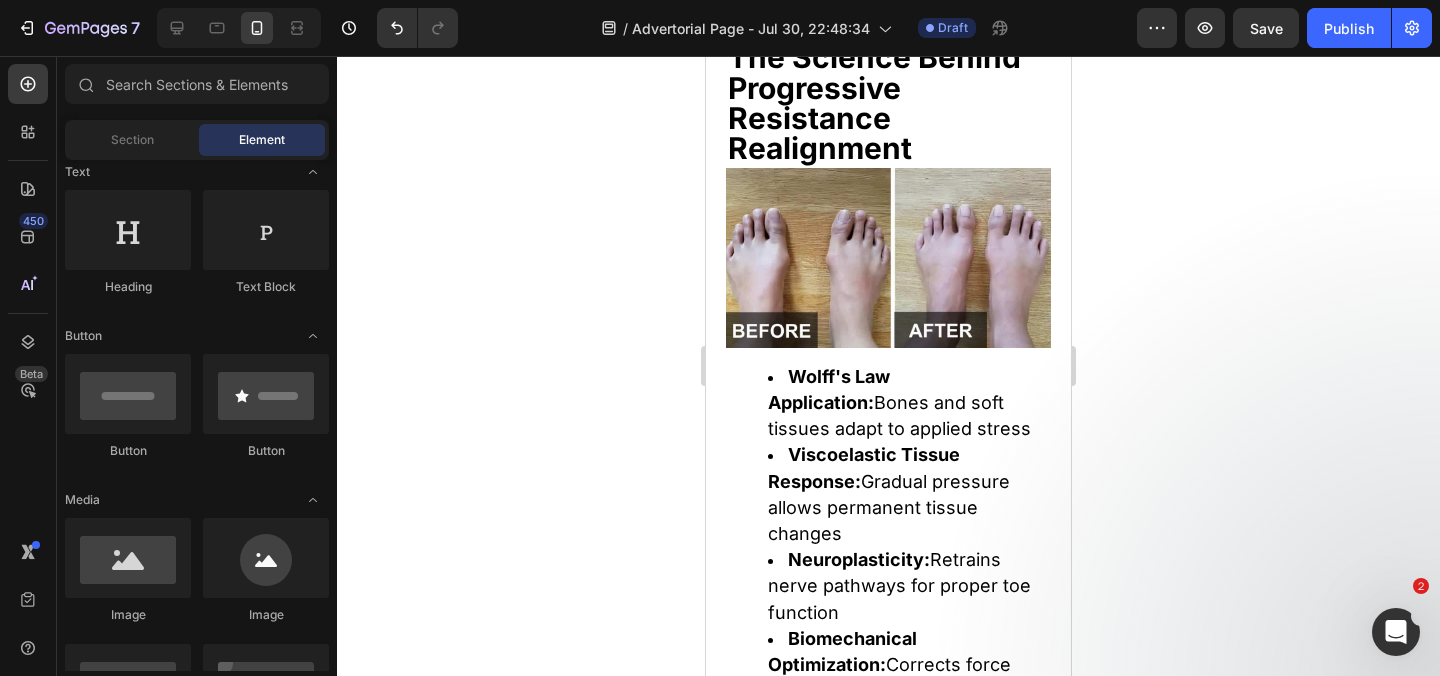click at bounding box center (981, 2639) 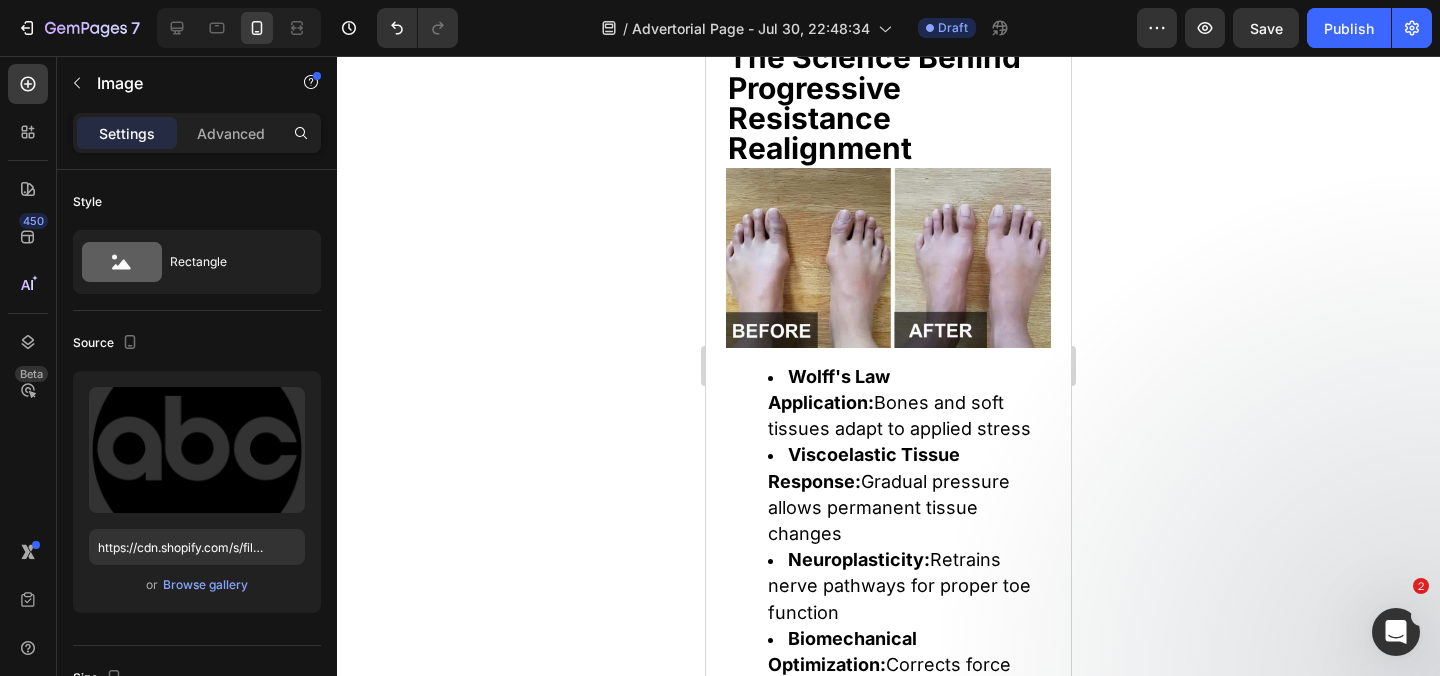 click at bounding box center (981, 2639) 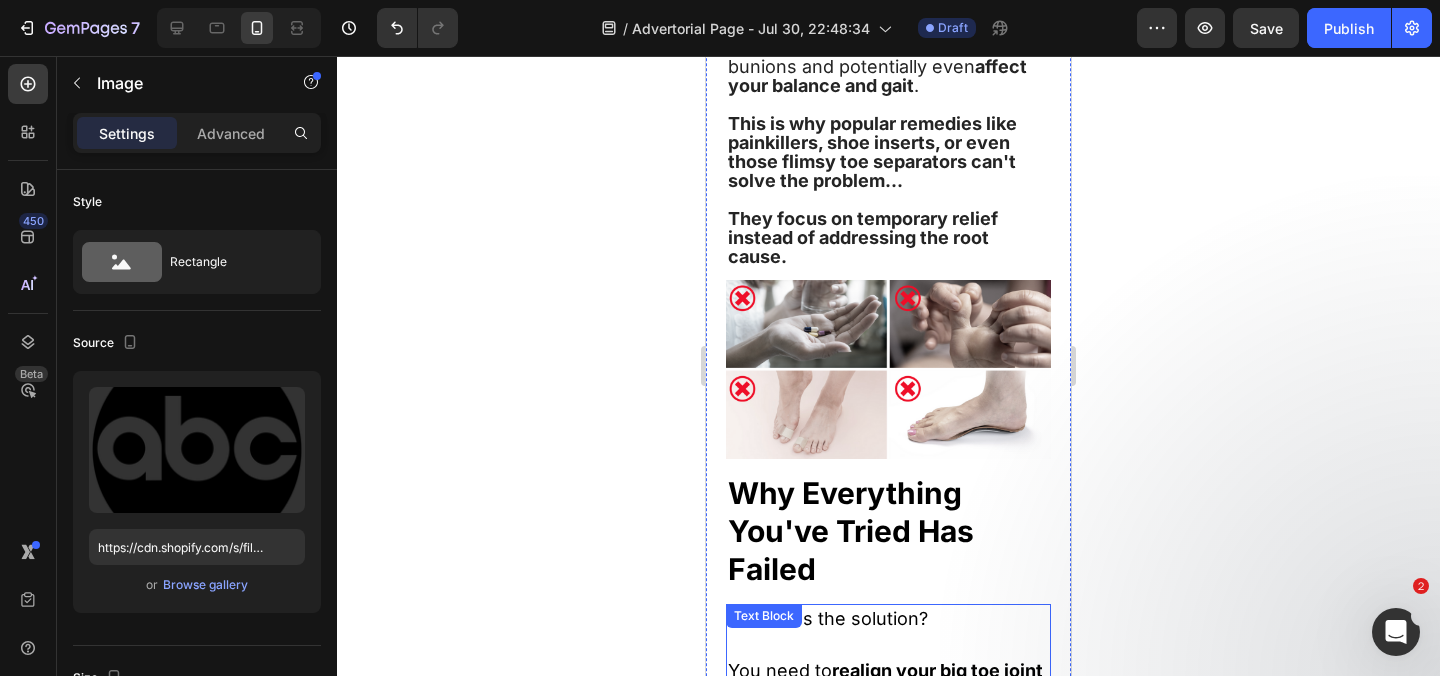 scroll, scrollTop: 8638, scrollLeft: 0, axis: vertical 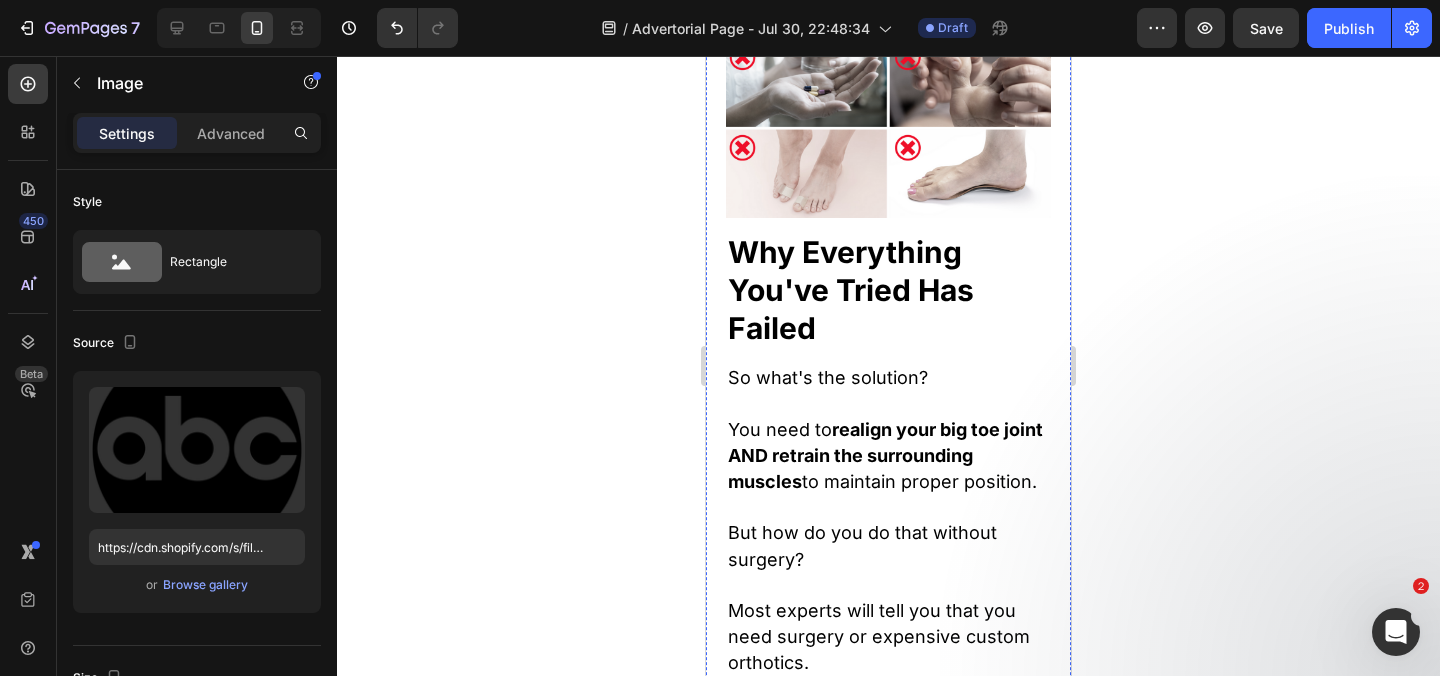 click at bounding box center (888, 1302) 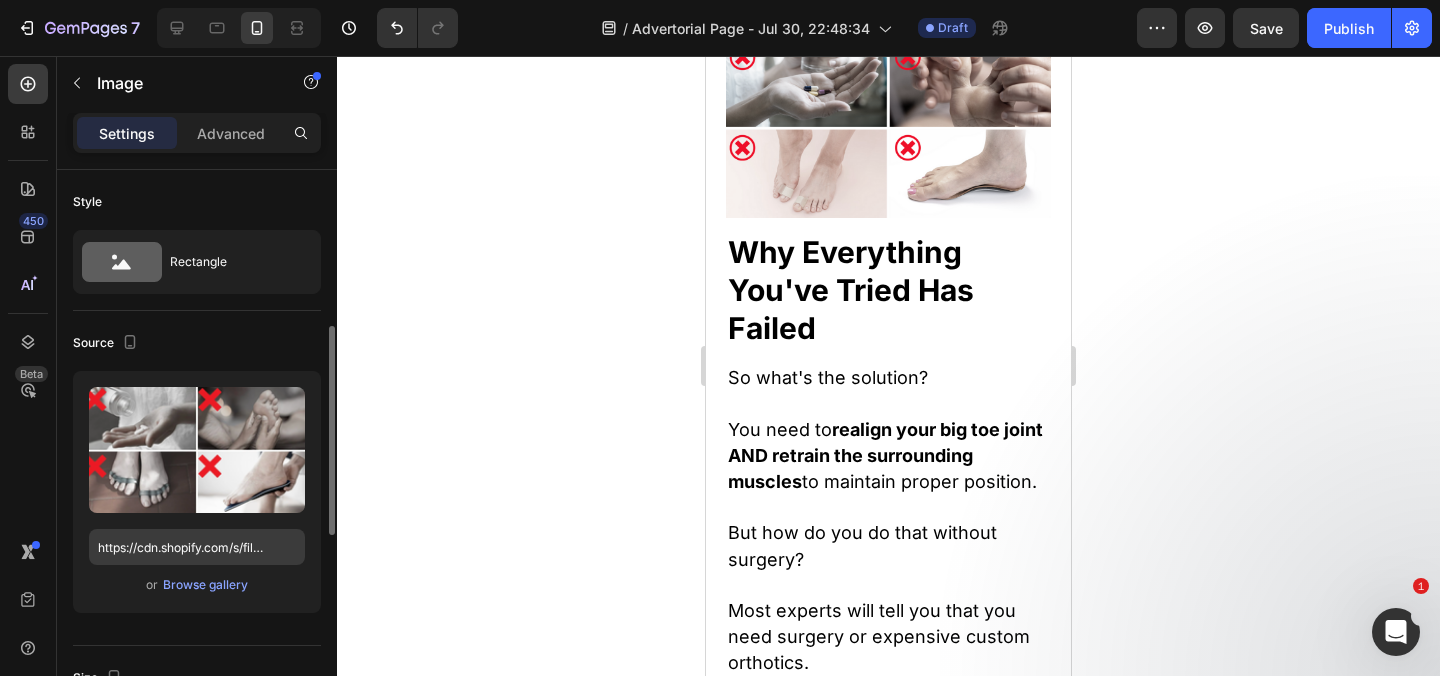 scroll, scrollTop: 206, scrollLeft: 0, axis: vertical 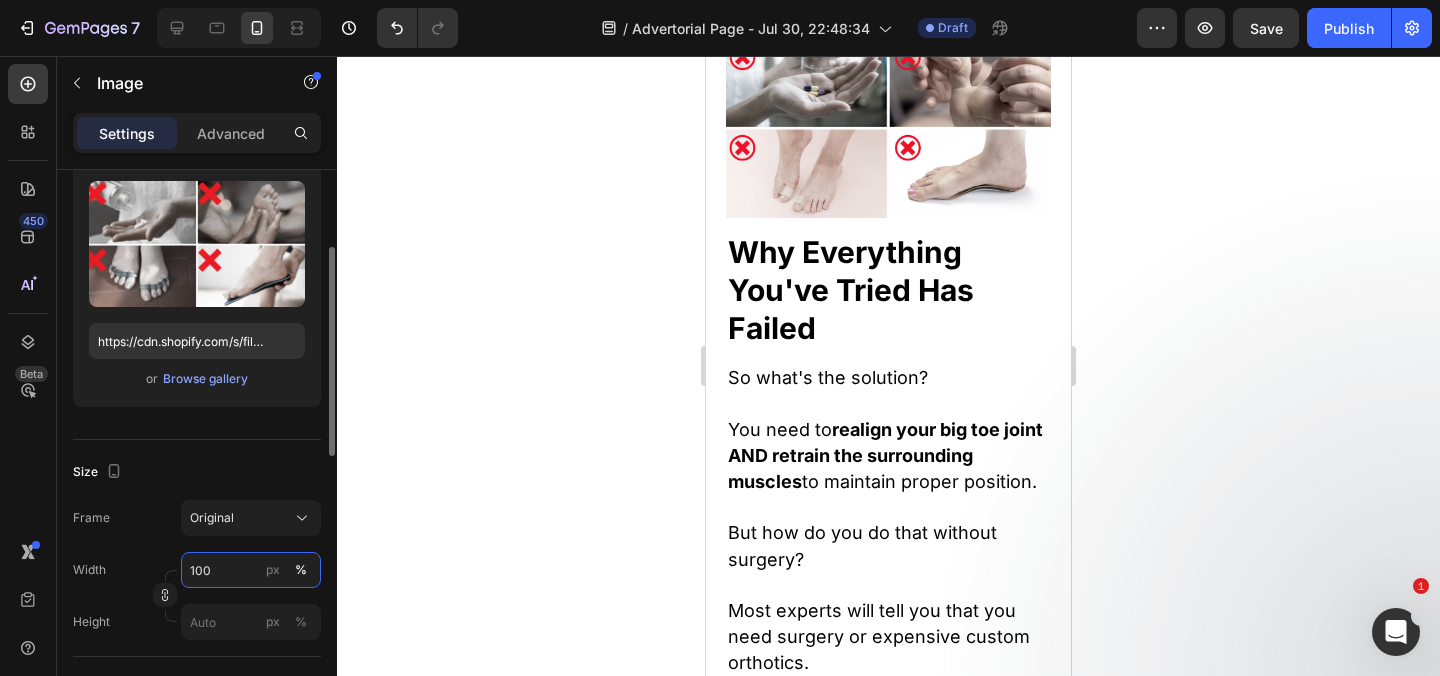 click on "100" at bounding box center (251, 570) 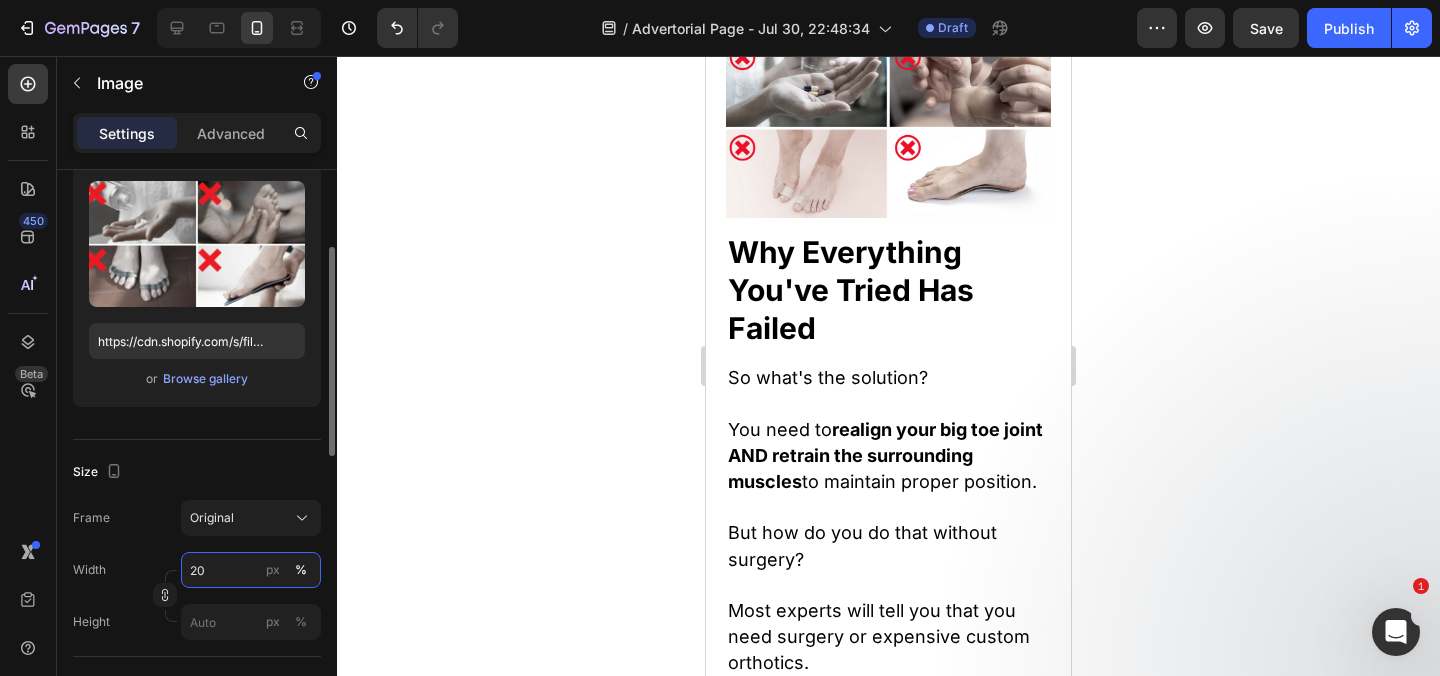 type on "2" 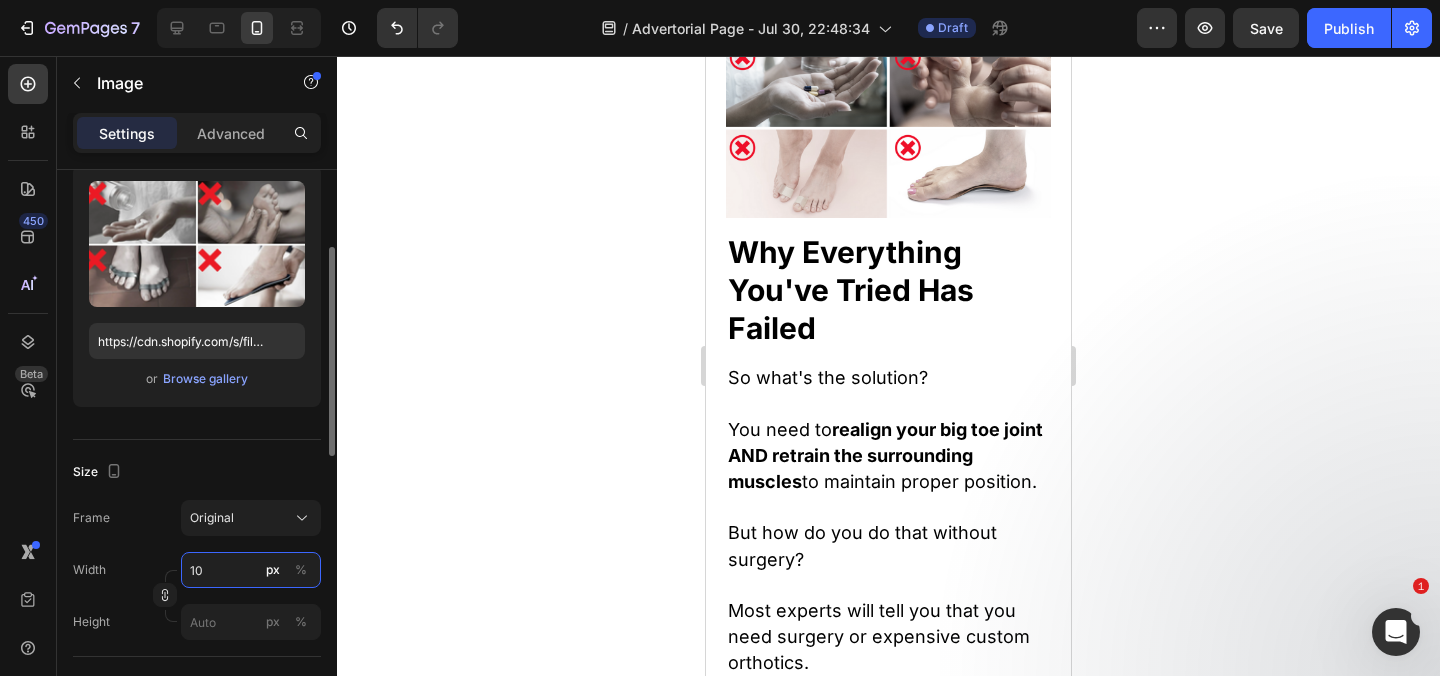 type on "1" 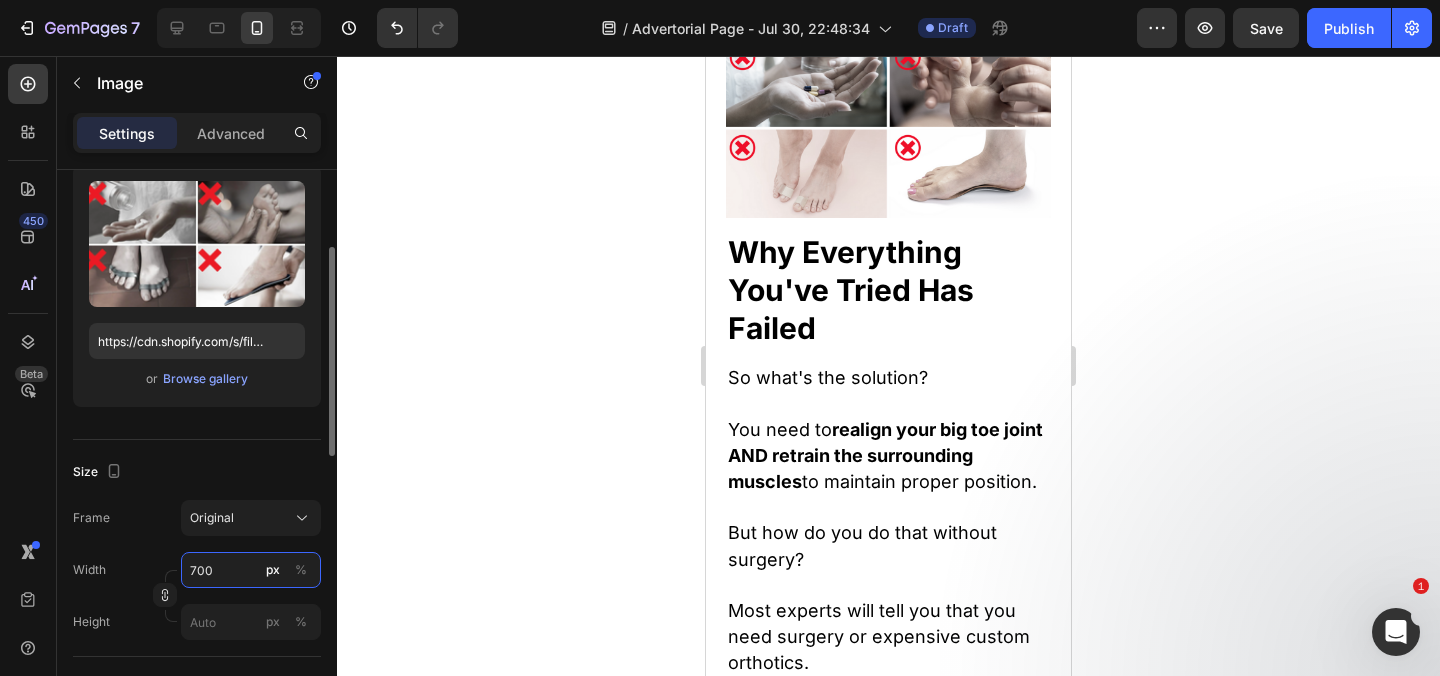type on "7000" 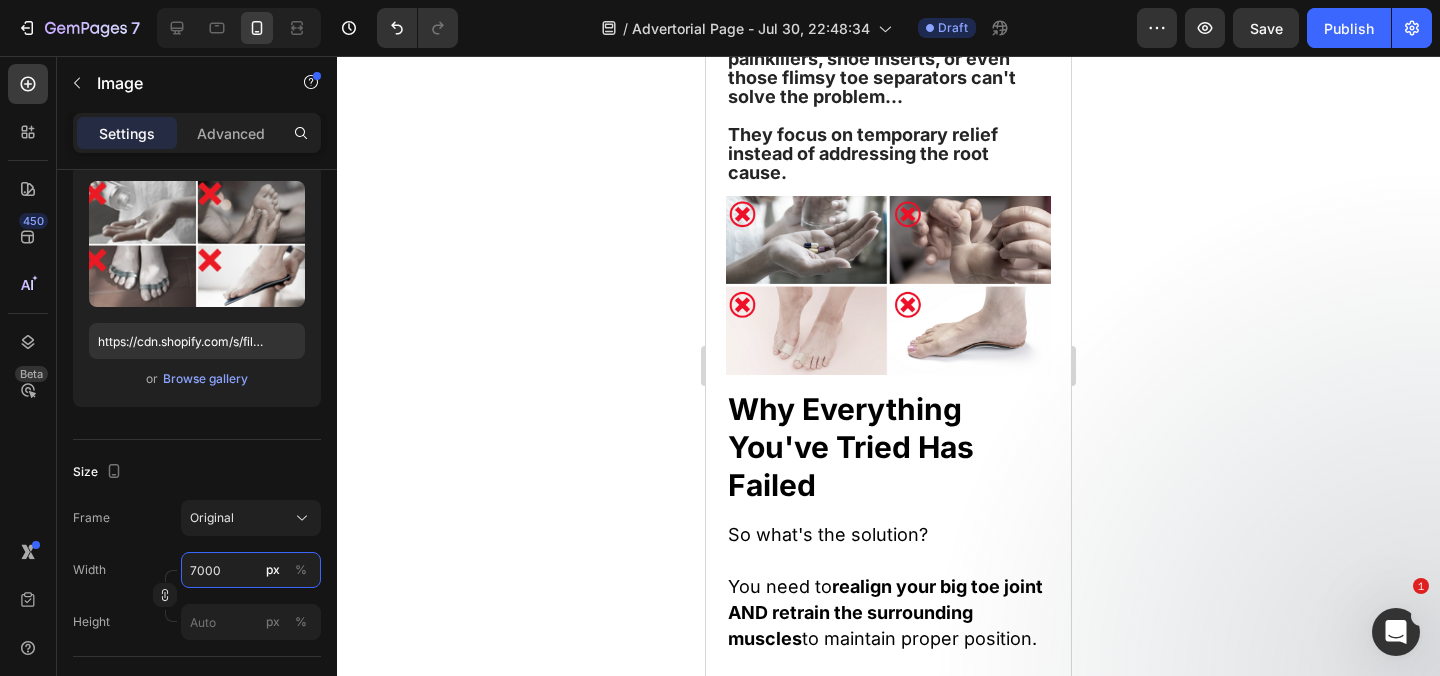scroll, scrollTop: 8278, scrollLeft: 0, axis: vertical 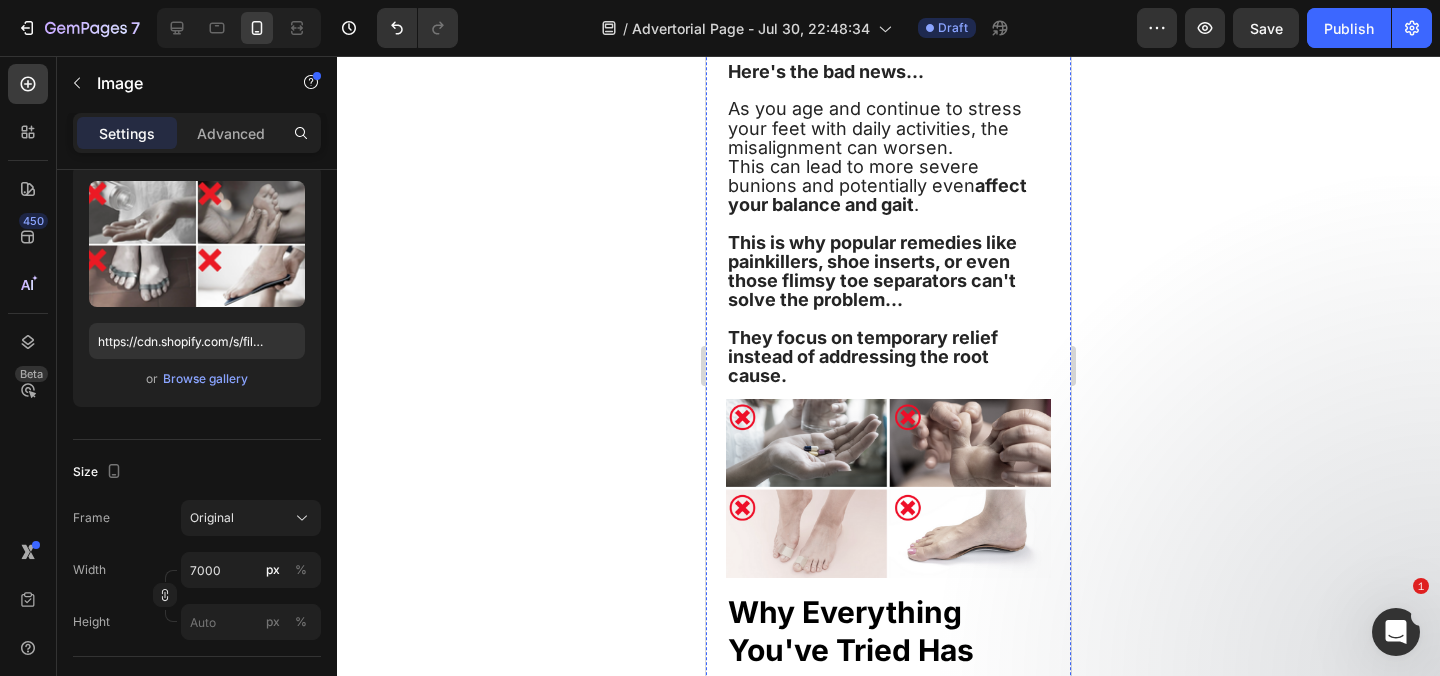 click at bounding box center [888, 1205] 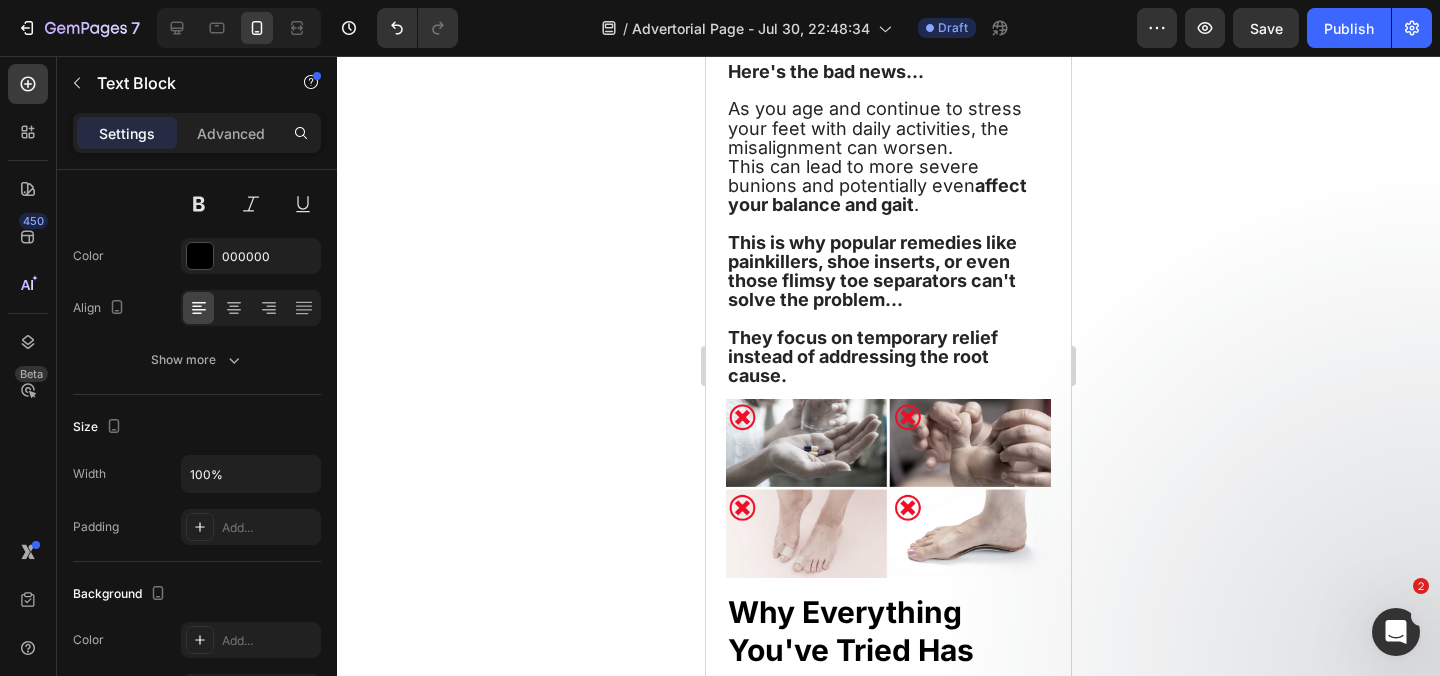 scroll, scrollTop: 0, scrollLeft: 0, axis: both 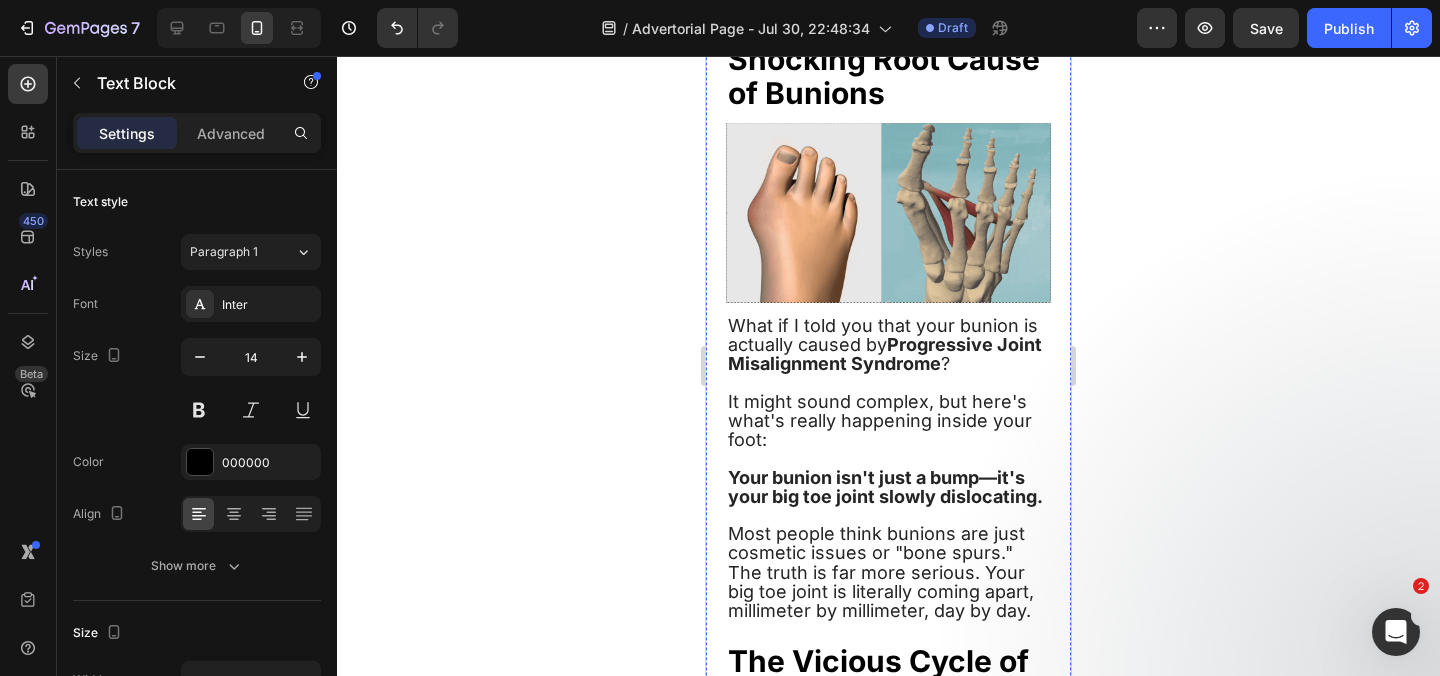click at bounding box center [888, 804] 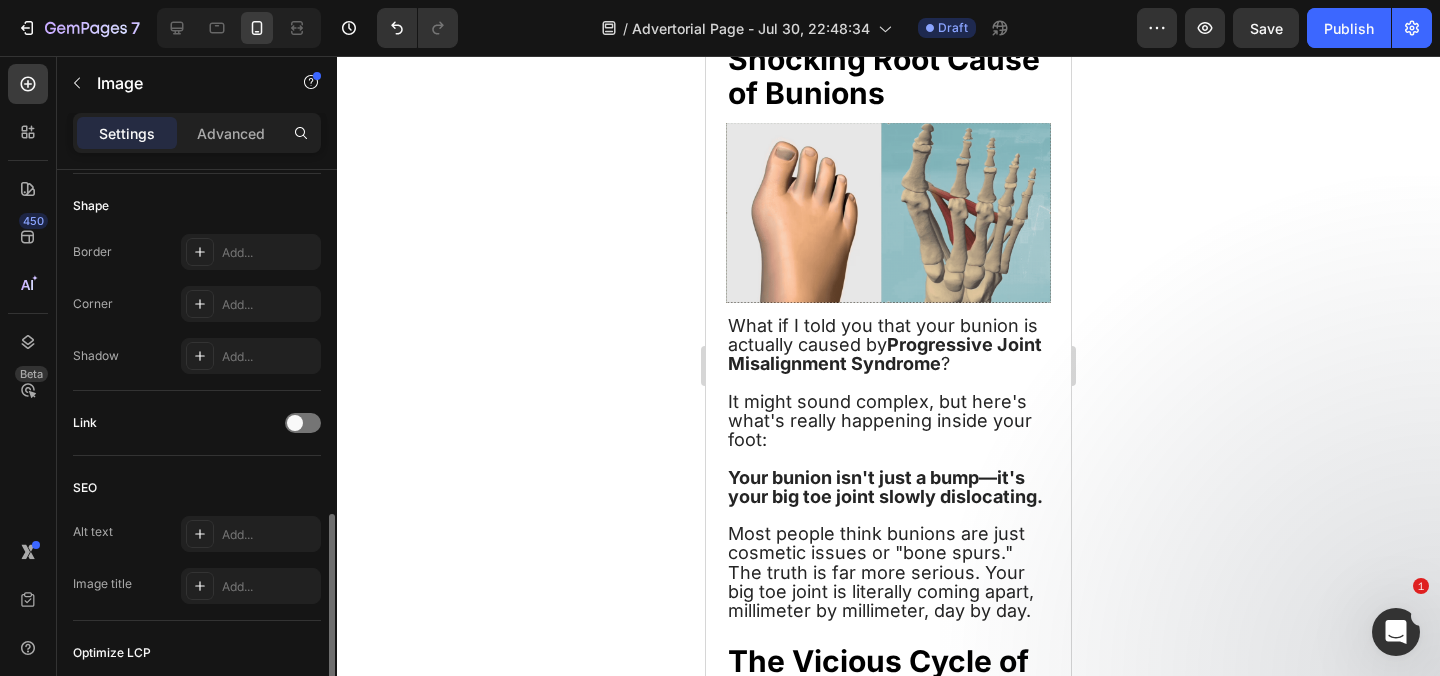 scroll, scrollTop: 596, scrollLeft: 0, axis: vertical 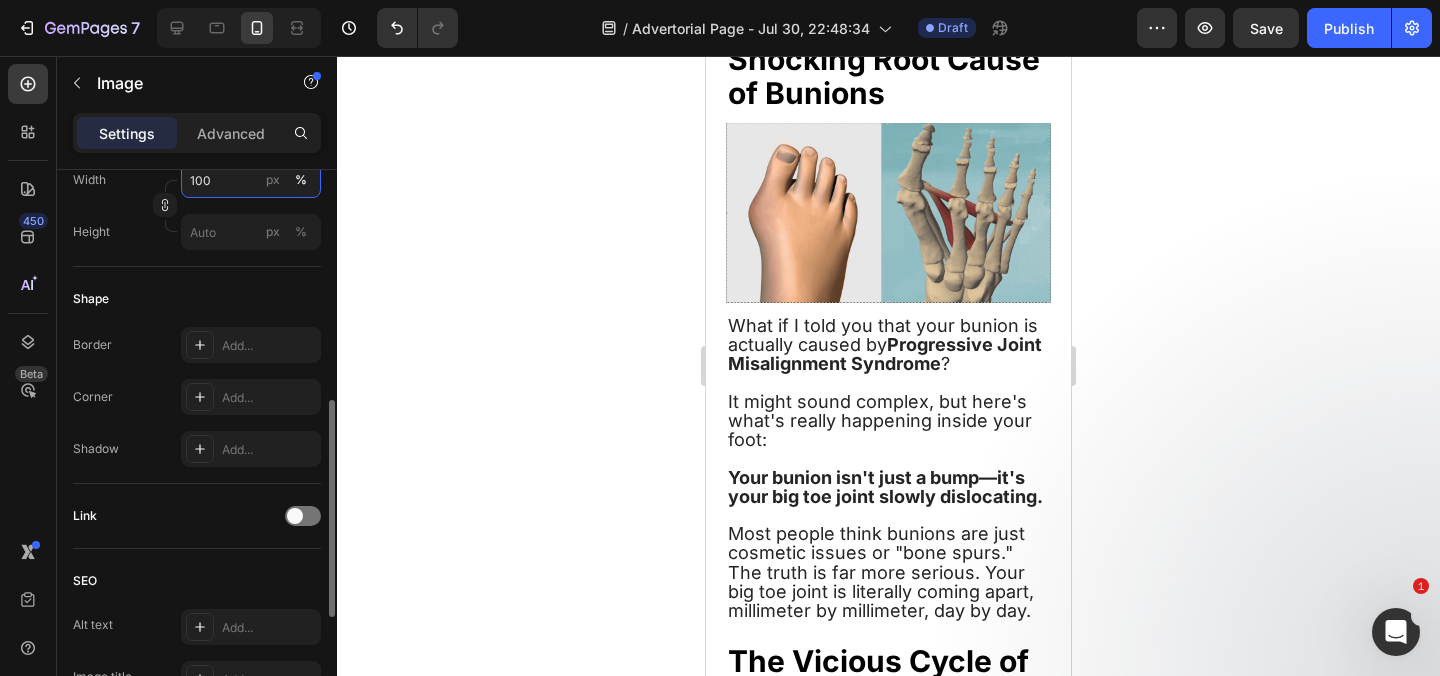 click on "100" at bounding box center [251, 180] 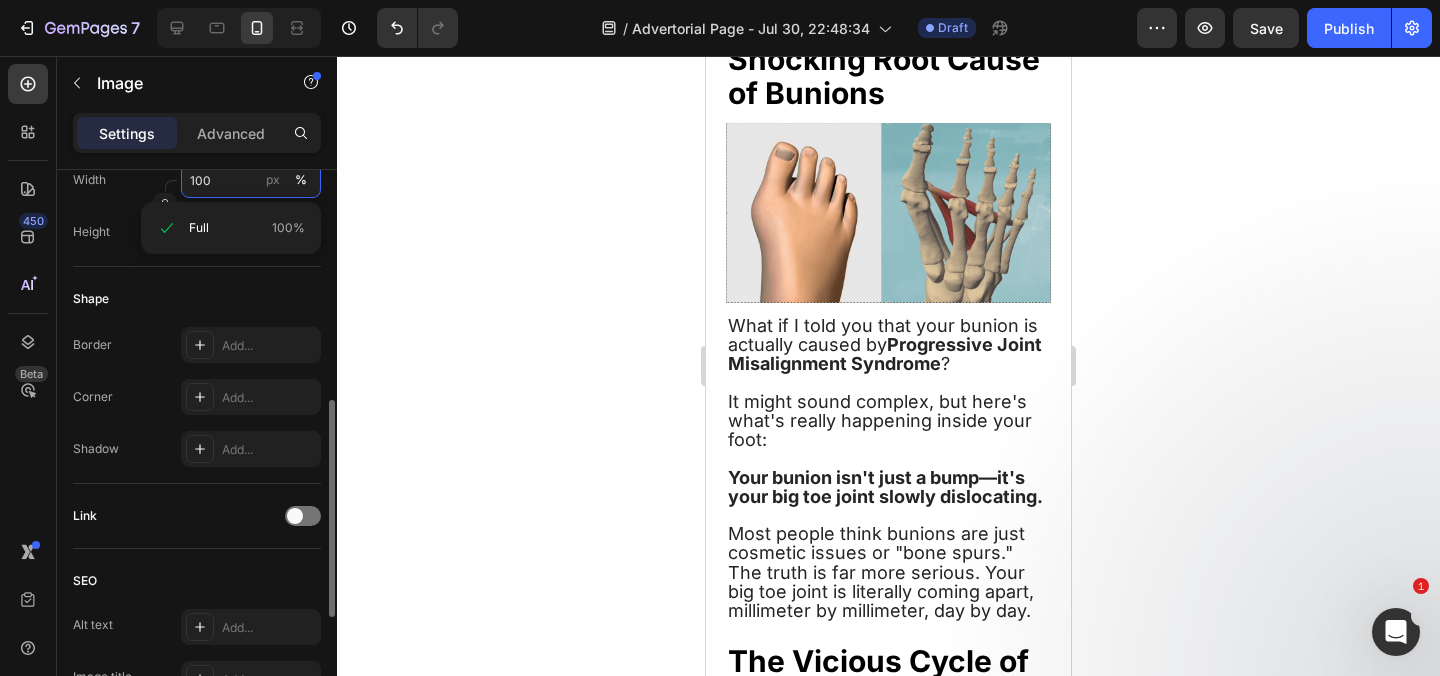 click on "100" at bounding box center [251, 180] 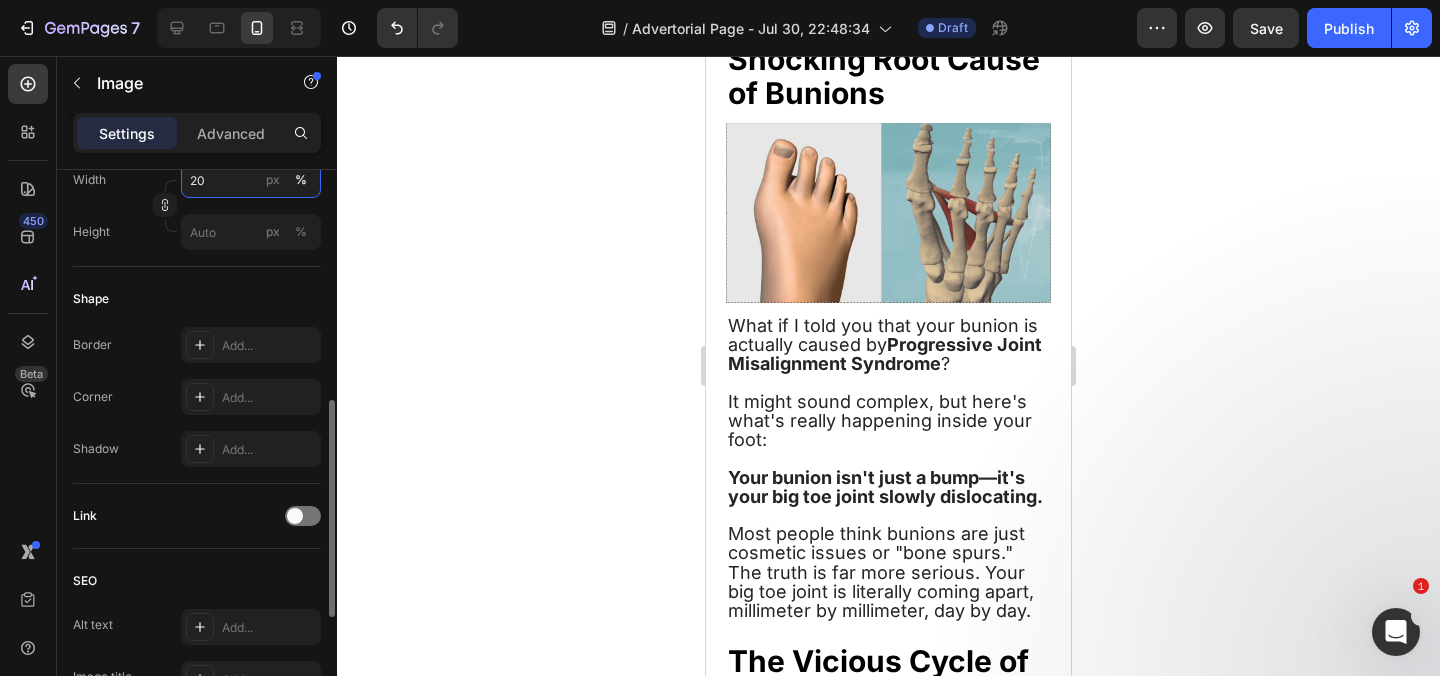 type on "2" 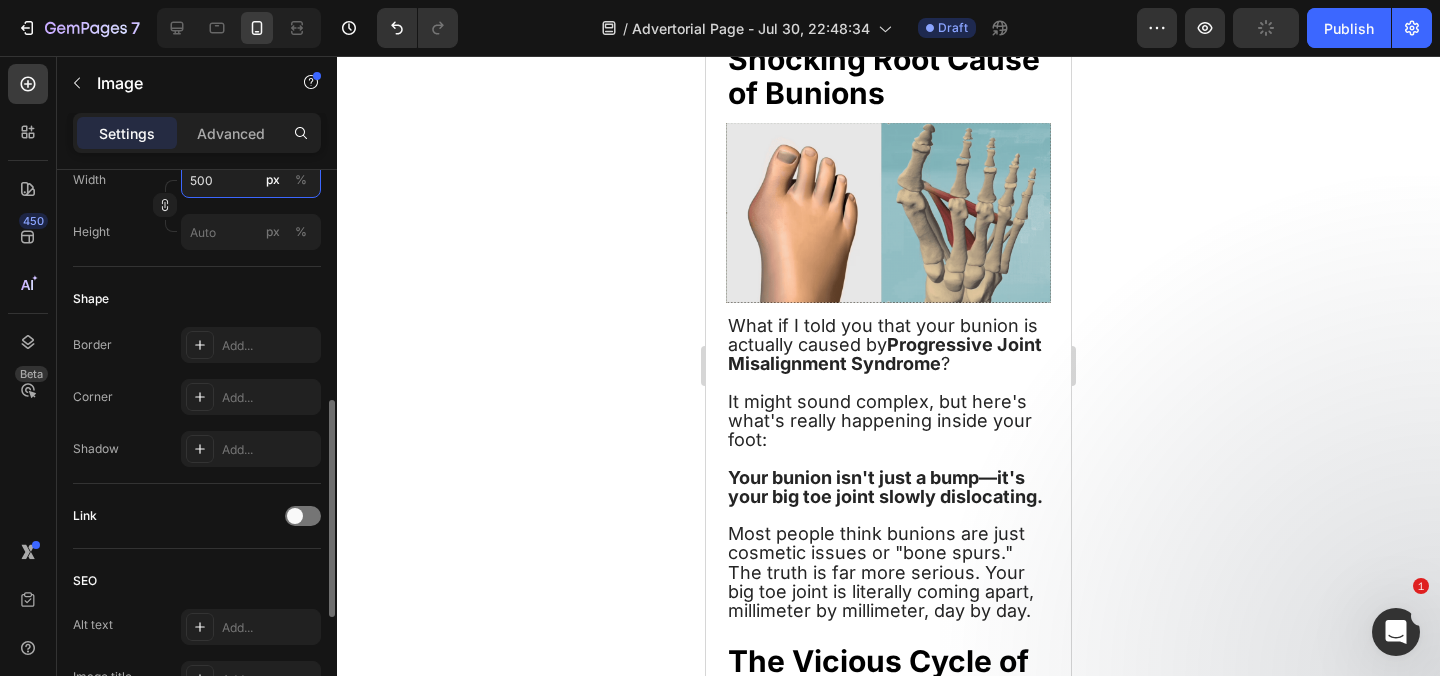type on "5000" 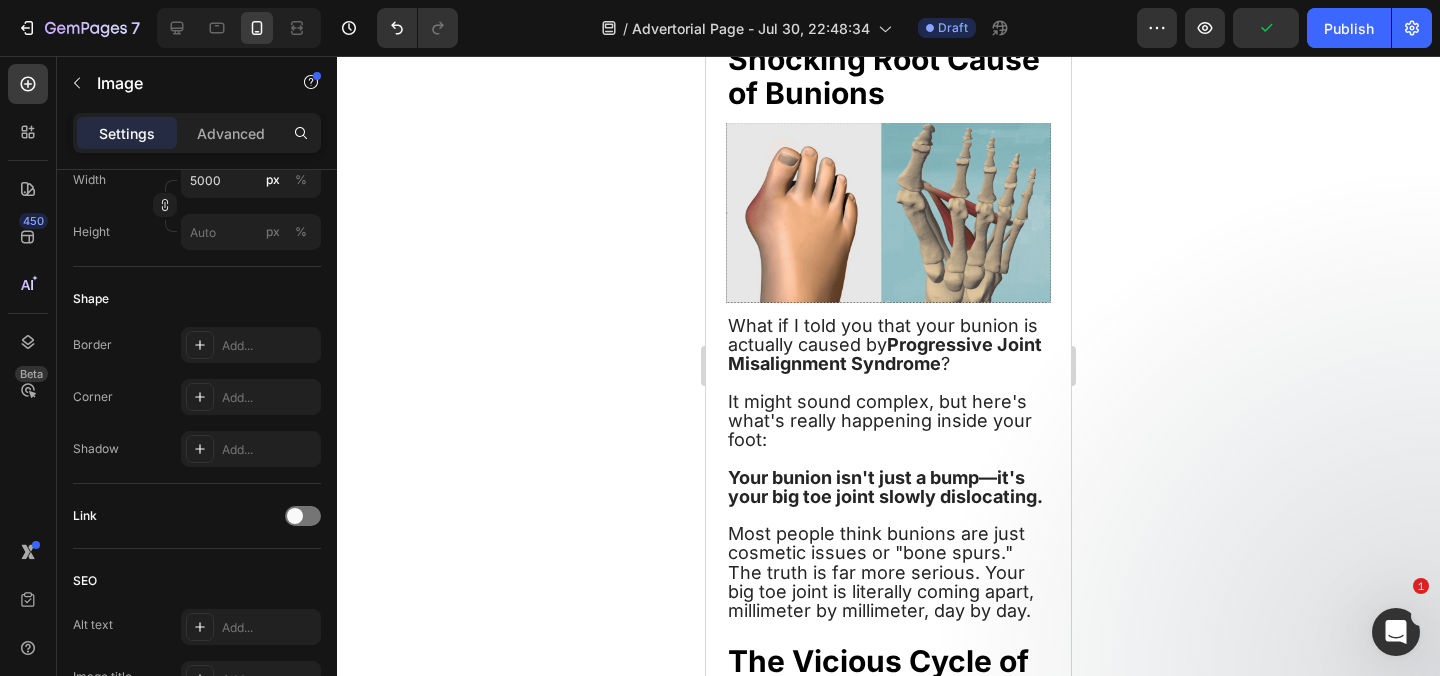 click on "Why Over 47,000 Americans Are Choosing This Non-Surgical Bunion Alternative Over Expensive Surgery Heading 2,191 Reviews Text Block Image Row Image Image By Dr. Eric Langston  July 17th, 2025  Text Block Image Row Hi, my name is Dr. Eric Langston, and I'm a Doctor of Podiatric Medicine from Boston.   I have over 12 years of clinical experience and have treated well over 500 patients with various foot disorders... Text Block Image Bunion Correction Text Block Image Plantar Fasciitis Text Block Image Toe Misalignment Text Block Image Plantar Fasciitis Text block Image Hammertoes Text block Advanced List You name it. I've seen it all.   From mild discomfort and stiffness... To swelling and redness... To... Text Block Bunions So Severe Patients Could Barely Walk Heading Image But despite all my training and expertise, I found myself facing the same devastating bunion pain that my patients described every day.   At 52, my own bunions had become so painful I could barely stand during long surgeries.     Row" at bounding box center [888, 5098] 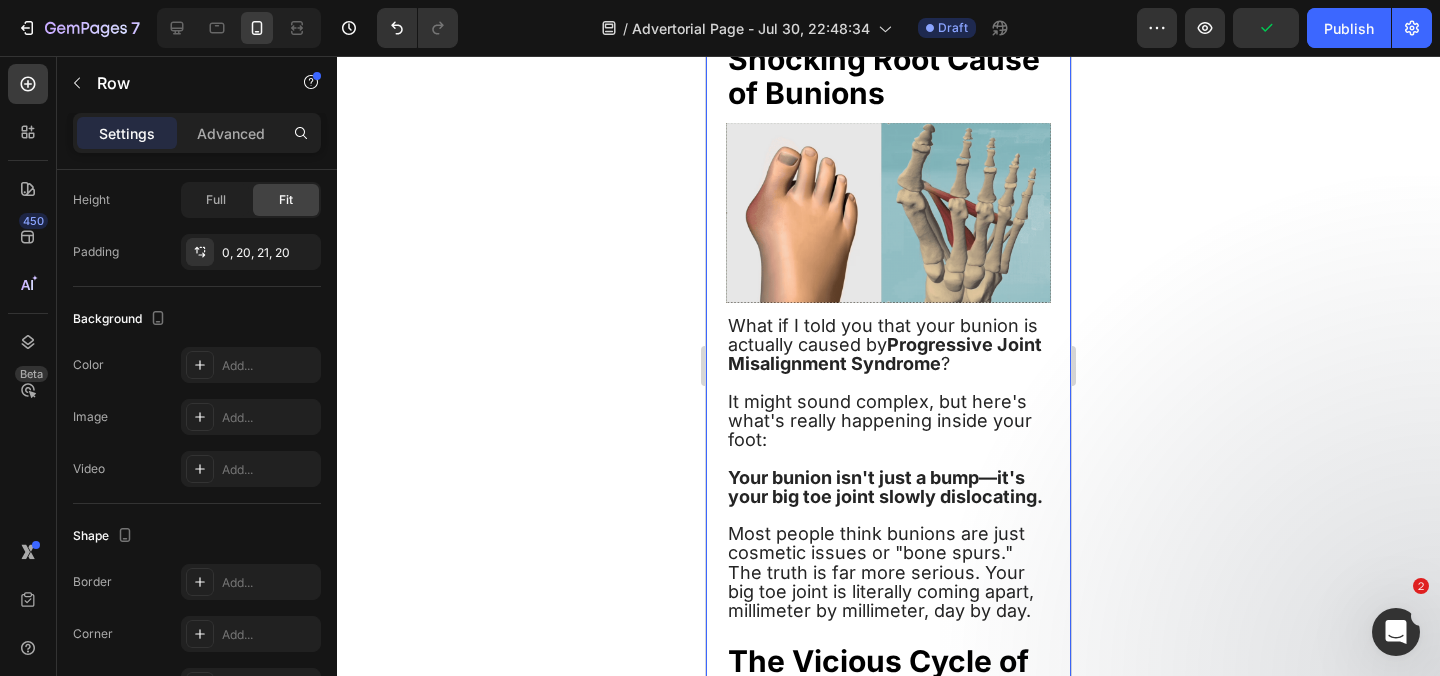 scroll, scrollTop: 0, scrollLeft: 0, axis: both 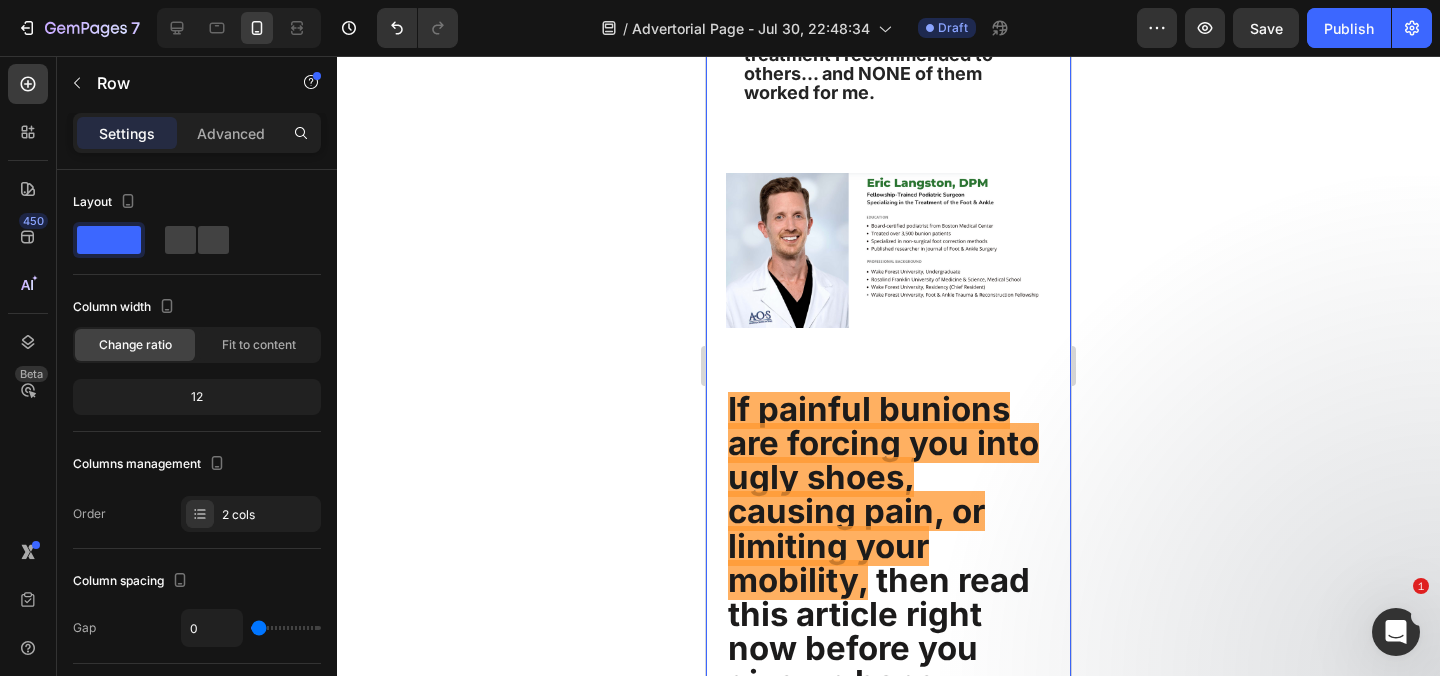 click at bounding box center (888, 250) 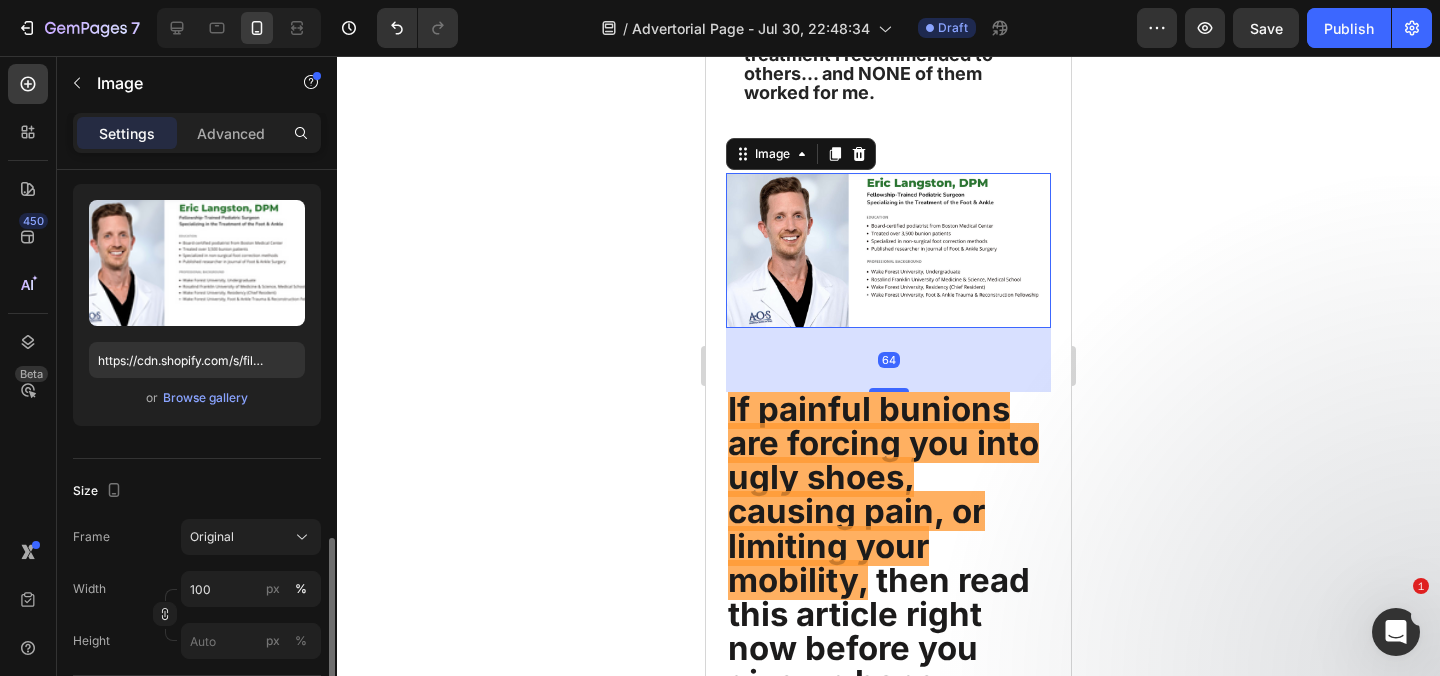 scroll, scrollTop: 404, scrollLeft: 0, axis: vertical 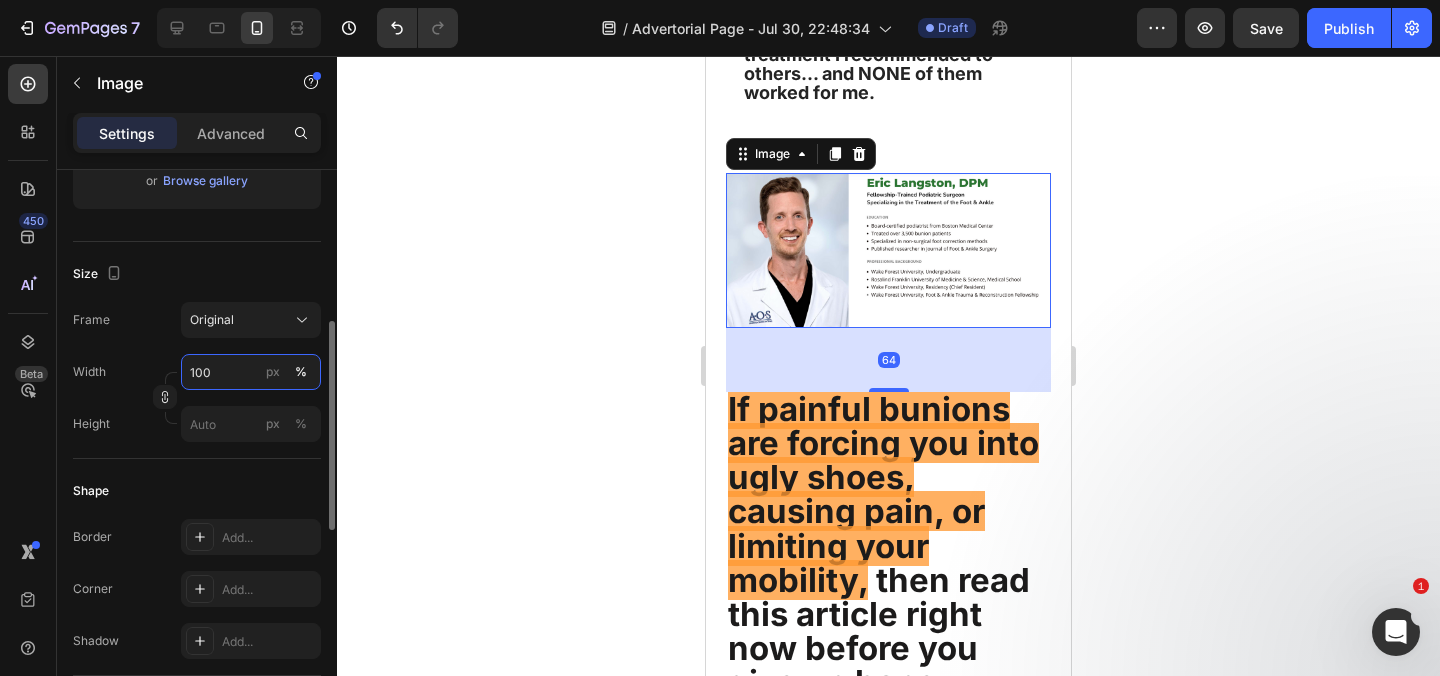 click on "100" at bounding box center [251, 372] 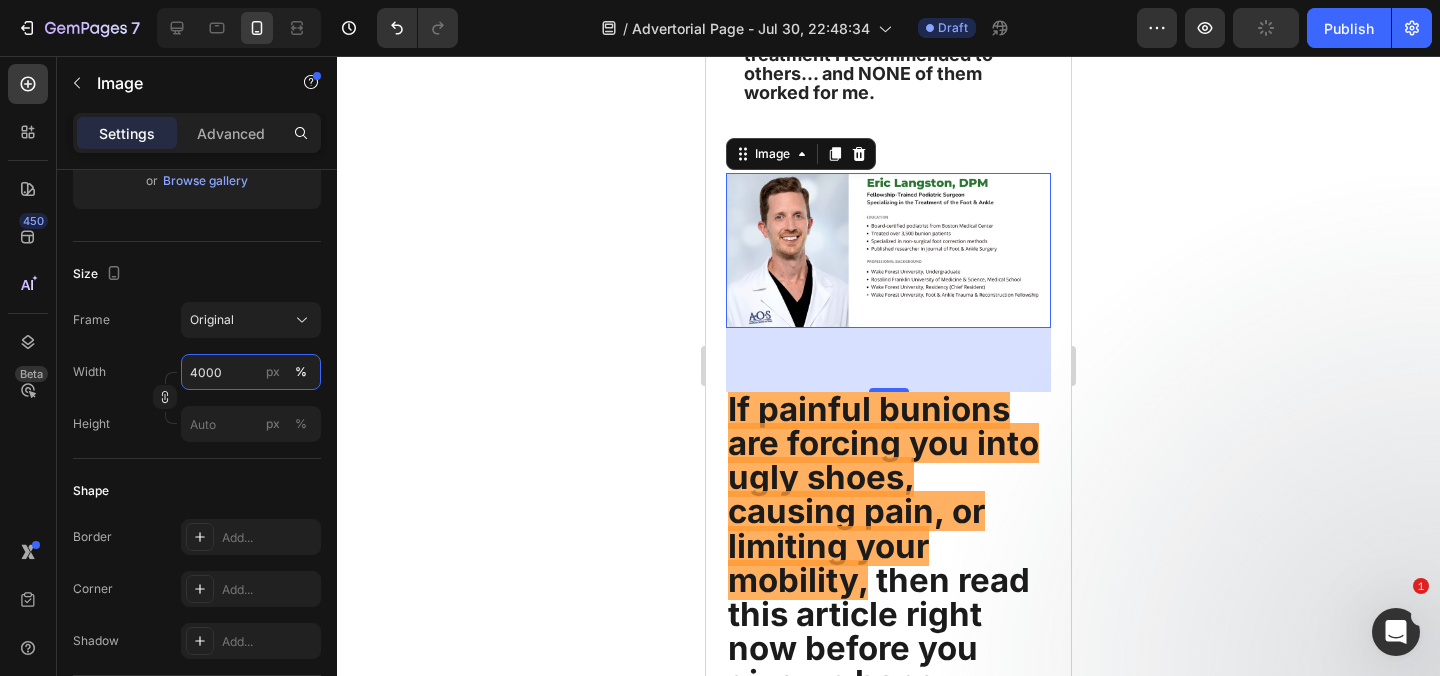 type on "4000" 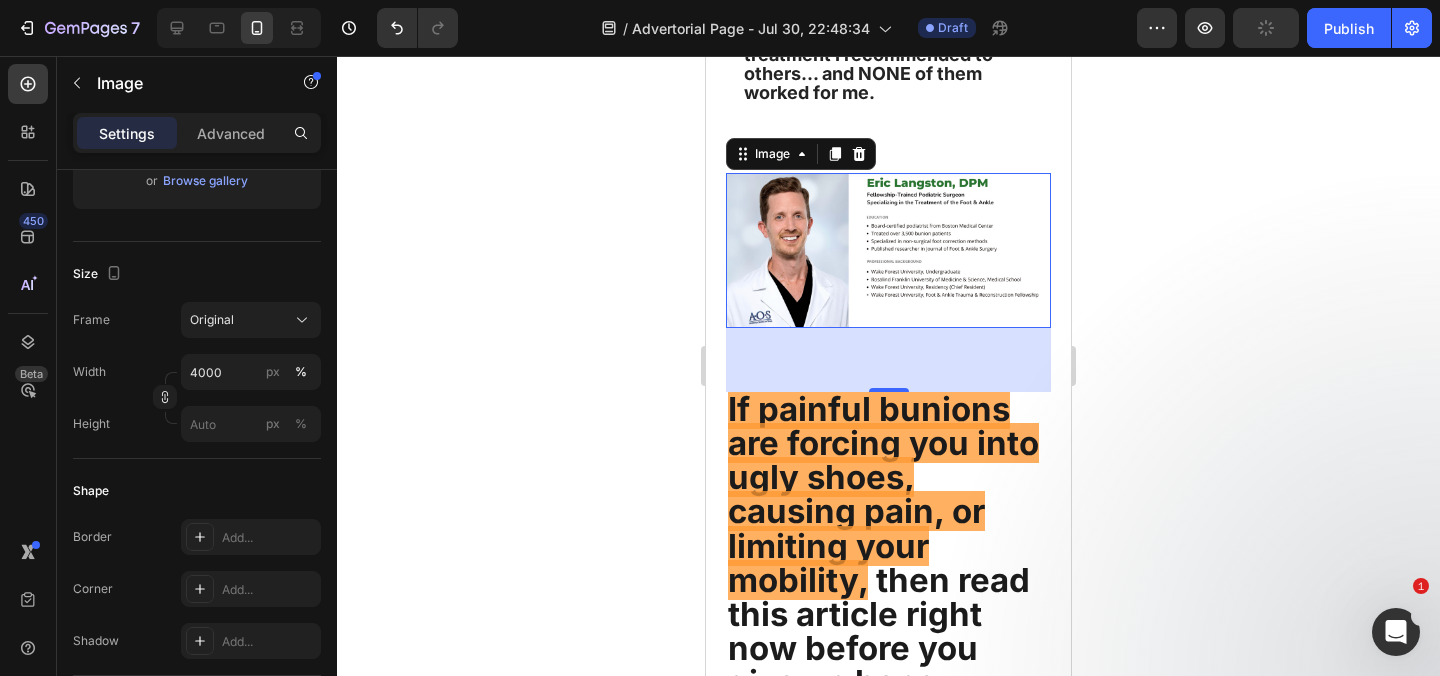 click on "64" at bounding box center [888, 360] 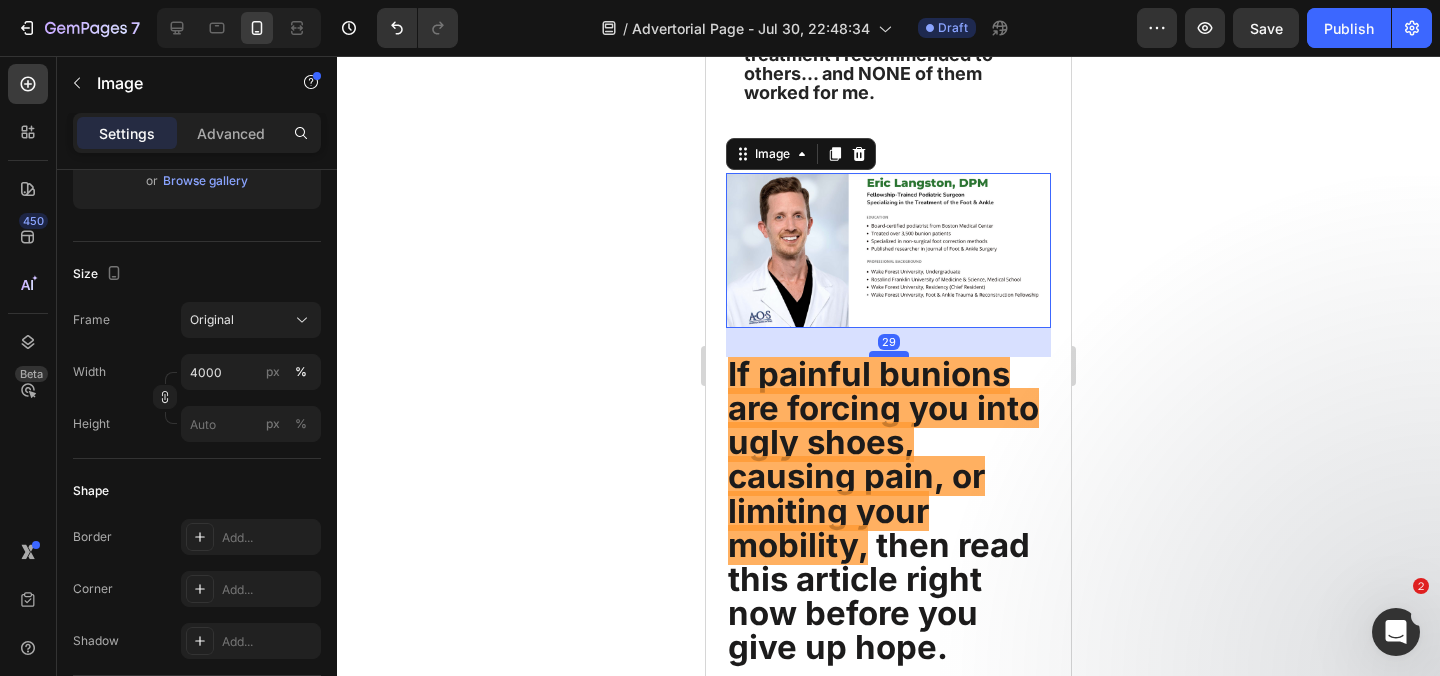 drag, startPoint x: 888, startPoint y: 397, endPoint x: 888, endPoint y: 362, distance: 35 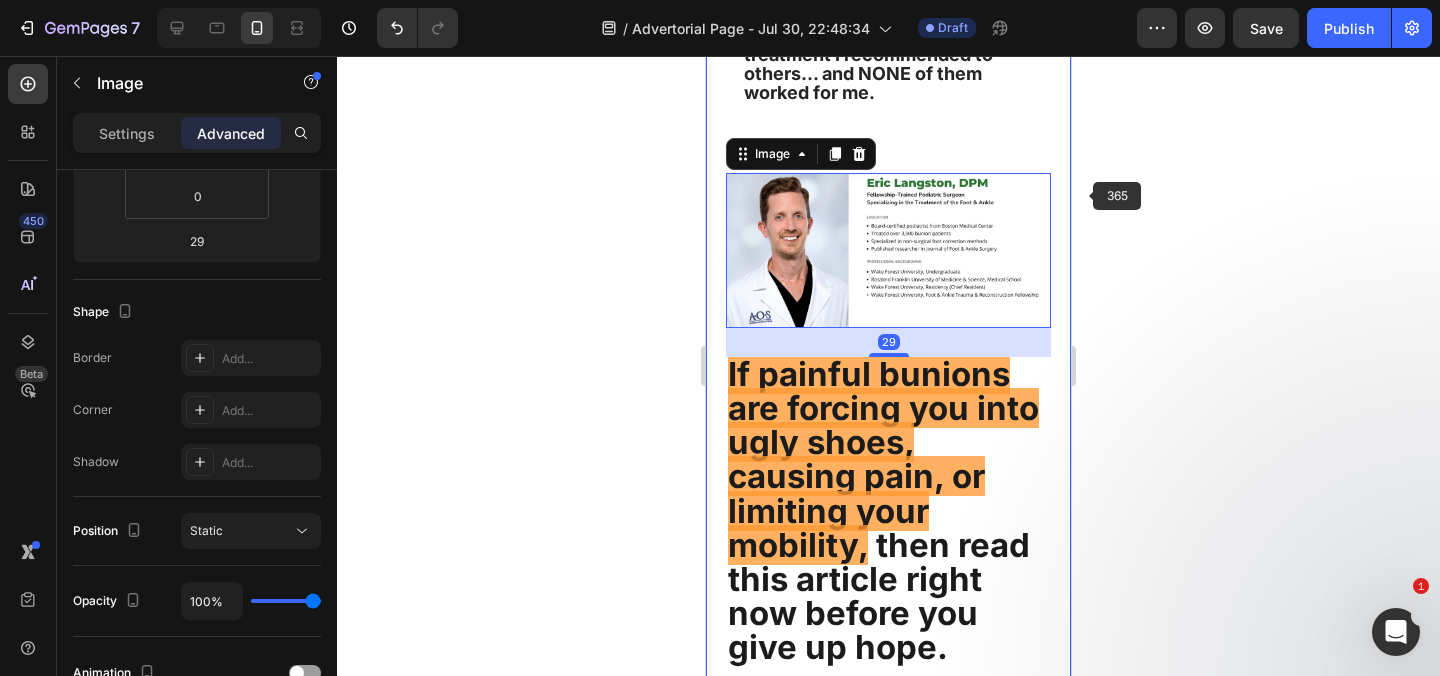 click on "Why Over 47,000 Americans Are Choosing This Non-Surgical Bunion Alternative Over Expensive Surgery Heading 2,191 Reviews Text Block Image Row Image Image By Dr. Eric Langston  July 17th, 2025  Text Block Image Row Hi, my name is Dr. Eric Langston, and I'm a Doctor of Podiatric Medicine from Boston.   I have over 12 years of clinical experience and have treated well over 500 patients with various foot disorders... Text Block Image Bunion Correction Text Block Image Plantar Fasciitis Text Block Image Toe Misalignment Text Block Image Plantar Fasciitis Text block Image Hammertoes Text block Advanced List You name it. I've seen it all.   From mild discomfort and stiffness... To swelling and redness... To... Text Block Bunions So Severe Patients Could Barely Walk Heading Image But despite all my training and expertise, I found myself facing the same devastating bunion pain that my patients described every day.   At 52, my own bunions had become so painful I could barely stand during long surgeries.     Row" at bounding box center (888, 8881) 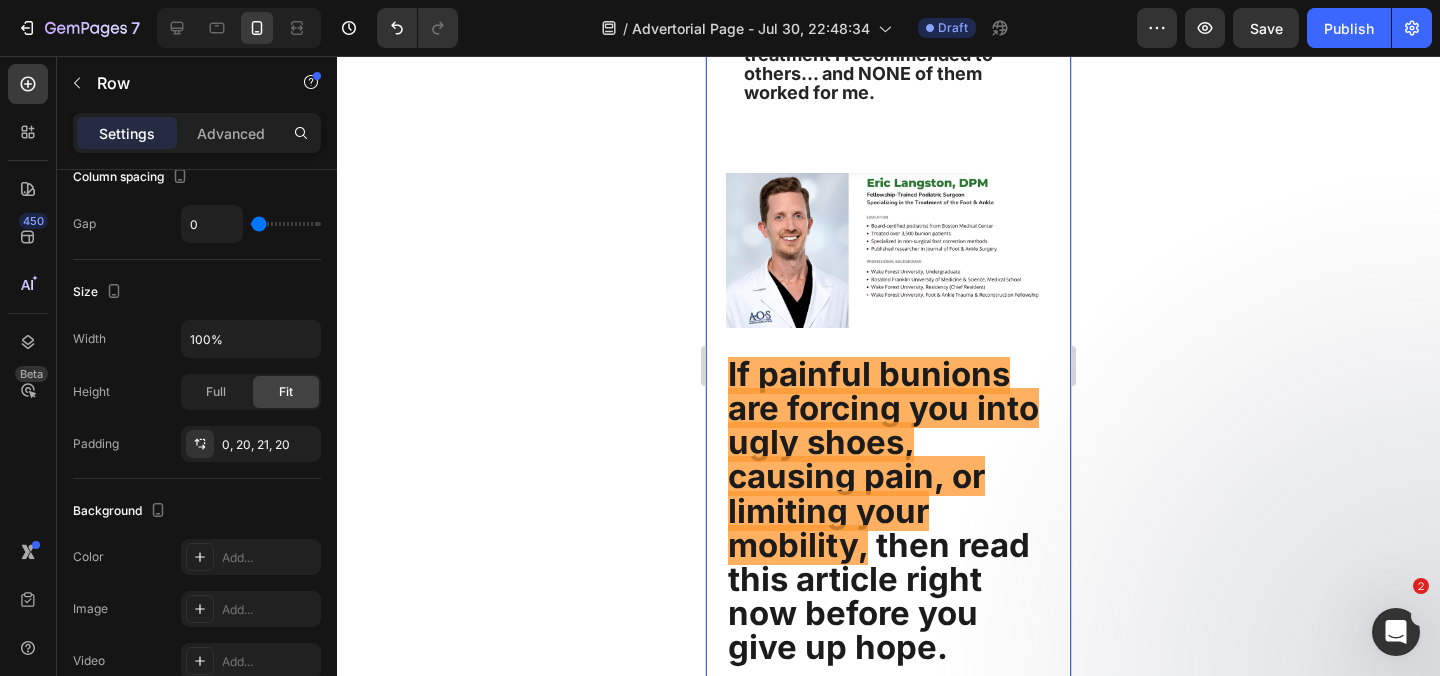 scroll, scrollTop: 0, scrollLeft: 0, axis: both 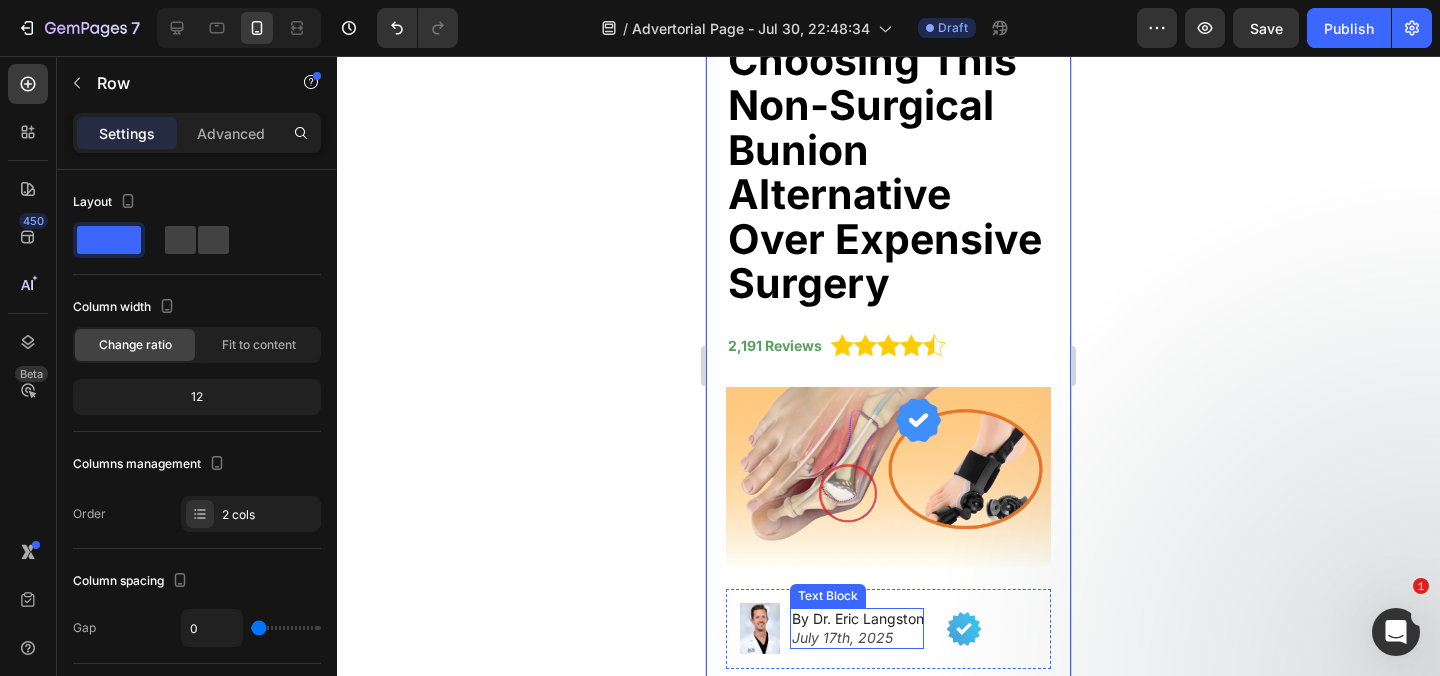 click at bounding box center (760, 628) 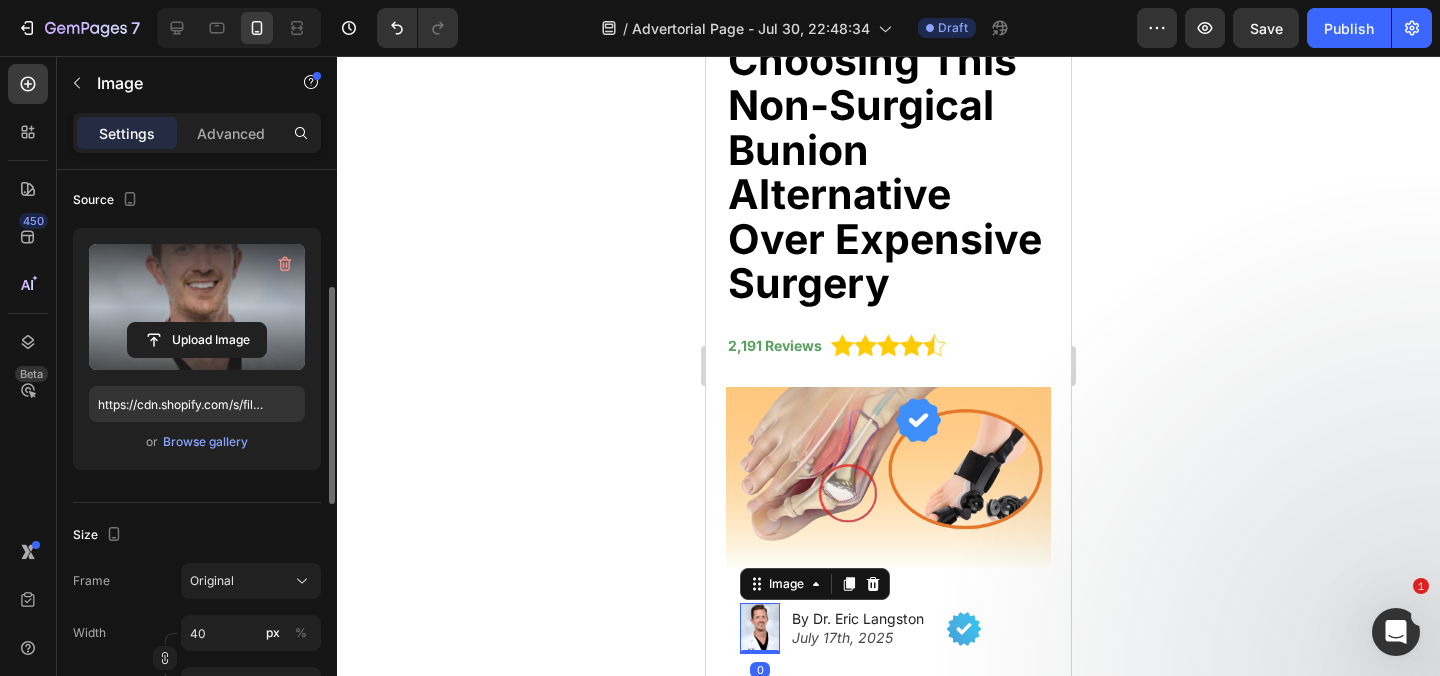 scroll, scrollTop: 369, scrollLeft: 0, axis: vertical 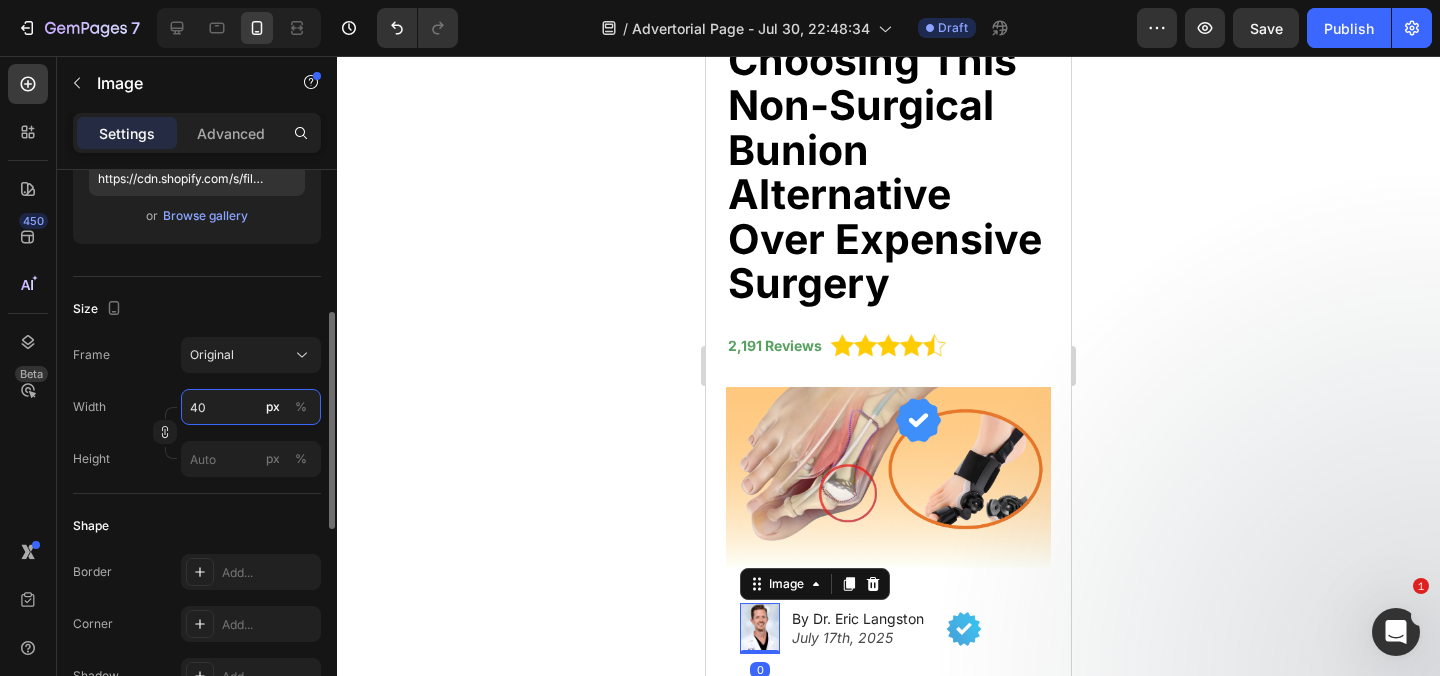 click on "40" at bounding box center (251, 407) 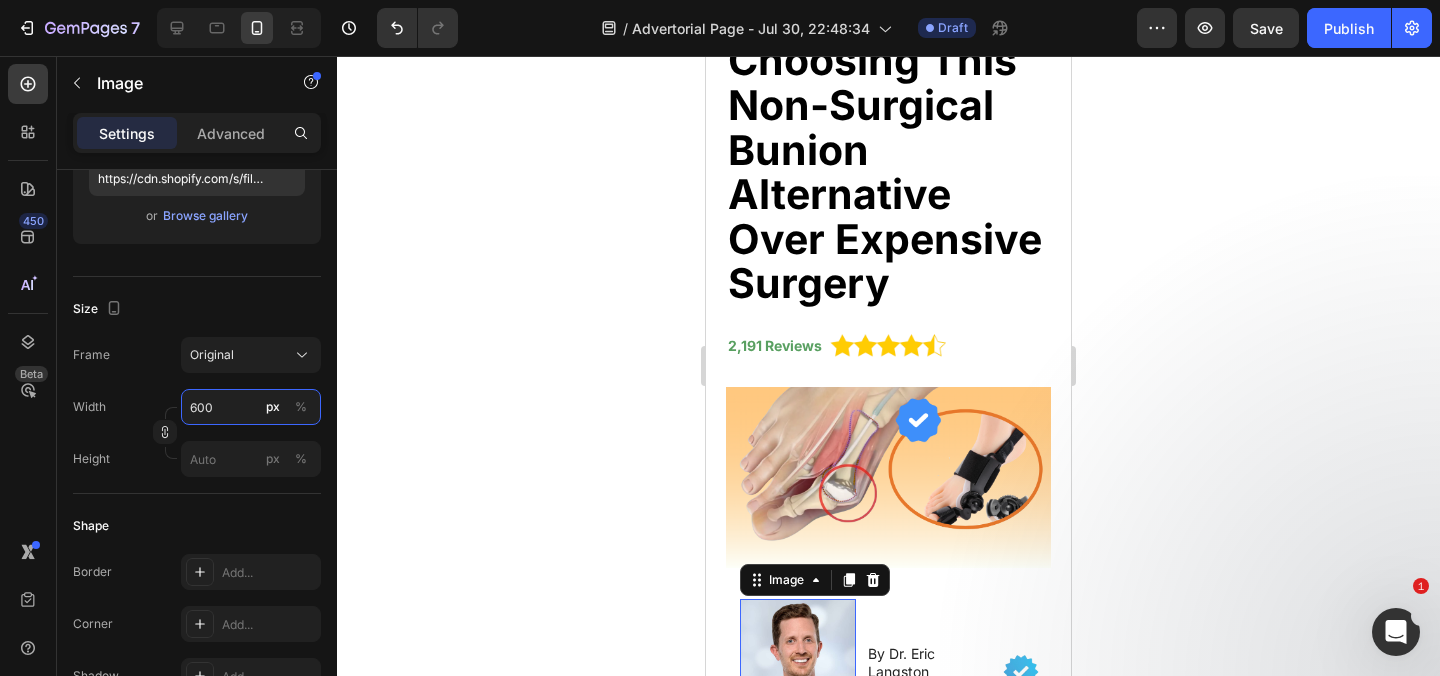 type on "60" 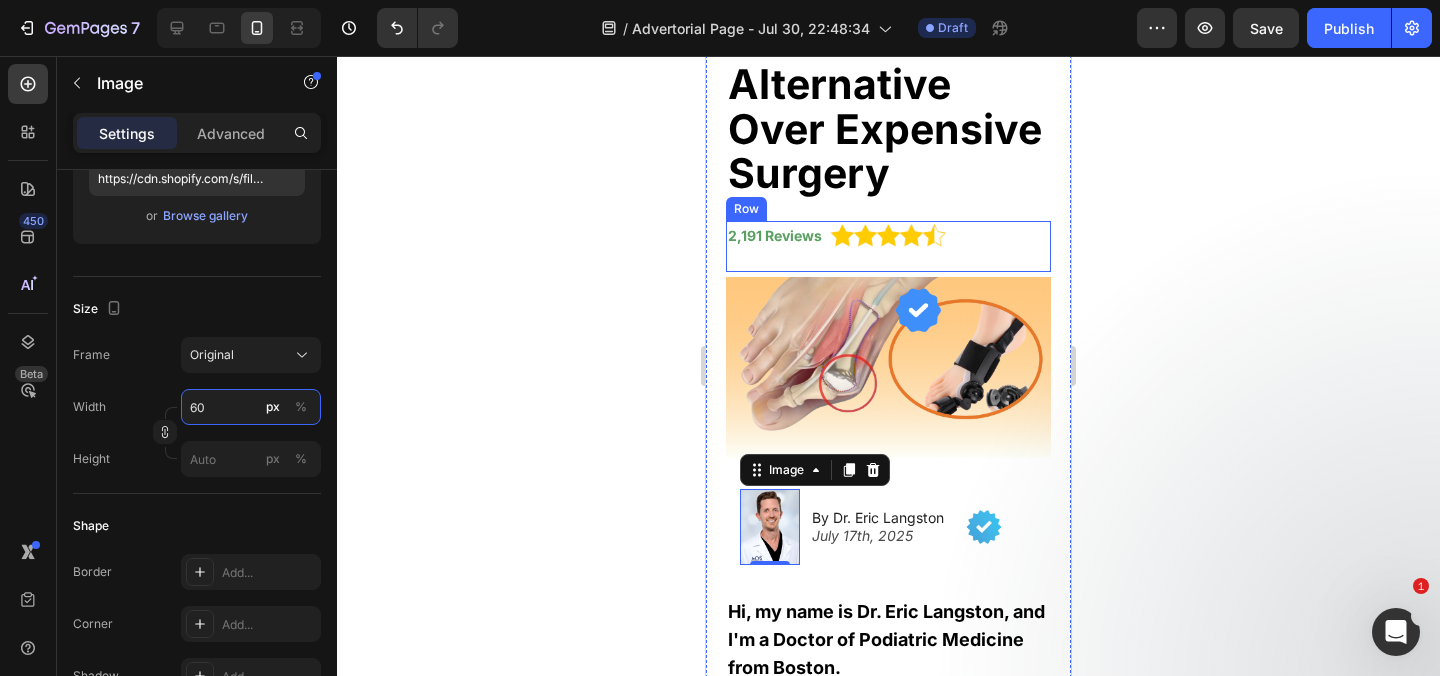 scroll, scrollTop: 874, scrollLeft: 0, axis: vertical 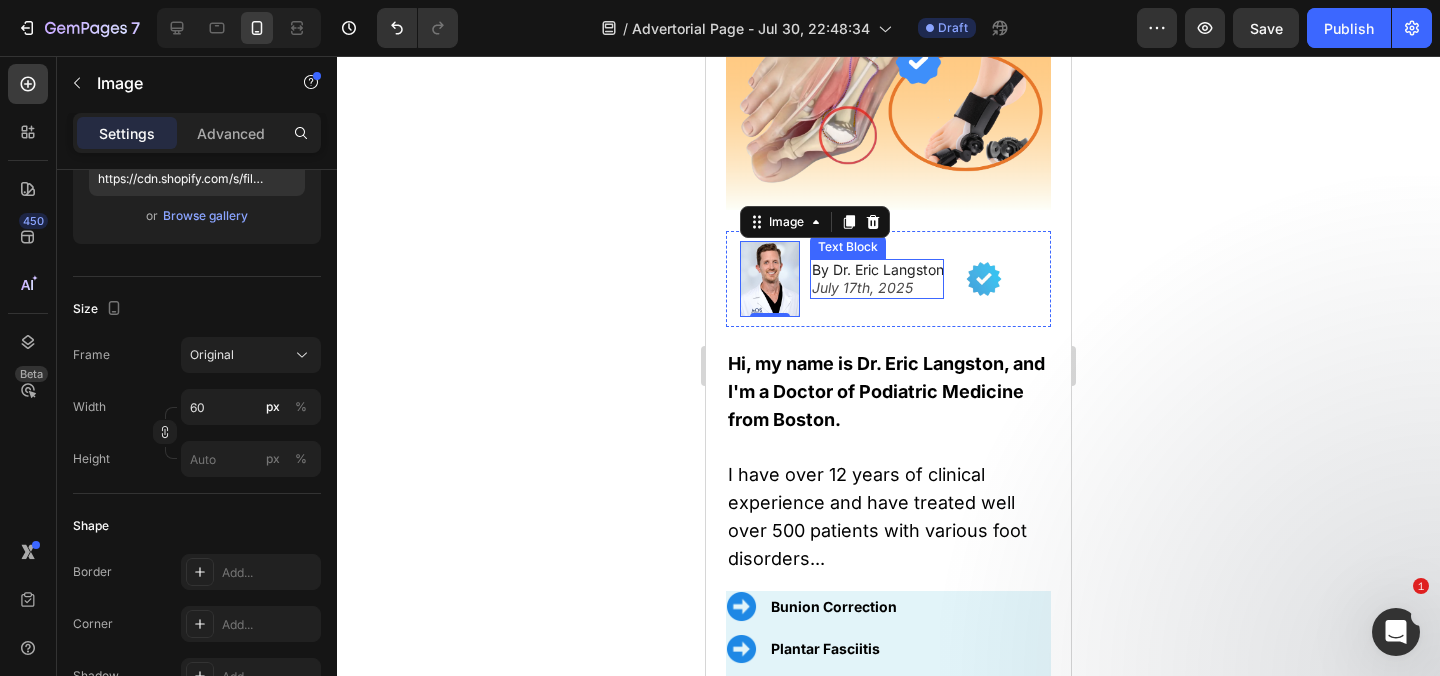 click on "July 17th, 2025" at bounding box center [878, 288] 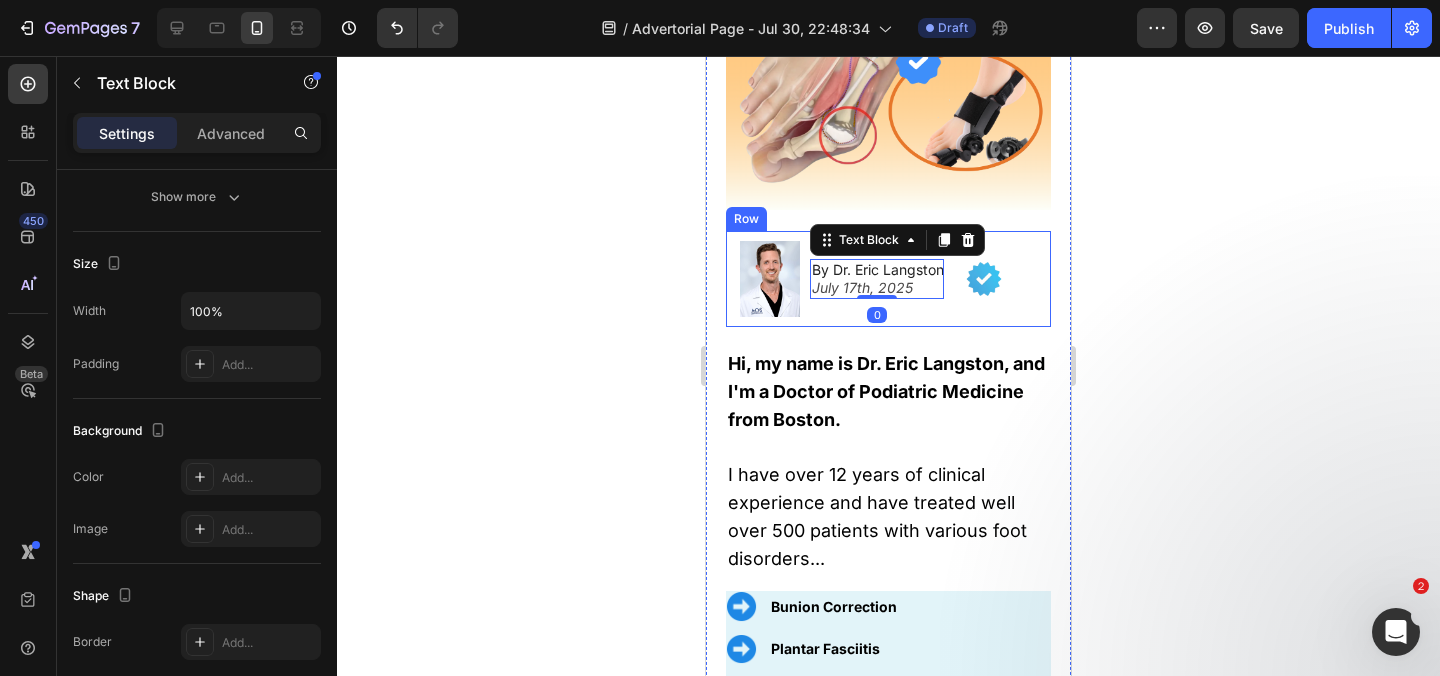 scroll, scrollTop: 0, scrollLeft: 0, axis: both 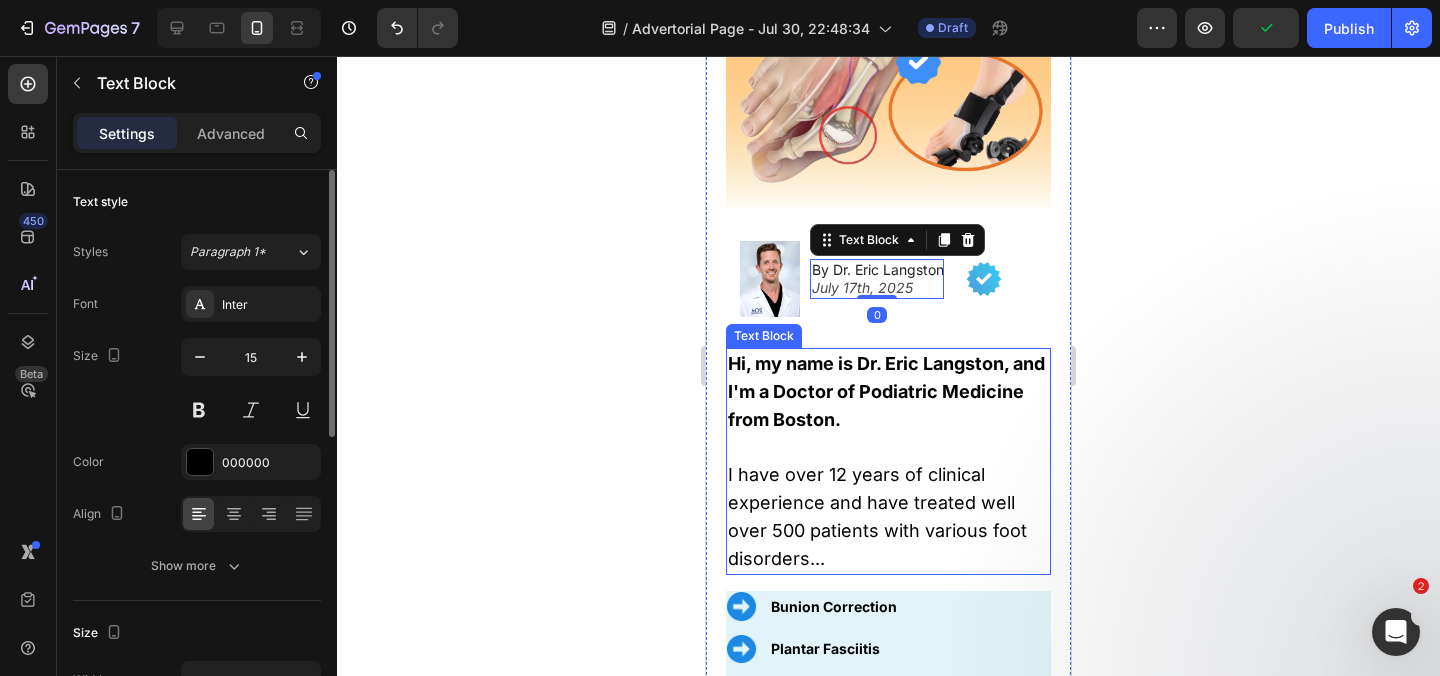 click on "Hi, my name is Dr. Eric Langston, and I'm a Doctor of Podiatric Medicine from Boston." at bounding box center [886, 391] 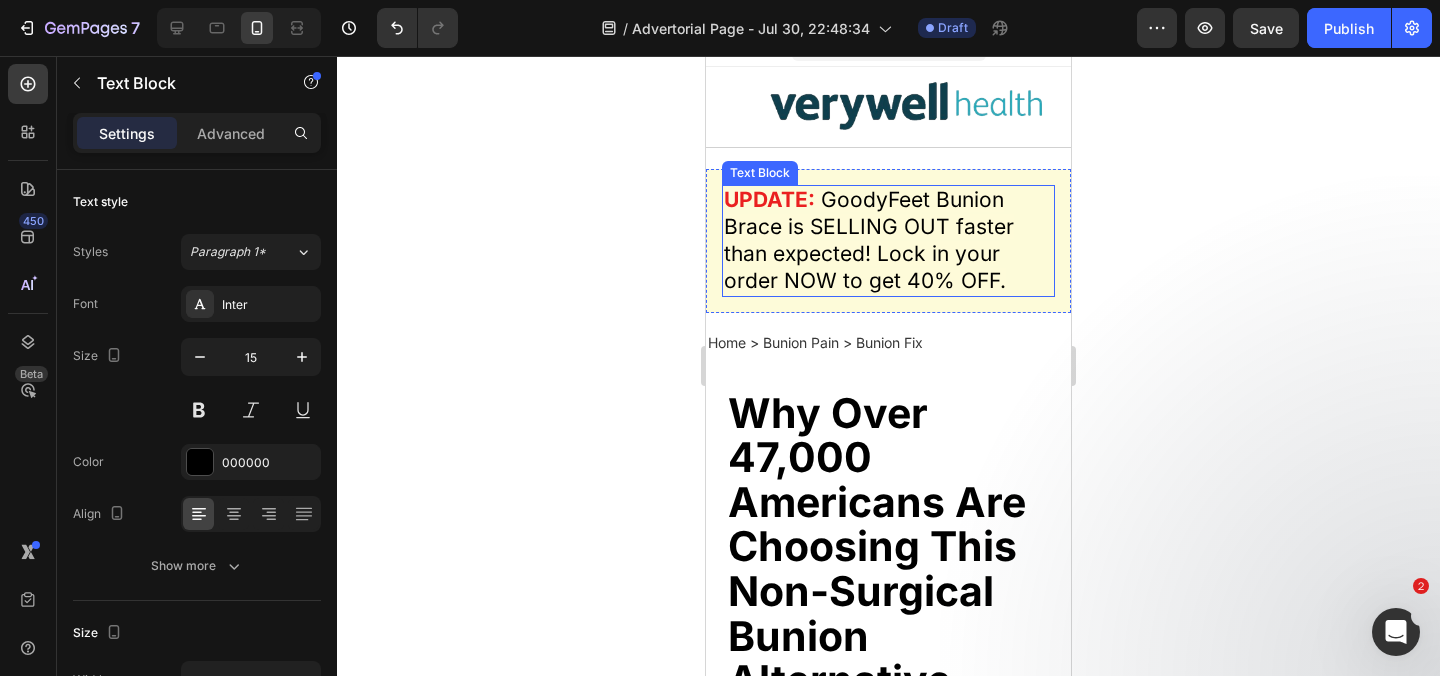 scroll, scrollTop: 0, scrollLeft: 0, axis: both 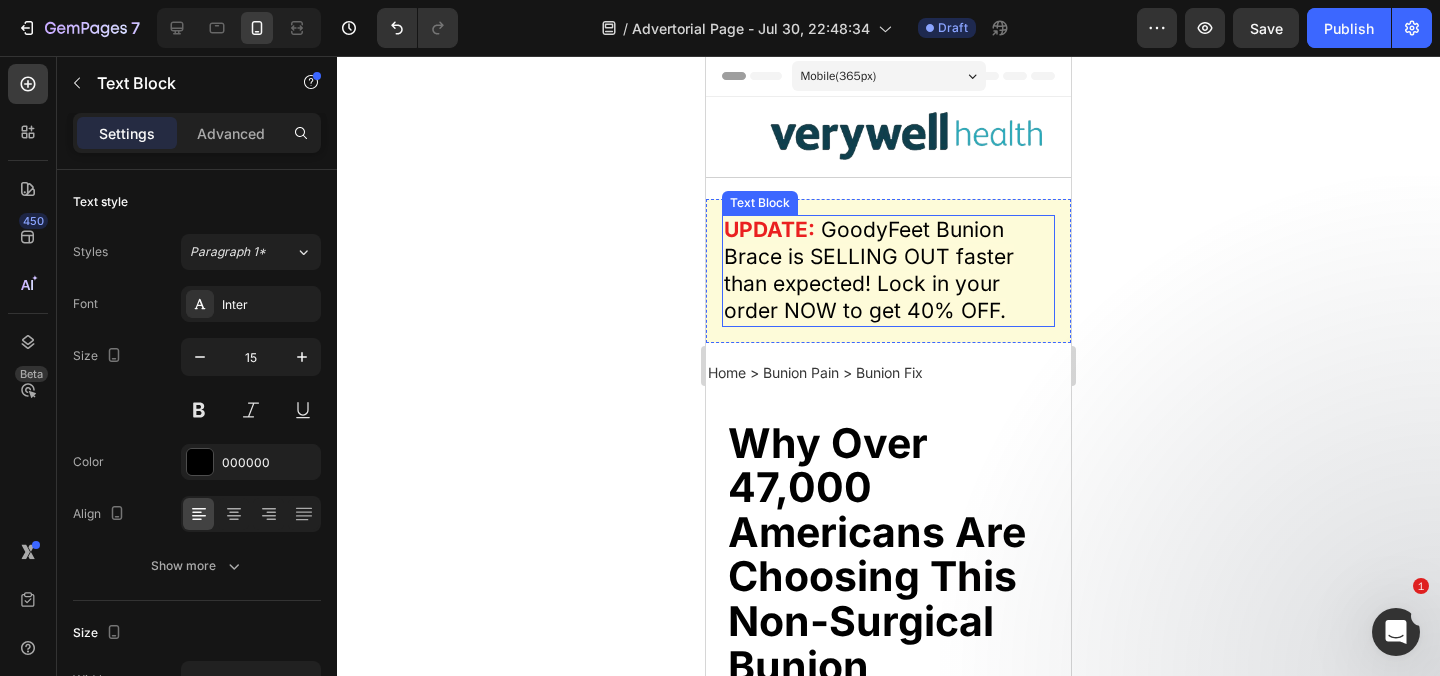 click on "GoodyFeet Bunion Brace is SELLING OUT faster than expected! Lock in your order NOW to get 40% OFF." at bounding box center (869, 270) 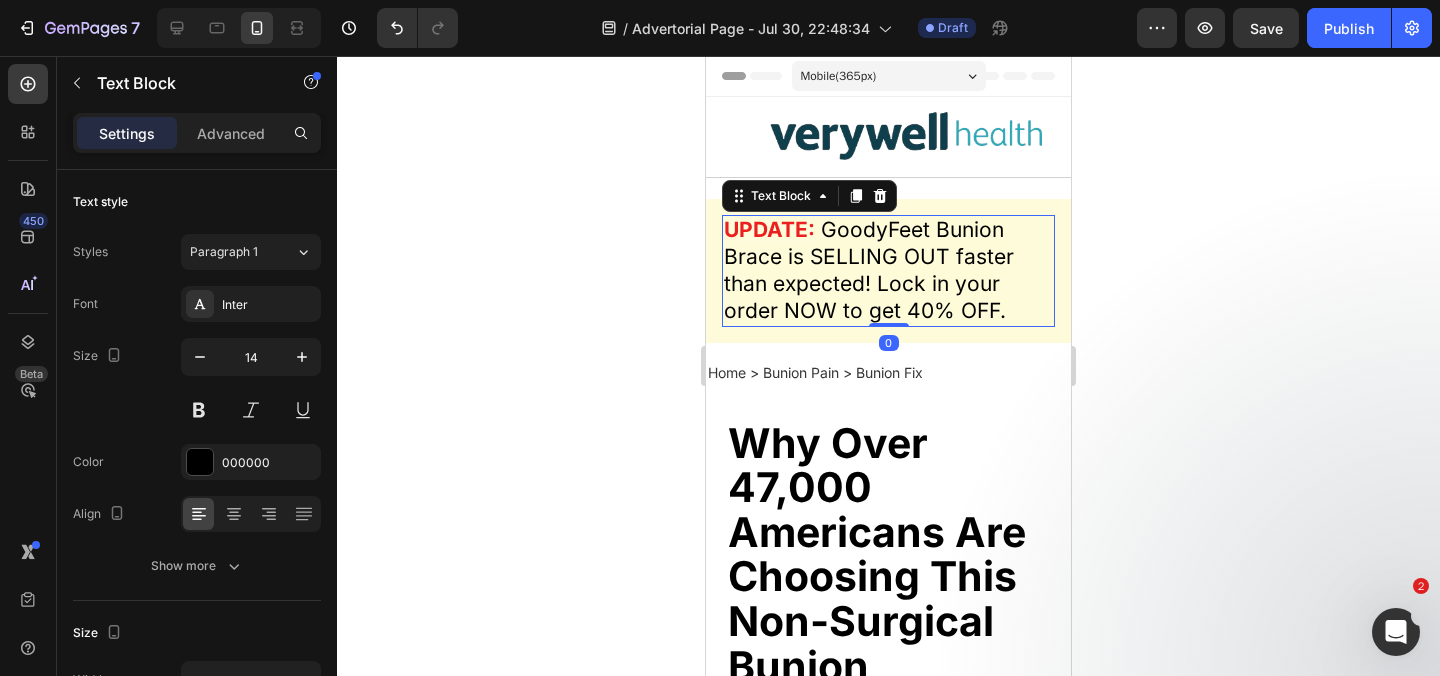 click on "GoodyFeet Bunion Brace is SELLING OUT faster than expected! Lock in your order NOW to get 40% OFF." at bounding box center [869, 270] 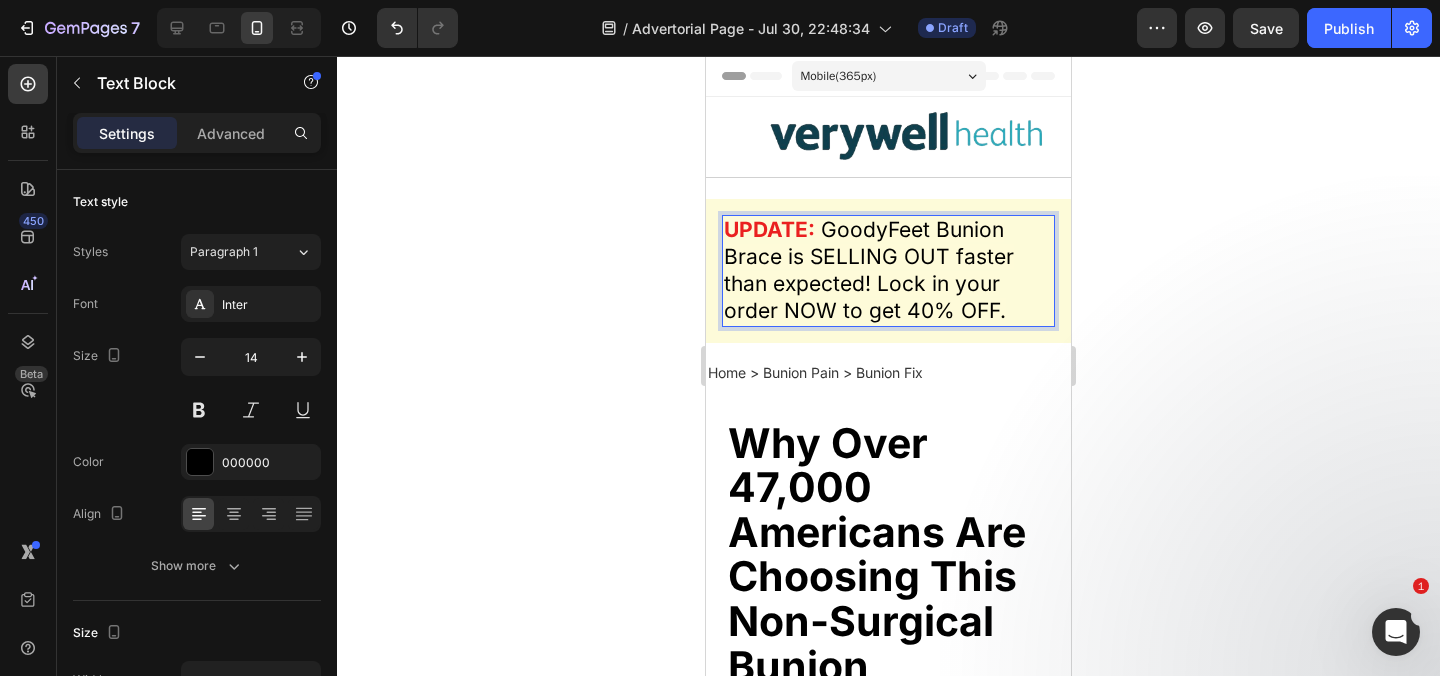 click on "GoodyFeet Bunion Brace is SELLING OUT faster than expected! Lock in your order NOW to get 40% OFF." at bounding box center [869, 270] 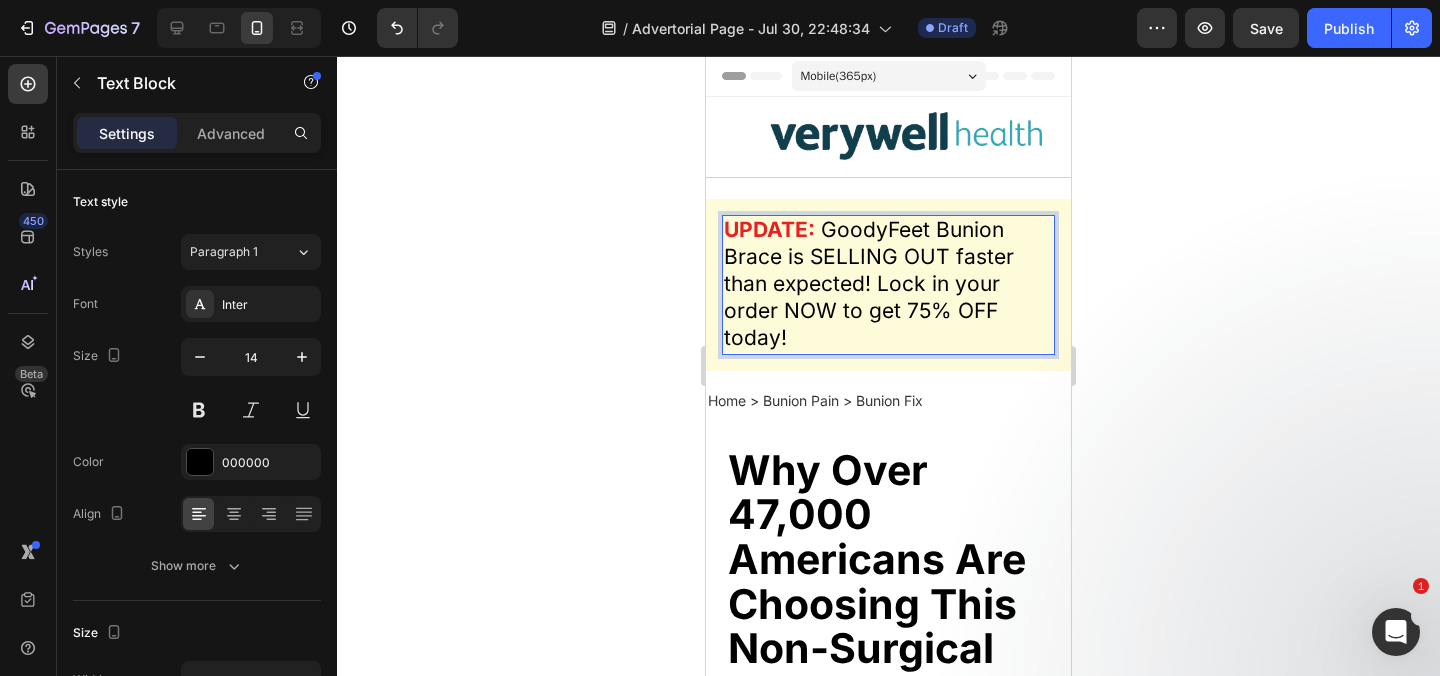 click 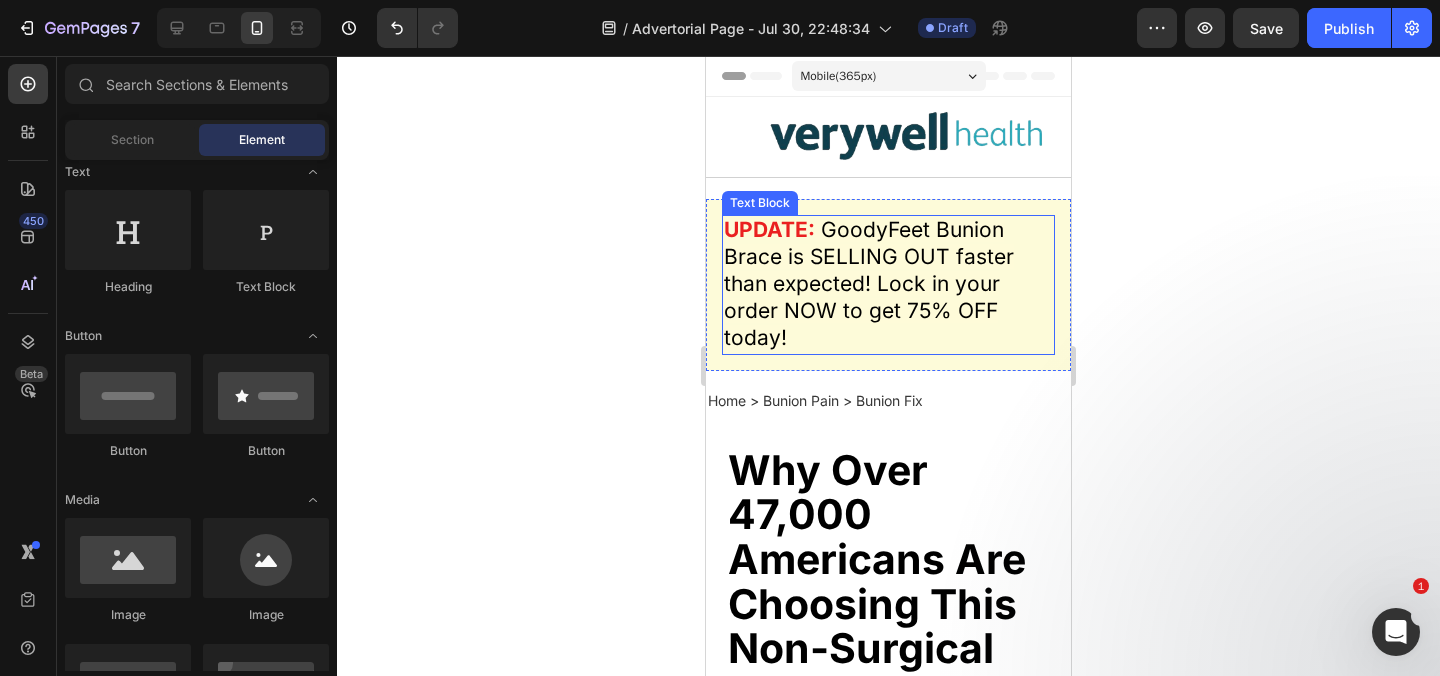click on "GoodyFeet Bunion Brace is SELLING OUT faster than expected! Lock in your order NOW to get 75% OFF today!" at bounding box center (869, 284) 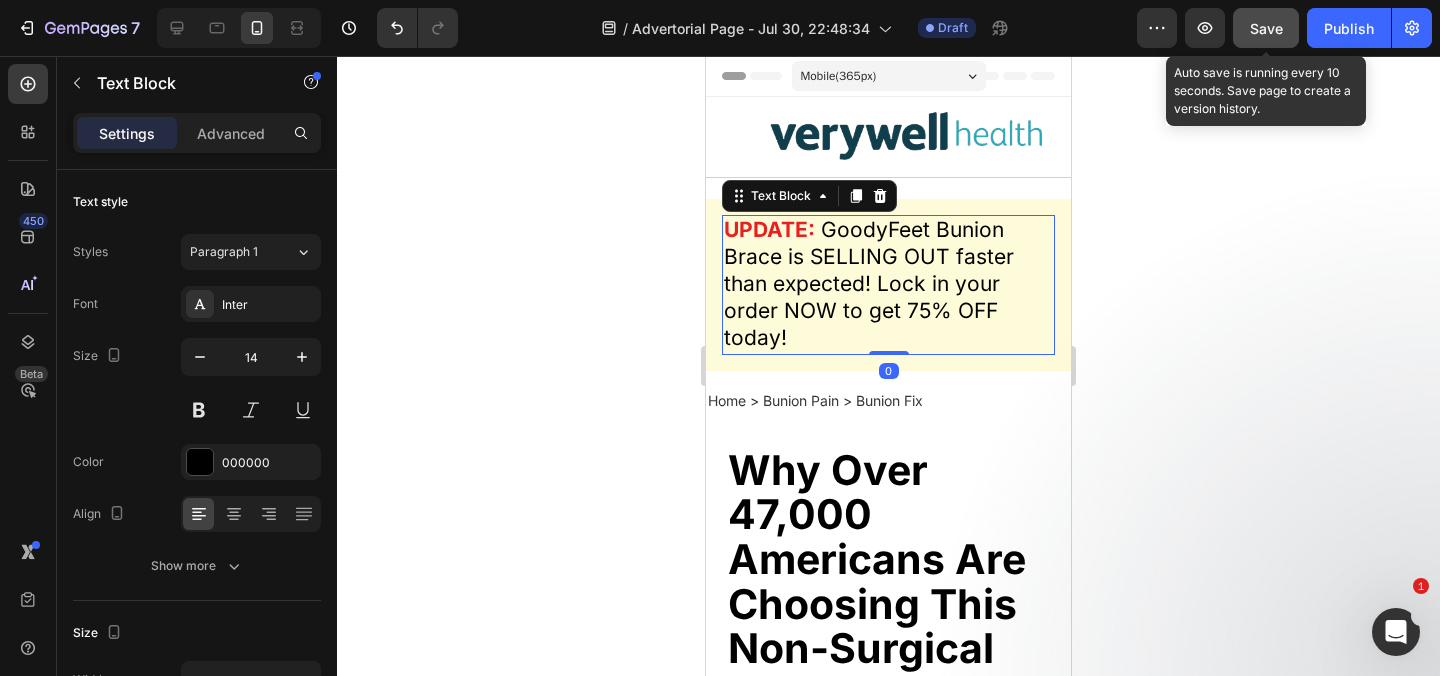 click on "Save" 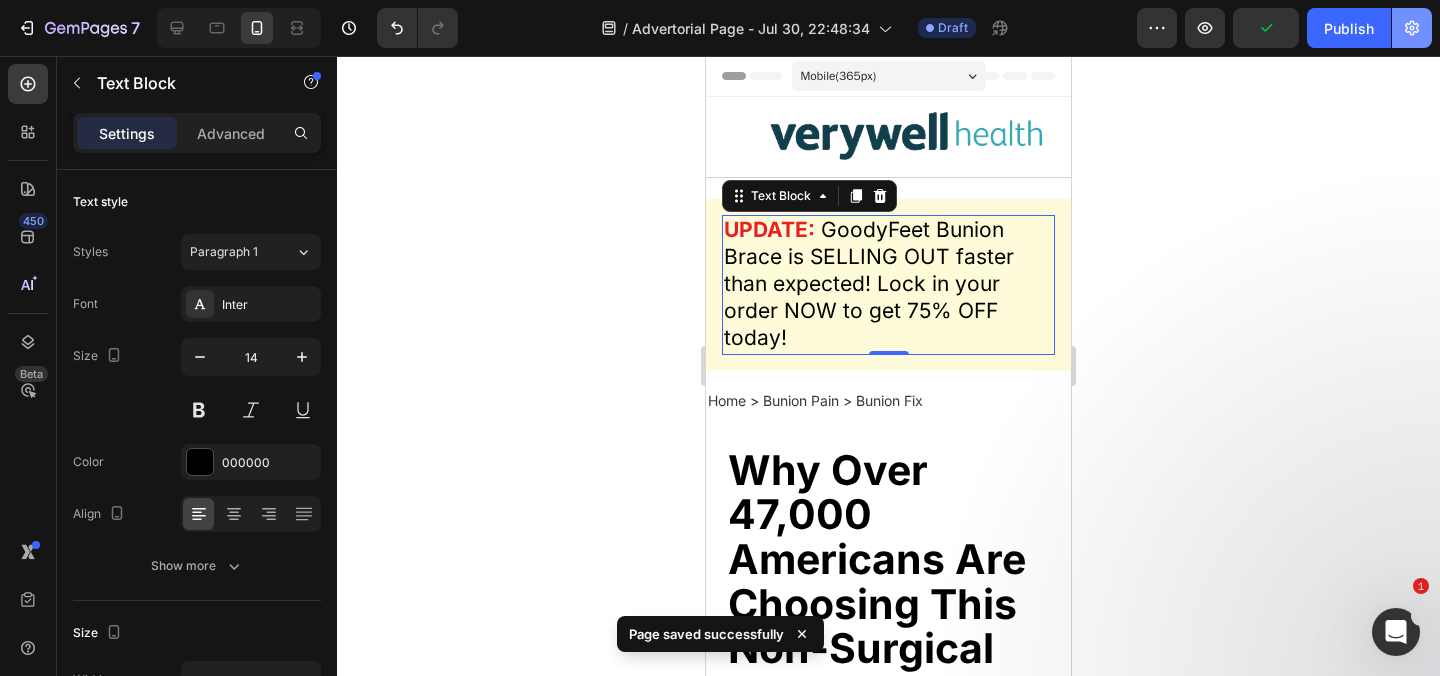 click 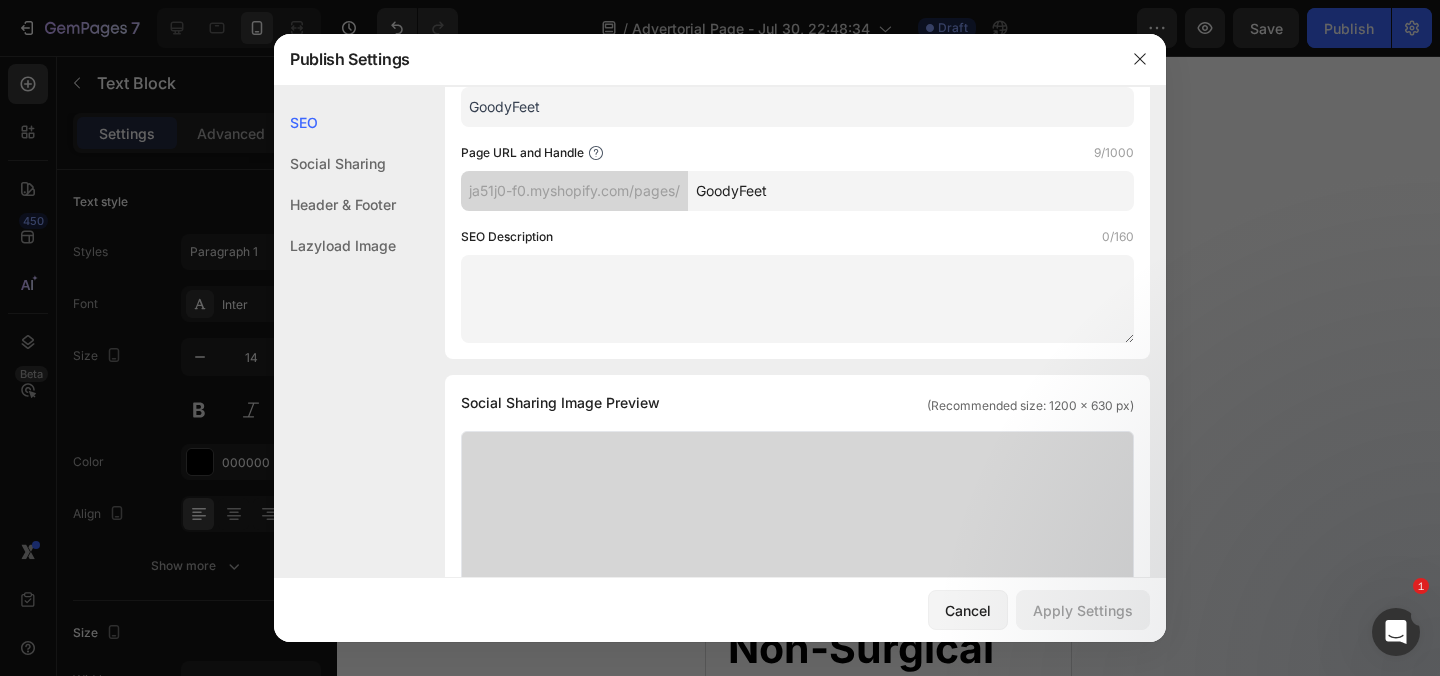 scroll, scrollTop: 0, scrollLeft: 0, axis: both 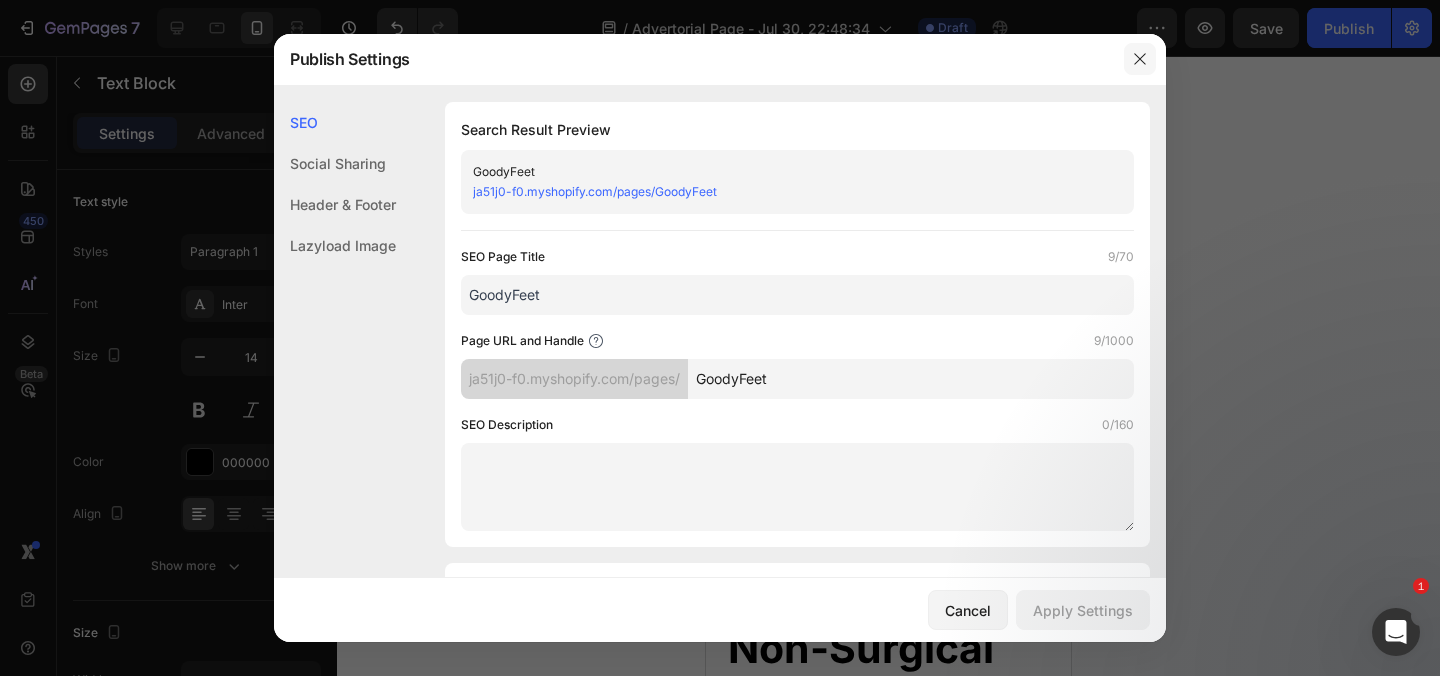 click 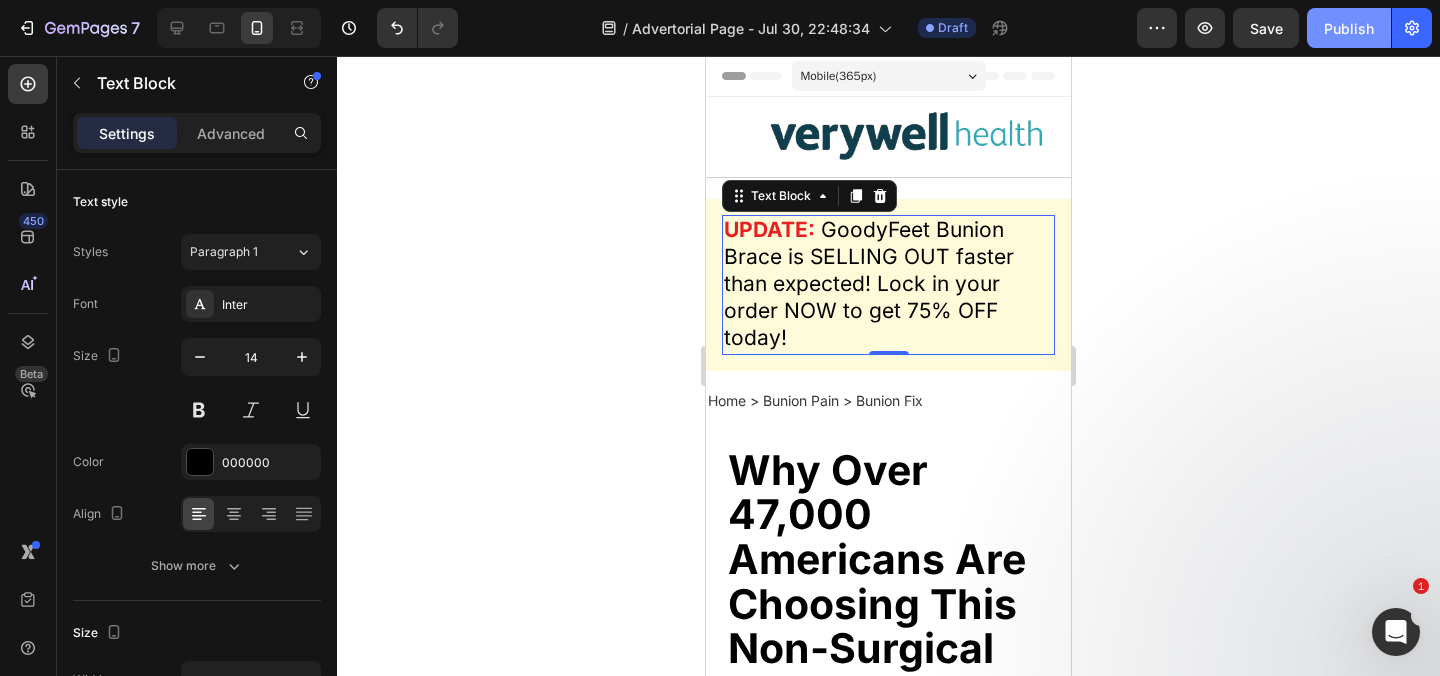 click on "Publish" at bounding box center [1349, 28] 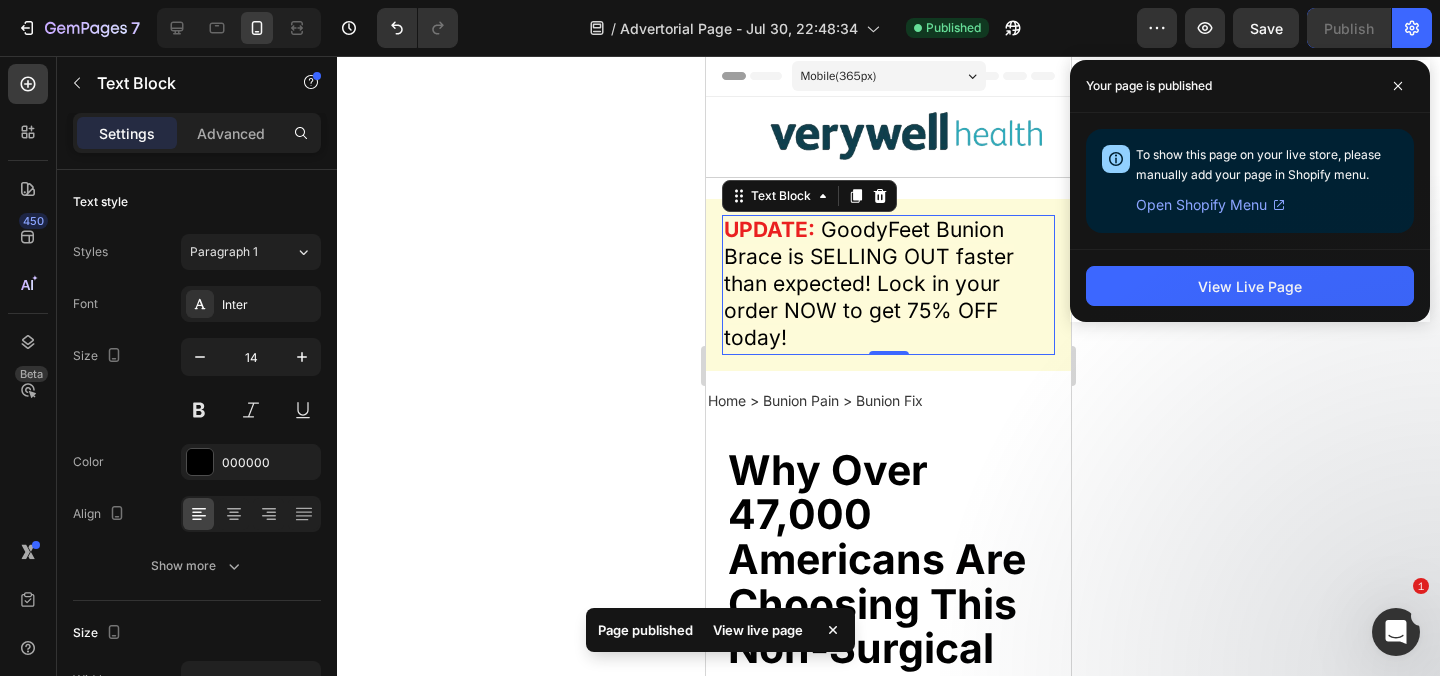 click on "View Live Page" at bounding box center [1250, 285] 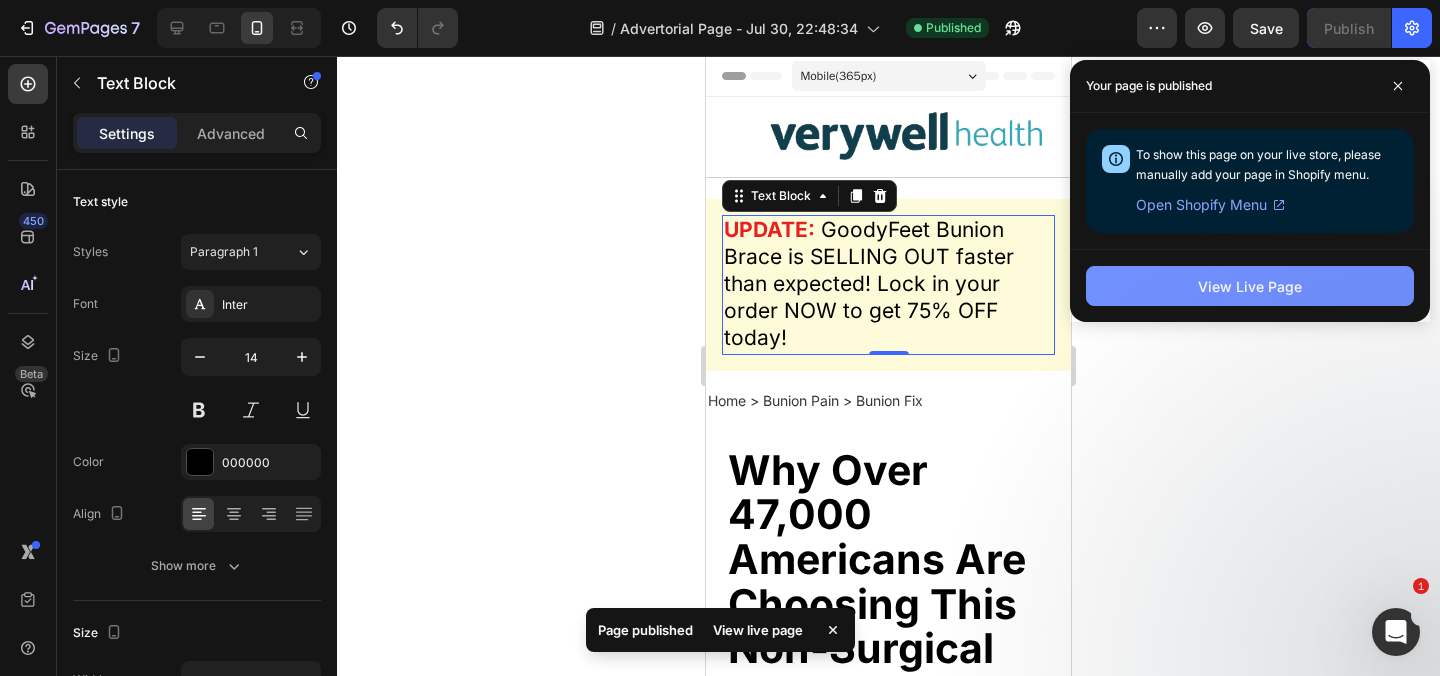 click on "View Live Page" at bounding box center (1250, 286) 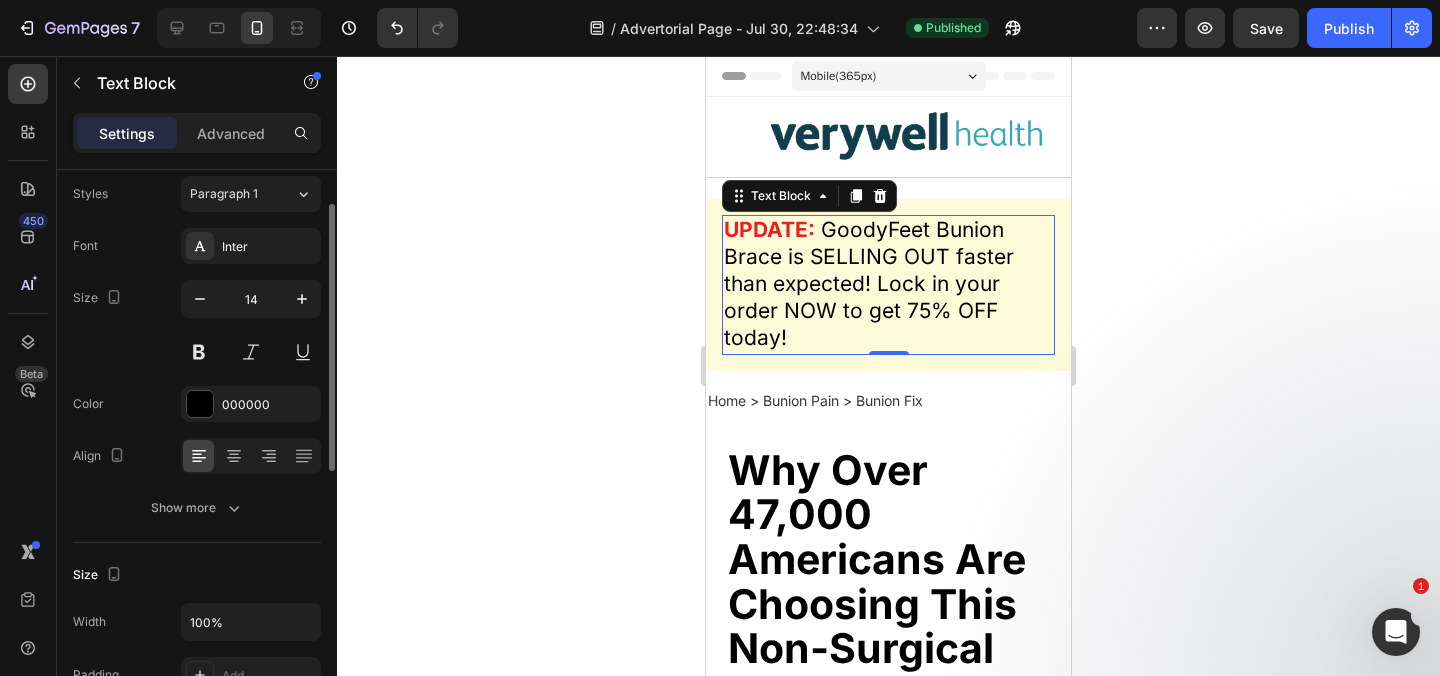 scroll, scrollTop: 63, scrollLeft: 0, axis: vertical 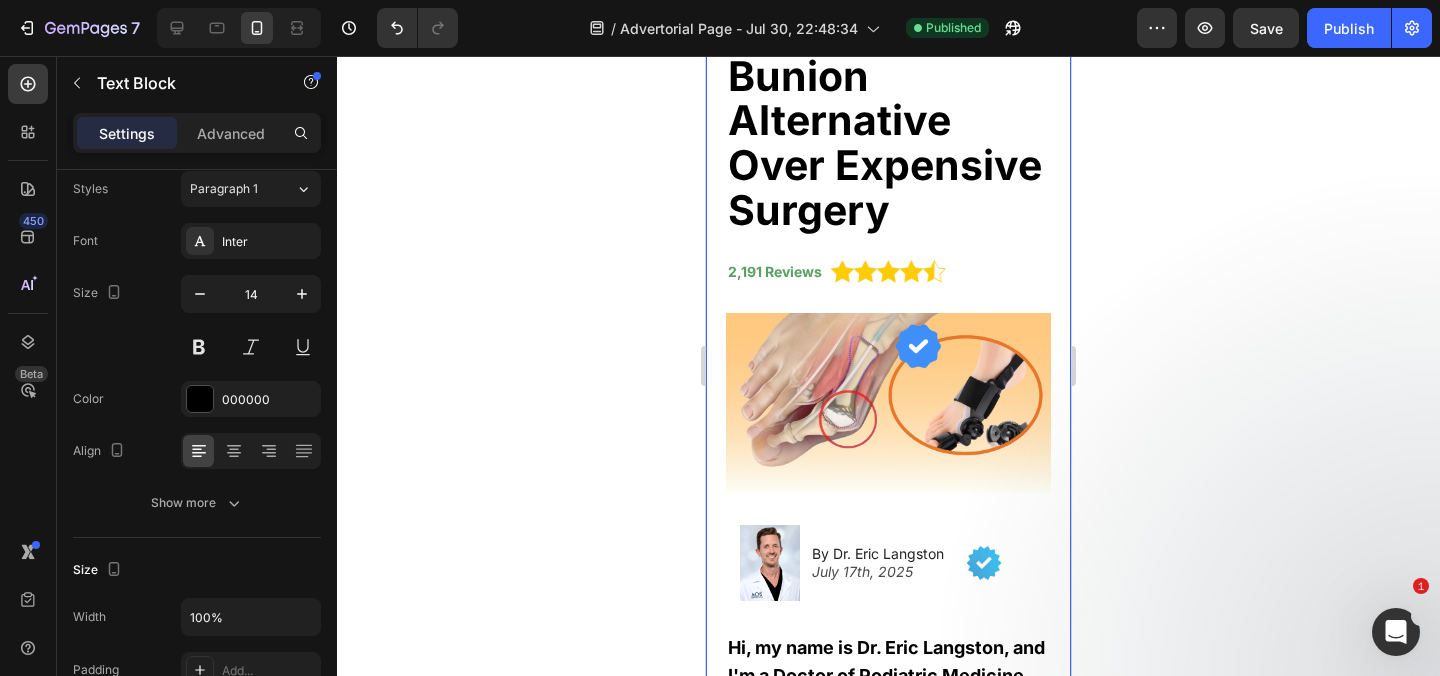 click at bounding box center (888, 403) 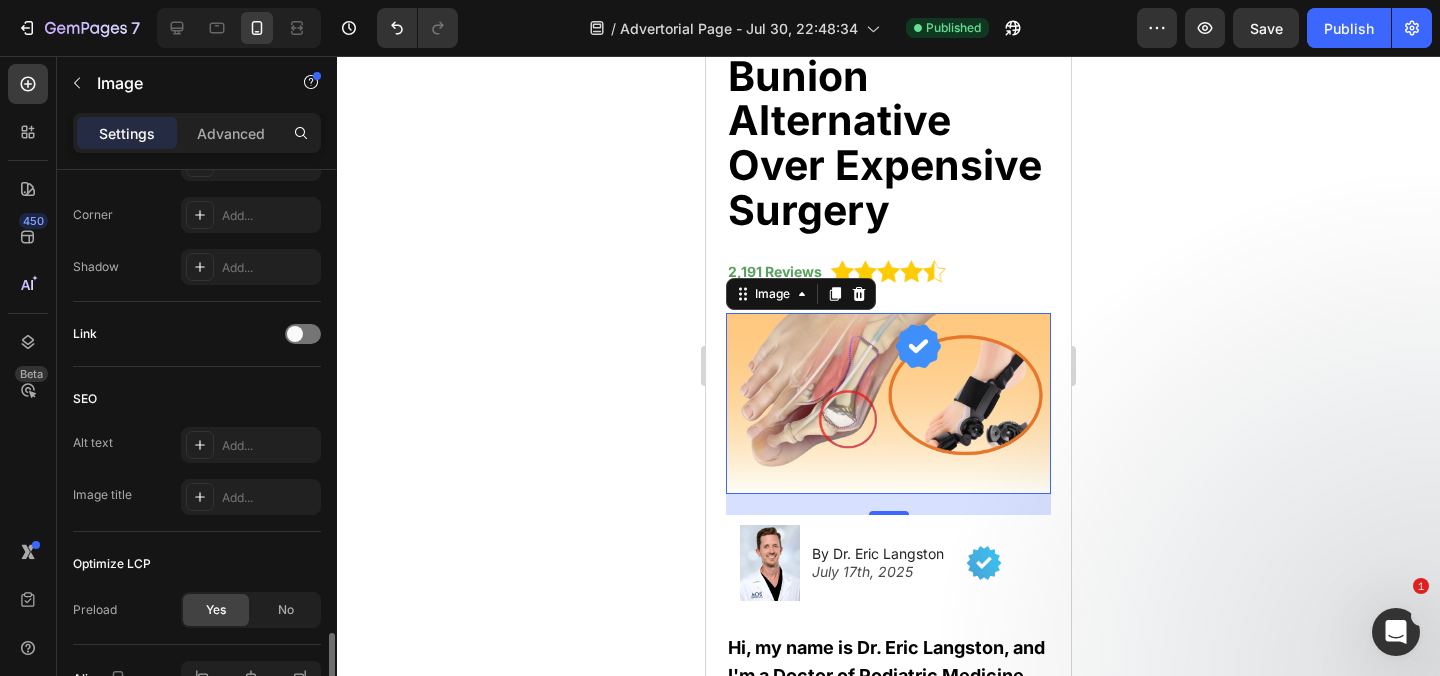 scroll, scrollTop: 895, scrollLeft: 0, axis: vertical 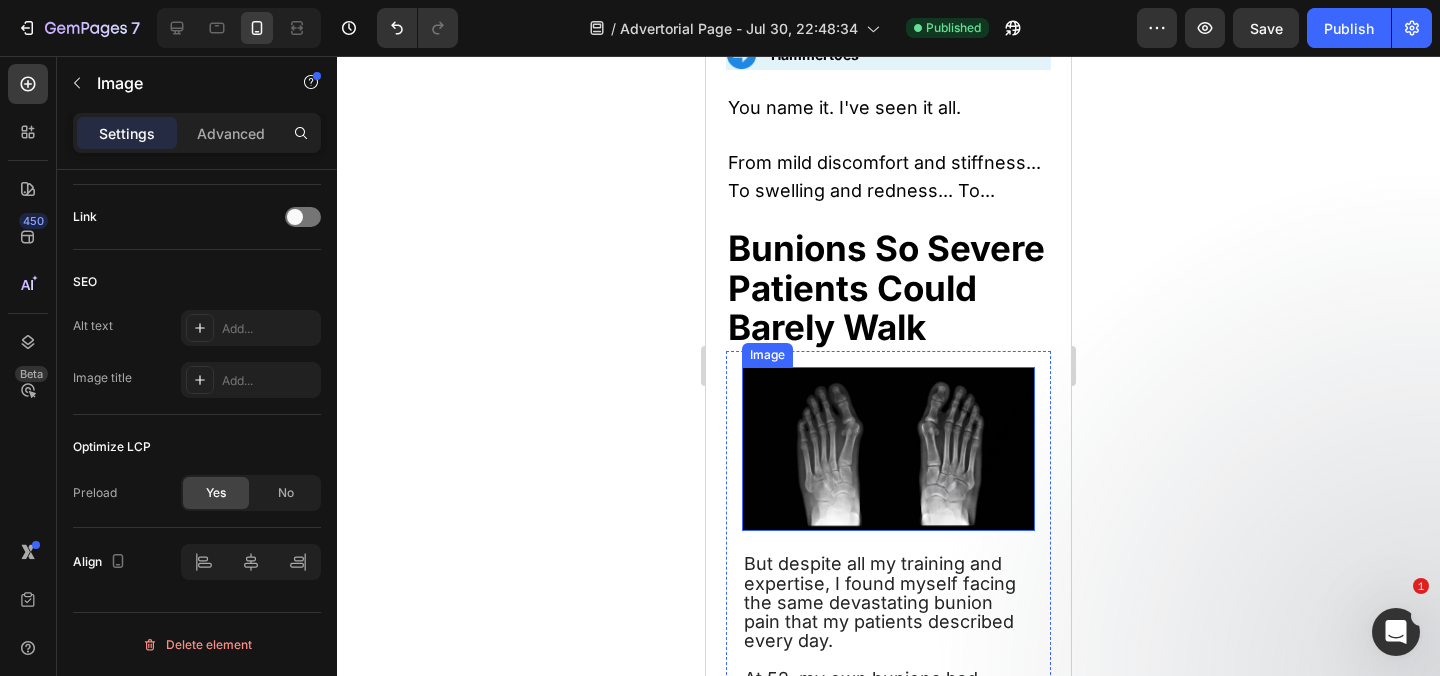 click at bounding box center (888, 449) 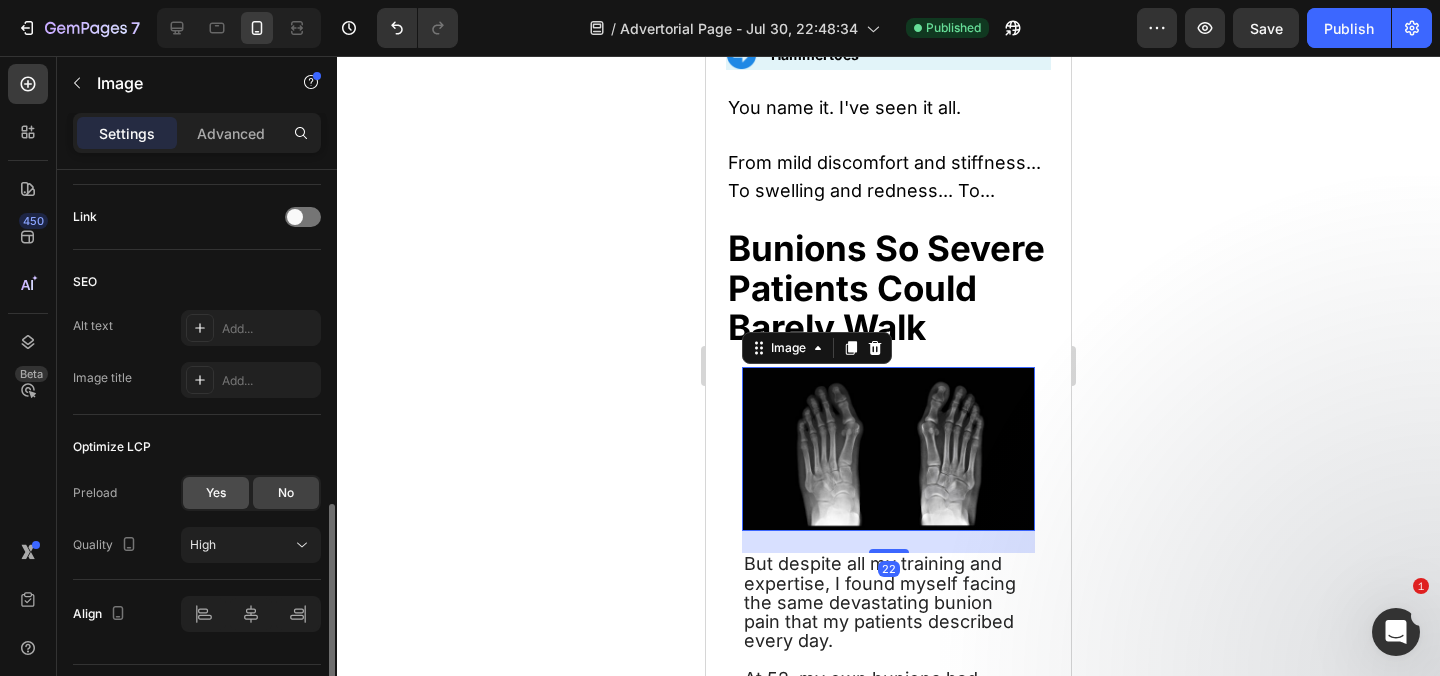 click on "Yes" 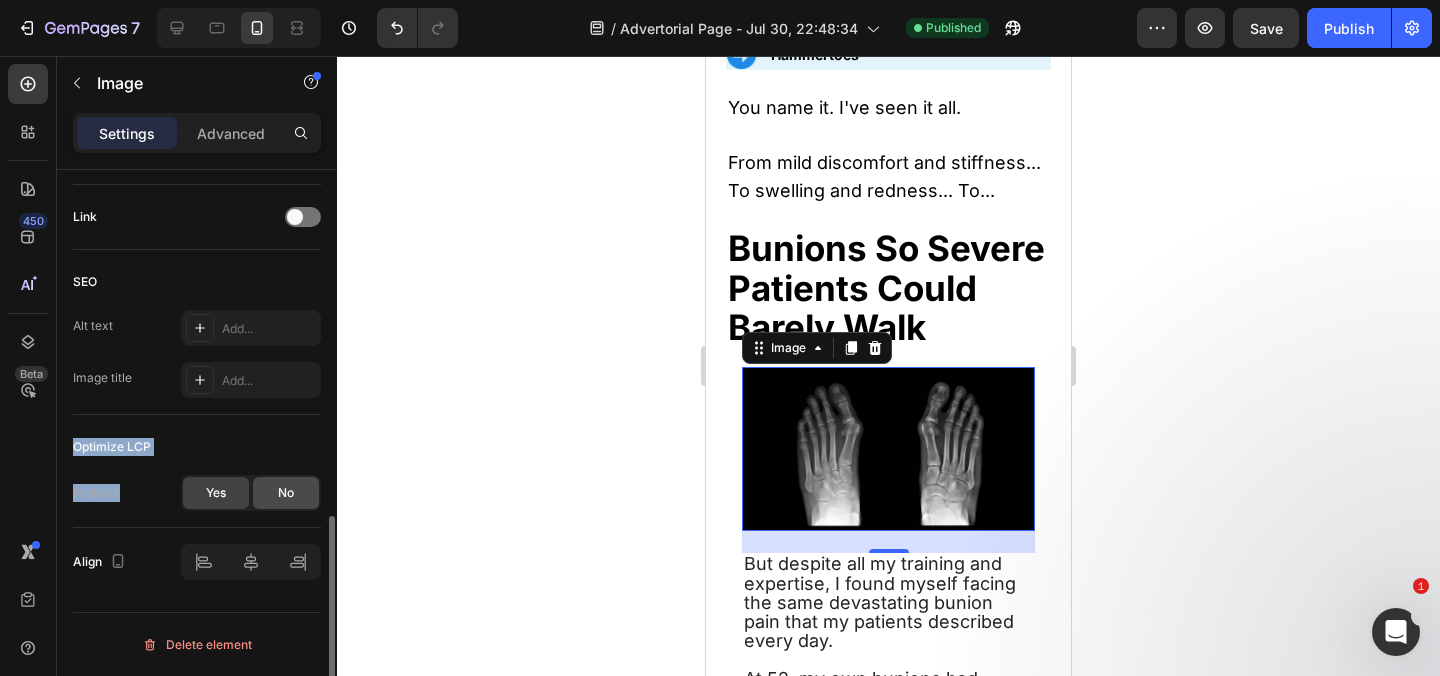 copy on "Optimize LCP Preload Yes No" 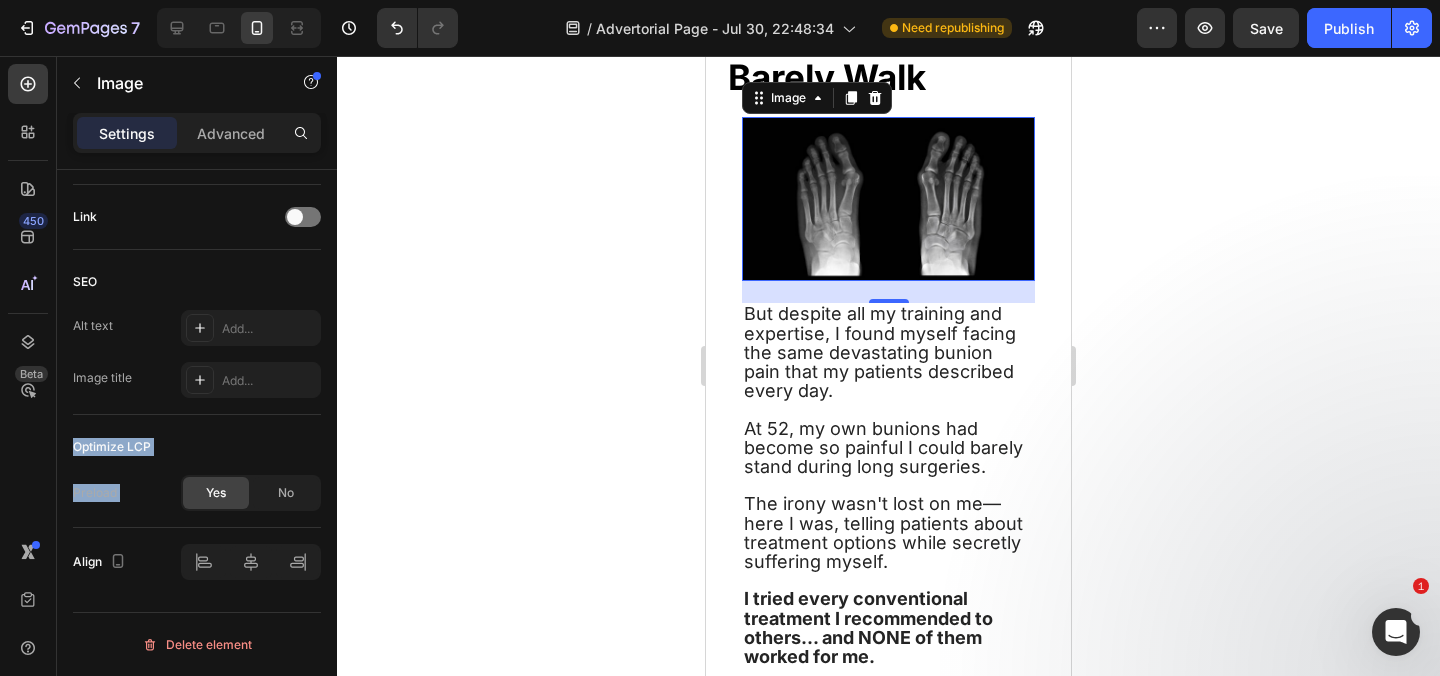 scroll, scrollTop: 2349, scrollLeft: 0, axis: vertical 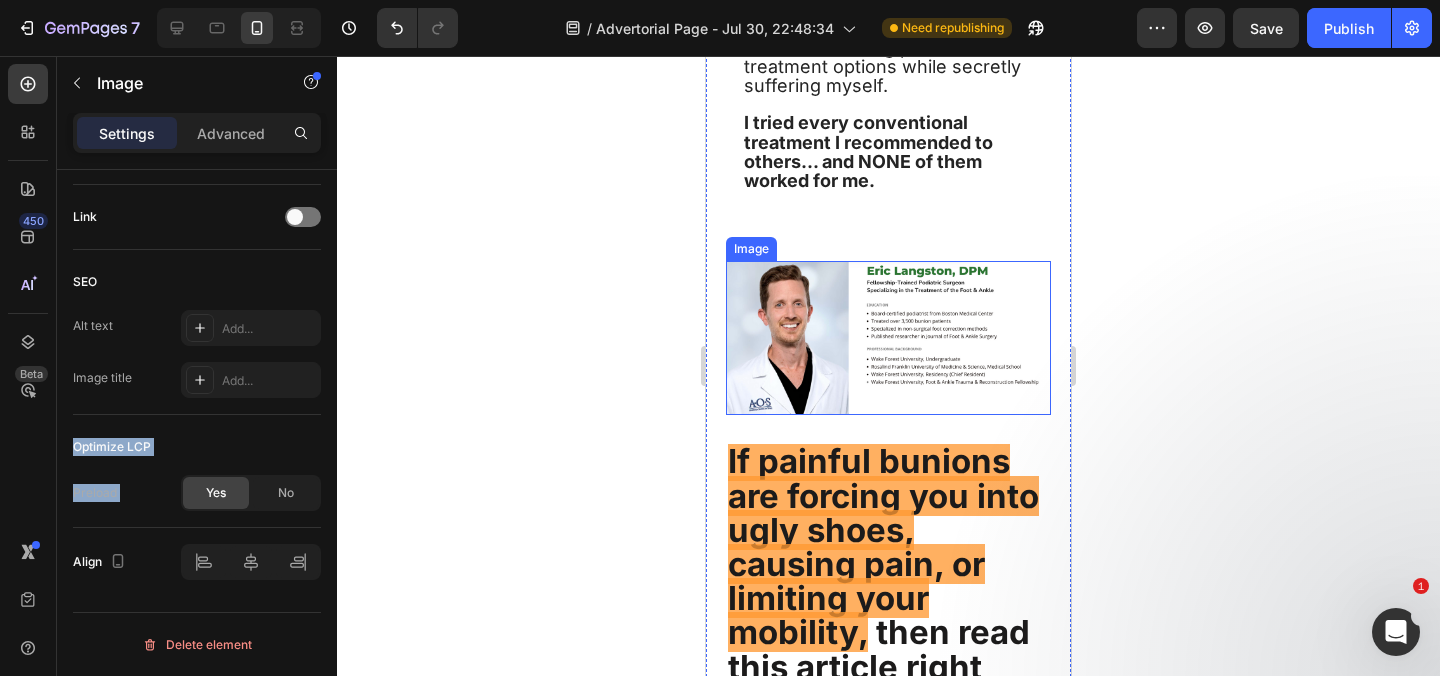 click at bounding box center (888, 338) 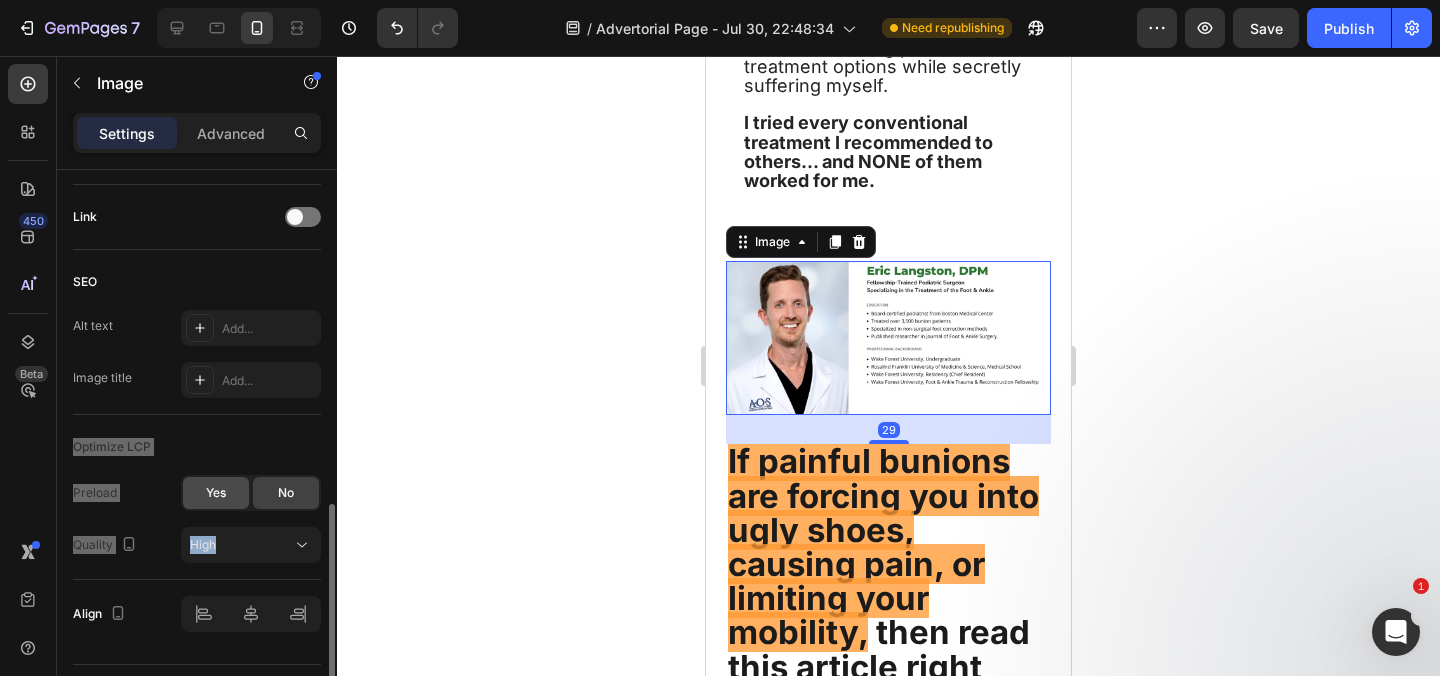 click on "Yes" 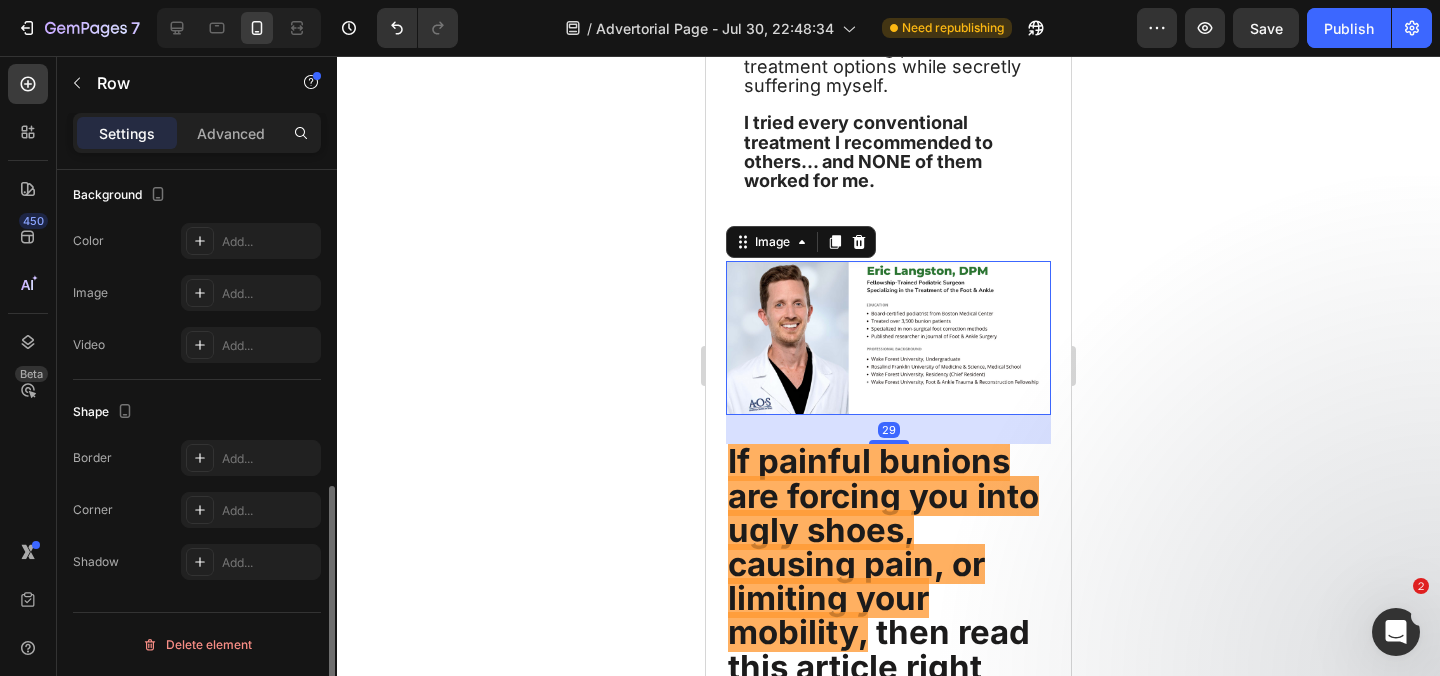 click on "Why Over 47,000 Americans Are Choosing This Non-Surgical Bunion Alternative Over Expensive Surgery Heading 2,191 Reviews Text Block Image Row Image Image By Dr. Eric Langston  July 17th, 2025  Text Block Image Row Hi, my name is Dr. Eric Langston, and I'm a Doctor of Podiatric Medicine from Boston.   I have over 12 years of clinical experience and have treated well over 500 patients with various foot disorders... Text Block Image Bunion Correction Text Block Image Plantar Fasciitis Text Block Image Toe Misalignment Text Block Image Plantar Fasciitis Text block Image Hammertoes Text block Advanced List You name it. I've seen it all.   From mild discomfort and stiffness... To swelling and redness... To... Text Block Bunions So Severe Patients Could Barely Walk Heading Image But despite all my training and expertise, I found myself facing the same devastating bunion pain that my patients described every day.   At 52, my own bunions had become so painful I could barely stand during long surgeries.     Row" at bounding box center (888, 8920) 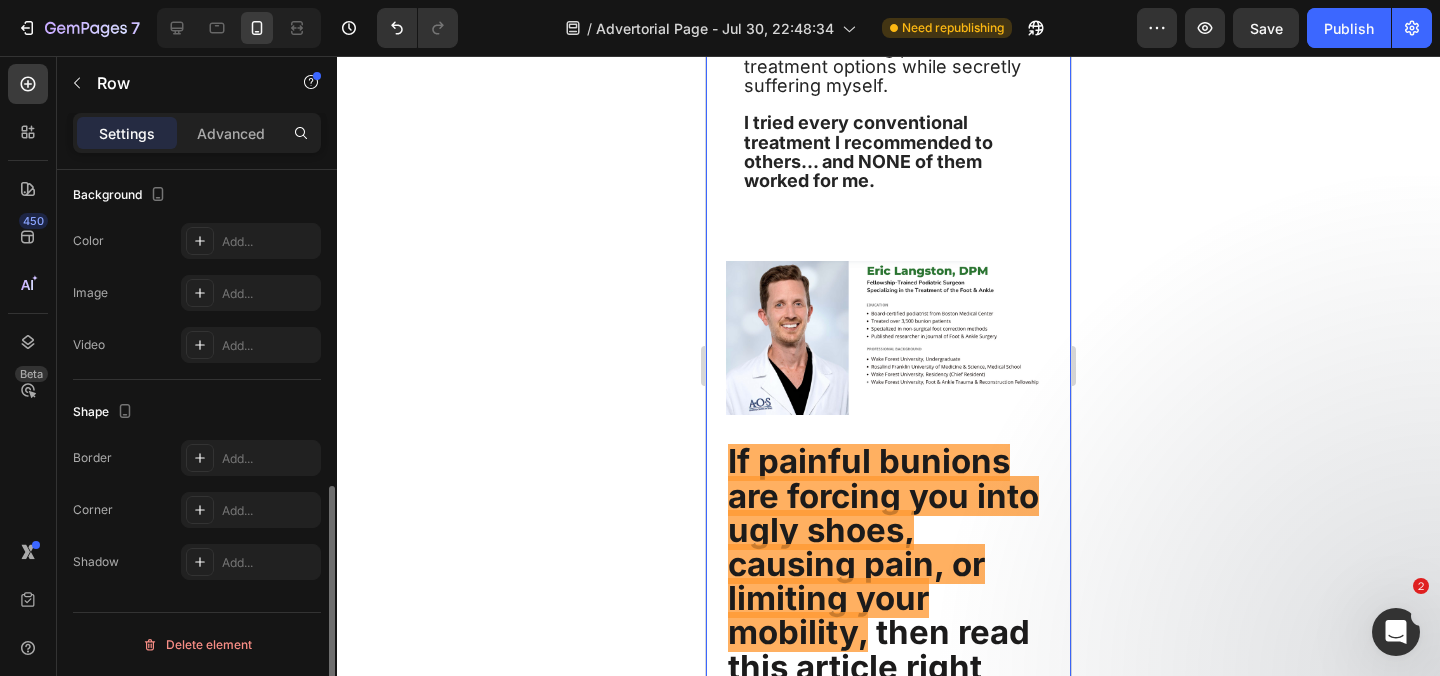 scroll, scrollTop: 0, scrollLeft: 0, axis: both 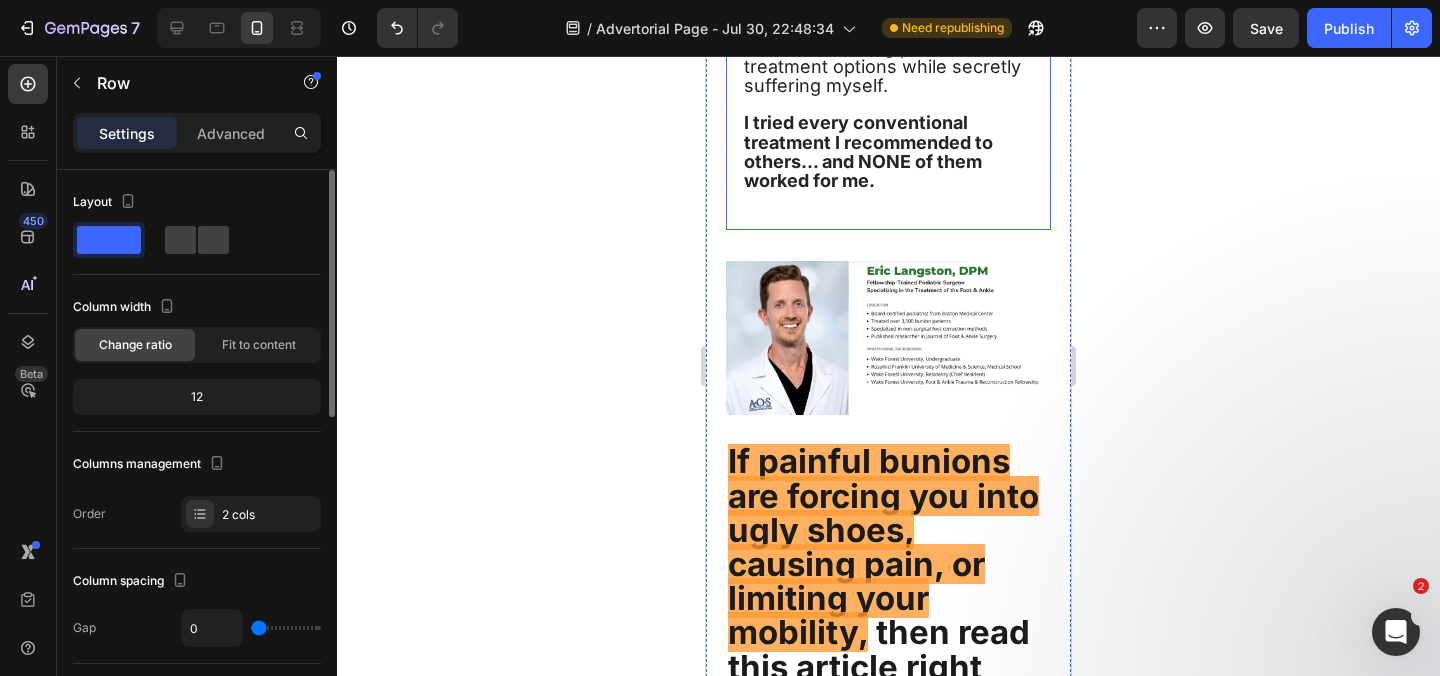 click on "Why Over 47,000 Americans Are Choosing This Non-Surgical Bunion Alternative Over Expensive Surgery Heading 2,191 Reviews Text Block Image Row Image Image By Dr. Eric Langston  July 17th, 2025  Text Block Image Row Hi, my name is Dr. Eric Langston, and I'm a Doctor of Podiatric Medicine from Boston.   I have over 12 years of clinical experience and have treated well over 500 patients with various foot disorders... Text Block Image Bunion Correction Text Block Image Plantar Fasciitis Text Block Image Toe Misalignment Text Block Image Plantar Fasciitis Text block Image Hammertoes Text block Advanced List You name it. I've seen it all.   From mild discomfort and stiffness... To swelling and redness... To... Text Block Bunions So Severe Patients Could Barely Walk Heading Image But despite all my training and expertise, I found myself facing the same devastating bunion pain that my patients described every day.   At 52, my own bunions had become so painful I could barely stand during long surgeries.     Row" at bounding box center (888, 8920) 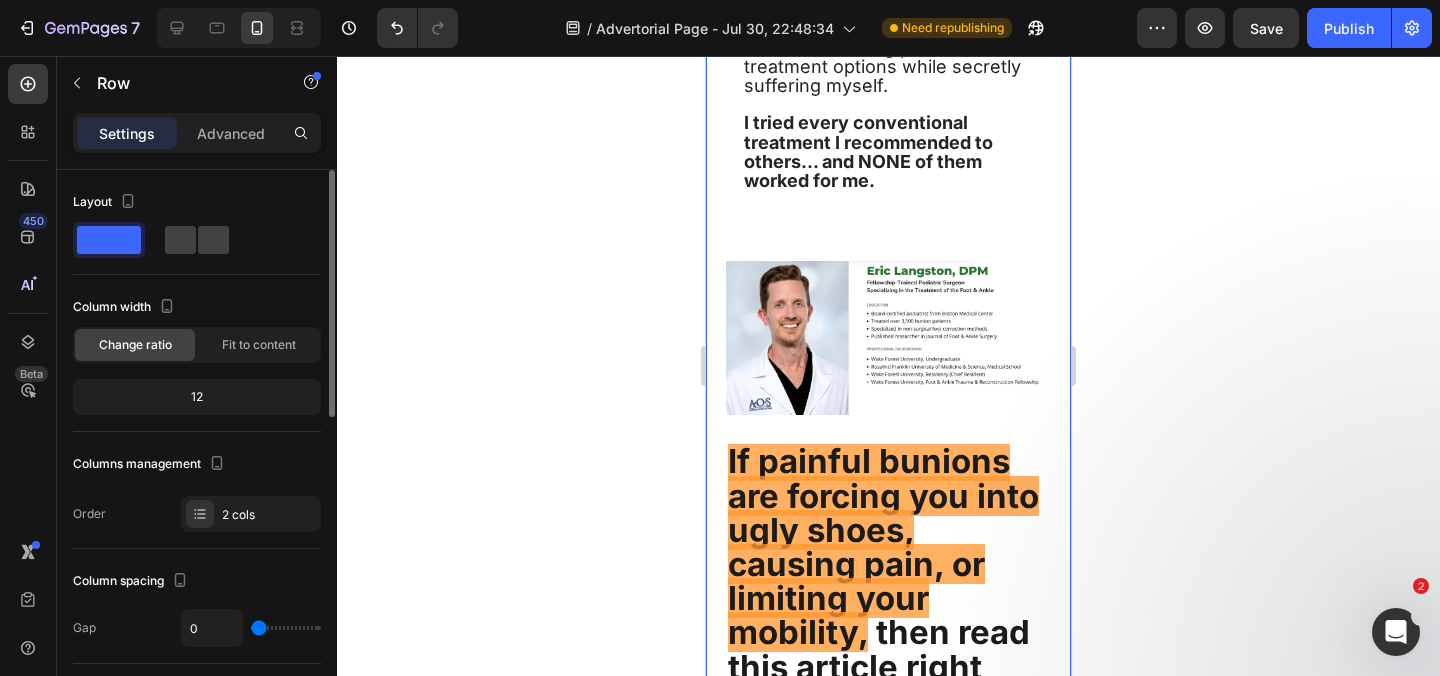 click at bounding box center (888, 338) 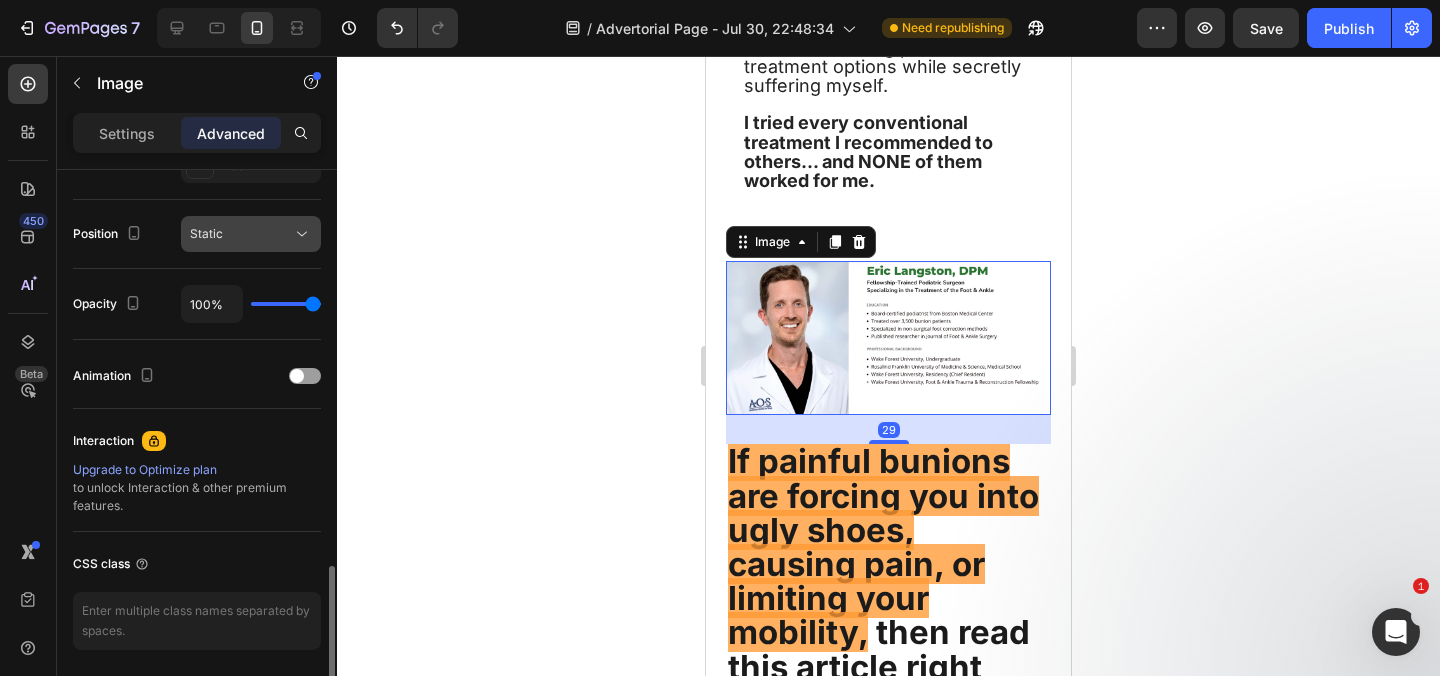 scroll, scrollTop: 771, scrollLeft: 0, axis: vertical 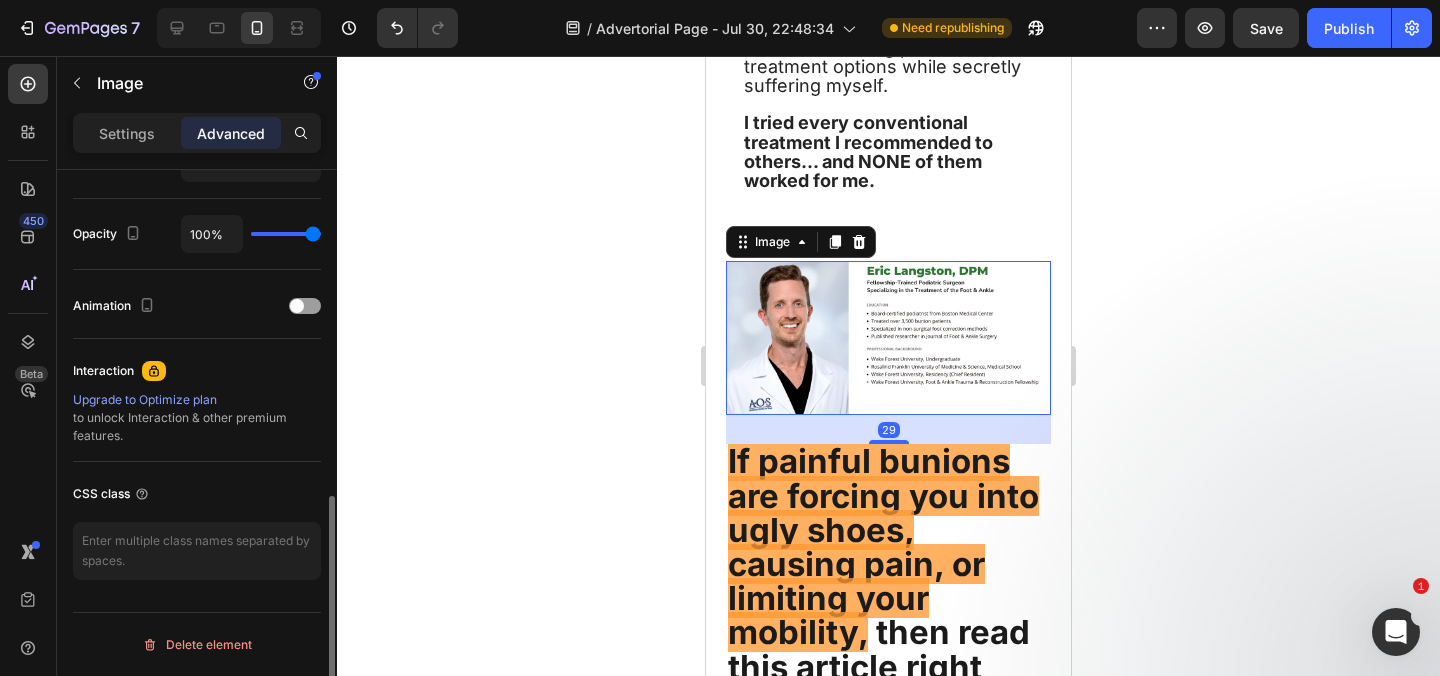click on "Settings Advanced" at bounding box center (197, 133) 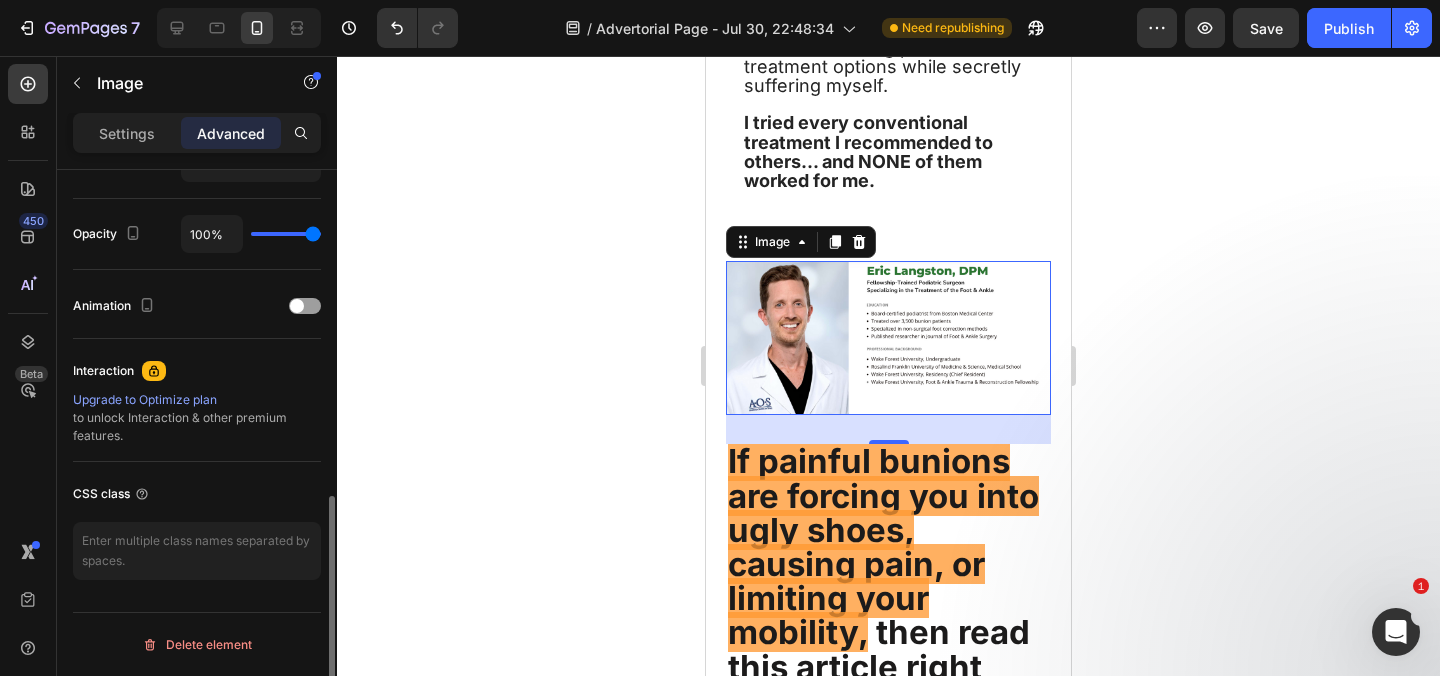 click on "Settings Advanced" at bounding box center [197, 141] 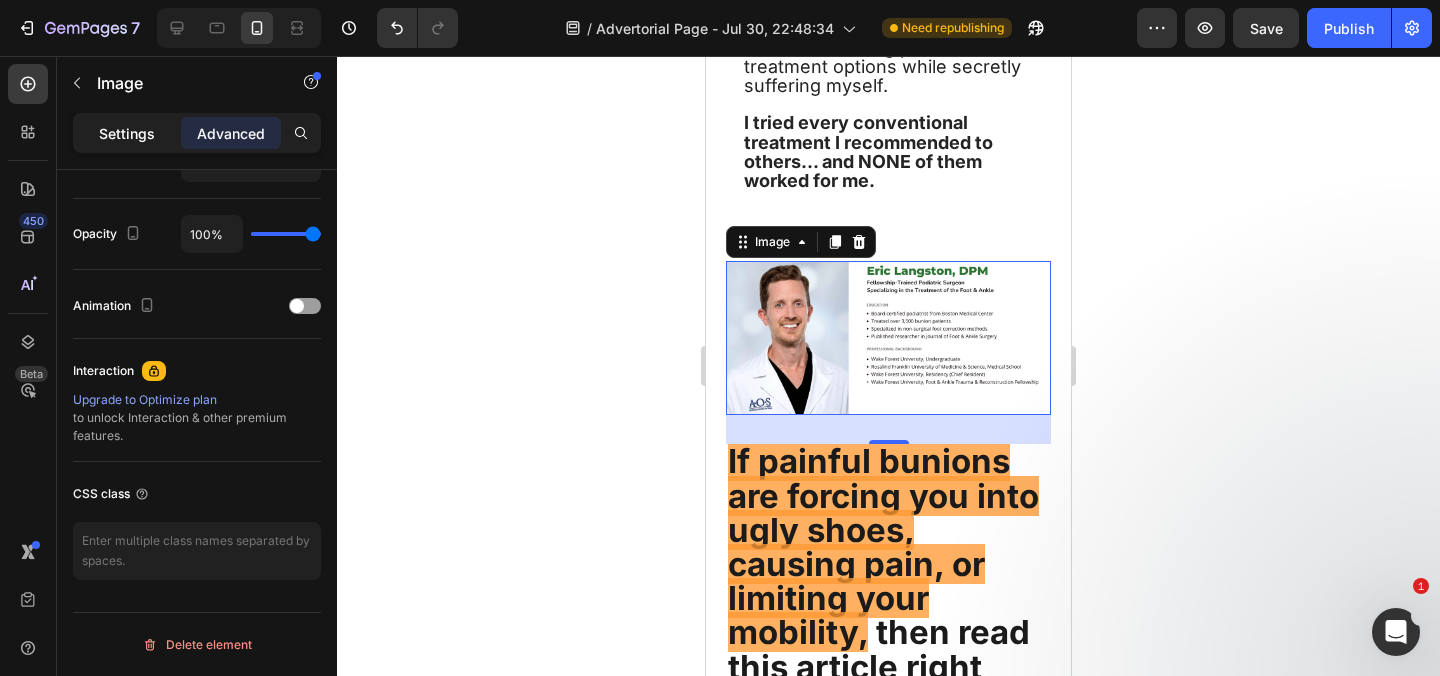 click on "Settings" at bounding box center [127, 133] 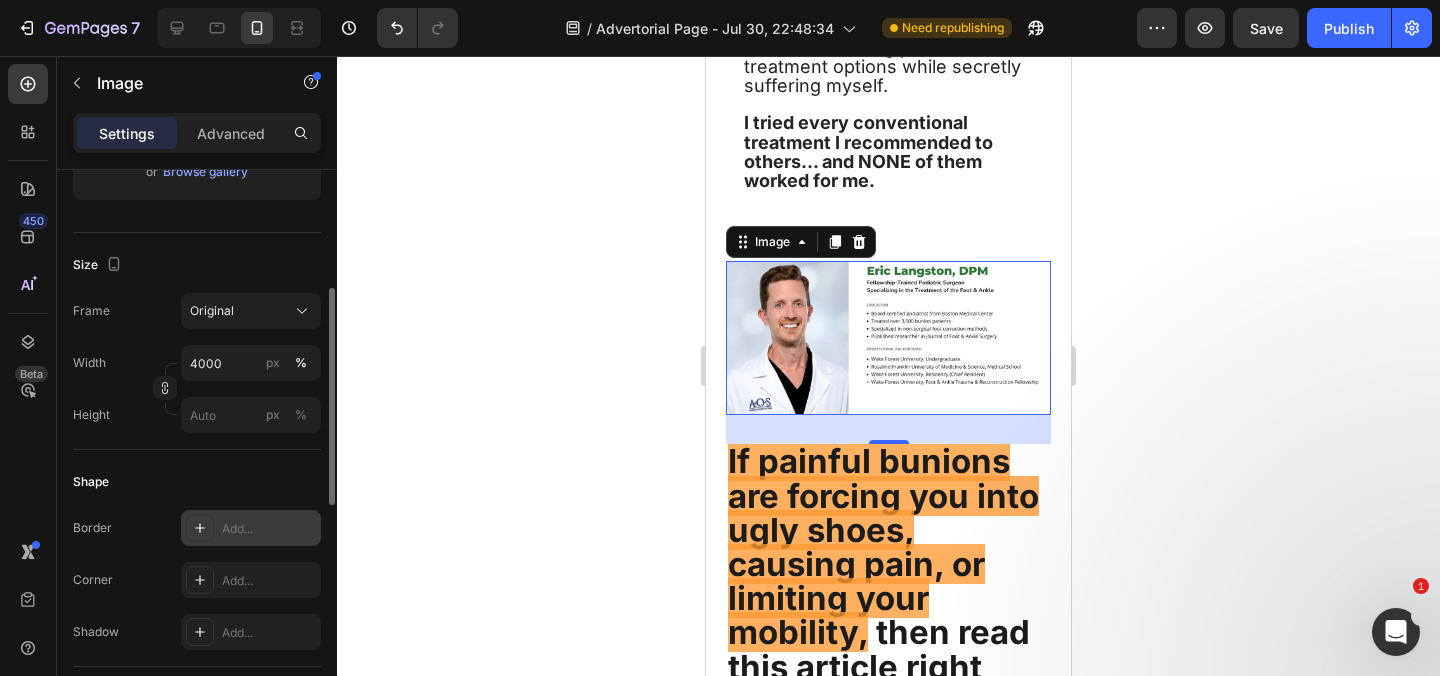 scroll, scrollTop: 383, scrollLeft: 0, axis: vertical 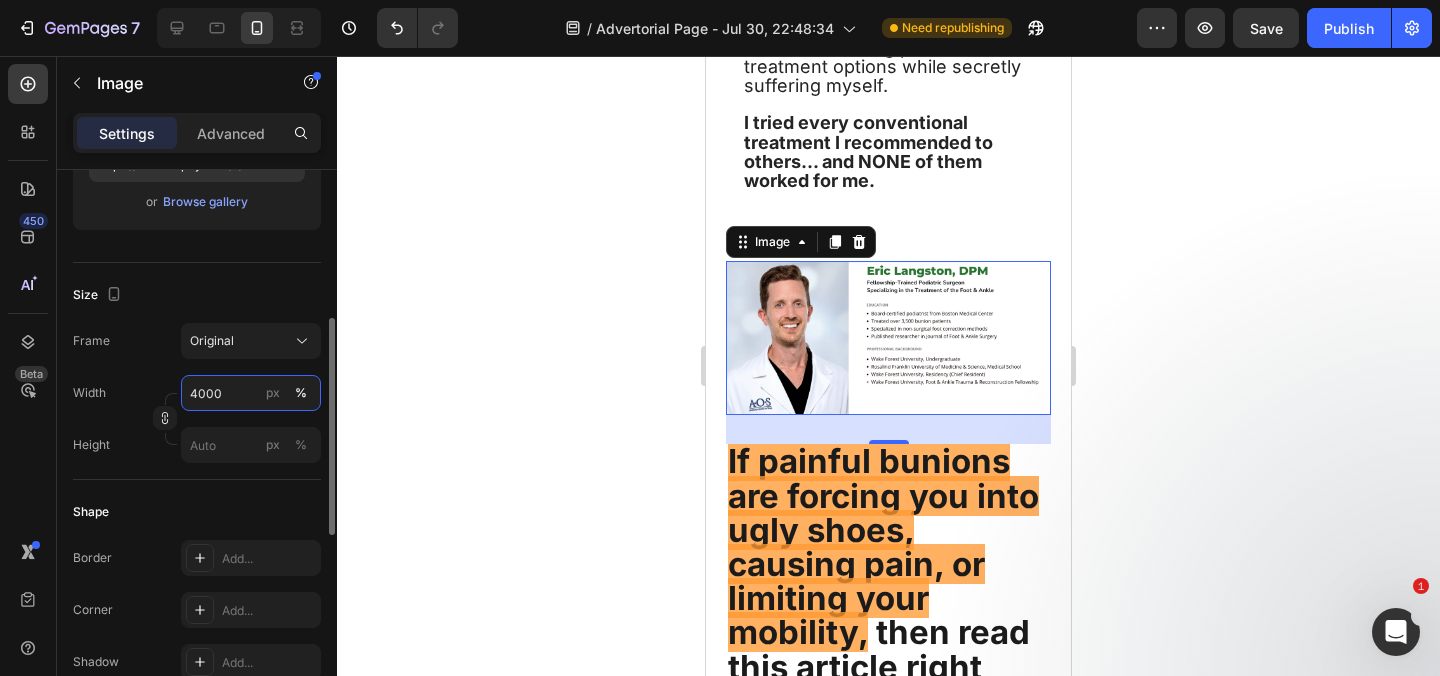 click on "4000" at bounding box center [251, 393] 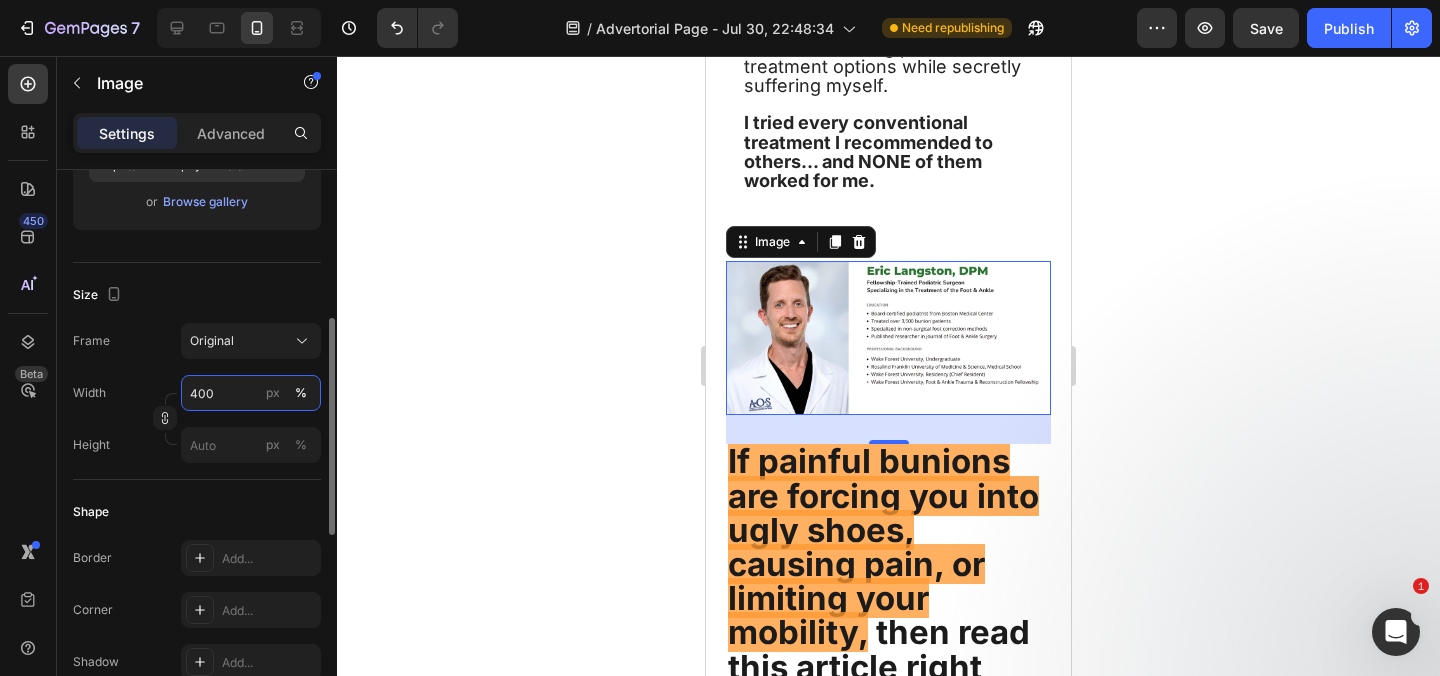 type on "0" 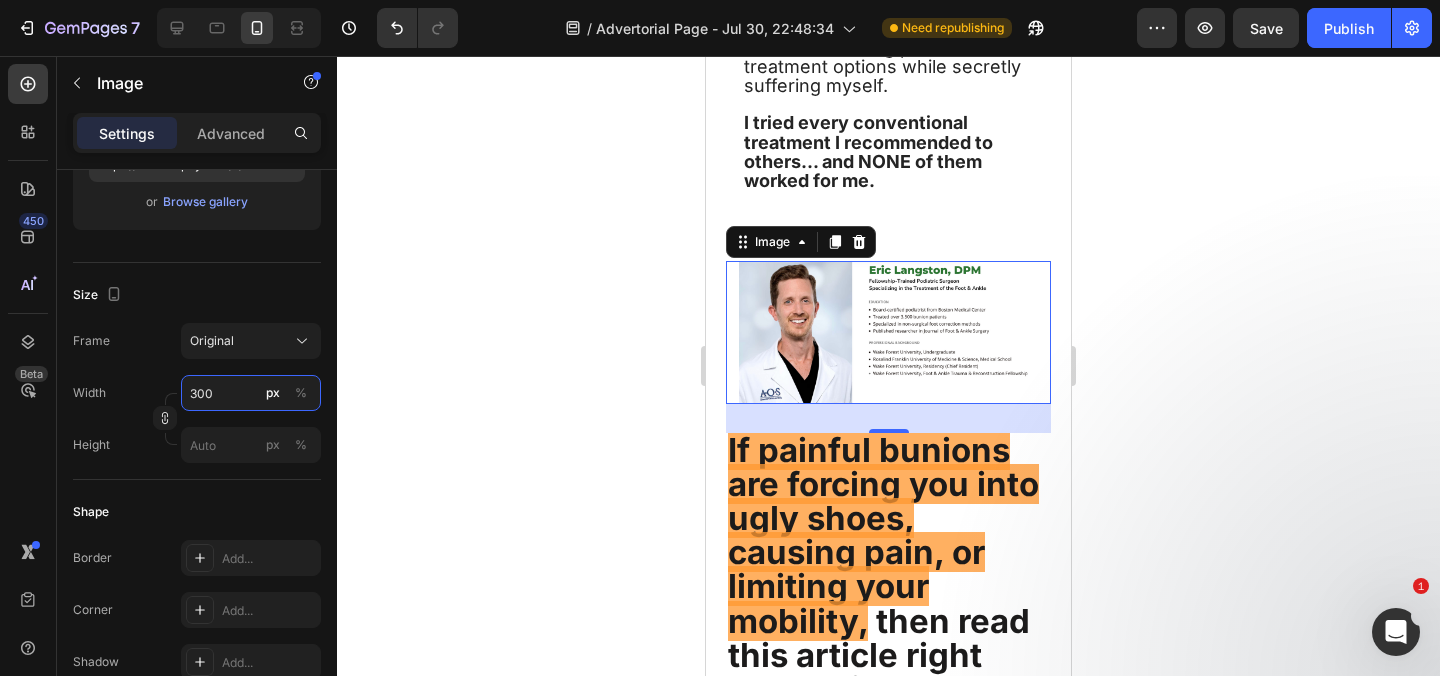 type on "3000" 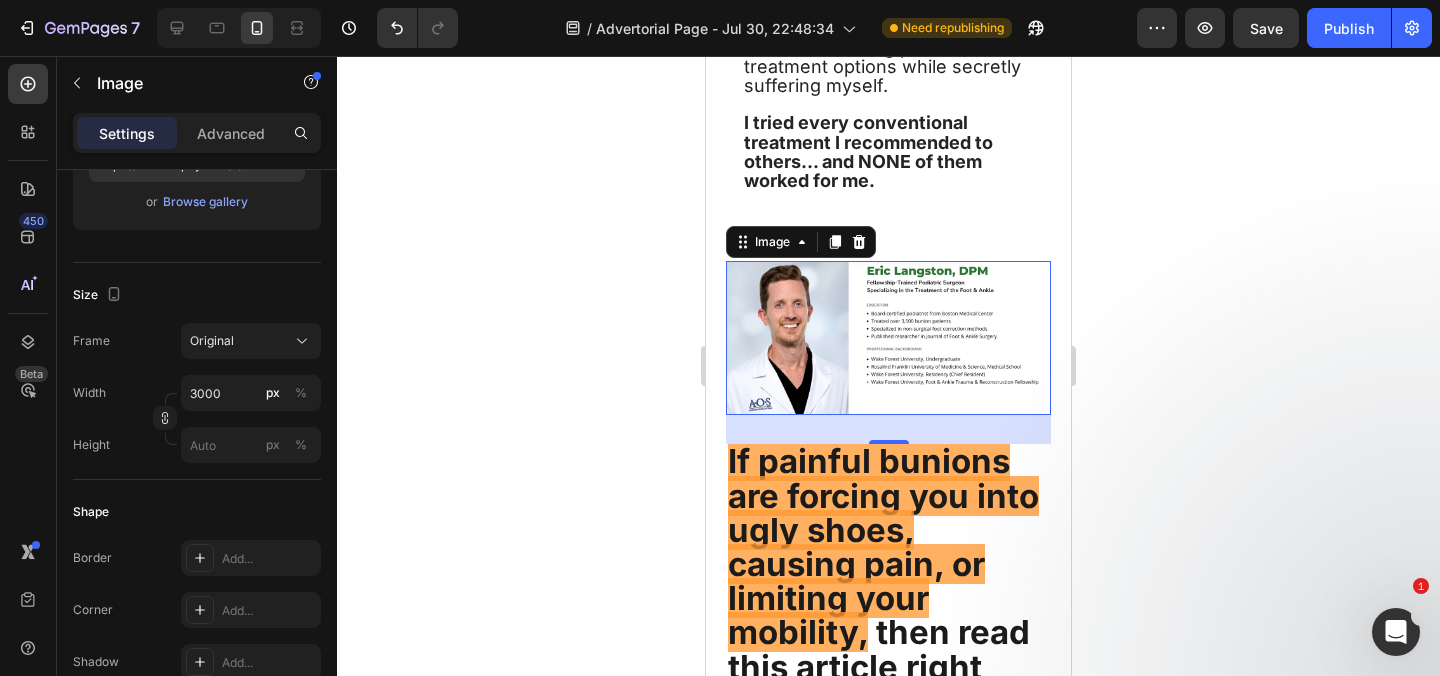 click 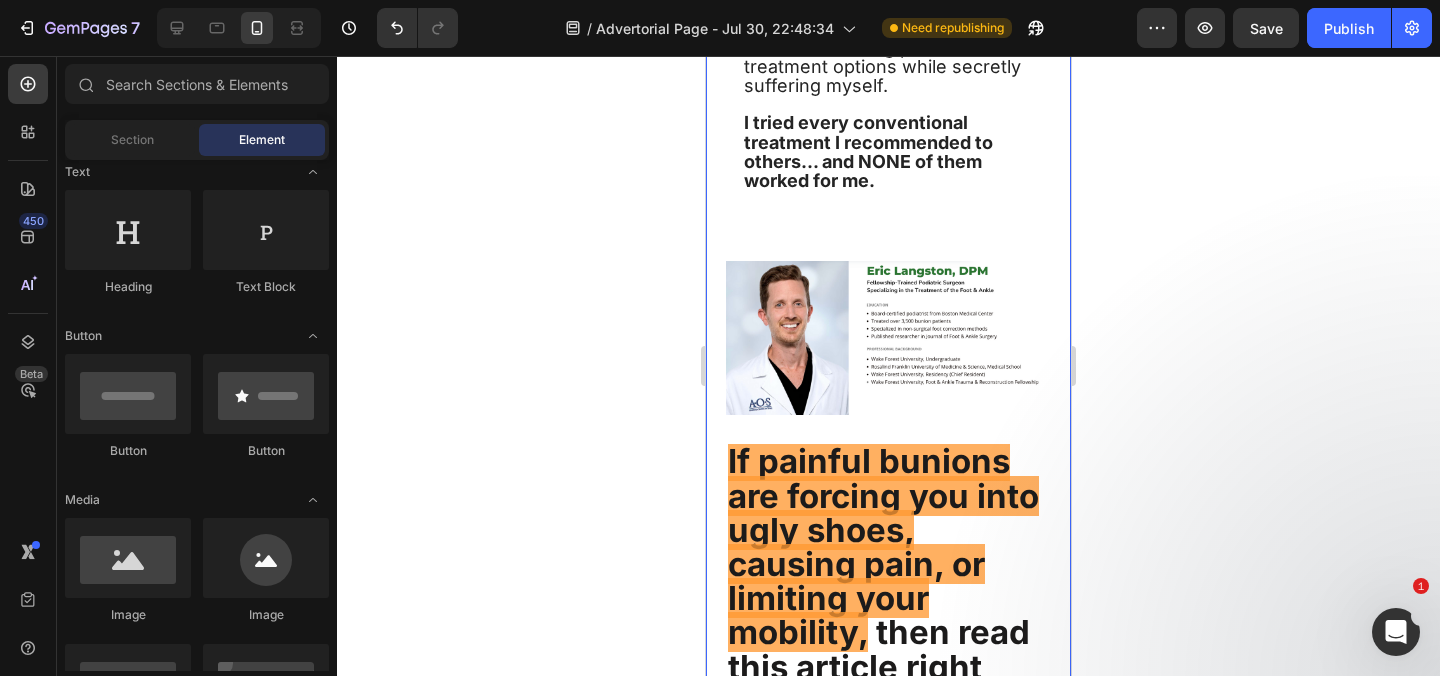 click on "Why Over 47,000 Americans Are Choosing This Non-Surgical Bunion Alternative Over Expensive Surgery Heading 2,191 Reviews Text Block Image Row Image Image By Dr. Eric Langston  July 17th, 2025  Text Block Image Row Hi, my name is Dr. Eric Langston, and I'm a Doctor of Podiatric Medicine from Boston.   I have over 12 years of clinical experience and have treated well over 500 patients with various foot disorders... Text Block Image Bunion Correction Text Block Image Plantar Fasciitis Text Block Image Toe Misalignment Text Block Image Plantar Fasciitis Text block Image Hammertoes Text block Advanced List You name it. I've seen it all.   From mild discomfort and stiffness... To swelling and redness... To... Text Block Bunions So Severe Patients Could Barely Walk Heading Image But despite all my training and expertise, I found myself facing the same devastating bunion pain that my patients described every day.   At 52, my own bunions had become so painful I could barely stand during long surgeries.     Row" at bounding box center [888, 8920] 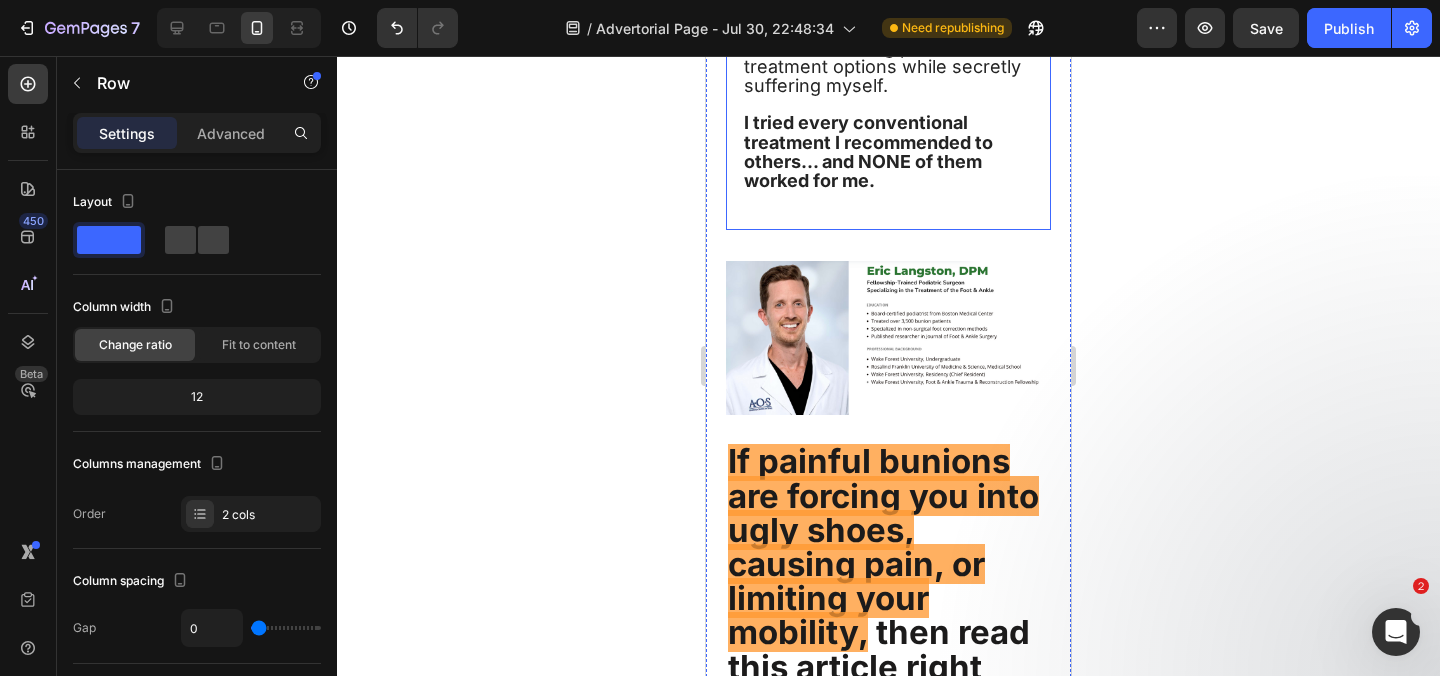 click on "Image But despite all my training and expertise, I found myself facing the same devastating bunion pain that my patients described every day.   At 52, my own bunions had become so painful I could barely stand during long surgeries.   The irony wasn't lost on me—here I was, telling patients about treatment options while secretly suffering myself.   I tried every conventional treatment I recommended to others... and NONE of them worked for me. Text Block" at bounding box center (888, -72) 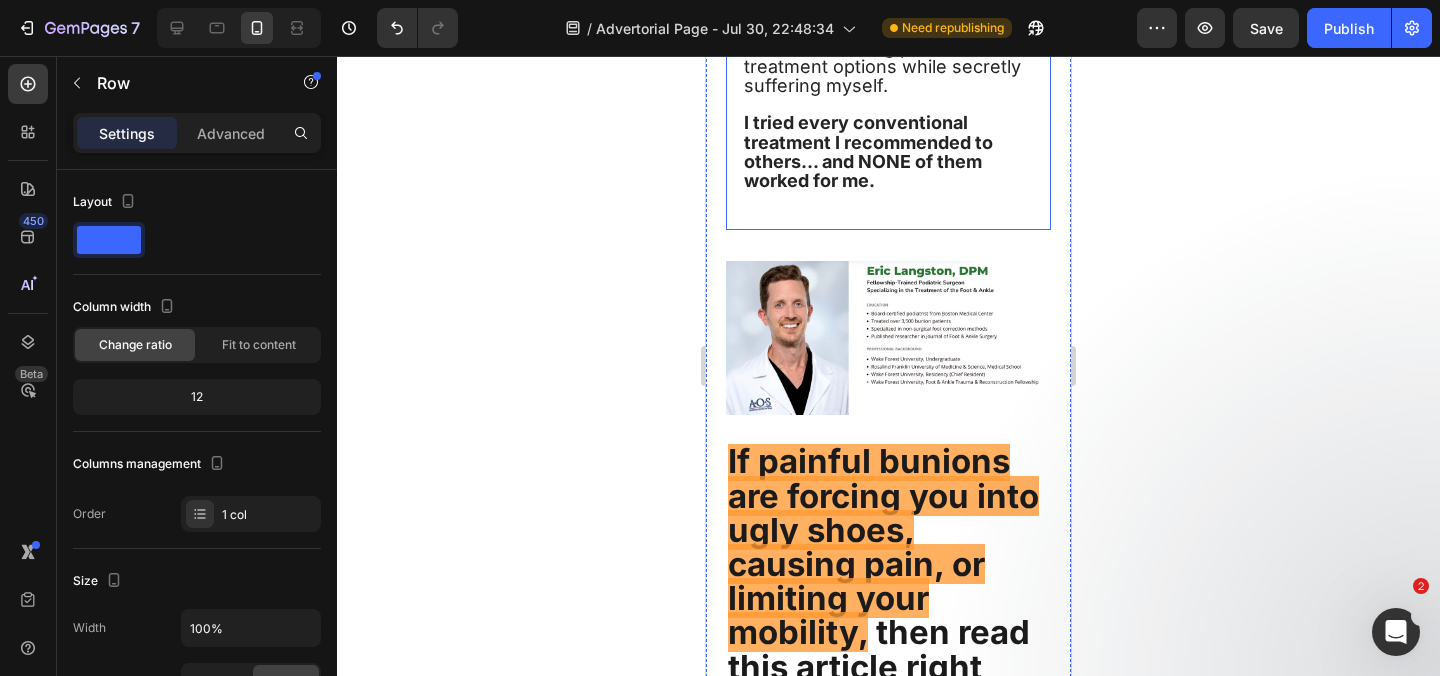 scroll, scrollTop: 383, scrollLeft: 0, axis: vertical 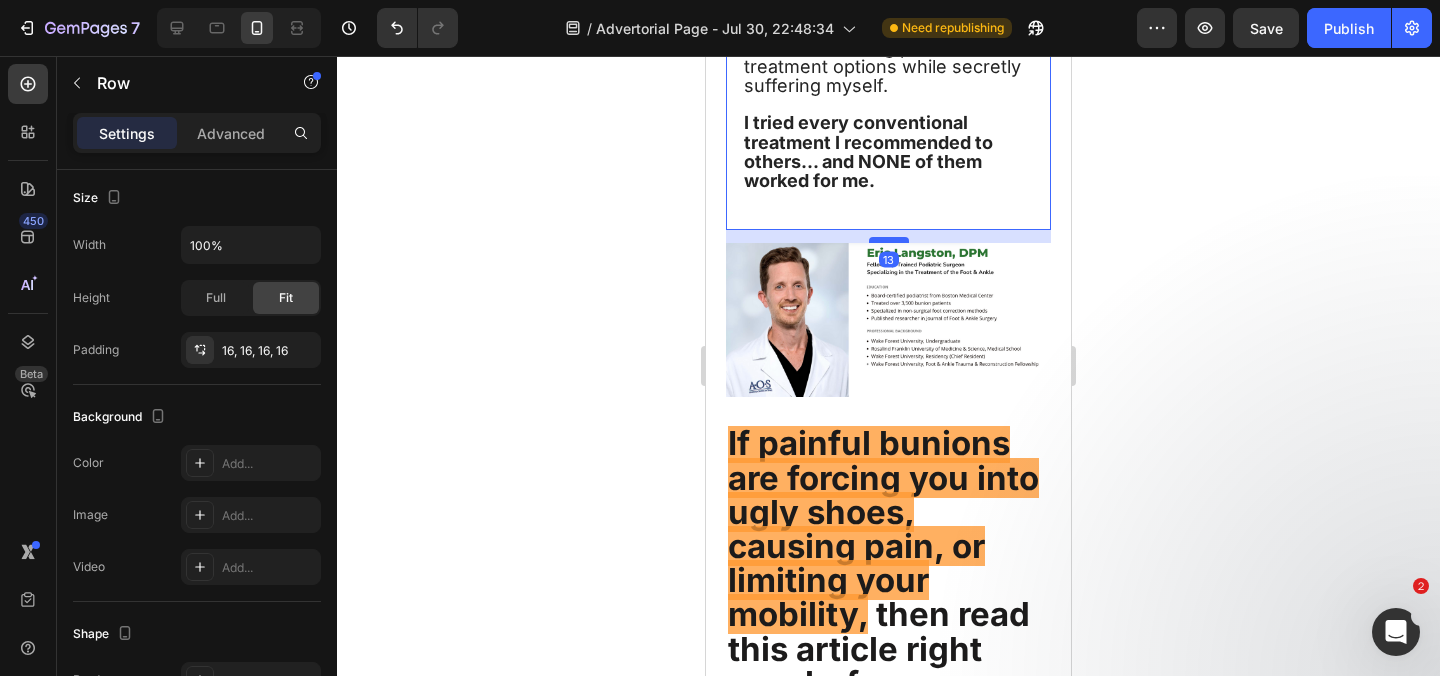 drag, startPoint x: 887, startPoint y: 269, endPoint x: 887, endPoint y: 237, distance: 32 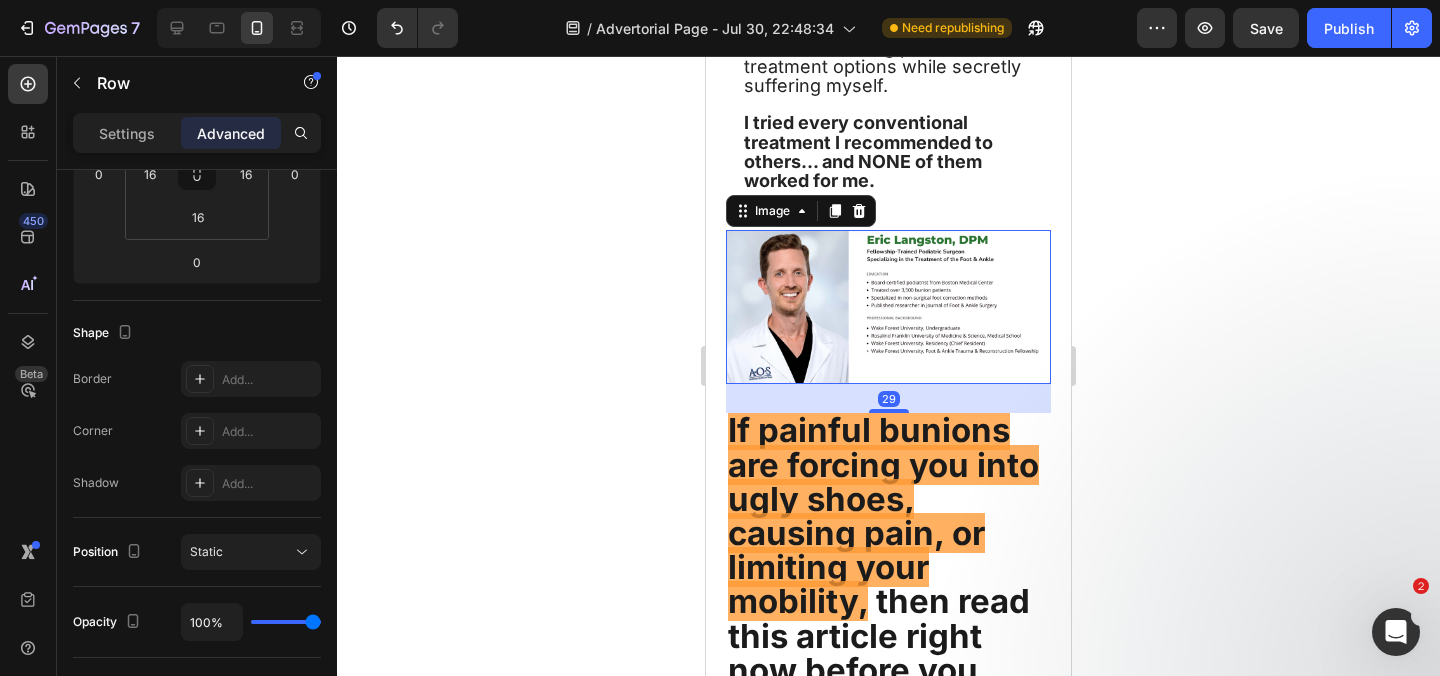 click at bounding box center [888, 307] 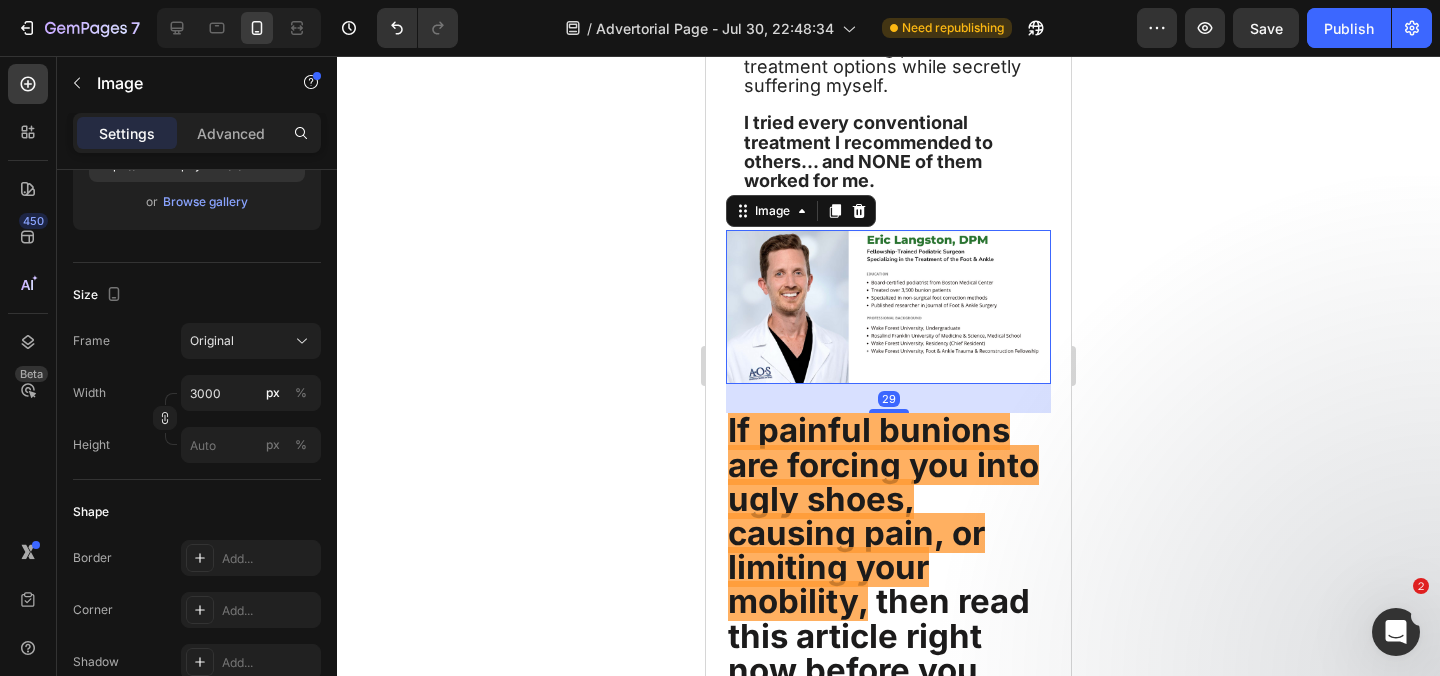 scroll, scrollTop: 0, scrollLeft: 0, axis: both 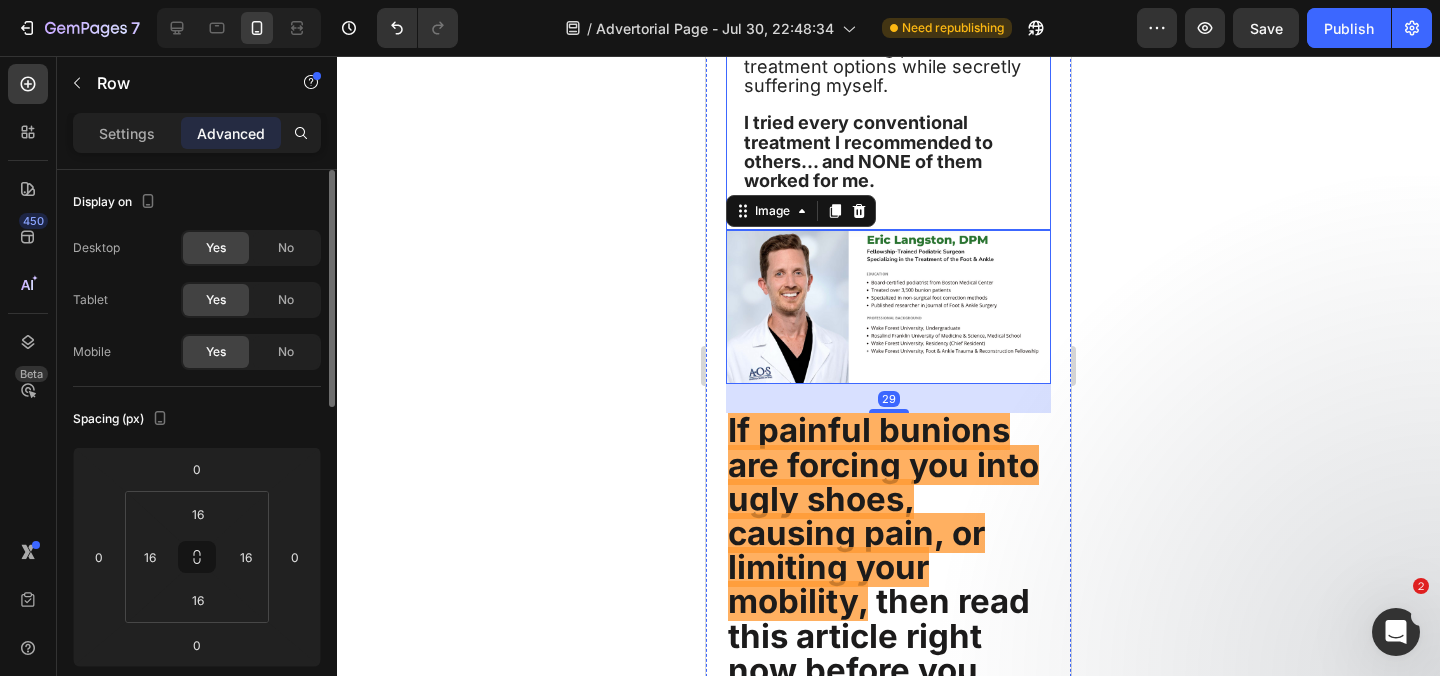 click on "Image But despite all my training and expertise, I found myself facing the same devastating bunion pain that my patients described every day.   At 52, my own bunions had become so painful I could barely stand during long surgeries.   The irony wasn't lost on me—here I was, telling patients about treatment options while secretly suffering myself.   I tried every conventional treatment I recommended to others... and NONE of them worked for me. Text Block" at bounding box center [888, -72] 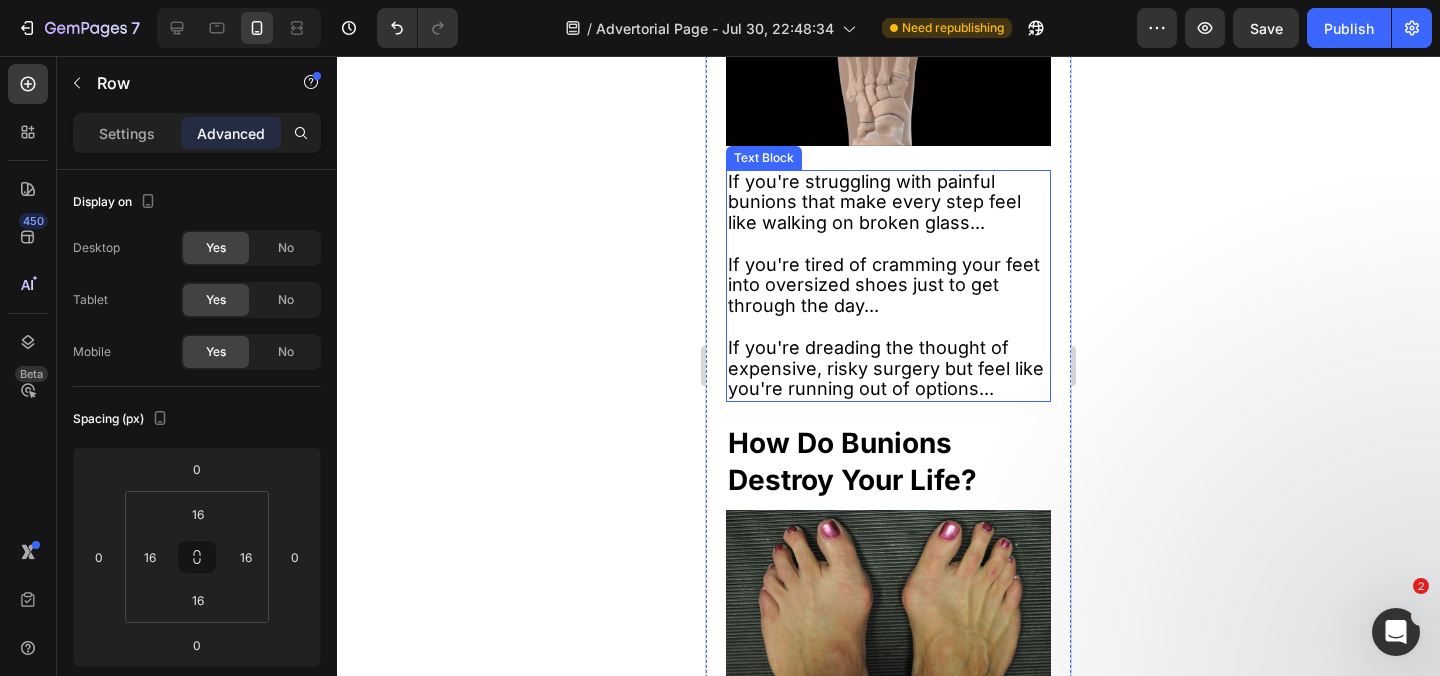 scroll, scrollTop: 3049, scrollLeft: 0, axis: vertical 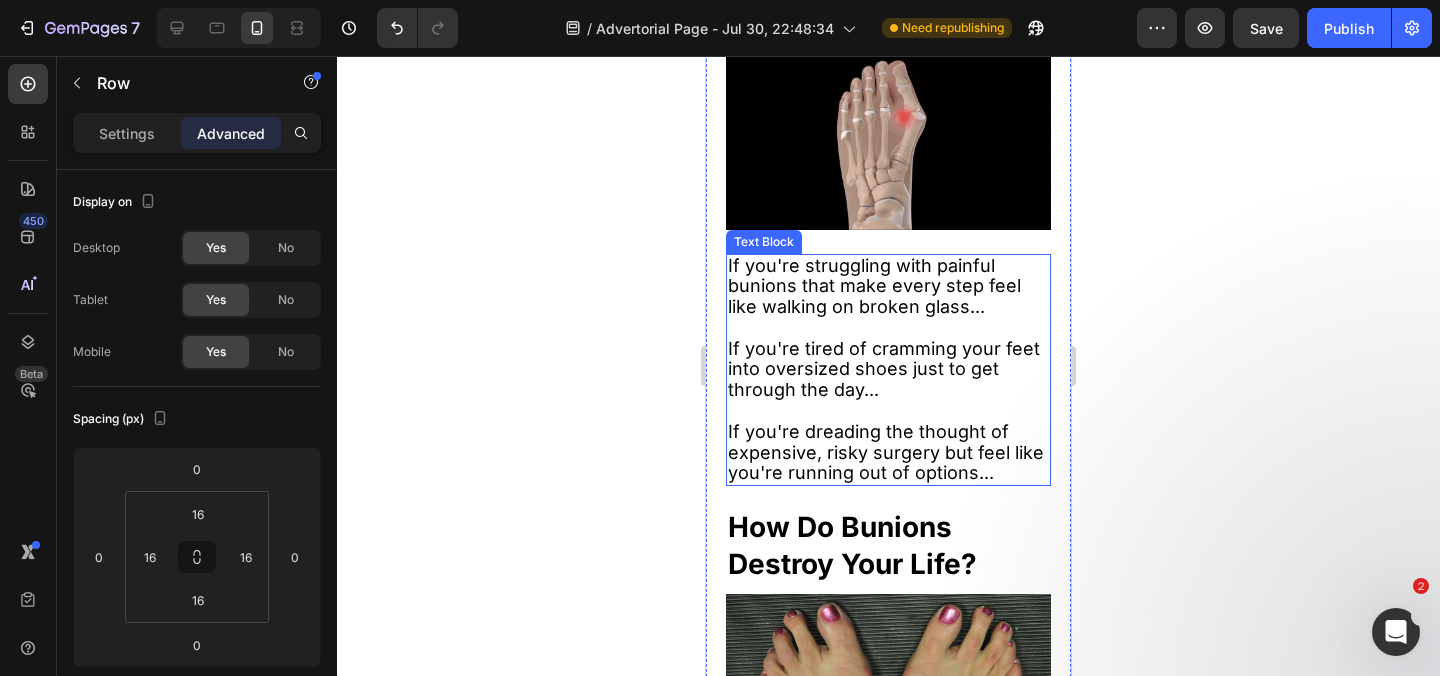 click at bounding box center (888, 139) 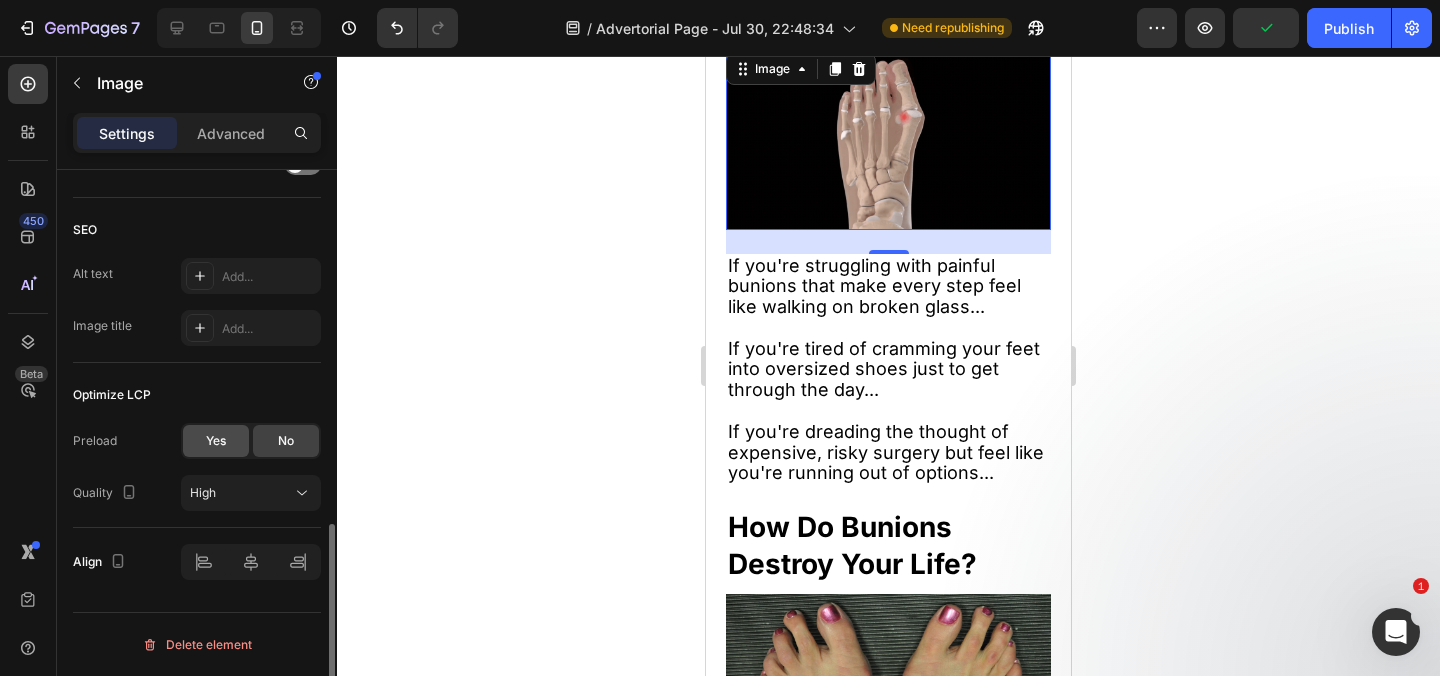 click on "Yes" 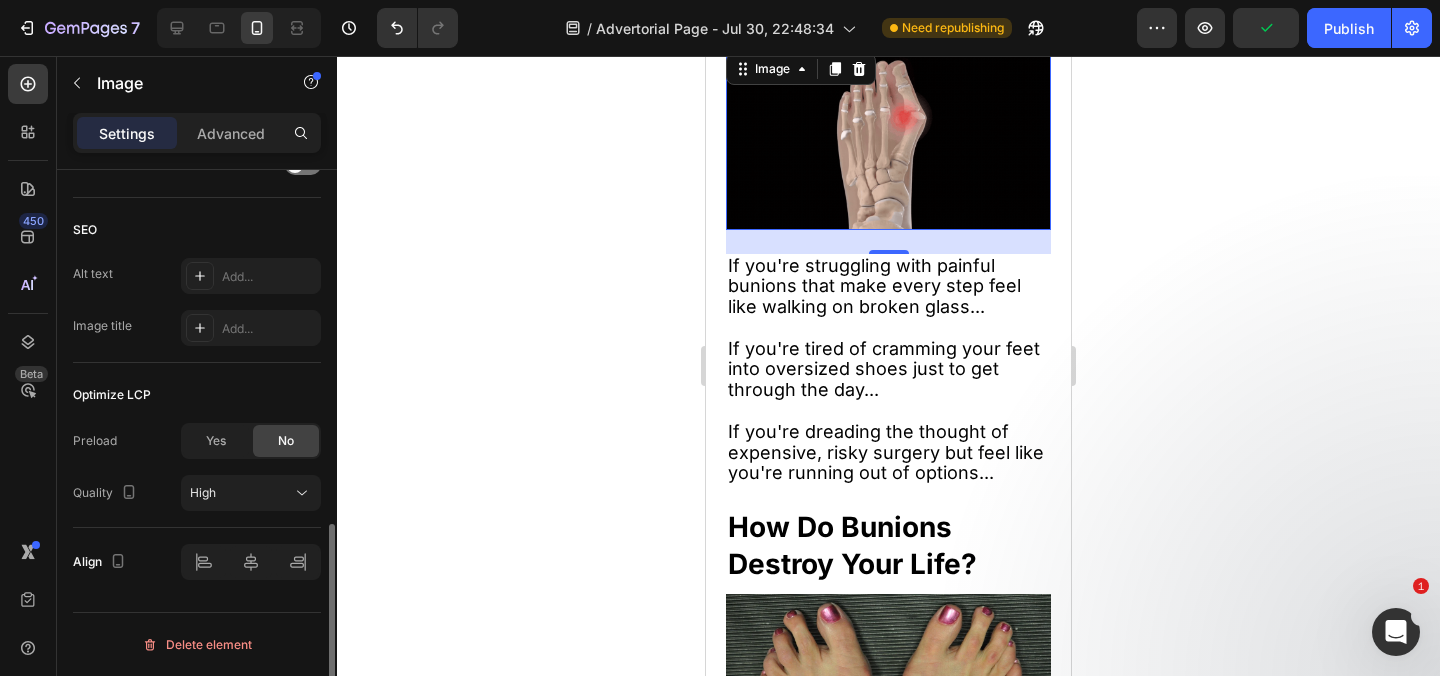 scroll, scrollTop: 895, scrollLeft: 0, axis: vertical 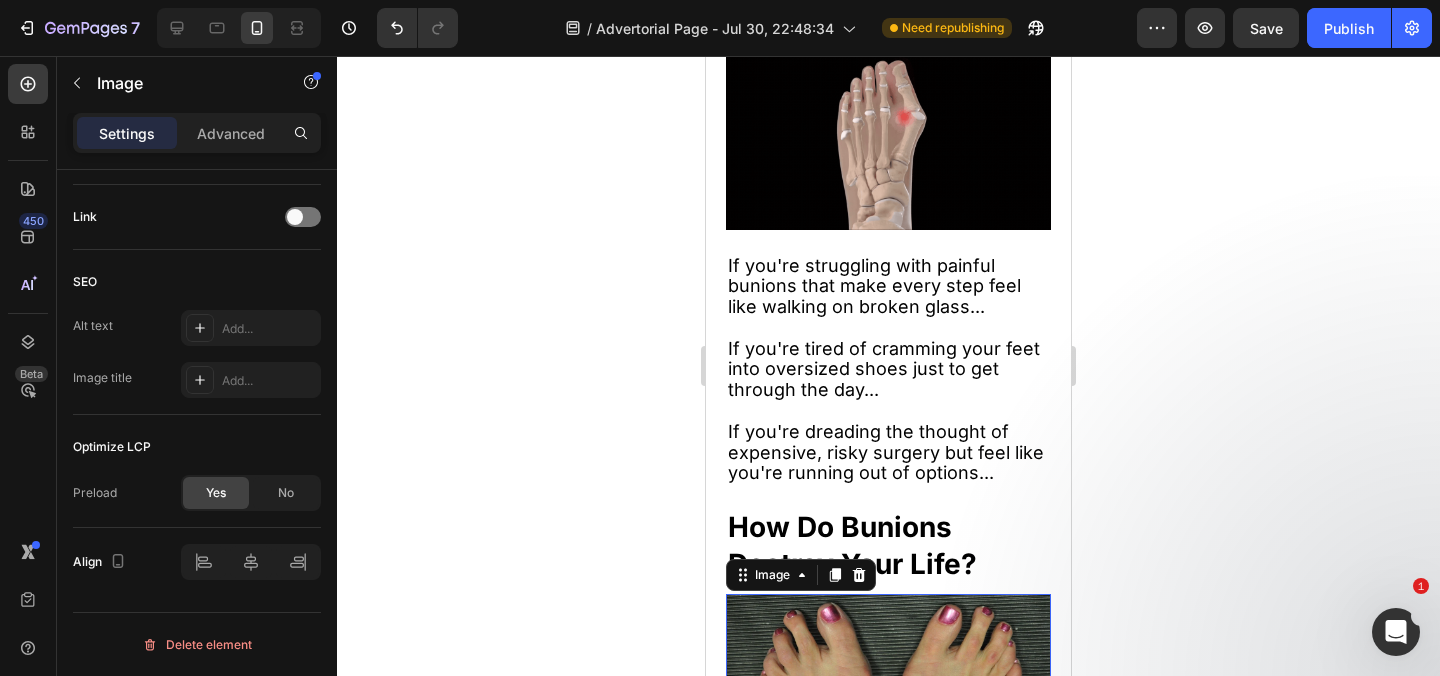 click at bounding box center (888, 682) 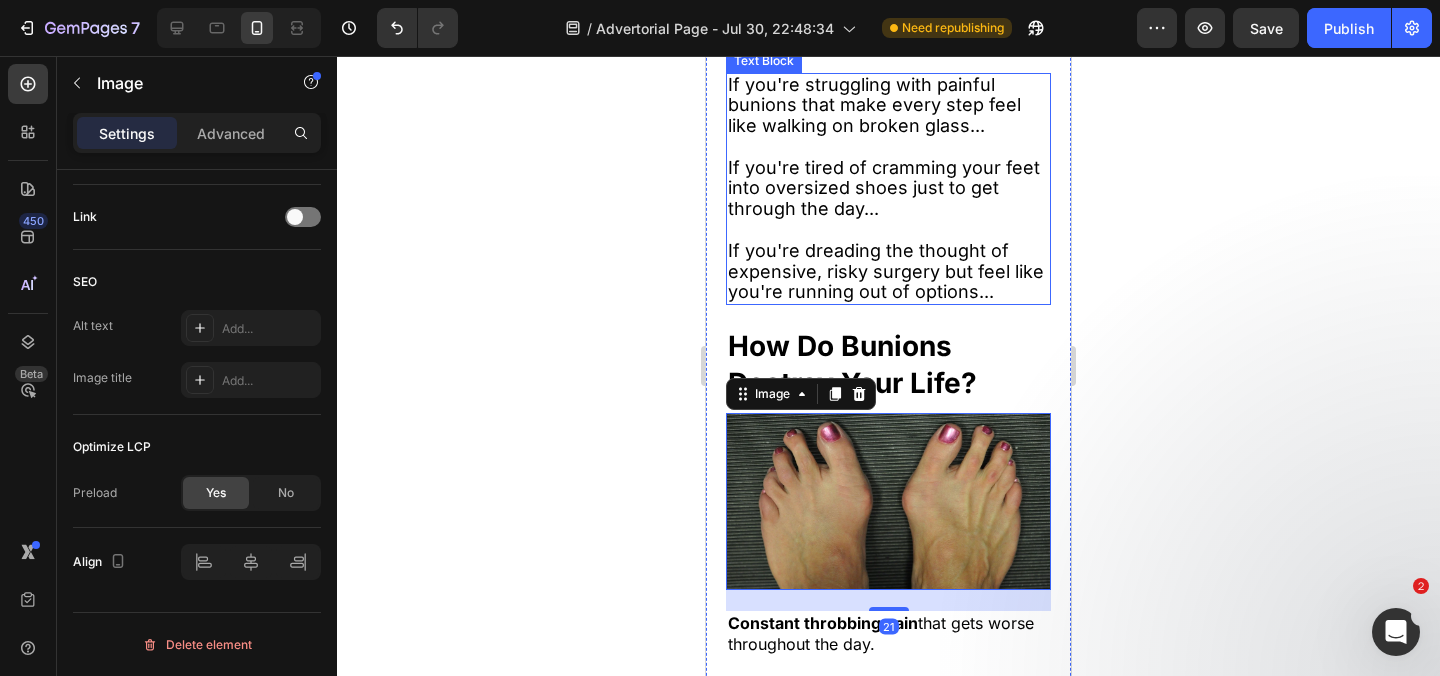 scroll, scrollTop: 3471, scrollLeft: 0, axis: vertical 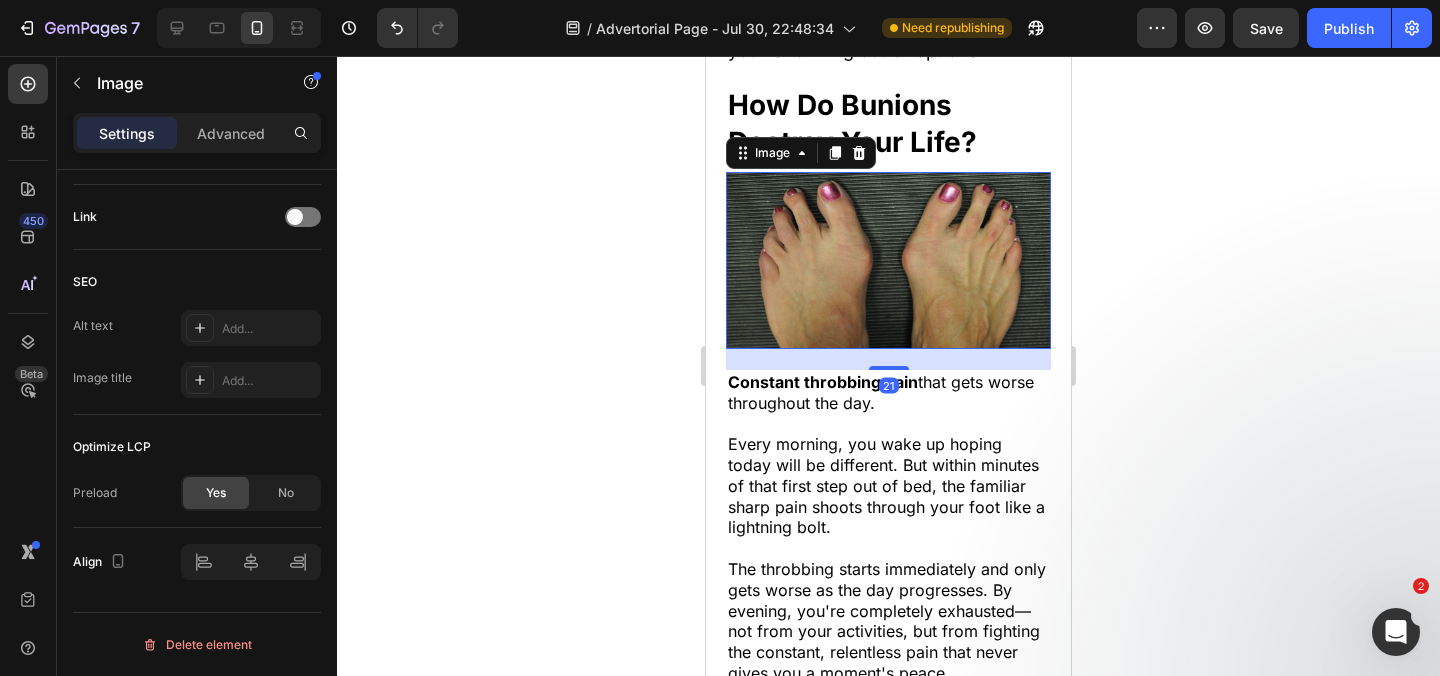 click at bounding box center (888, 260) 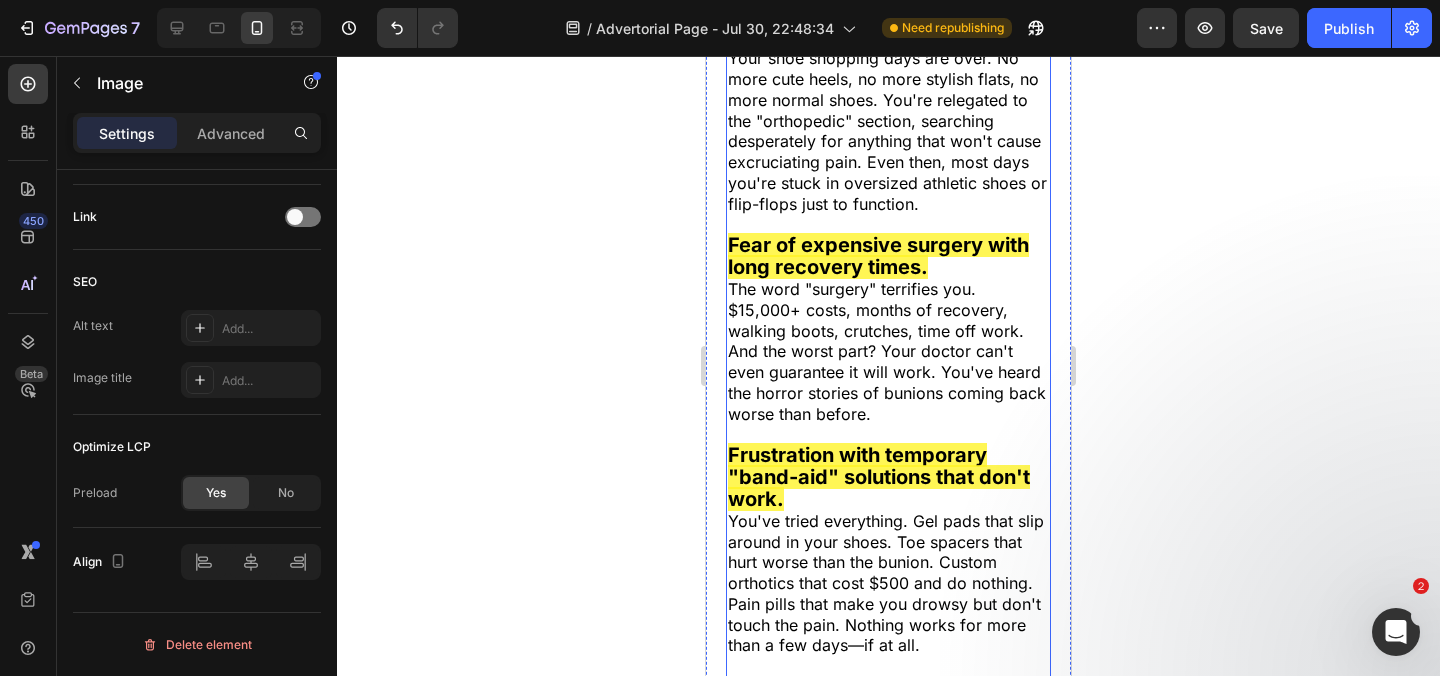 scroll, scrollTop: 5053, scrollLeft: 0, axis: vertical 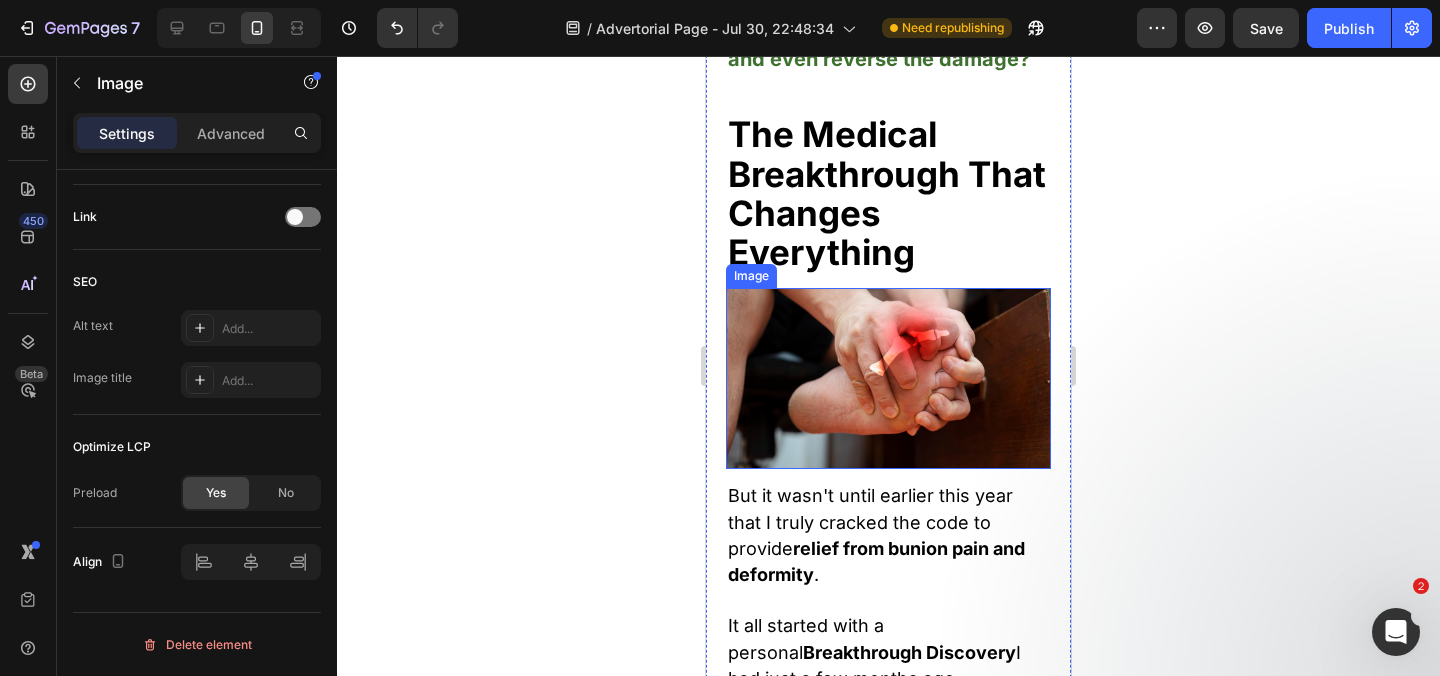 click at bounding box center (888, 379) 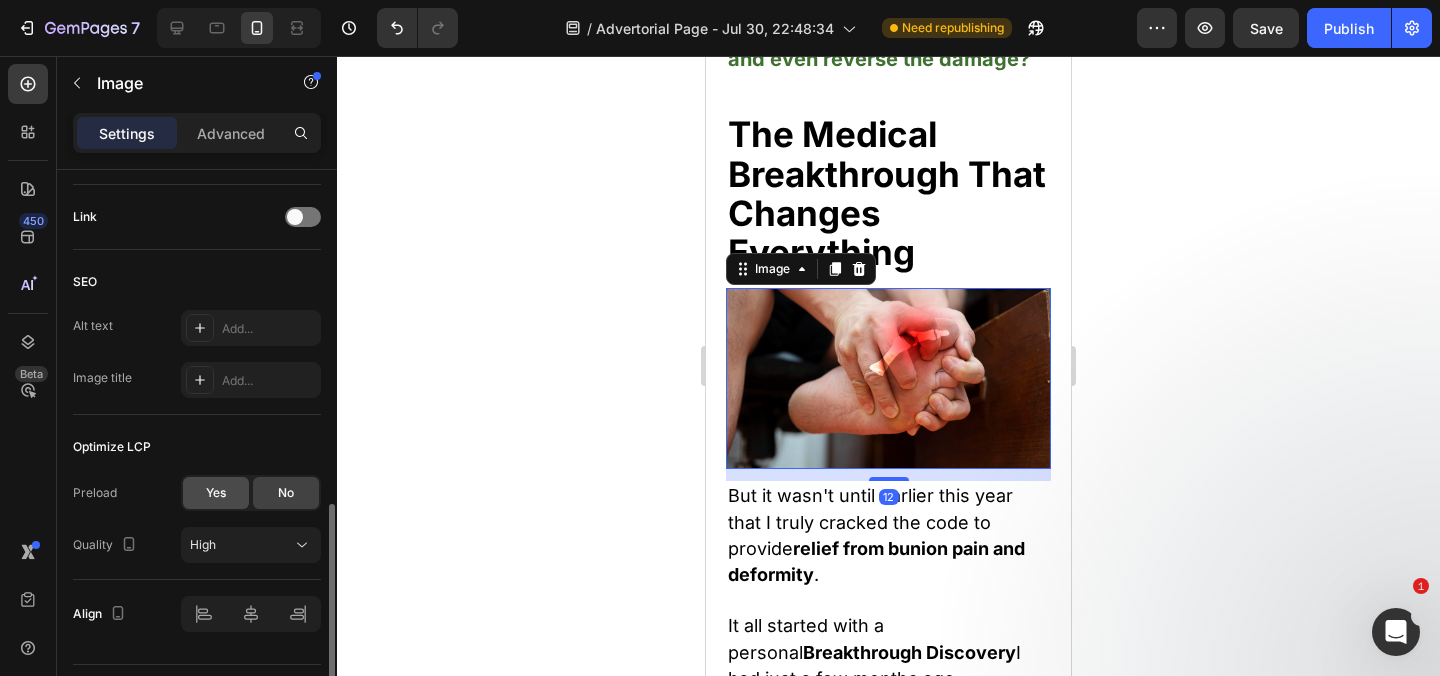 click on "Yes" 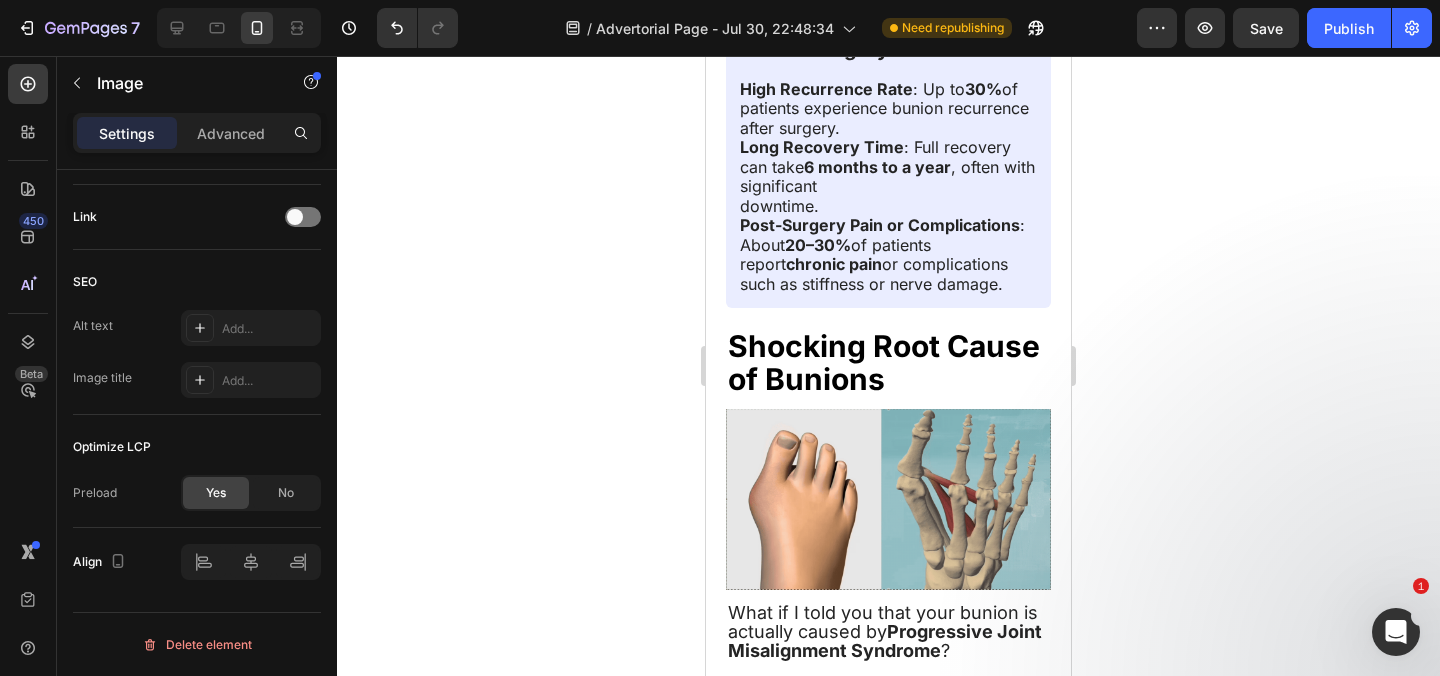 scroll, scrollTop: 6065, scrollLeft: 0, axis: vertical 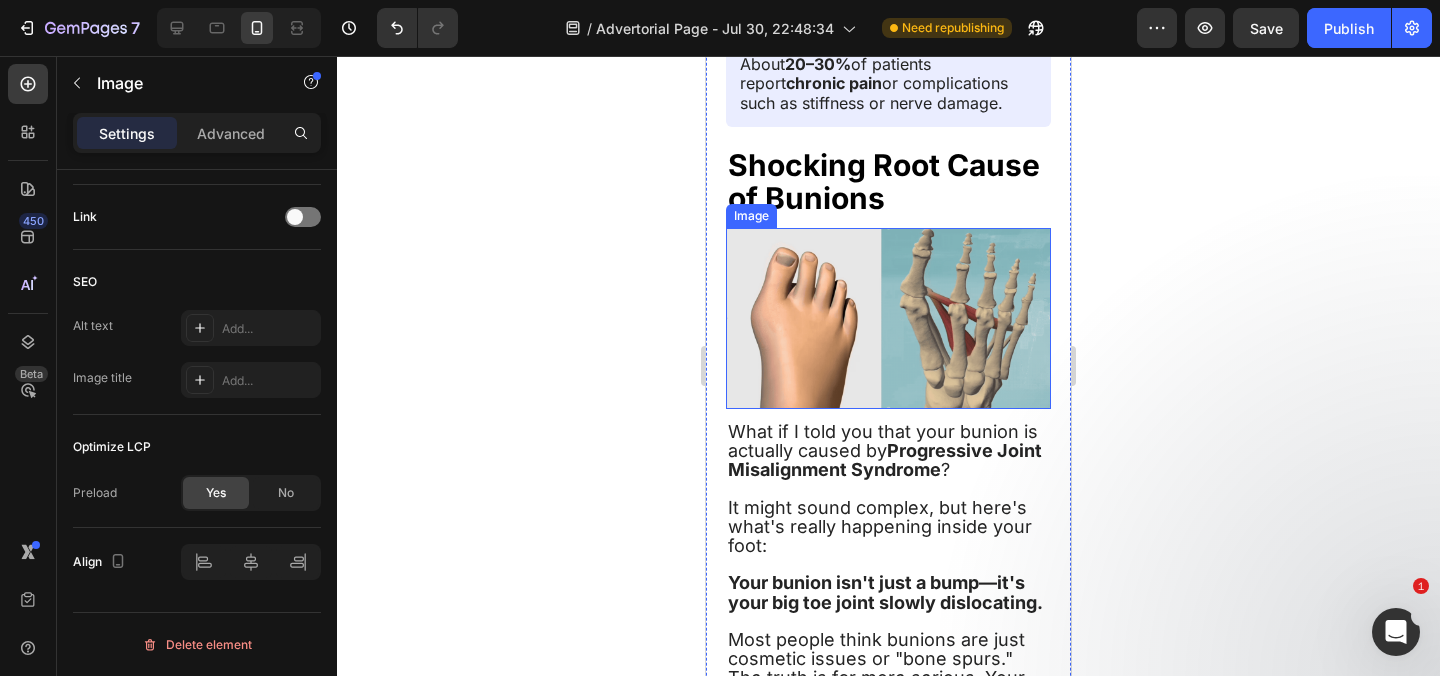 click at bounding box center [888, 318] 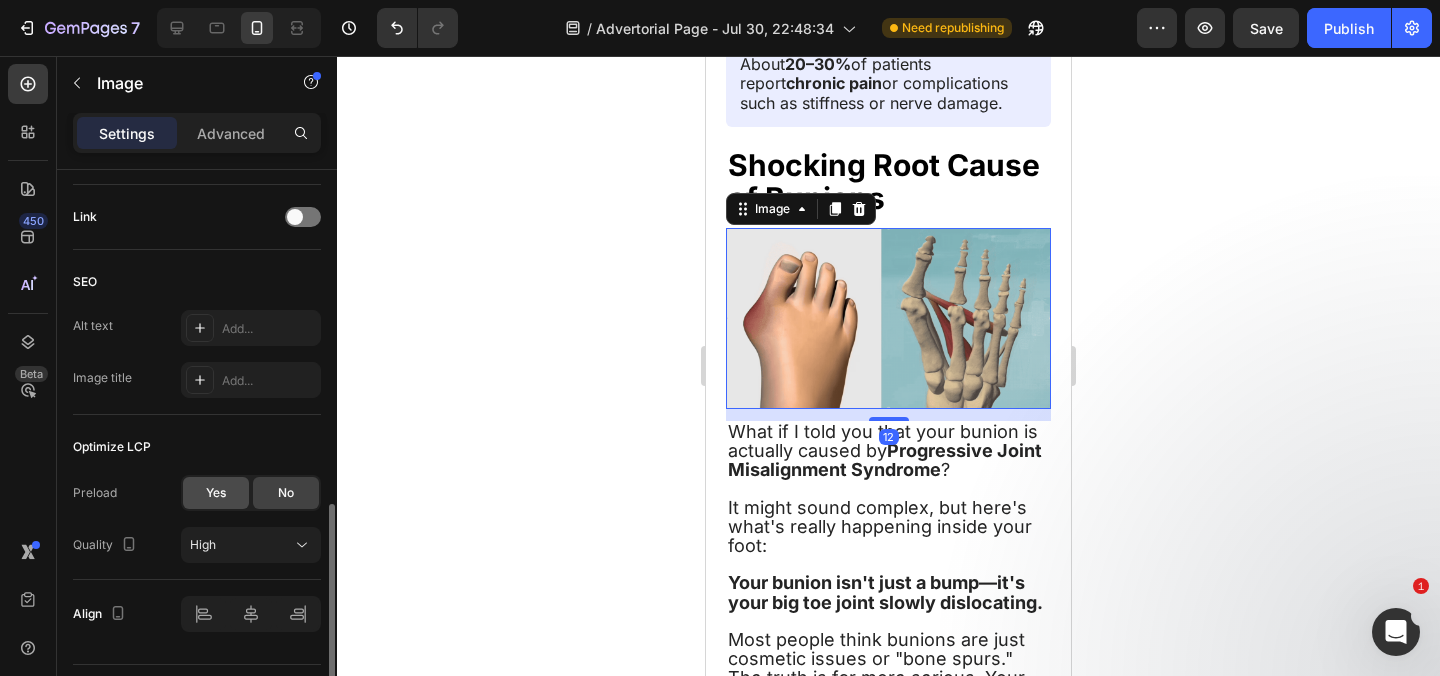 click on "Yes" 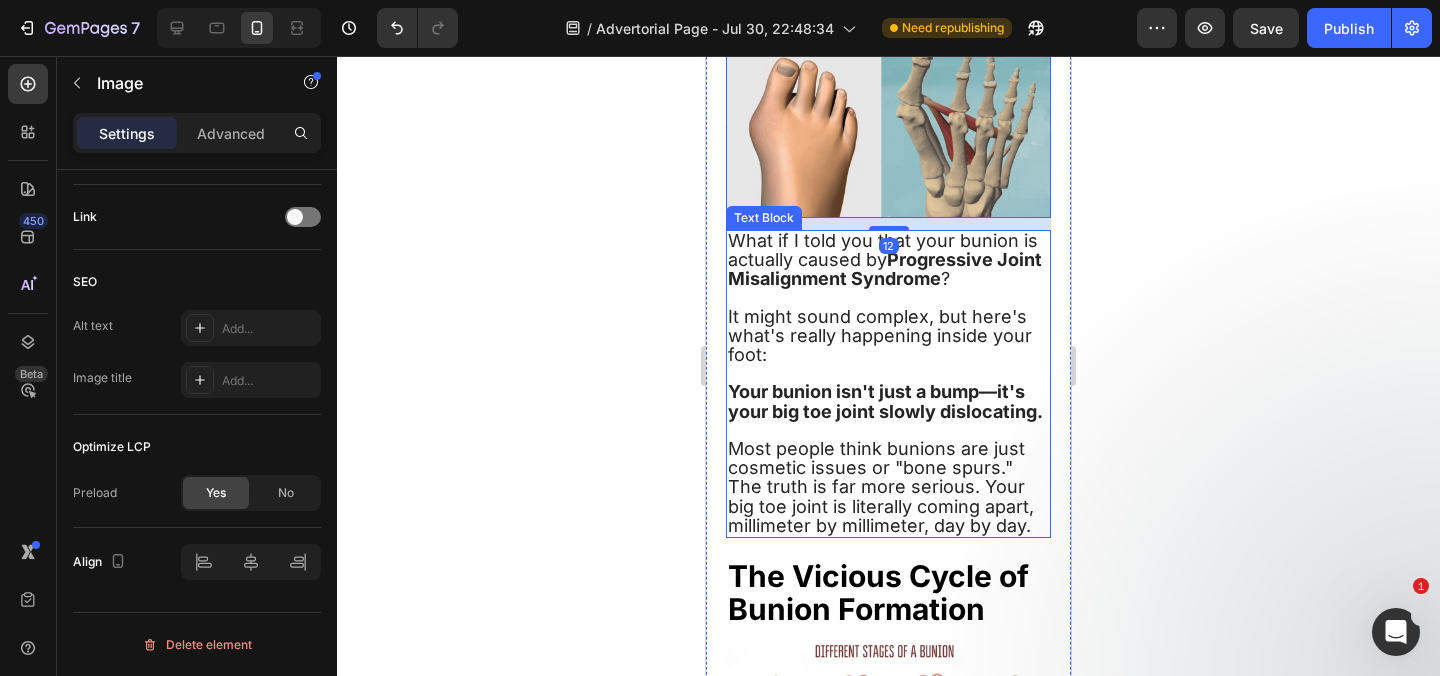 scroll, scrollTop: 6728, scrollLeft: 0, axis: vertical 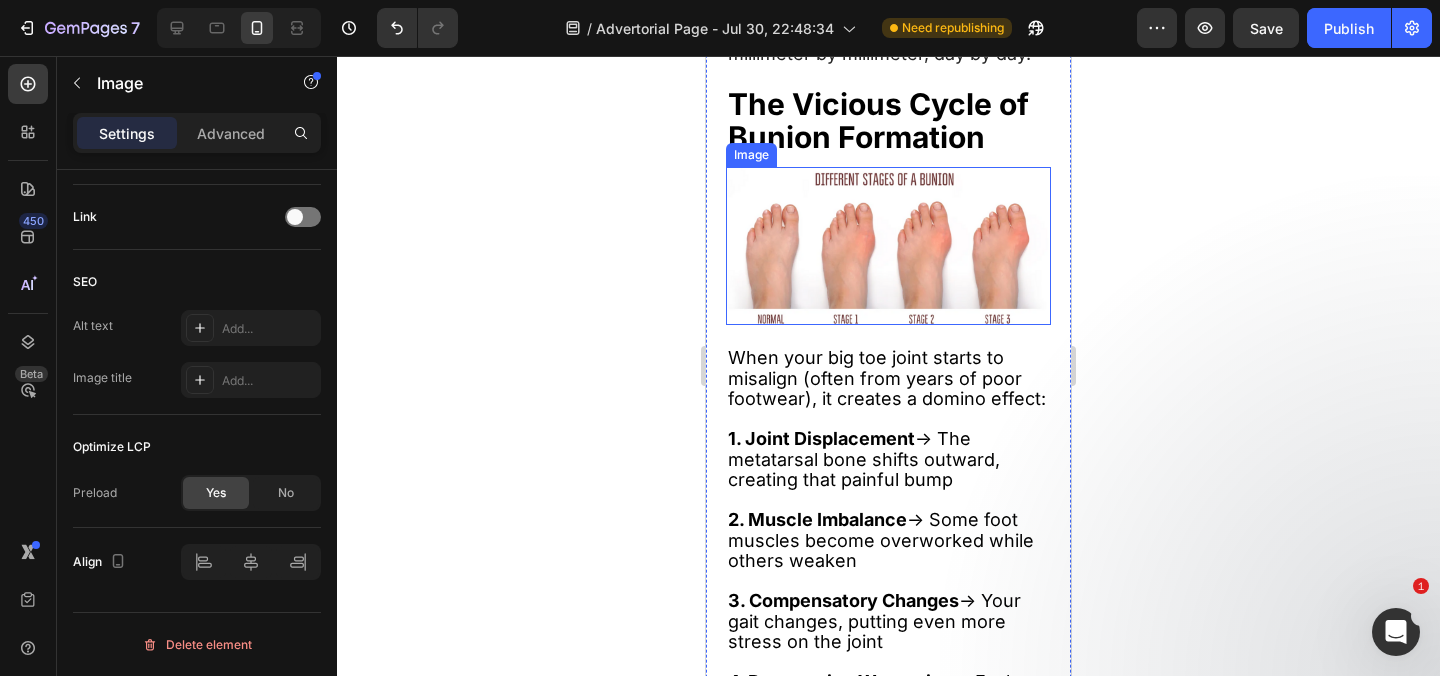click at bounding box center (888, 246) 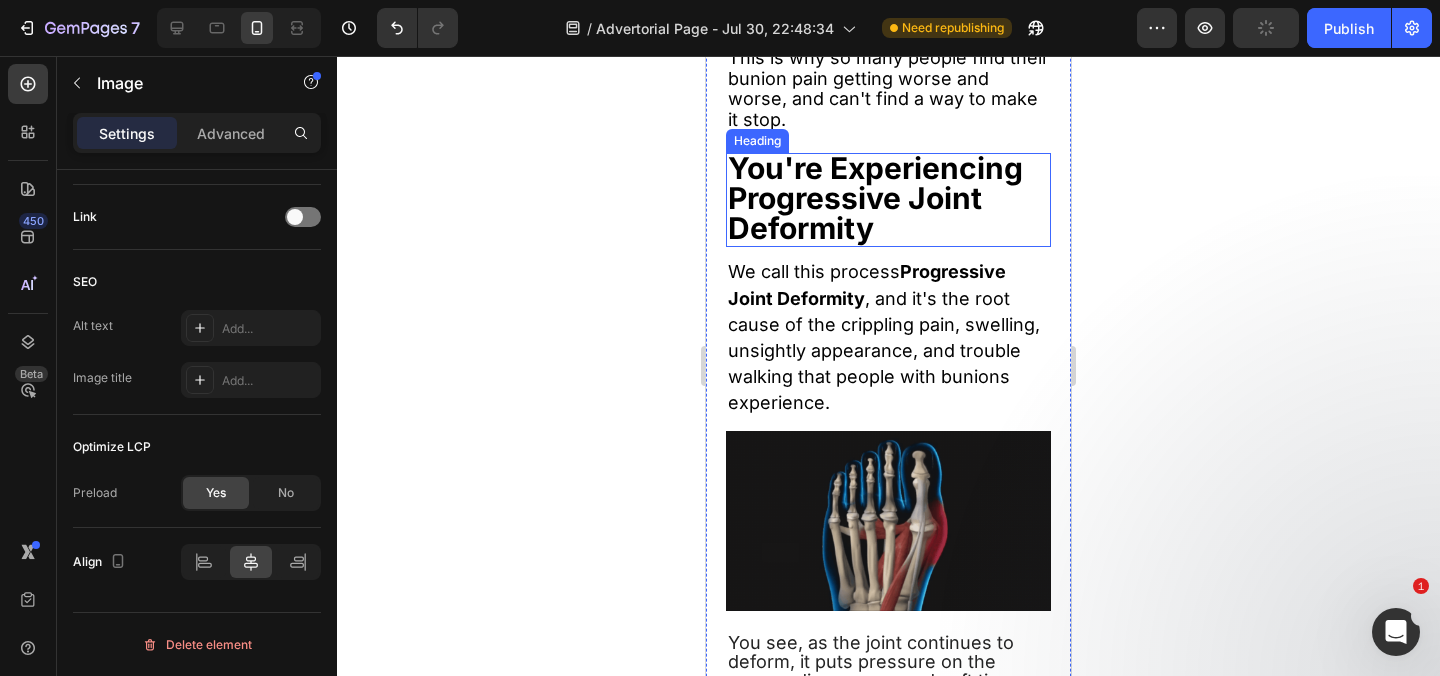 scroll, scrollTop: 7932, scrollLeft: 0, axis: vertical 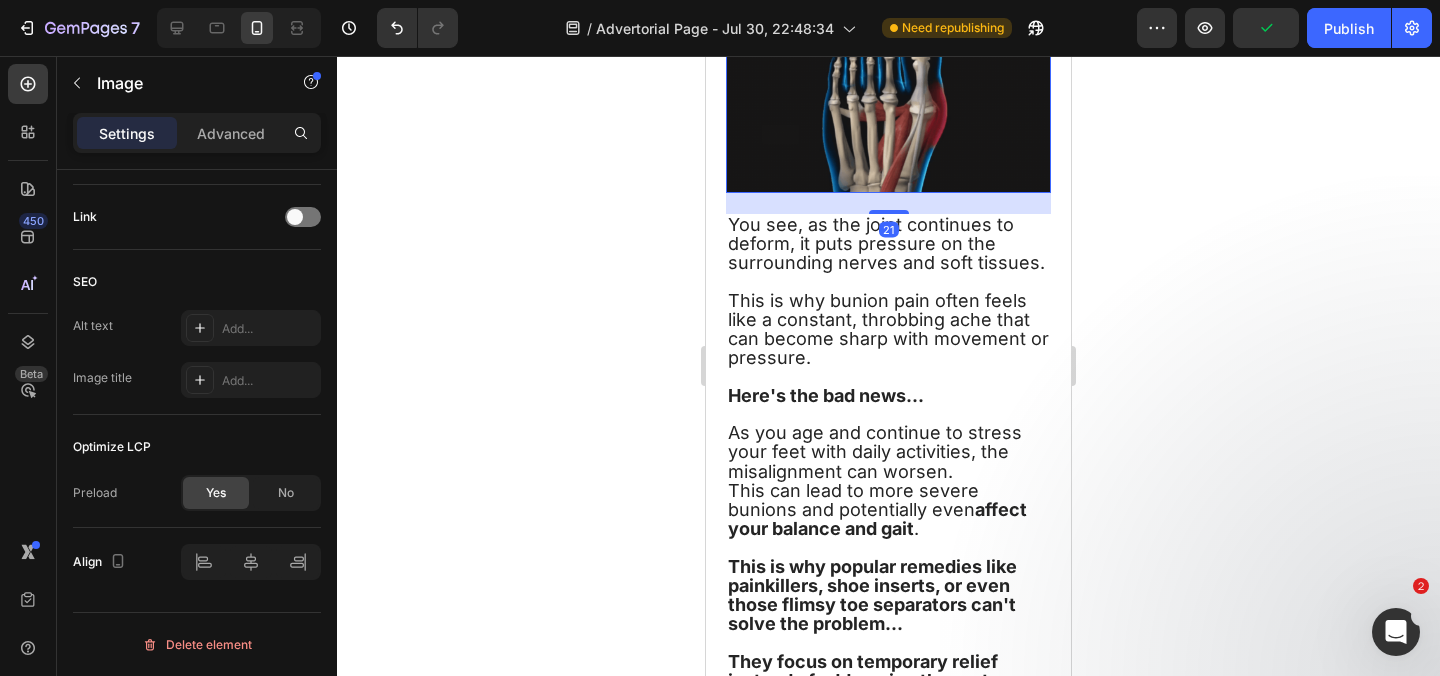 click at bounding box center [888, 103] 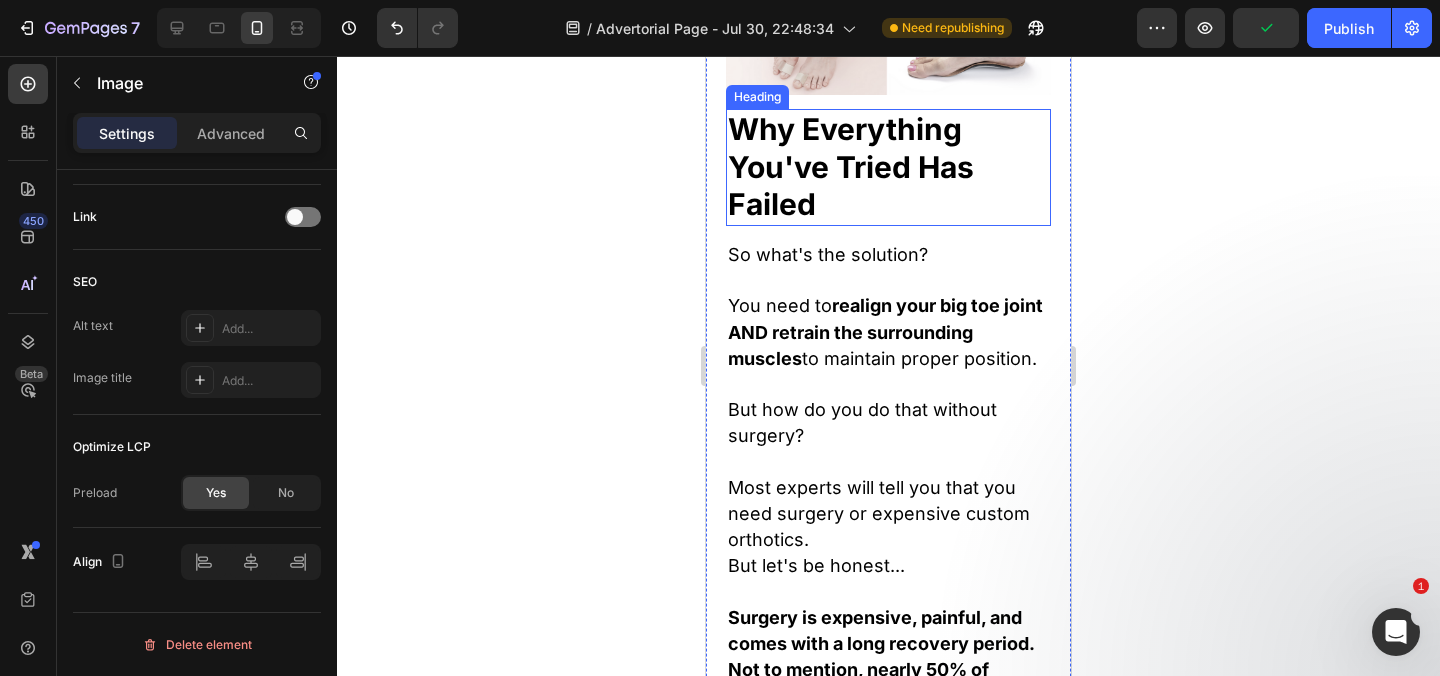 scroll, scrollTop: 8689, scrollLeft: 0, axis: vertical 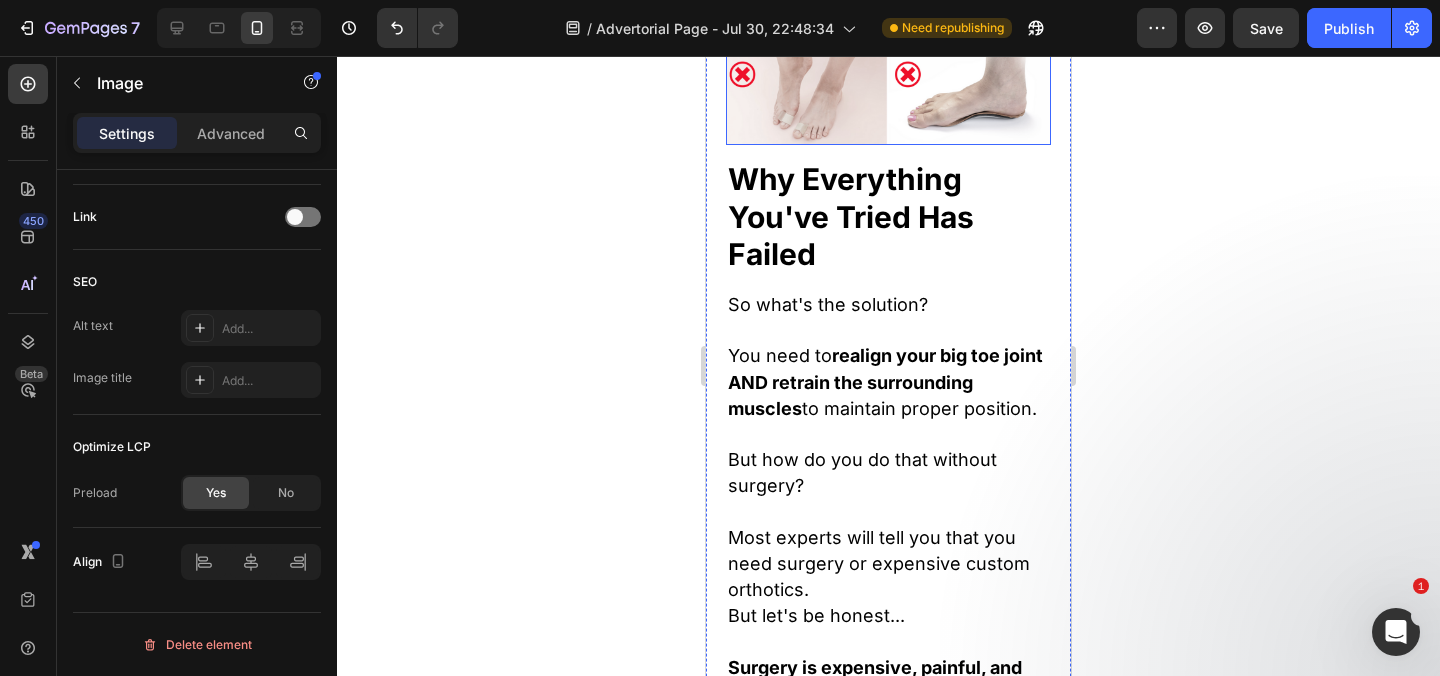 click at bounding box center (888, 55) 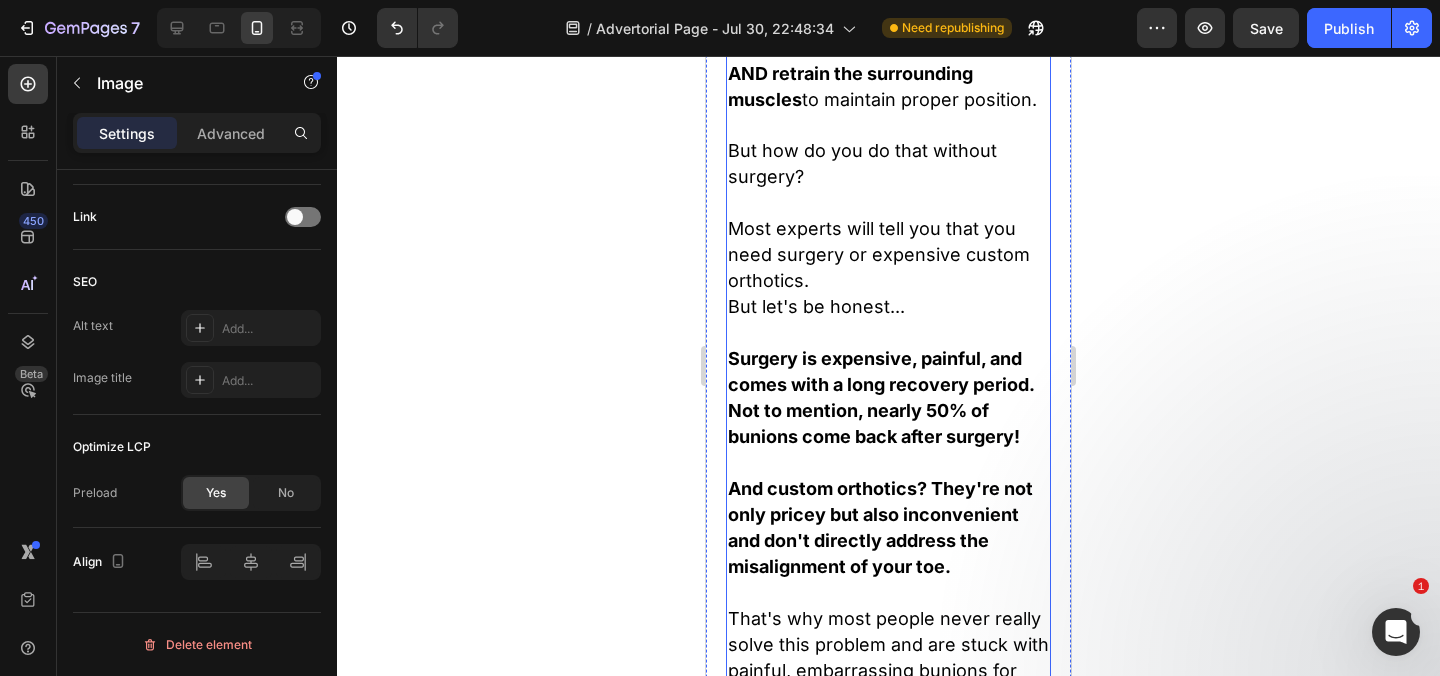 scroll, scrollTop: 9406, scrollLeft: 0, axis: vertical 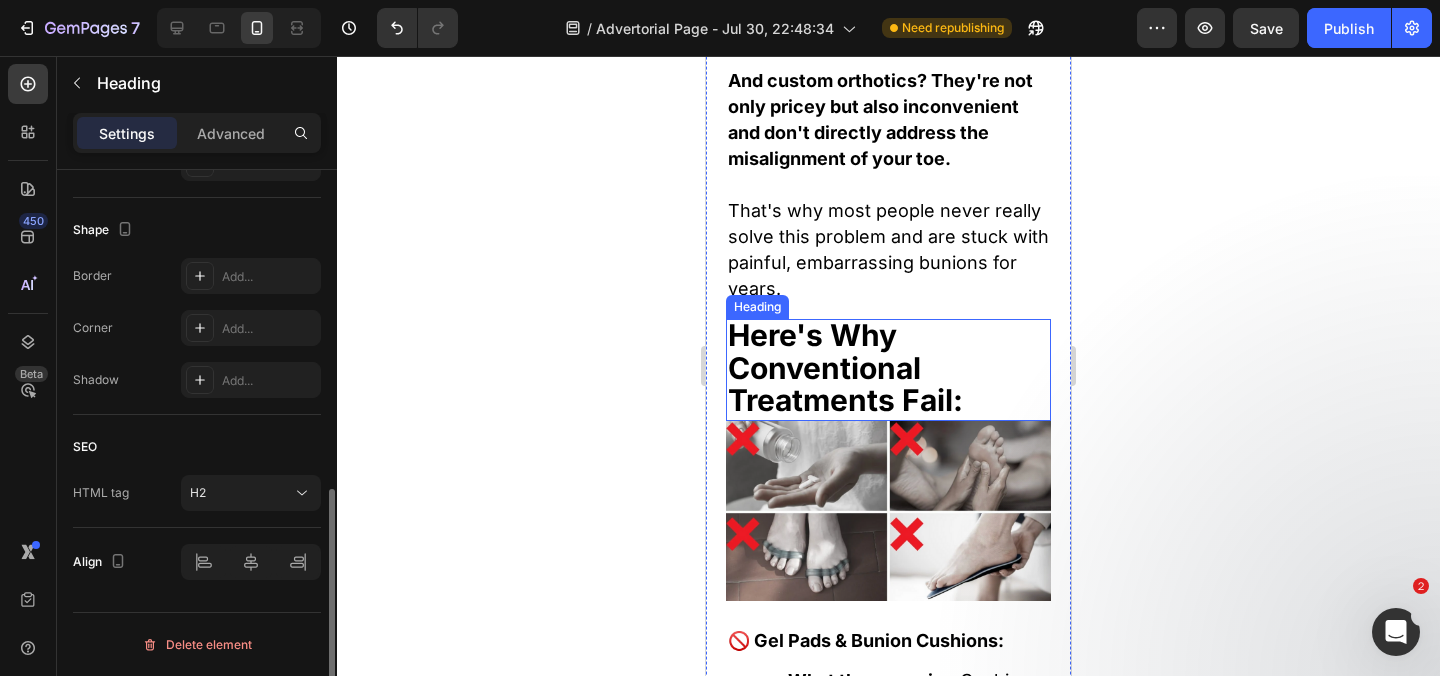 click on "Here's Why Conventional Treatments Fail:" at bounding box center [845, 368] 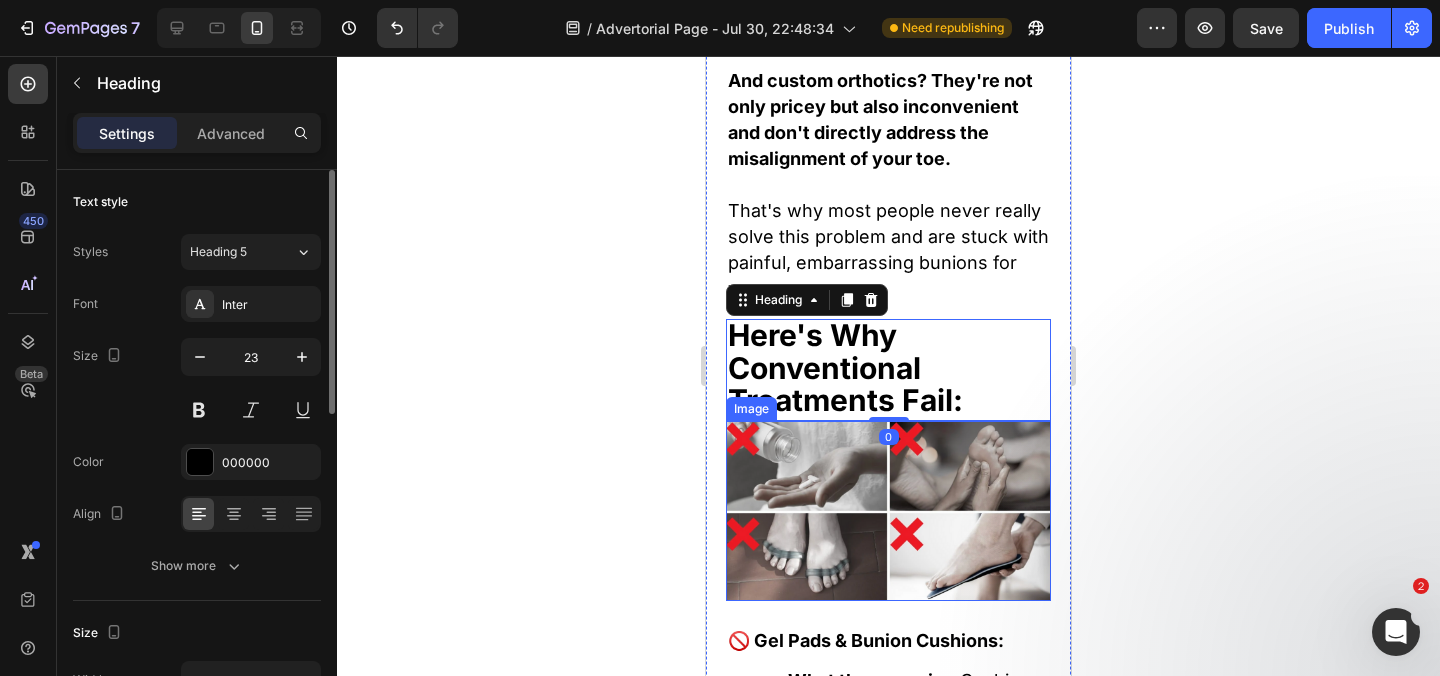 click at bounding box center [888, 511] 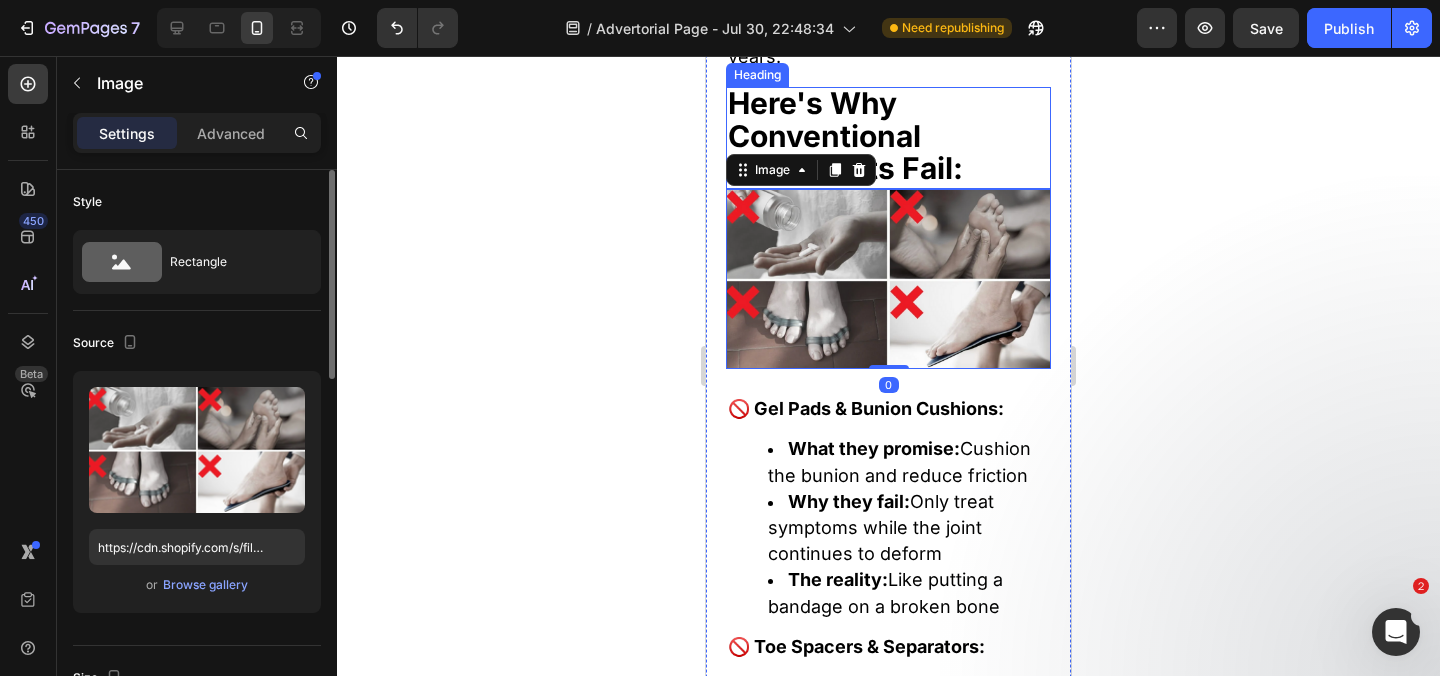 scroll, scrollTop: 9845, scrollLeft: 0, axis: vertical 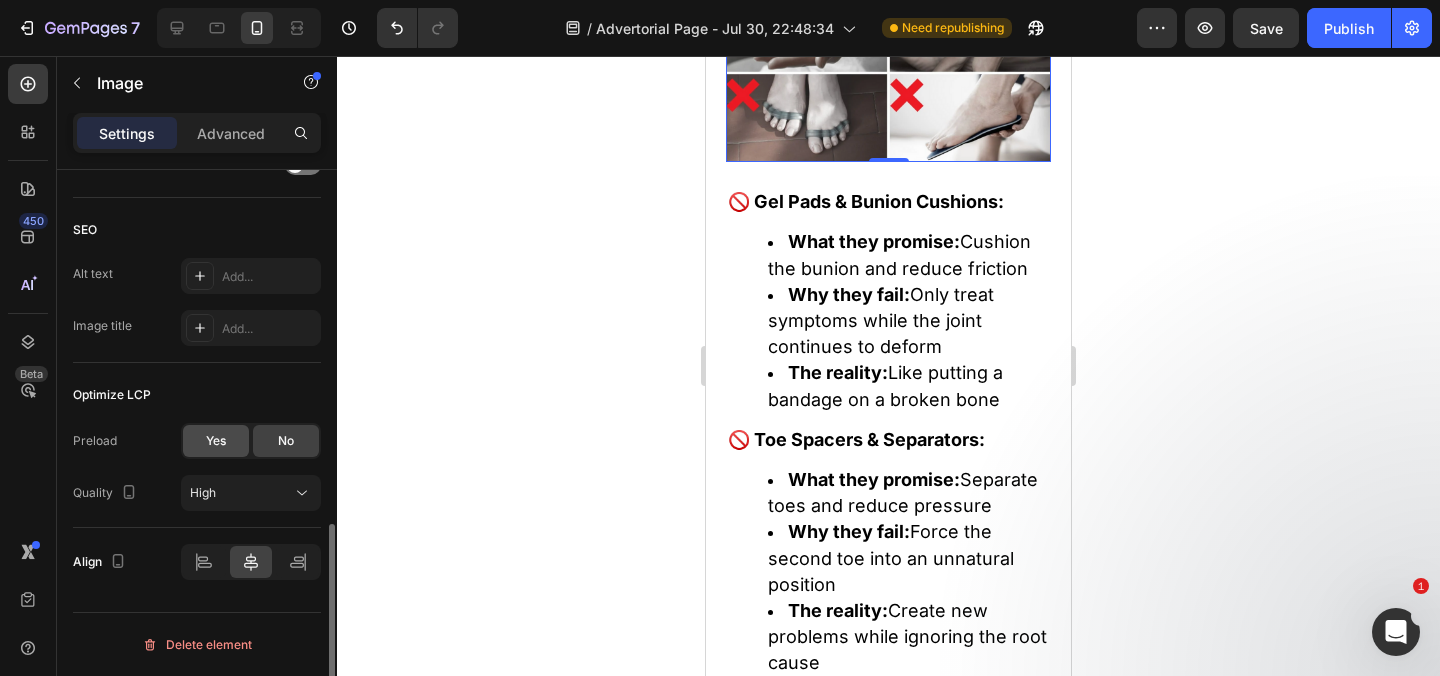 click on "Yes" 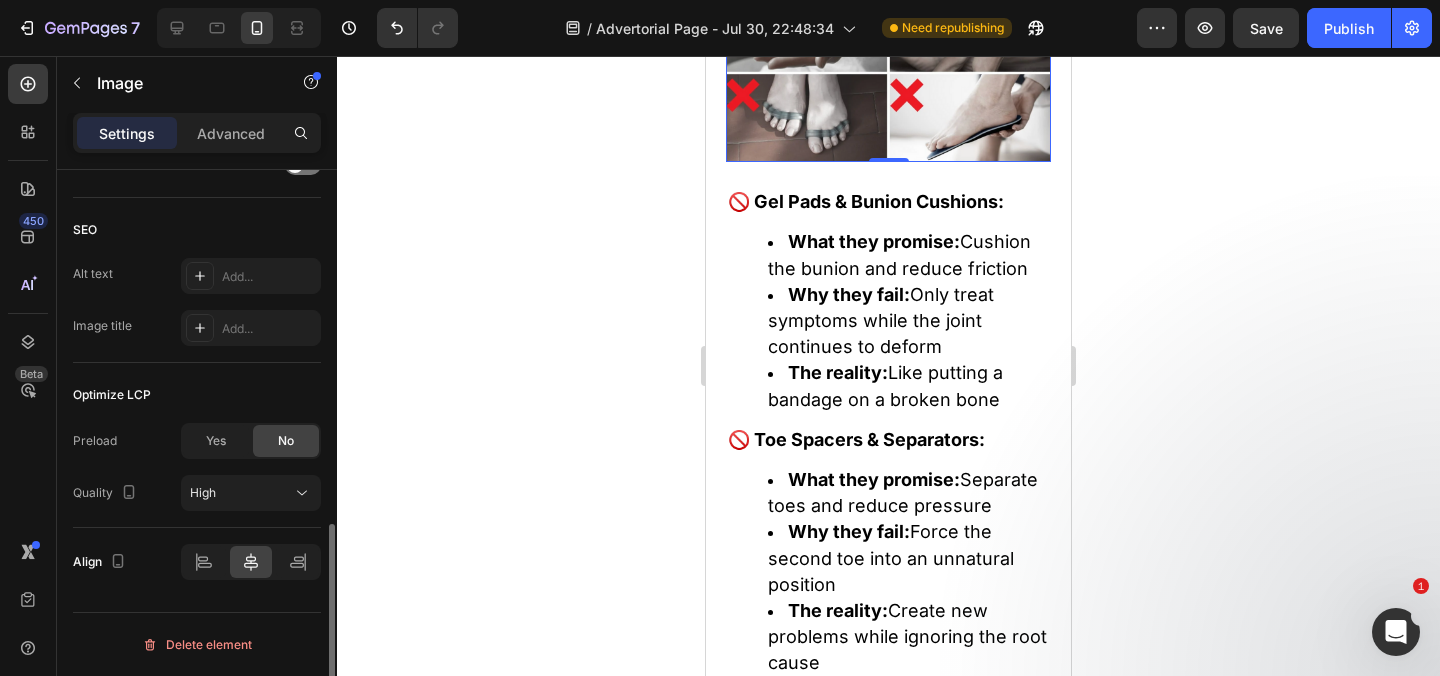 scroll, scrollTop: 895, scrollLeft: 0, axis: vertical 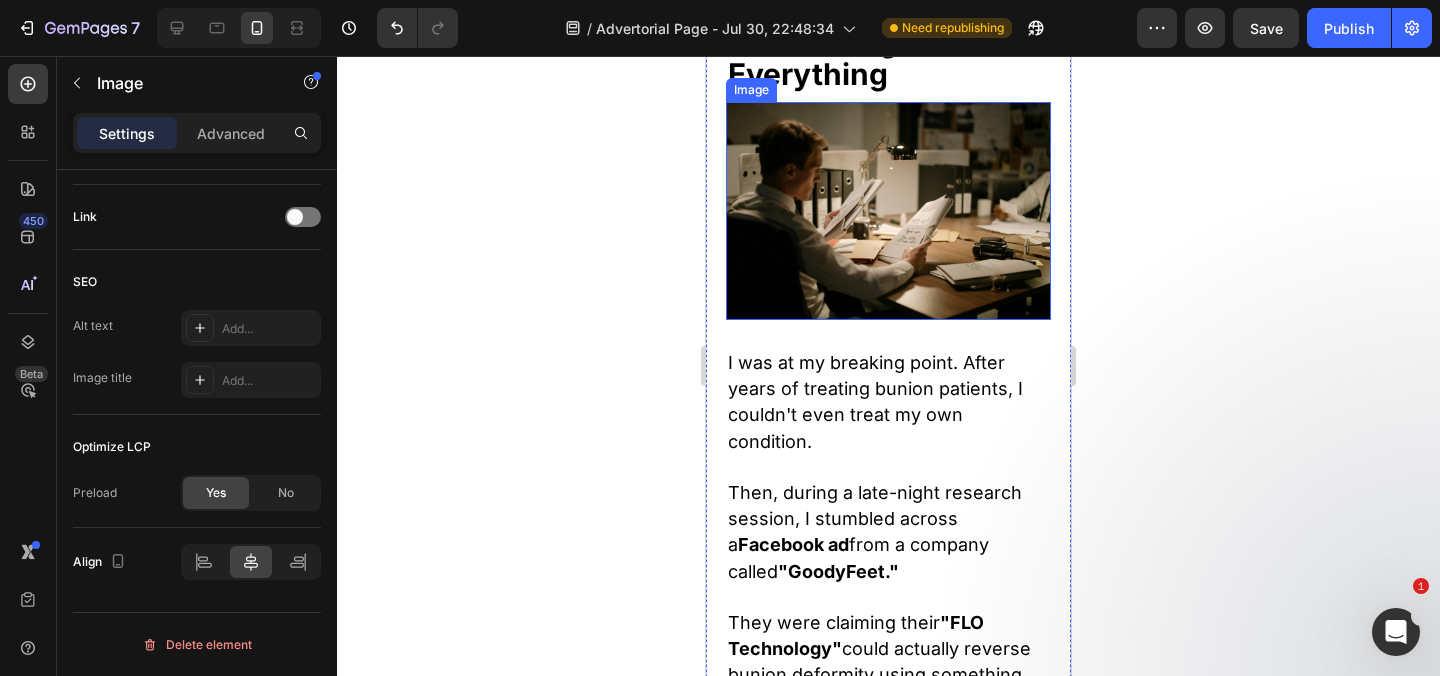 click at bounding box center (888, 211) 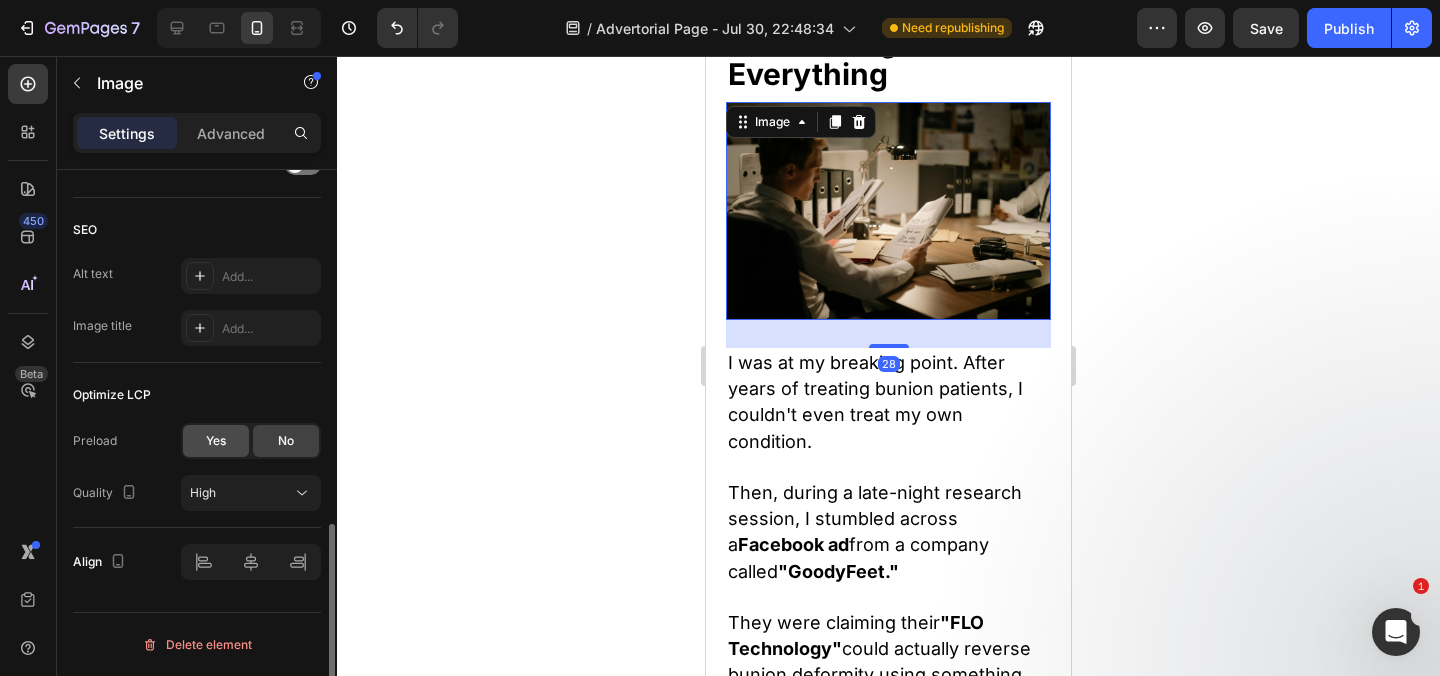 click on "Yes" 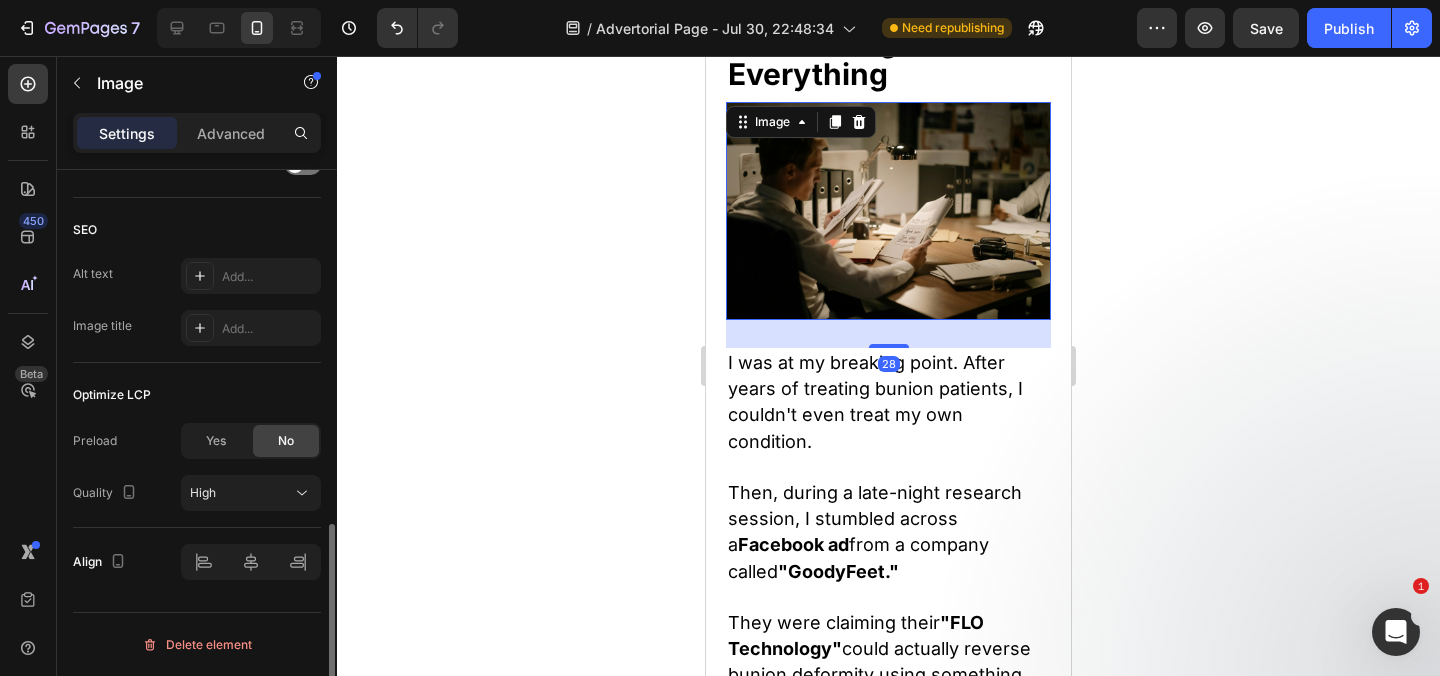 scroll, scrollTop: 895, scrollLeft: 0, axis: vertical 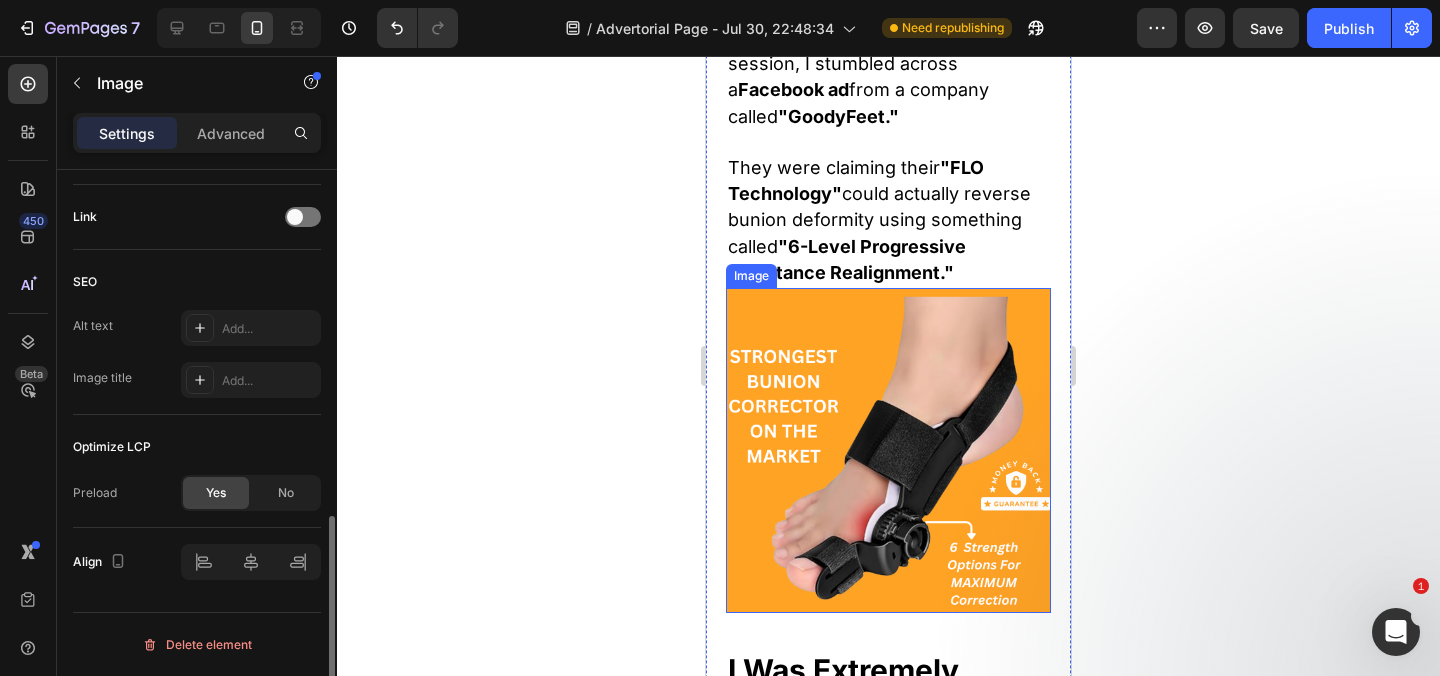 click at bounding box center (888, 450) 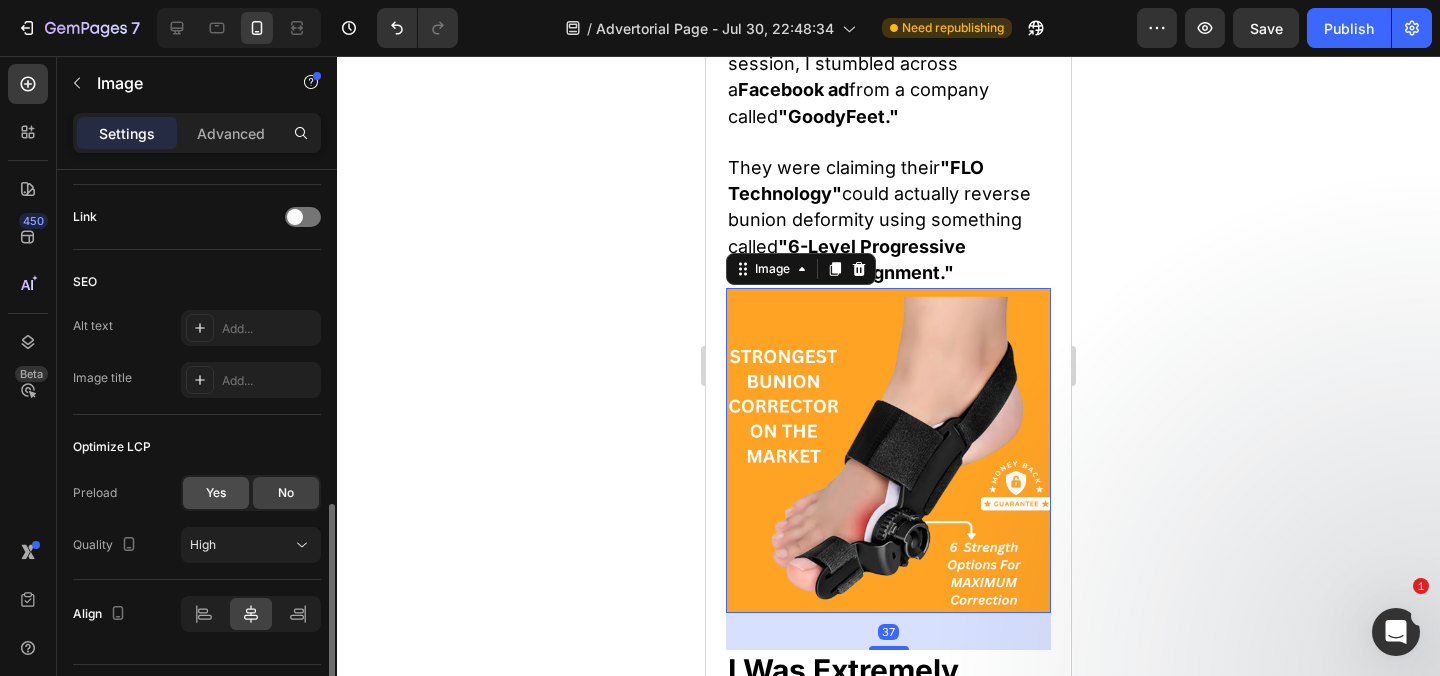 click on "Yes" 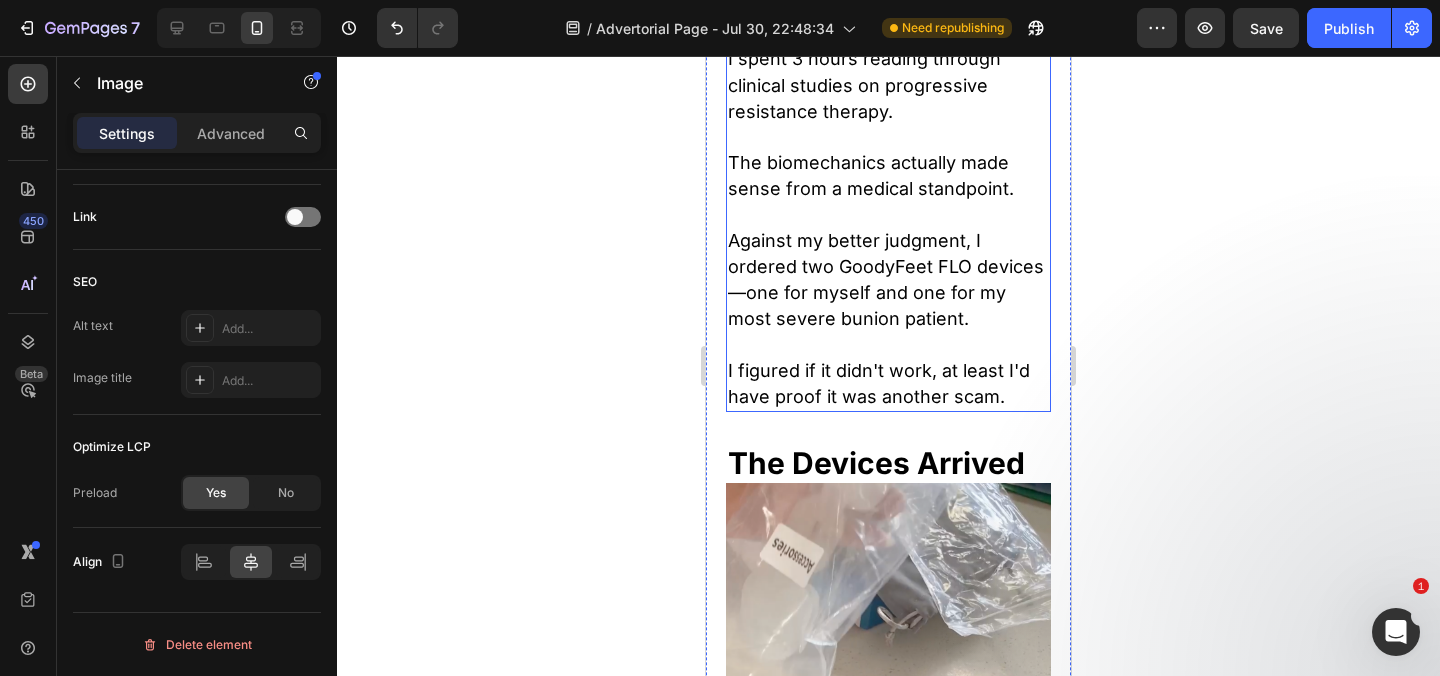 scroll, scrollTop: 14073, scrollLeft: 0, axis: vertical 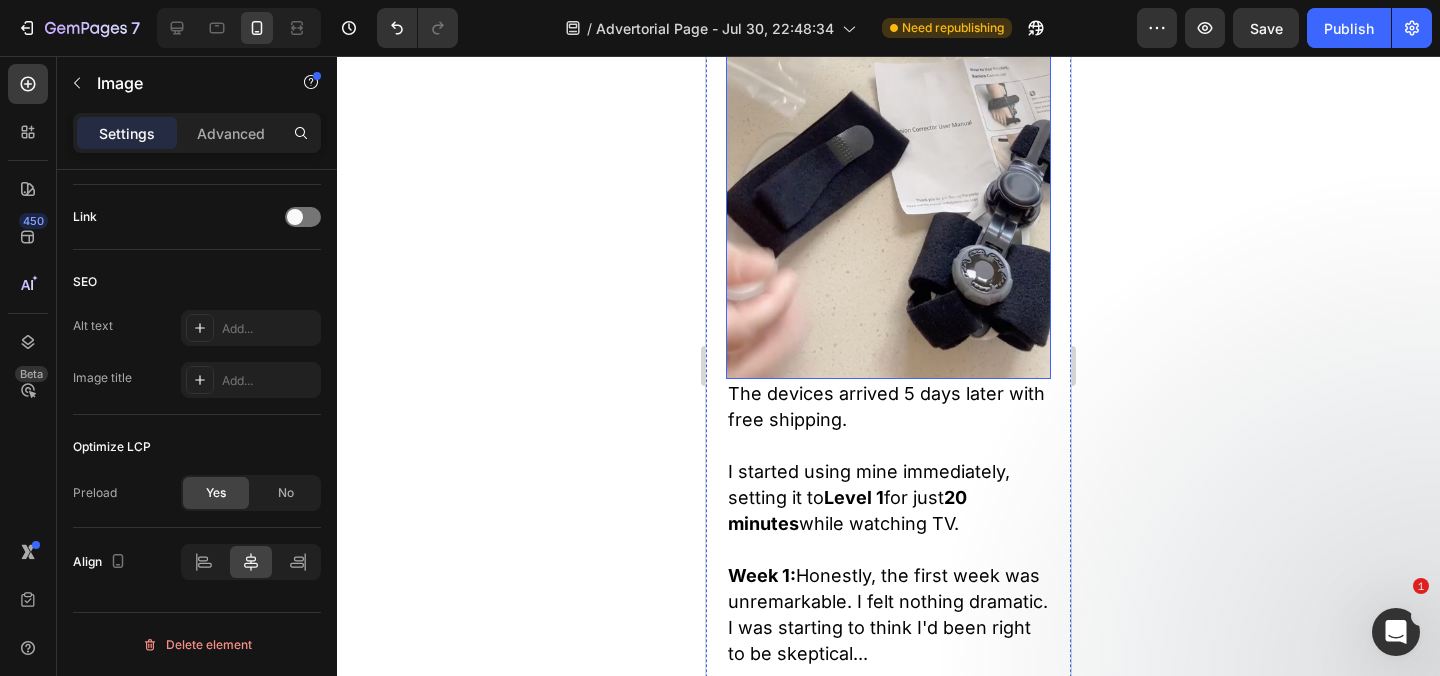click at bounding box center (888, 104) 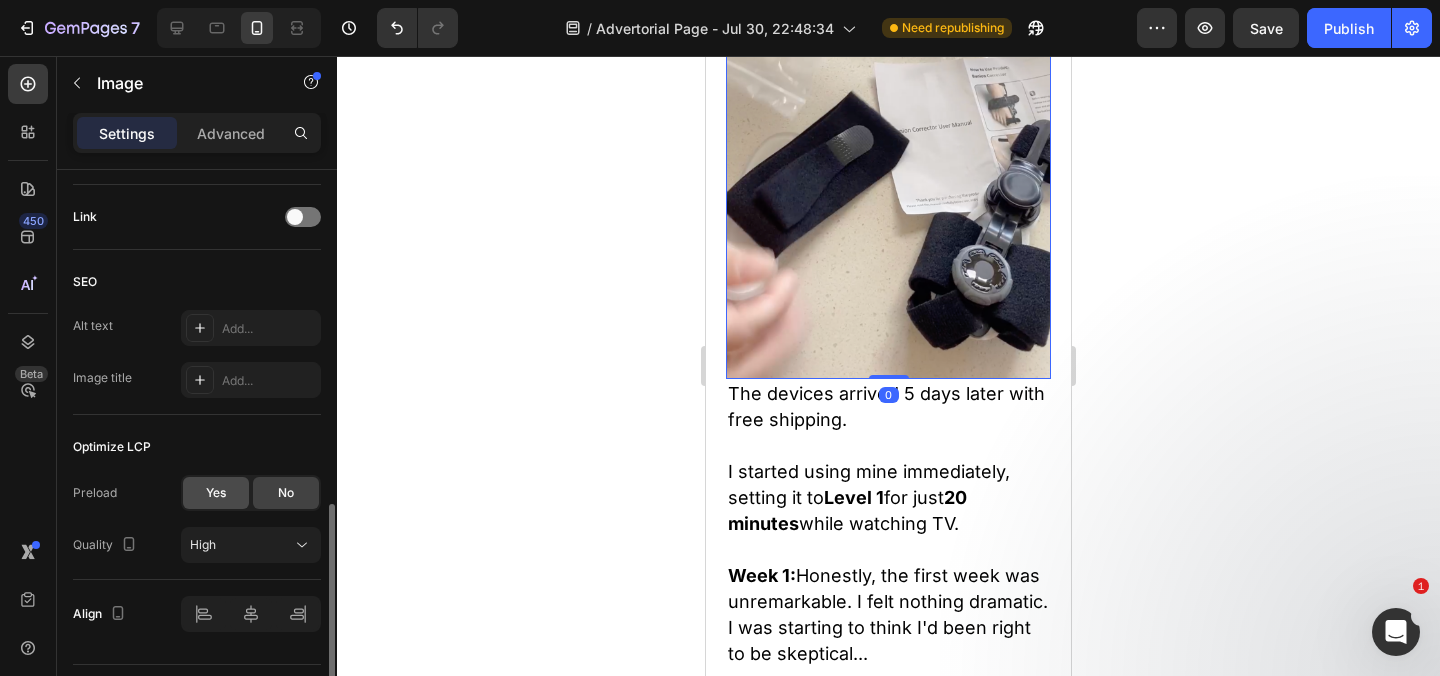 click on "Yes" 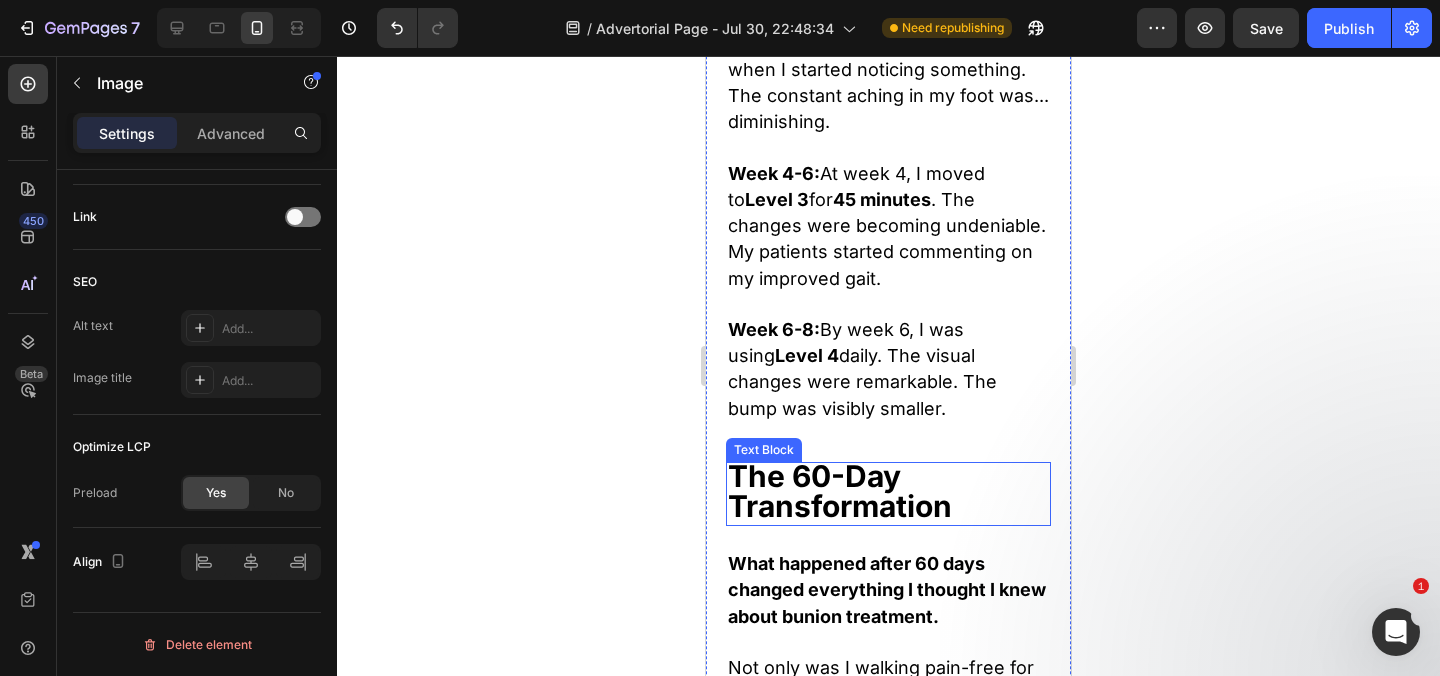 scroll, scrollTop: 15218, scrollLeft: 0, axis: vertical 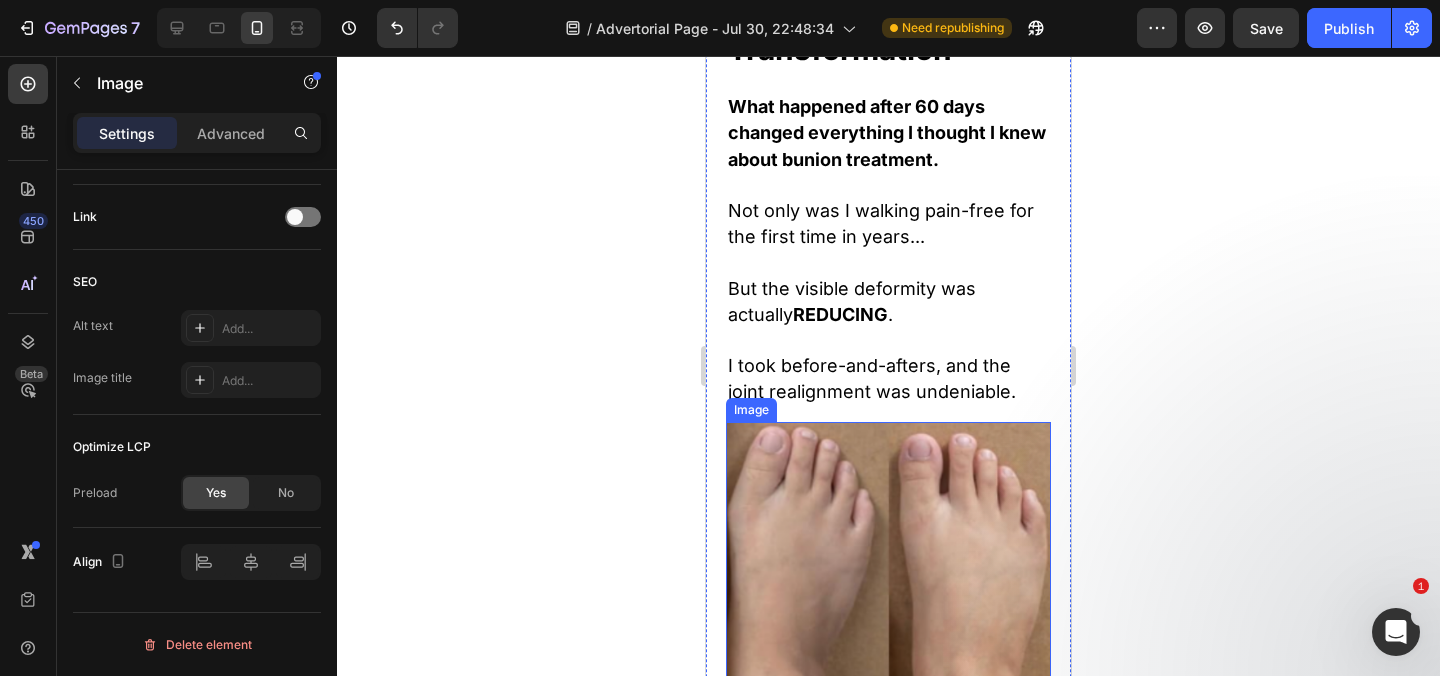 click at bounding box center [888, 583] 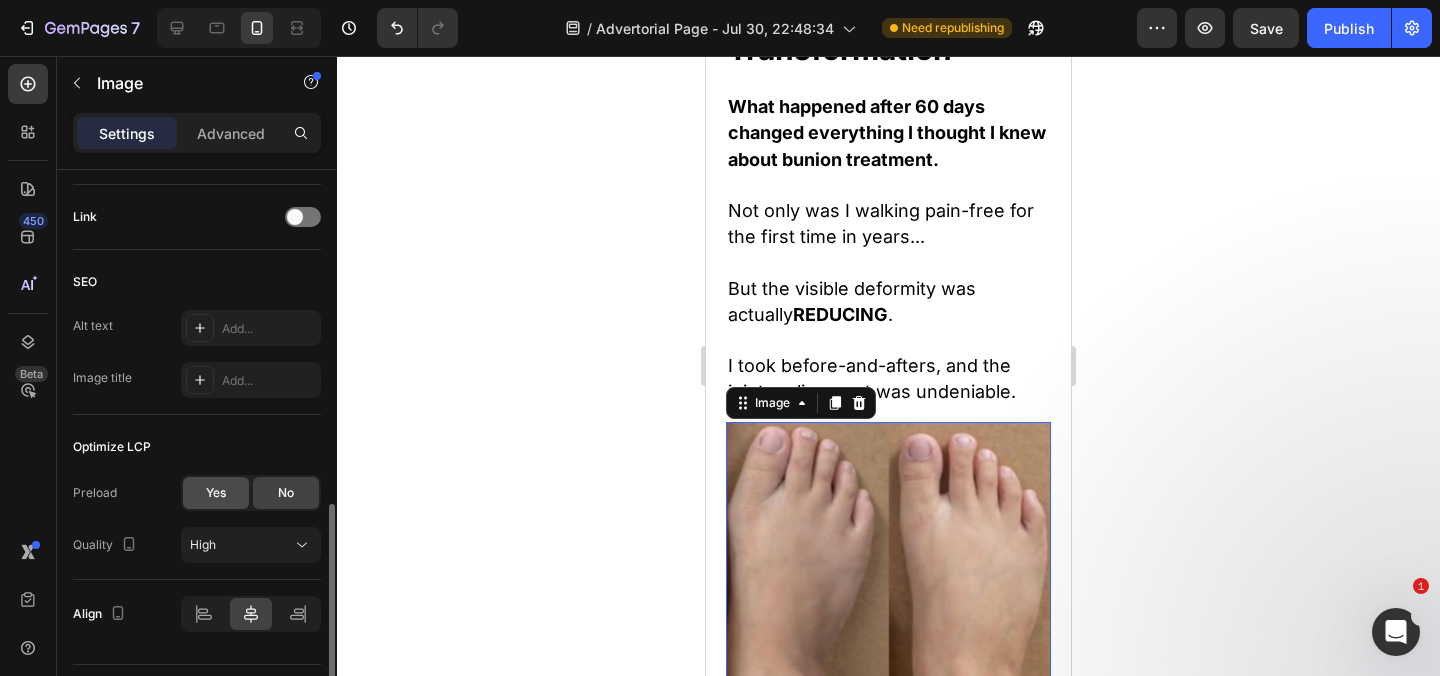 click on "Yes" 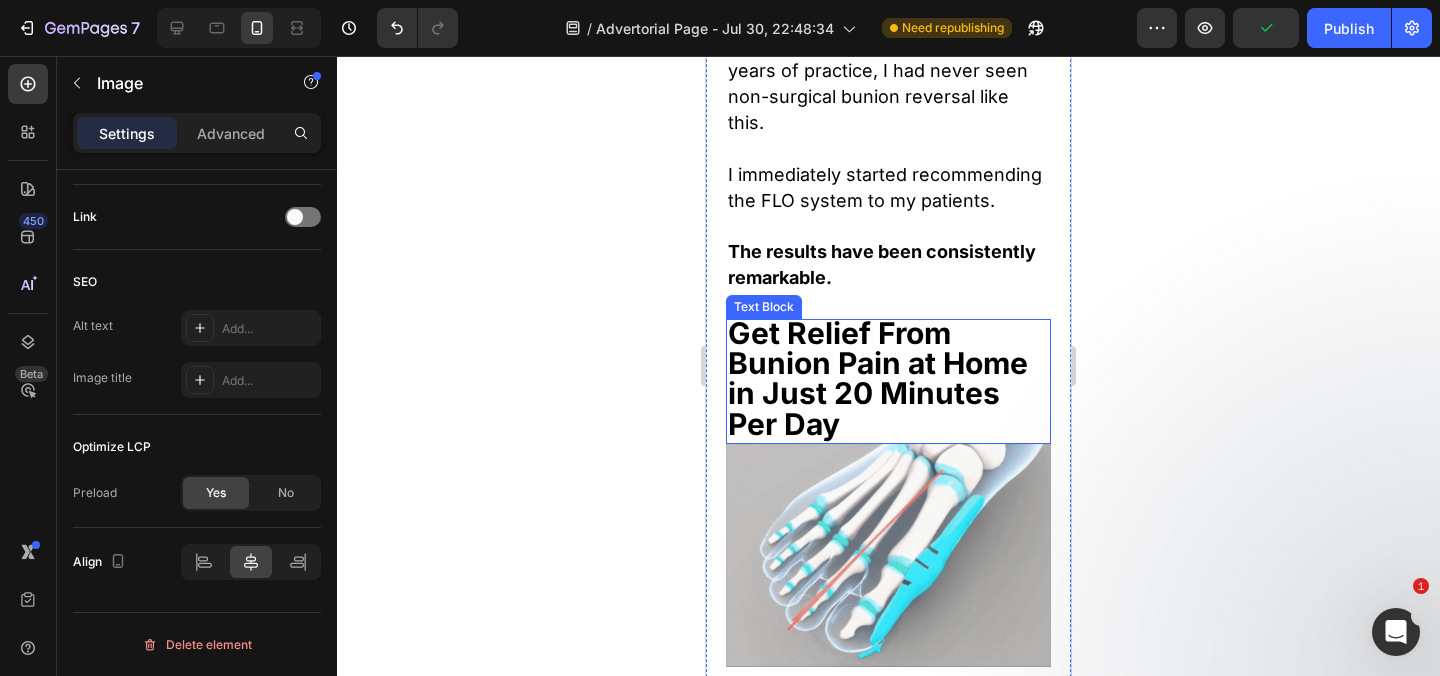 scroll, scrollTop: 16489, scrollLeft: 0, axis: vertical 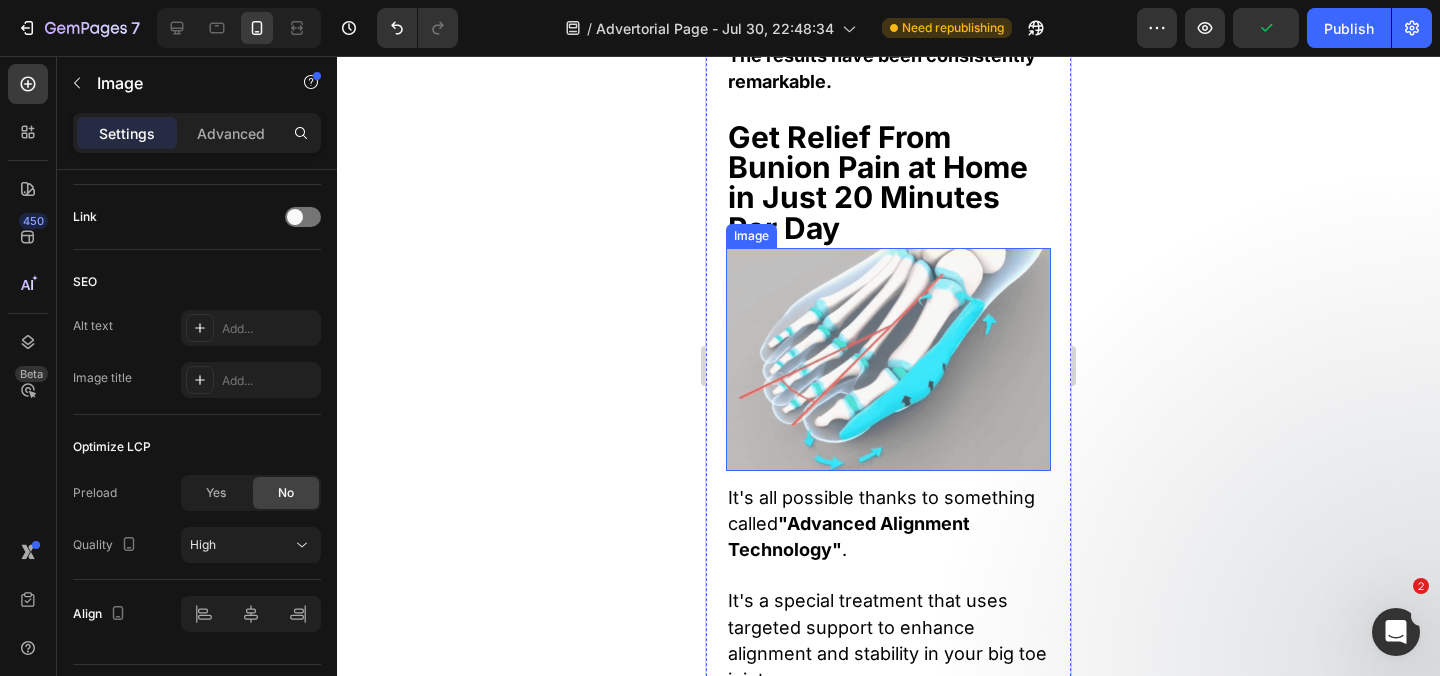 click at bounding box center [888, 359] 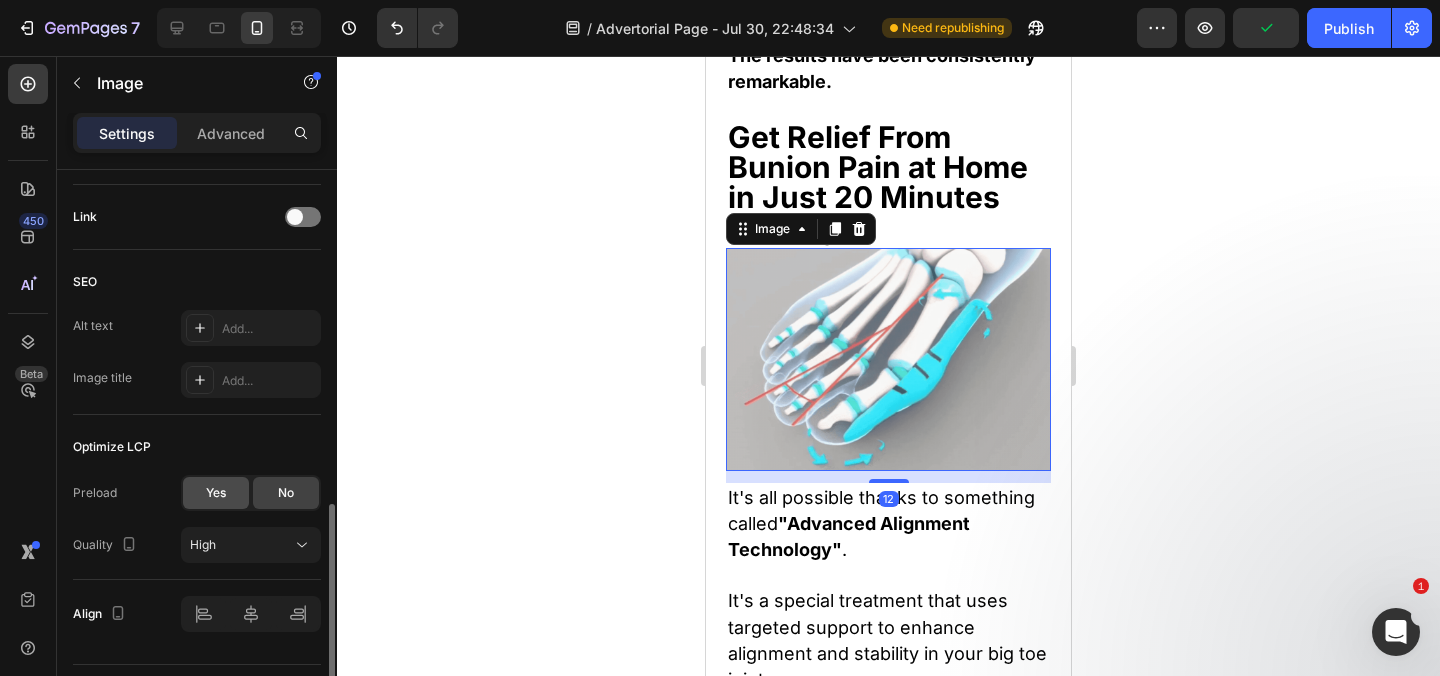 click on "Yes" 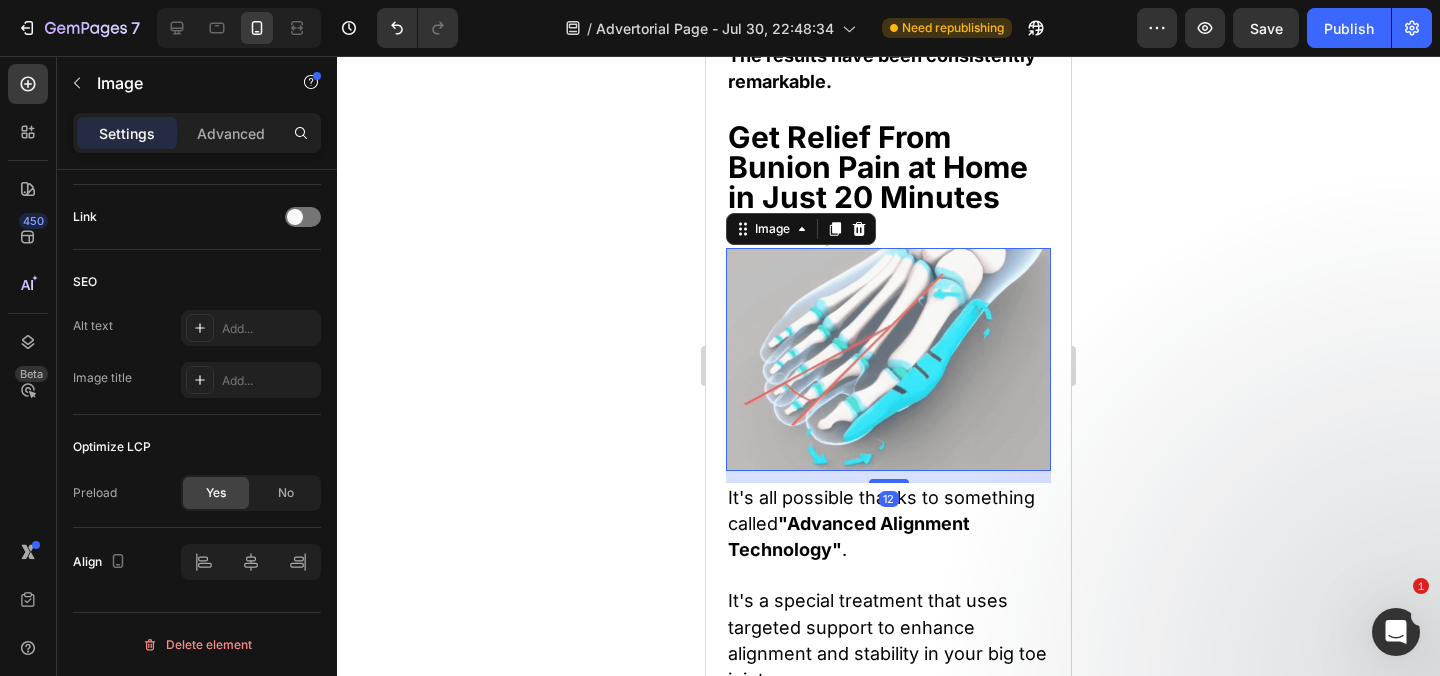 scroll, scrollTop: 17374, scrollLeft: 0, axis: vertical 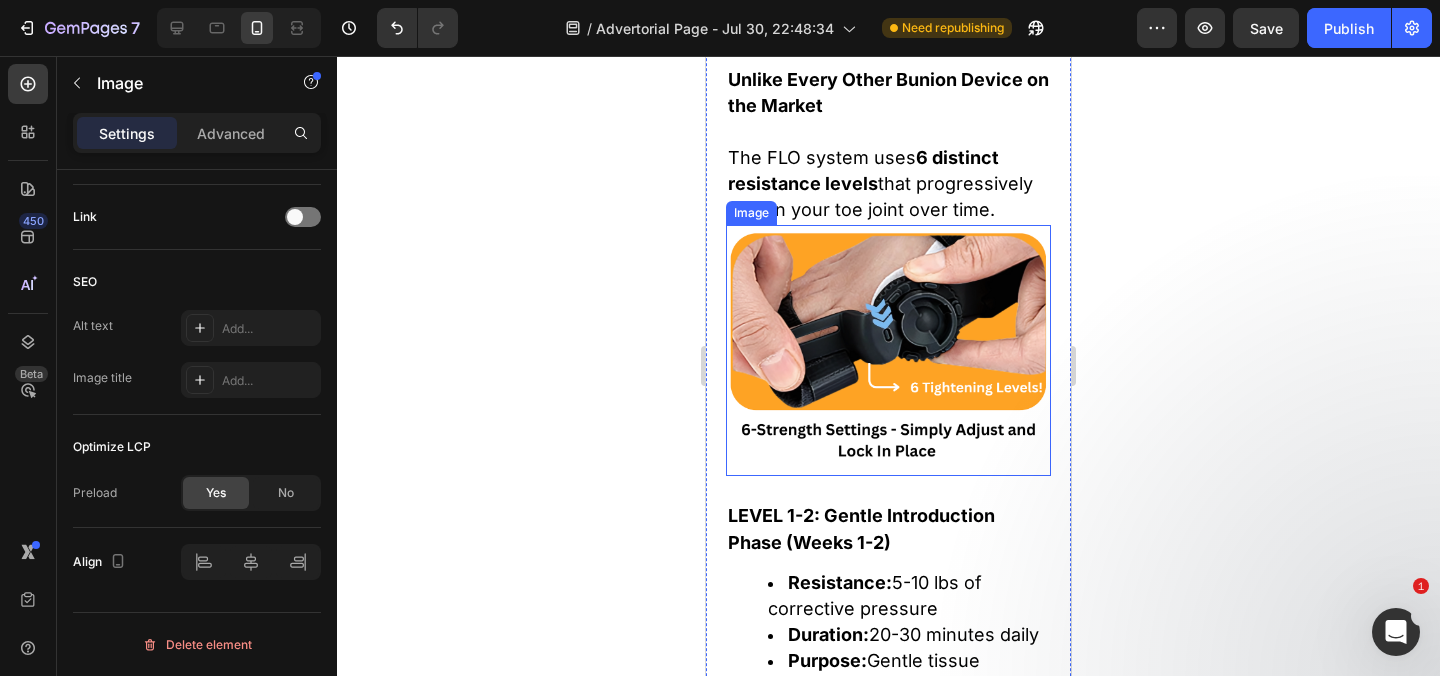 click at bounding box center [888, 350] 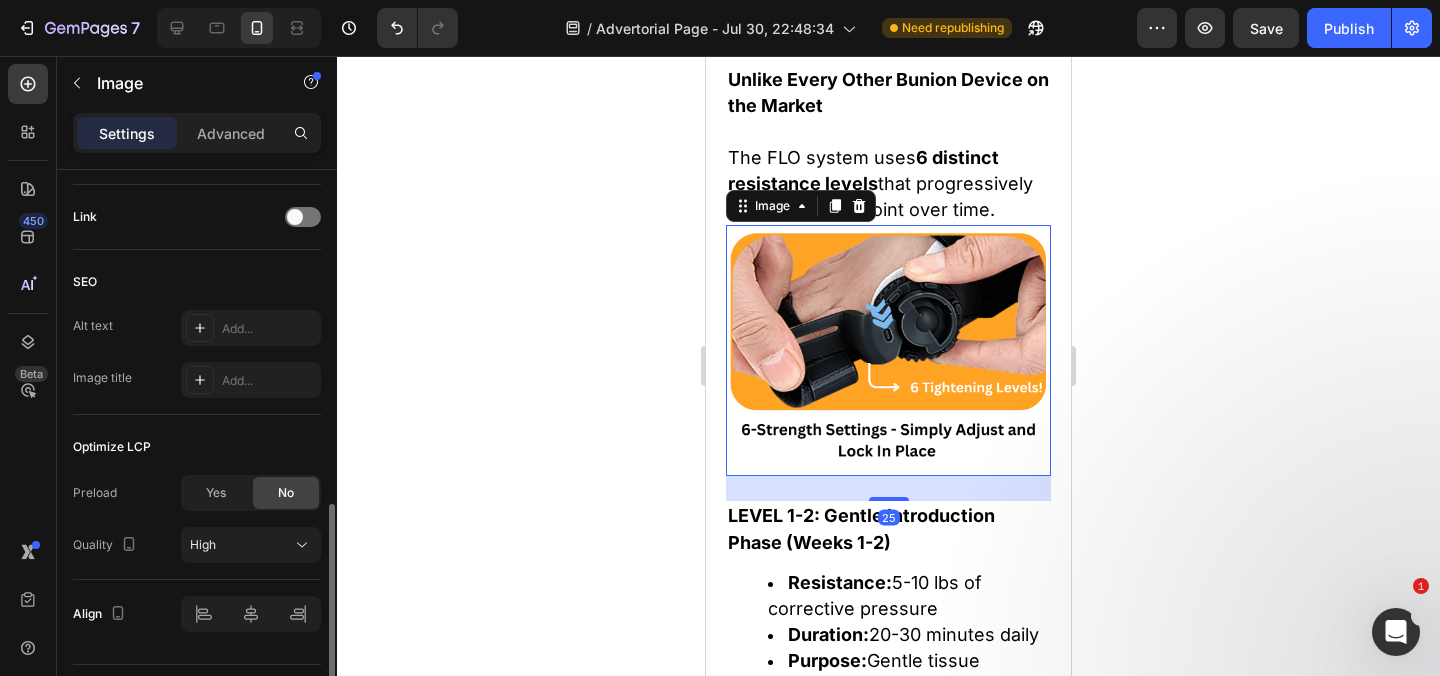 click on "Yes" 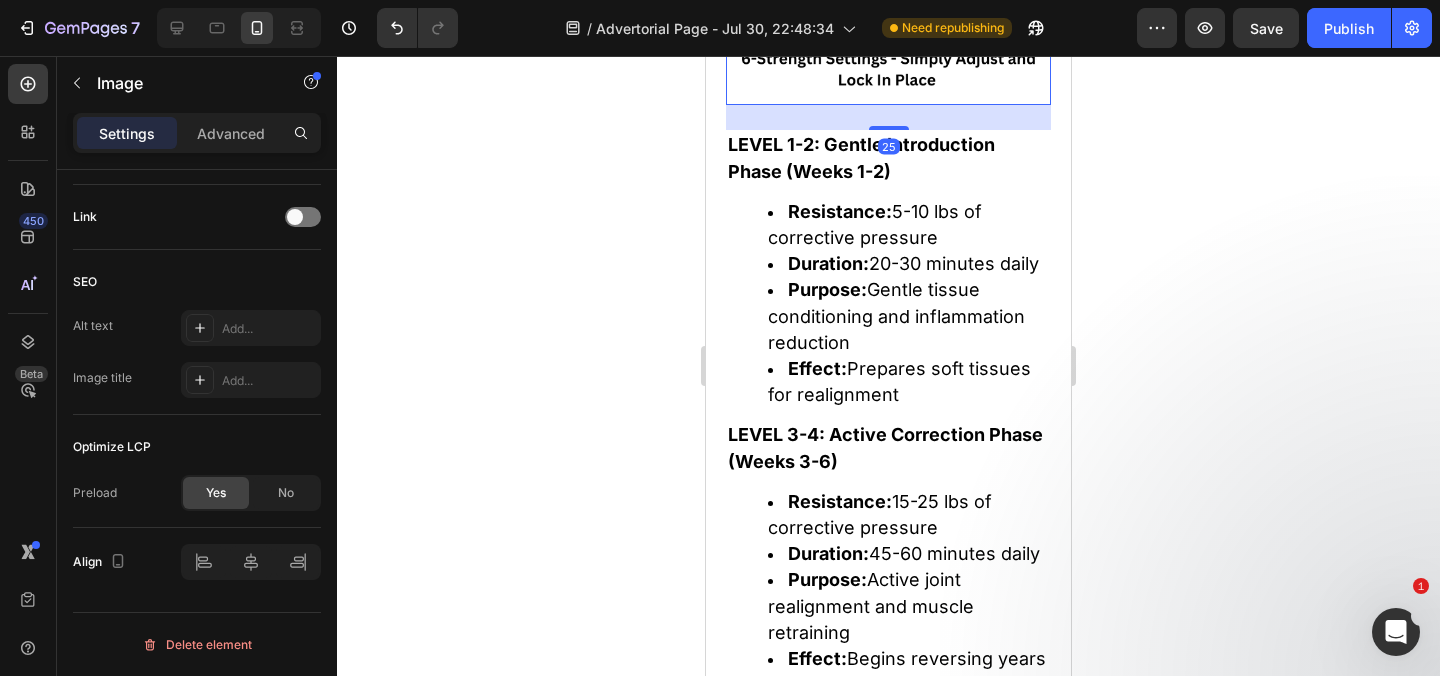 scroll, scrollTop: 18424, scrollLeft: 0, axis: vertical 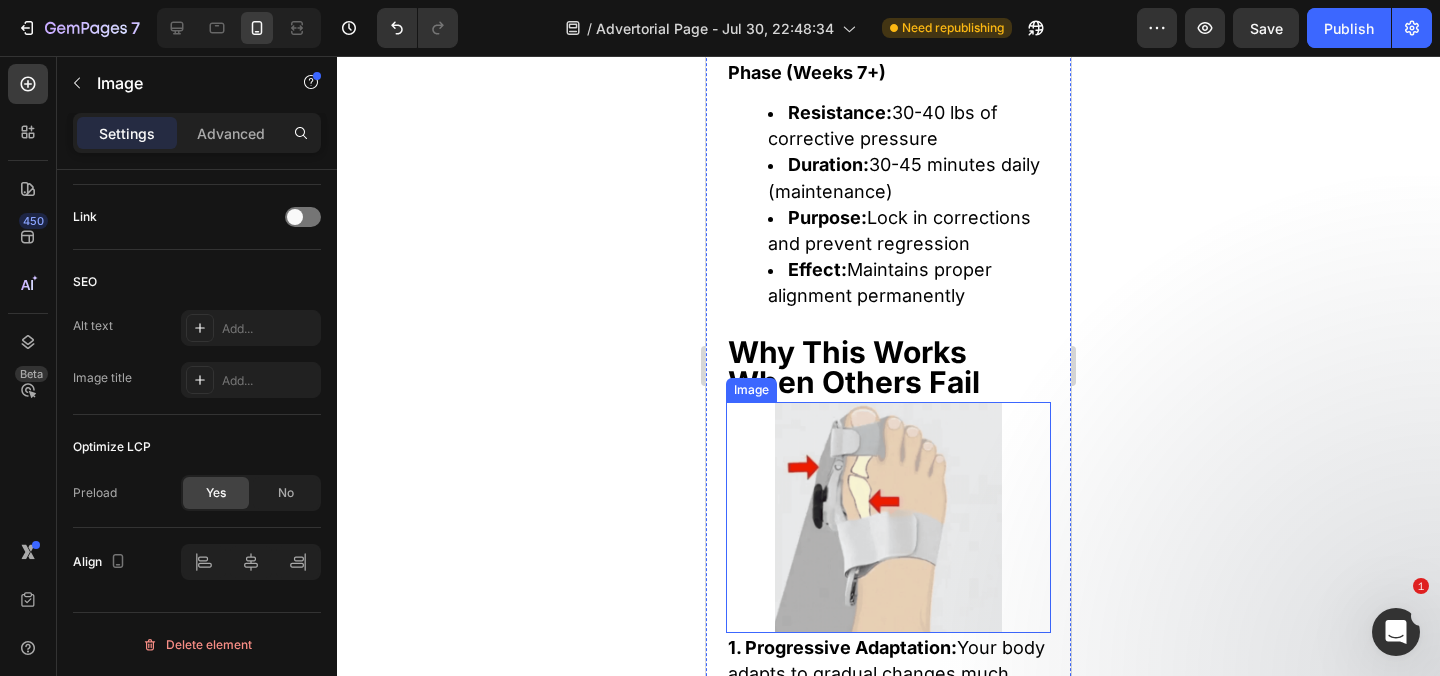 click at bounding box center [889, 517] 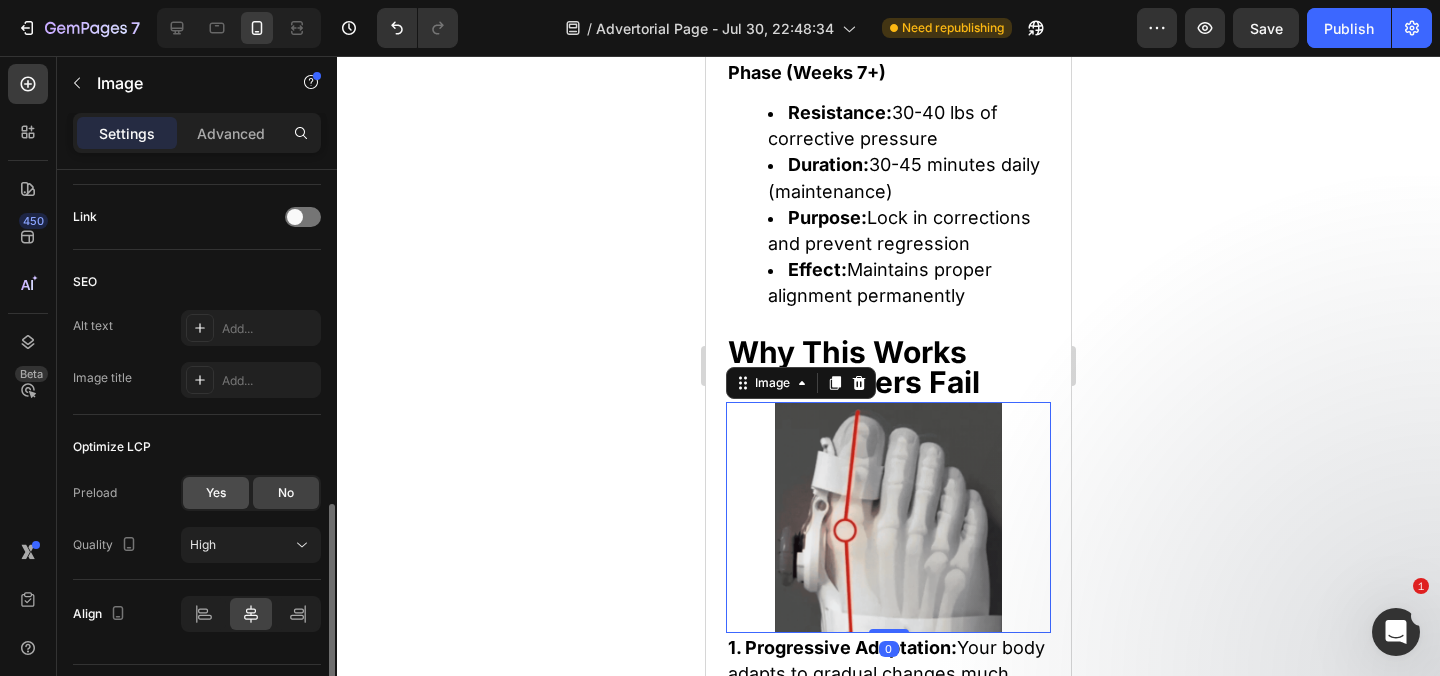 click on "Yes" 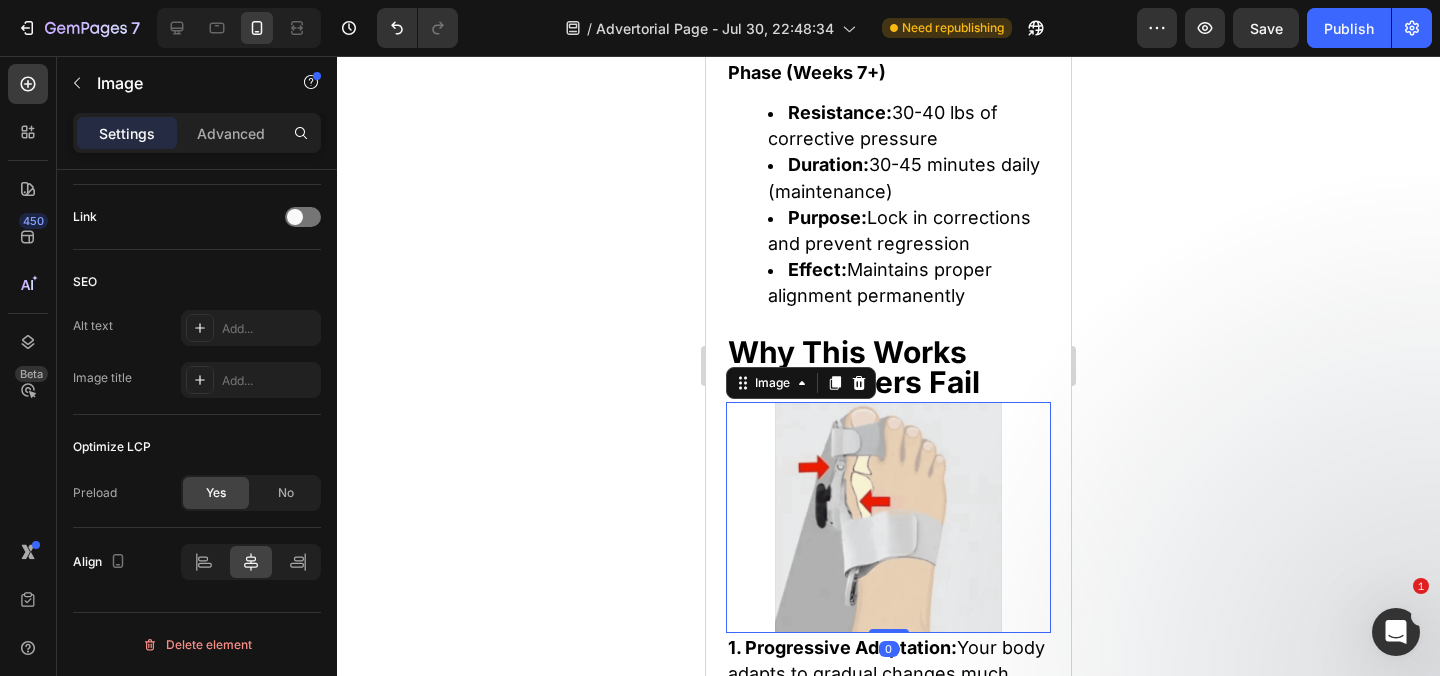 scroll, scrollTop: 19437, scrollLeft: 0, axis: vertical 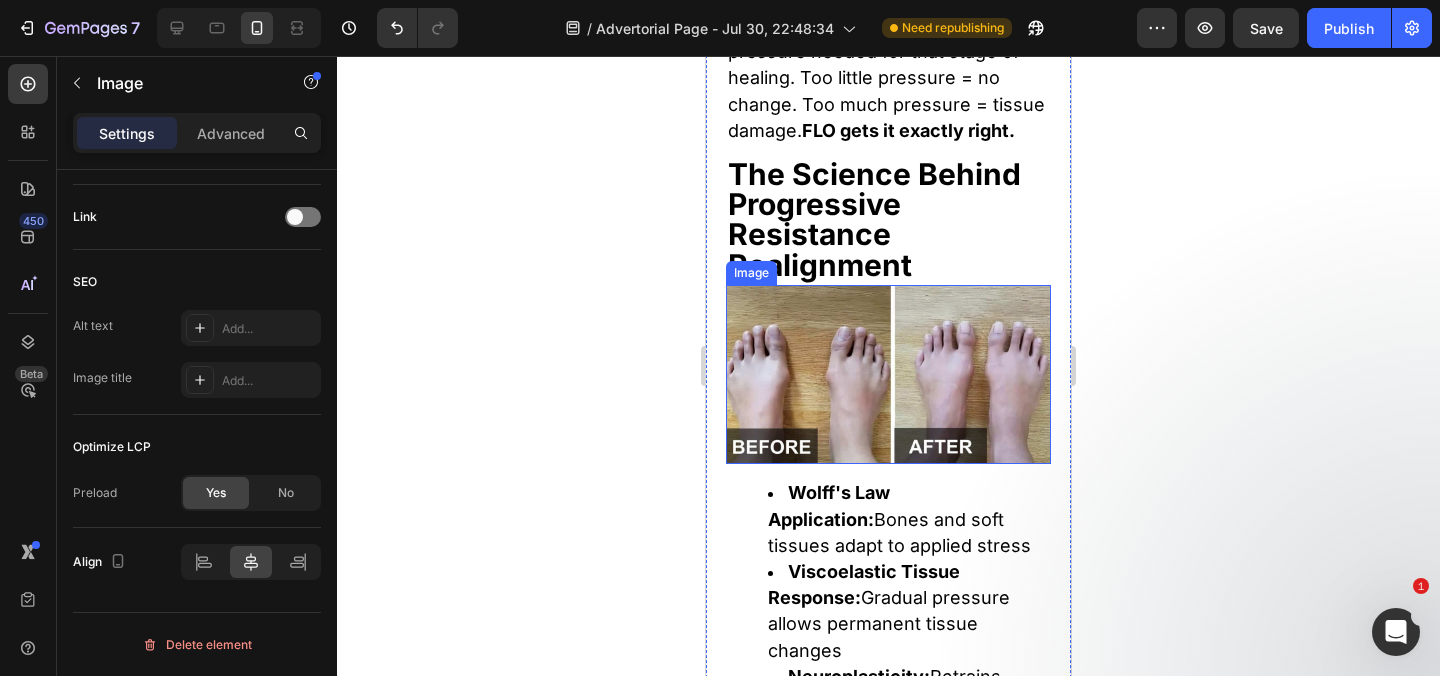 click at bounding box center (888, 375) 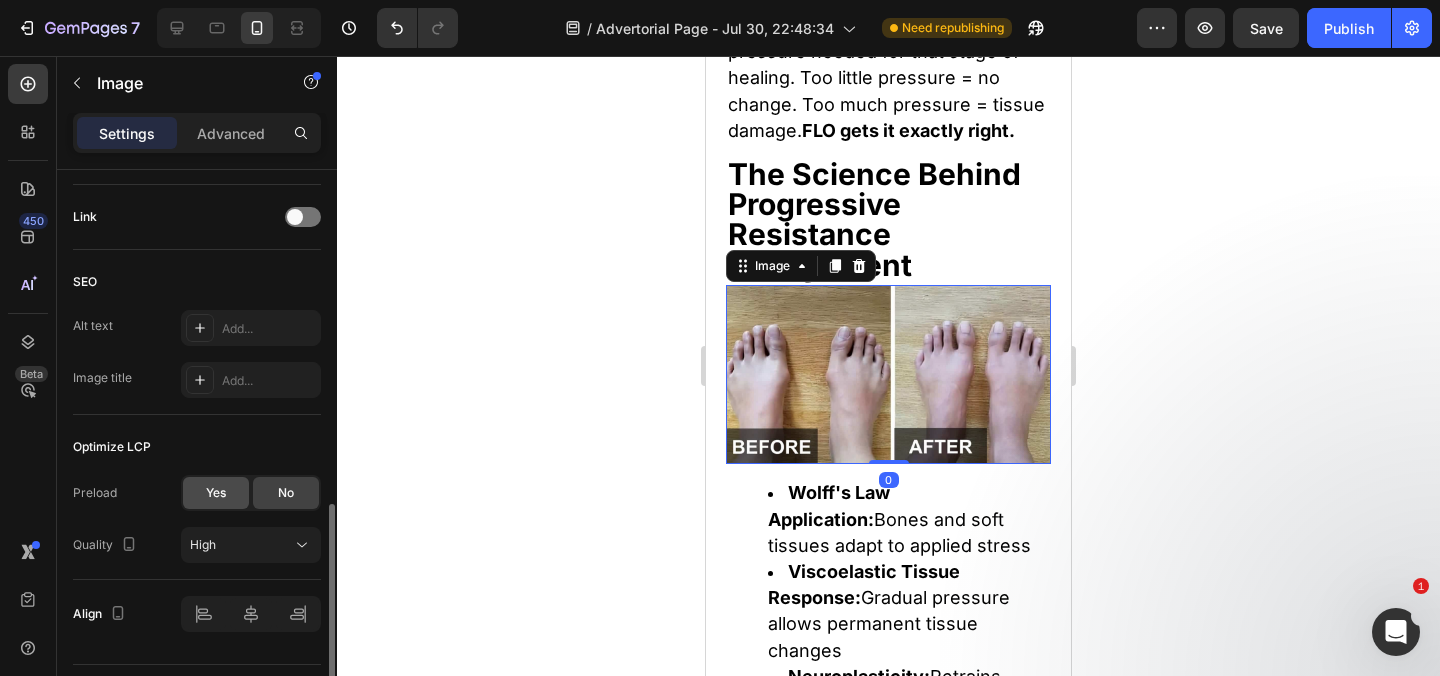 click on "Yes" 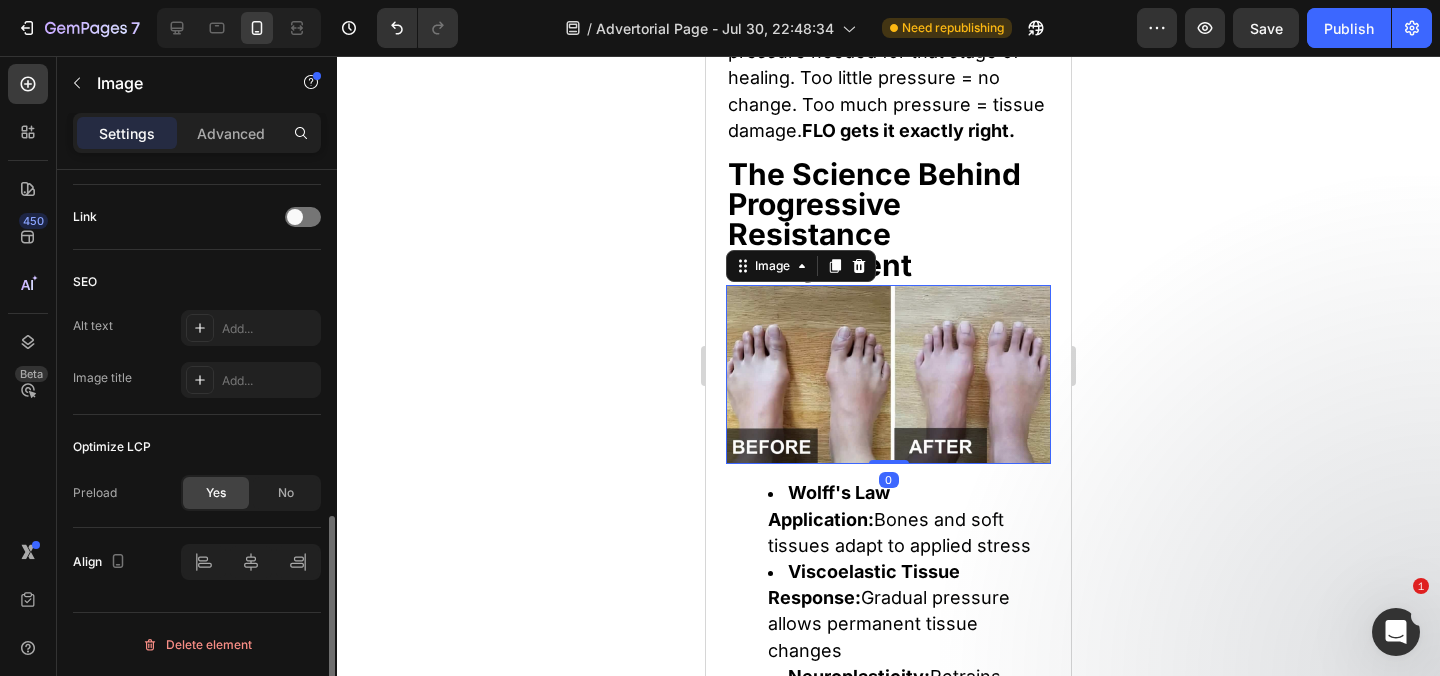 click on "Yes" 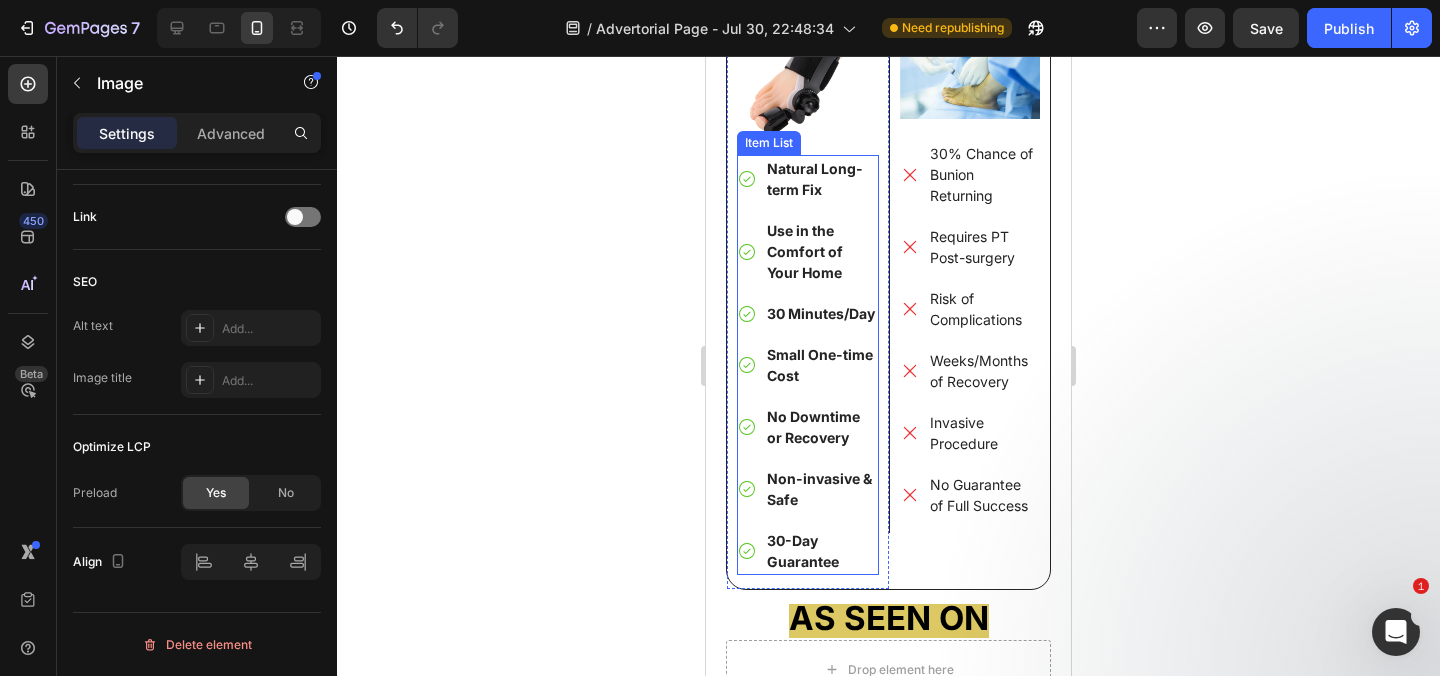 scroll, scrollTop: 22345, scrollLeft: 0, axis: vertical 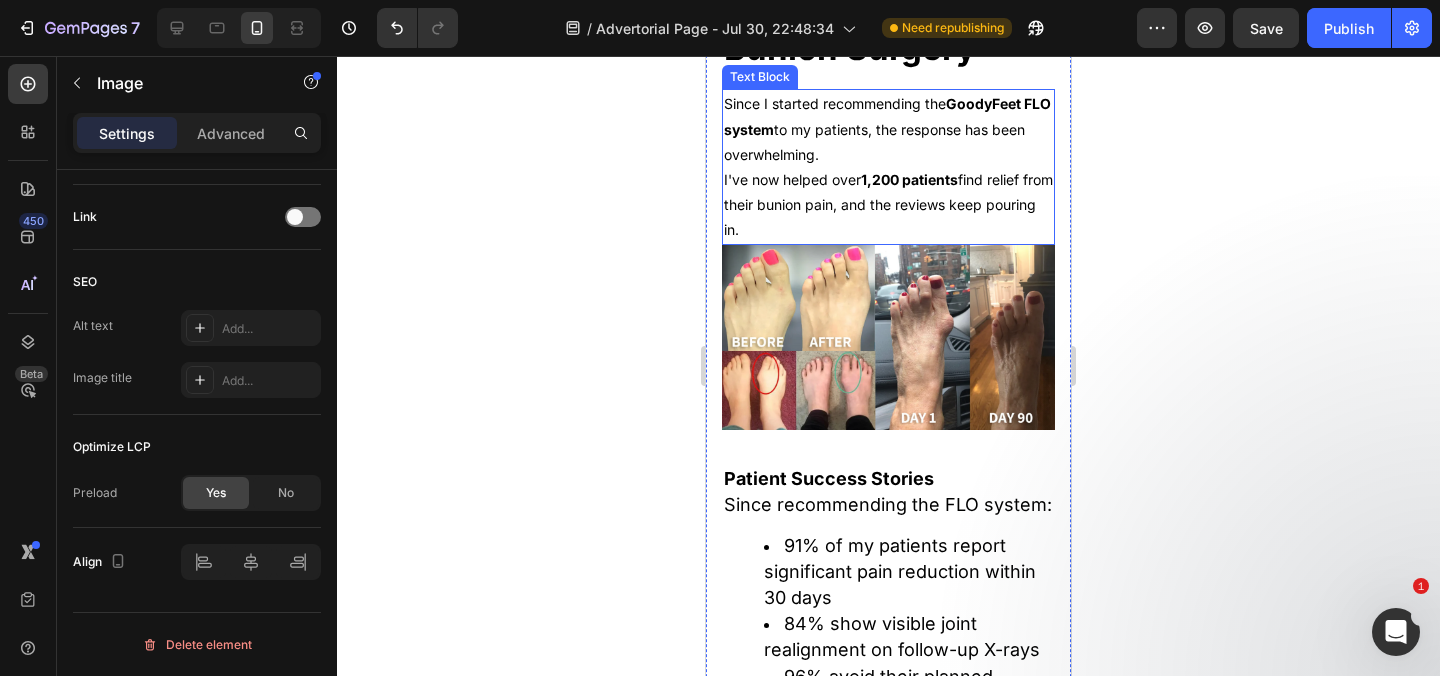 click on "I've now helped over  1,200 patients  find relief from their bunion pain, and the reviews keep pouring in." at bounding box center (888, 205) 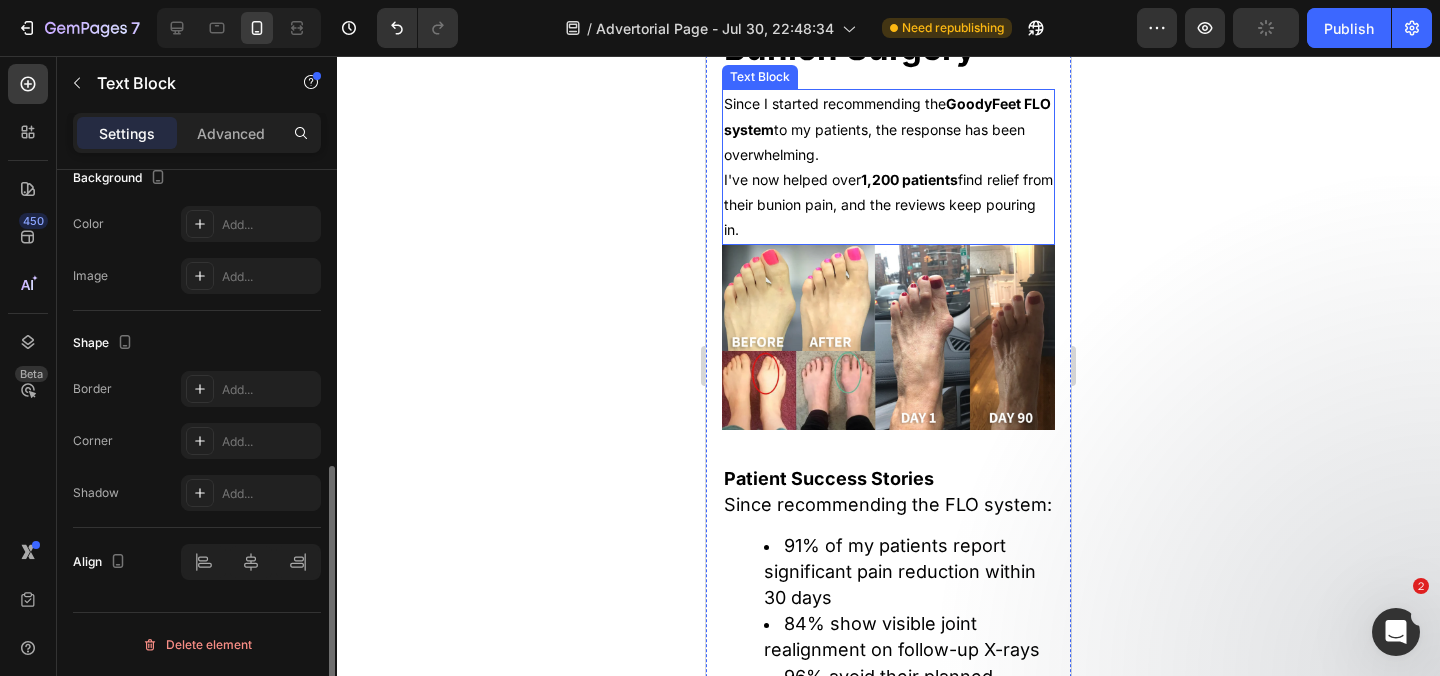 scroll, scrollTop: 0, scrollLeft: 0, axis: both 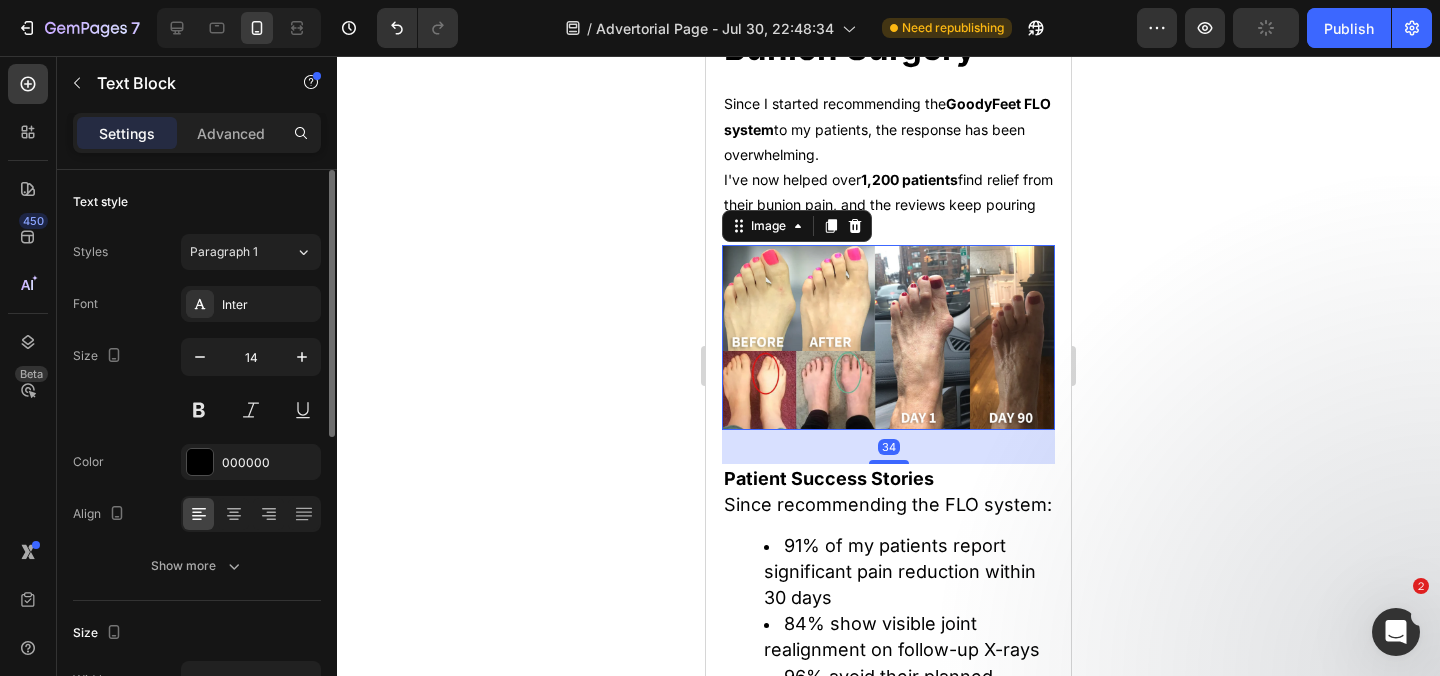 click at bounding box center [888, 338] 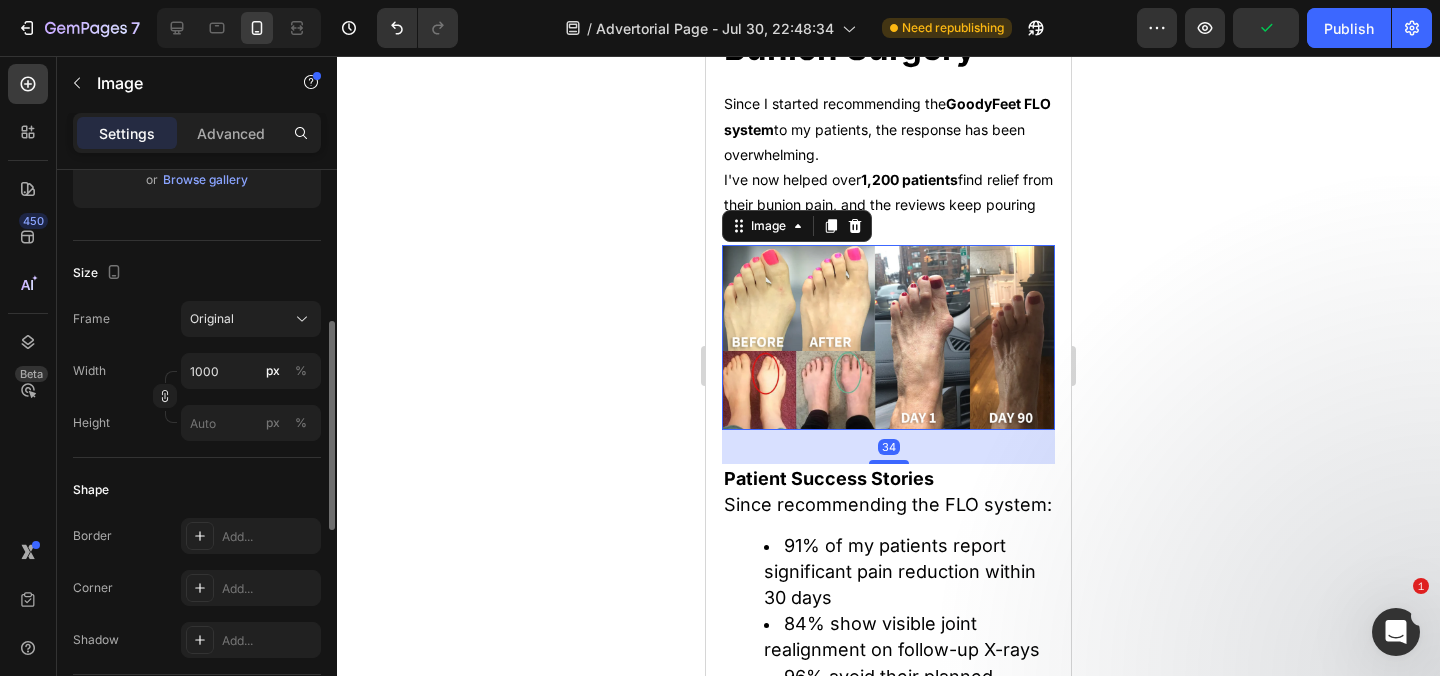 scroll, scrollTop: 571, scrollLeft: 0, axis: vertical 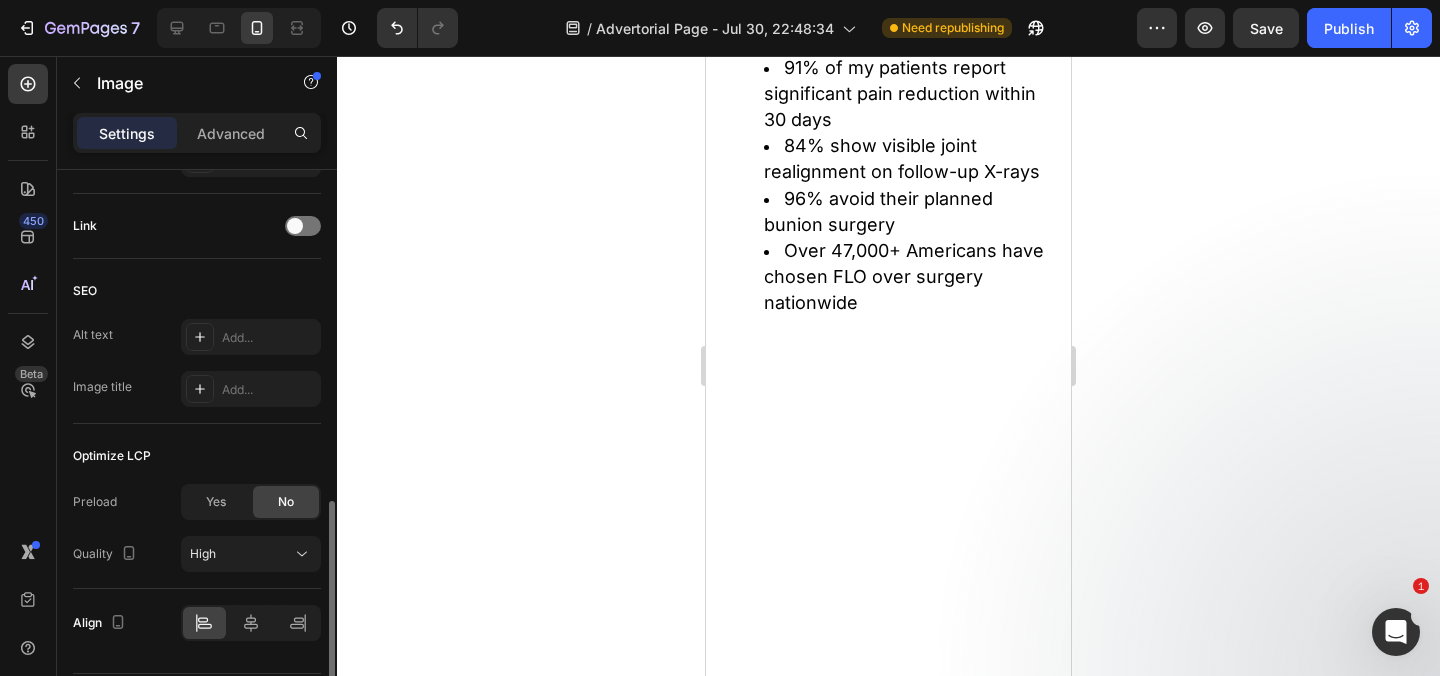 click on "Yes No" at bounding box center (251, 502) 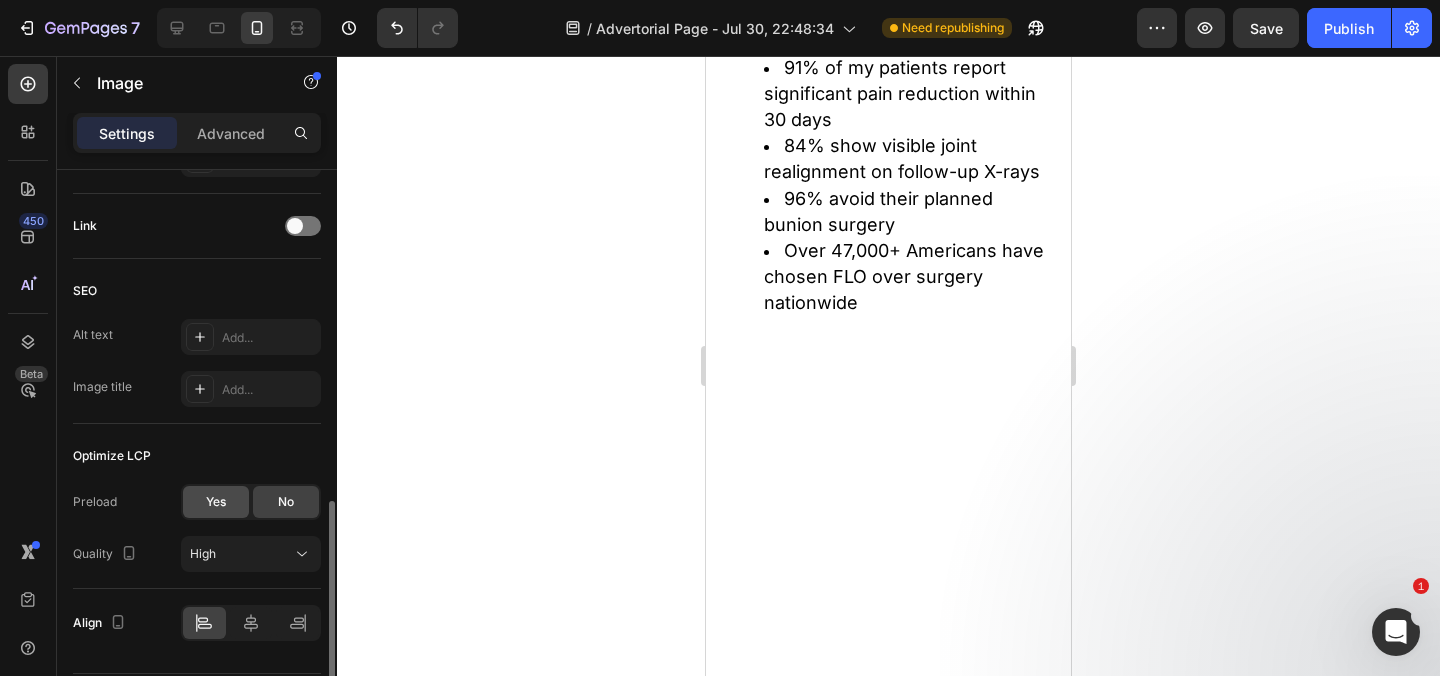 click on "Yes" 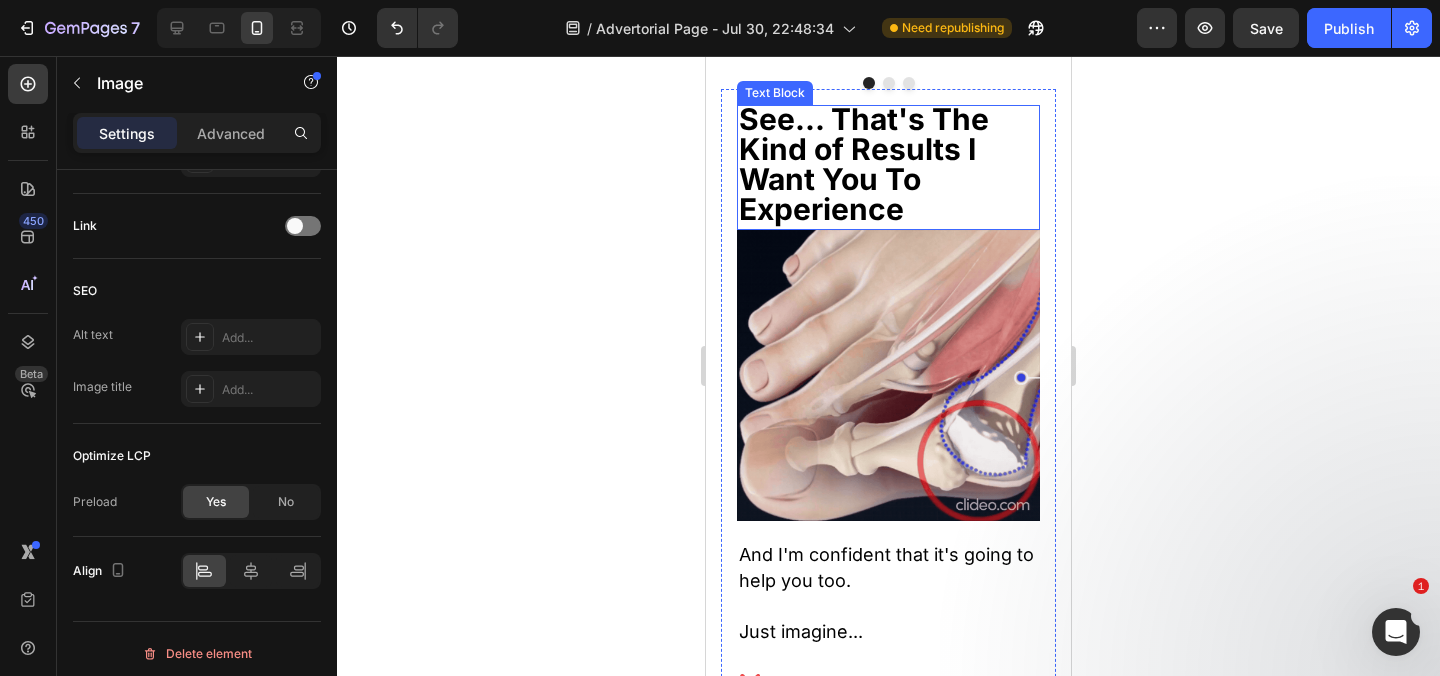 scroll, scrollTop: 24259, scrollLeft: 0, axis: vertical 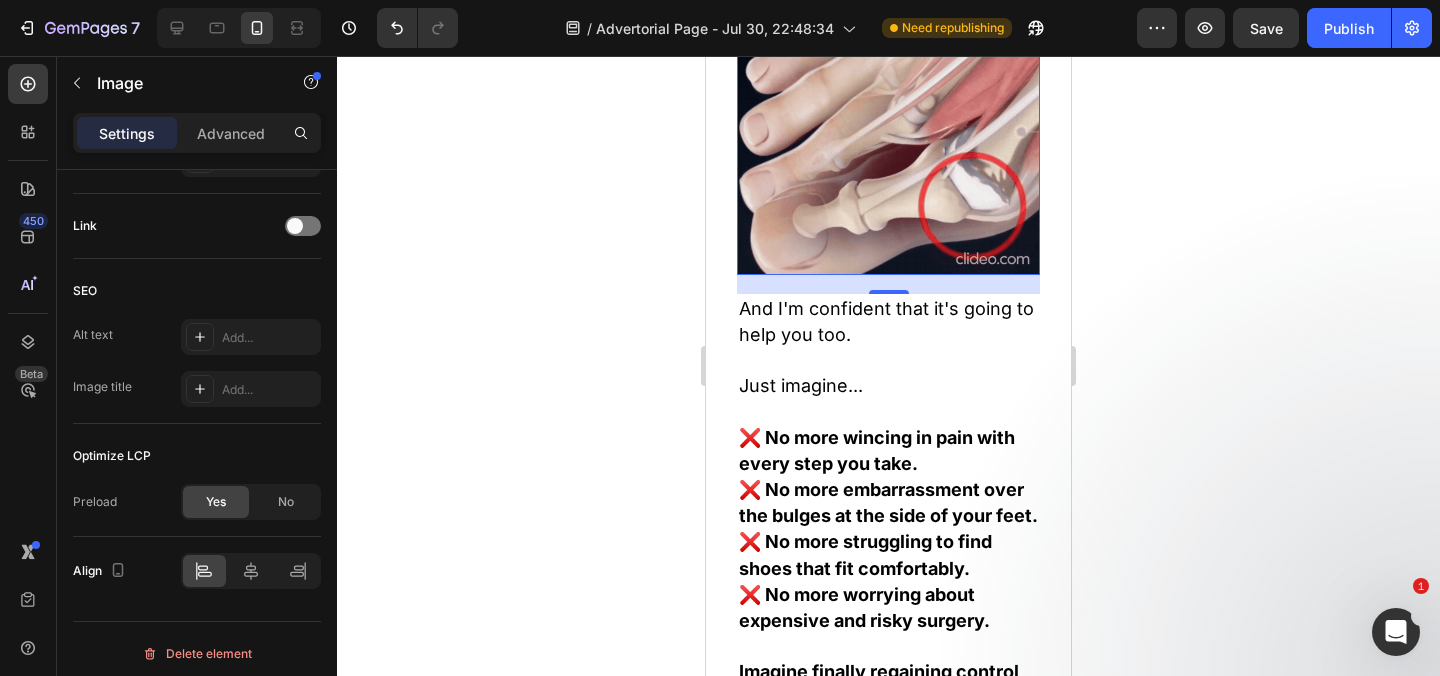 click at bounding box center [888, 129] 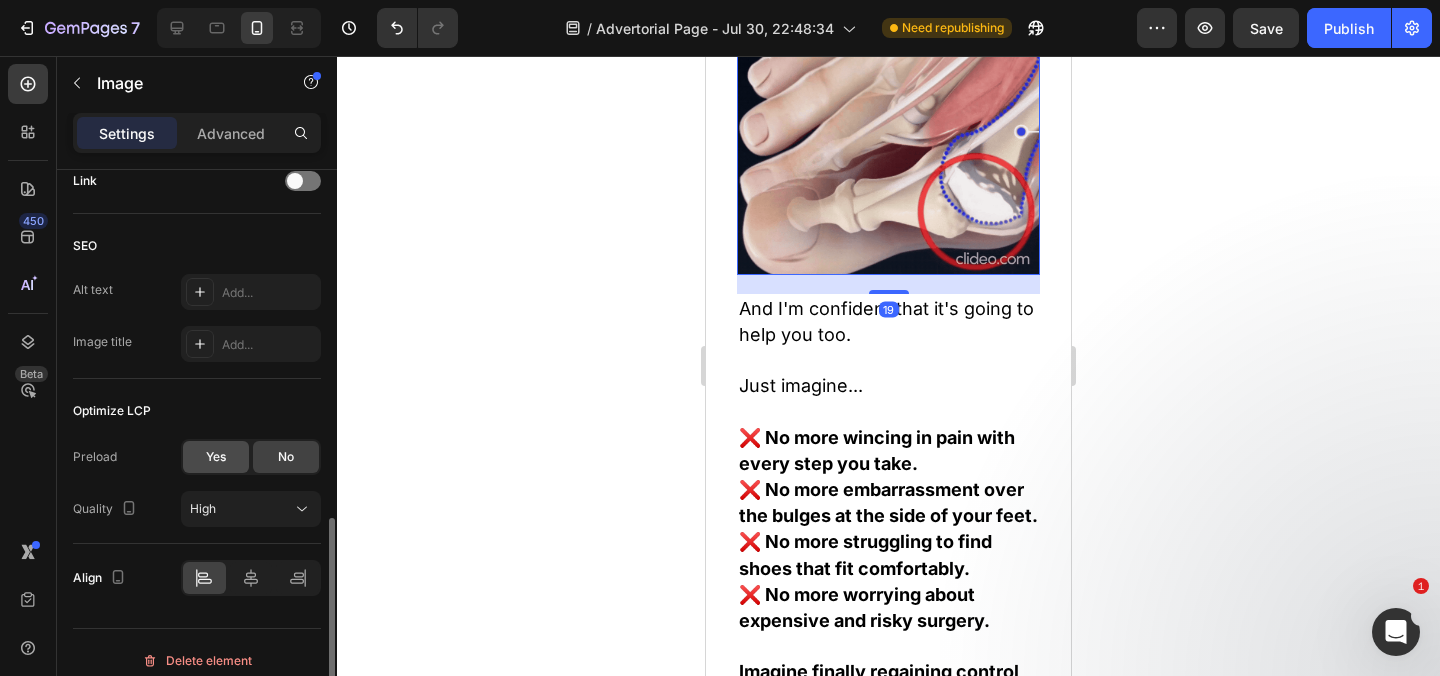 click on "Yes" 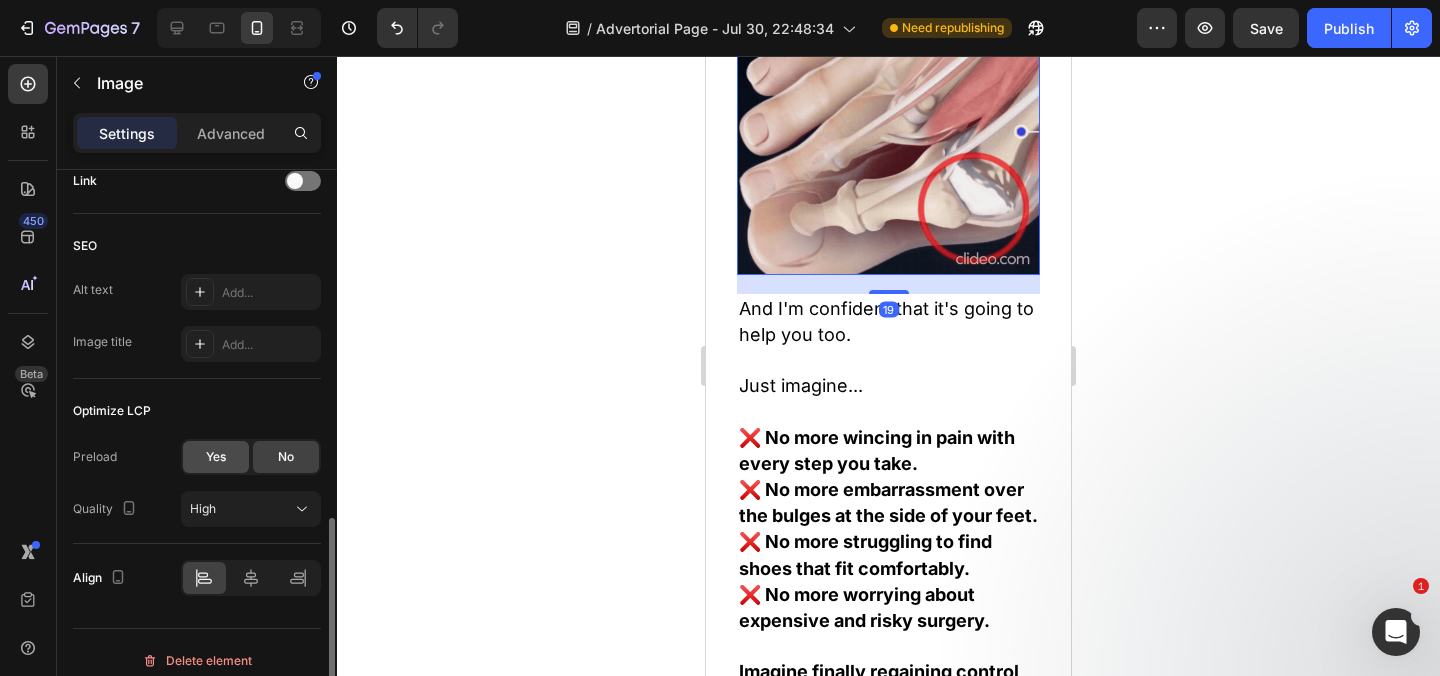 scroll, scrollTop: 895, scrollLeft: 0, axis: vertical 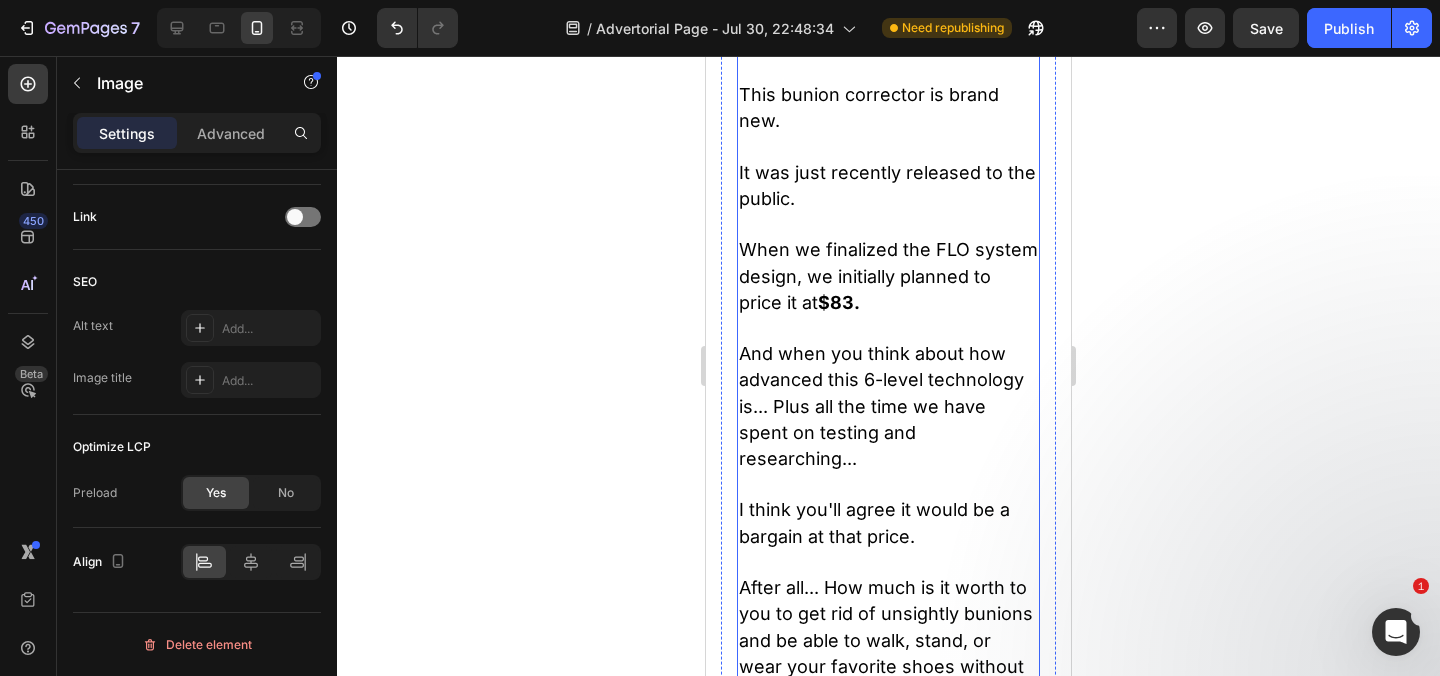 click at bounding box center (888, 29) 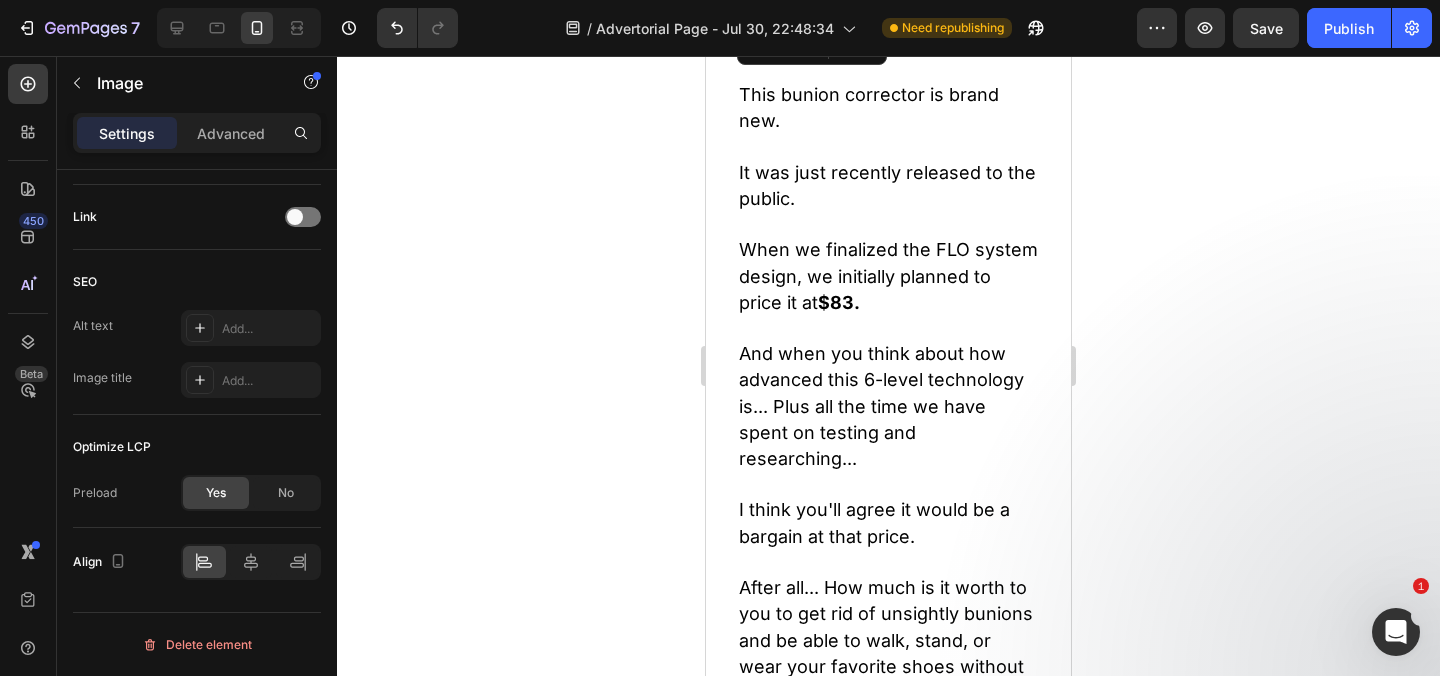 scroll, scrollTop: 771, scrollLeft: 0, axis: vertical 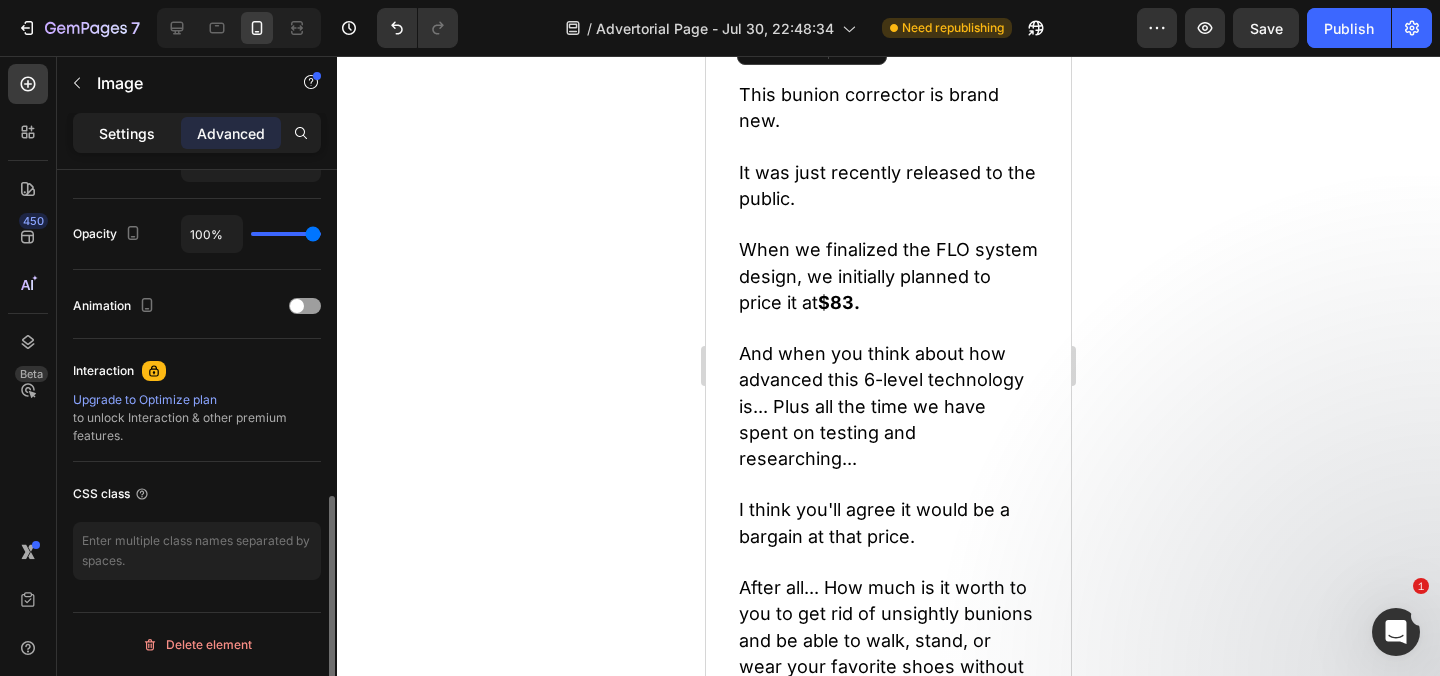 click on "Settings" 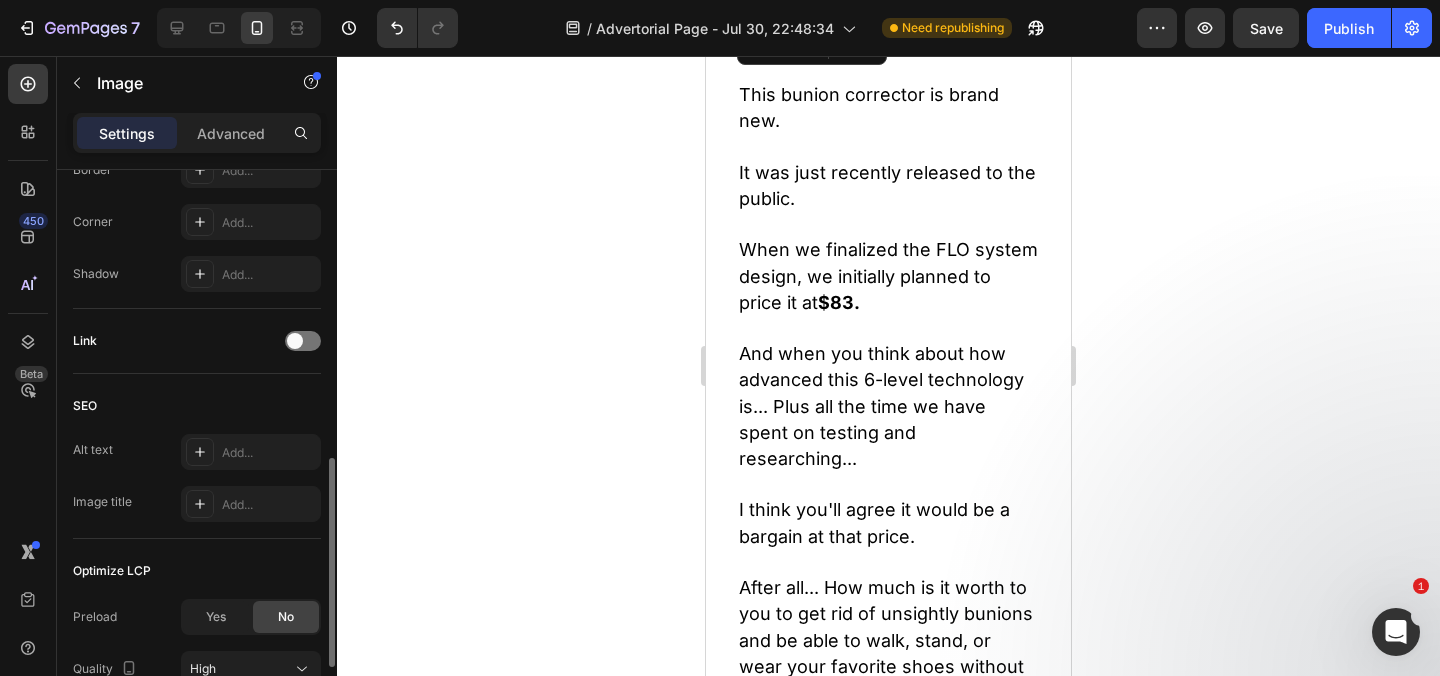 scroll, scrollTop: 947, scrollLeft: 0, axis: vertical 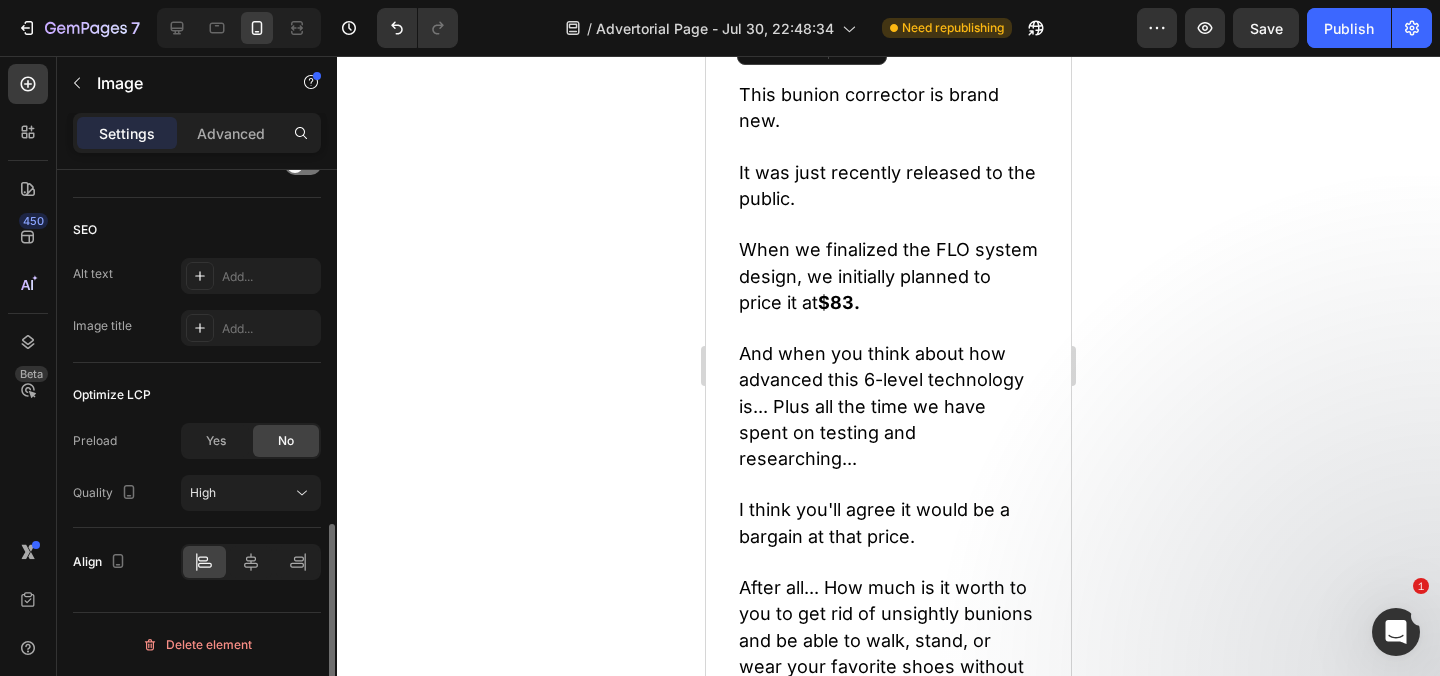 click on "Optimize LCP Preload Yes No Quality High" 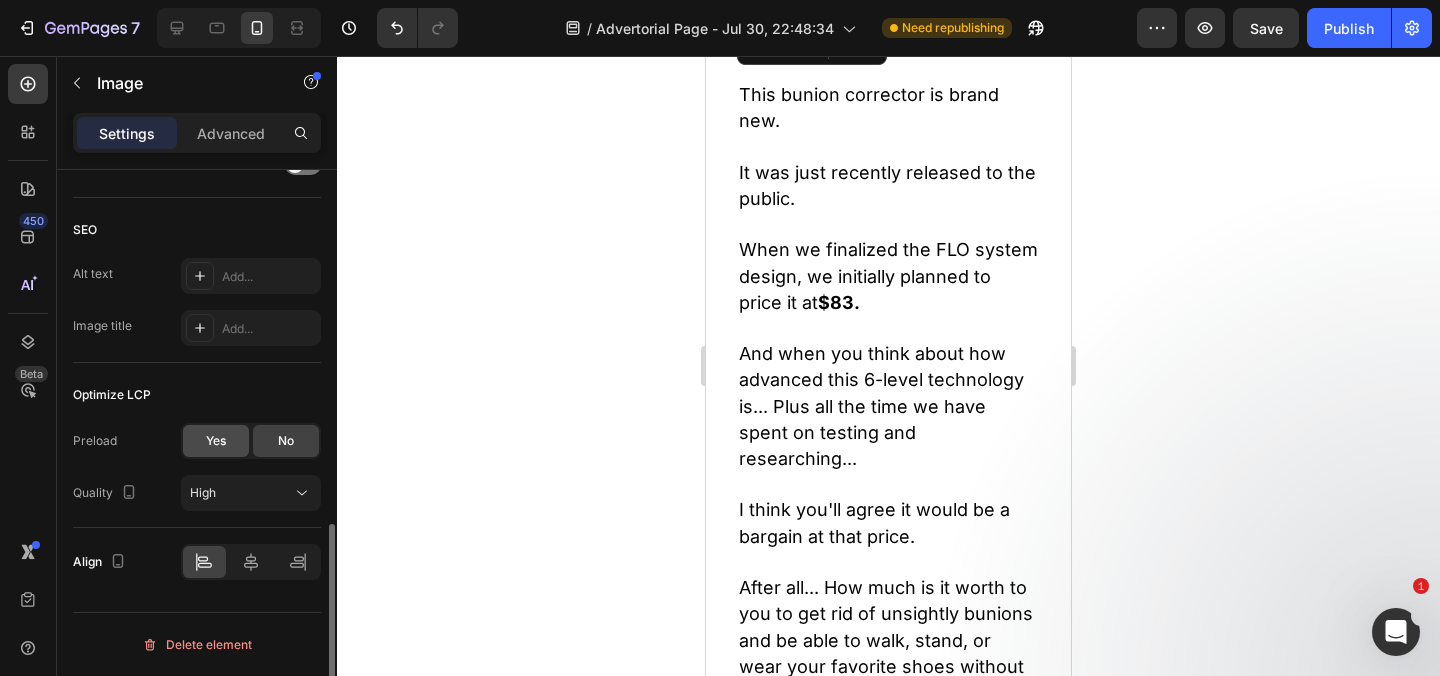 click on "Yes" 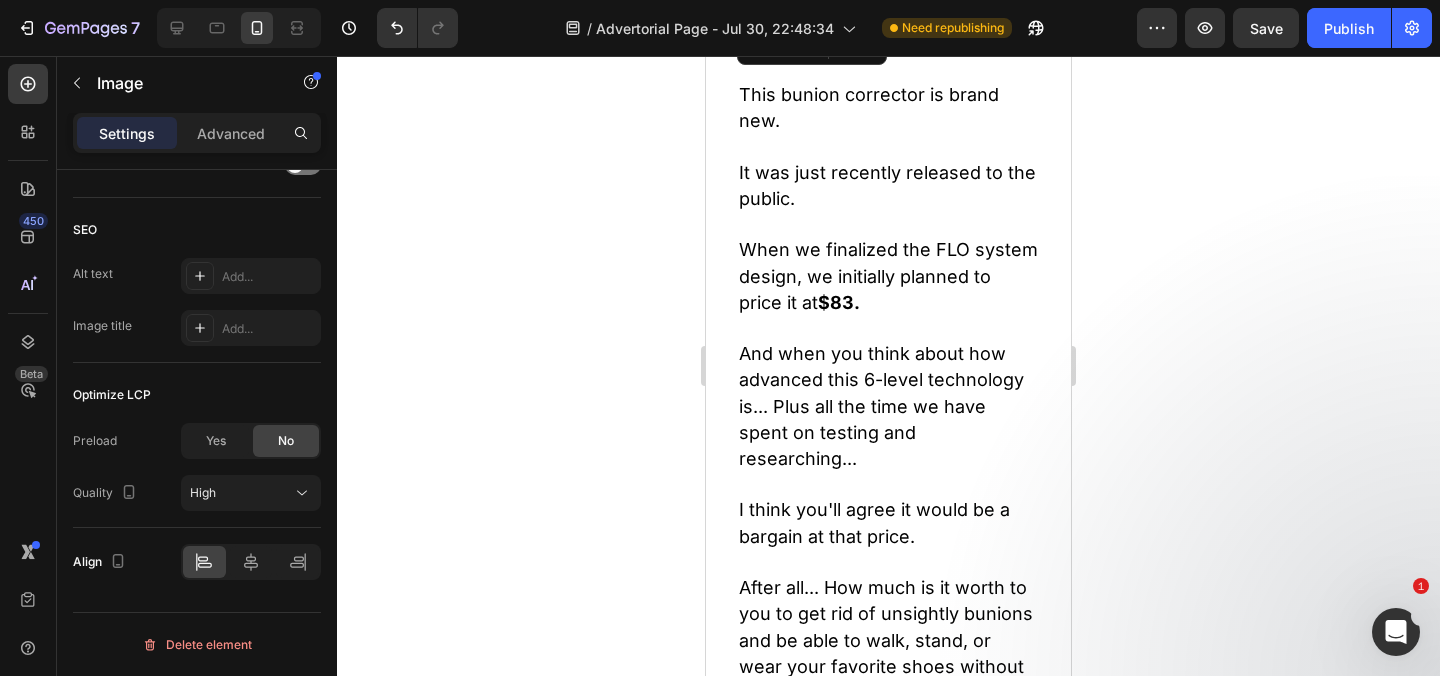 scroll, scrollTop: 895, scrollLeft: 0, axis: vertical 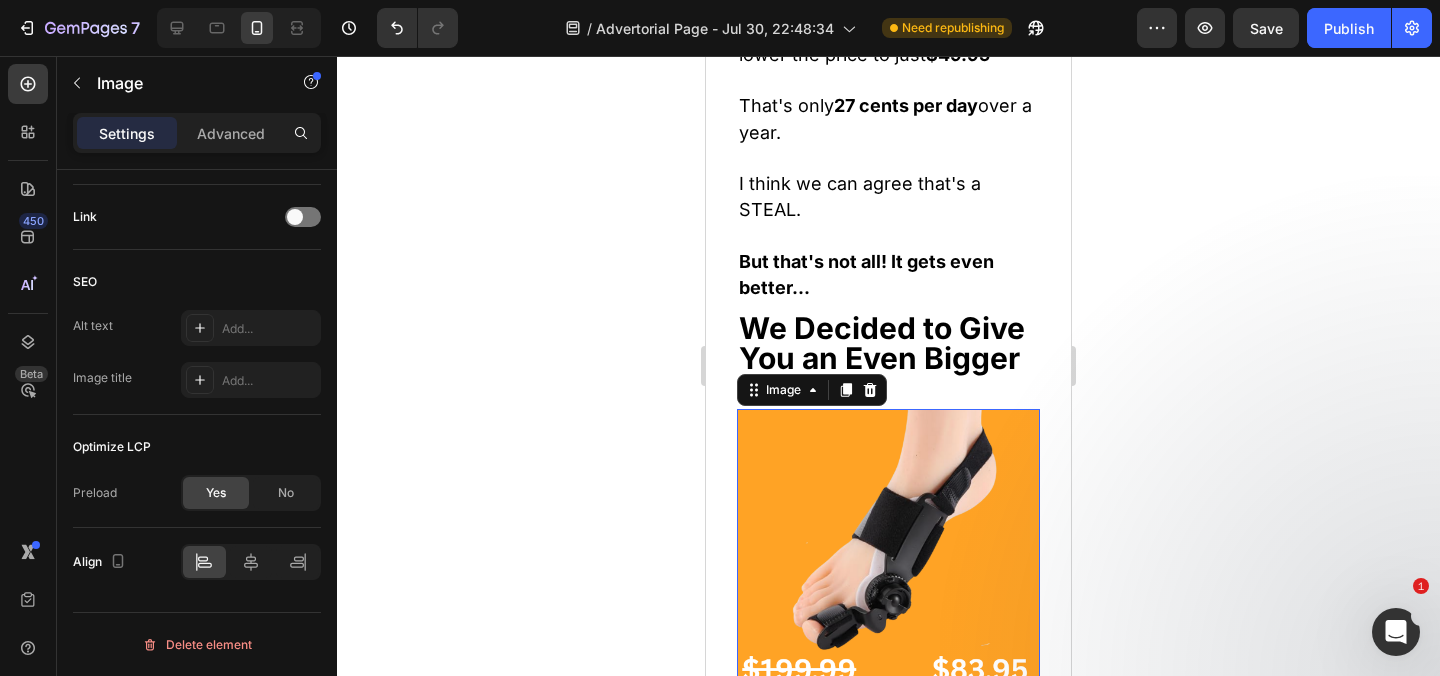 click at bounding box center (888, 560) 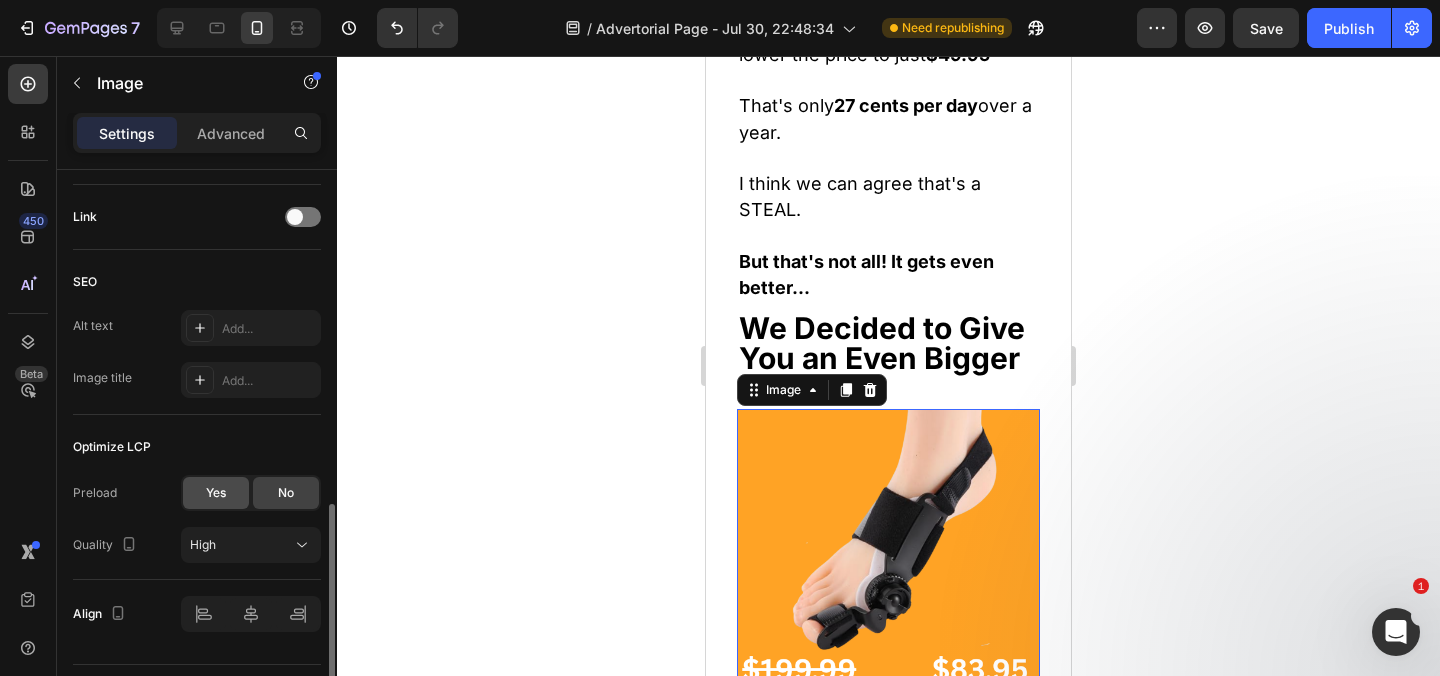 click on "Yes" 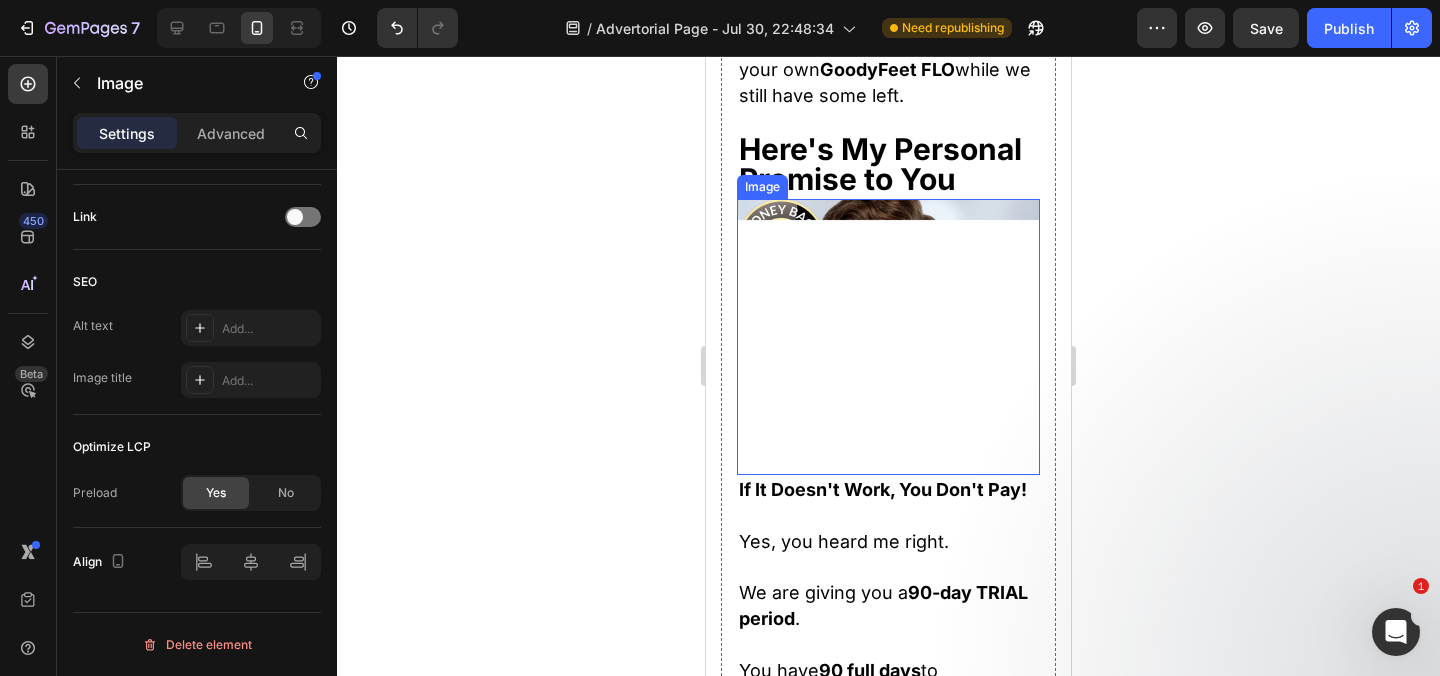 scroll, scrollTop: 29127, scrollLeft: 0, axis: vertical 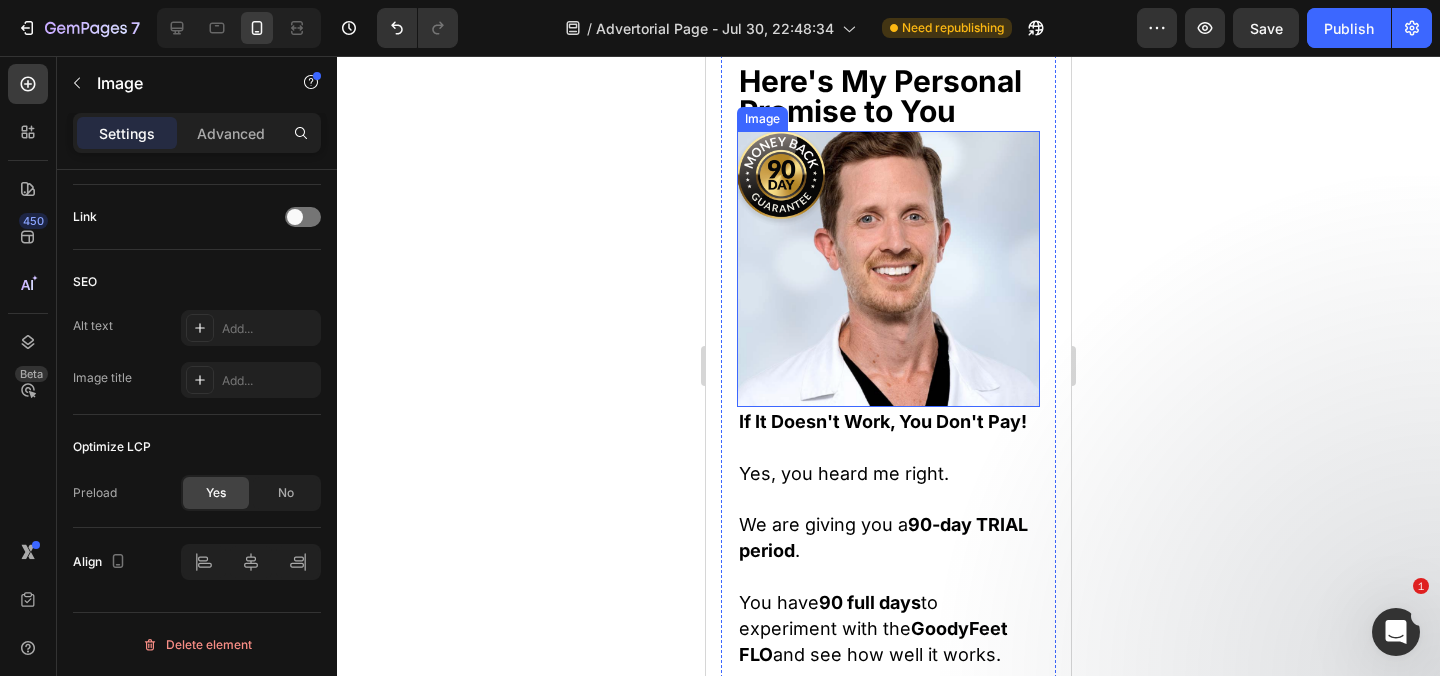 click at bounding box center (888, 269) 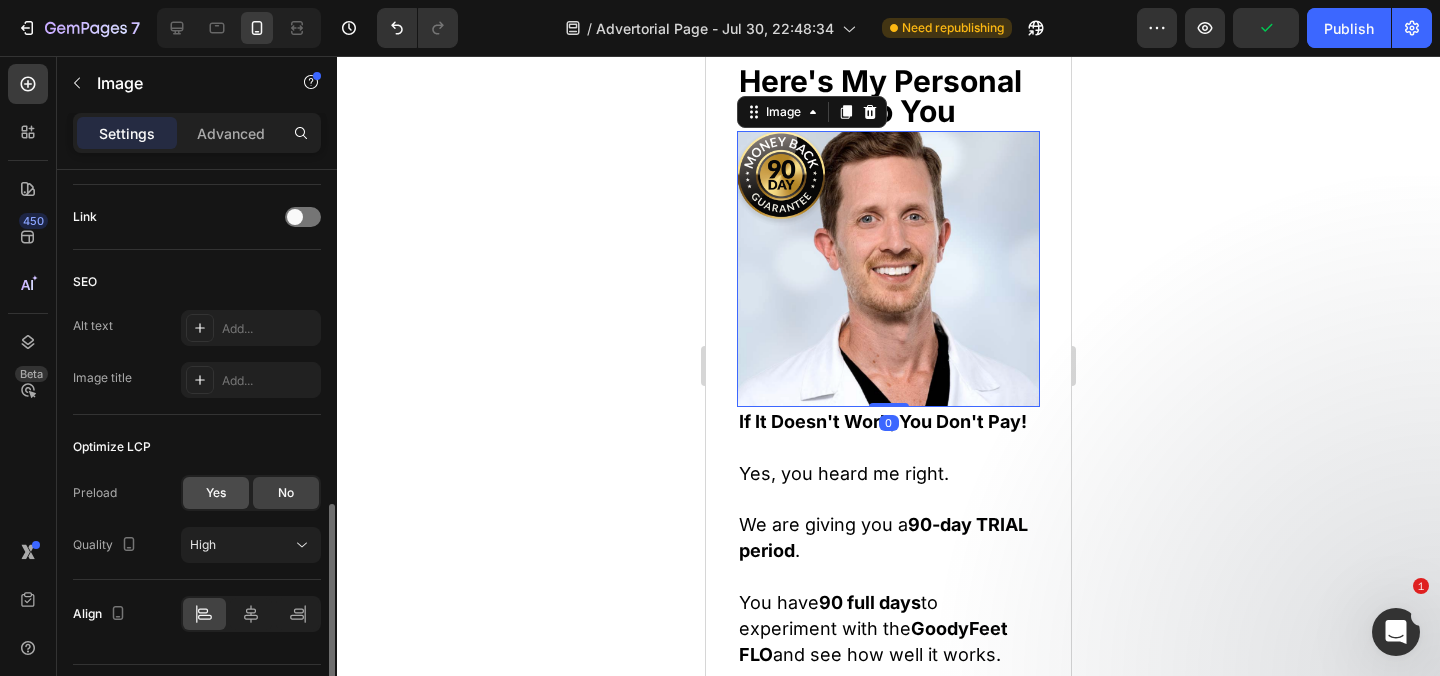 click on "Yes" 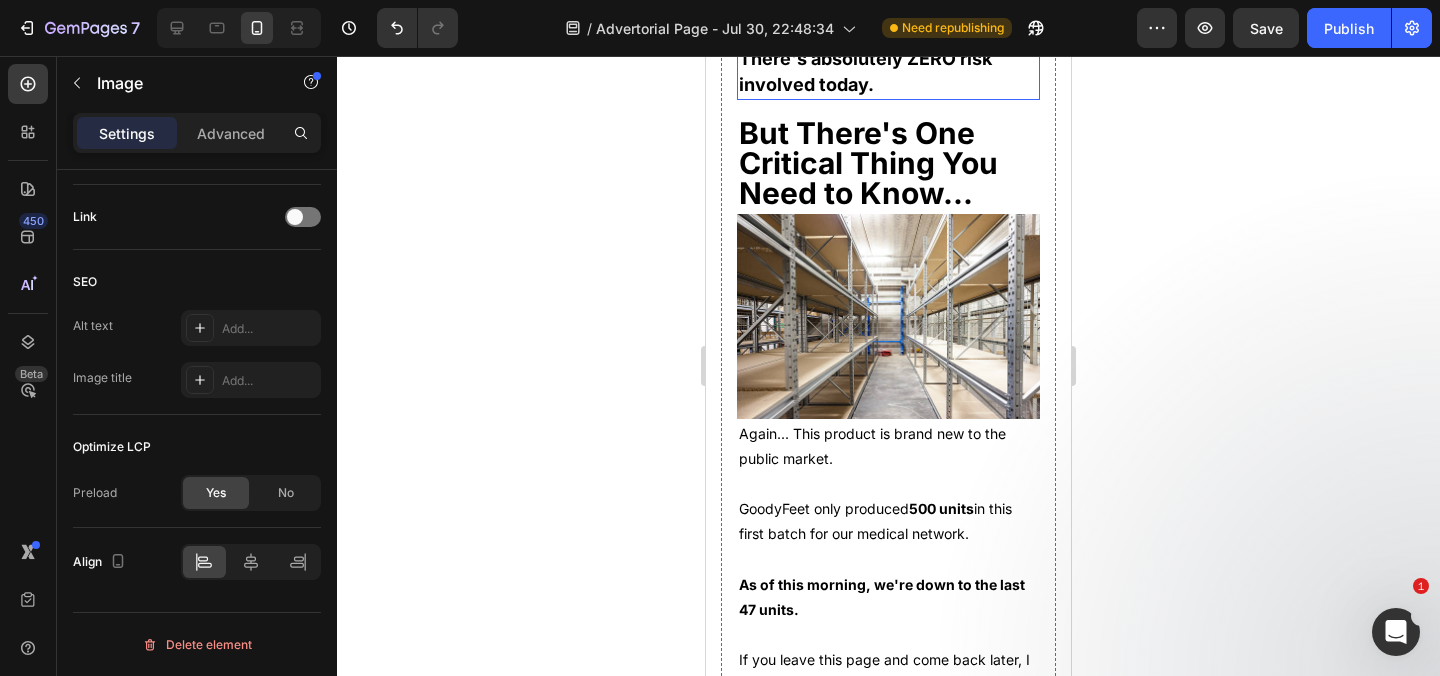 scroll, scrollTop: 31188, scrollLeft: 0, axis: vertical 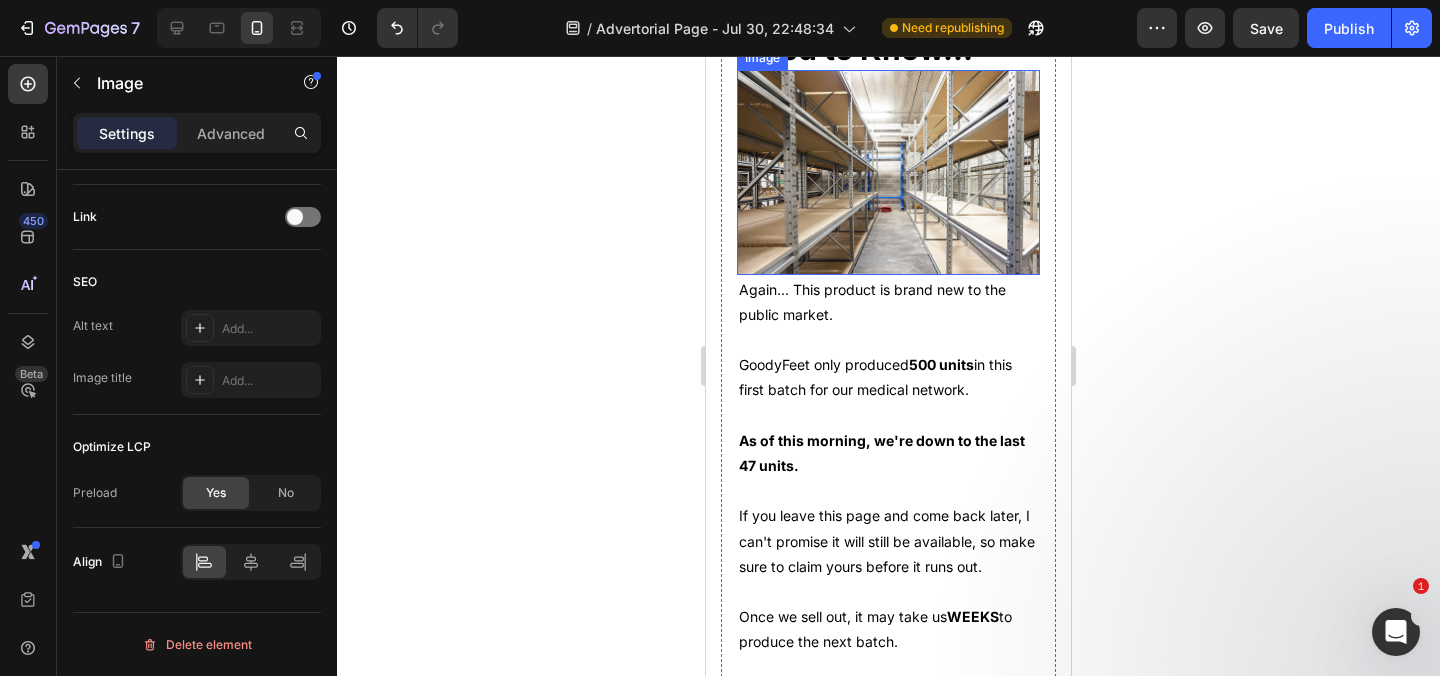 click at bounding box center [888, 172] 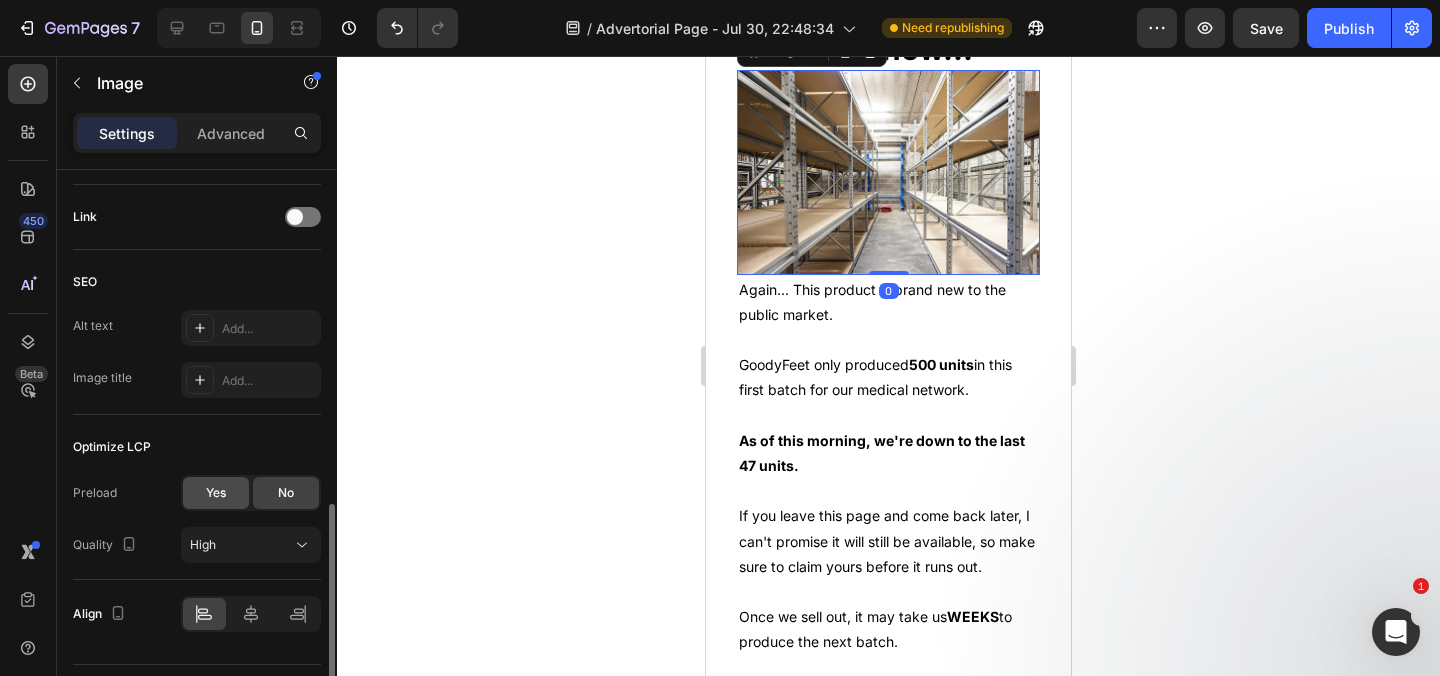 click on "Yes" 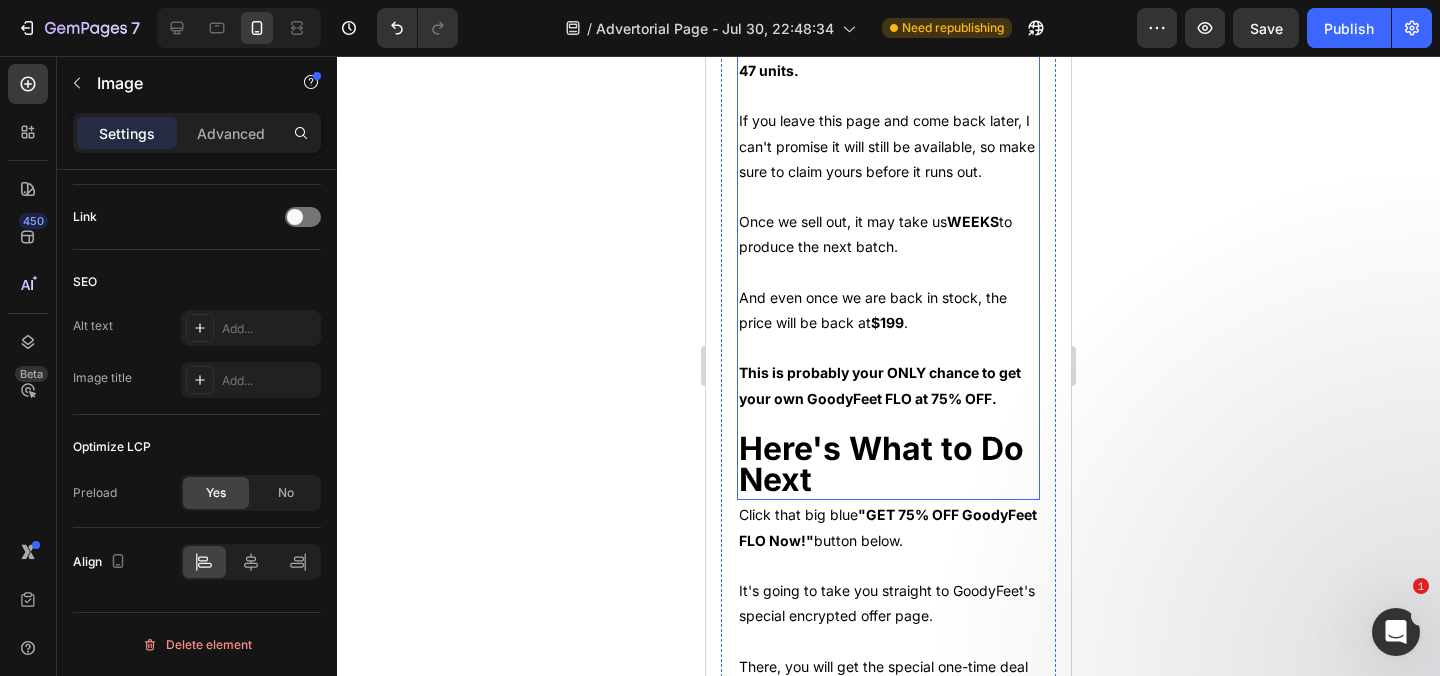 scroll, scrollTop: 32190, scrollLeft: 0, axis: vertical 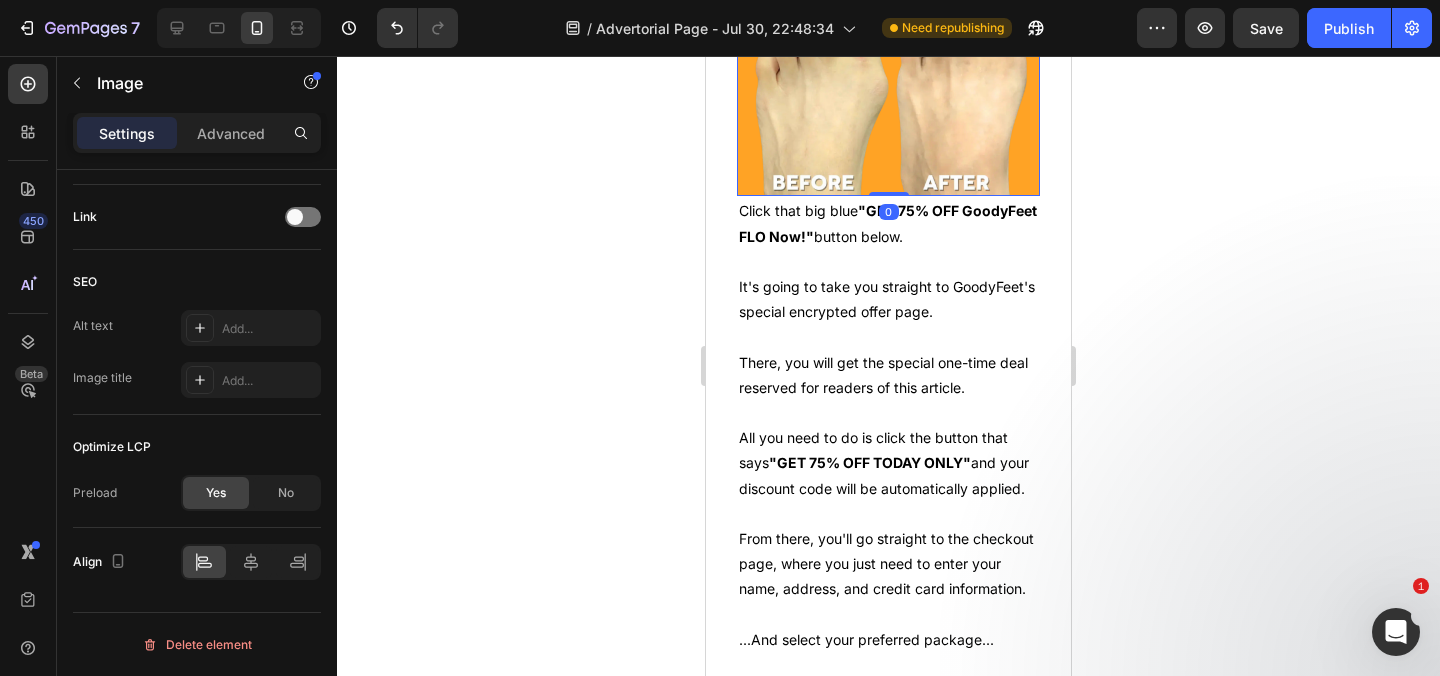 click at bounding box center [888, 44] 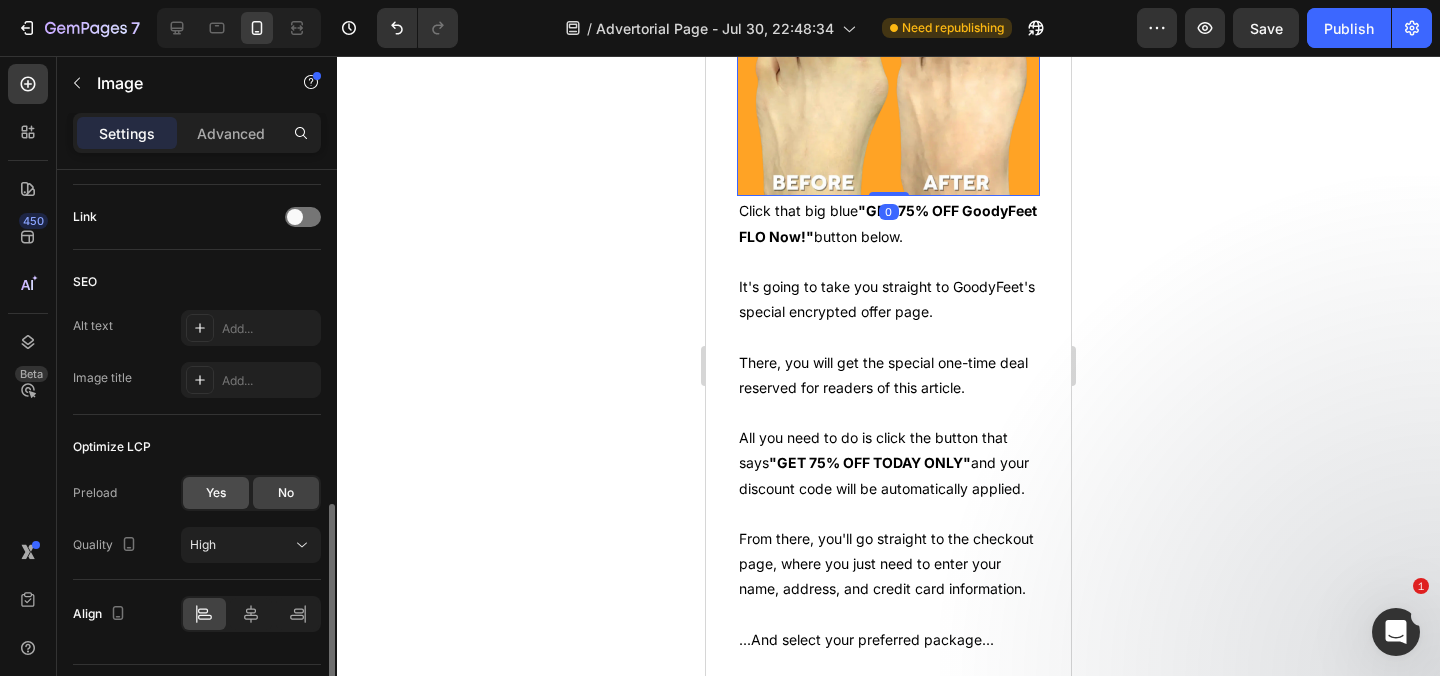 click on "Yes" 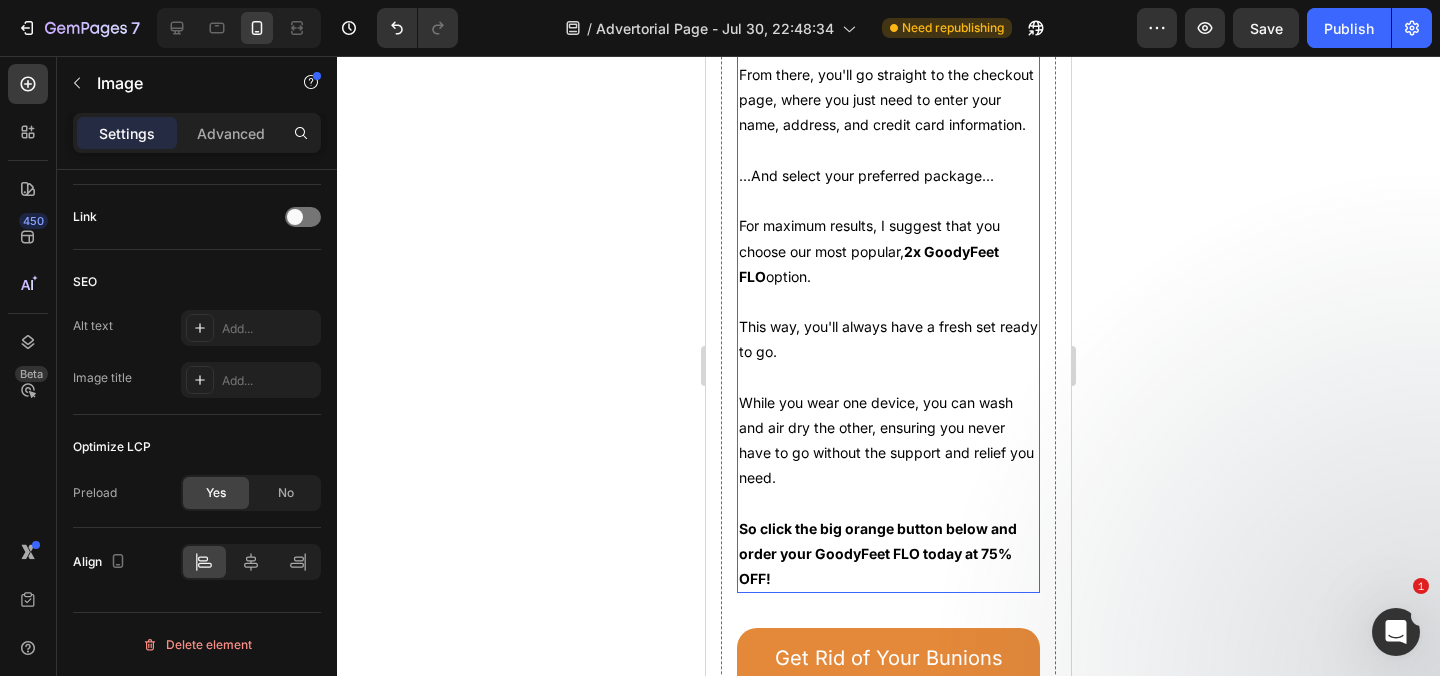 scroll, scrollTop: 33457, scrollLeft: 0, axis: vertical 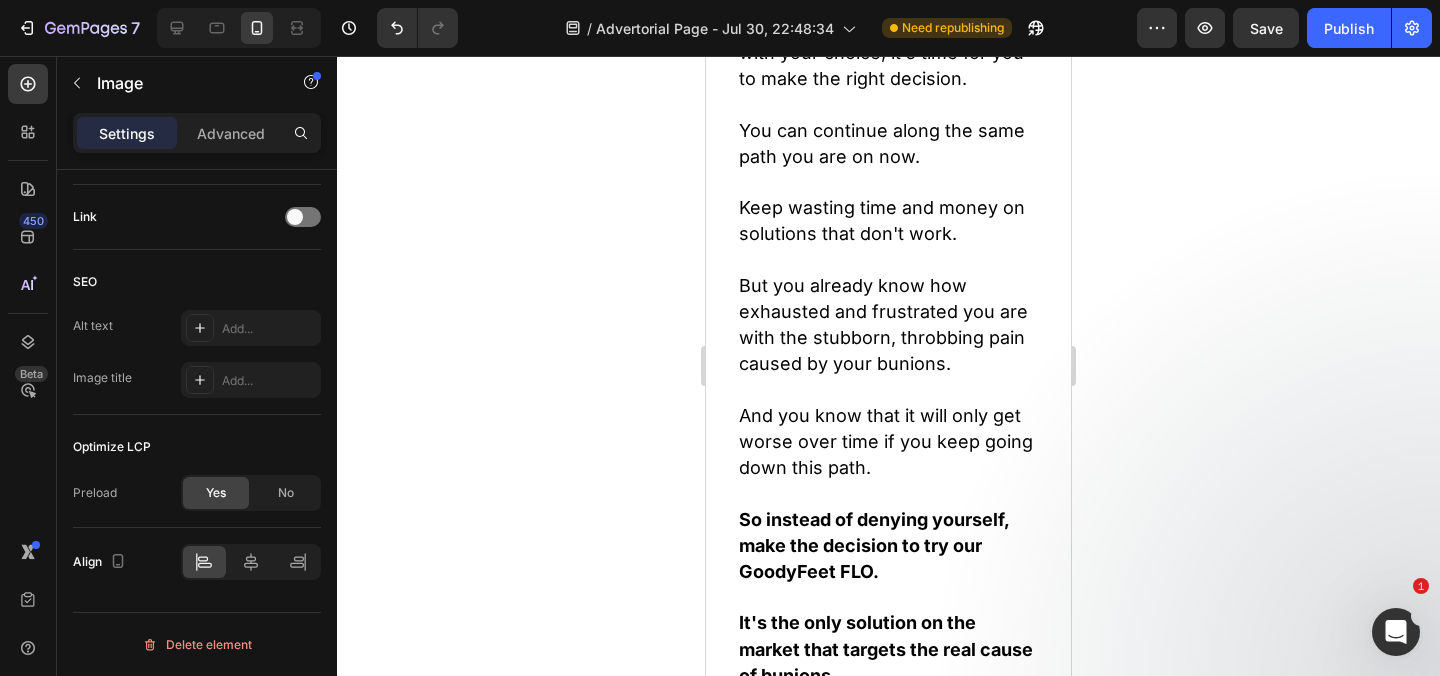 click at bounding box center [888, 12] 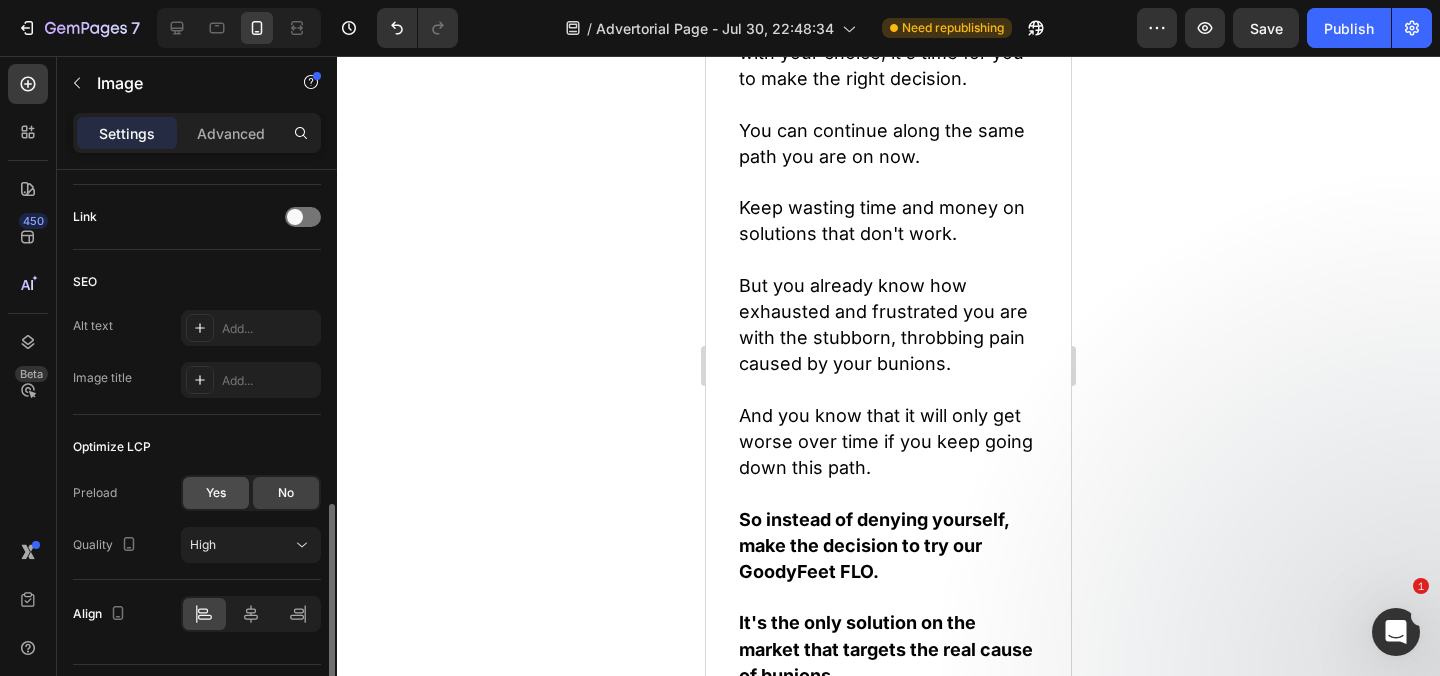 click on "Yes" 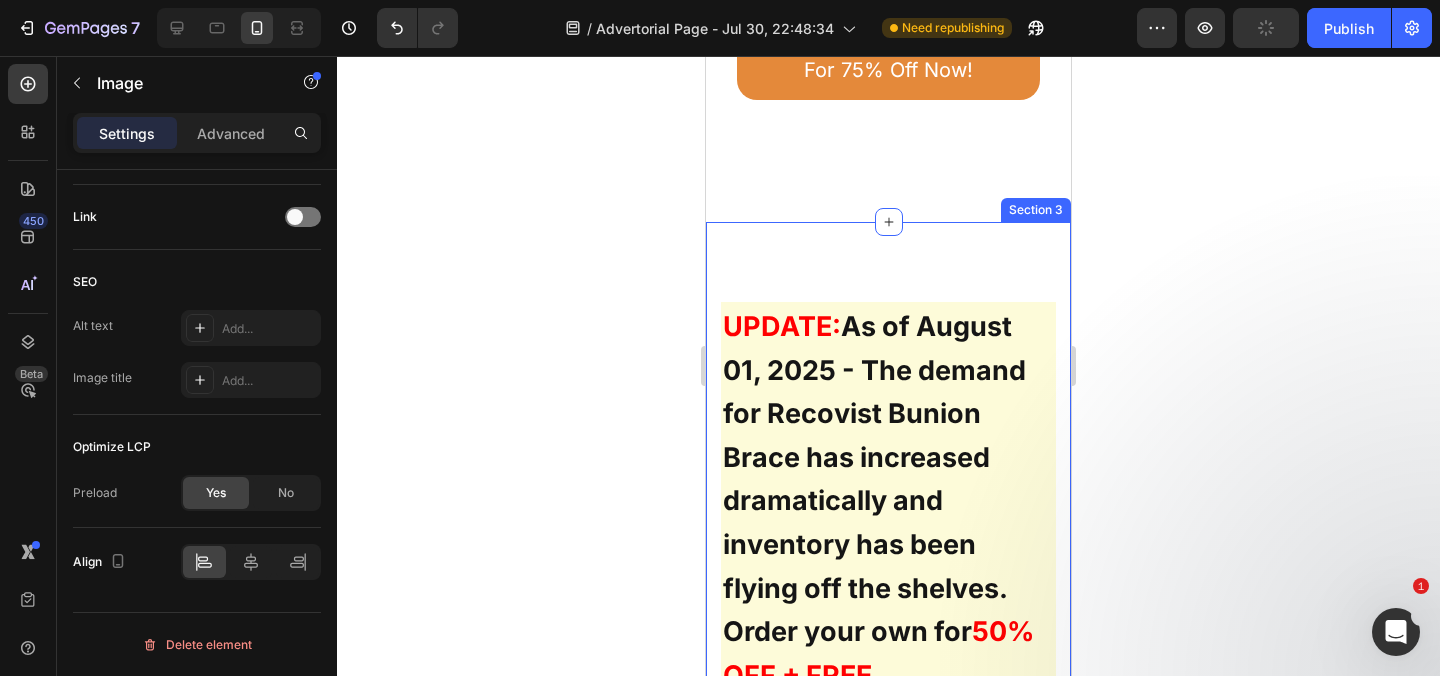 scroll, scrollTop: 35417, scrollLeft: 0, axis: vertical 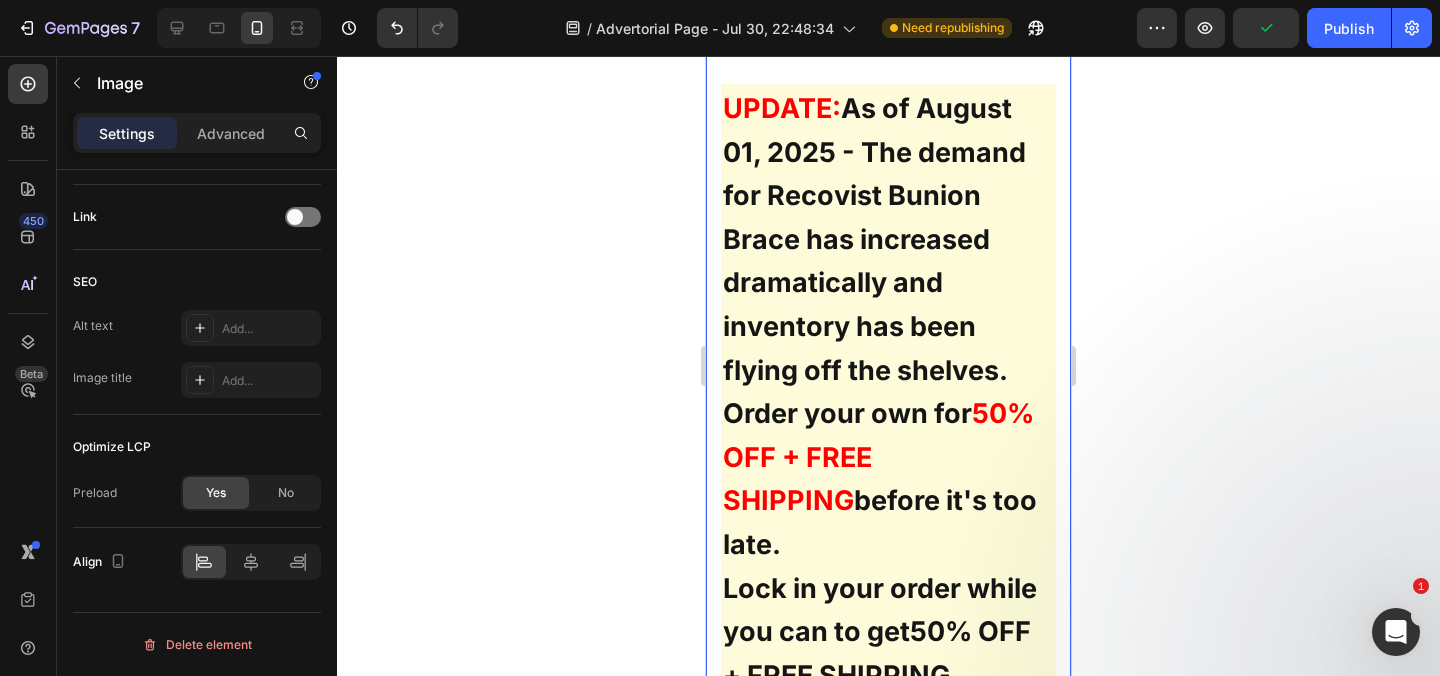 click on "UPDATE: As of [DATE] - The demand for Recovist Bunion Brace has increased dramatically and inventory has been flying off the shelves. Order your own for 50% OFF + FREE SHIPPING before it's too late. Lock in your order while you can to get 50% OFF + FREE SHIPPING NOTE: This deal is NOT available on Amazon or eBay Heading Row Image 90 Day Money Back Guarantee Text Block Image Guaranteed Safe and Secure Checkout Text Block Image No-Hassle Returns Text Block Image Free Shipping on orders over $50 Text Block Row Finally Get Relief From Bunions Heading Image Section 3" at bounding box center [888, 764] 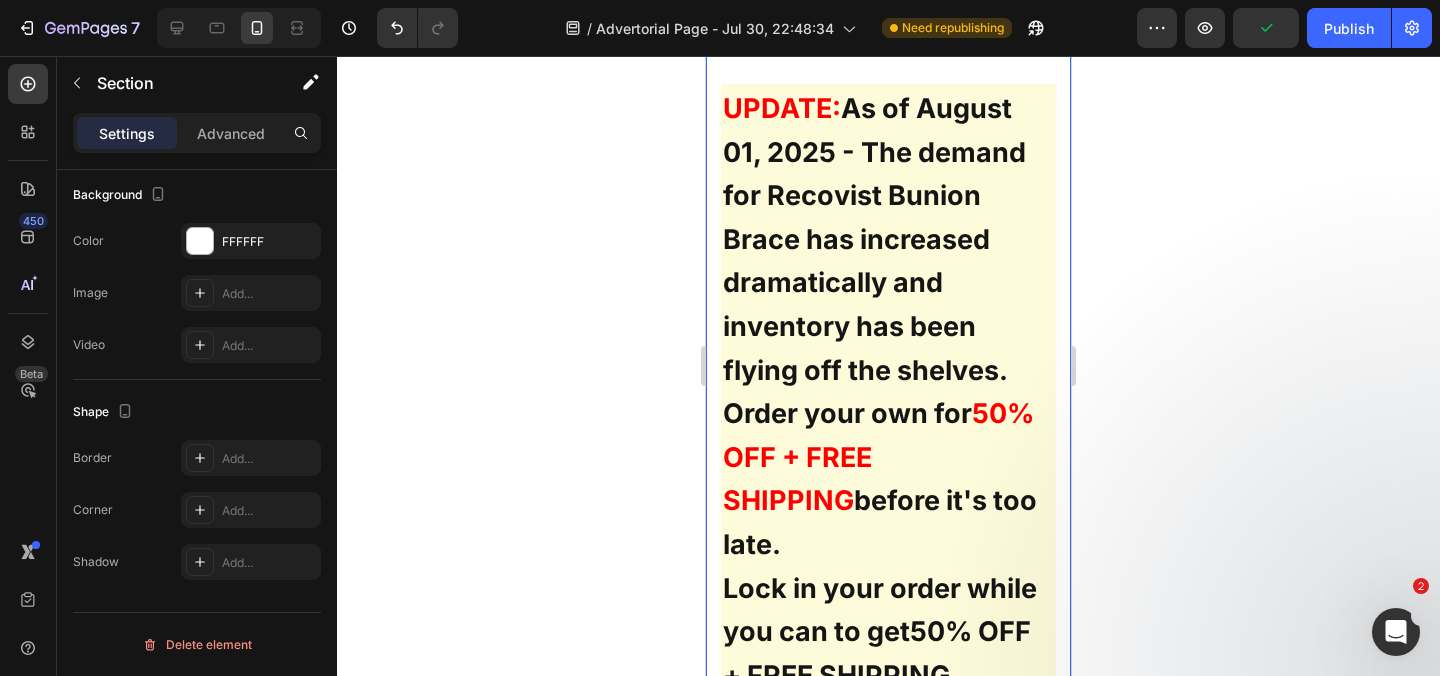 scroll, scrollTop: 0, scrollLeft: 0, axis: both 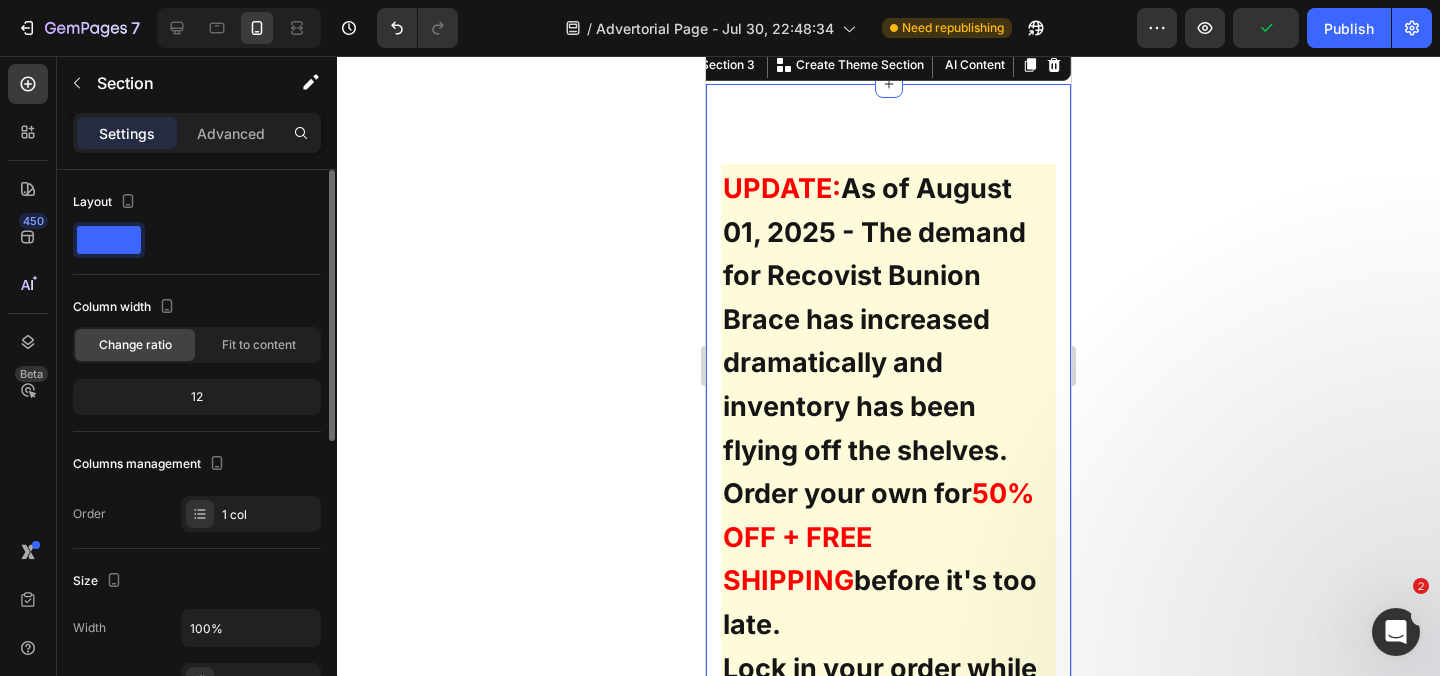 click on "Get Rid of Your Bunions For 75% Off Now! Button" at bounding box center [888, -73] 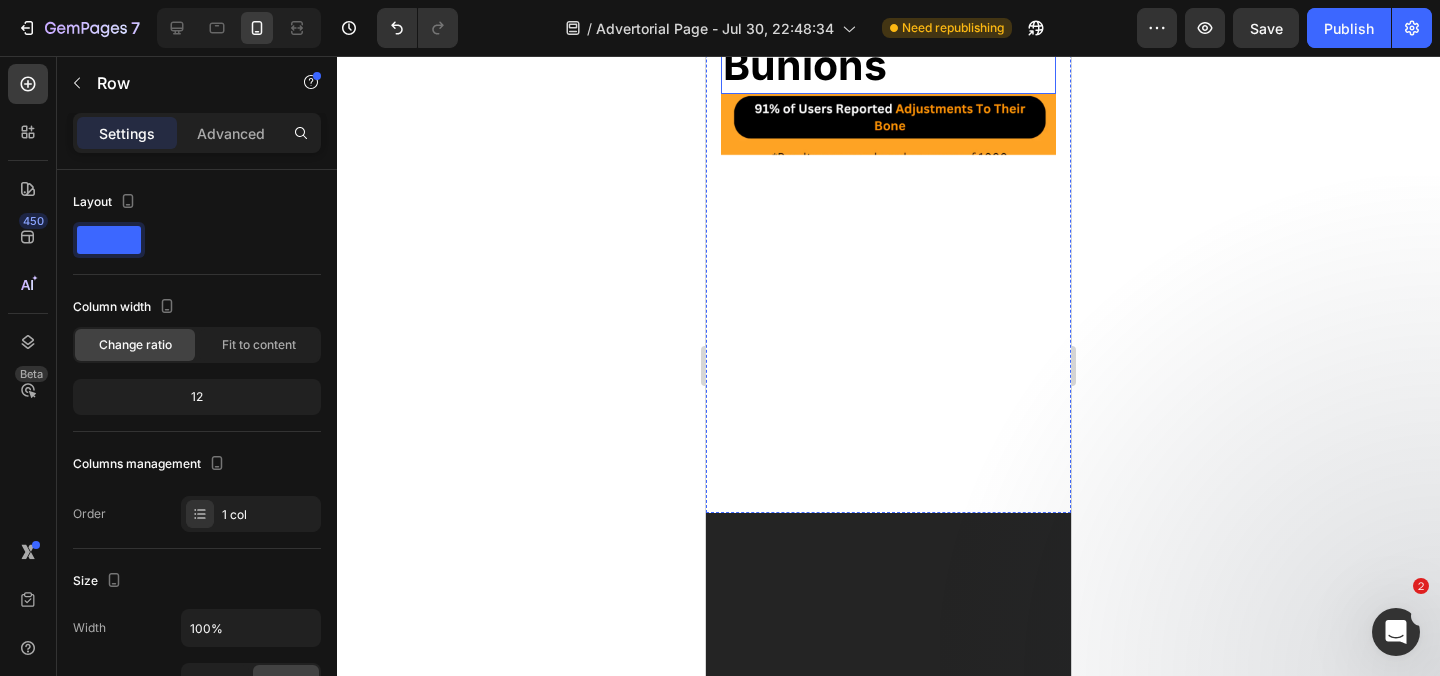 scroll, scrollTop: 37326, scrollLeft: 0, axis: vertical 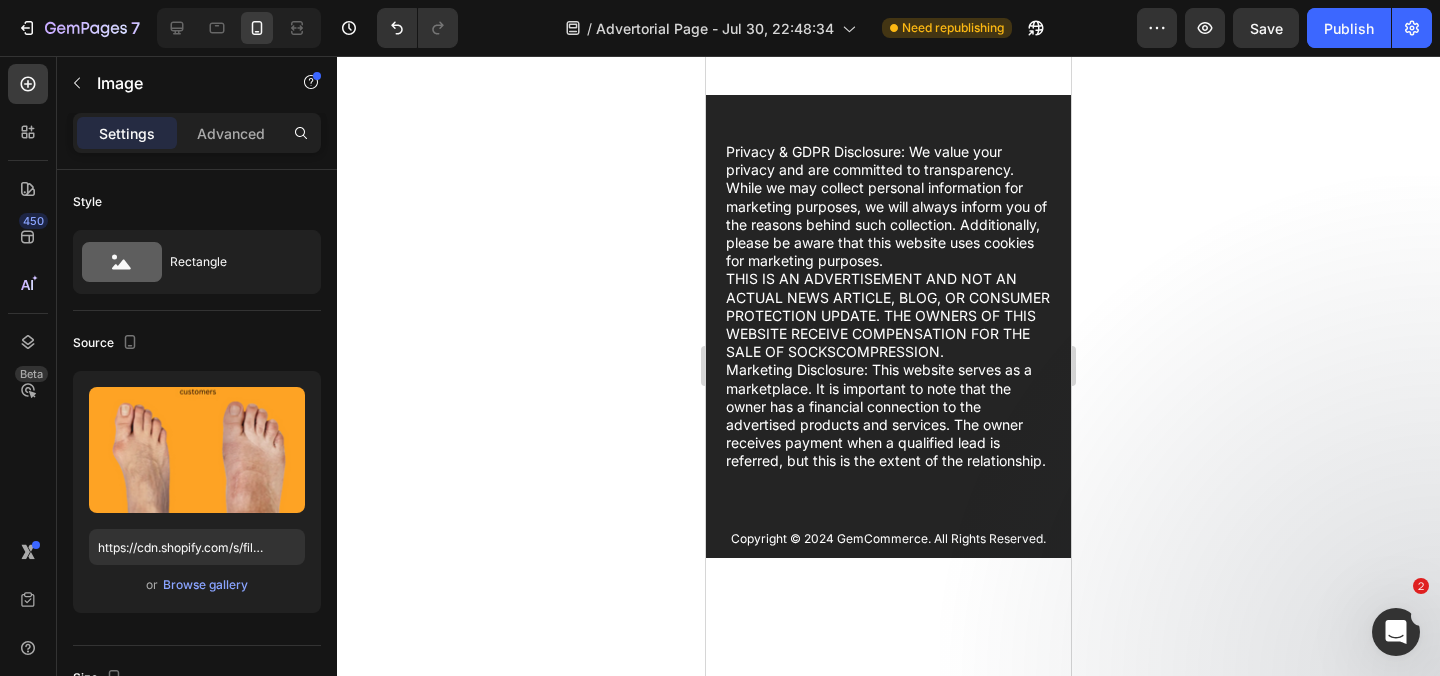 click at bounding box center [888, -155] 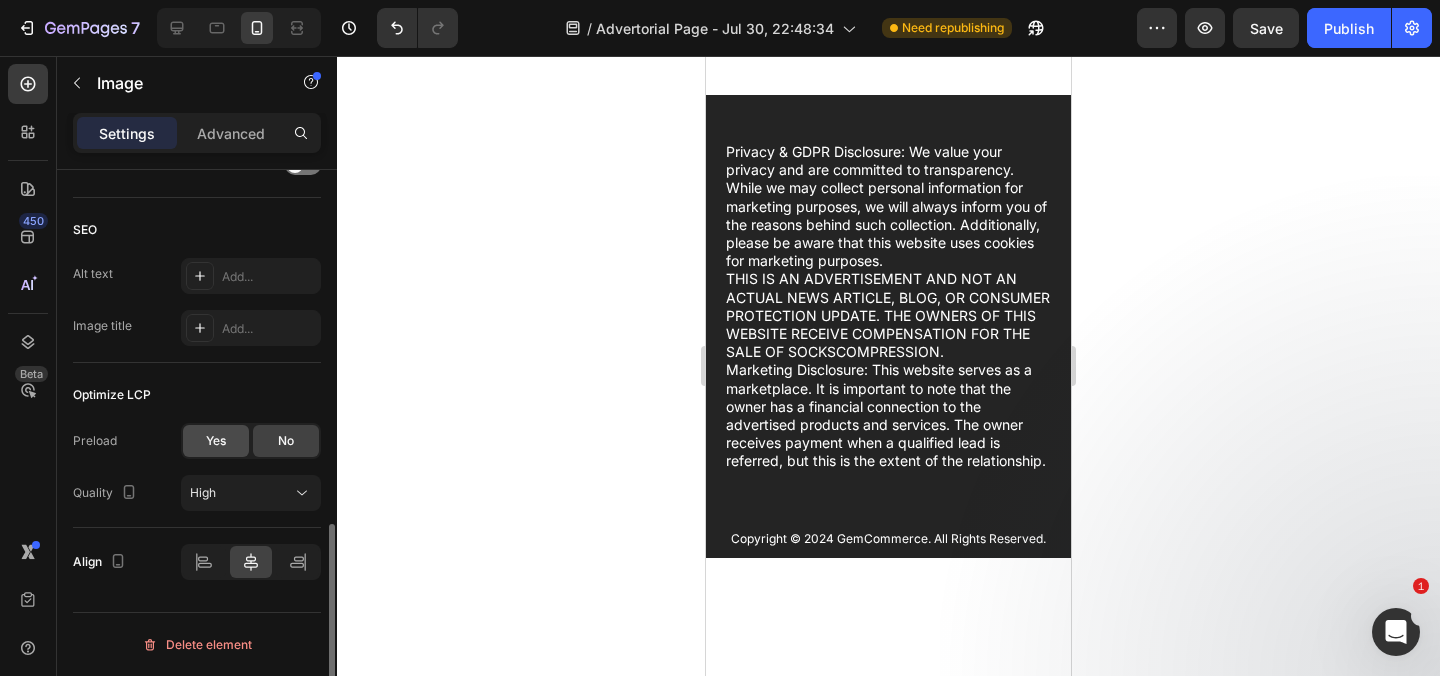 click on "Yes" 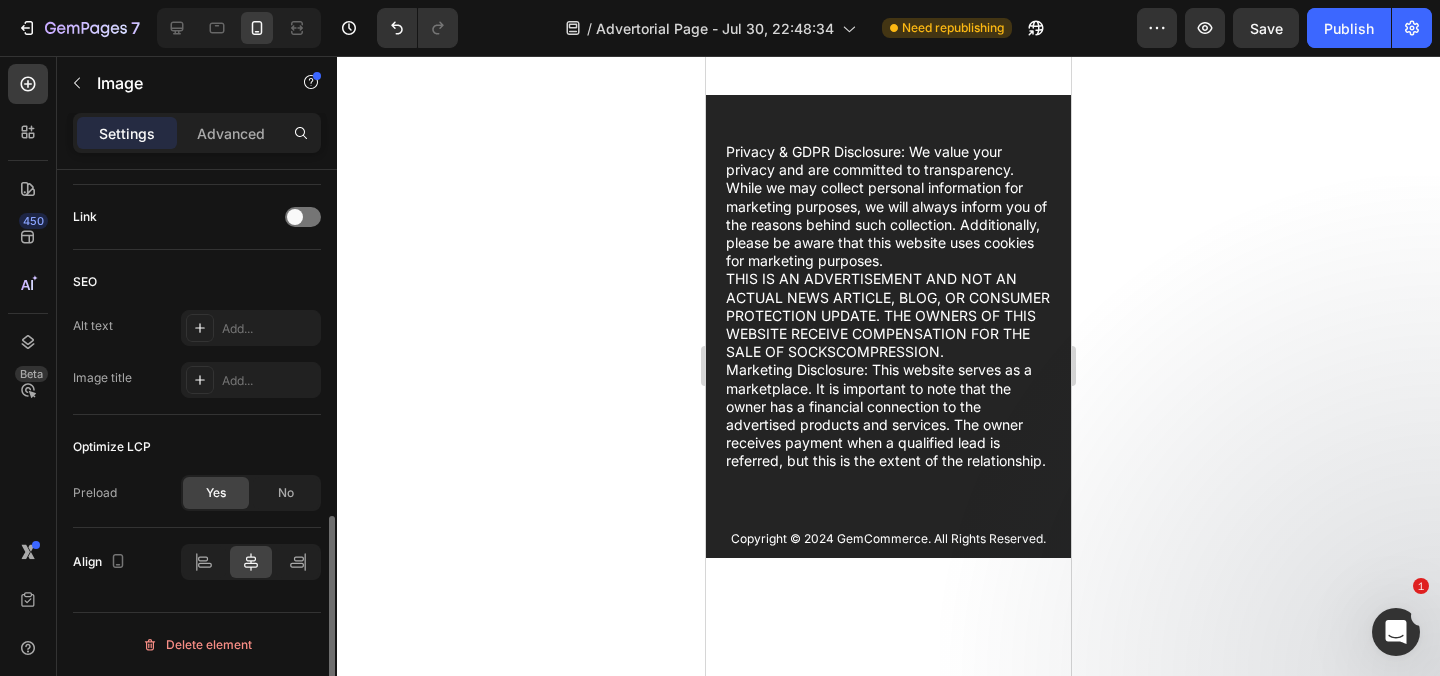 scroll, scrollTop: 895, scrollLeft: 0, axis: vertical 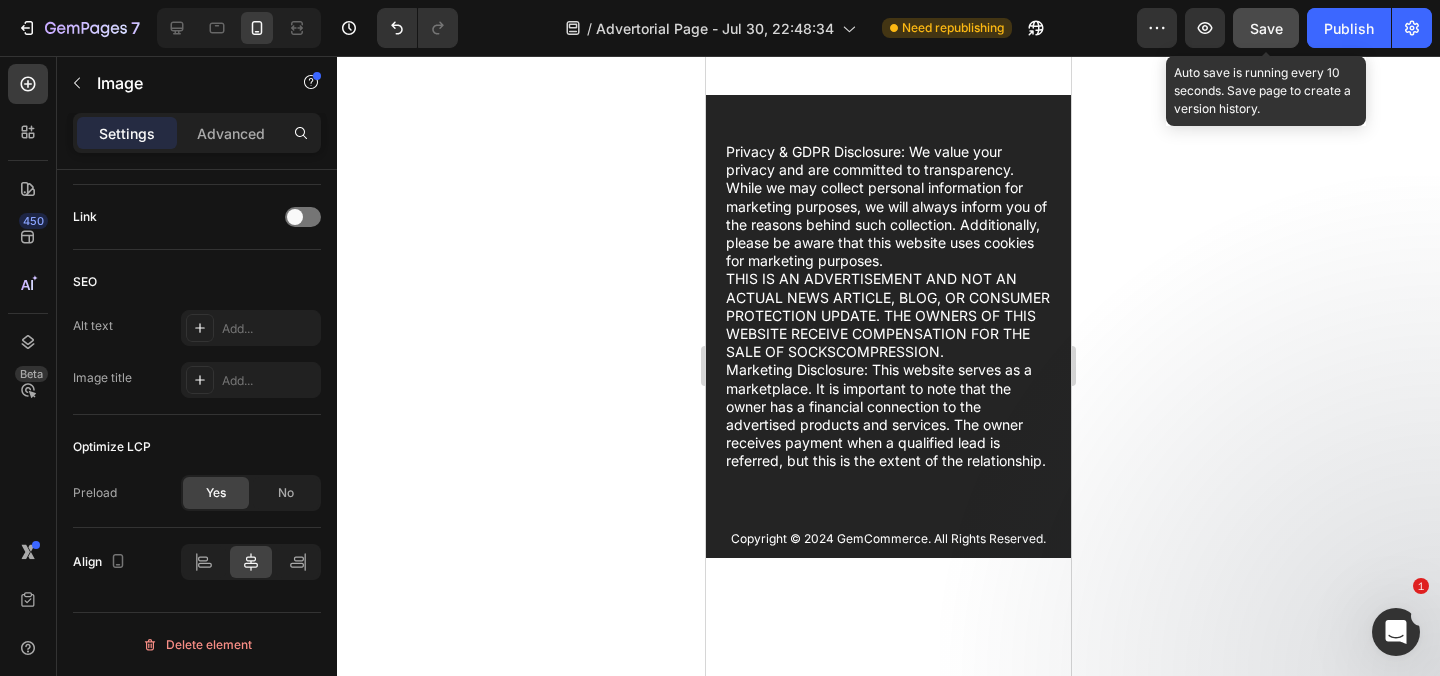 click on "Save" 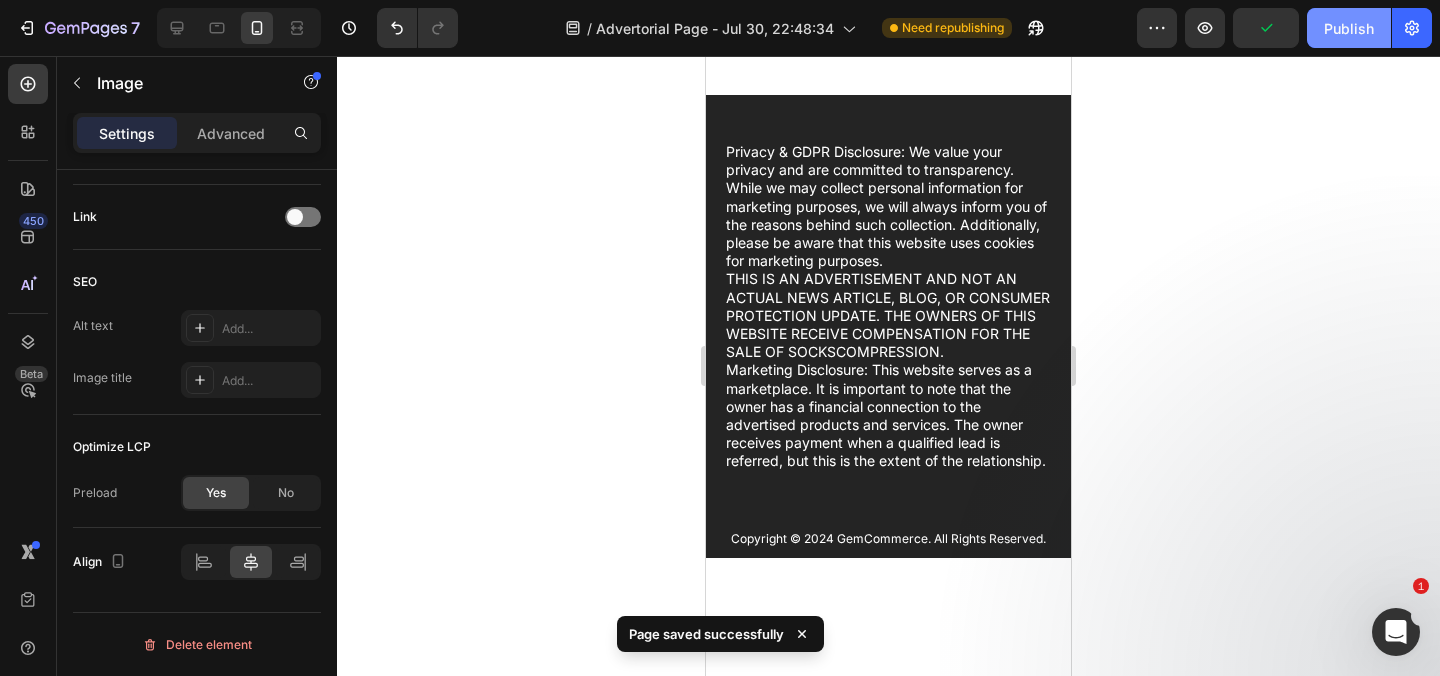 click on "Publish" at bounding box center [1349, 28] 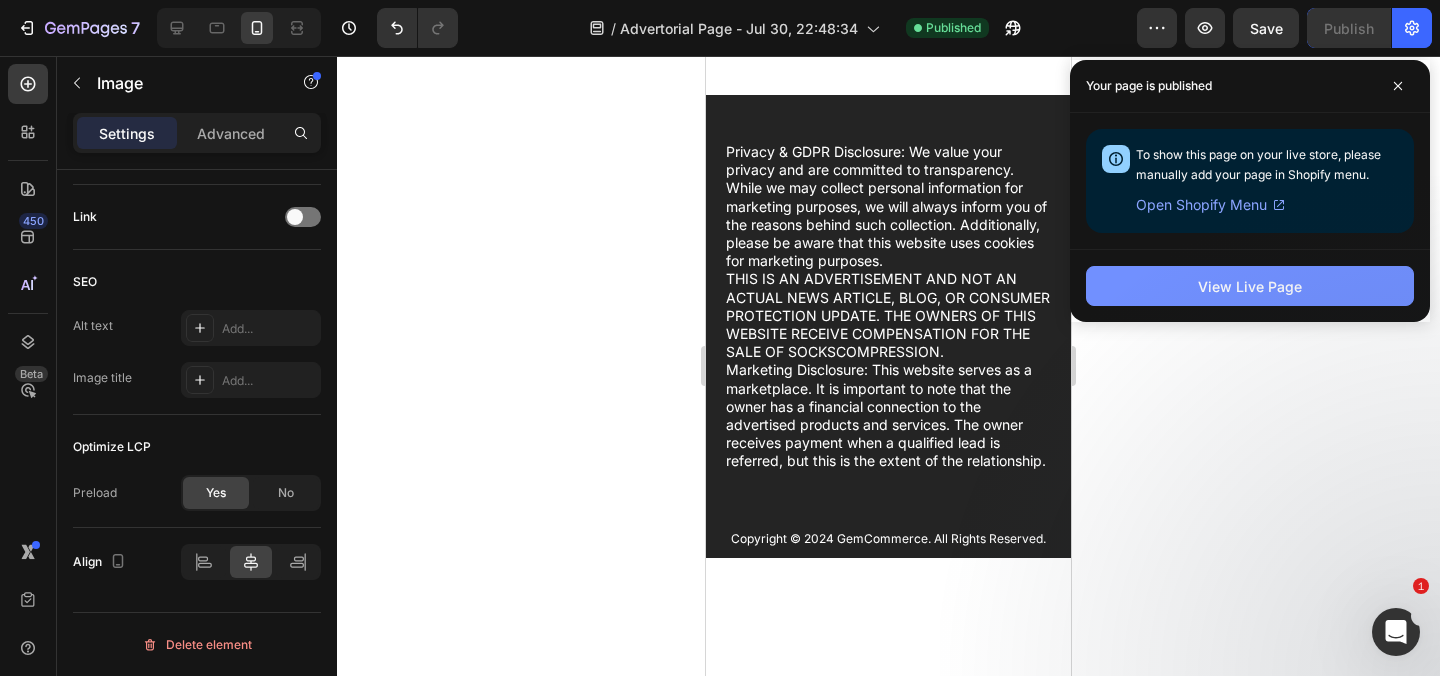 click on "View Live Page" at bounding box center [1250, 286] 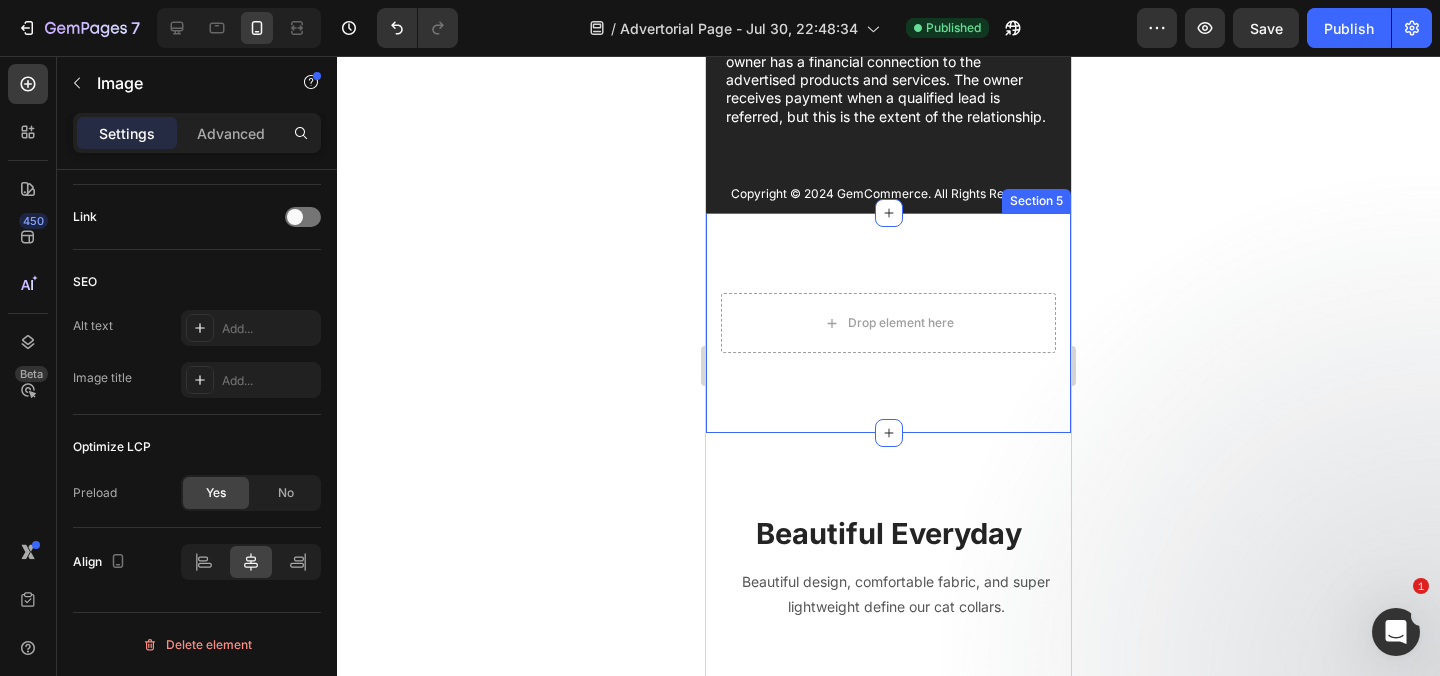 scroll, scrollTop: 38012, scrollLeft: 0, axis: vertical 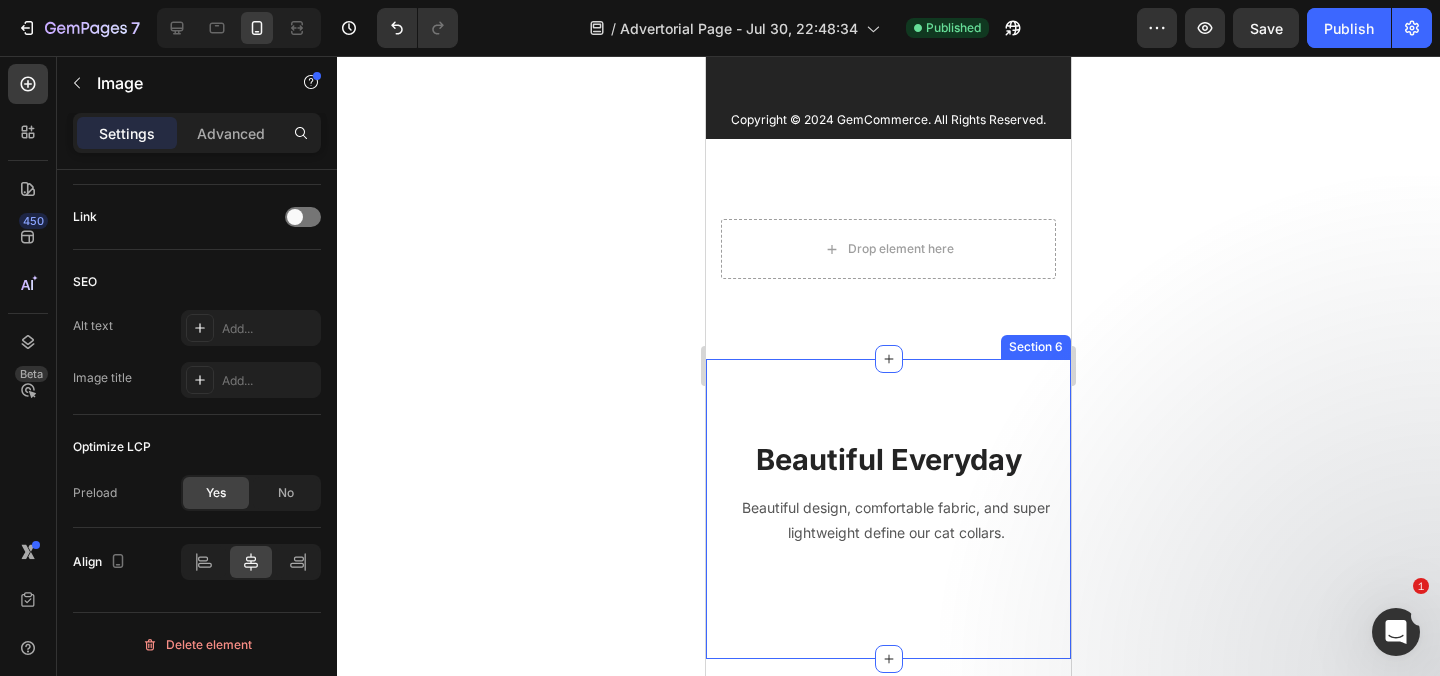 click on "Beautiful Everyday Heading Beautiful design, comfortable fabric, and super lightweight define our cat collars. Text block Row Section 6" at bounding box center [888, 509] 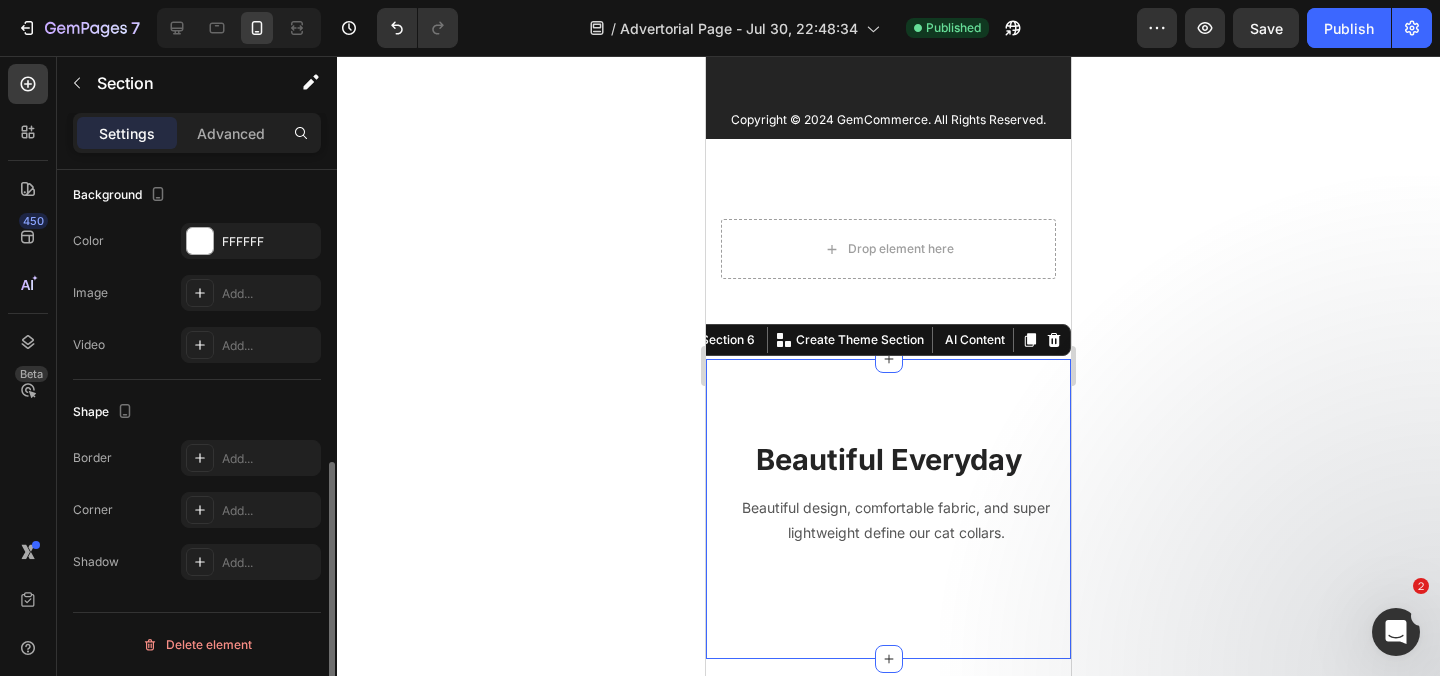 scroll, scrollTop: 0, scrollLeft: 0, axis: both 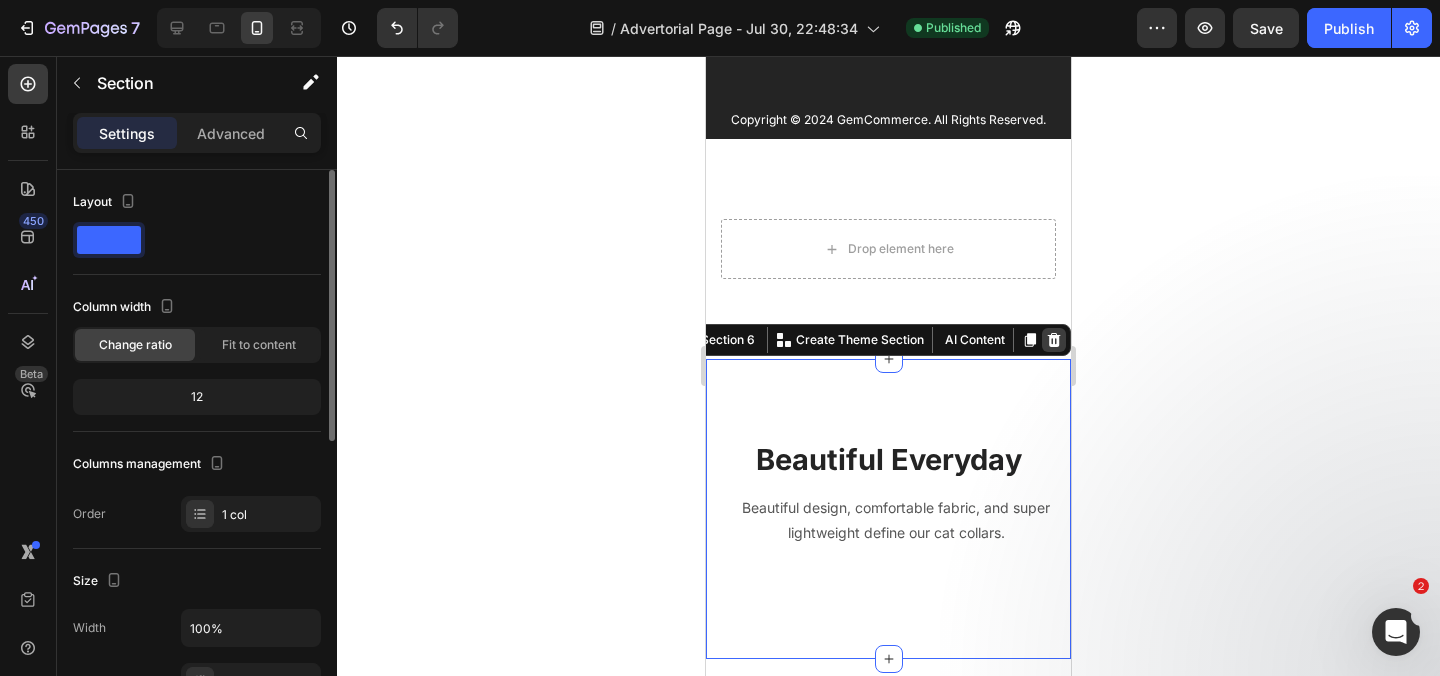 click at bounding box center (1054, 340) 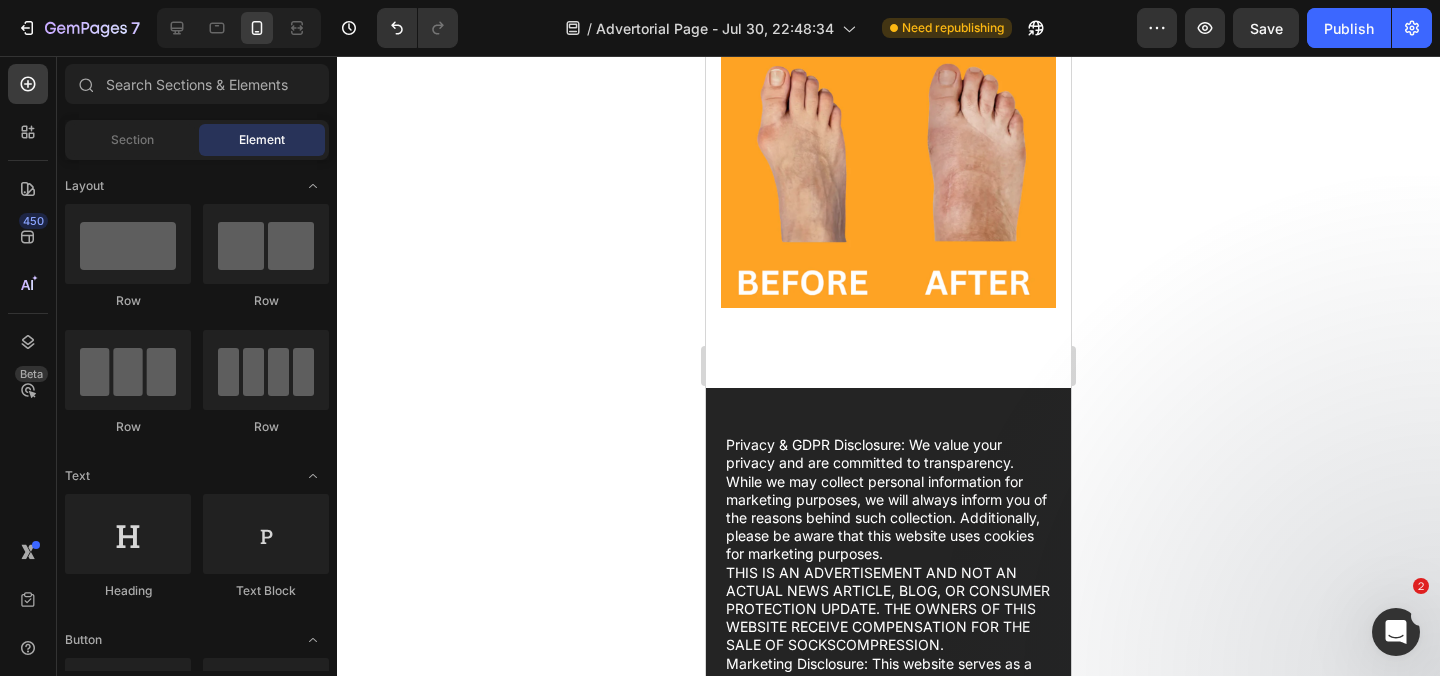 scroll, scrollTop: 37201, scrollLeft: 0, axis: vertical 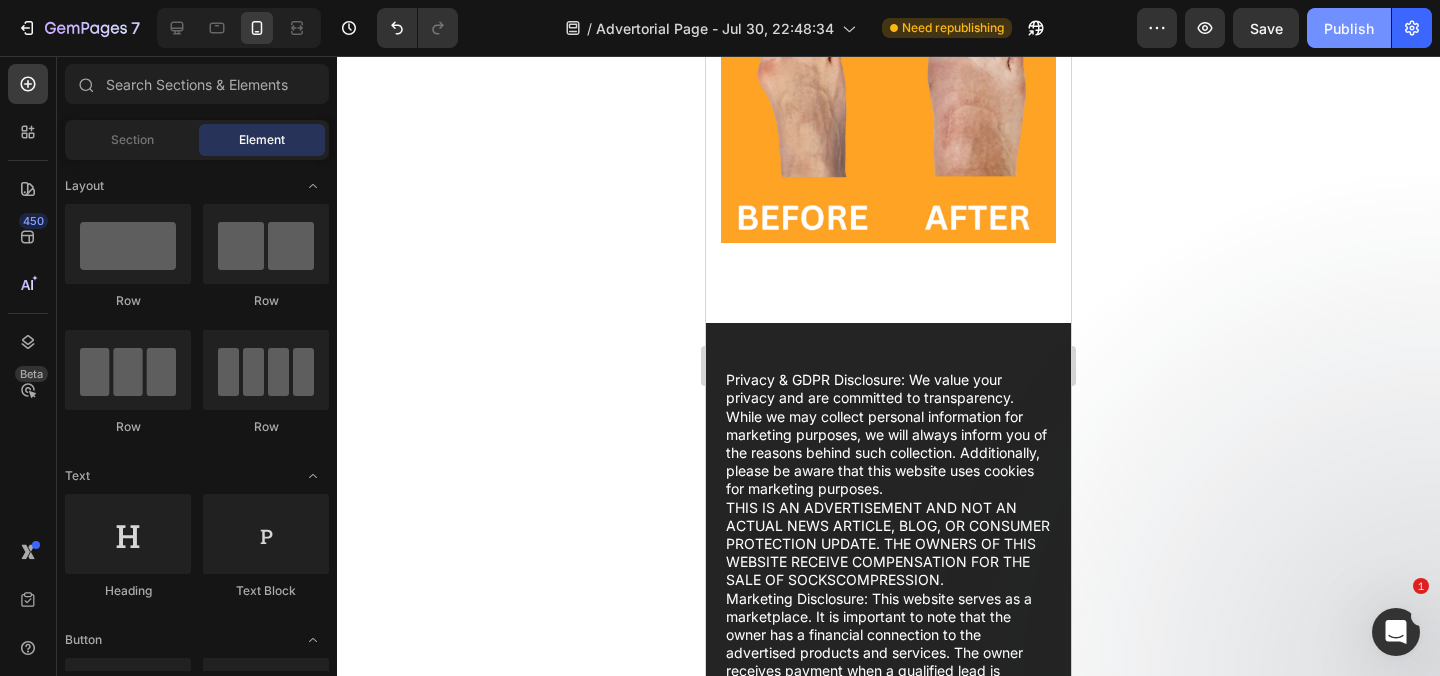 click on "Publish" 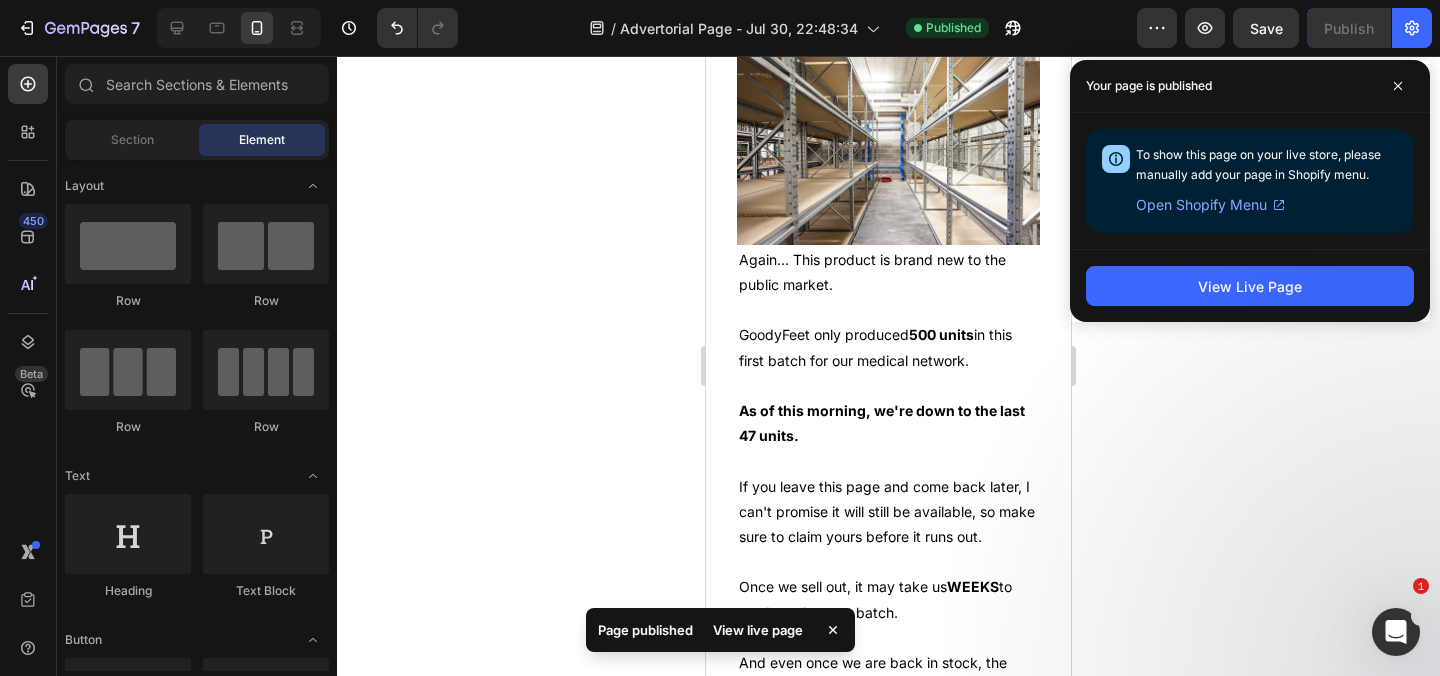 scroll, scrollTop: 31335, scrollLeft: 0, axis: vertical 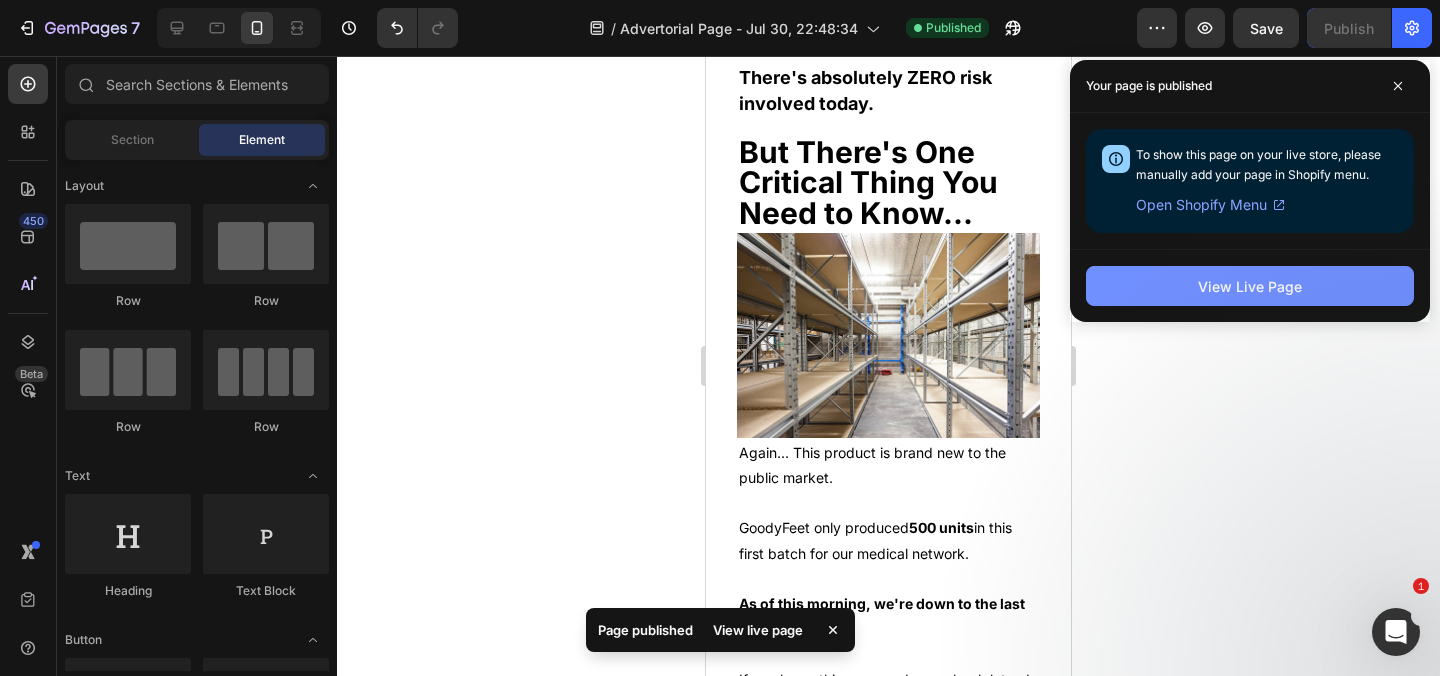 click on "View Live Page" at bounding box center [1250, 286] 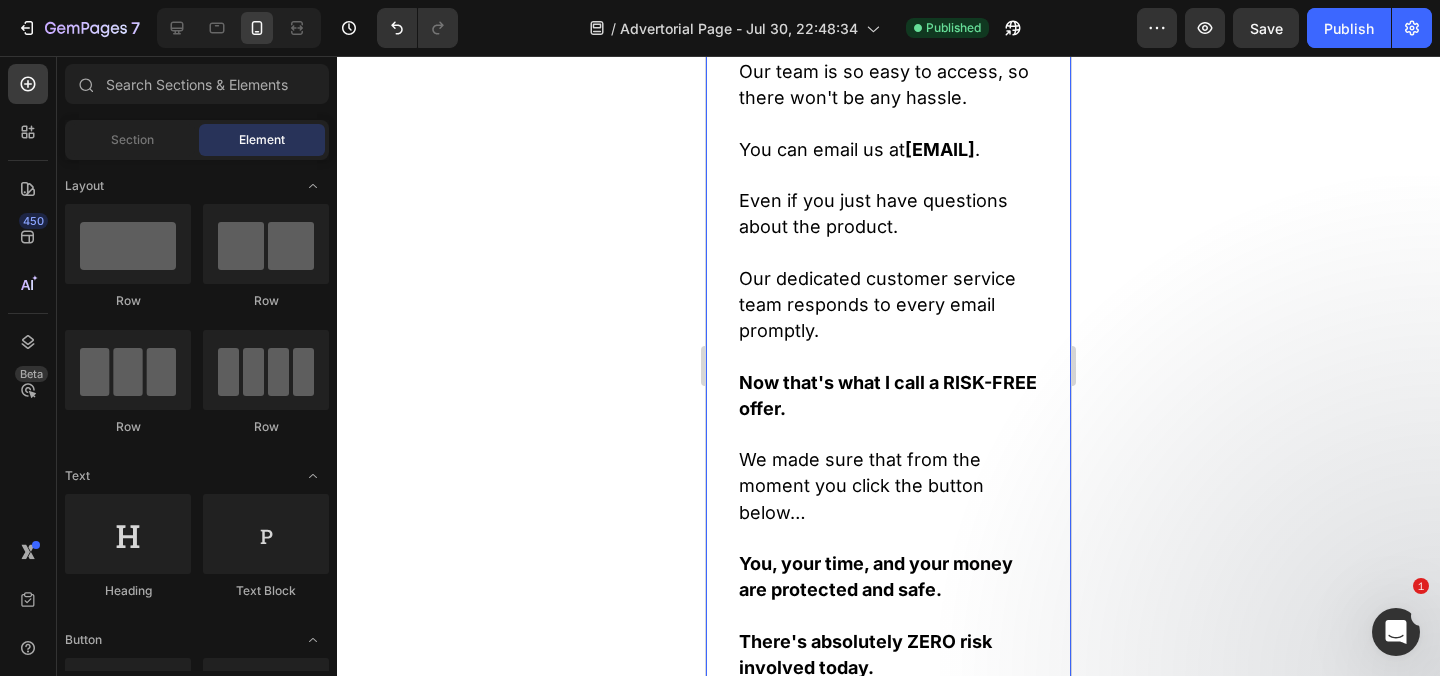 scroll, scrollTop: 30666, scrollLeft: 0, axis: vertical 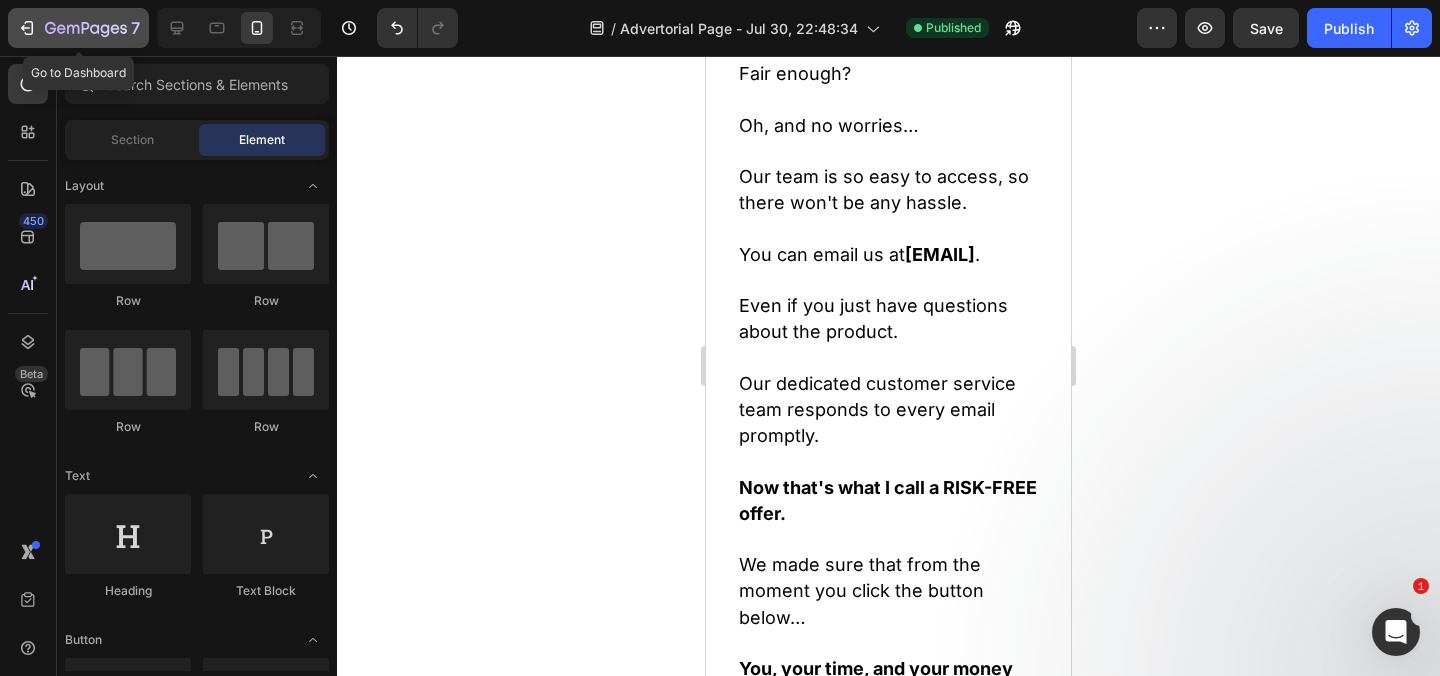 click 